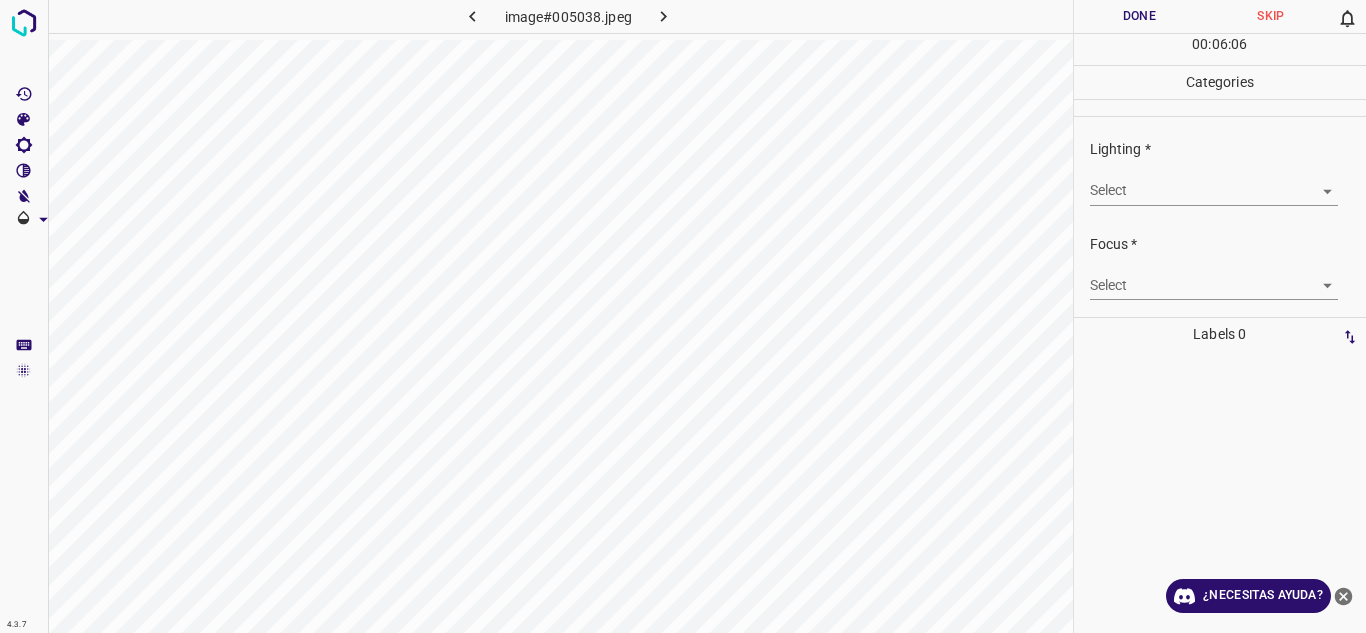 scroll, scrollTop: 0, scrollLeft: 0, axis: both 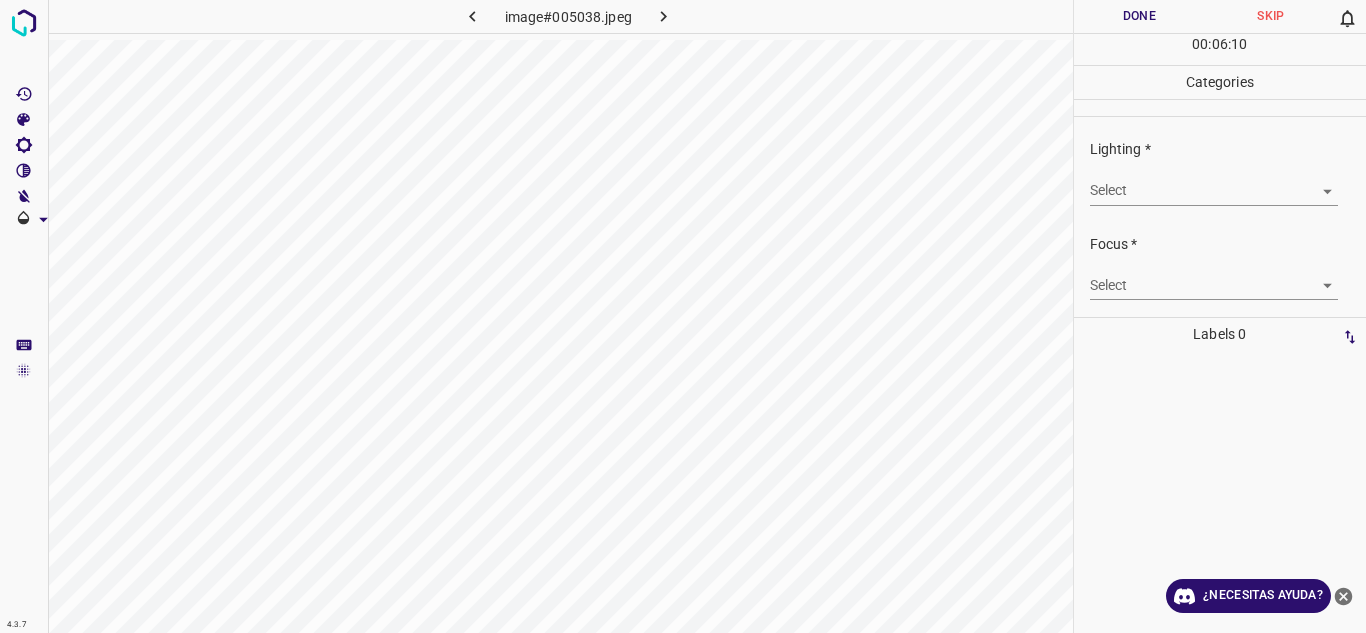 click on "4.3.7 image#005038.jpeg Done Skip 0 00   : 06   : 10   Categories Lighting *  Select ​ Focus *  Select ​ Overall *  Select ​ Labels   0 Categories 1 Lighting 2 Focus 3 Overall Tools Space Change between modes (Draw & Edit) I Auto labeling R Restore zoom M Zoom in N Zoom out Delete Delete selecte label Filters Z Restore filters X Saturation filter C Brightness filter V Contrast filter B Gray scale filter General O Download ¿Necesitas ayuda? Texto original Valora esta traducción Tu opinión servirá para ayudar a mejorar el Traductor de Google - Texto - Esconder - Borrar" at bounding box center [683, 316] 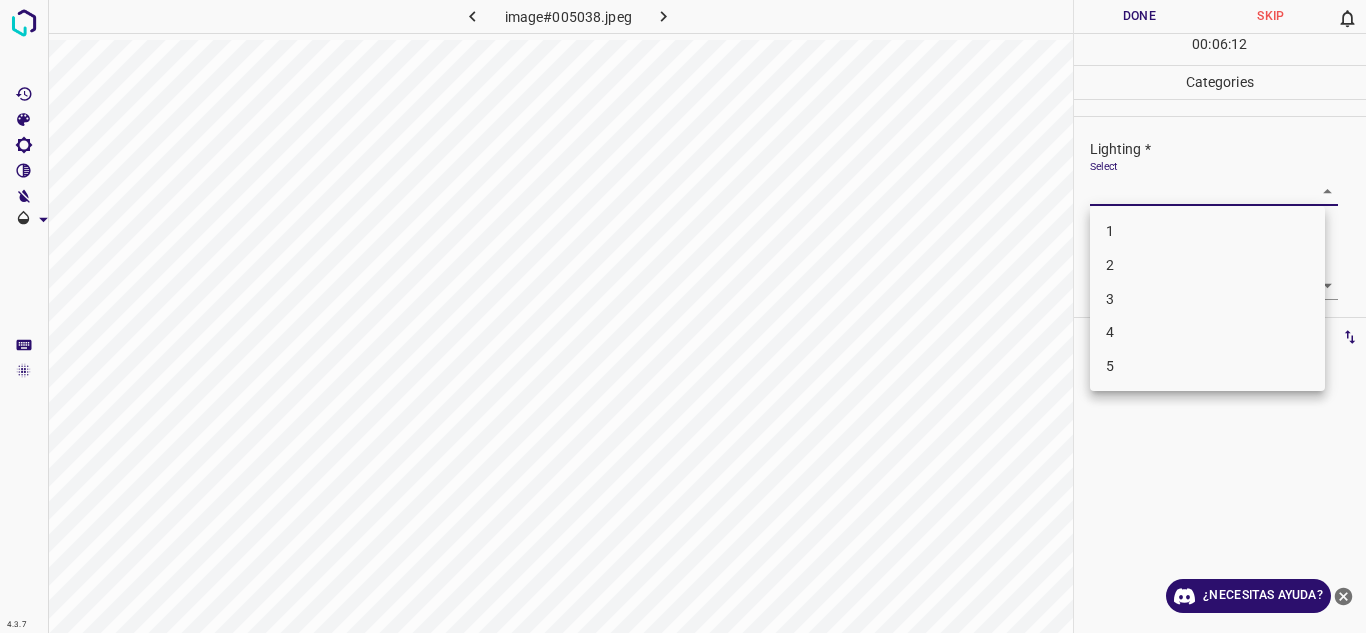 click on "3" at bounding box center (1207, 299) 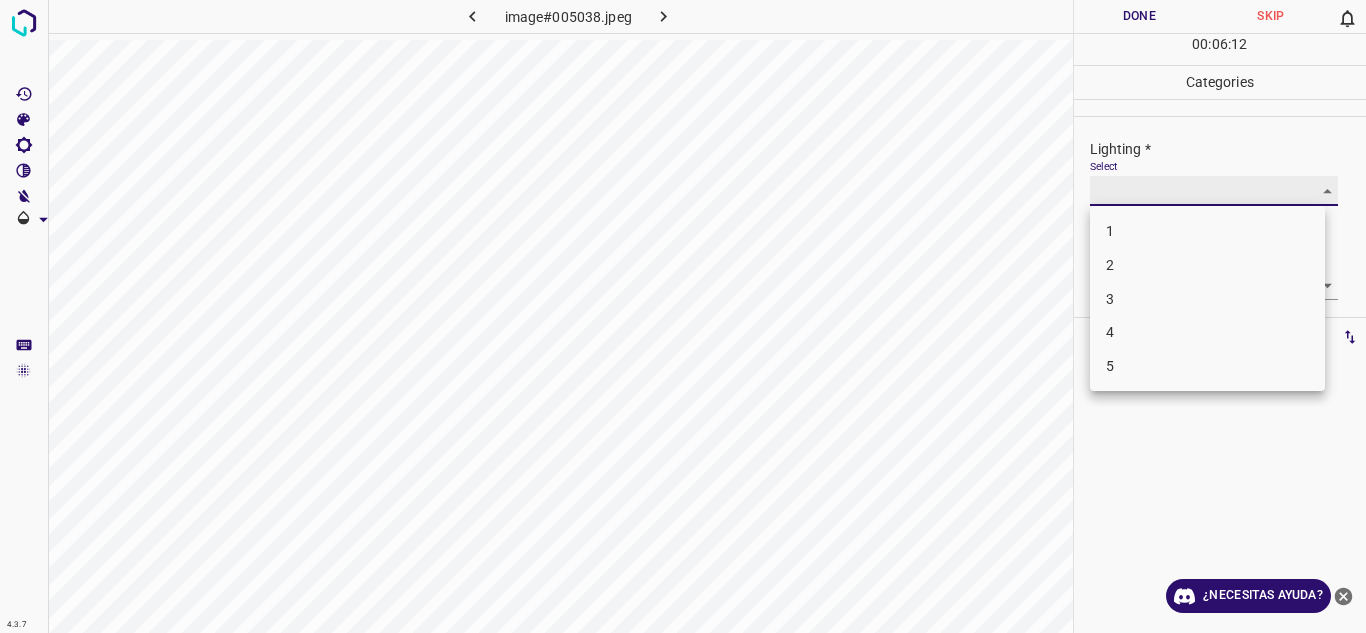 type on "3" 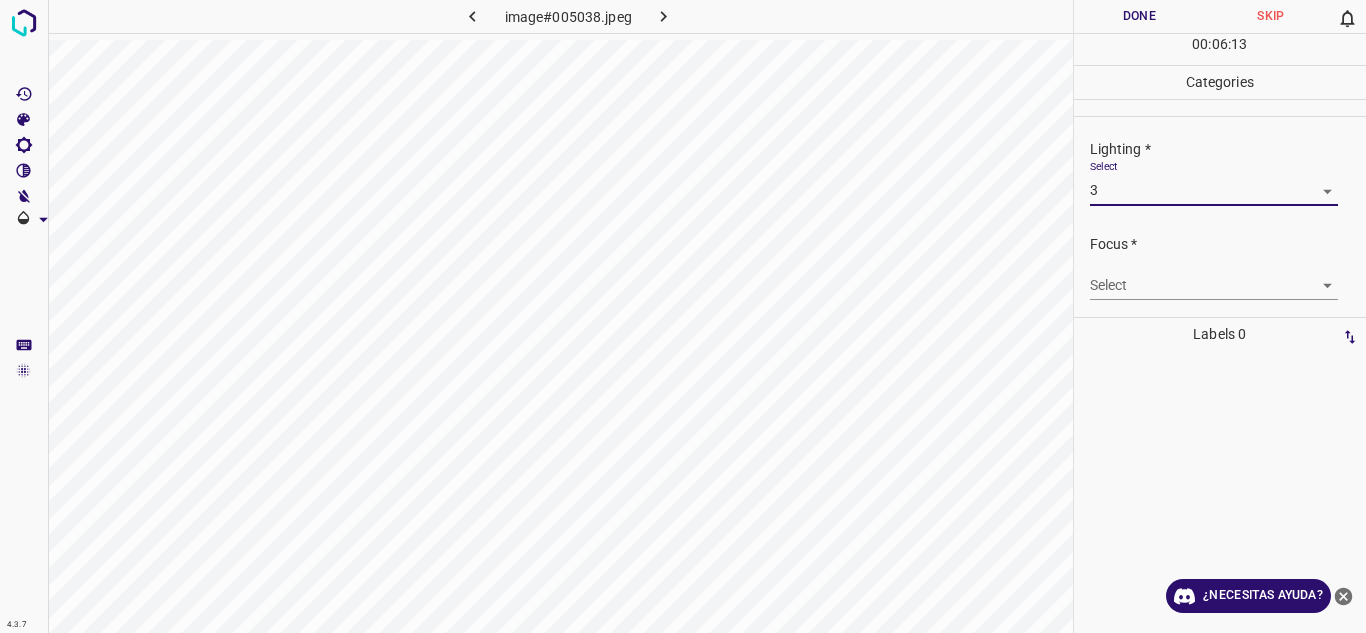 click on "4.3.7 image#005038.jpeg Done Skip 0 00   : 06   : 13   Categories Lighting *  Select 3 3 Focus *  Select ​ Overall *  Select ​ Labels   0 Categories 1 Lighting 2 Focus 3 Overall Tools Space Change between modes (Draw & Edit) I Auto labeling R Restore zoom M Zoom in N Zoom out Delete Delete selecte label Filters Z Restore filters X Saturation filter C Brightness filter V Contrast filter B Gray scale filter General O Download ¿Necesitas ayuda? Texto original Valora esta traducción Tu opinión servirá para ayudar a mejorar el Traductor de Google - Texto - Esconder - Borrar" at bounding box center (683, 316) 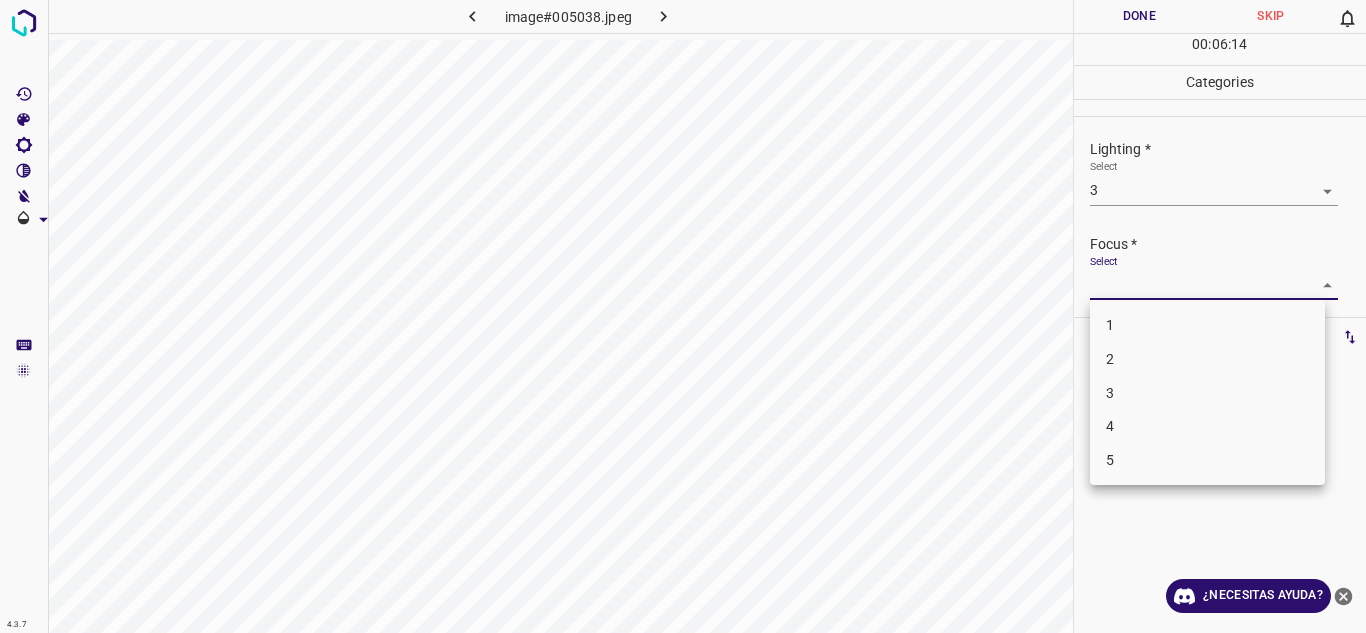 click on "3" at bounding box center [1207, 393] 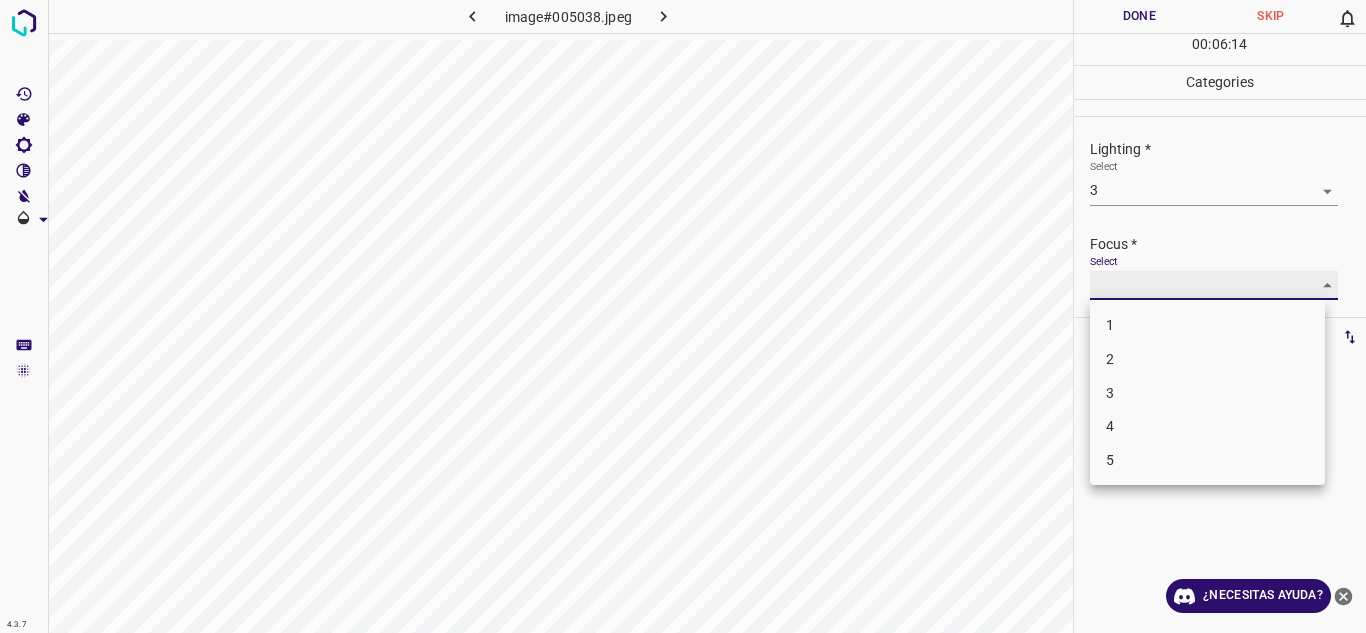 type on "3" 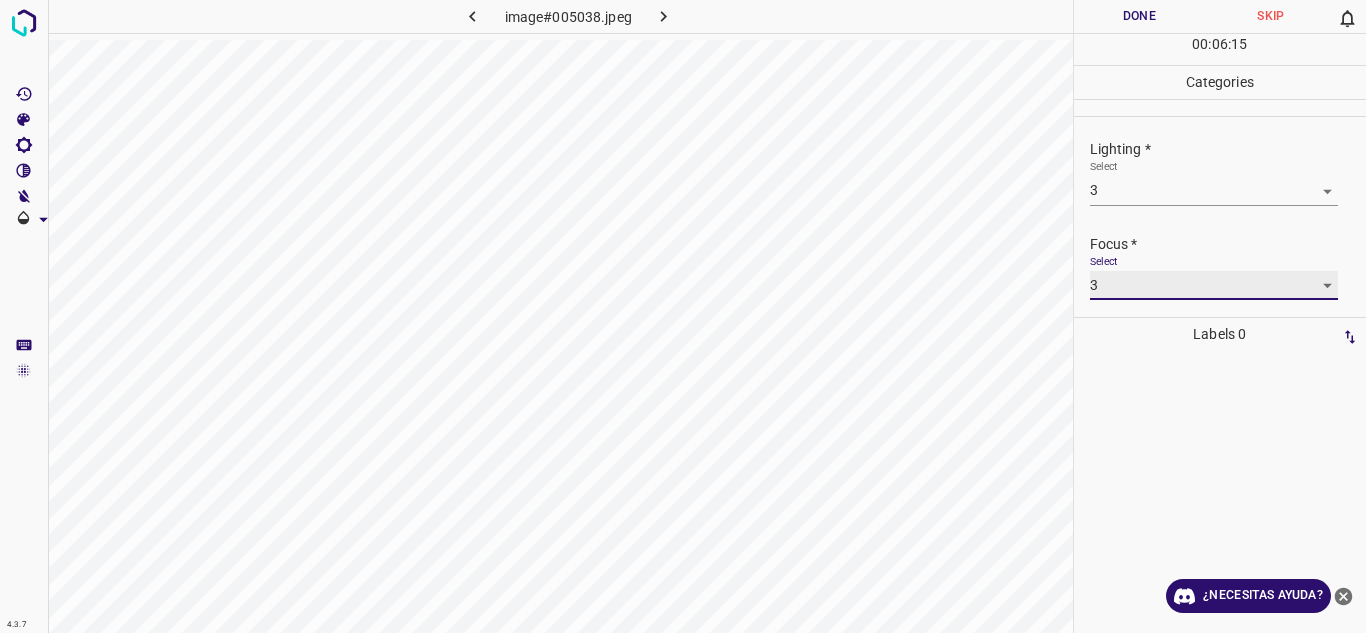 scroll, scrollTop: 98, scrollLeft: 0, axis: vertical 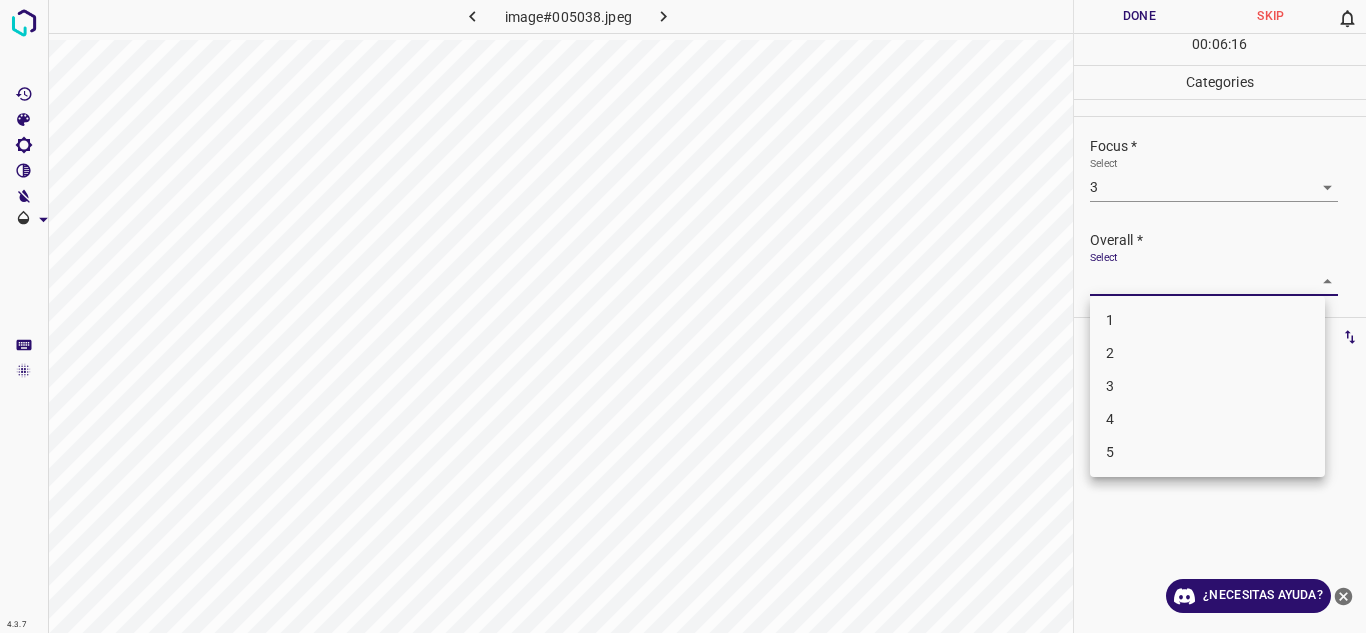 click on "4.3.7 image#005038.jpeg Done Skip 0 00   : 06   : 16   Categories Lighting *  Select 3 3 Focus *  Select 3 3 Overall *  Select ​ Labels   0 Categories 1 Lighting 2 Focus 3 Overall Tools Space Change between modes (Draw & Edit) I Auto labeling R Restore zoom M Zoom in N Zoom out Delete Delete selecte label Filters Z Restore filters X Saturation filter C Brightness filter V Contrast filter B Gray scale filter General O Download ¿Necesitas ayuda? Texto original Valora esta traducción Tu opinión servirá para ayudar a mejorar el Traductor de Google - Texto - Esconder - Borrar 1 2 3 4 5" at bounding box center (683, 316) 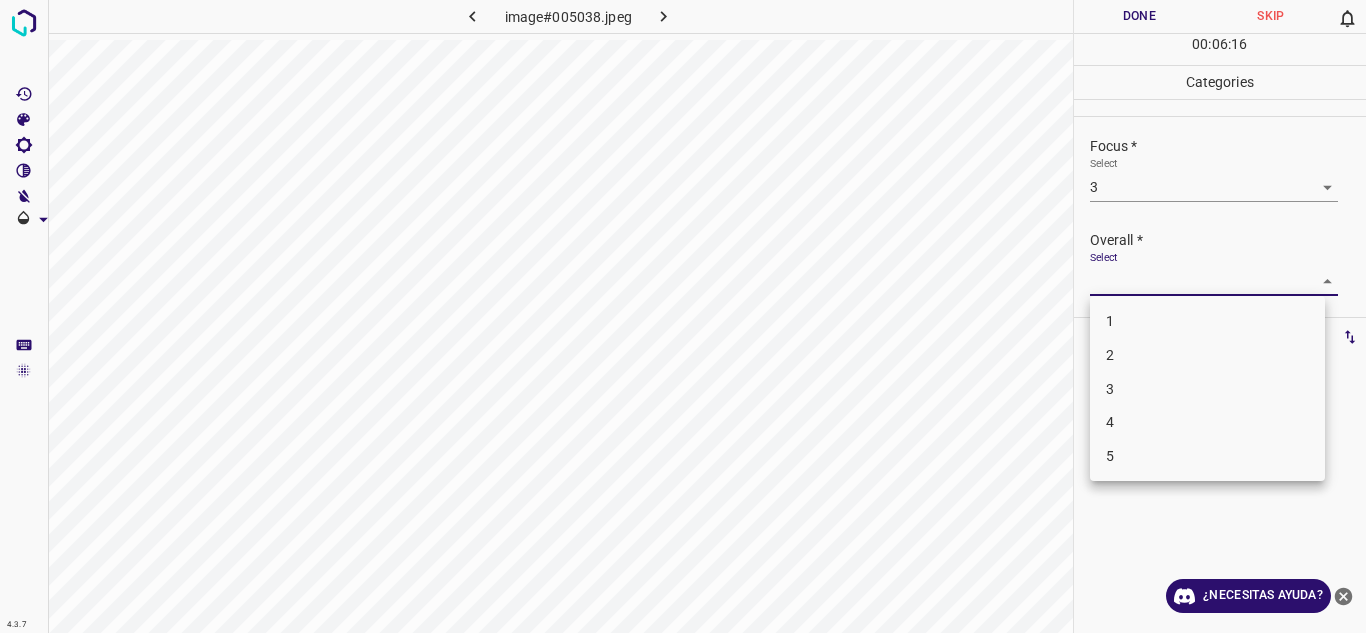 click on "3" at bounding box center (1207, 389) 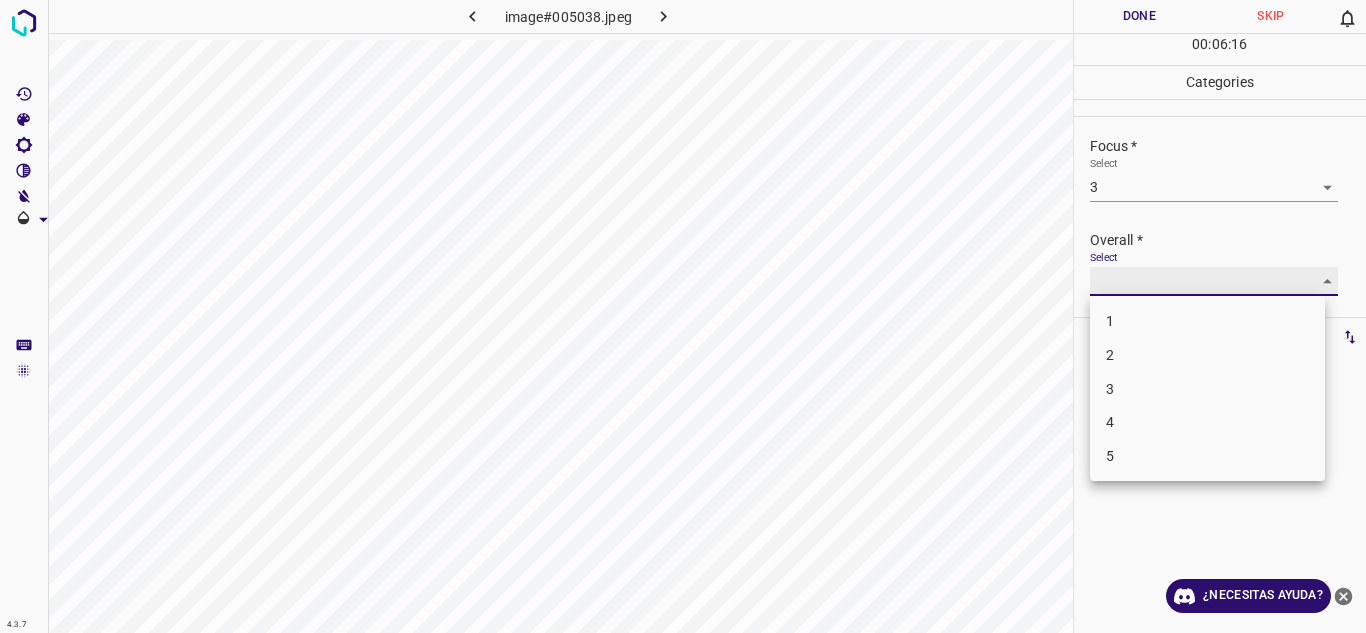 type on "3" 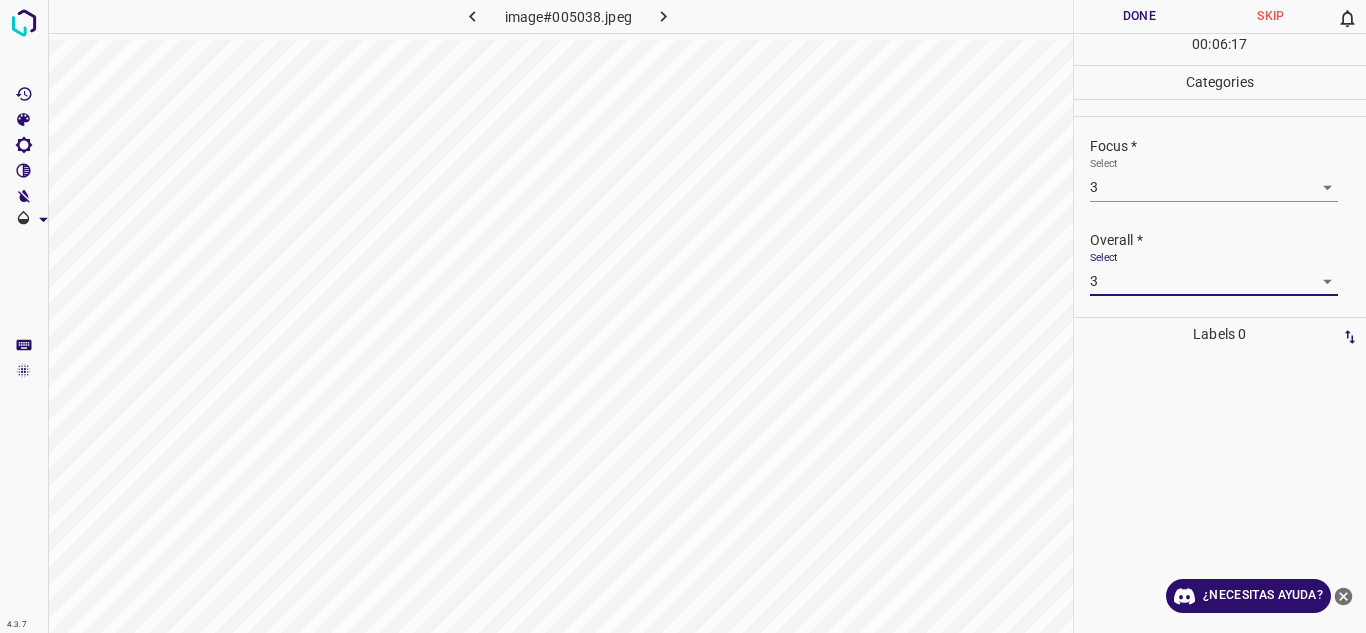 click on "Done" at bounding box center [1140, 16] 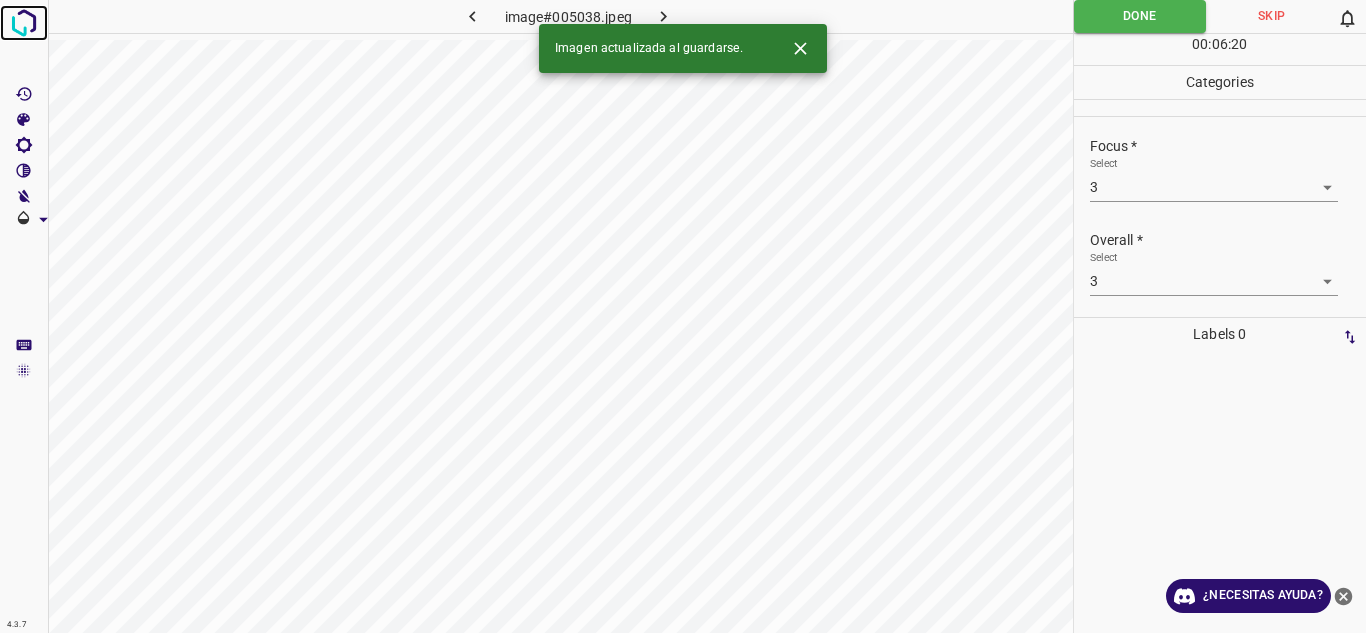 click at bounding box center (24, 23) 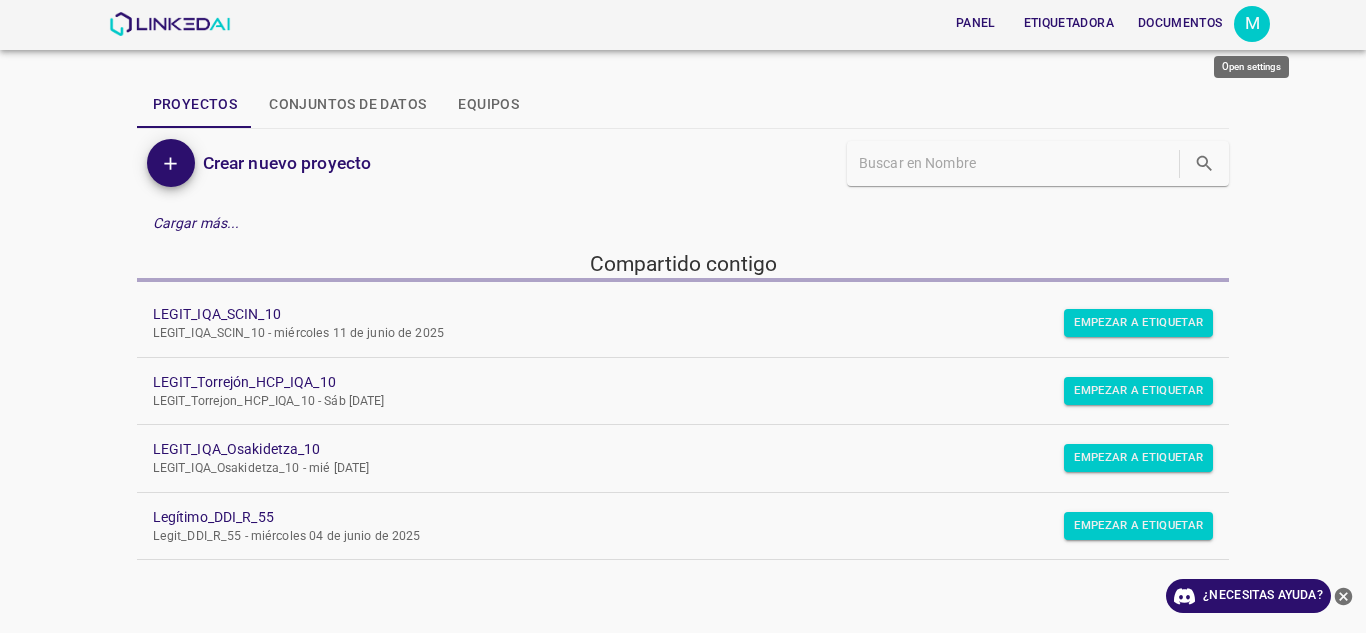 click on "M" at bounding box center [1252, 24] 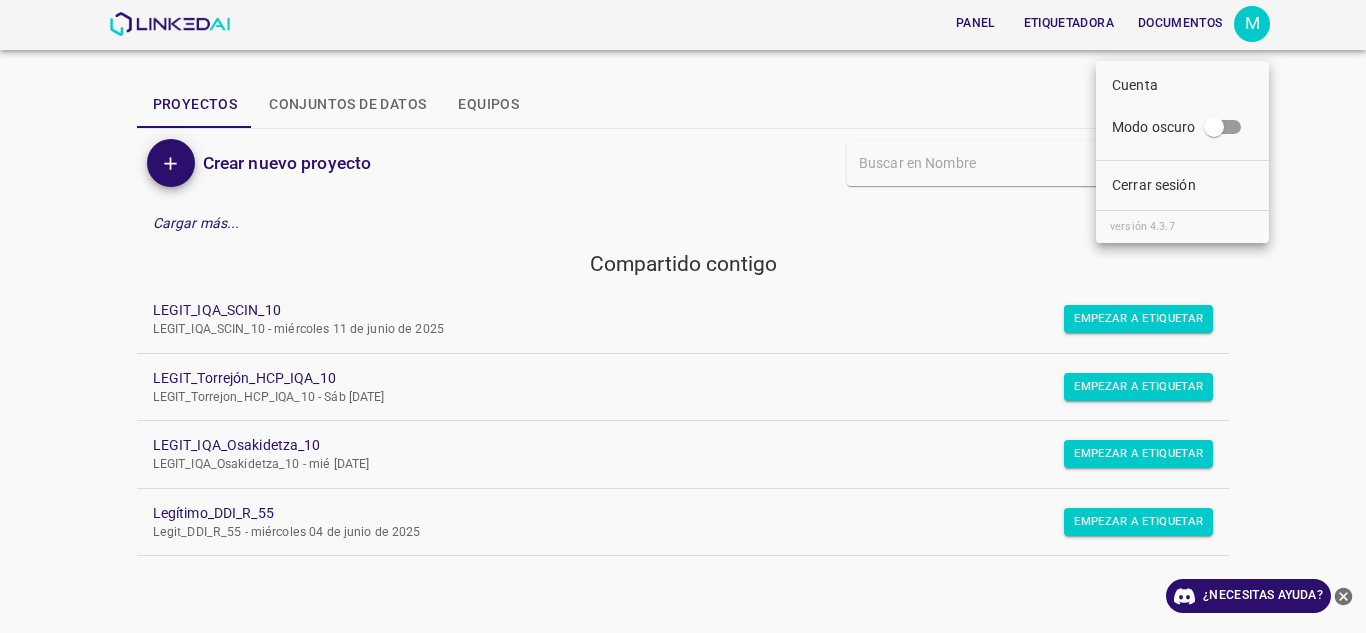 click on "Cerrar sesión" at bounding box center (1154, 185) 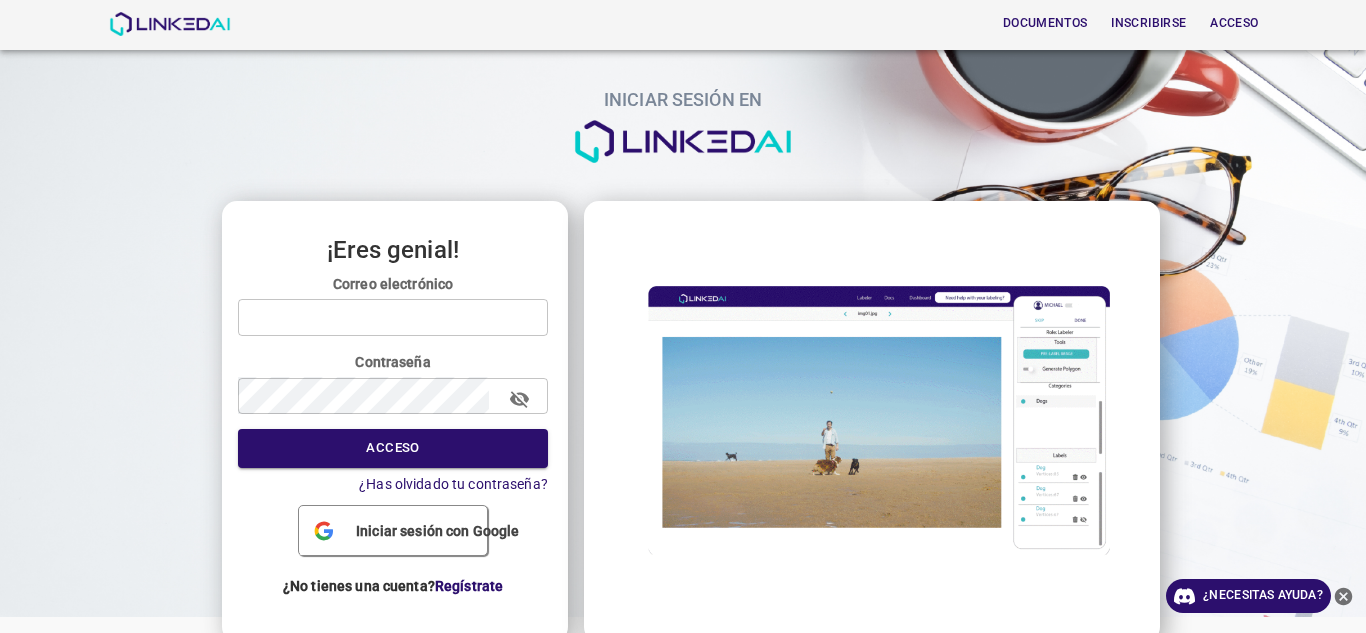 scroll, scrollTop: 0, scrollLeft: 0, axis: both 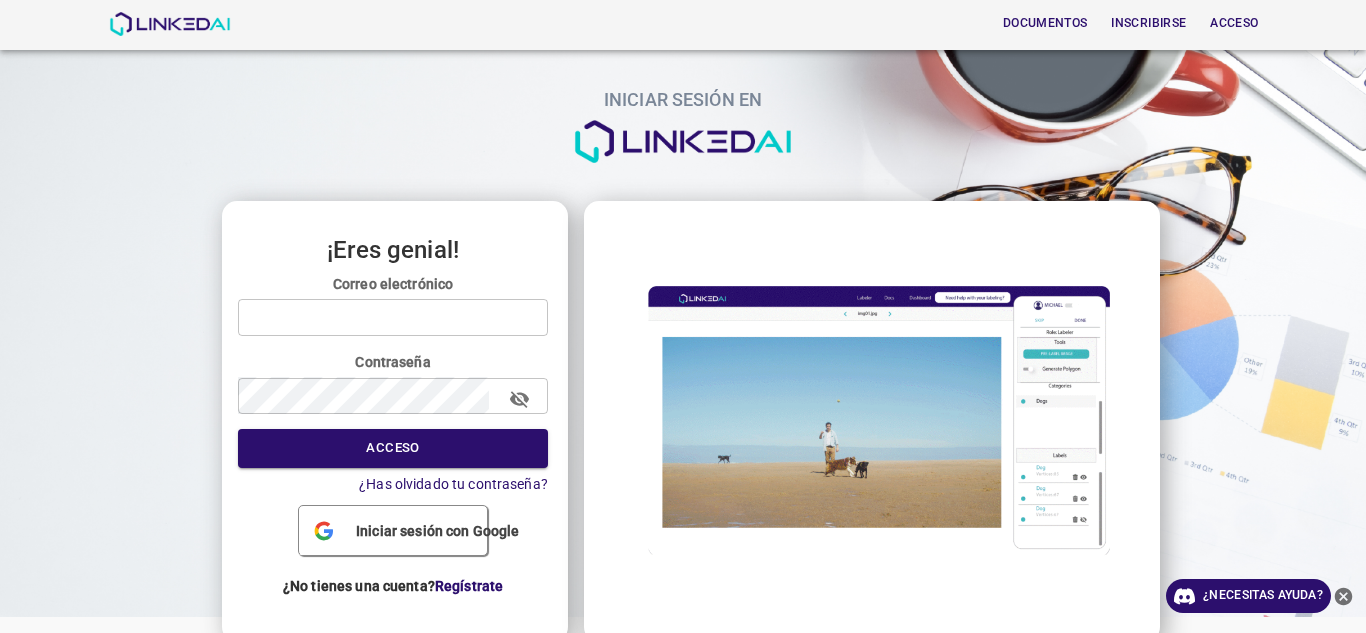 click on "Iniciar sesión con Google" at bounding box center [393, 530] 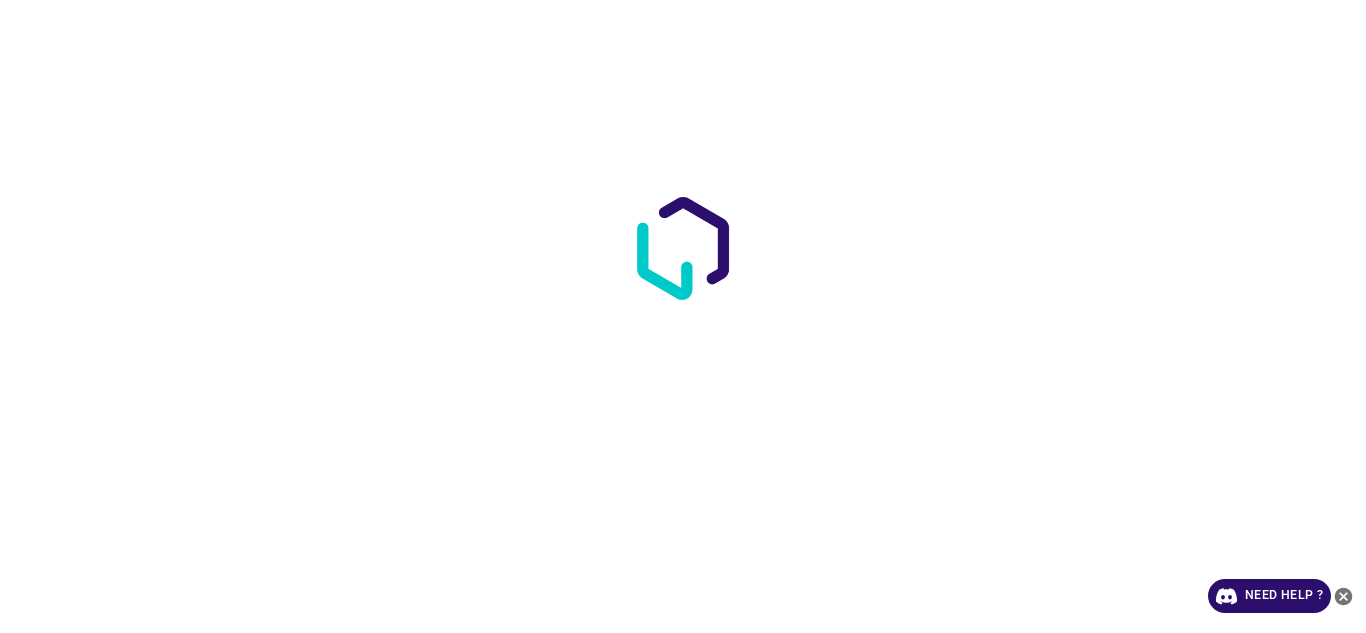 scroll, scrollTop: 0, scrollLeft: 0, axis: both 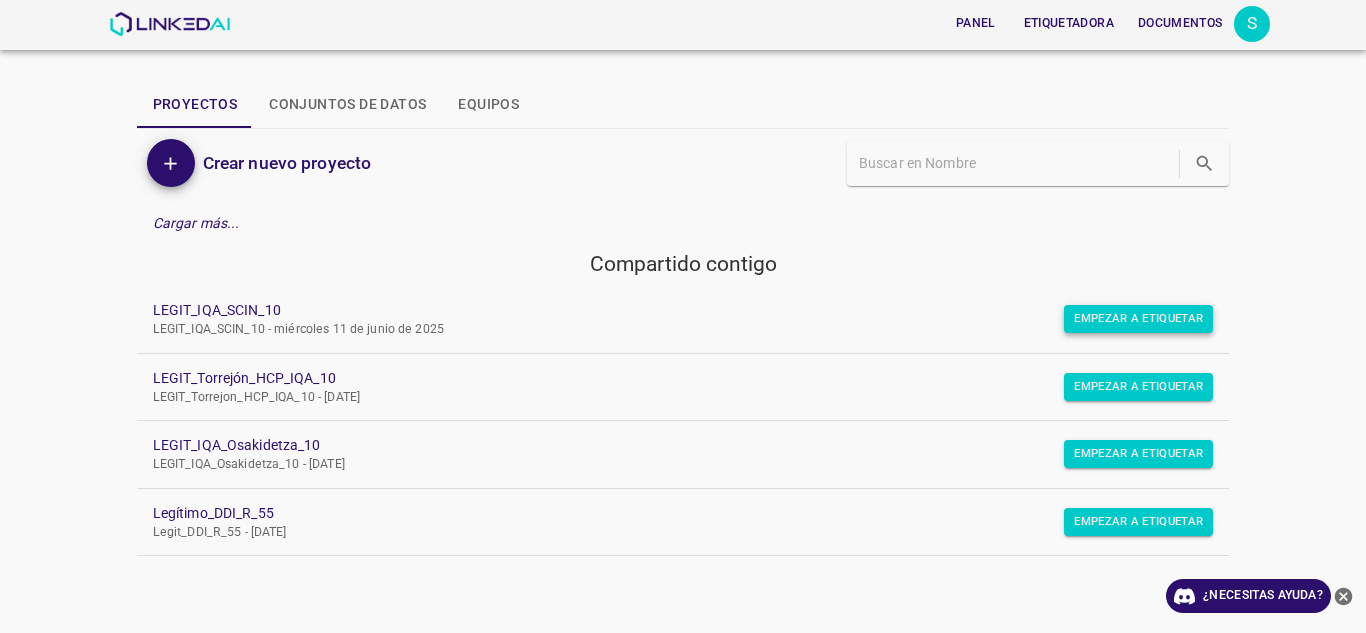 click on "Empezar a etiquetar" at bounding box center [1138, 318] 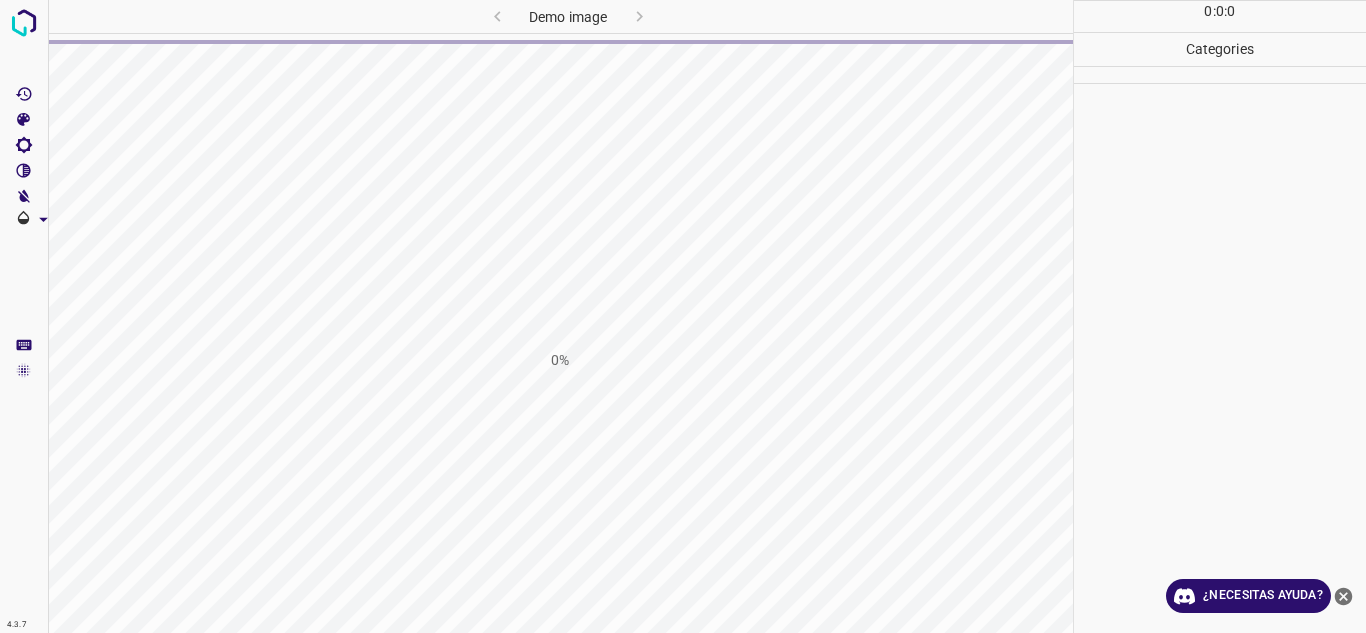 scroll, scrollTop: 0, scrollLeft: 0, axis: both 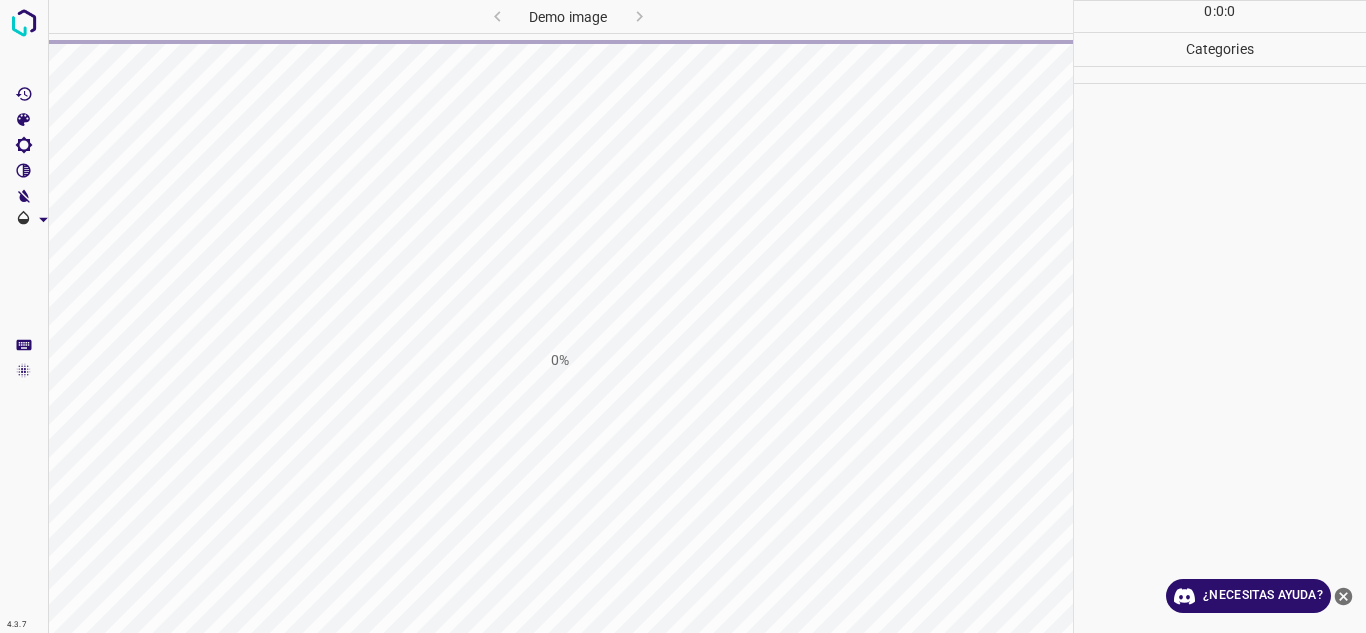 click on "0%" at bounding box center [560, 360] 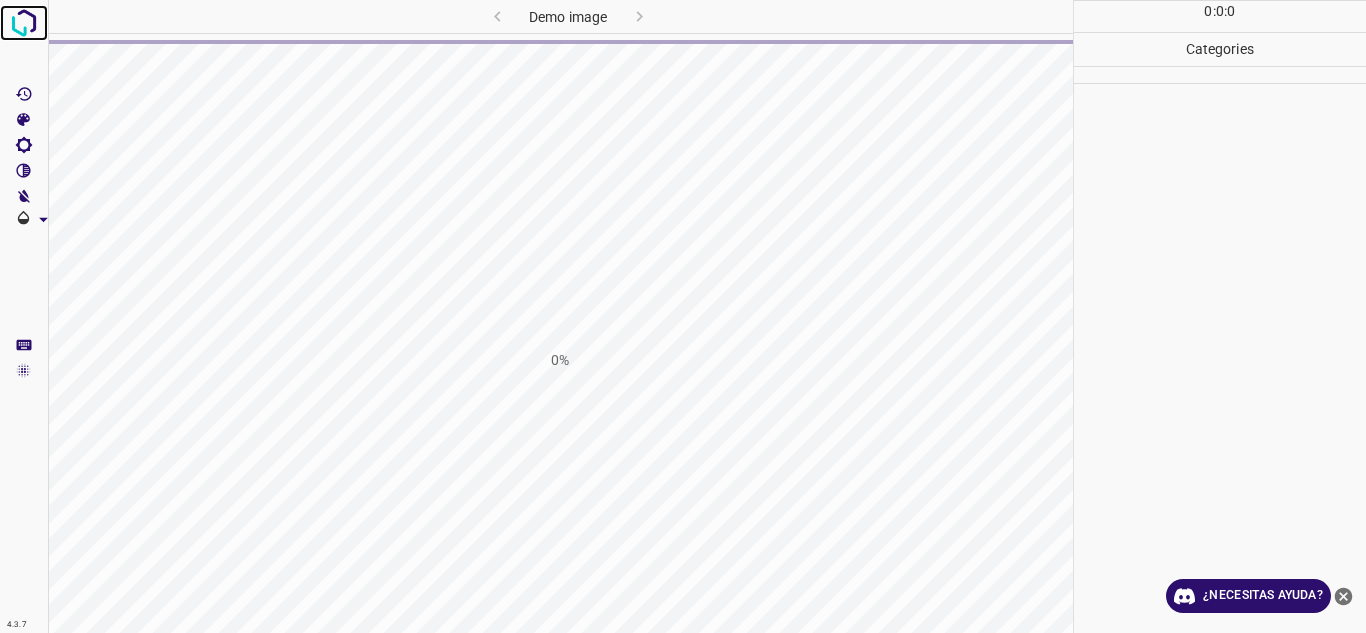 click at bounding box center (24, 23) 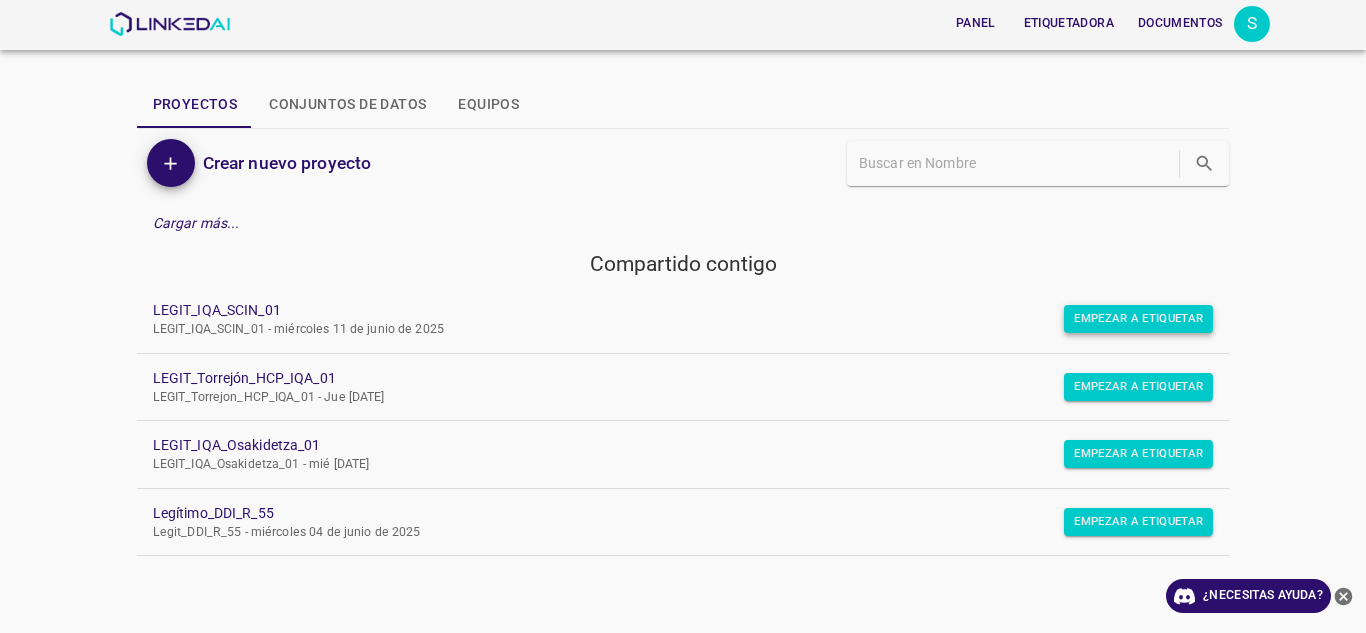 click on "Empezar a etiquetar" at bounding box center (1138, 318) 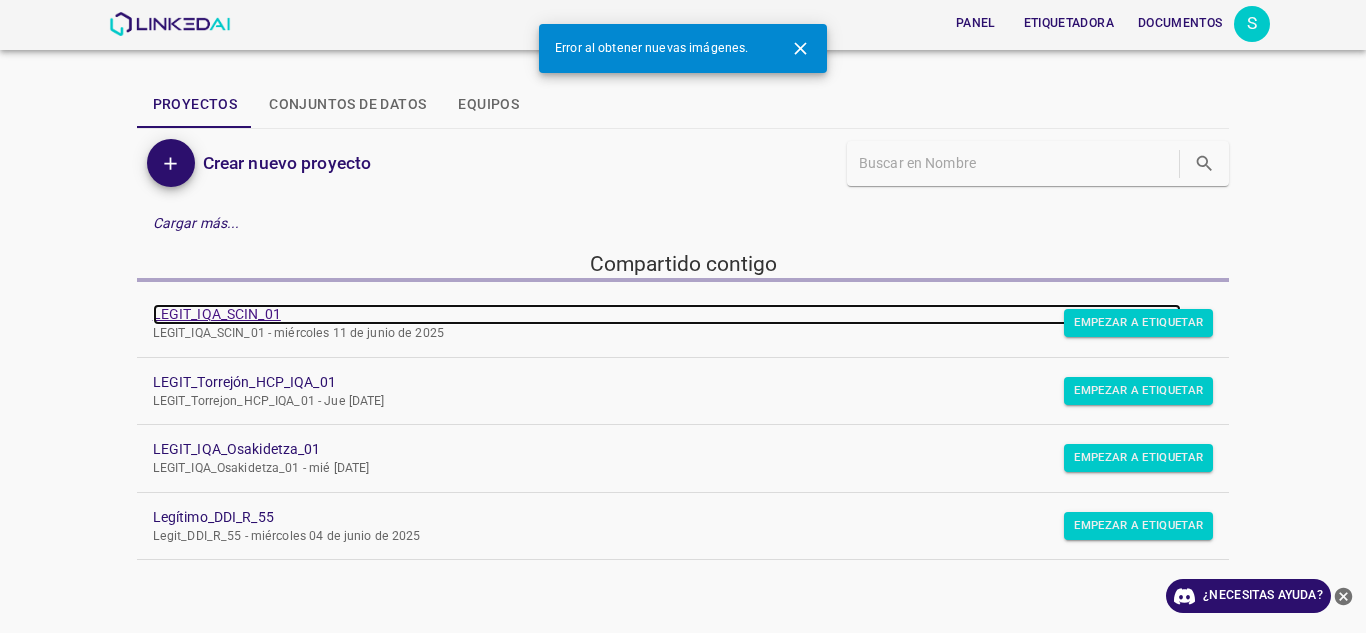 click on "LEGIT_IQA_SCIN_01" at bounding box center (217, 314) 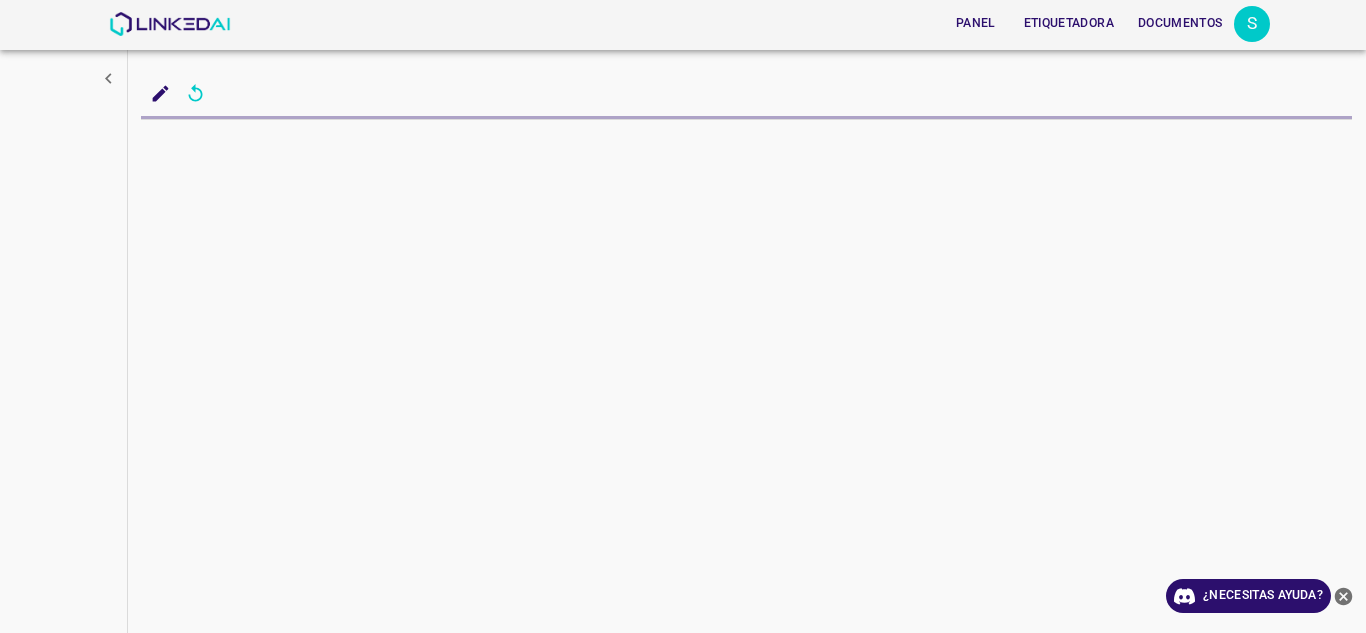 scroll, scrollTop: 0, scrollLeft: 0, axis: both 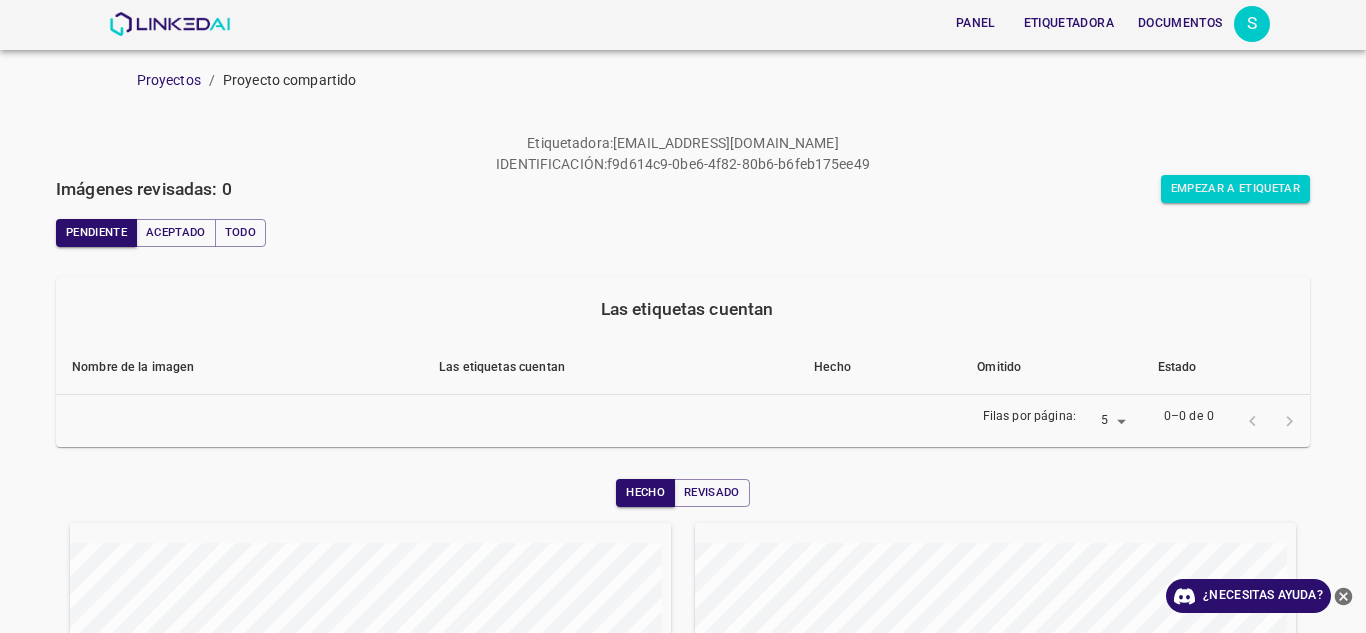 click on "Pendiente Aceptado Todo" at bounding box center [683, 233] 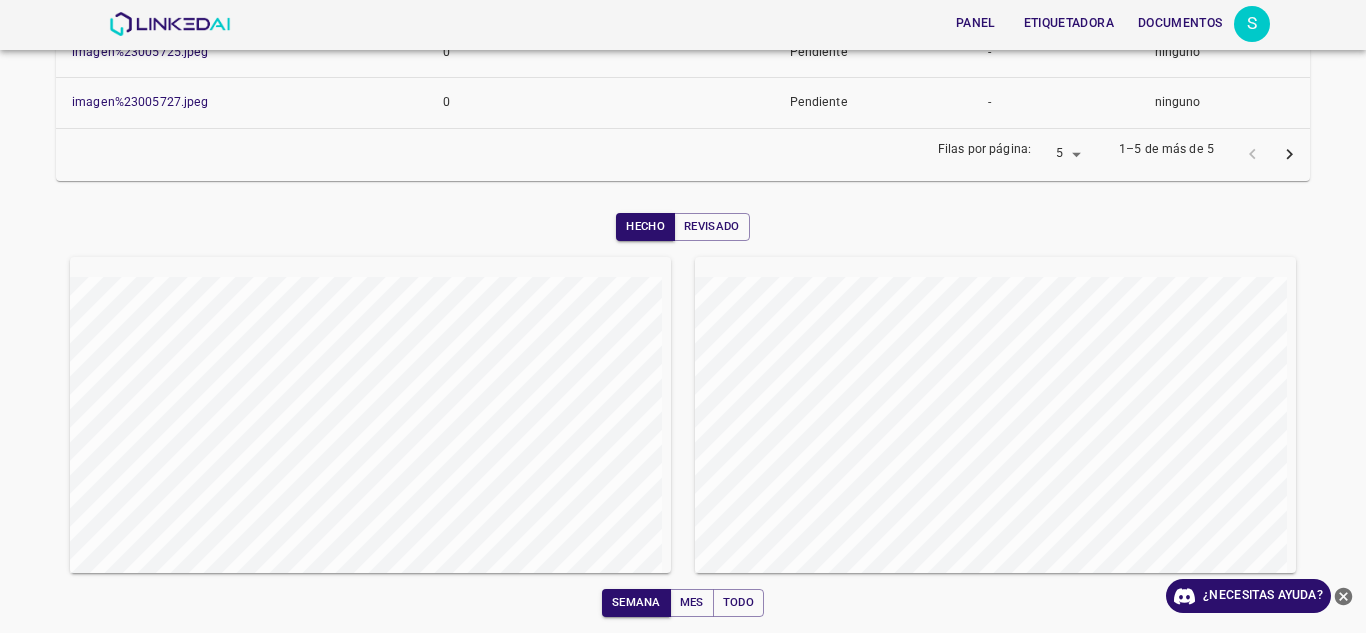 scroll, scrollTop: 0, scrollLeft: 0, axis: both 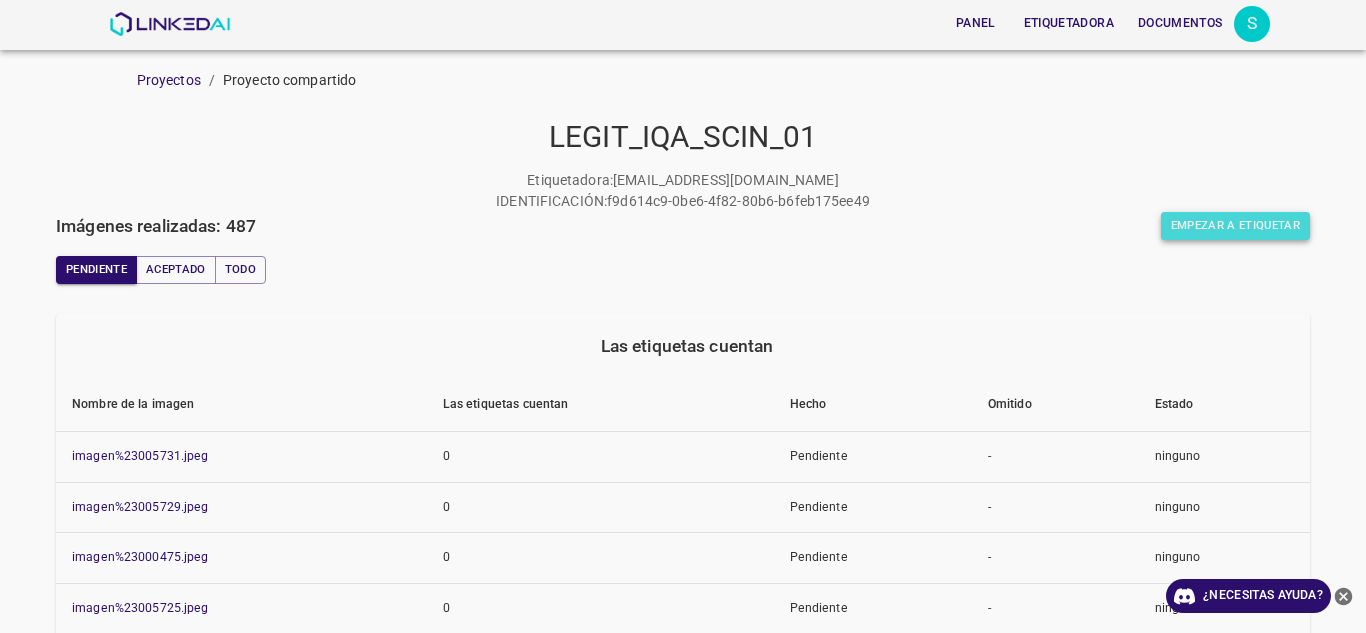 click on "Empezar a etiquetar" at bounding box center (1235, 226) 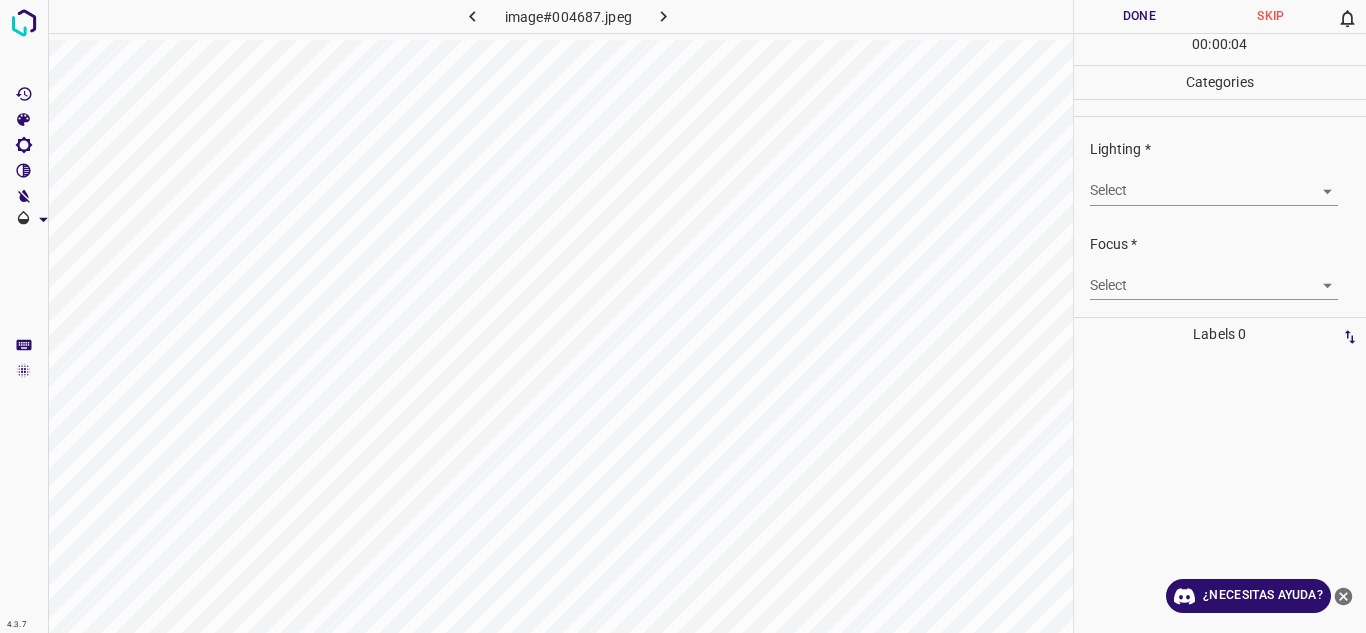 click on "4.3.7 image#004687.jpeg Done Skip 0 00   : 00   : 04   Categories Lighting *  Select ​ Focus *  Select ​ Overall *  Select ​ Labels   0 Categories 1 Lighting 2 Focus 3 Overall Tools Space Change between modes (Draw & Edit) I Auto labeling R Restore zoom M Zoom in N Zoom out Delete Delete selecte label Filters Z Restore filters X Saturation filter C Brightness filter V Contrast filter B Gray scale filter General O Download ¿Necesitas ayuda? Texto original Valora esta traducción Tu opinión servirá para ayudar a mejorar el Traductor de Google - Texto - Esconder - Borrar" at bounding box center [683, 316] 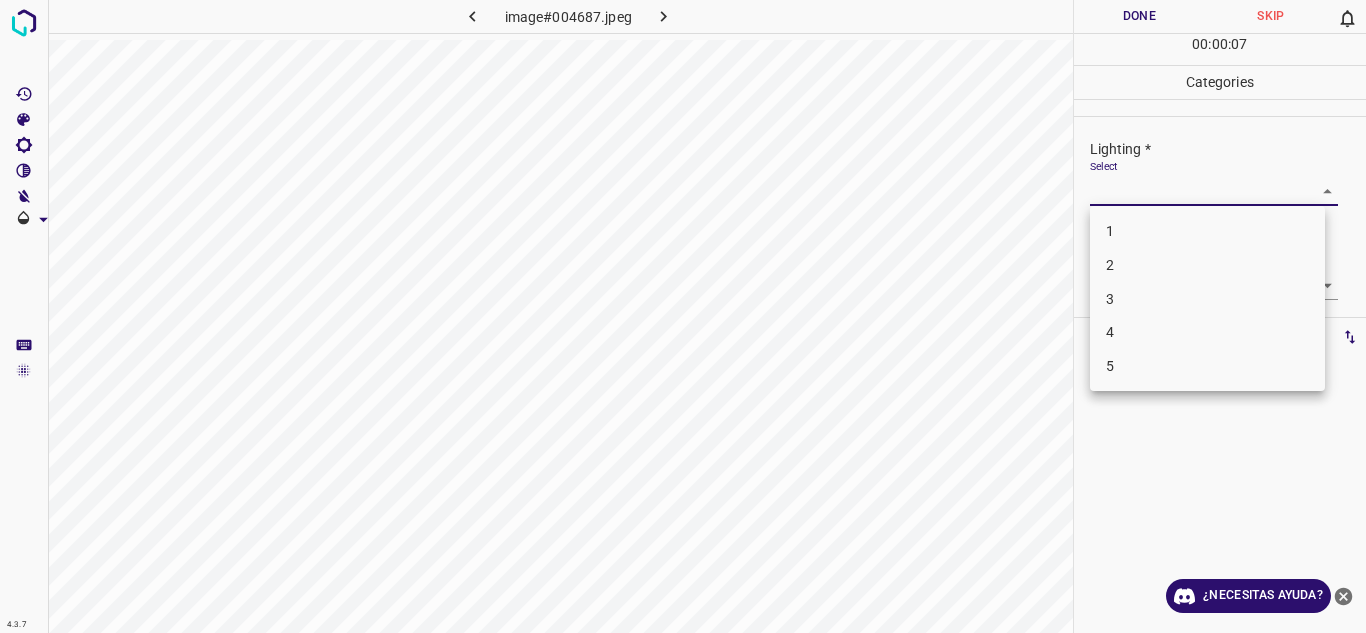 click on "3" at bounding box center [1207, 299] 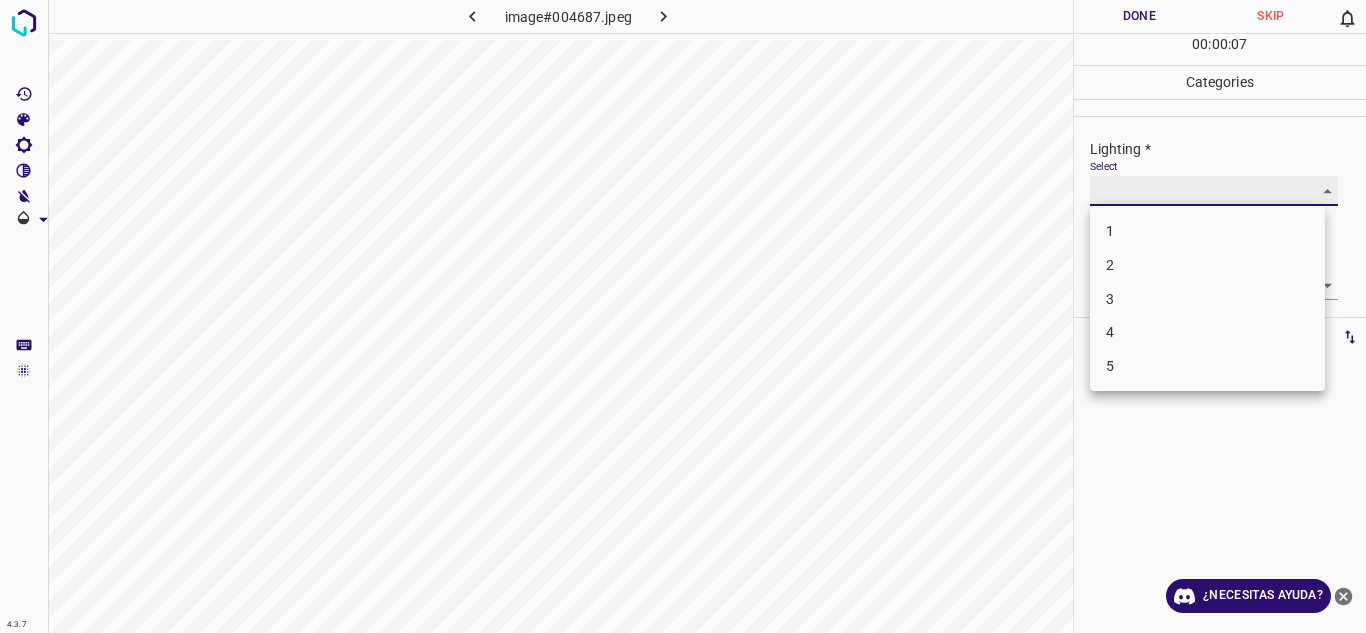 type on "3" 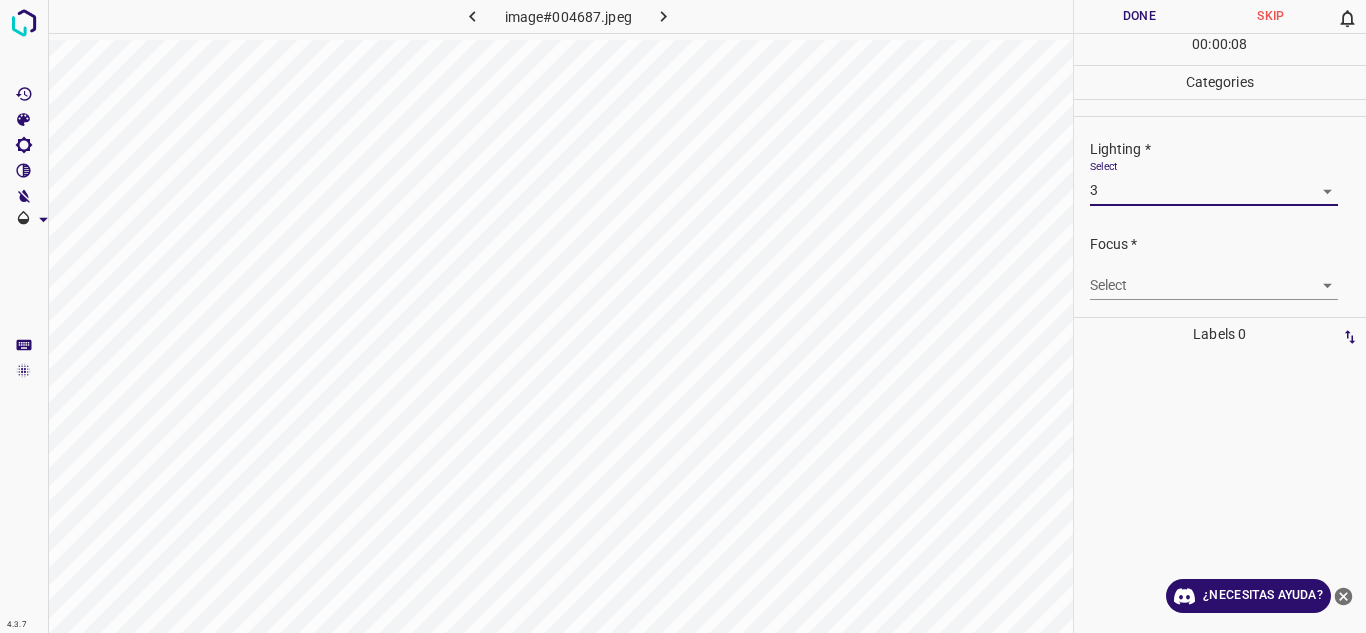 click on "4.3.7 image#004687.jpeg Done Skip 0 00   : 00   : 08   Categories Lighting *  Select 3 3 Focus *  Select ​ Overall *  Select ​ Labels   0 Categories 1 Lighting 2 Focus 3 Overall Tools Space Change between modes (Draw & Edit) I Auto labeling R Restore zoom M Zoom in N Zoom out Delete Delete selecte label Filters Z Restore filters X Saturation filter C Brightness filter V Contrast filter B Gray scale filter General O Download ¿Necesitas ayuda? Texto original Valora esta traducción Tu opinión servirá para ayudar a mejorar el Traductor de Google - Texto - Esconder - Borrar" at bounding box center (683, 316) 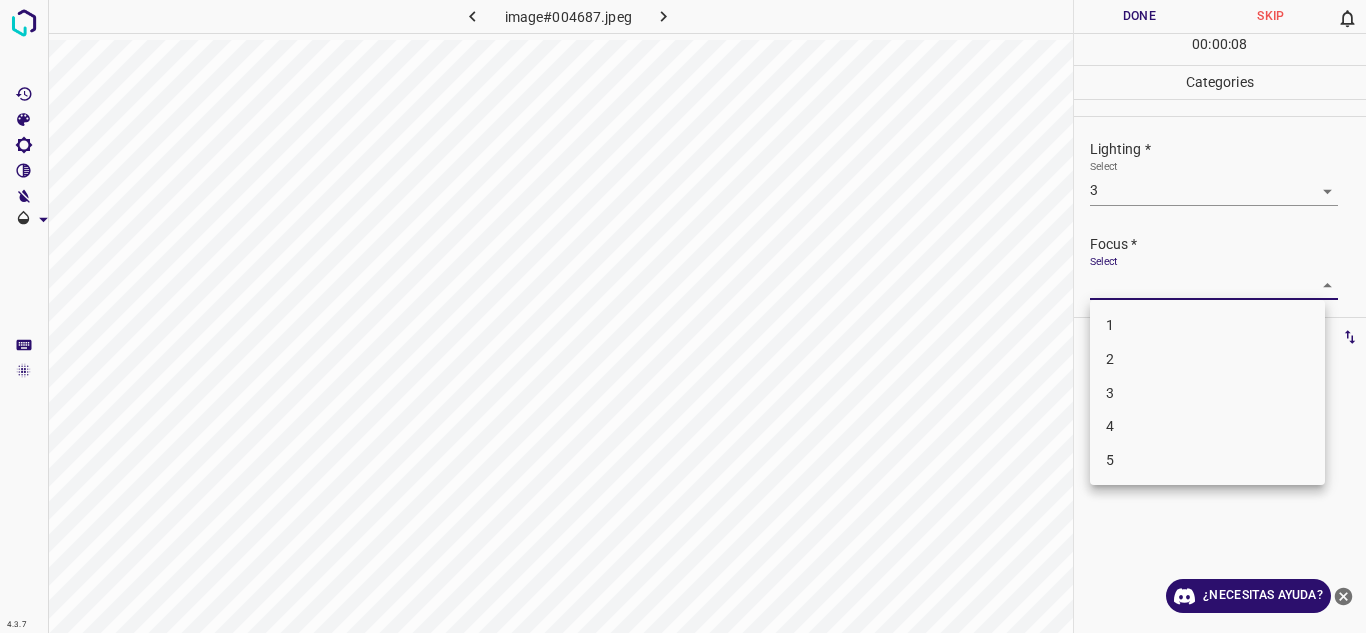 click on "2" at bounding box center [1207, 359] 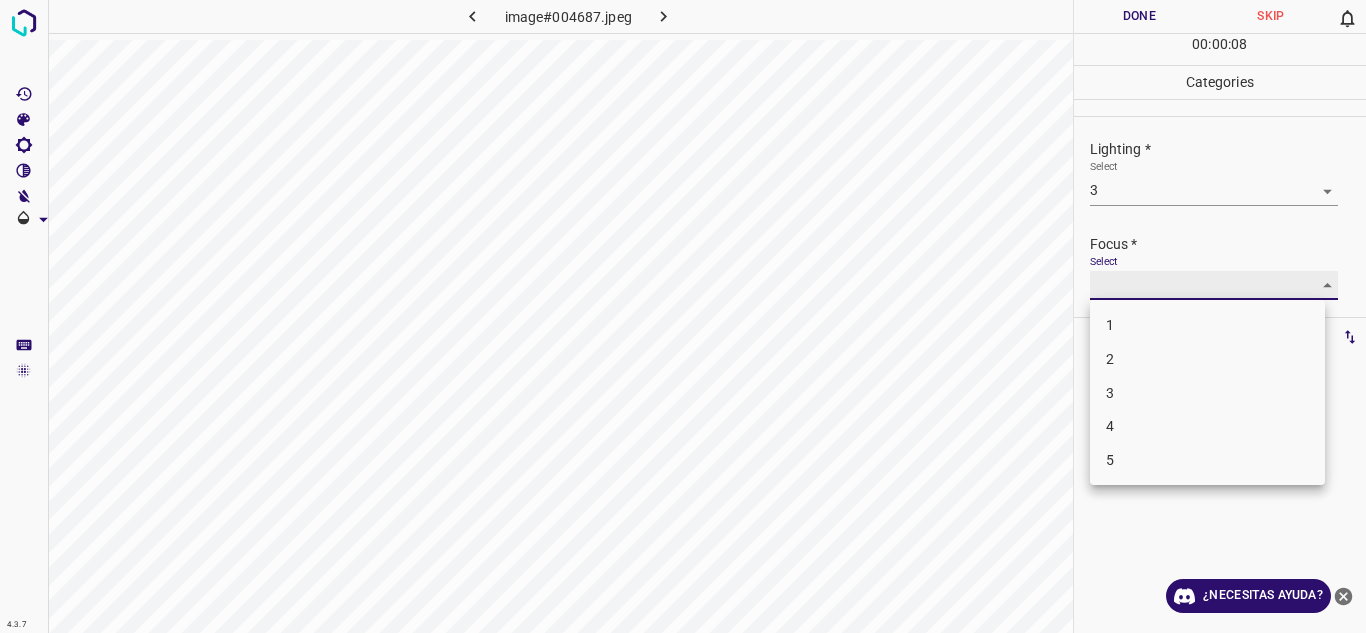 type on "2" 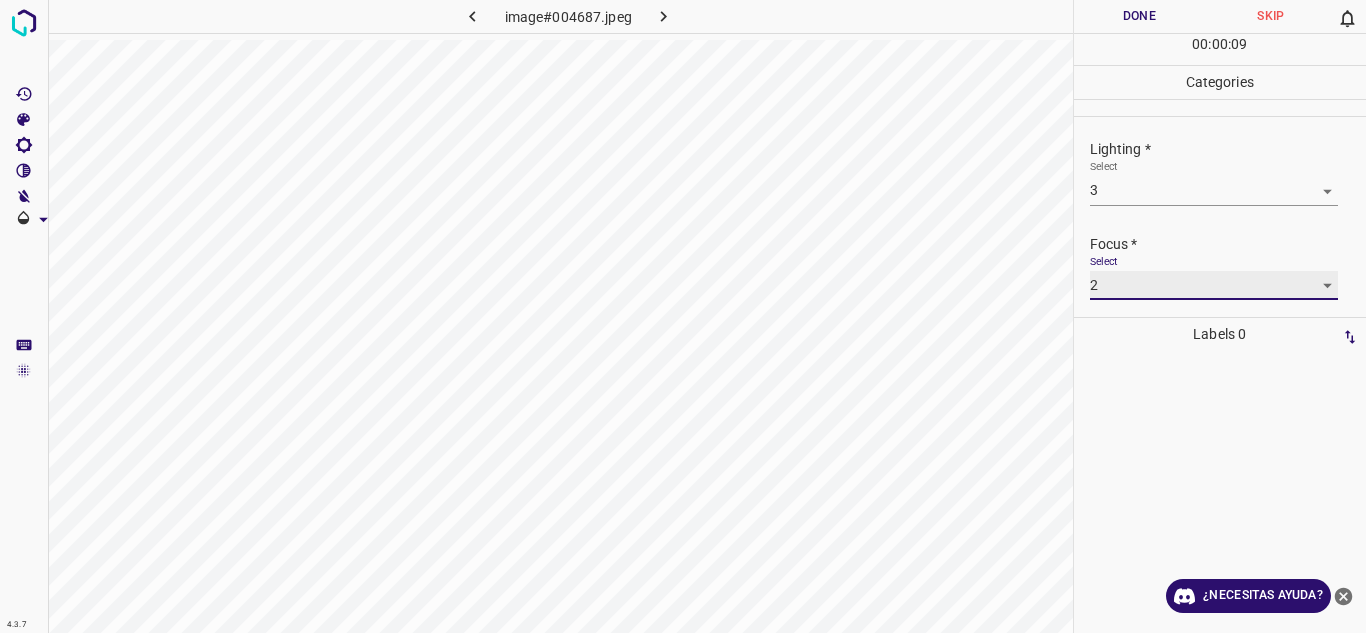 scroll, scrollTop: 98, scrollLeft: 0, axis: vertical 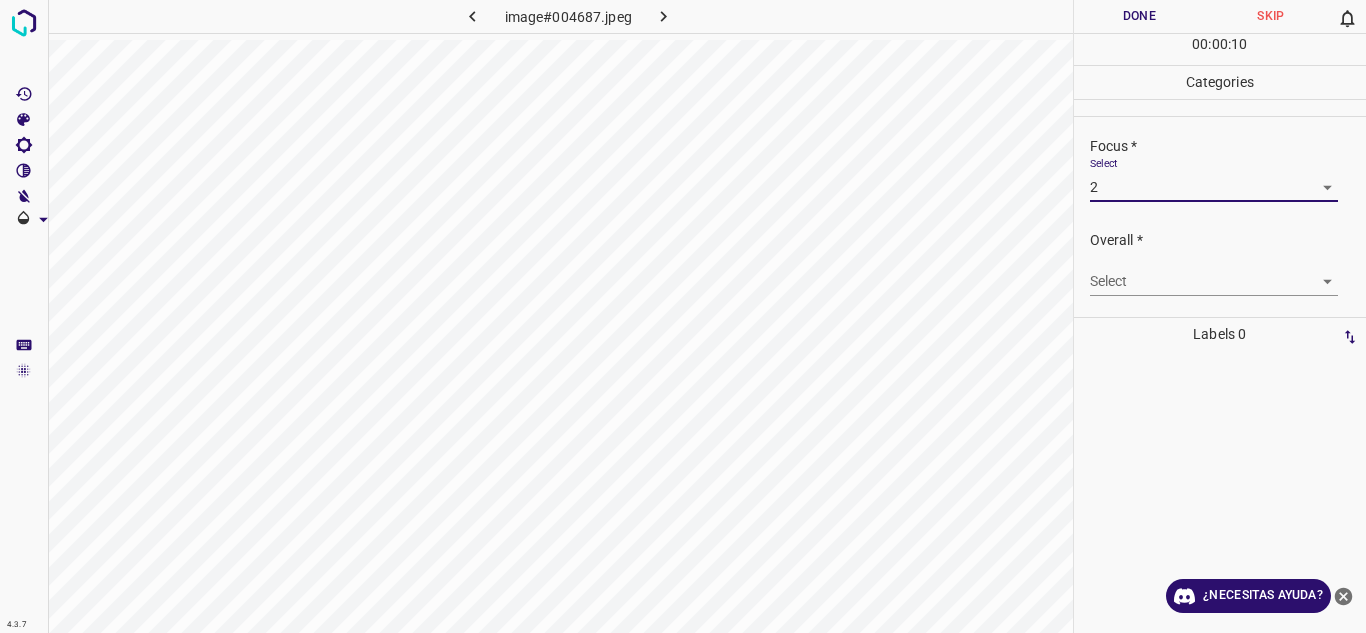 click on "Overall *  Select ​" at bounding box center (1220, 263) 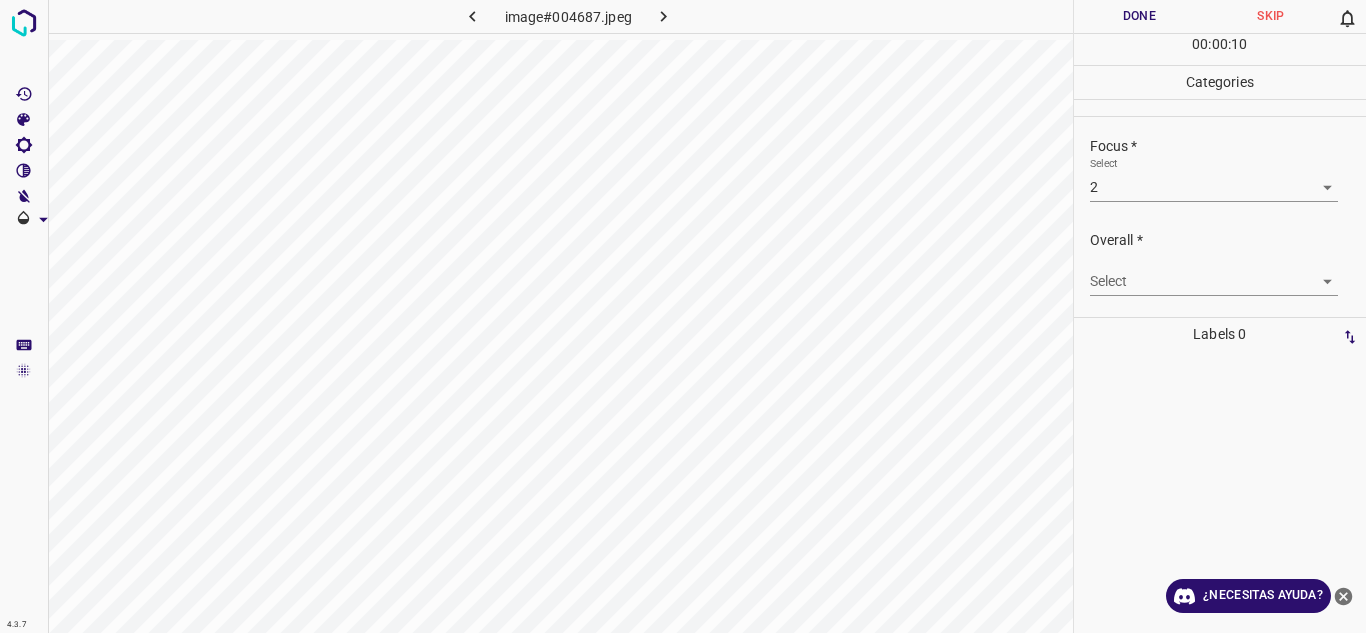 click on "4.3.7 image#004687.jpeg Done Skip 0 00   : 00   : 10   Categories Lighting *  Select 3 3 Focus *  Select 2 2 Overall *  Select ​ Labels   0 Categories 1 Lighting 2 Focus 3 Overall Tools Space Change between modes (Draw & Edit) I Auto labeling R Restore zoom M Zoom in N Zoom out Delete Delete selecte label Filters Z Restore filters X Saturation filter C Brightness filter V Contrast filter B Gray scale filter General O Download ¿Necesitas ayuda? Texto original Valora esta traducción Tu opinión servirá para ayudar a mejorar el Traductor de Google - Texto - Esconder - Borrar" at bounding box center (683, 316) 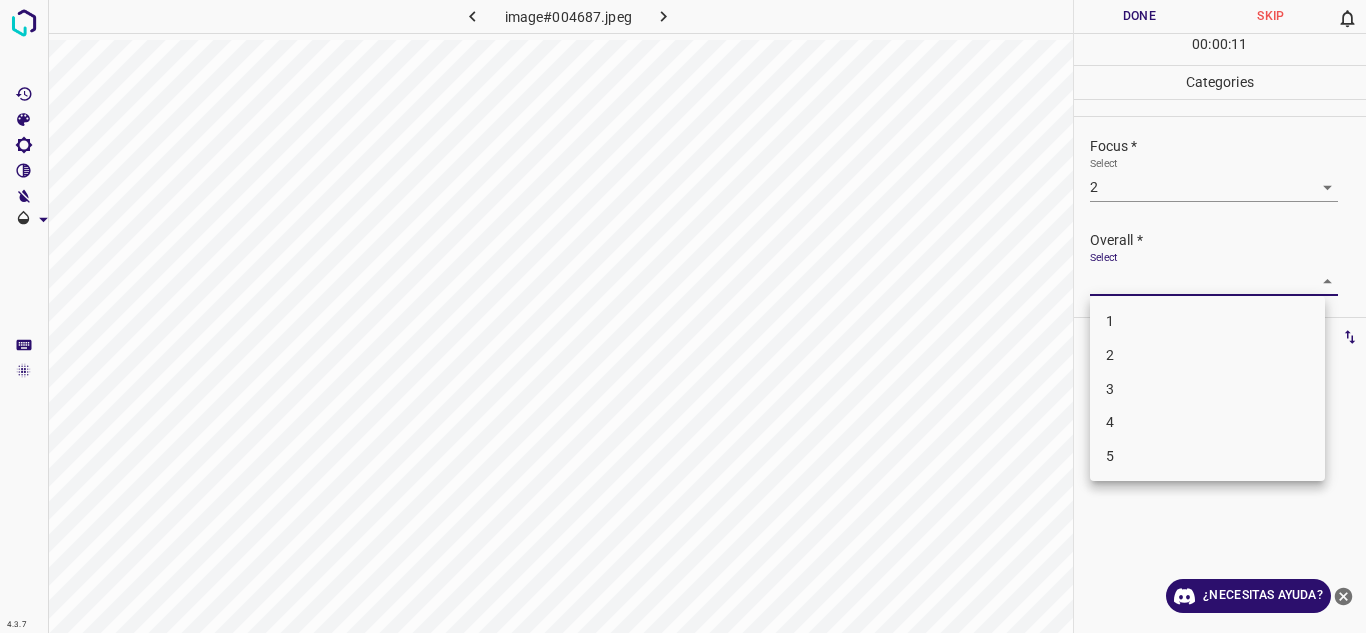 click on "3" at bounding box center (1207, 389) 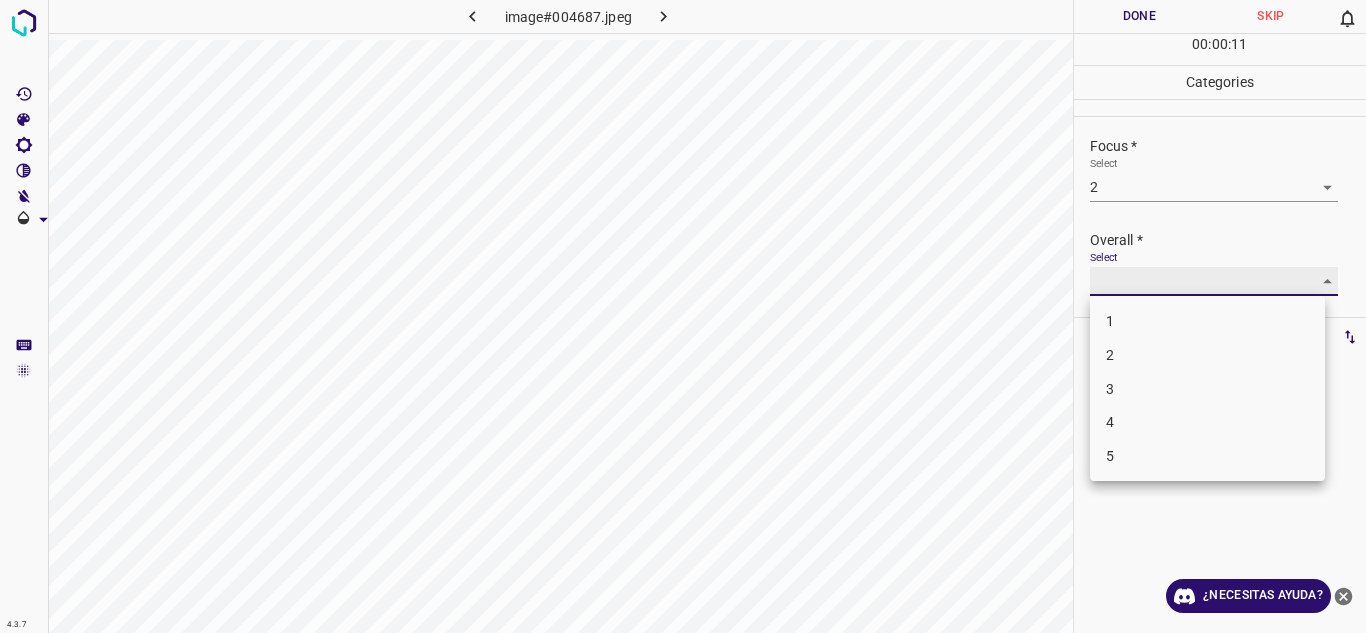 type on "3" 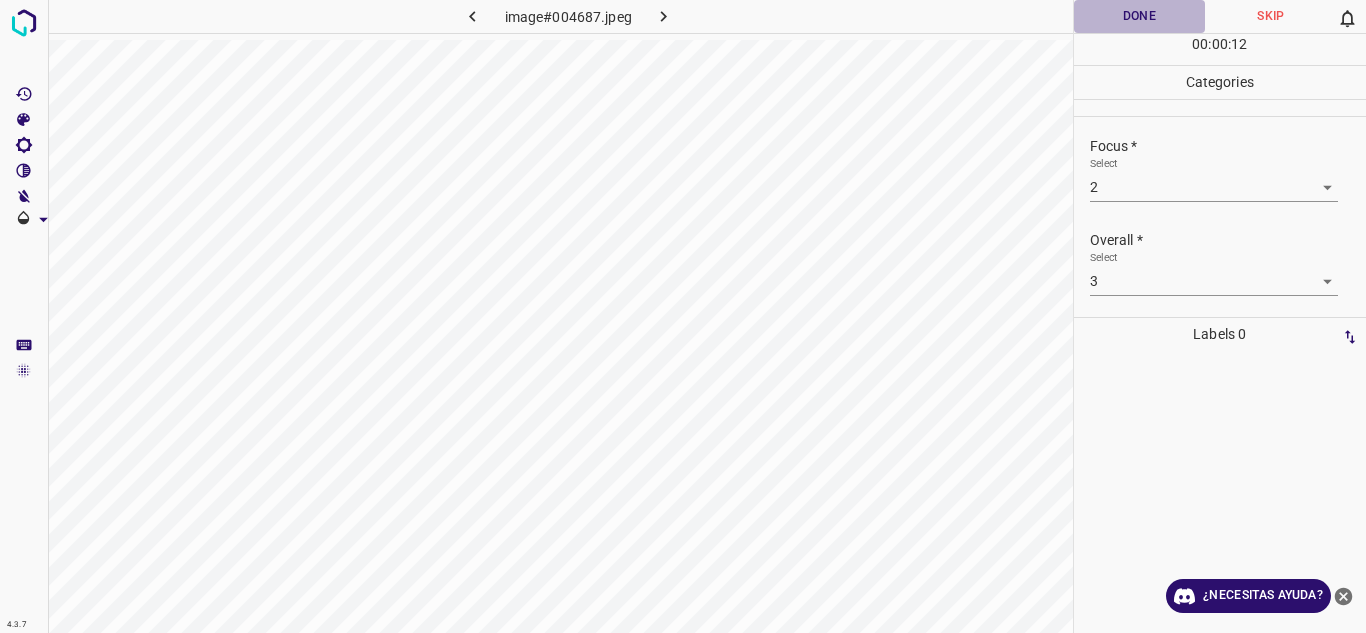 click on "Done" at bounding box center (1140, 16) 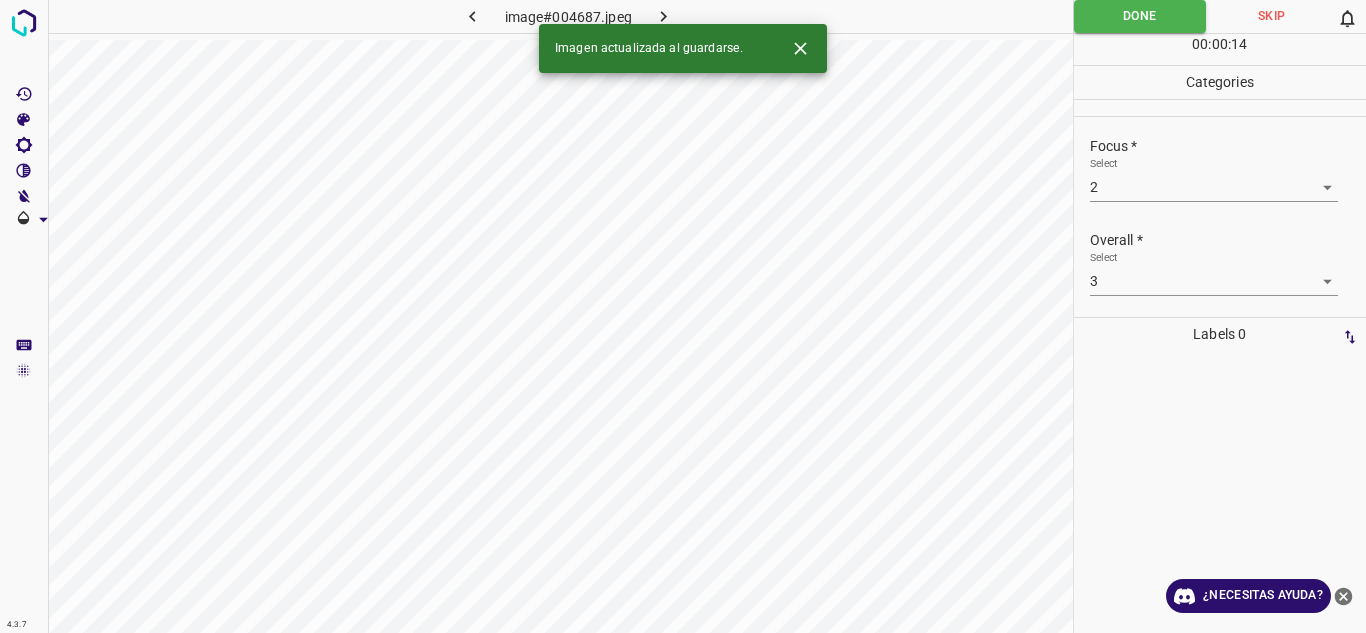 click at bounding box center [664, 16] 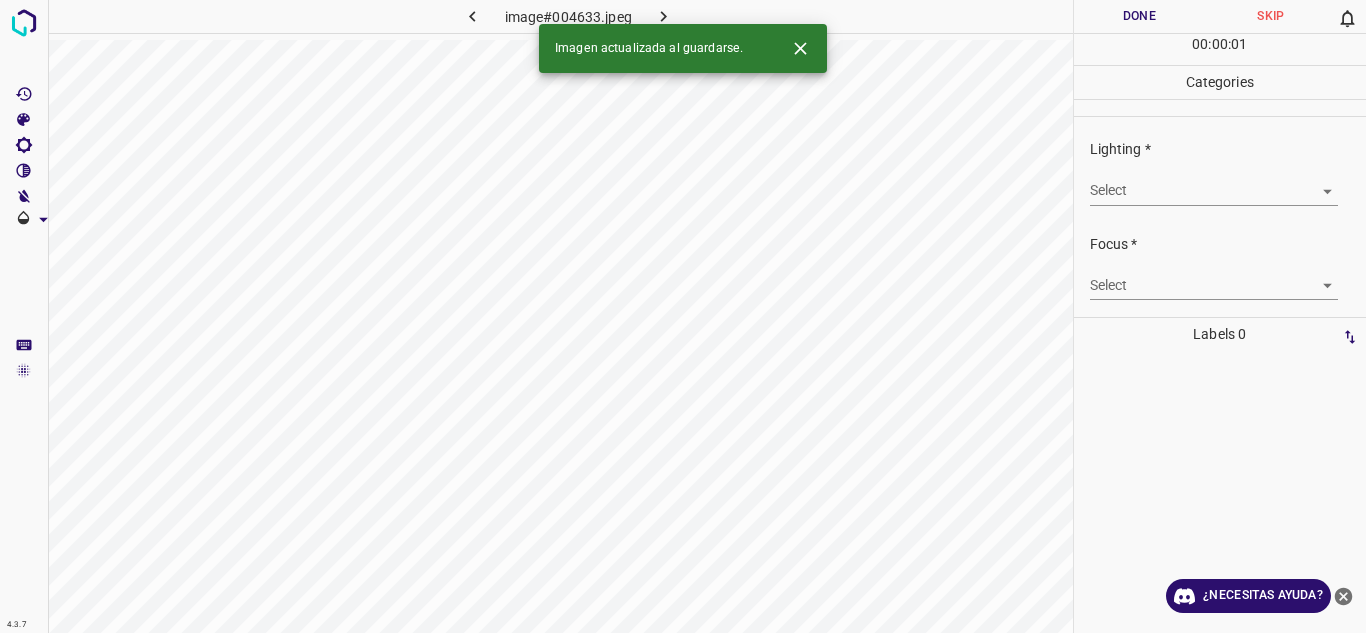 click on "4.3.7 image#004633.jpeg Done Skip 0 00   : 00   : 01   Categories Lighting *  Select ​ Focus *  Select ​ Overall *  Select ​ Labels   0 Categories 1 Lighting 2 Focus 3 Overall Tools Space Change between modes (Draw & Edit) I Auto labeling R Restore zoom M Zoom in N Zoom out Delete Delete selecte label Filters Z Restore filters X Saturation filter C Brightness filter V Contrast filter B Gray scale filter General O Download Imagen actualizada al guardarse. ¿Necesitas ayuda? Texto original Valora esta traducción Tu opinión servirá para ayudar a mejorar el Traductor de Google - Texto - Esconder - Borrar" at bounding box center [683, 316] 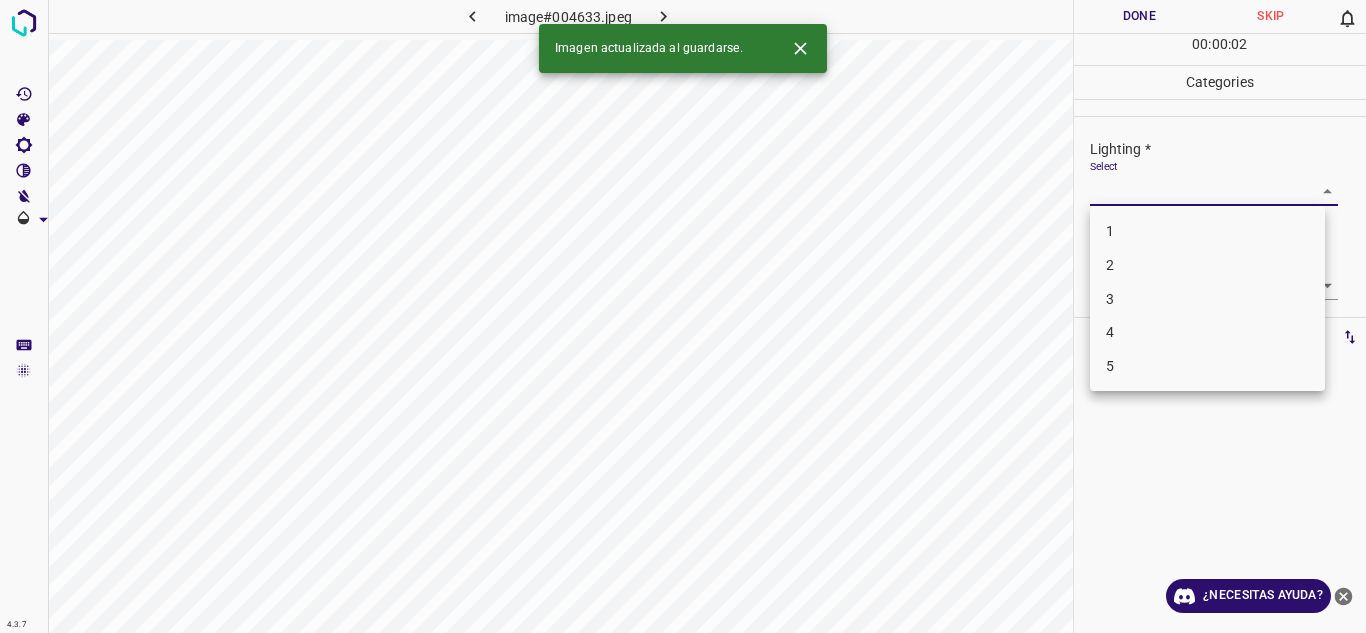 click on "3" at bounding box center [1207, 299] 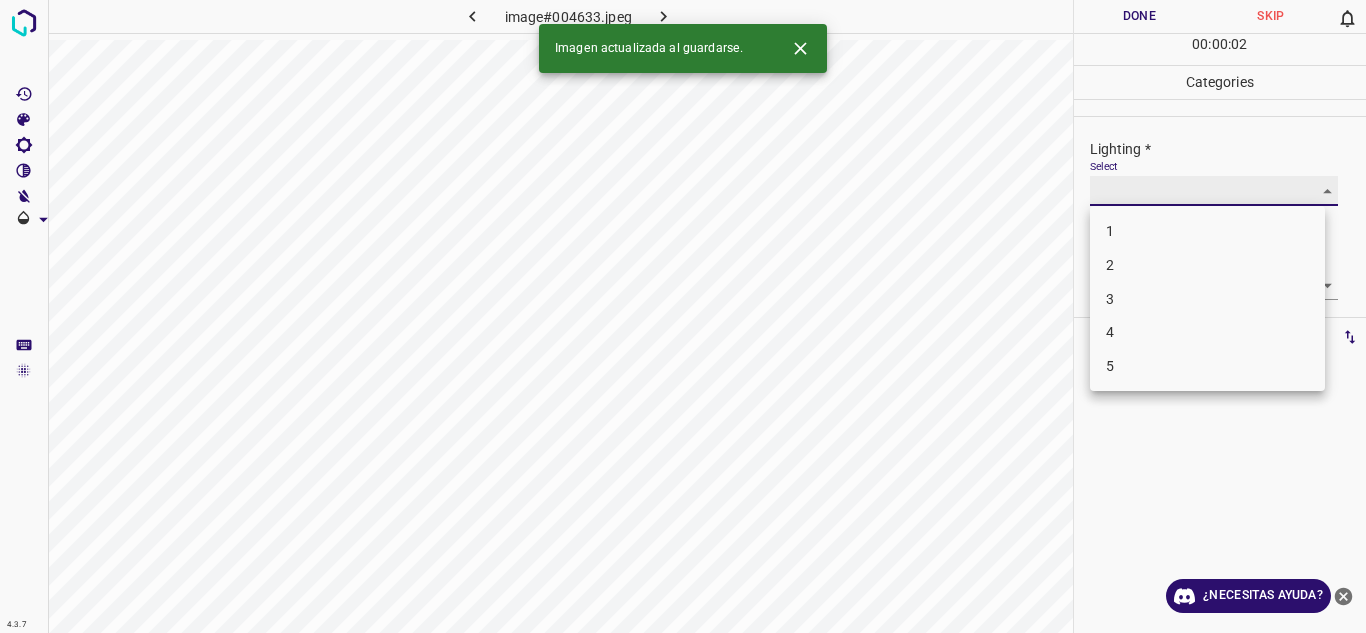 type on "3" 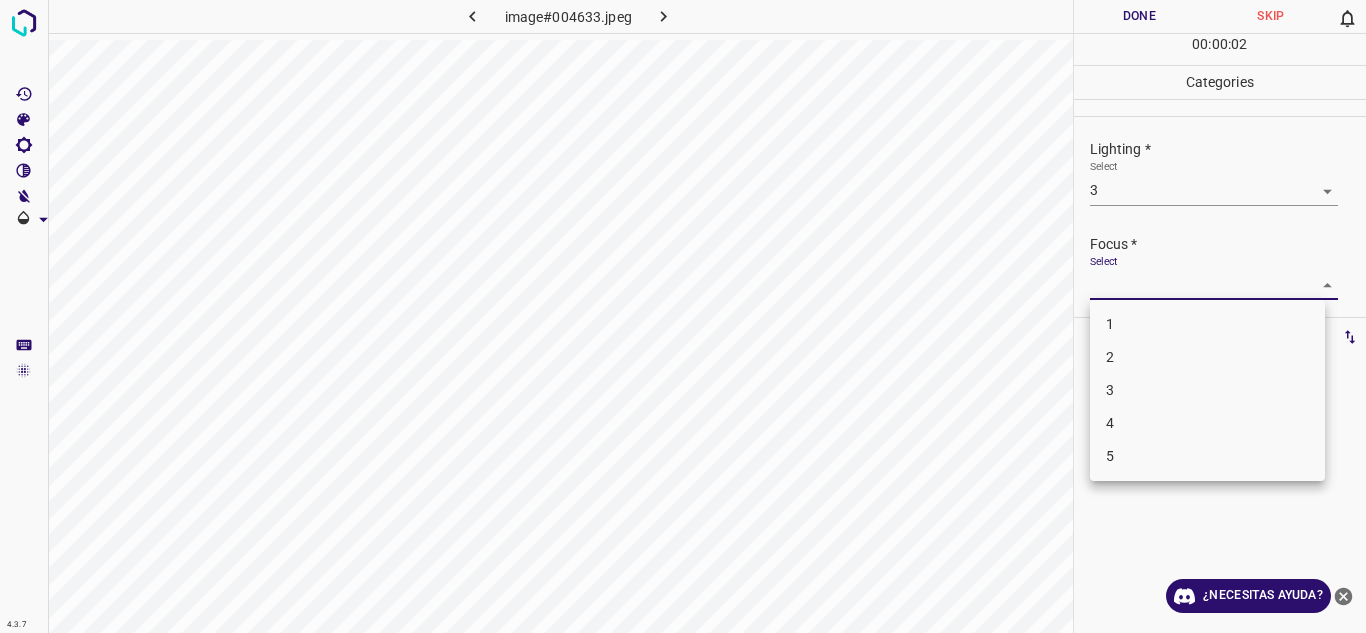 click on "4.3.7 image#004633.jpeg Done Skip 0 00   : 00   : 02   Categories Lighting *  Select 3 3 Focus *  Select ​ Overall *  Select ​ Labels   0 Categories 1 Lighting 2 Focus 3 Overall Tools Space Change between modes (Draw & Edit) I Auto labeling R Restore zoom M Zoom in N Zoom out Delete Delete selecte label Filters Z Restore filters X Saturation filter C Brightness filter V Contrast filter B Gray scale filter General O Download ¿Necesitas ayuda? Texto original Valora esta traducción Tu opinión servirá para ayudar a mejorar el Traductor de Google - Texto - Esconder - Borrar 1 2 3 4 5" at bounding box center [683, 316] 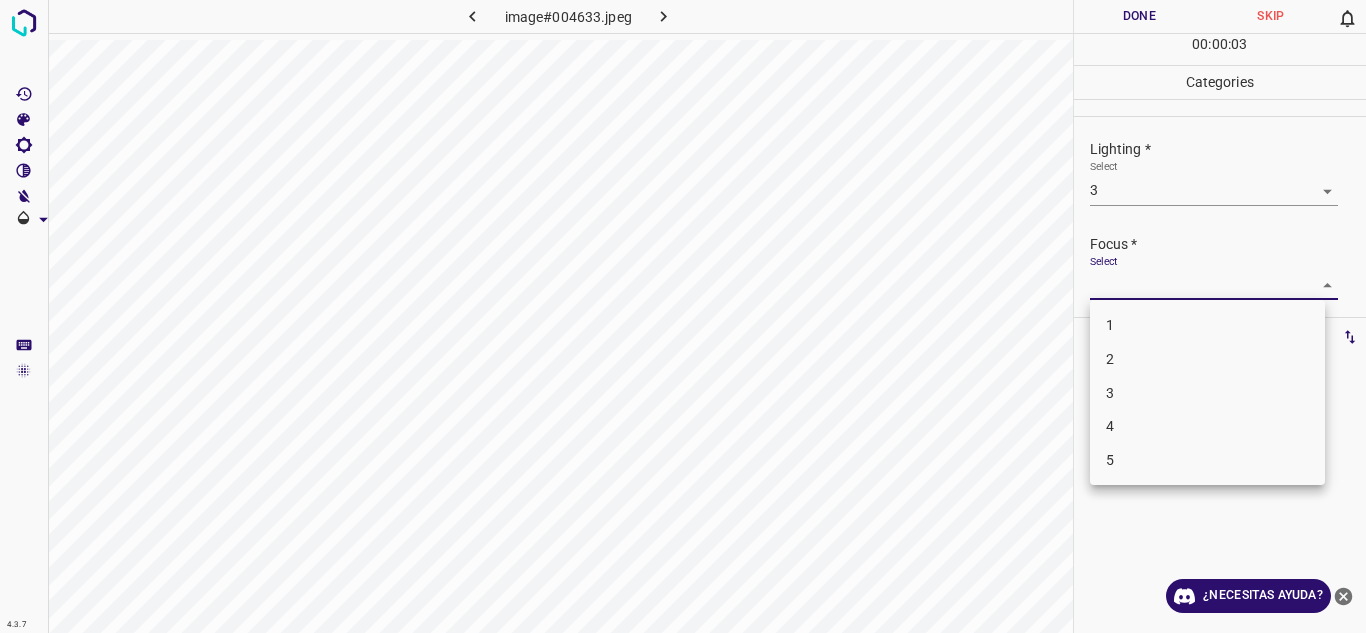 click on "2" at bounding box center [1207, 359] 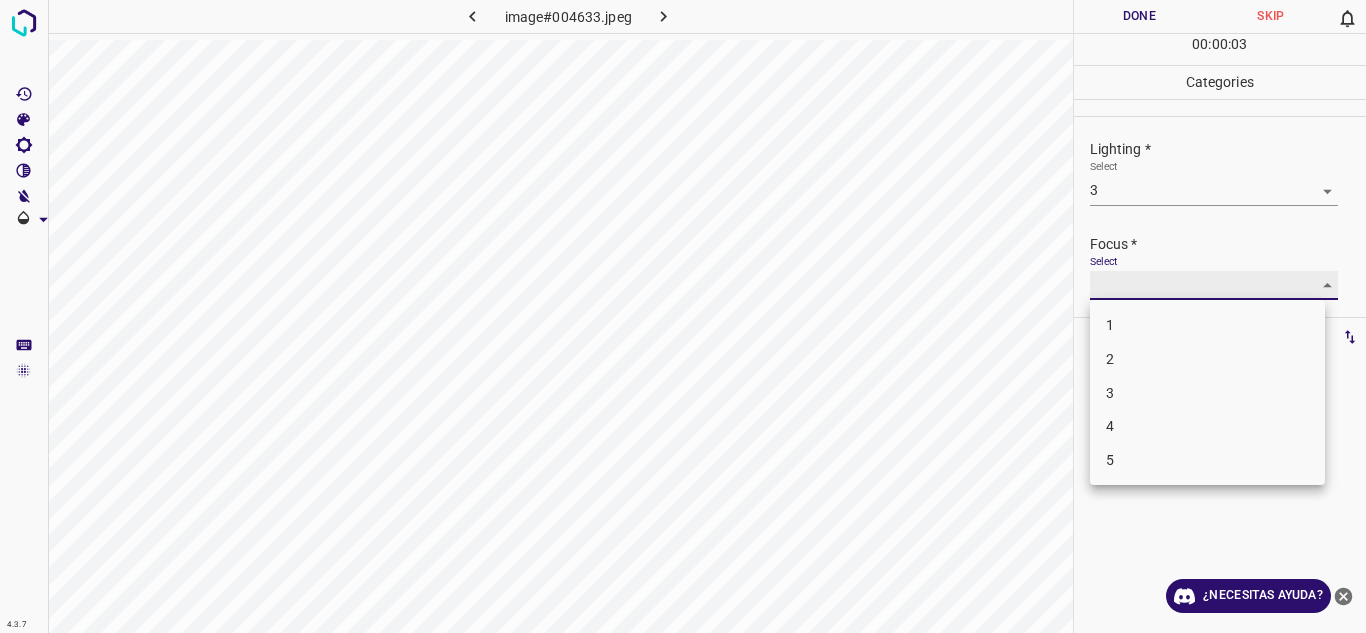 type on "2" 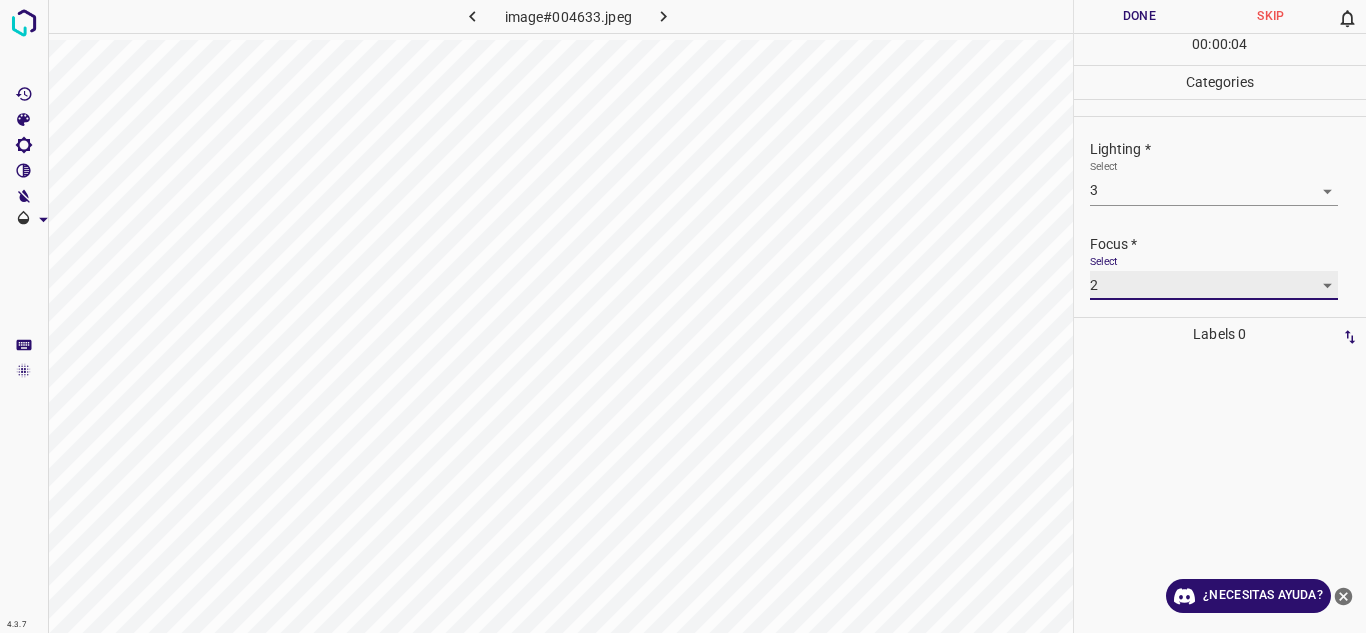 scroll, scrollTop: 98, scrollLeft: 0, axis: vertical 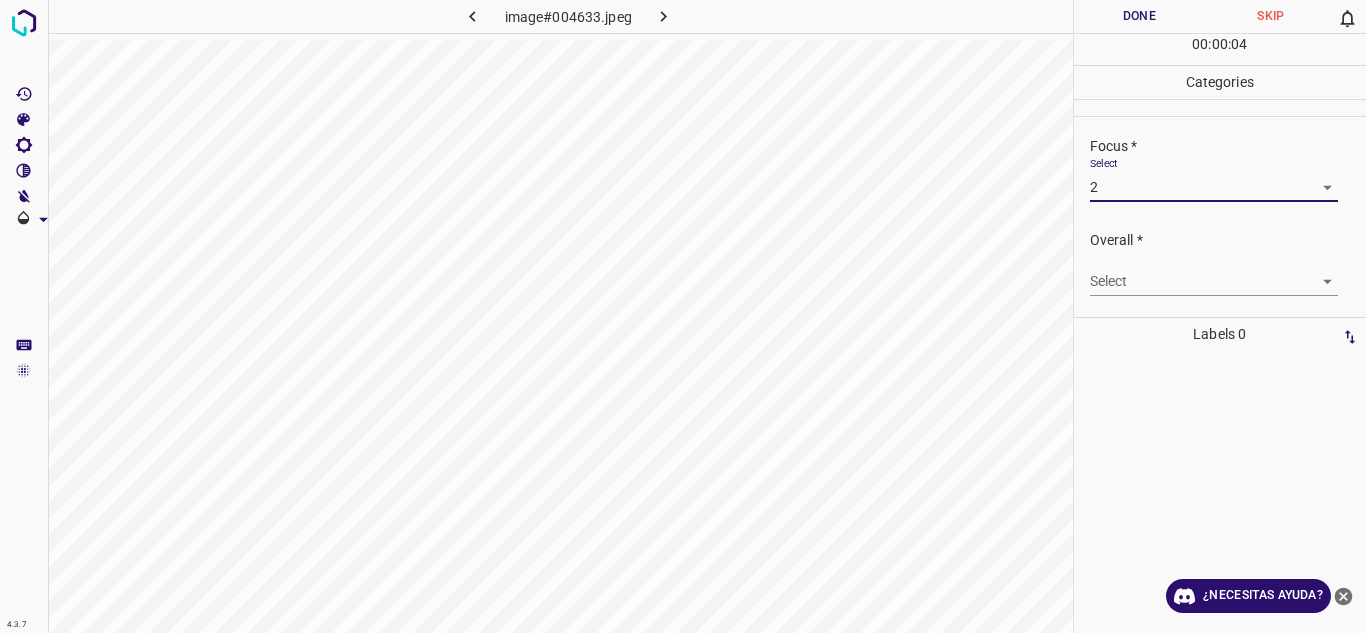 click on "4.3.7 image#004633.jpeg Done Skip 0 00   : 00   : 04   Categories Lighting *  Select 3 3 Focus *  Select 2 2 Overall *  Select ​ Labels   0 Categories 1 Lighting 2 Focus 3 Overall Tools Space Change between modes (Draw & Edit) I Auto labeling R Restore zoom M Zoom in N Zoom out Delete Delete selecte label Filters Z Restore filters X Saturation filter C Brightness filter V Contrast filter B Gray scale filter General O Download ¿Necesitas ayuda? Texto original Valora esta traducción Tu opinión servirá para ayudar a mejorar el Traductor de Google - Texto - Esconder - Borrar" at bounding box center (683, 316) 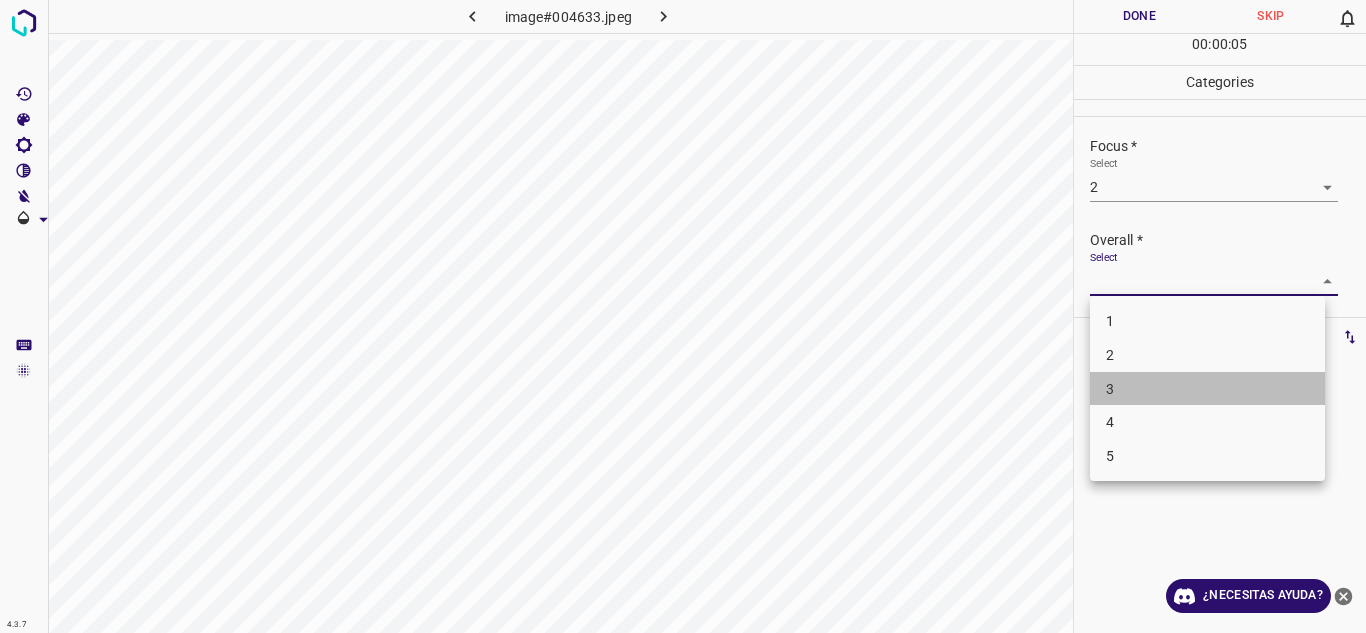 drag, startPoint x: 1167, startPoint y: 400, endPoint x: 1173, endPoint y: 379, distance: 21.84033 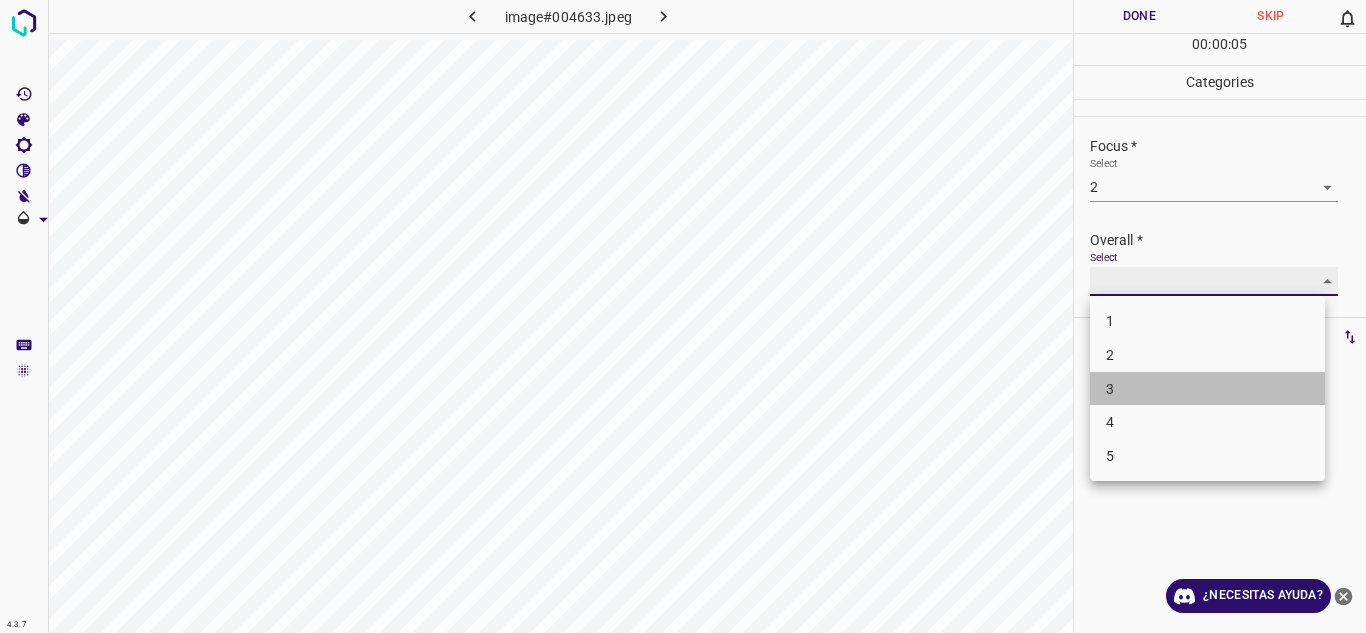 type on "3" 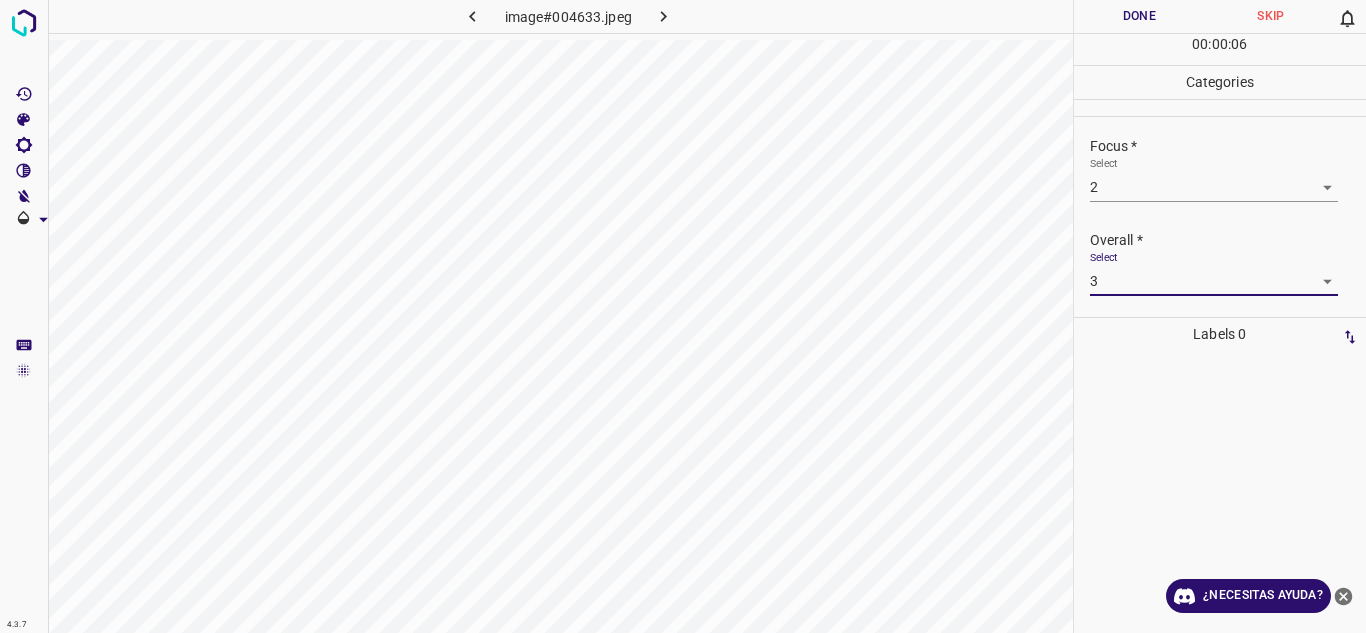 click on "Done" at bounding box center (1140, 16) 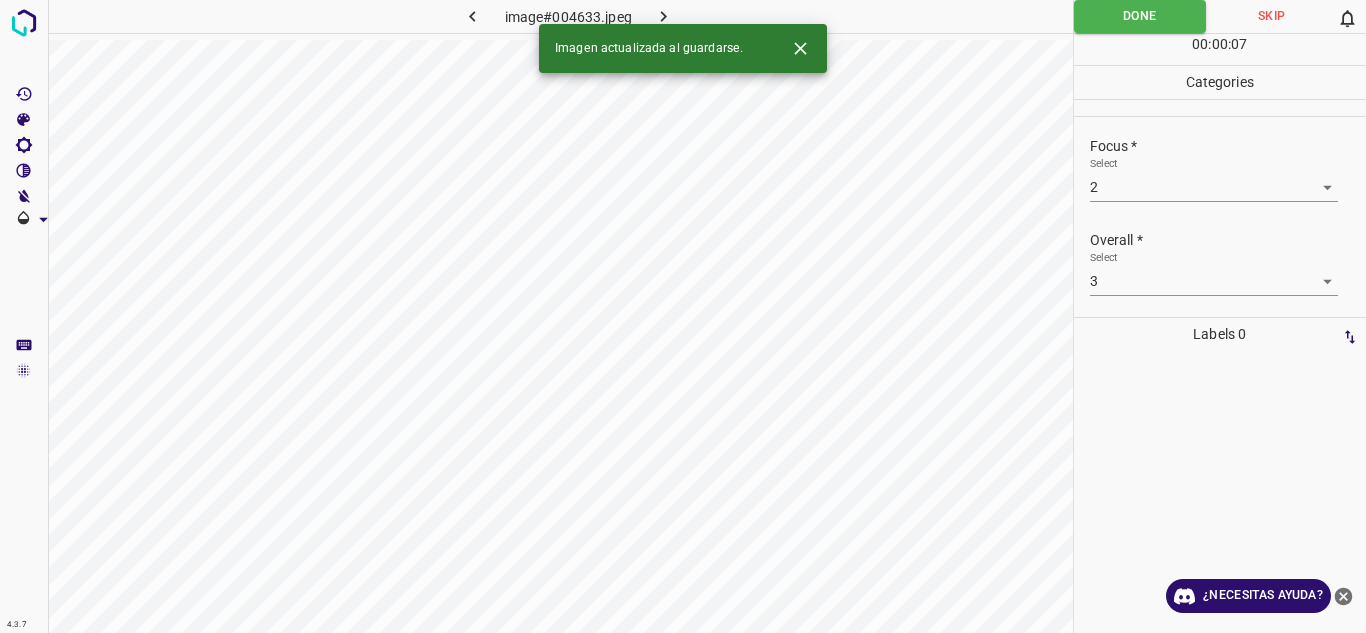 click at bounding box center (664, 16) 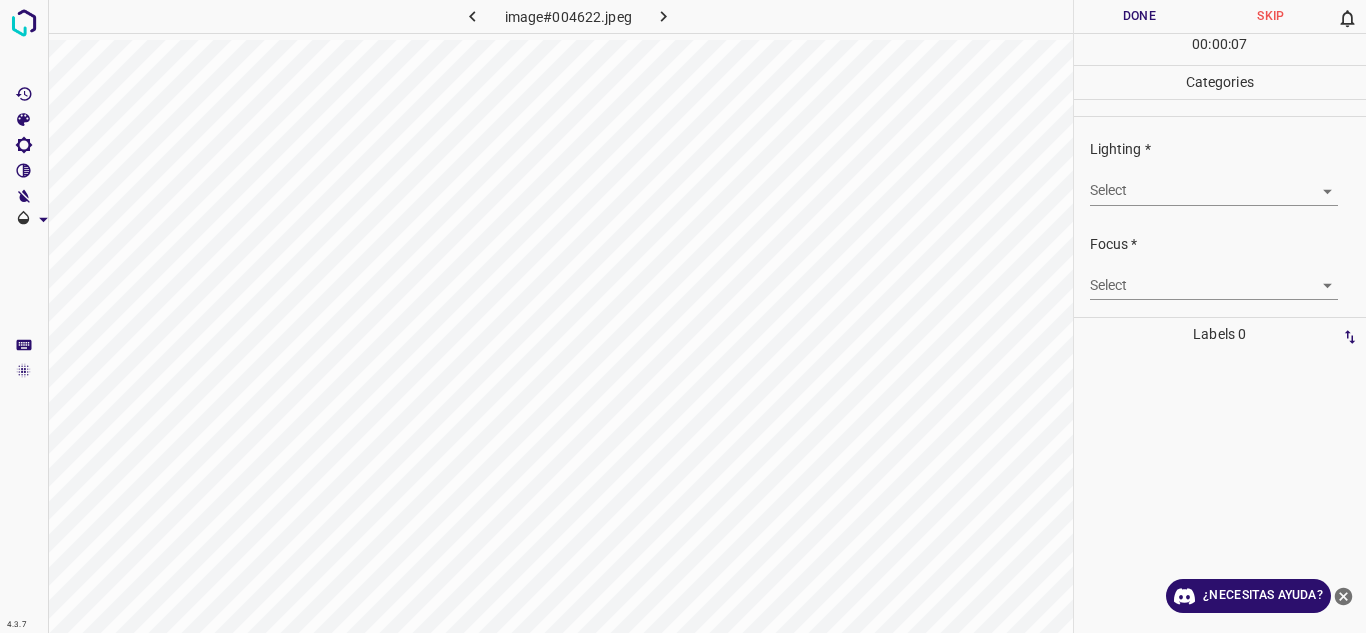 click on "4.3.7 image#004622.jpeg Done Skip 0 00   : 00   : 07   Categories Lighting *  Select ​ Focus *  Select ​ Overall *  Select ​ Labels   0 Categories 1 Lighting 2 Focus 3 Overall Tools Space Change between modes (Draw & Edit) I Auto labeling R Restore zoom M Zoom in N Zoom out Delete Delete selecte label Filters Z Restore filters X Saturation filter C Brightness filter V Contrast filter B Gray scale filter General O Download ¿Necesitas ayuda? Texto original Valora esta traducción Tu opinión servirá para ayudar a mejorar el Traductor de Google - Texto - Esconder - Borrar" at bounding box center (683, 316) 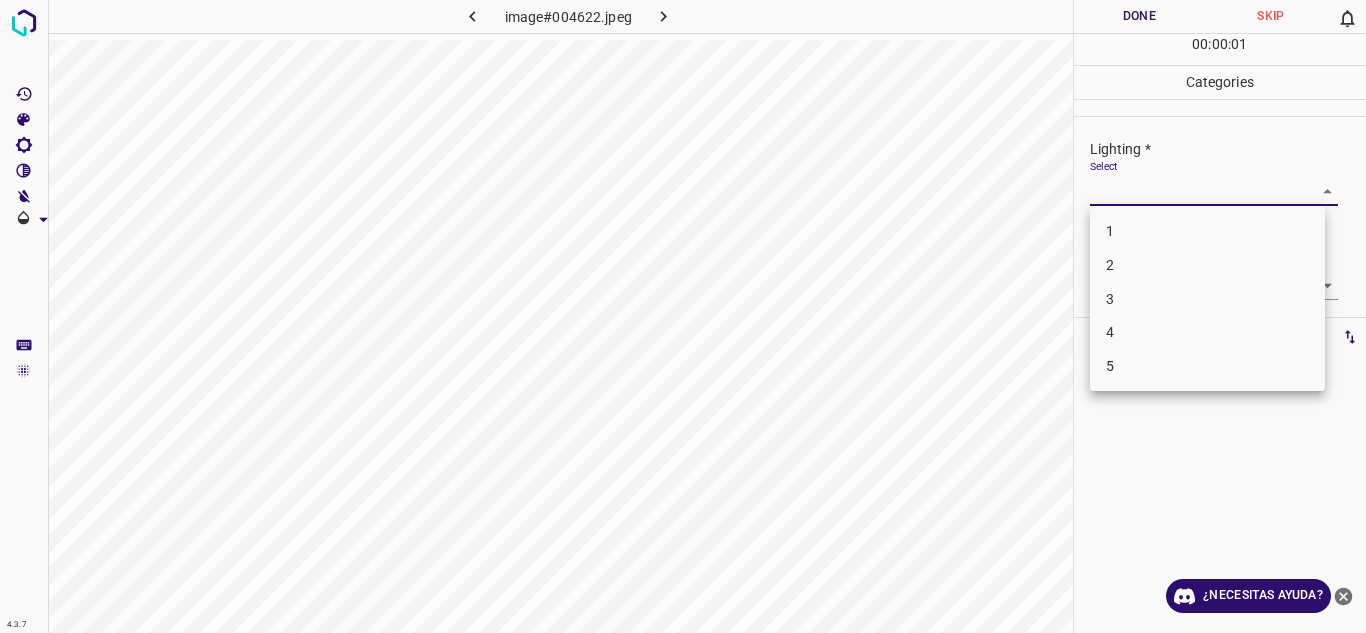 drag, startPoint x: 1192, startPoint y: 284, endPoint x: 1245, endPoint y: 291, distance: 53.460266 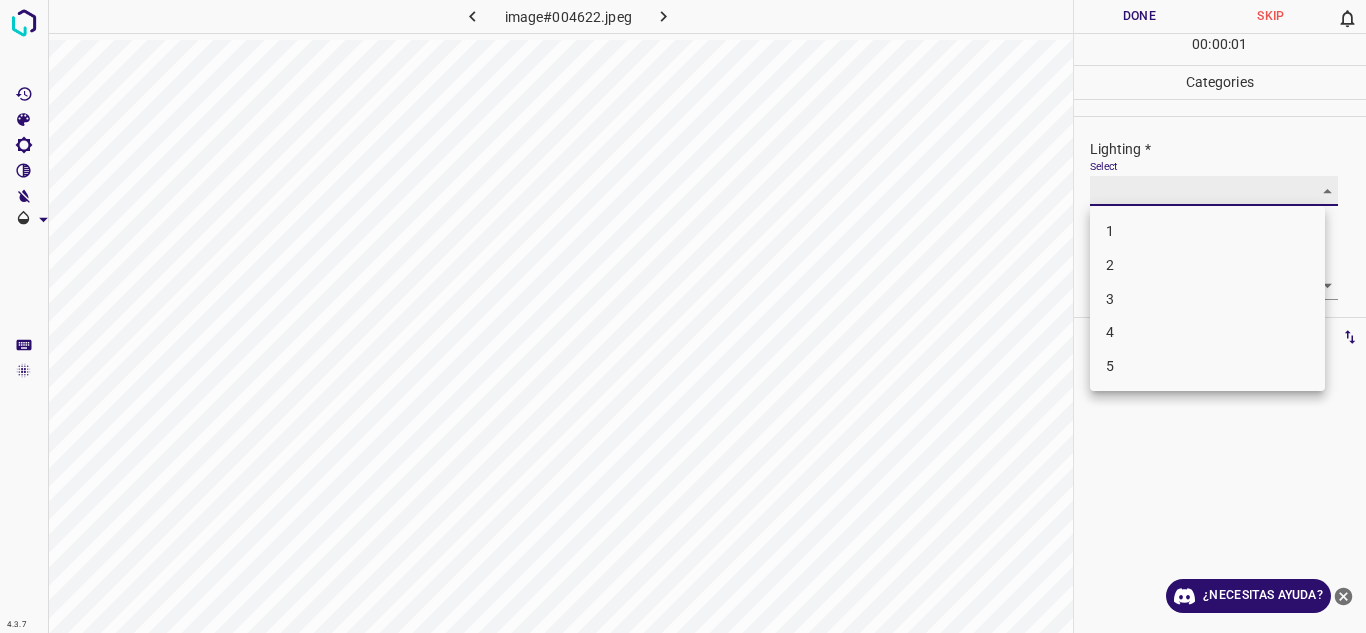 type on "3" 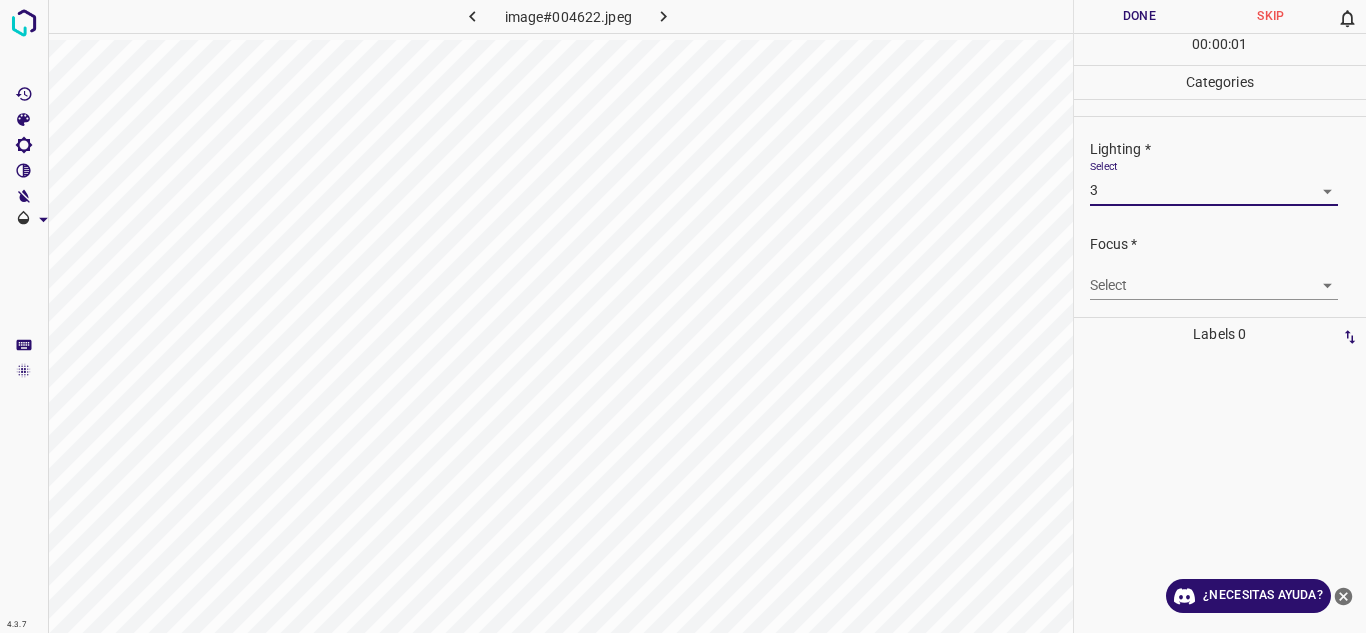 click on "4.3.7 image#004622.jpeg Done Skip 0 00   : 00   : 01   Categories Lighting *  Select 3 3 Focus *  Select ​ Overall *  Select ​ Labels   0 Categories 1 Lighting 2 Focus 3 Overall Tools Space Change between modes (Draw & Edit) I Auto labeling R Restore zoom M Zoom in N Zoom out Delete Delete selecte label Filters Z Restore filters X Saturation filter C Brightness filter V Contrast filter B Gray scale filter General O Download ¿Necesitas ayuda? Texto original Valora esta traducción Tu opinión servirá para ayudar a mejorar el Traductor de Google - Texto - Esconder - Borrar" at bounding box center (683, 316) 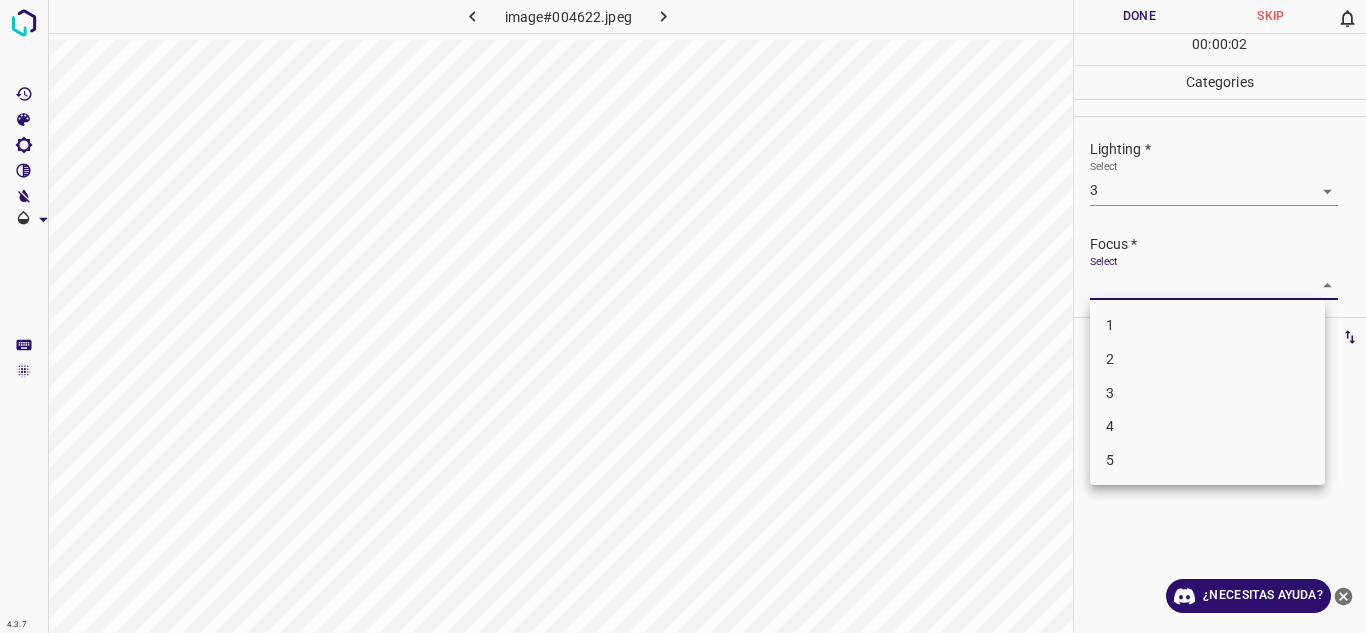 click on "3" at bounding box center (1207, 393) 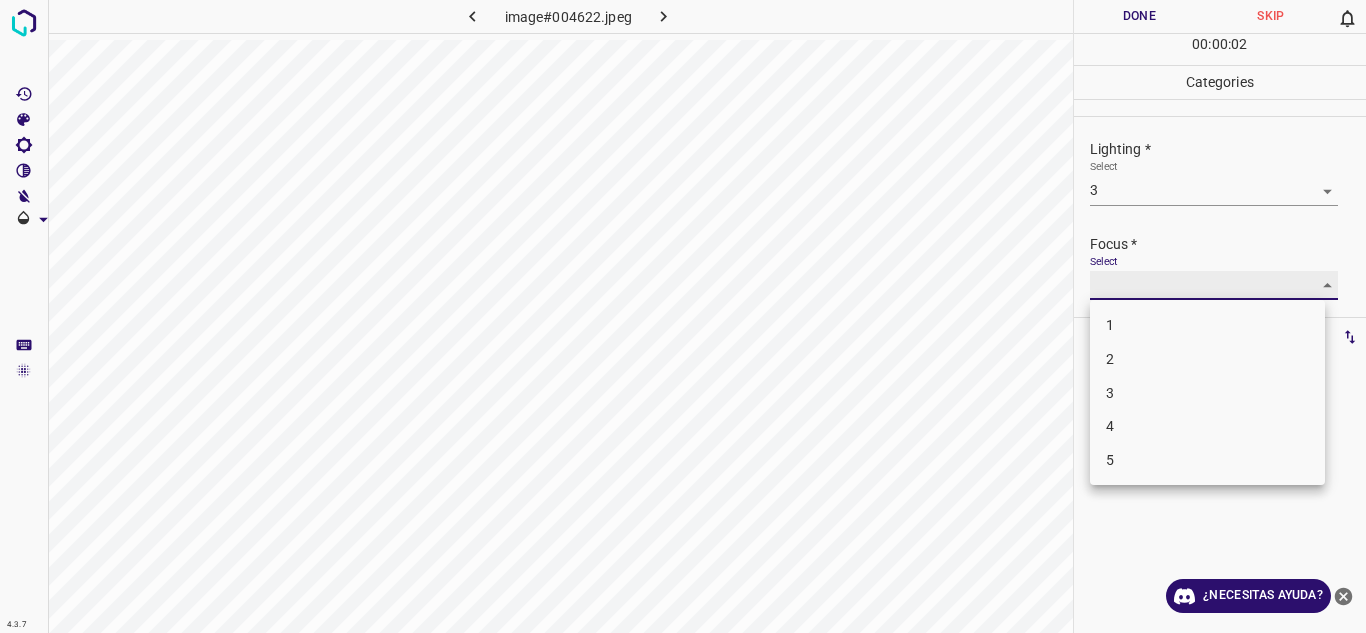 type on "3" 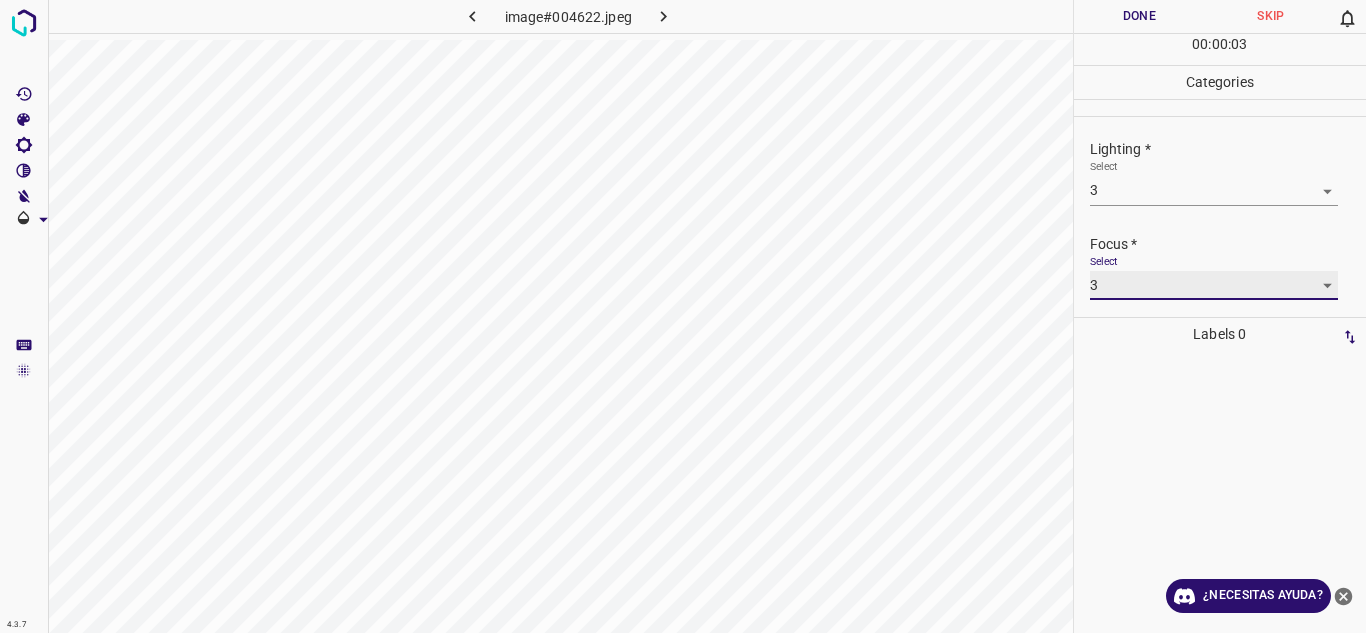 scroll, scrollTop: 98, scrollLeft: 0, axis: vertical 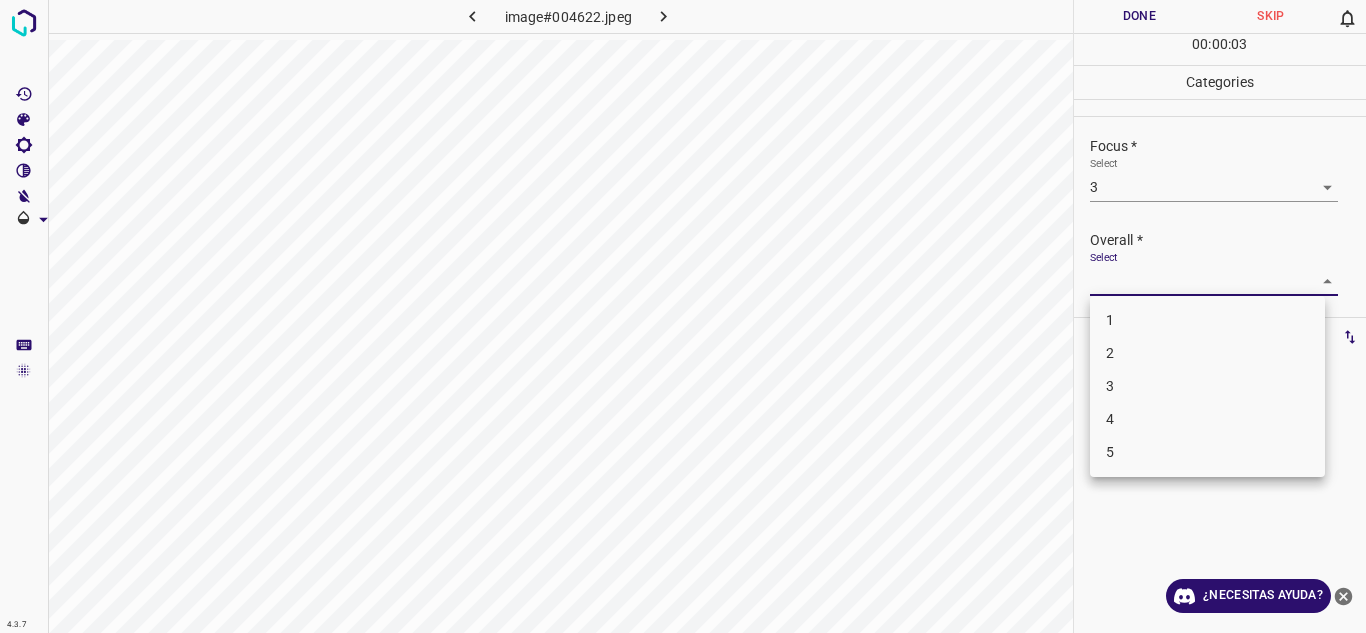 click on "4.3.7 image#004622.jpeg Done Skip 0 00   : 00   : 03   Categories Lighting *  Select 3 3 Focus *  Select 3 3 Overall *  Select ​ Labels   0 Categories 1 Lighting 2 Focus 3 Overall Tools Space Change between modes (Draw & Edit) I Auto labeling R Restore zoom M Zoom in N Zoom out Delete Delete selecte label Filters Z Restore filters X Saturation filter C Brightness filter V Contrast filter B Gray scale filter General O Download ¿Necesitas ayuda? Texto original Valora esta traducción Tu opinión servirá para ayudar a mejorar el Traductor de Google - Texto - Esconder - Borrar 1 2 3 4 5" at bounding box center (683, 316) 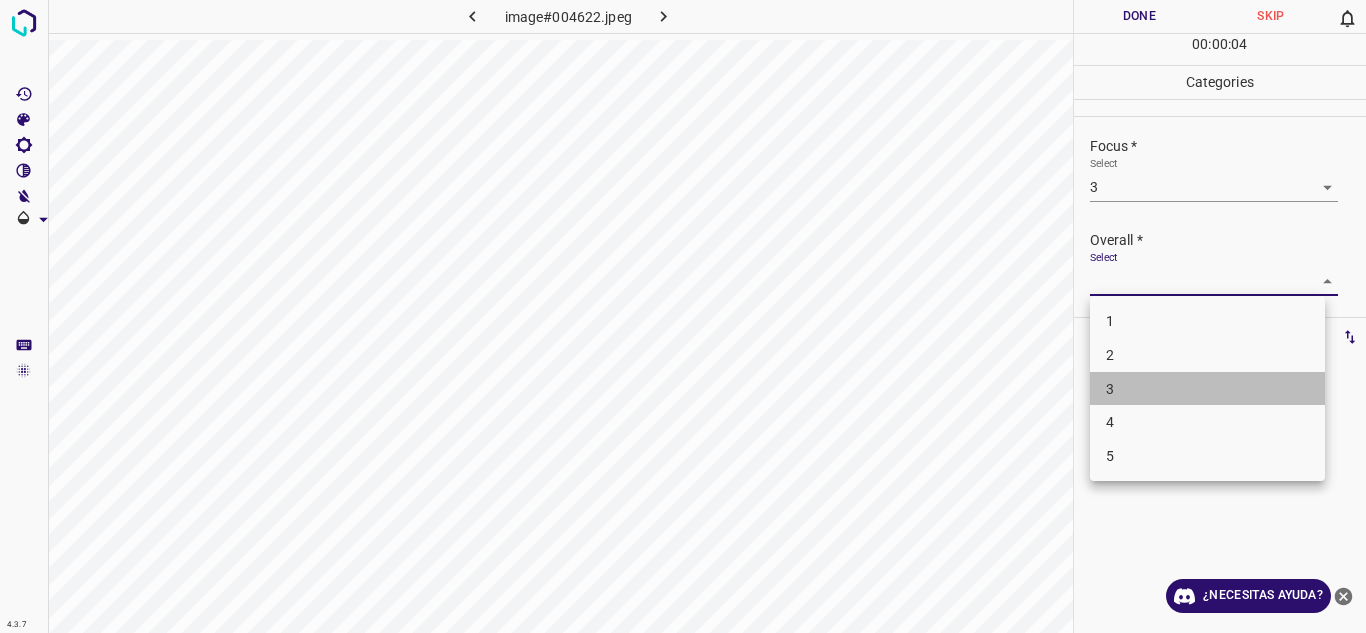 click on "3" at bounding box center (1207, 389) 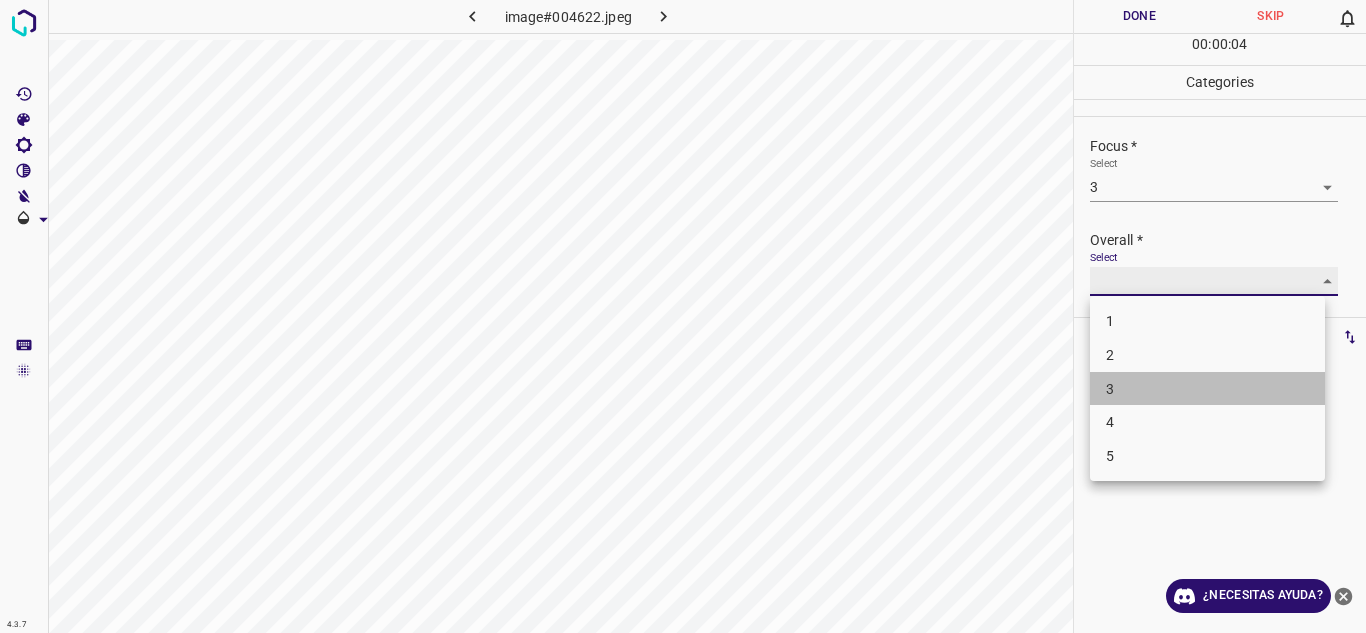 type on "3" 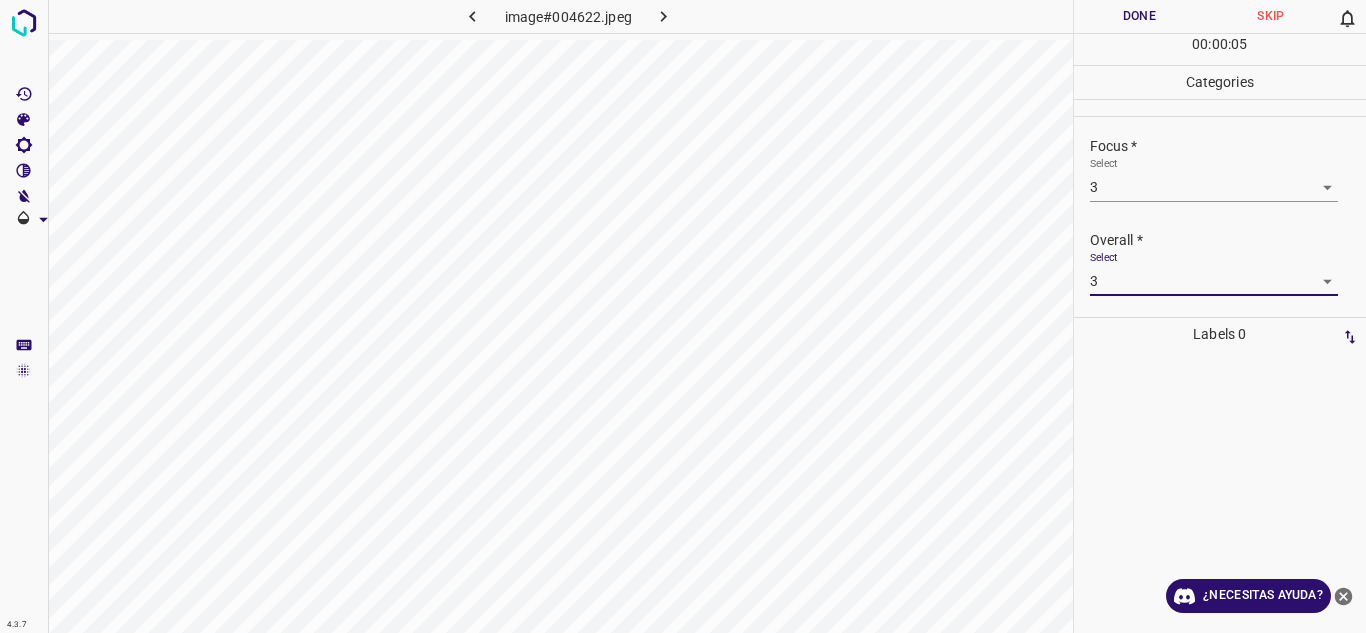 click on "Done" at bounding box center [1140, 16] 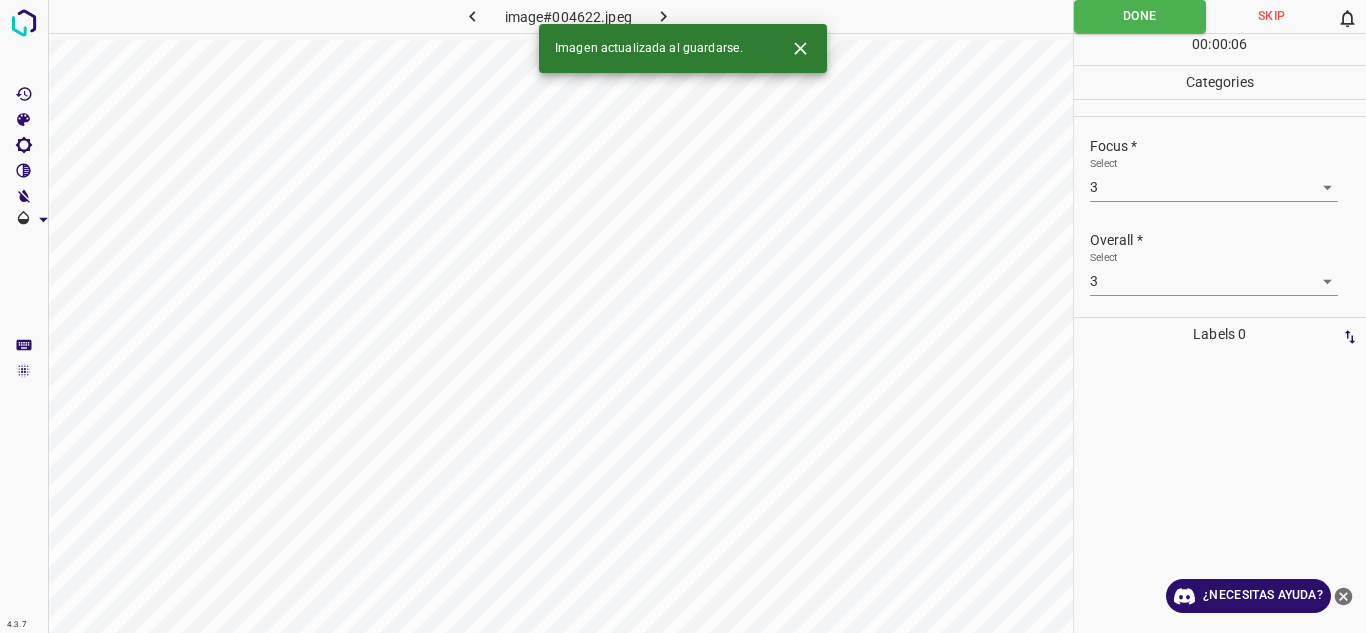 click 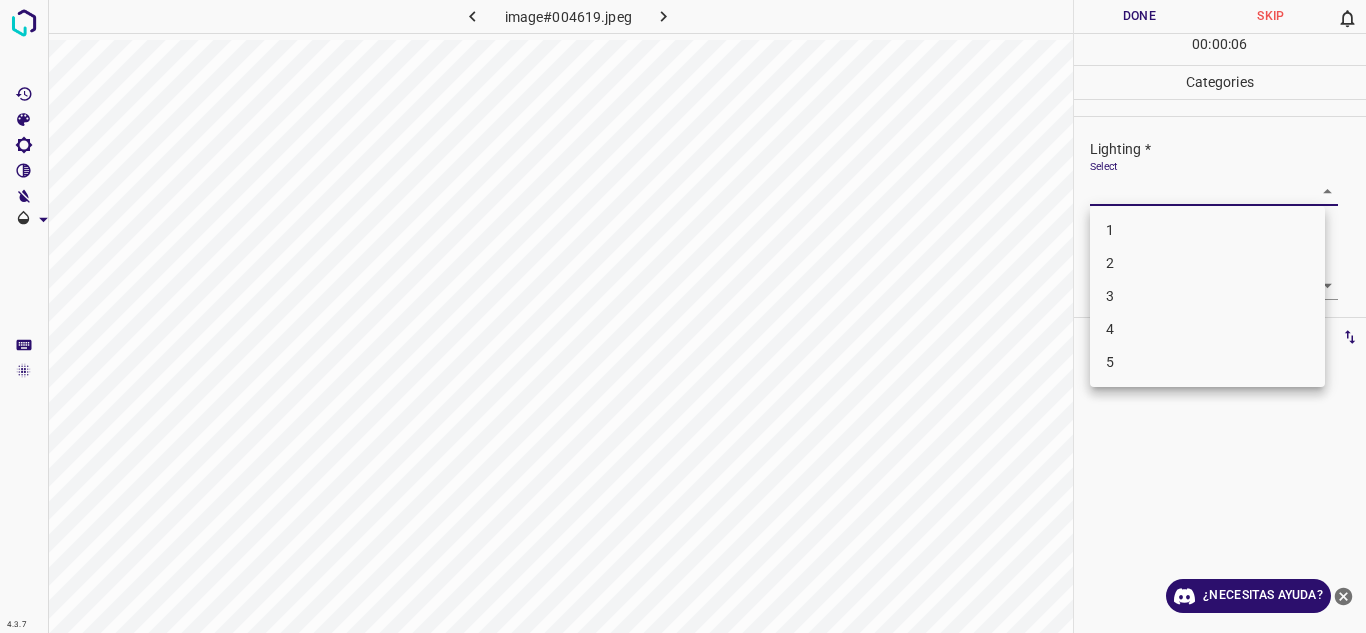 click on "4.3.7 image#004619.jpeg Done Skip 0 00   : 00   : 06   Categories Lighting *  Select ​ Focus *  Select ​ Overall *  Select ​ Labels   0 Categories 1 Lighting 2 Focus 3 Overall Tools Space Change between modes (Draw & Edit) I Auto labeling R Restore zoom M Zoom in N Zoom out Delete Delete selecte label Filters Z Restore filters X Saturation filter C Brightness filter V Contrast filter B Gray scale filter General O Download ¿Necesitas ayuda? Texto original Valora esta traducción Tu opinión servirá para ayudar a mejorar el Traductor de Google - Texto - Esconder - Borrar 1 2 3 4 5" at bounding box center (683, 316) 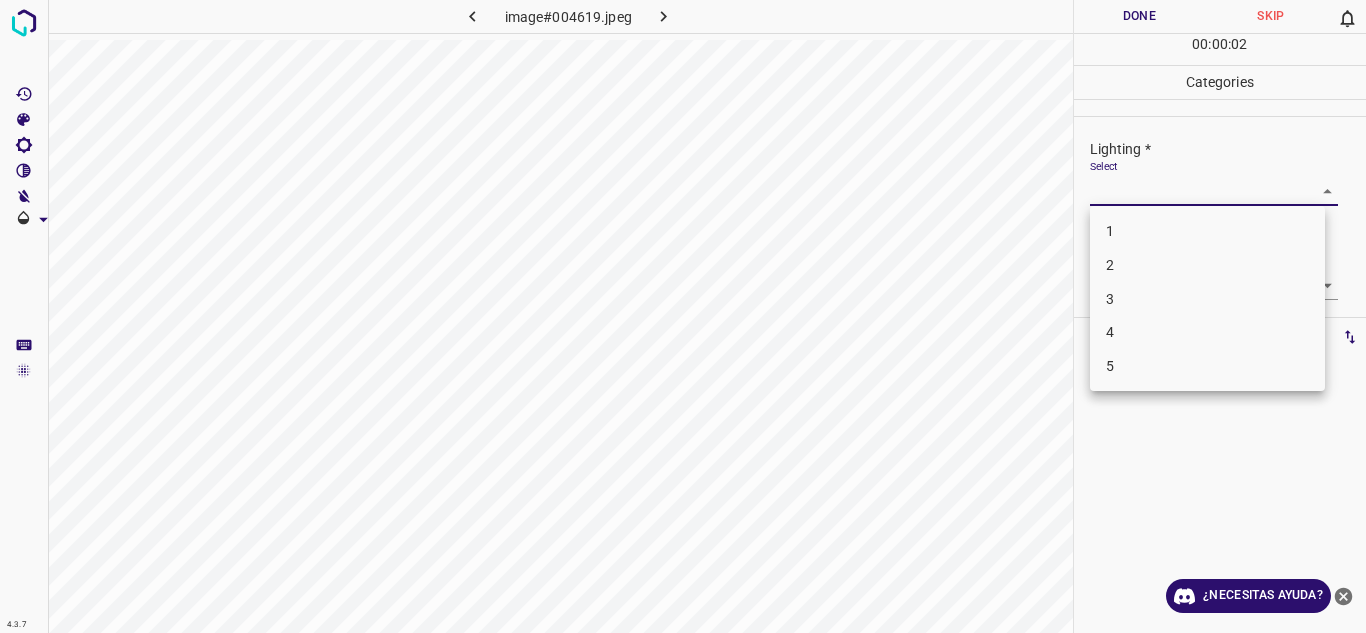 click on "3" at bounding box center (1207, 299) 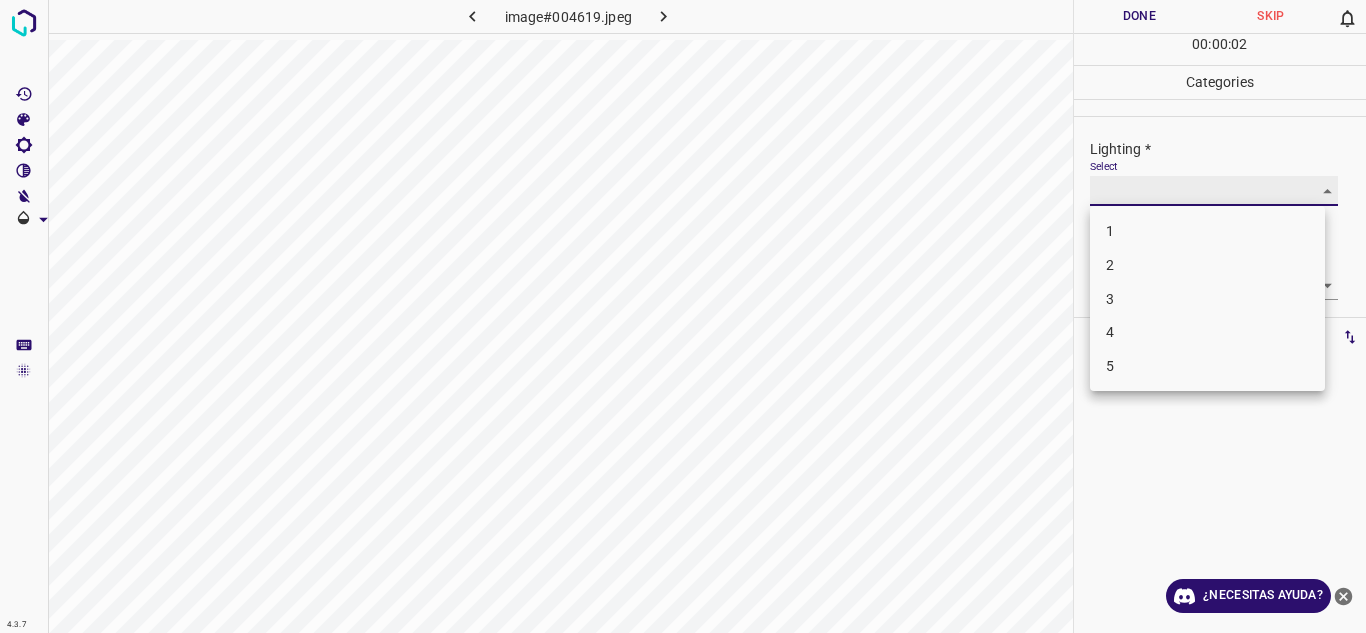 type on "3" 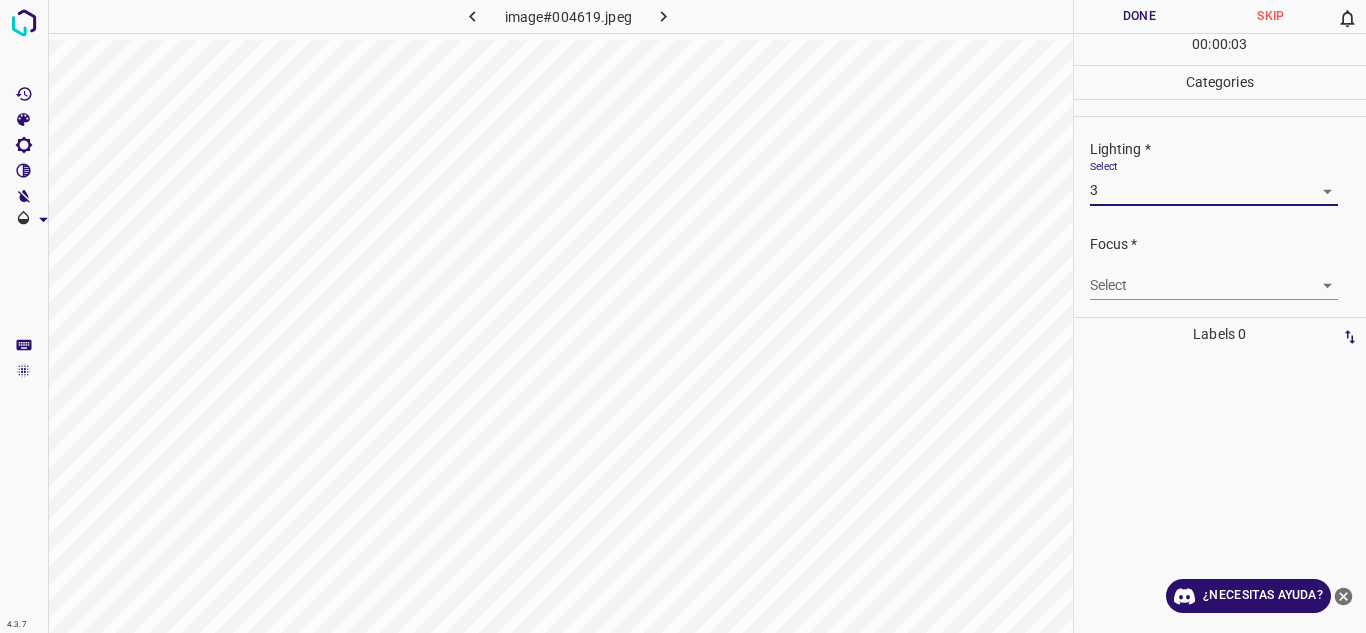 click on "4.3.7 image#004619.jpeg Done Skip 0 00   : 00   : 03   Categories Lighting *  Select 3 3 Focus *  Select ​ Overall *  Select ​ Labels   0 Categories 1 Lighting 2 Focus 3 Overall Tools Space Change between modes (Draw & Edit) I Auto labeling R Restore zoom M Zoom in N Zoom out Delete Delete selecte label Filters Z Restore filters X Saturation filter C Brightness filter V Contrast filter B Gray scale filter General O Download ¿Necesitas ayuda? Texto original Valora esta traducción Tu opinión servirá para ayudar a mejorar el Traductor de Google - Texto - Esconder - Borrar" at bounding box center [683, 316] 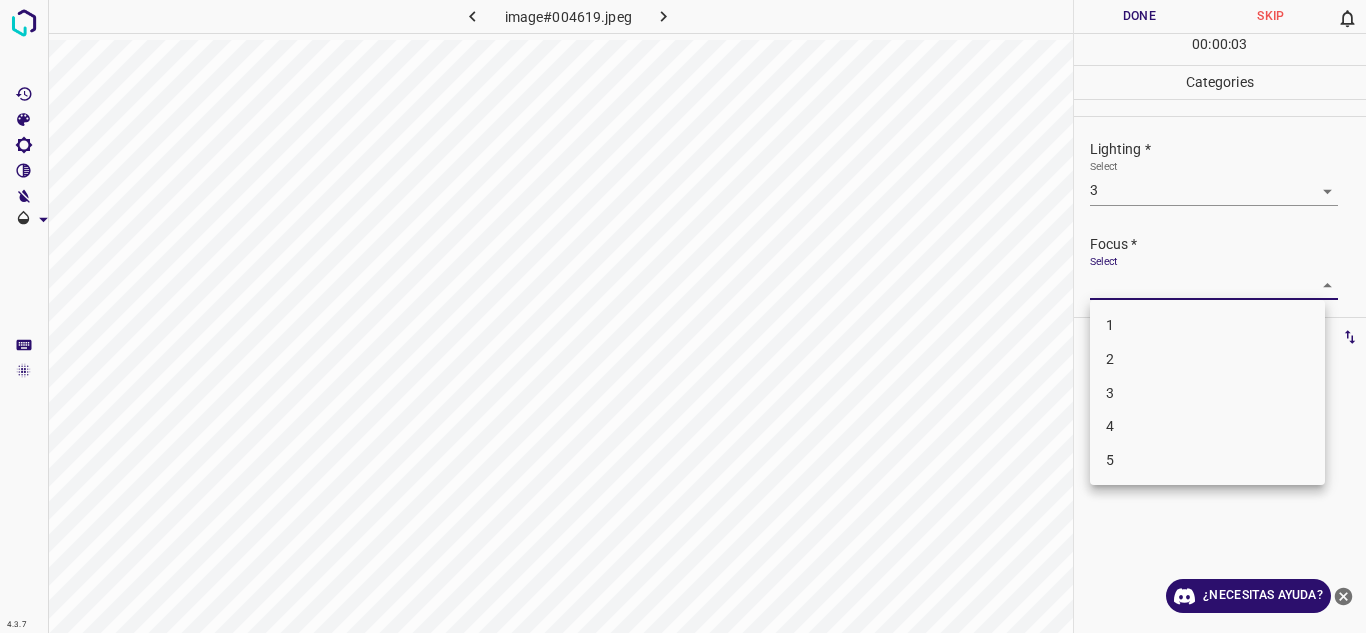 click on "3" at bounding box center (1207, 393) 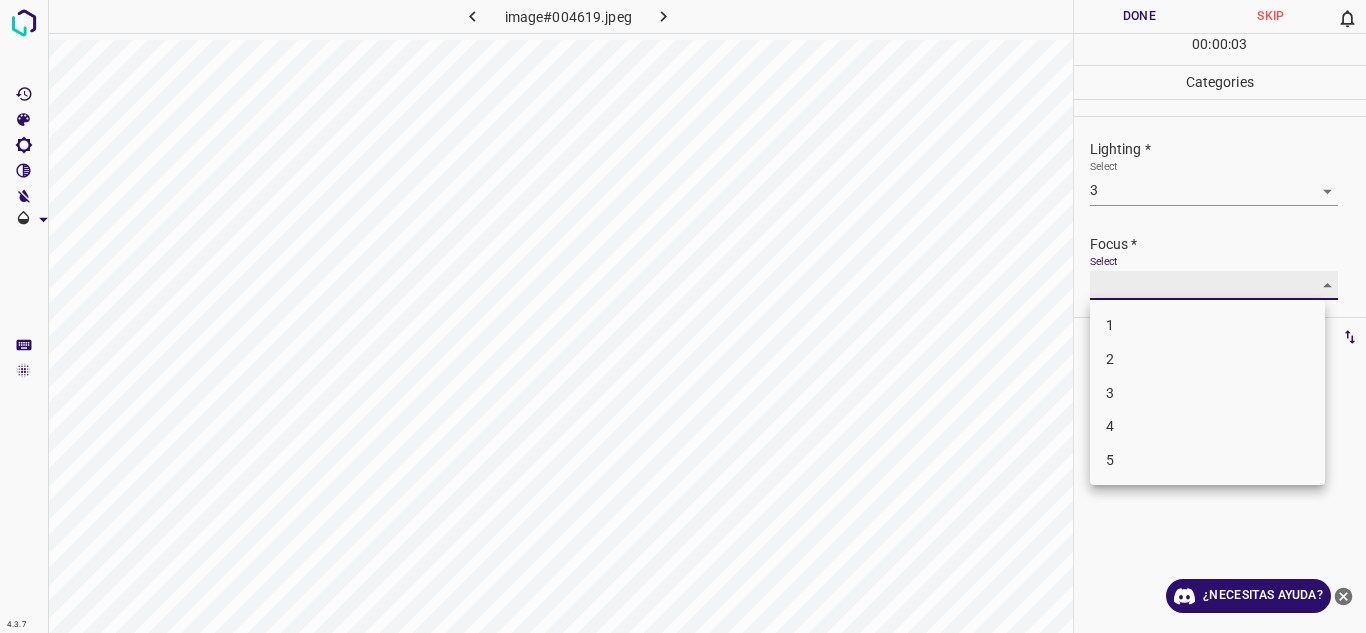 type on "3" 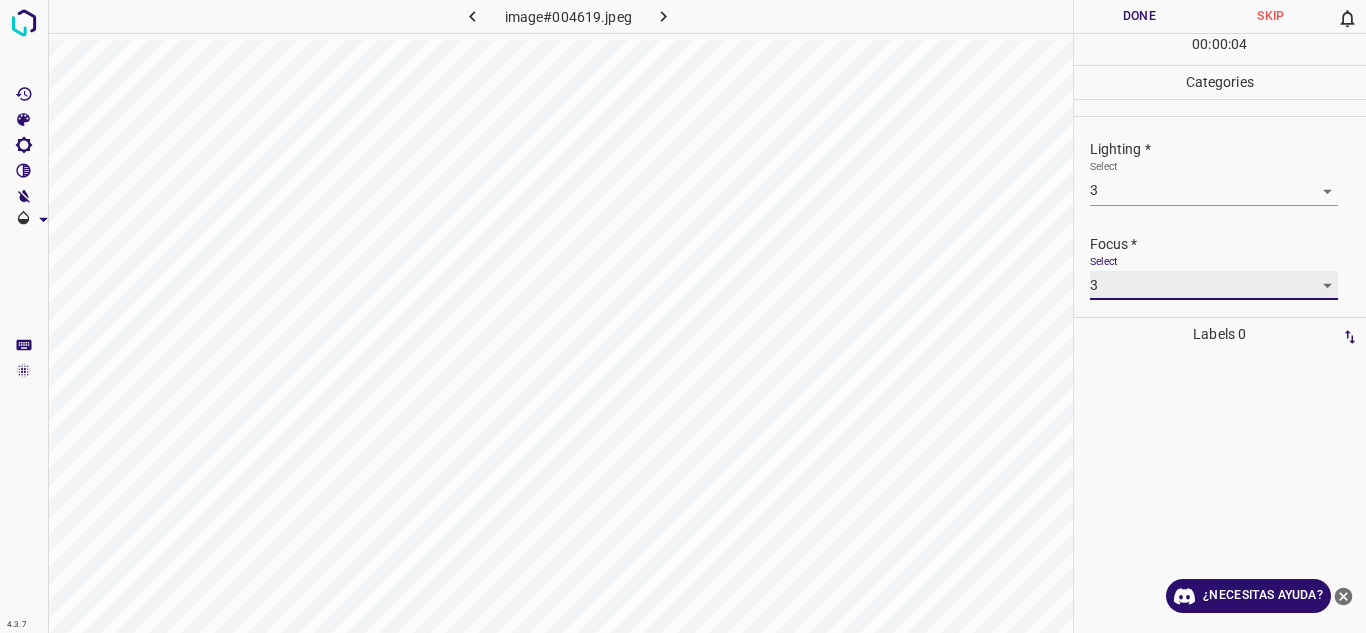 scroll, scrollTop: 98, scrollLeft: 0, axis: vertical 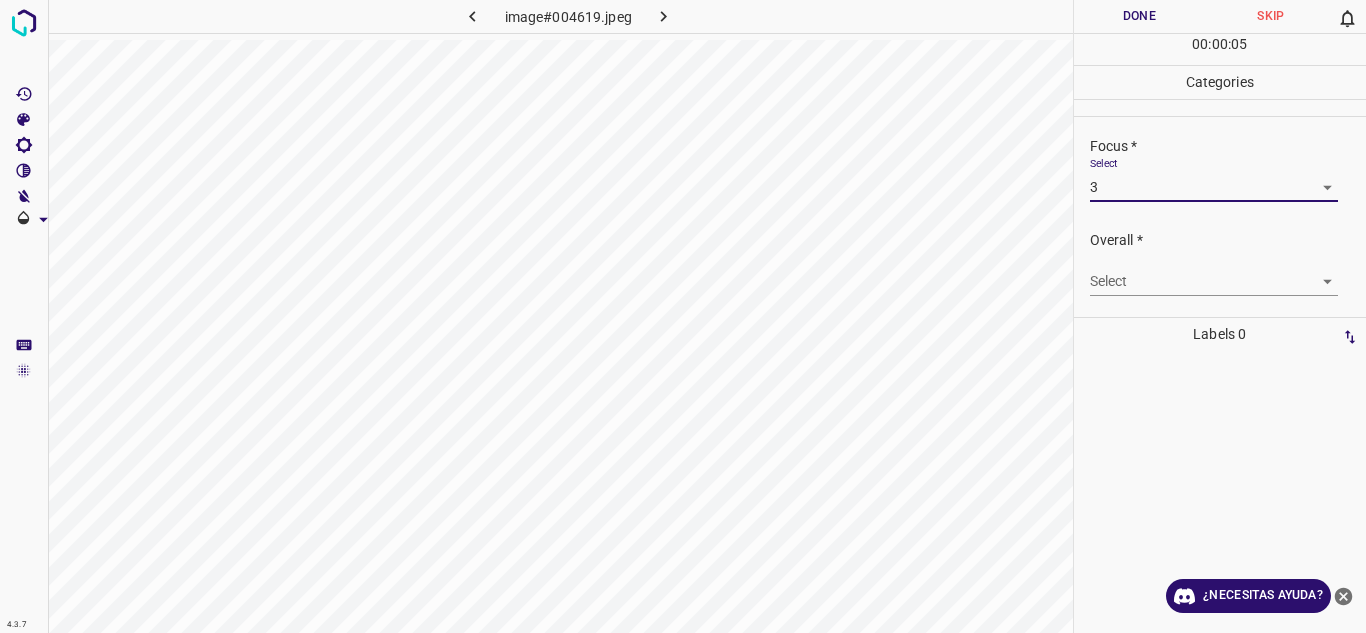 click on "4.3.7 image#004619.jpeg Done Skip 0 00   : 00   : 05   Categories Lighting *  Select 3 3 Focus *  Select 3 3 Overall *  Select ​ Labels   0 Categories 1 Lighting 2 Focus 3 Overall Tools Space Change between modes (Draw & Edit) I Auto labeling R Restore zoom M Zoom in N Zoom out Delete Delete selecte label Filters Z Restore filters X Saturation filter C Brightness filter V Contrast filter B Gray scale filter General O Download ¿Necesitas ayuda? Texto original Valora esta traducción Tu opinión servirá para ayudar a mejorar el Traductor de Google - Texto - Esconder - Borrar" at bounding box center [683, 316] 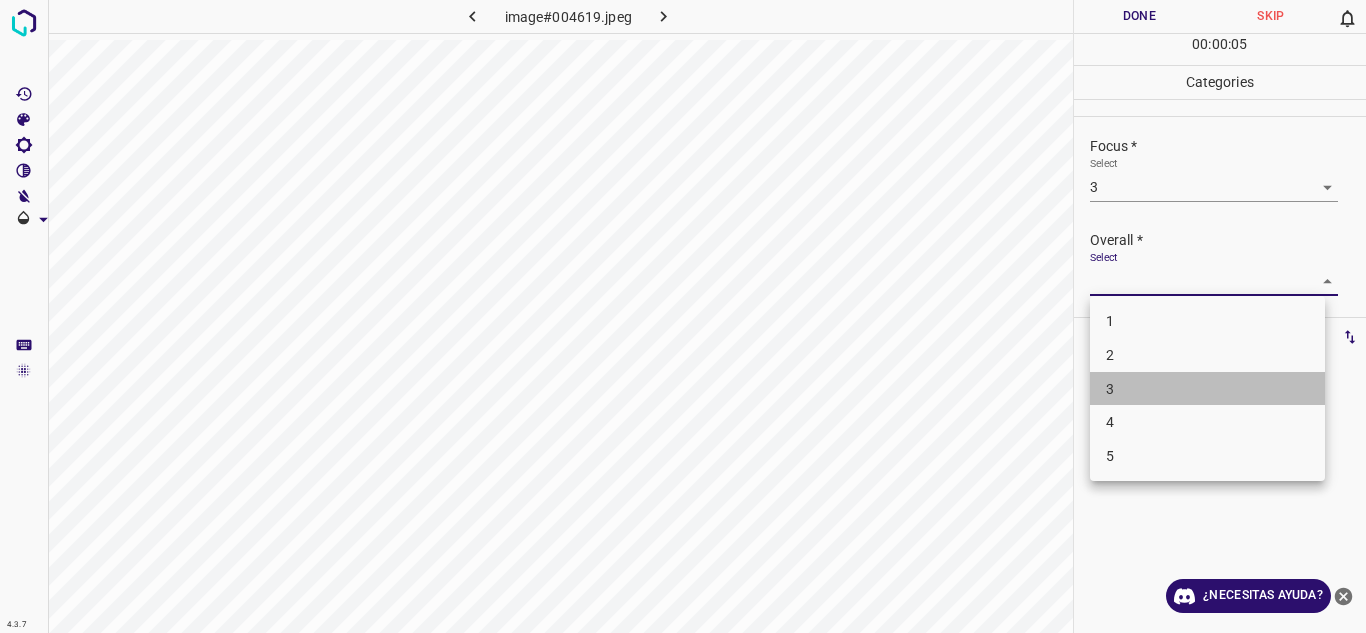 drag, startPoint x: 1187, startPoint y: 386, endPoint x: 1188, endPoint y: 372, distance: 14.035668 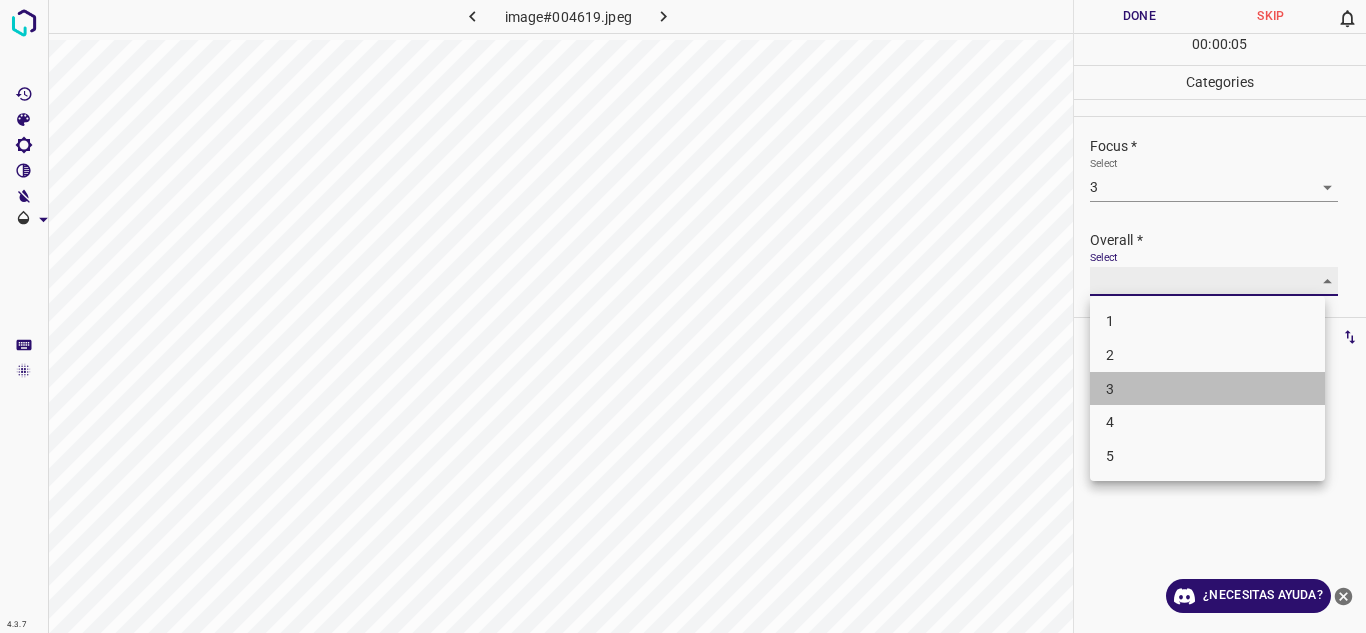 type on "3" 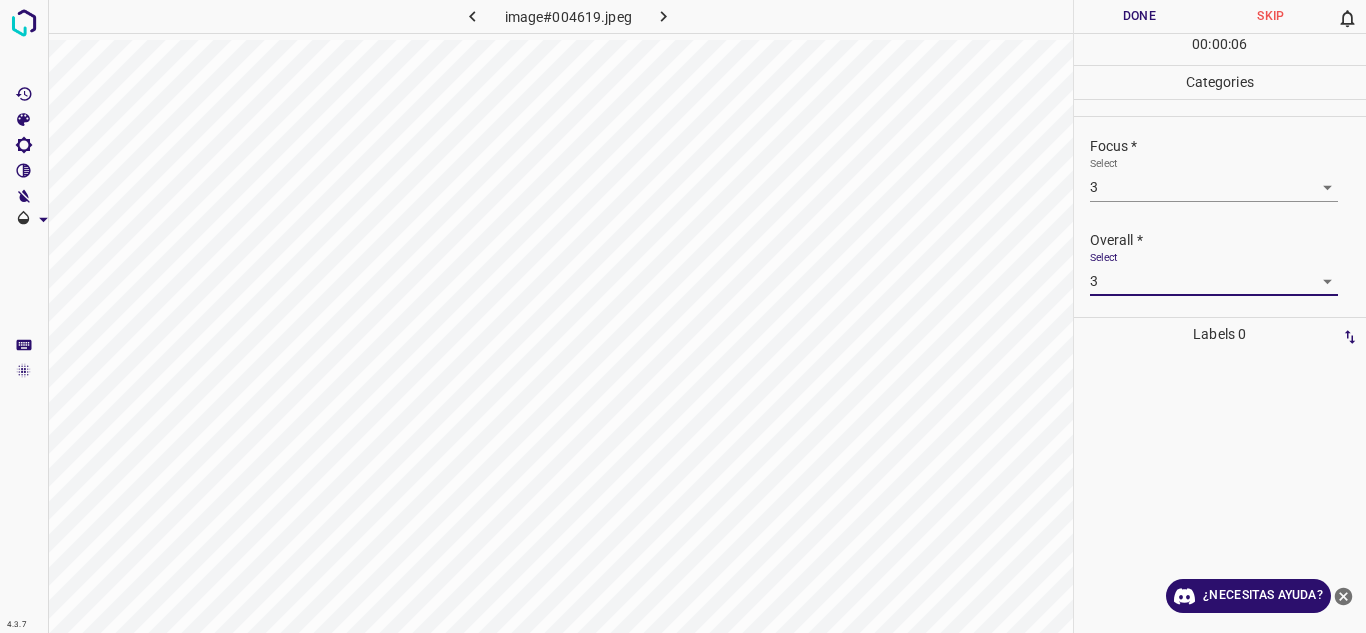 click on "Done" at bounding box center [1140, 16] 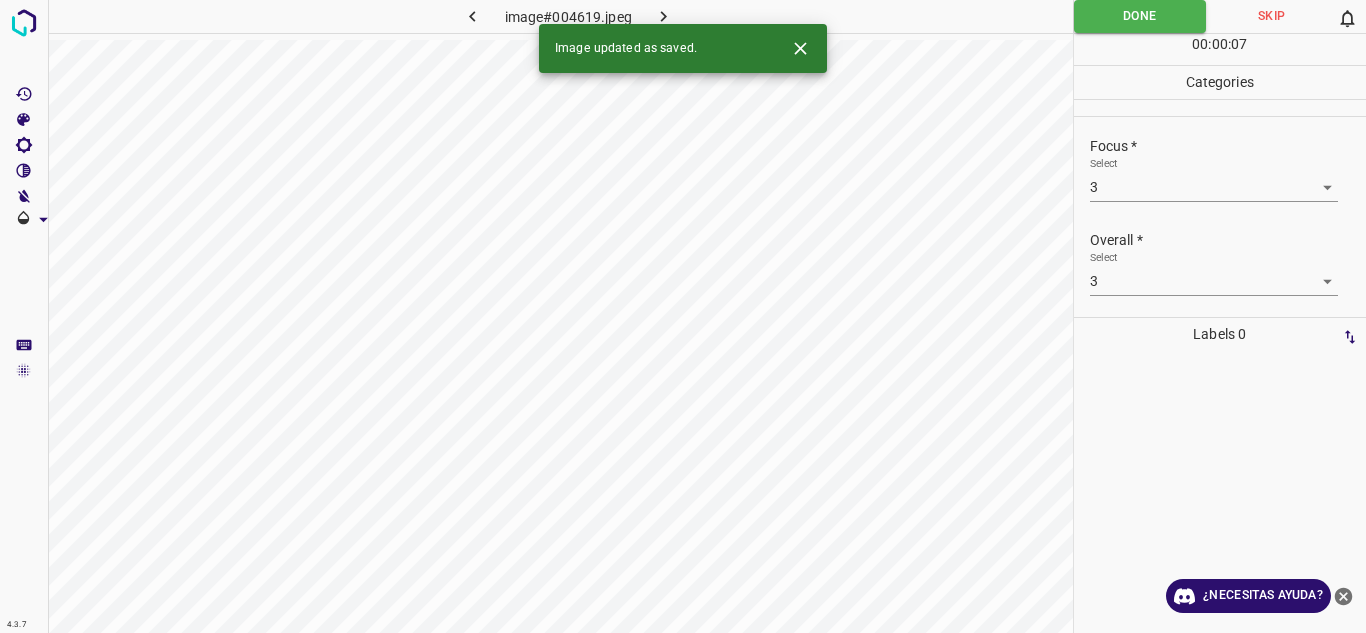 click 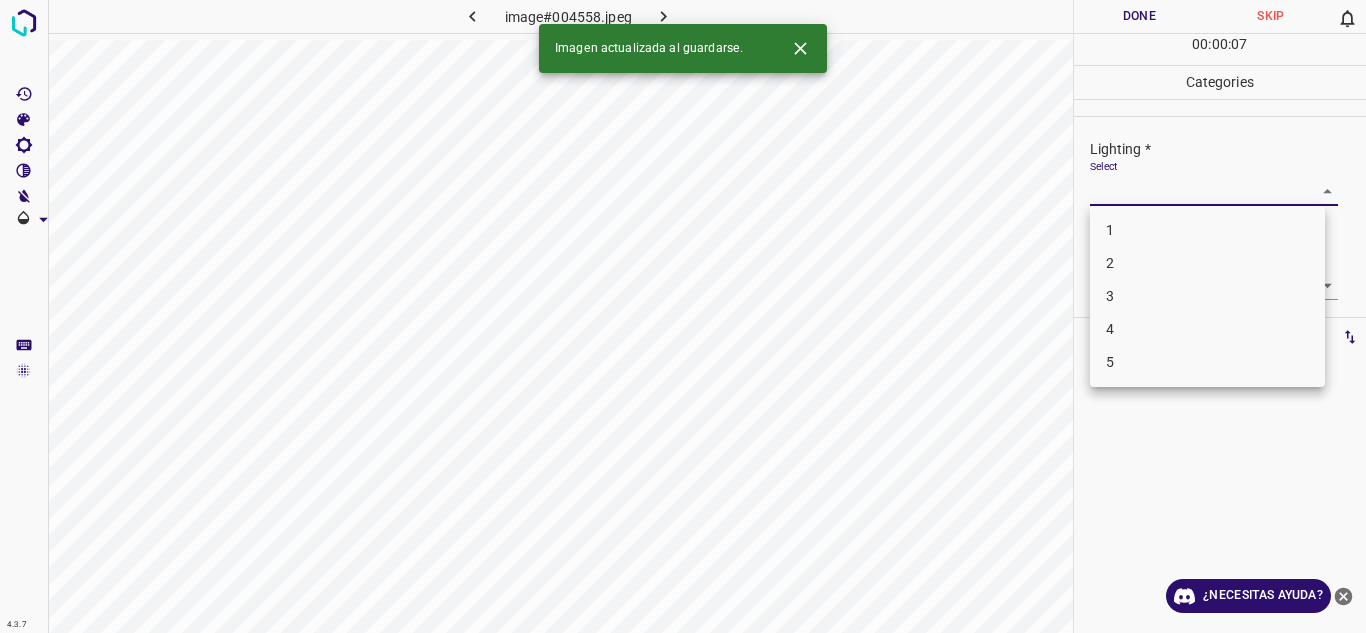 drag, startPoint x: 1317, startPoint y: 183, endPoint x: 1261, endPoint y: 236, distance: 77.10383 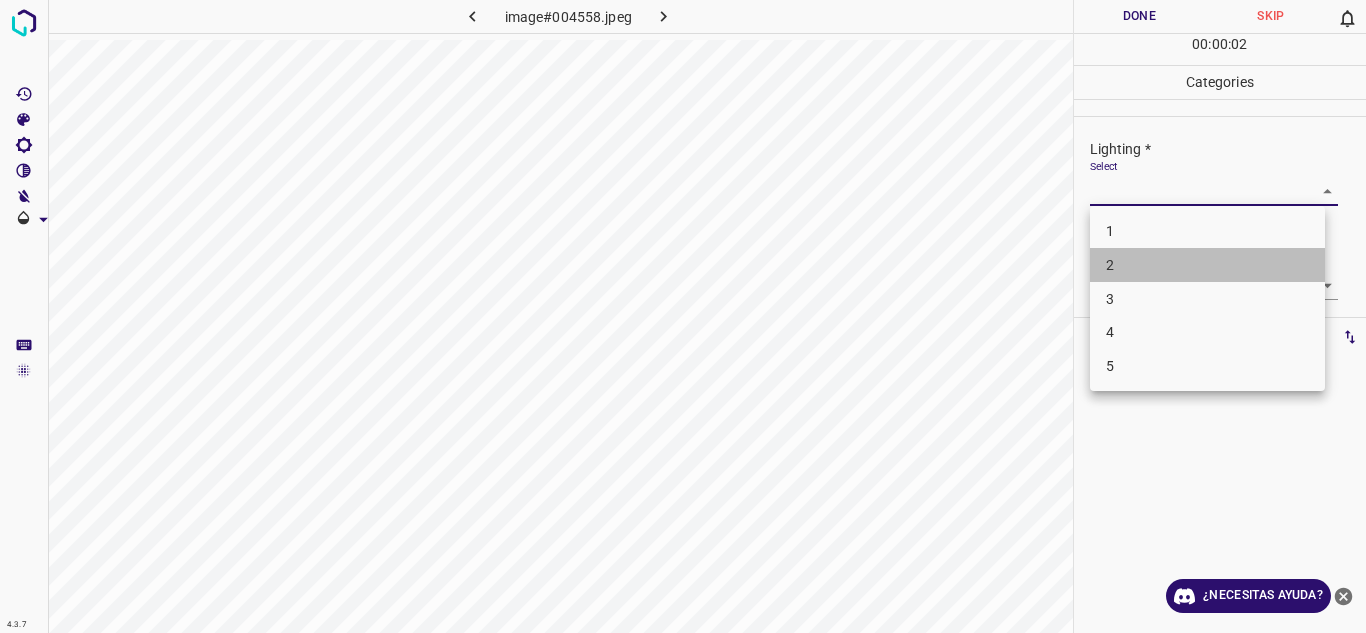 click on "2" at bounding box center [1207, 265] 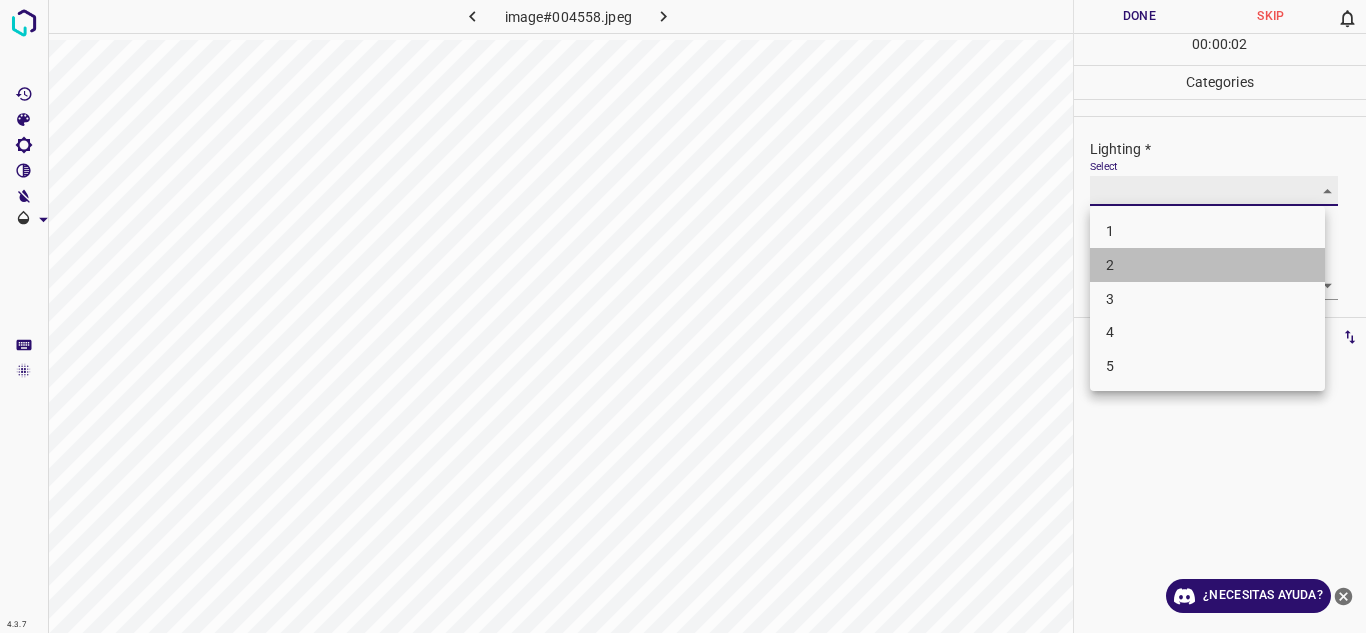 type on "2" 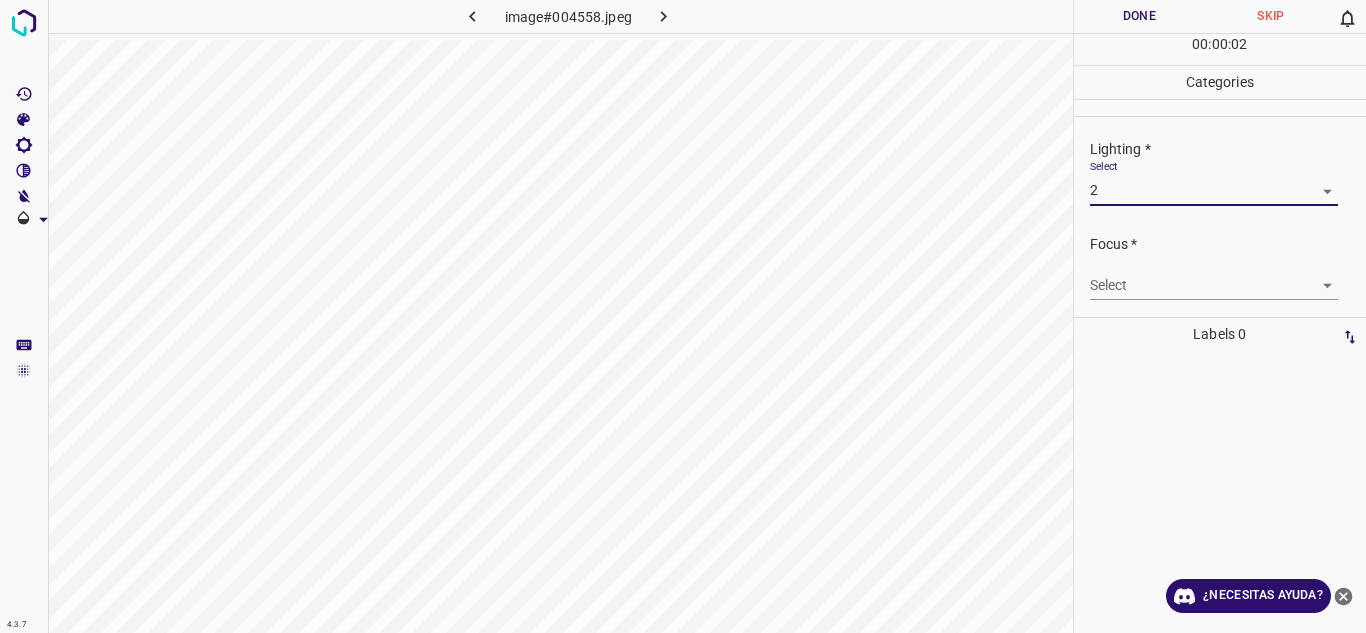 click on "4.3.7 image#004558.jpeg Done Skip 0 00   : 00   : 02   Categories Lighting *  Select 2 2 Focus *  Select ​ Overall *  Select ​ Labels   0 Categories 1 Lighting 2 Focus 3 Overall Tools Space Change between modes (Draw & Edit) I Auto labeling R Restore zoom M Zoom in N Zoom out Delete Delete selecte label Filters Z Restore filters X Saturation filter C Brightness filter V Contrast filter B Gray scale filter General O Download ¿Necesitas ayuda? Texto original Valora esta traducción Tu opinión servirá para ayudar a mejorar el Traductor de Google - Texto - Esconder - Borrar" at bounding box center (683, 316) 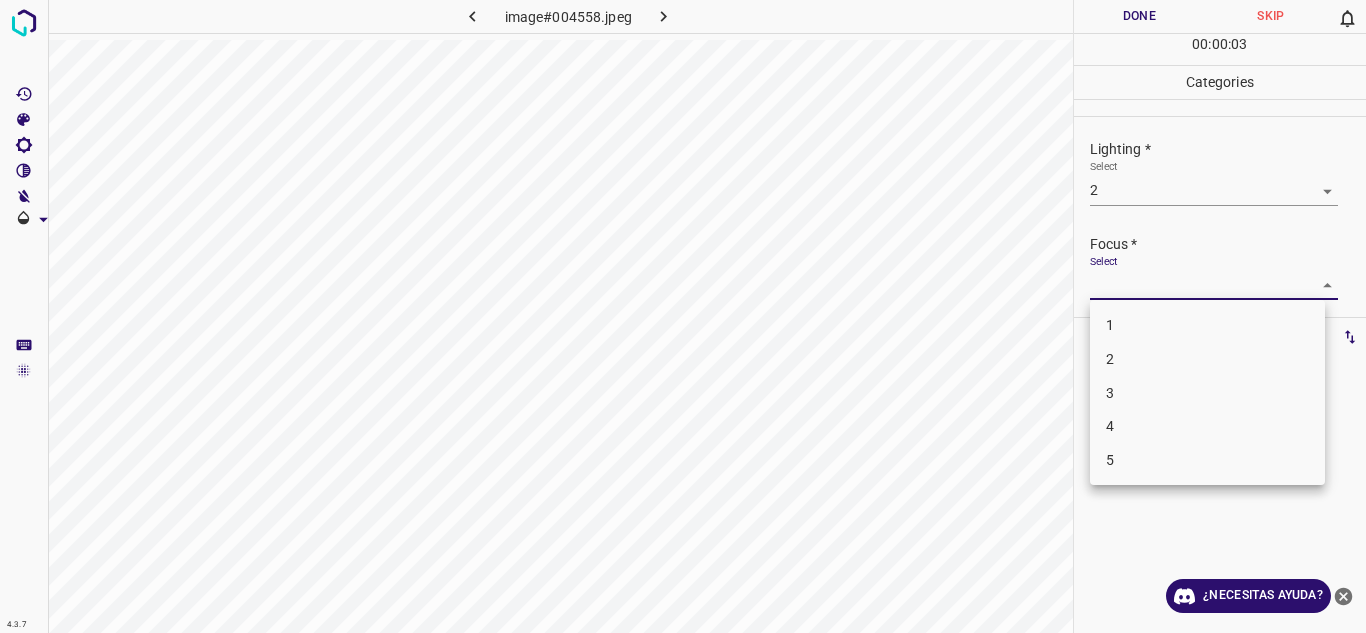 click on "2" at bounding box center (1207, 359) 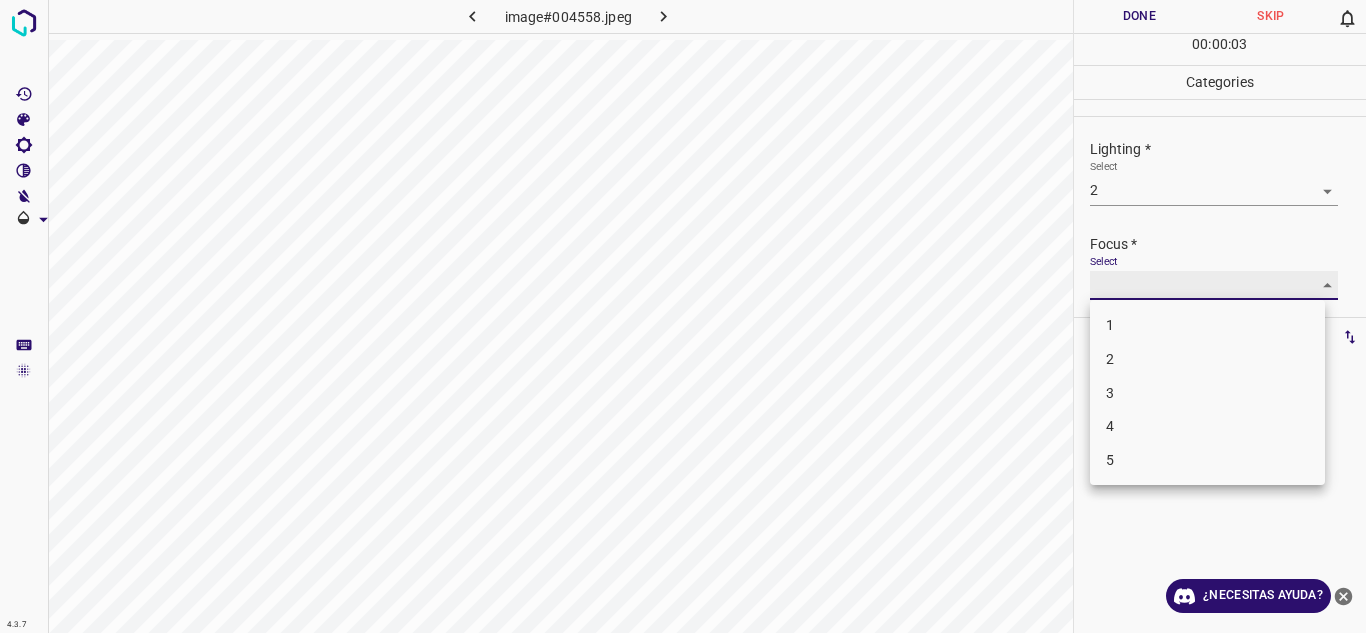 type on "2" 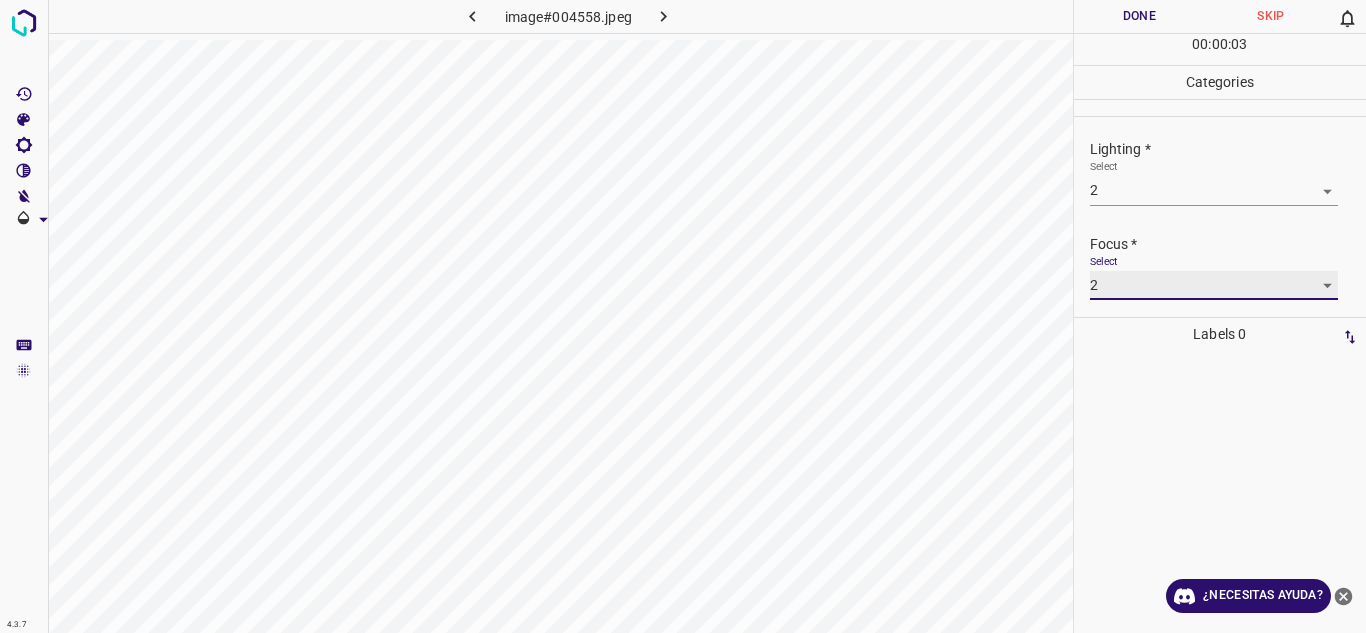 scroll, scrollTop: 98, scrollLeft: 0, axis: vertical 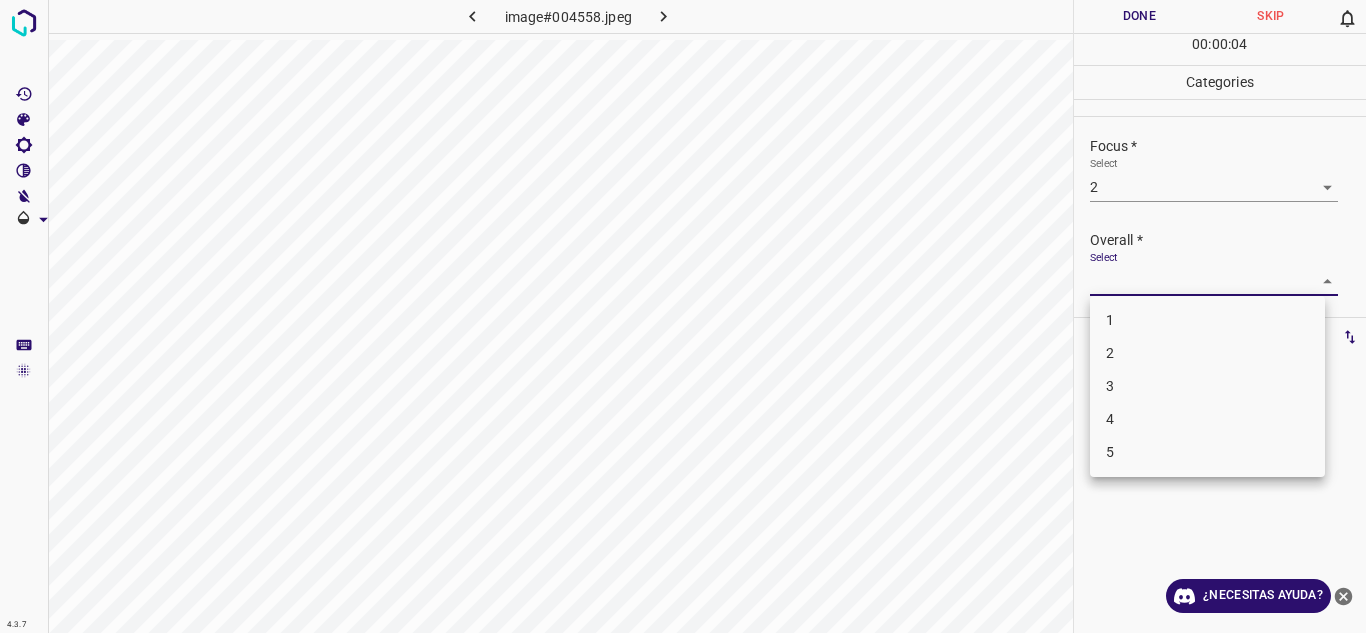 drag, startPoint x: 1316, startPoint y: 280, endPoint x: 1223, endPoint y: 374, distance: 132.23087 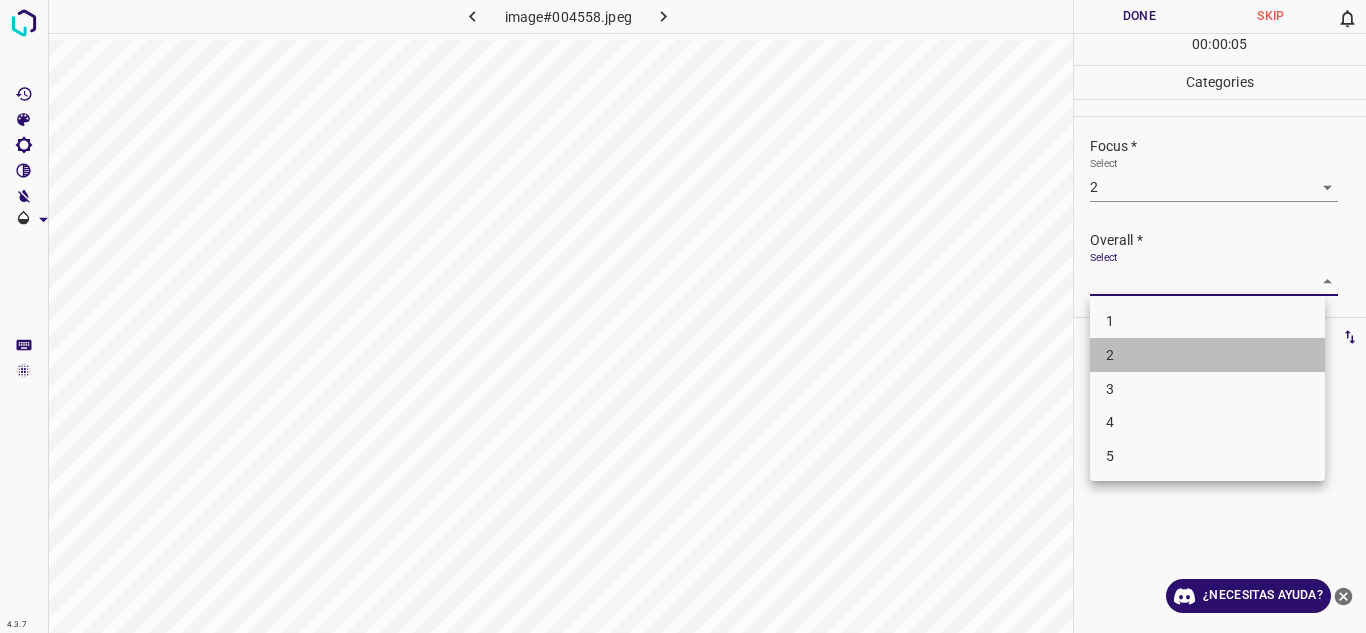 click on "2" at bounding box center (1207, 355) 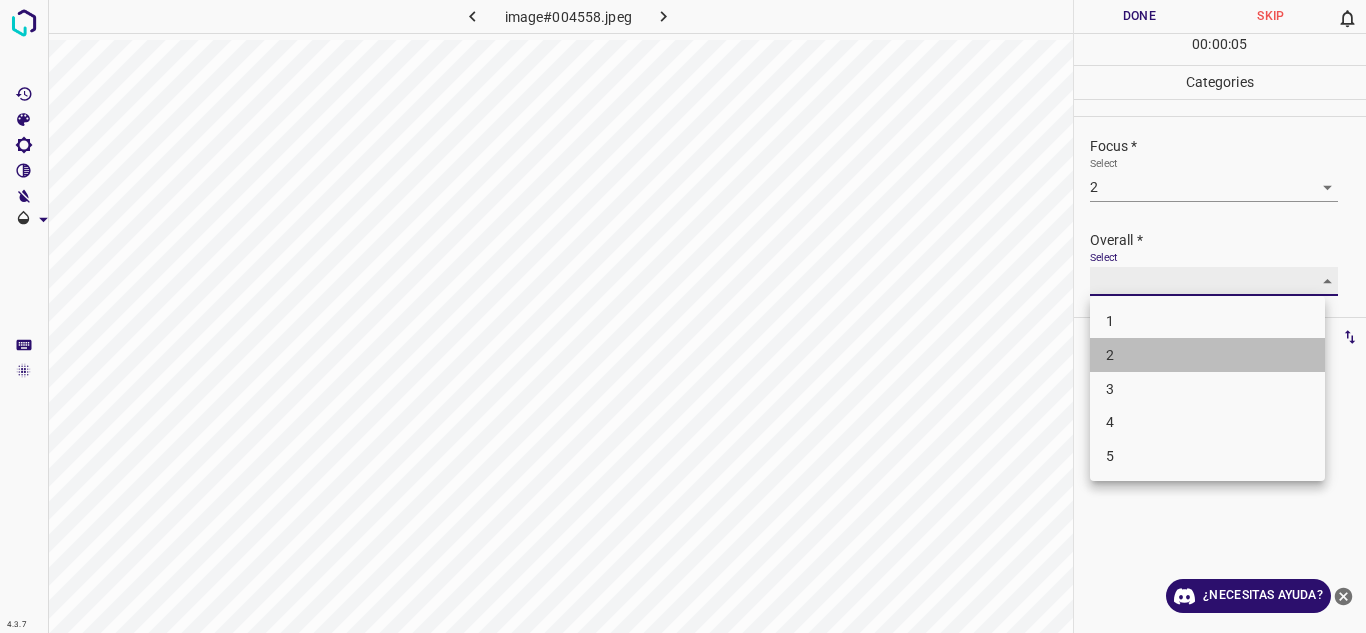 type on "2" 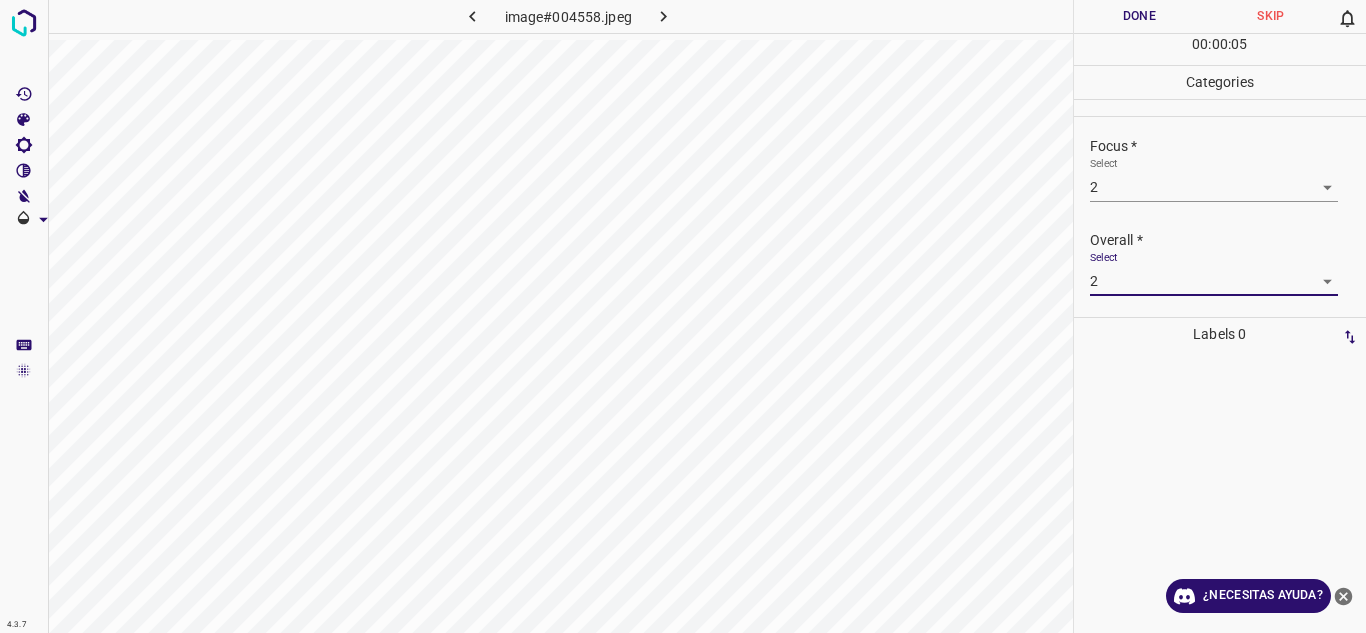 click on "Done" at bounding box center (1140, 16) 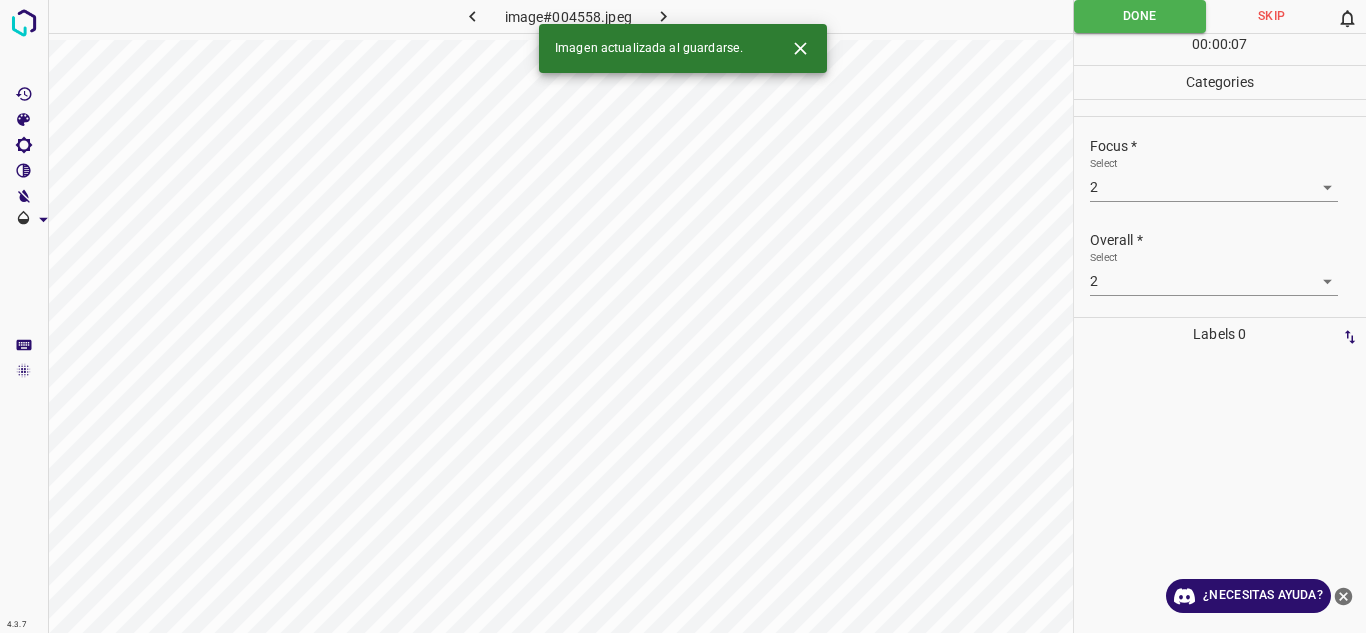 click 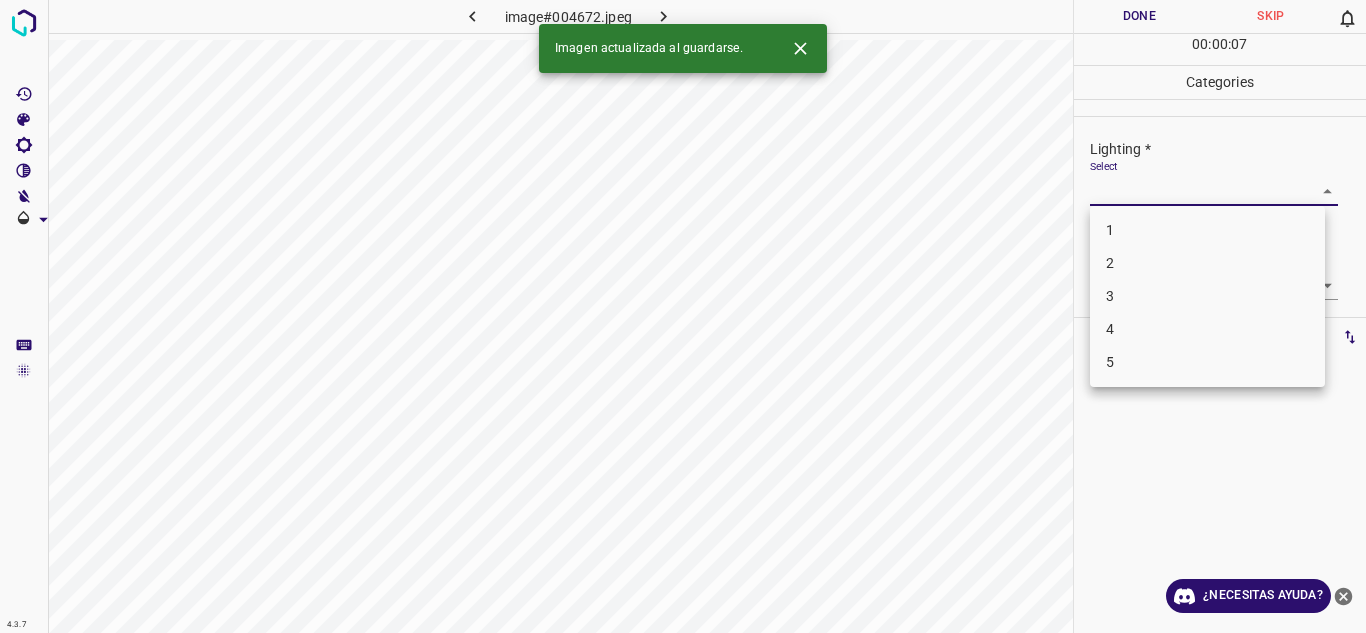 drag, startPoint x: 1304, startPoint y: 191, endPoint x: 1246, endPoint y: 264, distance: 93.23626 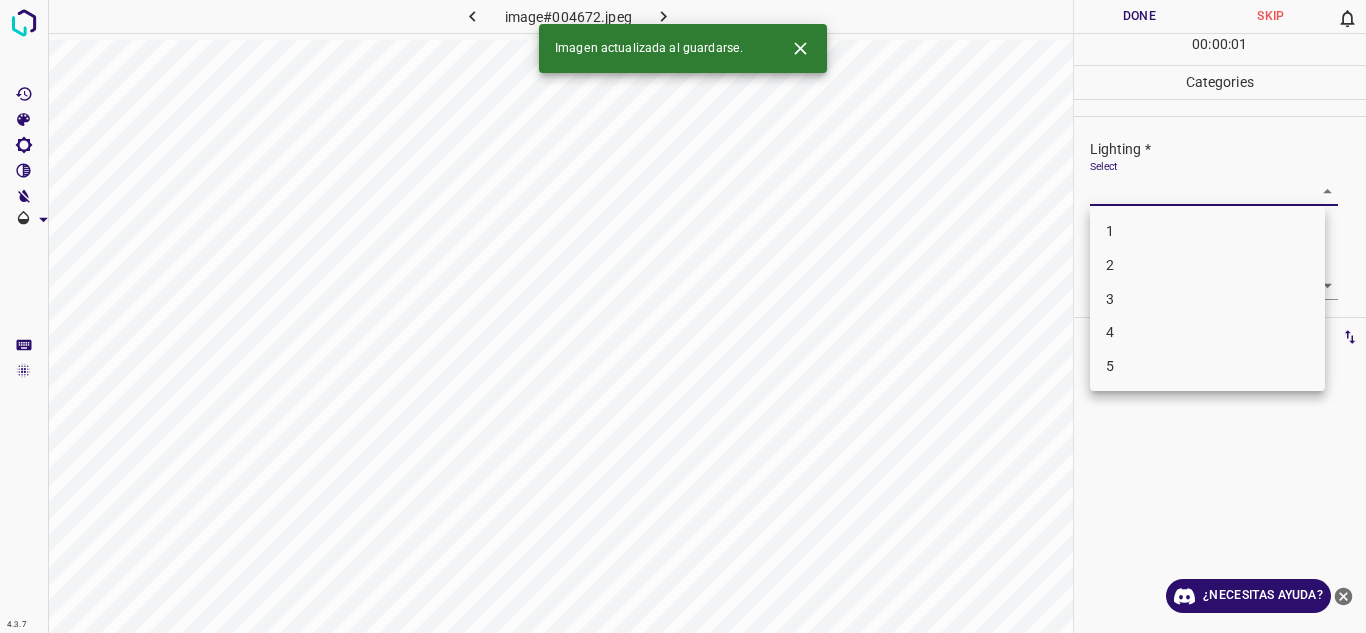 click on "3" at bounding box center [1207, 299] 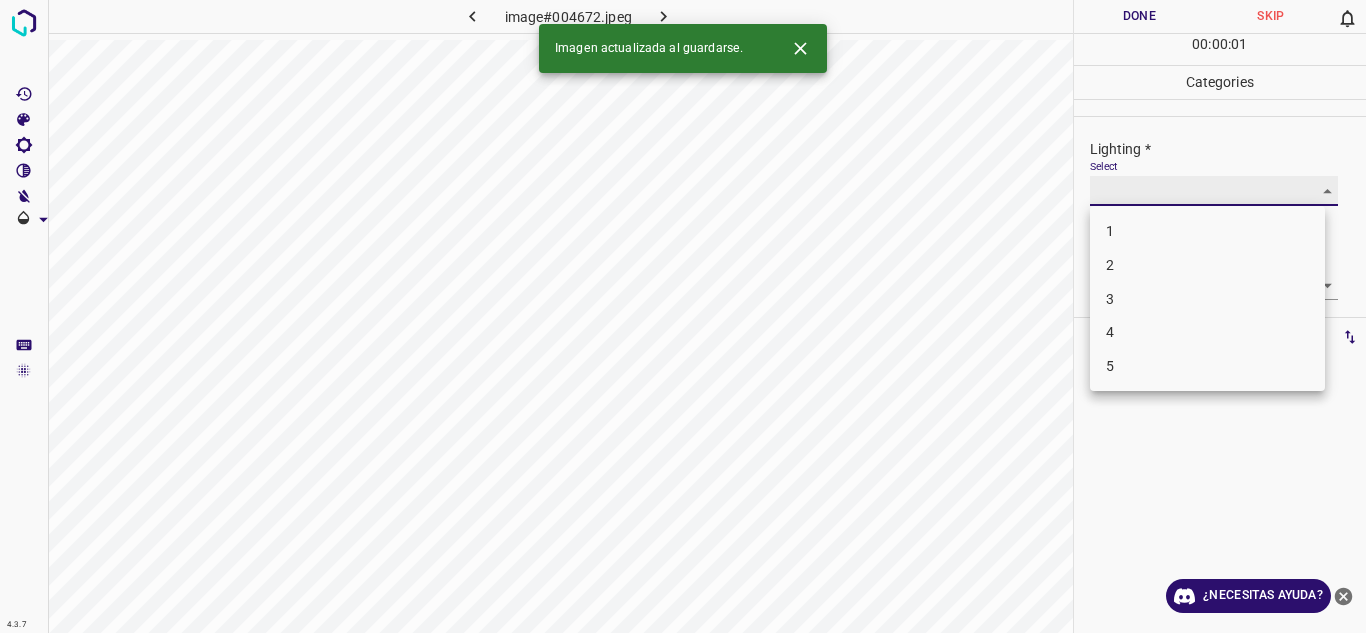 type on "3" 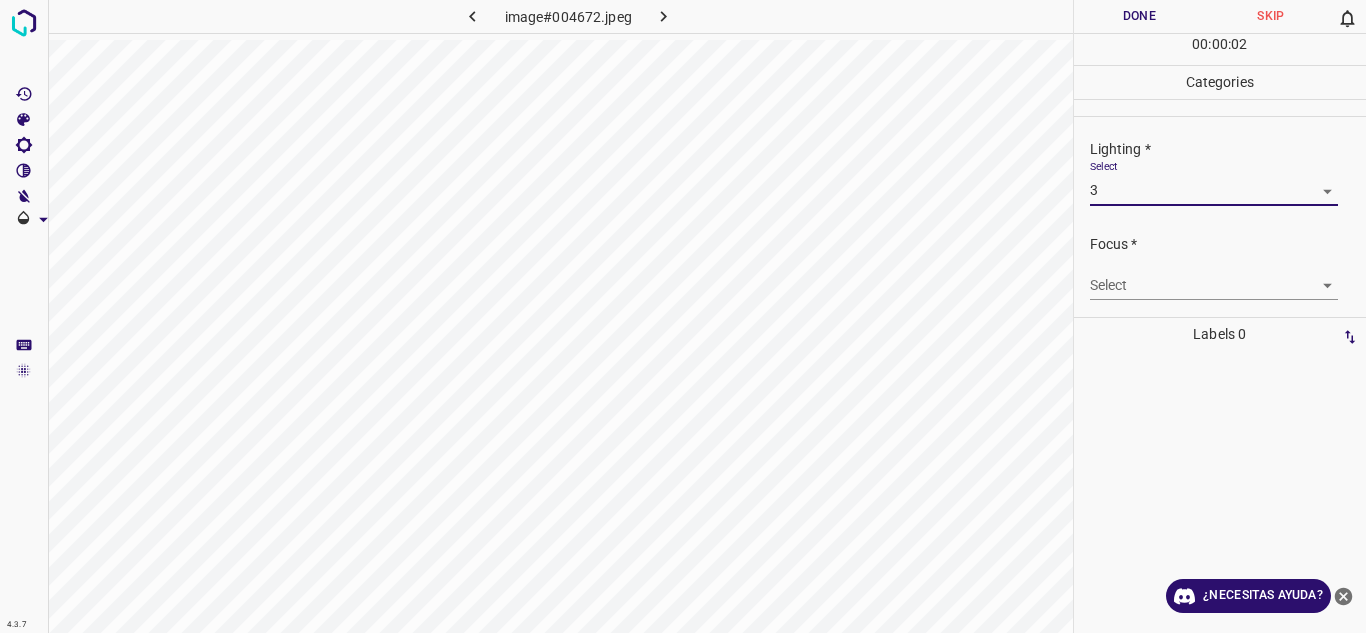 click on "Focus *  Select ​" at bounding box center [1220, 267] 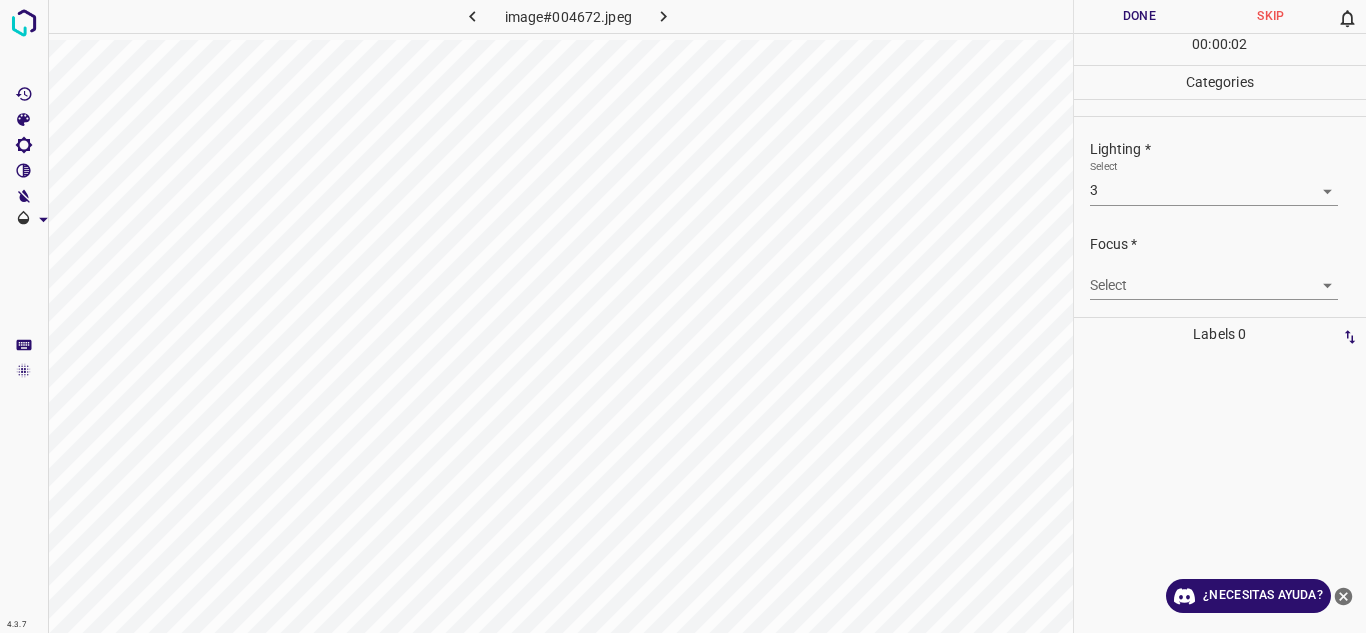 click on "4.3.7 image#004672.jpeg Done Skip 0 00   : 00   : 02   Categories Lighting *  Select 3 3 Focus *  Select ​ Overall *  Select ​ Labels   0 Categories 1 Lighting 2 Focus 3 Overall Tools Space Change between modes (Draw & Edit) I Auto labeling R Restore zoom M Zoom in N Zoom out Delete Delete selecte label Filters Z Restore filters X Saturation filter C Brightness filter V Contrast filter B Gray scale filter General O Download ¿Necesitas ayuda? Texto original Valora esta traducción Tu opinión servirá para ayudar a mejorar el Traductor de Google - Texto - Esconder - Borrar" at bounding box center (683, 316) 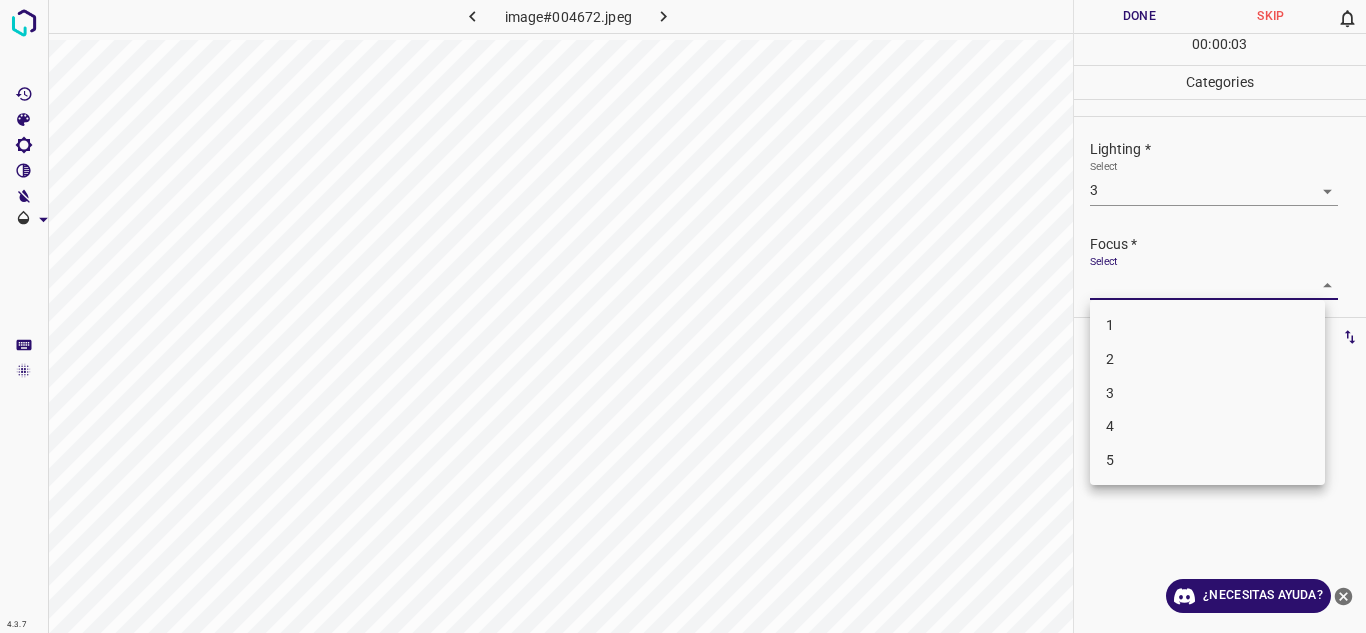 drag, startPoint x: 1131, startPoint y: 404, endPoint x: 1275, endPoint y: 292, distance: 182.42807 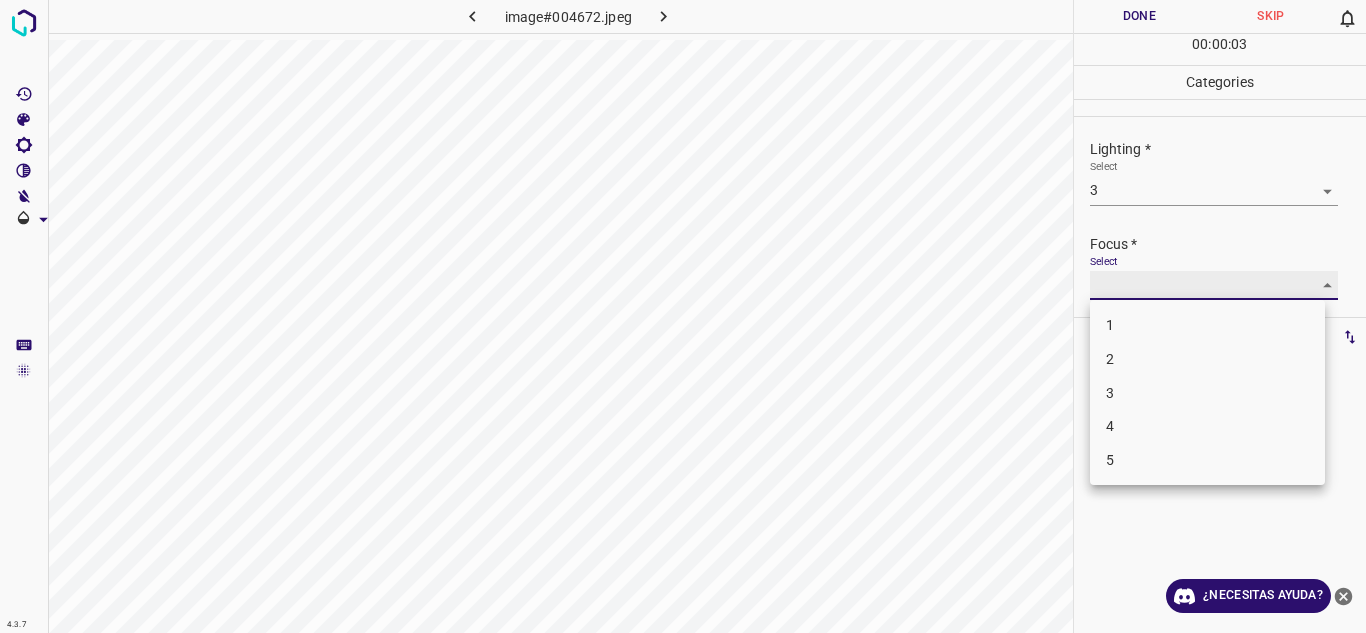 type on "3" 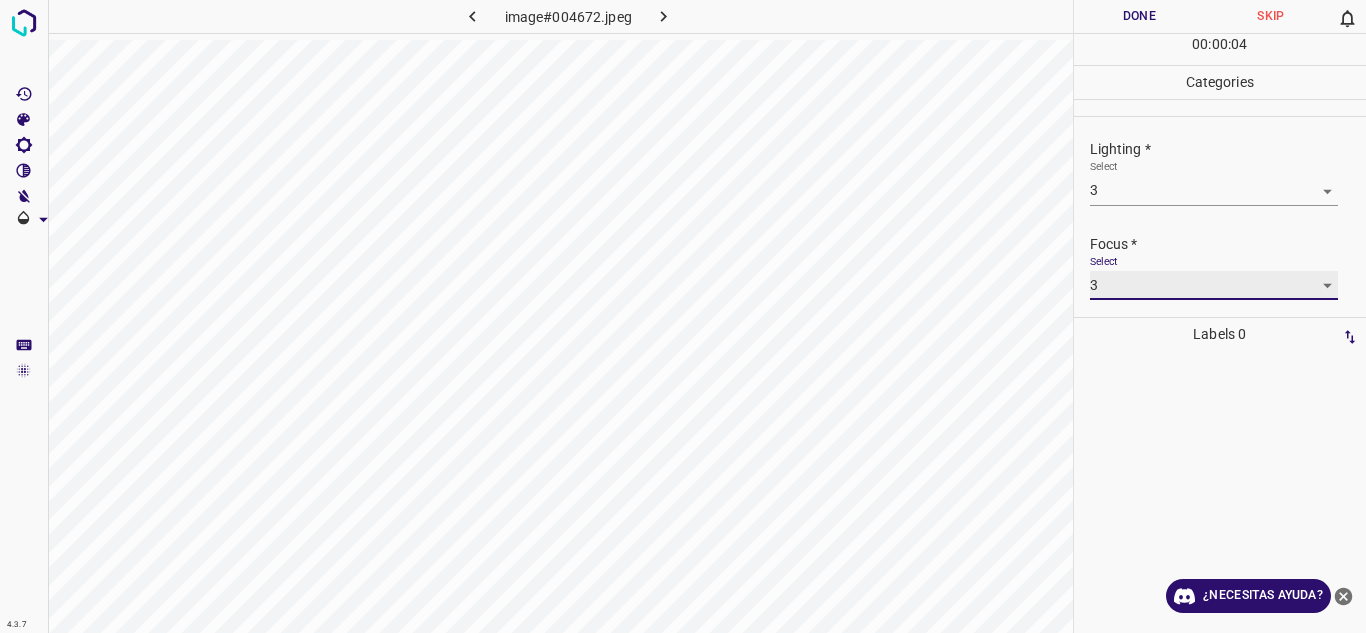 scroll, scrollTop: 98, scrollLeft: 0, axis: vertical 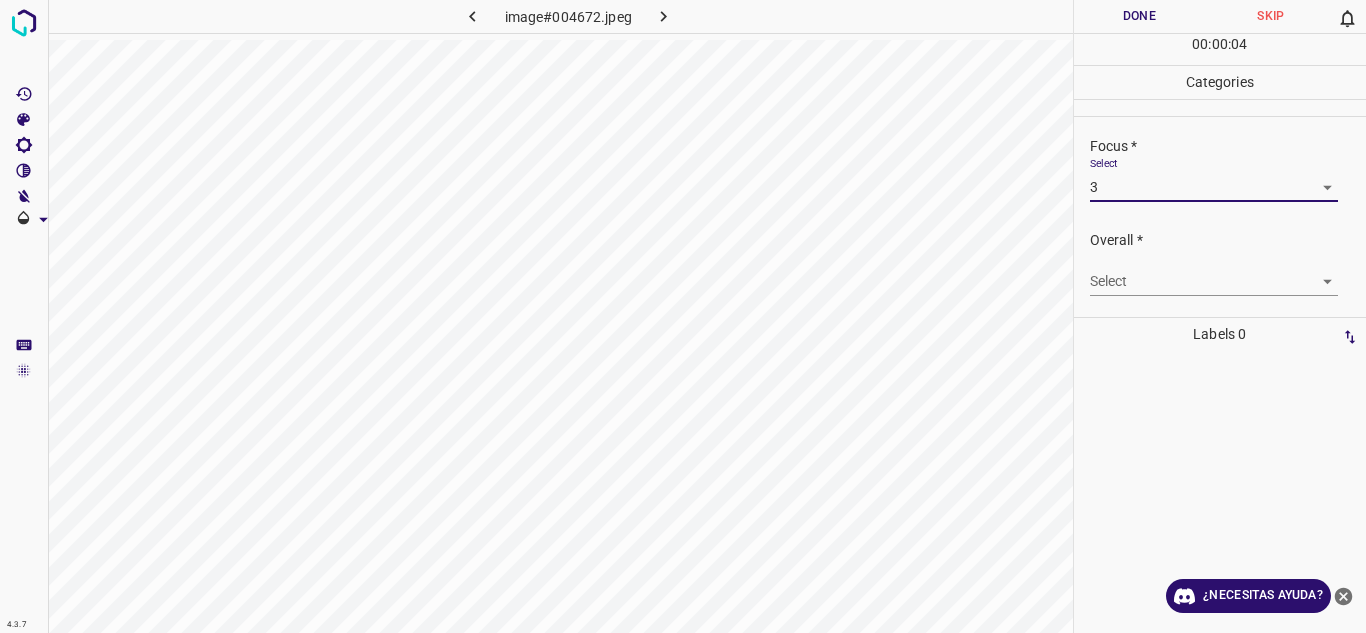 click on "4.3.7 image#004672.jpeg Done Skip 0 00   : 00   : 04   Categories Lighting *  Select 3 3 Focus *  Select 3 3 Overall *  Select ​ Labels   0 Categories 1 Lighting 2 Focus 3 Overall Tools Space Change between modes (Draw & Edit) I Auto labeling R Restore zoom M Zoom in N Zoom out Delete Delete selecte label Filters Z Restore filters X Saturation filter C Brightness filter V Contrast filter B Gray scale filter General O Download ¿Necesitas ayuda? Texto original Valora esta traducción Tu opinión servirá para ayudar a mejorar el Traductor de Google - Texto - Esconder - Borrar" at bounding box center (683, 316) 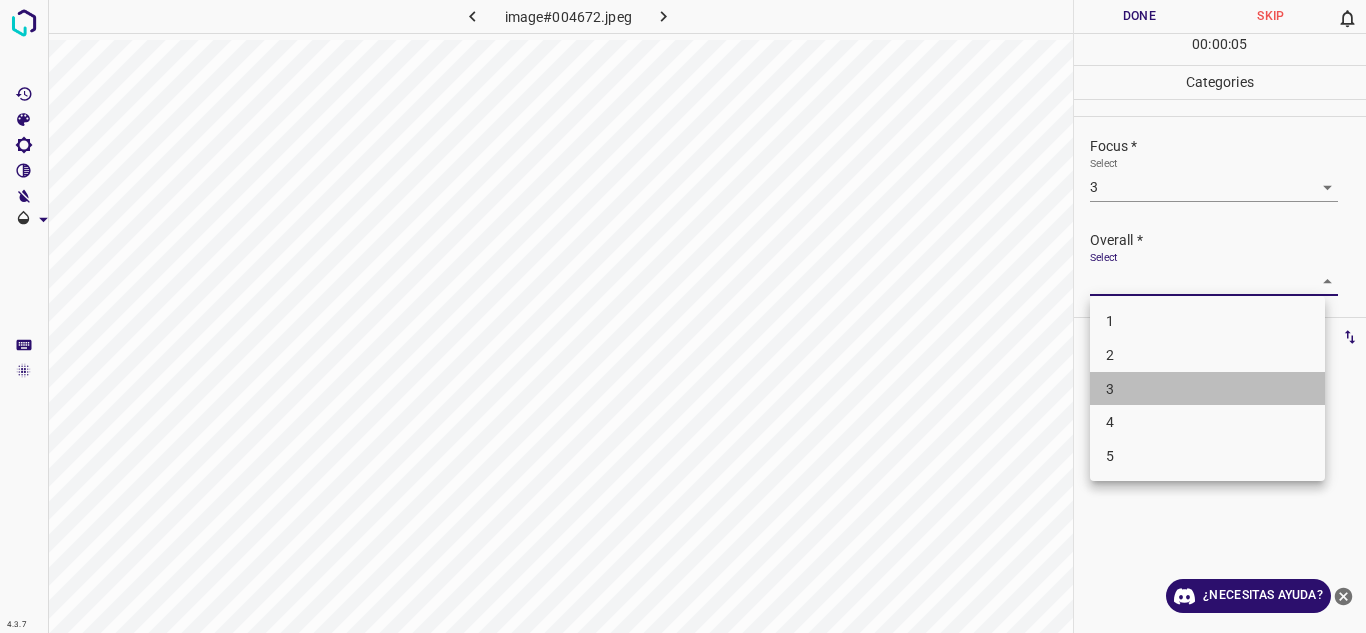 click on "3" at bounding box center [1207, 389] 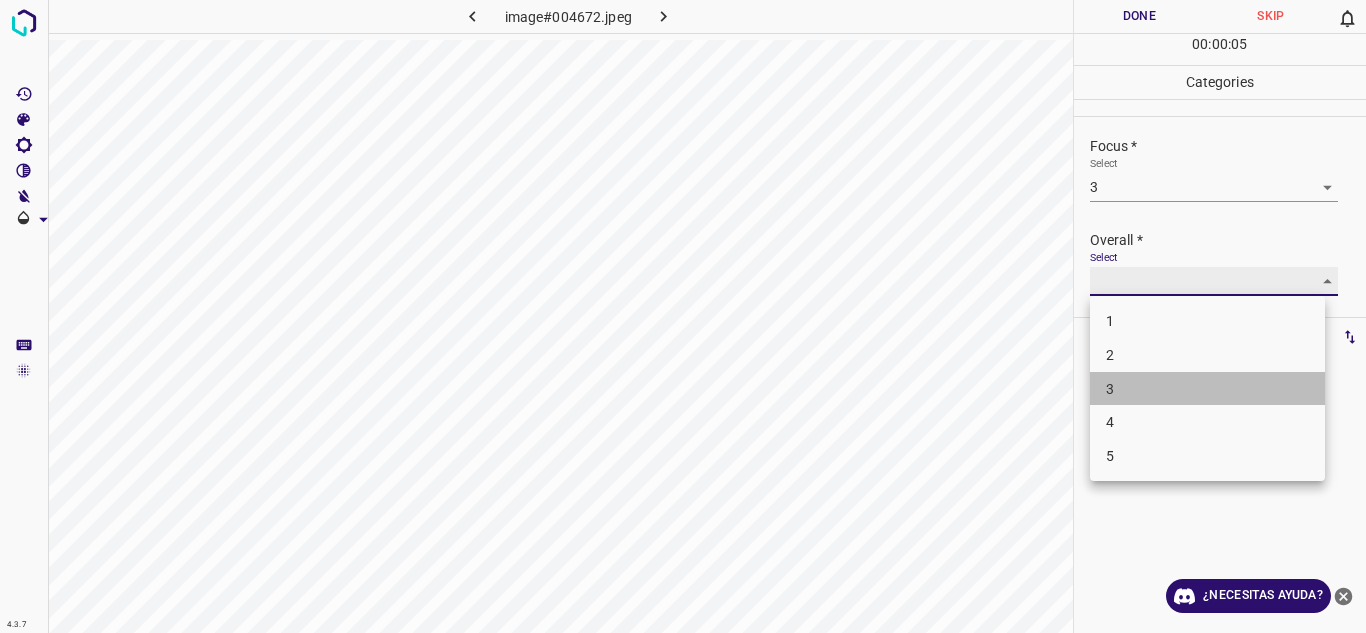 type on "3" 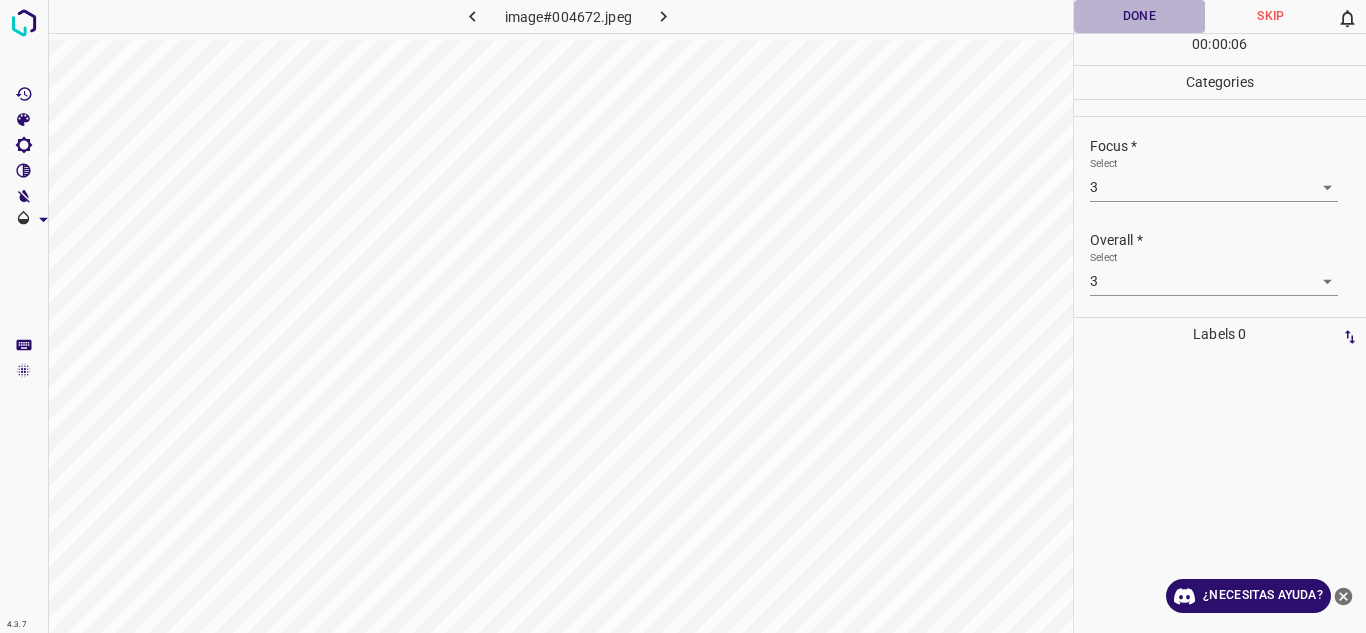 click on "Done" at bounding box center [1140, 16] 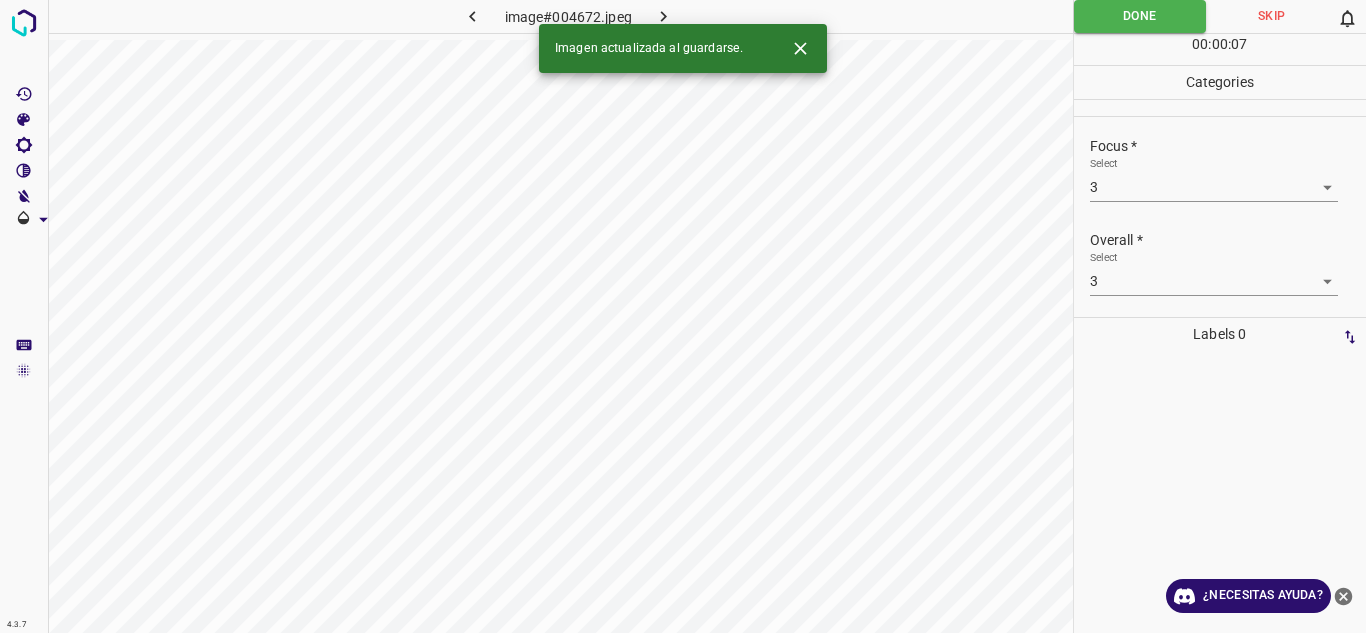 click 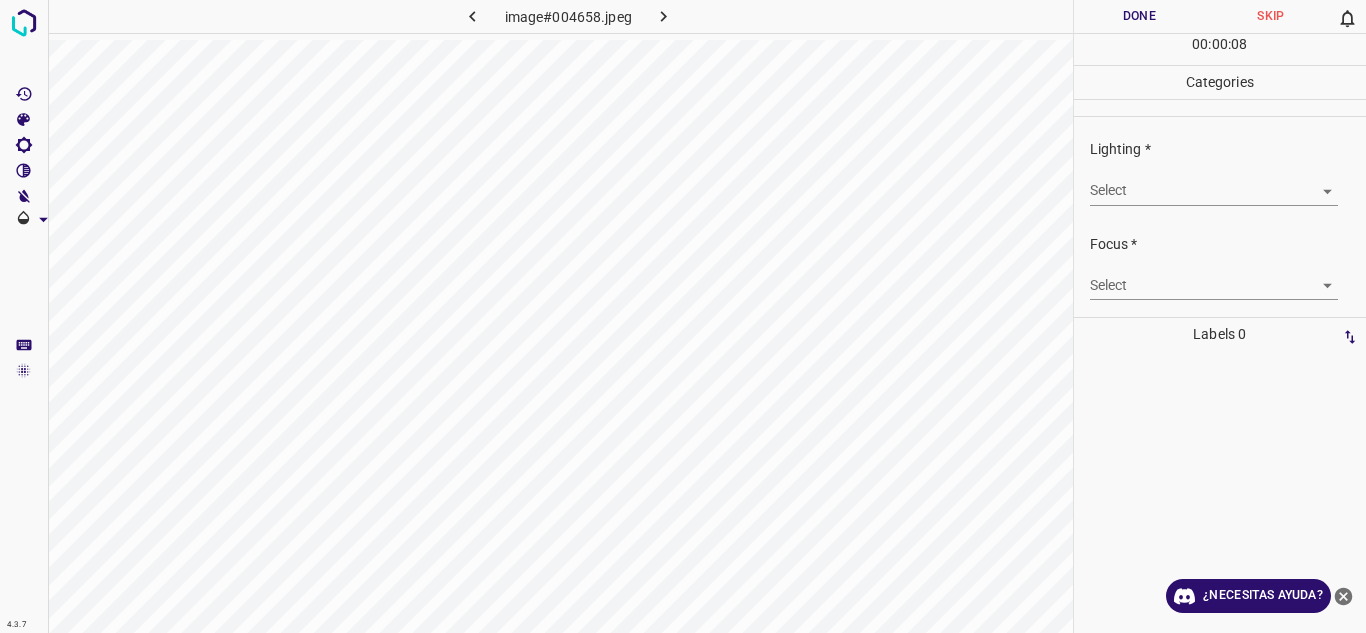 click on "4.3.7 image#004658.jpeg Done Skip 0 00   : 00   : 08   Categories Lighting *  Select ​ Focus *  Select ​ Overall *  Select ​ Labels   0 Categories 1 Lighting 2 Focus 3 Overall Tools Space Change between modes (Draw & Edit) I Auto labeling R Restore zoom M Zoom in N Zoom out Delete Delete selecte label Filters Z Restore filters X Saturation filter C Brightness filter V Contrast filter B Gray scale filter General O Download ¿Necesitas ayuda? Texto original Valora esta traducción Tu opinión servirá para ayudar a mejorar el Traductor de Google - Texto - Esconder - Borrar" at bounding box center (683, 316) 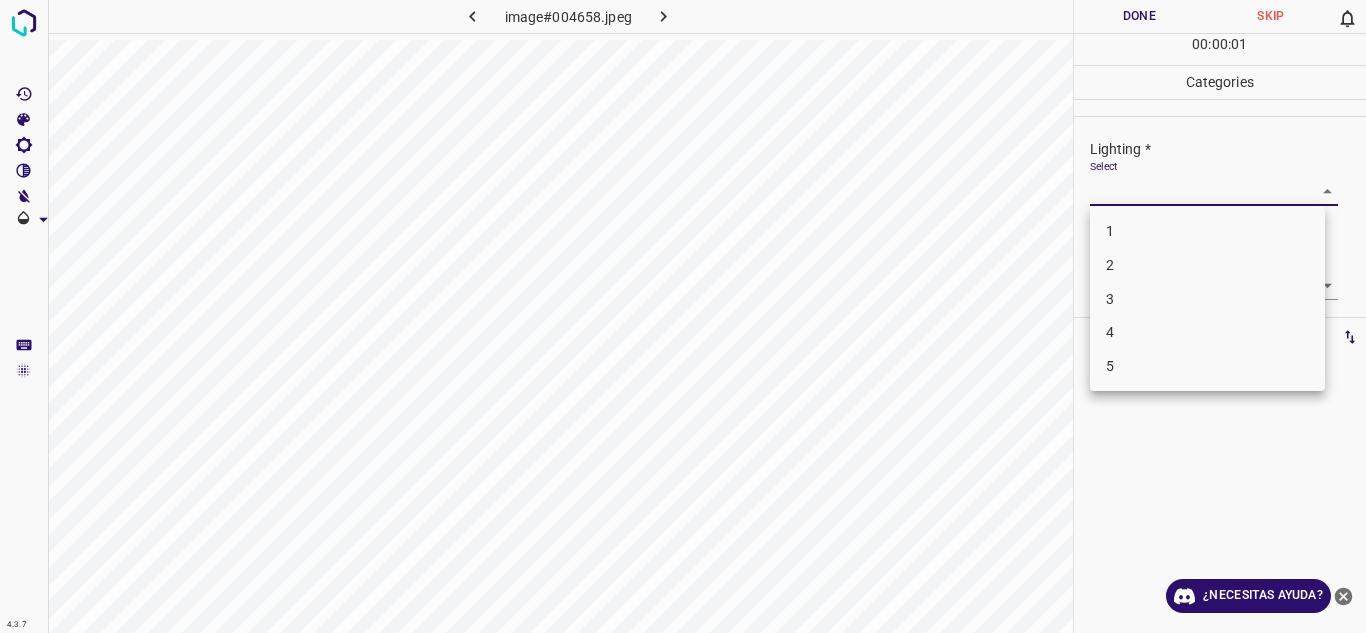 click on "3" at bounding box center [1207, 299] 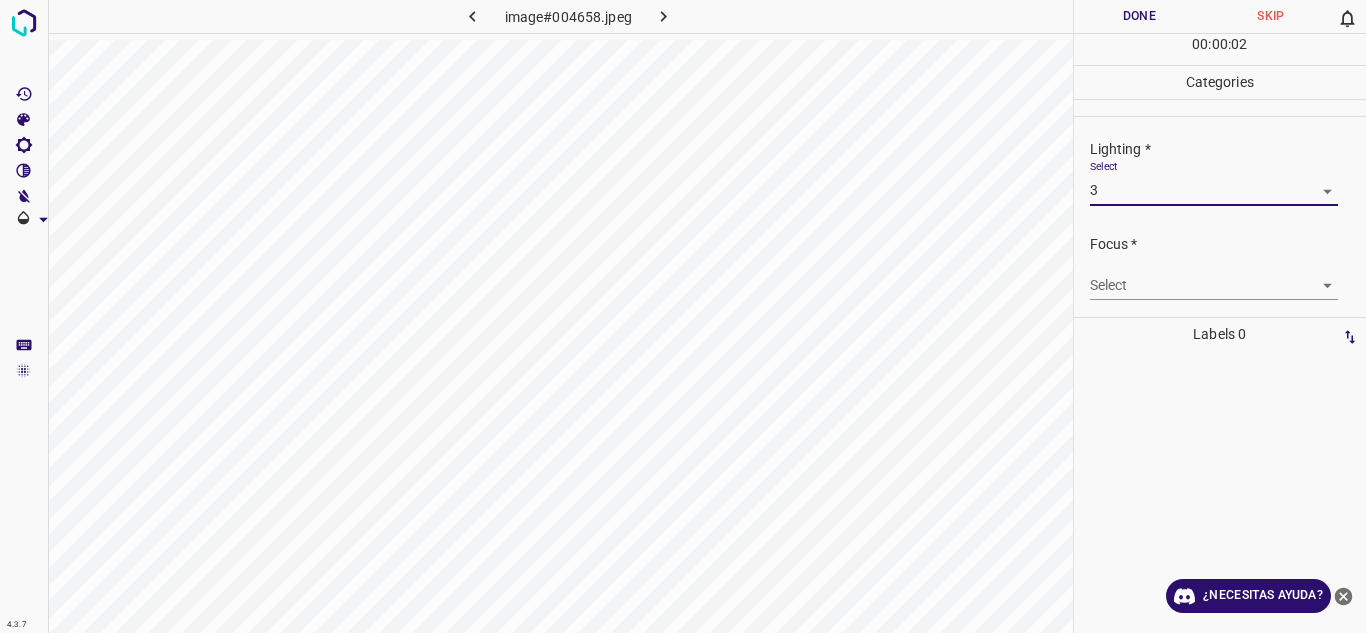 click on "4.3.7 image#004658.jpeg Done Skip 0 00   : 00   : 02   Categories Lighting *  Select 3 3 Focus *  Select ​ Overall *  Select ​ Labels   0 Categories 1 Lighting 2 Focus 3 Overall Tools Space Change between modes (Draw & Edit) I Auto labeling R Restore zoom M Zoom in N Zoom out Delete Delete selecte label Filters Z Restore filters X Saturation filter C Brightness filter V Contrast filter B Gray scale filter General O Download ¿Necesitas ayuda? Texto original Valora esta traducción Tu opinión servirá para ayudar a mejorar el Traductor de Google - Texto - Esconder - Borrar" at bounding box center (683, 316) 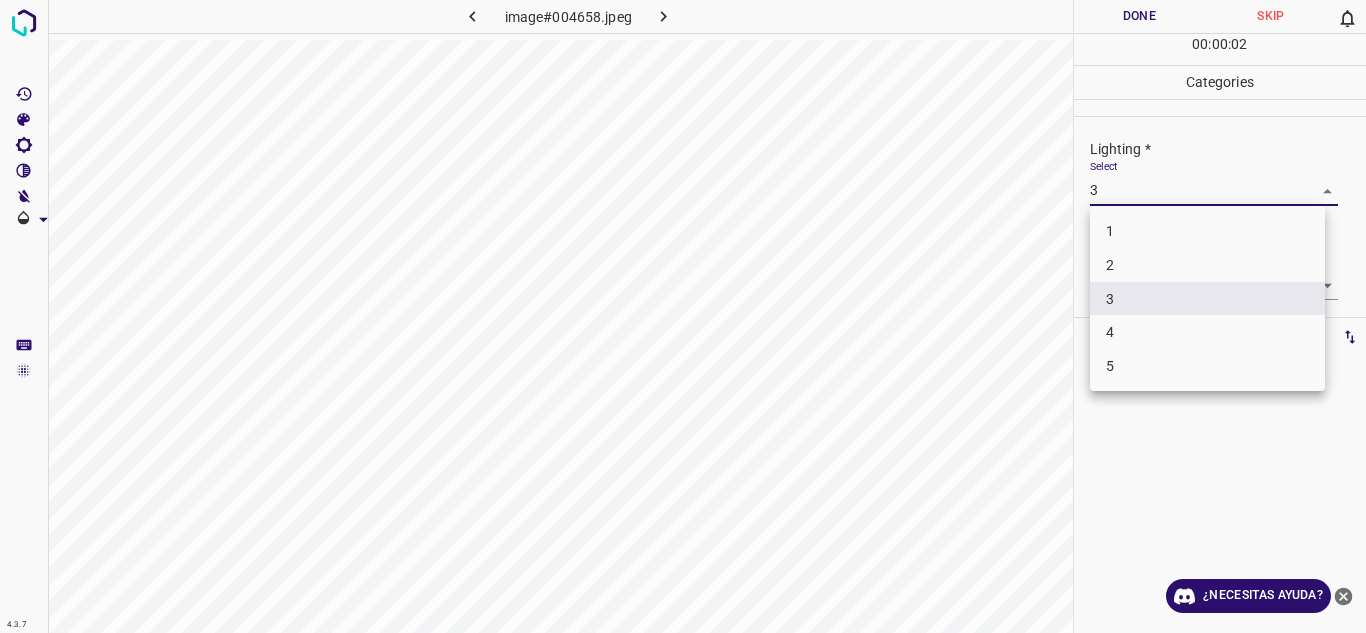click on "4" at bounding box center [1207, 332] 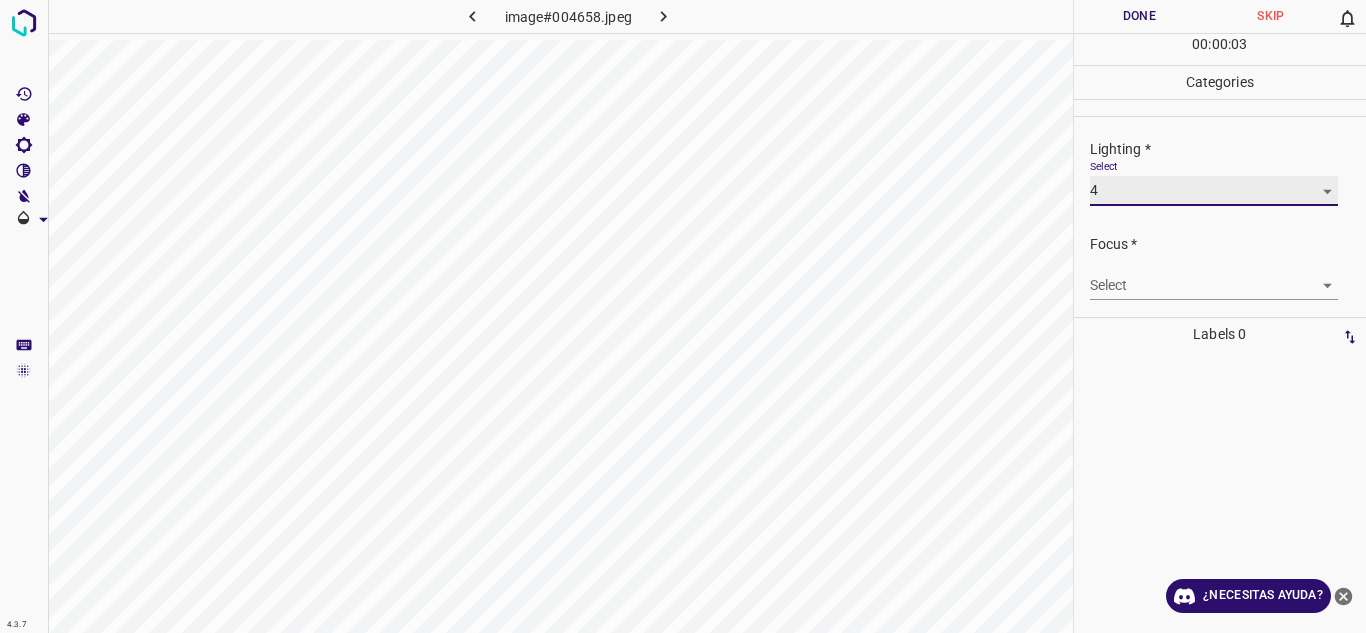 type on "4" 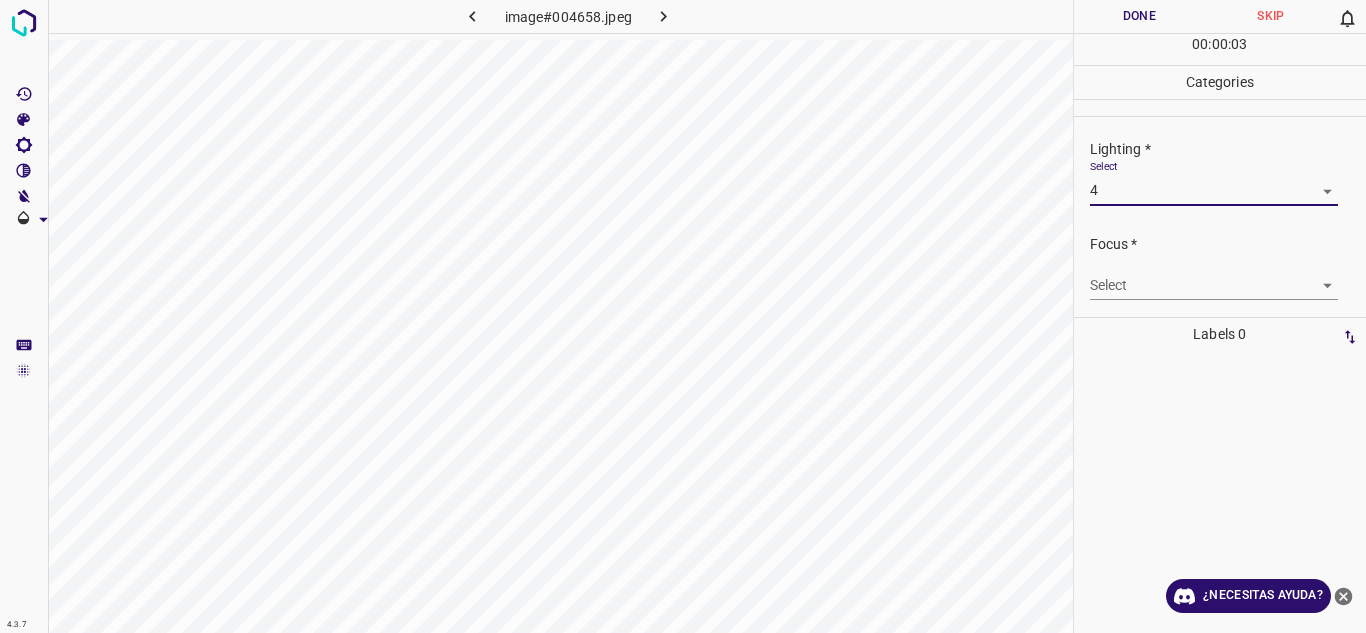 click on "4.3.7 image#004658.jpeg Done Skip 0 00   : 00   : 03   Categories Lighting *  Select 4 4 Focus *  Select ​ Overall *  Select ​ Labels   0 Categories 1 Lighting 2 Focus 3 Overall Tools Space Change between modes (Draw & Edit) I Auto labeling R Restore zoom M Zoom in N Zoom out Delete Delete selecte label Filters Z Restore filters X Saturation filter C Brightness filter V Contrast filter B Gray scale filter General O Download ¿Necesitas ayuda? Texto original Valora esta traducción Tu opinión servirá para ayudar a mejorar el Traductor de Google - Texto - Esconder - Borrar 1 2 3 4 5" at bounding box center [683, 316] 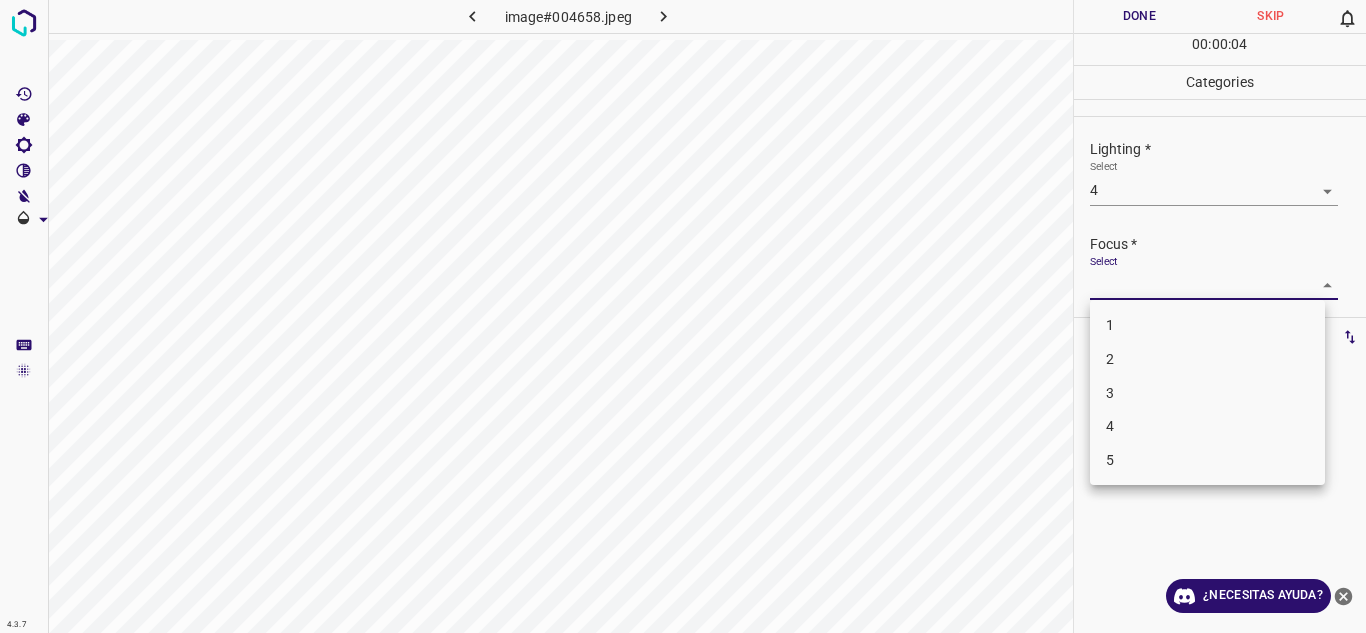 click on "3" at bounding box center [1207, 393] 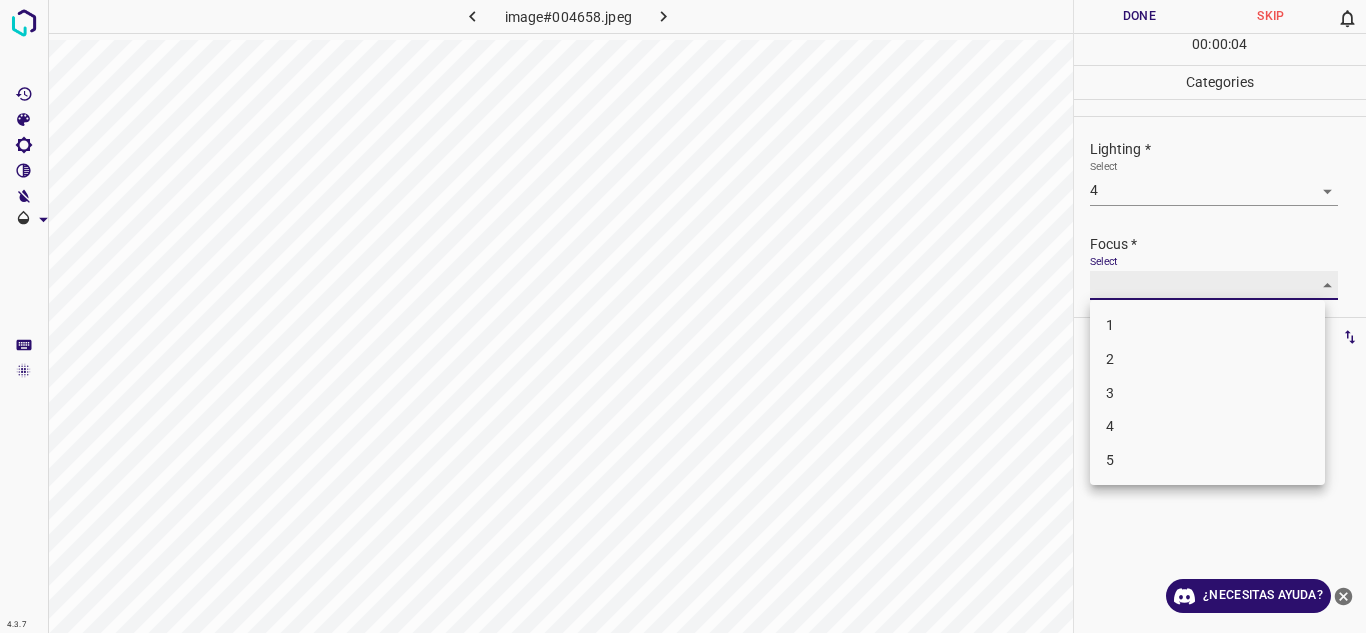type on "3" 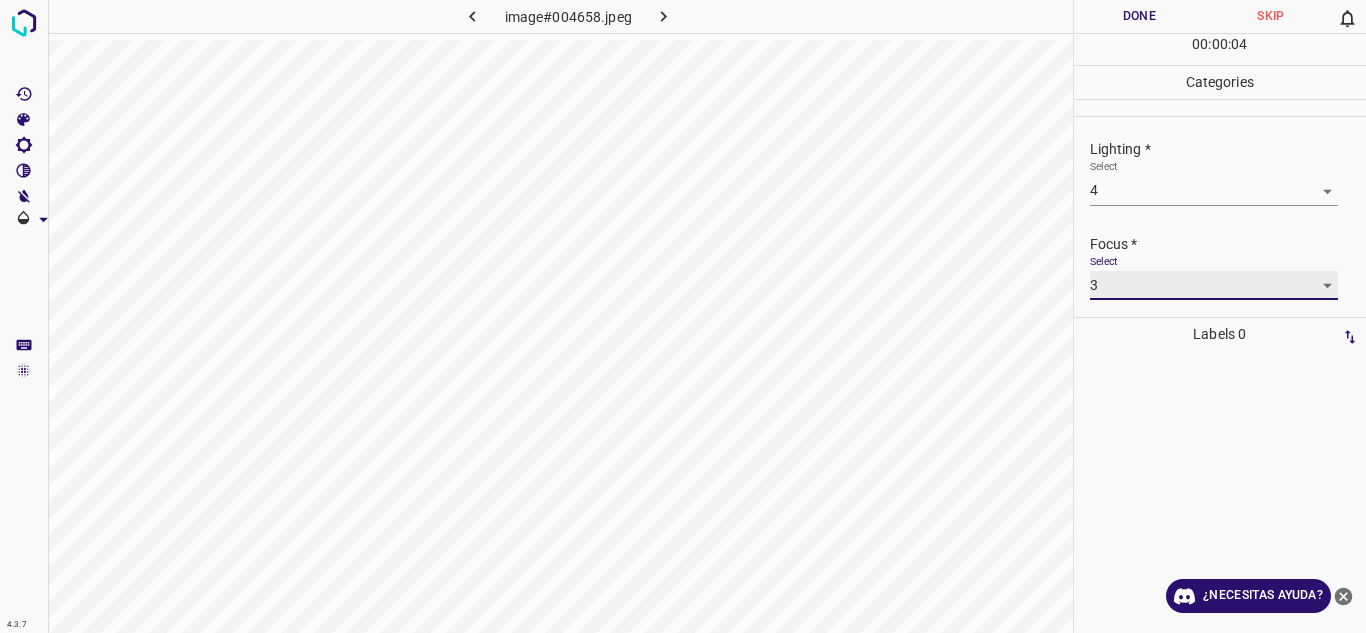 scroll, scrollTop: 98, scrollLeft: 0, axis: vertical 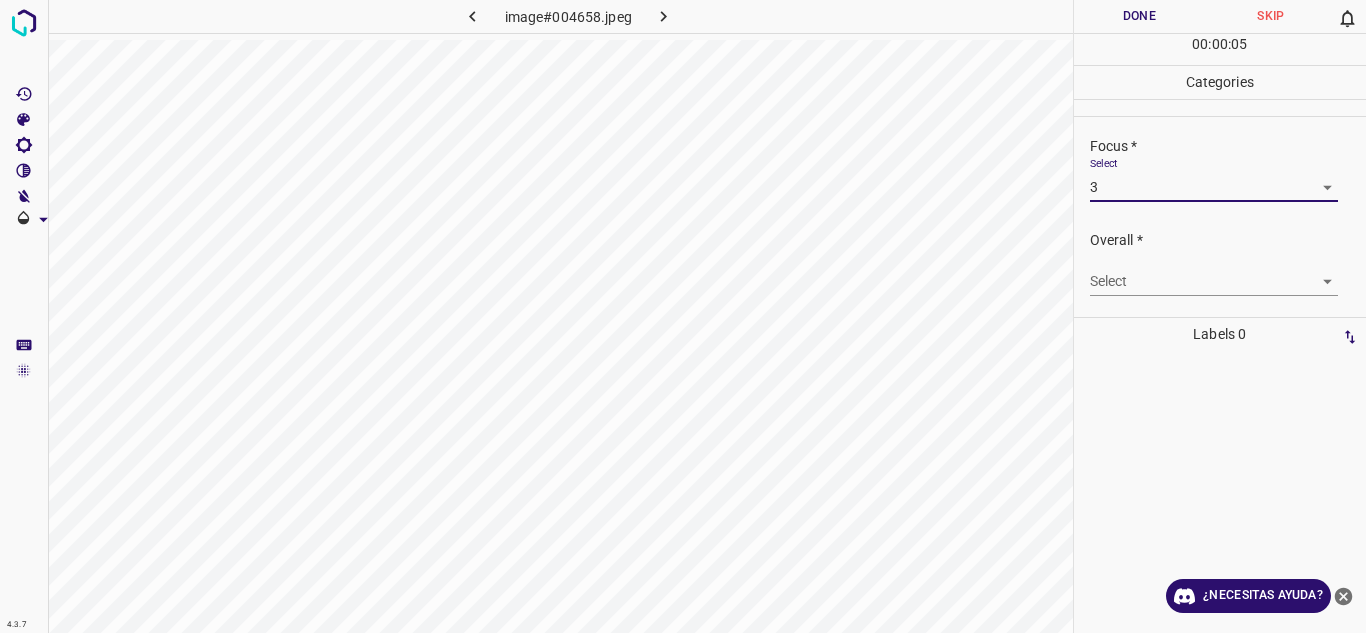 click on "Overall *  Select ​" at bounding box center [1220, 263] 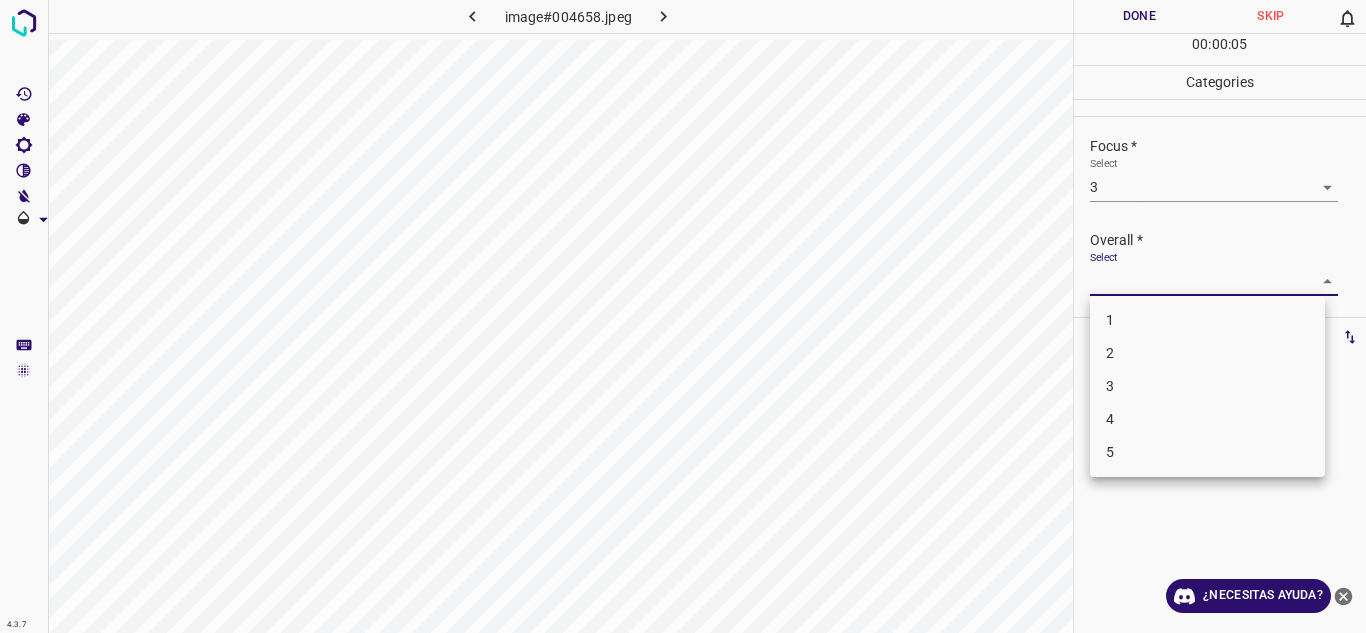 click on "4.3.7 image#004658.jpeg Done Skip 0 00   : 00   : 05   Categories Lighting *  Select 4 4 Focus *  Select 3 3 Overall *  Select ​ Labels   0 Categories 1 Lighting 2 Focus 3 Overall Tools Space Change between modes (Draw & Edit) I Auto labeling R Restore zoom M Zoom in N Zoom out Delete Delete selecte label Filters Z Restore filters X Saturation filter C Brightness filter V Contrast filter B Gray scale filter General O Download ¿Necesitas ayuda? Texto original Valora esta traducción Tu opinión servirá para ayudar a mejorar el Traductor de Google - Texto - Esconder - Borrar 1 2 3 4 5" at bounding box center [683, 316] 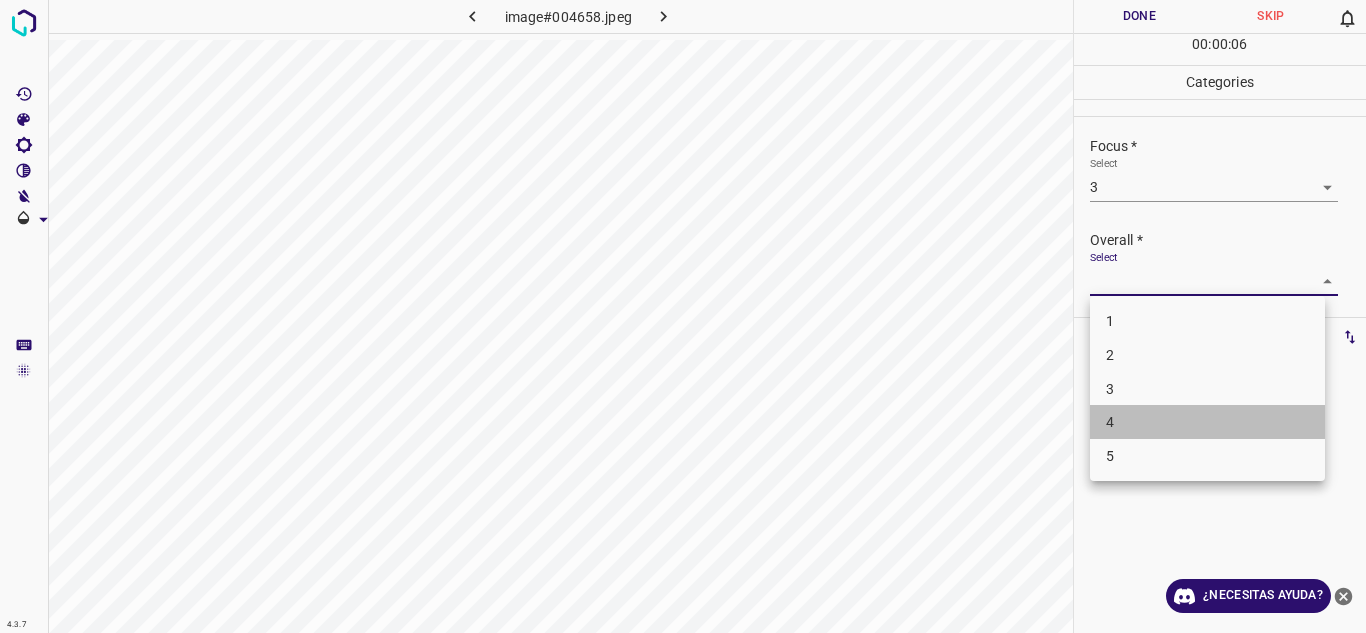 click on "4" at bounding box center [1207, 422] 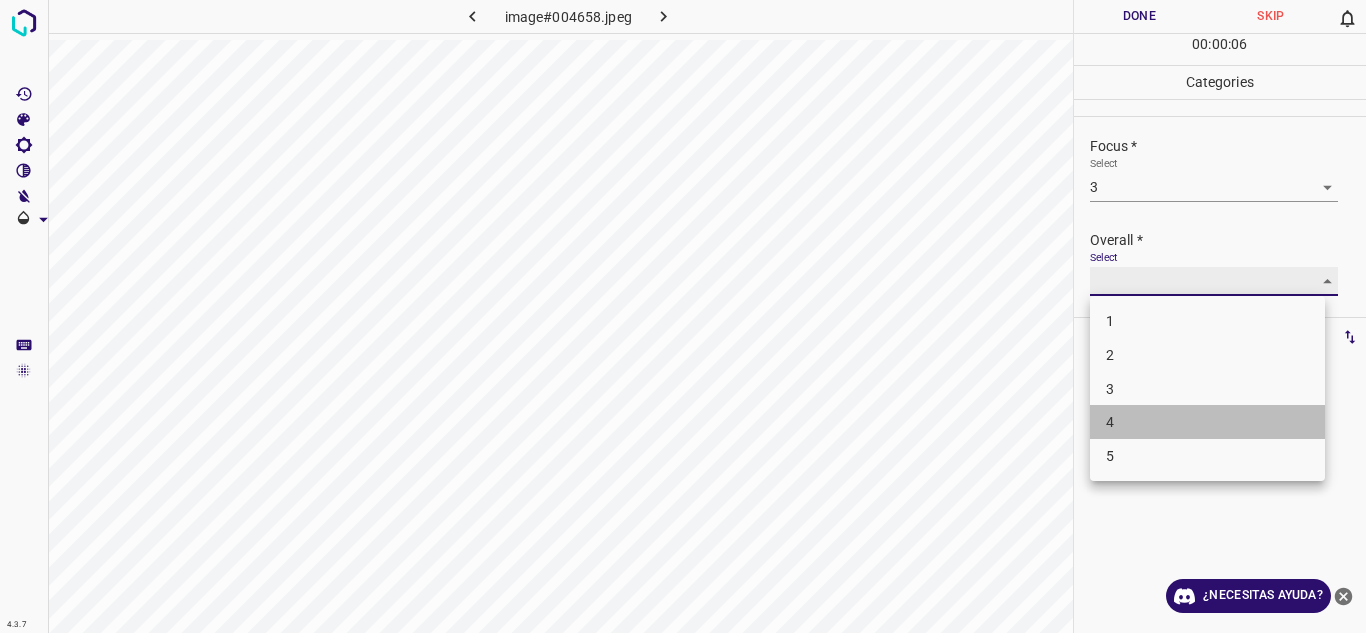 type on "4" 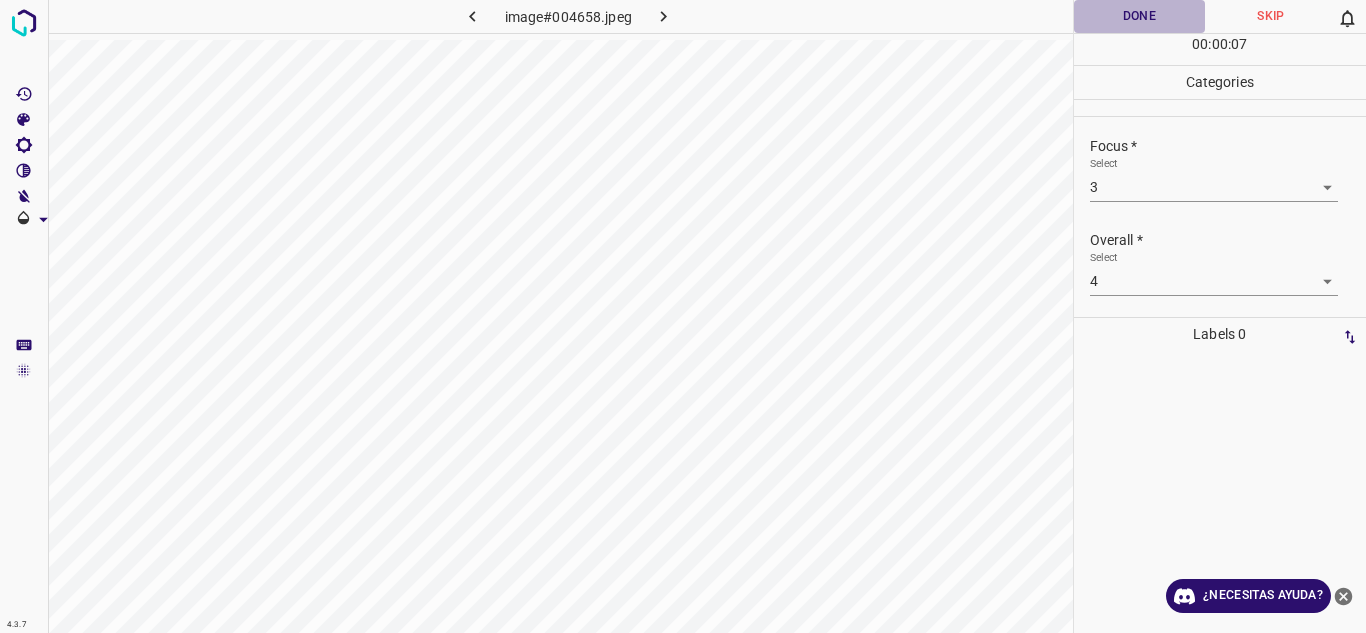 click on "Done" at bounding box center [1140, 16] 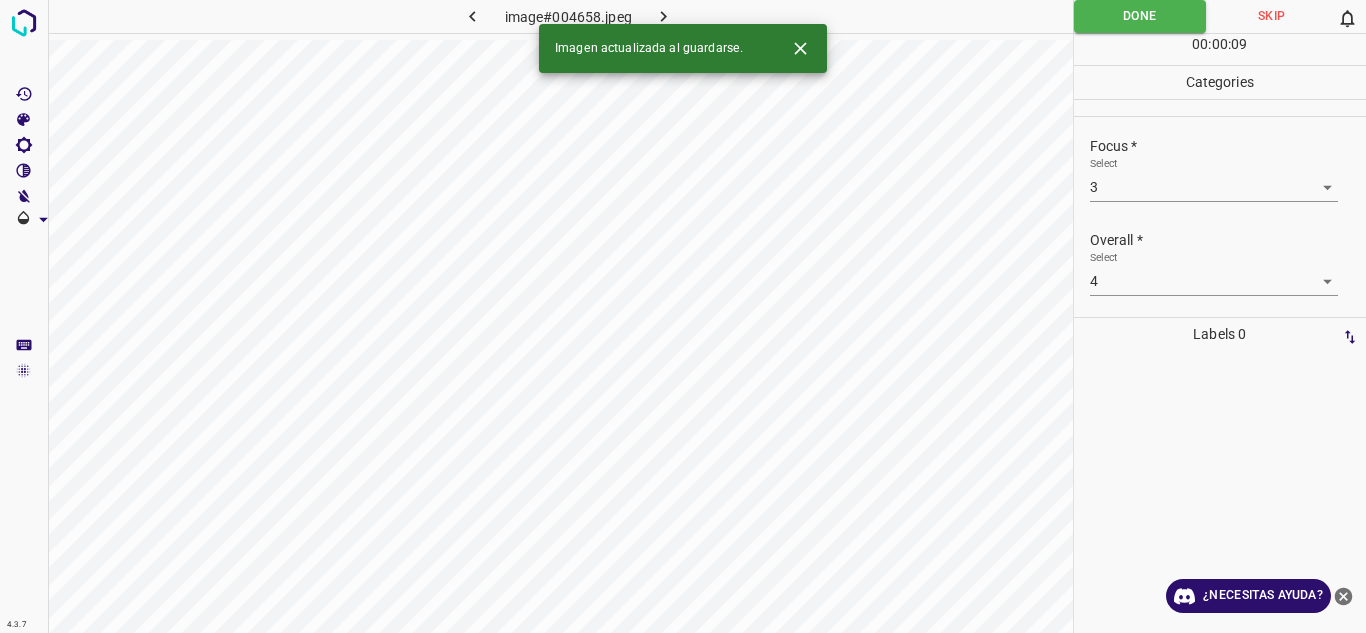 click 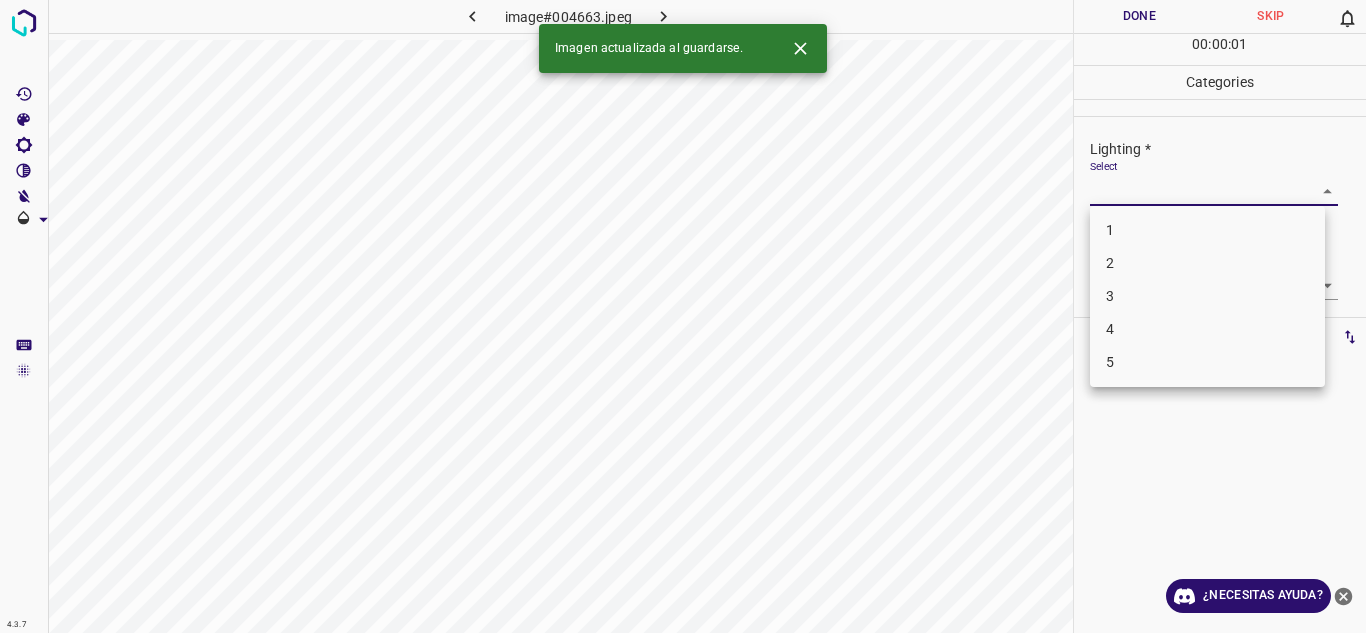 click on "4.3.7 image#004663.jpeg Done Skip 0 00   : 00   : 01   Categories Lighting *  Select ​ Focus *  Select ​ Overall *  Select ​ Labels   0 Categories 1 Lighting 2 Focus 3 Overall Tools Space Change between modes (Draw & Edit) I Auto labeling R Restore zoom M Zoom in N Zoom out Delete Delete selecte label Filters Z Restore filters X Saturation filter C Brightness filter V Contrast filter B Gray scale filter General O Download Imagen actualizada al guardarse. ¿Necesitas ayuda? Texto original Valora esta traducción Tu opinión servirá para ayudar a mejorar el Traductor de Google - Texto - Esconder - Borrar 1 2 3 4 5" at bounding box center [683, 316] 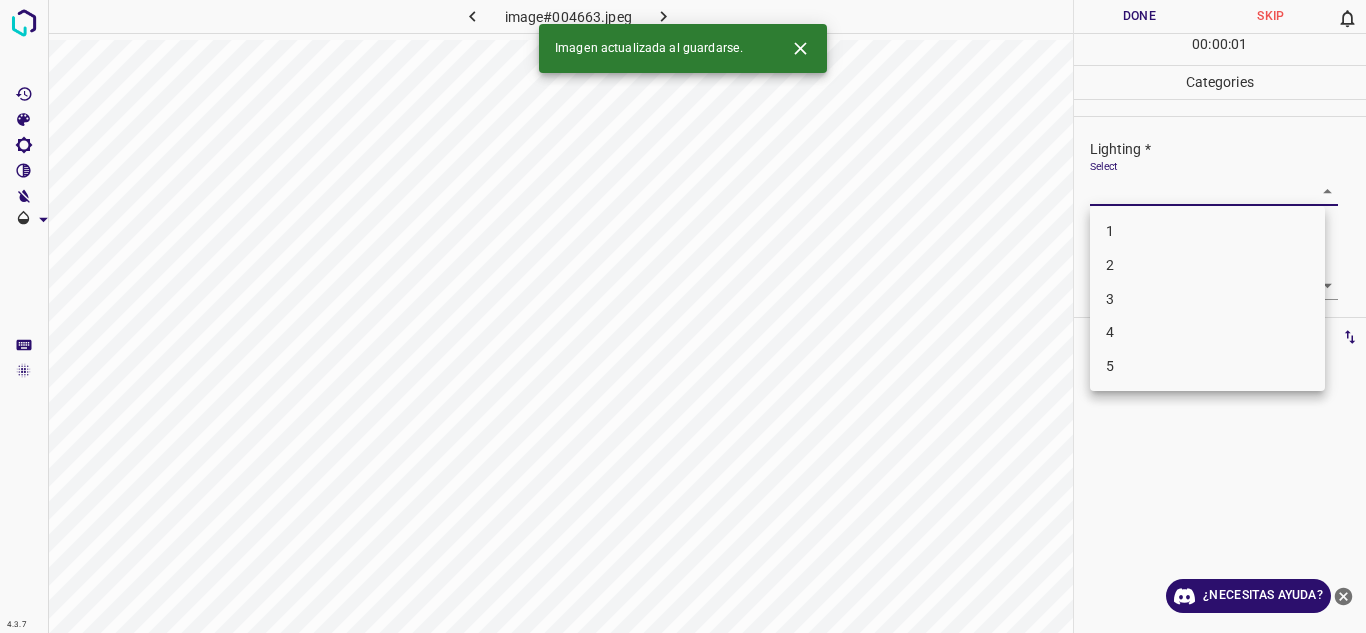 click on "3" at bounding box center [1207, 299] 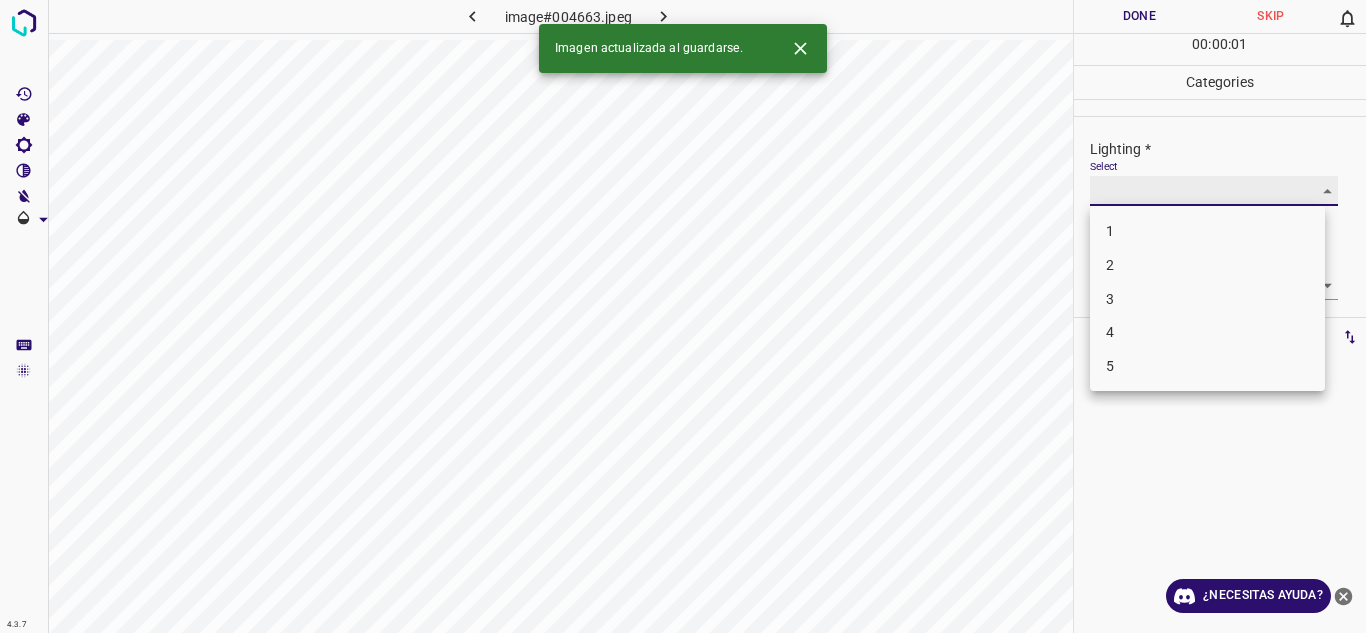 type on "3" 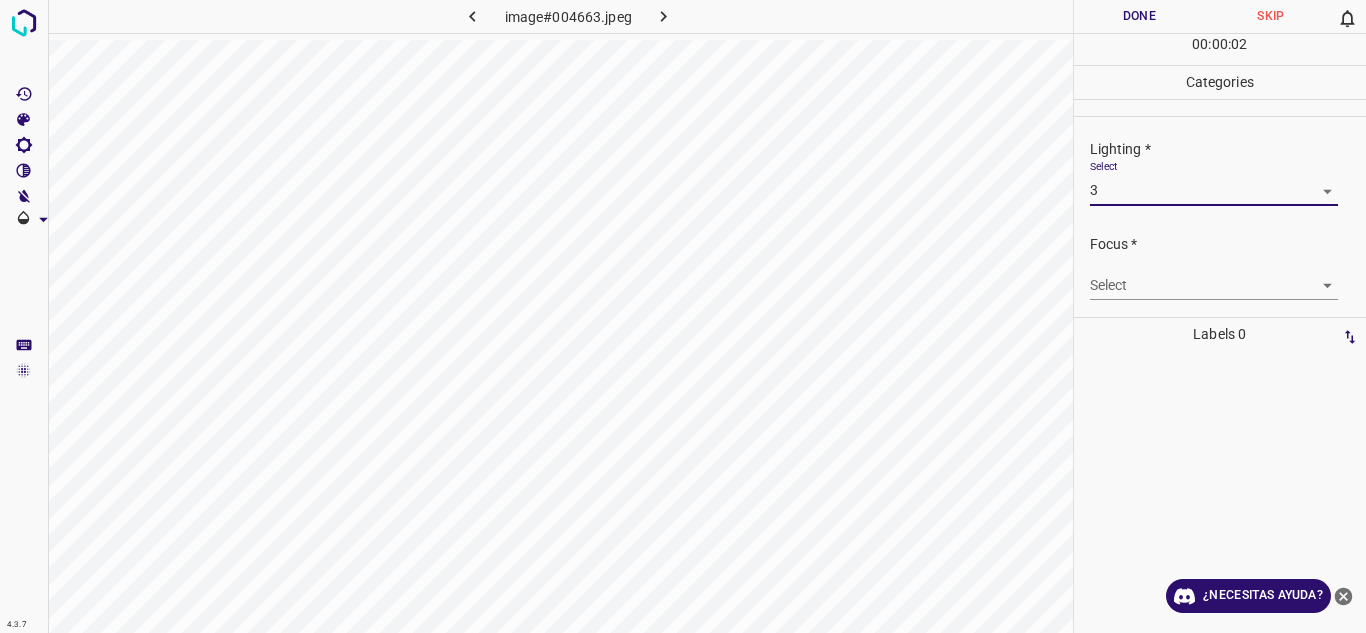 click on "4.3.7 image#004663.jpeg Done Skip 0 00   : 00   : 02   Categories Lighting *  Select 3 3 Focus *  Select ​ Overall *  Select ​ Labels   0 Categories 1 Lighting 2 Focus 3 Overall Tools Space Change between modes (Draw & Edit) I Auto labeling R Restore zoom M Zoom in N Zoom out Delete Delete selecte label Filters Z Restore filters X Saturation filter C Brightness filter V Contrast filter B Gray scale filter General O Download ¿Necesitas ayuda? Texto original Valora esta traducción Tu opinión servirá para ayudar a mejorar el Traductor de Google - Texto - Esconder - Borrar" at bounding box center (683, 316) 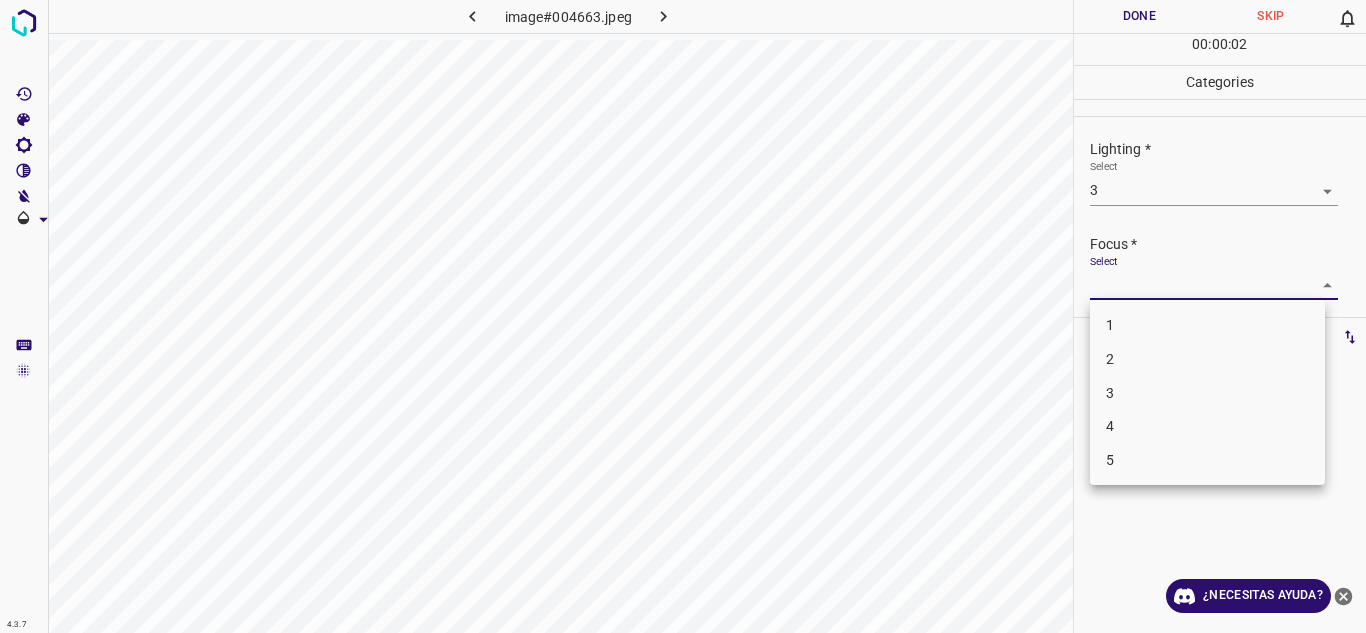 click at bounding box center [683, 316] 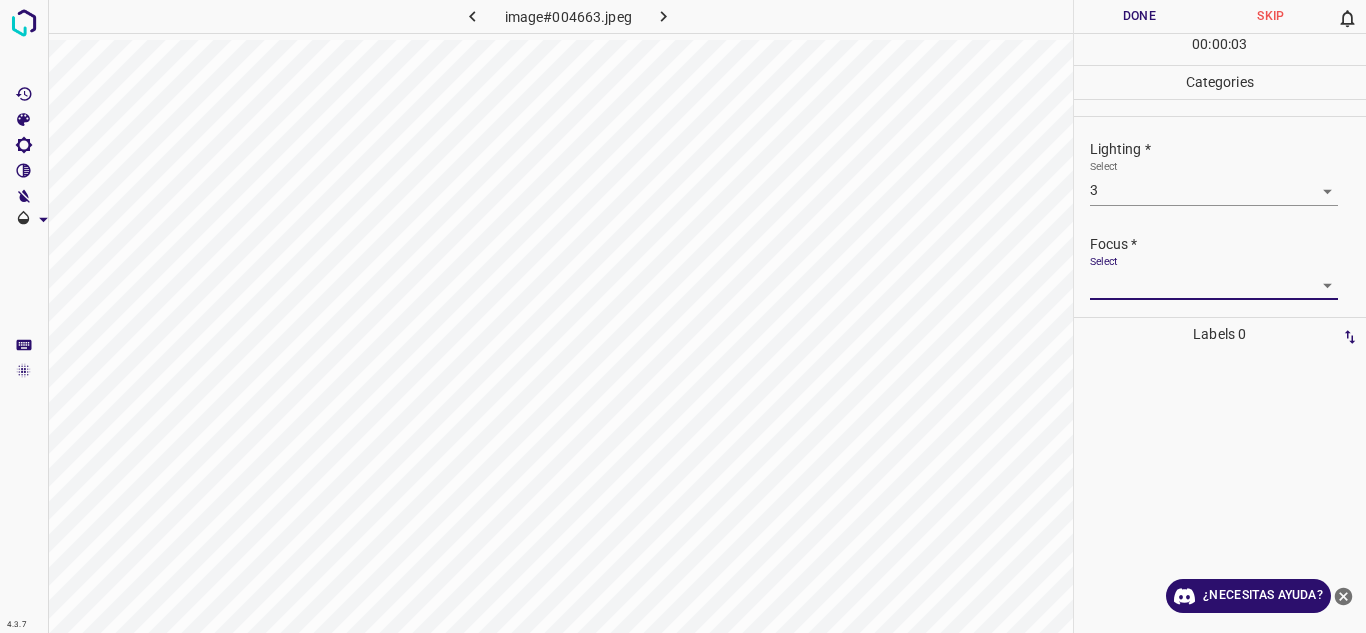 click on "4.3.7 image#004663.jpeg Done Skip 0 00   : 00   : 03   Categories Lighting *  Select 3 3 Focus *  Select ​ Overall *  Select ​ Labels   0 Categories 1 Lighting 2 Focus 3 Overall Tools Space Change between modes (Draw & Edit) I Auto labeling R Restore zoom M Zoom in N Zoom out Delete Delete selecte label Filters Z Restore filters X Saturation filter C Brightness filter V Contrast filter B Gray scale filter General O Download ¿Necesitas ayuda? Texto original Valora esta traducción Tu opinión servirá para ayudar a mejorar el Traductor de Google - Texto - Esconder - Borrar" at bounding box center [683, 316] 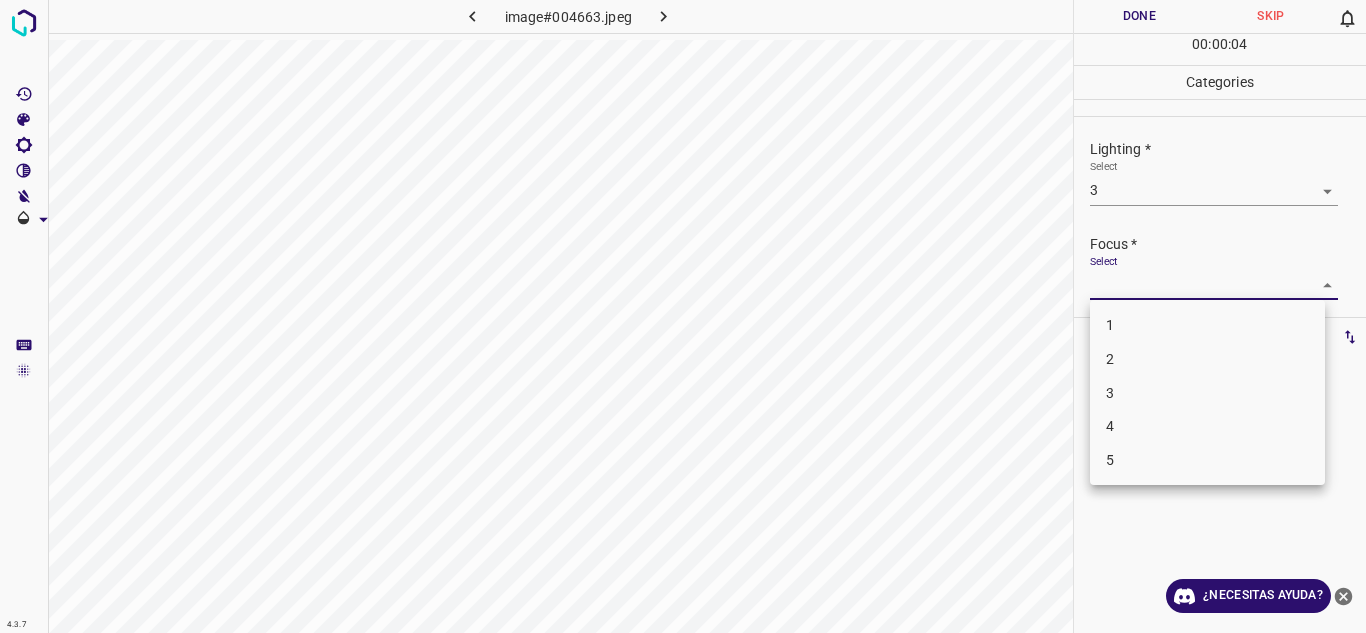 click on "2" at bounding box center (1207, 359) 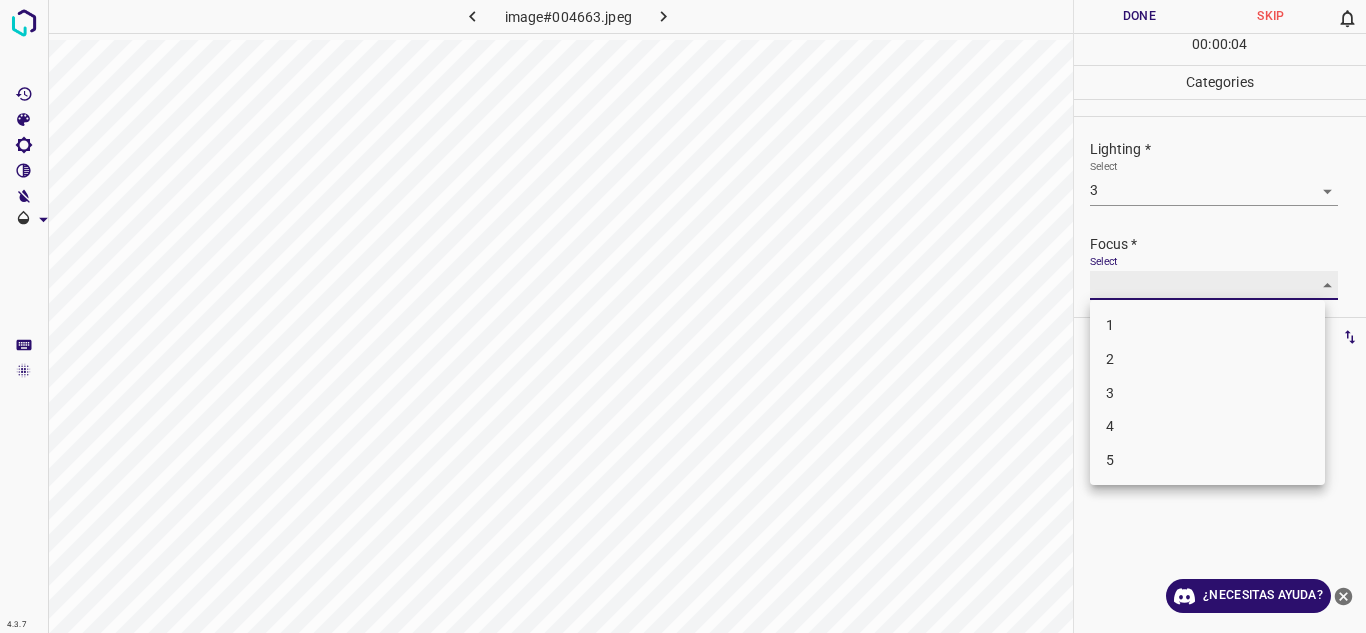 type on "2" 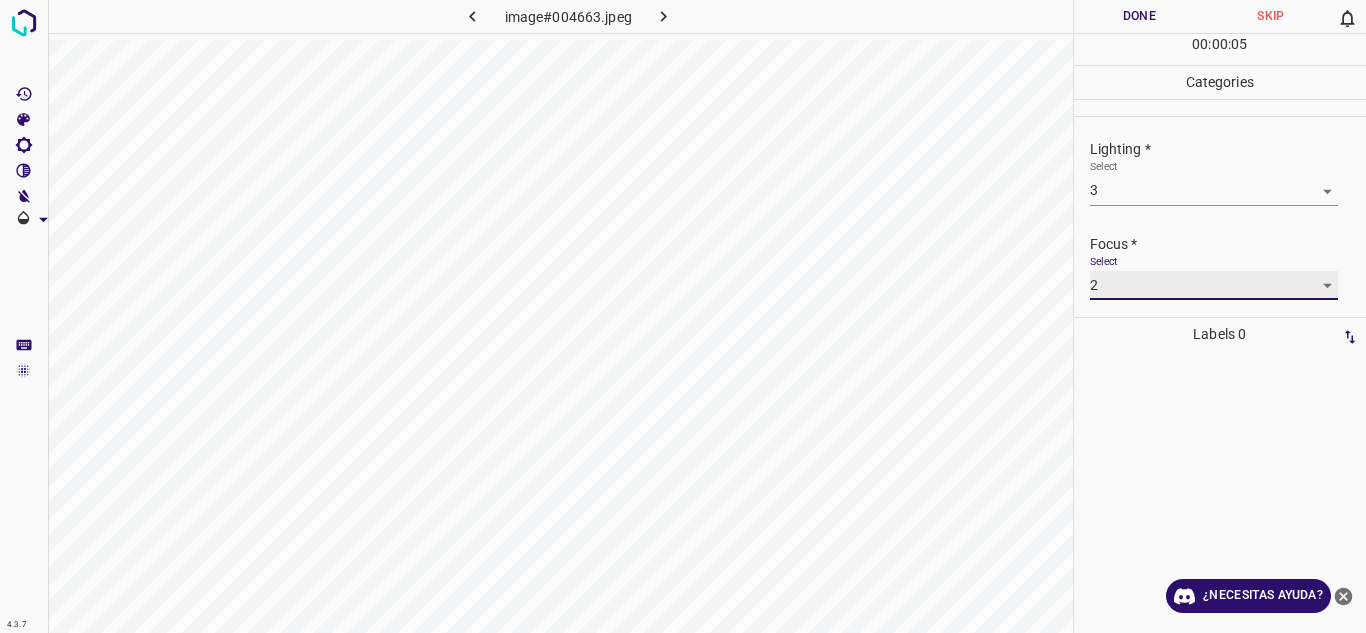 scroll, scrollTop: 98, scrollLeft: 0, axis: vertical 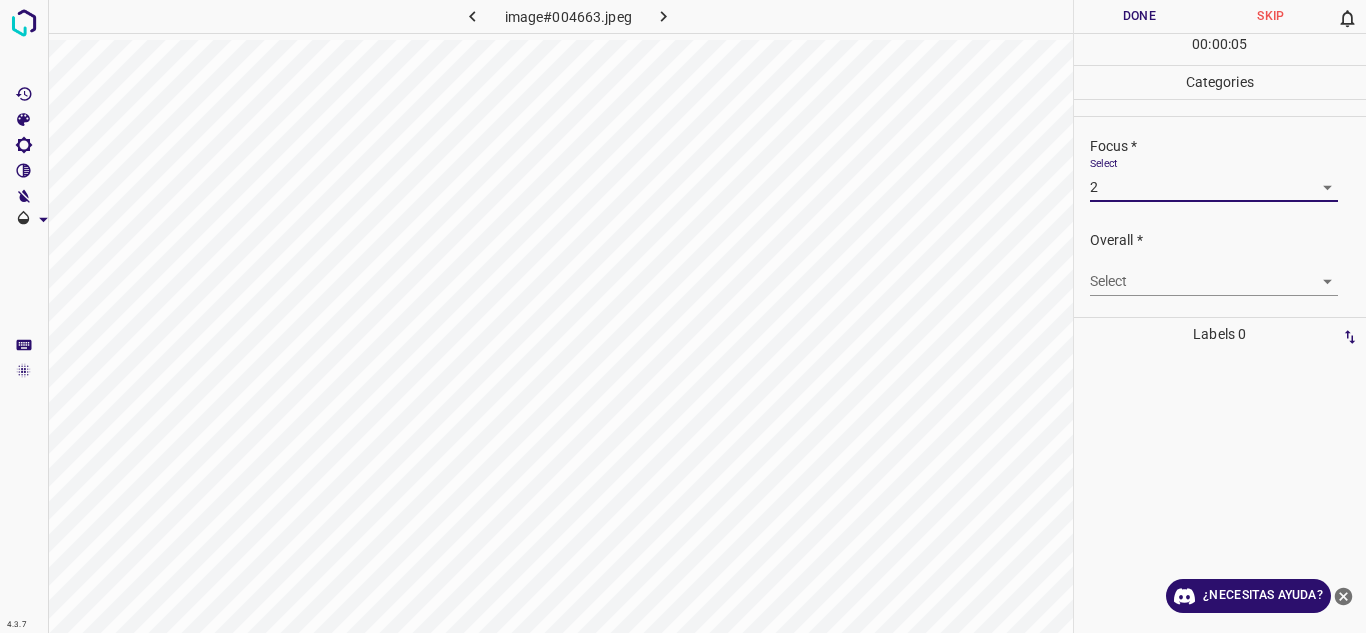 click on "4.3.7 image#004663.jpeg Done Skip 0 00   : 00   : 05   Categories Lighting *  Select 3 3 Focus *  Select 2 2 Overall *  Select ​ Labels   0 Categories 1 Lighting 2 Focus 3 Overall Tools Space Change between modes (Draw & Edit) I Auto labeling R Restore zoom M Zoom in N Zoom out Delete Delete selecte label Filters Z Restore filters X Saturation filter C Brightness filter V Contrast filter B Gray scale filter General O Download ¿Necesitas ayuda? Texto original Valora esta traducción Tu opinión servirá para ayudar a mejorar el Traductor de Google - Texto - Esconder - Borrar" at bounding box center (683, 316) 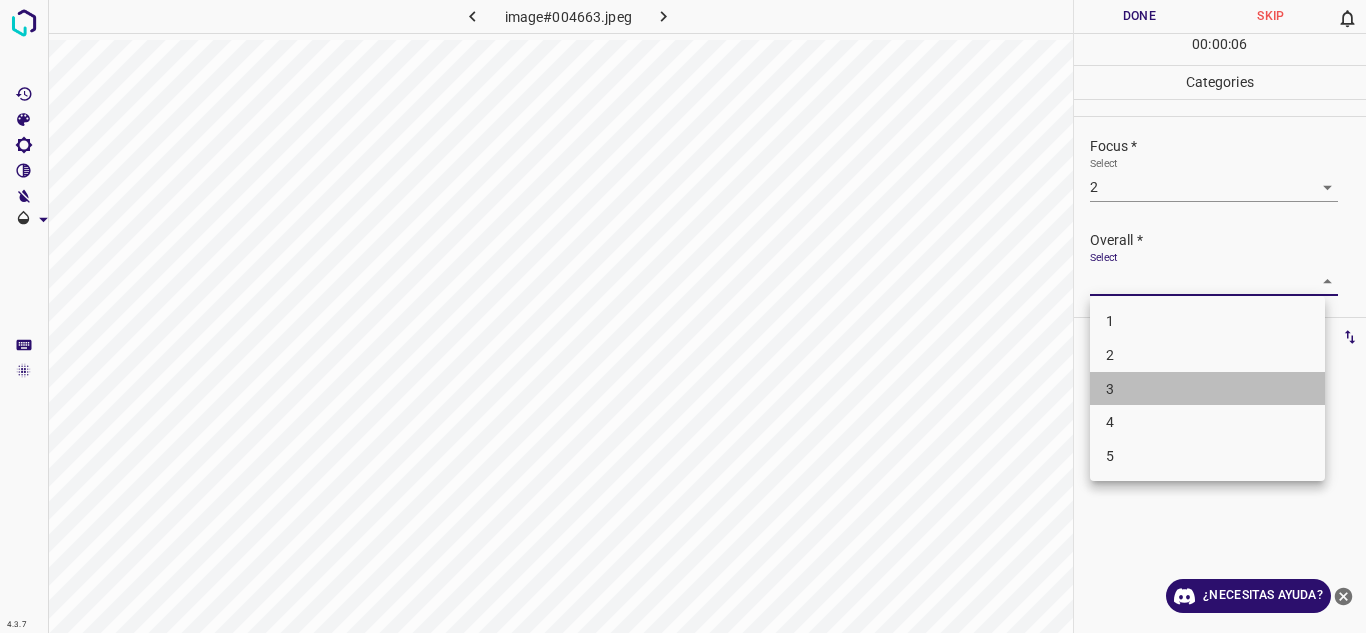 click on "3" at bounding box center (1207, 389) 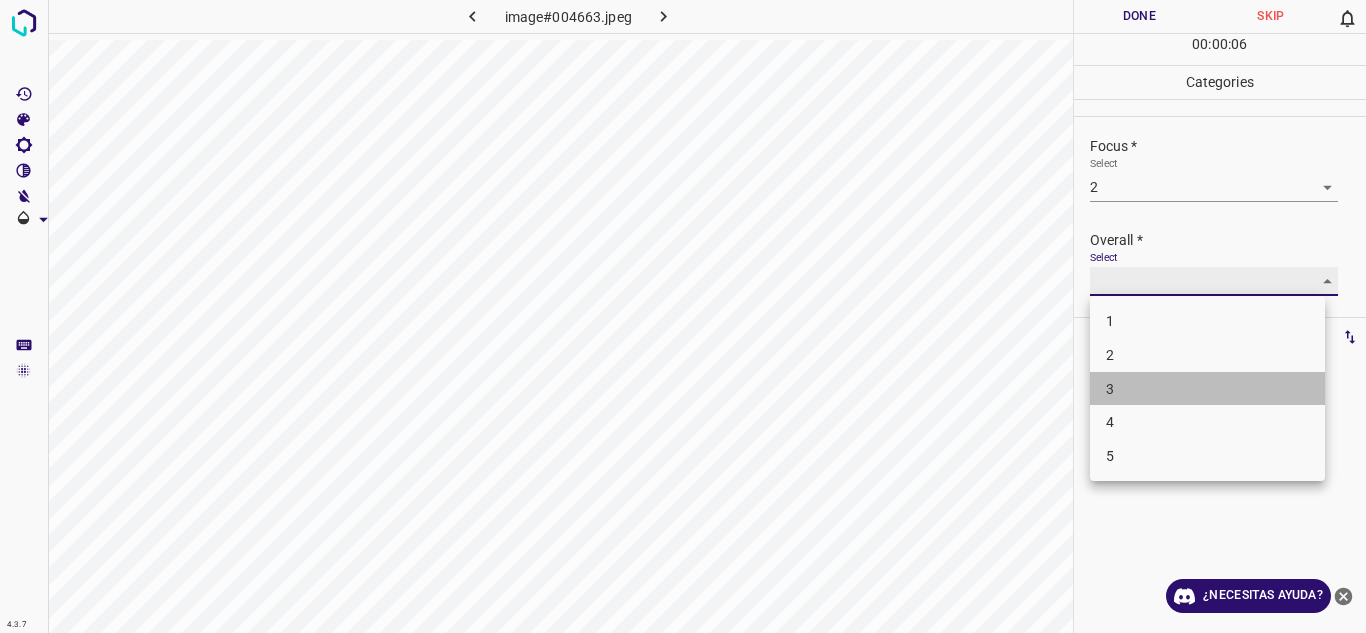 type on "3" 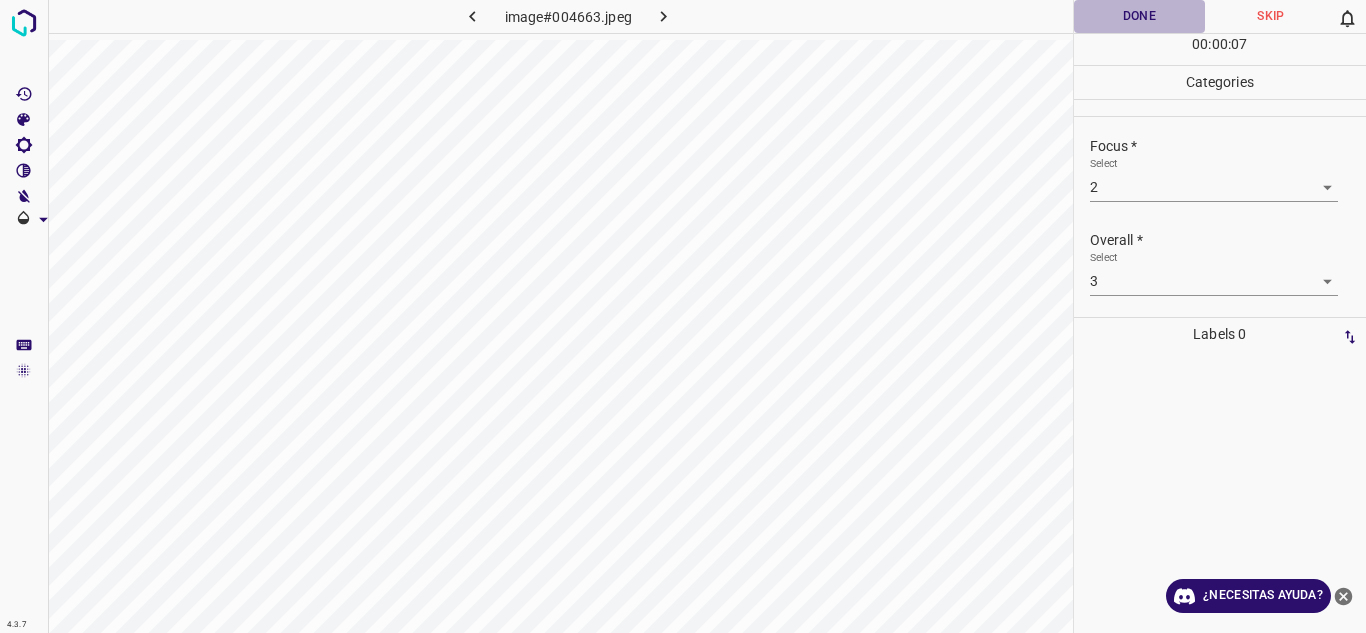 click on "Done" at bounding box center [1140, 16] 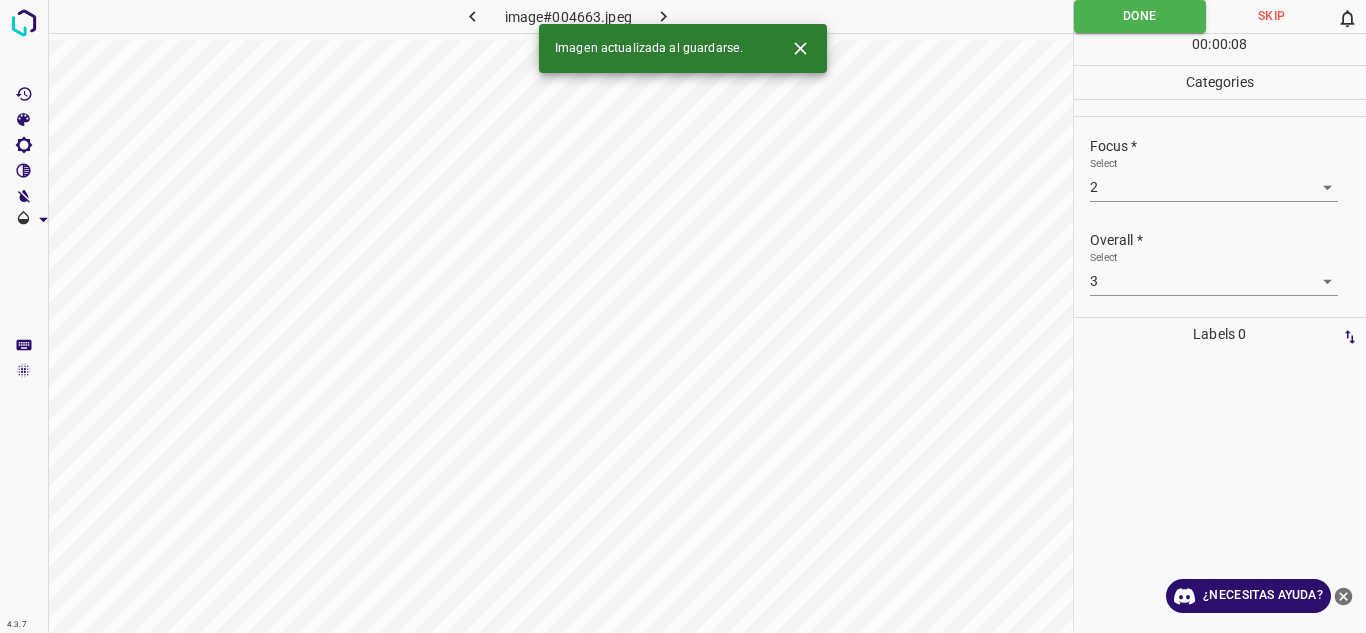 click 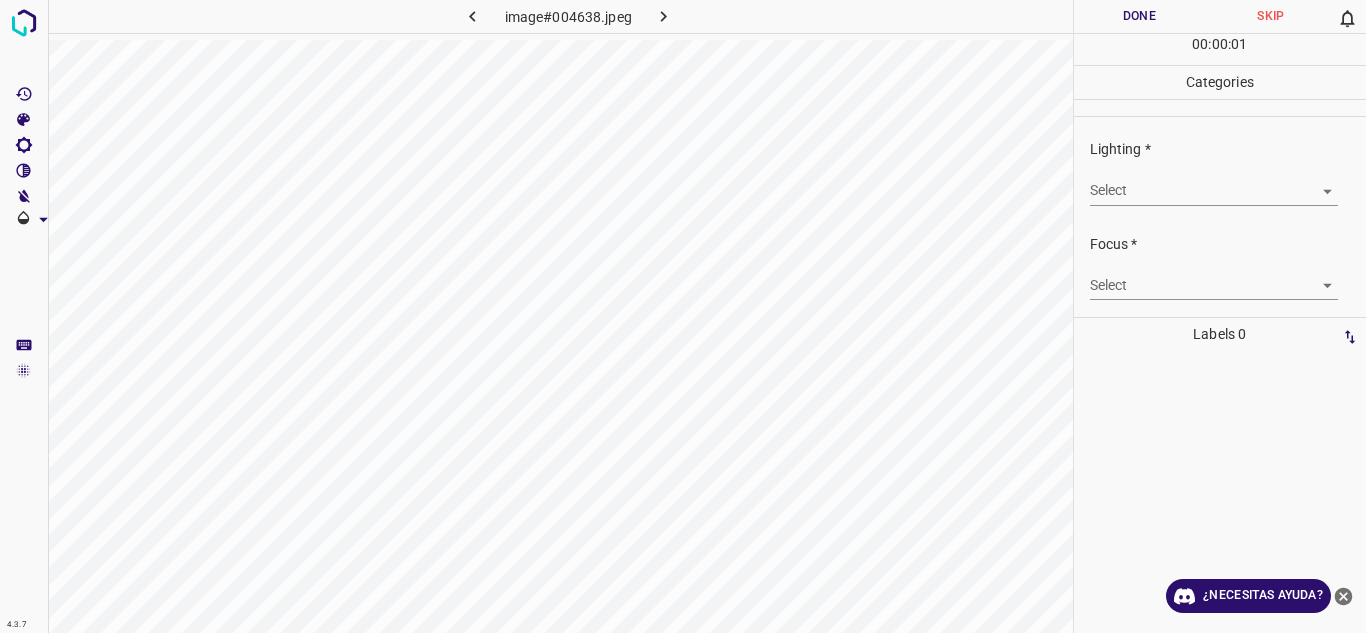 click on "4.3.7 image#004638.jpeg Done Skip 0 00   : 00   : 01   Categories Lighting *  Select ​ Focus *  Select ​ Overall *  Select ​ Labels   0 Categories 1 Lighting 2 Focus 3 Overall Tools Space Change between modes (Draw & Edit) I Auto labeling R Restore zoom M Zoom in N Zoom out Delete Delete selecte label Filters Z Restore filters X Saturation filter C Brightness filter V Contrast filter B Gray scale filter General O Download ¿Necesitas ayuda? Texto original Valora esta traducción Tu opinión servirá para ayudar a mejorar el Traductor de Google - Texto - Esconder - Borrar" at bounding box center [683, 316] 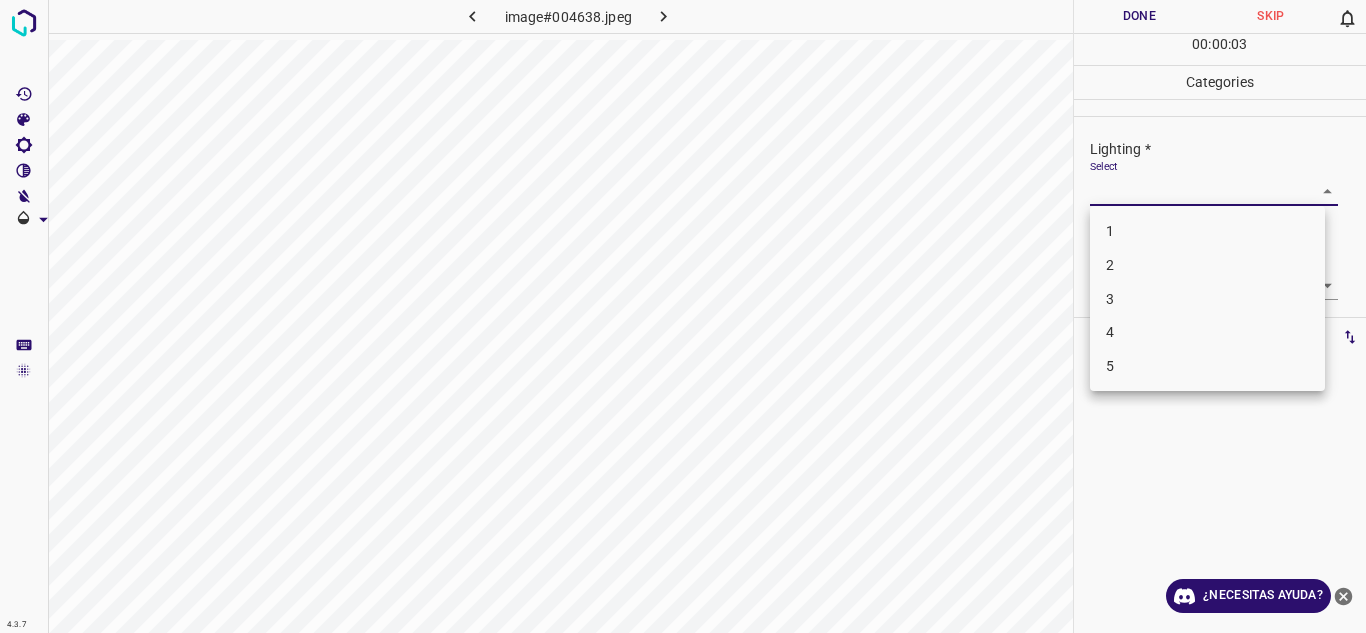 click on "3" at bounding box center [1207, 299] 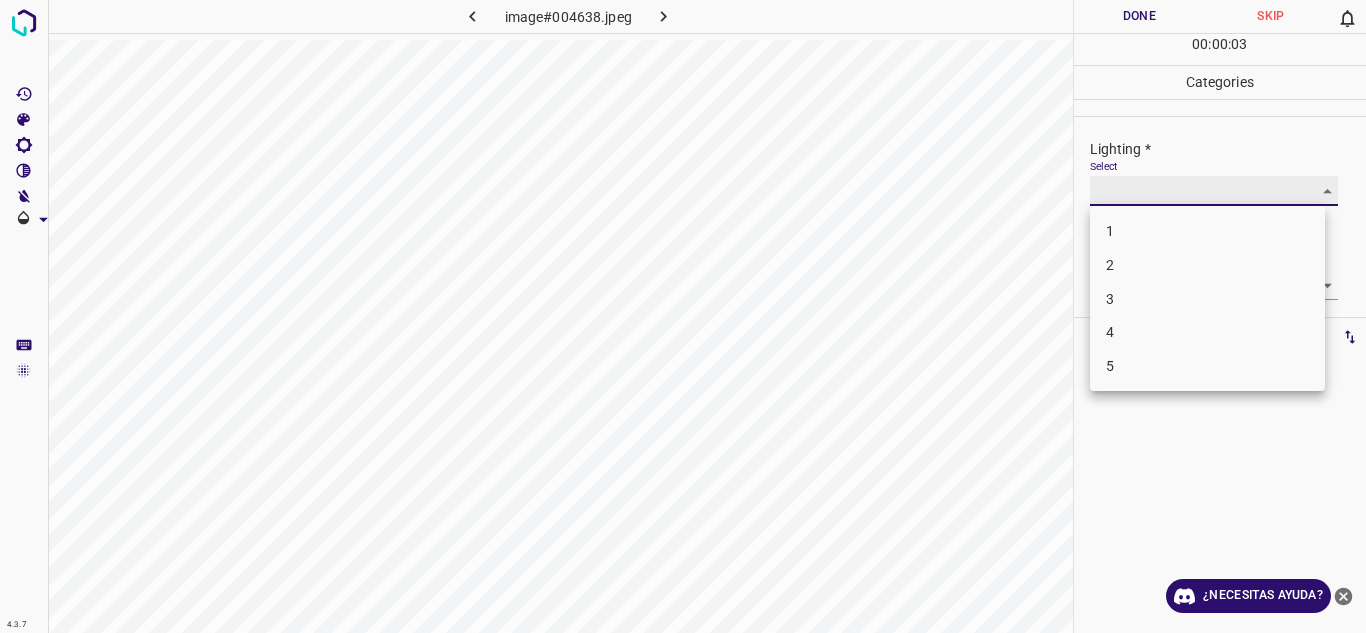 type on "3" 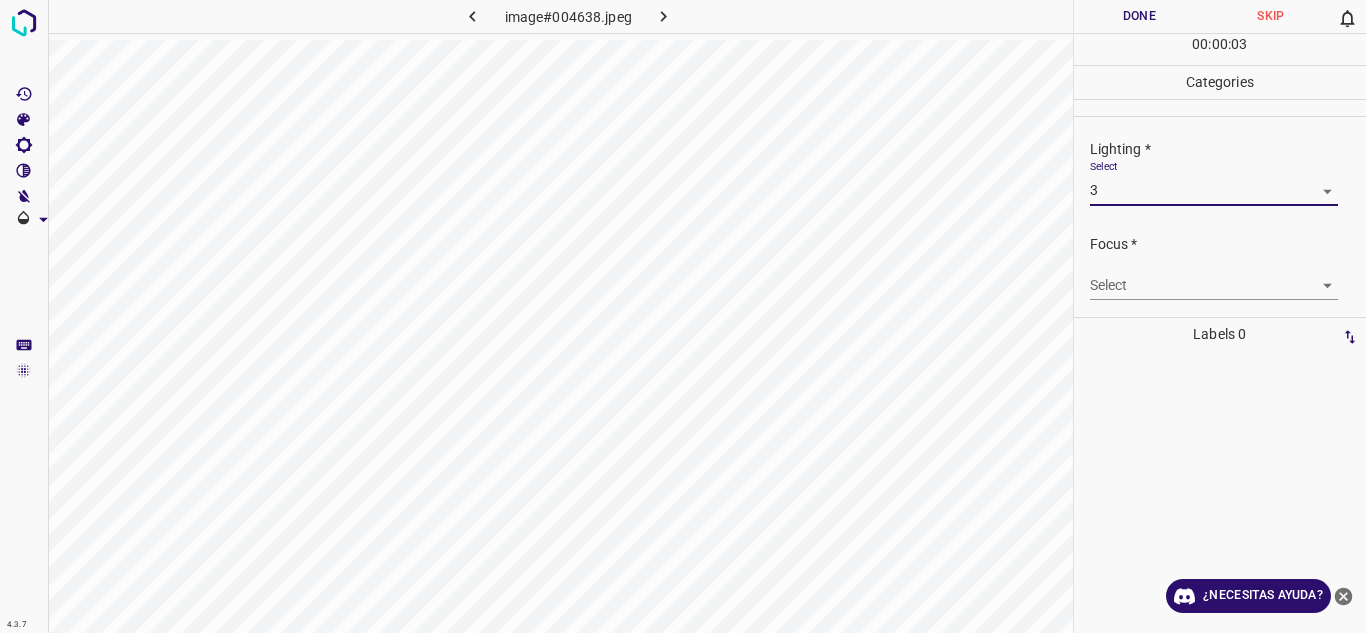 click on "4.3.7 image#004638.jpeg Done Skip 0 00   : 00   : 03   Categories Lighting *  Select 3 3 Focus *  Select ​ Overall *  Select ​ Labels   0 Categories 1 Lighting 2 Focus 3 Overall Tools Space Change between modes (Draw & Edit) I Auto labeling R Restore zoom M Zoom in N Zoom out Delete Delete selecte label Filters Z Restore filters X Saturation filter C Brightness filter V Contrast filter B Gray scale filter General O Download ¿Necesitas ayuda? Texto original Valora esta traducción Tu opinión servirá para ayudar a mejorar el Traductor de Google - Texto - Esconder - Borrar" at bounding box center [683, 316] 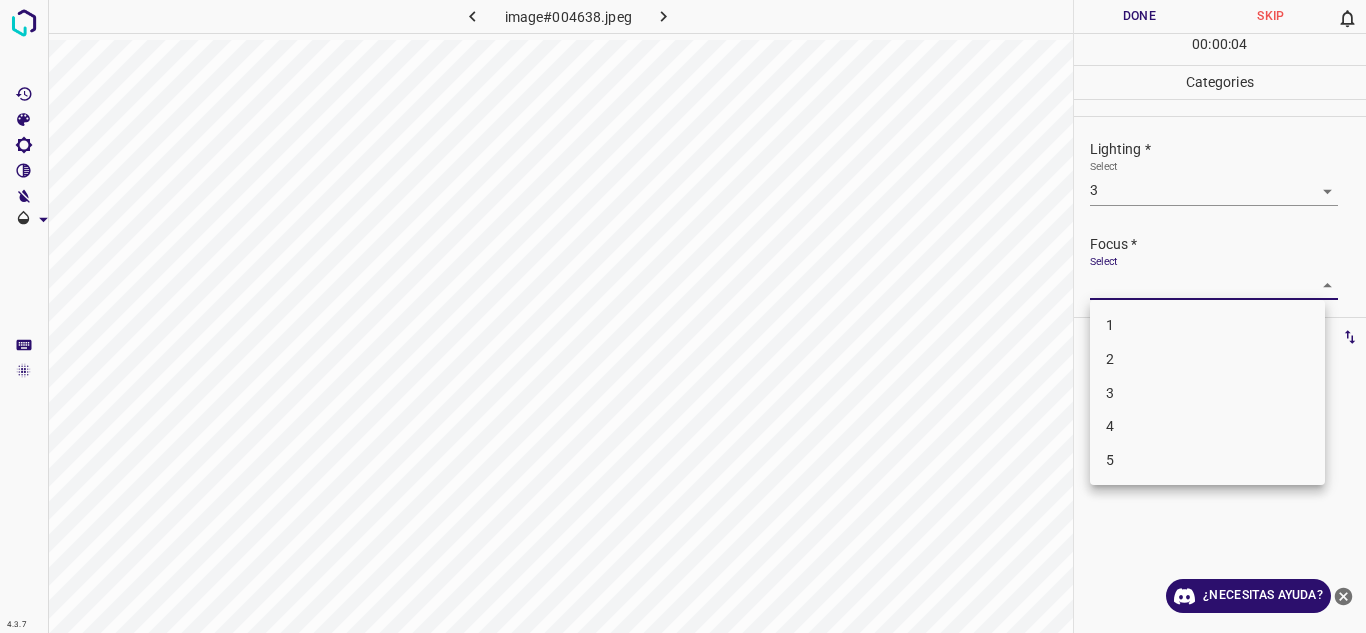 click on "2" at bounding box center [1207, 359] 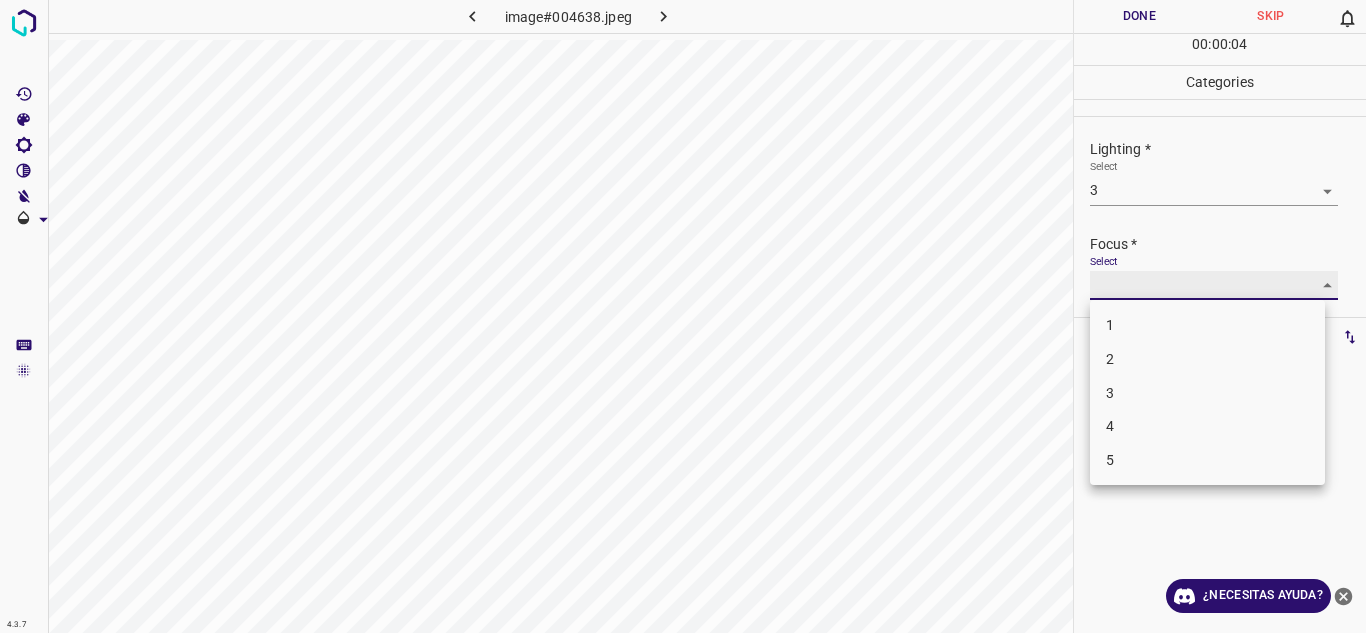 type on "2" 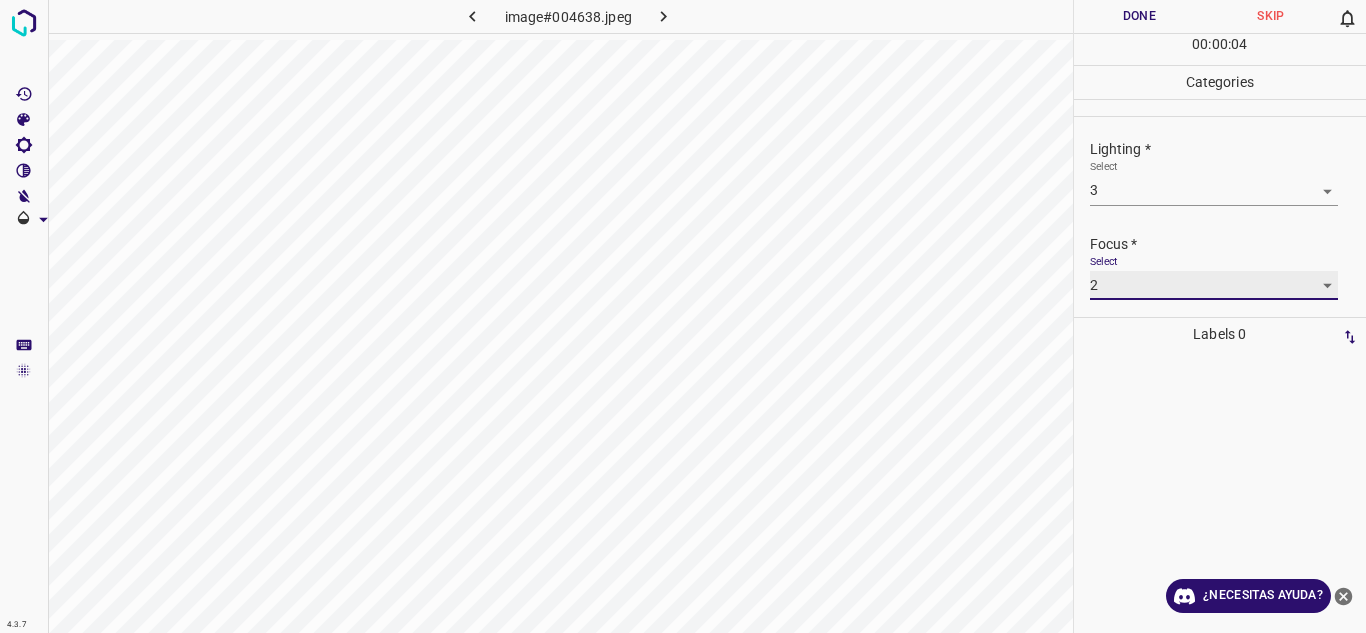 scroll, scrollTop: 98, scrollLeft: 0, axis: vertical 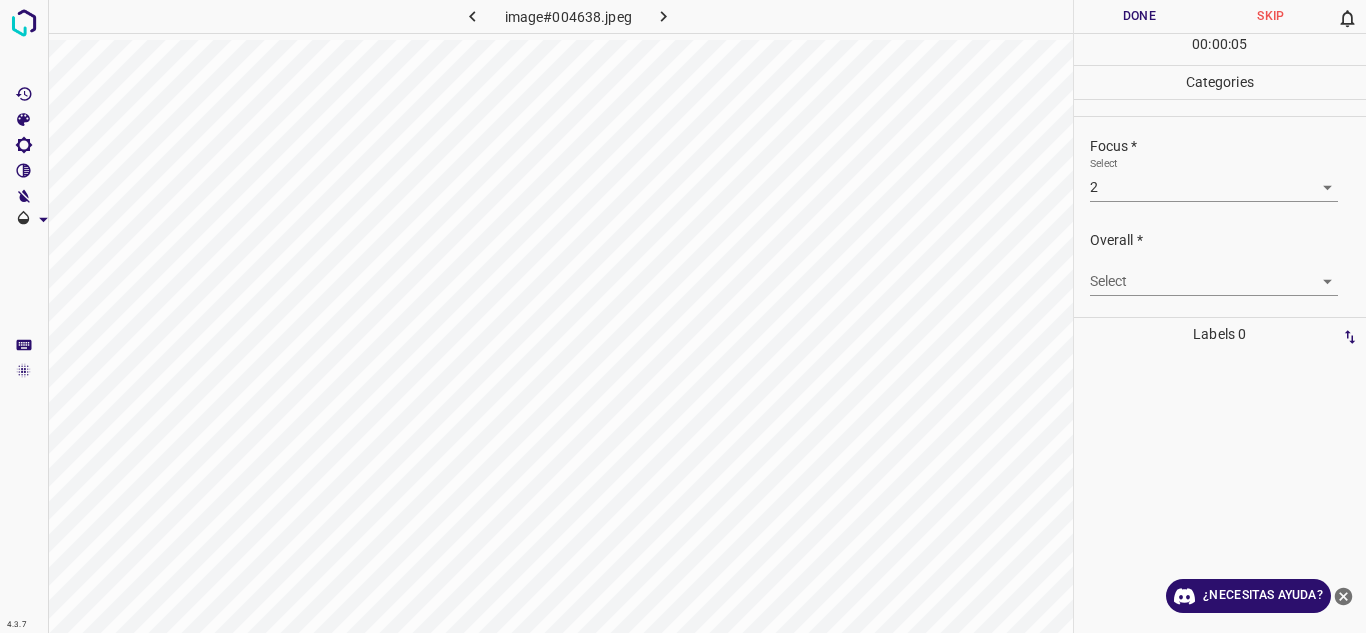 click on "Select ​" at bounding box center [1214, 273] 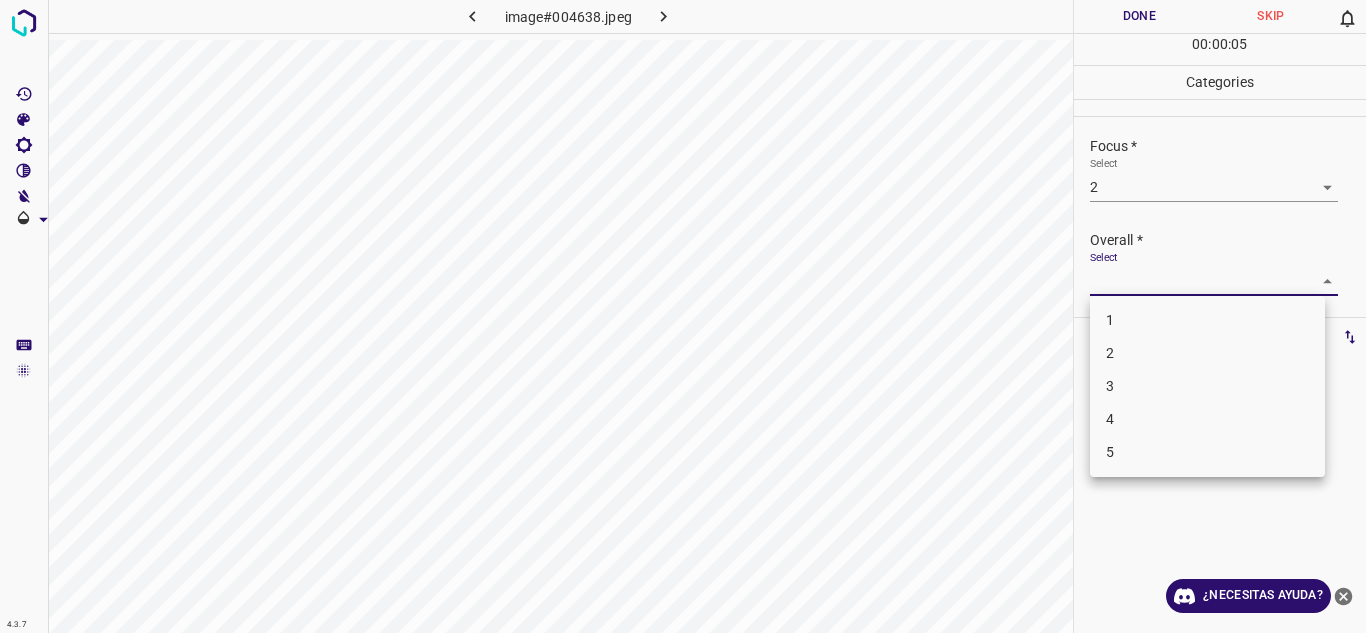 click on "4.3.7 image#004638.jpeg Done Skip 0 00   : 00   : 05   Categories Lighting *  Select 3 3 Focus *  Select 2 2 Overall *  Select ​ Labels   0 Categories 1 Lighting 2 Focus 3 Overall Tools Space Change between modes (Draw & Edit) I Auto labeling R Restore zoom M Zoom in N Zoom out Delete Delete selecte label Filters Z Restore filters X Saturation filter C Brightness filter V Contrast filter B Gray scale filter General O Download ¿Necesitas ayuda? Texto original Valora esta traducción Tu opinión servirá para ayudar a mejorar el Traductor de Google - Texto - Esconder - Borrar 1 2 3 4 5" at bounding box center (683, 316) 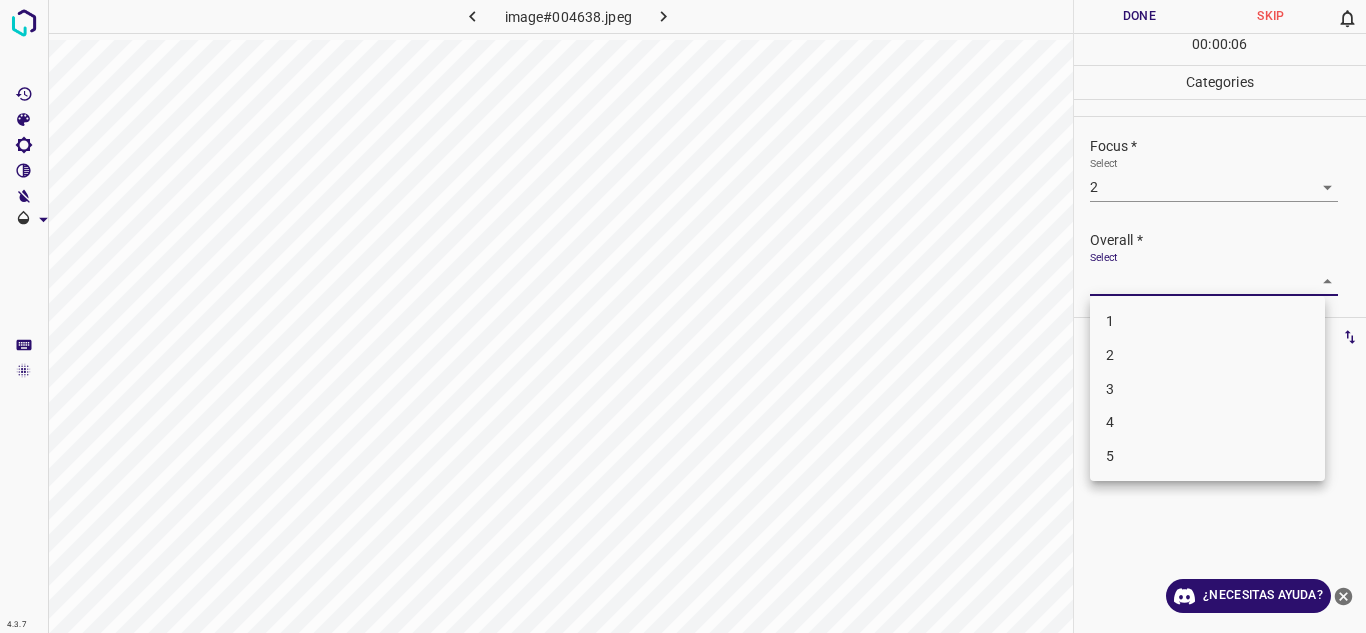click on "3" at bounding box center [1207, 389] 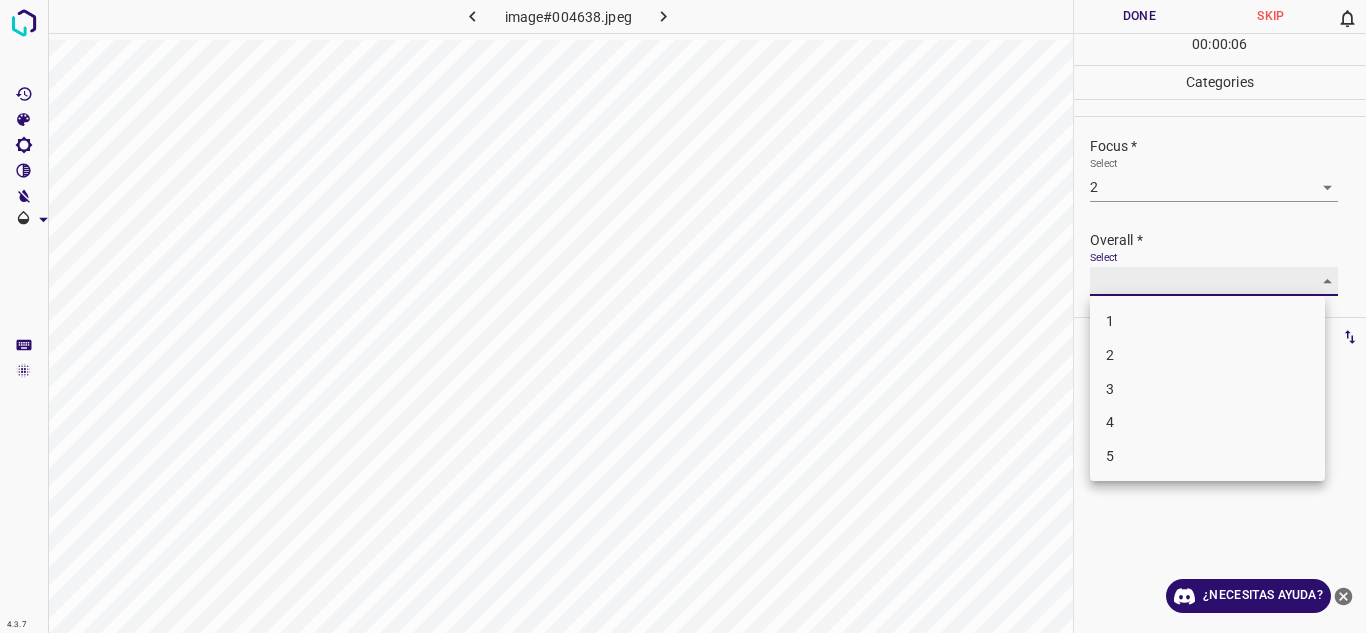 type on "3" 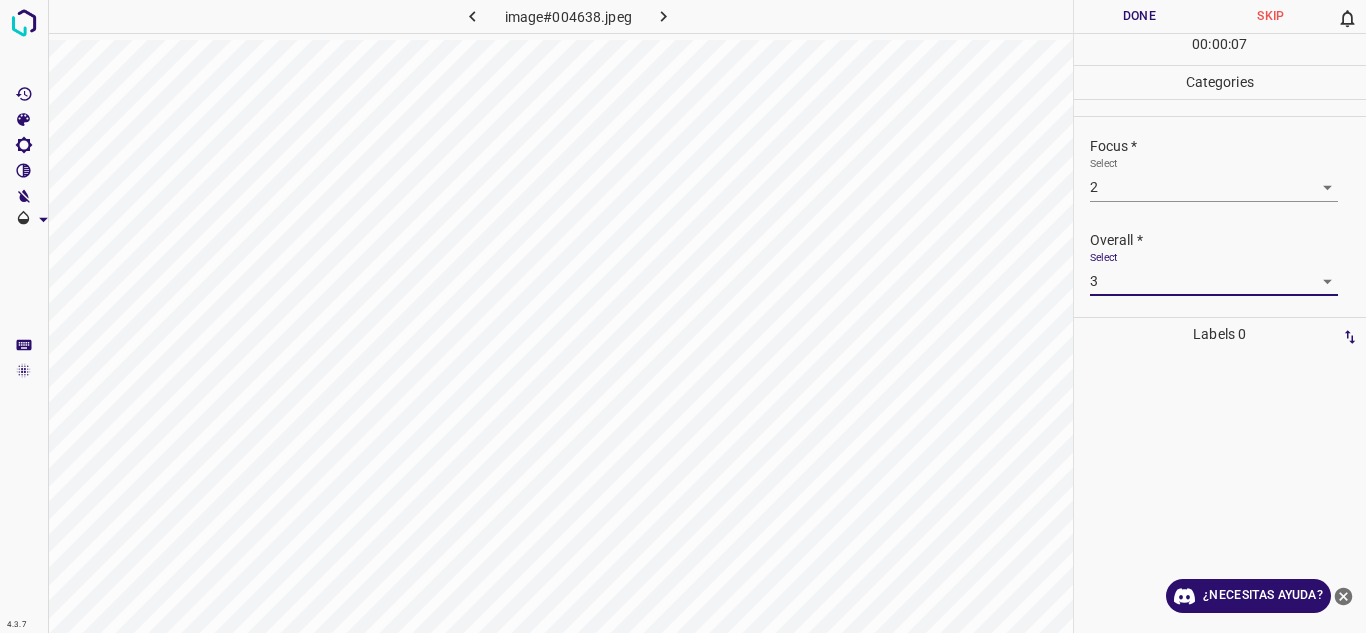 click on "Done" at bounding box center (1140, 16) 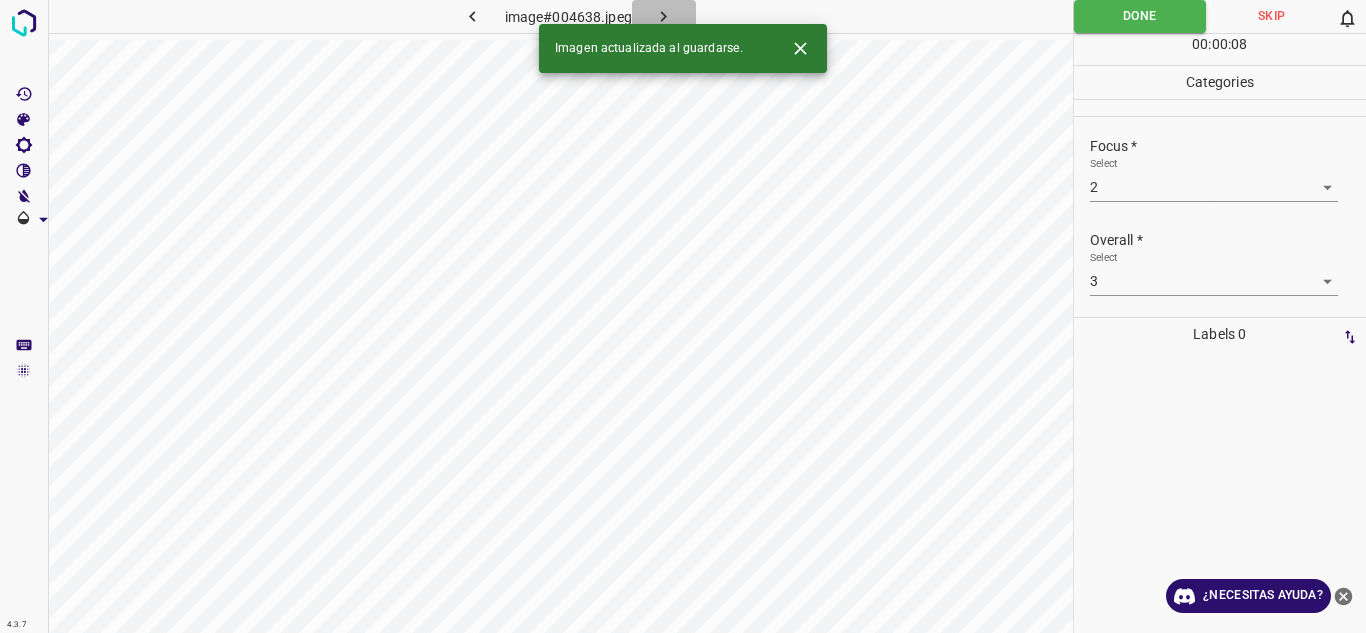 click 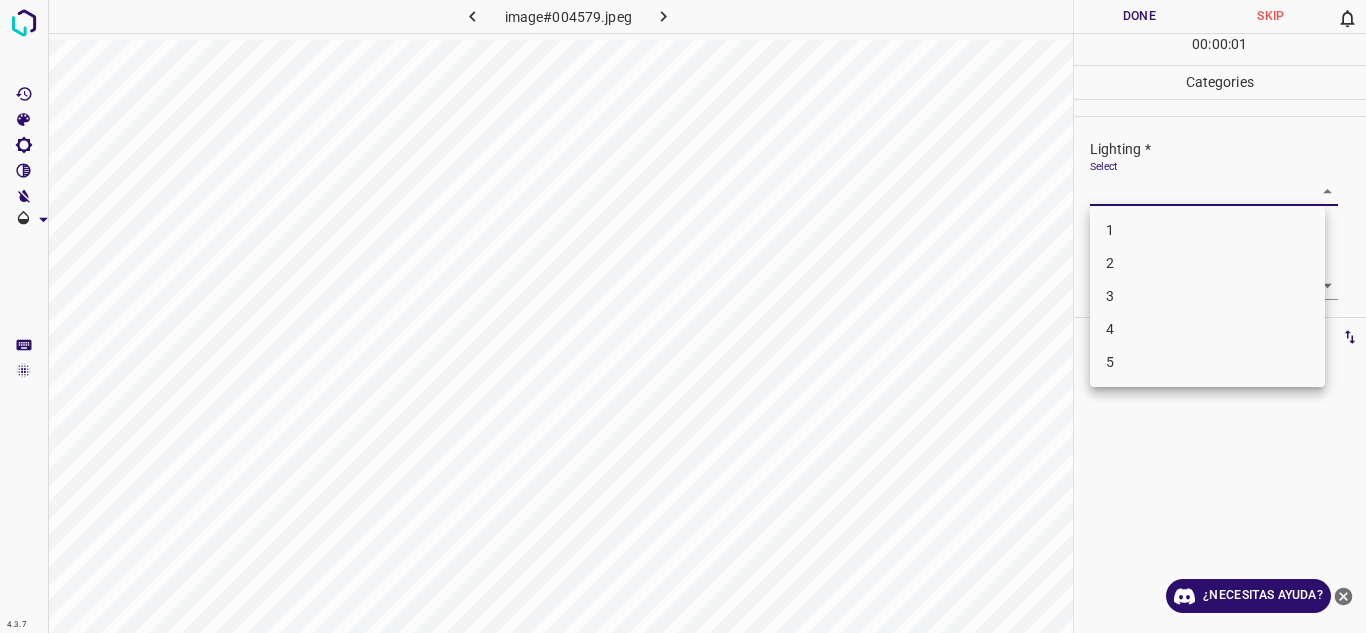 click on "4.3.7 image#004579.jpeg Done Skip 0 00   : 00   : 01   Categories Lighting *  Select ​ Focus *  Select ​ Overall *  Select ​ Labels   0 Categories 1 Lighting 2 Focus 3 Overall Tools Space Change between modes (Draw & Edit) I Auto labeling R Restore zoom M Zoom in N Zoom out Delete Delete selecte label Filters Z Restore filters X Saturation filter C Brightness filter V Contrast filter B Gray scale filter General O Download ¿Necesitas ayuda? Texto original Valora esta traducción Tu opinión servirá para ayudar a mejorar el Traductor de Google - Texto - Esconder - Borrar 1 2 3 4 5" at bounding box center (683, 316) 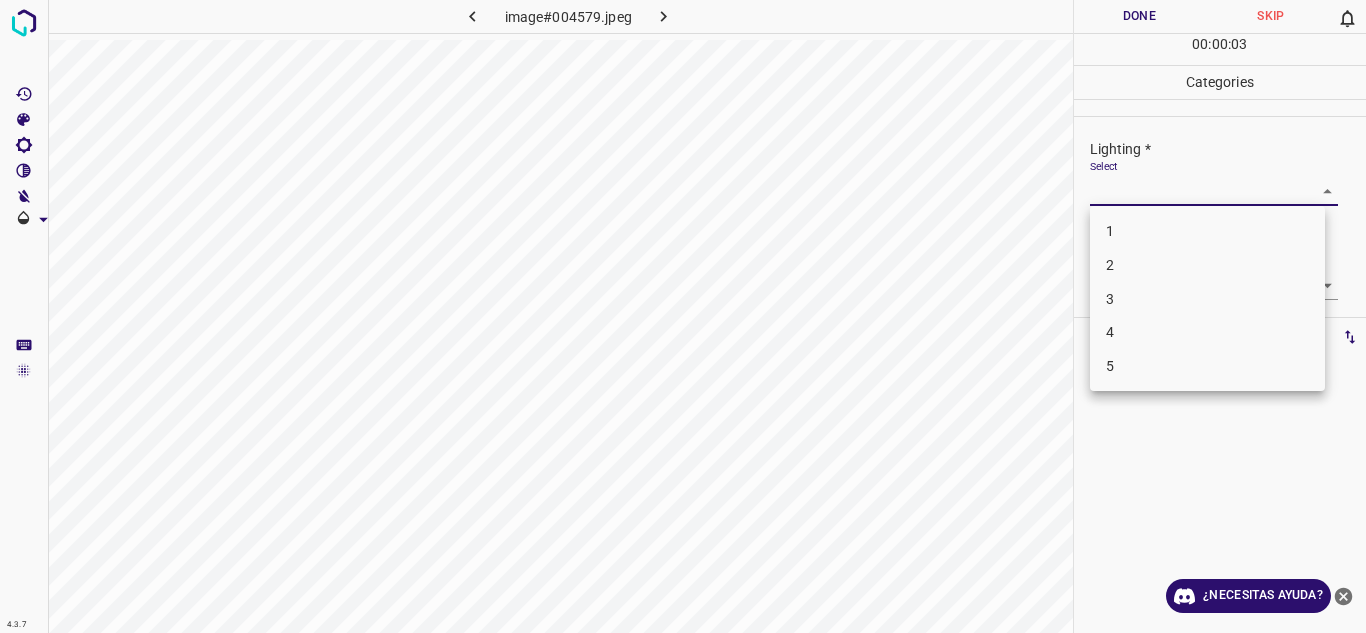 click on "3" at bounding box center (1207, 299) 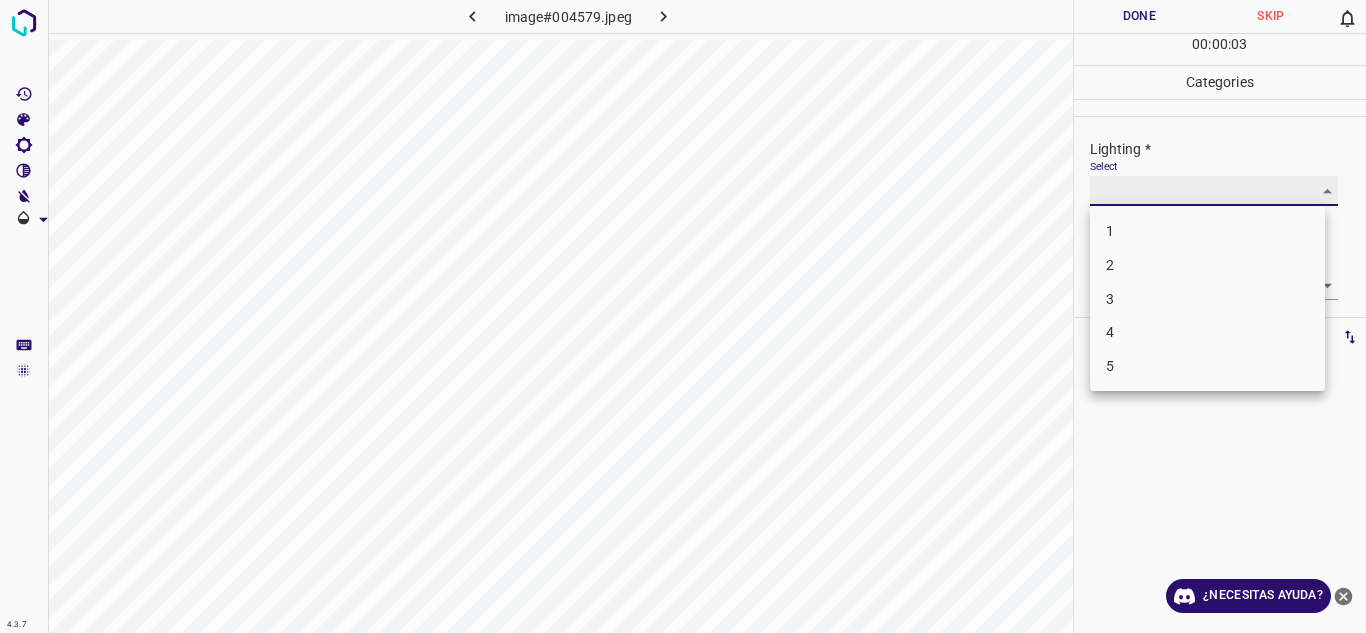 type on "3" 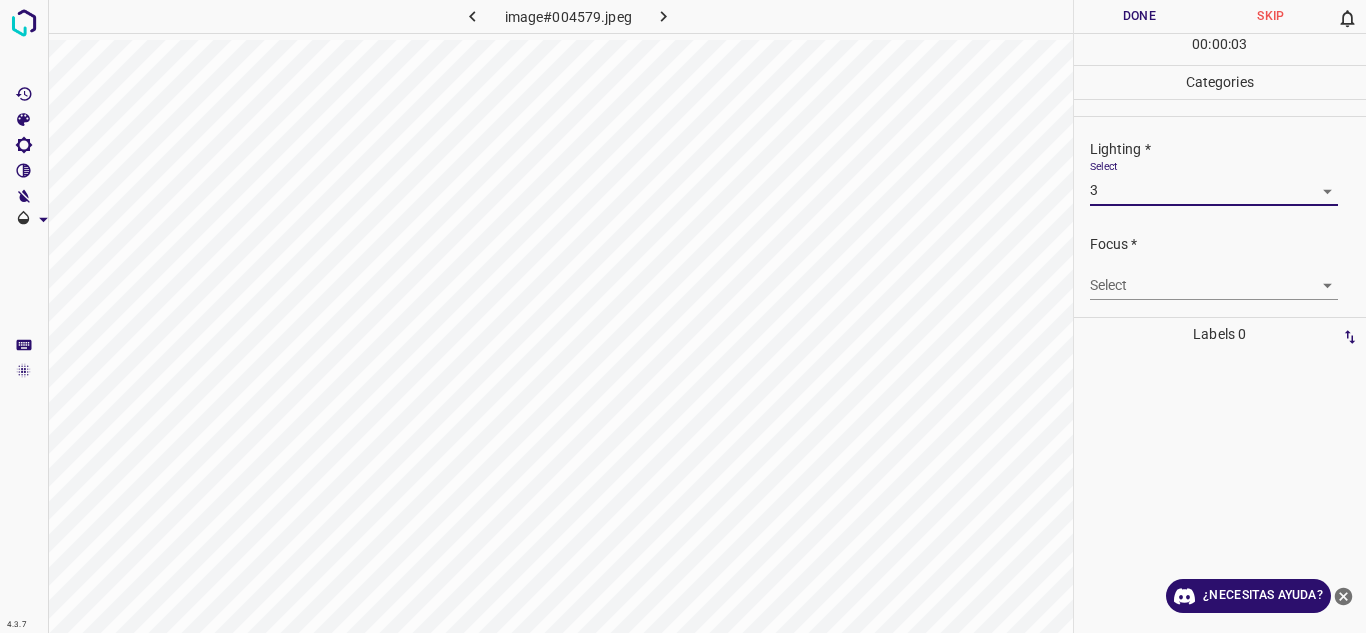 click on "4.3.7 image#004579.jpeg Done Skip 0 00   : 00   : 03   Categories Lighting *  Select 3 3 Focus *  Select ​ Overall *  Select ​ Labels   0 Categories 1 Lighting 2 Focus 3 Overall Tools Space Change between modes (Draw & Edit) I Auto labeling R Restore zoom M Zoom in N Zoom out Delete Delete selecte label Filters Z Restore filters X Saturation filter C Brightness filter V Contrast filter B Gray scale filter General O Download ¿Necesitas ayuda? Texto original Valora esta traducción Tu opinión servirá para ayudar a mejorar el Traductor de Google - Texto - Esconder - Borrar 1 2 3 4 5" at bounding box center [683, 316] 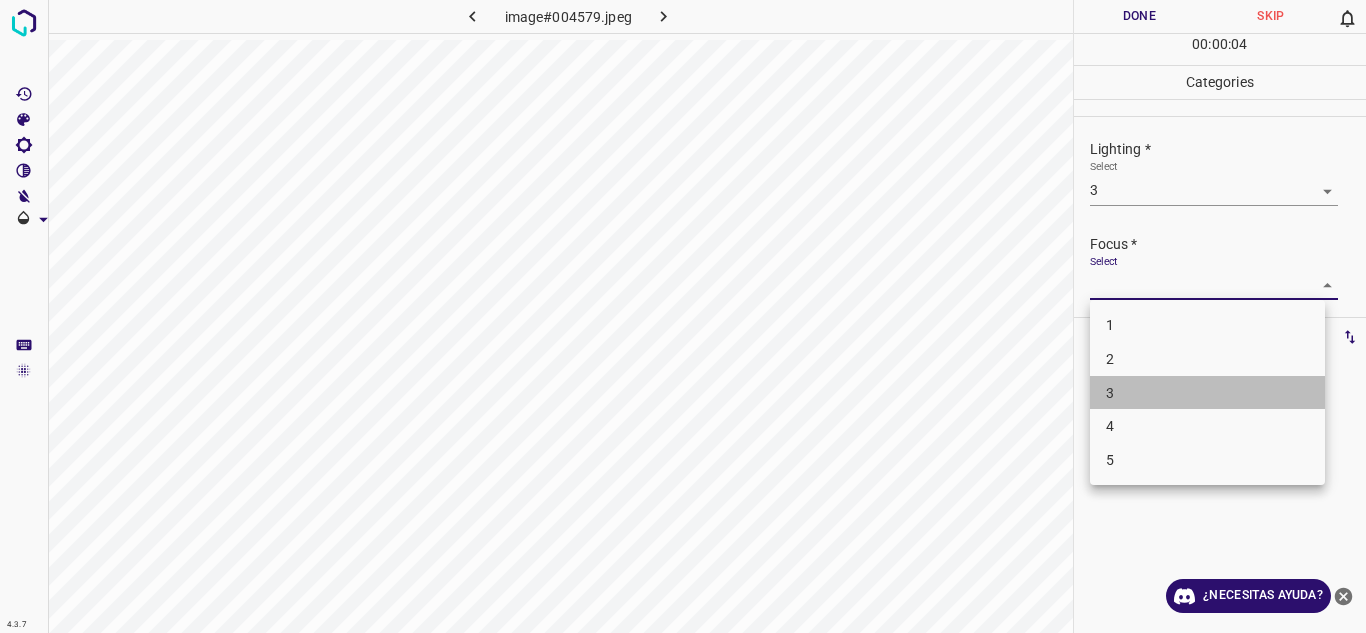 drag, startPoint x: 1132, startPoint y: 394, endPoint x: 1365, endPoint y: 166, distance: 325.9954 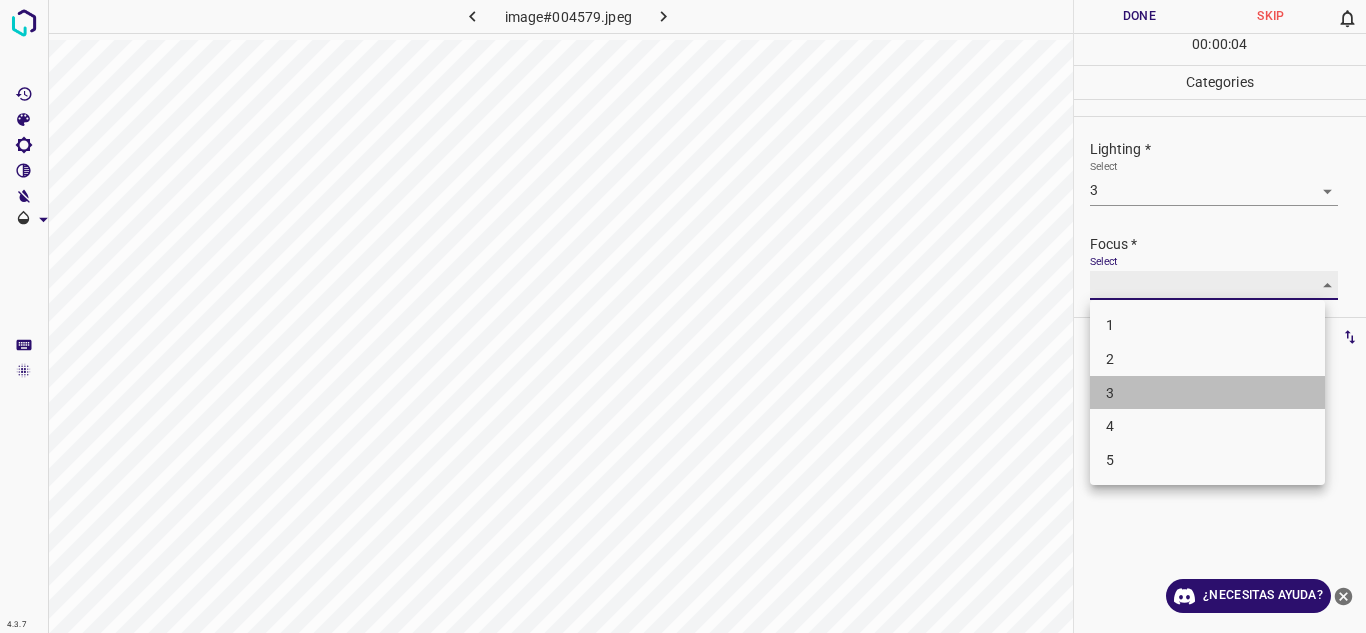 type on "3" 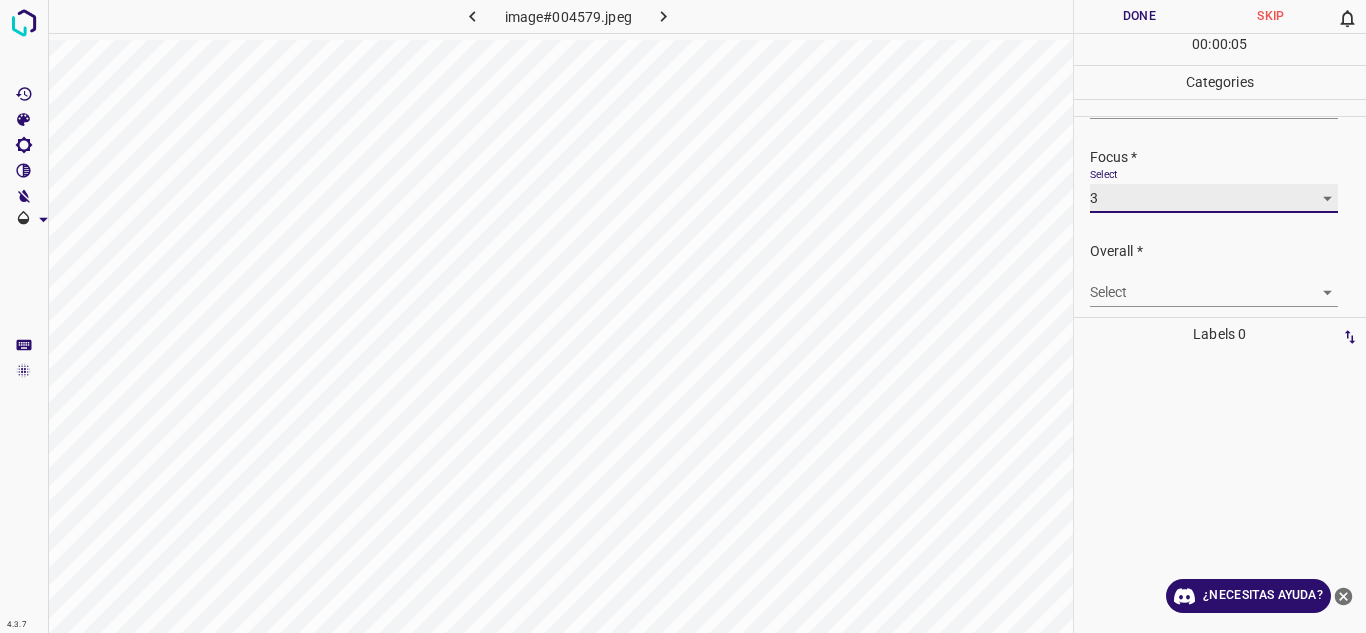 scroll, scrollTop: 98, scrollLeft: 0, axis: vertical 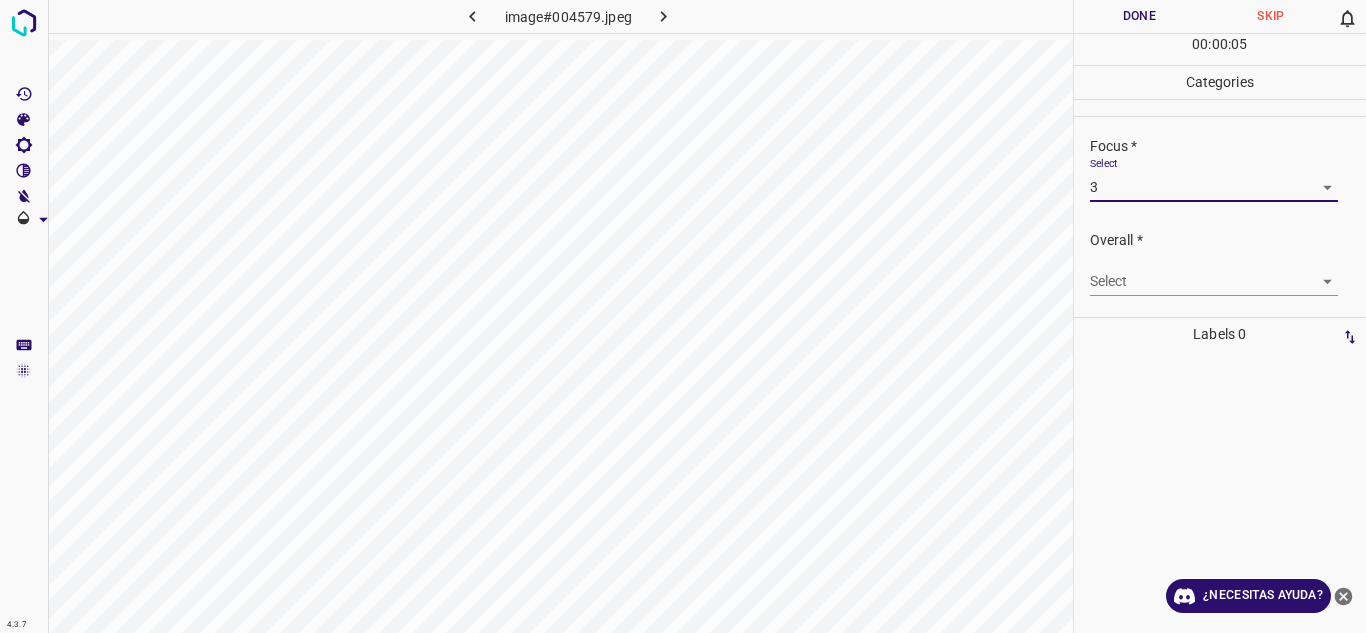 click on "4.3.7 image#004579.jpeg Done Skip 0 00   : 00   : 05   Categories Lighting *  Select 3 3 Focus *  Select 3 3 Overall *  Select ​ Labels   0 Categories 1 Lighting 2 Focus 3 Overall Tools Space Change between modes (Draw & Edit) I Auto labeling R Restore zoom M Zoom in N Zoom out Delete Delete selecte label Filters Z Restore filters X Saturation filter C Brightness filter V Contrast filter B Gray scale filter General O Download ¿Necesitas ayuda? Texto original Valora esta traducción Tu opinión servirá para ayudar a mejorar el Traductor de Google - Texto - Esconder - Borrar" at bounding box center (683, 316) 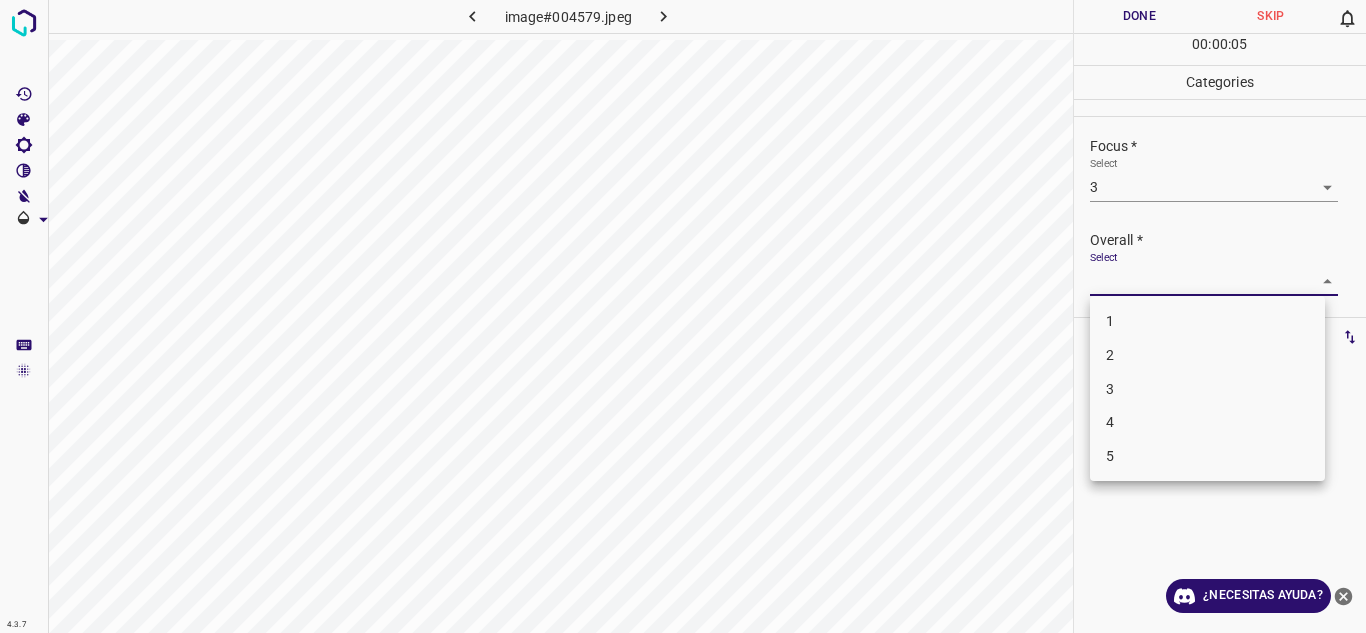 click on "3" at bounding box center [1207, 389] 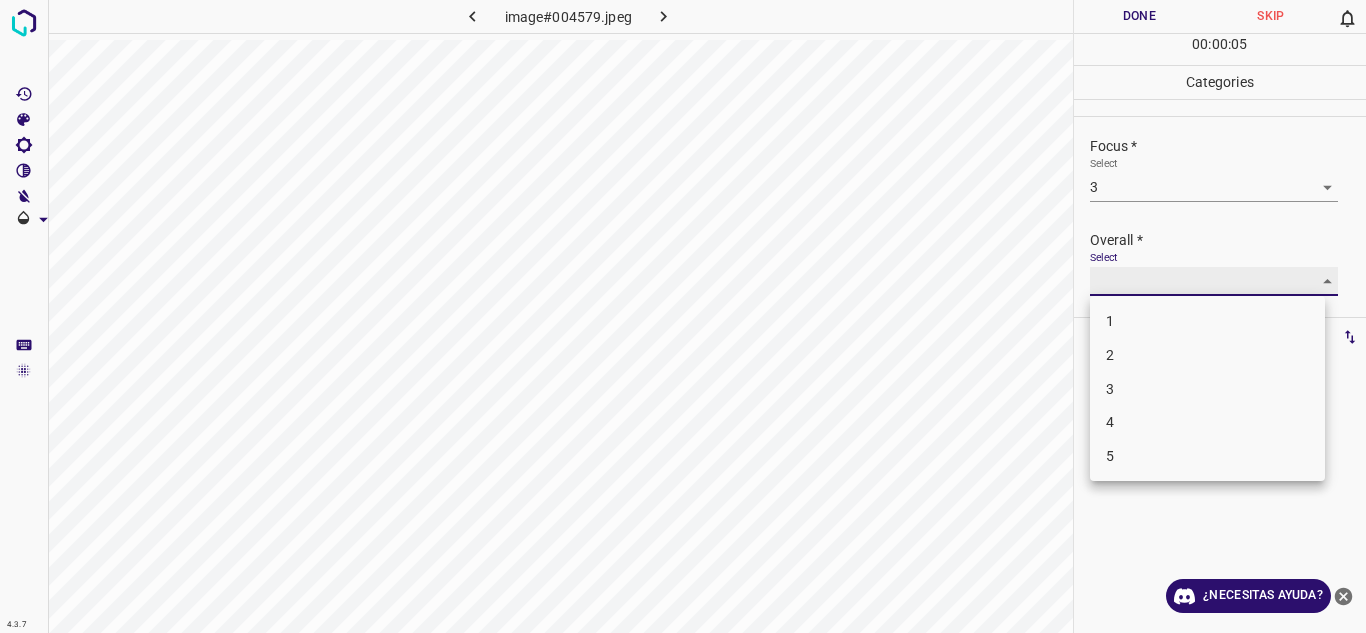 type on "3" 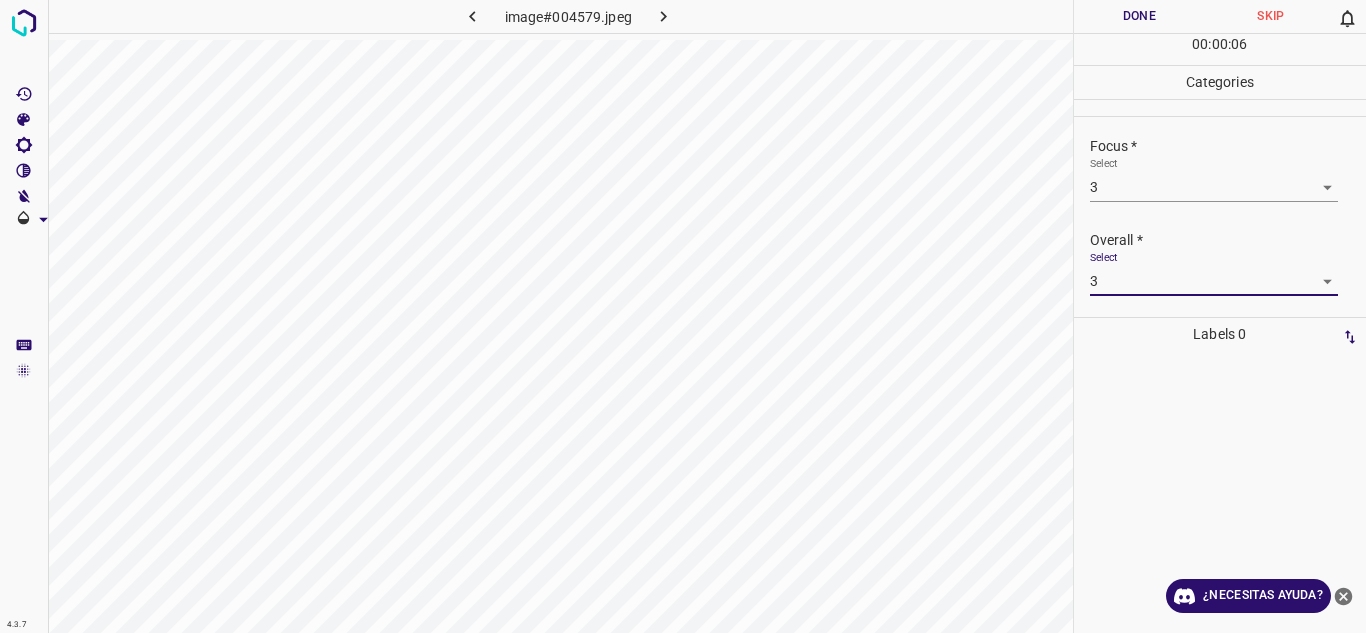 click on "00   : 00   : 06" at bounding box center (1220, 49) 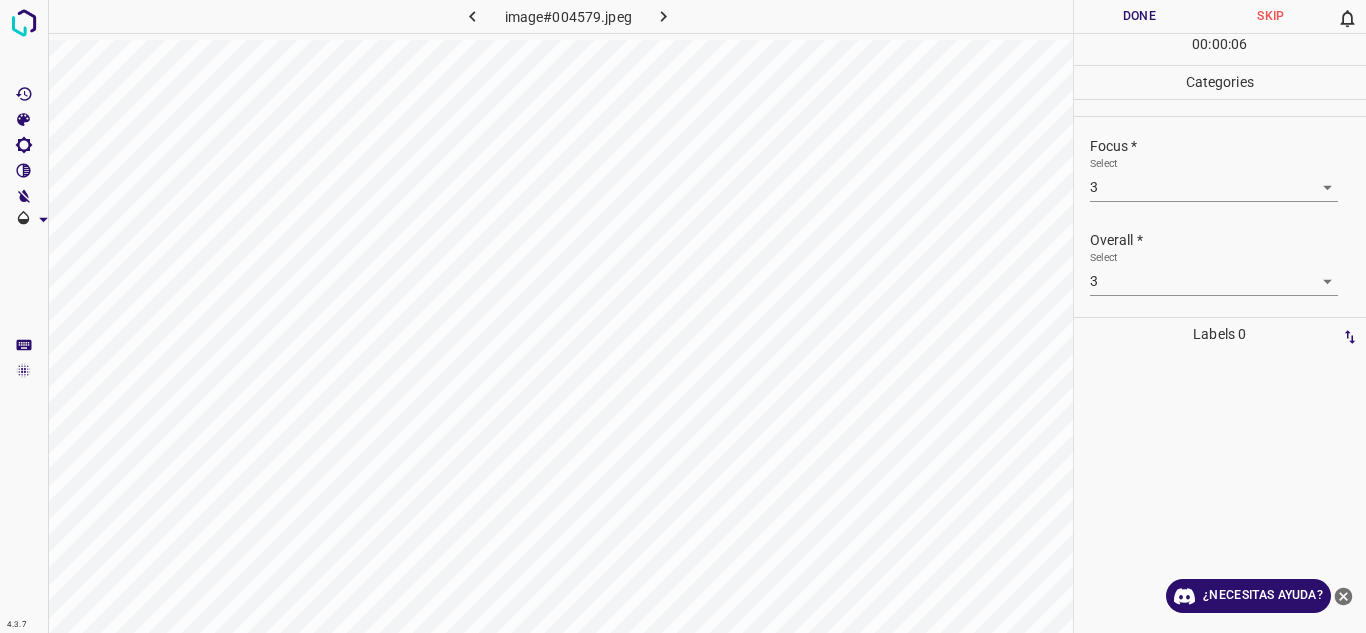 click on "Done" at bounding box center [1140, 16] 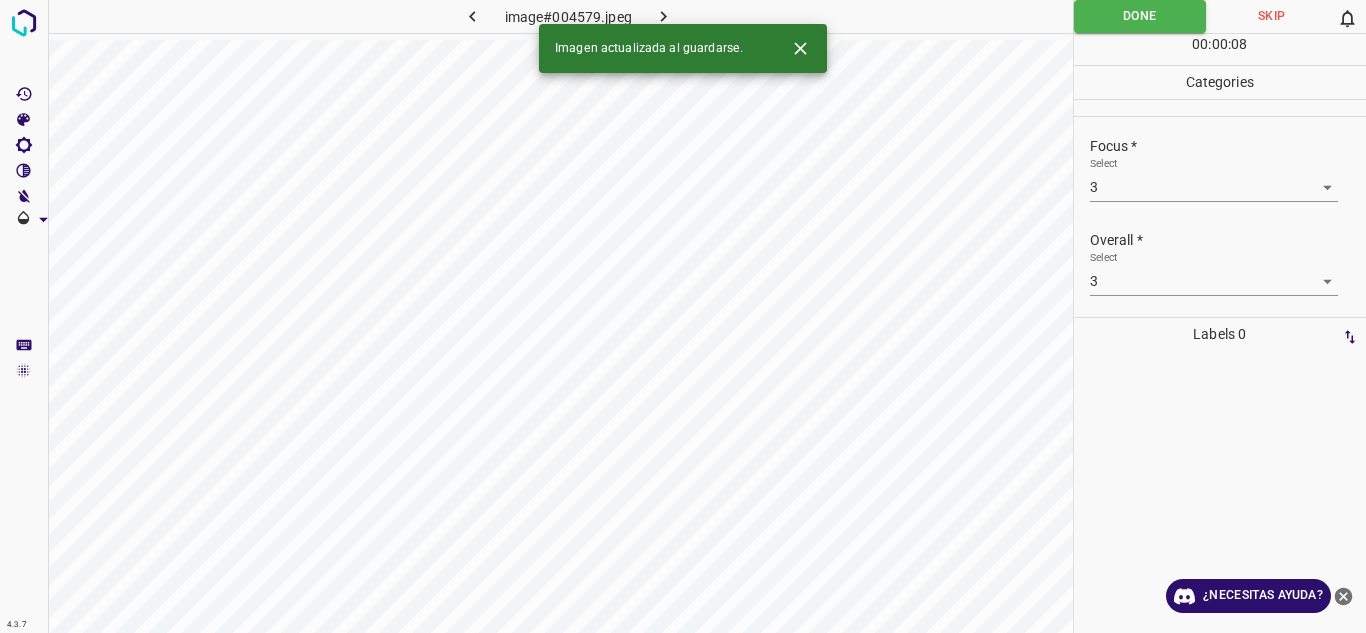 click at bounding box center [664, 16] 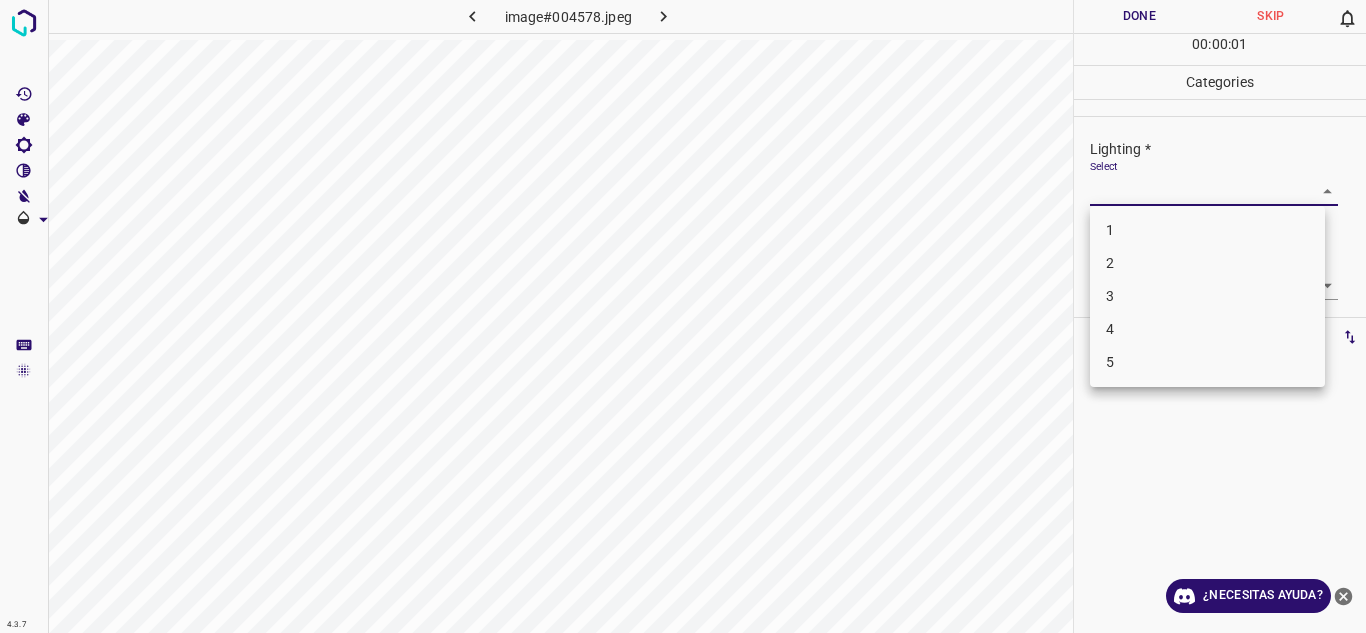 drag, startPoint x: 1299, startPoint y: 196, endPoint x: 1203, endPoint y: 330, distance: 164.83931 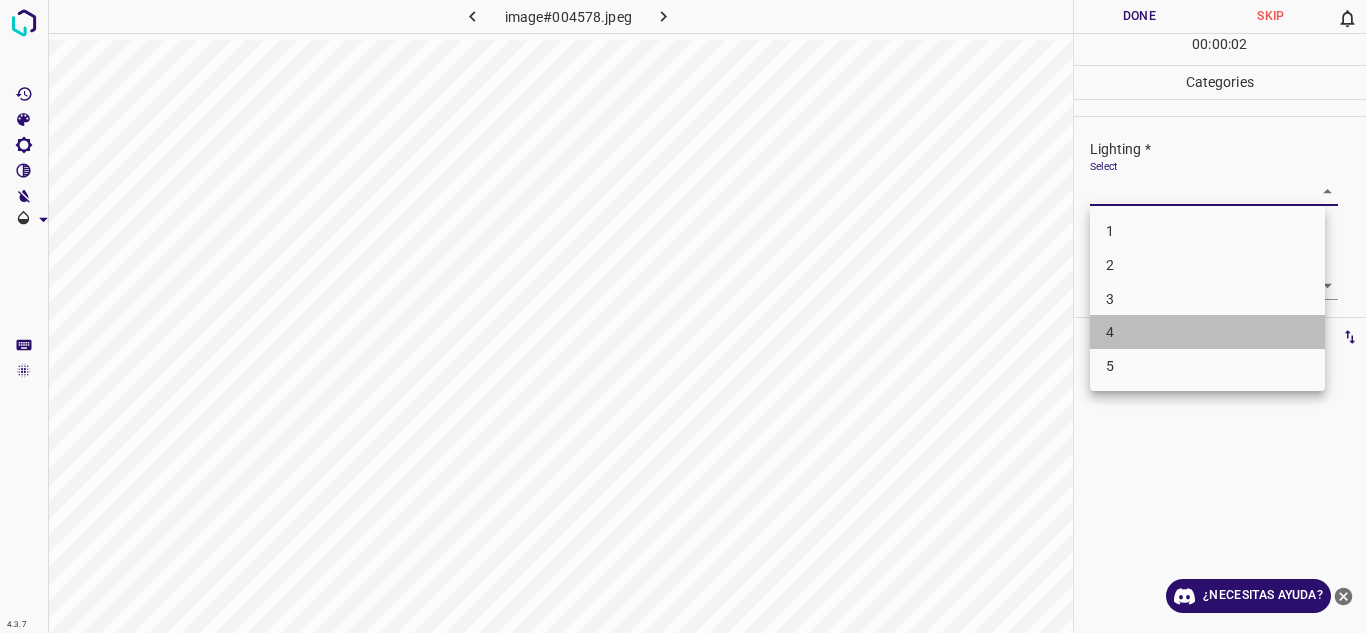 click on "4" at bounding box center [1207, 332] 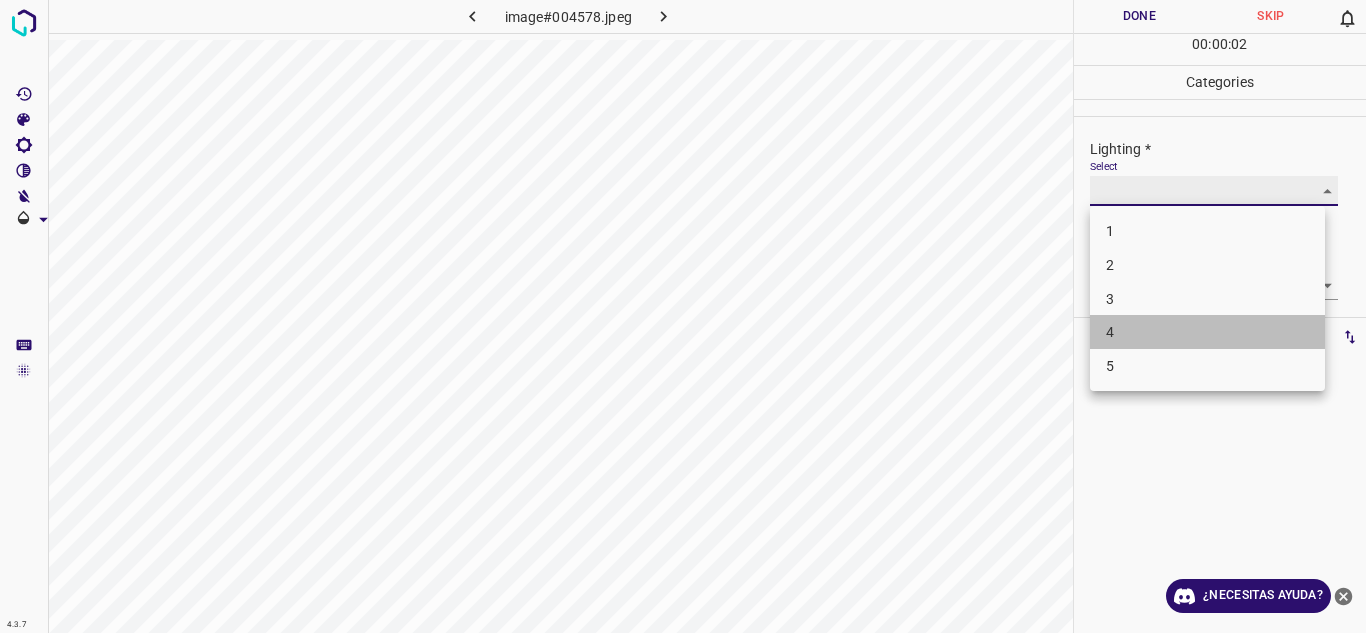 type on "4" 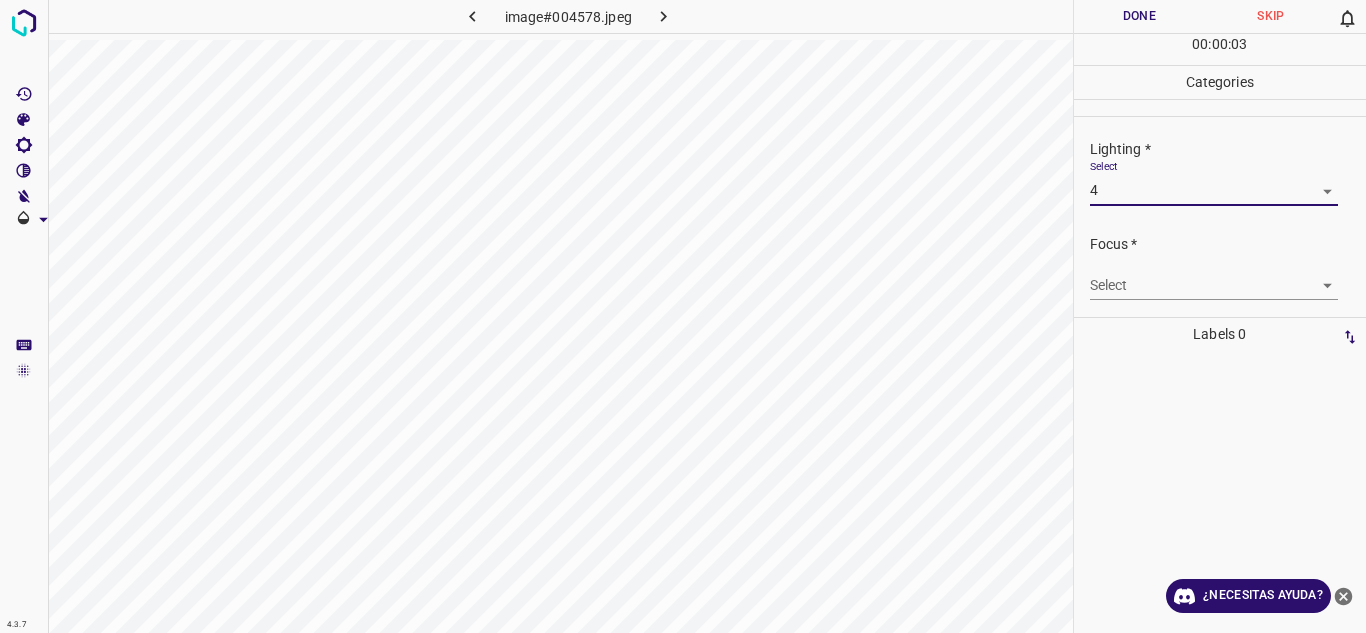 click on "4.3.7 image#004578.jpeg Done Skip 0 00   : 00   : 03   Categories Lighting *  Select 4 4 Focus *  Select ​ Overall *  Select ​ Labels   0 Categories 1 Lighting 2 Focus 3 Overall Tools Space Change between modes (Draw & Edit) I Auto labeling R Restore zoom M Zoom in N Zoom out Delete Delete selecte label Filters Z Restore filters X Saturation filter C Brightness filter V Contrast filter B Gray scale filter General O Download ¿Necesitas ayuda? Texto original Valora esta traducción Tu opinión servirá para ayudar a mejorar el Traductor de Google - Texto - Esconder - Borrar" at bounding box center [683, 316] 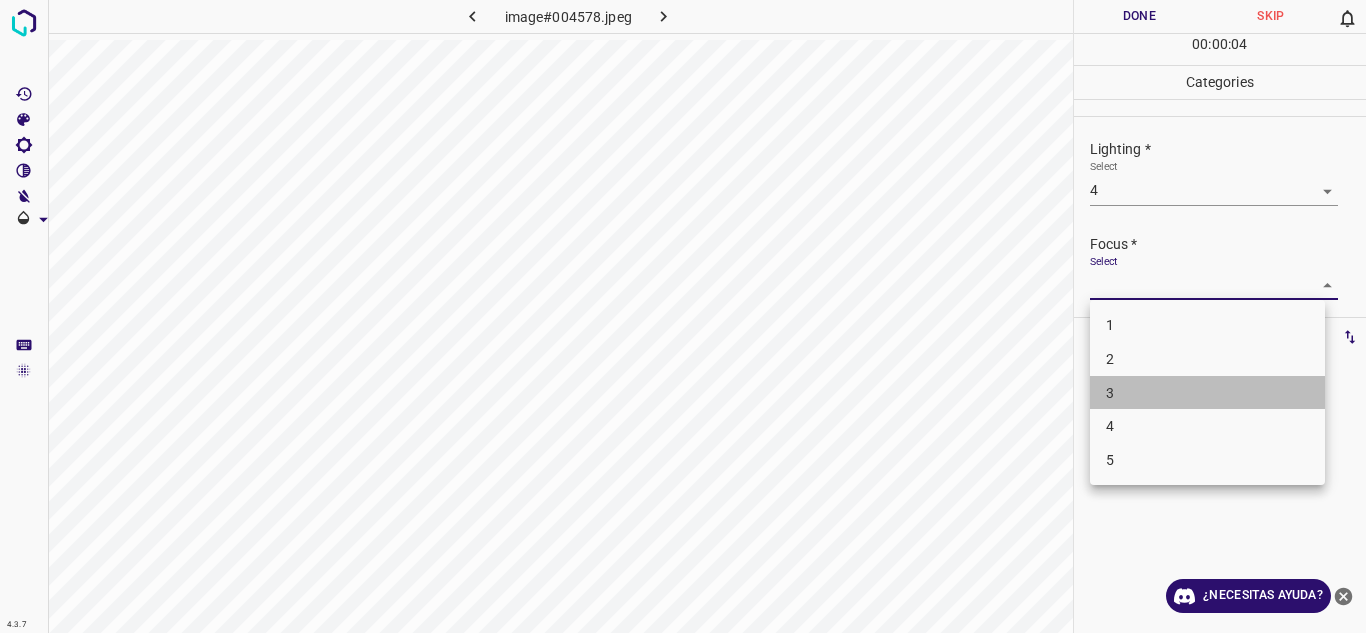 click on "3" at bounding box center (1207, 393) 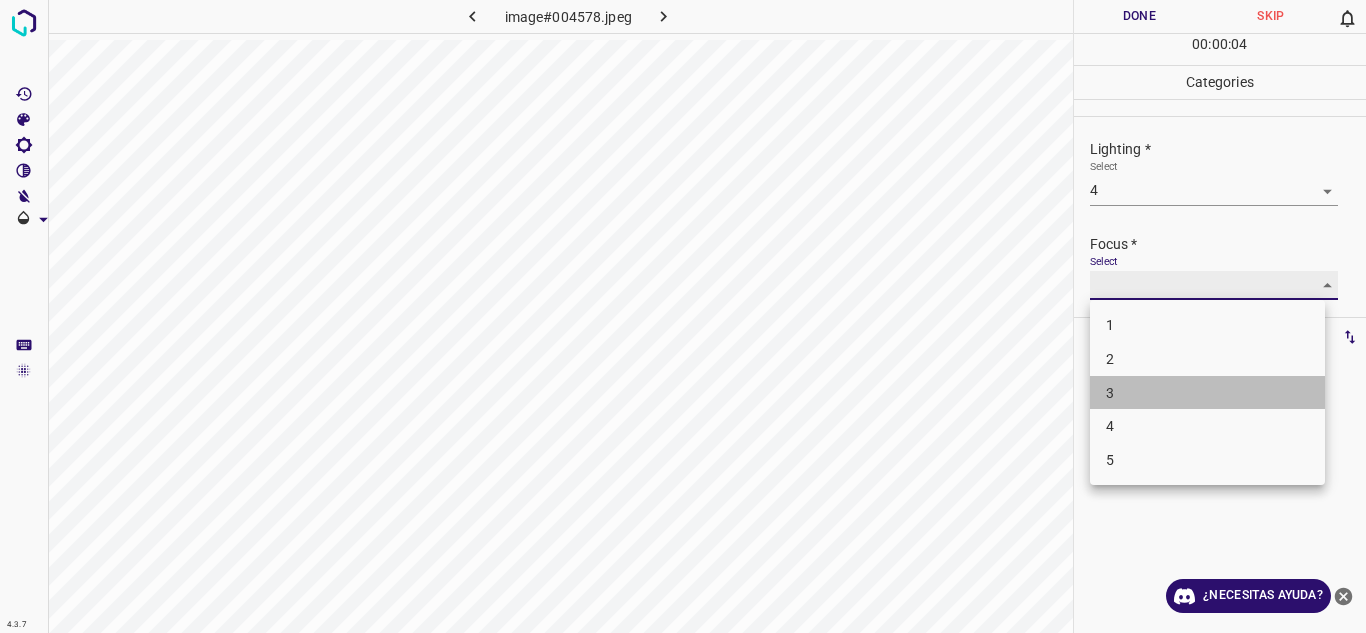 type on "3" 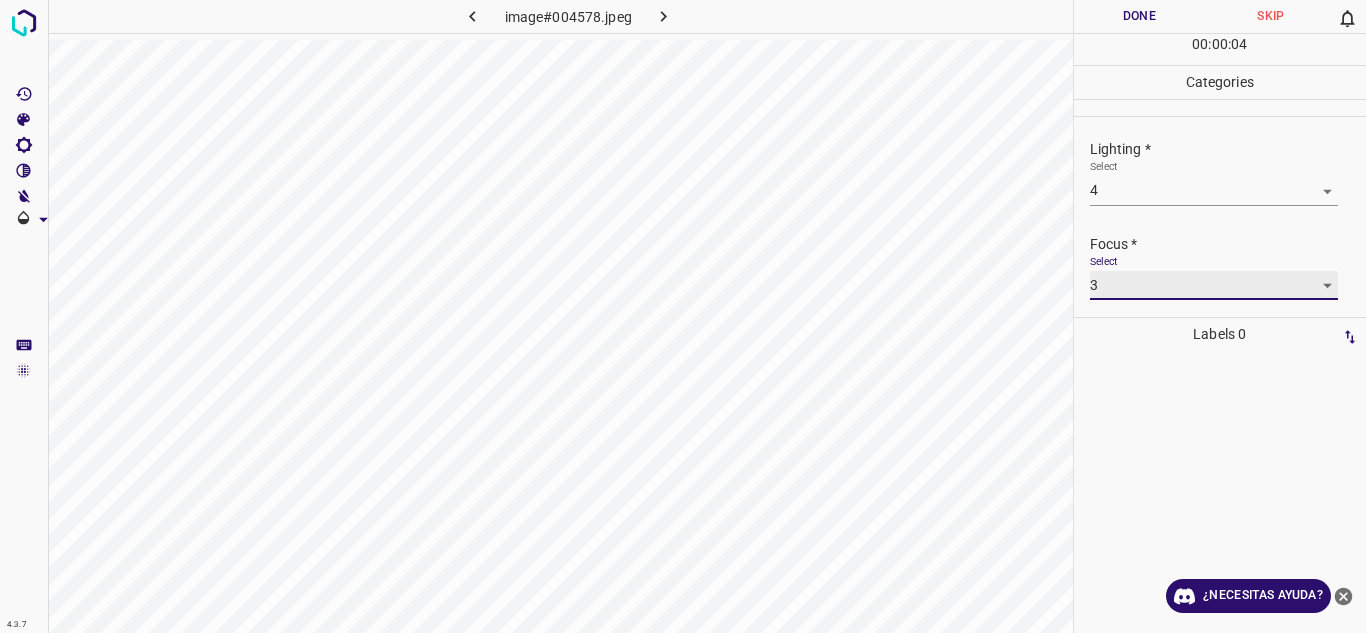 scroll, scrollTop: 98, scrollLeft: 0, axis: vertical 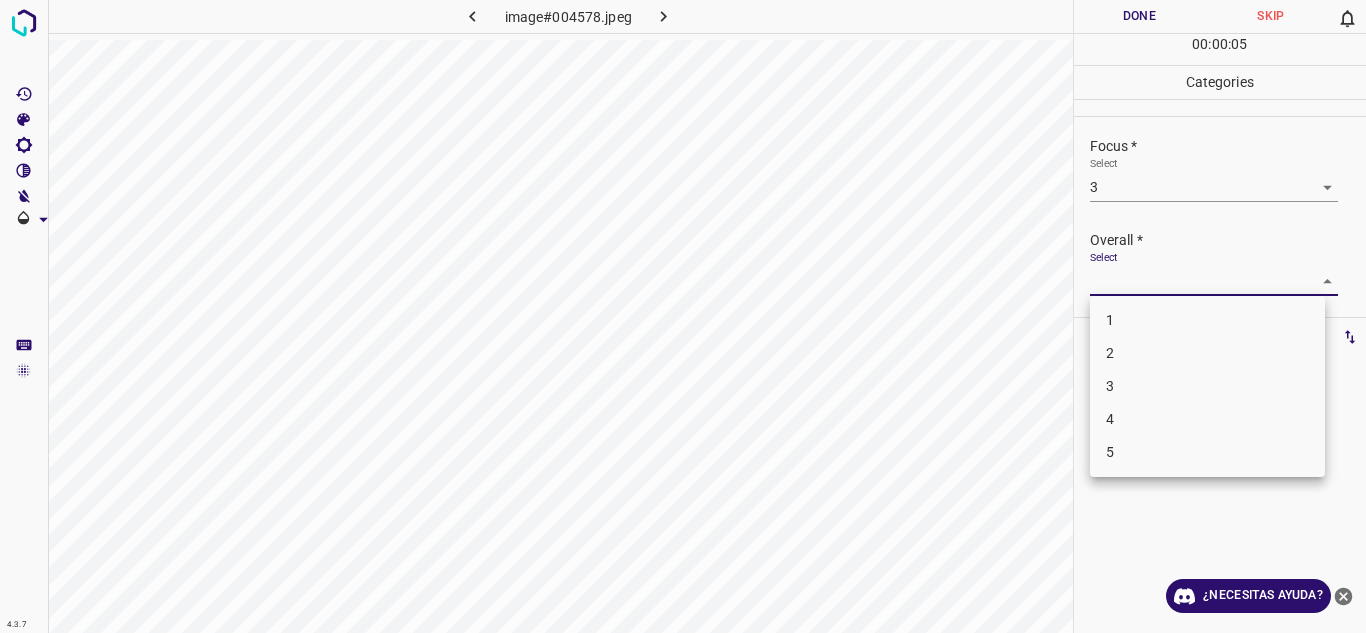 click on "4.3.7 image#004578.jpeg Done Skip 0 00   : 00   : 05   Categories Lighting *  Select 4 4 Focus *  Select 3 3 Overall *  Select ​ Labels   0 Categories 1 Lighting 2 Focus 3 Overall Tools Space Change between modes (Draw & Edit) I Auto labeling R Restore zoom M Zoom in N Zoom out Delete Delete selecte label Filters Z Restore filters X Saturation filter C Brightness filter V Contrast filter B Gray scale filter General O Download ¿Necesitas ayuda? Texto original Valora esta traducción Tu opinión servirá para ayudar a mejorar el Traductor de Google - Texto - Esconder - Borrar 1 2 3 4 5" at bounding box center (683, 316) 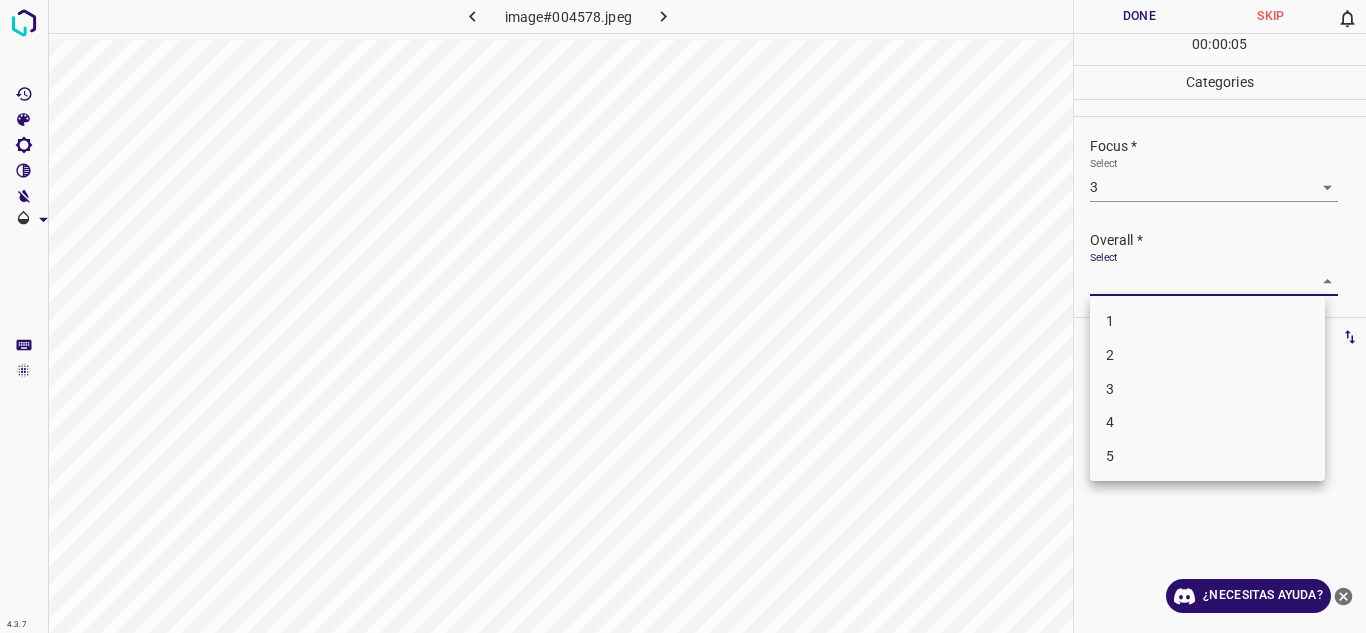 drag, startPoint x: 1174, startPoint y: 407, endPoint x: 1192, endPoint y: 159, distance: 248.65237 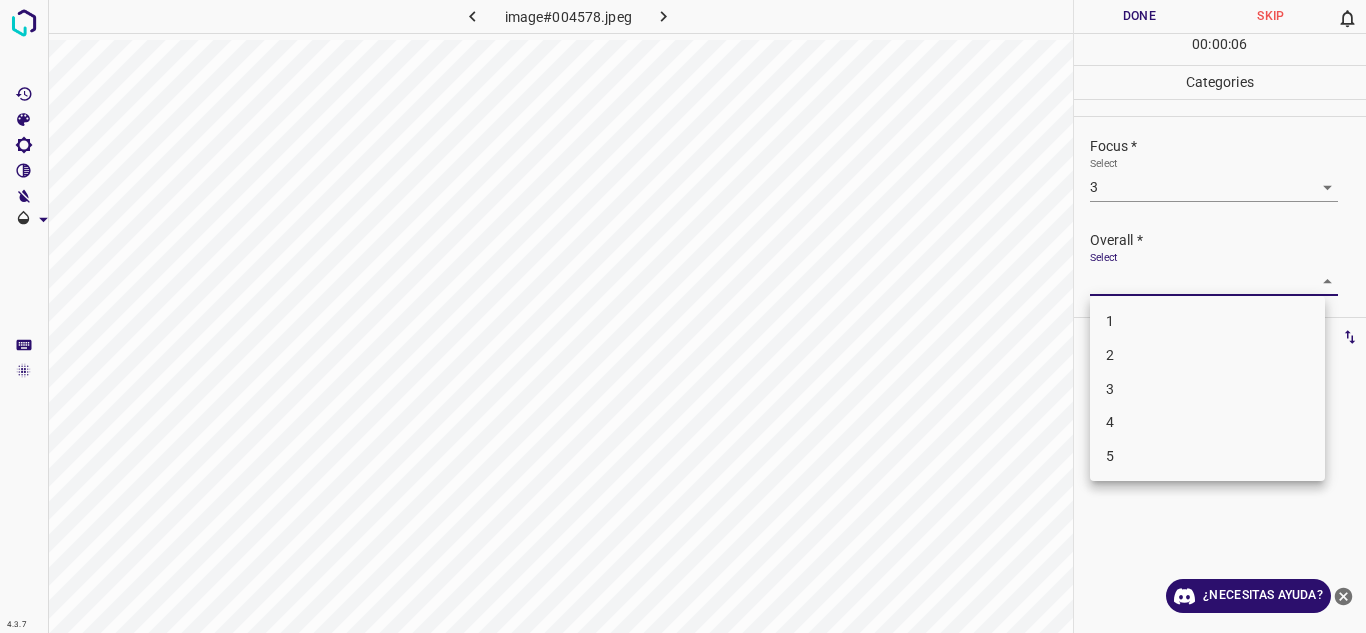 click at bounding box center [683, 316] 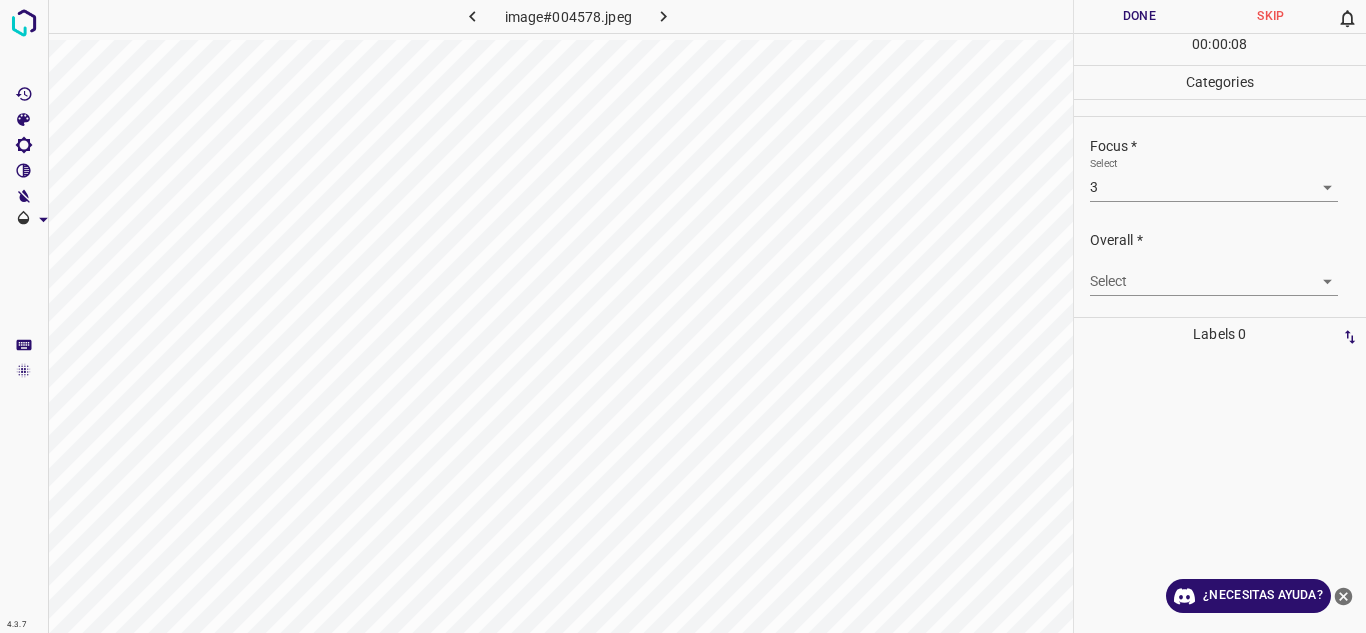 click on "4.3.7 image#004578.jpeg Done Skip 0 00   : 00   : 08   Categories Lighting *  Select 4 4 Focus *  Select 3 3 Overall *  Select ​ Labels   0 Categories 1 Lighting 2 Focus 3 Overall Tools Space Change between modes (Draw & Edit) I Auto labeling R Restore zoom M Zoom in N Zoom out Delete Delete selecte label Filters Z Restore filters X Saturation filter C Brightness filter V Contrast filter B Gray scale filter General O Download ¿Necesitas ayuda? Texto original Valora esta traducción Tu opinión servirá para ayudar a mejorar el Traductor de Google - Texto - Esconder - Borrar" at bounding box center [683, 316] 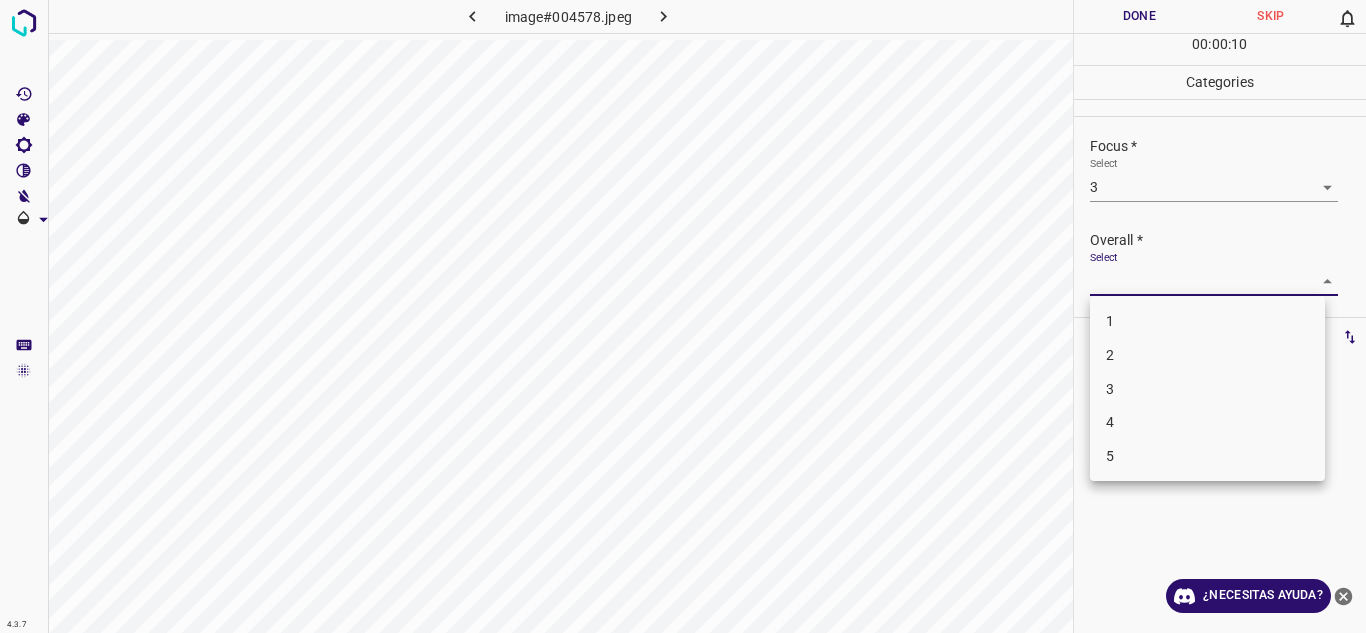 click on "3" at bounding box center [1207, 389] 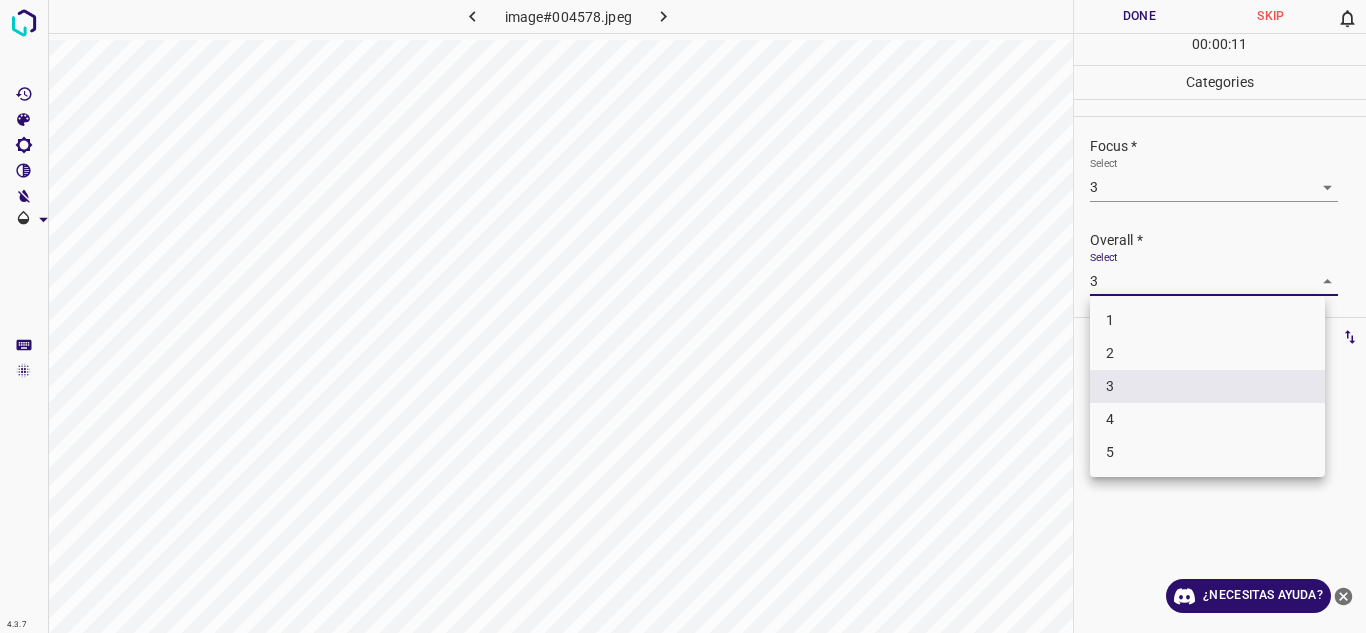 click on "4.3.7 image#004578.jpeg Done Skip 0 00   : 00   : 11   Categories Lighting *  Select 4 4 Focus *  Select 3 3 Overall *  Select 3 3 Labels   0 Categories 1 Lighting 2 Focus 3 Overall Tools Space Change between modes (Draw & Edit) I Auto labeling R Restore zoom M Zoom in N Zoom out Delete Delete selecte label Filters Z Restore filters X Saturation filter C Brightness filter V Contrast filter B Gray scale filter General O Download ¿Necesitas ayuda? Texto original Valora esta traducción Tu opinión servirá para ayudar a mejorar el Traductor de Google - Texto - Esconder - Borrar 1 2 3 4 5" at bounding box center (683, 316) 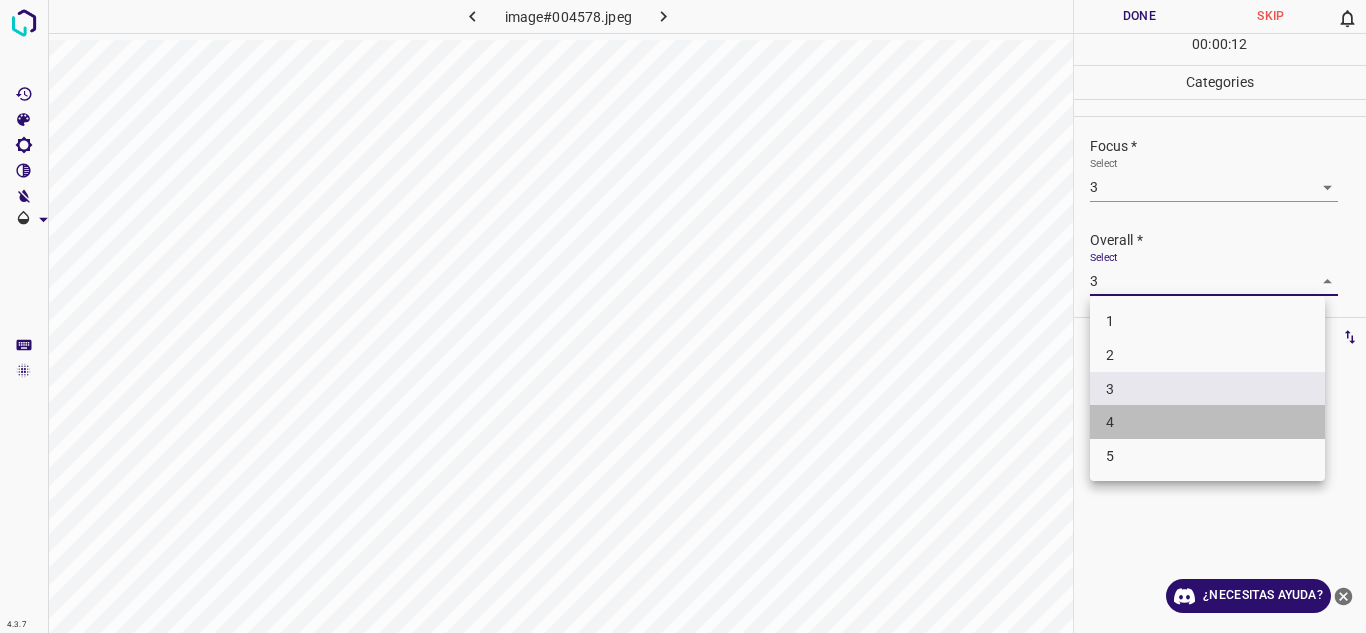 click on "4" at bounding box center [1207, 422] 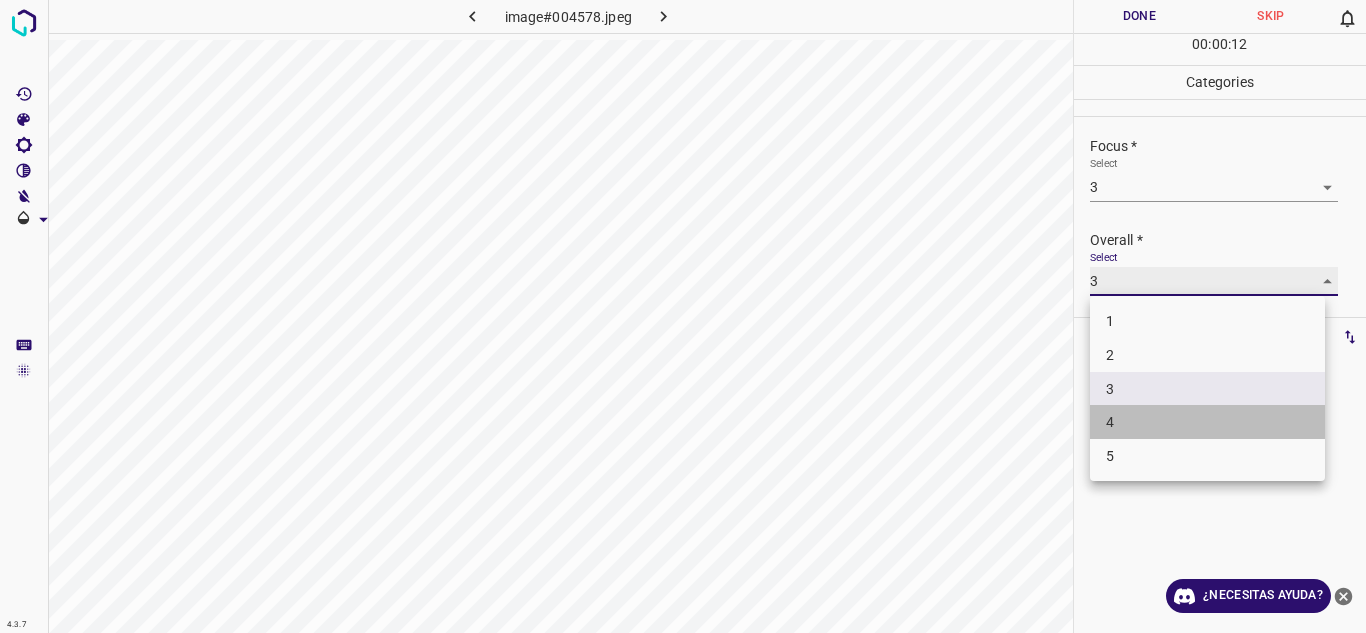 type on "4" 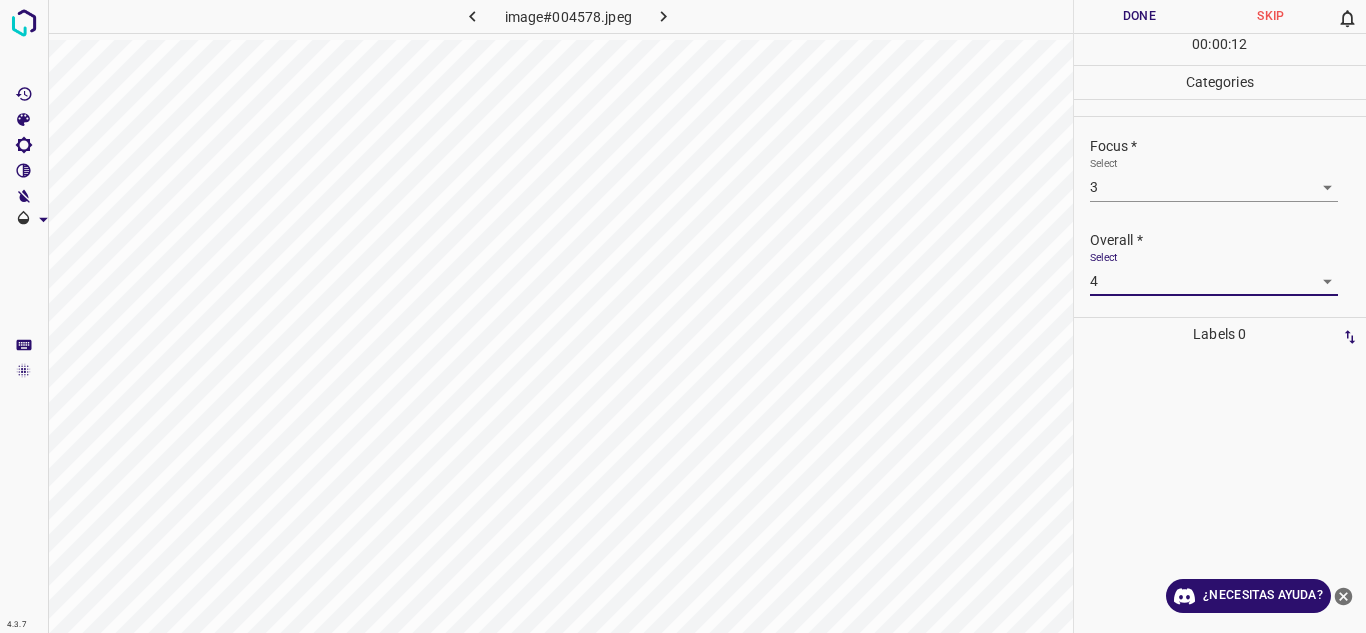 click on "Done" at bounding box center (1140, 16) 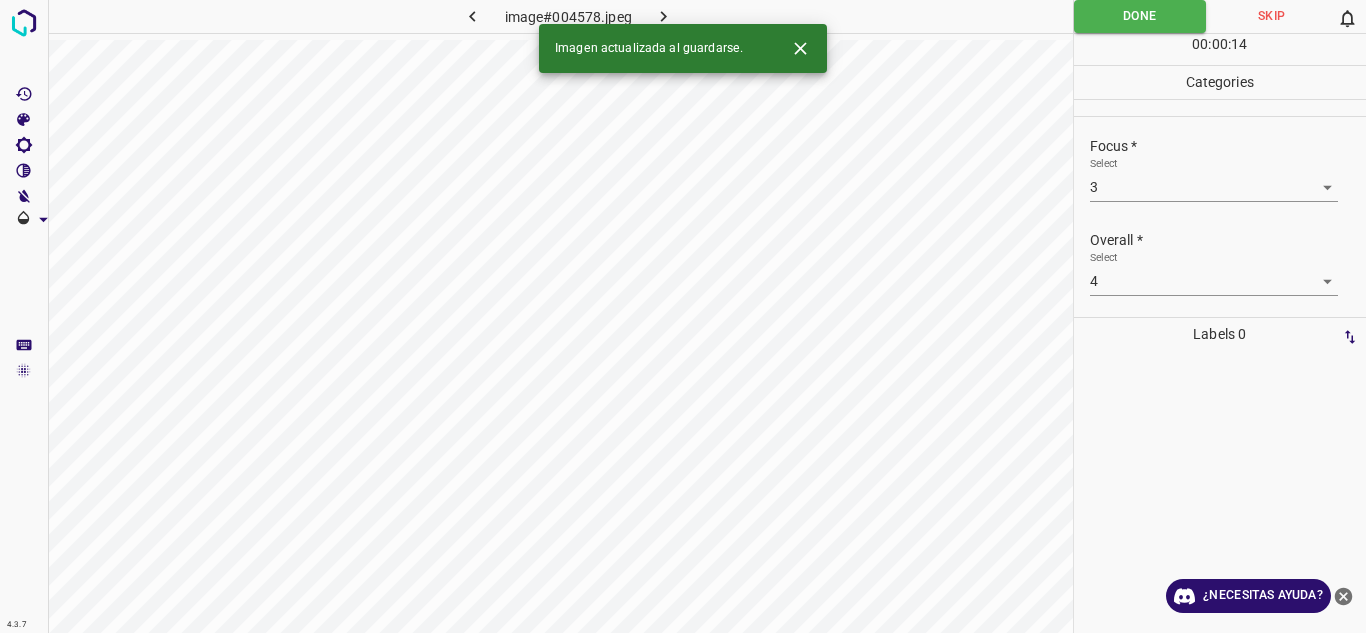 click at bounding box center [664, 16] 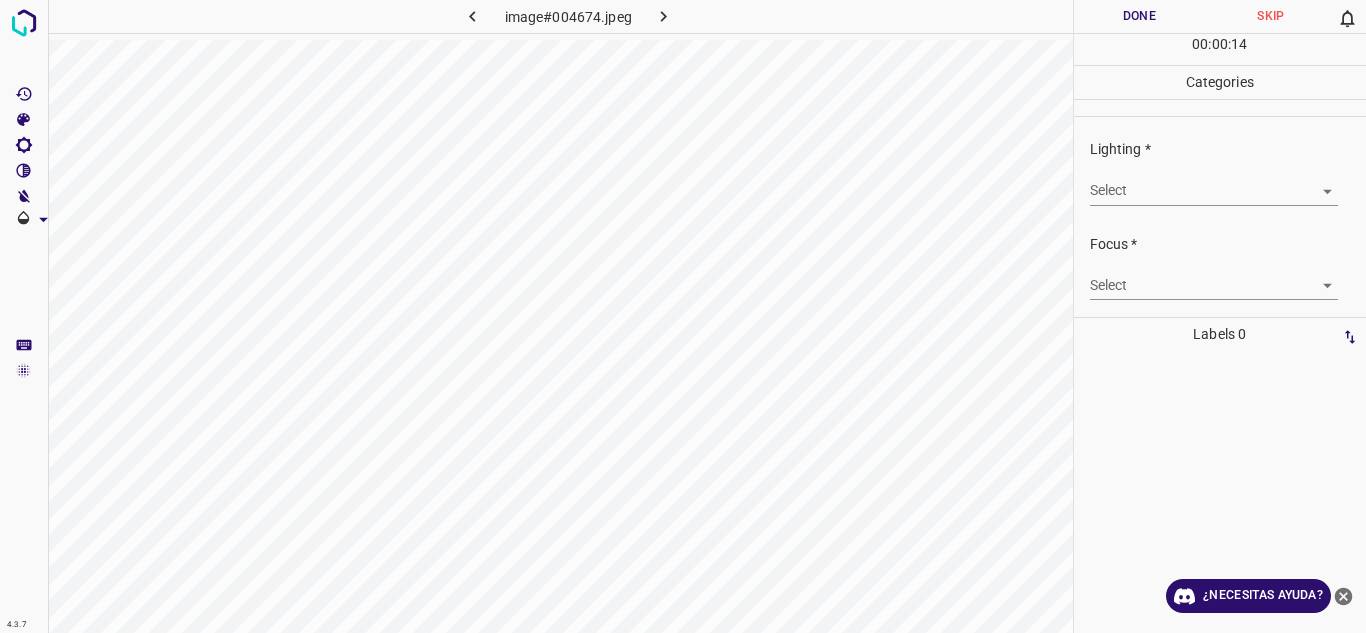 click on "4.3.7 image#004674.jpeg Done Skip 0 00   : 00   : 14   Categories Lighting *  Select ​ Focus *  Select ​ Overall *  Select ​ Labels   0 Categories 1 Lighting 2 Focus 3 Overall Tools Space Change between modes (Draw & Edit) I Auto labeling R Restore zoom M Zoom in N Zoom out Delete Delete selecte label Filters Z Restore filters X Saturation filter C Brightness filter V Contrast filter B Gray scale filter General O Download ¿Necesitas ayuda? Texto original Valora esta traducción Tu opinión servirá para ayudar a mejorar el Traductor de Google - Texto - Esconder - Borrar" at bounding box center [683, 316] 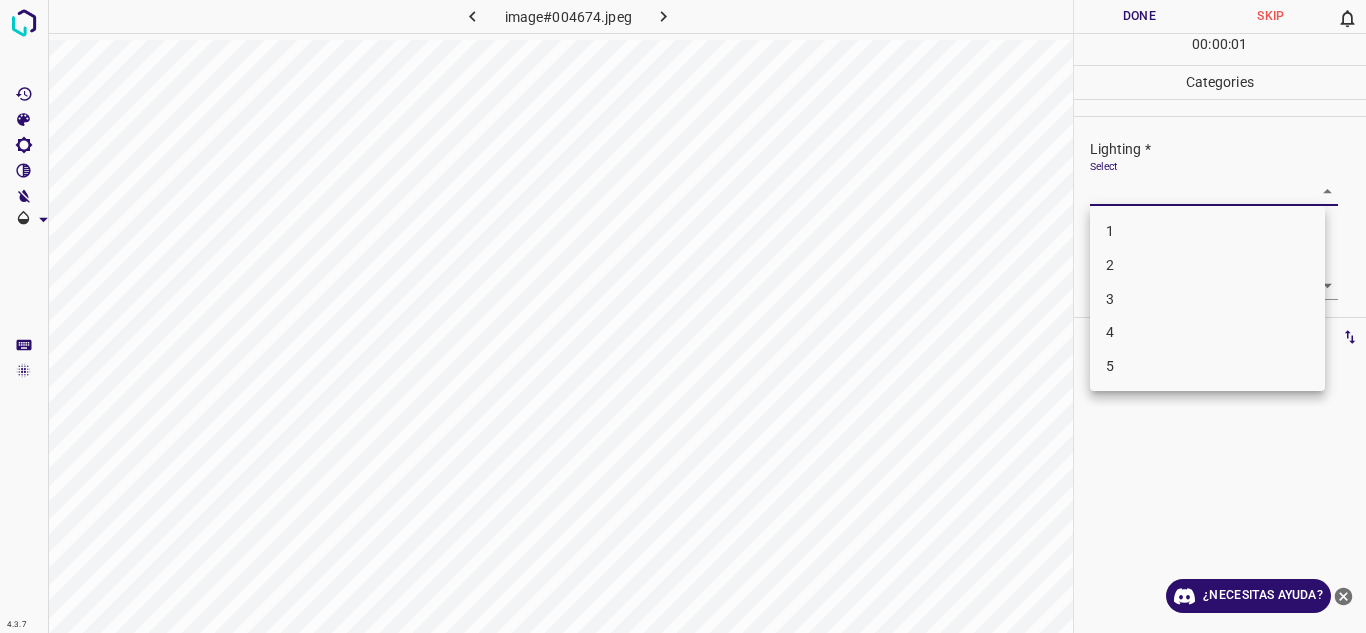 click on "3" at bounding box center [1207, 299] 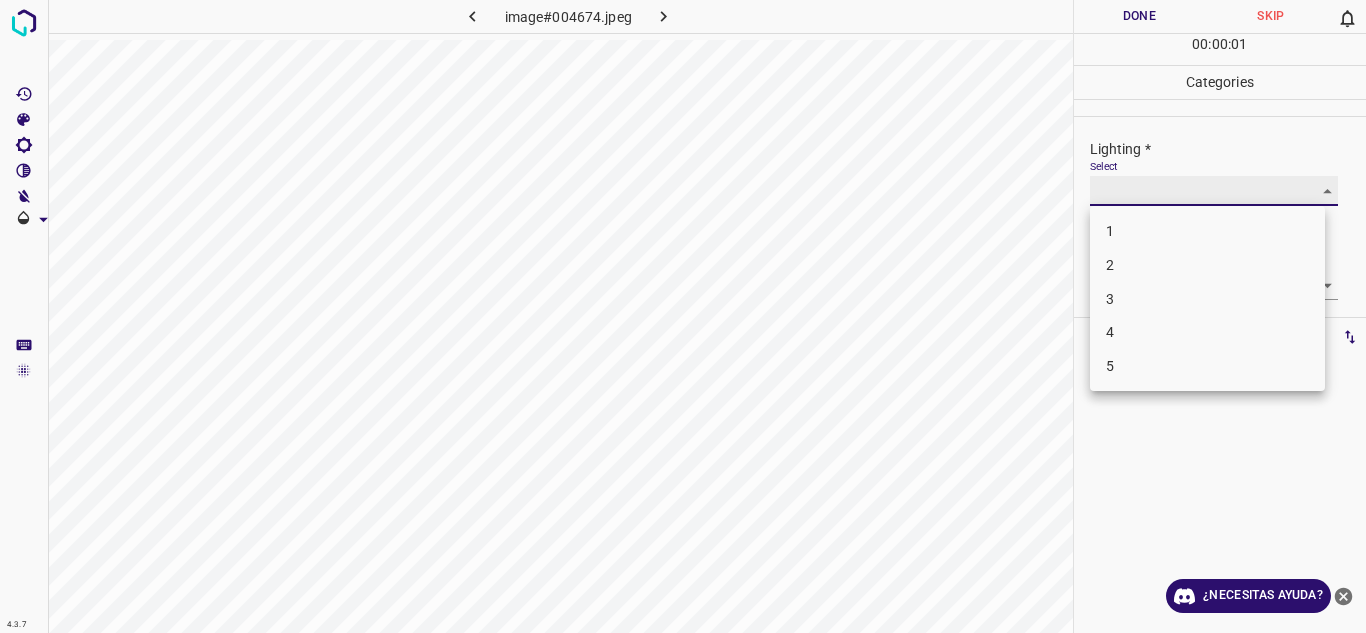type on "3" 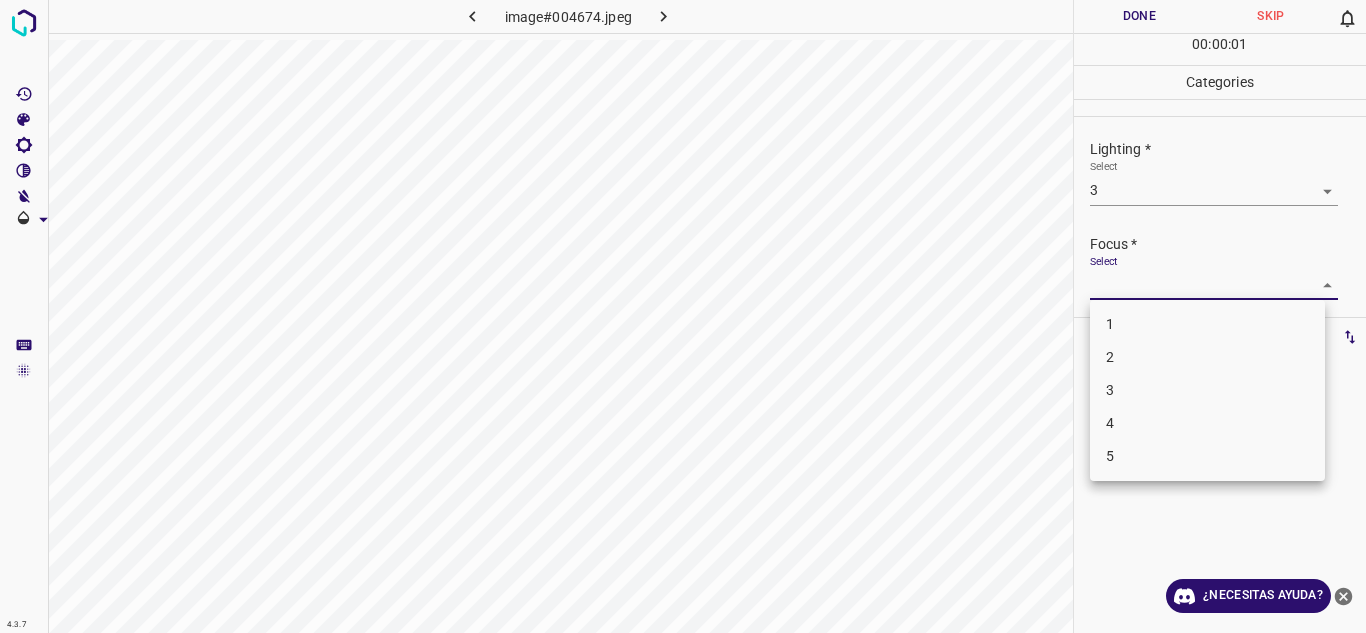 click on "4.3.7 image#004674.jpeg Done Skip 0 00   : 00   : 01   Categories Lighting *  Select 3 3 Focus *  Select ​ Overall *  Select ​ Labels   0 Categories 1 Lighting 2 Focus 3 Overall Tools Space Change between modes (Draw & Edit) I Auto labeling R Restore zoom M Zoom in N Zoom out Delete Delete selecte label Filters Z Restore filters X Saturation filter C Brightness filter V Contrast filter B Gray scale filter General O Download ¿Necesitas ayuda? Texto original Valora esta traducción Tu opinión servirá para ayudar a mejorar el Traductor de Google - Texto - Esconder - Borrar 1 2 3 4 5" at bounding box center [683, 316] 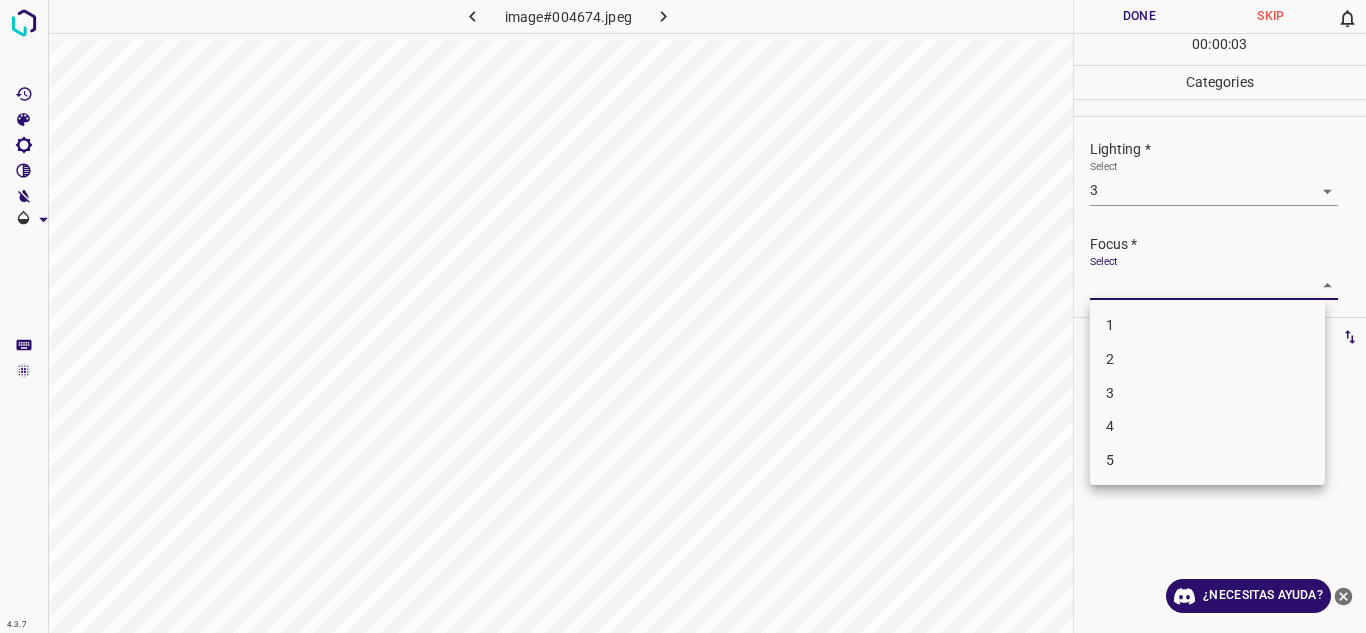 click on "2" at bounding box center [1207, 359] 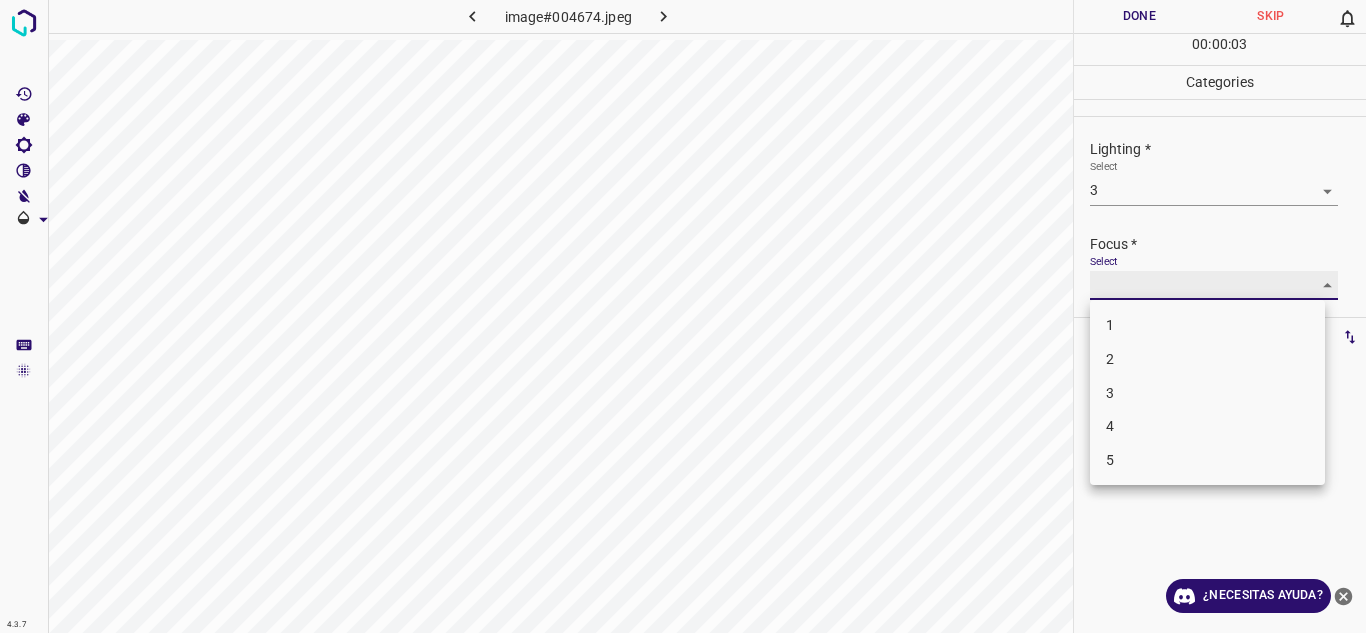 type on "2" 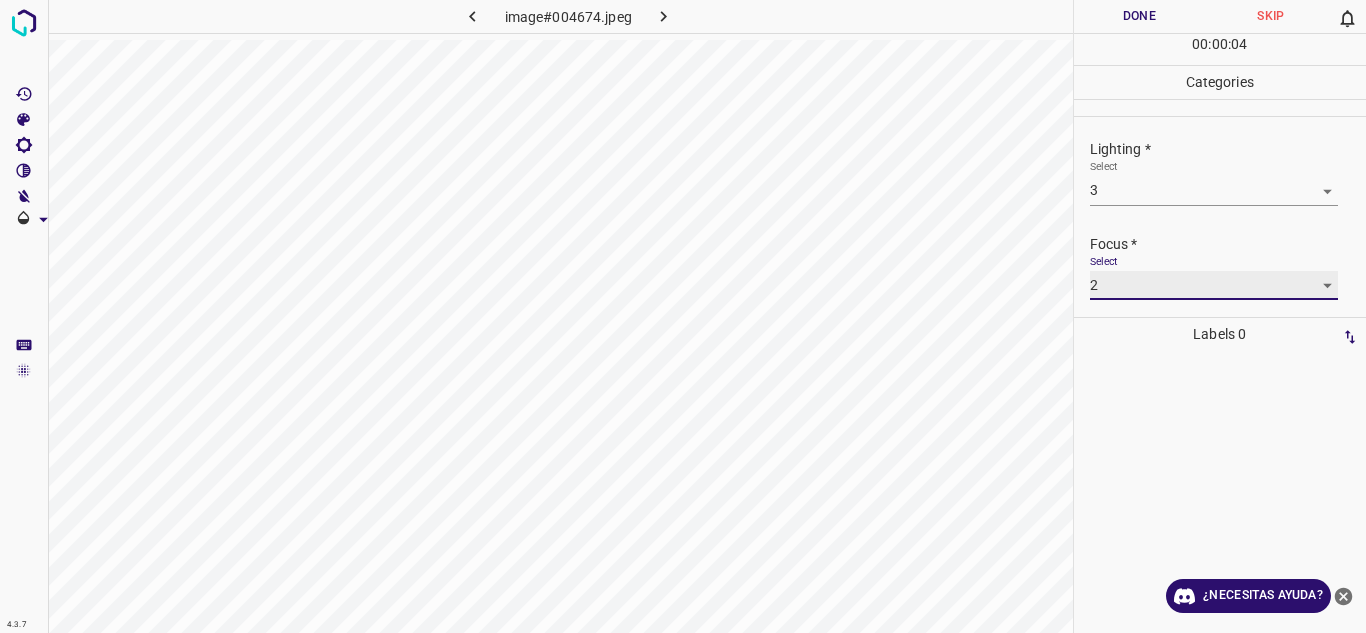 scroll, scrollTop: 98, scrollLeft: 0, axis: vertical 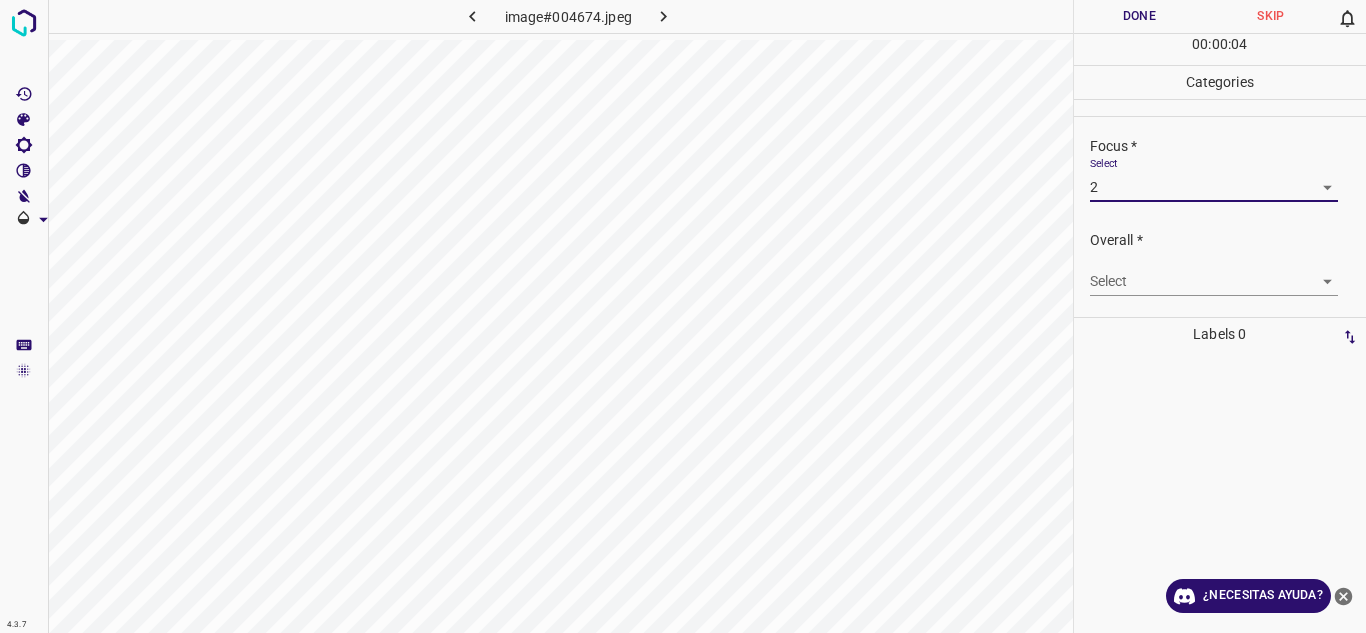 click on "4.3.7 image#004674.jpeg Done Skip 0 00   : 00   : 04   Categories Lighting *  Select 3 3 Focus *  Select 2 2 Overall *  Select ​ Labels   0 Categories 1 Lighting 2 Focus 3 Overall Tools Space Change between modes (Draw & Edit) I Auto labeling R Restore zoom M Zoom in N Zoom out Delete Delete selecte label Filters Z Restore filters X Saturation filter C Brightness filter V Contrast filter B Gray scale filter General O Download ¿Necesitas ayuda? Texto original Valora esta traducción Tu opinión servirá para ayudar a mejorar el Traductor de Google - Texto - Esconder - Borrar" at bounding box center [683, 316] 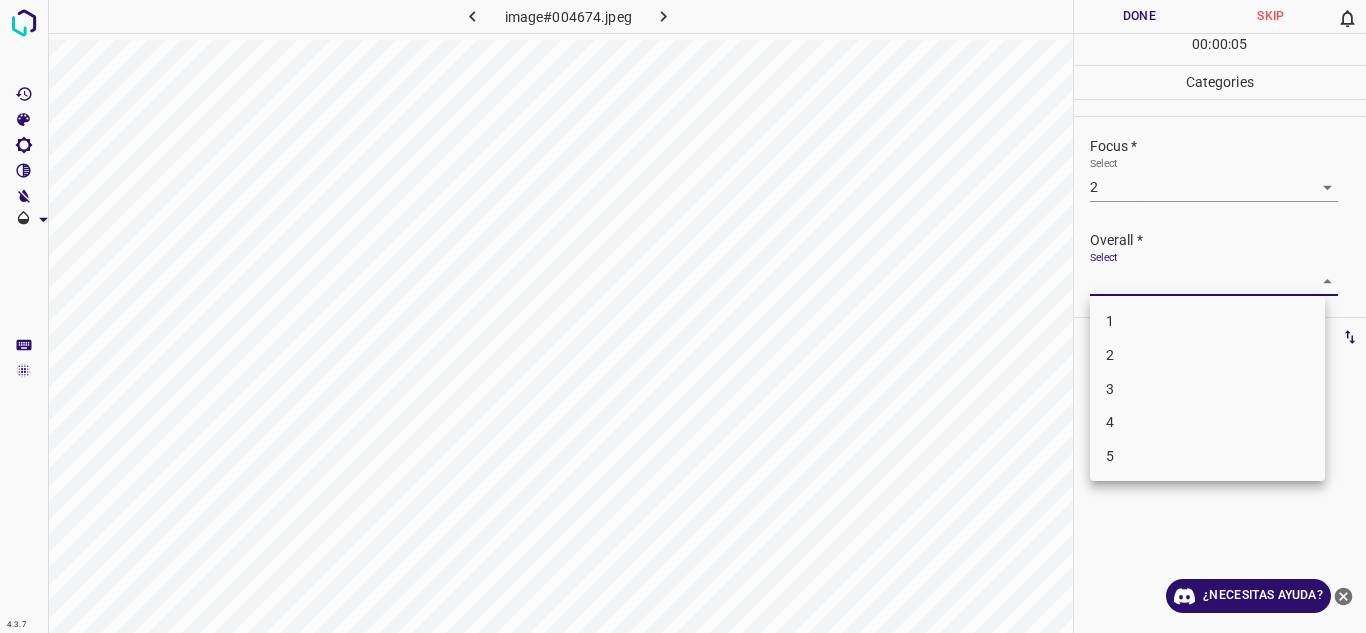 drag, startPoint x: 1154, startPoint y: 360, endPoint x: 1152, endPoint y: 346, distance: 14.142136 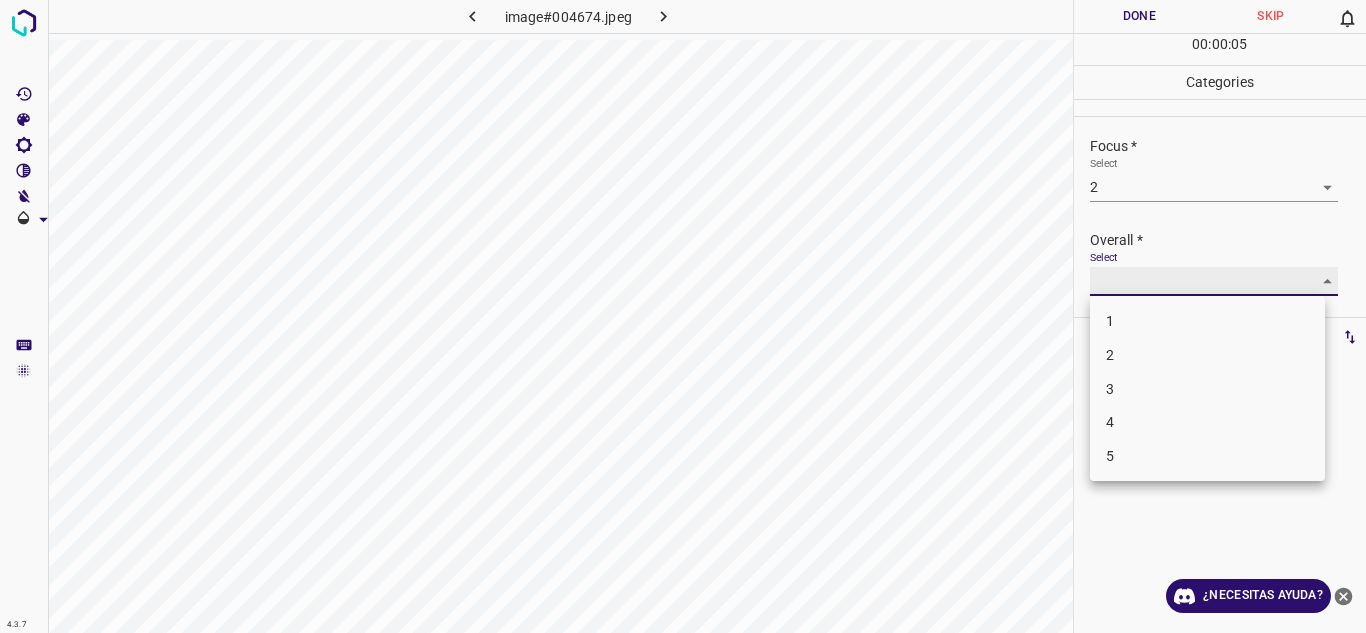 type on "2" 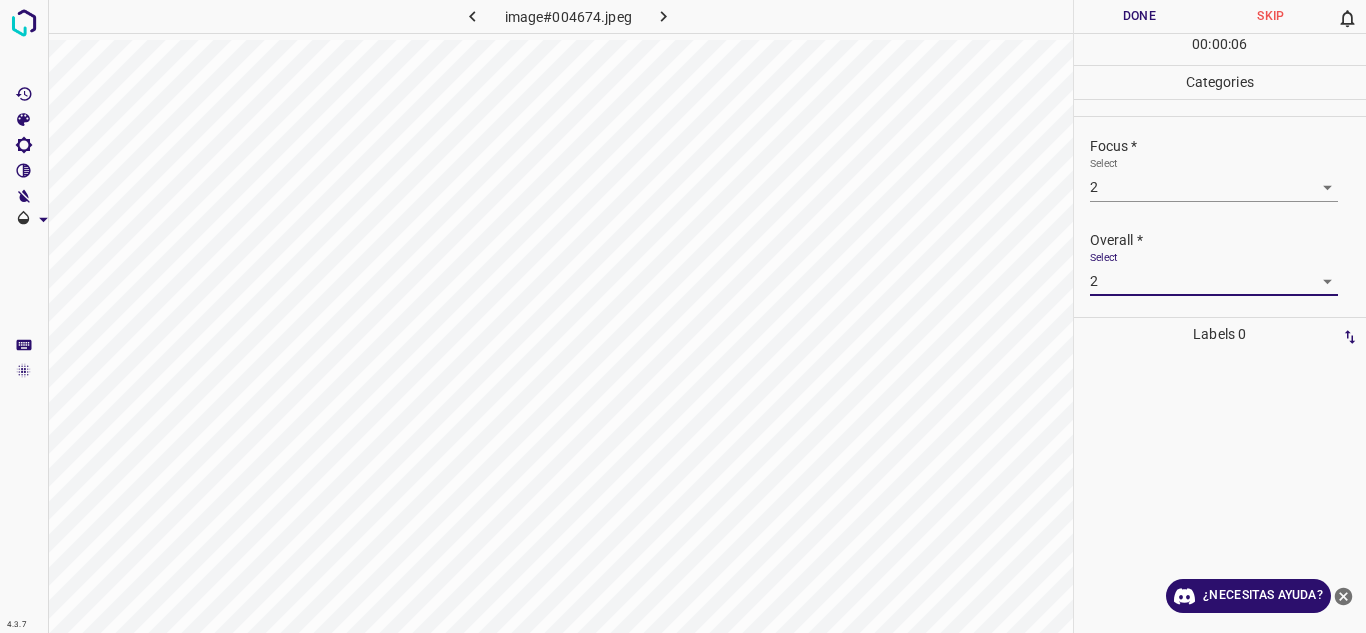 click on "Done" at bounding box center (1140, 16) 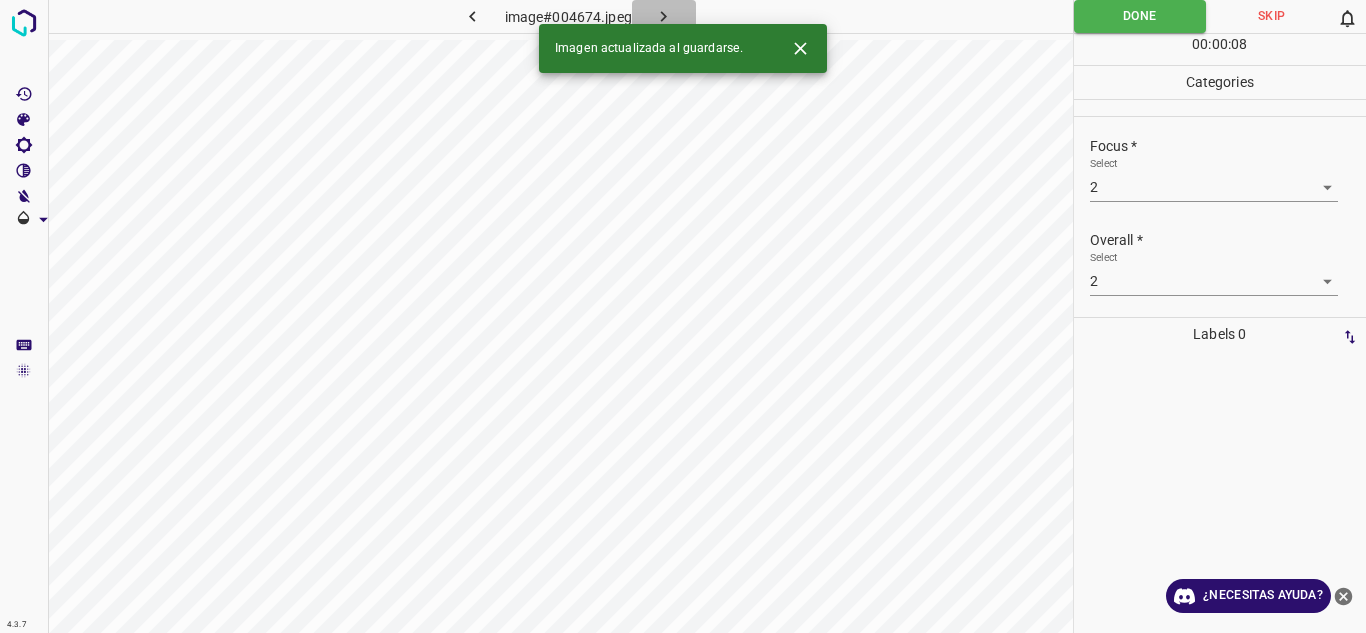 click 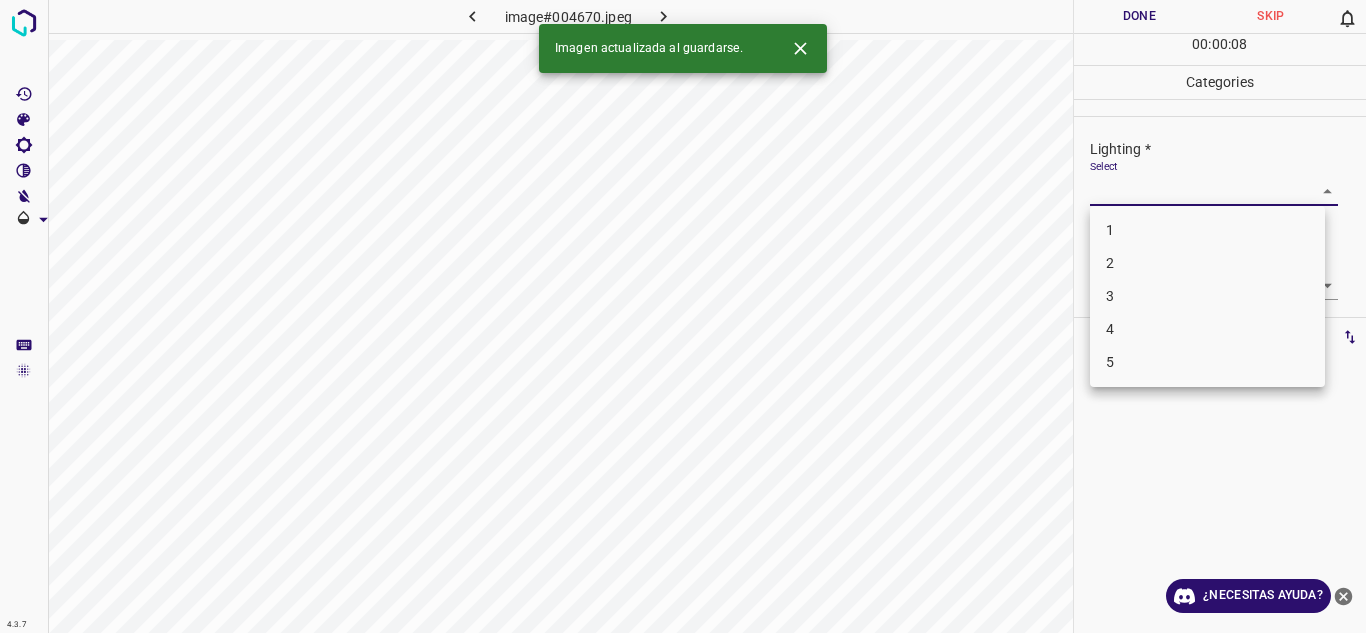 click on "4.3.7 image#004670.jpeg Done Skip 0 00   : 00   : 08   Categories Lighting *  Select ​ Focus *  Select ​ Overall *  Select ​ Labels   0 Categories 1 Lighting 2 Focus 3 Overall Tools Space Change between modes (Draw & Edit) I Auto labeling R Restore zoom M Zoom in N Zoom out Delete Delete selecte label Filters Z Restore filters X Saturation filter C Brightness filter V Contrast filter B Gray scale filter General O Download Imagen actualizada al guardarse. ¿Necesitas ayuda? Texto original Valora esta traducción Tu opinión servirá para ayudar a mejorar el Traductor de Google - Texto - Esconder - Borrar 1 2 3 4 5" at bounding box center [683, 316] 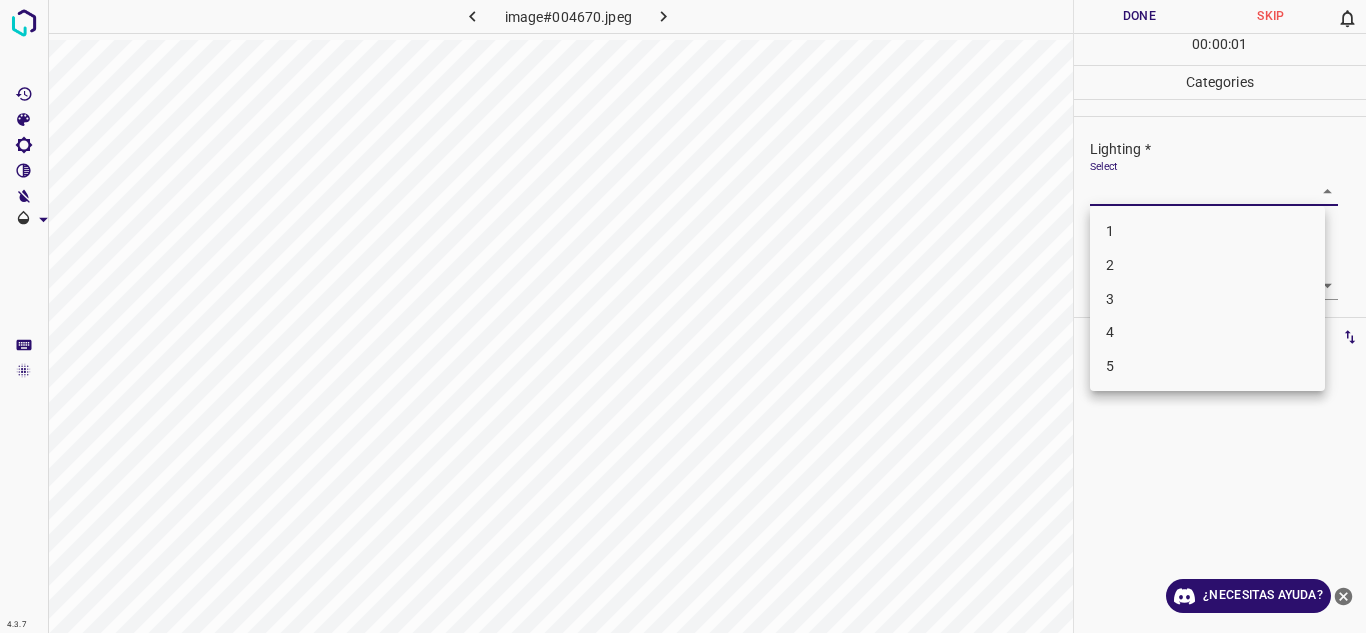 click on "2" at bounding box center (1207, 265) 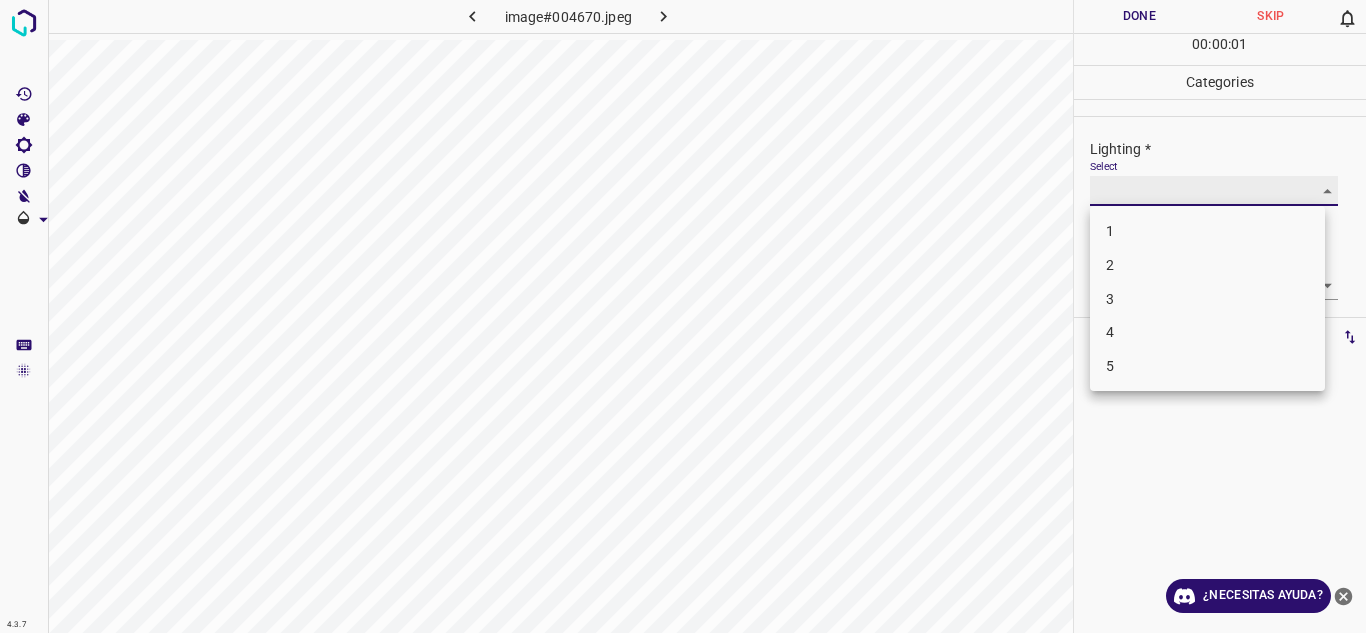 type on "2" 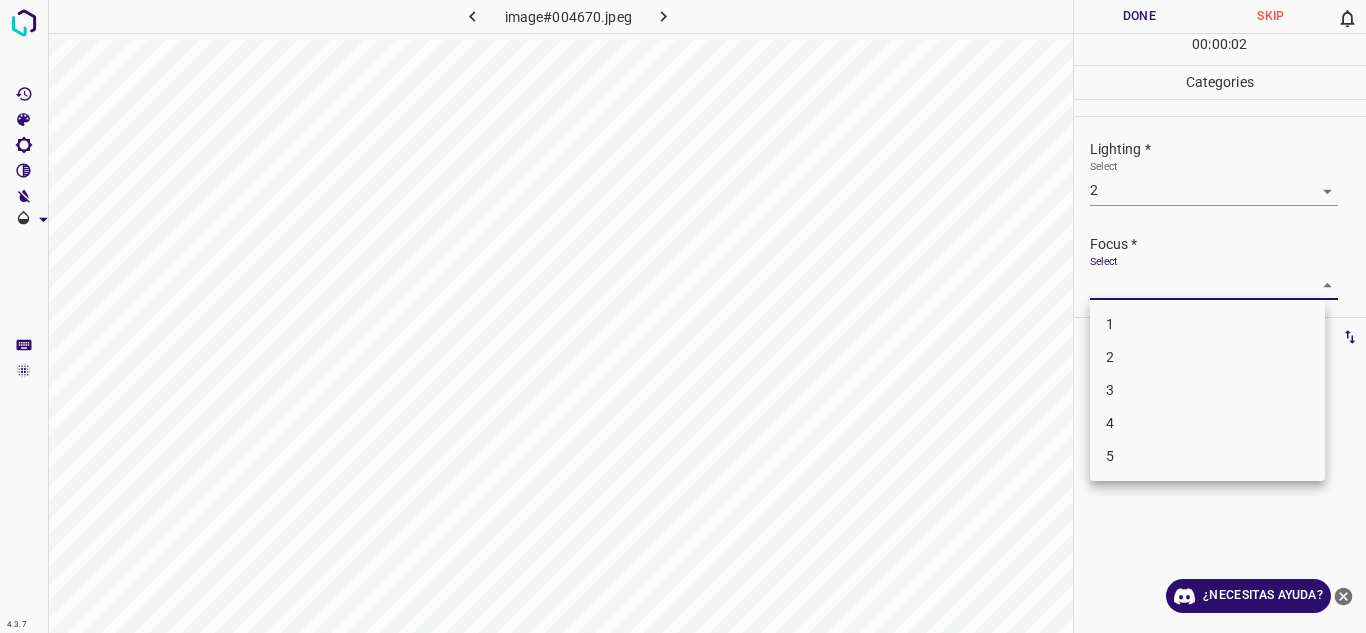 click on "4.3.7 image#004670.jpeg Done Skip 0 00   : 00   : 02   Categories Lighting *  Select 2 2 Focus *  Select ​ Overall *  Select ​ Labels   0 Categories 1 Lighting 2 Focus 3 Overall Tools Space Change between modes (Draw & Edit) I Auto labeling R Restore zoom M Zoom in N Zoom out Delete Delete selecte label Filters Z Restore filters X Saturation filter C Brightness filter V Contrast filter B Gray scale filter General O Download ¿Necesitas ayuda? Texto original Valora esta traducción Tu opinión servirá para ayudar a mejorar el Traductor de Google - Texto - Esconder - Borrar 1 2 3 4 5" at bounding box center (683, 316) 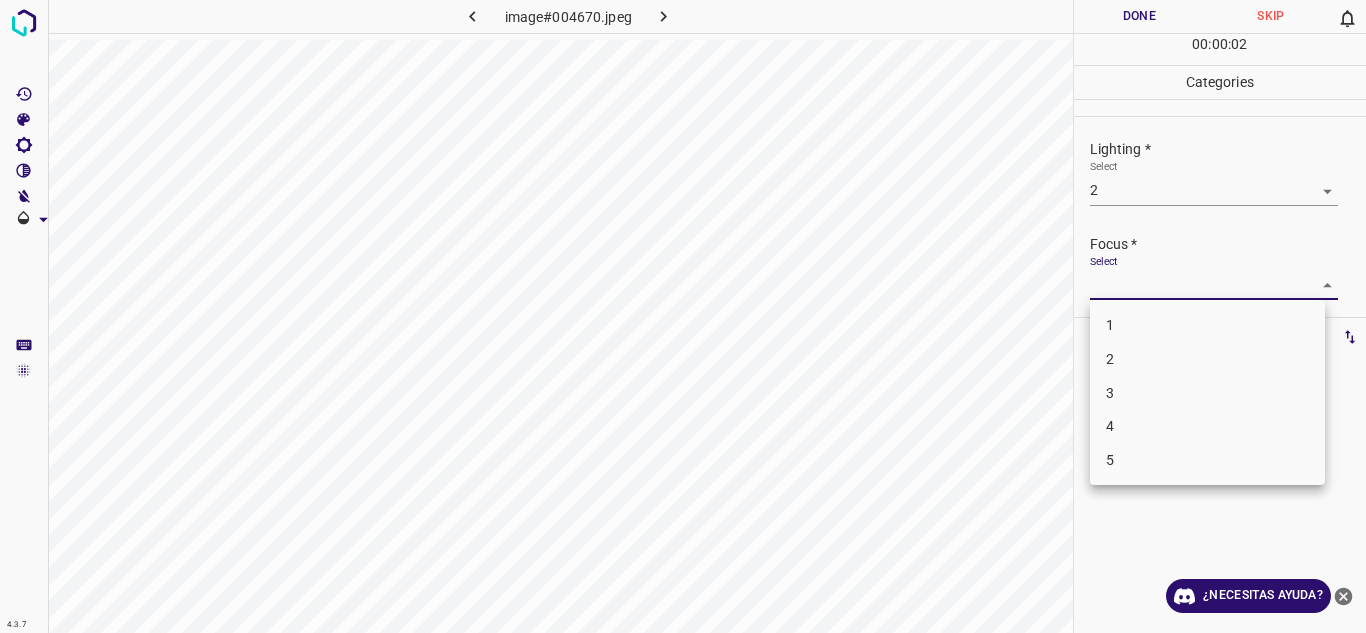 drag, startPoint x: 1180, startPoint y: 369, endPoint x: 1330, endPoint y: 269, distance: 180.27756 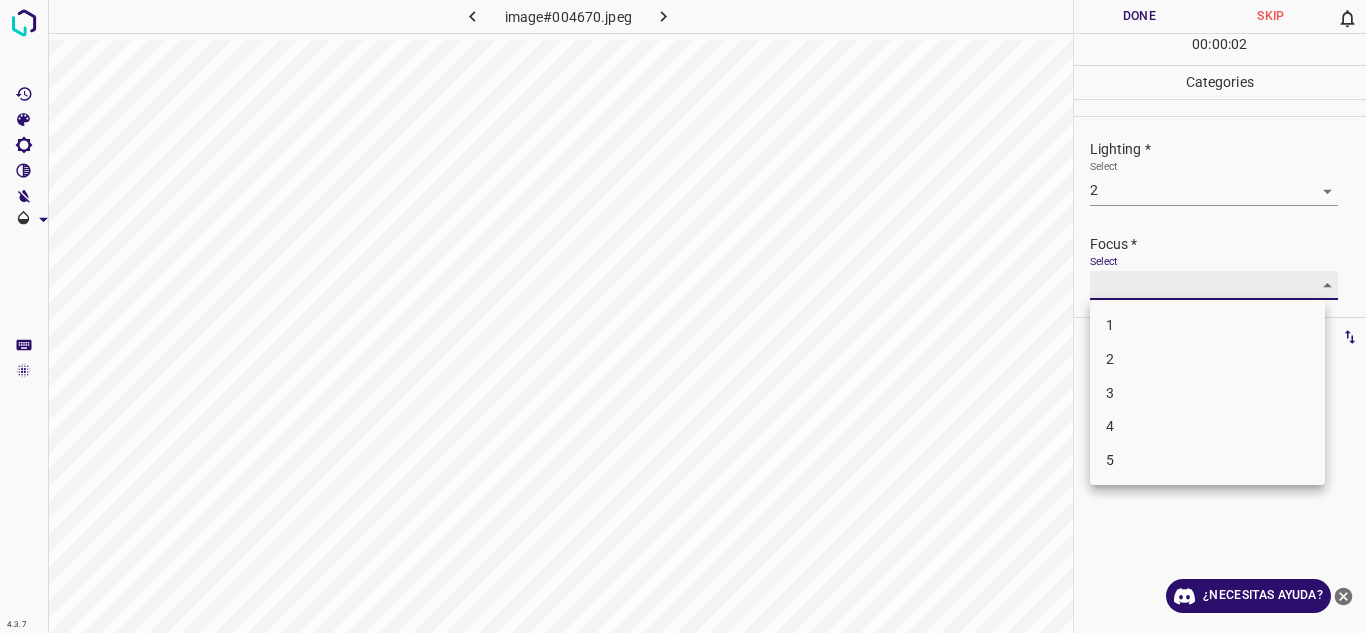 type on "2" 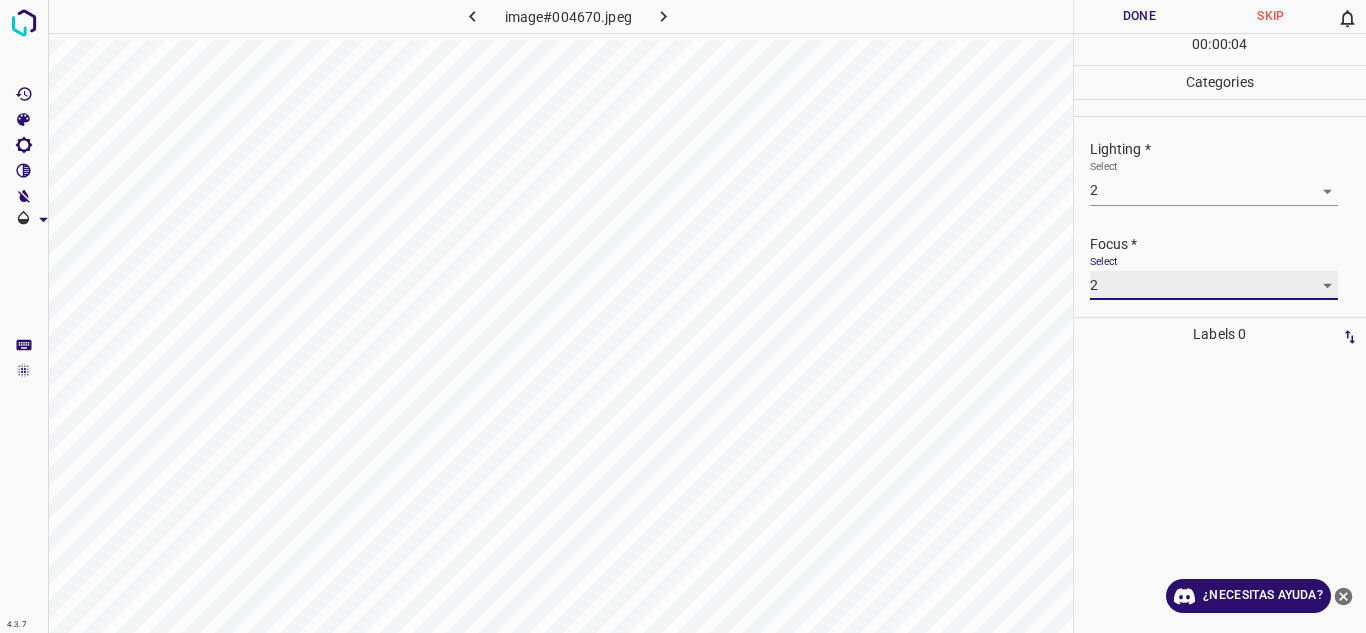scroll, scrollTop: 98, scrollLeft: 0, axis: vertical 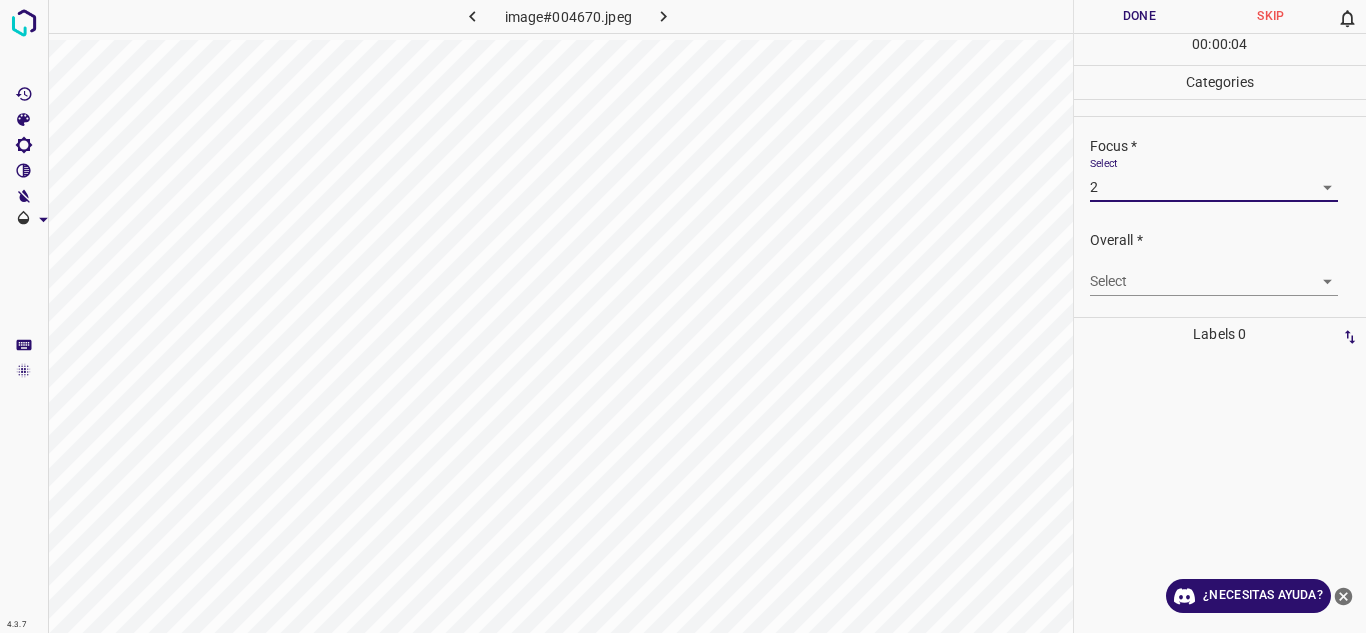 click on "4.3.7 image#004670.jpeg Done Skip 0 00   : 00   : 04   Categories Lighting *  Select 2 2 Focus *  Select 2 2 Overall *  Select ​ Labels   0 Categories 1 Lighting 2 Focus 3 Overall Tools Space Change between modes (Draw & Edit) I Auto labeling R Restore zoom M Zoom in N Zoom out Delete Delete selecte label Filters Z Restore filters X Saturation filter C Brightness filter V Contrast filter B Gray scale filter General O Download ¿Necesitas ayuda? Texto original Valora esta traducción Tu opinión servirá para ayudar a mejorar el Traductor de Google - Texto - Esconder - Borrar" at bounding box center (683, 316) 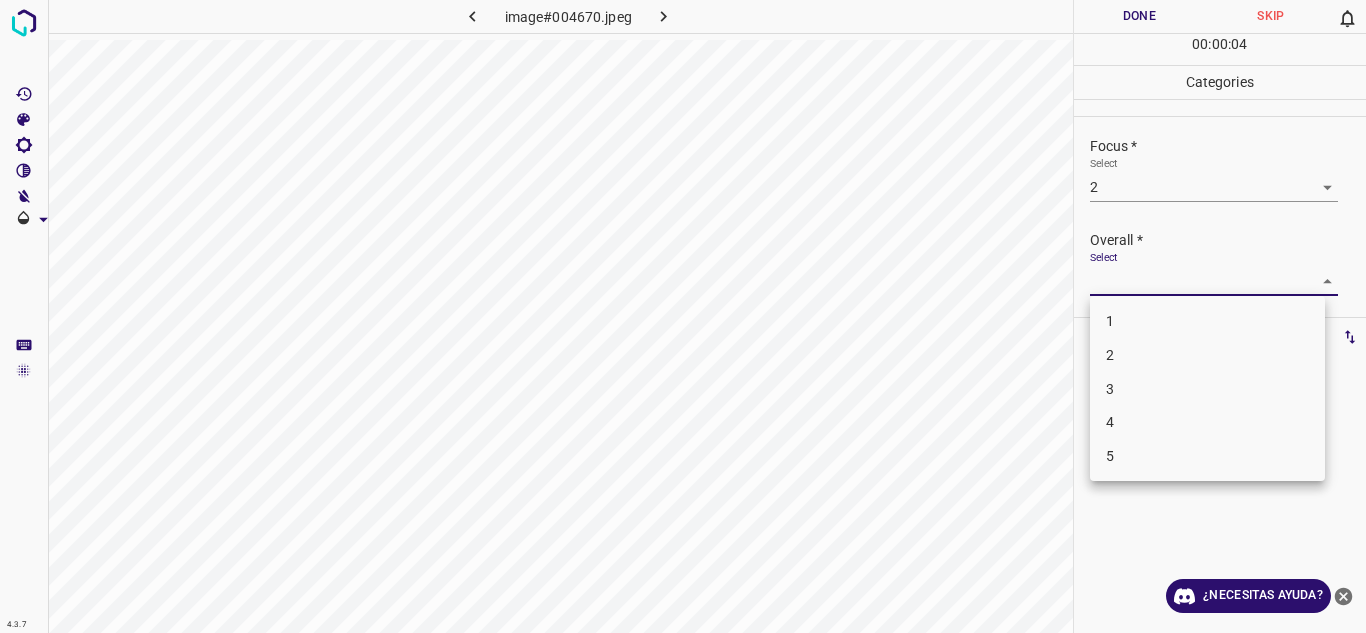click on "2" at bounding box center [1207, 355] 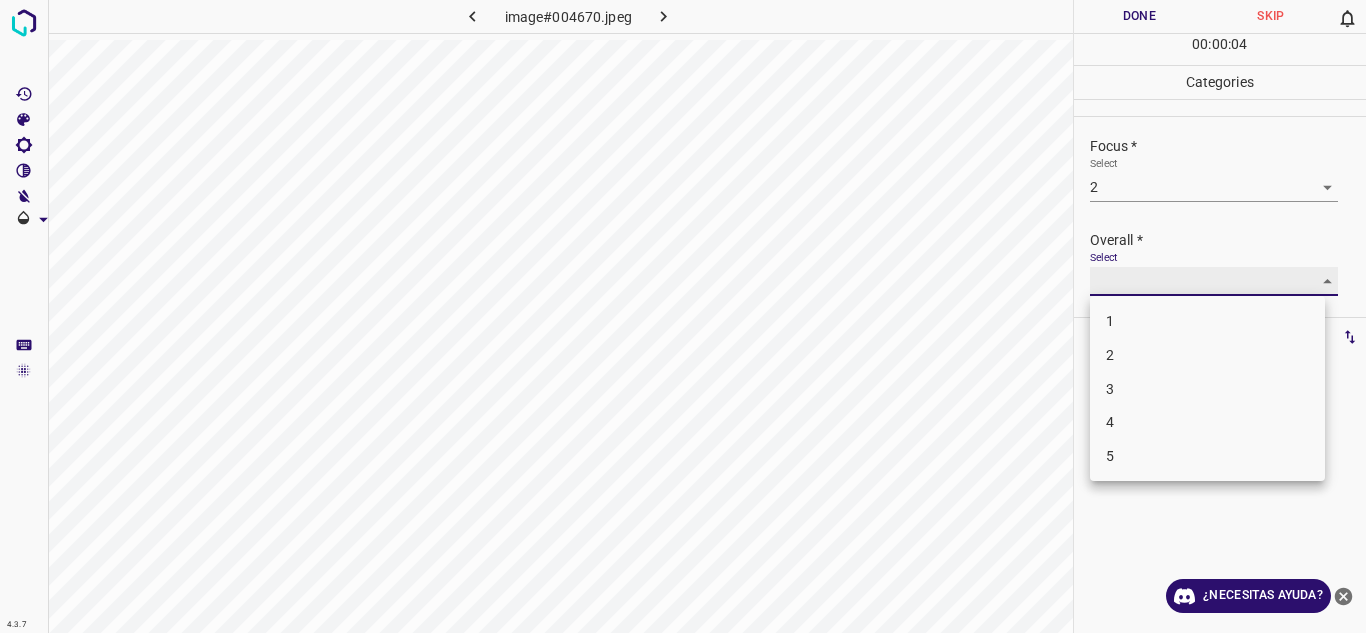 type on "2" 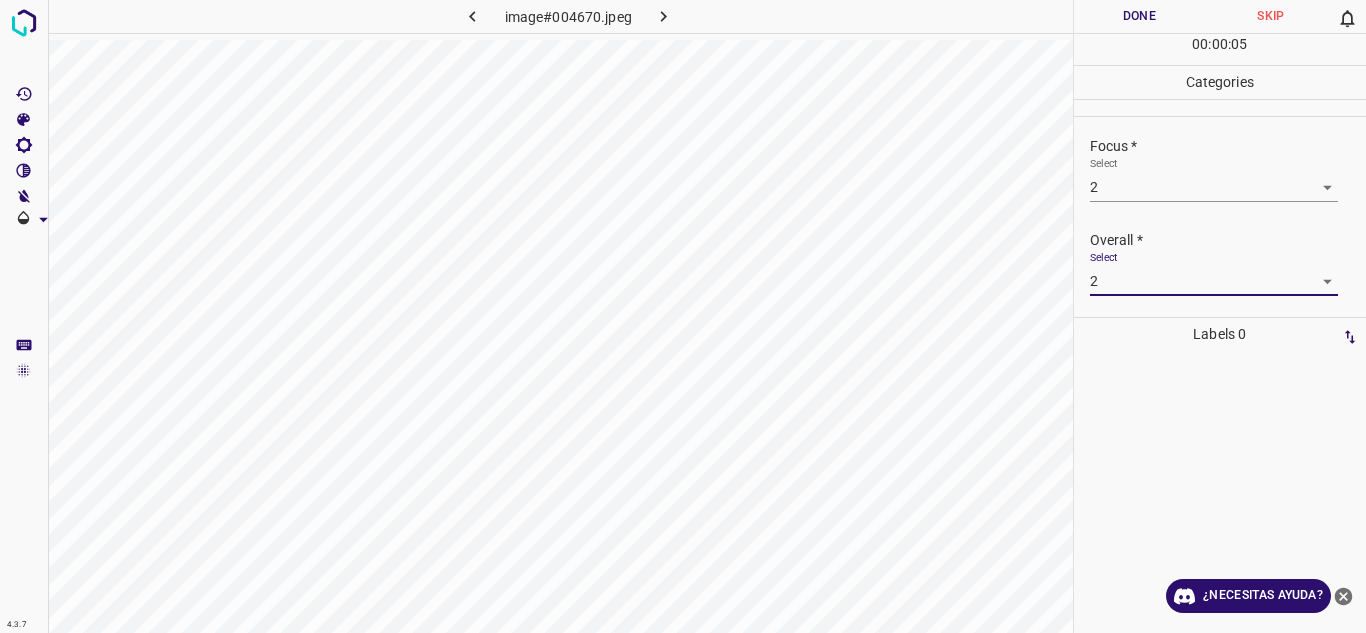 click on "Done" at bounding box center (1140, 16) 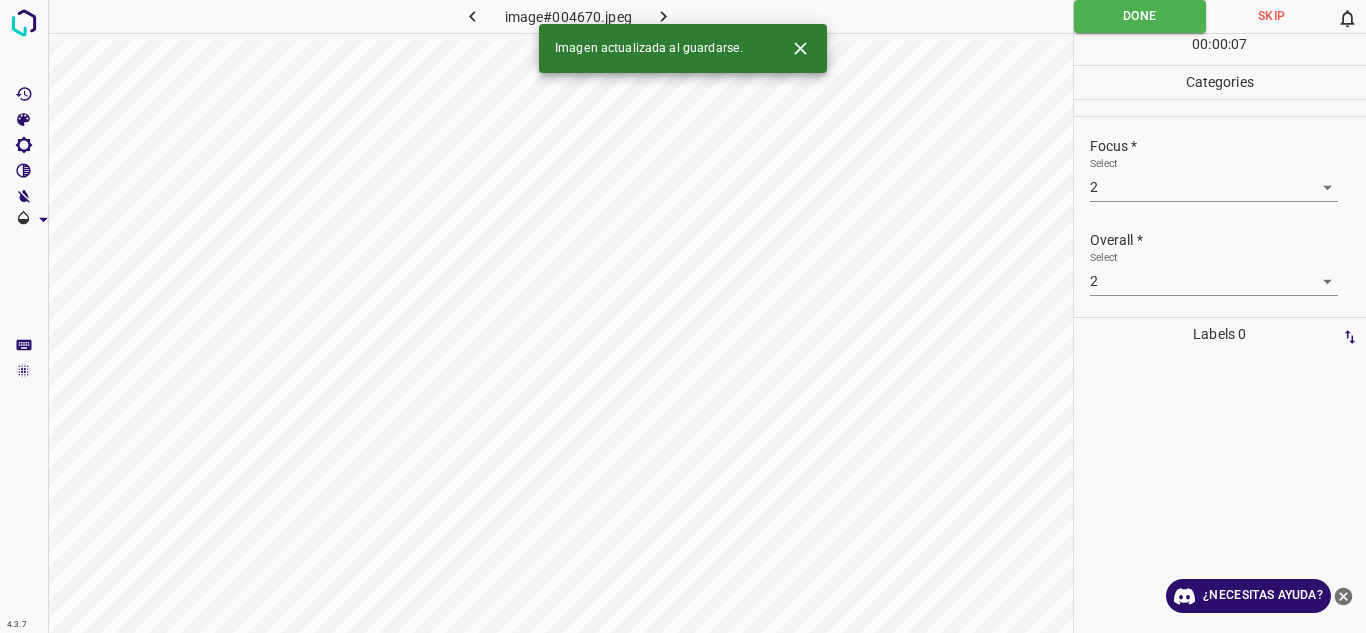 click 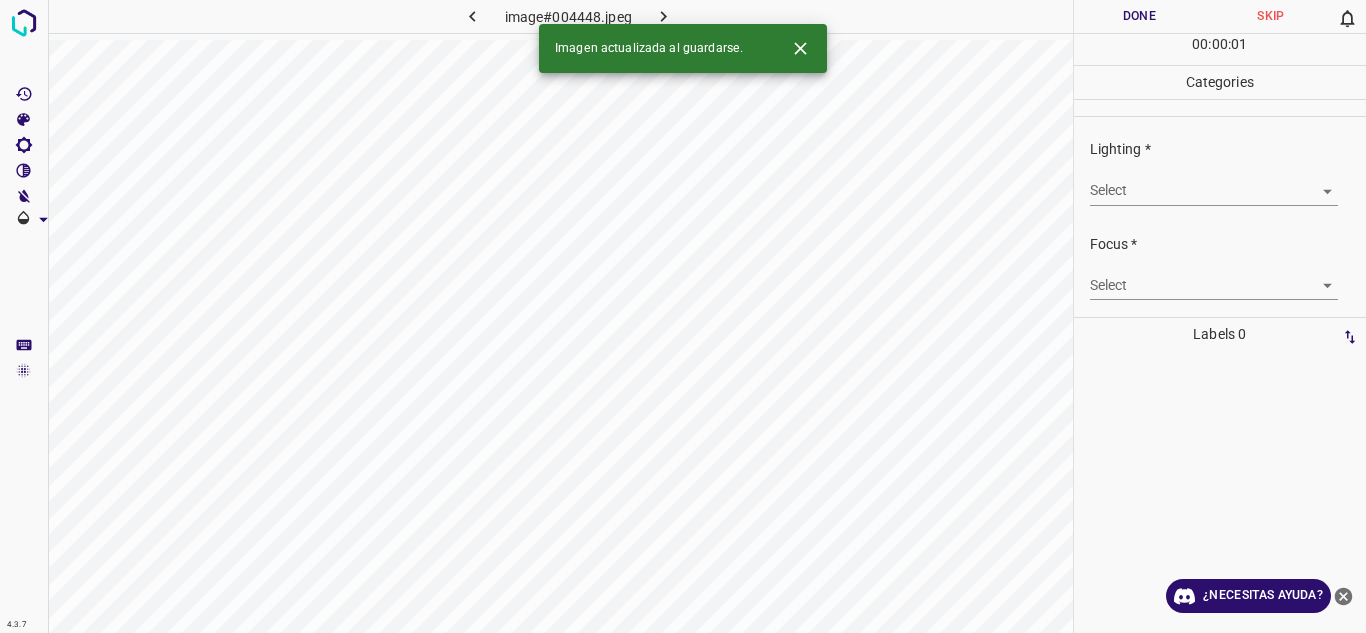 click on "4.3.7 image#004448.jpeg Done Skip 0 00   : 00   : 01   Categories Lighting *  Select ​ Focus *  Select ​ Overall *  Select ​ Labels   0 Categories 1 Lighting 2 Focus 3 Overall Tools Space Change between modes (Draw & Edit) I Auto labeling R Restore zoom M Zoom in N Zoom out Delete Delete selecte label Filters Z Restore filters X Saturation filter C Brightness filter V Contrast filter B Gray scale filter General O Download Imagen actualizada al guardarse. ¿Necesitas ayuda? Texto original Valora esta traducción Tu opinión servirá para ayudar a mejorar el Traductor de Google - Texto - Esconder - Borrar" at bounding box center [683, 316] 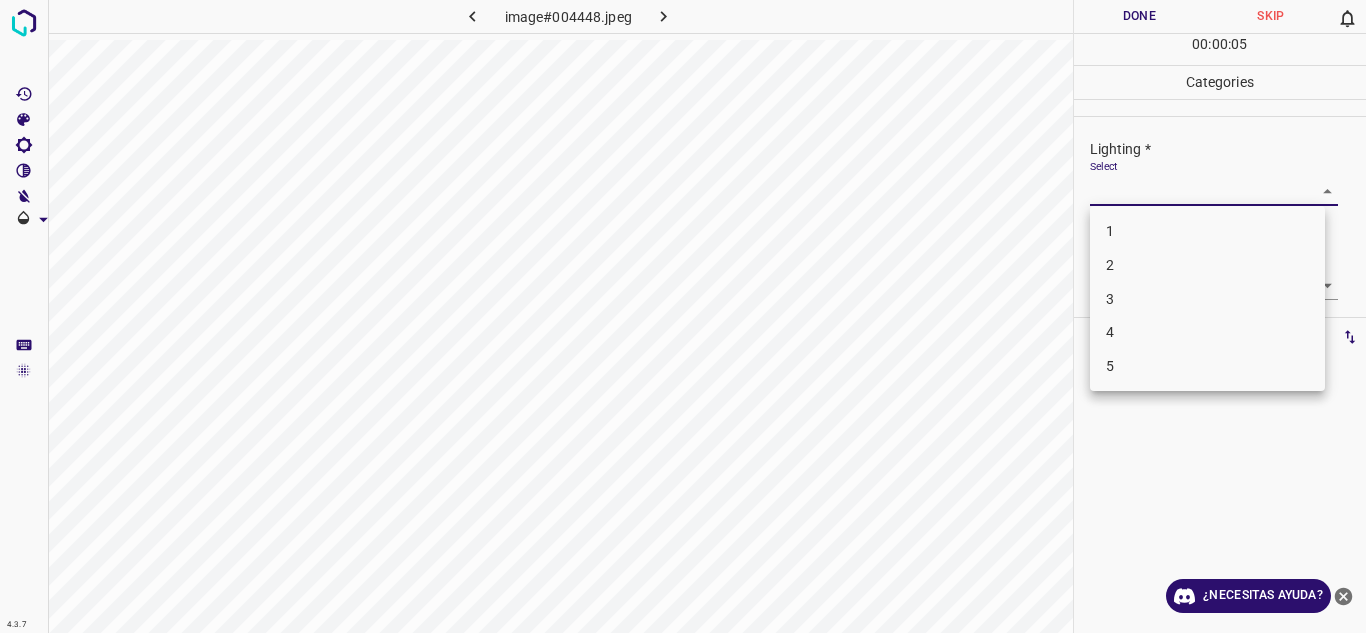 drag, startPoint x: 1182, startPoint y: 335, endPoint x: 1225, endPoint y: 338, distance: 43.104523 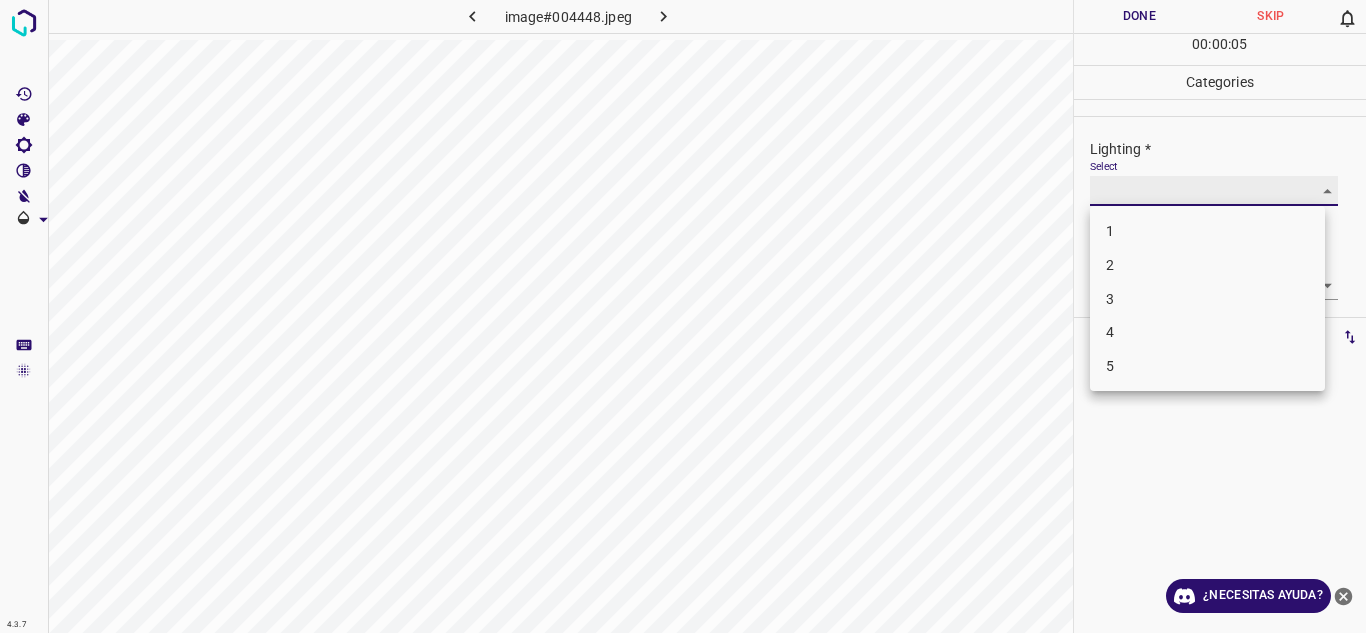 type on "4" 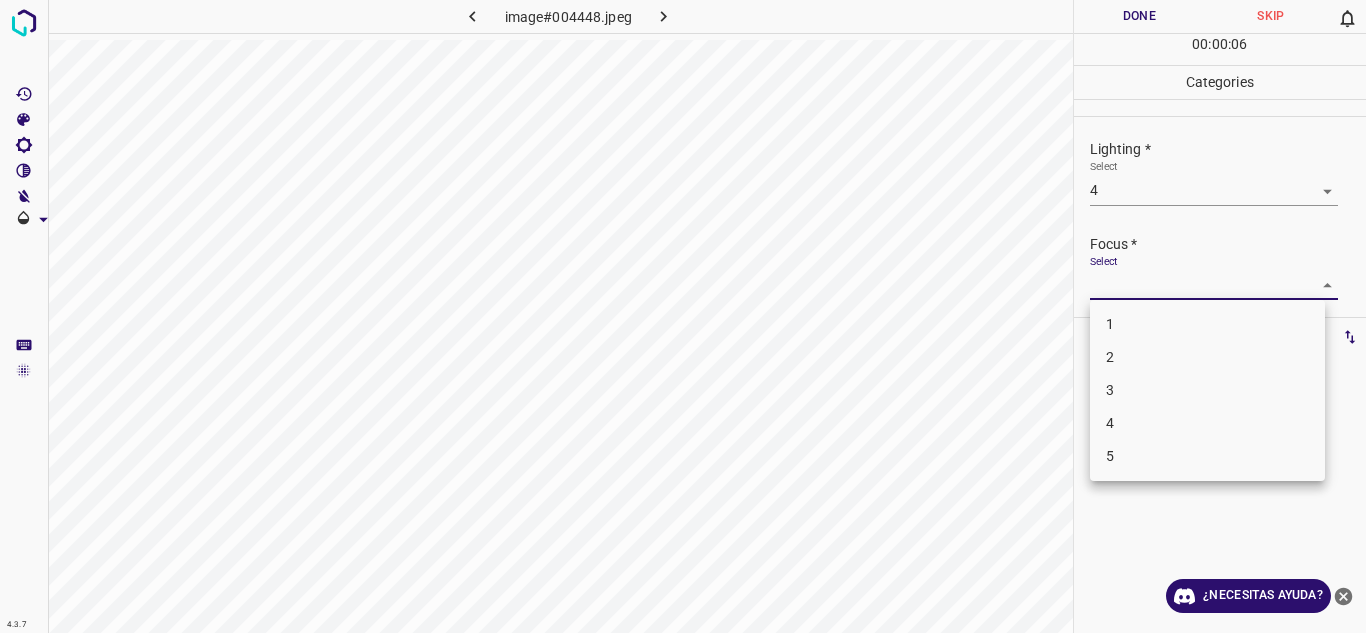 drag, startPoint x: 1318, startPoint y: 279, endPoint x: 1170, endPoint y: 370, distance: 173.73831 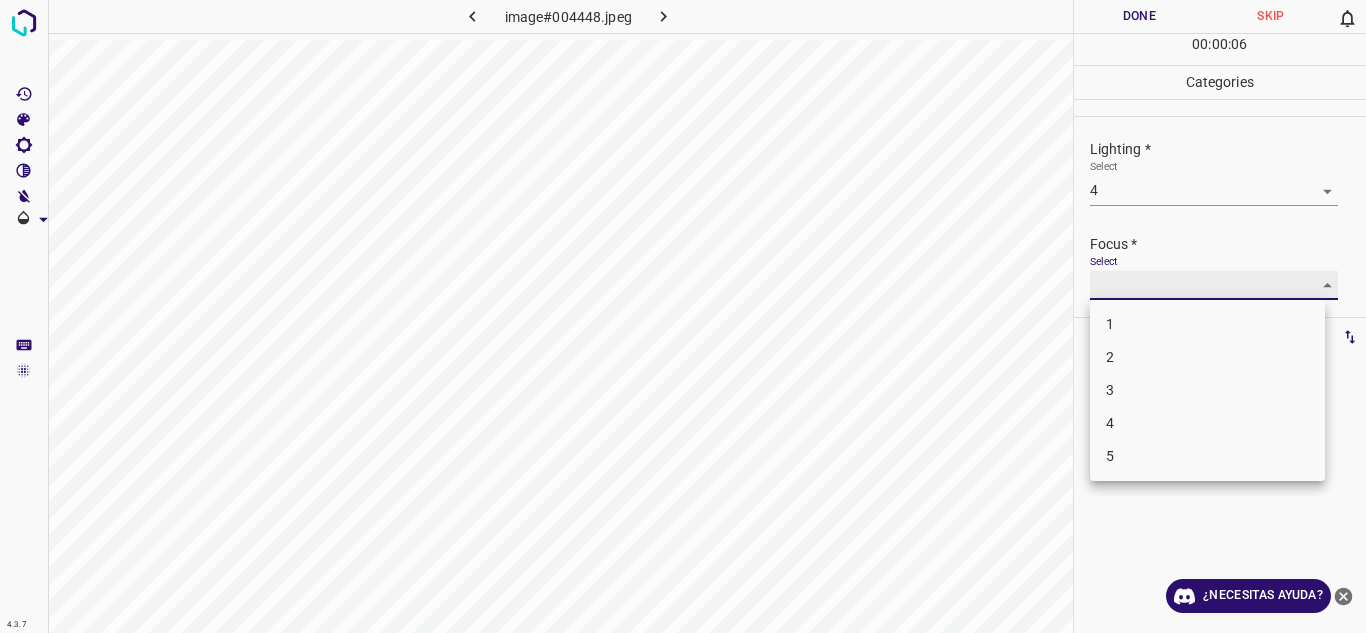 type on "3" 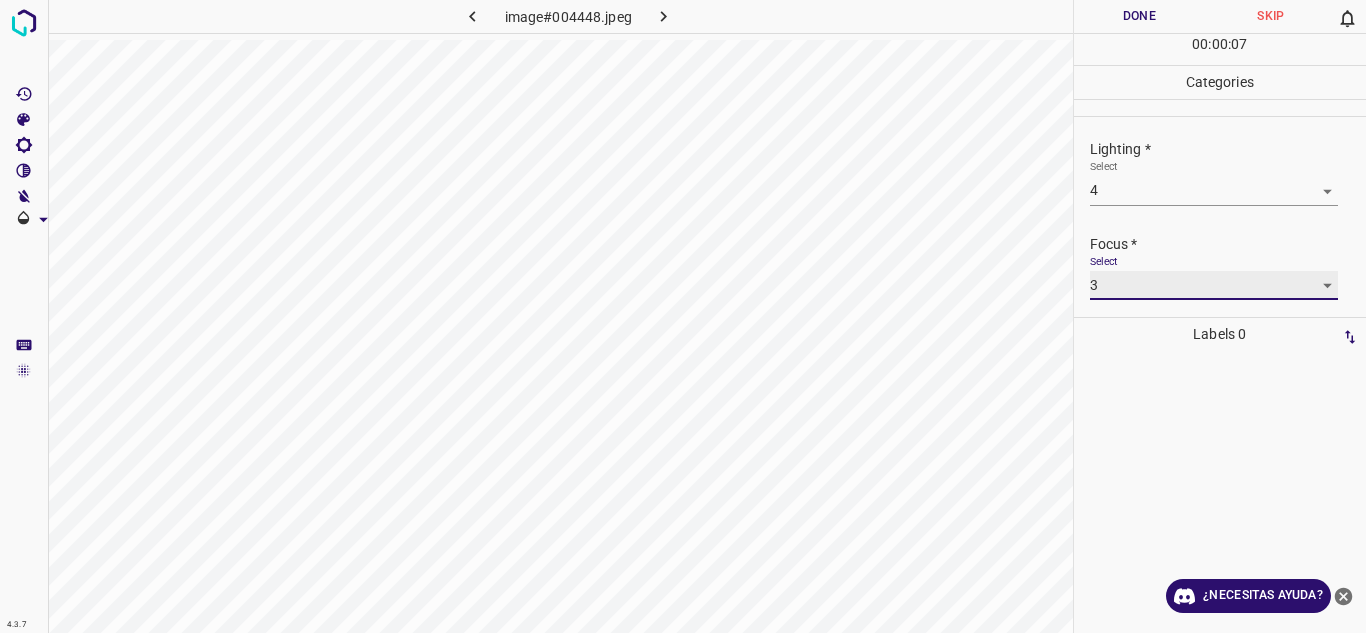 scroll, scrollTop: 98, scrollLeft: 0, axis: vertical 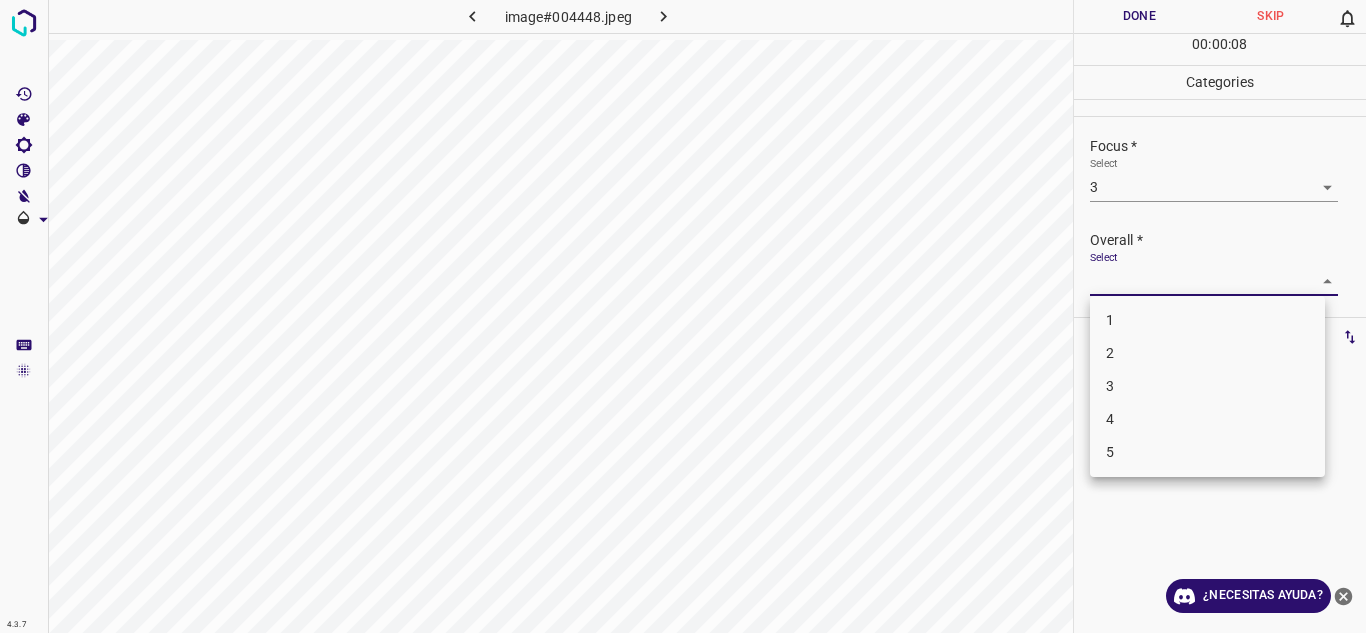 drag, startPoint x: 1299, startPoint y: 272, endPoint x: 1215, endPoint y: 362, distance: 123.10971 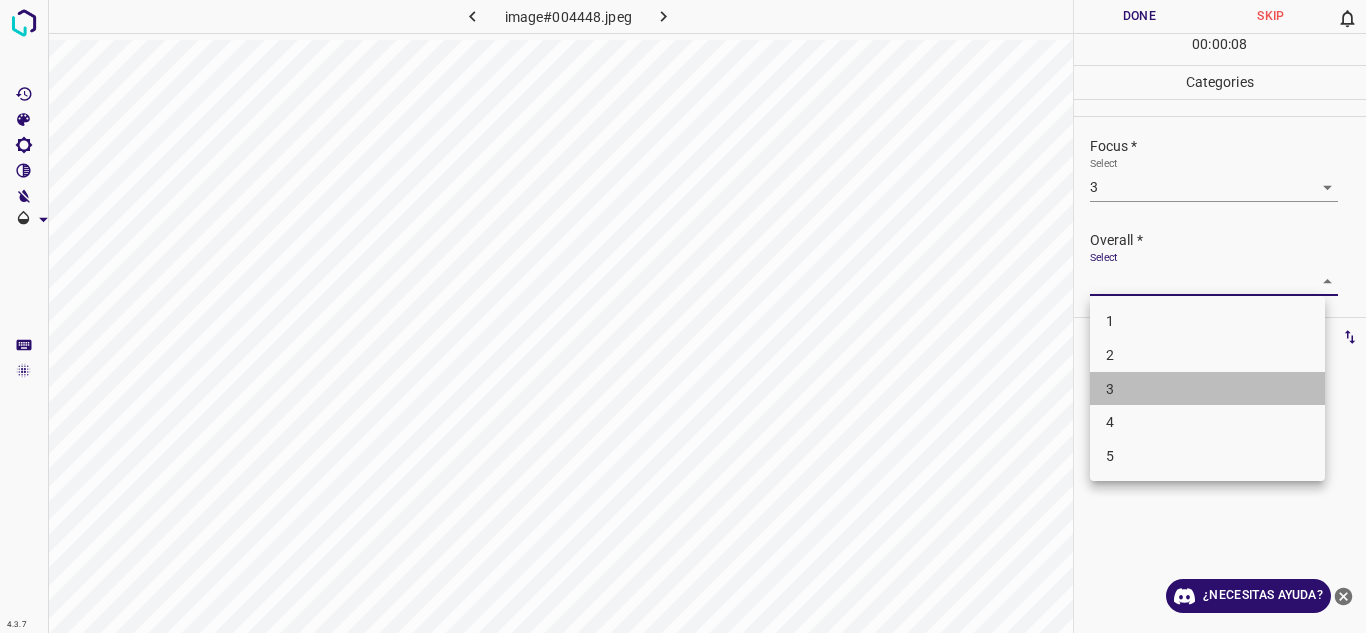 click on "3" at bounding box center (1207, 389) 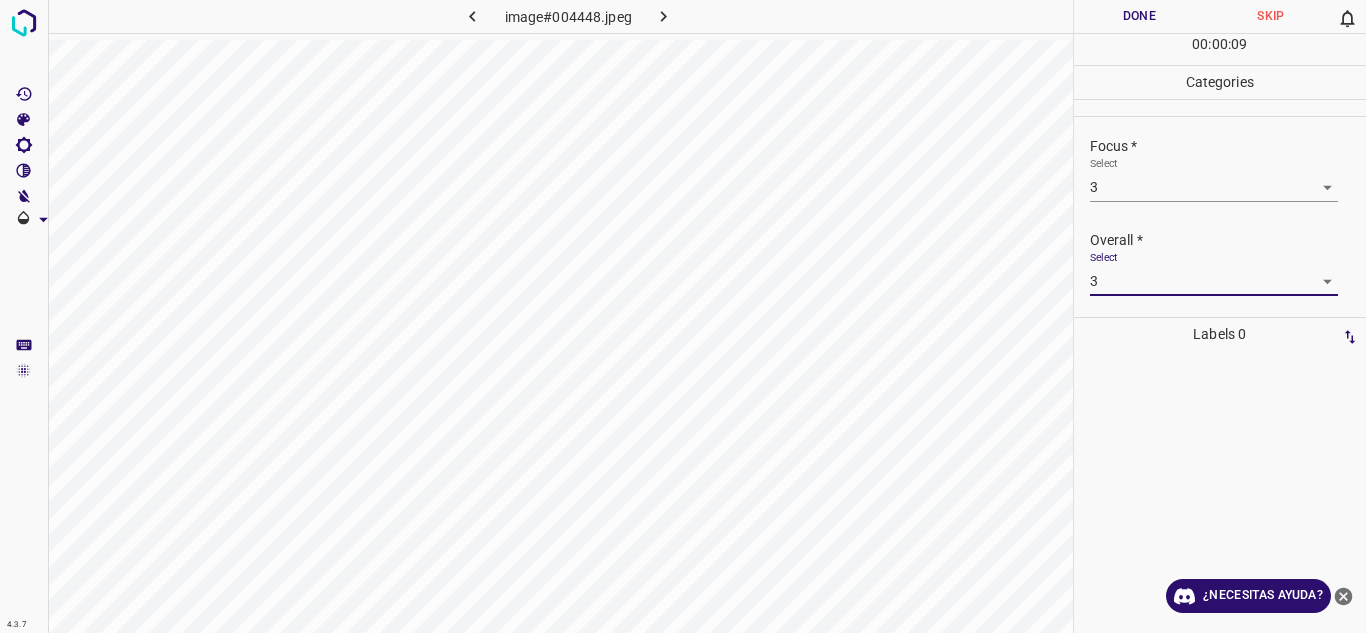 click on "4.3.7 image#004448.jpeg Done Skip 0 00   : 00   : 09   Categories Lighting *  Select 4 4 Focus *  Select 3 3 Overall *  Select 3 3 Labels   0 Categories 1 Lighting 2 Focus 3 Overall Tools Space Change between modes (Draw & Edit) I Auto labeling R Restore zoom M Zoom in N Zoom out Delete Delete selecte label Filters Z Restore filters X Saturation filter C Brightness filter V Contrast filter B Gray scale filter General O Download ¿Necesitas ayuda? Texto original Valora esta traducción Tu opinión servirá para ayudar a mejorar el Traductor de Google - Texto - Esconder - Borrar" at bounding box center (683, 316) 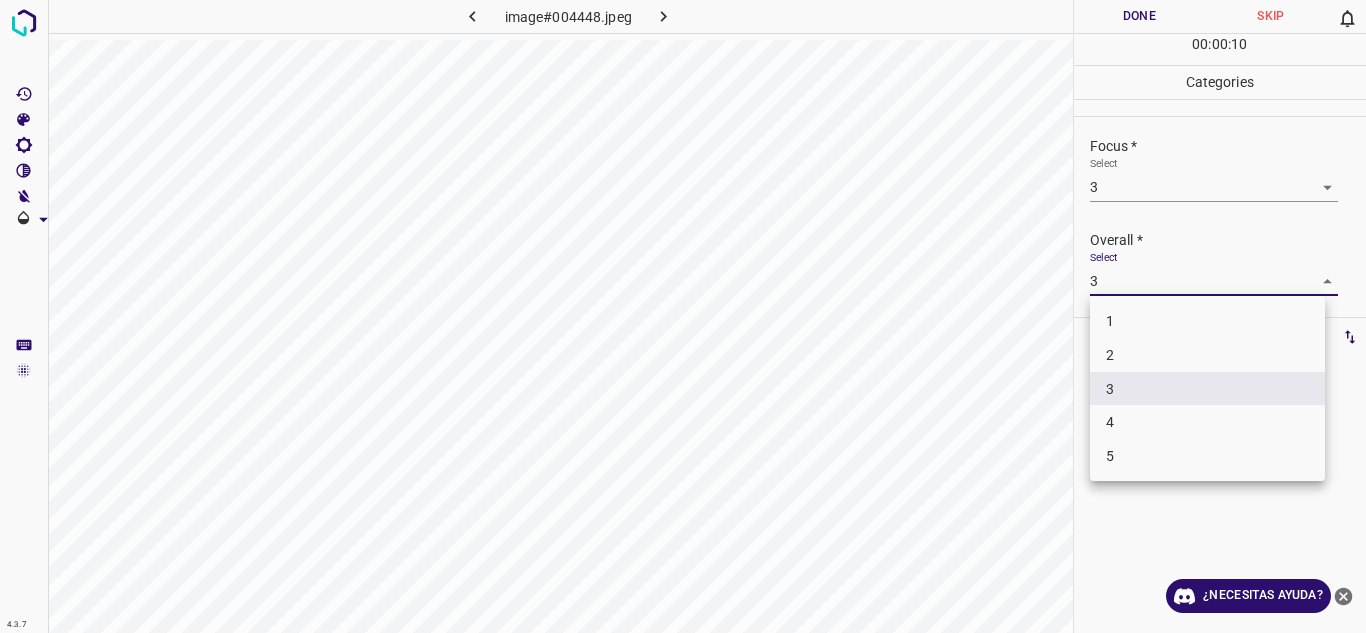 click on "4" at bounding box center [1207, 422] 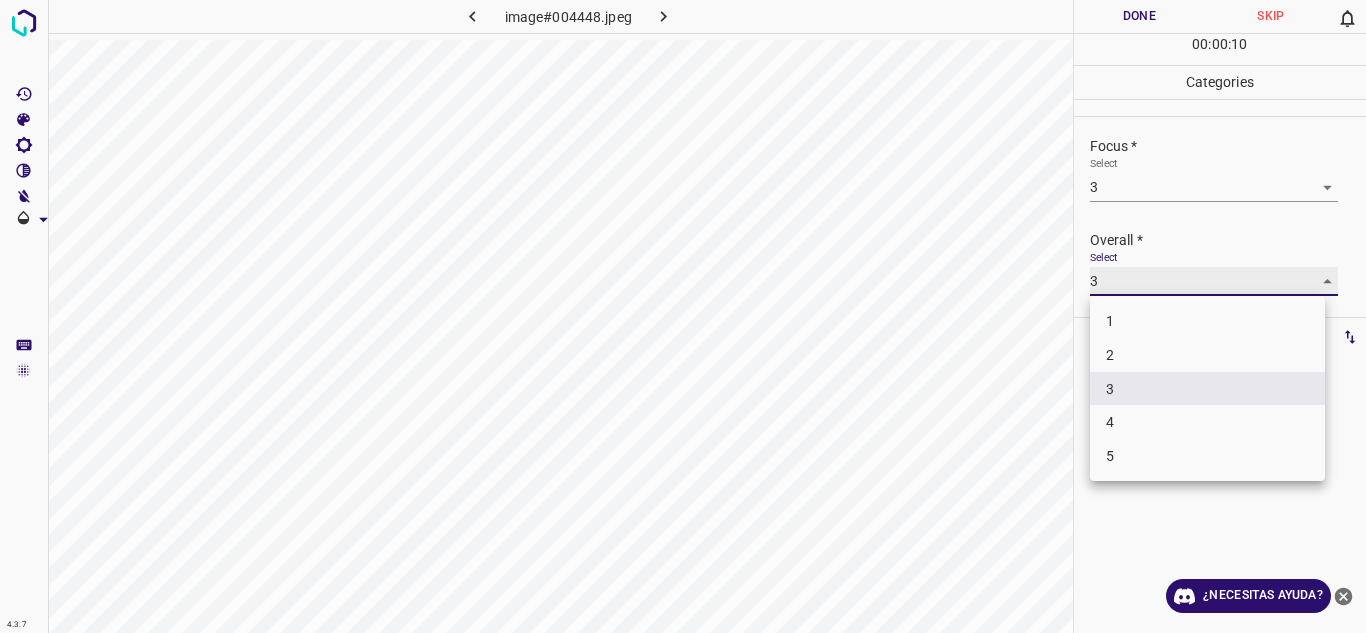type on "4" 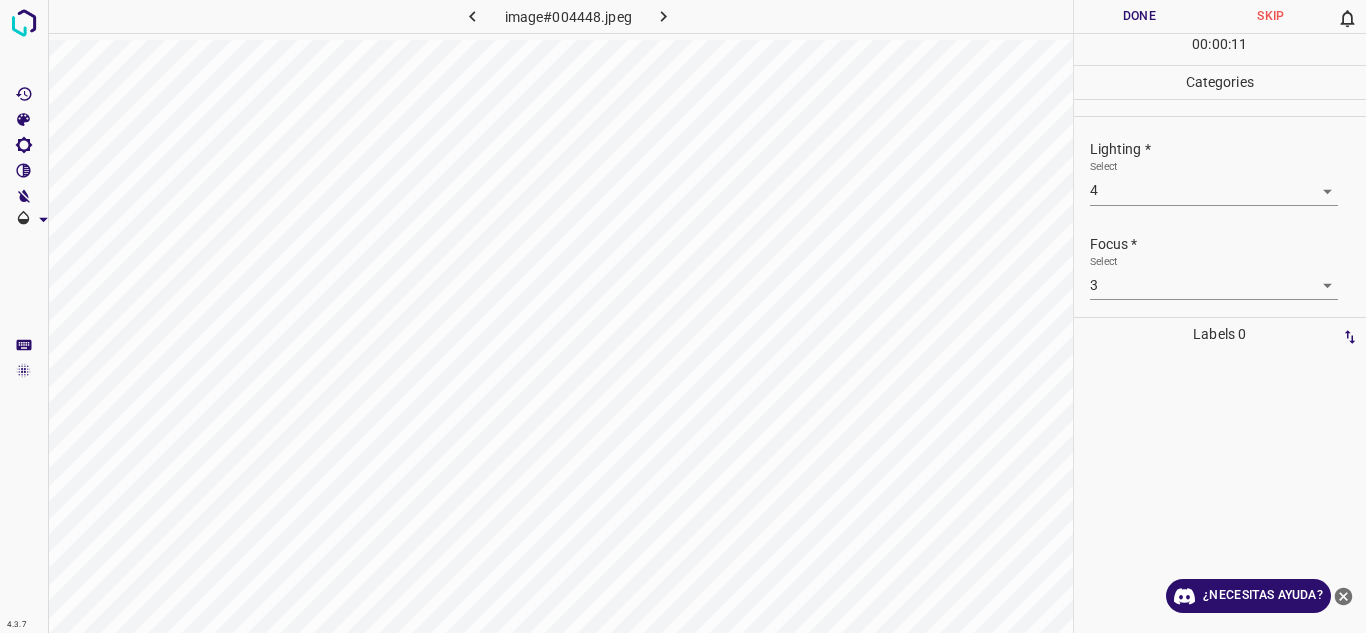 scroll, scrollTop: 98, scrollLeft: 0, axis: vertical 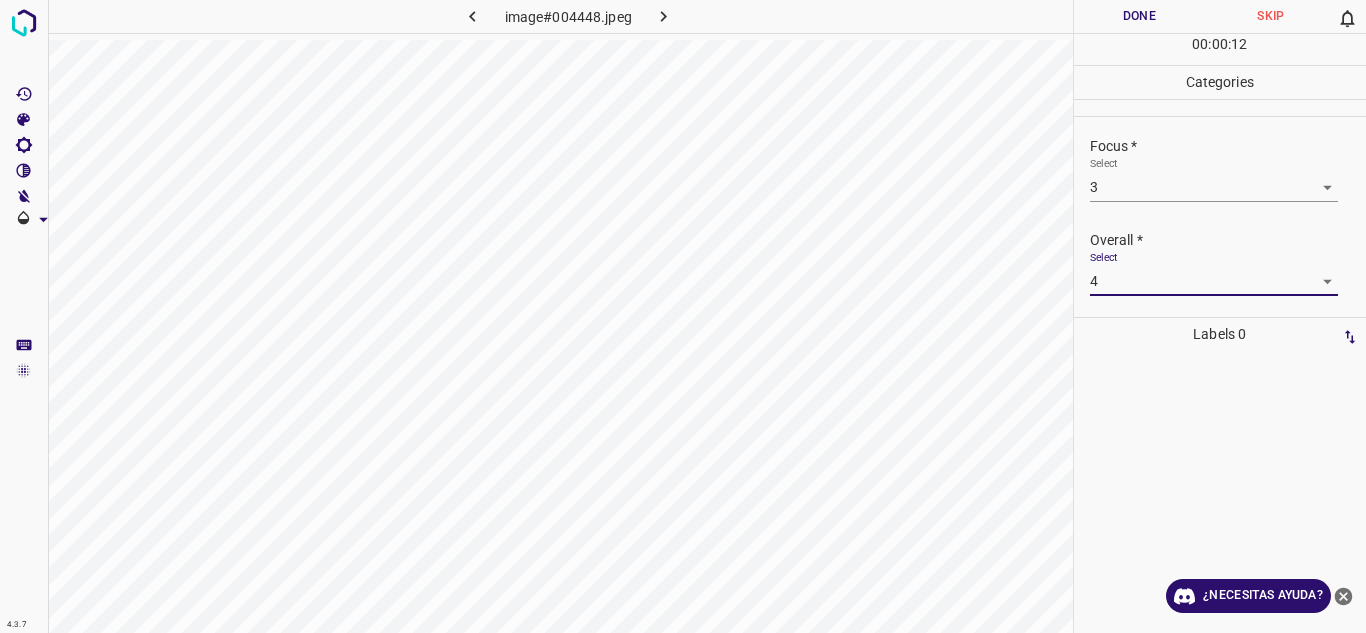 click on "Done" at bounding box center (1140, 16) 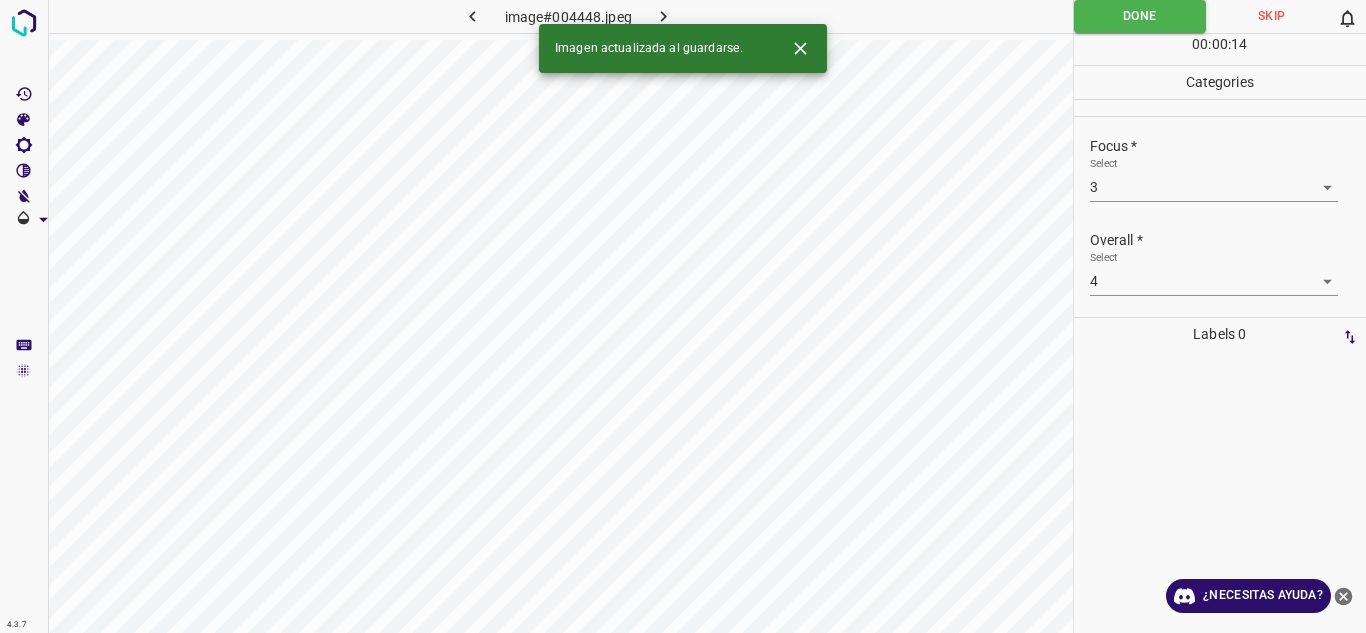click at bounding box center (664, 16) 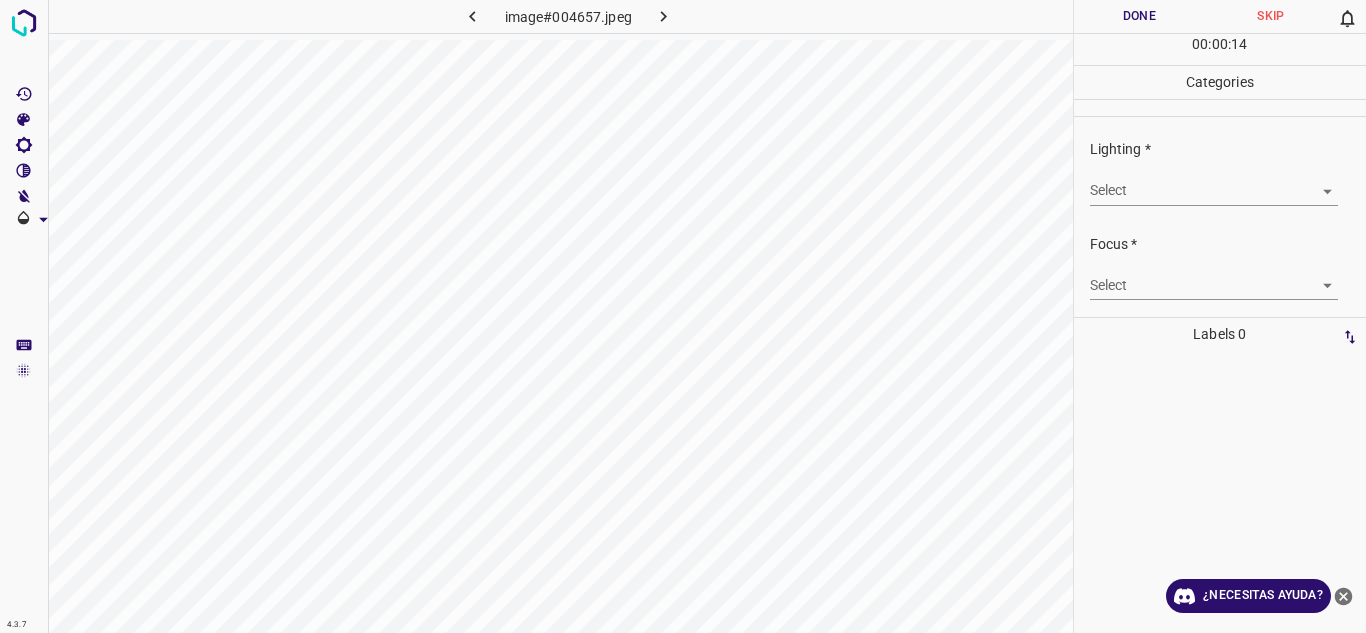 click on "4.3.7 image#004657.jpeg Done Skip 0 00   : 00   : 14   Categories Lighting *  Select ​ Focus *  Select ​ Overall *  Select ​ Labels   0 Categories 1 Lighting 2 Focus 3 Overall Tools Space Change between modes (Draw & Edit) I Auto labeling R Restore zoom M Zoom in N Zoom out Delete Delete selecte label Filters Z Restore filters X Saturation filter C Brightness filter V Contrast filter B Gray scale filter General O Download ¿Necesitas ayuda? Texto original Valora esta traducción Tu opinión servirá para ayudar a mejorar el Traductor de Google - Texto - Esconder - Borrar" at bounding box center (683, 316) 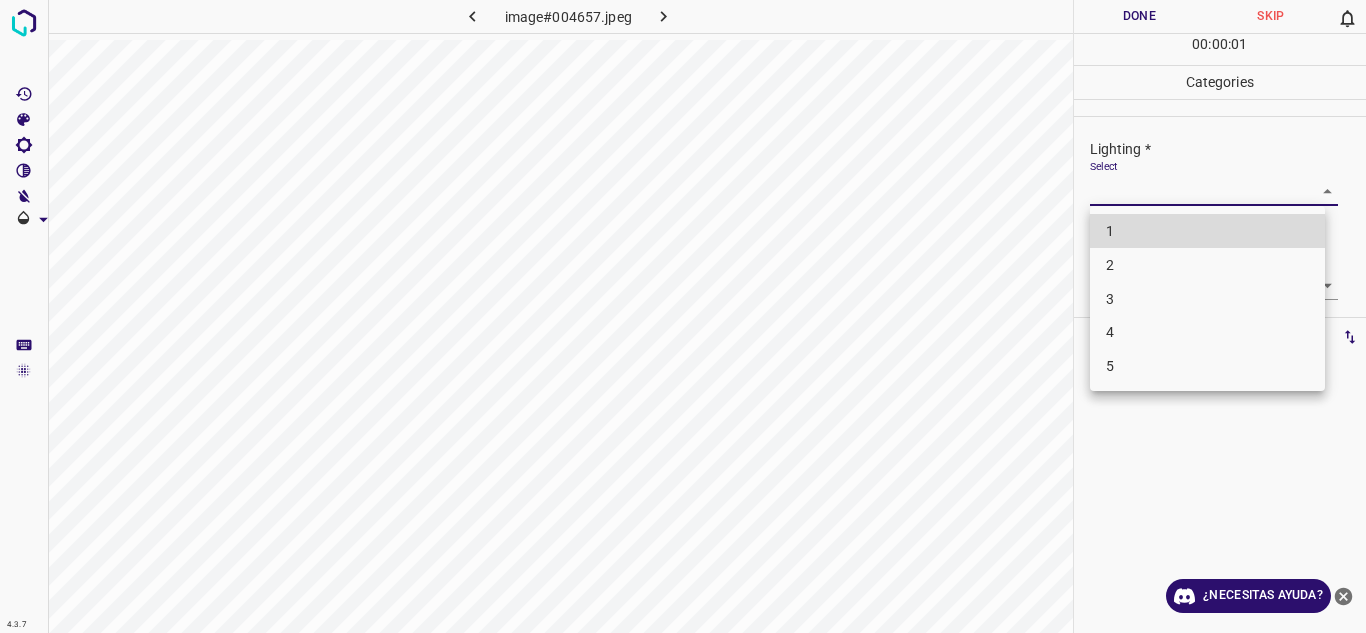 click on "4" at bounding box center (1207, 332) 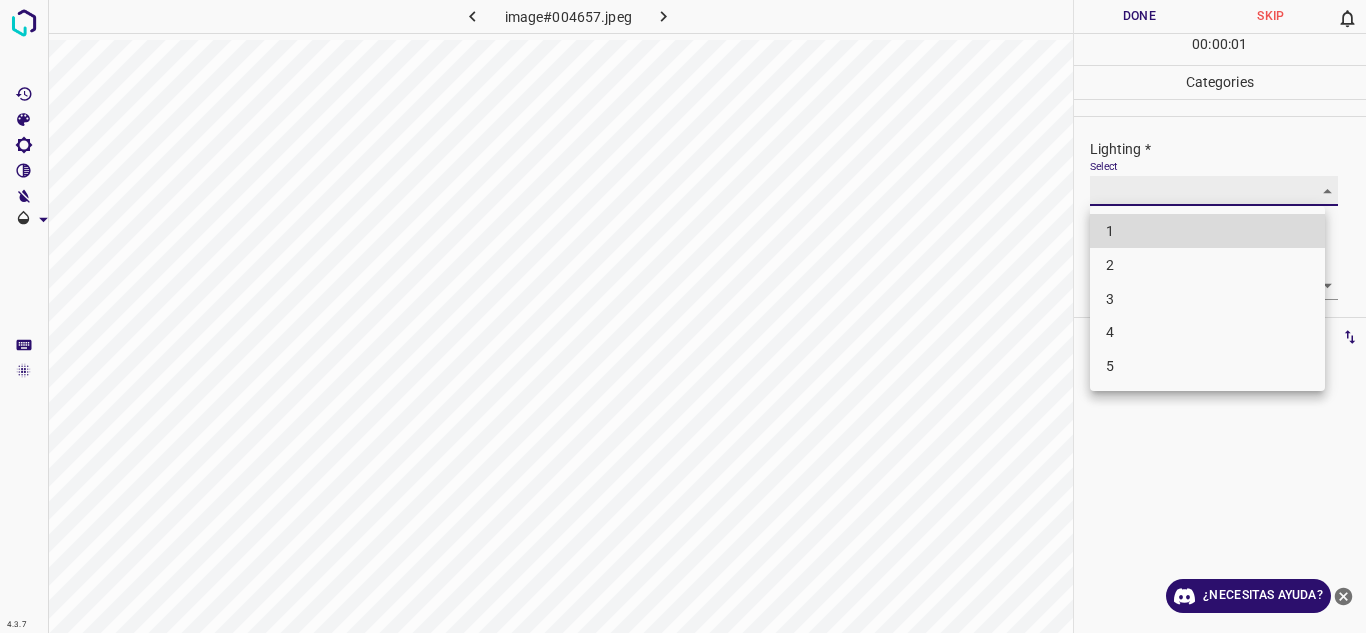 type on "4" 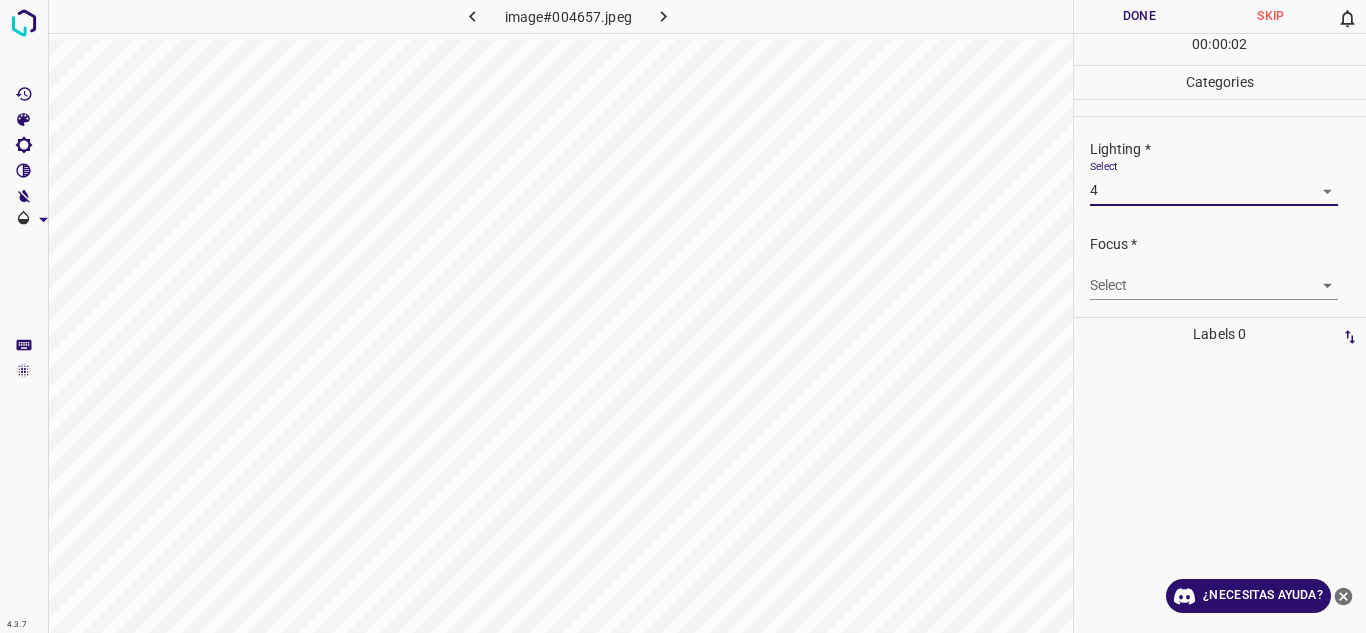 click on "4.3.7 image#004657.jpeg Done Skip 0 00   : 00   : 02   Categories Lighting *  Select 4 4 Focus *  Select ​ Overall *  Select ​ Labels   0 Categories 1 Lighting 2 Focus 3 Overall Tools Space Change between modes (Draw & Edit) I Auto labeling R Restore zoom M Zoom in N Zoom out Delete Delete selecte label Filters Z Restore filters X Saturation filter C Brightness filter V Contrast filter B Gray scale filter General O Download ¿Necesitas ayuda? Texto original Valora esta traducción Tu opinión servirá para ayudar a mejorar el Traductor de Google - Texto - Esconder - Borrar" at bounding box center (683, 316) 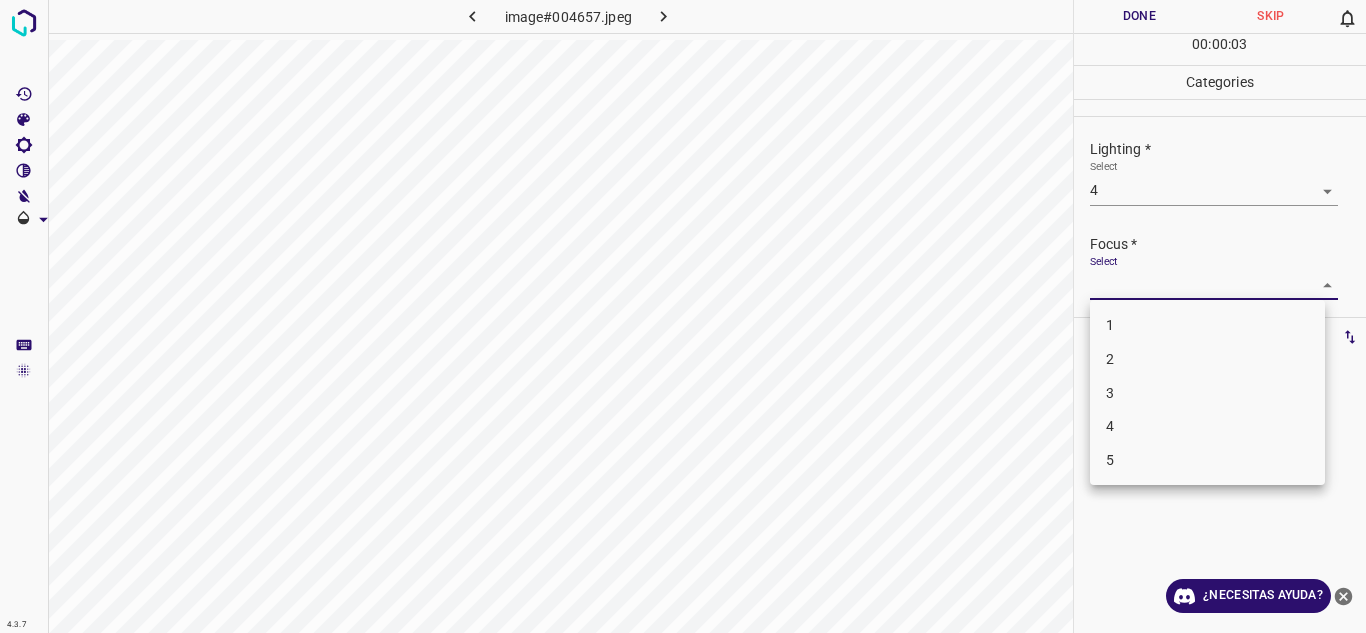 click on "4" at bounding box center (1207, 426) 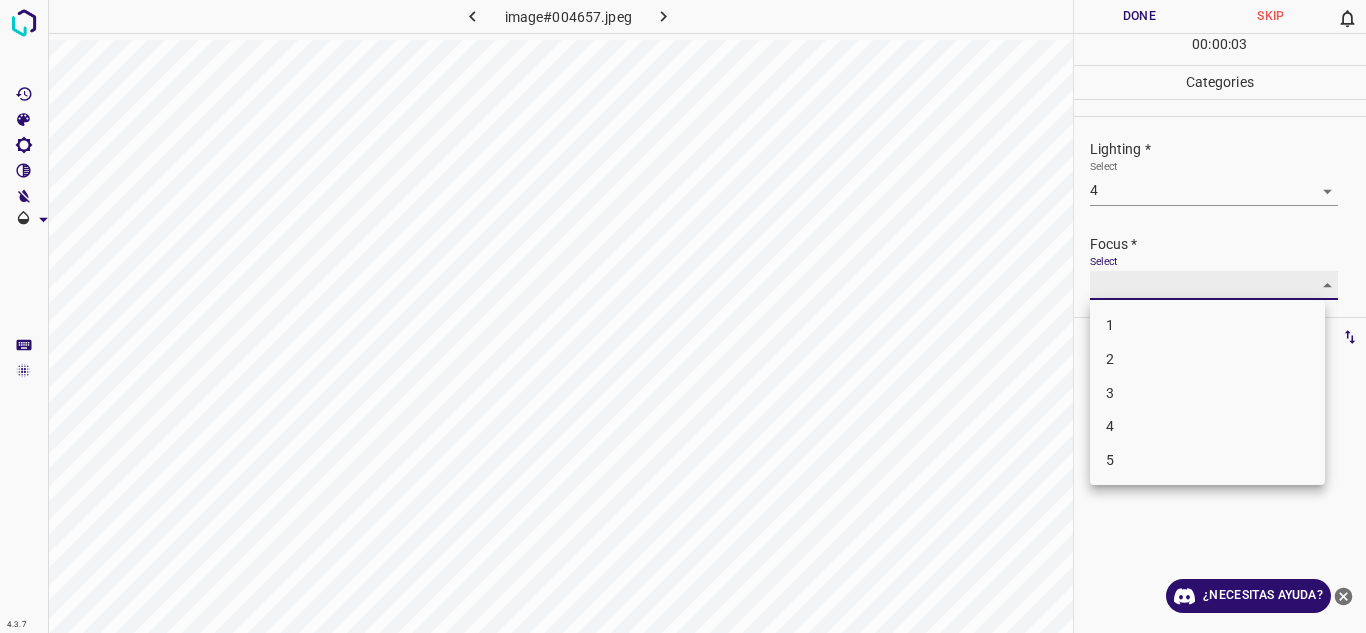 type on "4" 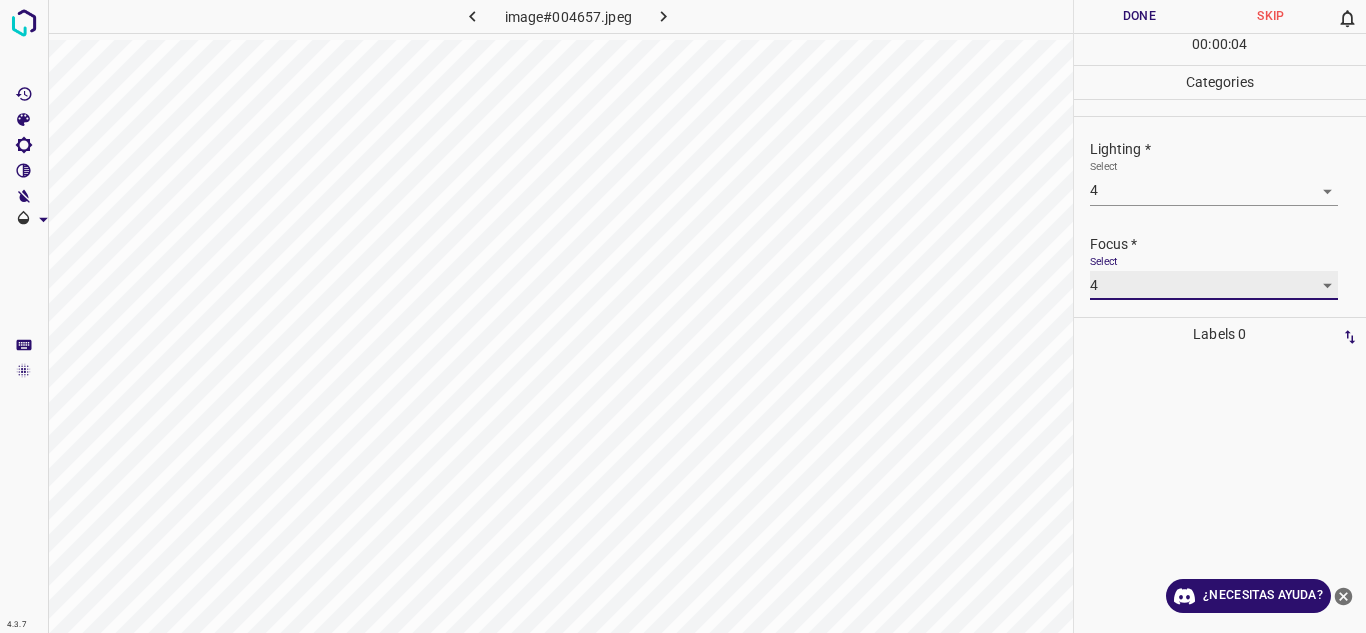 scroll, scrollTop: 98, scrollLeft: 0, axis: vertical 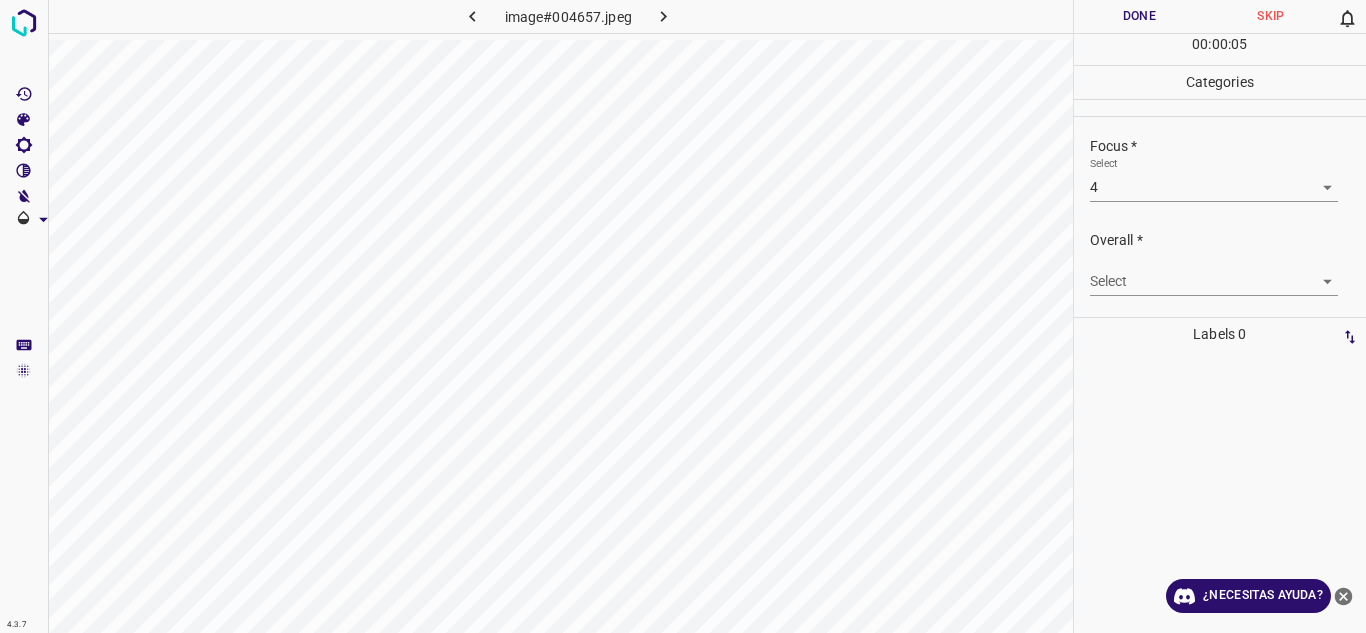 click on "Select ​" at bounding box center (1214, 273) 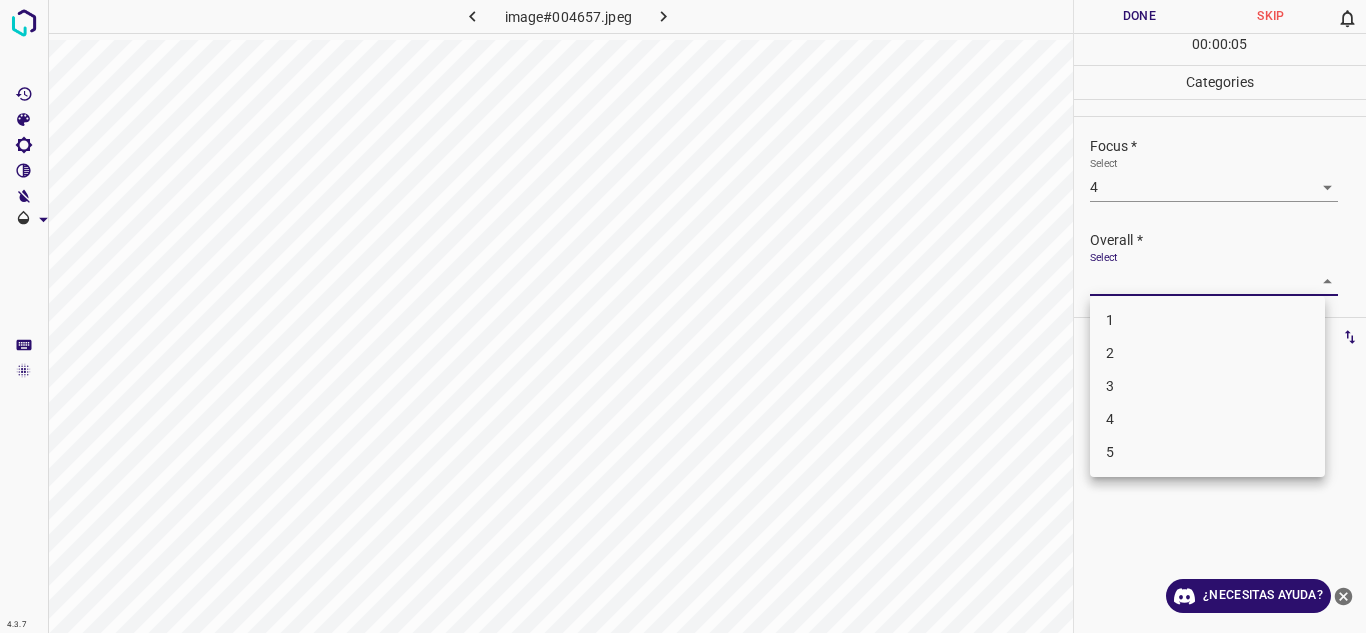click on "4.3.7 image#004657.jpeg Done Skip 0 00   : 00   : 05   Categories Lighting *  Select 4 4 Focus *  Select 4 4 Overall *  Select ​ Labels   0 Categories 1 Lighting 2 Focus 3 Overall Tools Space Change between modes (Draw & Edit) I Auto labeling R Restore zoom M Zoom in N Zoom out Delete Delete selecte label Filters Z Restore filters X Saturation filter C Brightness filter V Contrast filter B Gray scale filter General O Download ¿Necesitas ayuda? Texto original Valora esta traducción Tu opinión servirá para ayudar a mejorar el Traductor de Google - Texto - Esconder - Borrar 1 2 3 4 5" at bounding box center [683, 316] 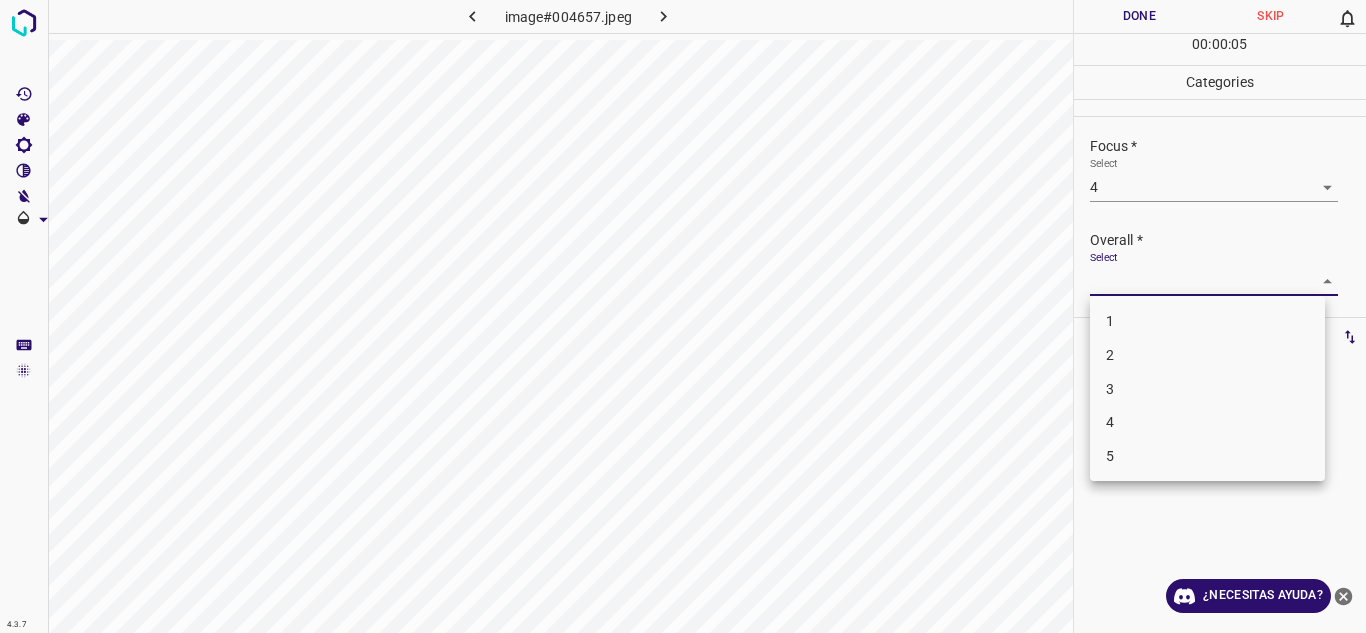 click on "4" at bounding box center [1207, 422] 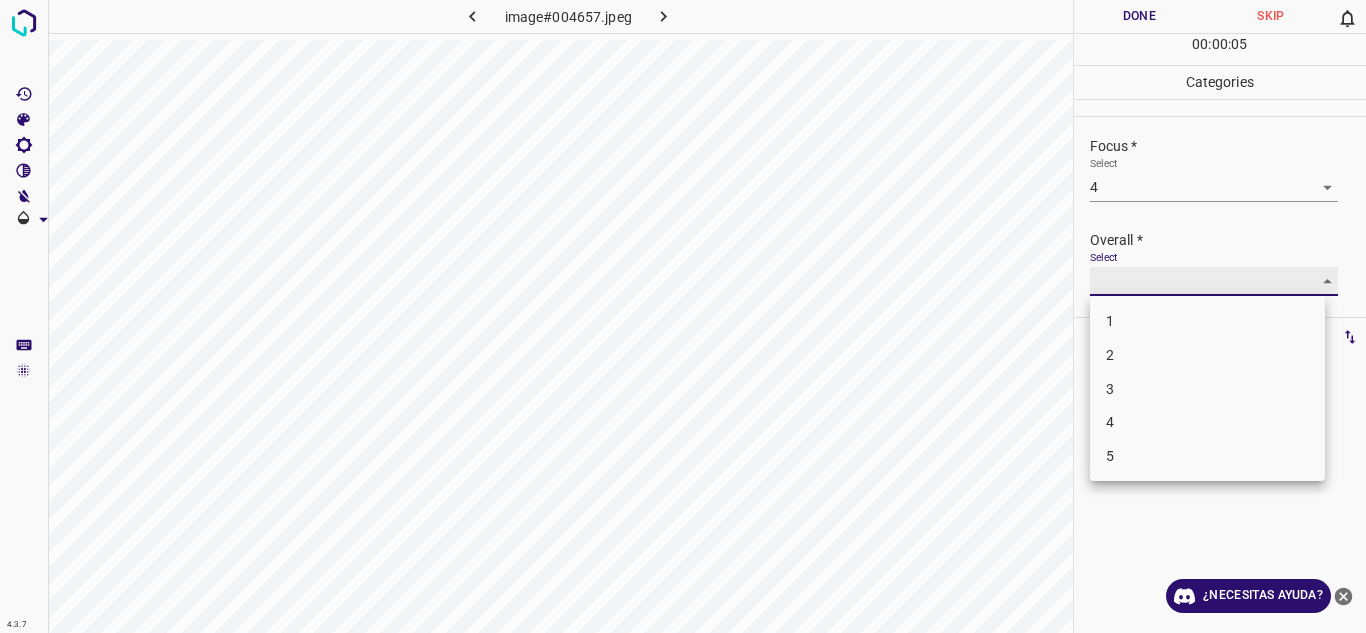 type on "4" 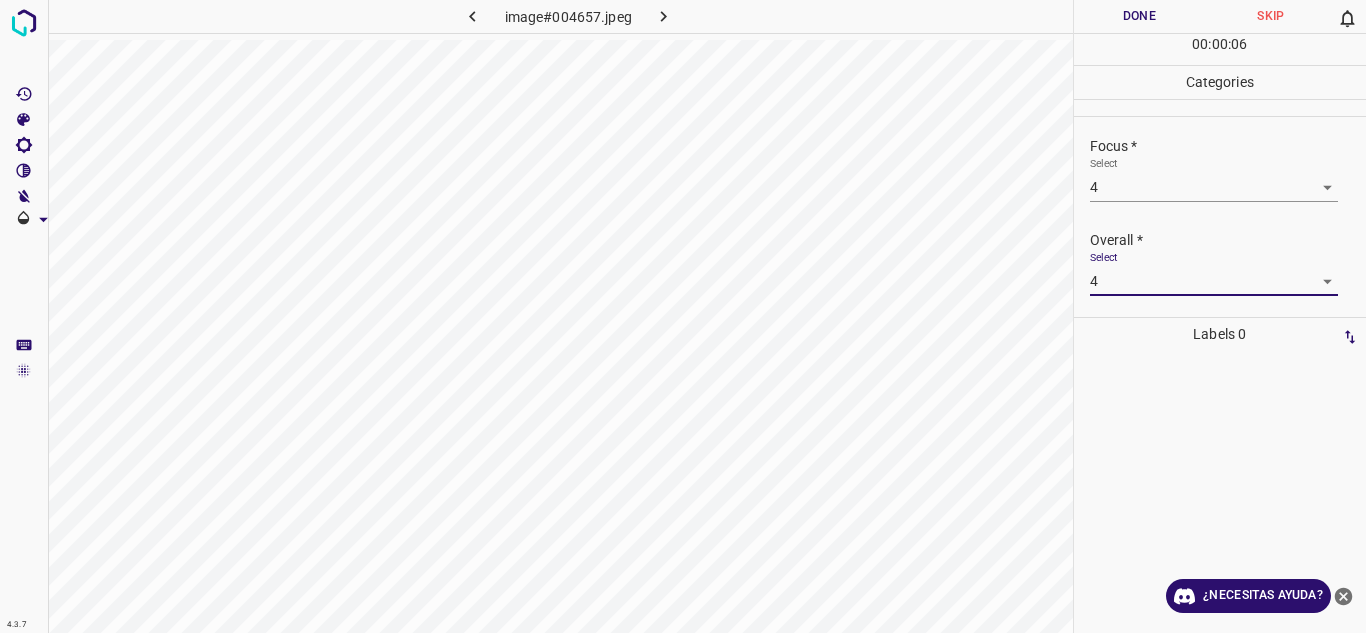click on "Done" at bounding box center [1140, 16] 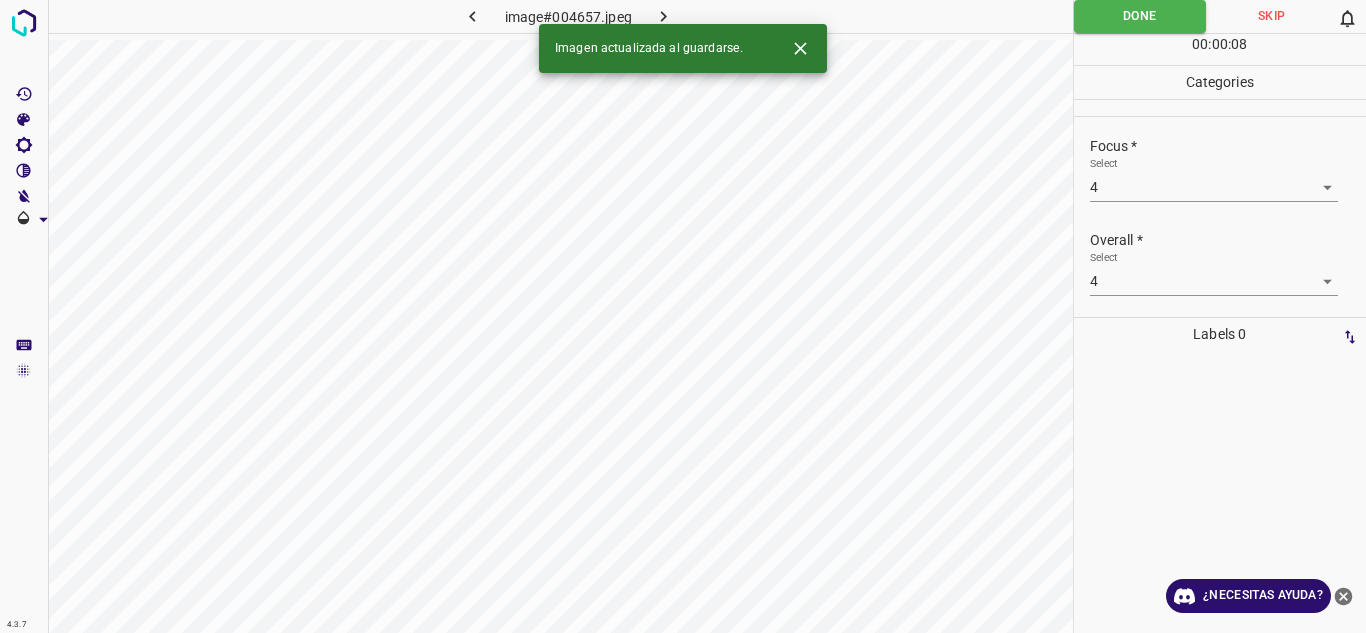 click 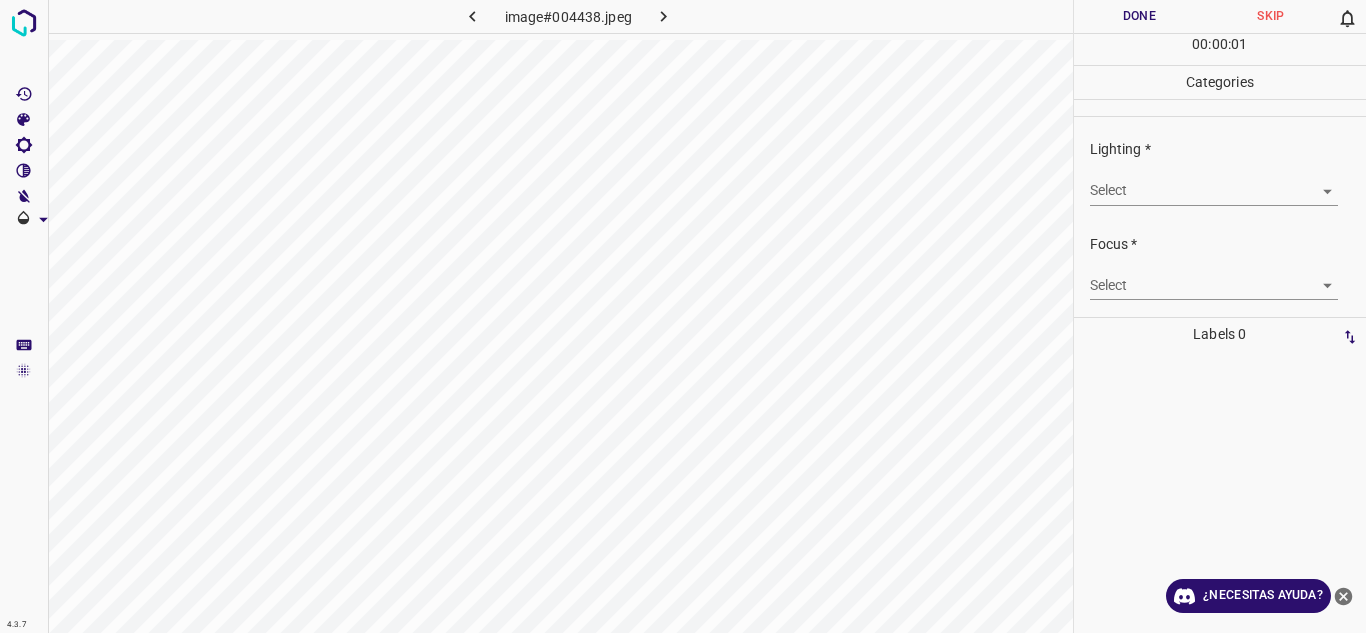 click on "4.3.7 image#004438.jpeg Done Skip 0 00   : 00   : 01   Categories Lighting *  Select ​ Focus *  Select ​ Overall *  Select ​ Labels   0 Categories 1 Lighting 2 Focus 3 Overall Tools Space Change between modes (Draw & Edit) I Auto labeling R Restore zoom M Zoom in N Zoom out Delete Delete selecte label Filters Z Restore filters X Saturation filter C Brightness filter V Contrast filter B Gray scale filter General O Download ¿Necesitas ayuda? Texto original Valora esta traducción Tu opinión servirá para ayudar a mejorar el Traductor de Google - Texto - Esconder - Borrar" at bounding box center (683, 316) 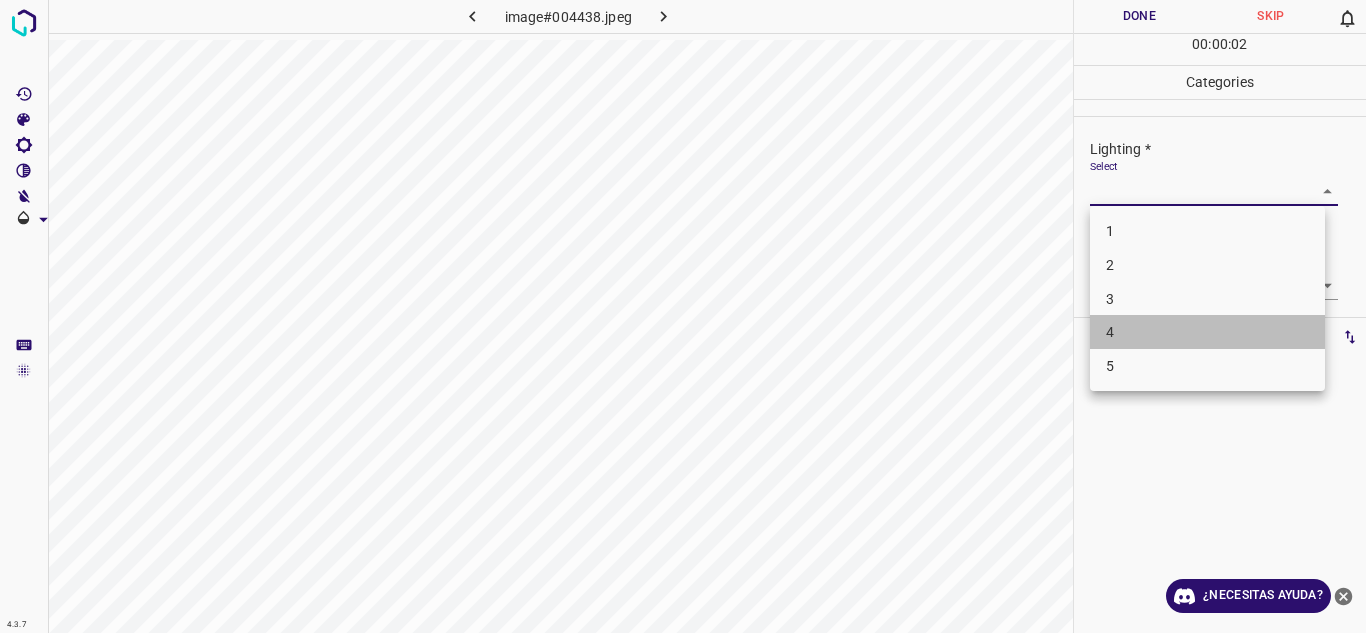 click on "4" at bounding box center [1207, 332] 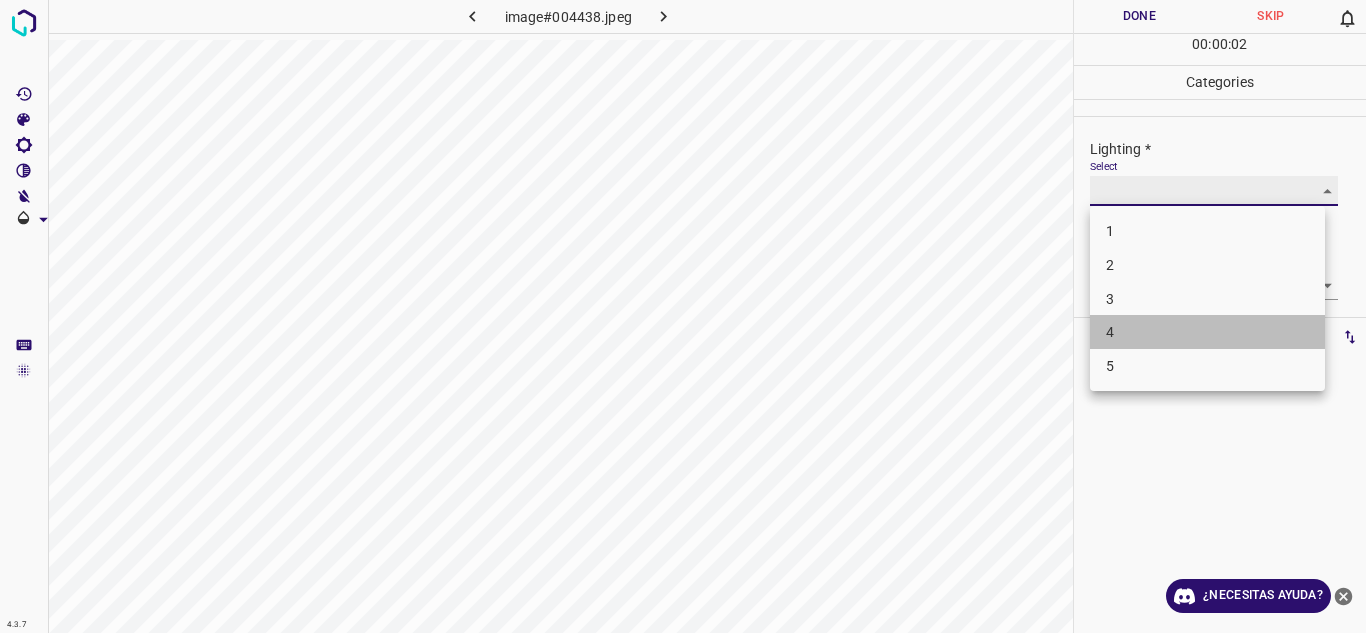 type on "4" 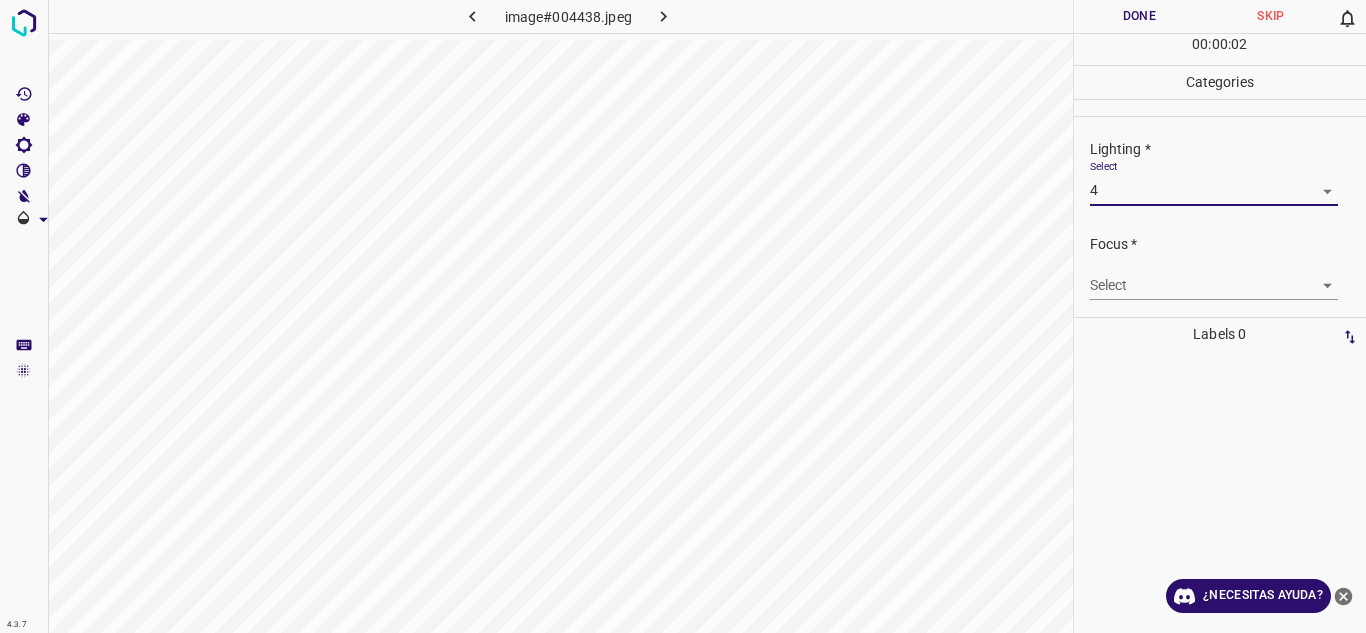 click on "4.3.7 image#004438.jpeg Done Skip 0 00   : 00   : 02   Categories Lighting *  Select 4 4 Focus *  Select ​ Overall *  Select ​ Labels   0 Categories 1 Lighting 2 Focus 3 Overall Tools Space Change between modes (Draw & Edit) I Auto labeling R Restore zoom M Zoom in N Zoom out Delete Delete selecte label Filters Z Restore filters X Saturation filter C Brightness filter V Contrast filter B Gray scale filter General O Download ¿Necesitas ayuda? Texto original Valora esta traducción Tu opinión servirá para ayudar a mejorar el Traductor de Google - Texto - Esconder - Borrar" at bounding box center (683, 316) 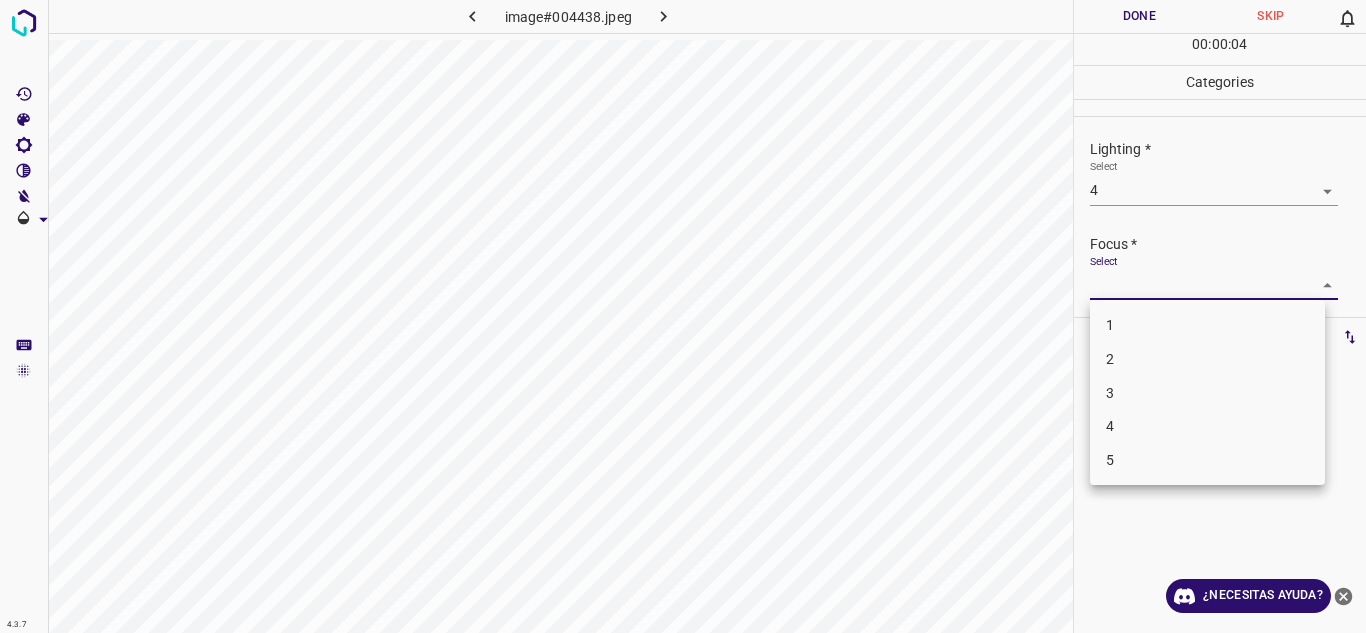 click on "3" at bounding box center [1207, 393] 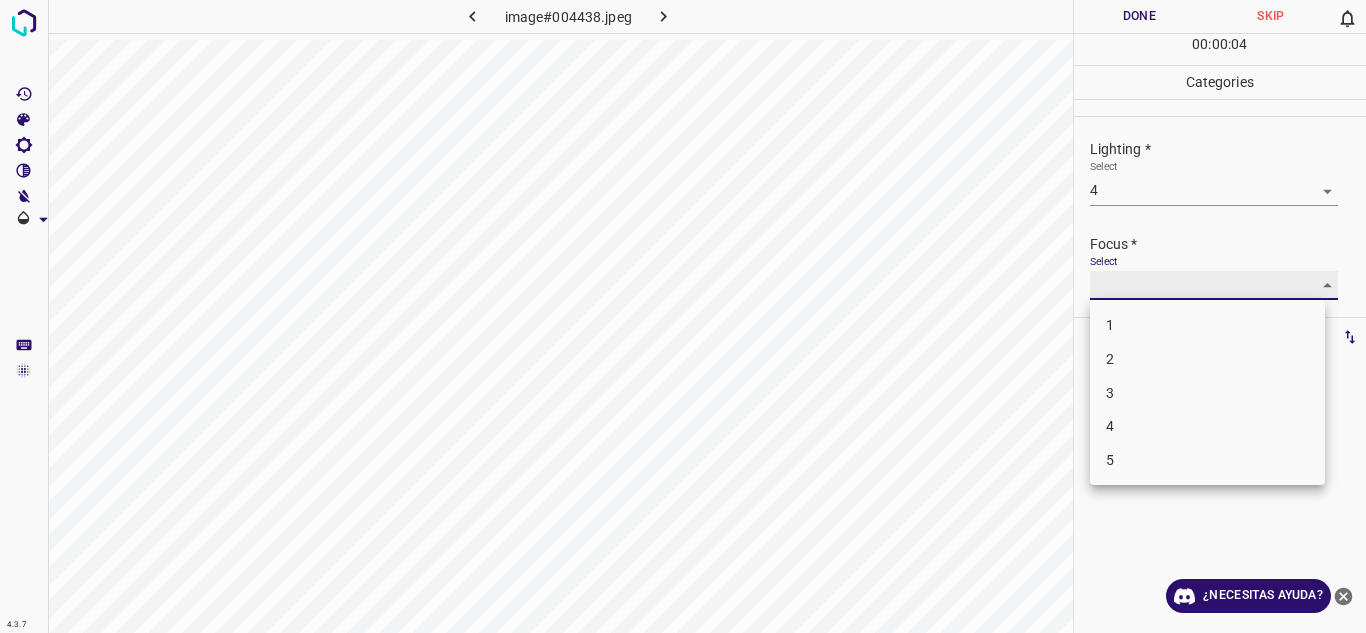 type on "3" 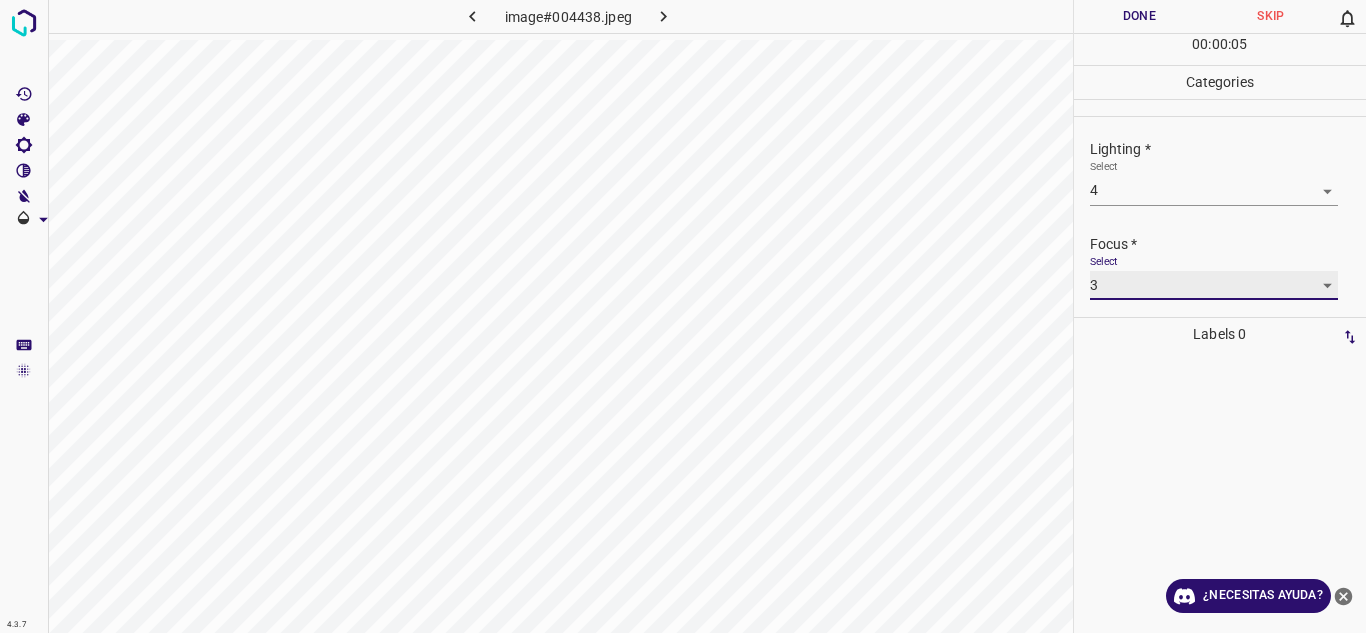scroll, scrollTop: 98, scrollLeft: 0, axis: vertical 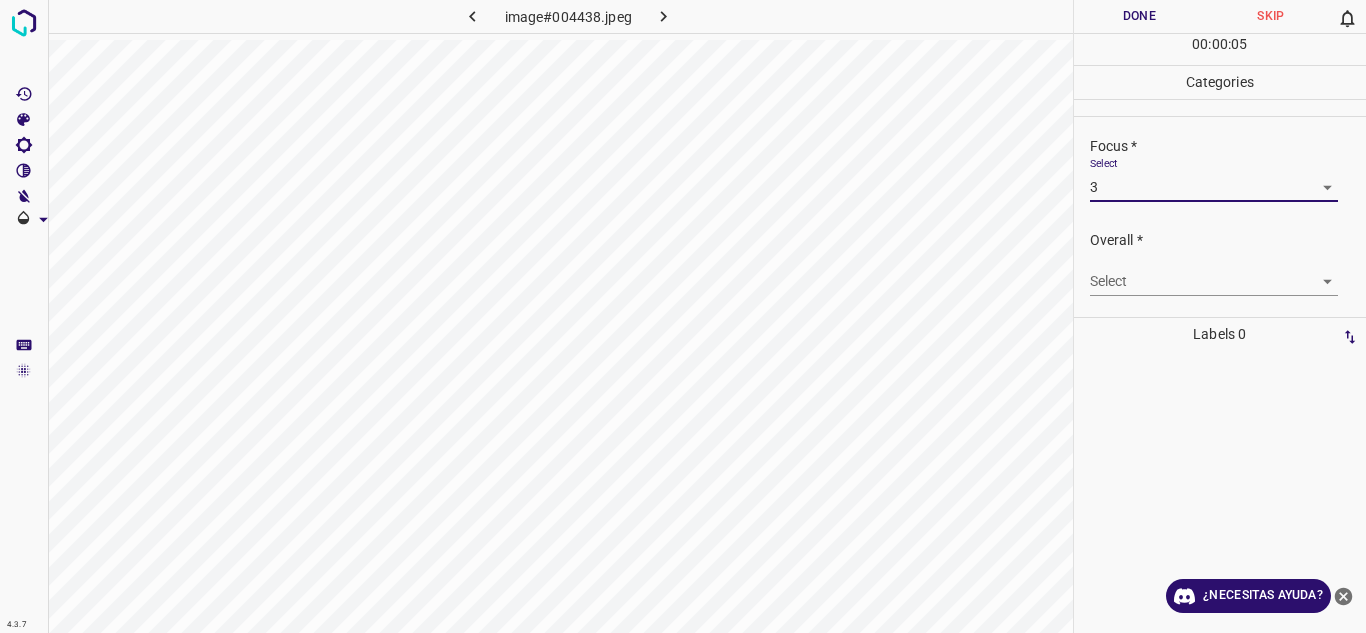 click on "4.3.7 image#004438.jpeg Done Skip 0 00   : 00   : 05   Categories Lighting *  Select 4 4 Focus *  Select 3 3 Overall *  Select ​ Labels   0 Categories 1 Lighting 2 Focus 3 Overall Tools Space Change between modes (Draw & Edit) I Auto labeling R Restore zoom M Zoom in N Zoom out Delete Delete selecte label Filters Z Restore filters X Saturation filter C Brightness filter V Contrast filter B Gray scale filter General O Download ¿Necesitas ayuda? Texto original Valora esta traducción Tu opinión servirá para ayudar a mejorar el Traductor de Google - Texto - Esconder - Borrar" at bounding box center (683, 316) 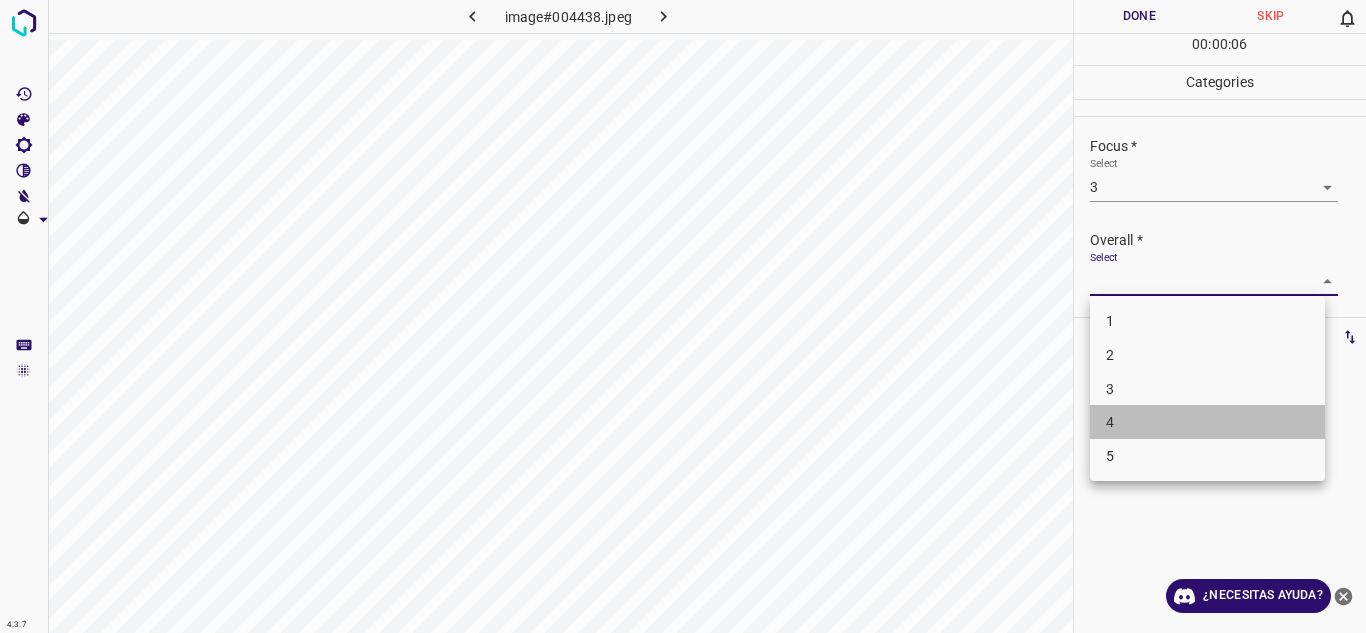 click on "4" at bounding box center (1207, 422) 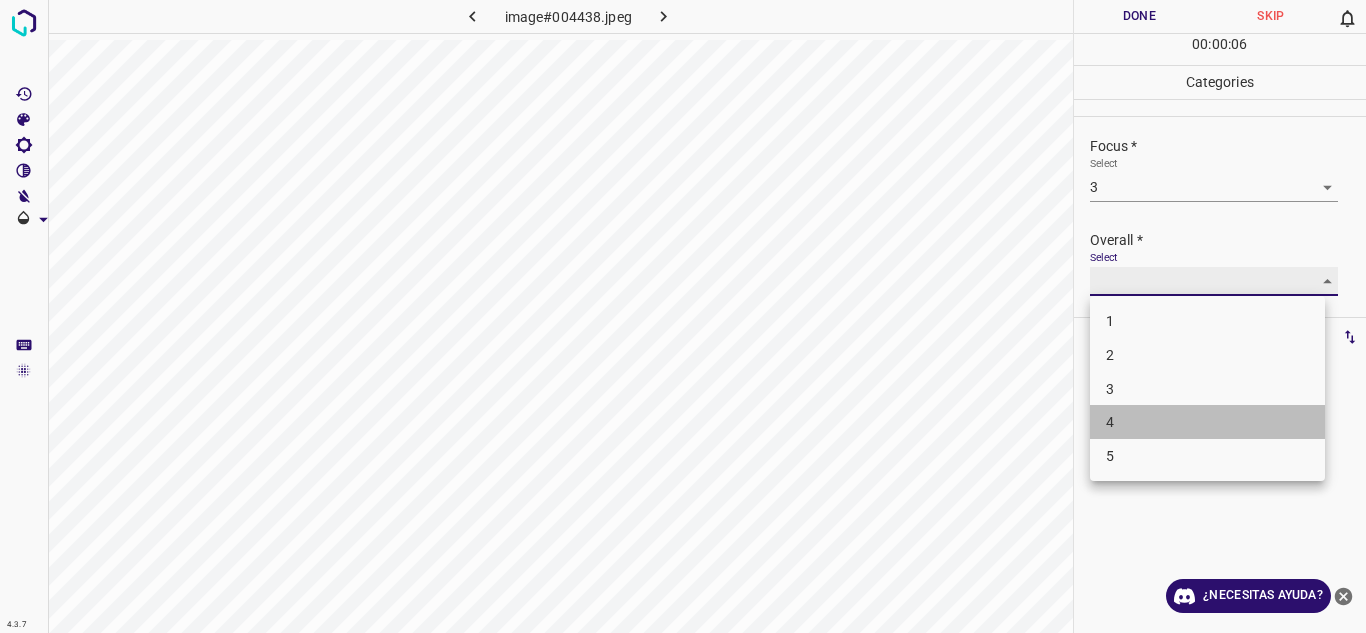 type on "4" 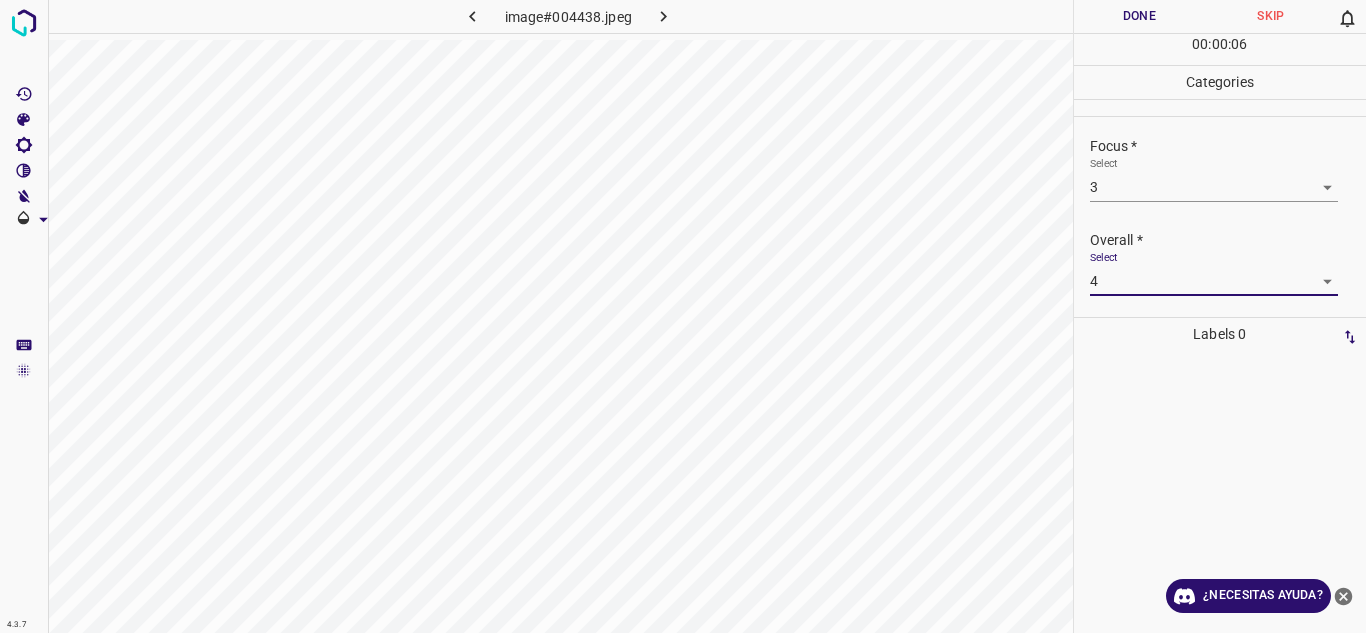 click on "Done" at bounding box center (1140, 16) 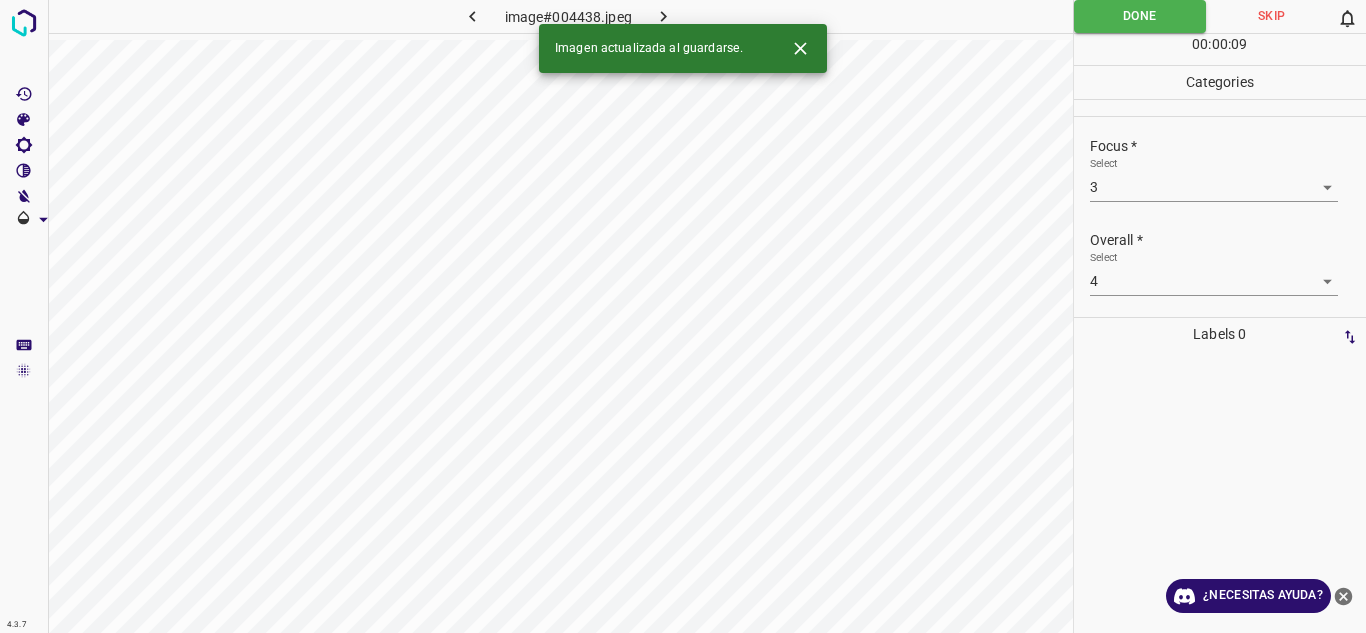 click 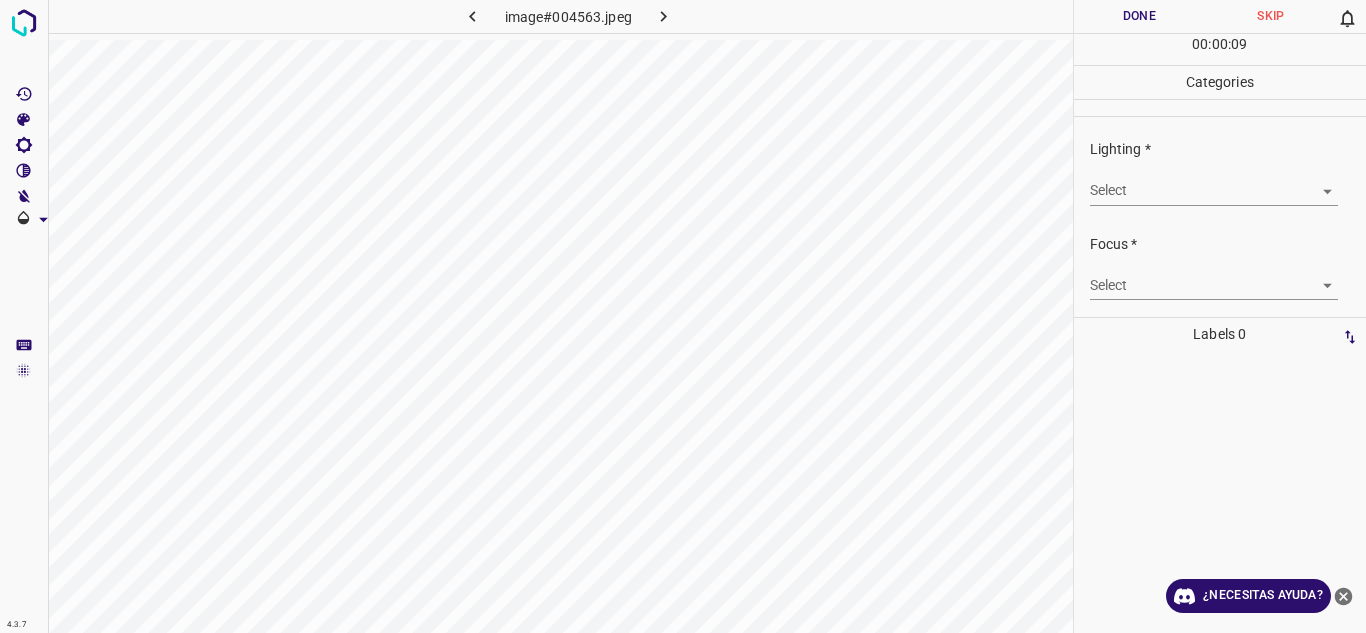 click on "4.3.7 image#004563.jpeg Done Skip 0 00   : 00   : 09   Categories Lighting *  Select ​ Focus *  Select ​ Overall *  Select ​ Labels   0 Categories 1 Lighting 2 Focus 3 Overall Tools Space Change between modes (Draw & Edit) I Auto labeling R Restore zoom M Zoom in N Zoom out Delete Delete selecte label Filters Z Restore filters X Saturation filter C Brightness filter V Contrast filter B Gray scale filter General O Download ¿Necesitas ayuda? Texto original Valora esta traducción Tu opinión servirá para ayudar a mejorar el Traductor de Google - Texto - Esconder - Borrar" at bounding box center [683, 316] 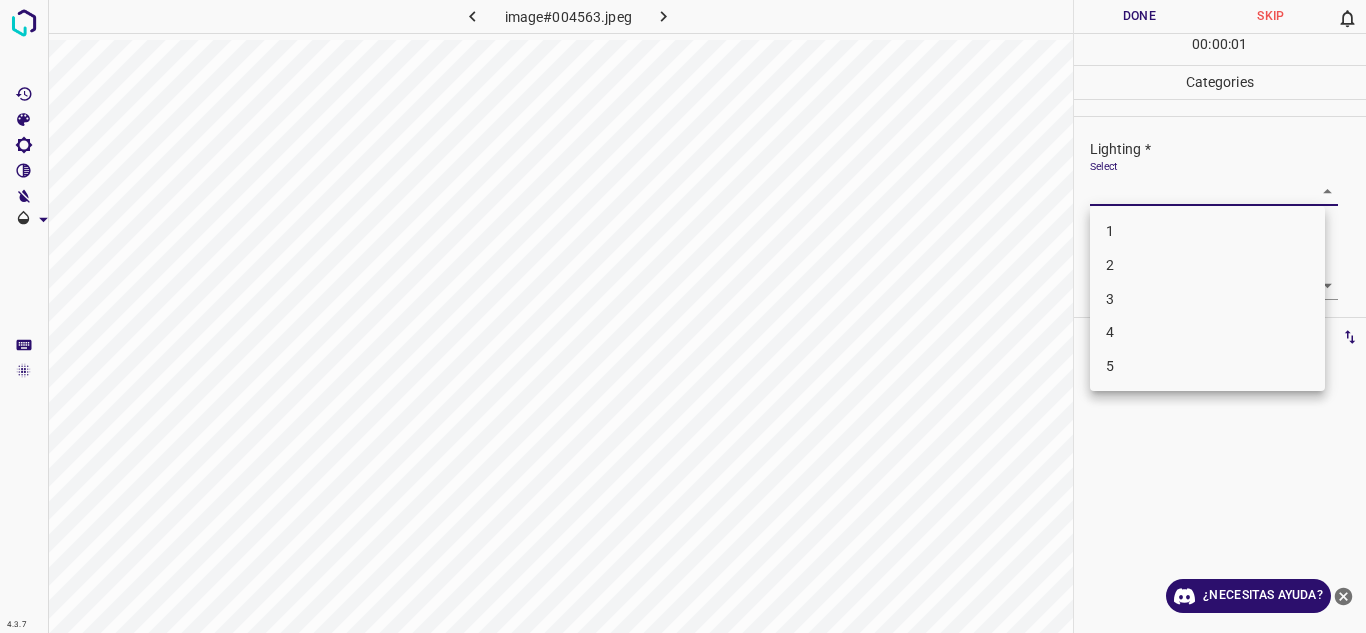 click on "3" at bounding box center (1207, 299) 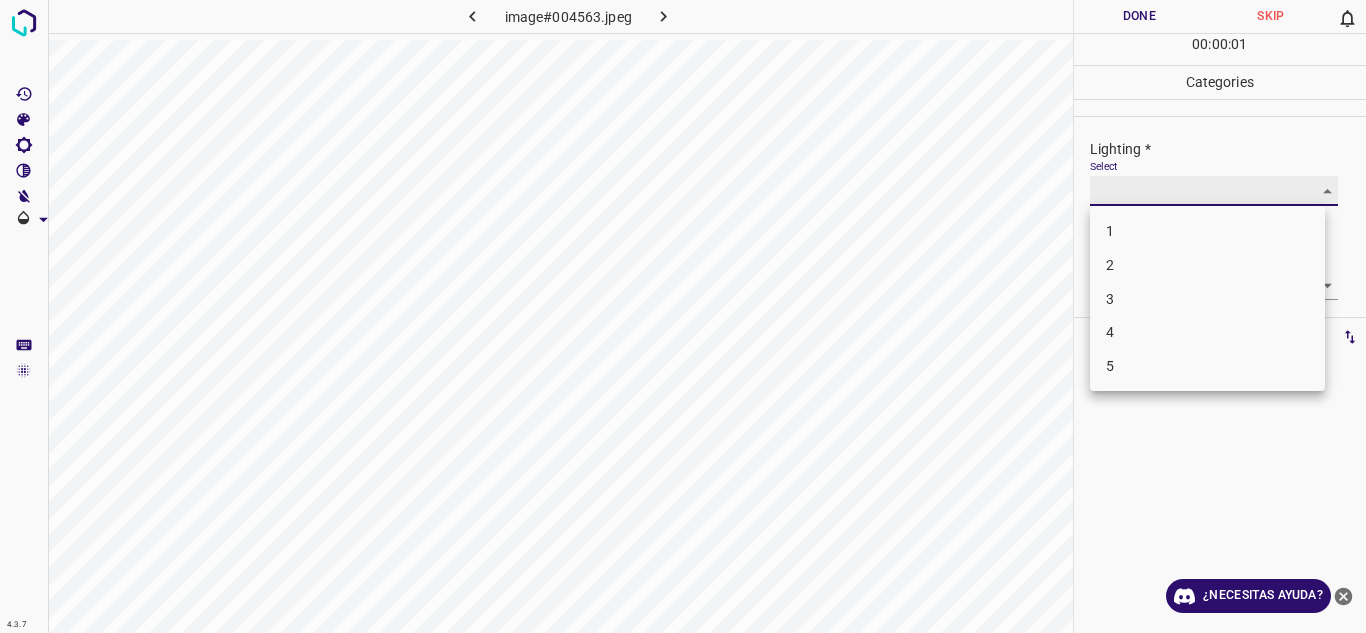 type on "3" 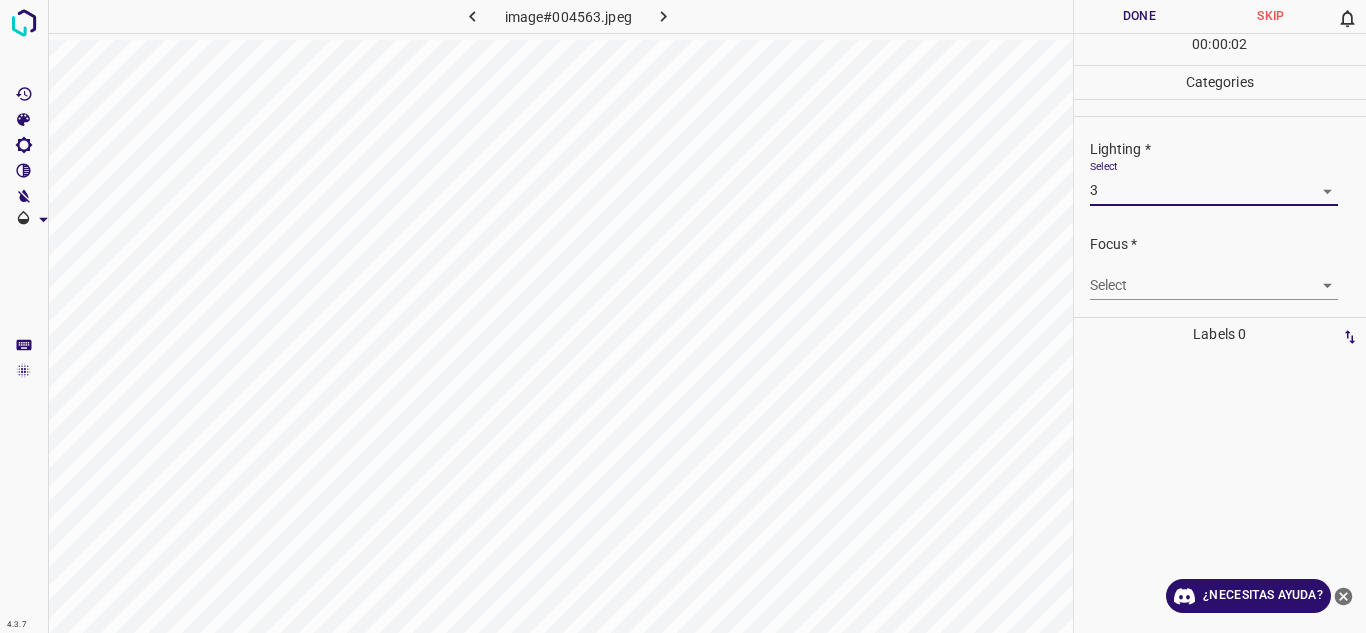 click on "4.3.7 image#004563.jpeg Done Skip 0 00   : 00   : 02   Categories Lighting *  Select 3 3 Focus *  Select ​ Overall *  Select ​ Labels   0 Categories 1 Lighting 2 Focus 3 Overall Tools Space Change between modes (Draw & Edit) I Auto labeling R Restore zoom M Zoom in N Zoom out Delete Delete selecte label Filters Z Restore filters X Saturation filter C Brightness filter V Contrast filter B Gray scale filter General O Download ¿Necesitas ayuda? Texto original Valora esta traducción Tu opinión servirá para ayudar a mejorar el Traductor de Google - Texto - Esconder - Borrar" at bounding box center (683, 316) 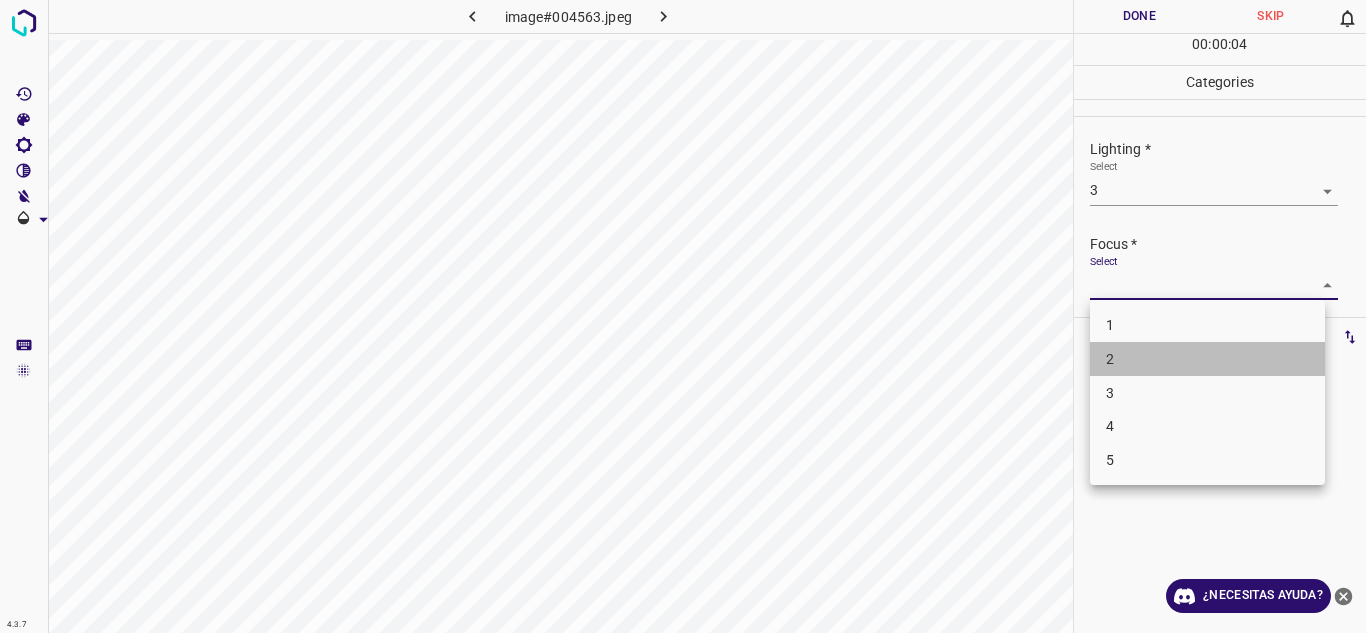 click on "2" at bounding box center [1207, 359] 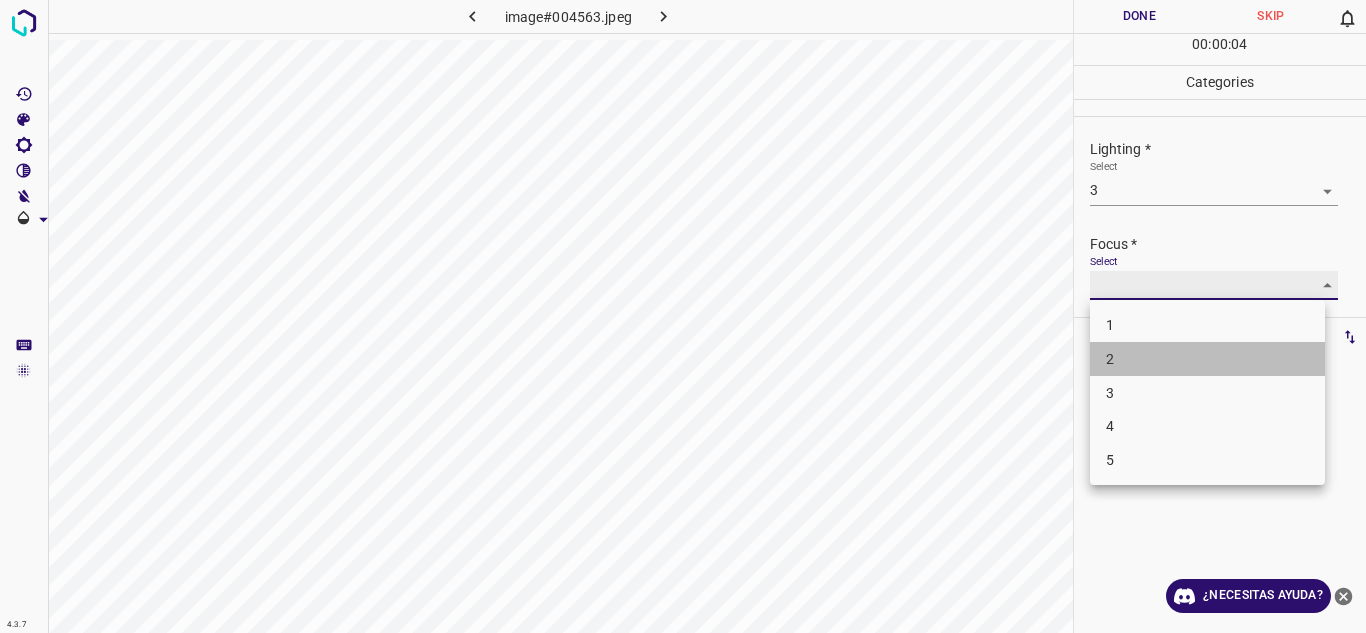 type on "2" 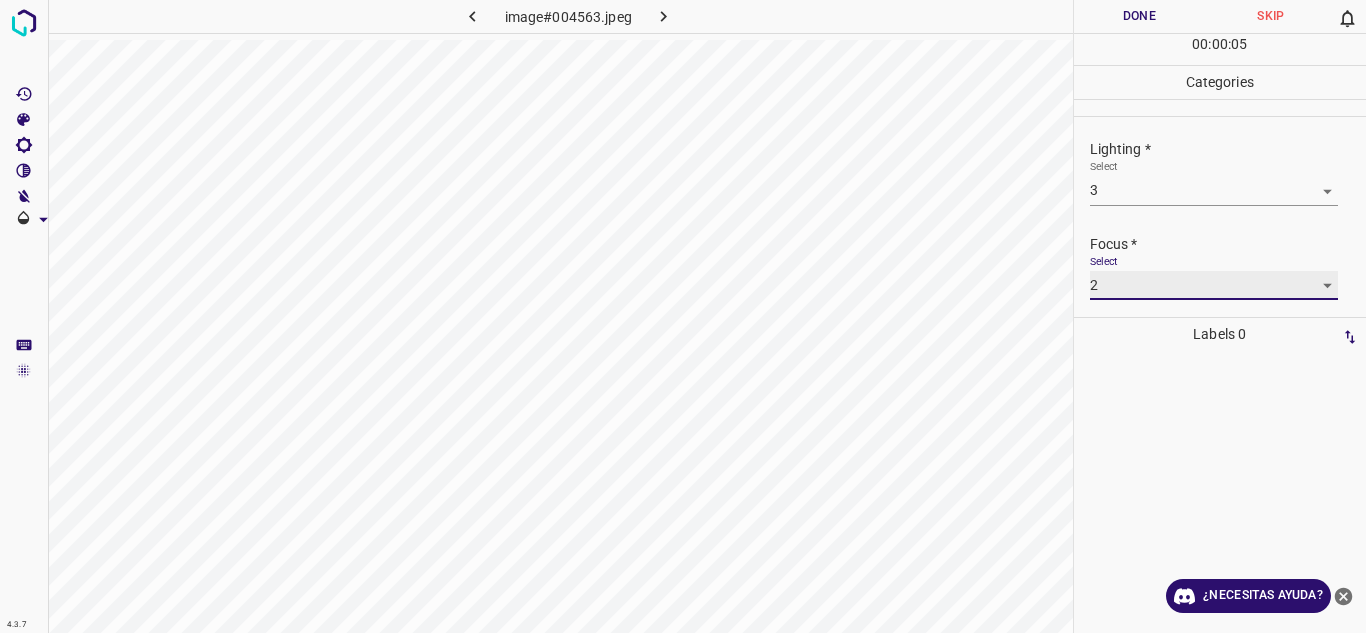 scroll, scrollTop: 98, scrollLeft: 0, axis: vertical 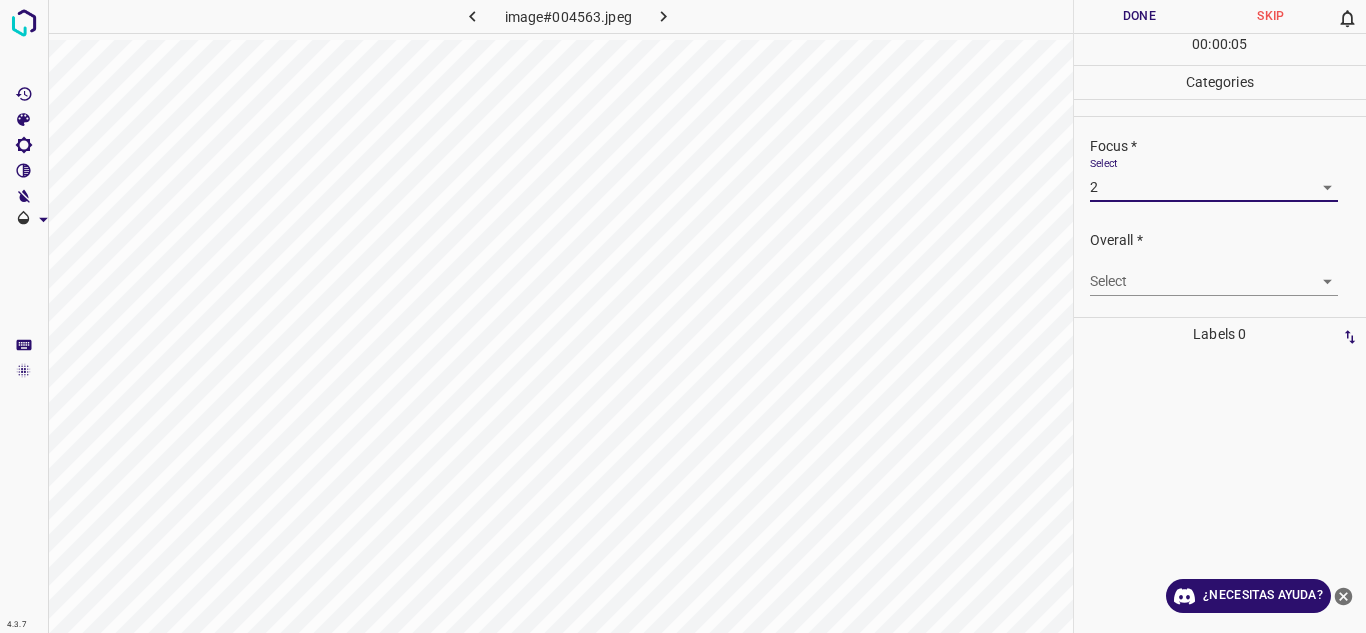 click on "4.3.7 image#004563.jpeg Done Skip 0 00   : 00   : 05   Categories Lighting *  Select 3 3 Focus *  Select 2 2 Overall *  Select ​ Labels   0 Categories 1 Lighting 2 Focus 3 Overall Tools Space Change between modes (Draw & Edit) I Auto labeling R Restore zoom M Zoom in N Zoom out Delete Delete selecte label Filters Z Restore filters X Saturation filter C Brightness filter V Contrast filter B Gray scale filter General O Download ¿Necesitas ayuda? Texto original Valora esta traducción Tu opinión servirá para ayudar a mejorar el Traductor de Google - Texto - Esconder - Borrar" at bounding box center [683, 316] 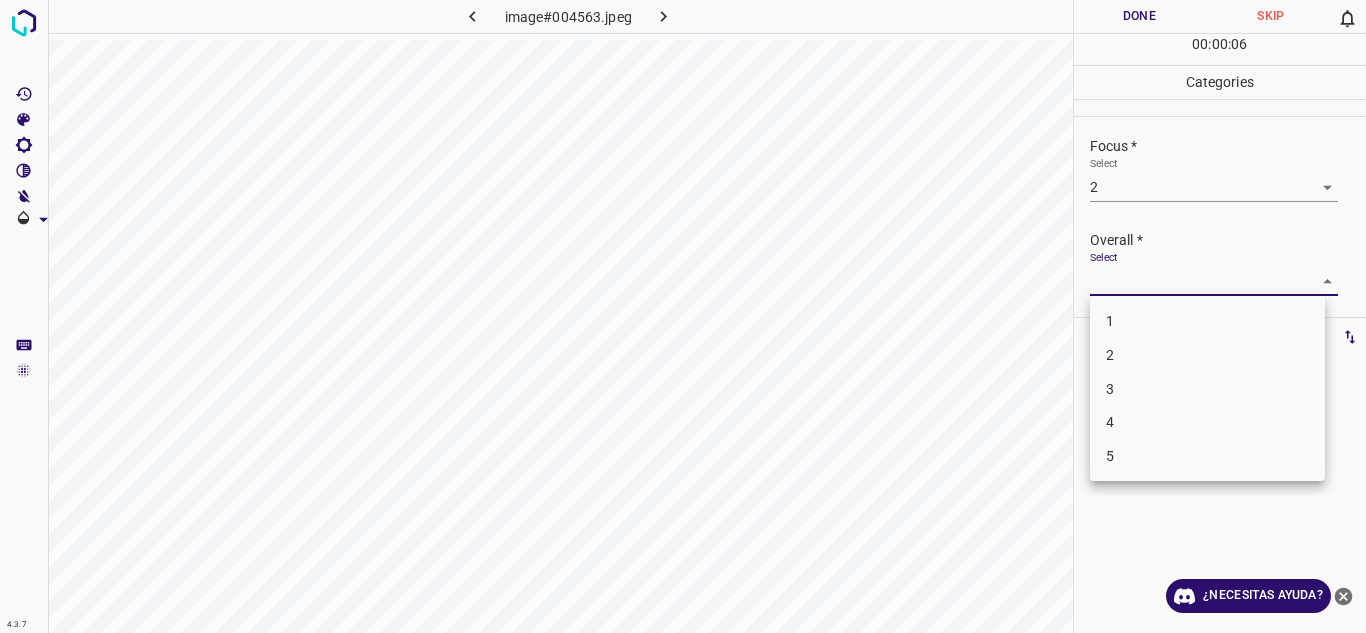 click on "3" at bounding box center [1207, 389] 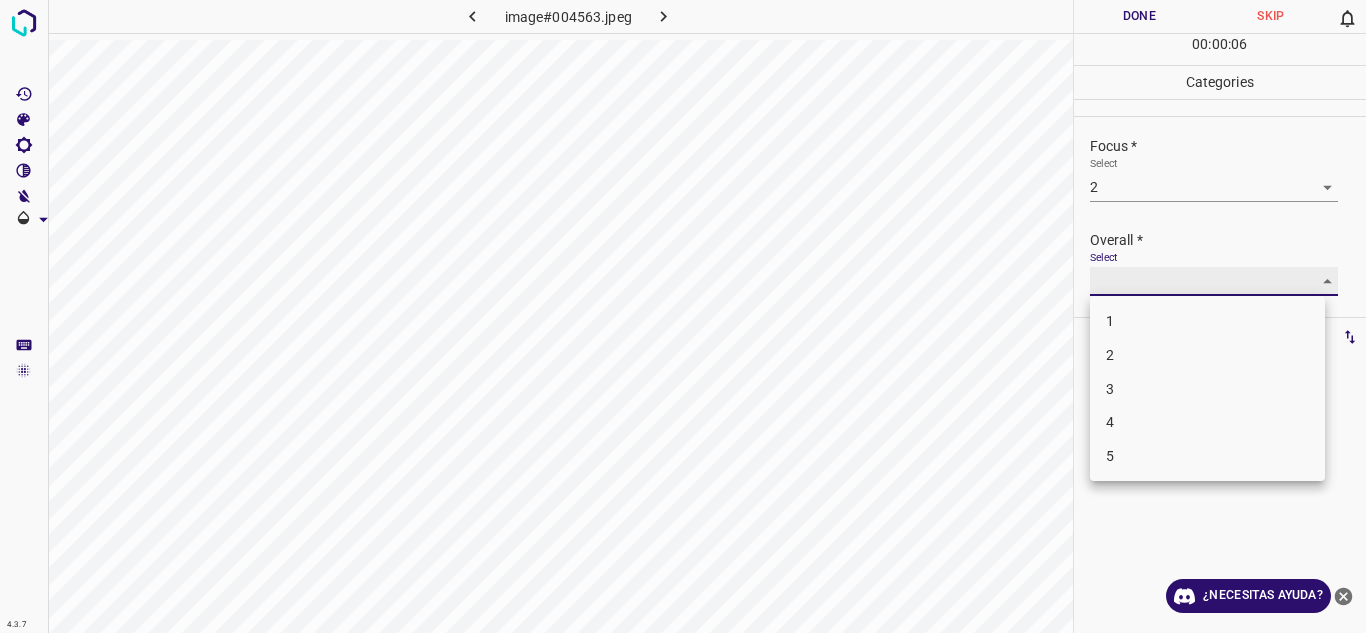 type on "3" 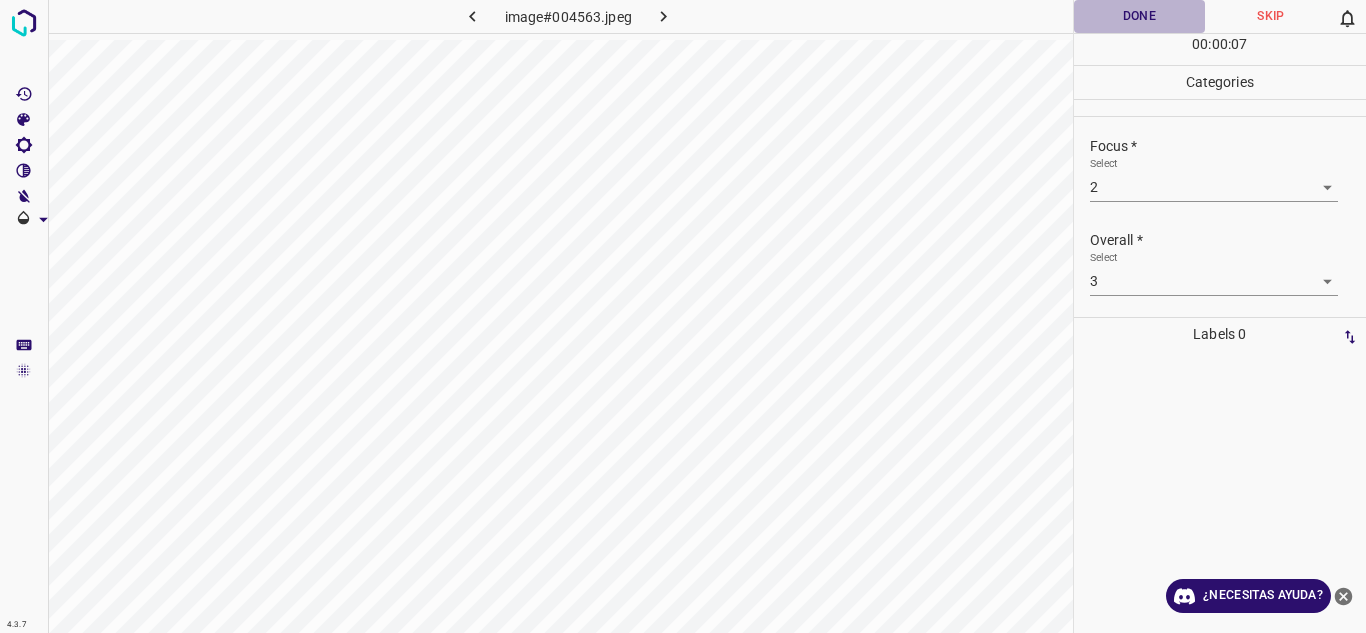 click on "Done" at bounding box center [1140, 16] 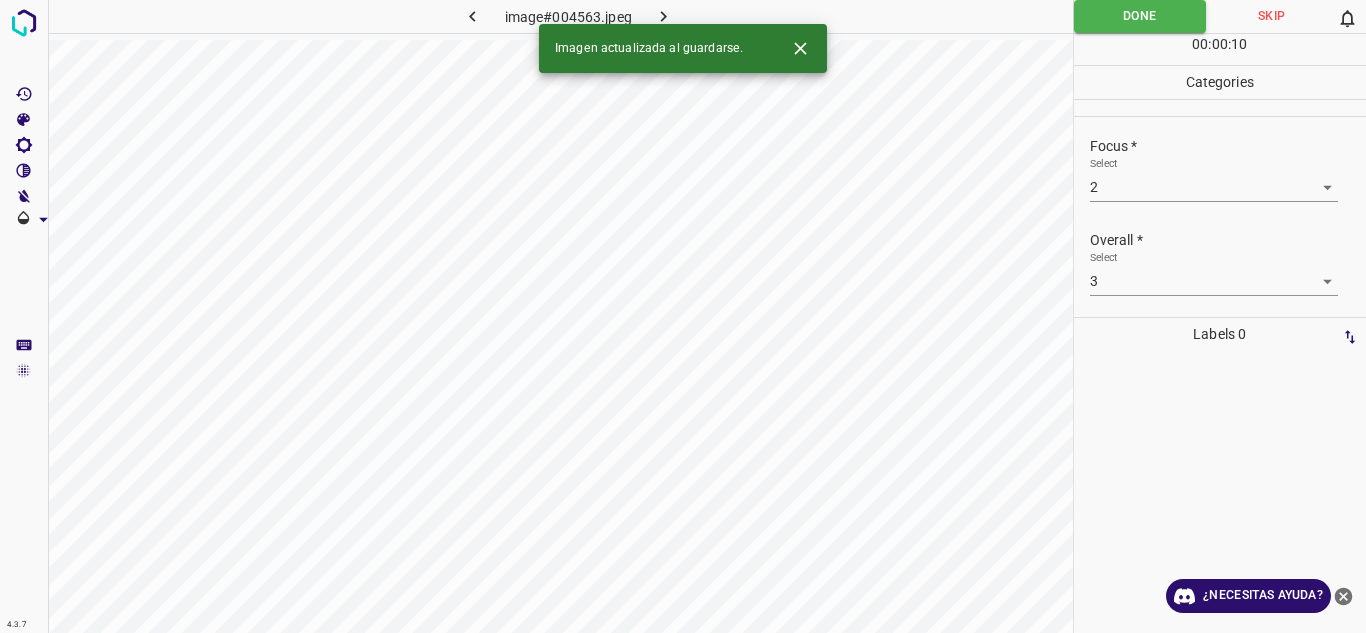 click 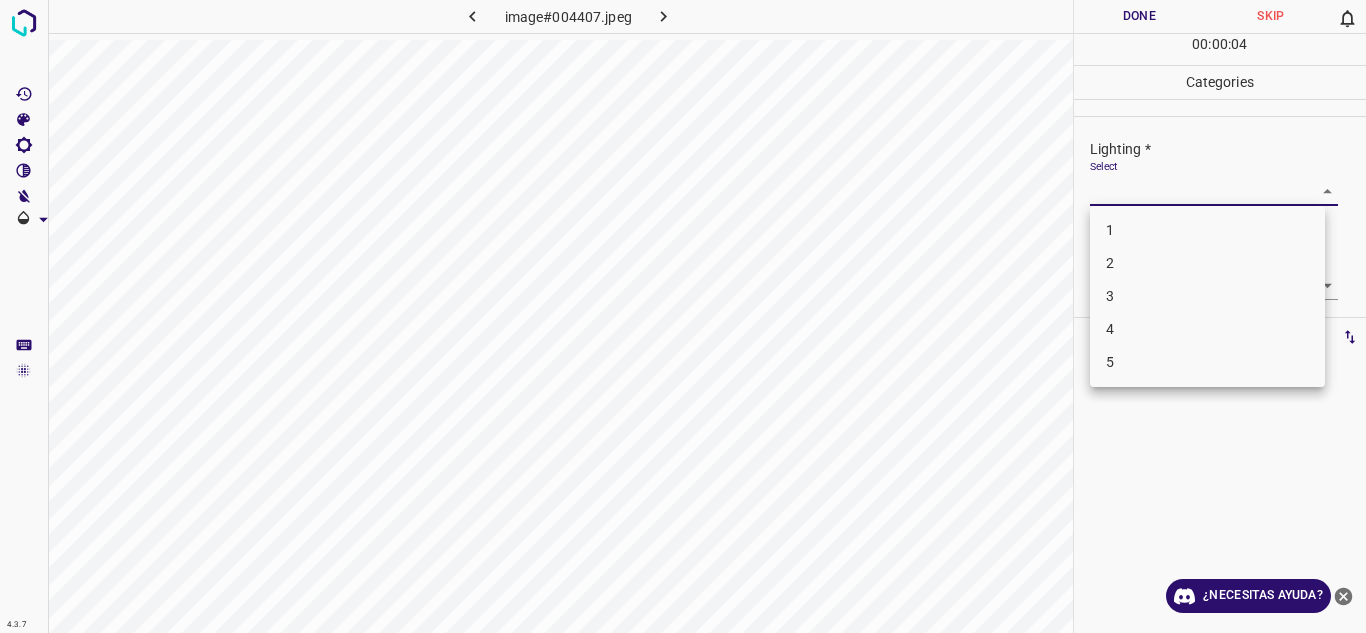 click on "4.3.7 image#004407.jpeg Done Skip 0 00   : 00   : 04   Categories Lighting *  Select ​ Focus *  Select ​ Overall *  Select ​ Labels   0 Categories 1 Lighting 2 Focus 3 Overall Tools Space Change between modes (Draw & Edit) I Auto labeling R Restore zoom M Zoom in N Zoom out Delete Delete selecte label Filters Z Restore filters X Saturation filter C Brightness filter V Contrast filter B Gray scale filter General O Download ¿Necesitas ayuda? Texto original Valora esta traducción Tu opinión servirá para ayudar a mejorar el Traductor de Google - Texto - Esconder - Borrar 1 2 3 4 5" at bounding box center [683, 316] 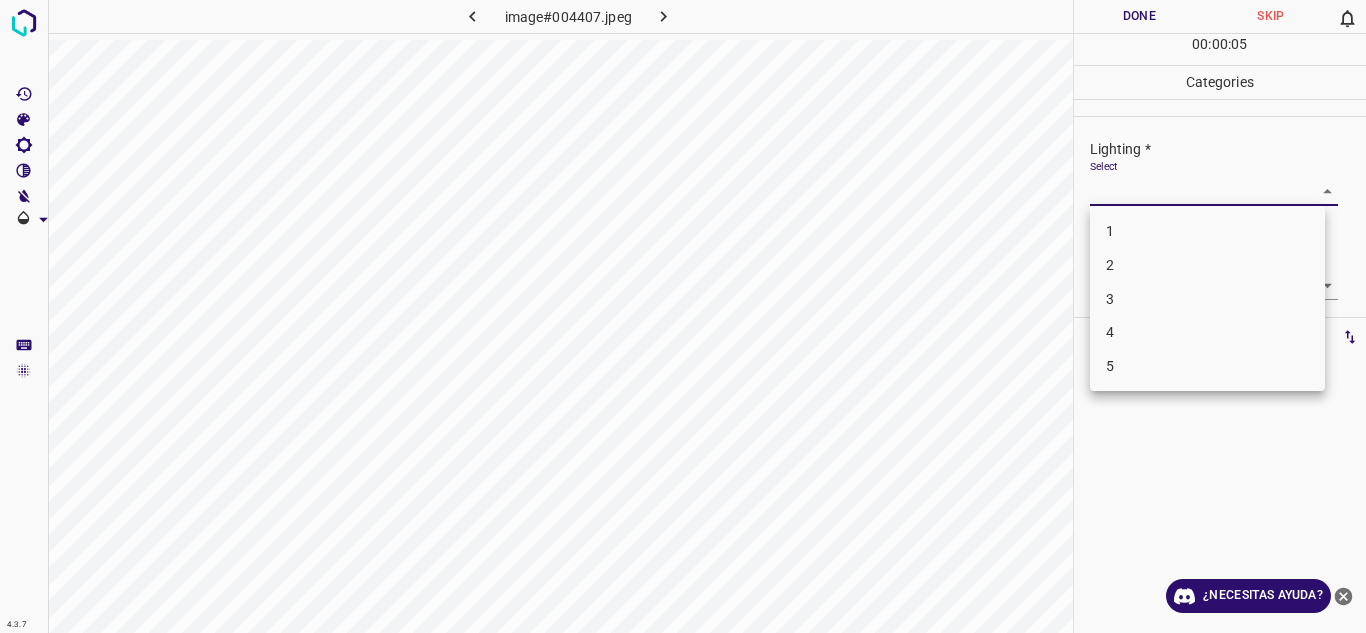 drag, startPoint x: 1130, startPoint y: 301, endPoint x: 1257, endPoint y: 267, distance: 131.47243 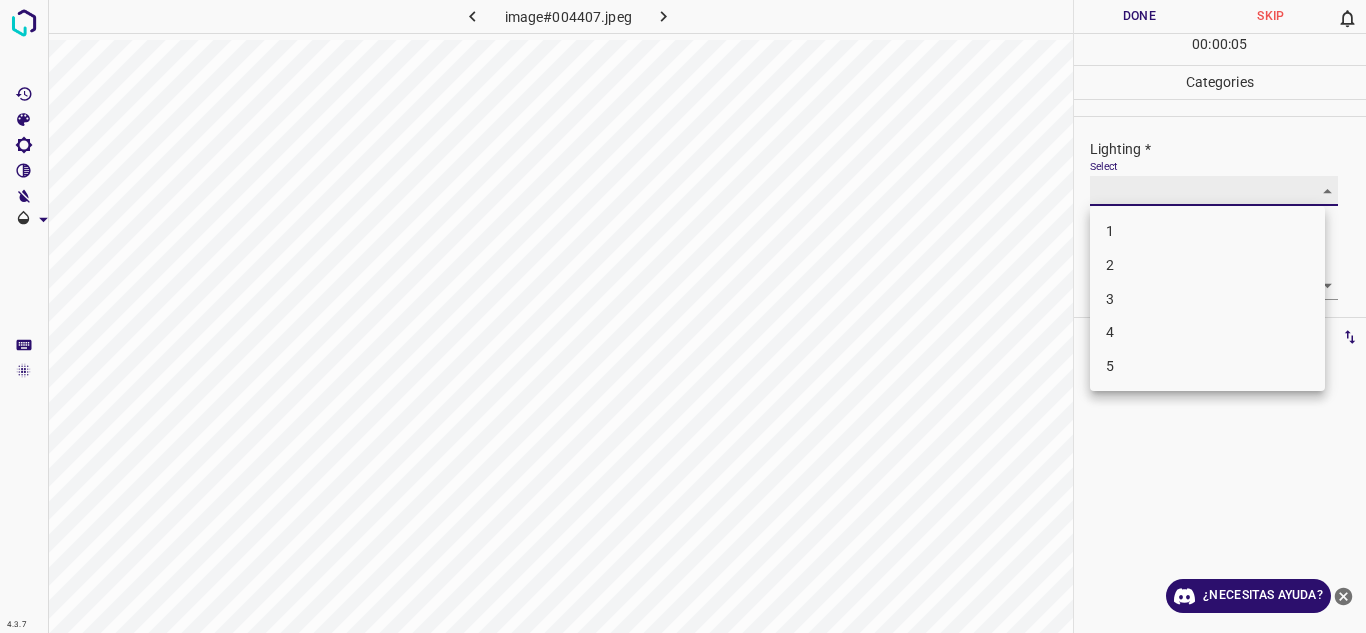 type on "3" 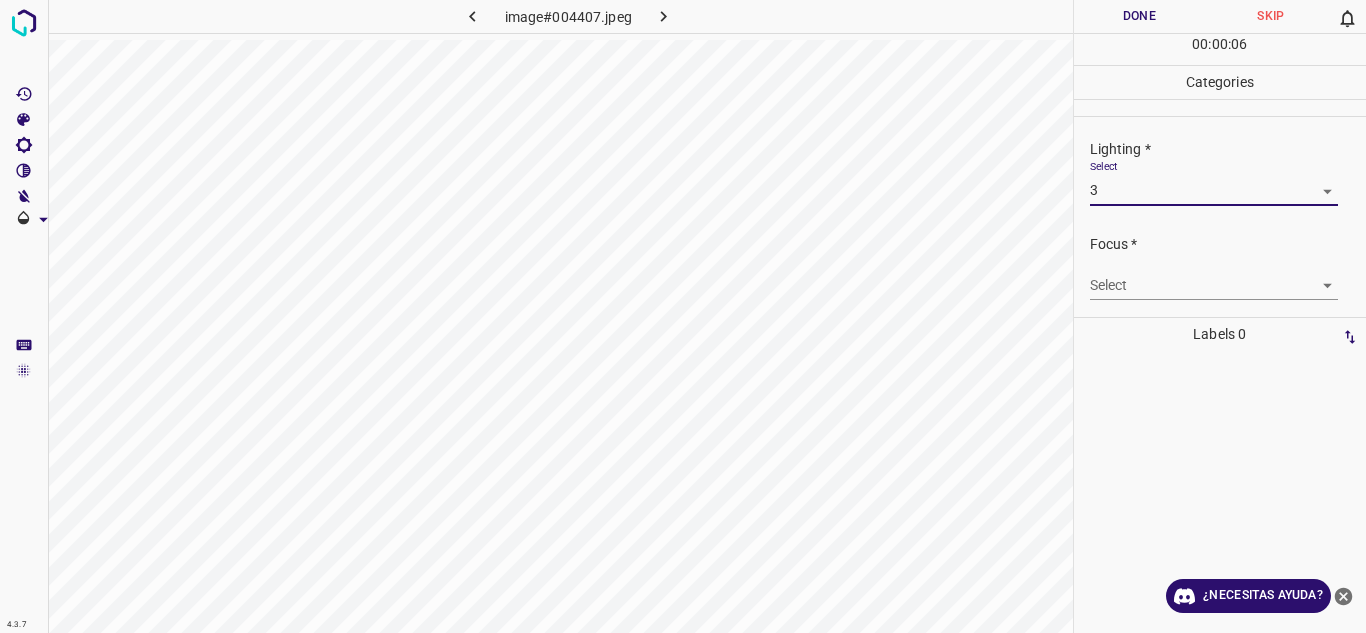 click on "4.3.7 image#004407.jpeg Done Skip 0 00   : 00   : 06   Categories Lighting *  Select 3 3 Focus *  Select ​ Overall *  Select ​ Labels   0 Categories 1 Lighting 2 Focus 3 Overall Tools Space Change between modes (Draw & Edit) I Auto labeling R Restore zoom M Zoom in N Zoom out Delete Delete selecte label Filters Z Restore filters X Saturation filter C Brightness filter V Contrast filter B Gray scale filter General O Download ¿Necesitas ayuda? Texto original Valora esta traducción Tu opinión servirá para ayudar a mejorar el Traductor de Google - Texto - Esconder - Borrar" at bounding box center (683, 316) 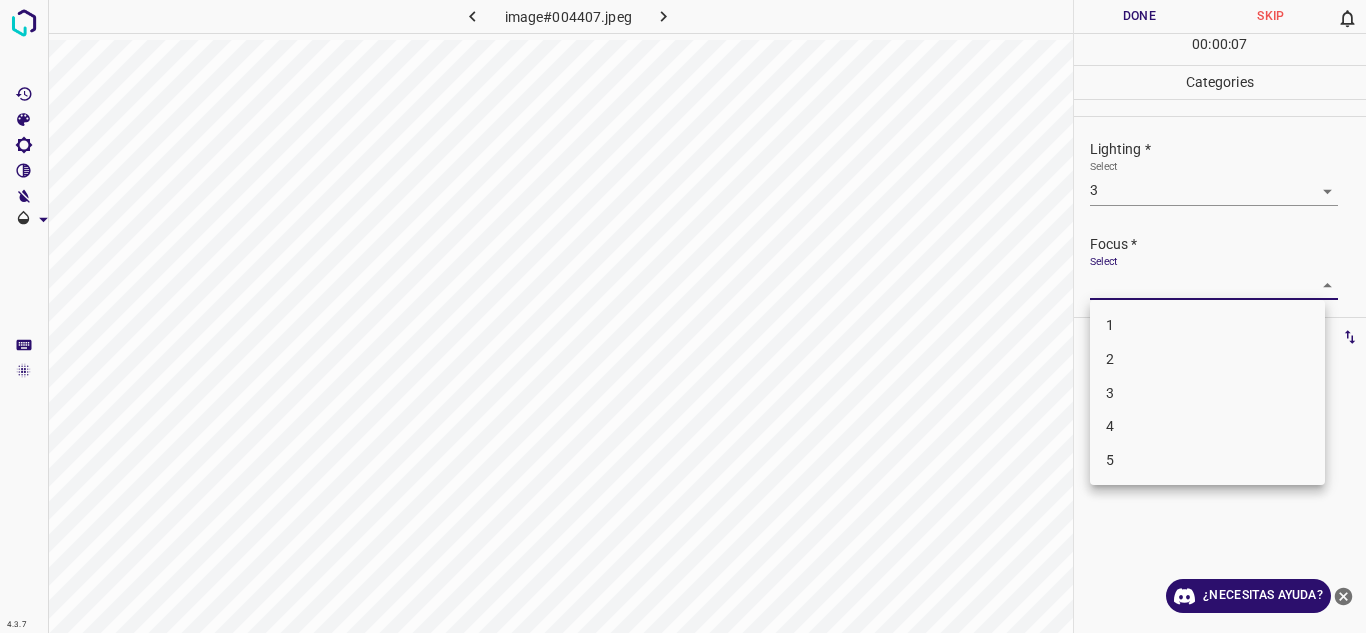 drag, startPoint x: 1151, startPoint y: 382, endPoint x: 1167, endPoint y: 378, distance: 16.492422 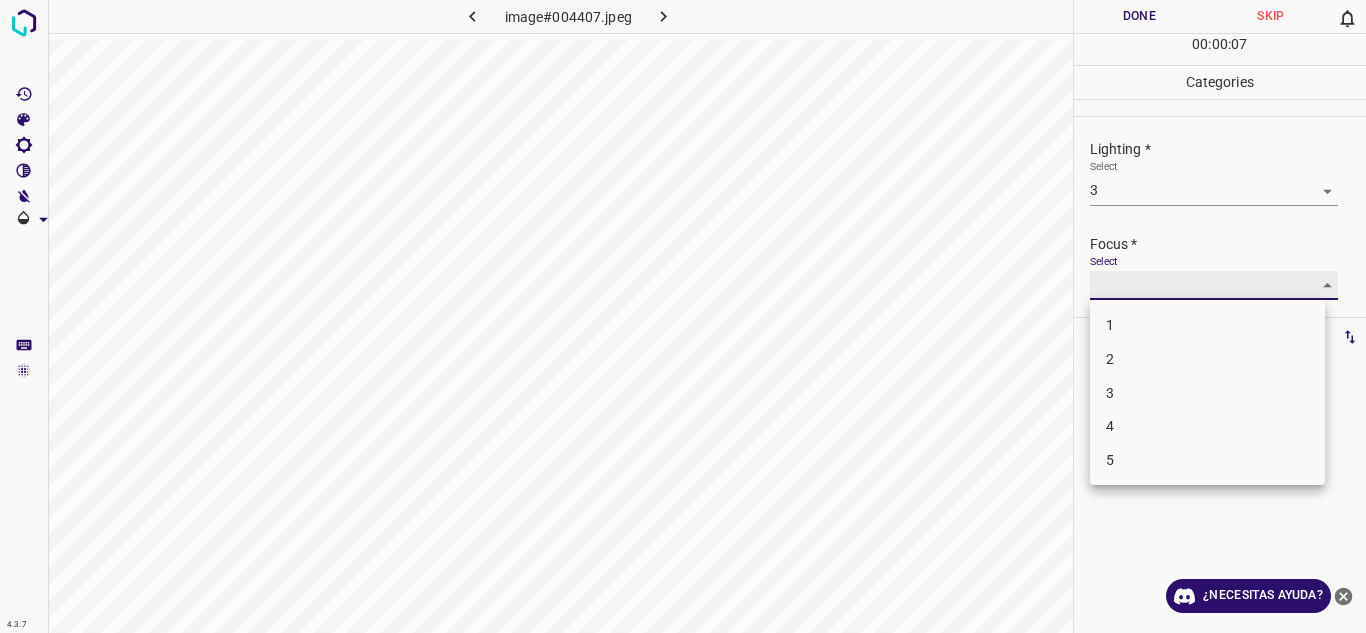 type on "3" 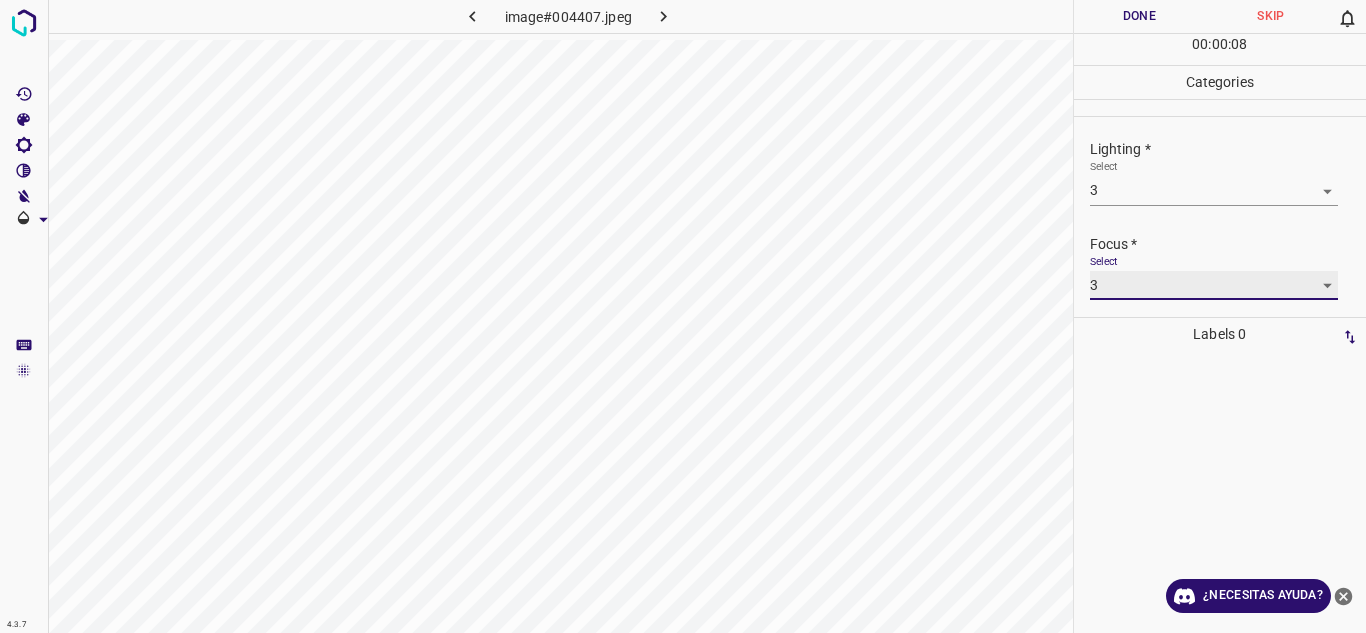 scroll, scrollTop: 98, scrollLeft: 0, axis: vertical 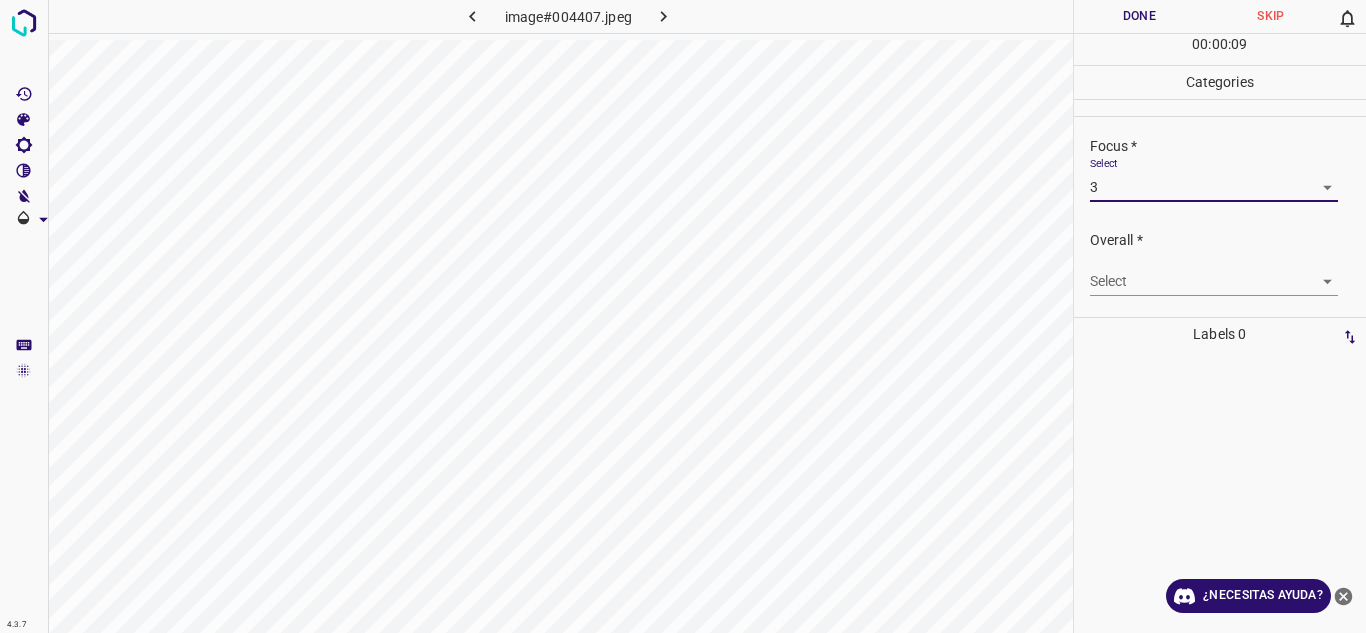 click on "4.3.7 image#004407.jpeg Done Skip 0 00   : 00   : 09   Categories Lighting *  Select 3 3 Focus *  Select 3 3 Overall *  Select ​ Labels   0 Categories 1 Lighting 2 Focus 3 Overall Tools Space Change between modes (Draw & Edit) I Auto labeling R Restore zoom M Zoom in N Zoom out Delete Delete selecte label Filters Z Restore filters X Saturation filter C Brightness filter V Contrast filter B Gray scale filter General O Download ¿Necesitas ayuda? Texto original Valora esta traducción Tu opinión servirá para ayudar a mejorar el Traductor de Google - Texto - Esconder - Borrar" at bounding box center [683, 316] 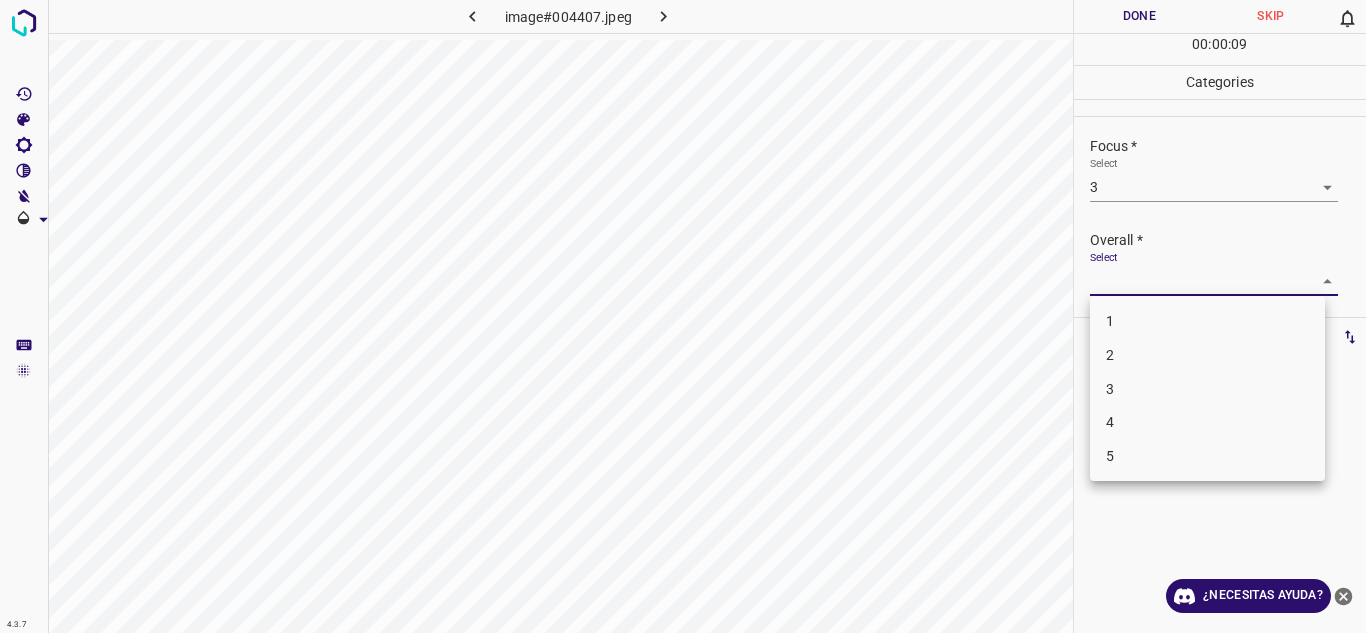 click on "3" at bounding box center [1207, 389] 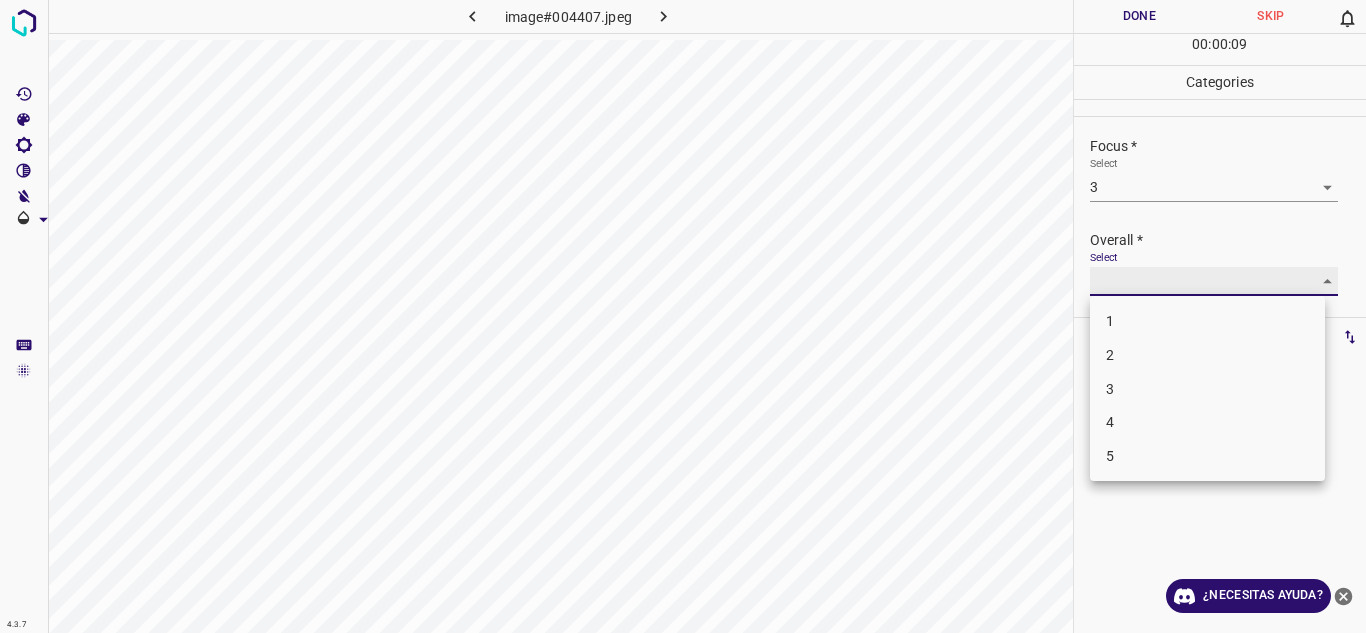 type on "3" 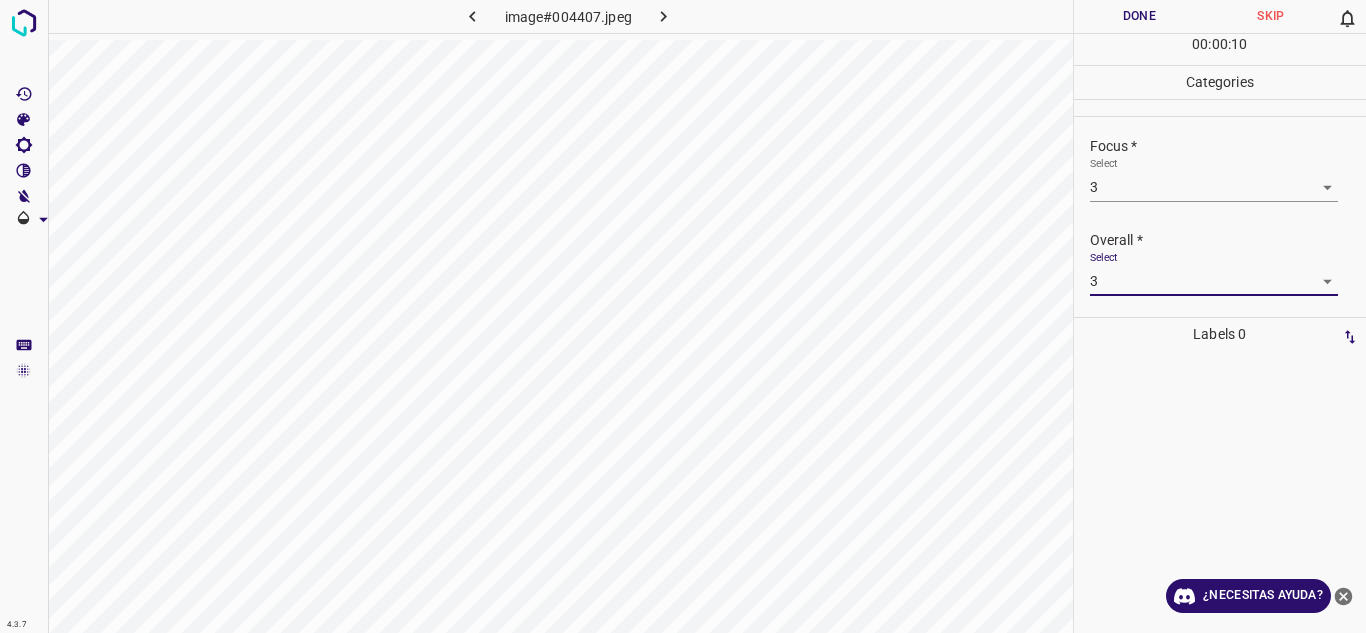 click on "Done" at bounding box center (1140, 16) 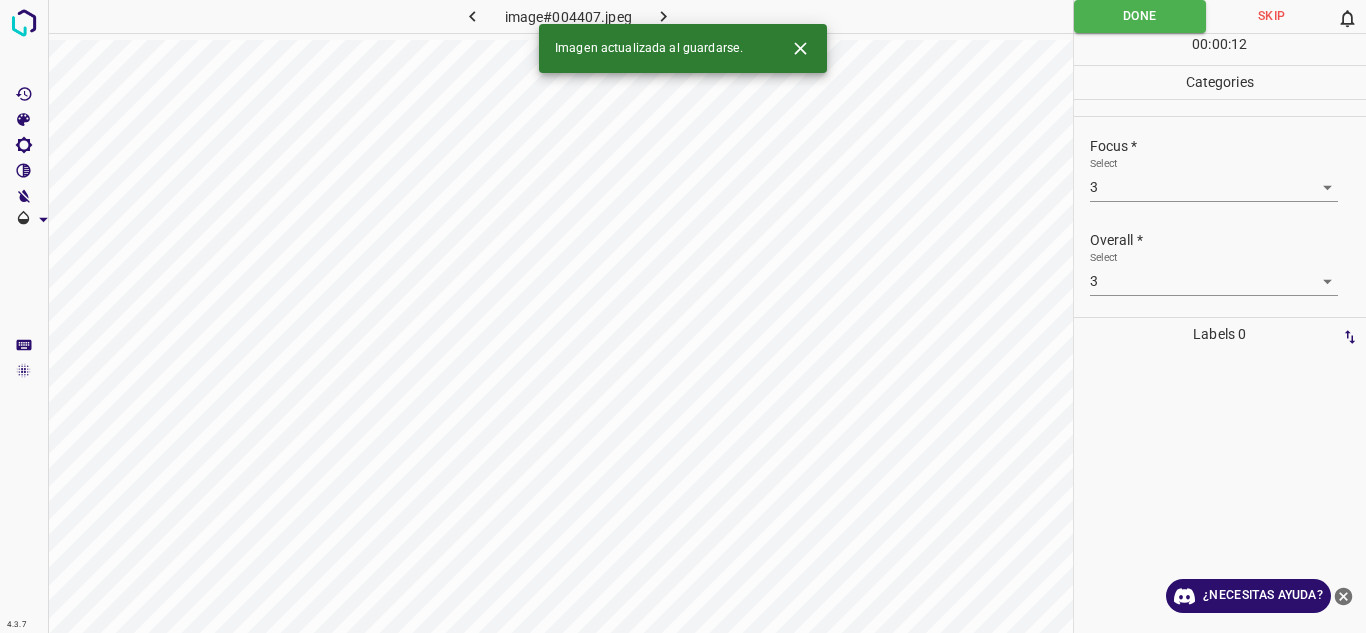 click 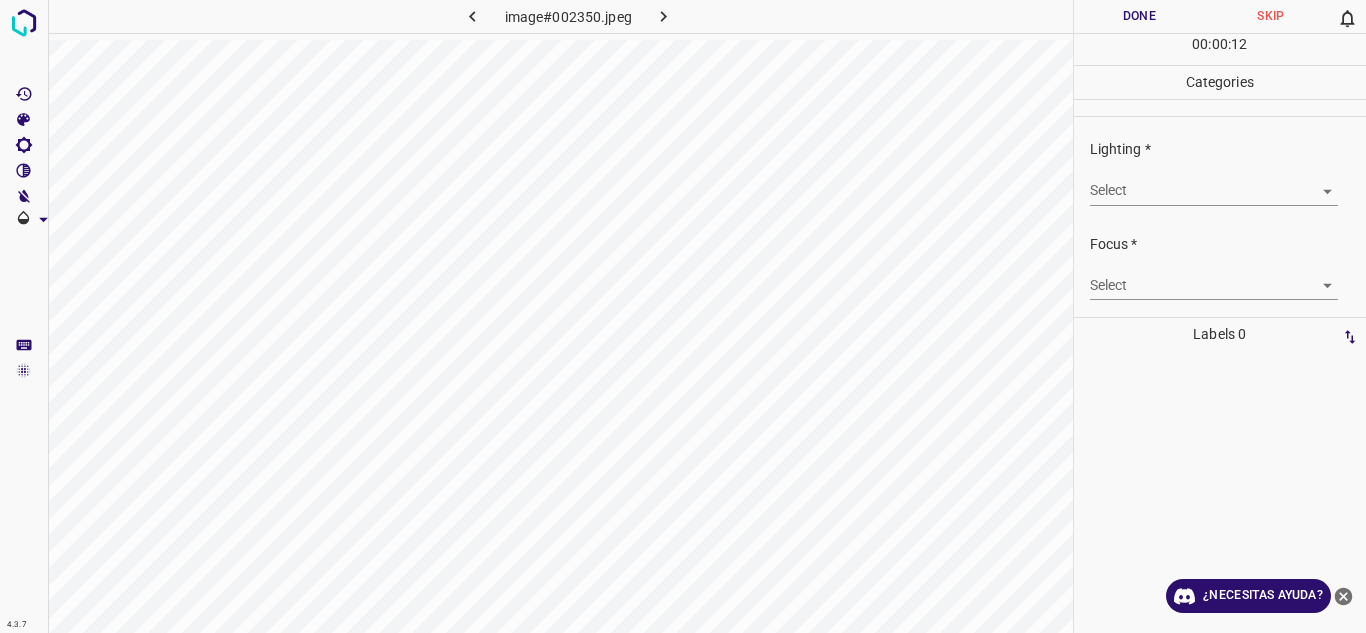 click on "4.3.7 image#002350.jpeg Done Skip 0 00   : 00   : 12   Categories Lighting *  Select ​ Focus *  Select ​ Overall *  Select ​ Labels   0 Categories 1 Lighting 2 Focus 3 Overall Tools Space Change between modes (Draw & Edit) I Auto labeling R Restore zoom M Zoom in N Zoom out Delete Delete selecte label Filters Z Restore filters X Saturation filter C Brightness filter V Contrast filter B Gray scale filter General O Download ¿Necesitas ayuda? Texto original Valora esta traducción Tu opinión servirá para ayudar a mejorar el Traductor de Google - Texto - Esconder - Borrar" at bounding box center [683, 316] 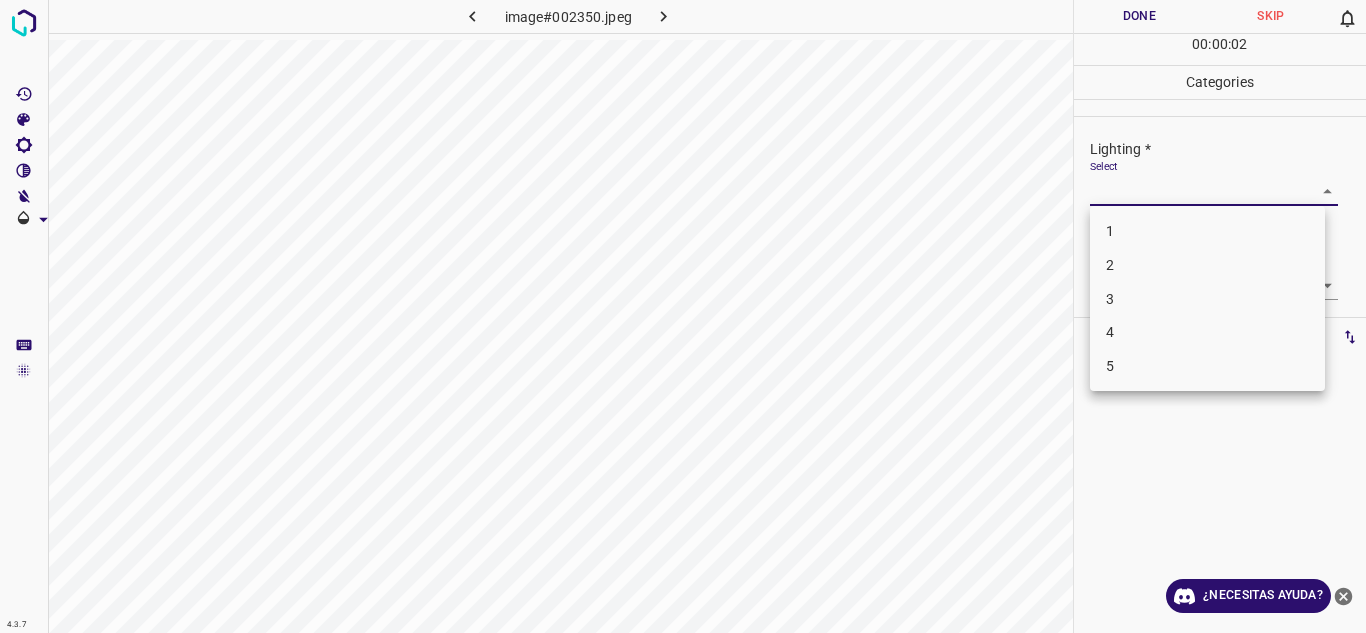 click on "3" at bounding box center (1207, 299) 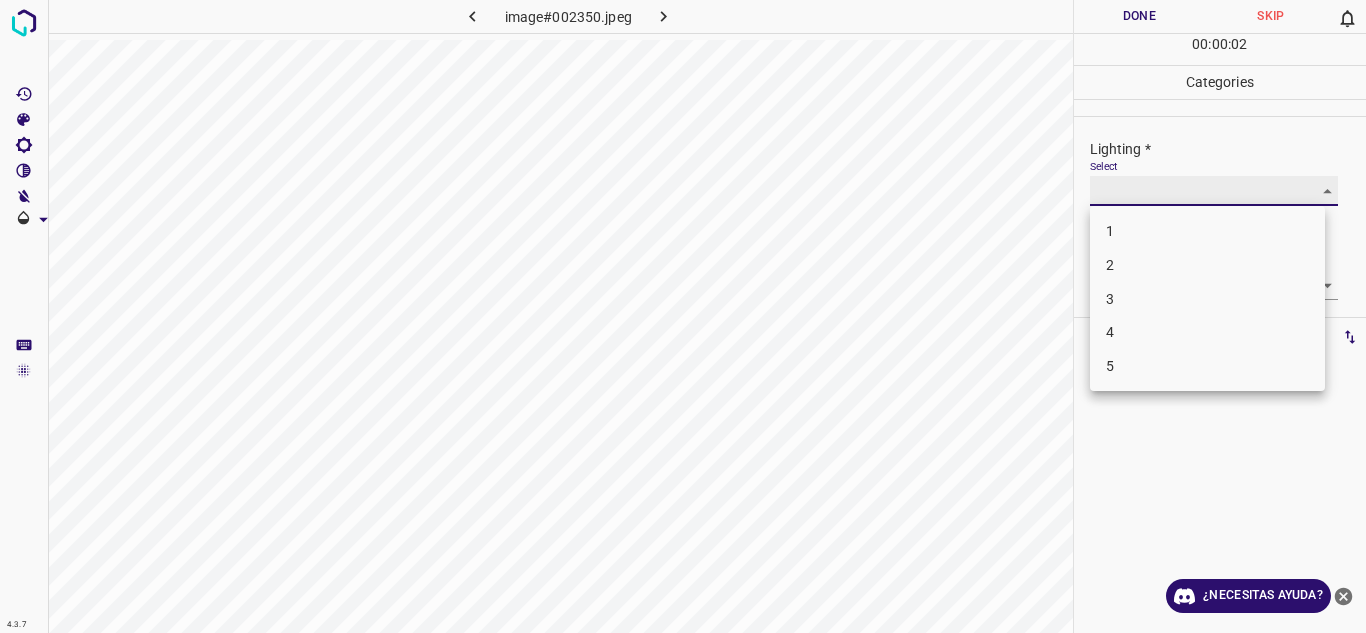 type on "3" 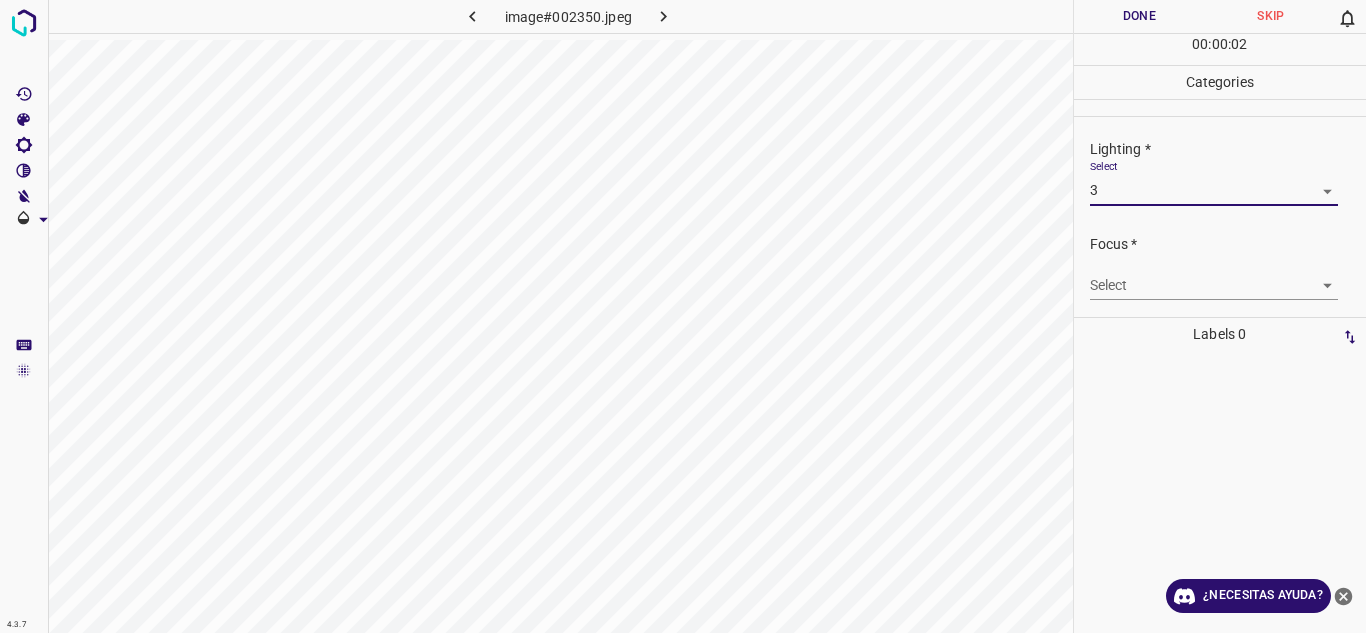 click on "4.3.7 image#002350.jpeg Done Skip 0 00   : 00   : 02   Categories Lighting *  Select 3 3 Focus *  Select ​ Overall *  Select ​ Labels   0 Categories 1 Lighting 2 Focus 3 Overall Tools Space Change between modes (Draw & Edit) I Auto labeling R Restore zoom M Zoom in N Zoom out Delete Delete selecte label Filters Z Restore filters X Saturation filter C Brightness filter V Contrast filter B Gray scale filter General O Download ¿Necesitas ayuda? Texto original Valora esta traducción Tu opinión servirá para ayudar a mejorar el Traductor de Google - Texto - Esconder - Borrar" at bounding box center [683, 316] 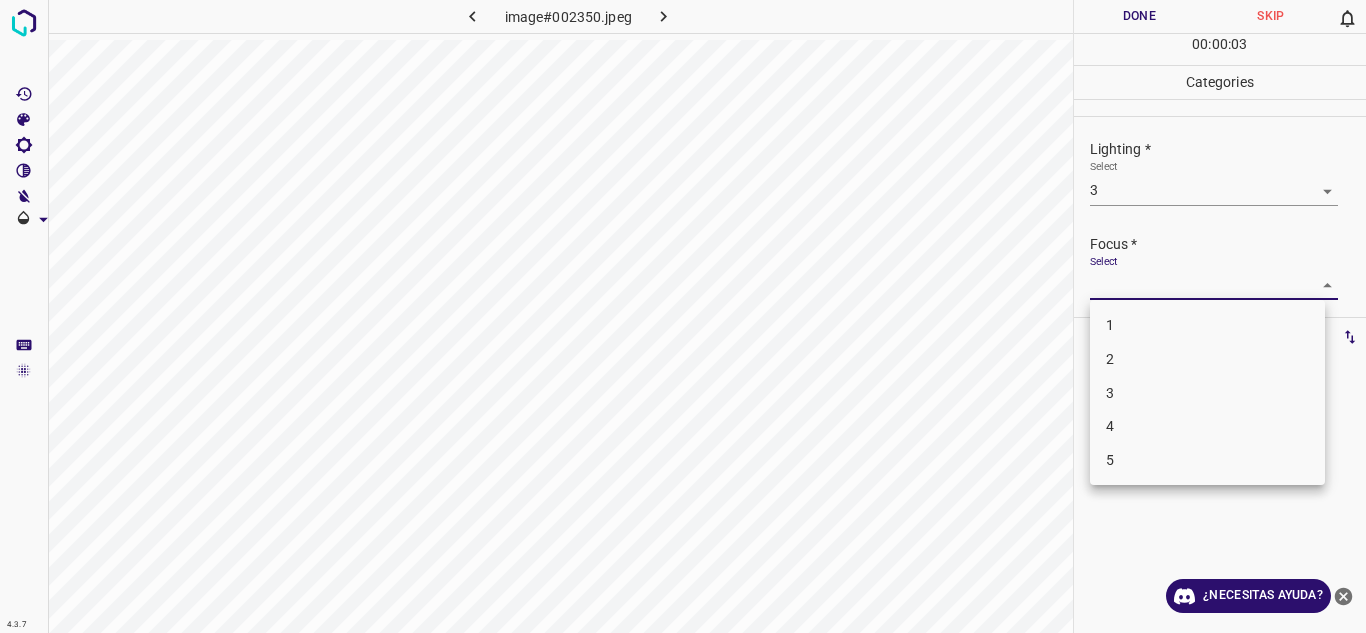 click on "2" at bounding box center (1207, 359) 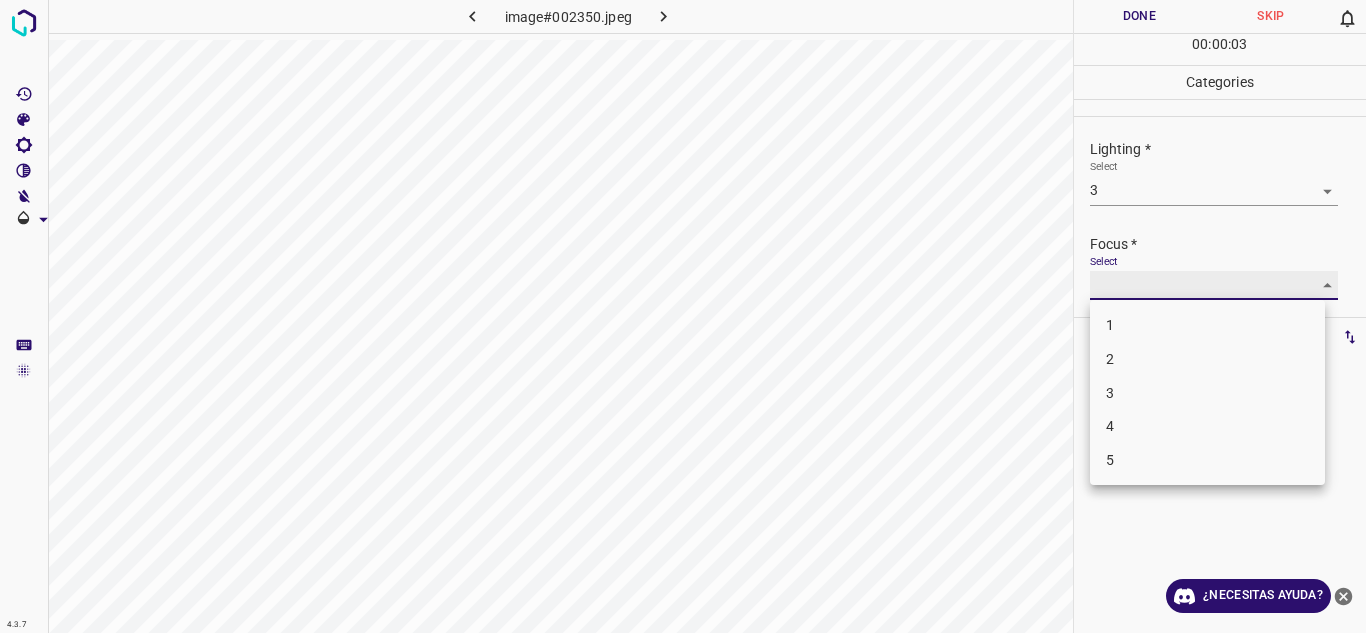 type on "2" 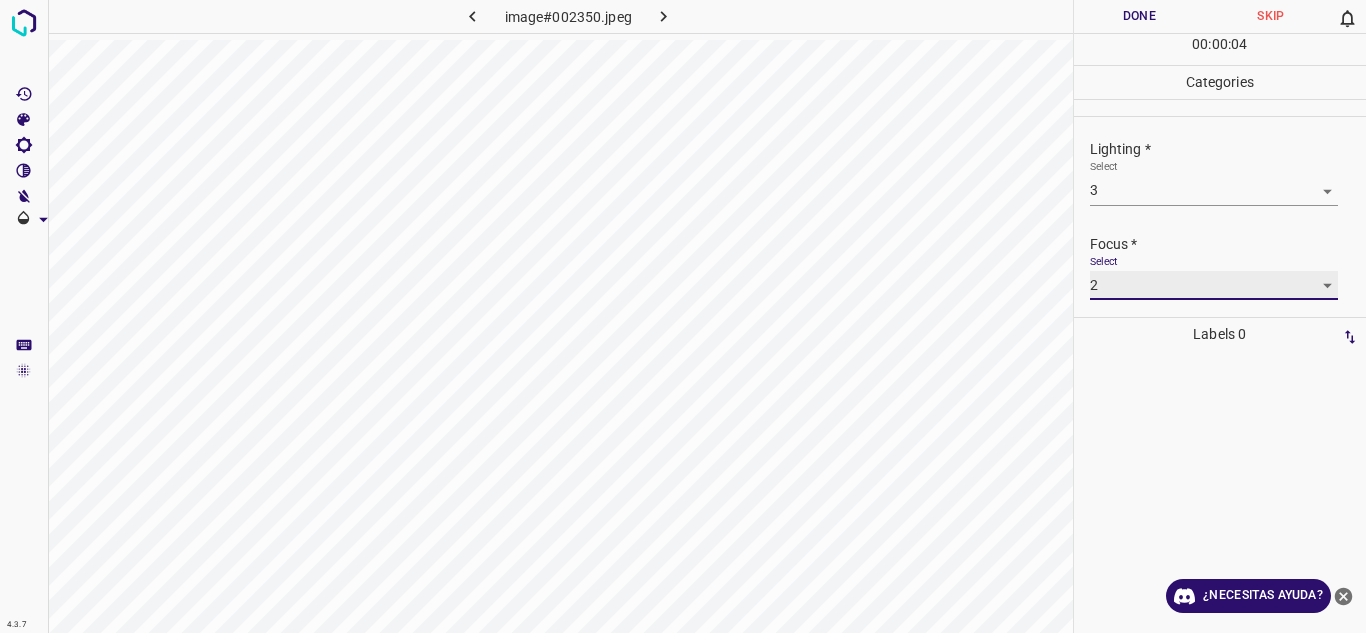 scroll, scrollTop: 98, scrollLeft: 0, axis: vertical 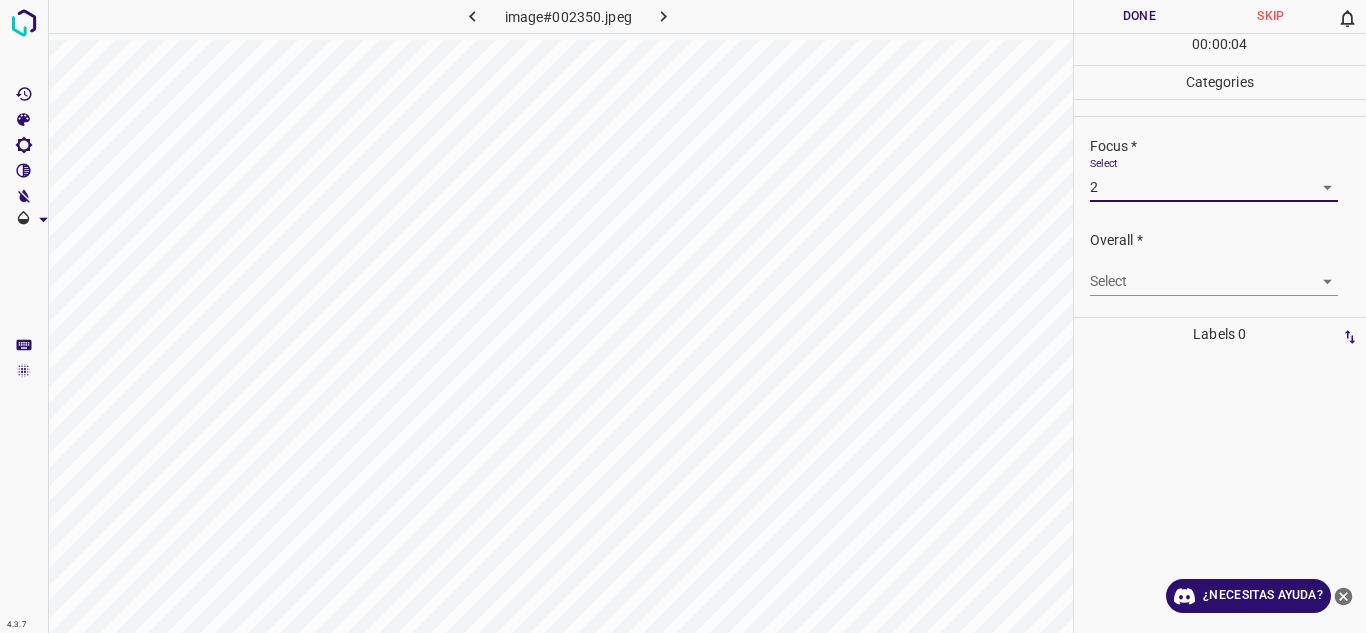 click on "4.3.7 image#002350.jpeg Done Skip 0 00   : 00   : 04   Categories Lighting *  Select 3 3 Focus *  Select 2 2 Overall *  Select ​ Labels   0 Categories 1 Lighting 2 Focus 3 Overall Tools Space Change between modes (Draw & Edit) I Auto labeling R Restore zoom M Zoom in N Zoom out Delete Delete selecte label Filters Z Restore filters X Saturation filter C Brightness filter V Contrast filter B Gray scale filter General O Download ¿Necesitas ayuda? Texto original Valora esta traducción Tu opinión servirá para ayudar a mejorar el Traductor de Google - Texto - Esconder - Borrar" at bounding box center (683, 316) 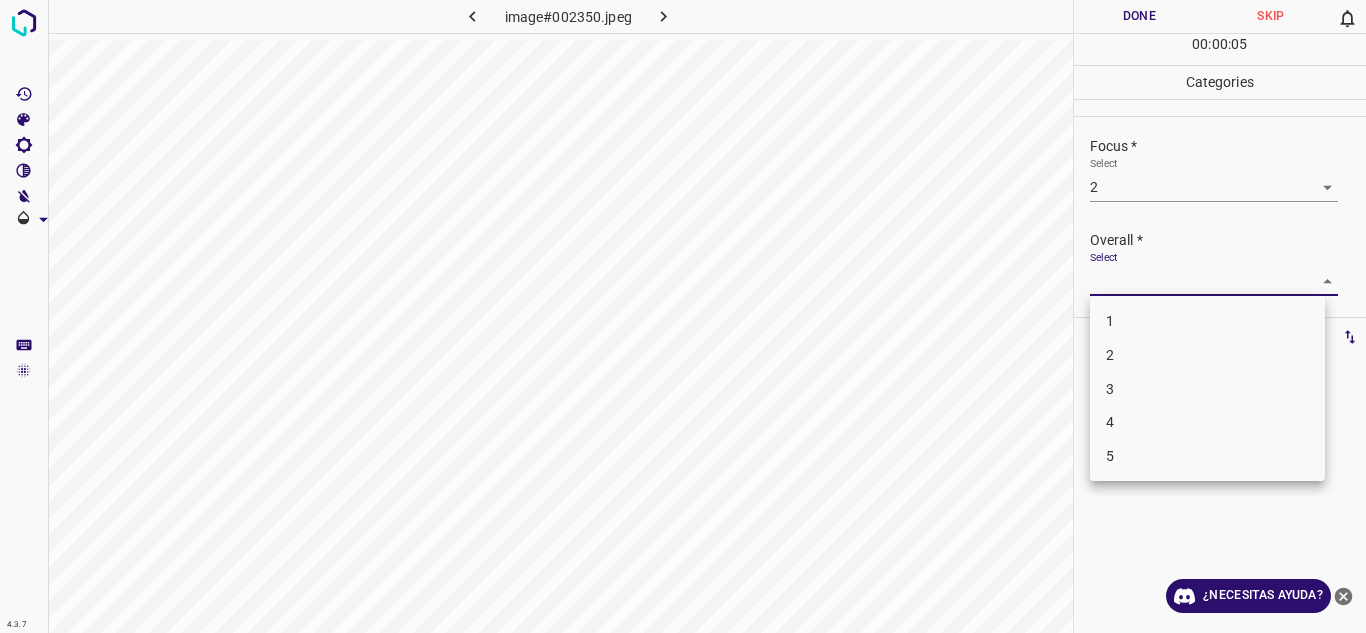 click on "3" at bounding box center [1207, 389] 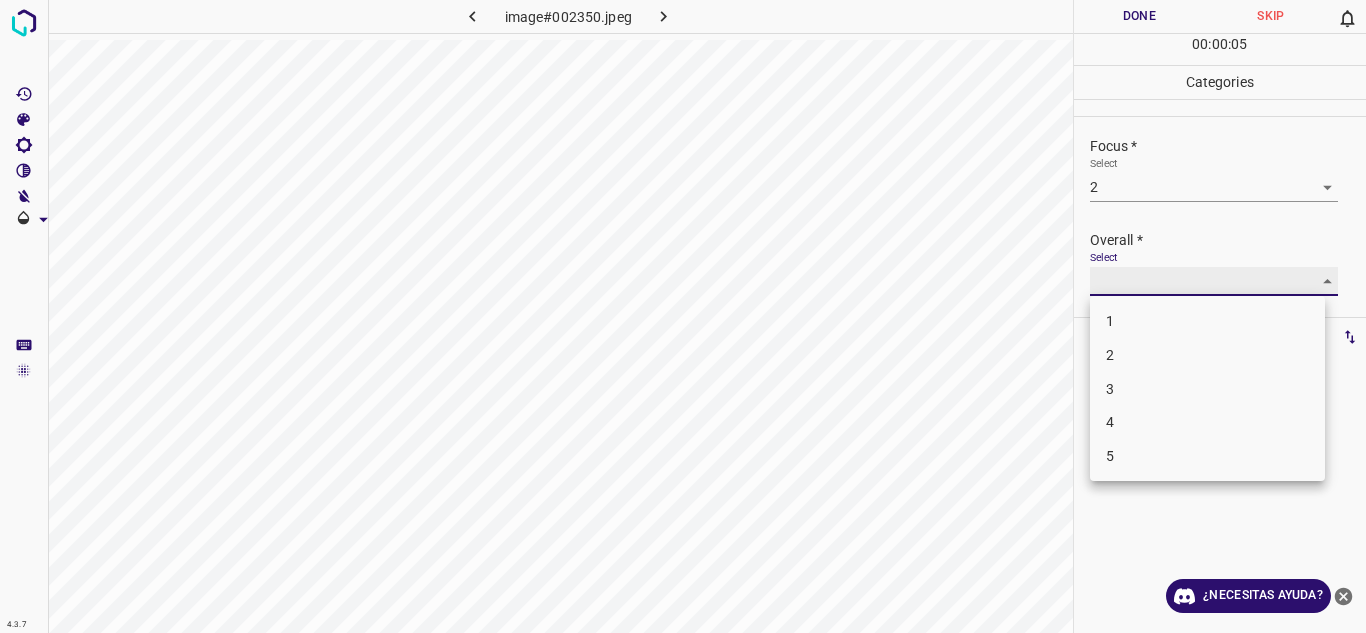type on "3" 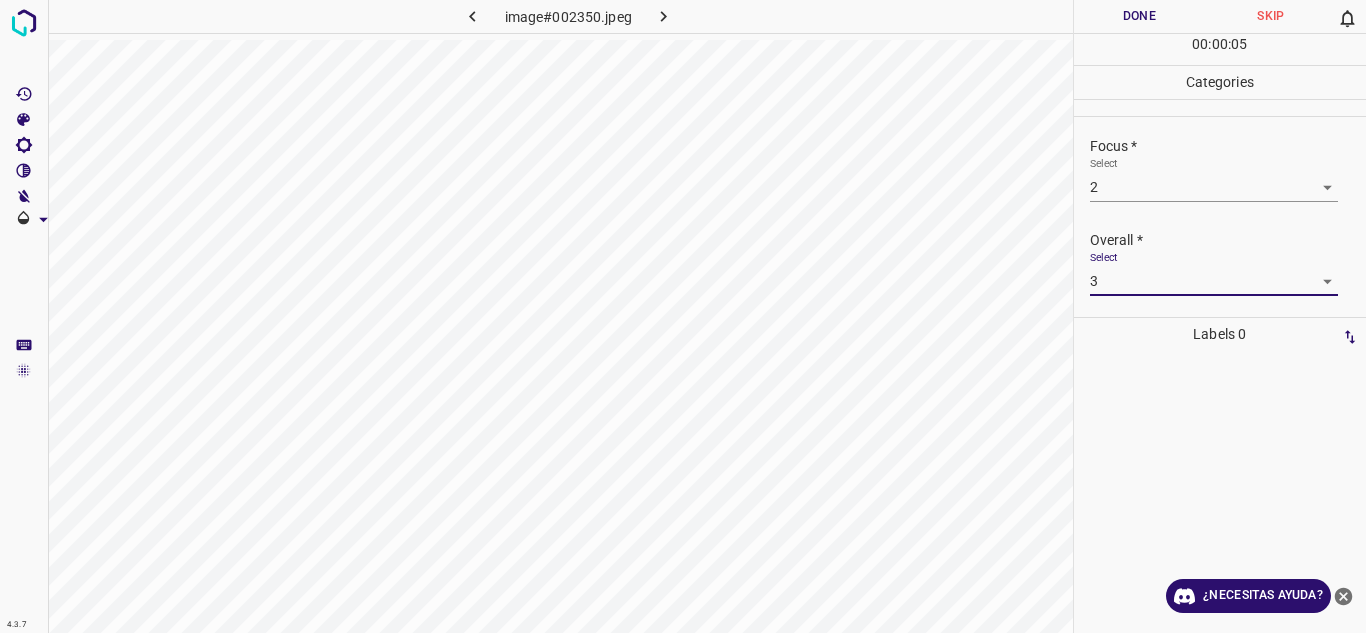 click on "Done" at bounding box center [1140, 16] 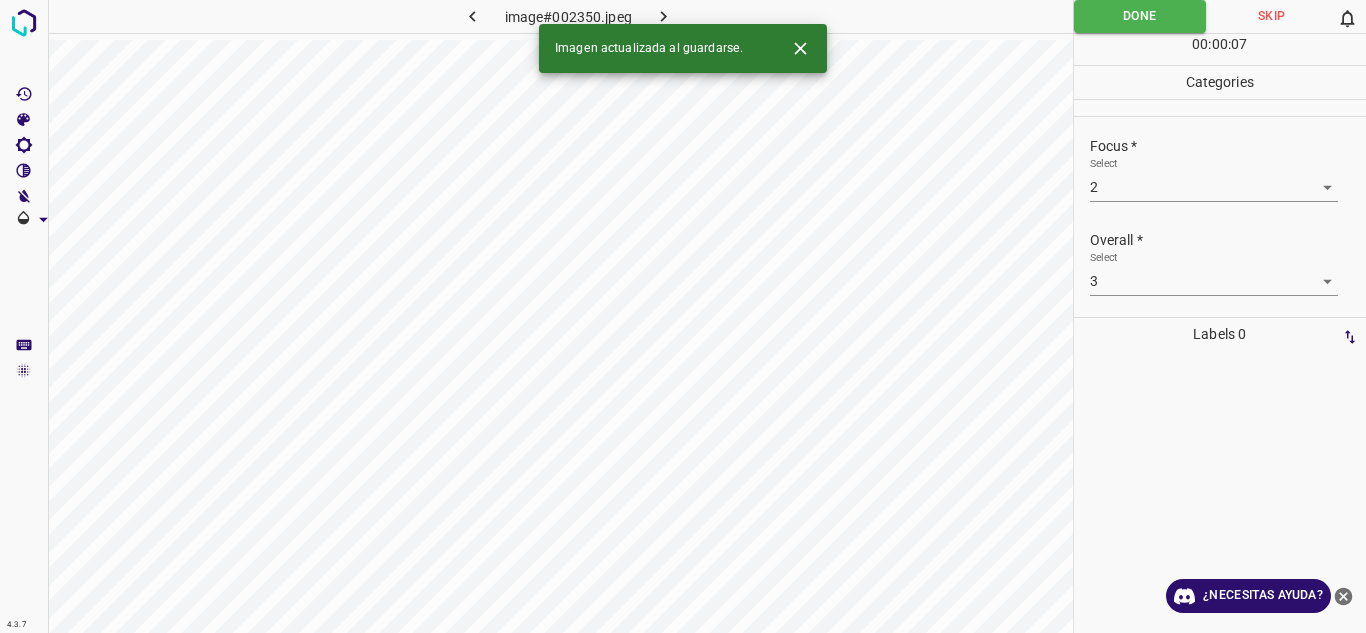 click 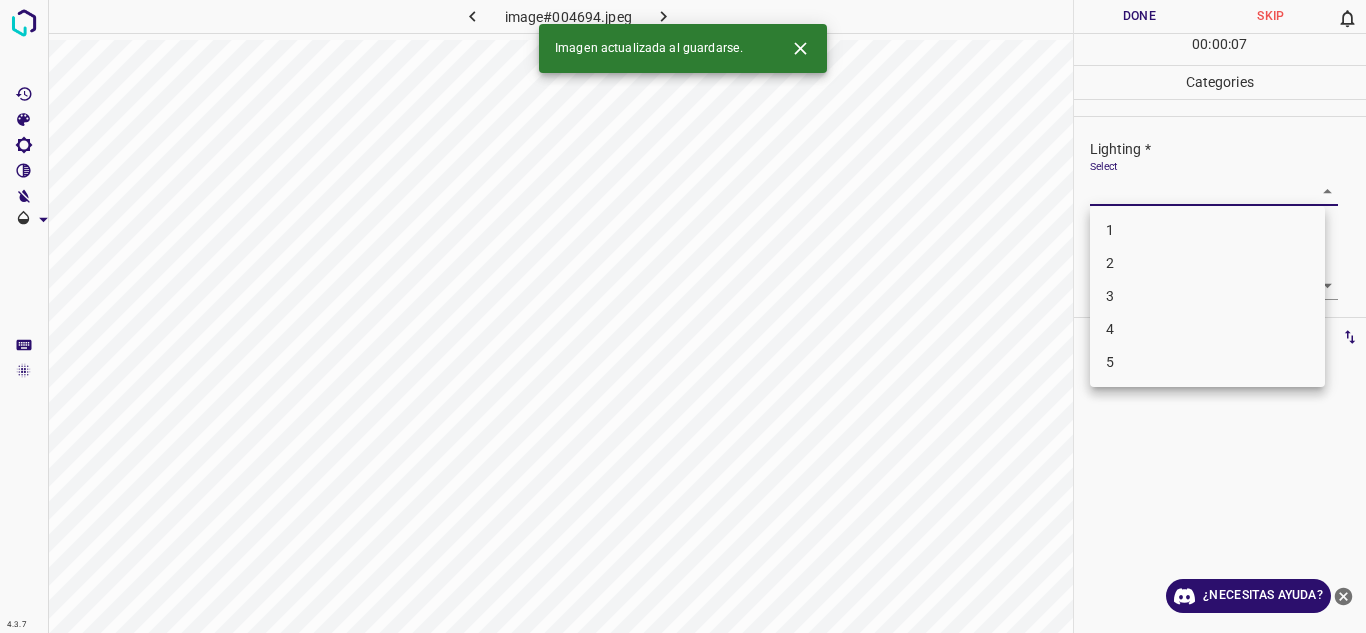 drag, startPoint x: 1300, startPoint y: 191, endPoint x: 1134, endPoint y: 352, distance: 231.25095 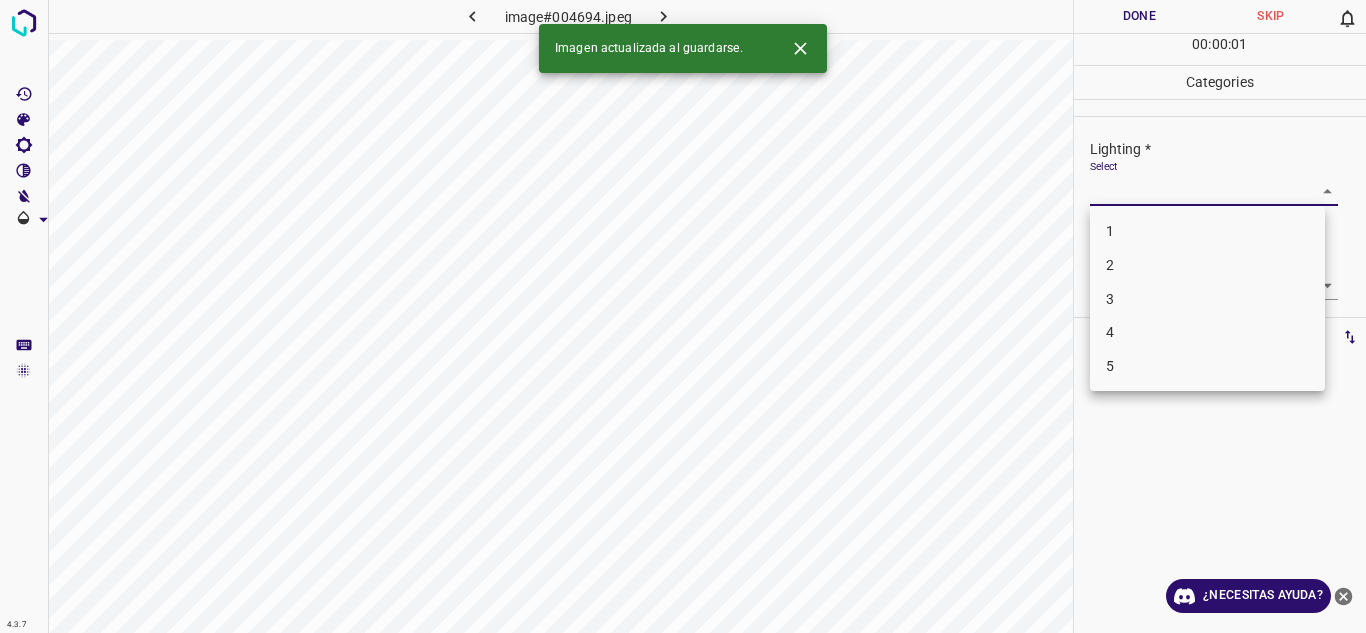 drag, startPoint x: 1127, startPoint y: 302, endPoint x: 1196, endPoint y: 324, distance: 72.42237 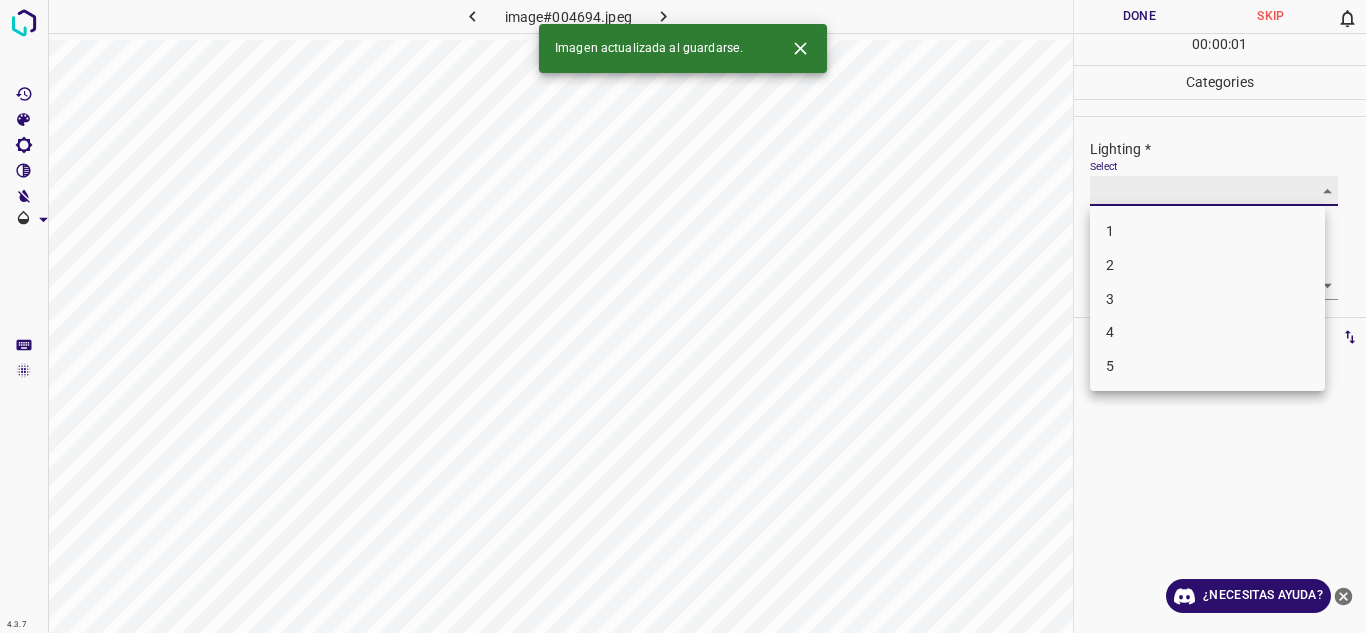 type on "3" 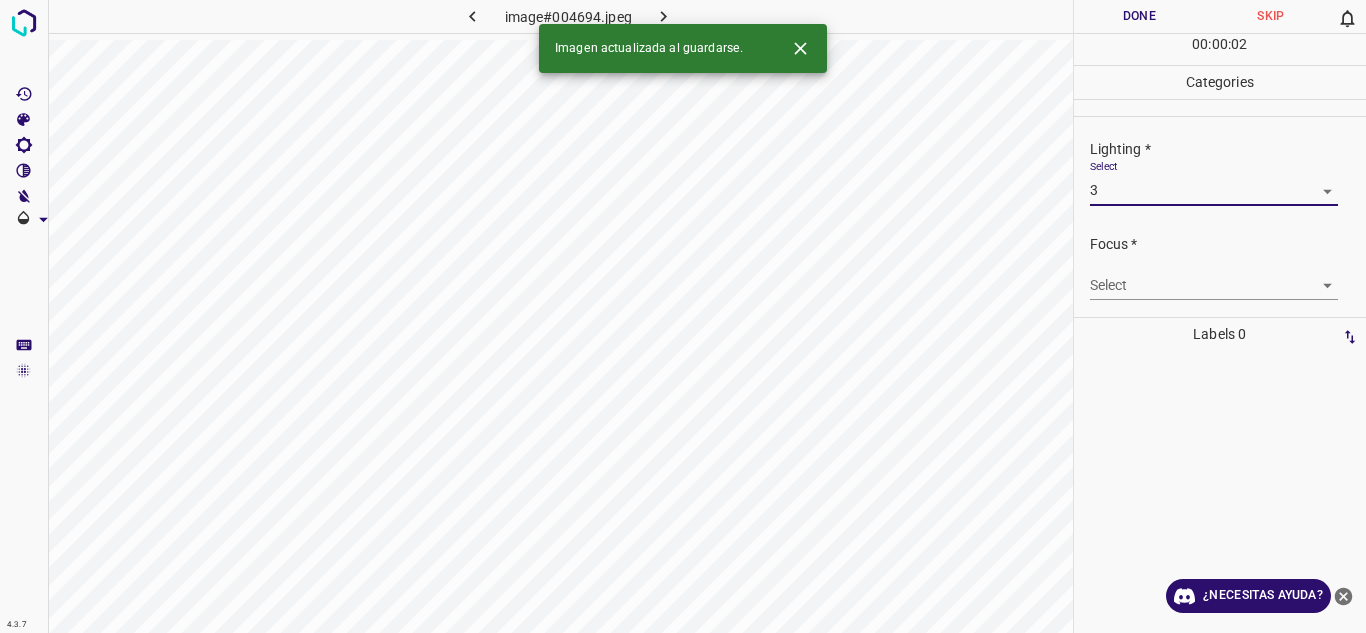 click on "4.3.7 image#004694.jpeg Done Skip 0 00   : 00   : 02   Categories Lighting *  Select 3 3 Focus *  Select ​ Overall *  Select ​ Labels   0 Categories 1 Lighting 2 Focus 3 Overall Tools Space Change between modes (Draw & Edit) I Auto labeling R Restore zoom M Zoom in N Zoom out Delete Delete selecte label Filters Z Restore filters X Saturation filter C Brightness filter V Contrast filter B Gray scale filter General O Download Imagen actualizada al guardarse. ¿Necesitas ayuda? Texto original Valora esta traducción Tu opinión servirá para ayudar a mejorar el Traductor de Google - Texto - Esconder - Borrar" at bounding box center (683, 316) 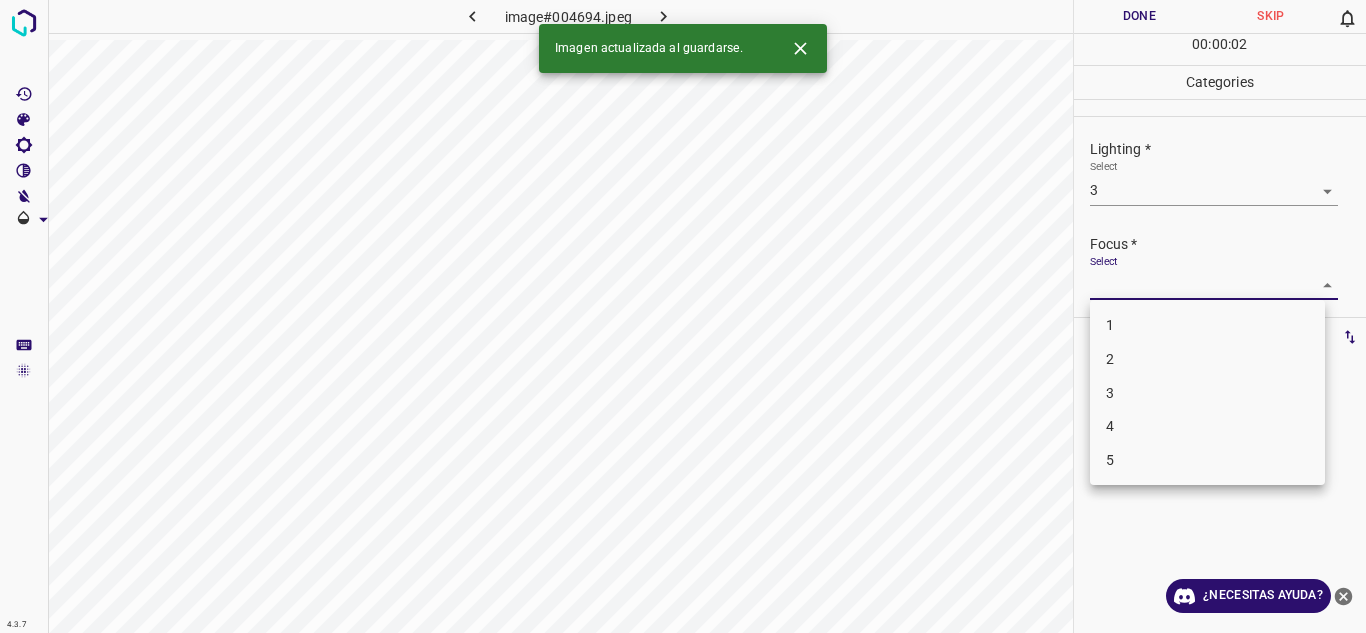 click on "3" at bounding box center (1207, 393) 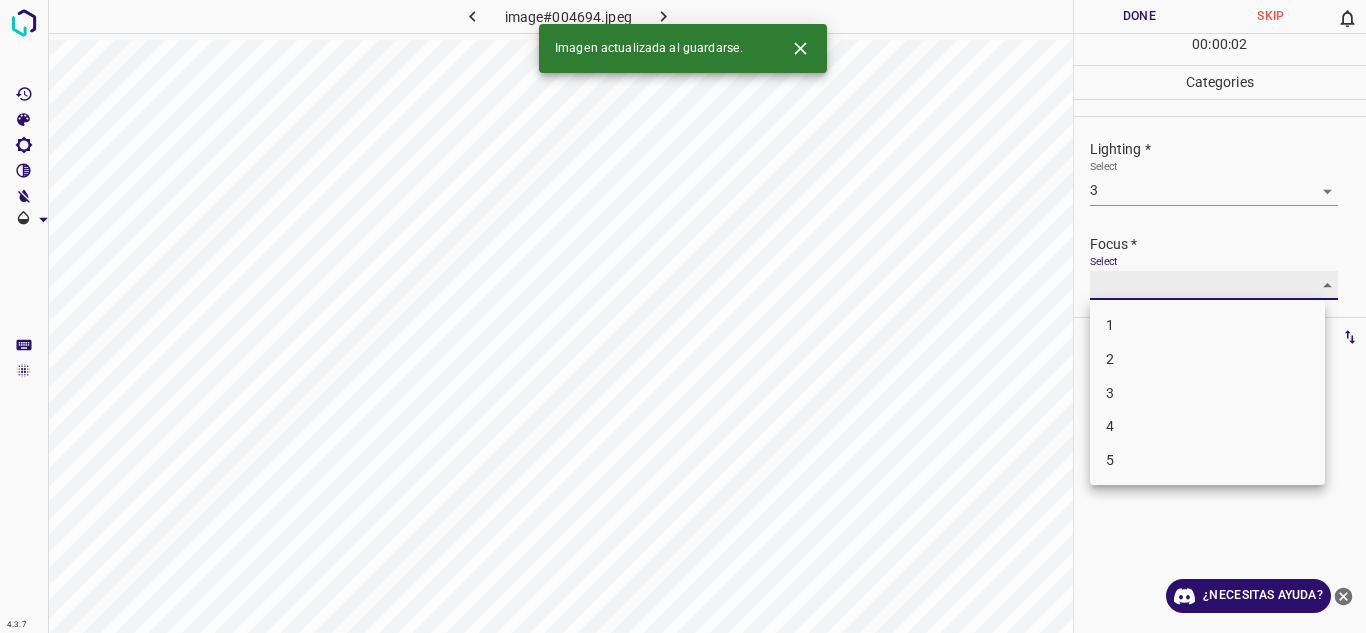type on "3" 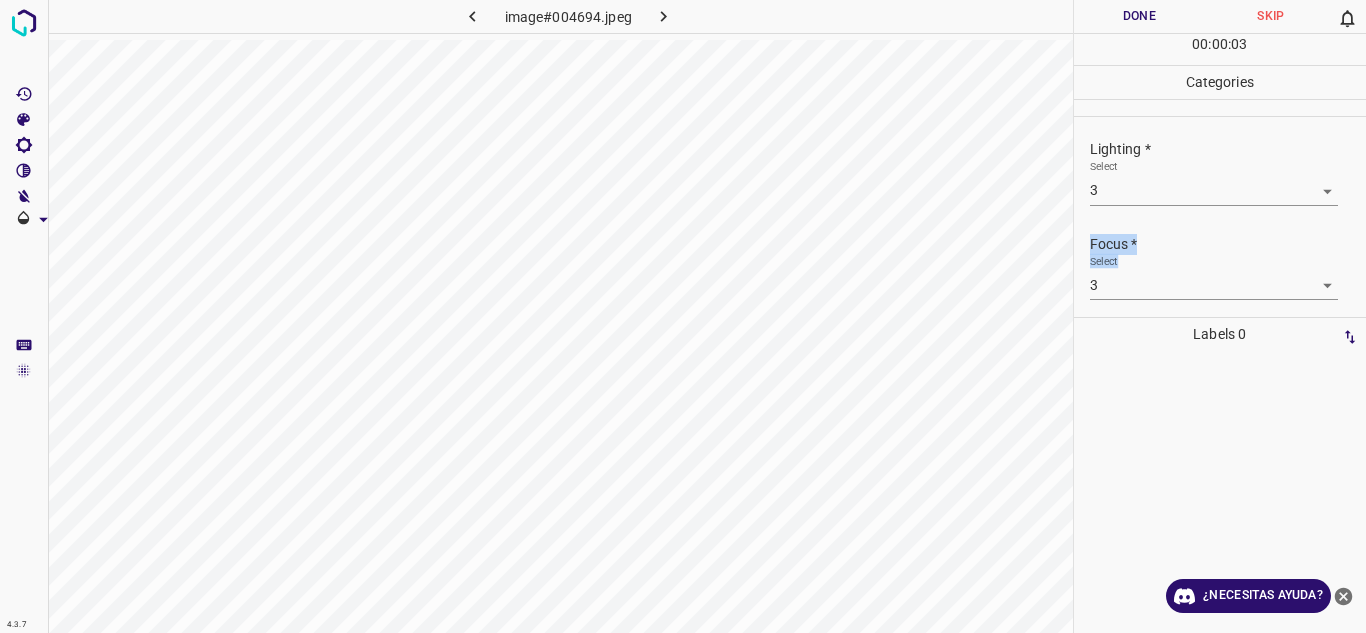 drag, startPoint x: 1349, startPoint y: 210, endPoint x: 1349, endPoint y: 260, distance: 50 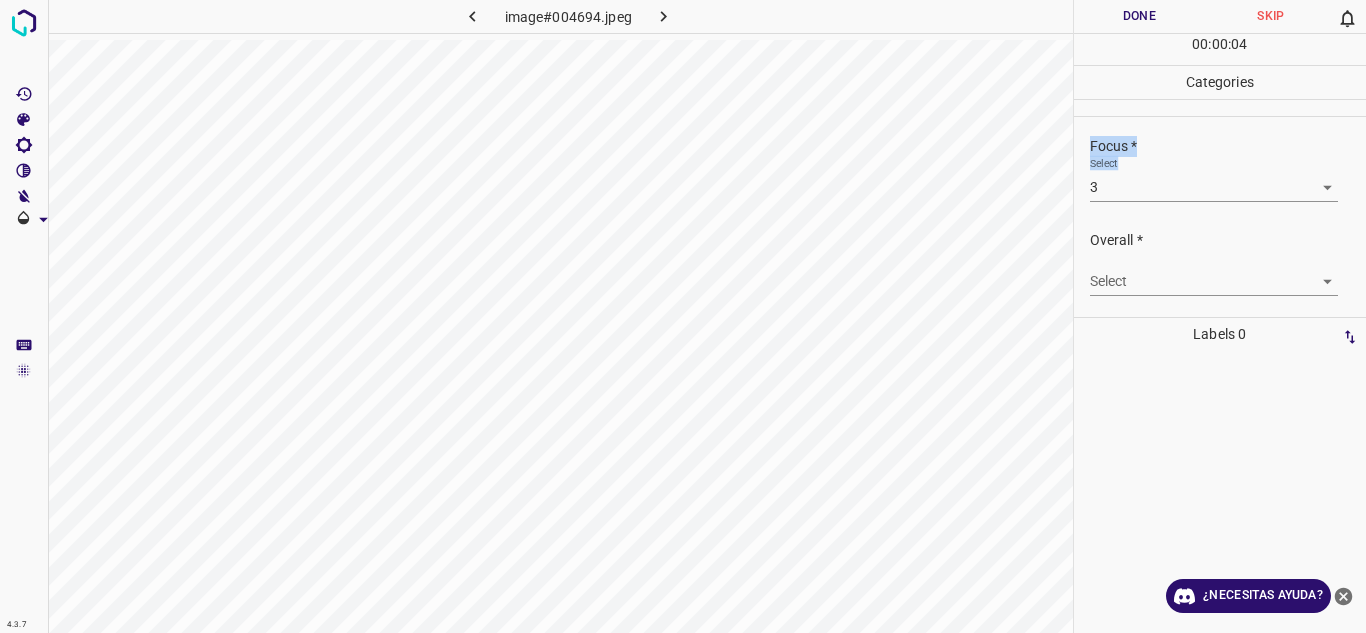 click on "4.3.7 image#004694.jpeg Done Skip 0 00   : 00   : 04   Categories Lighting *  Select 3 3 Focus *  Select 3 3 Overall *  Select ​ Labels   0 Categories 1 Lighting 2 Focus 3 Overall Tools Space Change between modes (Draw & Edit) I Auto labeling R Restore zoom M Zoom in N Zoom out Delete Delete selecte label Filters Z Restore filters X Saturation filter C Brightness filter V Contrast filter B Gray scale filter General O Download ¿Necesitas ayuda? Texto original Valora esta traducción Tu opinión servirá para ayudar a mejorar el Traductor de Google - Texto - Esconder - Borrar" at bounding box center [683, 316] 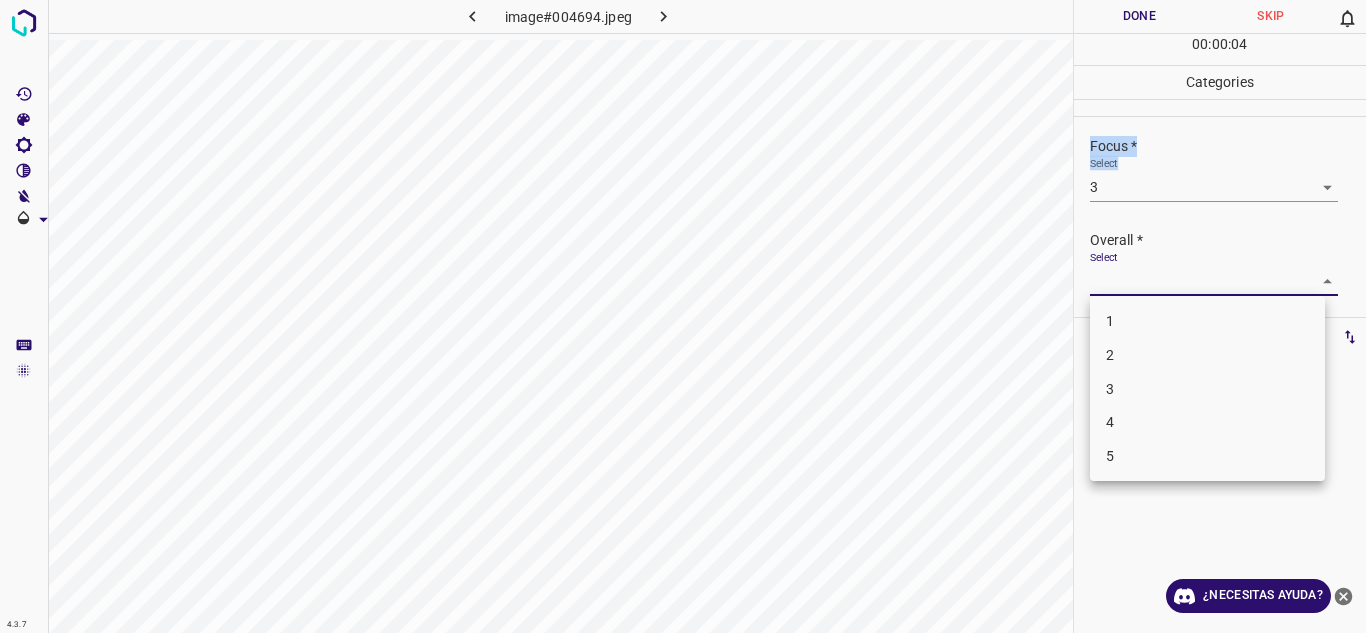 click on "3" at bounding box center (1207, 389) 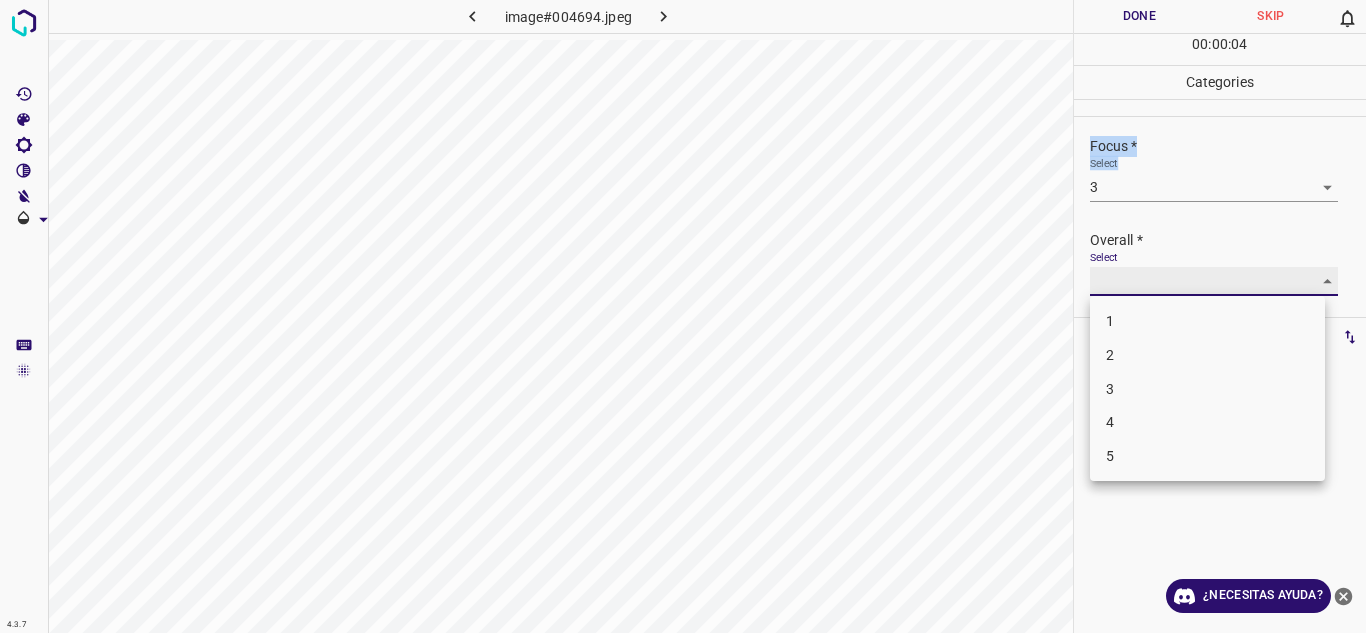 type on "3" 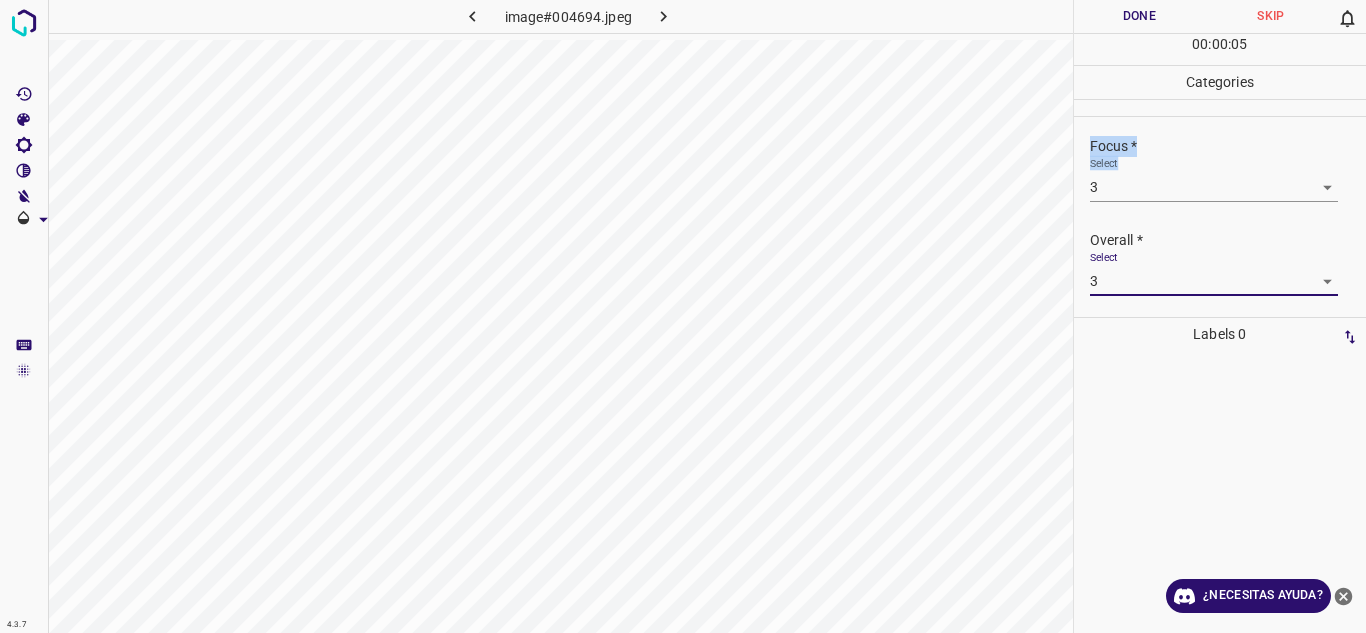 click on "Done" at bounding box center [1140, 16] 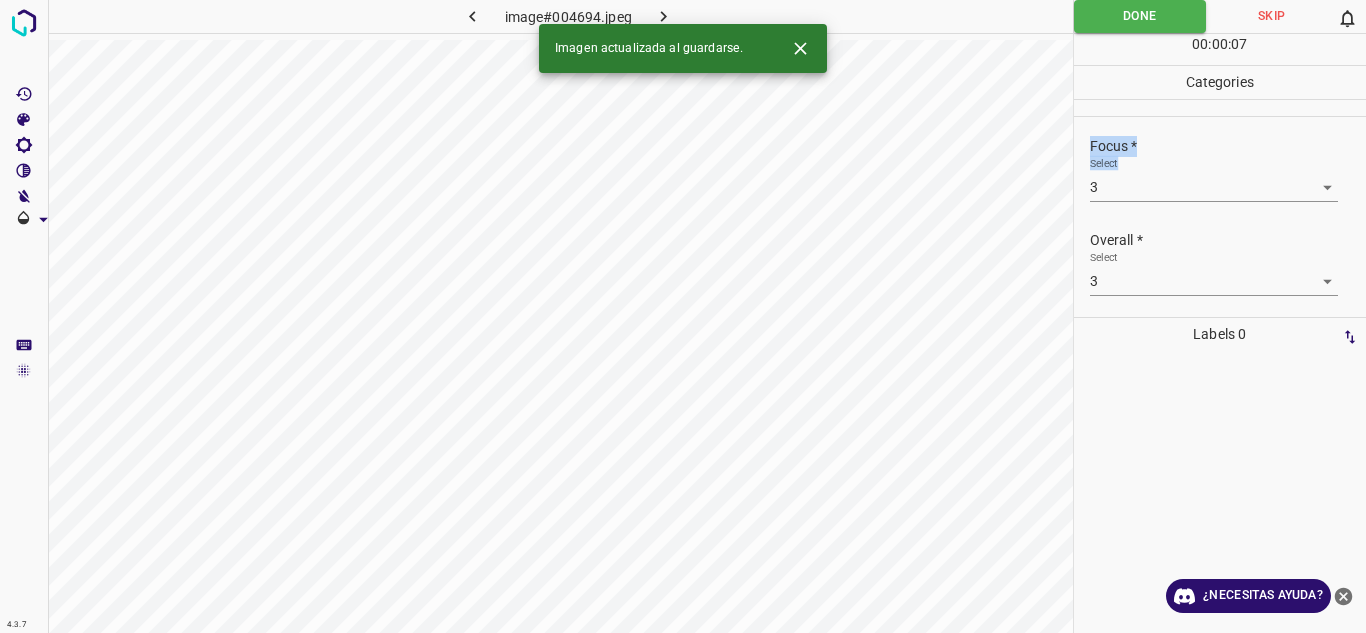 click 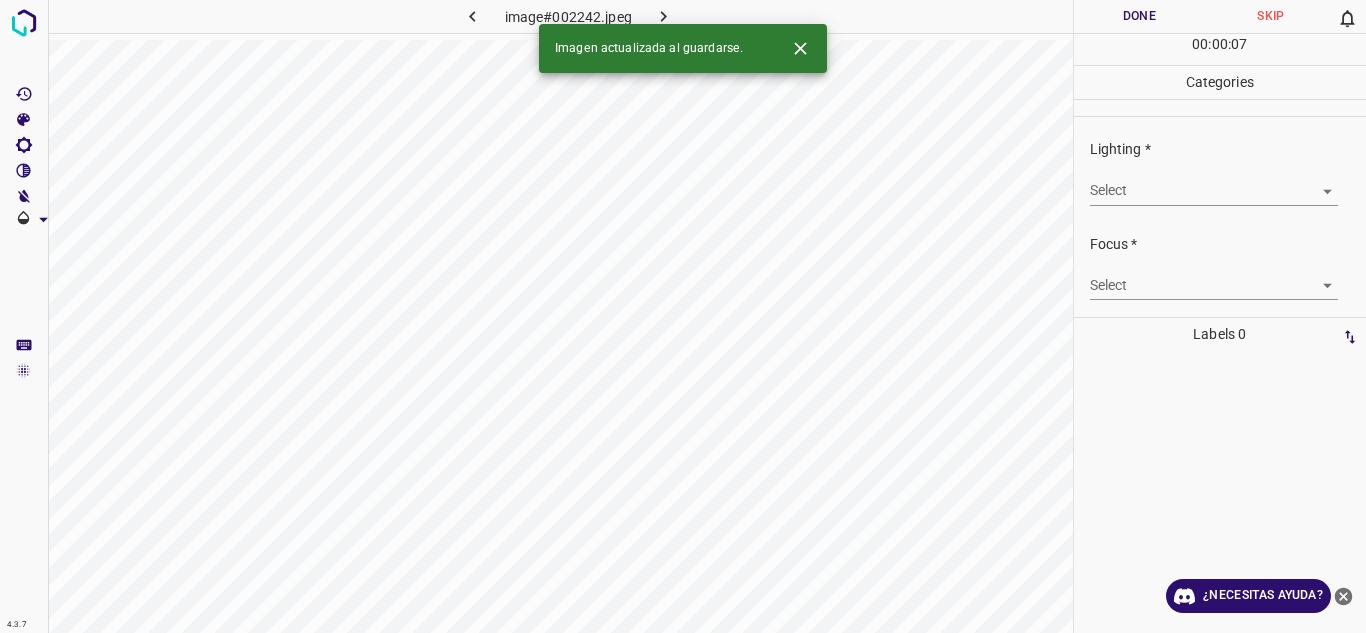 click on "4.3.7 image#002242.jpeg Done Skip 0 00   : 00   : 07   Categories Lighting *  Select ​ Focus *  Select ​ Overall *  Select ​ Labels   0 Categories 1 Lighting 2 Focus 3 Overall Tools Space Change between modes (Draw & Edit) I Auto labeling R Restore zoom M Zoom in N Zoom out Delete Delete selecte label Filters Z Restore filters X Saturation filter C Brightness filter V Contrast filter B Gray scale filter General O Download Imagen actualizada al guardarse. ¿Necesitas ayuda? Texto original Valora esta traducción Tu opinión servirá para ayudar a mejorar el Traductor de Google - Texto - Esconder - Borrar" at bounding box center [683, 316] 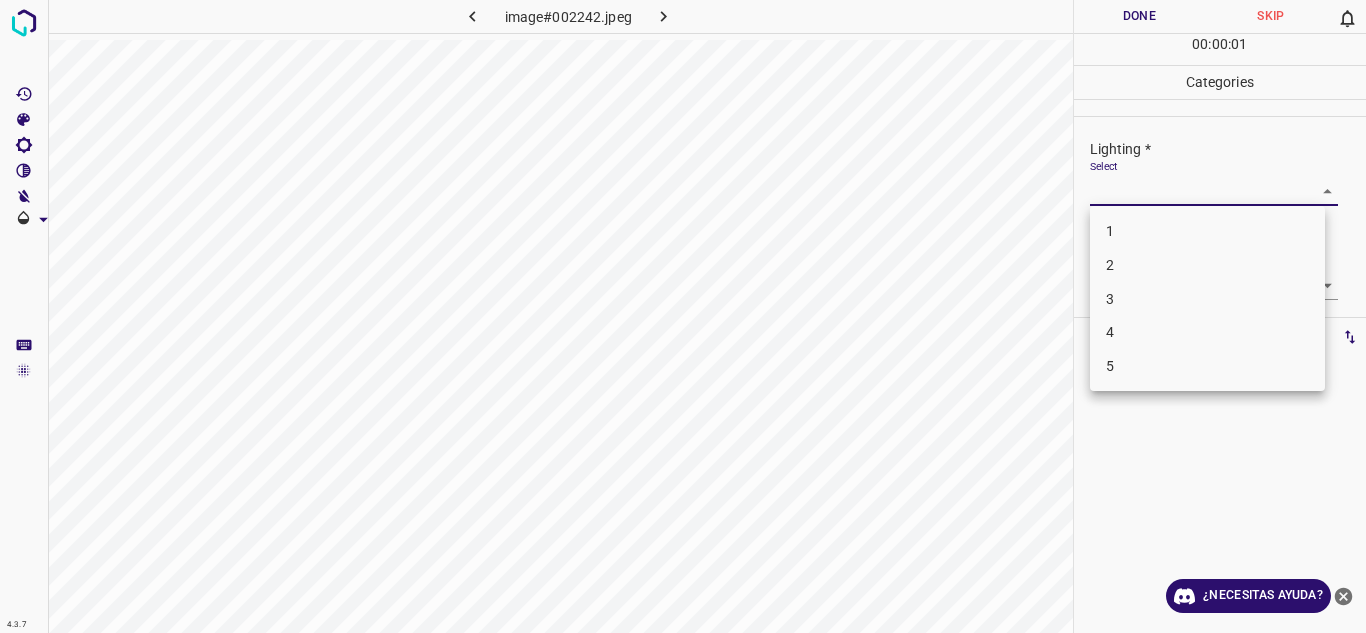 click on "3" at bounding box center [1207, 299] 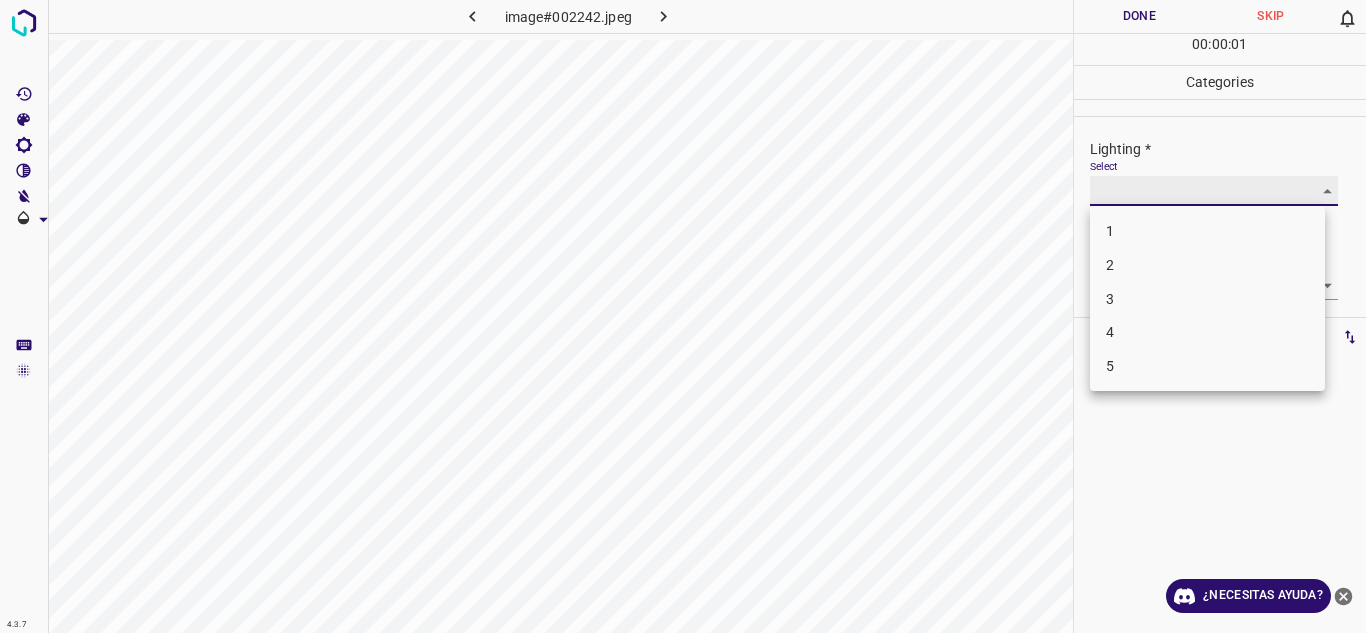type on "3" 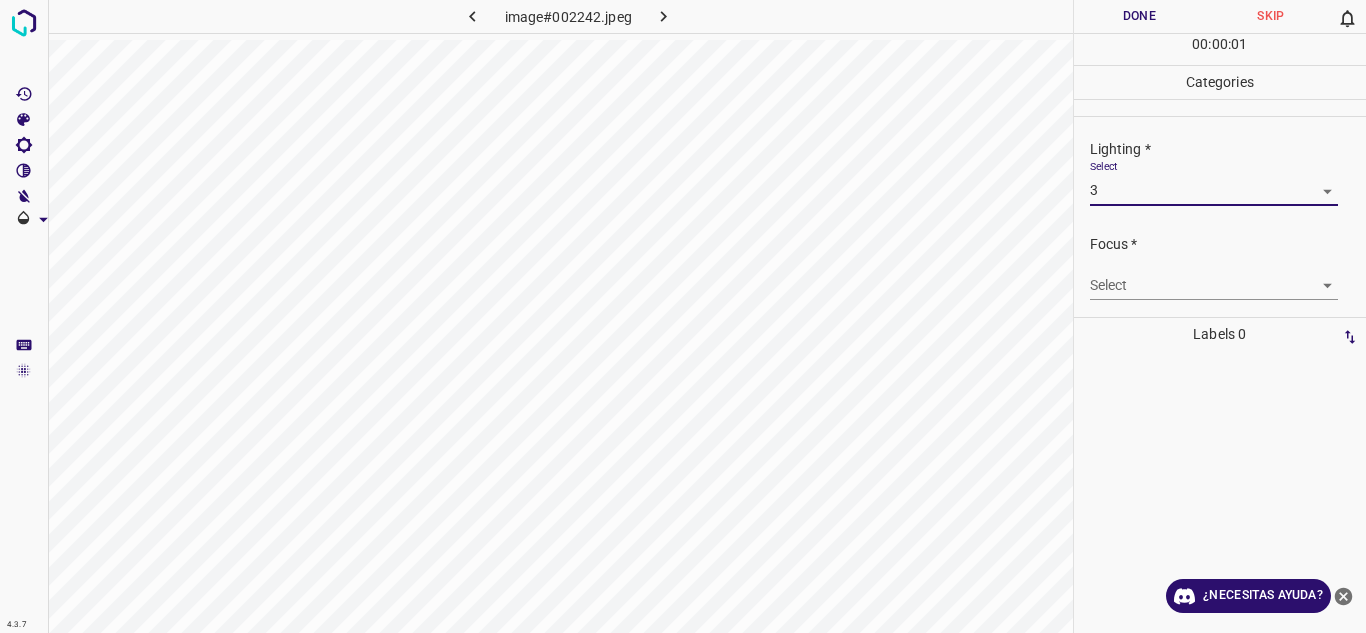 click on "4.3.7 image#002242.jpeg Done Skip 0 00   : 00   : 01   Categories Lighting *  Select 3 3 Focus *  Select ​ Overall *  Select ​ Labels   0 Categories 1 Lighting 2 Focus 3 Overall Tools Space Change between modes (Draw & Edit) I Auto labeling R Restore zoom M Zoom in N Zoom out Delete Delete selecte label Filters Z Restore filters X Saturation filter C Brightness filter V Contrast filter B Gray scale filter General O Download ¿Necesitas ayuda? Texto original Valora esta traducción Tu opinión servirá para ayudar a mejorar el Traductor de Google - Texto - Esconder - Borrar" at bounding box center [683, 316] 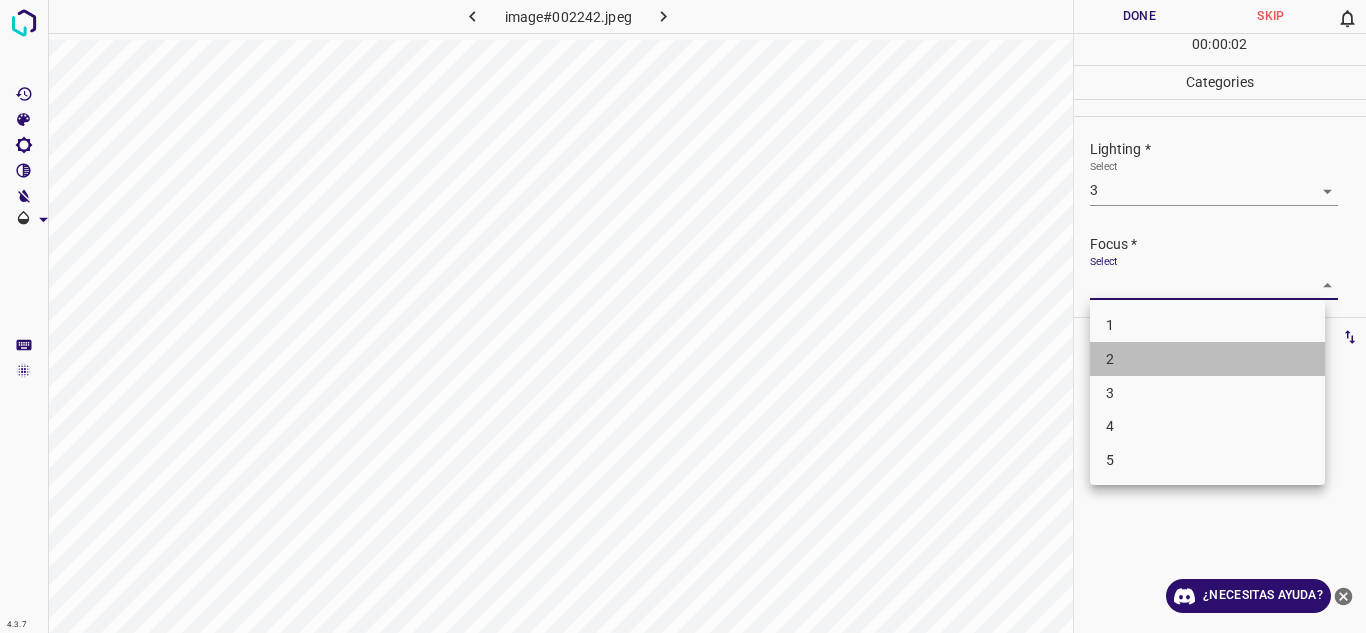 click on "2" at bounding box center (1207, 359) 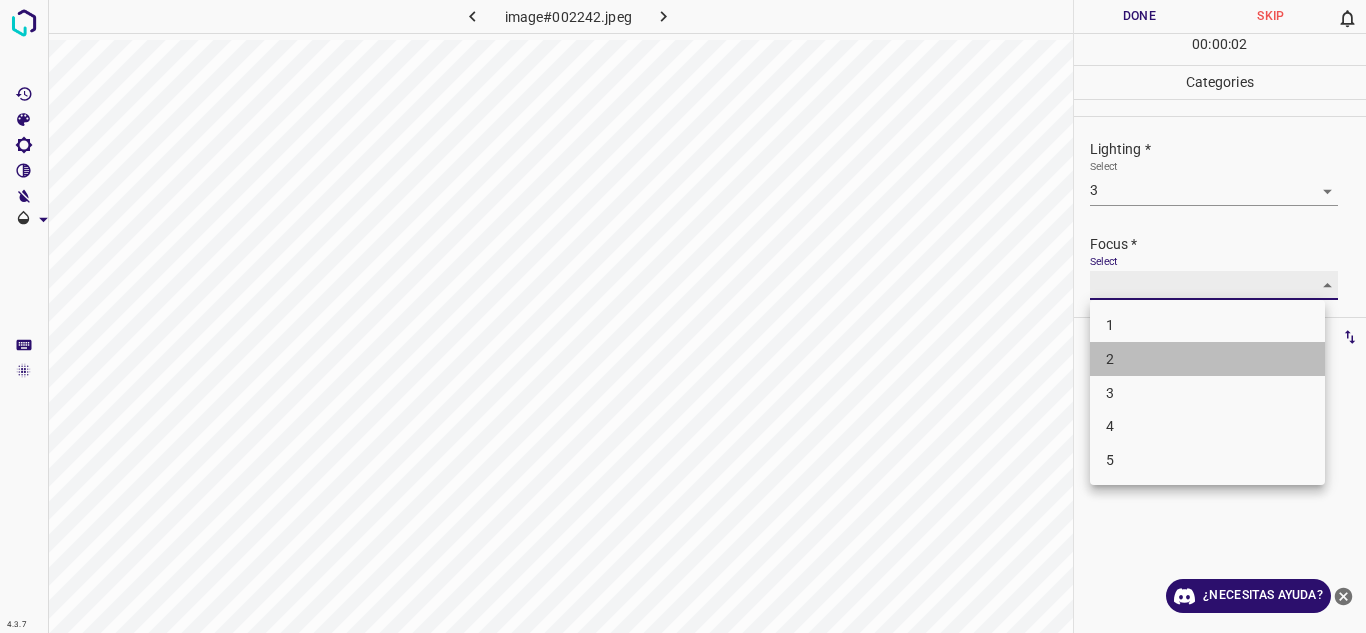 type on "2" 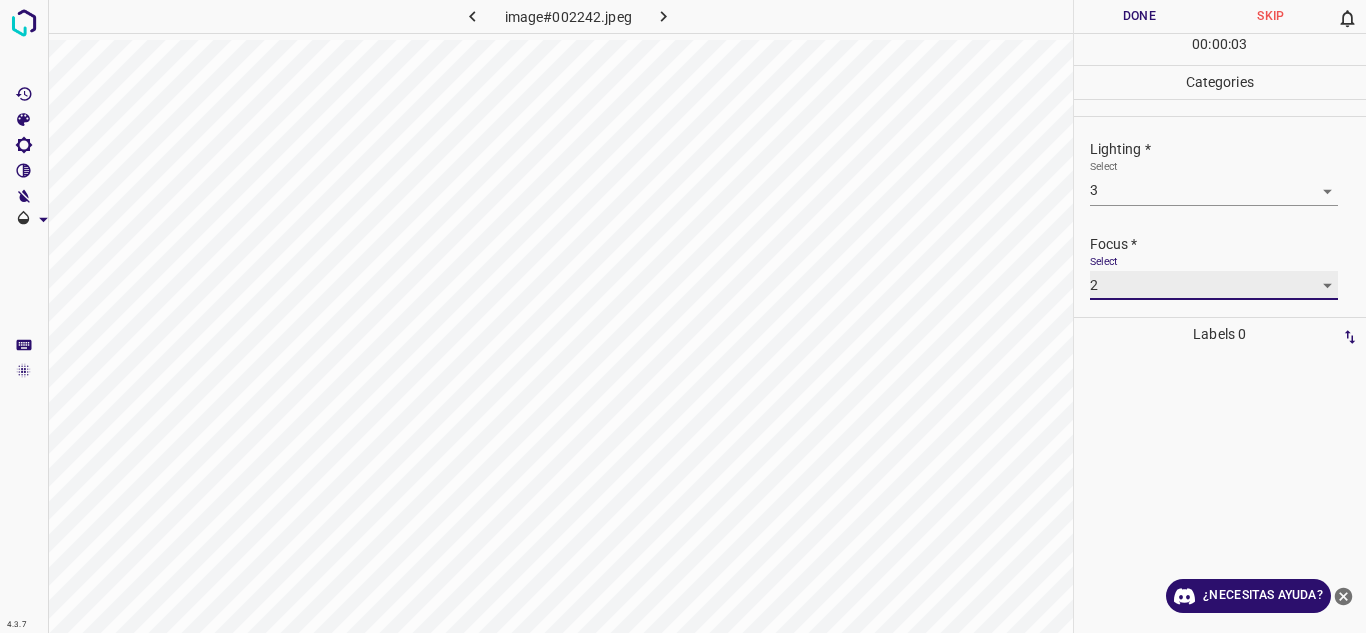 scroll, scrollTop: 98, scrollLeft: 0, axis: vertical 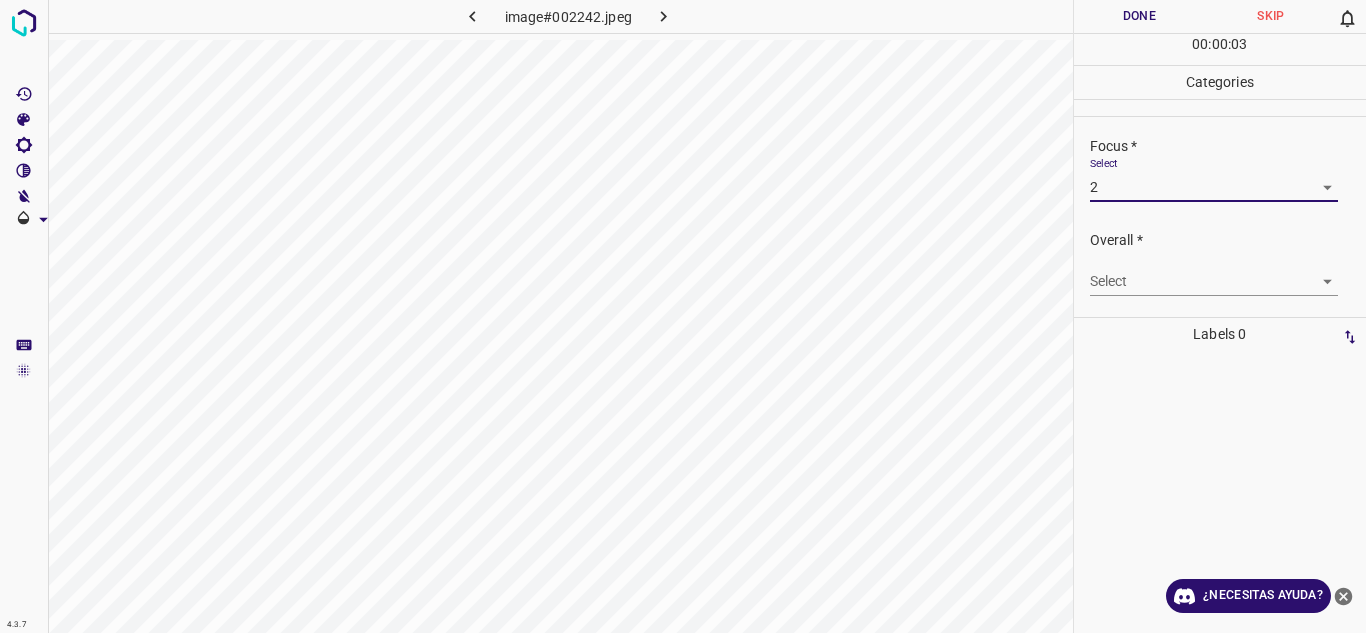 click on "4.3.7 image#002242.jpeg Done Skip 0 00   : 00   : 03   Categories Lighting *  Select 3 3 Focus *  Select 2 2 Overall *  Select ​ Labels   0 Categories 1 Lighting 2 Focus 3 Overall Tools Space Change between modes (Draw & Edit) I Auto labeling R Restore zoom M Zoom in N Zoom out Delete Delete selecte label Filters Z Restore filters X Saturation filter C Brightness filter V Contrast filter B Gray scale filter General O Download ¿Necesitas ayuda? Texto original Valora esta traducción Tu opinión servirá para ayudar a mejorar el Traductor de Google - Texto - Esconder - Borrar" at bounding box center (683, 316) 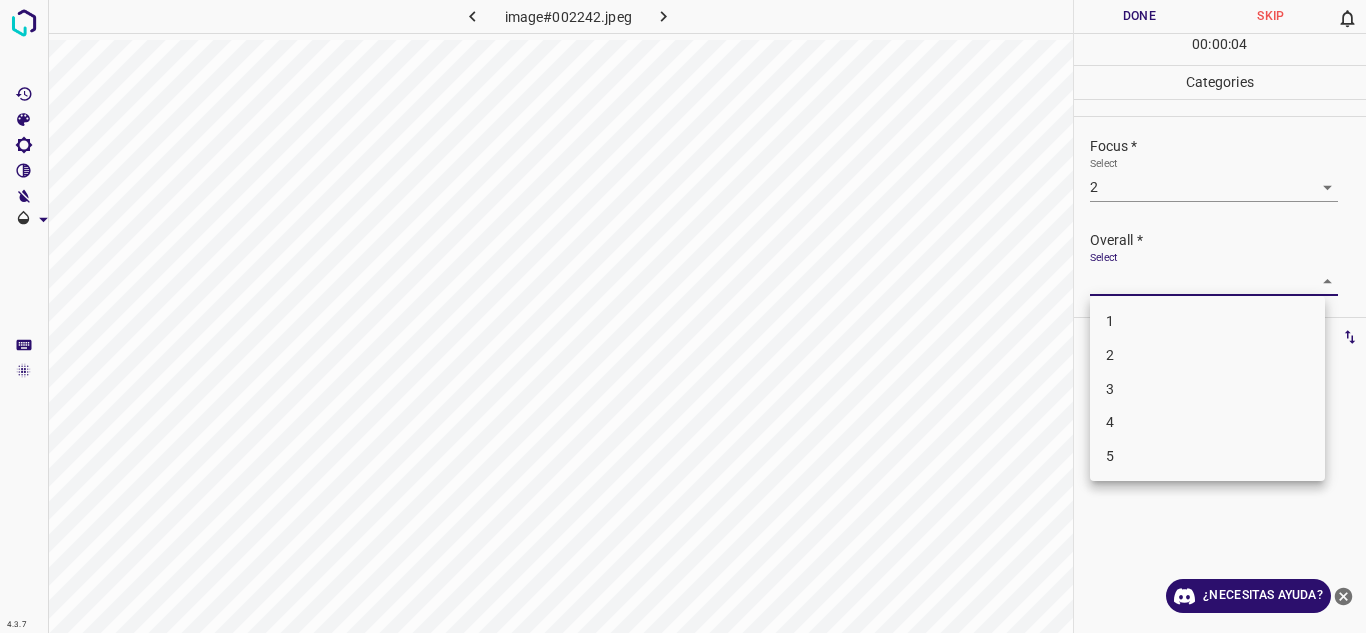 click on "2" at bounding box center (1207, 355) 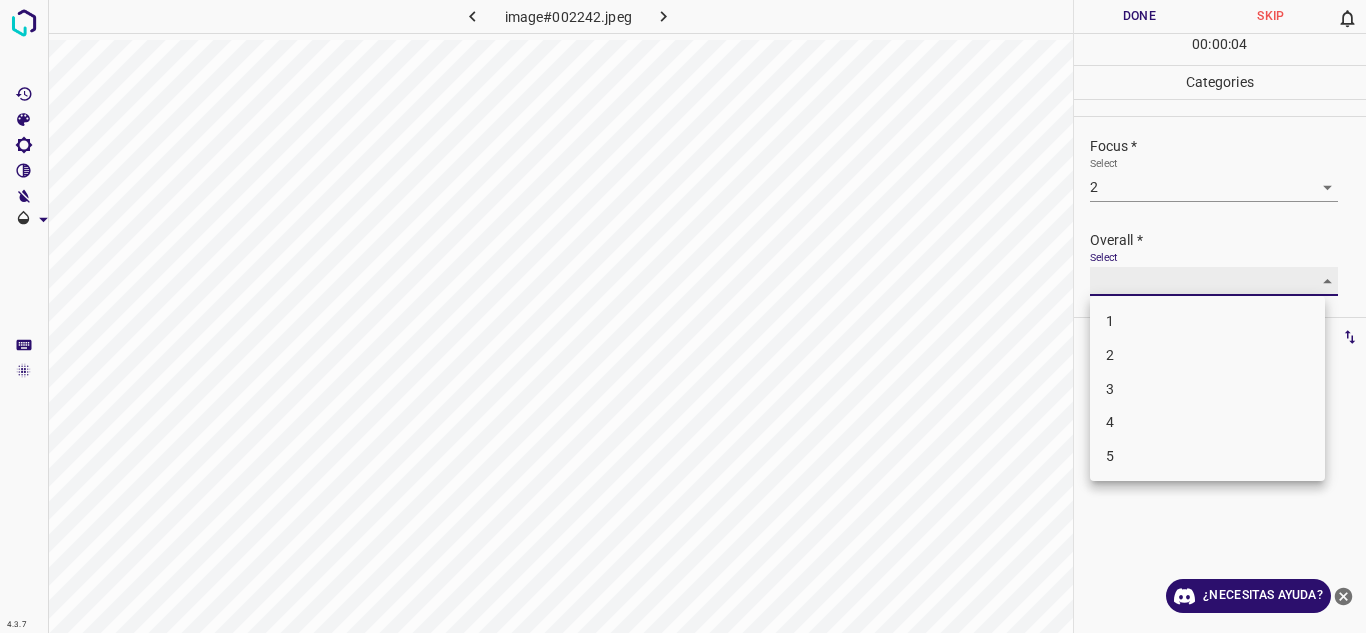 type on "2" 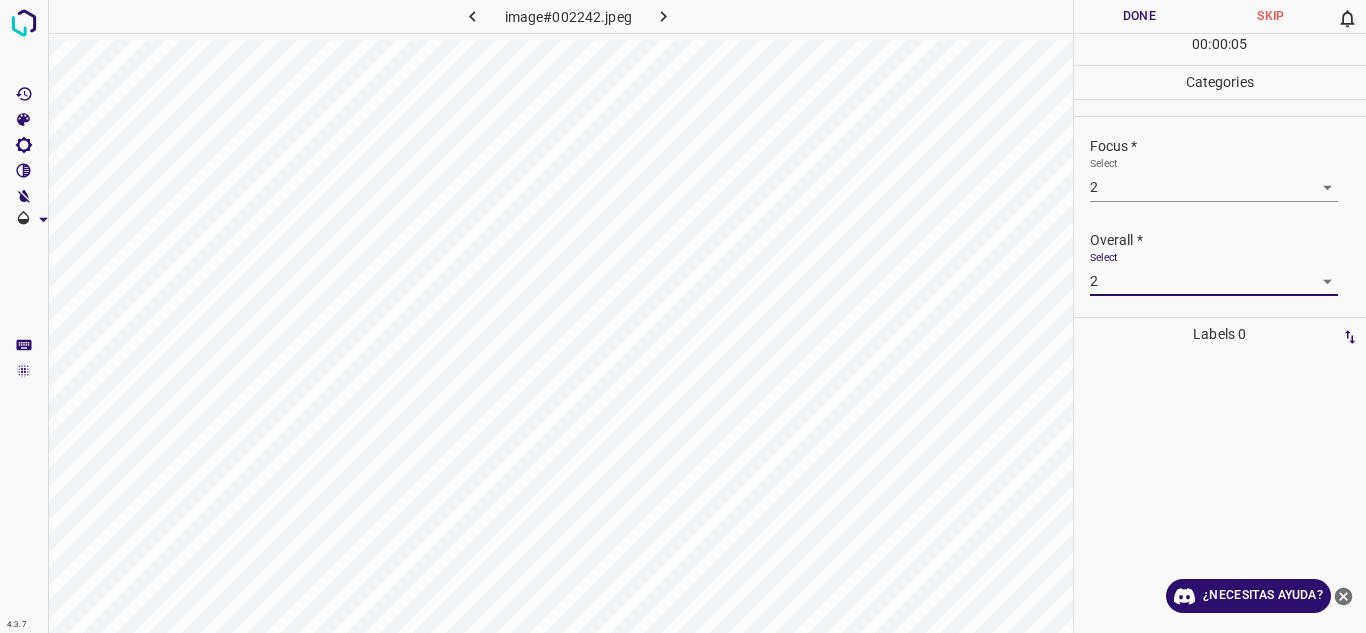 click on "Done" at bounding box center [1140, 16] 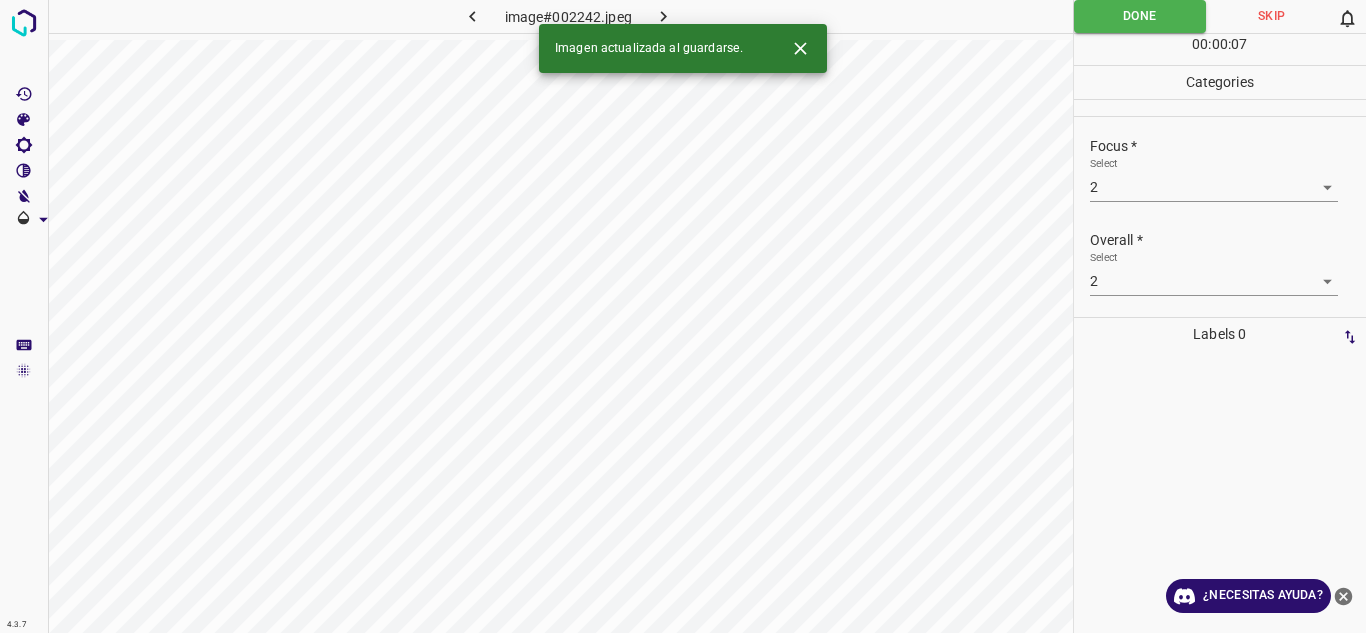 click 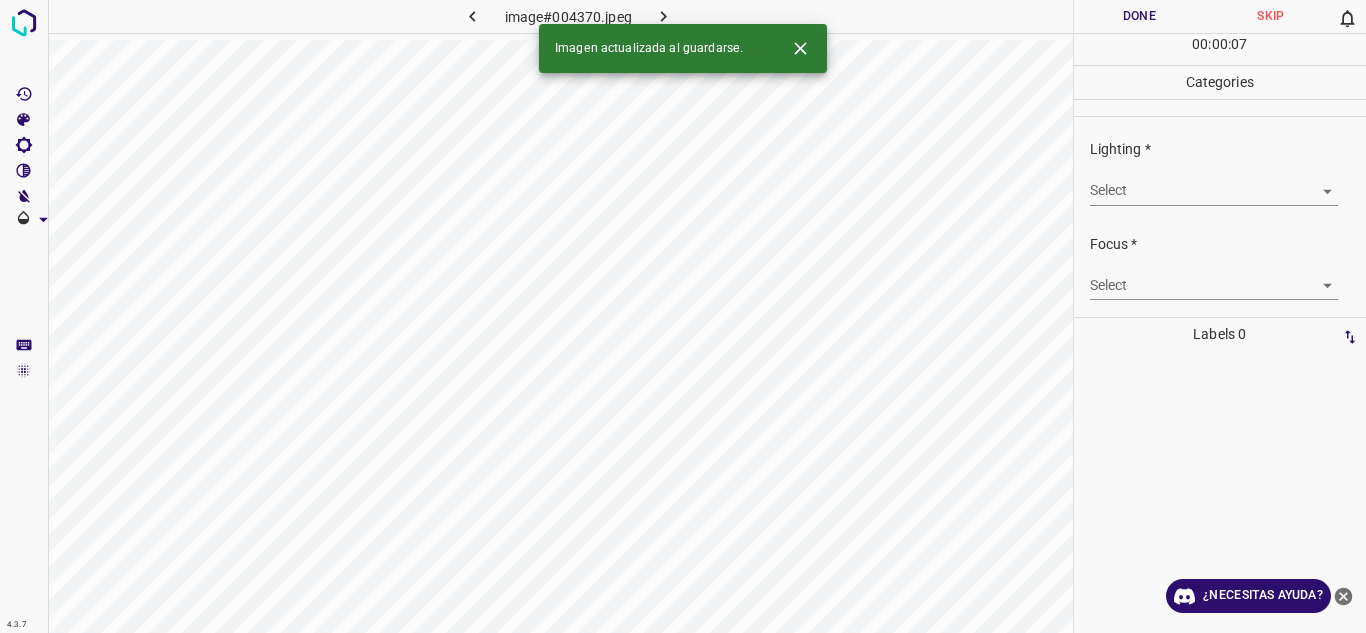 click on "4.3.7 image#004370.jpeg Done Skip 0 00   : 00   : 07   Categories Lighting *  Select ​ Focus *  Select ​ Overall *  Select ​ Labels   0 Categories 1 Lighting 2 Focus 3 Overall Tools Space Change between modes (Draw & Edit) I Auto labeling R Restore zoom M Zoom in N Zoom out Delete Delete selecte label Filters Z Restore filters X Saturation filter C Brightness filter V Contrast filter B Gray scale filter General O Download Imagen actualizada al guardarse. ¿Necesitas ayuda? Texto original Valora esta traducción Tu opinión servirá para ayudar a mejorar el Traductor de Google - Texto - Esconder - Borrar" at bounding box center (683, 316) 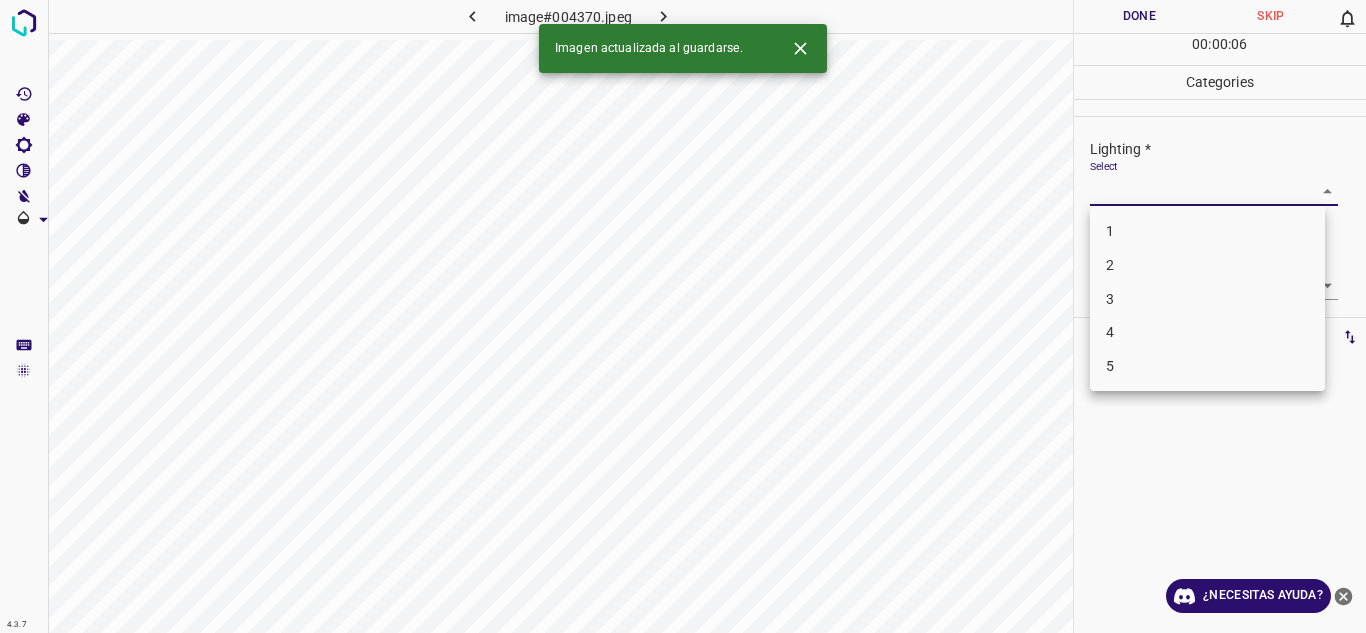 click on "4" at bounding box center (1110, 332) 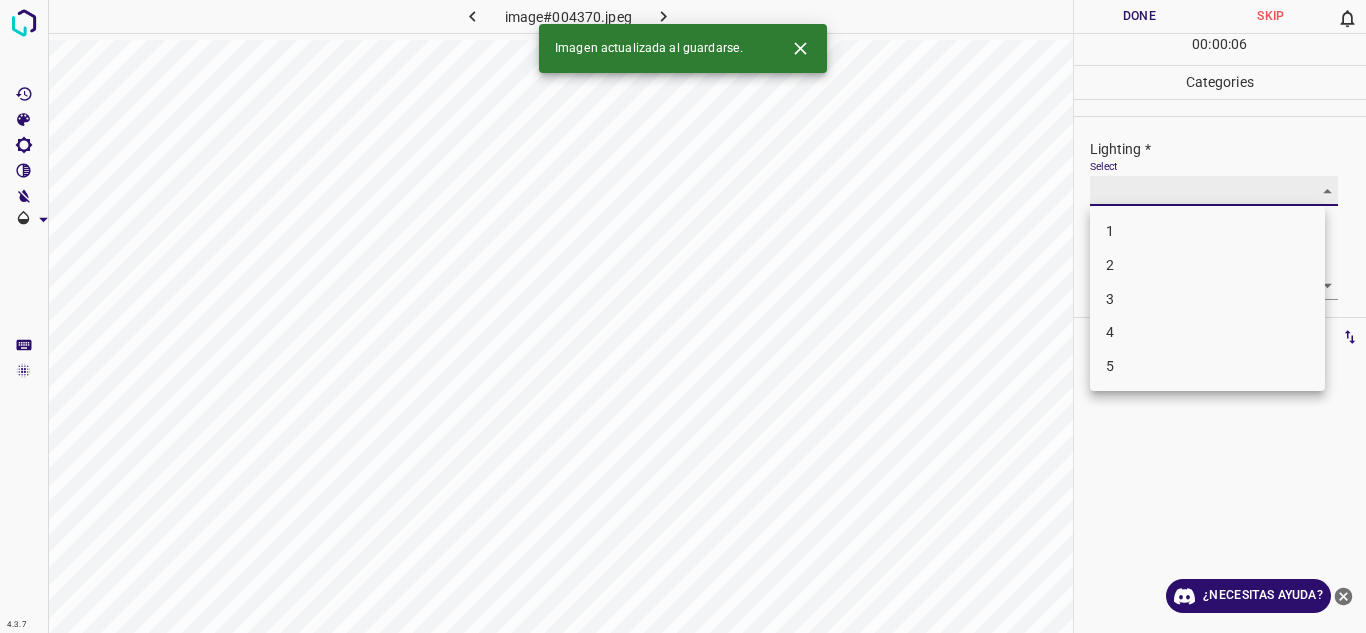 type on "4" 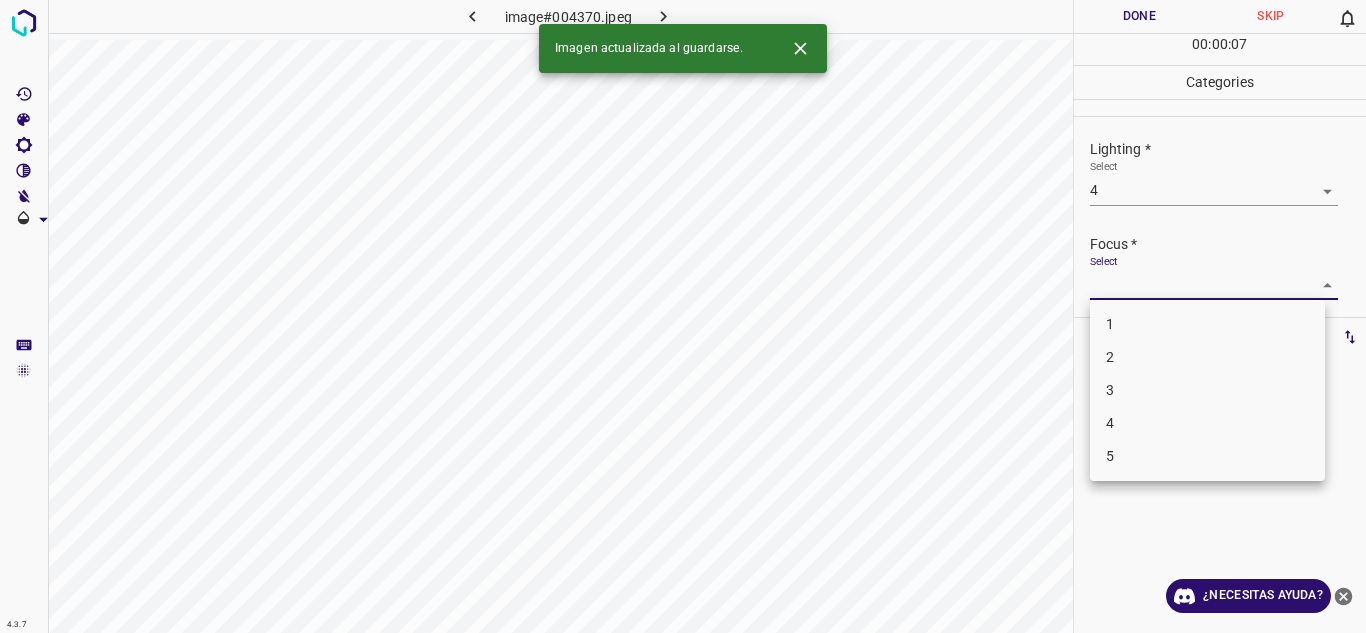 click on "4.3.7 image#004370.jpeg Done Skip 0 00   : 00   : 07   Categories Lighting *  Select 4 4 Focus *  Select ​ Overall *  Select ​ Labels   0 Categories 1 Lighting 2 Focus 3 Overall Tools Space Change between modes (Draw & Edit) I Auto labeling R Restore zoom M Zoom in N Zoom out Delete Delete selecte label Filters Z Restore filters X Saturation filter C Brightness filter V Contrast filter B Gray scale filter General O Download Imagen actualizada al guardarse. ¿Necesitas ayuda? Texto original Valora esta traducción Tu opinión servirá para ayudar a mejorar el Traductor de Google - Texto - Esconder - Borrar 1 2 3 4 5" at bounding box center [683, 316] 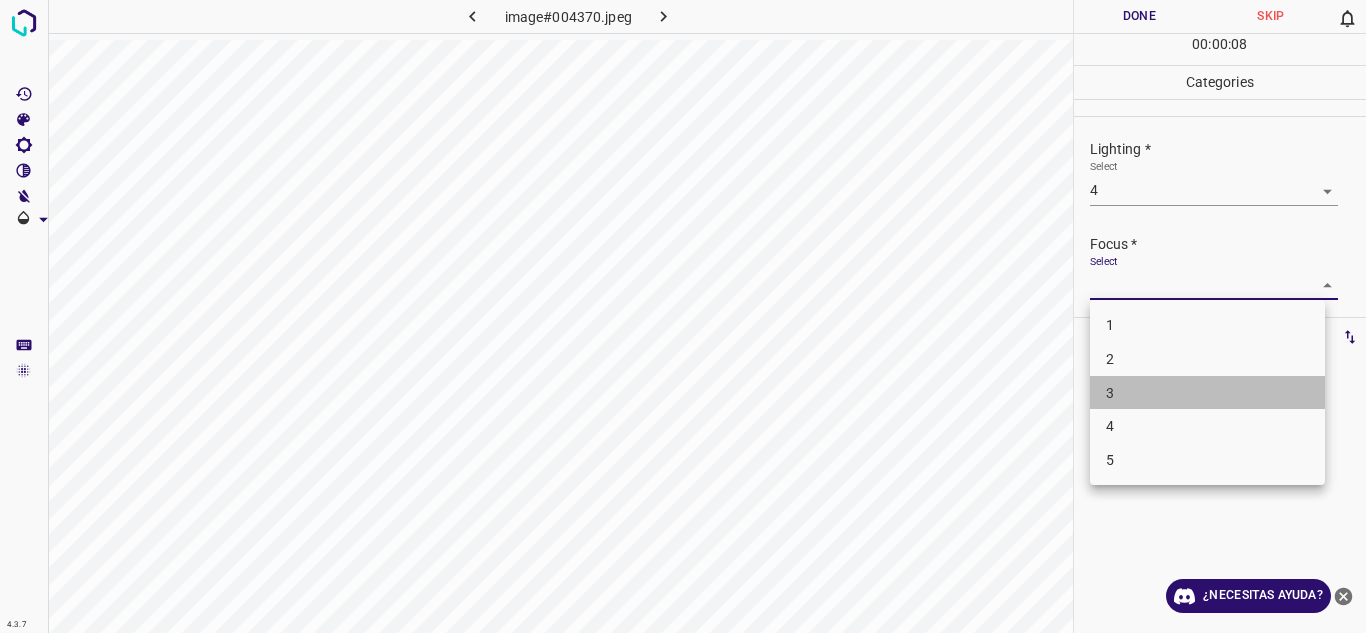 click on "3" at bounding box center (1207, 393) 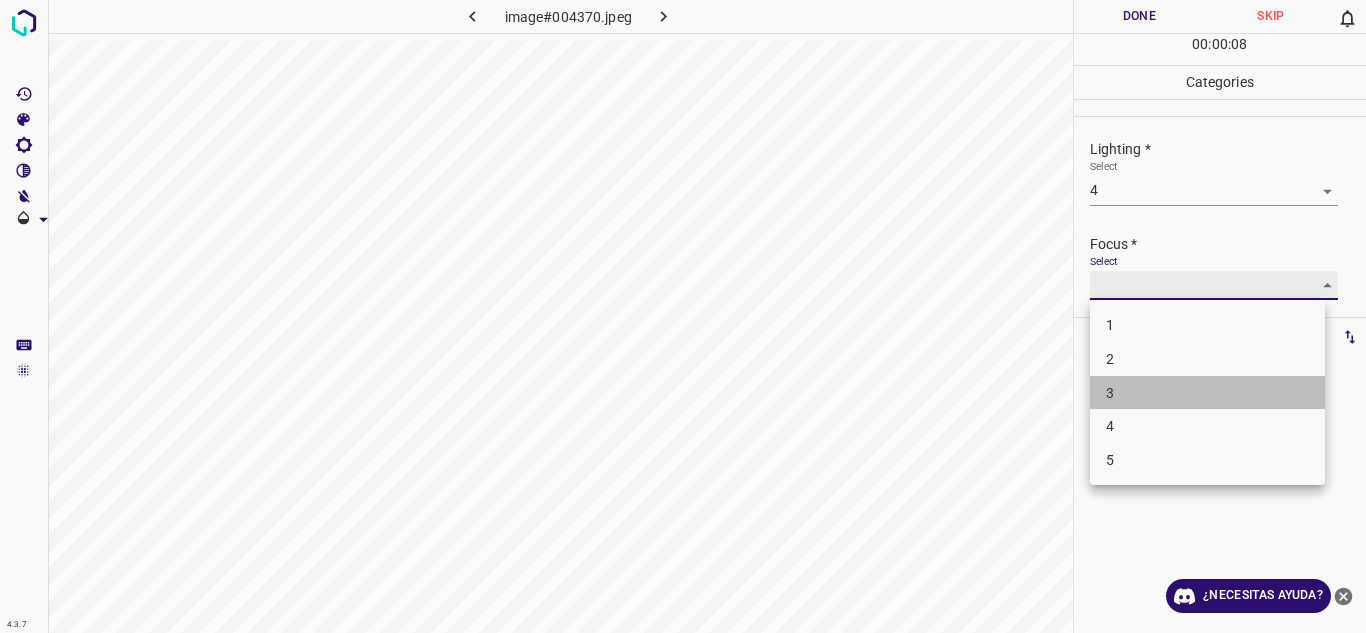 type on "3" 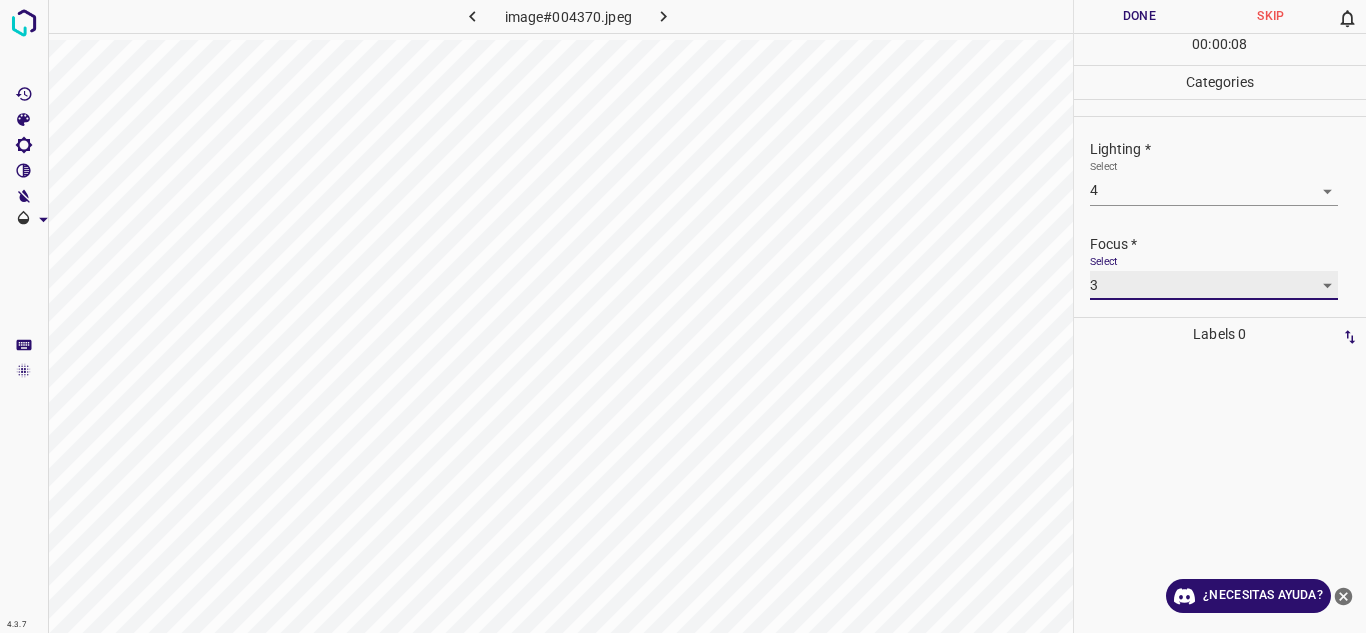 scroll, scrollTop: 98, scrollLeft: 0, axis: vertical 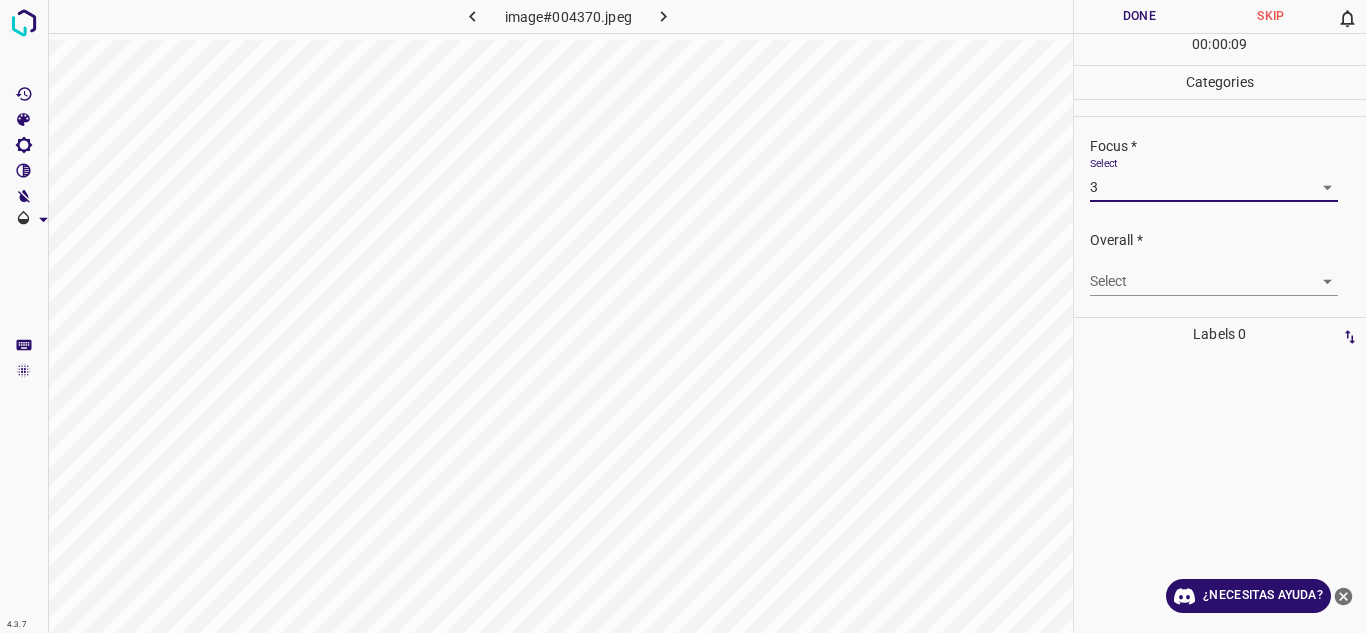 click on "4.3.7 image#004370.jpeg Done Skip 0 00   : 00   : 09   Categories Lighting *  Select 4 4 Focus *  Select 3 3 Overall *  Select ​ Labels   0 Categories 1 Lighting 2 Focus 3 Overall Tools Space Change between modes (Draw & Edit) I Auto labeling R Restore zoom M Zoom in N Zoom out Delete Delete selecte label Filters Z Restore filters X Saturation filter C Brightness filter V Contrast filter B Gray scale filter General O Download ¿Necesitas ayuda? Texto original Valora esta traducción Tu opinión servirá para ayudar a mejorar el Traductor de Google - Texto - Esconder - Borrar" at bounding box center [683, 316] 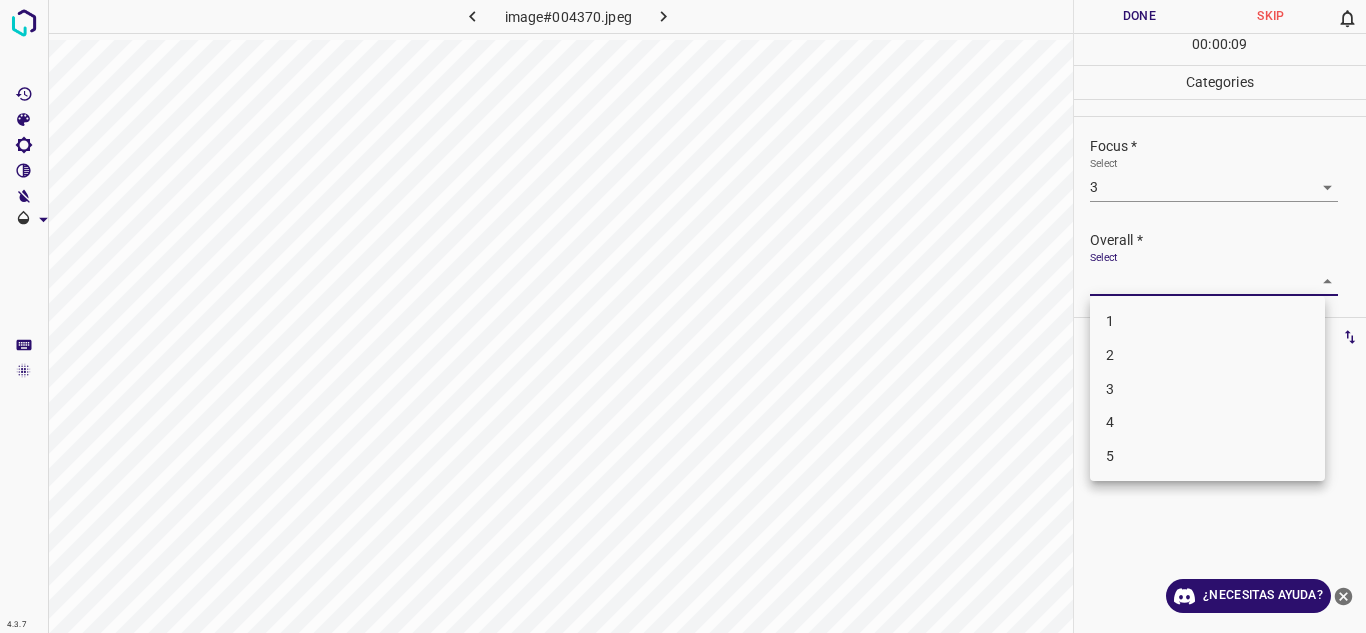 click on "4" at bounding box center [1207, 422] 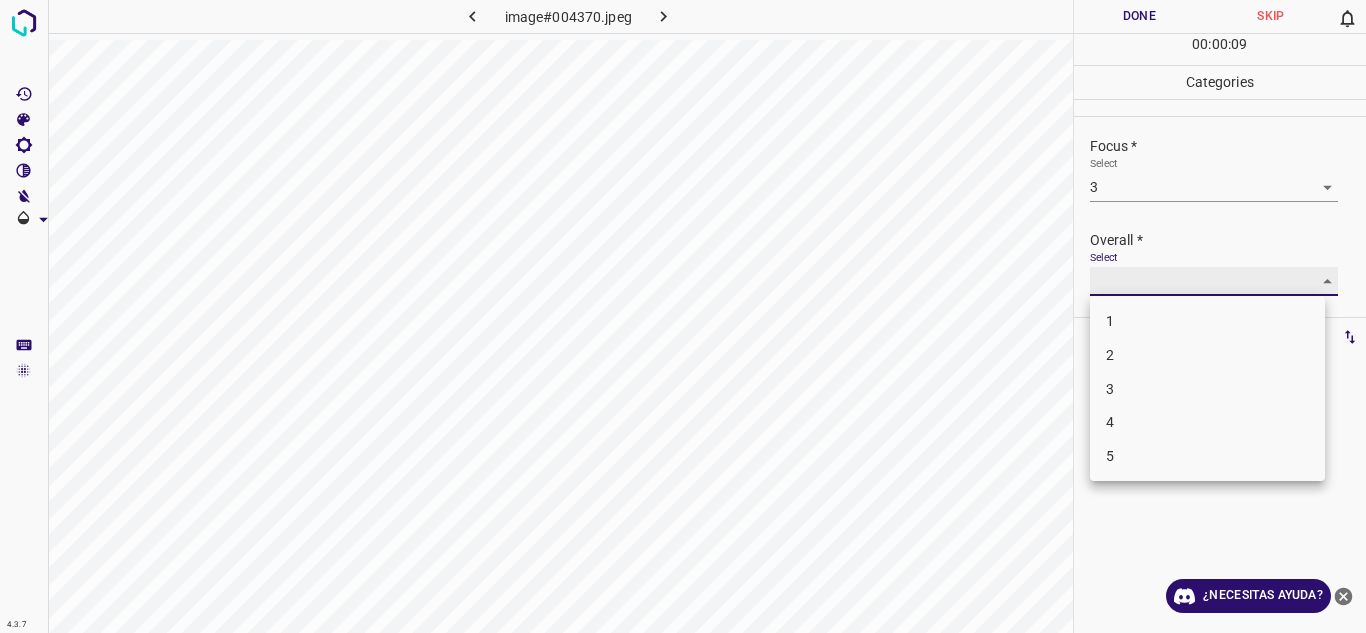 type on "4" 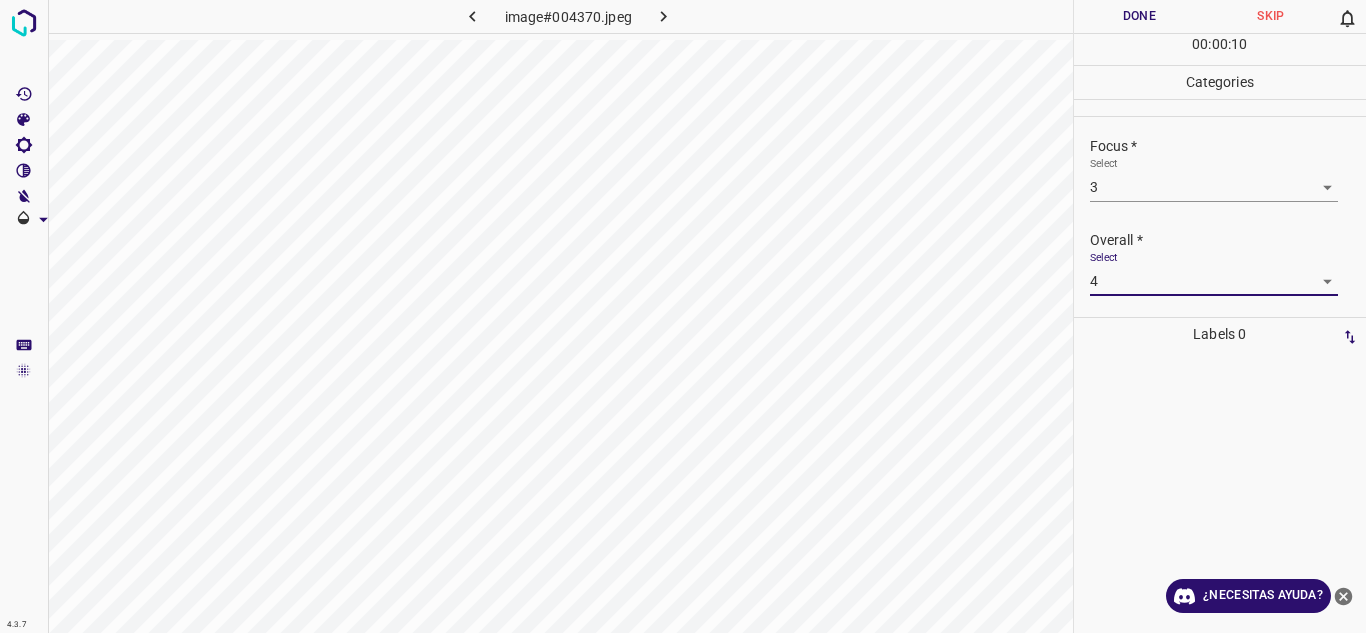 click on "Done" at bounding box center (1140, 16) 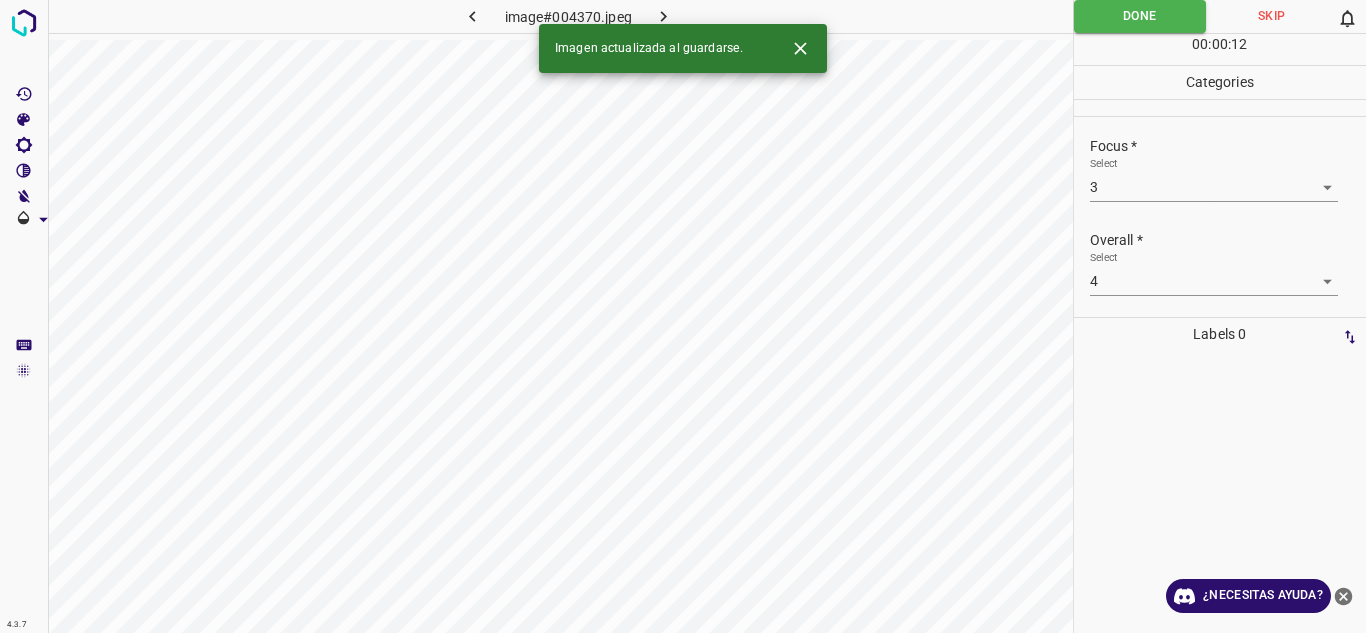 click at bounding box center (664, 16) 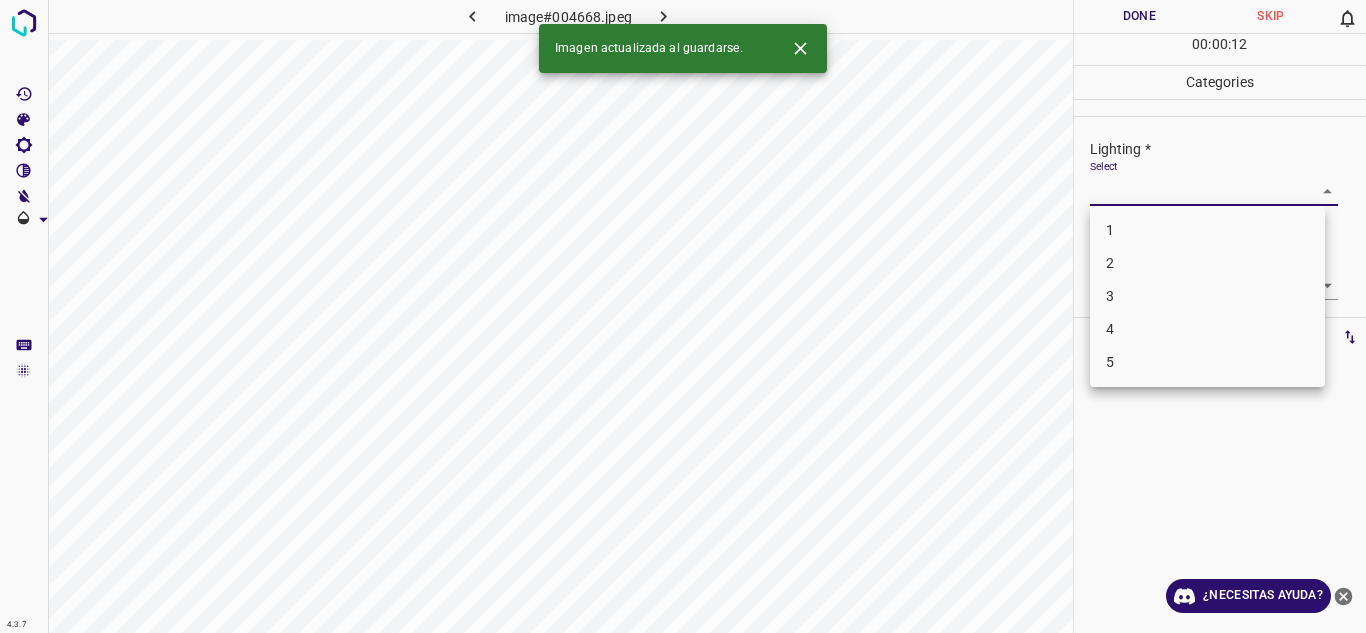 click on "4.3.7 image#004668.jpeg Done Skip 0 00   : 00   : 12   Categories Lighting *  Select ​ Focus *  Select ​ Overall *  Select ​ Labels   0 Categories 1 Lighting 2 Focus 3 Overall Tools Space Change between modes (Draw & Edit) I Auto labeling R Restore zoom M Zoom in N Zoom out Delete Delete selecte label Filters Z Restore filters X Saturation filter C Brightness filter V Contrast filter B Gray scale filter General O Download Imagen actualizada al guardarse. ¿Necesitas ayuda? Texto original Valora esta traducción Tu opinión servirá para ayudar a mejorar el Traductor de Google - Texto - Esconder - Borrar 1 2 3 4 5" at bounding box center [683, 316] 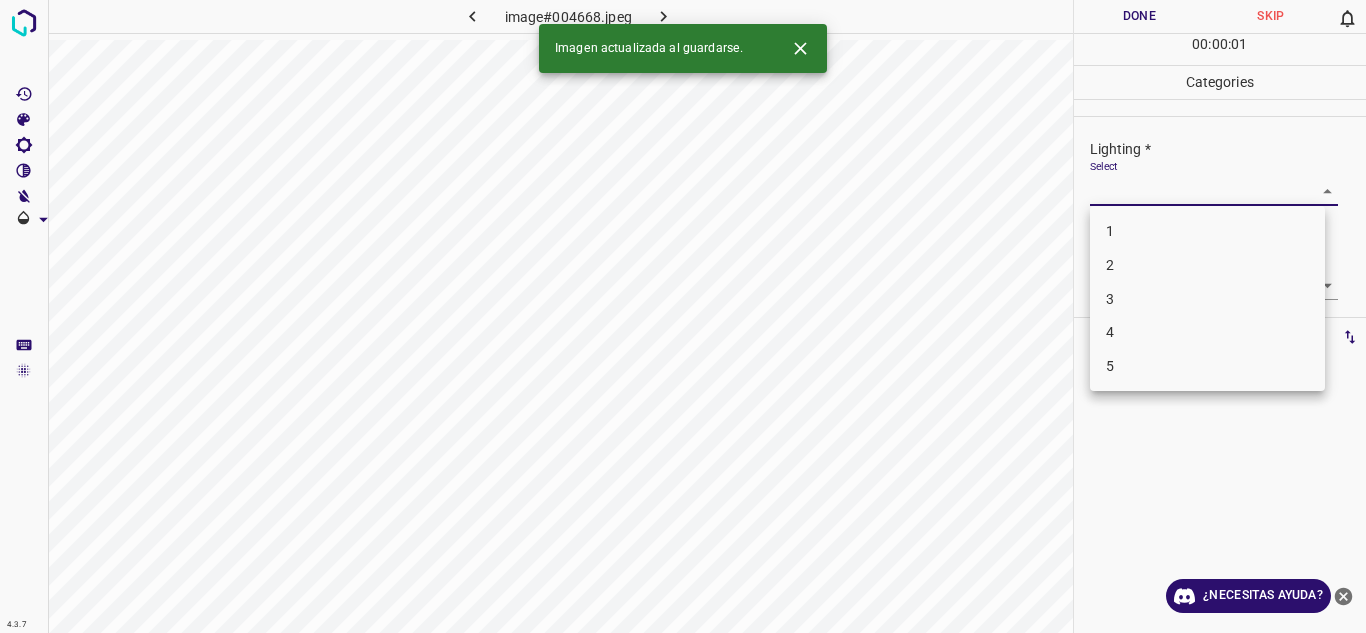 click on "3" at bounding box center [1207, 299] 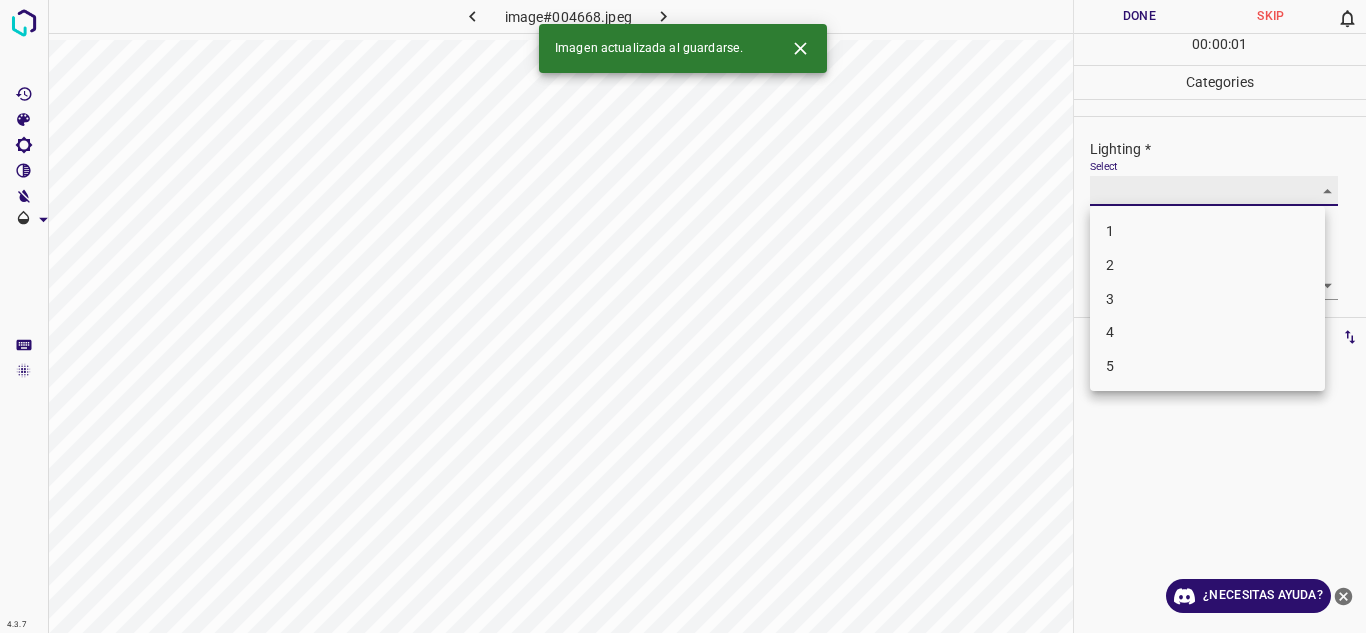 type on "3" 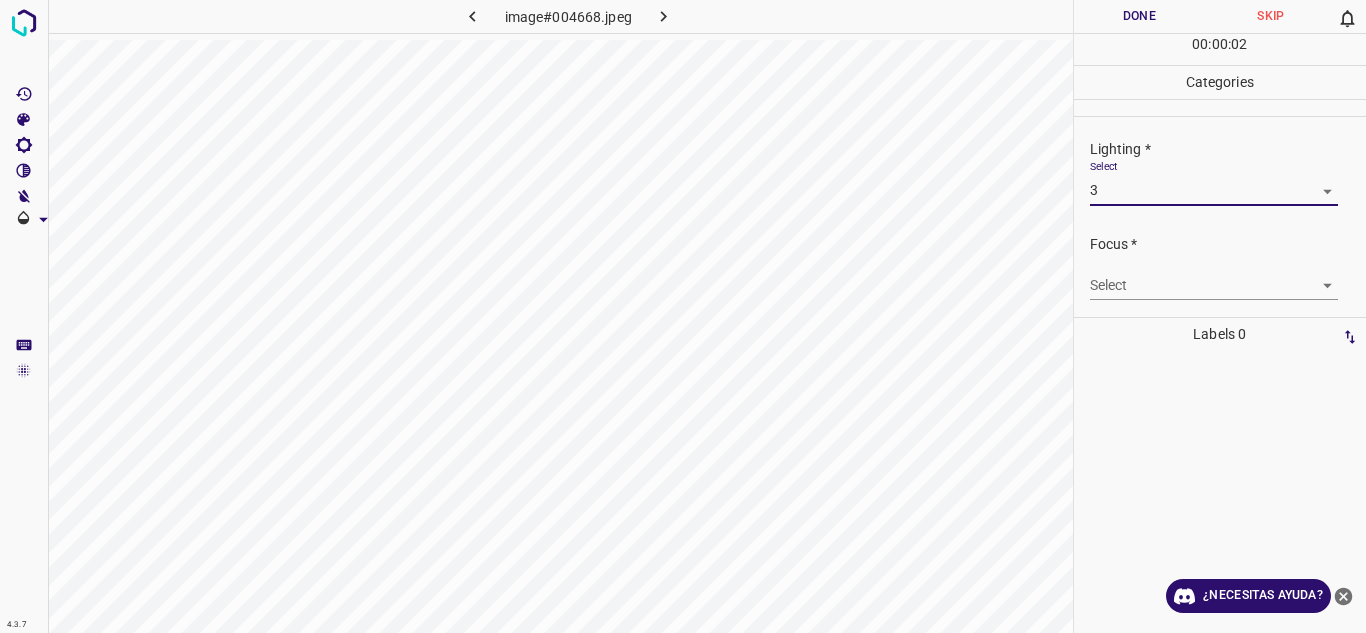 click on "4.3.7 image#004668.jpeg Done Skip 0 00   : 00   : 02   Categories Lighting *  Select 3 3 Focus *  Select ​ Overall *  Select ​ Labels   0 Categories 1 Lighting 2 Focus 3 Overall Tools Space Change between modes (Draw & Edit) I Auto labeling R Restore zoom M Zoom in N Zoom out Delete Delete selecte label Filters Z Restore filters X Saturation filter C Brightness filter V Contrast filter B Gray scale filter General O Download ¿Necesitas ayuda? Texto original Valora esta traducción Tu opinión servirá para ayudar a mejorar el Traductor de Google - Texto - Esconder - Borrar" at bounding box center (683, 316) 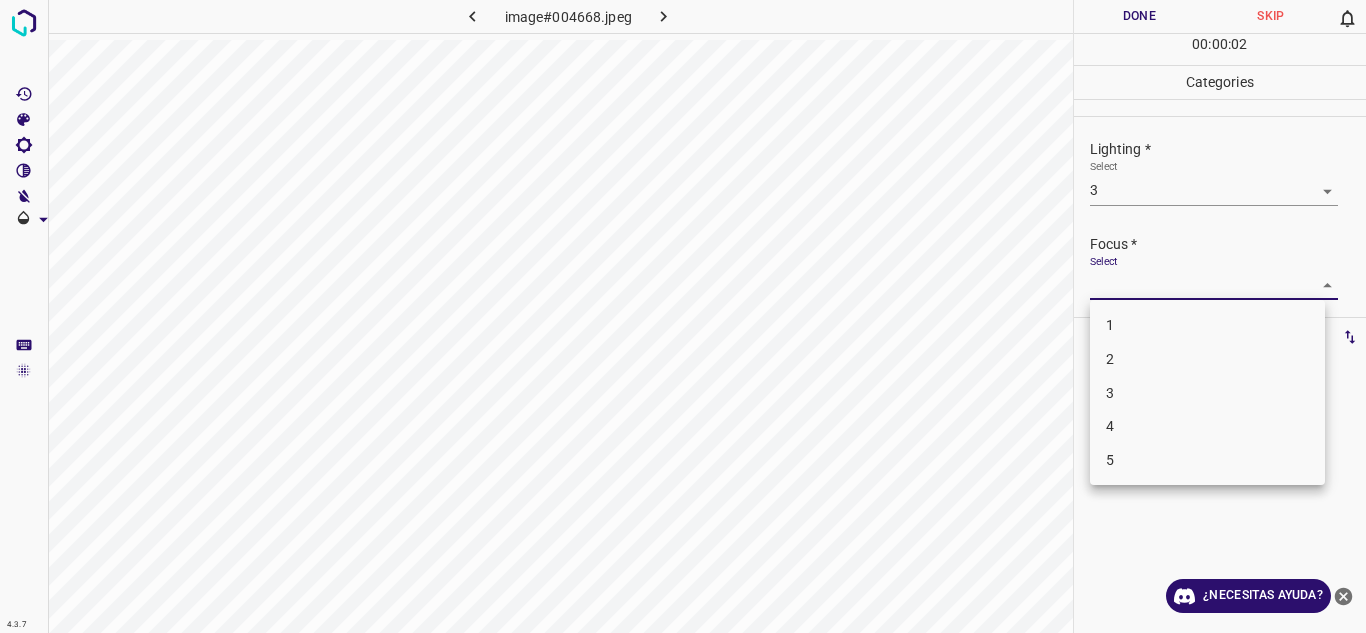 drag, startPoint x: 1190, startPoint y: 350, endPoint x: 1316, endPoint y: 297, distance: 136.69308 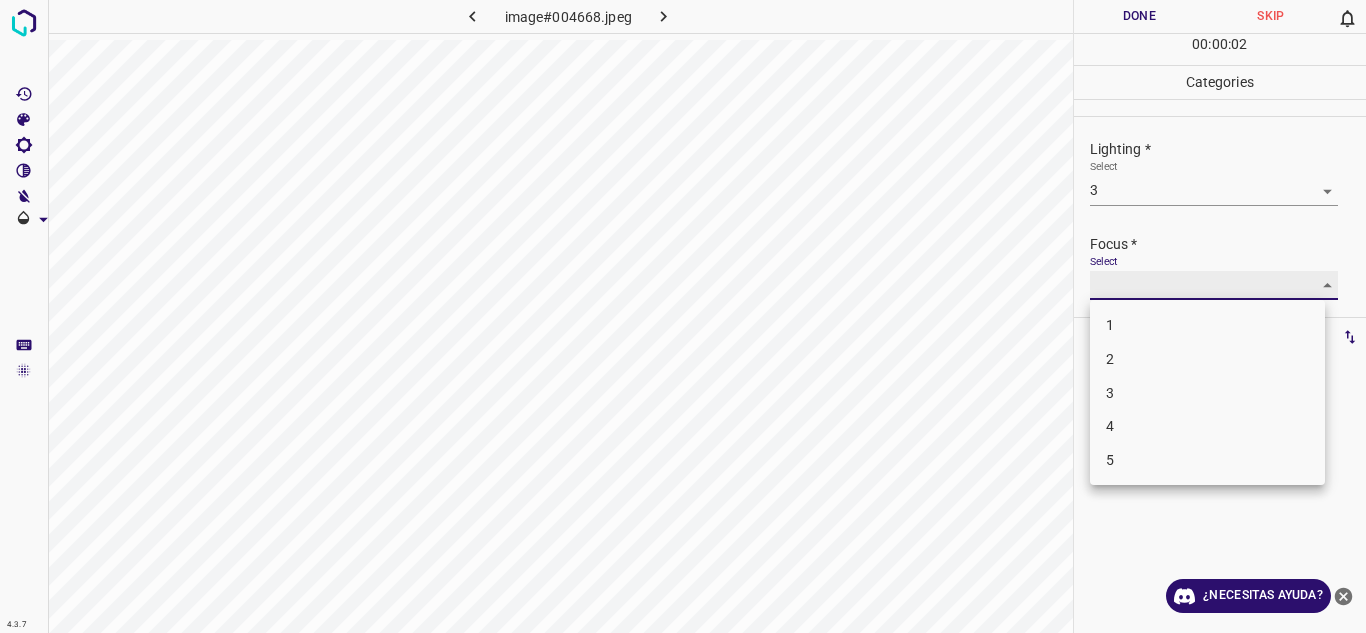 type on "2" 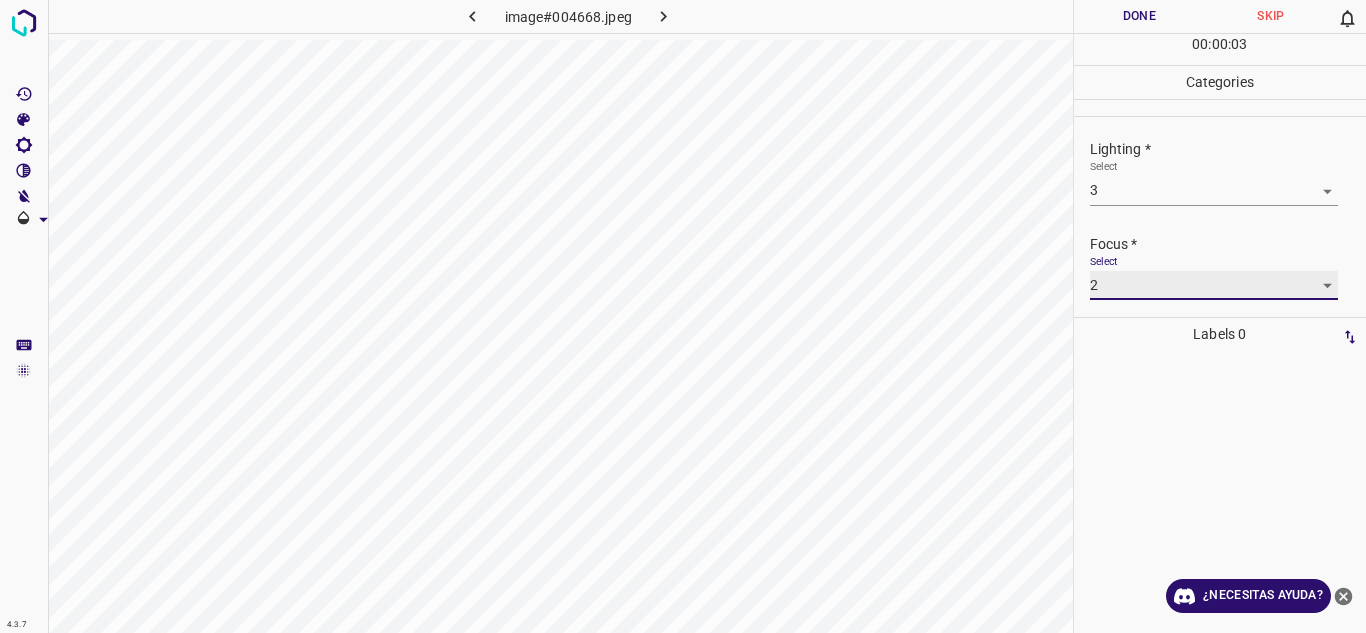 scroll, scrollTop: 98, scrollLeft: 0, axis: vertical 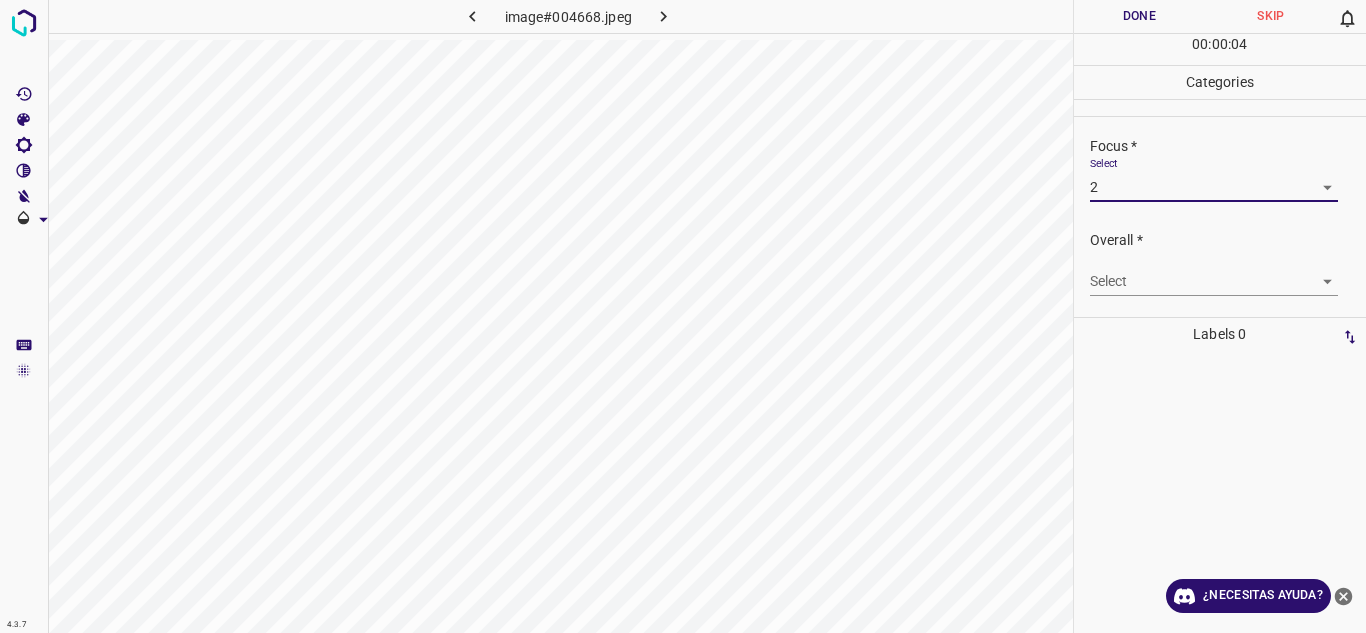 click on "4.3.7 image#004668.jpeg Done Skip 0 00   : 00   : 04   Categories Lighting *  Select 3 3 Focus *  Select 2 2 Overall *  Select ​ Labels   0 Categories 1 Lighting 2 Focus 3 Overall Tools Space Change between modes (Draw & Edit) I Auto labeling R Restore zoom M Zoom in N Zoom out Delete Delete selecte label Filters Z Restore filters X Saturation filter C Brightness filter V Contrast filter B Gray scale filter General O Download ¿Necesitas ayuda? Texto original Valora esta traducción Tu opinión servirá para ayudar a mejorar el Traductor de Google - Texto - Esconder - Borrar" at bounding box center [683, 316] 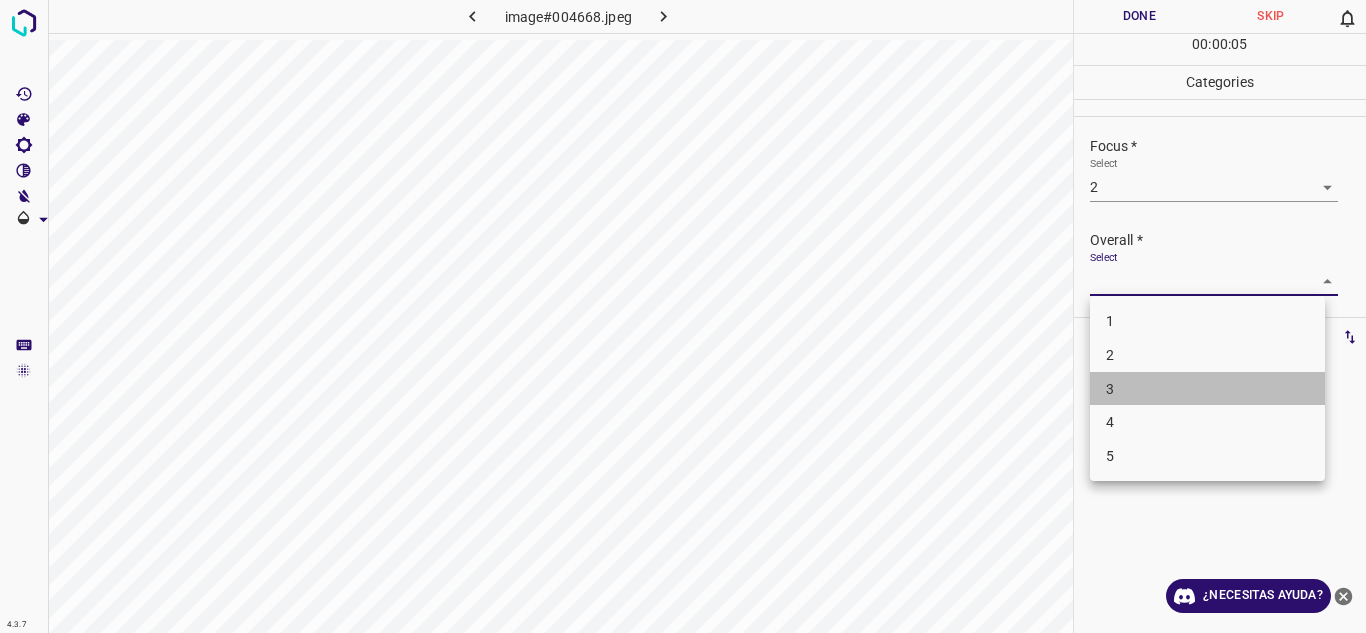 click on "3" at bounding box center (1207, 389) 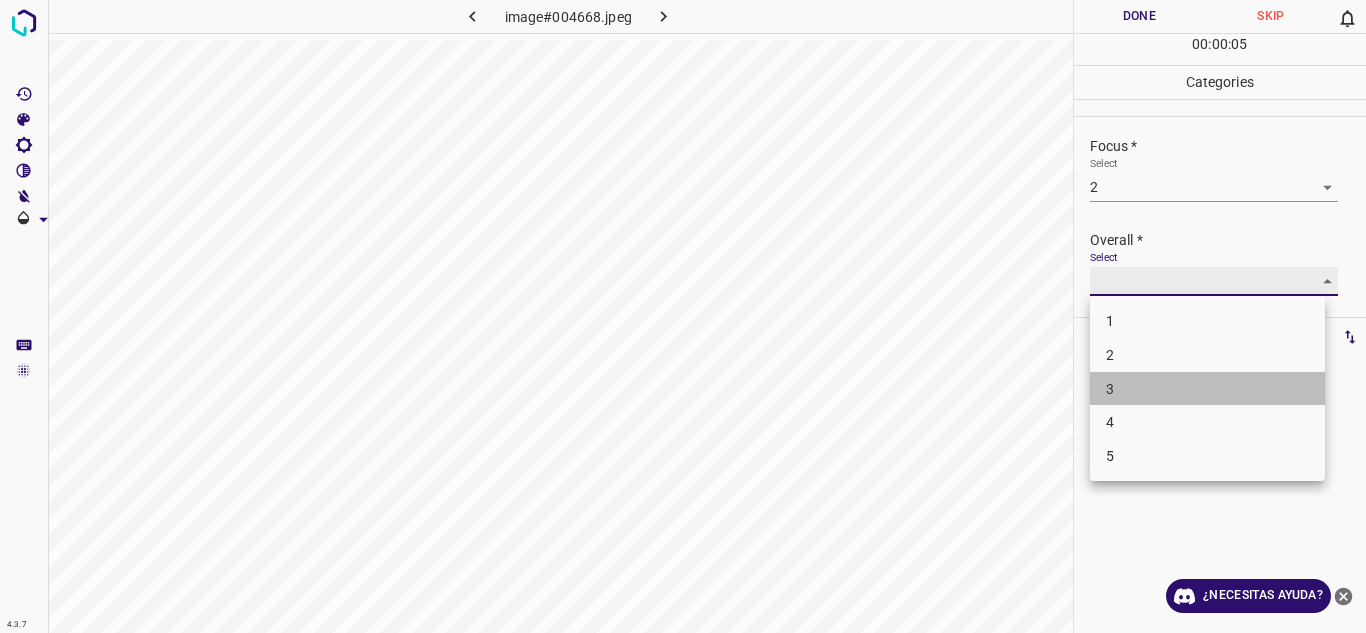 type on "3" 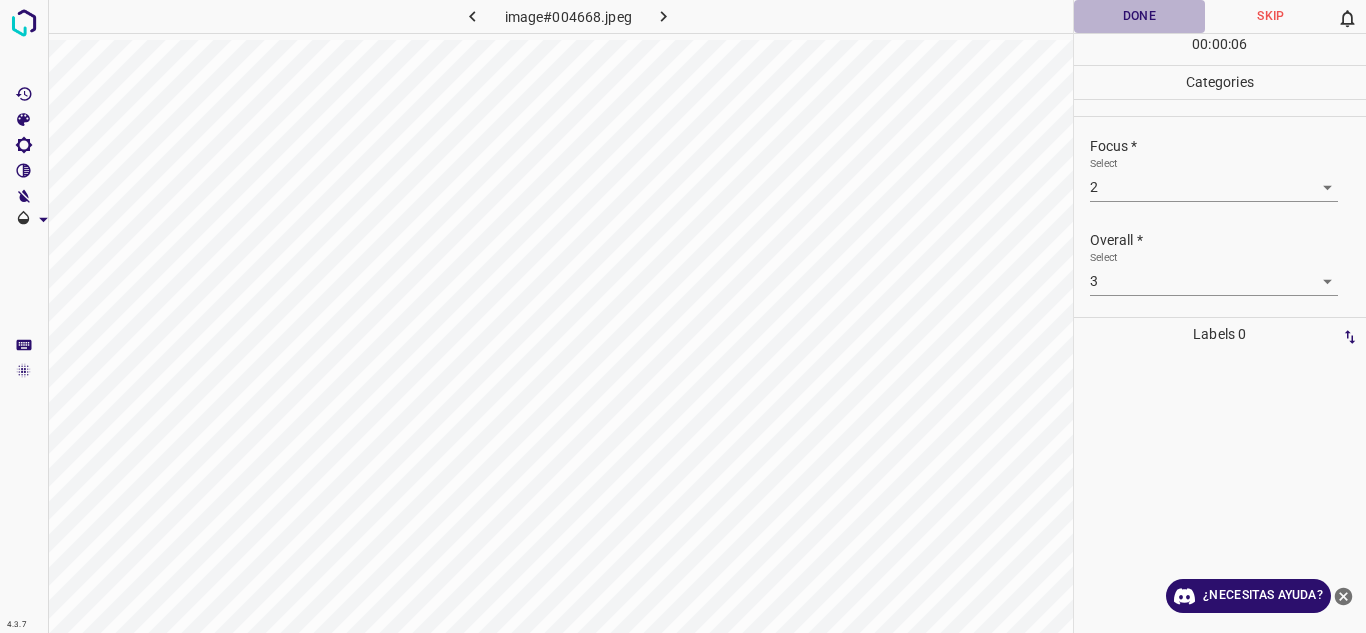 drag, startPoint x: 1140, startPoint y: 7, endPoint x: 1206, endPoint y: 21, distance: 67.46851 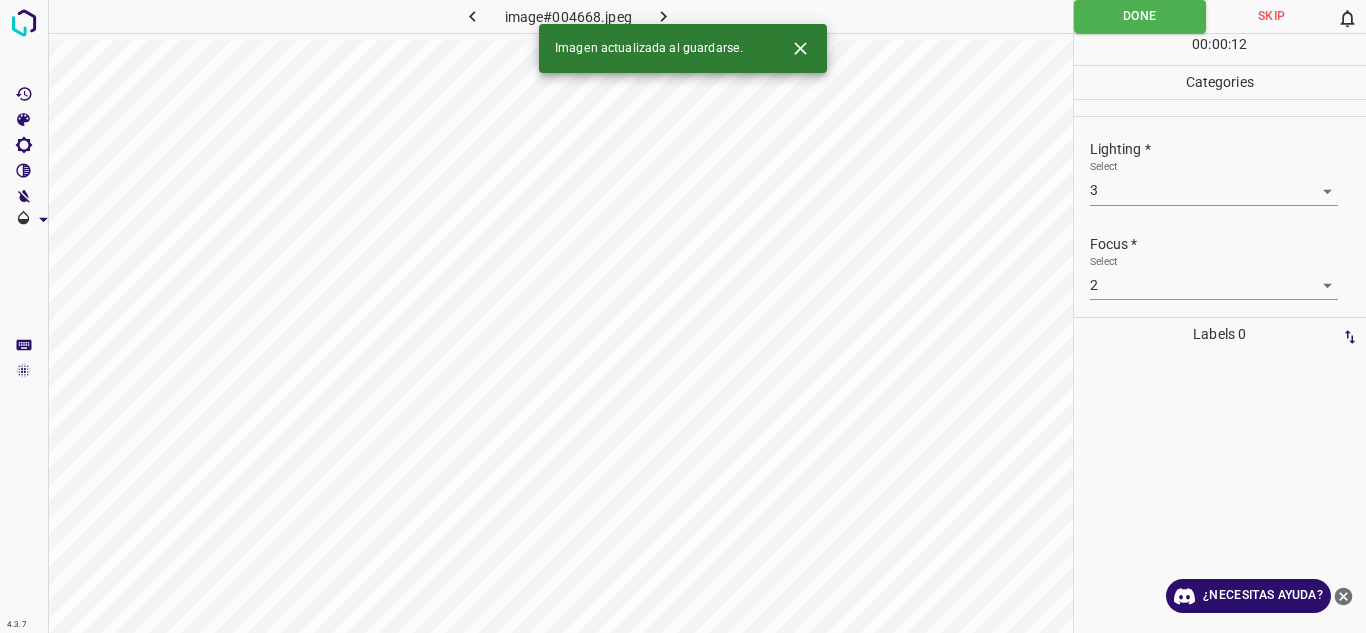 scroll, scrollTop: 98, scrollLeft: 0, axis: vertical 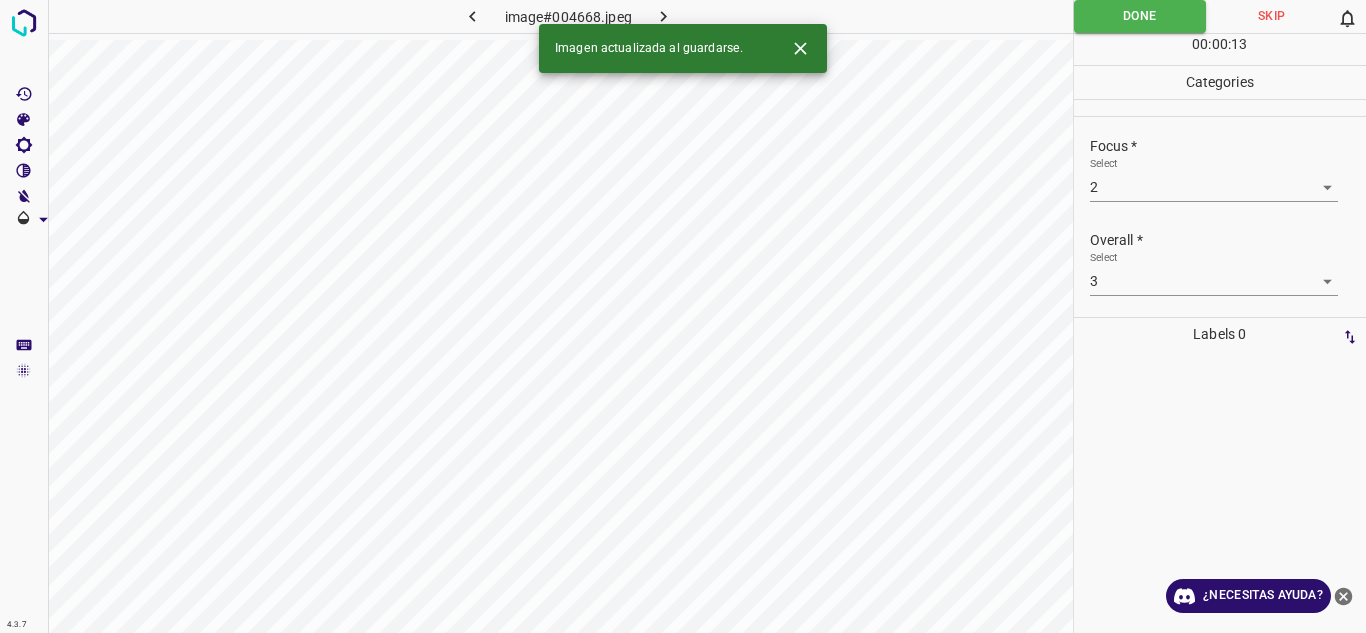click 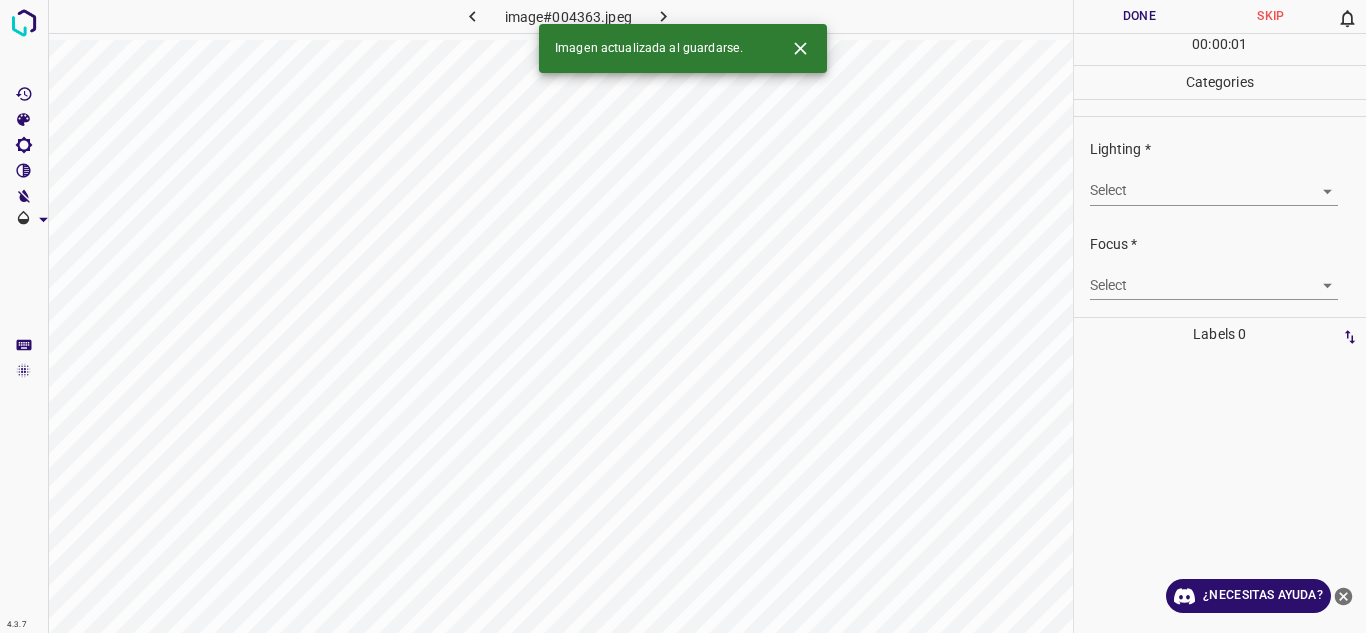 click on "4.3.7 image#004363.jpeg Done Skip 0 00   : 00   : 01   Categories Lighting *  Select ​ Focus *  Select ​ Overall *  Select ​ Labels   0 Categories 1 Lighting 2 Focus 3 Overall Tools Space Change between modes (Draw & Edit) I Auto labeling R Restore zoom M Zoom in N Zoom out Delete Delete selecte label Filters Z Restore filters X Saturation filter C Brightness filter V Contrast filter B Gray scale filter General O Download Imagen actualizada al guardarse. ¿Necesitas ayuda? Texto original Valora esta traducción Tu opinión servirá para ayudar a mejorar el Traductor de Google - Texto - Esconder - Borrar" at bounding box center [683, 316] 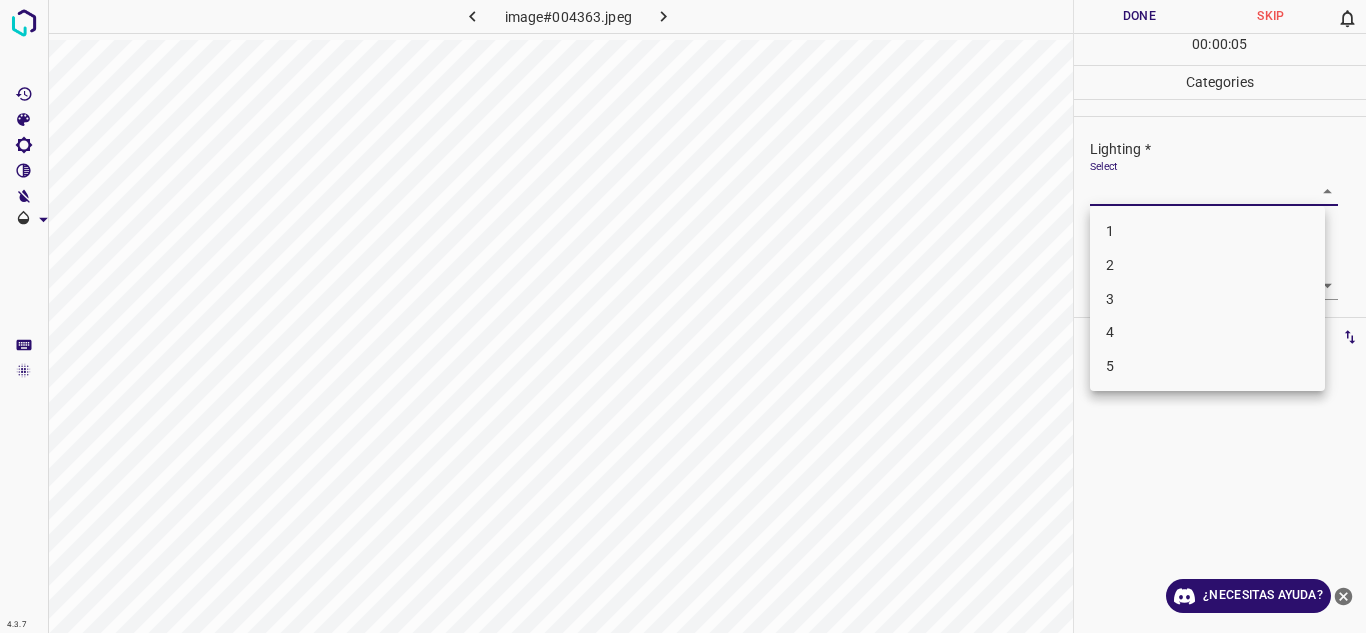 click on "3" at bounding box center [1207, 299] 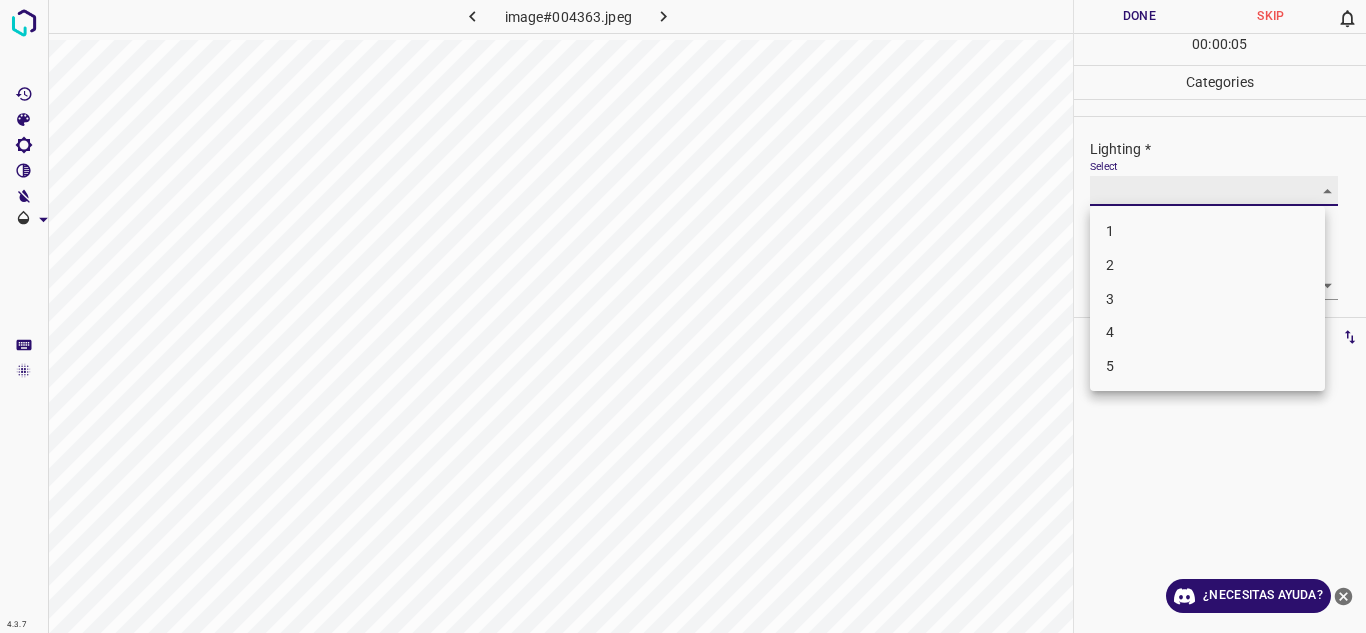 type on "3" 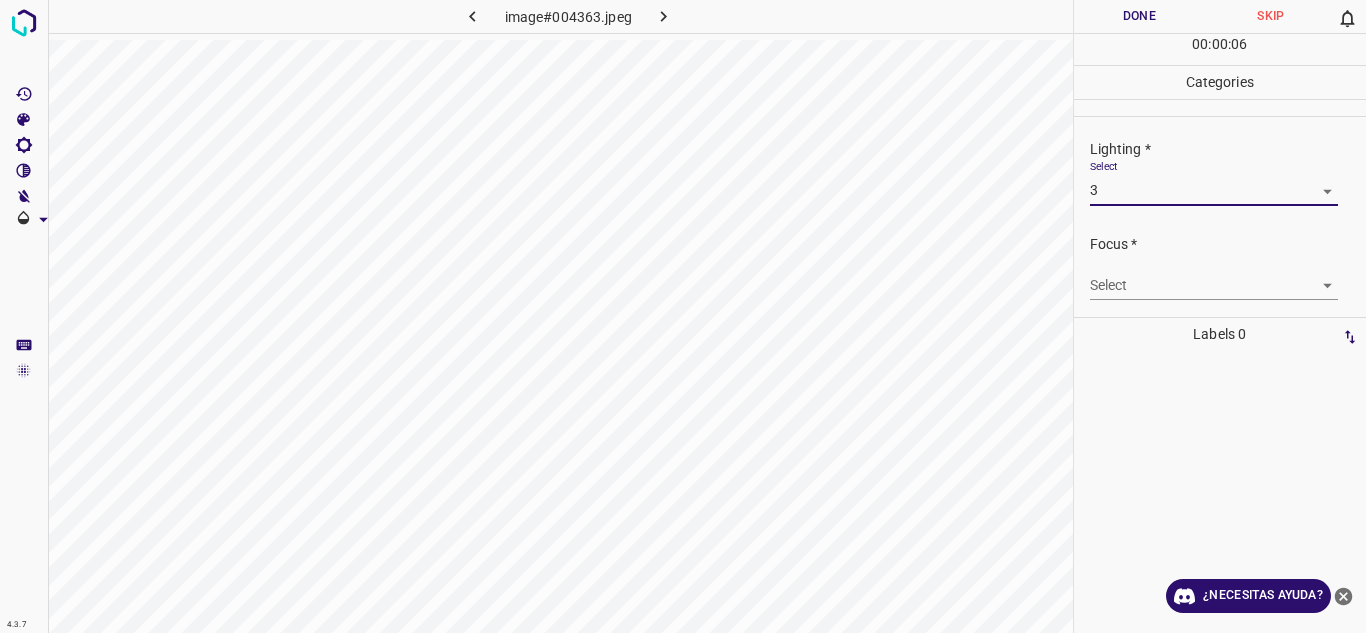 click on "4.3.7 image#004363.jpeg Done Skip 0 00   : 00   : 06   Categories Lighting *  Select 3 3 Focus *  Select ​ Overall *  Select ​ Labels   0 Categories 1 Lighting 2 Focus 3 Overall Tools Space Change between modes (Draw & Edit) I Auto labeling R Restore zoom M Zoom in N Zoom out Delete Delete selecte label Filters Z Restore filters X Saturation filter C Brightness filter V Contrast filter B Gray scale filter General O Download ¿Necesitas ayuda? Texto original Valora esta traducción Tu opinión servirá para ayudar a mejorar el Traductor de Google - Texto - Esconder - Borrar" at bounding box center [683, 316] 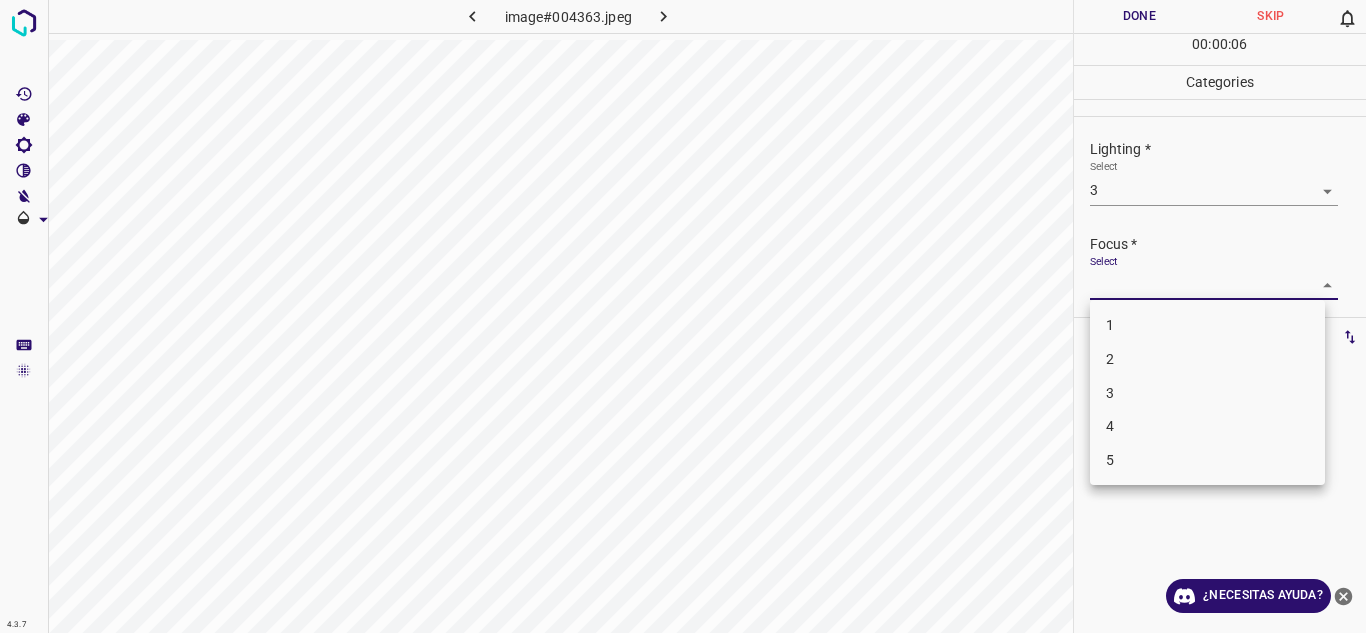 drag, startPoint x: 1089, startPoint y: 389, endPoint x: 1139, endPoint y: 399, distance: 50.990196 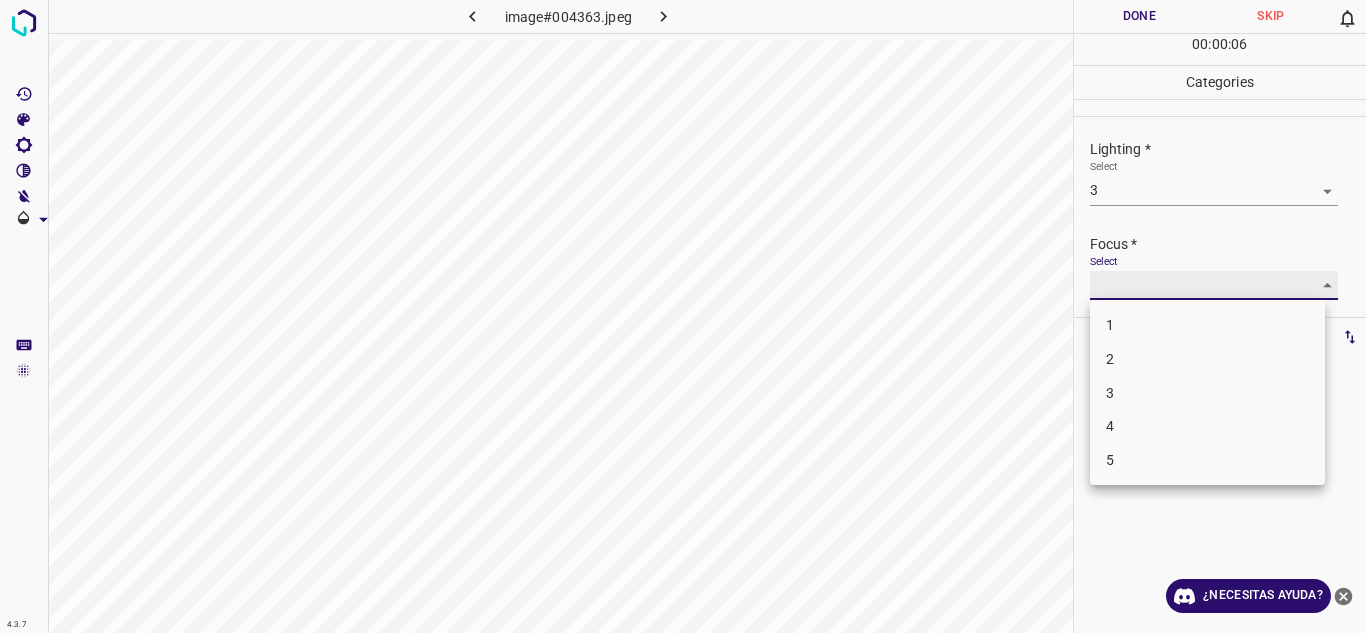 type on "3" 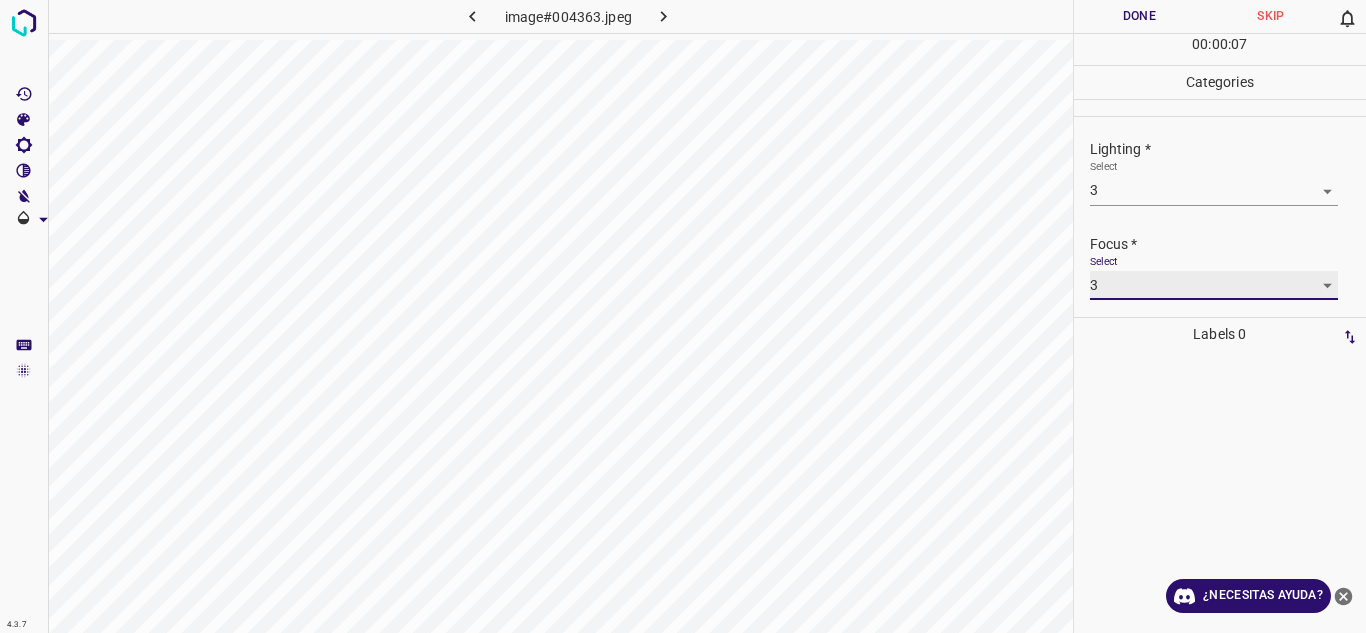 scroll, scrollTop: 98, scrollLeft: 0, axis: vertical 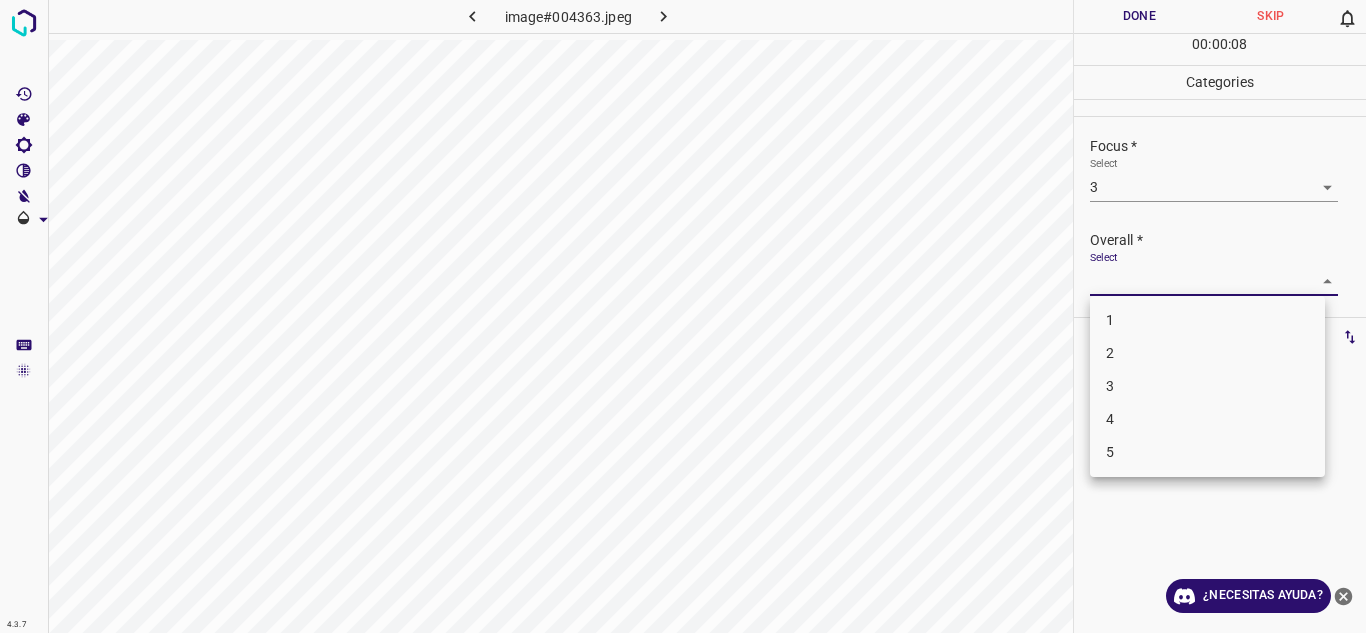 click on "4.3.7 image#004363.jpeg Done Skip 0 00   : 00   : 08   Categories Lighting *  Select 3 3 Focus *  Select 3 3 Overall *  Select ​ Labels   0 Categories 1 Lighting 2 Focus 3 Overall Tools Space Change between modes (Draw & Edit) I Auto labeling R Restore zoom M Zoom in N Zoom out Delete Delete selecte label Filters Z Restore filters X Saturation filter C Brightness filter V Contrast filter B Gray scale filter General O Download ¿Necesitas ayuda? Texto original Valora esta traducción Tu opinión servirá para ayudar a mejorar el Traductor de Google - Texto - Esconder - Borrar 1 2 3 4 5" at bounding box center [683, 316] 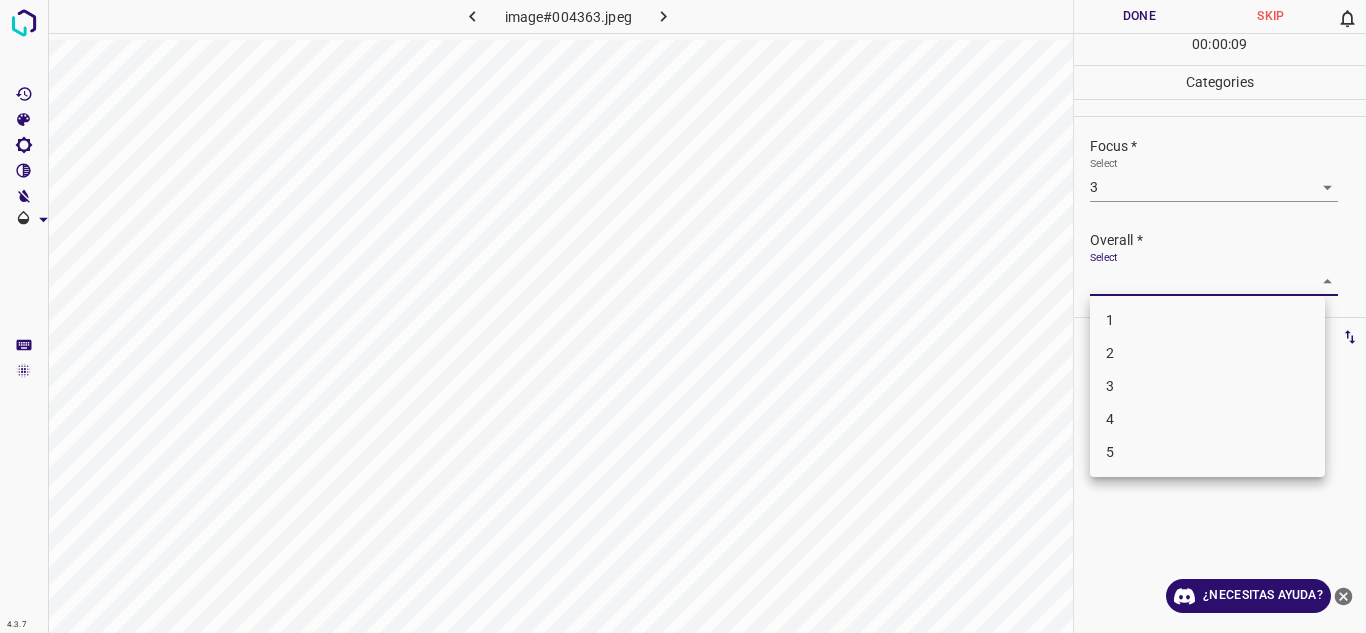 click on "4.3.7 image#004363.jpeg Done Skip 0 00   : 00   : 09   Categories Lighting *  Select 3 3 Focus *  Select 3 3 Overall *  Select ​ Labels   0 Categories 1 Lighting 2 Focus 3 Overall Tools Space Change between modes (Draw & Edit) I Auto labeling R Restore zoom M Zoom in N Zoom out Delete Delete selecte label Filters Z Restore filters X Saturation filter C Brightness filter V Contrast filter B Gray scale filter General O Download ¿Necesitas ayuda? Texto original Valora esta traducción Tu opinión servirá para ayudar a mejorar el Traductor de Google - Texto - Esconder - Borrar 1 2 3 4 5" at bounding box center (683, 316) 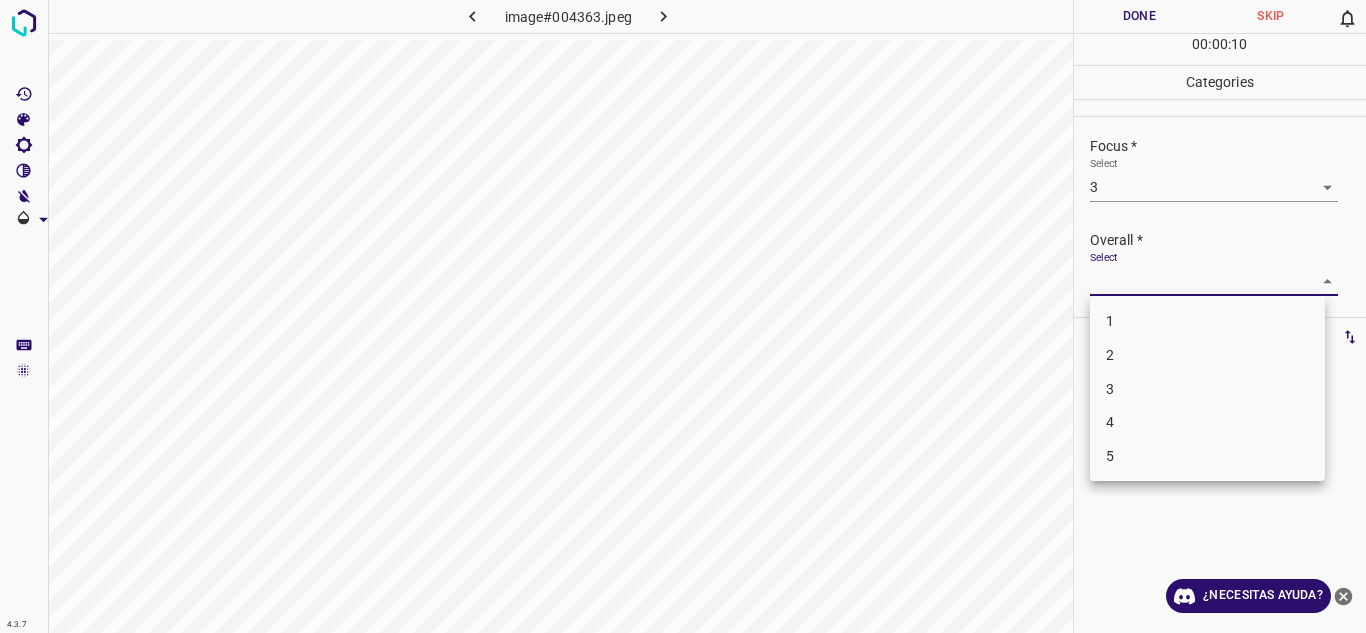 click on "3" at bounding box center (1110, 388) 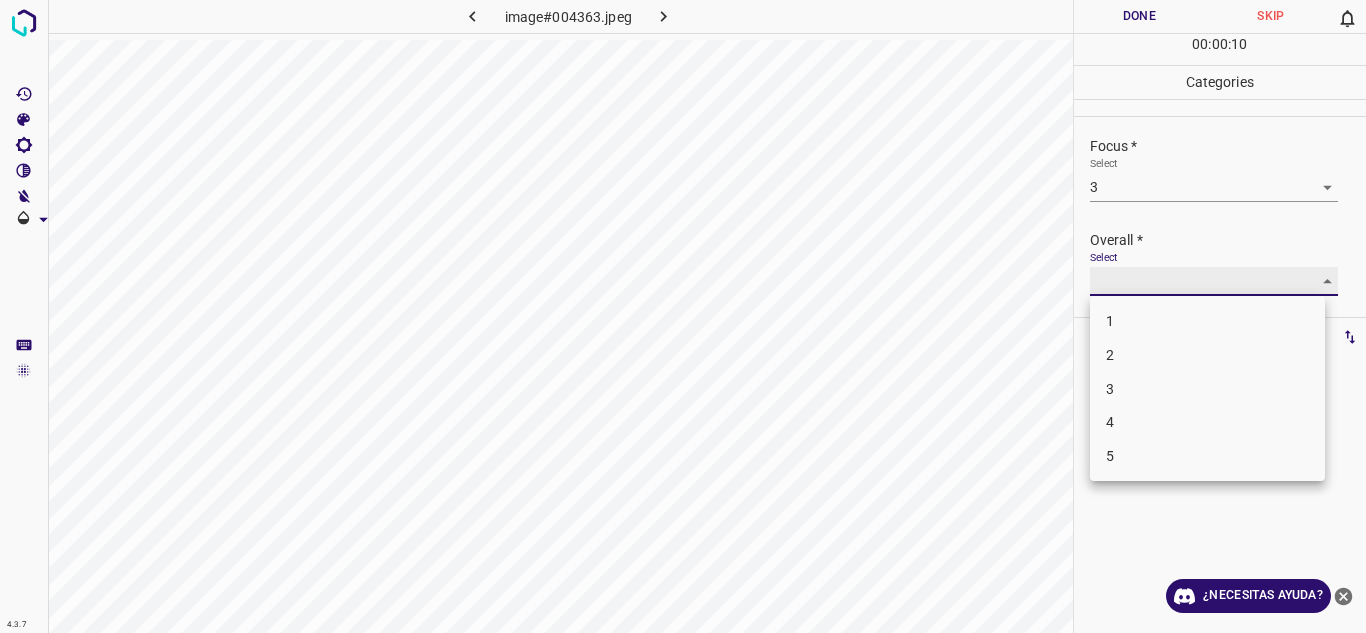 type on "3" 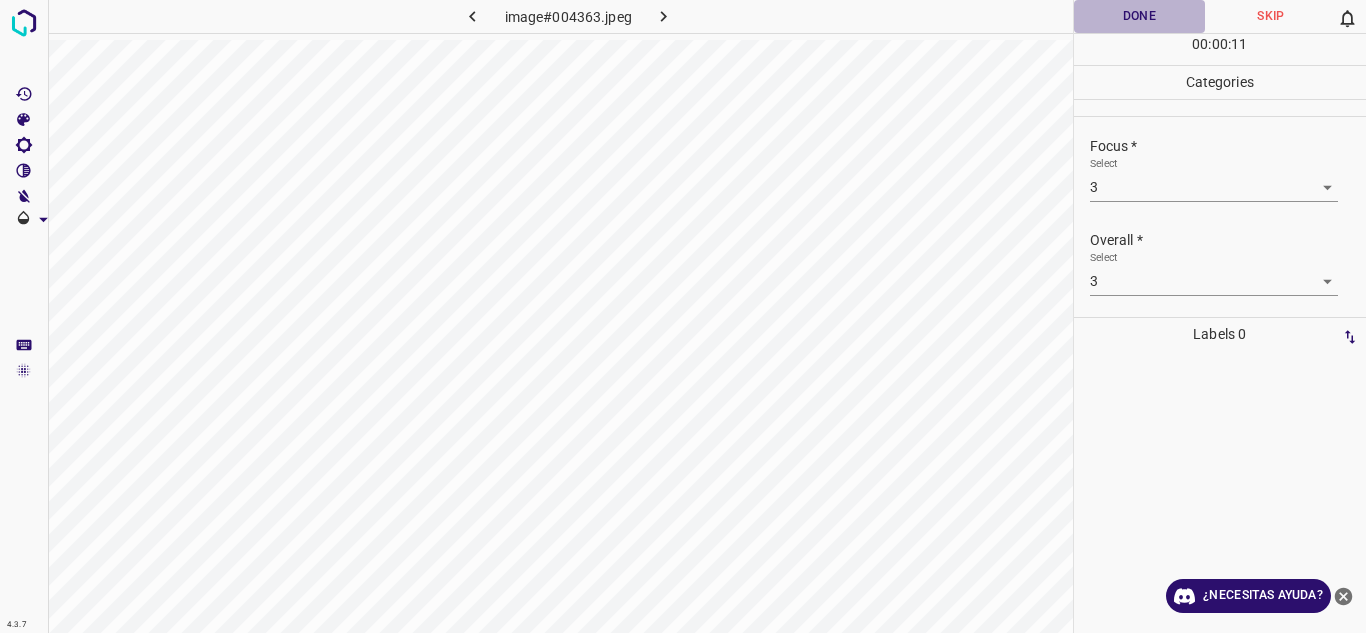 click on "Done" at bounding box center [1140, 16] 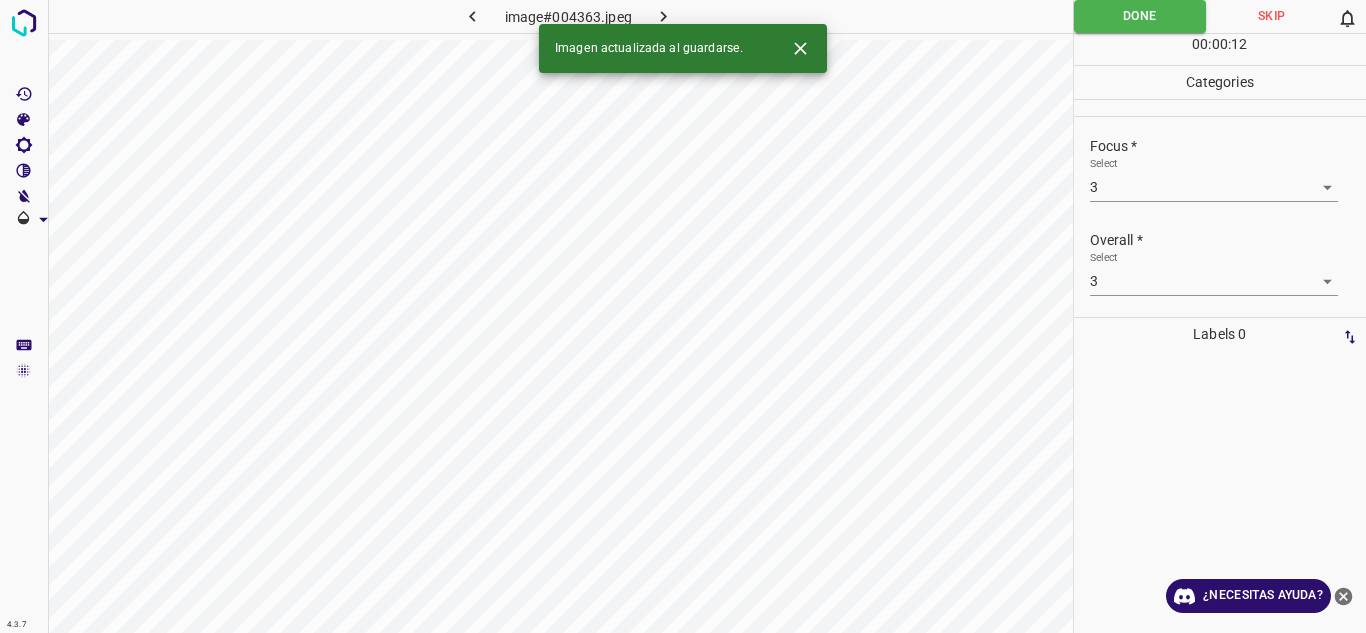 click at bounding box center (664, 16) 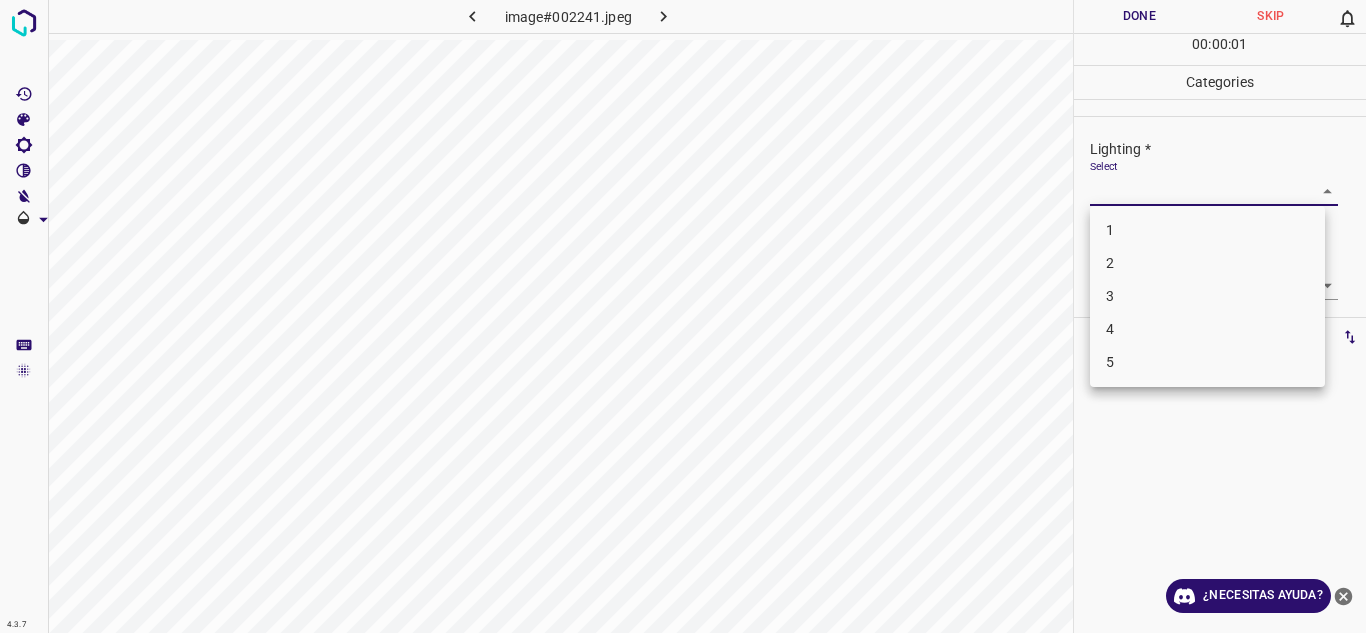 click on "4.3.7 image#002241.jpeg Done Skip 0 00   : 00   : 01   Categories Lighting *  Select ​ Focus *  Select ​ Overall *  Select ​ Labels   0 Categories 1 Lighting 2 Focus 3 Overall Tools Space Change between modes (Draw & Edit) I Auto labeling R Restore zoom M Zoom in N Zoom out Delete Delete selecte label Filters Z Restore filters X Saturation filter C Brightness filter V Contrast filter B Gray scale filter General O Download ¿Necesitas ayuda? Texto original Valora esta traducción Tu opinión servirá para ayudar a mejorar el Traductor de Google - Texto - Esconder - Borrar 1 2 3 4 5" at bounding box center [683, 316] 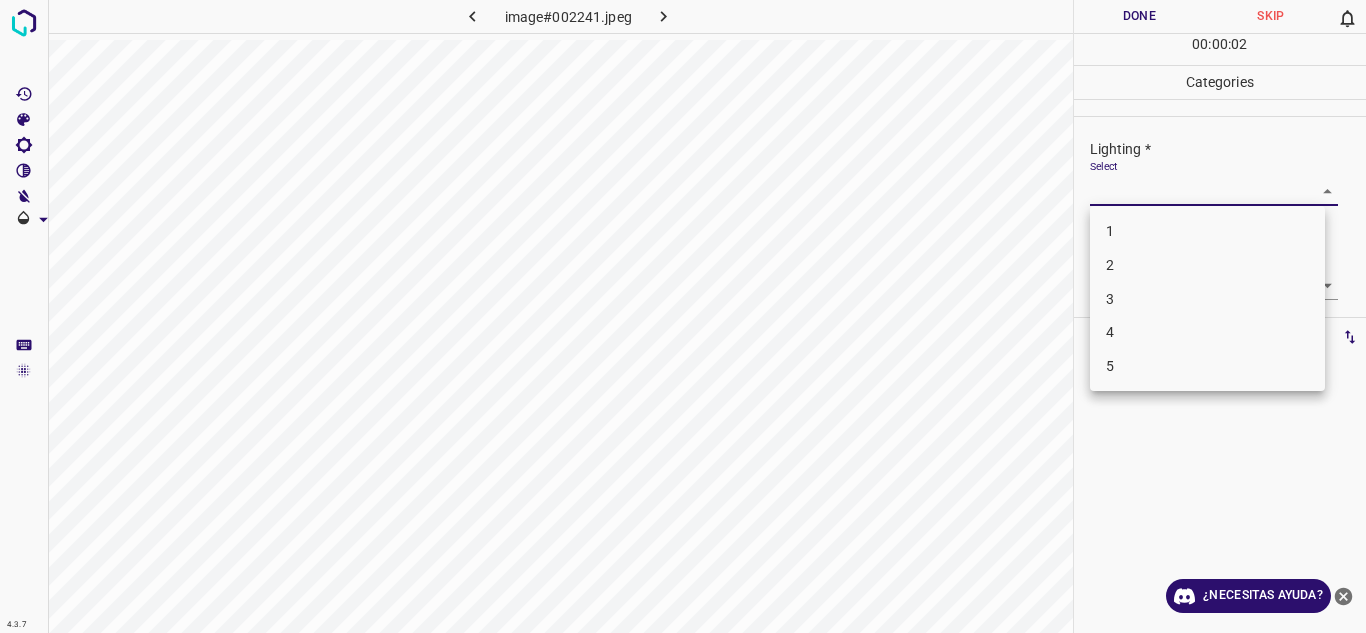 click on "4" at bounding box center [1207, 332] 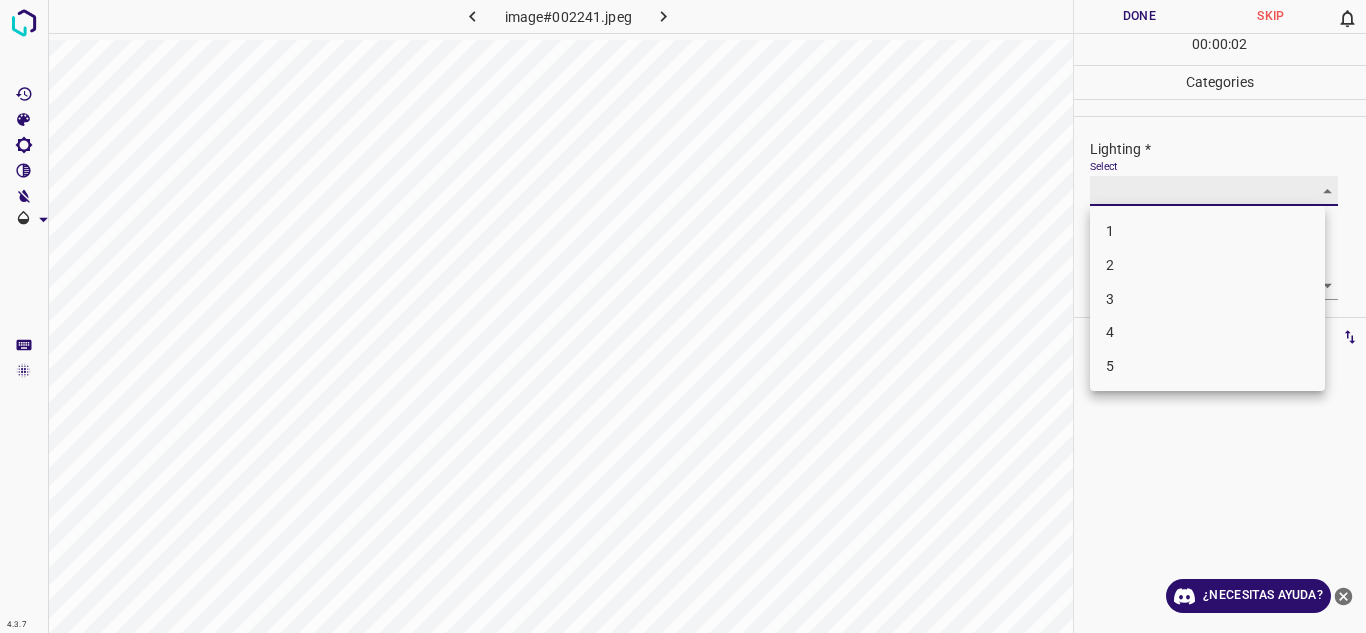 type on "4" 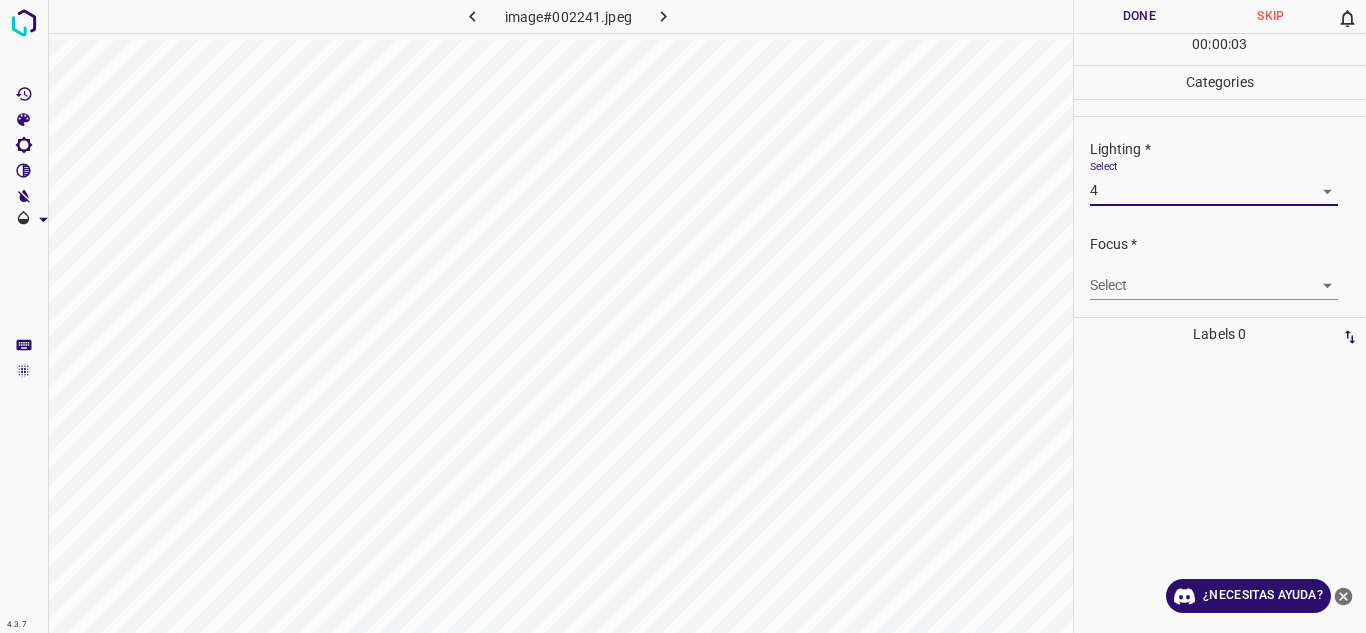 click on "4.3.7 image#002241.jpeg Done Skip 0 00   : 00   : 03   Categories Lighting *  Select 4 4 Focus *  Select ​ Overall *  Select ​ Labels   0 Categories 1 Lighting 2 Focus 3 Overall Tools Space Change between modes (Draw & Edit) I Auto labeling R Restore zoom M Zoom in N Zoom out Delete Delete selecte label Filters Z Restore filters X Saturation filter C Brightness filter V Contrast filter B Gray scale filter General O Download ¿Necesitas ayuda? Texto original Valora esta traducción Tu opinión servirá para ayudar a mejorar el Traductor de Google - Texto - Esconder - Borrar" at bounding box center (683, 316) 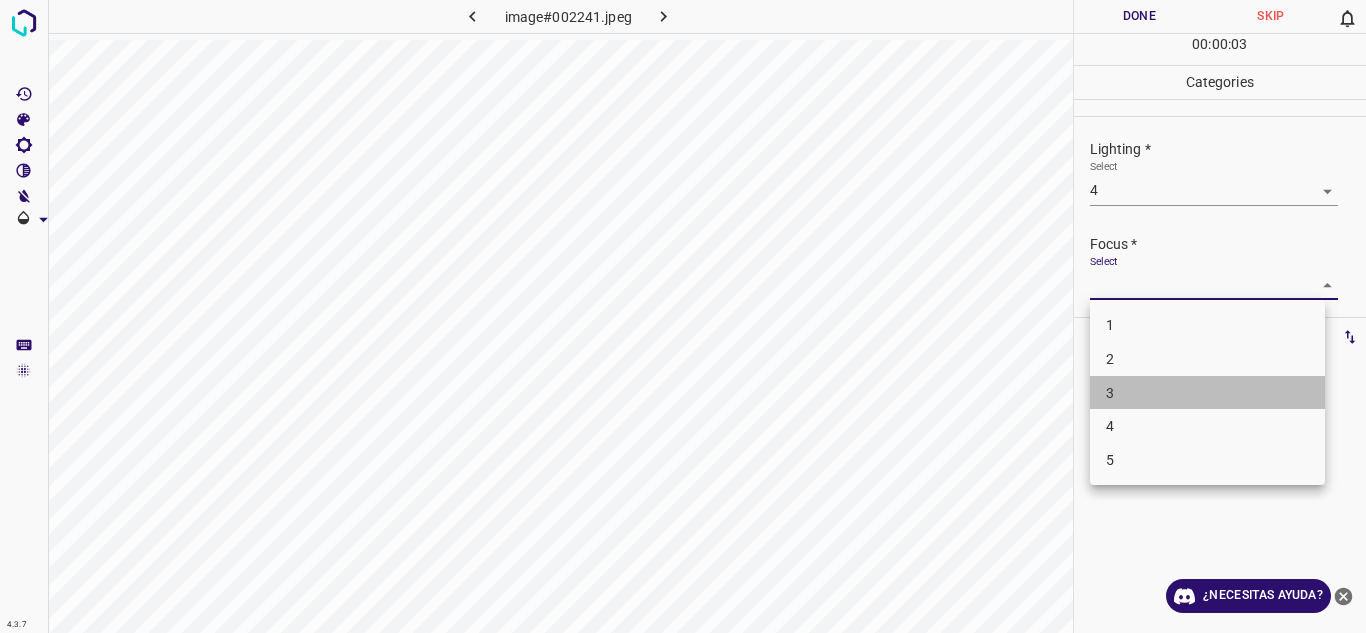click on "3" at bounding box center (1207, 393) 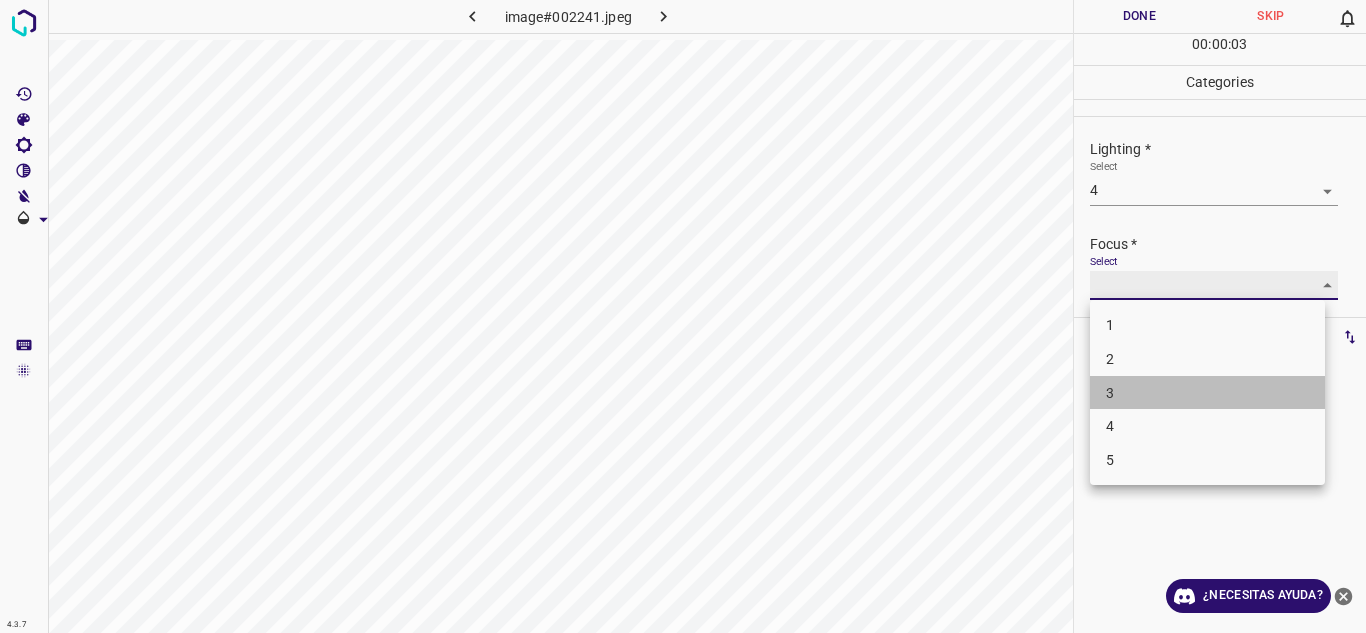 type on "3" 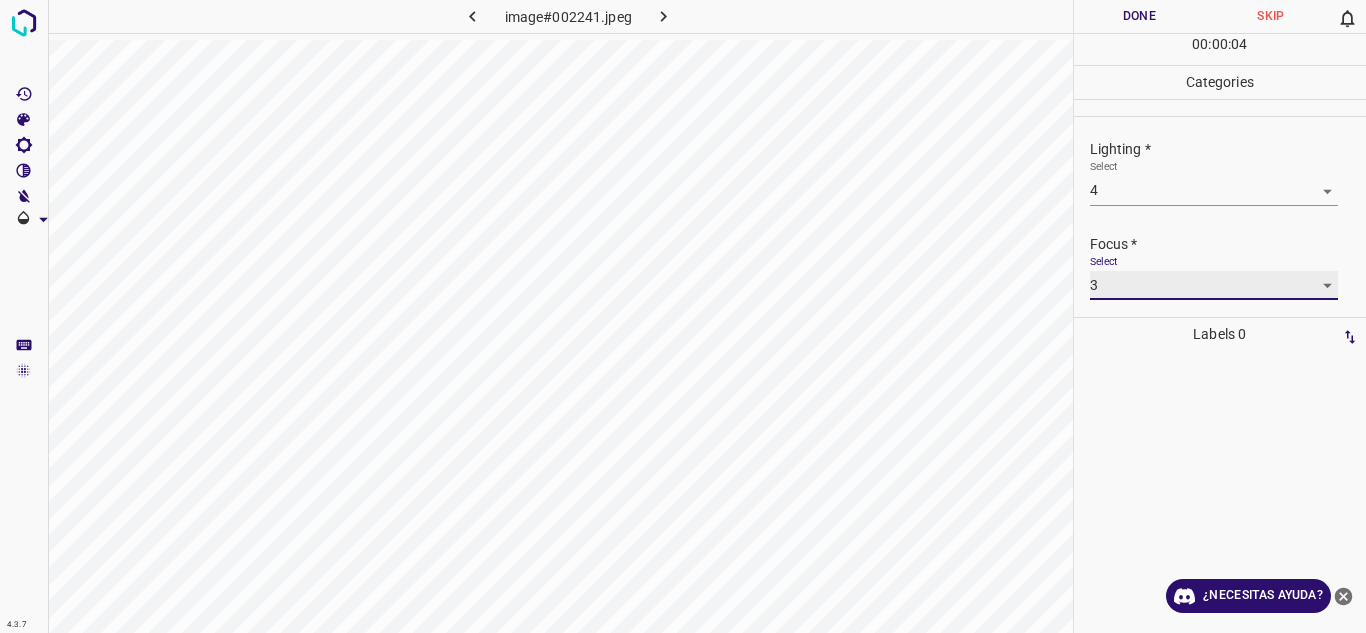 scroll, scrollTop: 98, scrollLeft: 0, axis: vertical 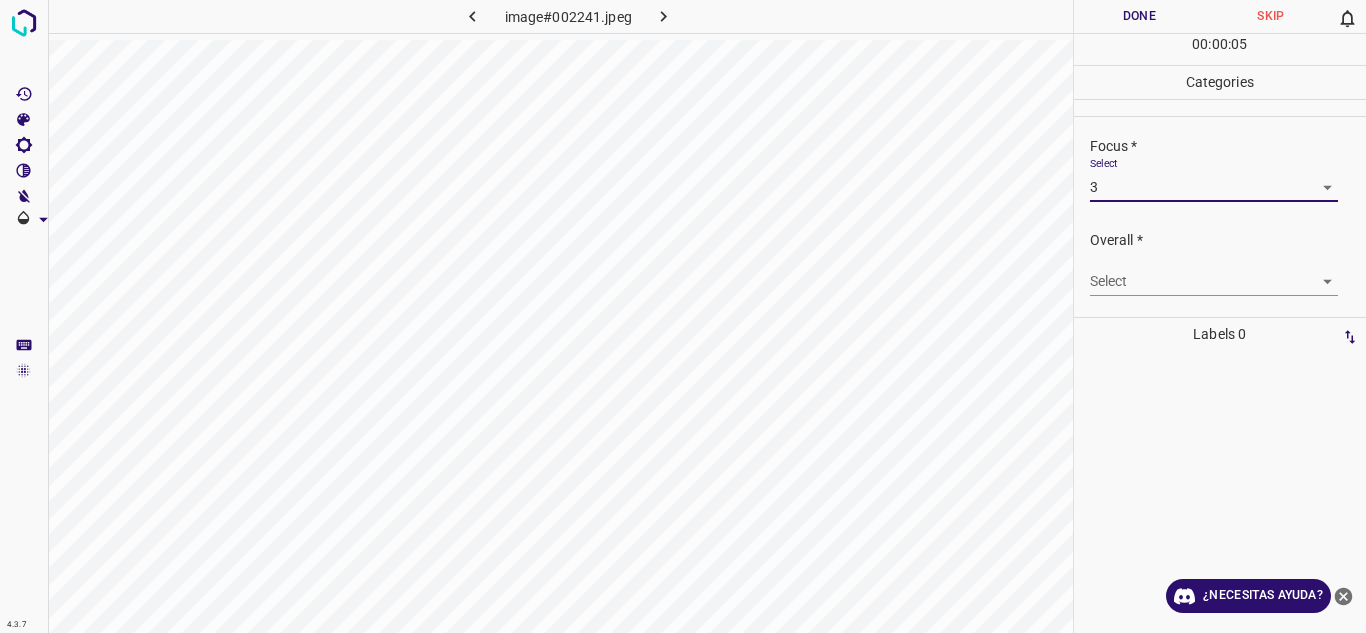 click on "4.3.7 image#002241.jpeg Done Skip 0 00   : 00   : 05   Categories Lighting *  Select 4 4 Focus *  Select 3 3 Overall *  Select ​ Labels   0 Categories 1 Lighting 2 Focus 3 Overall Tools Space Change between modes (Draw & Edit) I Auto labeling R Restore zoom M Zoom in N Zoom out Delete Delete selecte label Filters Z Restore filters X Saturation filter C Brightness filter V Contrast filter B Gray scale filter General O Download ¿Necesitas ayuda? Texto original Valora esta traducción Tu opinión servirá para ayudar a mejorar el Traductor de Google - Texto - Esconder - Borrar" at bounding box center [683, 316] 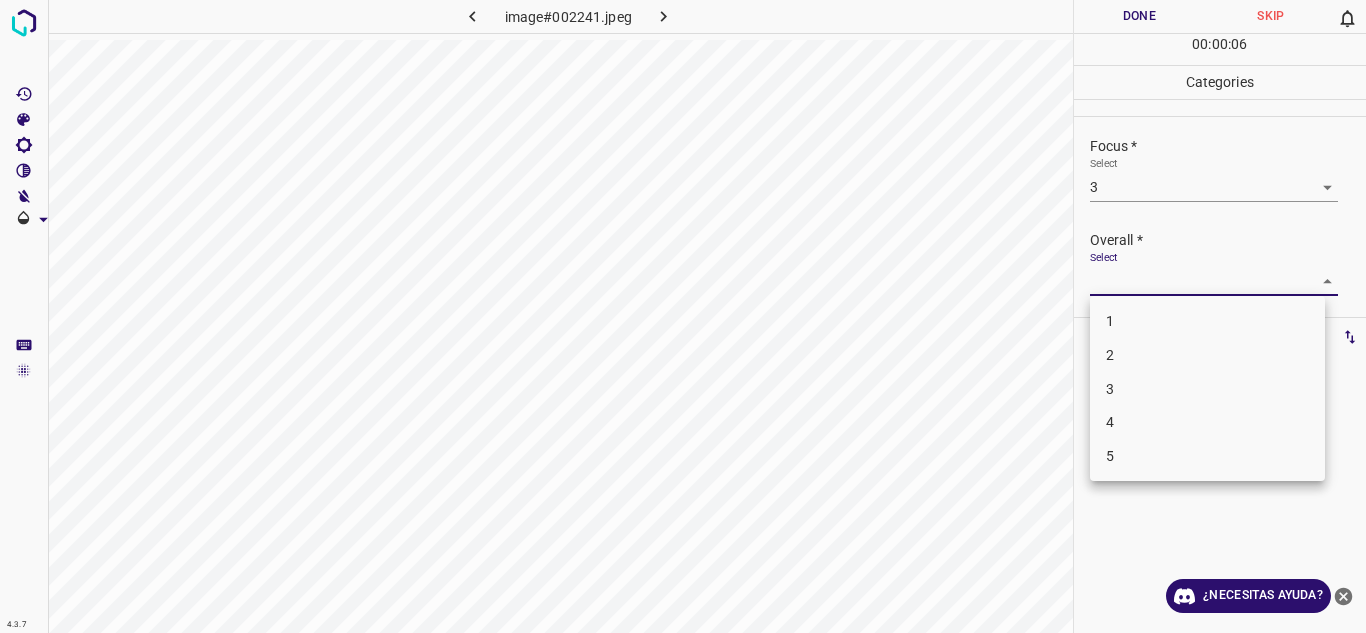 click on "4" at bounding box center (1207, 422) 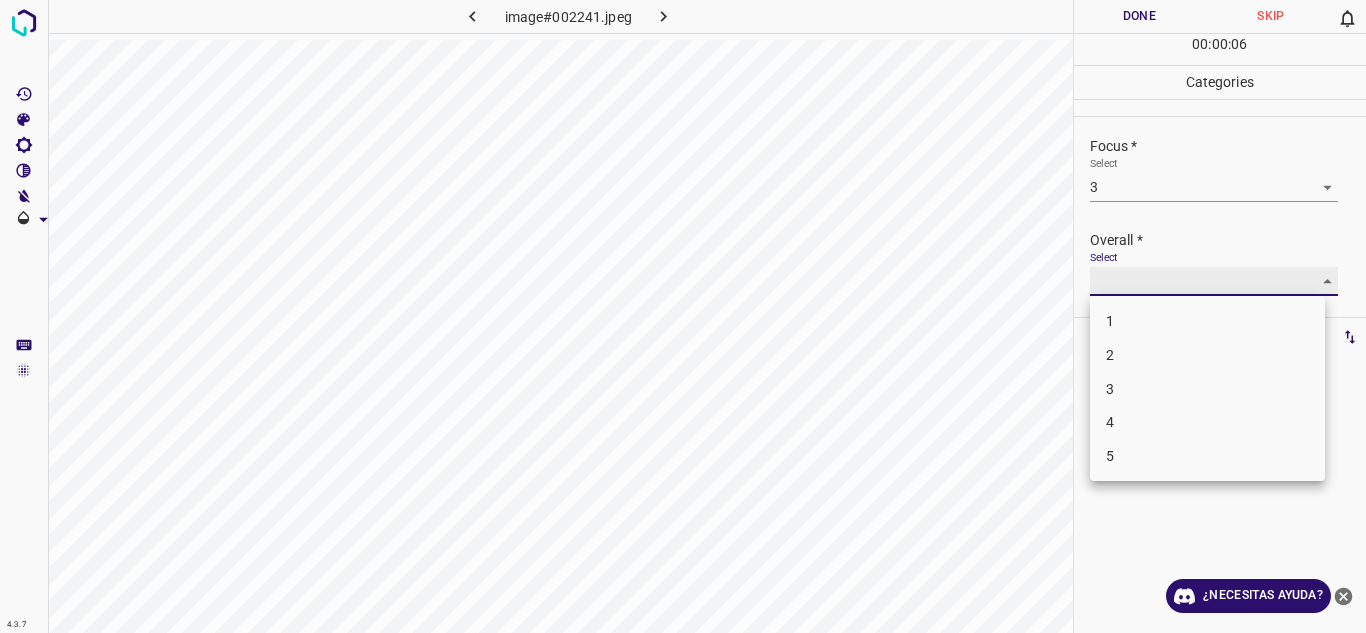 type on "4" 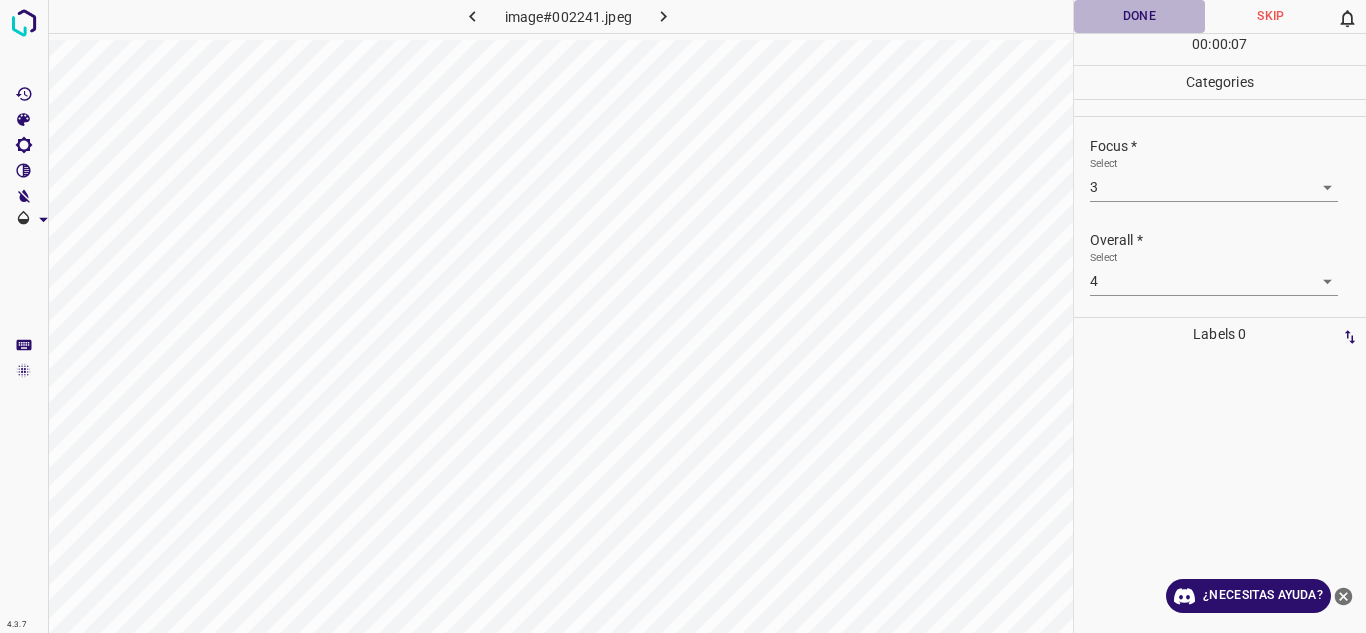 click on "Done" at bounding box center [1140, 16] 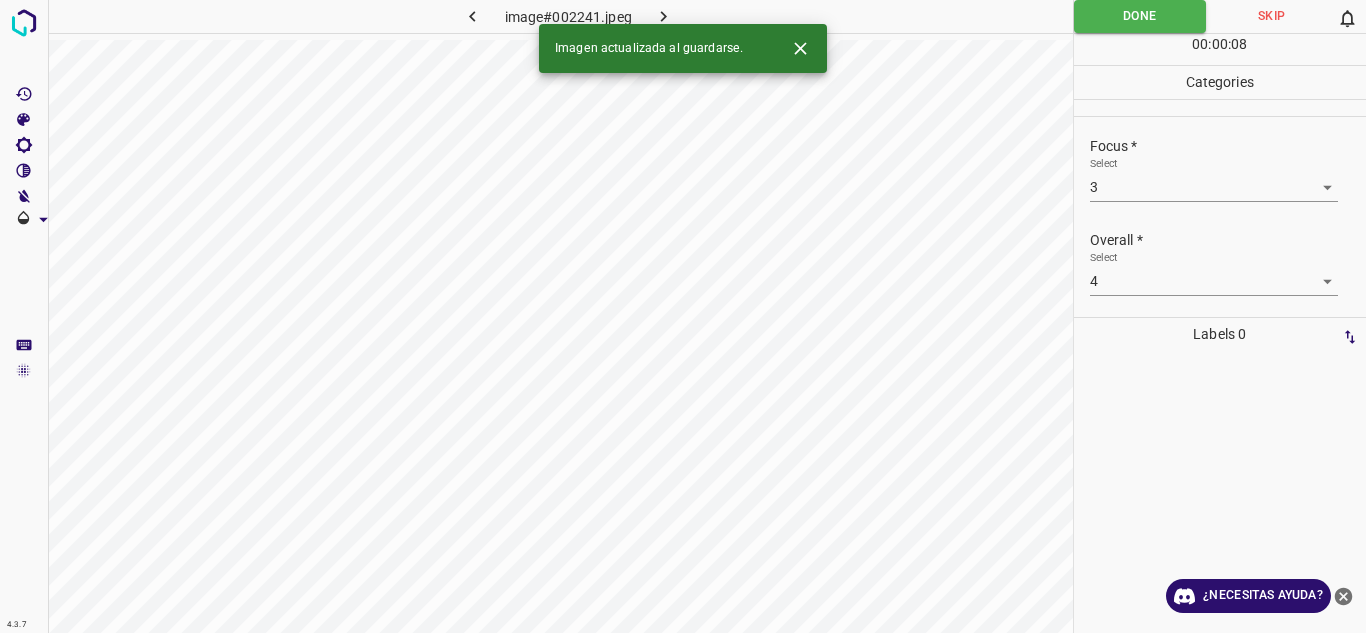 click at bounding box center [664, 16] 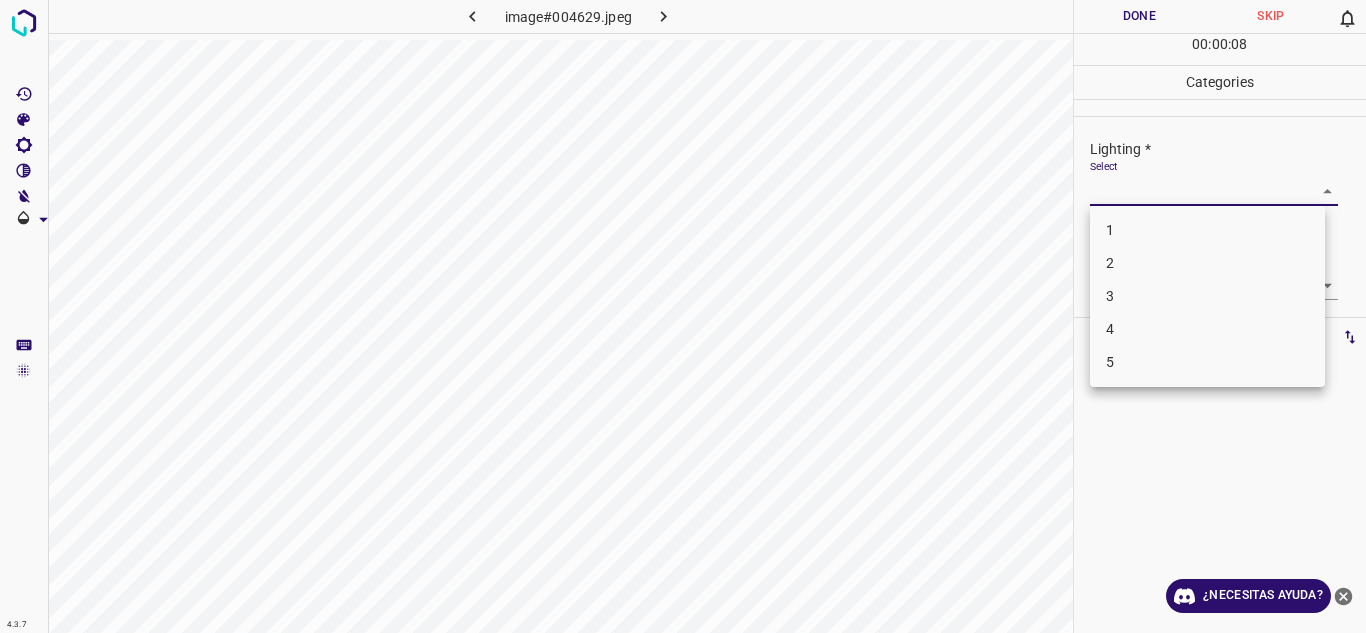 click on "4.3.7 image#004629.jpeg Done Skip 0 00   : 00   : 08   Categories Lighting *  Select ​ Focus *  Select ​ Overall *  Select ​ Labels   0 Categories 1 Lighting 2 Focus 3 Overall Tools Space Change between modes (Draw & Edit) I Auto labeling R Restore zoom M Zoom in N Zoom out Delete Delete selecte label Filters Z Restore filters X Saturation filter C Brightness filter V Contrast filter B Gray scale filter General O Download ¿Necesitas ayuda? Texto original Valora esta traducción Tu opinión servirá para ayudar a mejorar el Traductor de Google - Texto - Esconder - Borrar 1 2 3 4 5" at bounding box center (683, 316) 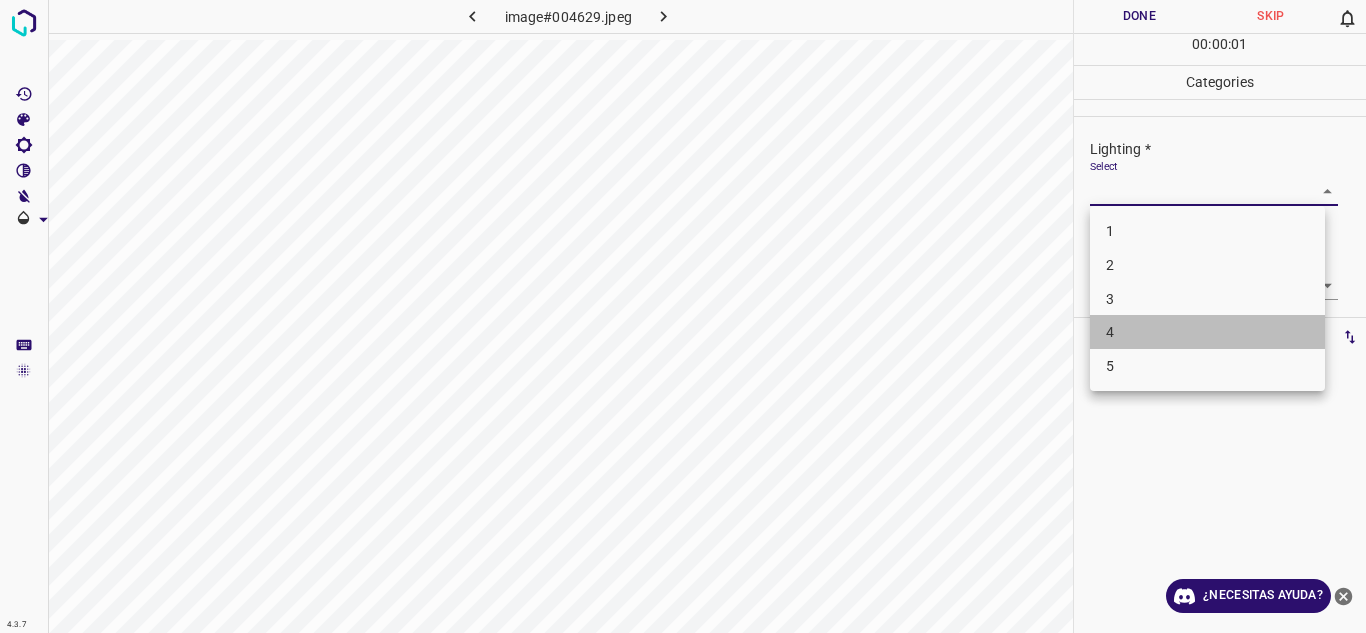 click on "4" at bounding box center [1207, 332] 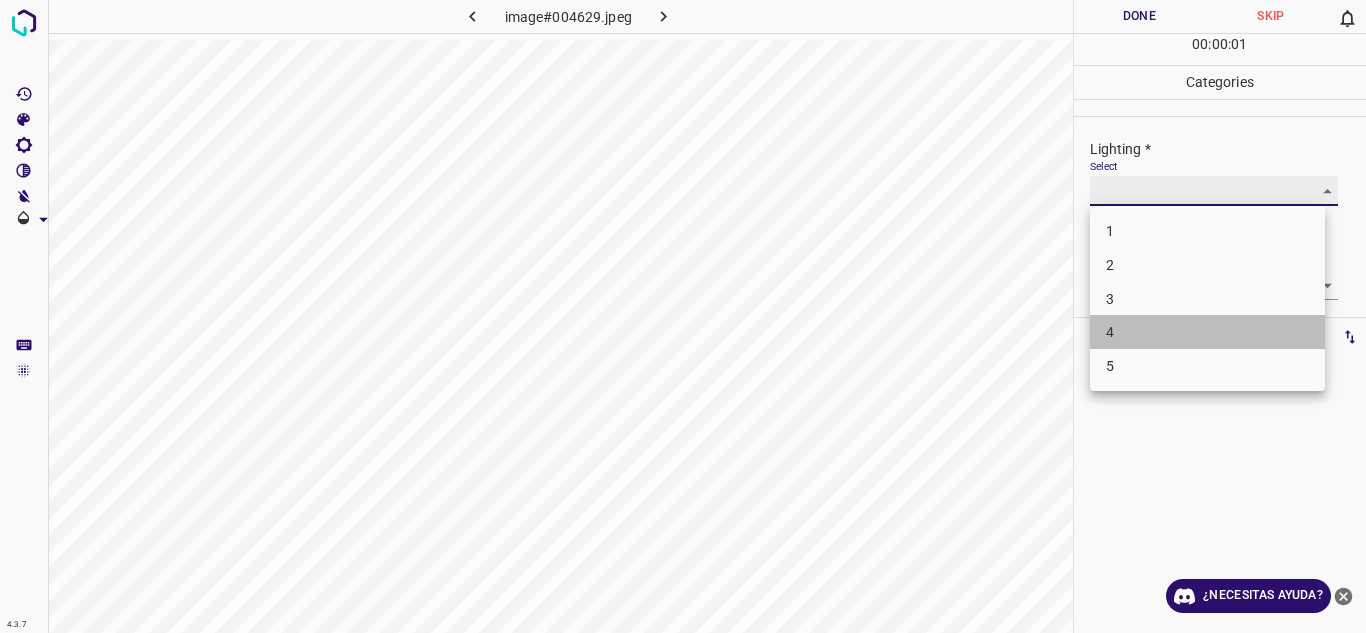 type on "4" 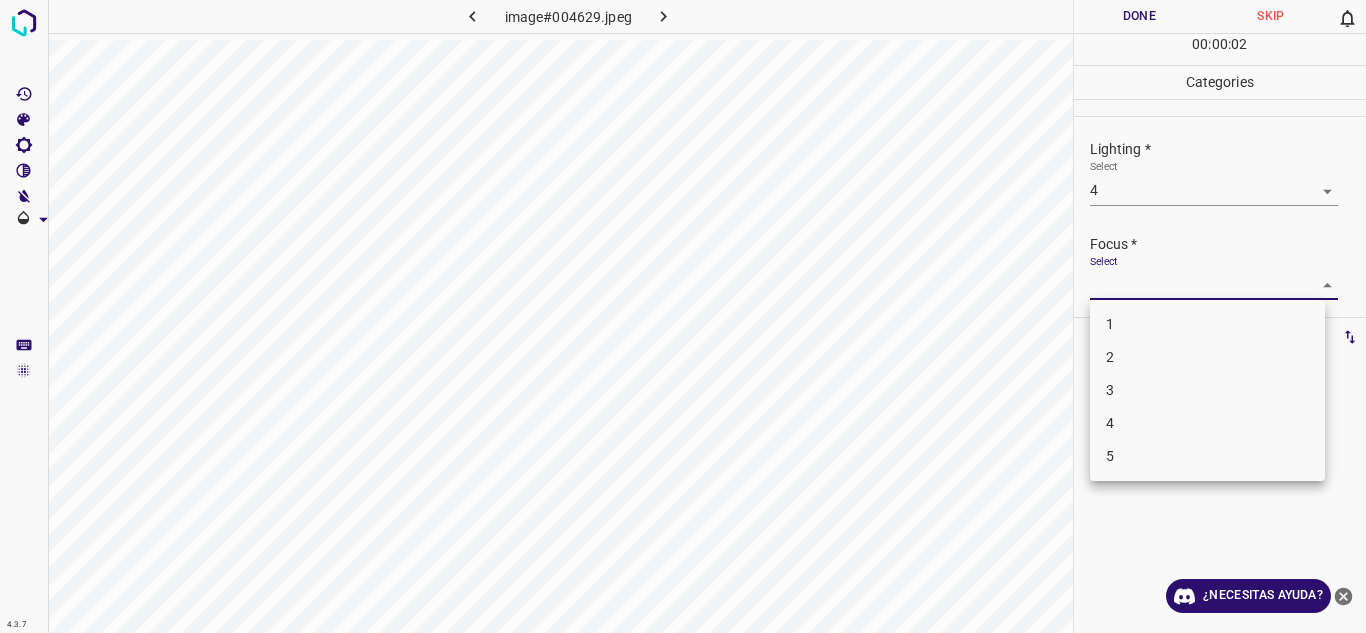 click on "4.3.7 image#004629.jpeg Done Skip 0 00   : 00   : 02   Categories Lighting *  Select 4 4 Focus *  Select ​ Overall *  Select ​ Labels   0 Categories 1 Lighting 2 Focus 3 Overall Tools Space Change between modes (Draw & Edit) I Auto labeling R Restore zoom M Zoom in N Zoom out Delete Delete selecte label Filters Z Restore filters X Saturation filter C Brightness filter V Contrast filter B Gray scale filter General O Download ¿Necesitas ayuda? Texto original Valora esta traducción Tu opinión servirá para ayudar a mejorar el Traductor de Google - Texto - Esconder - Borrar 1 2 3 4 5" at bounding box center [683, 316] 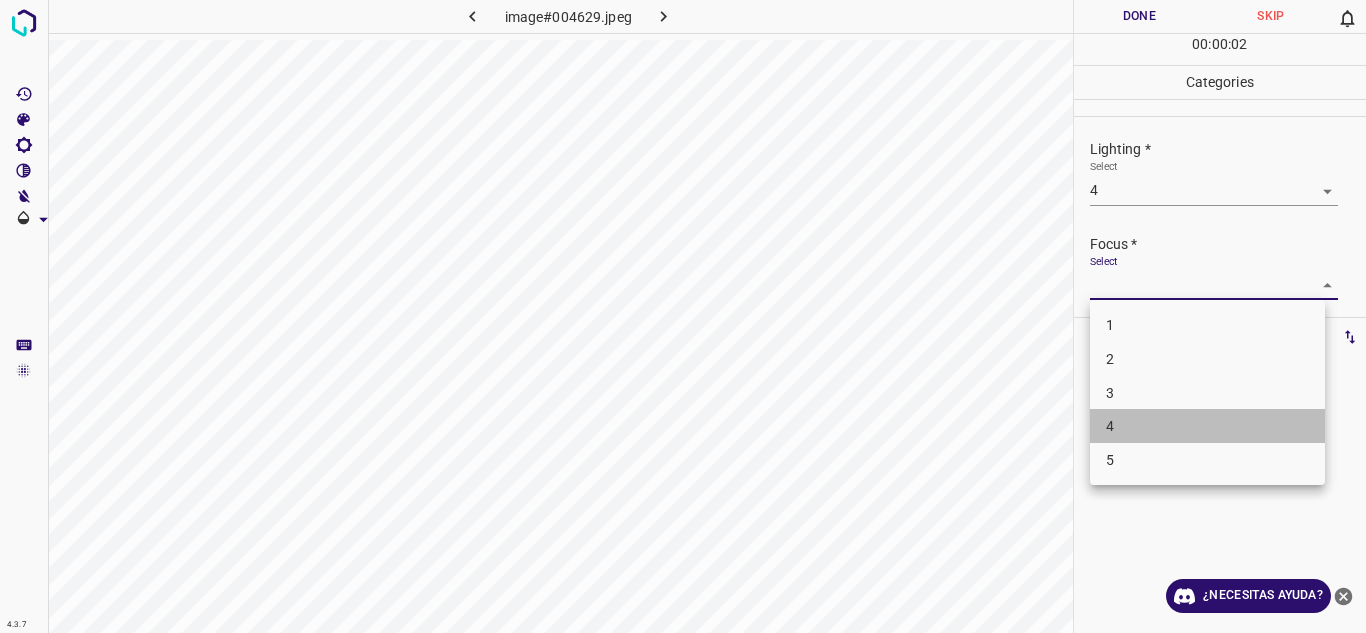drag, startPoint x: 1129, startPoint y: 418, endPoint x: 1158, endPoint y: 414, distance: 29.274563 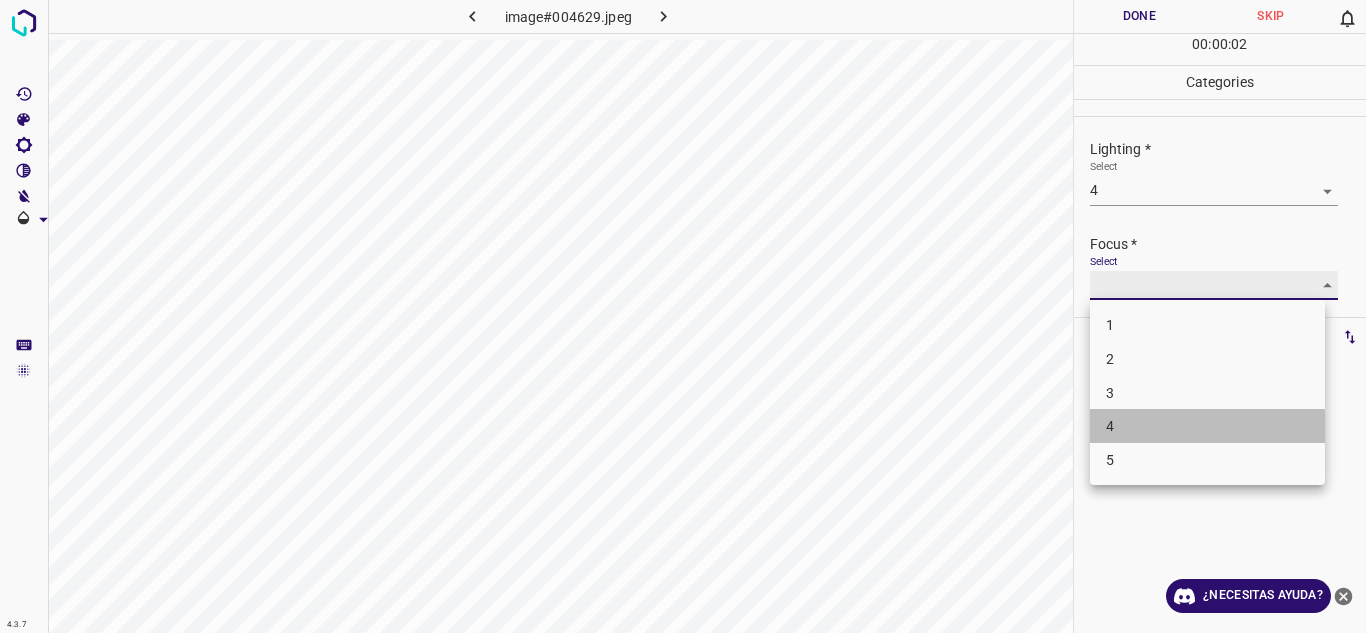 type on "4" 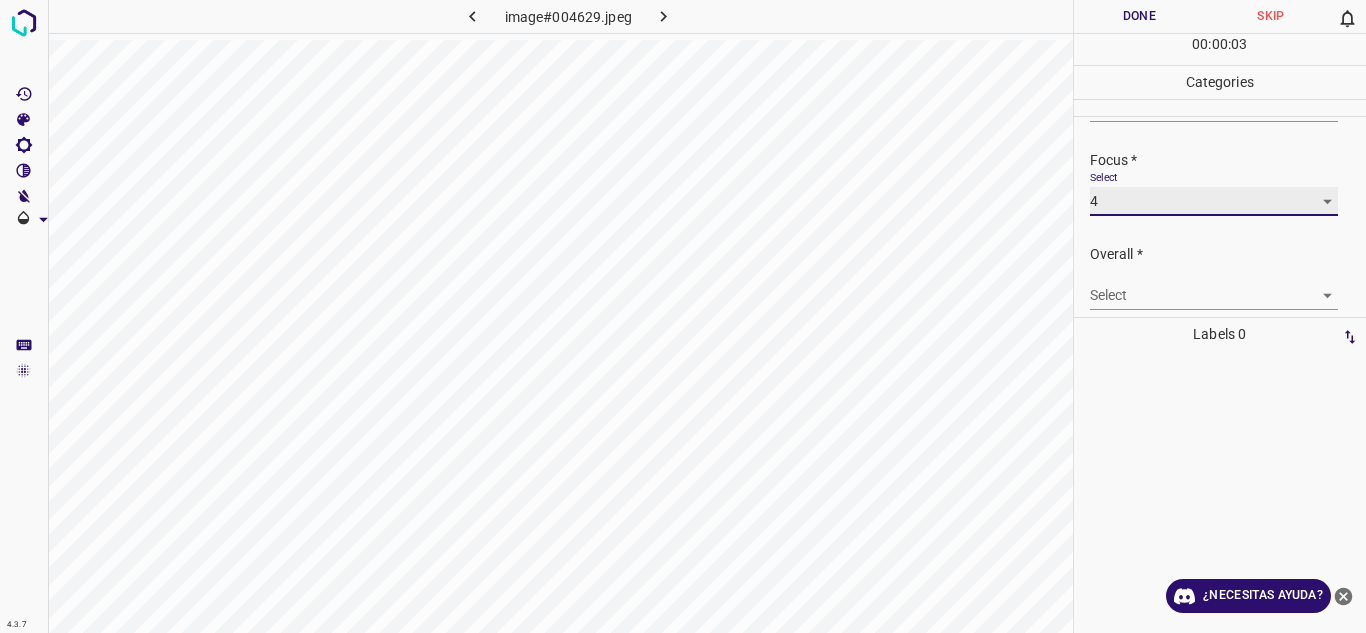 scroll, scrollTop: 98, scrollLeft: 0, axis: vertical 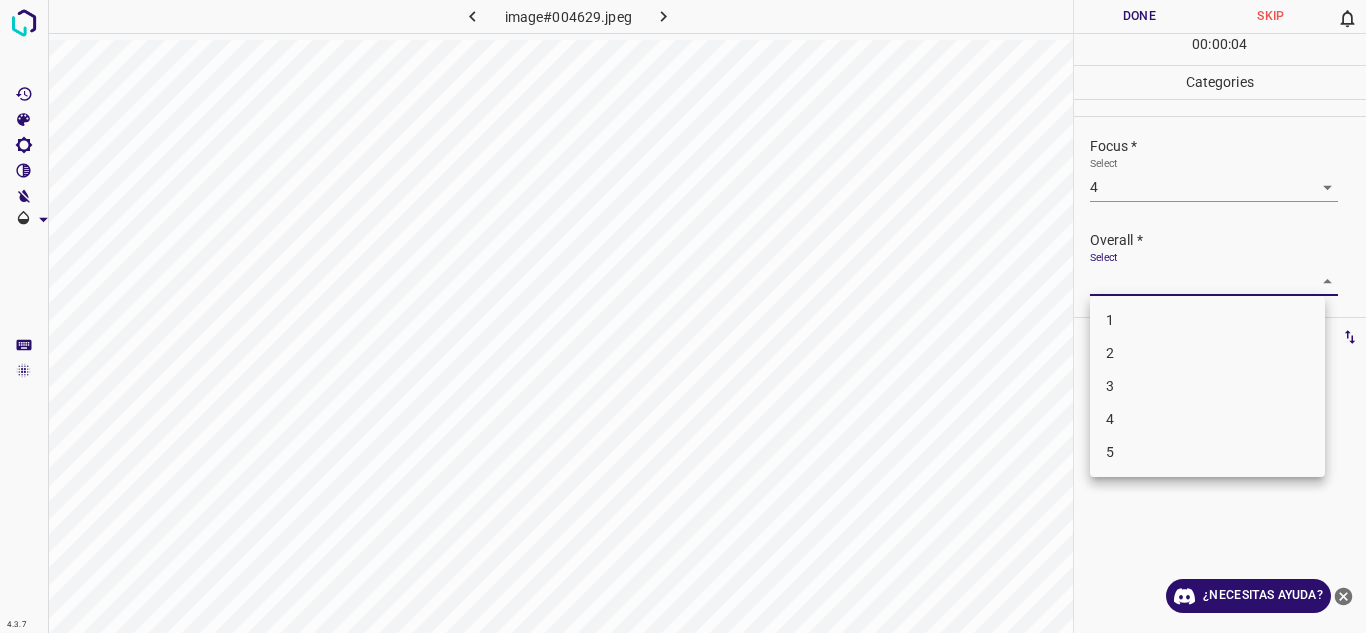 drag, startPoint x: 1317, startPoint y: 280, endPoint x: 1169, endPoint y: 381, distance: 179.17868 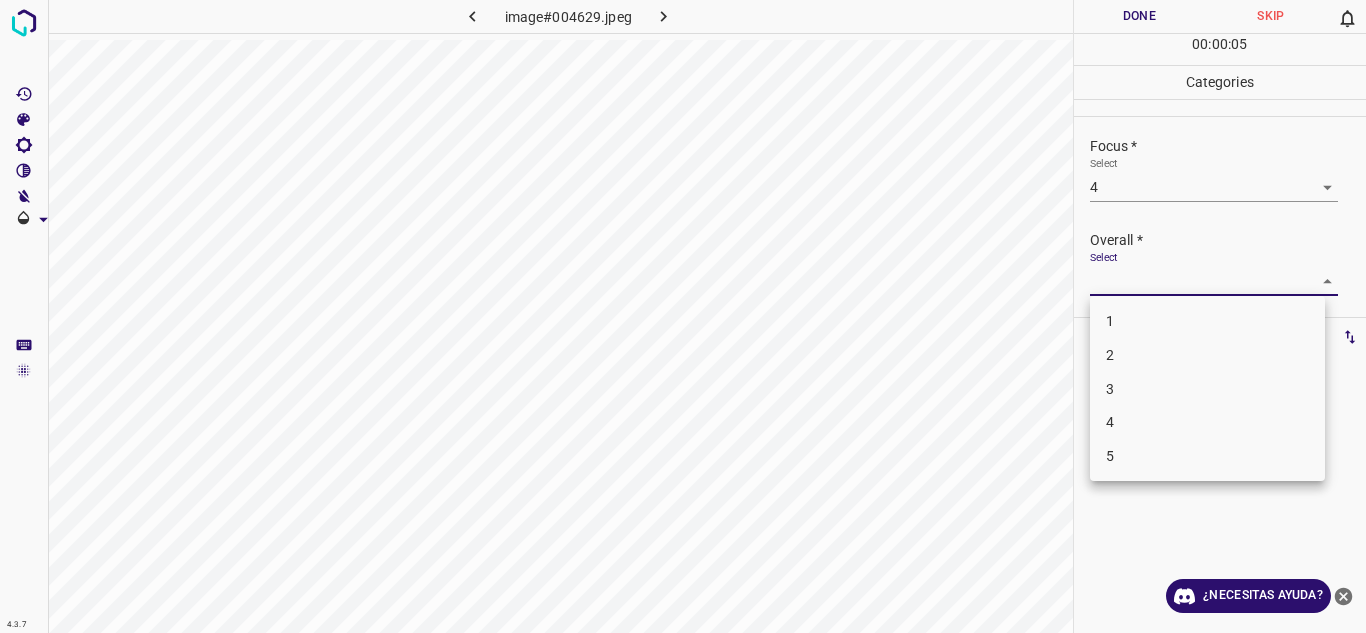click on "4" at bounding box center (1207, 422) 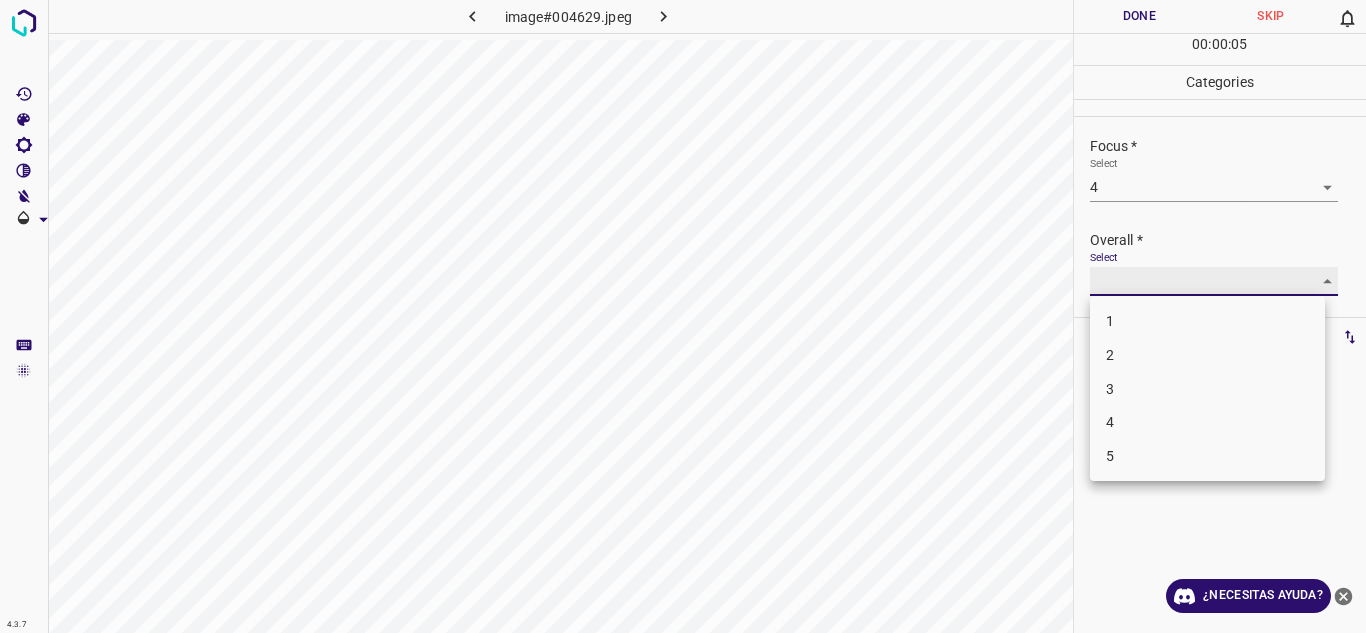type on "4" 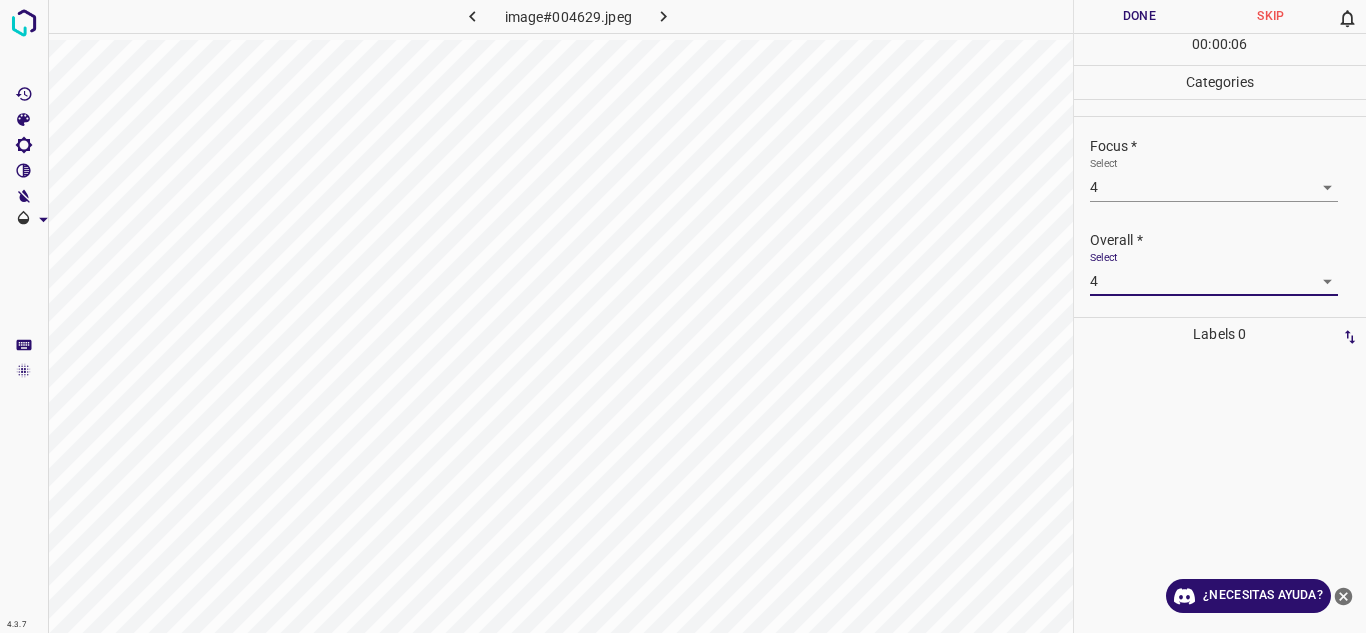 click on "Done" at bounding box center [1140, 16] 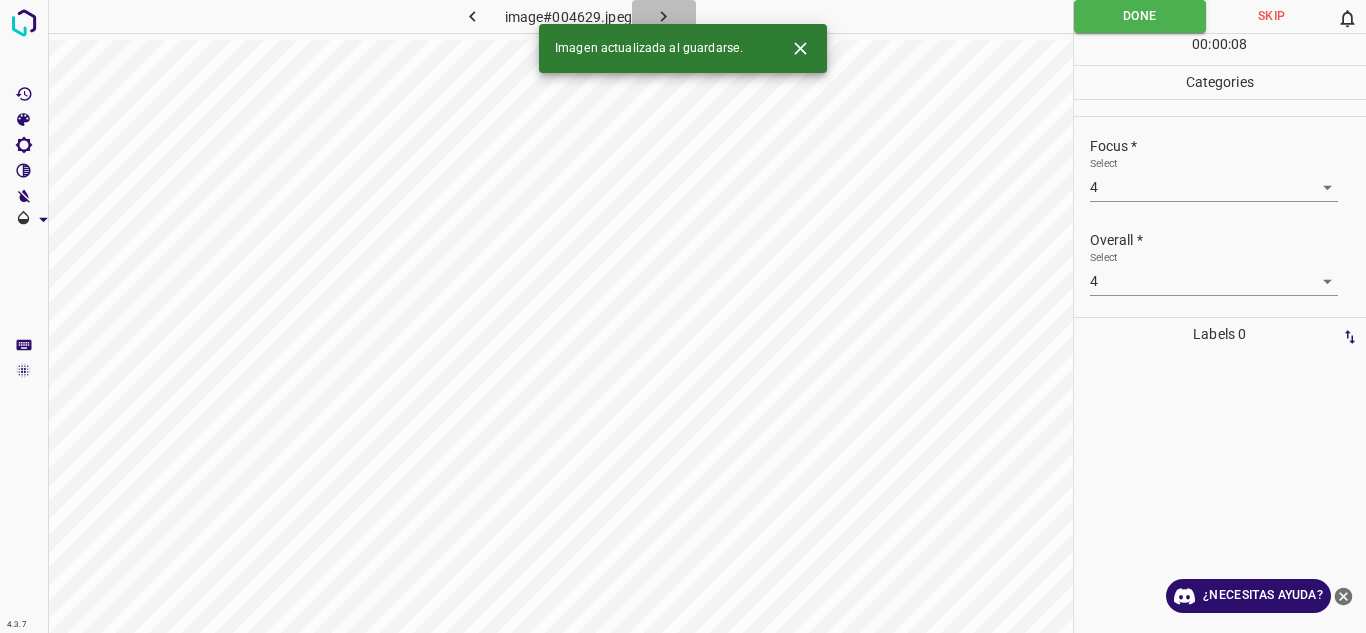 click at bounding box center [664, 16] 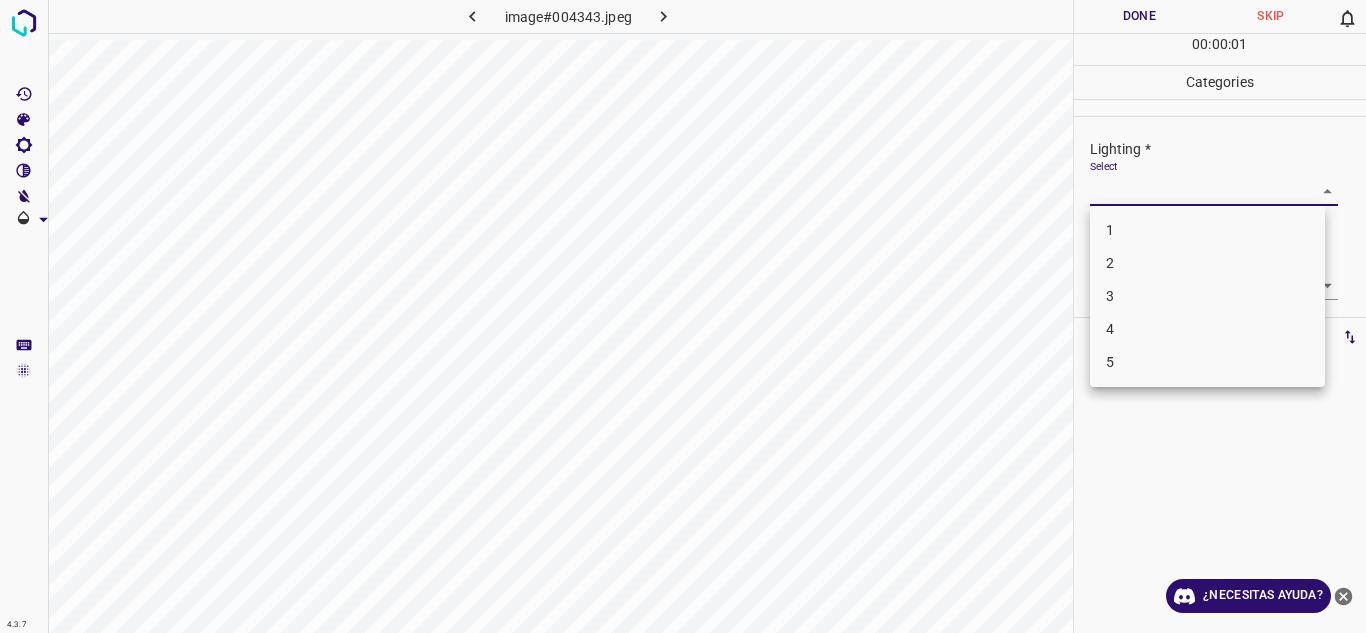 click on "4.3.7 image#004343.jpeg Done Skip 0 00   : 00   : 01   Categories Lighting *  Select ​ Focus *  Select ​ Overall *  Select ​ Labels   0 Categories 1 Lighting 2 Focus 3 Overall Tools Space Change between modes (Draw & Edit) I Auto labeling R Restore zoom M Zoom in N Zoom out Delete Delete selecte label Filters Z Restore filters X Saturation filter C Brightness filter V Contrast filter B Gray scale filter General O Download ¿Necesitas ayuda? Texto original Valora esta traducción Tu opinión servirá para ayudar a mejorar el Traductor de Google - Texto - Esconder - Borrar 1 2 3 4 5" at bounding box center [683, 316] 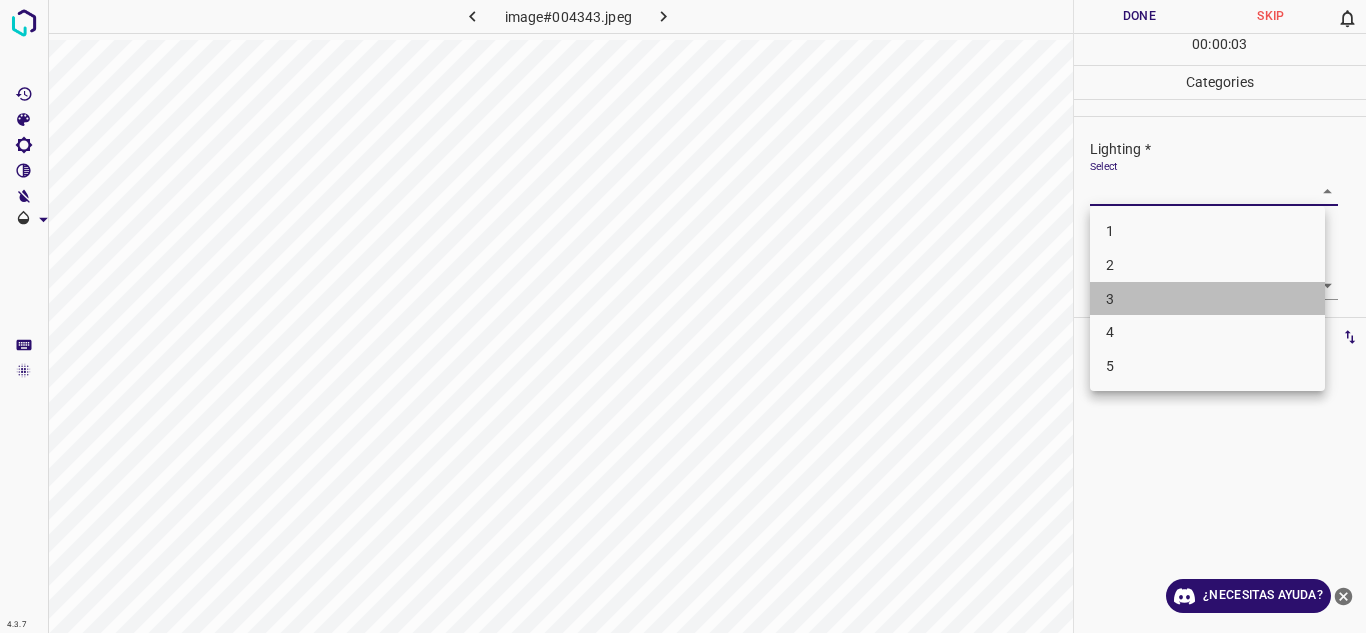 click on "3" at bounding box center [1207, 299] 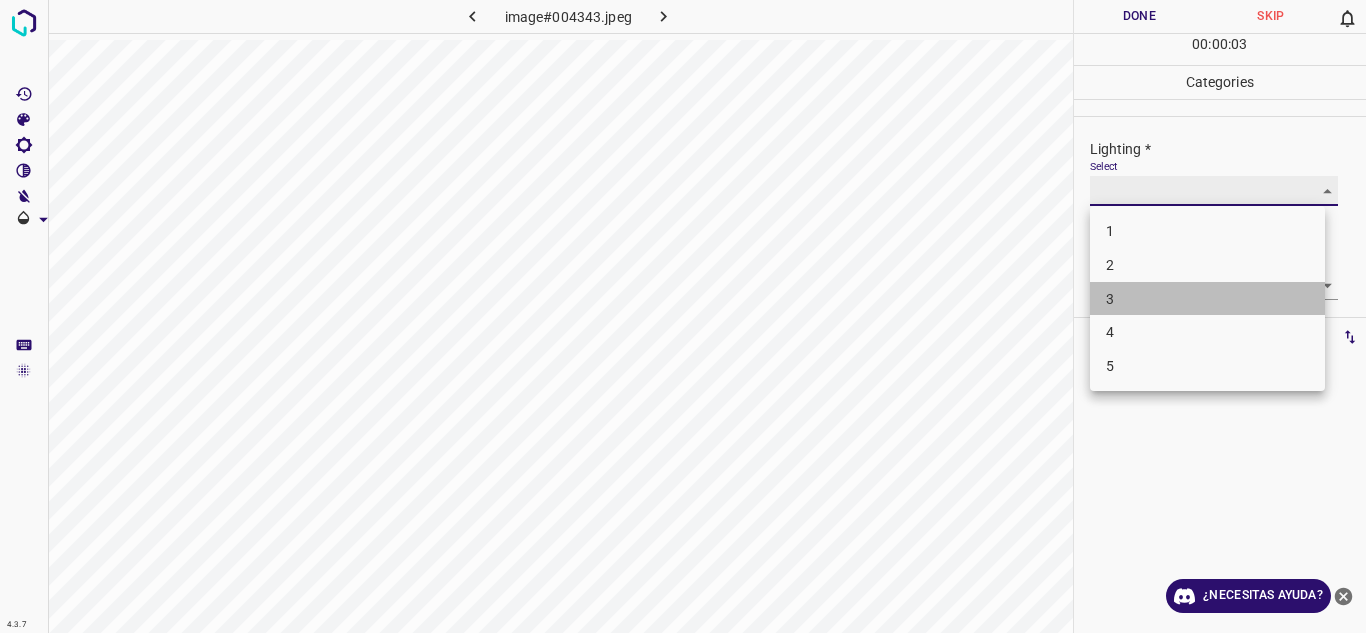 type on "3" 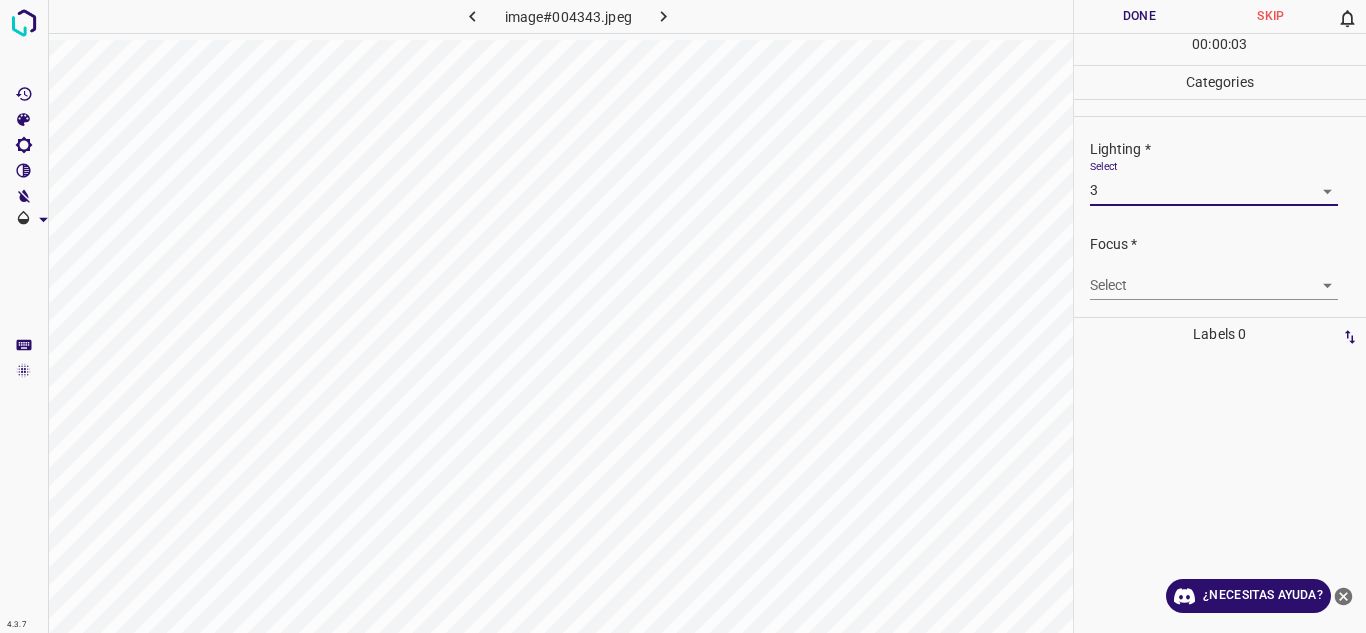 click on "4.3.7 image#004343.jpeg Done Skip 0 00   : 00   : 03   Categories Lighting *  Select 3 3 Focus *  Select ​ Overall *  Select ​ Labels   0 Categories 1 Lighting 2 Focus 3 Overall Tools Space Change between modes (Draw & Edit) I Auto labeling R Restore zoom M Zoom in N Zoom out Delete Delete selecte label Filters Z Restore filters X Saturation filter C Brightness filter V Contrast filter B Gray scale filter General O Download ¿Necesitas ayuda? Texto original Valora esta traducción Tu opinión servirá para ayudar a mejorar el Traductor de Google - Texto - Esconder - Borrar" at bounding box center [683, 316] 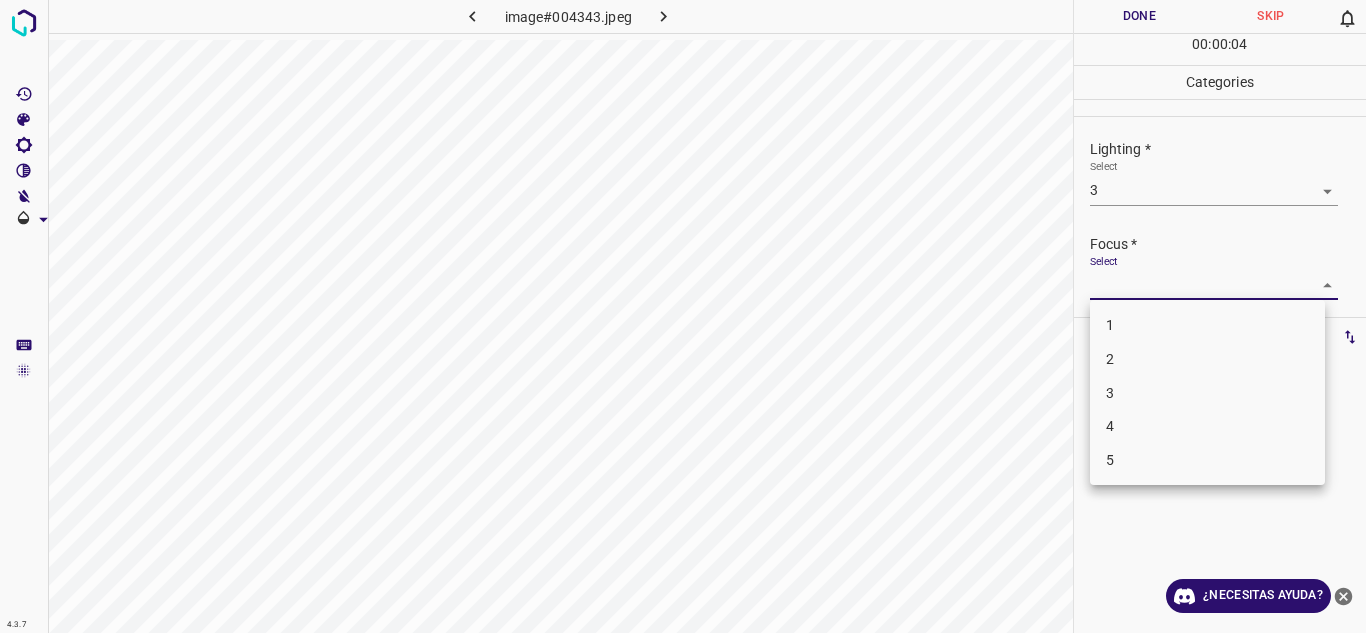 click on "3" at bounding box center (1207, 393) 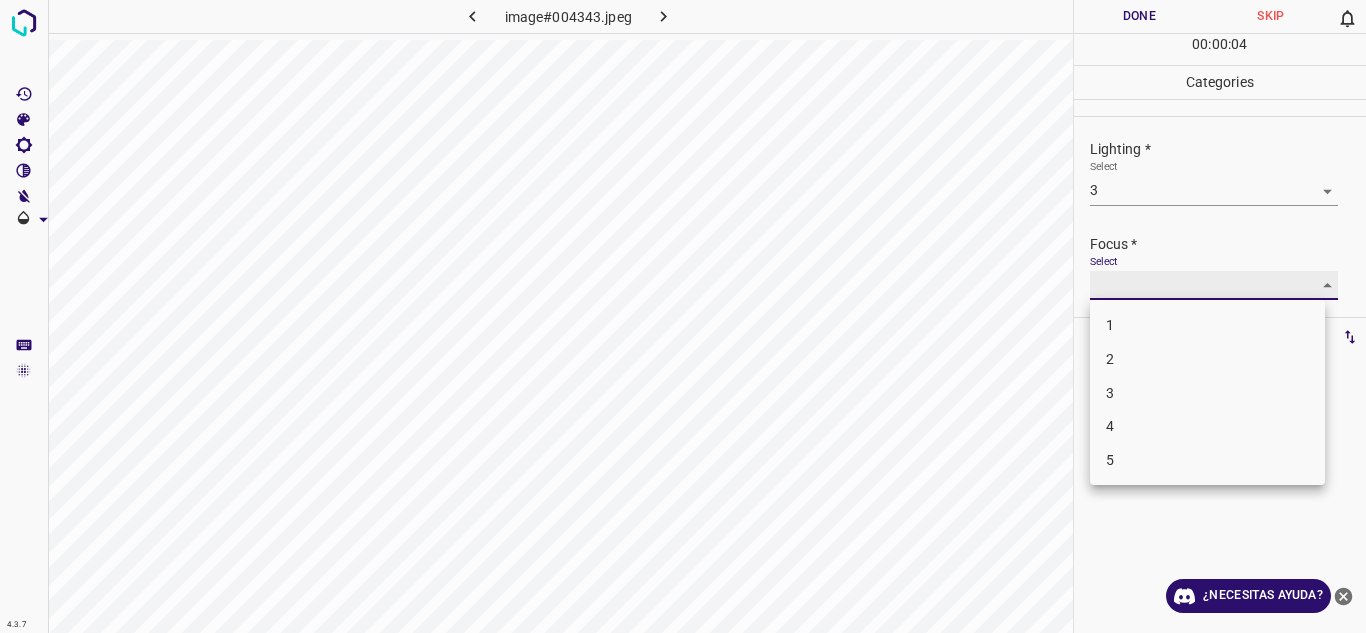 type on "3" 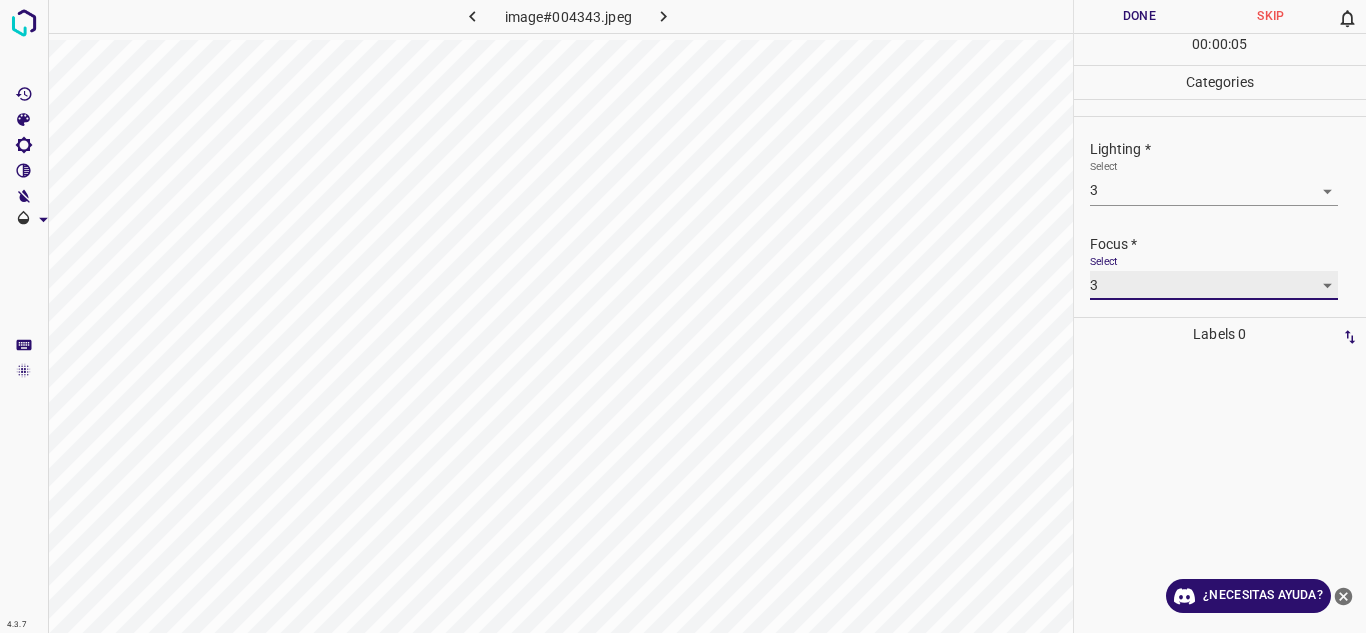 scroll, scrollTop: 98, scrollLeft: 0, axis: vertical 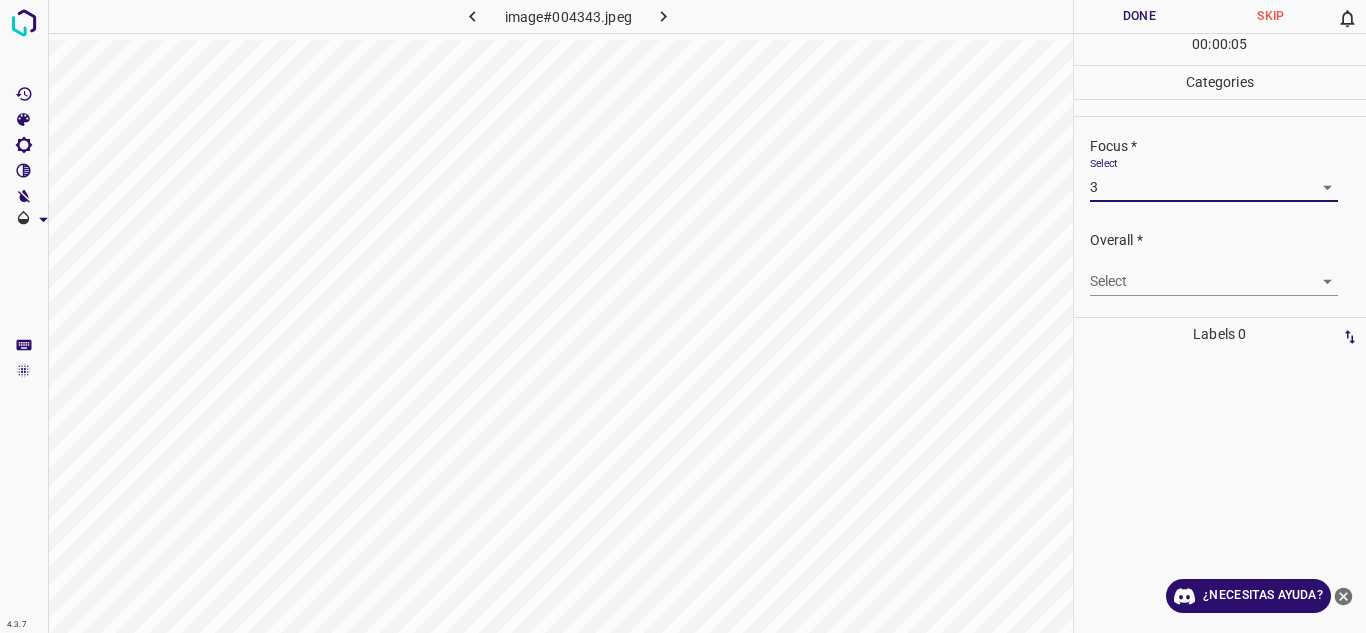 click on "4.3.7 image#004343.jpeg Done Skip 0 00   : 00   : 05   Categories Lighting *  Select 3 3 Focus *  Select 3 3 Overall *  Select ​ Labels   0 Categories 1 Lighting 2 Focus 3 Overall Tools Space Change between modes (Draw & Edit) I Auto labeling R Restore zoom M Zoom in N Zoom out Delete Delete selecte label Filters Z Restore filters X Saturation filter C Brightness filter V Contrast filter B Gray scale filter General O Download ¿Necesitas ayuda? Texto original Valora esta traducción Tu opinión servirá para ayudar a mejorar el Traductor de Google - Texto - Esconder - Borrar" at bounding box center [683, 316] 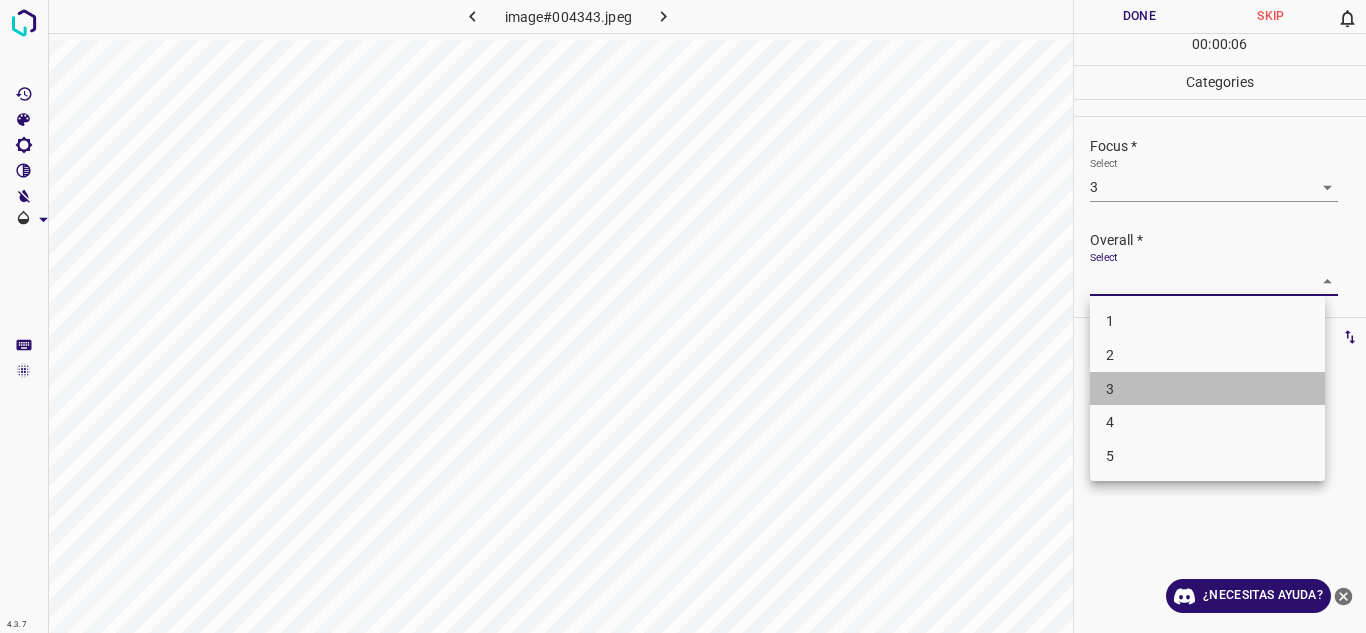 click on "3" at bounding box center [1207, 389] 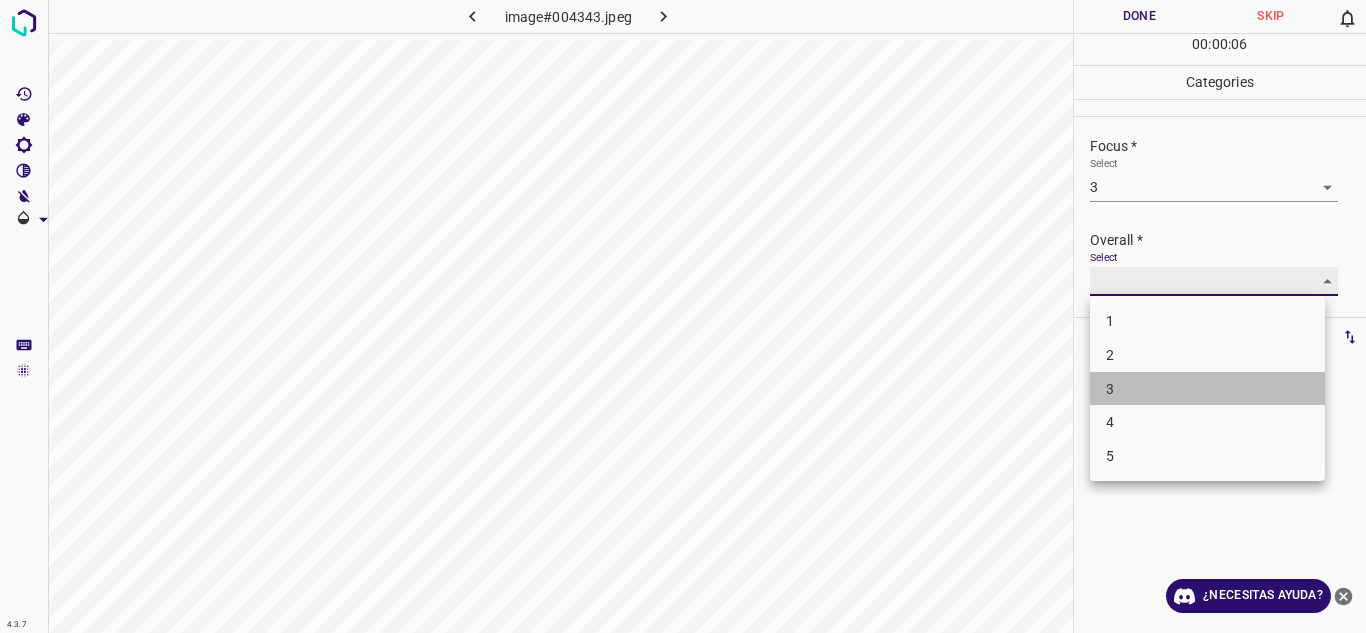 type on "3" 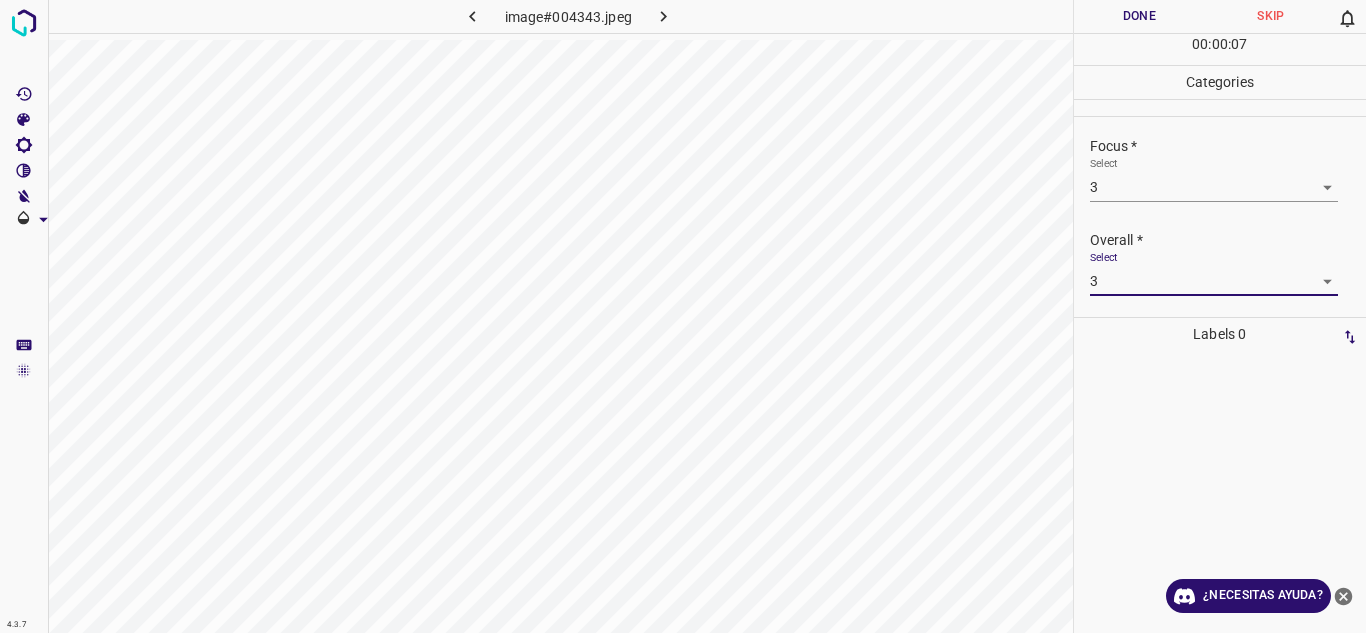 click on "Done" at bounding box center [1140, 16] 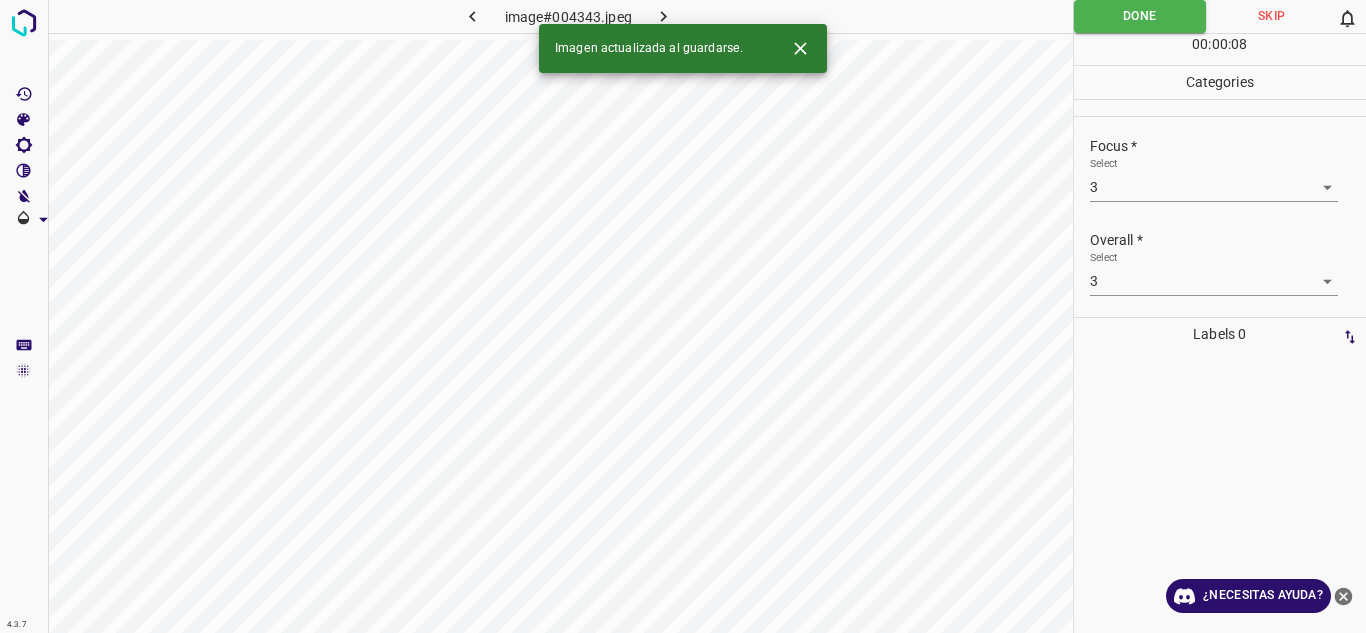 click 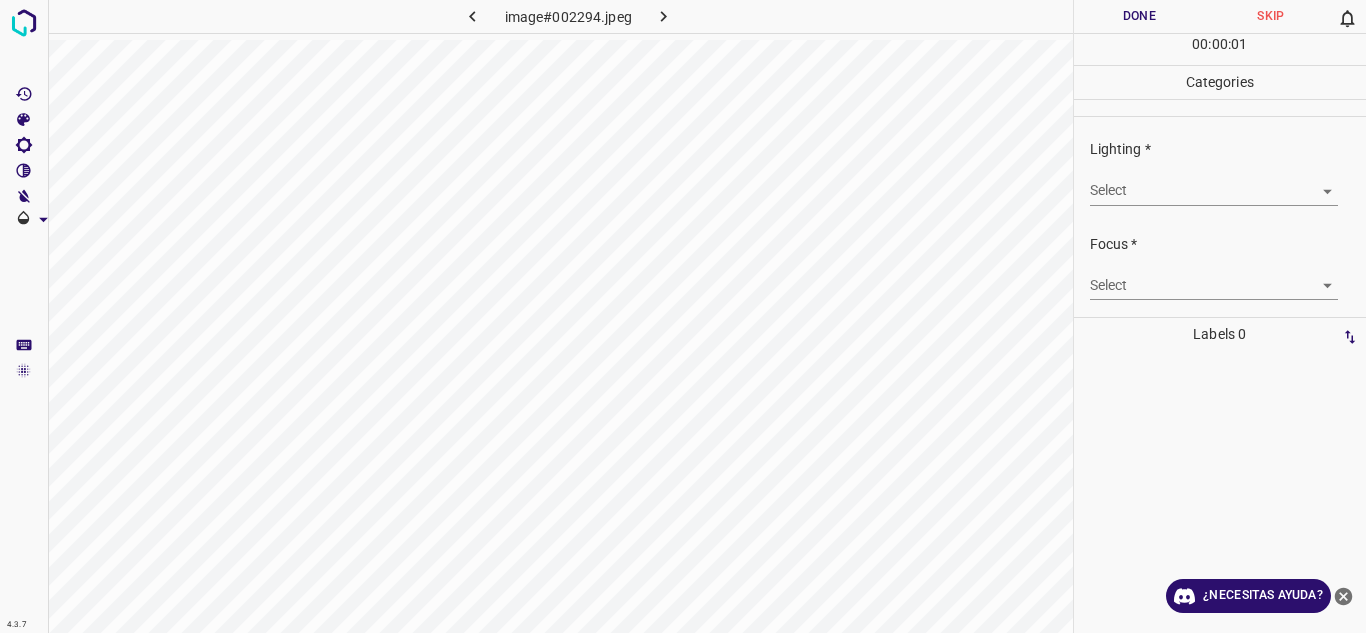 click on "4.3.7 image#002294.jpeg Done Skip 0 00   : 00   : 01   Categories Lighting *  Select ​ Focus *  Select ​ Overall *  Select ​ Labels   0 Categories 1 Lighting 2 Focus 3 Overall Tools Space Change between modes (Draw & Edit) I Auto labeling R Restore zoom M Zoom in N Zoom out Delete Delete selecte label Filters Z Restore filters X Saturation filter C Brightness filter V Contrast filter B Gray scale filter General O Download ¿Necesitas ayuda? Texto original Valora esta traducción Tu opinión servirá para ayudar a mejorar el Traductor de Google - Texto - Esconder - Borrar" at bounding box center (683, 316) 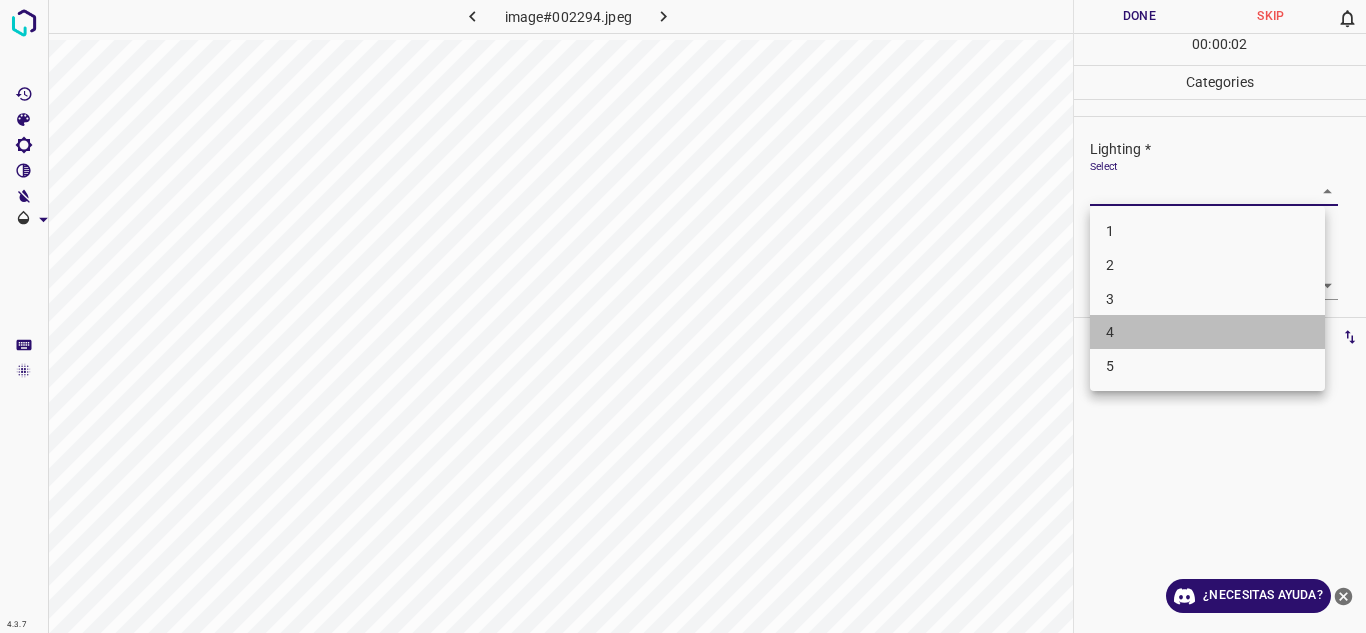 click on "4" at bounding box center (1207, 332) 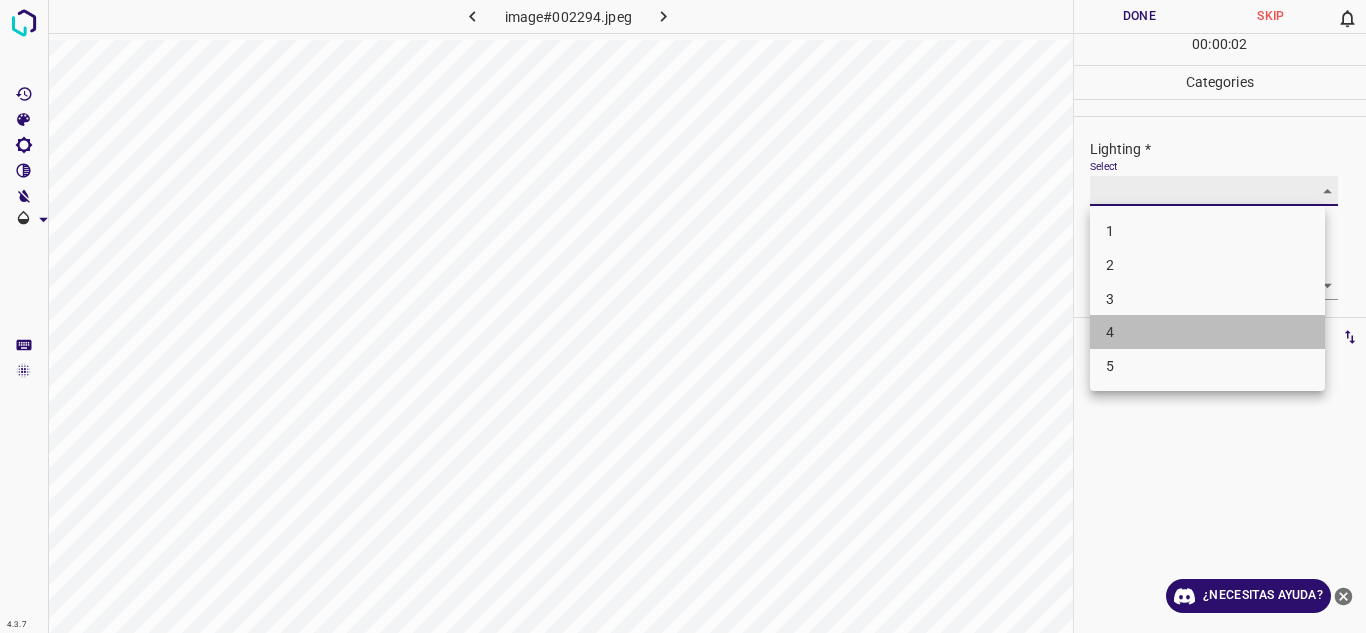 type on "4" 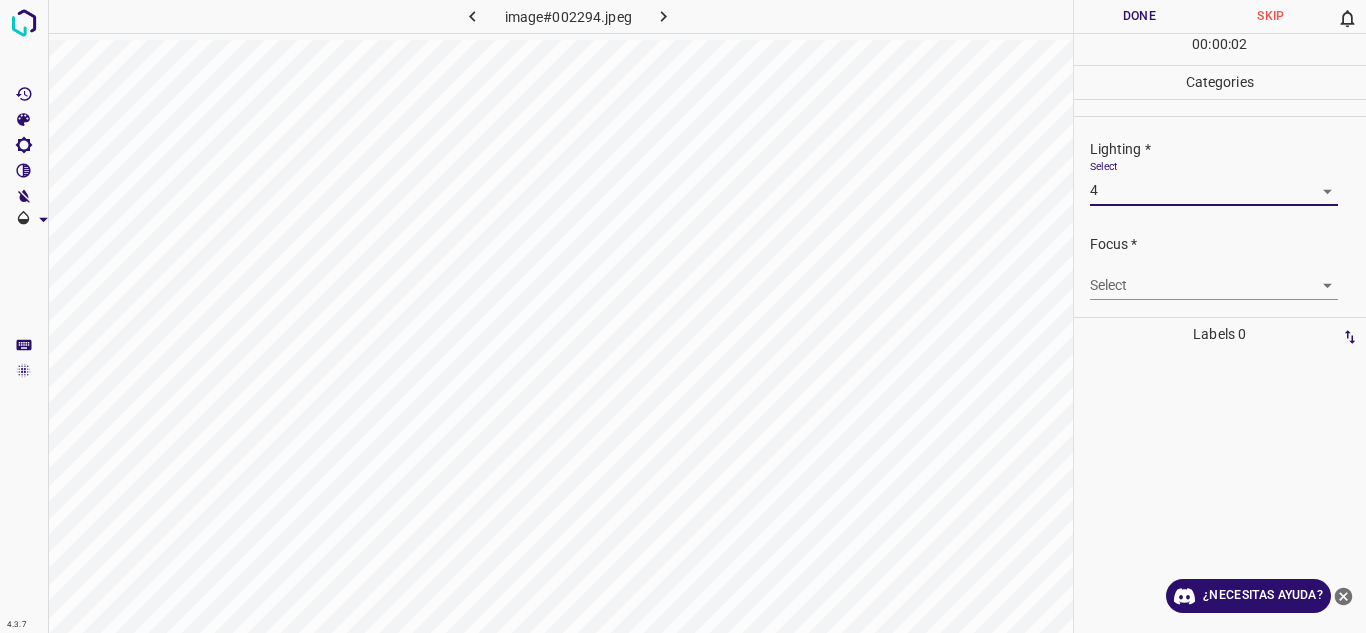 click on "4.3.7 image#002294.jpeg Done Skip 0 00   : 00   : 02   Categories Lighting *  Select 4 4 Focus *  Select ​ Overall *  Select ​ Labels   0 Categories 1 Lighting 2 Focus 3 Overall Tools Space Change between modes (Draw & Edit) I Auto labeling R Restore zoom M Zoom in N Zoom out Delete Delete selecte label Filters Z Restore filters X Saturation filter C Brightness filter V Contrast filter B Gray scale filter General O Download ¿Necesitas ayuda? Texto original Valora esta traducción Tu opinión servirá para ayudar a mejorar el Traductor de Google - Texto - Esconder - Borrar" at bounding box center (683, 316) 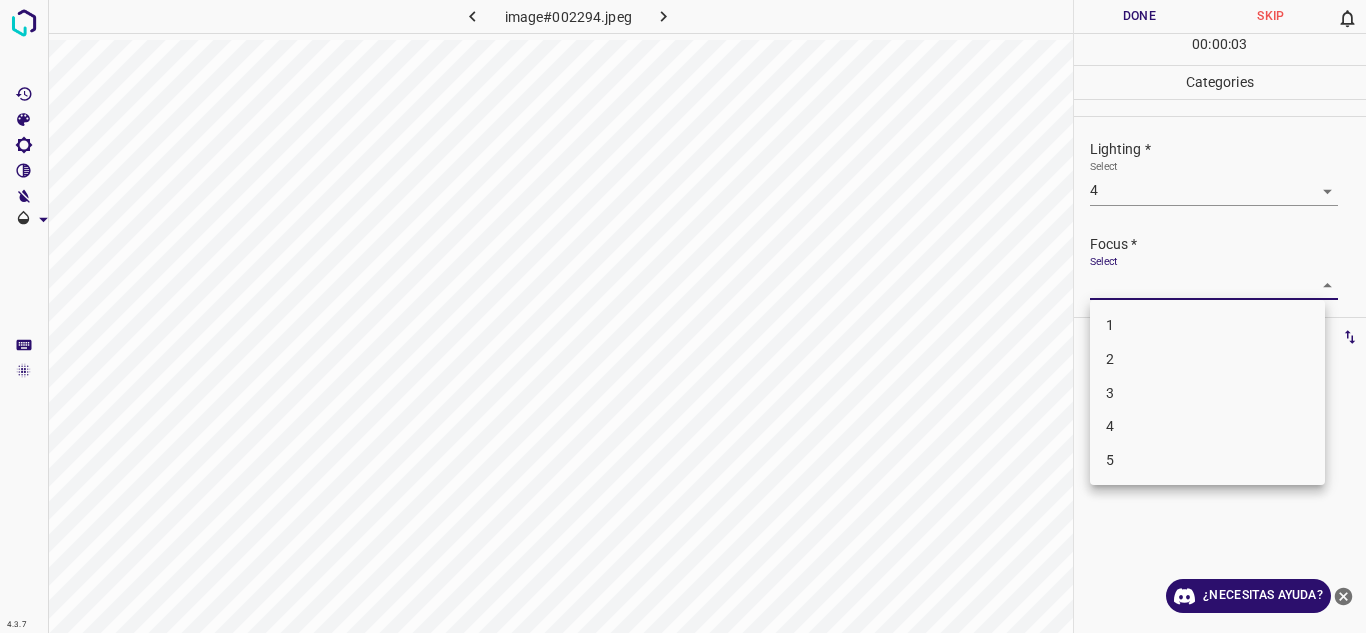 drag, startPoint x: 1120, startPoint y: 391, endPoint x: 1365, endPoint y: 242, distance: 286.75076 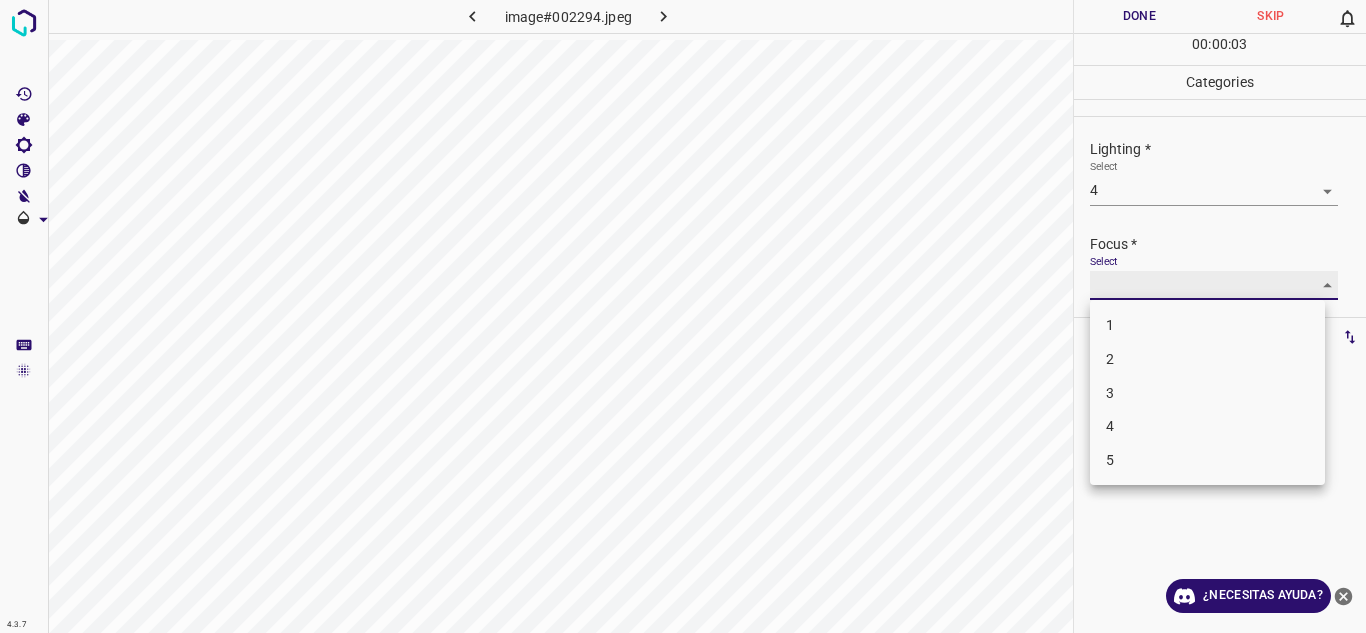 type on "3" 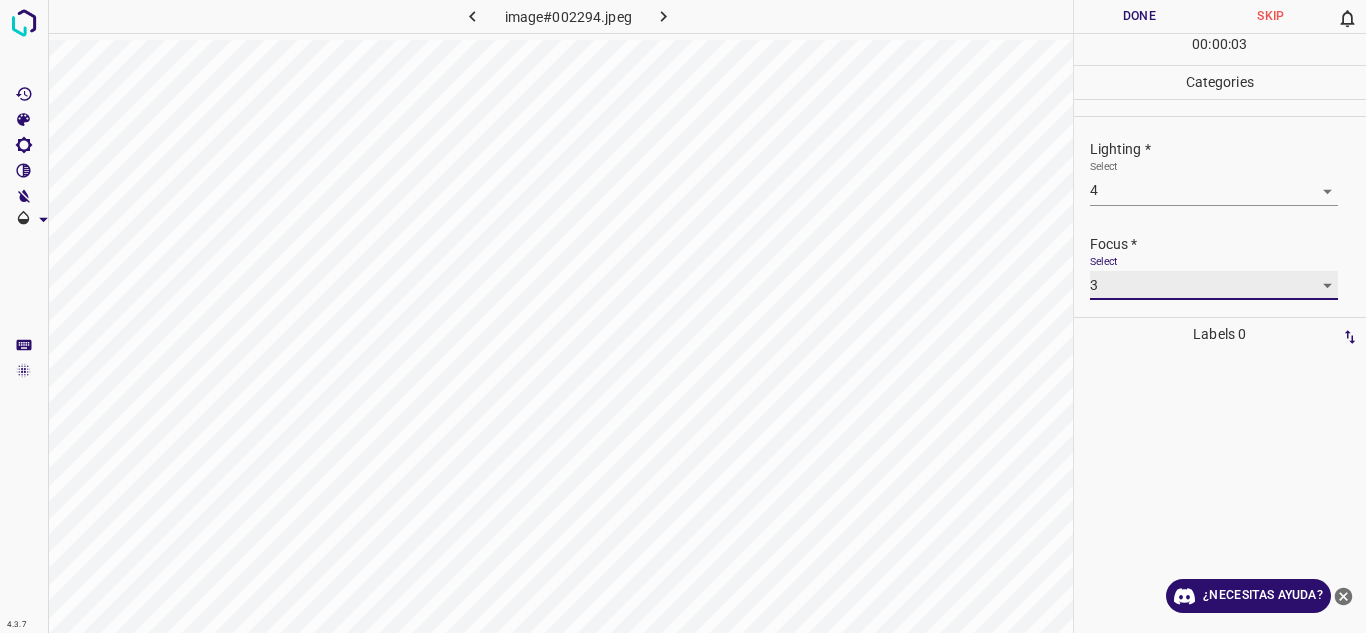 scroll, scrollTop: 98, scrollLeft: 0, axis: vertical 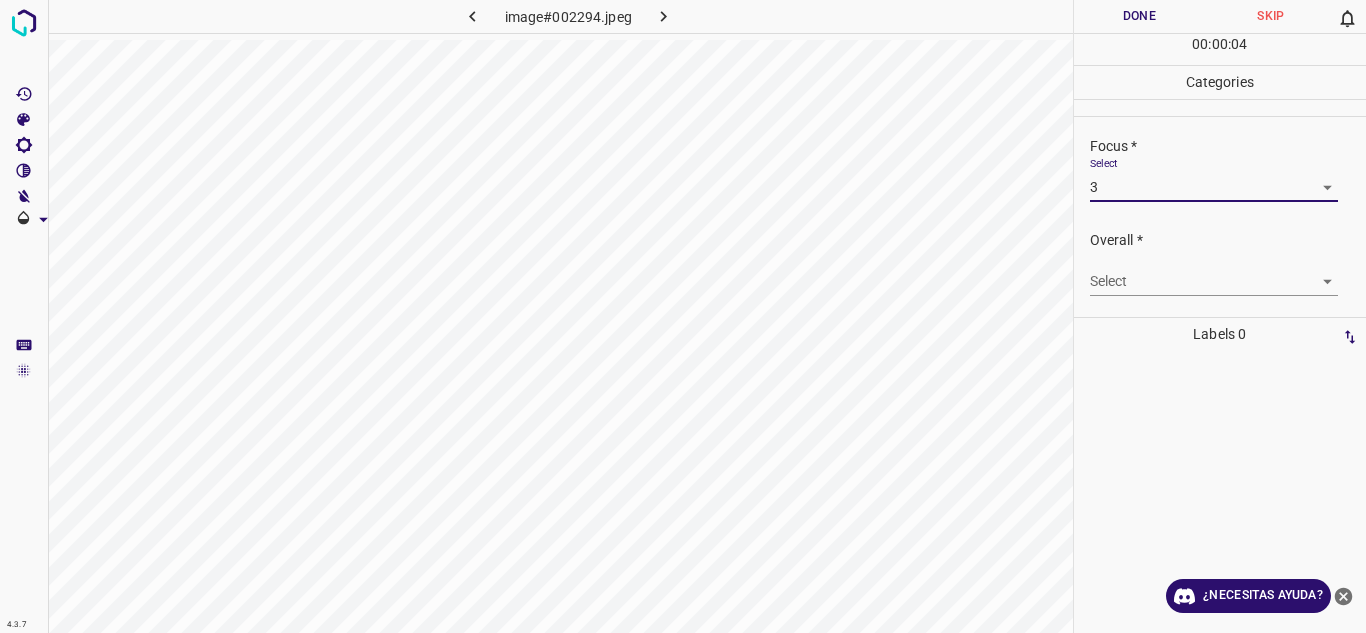 click on "4.3.7 image#002294.jpeg Done Skip 0 00   : 00   : 04   Categories Lighting *  Select 4 4 Focus *  Select 3 3 Overall *  Select ​ Labels   0 Categories 1 Lighting 2 Focus 3 Overall Tools Space Change between modes (Draw & Edit) I Auto labeling R Restore zoom M Zoom in N Zoom out Delete Delete selecte label Filters Z Restore filters X Saturation filter C Brightness filter V Contrast filter B Gray scale filter General O Download ¿Necesitas ayuda? Texto original Valora esta traducción Tu opinión servirá para ayudar a mejorar el Traductor de Google - Texto - Esconder - Borrar" at bounding box center (683, 316) 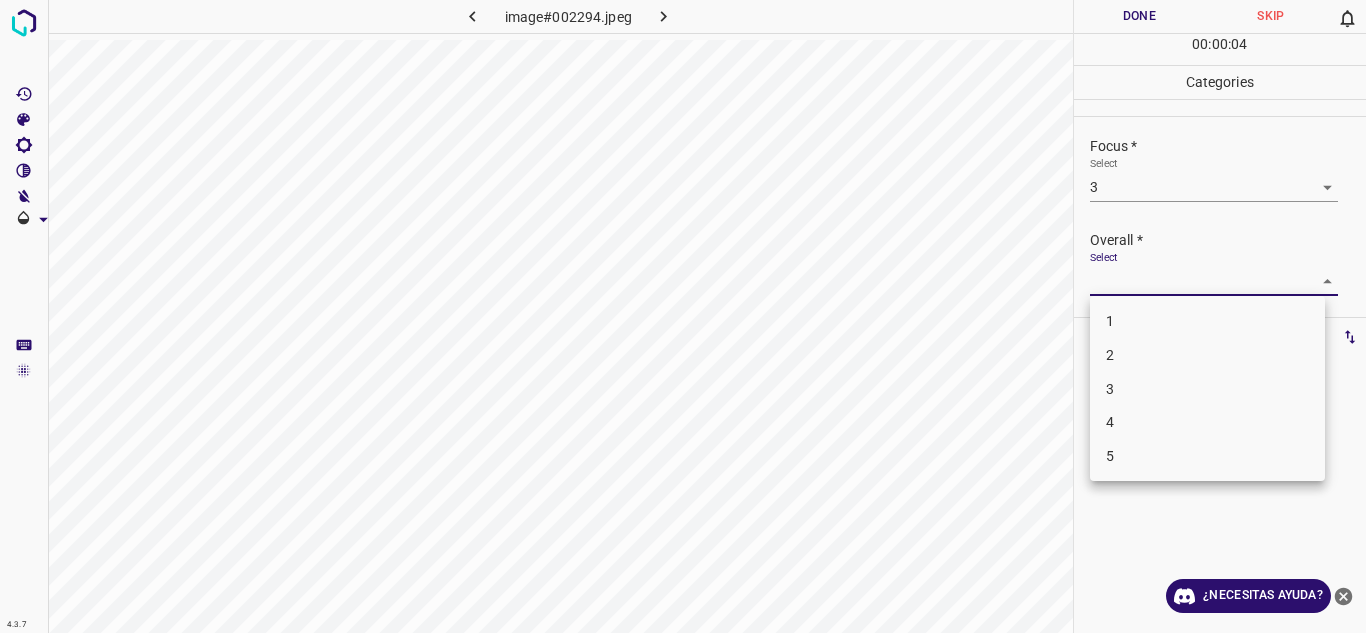 click on "4" at bounding box center [1110, 422] 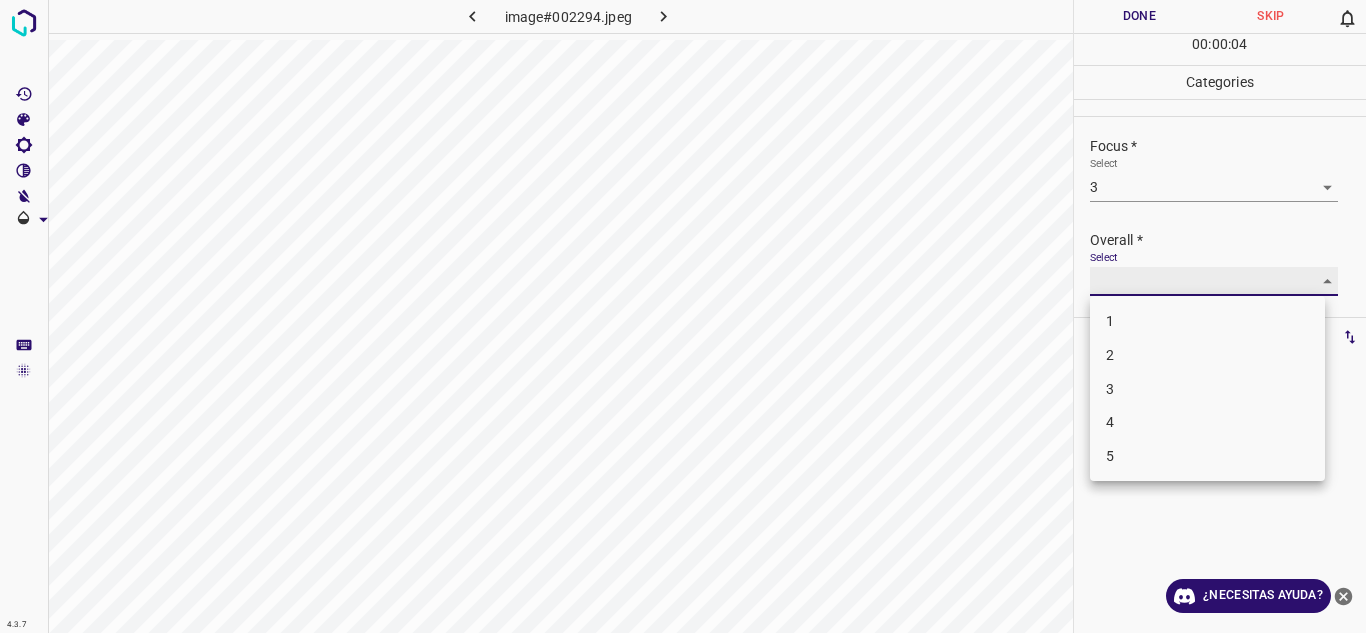type on "4" 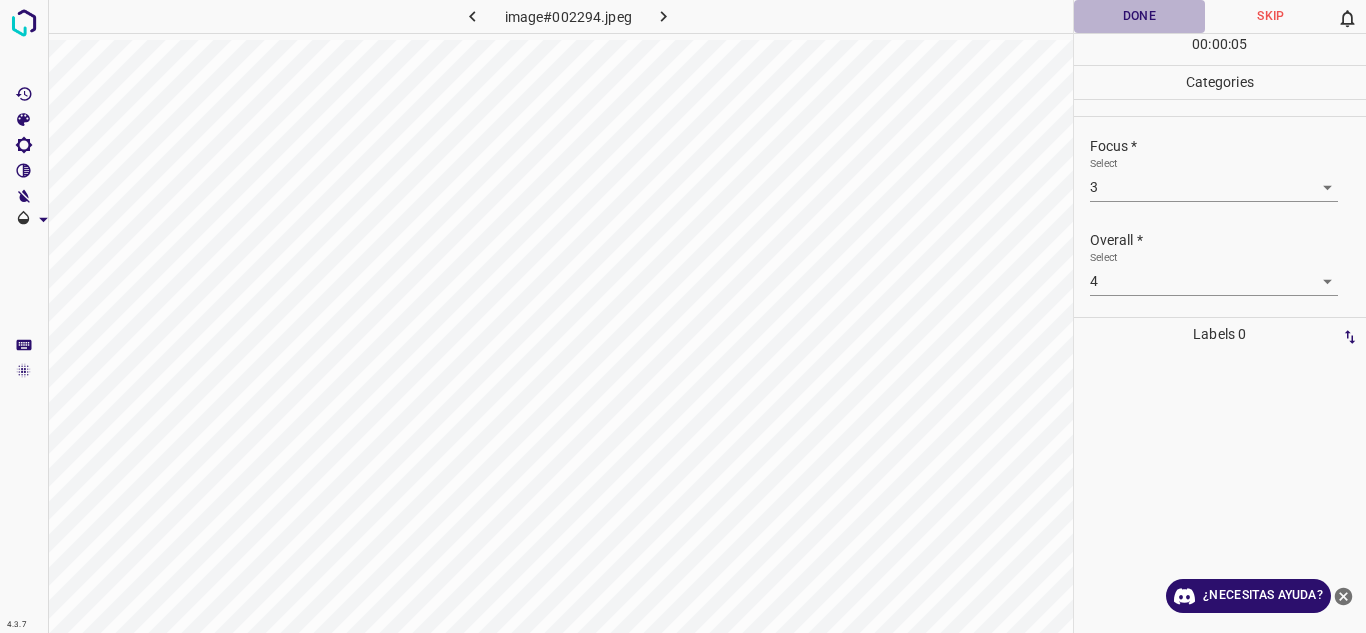 click on "Done" at bounding box center [1140, 16] 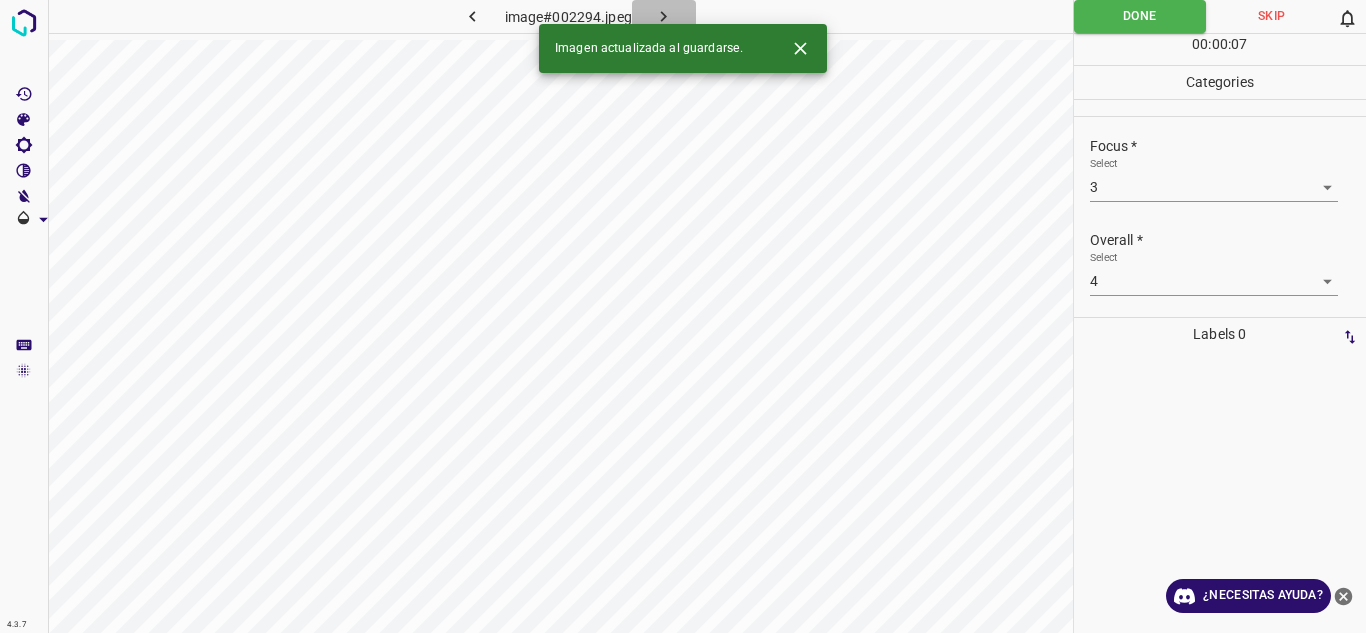click 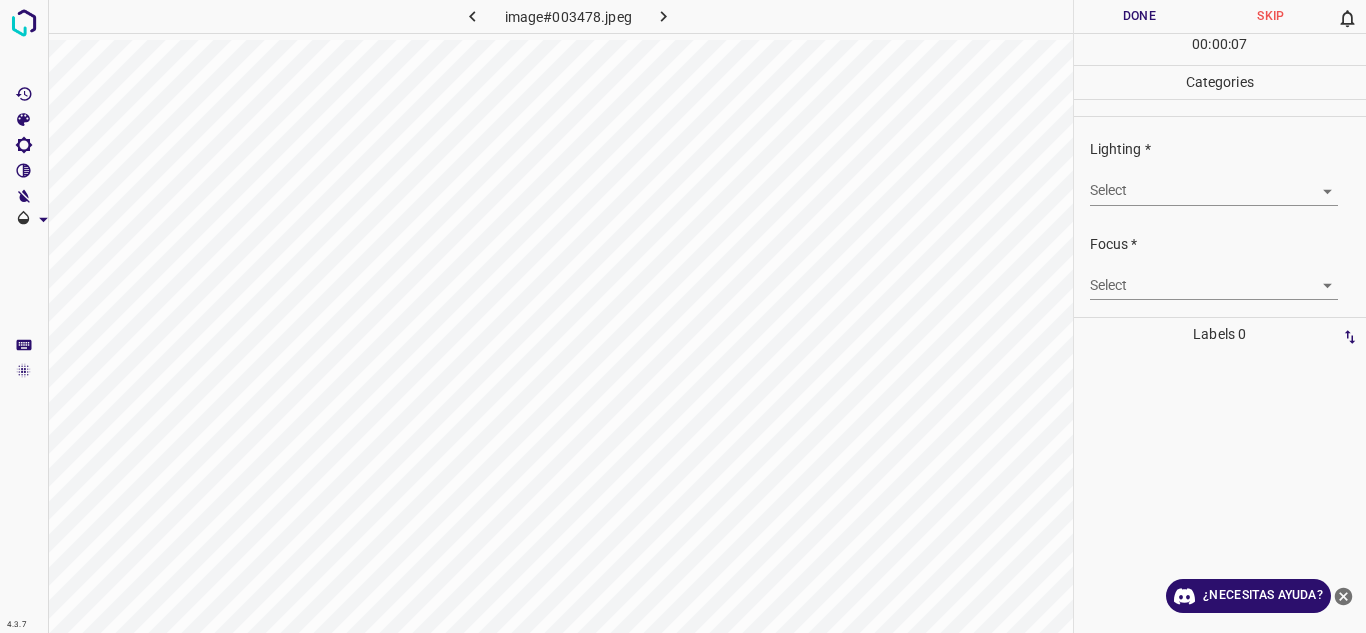 click on "4.3.7 image#003478.jpeg Done Skip 0 00   : 00   : 07   Categories Lighting *  Select ​ Focus *  Select ​ Overall *  Select ​ Labels   0 Categories 1 Lighting 2 Focus 3 Overall Tools Space Change between modes (Draw & Edit) I Auto labeling R Restore zoom M Zoom in N Zoom out Delete Delete selecte label Filters Z Restore filters X Saturation filter C Brightness filter V Contrast filter B Gray scale filter General O Download ¿Necesitas ayuda? Texto original Valora esta traducción Tu opinión servirá para ayudar a mejorar el Traductor de Google - Texto - Esconder - Borrar" at bounding box center (683, 316) 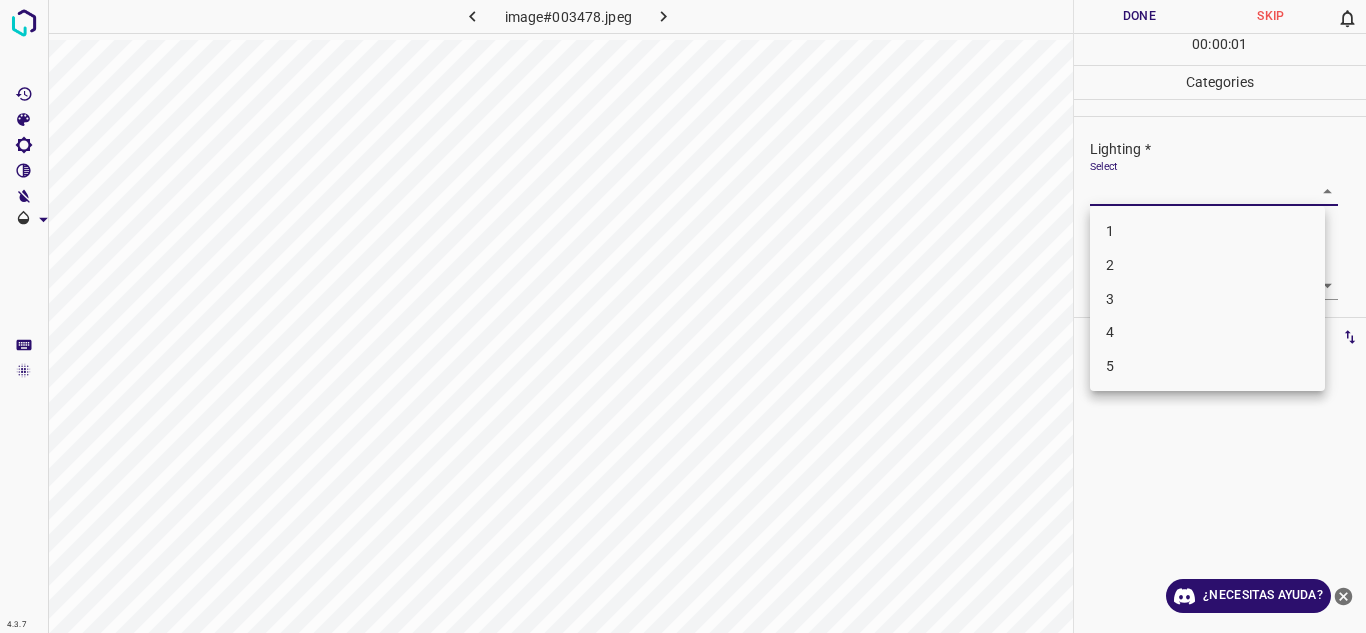 click on "4" at bounding box center [1207, 332] 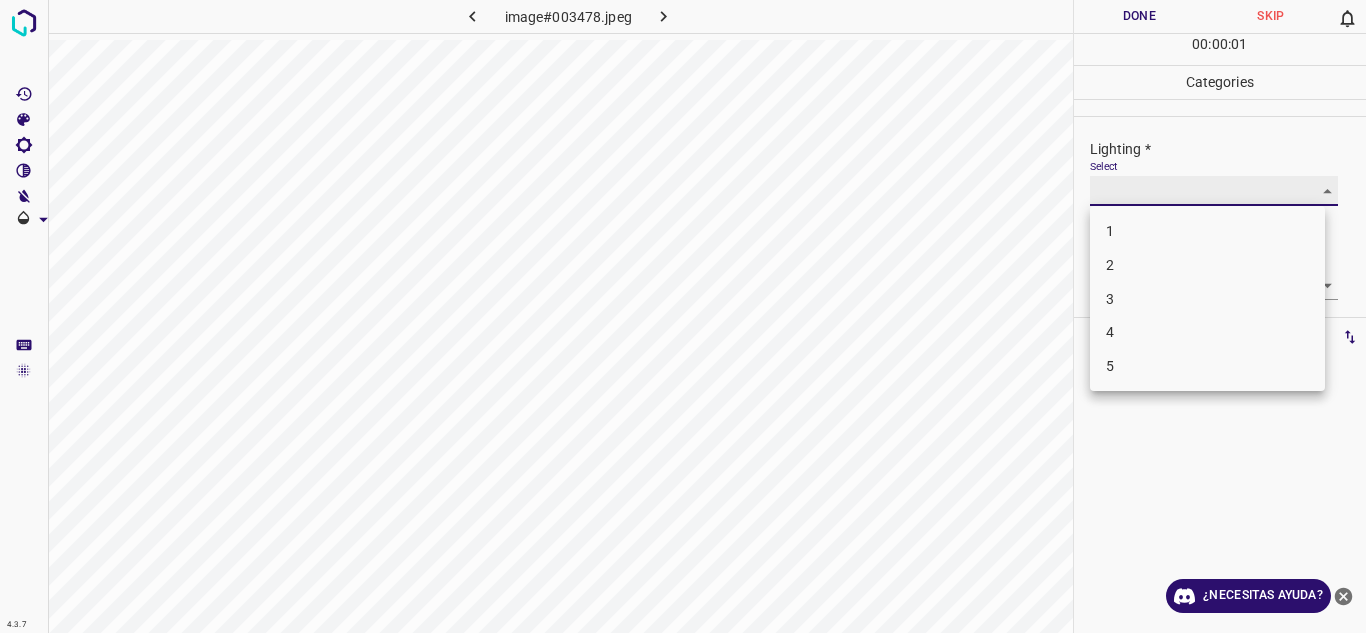 type on "4" 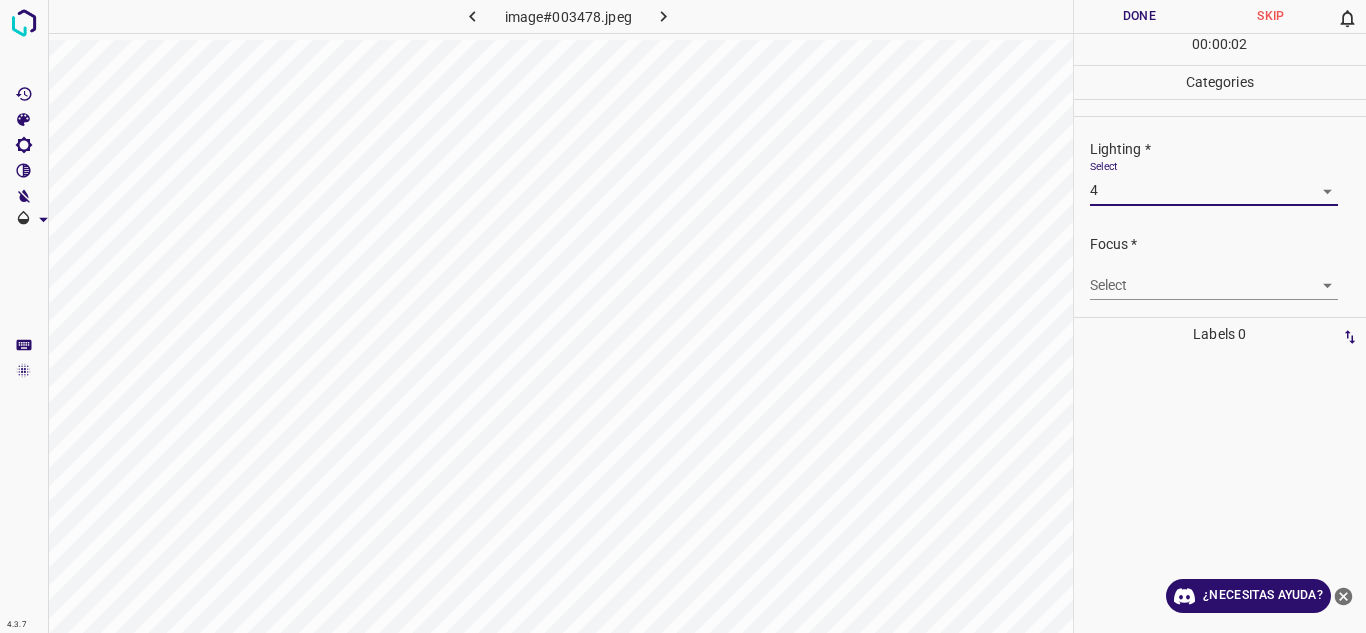 click on "4.3.7 image#003478.jpeg Done Skip 0 00   : 00   : 02   Categories Lighting *  Select 4 4 Focus *  Select ​ Overall *  Select ​ Labels   0 Categories 1 Lighting 2 Focus 3 Overall Tools Space Change between modes (Draw & Edit) I Auto labeling R Restore zoom M Zoom in N Zoom out Delete Delete selecte label Filters Z Restore filters X Saturation filter C Brightness filter V Contrast filter B Gray scale filter General O Download ¿Necesitas ayuda? Texto original Valora esta traducción Tu opinión servirá para ayudar a mejorar el Traductor de Google - Texto - Esconder - Borrar" at bounding box center (683, 316) 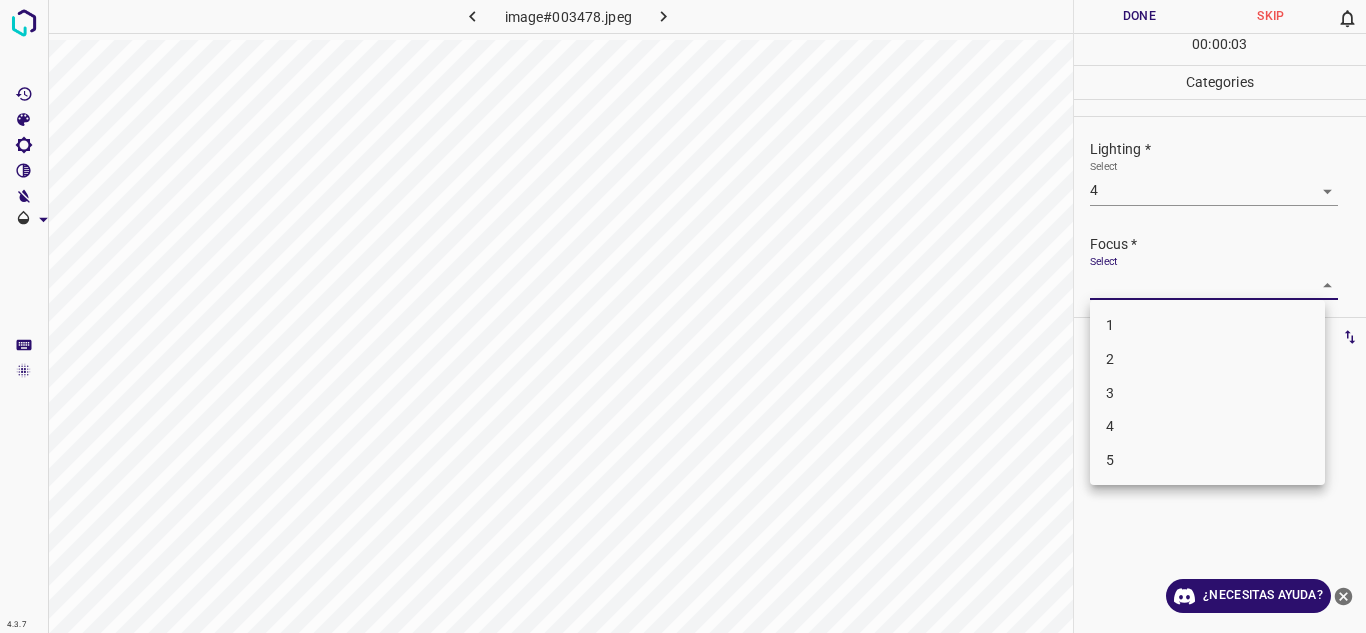 click on "3" at bounding box center (1207, 393) 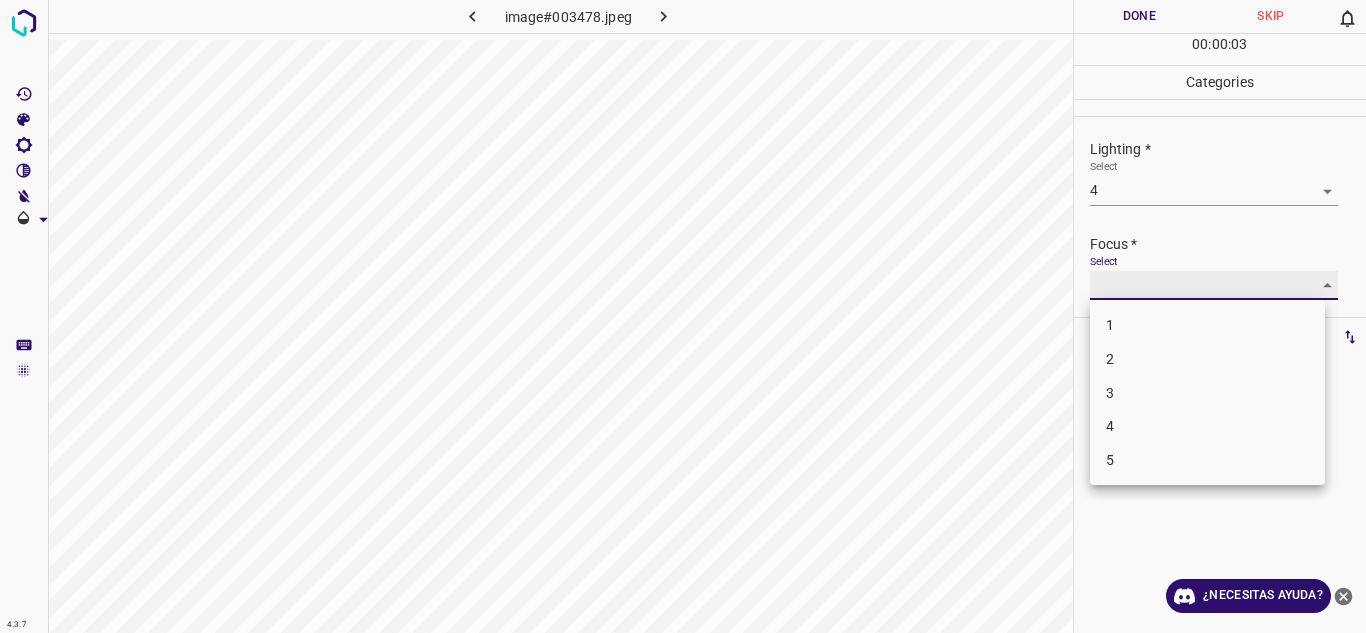 type on "3" 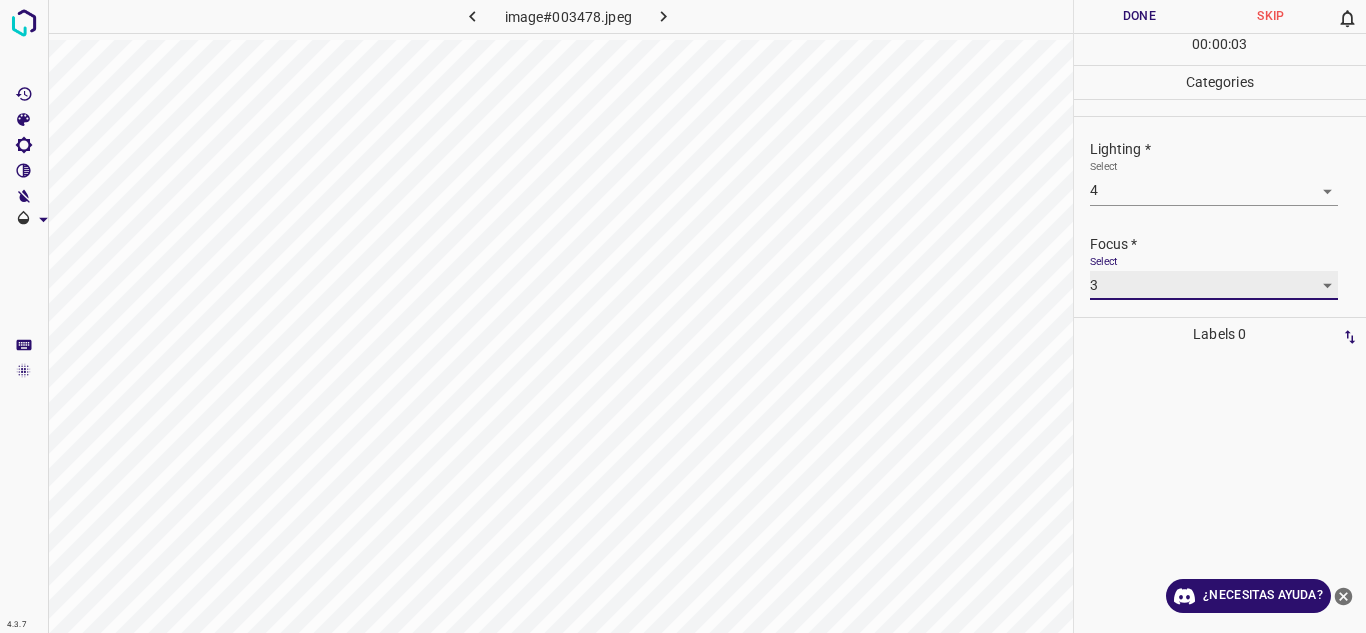 scroll, scrollTop: 98, scrollLeft: 0, axis: vertical 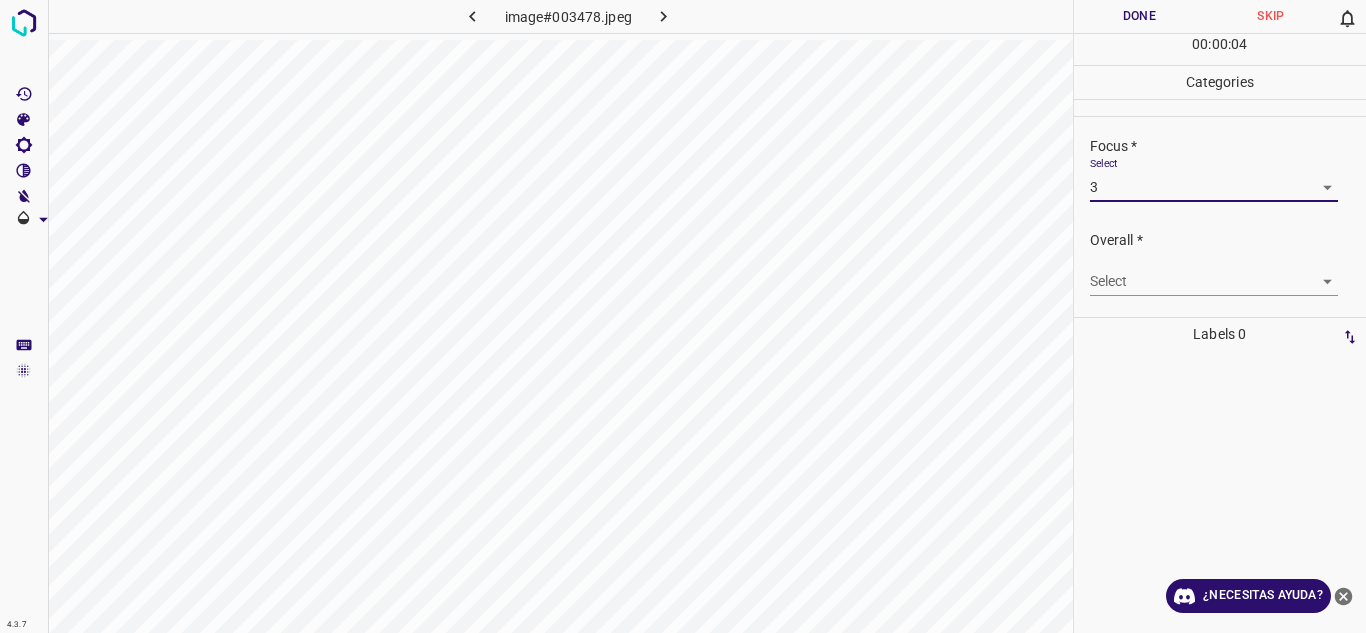click on "4.3.7 image#003478.jpeg Done Skip 0 00   : 00   : 04   Categories Lighting *  Select 4 4 Focus *  Select 3 3 Overall *  Select ​ Labels   0 Categories 1 Lighting 2 Focus 3 Overall Tools Space Change between modes (Draw & Edit) I Auto labeling R Restore zoom M Zoom in N Zoom out Delete Delete selecte label Filters Z Restore filters X Saturation filter C Brightness filter V Contrast filter B Gray scale filter General O Download ¿Necesitas ayuda? Texto original Valora esta traducción Tu opinión servirá para ayudar a mejorar el Traductor de Google - Texto - Esconder - Borrar" at bounding box center (683, 316) 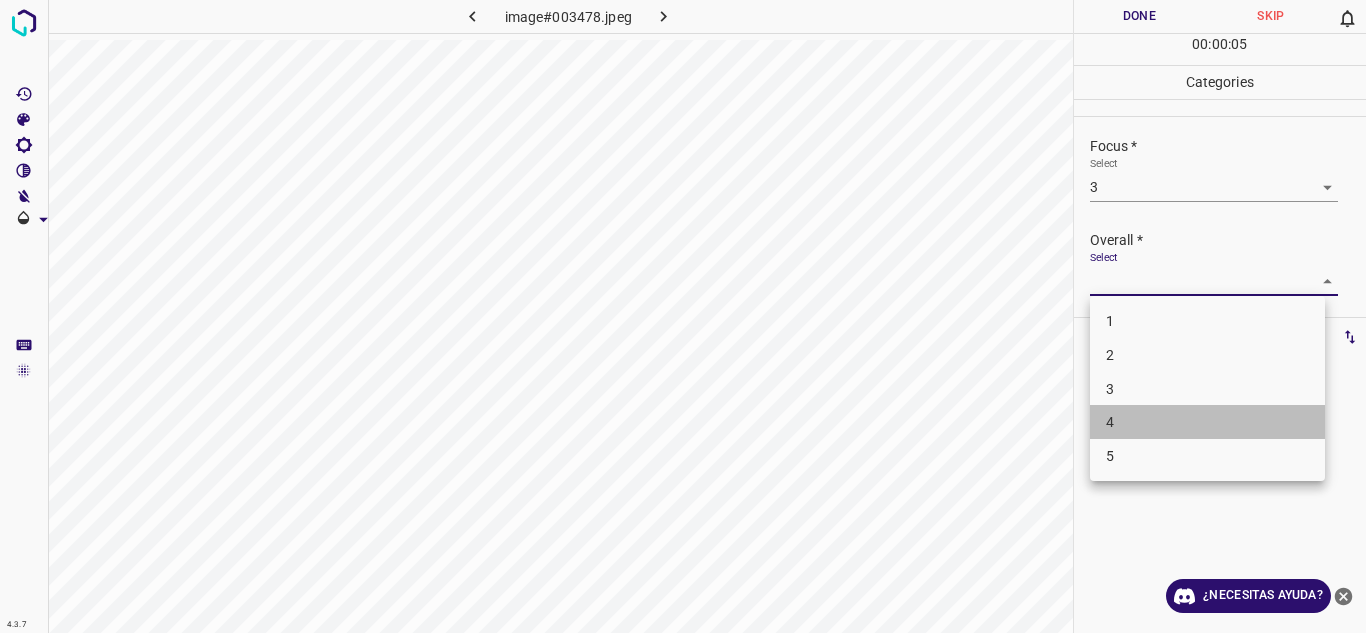 click on "4" at bounding box center [1207, 422] 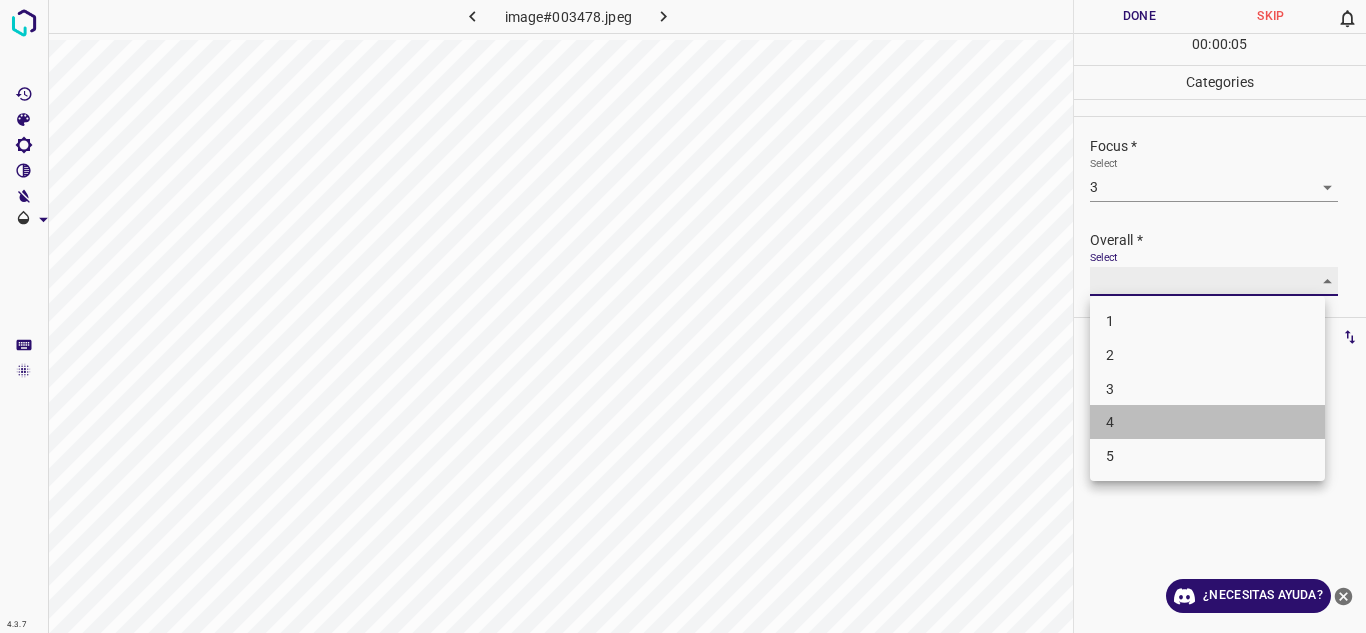 type on "4" 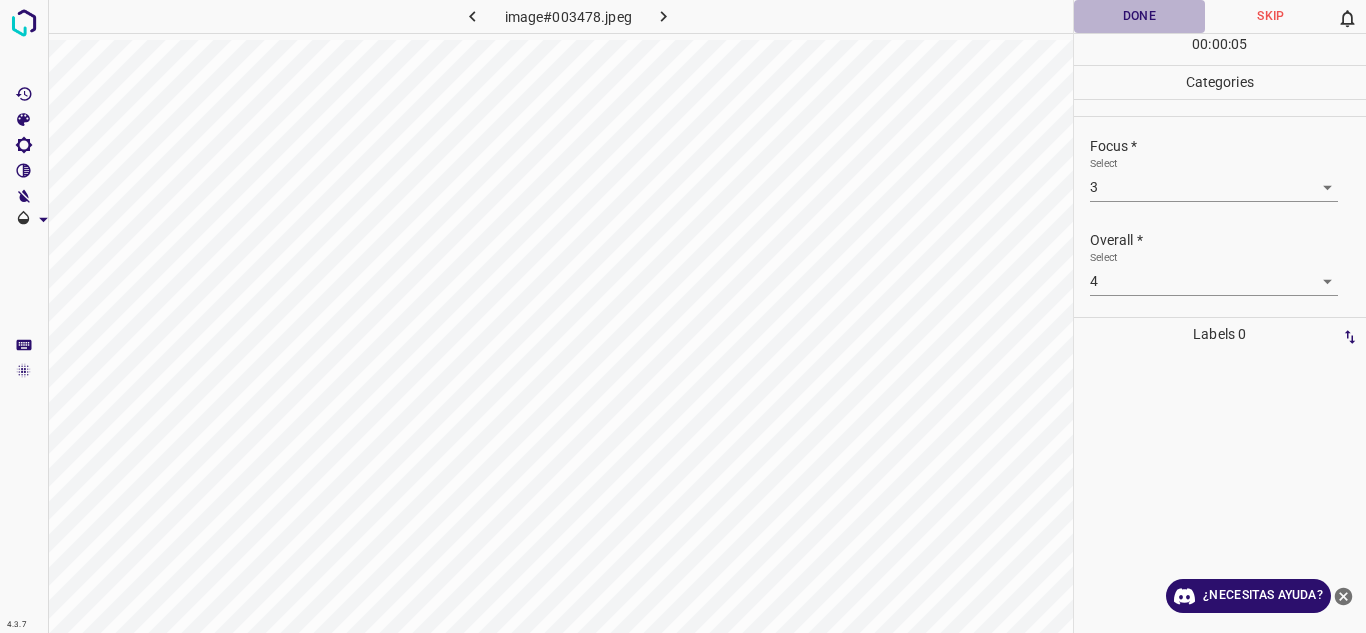 click on "Done" at bounding box center [1140, 16] 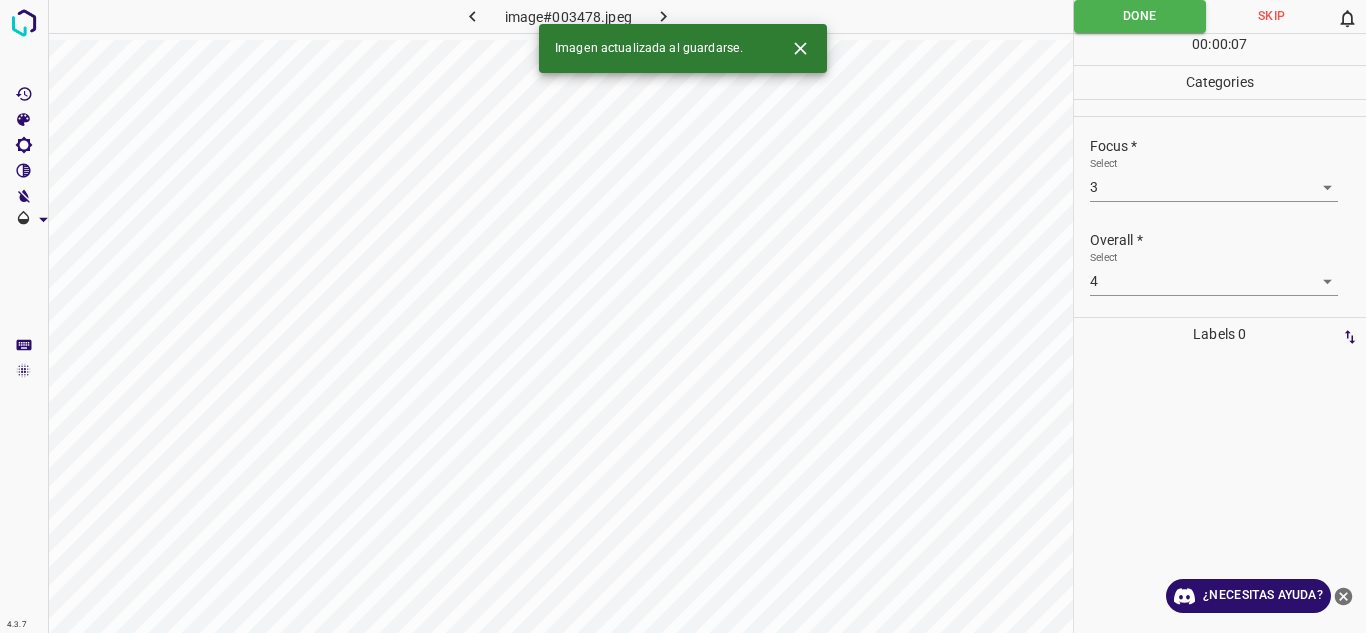 click 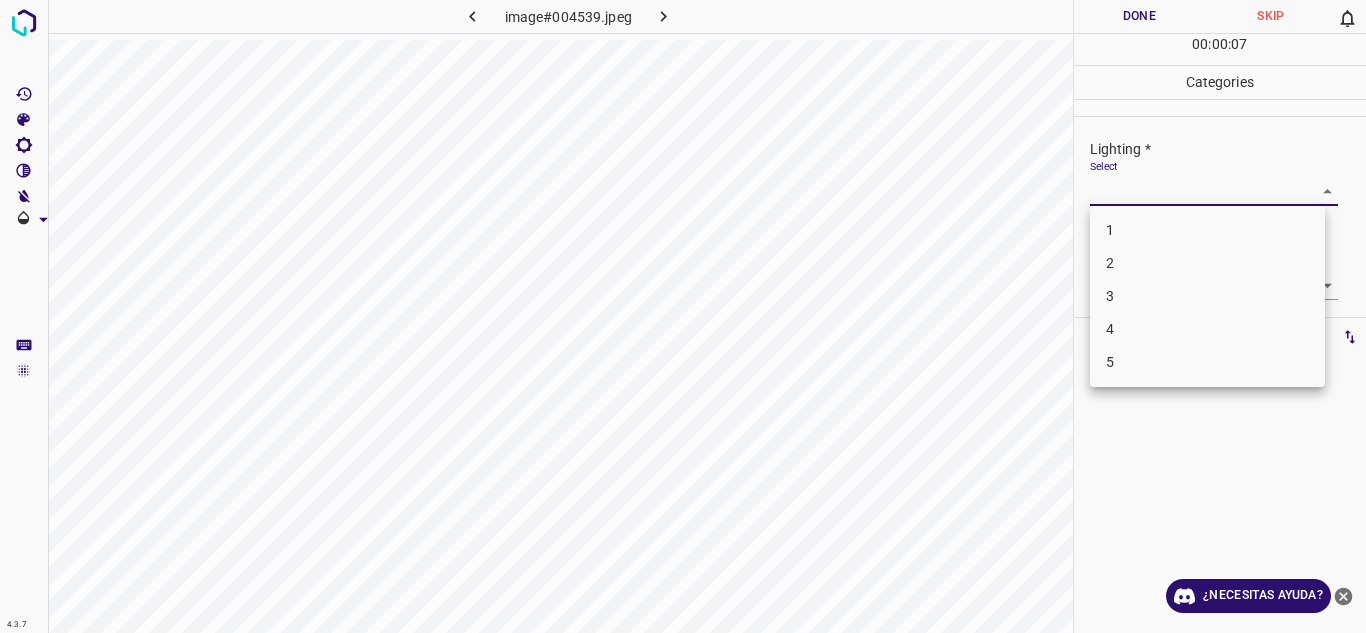 drag, startPoint x: 1289, startPoint y: 190, endPoint x: 1223, endPoint y: 233, distance: 78.77182 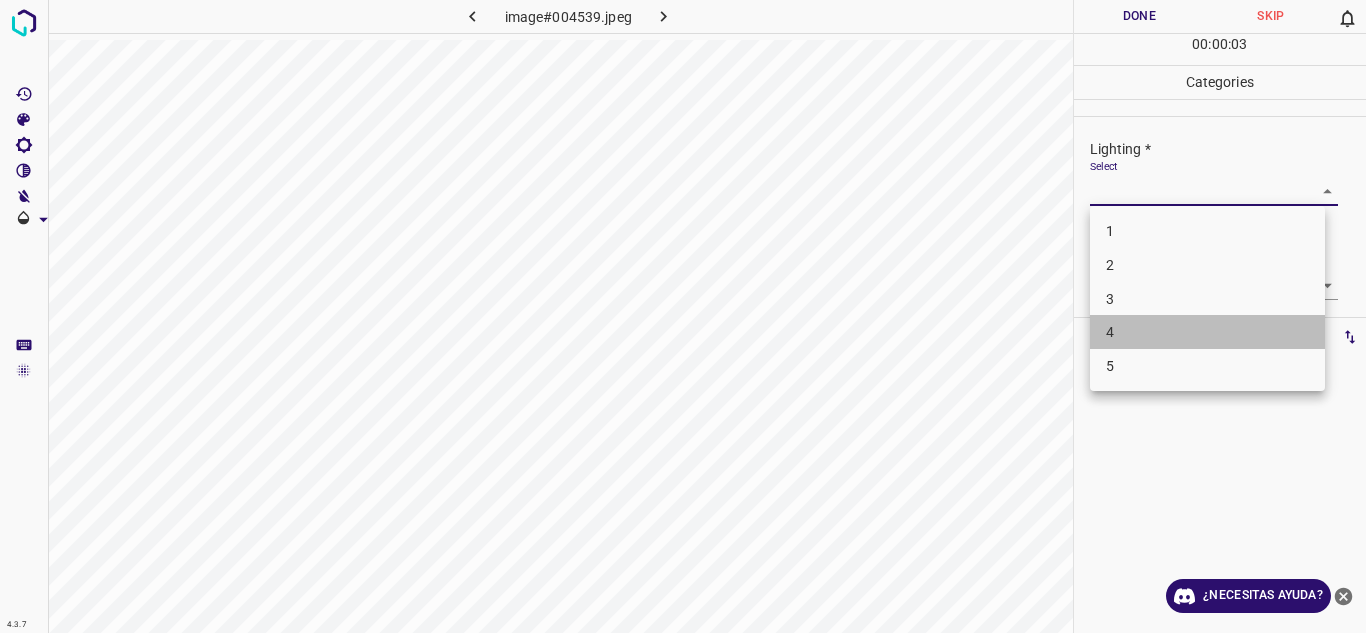 click on "4" at bounding box center [1207, 332] 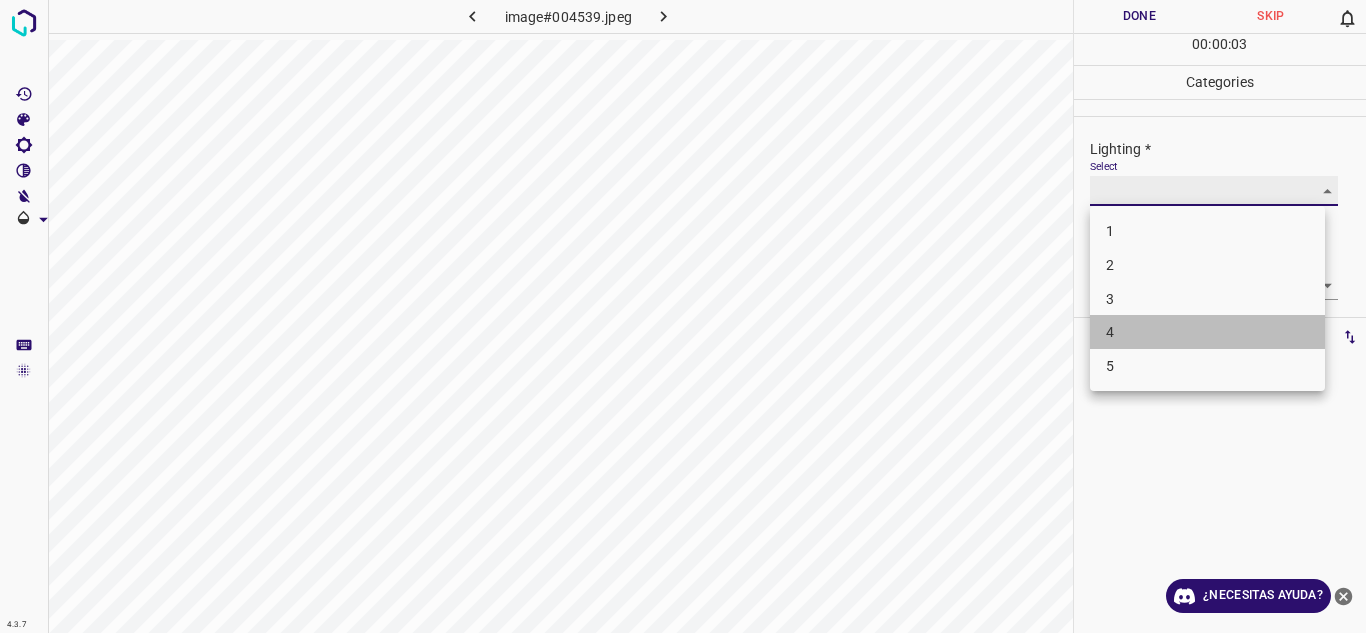 type on "4" 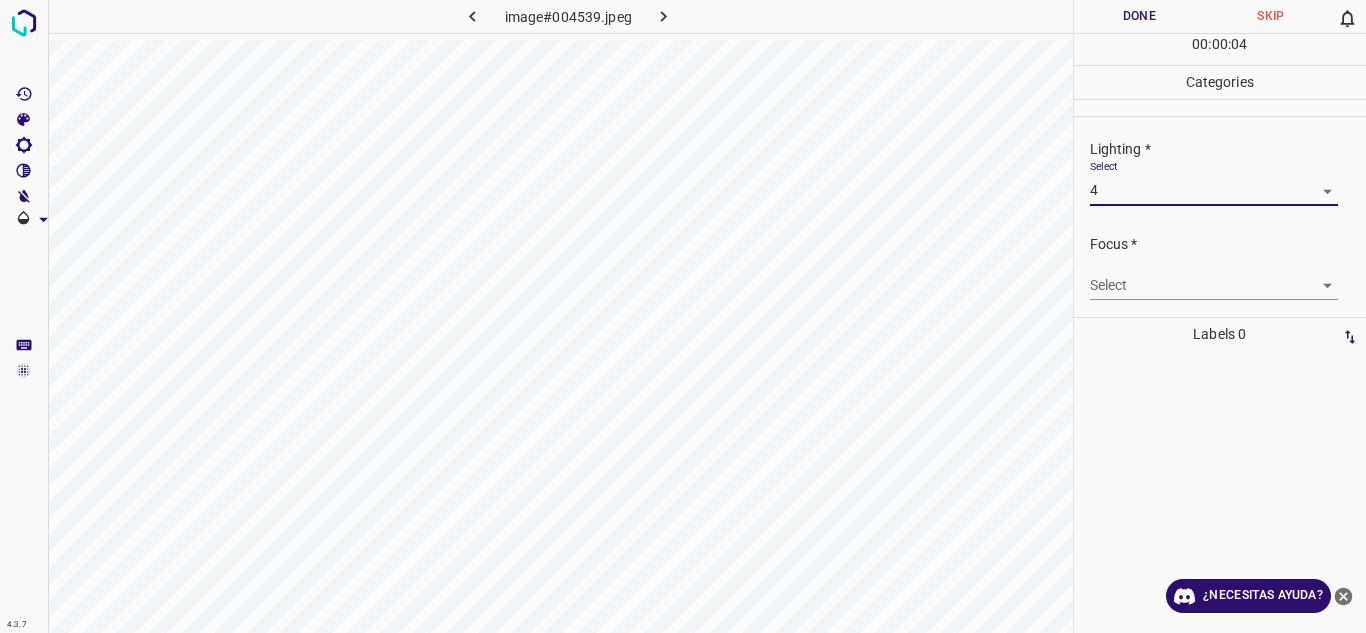 click on "4.3.7 image#004539.jpeg Done Skip 0 00   : 00   : 04   Categories Lighting *  Select 4 4 Focus *  Select ​ Overall *  Select ​ Labels   0 Categories 1 Lighting 2 Focus 3 Overall Tools Space Change between modes (Draw & Edit) I Auto labeling R Restore zoom M Zoom in N Zoom out Delete Delete selecte label Filters Z Restore filters X Saturation filter C Brightness filter V Contrast filter B Gray scale filter General O Download ¿Necesitas ayuda? Texto original Valora esta traducción Tu opinión servirá para ayudar a mejorar el Traductor de Google - Texto - Esconder - Borrar 1 2 3 4 5" at bounding box center (683, 316) 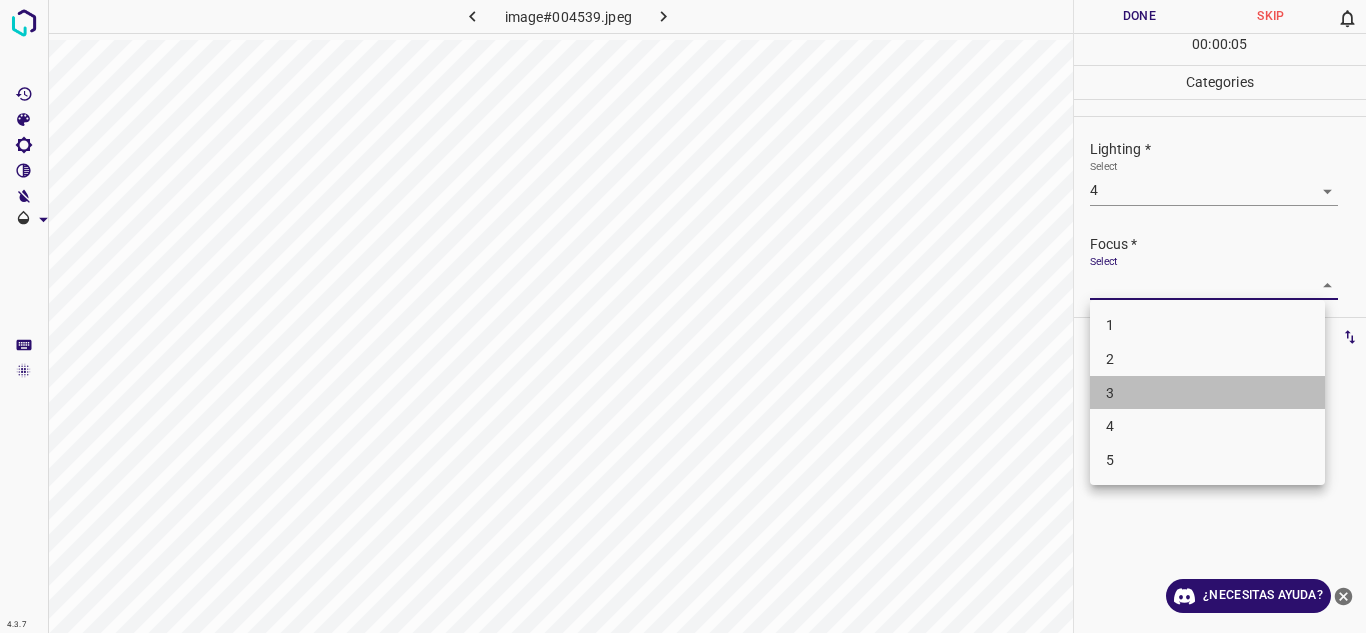 click on "3" at bounding box center [1207, 393] 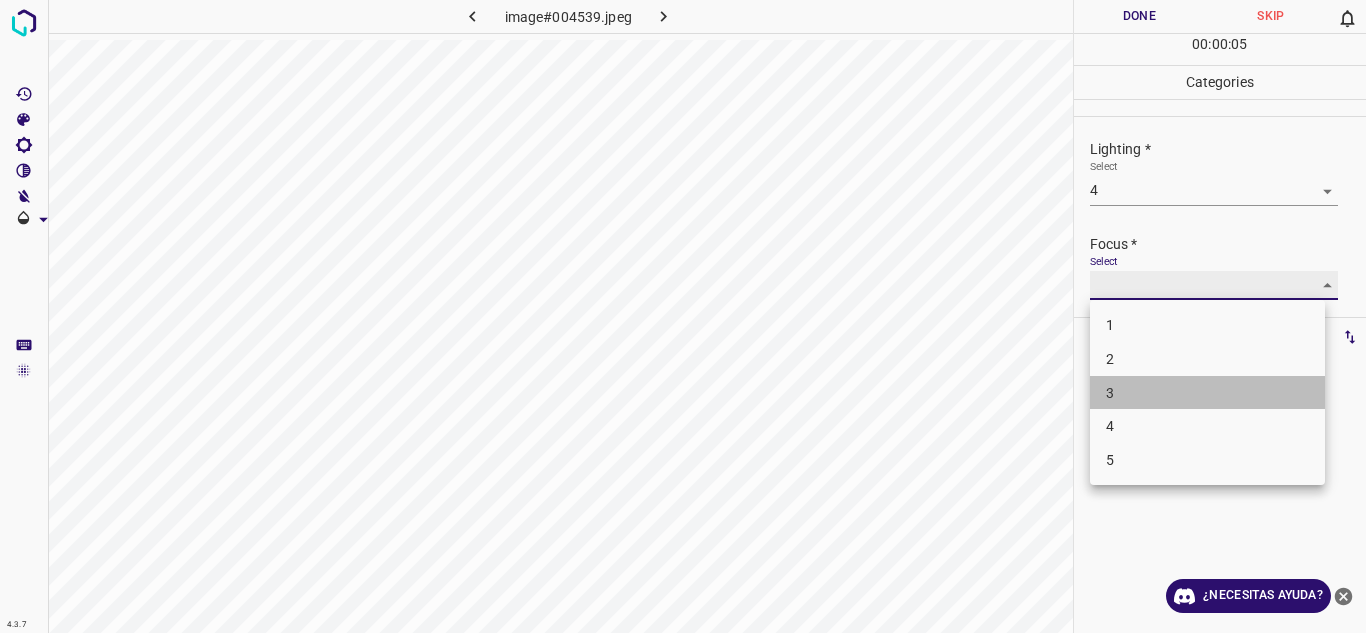 type on "3" 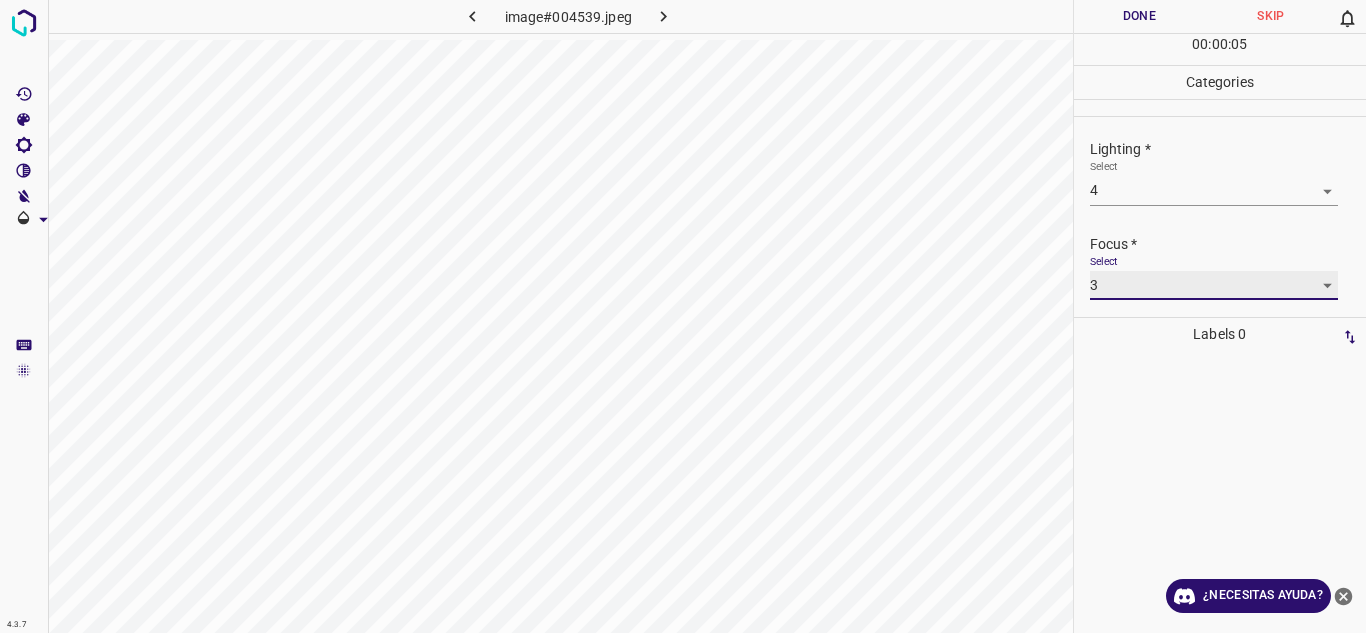 scroll, scrollTop: 98, scrollLeft: 0, axis: vertical 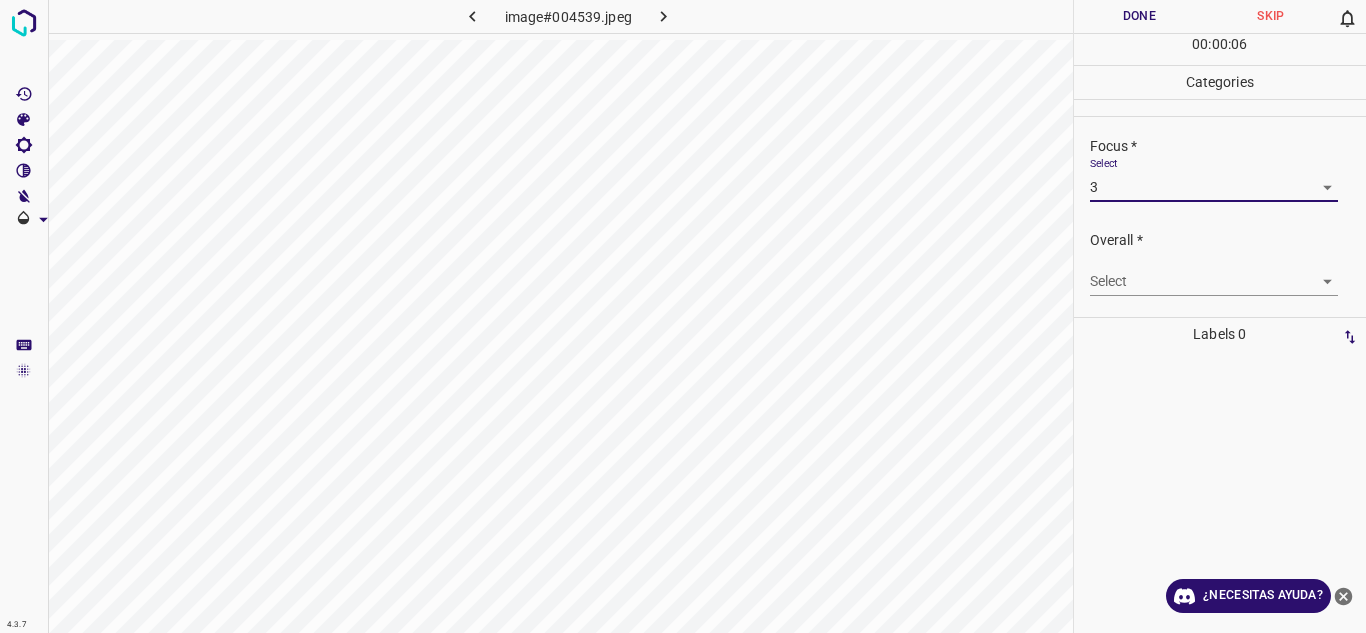 click on "4.3.7 image#004539.jpeg Done Skip 0 00   : 00   : 06   Categories Lighting *  Select 4 4 Focus *  Select 3 3 Overall *  Select ​ Labels   0 Categories 1 Lighting 2 Focus 3 Overall Tools Space Change between modes (Draw & Edit) I Auto labeling R Restore zoom M Zoom in N Zoom out Delete Delete selecte label Filters Z Restore filters X Saturation filter C Brightness filter V Contrast filter B Gray scale filter General O Download ¿Necesitas ayuda? Texto original Valora esta traducción Tu opinión servirá para ayudar a mejorar el Traductor de Google - Texto - Esconder - Borrar" at bounding box center (683, 316) 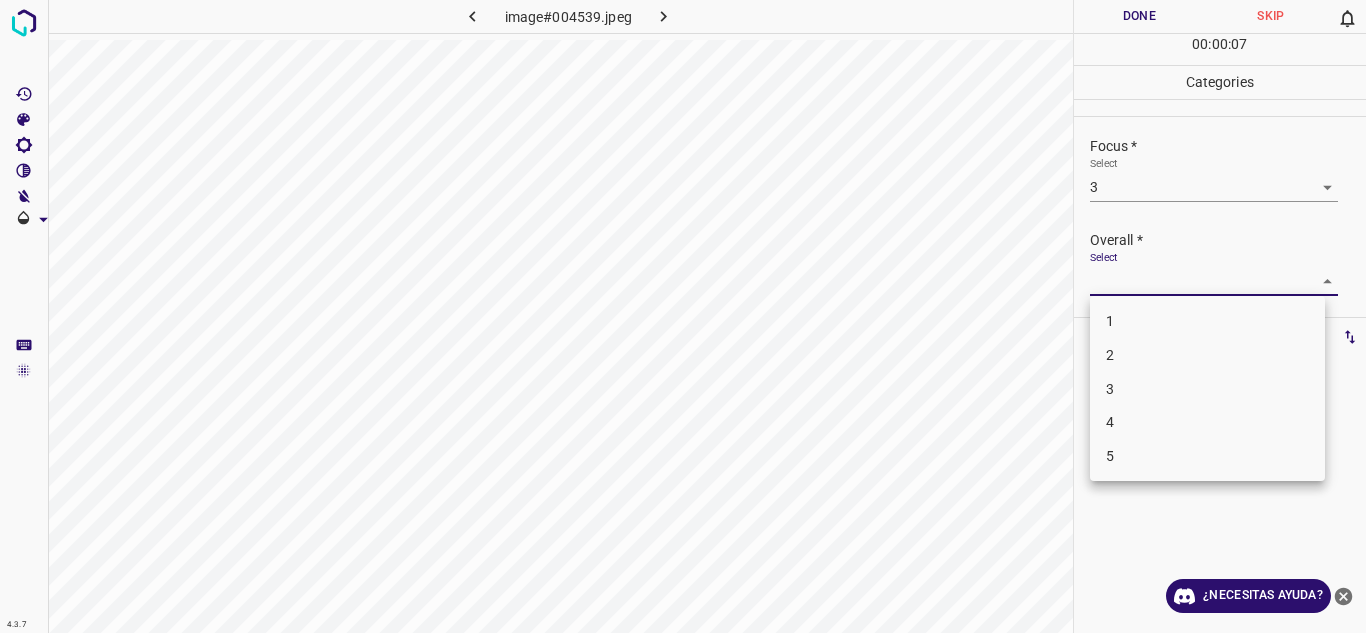click on "4" at bounding box center (1207, 422) 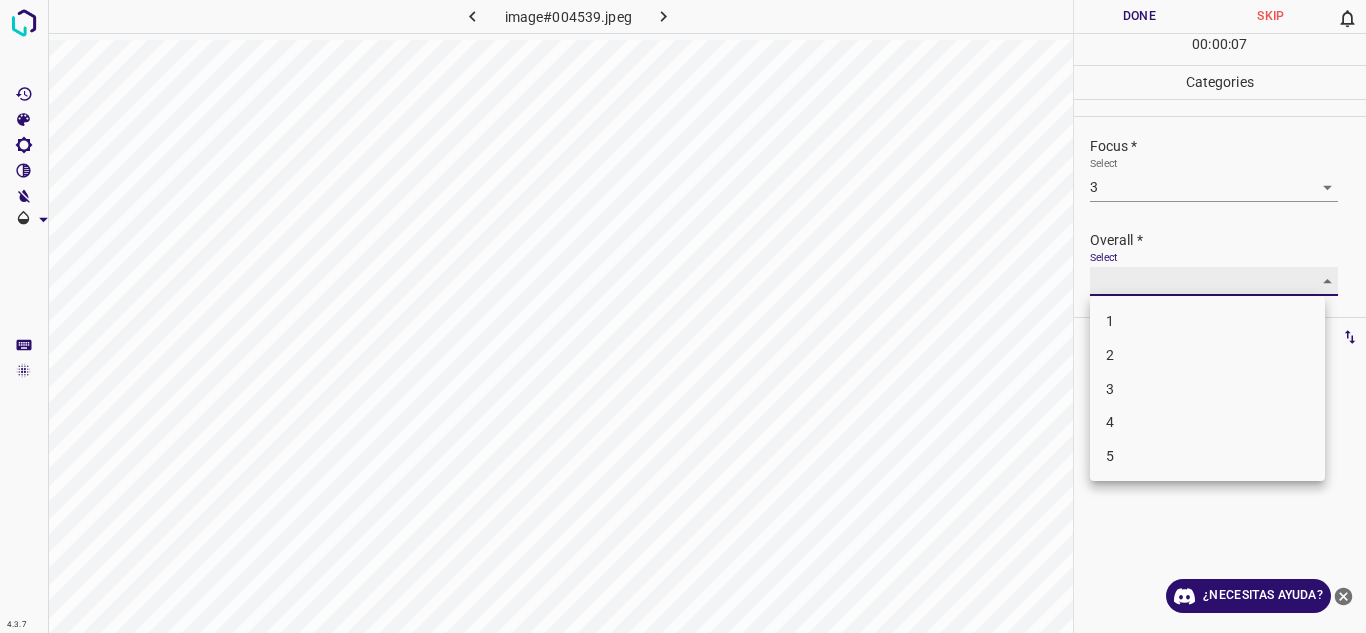 type on "4" 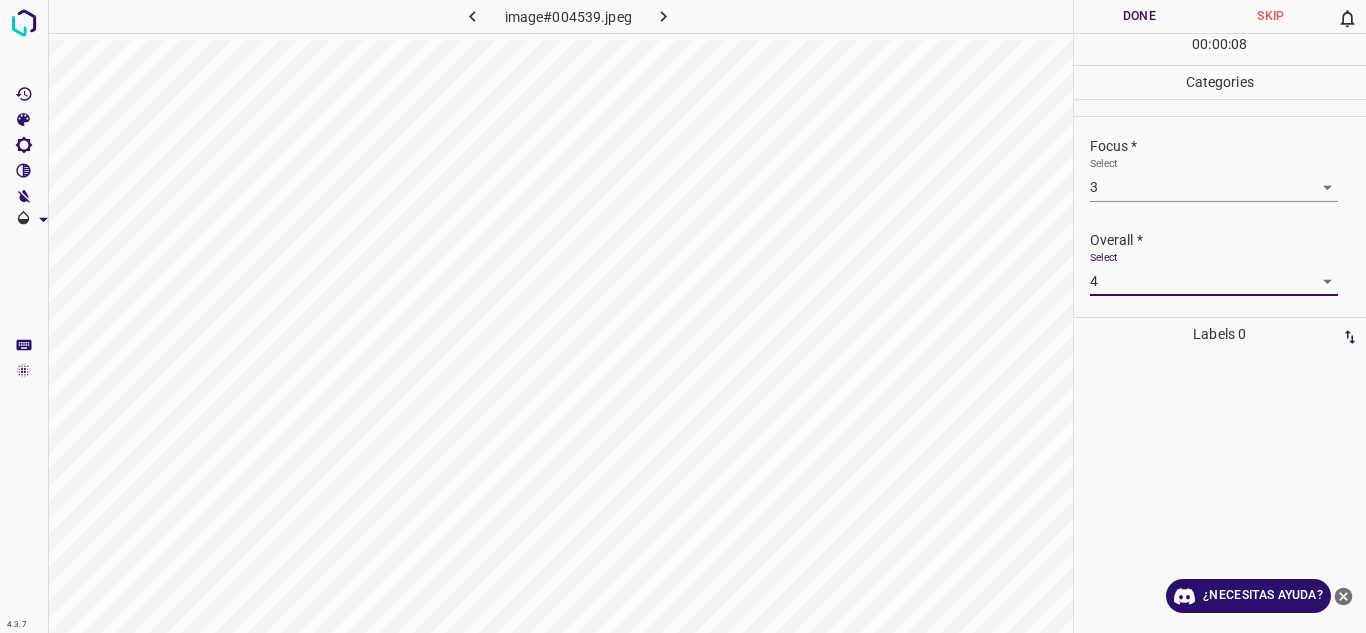 click on "Done" at bounding box center (1140, 16) 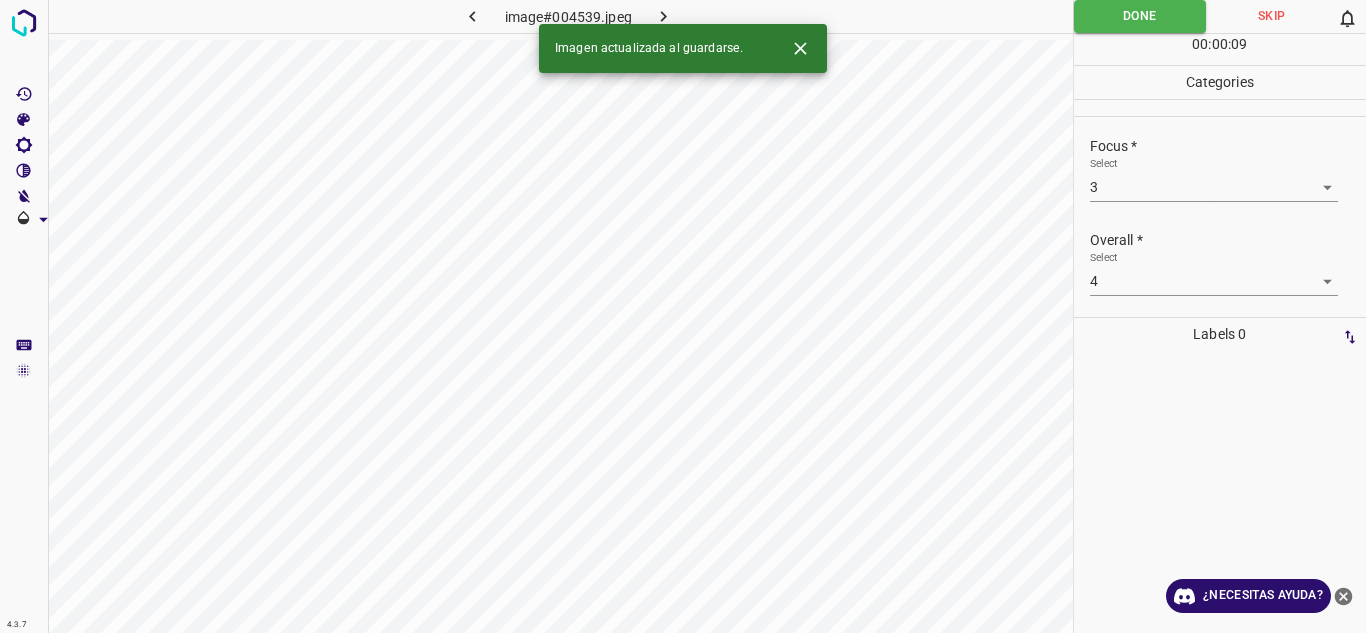 click 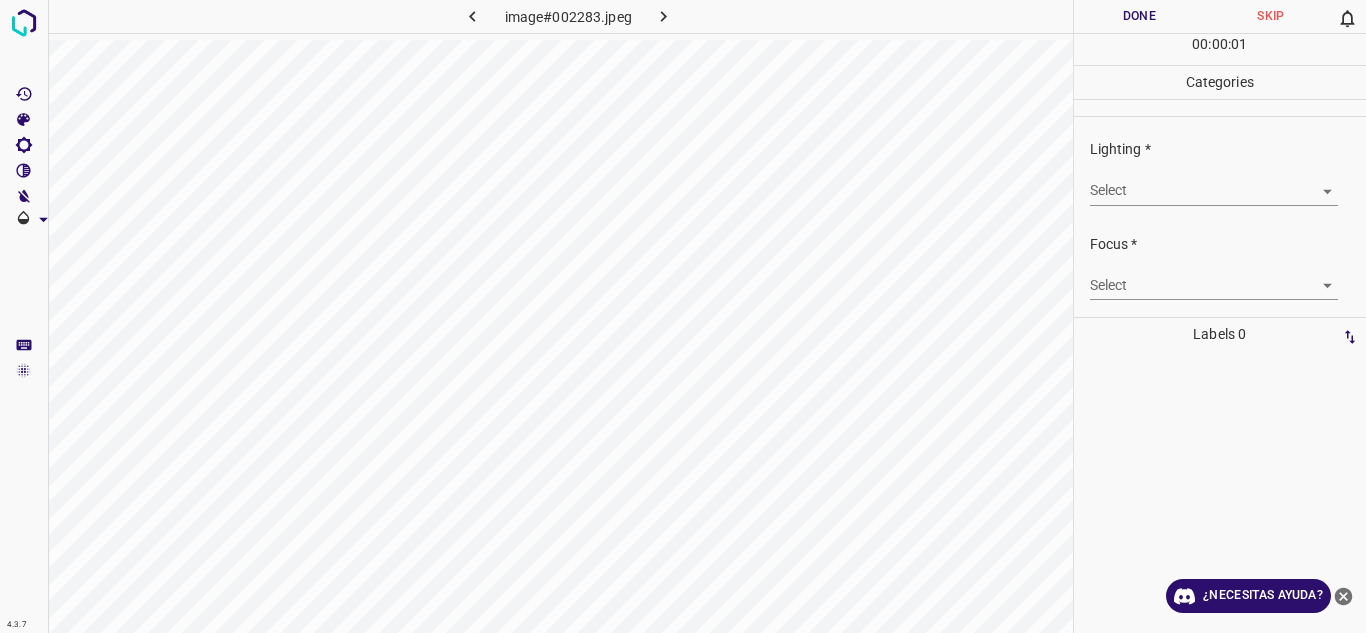 click on "4.3.7 image#002283.jpeg Done Skip 0 00   : 00   : 01   Categories Lighting *  Select ​ Focus *  Select ​ Overall *  Select ​ Labels   0 Categories 1 Lighting 2 Focus 3 Overall Tools Space Change between modes (Draw & Edit) I Auto labeling R Restore zoom M Zoom in N Zoom out Delete Delete selecte label Filters Z Restore filters X Saturation filter C Brightness filter V Contrast filter B Gray scale filter General O Download ¿Necesitas ayuda? Texto original Valora esta traducción Tu opinión servirá para ayudar a mejorar el Traductor de Google - Texto - Esconder - Borrar" at bounding box center [683, 316] 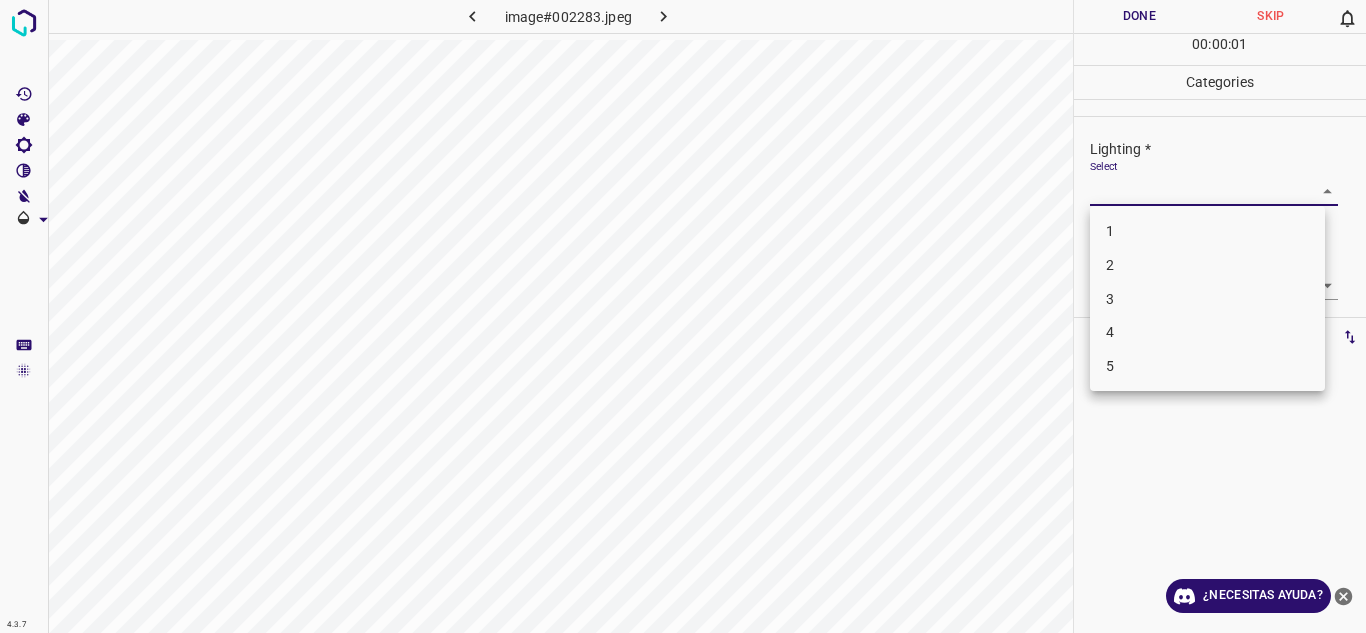 click on "3" at bounding box center [1207, 299] 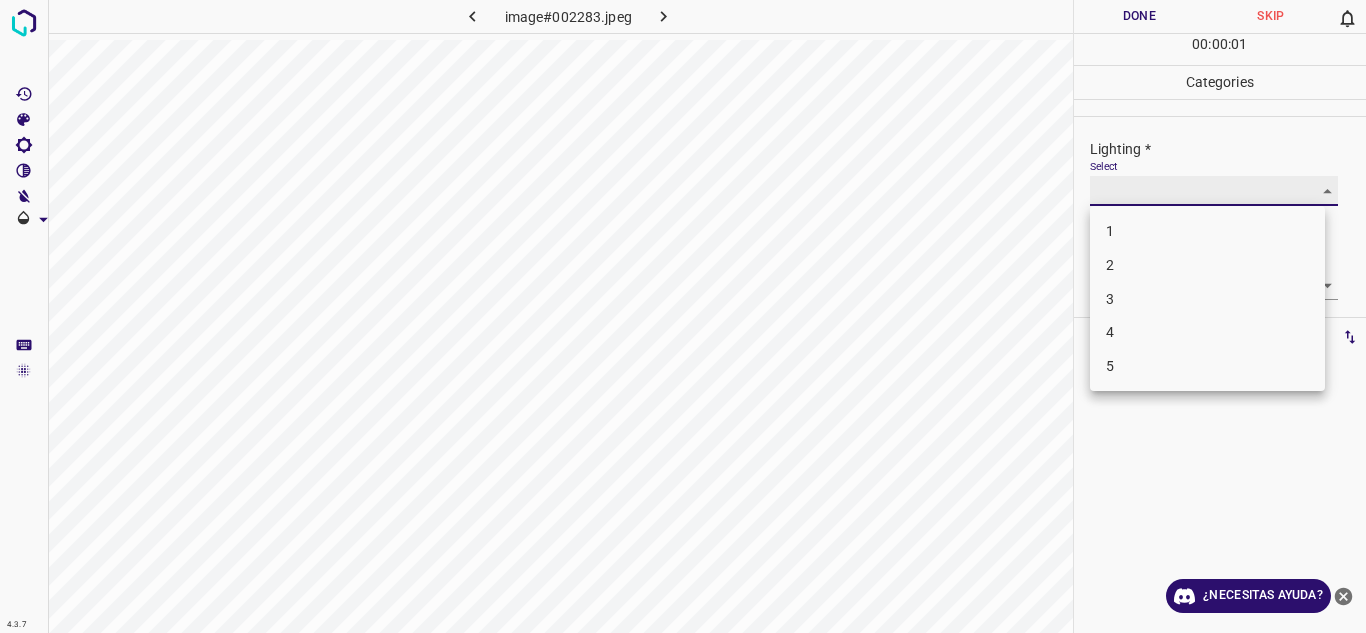 type on "3" 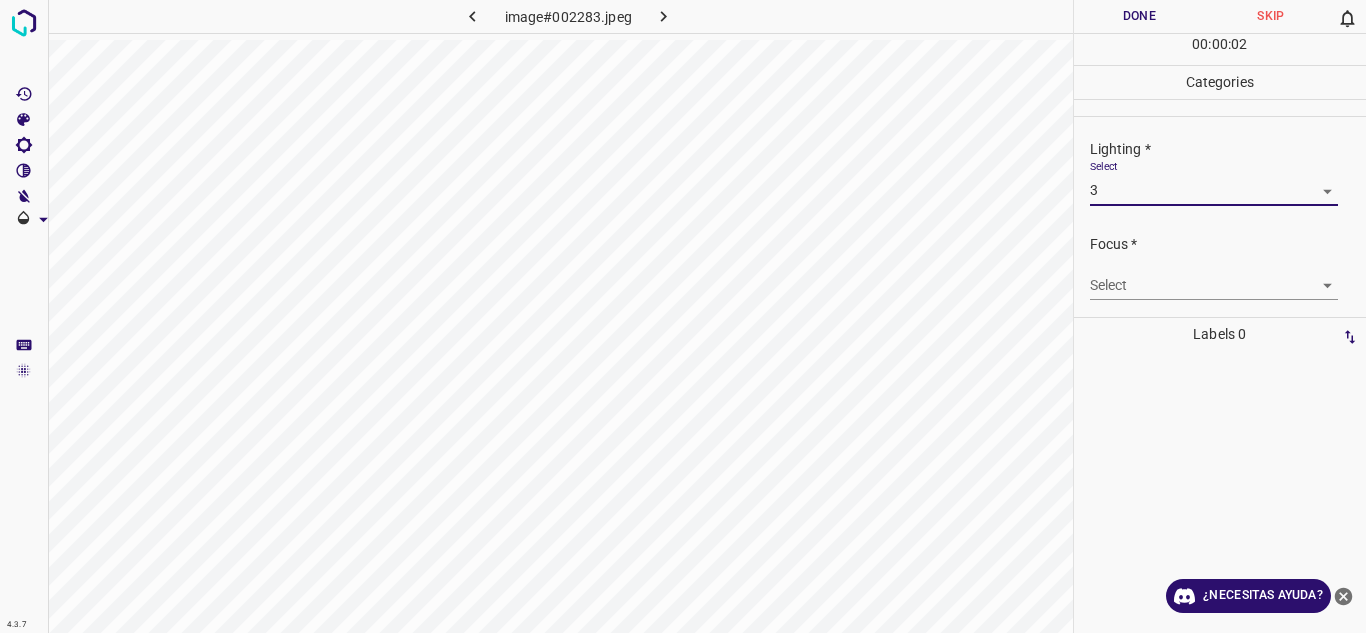 click on "4.3.7 image#002283.jpeg Done Skip 0 00   : 00   : 02   Categories Lighting *  Select 3 3 Focus *  Select ​ Overall *  Select ​ Labels   0 Categories 1 Lighting 2 Focus 3 Overall Tools Space Change between modes (Draw & Edit) I Auto labeling R Restore zoom M Zoom in N Zoom out Delete Delete selecte label Filters Z Restore filters X Saturation filter C Brightness filter V Contrast filter B Gray scale filter General O Download ¿Necesitas ayuda? Texto original Valora esta traducción Tu opinión servirá para ayudar a mejorar el Traductor de Google - Texto - Esconder - Borrar" at bounding box center (683, 316) 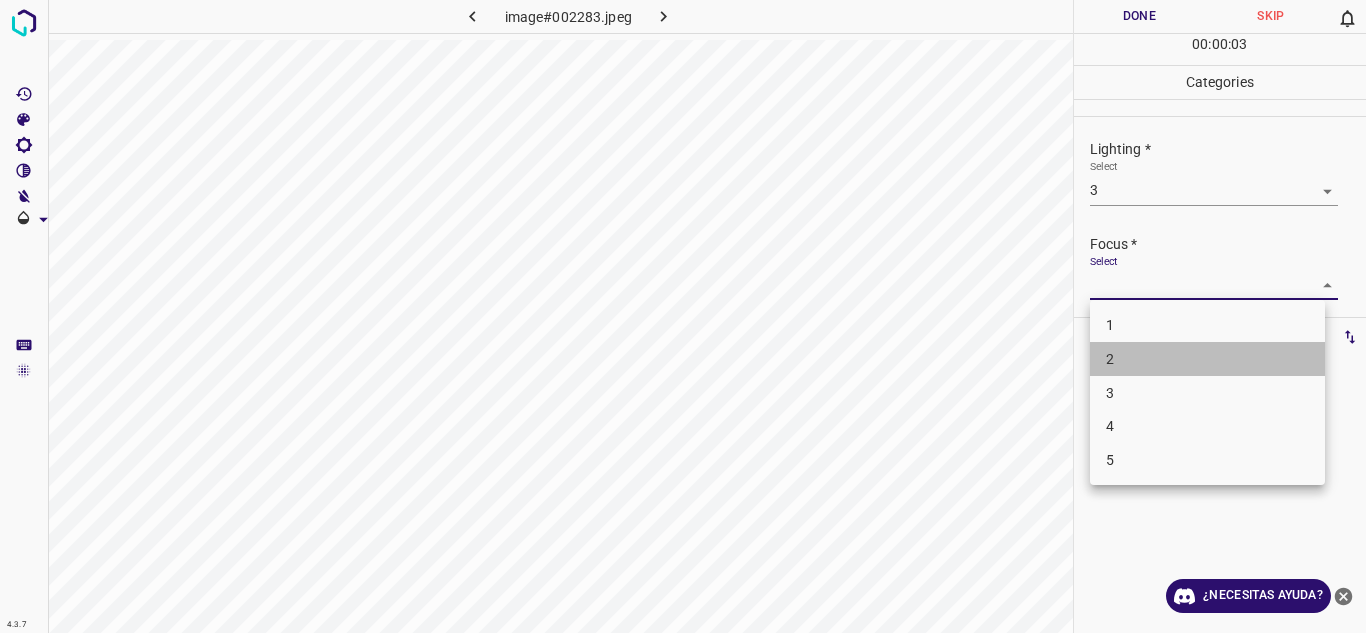 drag, startPoint x: 1182, startPoint y: 360, endPoint x: 1321, endPoint y: 300, distance: 151.39684 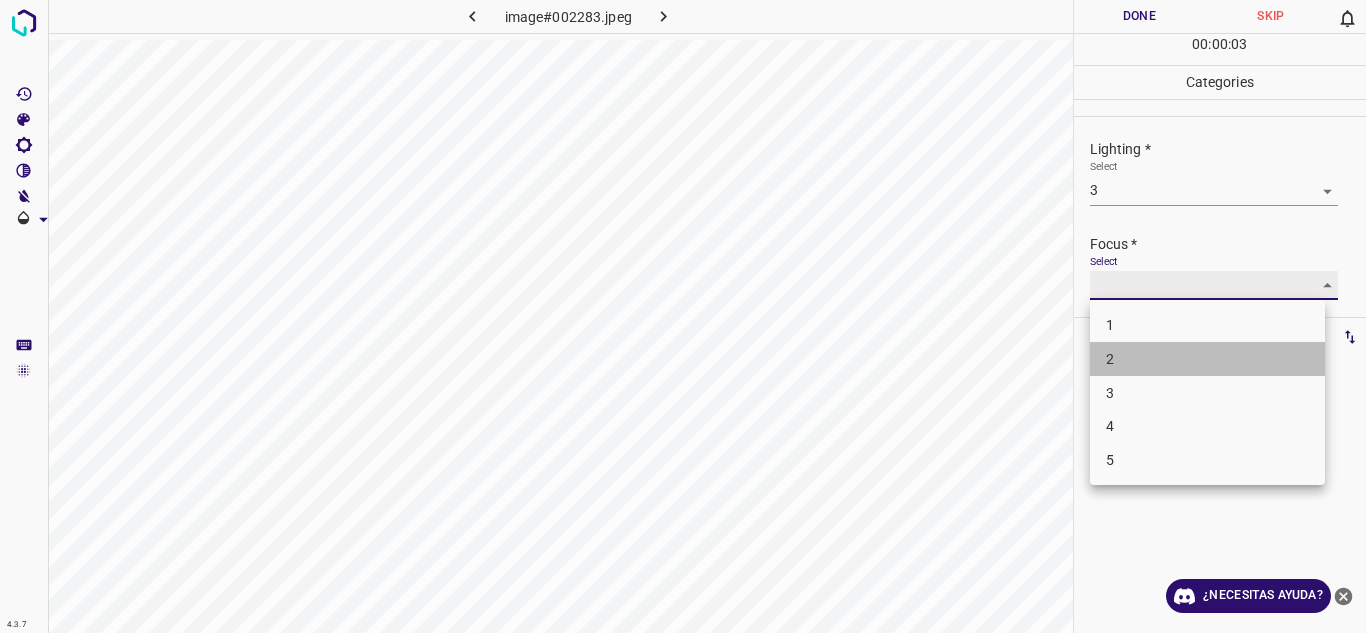 type on "2" 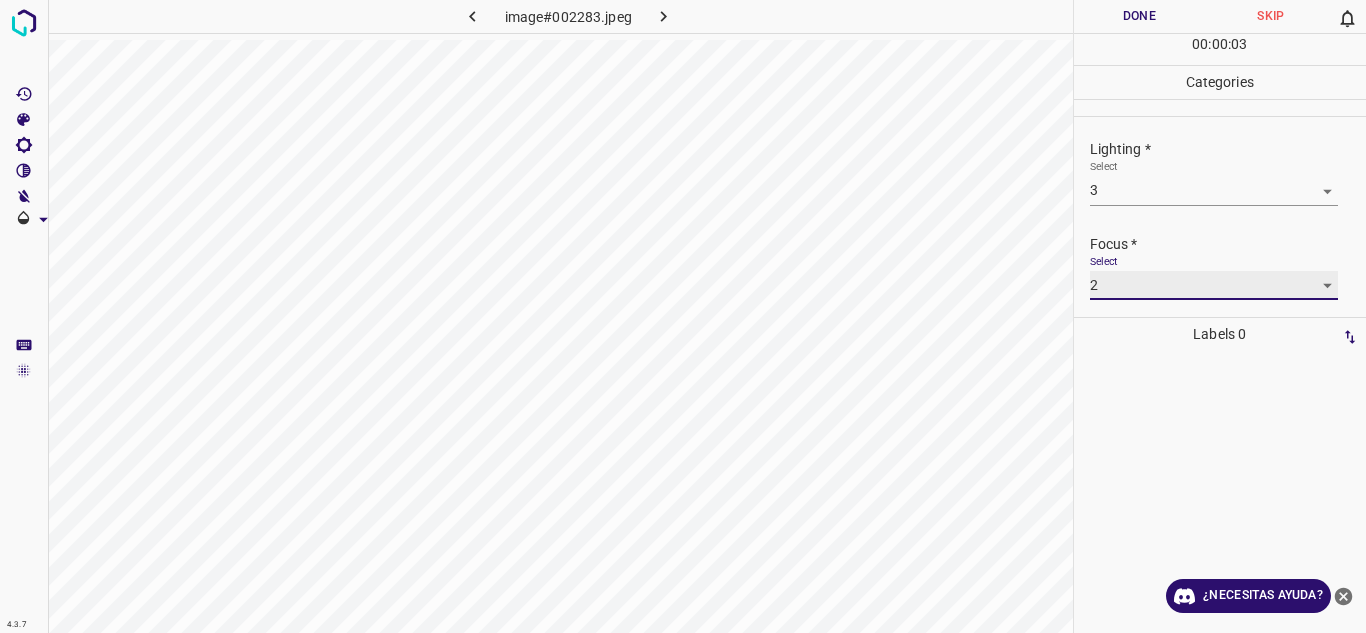 scroll, scrollTop: 98, scrollLeft: 0, axis: vertical 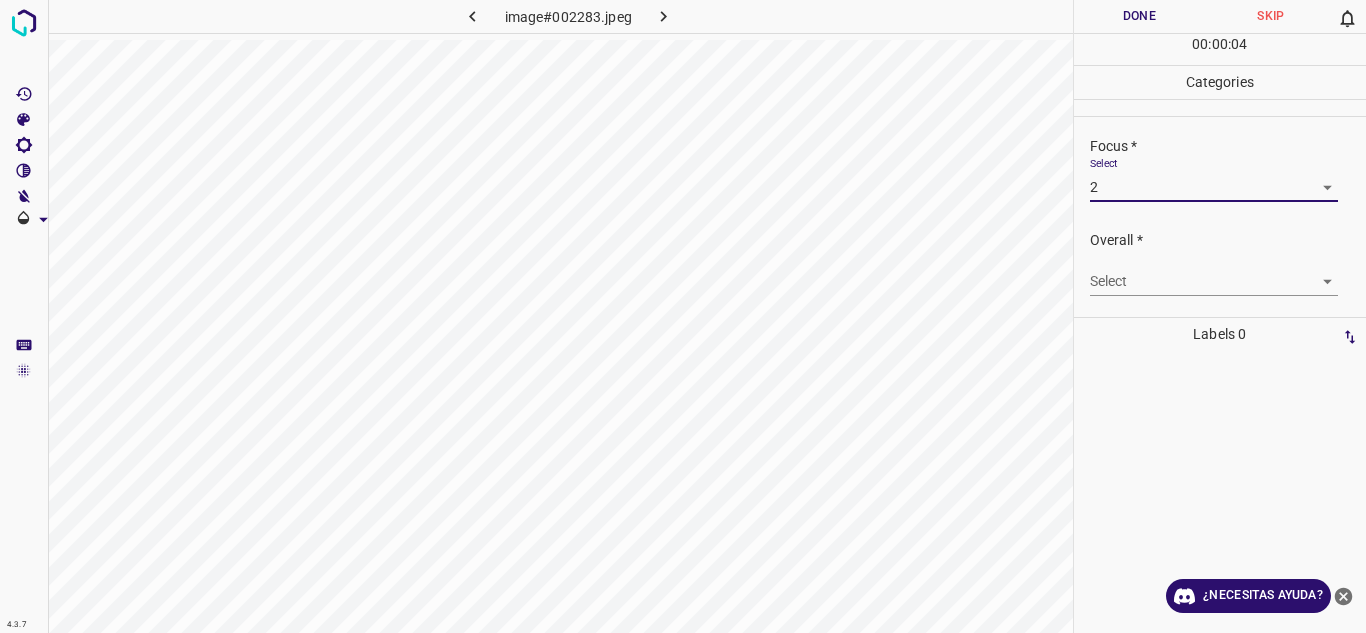 click on "4.3.7 image#002283.jpeg Done Skip 0 00   : 00   : 04   Categories Lighting *  Select 3 3 Focus *  Select 2 2 Overall *  Select ​ Labels   0 Categories 1 Lighting 2 Focus 3 Overall Tools Space Change between modes (Draw & Edit) I Auto labeling R Restore zoom M Zoom in N Zoom out Delete Delete selecte label Filters Z Restore filters X Saturation filter C Brightness filter V Contrast filter B Gray scale filter General O Download ¿Necesitas ayuda? Texto original Valora esta traducción Tu opinión servirá para ayudar a mejorar el Traductor de Google - Texto - Esconder - Borrar" at bounding box center (683, 316) 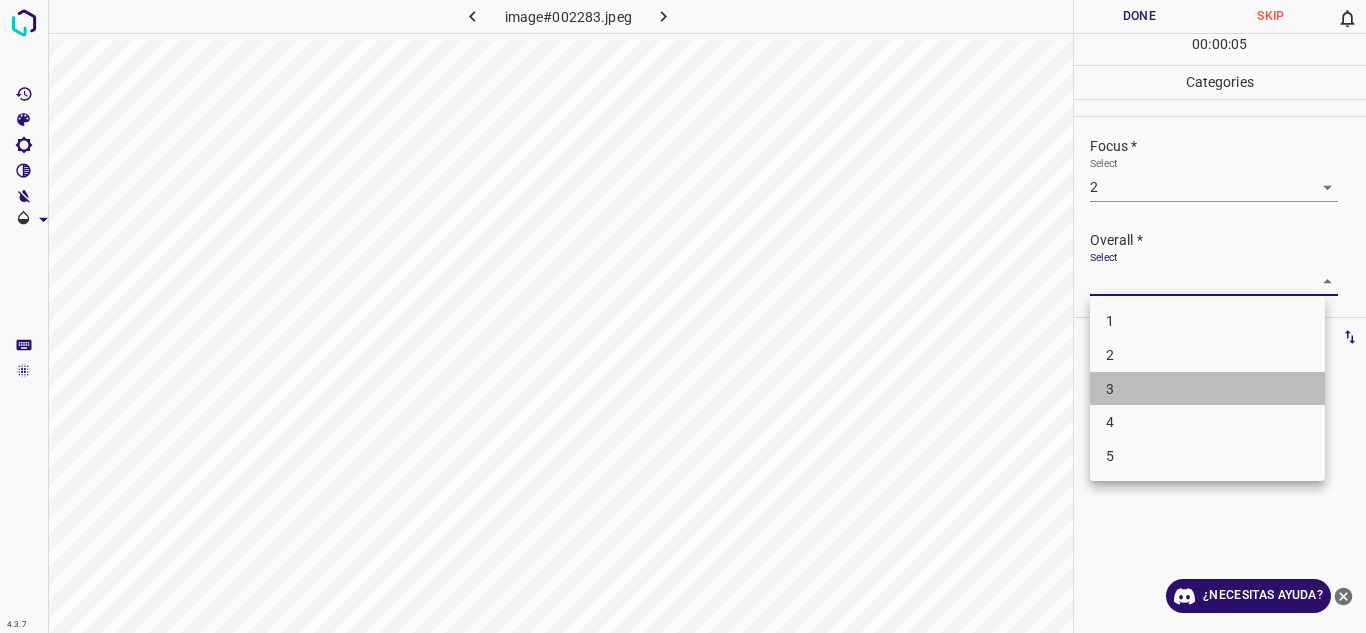 click on "3" at bounding box center [1207, 389] 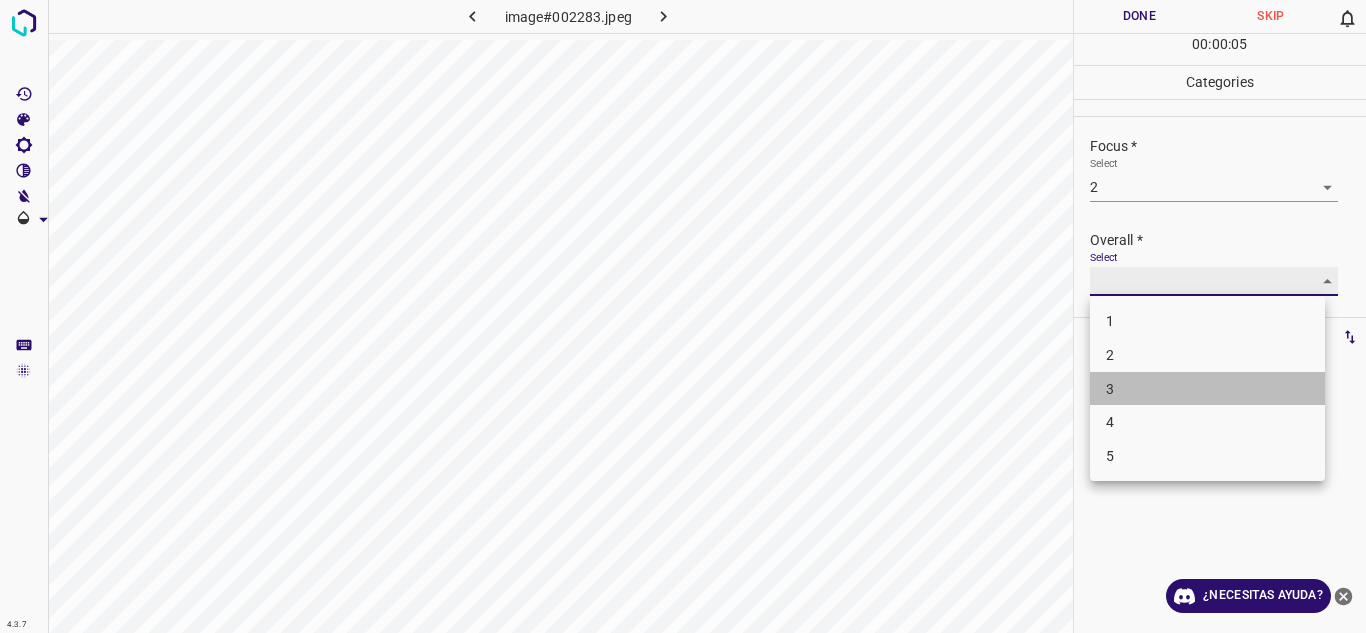 type on "3" 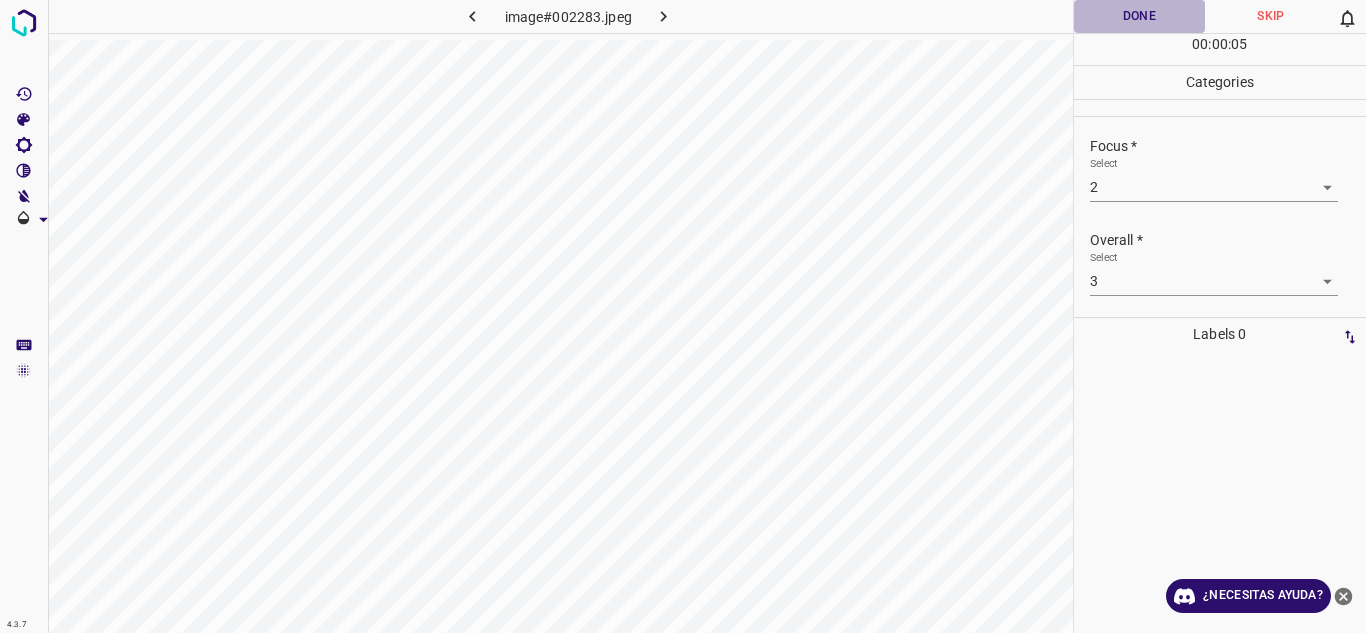 click on "Done" at bounding box center (1140, 16) 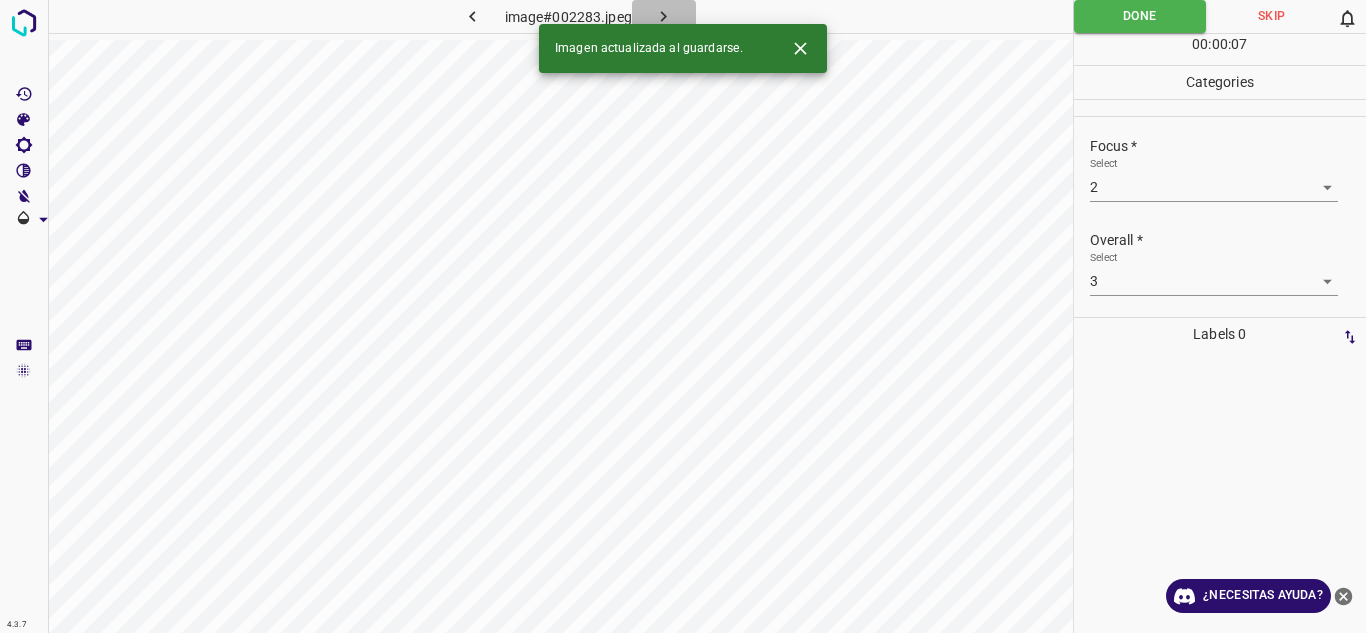 click at bounding box center (664, 16) 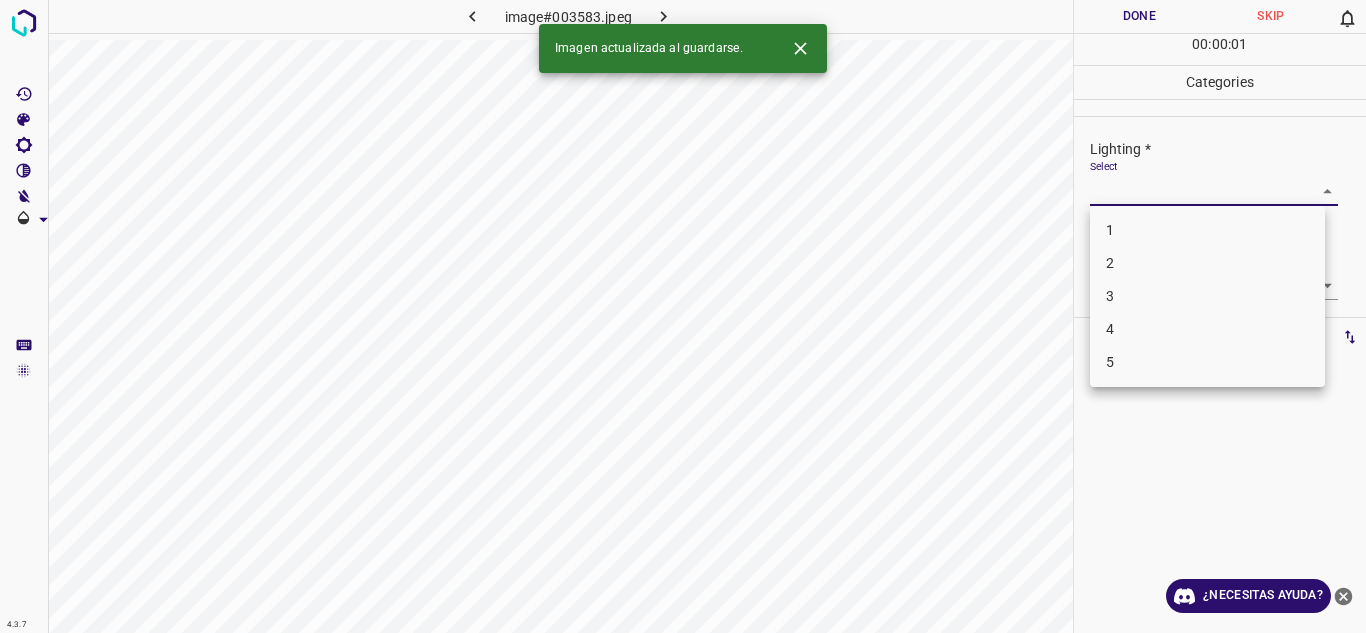 click on "4.3.7 image#003583.jpeg Done Skip 0 00   : 00   : 01   Categories Lighting *  Select ​ Focus *  Select ​ Overall *  Select ​ Labels   0 Categories 1 Lighting 2 Focus 3 Overall Tools Space Change between modes (Draw & Edit) I Auto labeling R Restore zoom M Zoom in N Zoom out Delete Delete selecte label Filters Z Restore filters X Saturation filter C Brightness filter V Contrast filter B Gray scale filter General O Download Imagen actualizada al guardarse. ¿Necesitas ayuda? Texto original Valora esta traducción Tu opinión servirá para ayudar a mejorar el Traductor de Google - Texto - Esconder - Borrar 1 2 3 4 5" at bounding box center (683, 316) 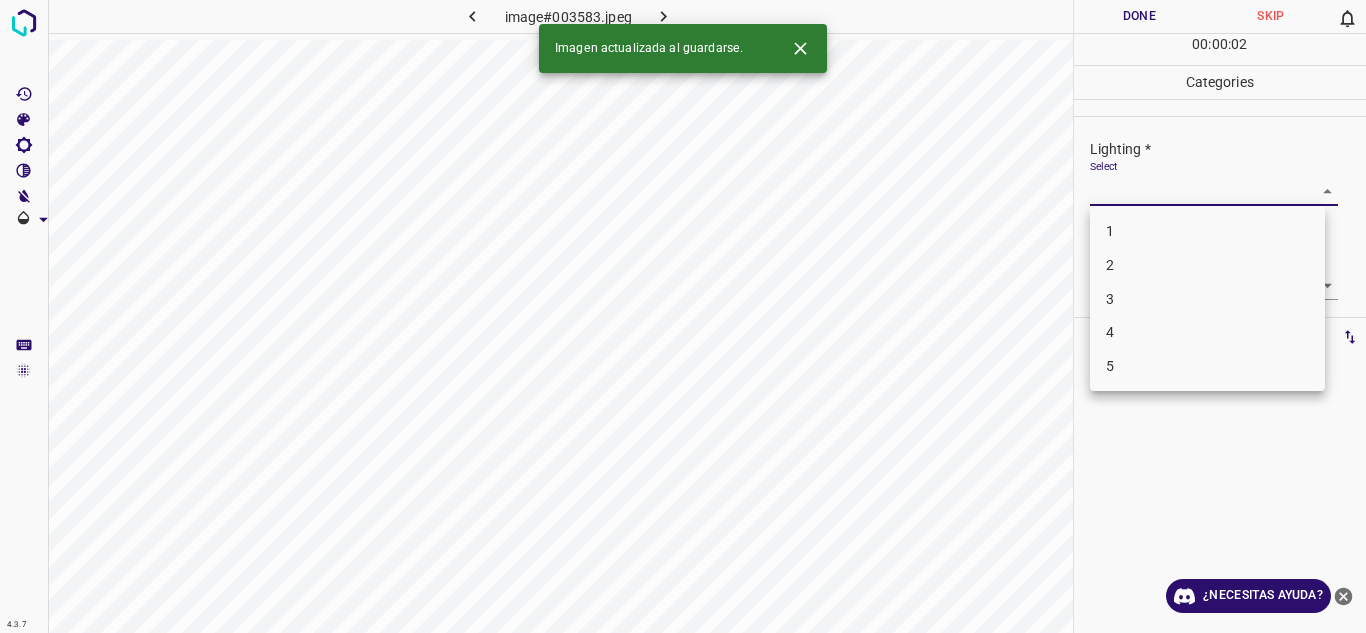 drag, startPoint x: 1173, startPoint y: 327, endPoint x: 1365, endPoint y: 273, distance: 199.44925 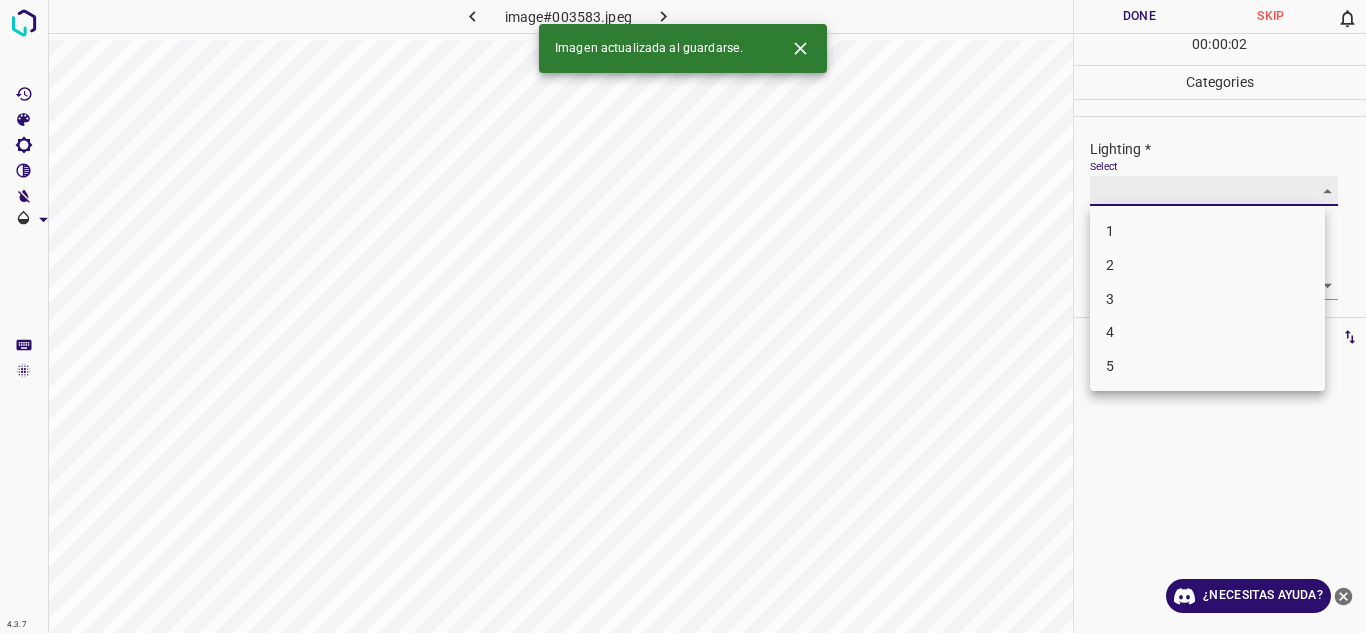 type on "4" 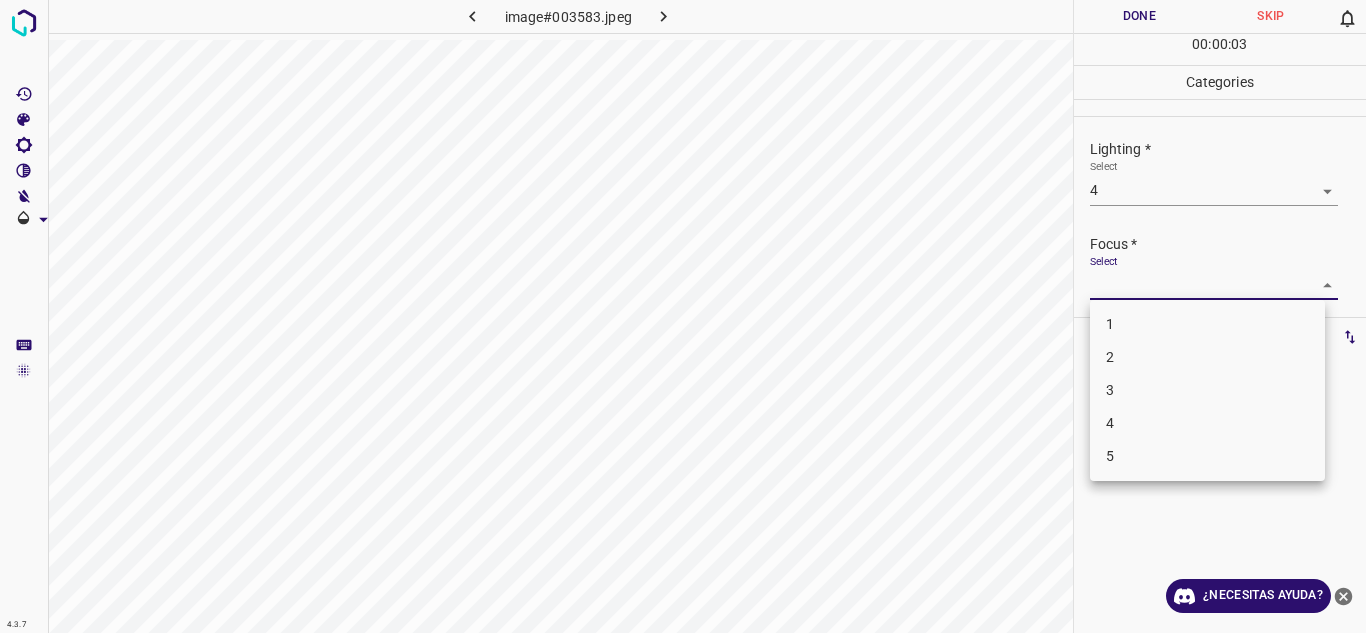 click on "4.3.7 image#003583.jpeg Done Skip 0 00   : 00   : 03   Categories Lighting *  Select 4 4 Focus *  Select ​ Overall *  Select ​ Labels   0 Categories 1 Lighting 2 Focus 3 Overall Tools Space Change between modes (Draw & Edit) I Auto labeling R Restore zoom M Zoom in N Zoom out Delete Delete selecte label Filters Z Restore filters X Saturation filter C Brightness filter V Contrast filter B Gray scale filter General O Download ¿Necesitas ayuda? Texto original Valora esta traducción Tu opinión servirá para ayudar a mejorar el Traductor de Google - Texto - Esconder - Borrar 1 2 3 4 5" at bounding box center (683, 316) 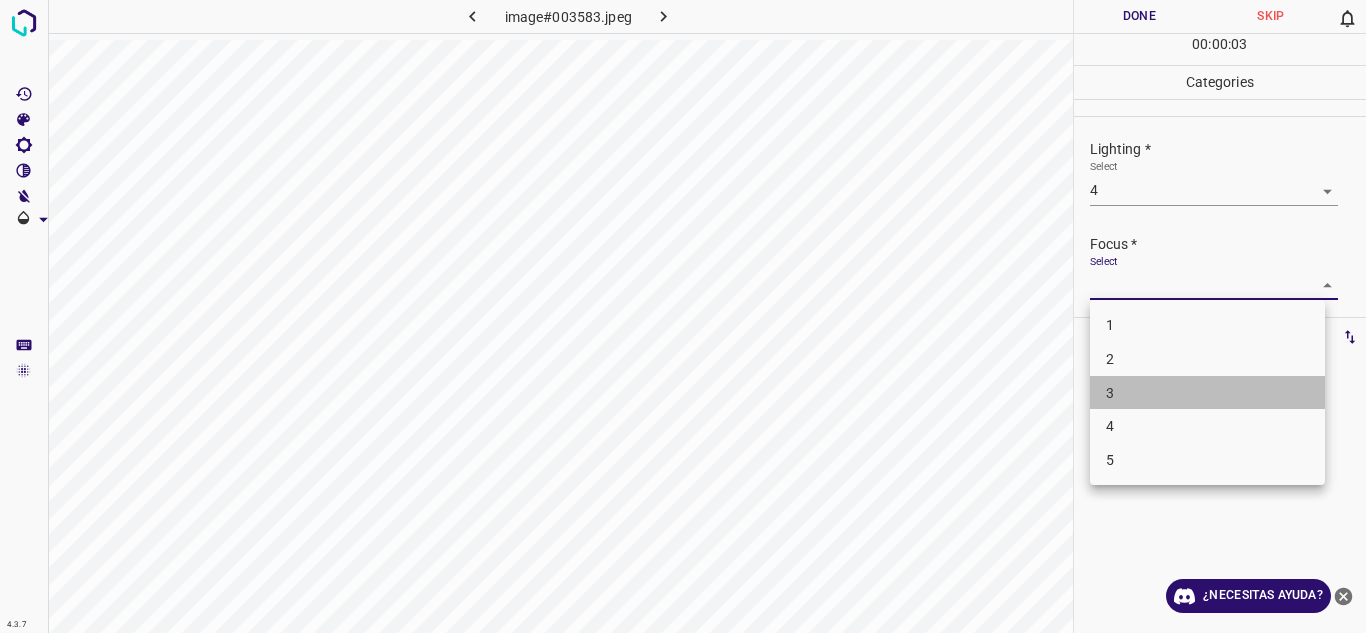 click on "3" at bounding box center (1207, 393) 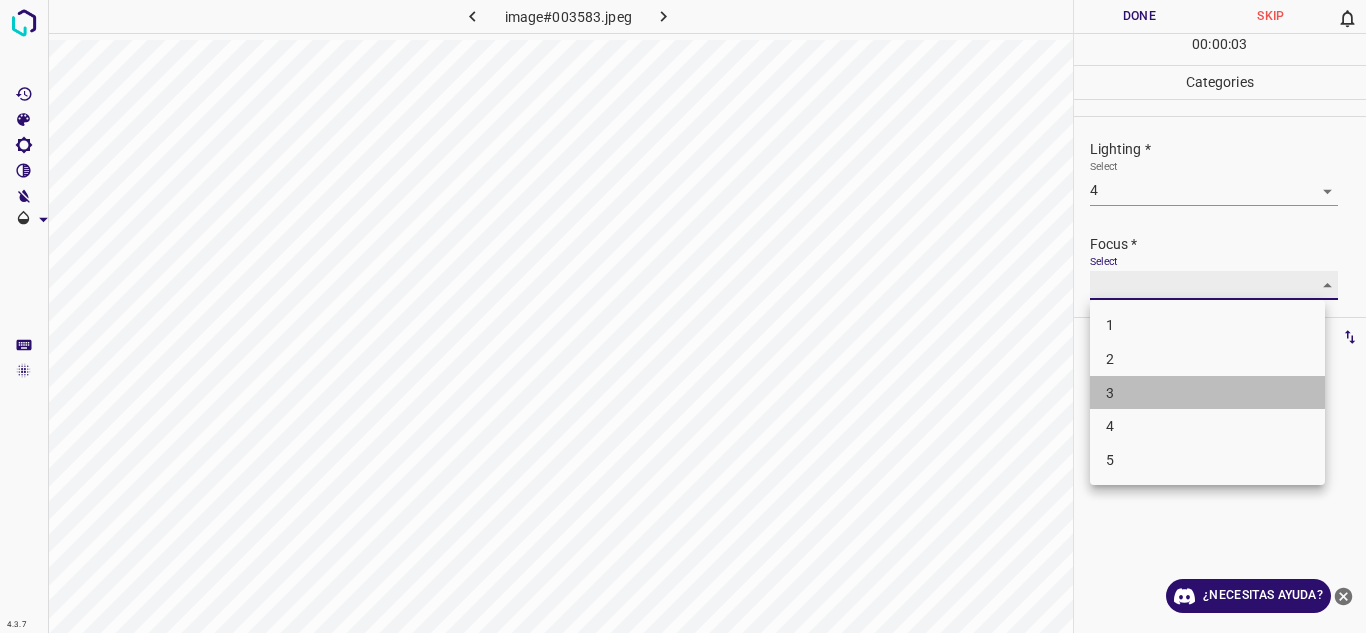 type on "3" 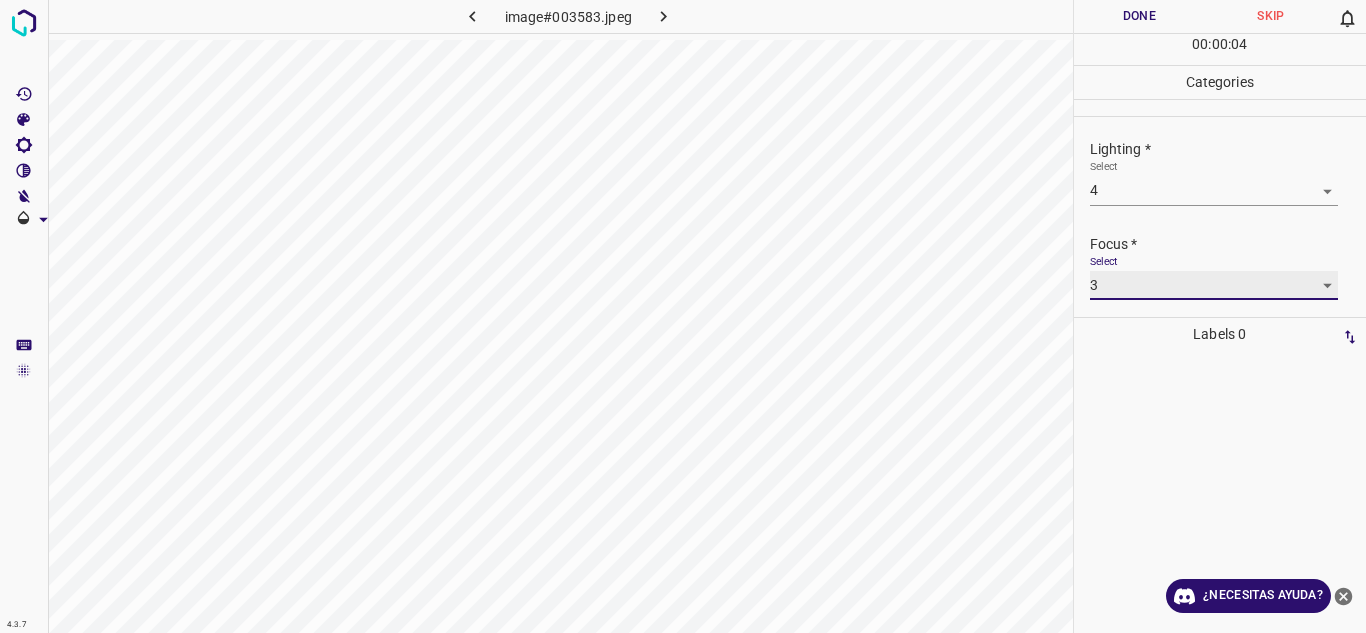 scroll, scrollTop: 98, scrollLeft: 0, axis: vertical 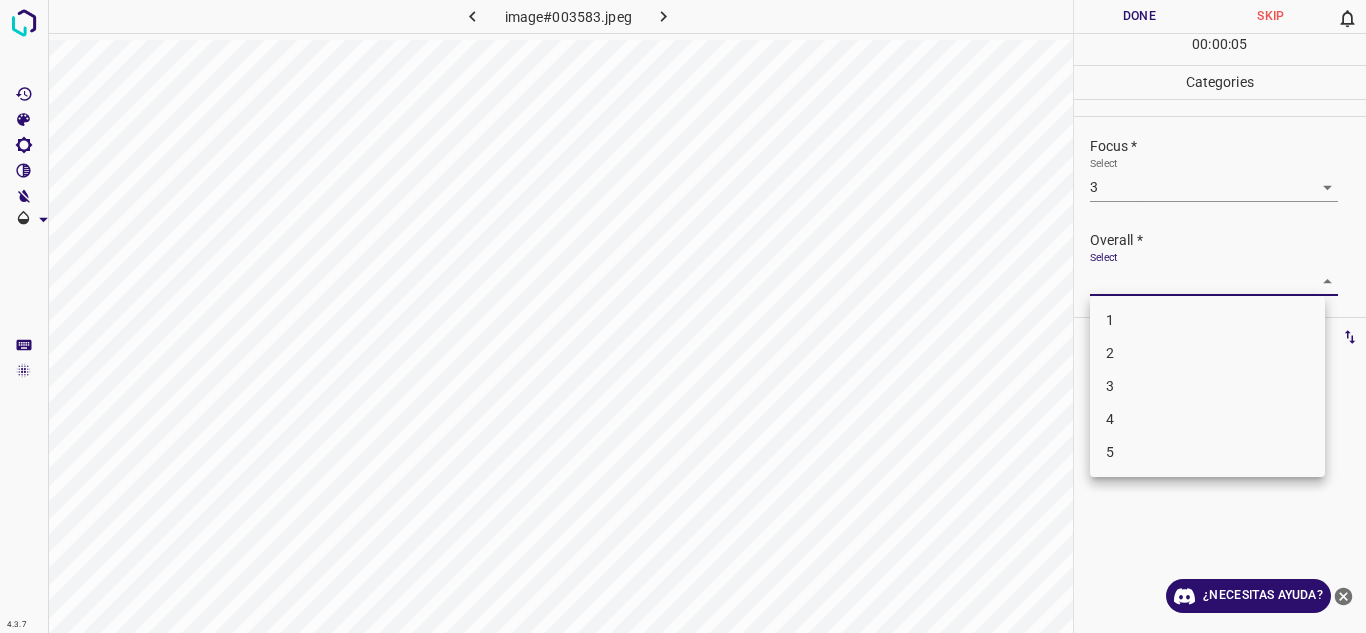 click on "4.3.7 image#003583.jpeg Done Skip 0 00   : 00   : 05   Categories Lighting *  Select 4 4 Focus *  Select 3 3 Overall *  Select ​ Labels   0 Categories 1 Lighting 2 Focus 3 Overall Tools Space Change between modes (Draw & Edit) I Auto labeling R Restore zoom M Zoom in N Zoom out Delete Delete selecte label Filters Z Restore filters X Saturation filter C Brightness filter V Contrast filter B Gray scale filter General O Download ¿Necesitas ayuda? Texto original Valora esta traducción Tu opinión servirá para ayudar a mejorar el Traductor de Google - Texto - Esconder - Borrar 1 2 3 4 5" at bounding box center [683, 316] 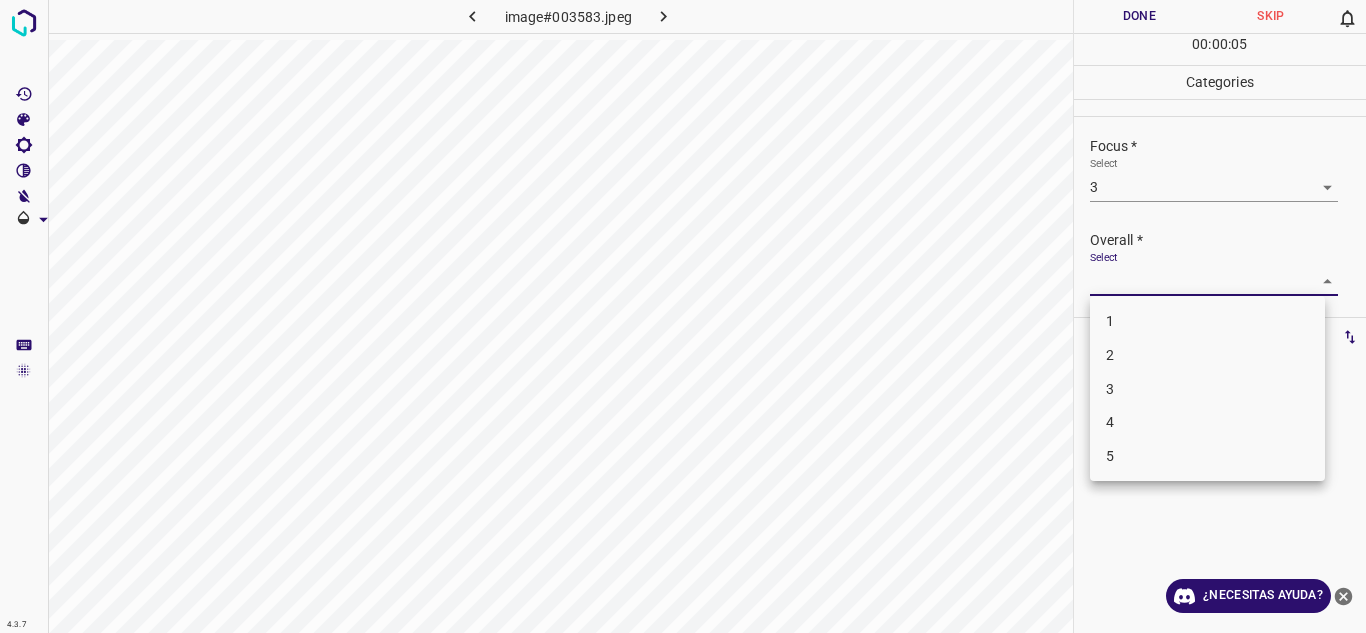 click on "4" at bounding box center [1207, 422] 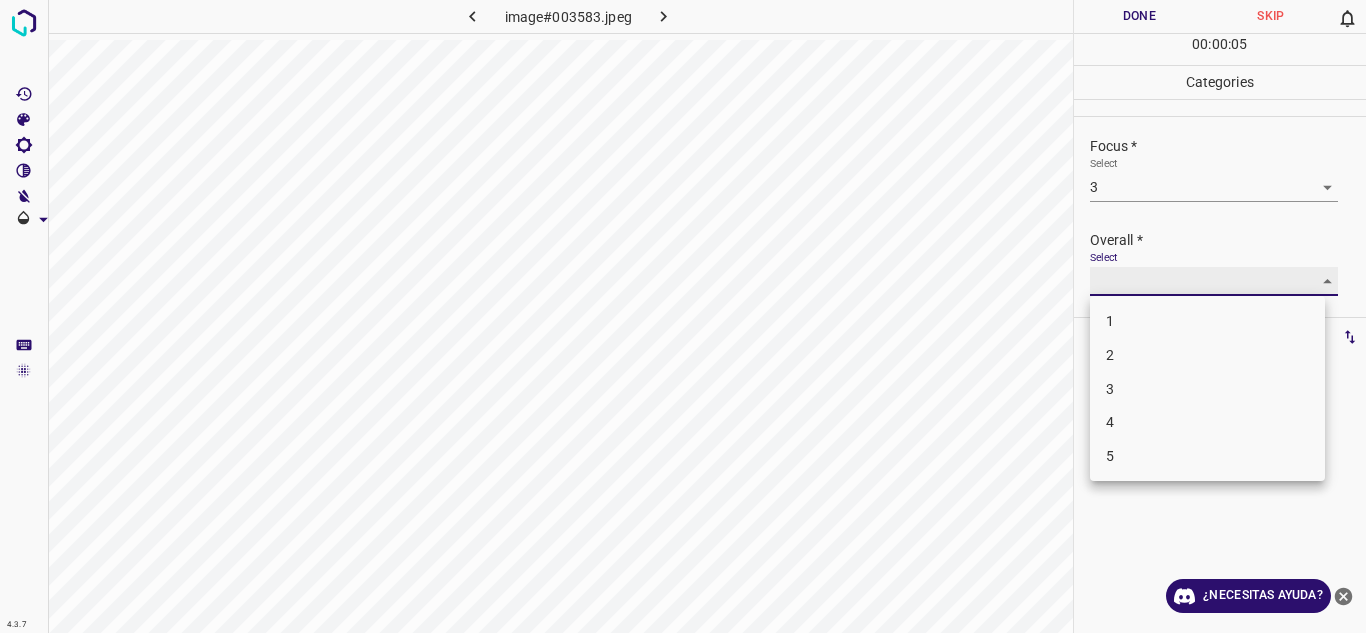 type on "4" 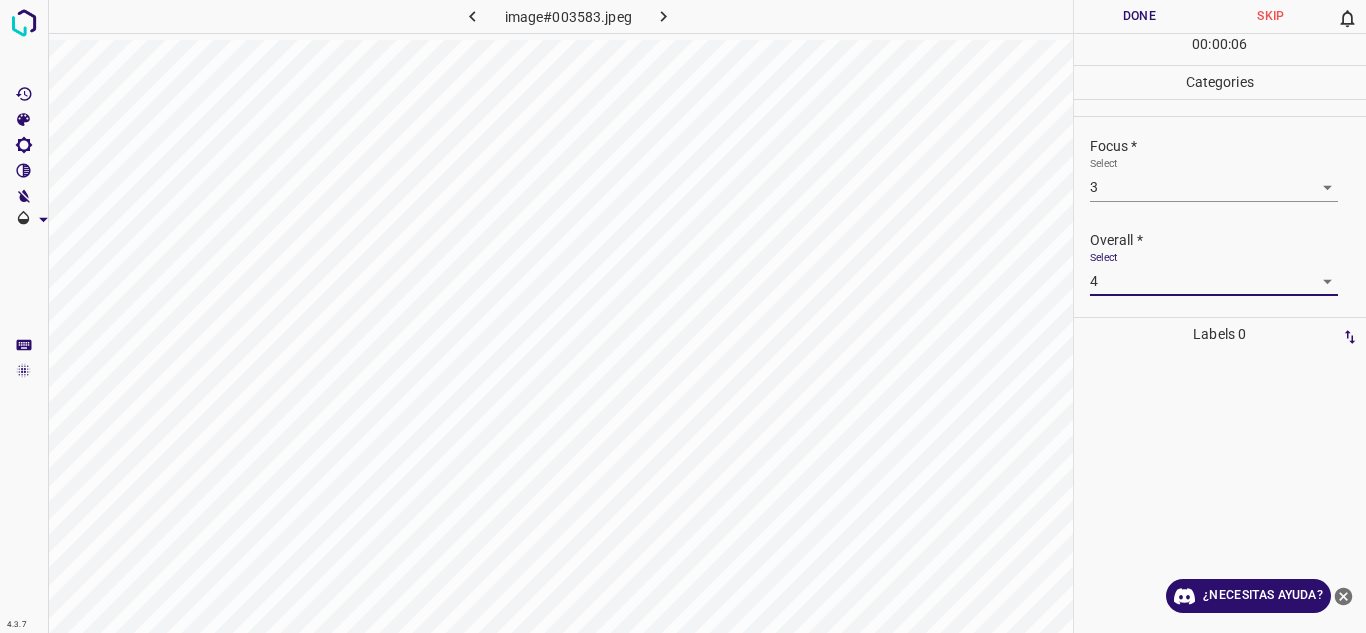 click on "Done" at bounding box center (1140, 16) 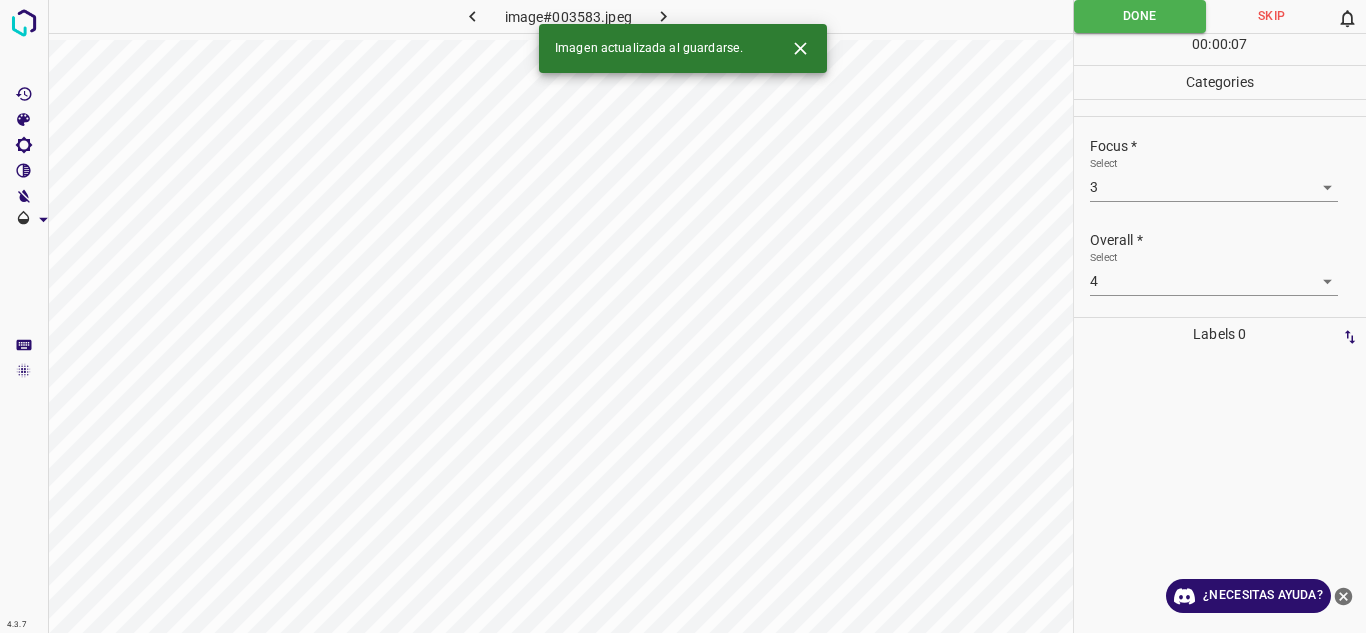 click 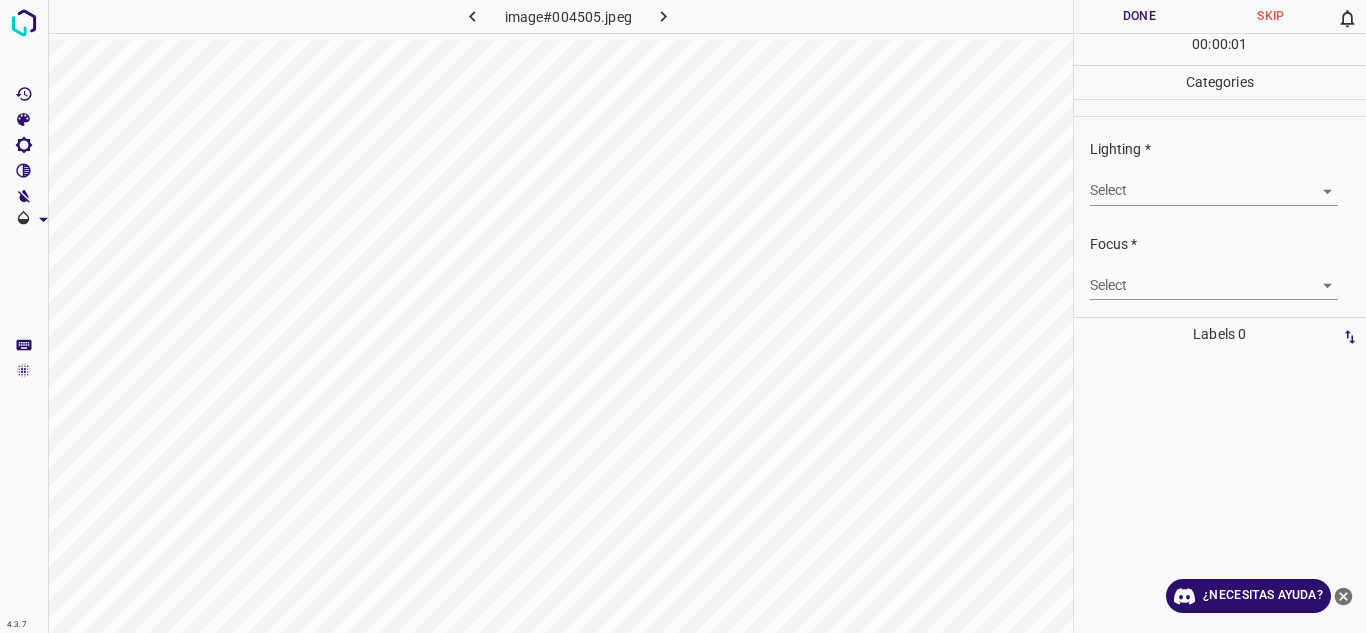 click on "4.3.7 image#004505.jpeg Done Skip 0 00   : 00   : 01   Categories Lighting *  Select ​ Focus *  Select ​ Overall *  Select ​ Labels   0 Categories 1 Lighting 2 Focus 3 Overall Tools Space Change between modes (Draw & Edit) I Auto labeling R Restore zoom M Zoom in N Zoom out Delete Delete selecte label Filters Z Restore filters X Saturation filter C Brightness filter V Contrast filter B Gray scale filter General O Download ¿Necesitas ayuda? Texto original Valora esta traducción Tu opinión servirá para ayudar a mejorar el Traductor de Google - Texto - Esconder - Borrar" at bounding box center (683, 316) 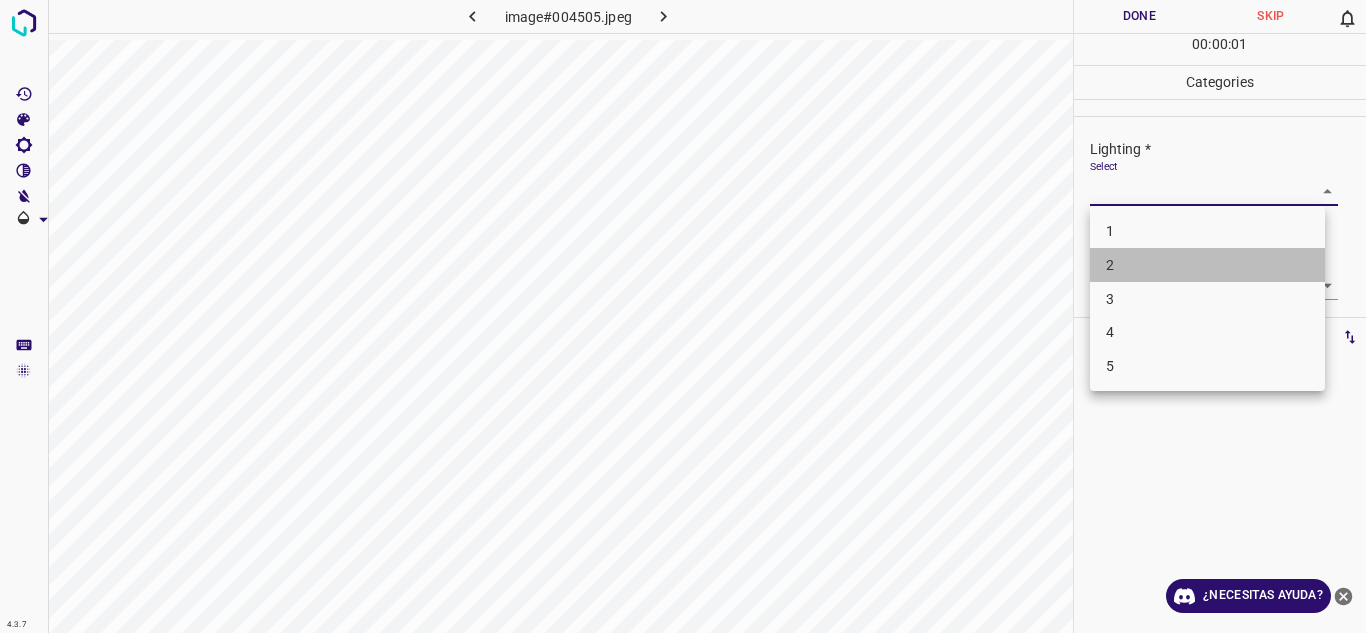 click on "2" at bounding box center [1207, 265] 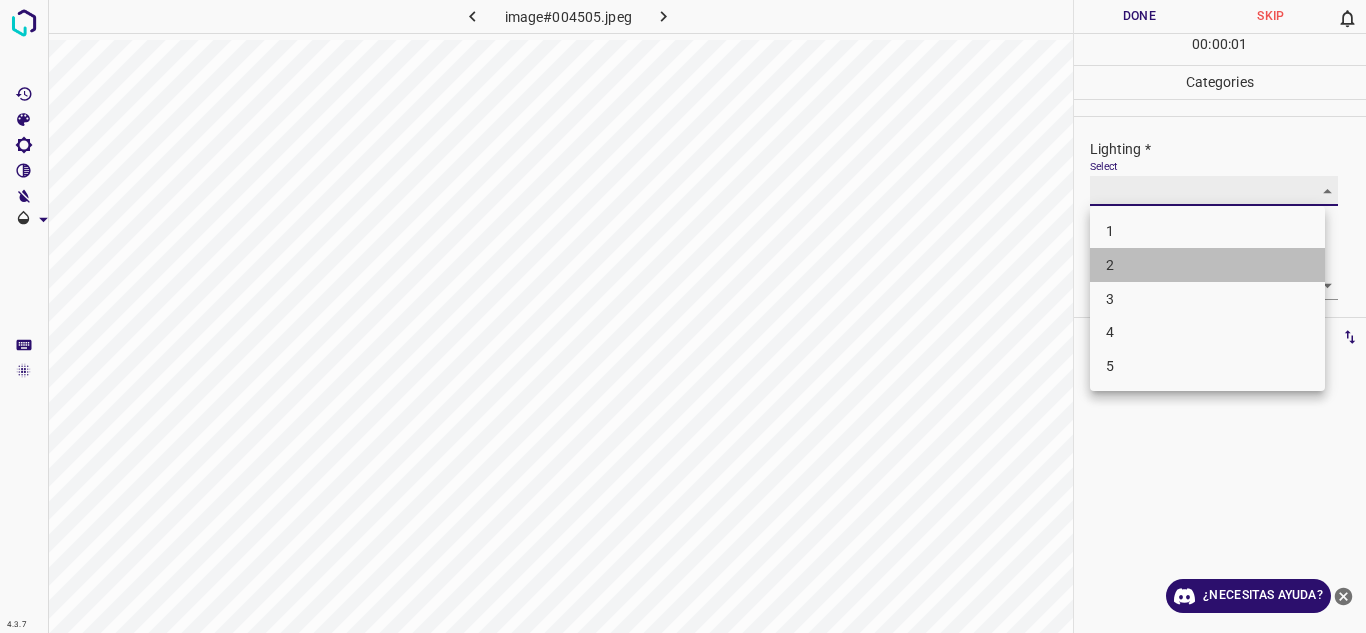 type on "2" 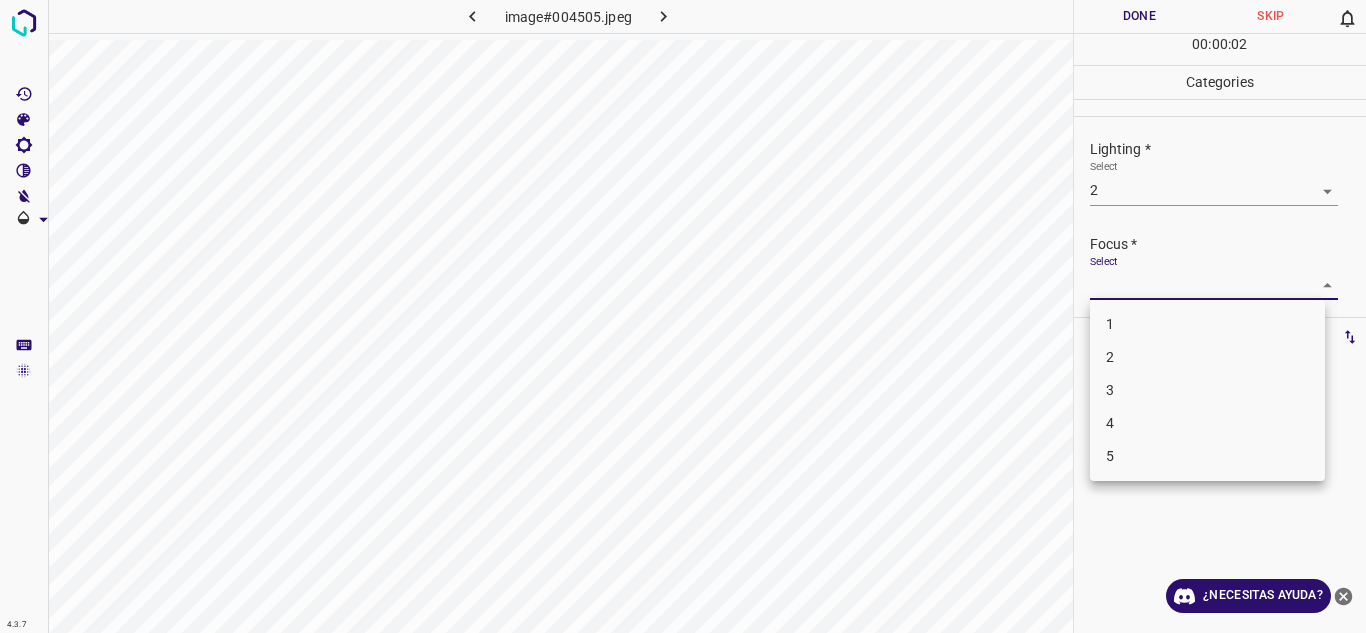 click on "4.3.7 image#004505.jpeg Done Skip 0 00   : 00   : 02   Categories Lighting *  Select 2 2 Focus *  Select ​ Overall *  Select ​ Labels   0 Categories 1 Lighting 2 Focus 3 Overall Tools Space Change between modes (Draw & Edit) I Auto labeling R Restore zoom M Zoom in N Zoom out Delete Delete selecte label Filters Z Restore filters X Saturation filter C Brightness filter V Contrast filter B Gray scale filter General O Download ¿Necesitas ayuda? Texto original Valora esta traducción Tu opinión servirá para ayudar a mejorar el Traductor de Google - Texto - Esconder - Borrar 1 2 3 4 5" at bounding box center (683, 316) 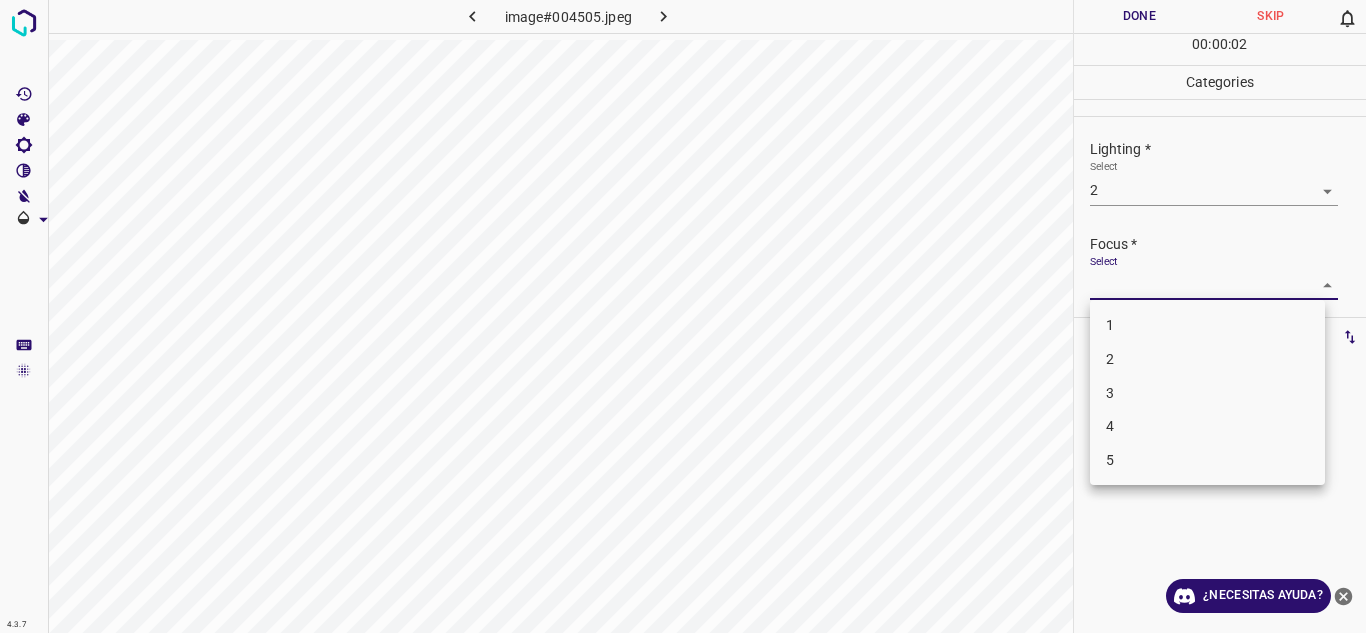 click on "2" at bounding box center [1207, 359] 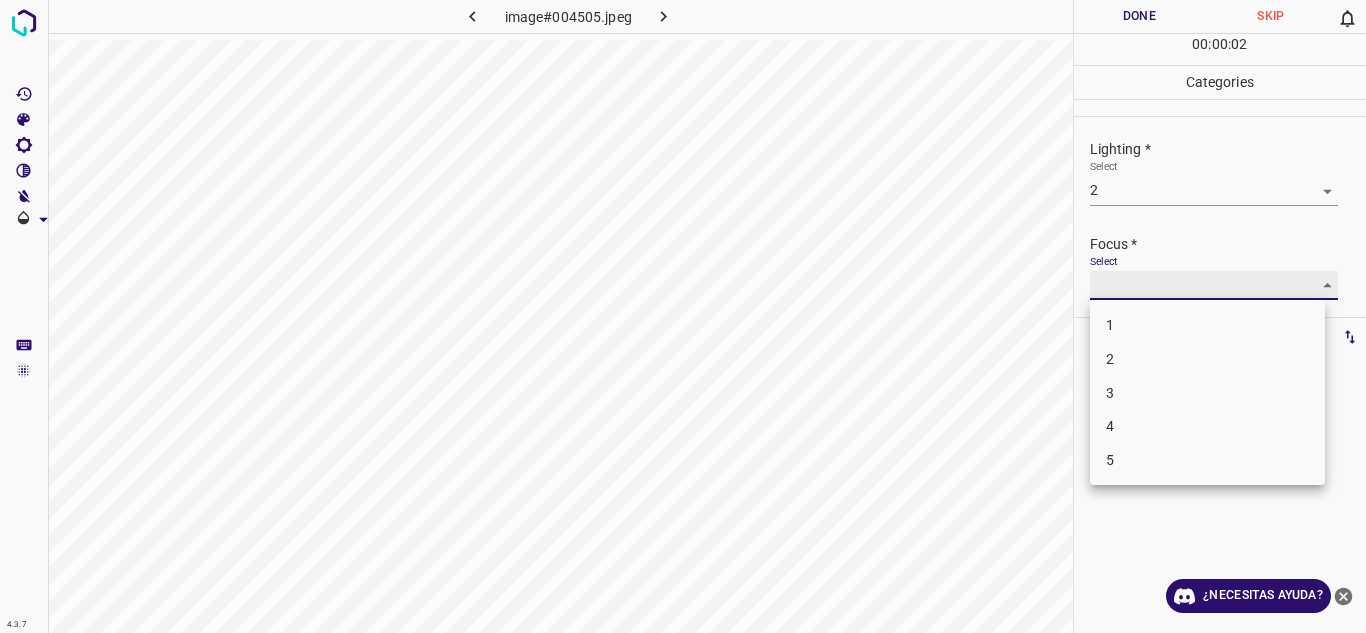 type on "2" 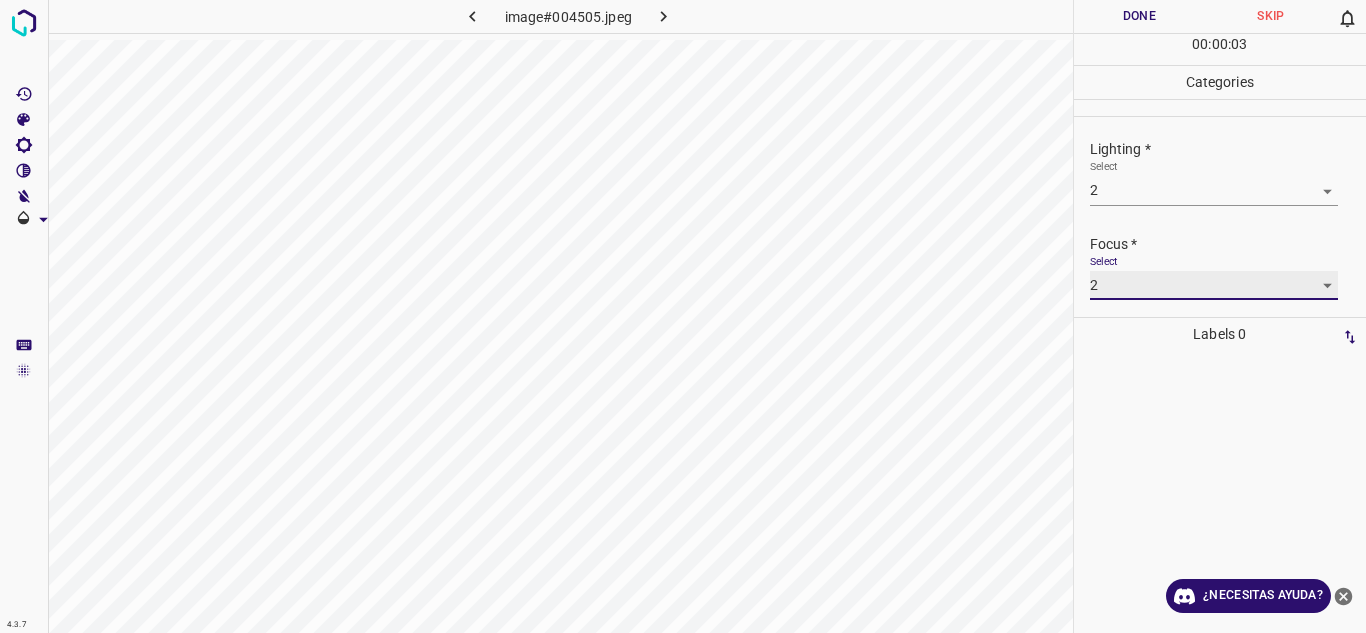 scroll, scrollTop: 98, scrollLeft: 0, axis: vertical 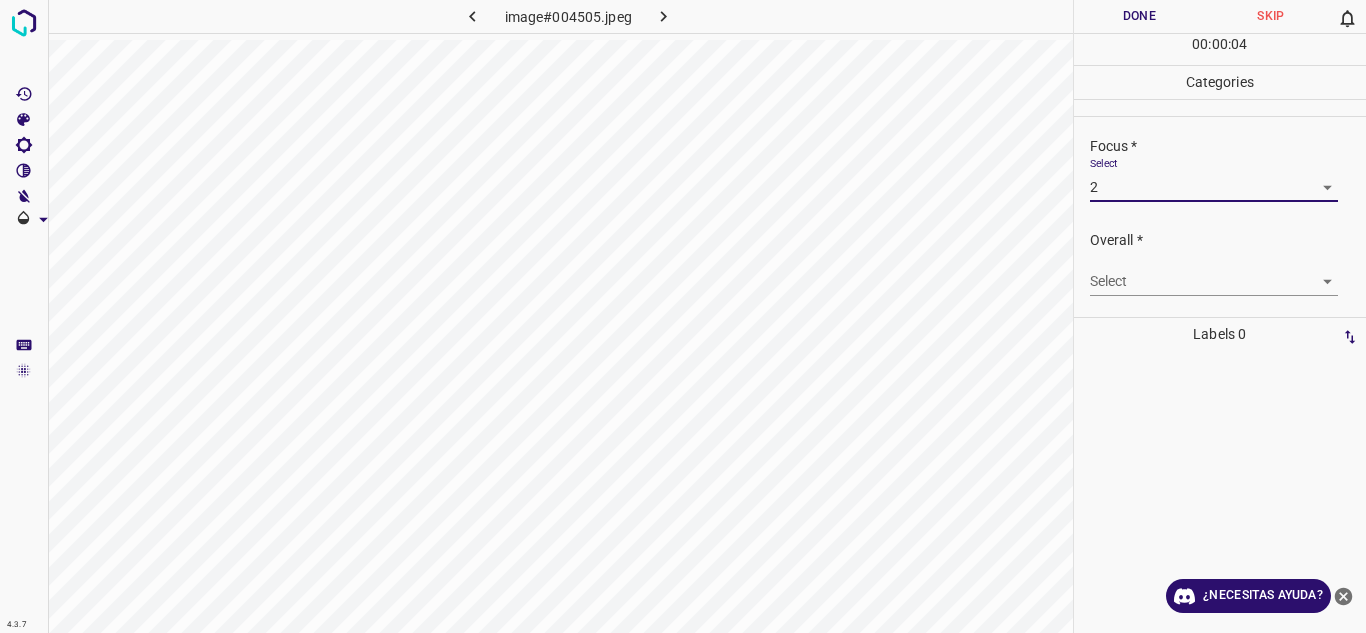 click on "4.3.7 image#004505.jpeg Done Skip 0 00   : 00   : 04   Categories Lighting *  Select 2 2 Focus *  Select 2 2 Overall *  Select ​ Labels   0 Categories 1 Lighting 2 Focus 3 Overall Tools Space Change between modes (Draw & Edit) I Auto labeling R Restore zoom M Zoom in N Zoom out Delete Delete selecte label Filters Z Restore filters X Saturation filter C Brightness filter V Contrast filter B Gray scale filter General O Download ¿Necesitas ayuda? Texto original Valora esta traducción Tu opinión servirá para ayudar a mejorar el Traductor de Google - Texto - Esconder - Borrar" at bounding box center (683, 316) 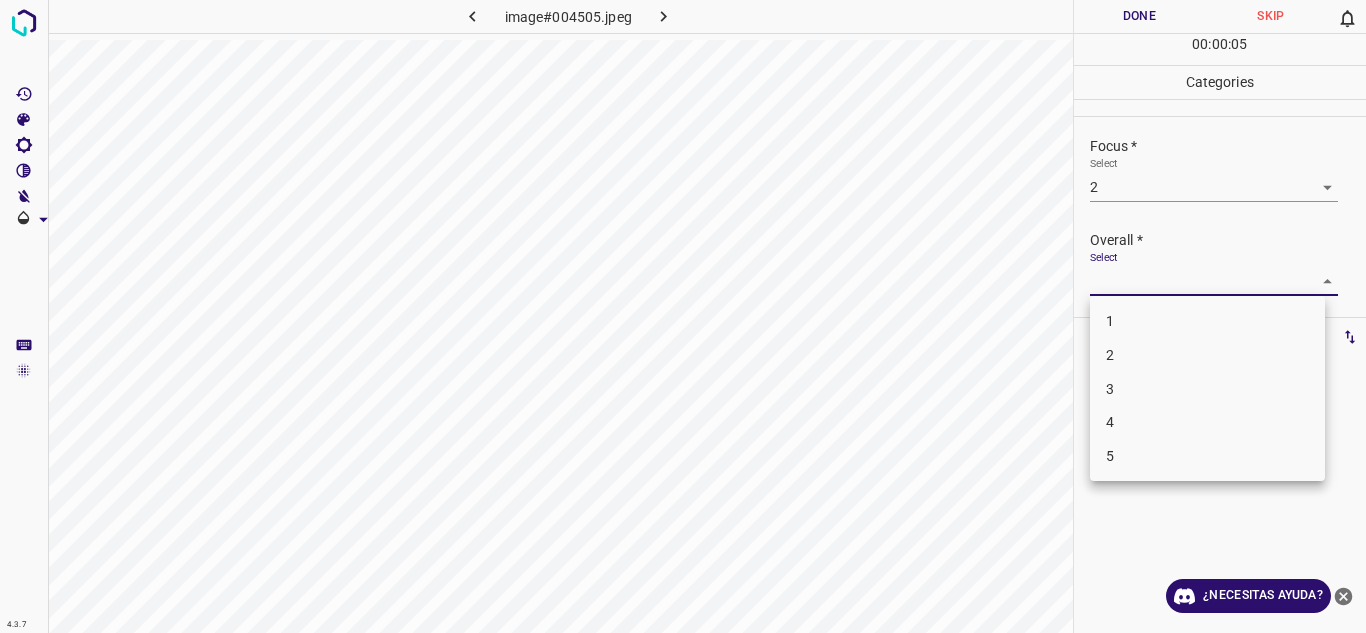 click on "2" at bounding box center [1207, 355] 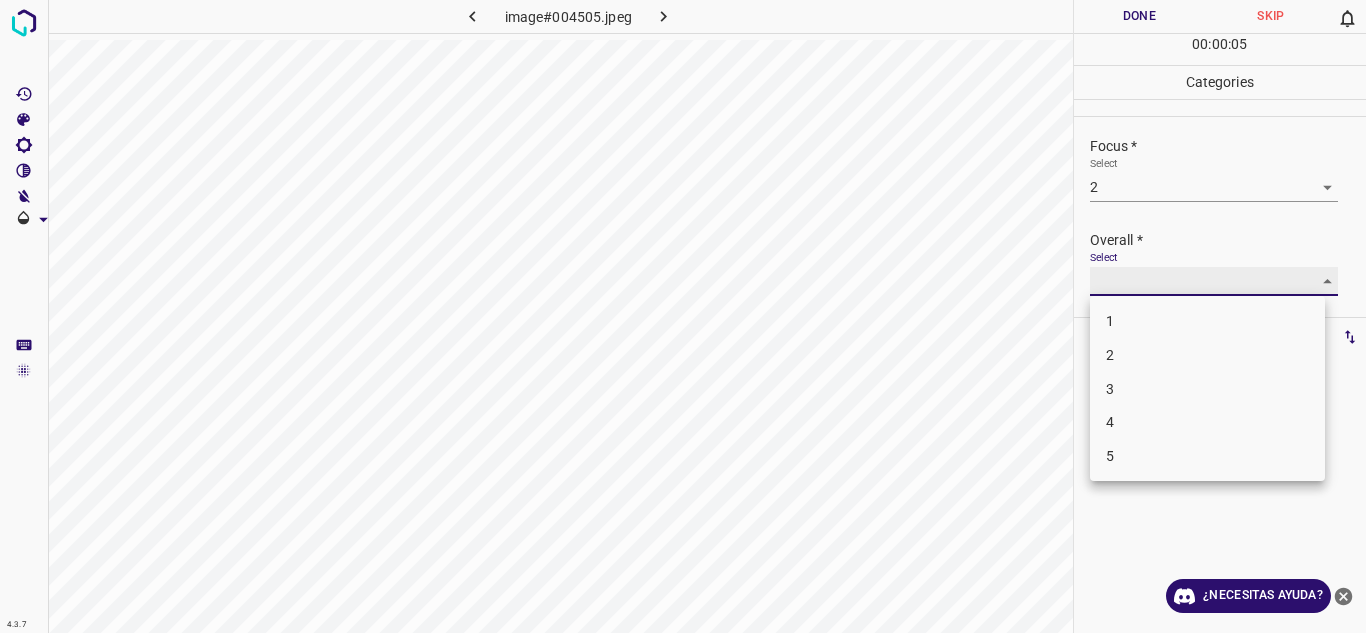 type on "2" 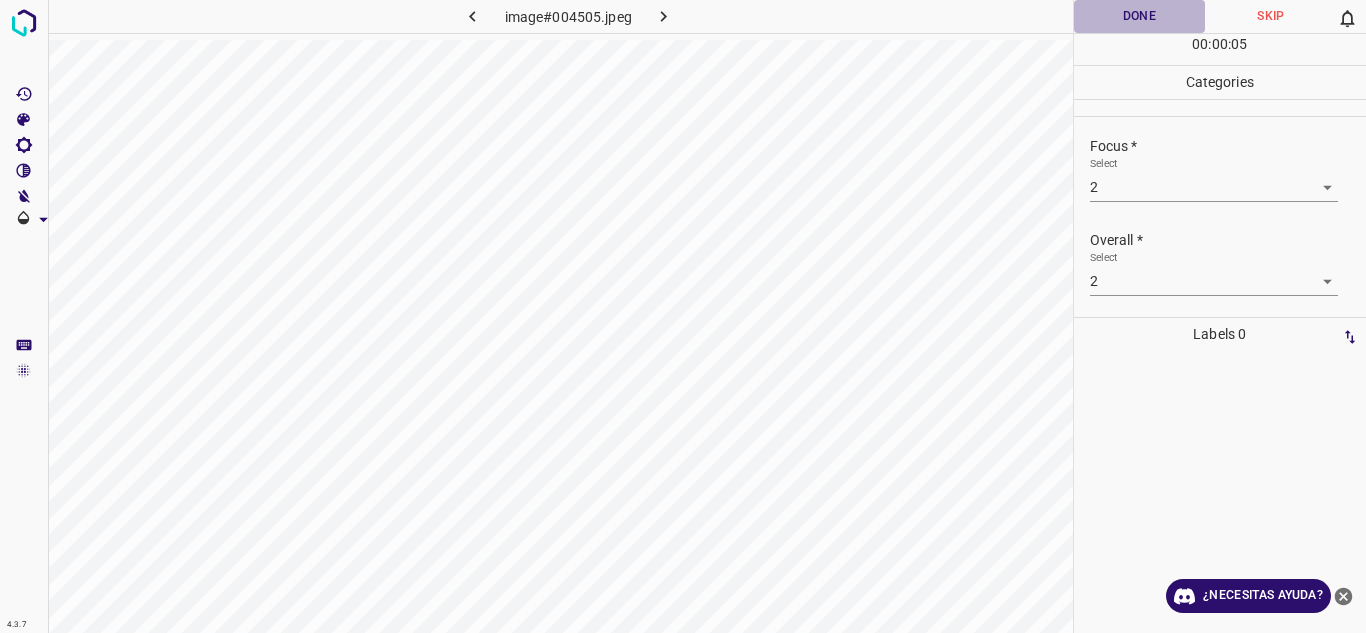 click on "Done" at bounding box center (1140, 16) 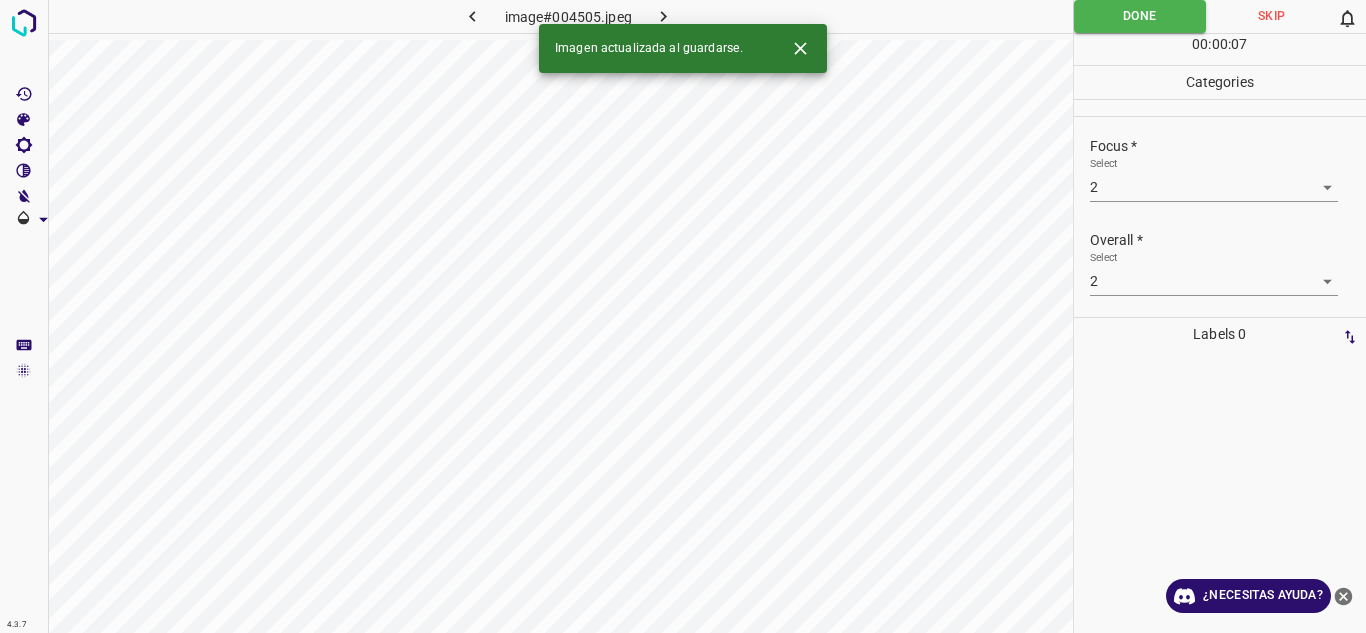 click 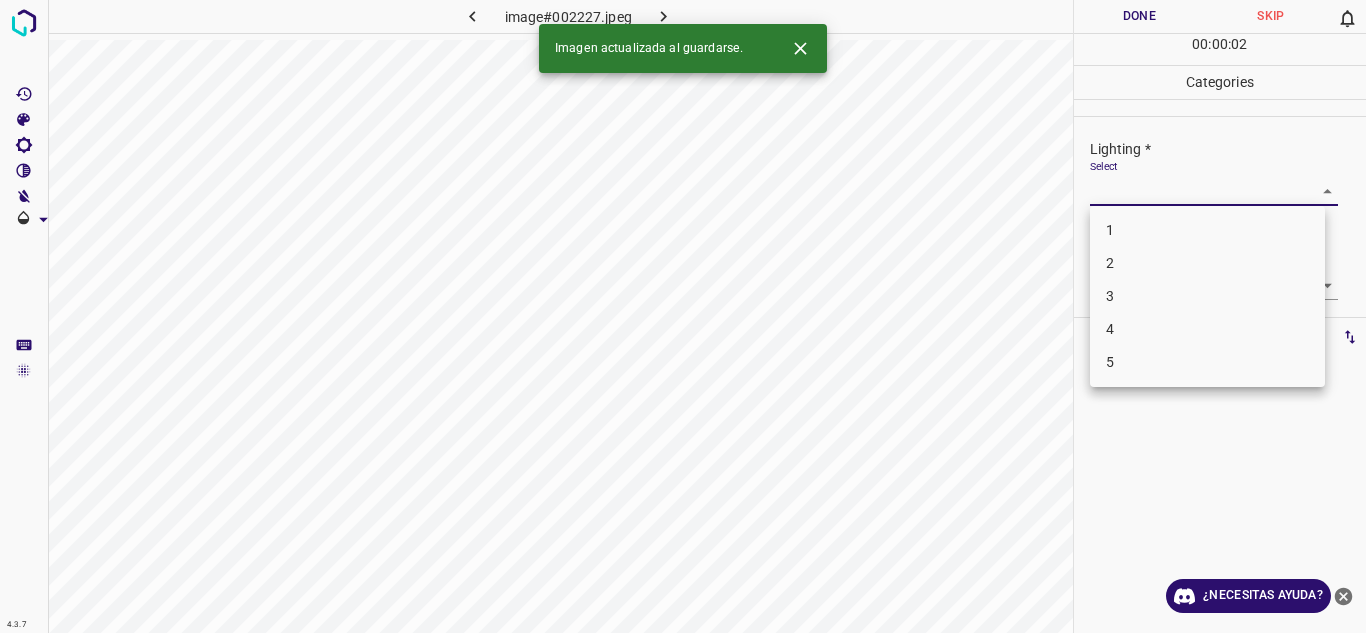 click on "4.3.7 image#002227.jpeg Done Skip 0 00   : 00   : 02   Categories Lighting *  Select ​ Focus *  Select ​ Overall *  Select ​ Labels   0 Categories 1 Lighting 2 Focus 3 Overall Tools Space Change between modes (Draw & Edit) I Auto labeling R Restore zoom M Zoom in N Zoom out Delete Delete selecte label Filters Z Restore filters X Saturation filter C Brightness filter V Contrast filter B Gray scale filter General O Download Imagen actualizada al guardarse. ¿Necesitas ayuda? Texto original Valora esta traducción Tu opinión servirá para ayudar a mejorar el Traductor de Google - Texto - Esconder - Borrar 1 2 3 4 5" at bounding box center (683, 316) 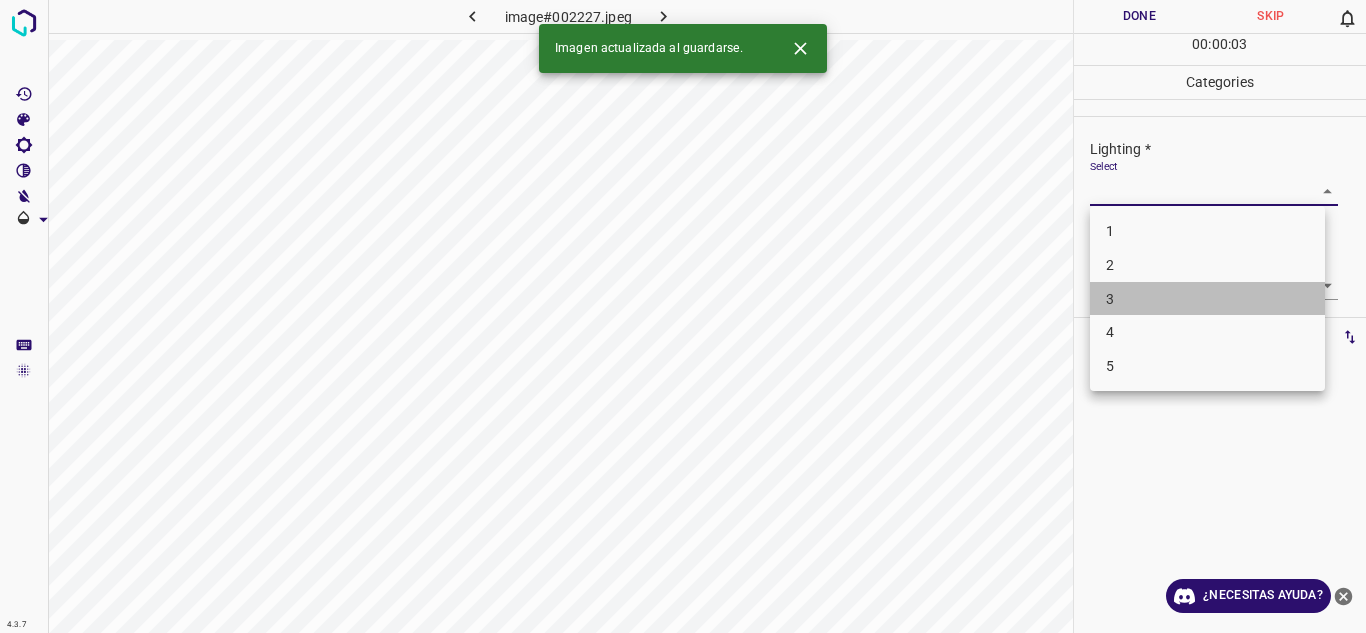 drag, startPoint x: 1153, startPoint y: 299, endPoint x: 1301, endPoint y: 316, distance: 148.97314 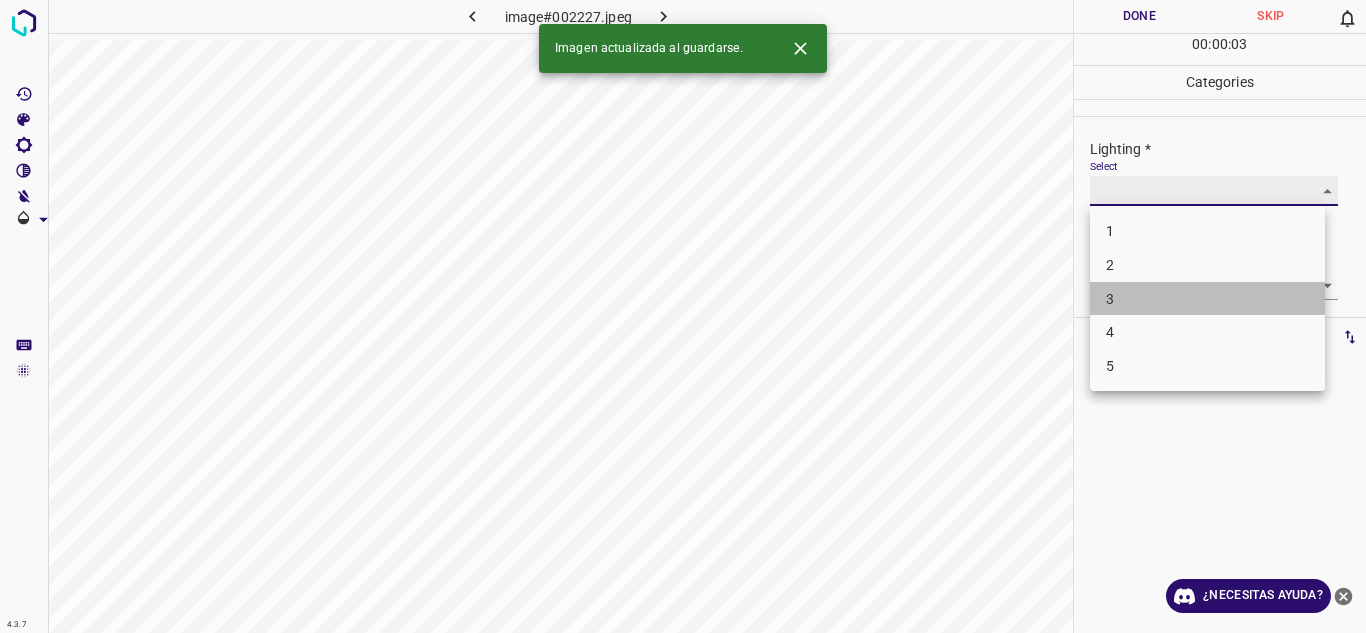 type on "3" 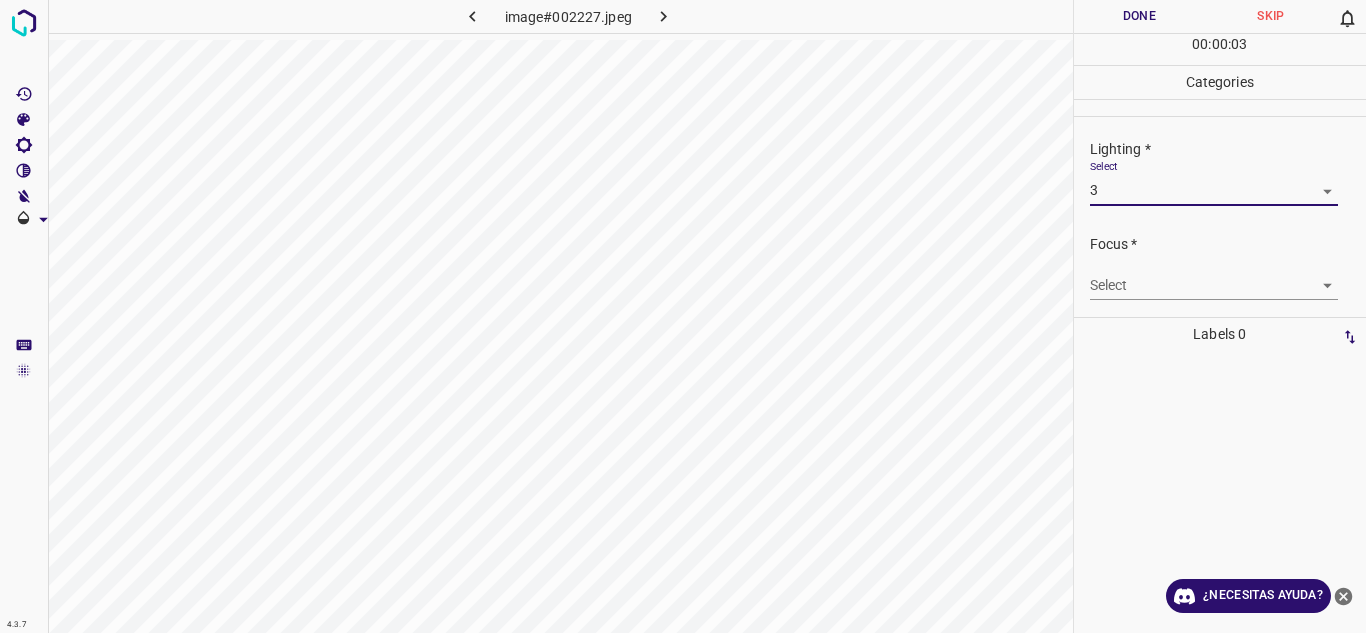 click on "4.3.7 image#002227.jpeg Done Skip 0 00   : 00   : 03   Categories Lighting *  Select 3 3 Focus *  Select ​ Overall *  Select ​ Labels   0 Categories 1 Lighting 2 Focus 3 Overall Tools Space Change between modes (Draw & Edit) I Auto labeling R Restore zoom M Zoom in N Zoom out Delete Delete selecte label Filters Z Restore filters X Saturation filter C Brightness filter V Contrast filter B Gray scale filter General O Download ¿Necesitas ayuda? Texto original Valora esta traducción Tu opinión servirá para ayudar a mejorar el Traductor de Google - Texto - Esconder - Borrar" at bounding box center [683, 316] 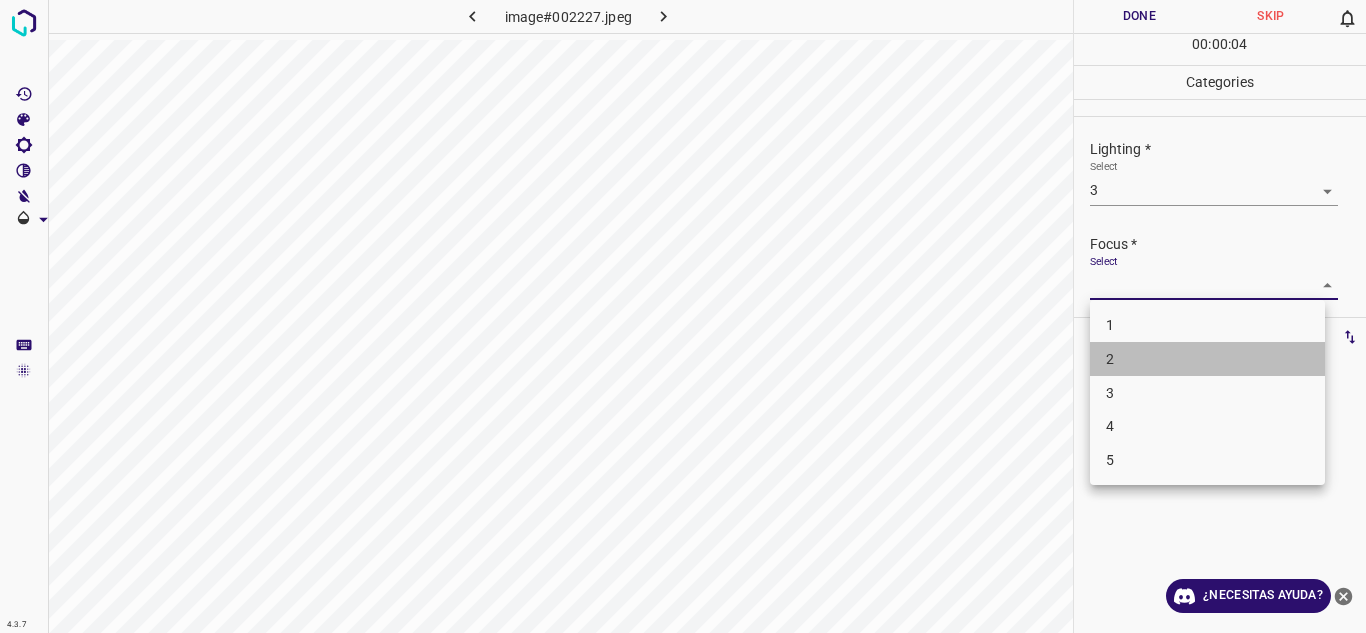 drag, startPoint x: 1184, startPoint y: 363, endPoint x: 1216, endPoint y: 363, distance: 32 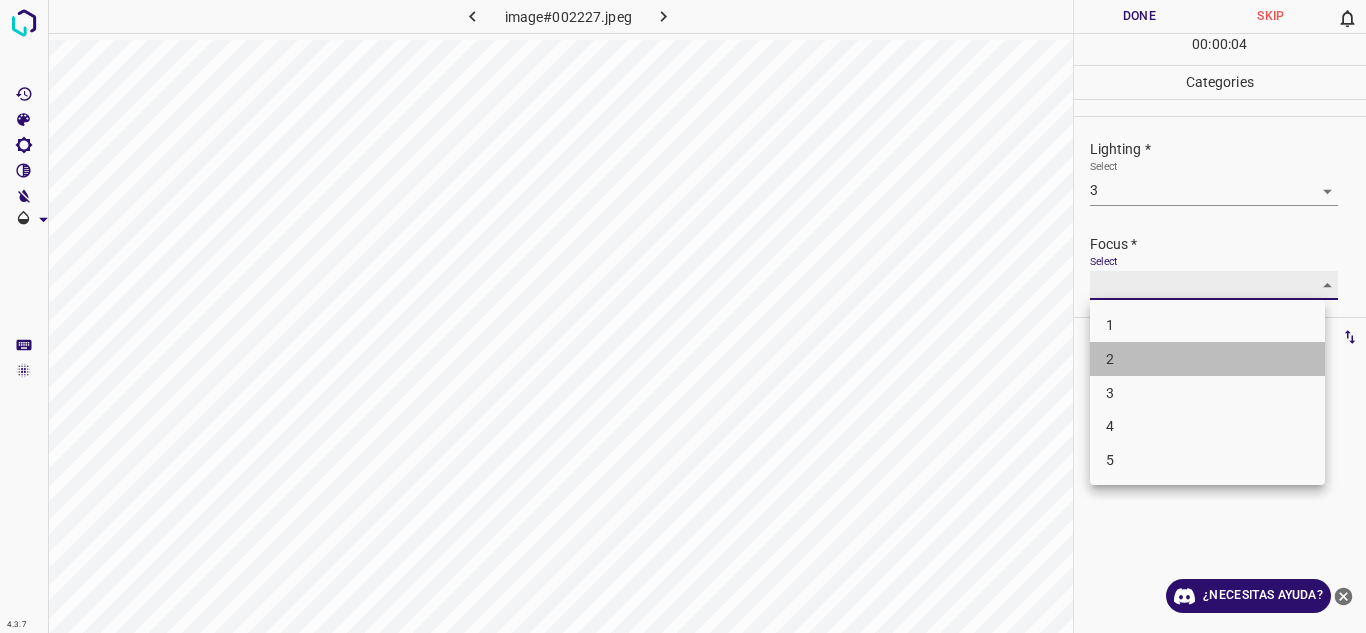 type on "2" 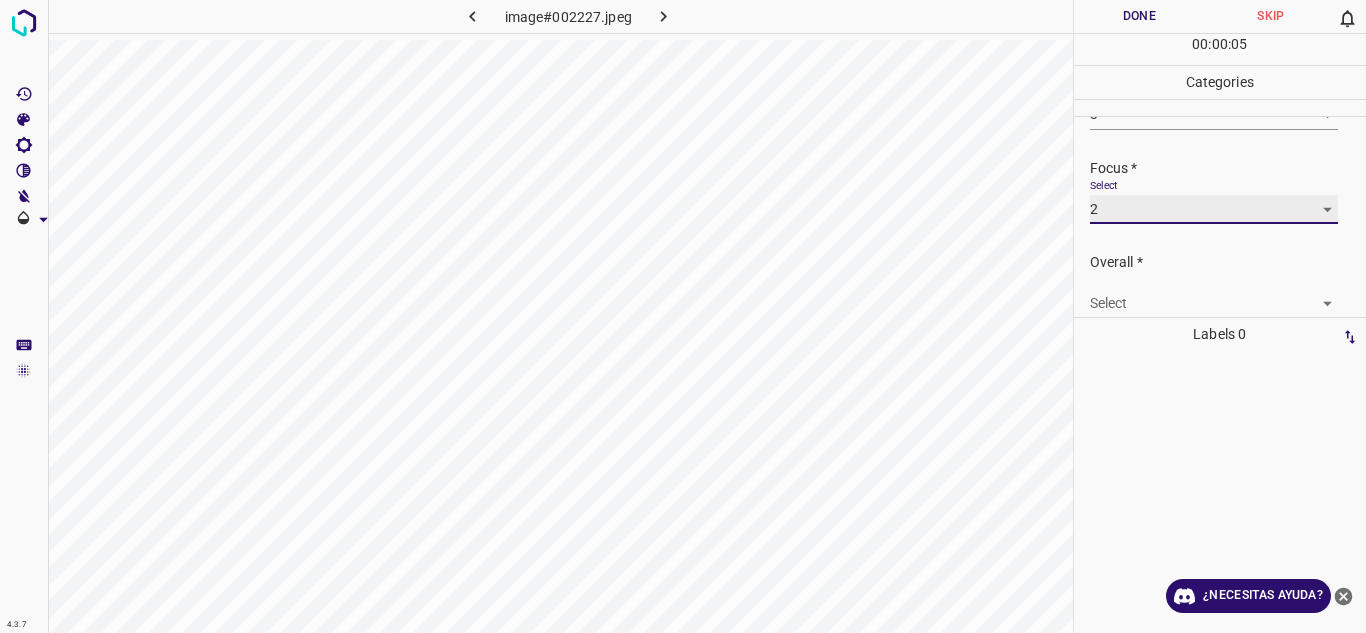 scroll, scrollTop: 98, scrollLeft: 0, axis: vertical 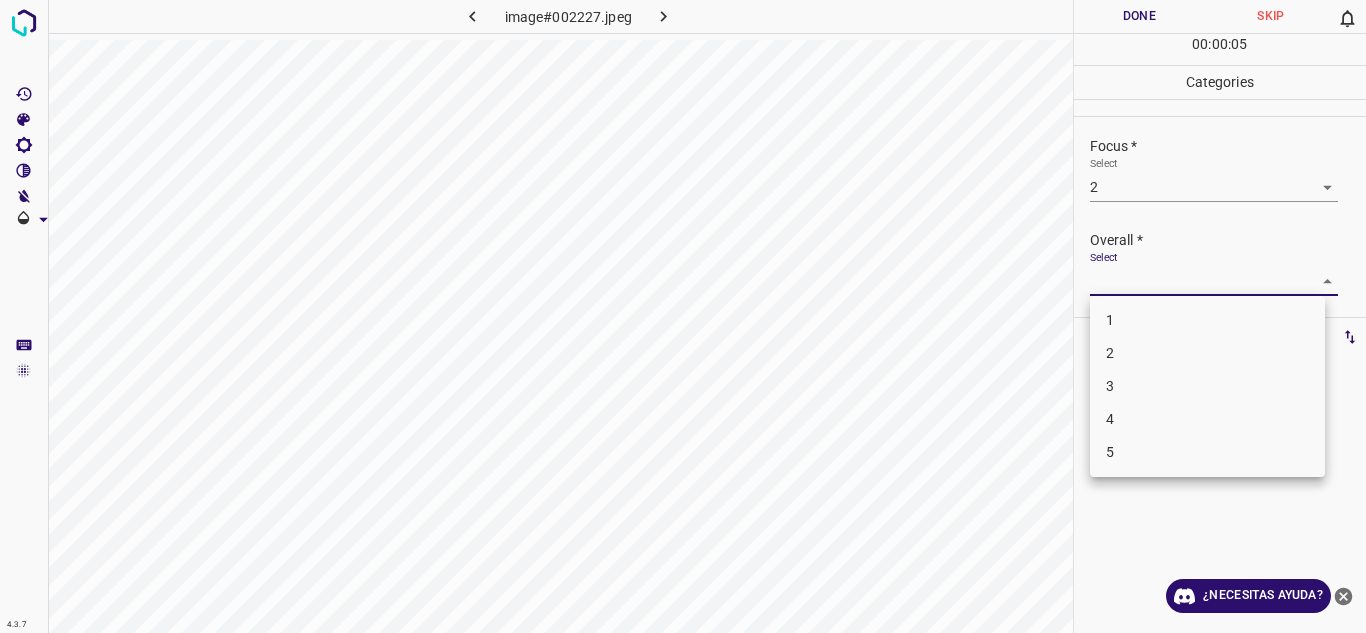 click on "4.3.7 image#002227.jpeg Done Skip 0 00   : 00   : 05   Categories Lighting *  Select 3 3 Focus *  Select 2 2 Overall *  Select ​ Labels   0 Categories 1 Lighting 2 Focus 3 Overall Tools Space Change between modes (Draw & Edit) I Auto labeling R Restore zoom M Zoom in N Zoom out Delete Delete selecte label Filters Z Restore filters X Saturation filter C Brightness filter V Contrast filter B Gray scale filter General O Download ¿Necesitas ayuda? Texto original Valora esta traducción Tu opinión servirá para ayudar a mejorar el Traductor de Google - Texto - Esconder - Borrar 1 2 3 4 5" at bounding box center (683, 316) 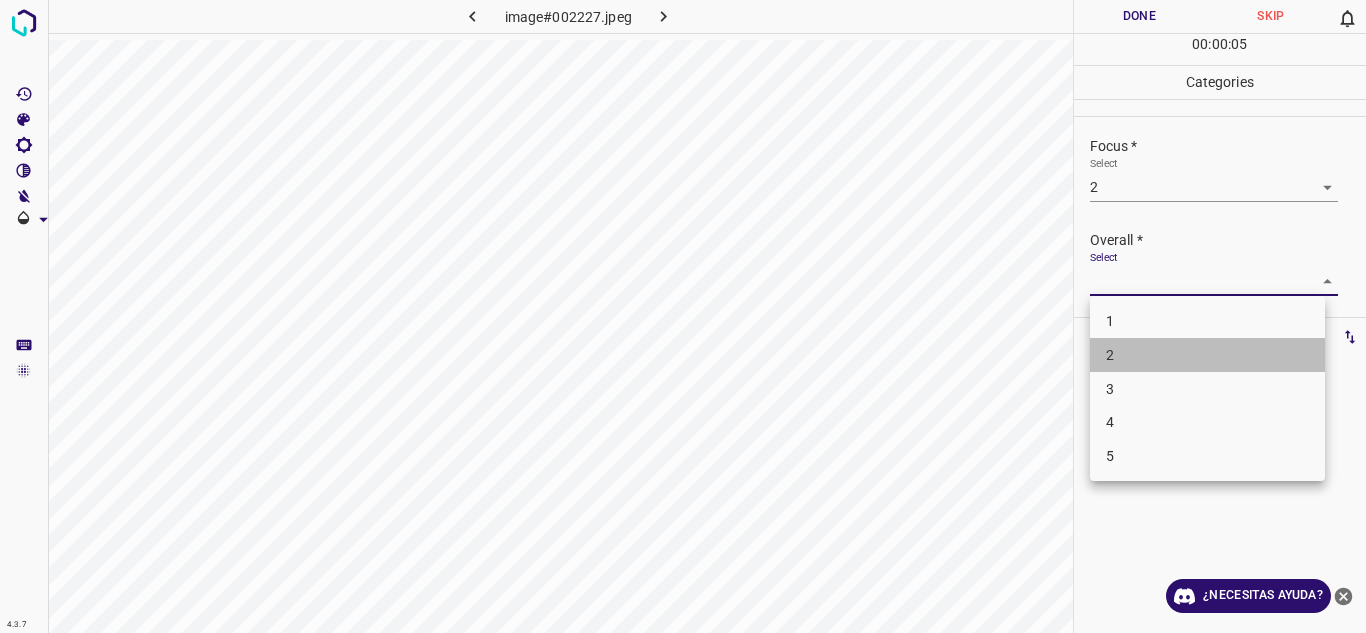 click on "2" at bounding box center (1207, 355) 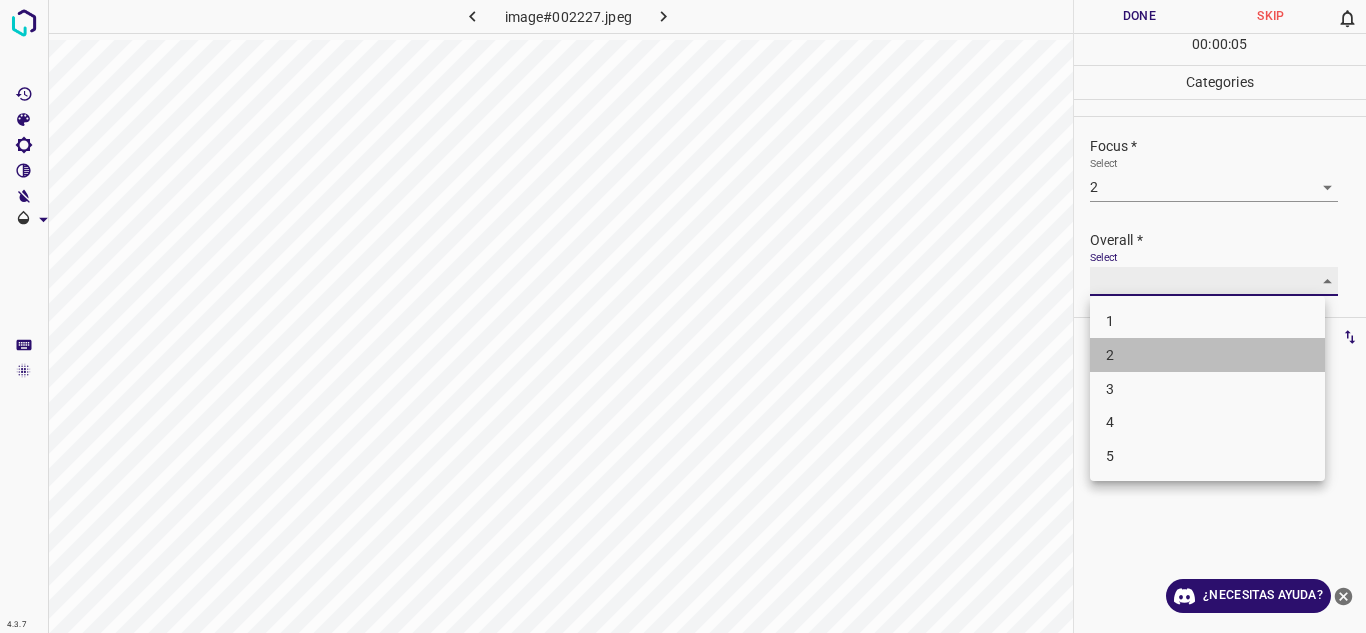 type on "2" 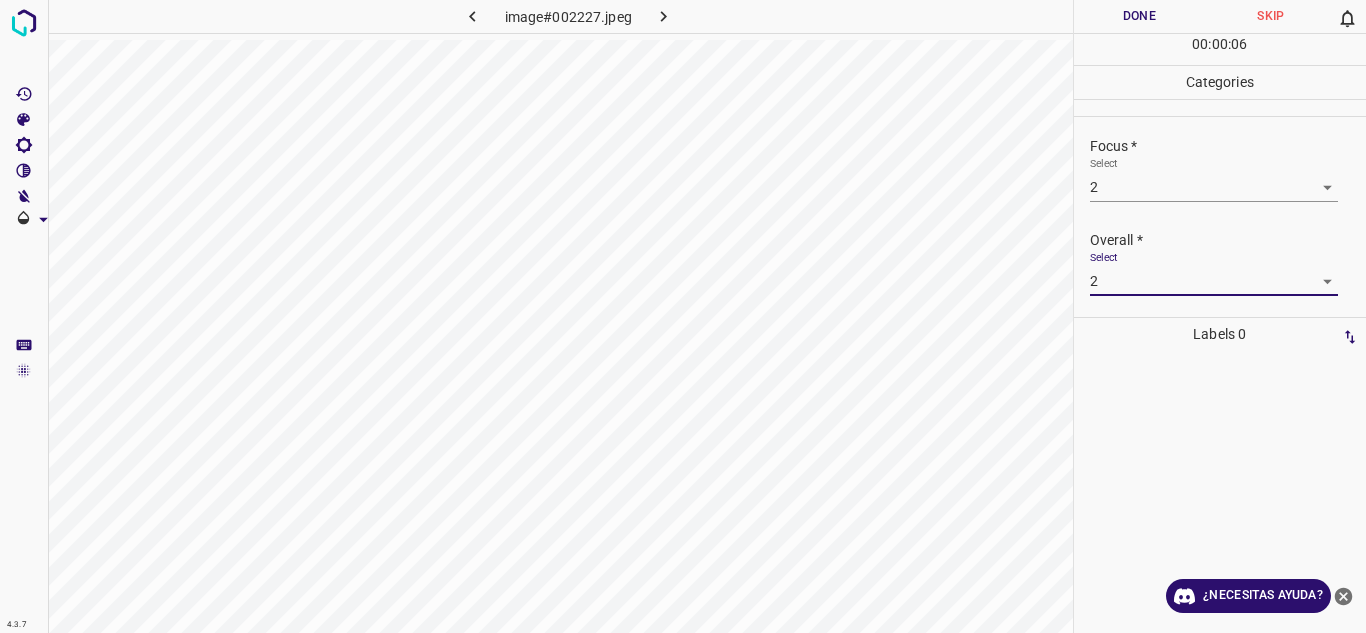 click on "Done" at bounding box center [1140, 16] 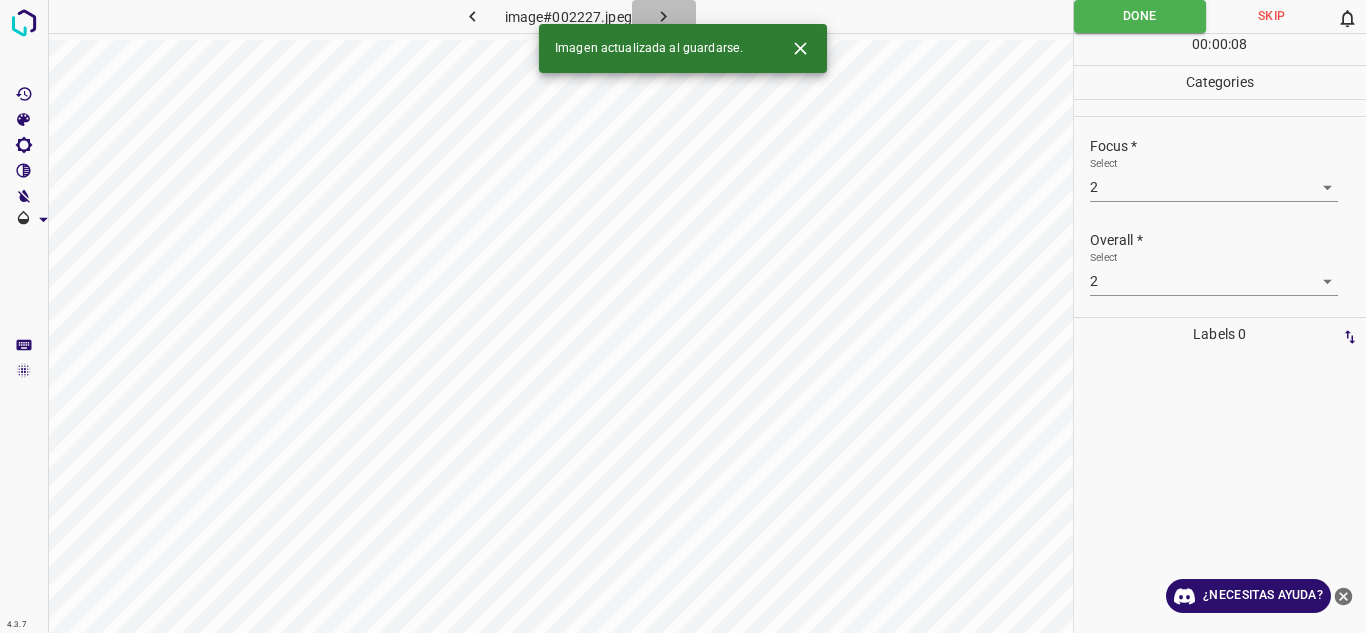 click 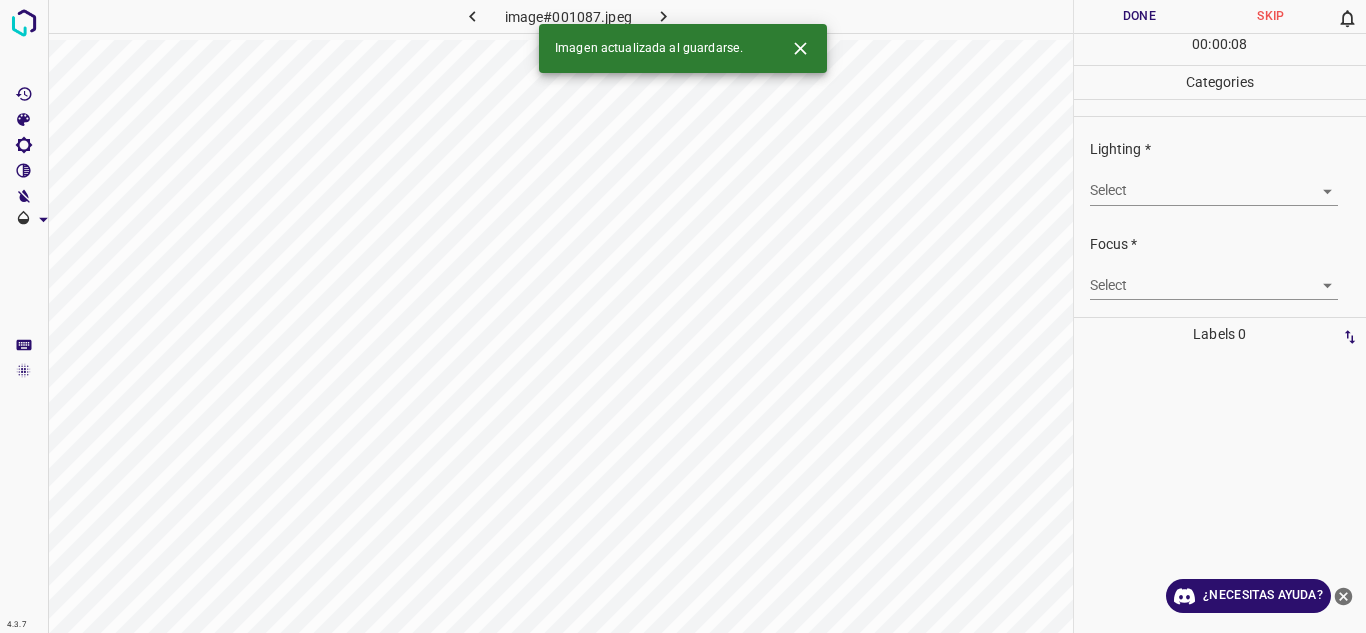 click on "4.3.7 image#001087.jpeg Done Skip 0 00   : 00   : 08   Categories Lighting *  Select ​ Focus *  Select ​ Overall *  Select ​ Labels   0 Categories 1 Lighting 2 Focus 3 Overall Tools Space Change between modes (Draw & Edit) I Auto labeling R Restore zoom M Zoom in N Zoom out Delete Delete selecte label Filters Z Restore filters X Saturation filter C Brightness filter V Contrast filter B Gray scale filter General O Download Imagen actualizada al guardarse. ¿Necesitas ayuda? Texto original Valora esta traducción Tu opinión servirá para ayudar a mejorar el Traductor de Google - Texto - Esconder - Borrar" at bounding box center [683, 316] 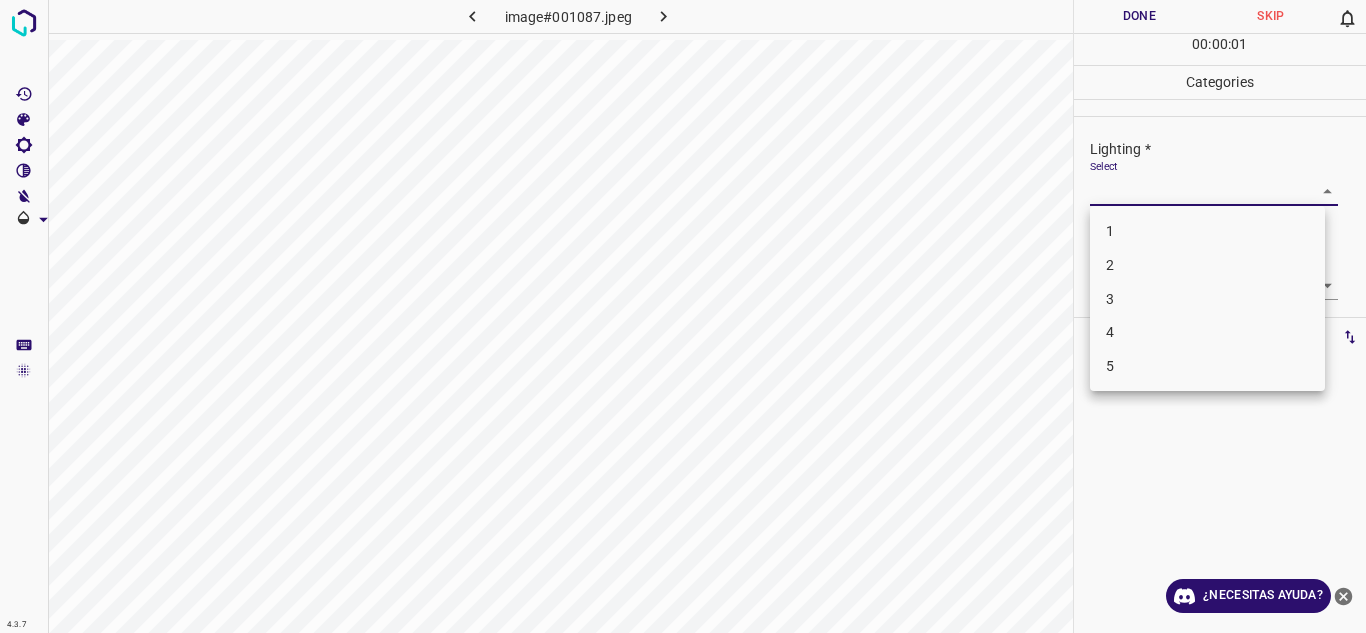 click on "3" at bounding box center (1207, 299) 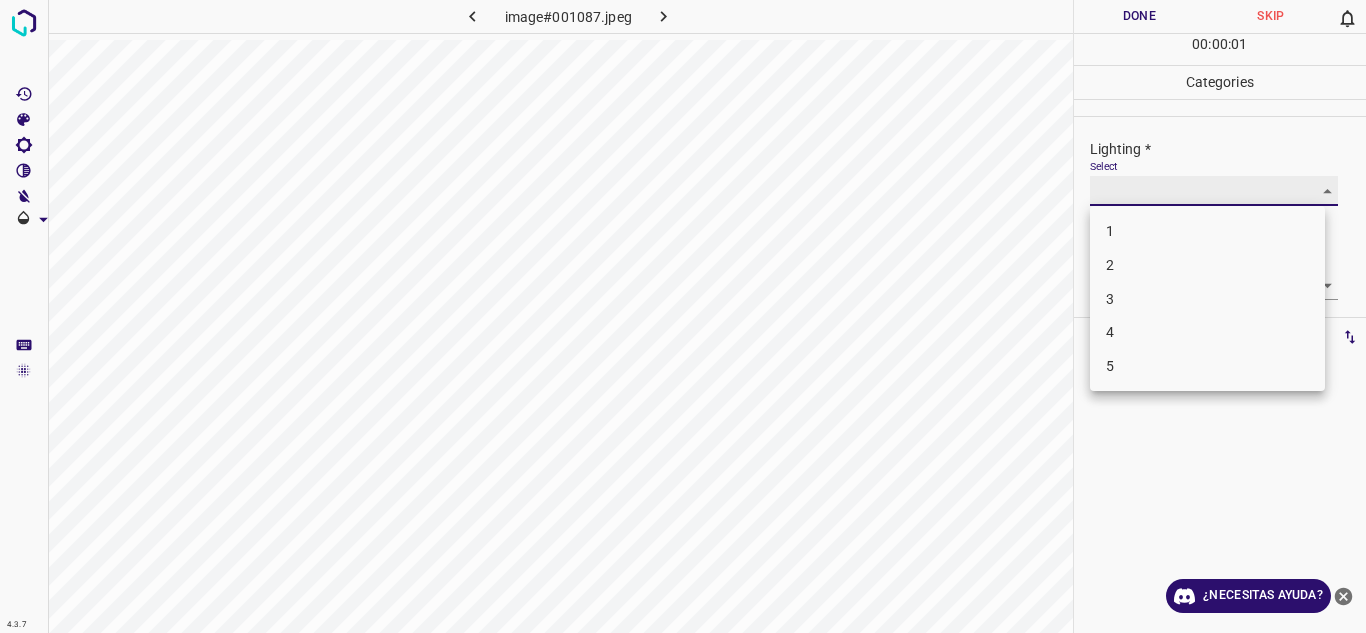 type on "3" 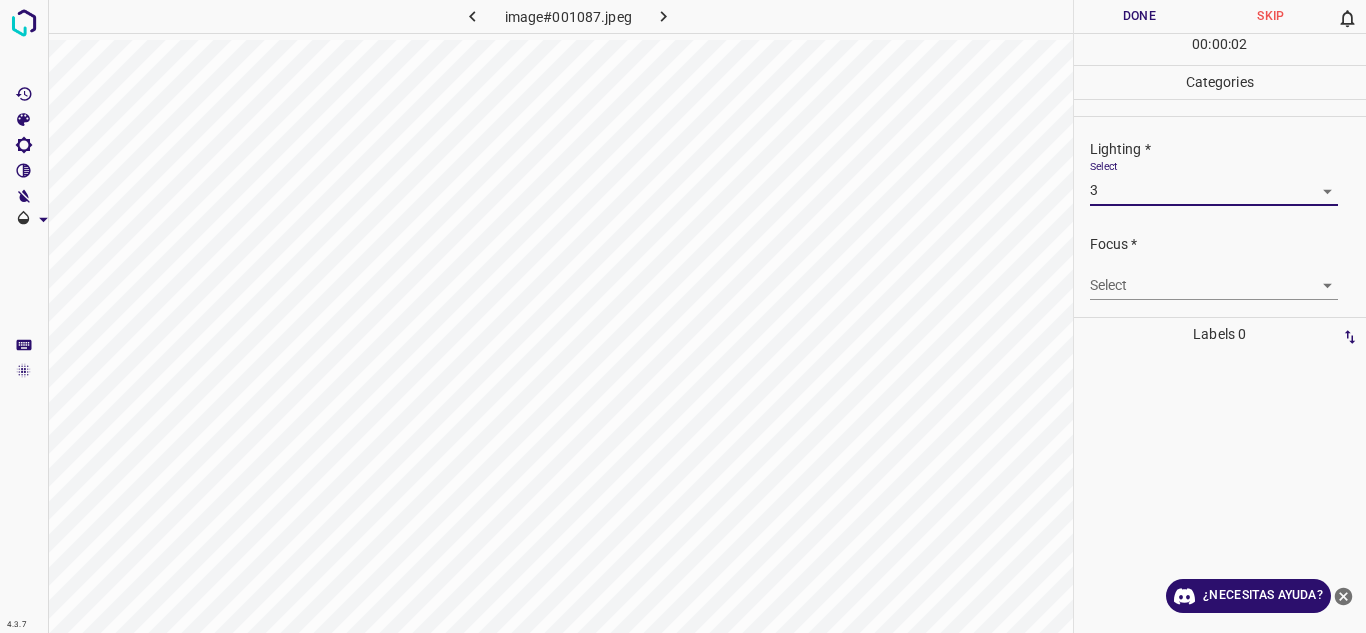 click on "4.3.7 image#001087.jpeg Done Skip 0 00   : 00   : 02   Categories Lighting *  Select 3 3 Focus *  Select ​ Overall *  Select ​ Labels   0 Categories 1 Lighting 2 Focus 3 Overall Tools Space Change between modes (Draw & Edit) I Auto labeling R Restore zoom M Zoom in N Zoom out Delete Delete selecte label Filters Z Restore filters X Saturation filter C Brightness filter V Contrast filter B Gray scale filter General O Download ¿Necesitas ayuda? Texto original Valora esta traducción Tu opinión servirá para ayudar a mejorar el Traductor de Google - Texto - Esconder - Borrar" at bounding box center [683, 316] 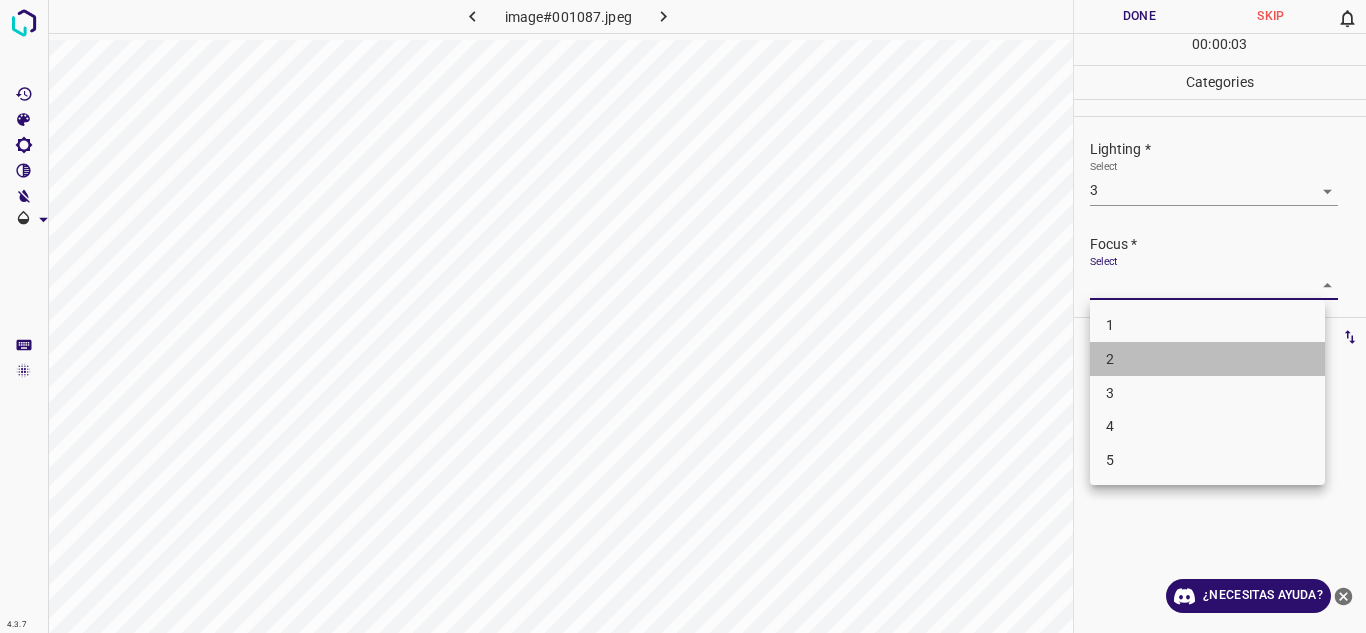click on "2" at bounding box center [1207, 359] 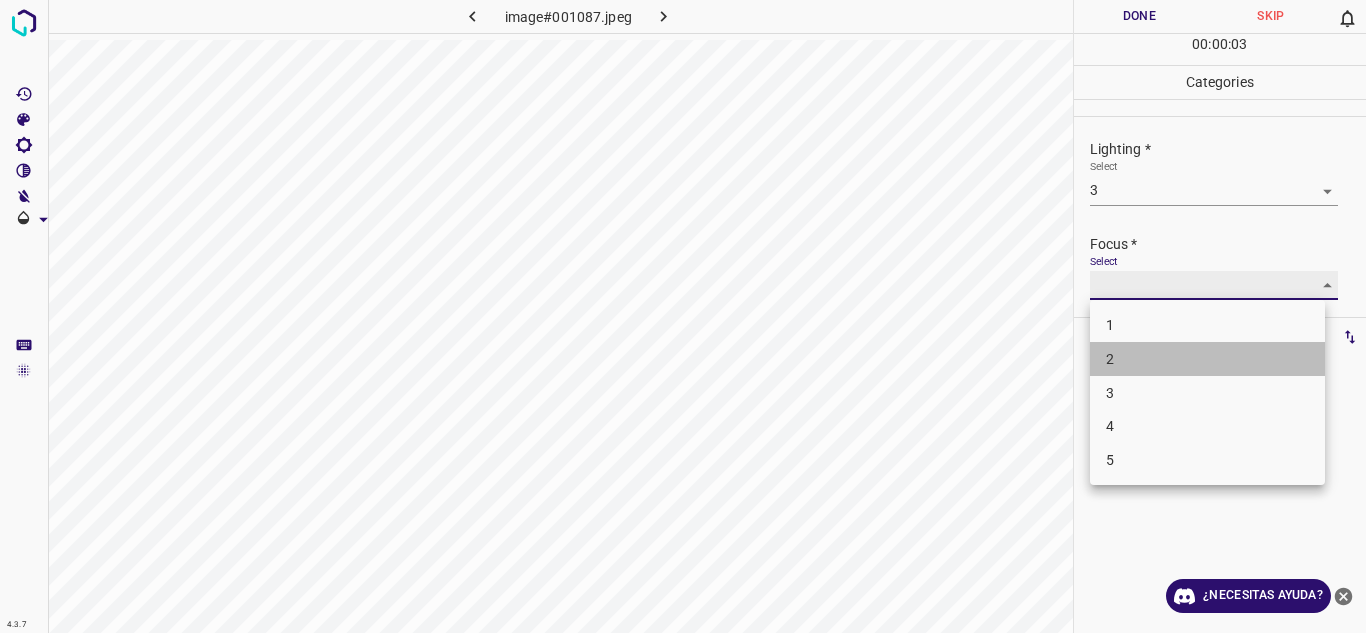 type on "2" 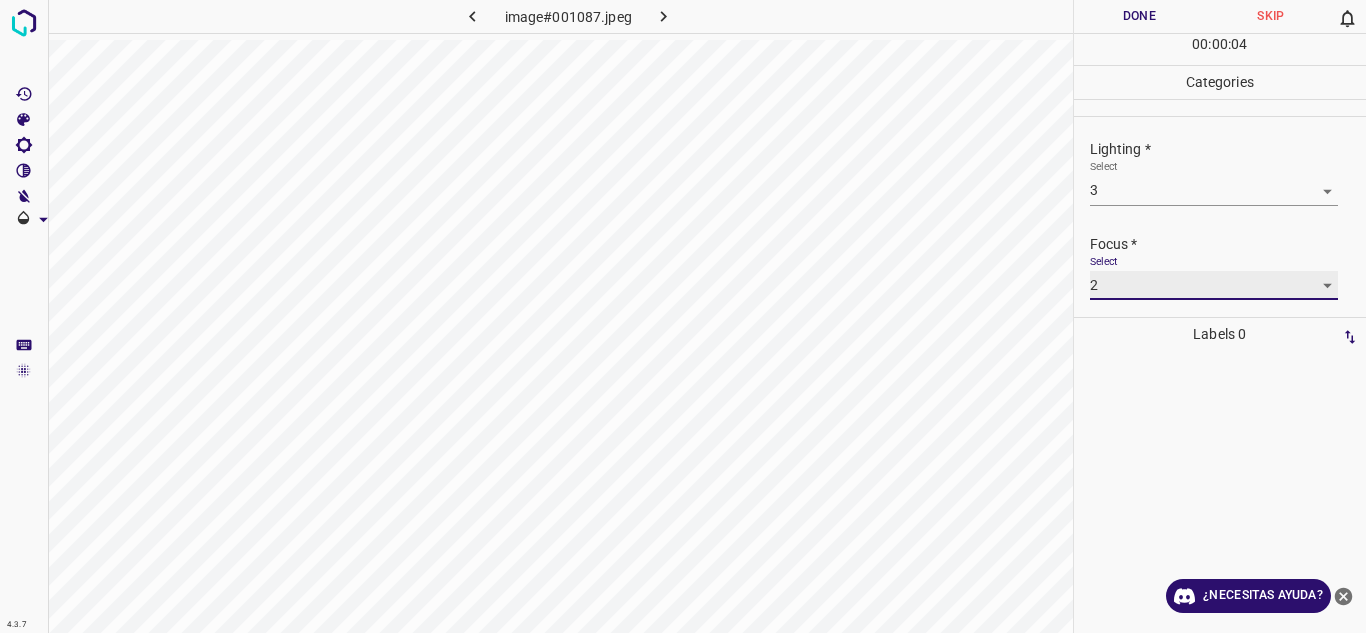 scroll, scrollTop: 98, scrollLeft: 0, axis: vertical 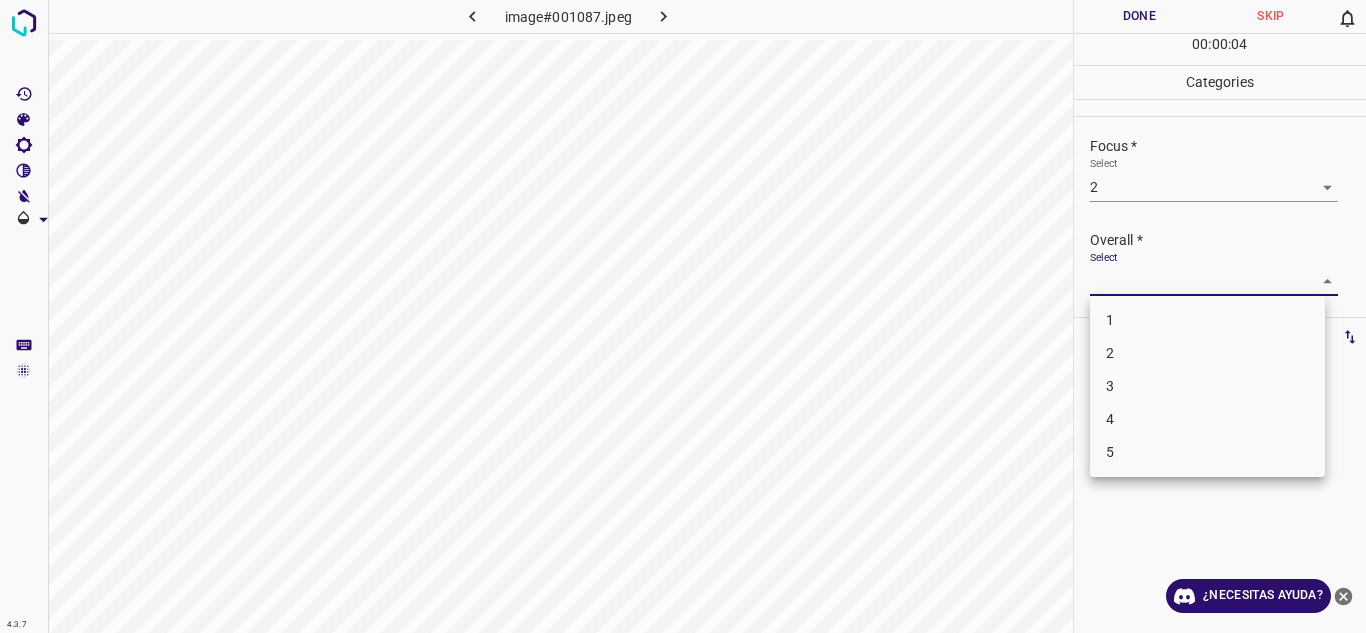 click on "4.3.7 image#001087.jpeg Done Skip 0 00   : 00   : 04   Categories Lighting *  Select 3 3 Focus *  Select 2 2 Overall *  Select ​ Labels   0 Categories 1 Lighting 2 Focus 3 Overall Tools Space Change between modes (Draw & Edit) I Auto labeling R Restore zoom M Zoom in N Zoom out Delete Delete selecte label Filters Z Restore filters X Saturation filter C Brightness filter V Contrast filter B Gray scale filter General O Download ¿Necesitas ayuda? Texto original Valora esta traducción Tu opinión servirá para ayudar a mejorar el Traductor de Google - Texto - Esconder - Borrar 1 2 3 4 5" at bounding box center (683, 316) 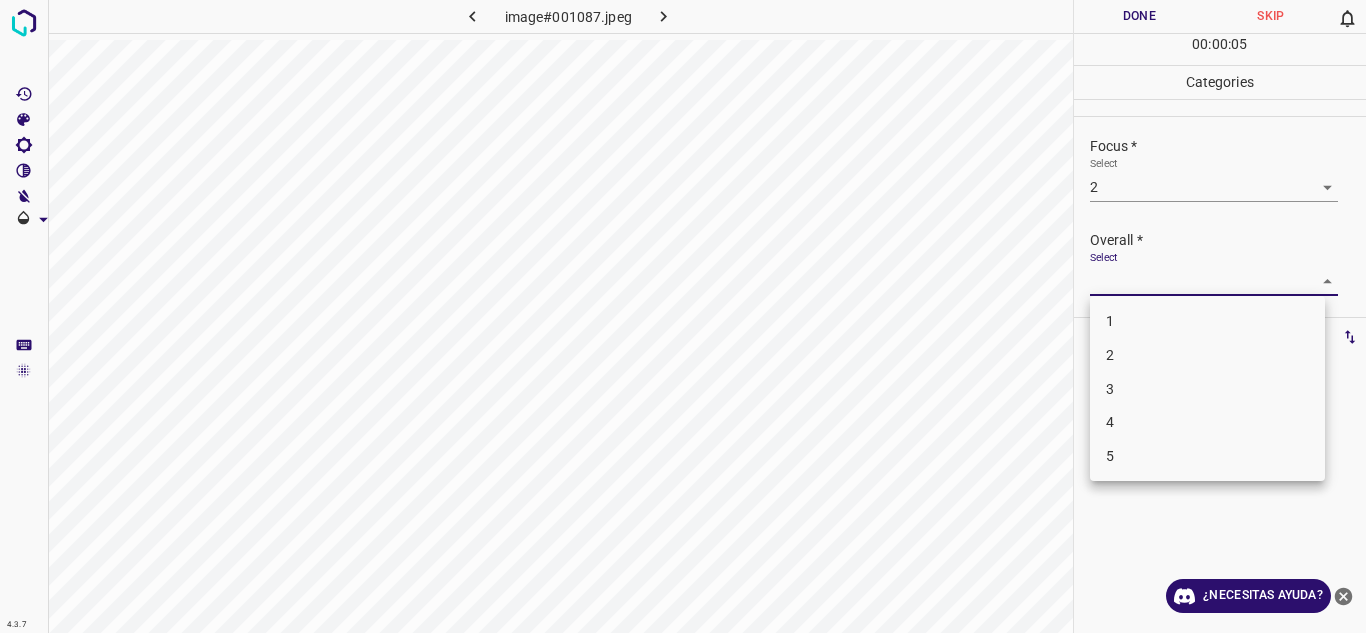click on "3" at bounding box center [1207, 389] 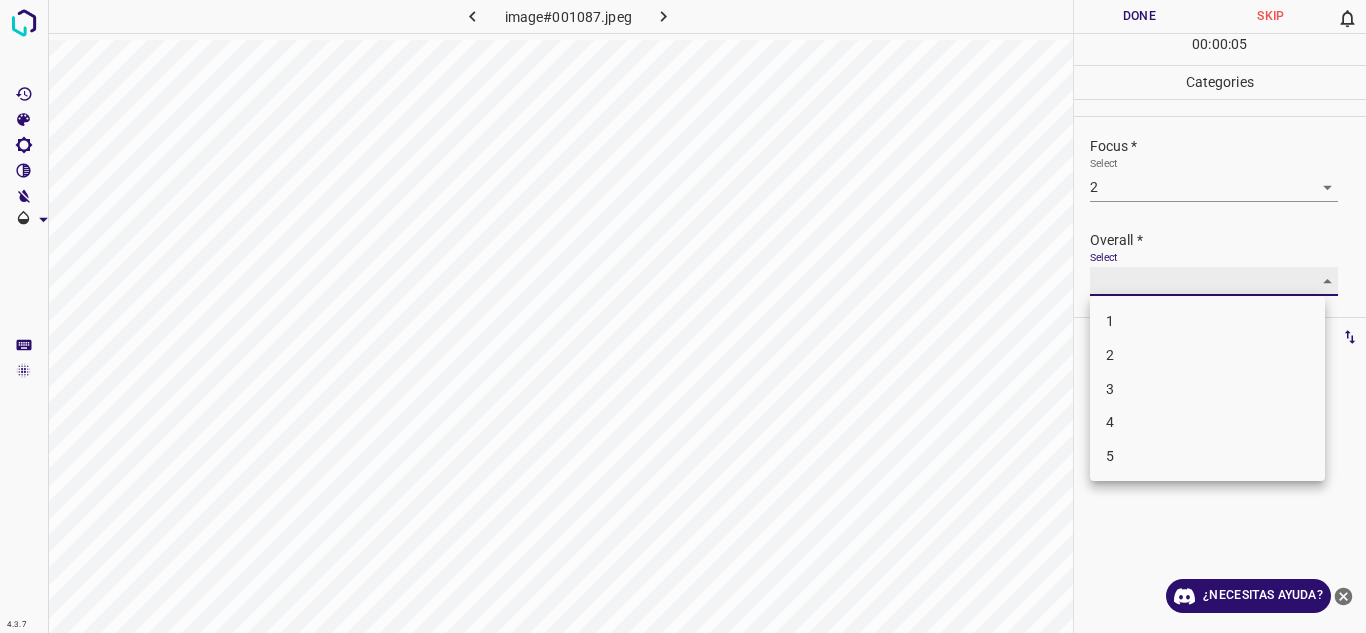 type on "3" 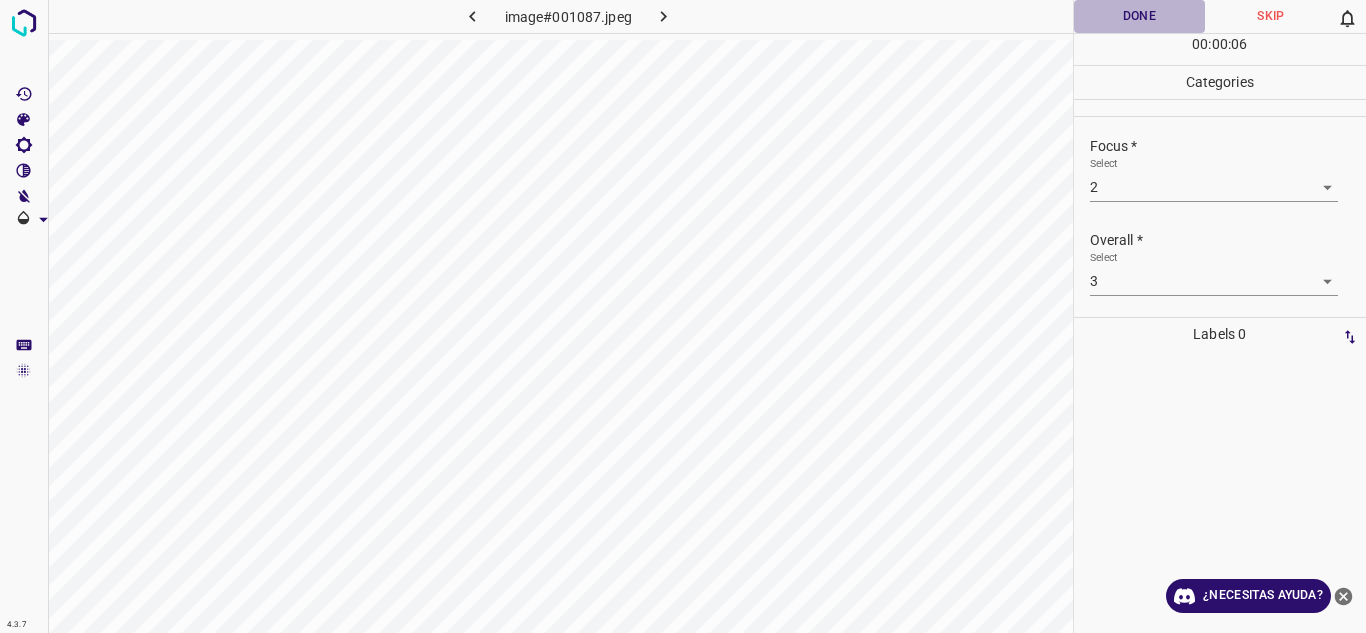 click on "Done" at bounding box center [1140, 16] 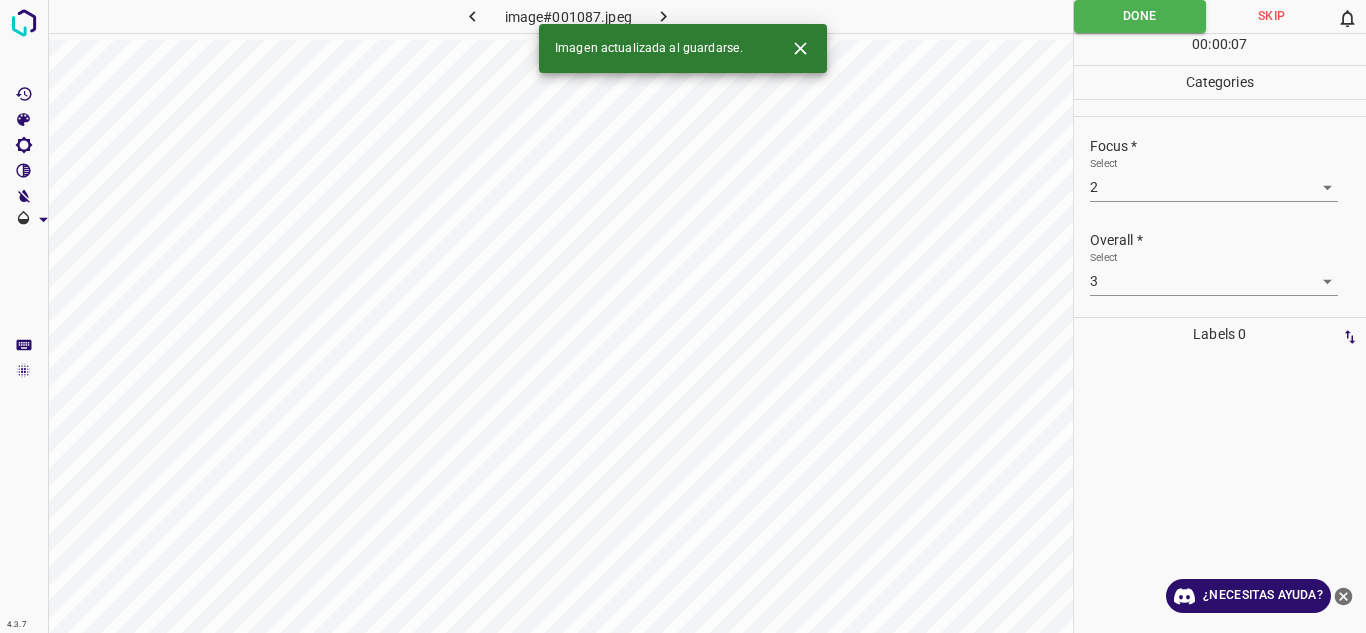 click at bounding box center [664, 16] 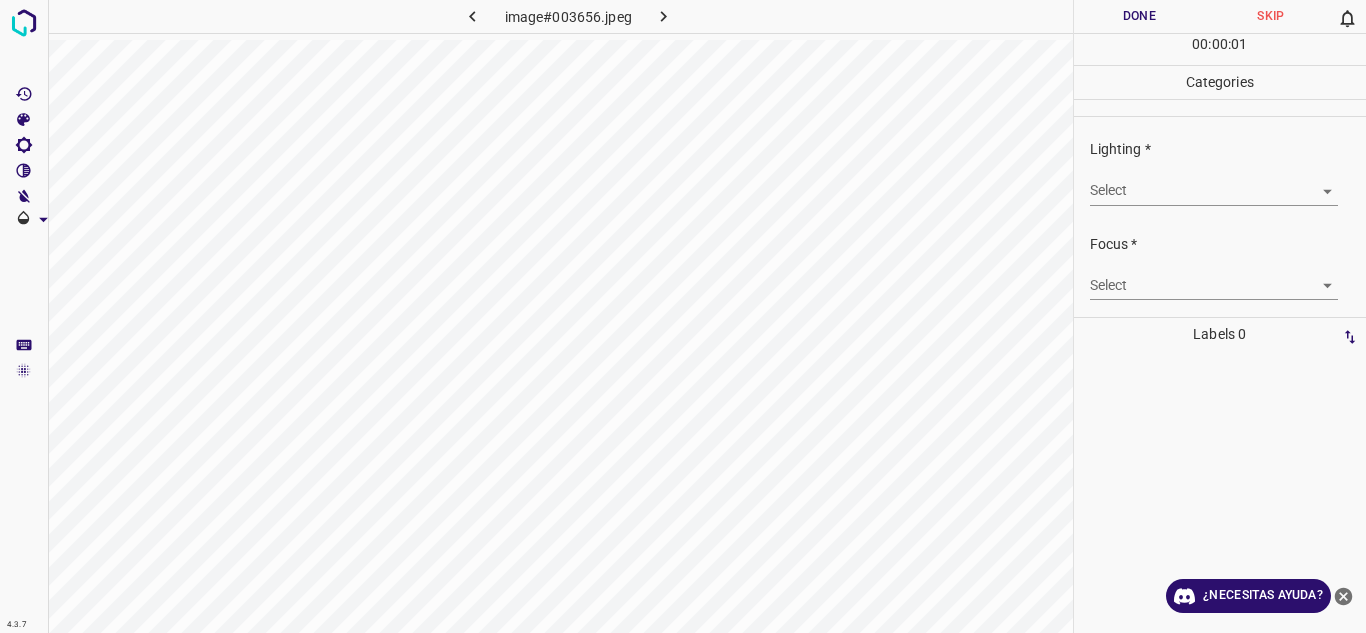 click on "4.3.7 image#003656.jpeg Done Skip 0 00   : 00   : 01   Categories Lighting *  Select ​ Focus *  Select ​ Overall *  Select ​ Labels   0 Categories 1 Lighting 2 Focus 3 Overall Tools Space Change between modes (Draw & Edit) I Auto labeling R Restore zoom M Zoom in N Zoom out Delete Delete selecte label Filters Z Restore filters X Saturation filter C Brightness filter V Contrast filter B Gray scale filter General O Download ¿Necesitas ayuda? Texto original Valora esta traducción Tu opinión servirá para ayudar a mejorar el Traductor de Google - Texto - Esconder - Borrar" at bounding box center [683, 316] 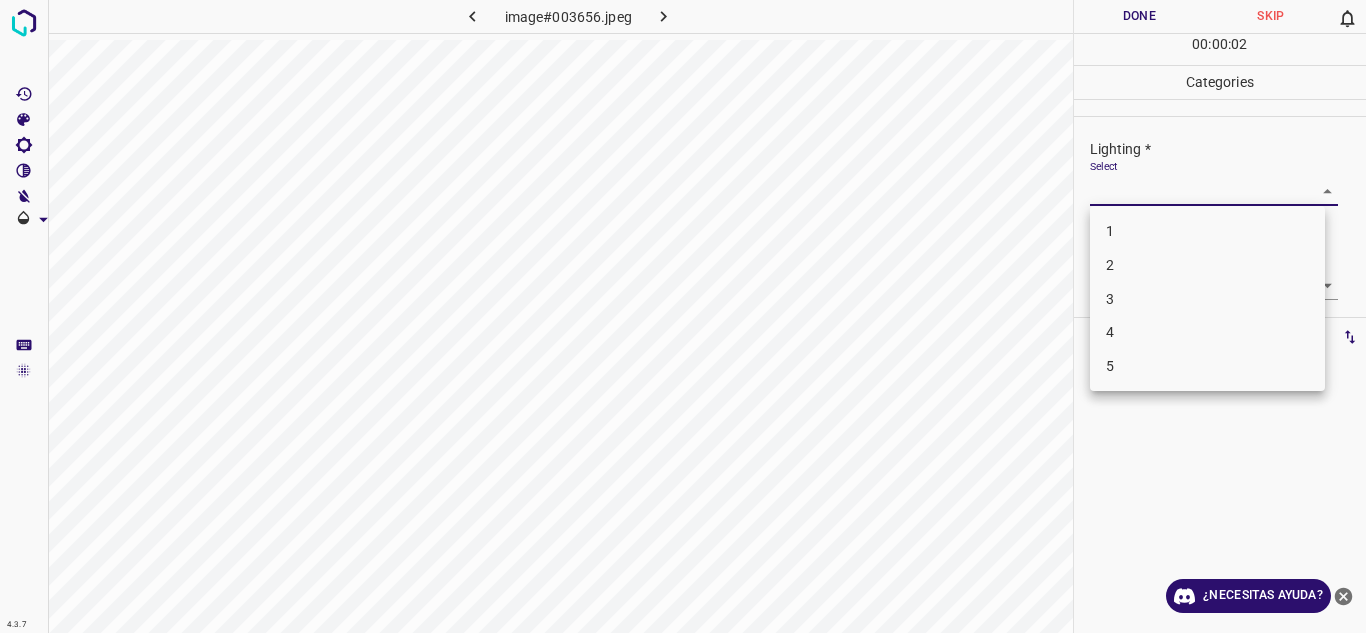 click on "4" at bounding box center (1207, 332) 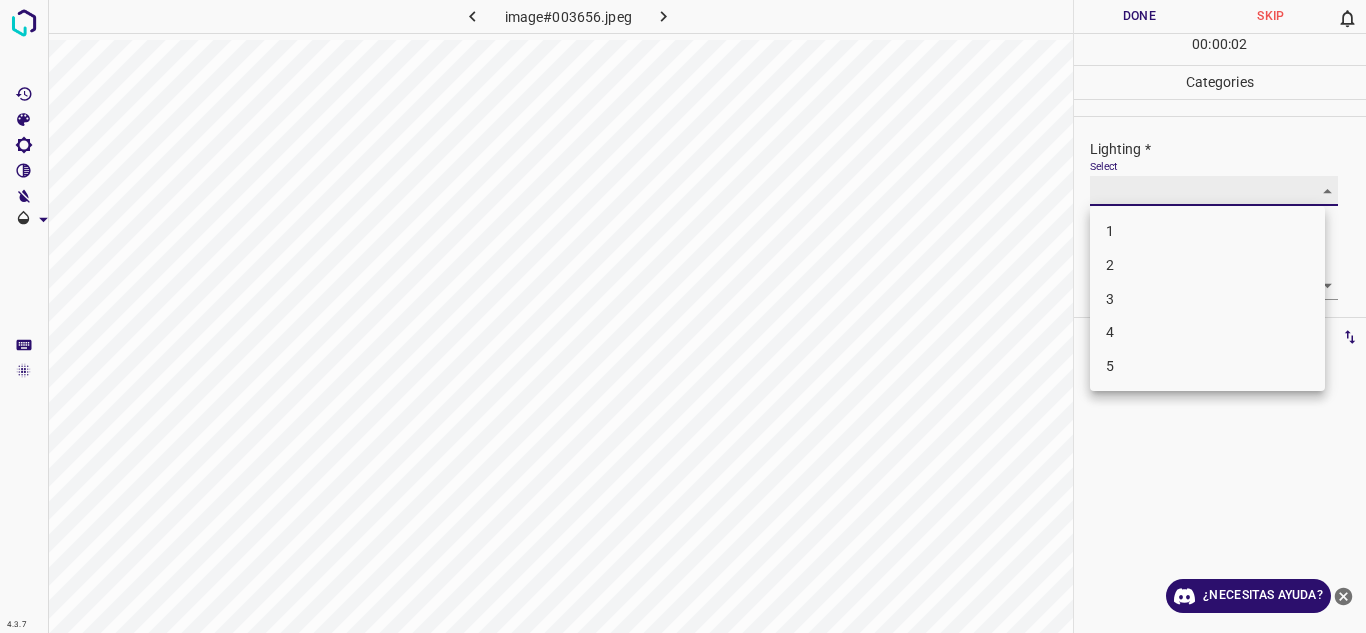 type on "4" 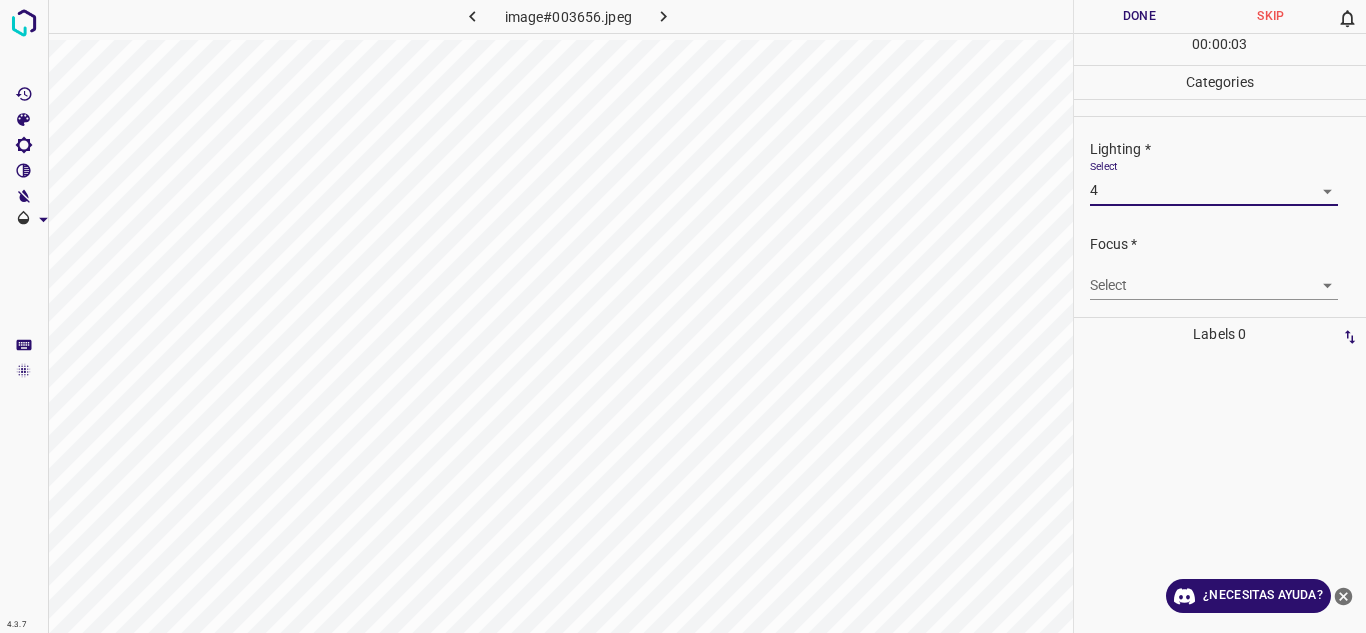 click on "4.3.7 image#003656.jpeg Done Skip 0 00   : 00   : 03   Categories Lighting *  Select 4 4 Focus *  Select ​ Overall *  Select ​ Labels   0 Categories 1 Lighting 2 Focus 3 Overall Tools Space Change between modes (Draw & Edit) I Auto labeling R Restore zoom M Zoom in N Zoom out Delete Delete selecte label Filters Z Restore filters X Saturation filter C Brightness filter V Contrast filter B Gray scale filter General O Download ¿Necesitas ayuda? Texto original Valora esta traducción Tu opinión servirá para ayudar a mejorar el Traductor de Google - Texto - Esconder - Borrar" at bounding box center (683, 316) 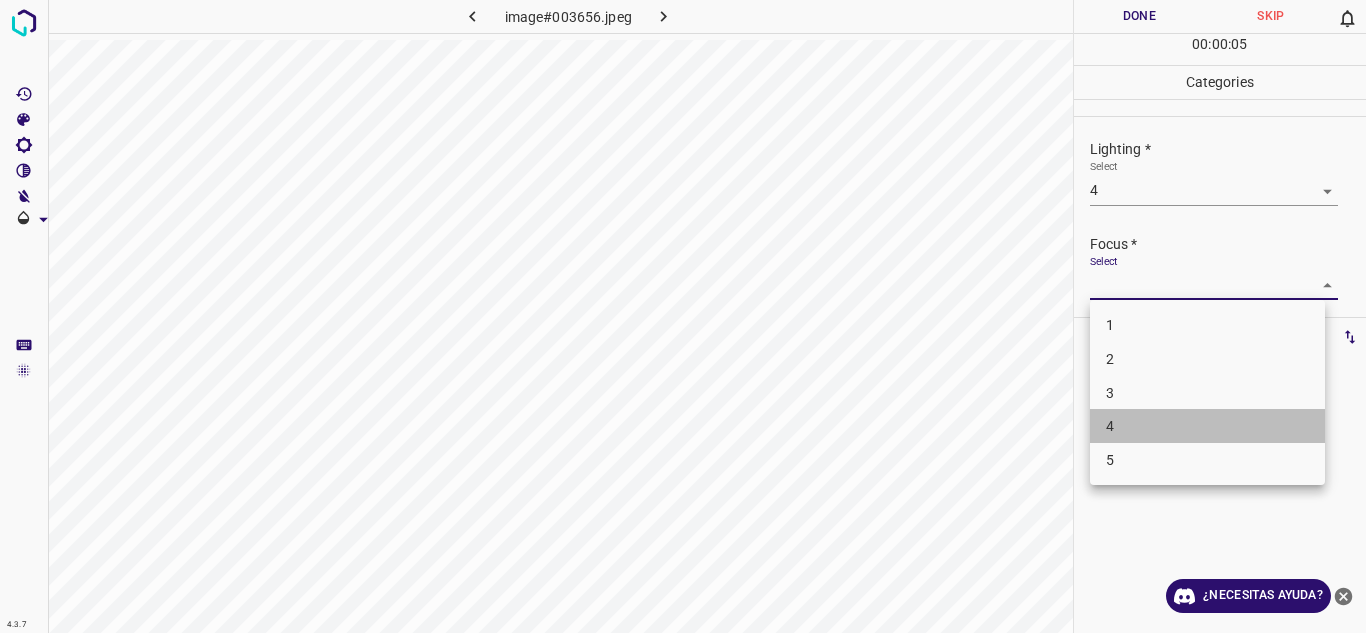 click on "4" at bounding box center (1207, 426) 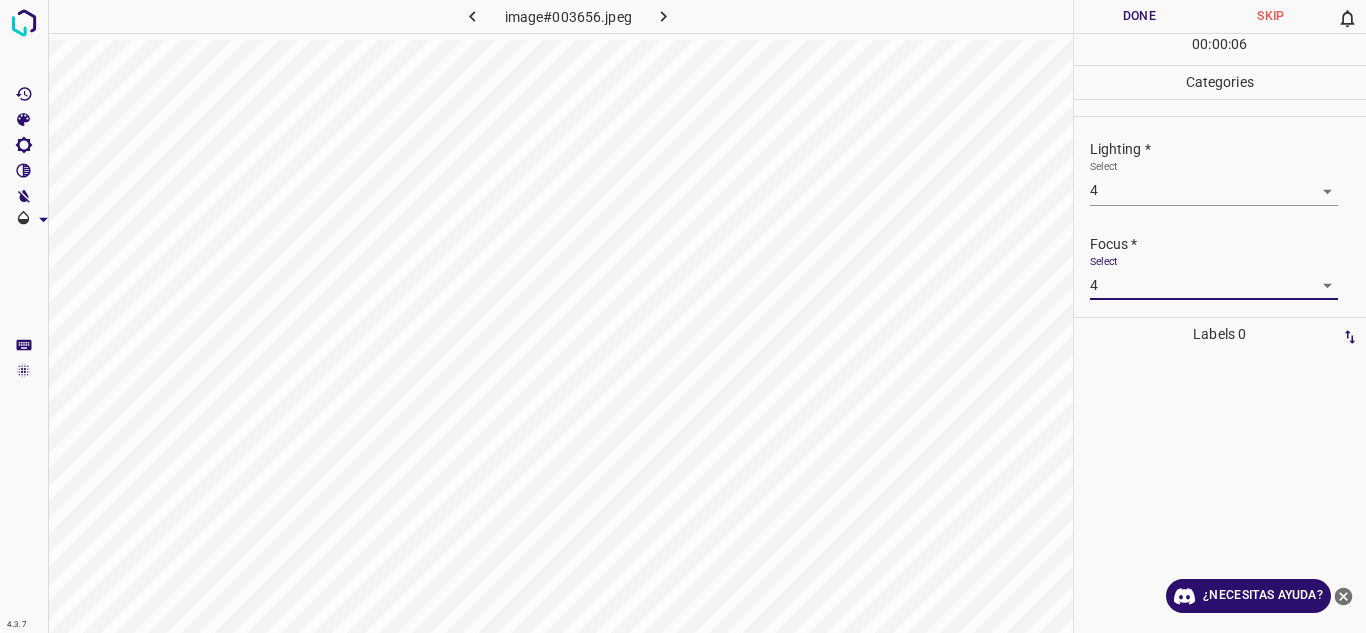 click on "4.3.7 image#003656.jpeg Done Skip 0 00   : 00   : 06   Categories Lighting *  Select 4 4 Focus *  Select 4 4 Overall *  Select ​ Labels   0 Categories 1 Lighting 2 Focus 3 Overall Tools Space Change between modes (Draw & Edit) I Auto labeling R Restore zoom M Zoom in N Zoom out Delete Delete selecte label Filters Z Restore filters X Saturation filter C Brightness filter V Contrast filter B Gray scale filter General O Download ¿Necesitas ayuda? Texto original Valora esta traducción Tu opinión servirá para ayudar a mejorar el Traductor de Google - Texto - Esconder - Borrar" at bounding box center (683, 316) 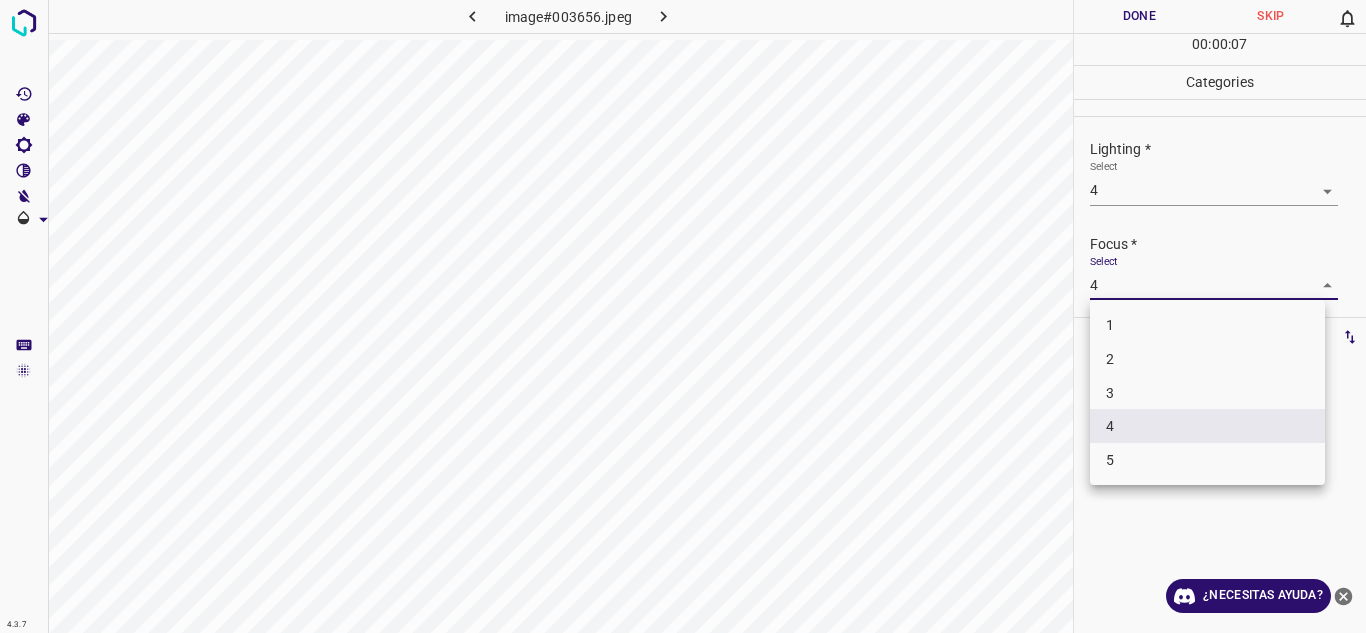 click on "3" at bounding box center (1207, 393) 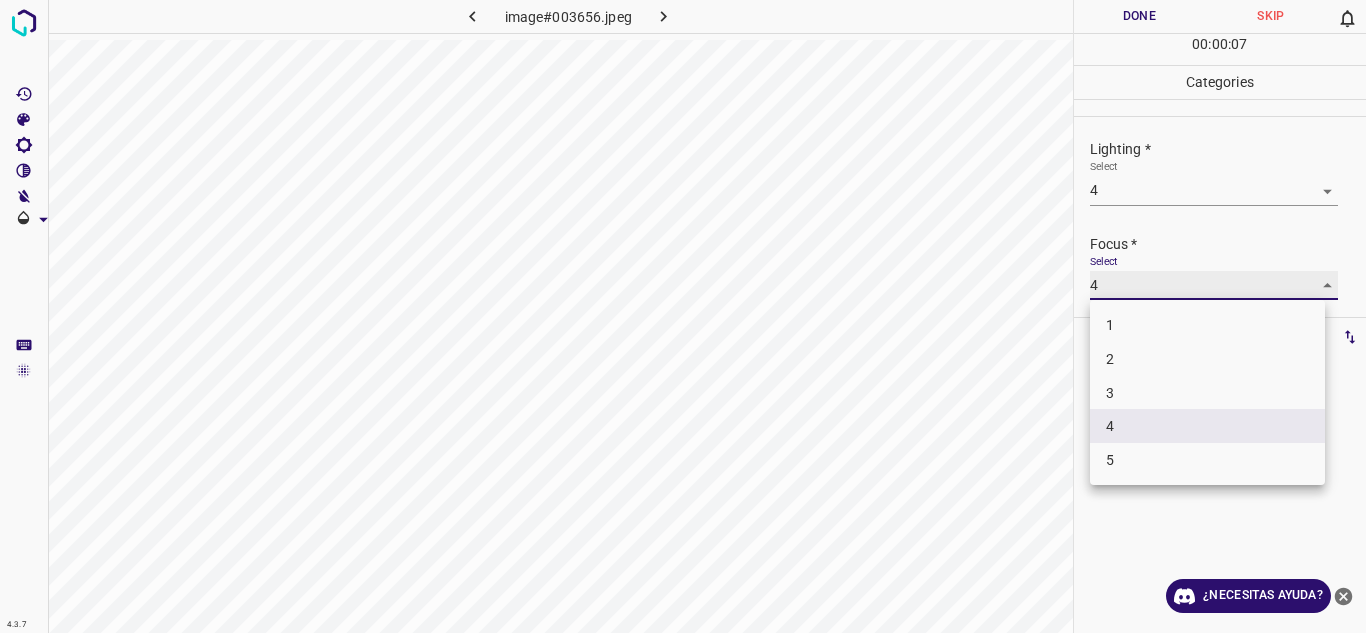 type on "3" 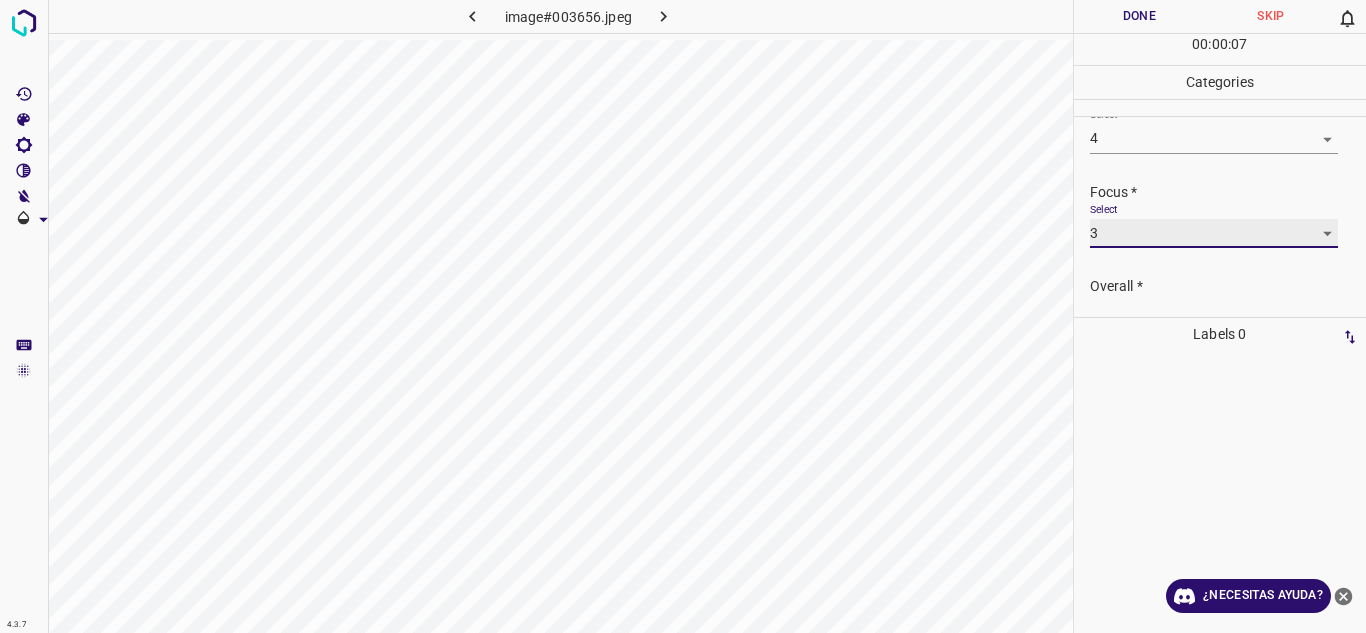 scroll, scrollTop: 98, scrollLeft: 0, axis: vertical 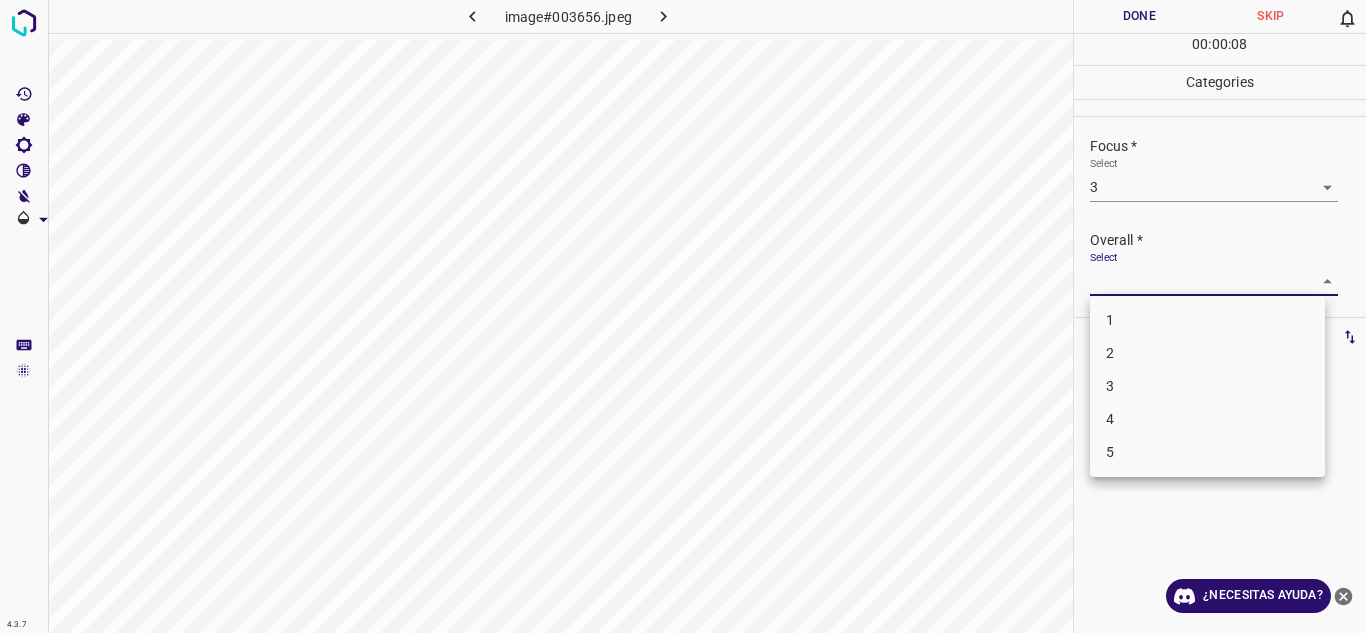 drag, startPoint x: 1300, startPoint y: 274, endPoint x: 1225, endPoint y: 355, distance: 110.39022 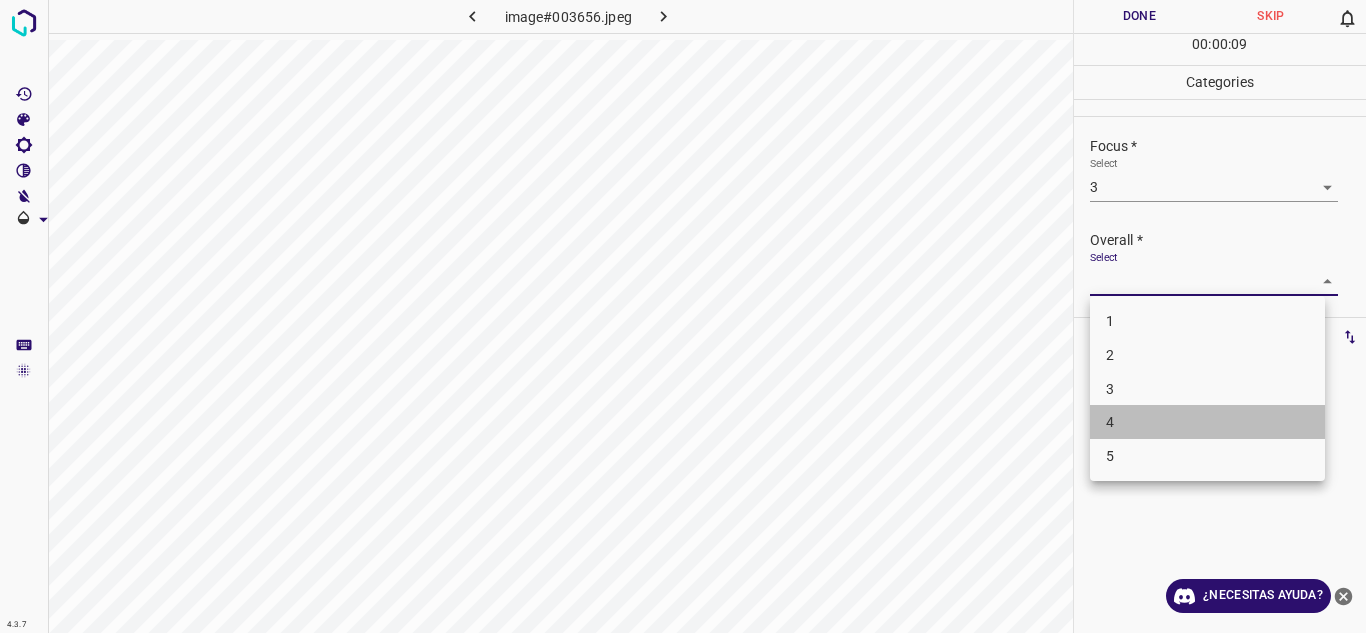 click on "4" at bounding box center [1207, 422] 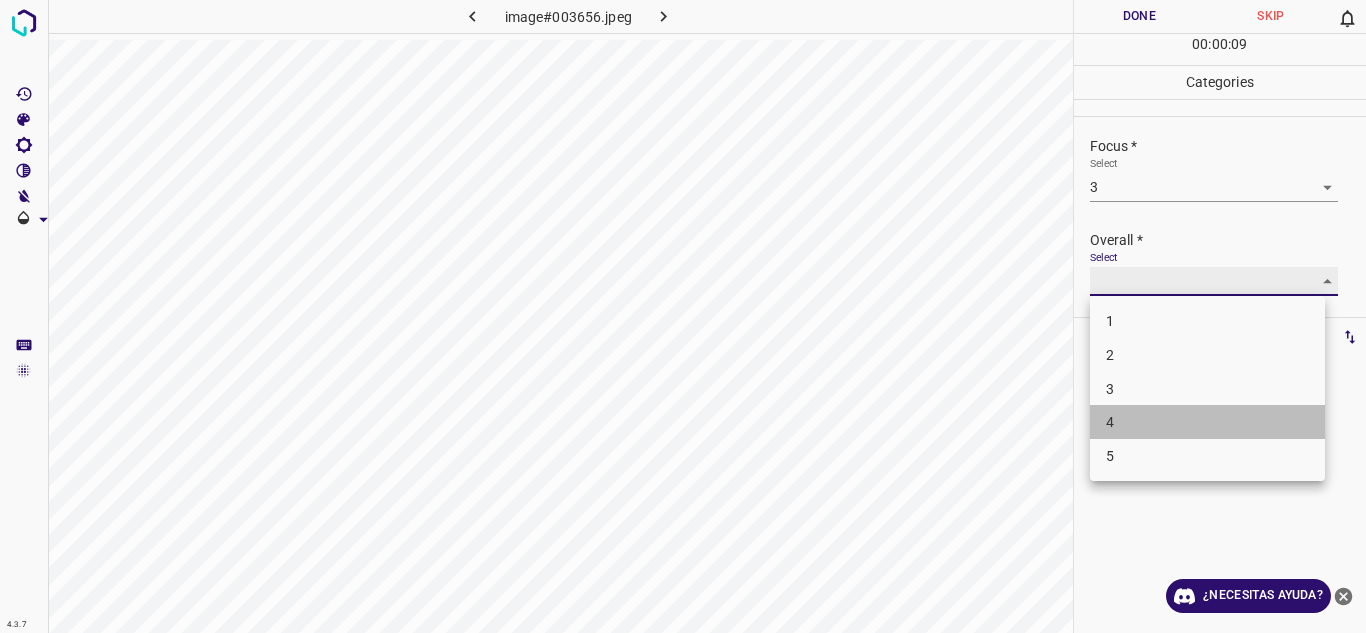 type on "4" 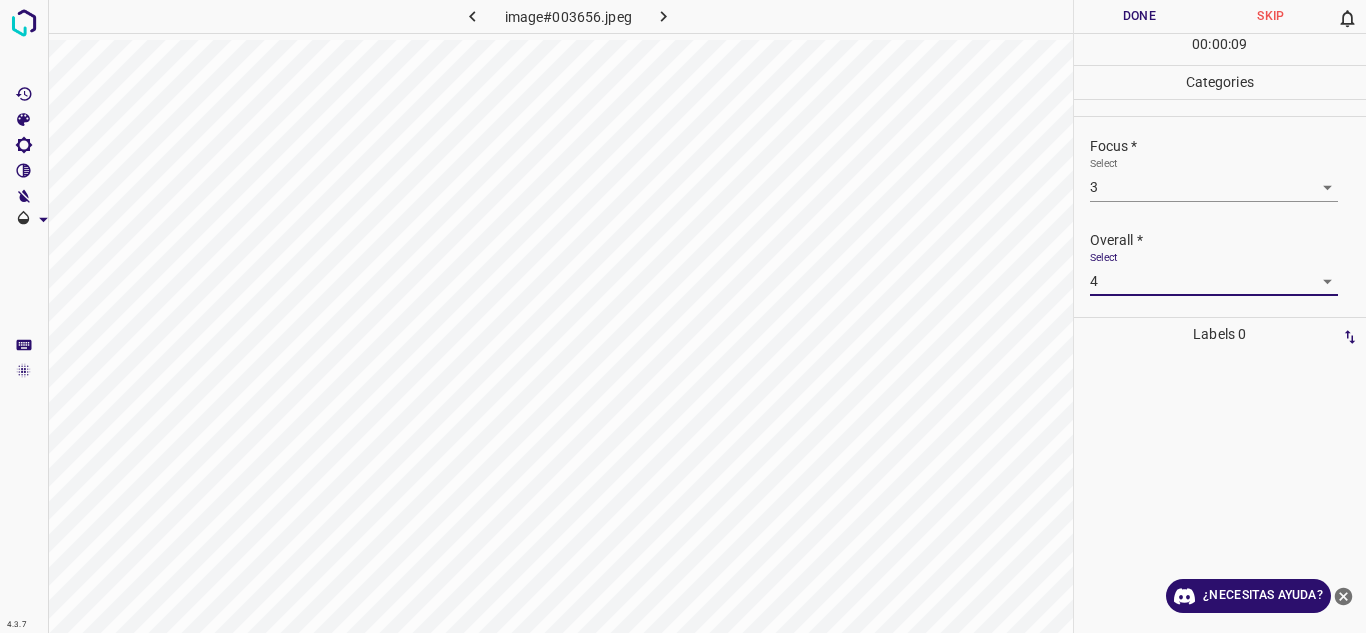 click on "Done" at bounding box center [1140, 16] 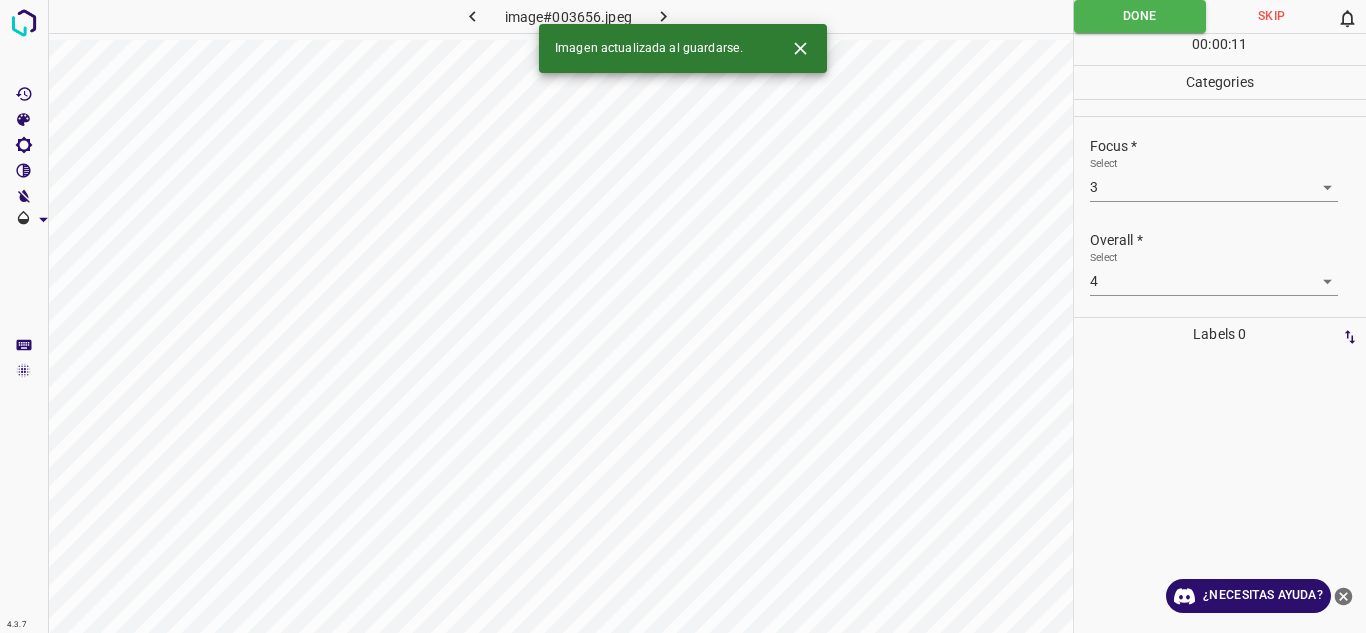 click 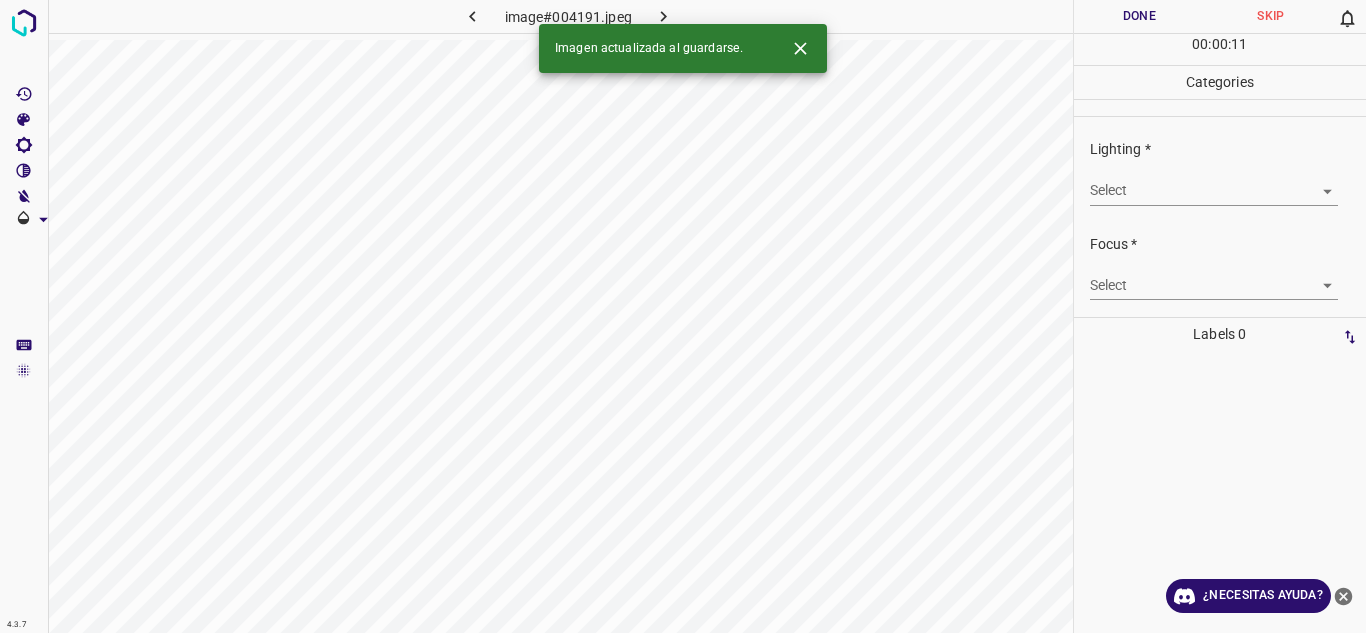 click on "4.3.7 image#004191.jpeg Done Skip 0 00   : 00   : 11   Categories Lighting *  Select ​ Focus *  Select ​ Overall *  Select ​ Labels   0 Categories 1 Lighting 2 Focus 3 Overall Tools Space Change between modes (Draw & Edit) I Auto labeling R Restore zoom M Zoom in N Zoom out Delete Delete selecte label Filters Z Restore filters X Saturation filter C Brightness filter V Contrast filter B Gray scale filter General O Download Imagen actualizada al guardarse. ¿Necesitas ayuda? Texto original Valora esta traducción Tu opinión servirá para ayudar a mejorar el Traductor de Google - Texto - Esconder - Borrar" at bounding box center (683, 316) 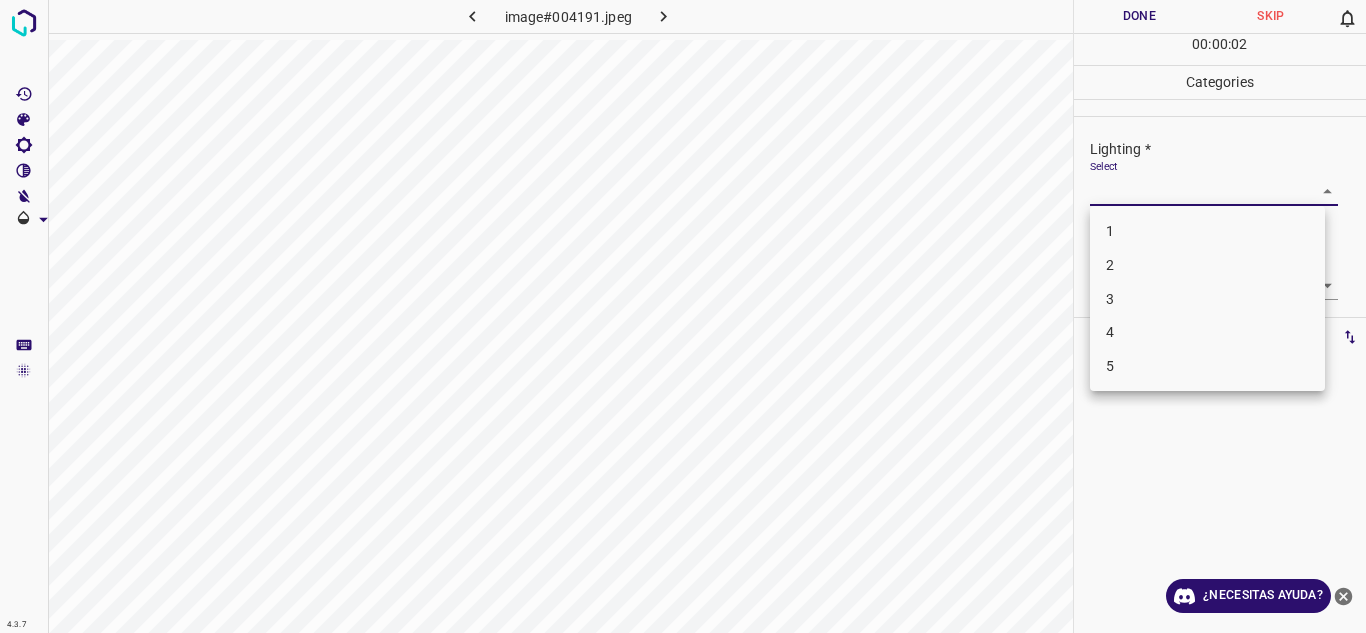 click on "4" at bounding box center [1207, 332] 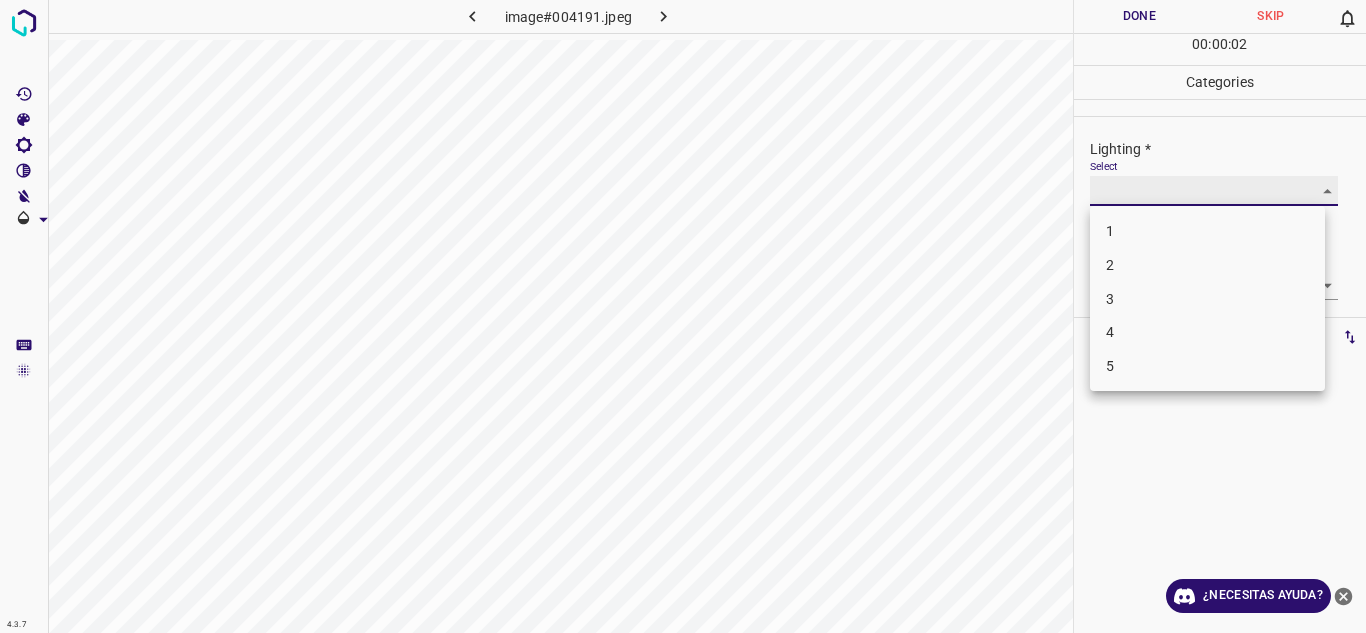type on "4" 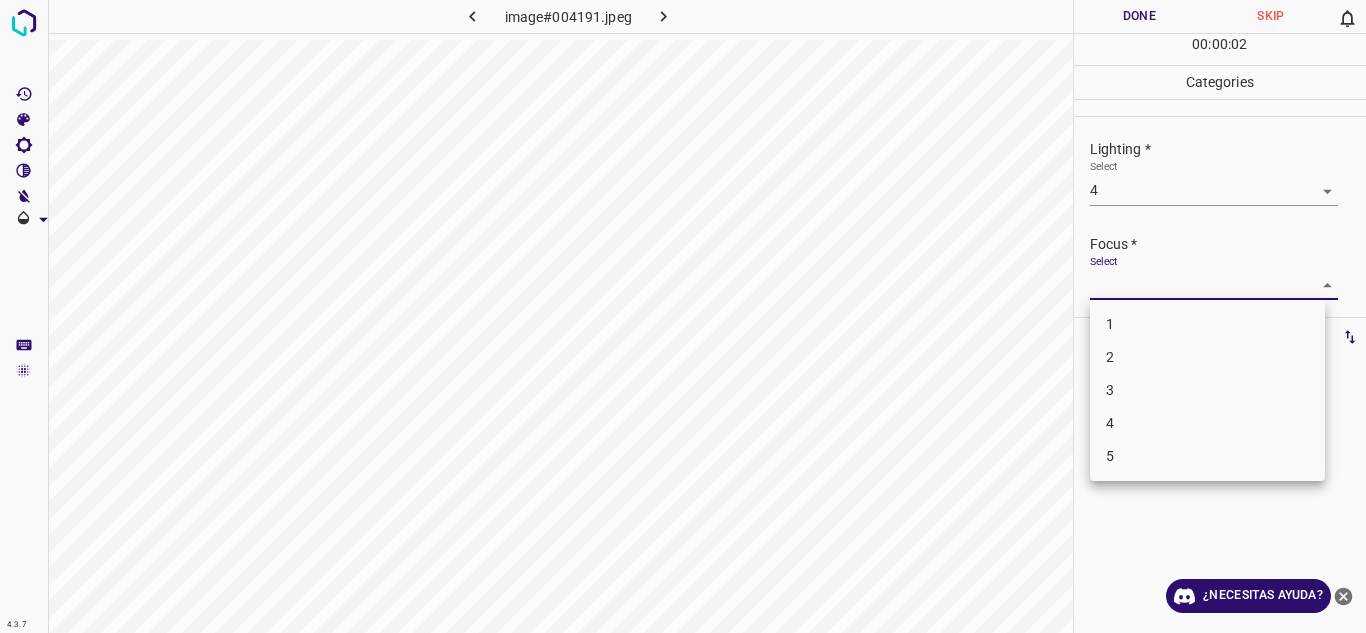 click on "4.3.7 image#004191.jpeg Done Skip 0 00   : 00   : 02   Categories Lighting *  Select 4 4 Focus *  Select ​ Overall *  Select ​ Labels   0 Categories 1 Lighting 2 Focus 3 Overall Tools Space Change between modes (Draw & Edit) I Auto labeling R Restore zoom M Zoom in N Zoom out Delete Delete selecte label Filters Z Restore filters X Saturation filter C Brightness filter V Contrast filter B Gray scale filter General O Download ¿Necesitas ayuda? Texto original Valora esta traducción Tu opinión servirá para ayudar a mejorar el Traductor de Google - Texto - Esconder - Borrar 1 2 3 4 5" at bounding box center [683, 316] 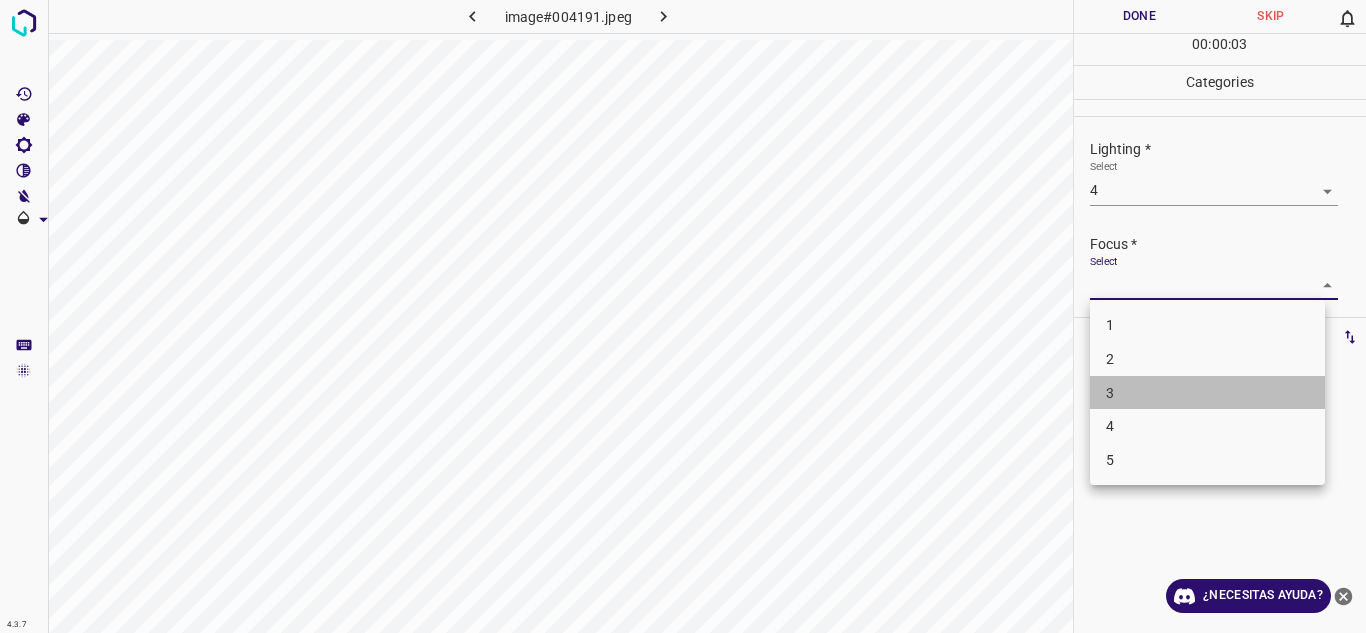 drag, startPoint x: 1138, startPoint y: 403, endPoint x: 1365, endPoint y: 279, distance: 258.66 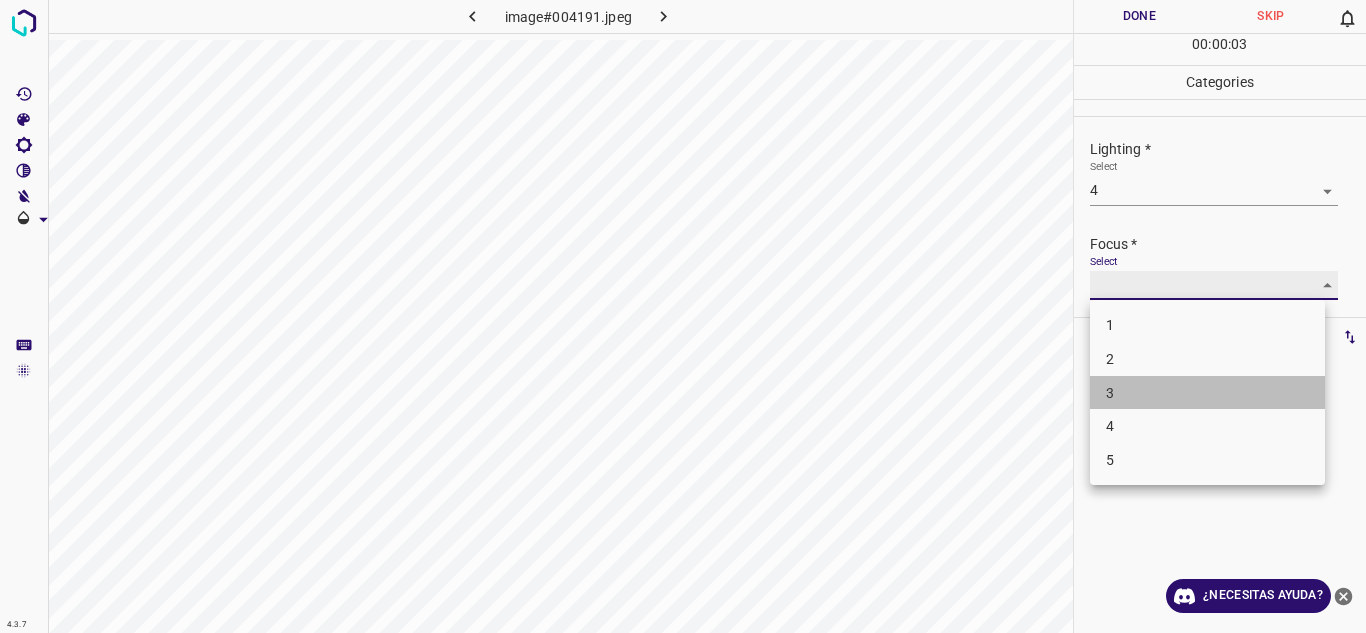 type on "3" 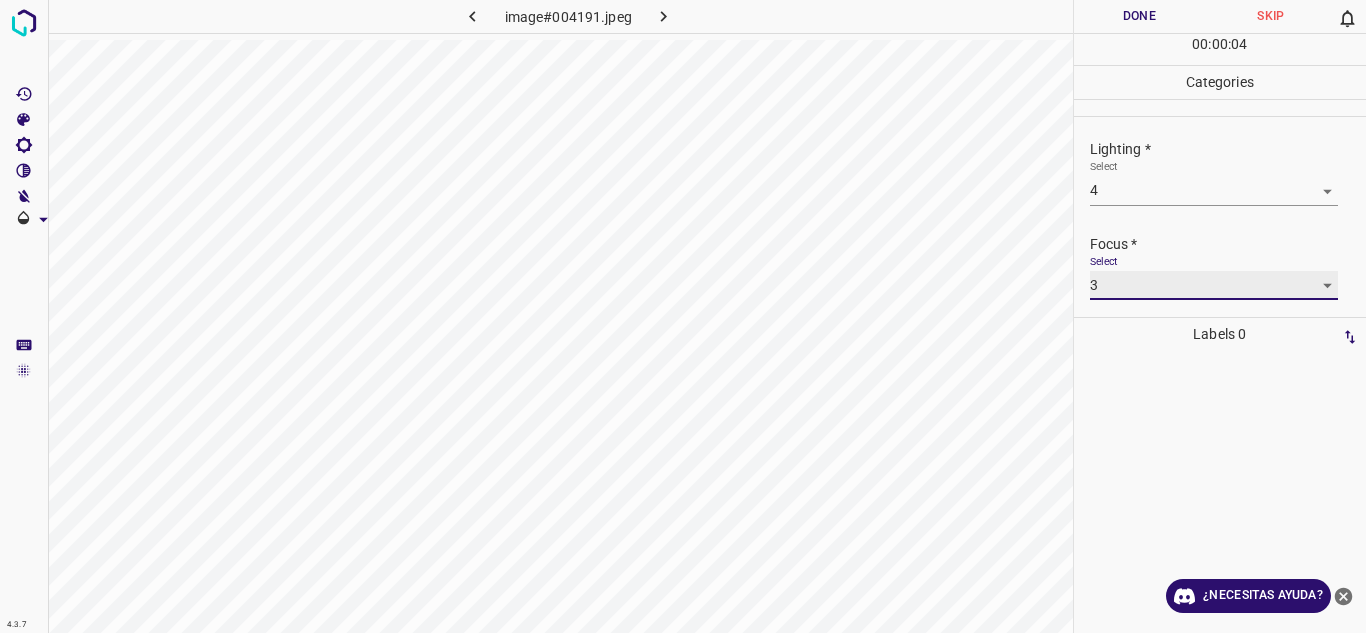 scroll, scrollTop: 98, scrollLeft: 0, axis: vertical 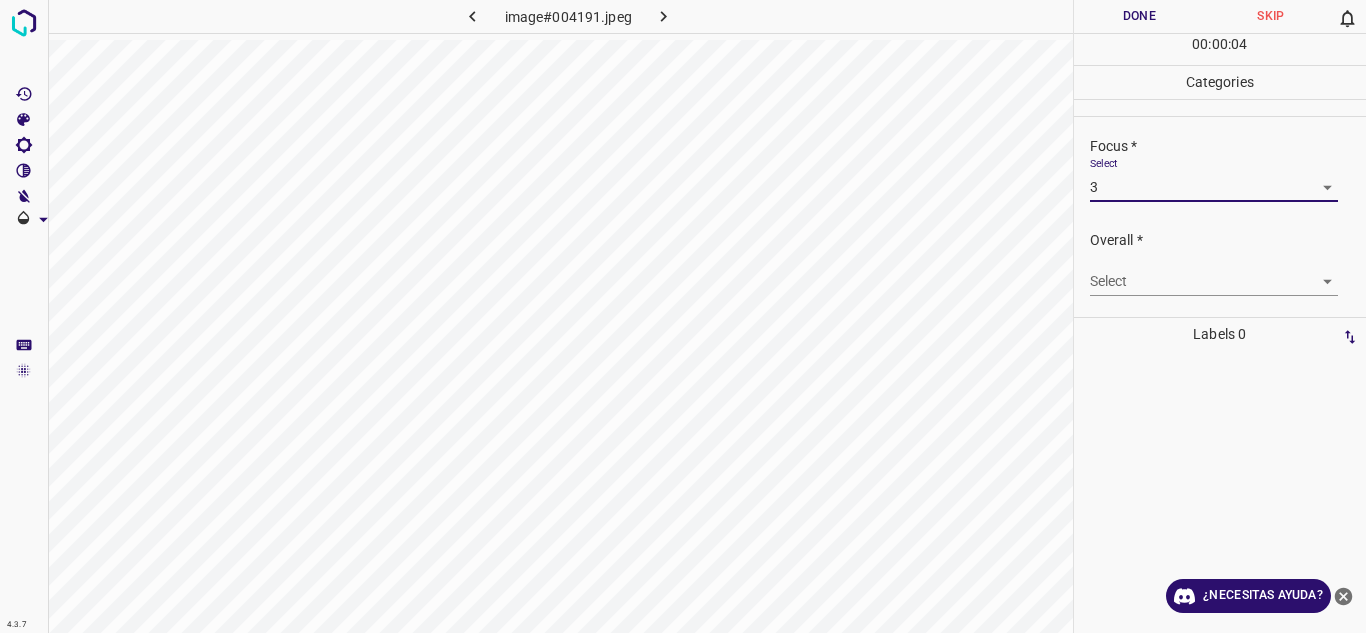 click on "4.3.7 image#004191.jpeg Done Skip 0 00   : 00   : 04   Categories Lighting *  Select 4 4 Focus *  Select 3 3 Overall *  Select ​ Labels   0 Categories 1 Lighting 2 Focus 3 Overall Tools Space Change between modes (Draw & Edit) I Auto labeling R Restore zoom M Zoom in N Zoom out Delete Delete selecte label Filters Z Restore filters X Saturation filter C Brightness filter V Contrast filter B Gray scale filter General O Download ¿Necesitas ayuda? Texto original Valora esta traducción Tu opinión servirá para ayudar a mejorar el Traductor de Google - Texto - Esconder - Borrar" at bounding box center [683, 316] 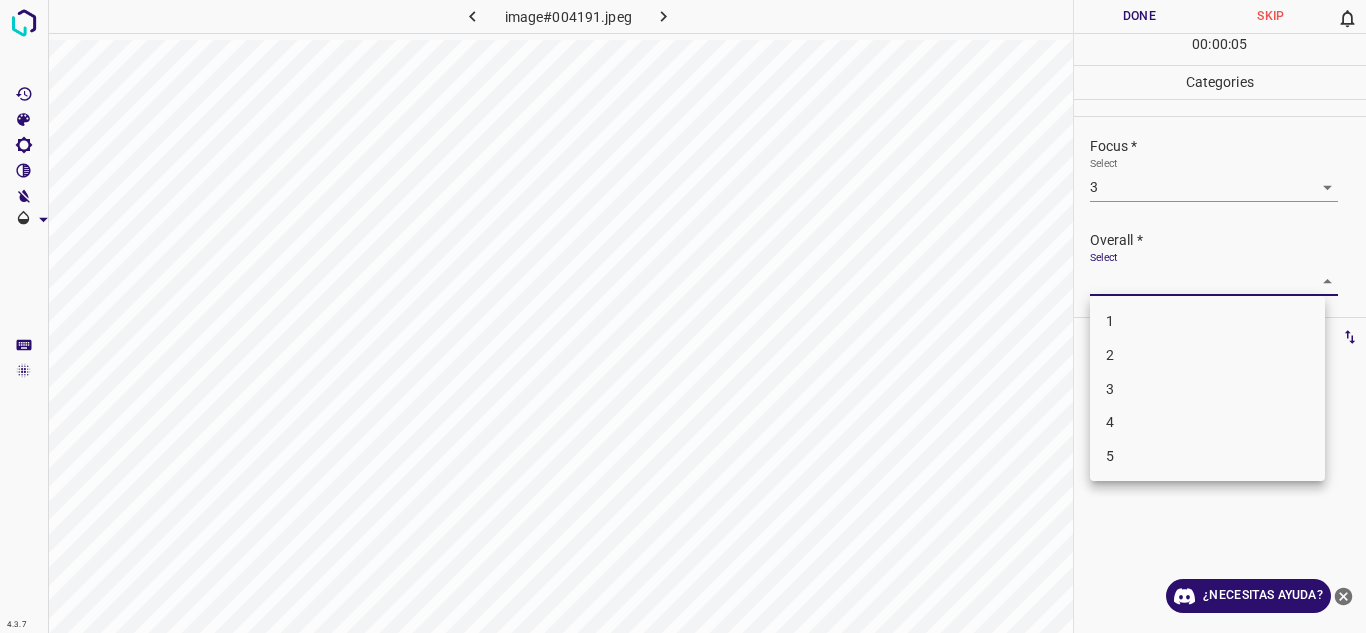 click on "4" at bounding box center (1207, 422) 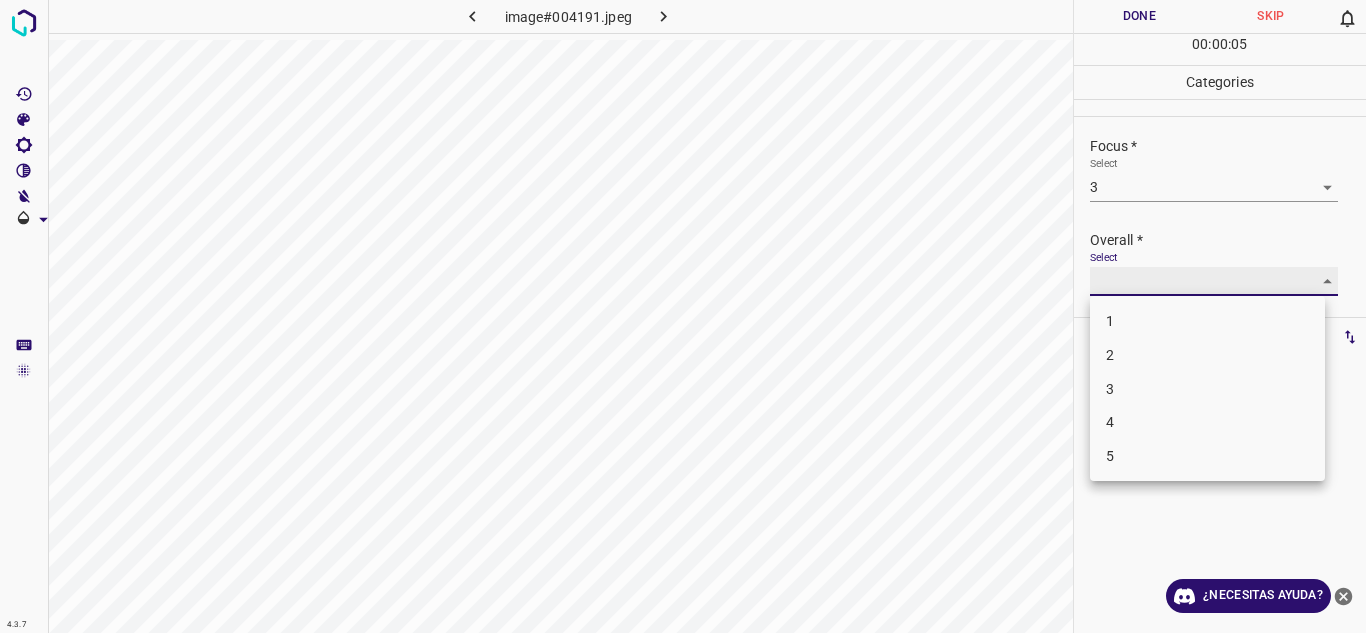 type on "4" 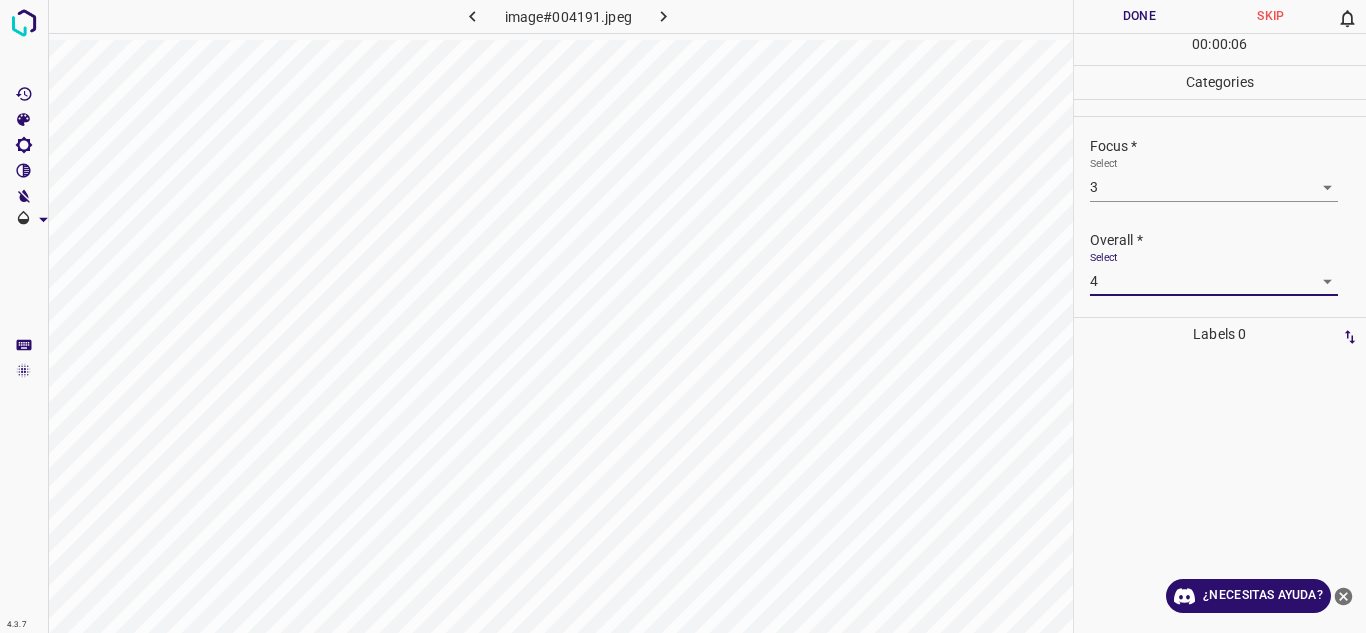 click on "Done" at bounding box center [1140, 16] 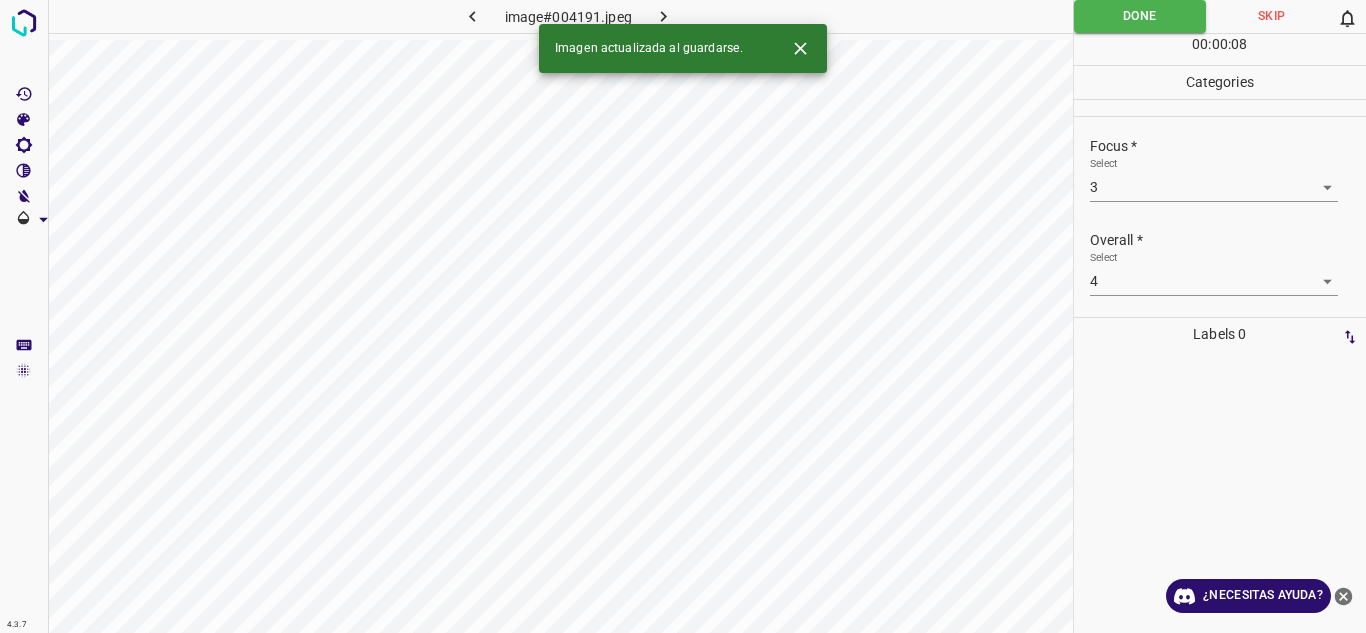 click at bounding box center (664, 16) 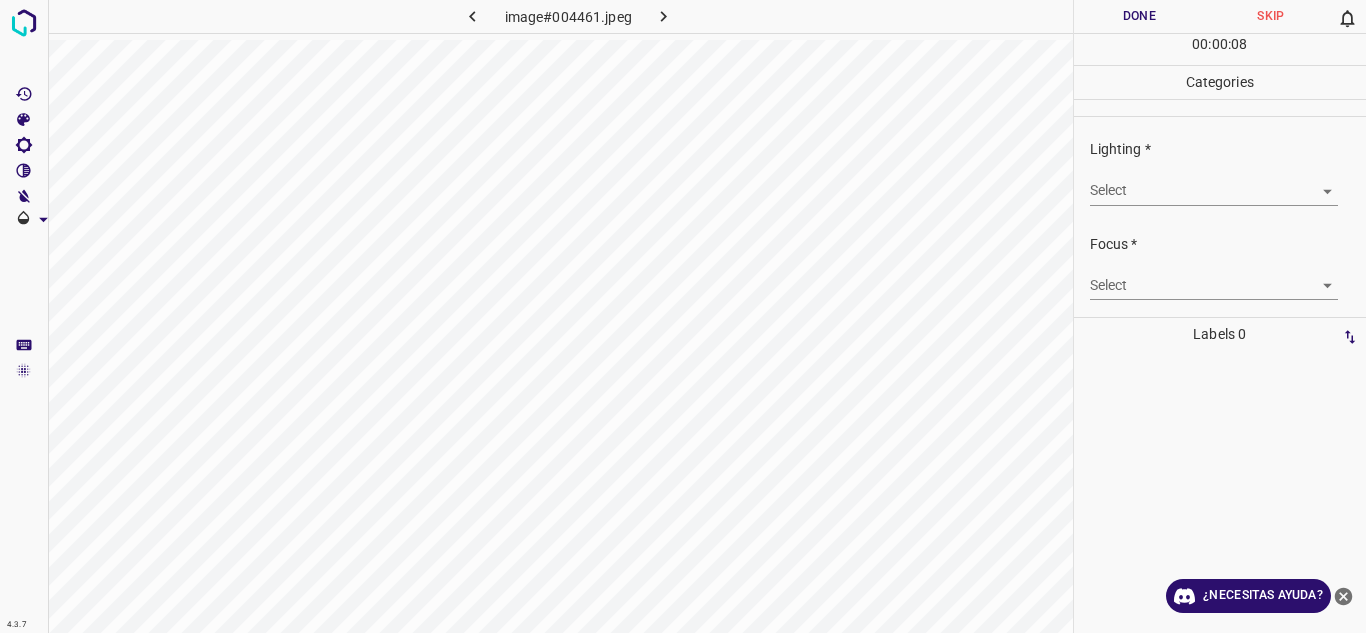 click on "4.3.7 image#004461.jpeg Done Skip 0 00   : 00   : 08   Categories Lighting *  Select ​ Focus *  Select ​ Overall *  Select ​ Labels   0 Categories 1 Lighting 2 Focus 3 Overall Tools Space Change between modes (Draw & Edit) I Auto labeling R Restore zoom M Zoom in N Zoom out Delete Delete selecte label Filters Z Restore filters X Saturation filter C Brightness filter V Contrast filter B Gray scale filter General O Download ¿Necesitas ayuda? Texto original Valora esta traducción Tu opinión servirá para ayudar a mejorar el Traductor de Google - Texto - Esconder - Borrar" at bounding box center (683, 316) 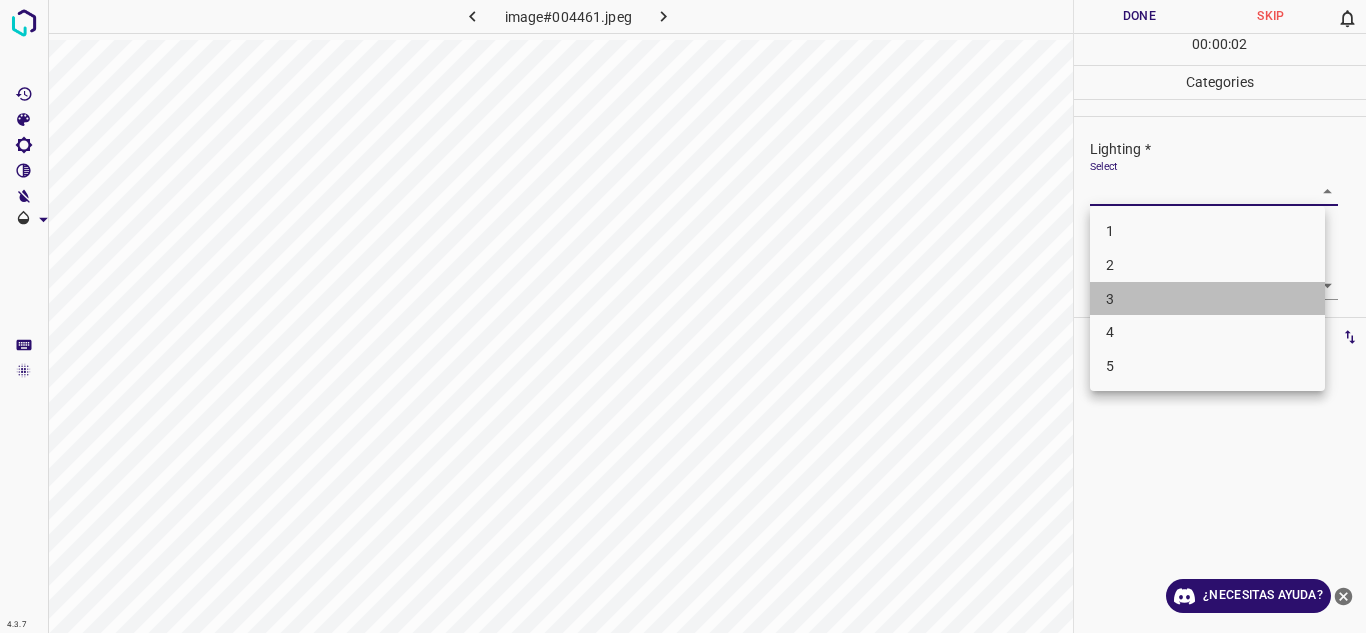 click on "3" at bounding box center (1207, 299) 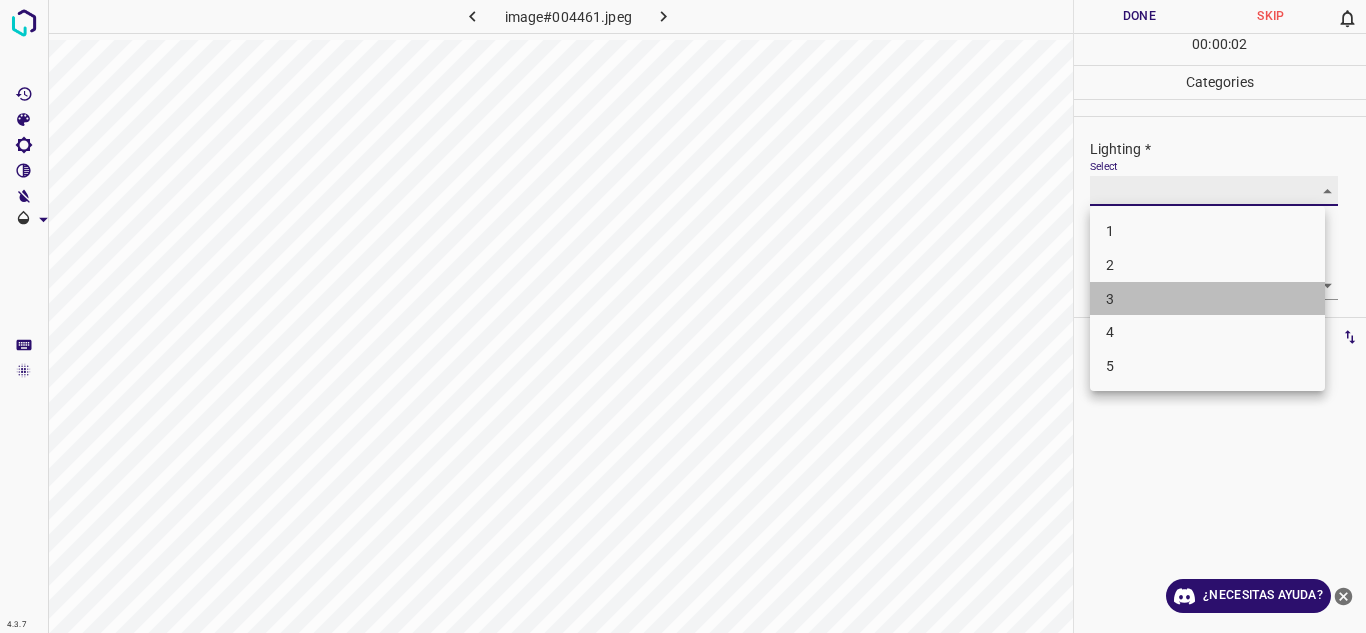 type on "3" 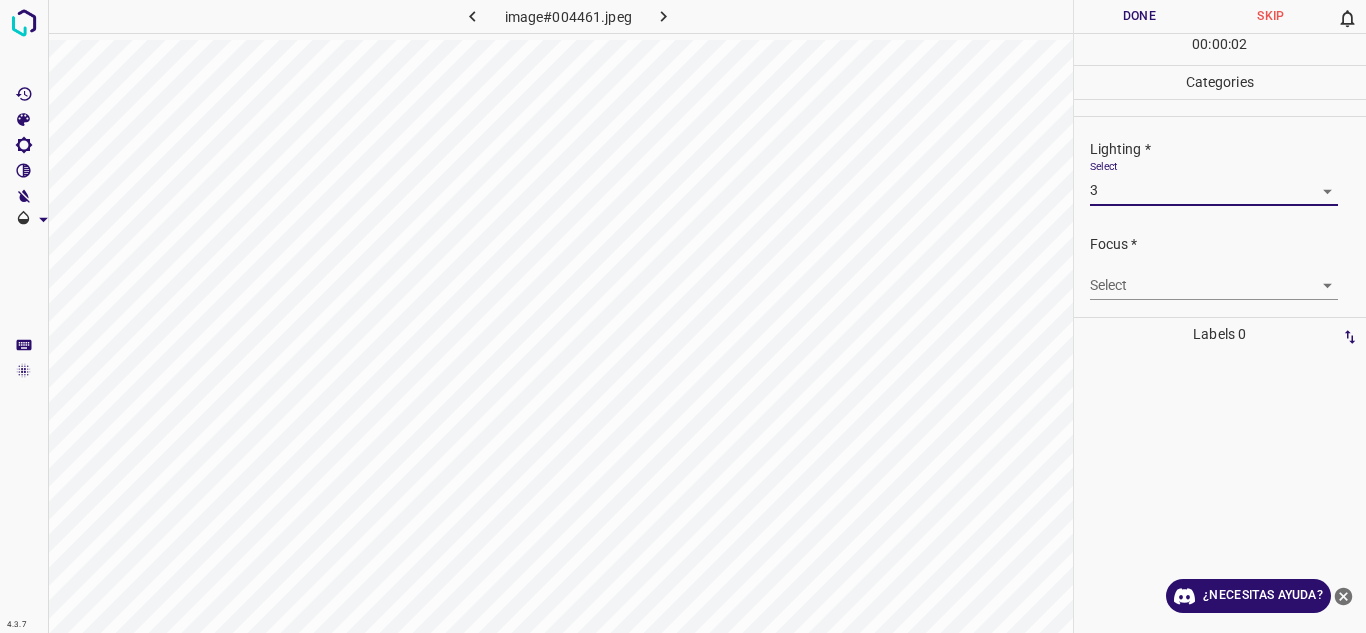 click on "4.3.7 image#004461.jpeg Done Skip 0 00   : 00   : 02   Categories Lighting *  Select 3 3 Focus *  Select ​ Overall *  Select ​ Labels   0 Categories 1 Lighting 2 Focus 3 Overall Tools Space Change between modes (Draw & Edit) I Auto labeling R Restore zoom M Zoom in N Zoom out Delete Delete selecte label Filters Z Restore filters X Saturation filter C Brightness filter V Contrast filter B Gray scale filter General O Download ¿Necesitas ayuda? Texto original Valora esta traducción Tu opinión servirá para ayudar a mejorar el Traductor de Google - Texto - Esconder - Borrar" at bounding box center (683, 316) 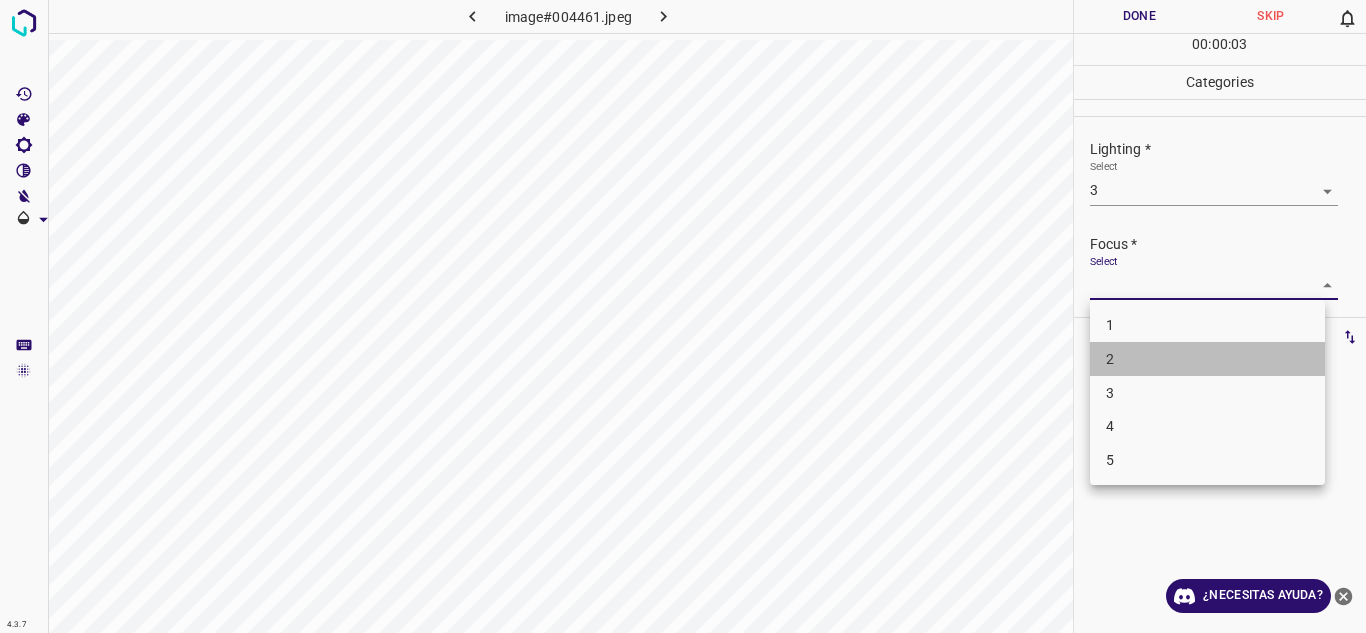 click on "2" at bounding box center [1207, 359] 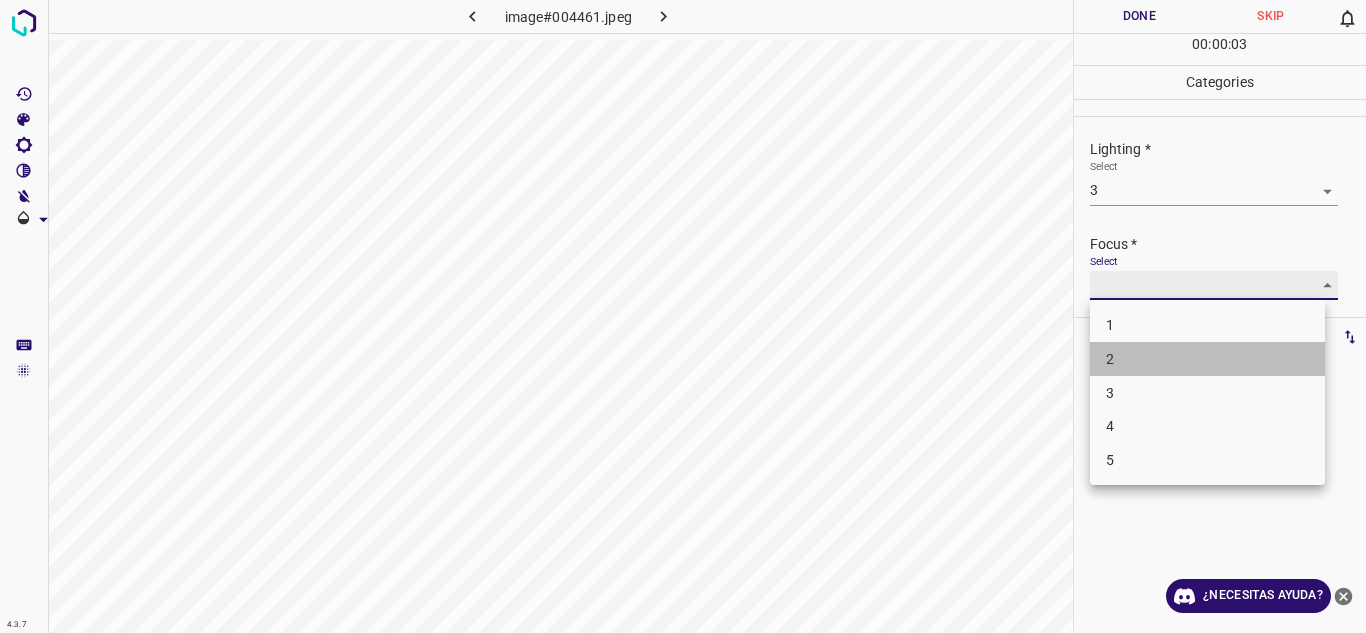 type on "2" 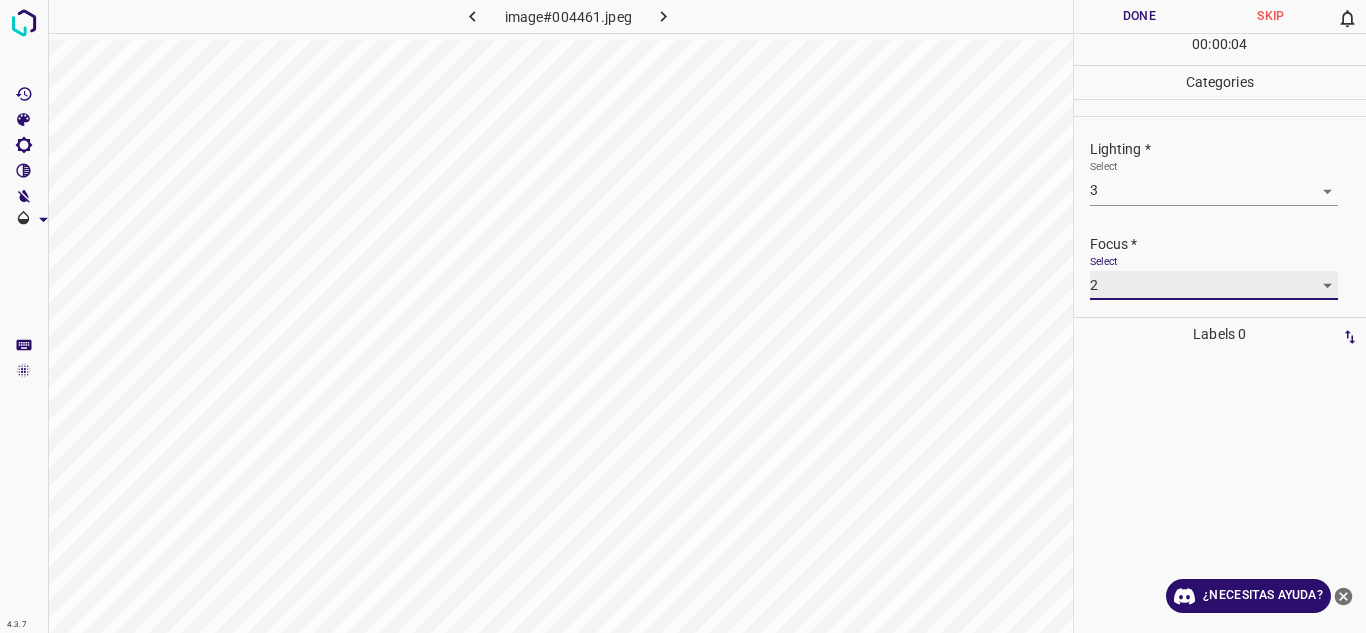 scroll, scrollTop: 98, scrollLeft: 0, axis: vertical 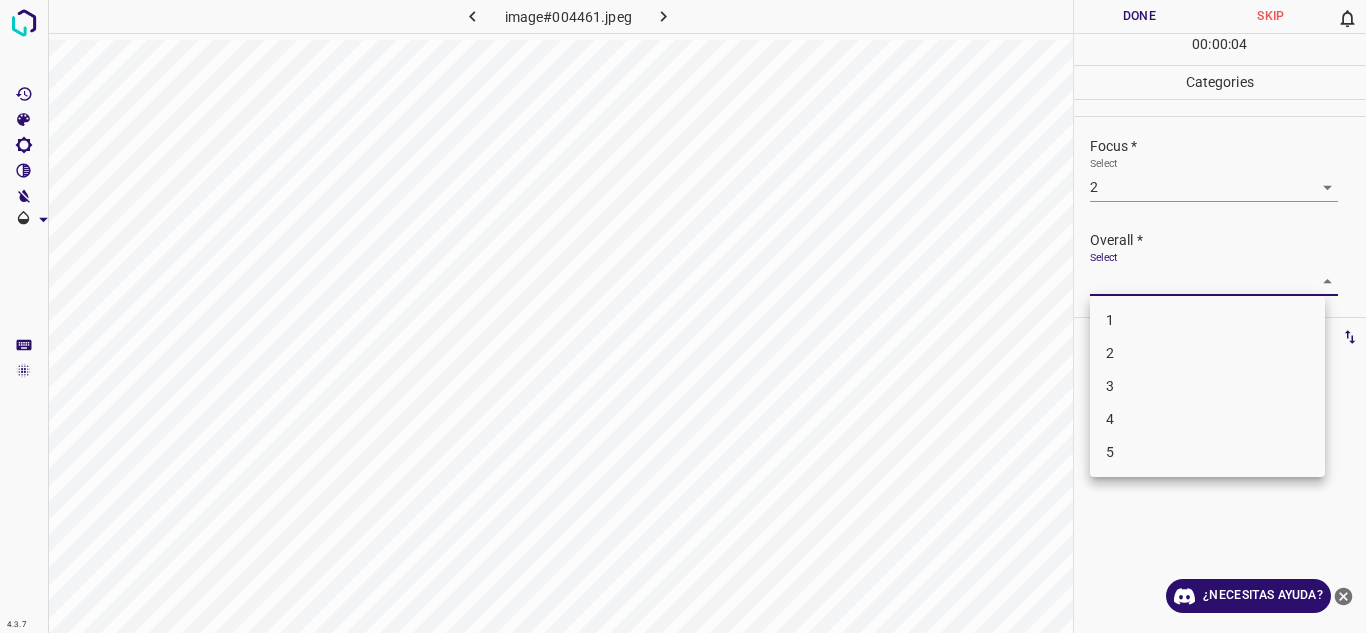 click on "4.3.7 image#004461.jpeg Done Skip 0 00   : 00   : 04   Categories Lighting *  Select 3 3 Focus *  Select 2 2 Overall *  Select ​ Labels   0 Categories 1 Lighting 2 Focus 3 Overall Tools Space Change between modes (Draw & Edit) I Auto labeling R Restore zoom M Zoom in N Zoom out Delete Delete selecte label Filters Z Restore filters X Saturation filter C Brightness filter V Contrast filter B Gray scale filter General O Download ¿Necesitas ayuda? Texto original Valora esta traducción Tu opinión servirá para ayudar a mejorar el Traductor de Google - Texto - Esconder - Borrar 1 2 3 4 5" at bounding box center (683, 316) 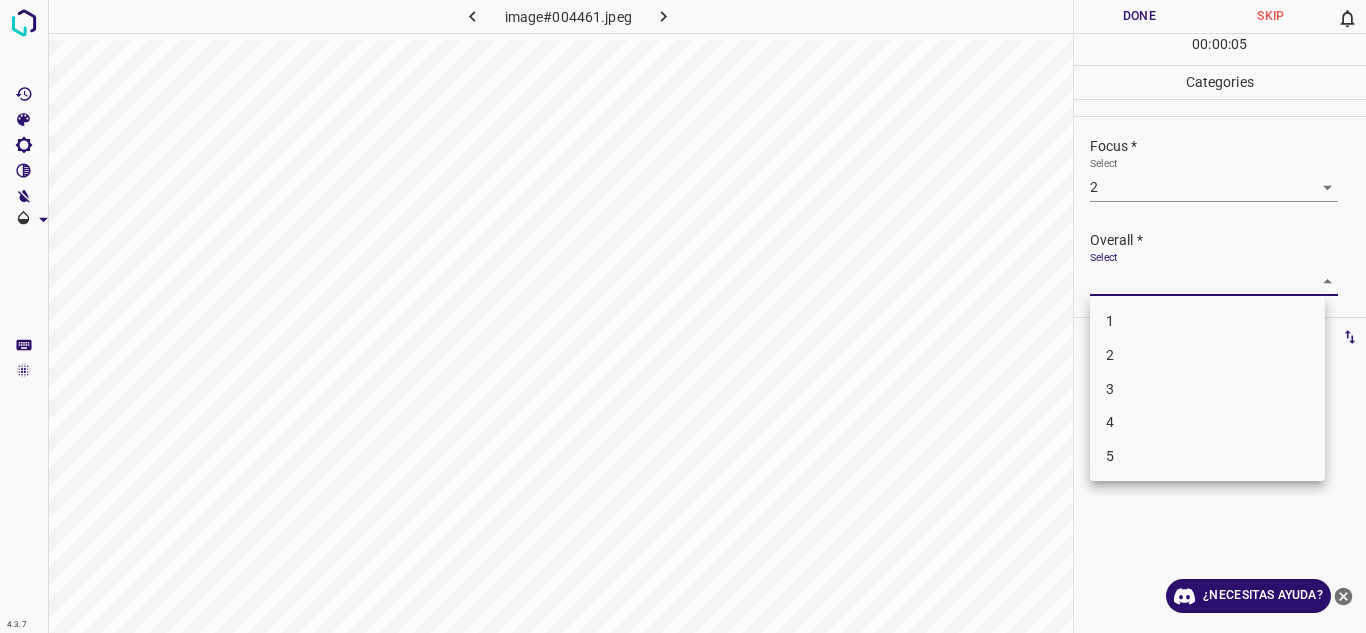 click on "3" at bounding box center (1207, 389) 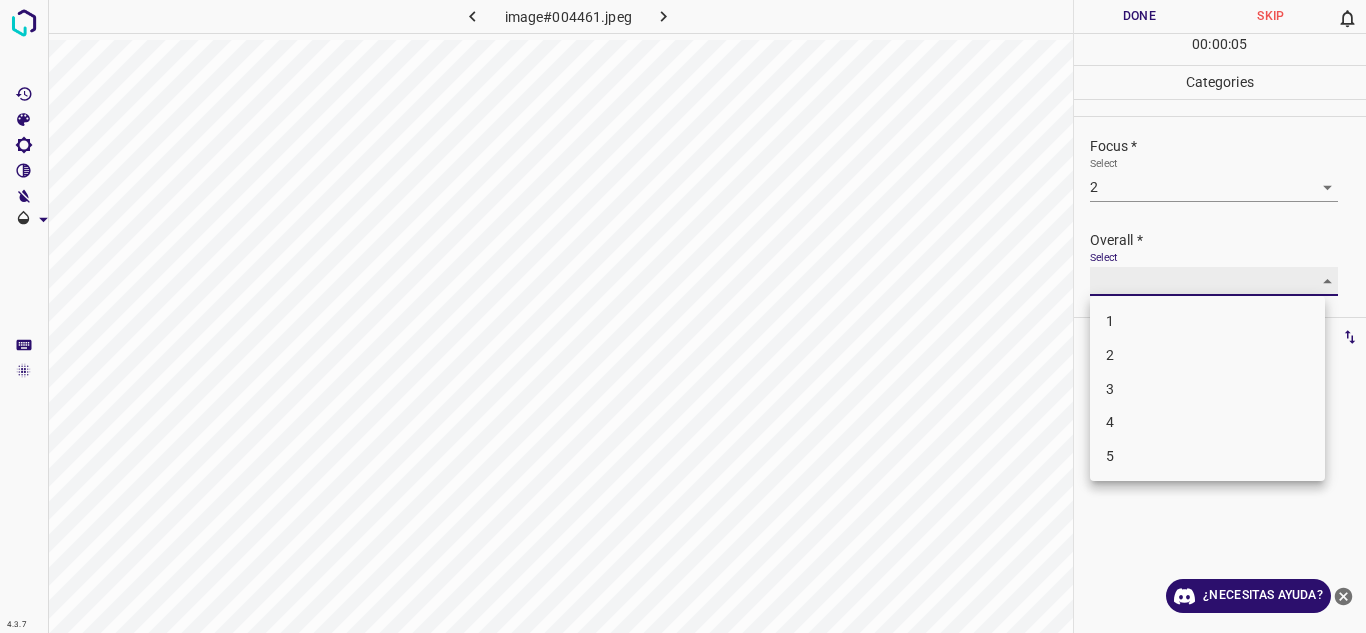 type on "3" 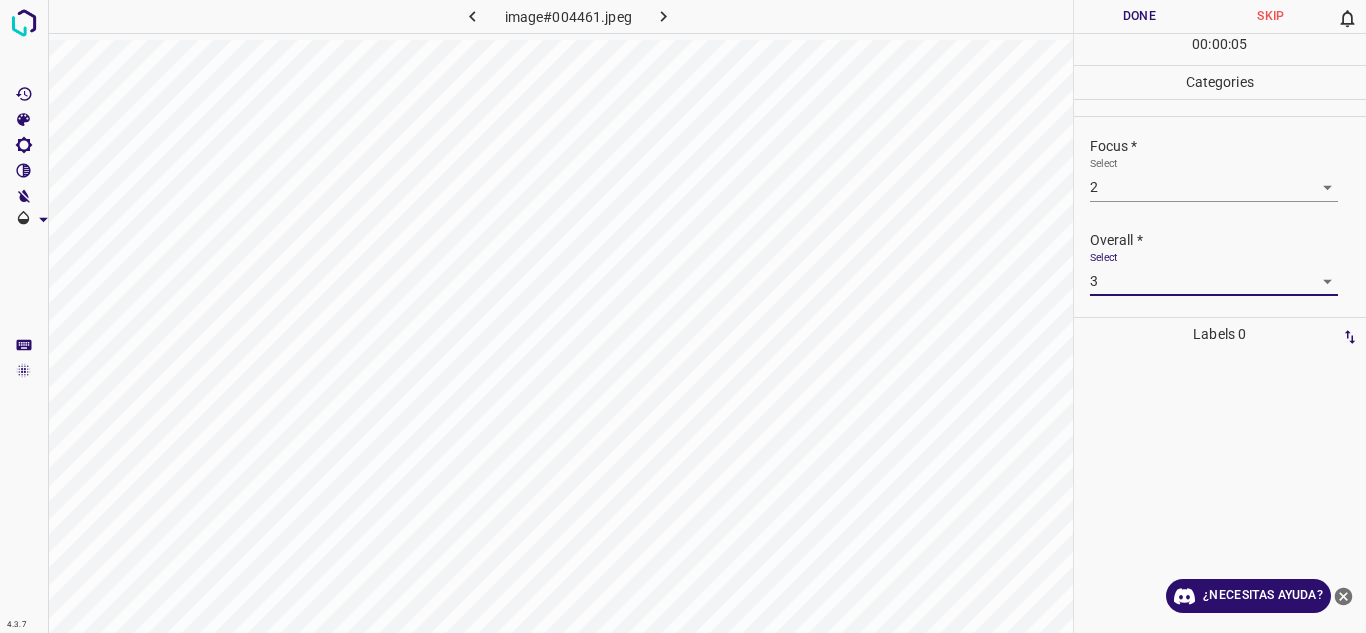click on "Done" at bounding box center (1140, 16) 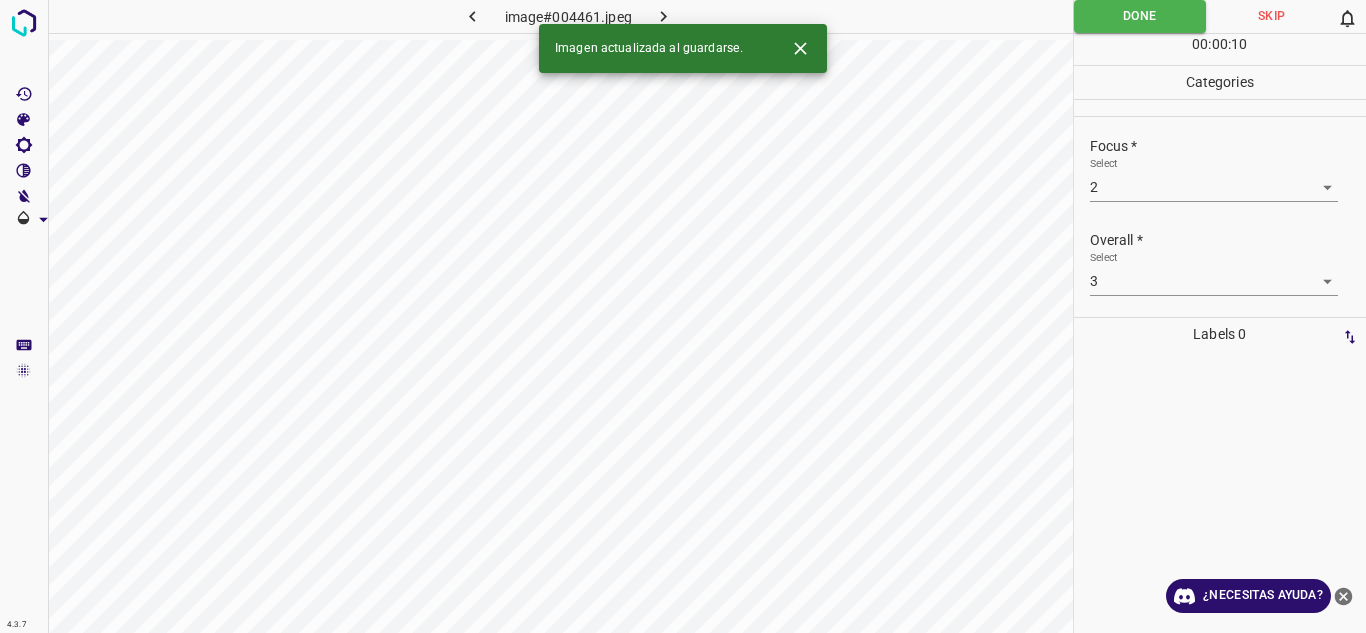 click 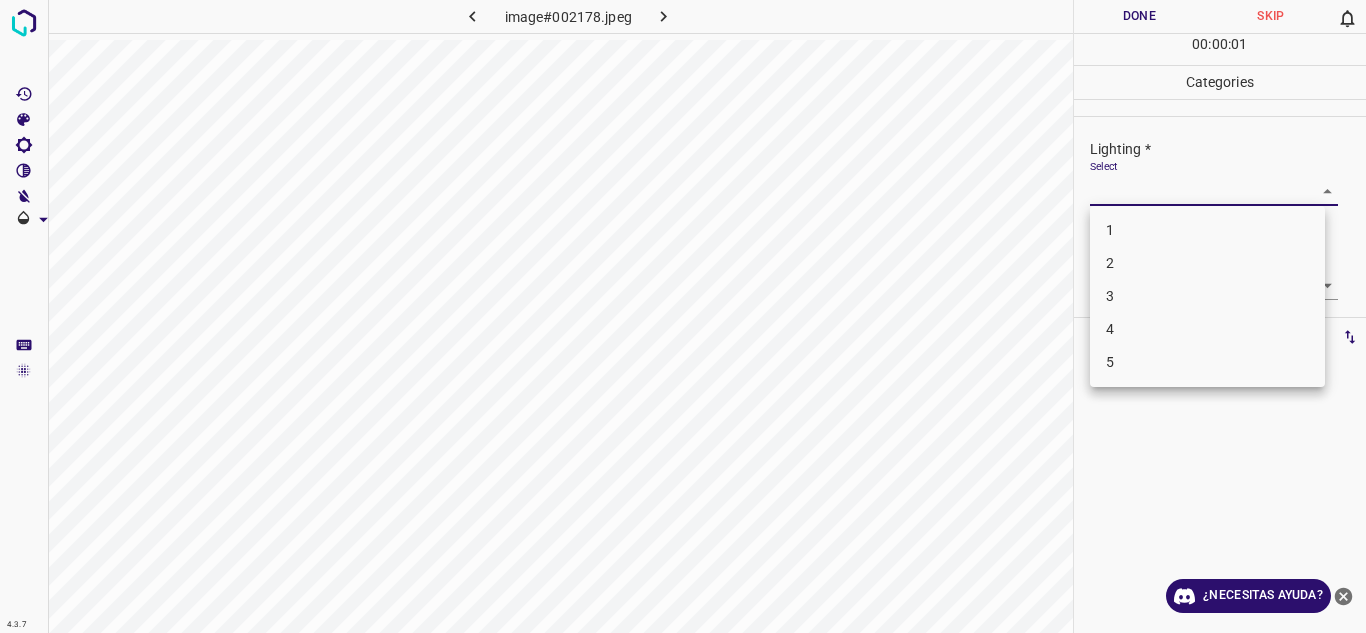 click on "4.3.7 image#002178.jpeg Done Skip 0 00   : 00   : 01   Categories Lighting *  Select ​ Focus *  Select ​ Overall *  Select ​ Labels   0 Categories 1 Lighting 2 Focus 3 Overall Tools Space Change between modes (Draw & Edit) I Auto labeling R Restore zoom M Zoom in N Zoom out Delete Delete selecte label Filters Z Restore filters X Saturation filter C Brightness filter V Contrast filter B Gray scale filter General O Download ¿Necesitas ayuda? Texto original Valora esta traducción Tu opinión servirá para ayudar a mejorar el Traductor de Google - Texto - Esconder - Borrar 1 2 3 4 5" at bounding box center [683, 316] 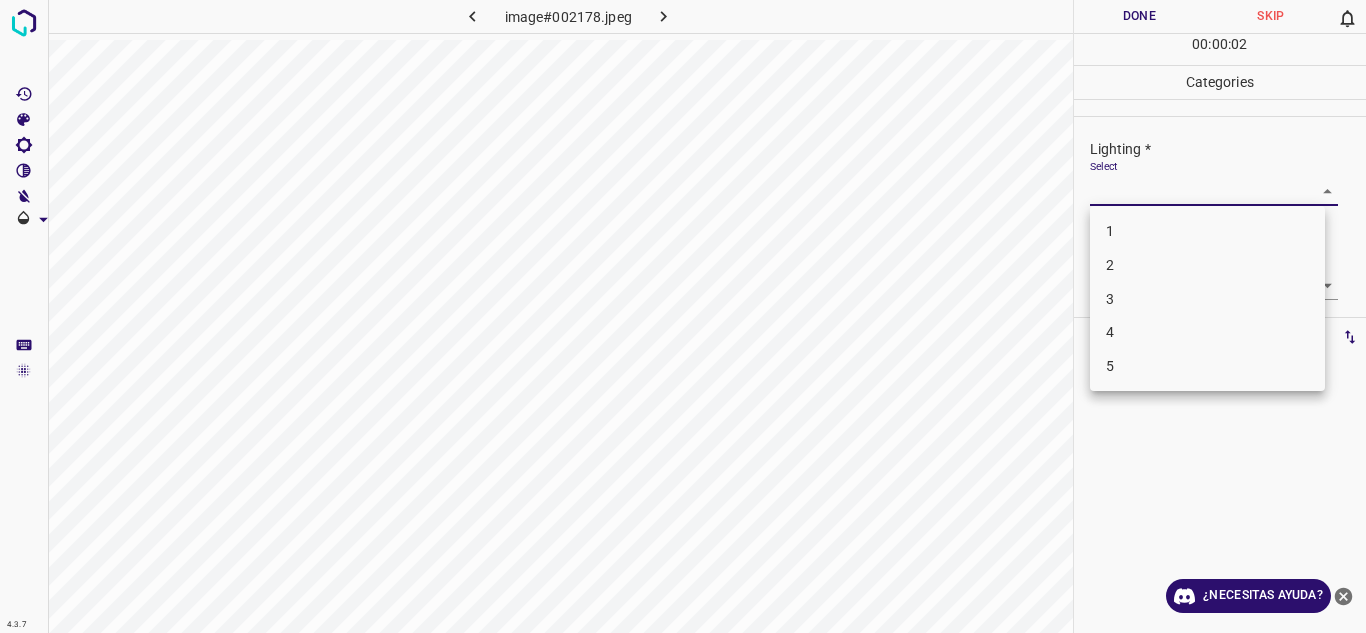 drag, startPoint x: 1155, startPoint y: 295, endPoint x: 1196, endPoint y: 310, distance: 43.65776 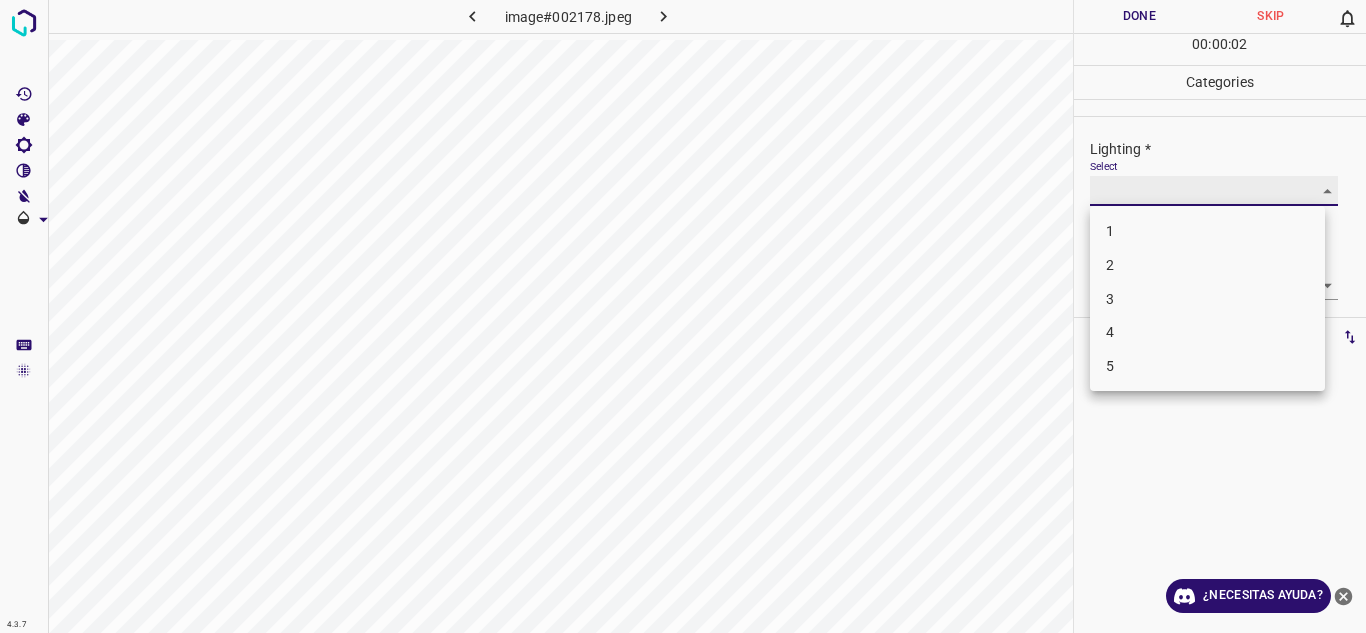 type on "3" 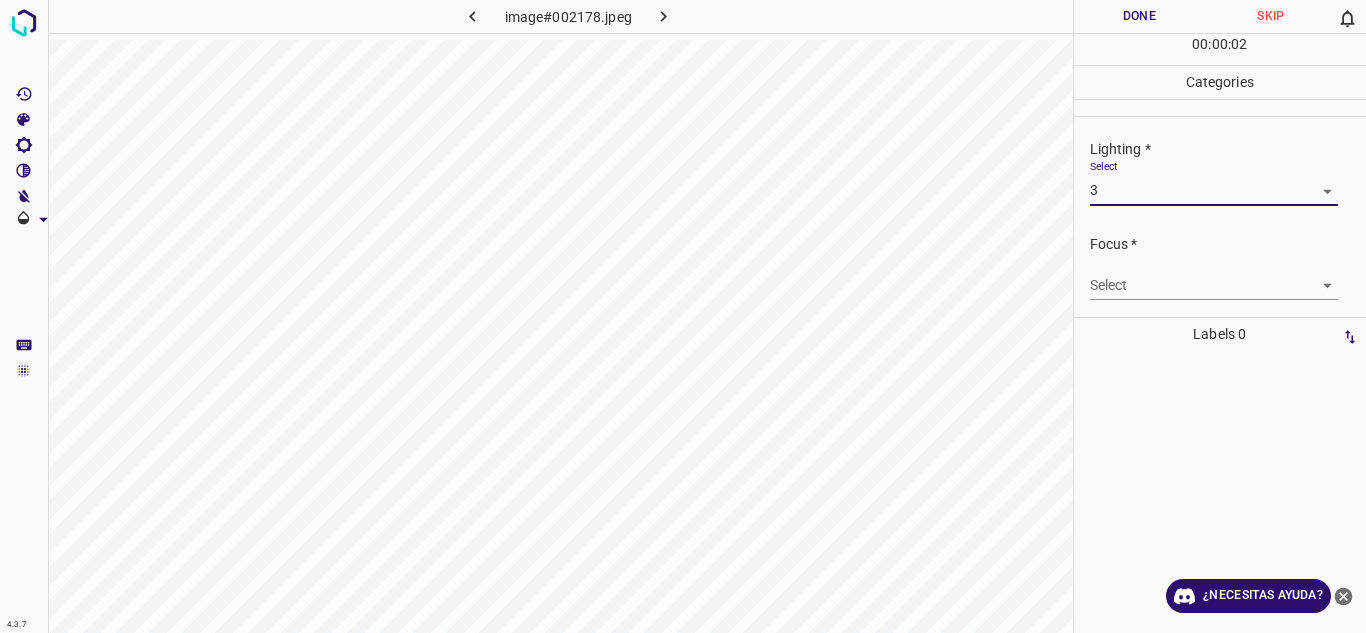 click on "4.3.7 image#002178.jpeg Done Skip 0 00   : 00   : 02   Categories Lighting *  Select 3 3 Focus *  Select ​ Overall *  Select ​ Labels   0 Categories 1 Lighting 2 Focus 3 Overall Tools Space Change between modes (Draw & Edit) I Auto labeling R Restore zoom M Zoom in N Zoom out Delete Delete selecte label Filters Z Restore filters X Saturation filter C Brightness filter V Contrast filter B Gray scale filter General O Download ¿Necesitas ayuda? Texto original Valora esta traducción Tu opinión servirá para ayudar a mejorar el Traductor de Google - Texto - Esconder - Borrar" at bounding box center (683, 316) 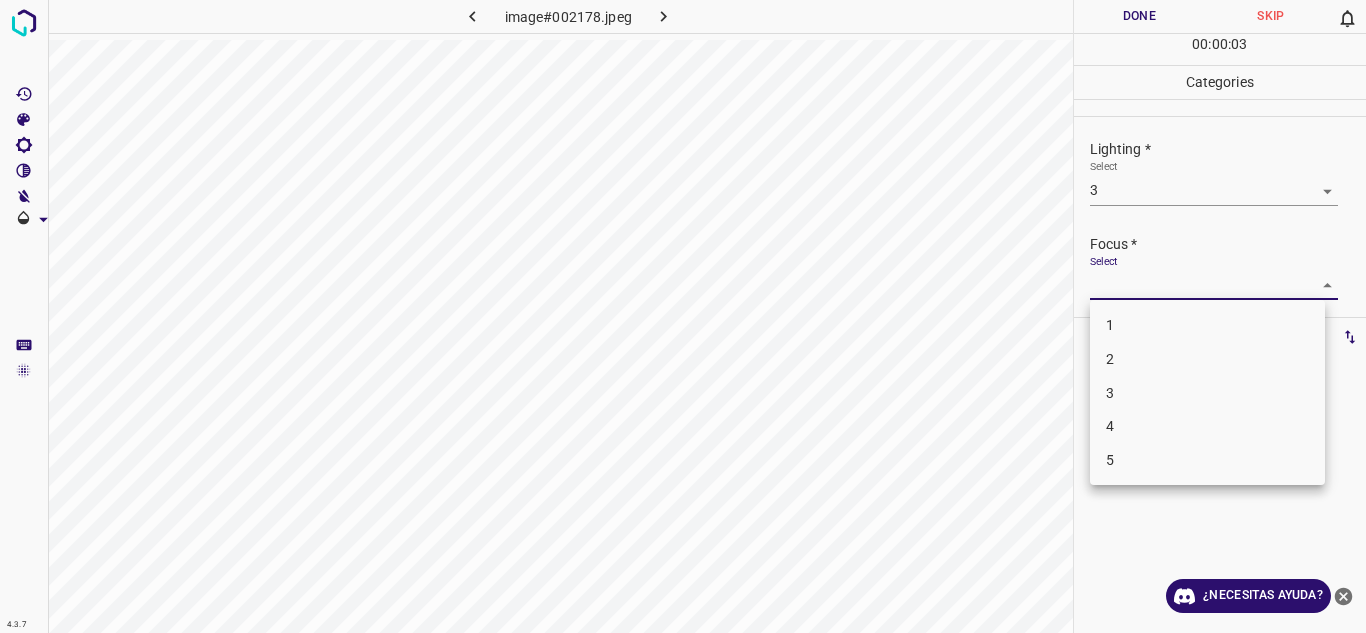 click on "3" at bounding box center (1207, 393) 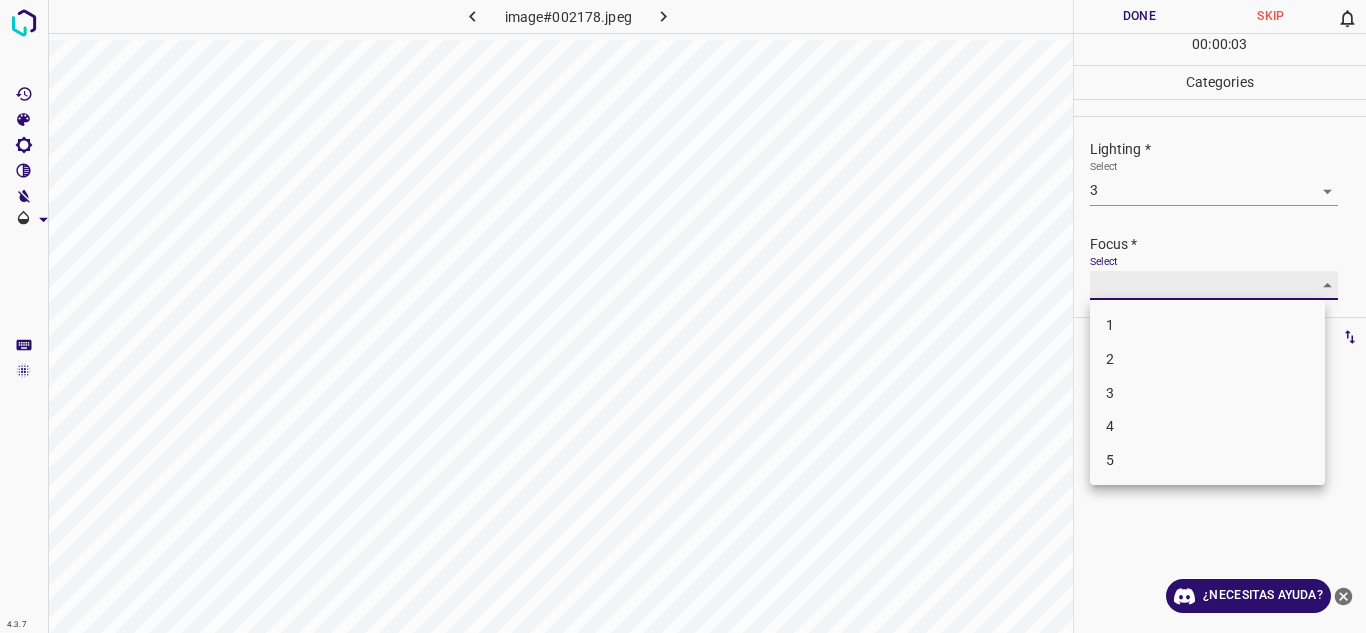 type on "3" 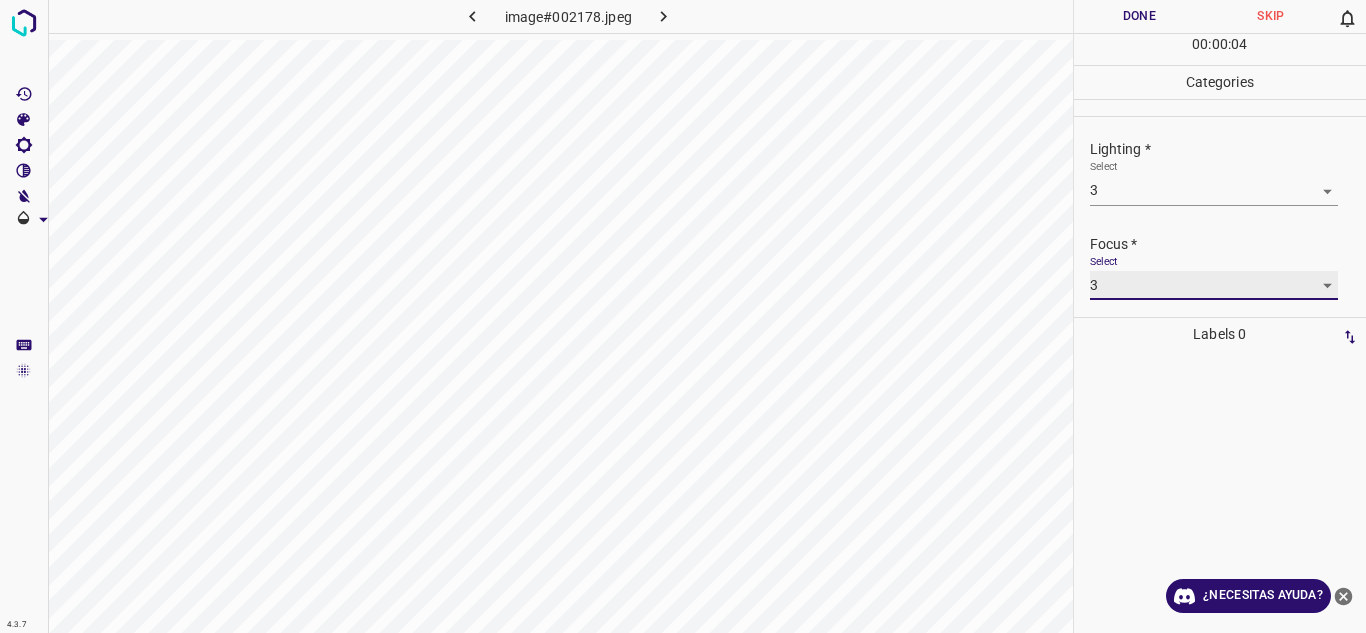 scroll, scrollTop: 98, scrollLeft: 0, axis: vertical 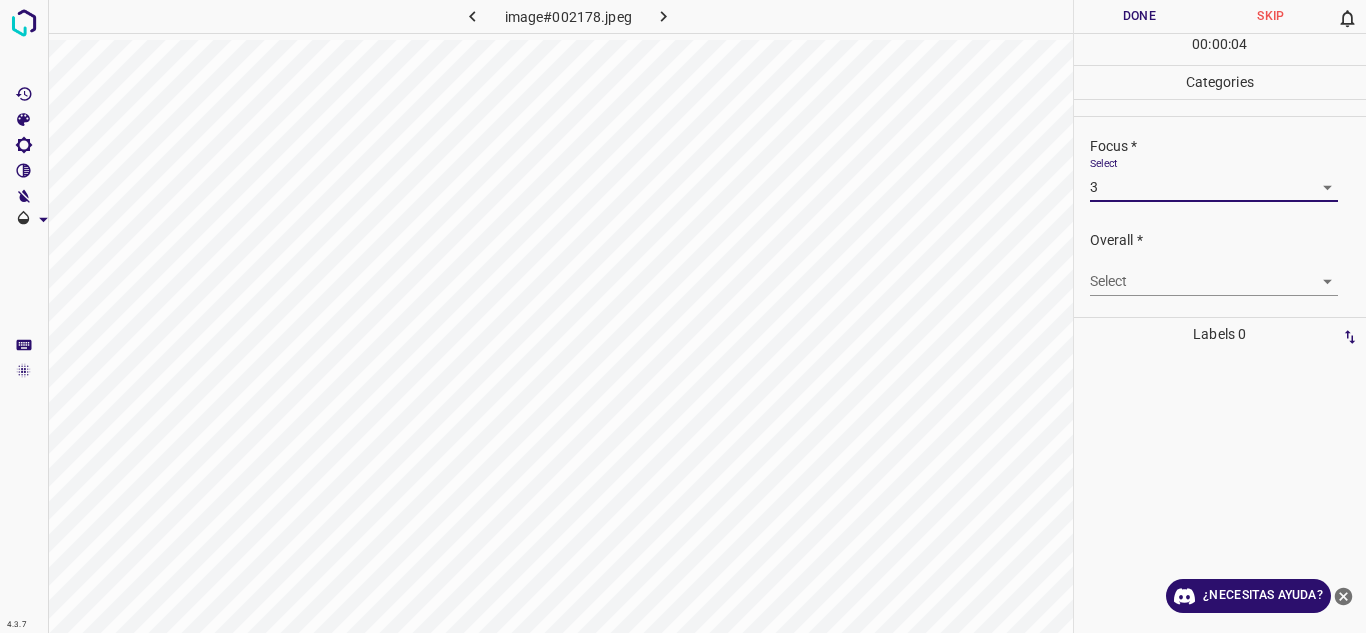 click on "4.3.7 image#002178.jpeg Done Skip 0 00   : 00   : 04   Categories Lighting *  Select 3 3 Focus *  Select 3 3 Overall *  Select ​ Labels   0 Categories 1 Lighting 2 Focus 3 Overall Tools Space Change between modes (Draw & Edit) I Auto labeling R Restore zoom M Zoom in N Zoom out Delete Delete selecte label Filters Z Restore filters X Saturation filter C Brightness filter V Contrast filter B Gray scale filter General O Download ¿Necesitas ayuda? Texto original Valora esta traducción Tu opinión servirá para ayudar a mejorar el Traductor de Google - Texto - Esconder - Borrar" at bounding box center [683, 316] 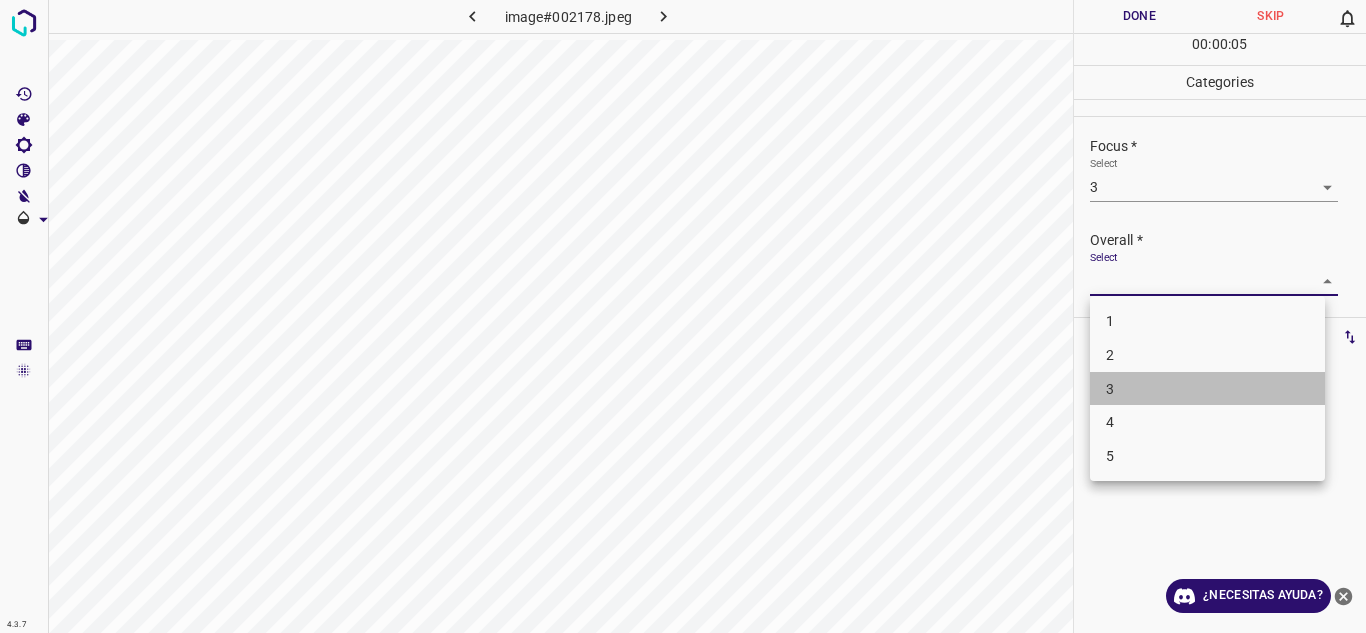 click on "3" at bounding box center [1207, 389] 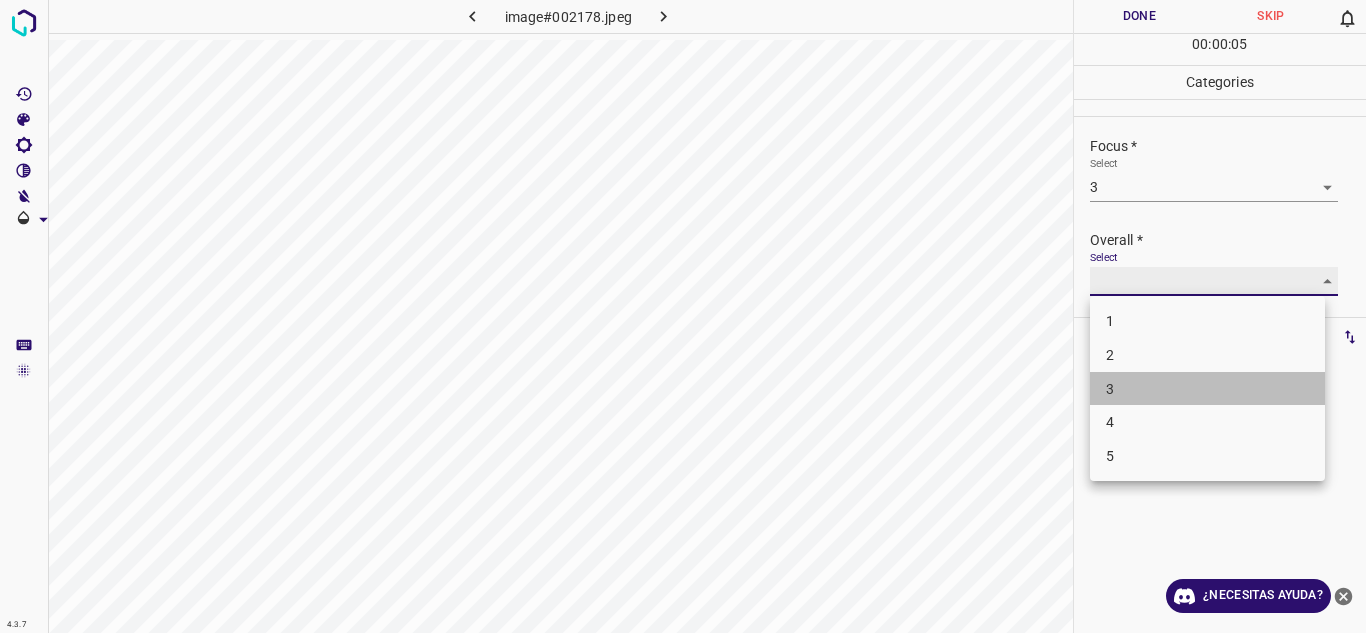 type on "3" 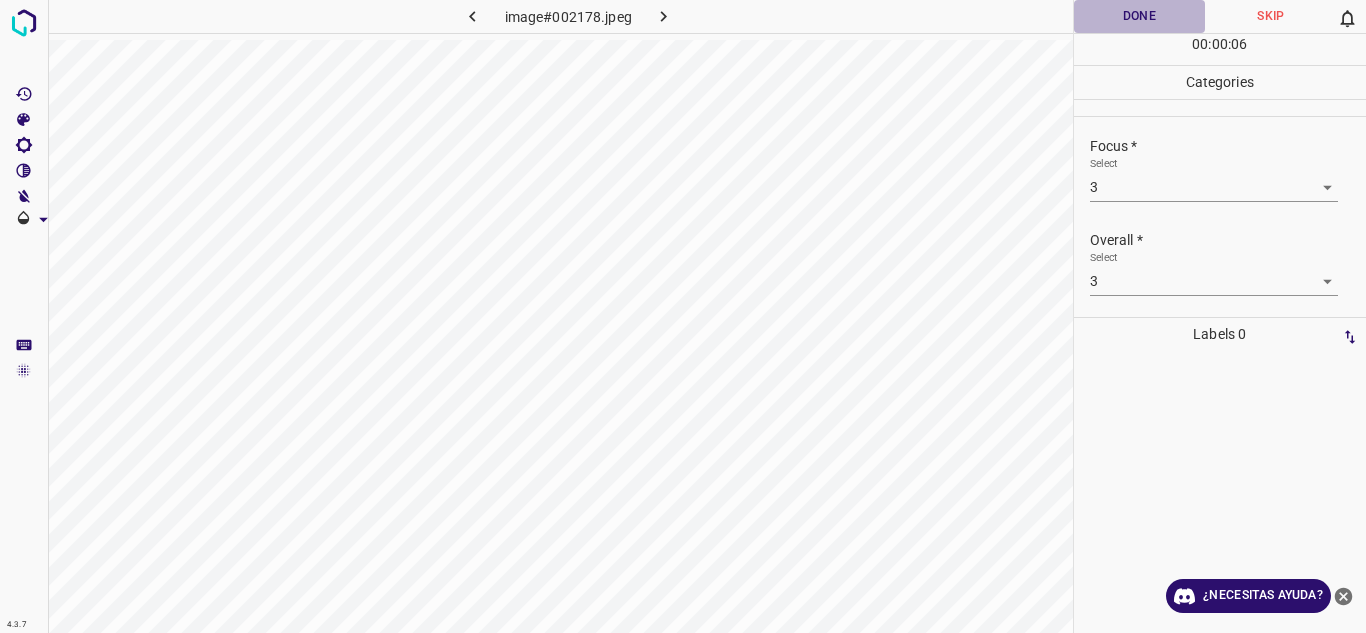 click on "Done" at bounding box center (1140, 16) 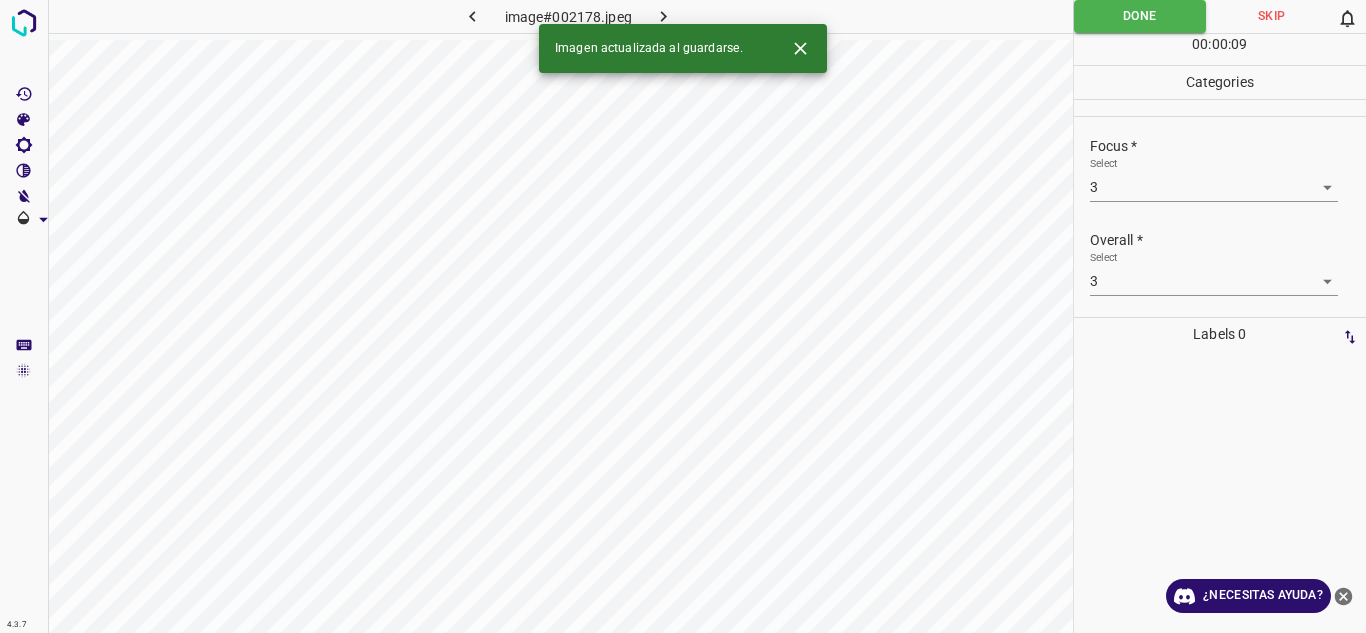 click 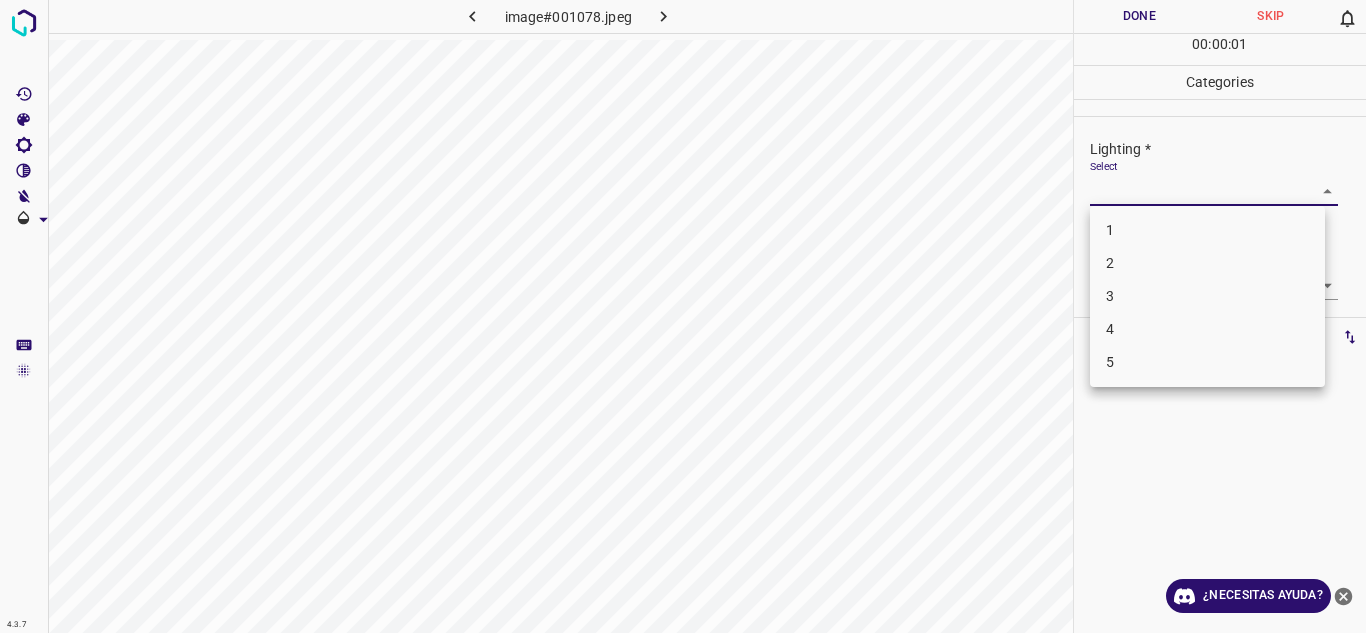 drag, startPoint x: 1299, startPoint y: 183, endPoint x: 1240, endPoint y: 233, distance: 77.33692 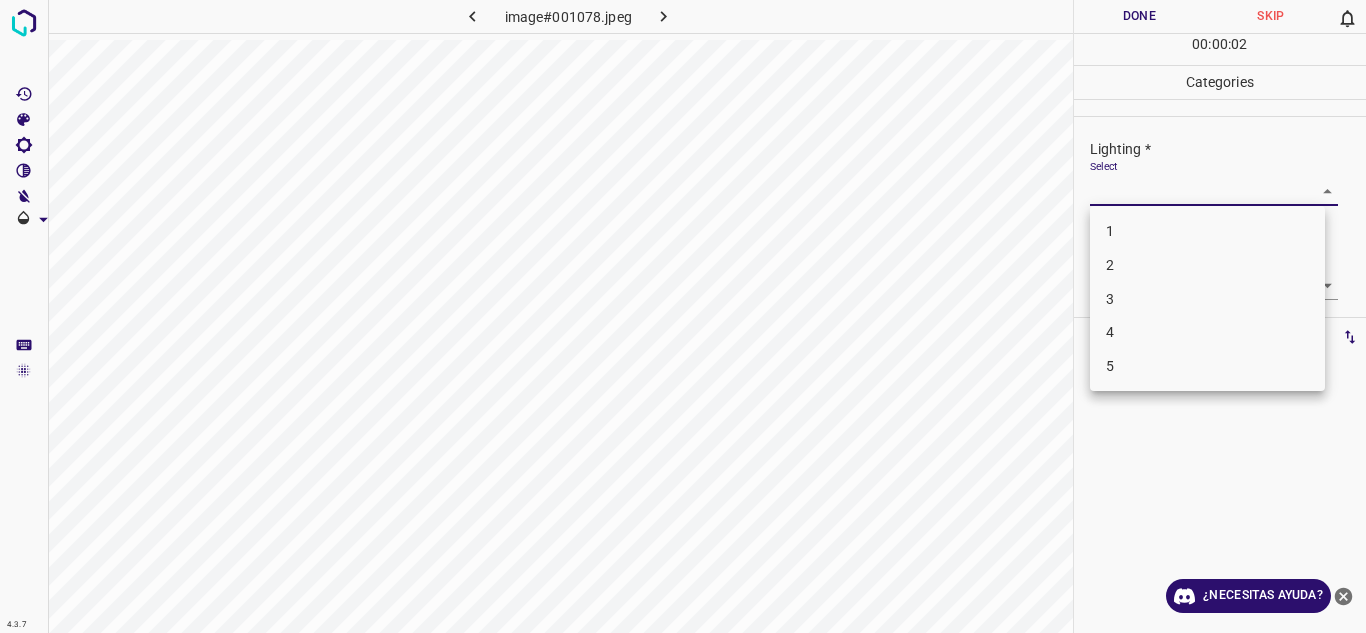 drag, startPoint x: 1163, startPoint y: 296, endPoint x: 1190, endPoint y: 296, distance: 27 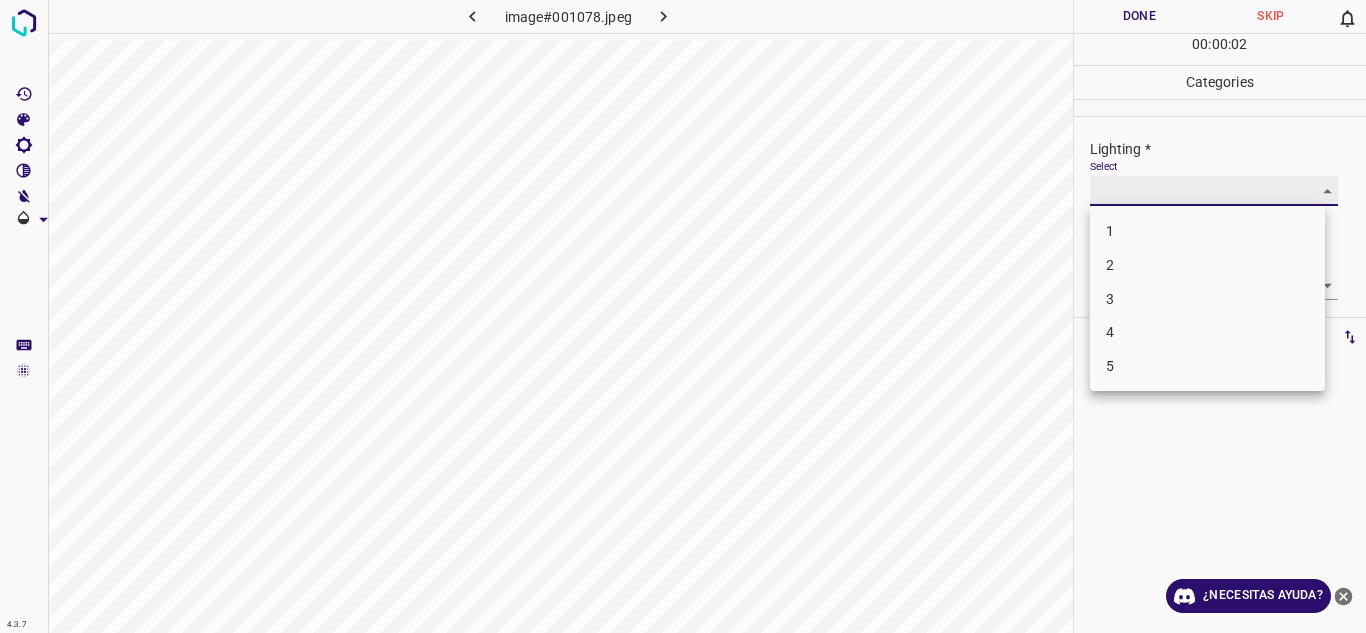 type on "3" 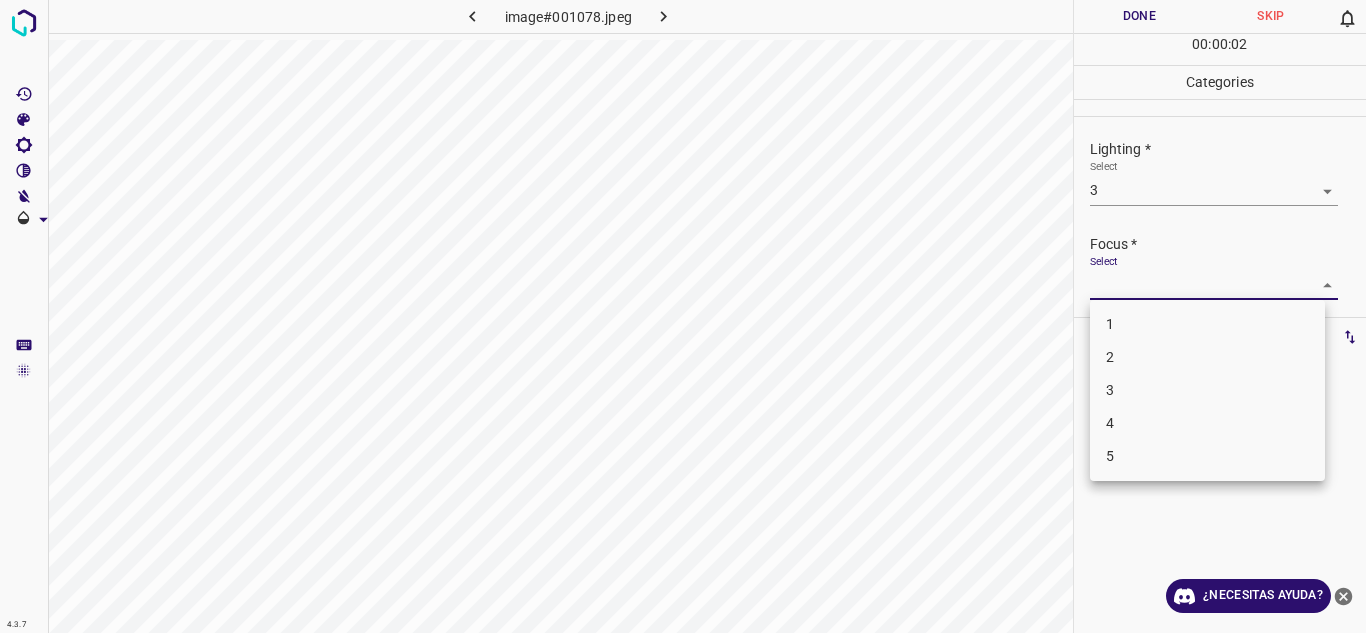 click on "4.3.7 image#001078.jpeg Done Skip 0 00   : 00   : 02   Categories Lighting *  Select 3 3 Focus *  Select ​ Overall *  Select ​ Labels   0 Categories 1 Lighting 2 Focus 3 Overall Tools Space Change between modes (Draw & Edit) I Auto labeling R Restore zoom M Zoom in N Zoom out Delete Delete selecte label Filters Z Restore filters X Saturation filter C Brightness filter V Contrast filter B Gray scale filter General O Download ¿Necesitas ayuda? Texto original Valora esta traducción Tu opinión servirá para ayudar a mejorar el Traductor de Google - Texto - Esconder - Borrar 1 2 3 4 5" at bounding box center [683, 316] 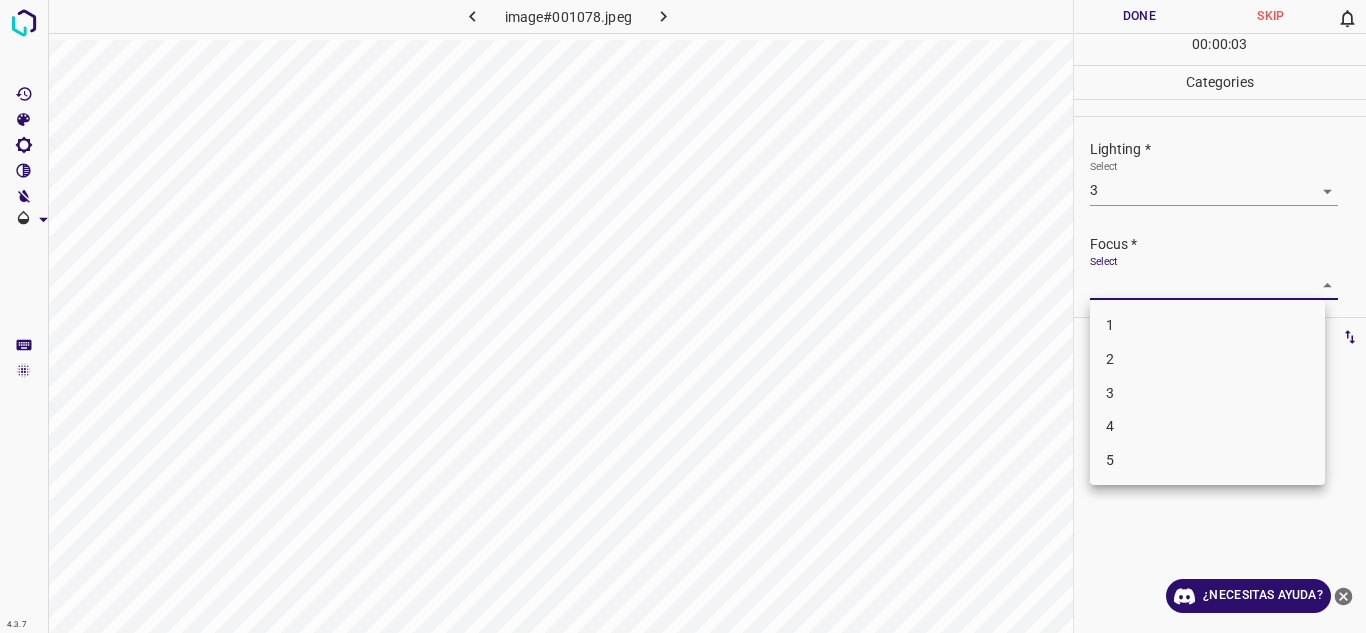 click on "2" at bounding box center (1207, 359) 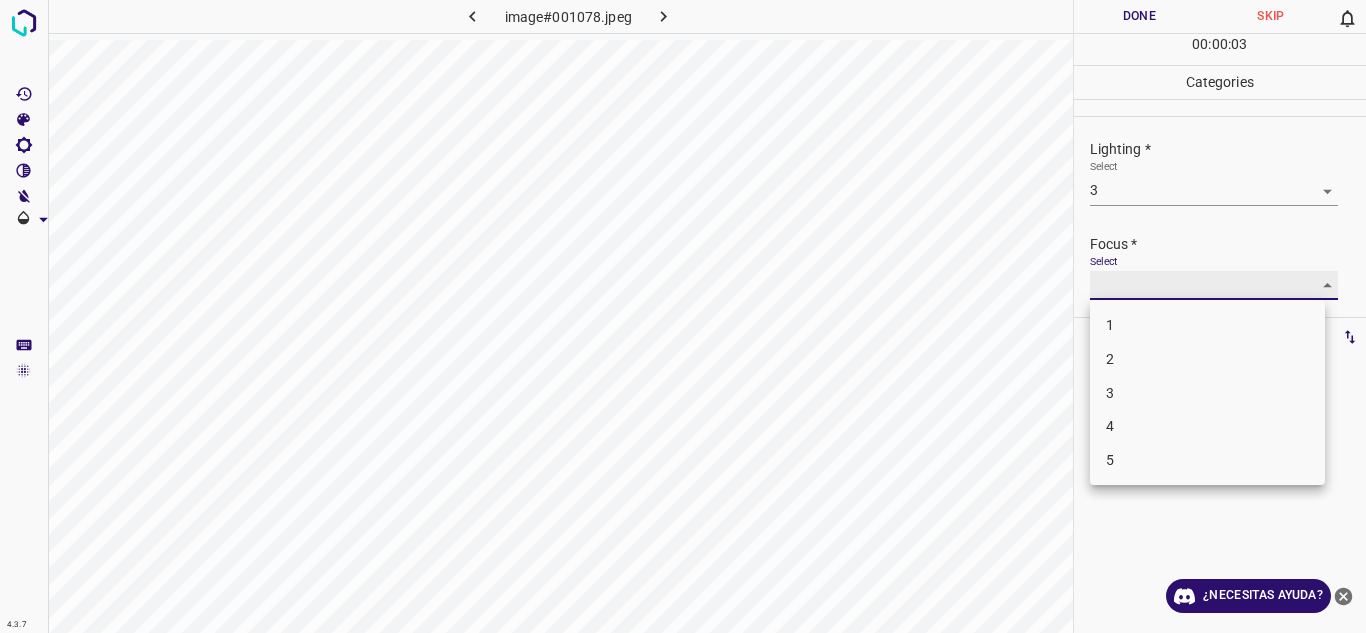 type on "2" 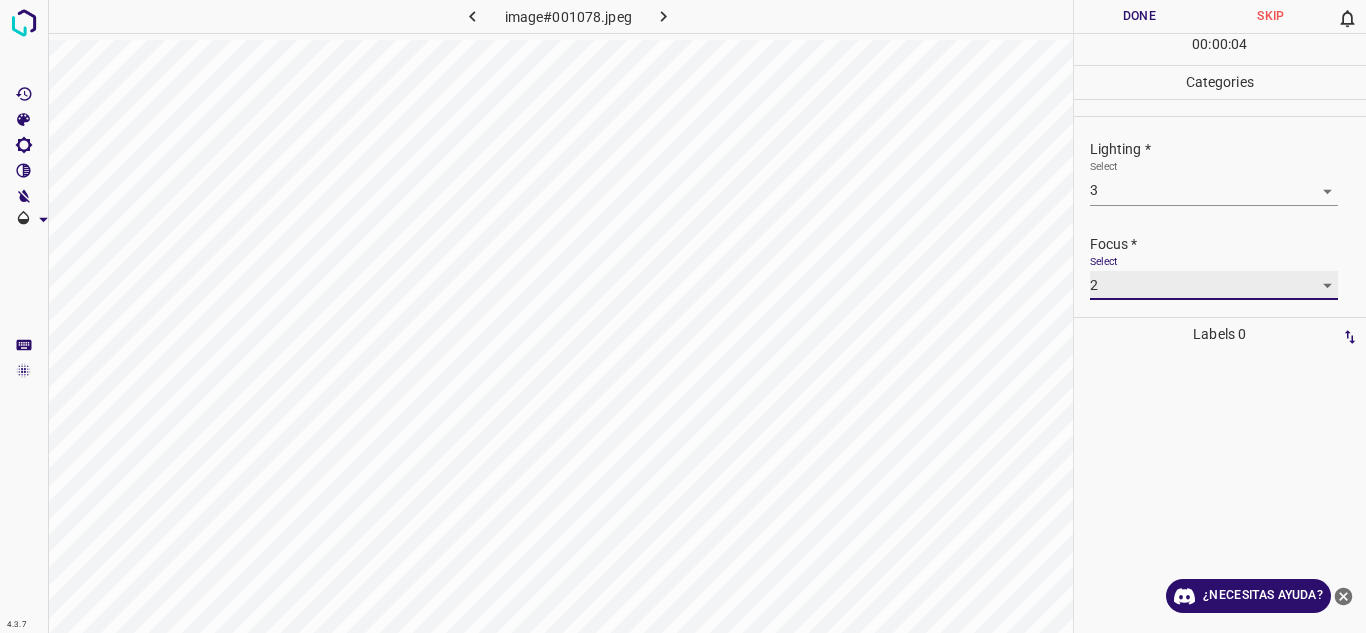scroll, scrollTop: 98, scrollLeft: 0, axis: vertical 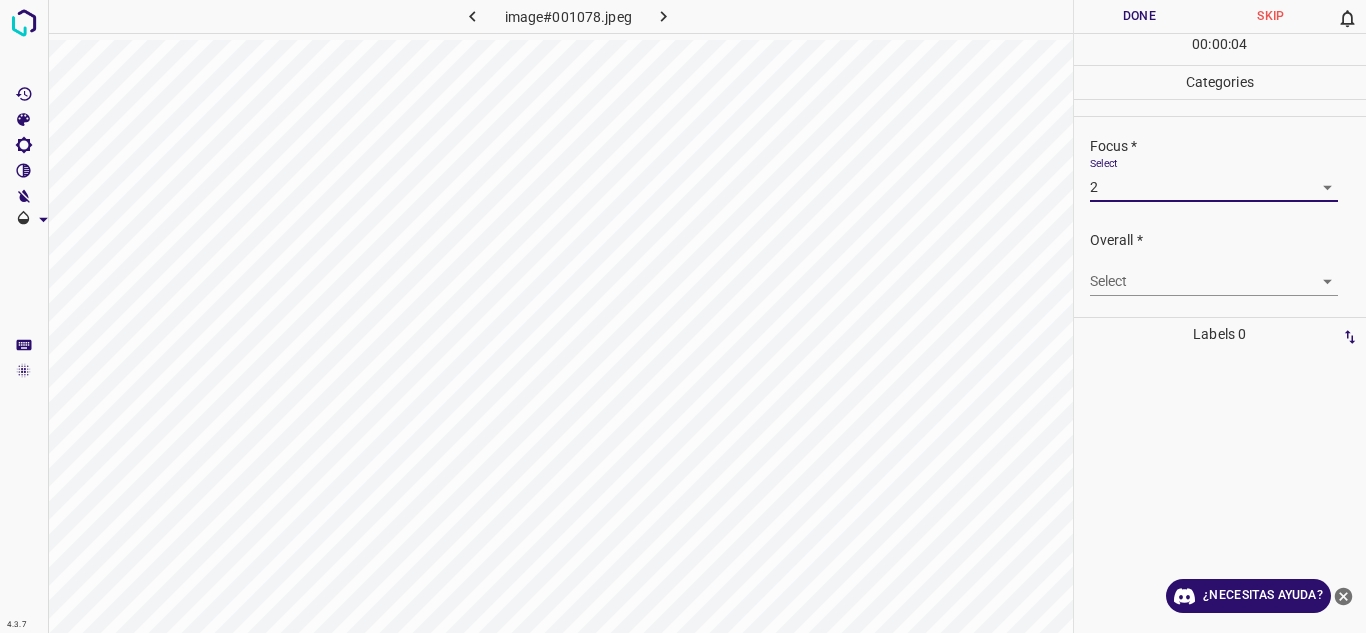 click on "4.3.7 image#001078.jpeg Done Skip 0 00   : 00   : 04   Categories Lighting *  Select 3 3 Focus *  Select 2 2 Overall *  Select ​ Labels   0 Categories 1 Lighting 2 Focus 3 Overall Tools Space Change between modes (Draw & Edit) I Auto labeling R Restore zoom M Zoom in N Zoom out Delete Delete selecte label Filters Z Restore filters X Saturation filter C Brightness filter V Contrast filter B Gray scale filter General O Download ¿Necesitas ayuda? Texto original Valora esta traducción Tu opinión servirá para ayudar a mejorar el Traductor de Google - Texto - Esconder - Borrar" at bounding box center [683, 316] 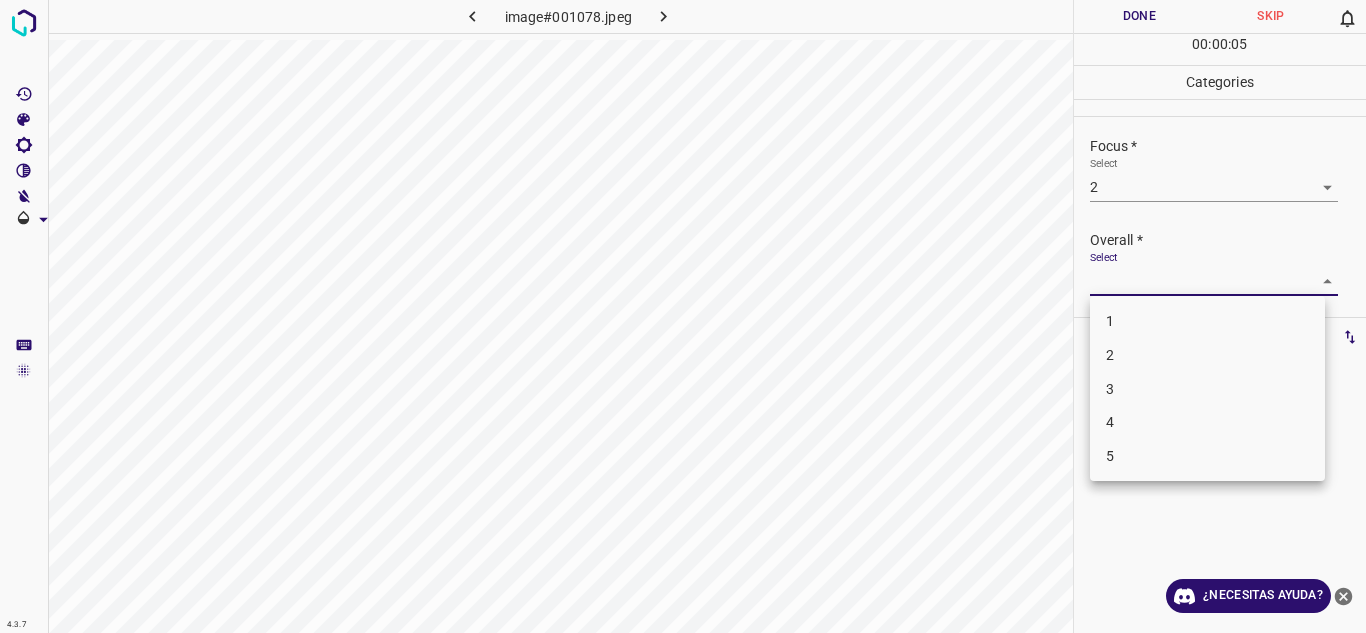 click on "2" at bounding box center [1207, 355] 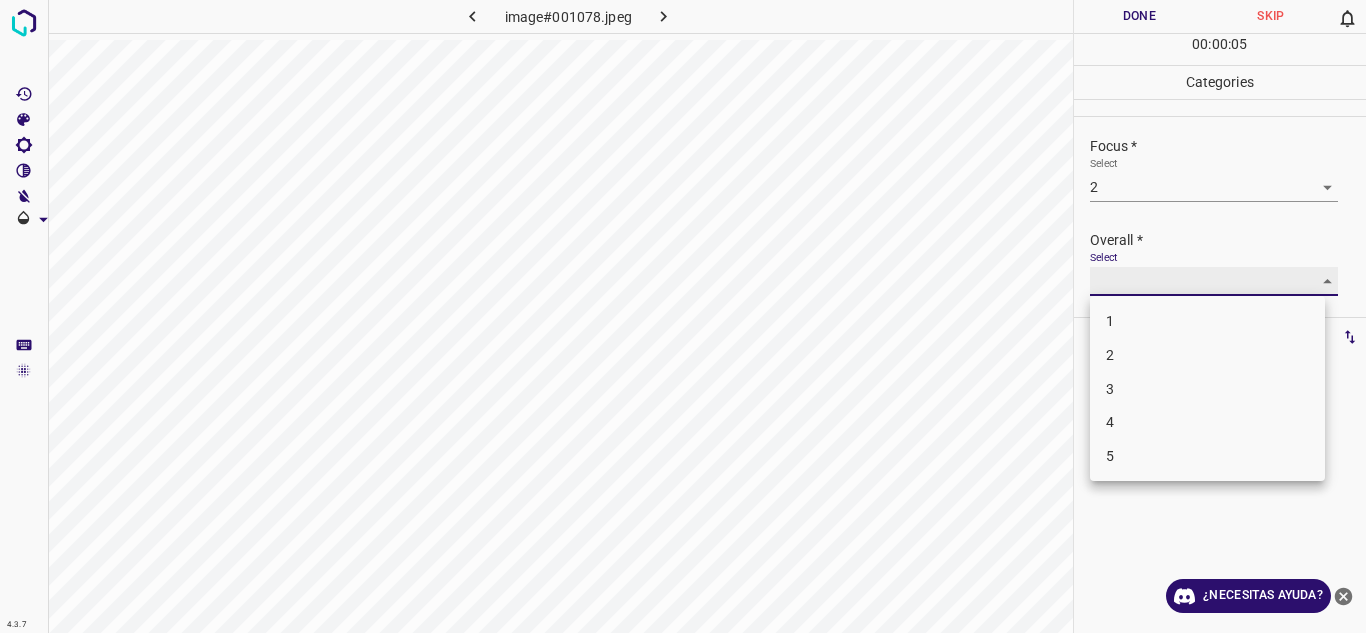 type on "2" 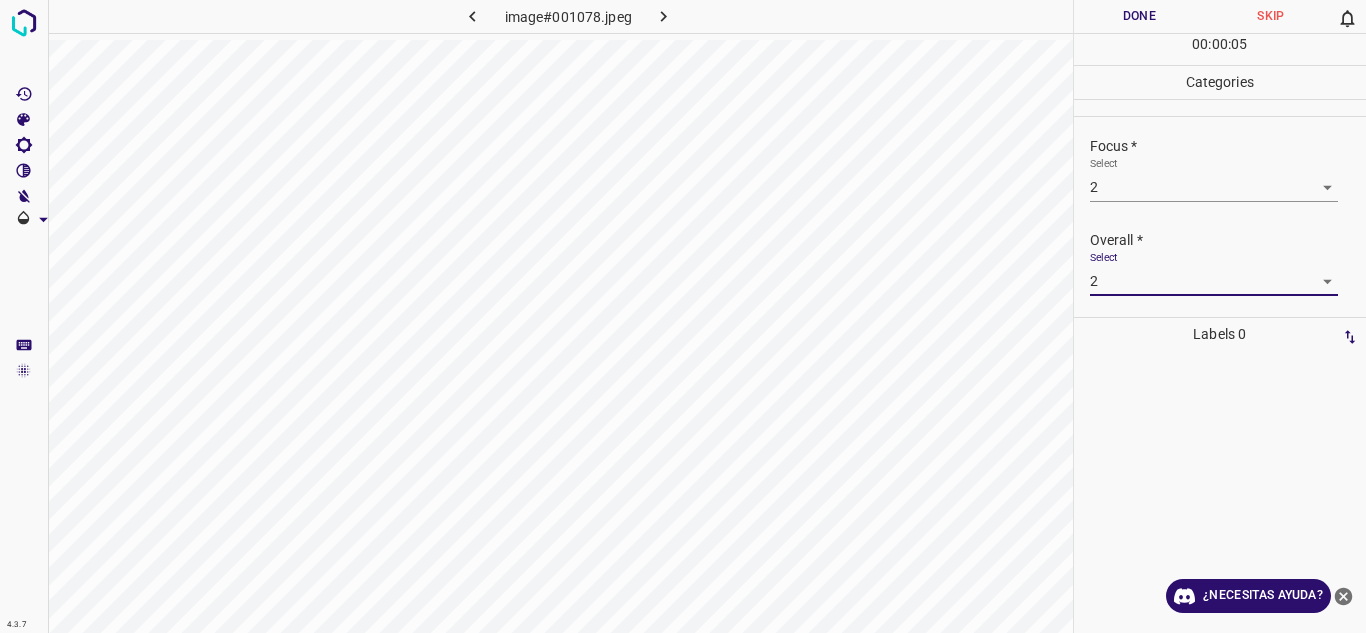 click on "Done" at bounding box center (1140, 16) 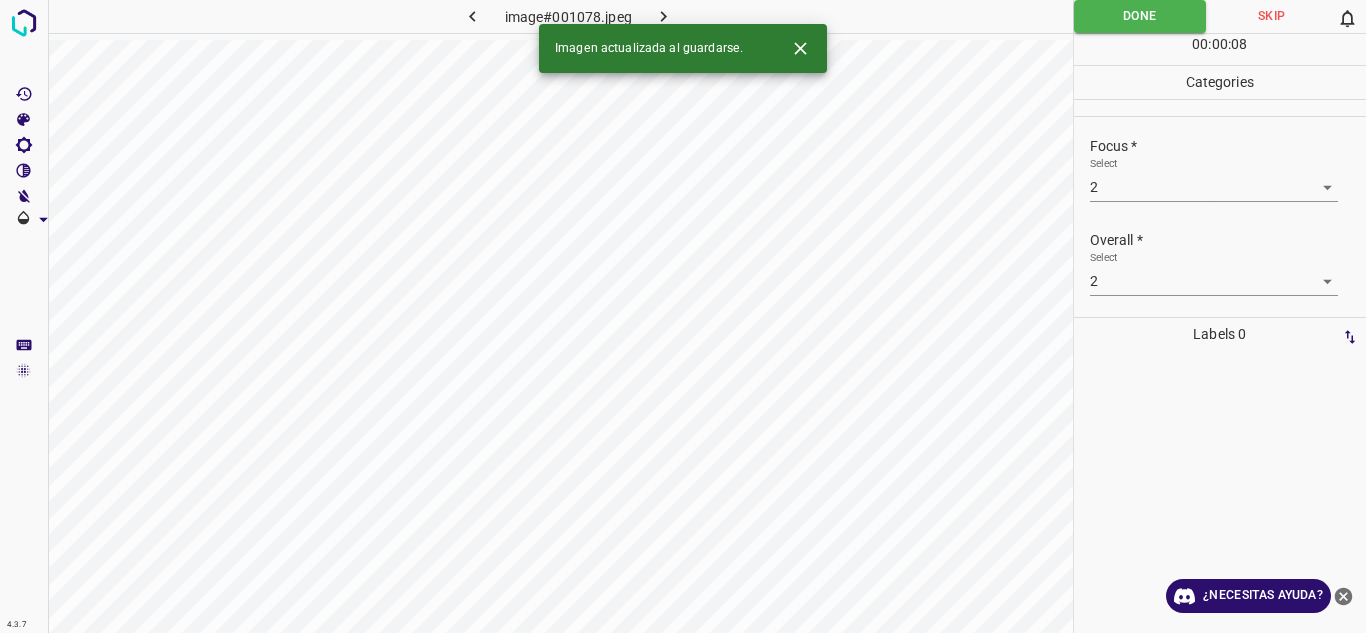 click 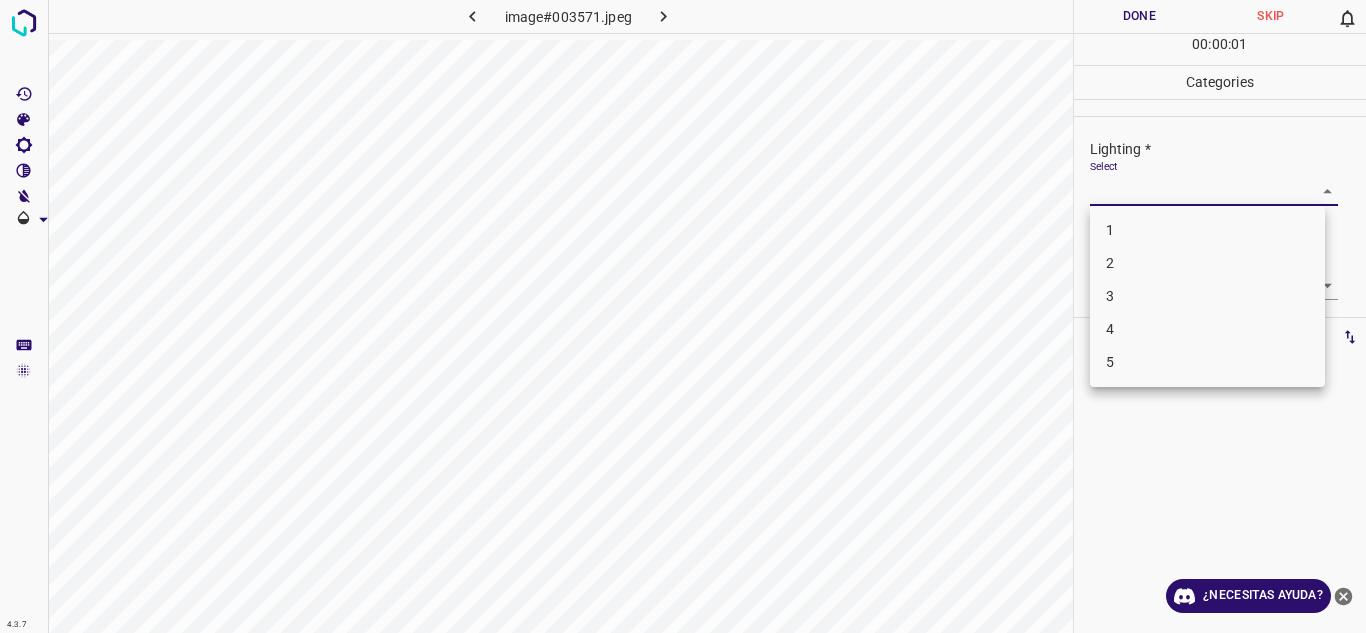click on "4.3.7 image#003571.jpeg Done Skip 0 00   : 00   : 01   Categories Lighting *  Select ​ Focus *  Select ​ Overall *  Select ​ Labels   0 Categories 1 Lighting 2 Focus 3 Overall Tools Space Change between modes (Draw & Edit) I Auto labeling R Restore zoom M Zoom in N Zoom out Delete Delete selecte label Filters Z Restore filters X Saturation filter C Brightness filter V Contrast filter B Gray scale filter General O Download ¿Necesitas ayuda? Texto original Valora esta traducción Tu opinión servirá para ayudar a mejorar el Traductor de Google - Texto - Esconder - Borrar 1 2 3 4 5" at bounding box center (683, 316) 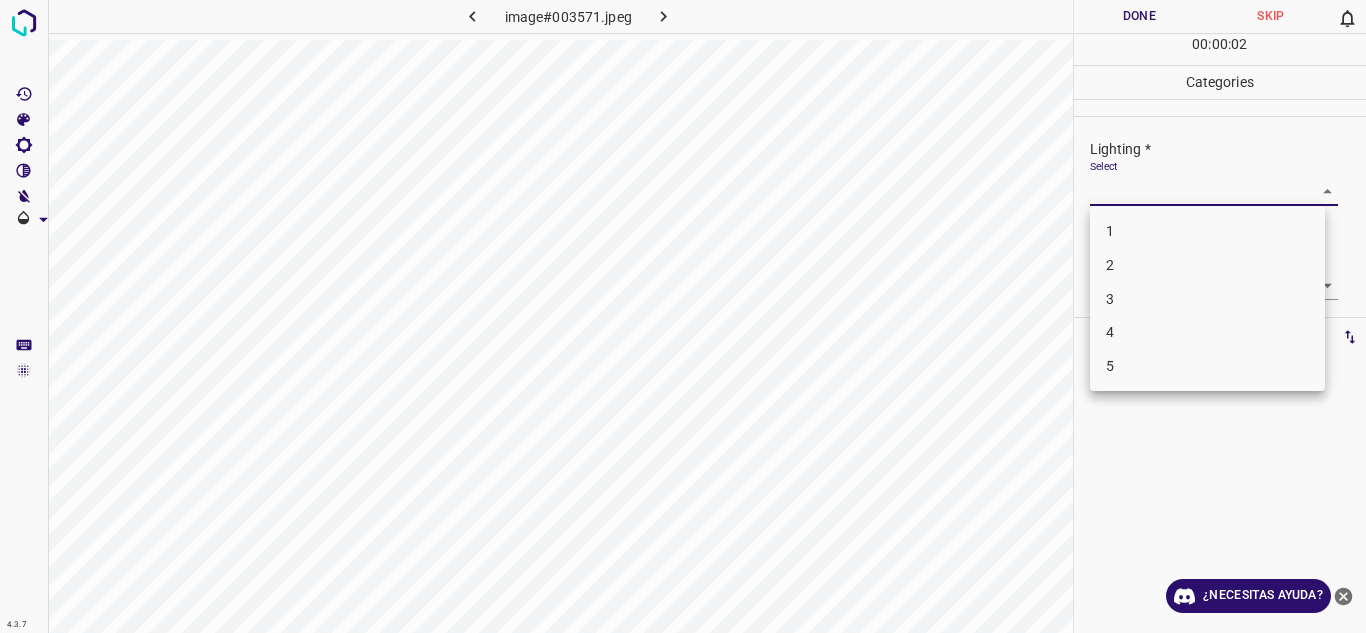 click on "4" at bounding box center (1207, 332) 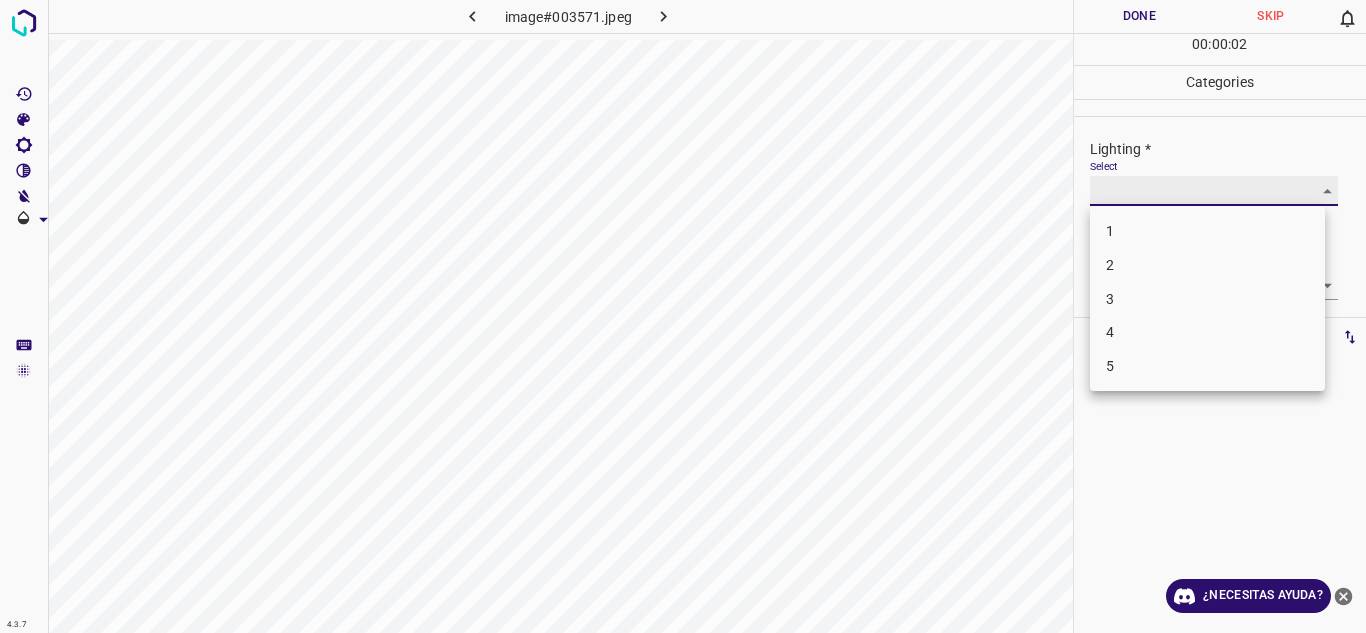 type on "4" 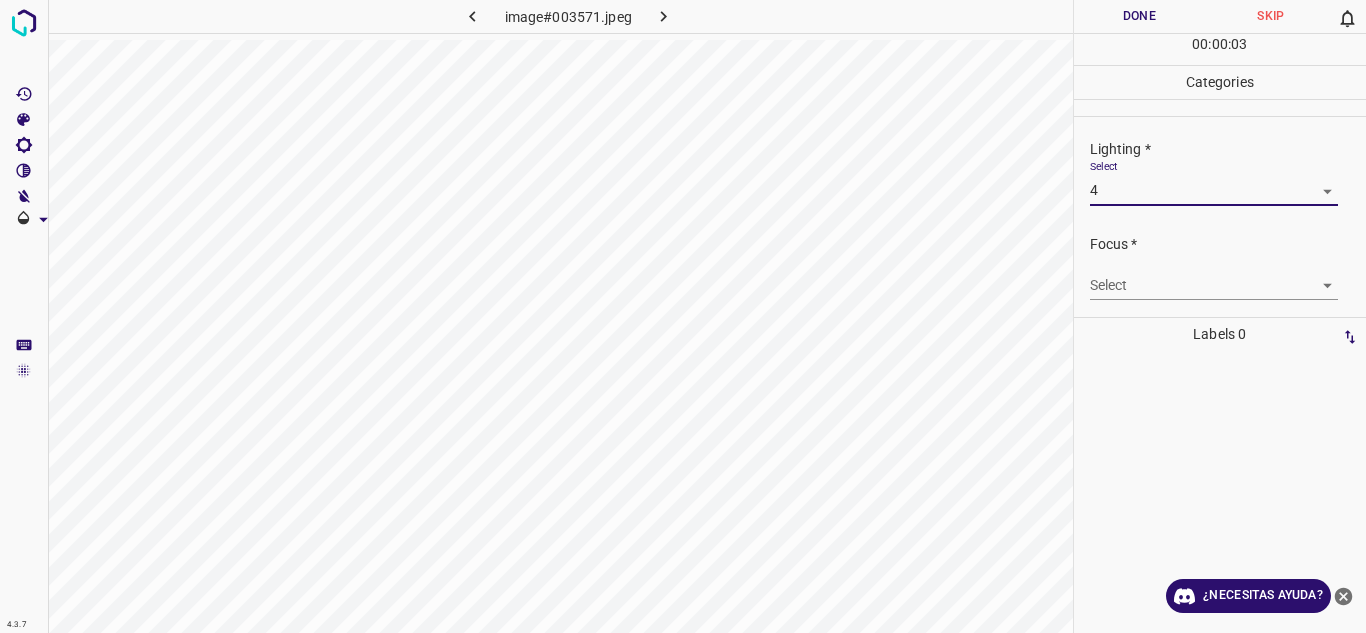 click on "4.3.7 image#003571.jpeg Done Skip 0 00   : 00   : 03   Categories Lighting *  Select 4 4 Focus *  Select ​ Overall *  Select ​ Labels   0 Categories 1 Lighting 2 Focus 3 Overall Tools Space Change between modes (Draw & Edit) I Auto labeling R Restore zoom M Zoom in N Zoom out Delete Delete selecte label Filters Z Restore filters X Saturation filter C Brightness filter V Contrast filter B Gray scale filter General O Download ¿Necesitas ayuda? Texto original Valora esta traducción Tu opinión servirá para ayudar a mejorar el Traductor de Google - Texto - Esconder - Borrar" at bounding box center [683, 316] 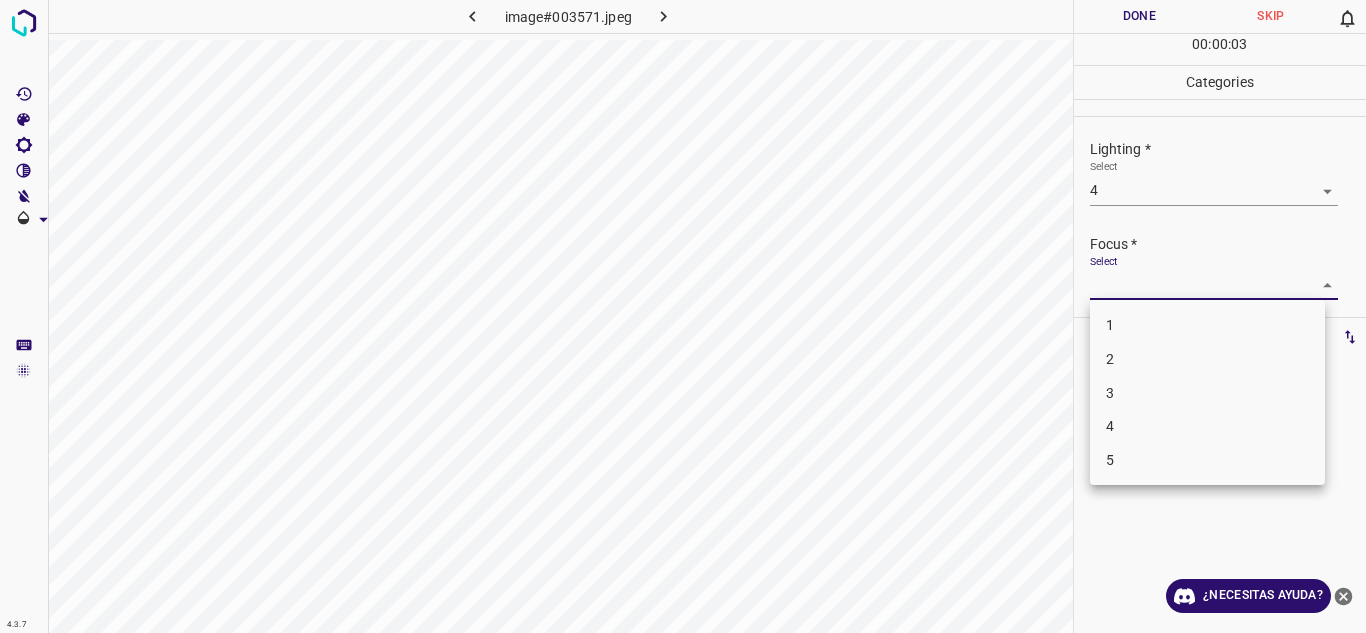 click on "3" at bounding box center [1207, 393] 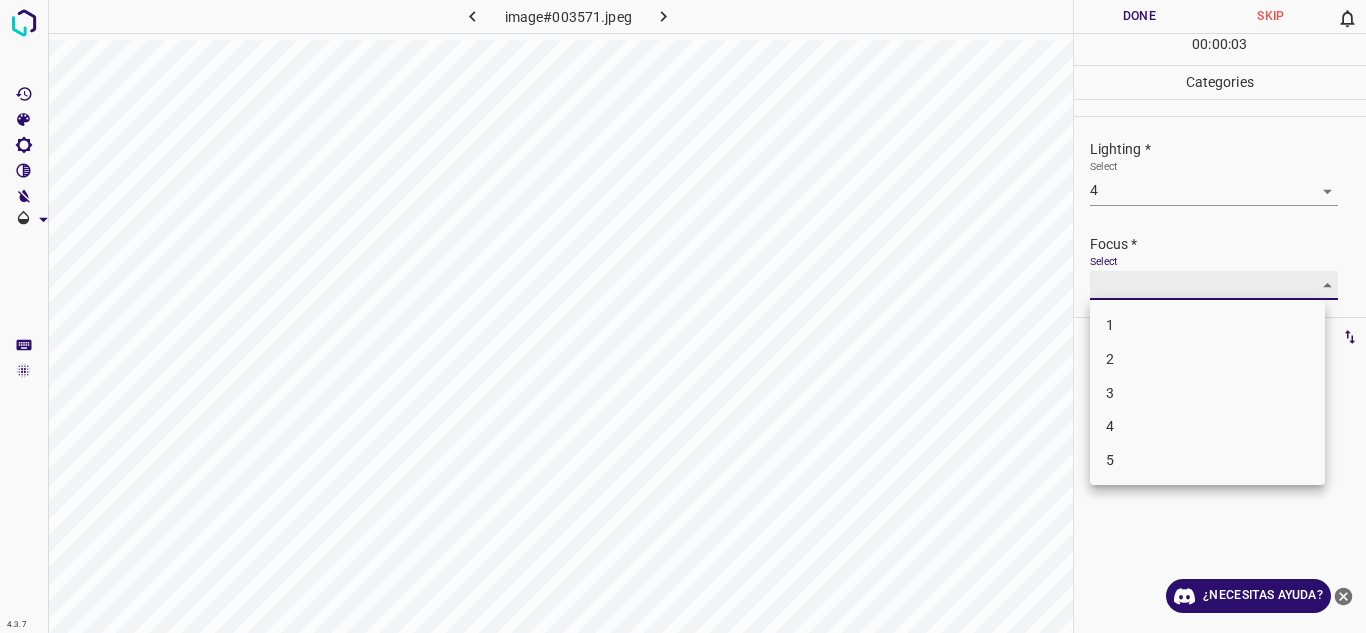 type on "3" 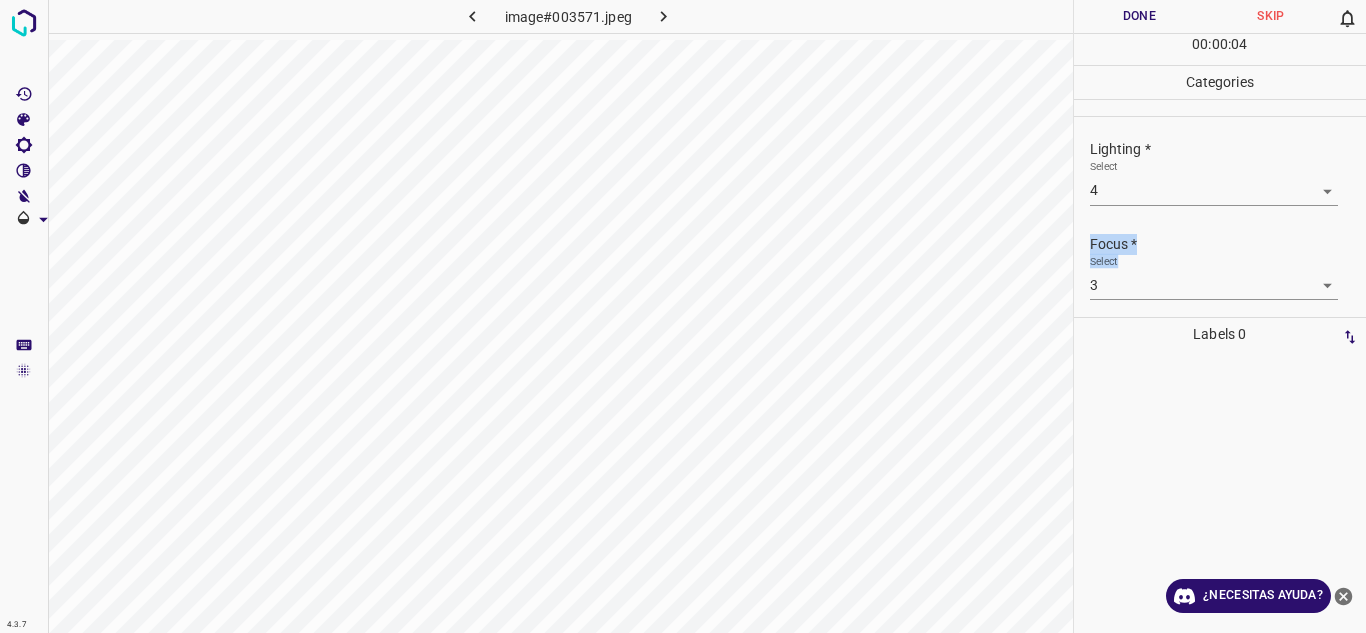 drag, startPoint x: 1365, startPoint y: 214, endPoint x: 1350, endPoint y: 282, distance: 69.63476 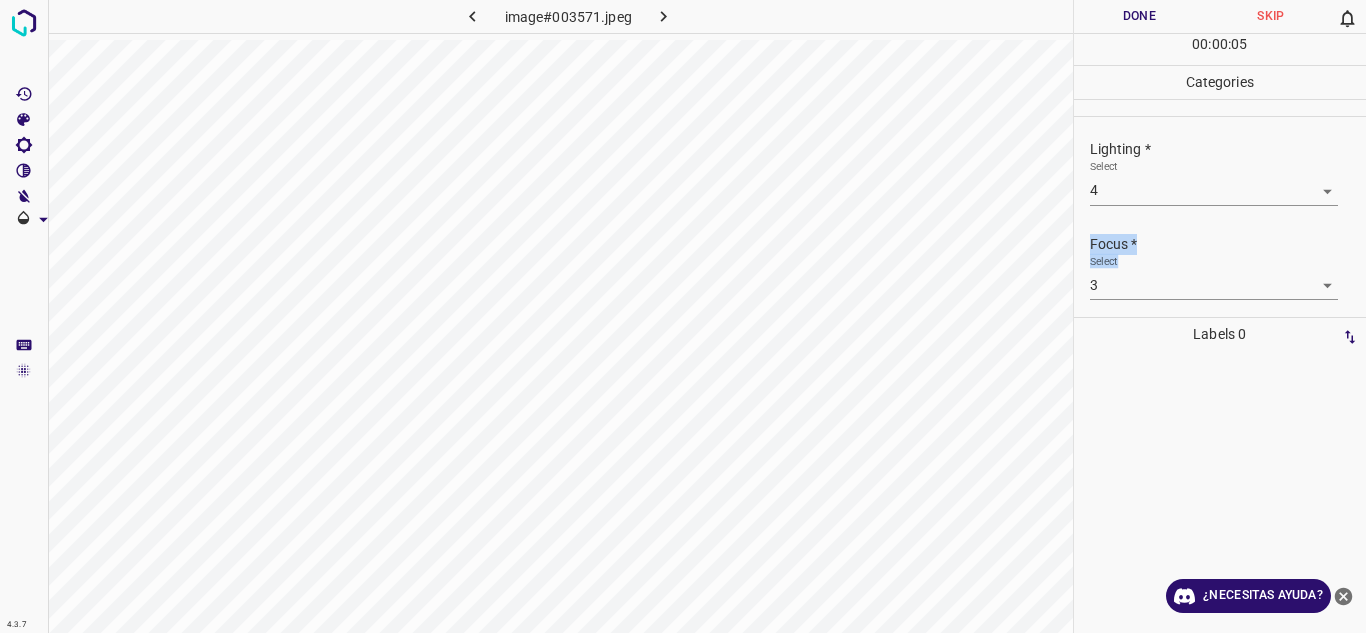 scroll, scrollTop: 98, scrollLeft: 0, axis: vertical 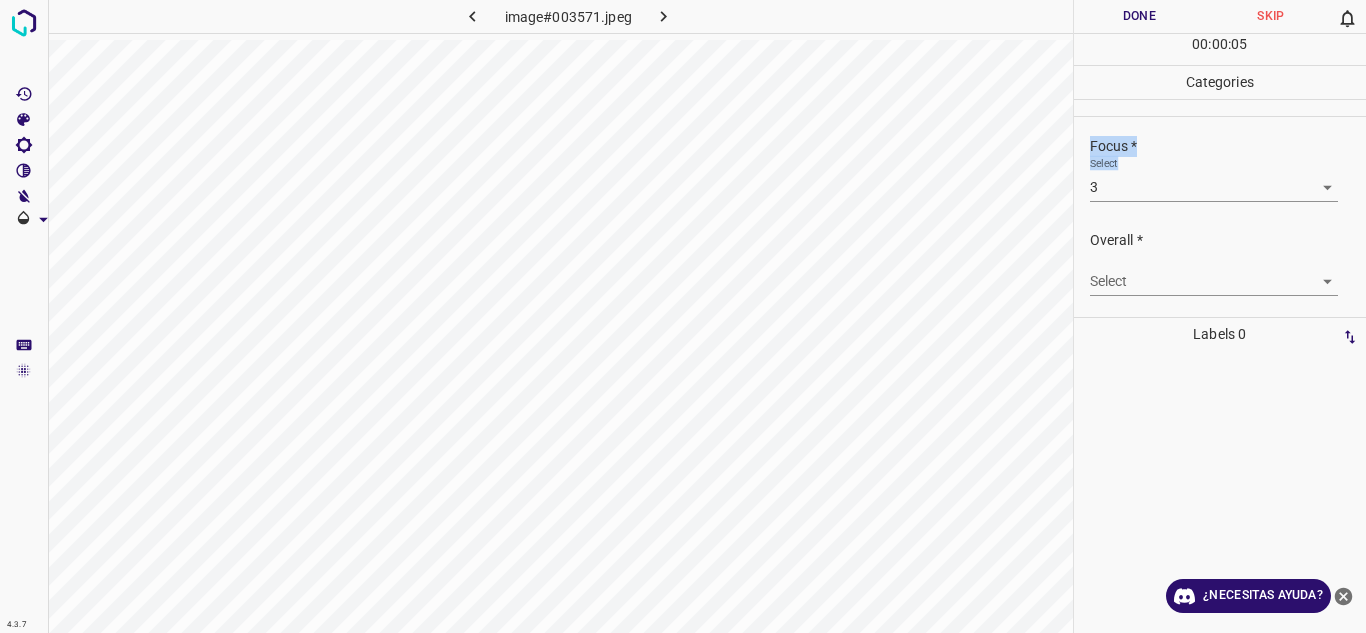 click on "4.3.7 image#003571.jpeg Done Skip 0 00   : 00   : 05   Categories Lighting *  Select 4 4 Focus *  Select 3 3 Overall *  Select ​ Labels   0 Categories 1 Lighting 2 Focus 3 Overall Tools Space Change between modes (Draw & Edit) I Auto labeling R Restore zoom M Zoom in N Zoom out Delete Delete selecte label Filters Z Restore filters X Saturation filter C Brightness filter V Contrast filter B Gray scale filter General O Download ¿Necesitas ayuda? Texto original Valora esta traducción Tu opinión servirá para ayudar a mejorar el Traductor de Google - Texto - Esconder - Borrar" at bounding box center (683, 316) 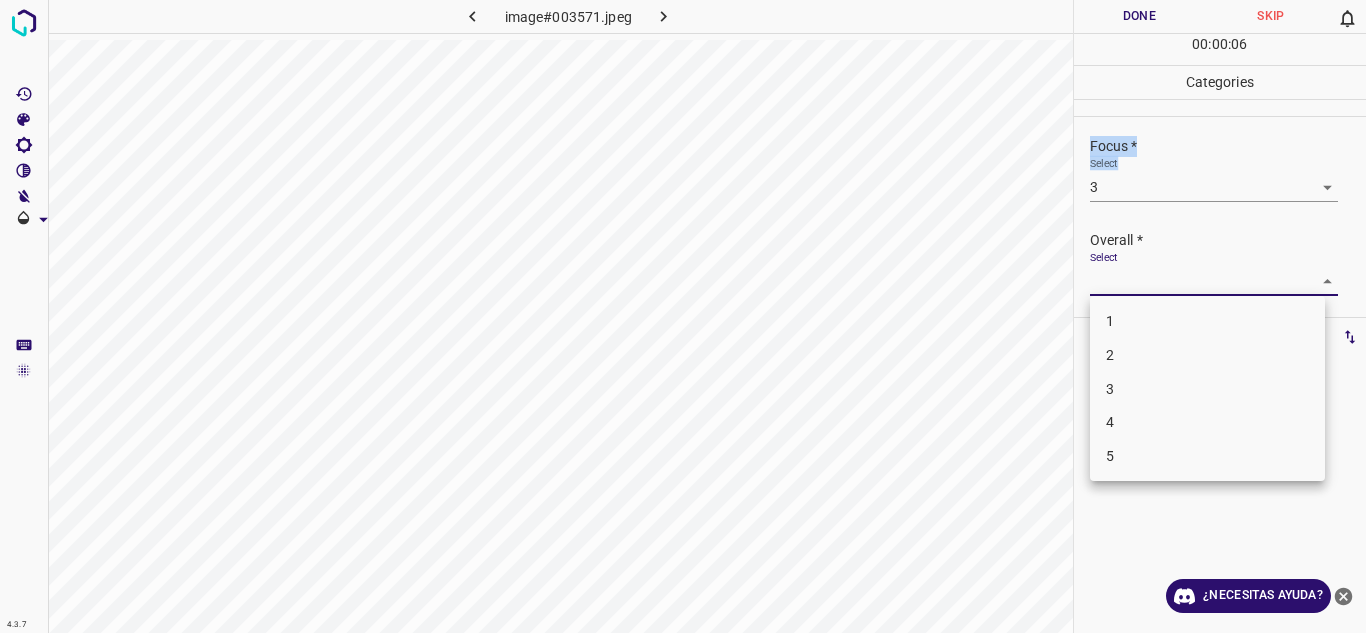 click on "4" at bounding box center [1207, 422] 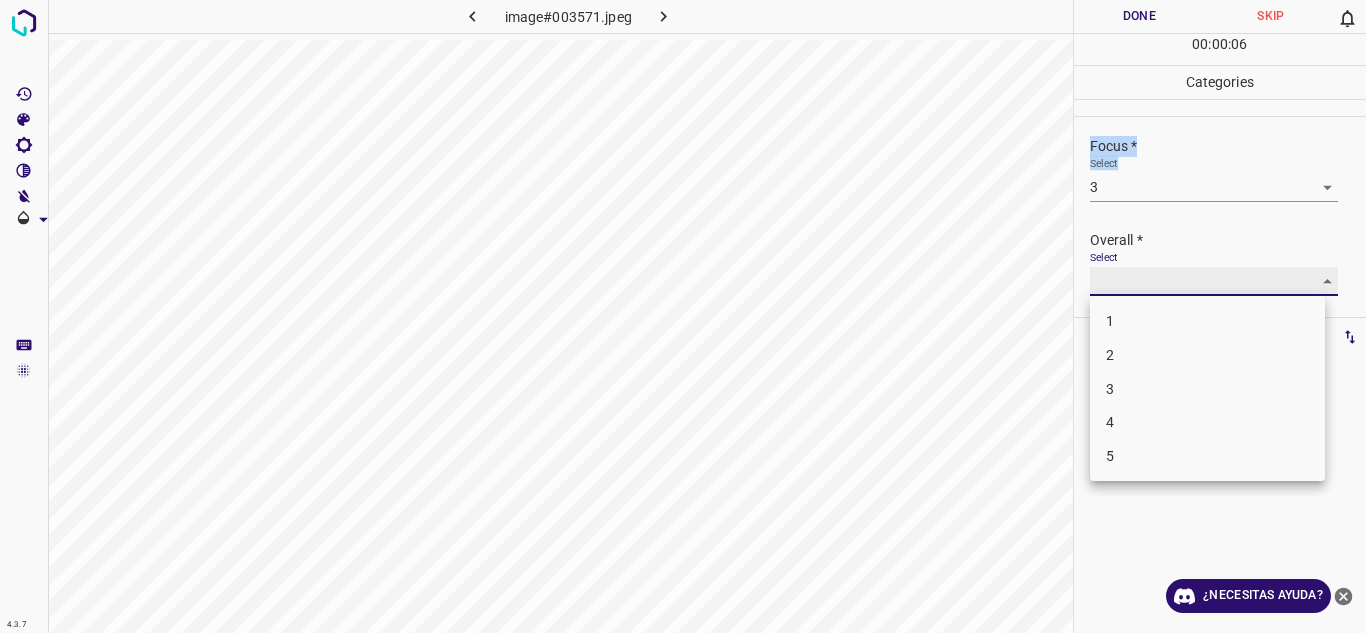 type on "4" 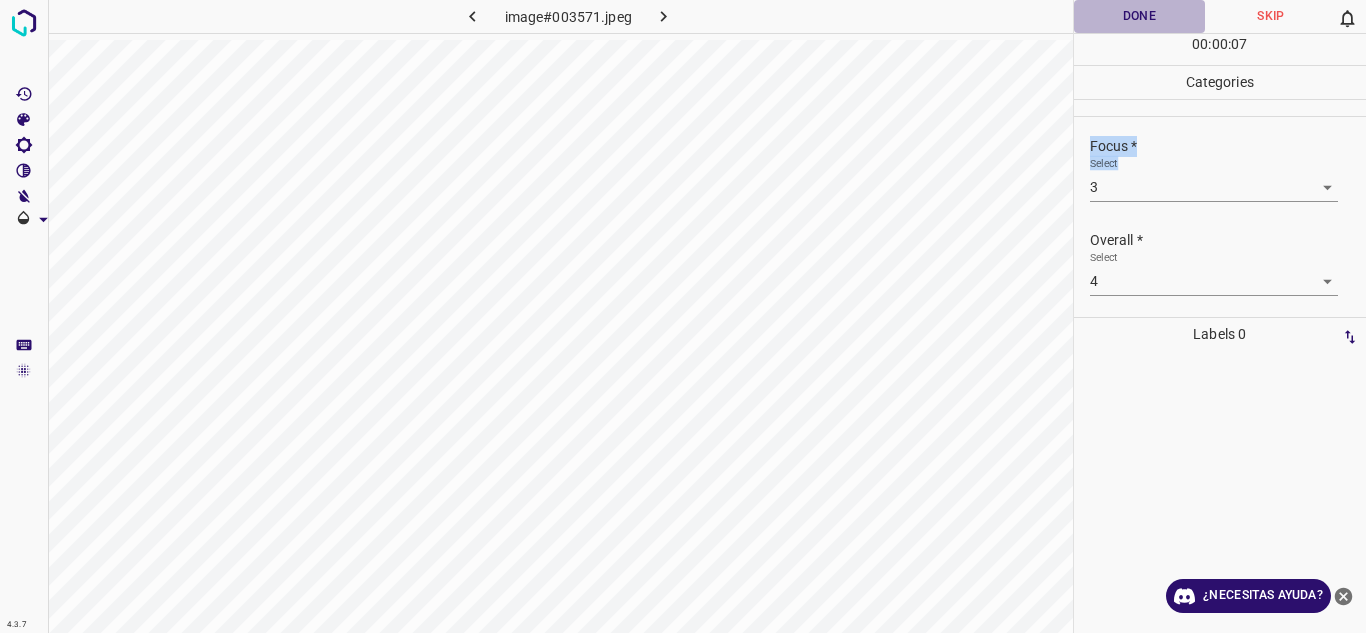 click on "Done" at bounding box center [1140, 16] 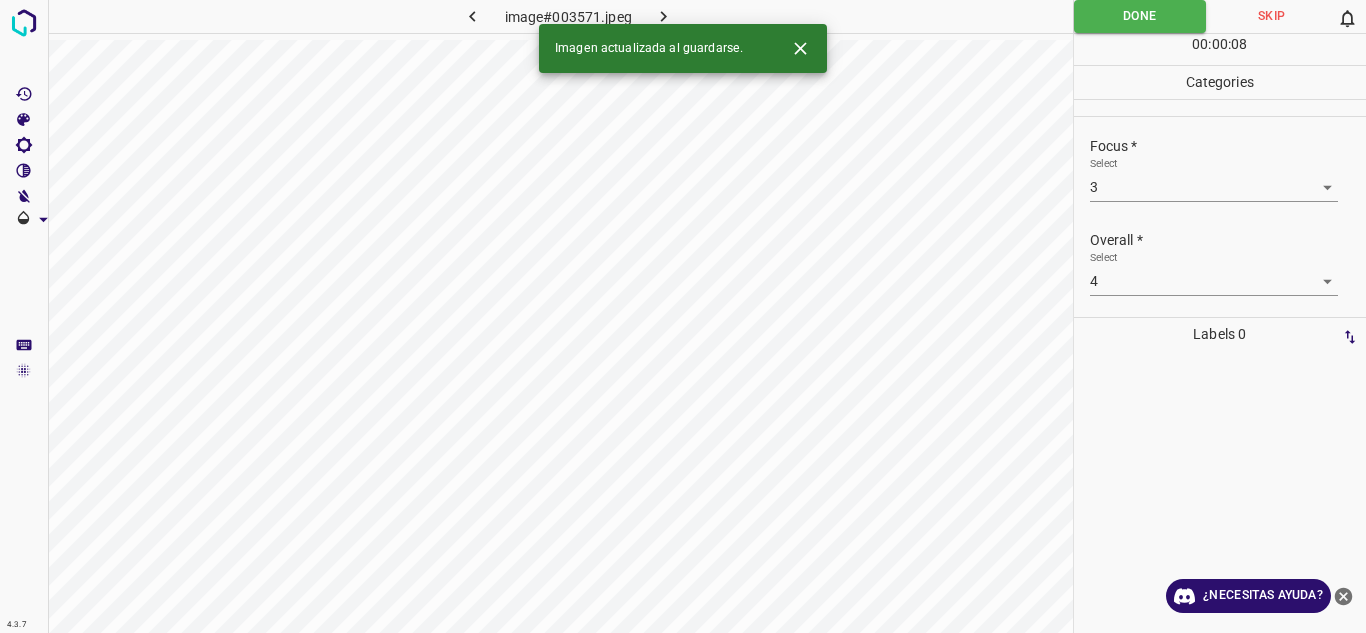 click at bounding box center (1215, 359) 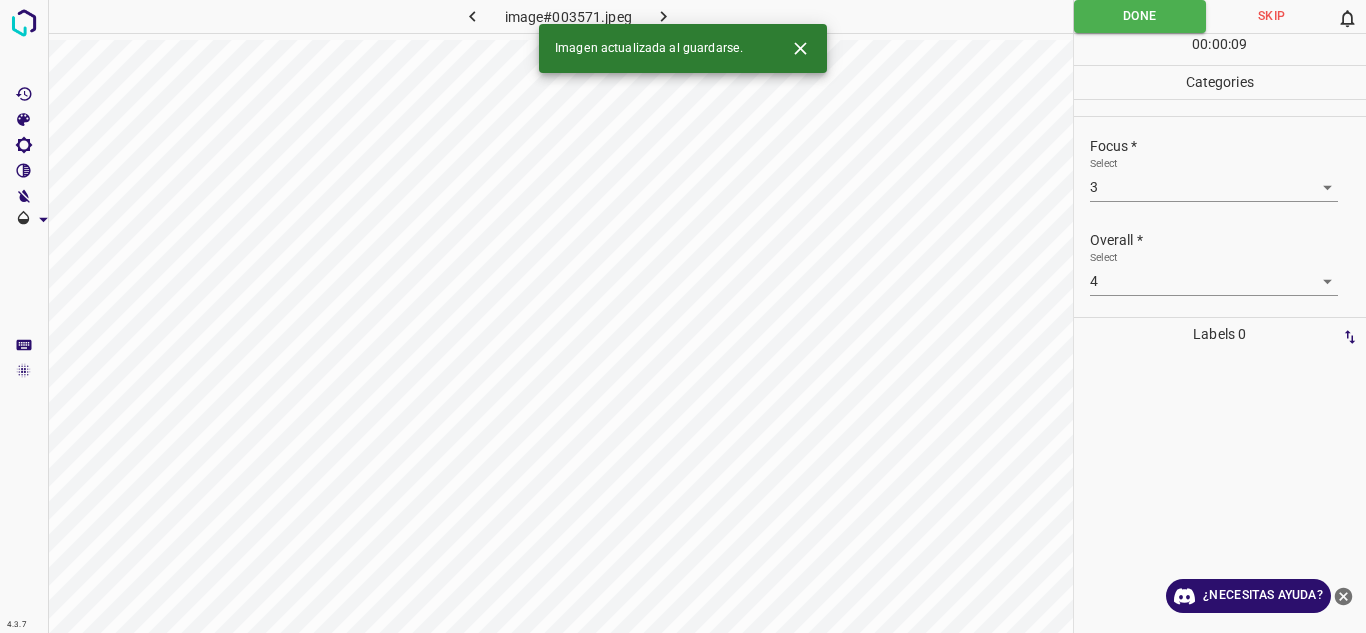 click 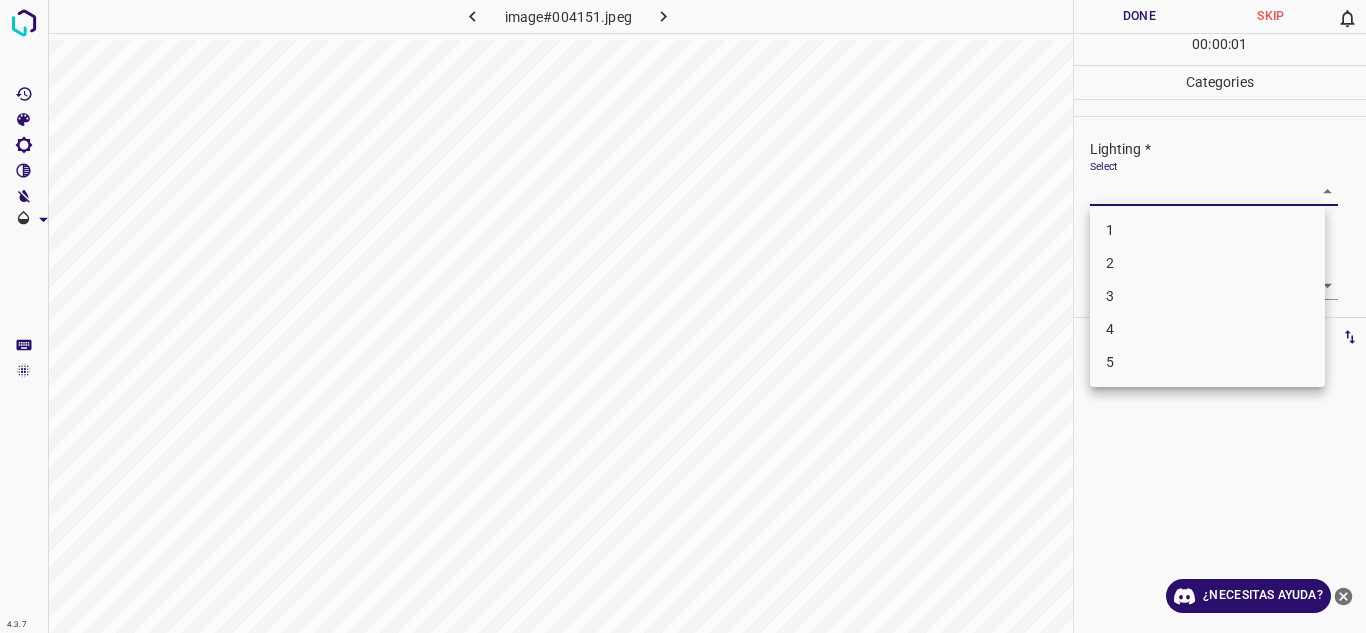 click on "4.3.7 image#004151.jpeg Done Skip 0 00   : 00   : 01   Categories Lighting *  Select ​ Focus *  Select ​ Overall *  Select ​ Labels   0 Categories 1 Lighting 2 Focus 3 Overall Tools Space Change between modes (Draw & Edit) I Auto labeling R Restore zoom M Zoom in N Zoom out Delete Delete selecte label Filters Z Restore filters X Saturation filter C Brightness filter V Contrast filter B Gray scale filter General O Download ¿Necesitas ayuda? Texto original Valora esta traducción Tu opinión servirá para ayudar a mejorar el Traductor de Google - Texto - Esconder - Borrar 1 2 3 4 5" at bounding box center (683, 316) 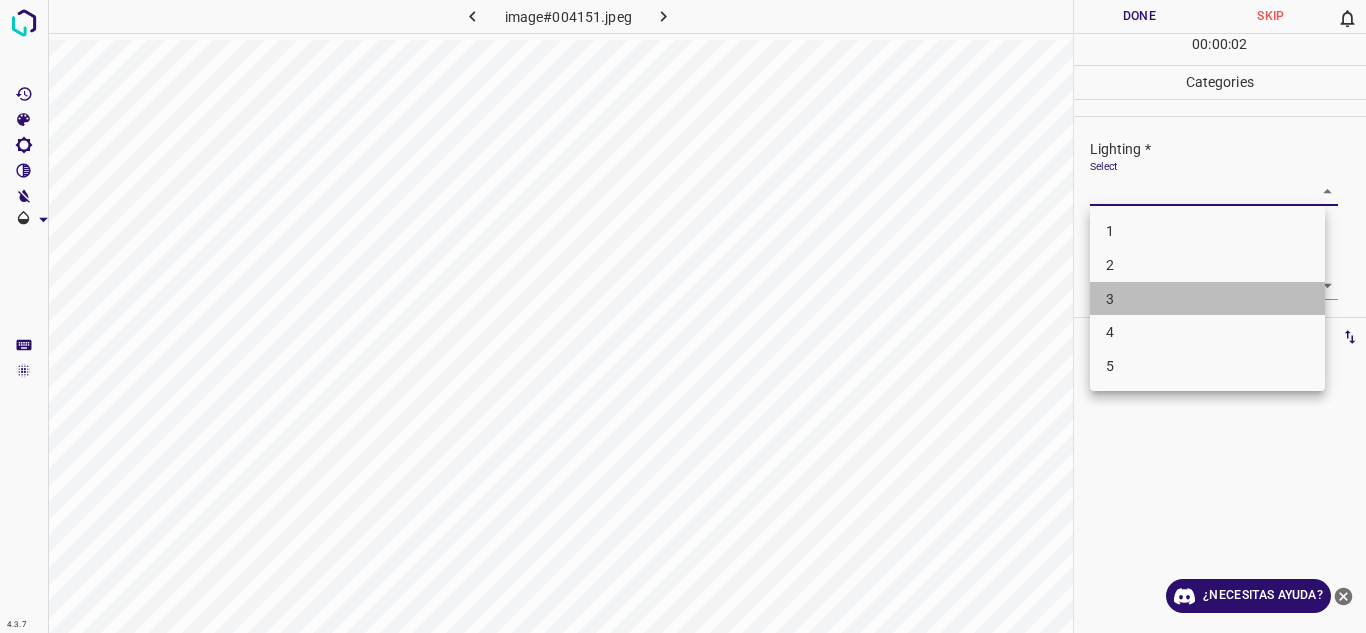 click on "3" at bounding box center (1207, 299) 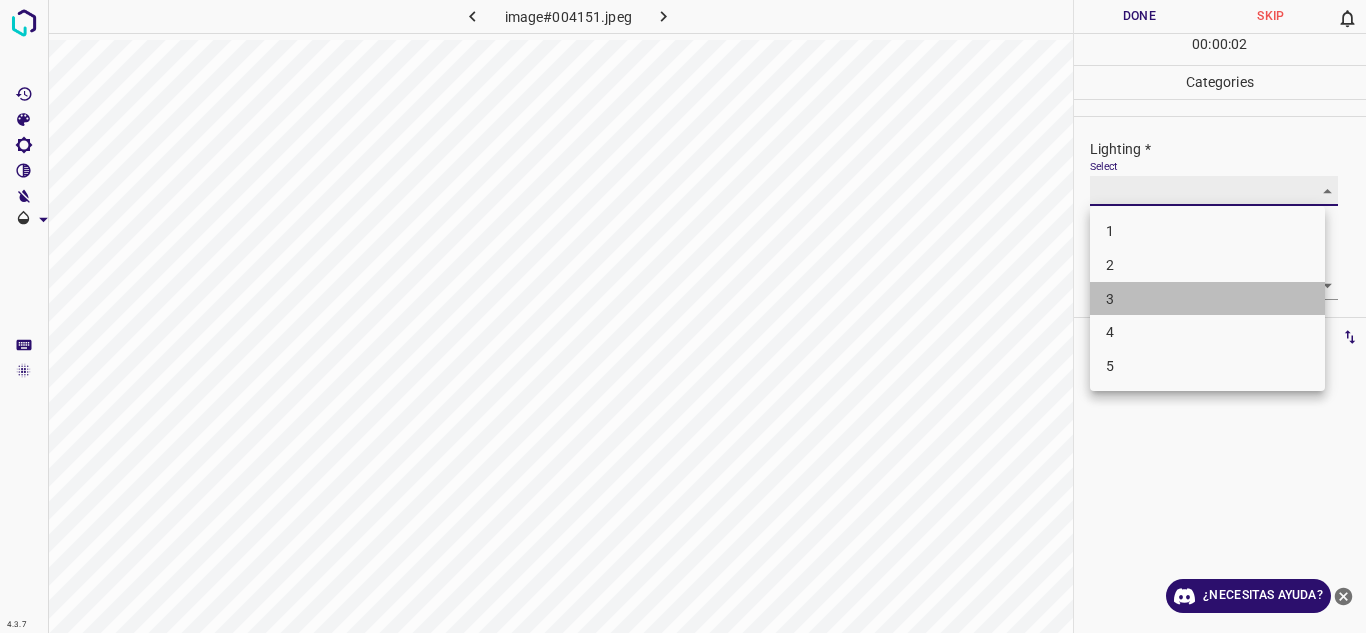 type on "3" 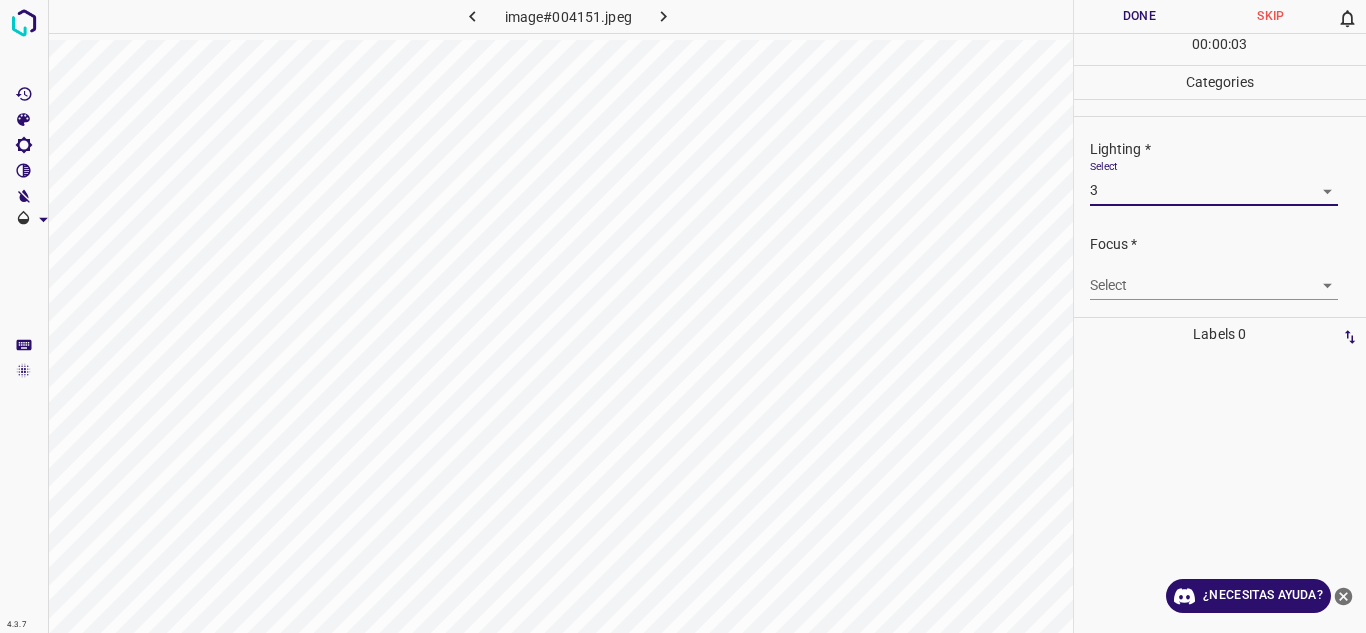 click on "4.3.7 image#004151.jpeg Done Skip 0 00   : 00   : 03   Categories Lighting *  Select 3 3 Focus *  Select ​ Overall *  Select ​ Labels   0 Categories 1 Lighting 2 Focus 3 Overall Tools Space Change between modes (Draw & Edit) I Auto labeling R Restore zoom M Zoom in N Zoom out Delete Delete selecte label Filters Z Restore filters X Saturation filter C Brightness filter V Contrast filter B Gray scale filter General O Download ¿Necesitas ayuda? Texto original Valora esta traducción Tu opinión servirá para ayudar a mejorar el Traductor de Google - Texto - Esconder - Borrar 1 2 3 4 5" at bounding box center (683, 316) 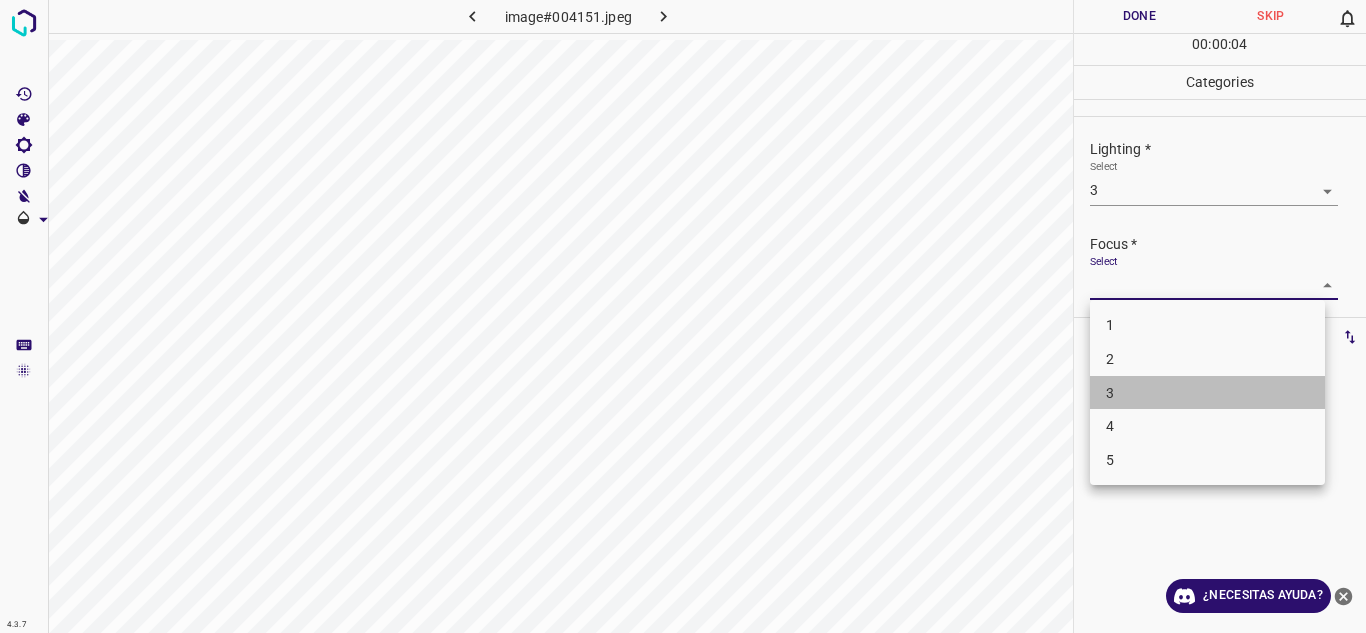 click on "3" at bounding box center [1207, 393] 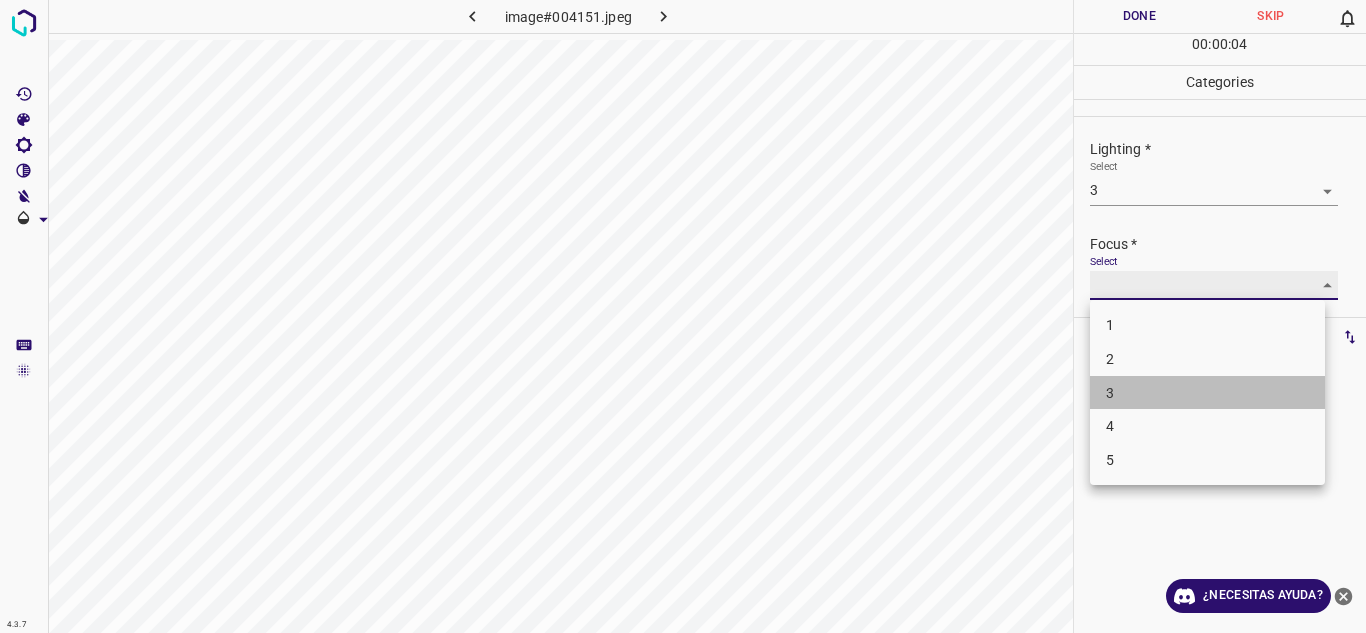 type on "3" 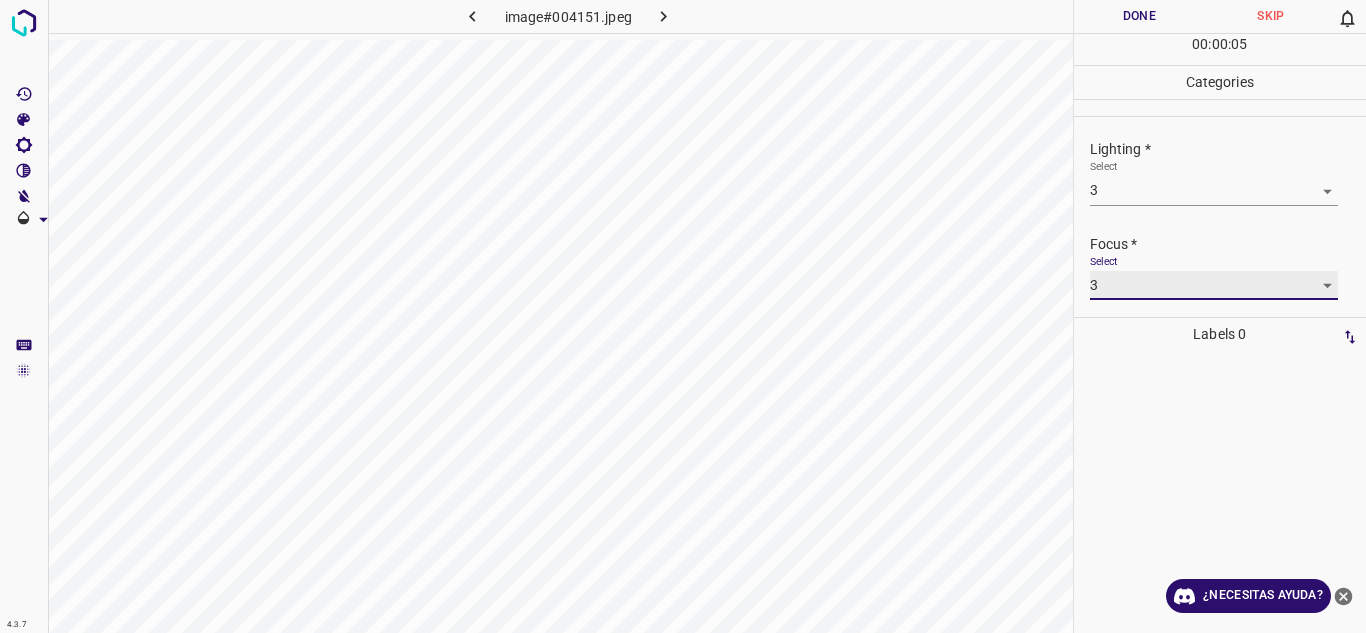 scroll, scrollTop: 98, scrollLeft: 0, axis: vertical 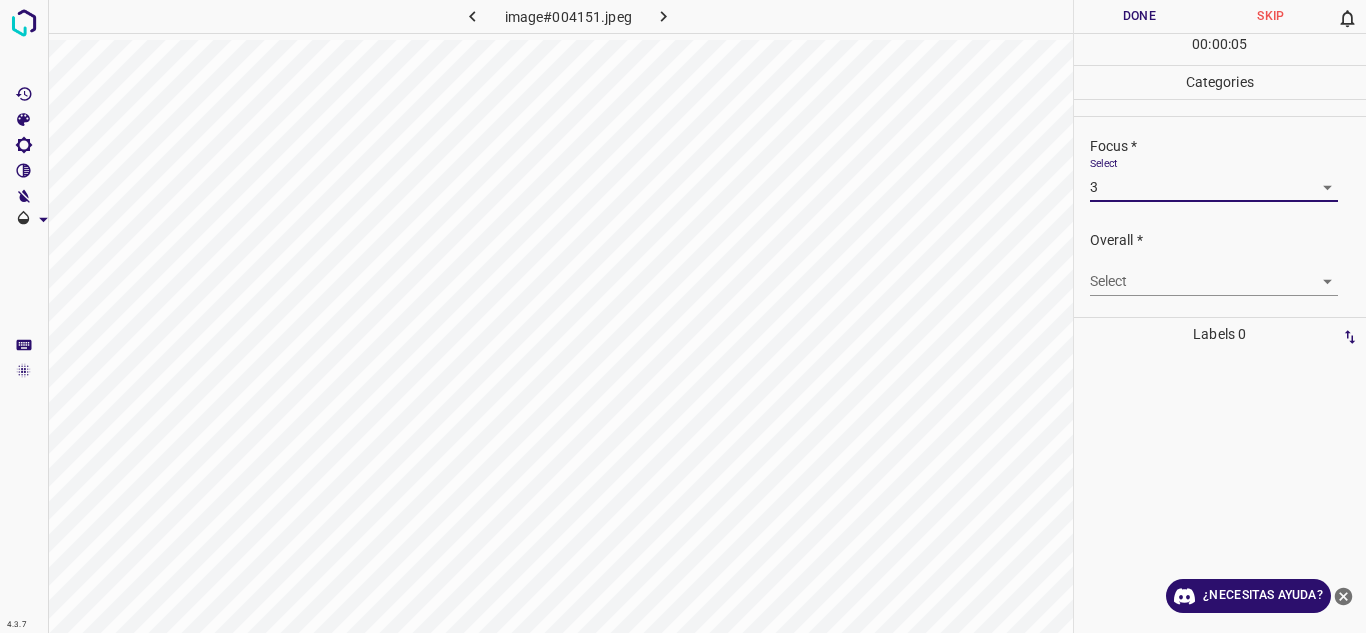 click on "4.3.7 image#004151.jpeg Done Skip 0 00   : 00   : 05   Categories Lighting *  Select 3 3 Focus *  Select 3 3 Overall *  Select ​ Labels   0 Categories 1 Lighting 2 Focus 3 Overall Tools Space Change between modes (Draw & Edit) I Auto labeling R Restore zoom M Zoom in N Zoom out Delete Delete selecte label Filters Z Restore filters X Saturation filter C Brightness filter V Contrast filter B Gray scale filter General O Download ¿Necesitas ayuda? Texto original Valora esta traducción Tu opinión servirá para ayudar a mejorar el Traductor de Google - Texto - Esconder - Borrar" at bounding box center [683, 316] 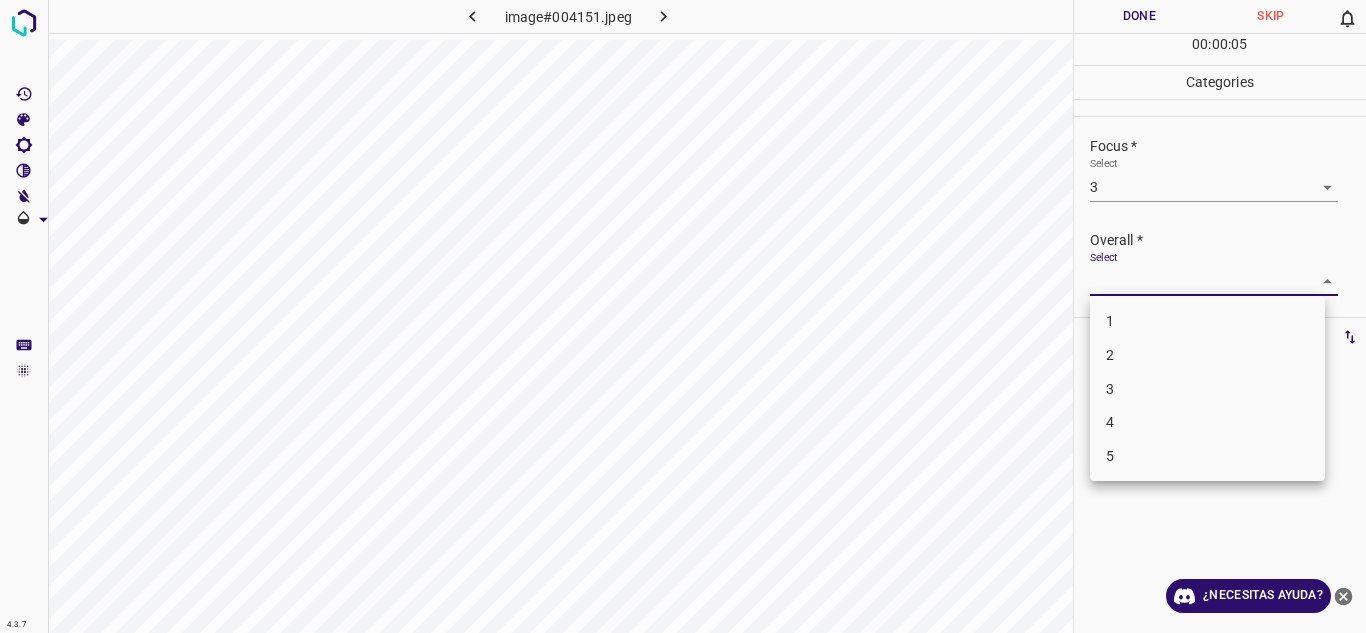 click on "3" at bounding box center (1207, 389) 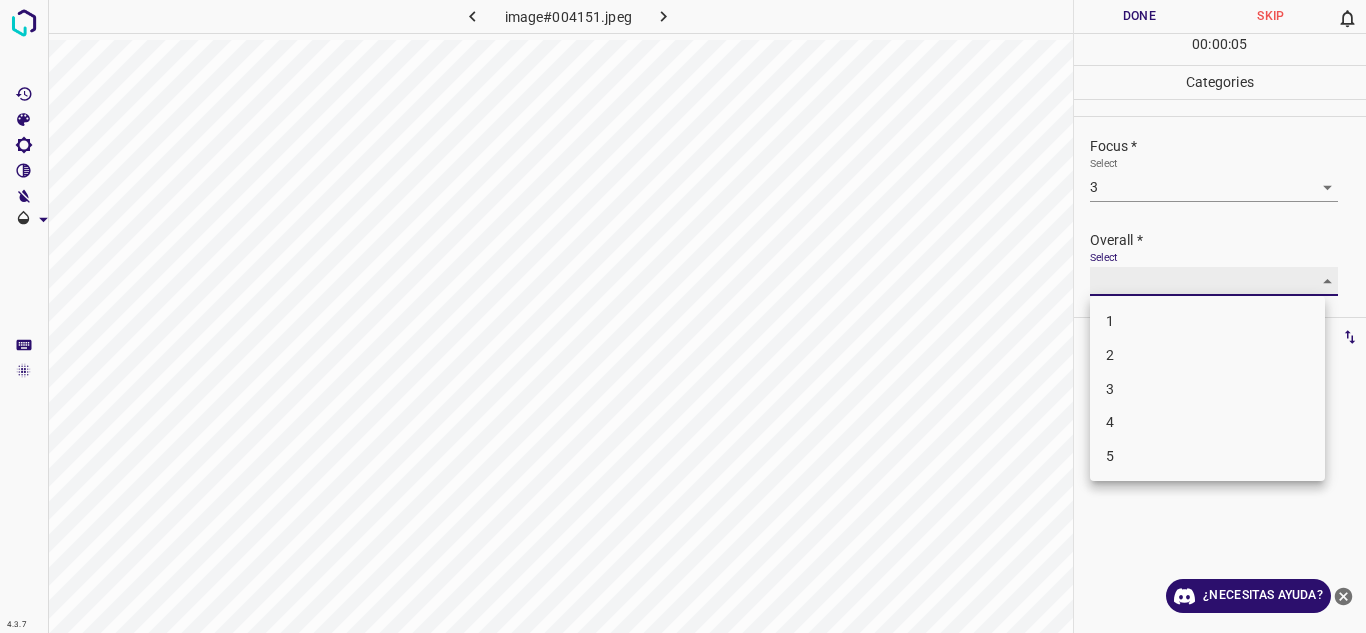 type on "3" 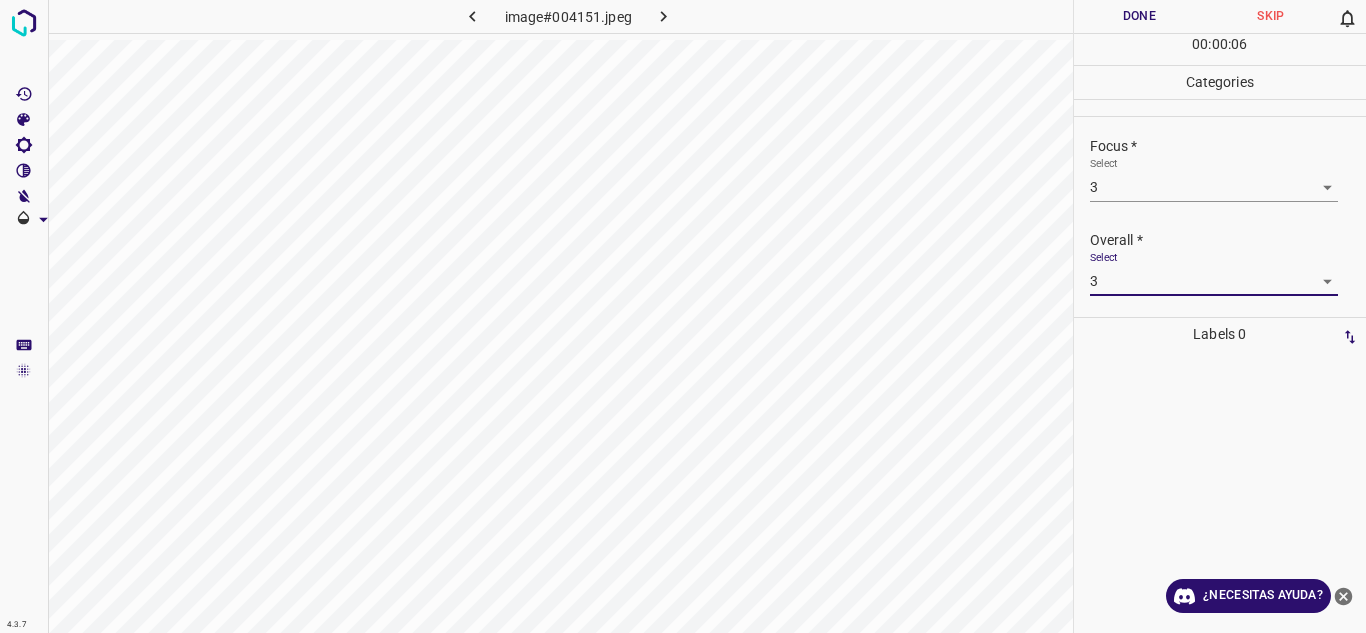 click on "Done" at bounding box center [1140, 16] 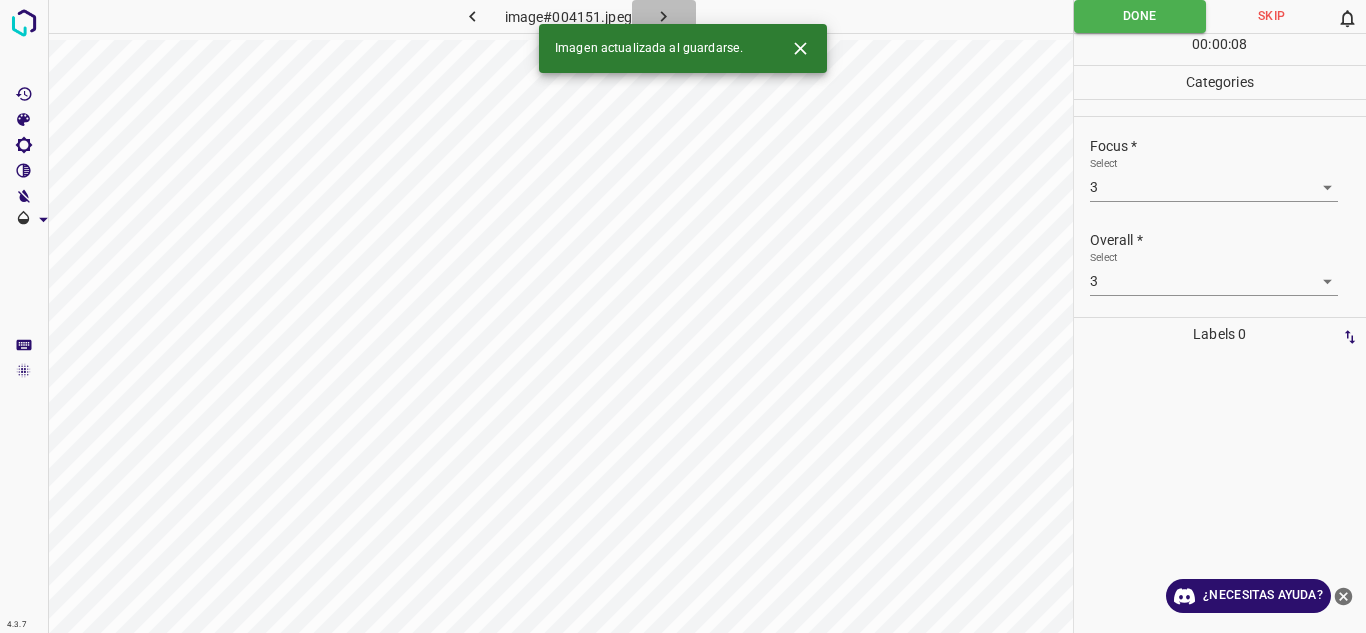 click 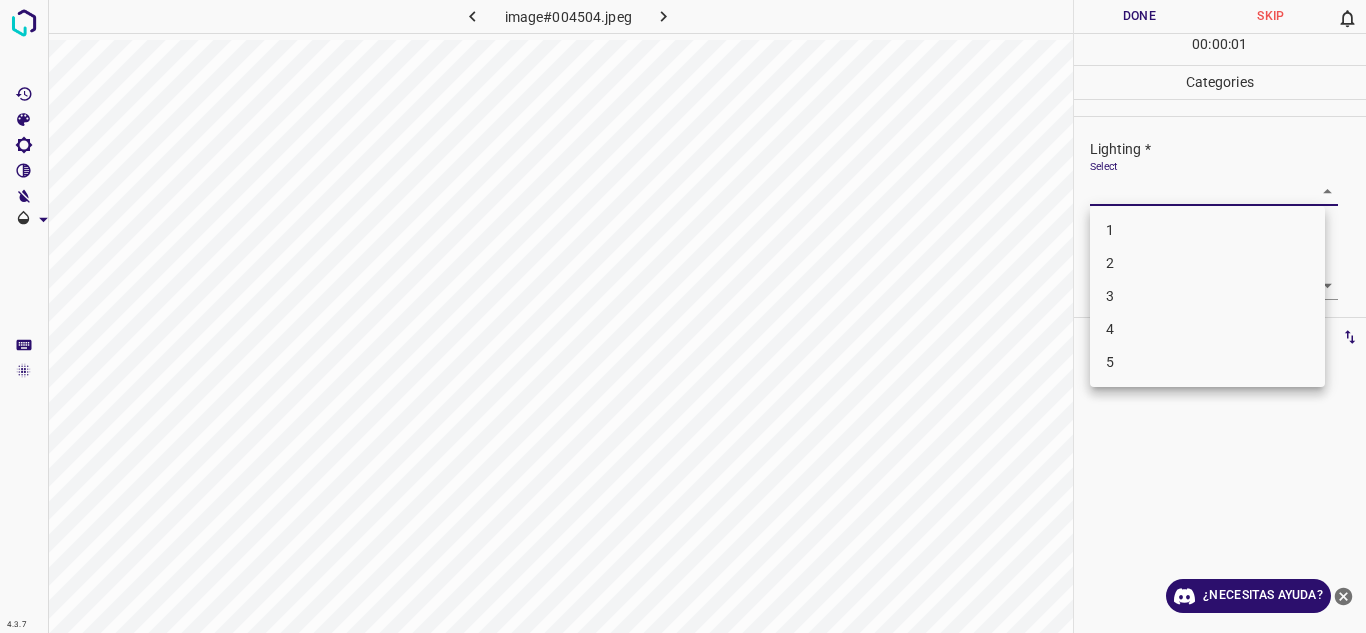 click on "4.3.7 image#004504.jpeg Done Skip 0 00   : 00   : 01   Categories Lighting *  Select ​ Focus *  Select ​ Overall *  Select ​ Labels   0 Categories 1 Lighting 2 Focus 3 Overall Tools Space Change between modes (Draw & Edit) I Auto labeling R Restore zoom M Zoom in N Zoom out Delete Delete selecte label Filters Z Restore filters X Saturation filter C Brightness filter V Contrast filter B Gray scale filter General O Download ¿Necesitas ayuda? Texto original Valora esta traducción Tu opinión servirá para ayudar a mejorar el Traductor de Google - Texto - Esconder - Borrar 1 2 3 4 5" at bounding box center [683, 316] 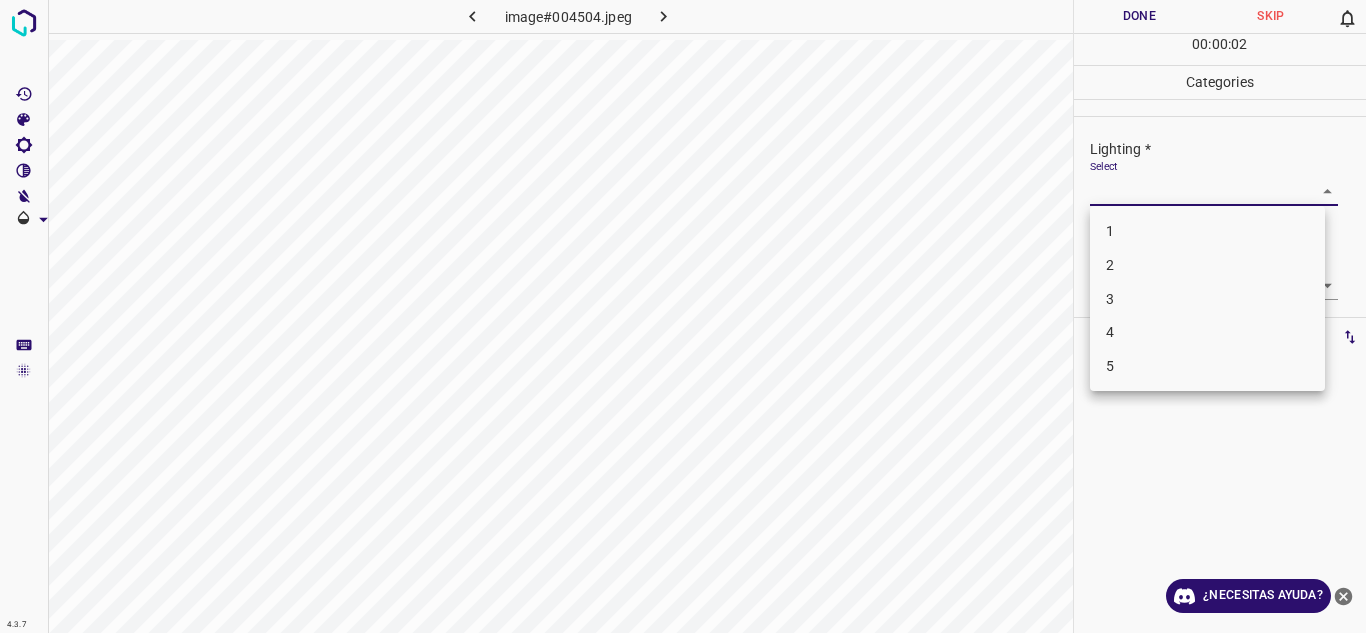 click on "4" at bounding box center (1207, 332) 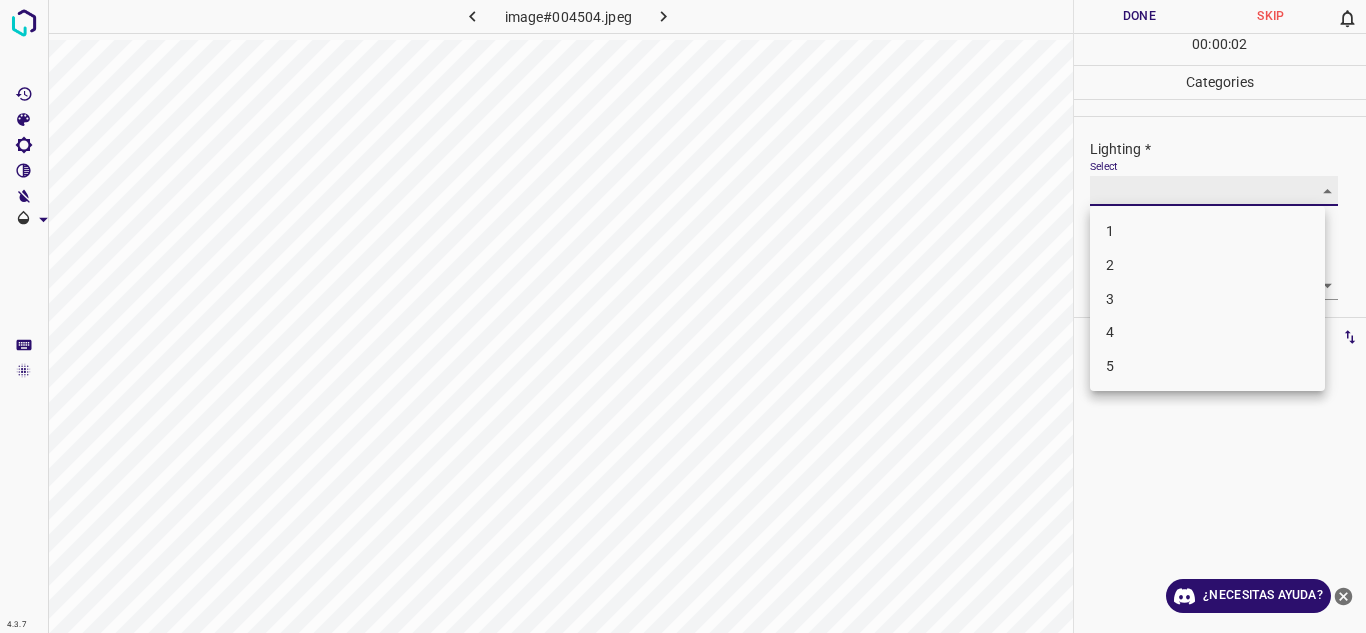 type on "4" 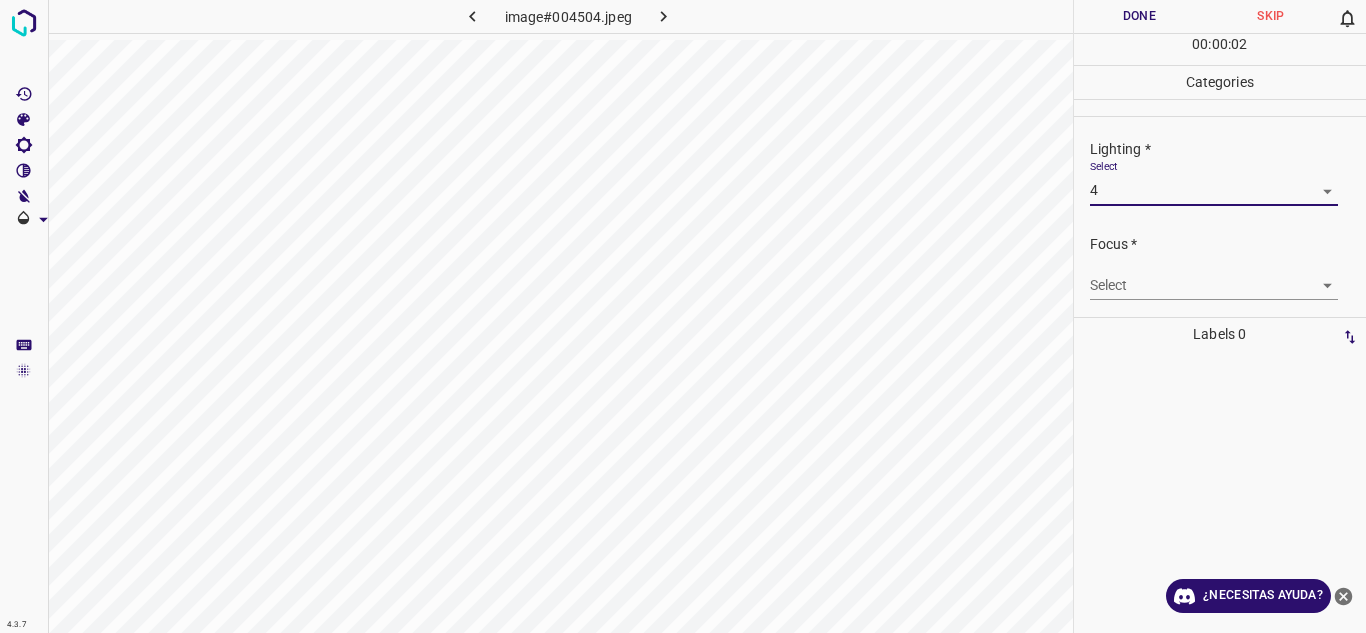 click on "4.3.7 image#004504.jpeg Done Skip 0 00   : 00   : 02   Categories Lighting *  Select 4 4 Focus *  Select ​ Overall *  Select ​ Labels   0 Categories 1 Lighting 2 Focus 3 Overall Tools Space Change between modes (Draw & Edit) I Auto labeling R Restore zoom M Zoom in N Zoom out Delete Delete selecte label Filters Z Restore filters X Saturation filter C Brightness filter V Contrast filter B Gray scale filter General O Download ¿Necesitas ayuda? Texto original Valora esta traducción Tu opinión servirá para ayudar a mejorar el Traductor de Google - Texto - Esconder - Borrar 1 2 3 4 5" at bounding box center (683, 316) 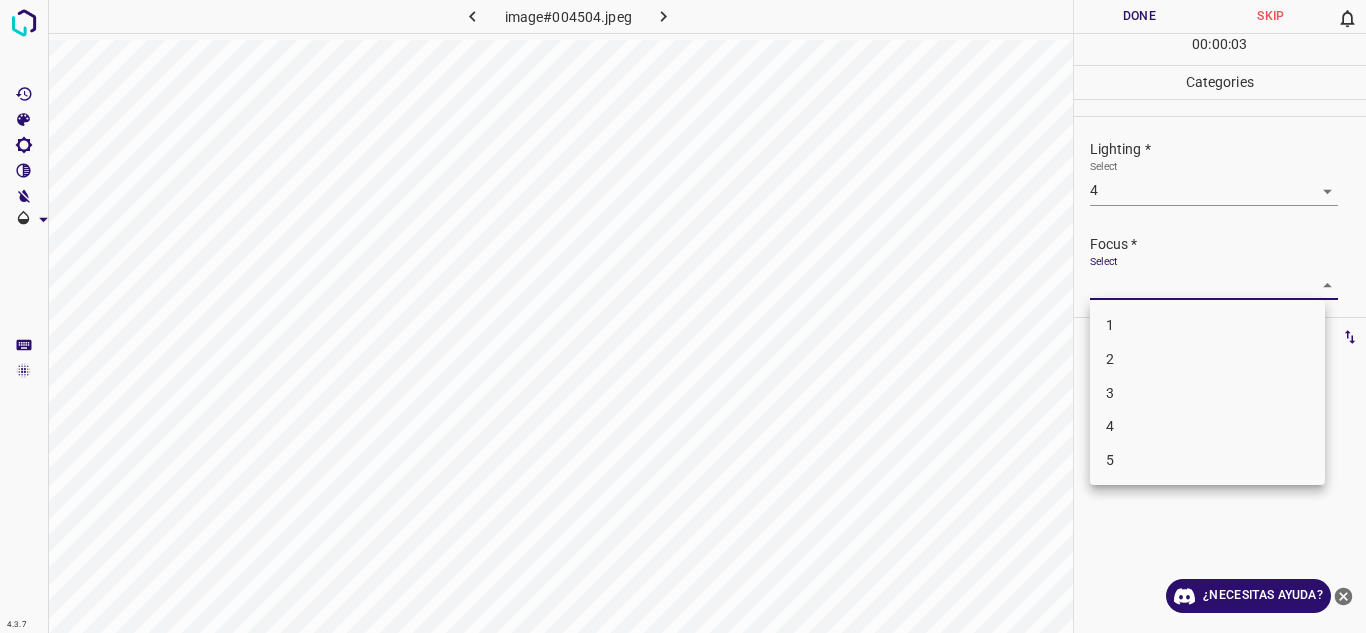 drag, startPoint x: 1167, startPoint y: 388, endPoint x: 1191, endPoint y: 373, distance: 28.301943 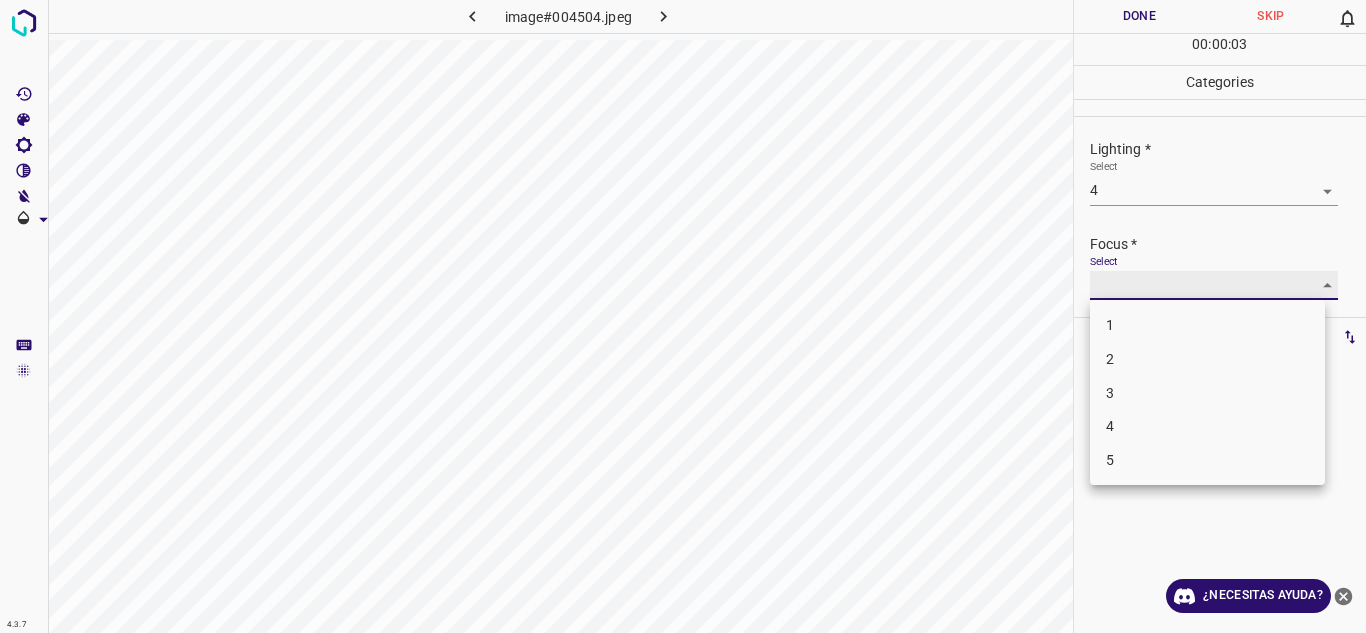 type on "3" 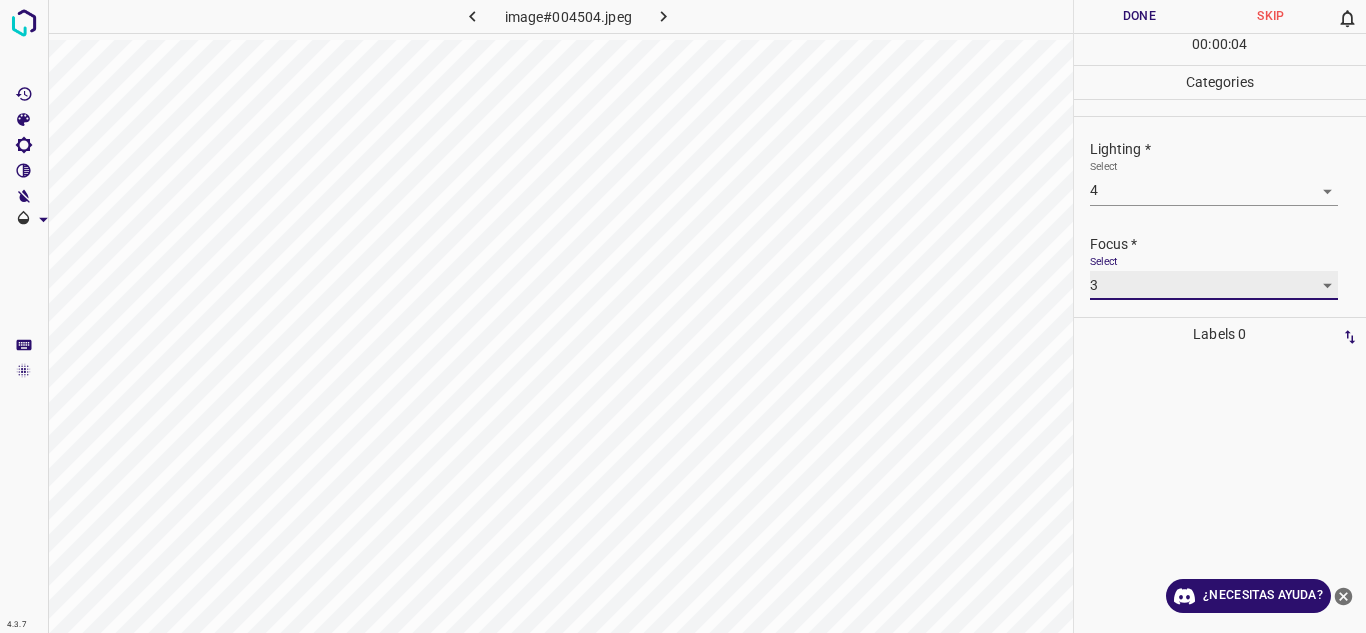 scroll, scrollTop: 98, scrollLeft: 0, axis: vertical 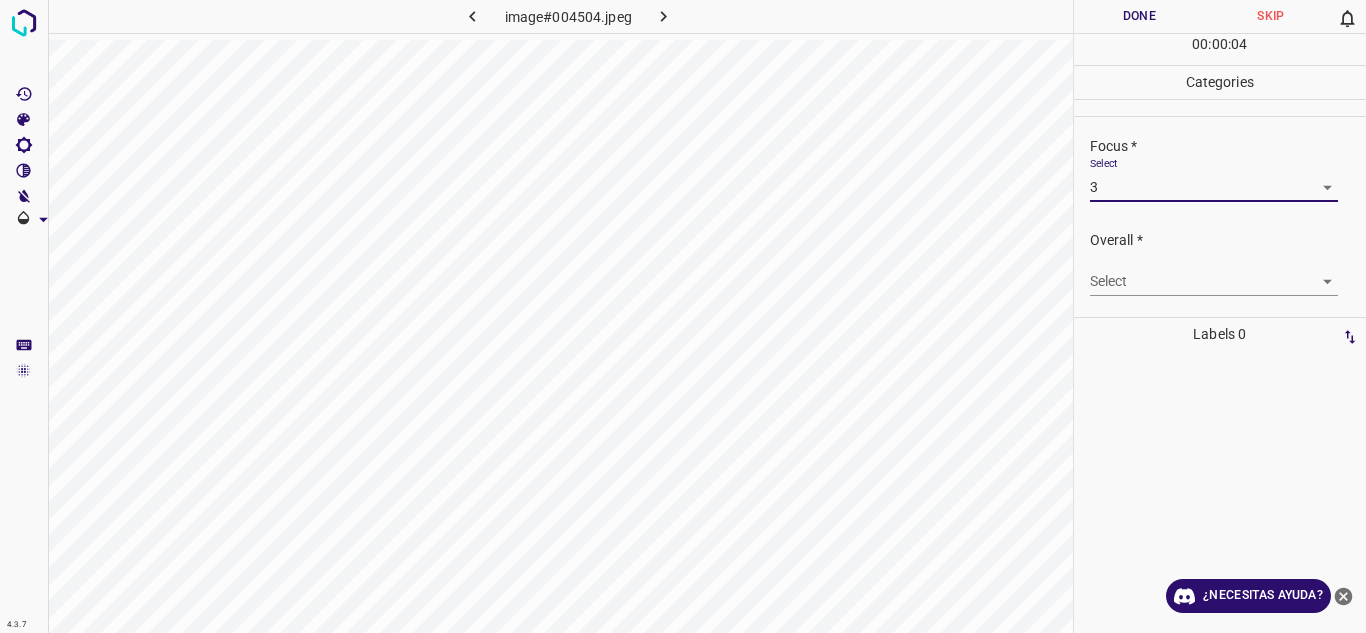 click on "4.3.7 image#004504.jpeg Done Skip 0 00   : 00   : 04   Categories Lighting *  Select 4 4 Focus *  Select 3 3 Overall *  Select ​ Labels   0 Categories 1 Lighting 2 Focus 3 Overall Tools Space Change between modes (Draw & Edit) I Auto labeling R Restore zoom M Zoom in N Zoom out Delete Delete selecte label Filters Z Restore filters X Saturation filter C Brightness filter V Contrast filter B Gray scale filter General O Download ¿Necesitas ayuda? Texto original Valora esta traducción Tu opinión servirá para ayudar a mejorar el Traductor de Google - Texto - Esconder - Borrar" at bounding box center [683, 316] 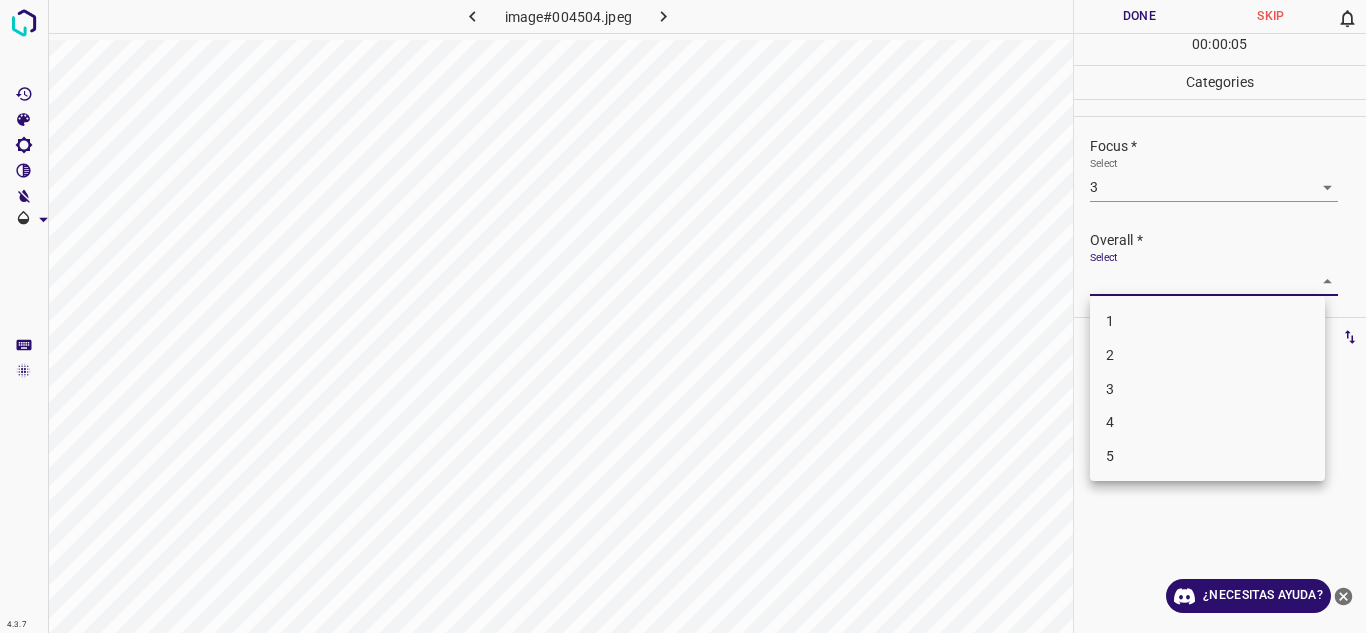 click on "4" at bounding box center [1207, 422] 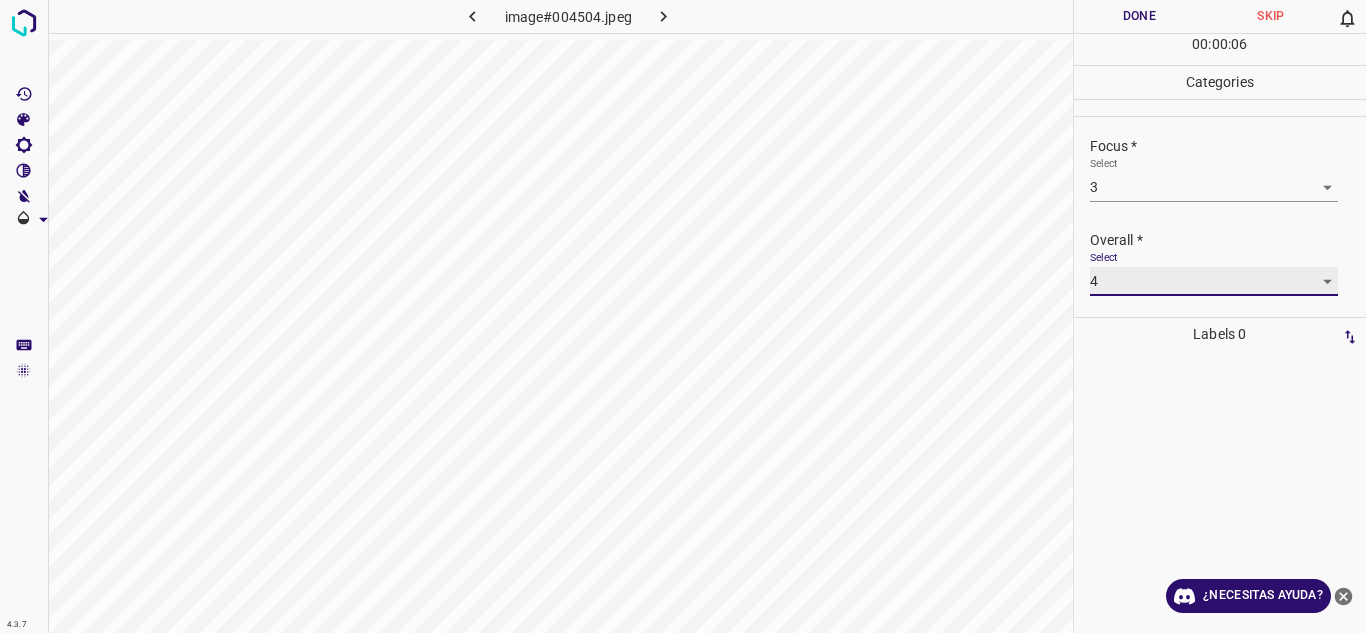 type on "4" 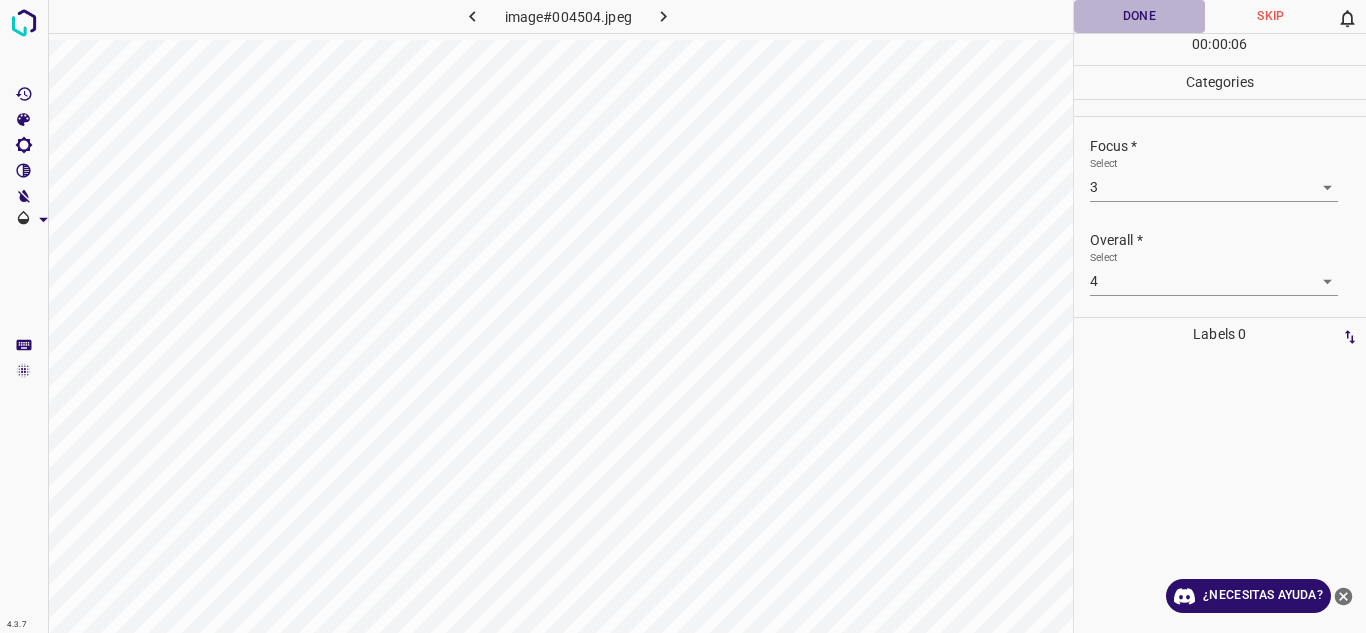 click on "Done" at bounding box center (1140, 16) 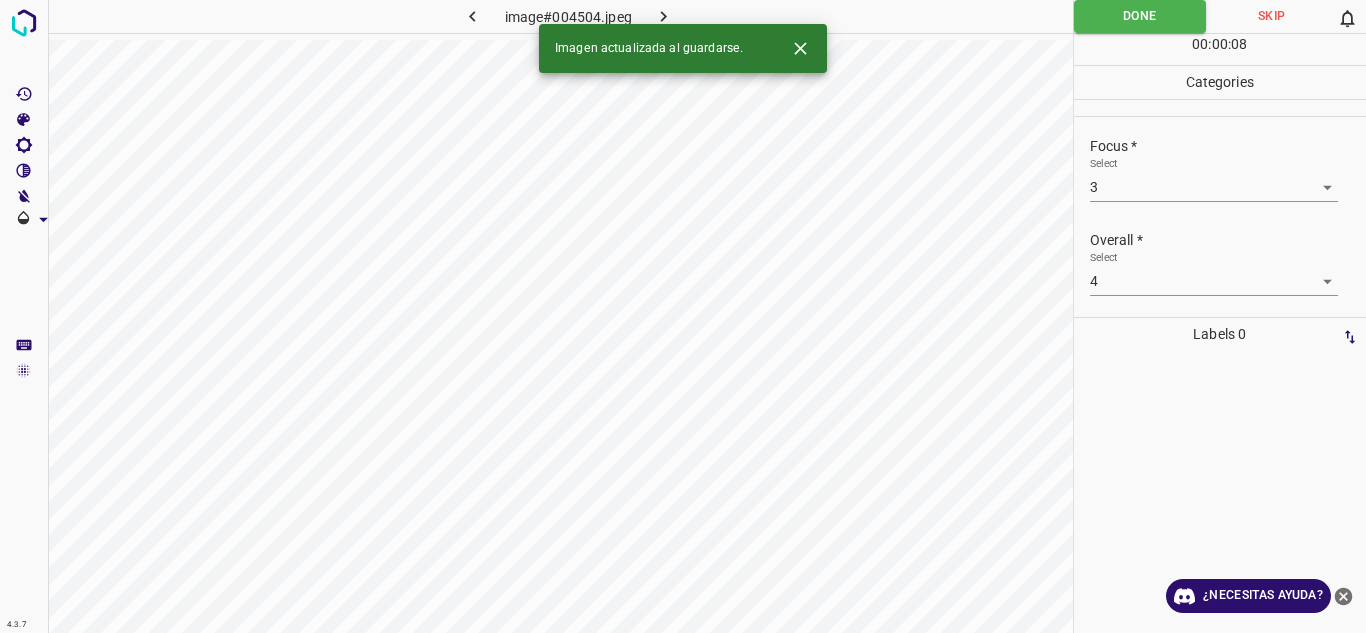 click at bounding box center (664, 16) 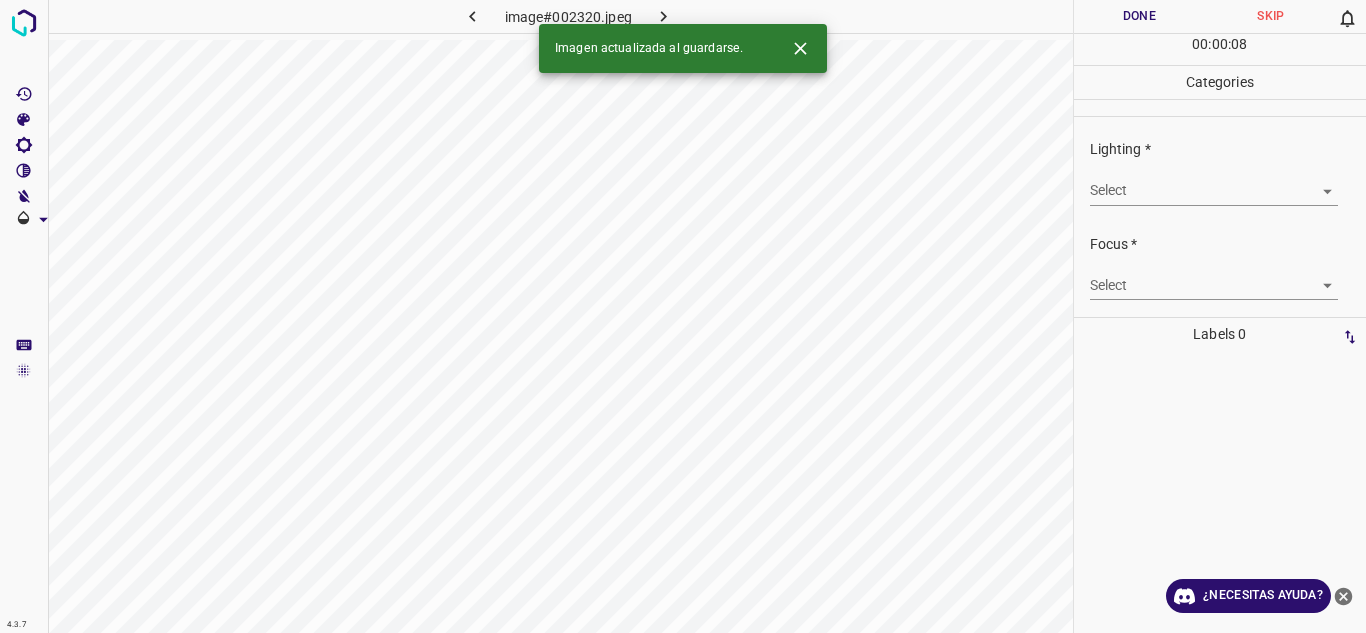click on "4.3.7 image#002320.jpeg Done Skip 0 00   : 00   : 08   Categories Lighting *  Select ​ Focus *  Select ​ Overall *  Select ​ Labels   0 Categories 1 Lighting 2 Focus 3 Overall Tools Space Change between modes (Draw & Edit) I Auto labeling R Restore zoom M Zoom in N Zoom out Delete Delete selecte label Filters Z Restore filters X Saturation filter C Brightness filter V Contrast filter B Gray scale filter General O Download Imagen actualizada al guardarse. ¿Necesitas ayuda? Texto original Valora esta traducción Tu opinión servirá para ayudar a mejorar el Traductor de Google - Texto - Esconder - Borrar" at bounding box center (683, 316) 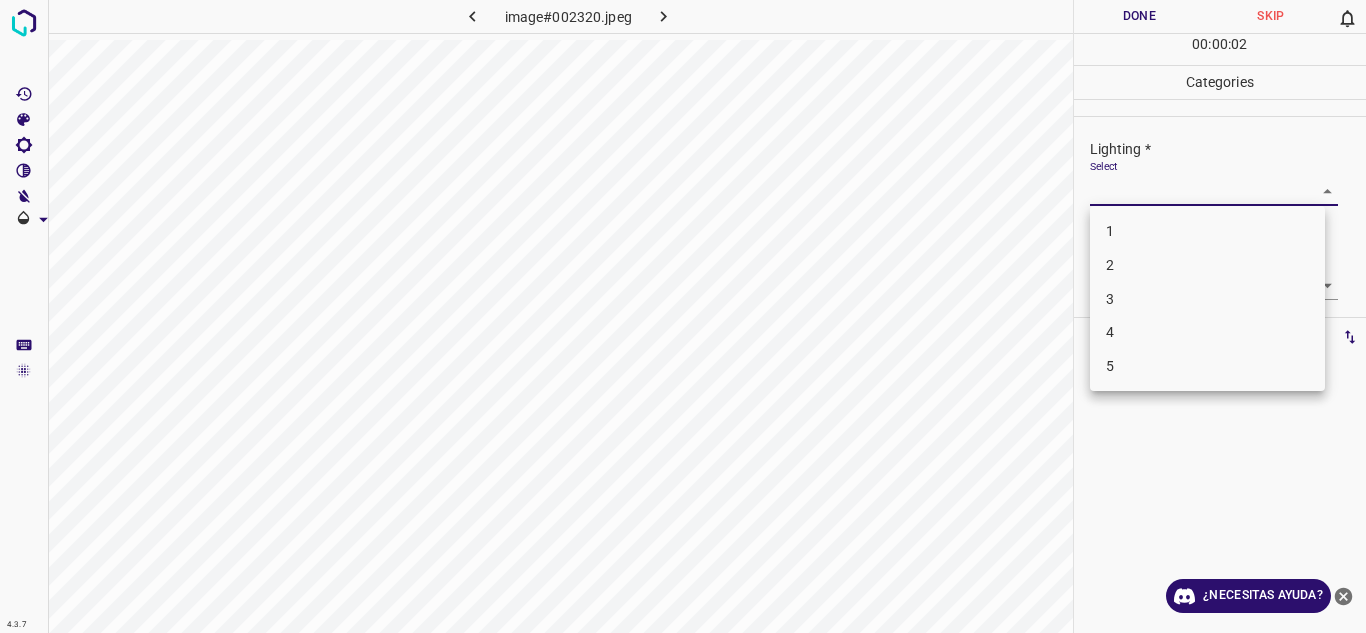 click on "4" at bounding box center (1207, 332) 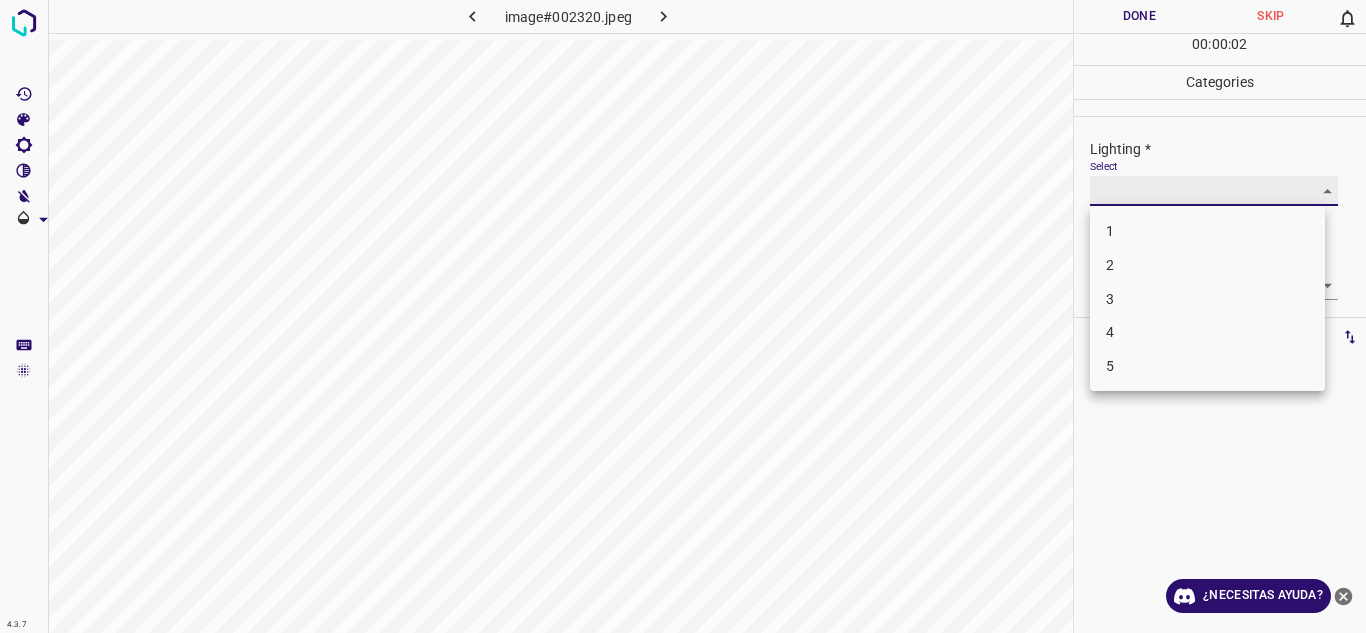 type on "4" 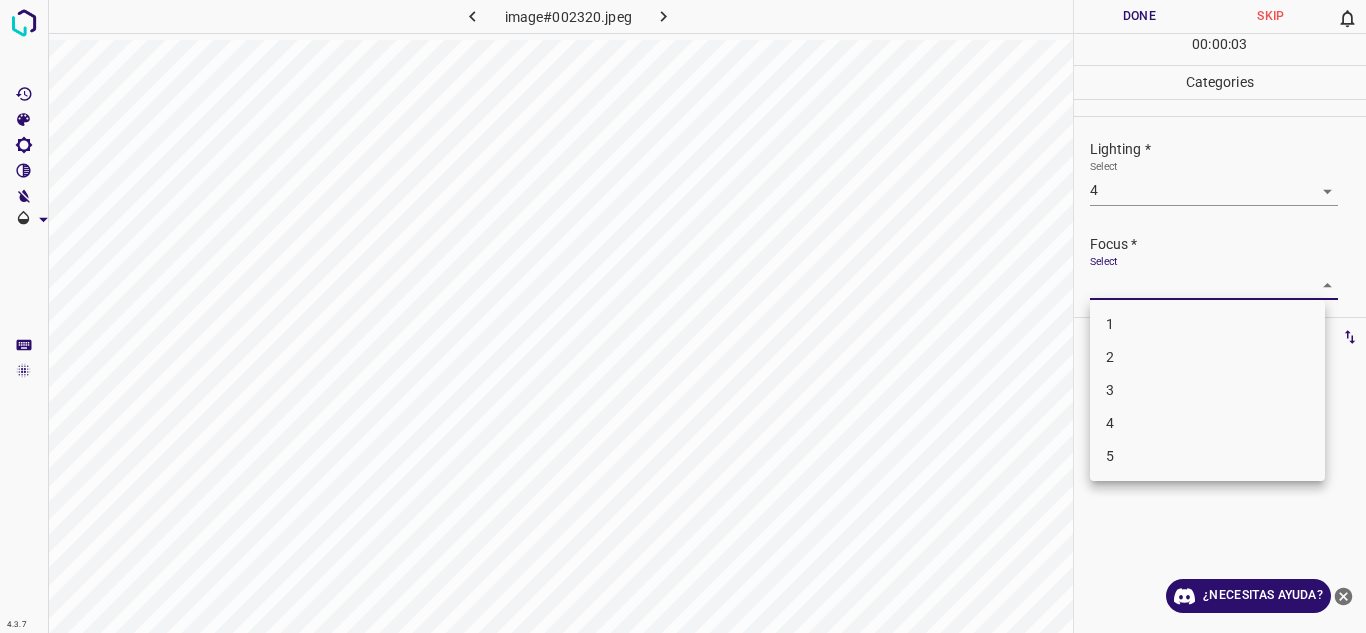 drag, startPoint x: 1319, startPoint y: 282, endPoint x: 1211, endPoint y: 348, distance: 126.57014 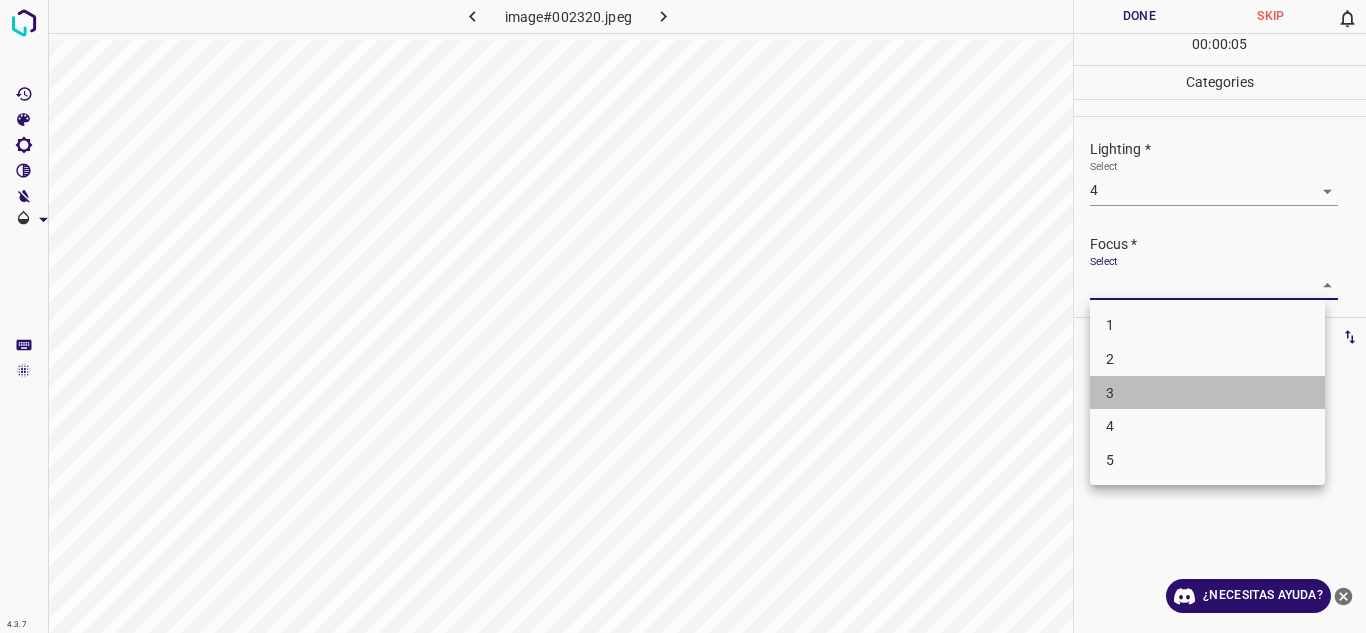 click on "3" at bounding box center [1207, 393] 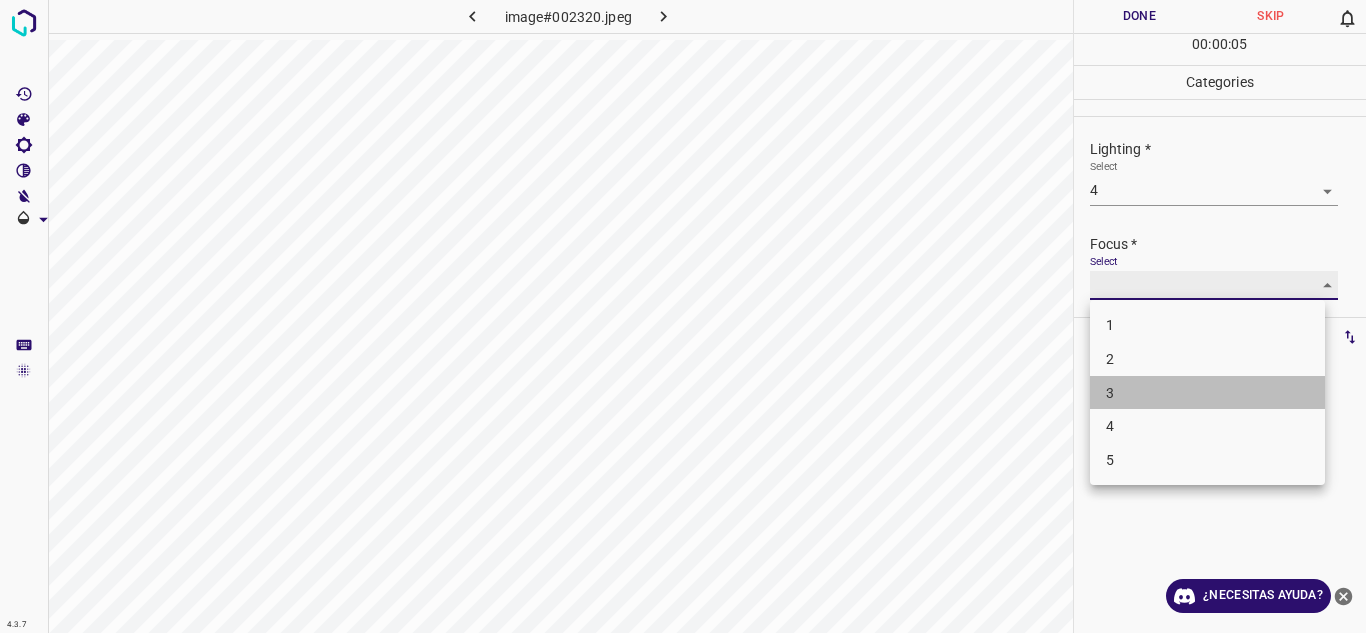 type on "3" 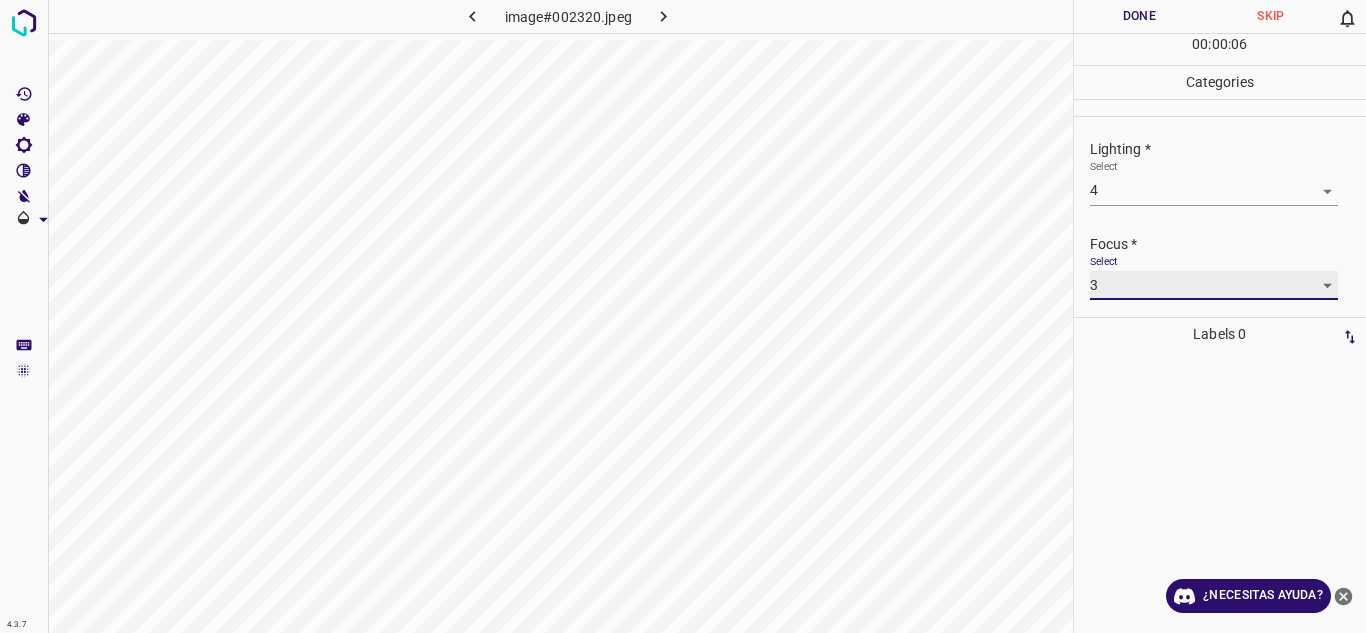 scroll, scrollTop: 98, scrollLeft: 0, axis: vertical 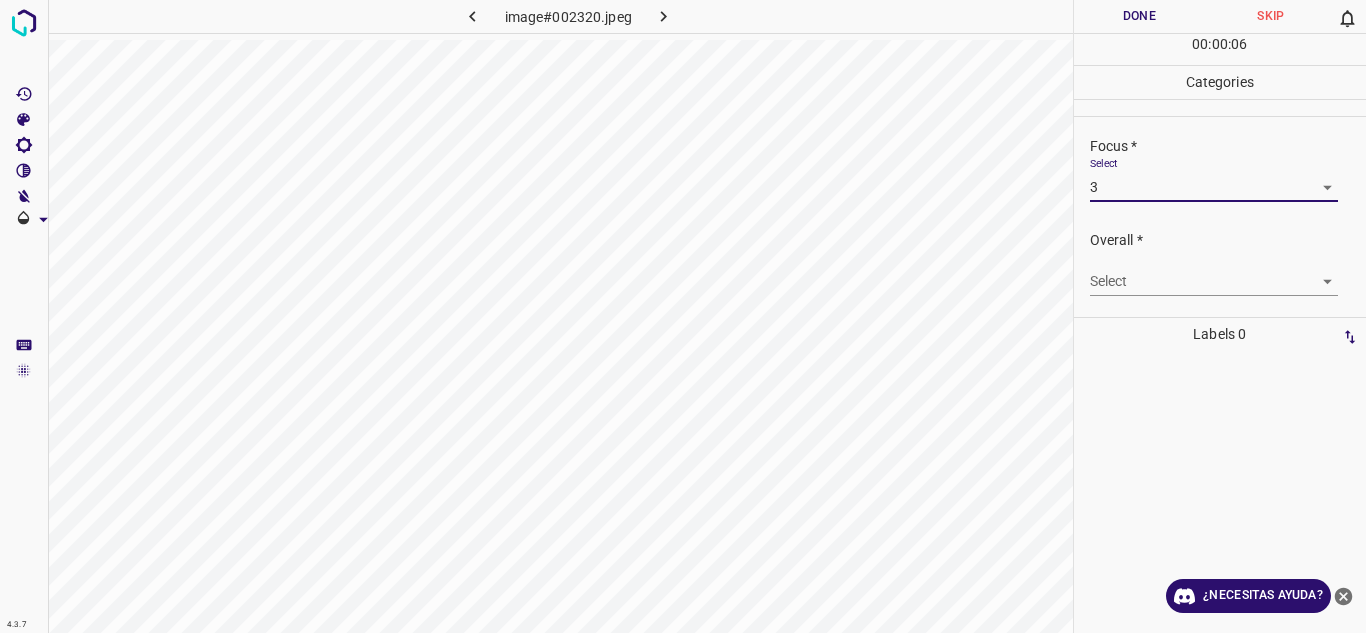click on "Select ​" at bounding box center [1214, 273] 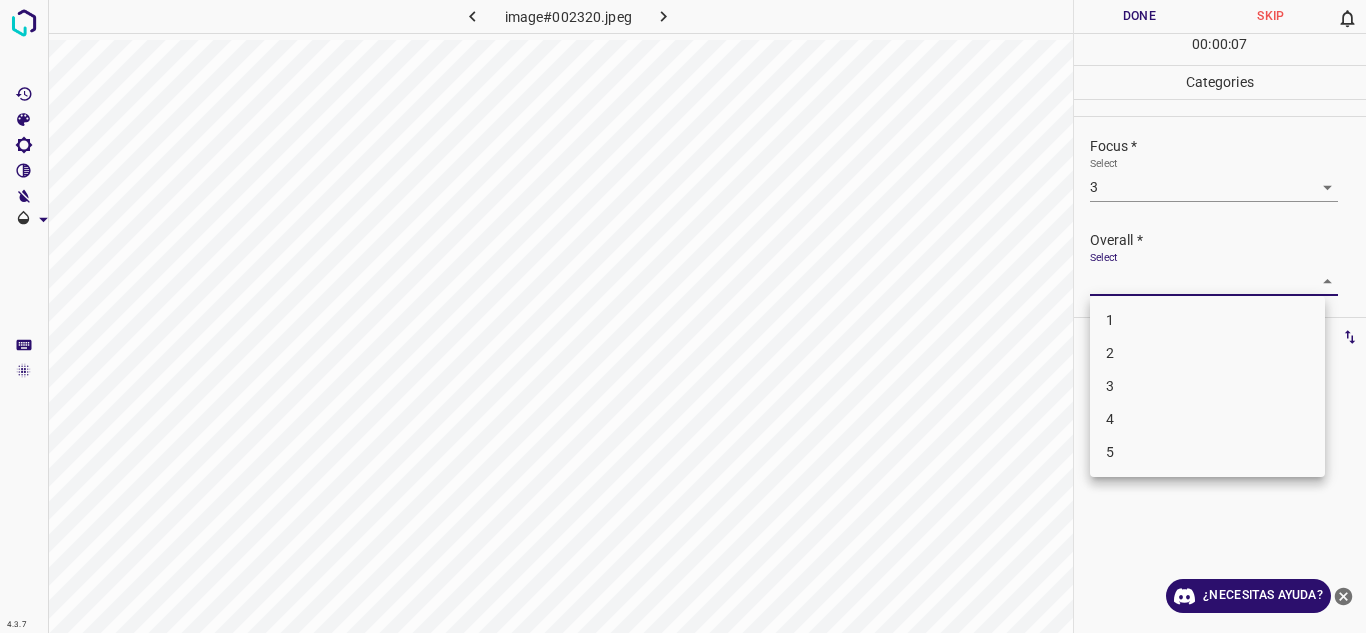 drag, startPoint x: 1320, startPoint y: 274, endPoint x: 1223, endPoint y: 341, distance: 117.88978 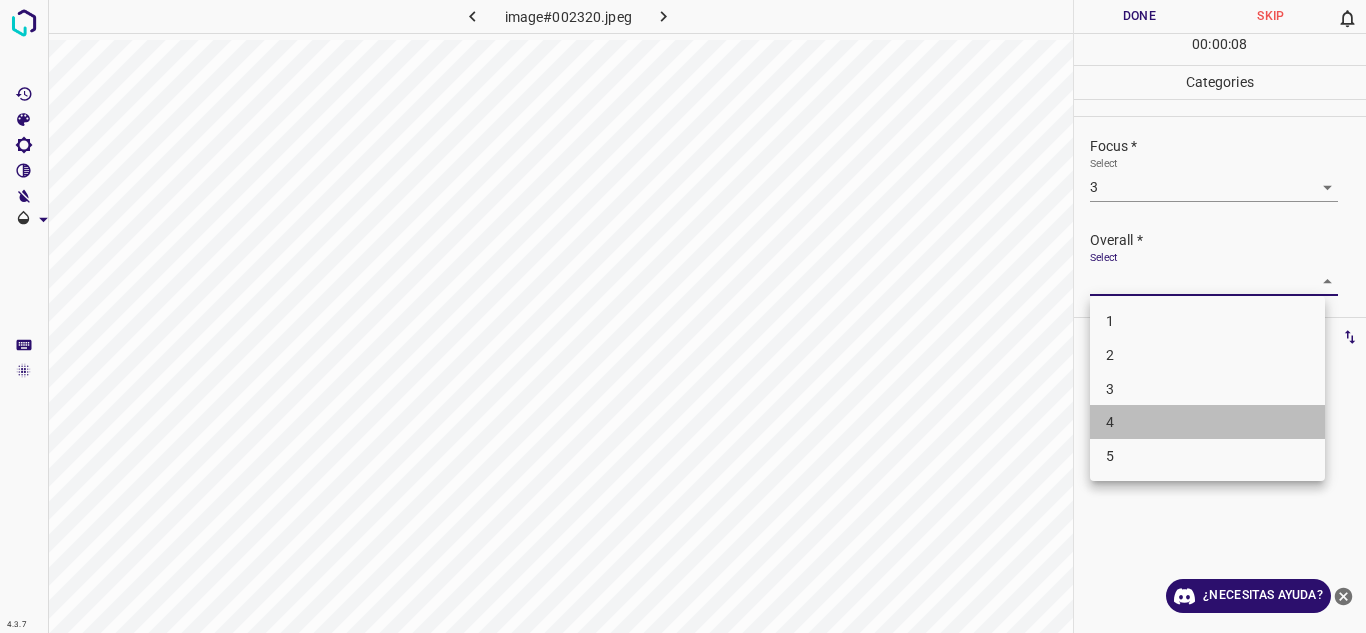 click on "4" at bounding box center (1207, 422) 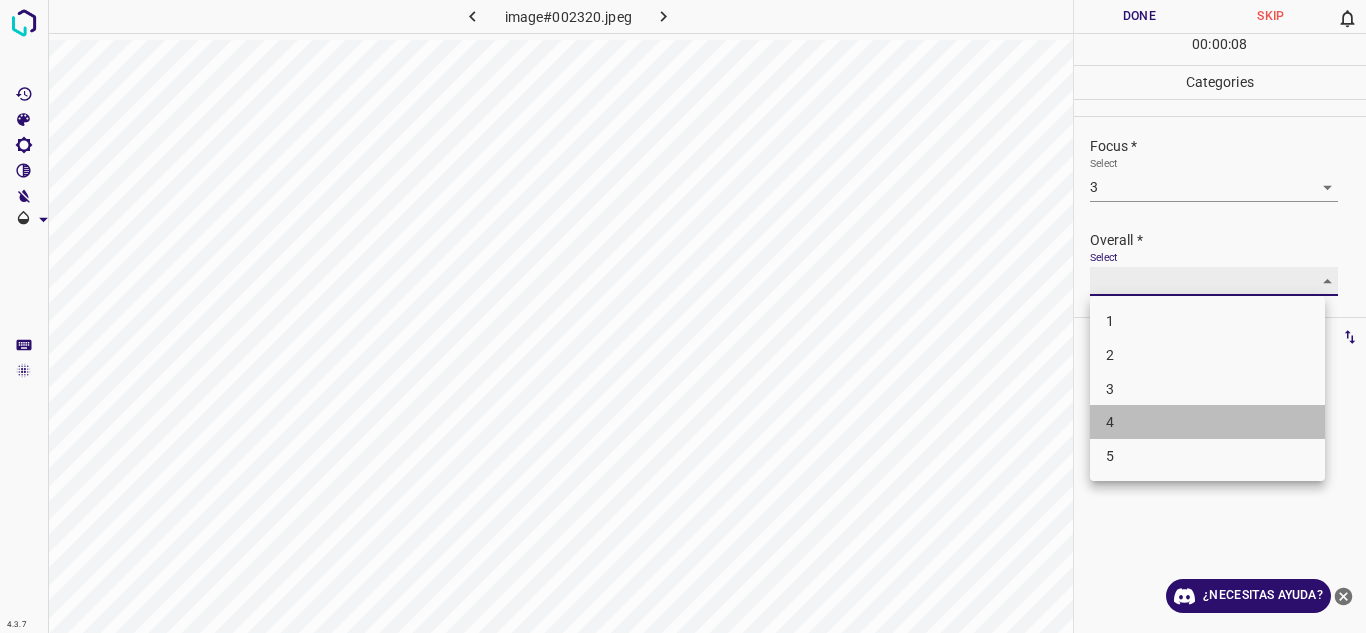 type on "4" 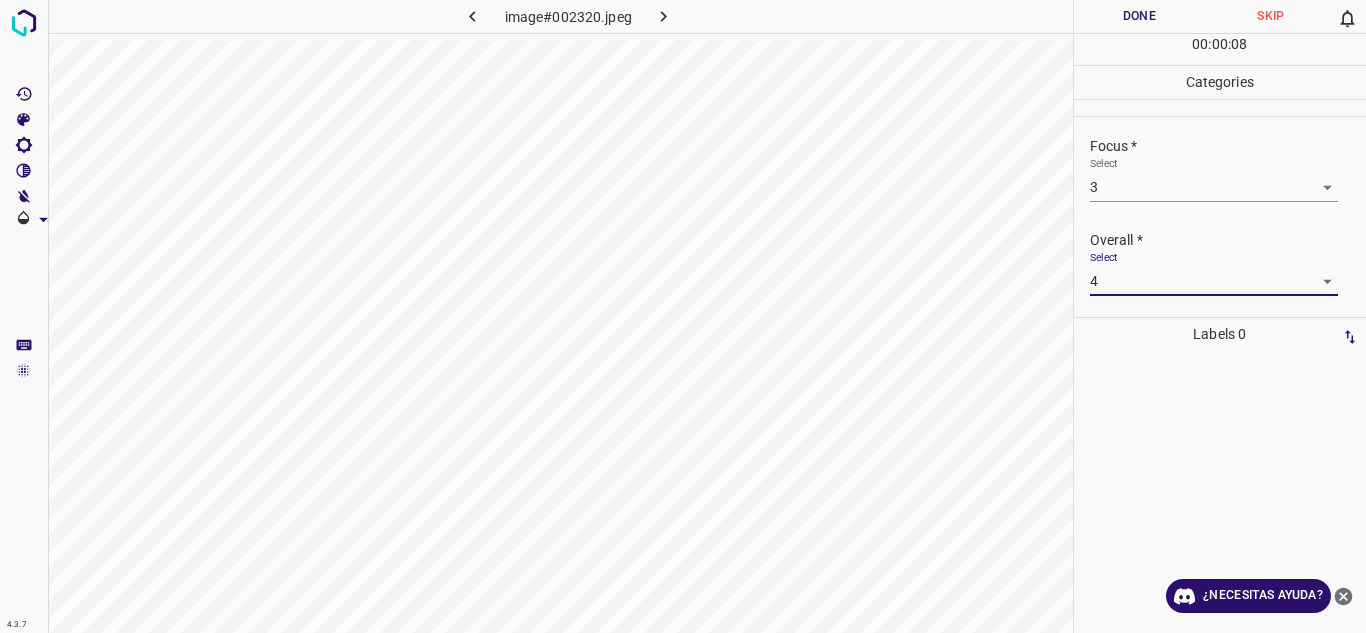 click on "Done" at bounding box center (1140, 16) 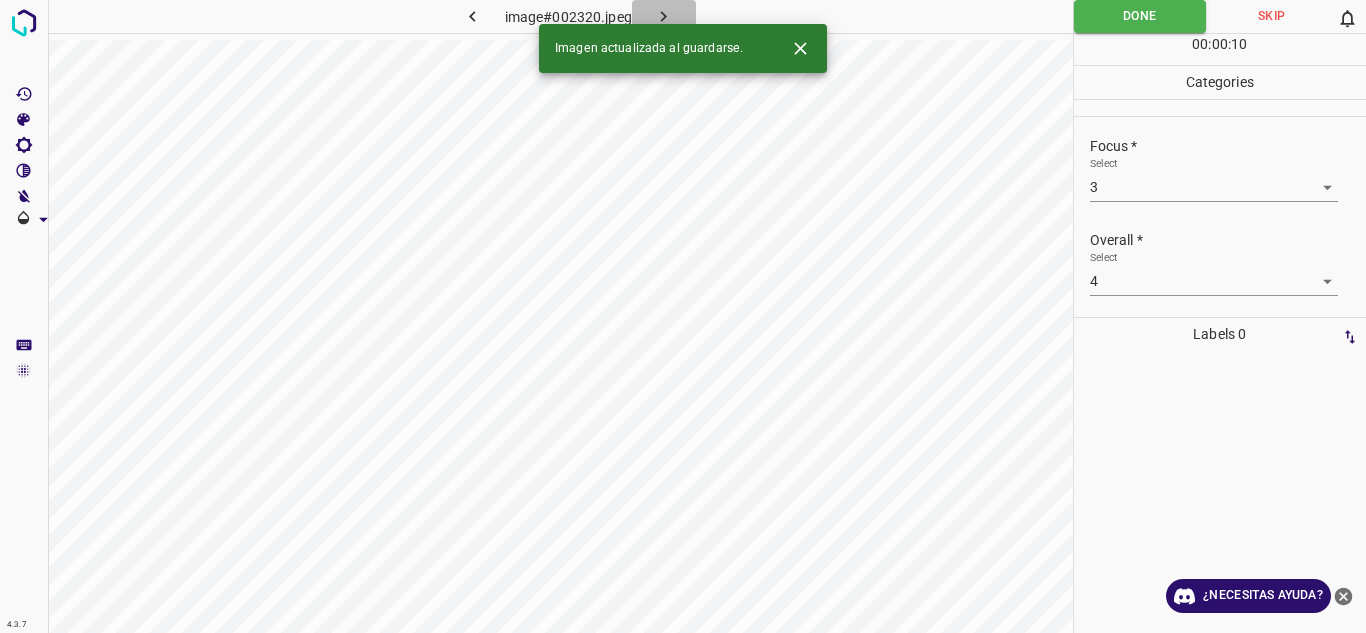 click 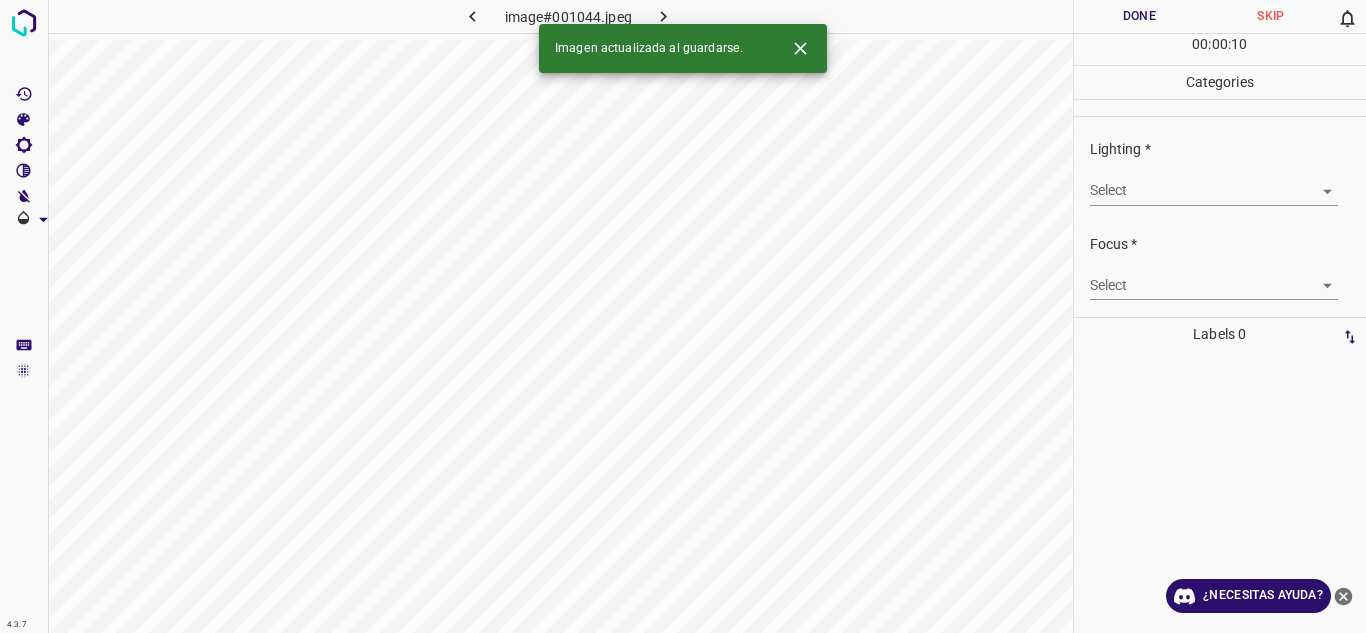 click on "4.3.7 image#001044.jpeg Done Skip 0 00   : 00   : 10   Categories Lighting *  Select ​ Focus *  Select ​ Overall *  Select ​ Labels   0 Categories 1 Lighting 2 Focus 3 Overall Tools Space Change between modes (Draw & Edit) I Auto labeling R Restore zoom M Zoom in N Zoom out Delete Delete selecte label Filters Z Restore filters X Saturation filter C Brightness filter V Contrast filter B Gray scale filter General O Download Imagen actualizada al guardarse. ¿Necesitas ayuda? Texto original Valora esta traducción Tu opinión servirá para ayudar a mejorar el Traductor de Google - Texto - Esconder - Borrar" at bounding box center (683, 316) 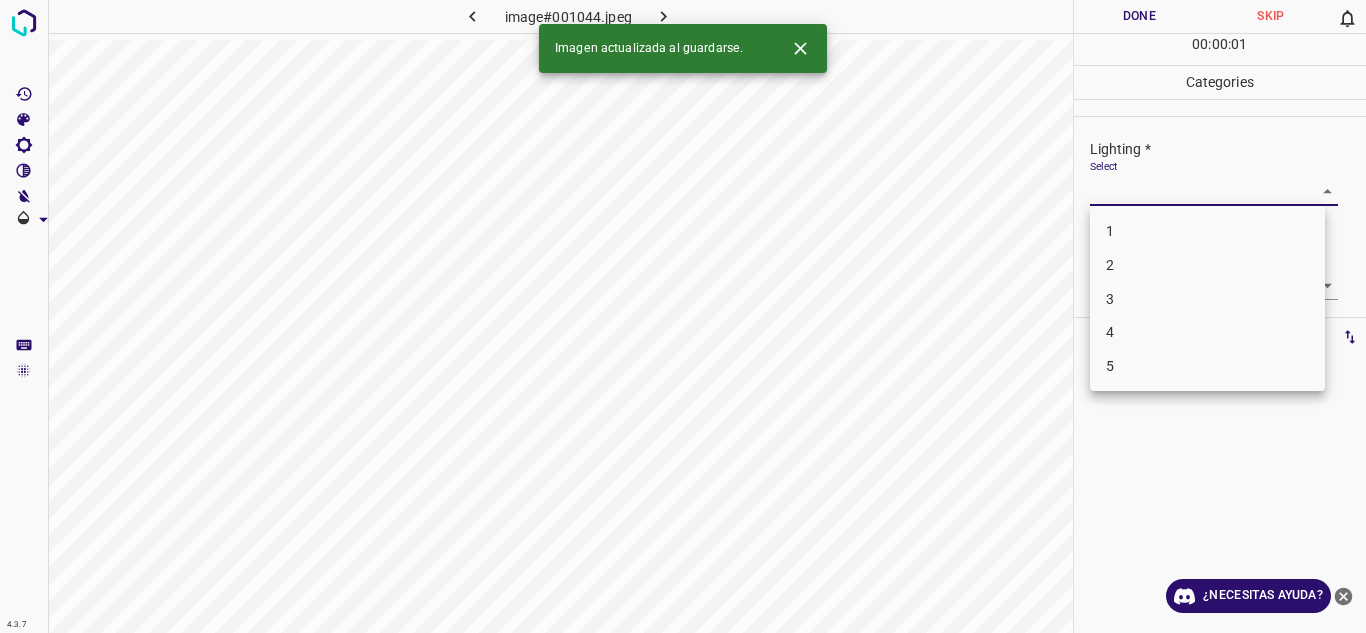 drag, startPoint x: 1115, startPoint y: 304, endPoint x: 1220, endPoint y: 317, distance: 105.801704 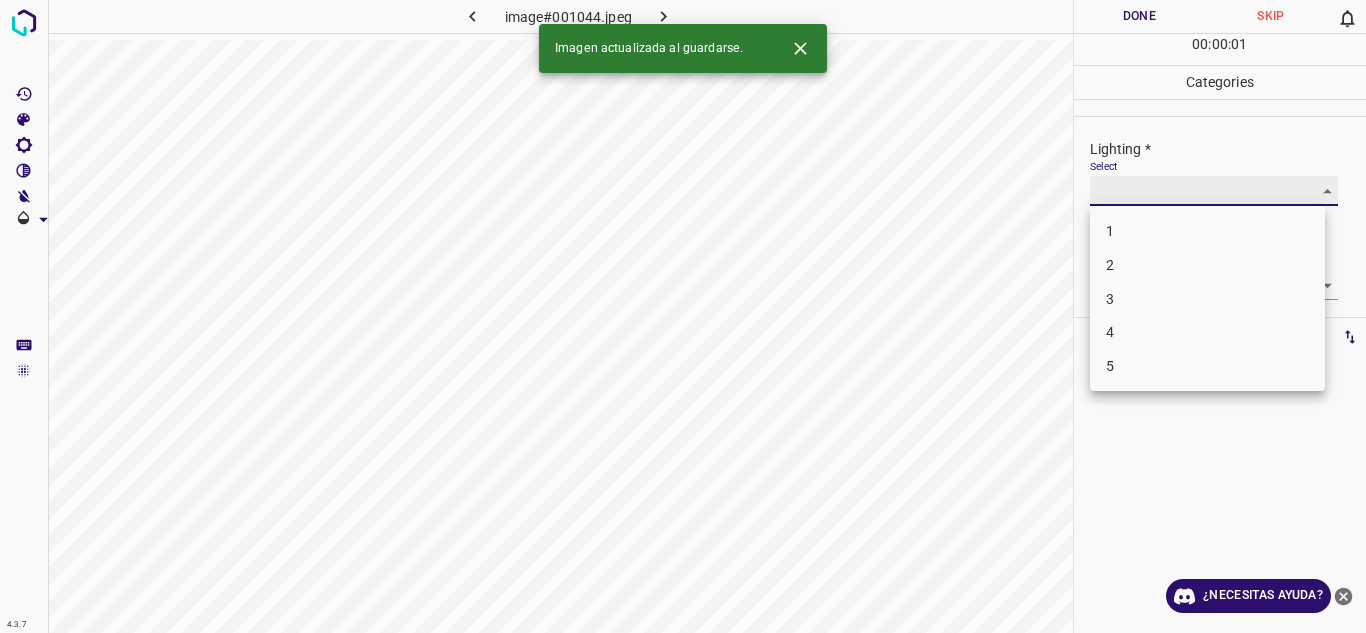 type on "3" 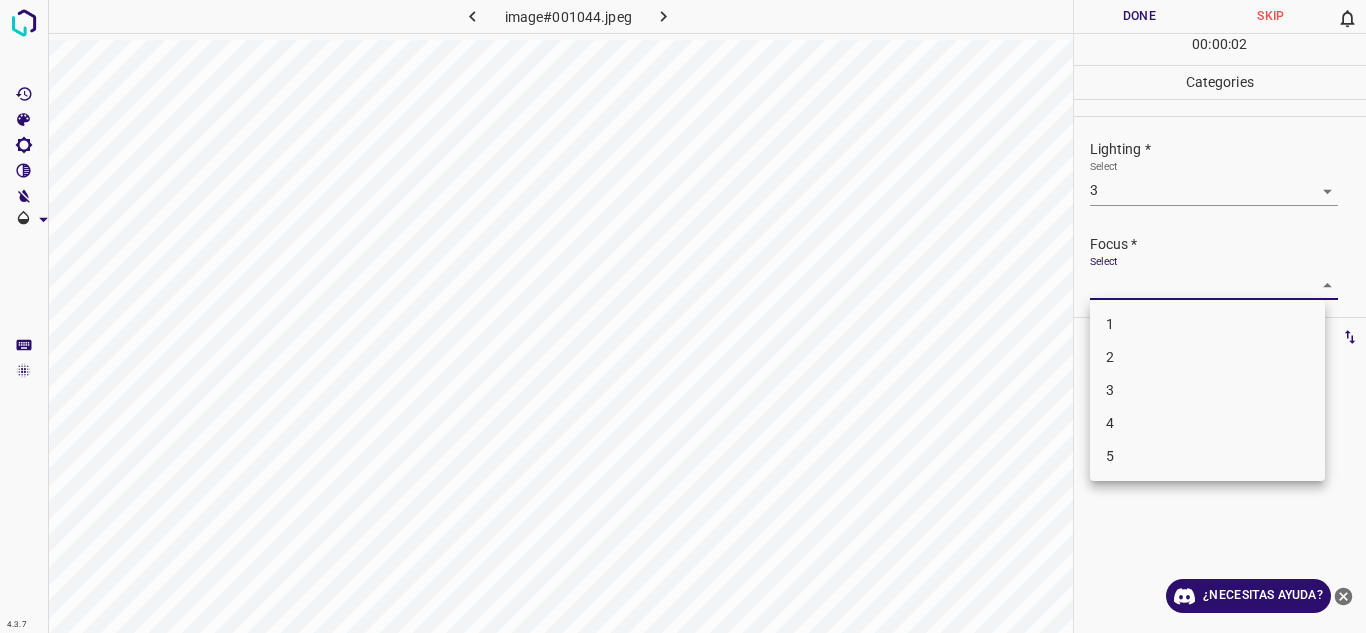 click on "4.3.7 image#001044.jpeg Done Skip 0 00   : 00   : 02   Categories Lighting *  Select 3 3 Focus *  Select ​ Overall *  Select ​ Labels   0 Categories 1 Lighting 2 Focus 3 Overall Tools Space Change between modes (Draw & Edit) I Auto labeling R Restore zoom M Zoom in N Zoom out Delete Delete selecte label Filters Z Restore filters X Saturation filter C Brightness filter V Contrast filter B Gray scale filter General O Download ¿Necesitas ayuda? Texto original Valora esta traducción Tu opinión servirá para ayudar a mejorar el Traductor de Google - Texto - Esconder - Borrar 1 2 3 4 5" at bounding box center (683, 316) 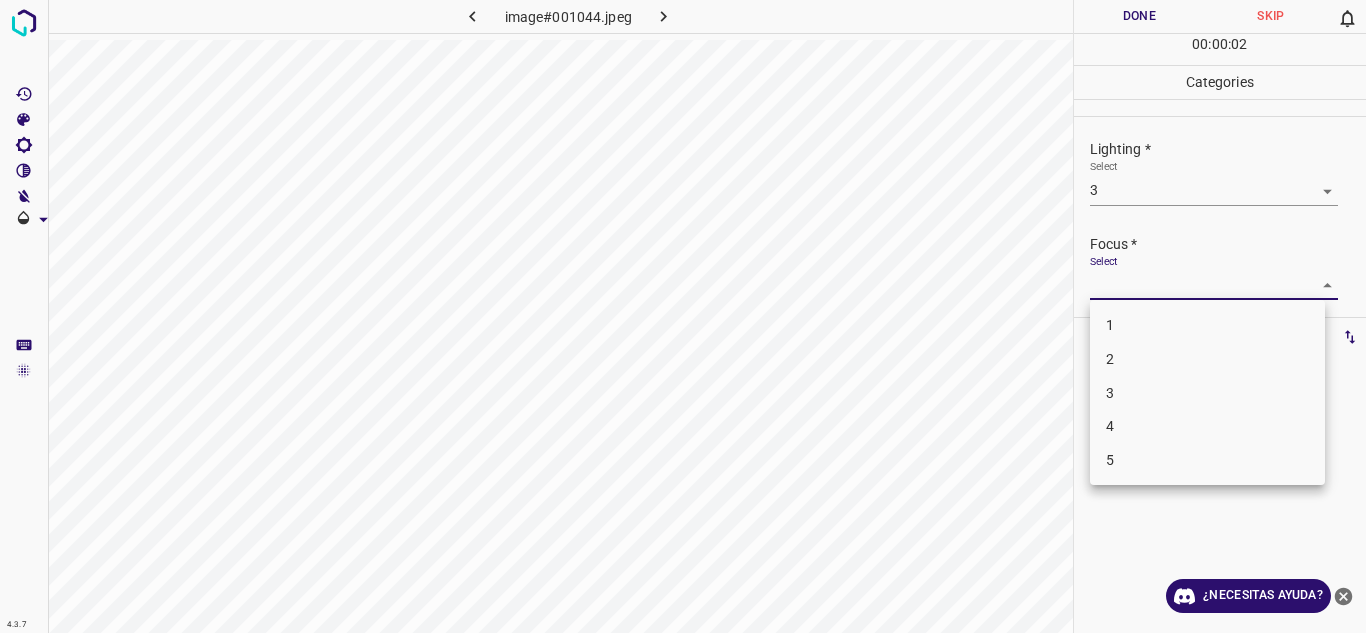 click on "3" at bounding box center [1207, 393] 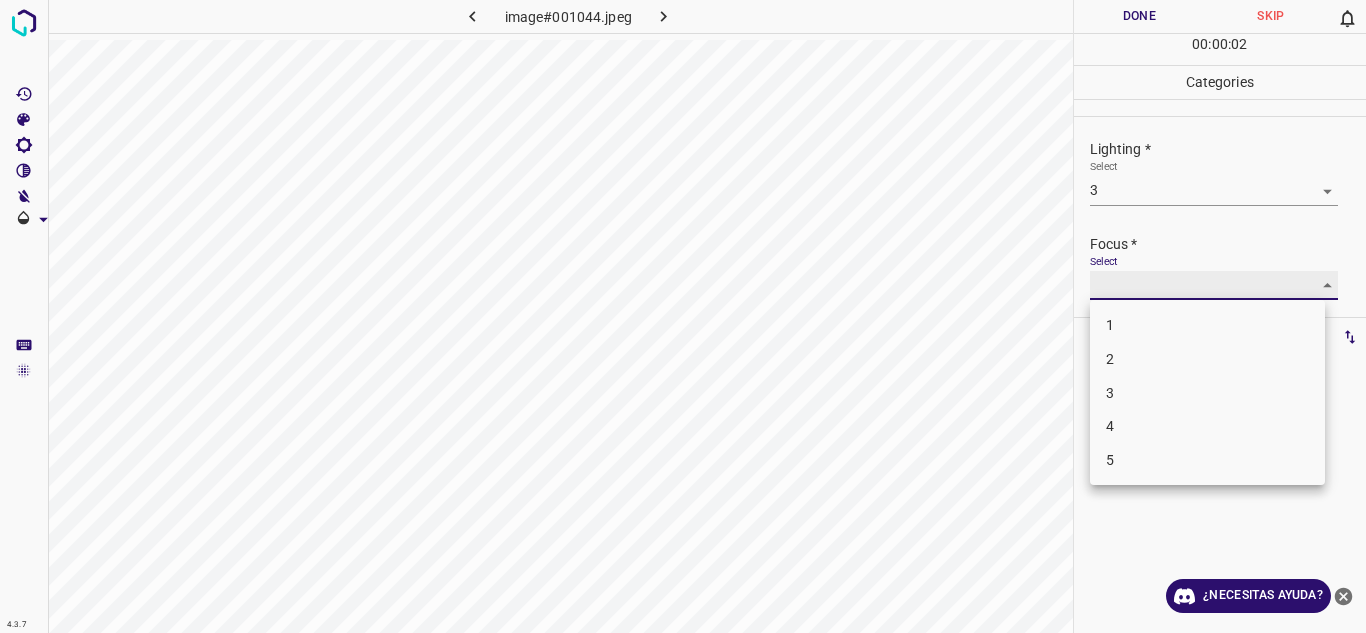 type on "3" 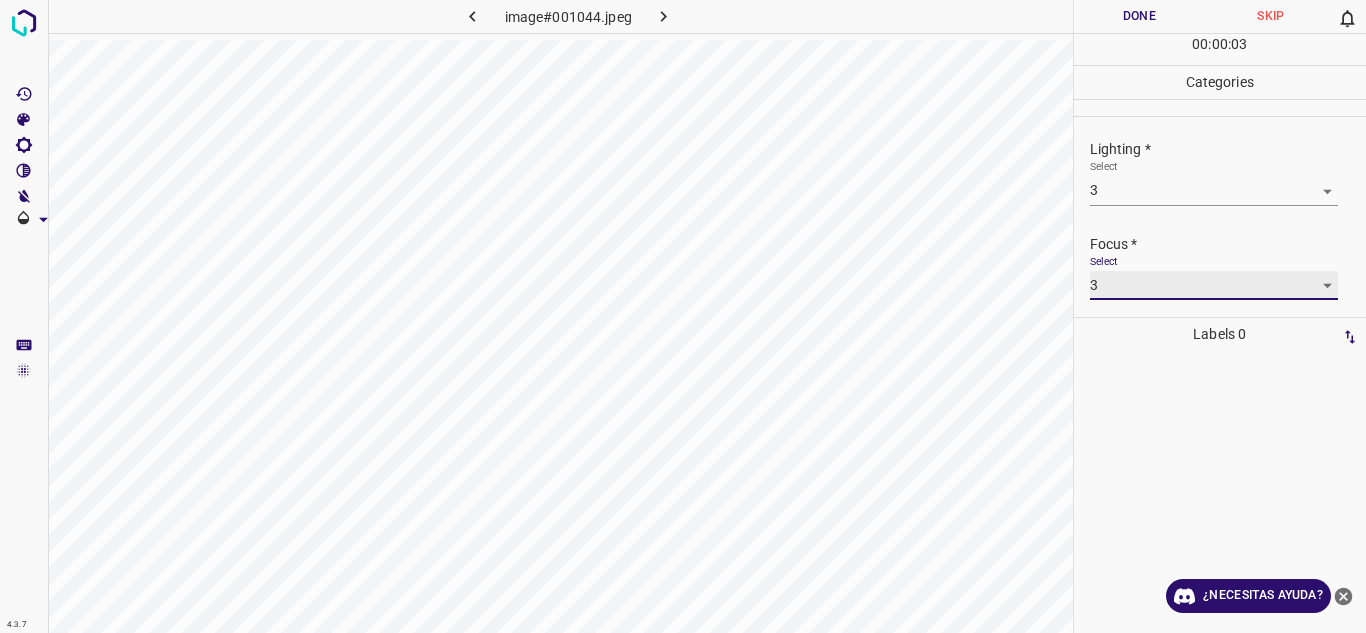 scroll, scrollTop: 98, scrollLeft: 0, axis: vertical 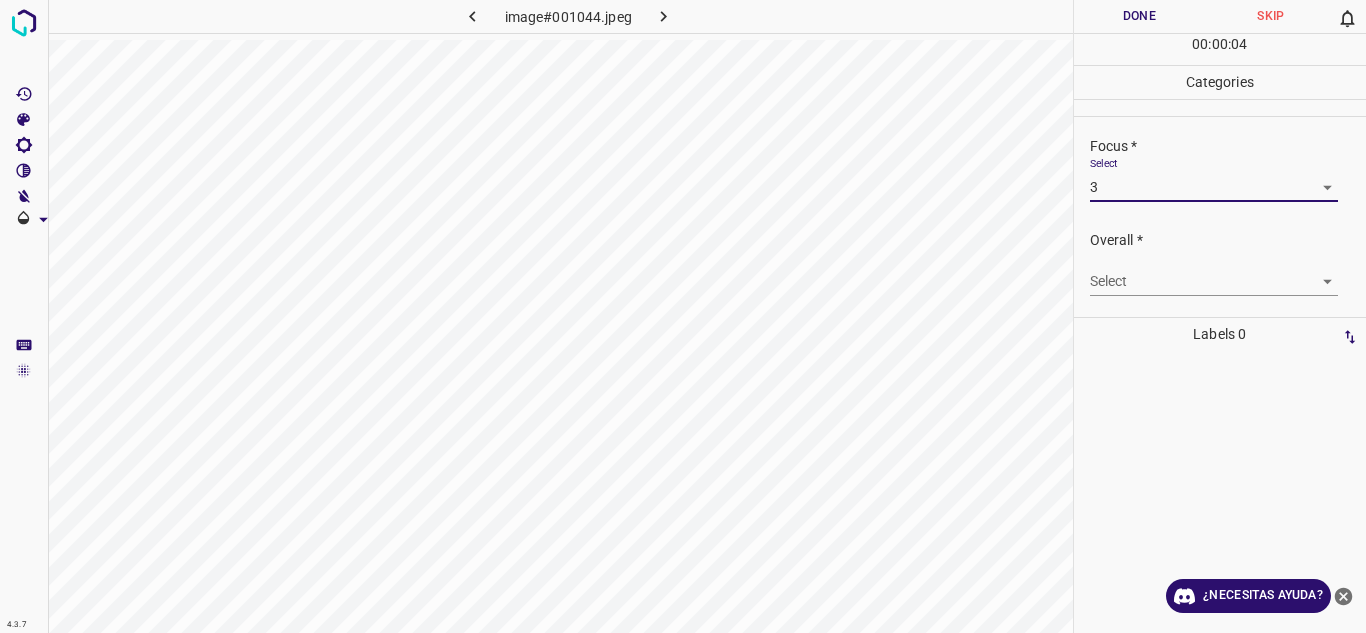 click on "4.3.7 image#001044.jpeg Done Skip 0 00   : 00   : 04   Categories Lighting *  Select 3 3 Focus *  Select 3 3 Overall *  Select ​ Labels   0 Categories 1 Lighting 2 Focus 3 Overall Tools Space Change between modes (Draw & Edit) I Auto labeling R Restore zoom M Zoom in N Zoom out Delete Delete selecte label Filters Z Restore filters X Saturation filter C Brightness filter V Contrast filter B Gray scale filter General O Download ¿Necesitas ayuda? Texto original Valora esta traducción Tu opinión servirá para ayudar a mejorar el Traductor de Google - Texto - Esconder - Borrar" at bounding box center (683, 316) 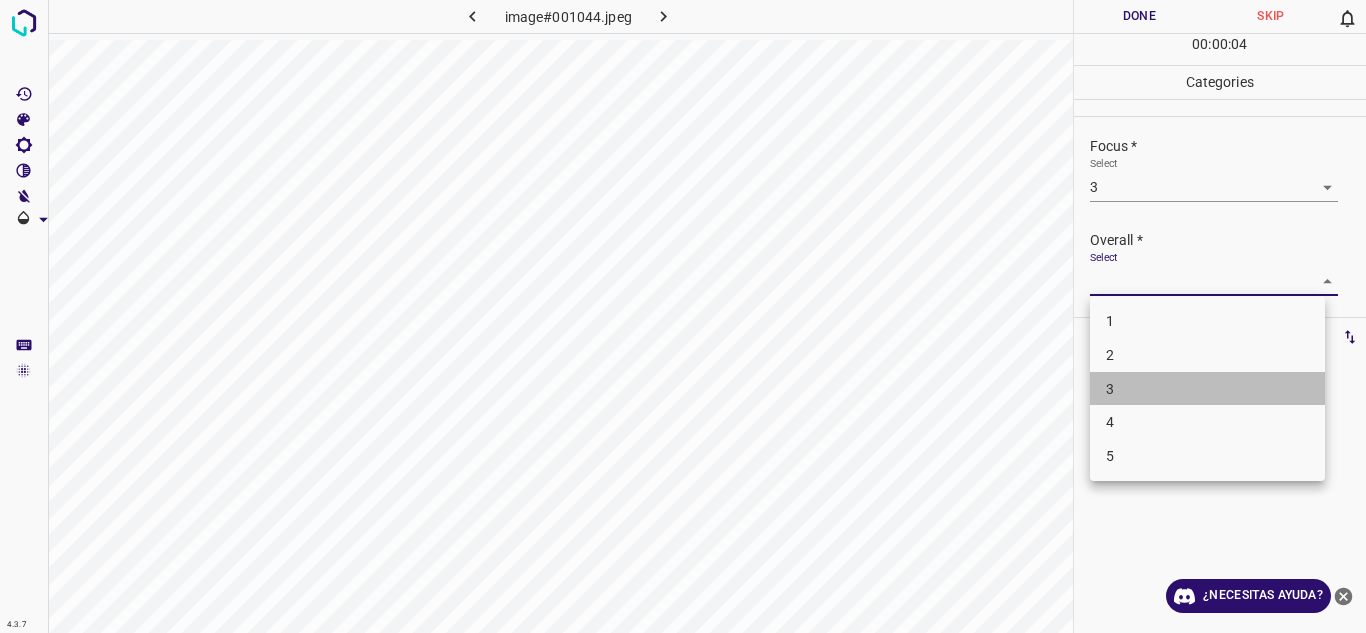 click on "3" at bounding box center [1207, 389] 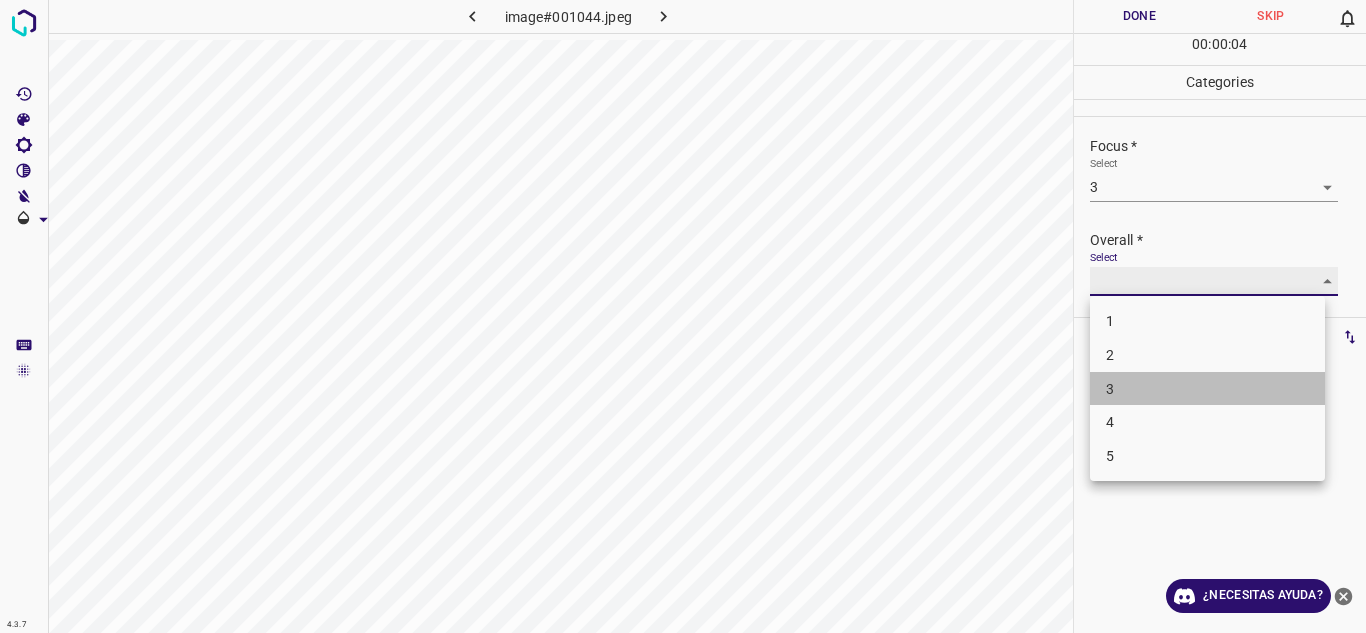 type on "3" 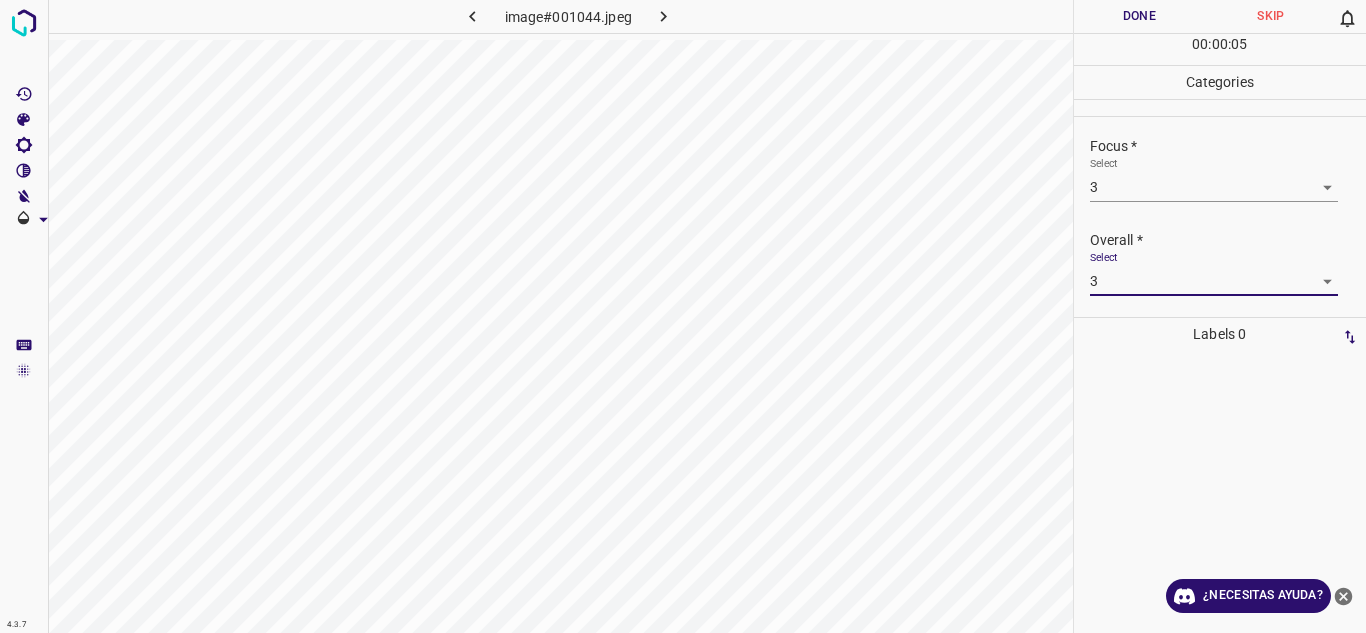 click on "Done" at bounding box center (1140, 16) 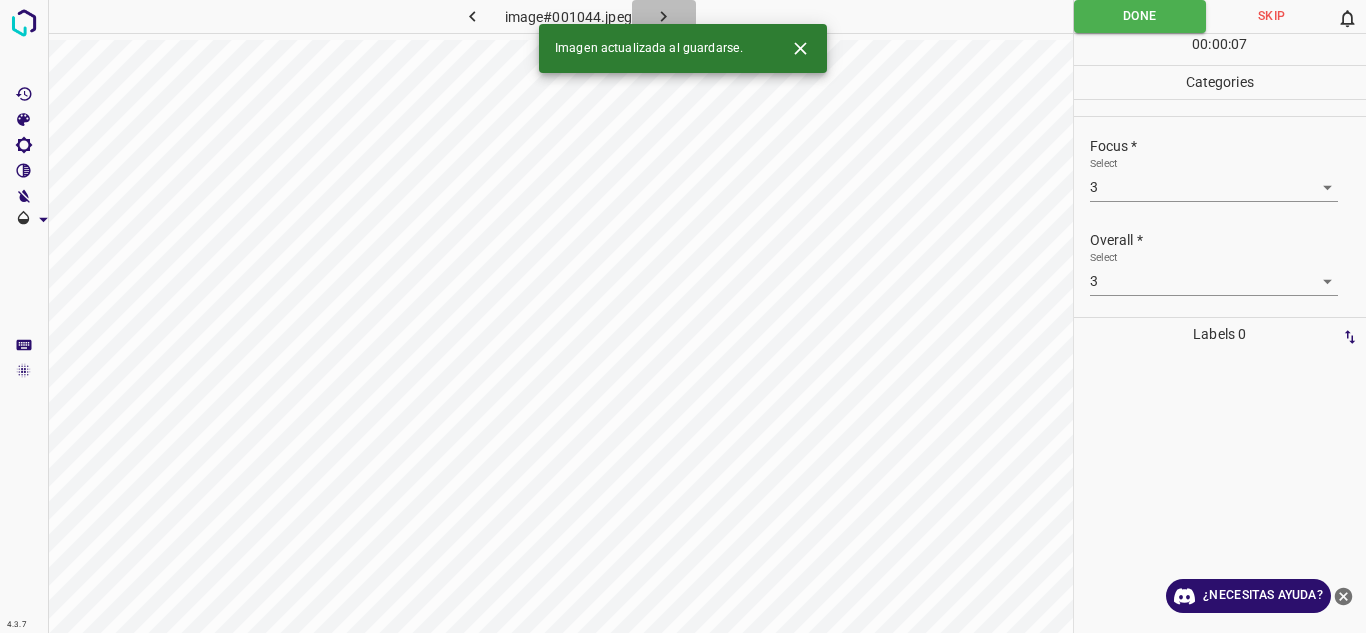 click 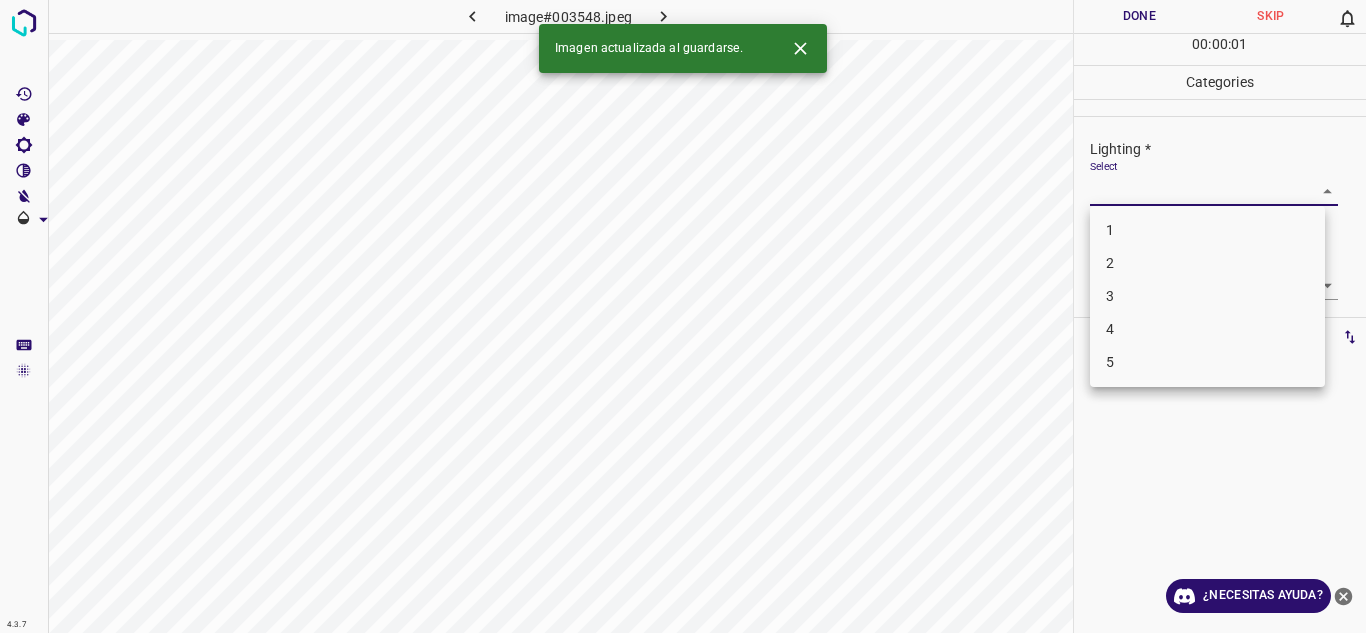 click on "4.3.7 image#003548.jpeg Done Skip 0 00   : 00   : 01   Categories Lighting *  Select ​ Focus *  Select ​ Overall *  Select ​ Labels   0 Categories 1 Lighting 2 Focus 3 Overall Tools Space Change between modes (Draw & Edit) I Auto labeling R Restore zoom M Zoom in N Zoom out Delete Delete selecte label Filters Z Restore filters X Saturation filter C Brightness filter V Contrast filter B Gray scale filter General O Download Imagen actualizada al guardarse. ¿Necesitas ayuda? Texto original Valora esta traducción Tu opinión servirá para ayudar a mejorar el Traductor de Google - Texto - Esconder - Borrar 1 2 3 4 5" at bounding box center (683, 316) 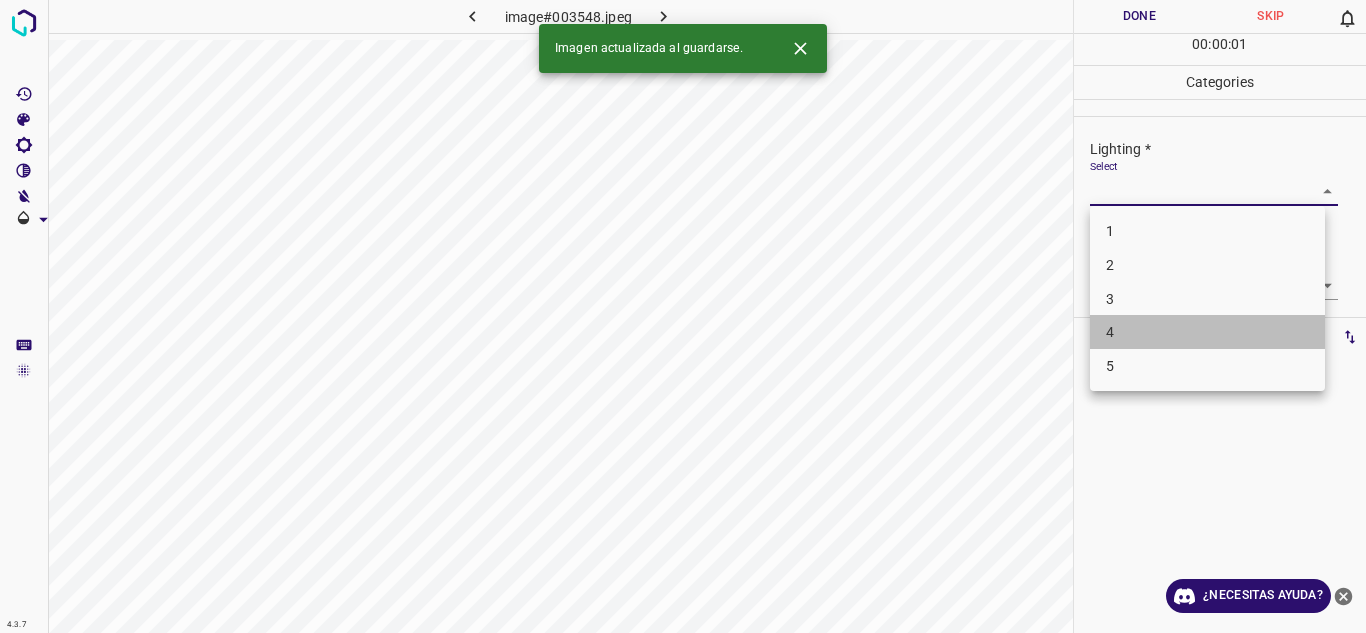 click on "4" at bounding box center [1207, 332] 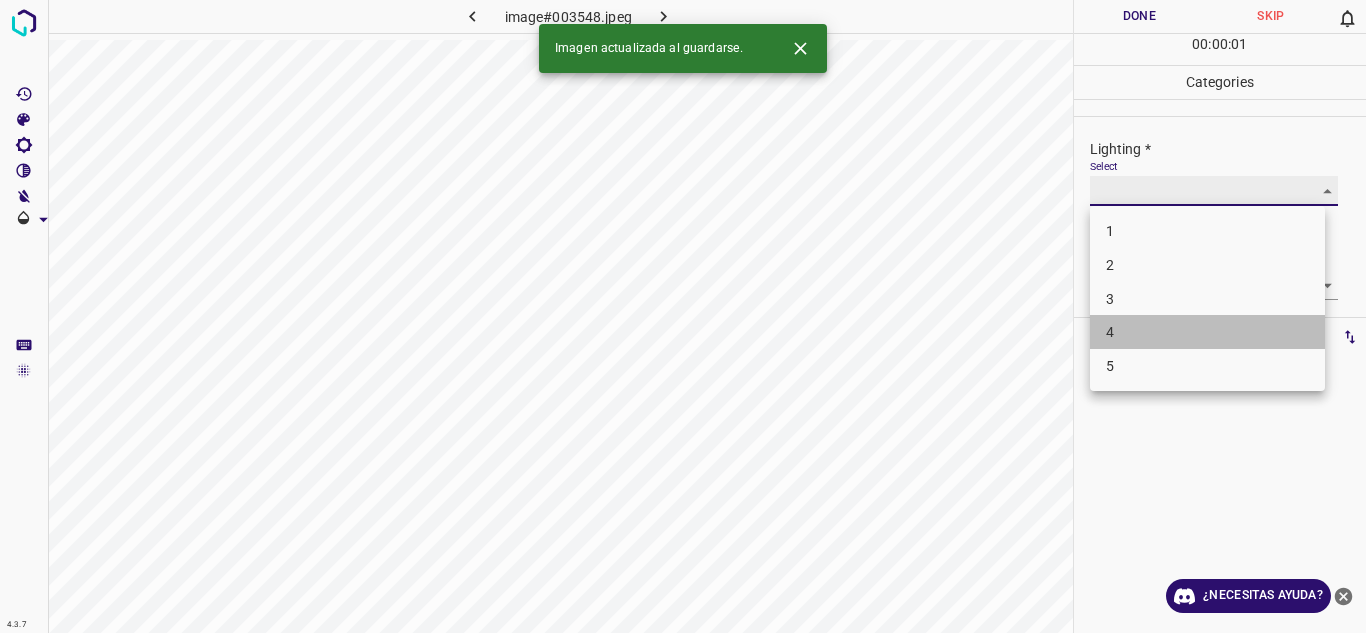 type on "4" 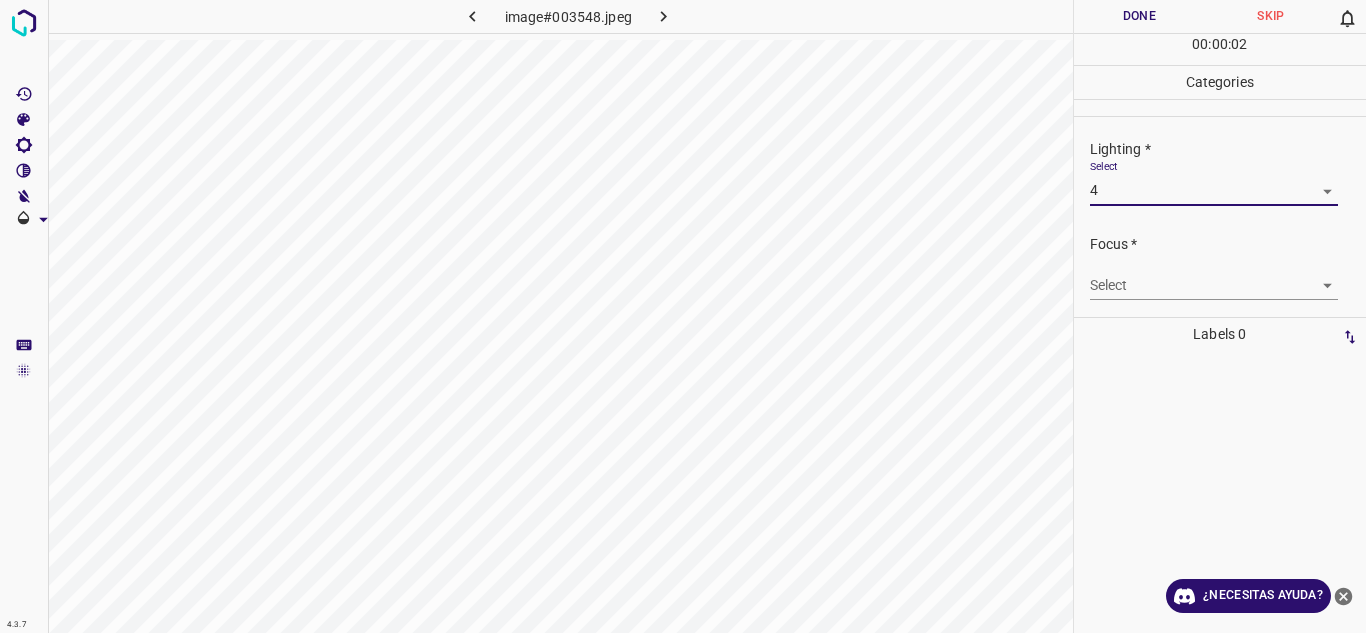 click on "4.3.7 image#003548.jpeg Done Skip 0 00   : 00   : 02   Categories Lighting *  Select 4 4 Focus *  Select ​ Overall *  Select ​ Labels   0 Categories 1 Lighting 2 Focus 3 Overall Tools Space Change between modes (Draw & Edit) I Auto labeling R Restore zoom M Zoom in N Zoom out Delete Delete selecte label Filters Z Restore filters X Saturation filter C Brightness filter V Contrast filter B Gray scale filter General O Download ¿Necesitas ayuda? Texto original Valora esta traducción Tu opinión servirá para ayudar a mejorar el Traductor de Google - Texto - Esconder - Borrar" at bounding box center (683, 316) 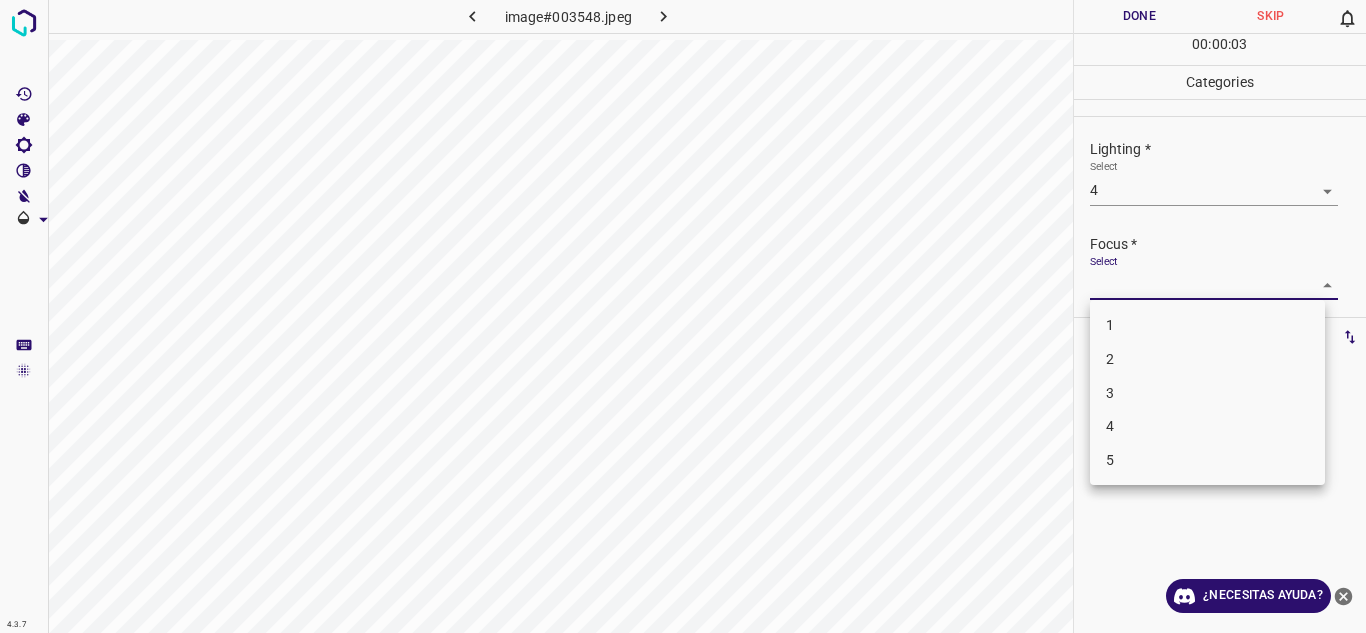 click on "4" at bounding box center (1207, 426) 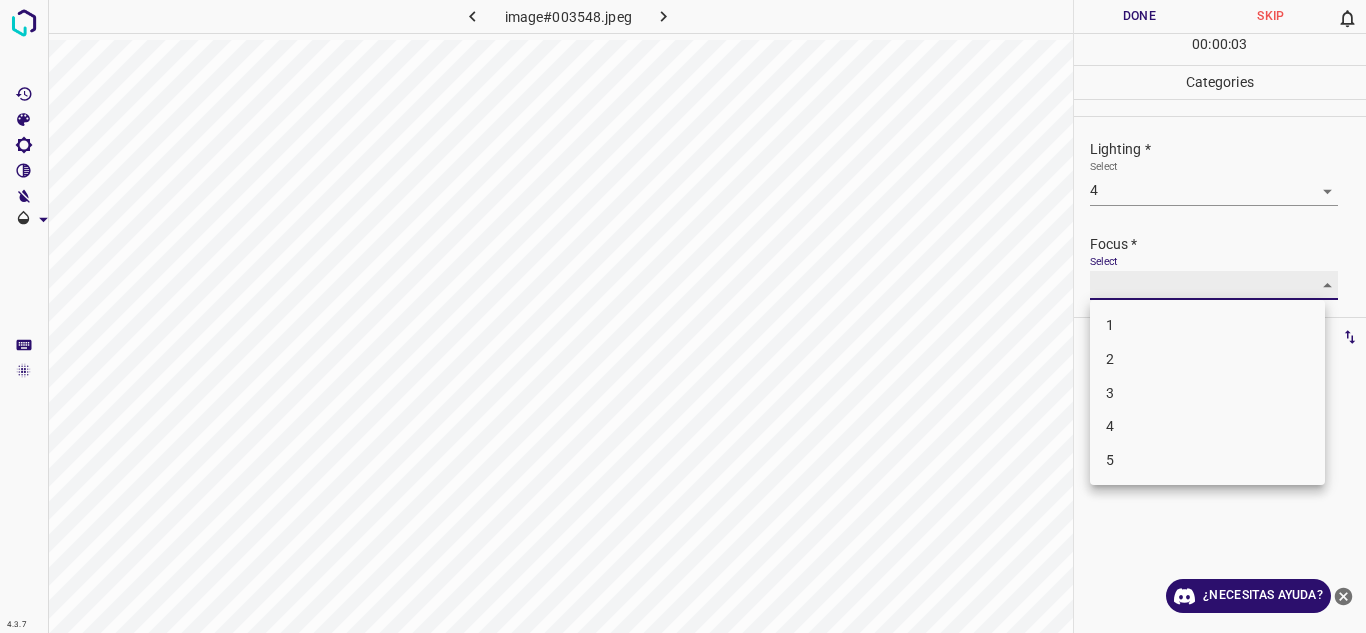 type on "4" 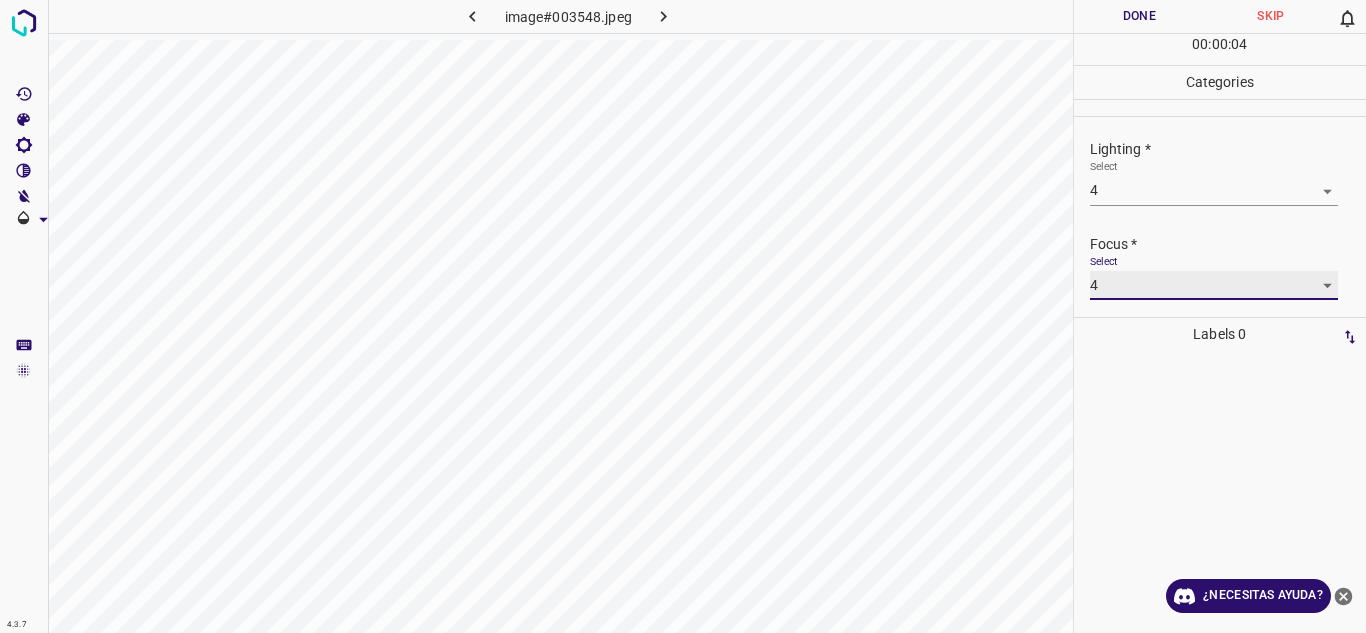scroll, scrollTop: 98, scrollLeft: 0, axis: vertical 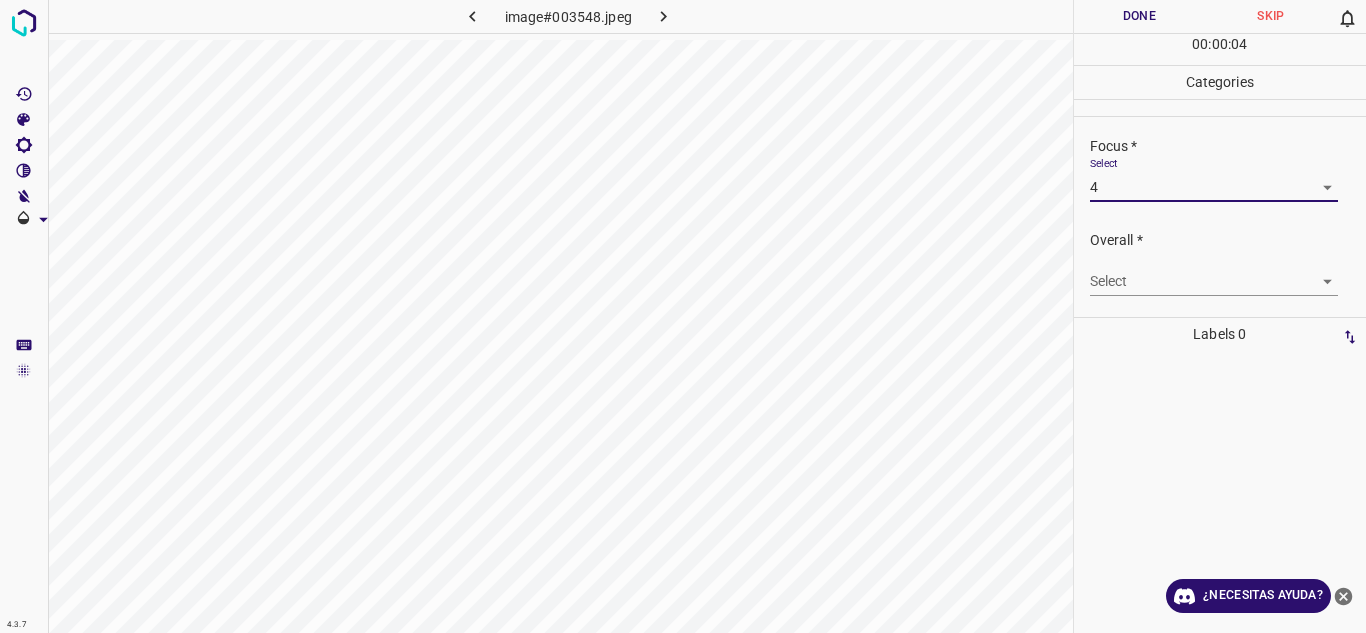click on "4.3.7 image#003548.jpeg Done Skip 0 00   : 00   : 04   Categories Lighting *  Select 4 4 Focus *  Select 4 4 Overall *  Select ​ Labels   0 Categories 1 Lighting 2 Focus 3 Overall Tools Space Change between modes (Draw & Edit) I Auto labeling R Restore zoom M Zoom in N Zoom out Delete Delete selecte label Filters Z Restore filters X Saturation filter C Brightness filter V Contrast filter B Gray scale filter General O Download ¿Necesitas ayuda? Texto original Valora esta traducción Tu opinión servirá para ayudar a mejorar el Traductor de Google - Texto - Esconder - Borrar" at bounding box center (683, 316) 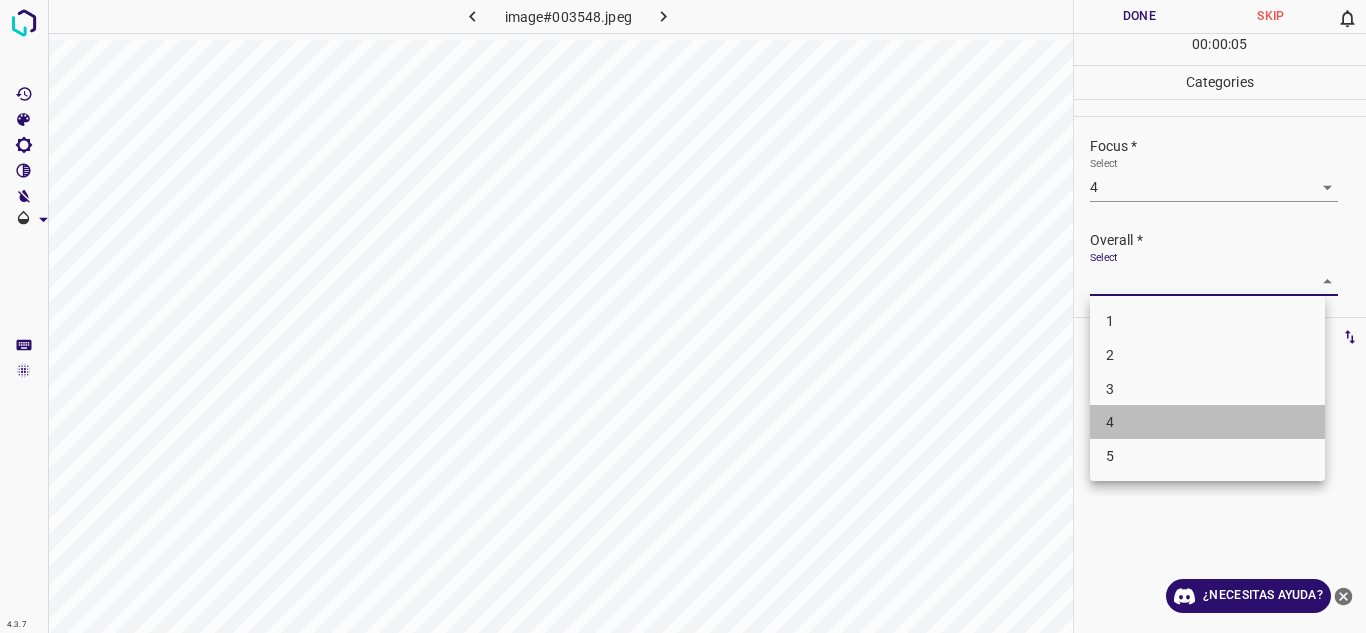 click on "4" at bounding box center [1207, 422] 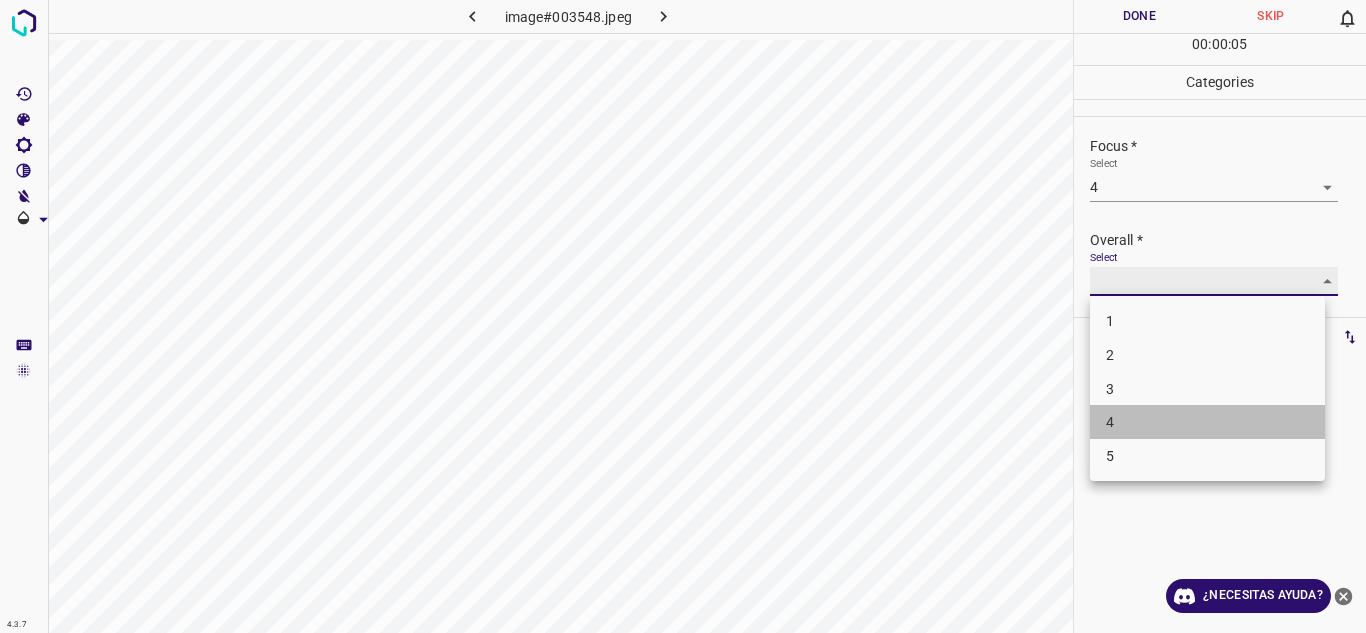 type on "4" 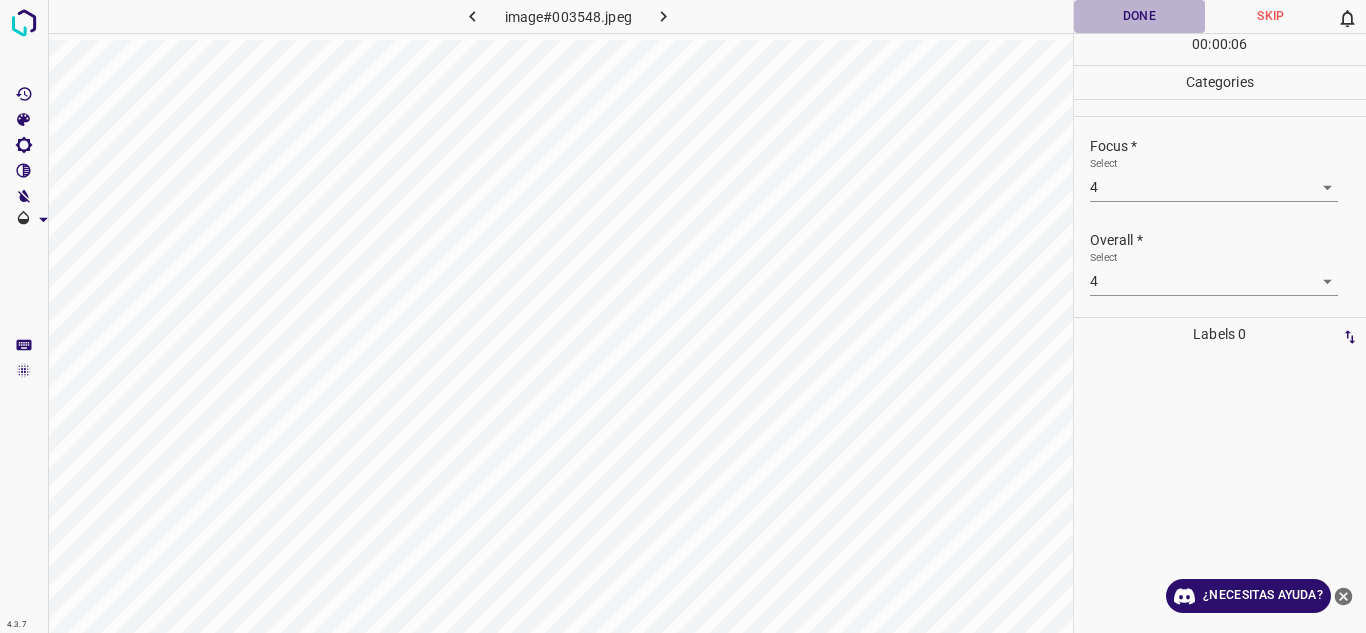 click on "Done" at bounding box center (1140, 16) 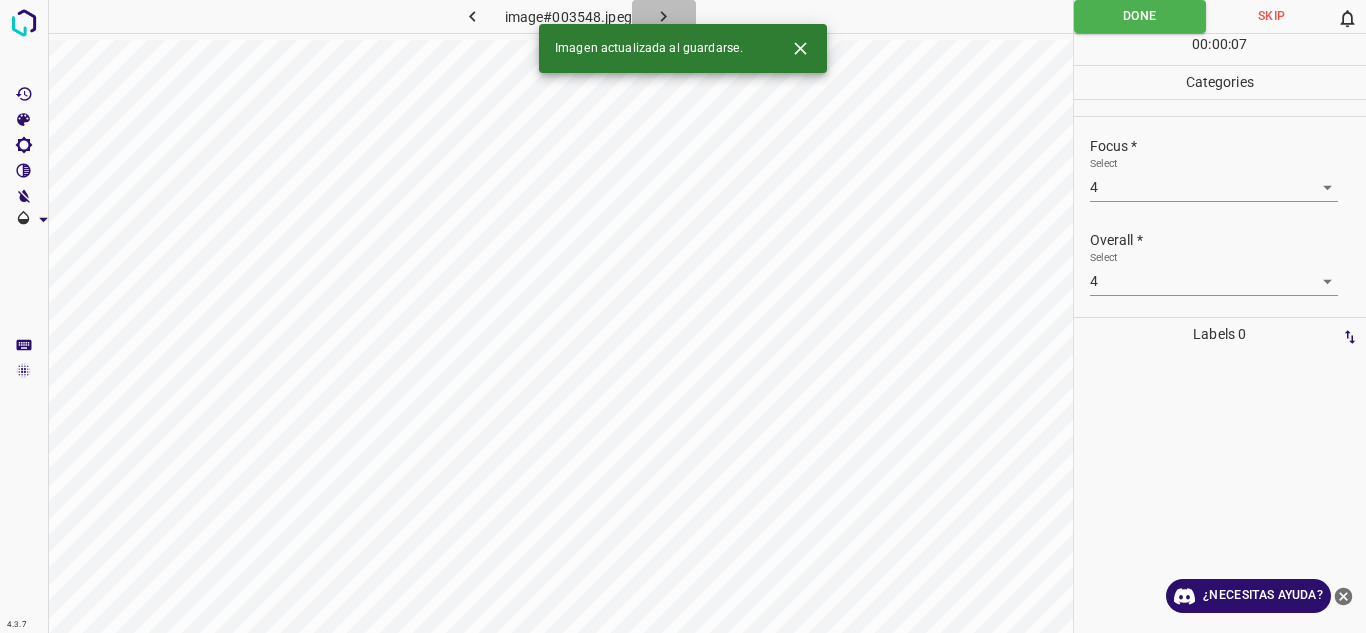 click at bounding box center (664, 16) 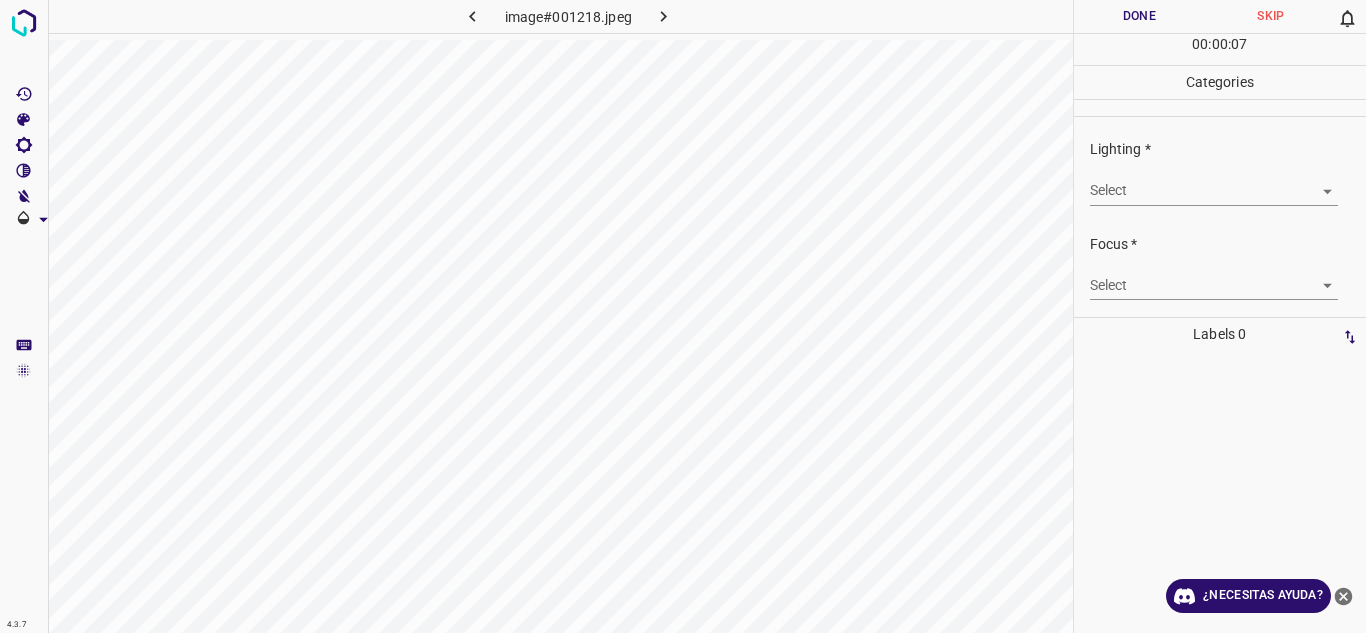 click on "4.3.7 image#001218.jpeg Done Skip 0 00   : 00   : 07   Categories Lighting *  Select ​ Focus *  Select ​ Overall *  Select ​ Labels   0 Categories 1 Lighting 2 Focus 3 Overall Tools Space Change between modes (Draw & Edit) I Auto labeling R Restore zoom M Zoom in N Zoom out Delete Delete selecte label Filters Z Restore filters X Saturation filter C Brightness filter V Contrast filter B Gray scale filter General O Download ¿Necesitas ayuda? Texto original Valora esta traducción Tu opinión servirá para ayudar a mejorar el Traductor de Google - Texto - Esconder - Borrar" at bounding box center (683, 316) 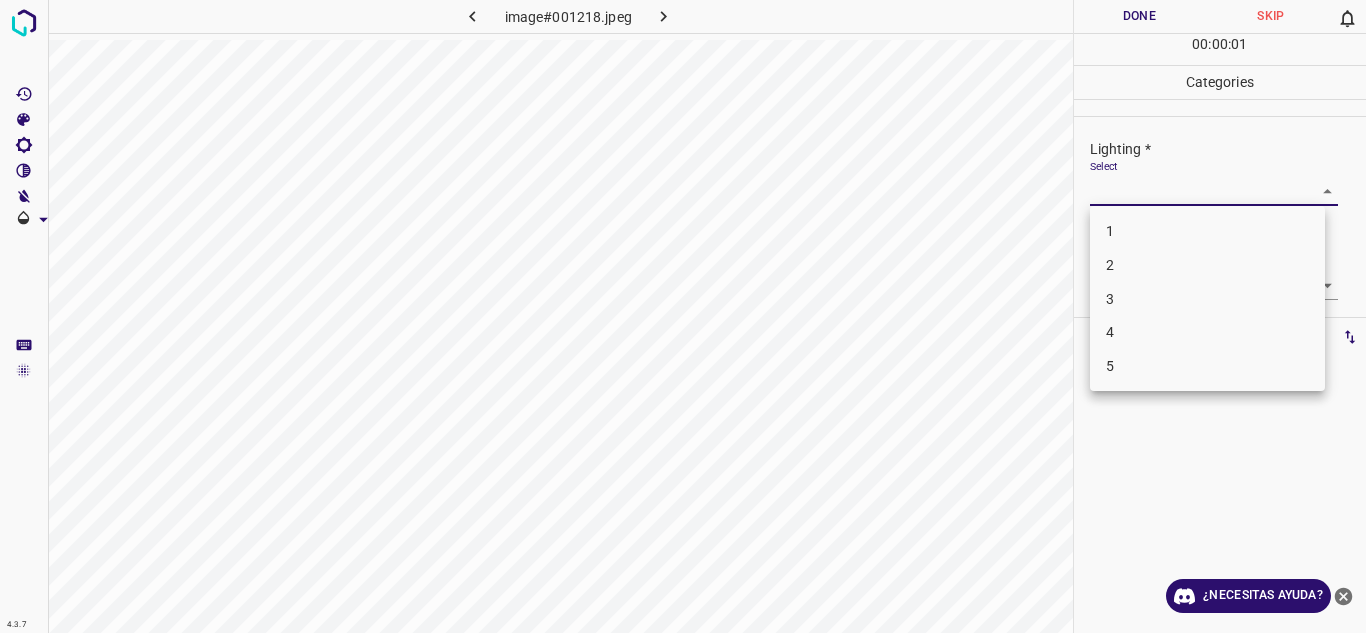 click on "4" at bounding box center [1207, 332] 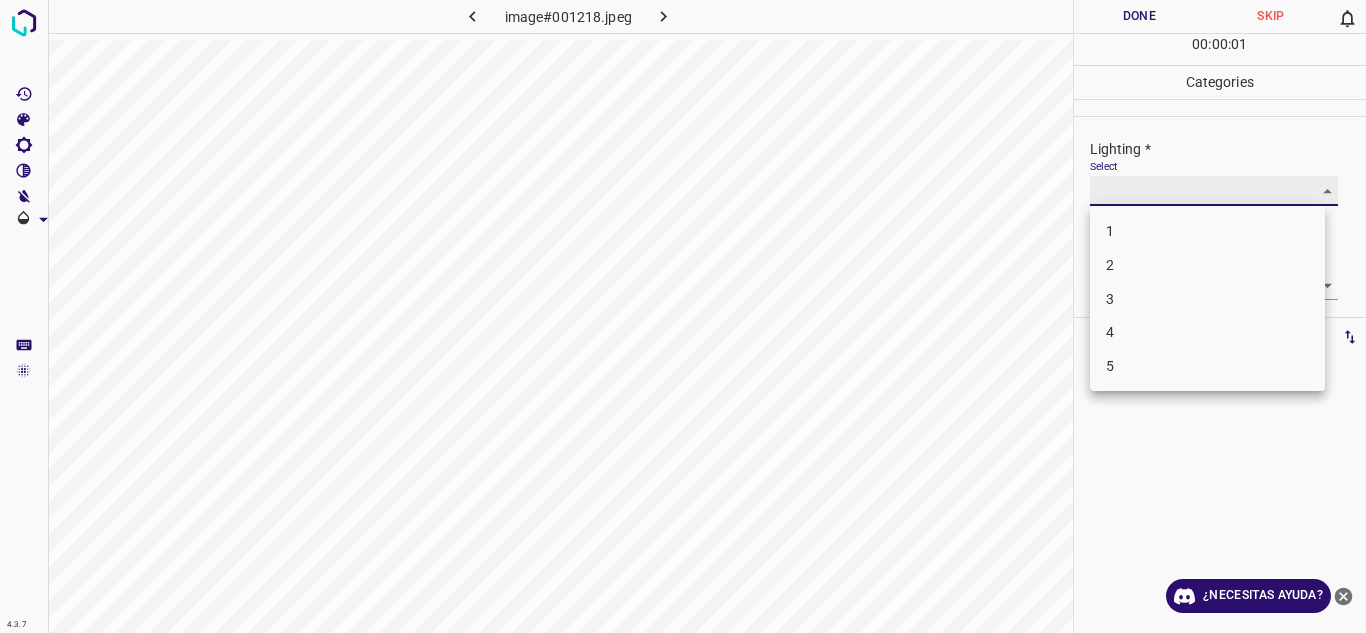 type on "4" 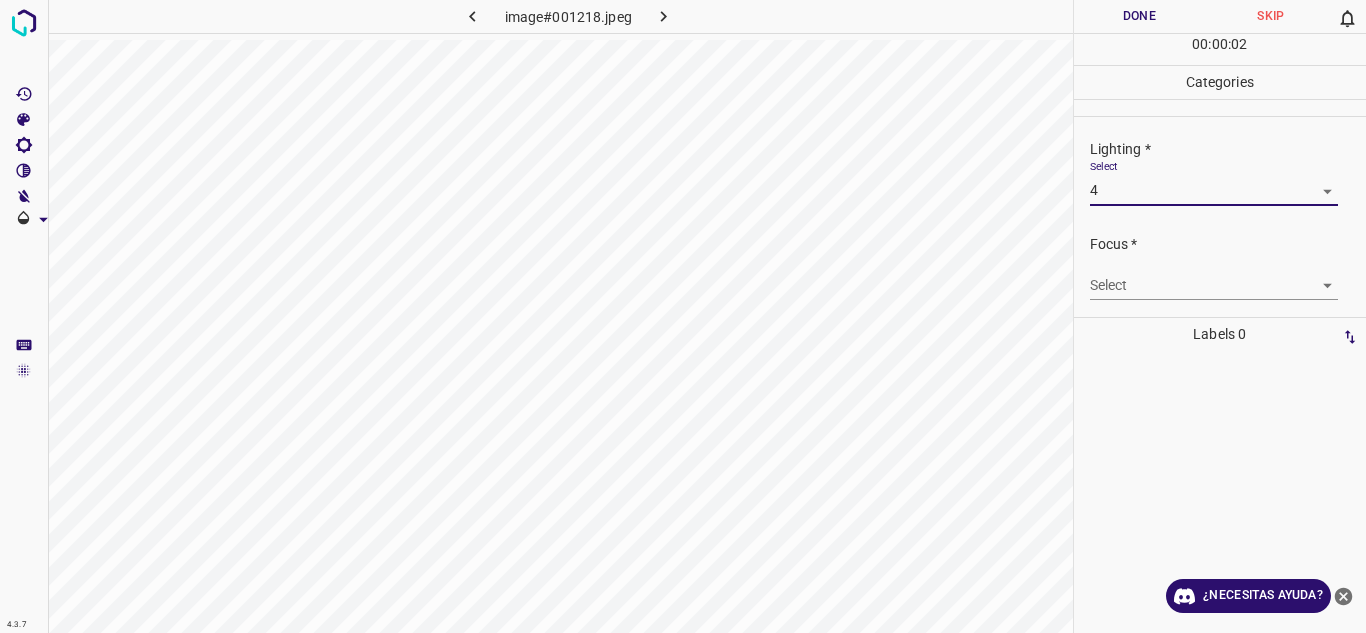 click on "4.3.7 image#001218.jpeg Done Skip 0 00   : 00   : 02   Categories Lighting *  Select 4 4 Focus *  Select ​ Overall *  Select ​ Labels   0 Categories 1 Lighting 2 Focus 3 Overall Tools Space Change between modes (Draw & Edit) I Auto labeling R Restore zoom M Zoom in N Zoom out Delete Delete selecte label Filters Z Restore filters X Saturation filter C Brightness filter V Contrast filter B Gray scale filter General O Download ¿Necesitas ayuda? Texto original Valora esta traducción Tu opinión servirá para ayudar a mejorar el Traductor de Google - Texto - Esconder - Borrar" at bounding box center [683, 316] 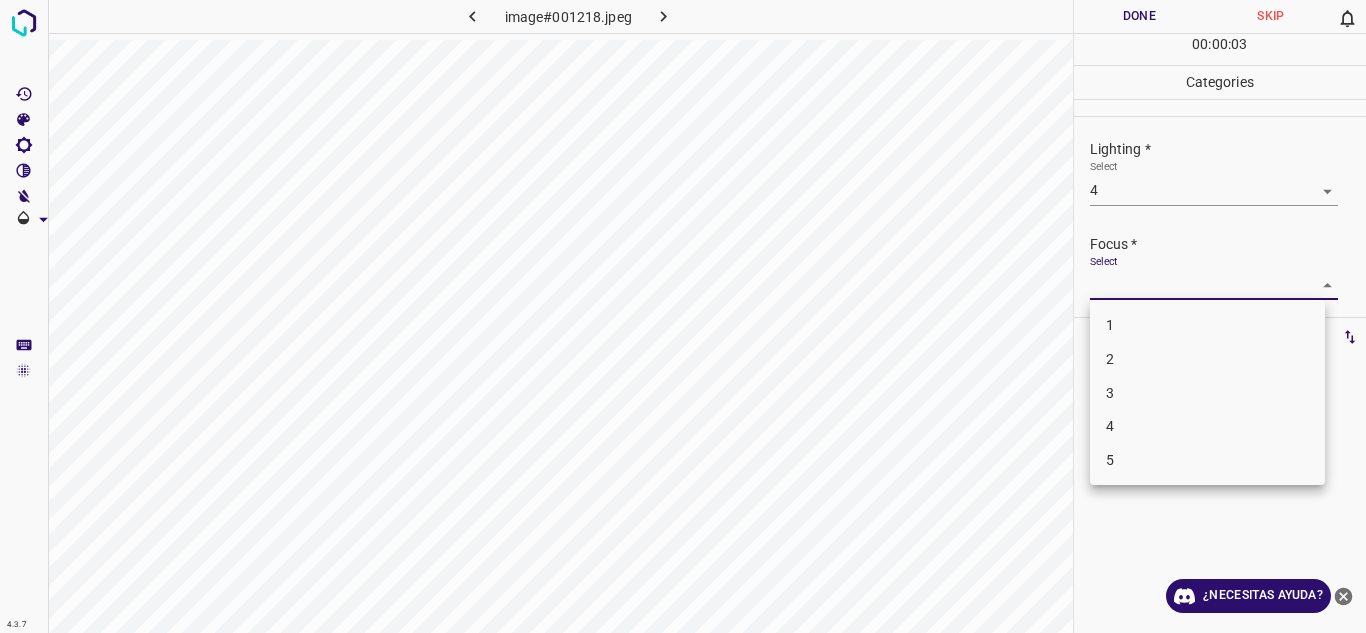 click on "3" at bounding box center (1207, 393) 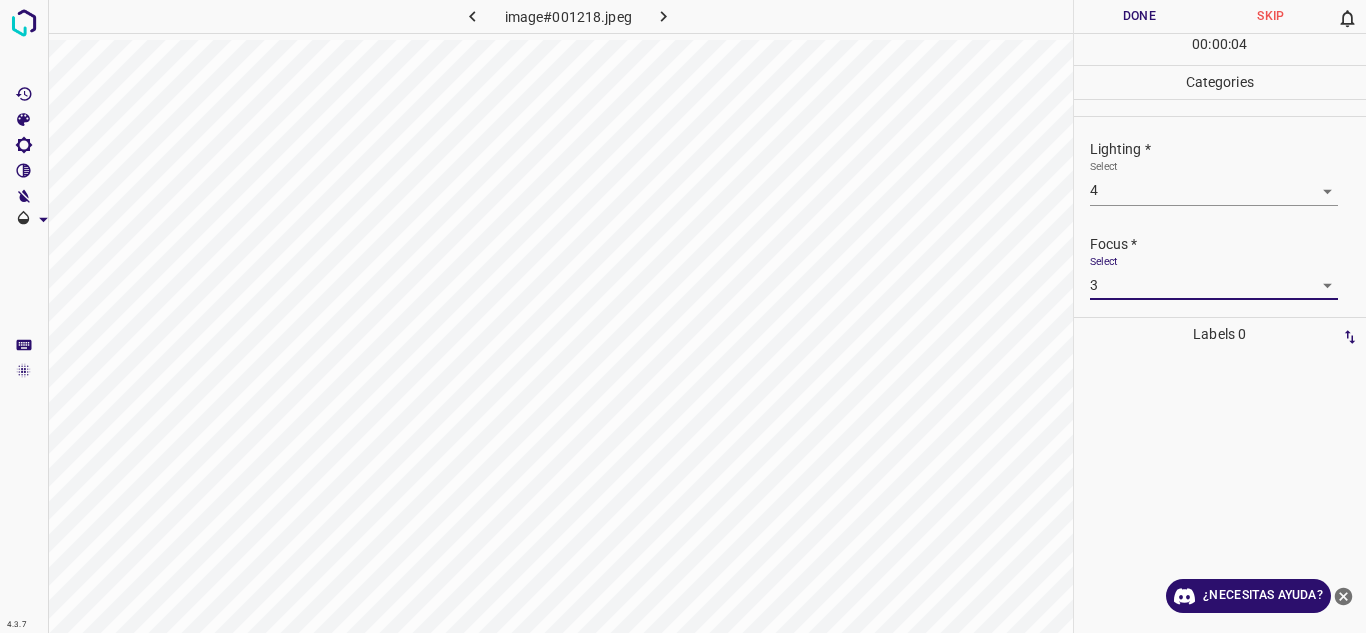 click on "4.3.7 image#001218.jpeg Done Skip 0 00   : 00   : 04   Categories Lighting *  Select 4 4 Focus *  Select 3 3 Overall *  Select ​ Labels   0 Categories 1 Lighting 2 Focus 3 Overall Tools Space Change between modes (Draw & Edit) I Auto labeling R Restore zoom M Zoom in N Zoom out Delete Delete selecte label Filters Z Restore filters X Saturation filter C Brightness filter V Contrast filter B Gray scale filter General O Download ¿Necesitas ayuda? Texto original Valora esta traducción Tu opinión servirá para ayudar a mejorar el Traductor de Google - Texto - Esconder - Borrar" at bounding box center (683, 316) 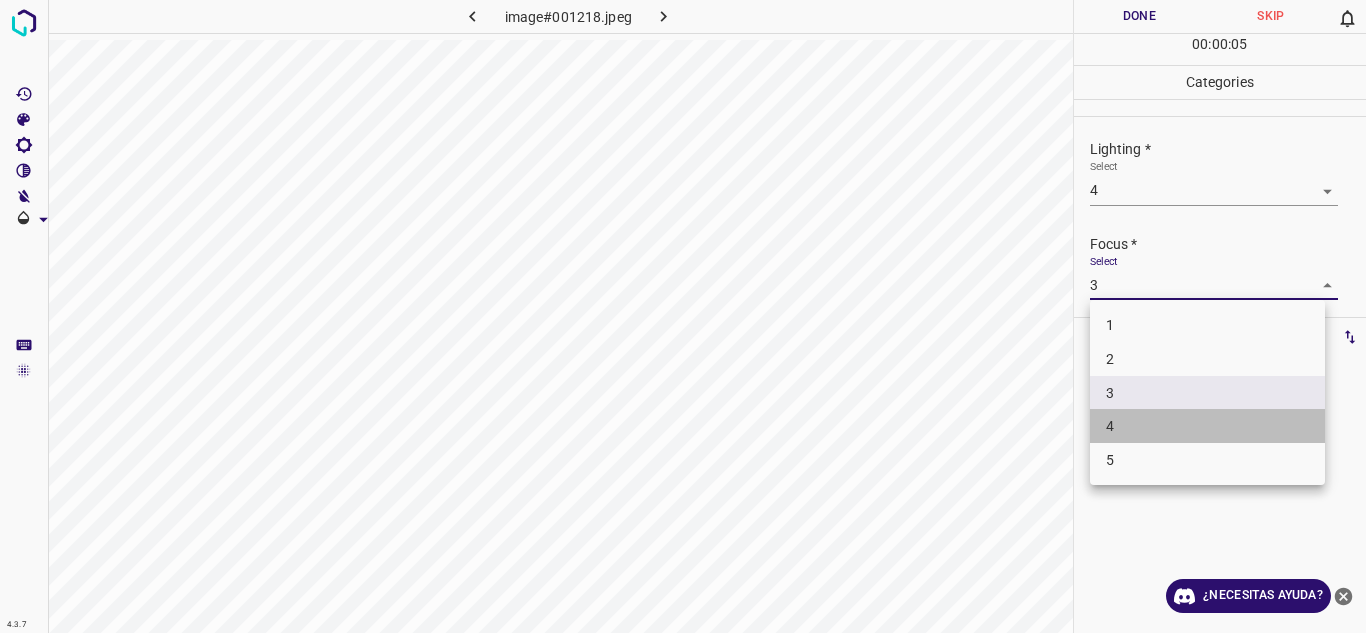 click on "4" at bounding box center (1207, 426) 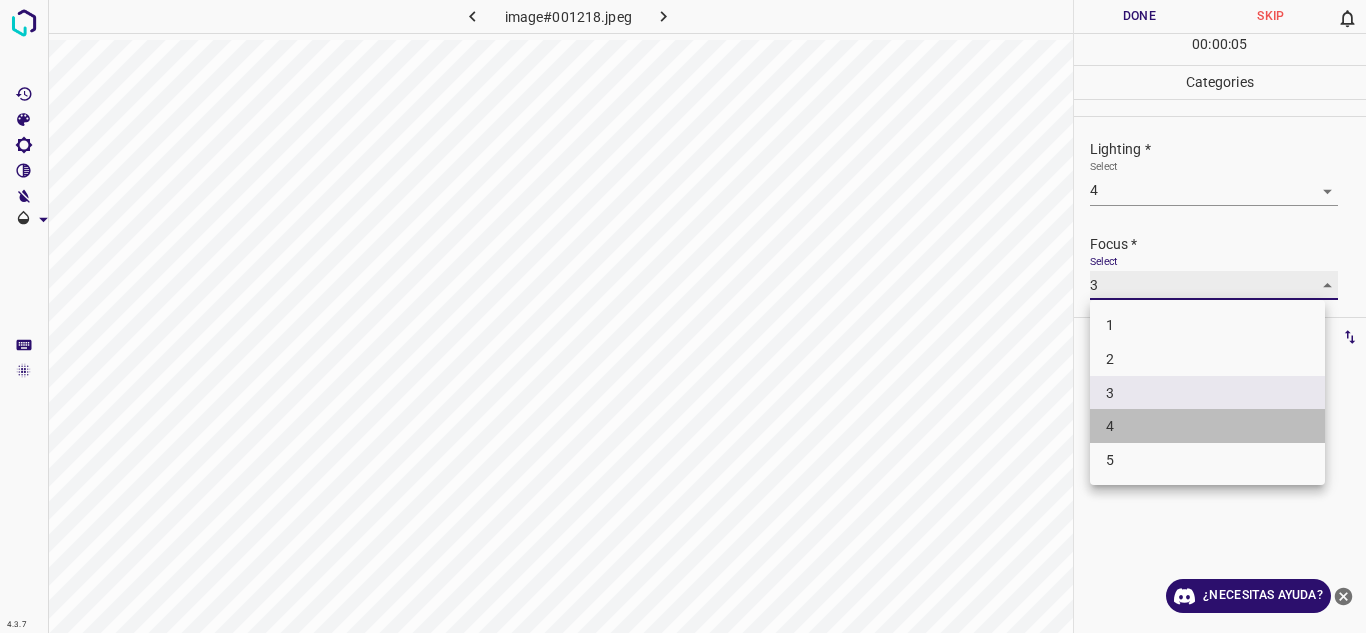 type on "4" 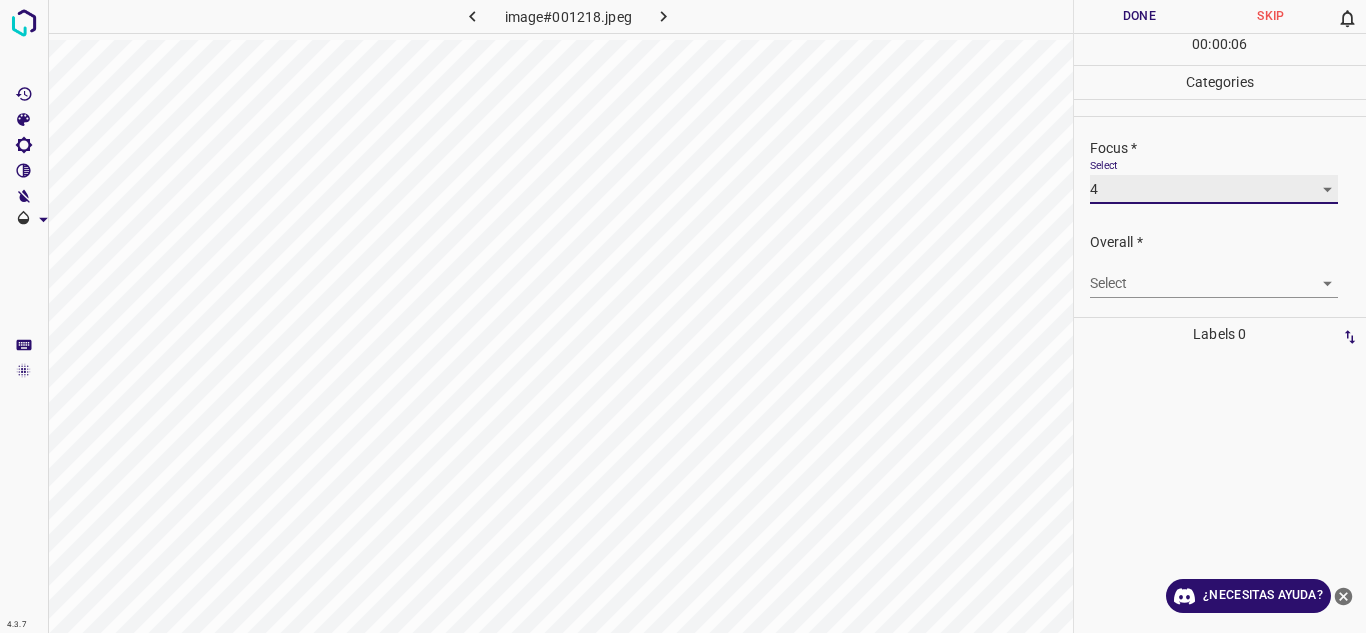 scroll, scrollTop: 98, scrollLeft: 0, axis: vertical 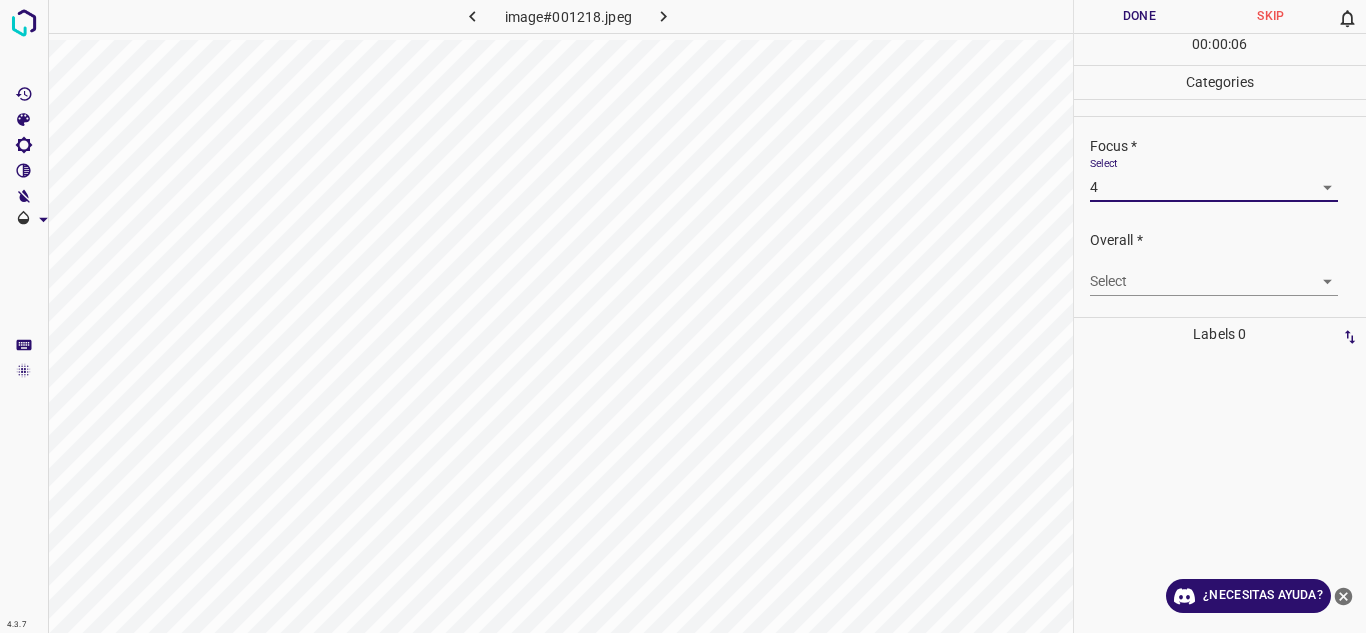 click on "4.3.7 image#001218.jpeg Done Skip 0 00   : 00   : 06   Categories Lighting *  Select 4 4 Focus *  Select 4 4 Overall *  Select ​ Labels   0 Categories 1 Lighting 2 Focus 3 Overall Tools Space Change between modes (Draw & Edit) I Auto labeling R Restore zoom M Zoom in N Zoom out Delete Delete selecte label Filters Z Restore filters X Saturation filter C Brightness filter V Contrast filter B Gray scale filter General O Download ¿Necesitas ayuda? Texto original Valora esta traducción Tu opinión servirá para ayudar a mejorar el Traductor de Google - Texto - Esconder - Borrar" at bounding box center [683, 316] 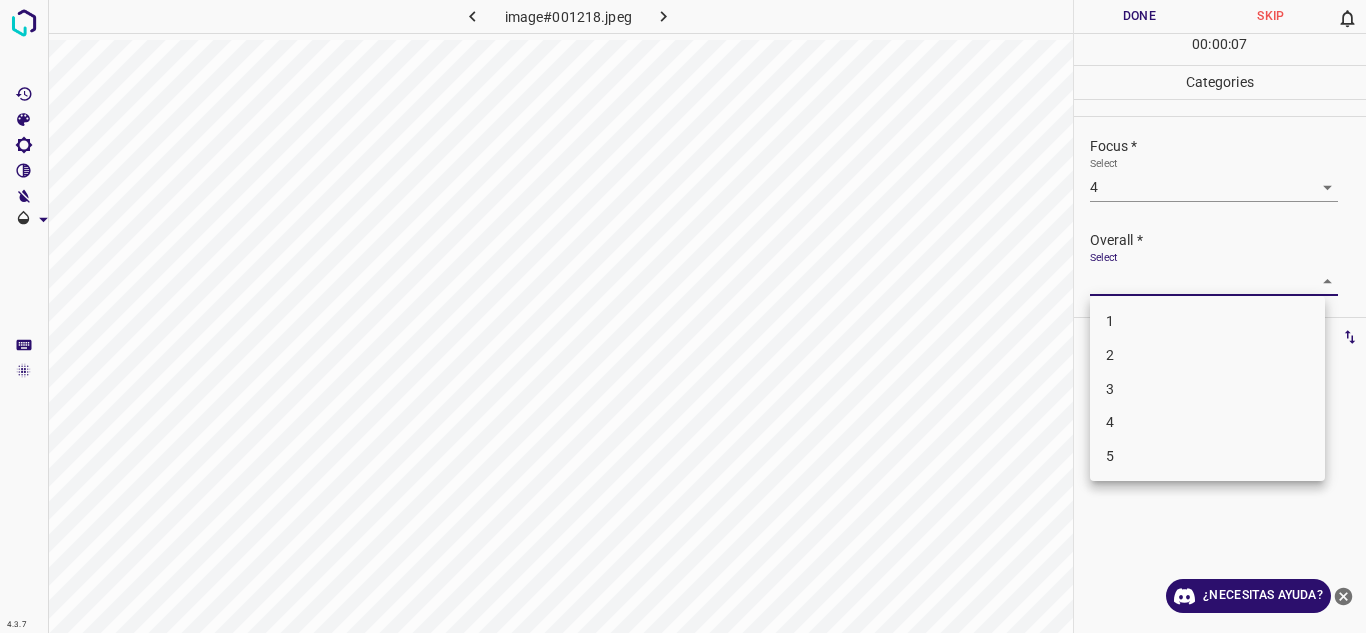 click on "4" at bounding box center (1207, 422) 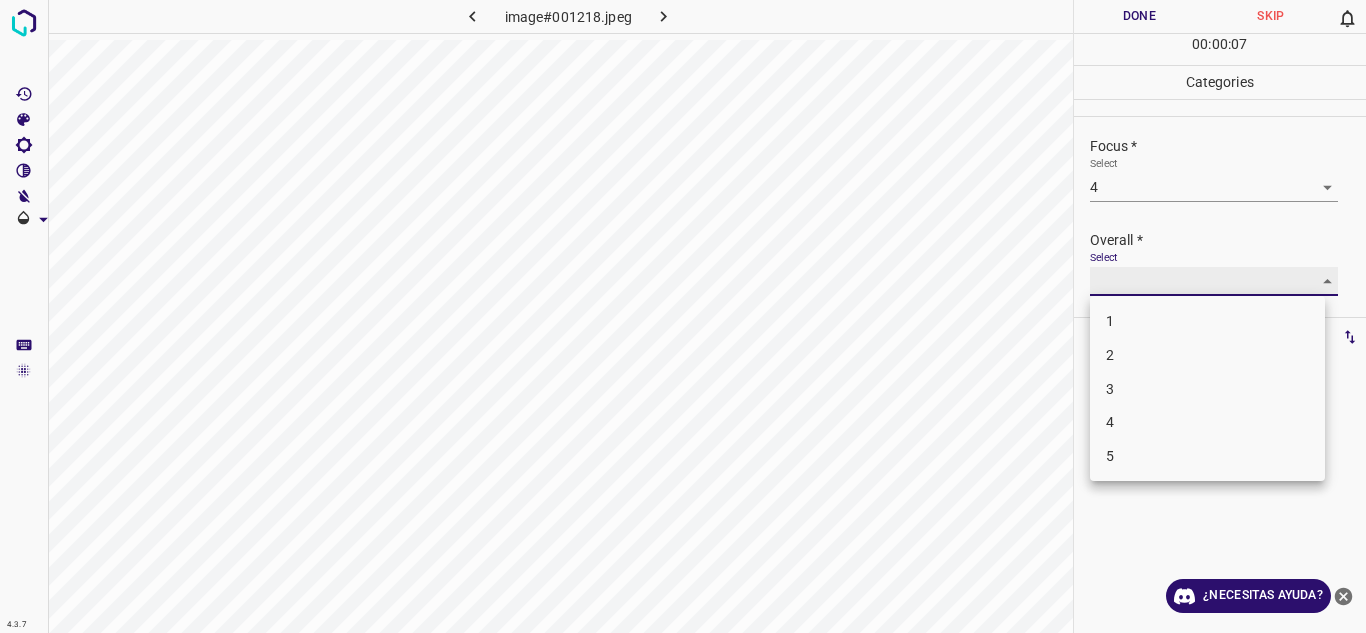 type on "4" 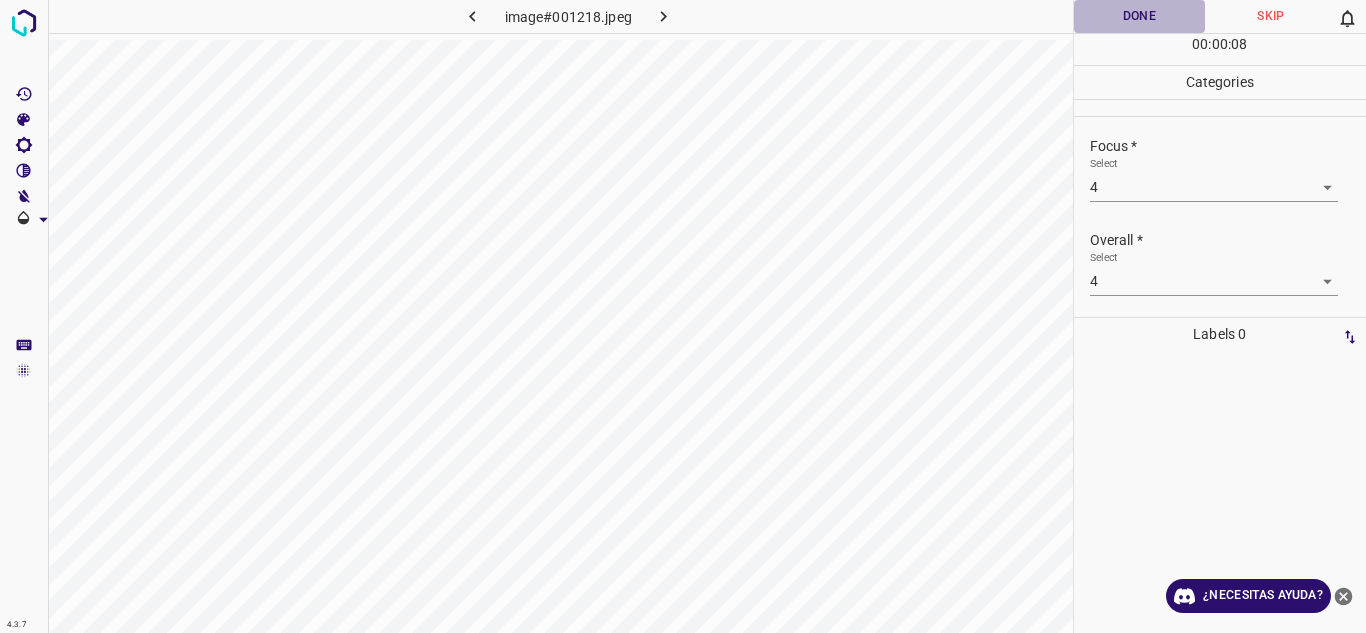 click on "Done" at bounding box center [1140, 16] 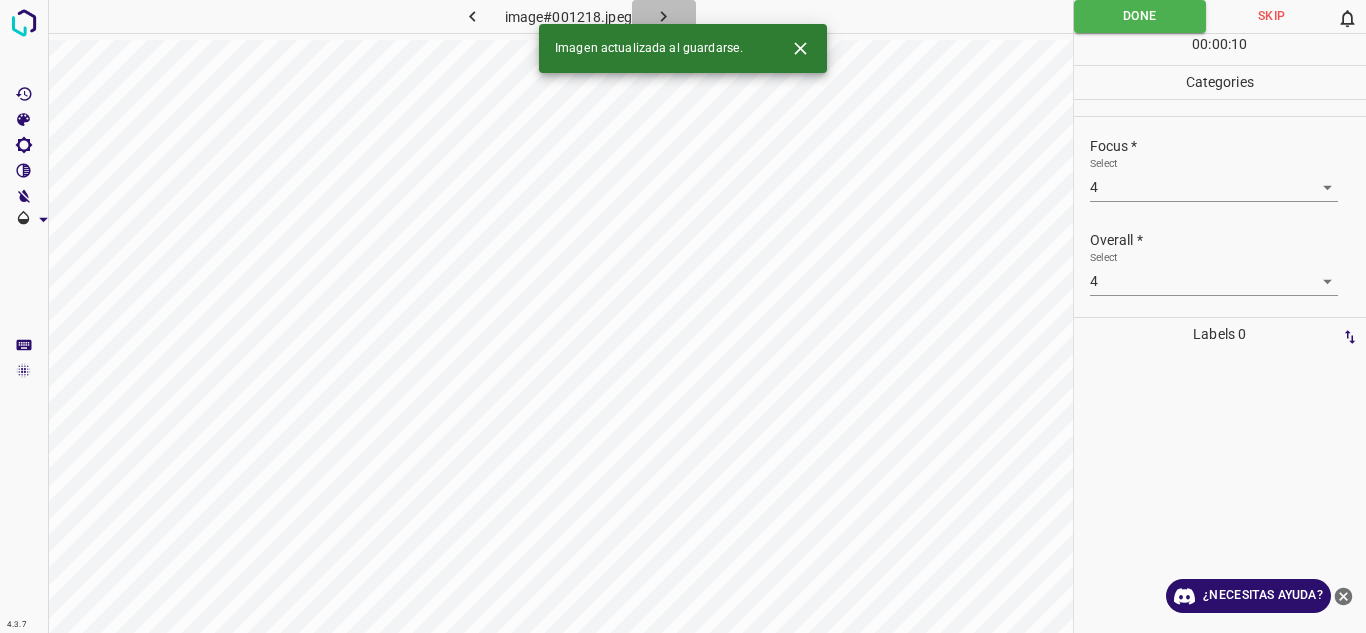 click at bounding box center (664, 16) 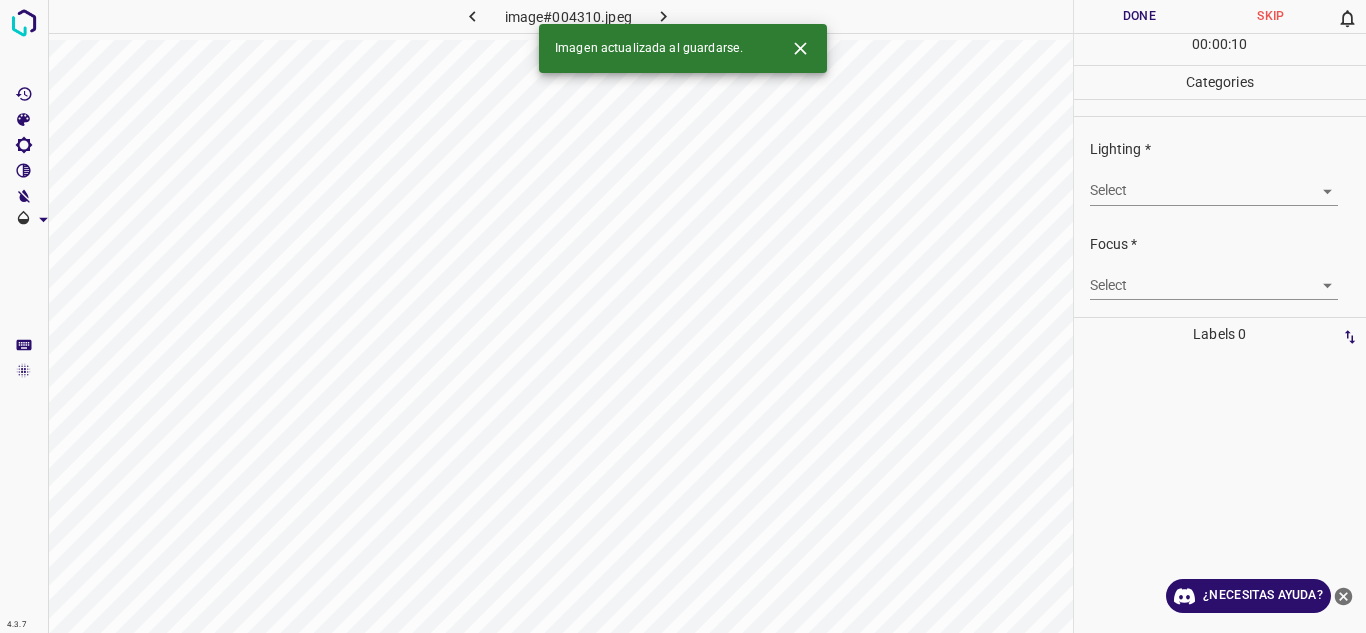 click on "4.3.7 image#004310.jpeg Done Skip 0 00   : 00   : 10   Categories Lighting *  Select ​ Focus *  Select ​ Overall *  Select ​ Labels   0 Categories 1 Lighting 2 Focus 3 Overall Tools Space Change between modes (Draw & Edit) I Auto labeling R Restore zoom M Zoom in N Zoom out Delete Delete selecte label Filters Z Restore filters X Saturation filter C Brightness filter V Contrast filter B Gray scale filter General O Download Imagen actualizada al guardarse. ¿Necesitas ayuda? Texto original Valora esta traducción Tu opinión servirá para ayudar a mejorar el Traductor de Google - Texto - Esconder - Borrar" at bounding box center [683, 316] 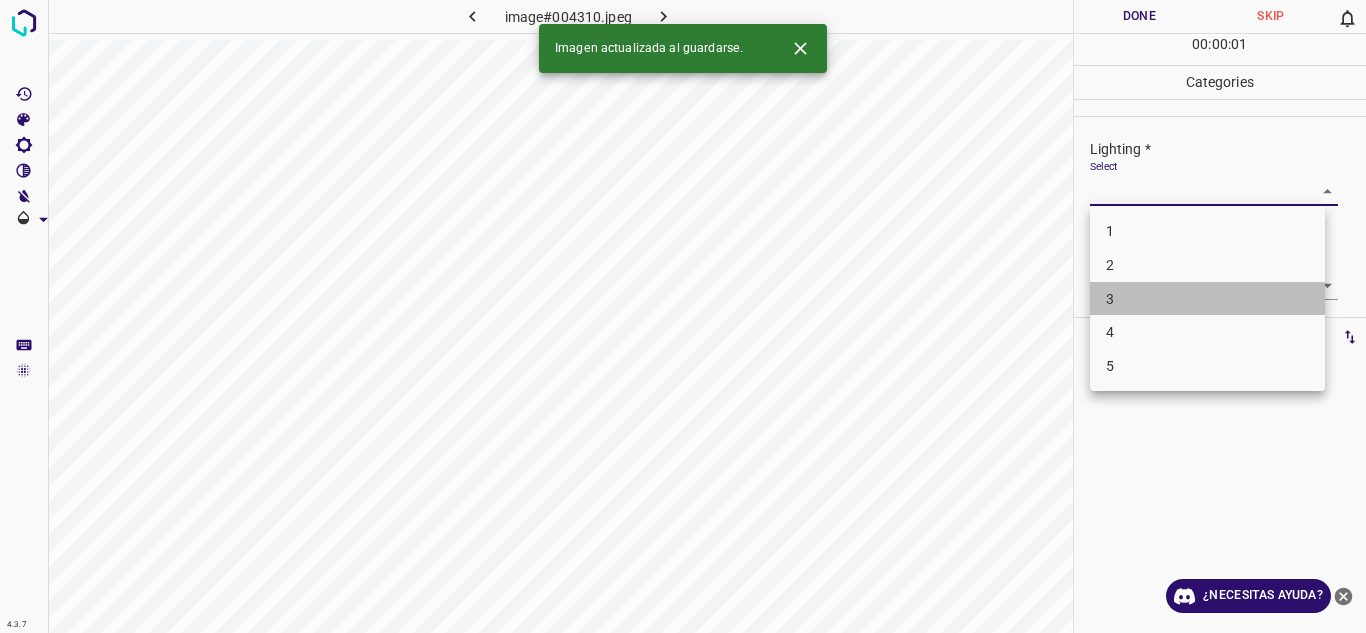 click on "3" at bounding box center (1207, 299) 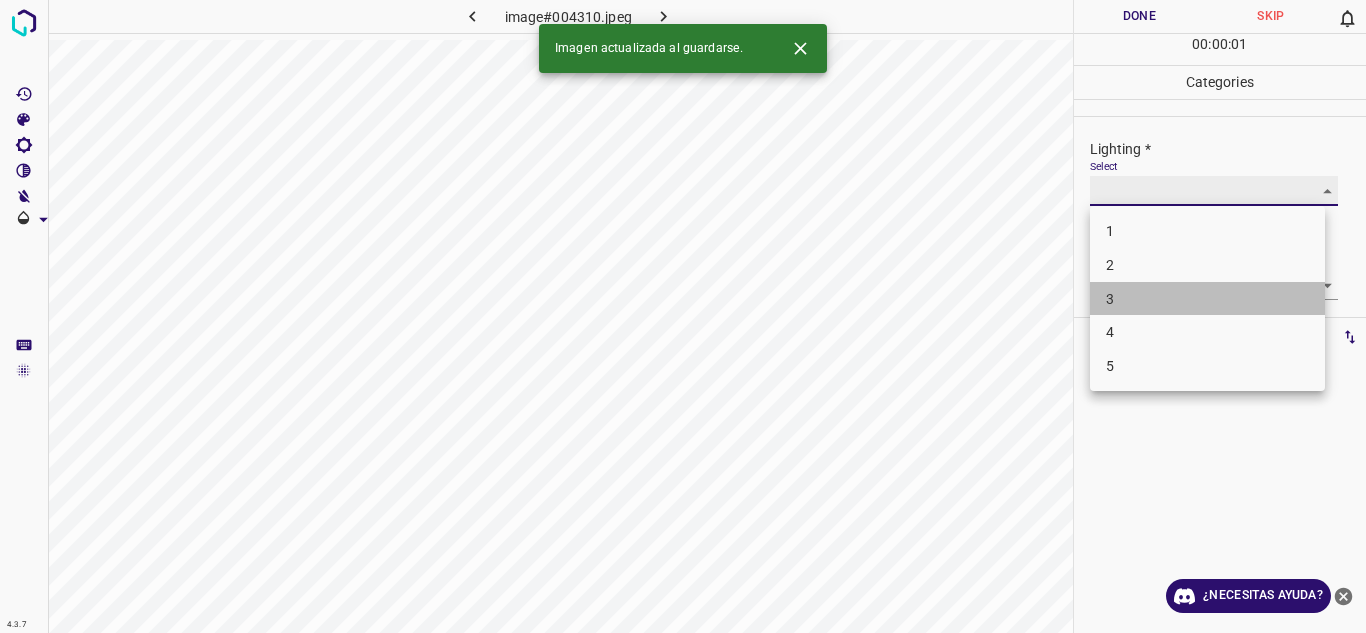 type on "3" 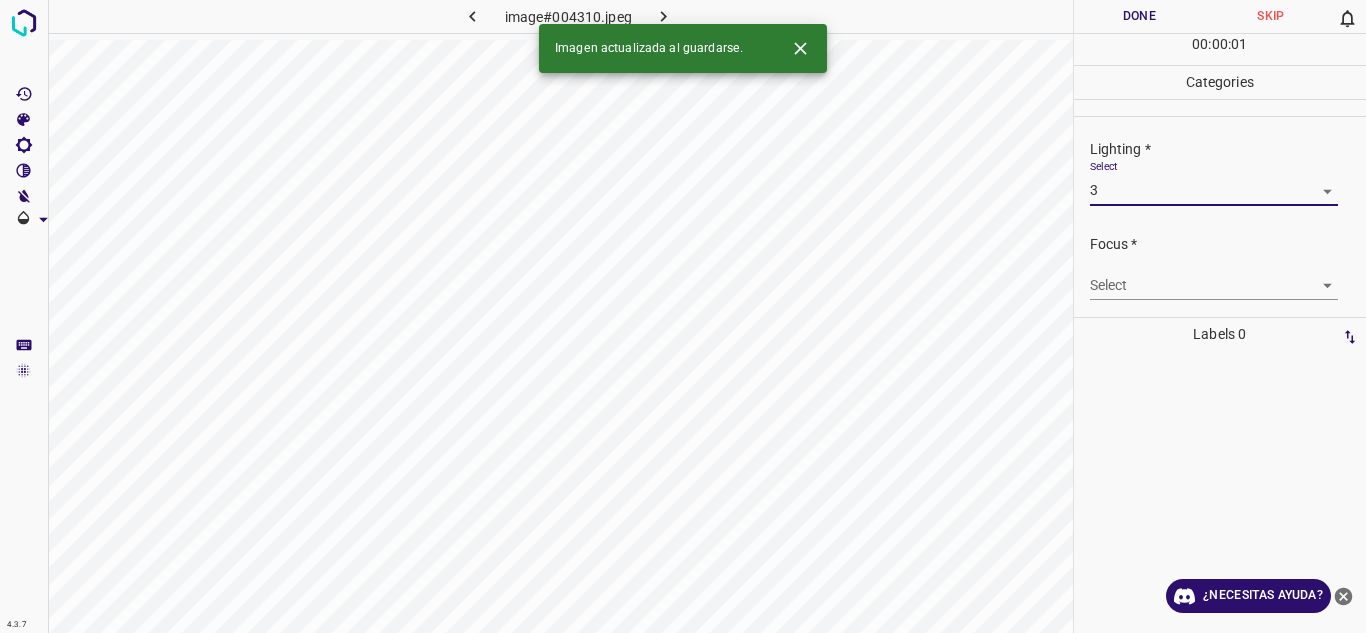 click on "4.3.7 image#004310.jpeg Done Skip 0 00   : 00   : 01   Categories Lighting *  Select 3 3 Focus *  Select ​ Overall *  Select ​ Labels   0 Categories 1 Lighting 2 Focus 3 Overall Tools Space Change between modes (Draw & Edit) I Auto labeling R Restore zoom M Zoom in N Zoom out Delete Delete selecte label Filters Z Restore filters X Saturation filter C Brightness filter V Contrast filter B Gray scale filter General O Download Imagen actualizada al guardarse. ¿Necesitas ayuda? Texto original Valora esta traducción Tu opinión servirá para ayudar a mejorar el Traductor de Google - Texto - Esconder - Borrar 1 2 3 4 5" at bounding box center (683, 316) 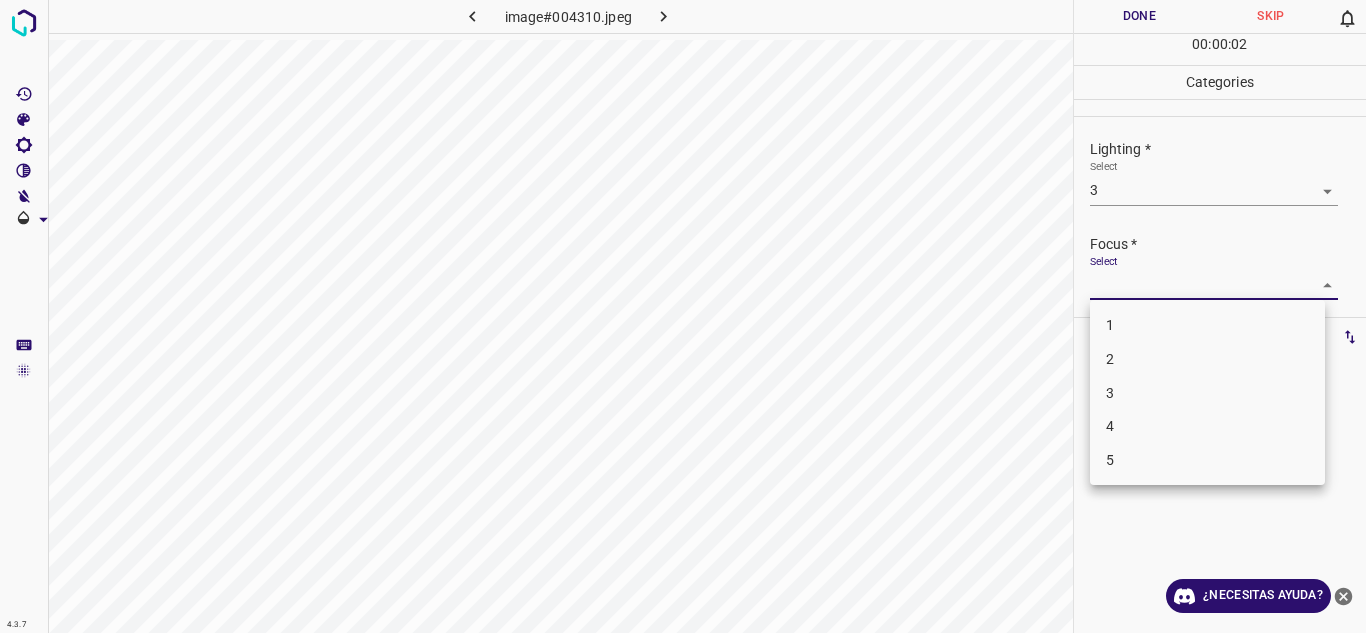 click on "3" at bounding box center (1207, 393) 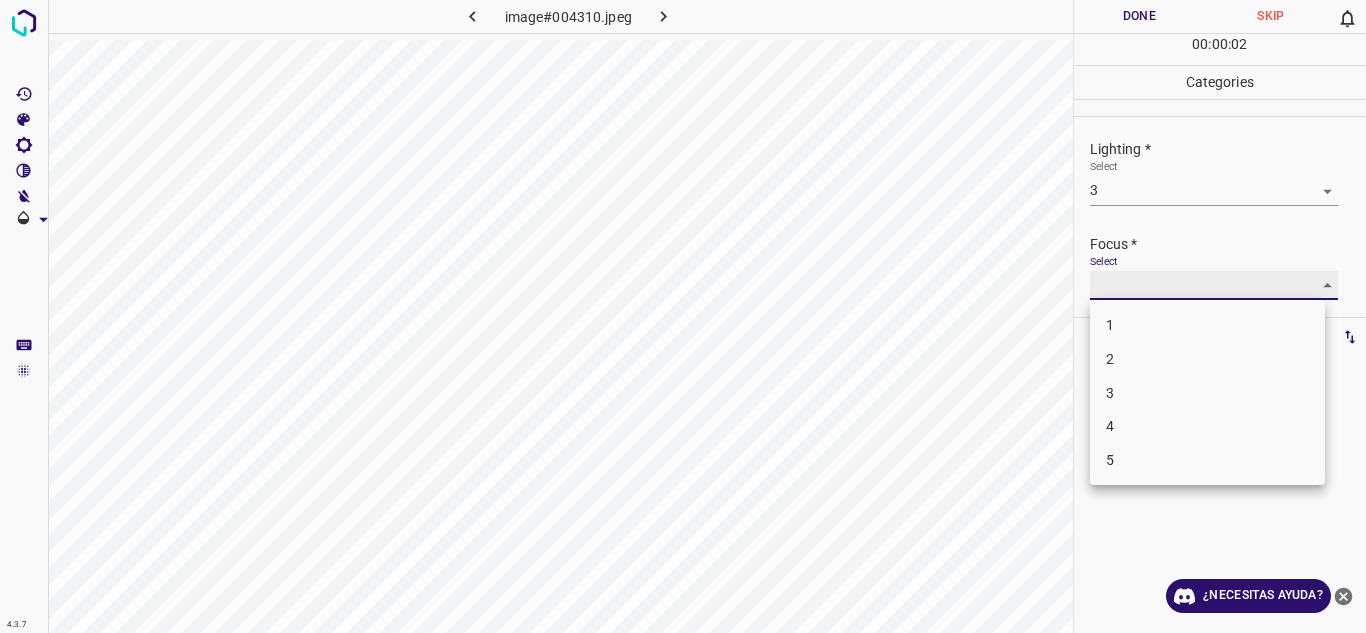 type on "3" 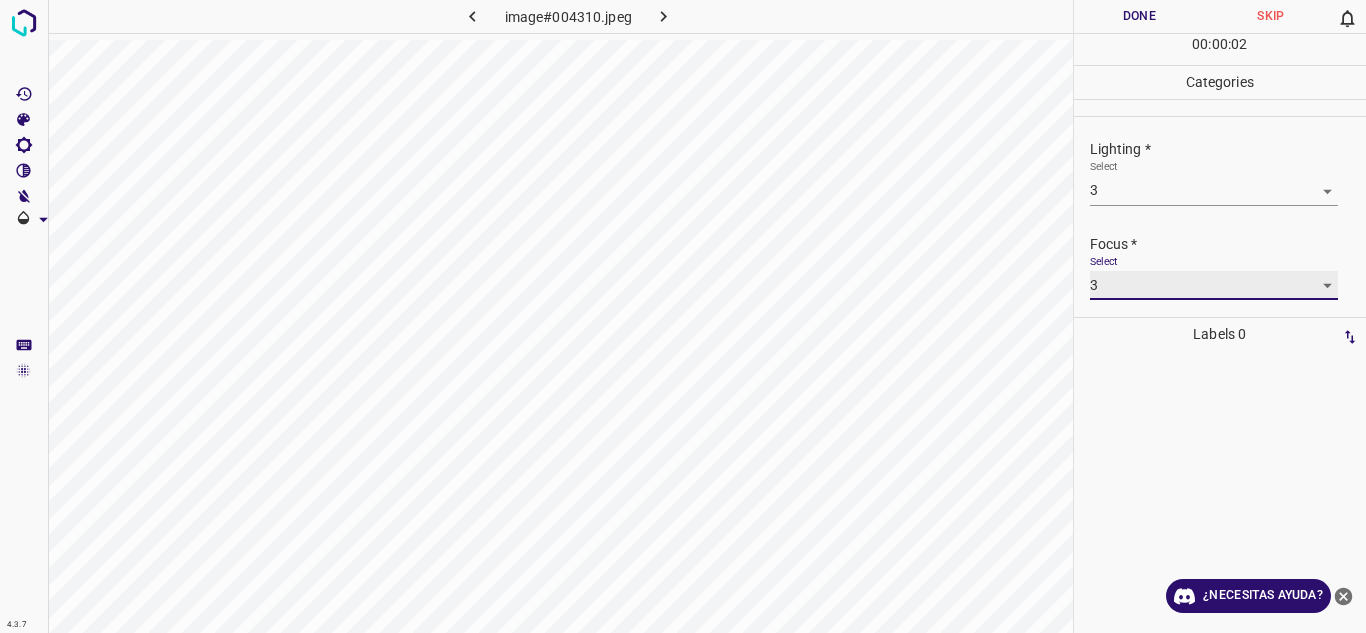 scroll, scrollTop: 98, scrollLeft: 0, axis: vertical 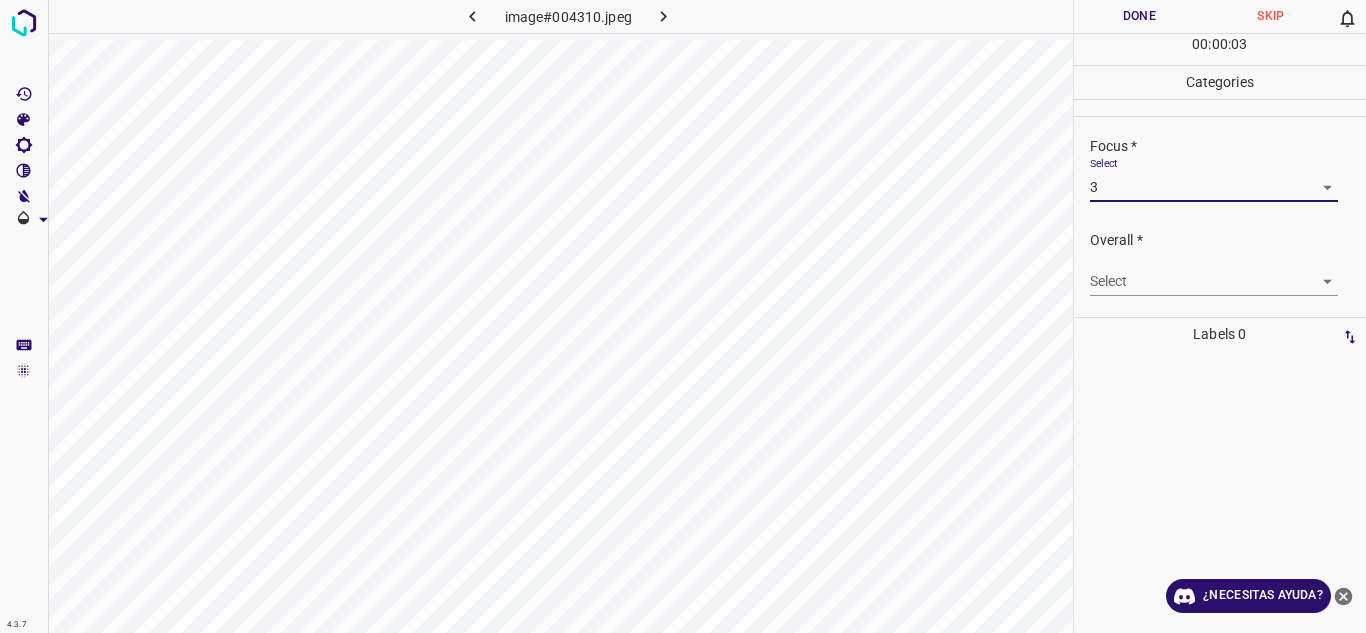 click on "4.3.7 image#004310.jpeg Done Skip 0 00   : 00   : 03   Categories Lighting *  Select 3 3 Focus *  Select 3 3 Overall *  Select ​ Labels   0 Categories 1 Lighting 2 Focus 3 Overall Tools Space Change between modes (Draw & Edit) I Auto labeling R Restore zoom M Zoom in N Zoom out Delete Delete selecte label Filters Z Restore filters X Saturation filter C Brightness filter V Contrast filter B Gray scale filter General O Download ¿Necesitas ayuda? Texto original Valora esta traducción Tu opinión servirá para ayudar a mejorar el Traductor de Google - Texto - Esconder - Borrar" at bounding box center [683, 316] 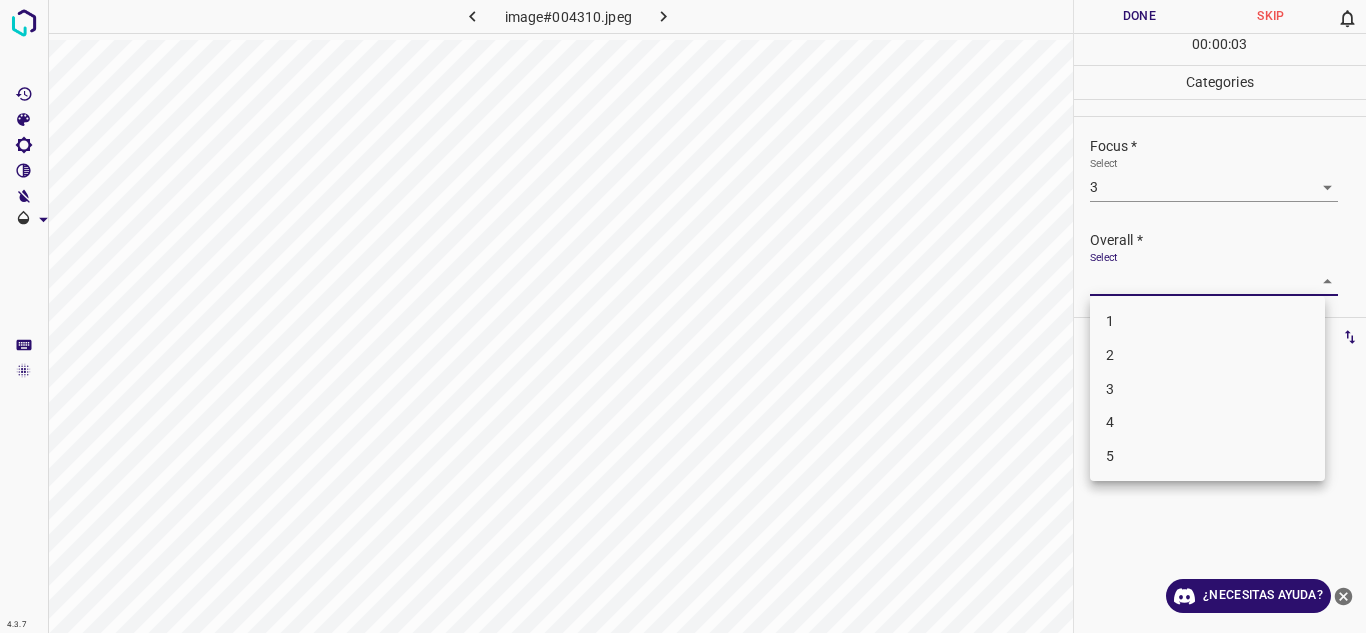 click on "3" at bounding box center [1207, 389] 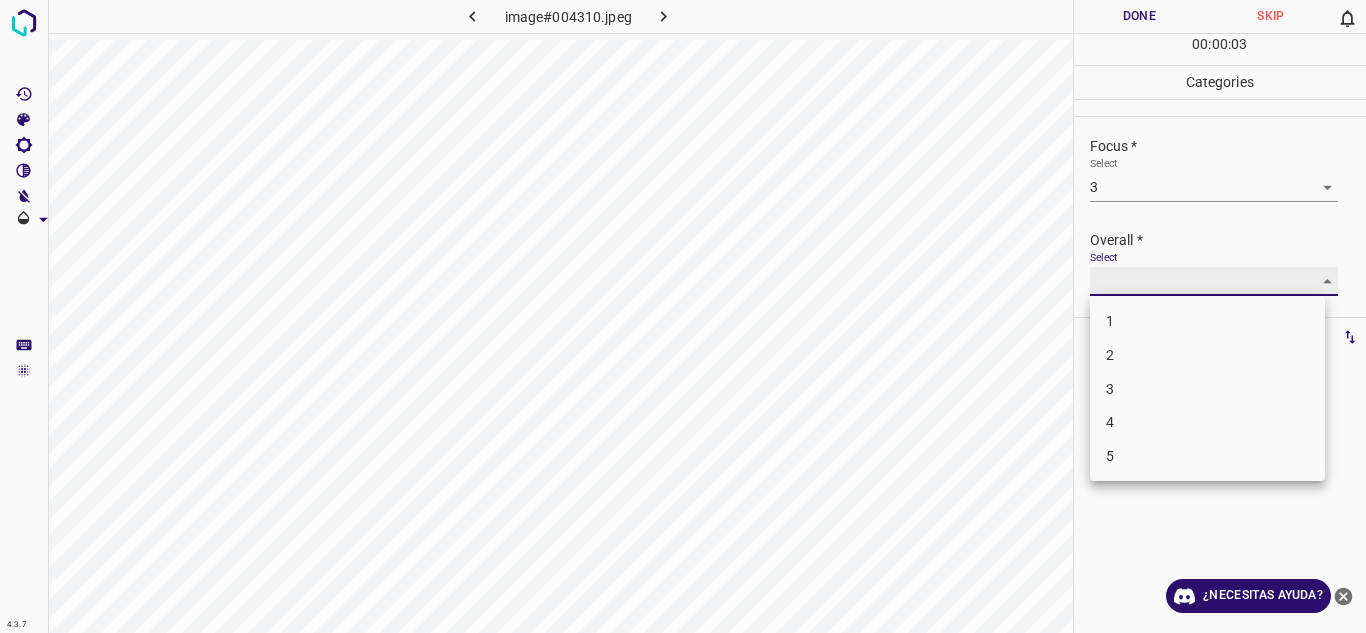 type on "3" 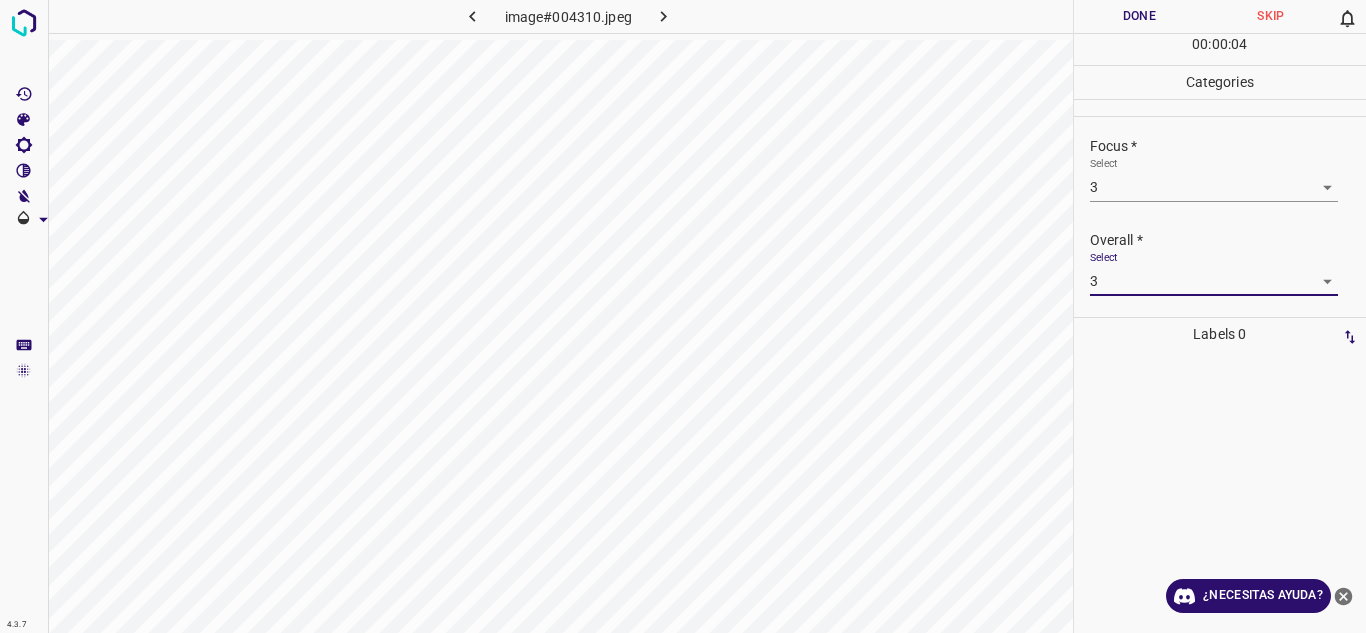 click on "Done" at bounding box center (1140, 16) 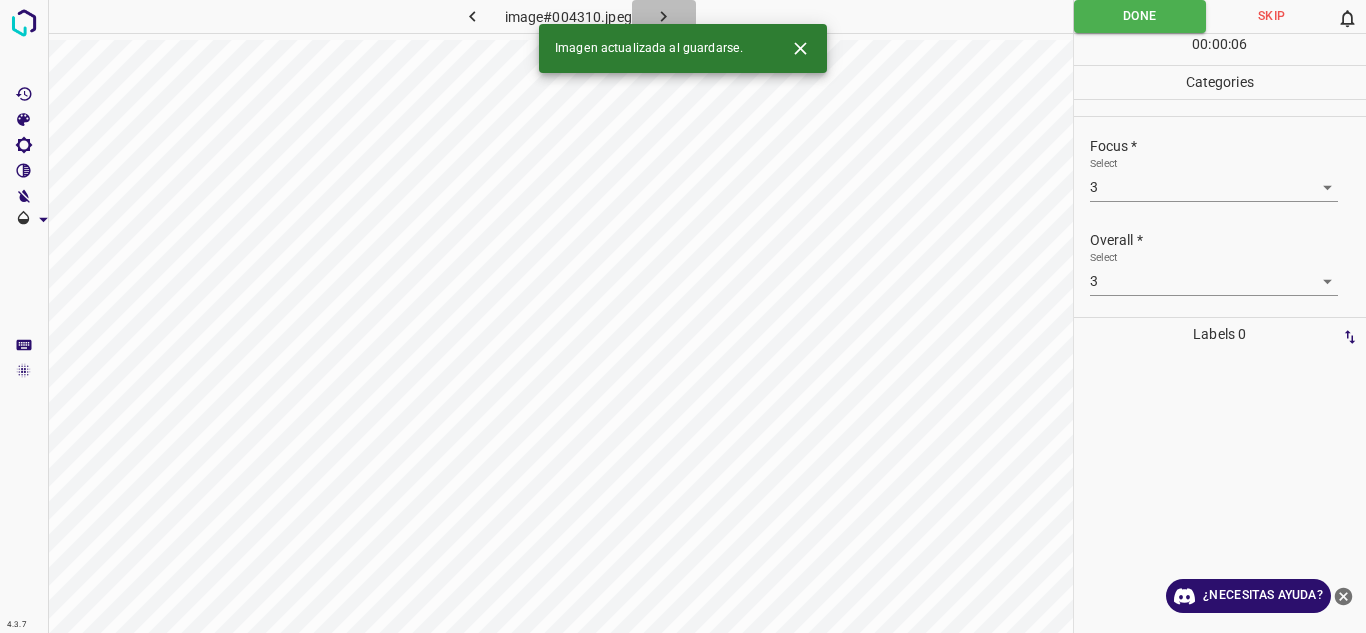 click 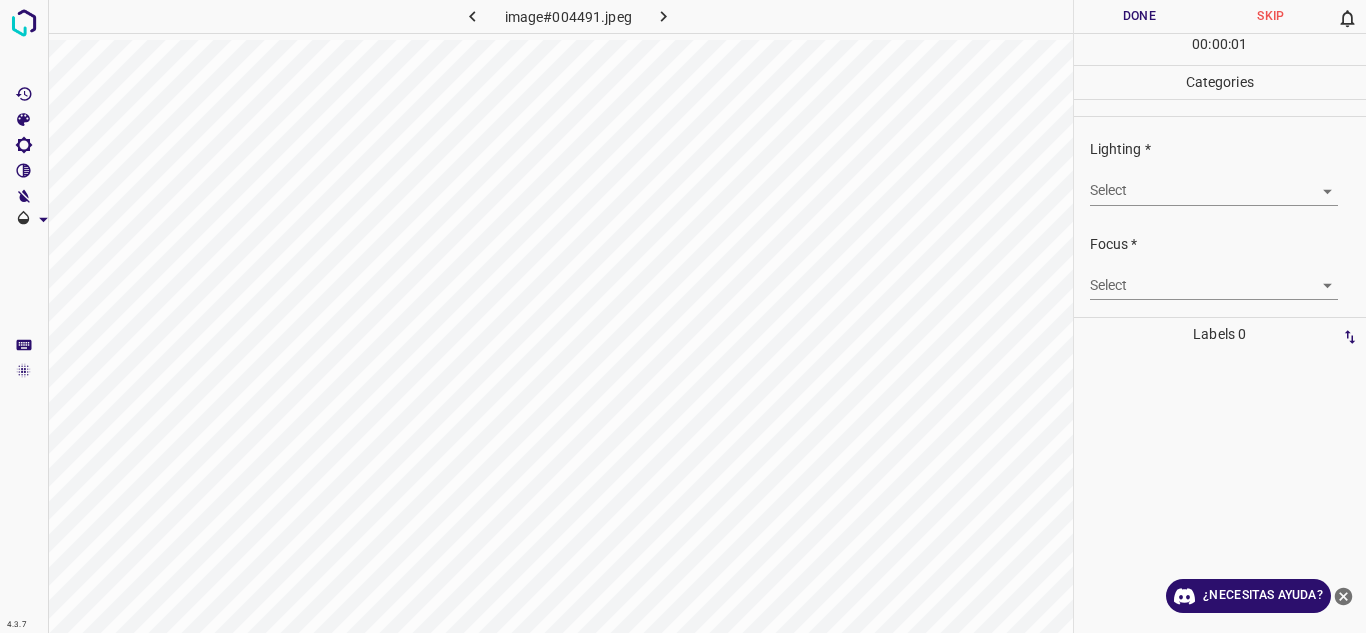 click on "4.3.7 image#004491.jpeg Done Skip 0 00   : 00   : 01   Categories Lighting *  Select ​ Focus *  Select ​ Overall *  Select ​ Labels   0 Categories 1 Lighting 2 Focus 3 Overall Tools Space Change between modes (Draw & Edit) I Auto labeling R Restore zoom M Zoom in N Zoom out Delete Delete selecte label Filters Z Restore filters X Saturation filter C Brightness filter V Contrast filter B Gray scale filter General O Download ¿Necesitas ayuda? Texto original Valora esta traducción Tu opinión servirá para ayudar a mejorar el Traductor de Google - Texto - Esconder - Borrar" at bounding box center (683, 316) 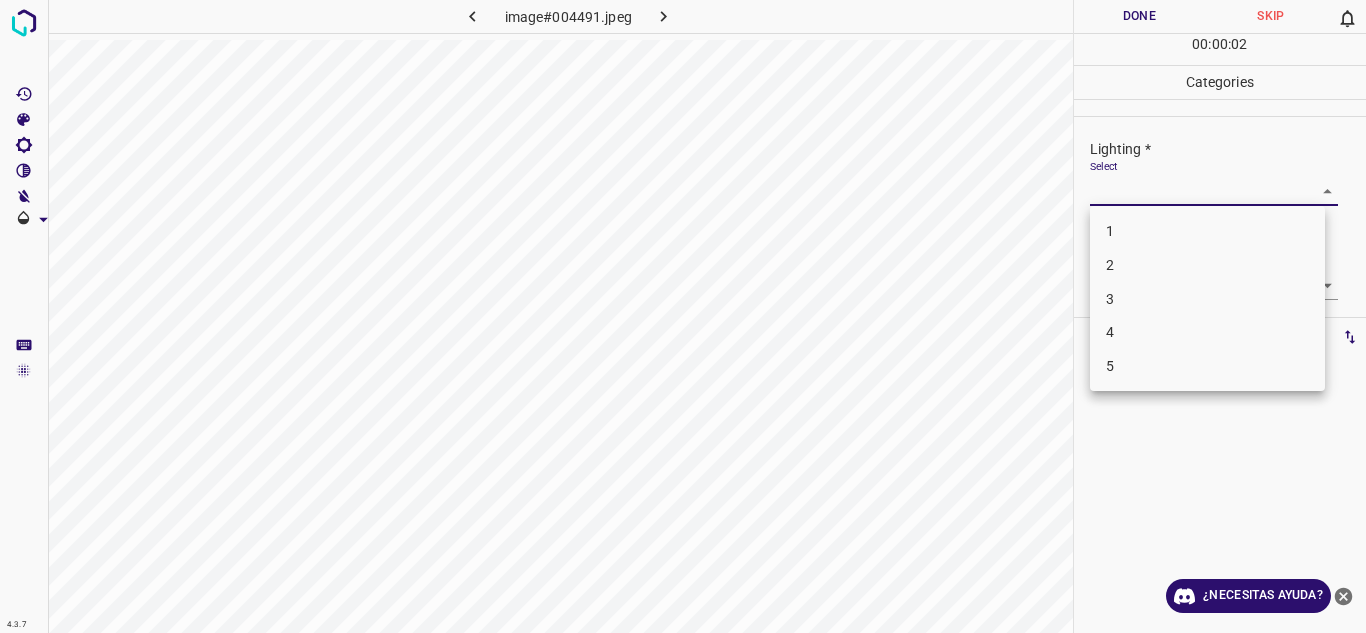 click on "3" at bounding box center (1207, 299) 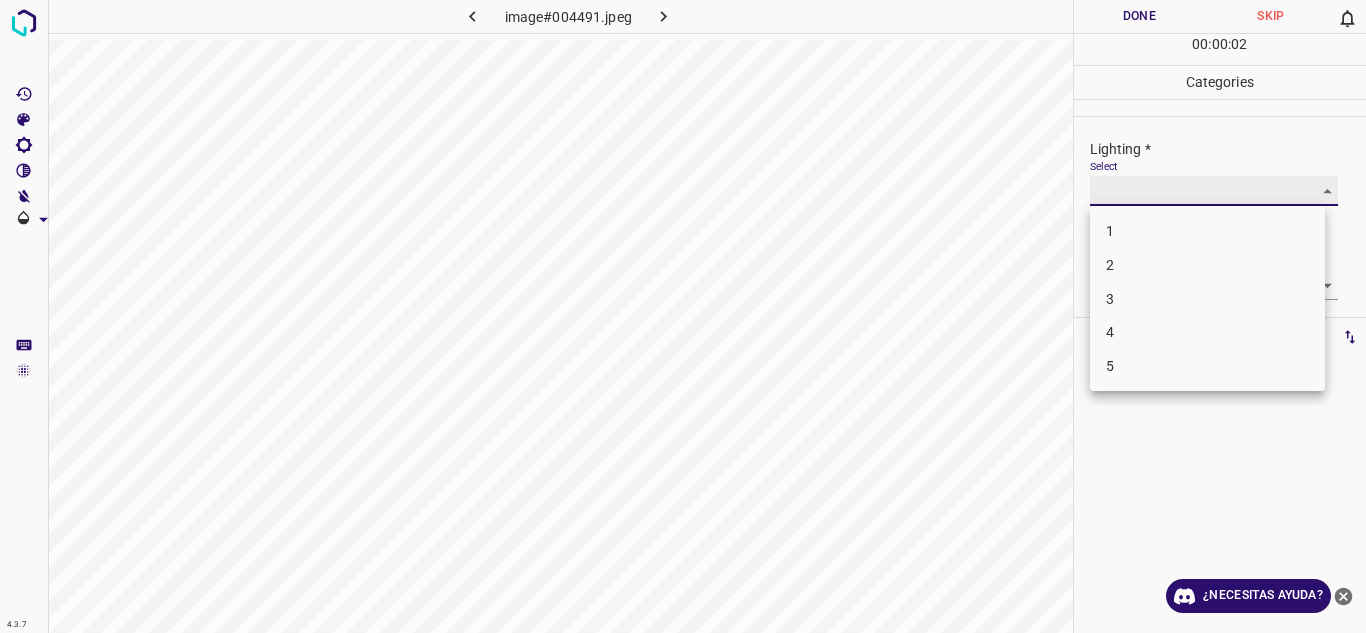 type on "3" 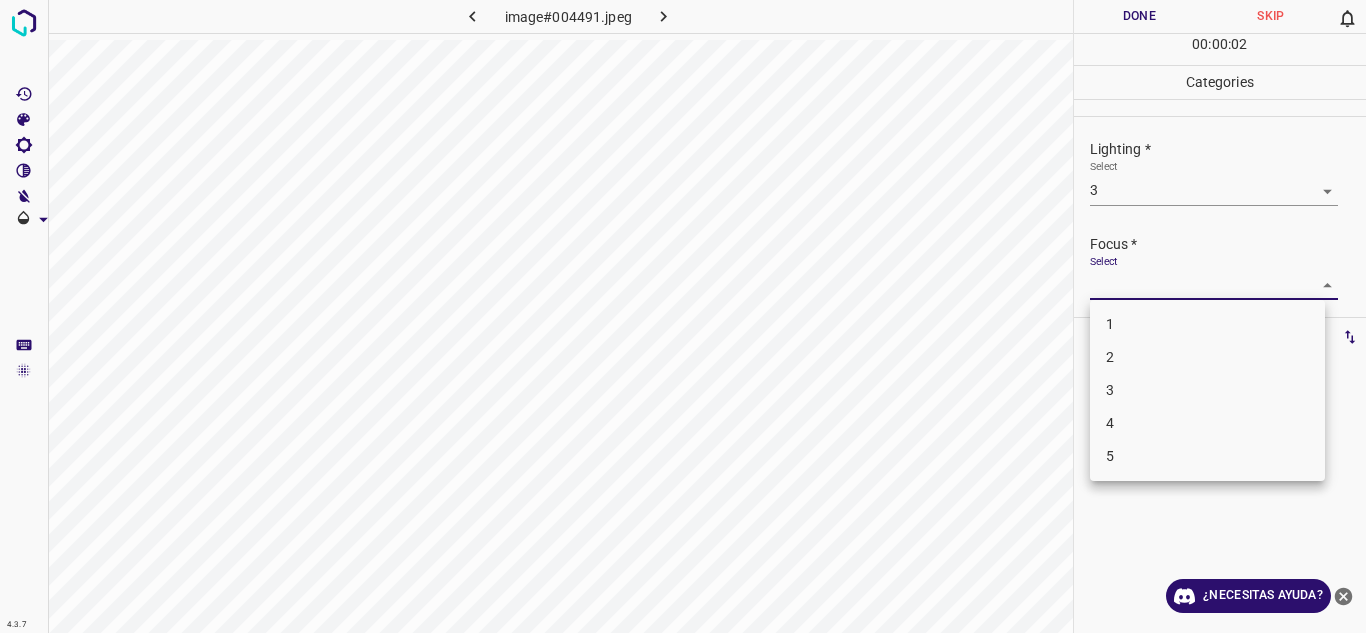 click on "4.3.7 image#004491.jpeg Done Skip 0 00   : 00   : 02   Categories Lighting *  Select 3 3 Focus *  Select ​ Overall *  Select ​ Labels   0 Categories 1 Lighting 2 Focus 3 Overall Tools Space Change between modes (Draw & Edit) I Auto labeling R Restore zoom M Zoom in N Zoom out Delete Delete selecte label Filters Z Restore filters X Saturation filter C Brightness filter V Contrast filter B Gray scale filter General O Download ¿Necesitas ayuda? Texto original Valora esta traducción Tu opinión servirá para ayudar a mejorar el Traductor de Google - Texto - Esconder - Borrar 1 2 3 4 5" at bounding box center [683, 316] 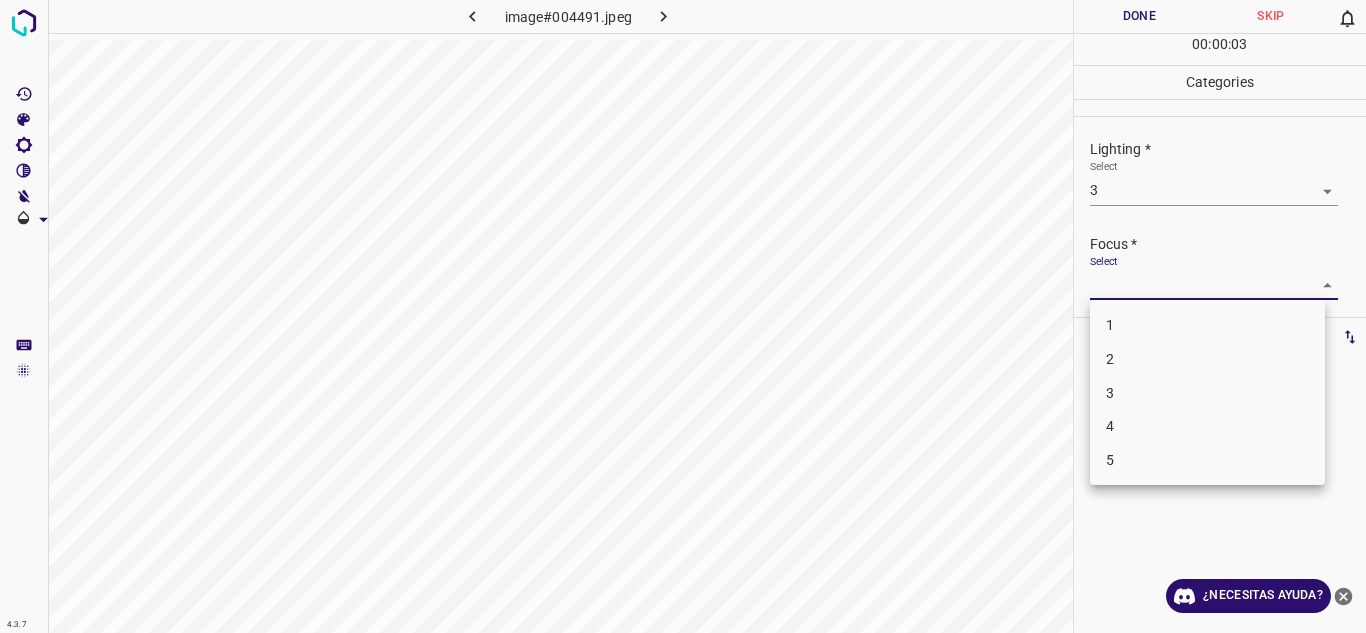 click on "2" at bounding box center [1207, 359] 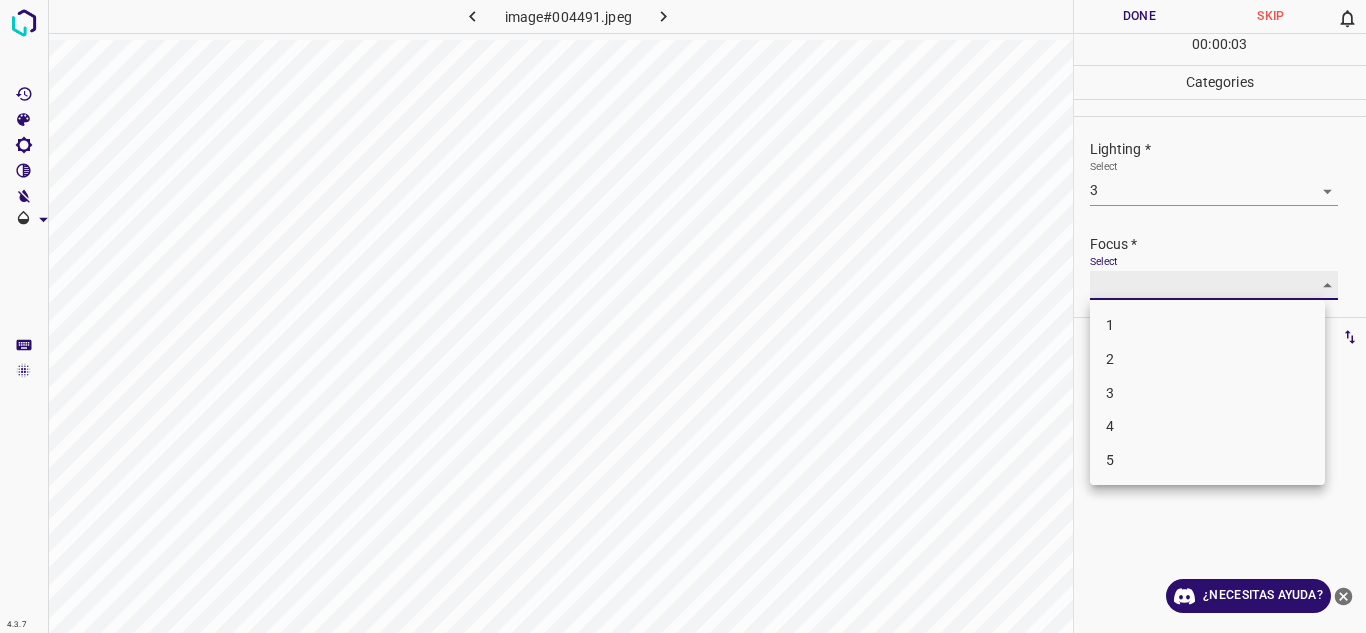type on "2" 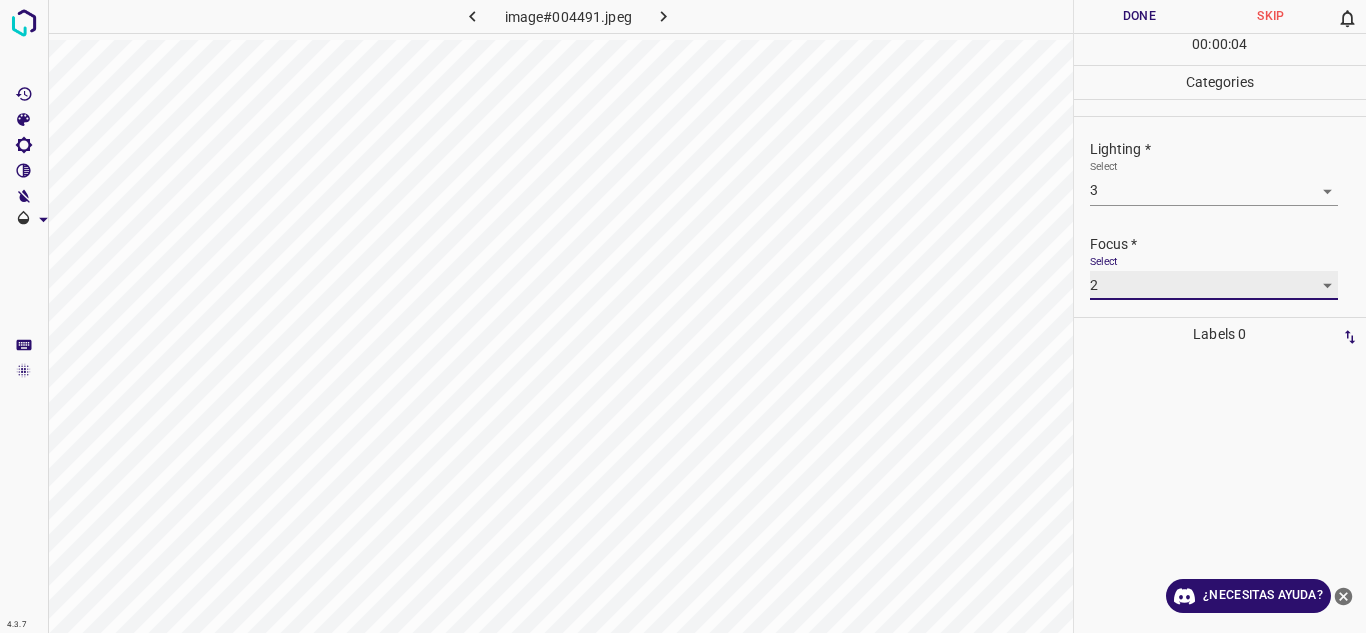scroll, scrollTop: 98, scrollLeft: 0, axis: vertical 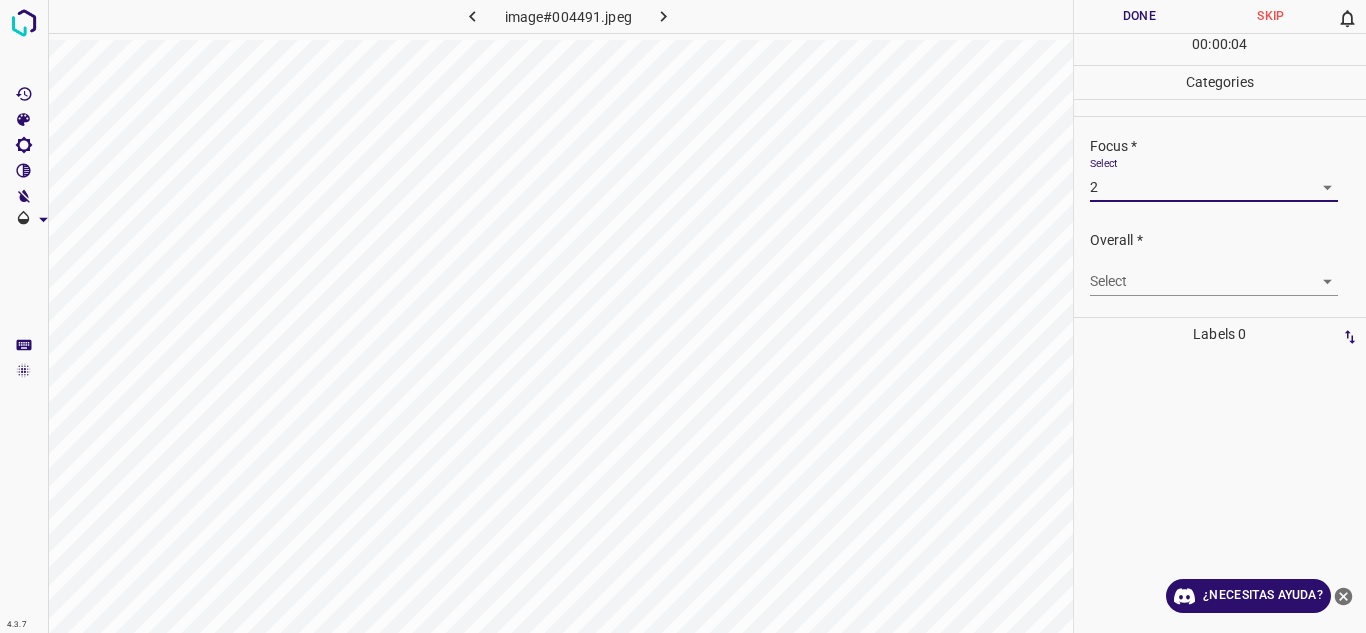 click on "4.3.7 image#004491.jpeg Done Skip 0 00   : 00   : 04   Categories Lighting *  Select 3 3 Focus *  Select 2 2 Overall *  Select ​ Labels   0 Categories 1 Lighting 2 Focus 3 Overall Tools Space Change between modes (Draw & Edit) I Auto labeling R Restore zoom M Zoom in N Zoom out Delete Delete selecte label Filters Z Restore filters X Saturation filter C Brightness filter V Contrast filter B Gray scale filter General O Download ¿Necesitas ayuda? Texto original Valora esta traducción Tu opinión servirá para ayudar a mejorar el Traductor de Google - Texto - Esconder - Borrar" at bounding box center (683, 316) 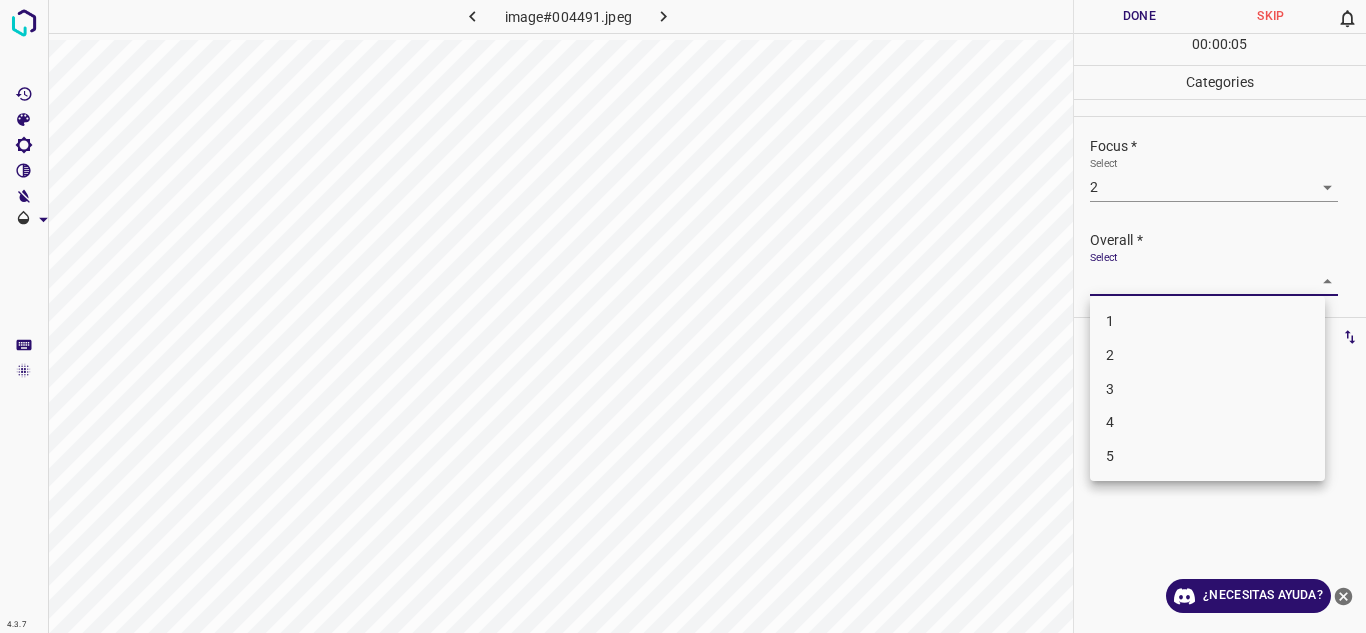 click on "3" at bounding box center [1207, 389] 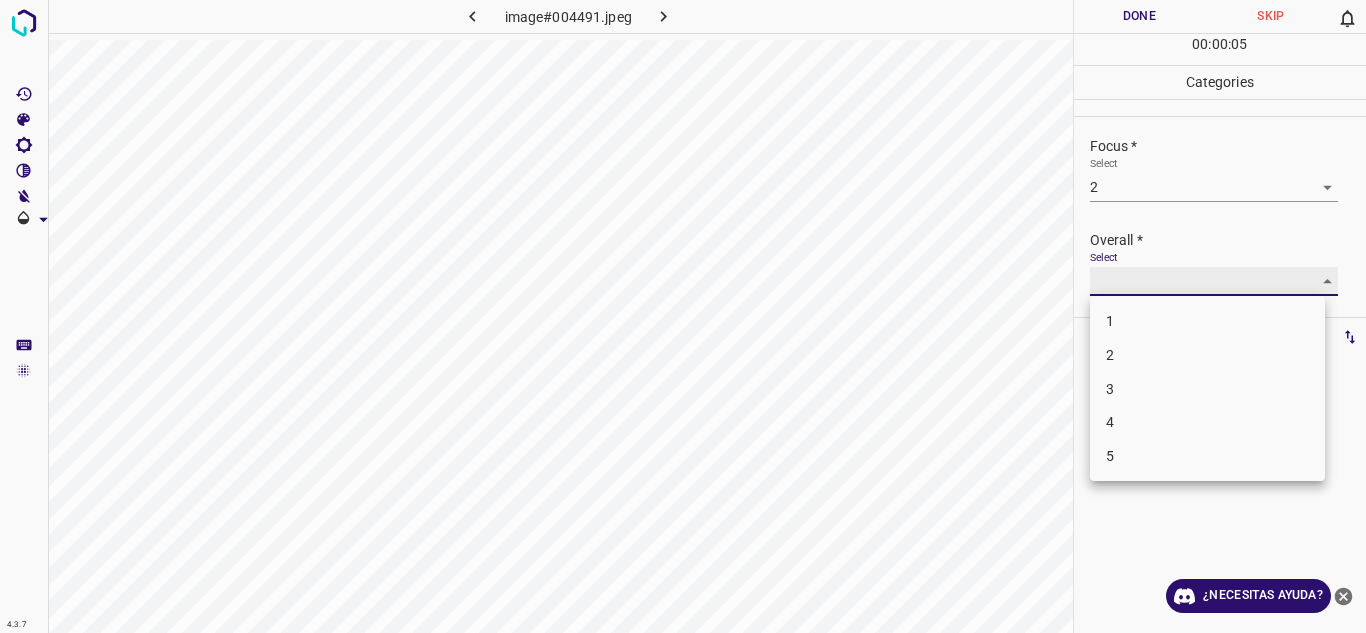 type on "3" 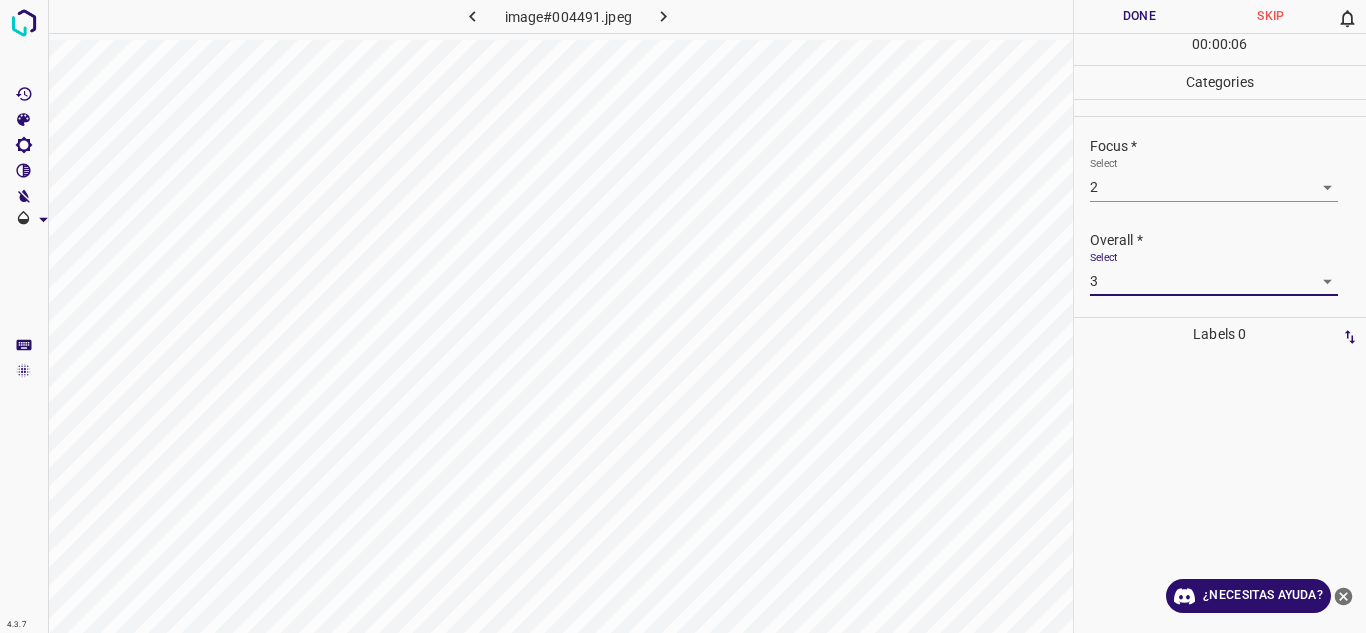 click on "Done" at bounding box center (1140, 16) 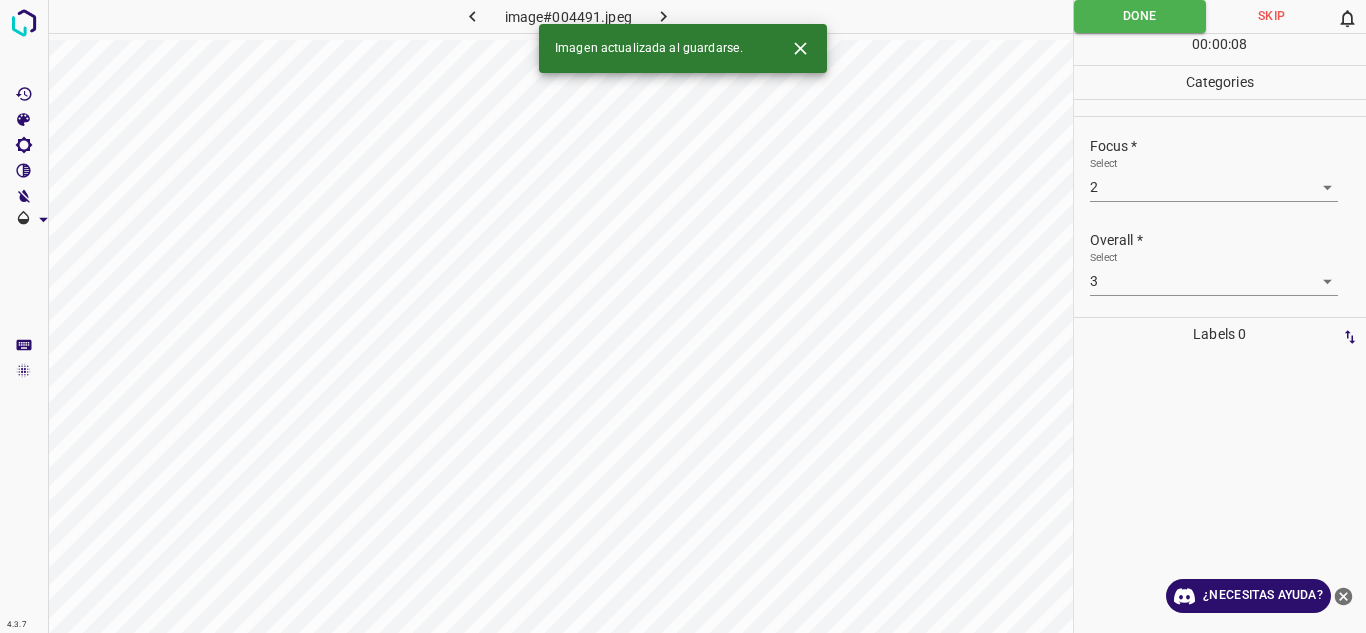 click at bounding box center (664, 16) 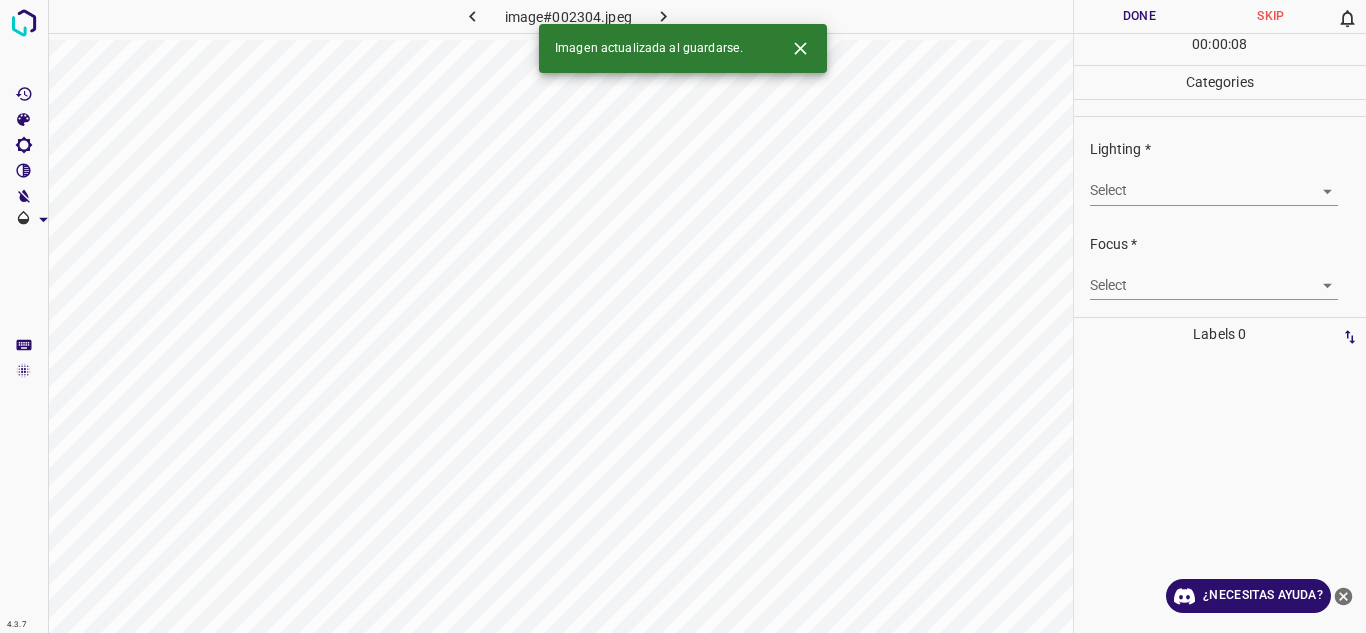 click on "4.3.7 image#002304.jpeg Done Skip 0 00   : 00   : 08   Categories Lighting *  Select ​ Focus *  Select ​ Overall *  Select ​ Labels   0 Categories 1 Lighting 2 Focus 3 Overall Tools Space Change between modes (Draw & Edit) I Auto labeling R Restore zoom M Zoom in N Zoom out Delete Delete selecte label Filters Z Restore filters X Saturation filter C Brightness filter V Contrast filter B Gray scale filter General O Download Imagen actualizada al guardarse. ¿Necesitas ayuda? Texto original Valora esta traducción Tu opinión servirá para ayudar a mejorar el Traductor de Google - Texto - Esconder - Borrar" at bounding box center [683, 316] 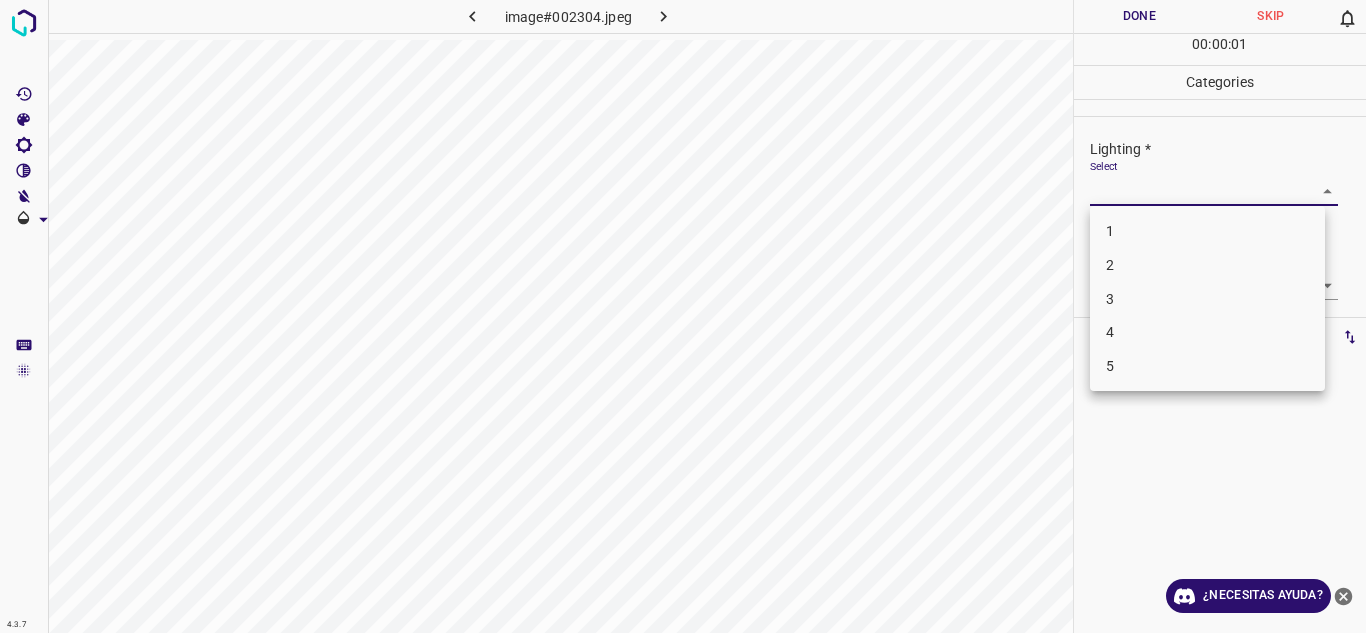click on "3" at bounding box center (1207, 299) 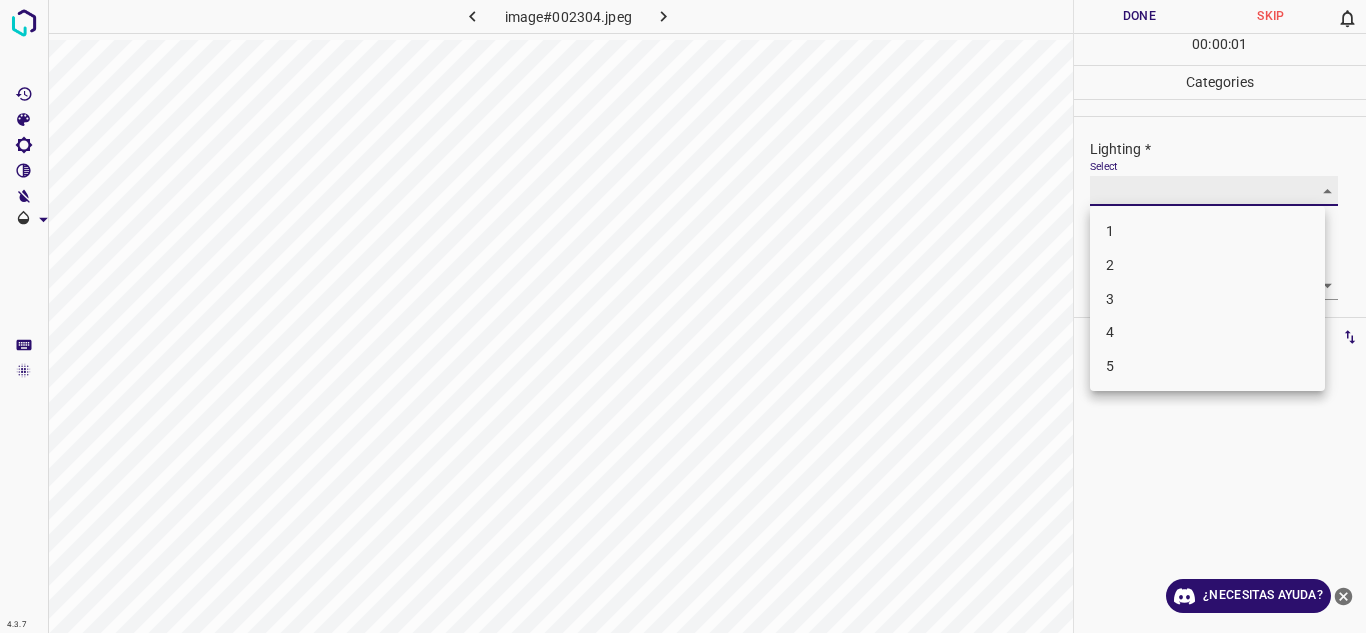 type on "3" 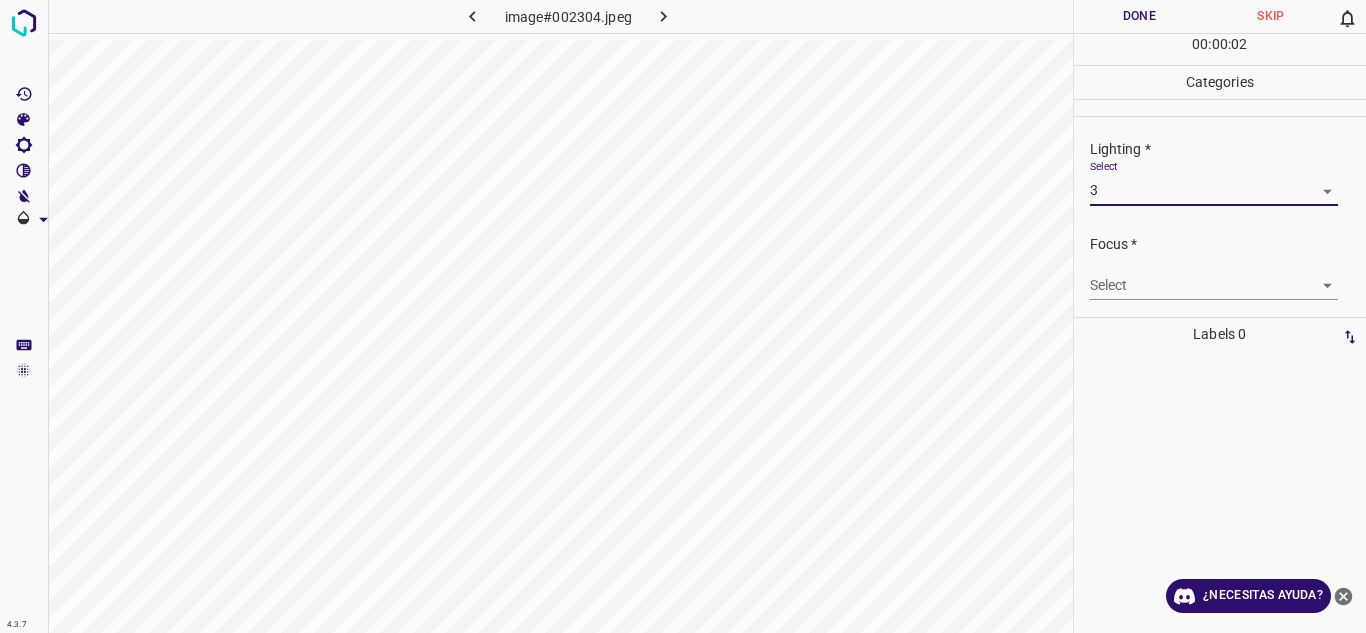 click on "4.3.7 image#002304.jpeg Done Skip 0 00   : 00   : 02   Categories Lighting *  Select 3 3 Focus *  Select ​ Overall *  Select ​ Labels   0 Categories 1 Lighting 2 Focus 3 Overall Tools Space Change between modes (Draw & Edit) I Auto labeling R Restore zoom M Zoom in N Zoom out Delete Delete selecte label Filters Z Restore filters X Saturation filter C Brightness filter V Contrast filter B Gray scale filter General O Download ¿Necesitas ayuda? Texto original Valora esta traducción Tu opinión servirá para ayudar a mejorar el Traductor de Google - Texto - Esconder - Borrar" at bounding box center (683, 316) 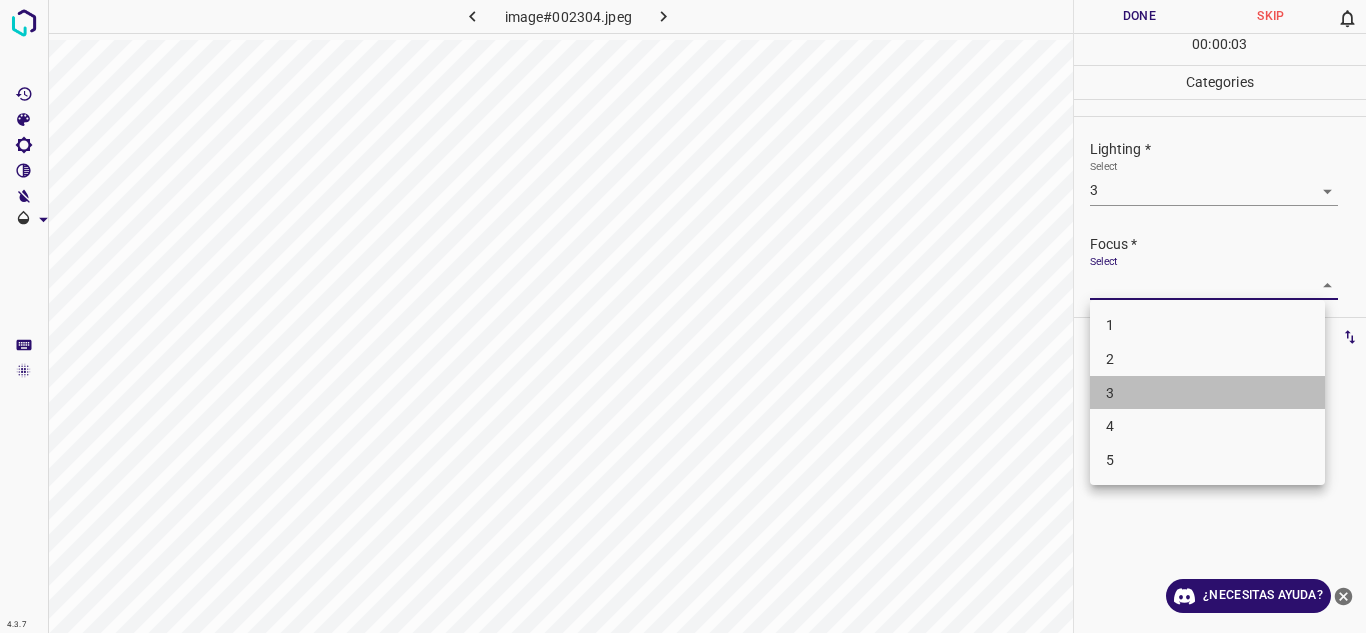 click on "3" at bounding box center [1207, 393] 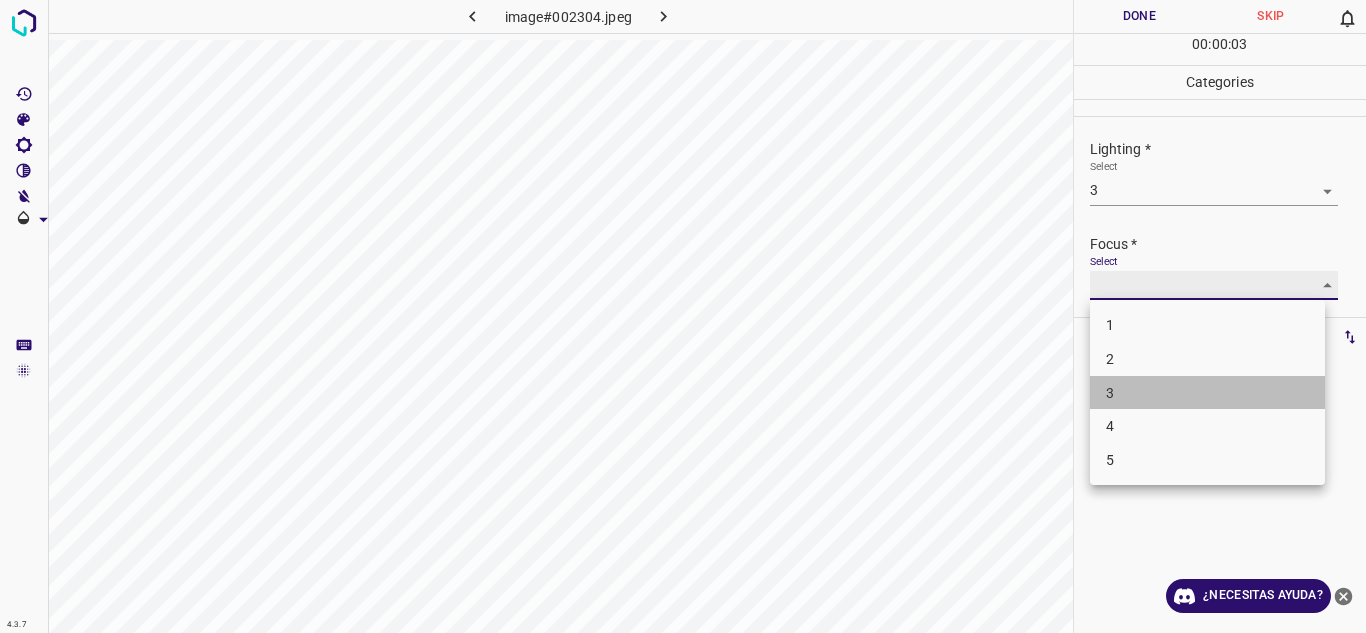 type on "3" 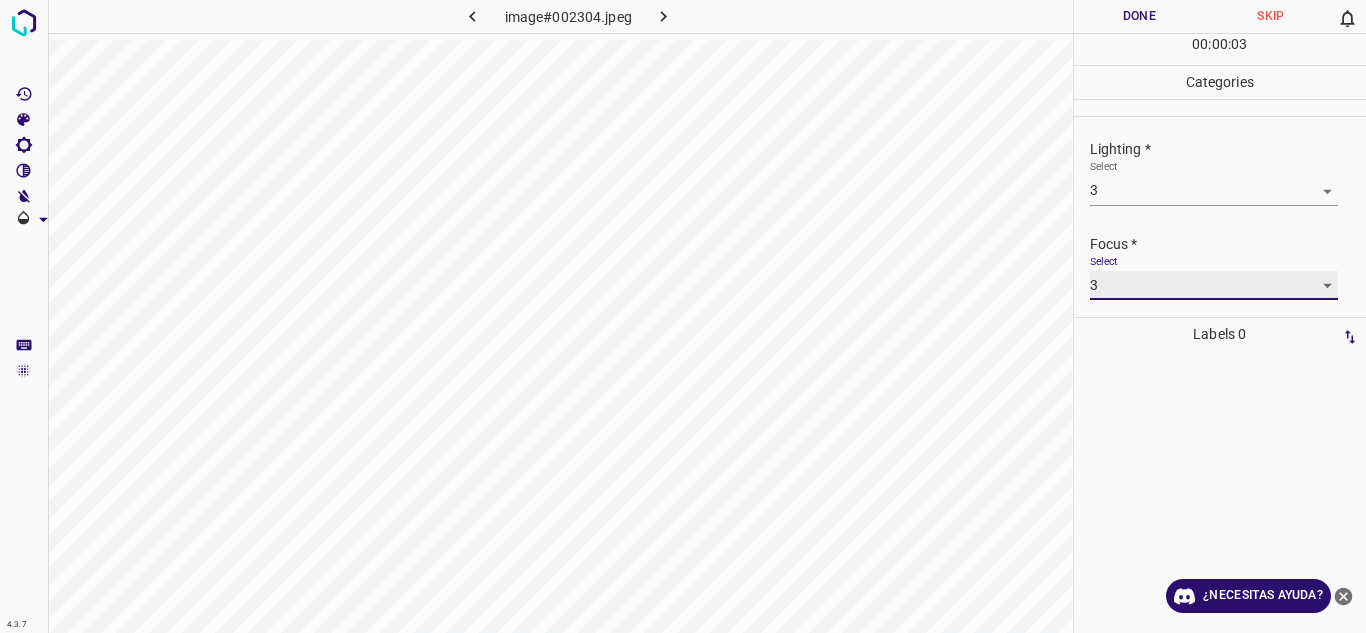 scroll, scrollTop: 98, scrollLeft: 0, axis: vertical 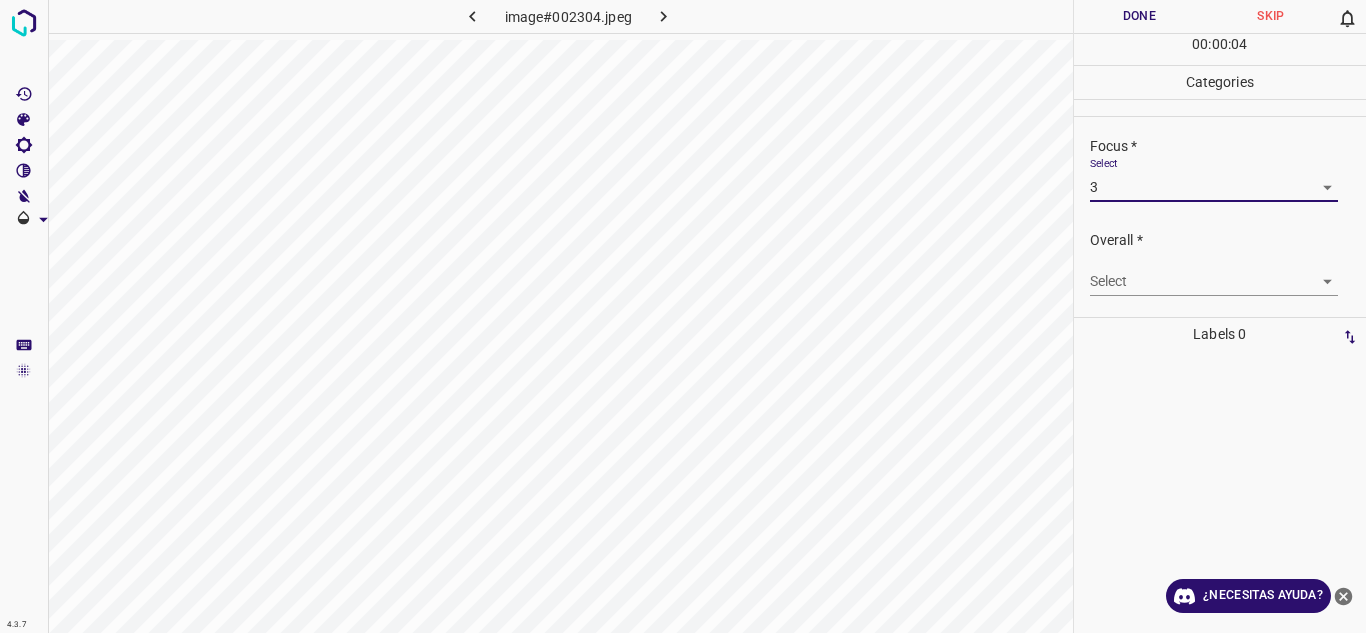 click on "4.3.7 image#002304.jpeg Done Skip 0 00   : 00   : 04   Categories Lighting *  Select 3 3 Focus *  Select 3 3 Overall *  Select ​ Labels   0 Categories 1 Lighting 2 Focus 3 Overall Tools Space Change between modes (Draw & Edit) I Auto labeling R Restore zoom M Zoom in N Zoom out Delete Delete selecte label Filters Z Restore filters X Saturation filter C Brightness filter V Contrast filter B Gray scale filter General O Download ¿Necesitas ayuda? Texto original Valora esta traducción Tu opinión servirá para ayudar a mejorar el Traductor de Google - Texto - Esconder - Borrar" at bounding box center [683, 316] 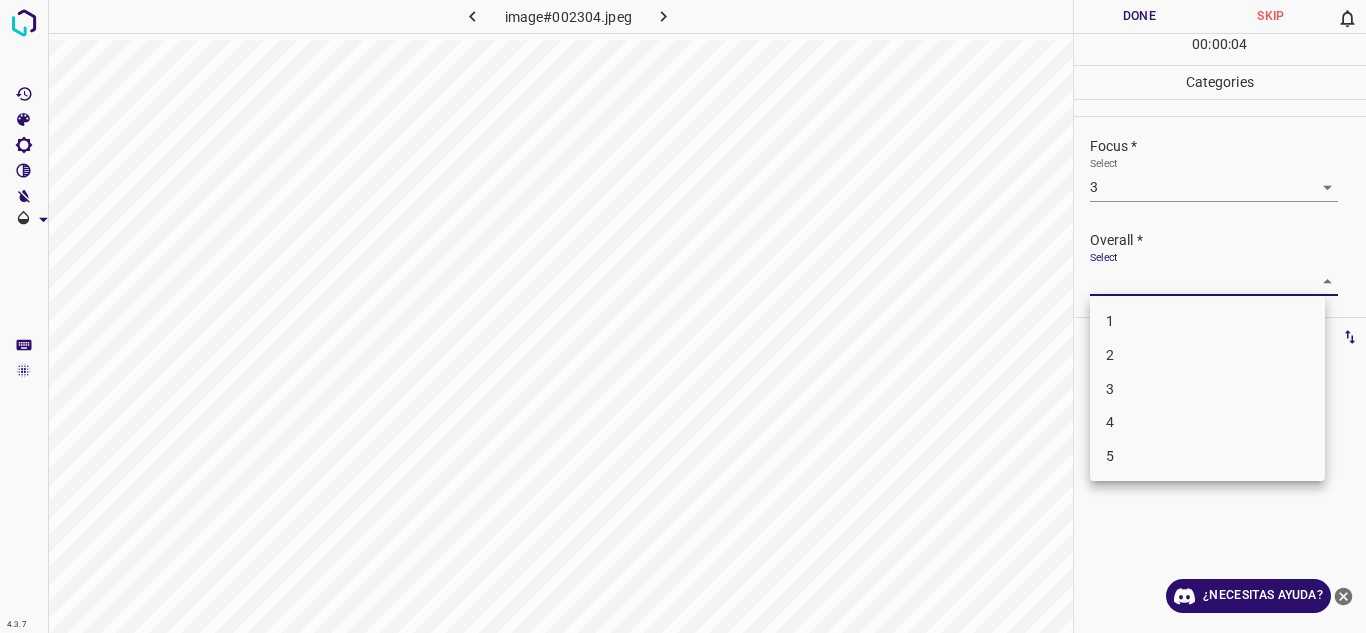 click on "3" at bounding box center [1207, 389] 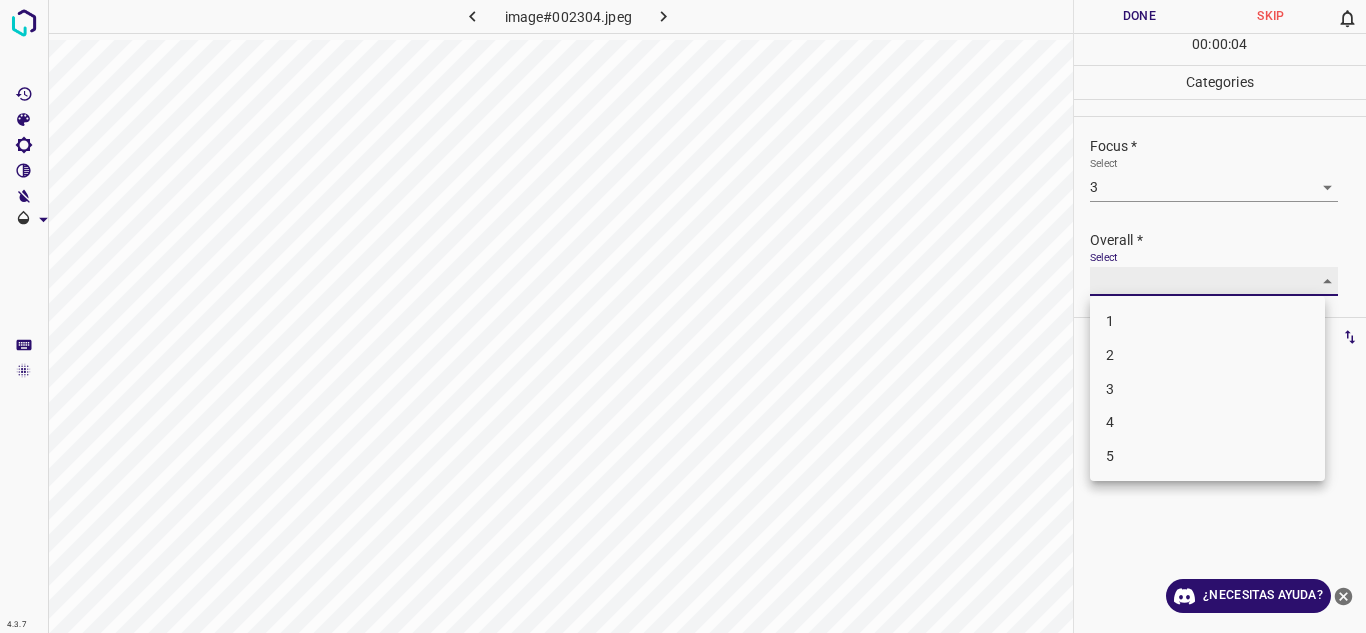 type on "3" 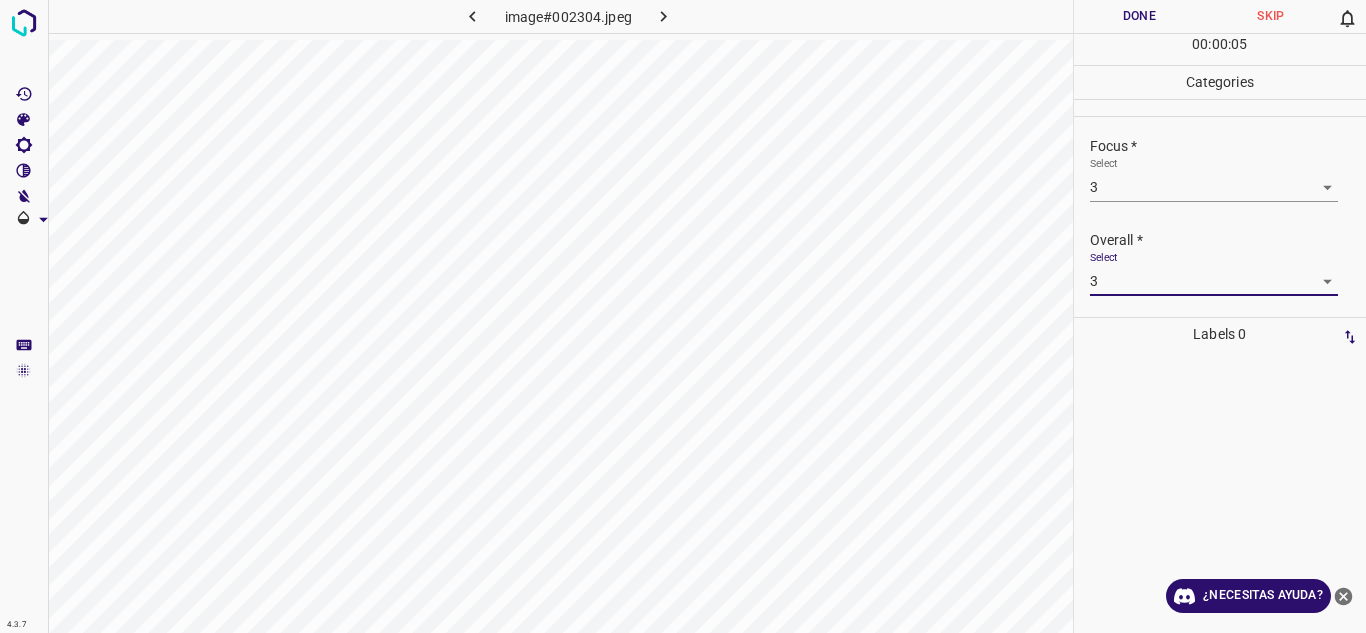 click on "Done" at bounding box center [1140, 16] 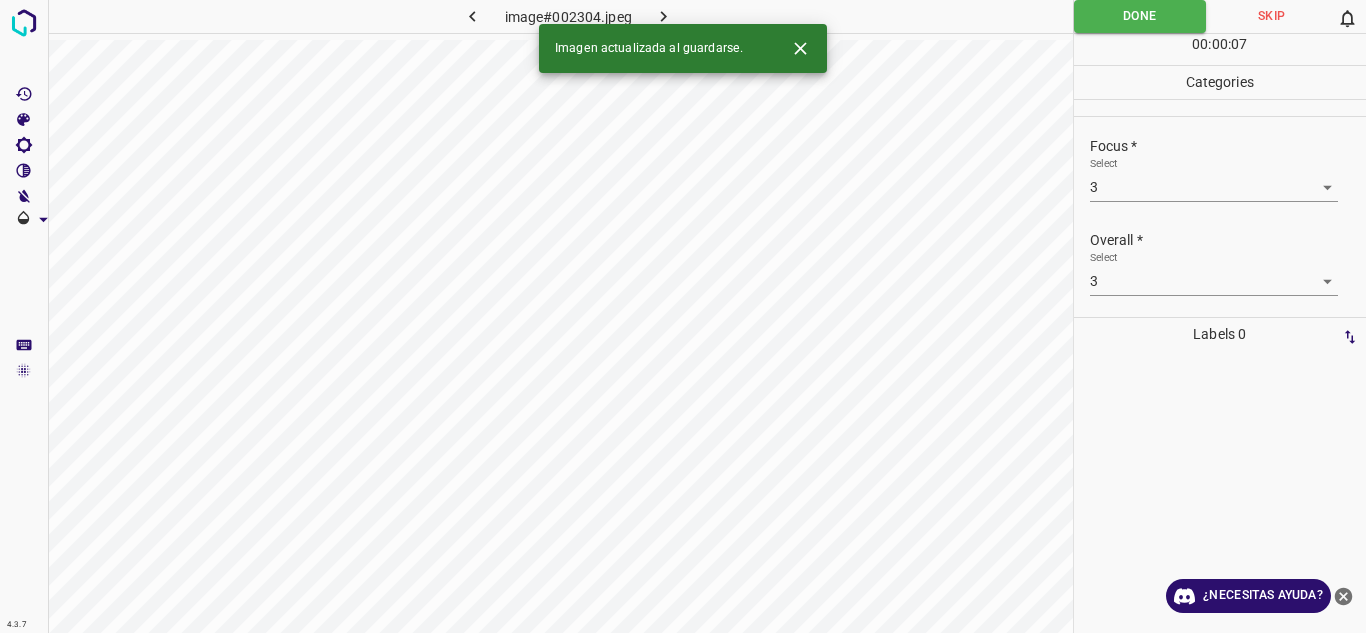 click at bounding box center [664, 16] 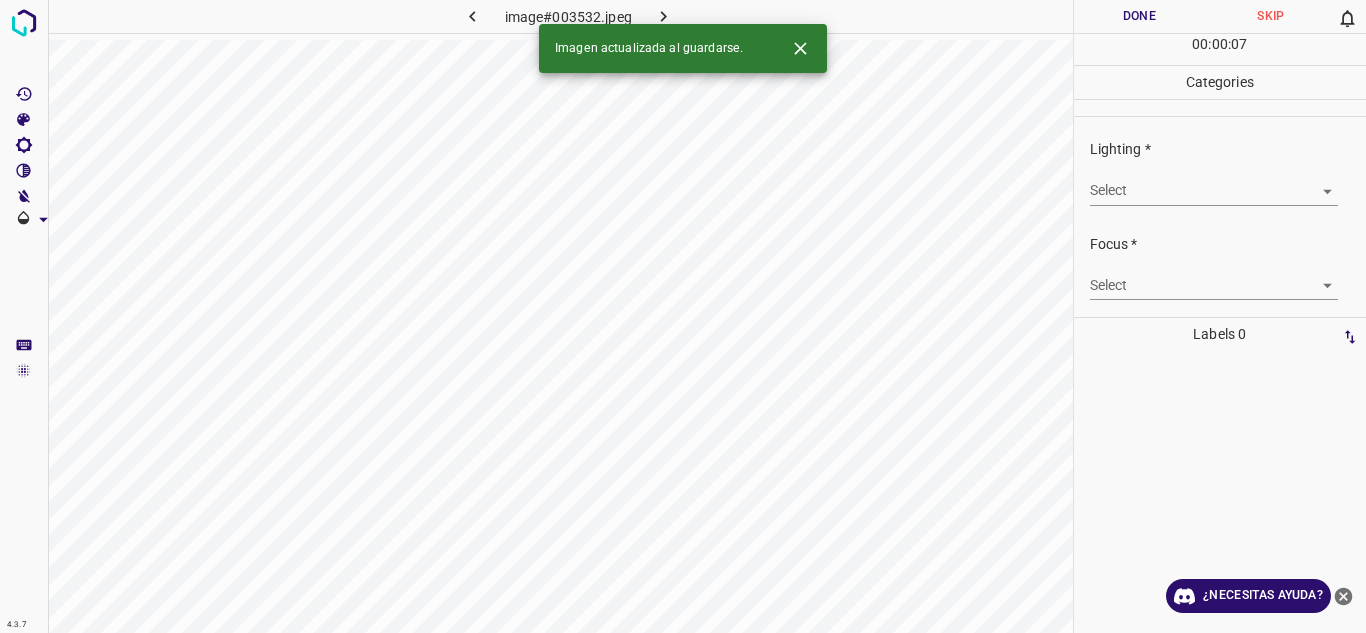 click on "Select ​" at bounding box center (1228, 182) 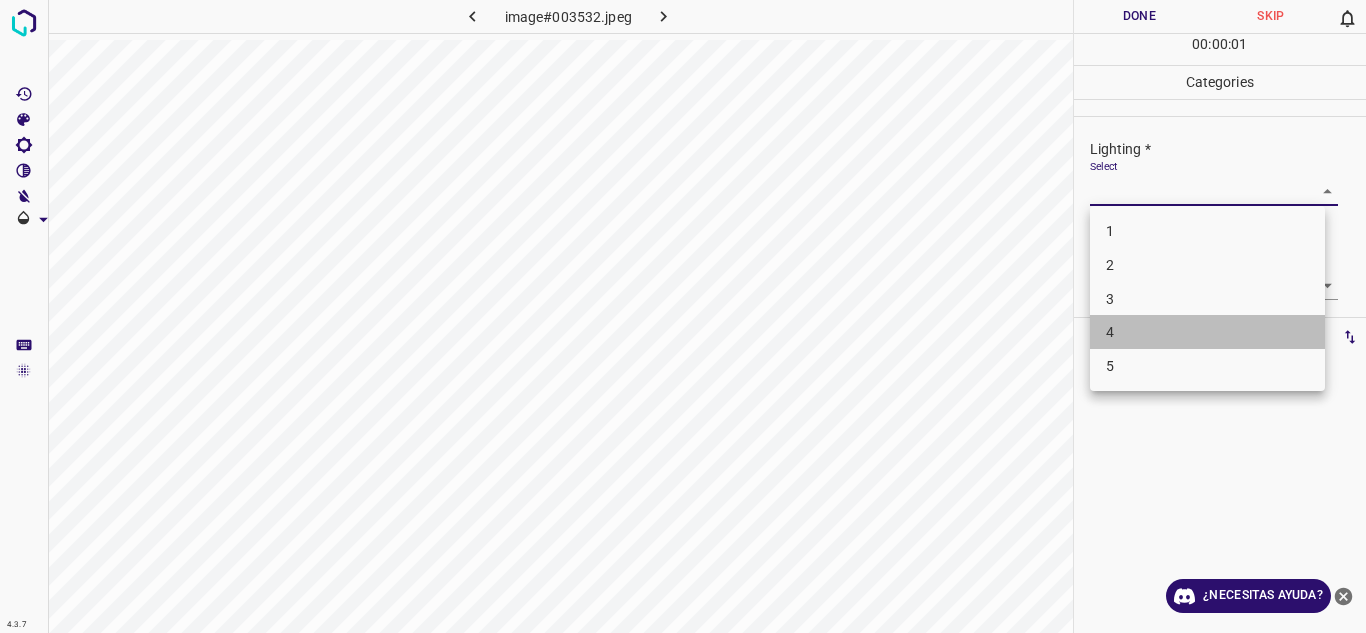 click on "4" at bounding box center [1207, 332] 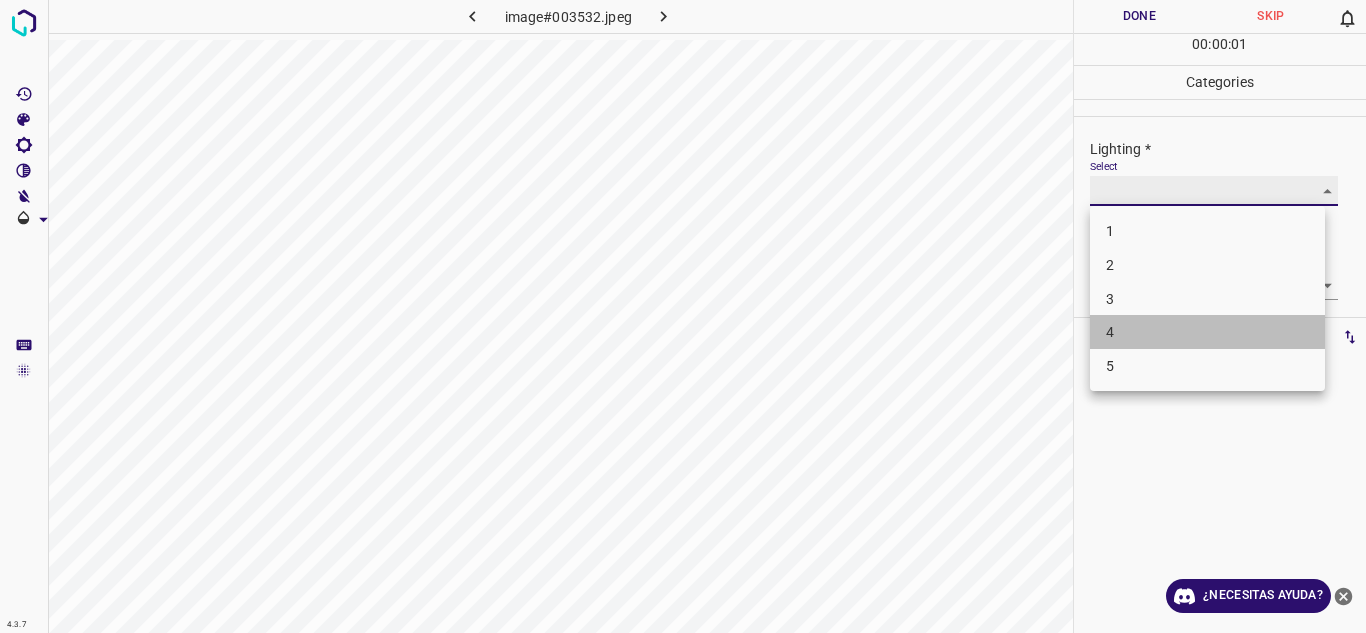 type on "4" 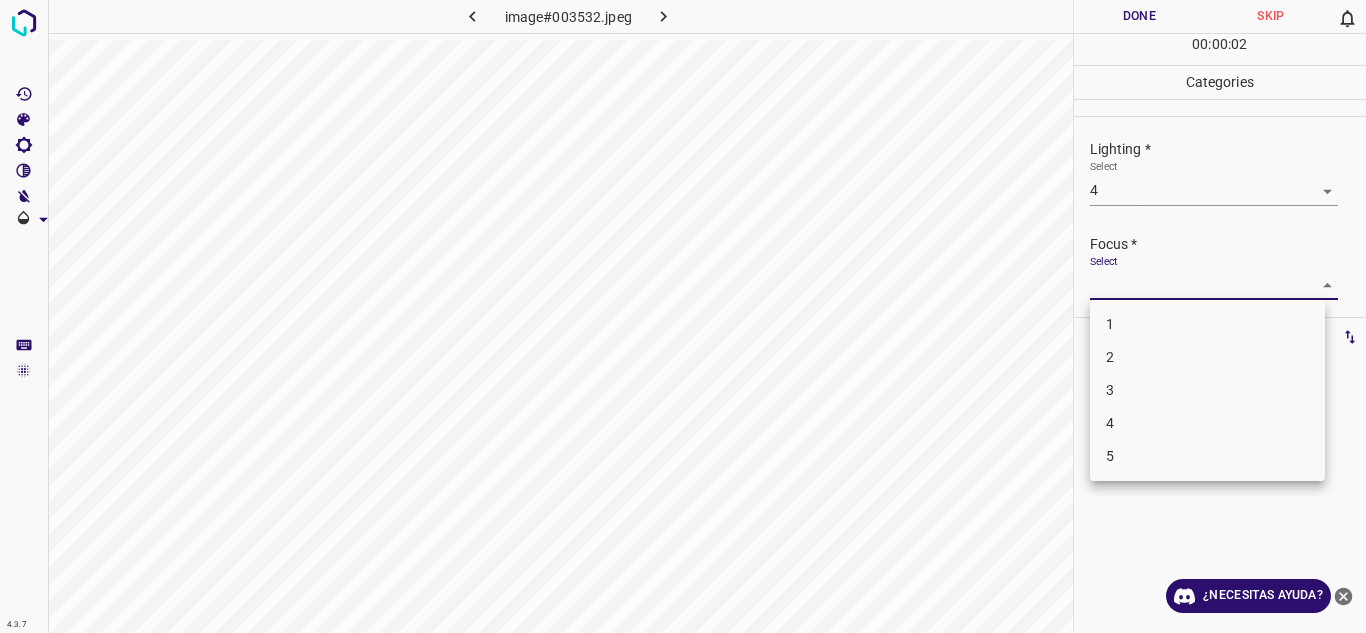 click on "4.3.7 image#003532.jpeg Done Skip 0 00   : 00   : 02   Categories Lighting *  Select 4 4 Focus *  Select ​ Overall *  Select ​ Labels   0 Categories 1 Lighting 2 Focus 3 Overall Tools Space Change between modes (Draw & Edit) I Auto labeling R Restore zoom M Zoom in N Zoom out Delete Delete selecte label Filters Z Restore filters X Saturation filter C Brightness filter V Contrast filter B Gray scale filter General O Download ¿Necesitas ayuda? Texto original Valora esta traducción Tu opinión servirá para ayudar a mejorar el Traductor de Google - Texto - Esconder - Borrar 1 2 3 4 5" at bounding box center (683, 316) 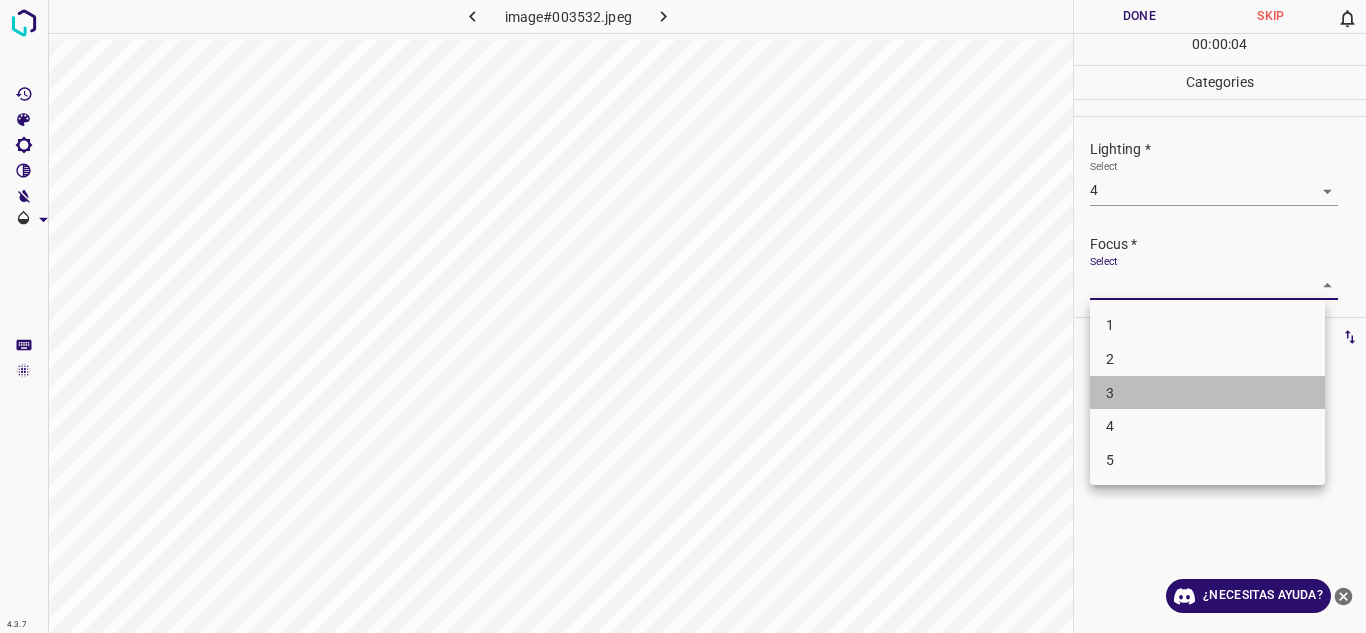click on "3" at bounding box center (1207, 393) 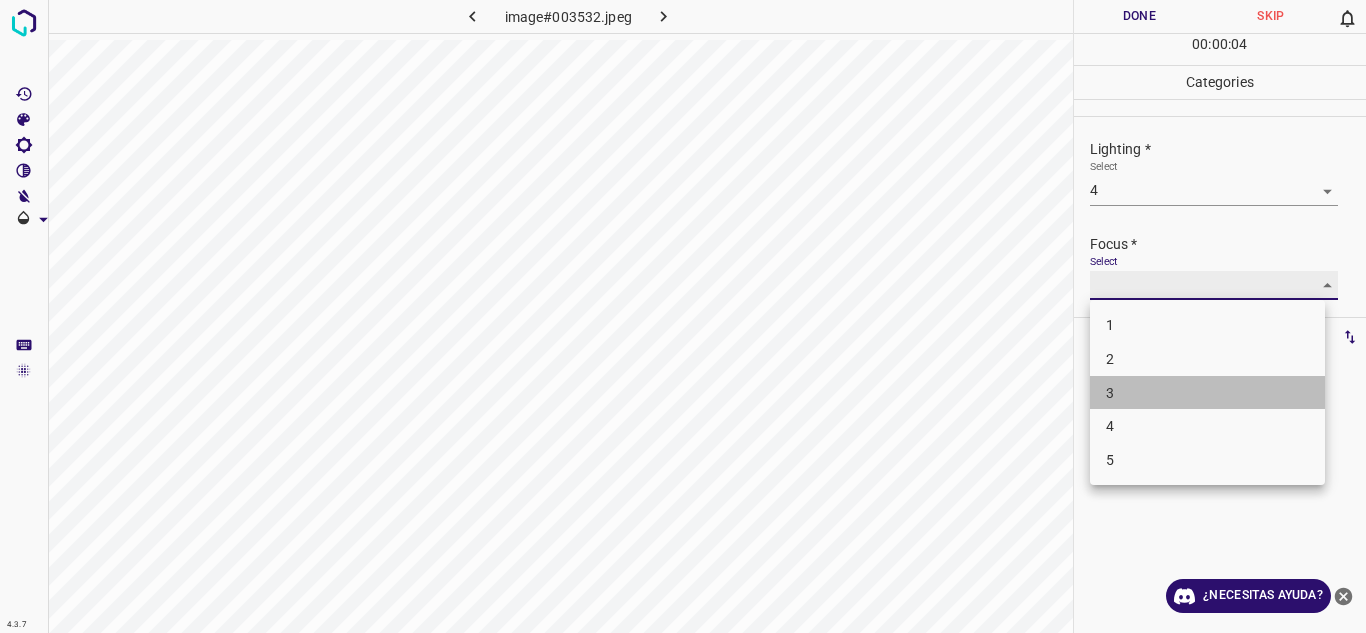 type on "3" 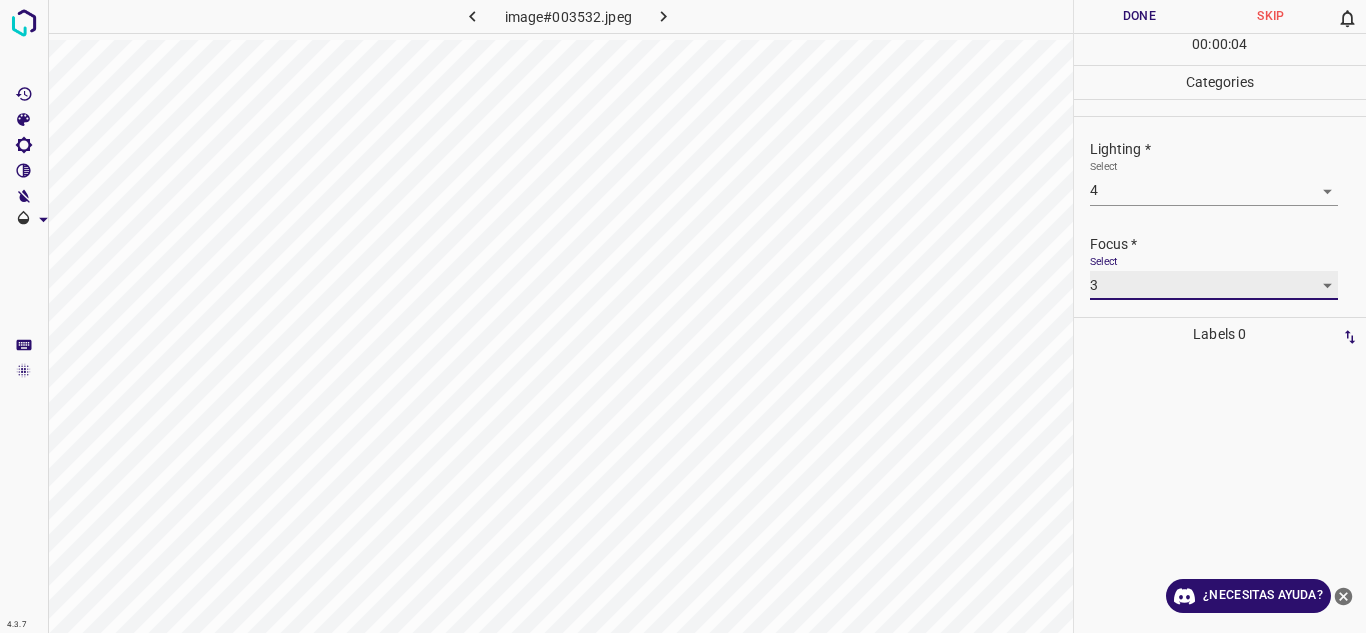 scroll, scrollTop: 98, scrollLeft: 0, axis: vertical 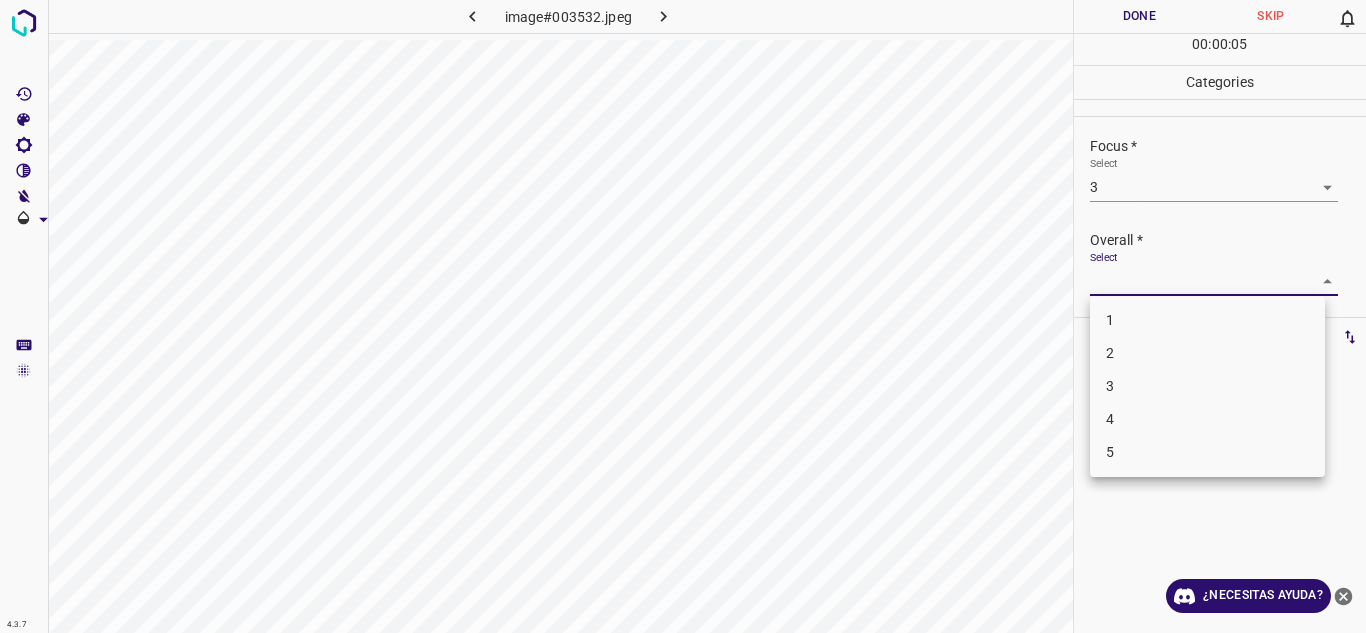 drag, startPoint x: 1319, startPoint y: 280, endPoint x: 1262, endPoint y: 314, distance: 66.37017 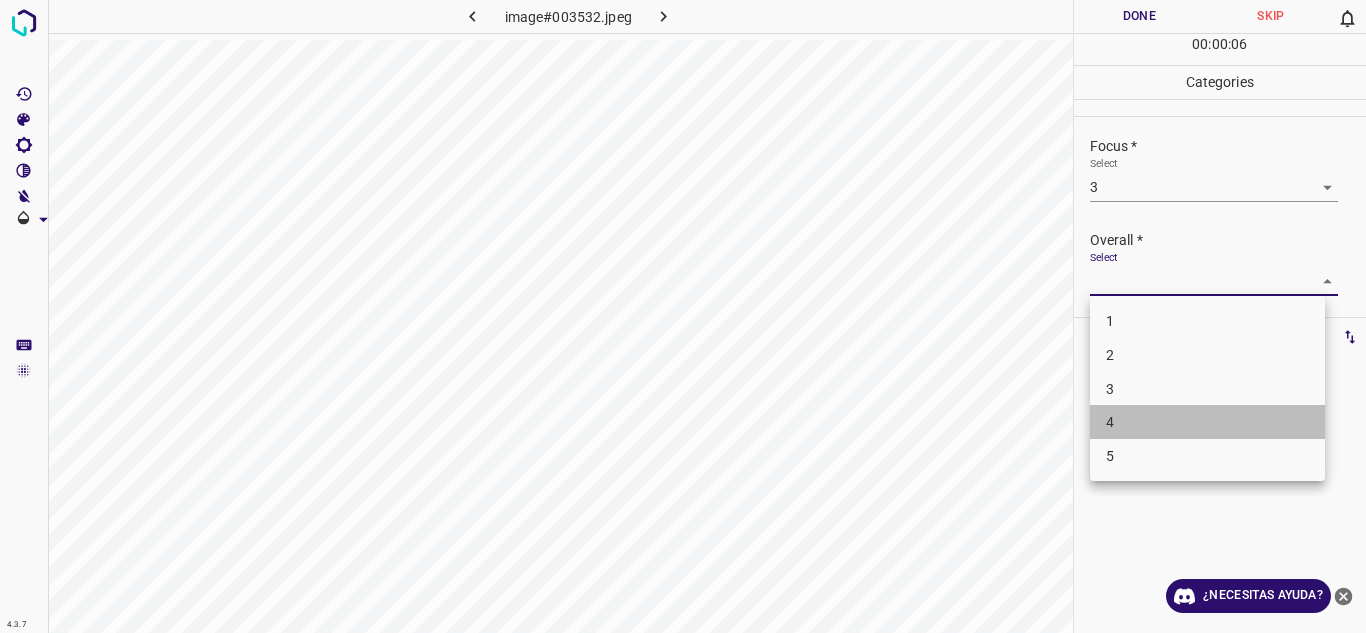click on "4" at bounding box center (1207, 422) 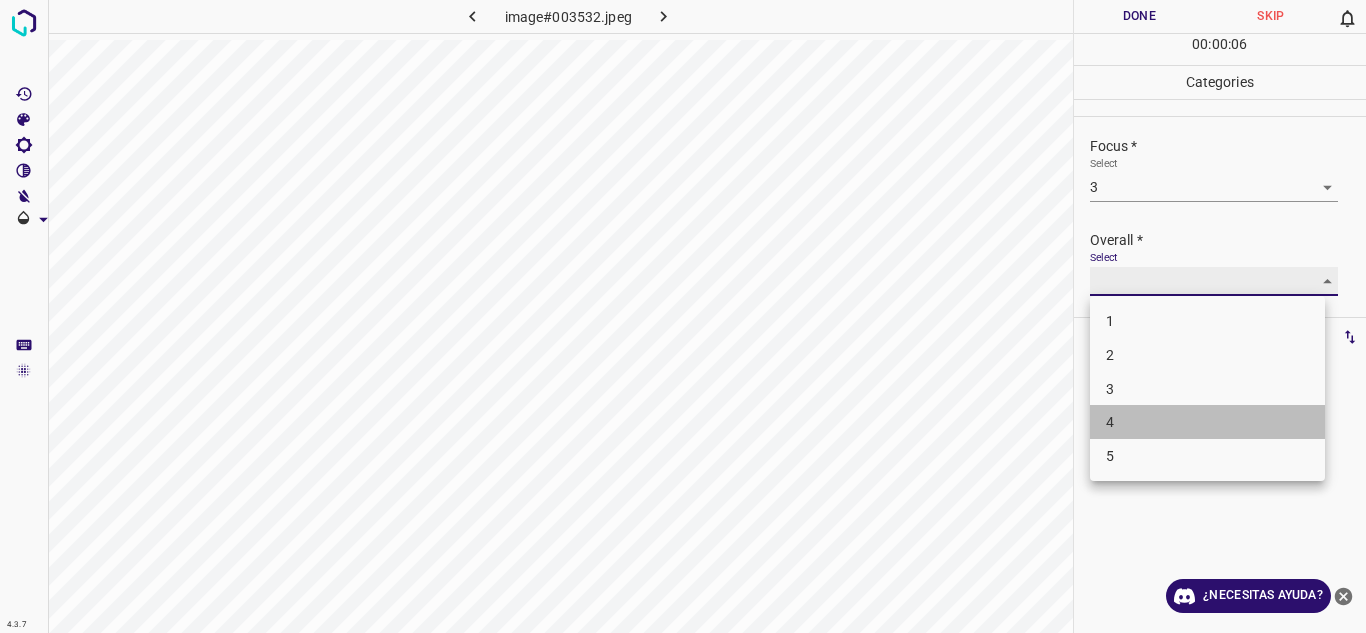 type on "4" 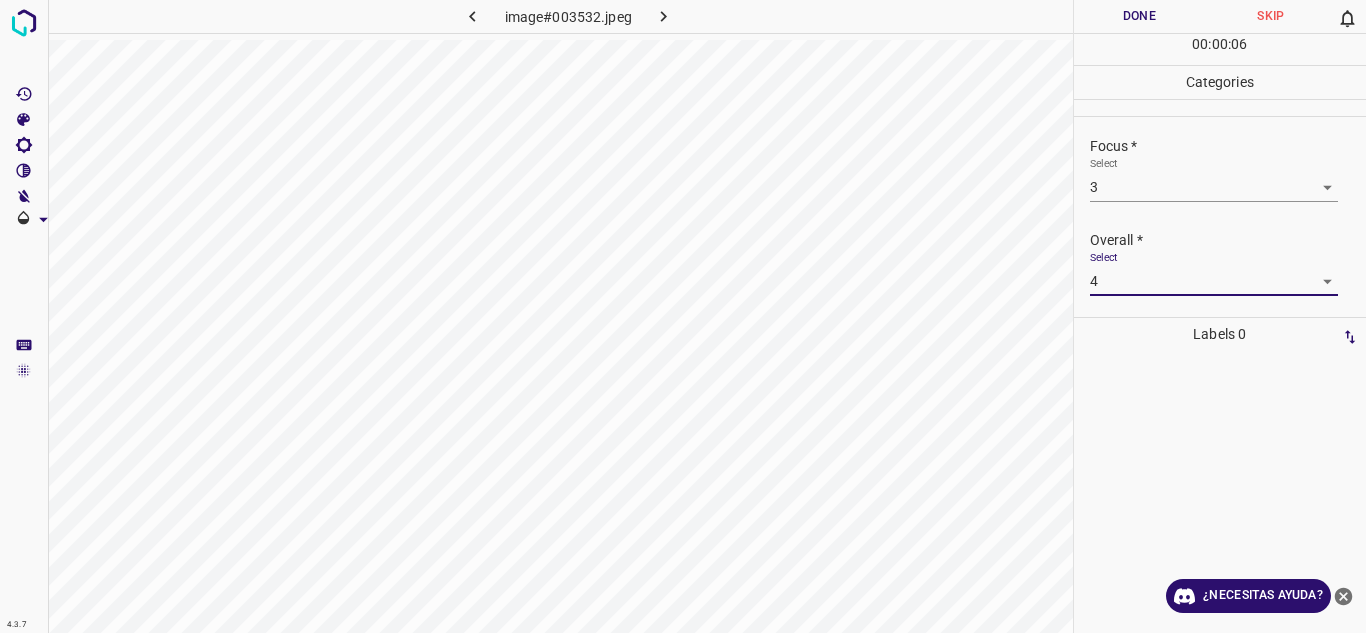 drag, startPoint x: 1179, startPoint y: 10, endPoint x: 1200, endPoint y: 22, distance: 24.186773 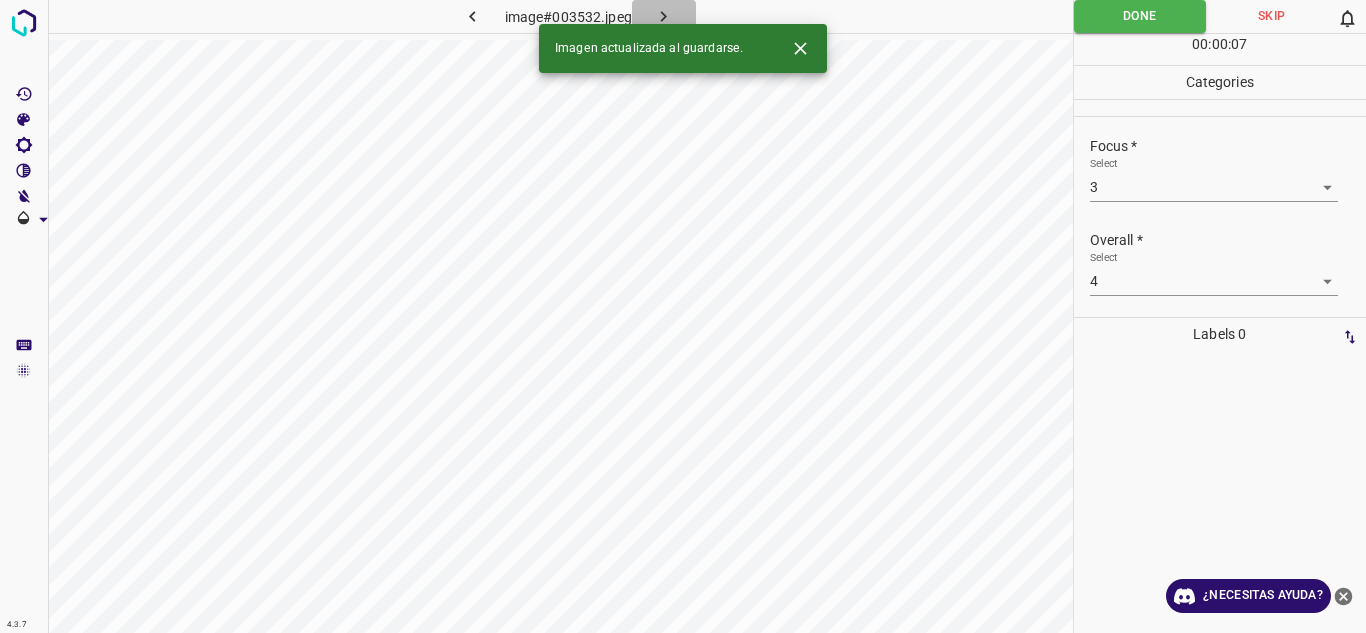 click at bounding box center (664, 16) 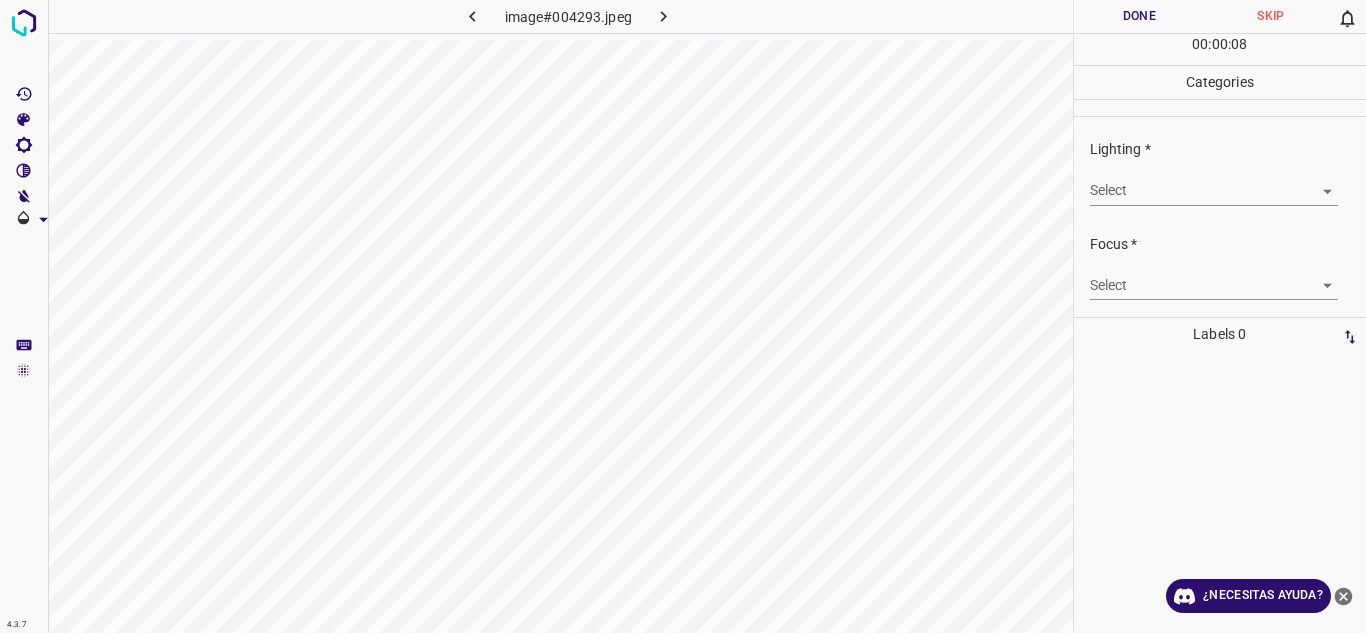 click on "4.3.7 image#004293.jpeg Done Skip 0 00   : 00   : 08   Categories Lighting *  Select ​ Focus *  Select ​ Overall *  Select ​ Labels   0 Categories 1 Lighting 2 Focus 3 Overall Tools Space Change between modes (Draw & Edit) I Auto labeling R Restore zoom M Zoom in N Zoom out Delete Delete selecte label Filters Z Restore filters X Saturation filter C Brightness filter V Contrast filter B Gray scale filter General O Download ¿Necesitas ayuda? Texto original Valora esta traducción Tu opinión servirá para ayudar a mejorar el Traductor de Google - Texto - Esconder - Borrar" at bounding box center [683, 316] 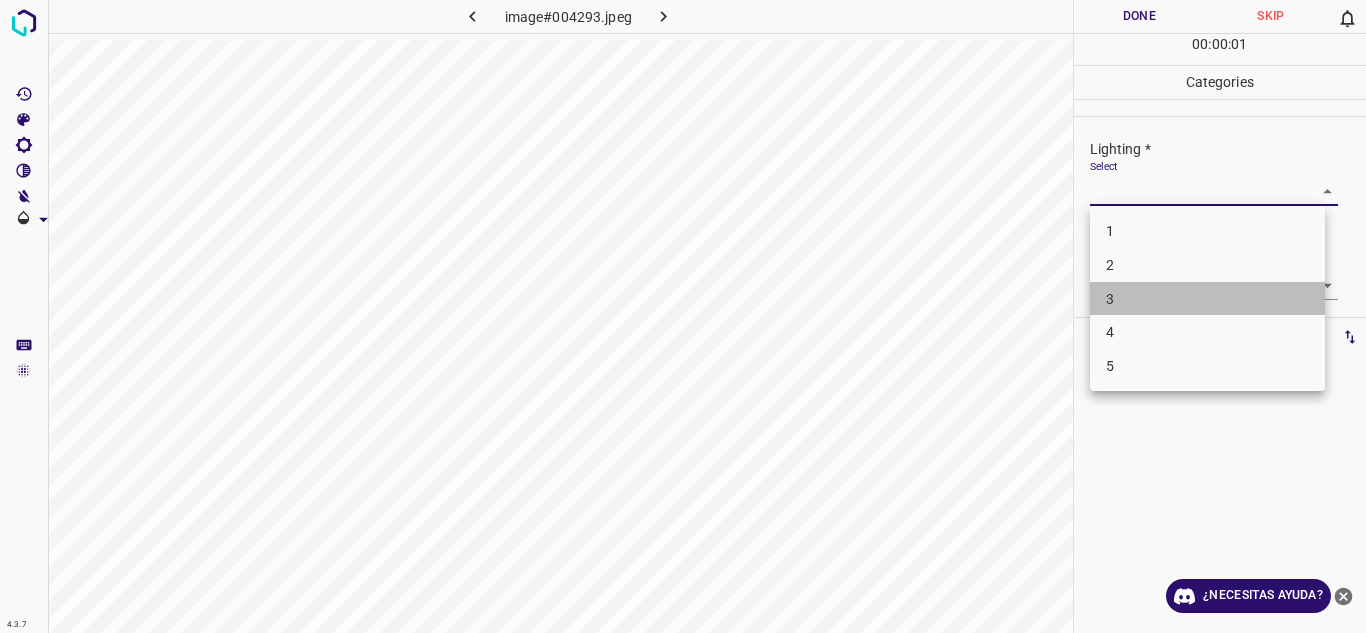 click on "3" at bounding box center (1207, 299) 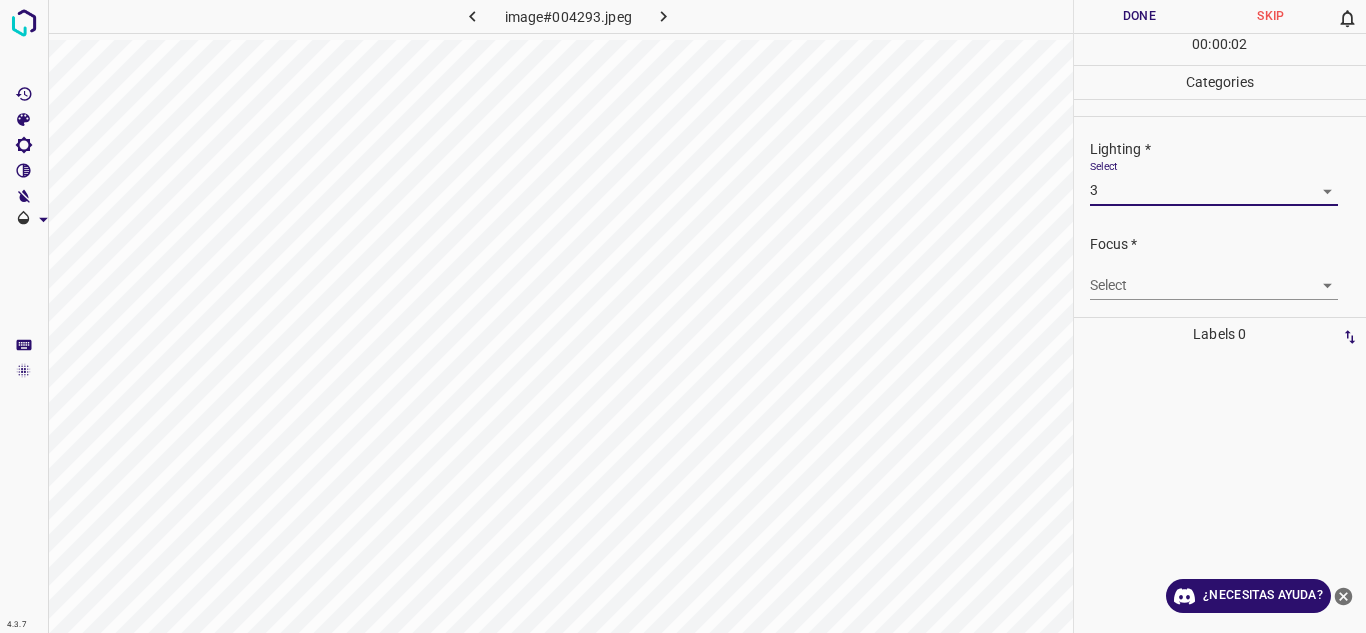click on "4.3.7 image#004293.jpeg Done Skip 0 00   : 00   : 02   Categories Lighting *  Select 3 3 Focus *  Select ​ Overall *  Select ​ Labels   0 Categories 1 Lighting 2 Focus 3 Overall Tools Space Change between modes (Draw & Edit) I Auto labeling R Restore zoom M Zoom in N Zoom out Delete Delete selecte label Filters Z Restore filters X Saturation filter C Brightness filter V Contrast filter B Gray scale filter General O Download ¿Necesitas ayuda? Texto original Valora esta traducción Tu opinión servirá para ayudar a mejorar el Traductor de Google - Texto - Esconder - Borrar" at bounding box center (683, 316) 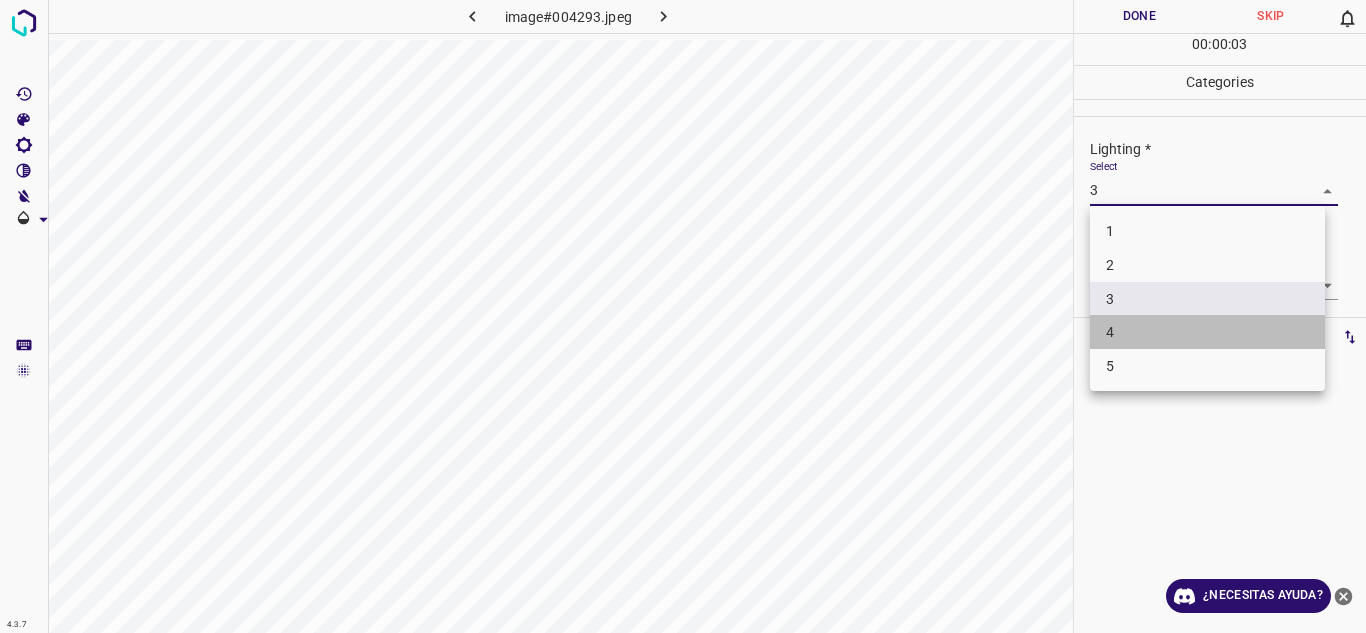 click on "4" at bounding box center [1207, 332] 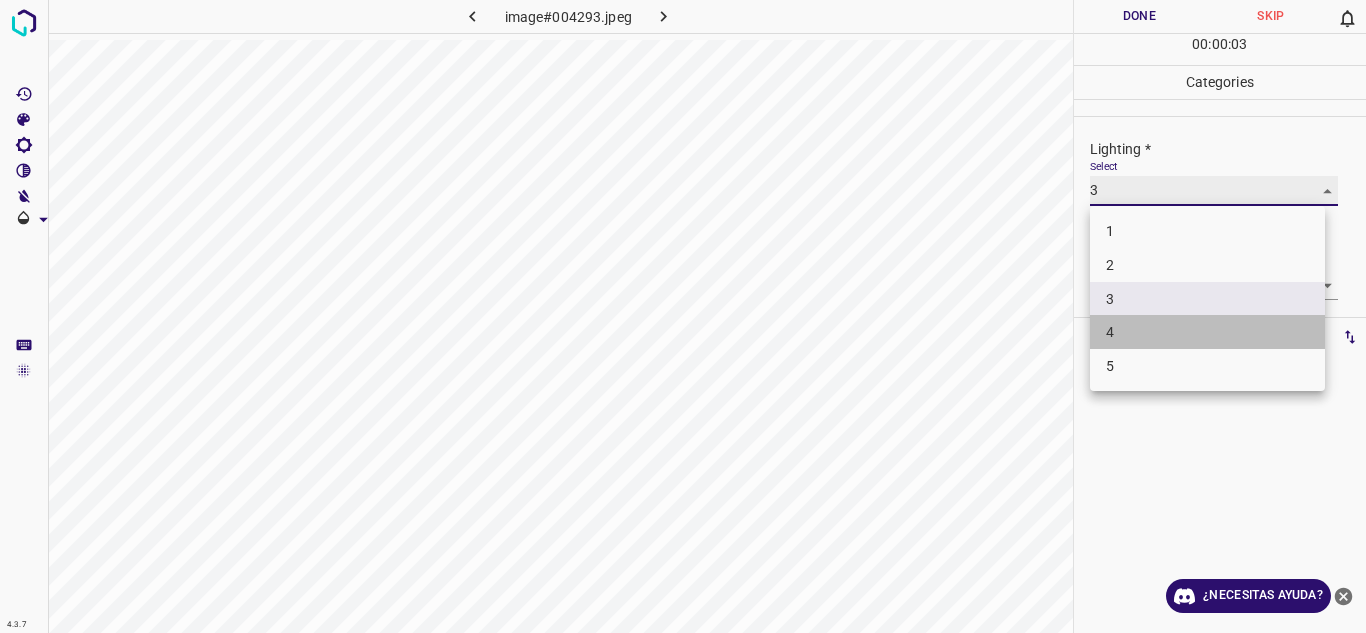 type on "4" 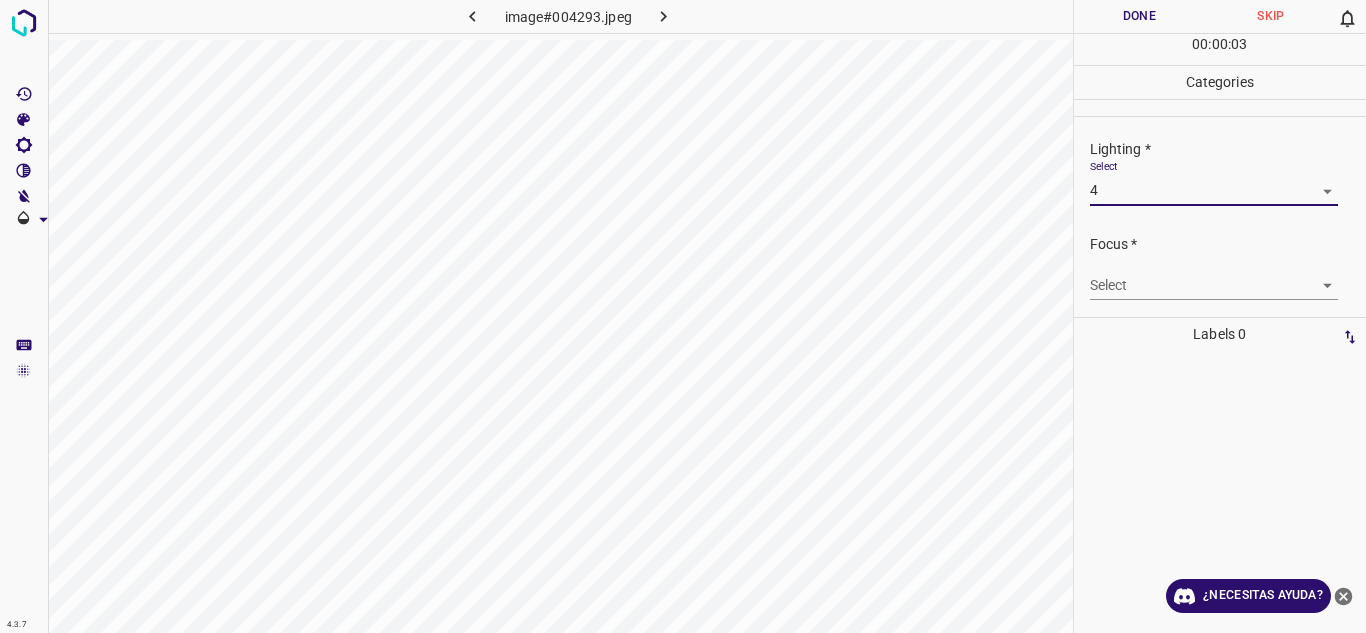 click on "4.3.7 image#004293.jpeg Done Skip 0 00   : 00   : 03   Categories Lighting *  Select 4 4 Focus *  Select ​ Overall *  Select ​ Labels   0 Categories 1 Lighting 2 Focus 3 Overall Tools Space Change between modes (Draw & Edit) I Auto labeling R Restore zoom M Zoom in N Zoom out Delete Delete selecte label Filters Z Restore filters X Saturation filter C Brightness filter V Contrast filter B Gray scale filter General O Download ¿Necesitas ayuda? Texto original Valora esta traducción Tu opinión servirá para ayudar a mejorar el Traductor de Google - Texto - Esconder - Borrar" at bounding box center [683, 316] 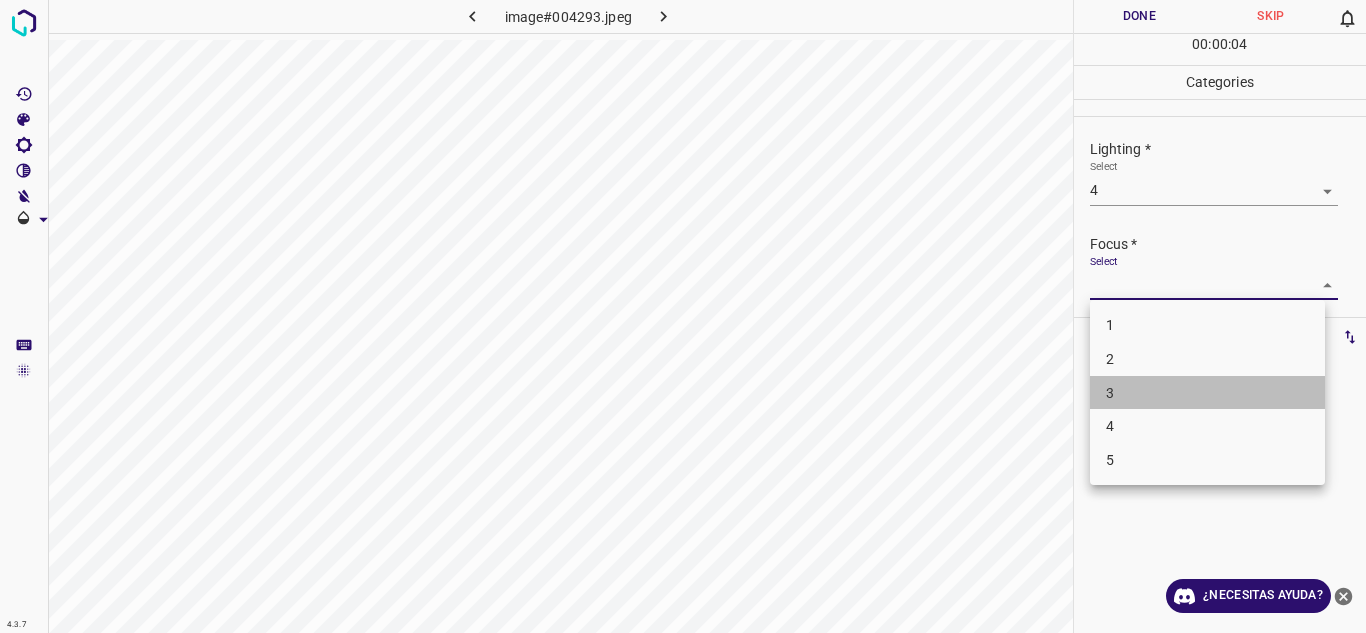 drag, startPoint x: 1170, startPoint y: 393, endPoint x: 1352, endPoint y: 332, distance: 191.95052 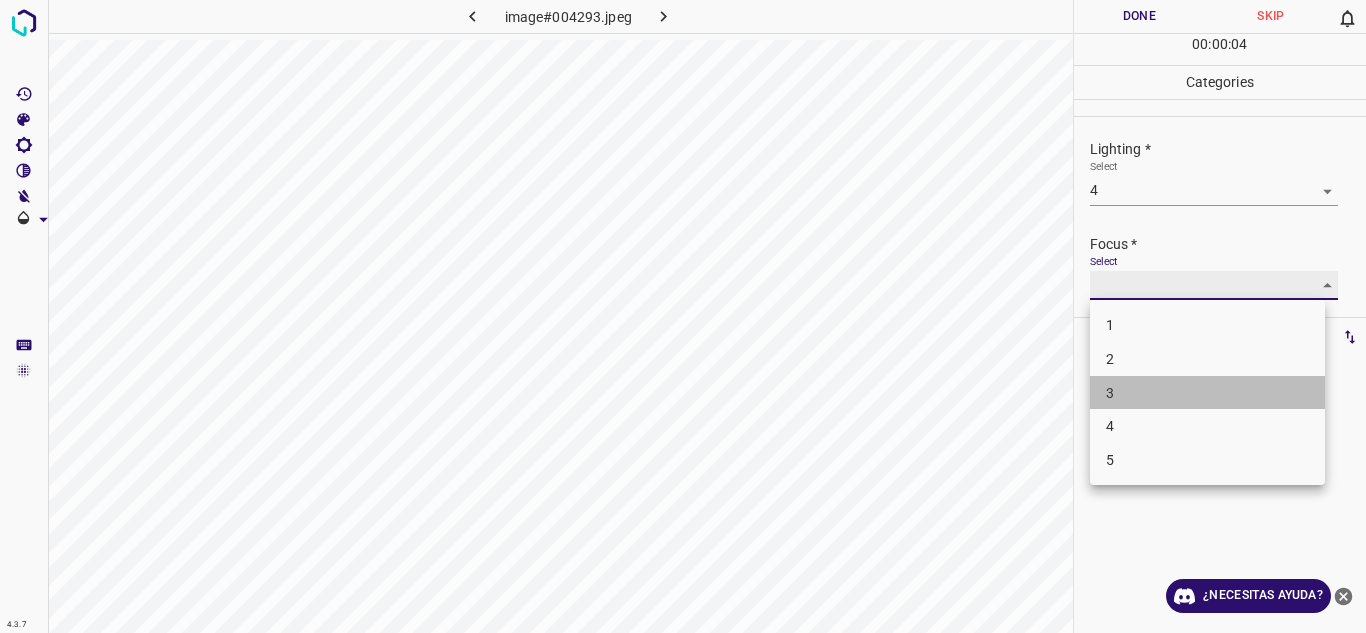 type on "3" 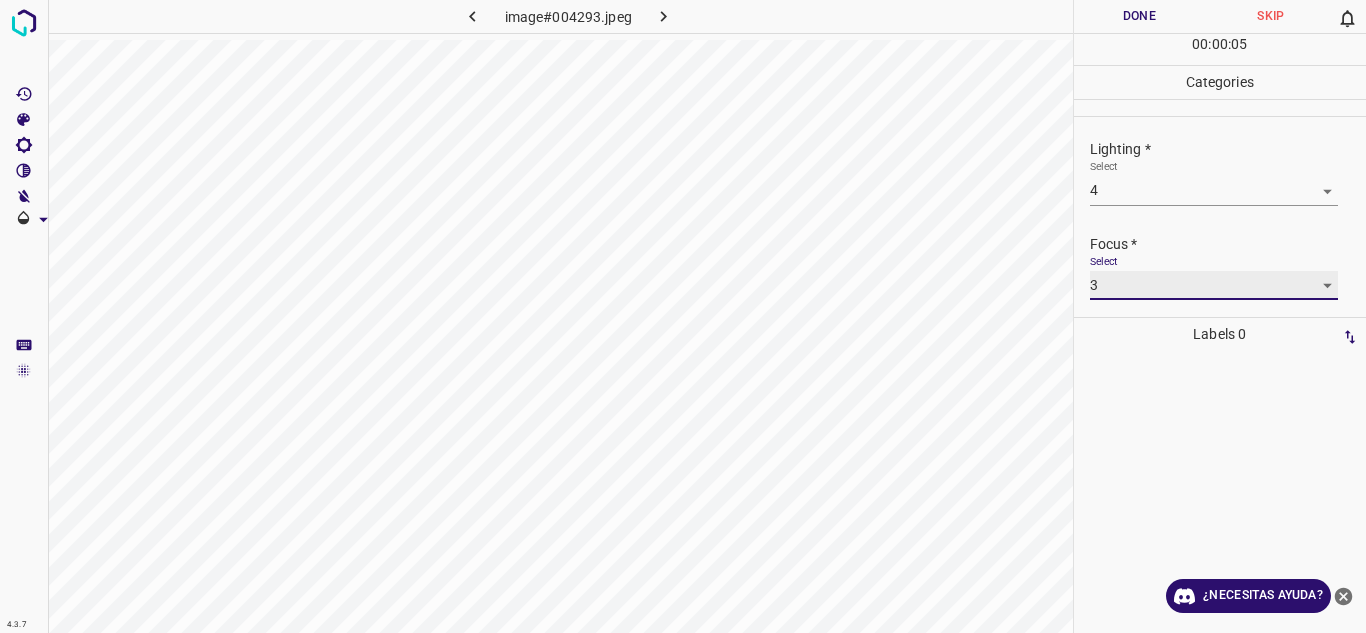 scroll, scrollTop: 98, scrollLeft: 0, axis: vertical 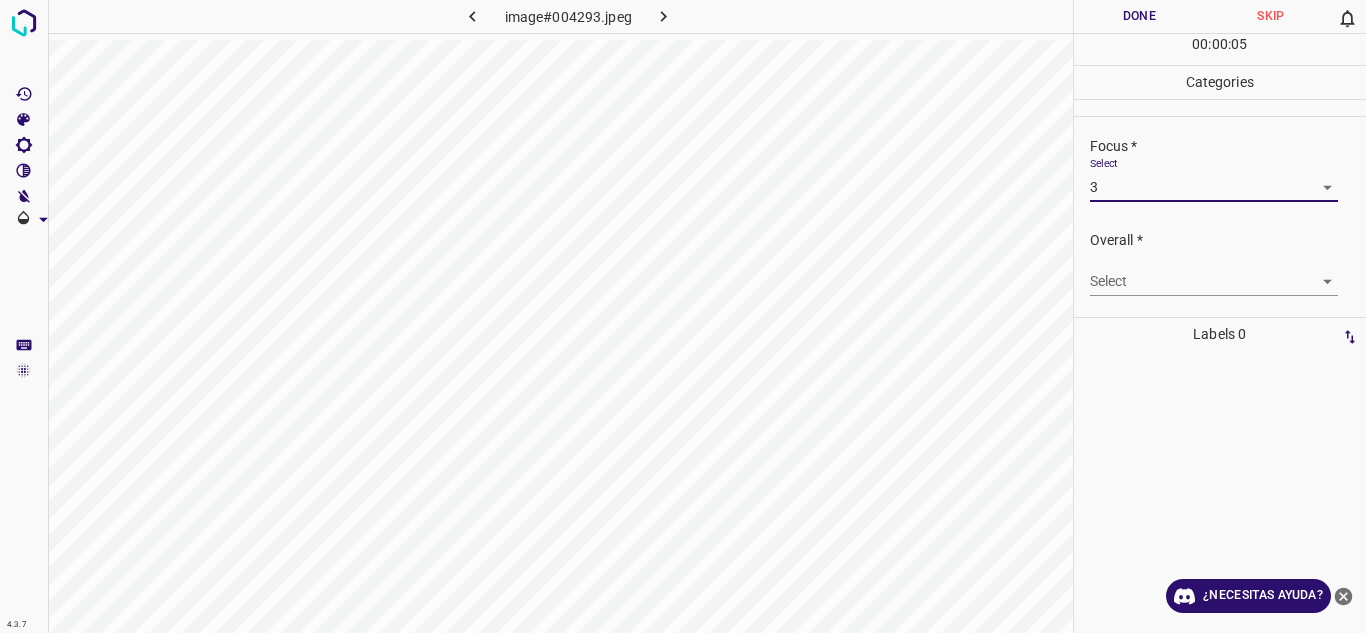 click on "4.3.7 image#004293.jpeg Done Skip 0 00   : 00   : 05   Categories Lighting *  Select 4 4 Focus *  Select 3 3 Overall *  Select ​ Labels   0 Categories 1 Lighting 2 Focus 3 Overall Tools Space Change between modes (Draw & Edit) I Auto labeling R Restore zoom M Zoom in N Zoom out Delete Delete selecte label Filters Z Restore filters X Saturation filter C Brightness filter V Contrast filter B Gray scale filter General O Download ¿Necesitas ayuda? Texto original Valora esta traducción Tu opinión servirá para ayudar a mejorar el Traductor de Google - Texto - Esconder - Borrar" at bounding box center (683, 316) 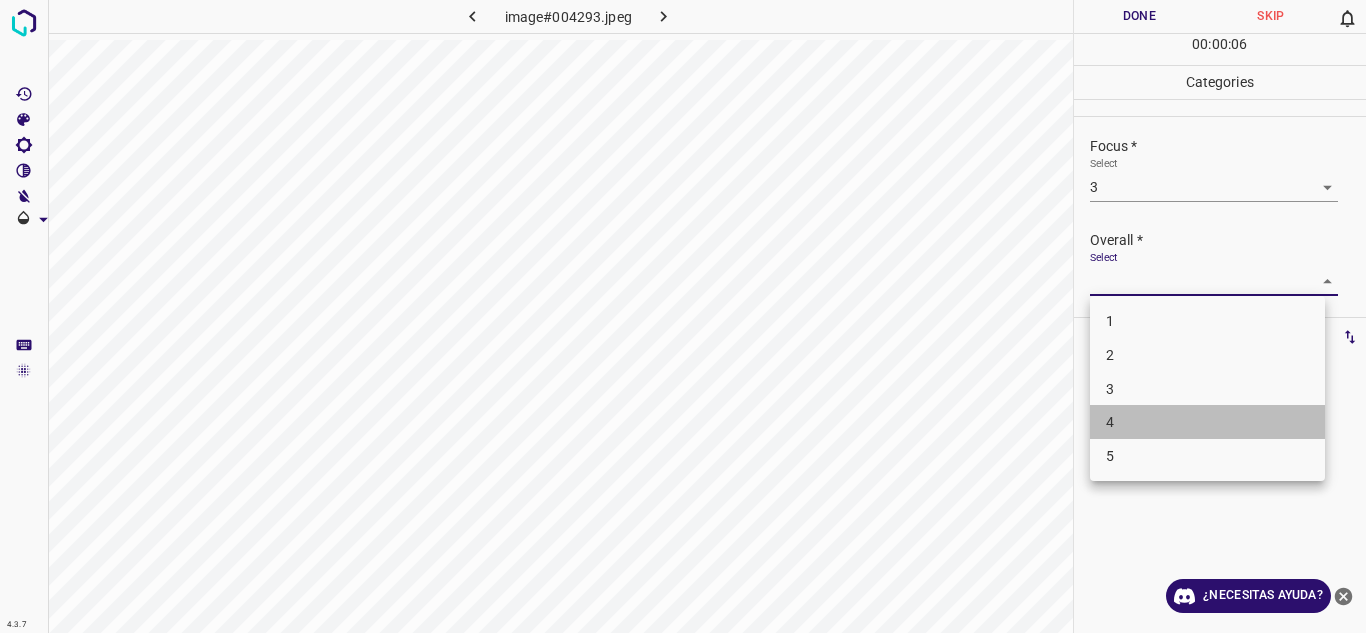 click on "4" at bounding box center (1207, 422) 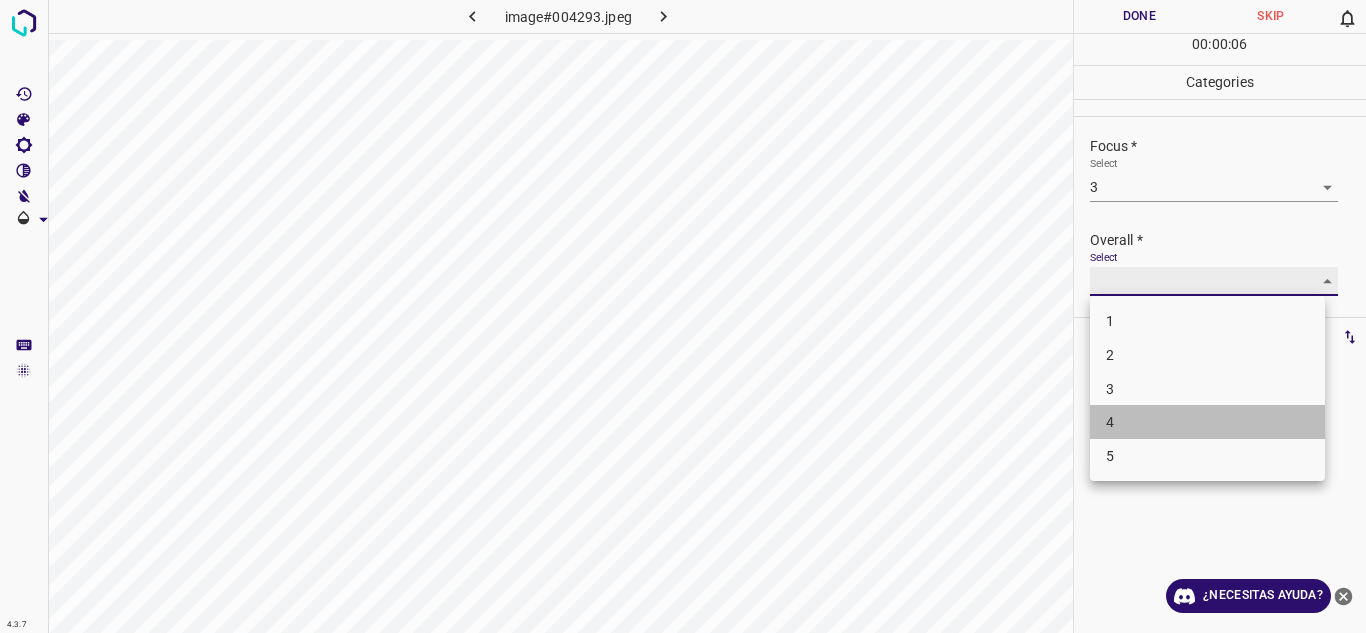 type on "4" 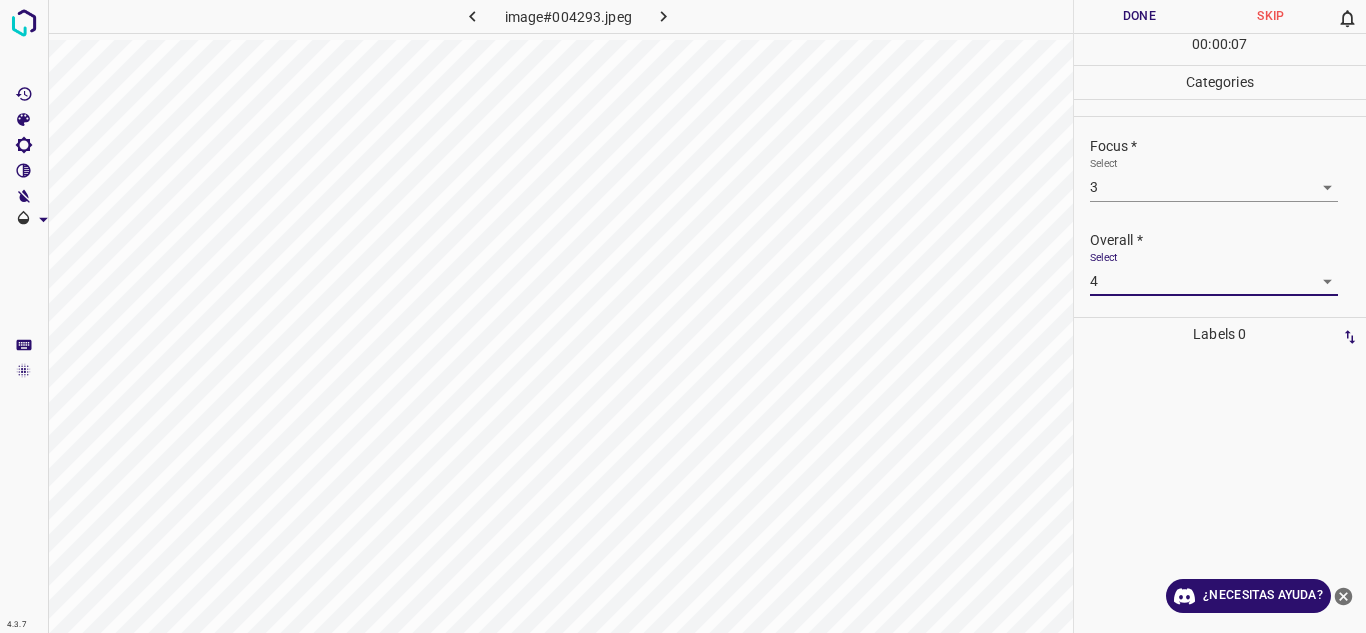 click on "Done" at bounding box center (1140, 16) 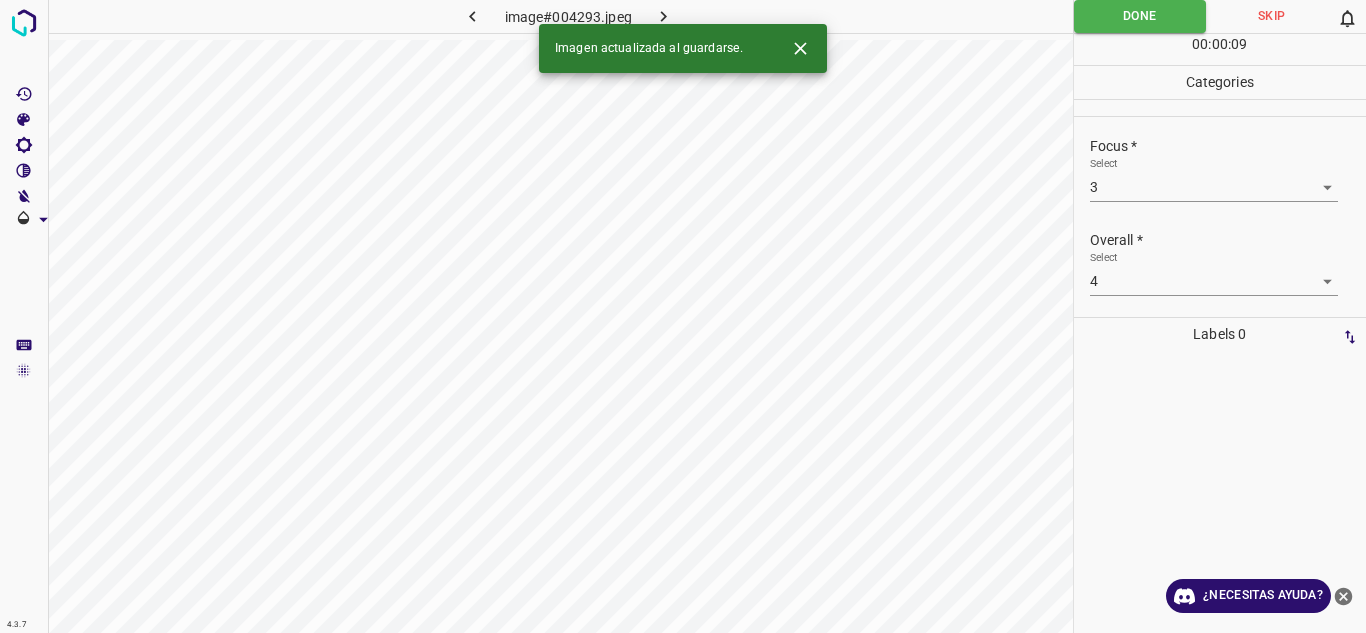 click 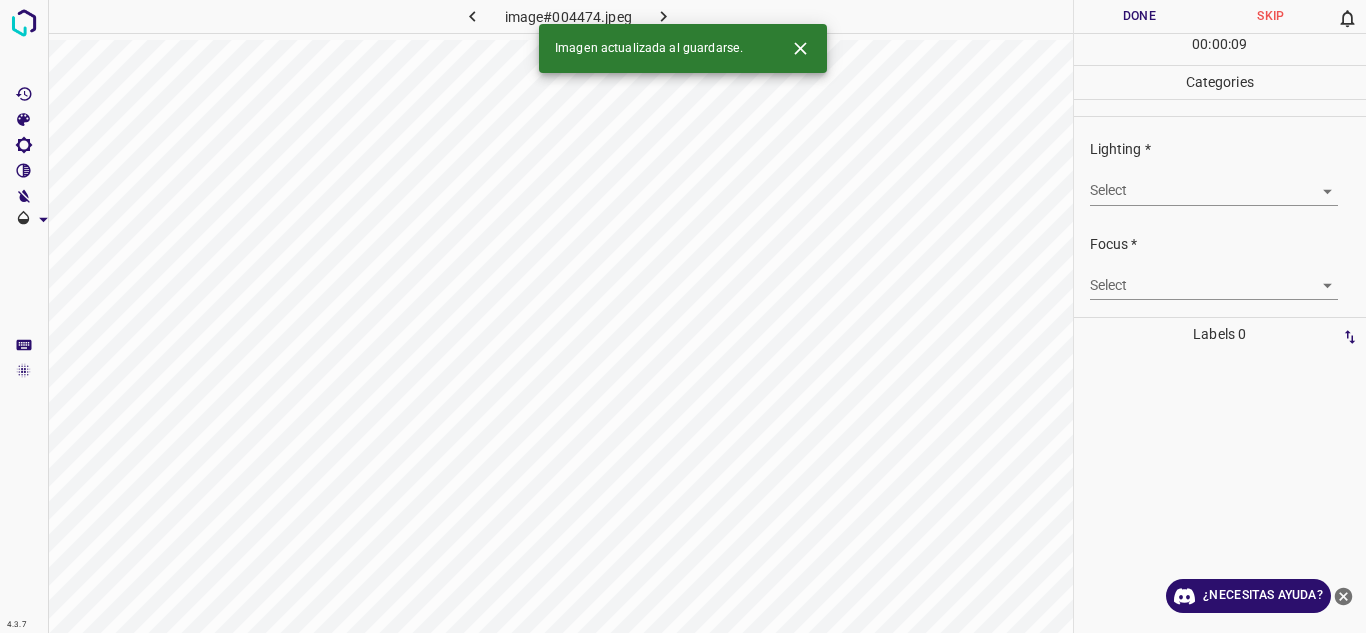 click on "4.3.7 image#004474.jpeg Done Skip 0 00   : 00   : 09   Categories Lighting *  Select ​ Focus *  Select ​ Overall *  Select ​ Labels   0 Categories 1 Lighting 2 Focus 3 Overall Tools Space Change between modes (Draw & Edit) I Auto labeling R Restore zoom M Zoom in N Zoom out Delete Delete selecte label Filters Z Restore filters X Saturation filter C Brightness filter V Contrast filter B Gray scale filter General O Download Imagen actualizada al guardarse. ¿Necesitas ayuda? Texto original Valora esta traducción Tu opinión servirá para ayudar a mejorar el Traductor de Google - Texto - Esconder - Borrar" at bounding box center (683, 316) 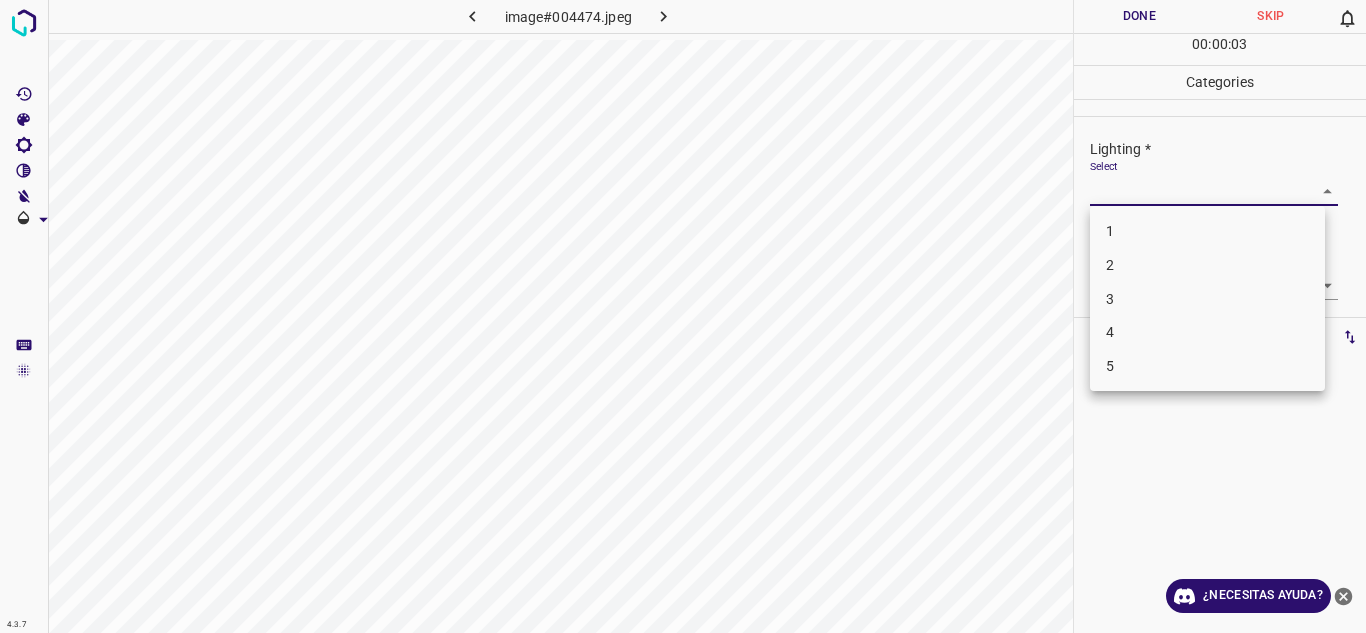 drag, startPoint x: 1187, startPoint y: 326, endPoint x: 1205, endPoint y: 327, distance: 18.027756 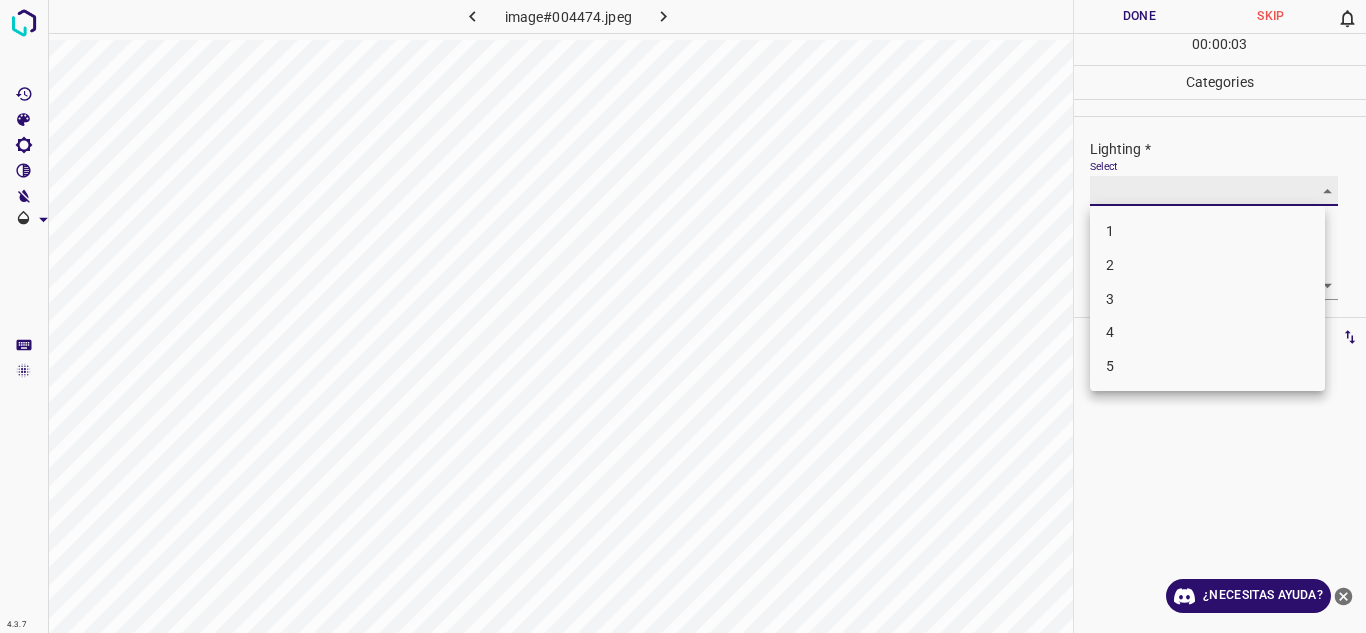 type on "4" 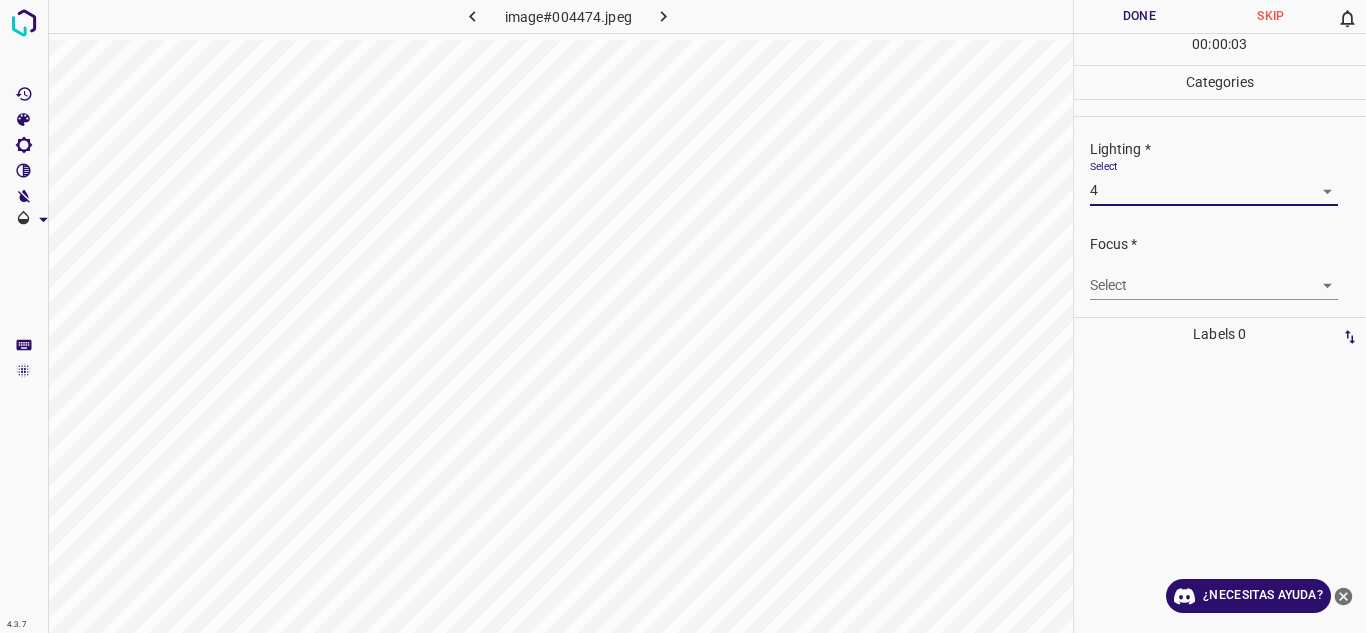 click on "4.3.7 image#004474.jpeg Done Skip 0 00   : 00   : 03   Categories Lighting *  Select 4 4 Focus *  Select ​ Overall *  Select ​ Labels   0 Categories 1 Lighting 2 Focus 3 Overall Tools Space Change between modes (Draw & Edit) I Auto labeling R Restore zoom M Zoom in N Zoom out Delete Delete selecte label Filters Z Restore filters X Saturation filter C Brightness filter V Contrast filter B Gray scale filter General O Download ¿Necesitas ayuda? Texto original Valora esta traducción Tu opinión servirá para ayudar a mejorar el Traductor de Google - Texto - Esconder - Borrar" at bounding box center (683, 316) 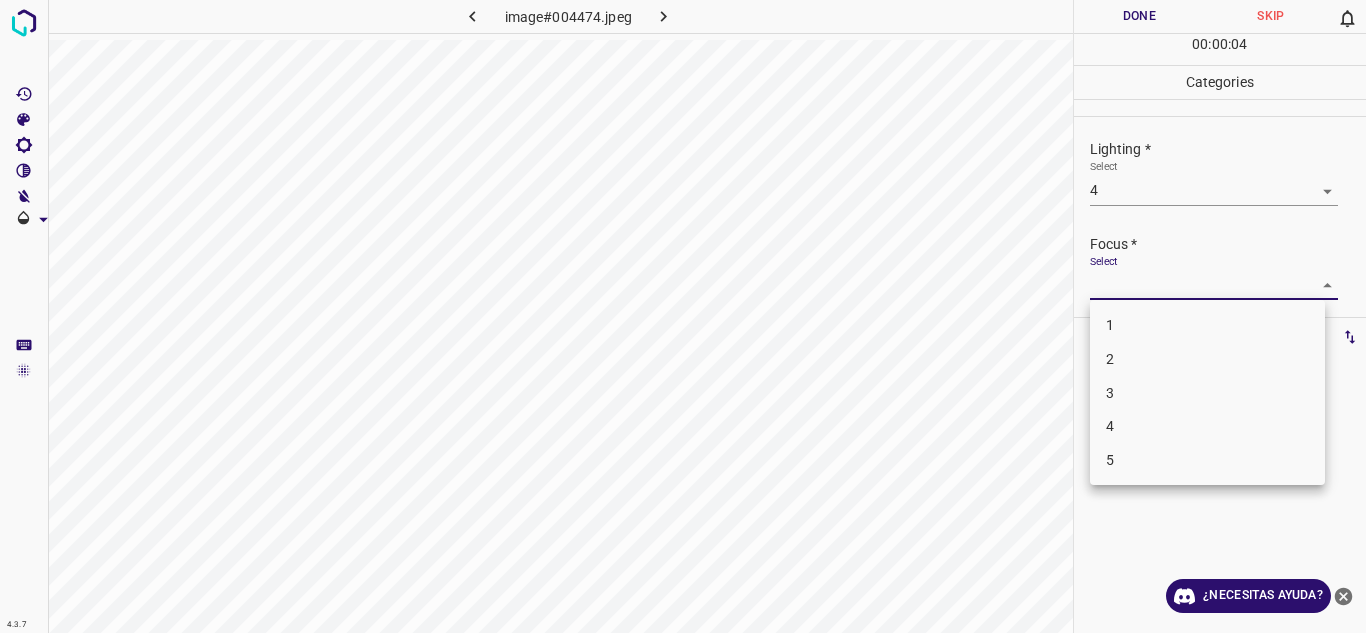 click on "3" at bounding box center (1207, 393) 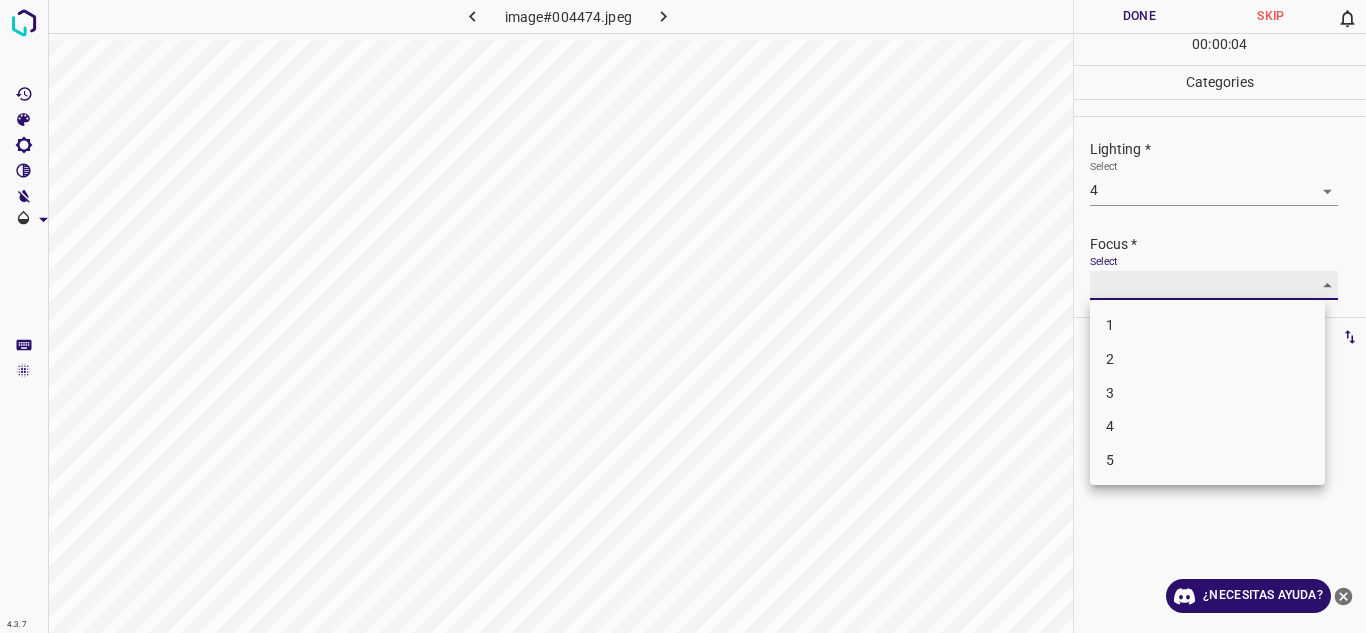type on "3" 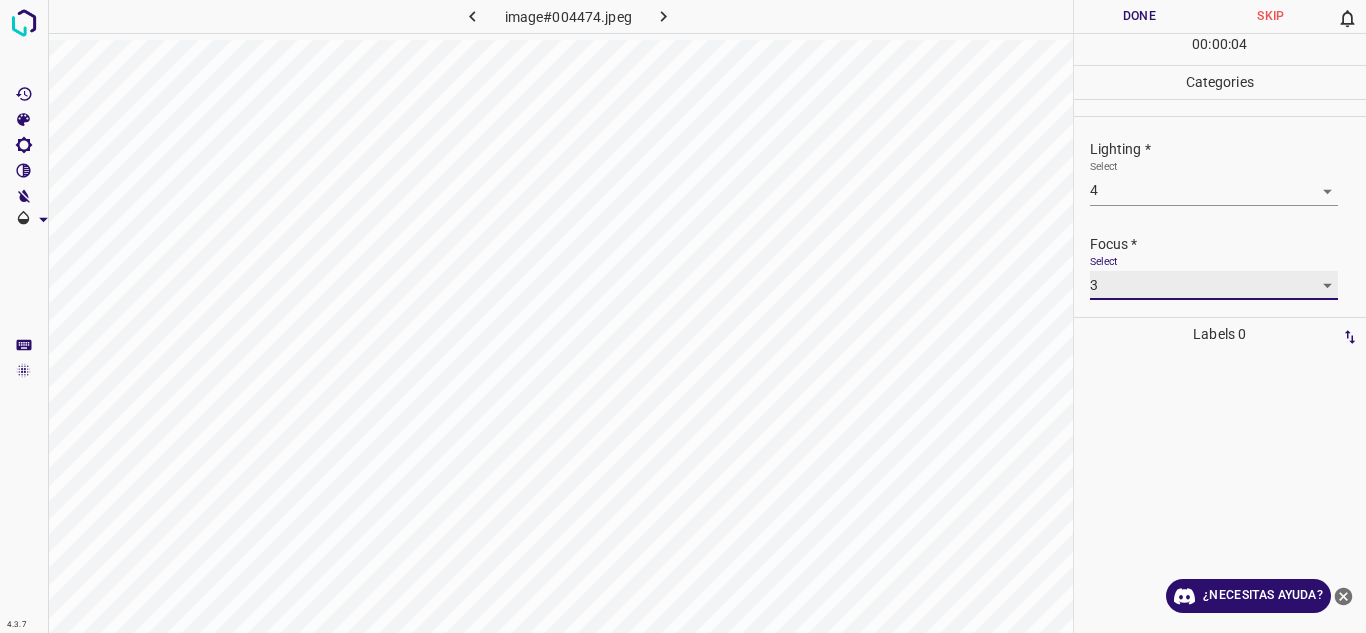 scroll, scrollTop: 98, scrollLeft: 0, axis: vertical 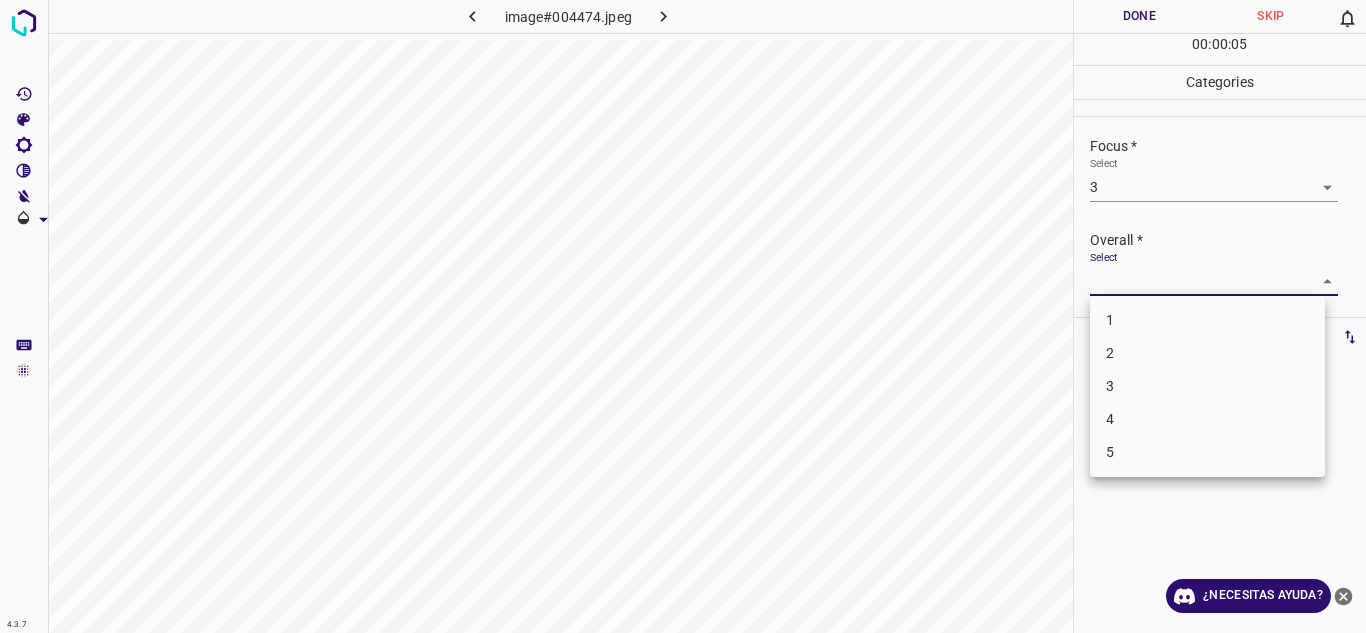 drag, startPoint x: 1311, startPoint y: 273, endPoint x: 1253, endPoint y: 330, distance: 81.32035 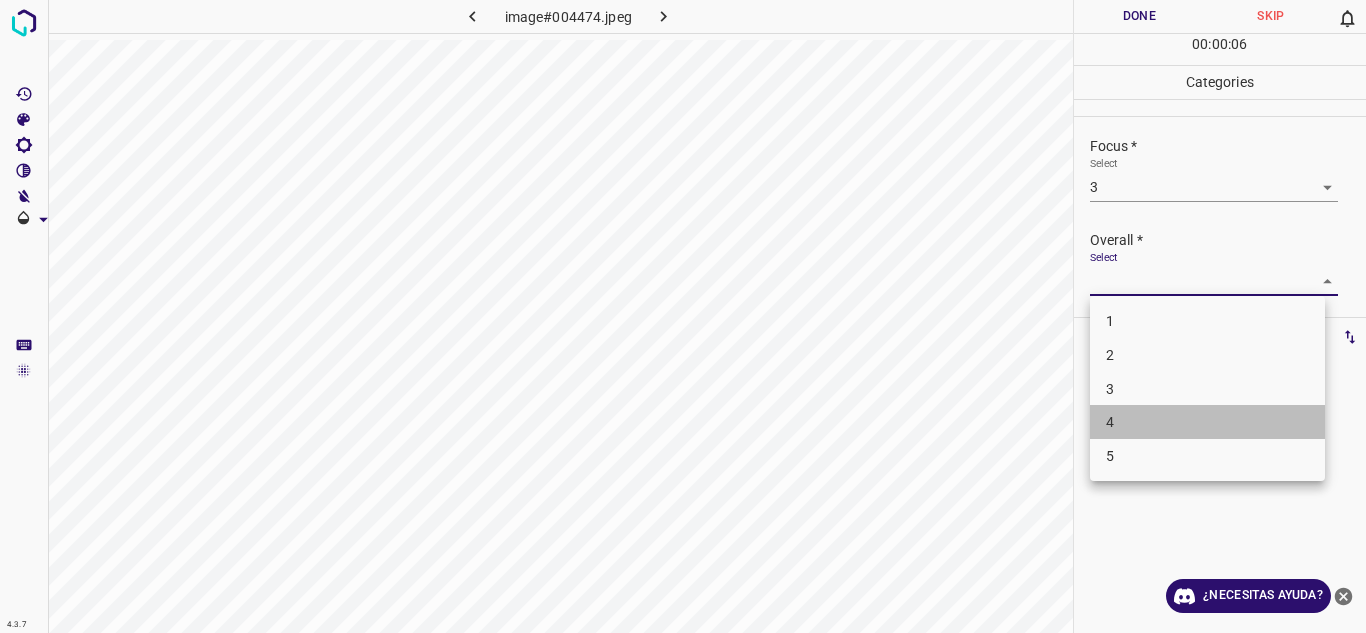 click on "4" at bounding box center (1207, 422) 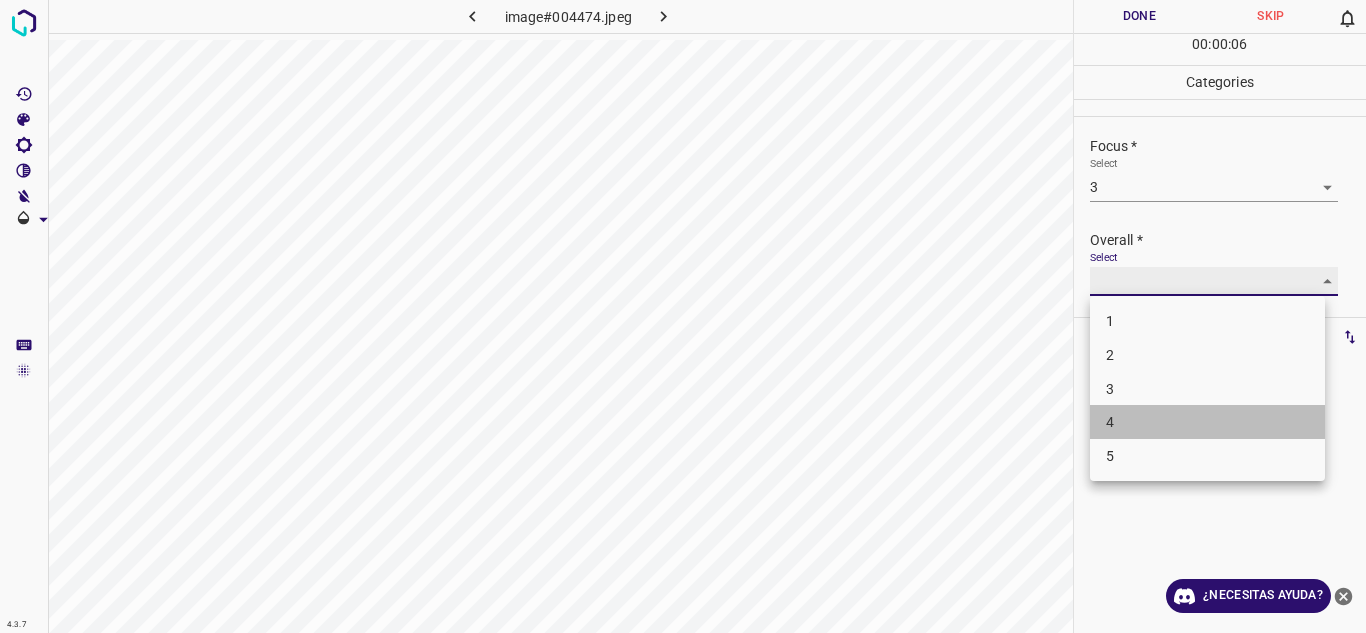 type on "4" 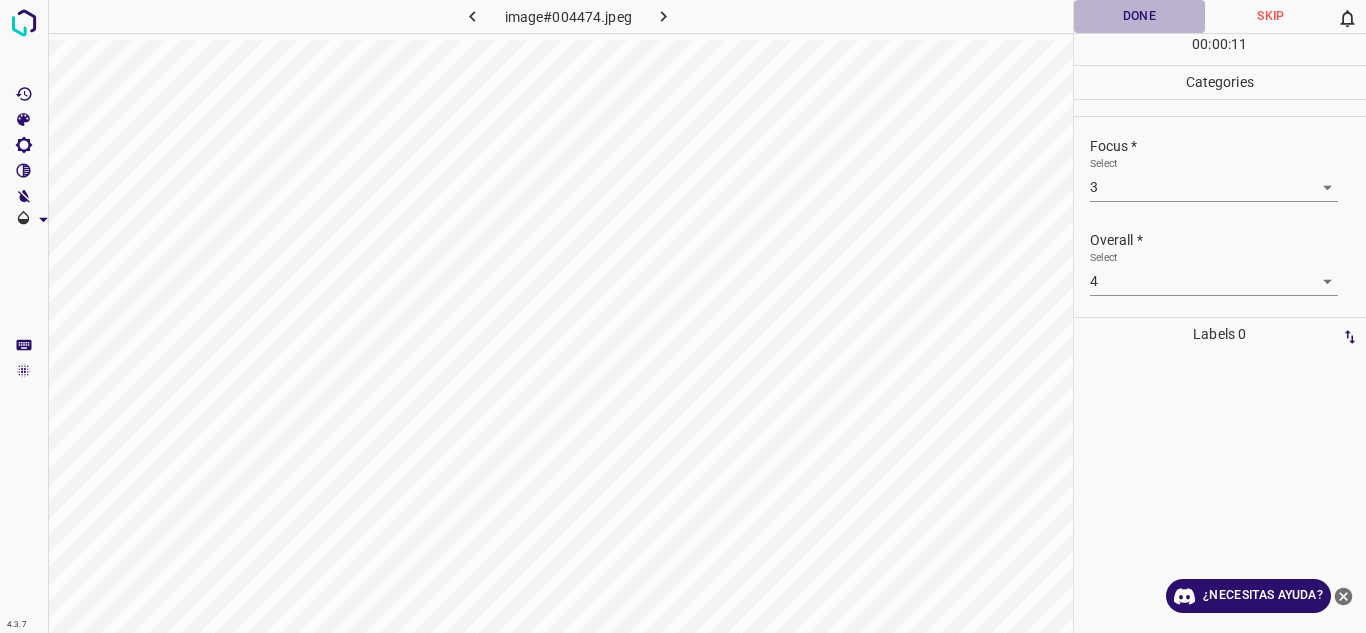 click on "Done" at bounding box center [1140, 16] 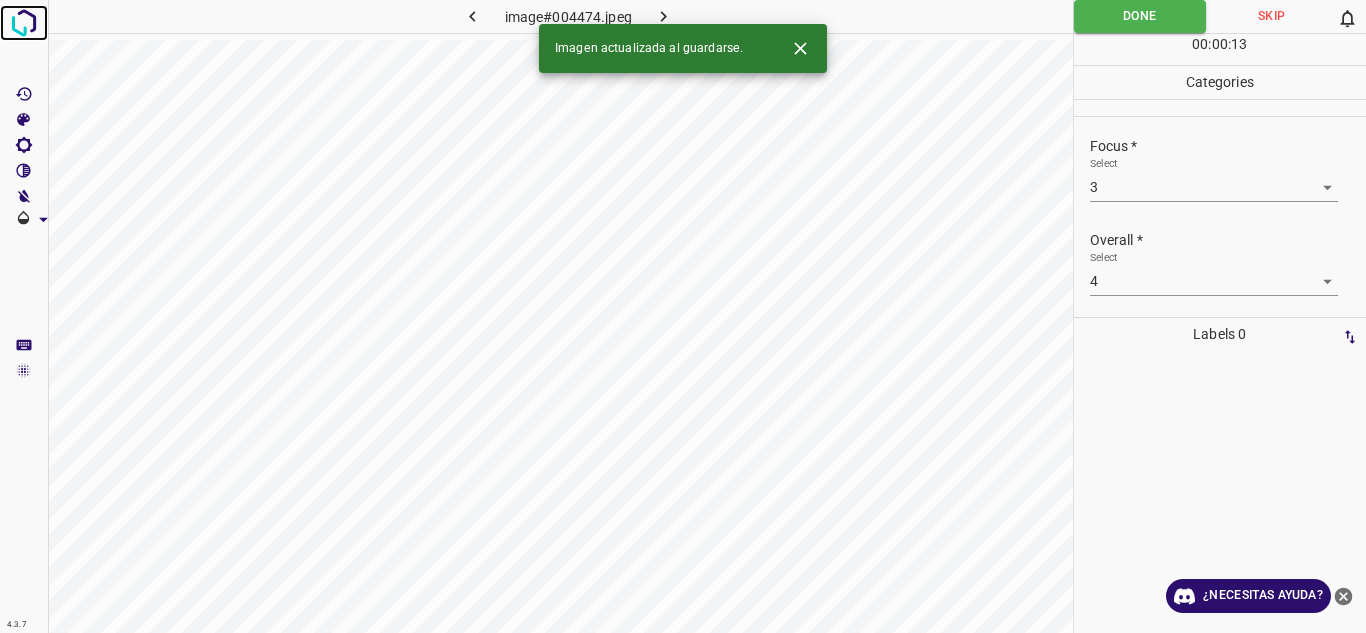 click at bounding box center [24, 23] 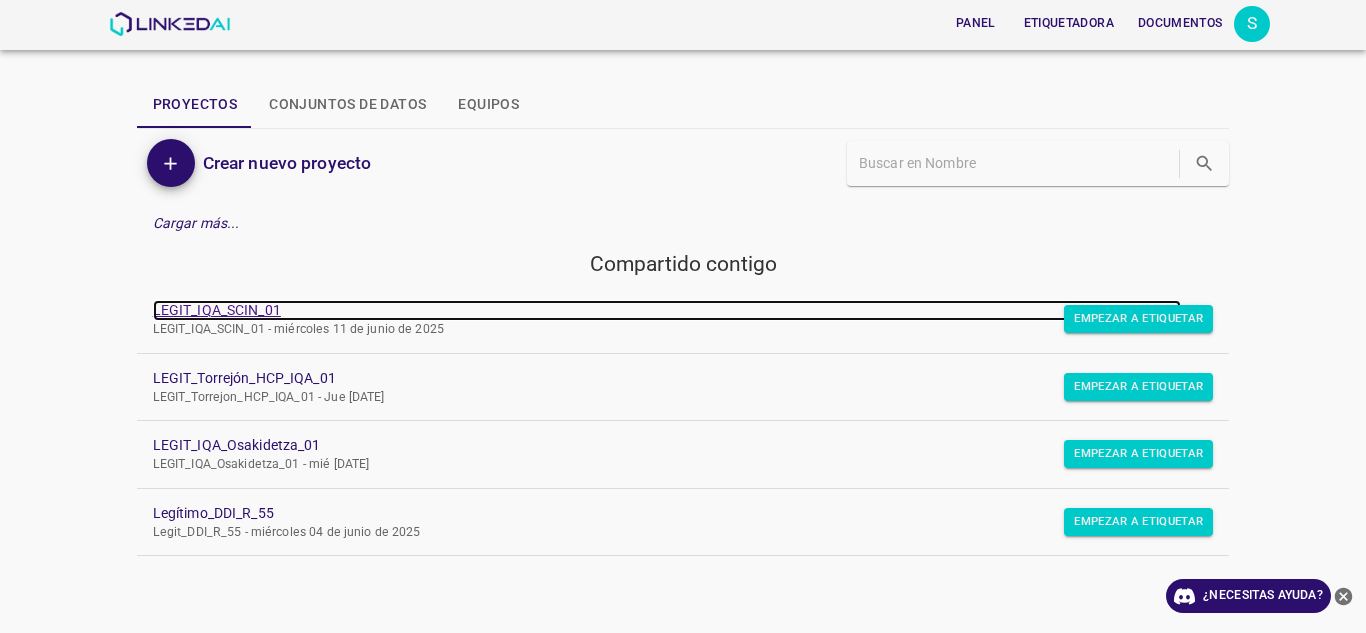 click on "LEGIT_IQA_SCIN_01" at bounding box center [217, 310] 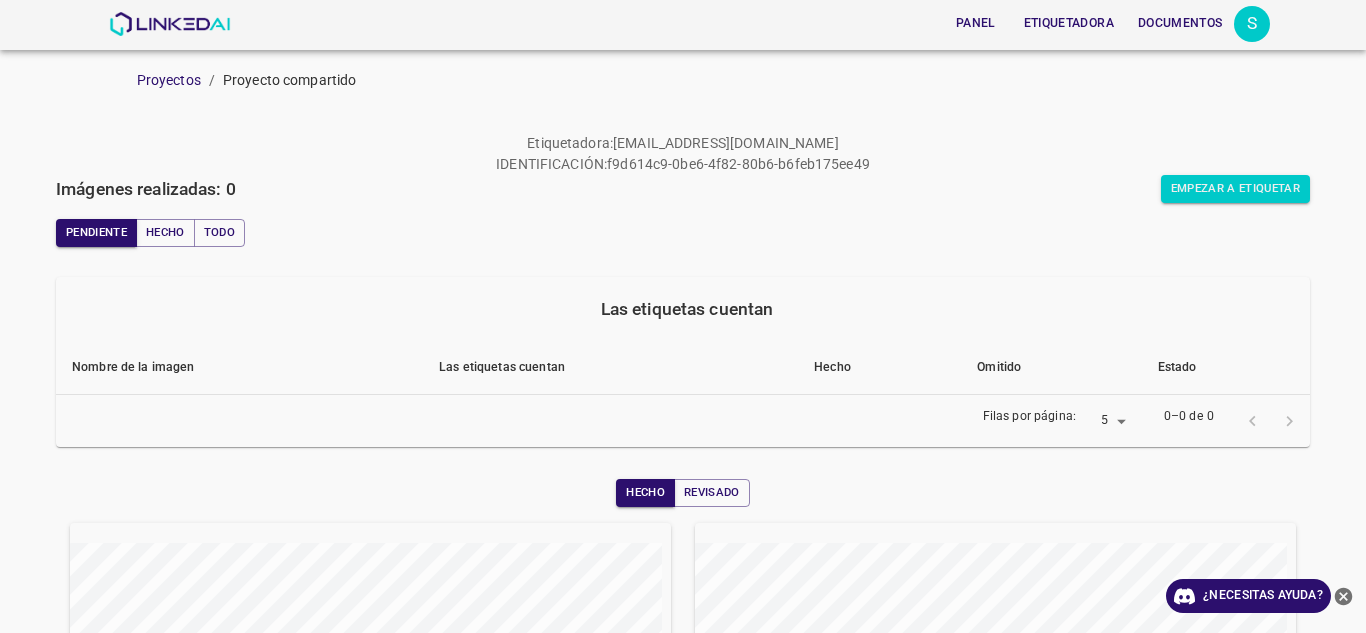 scroll, scrollTop: 0, scrollLeft: 0, axis: both 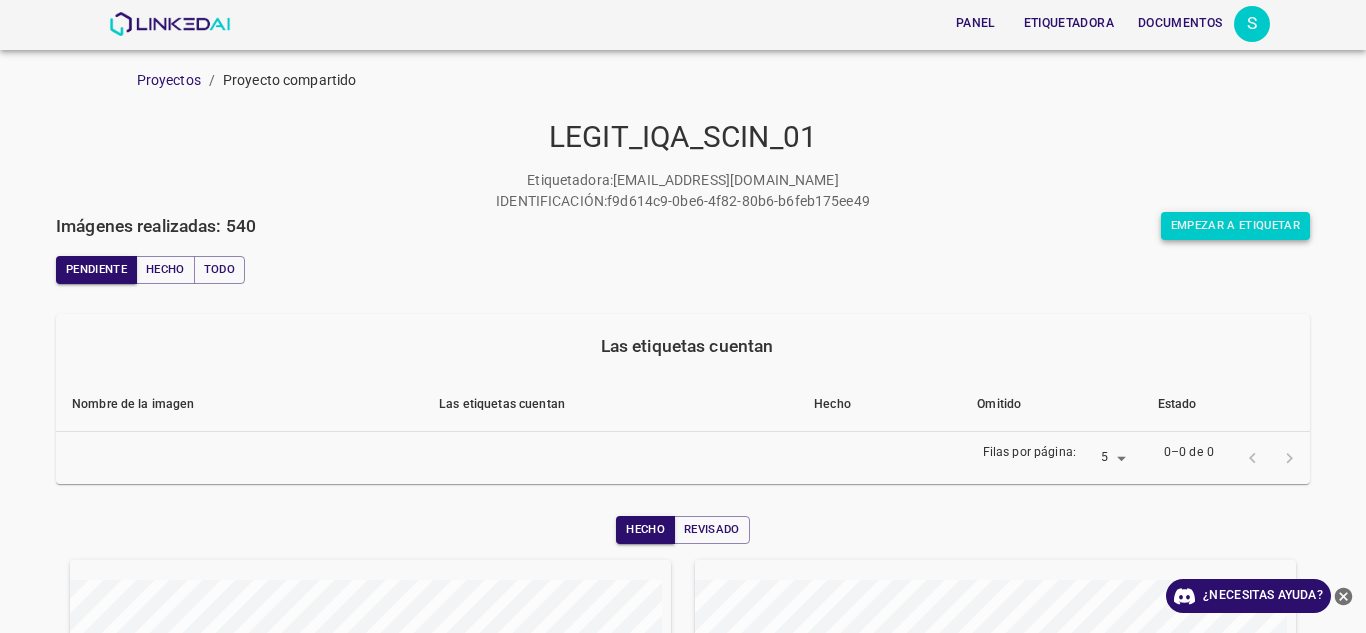 click on "Empezar a etiquetar" at bounding box center [1235, 225] 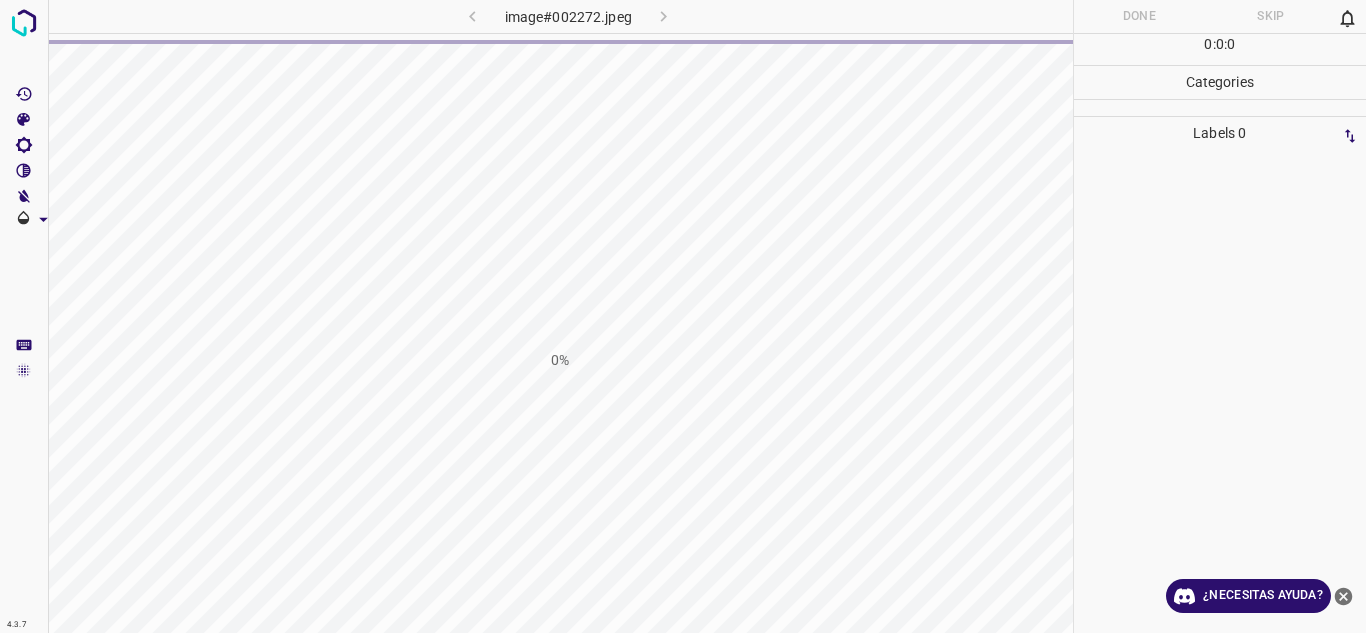 scroll, scrollTop: 0, scrollLeft: 0, axis: both 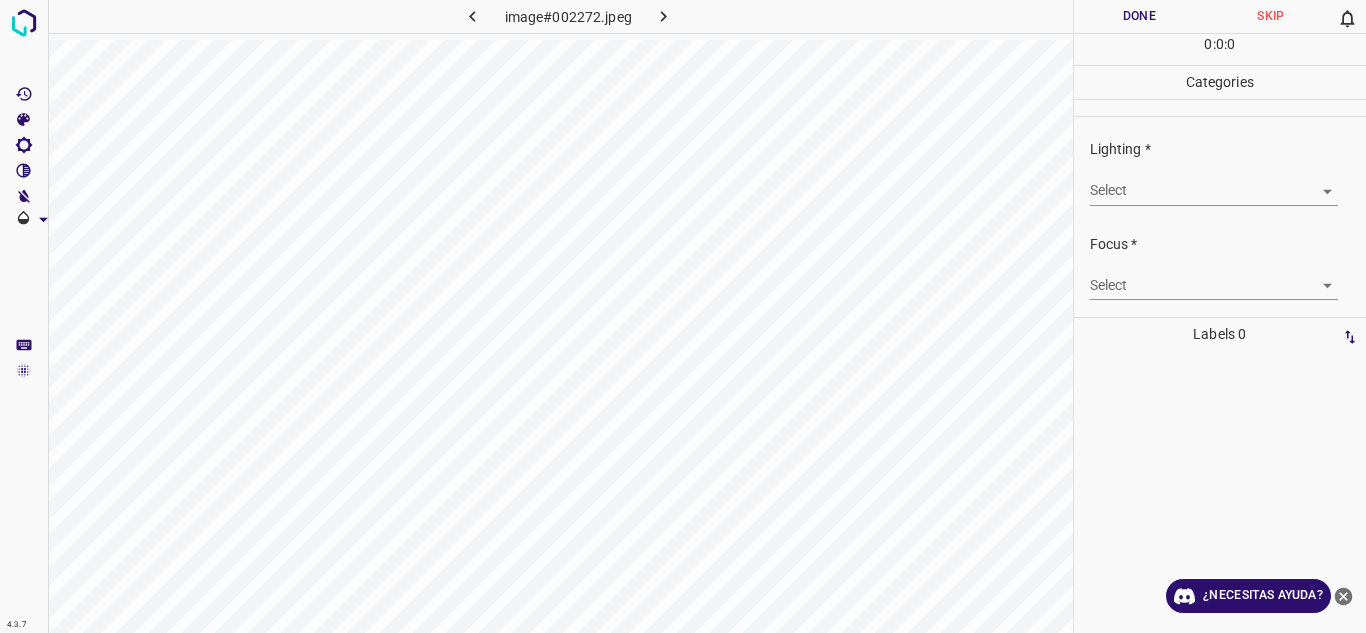 click on "4.3.7 image#002272.jpeg Done Skip 0 0   : 0   : 0   Categories Lighting *  Select ​ Focus *  Select ​ Overall *  Select ​ Labels   0 Categories 1 Lighting 2 Focus 3 Overall Tools Space Change between modes (Draw & Edit) I Auto labeling R Restore zoom M Zoom in N Zoom out Delete Delete selecte label Filters Z Restore filters X Saturation filter C Brightness filter V Contrast filter B Gray scale filter General O Download ¿Necesitas ayuda? Texto original Valora esta traducción Tu opinión servirá para ayudar a mejorar el Traductor de Google - Texto - Esconder - Borrar" at bounding box center [683, 316] 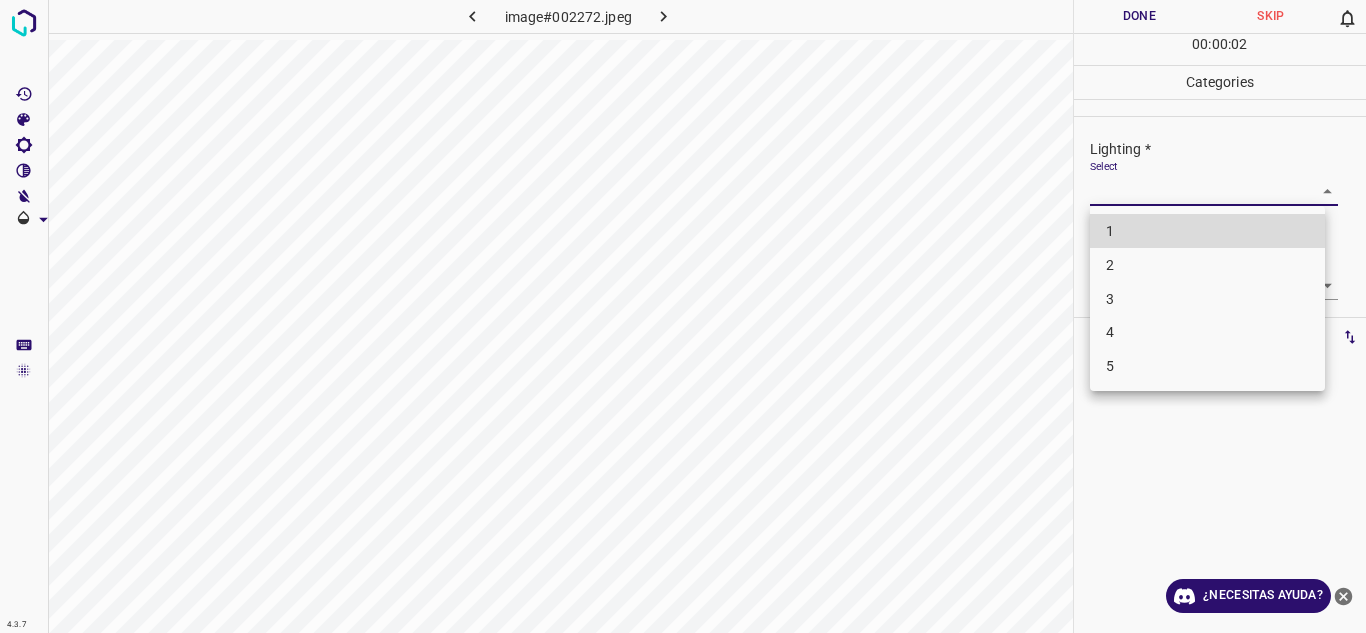 click on "4" at bounding box center [1207, 332] 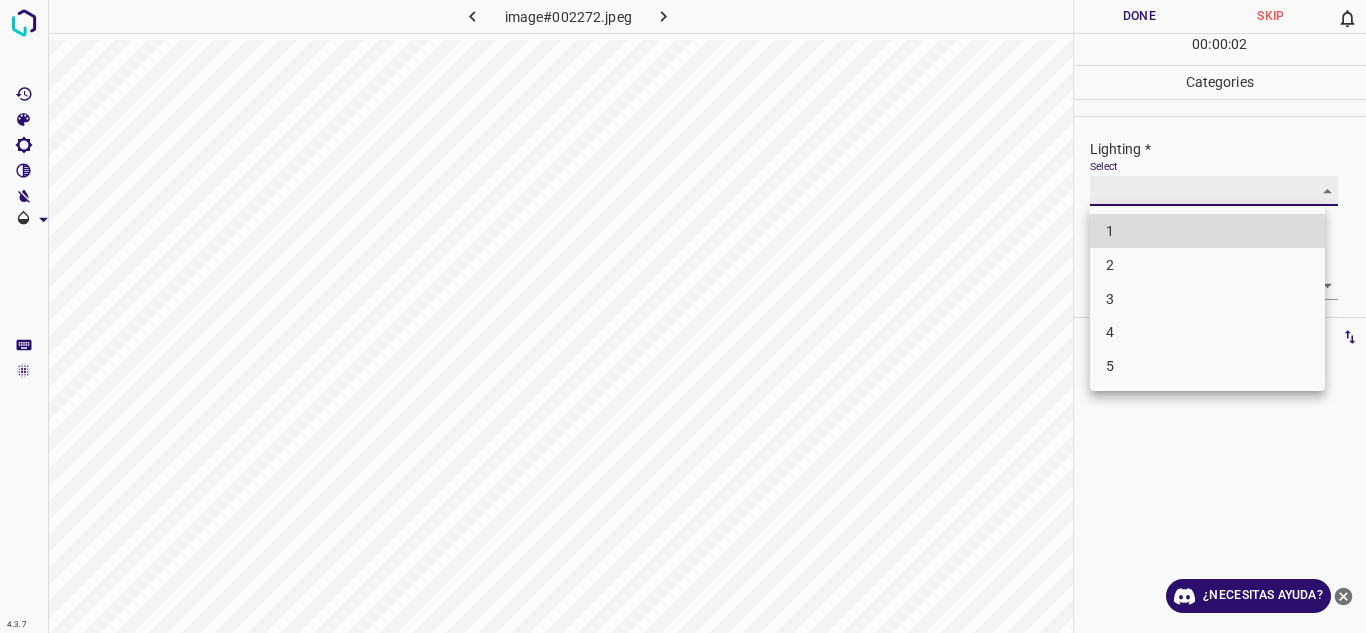 type on "4" 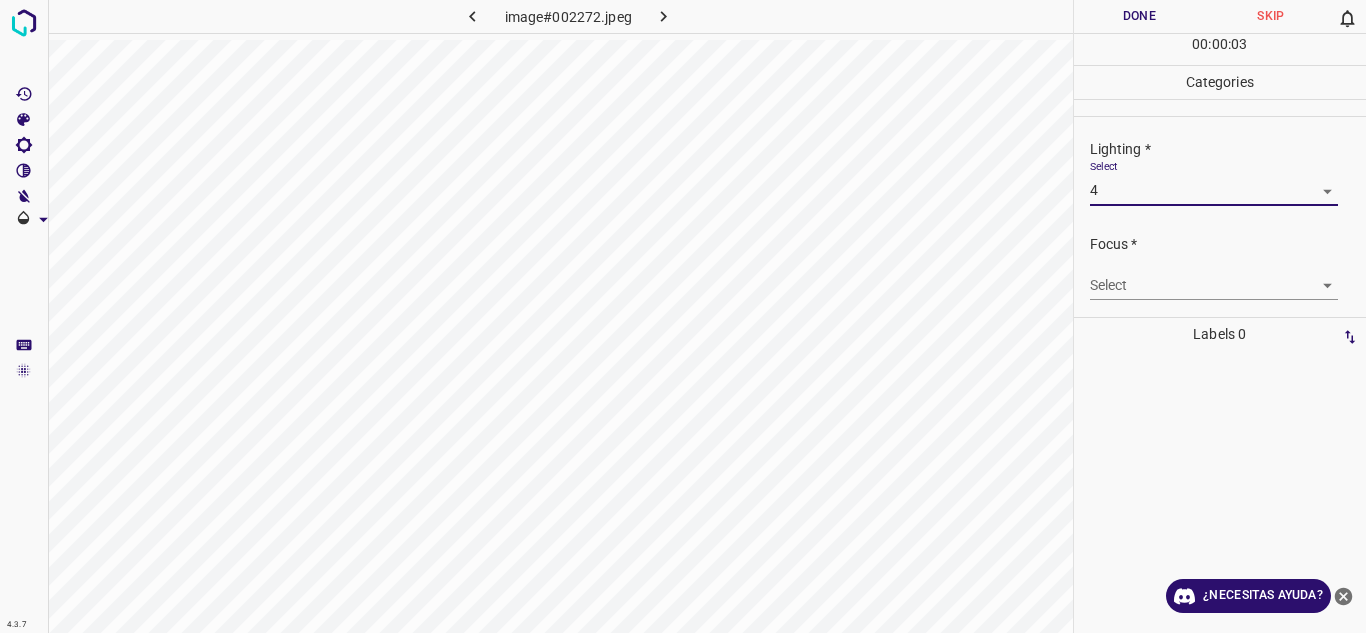 click on "4.3.7 image#002272.jpeg Done Skip 0 00   : 00   : 03   Categories Lighting *  Select 4 4 Focus *  Select ​ Overall *  Select ​ Labels   0 Categories 1 Lighting 2 Focus 3 Overall Tools Space Change between modes (Draw & Edit) I Auto labeling R Restore zoom M Zoom in N Zoom out Delete Delete selecte label Filters Z Restore filters X Saturation filter C Brightness filter V Contrast filter B Gray scale filter General O Download ¿Necesitas ayuda? Texto original Valora esta traducción Tu opinión servirá para ayudar a mejorar el Traductor de Google - Texto - Esconder - Borrar" at bounding box center (683, 316) 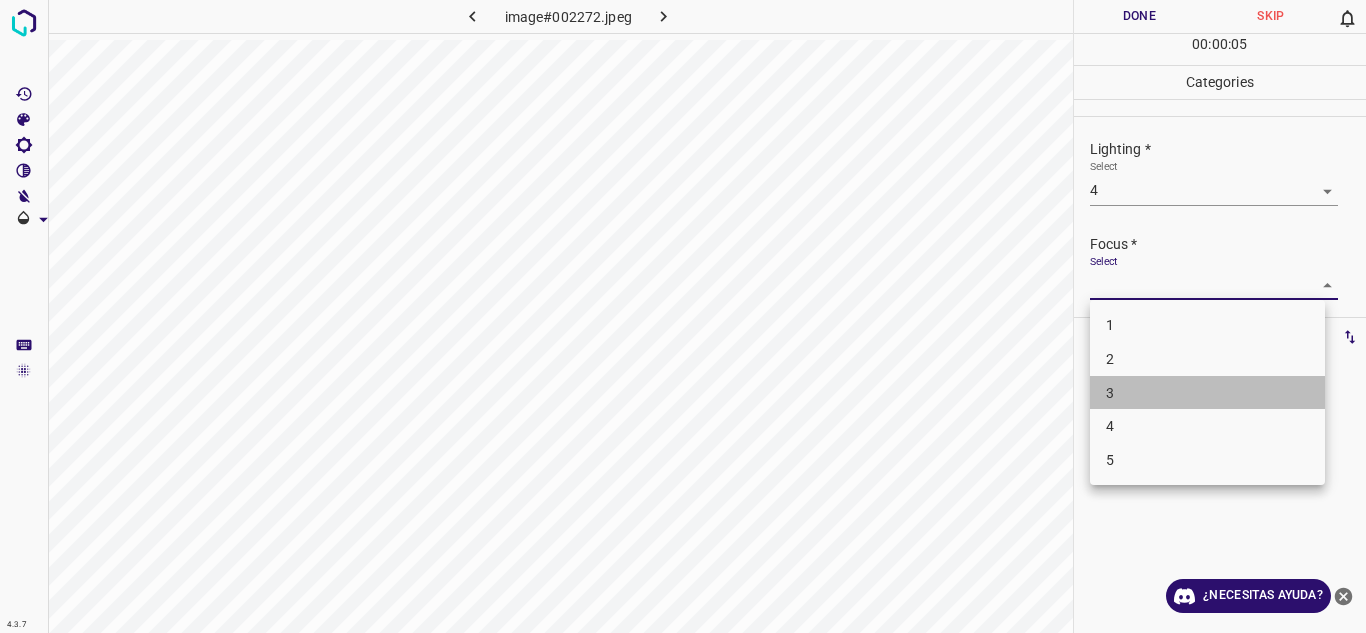 click on "3" at bounding box center (1207, 393) 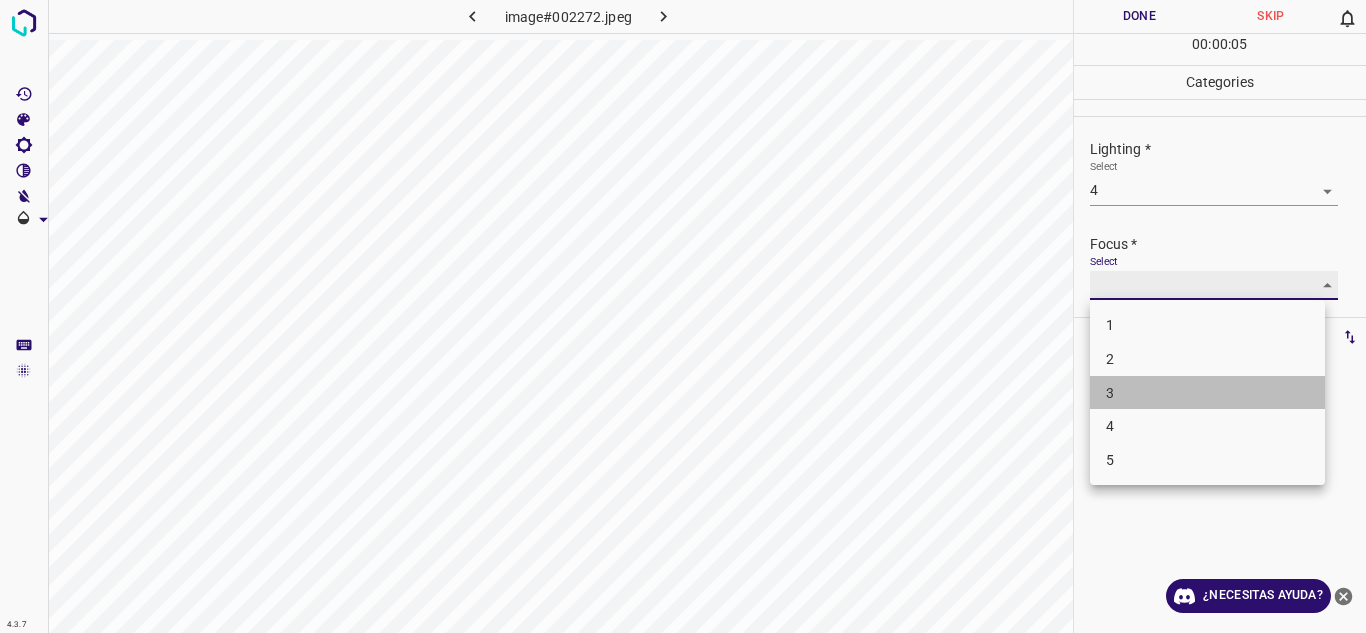 type on "3" 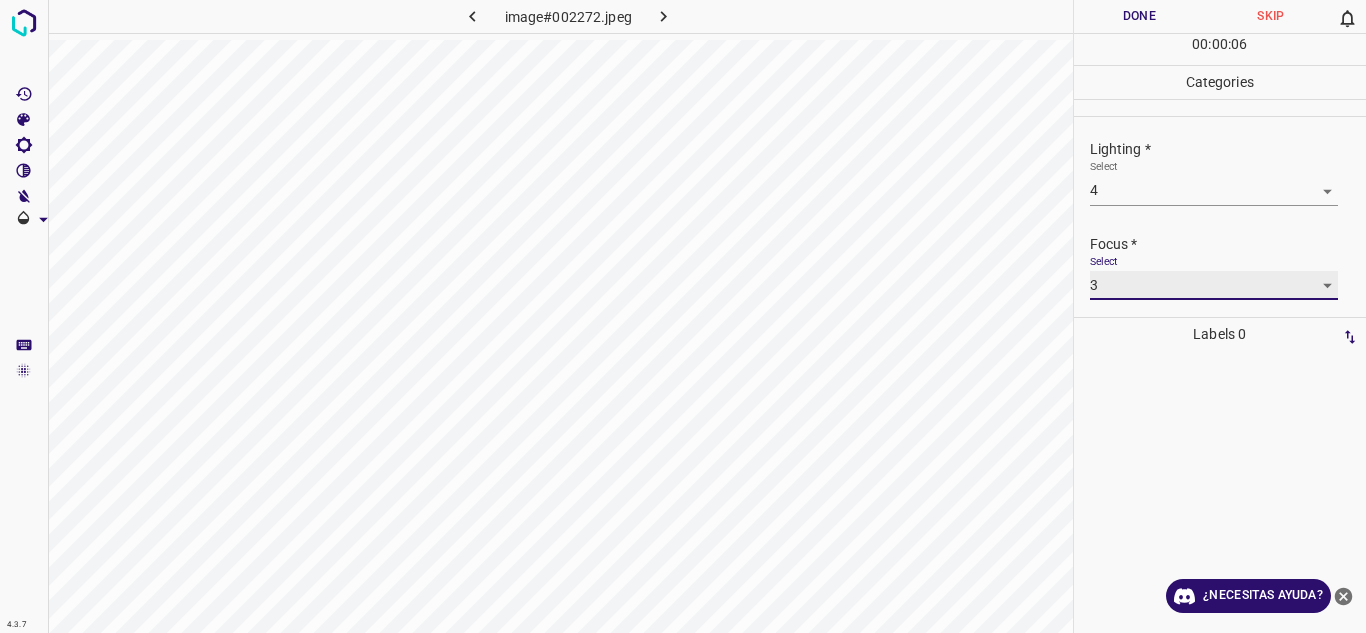 scroll, scrollTop: 98, scrollLeft: 0, axis: vertical 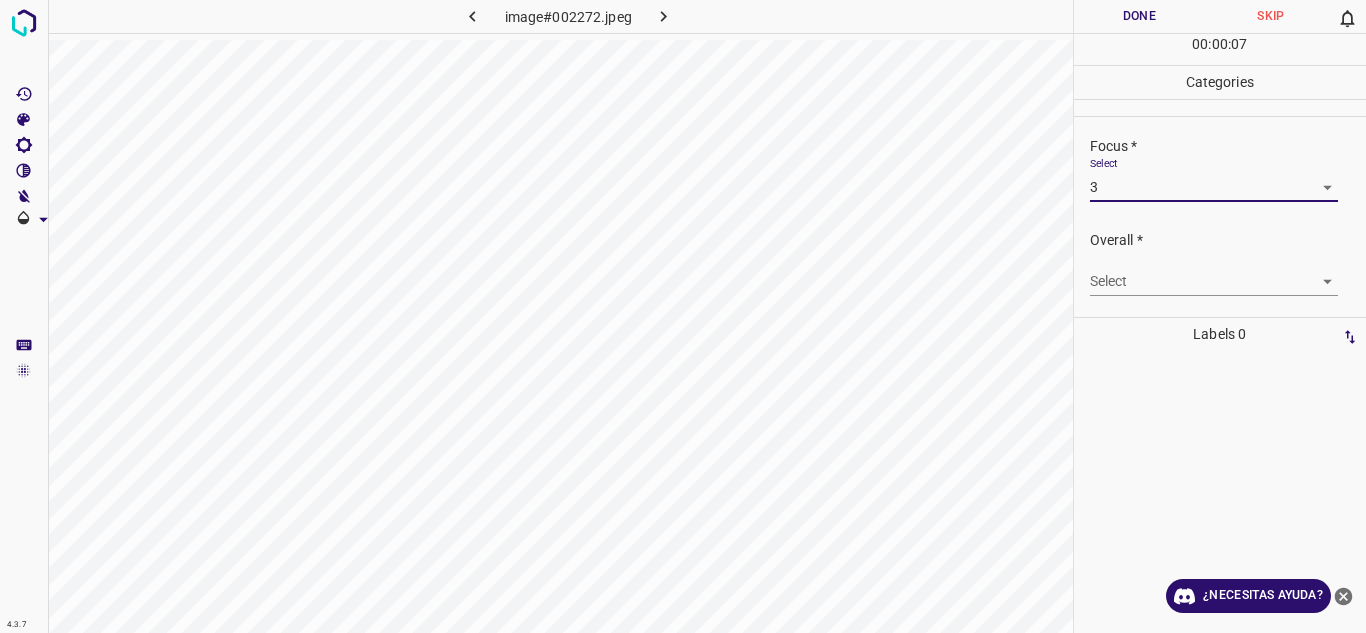 click on "4.3.7 image#002272.jpeg Done Skip 0 00   : 00   : 07   Categories Lighting *  Select 4 4 Focus *  Select 3 3 Overall *  Select ​ Labels   0 Categories 1 Lighting 2 Focus 3 Overall Tools Space Change between modes (Draw & Edit) I Auto labeling R Restore zoom M Zoom in N Zoom out Delete Delete selecte label Filters Z Restore filters X Saturation filter C Brightness filter V Contrast filter B Gray scale filter General O Download ¿Necesitas ayuda? Texto original Valora esta traducción Tu opinión servirá para ayudar a mejorar el Traductor de Google - Texto - Esconder - Borrar" at bounding box center (683, 316) 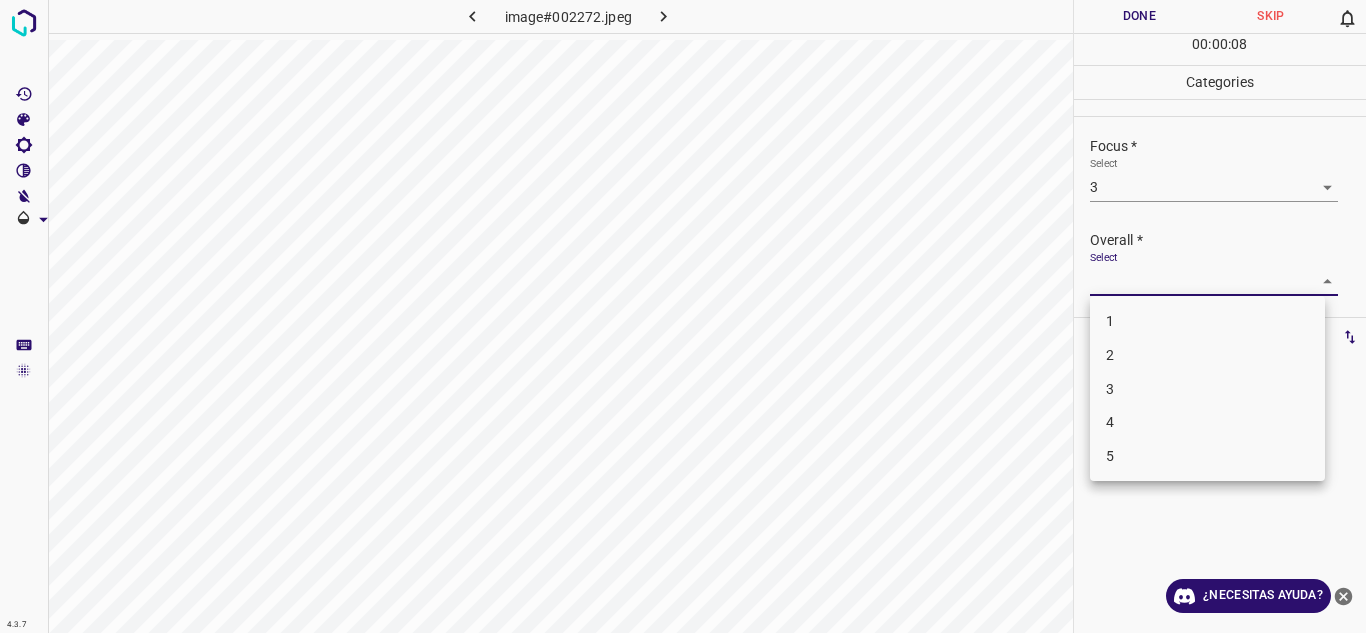 click on "4" at bounding box center [1207, 422] 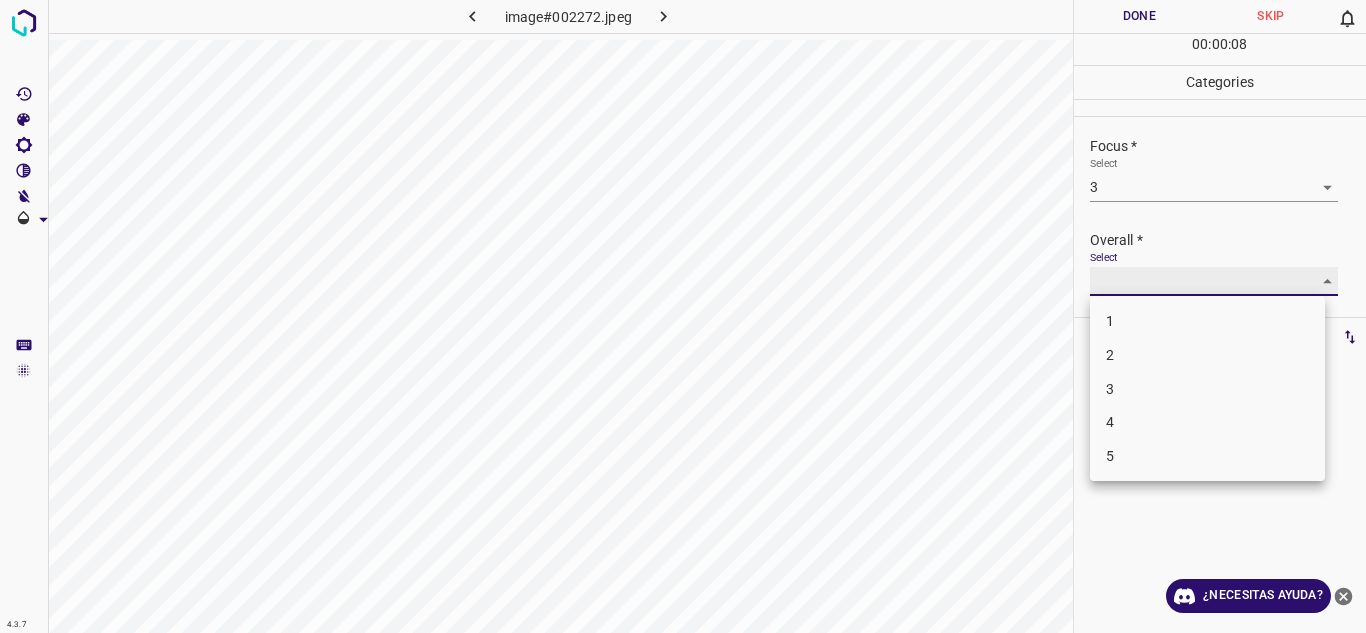 type on "4" 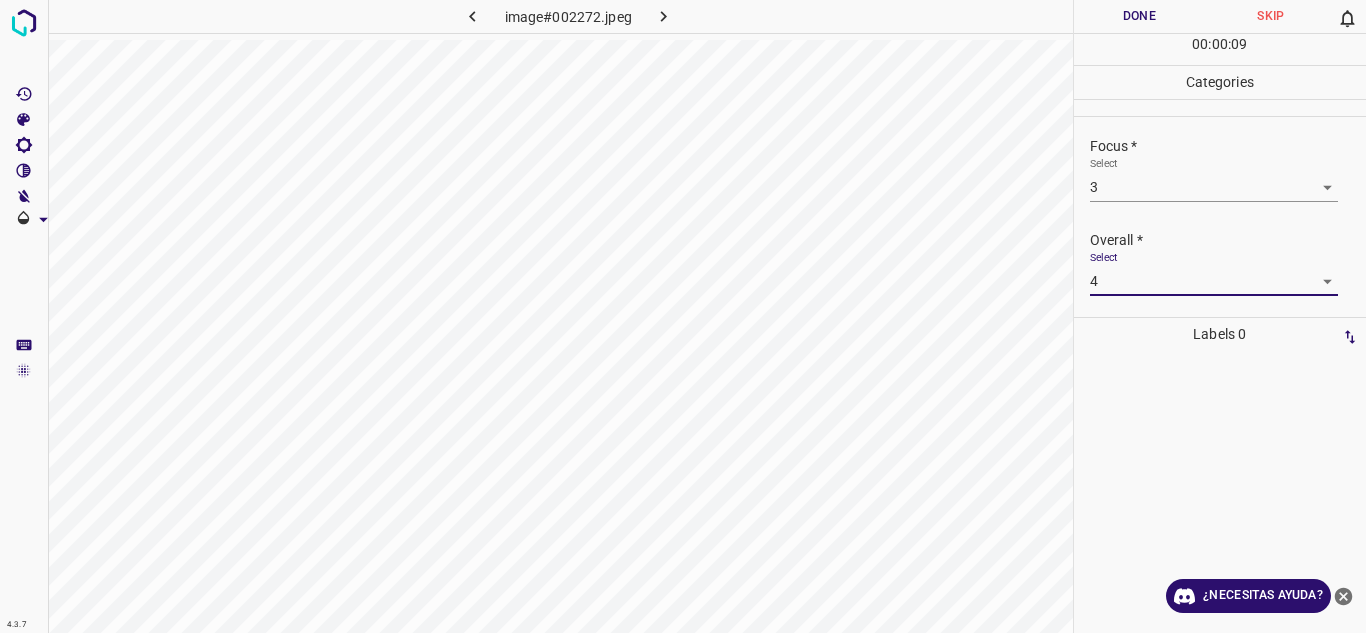 click on "Done" at bounding box center [1140, 16] 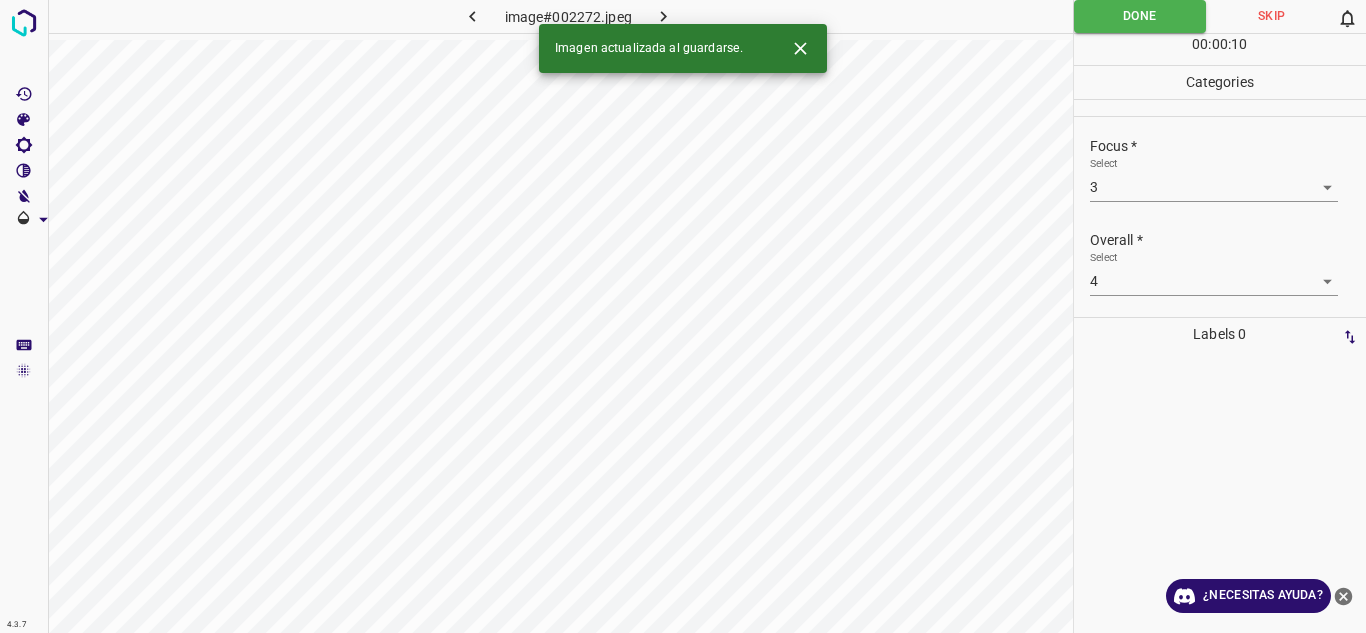 click at bounding box center [664, 16] 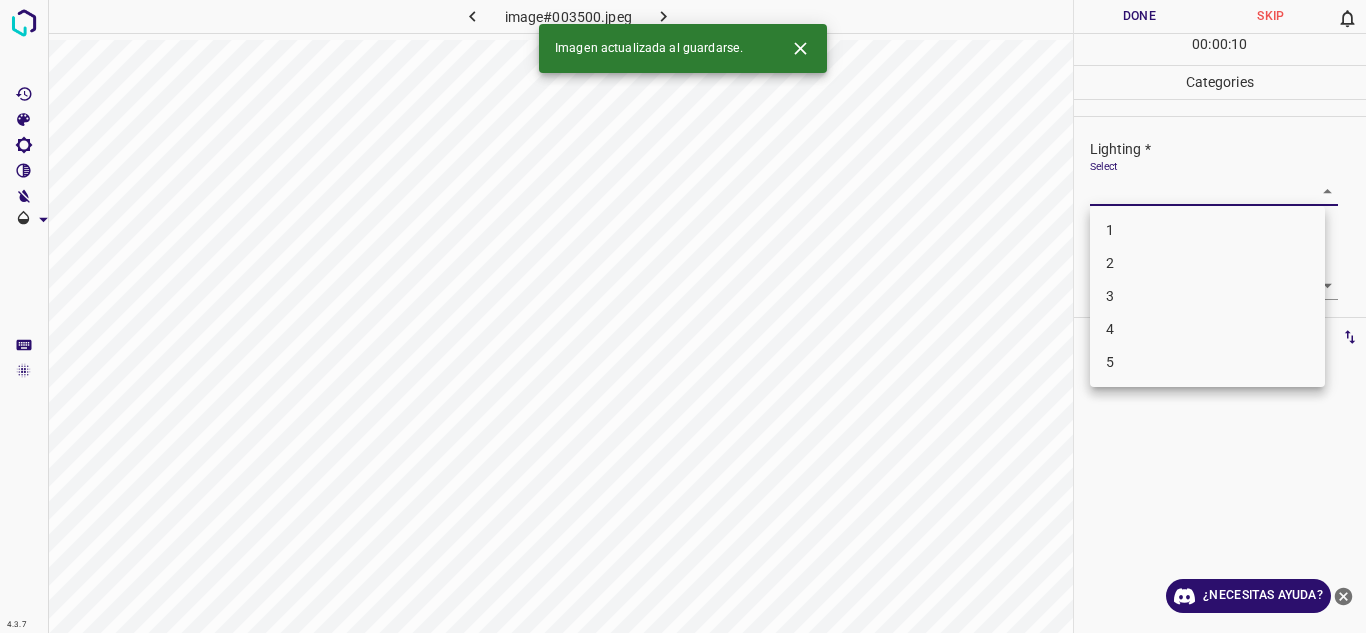 click on "4.3.7 image#003500.jpeg Done Skip 0 00   : 00   : 10   Categories Lighting *  Select ​ Focus *  Select ​ Overall *  Select ​ Labels   0 Categories 1 Lighting 2 Focus 3 Overall Tools Space Change between modes (Draw & Edit) I Auto labeling R Restore zoom M Zoom in N Zoom out Delete Delete selecte label Filters Z Restore filters X Saturation filter C Brightness filter V Contrast filter B Gray scale filter General O Download Imagen actualizada al guardarse. ¿Necesitas ayuda? Texto original Valora esta traducción Tu opinión servirá para ayudar a mejorar el Traductor de Google - Texto - Esconder - Borrar 1 2 3 4 5" at bounding box center (683, 316) 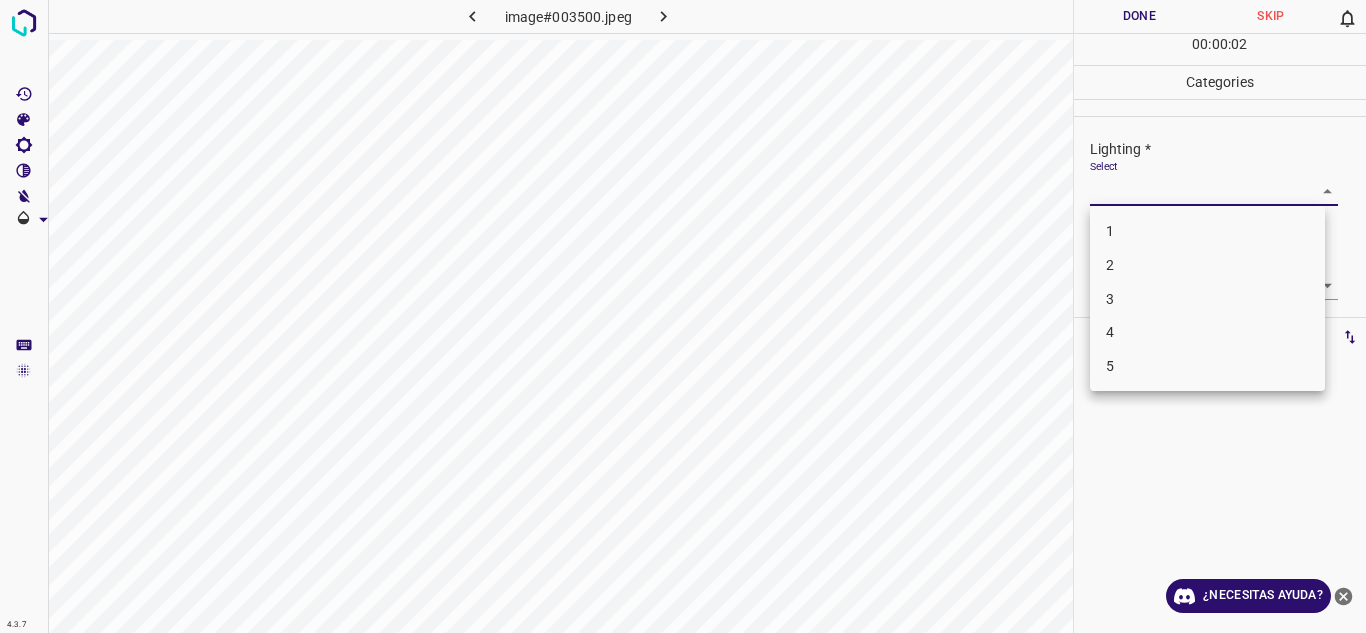 click on "4" at bounding box center [1207, 332] 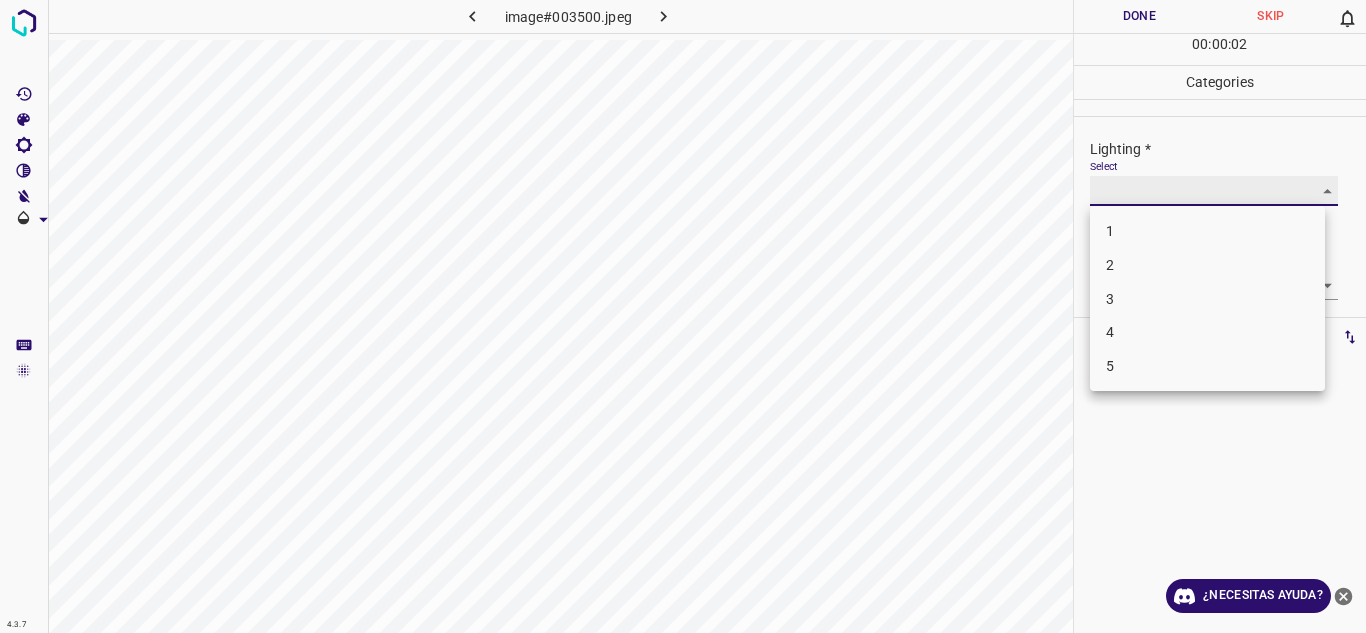 type on "4" 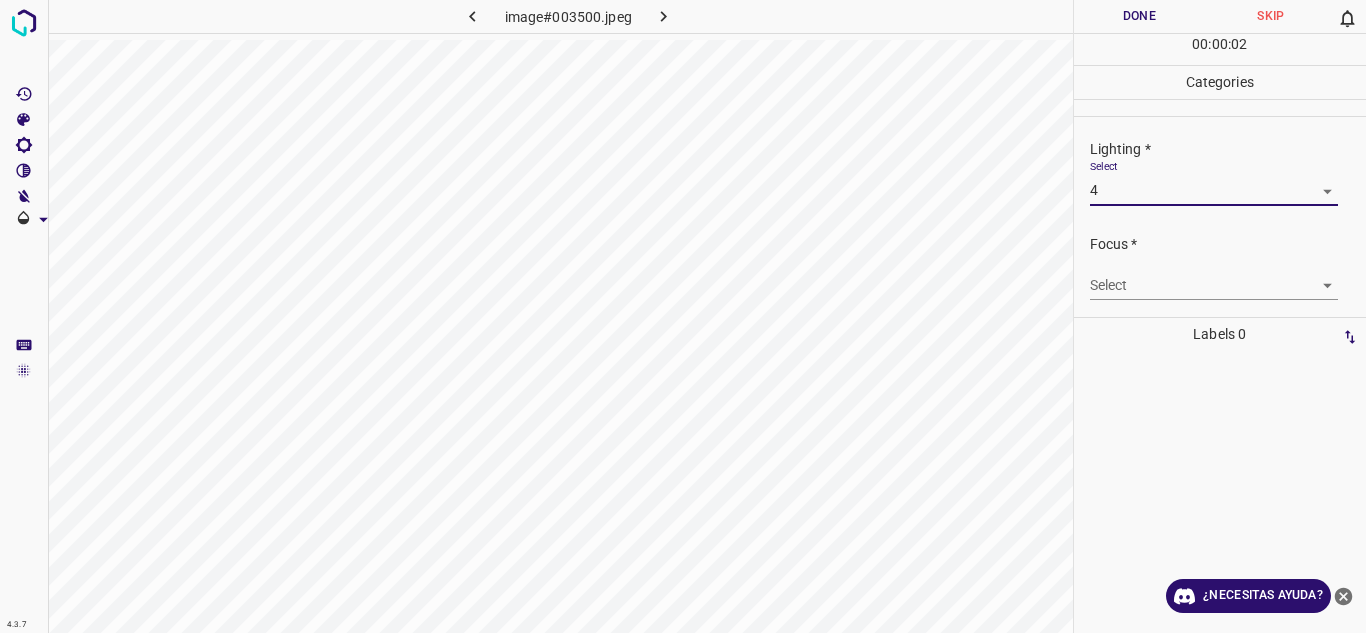 click on "4.3.7 image#003500.jpeg Done Skip 0 00   : 00   : 02   Categories Lighting *  Select 4 4 Focus *  Select ​ Overall *  Select ​ Labels   0 Categories 1 Lighting 2 Focus 3 Overall Tools Space Change between modes (Draw & Edit) I Auto labeling R Restore zoom M Zoom in N Zoom out Delete Delete selecte label Filters Z Restore filters X Saturation filter C Brightness filter V Contrast filter B Gray scale filter General O Download ¿Necesitas ayuda? Texto original Valora esta traducción Tu opinión servirá para ayudar a mejorar el Traductor de Google - Texto - Esconder - Borrar" at bounding box center (683, 316) 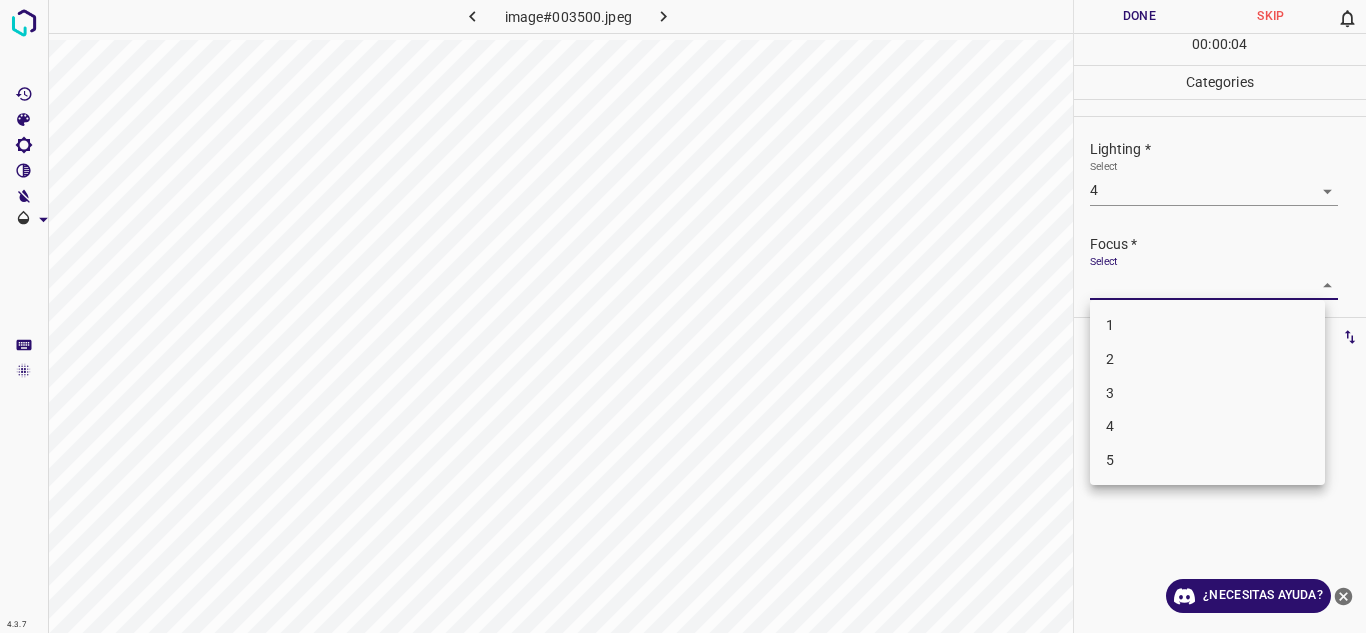 click on "4" at bounding box center [1207, 426] 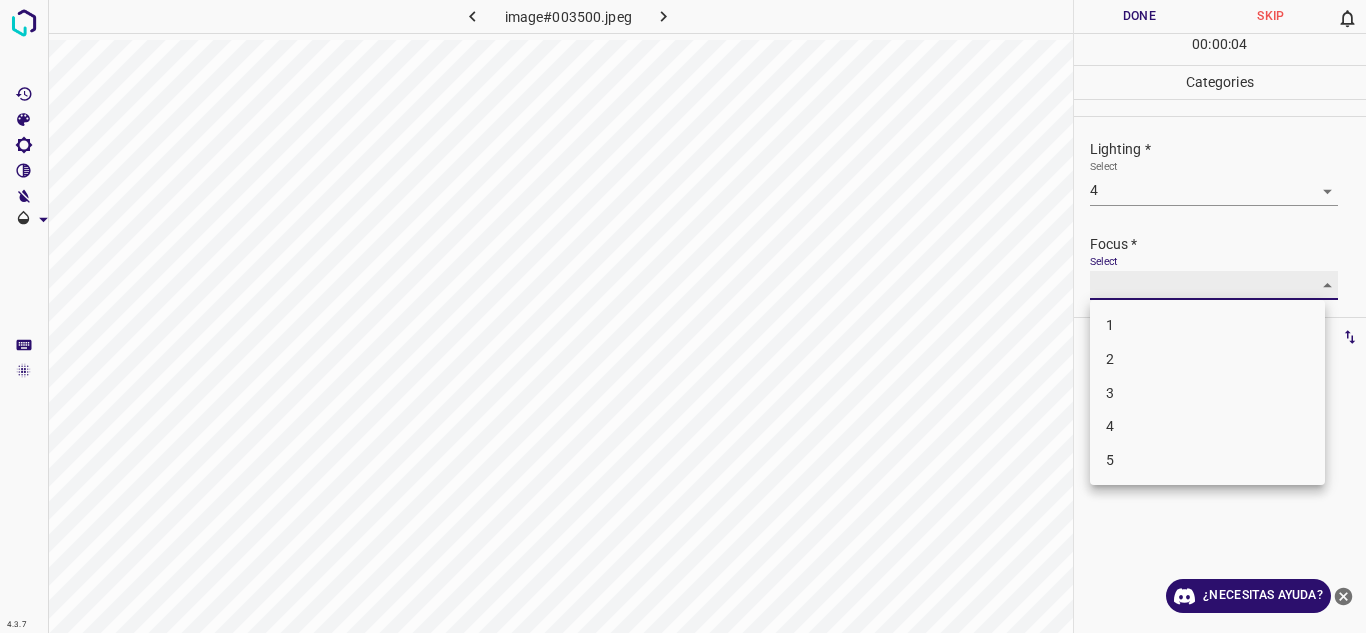 type on "4" 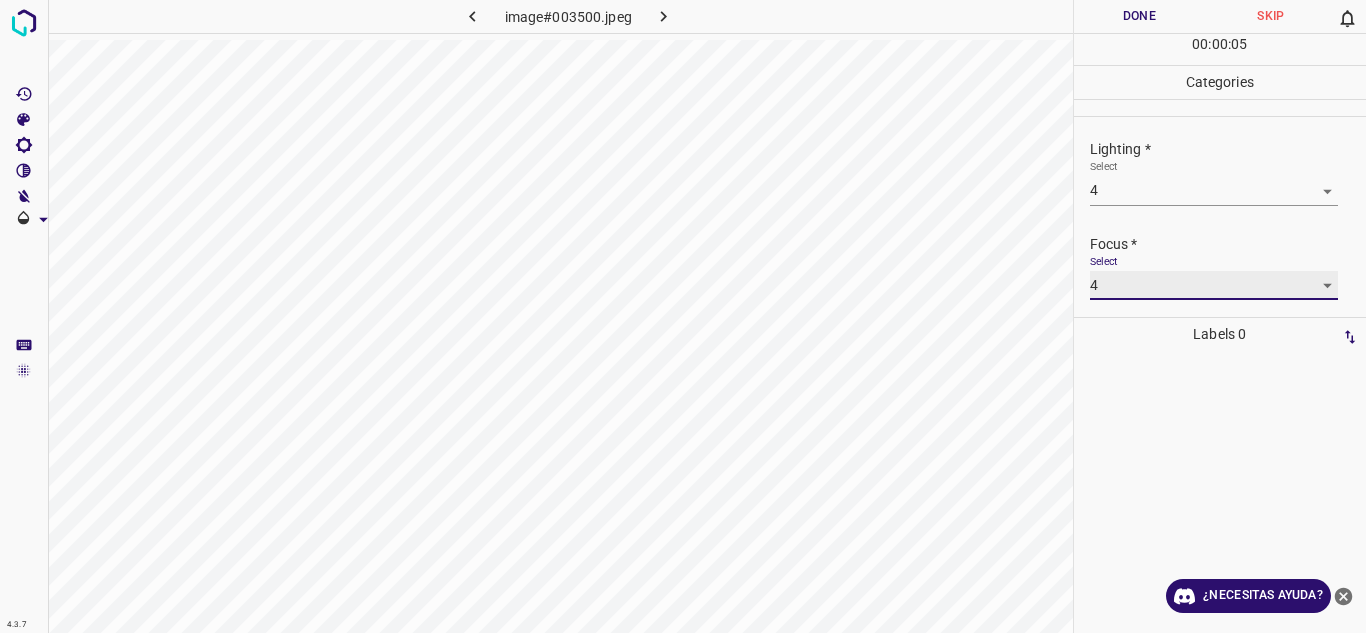 scroll, scrollTop: 98, scrollLeft: 0, axis: vertical 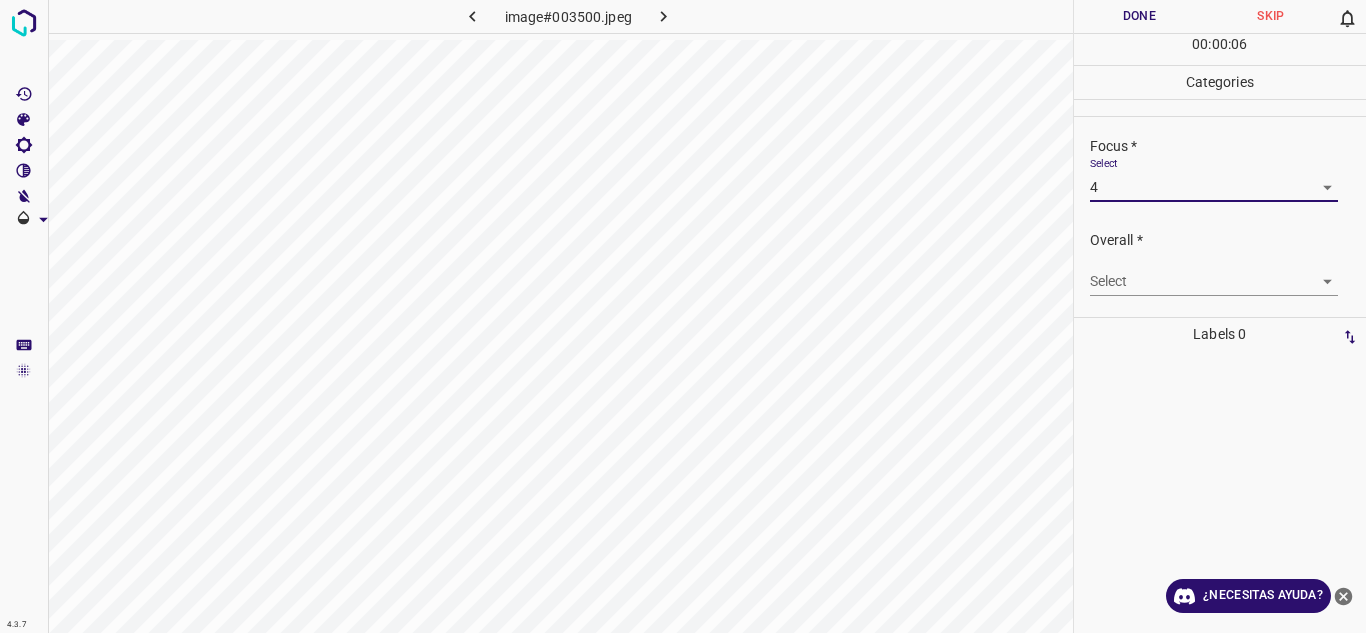 click on "4.3.7 image#003500.jpeg Done Skip 0 00   : 00   : 06   Categories Lighting *  Select 4 4 Focus *  Select 4 4 Overall *  Select ​ Labels   0 Categories 1 Lighting 2 Focus 3 Overall Tools Space Change between modes (Draw & Edit) I Auto labeling R Restore zoom M Zoom in N Zoom out Delete Delete selecte label Filters Z Restore filters X Saturation filter C Brightness filter V Contrast filter B Gray scale filter General O Download ¿Necesitas ayuda? Texto original Valora esta traducción Tu opinión servirá para ayudar a mejorar el Traductor de Google - Texto - Esconder - Borrar" at bounding box center [683, 316] 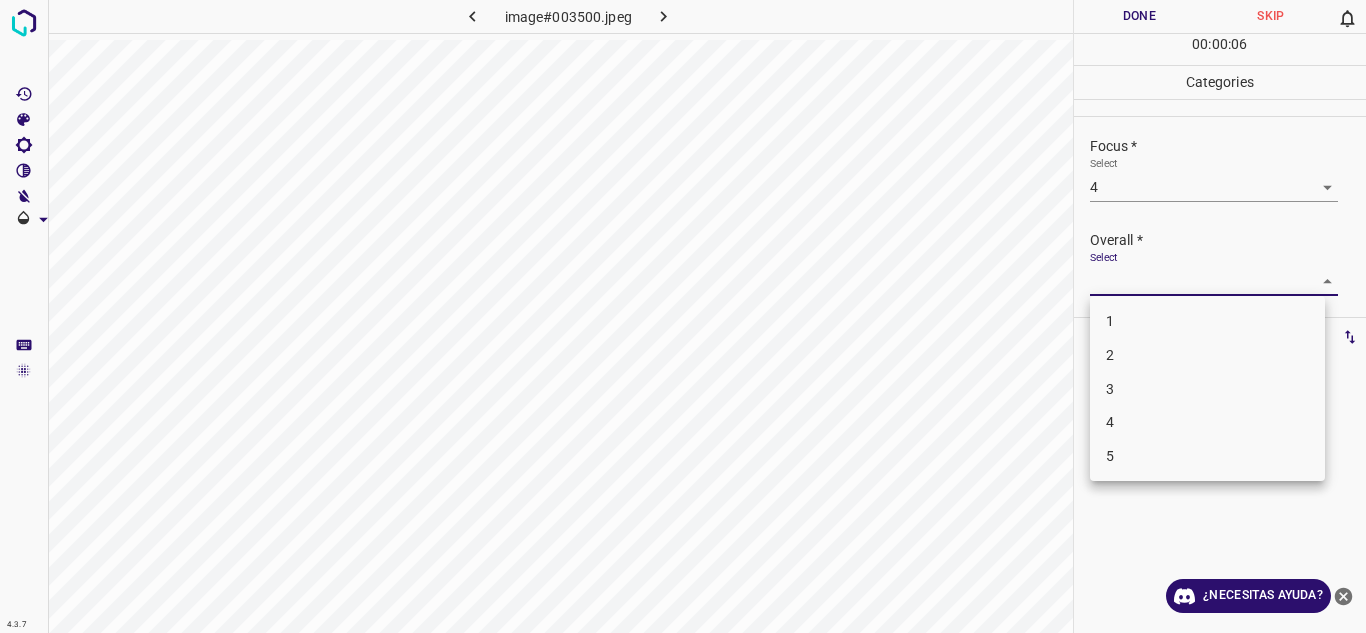 click on "4" at bounding box center [1207, 422] 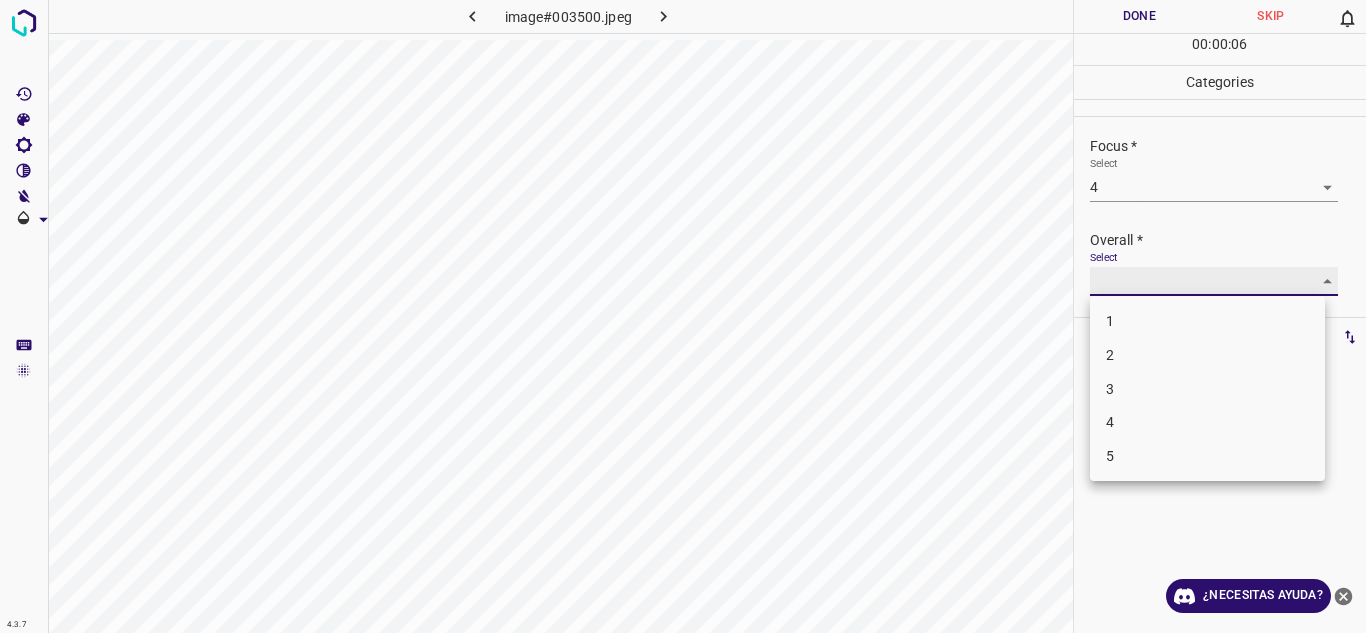 type on "4" 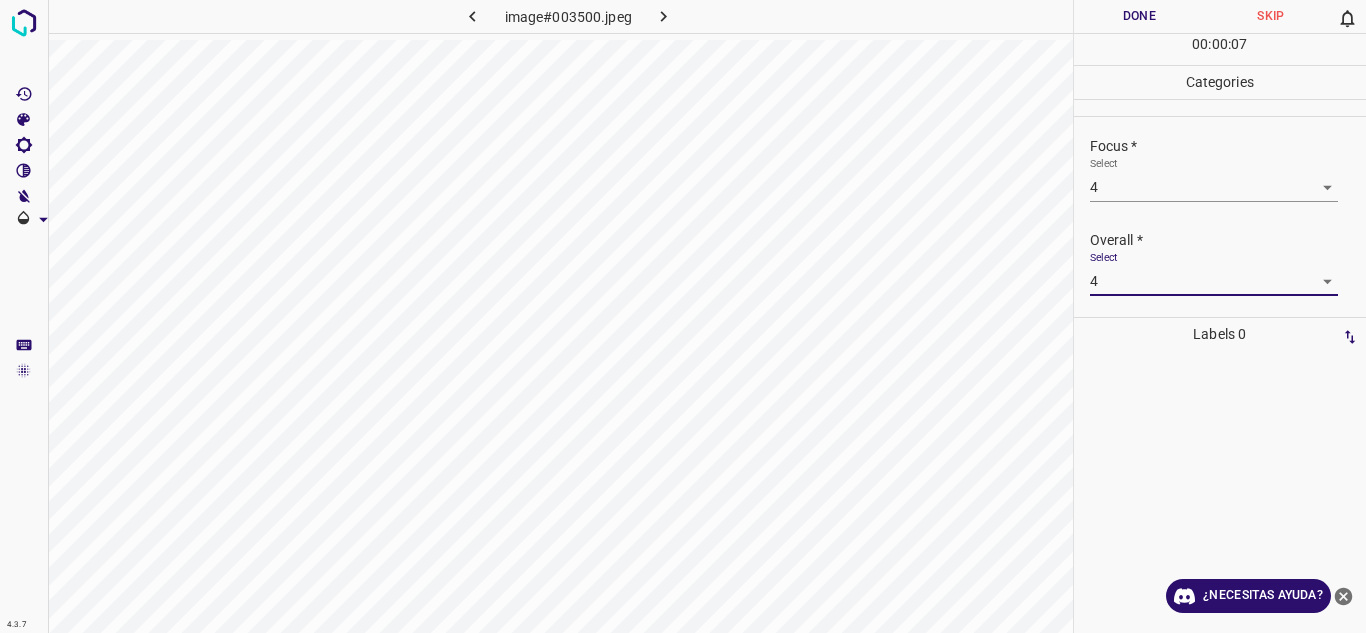 click on "Done" at bounding box center (1140, 16) 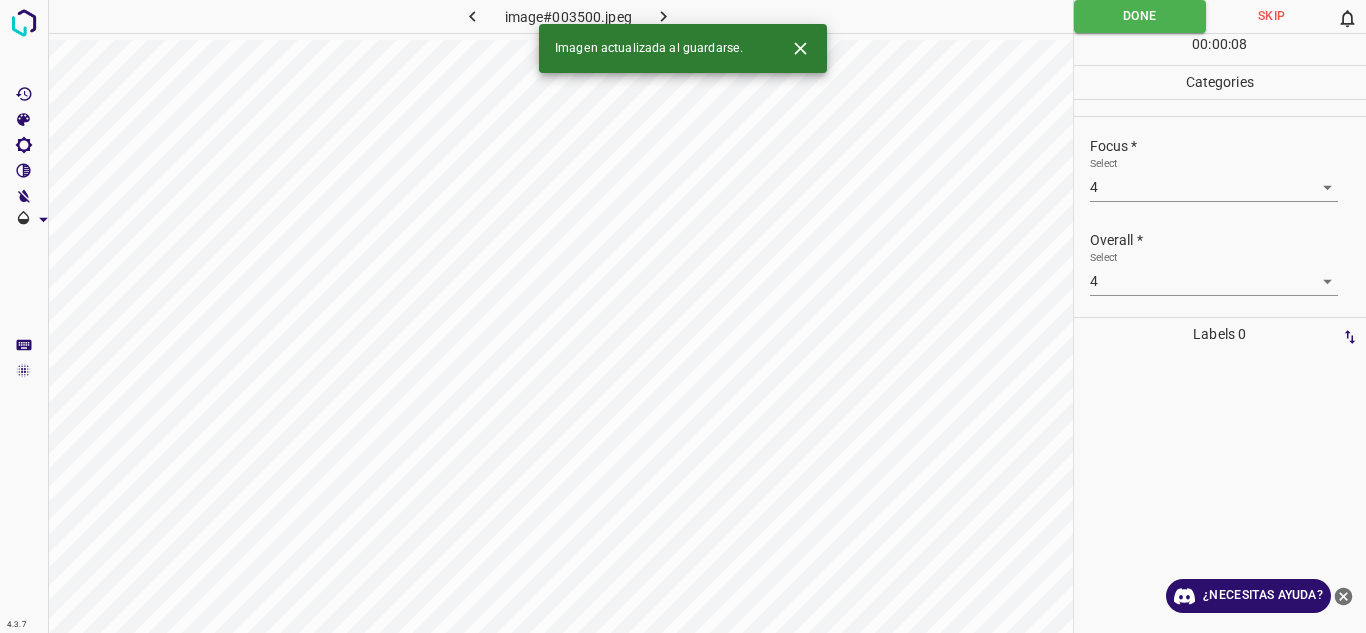 click 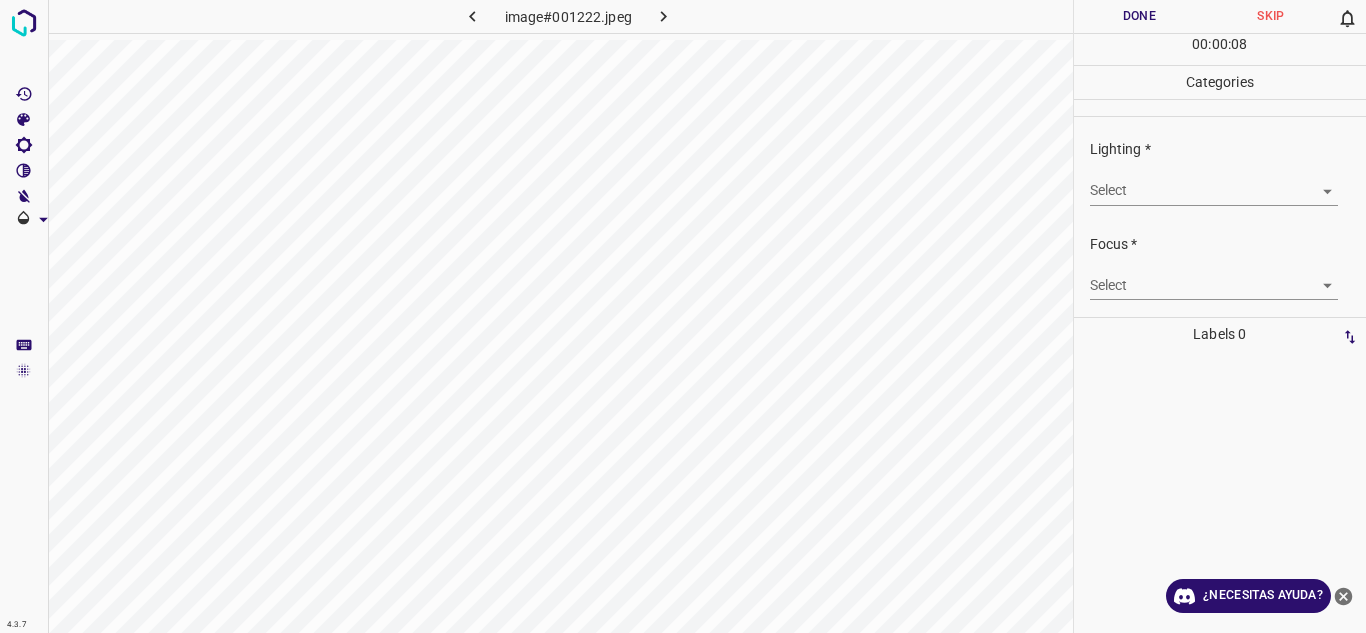 click on "4.3.7 image#001222.jpeg Done Skip 0 00   : 00   : 08   Categories Lighting *  Select ​ Focus *  Select ​ Overall *  Select ​ Labels   0 Categories 1 Lighting 2 Focus 3 Overall Tools Space Change between modes (Draw & Edit) I Auto labeling R Restore zoom M Zoom in N Zoom out Delete Delete selecte label Filters Z Restore filters X Saturation filter C Brightness filter V Contrast filter B Gray scale filter General O Download ¿Necesitas ayuda? Texto original Valora esta traducción Tu opinión servirá para ayudar a mejorar el Traductor de Google - Texto - Esconder - Borrar" at bounding box center [683, 316] 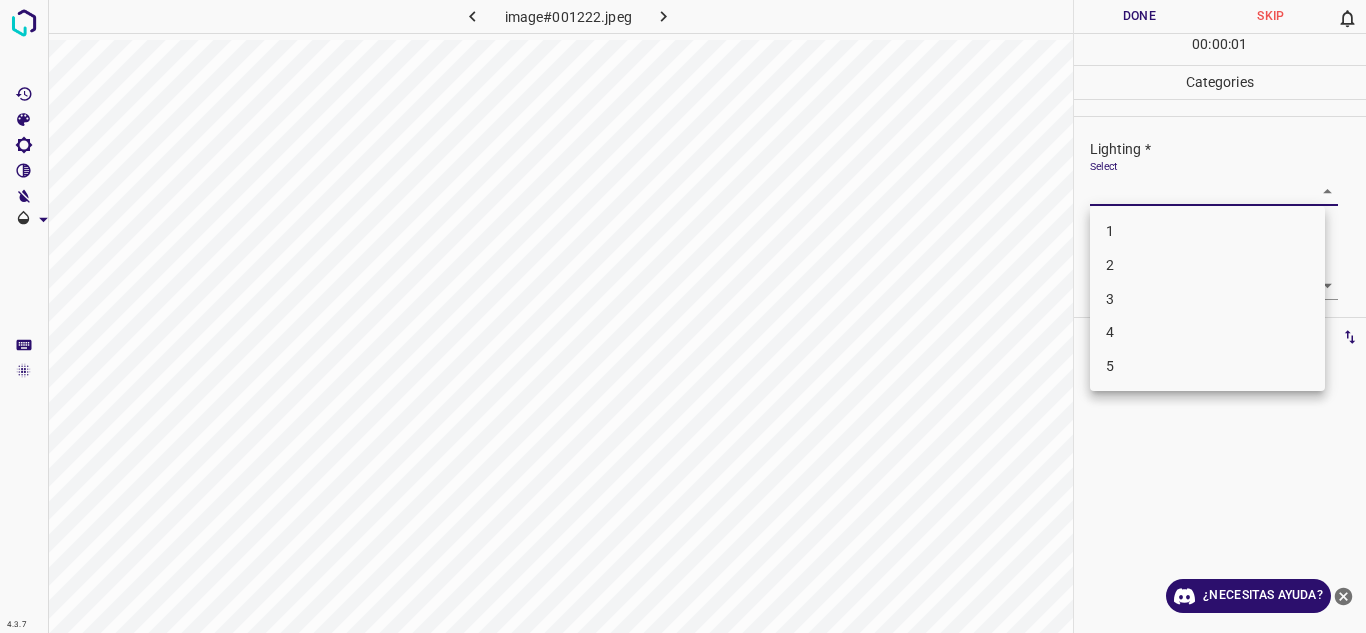 click on "3" at bounding box center [1207, 299] 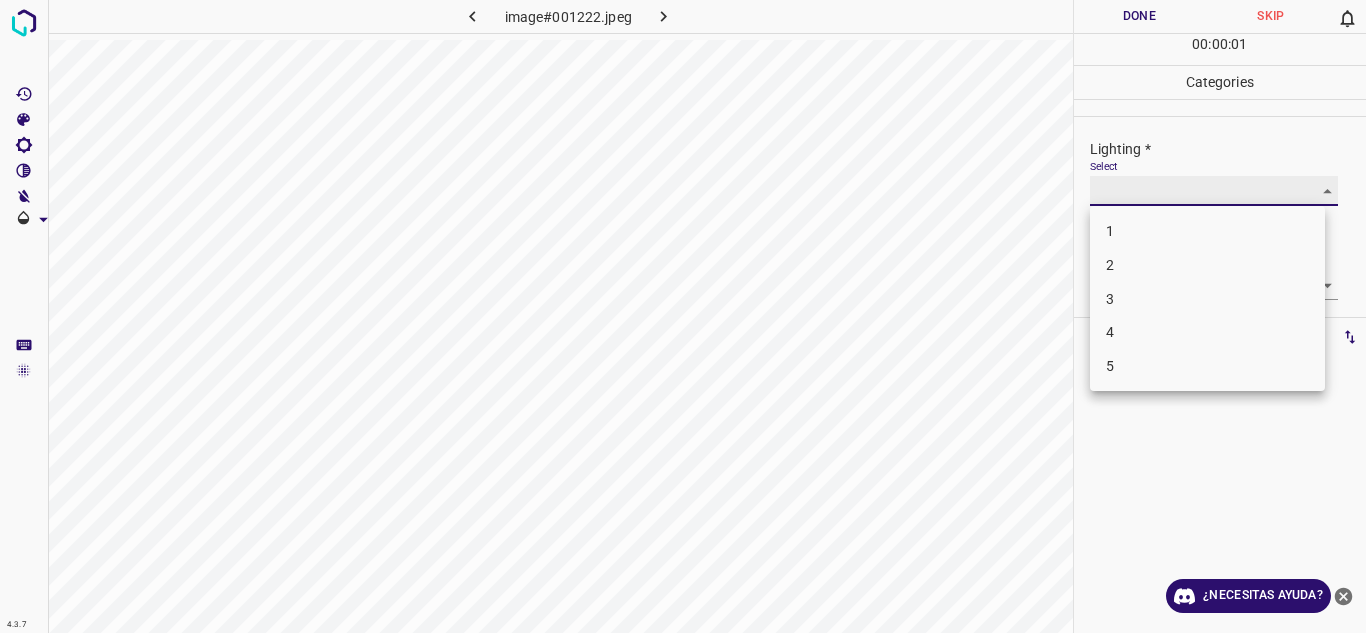 type on "3" 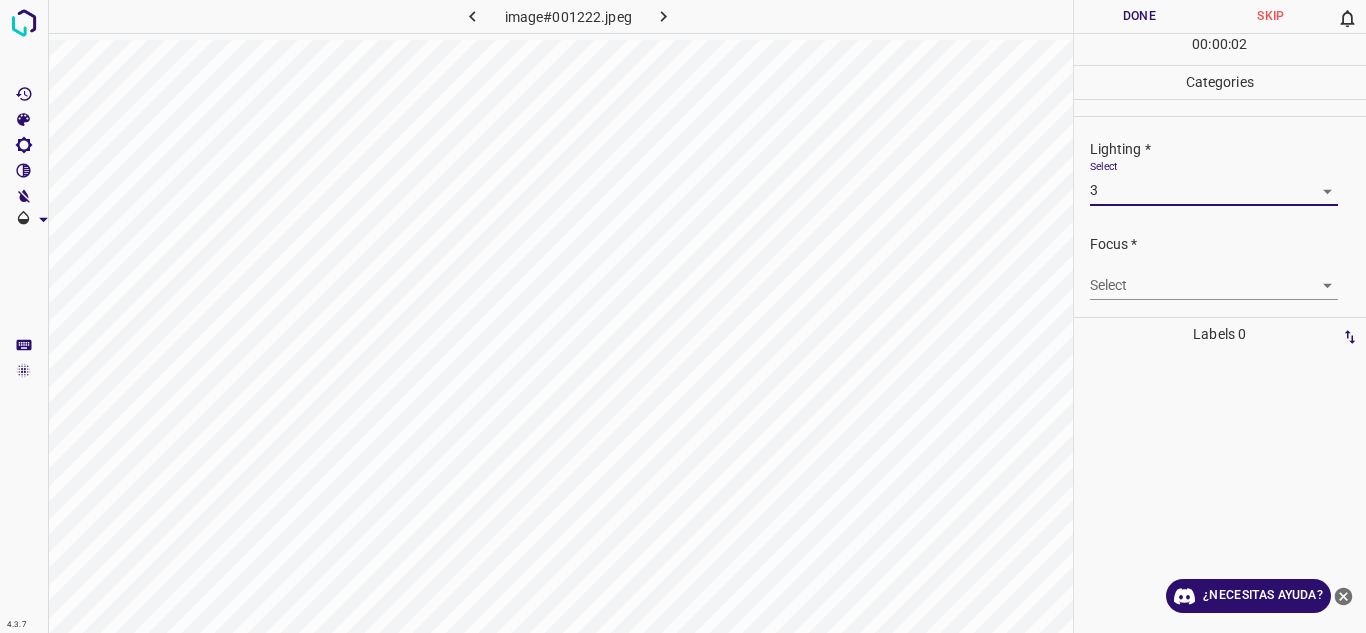 click on "4.3.7 image#001222.jpeg Done Skip 0 00   : 00   : 02   Categories Lighting *  Select 3 3 Focus *  Select ​ Overall *  Select ​ Labels   0 Categories 1 Lighting 2 Focus 3 Overall Tools Space Change between modes (Draw & Edit) I Auto labeling R Restore zoom M Zoom in N Zoom out Delete Delete selecte label Filters Z Restore filters X Saturation filter C Brightness filter V Contrast filter B Gray scale filter General O Download ¿Necesitas ayuda? Texto original Valora esta traducción Tu opinión servirá para ayudar a mejorar el Traductor de Google - Texto - Esconder - Borrar" at bounding box center [683, 316] 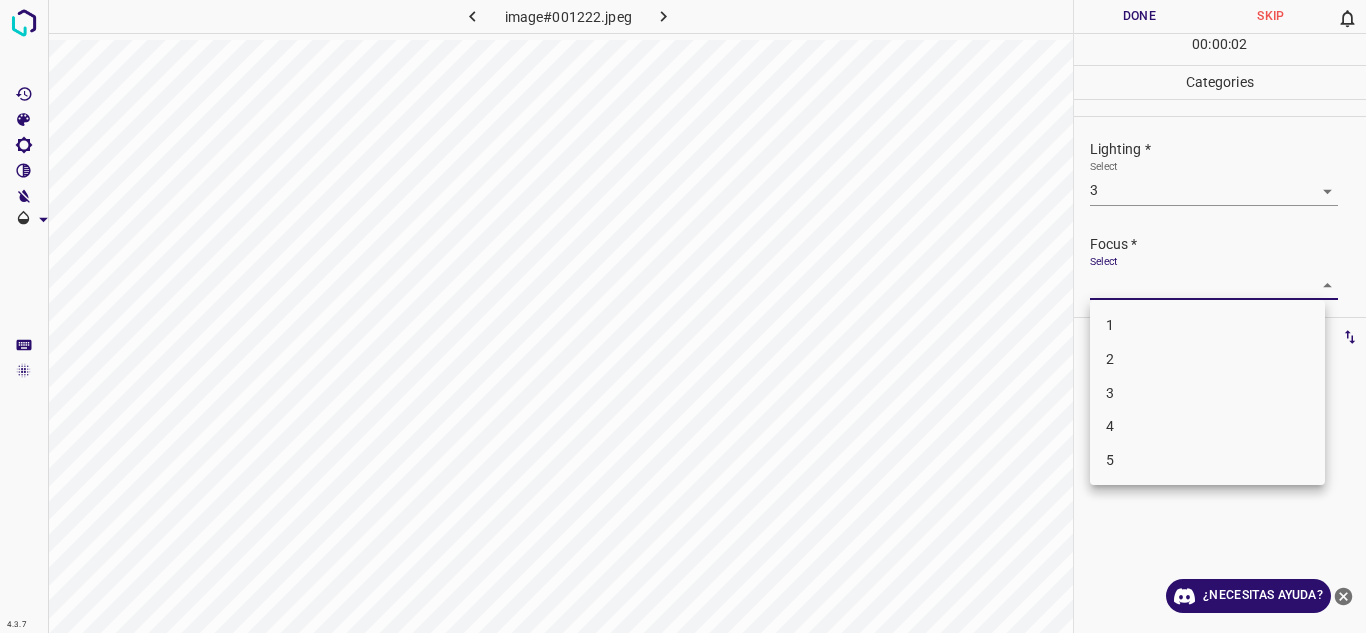 click on "3" at bounding box center (1207, 393) 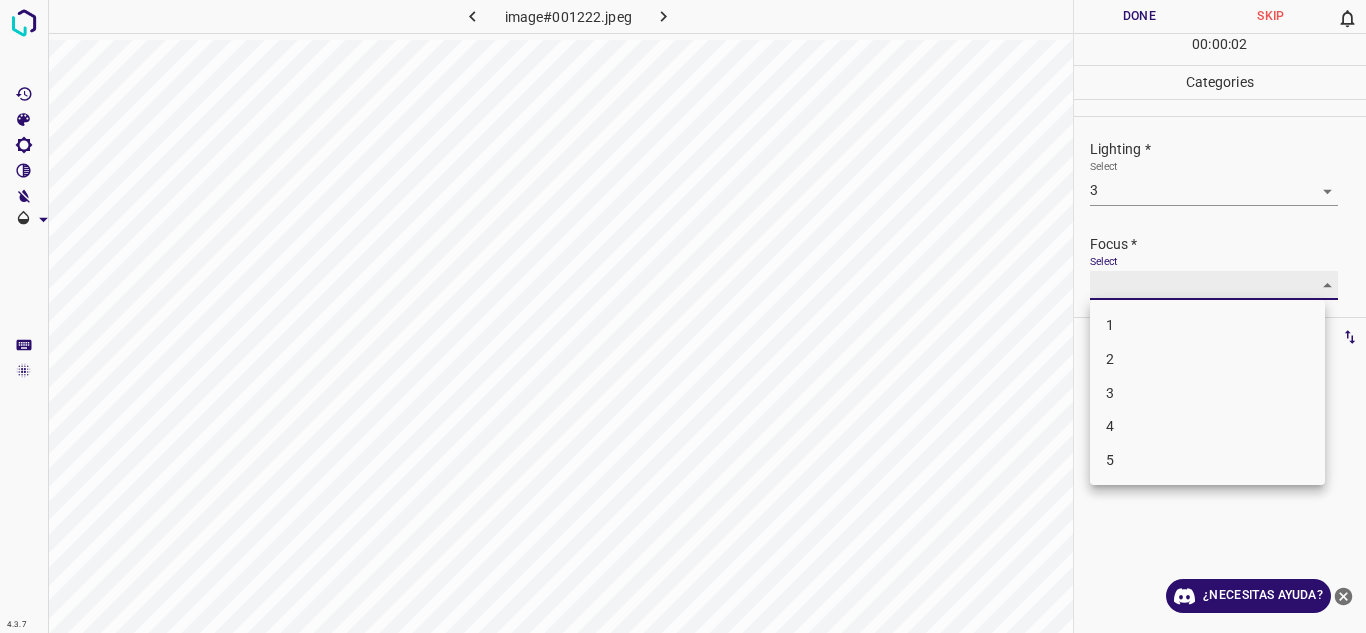 type on "3" 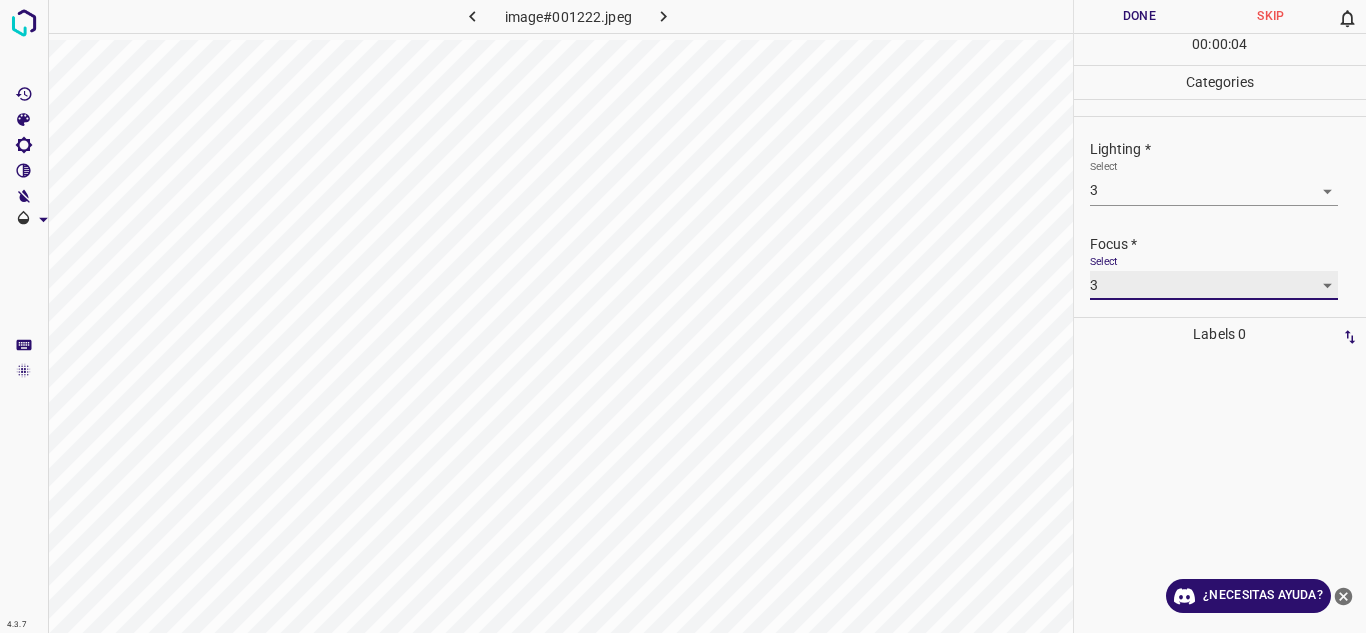 scroll, scrollTop: 98, scrollLeft: 0, axis: vertical 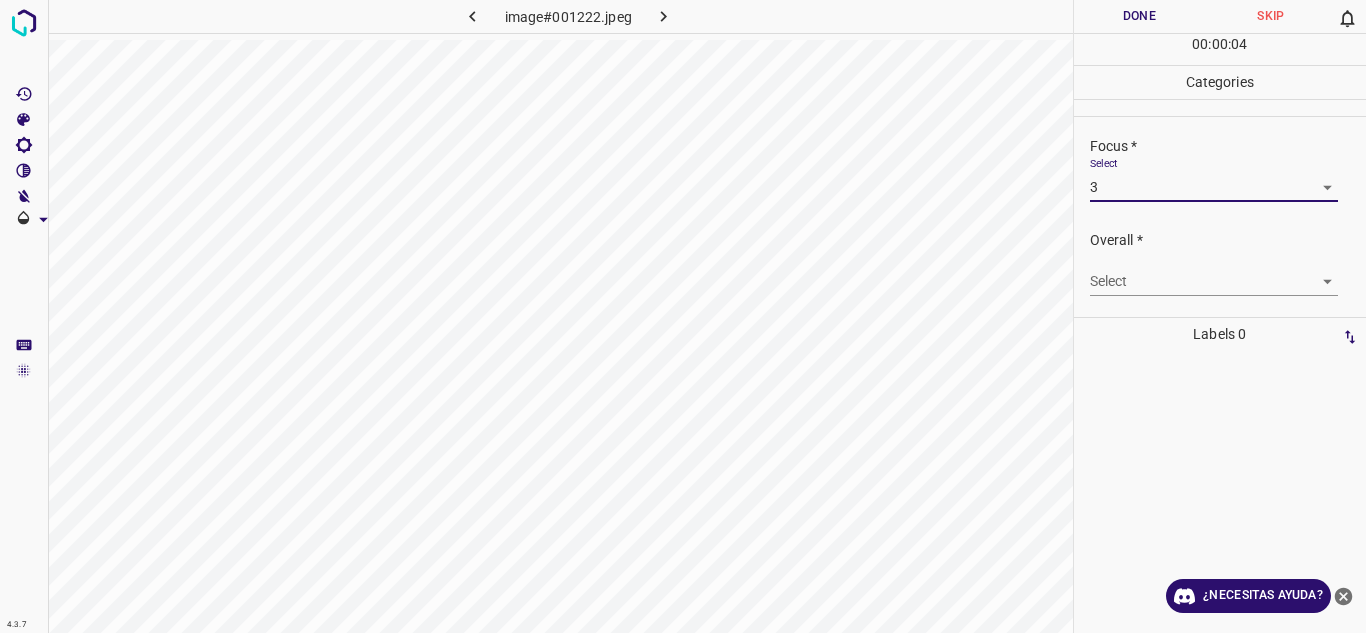 click on "4.3.7 image#001222.jpeg Done Skip 0 00   : 00   : 04   Categories Lighting *  Select 3 3 Focus *  Select 3 3 Overall *  Select ​ Labels   0 Categories 1 Lighting 2 Focus 3 Overall Tools Space Change between modes (Draw & Edit) I Auto labeling R Restore zoom M Zoom in N Zoom out Delete Delete selecte label Filters Z Restore filters X Saturation filter C Brightness filter V Contrast filter B Gray scale filter General O Download ¿Necesitas ayuda? Texto original Valora esta traducción Tu opinión servirá para ayudar a mejorar el Traductor de Google - Texto - Esconder - Borrar" at bounding box center [683, 316] 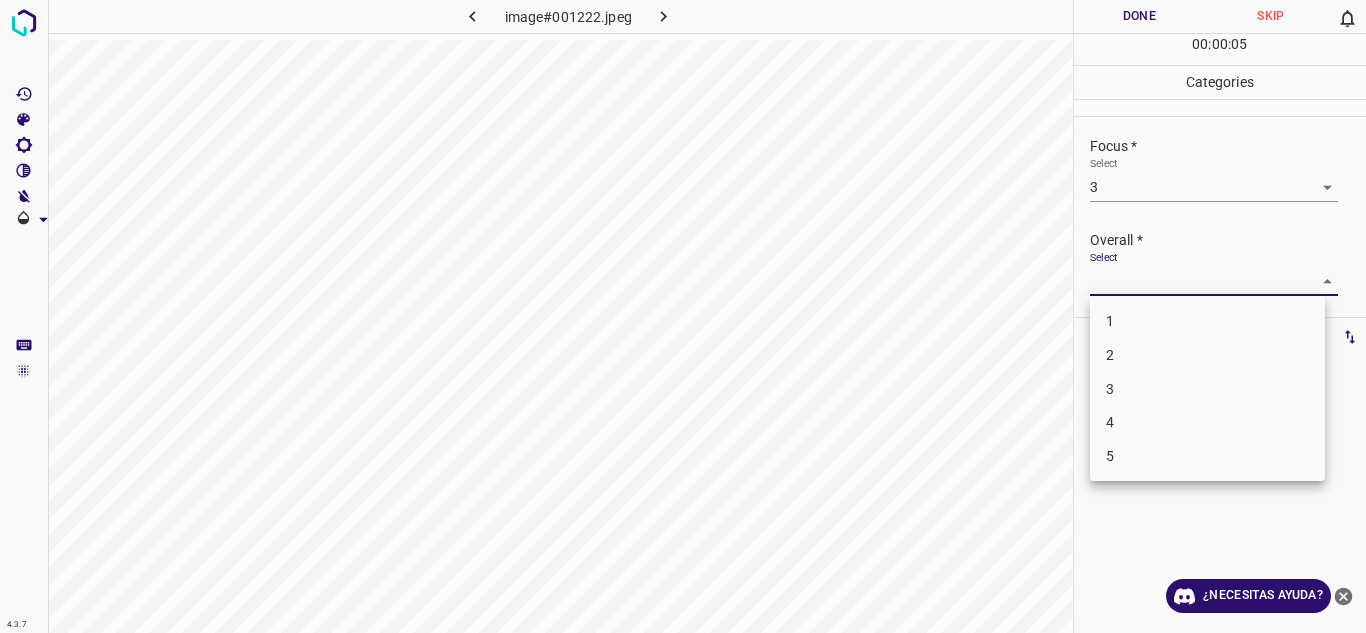 click on "3" at bounding box center (1207, 389) 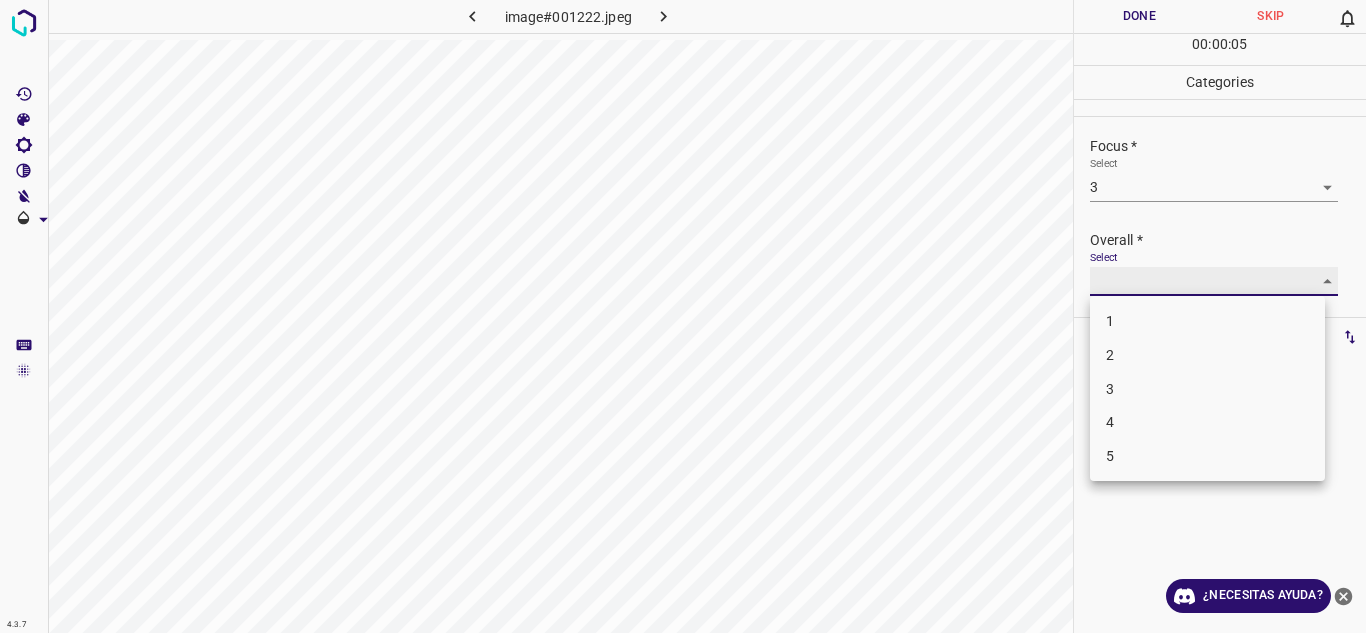 type on "3" 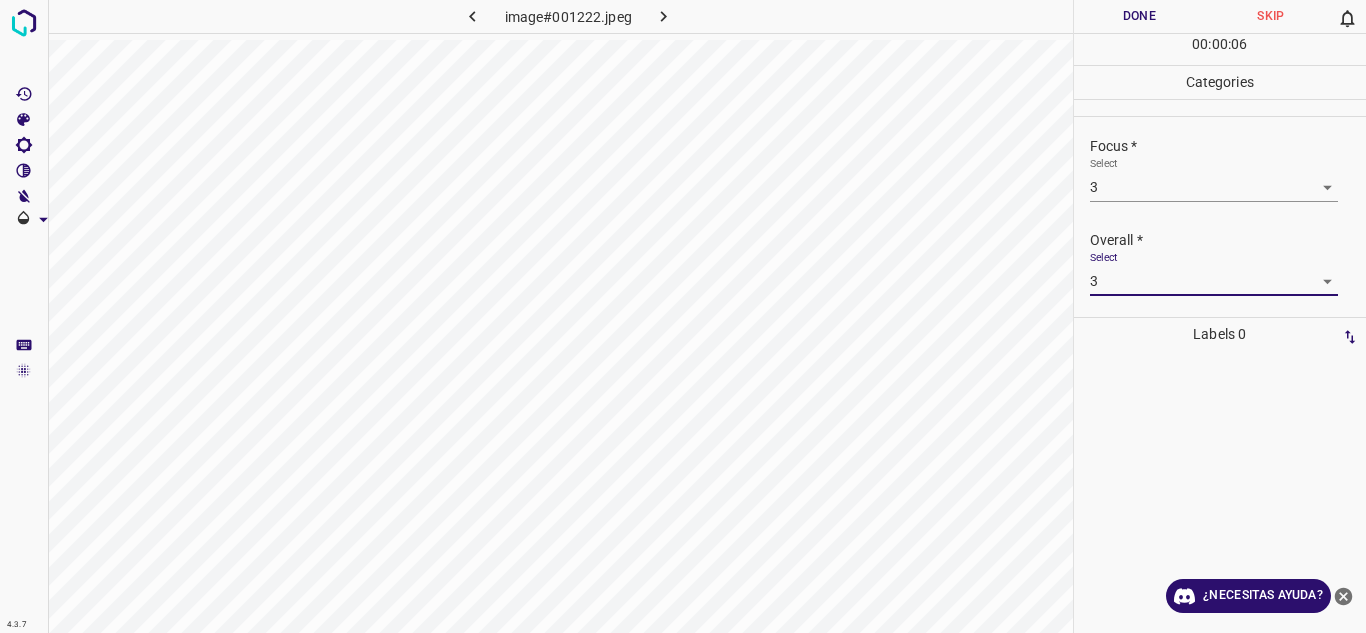 click on "Done" at bounding box center (1140, 16) 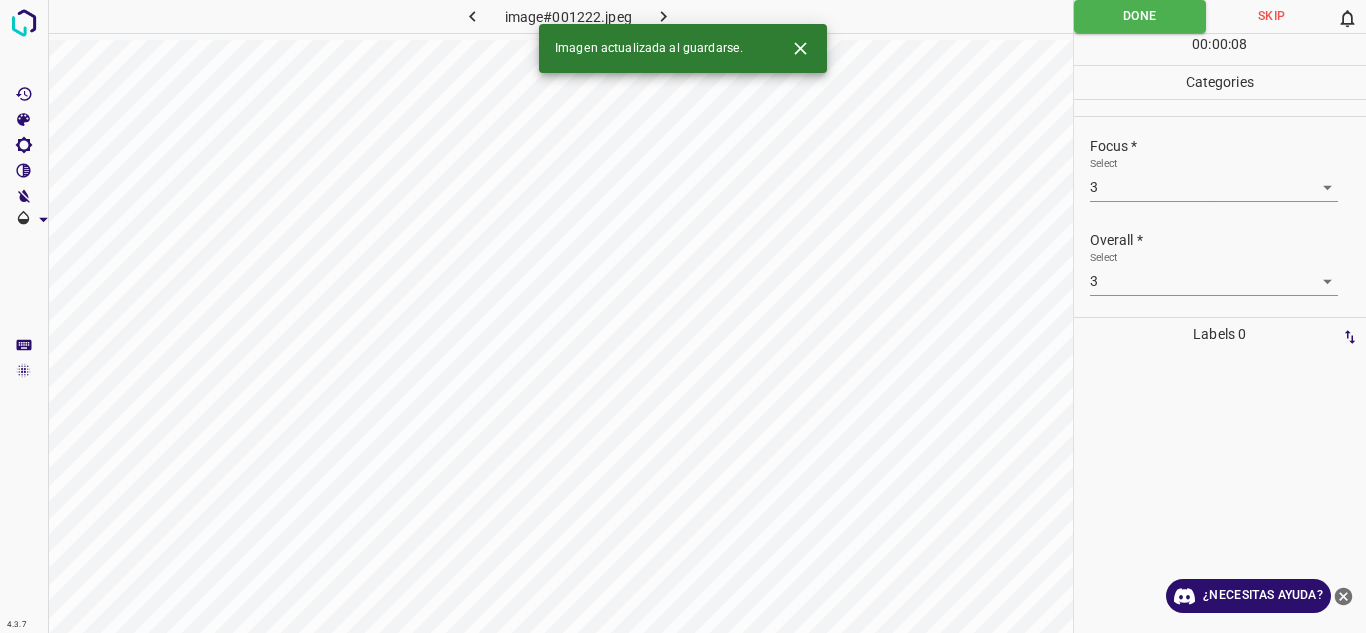 click 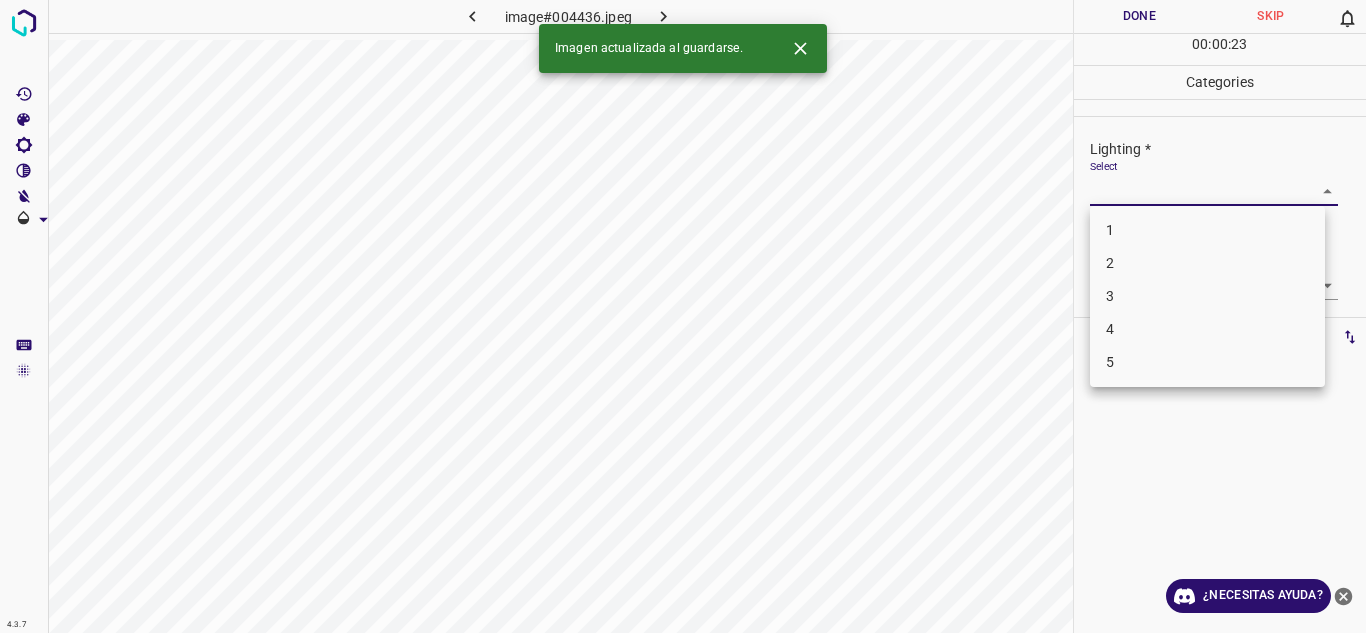 click on "4.3.7 image#004436.jpeg Done Skip 0 00   : 00   : 23   Categories Lighting *  Select ​ Focus *  Select ​ Overall *  Select ​ Labels   0 Categories 1 Lighting 2 Focus 3 Overall Tools Space Change between modes (Draw & Edit) I Auto labeling R Restore zoom M Zoom in N Zoom out Delete Delete selecte label Filters Z Restore filters X Saturation filter C Brightness filter V Contrast filter B Gray scale filter General O Download Imagen actualizada al guardarse. ¿Necesitas ayuda? Texto original Valora esta traducción Tu opinión servirá para ayudar a mejorar el Traductor de Google - Texto - Esconder - Borrar 1 2 3 4 5" at bounding box center [683, 316] 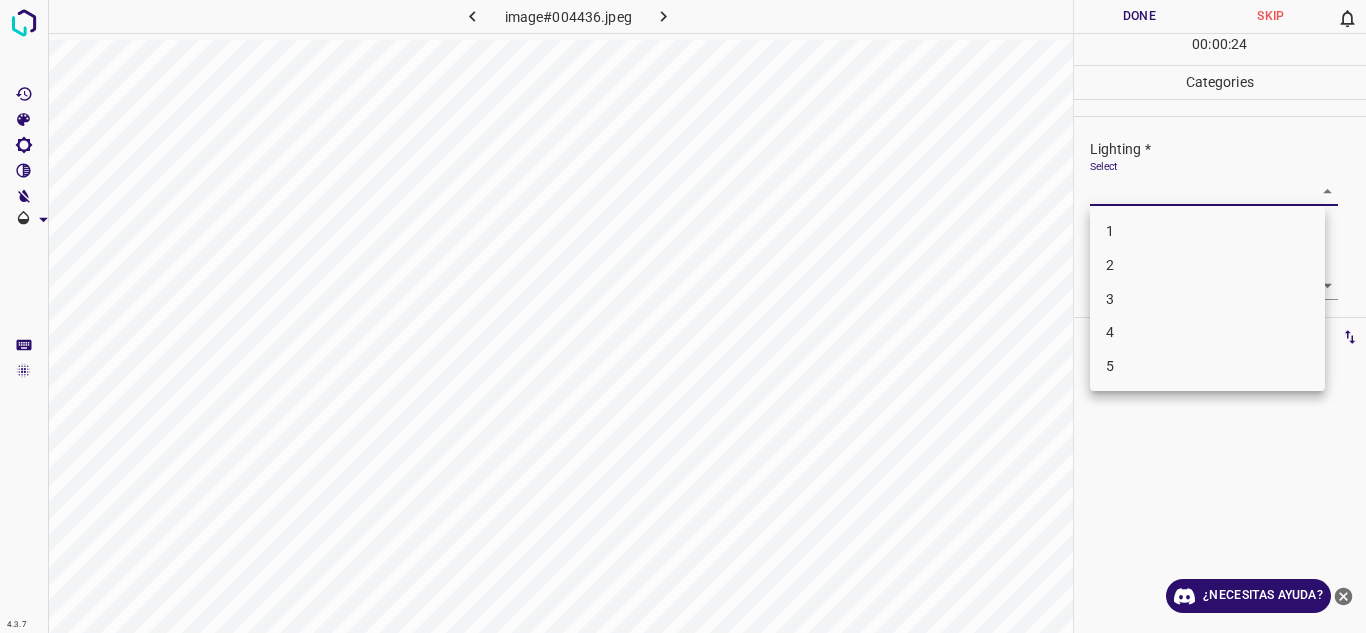click on "3" at bounding box center [1207, 299] 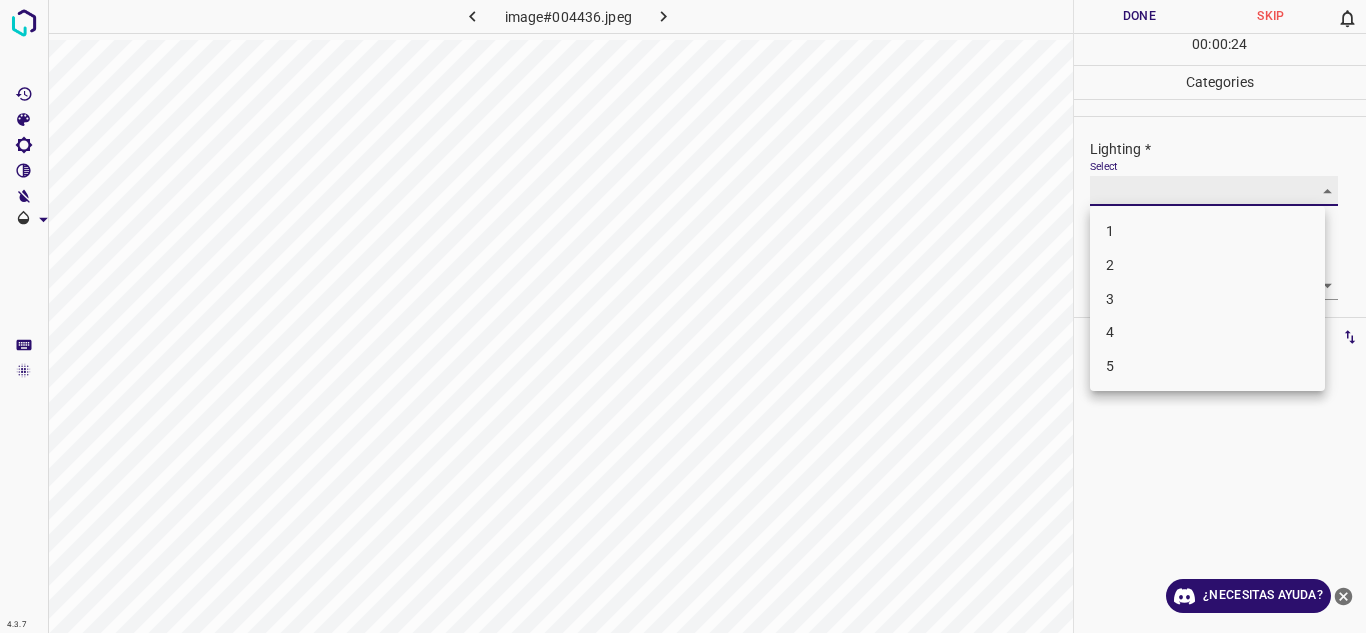 type on "3" 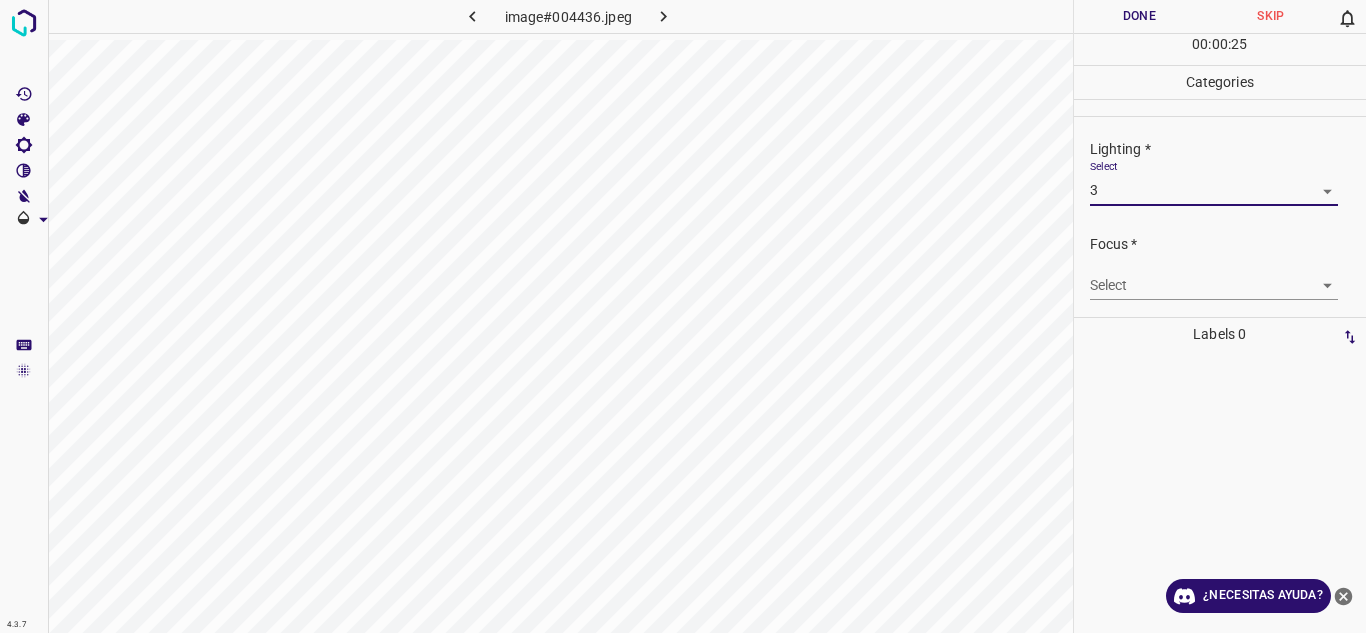 click on "4.3.7 image#004436.jpeg Done Skip 0 00   : 00   : 25   Categories Lighting *  Select 3 3 Focus *  Select ​ Overall *  Select ​ Labels   0 Categories 1 Lighting 2 Focus 3 Overall Tools Space Change between modes (Draw & Edit) I Auto labeling R Restore zoom M Zoom in N Zoom out Delete Delete selecte label Filters Z Restore filters X Saturation filter C Brightness filter V Contrast filter B Gray scale filter General O Download ¿Necesitas ayuda? Texto original Valora esta traducción Tu opinión servirá para ayudar a mejorar el Traductor de Google - Texto - Esconder - Borrar" at bounding box center [683, 316] 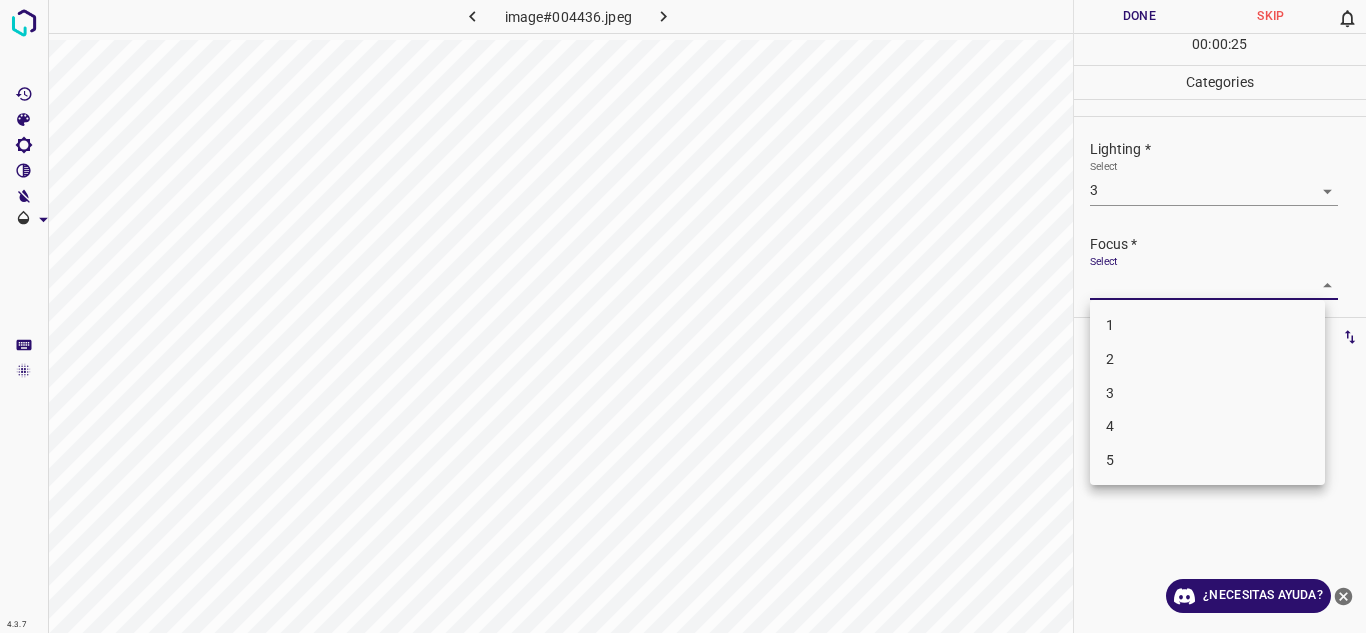 click on "3" at bounding box center [1207, 393] 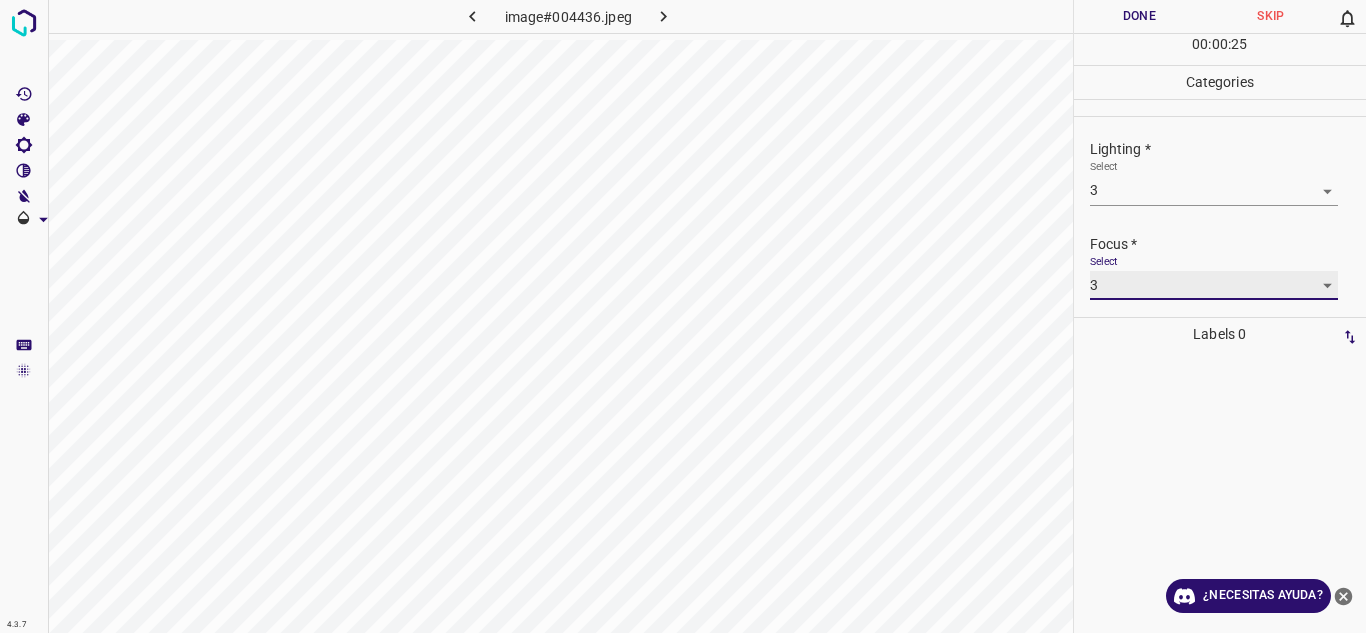 type on "3" 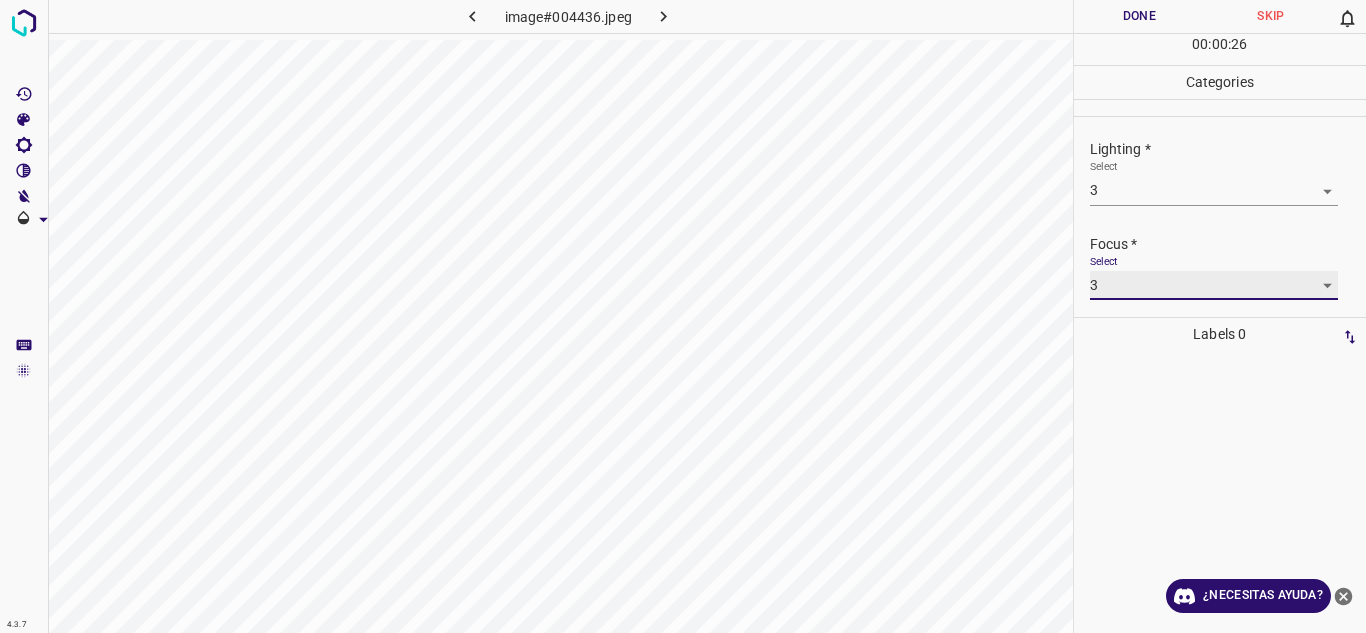 scroll, scrollTop: 98, scrollLeft: 0, axis: vertical 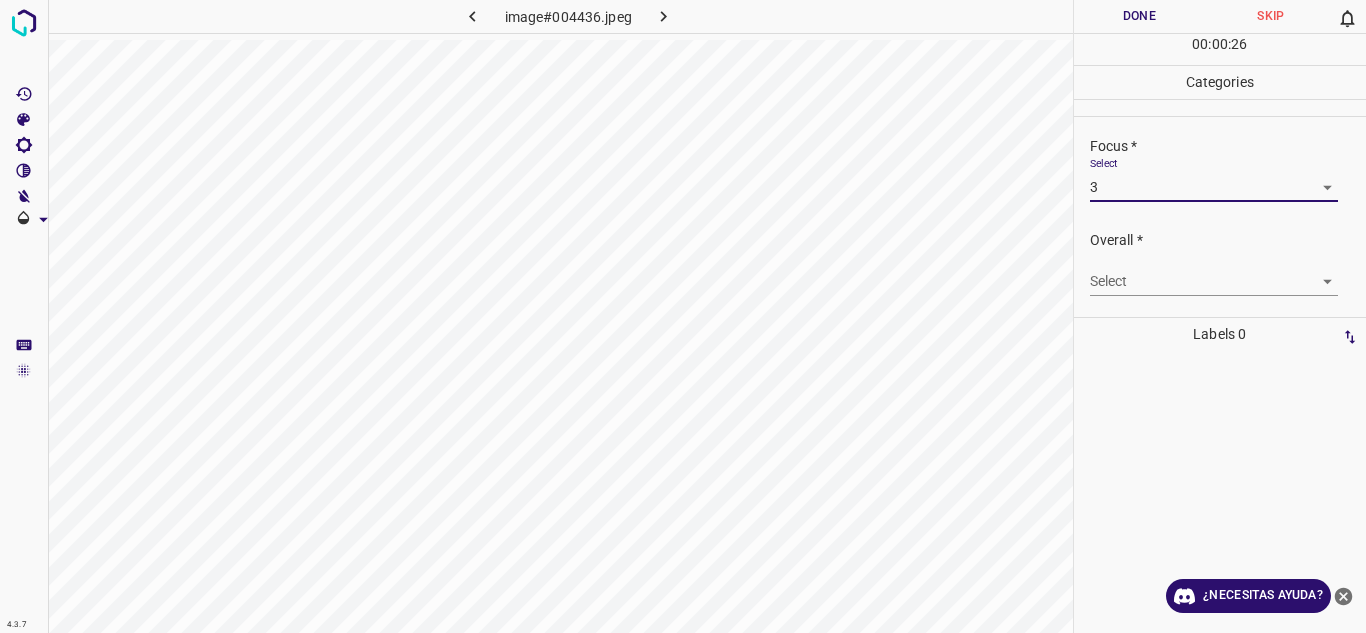 drag, startPoint x: 1307, startPoint y: 265, endPoint x: 1248, endPoint y: 367, distance: 117.83463 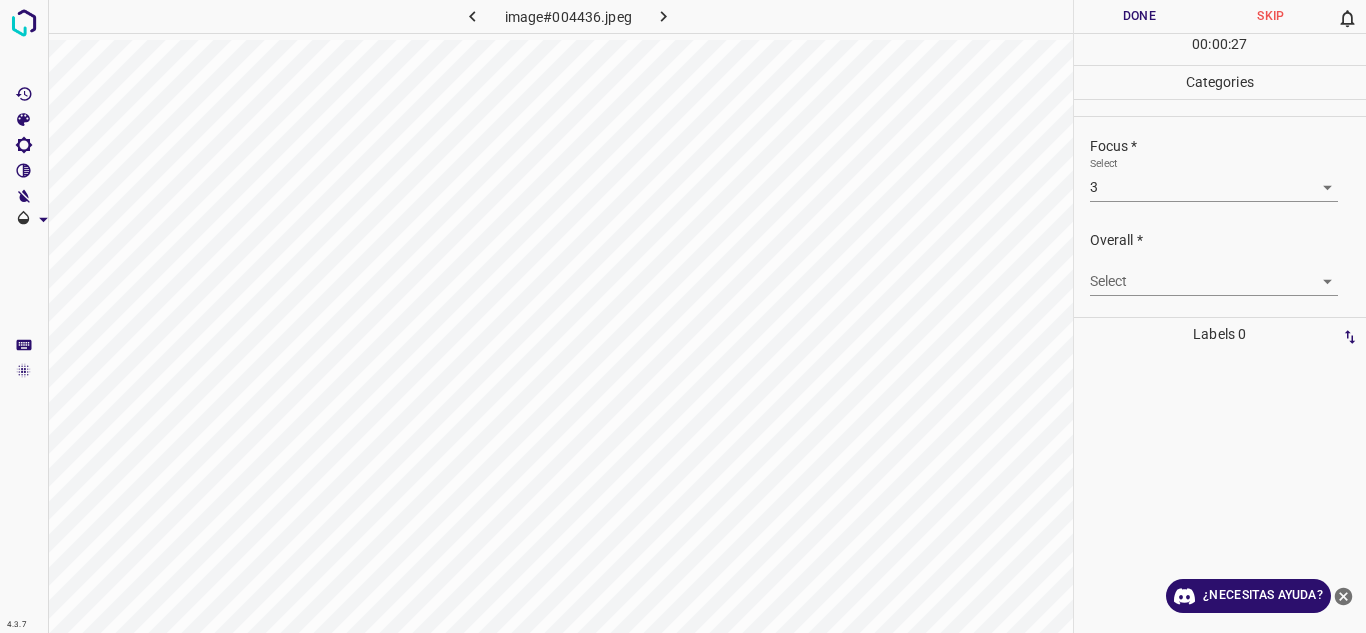 click on "4.3.7 image#004436.jpeg Done Skip 0 00   : 00   : 27   Categories Lighting *  Select 3 3 Focus *  Select 3 3 Overall *  Select ​ Labels   0 Categories 1 Lighting 2 Focus 3 Overall Tools Space Change between modes (Draw & Edit) I Auto labeling R Restore zoom M Zoom in N Zoom out Delete Delete selecte label Filters Z Restore filters X Saturation filter C Brightness filter V Contrast filter B Gray scale filter General O Download ¿Necesitas ayuda? Texto original Valora esta traducción Tu opinión servirá para ayudar a mejorar el Traductor de Google - Texto - Esconder - Borrar" at bounding box center (683, 316) 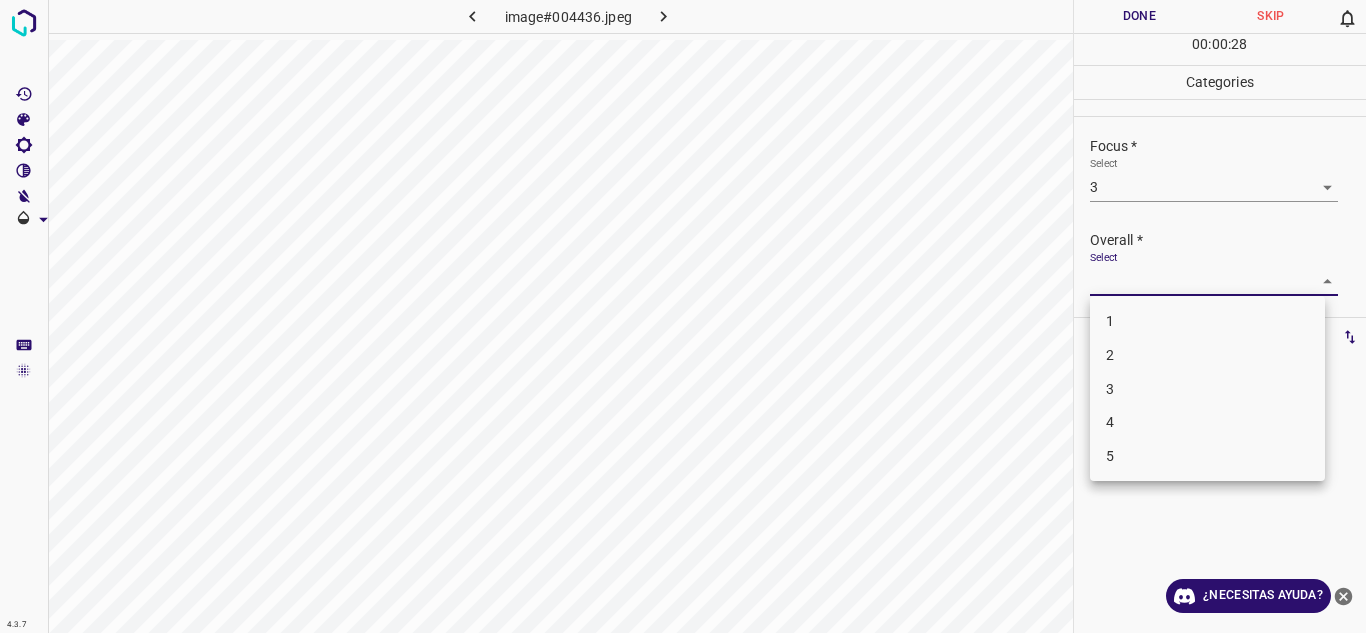 click on "3" at bounding box center [1207, 389] 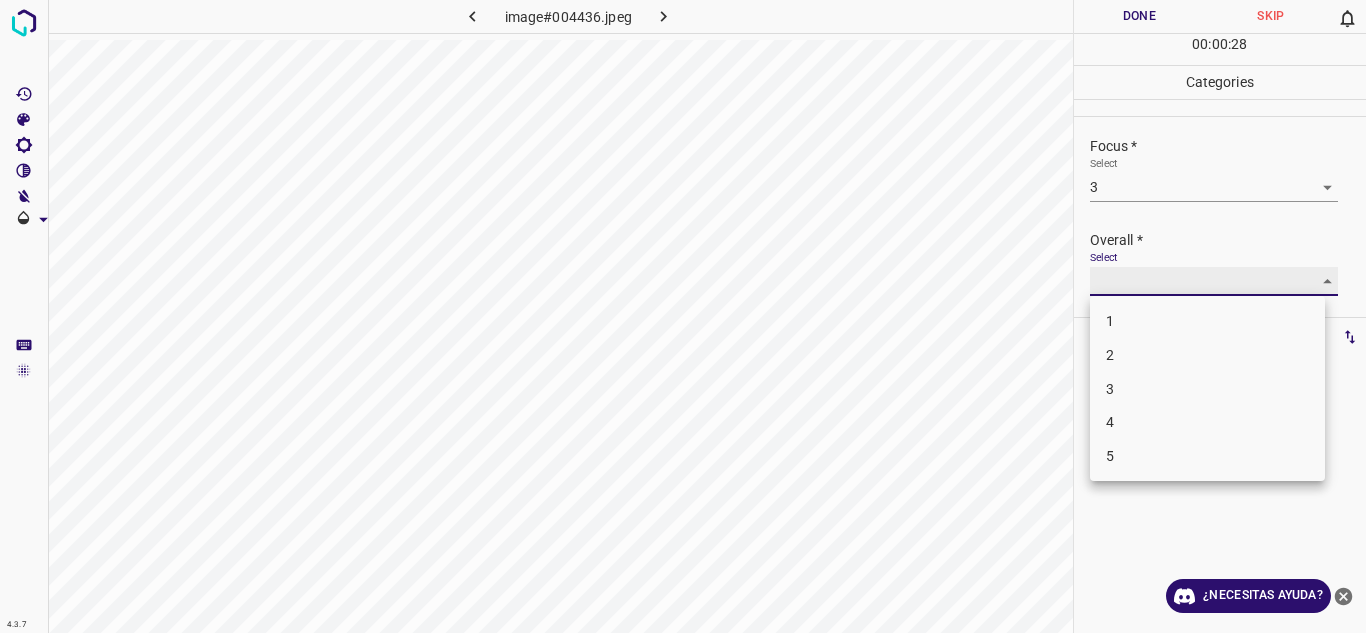 type on "3" 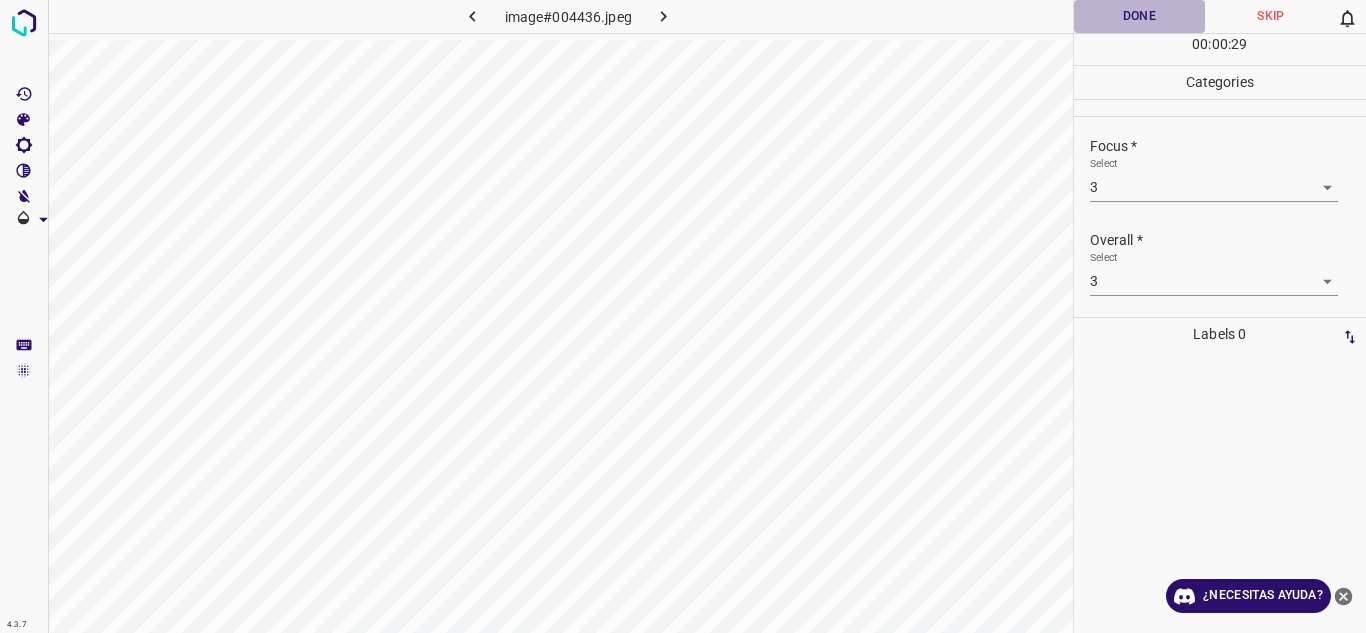 click on "Done" at bounding box center (1140, 16) 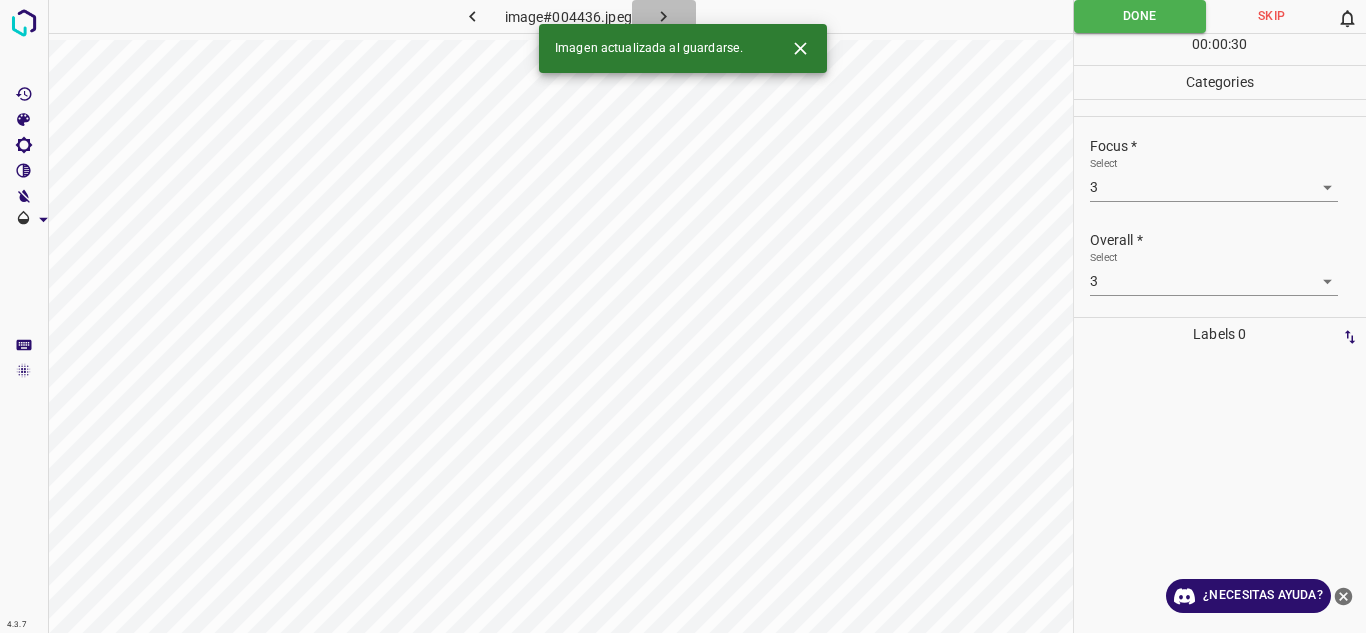 click 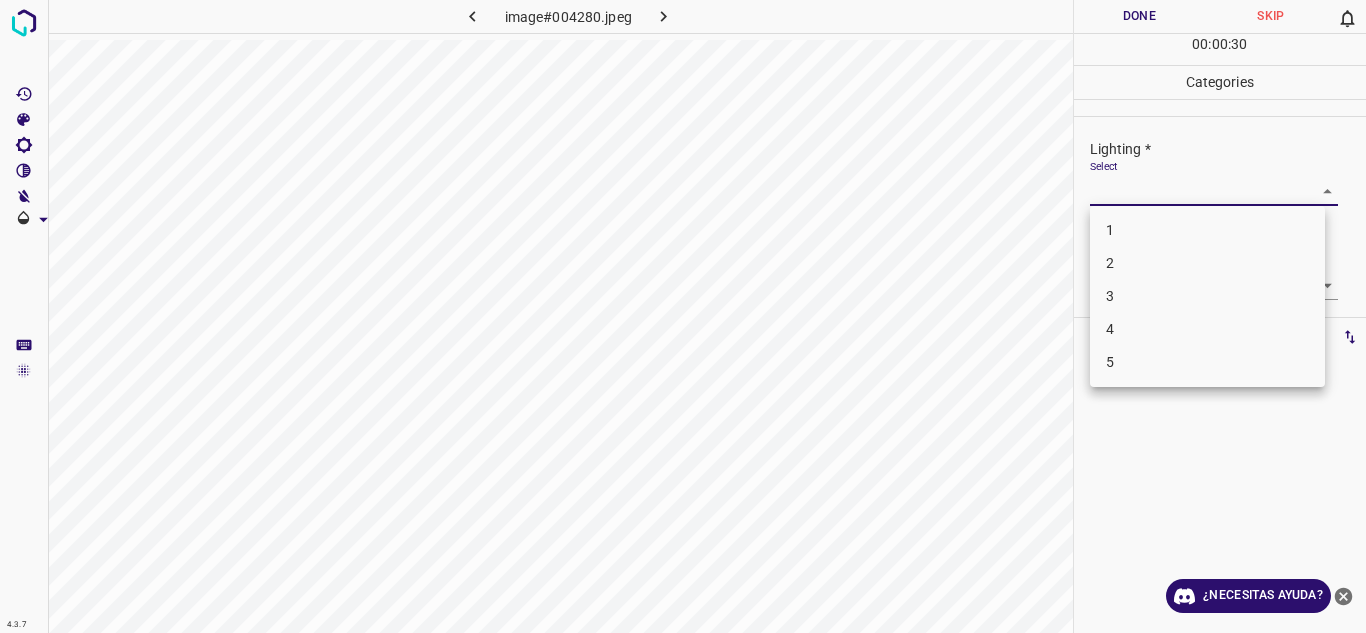 click on "4.3.7 image#004280.jpeg Done Skip 0 00   : 00   : 30   Categories Lighting *  Select ​ Focus *  Select ​ Overall *  Select ​ Labels   0 Categories 1 Lighting 2 Focus 3 Overall Tools Space Change between modes (Draw & Edit) I Auto labeling R Restore zoom M Zoom in N Zoom out Delete Delete selecte label Filters Z Restore filters X Saturation filter C Brightness filter V Contrast filter B Gray scale filter General O Download ¿Necesitas ayuda? Texto original Valora esta traducción Tu opinión servirá para ayudar a mejorar el Traductor de Google - Texto - Esconder - Borrar 1 2 3 4 5" at bounding box center [683, 316] 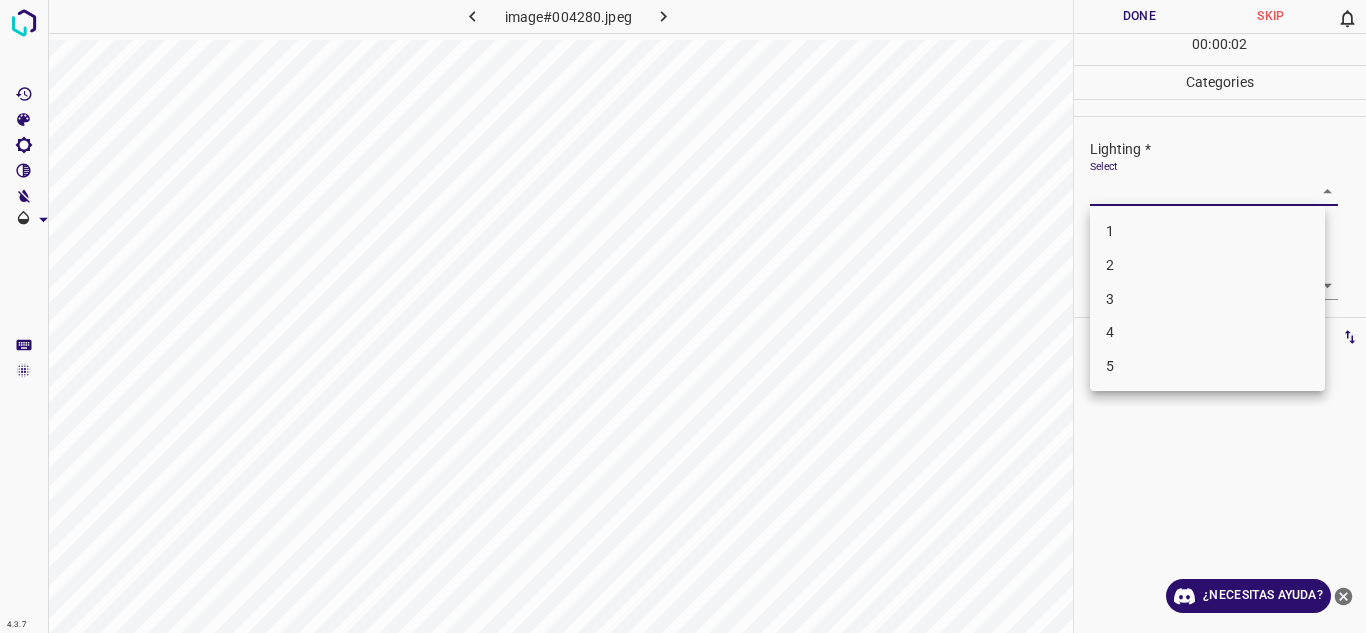 click on "3" at bounding box center (1207, 299) 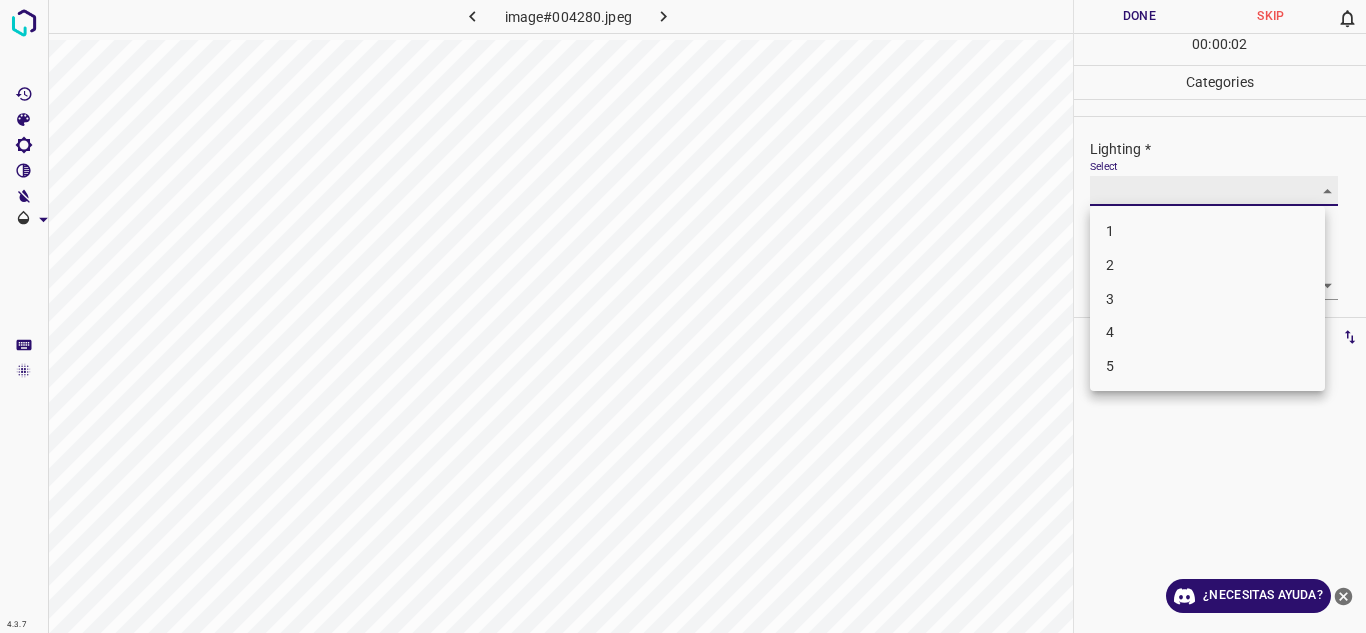 type on "3" 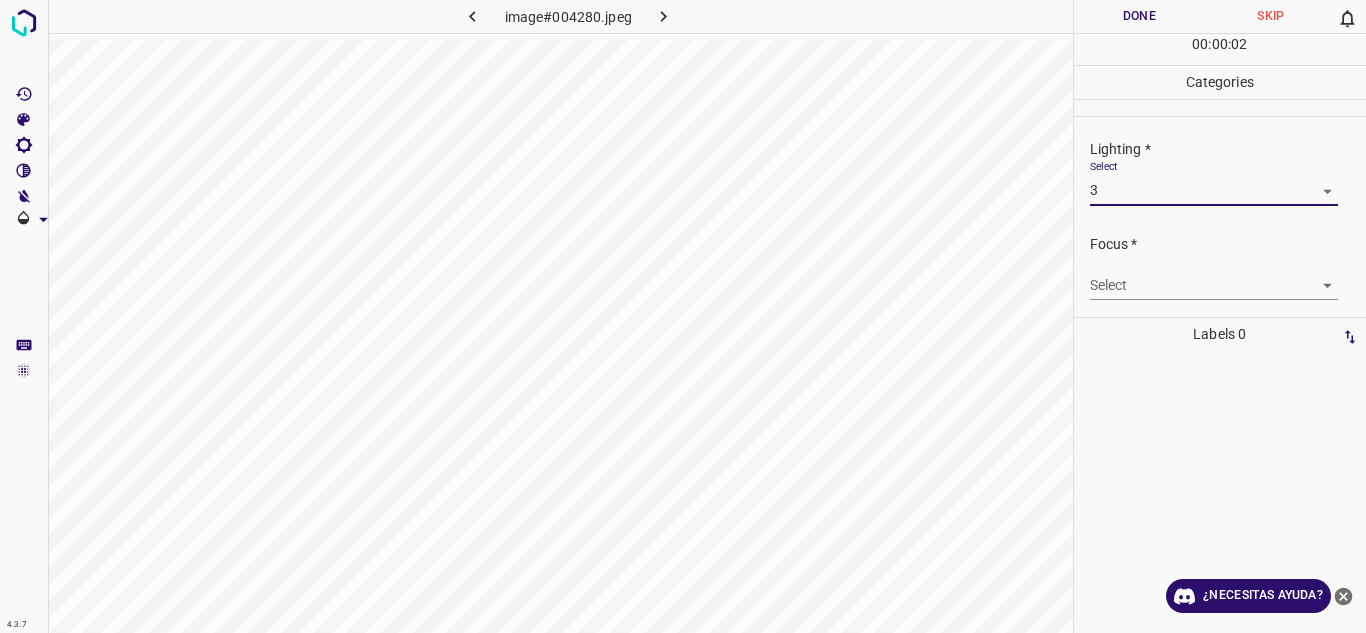 click on "4.3.7 image#004280.jpeg Done Skip 0 00   : 00   : 02   Categories Lighting *  Select 3 3 Focus *  Select ​ Overall *  Select ​ Labels   0 Categories 1 Lighting 2 Focus 3 Overall Tools Space Change between modes (Draw & Edit) I Auto labeling R Restore zoom M Zoom in N Zoom out Delete Delete selecte label Filters Z Restore filters X Saturation filter C Brightness filter V Contrast filter B Gray scale filter General O Download ¿Necesitas ayuda? Texto original Valora esta traducción Tu opinión servirá para ayudar a mejorar el Traductor de Google - Texto - Esconder - Borrar" at bounding box center (683, 316) 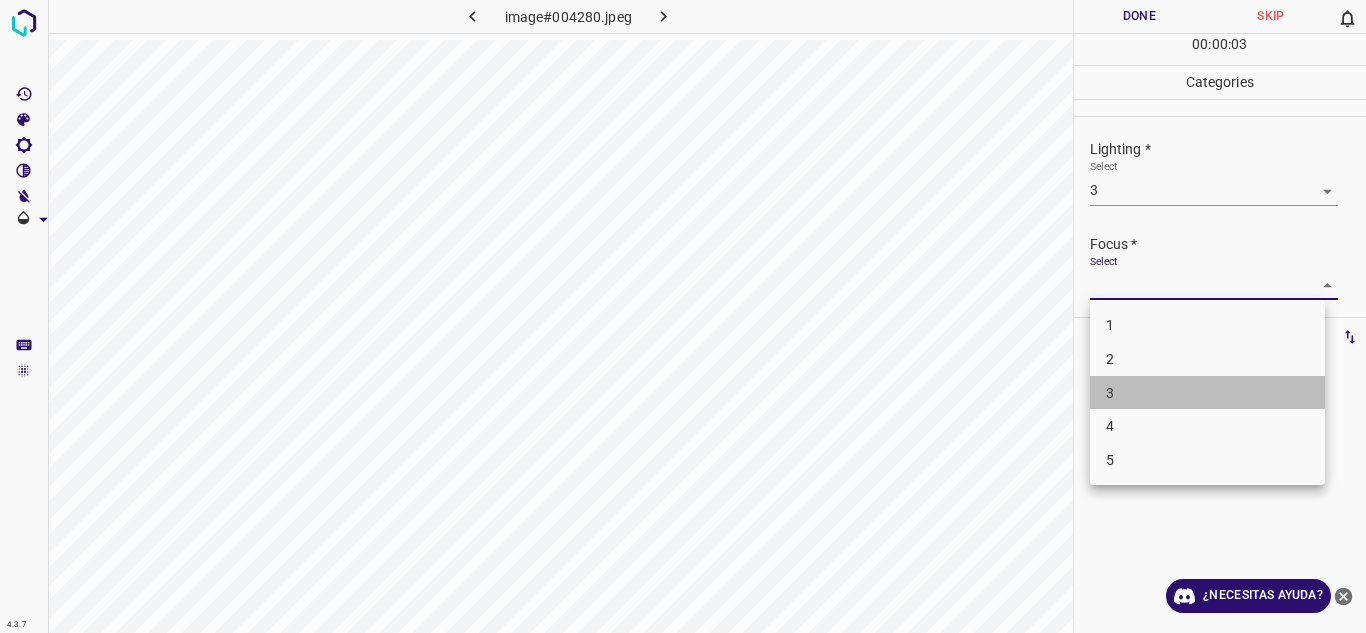 click on "3" at bounding box center [1207, 393] 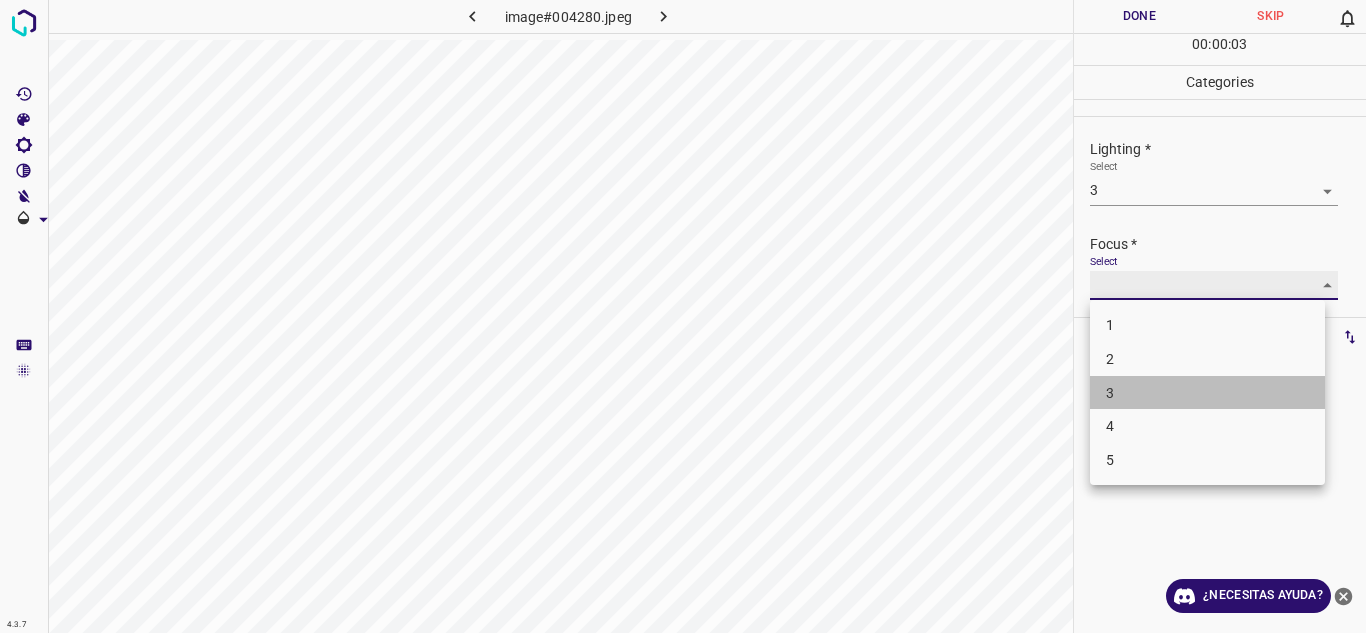 type on "3" 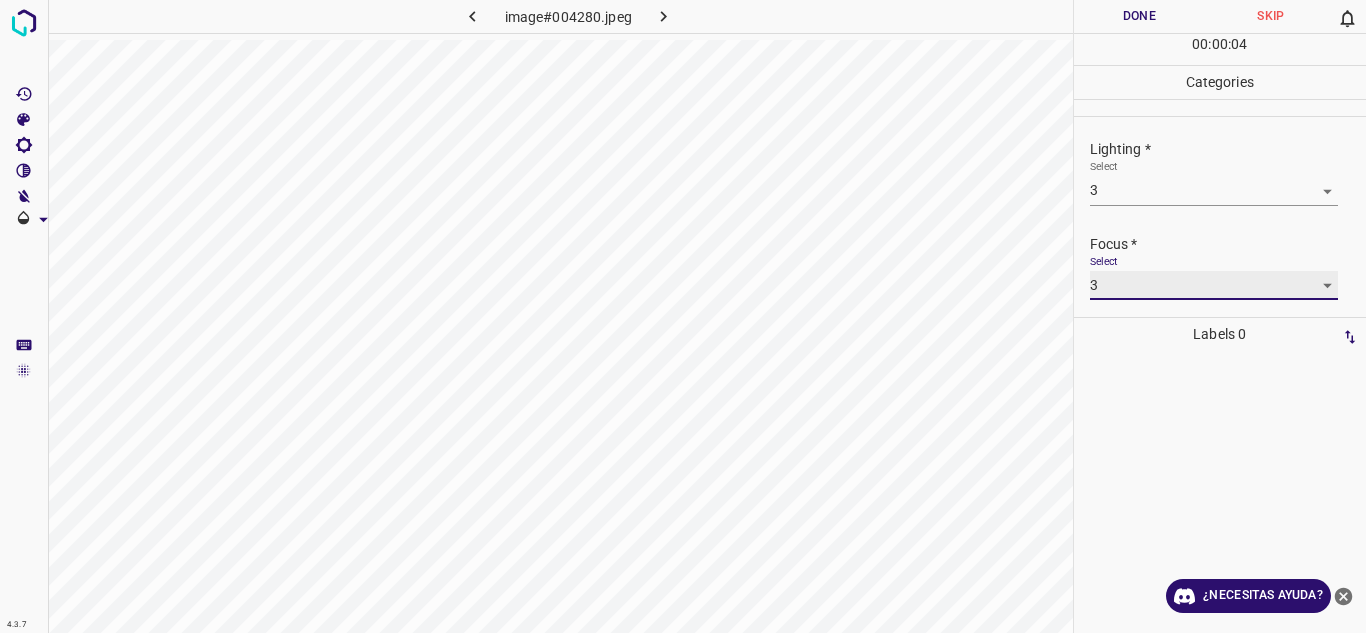scroll, scrollTop: 98, scrollLeft: 0, axis: vertical 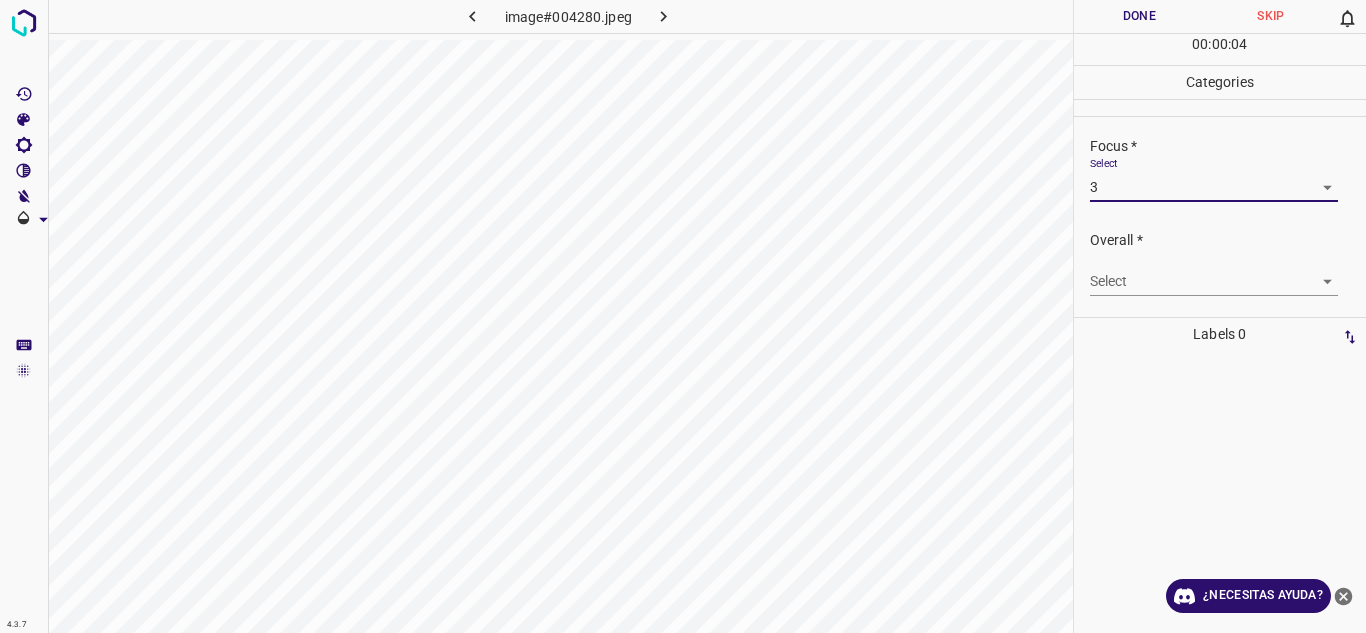 click on "4.3.7 image#004280.jpeg Done Skip 0 00   : 00   : 04   Categories Lighting *  Select 3 3 Focus *  Select 3 3 Overall *  Select ​ Labels   0 Categories 1 Lighting 2 Focus 3 Overall Tools Space Change between modes (Draw & Edit) I Auto labeling R Restore zoom M Zoom in N Zoom out Delete Delete selecte label Filters Z Restore filters X Saturation filter C Brightness filter V Contrast filter B Gray scale filter General O Download ¿Necesitas ayuda? Texto original Valora esta traducción Tu opinión servirá para ayudar a mejorar el Traductor de Google - Texto - Esconder - Borrar" at bounding box center [683, 316] 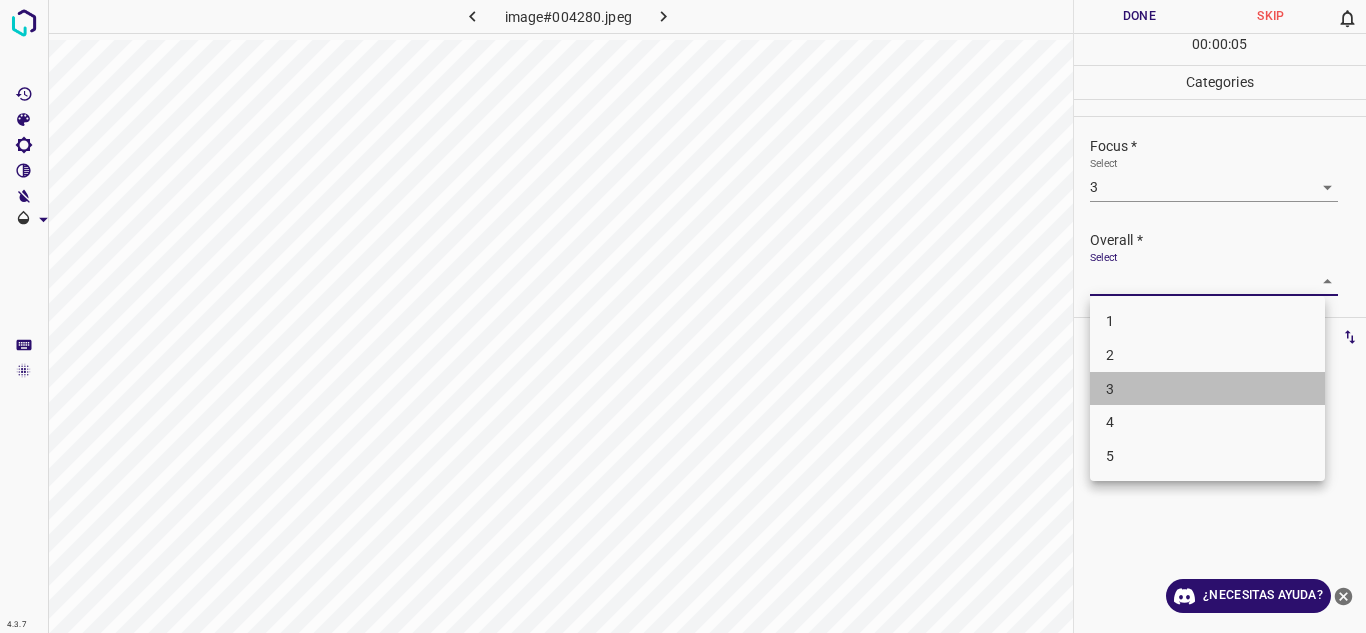 click on "3" at bounding box center [1207, 389] 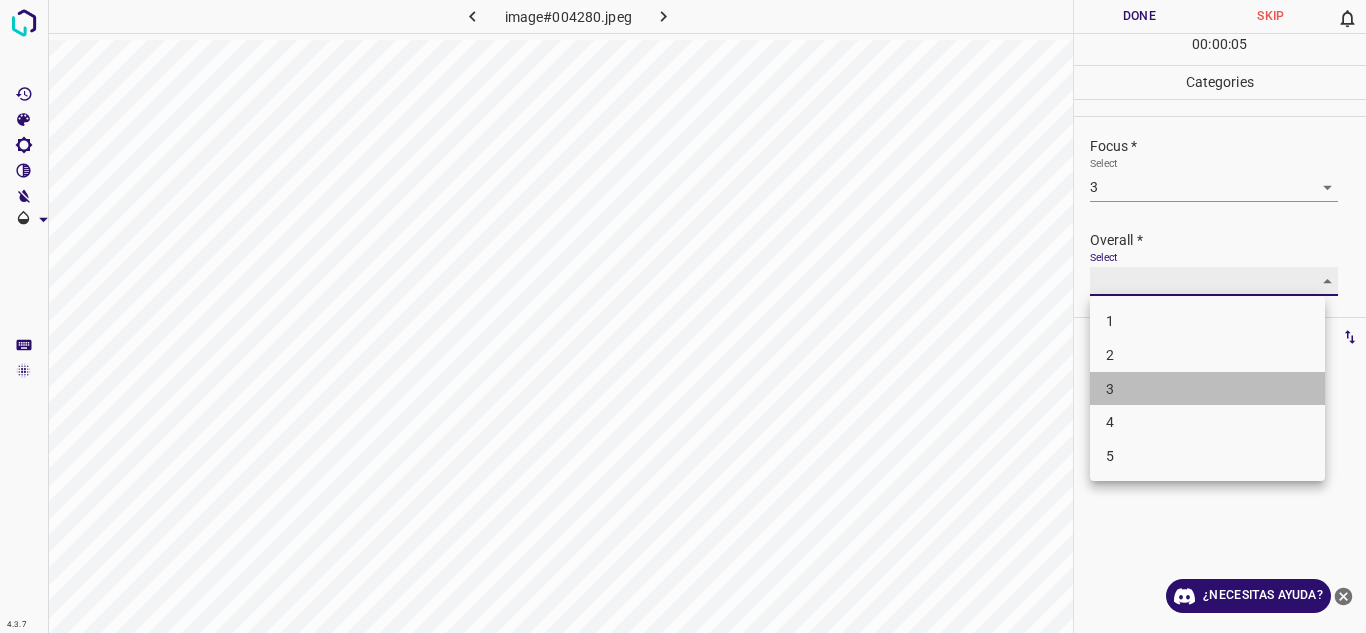 type on "3" 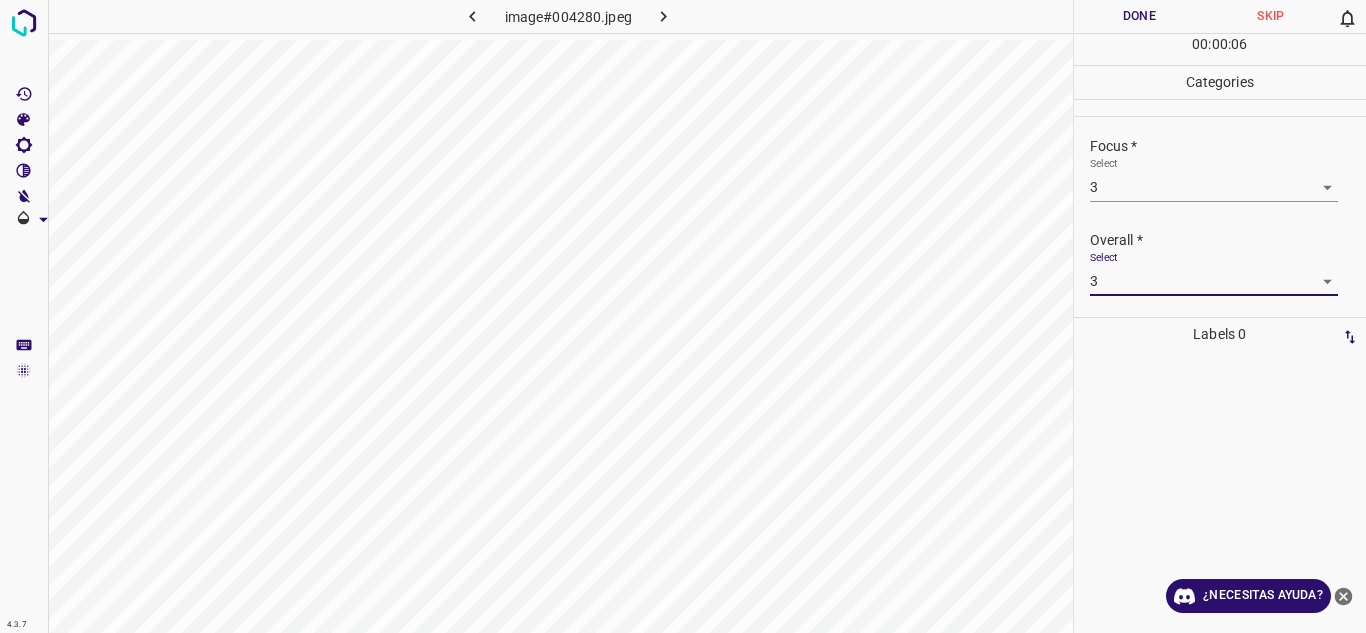 click on "Done" at bounding box center (1140, 16) 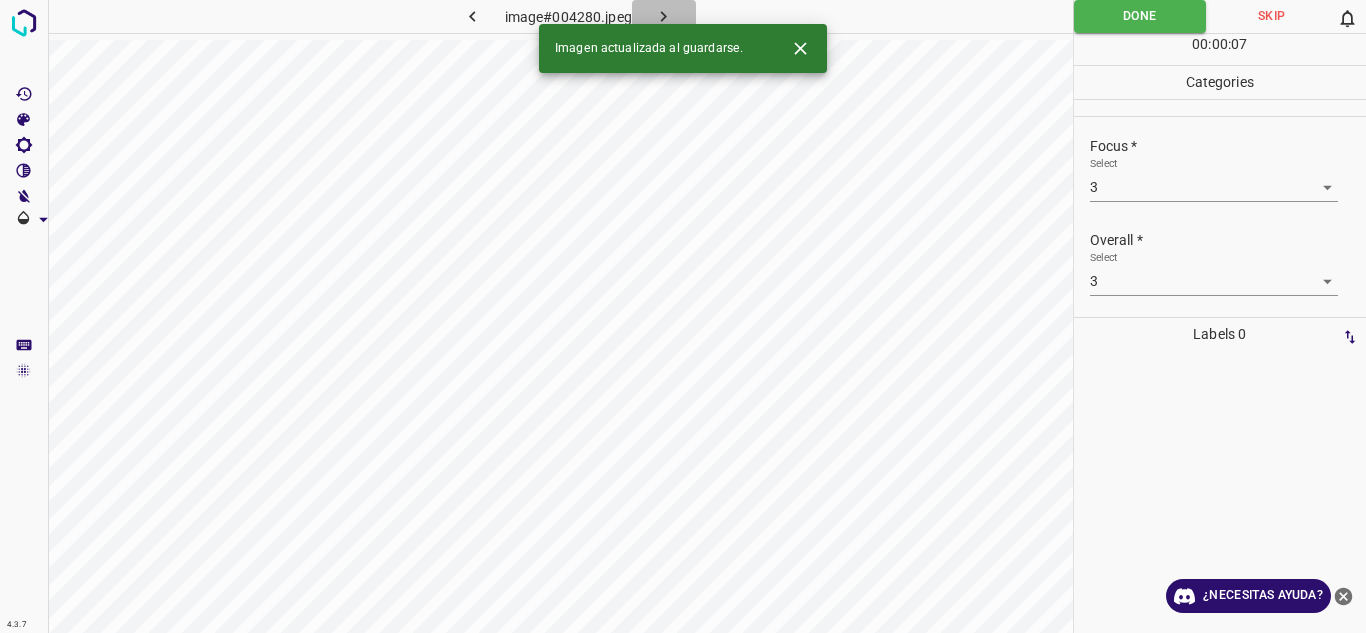 click 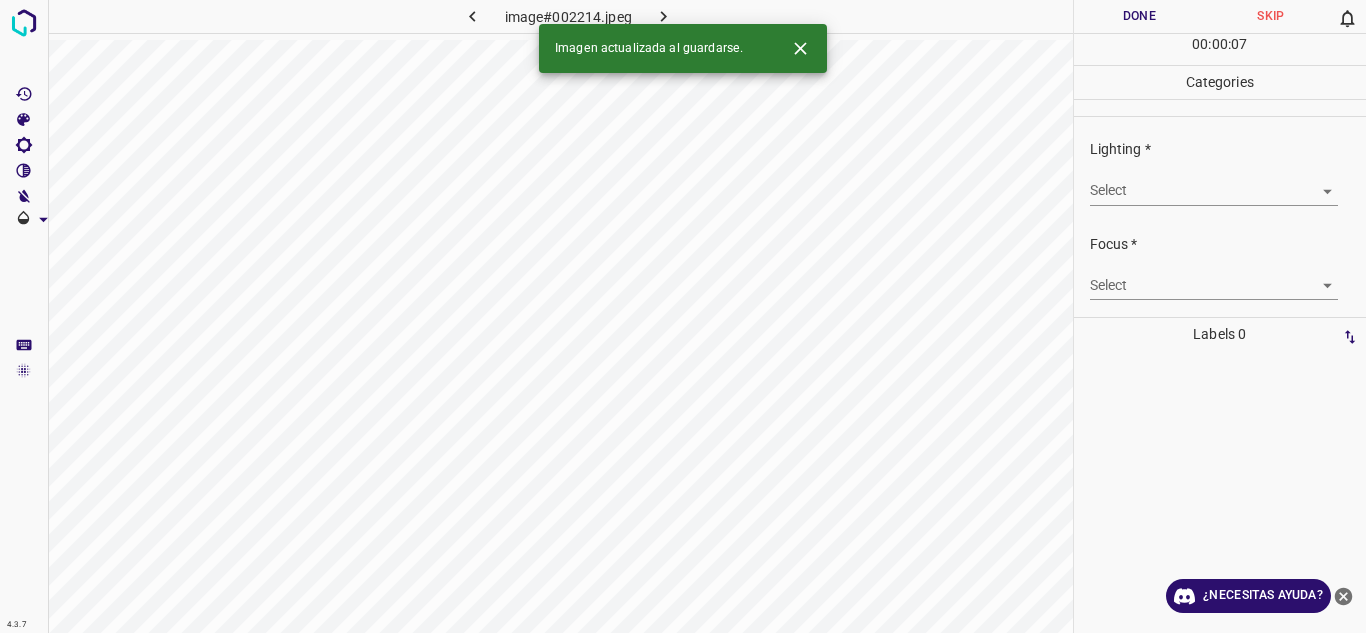 click on "4.3.7 image#002214.jpeg Done Skip 0 00   : 00   : 07   Categories Lighting *  Select ​ Focus *  Select ​ Overall *  Select ​ Labels   0 Categories 1 Lighting 2 Focus 3 Overall Tools Space Change between modes (Draw & Edit) I Auto labeling R Restore zoom M Zoom in N Zoom out Delete Delete selecte label Filters Z Restore filters X Saturation filter C Brightness filter V Contrast filter B Gray scale filter General O Download Imagen actualizada al guardarse. ¿Necesitas ayuda? Texto original Valora esta traducción Tu opinión servirá para ayudar a mejorar el Traductor de Google - Texto - Esconder - Borrar" at bounding box center (683, 316) 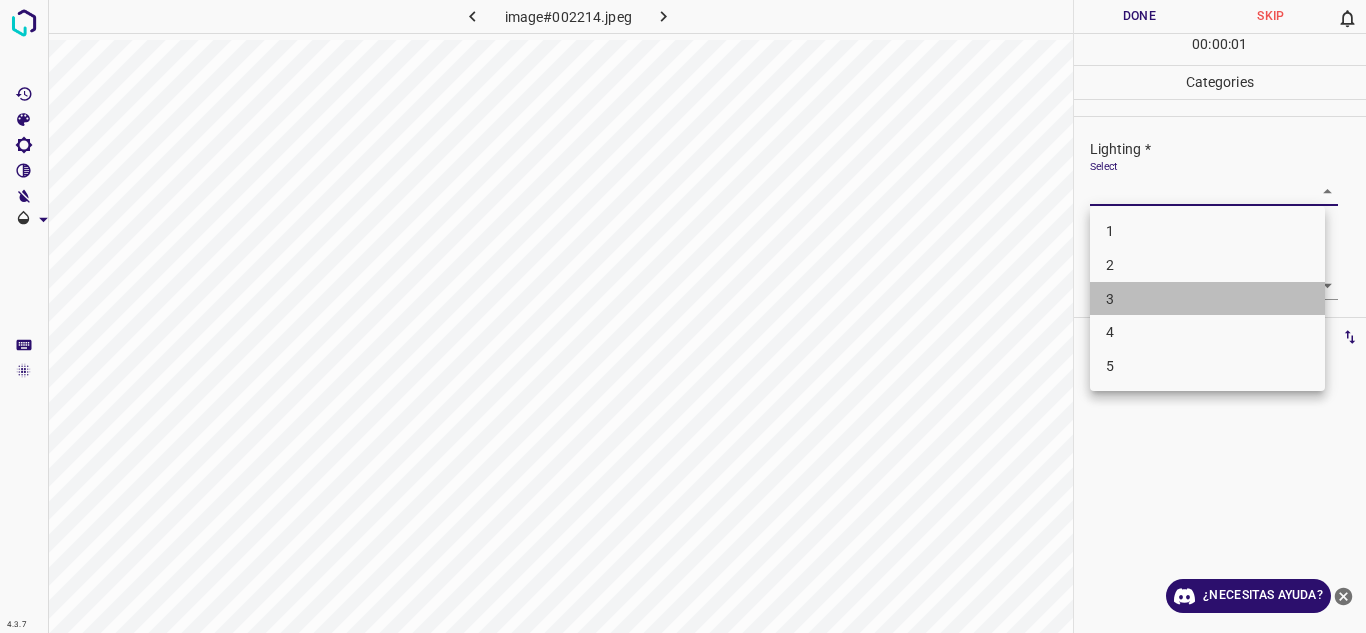 click on "3" at bounding box center (1207, 299) 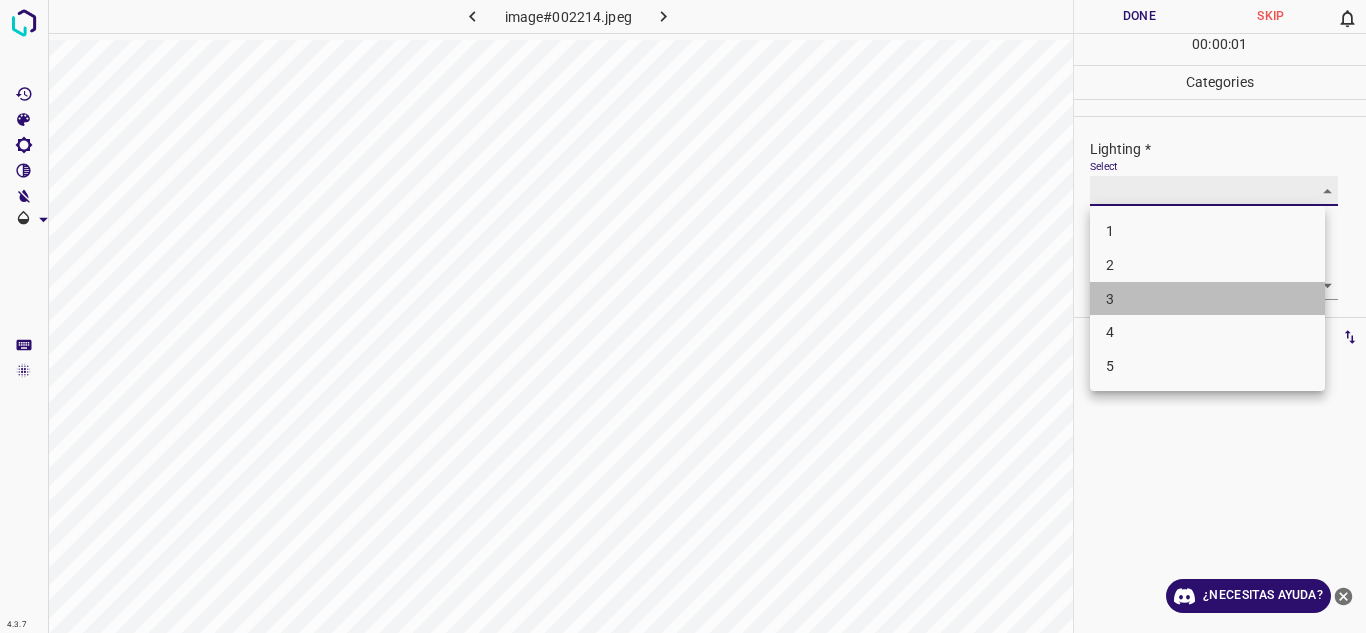 type on "3" 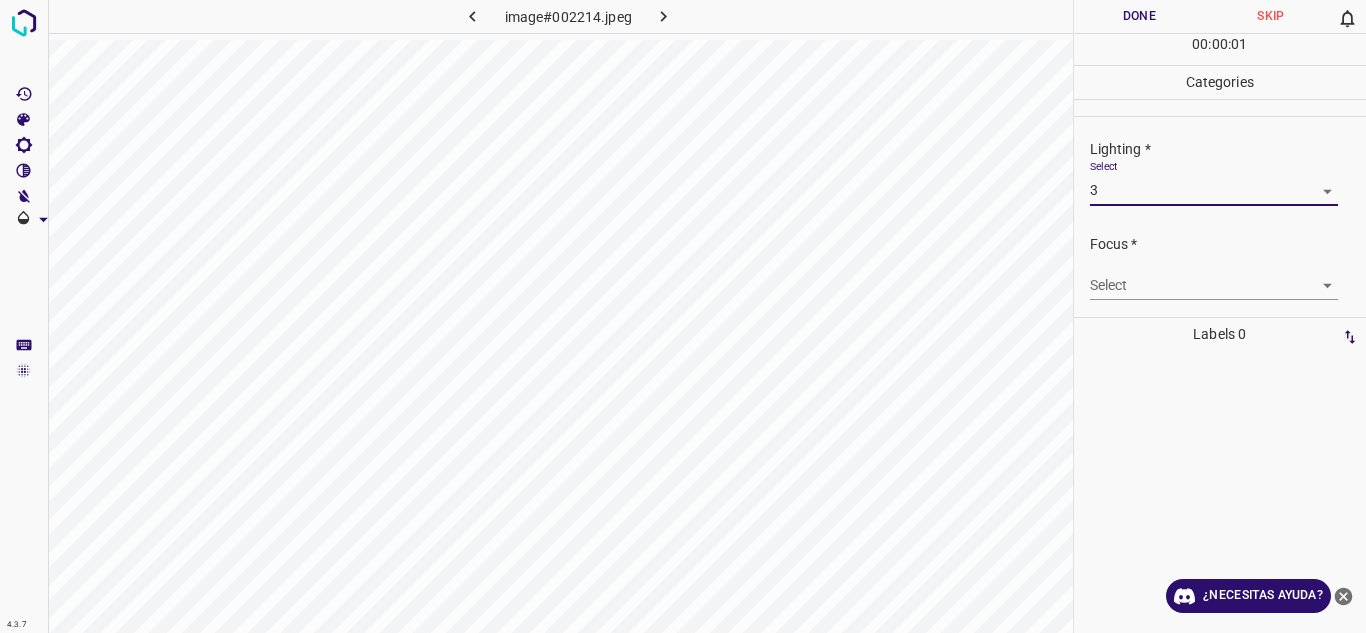 click on "4.3.7 image#002214.jpeg Done Skip 0 00   : 00   : 01   Categories Lighting *  Select 3 3 Focus *  Select ​ Overall *  Select ​ Labels   0 Categories 1 Lighting 2 Focus 3 Overall Tools Space Change between modes (Draw & Edit) I Auto labeling R Restore zoom M Zoom in N Zoom out Delete Delete selecte label Filters Z Restore filters X Saturation filter C Brightness filter V Contrast filter B Gray scale filter General O Download ¿Necesitas ayuda? Texto original Valora esta traducción Tu opinión servirá para ayudar a mejorar el Traductor de Google - Texto - Esconder - Borrar" at bounding box center [683, 316] 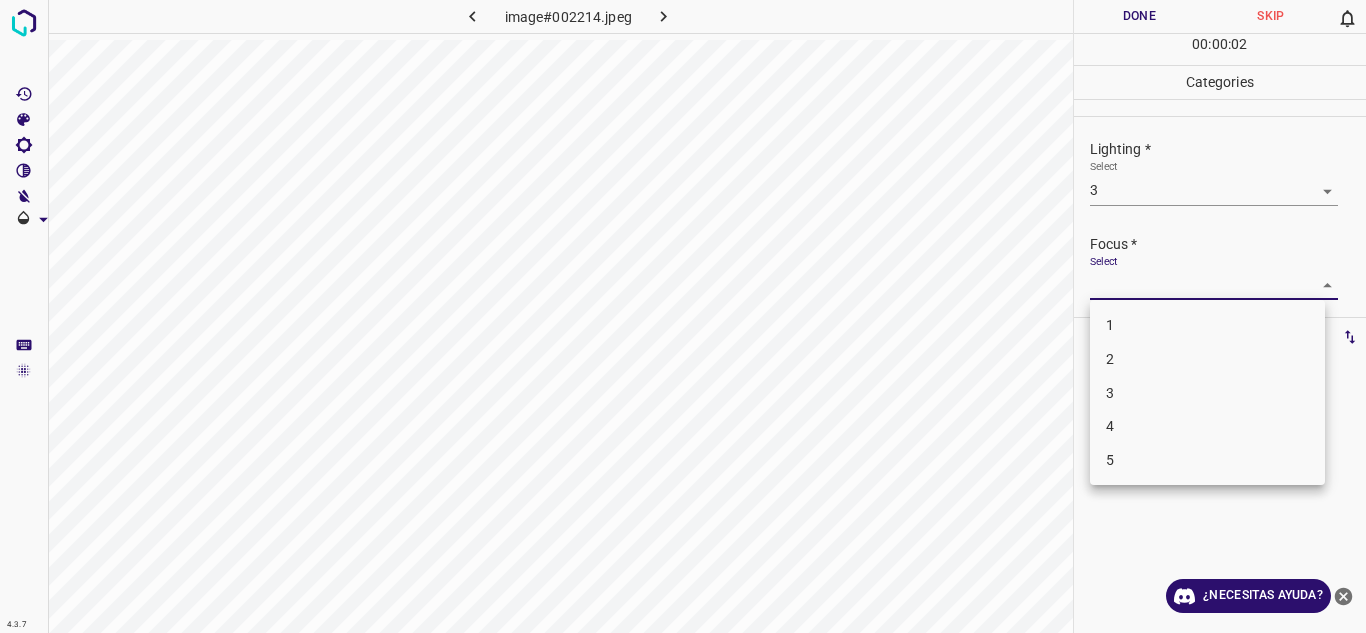 click on "2" at bounding box center [1207, 359] 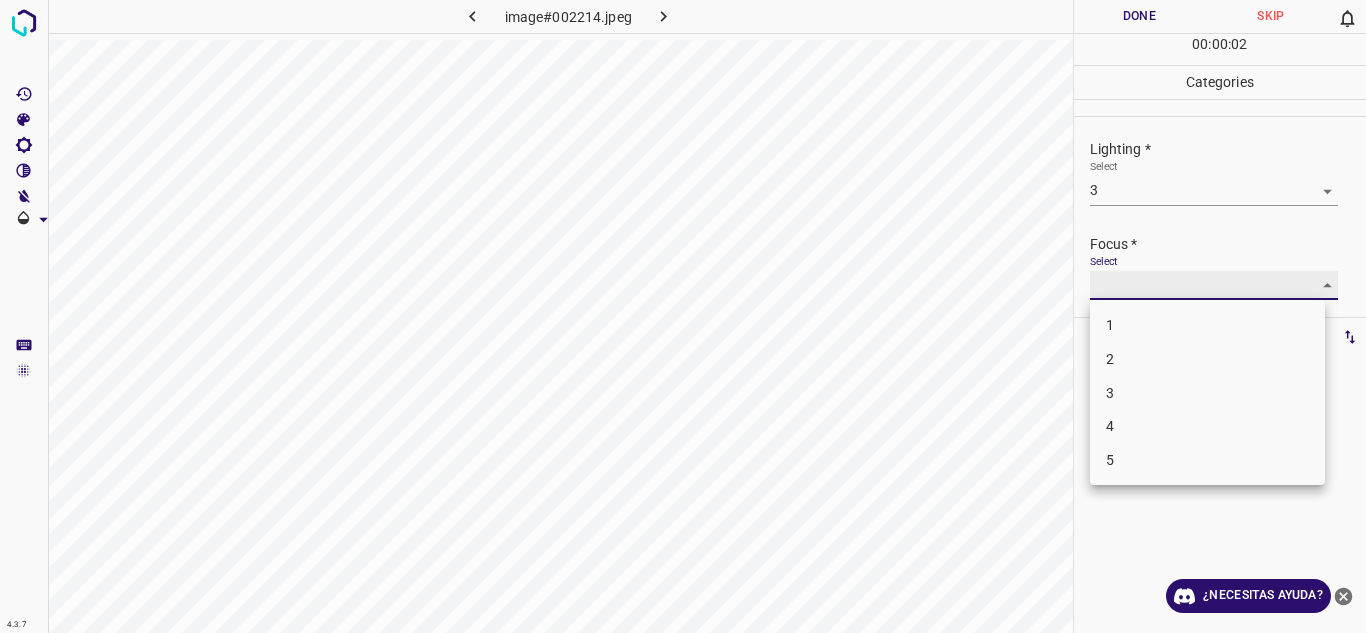 type on "2" 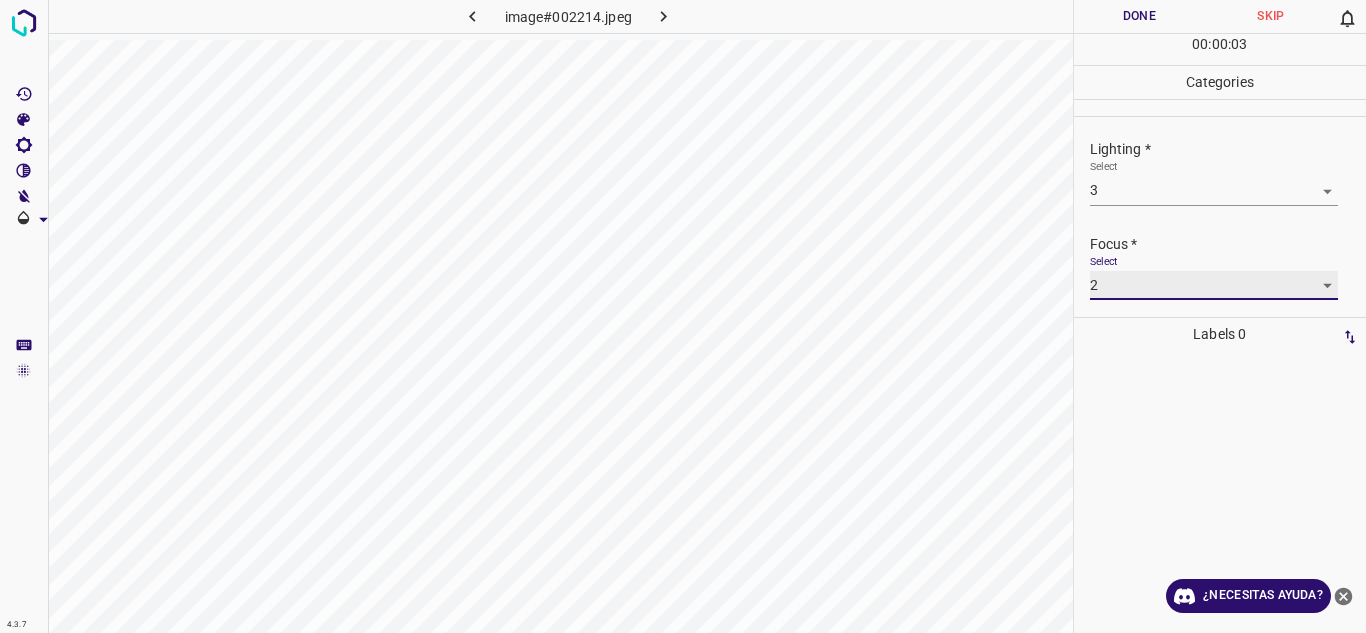 scroll, scrollTop: 98, scrollLeft: 0, axis: vertical 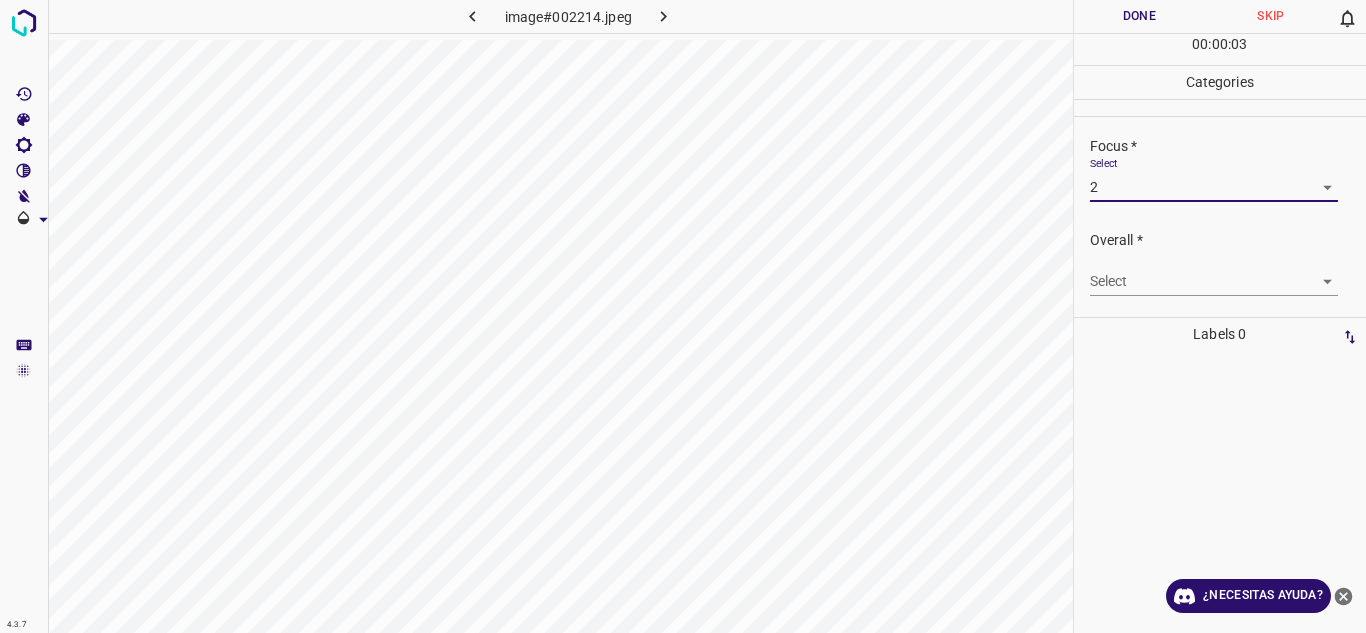 click on "4.3.7 image#002214.jpeg Done Skip 0 00   : 00   : 03   Categories Lighting *  Select 3 3 Focus *  Select 2 2 Overall *  Select ​ Labels   0 Categories 1 Lighting 2 Focus 3 Overall Tools Space Change between modes (Draw & Edit) I Auto labeling R Restore zoom M Zoom in N Zoom out Delete Delete selecte label Filters Z Restore filters X Saturation filter C Brightness filter V Contrast filter B Gray scale filter General O Download ¿Necesitas ayuda? Texto original Valora esta traducción Tu opinión servirá para ayudar a mejorar el Traductor de Google - Texto - Esconder - Borrar" at bounding box center (683, 316) 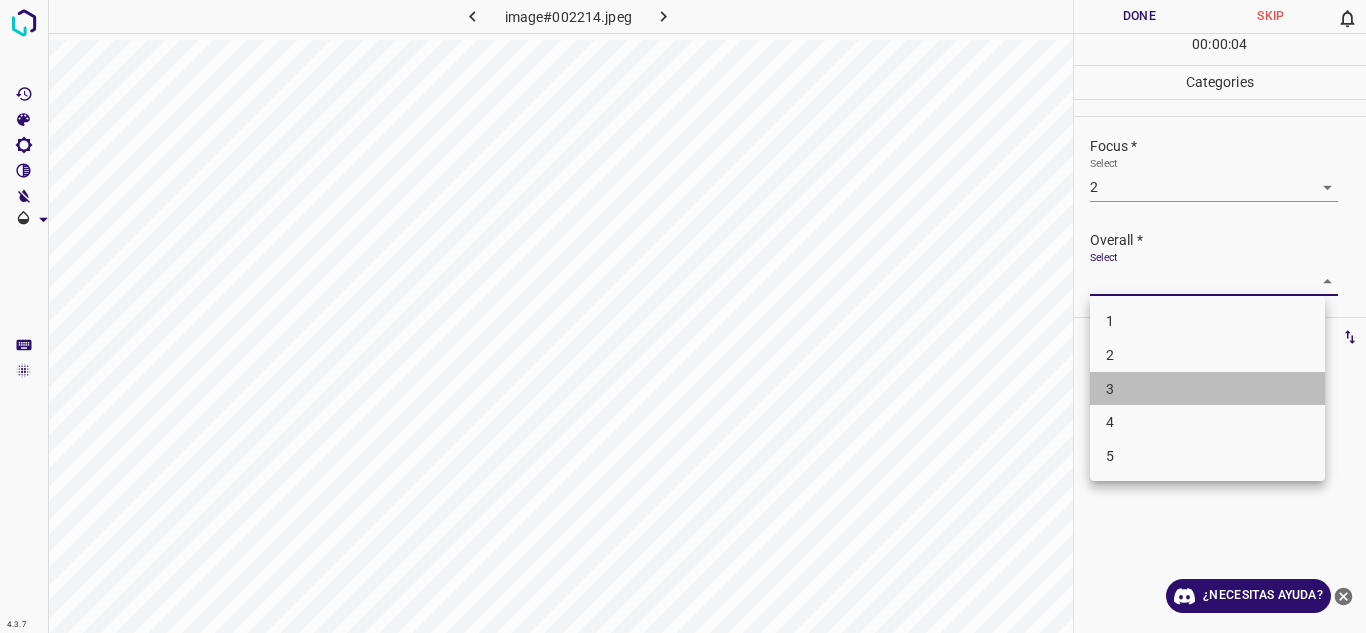 click on "3" at bounding box center (1207, 389) 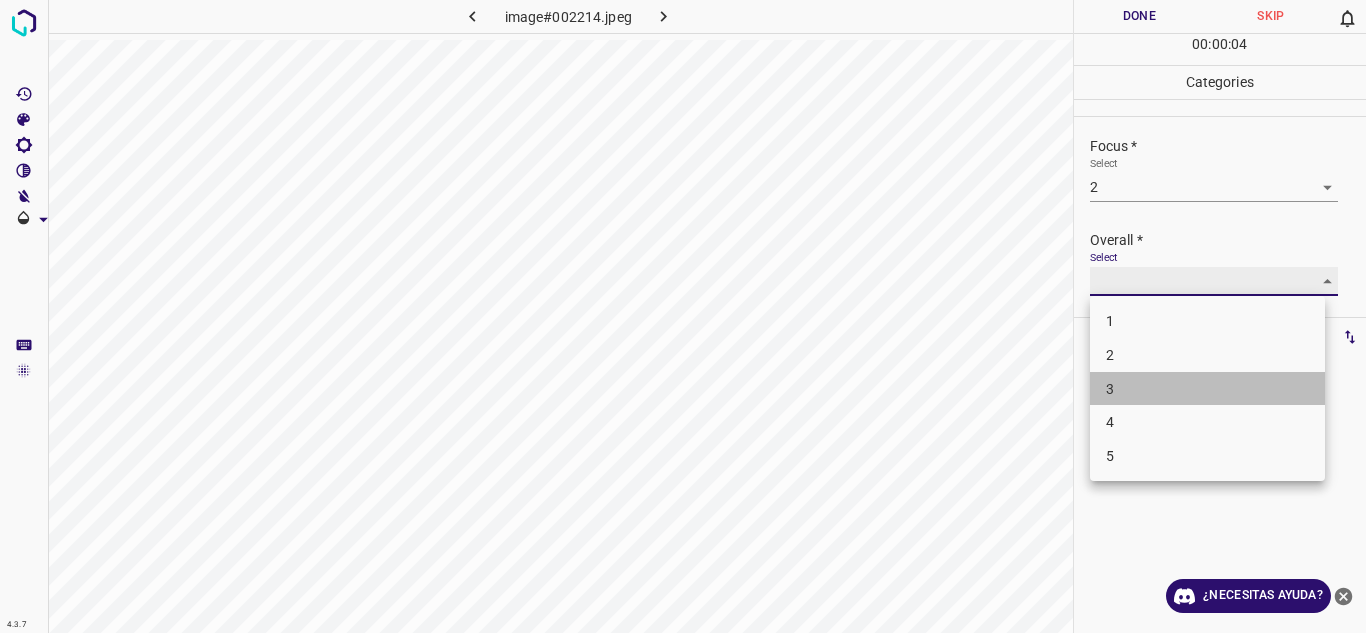 type on "3" 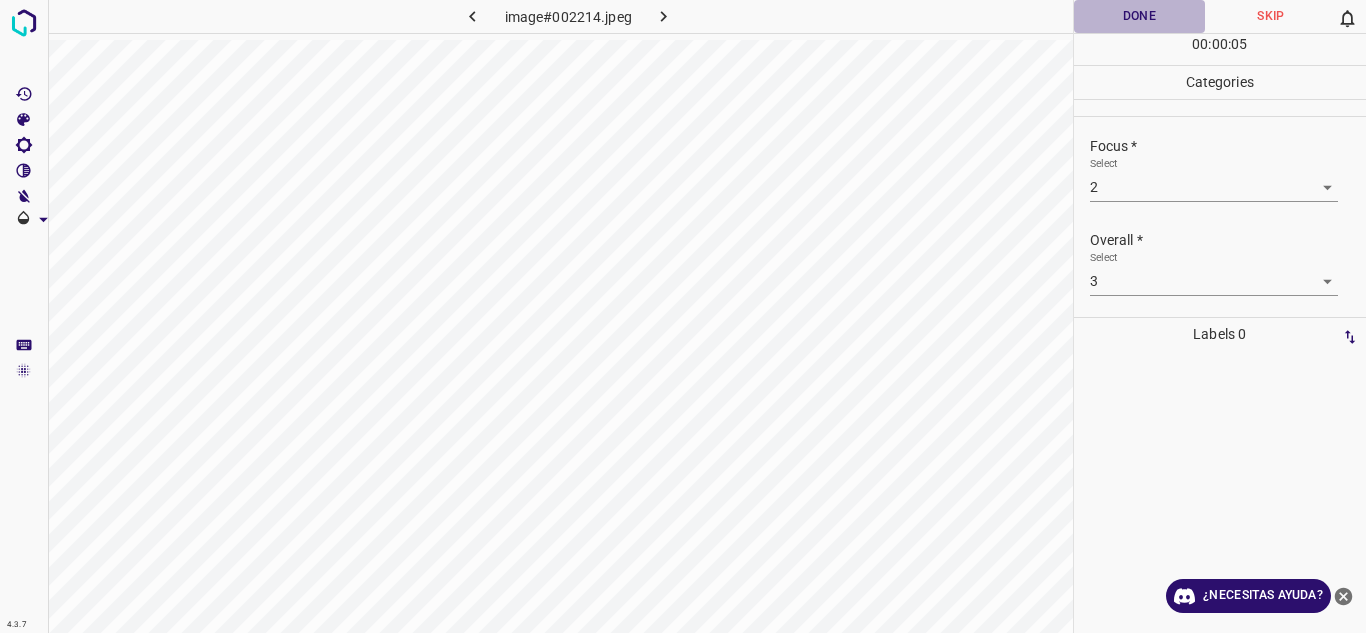click on "Done" at bounding box center [1140, 16] 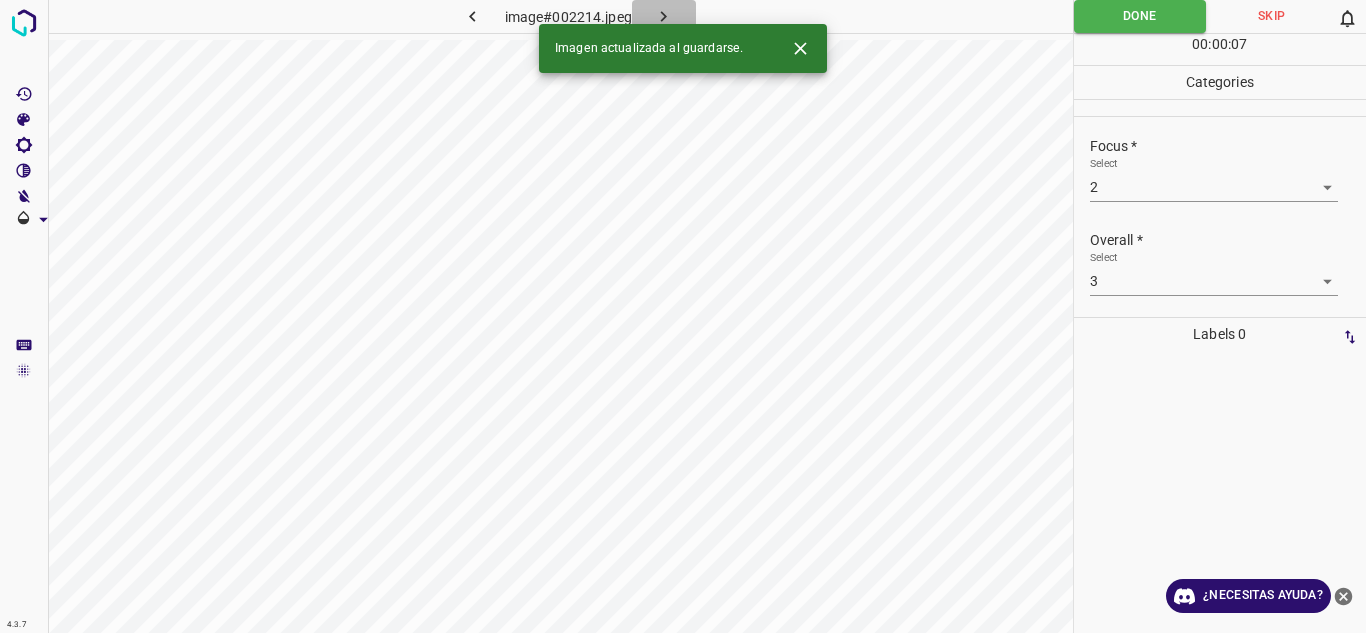 click 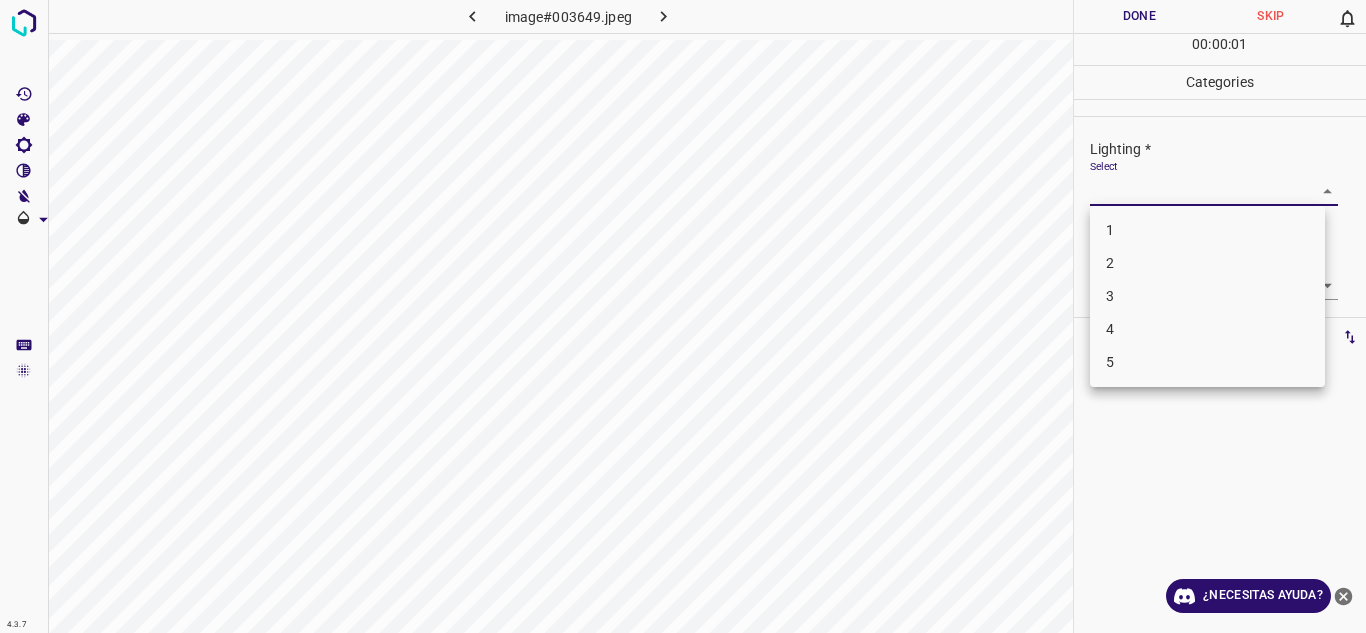 click on "4.3.7 image#003649.jpeg Done Skip 0 00   : 00   : 01   Categories Lighting *  Select ​ Focus *  Select ​ Overall *  Select ​ Labels   0 Categories 1 Lighting 2 Focus 3 Overall Tools Space Change between modes (Draw & Edit) I Auto labeling R Restore zoom M Zoom in N Zoom out Delete Delete selecte label Filters Z Restore filters X Saturation filter C Brightness filter V Contrast filter B Gray scale filter General O Download ¿Necesitas ayuda? Texto original Valora esta traducción Tu opinión servirá para ayudar a mejorar el Traductor de Google - Texto - Esconder - Borrar 1 2 3 4 5" at bounding box center [683, 316] 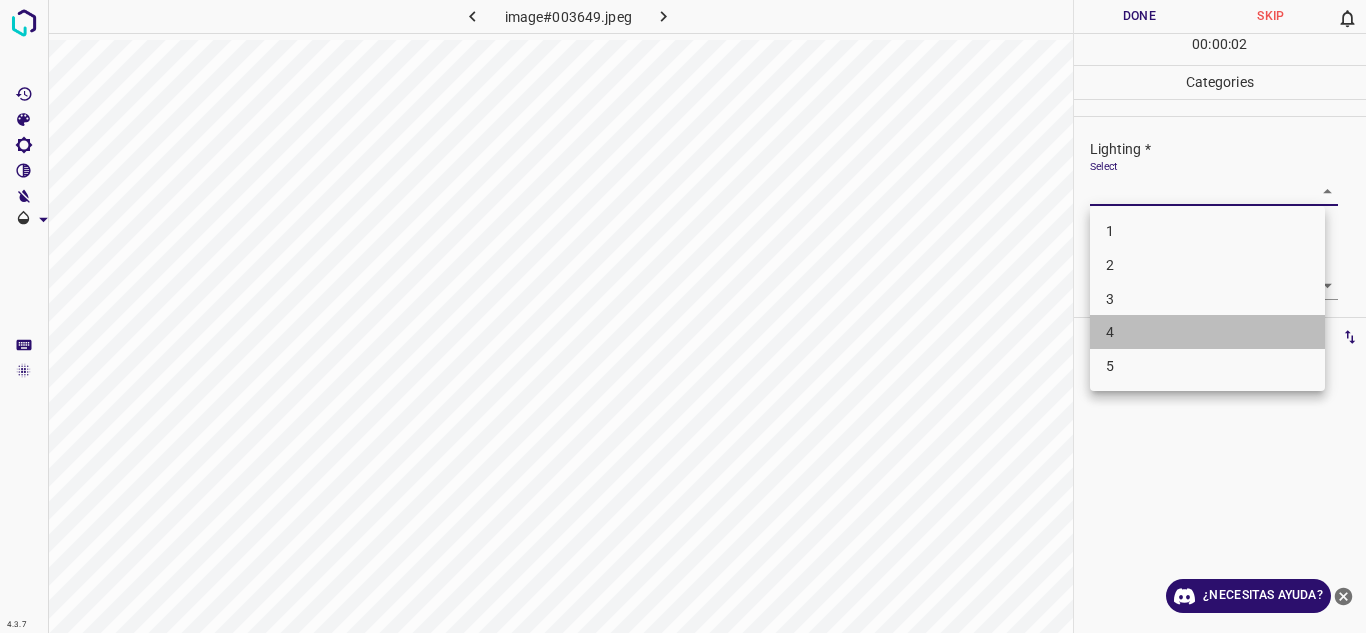 drag, startPoint x: 1183, startPoint y: 322, endPoint x: 1280, endPoint y: 322, distance: 97 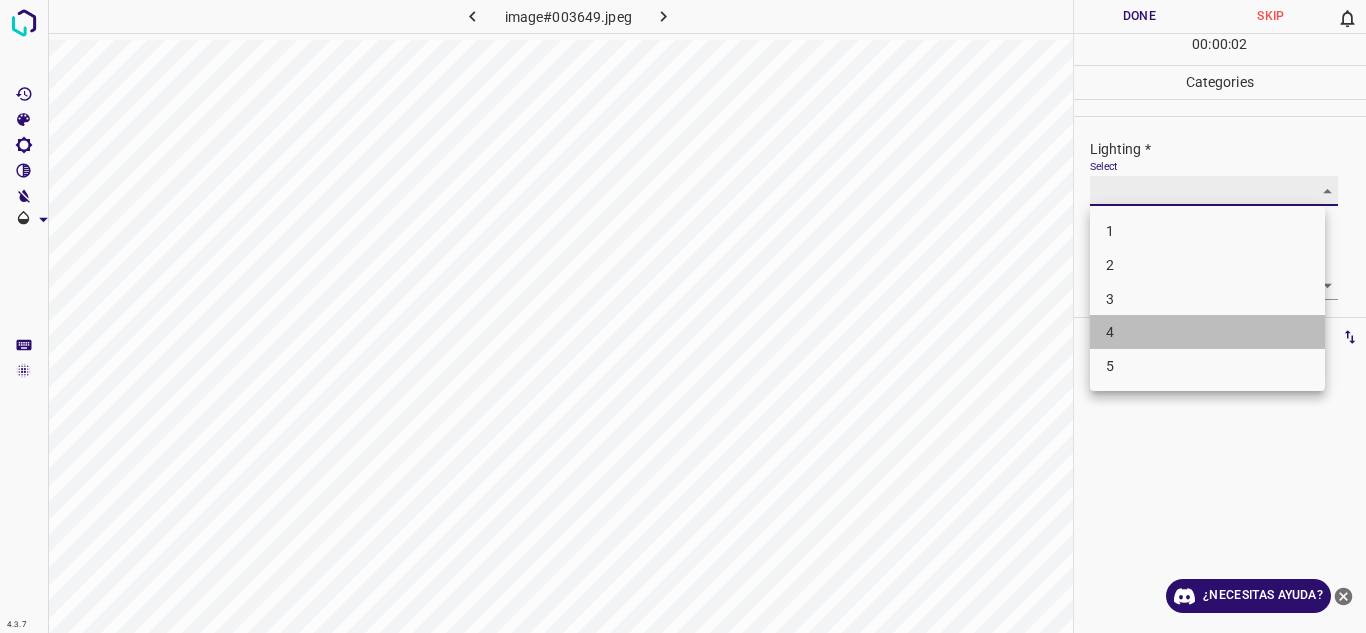 type on "4" 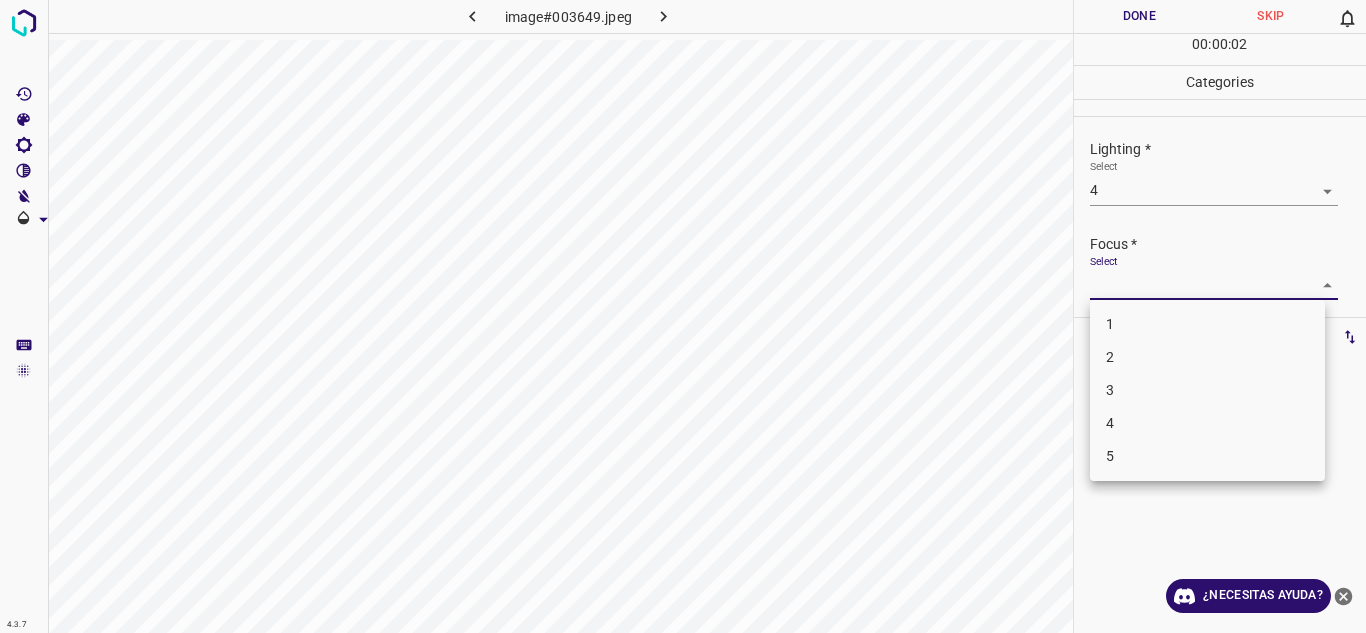 drag, startPoint x: 1321, startPoint y: 291, endPoint x: 1212, endPoint y: 356, distance: 126.90942 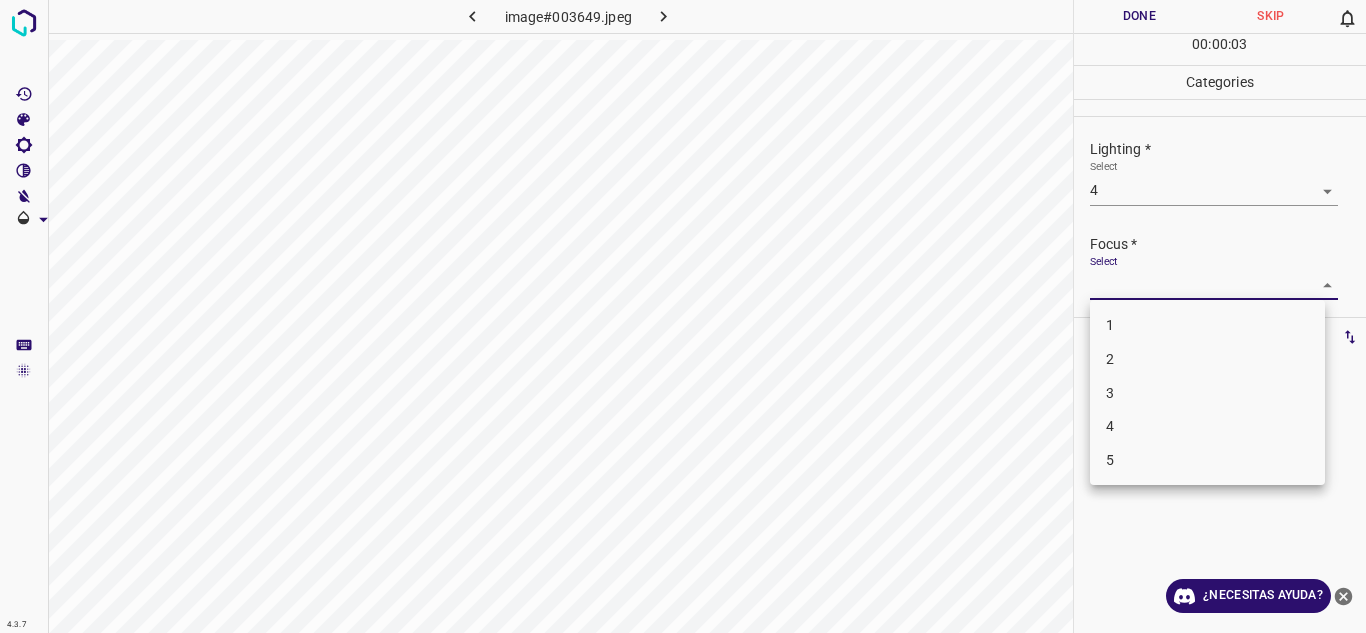 click on "3" at bounding box center [1207, 393] 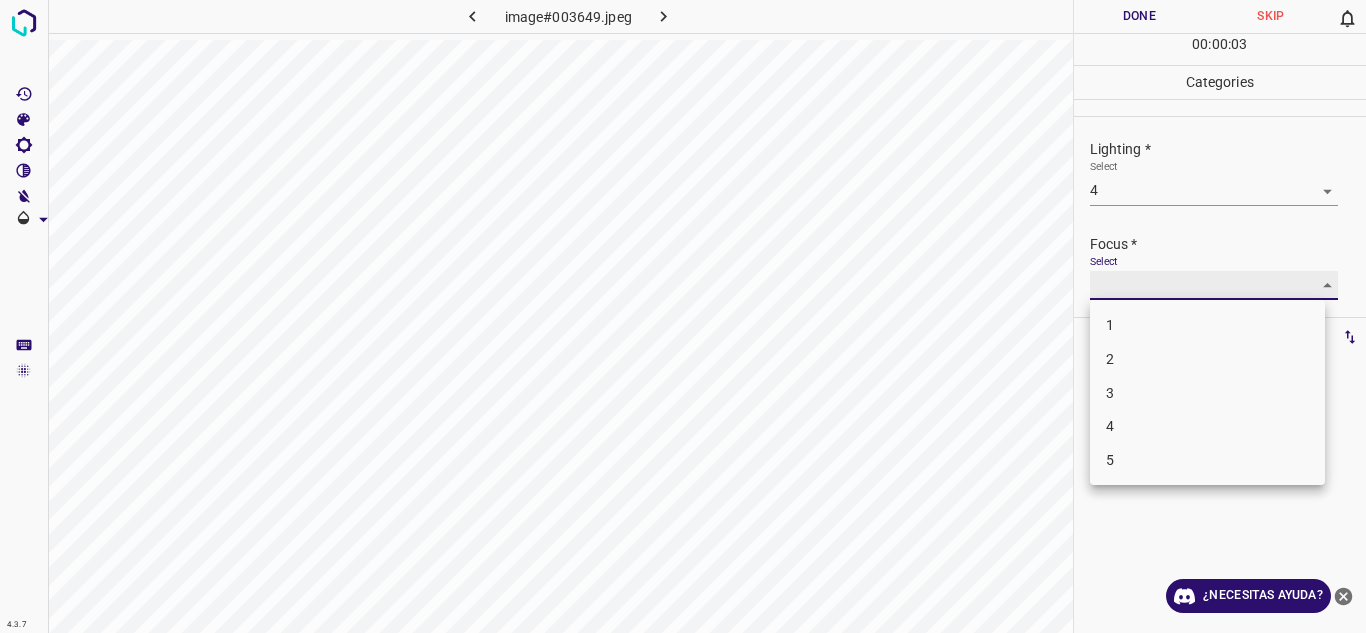 type on "3" 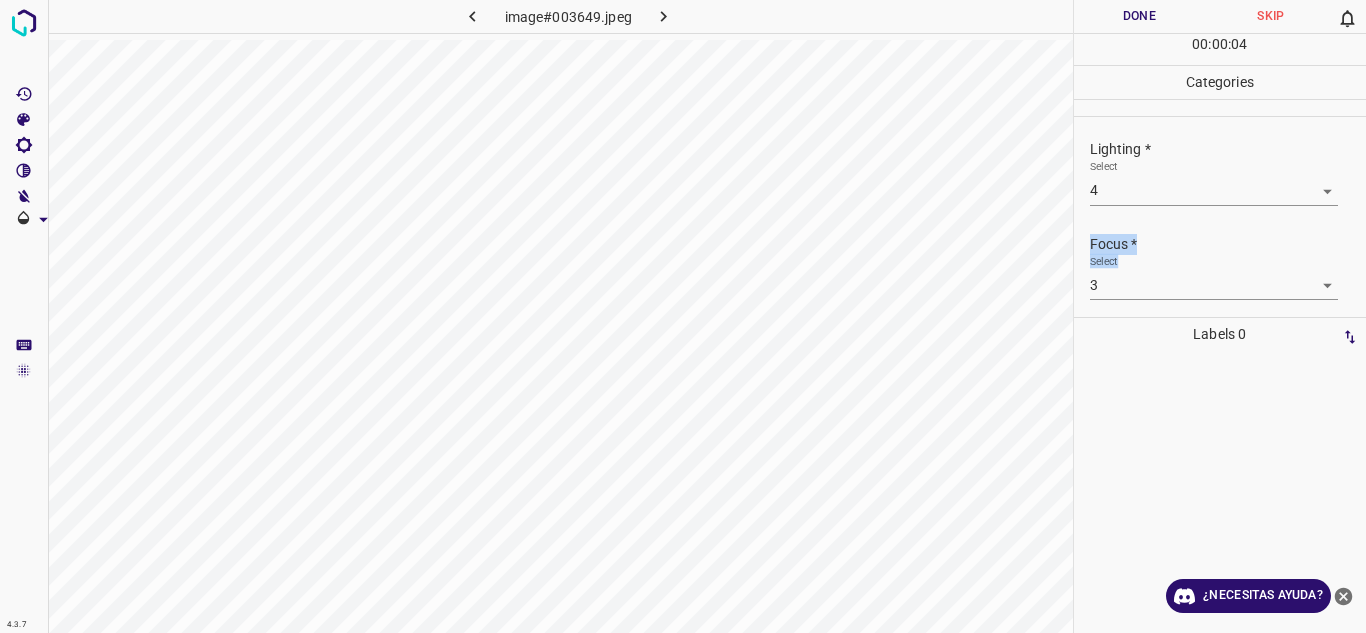 drag, startPoint x: 1365, startPoint y: 200, endPoint x: 1334, endPoint y: 285, distance: 90.47652 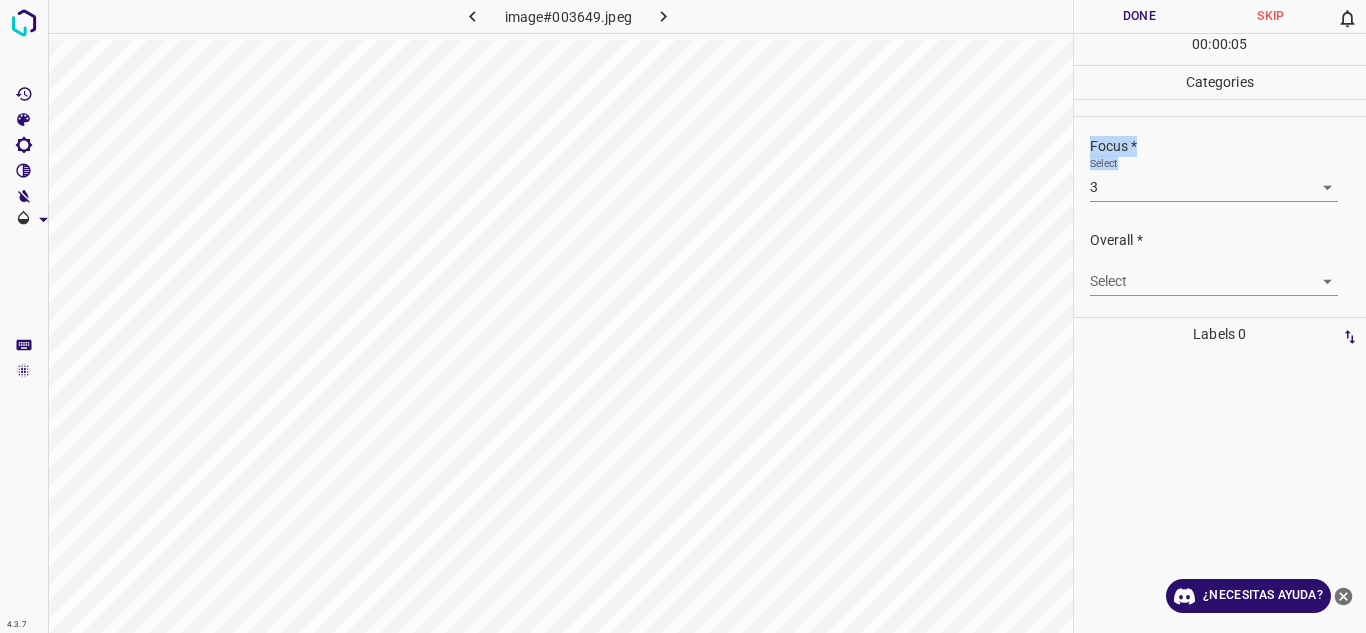 click on "4.3.7 image#003649.jpeg Done Skip 0 00   : 00   : 05   Categories Lighting *  Select 4 4 Focus *  Select 3 3 Overall *  Select ​ Labels   0 Categories 1 Lighting 2 Focus 3 Overall Tools Space Change between modes (Draw & Edit) I Auto labeling R Restore zoom M Zoom in N Zoom out Delete Delete selecte label Filters Z Restore filters X Saturation filter C Brightness filter V Contrast filter B Gray scale filter General O Download ¿Necesitas ayuda? Texto original Valora esta traducción Tu opinión servirá para ayudar a mejorar el Traductor de Google - Texto - Esconder - Borrar" at bounding box center (683, 316) 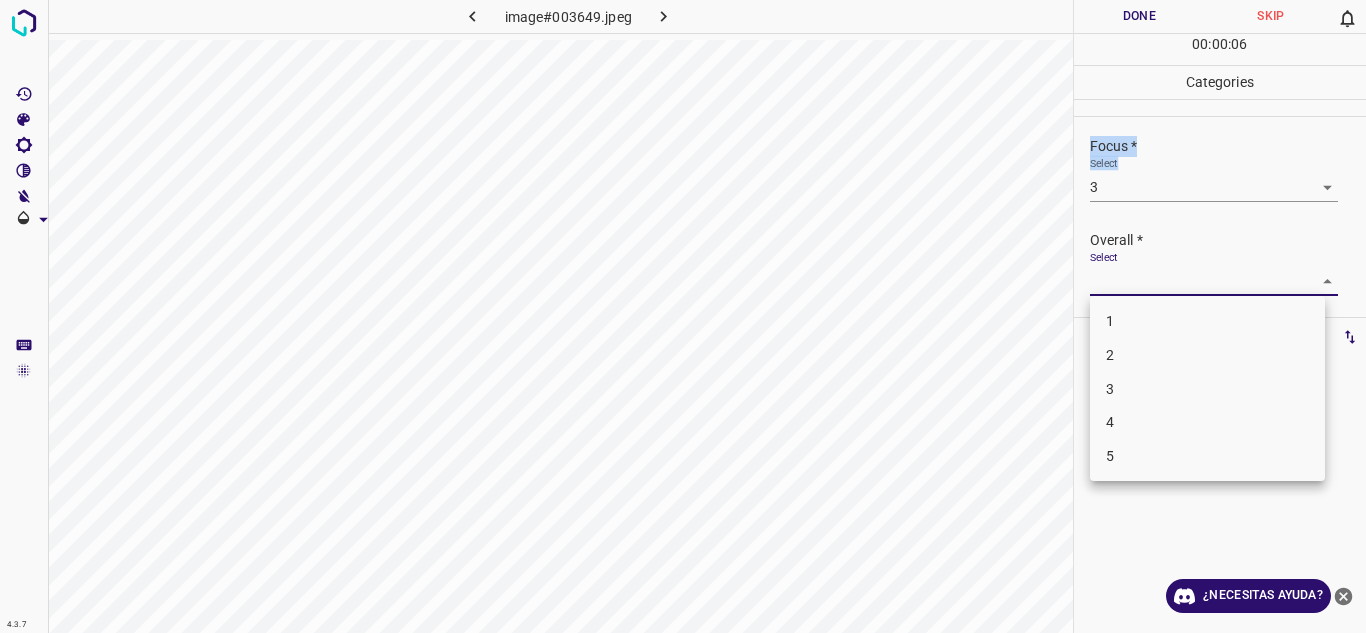 click on "4" at bounding box center (1207, 422) 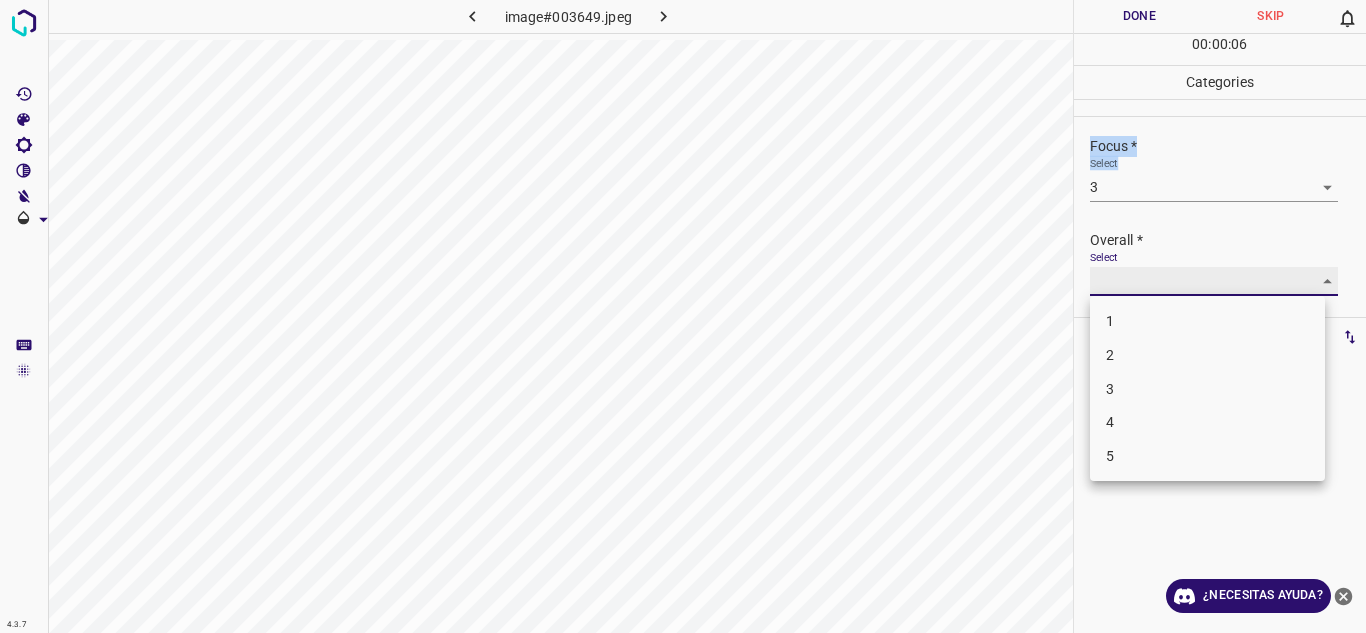 type on "4" 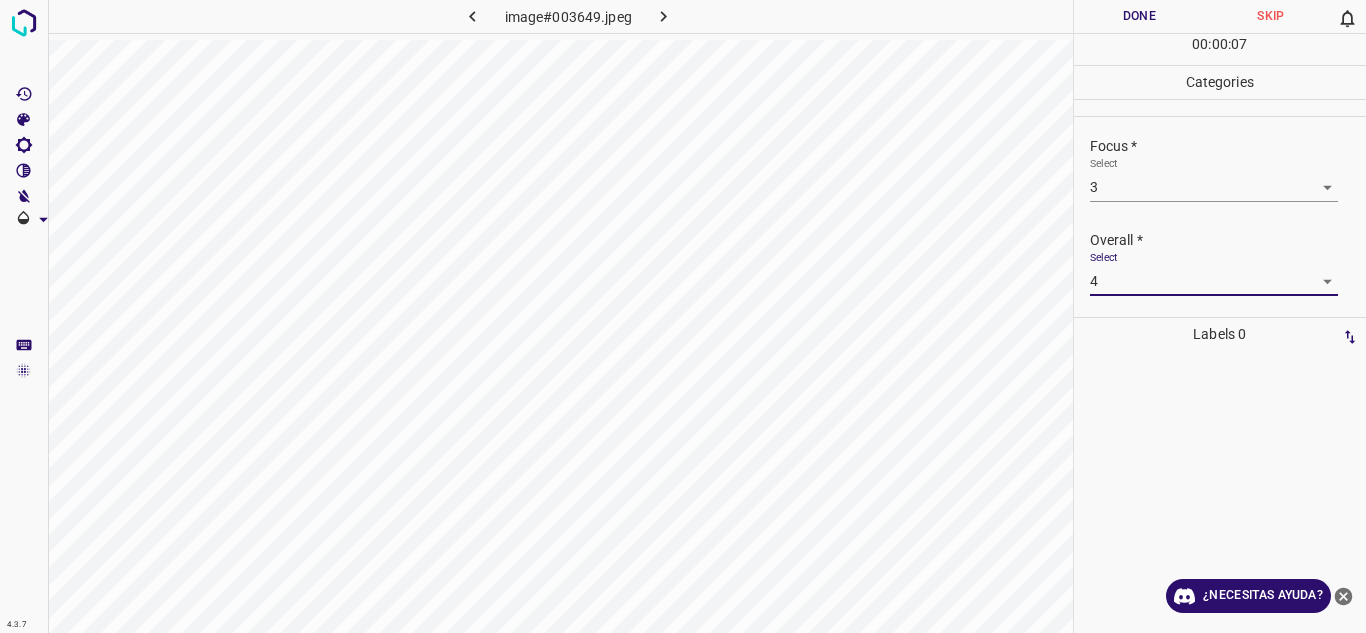 click at bounding box center (1220, 492) 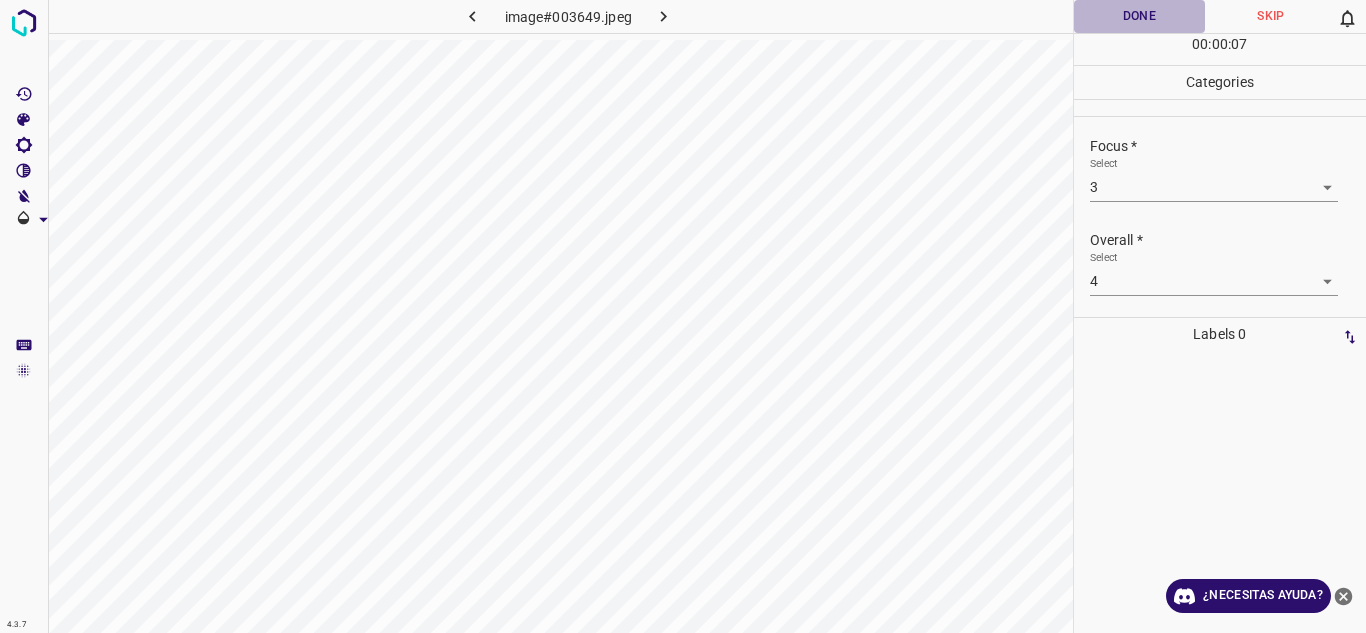 click on "Done" at bounding box center [1140, 16] 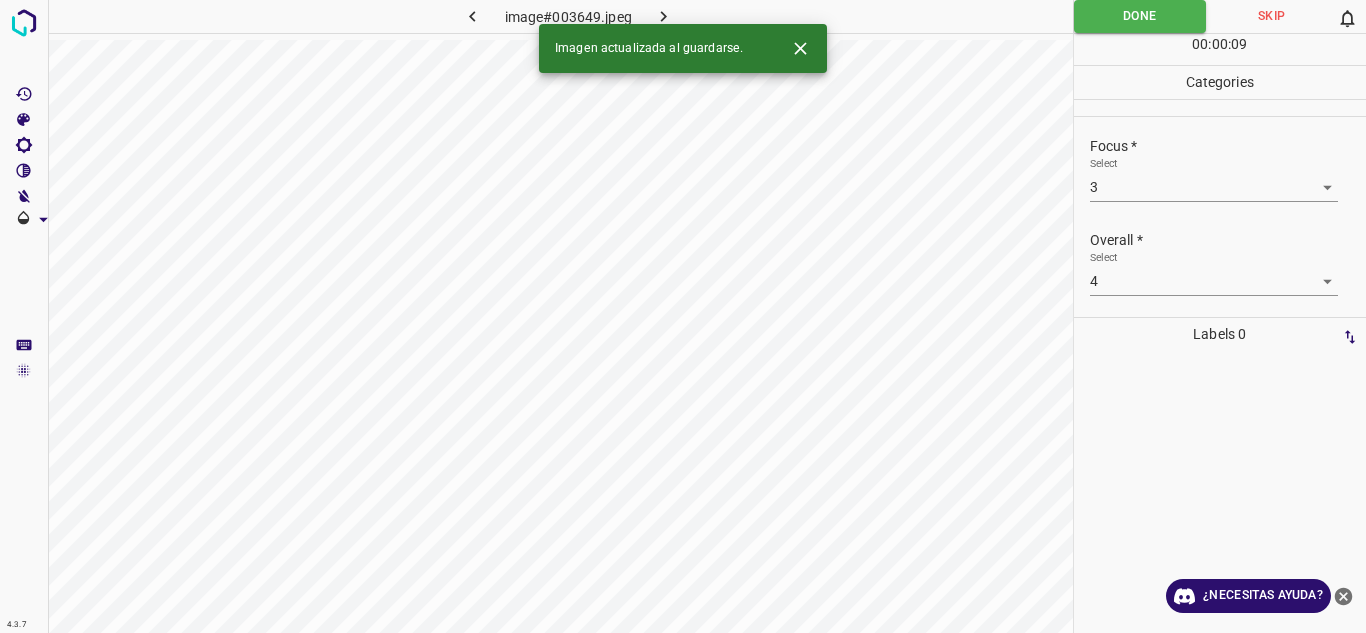 click 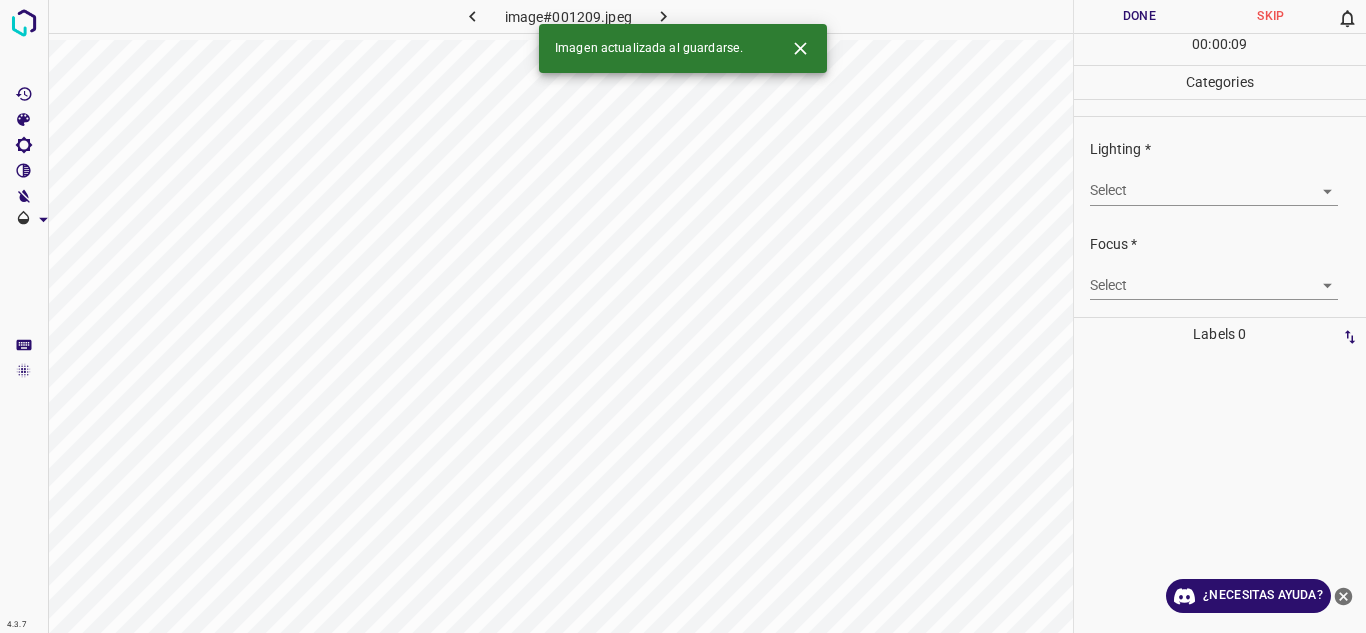 click on "4.3.7 image#001209.jpeg Done Skip 0 00   : 00   : 09   Categories Lighting *  Select ​ Focus *  Select ​ Overall *  Select ​ Labels   0 Categories 1 Lighting 2 Focus 3 Overall Tools Space Change between modes (Draw & Edit) I Auto labeling R Restore zoom M Zoom in N Zoom out Delete Delete selecte label Filters Z Restore filters X Saturation filter C Brightness filter V Contrast filter B Gray scale filter General O Download Imagen actualizada al guardarse. ¿Necesitas ayuda? Texto original Valora esta traducción Tu opinión servirá para ayudar a mejorar el Traductor de Google - Texto - Esconder - Borrar" at bounding box center (683, 316) 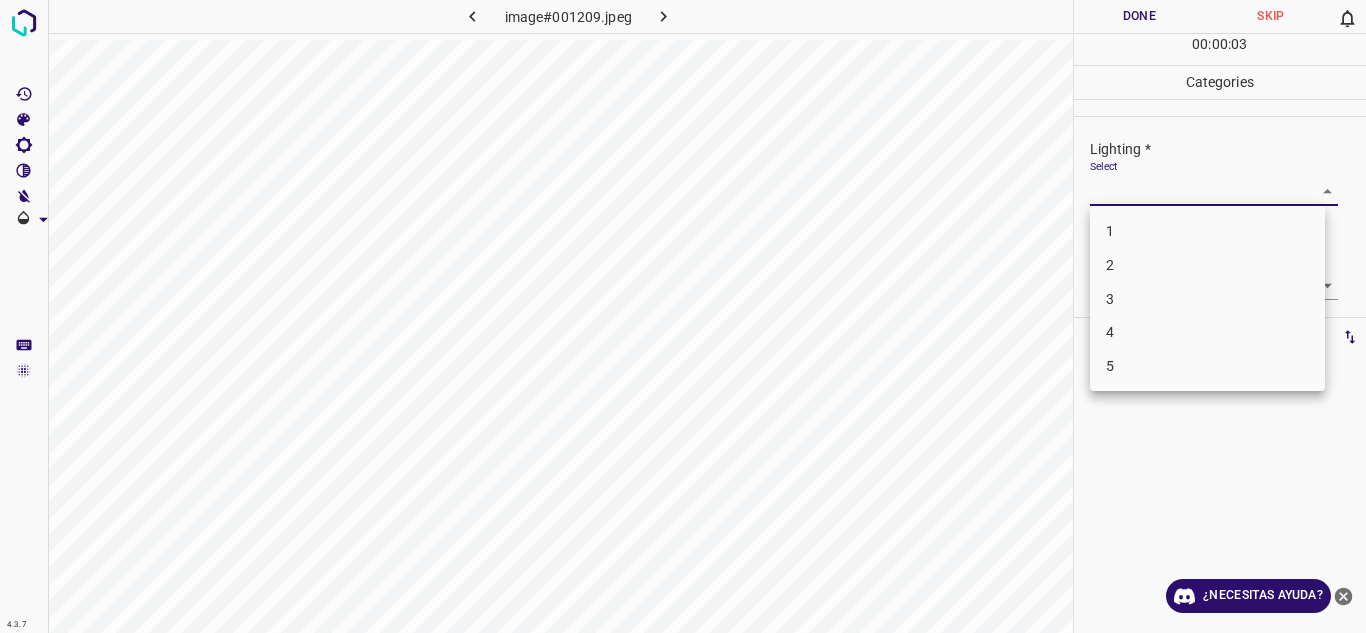 drag, startPoint x: 1126, startPoint y: 323, endPoint x: 1282, endPoint y: 332, distance: 156.2594 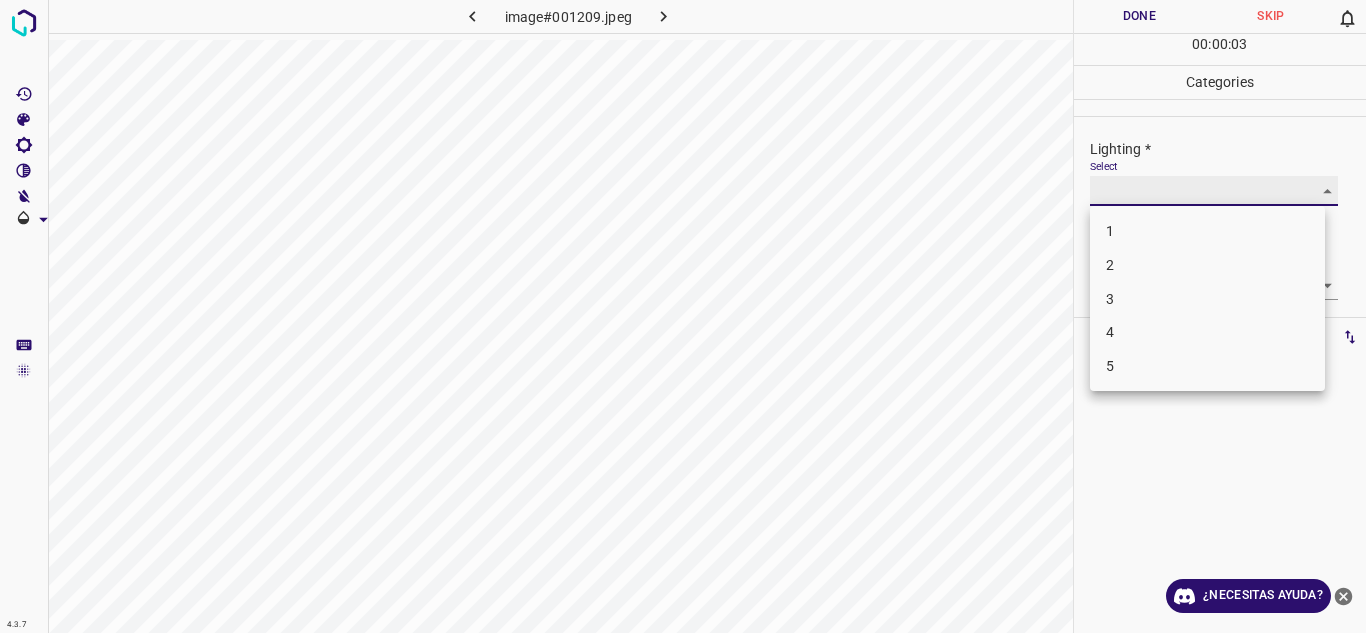 type on "4" 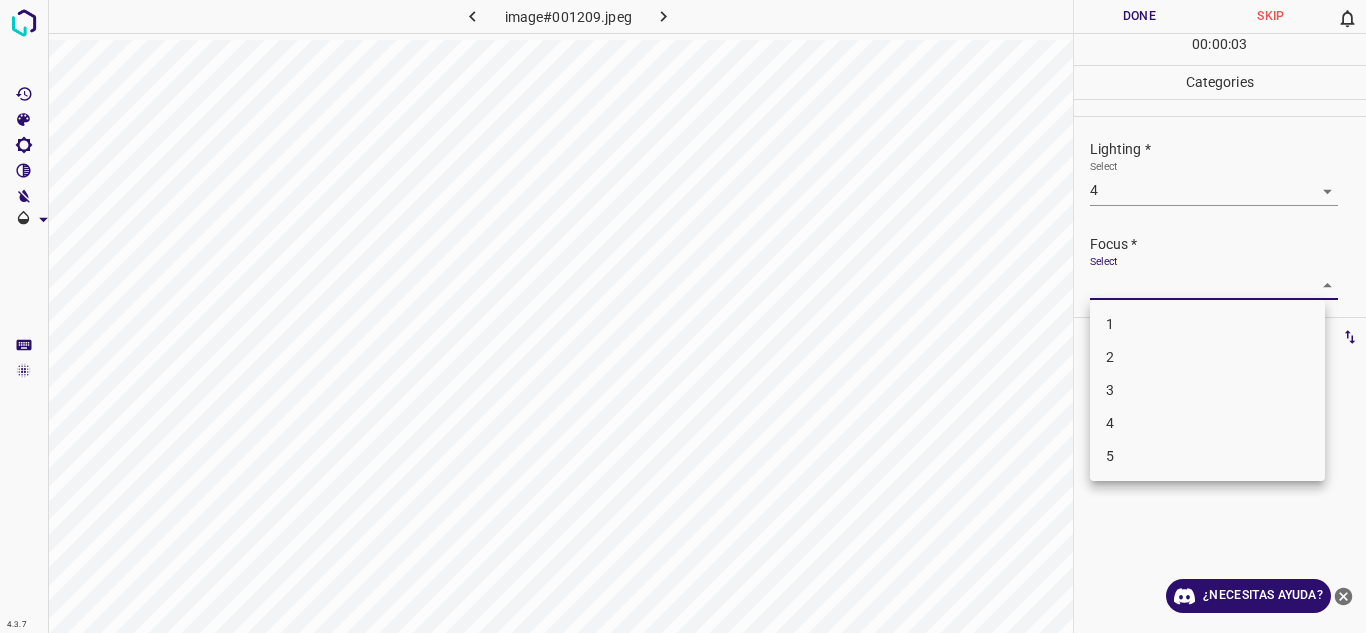 click on "4.3.7 image#001209.jpeg Done Skip 0 00   : 00   : 03   Categories Lighting *  Select 4 4 Focus *  Select ​ Overall *  Select ​ Labels   0 Categories 1 Lighting 2 Focus 3 Overall Tools Space Change between modes (Draw & Edit) I Auto labeling R Restore zoom M Zoom in N Zoom out Delete Delete selecte label Filters Z Restore filters X Saturation filter C Brightness filter V Contrast filter B Gray scale filter General O Download ¿Necesitas ayuda? Texto original Valora esta traducción Tu opinión servirá para ayudar a mejorar el Traductor de Google - Texto - Esconder - Borrar 1 2 3 4 5" at bounding box center (683, 316) 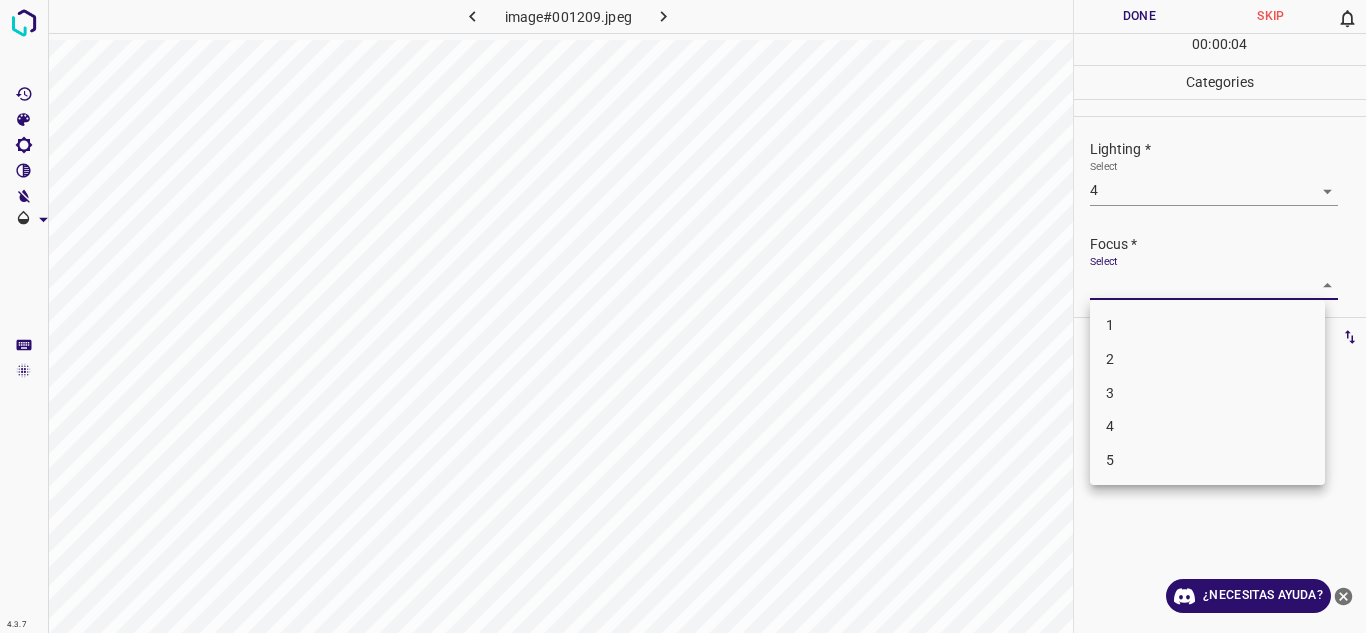 click on "3" at bounding box center (1207, 393) 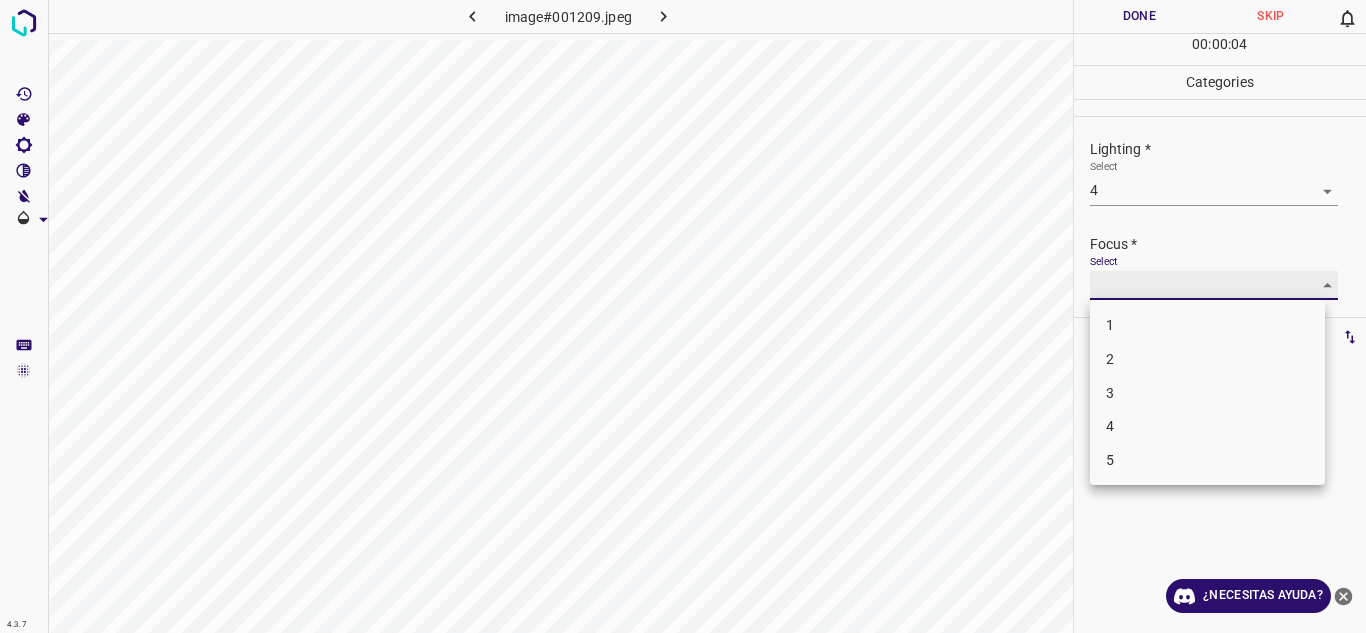 type on "3" 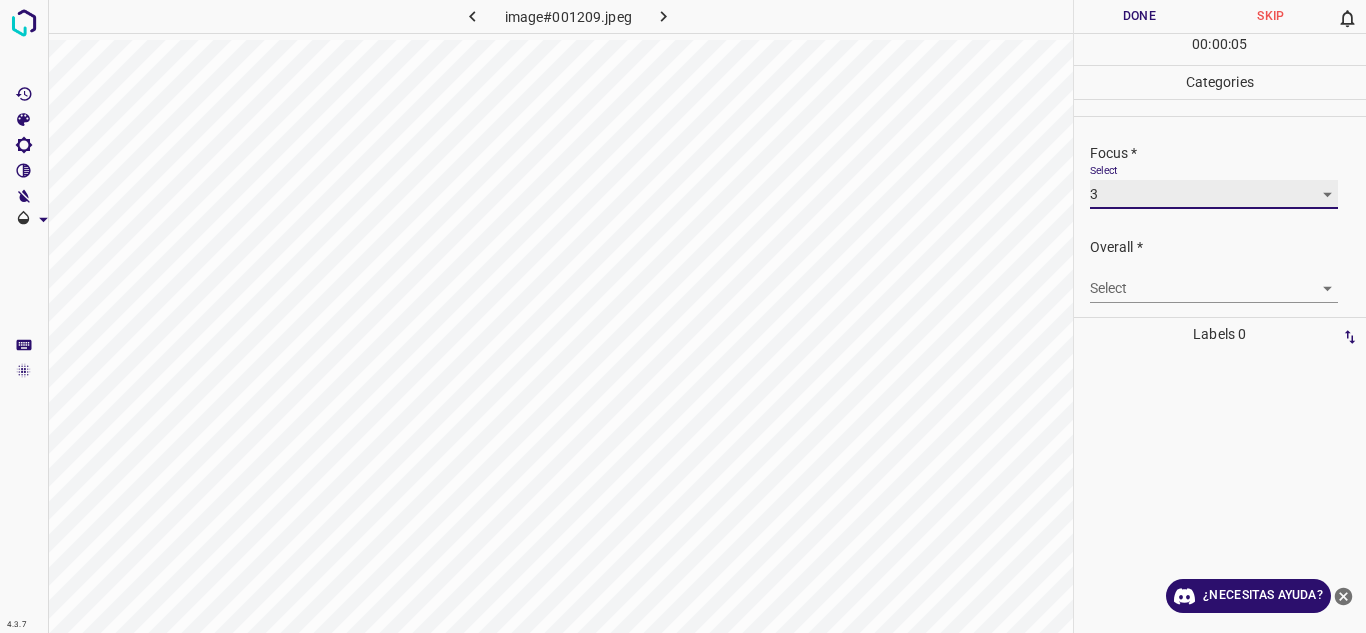 scroll, scrollTop: 98, scrollLeft: 0, axis: vertical 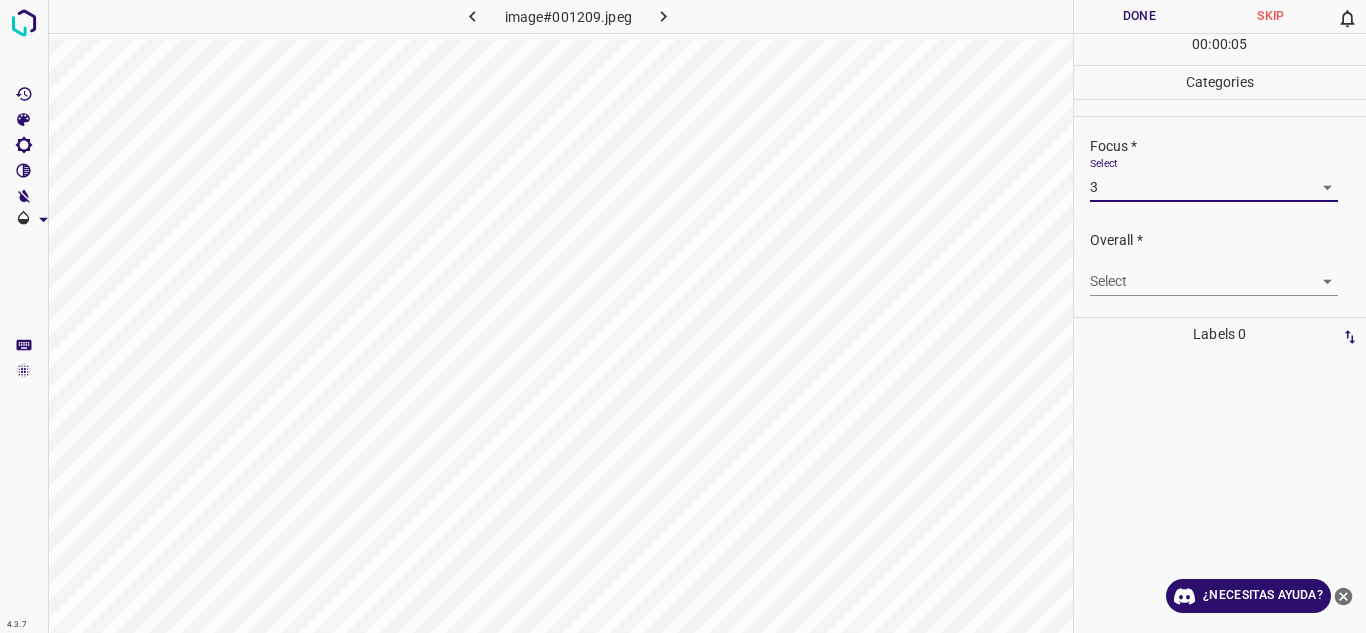 click on "4.3.7 image#001209.jpeg Done Skip 0 00   : 00   : 05   Categories Lighting *  Select 4 4 Focus *  Select 3 3 Overall *  Select ​ Labels   0 Categories 1 Lighting 2 Focus 3 Overall Tools Space Change between modes (Draw & Edit) I Auto labeling R Restore zoom M Zoom in N Zoom out Delete Delete selecte label Filters Z Restore filters X Saturation filter C Brightness filter V Contrast filter B Gray scale filter General O Download ¿Necesitas ayuda? Texto original Valora esta traducción Tu opinión servirá para ayudar a mejorar el Traductor de Google - Texto - Esconder - Borrar" at bounding box center (683, 316) 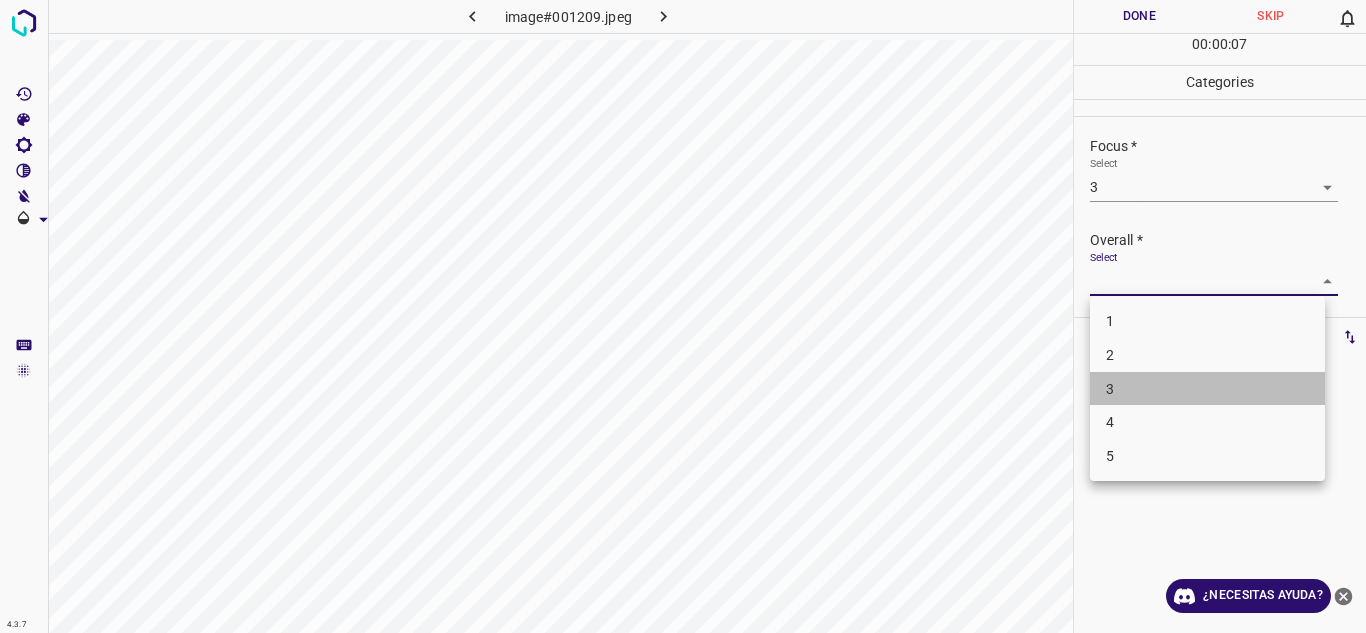 click on "3" at bounding box center (1207, 389) 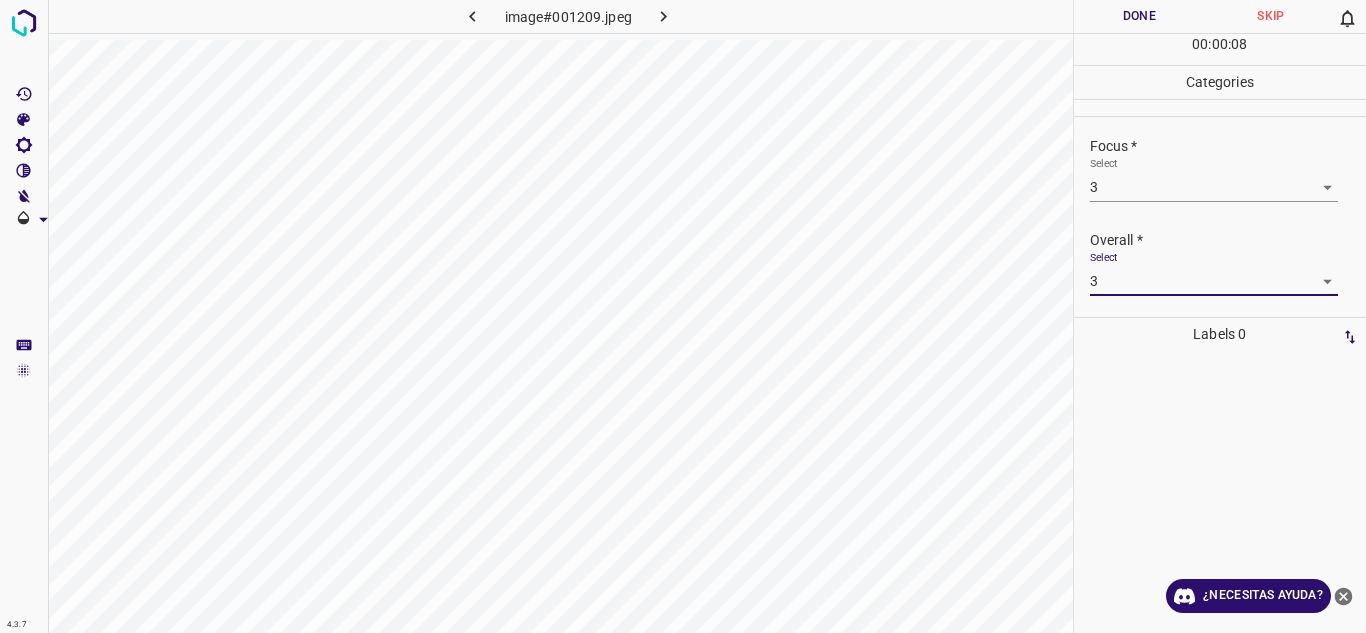 click on "4.3.7 image#001209.jpeg Done Skip 0 00   : 00   : 08   Categories Lighting *  Select 4 4 Focus *  Select 3 3 Overall *  Select 3 3 Labels   0 Categories 1 Lighting 2 Focus 3 Overall Tools Space Change between modes (Draw & Edit) I Auto labeling R Restore zoom M Zoom in N Zoom out Delete Delete selecte label Filters Z Restore filters X Saturation filter C Brightness filter V Contrast filter B Gray scale filter General O Download ¿Necesitas ayuda? Texto original Valora esta traducción Tu opinión servirá para ayudar a mejorar el Traductor de Google - Texto - Esconder - Borrar" at bounding box center [683, 316] 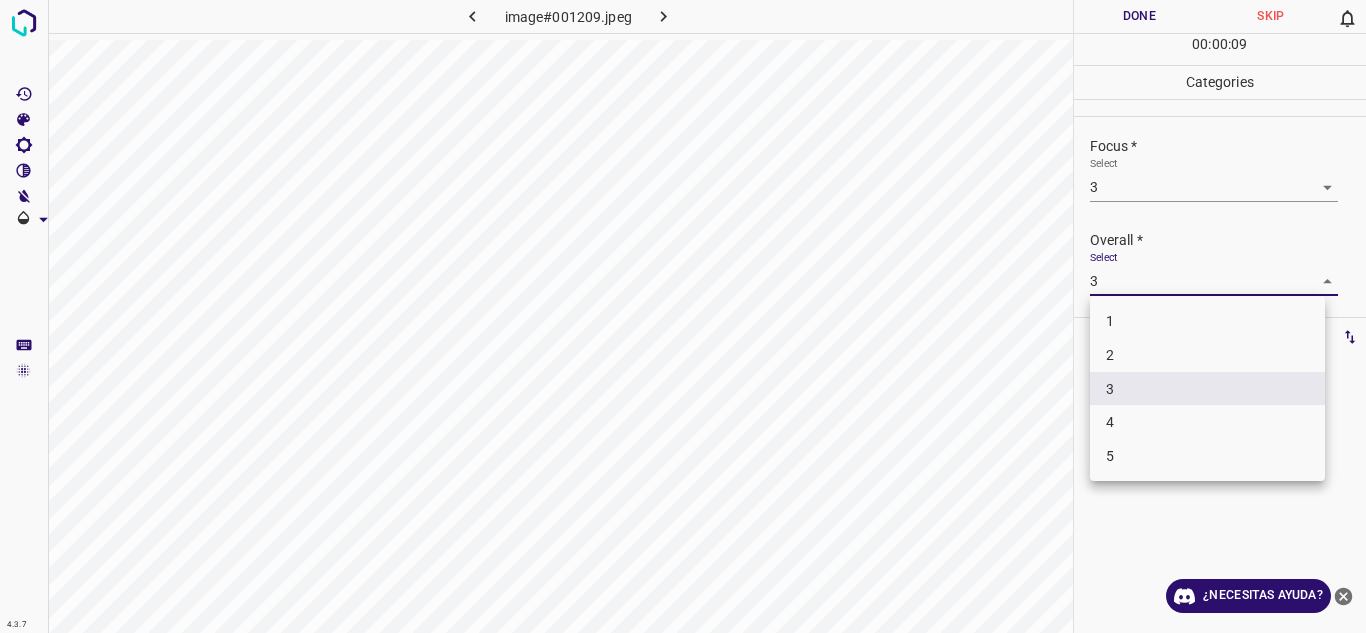 click on "4" at bounding box center (1207, 422) 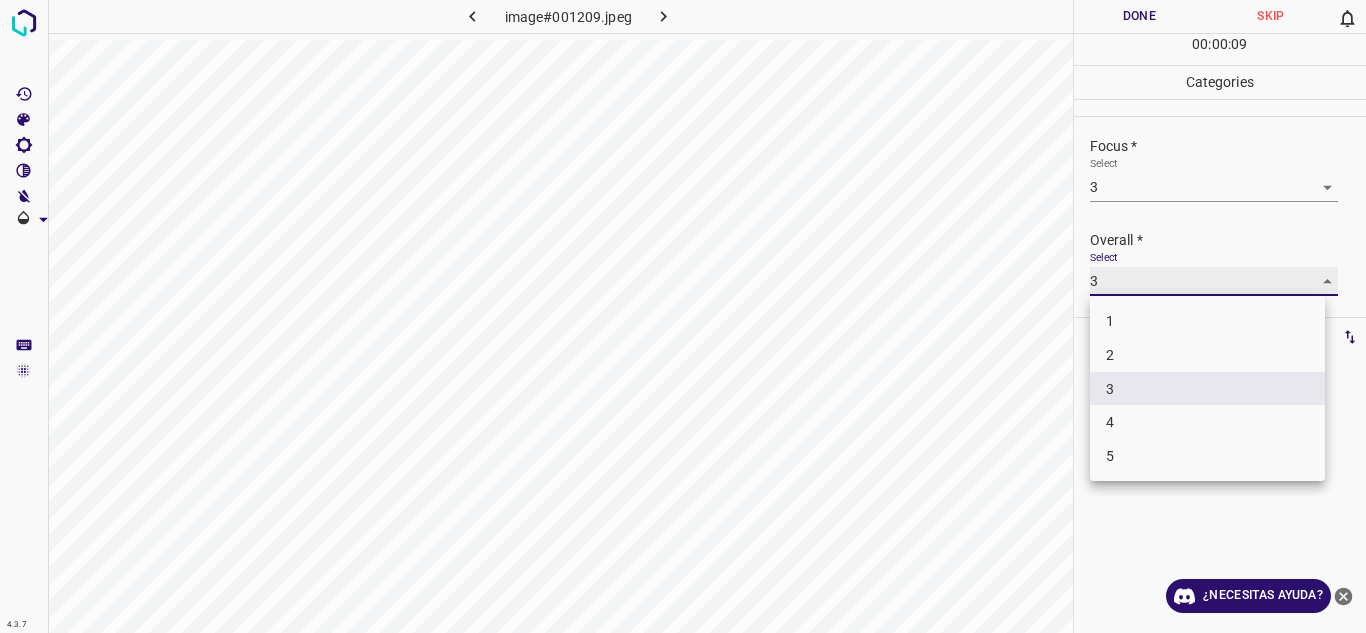 type on "4" 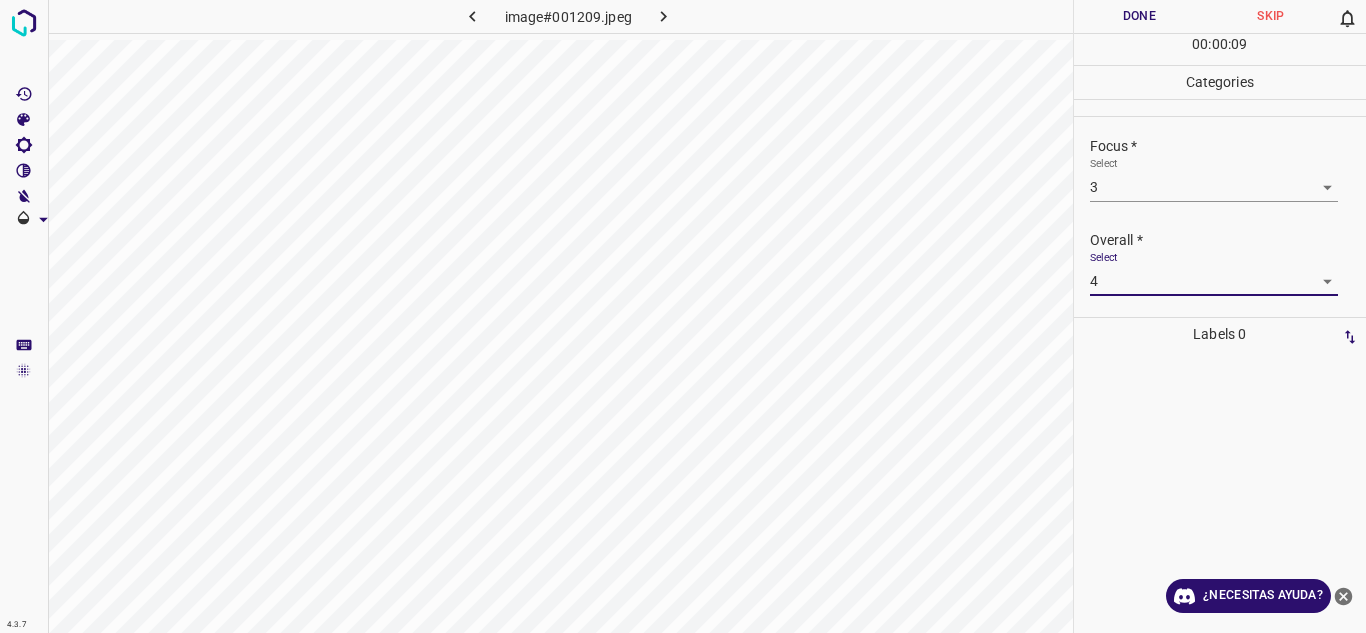 click on "Done" at bounding box center [1140, 16] 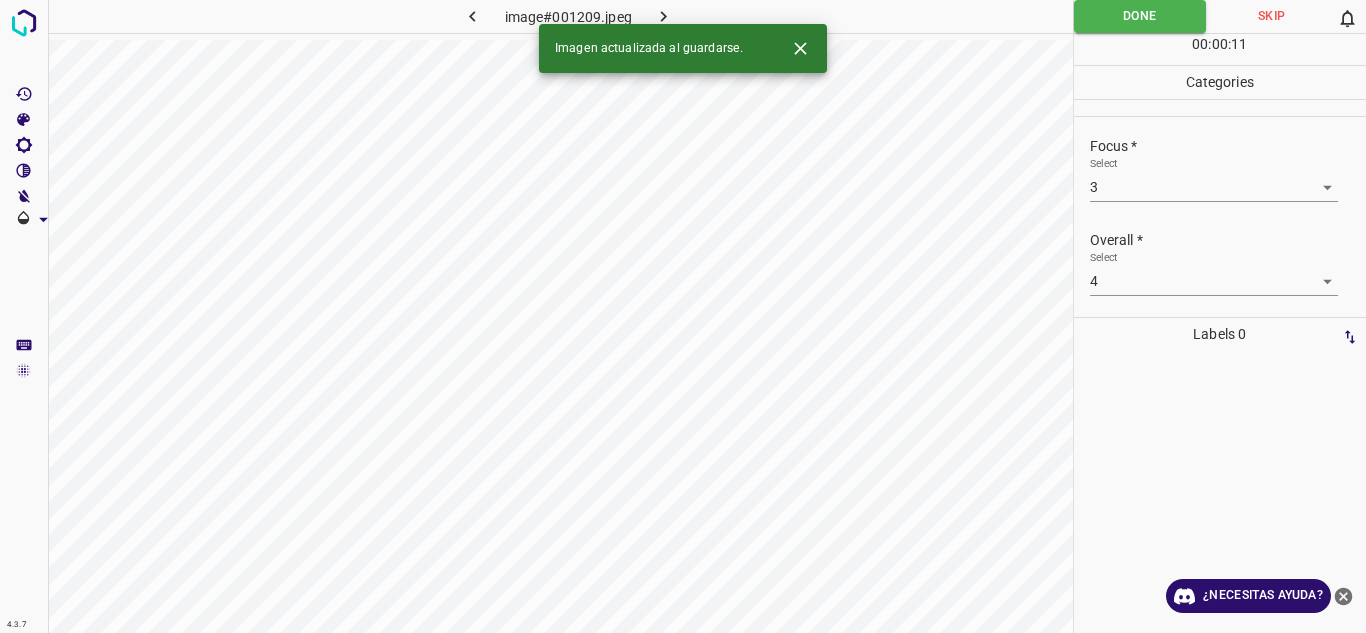 click at bounding box center (664, 16) 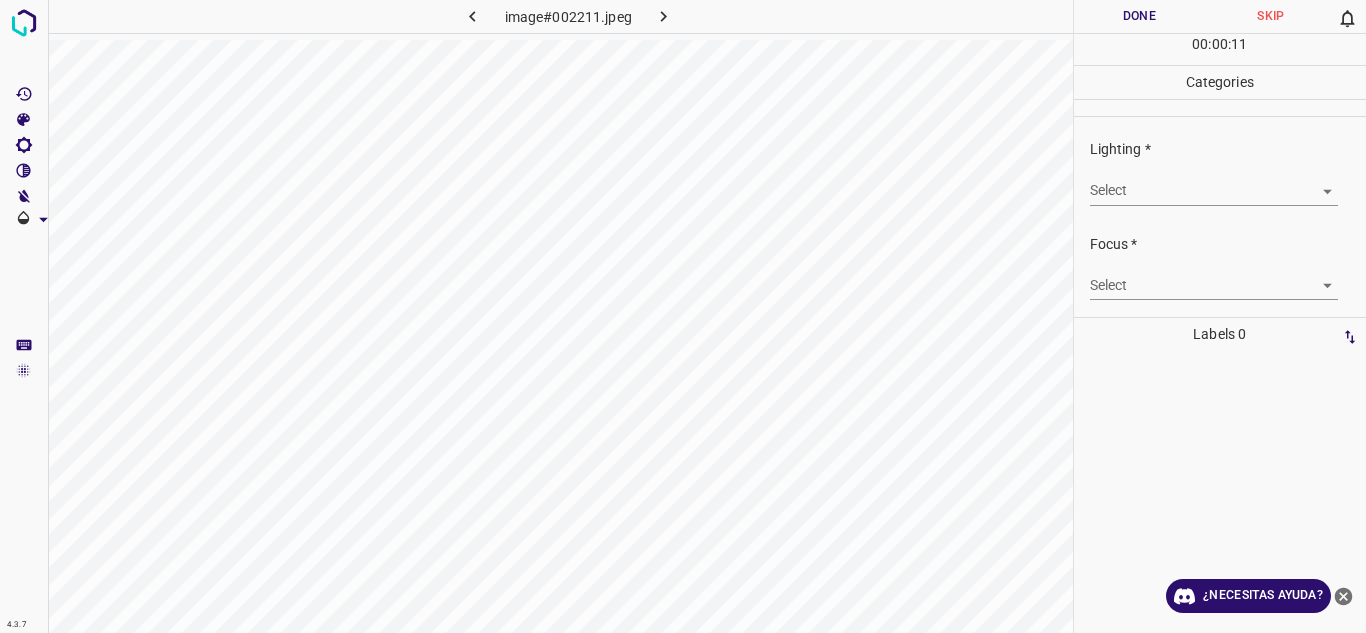 click on "4.3.7 image#002211.jpeg Done Skip 0 00   : 00   : 11   Categories Lighting *  Select ​ Focus *  Select ​ Overall *  Select ​ Labels   0 Categories 1 Lighting 2 Focus 3 Overall Tools Space Change between modes (Draw & Edit) I Auto labeling R Restore zoom M Zoom in N Zoom out Delete Delete selecte label Filters Z Restore filters X Saturation filter C Brightness filter V Contrast filter B Gray scale filter General O Download ¿Necesitas ayuda? Texto original Valora esta traducción Tu opinión servirá para ayudar a mejorar el Traductor de Google - Texto - Esconder - Borrar" at bounding box center (683, 316) 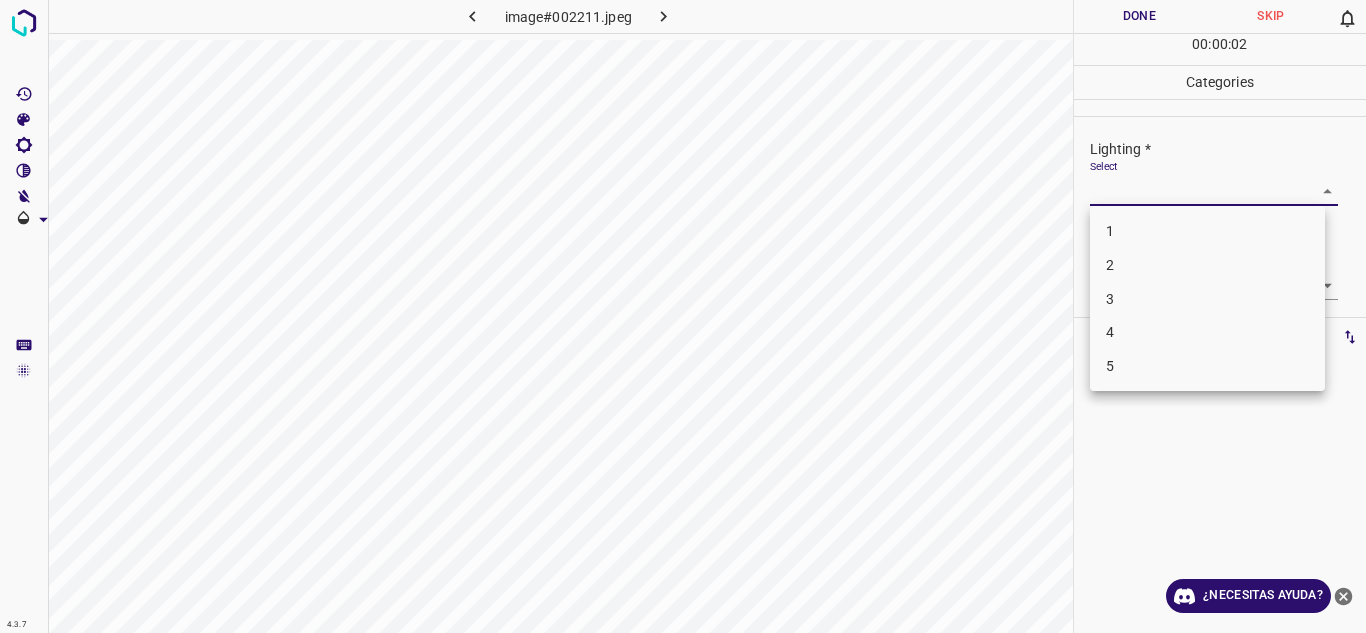 click on "3" at bounding box center (1207, 299) 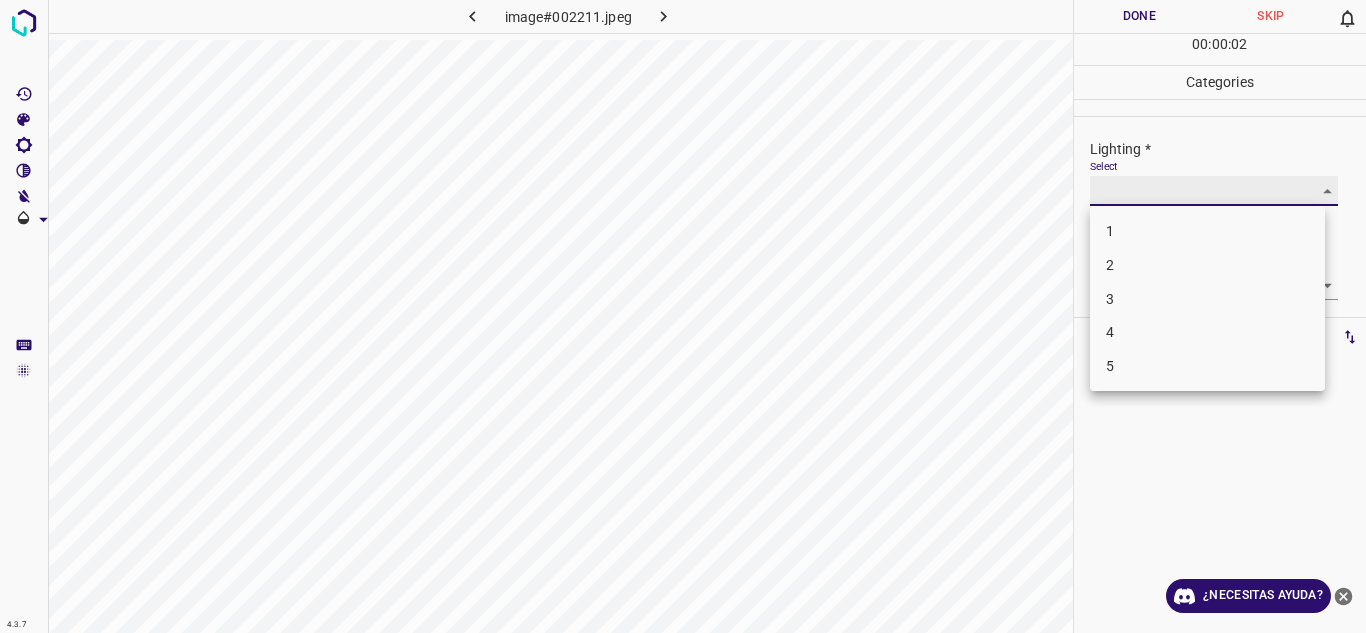 type on "3" 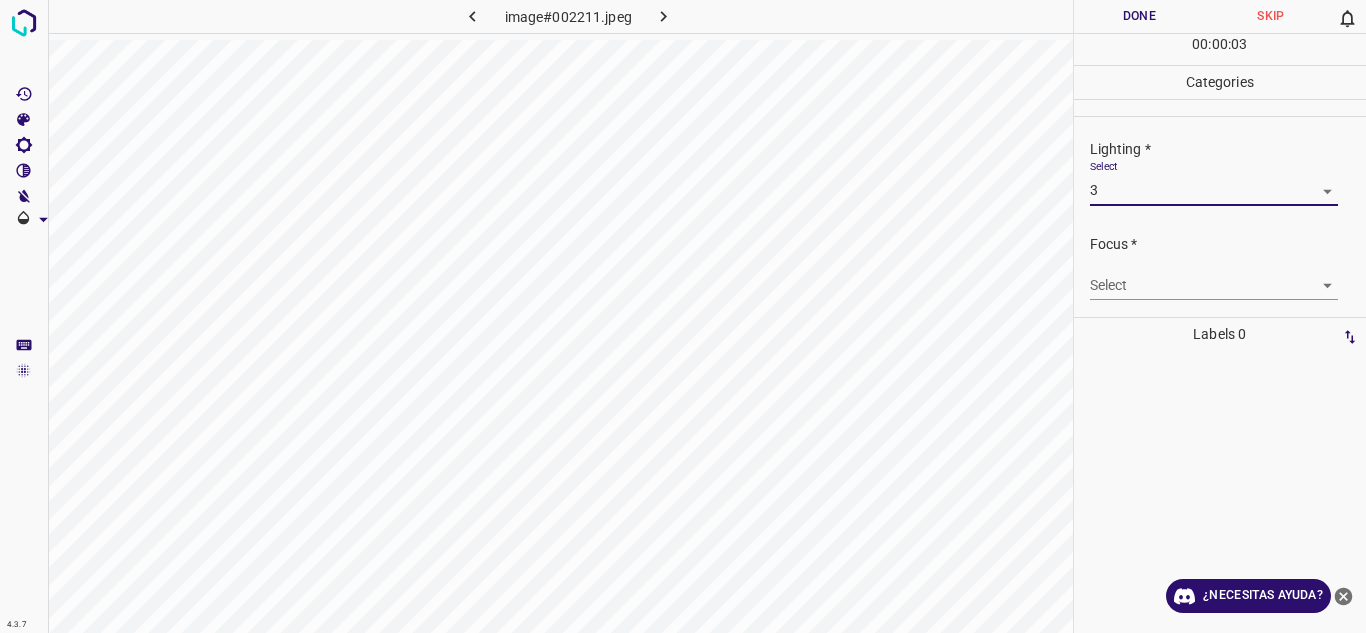 click on "4.3.7 image#002211.jpeg Done Skip 0 00   : 00   : 03   Categories Lighting *  Select 3 3 Focus *  Select ​ Overall *  Select ​ Labels   0 Categories 1 Lighting 2 Focus 3 Overall Tools Space Change between modes (Draw & Edit) I Auto labeling R Restore zoom M Zoom in N Zoom out Delete Delete selecte label Filters Z Restore filters X Saturation filter C Brightness filter V Contrast filter B Gray scale filter General O Download ¿Necesitas ayuda? Texto original Valora esta traducción Tu opinión servirá para ayudar a mejorar el Traductor de Google - Texto - Esconder - Borrar 1 2 3 4 5" at bounding box center [683, 316] 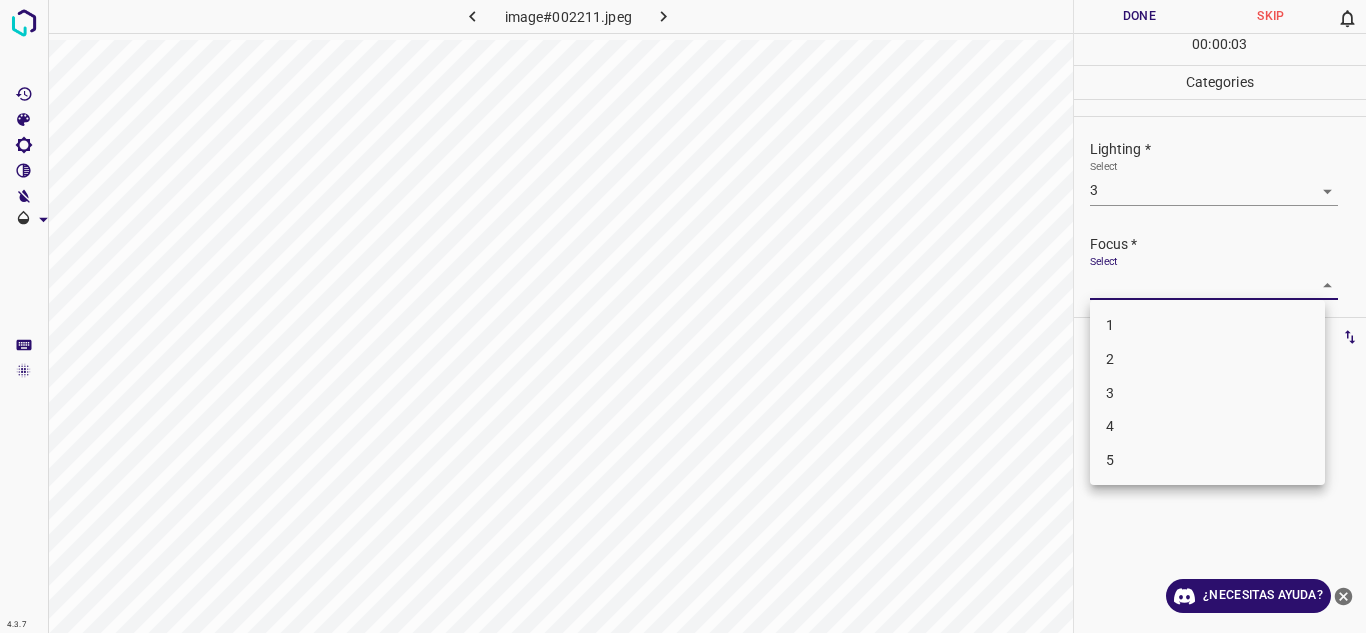 click on "3" at bounding box center [1207, 393] 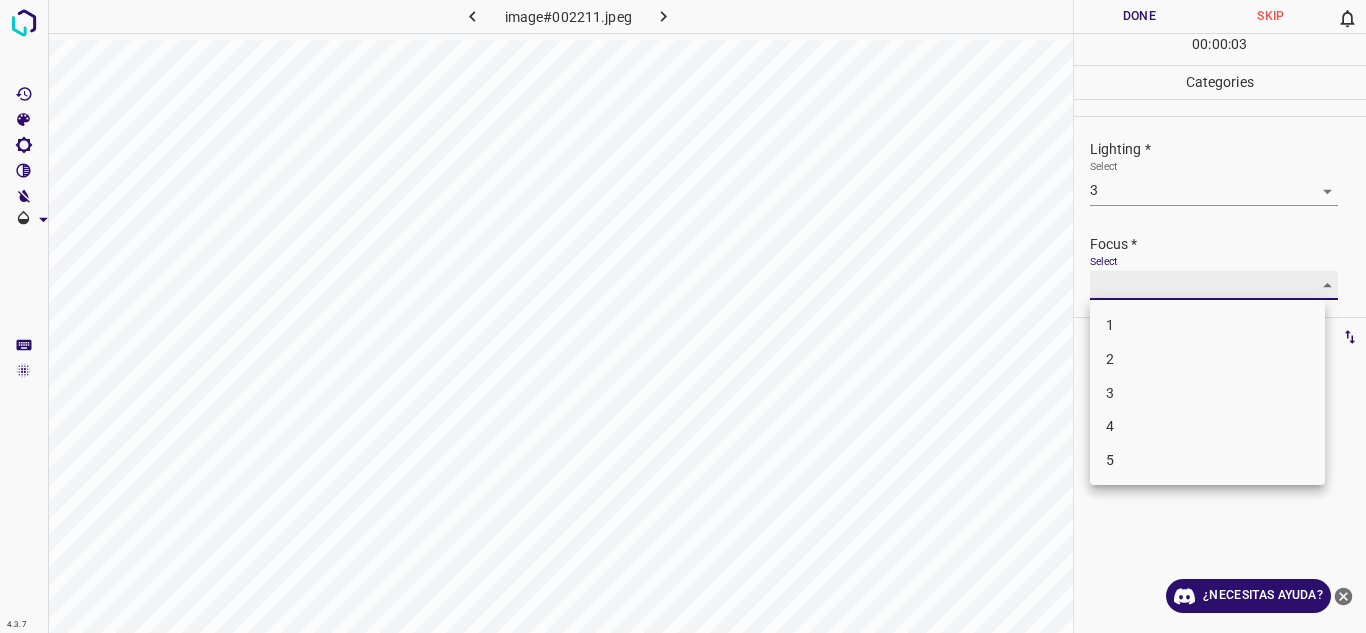 type on "3" 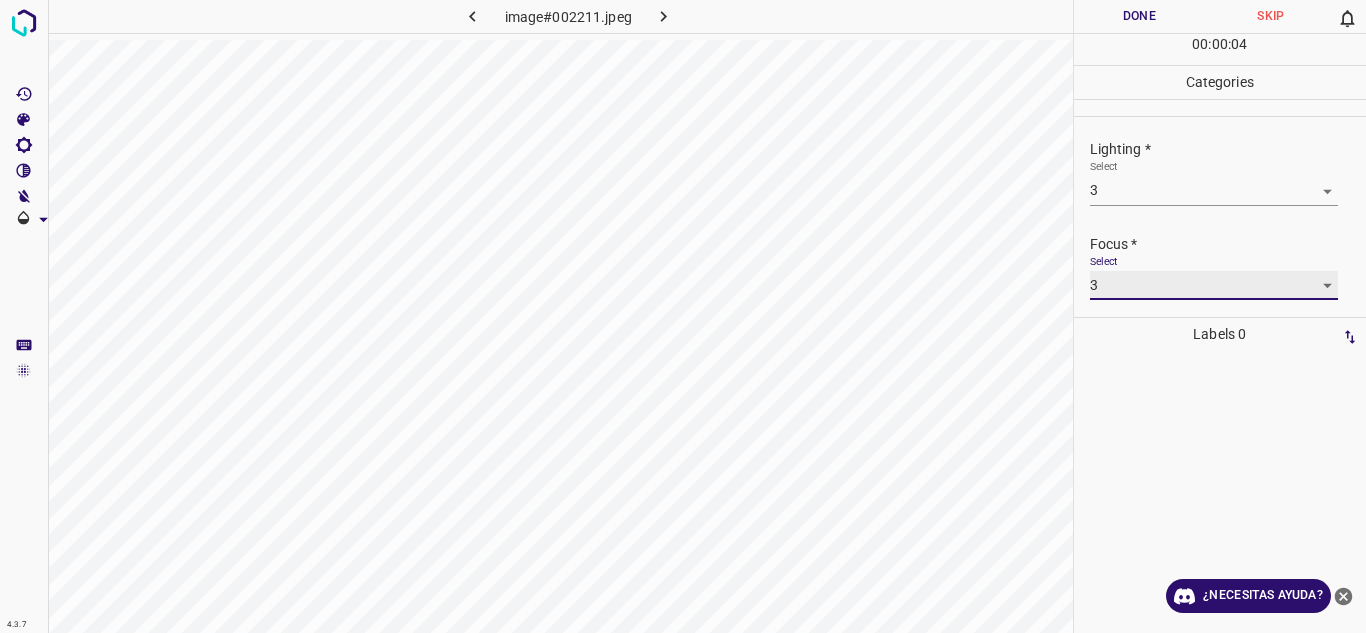 scroll, scrollTop: 98, scrollLeft: 0, axis: vertical 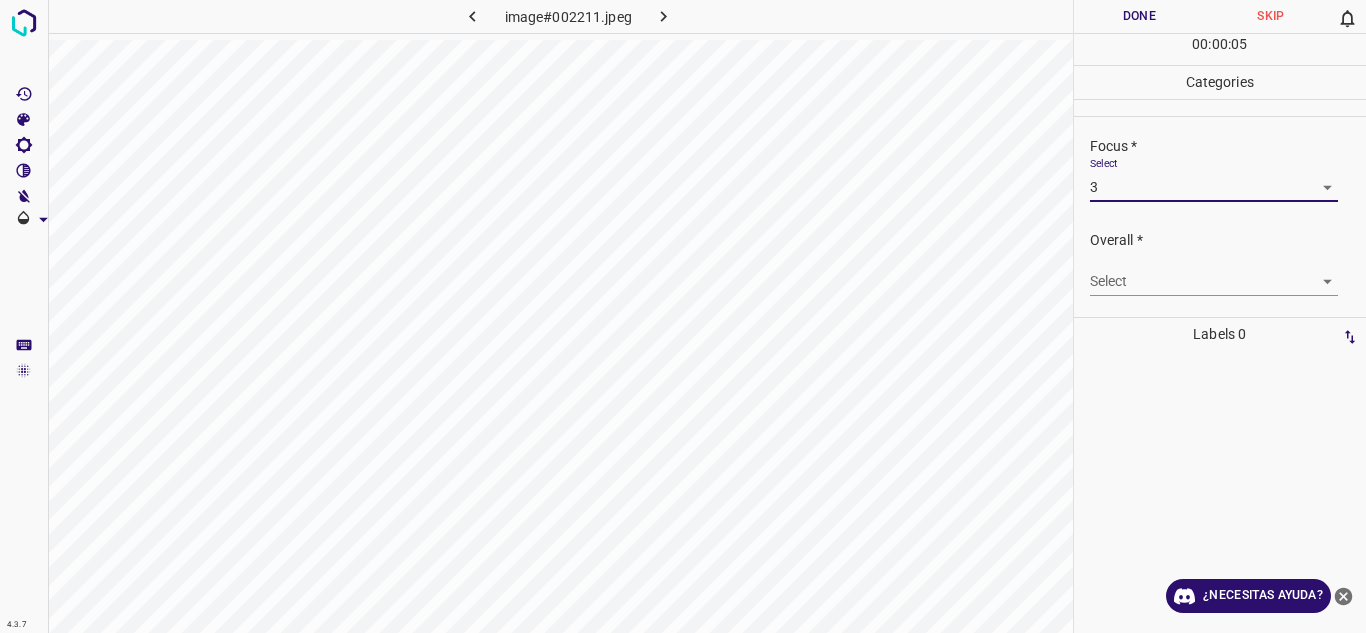 click on "4.3.7 image#002211.jpeg Done Skip 0 00   : 00   : 05   Categories Lighting *  Select 3 3 Focus *  Select 3 3 Overall *  Select ​ Labels   0 Categories 1 Lighting 2 Focus 3 Overall Tools Space Change between modes (Draw & Edit) I Auto labeling R Restore zoom M Zoom in N Zoom out Delete Delete selecte label Filters Z Restore filters X Saturation filter C Brightness filter V Contrast filter B Gray scale filter General O Download ¿Necesitas ayuda? Texto original Valora esta traducción Tu opinión servirá para ayudar a mejorar el Traductor de Google - Texto - Esconder - Borrar" at bounding box center [683, 316] 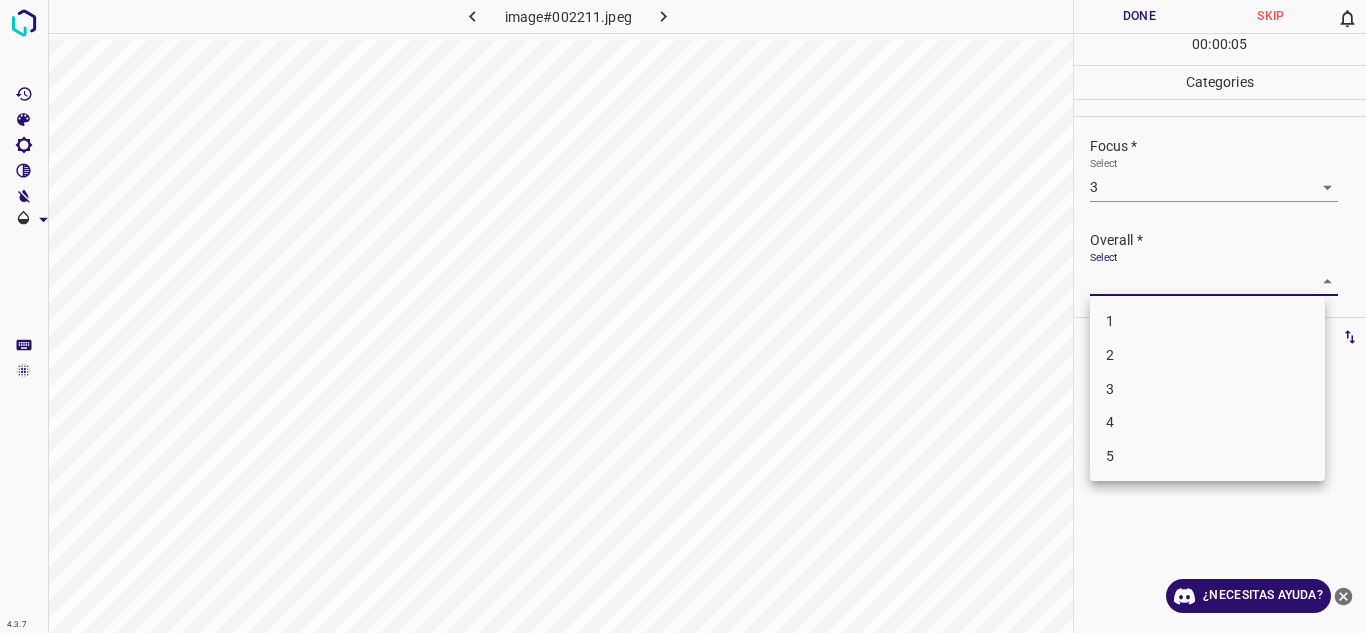 click on "3" at bounding box center [1207, 389] 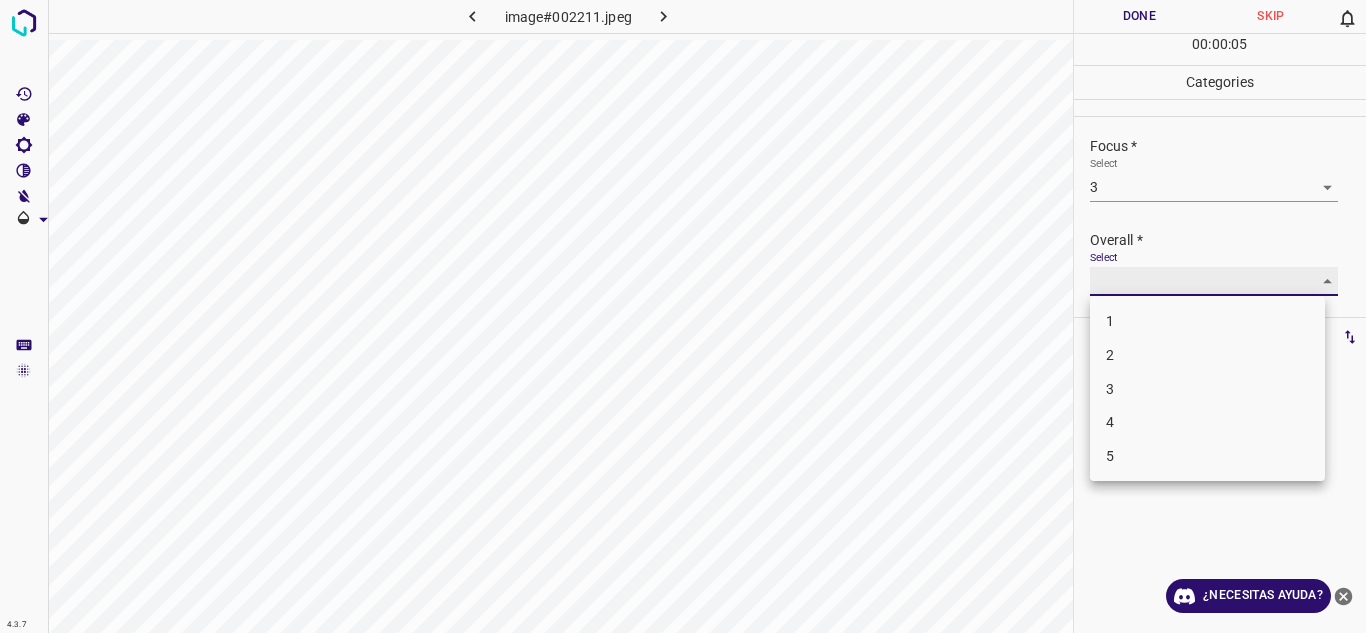 type on "3" 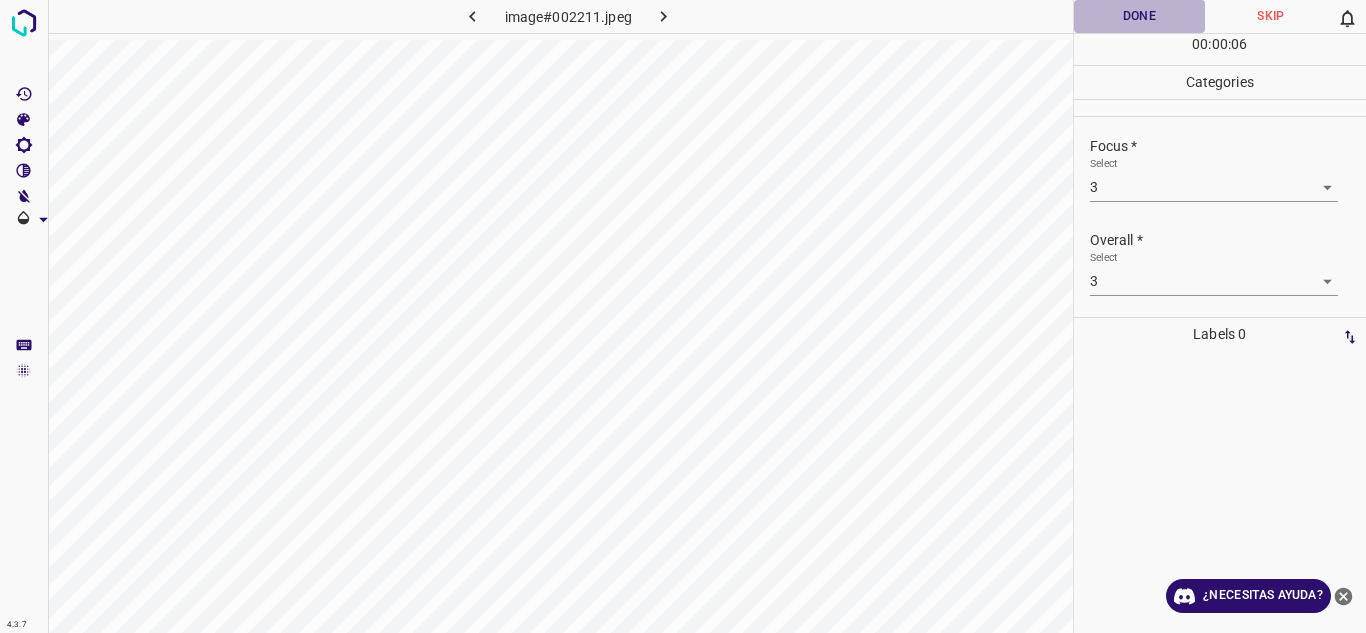click on "Done" at bounding box center [1140, 16] 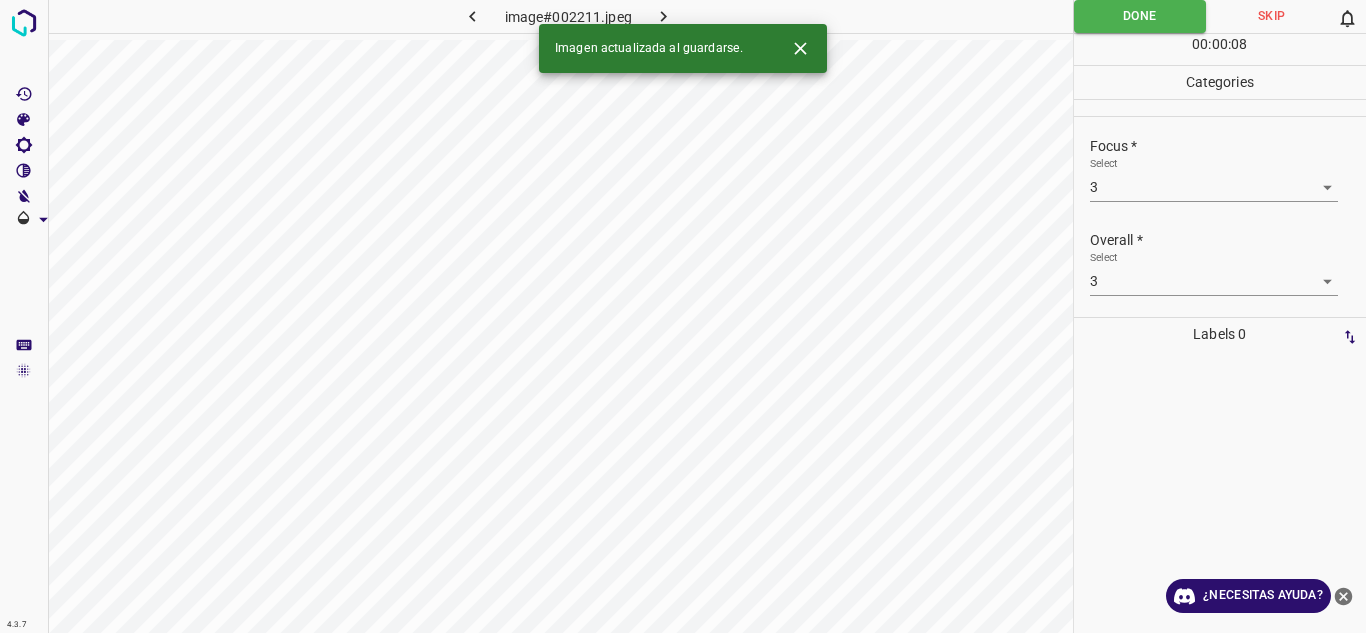 click at bounding box center (664, 16) 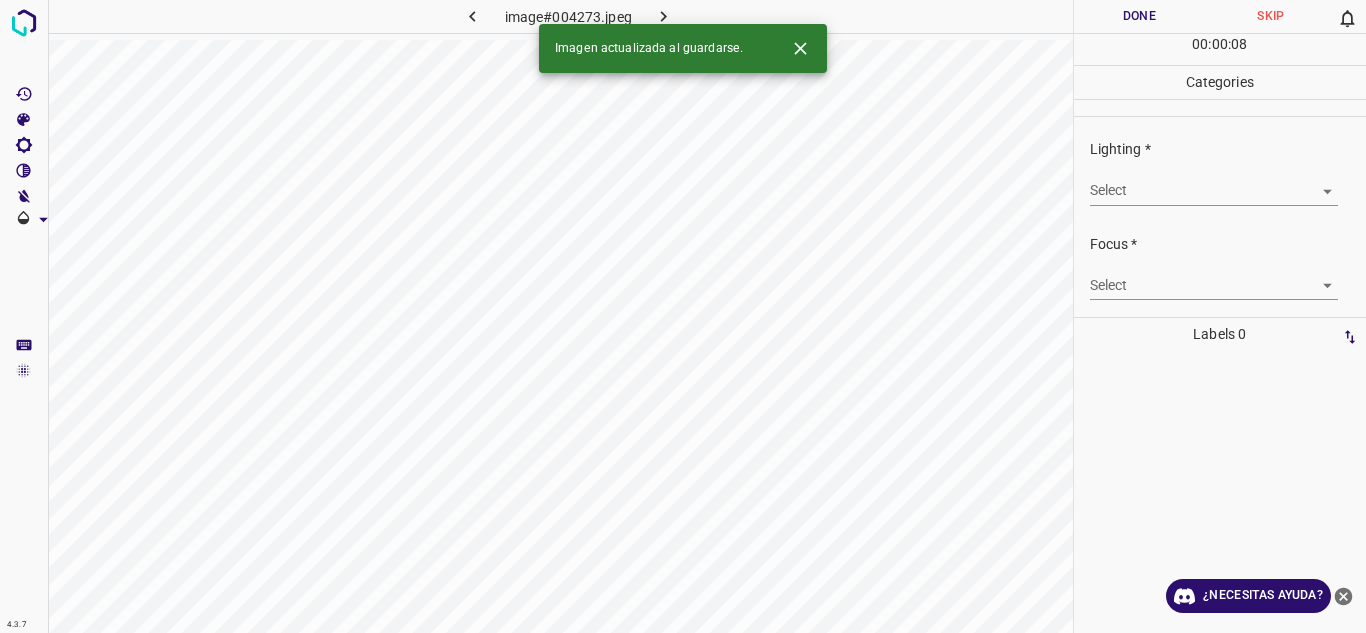 click on "4.3.7 image#004273.jpeg Done Skip 0 00   : 00   : 08   Categories Lighting *  Select ​ Focus *  Select ​ Overall *  Select ​ Labels   0 Categories 1 Lighting 2 Focus 3 Overall Tools Space Change between modes (Draw & Edit) I Auto labeling R Restore zoom M Zoom in N Zoom out Delete Delete selecte label Filters Z Restore filters X Saturation filter C Brightness filter V Contrast filter B Gray scale filter General O Download Imagen actualizada al guardarse. ¿Necesitas ayuda? Texto original Valora esta traducción Tu opinión servirá para ayudar a mejorar el Traductor de Google - Texto - Esconder - Borrar" at bounding box center [683, 316] 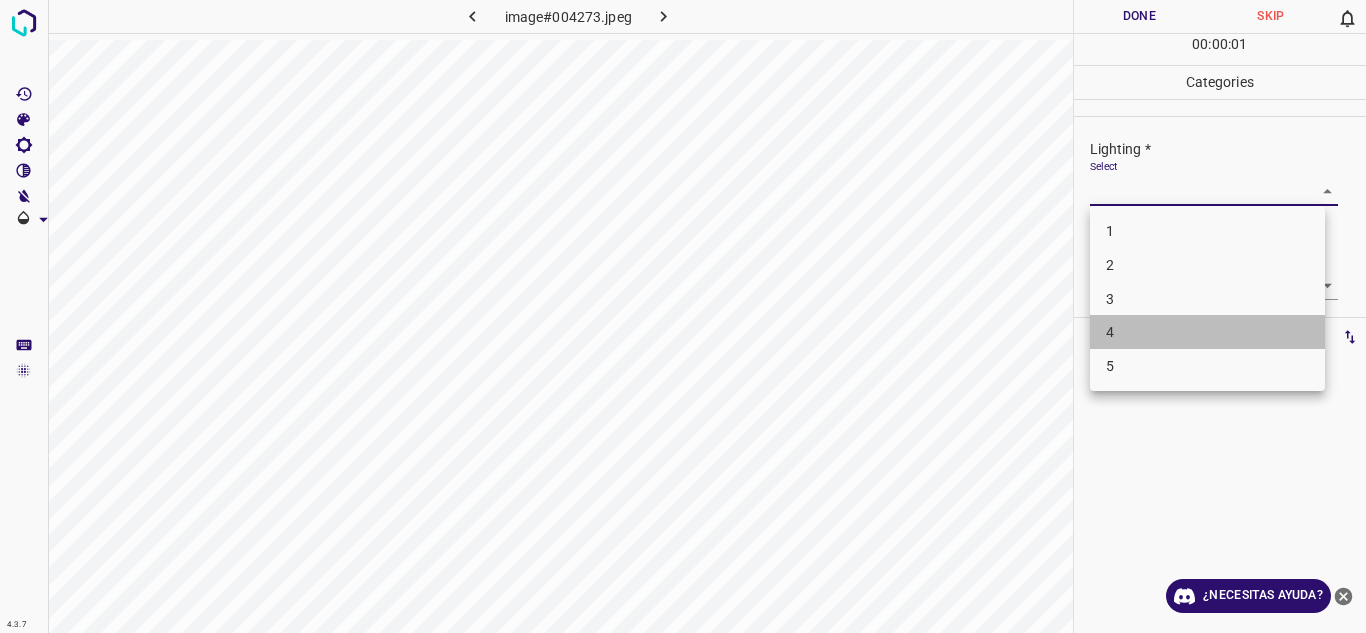 drag, startPoint x: 1108, startPoint y: 325, endPoint x: 1327, endPoint y: 311, distance: 219.44704 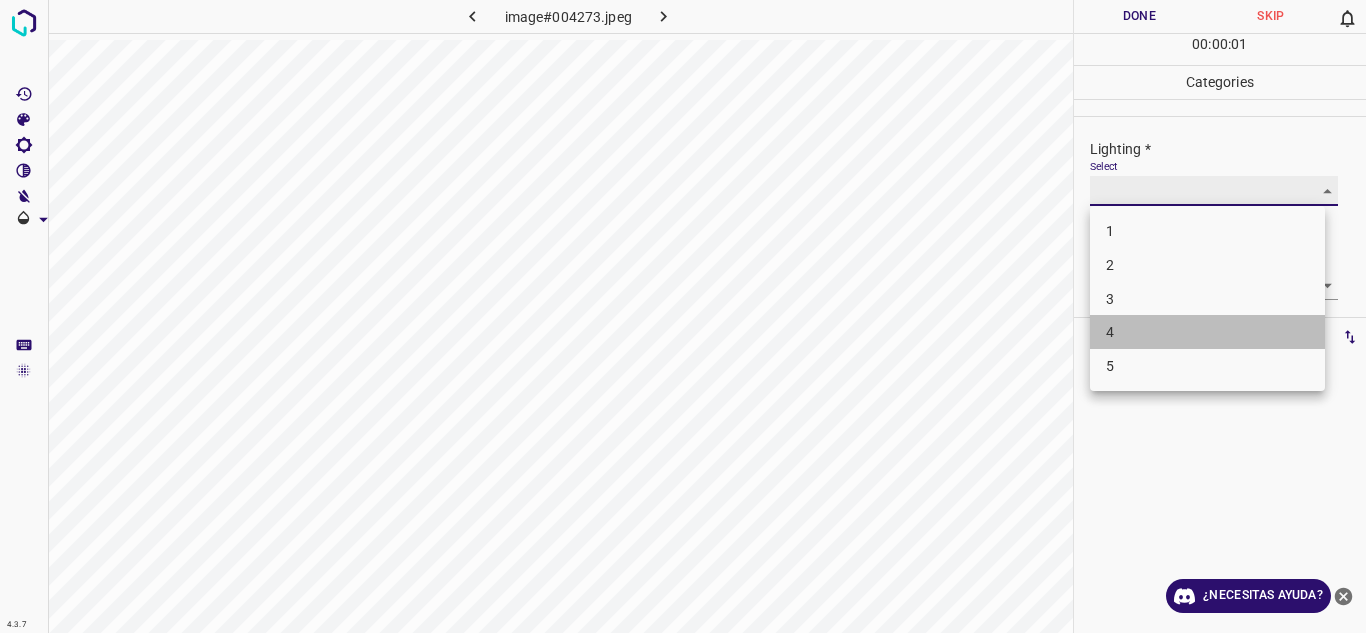 type on "4" 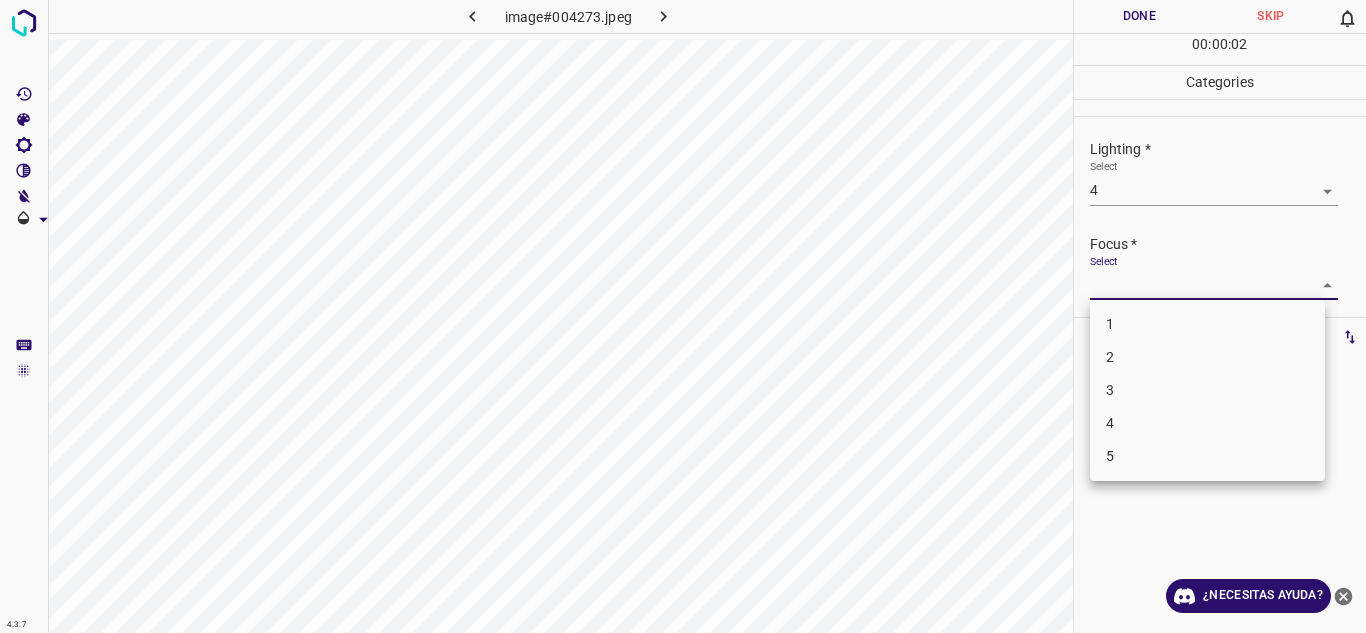 click on "4.3.7 image#004273.jpeg Done Skip 0 00   : 00   : 02   Categories Lighting *  Select 4 4 Focus *  Select ​ Overall *  Select ​ Labels   0 Categories 1 Lighting 2 Focus 3 Overall Tools Space Change between modes (Draw & Edit) I Auto labeling R Restore zoom M Zoom in N Zoom out Delete Delete selecte label Filters Z Restore filters X Saturation filter C Brightness filter V Contrast filter B Gray scale filter General O Download ¿Necesitas ayuda? Texto original Valora esta traducción Tu opinión servirá para ayudar a mejorar el Traductor de Google - Texto - Esconder - Borrar 1 2 3 4 5" at bounding box center [683, 316] 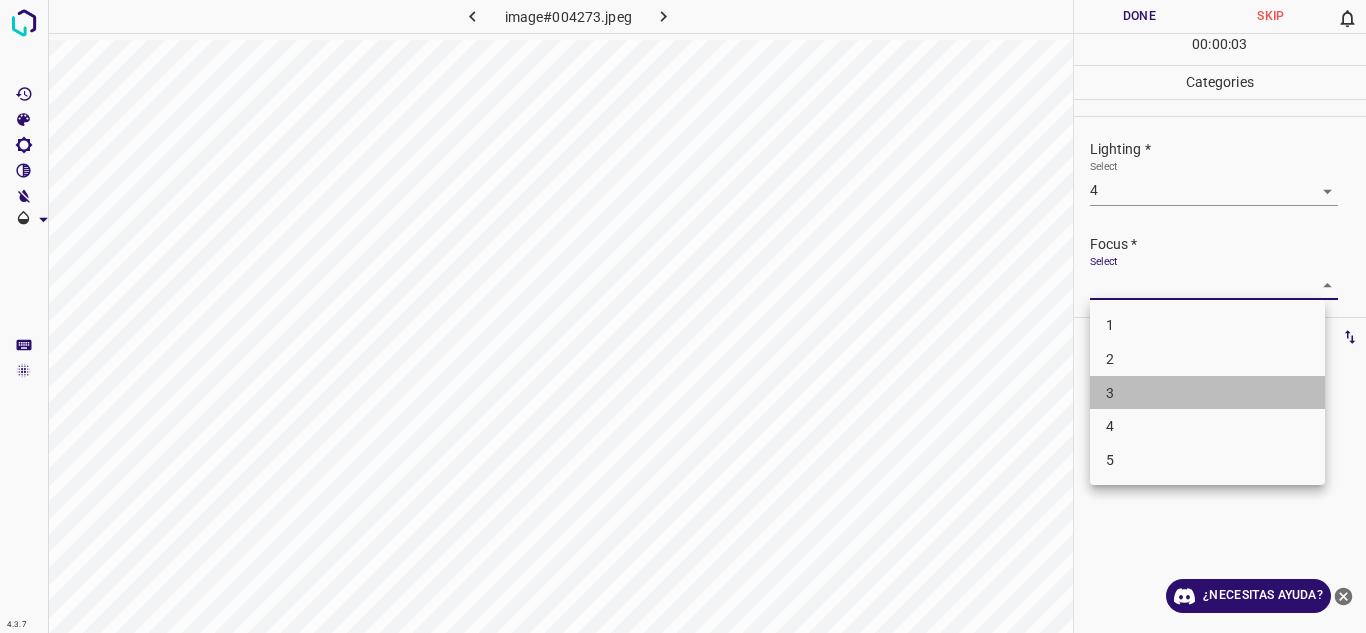 click on "3" at bounding box center [1207, 393] 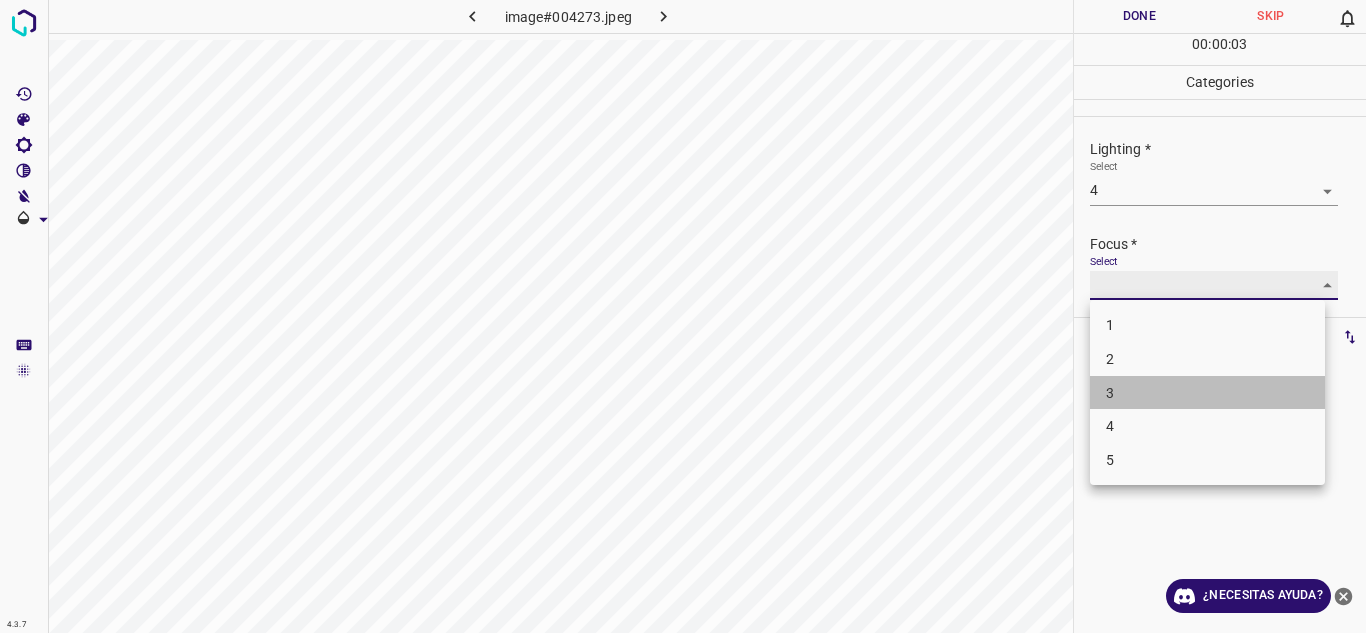 type on "3" 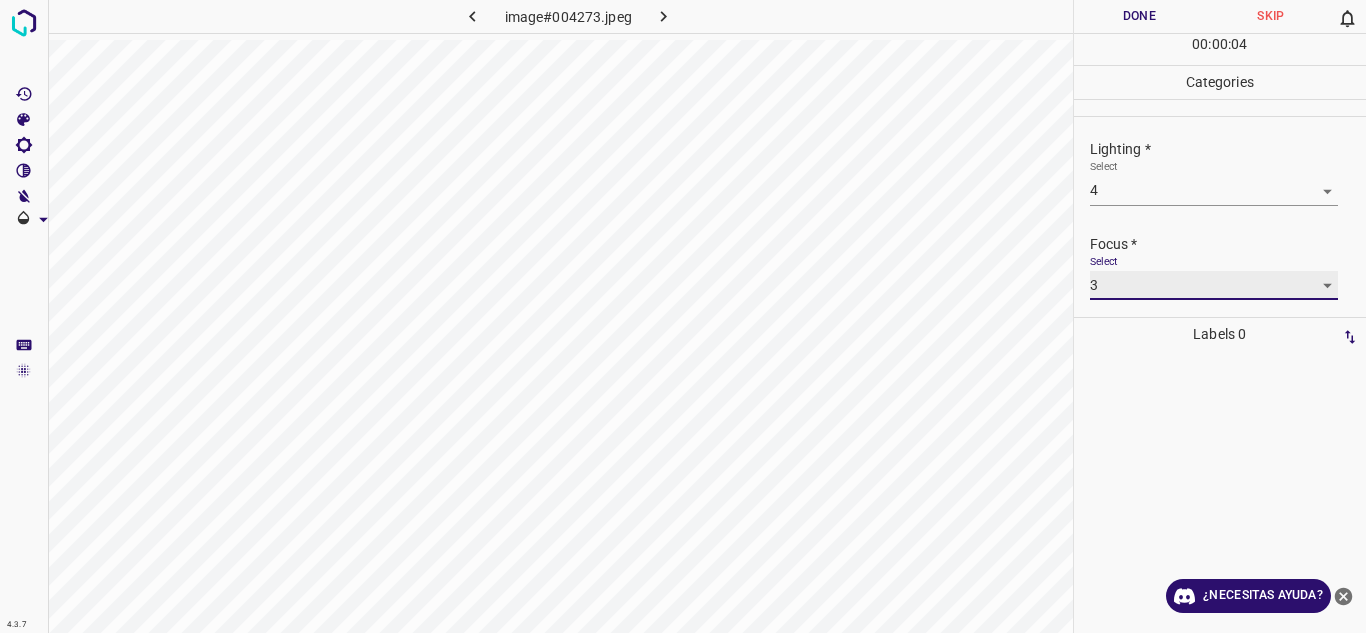 scroll, scrollTop: 98, scrollLeft: 0, axis: vertical 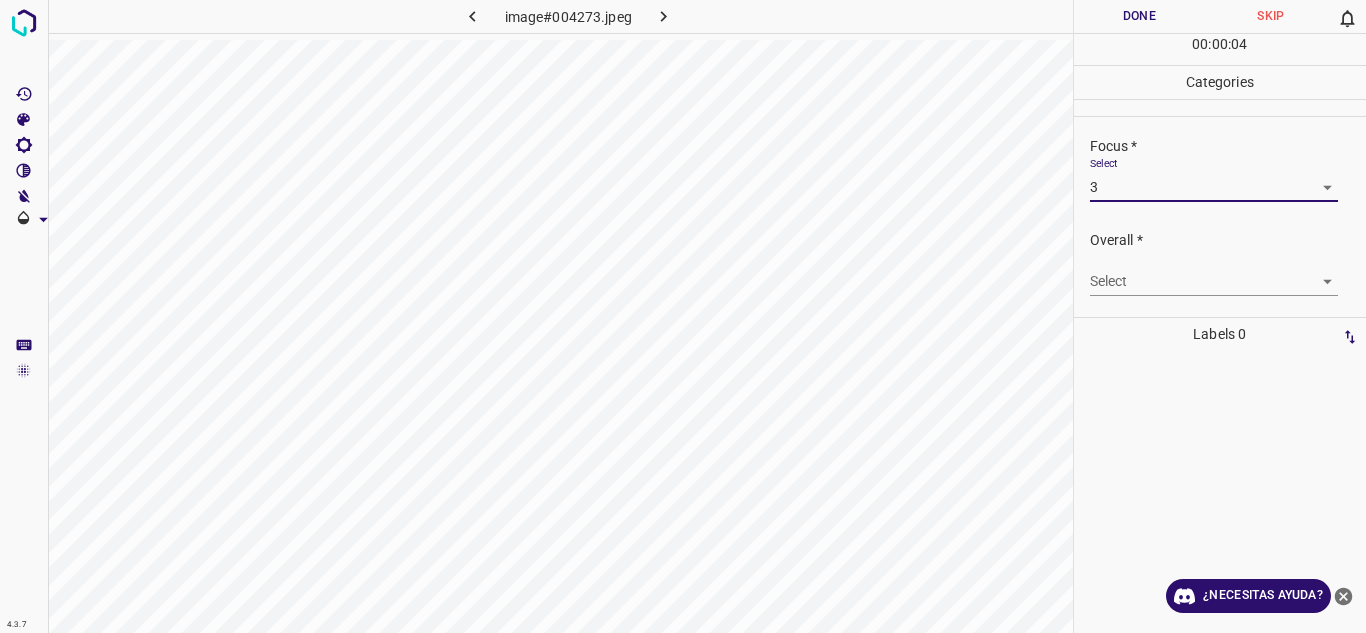 click on "4.3.7 image#004273.jpeg Done Skip 0 00   : 00   : 04   Categories Lighting *  Select 4 4 Focus *  Select 3 3 Overall *  Select ​ Labels   0 Categories 1 Lighting 2 Focus 3 Overall Tools Space Change between modes (Draw & Edit) I Auto labeling R Restore zoom M Zoom in N Zoom out Delete Delete selecte label Filters Z Restore filters X Saturation filter C Brightness filter V Contrast filter B Gray scale filter General O Download ¿Necesitas ayuda? Texto original Valora esta traducción Tu opinión servirá para ayudar a mejorar el Traductor de Google - Texto - Esconder - Borrar" at bounding box center [683, 316] 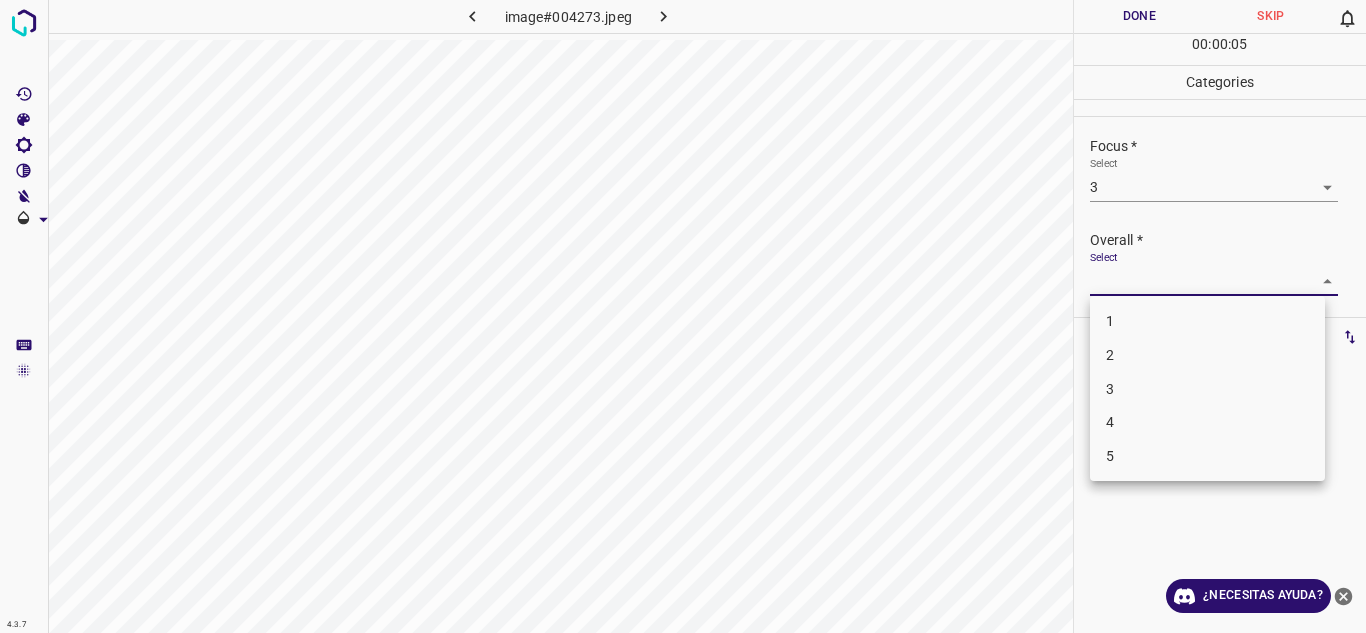 click on "3" at bounding box center [1207, 389] 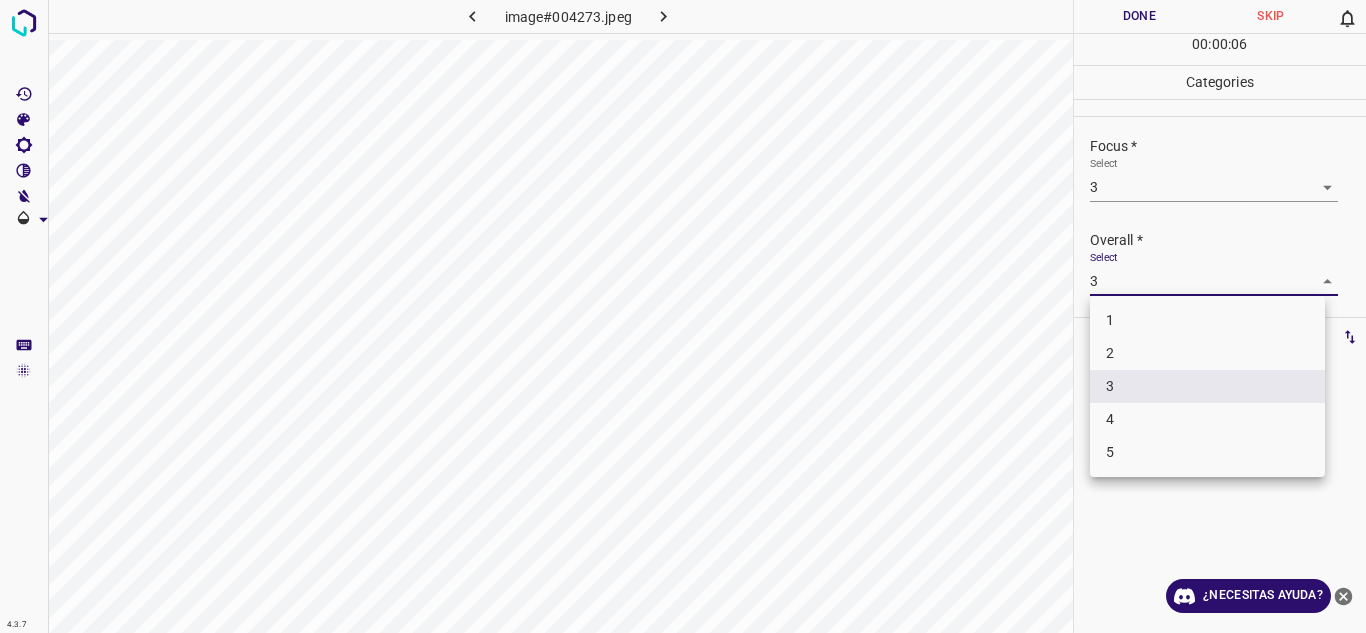 click on "4.3.7 image#004273.jpeg Done Skip 0 00   : 00   : 06   Categories Lighting *  Select 4 4 Focus *  Select 3 3 Overall *  Select 3 3 Labels   0 Categories 1 Lighting 2 Focus 3 Overall Tools Space Change between modes (Draw & Edit) I Auto labeling R Restore zoom M Zoom in N Zoom out Delete Delete selecte label Filters Z Restore filters X Saturation filter C Brightness filter V Contrast filter B Gray scale filter General O Download ¿Necesitas ayuda? Texto original Valora esta traducción Tu opinión servirá para ayudar a mejorar el Traductor de Google - Texto - Esconder - Borrar 1 2 3 4 5" at bounding box center (683, 316) 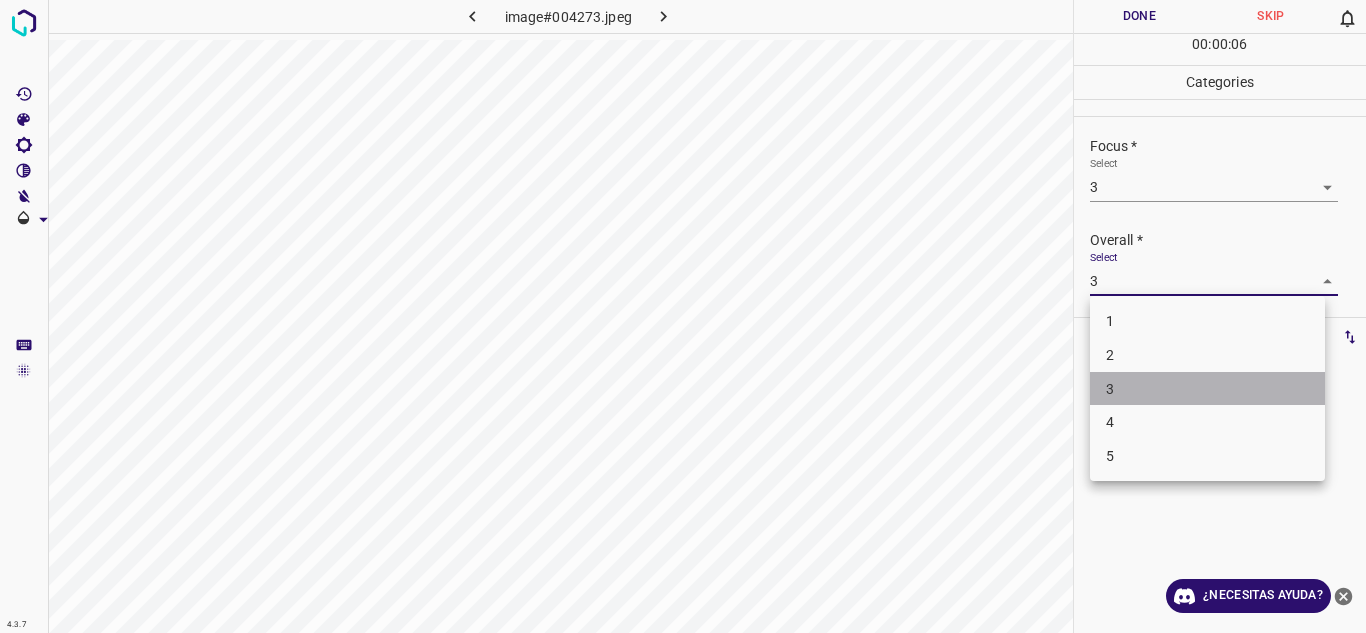 click on "3" at bounding box center (1207, 389) 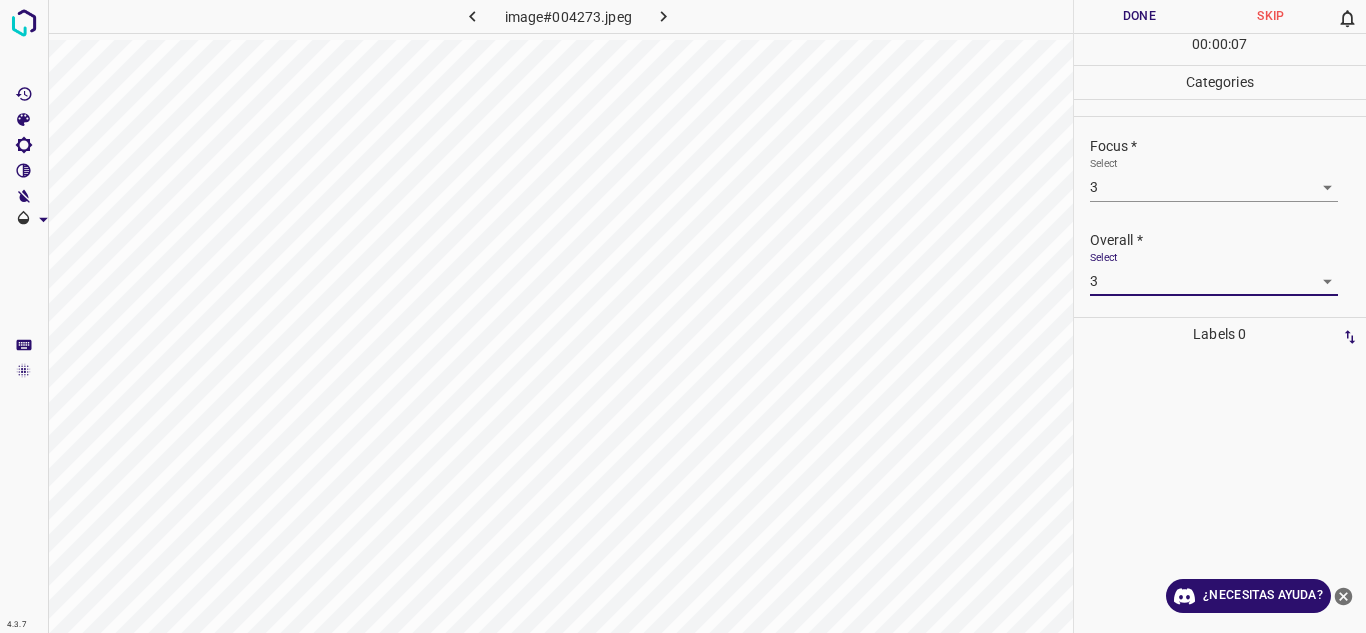click on "4.3.7 image#004273.jpeg Done Skip 0 00   : 00   : 07   Categories Lighting *  Select 4 4 Focus *  Select 3 3 Overall *  Select 3 3 Labels   0 Categories 1 Lighting 2 Focus 3 Overall Tools Space Change between modes (Draw & Edit) I Auto labeling R Restore zoom M Zoom in N Zoom out Delete Delete selecte label Filters Z Restore filters X Saturation filter C Brightness filter V Contrast filter B Gray scale filter General O Download ¿Necesitas ayuda? Texto original Valora esta traducción Tu opinión servirá para ayudar a mejorar el Traductor de Google - Texto - Esconder - Borrar" at bounding box center (683, 316) 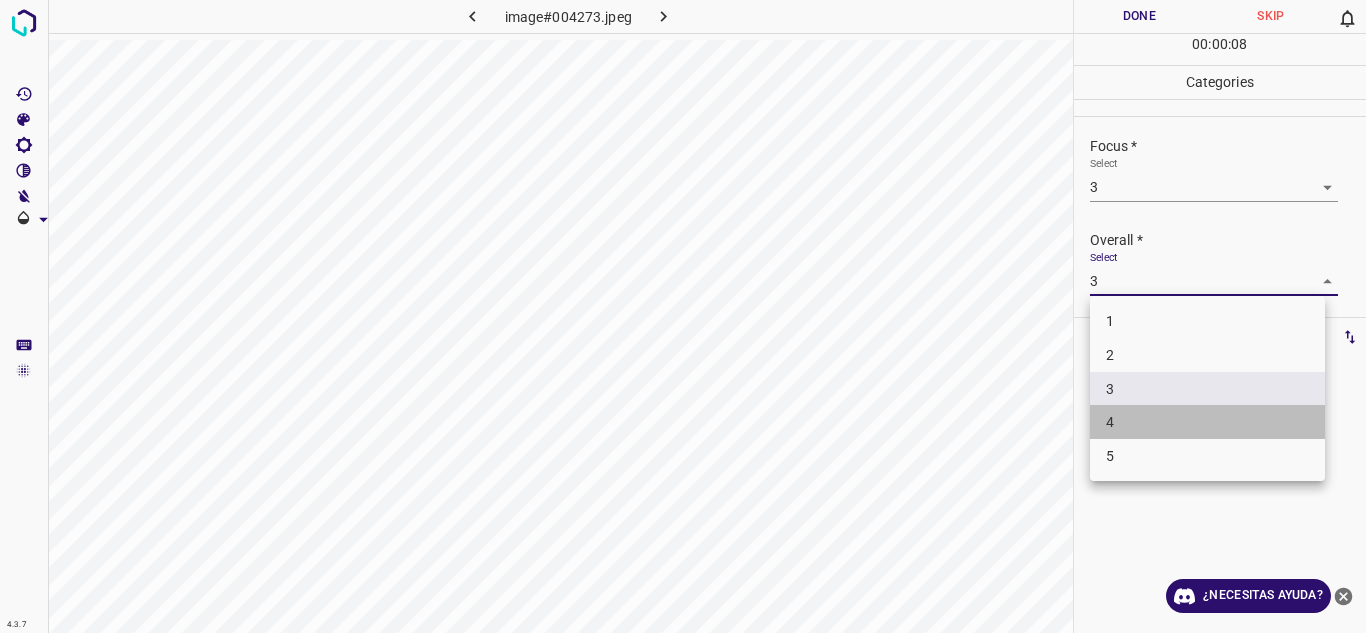 click on "4" at bounding box center (1207, 422) 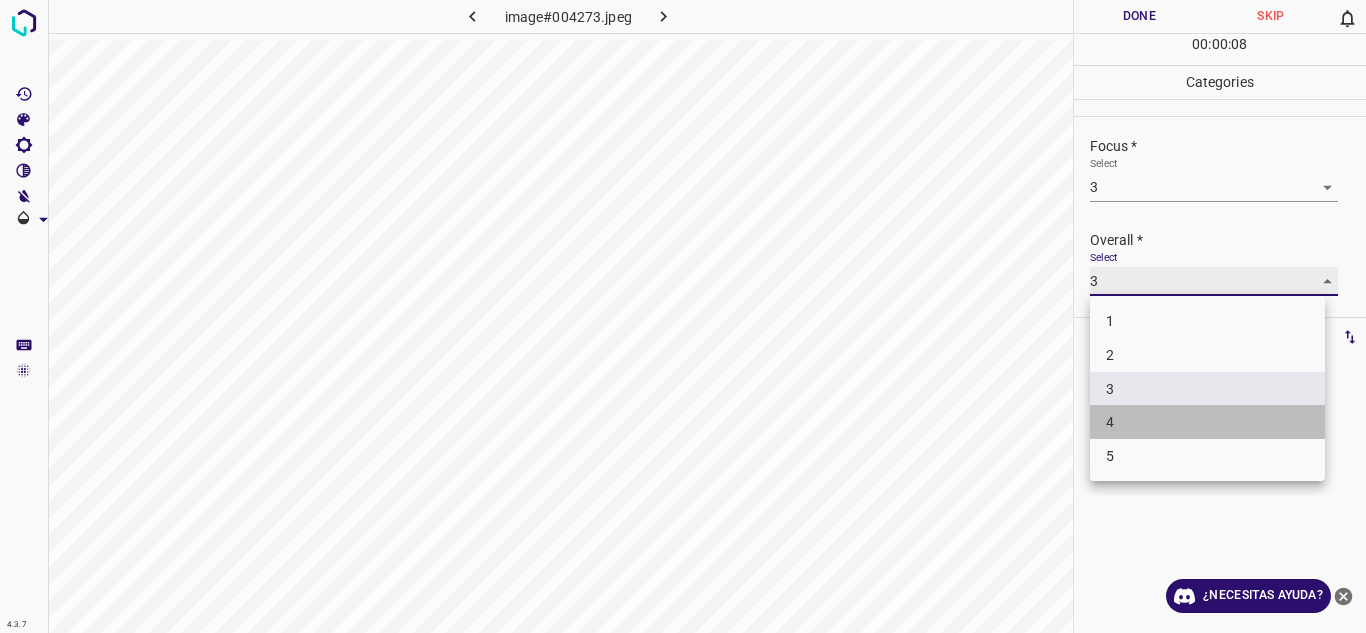 type on "4" 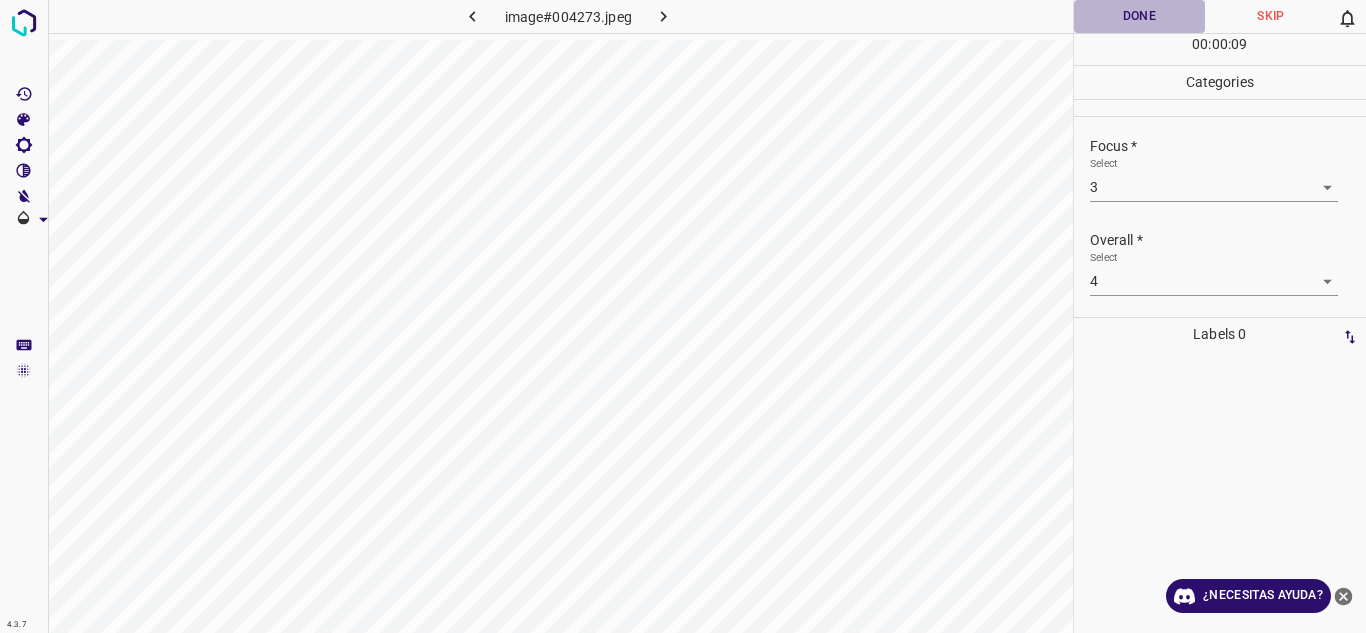 click on "Done" at bounding box center [1140, 16] 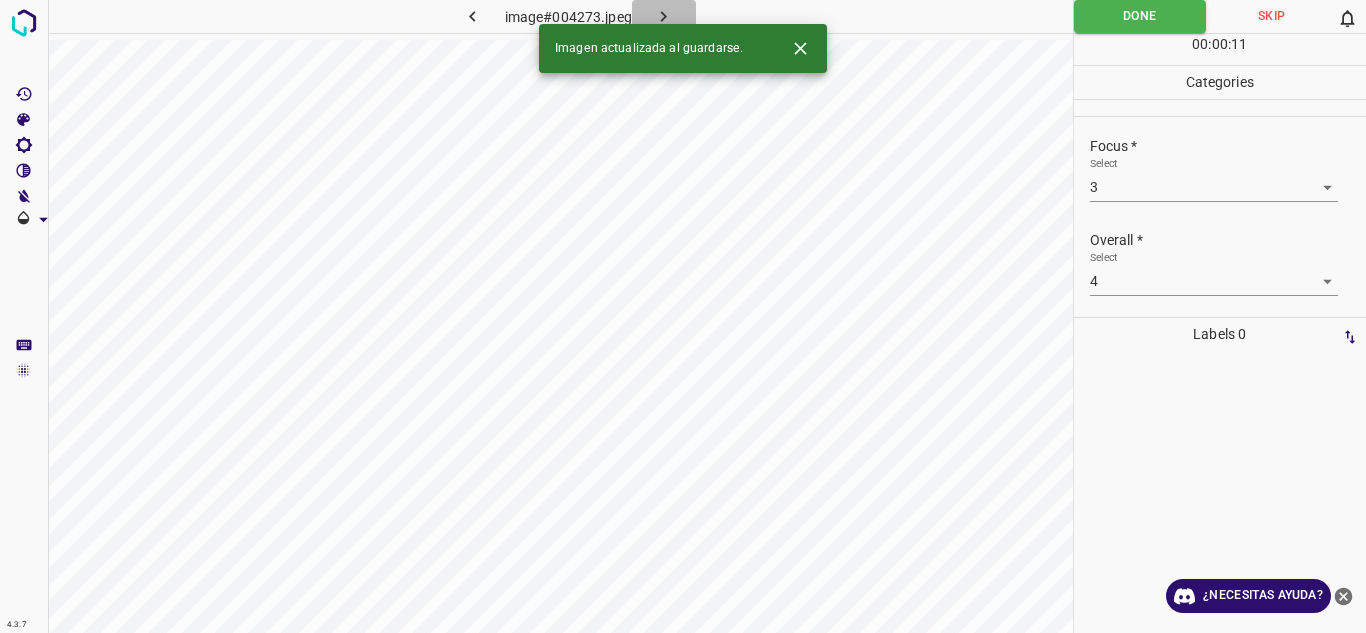 click 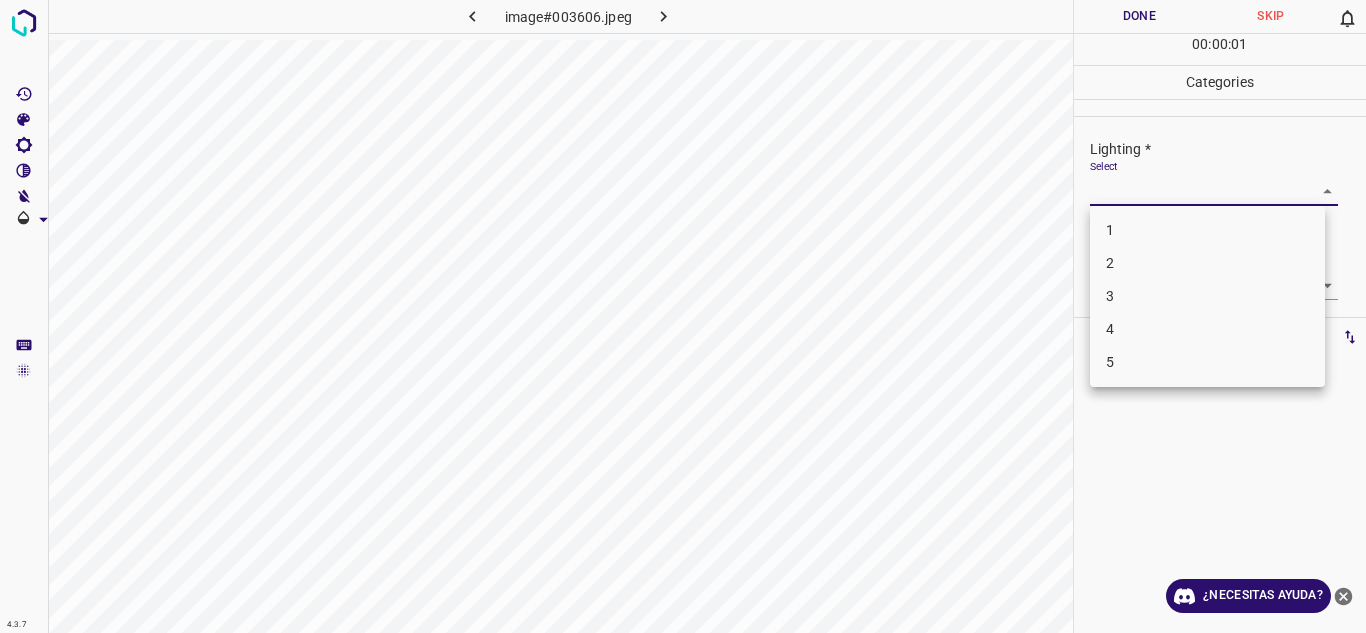 click on "4.3.7 image#003606.jpeg Done Skip 0 00   : 00   : 01   Categories Lighting *  Select ​ Focus *  Select ​ Overall *  Select ​ Labels   0 Categories 1 Lighting 2 Focus 3 Overall Tools Space Change between modes (Draw & Edit) I Auto labeling R Restore zoom M Zoom in N Zoom out Delete Delete selecte label Filters Z Restore filters X Saturation filter C Brightness filter V Contrast filter B Gray scale filter General O Download ¿Necesitas ayuda? Texto original Valora esta traducción Tu opinión servirá para ayudar a mejorar el Traductor de Google - Texto - Esconder - Borrar 1 2 3 4 5" at bounding box center (683, 316) 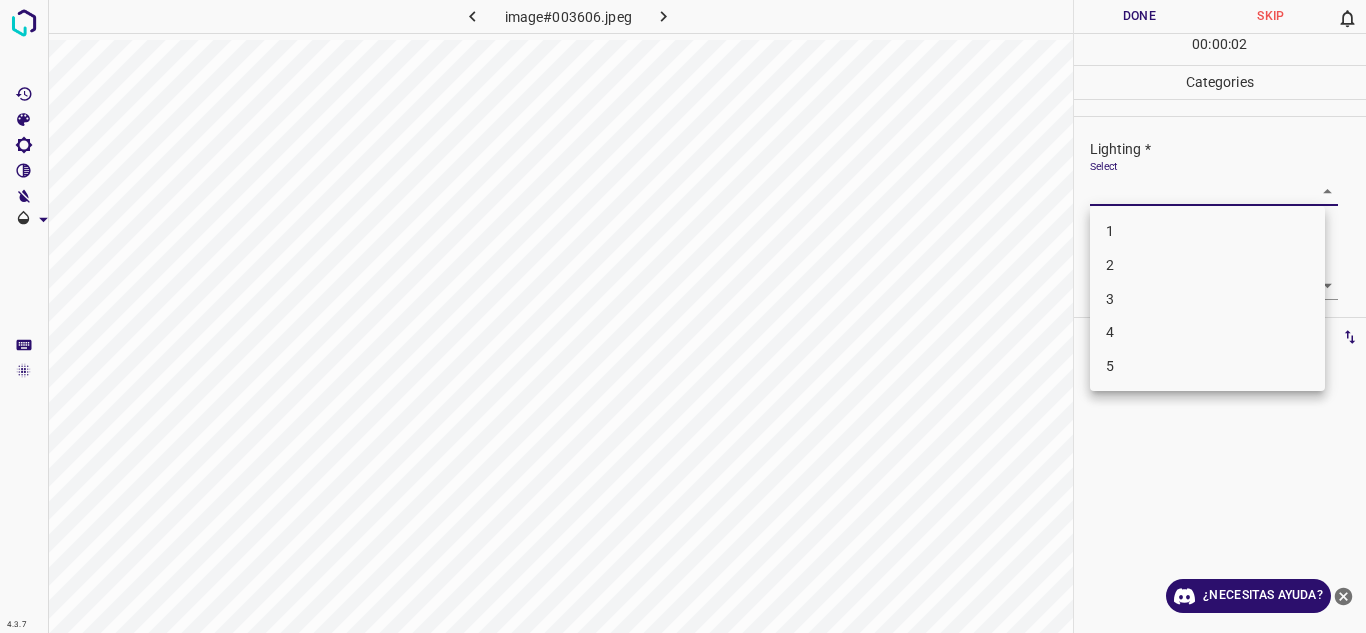click on "4" at bounding box center (1207, 332) 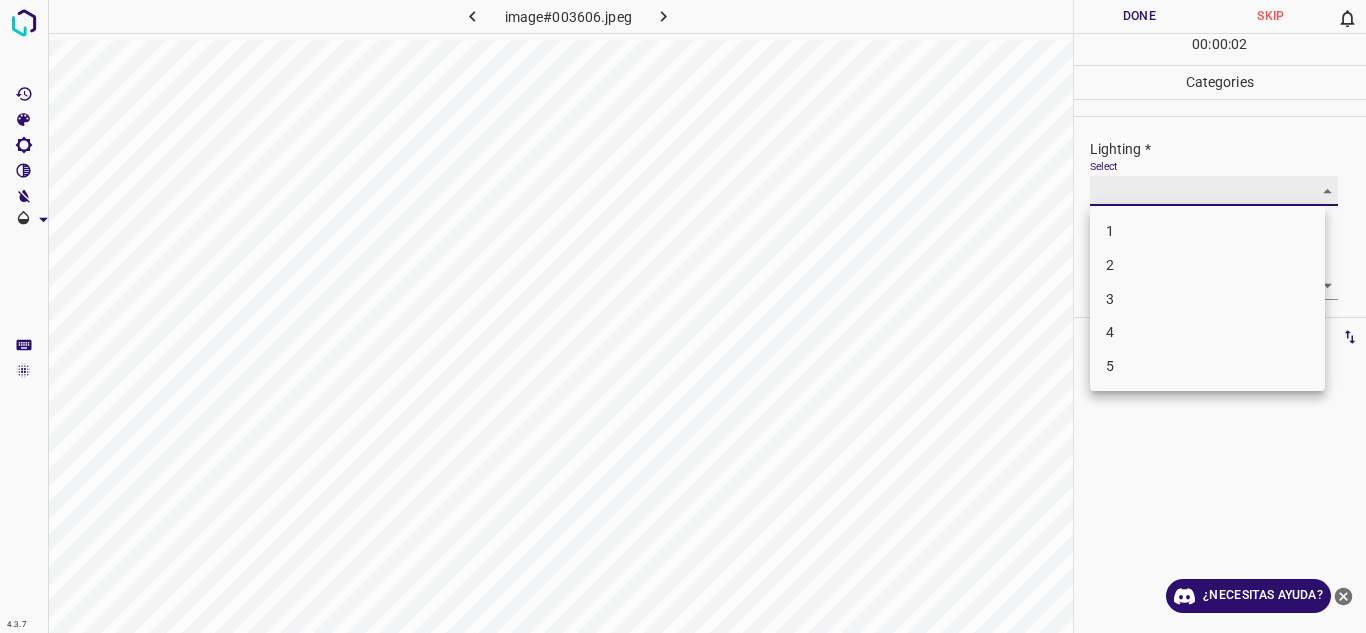 type on "4" 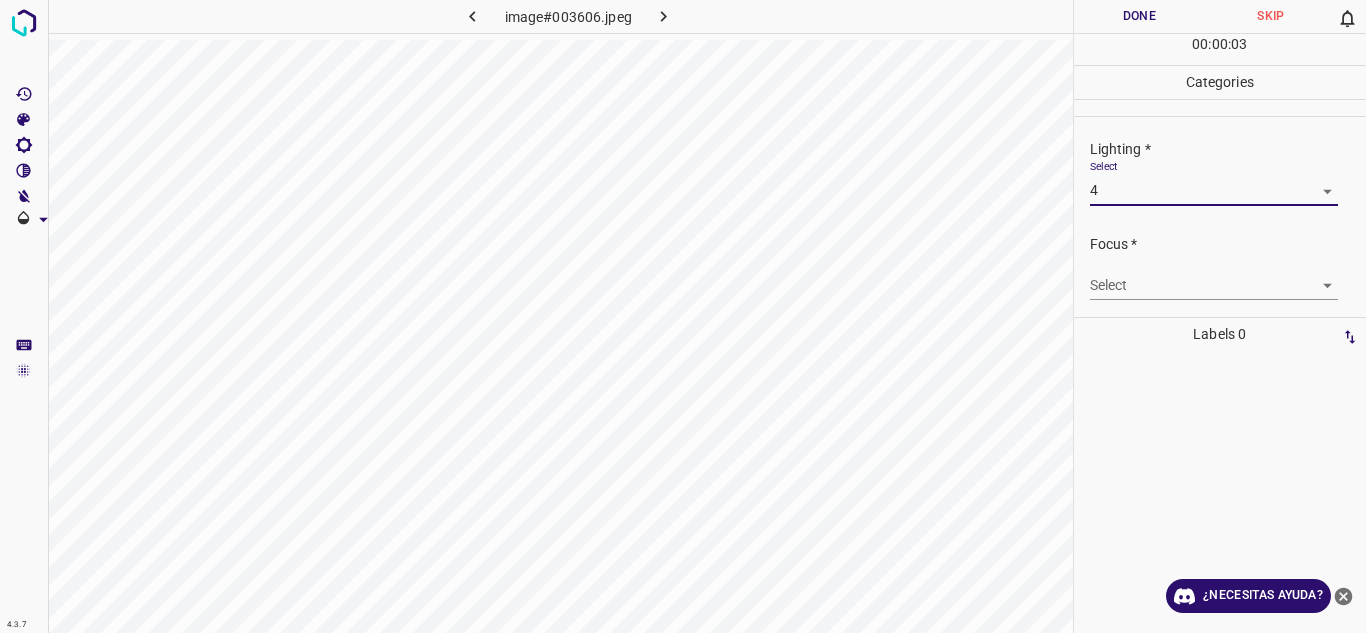 click on "4.3.7 image#003606.jpeg Done Skip 0 00   : 00   : 03   Categories Lighting *  Select 4 4 Focus *  Select ​ Overall *  Select ​ Labels   0 Categories 1 Lighting 2 Focus 3 Overall Tools Space Change between modes (Draw & Edit) I Auto labeling R Restore zoom M Zoom in N Zoom out Delete Delete selecte label Filters Z Restore filters X Saturation filter C Brightness filter V Contrast filter B Gray scale filter General O Download ¿Necesitas ayuda? Texto original Valora esta traducción Tu opinión servirá para ayudar a mejorar el Traductor de Google - Texto - Esconder - Borrar" at bounding box center (683, 316) 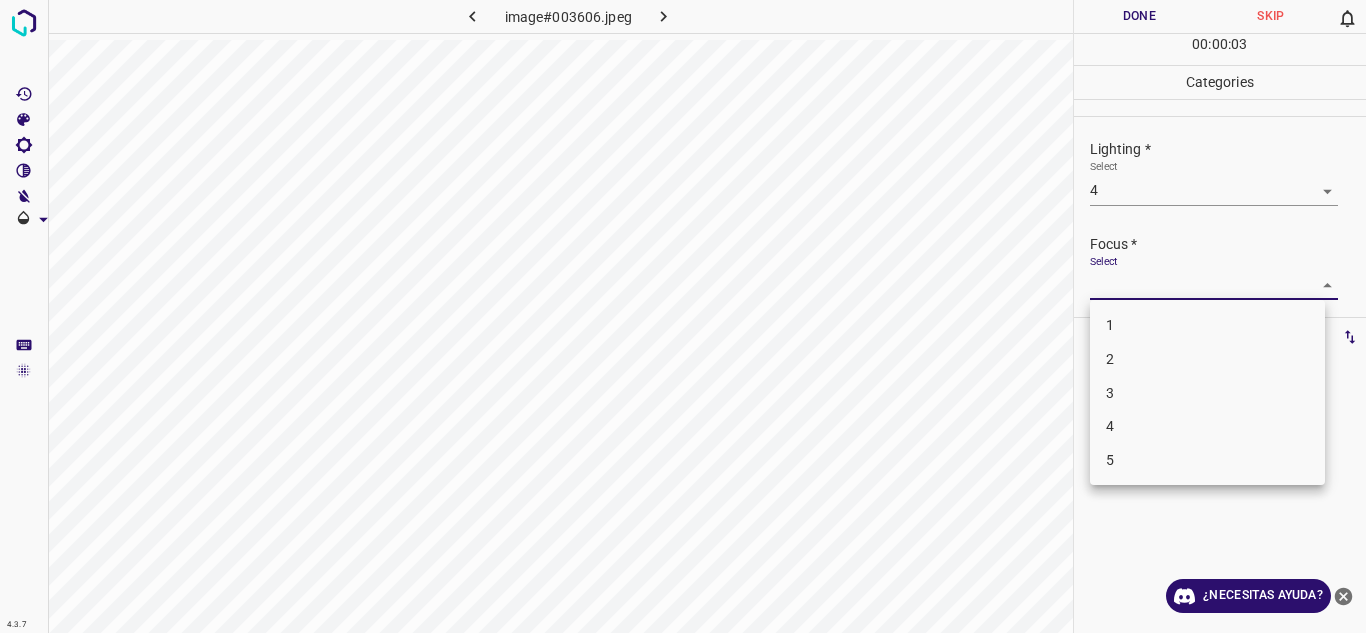 click on "3" at bounding box center [1207, 393] 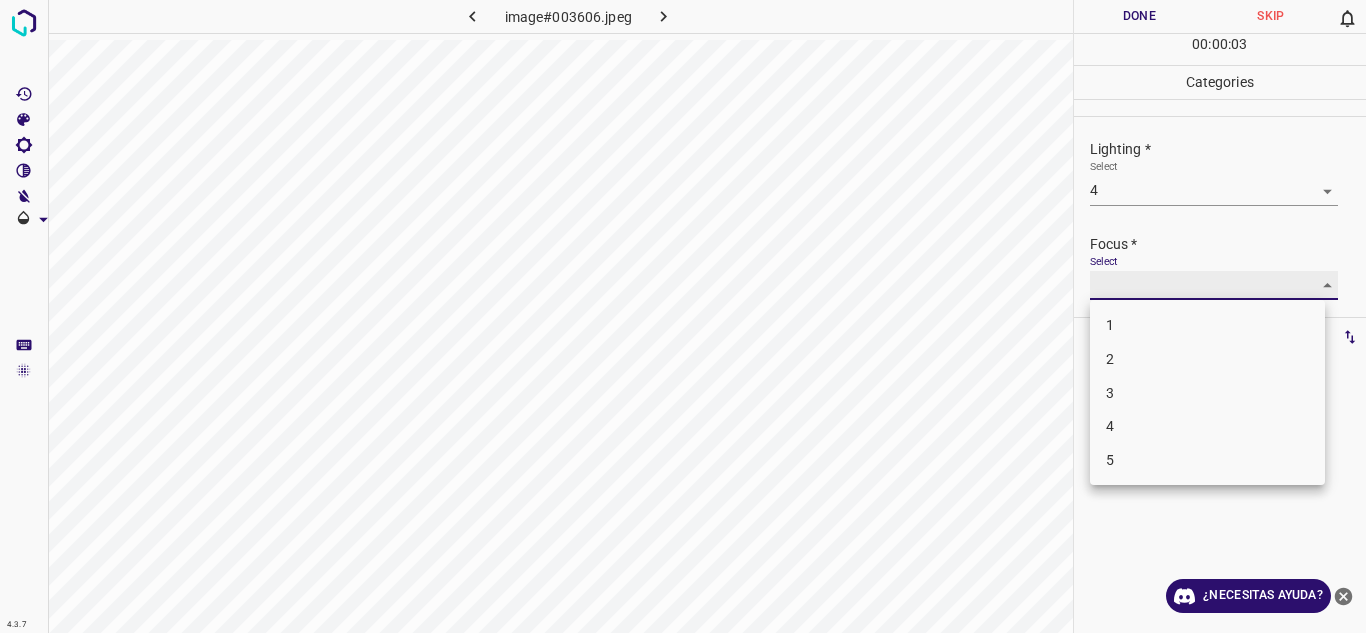 type on "3" 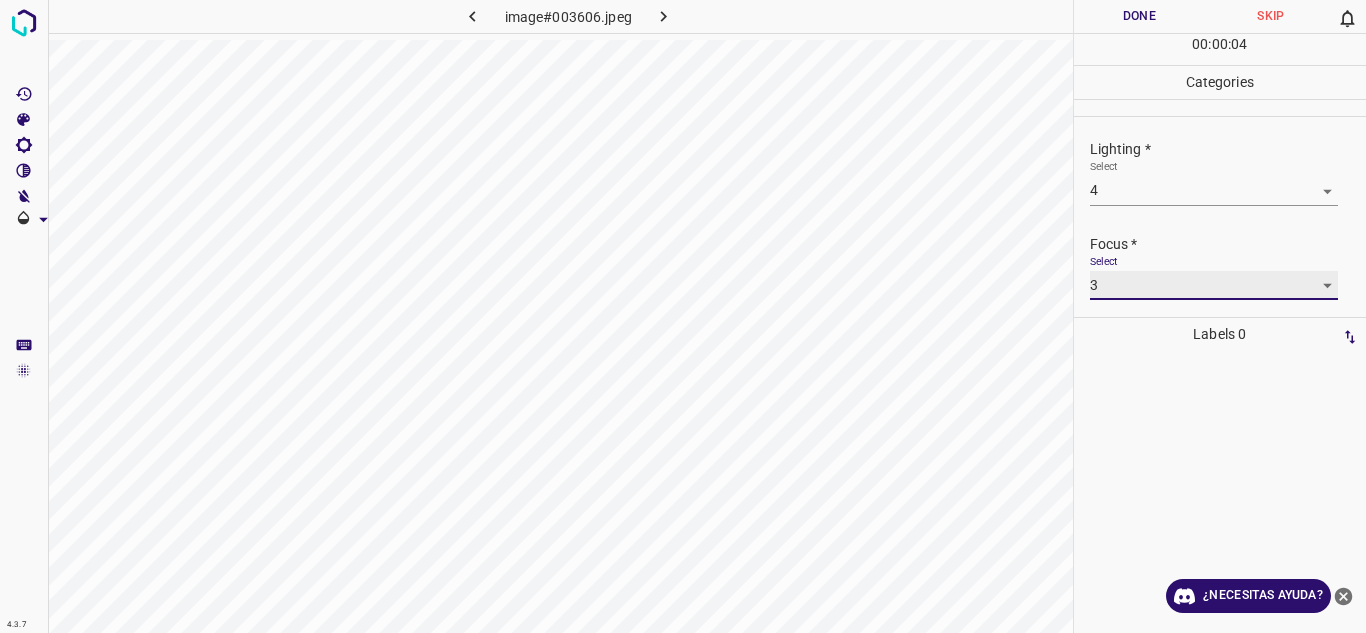 scroll, scrollTop: 98, scrollLeft: 0, axis: vertical 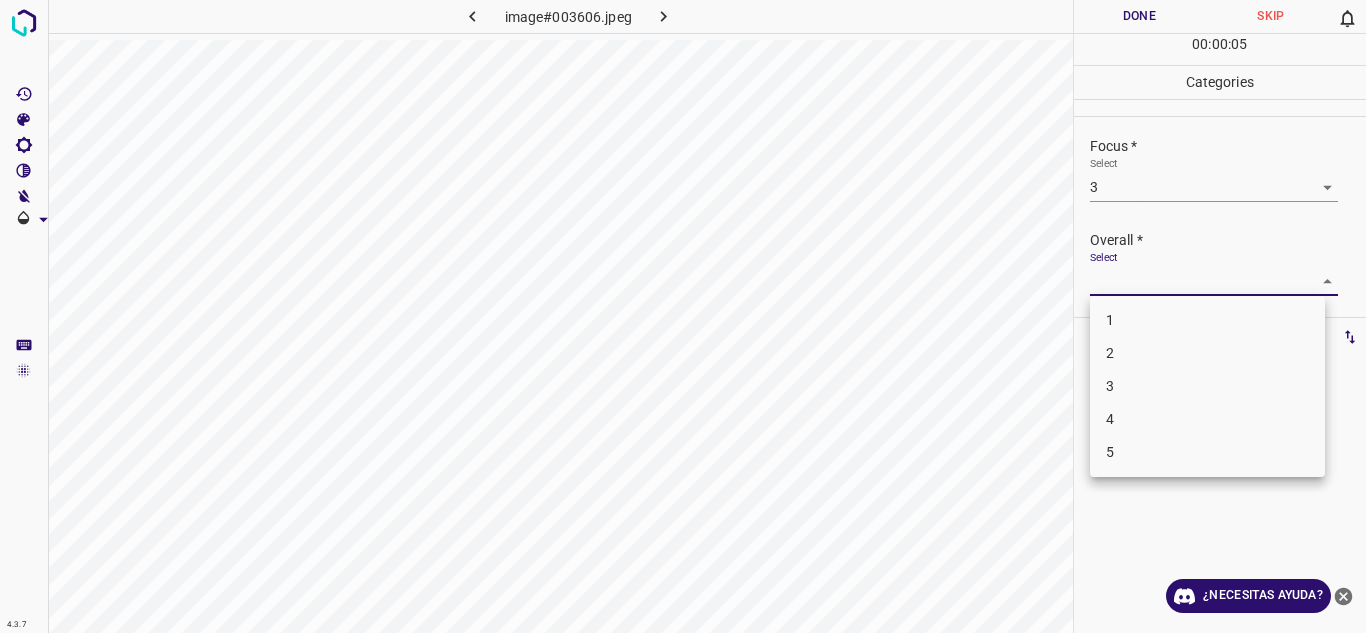 click on "4.3.7 image#003606.jpeg Done Skip 0 00   : 00   : 05   Categories Lighting *  Select 4 4 Focus *  Select 3 3 Overall *  Select ​ Labels   0 Categories 1 Lighting 2 Focus 3 Overall Tools Space Change between modes (Draw & Edit) I Auto labeling R Restore zoom M Zoom in N Zoom out Delete Delete selecte label Filters Z Restore filters X Saturation filter C Brightness filter V Contrast filter B Gray scale filter General O Download ¿Necesitas ayuda? Texto original Valora esta traducción Tu opinión servirá para ayudar a mejorar el Traductor de Google - Texto - Esconder - Borrar 1 2 3 4 5" at bounding box center (683, 316) 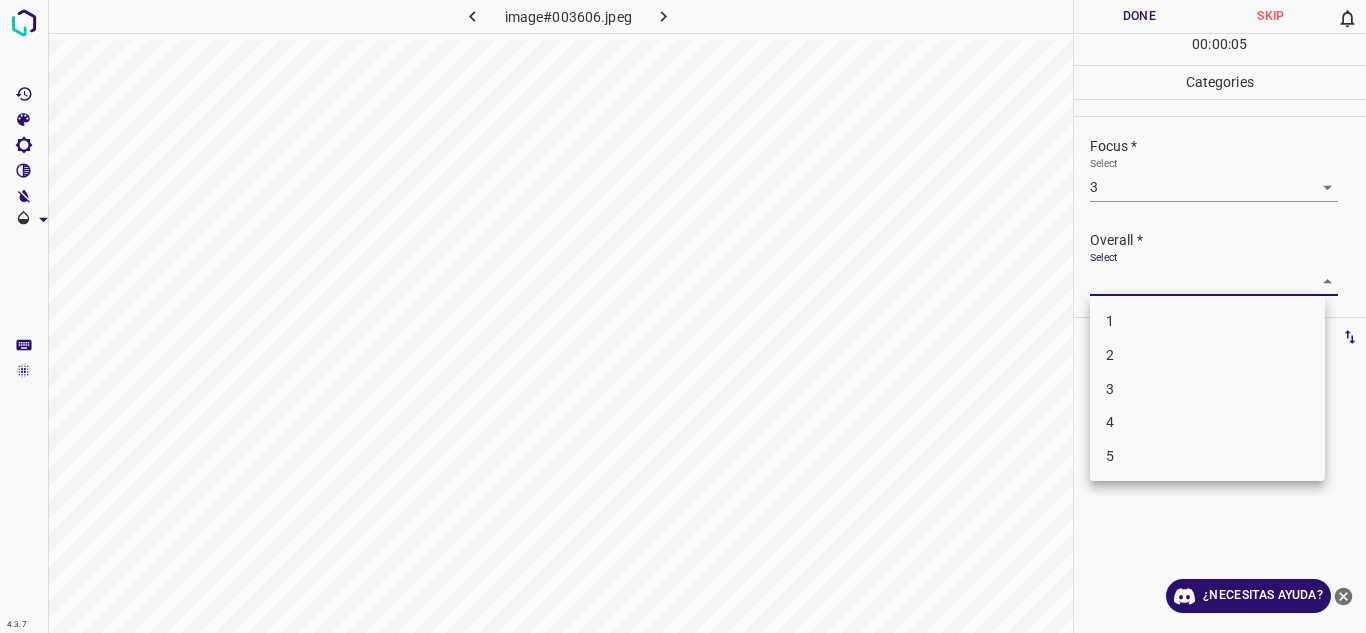 click on "4" at bounding box center [1207, 422] 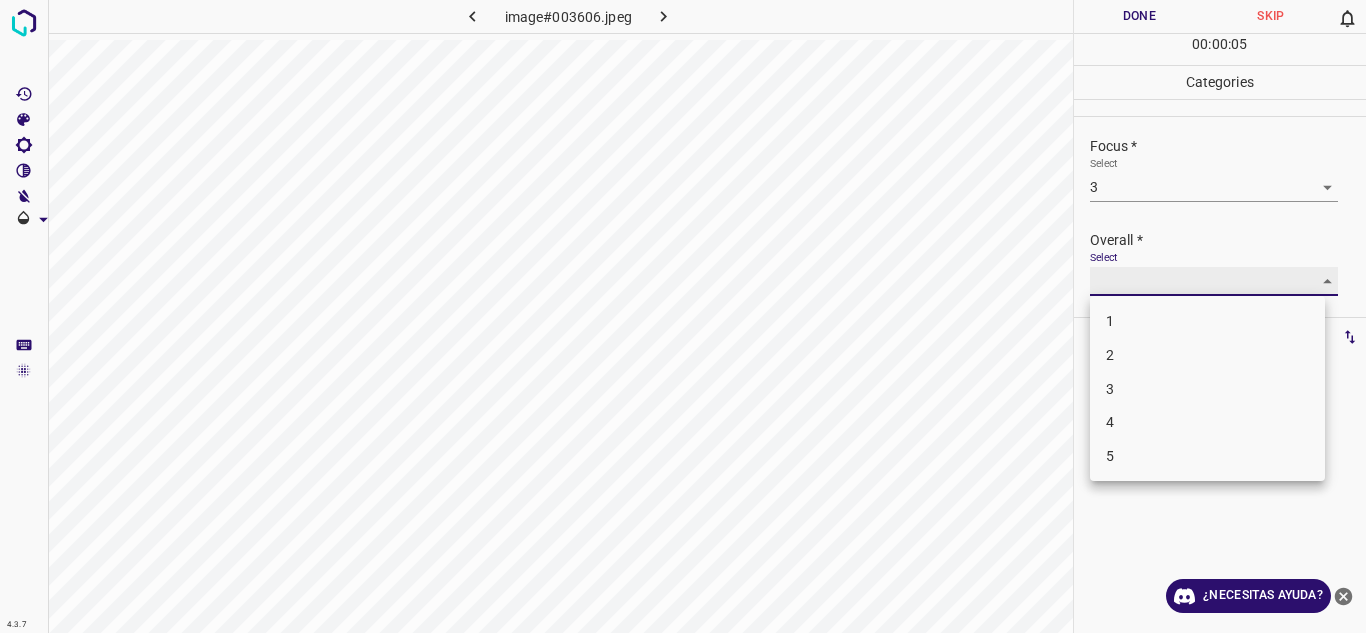 type on "4" 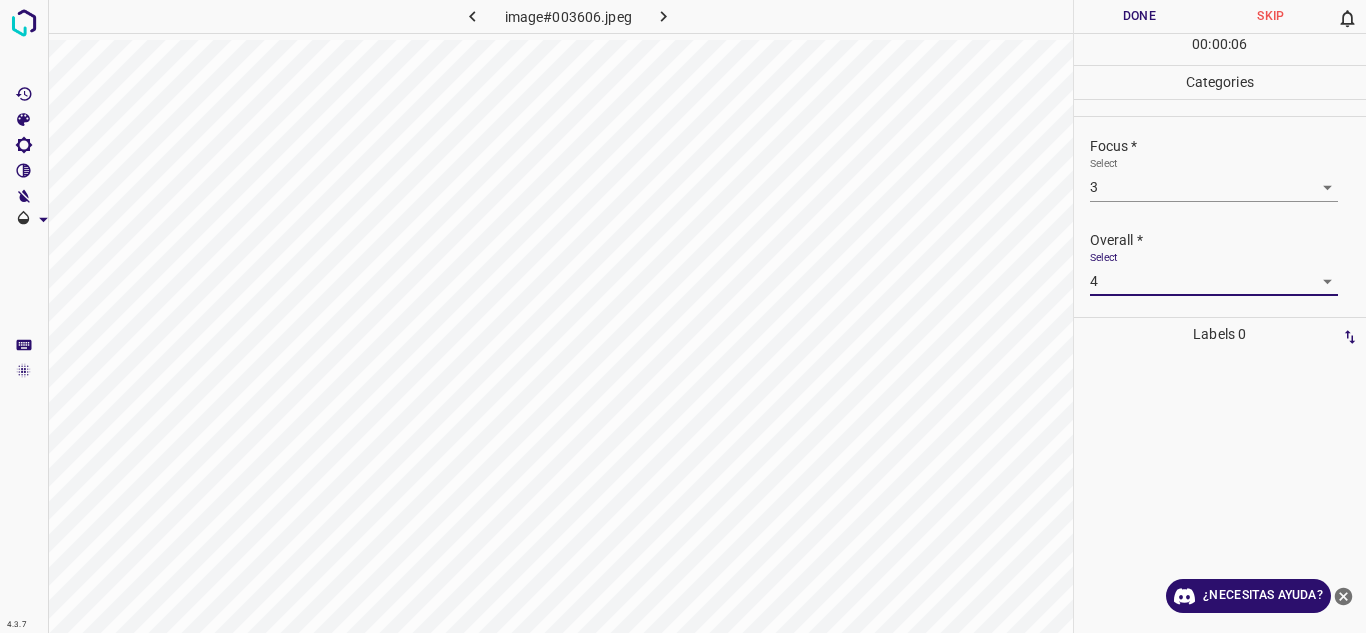 click on "Done" at bounding box center [1140, 16] 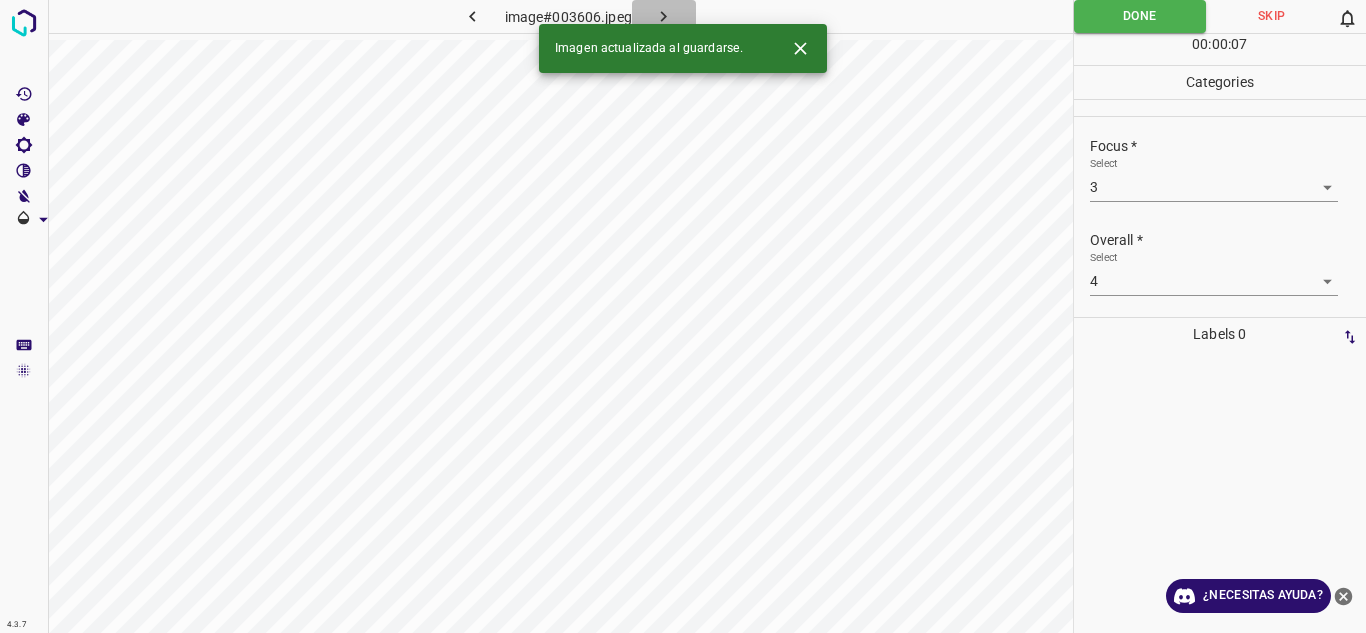 click at bounding box center [664, 16] 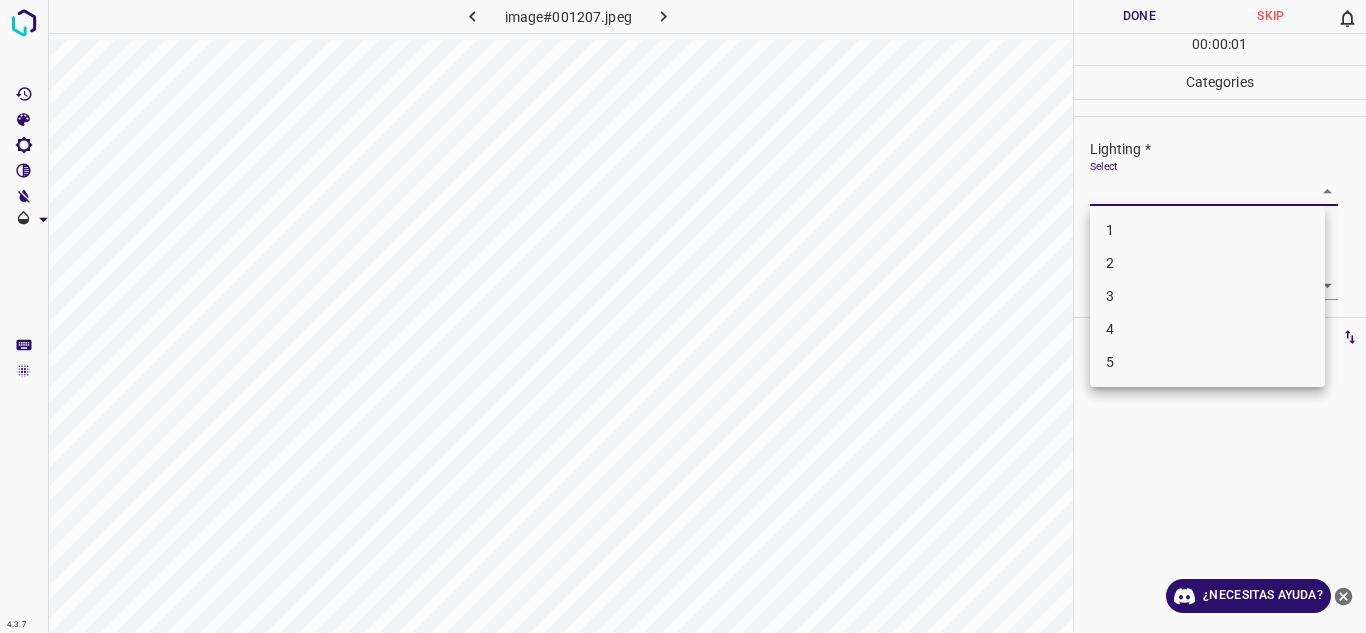 click on "4.3.7 image#001207.jpeg Done Skip 0 00   : 00   : 01   Categories Lighting *  Select ​ Focus *  Select ​ Overall *  Select ​ Labels   0 Categories 1 Lighting 2 Focus 3 Overall Tools Space Change between modes (Draw & Edit) I Auto labeling R Restore zoom M Zoom in N Zoom out Delete Delete selecte label Filters Z Restore filters X Saturation filter C Brightness filter V Contrast filter B Gray scale filter General O Download ¿Necesitas ayuda? Texto original Valora esta traducción Tu opinión servirá para ayudar a mejorar el Traductor de Google - Texto - Esconder - Borrar 1 2 3 4 5" at bounding box center [683, 316] 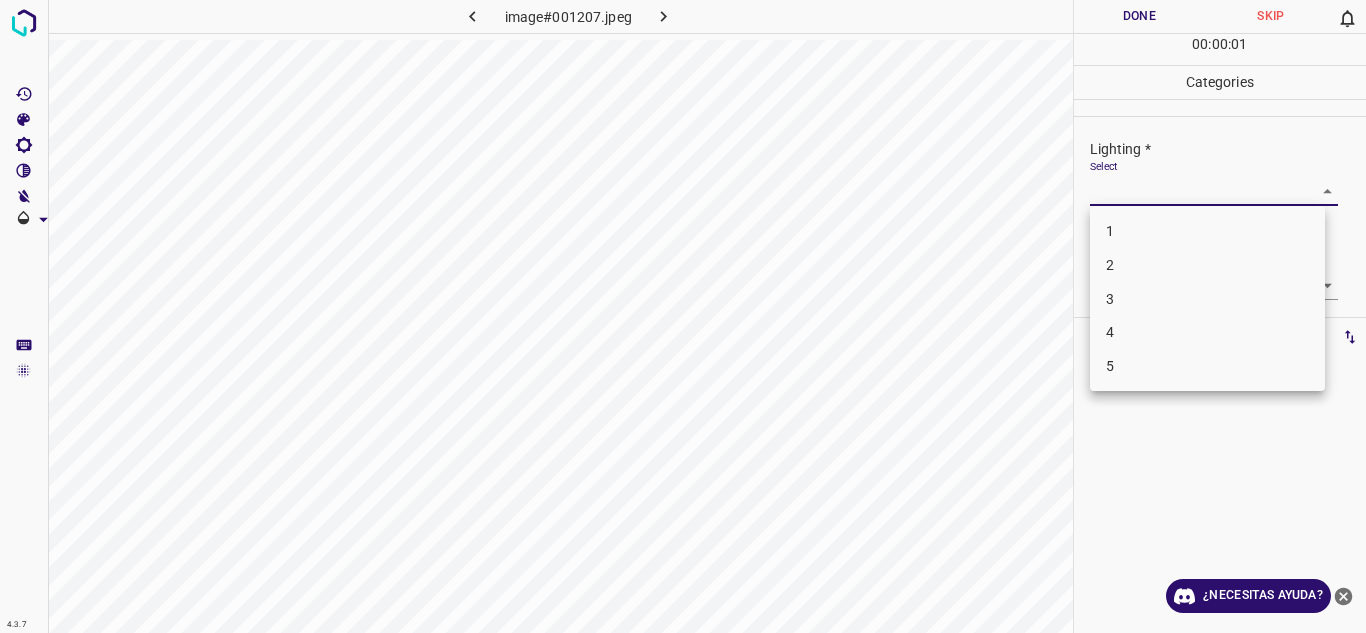 click on "4" at bounding box center (1207, 332) 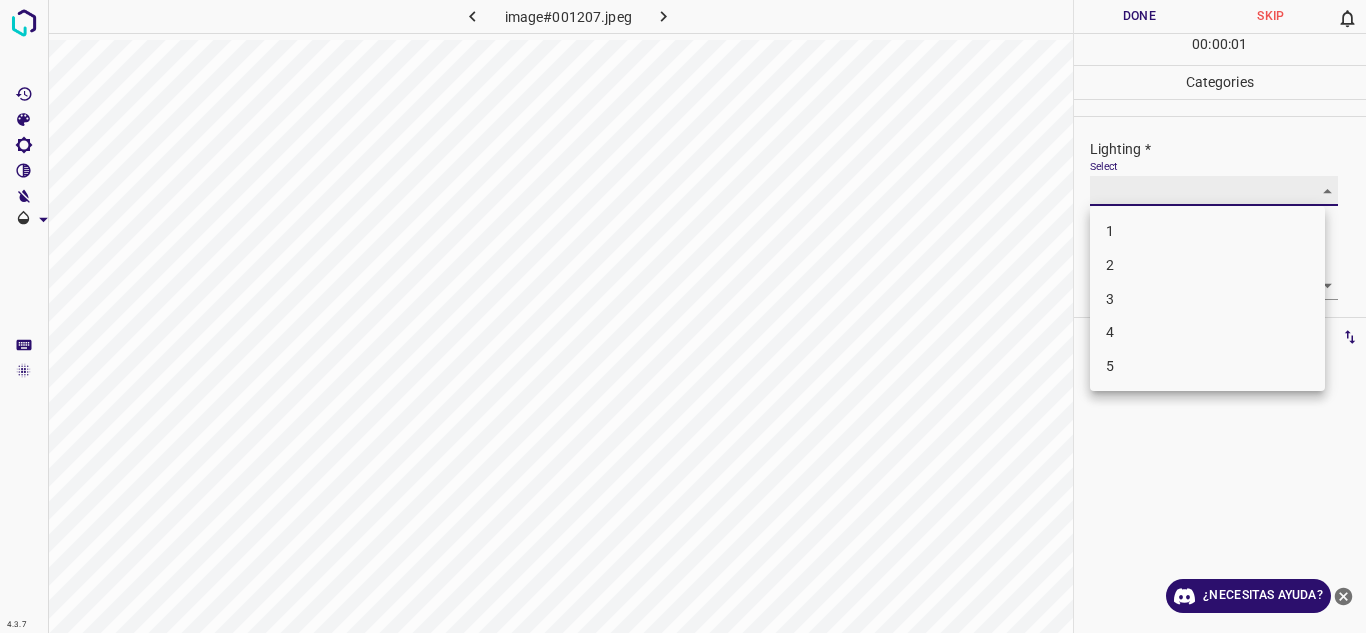 type on "4" 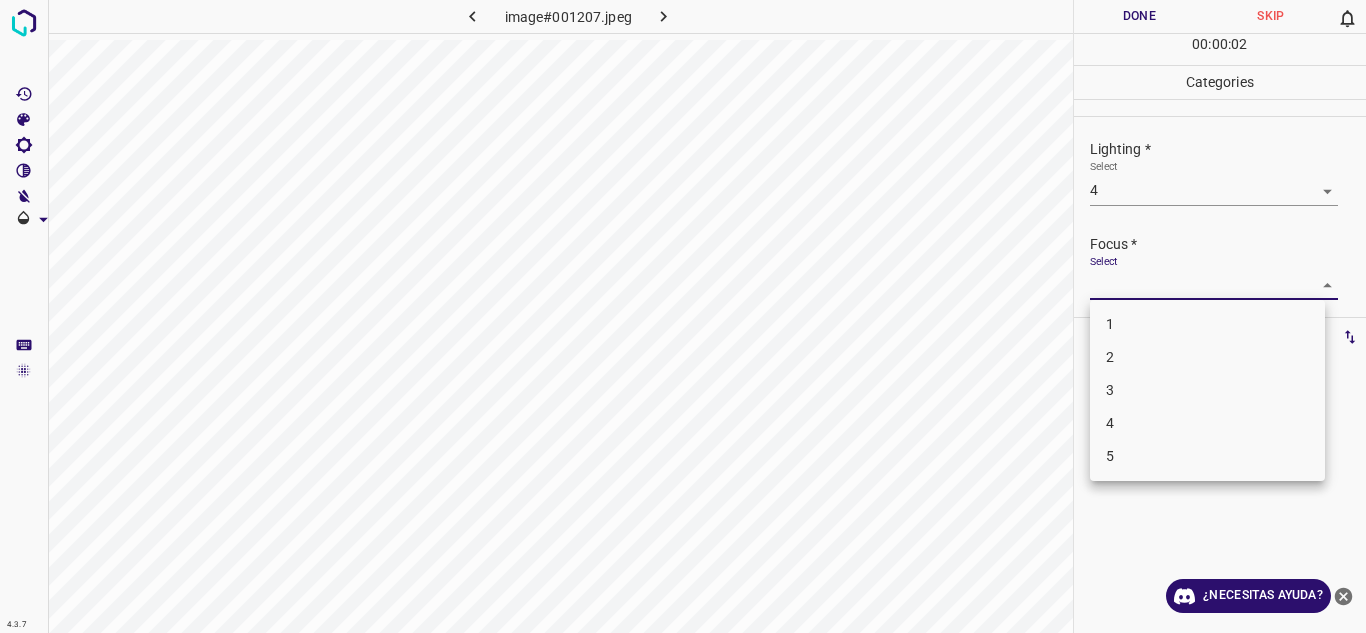 drag, startPoint x: 1310, startPoint y: 290, endPoint x: 1156, endPoint y: 362, distance: 170 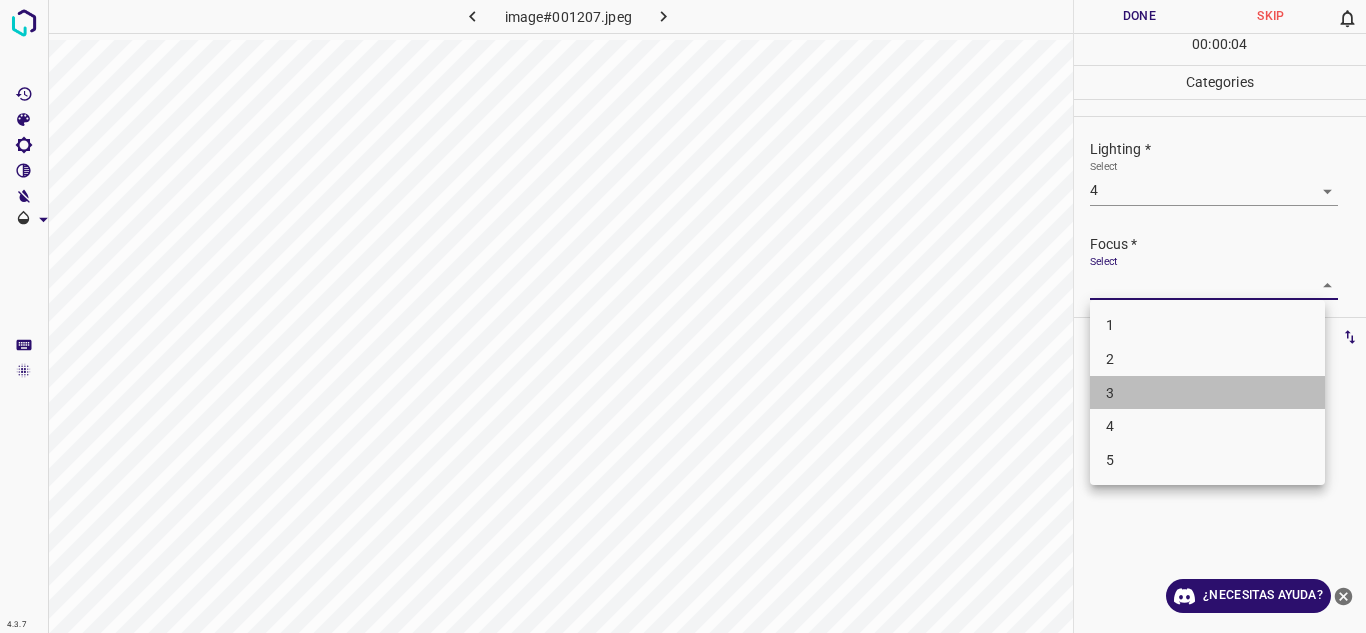 click on "3" at bounding box center [1207, 393] 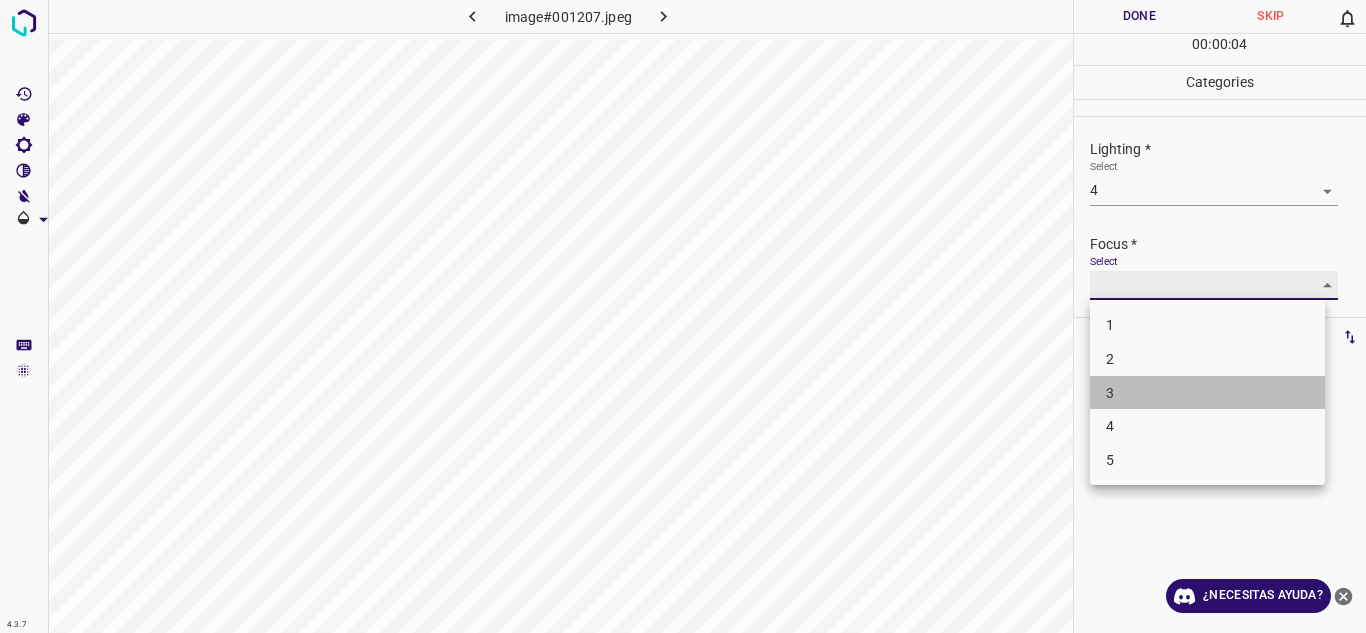 type on "3" 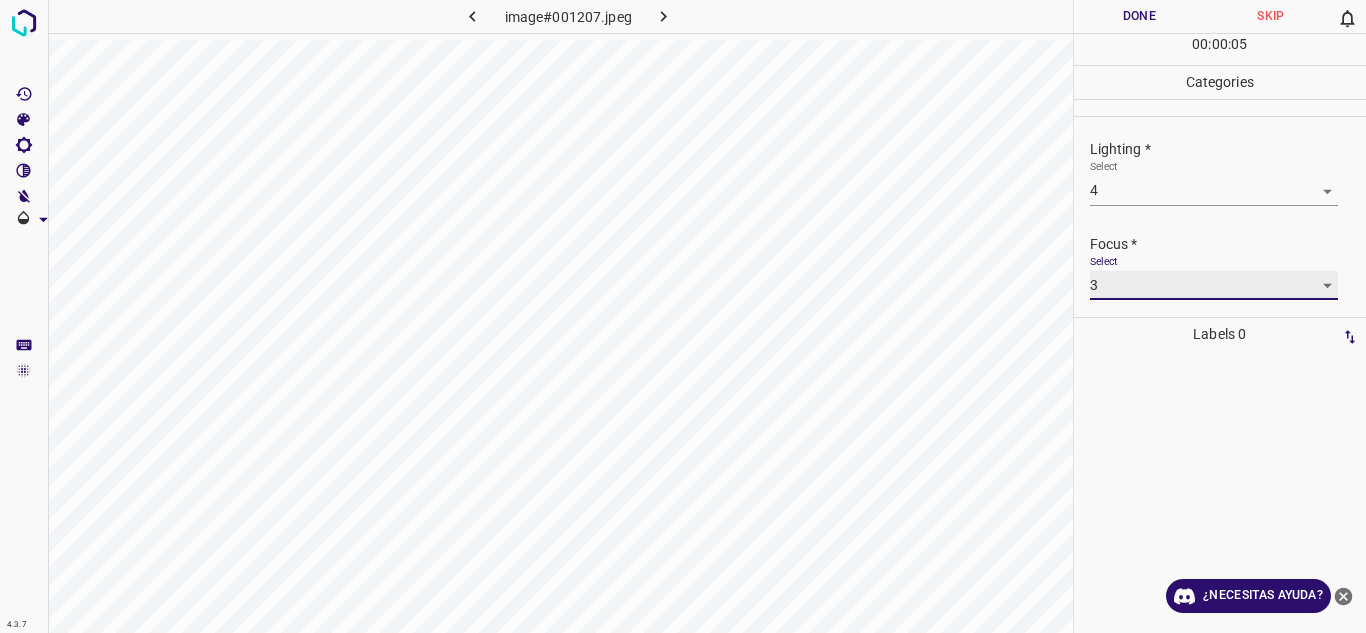 scroll, scrollTop: 98, scrollLeft: 0, axis: vertical 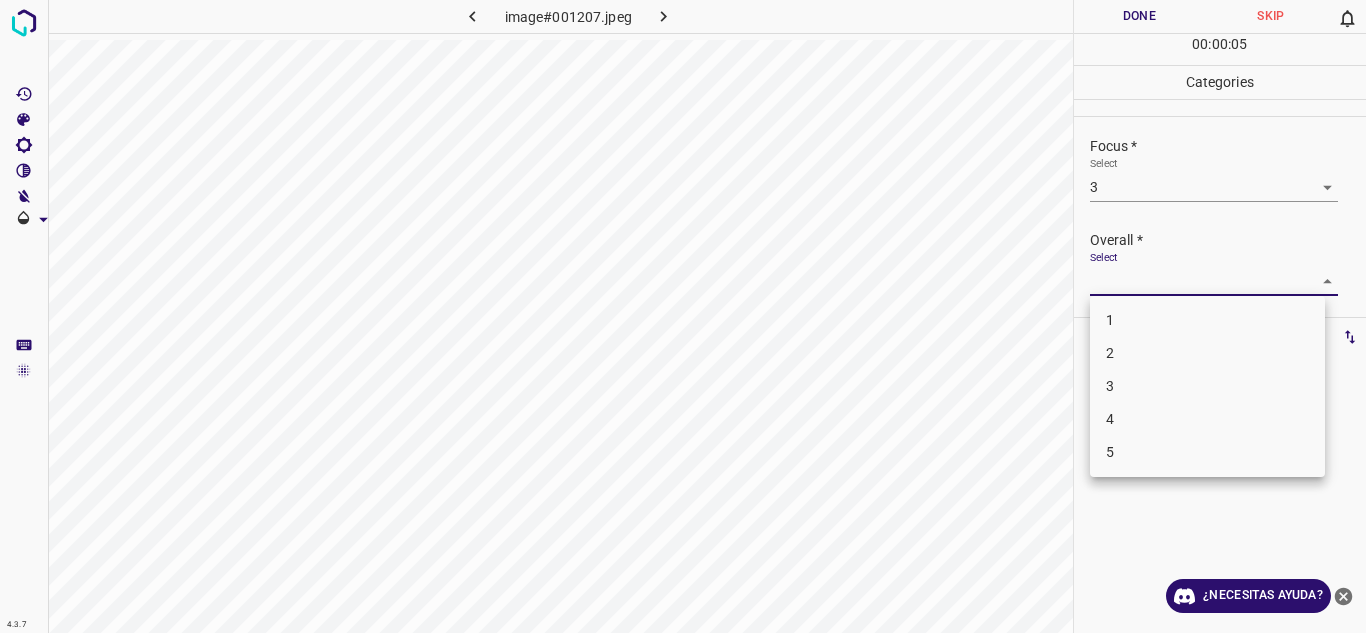 drag, startPoint x: 1321, startPoint y: 272, endPoint x: 1276, endPoint y: 304, distance: 55.21775 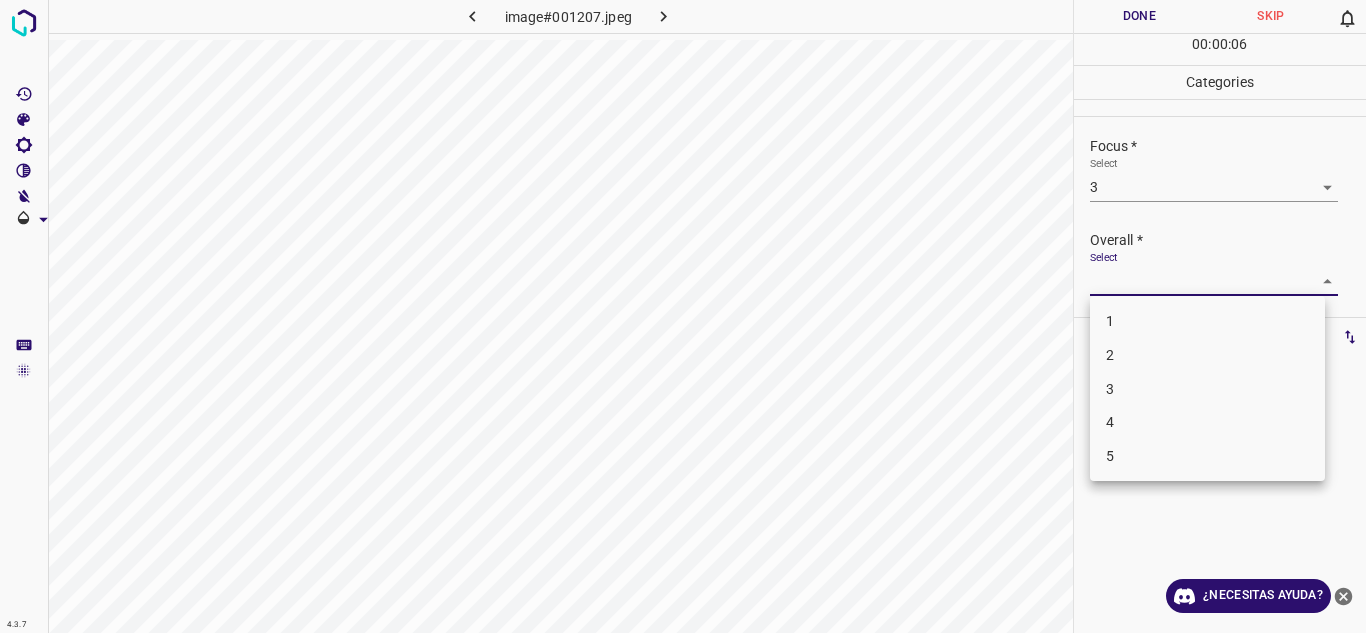 drag, startPoint x: 1118, startPoint y: 427, endPoint x: 1131, endPoint y: 161, distance: 266.31747 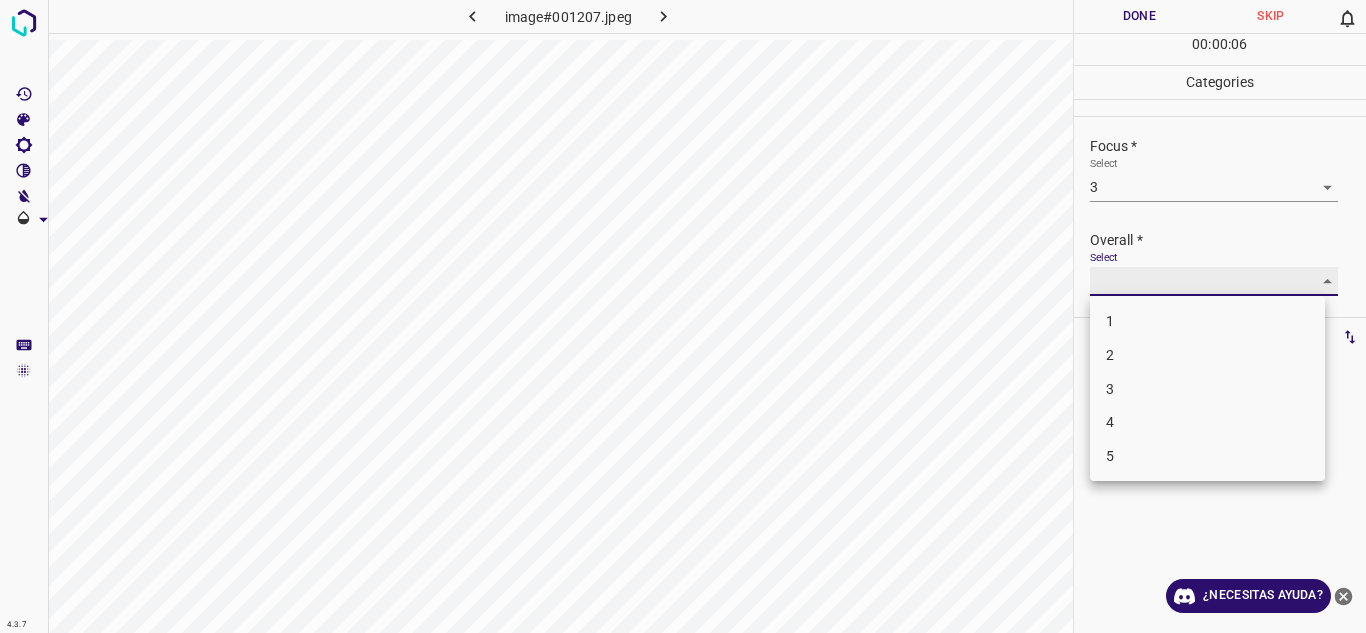 type on "4" 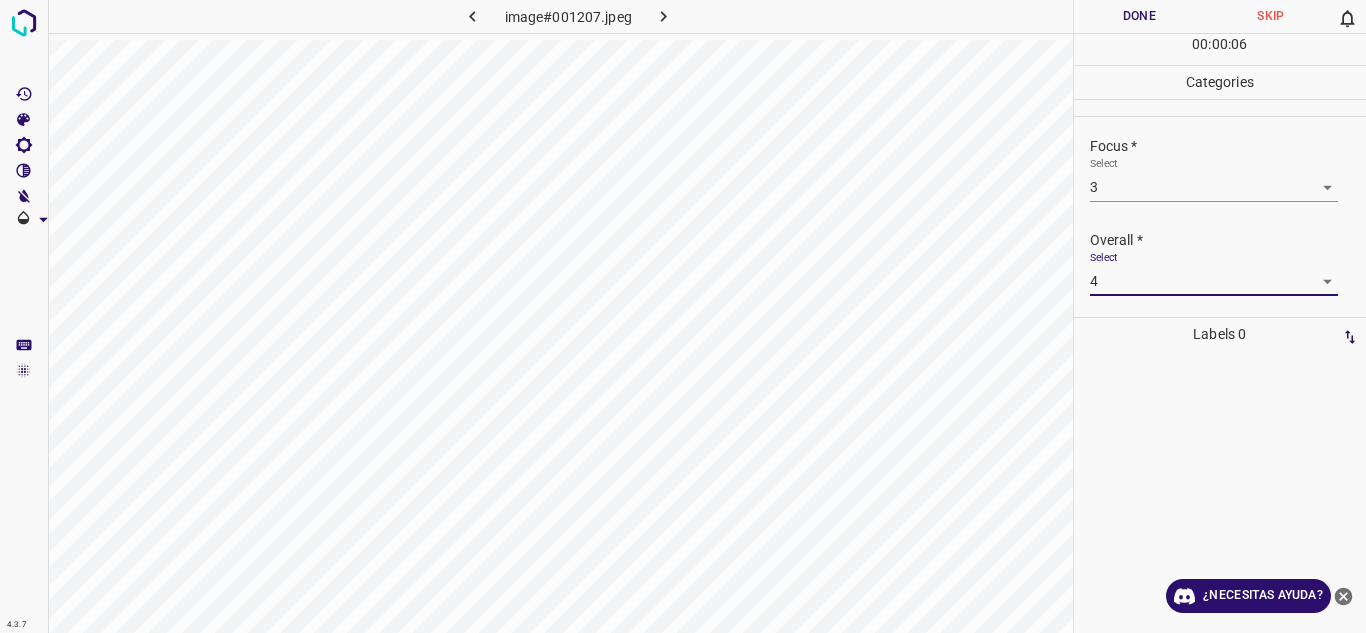 click on "Done" at bounding box center (1140, 16) 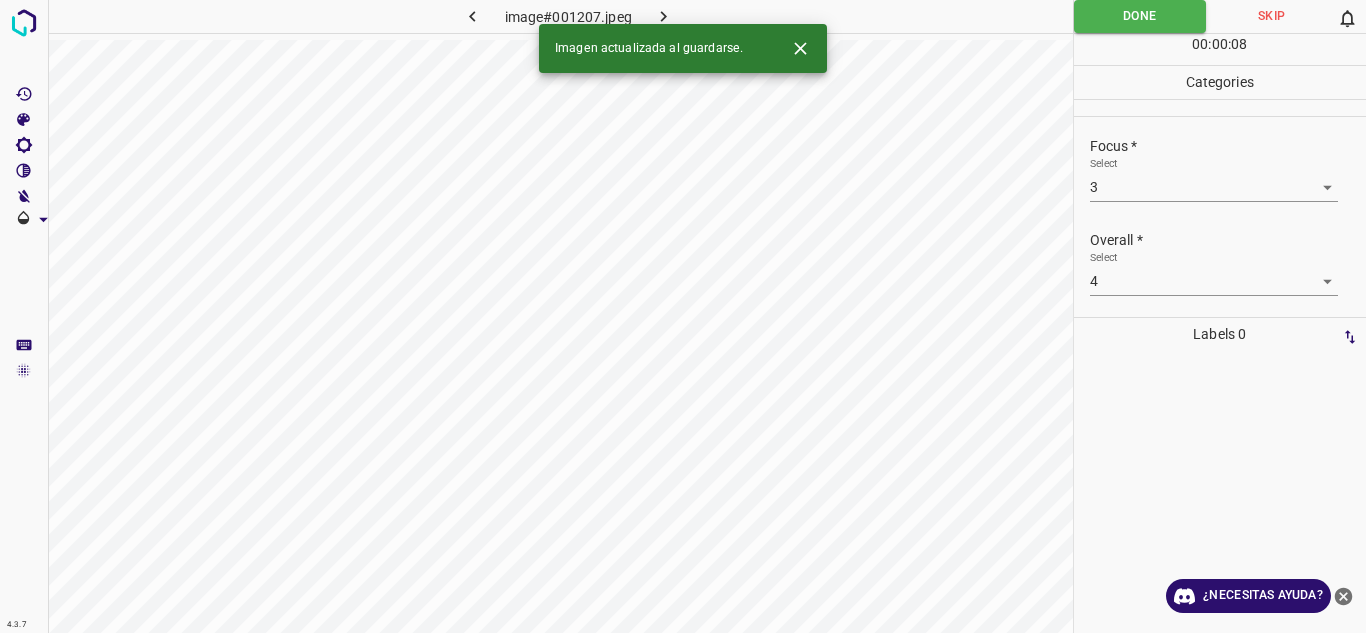 click 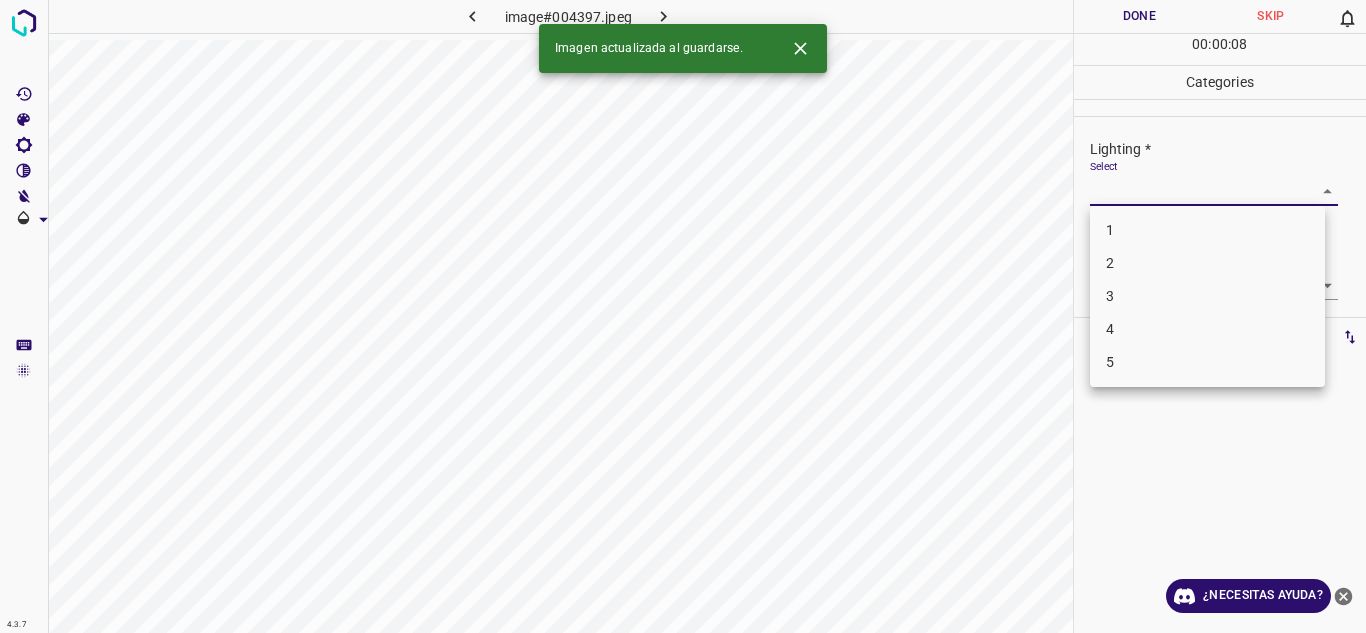 click on "4.3.7 image#004397.jpeg Done Skip 0 00   : 00   : 08   Categories Lighting *  Select ​ Focus *  Select ​ Overall *  Select ​ Labels   0 Categories 1 Lighting 2 Focus 3 Overall Tools Space Change between modes (Draw & Edit) I Auto labeling R Restore zoom M Zoom in N Zoom out Delete Delete selecte label Filters Z Restore filters X Saturation filter C Brightness filter V Contrast filter B Gray scale filter General O Download Imagen actualizada al guardarse. ¿Necesitas ayuda? Texto original Valora esta traducción Tu opinión servirá para ayudar a mejorar el Traductor de Google - Texto - Esconder - Borrar 1 2 3 4 5" at bounding box center (683, 316) 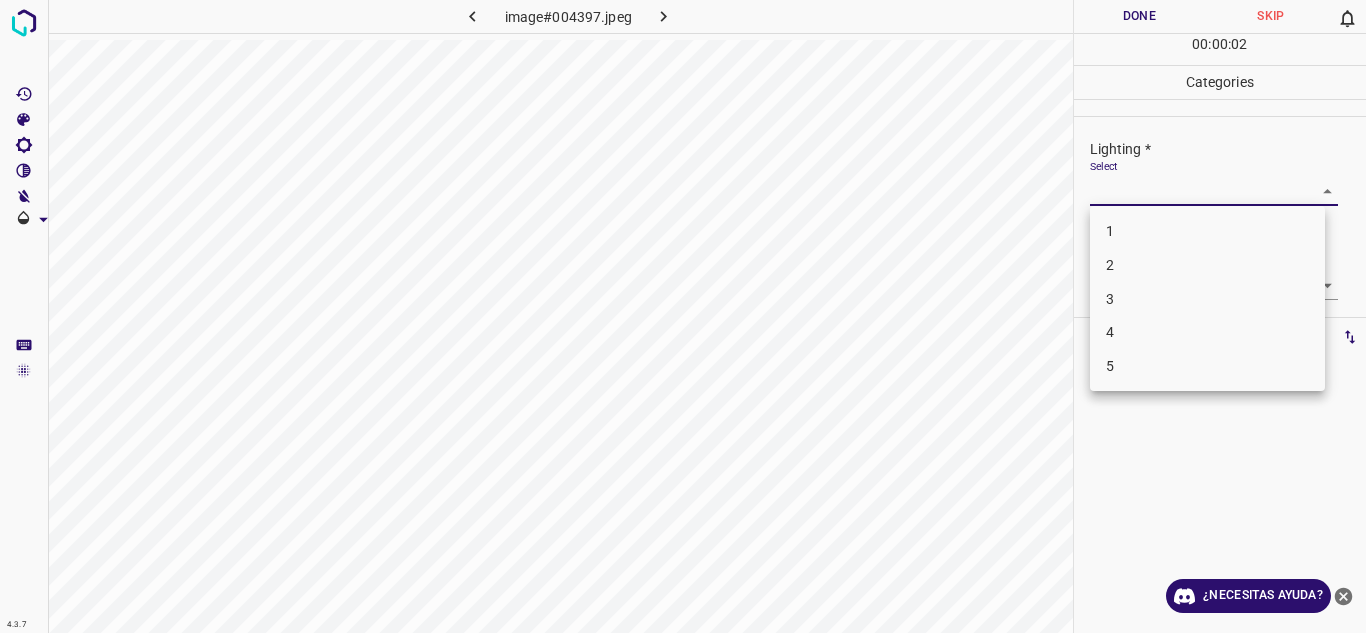 click on "3" at bounding box center (1207, 299) 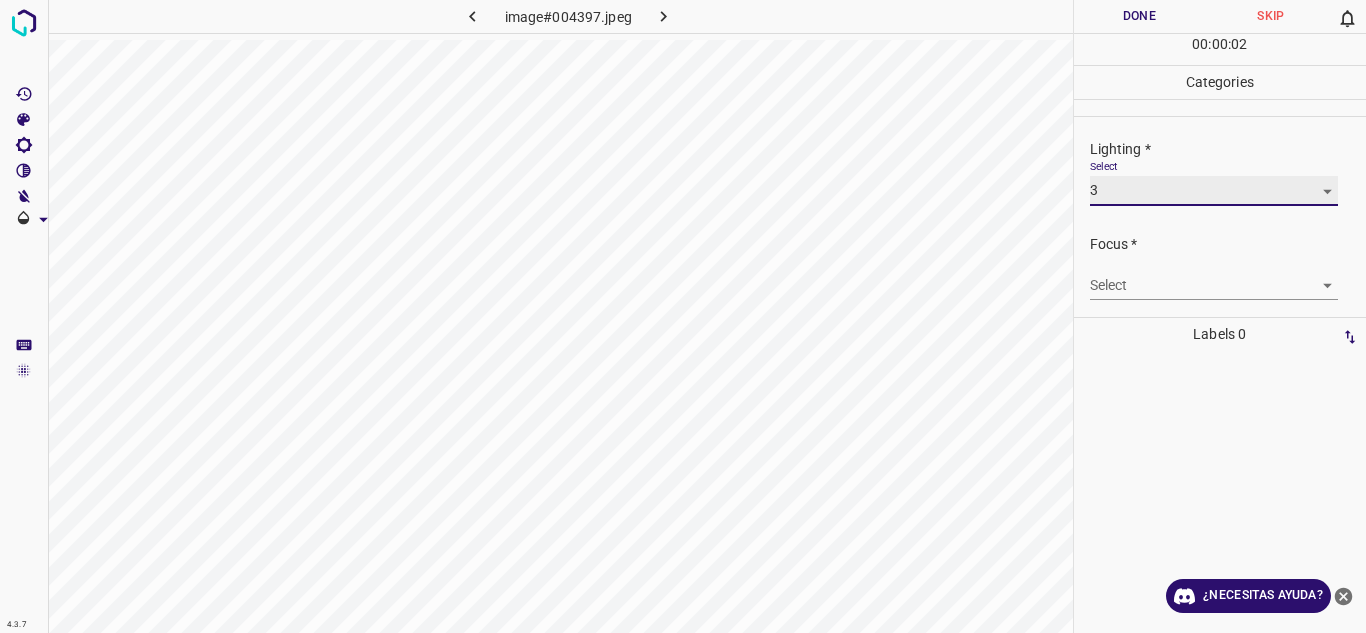 type on "3" 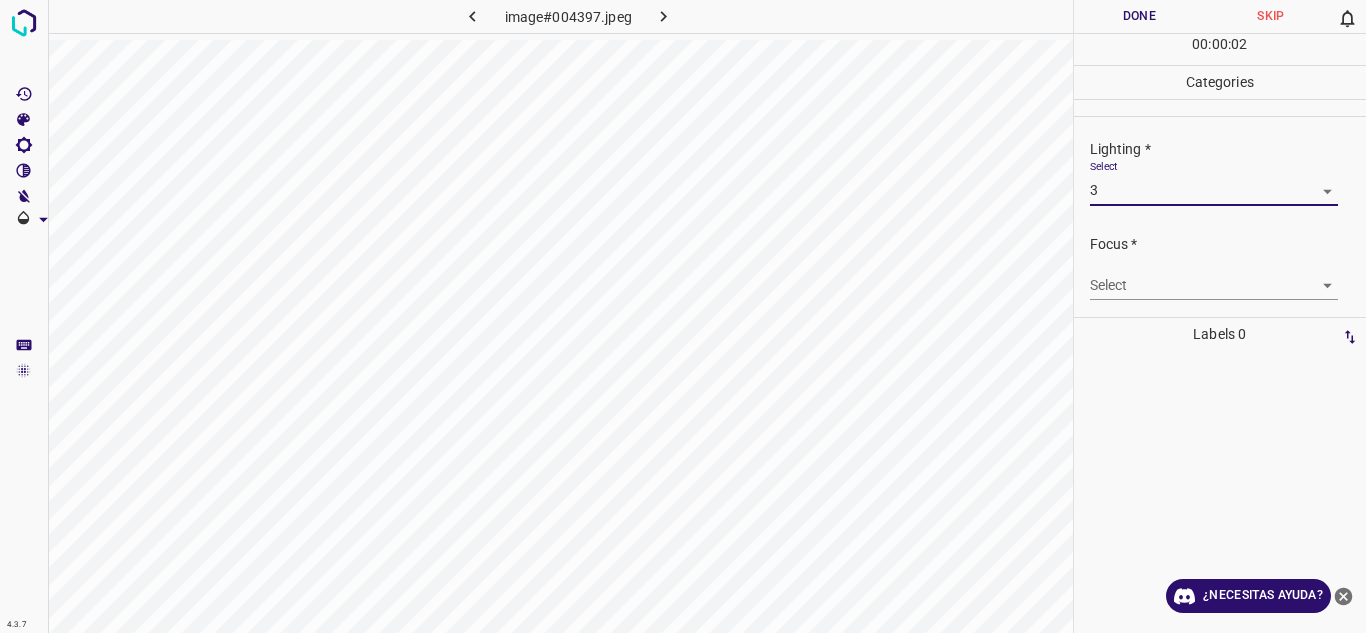 click on "4.3.7 image#004397.jpeg Done Skip 0 00   : 00   : 02   Categories Lighting *  Select 3 3 Focus *  Select ​ Overall *  Select ​ Labels   0 Categories 1 Lighting 2 Focus 3 Overall Tools Space Change between modes (Draw & Edit) I Auto labeling R Restore zoom M Zoom in N Zoom out Delete Delete selecte label Filters Z Restore filters X Saturation filter C Brightness filter V Contrast filter B Gray scale filter General O Download ¿Necesitas ayuda? Texto original Valora esta traducción Tu opinión servirá para ayudar a mejorar el Traductor de Google - Texto - Esconder - Borrar 1 2 3 4 5" at bounding box center (683, 316) 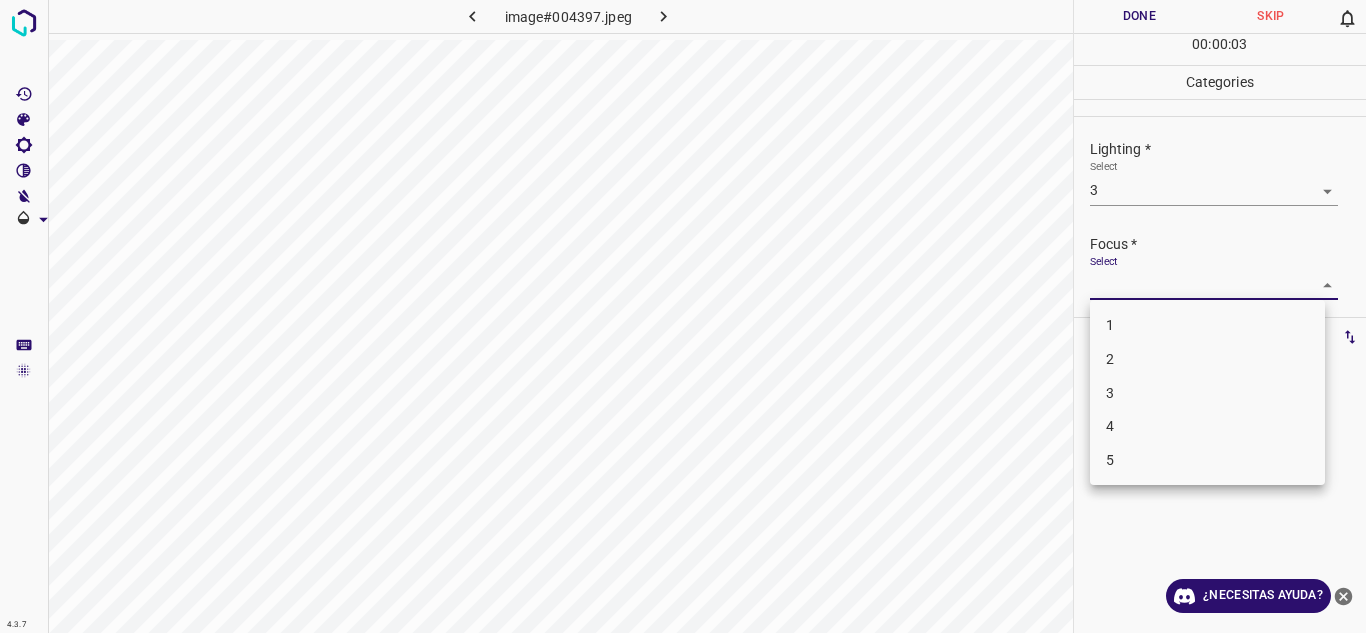 click on "3" at bounding box center [1207, 393] 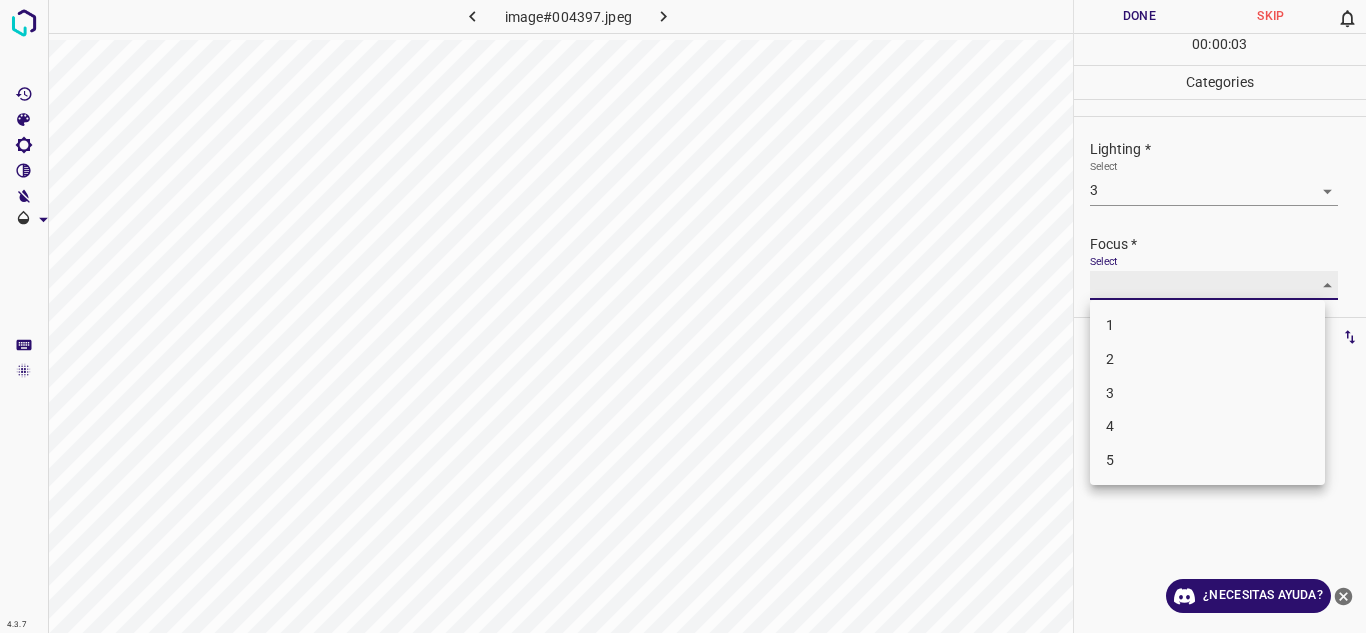type on "3" 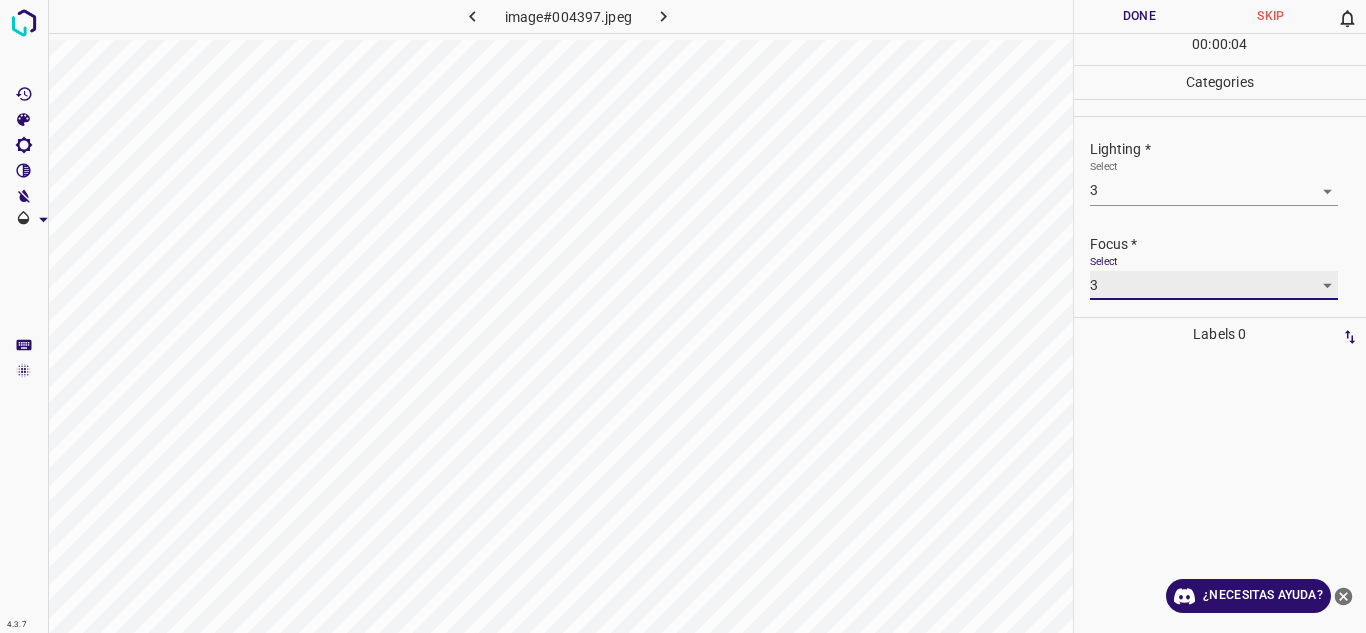 scroll, scrollTop: 98, scrollLeft: 0, axis: vertical 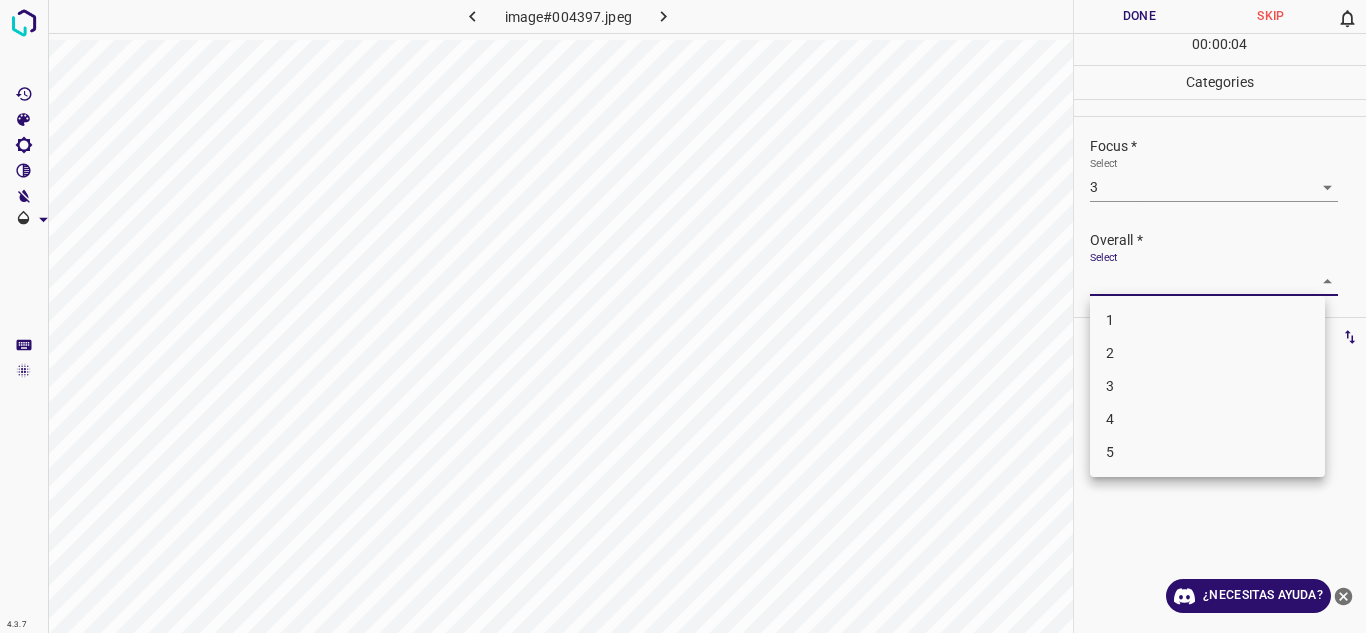 drag, startPoint x: 1307, startPoint y: 274, endPoint x: 1196, endPoint y: 386, distance: 157.6864 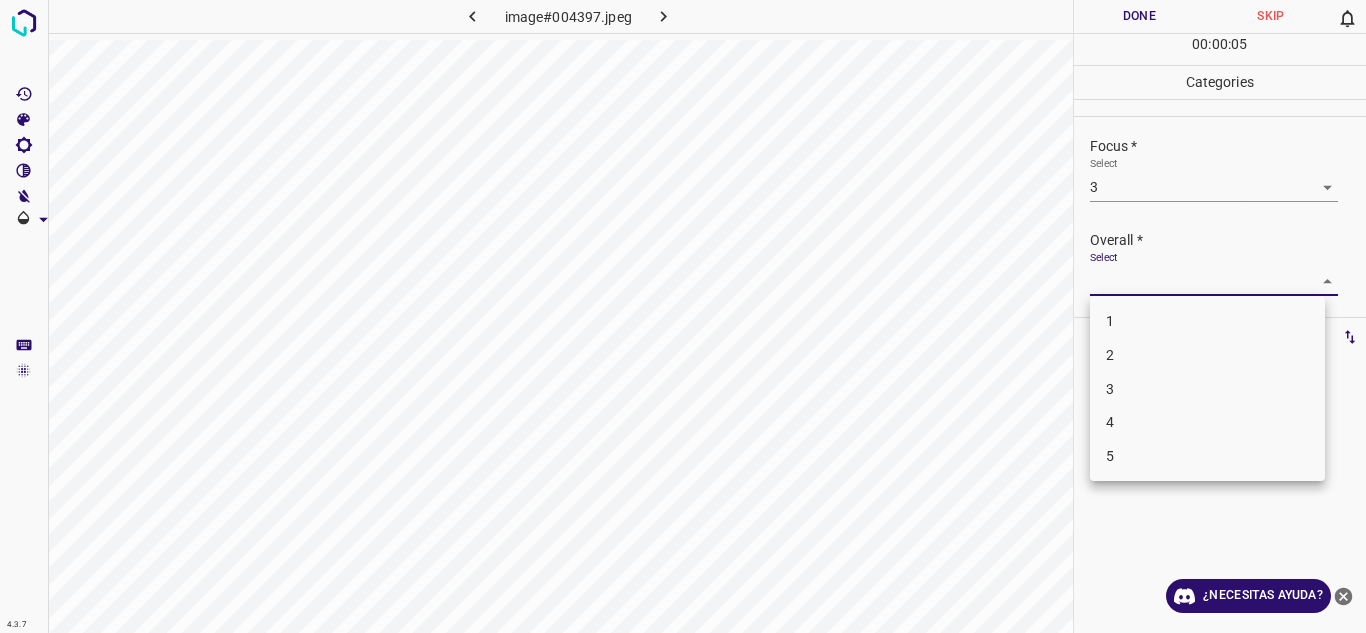 drag, startPoint x: 1167, startPoint y: 384, endPoint x: 1170, endPoint y: 371, distance: 13.341664 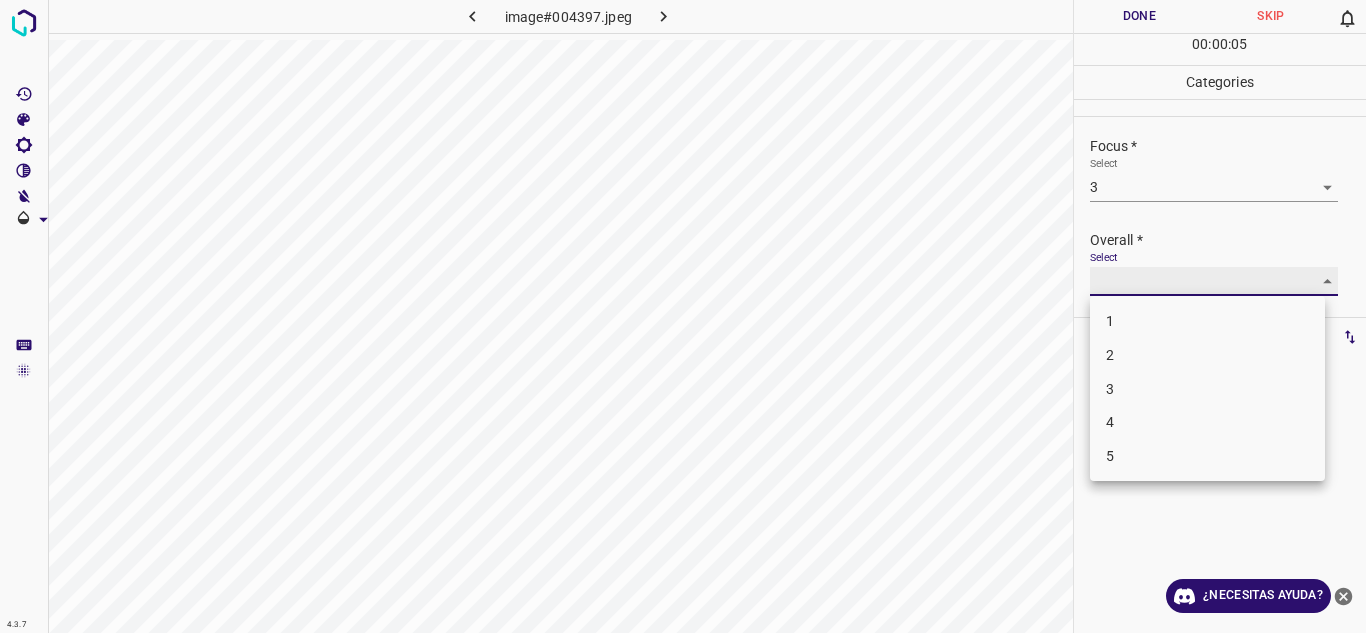 type on "3" 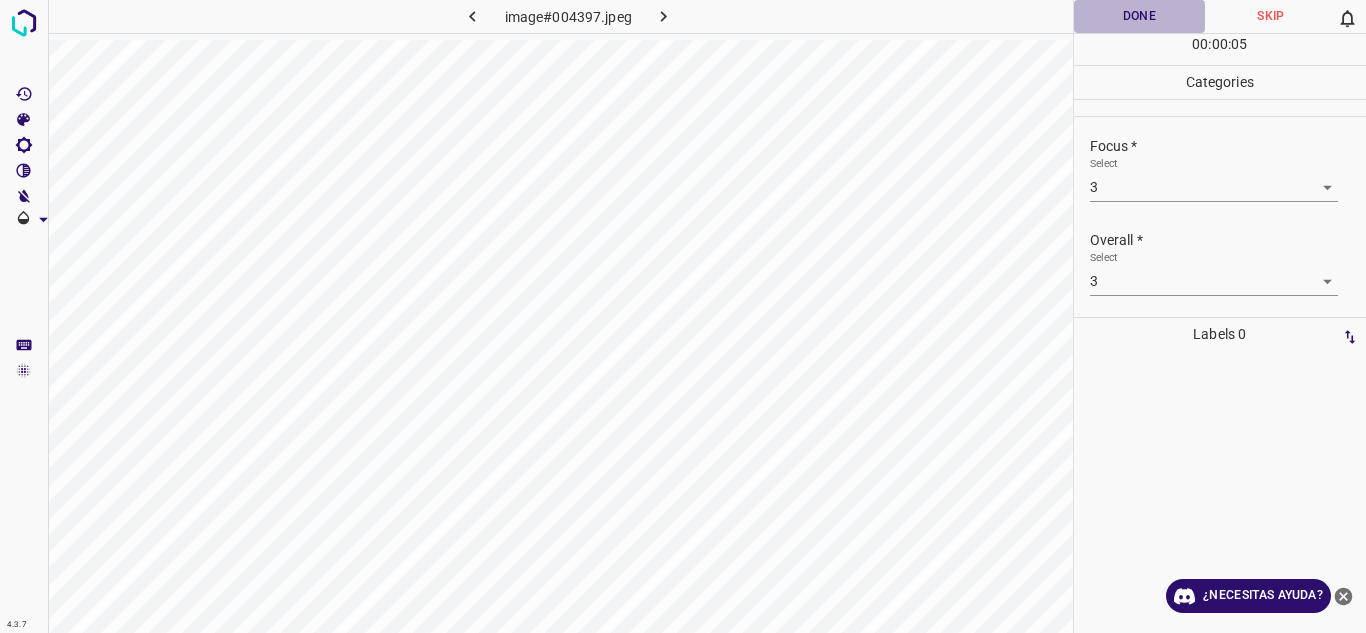 click on "Done" at bounding box center [1140, 16] 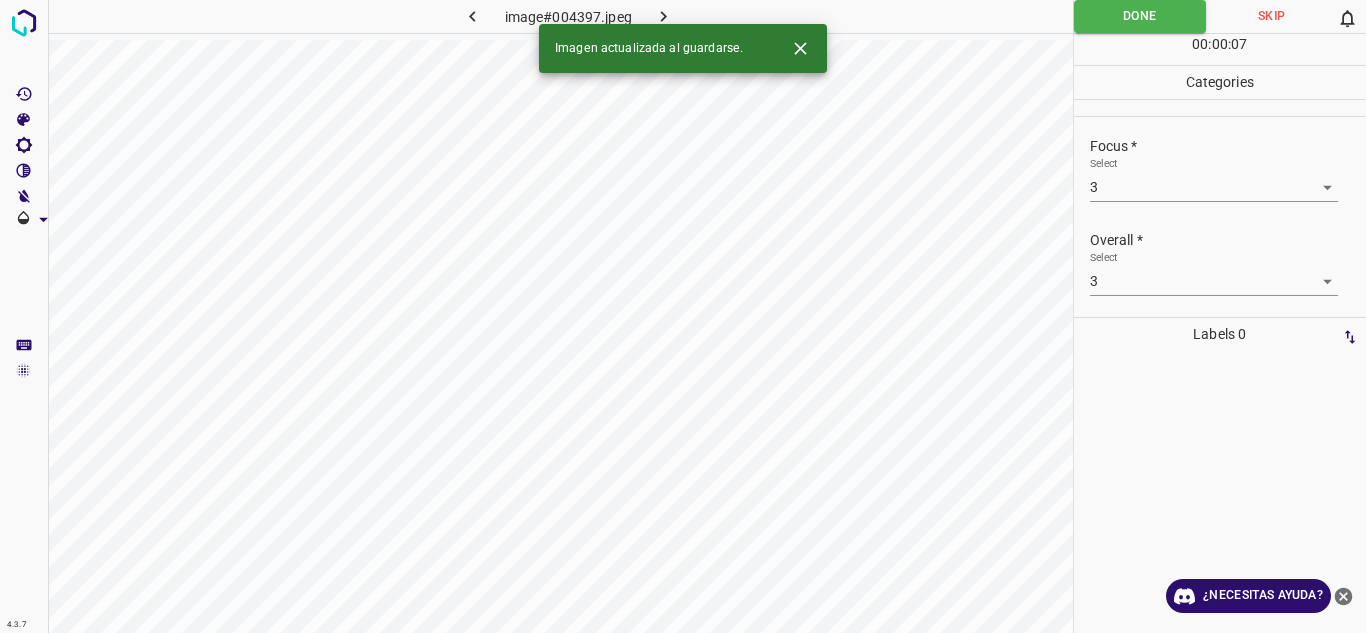 click 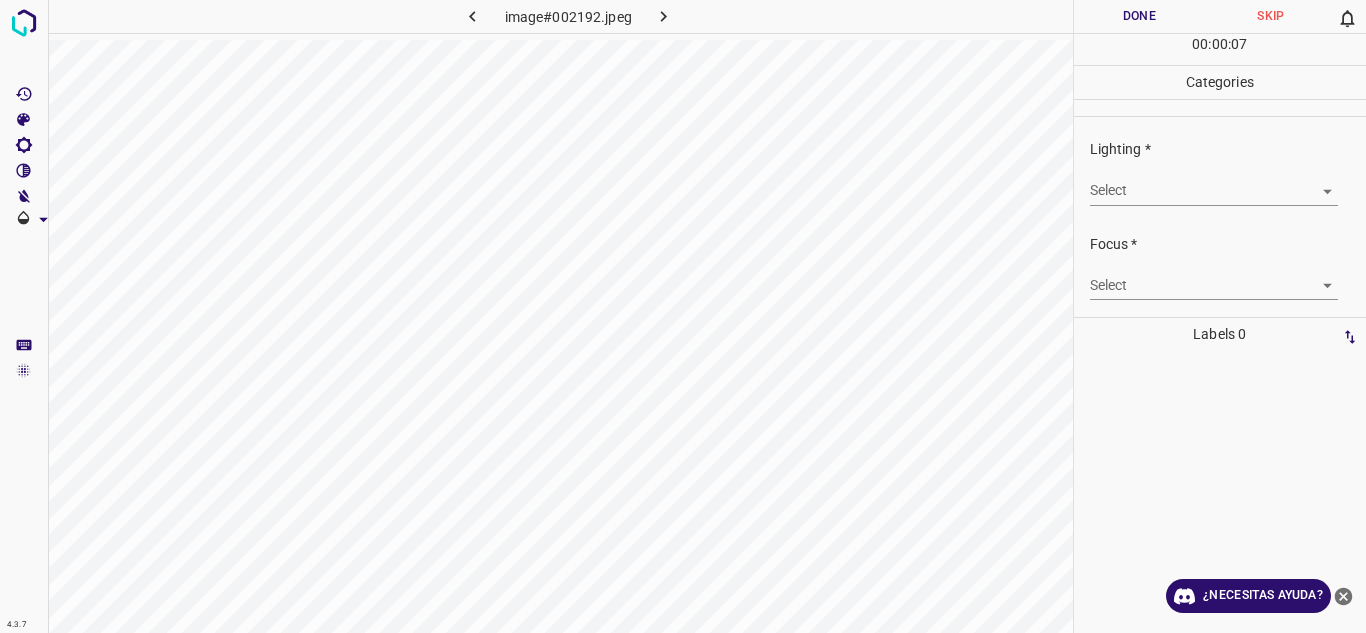 click on "4.3.7 image#002192.jpeg Done Skip 0 00   : 00   : 07   Categories Lighting *  Select ​ Focus *  Select ​ Overall *  Select ​ Labels   0 Categories 1 Lighting 2 Focus 3 Overall Tools Space Change between modes (Draw & Edit) I Auto labeling R Restore zoom M Zoom in N Zoom out Delete Delete selecte label Filters Z Restore filters X Saturation filter C Brightness filter V Contrast filter B Gray scale filter General O Download ¿Necesitas ayuda? Texto original Valora esta traducción Tu opinión servirá para ayudar a mejorar el Traductor de Google - Texto - Esconder - Borrar" at bounding box center [683, 316] 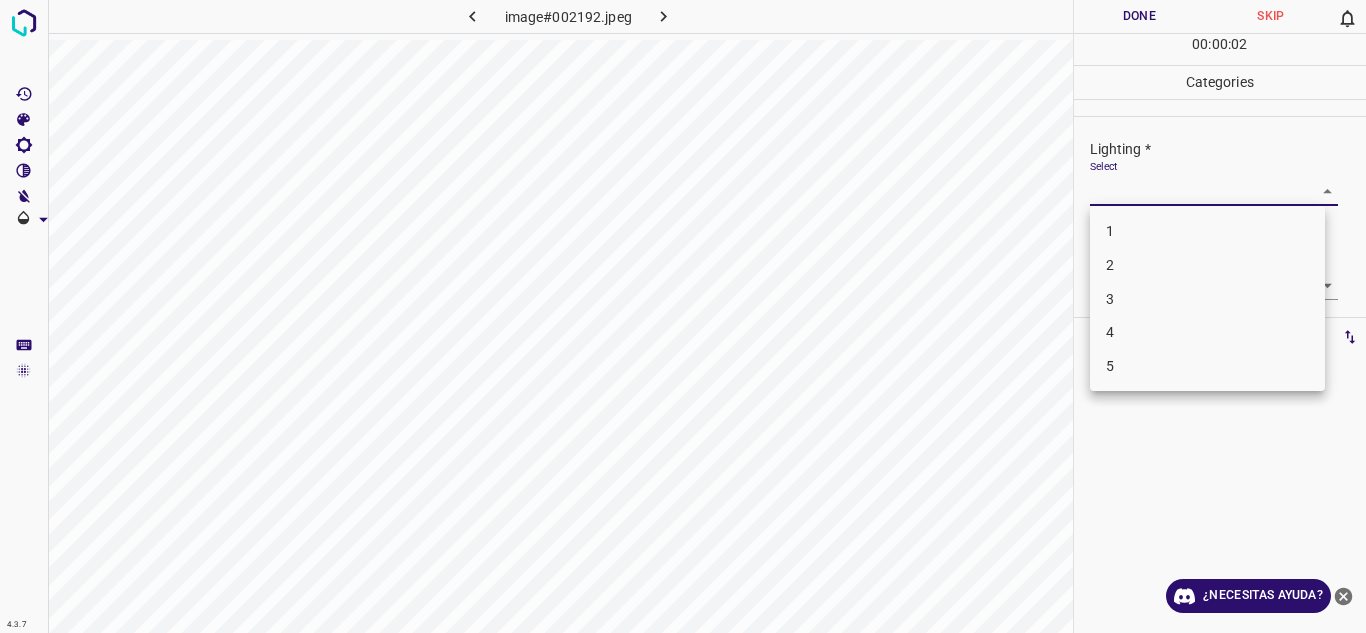 click on "3" at bounding box center [1207, 299] 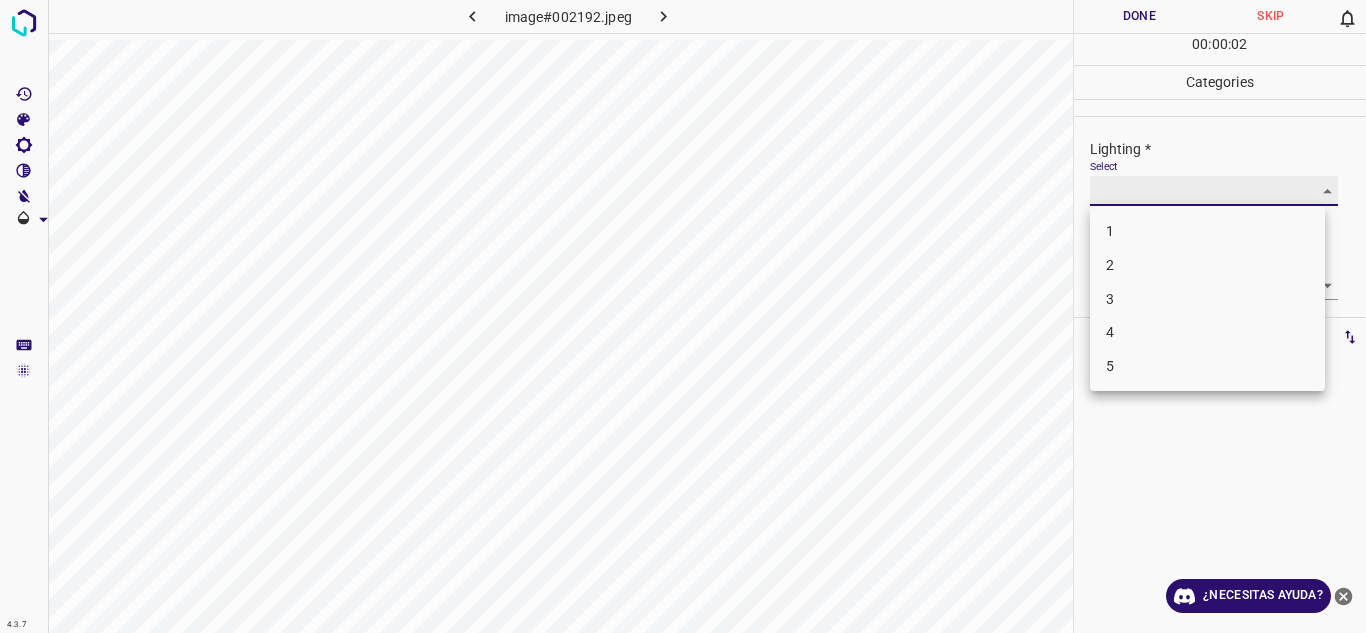 type on "3" 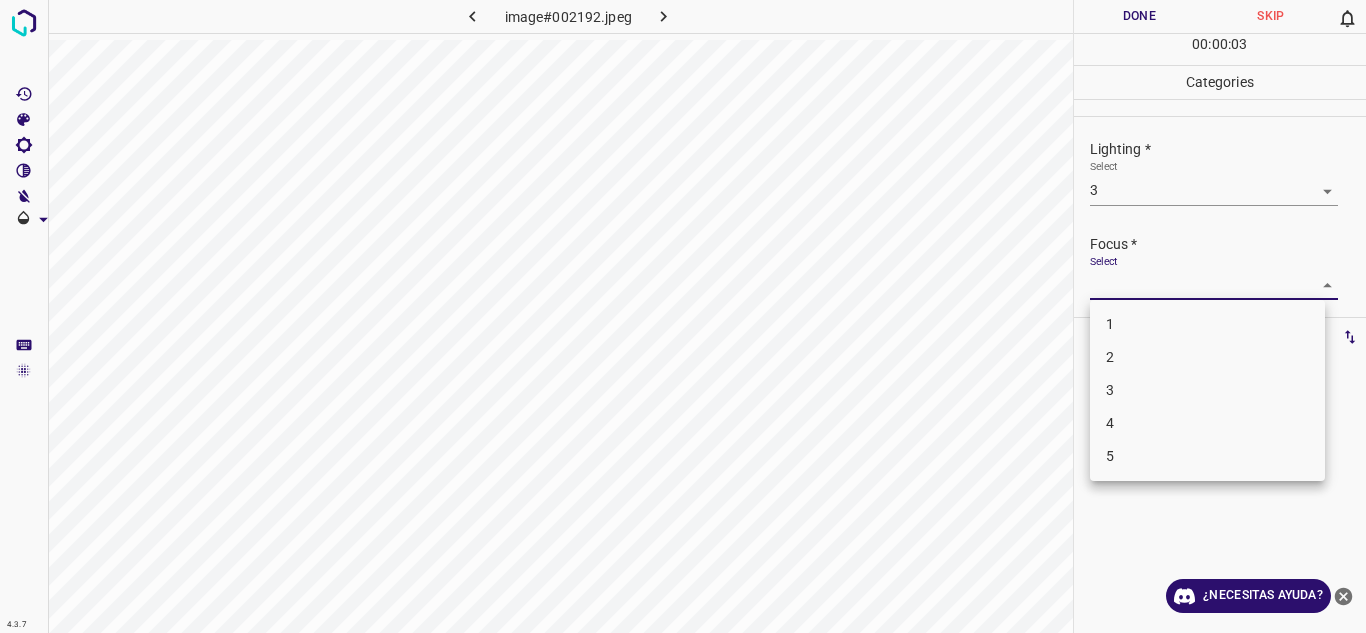 click on "4.3.7 image#002192.jpeg Done Skip 0 00   : 00   : 03   Categories Lighting *  Select 3 3 Focus *  Select ​ Overall *  Select ​ Labels   0 Categories 1 Lighting 2 Focus 3 Overall Tools Space Change between modes (Draw & Edit) I Auto labeling R Restore zoom M Zoom in N Zoom out Delete Delete selecte label Filters Z Restore filters X Saturation filter C Brightness filter V Contrast filter B Gray scale filter General O Download ¿Necesitas ayuda? Texto original Valora esta traducción Tu opinión servirá para ayudar a mejorar el Traductor de Google - Texto - Esconder - Borrar 1 2 3 4 5" at bounding box center (683, 316) 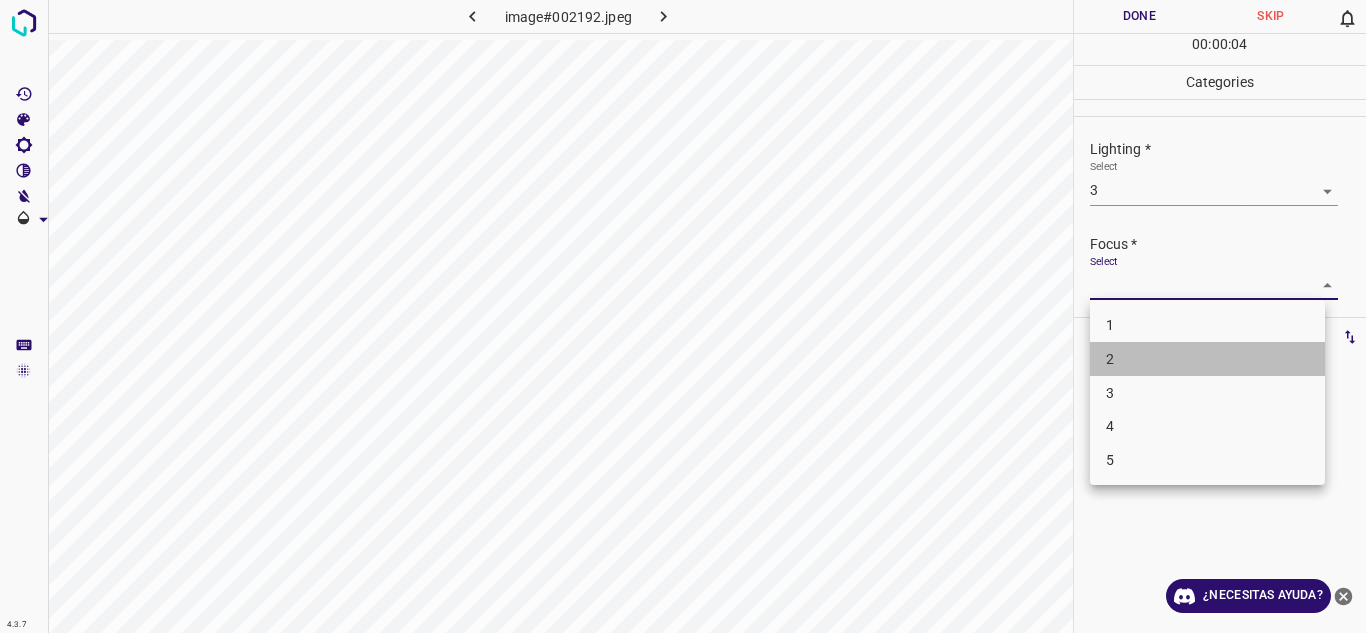 click on "2" at bounding box center (1207, 359) 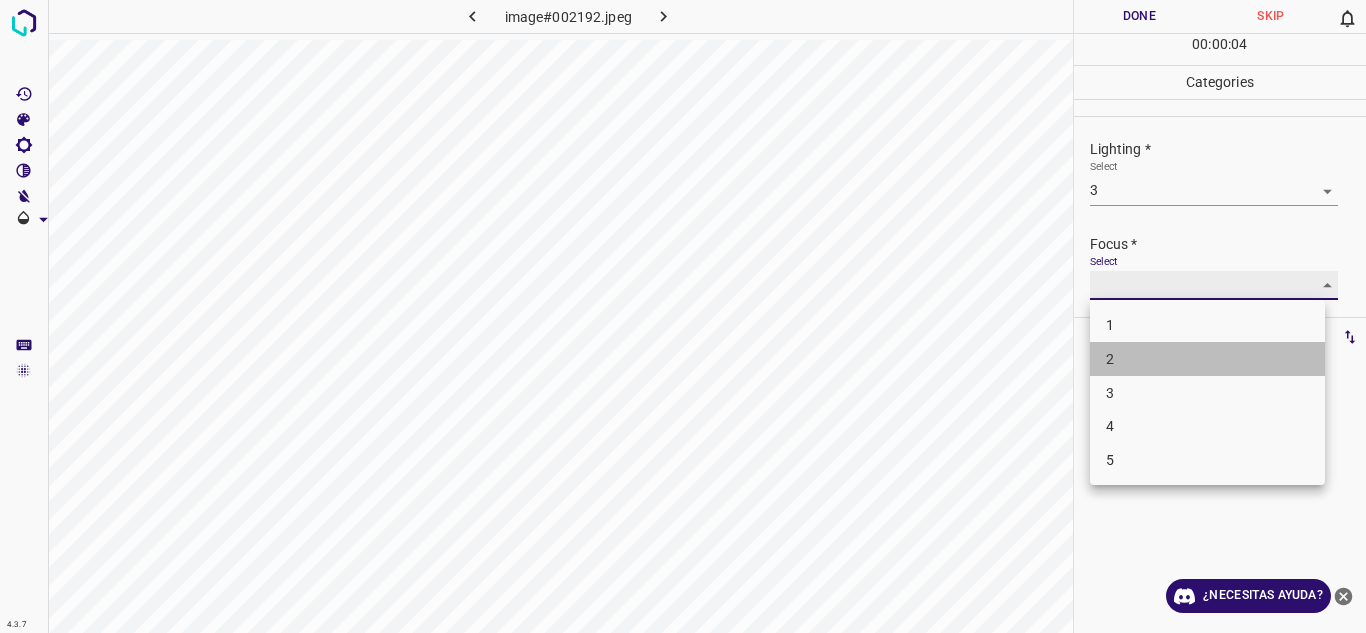 type on "2" 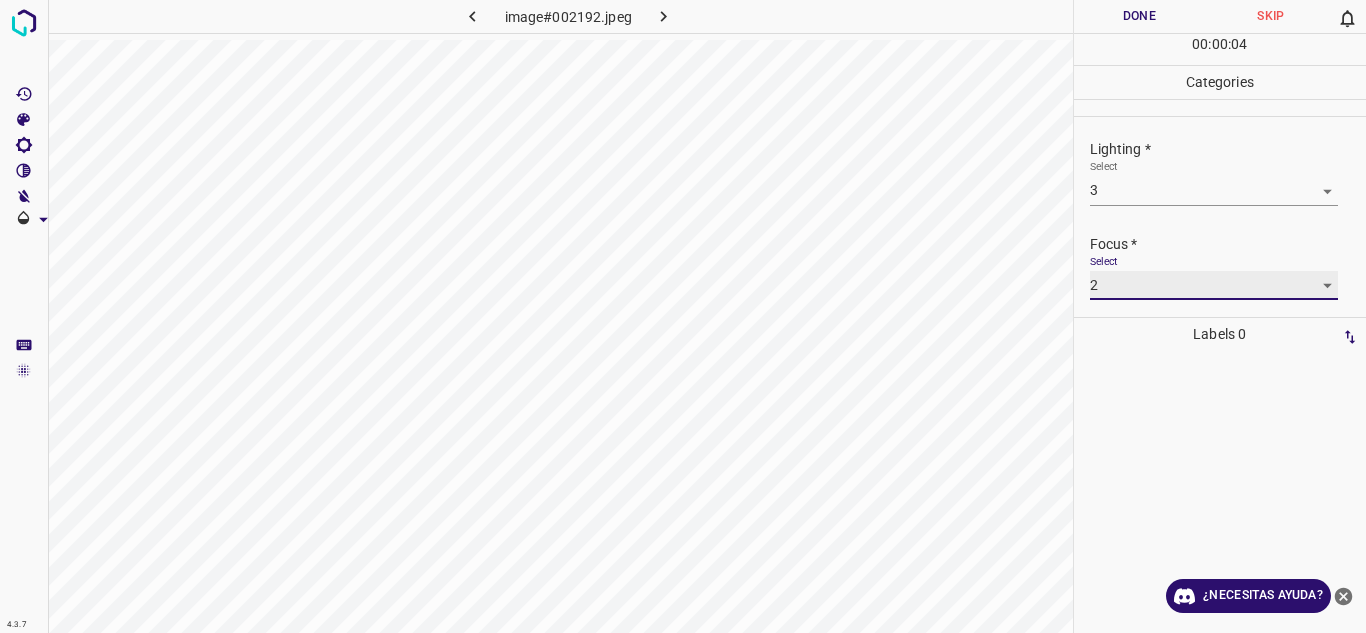 scroll, scrollTop: 98, scrollLeft: 0, axis: vertical 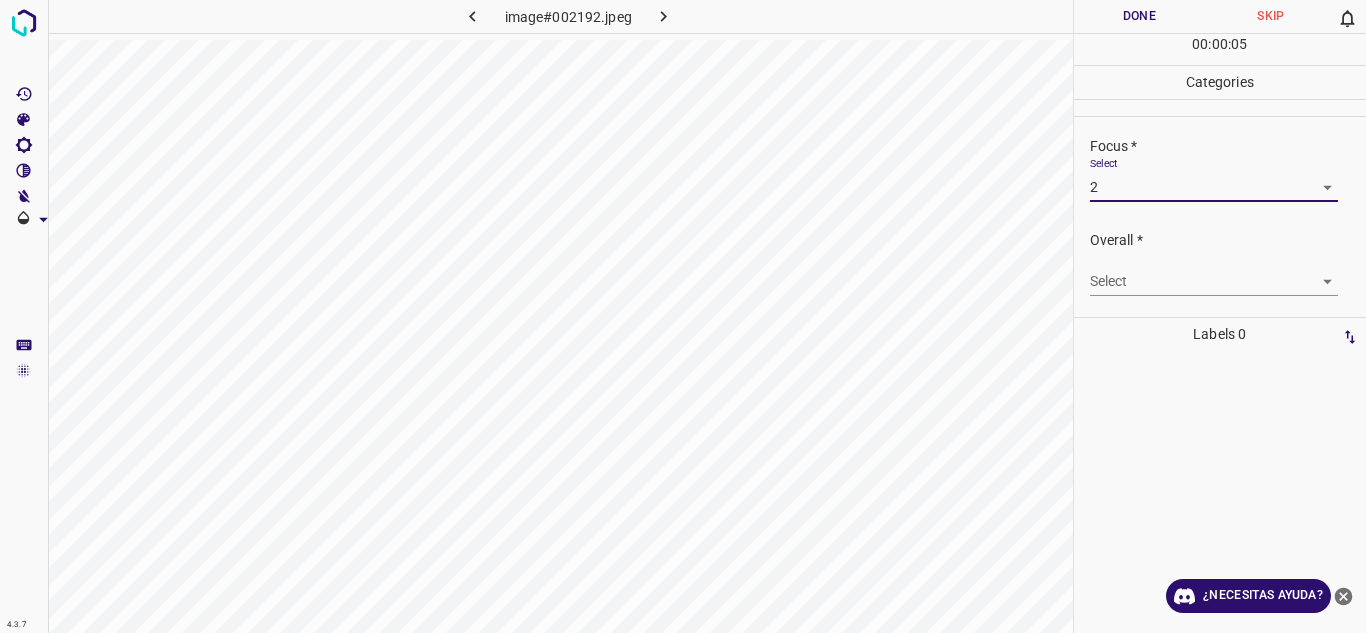 click on "4.3.7 image#002192.jpeg Done Skip 0 00   : 00   : 05   Categories Lighting *  Select 3 3 Focus *  Select 2 2 Overall *  Select ​ Labels   0 Categories 1 Lighting 2 Focus 3 Overall Tools Space Change between modes (Draw & Edit) I Auto labeling R Restore zoom M Zoom in N Zoom out Delete Delete selecte label Filters Z Restore filters X Saturation filter C Brightness filter V Contrast filter B Gray scale filter General O Download ¿Necesitas ayuda? Texto original Valora esta traducción Tu opinión servirá para ayudar a mejorar el Traductor de Google - Texto - Esconder - Borrar" at bounding box center (683, 316) 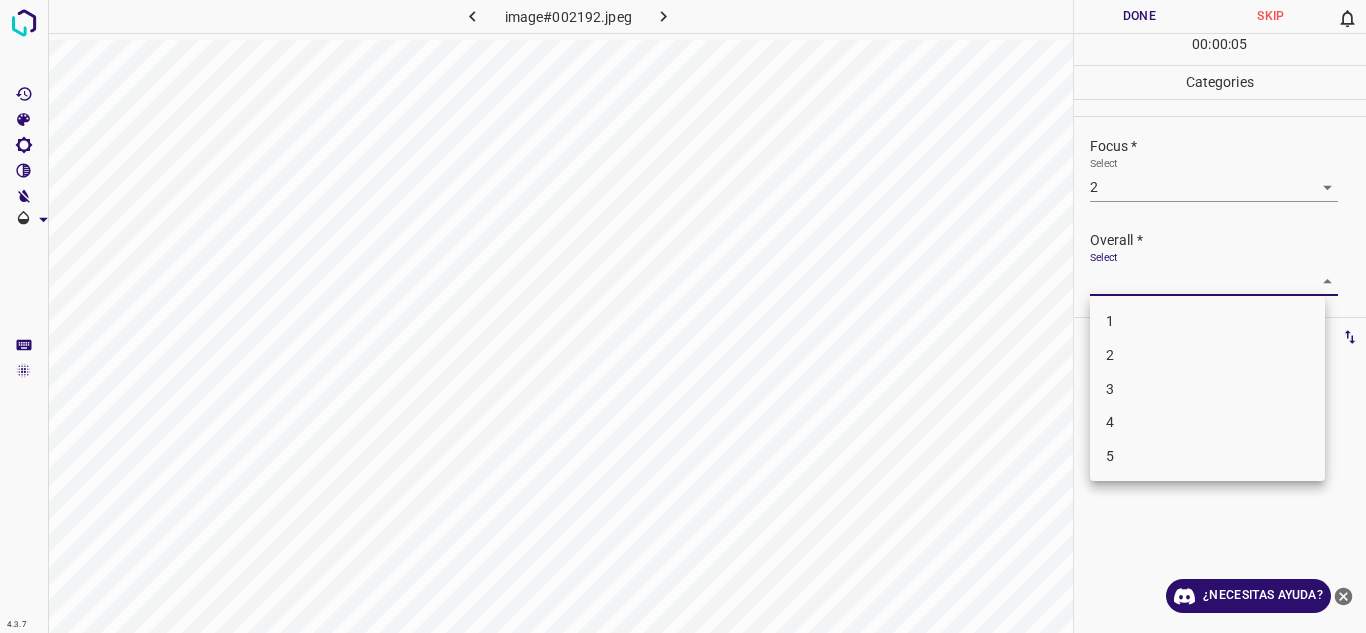 click on "3" at bounding box center [1207, 389] 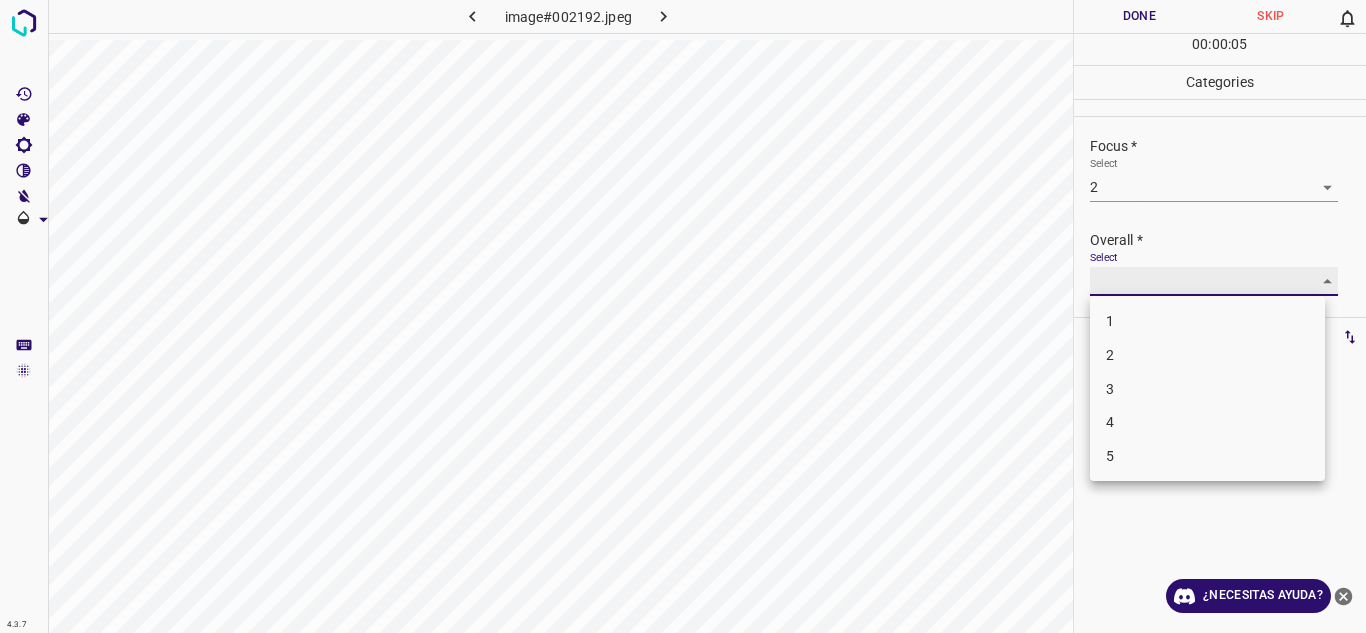 type on "3" 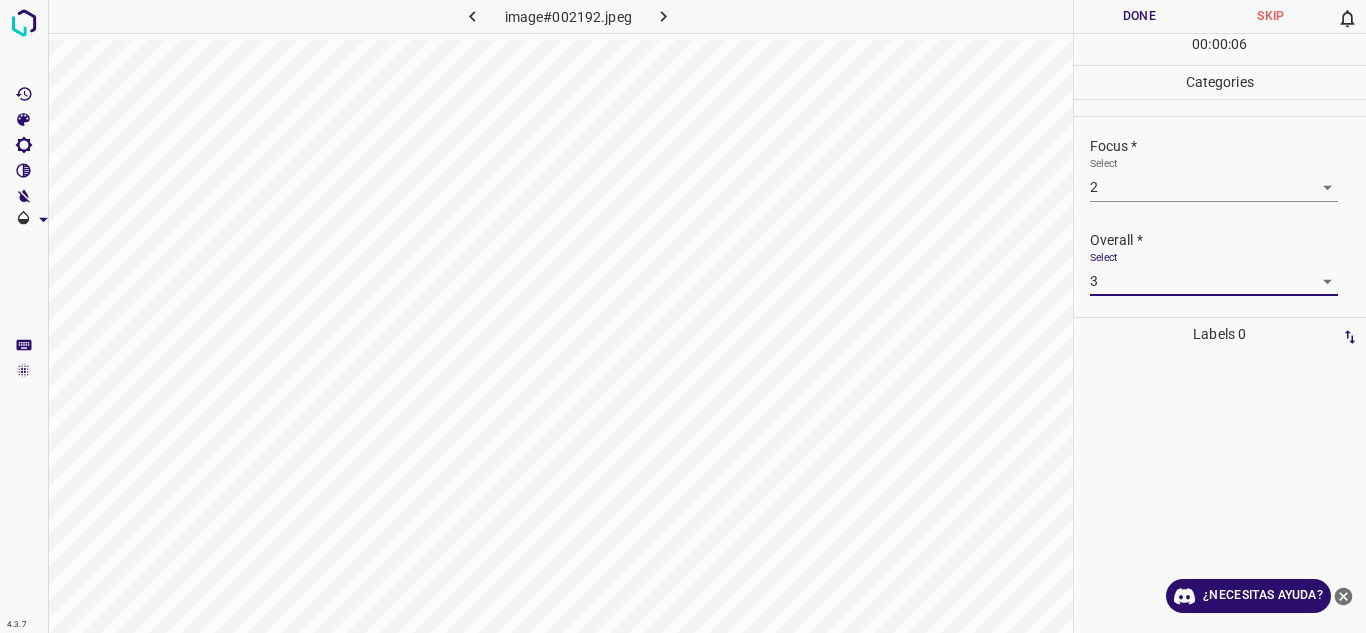 click on "Done" at bounding box center (1140, 16) 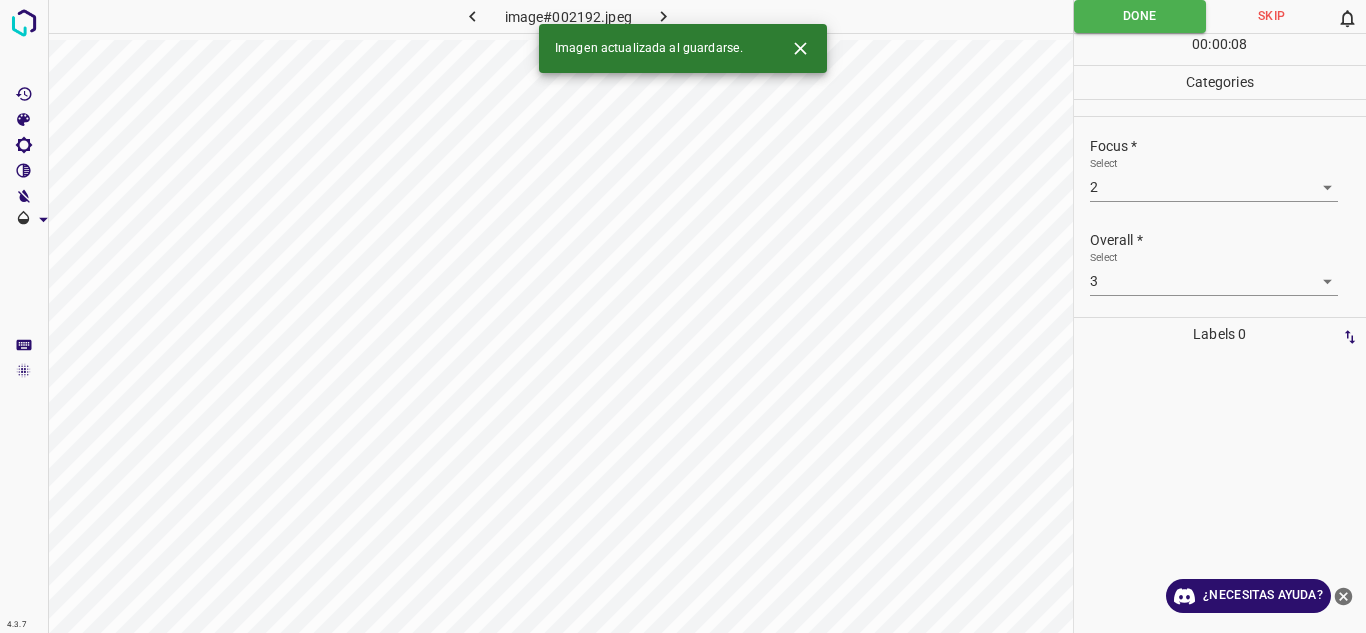 click 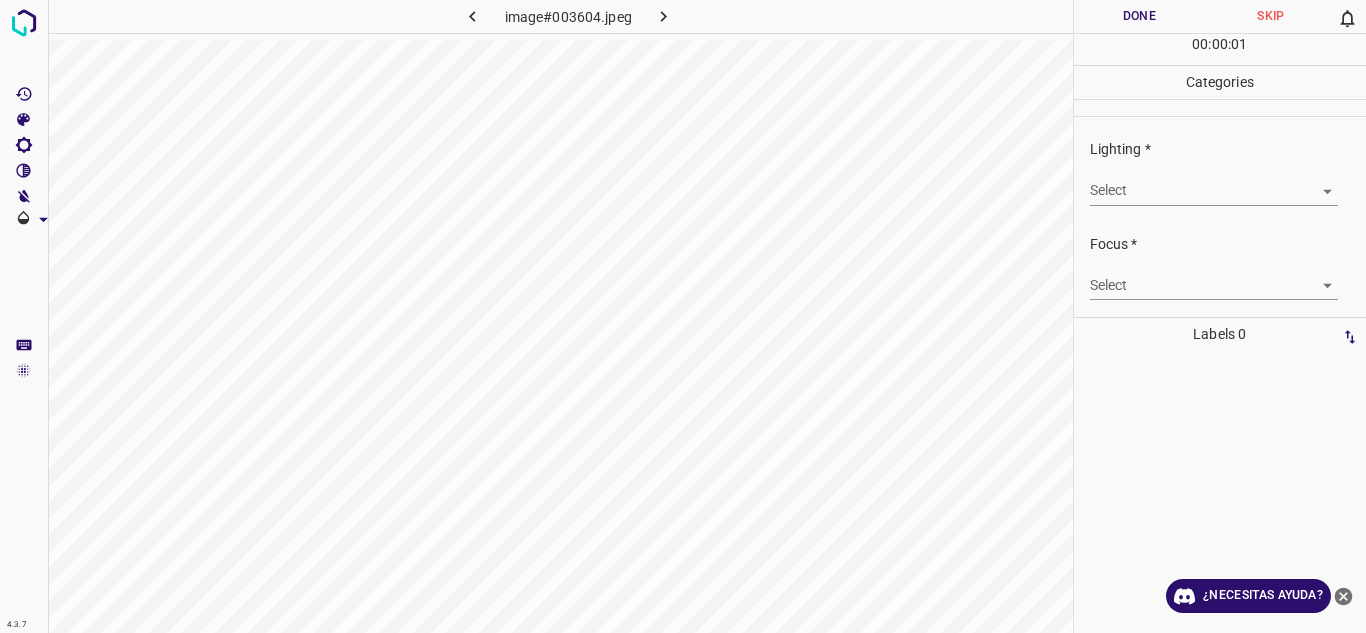 click on "4.3.7 image#003604.jpeg Done Skip 0 00   : 00   : 01   Categories Lighting *  Select ​ Focus *  Select ​ Overall *  Select ​ Labels   0 Categories 1 Lighting 2 Focus 3 Overall Tools Space Change between modes (Draw & Edit) I Auto labeling R Restore zoom M Zoom in N Zoom out Delete Delete selecte label Filters Z Restore filters X Saturation filter C Brightness filter V Contrast filter B Gray scale filter General O Download ¿Necesitas ayuda? Texto original Valora esta traducción Tu opinión servirá para ayudar a mejorar el Traductor de Google - Texto - Esconder - Borrar" at bounding box center (683, 316) 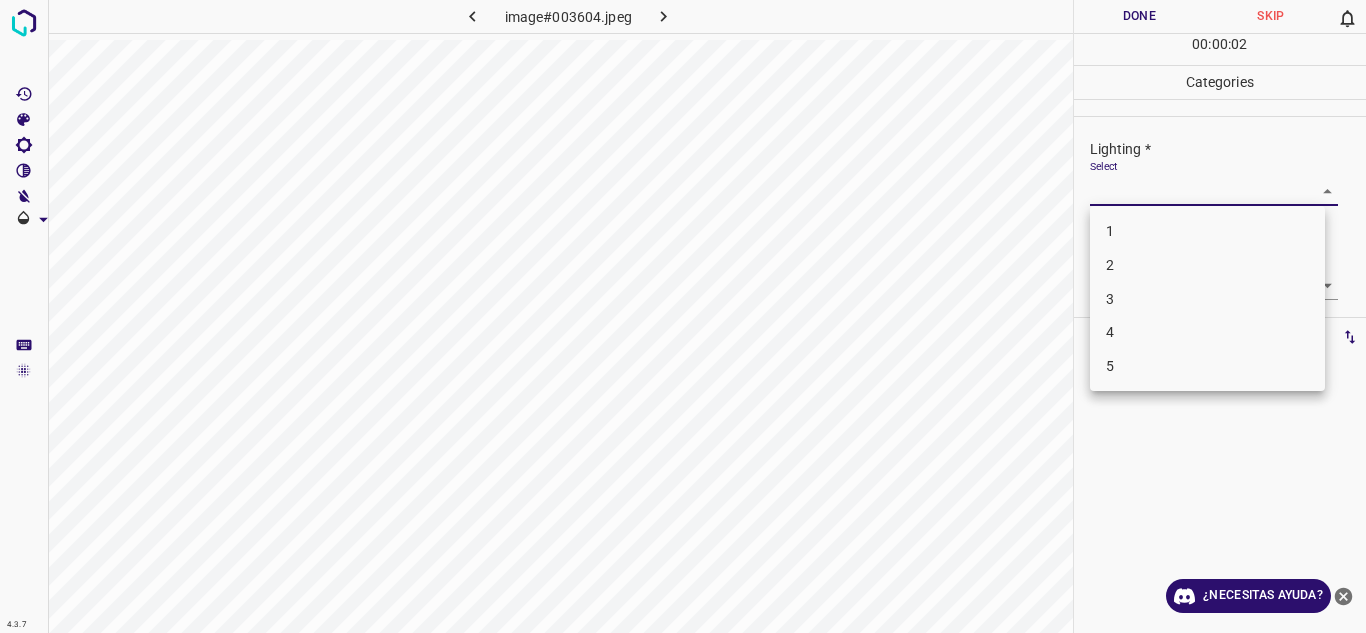 click on "4" at bounding box center [1207, 332] 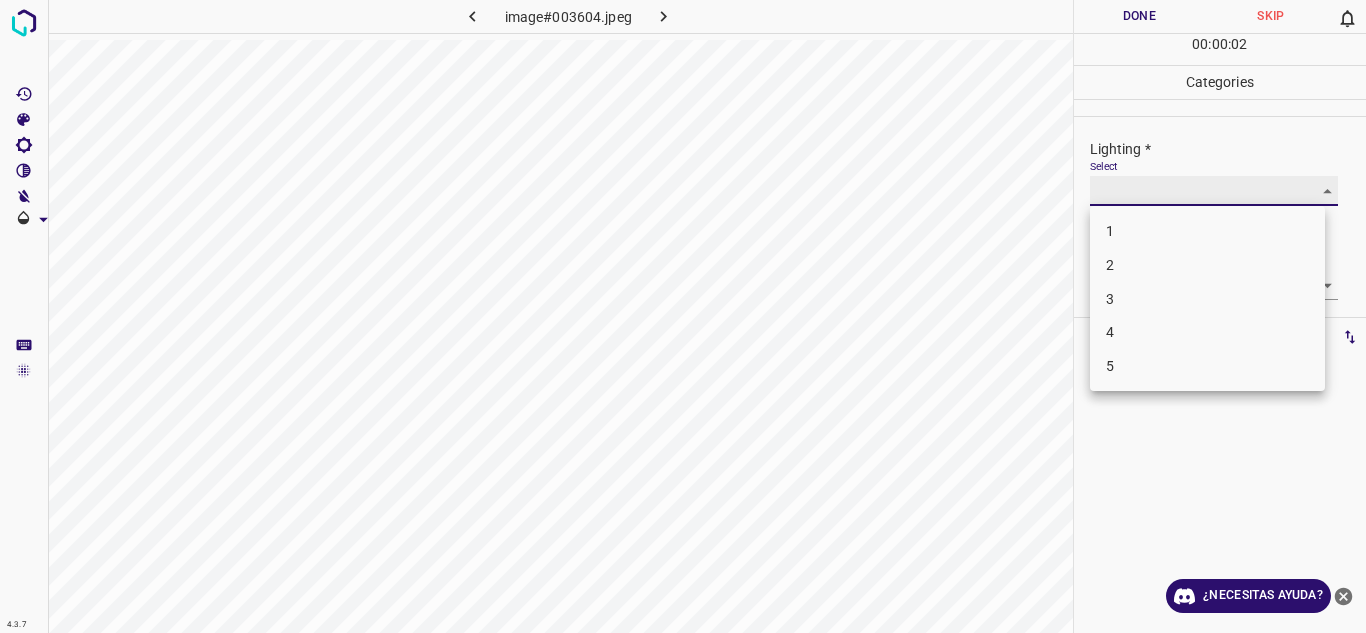 type on "4" 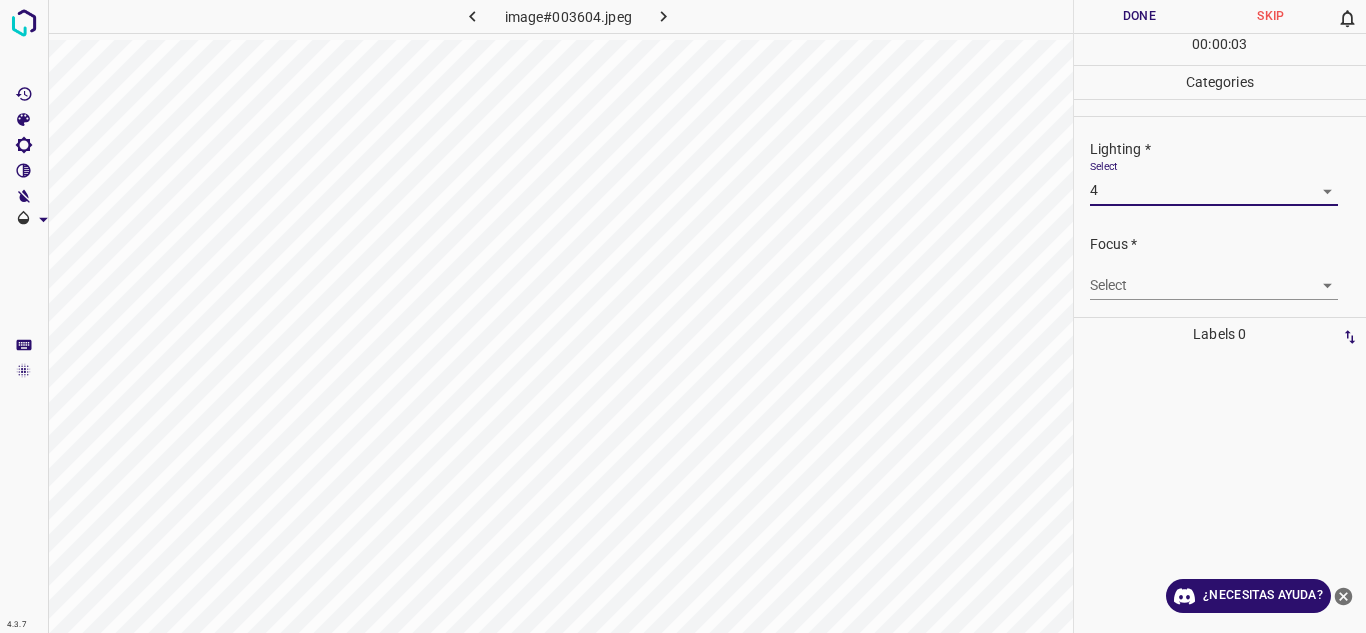 click on "4.3.7 image#003604.jpeg Done Skip 0 00   : 00   : 03   Categories Lighting *  Select 4 4 Focus *  Select ​ Overall *  Select ​ Labels   0 Categories 1 Lighting 2 Focus 3 Overall Tools Space Change between modes (Draw & Edit) I Auto labeling R Restore zoom M Zoom in N Zoom out Delete Delete selecte label Filters Z Restore filters X Saturation filter C Brightness filter V Contrast filter B Gray scale filter General O Download ¿Necesitas ayuda? Texto original Valora esta traducción Tu opinión servirá para ayudar a mejorar el Traductor de Google - Texto - Esconder - Borrar" at bounding box center (683, 316) 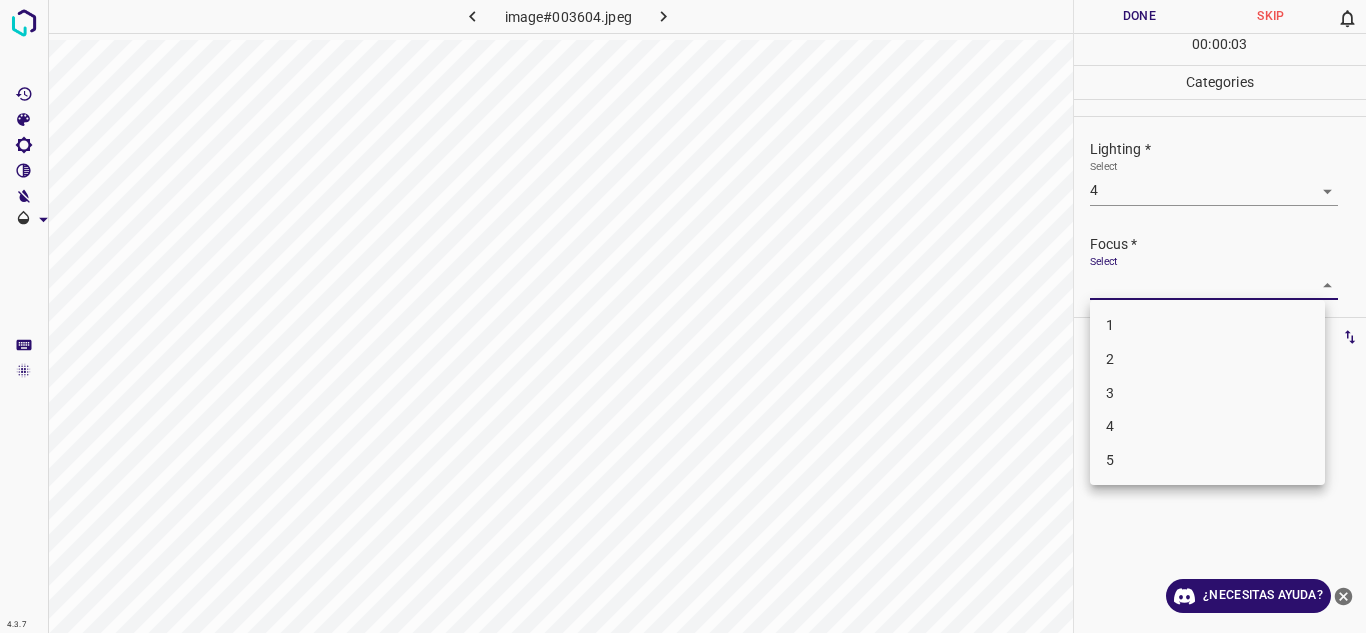 click on "3" at bounding box center [1207, 393] 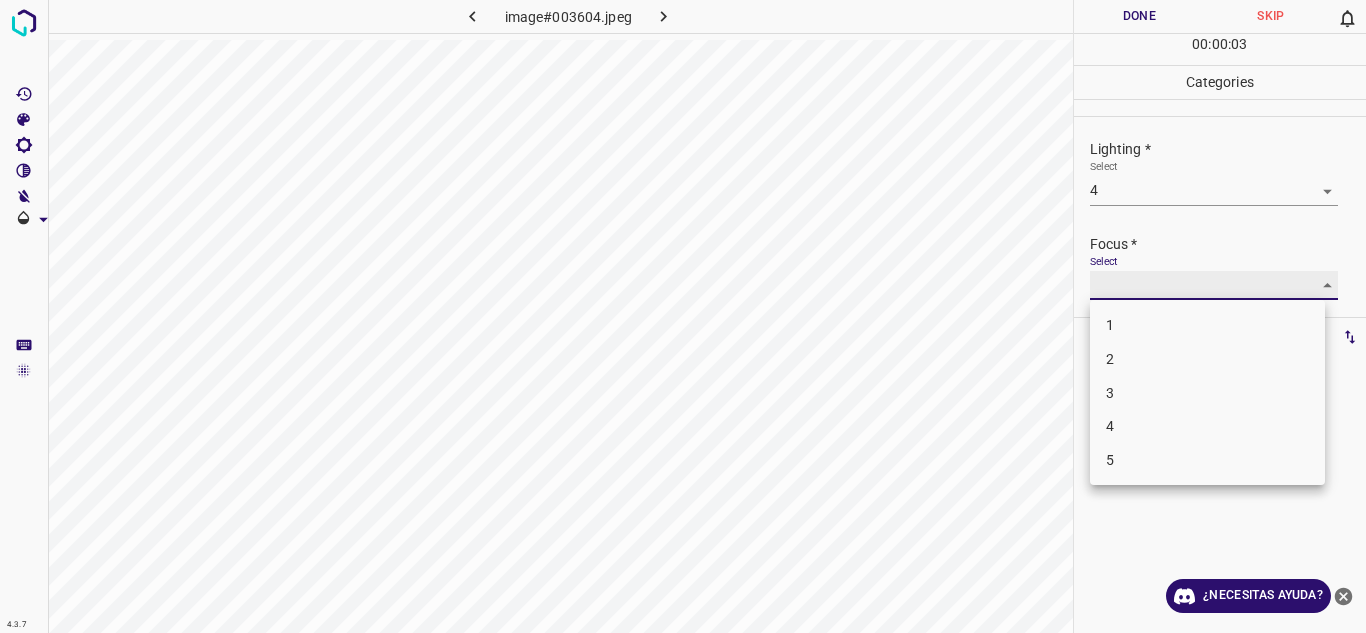 type on "3" 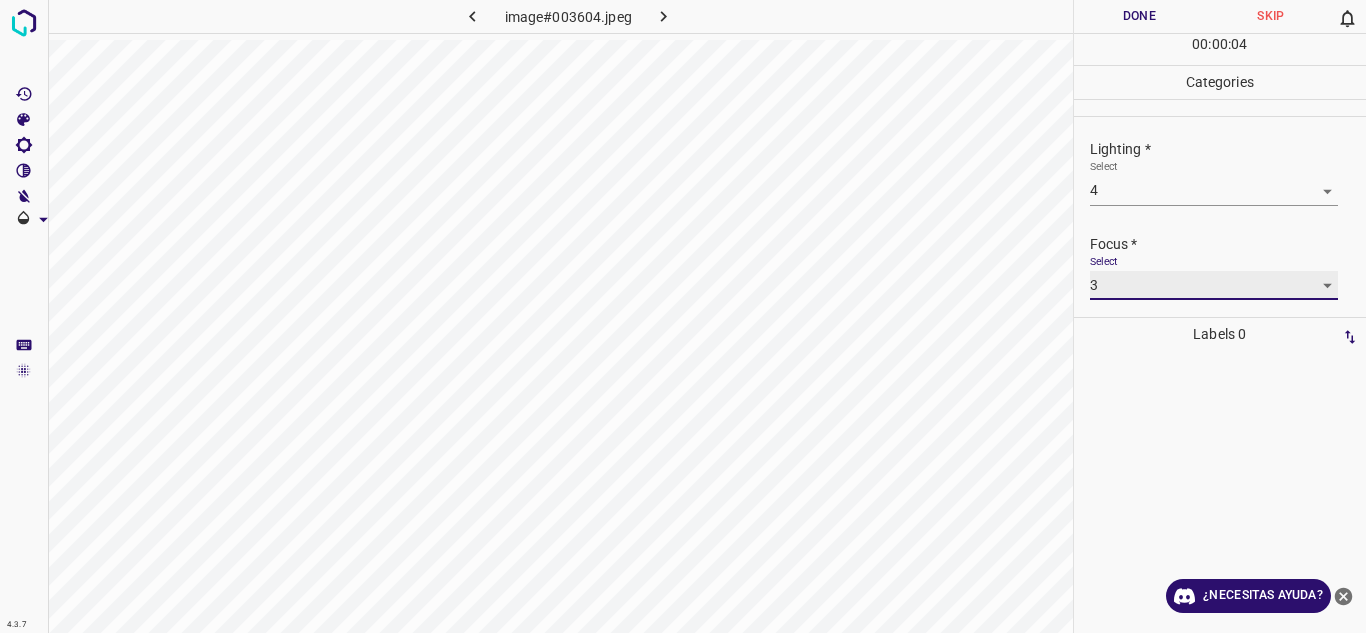 scroll, scrollTop: 98, scrollLeft: 0, axis: vertical 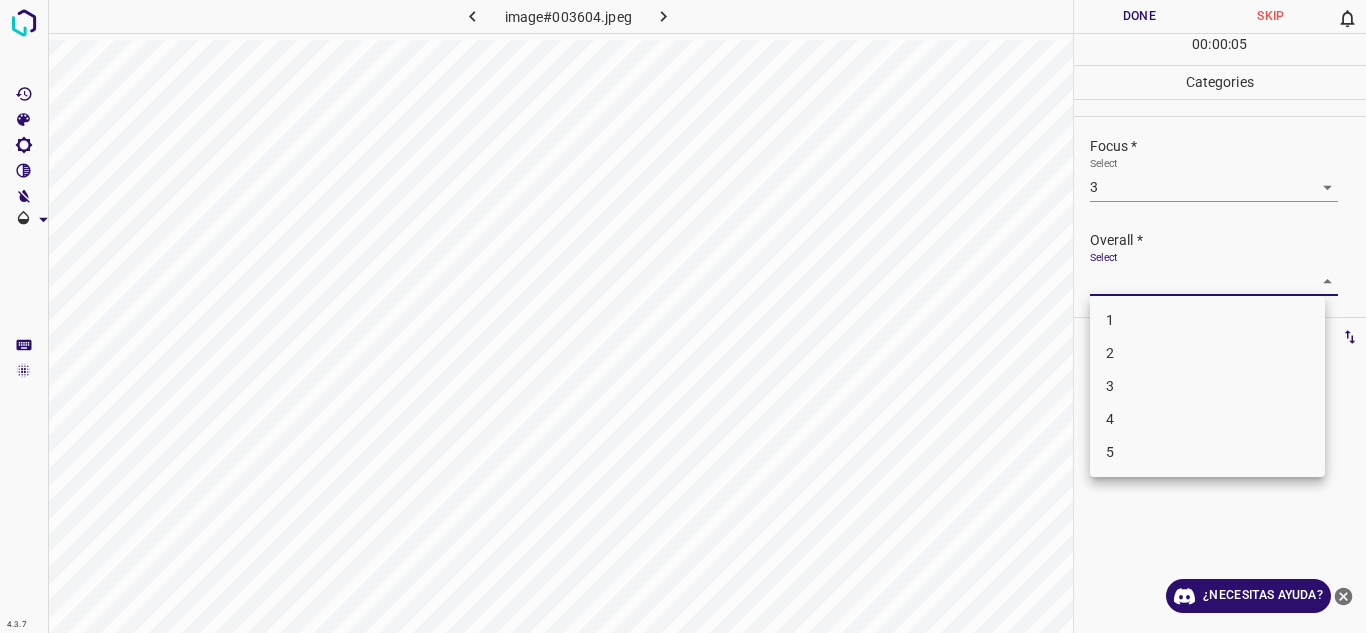 click on "4.3.7 image#003604.jpeg Done Skip 0 00   : 00   : 05   Categories Lighting *  Select 4 4 Focus *  Select 3 3 Overall *  Select ​ Labels   0 Categories 1 Lighting 2 Focus 3 Overall Tools Space Change between modes (Draw & Edit) I Auto labeling R Restore zoom M Zoom in N Zoom out Delete Delete selecte label Filters Z Restore filters X Saturation filter C Brightness filter V Contrast filter B Gray scale filter General O Download ¿Necesitas ayuda? Texto original Valora esta traducción Tu opinión servirá para ayudar a mejorar el Traductor de Google - Texto - Esconder - Borrar 1 2 3 4 5" at bounding box center (683, 316) 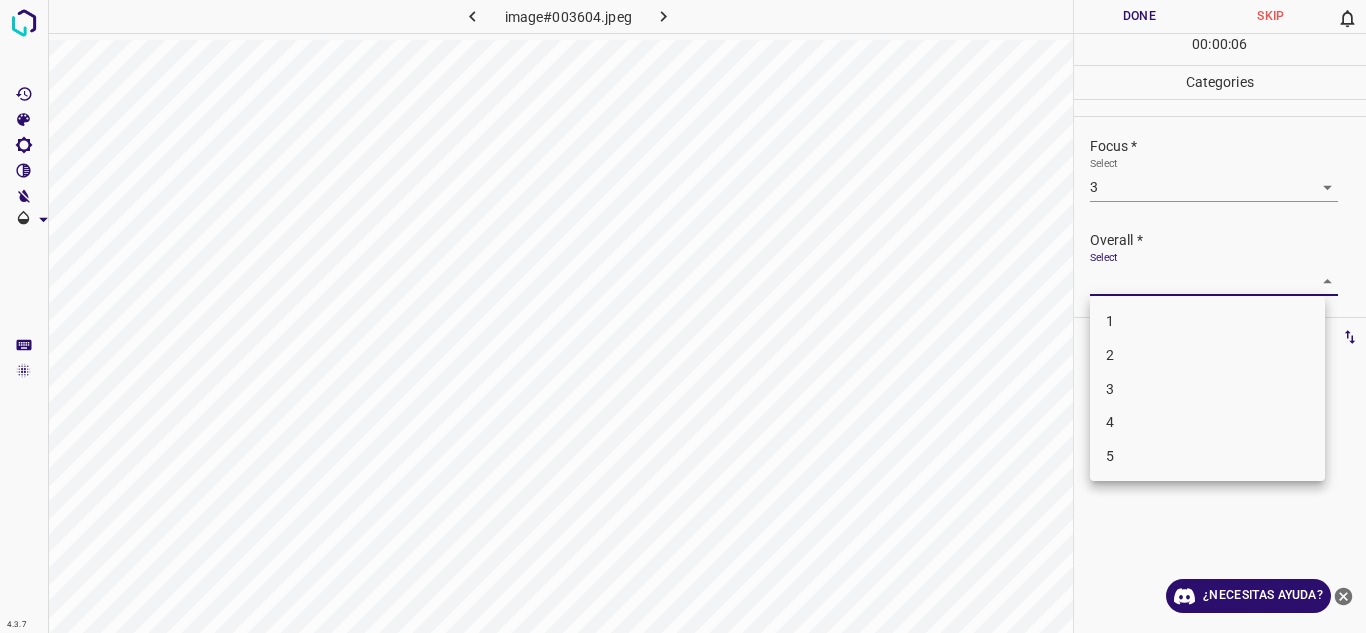 click on "3" at bounding box center [1207, 389] 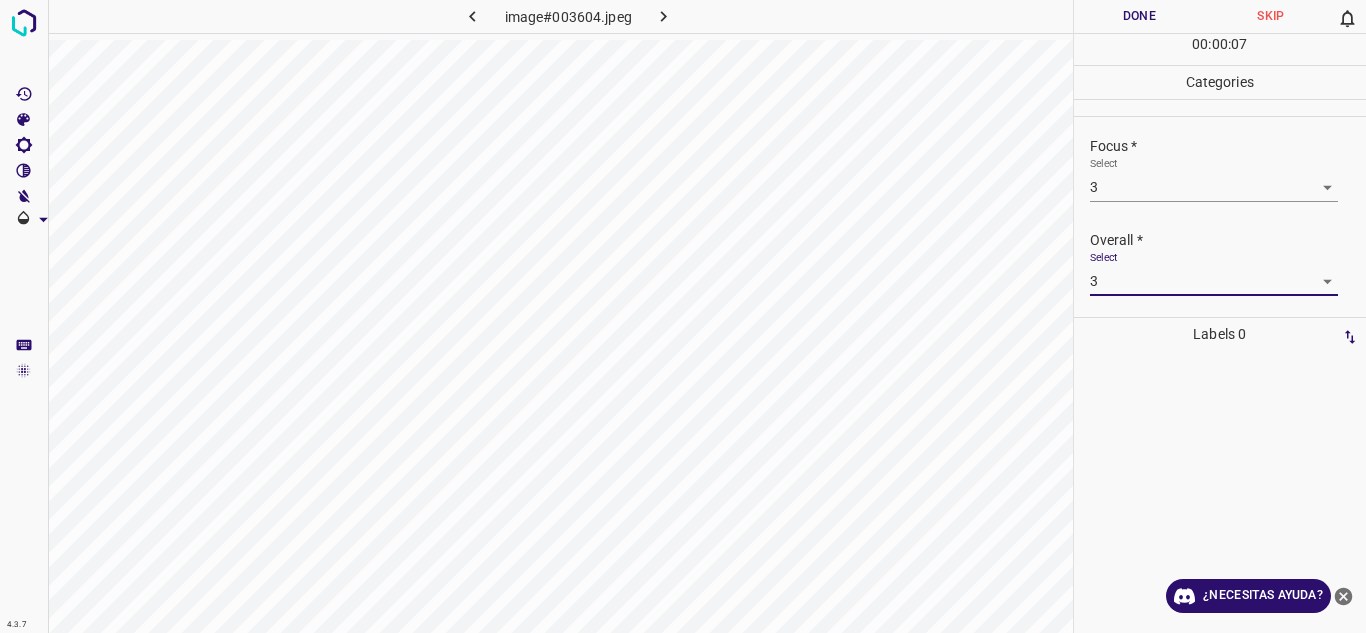 click on "4.3.7 image#003604.jpeg Done Skip 0 00   : 00   : 07   Categories Lighting *  Select 4 4 Focus *  Select 3 3 Overall *  Select 3 3 Labels   0 Categories 1 Lighting 2 Focus 3 Overall Tools Space Change between modes (Draw & Edit) I Auto labeling R Restore zoom M Zoom in N Zoom out Delete Delete selecte label Filters Z Restore filters X Saturation filter C Brightness filter V Contrast filter B Gray scale filter General O Download ¿Necesitas ayuda? Texto original Valora esta traducción Tu opinión servirá para ayudar a mejorar el Traductor de Google - Texto - Esconder - Borrar" at bounding box center (683, 316) 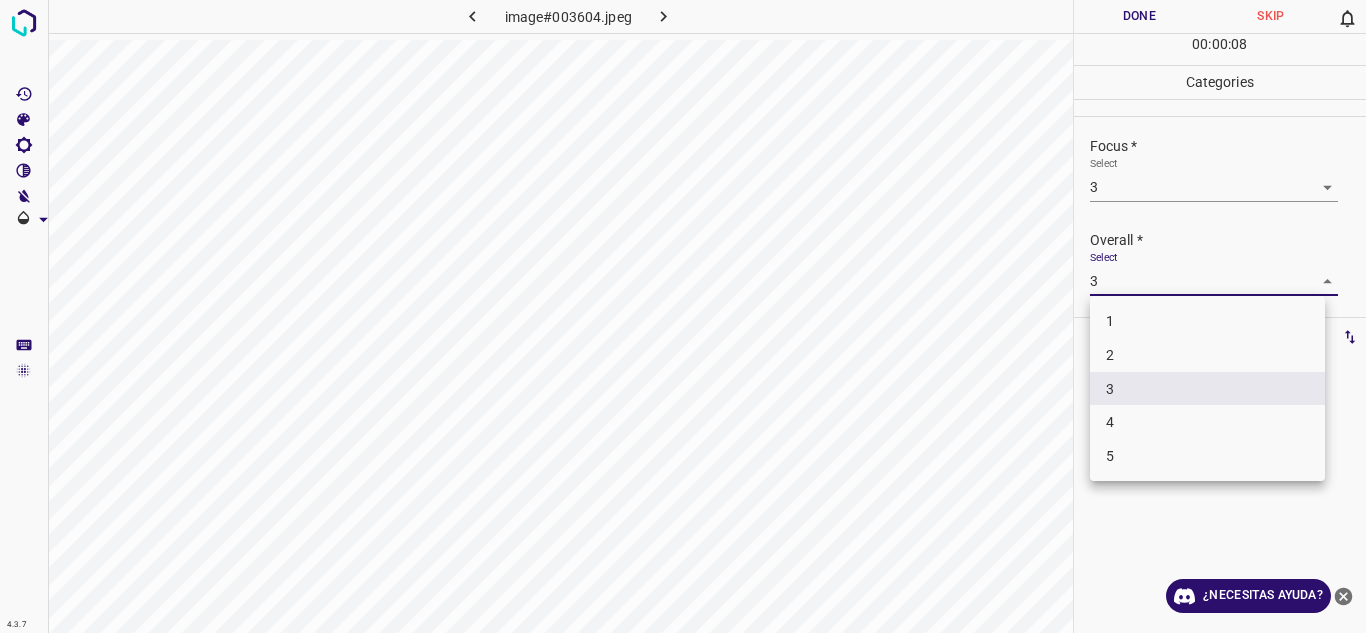 click on "4" at bounding box center [1207, 422] 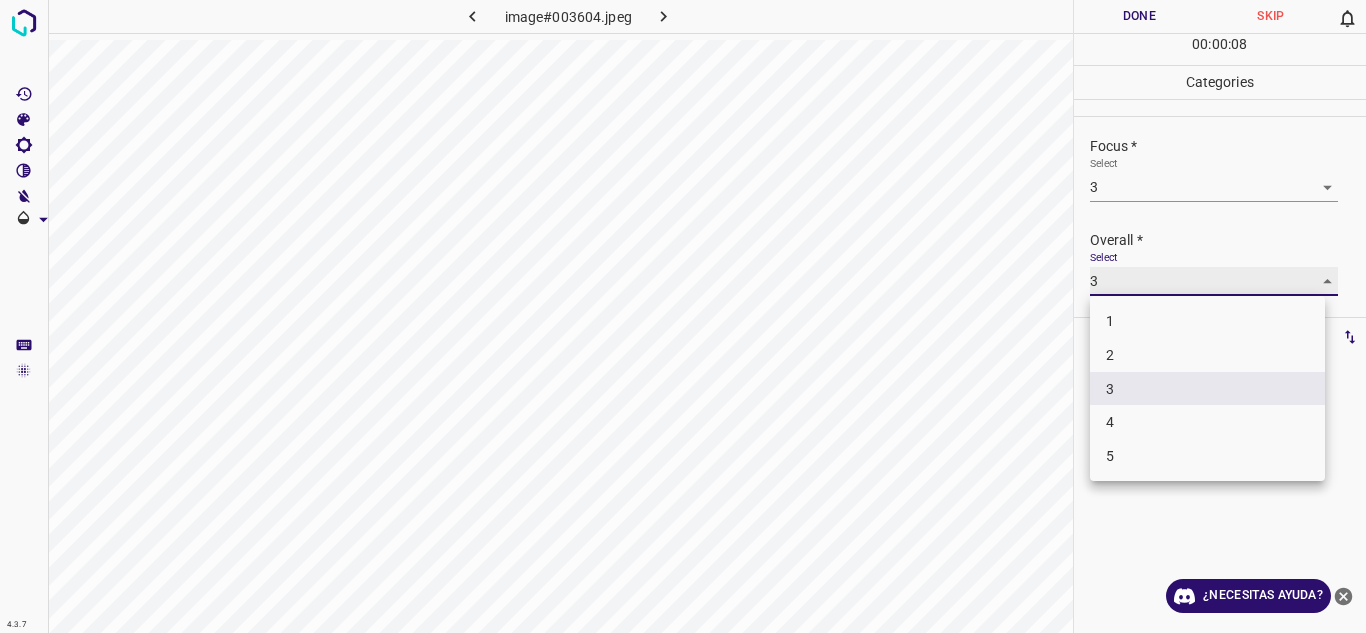 type on "4" 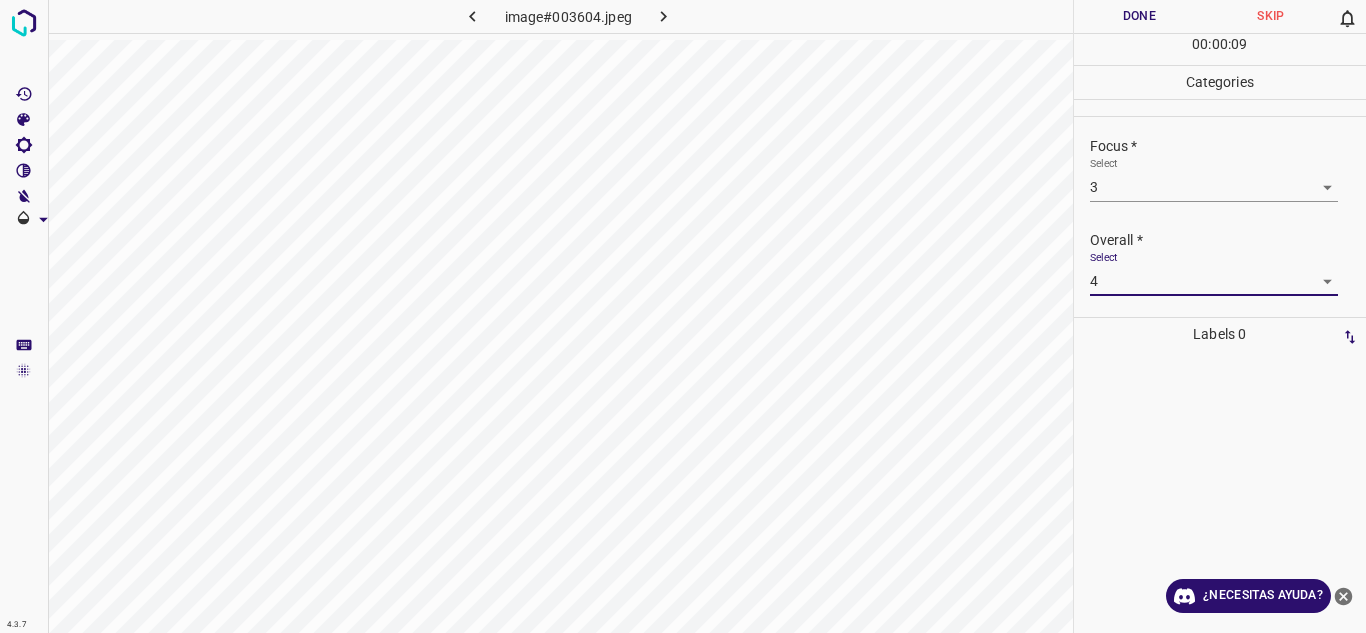 click on "Done" at bounding box center [1140, 16] 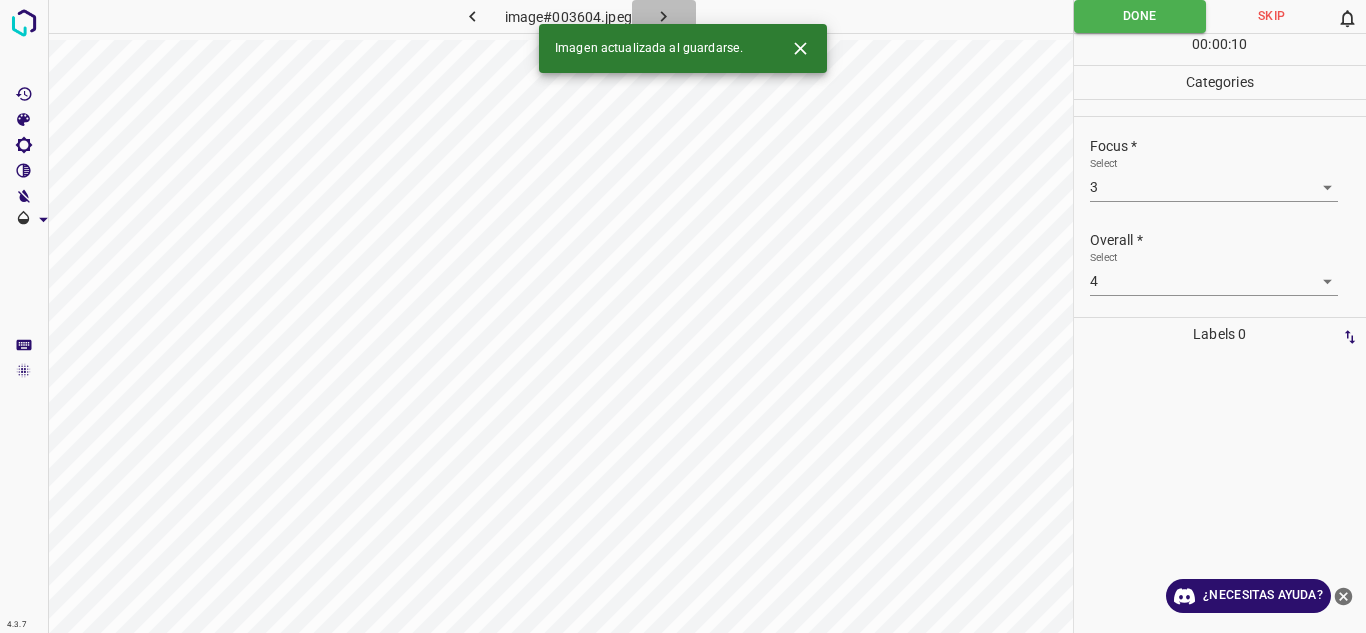 click 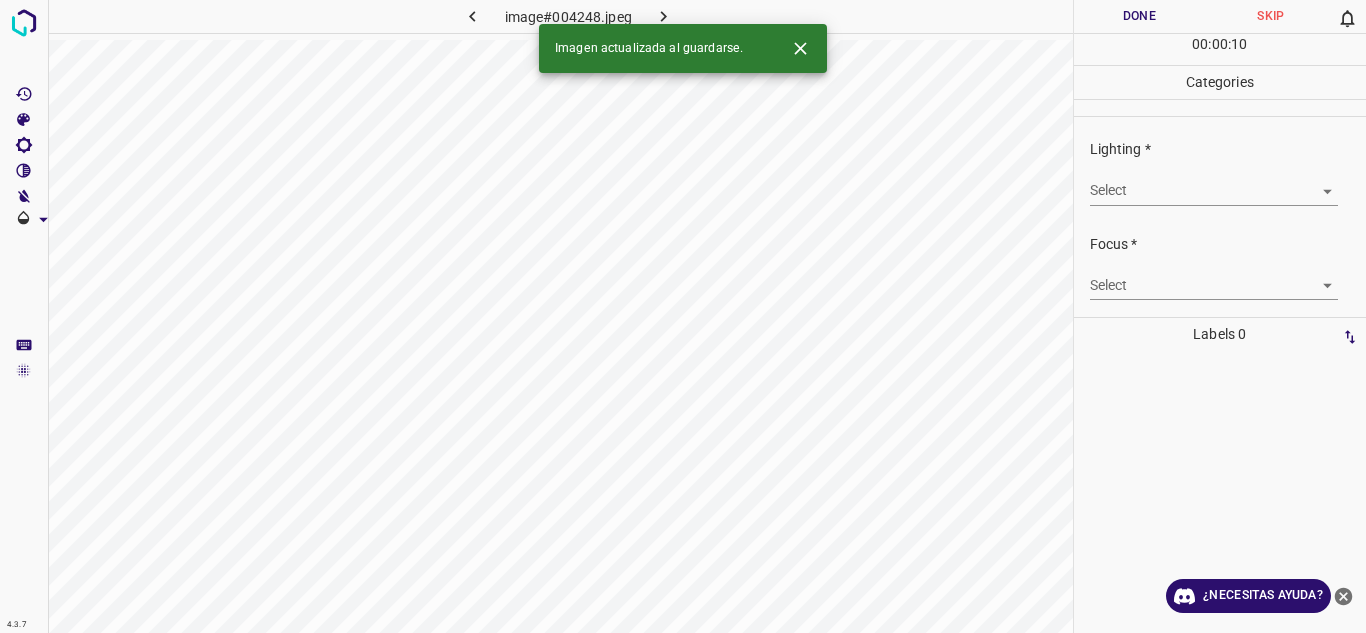 click on "4.3.7 image#004248.jpeg Done Skip 0 00   : 00   : 10   Categories Lighting *  Select ​ Focus *  Select ​ Overall *  Select ​ Labels   0 Categories 1 Lighting 2 Focus 3 Overall Tools Space Change between modes (Draw & Edit) I Auto labeling R Restore zoom M Zoom in N Zoom out Delete Delete selecte label Filters Z Restore filters X Saturation filter C Brightness filter V Contrast filter B Gray scale filter General O Download Imagen actualizada al guardarse. ¿Necesitas ayuda? Texto original Valora esta traducción Tu opinión servirá para ayudar a mejorar el Traductor de Google - Texto - Esconder - Borrar" at bounding box center (683, 316) 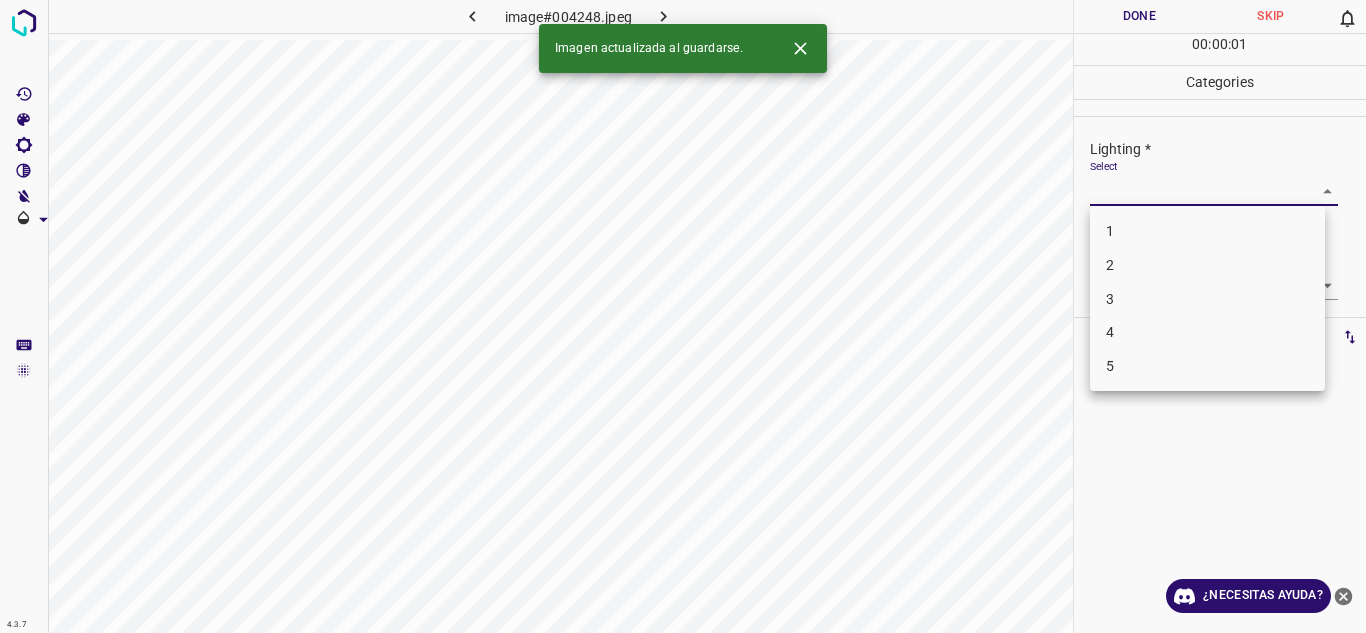 click on "3" at bounding box center (1207, 299) 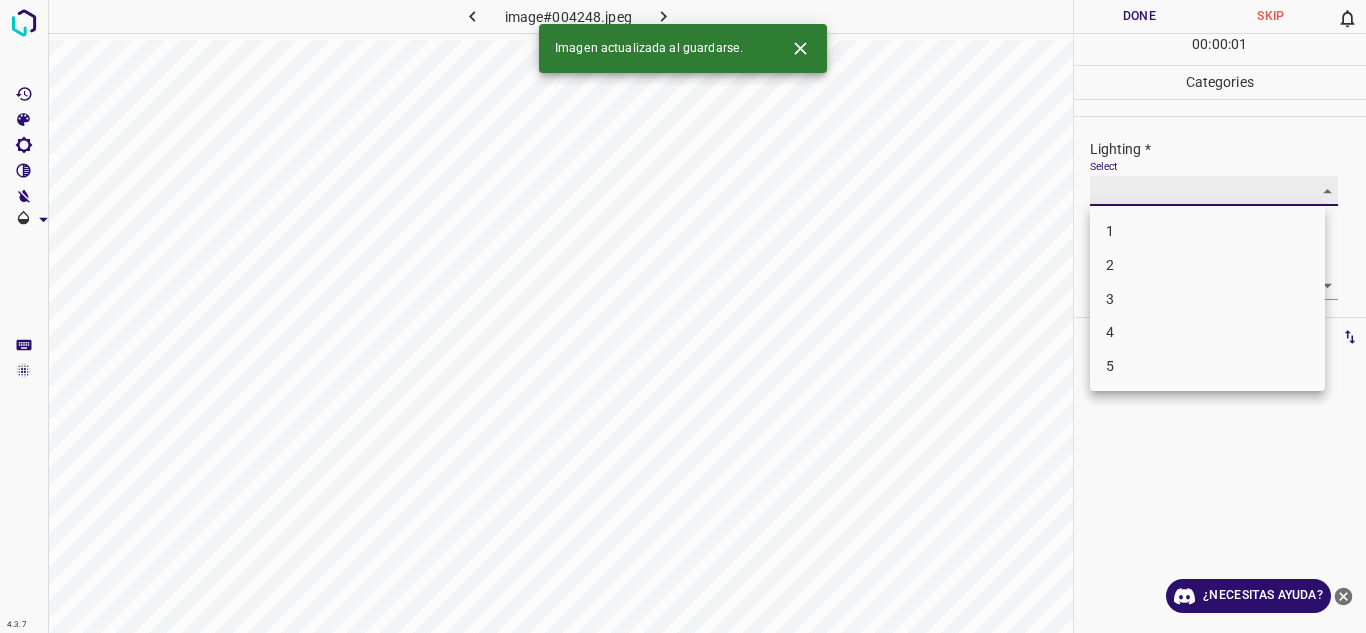 type on "3" 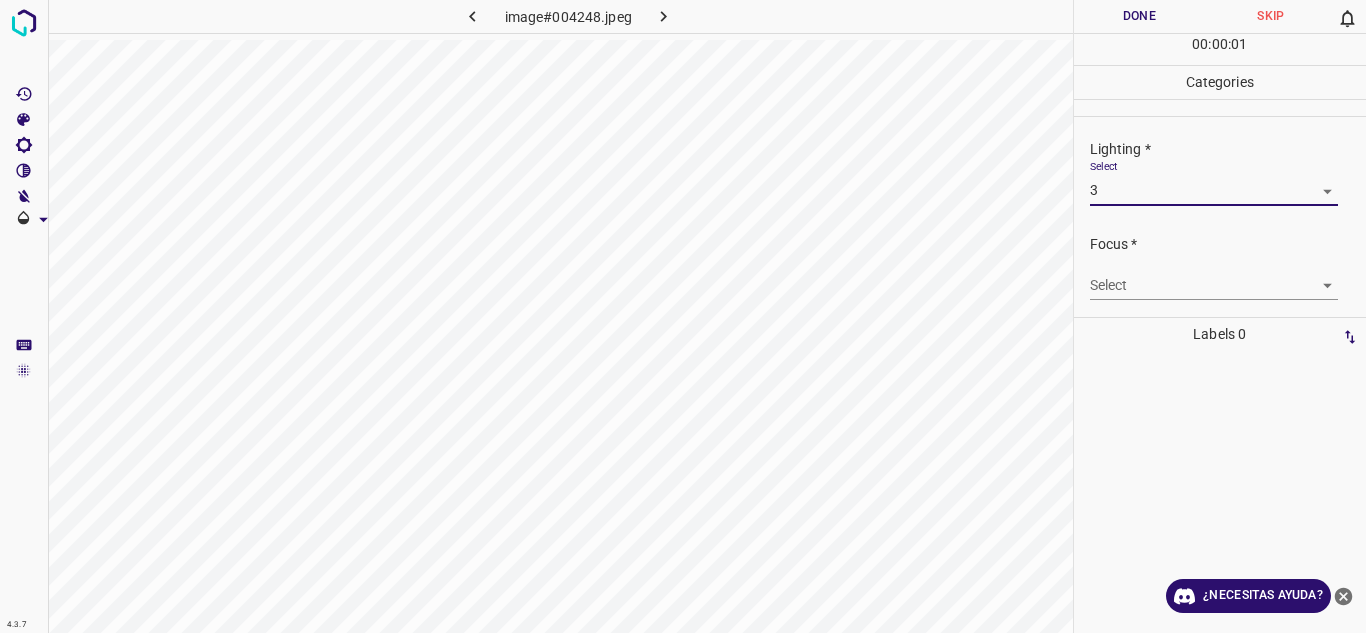 click on "4.3.7 image#004248.jpeg Done Skip 0 00   : 00   : 01   Categories Lighting *  Select 3 3 Focus *  Select ​ Overall *  Select ​ Labels   0 Categories 1 Lighting 2 Focus 3 Overall Tools Space Change between modes (Draw & Edit) I Auto labeling R Restore zoom M Zoom in N Zoom out Delete Delete selecte label Filters Z Restore filters X Saturation filter C Brightness filter V Contrast filter B Gray scale filter General O Download ¿Necesitas ayuda? Texto original Valora esta traducción Tu opinión servirá para ayudar a mejorar el Traductor de Google - Texto - Esconder - Borrar 1 2 3 4 5" at bounding box center (683, 316) 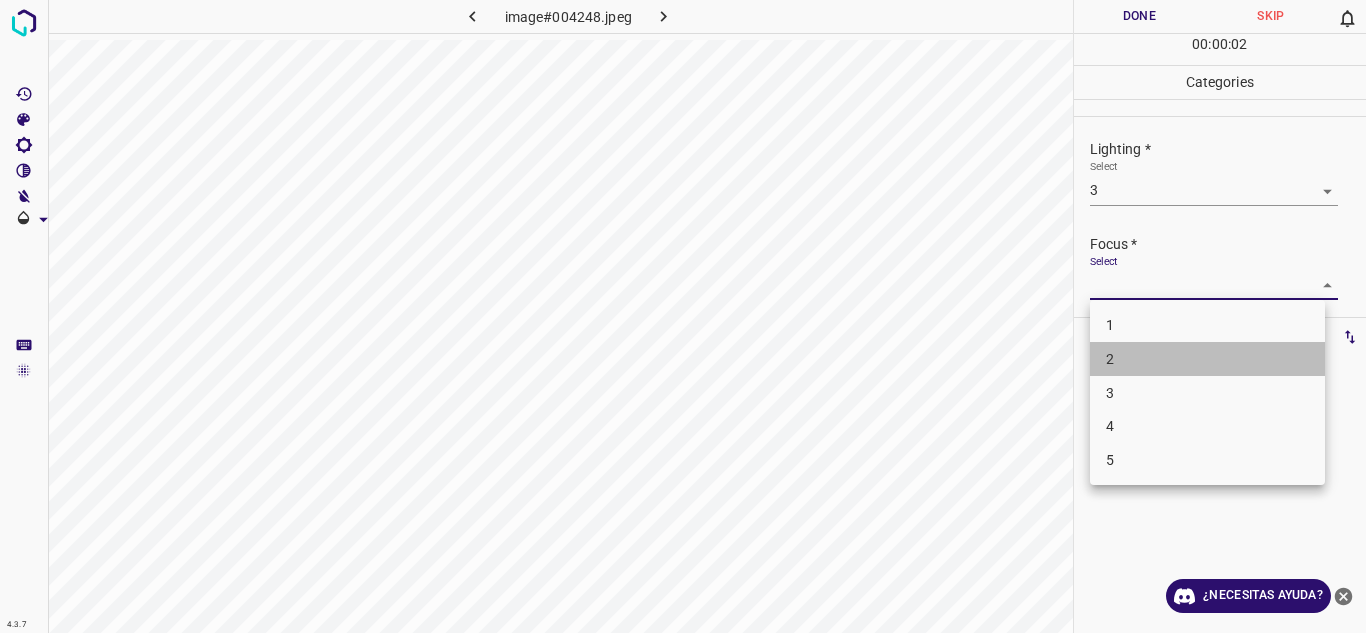 click on "2" at bounding box center [1207, 359] 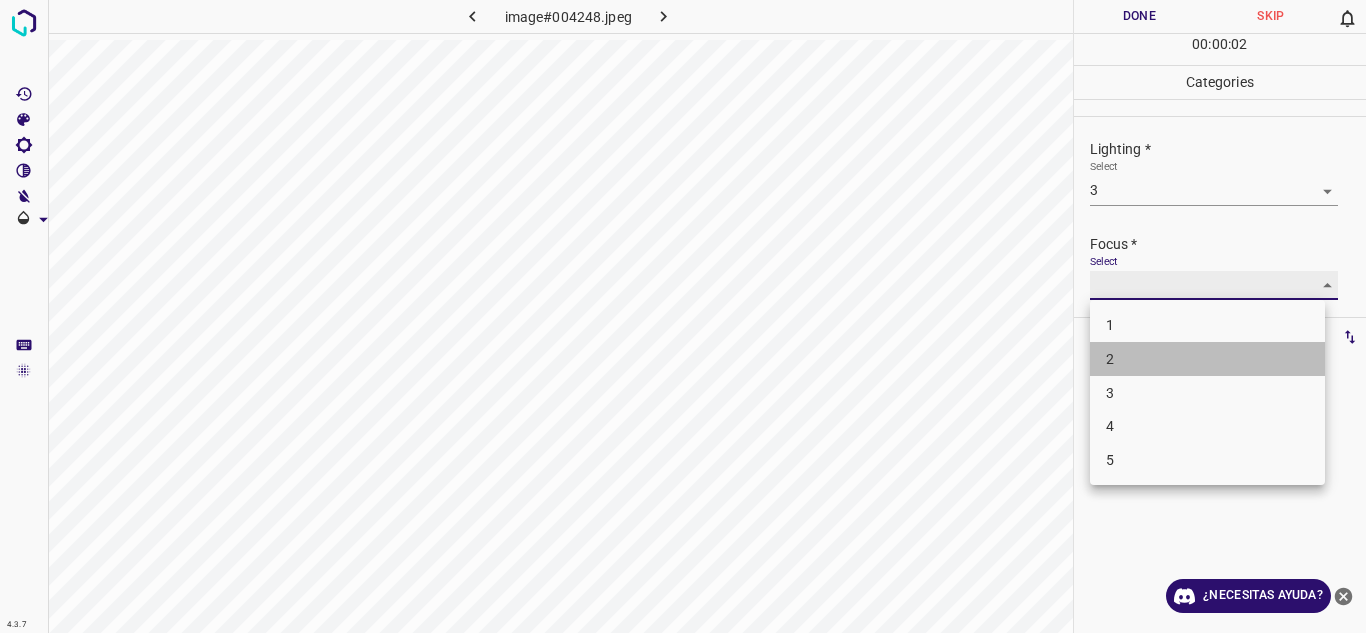 type on "2" 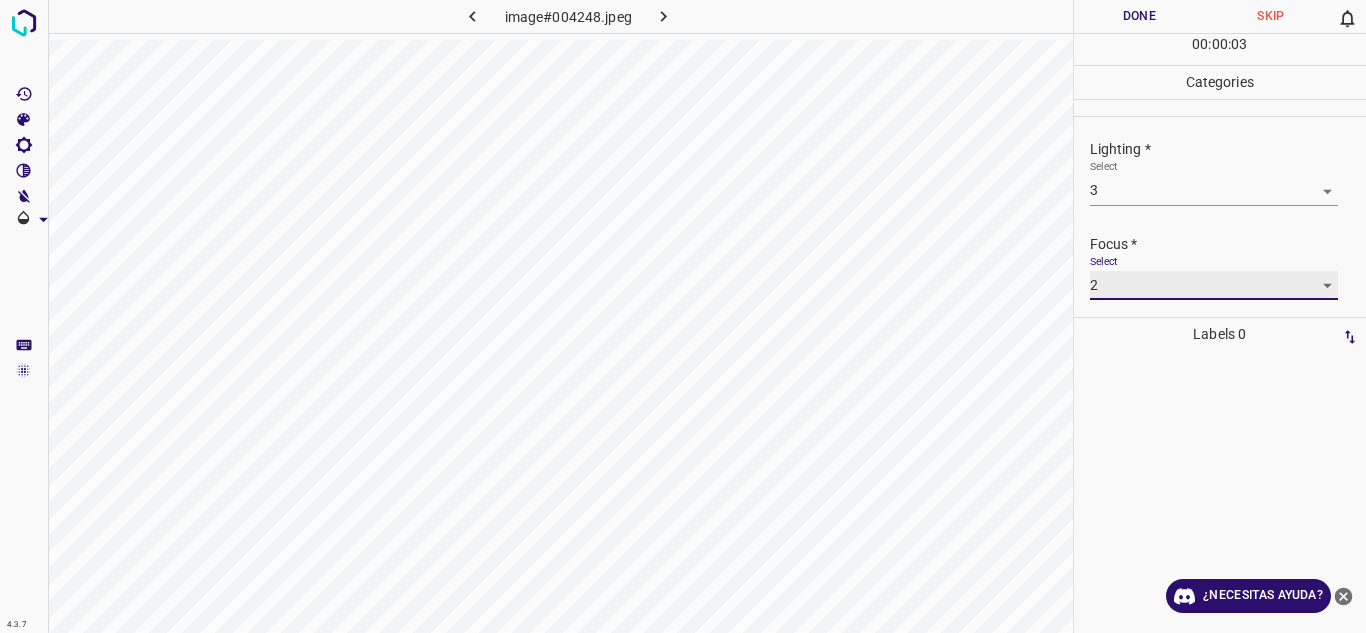 scroll, scrollTop: 98, scrollLeft: 0, axis: vertical 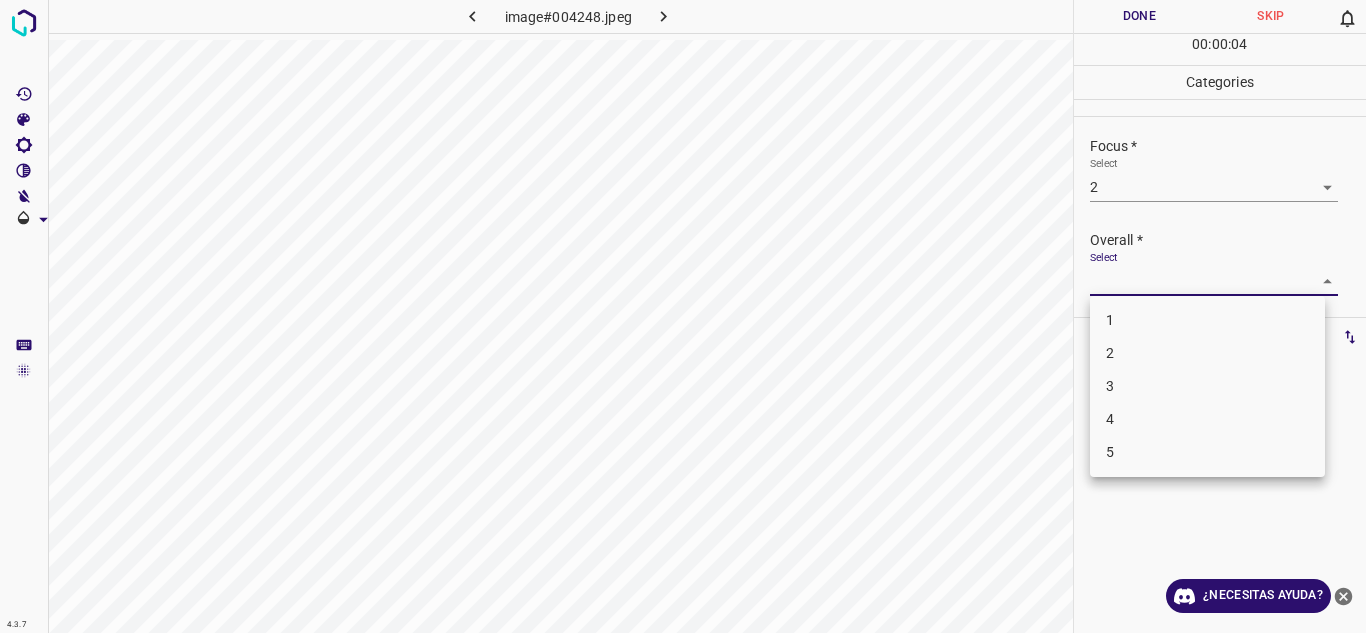 click on "4.3.7 image#004248.jpeg Done Skip 0 00   : 00   : 04   Categories Lighting *  Select 3 3 Focus *  Select 2 2 Overall *  Select ​ Labels   0 Categories 1 Lighting 2 Focus 3 Overall Tools Space Change between modes (Draw & Edit) I Auto labeling R Restore zoom M Zoom in N Zoom out Delete Delete selecte label Filters Z Restore filters X Saturation filter C Brightness filter V Contrast filter B Gray scale filter General O Download ¿Necesitas ayuda? Texto original Valora esta traducción Tu opinión servirá para ayudar a mejorar el Traductor de Google - Texto - Esconder - Borrar 1 2 3 4 5" at bounding box center (683, 316) 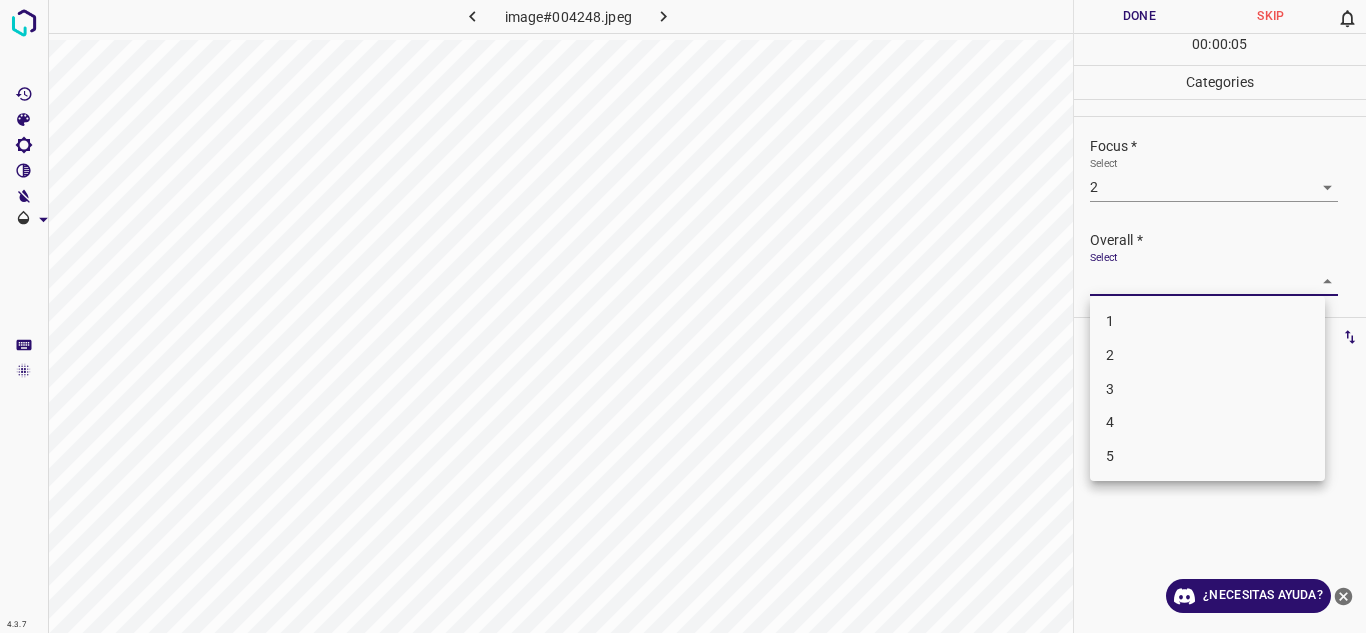 click on "3" at bounding box center [1207, 389] 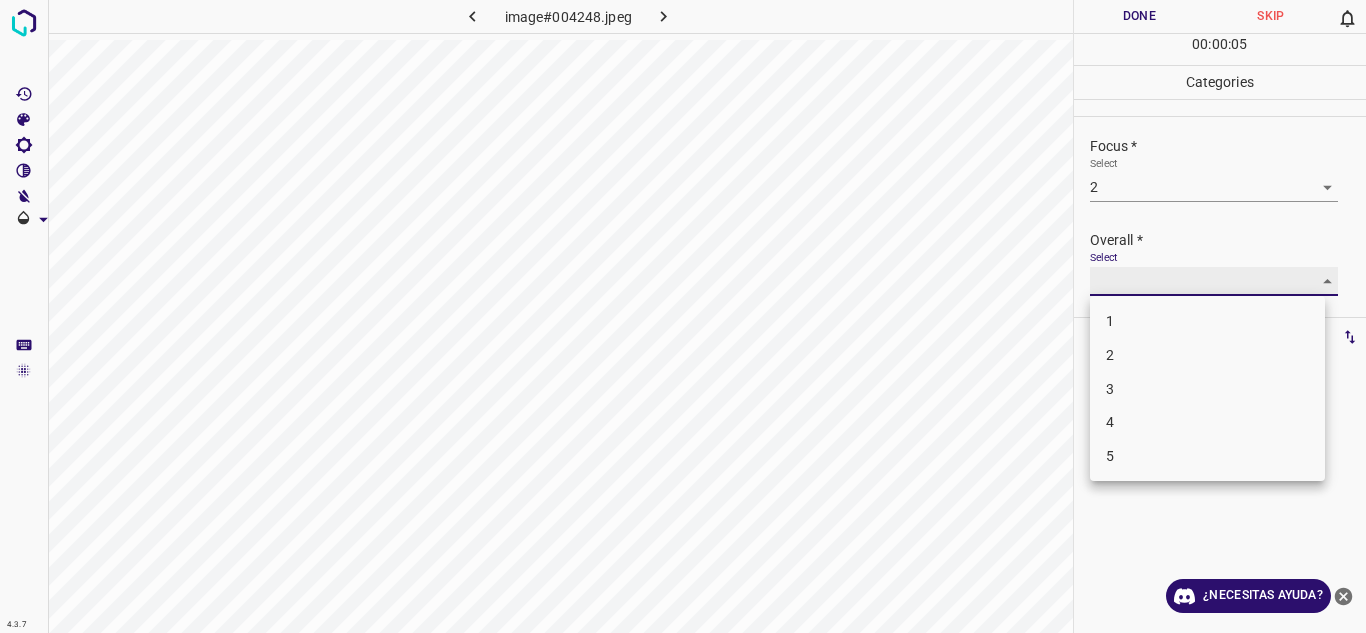 type on "3" 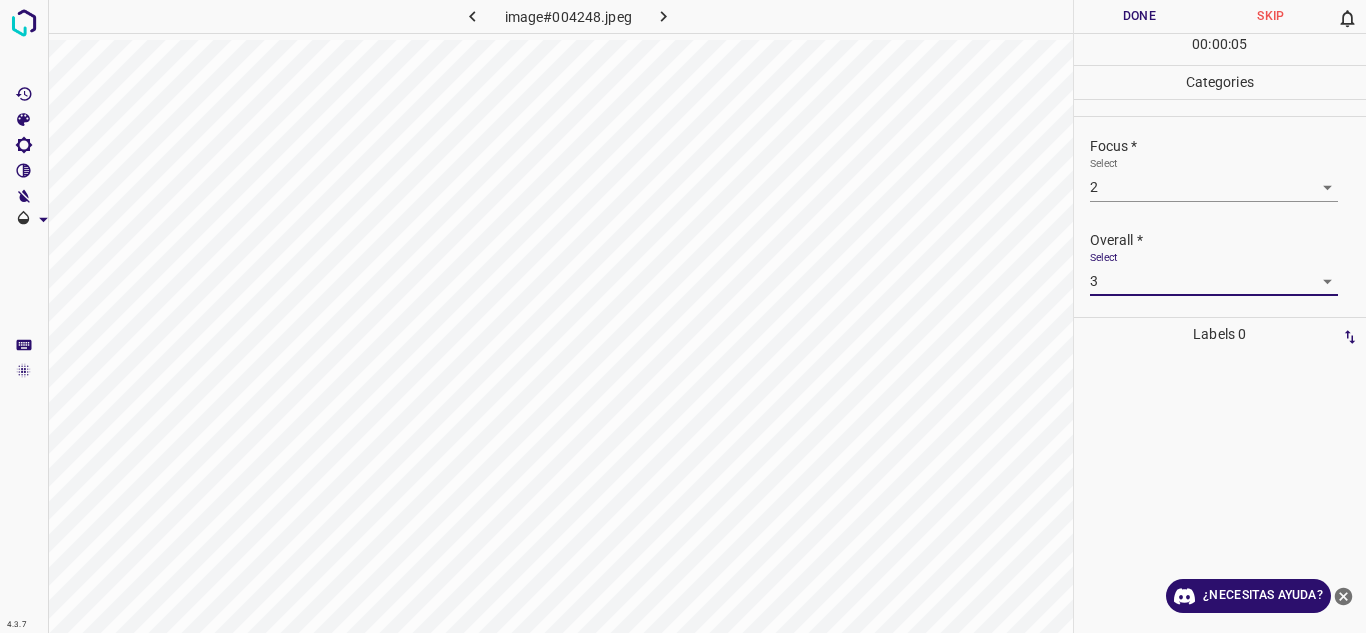 click on "Done" at bounding box center (1140, 16) 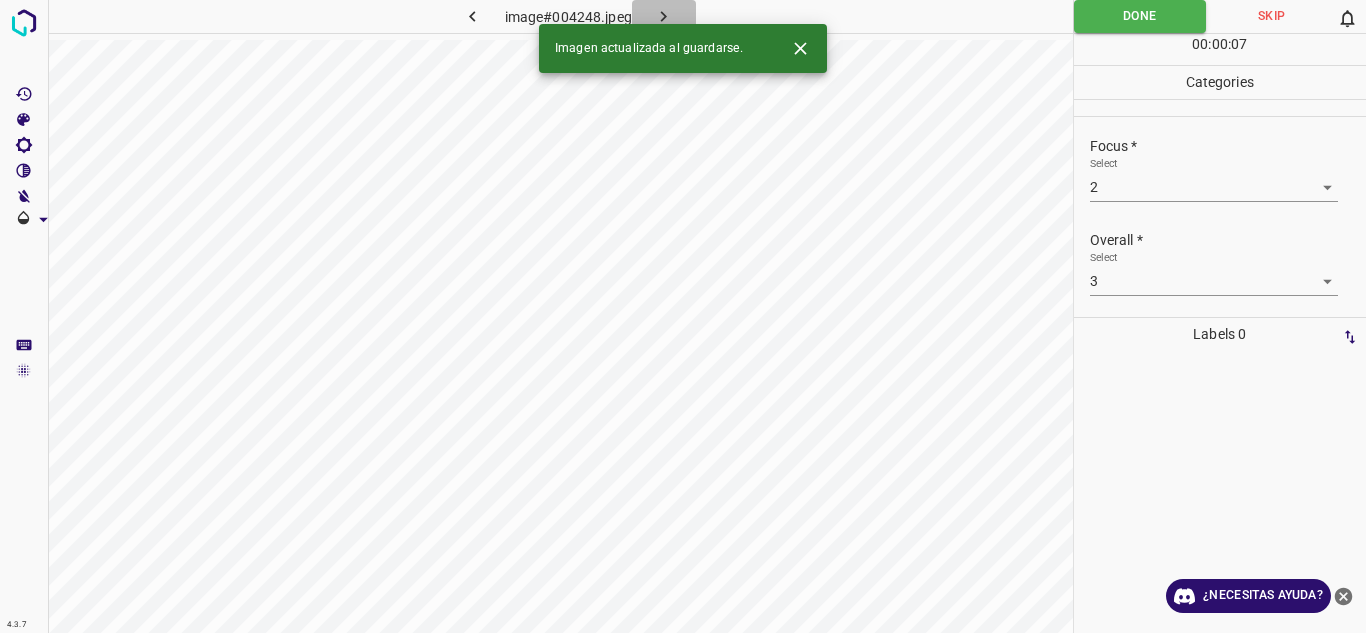 click 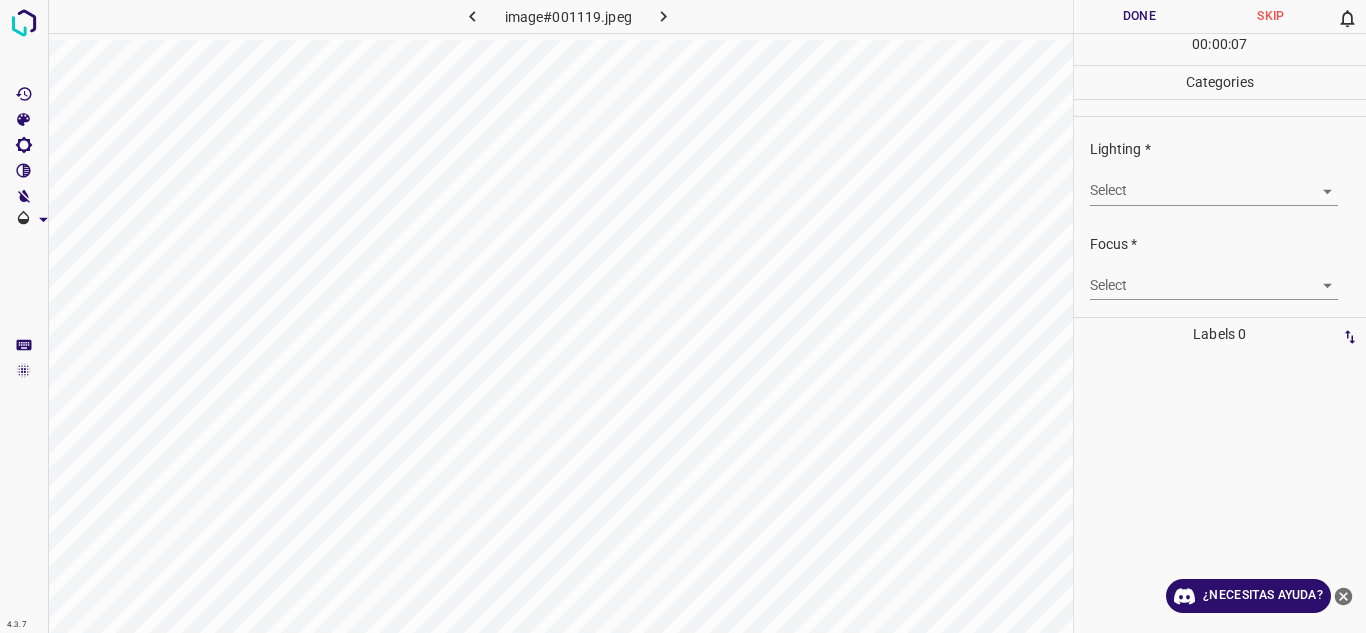 click on "4.3.7 image#001119.jpeg Done Skip 0 00   : 00   : 07   Categories Lighting *  Select ​ Focus *  Select ​ Overall *  Select ​ Labels   0 Categories 1 Lighting 2 Focus 3 Overall Tools Space Change between modes (Draw & Edit) I Auto labeling R Restore zoom M Zoom in N Zoom out Delete Delete selecte label Filters Z Restore filters X Saturation filter C Brightness filter V Contrast filter B Gray scale filter General O Download ¿Necesitas ayuda? Texto original Valora esta traducción Tu opinión servirá para ayudar a mejorar el Traductor de Google - Texto - Esconder - Borrar" at bounding box center (683, 316) 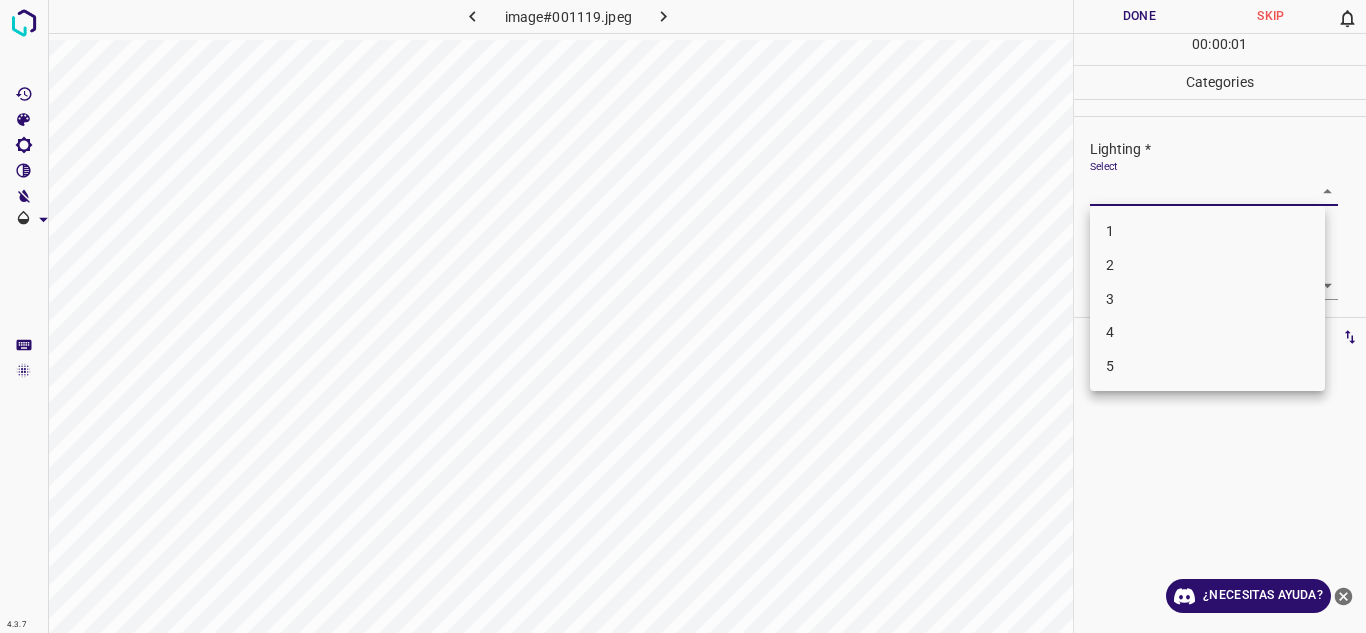 click on "3" at bounding box center (1207, 299) 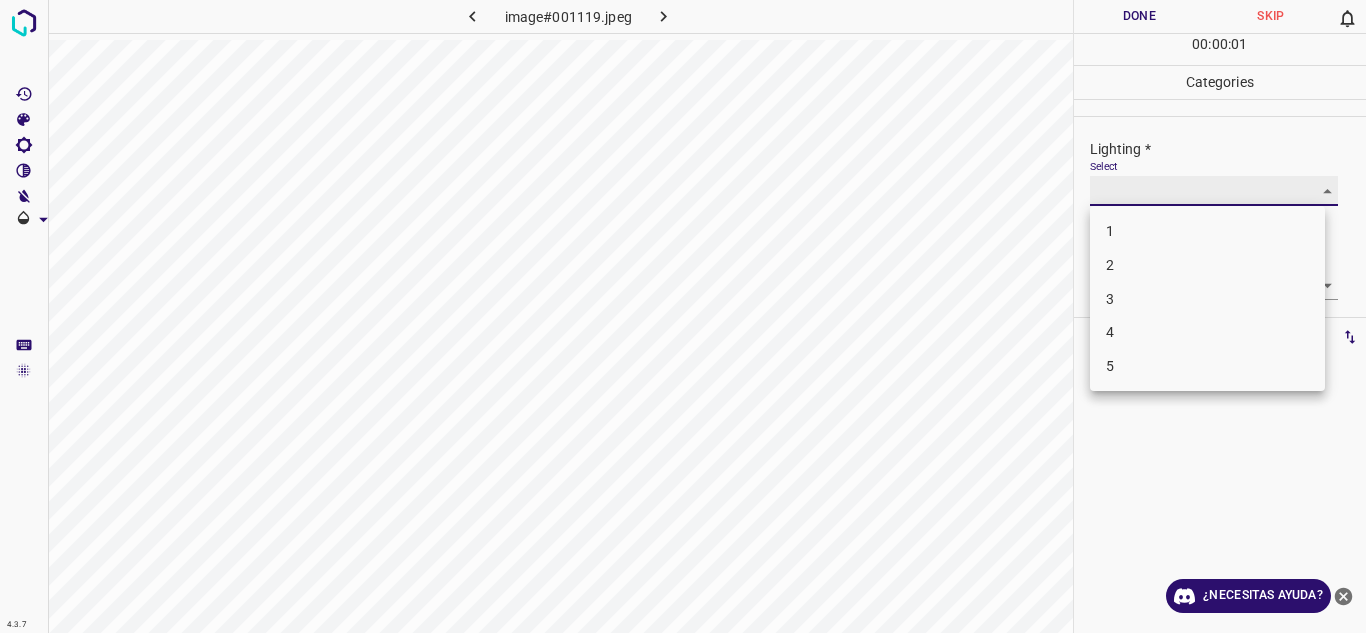 type on "3" 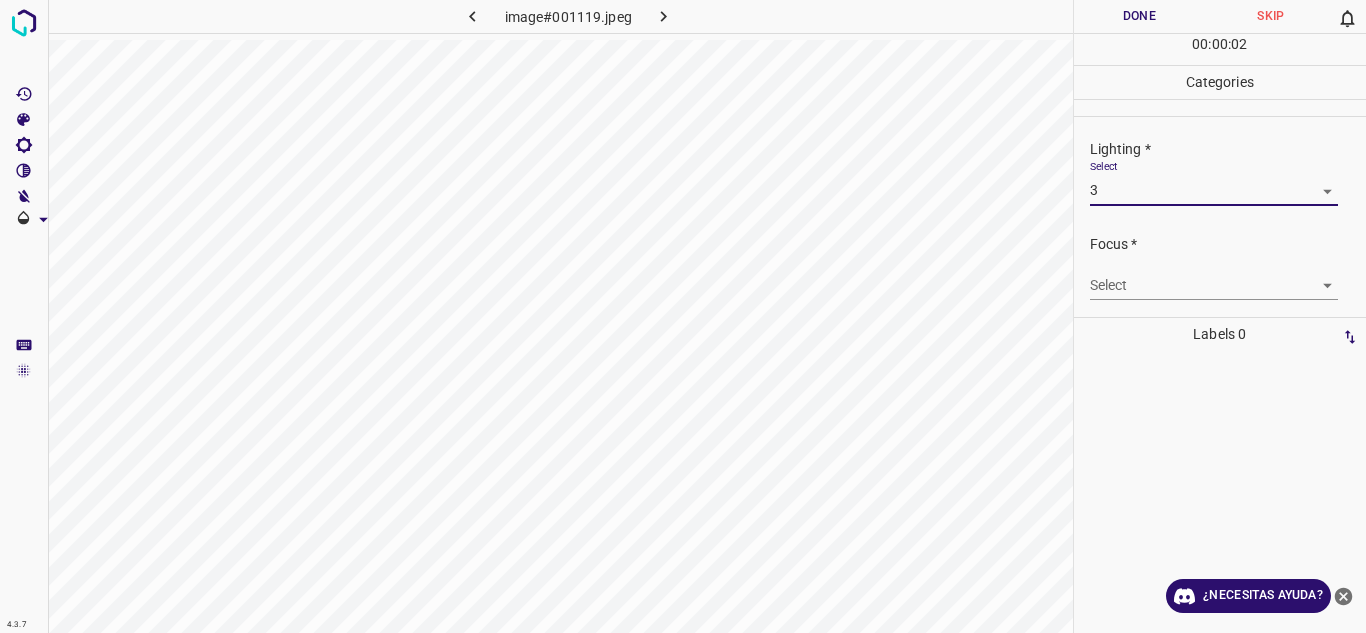 click on "4.3.7 image#001119.jpeg Done Skip 0 00   : 00   : 02   Categories Lighting *  Select 3 3 Focus *  Select ​ Overall *  Select ​ Labels   0 Categories 1 Lighting 2 Focus 3 Overall Tools Space Change between modes (Draw & Edit) I Auto labeling R Restore zoom M Zoom in N Zoom out Delete Delete selecte label Filters Z Restore filters X Saturation filter C Brightness filter V Contrast filter B Gray scale filter General O Download ¿Necesitas ayuda? Texto original Valora esta traducción Tu opinión servirá para ayudar a mejorar el Traductor de Google - Texto - Esconder - Borrar" at bounding box center (683, 316) 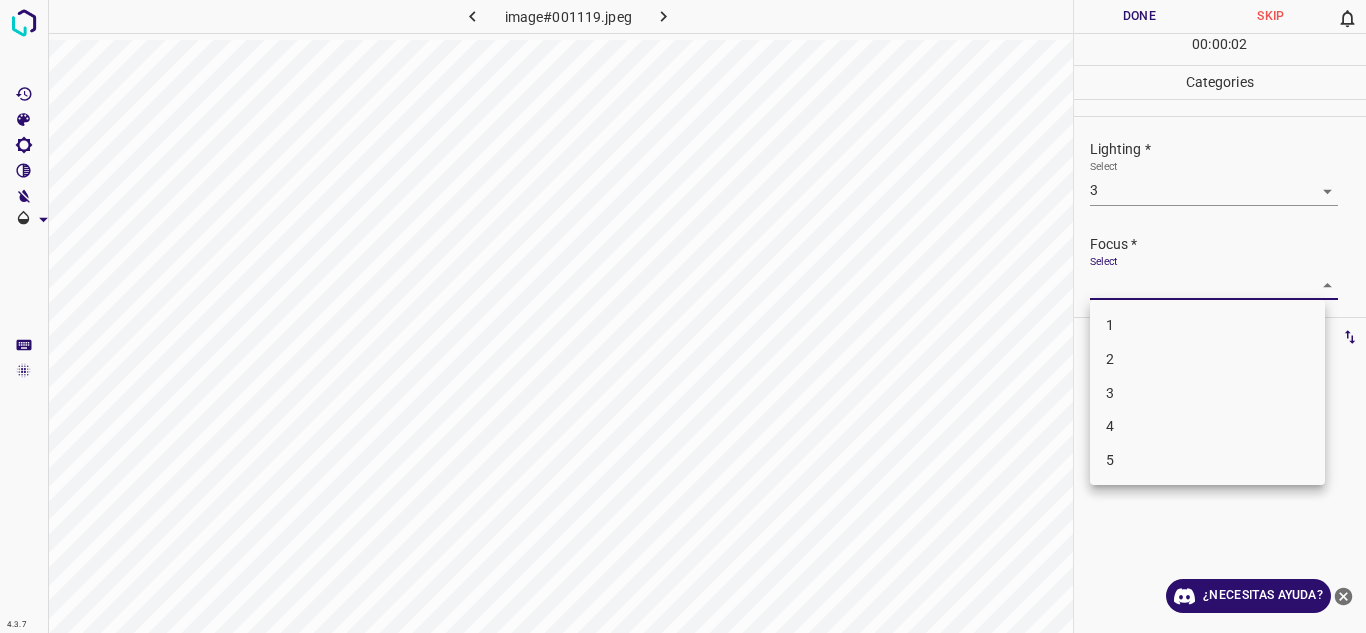 click on "3" at bounding box center [1207, 393] 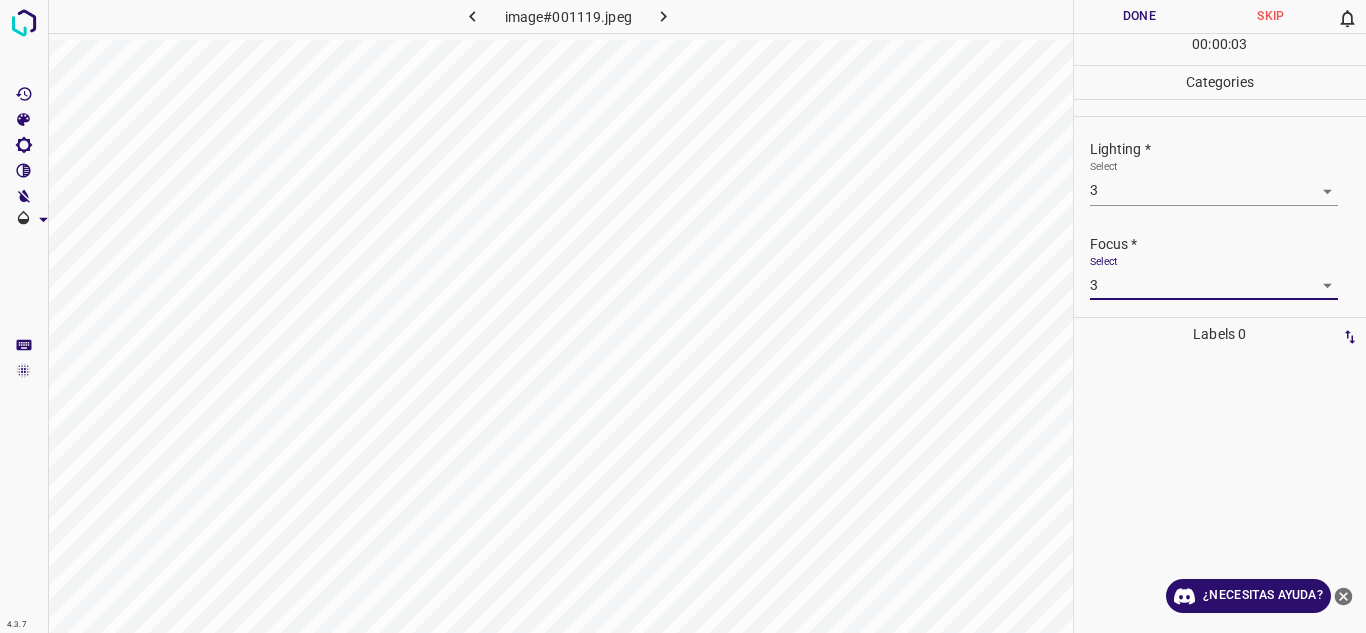 click on "4.3.7 image#001119.jpeg Done Skip 0 00   : 00   : 03   Categories Lighting *  Select 3 3 Focus *  Select 3 3 Overall *  Select ​ Labels   0 Categories 1 Lighting 2 Focus 3 Overall Tools Space Change between modes (Draw & Edit) I Auto labeling R Restore zoom M Zoom in N Zoom out Delete Delete selecte label Filters Z Restore filters X Saturation filter C Brightness filter V Contrast filter B Gray scale filter General O Download ¿Necesitas ayuda? Texto original Valora esta traducción Tu opinión servirá para ayudar a mejorar el Traductor de Google - Texto - Esconder - Borrar" at bounding box center (683, 316) 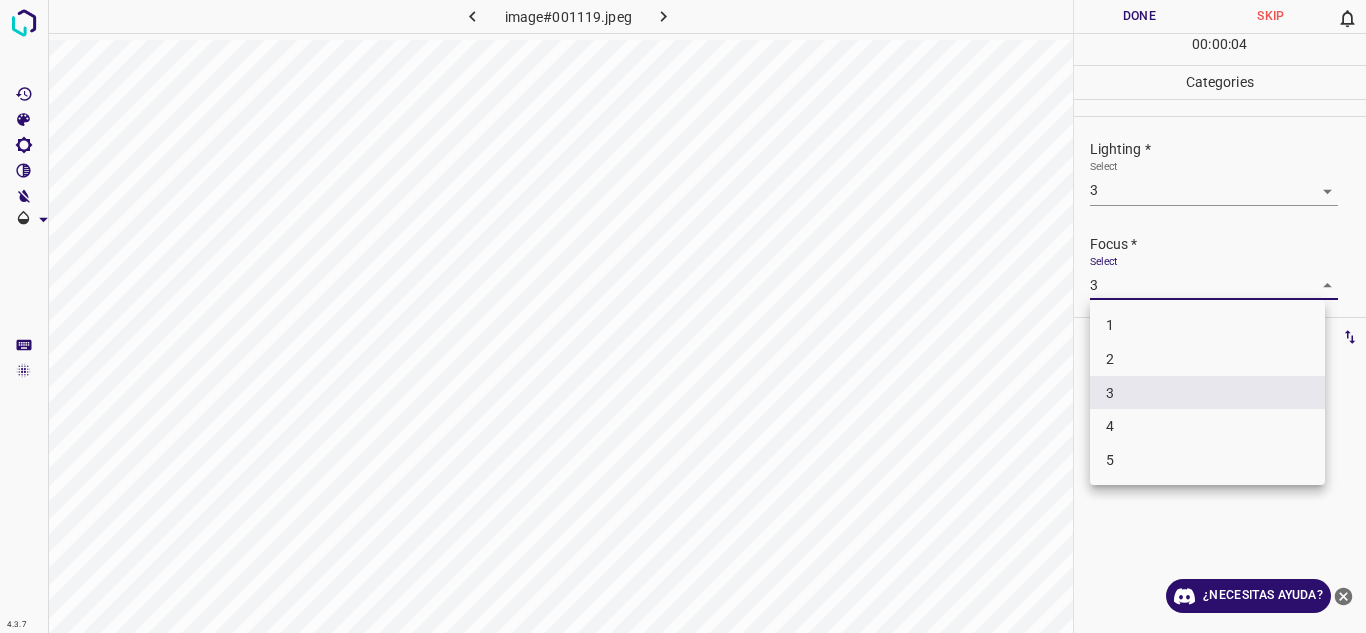 click on "2" at bounding box center (1207, 359) 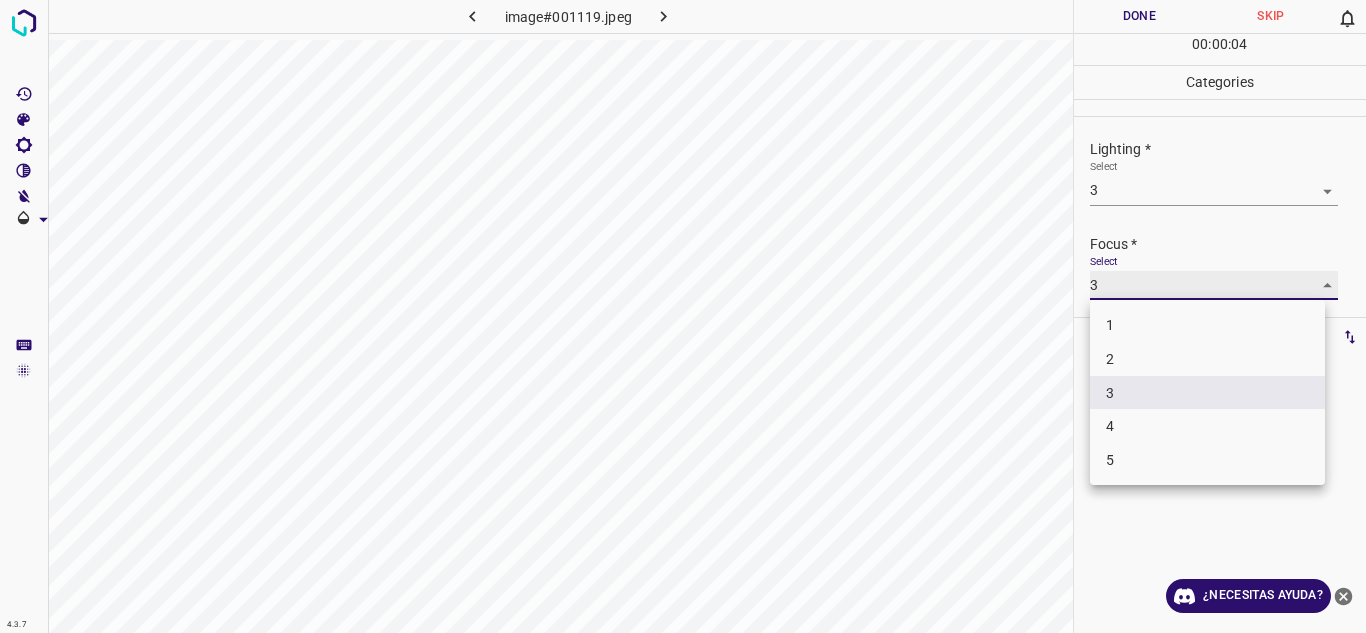 type on "2" 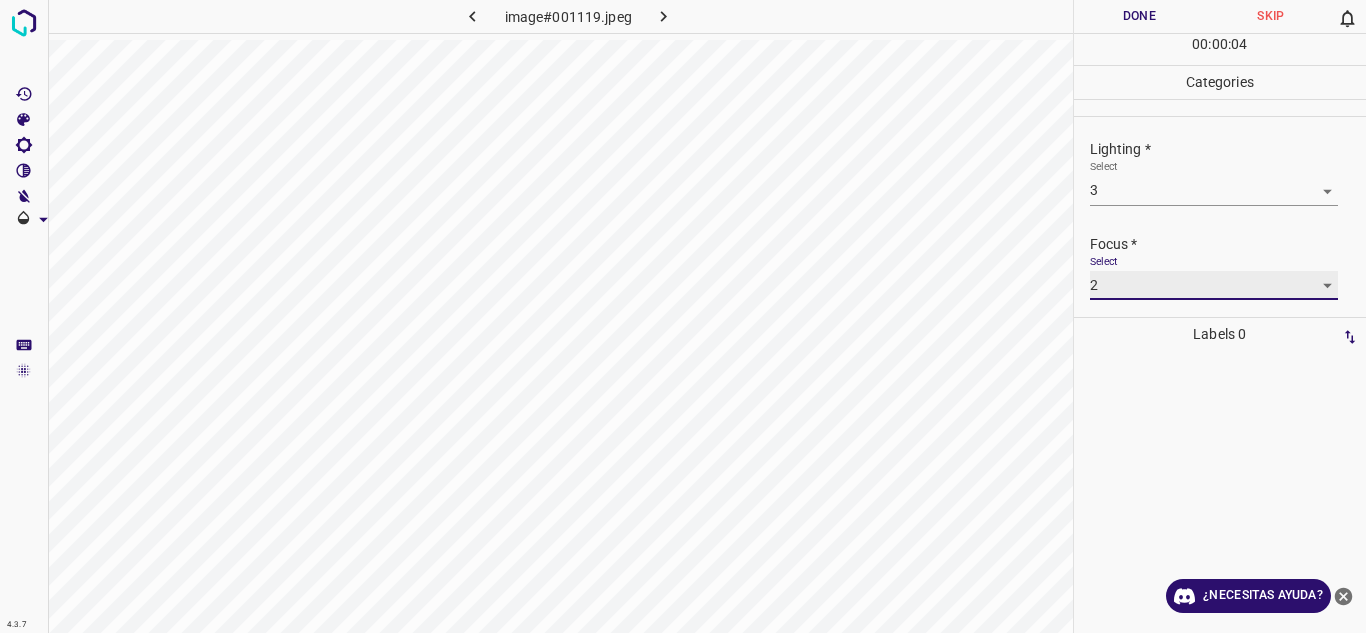 scroll, scrollTop: 98, scrollLeft: 0, axis: vertical 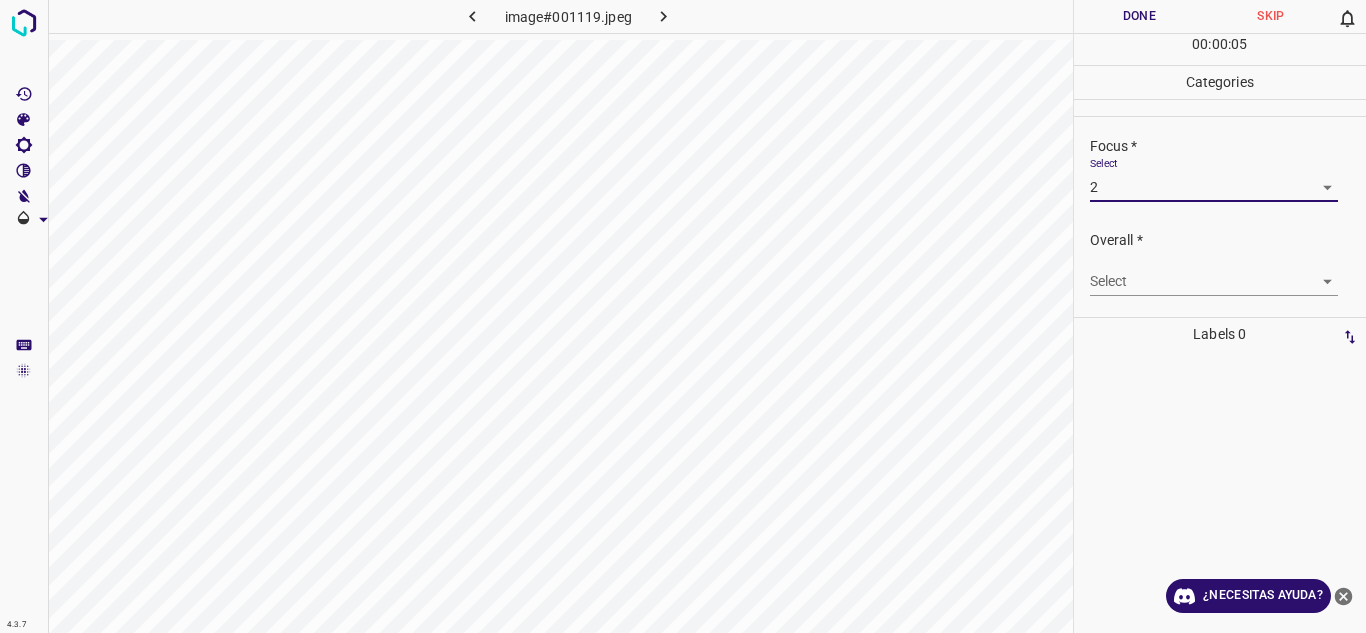 click on "4.3.7 image#001119.jpeg Done Skip 0 00   : 00   : 05   Categories Lighting *  Select 3 3 Focus *  Select 2 2 Overall *  Select ​ Labels   0 Categories 1 Lighting 2 Focus 3 Overall Tools Space Change between modes (Draw & Edit) I Auto labeling R Restore zoom M Zoom in N Zoom out Delete Delete selecte label Filters Z Restore filters X Saturation filter C Brightness filter V Contrast filter B Gray scale filter General O Download ¿Necesitas ayuda? Texto original Valora esta traducción Tu opinión servirá para ayudar a mejorar el Traductor de Google - Texto - Esconder - Borrar" at bounding box center [683, 316] 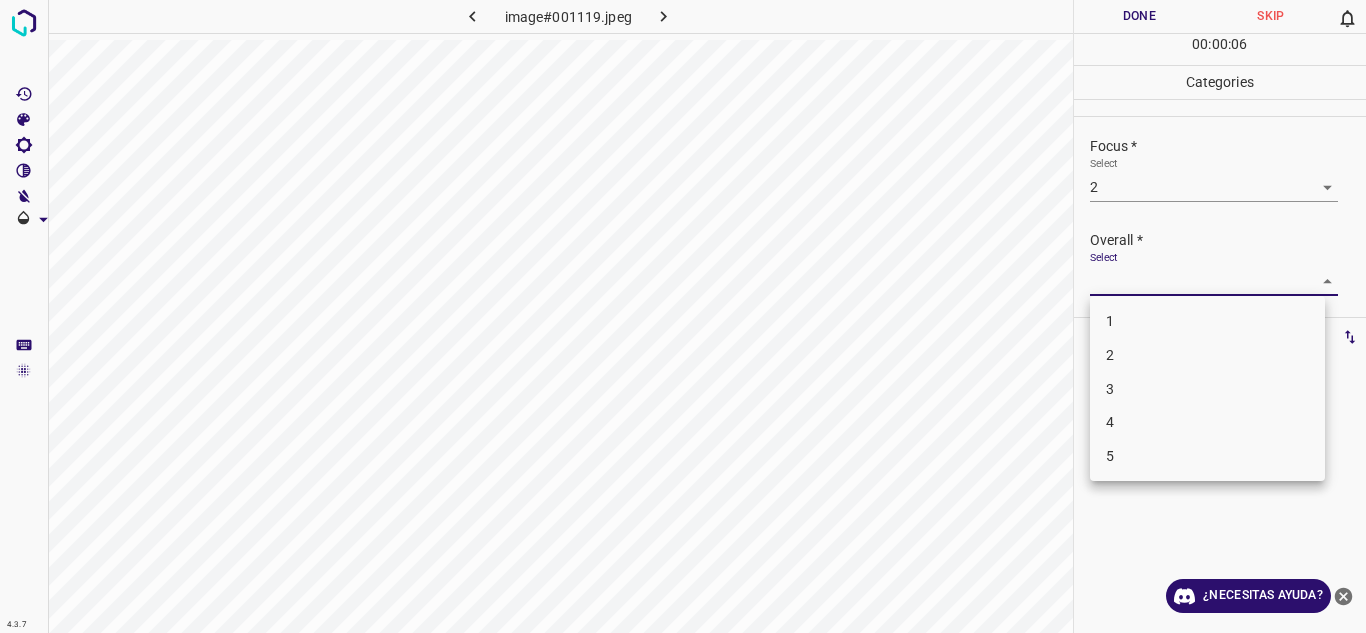 click on "2" at bounding box center [1207, 355] 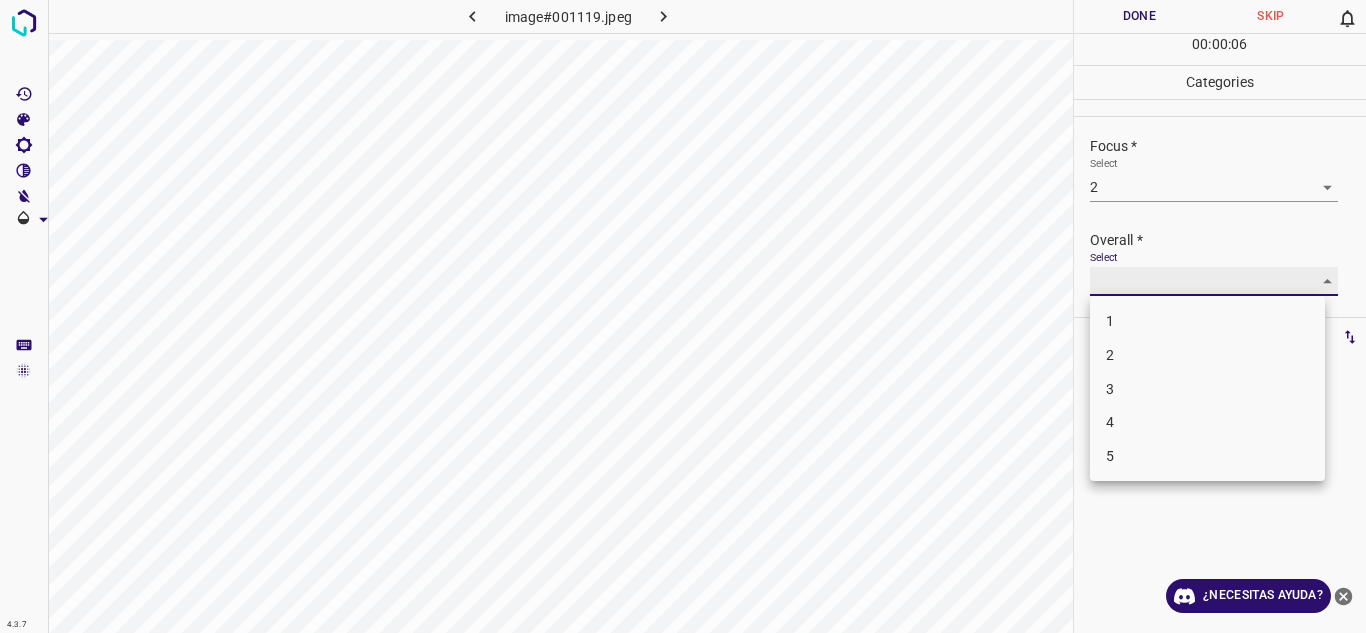 type on "2" 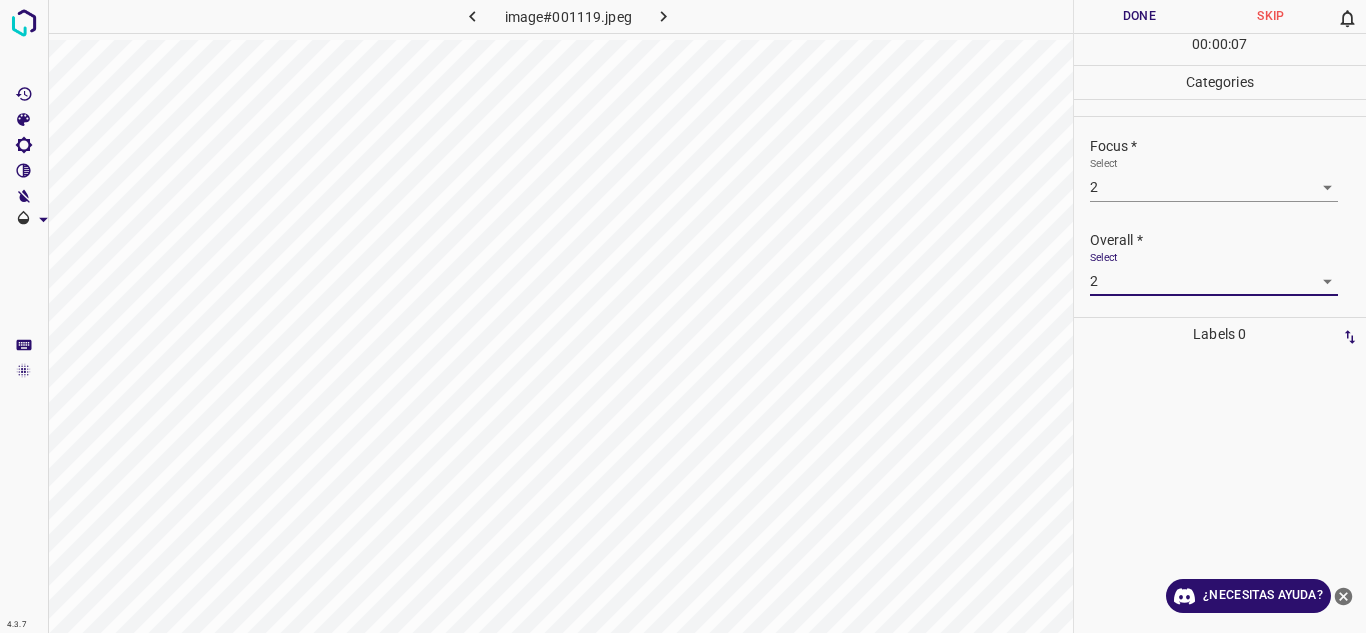 click on "Done" at bounding box center (1140, 16) 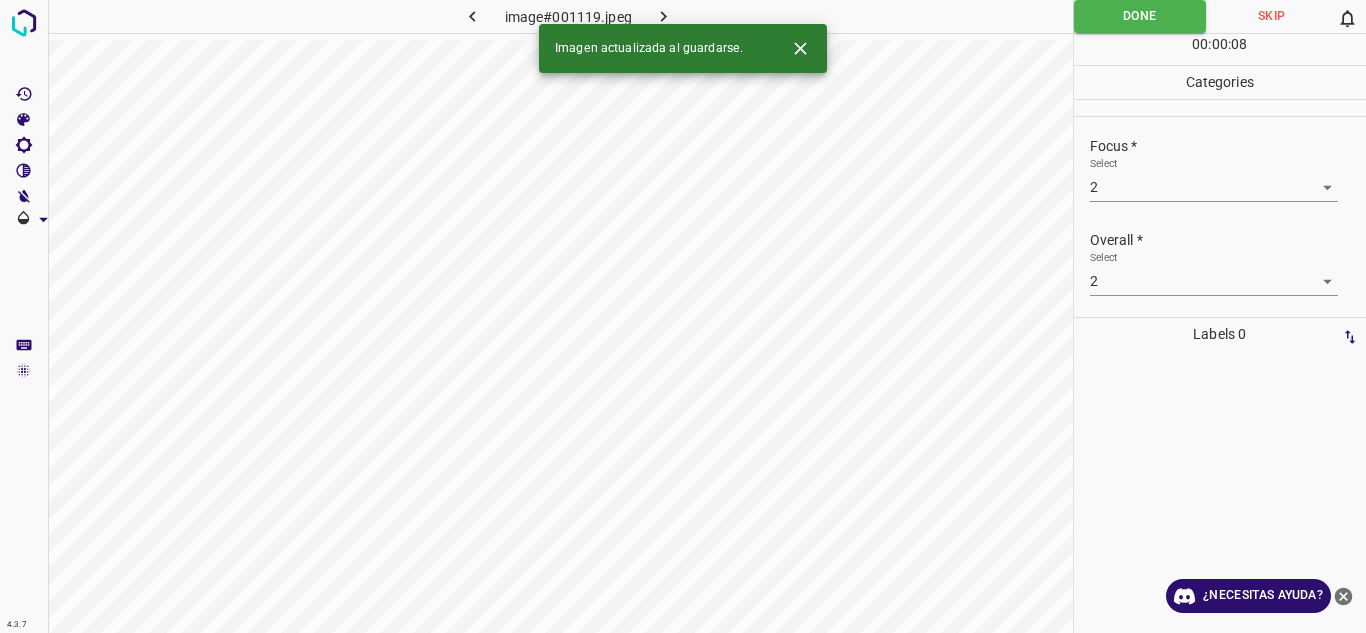 click at bounding box center (664, 16) 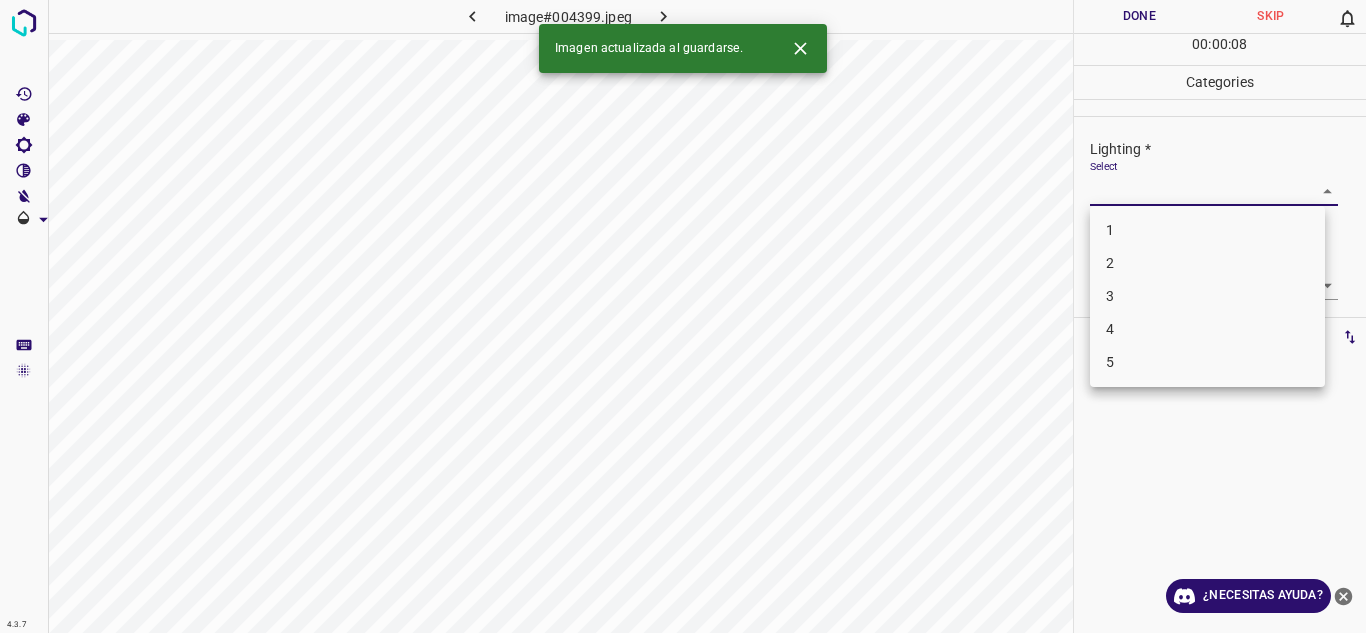 click on "4.3.7 image#004399.jpeg Done Skip 0 00   : 00   : 08   Categories Lighting *  Select ​ Focus *  Select ​ Overall *  Select ​ Labels   0 Categories 1 Lighting 2 Focus 3 Overall Tools Space Change between modes (Draw & Edit) I Auto labeling R Restore zoom M Zoom in N Zoom out Delete Delete selecte label Filters Z Restore filters X Saturation filter C Brightness filter V Contrast filter B Gray scale filter General O Download Imagen actualizada al guardarse. ¿Necesitas ayuda? Texto original Valora esta traducción Tu opinión servirá para ayudar a mejorar el Traductor de Google - Texto - Esconder - Borrar 1 2 3 4 5" at bounding box center [683, 316] 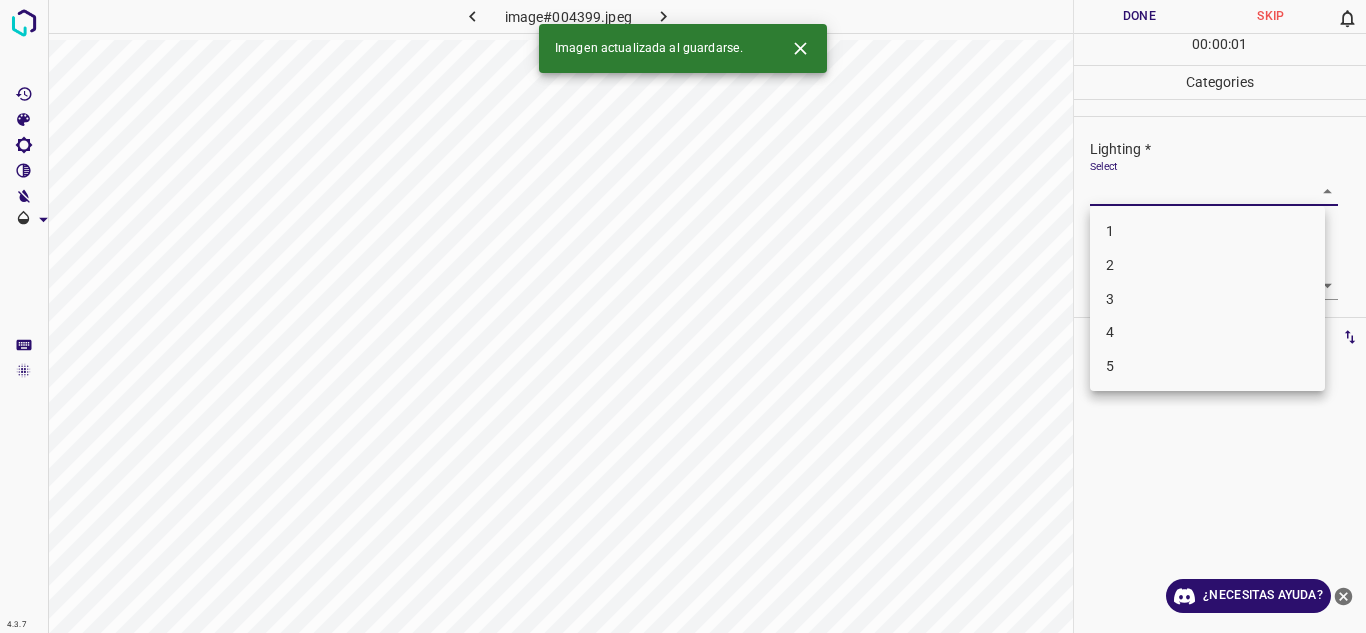 click on "3" at bounding box center (1207, 299) 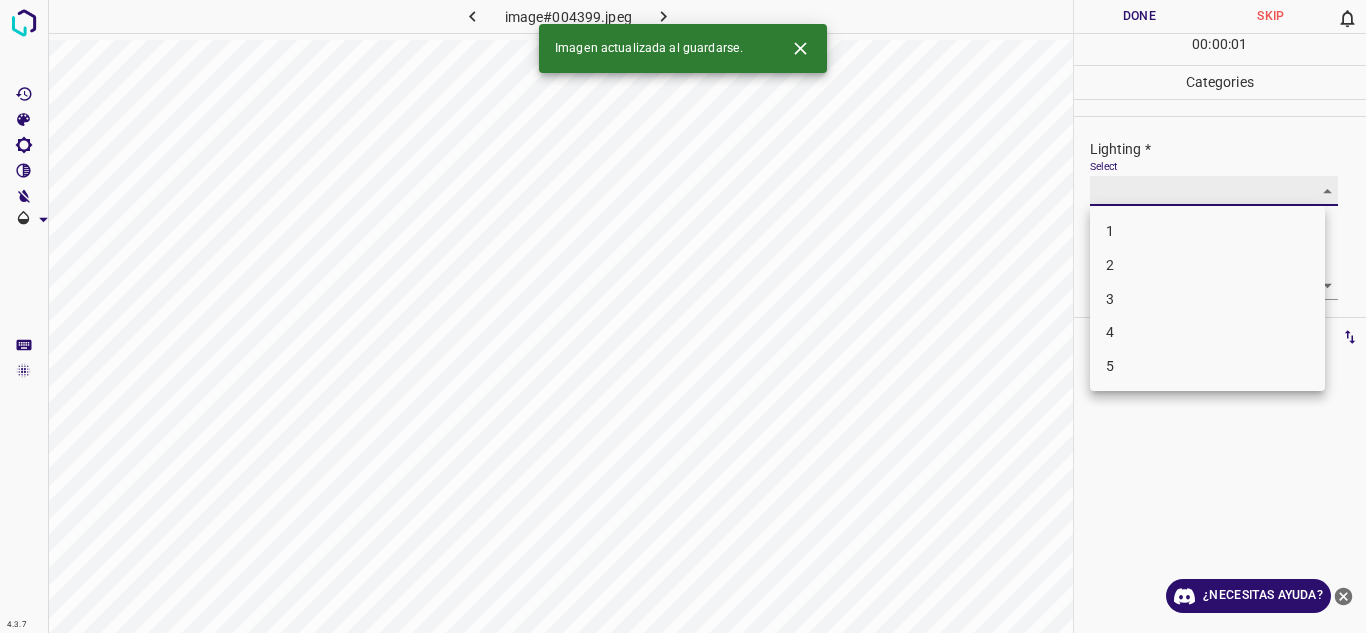 type on "3" 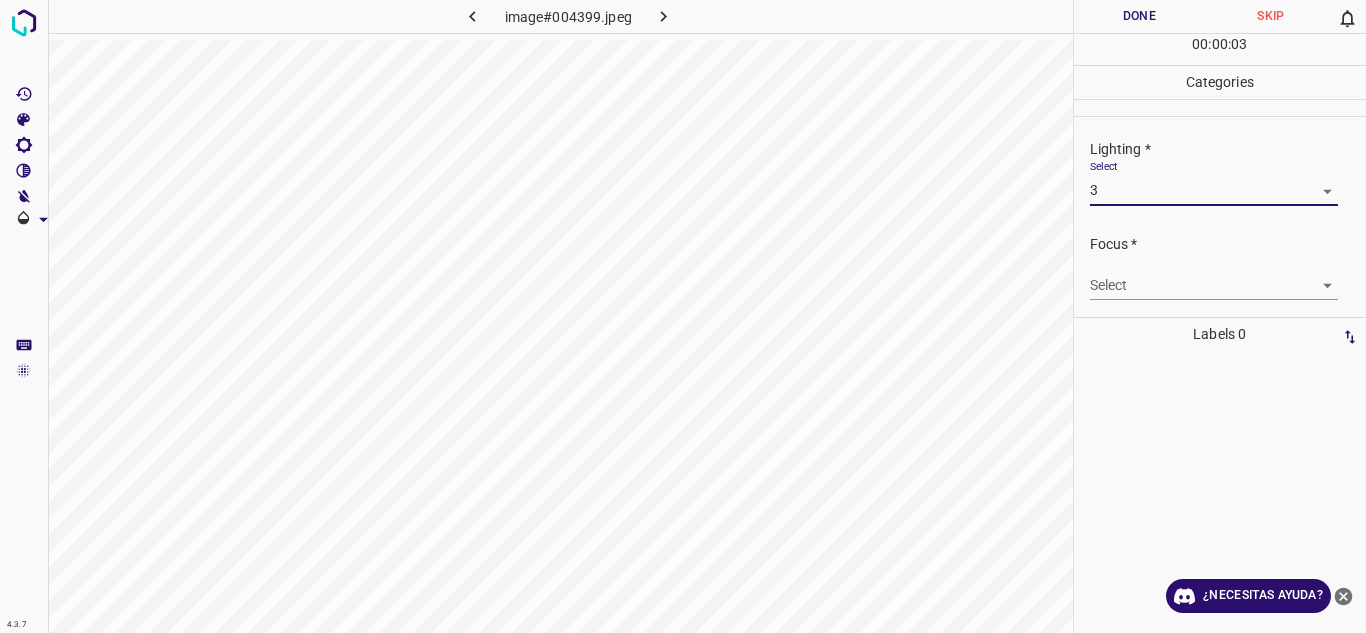 click on "4.3.7 image#004399.jpeg Done Skip 0 00   : 00   : 03   Categories Lighting *  Select 3 3 Focus *  Select ​ Overall *  Select ​ Labels   0 Categories 1 Lighting 2 Focus 3 Overall Tools Space Change between modes (Draw & Edit) I Auto labeling R Restore zoom M Zoom in N Zoom out Delete Delete selecte label Filters Z Restore filters X Saturation filter C Brightness filter V Contrast filter B Gray scale filter General O Download ¿Necesitas ayuda? Texto original Valora esta traducción Tu opinión servirá para ayudar a mejorar el Traductor de Google - Texto - Esconder - Borrar" at bounding box center (683, 316) 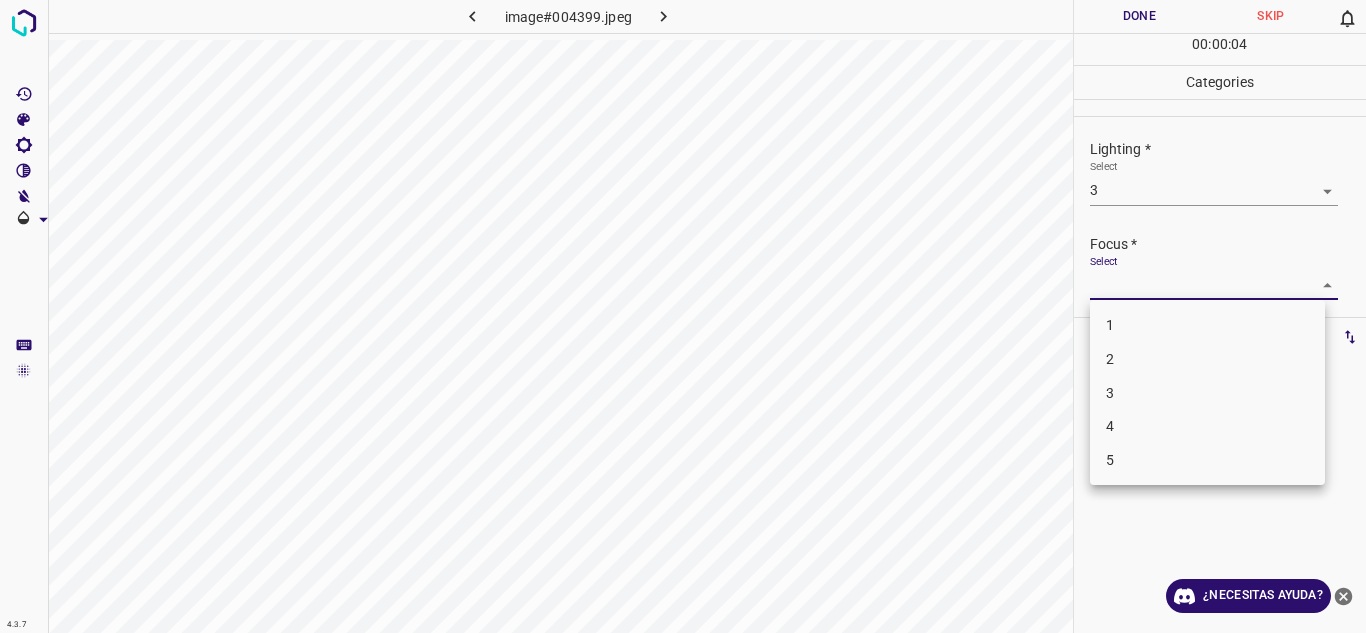 click on "3" at bounding box center [1207, 393] 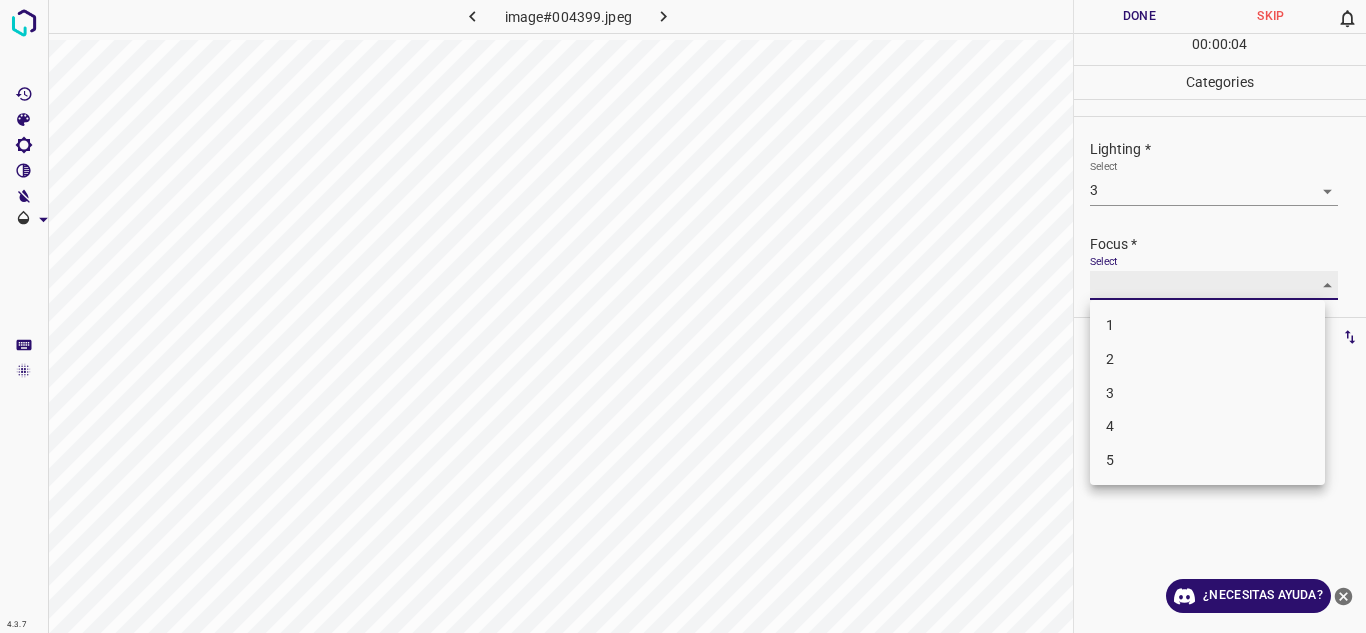 type on "3" 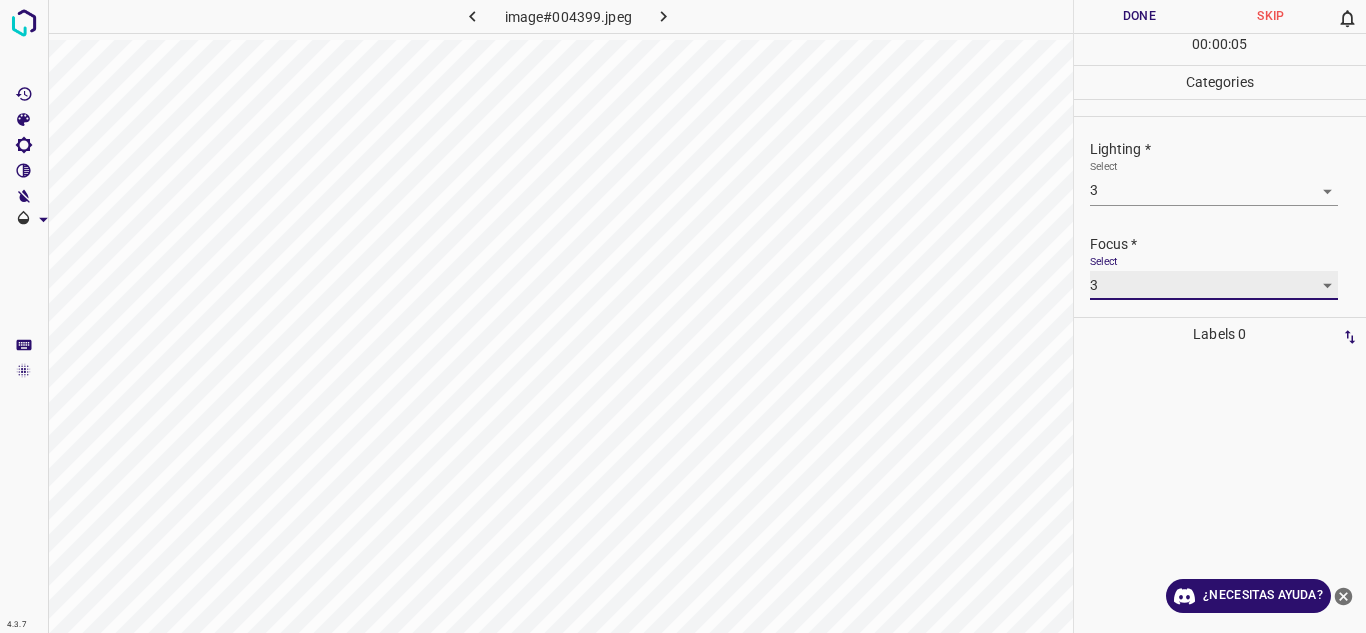 scroll, scrollTop: 98, scrollLeft: 0, axis: vertical 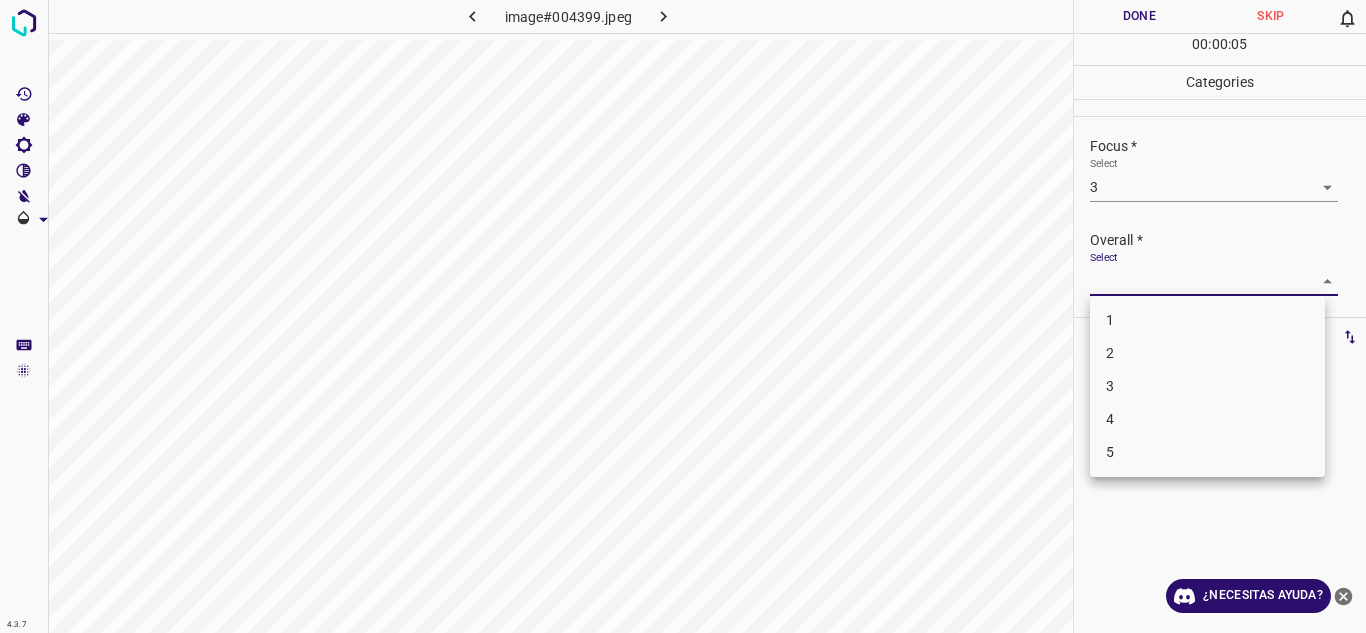 click on "4.3.7 image#004399.jpeg Done Skip 0 00   : 00   : 05   Categories Lighting *  Select 3 3 Focus *  Select 3 3 Overall *  Select ​ Labels   0 Categories 1 Lighting 2 Focus 3 Overall Tools Space Change between modes (Draw & Edit) I Auto labeling R Restore zoom M Zoom in N Zoom out Delete Delete selecte label Filters Z Restore filters X Saturation filter C Brightness filter V Contrast filter B Gray scale filter General O Download ¿Necesitas ayuda? Texto original Valora esta traducción Tu opinión servirá para ayudar a mejorar el Traductor de Google - Texto - Esconder - Borrar 1 2 3 4 5" at bounding box center [683, 316] 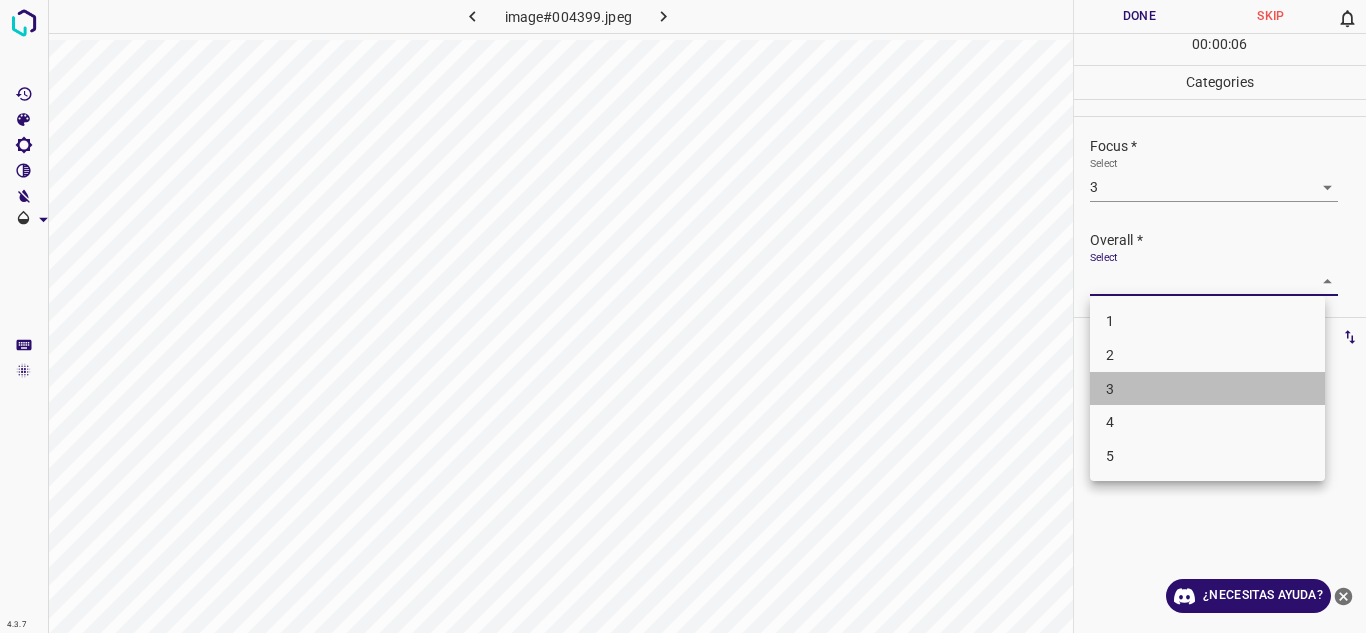 click on "3" at bounding box center [1207, 389] 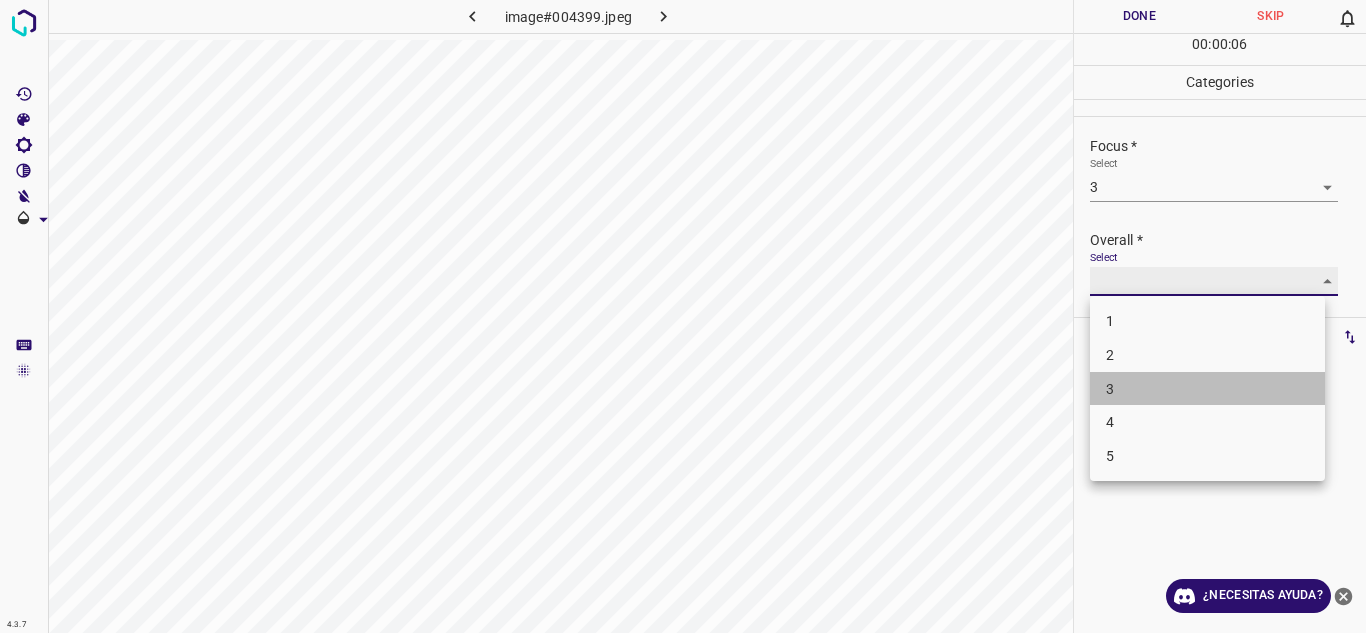 type on "3" 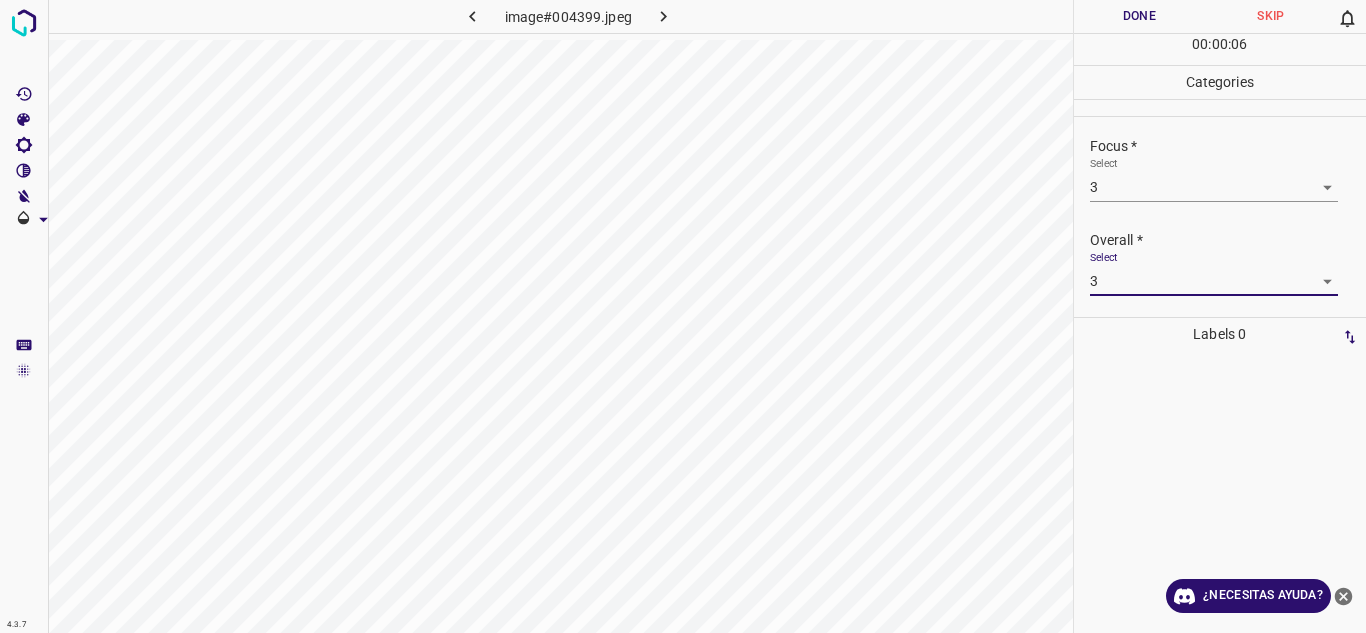 click on "Done" at bounding box center (1140, 16) 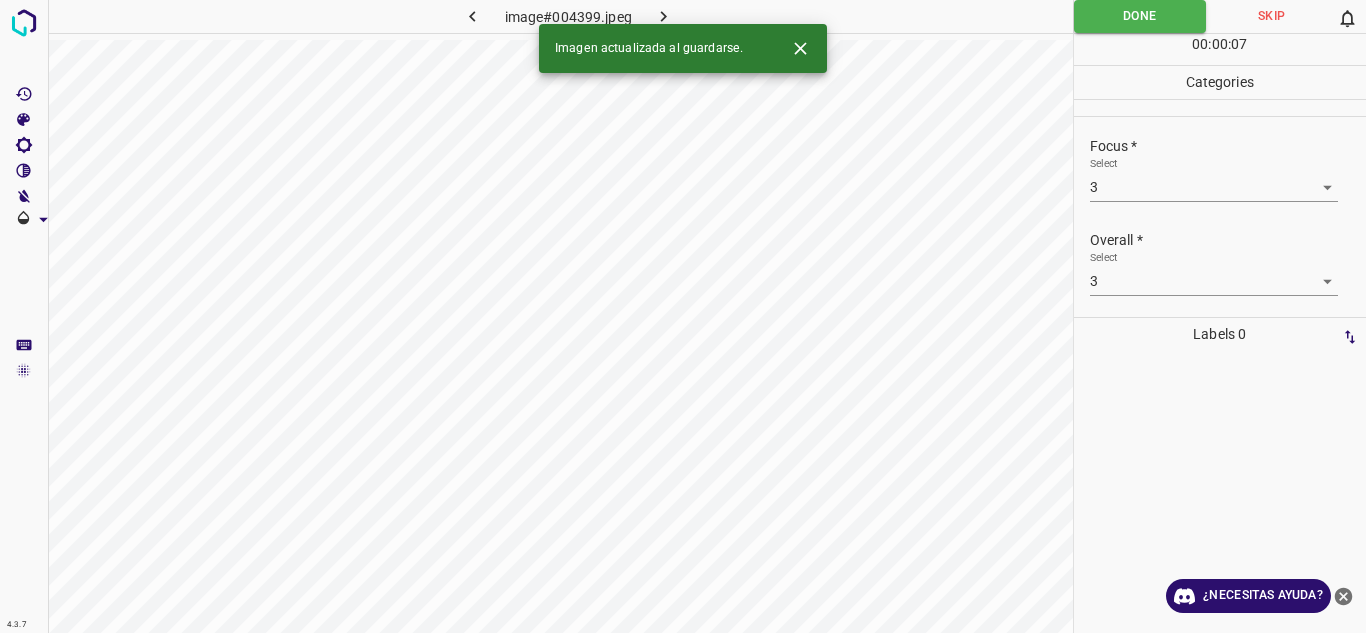 click 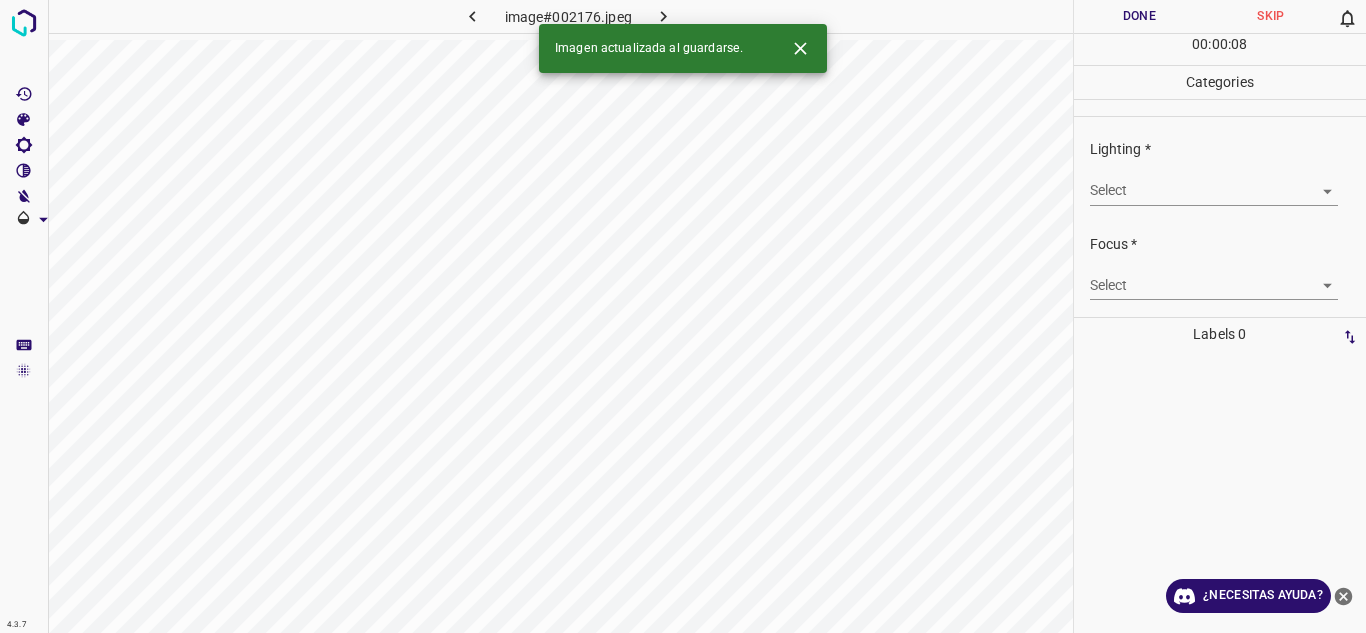 click on "4.3.7 image#002176.jpeg Done Skip 0 00   : 00   : 08   Categories Lighting *  Select ​ Focus *  Select ​ Overall *  Select ​ Labels   0 Categories 1 Lighting 2 Focus 3 Overall Tools Space Change between modes (Draw & Edit) I Auto labeling R Restore zoom M Zoom in N Zoom out Delete Delete selecte label Filters Z Restore filters X Saturation filter C Brightness filter V Contrast filter B Gray scale filter General O Download Imagen actualizada al guardarse. ¿Necesitas ayuda? Texto original Valora esta traducción Tu opinión servirá para ayudar a mejorar el Traductor de Google - Texto - Esconder - Borrar" at bounding box center (683, 316) 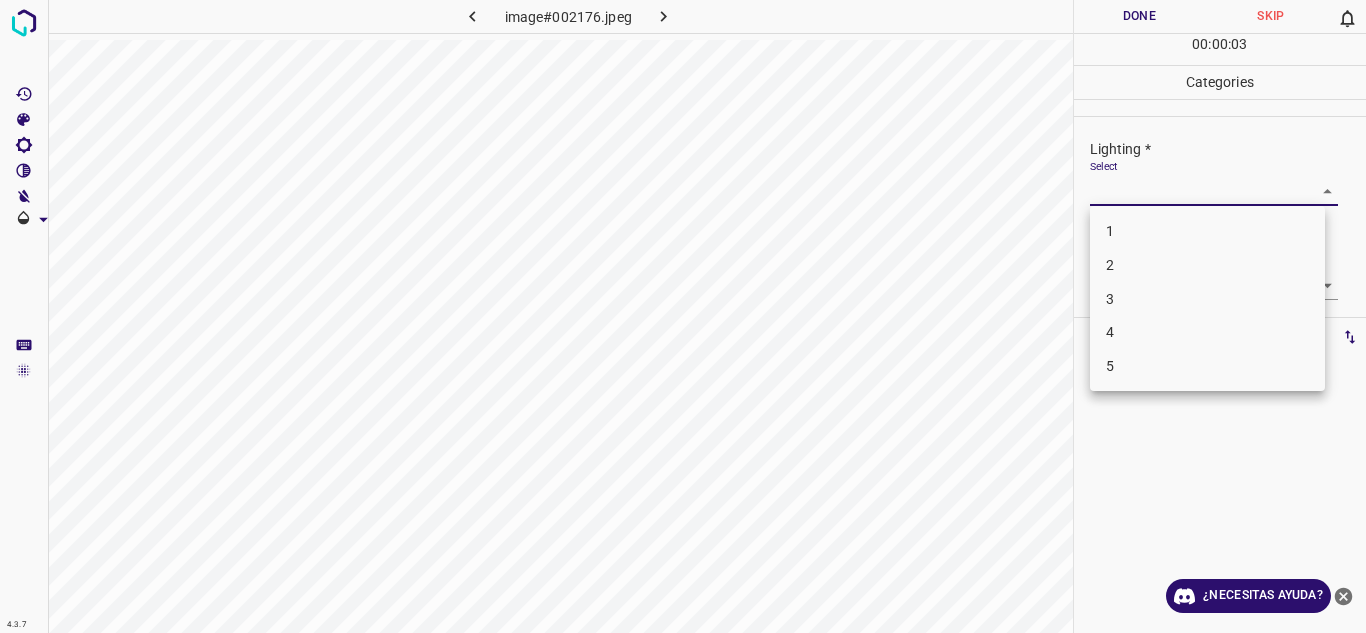 click on "3" at bounding box center [1207, 299] 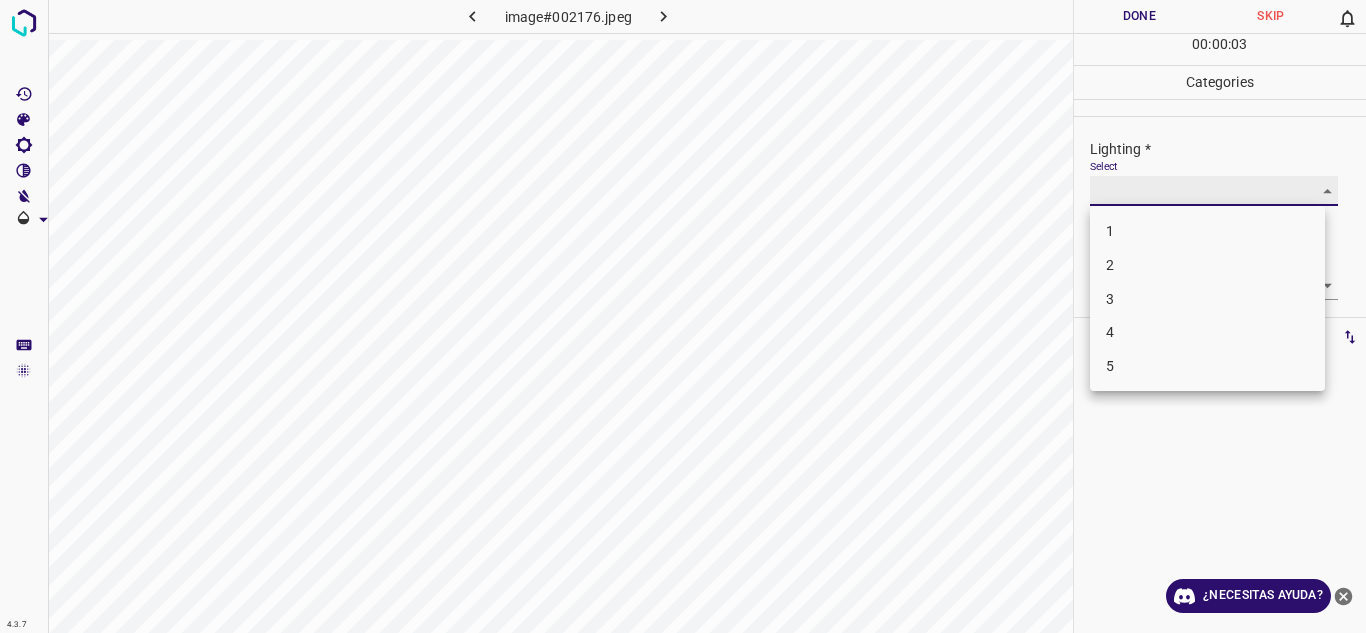 type on "3" 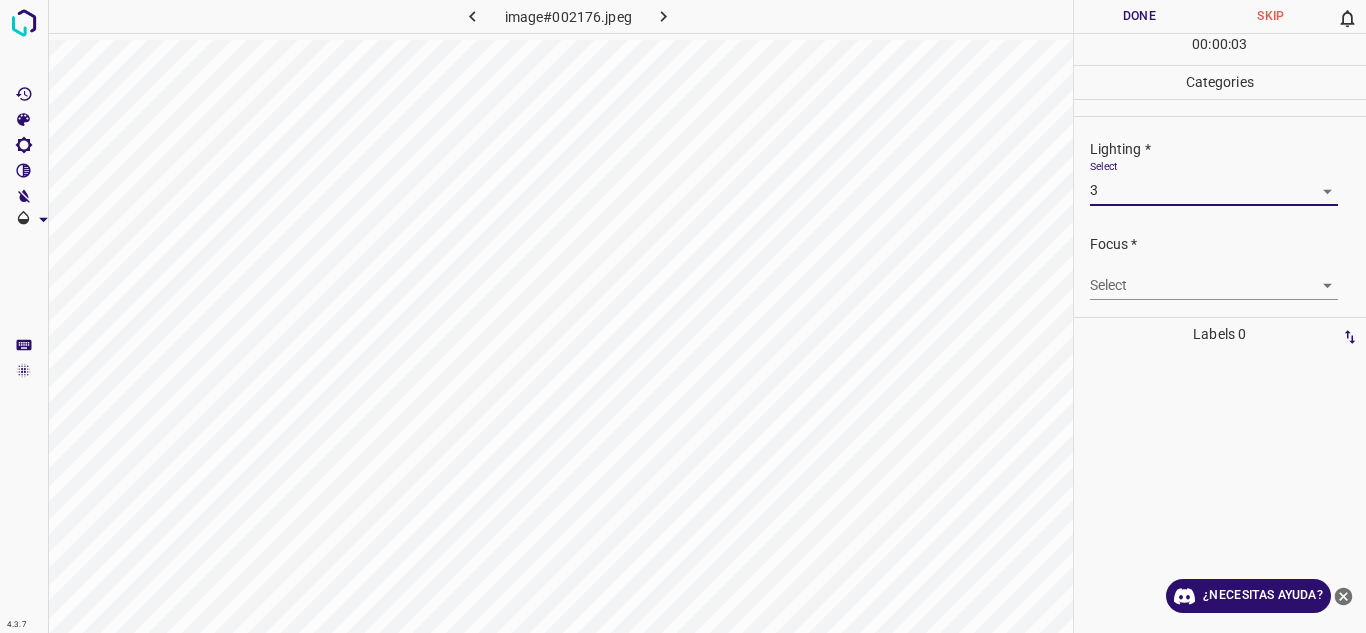 click on "4.3.7 image#002176.jpeg Done Skip 0 00   : 00   : 03   Categories Lighting *  Select 3 3 Focus *  Select ​ Overall *  Select ​ Labels   0 Categories 1 Lighting 2 Focus 3 Overall Tools Space Change between modes (Draw & Edit) I Auto labeling R Restore zoom M Zoom in N Zoom out Delete Delete selecte label Filters Z Restore filters X Saturation filter C Brightness filter V Contrast filter B Gray scale filter General O Download ¿Necesitas ayuda? Texto original Valora esta traducción Tu opinión servirá para ayudar a mejorar el Traductor de Google - Texto - Esconder - Borrar" at bounding box center [683, 316] 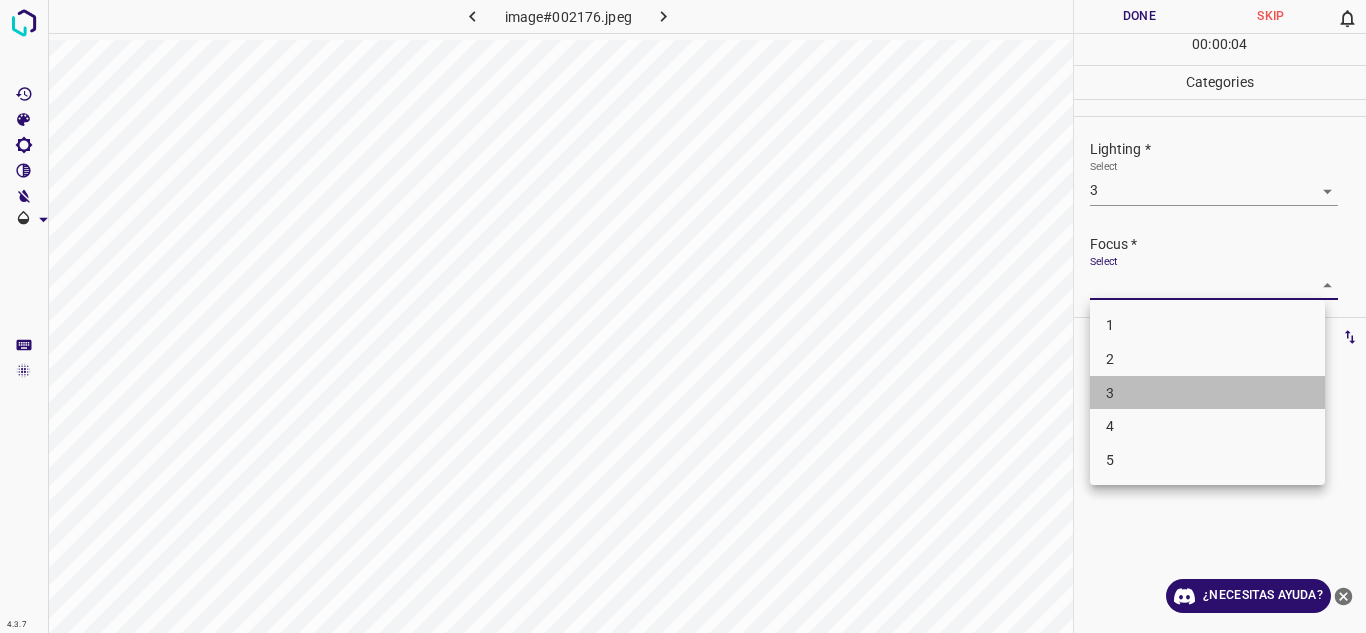 click on "3" at bounding box center [1207, 393] 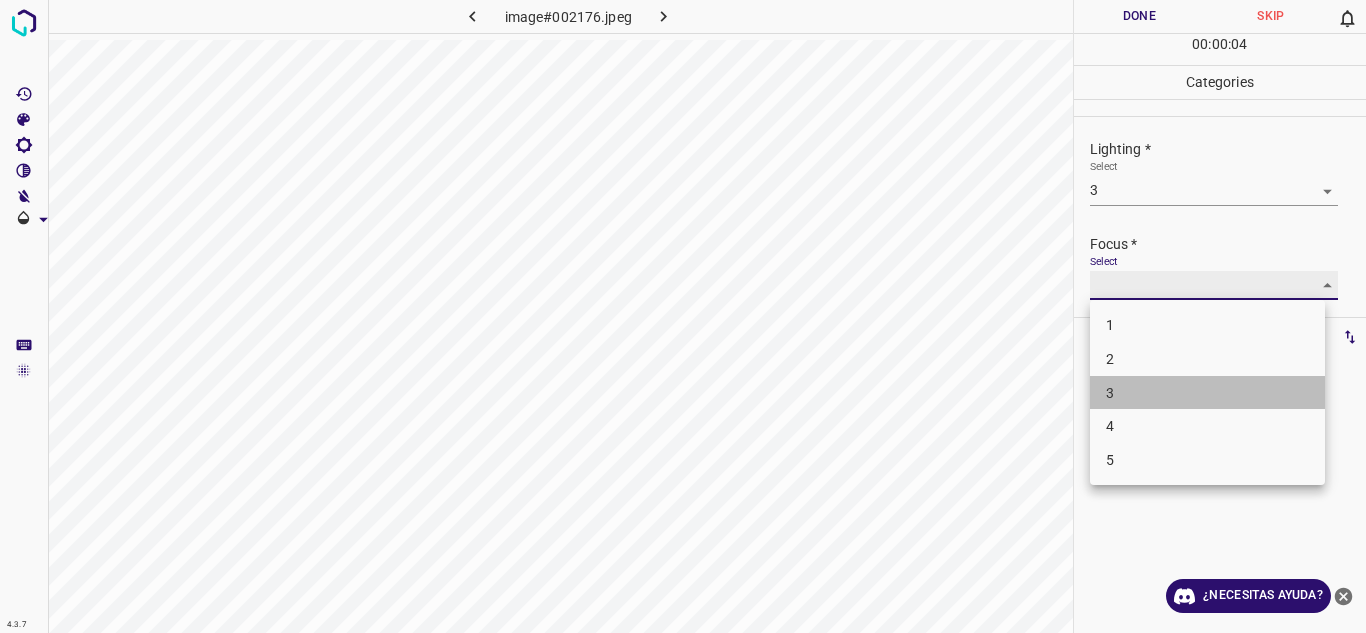 type on "3" 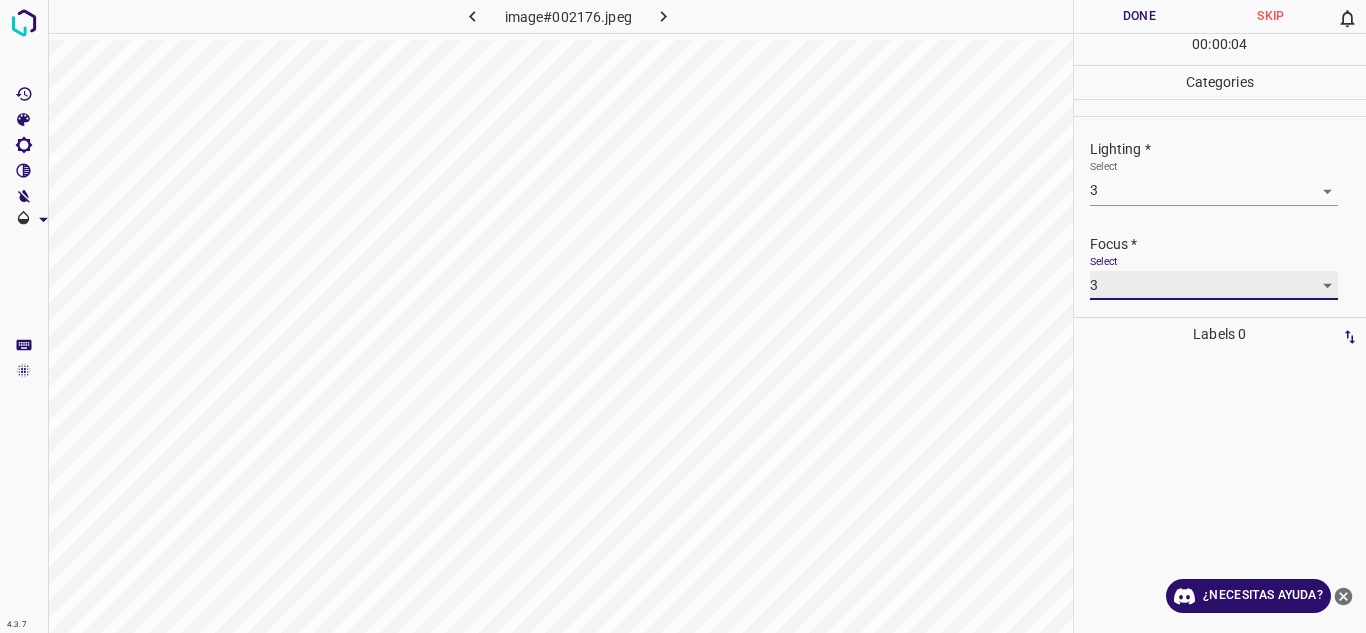 scroll, scrollTop: 98, scrollLeft: 0, axis: vertical 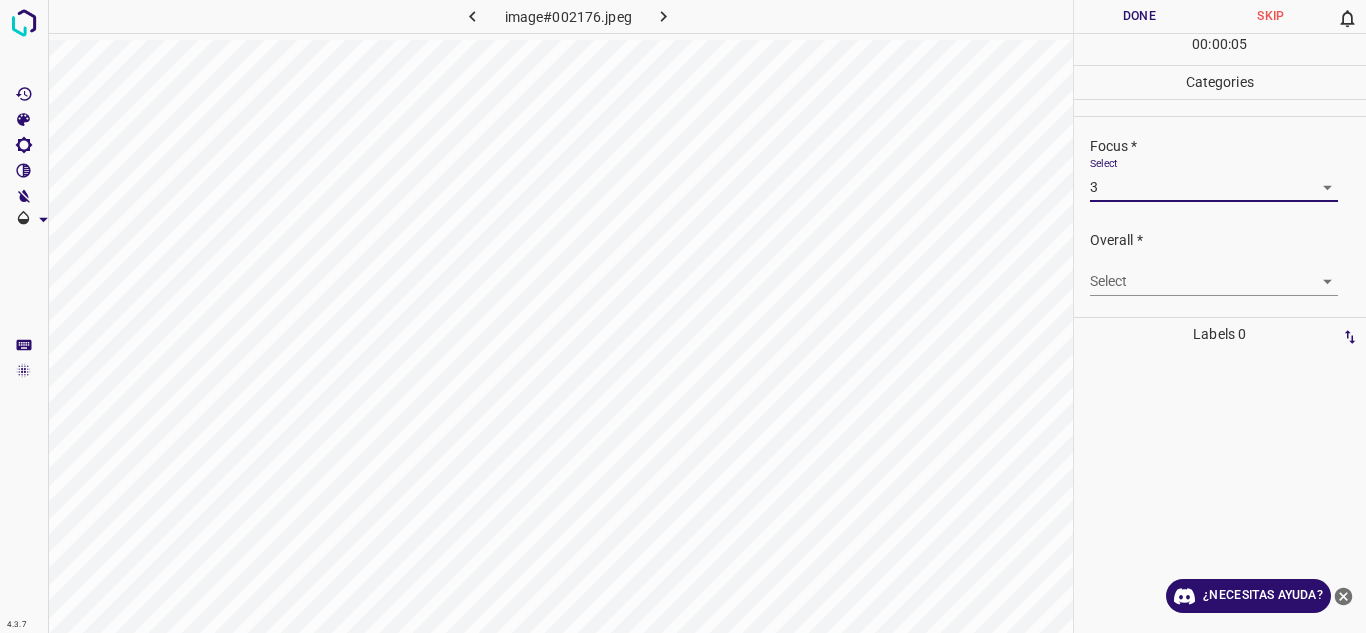 click on "4.3.7 image#002176.jpeg Done Skip 0 00   : 00   : 05   Categories Lighting *  Select 3 3 Focus *  Select 3 3 Overall *  Select ​ Labels   0 Categories 1 Lighting 2 Focus 3 Overall Tools Space Change between modes (Draw & Edit) I Auto labeling R Restore zoom M Zoom in N Zoom out Delete Delete selecte label Filters Z Restore filters X Saturation filter C Brightness filter V Contrast filter B Gray scale filter General O Download ¿Necesitas ayuda? Texto original Valora esta traducción Tu opinión servirá para ayudar a mejorar el Traductor de Google - Texto - Esconder - Borrar" at bounding box center [683, 316] 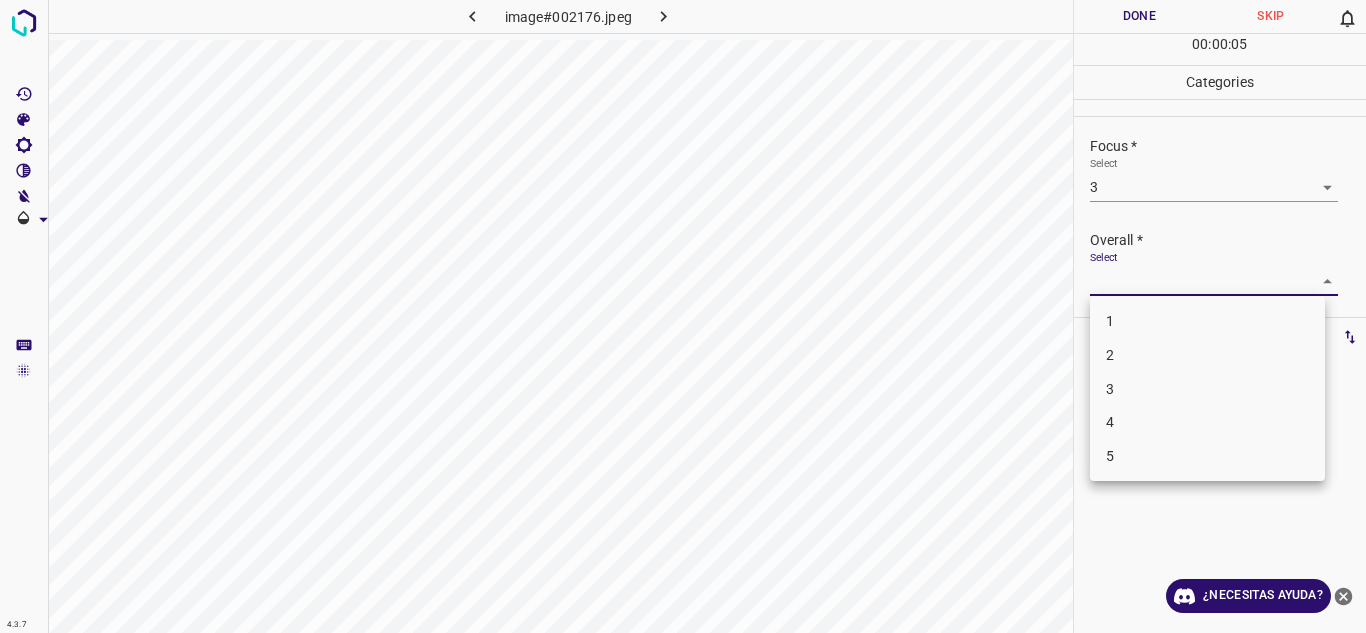 click on "3" at bounding box center [1207, 389] 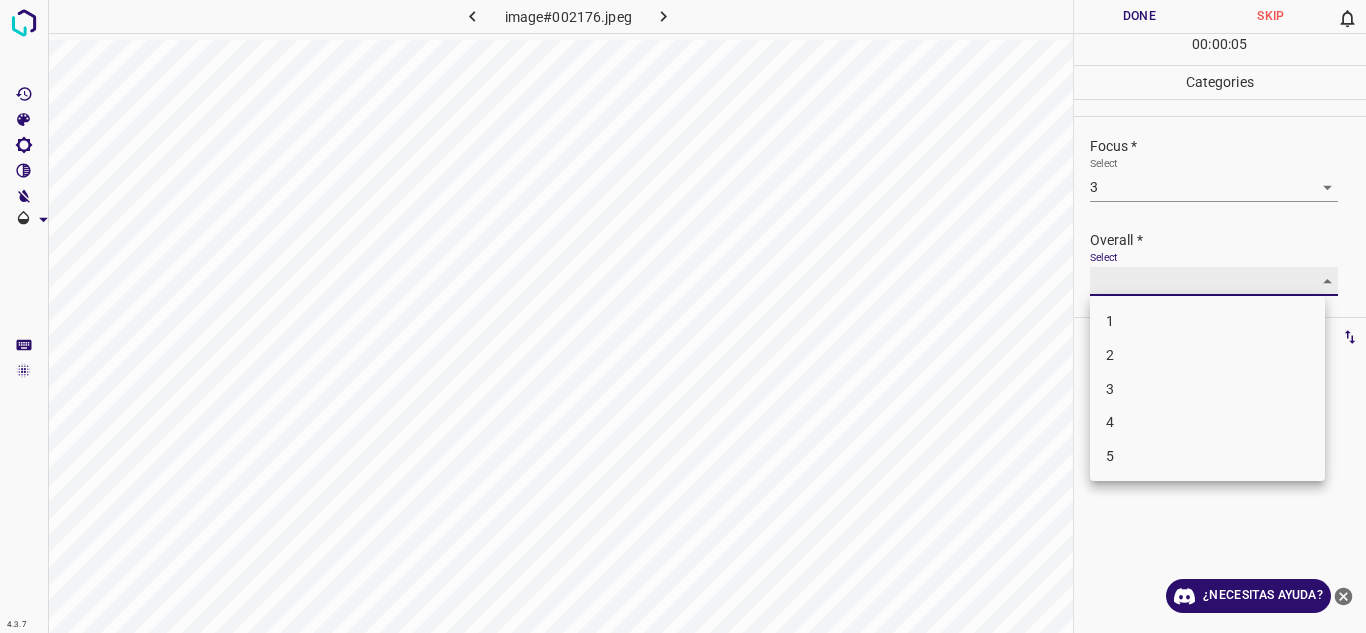 type on "3" 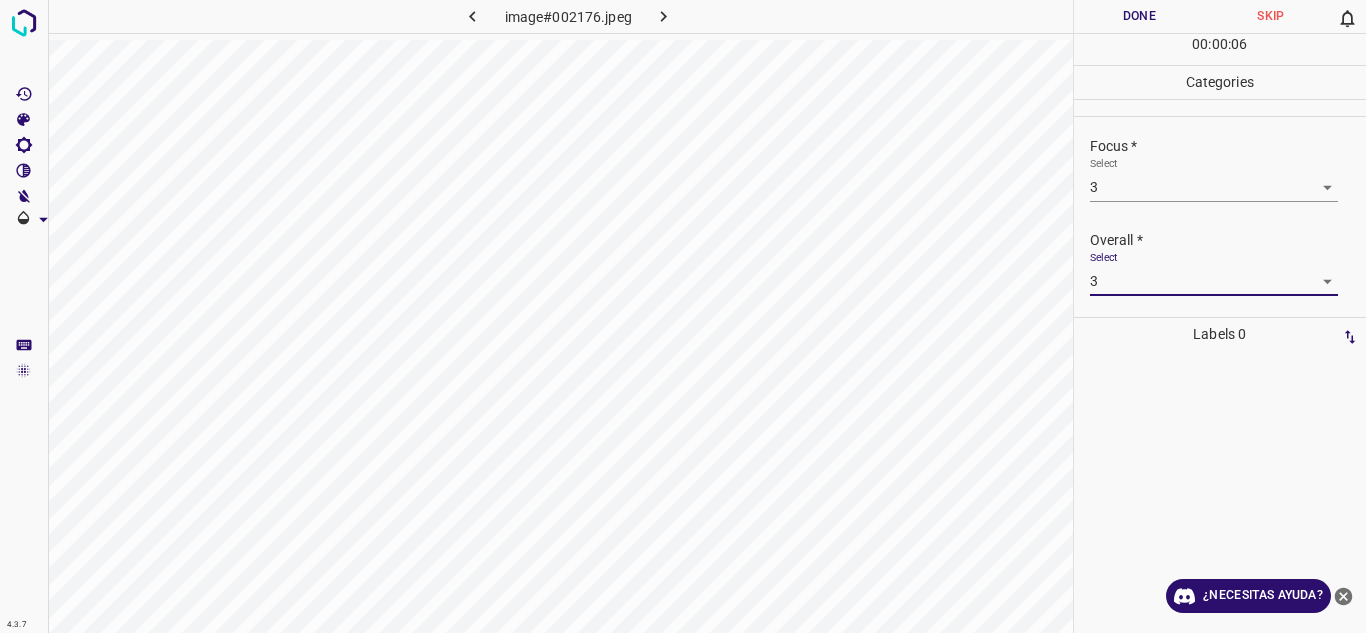 click on "Done" at bounding box center (1140, 16) 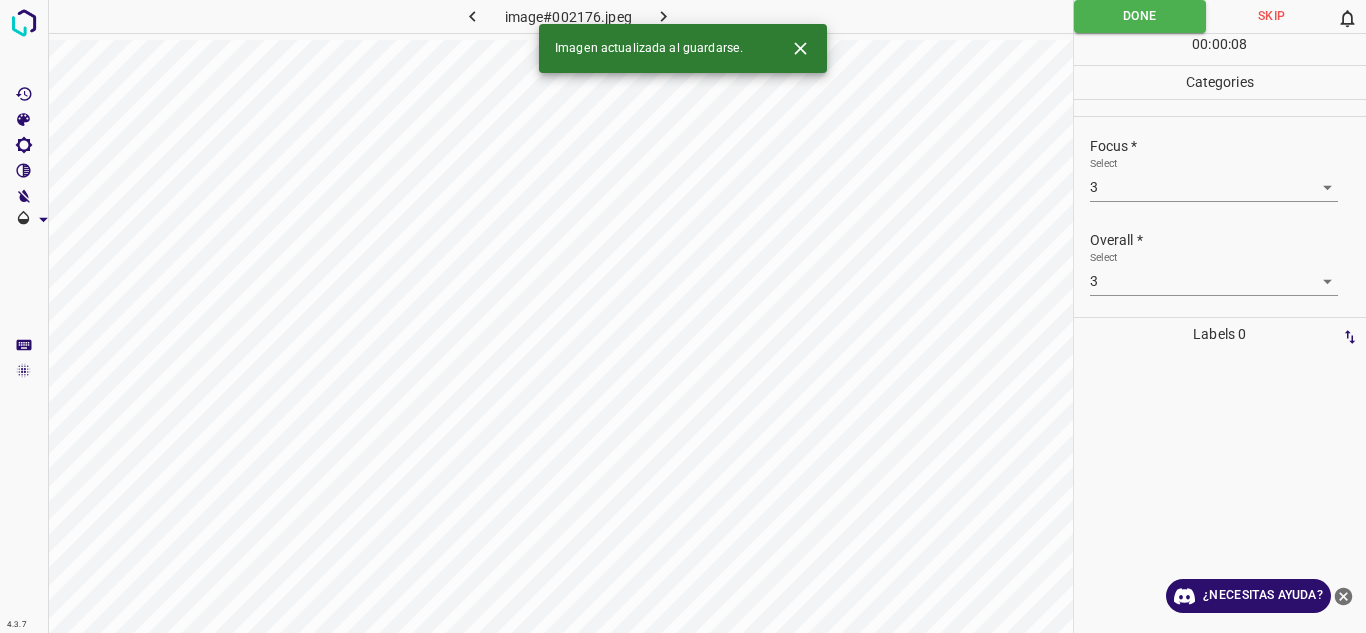 click 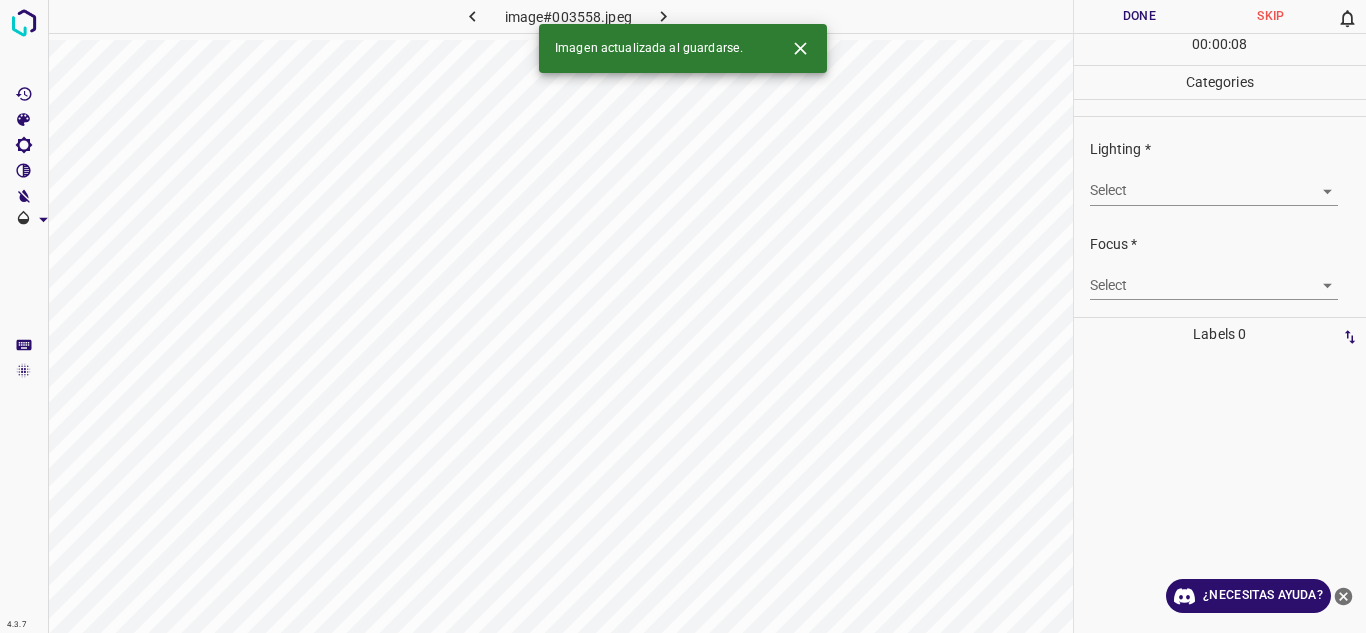 click on "4.3.7 image#003558.jpeg Done Skip 0 00   : 00   : 08   Categories Lighting *  Select ​ Focus *  Select ​ Overall *  Select ​ Labels   0 Categories 1 Lighting 2 Focus 3 Overall Tools Space Change between modes (Draw & Edit) I Auto labeling R Restore zoom M Zoom in N Zoom out Delete Delete selecte label Filters Z Restore filters X Saturation filter C Brightness filter V Contrast filter B Gray scale filter General O Download Imagen actualizada al guardarse. ¿Necesitas ayuda? Texto original Valora esta traducción Tu opinión servirá para ayudar a mejorar el Traductor de Google - Texto - Esconder - Borrar" at bounding box center [683, 316] 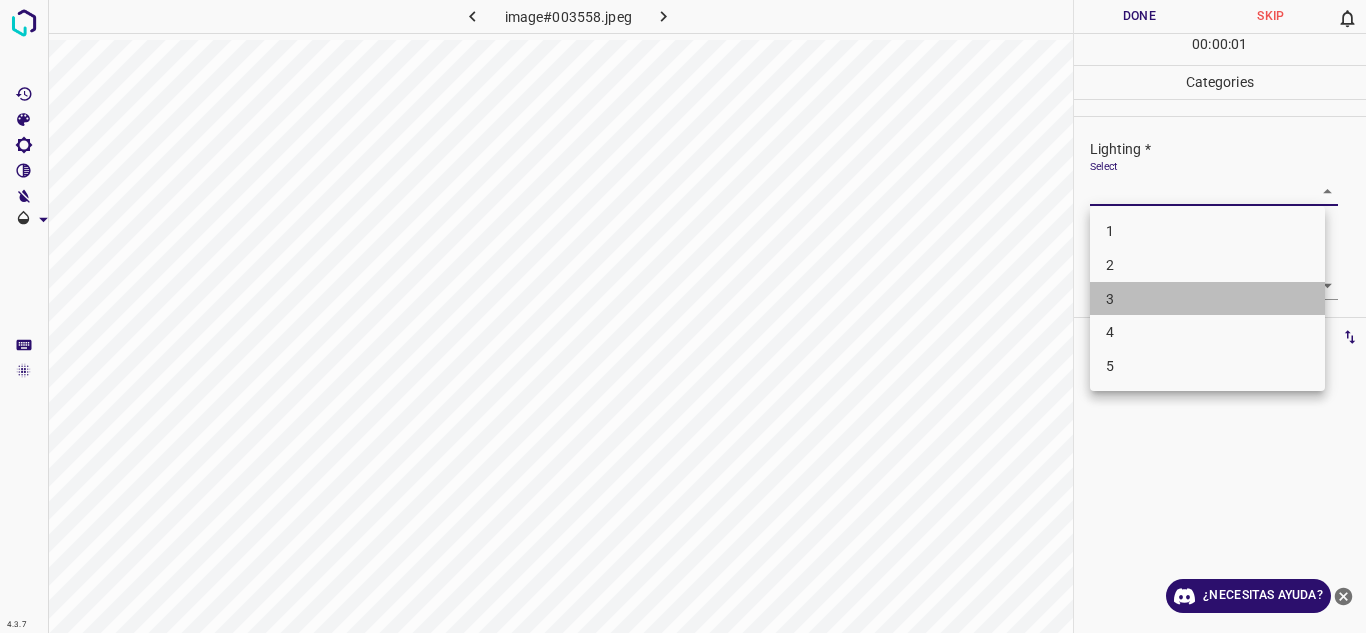 click on "3" at bounding box center (1207, 299) 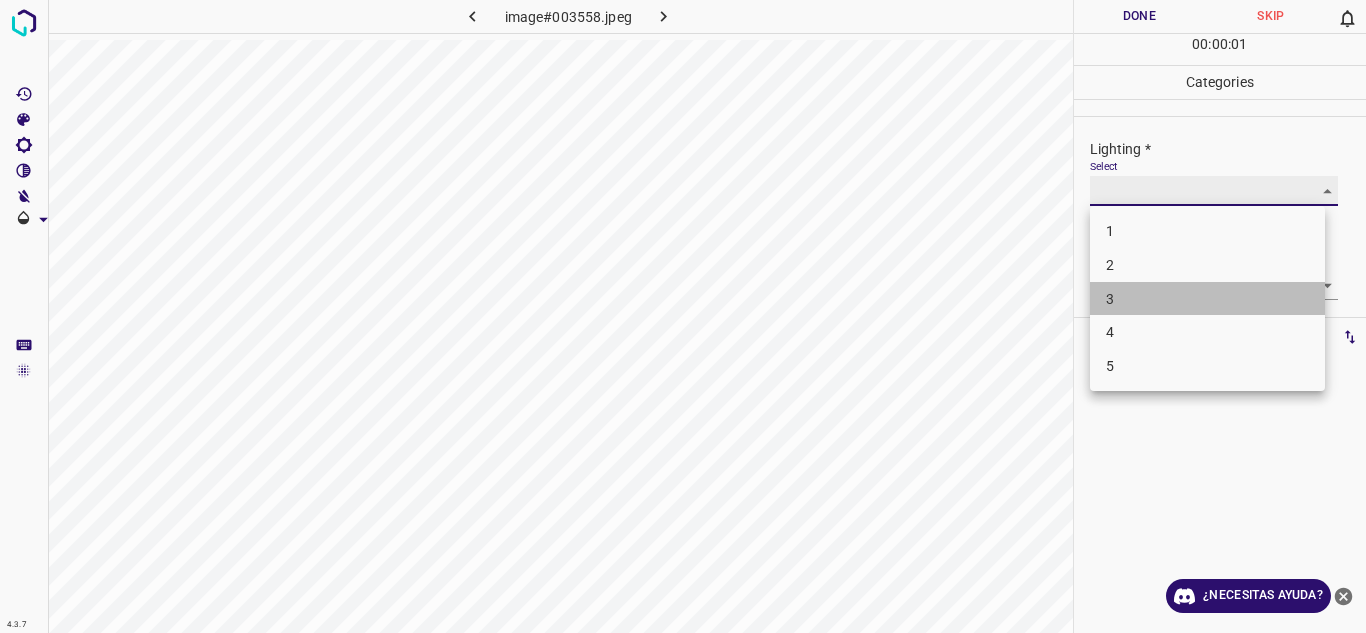 type on "3" 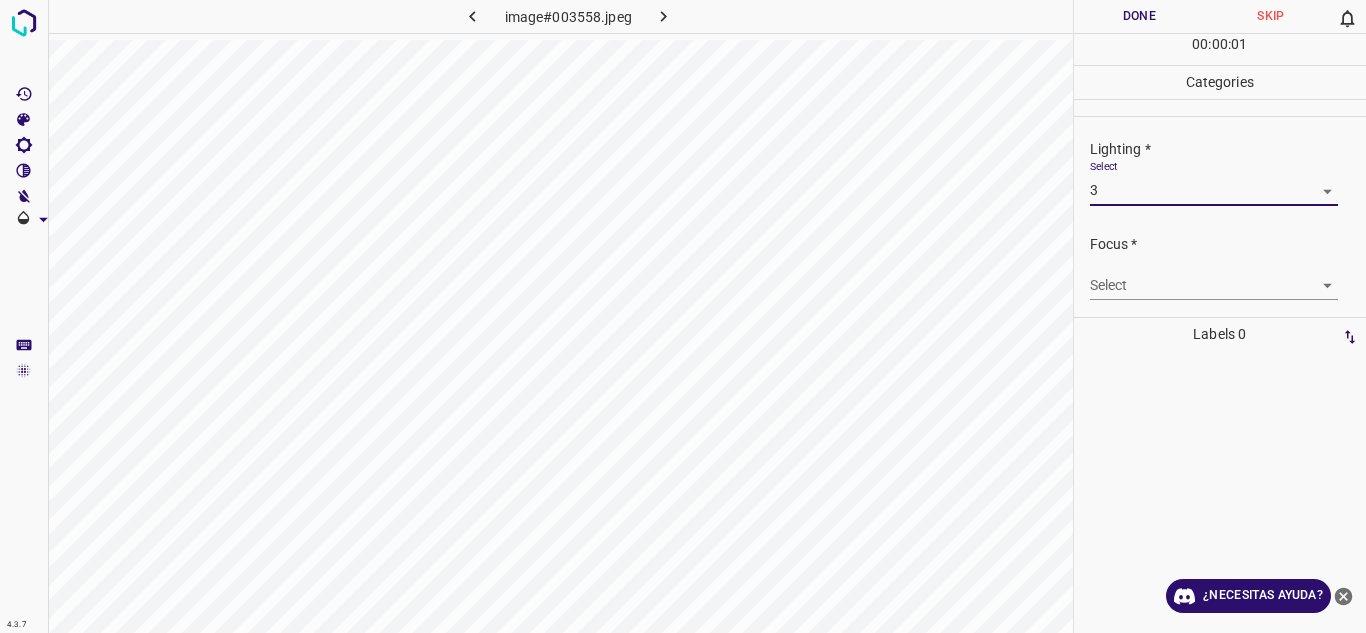 click on "4.3.7 image#003558.jpeg Done Skip 0 00   : 00   : 01   Categories Lighting *  Select 3 3 Focus *  Select ​ Overall *  Select ​ Labels   0 Categories 1 Lighting 2 Focus 3 Overall Tools Space Change between modes (Draw & Edit) I Auto labeling R Restore zoom M Zoom in N Zoom out Delete Delete selecte label Filters Z Restore filters X Saturation filter C Brightness filter V Contrast filter B Gray scale filter General O Download ¿Necesitas ayuda? Texto original Valora esta traducción Tu opinión servirá para ayudar a mejorar el Traductor de Google - Texto - Esconder - Borrar 1 2 3 4 5" at bounding box center (683, 316) 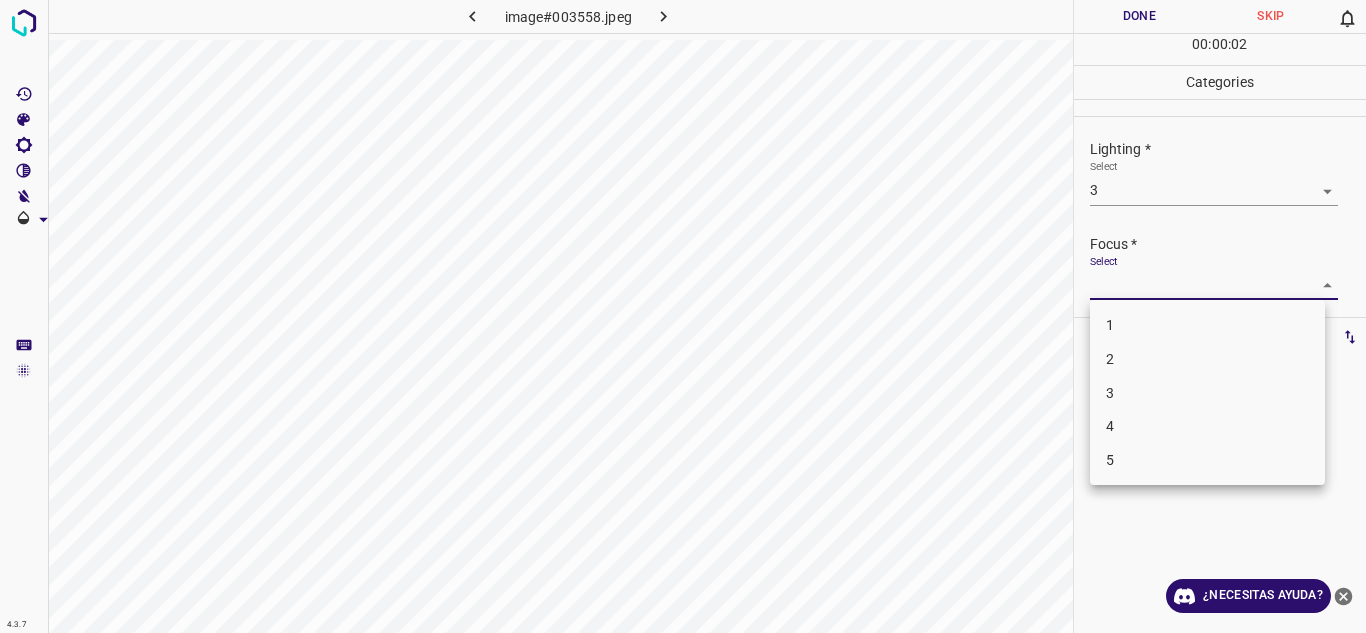 click on "2" at bounding box center (1207, 359) 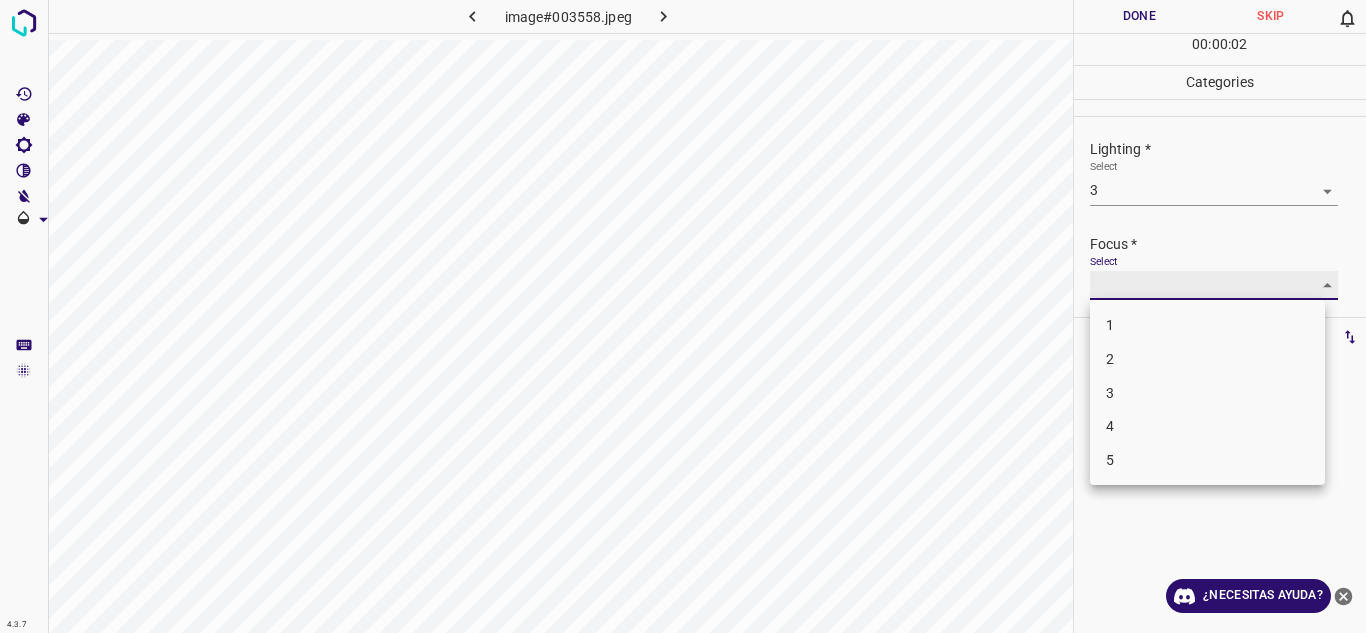 type on "2" 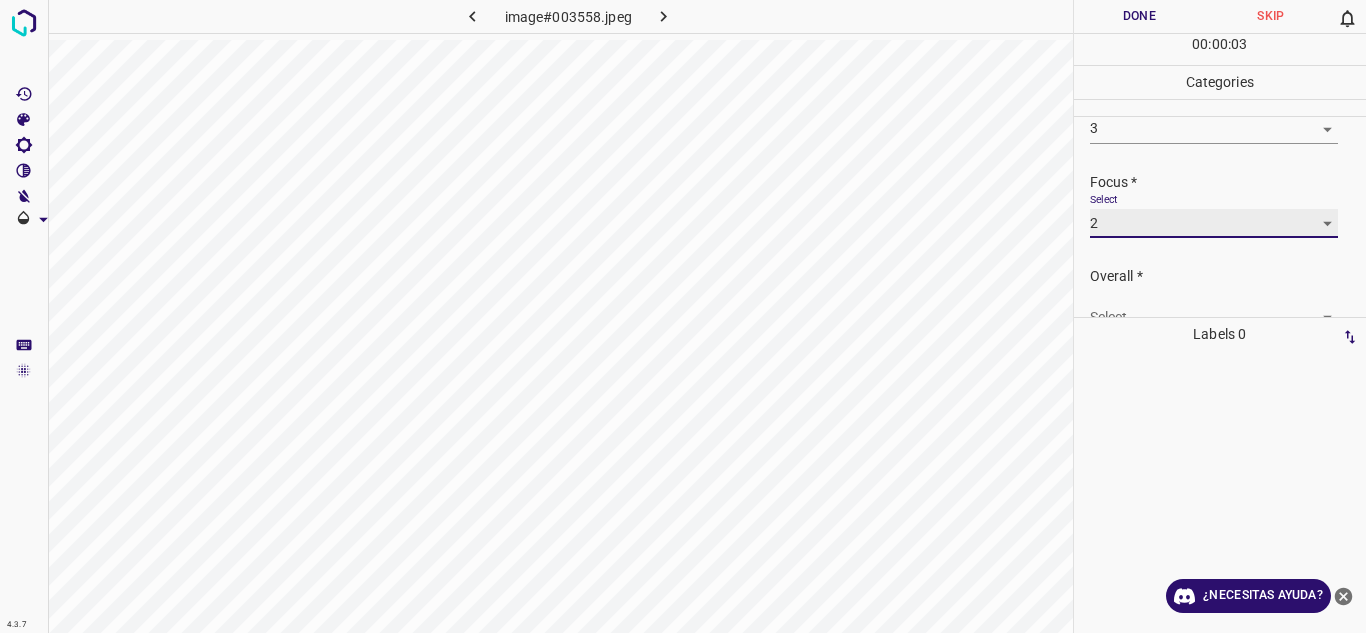 scroll, scrollTop: 98, scrollLeft: 0, axis: vertical 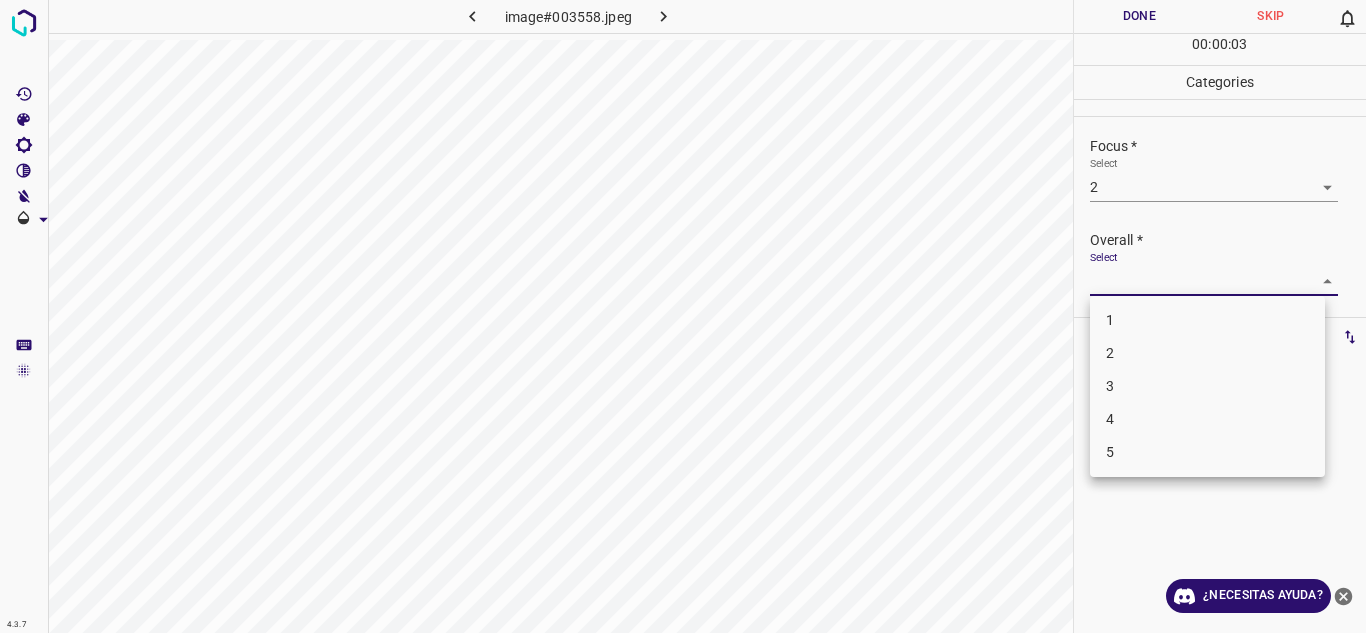 drag, startPoint x: 1304, startPoint y: 288, endPoint x: 1203, endPoint y: 371, distance: 130.72873 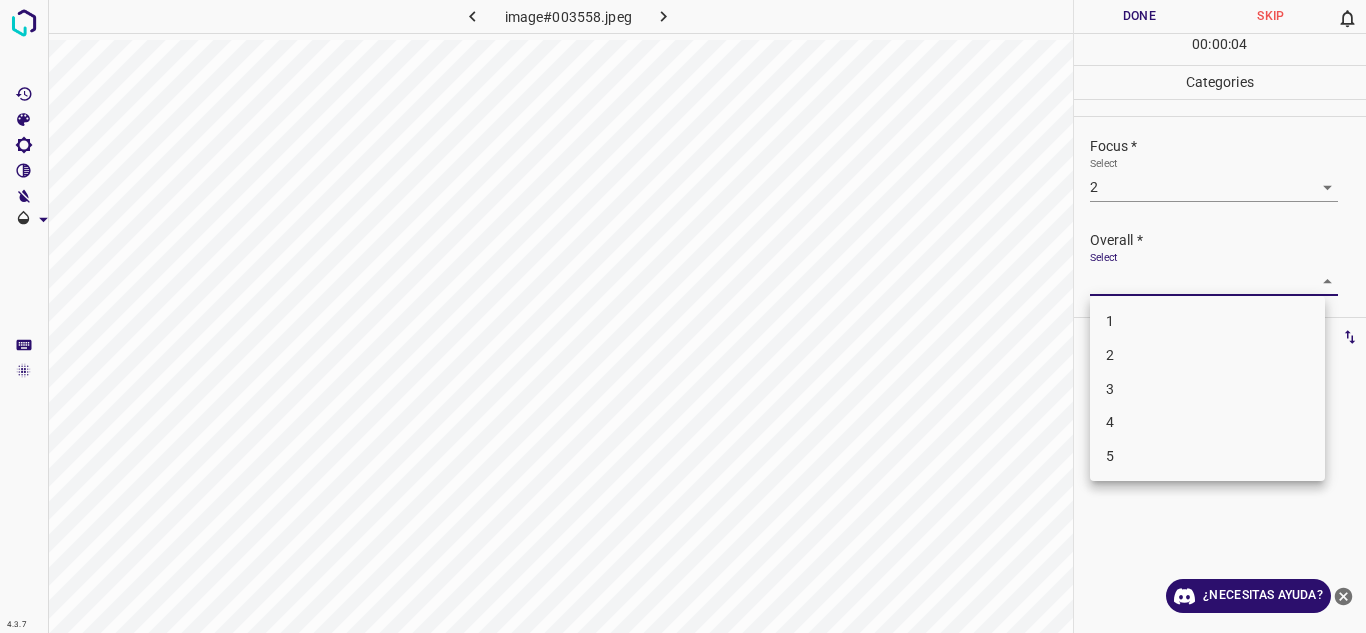 click on "3" at bounding box center [1207, 389] 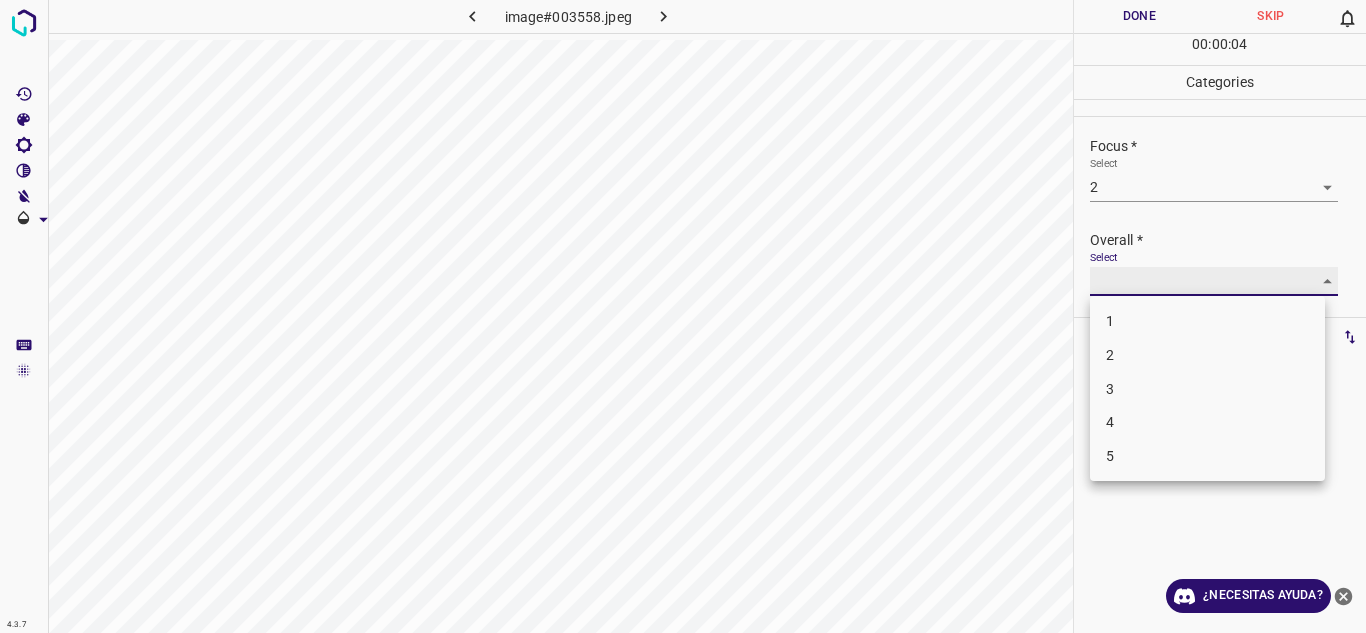 type on "3" 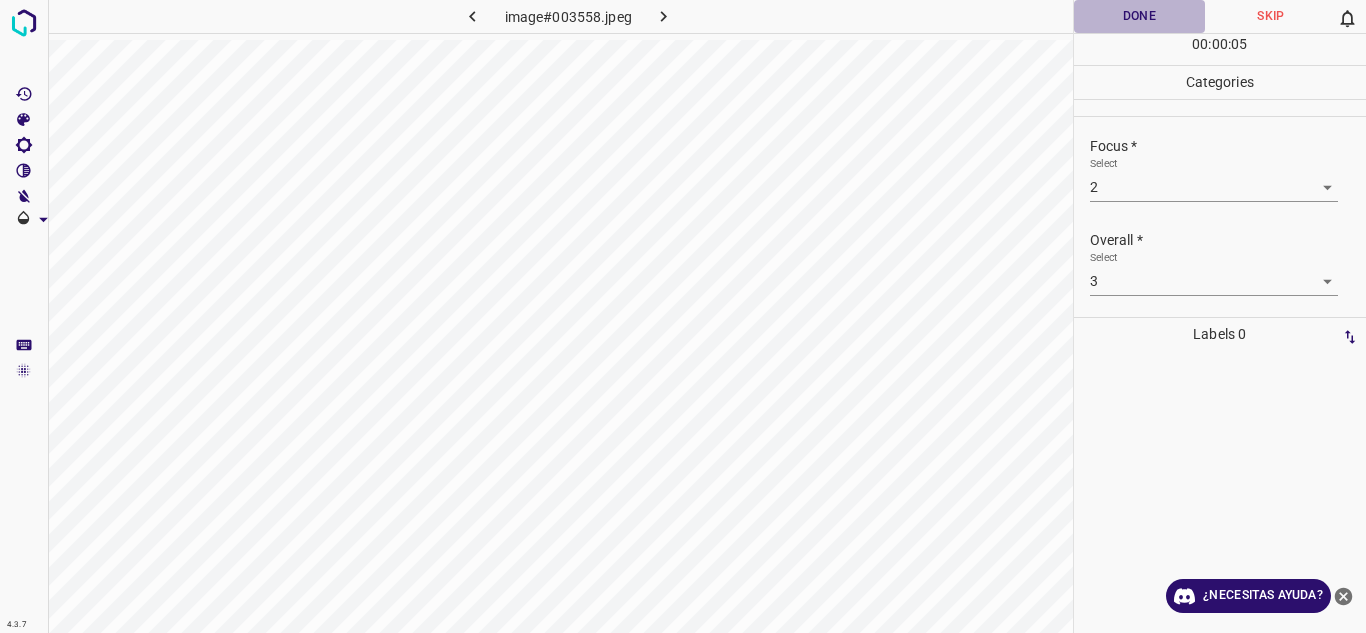 click on "Done" at bounding box center (1140, 16) 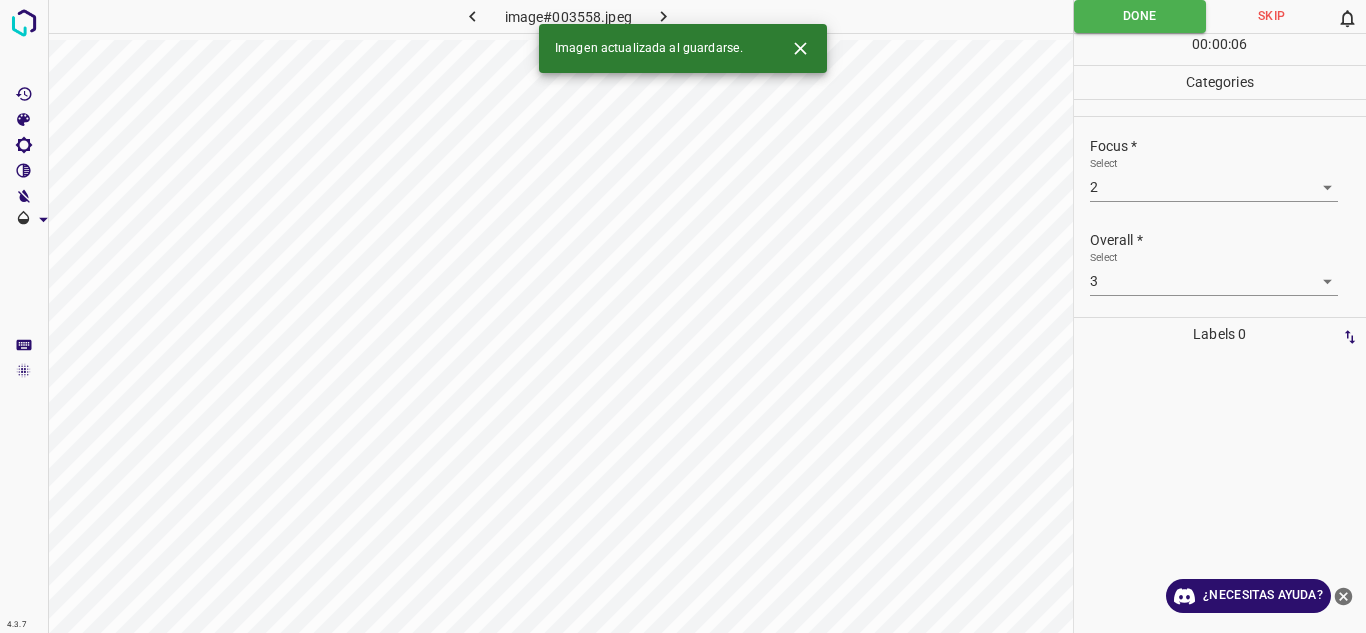 click at bounding box center (664, 16) 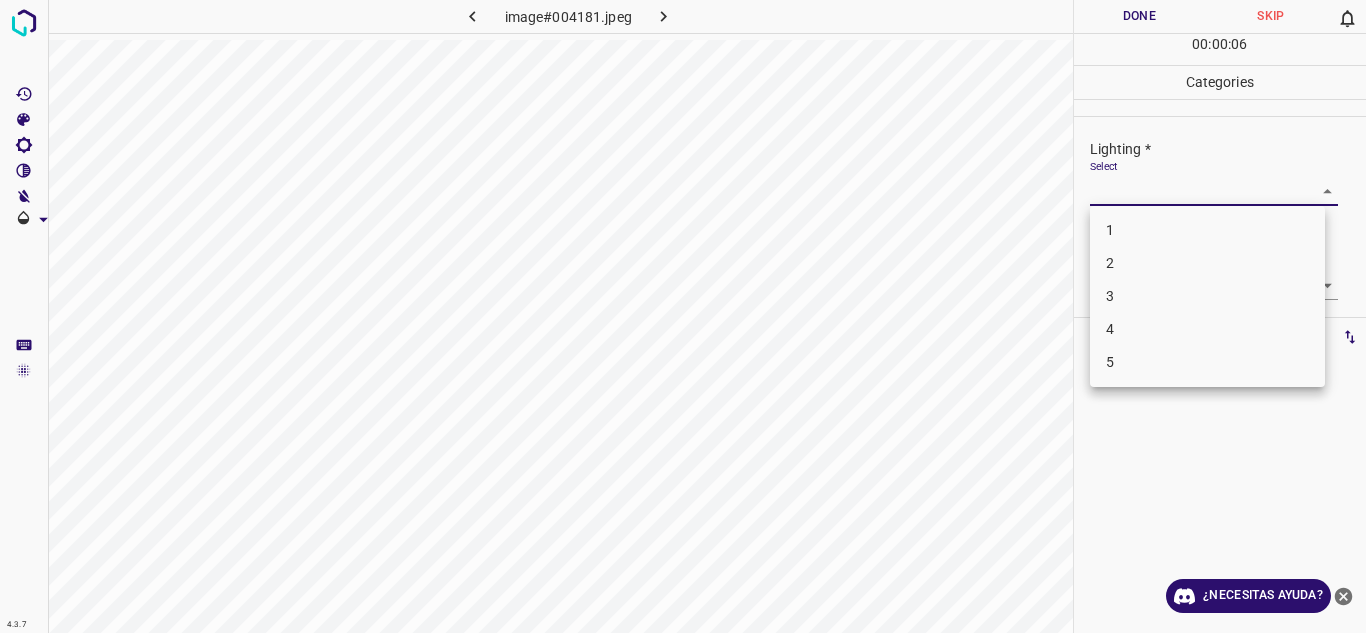 click on "4.3.7 image#004181.jpeg Done Skip 0 00   : 00   : 06   Categories Lighting *  Select ​ Focus *  Select ​ Overall *  Select ​ Labels   0 Categories 1 Lighting 2 Focus 3 Overall Tools Space Change between modes (Draw & Edit) I Auto labeling R Restore zoom M Zoom in N Zoom out Delete Delete selecte label Filters Z Restore filters X Saturation filter C Brightness filter V Contrast filter B Gray scale filter General O Download ¿Necesitas ayuda? Texto original Valora esta traducción Tu opinión servirá para ayudar a mejorar el Traductor de Google - Texto - Esconder - Borrar 1 2 3 4 5" at bounding box center (683, 316) 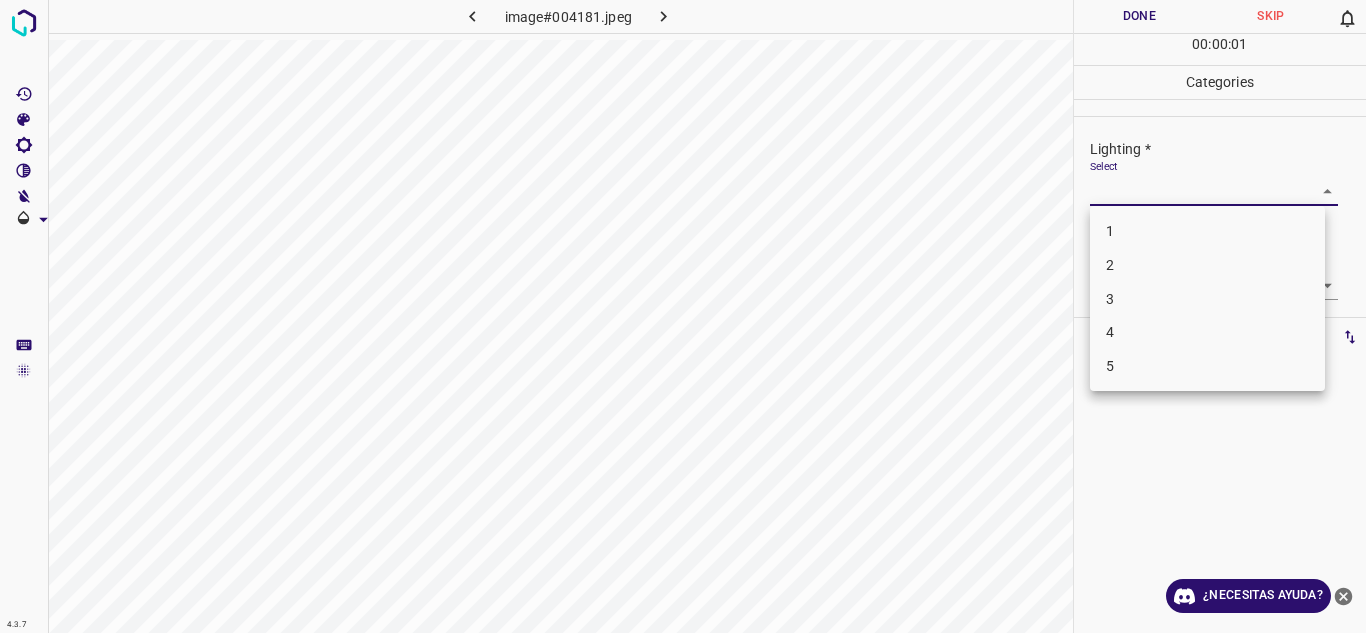 click on "3" at bounding box center (1207, 299) 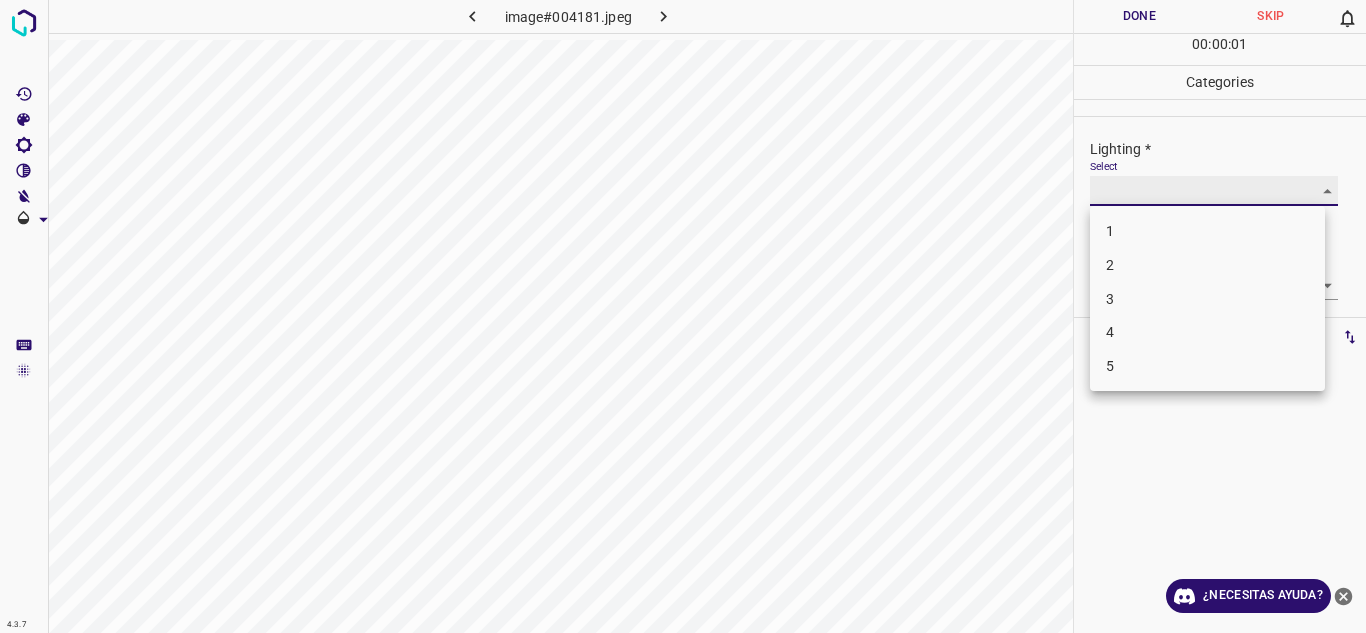 type on "3" 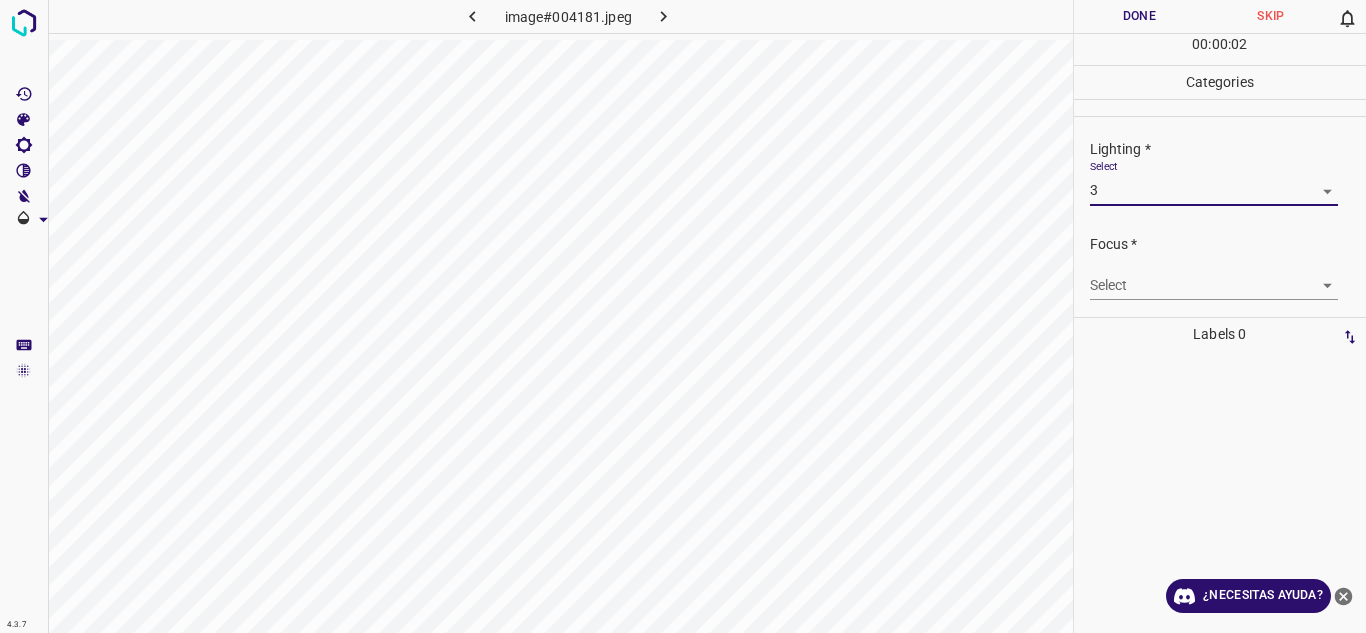 click on "Focus *  Select ​" at bounding box center [1220, 267] 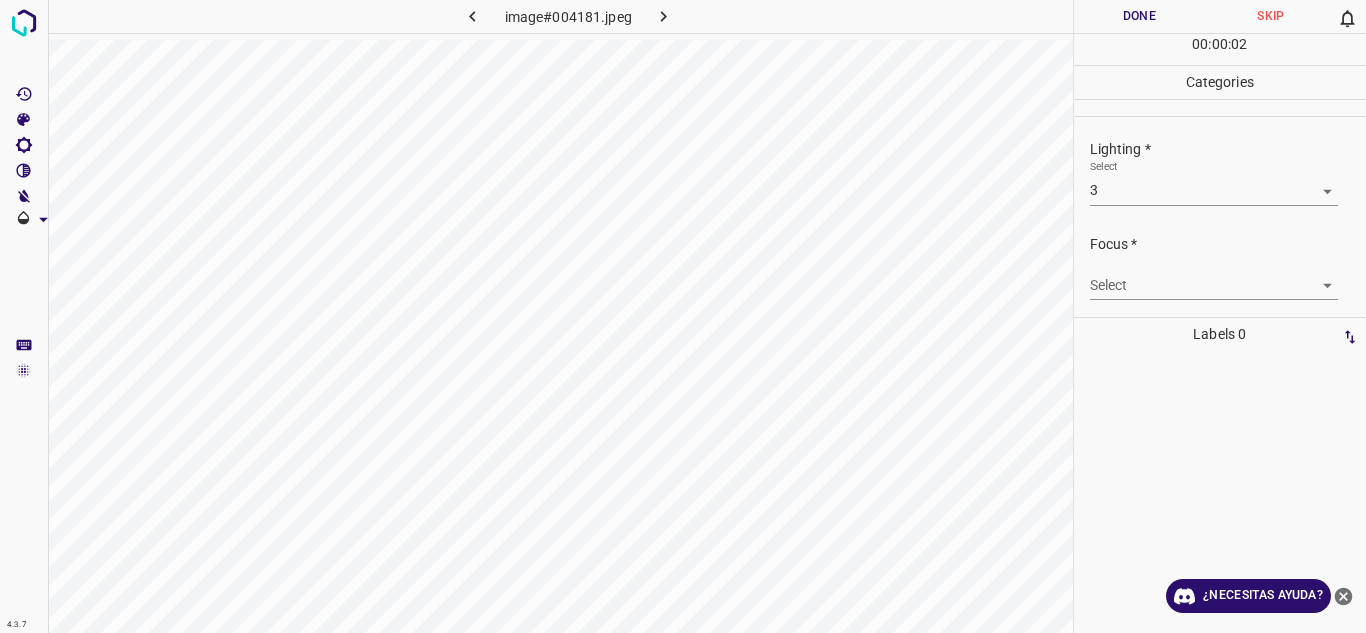 click on "4.3.7 image#004181.jpeg Done Skip 0 00   : 00   : 02   Categories Lighting *  Select 3 3 Focus *  Select ​ Overall *  Select ​ Labels   0 Categories 1 Lighting 2 Focus 3 Overall Tools Space Change between modes (Draw & Edit) I Auto labeling R Restore zoom M Zoom in N Zoom out Delete Delete selecte label Filters Z Restore filters X Saturation filter C Brightness filter V Contrast filter B Gray scale filter General O Download ¿Necesitas ayuda? Texto original Valora esta traducción Tu opinión servirá para ayudar a mejorar el Traductor de Google - Texto - Esconder - Borrar" at bounding box center (683, 316) 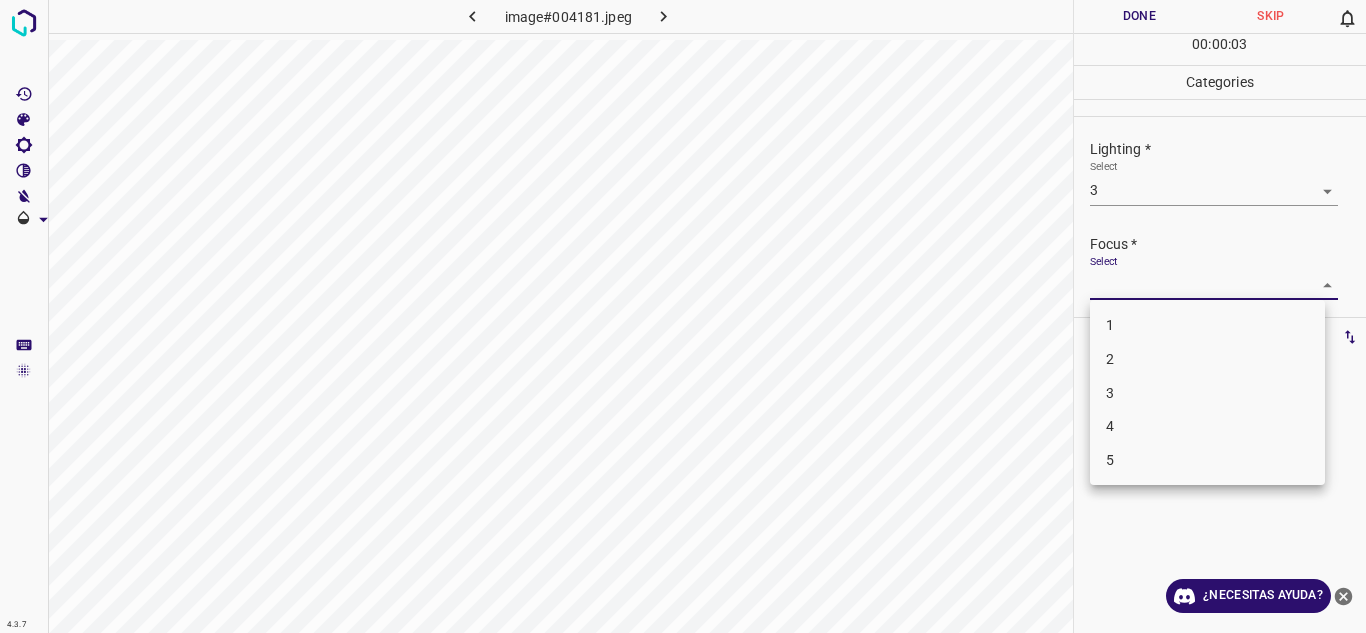 click on "2" at bounding box center [1207, 359] 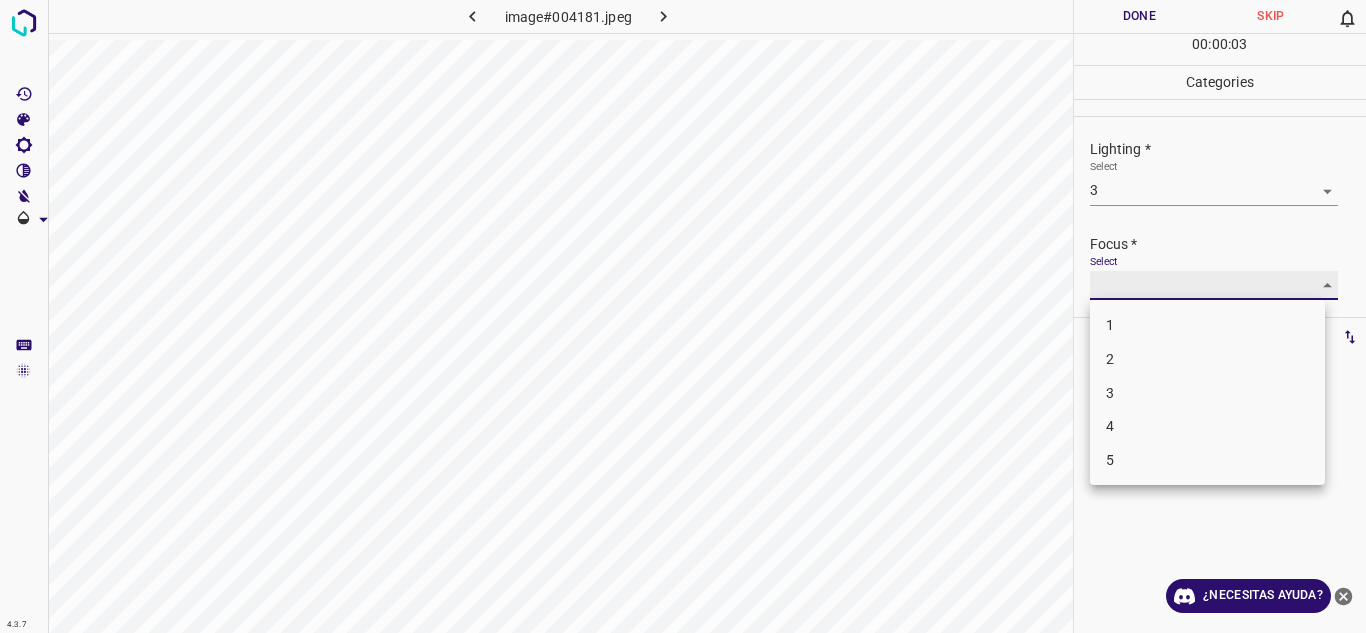 type on "2" 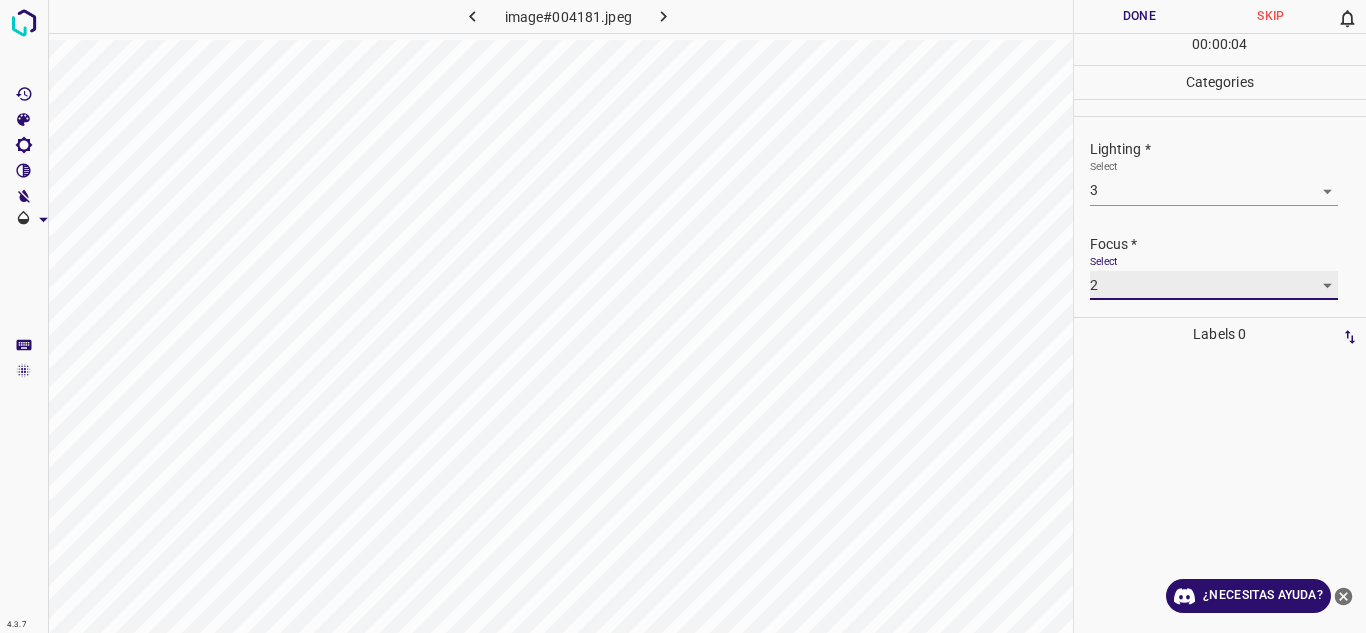 scroll, scrollTop: 98, scrollLeft: 0, axis: vertical 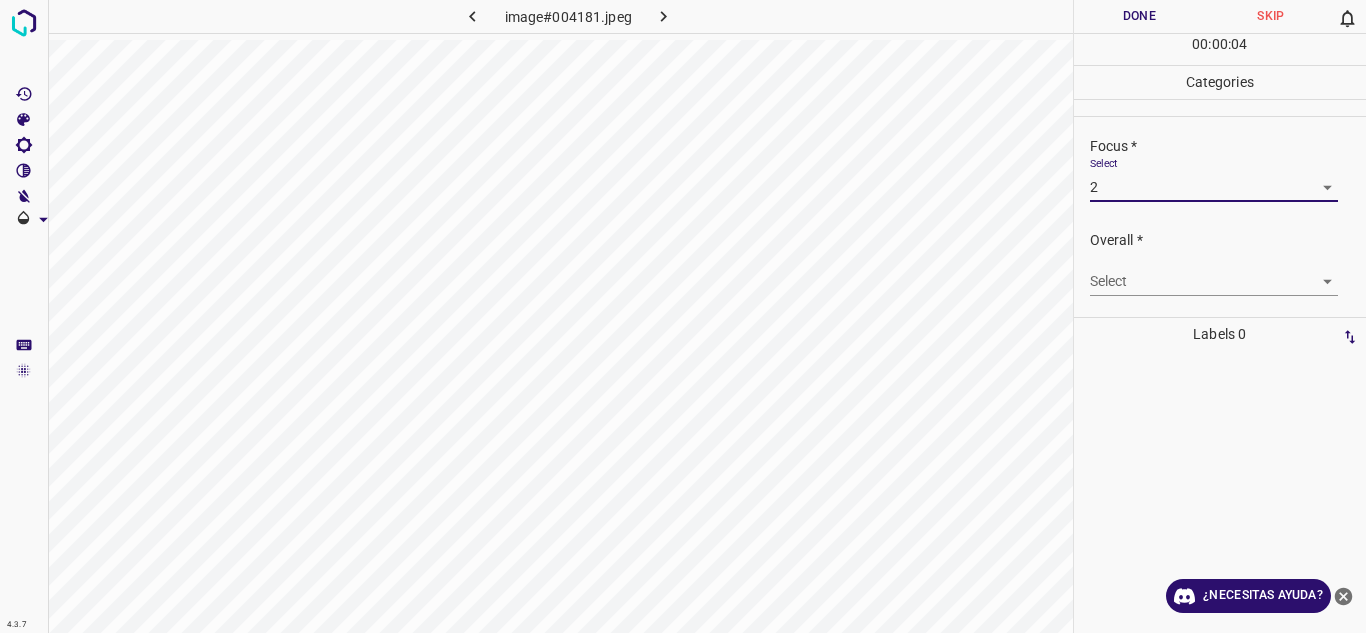 click on "4.3.7 image#004181.jpeg Done Skip 0 00   : 00   : 04   Categories Lighting *  Select 3 3 Focus *  Select 2 2 Overall *  Select ​ Labels   0 Categories 1 Lighting 2 Focus 3 Overall Tools Space Change between modes (Draw & Edit) I Auto labeling R Restore zoom M Zoom in N Zoom out Delete Delete selecte label Filters Z Restore filters X Saturation filter C Brightness filter V Contrast filter B Gray scale filter General O Download ¿Necesitas ayuda? Texto original Valora esta traducción Tu opinión servirá para ayudar a mejorar el Traductor de Google - Texto - Esconder - Borrar" at bounding box center (683, 316) 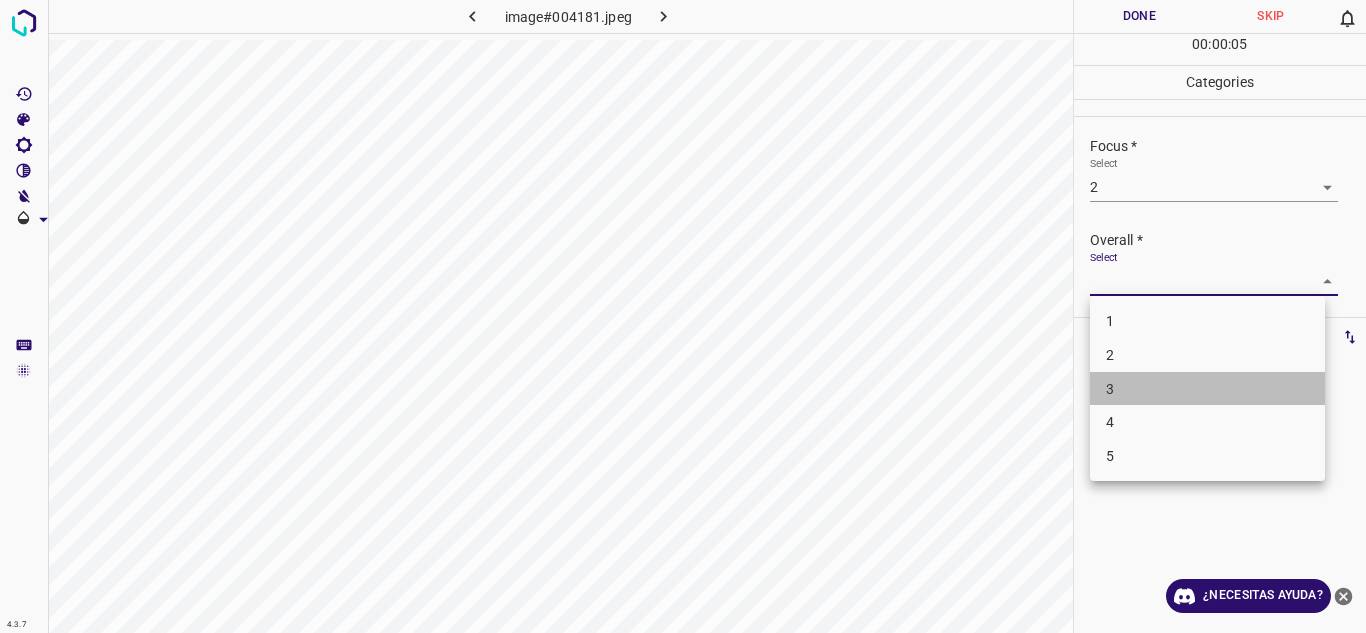 click on "3" at bounding box center (1207, 389) 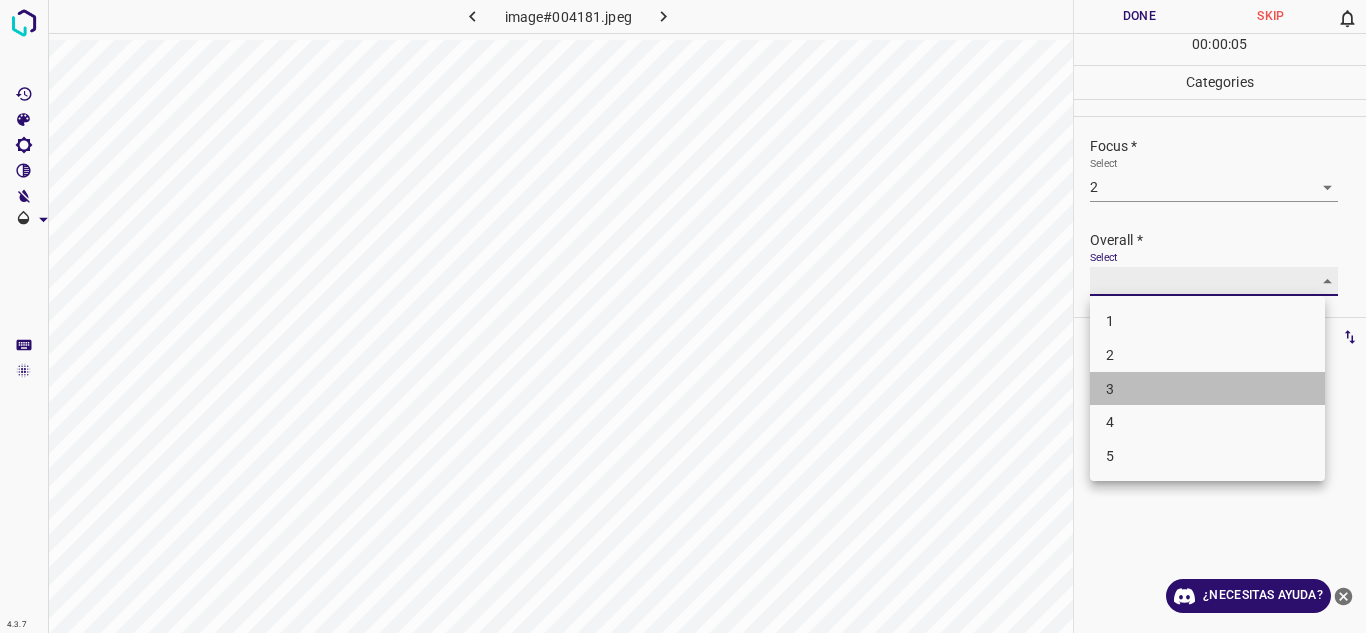 type on "3" 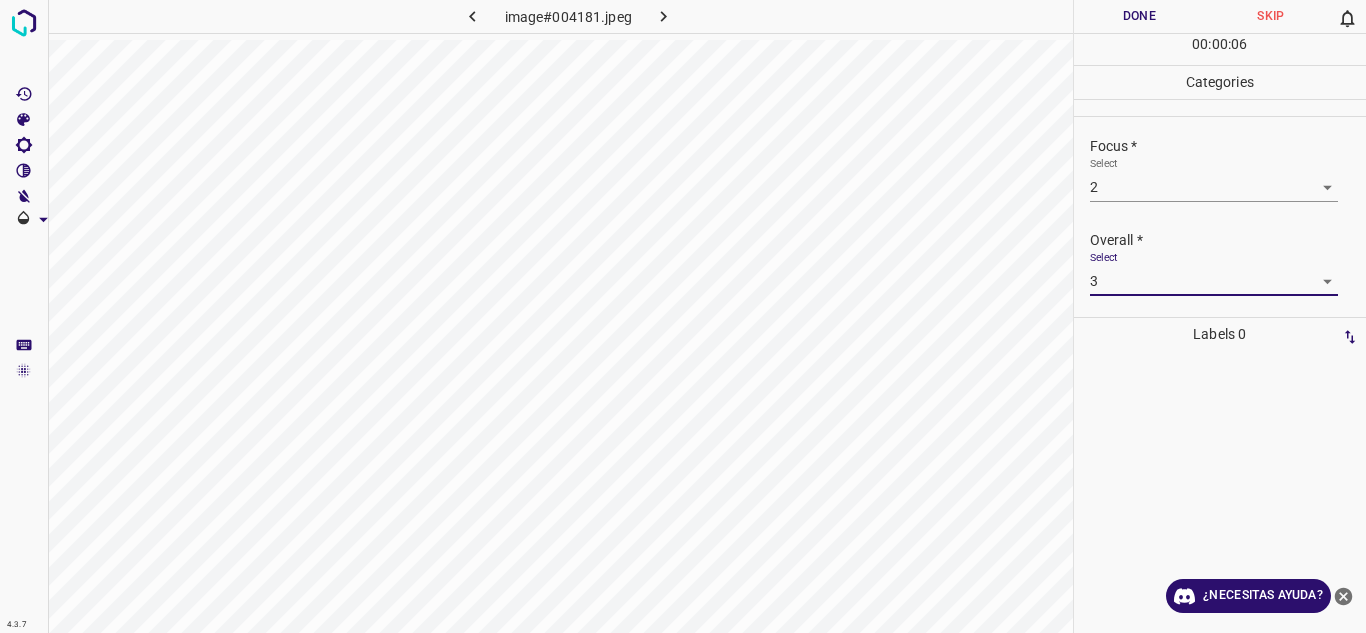 click on "Done" at bounding box center (1140, 16) 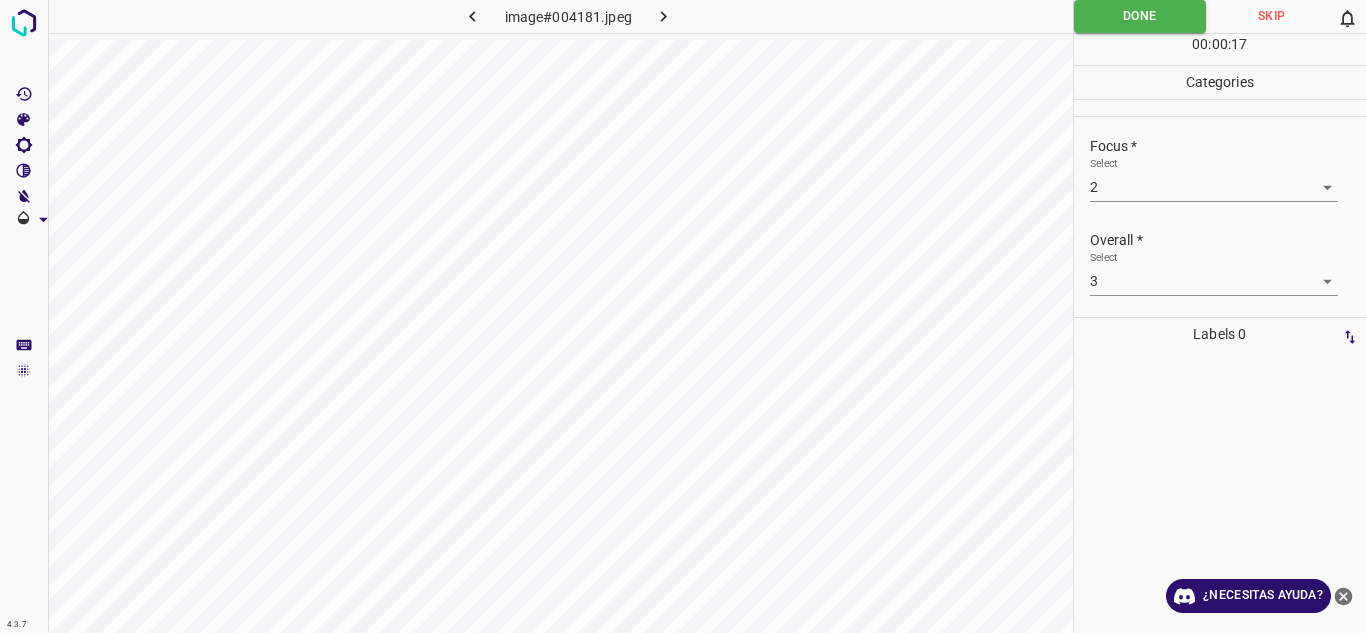 click 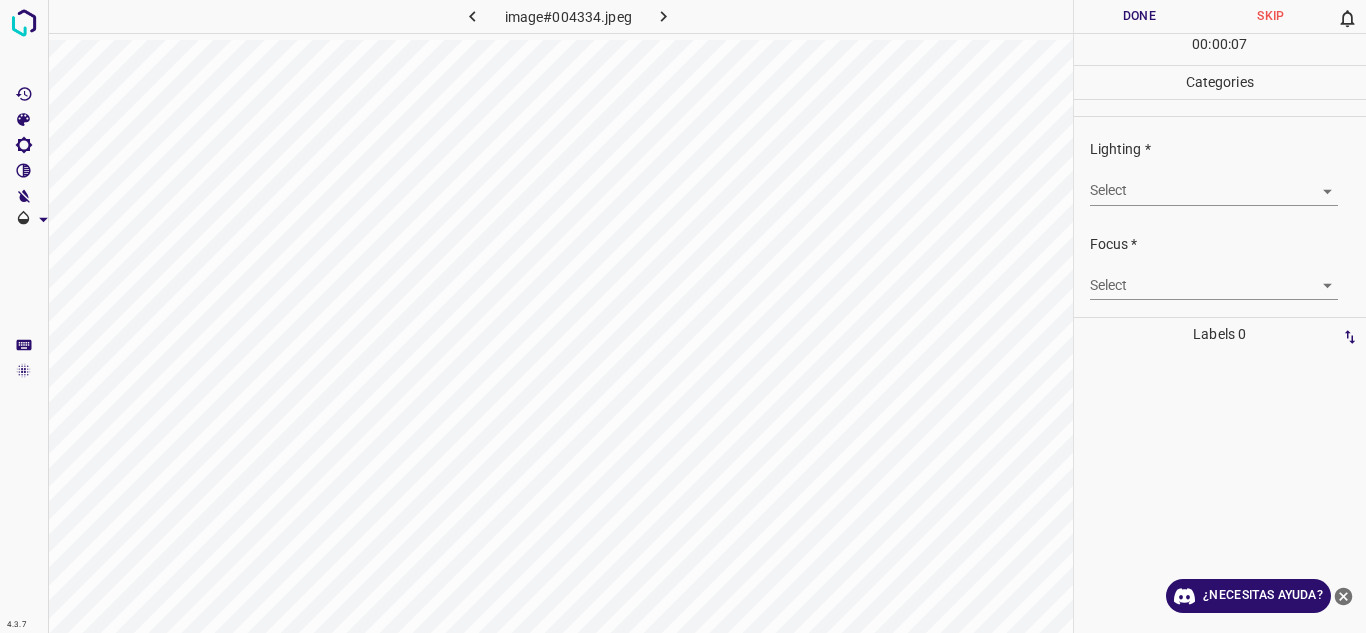 click on "4.3.7 image#004334.jpeg Done Skip 0 00   : 00   : 07   Categories Lighting *  Select ​ Focus *  Select ​ Overall *  Select ​ Labels   0 Categories 1 Lighting 2 Focus 3 Overall Tools Space Change between modes (Draw & Edit) I Auto labeling R Restore zoom M Zoom in N Zoom out Delete Delete selecte label Filters Z Restore filters X Saturation filter C Brightness filter V Contrast filter B Gray scale filter General O Download ¿Necesitas ayuda? Texto original Valora esta traducción Tu opinión servirá para ayudar a mejorar el Traductor de Google - Texto - Esconder - Borrar" at bounding box center [683, 316] 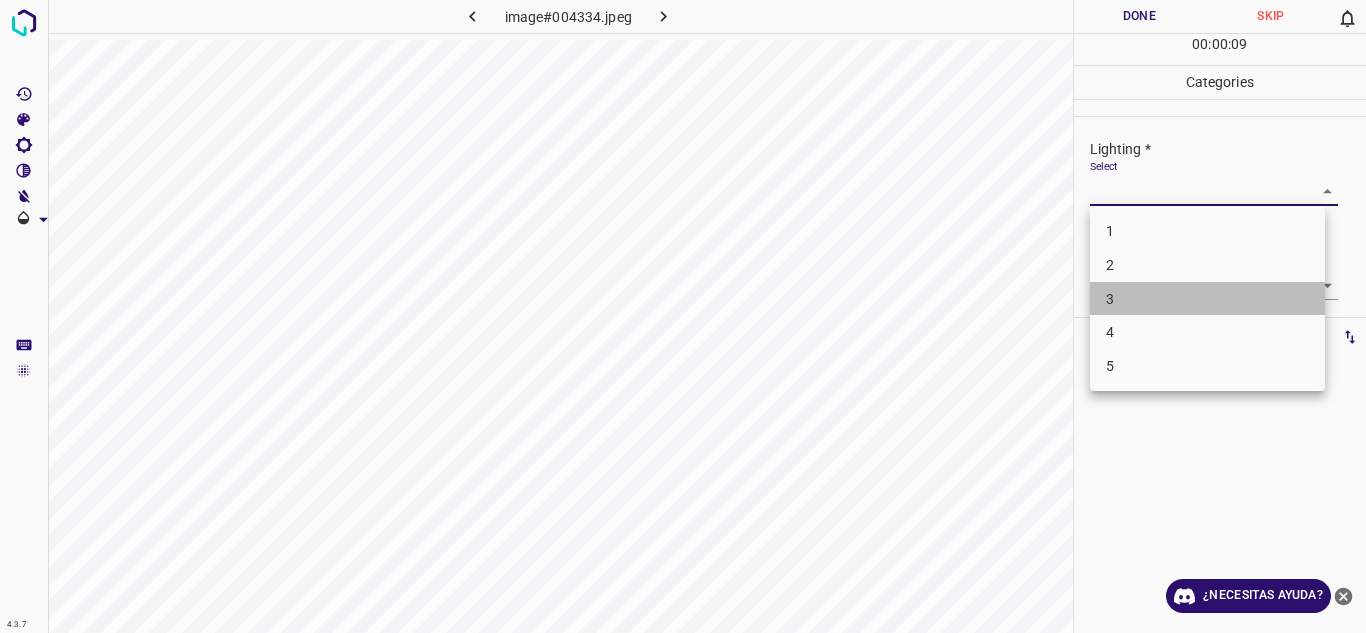 click on "3" at bounding box center (1207, 299) 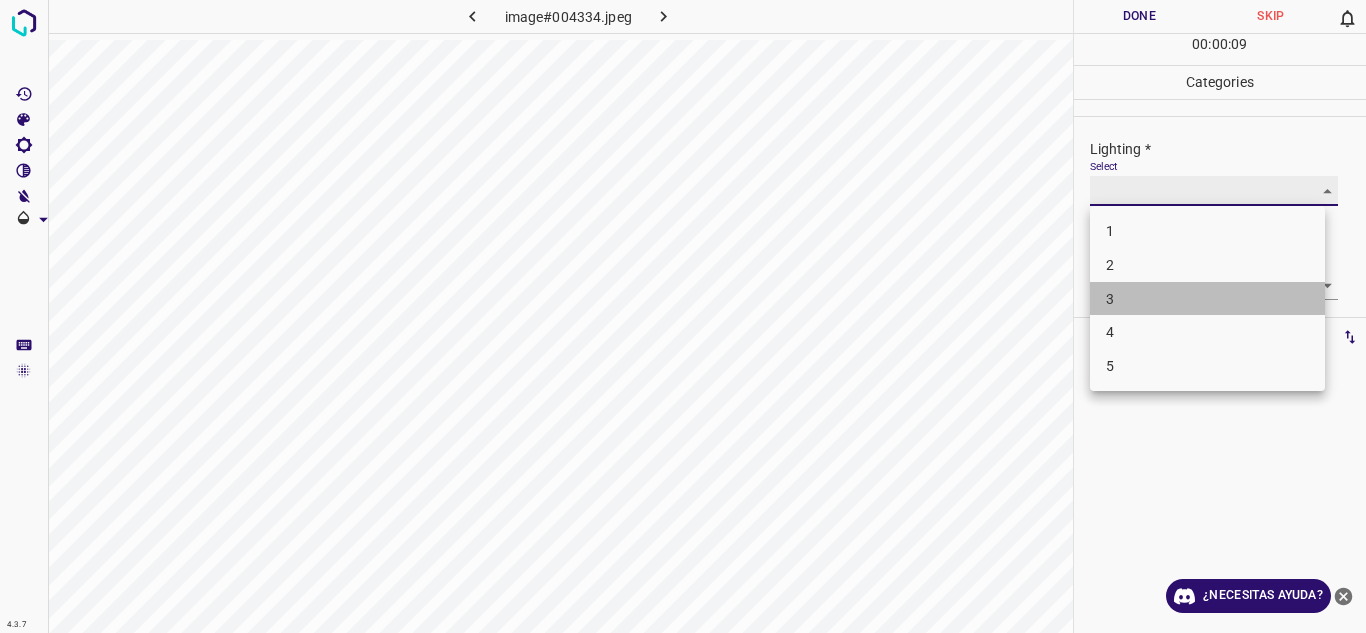 type on "3" 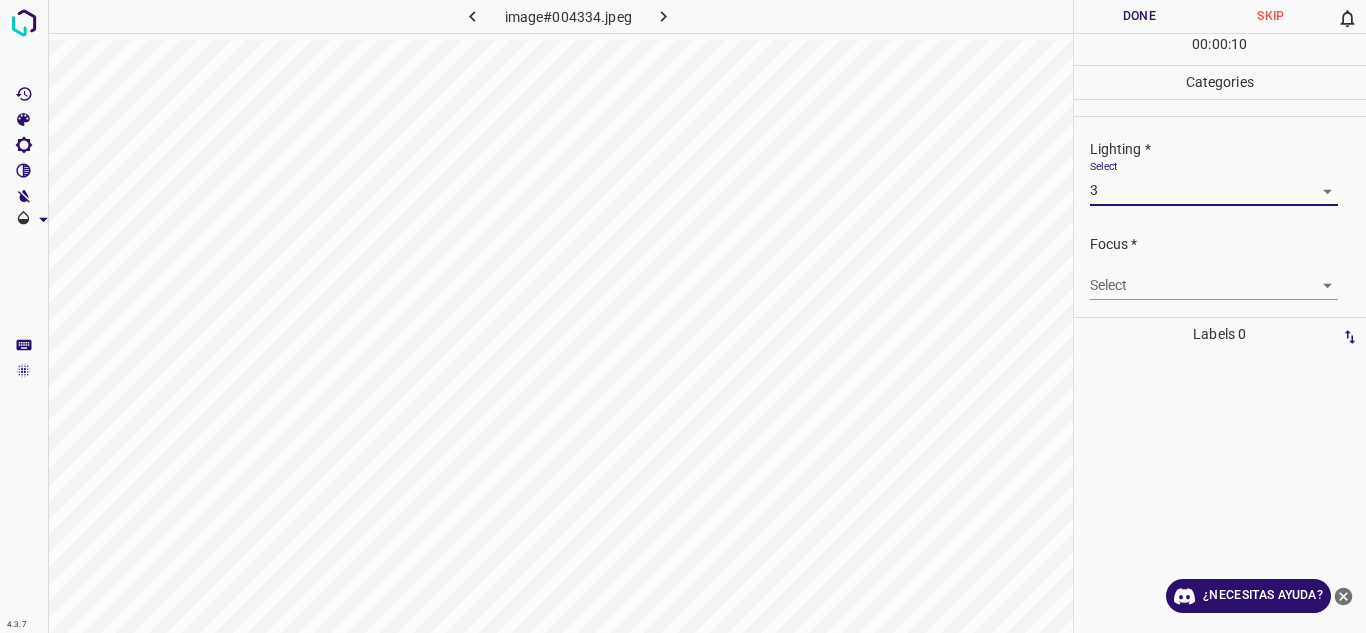 click on "4.3.7 image#004334.jpeg Done Skip 0 00   : 00   : 10   Categories Lighting *  Select 3 3 Focus *  Select ​ Overall *  Select ​ Labels   0 Categories 1 Lighting 2 Focus 3 Overall Tools Space Change between modes (Draw & Edit) I Auto labeling R Restore zoom M Zoom in N Zoom out Delete Delete selecte label Filters Z Restore filters X Saturation filter C Brightness filter V Contrast filter B Gray scale filter General O Download ¿Necesitas ayuda? Texto original Valora esta traducción Tu opinión servirá para ayudar a mejorar el Traductor de Google - Texto - Esconder - Borrar" at bounding box center (683, 316) 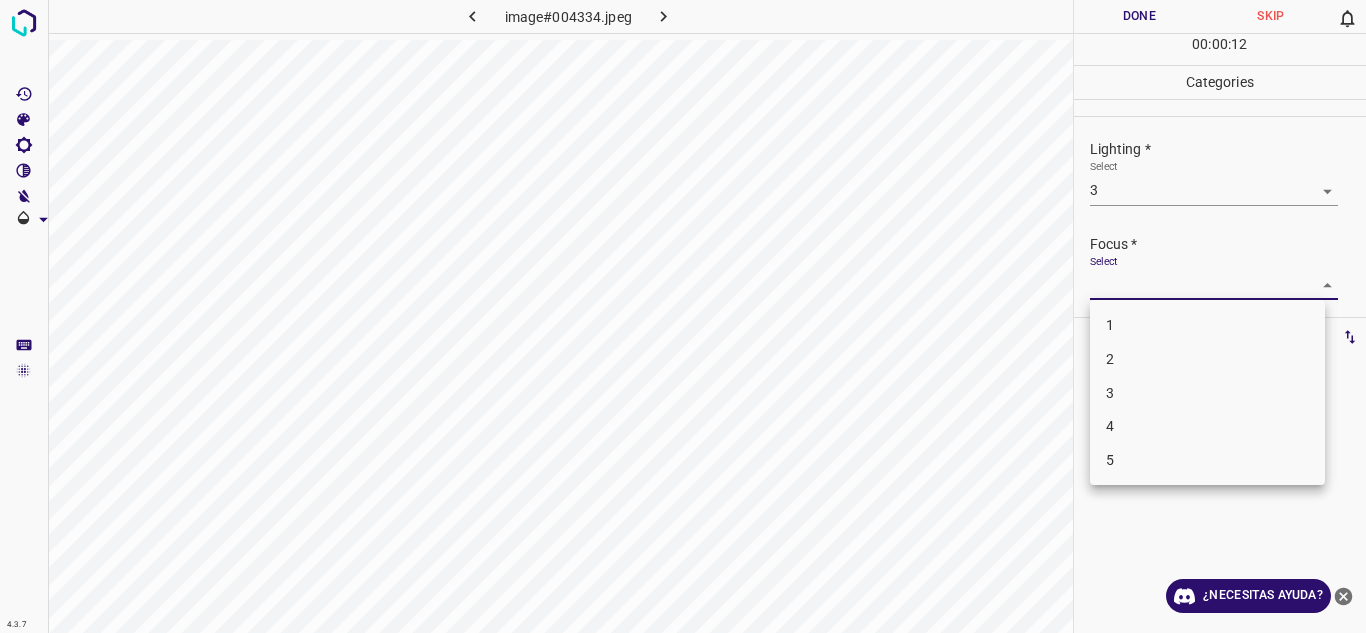 click on "3" at bounding box center [1207, 393] 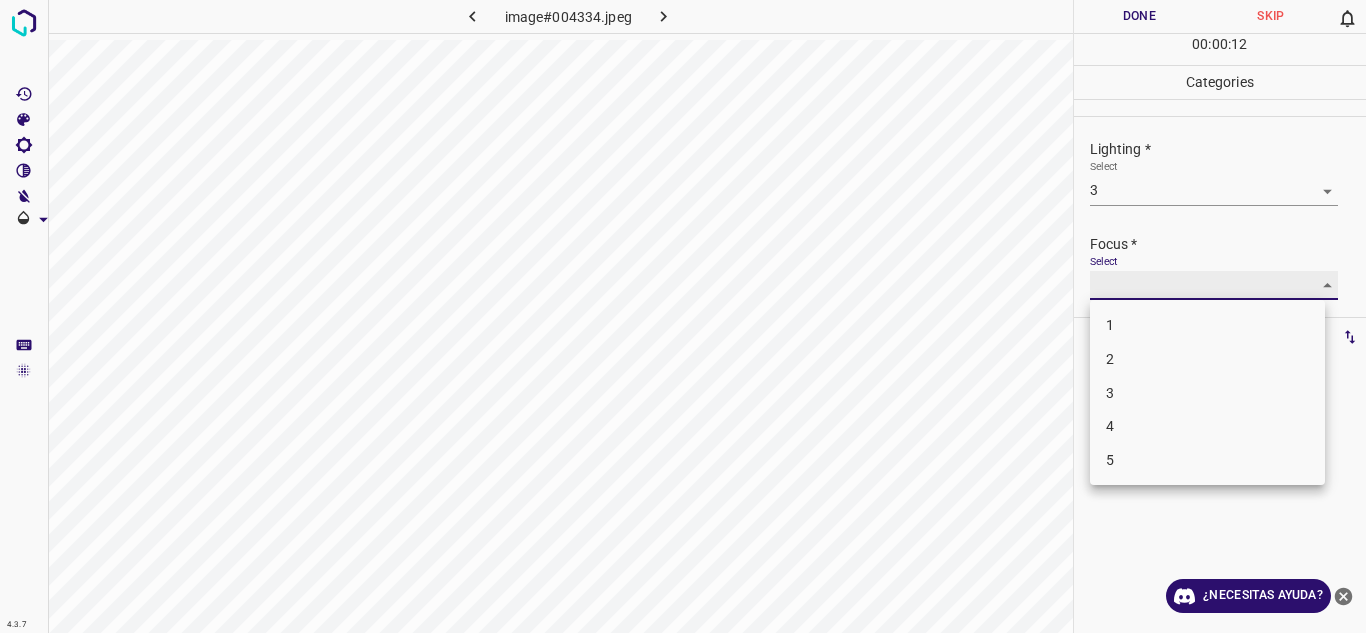 type on "3" 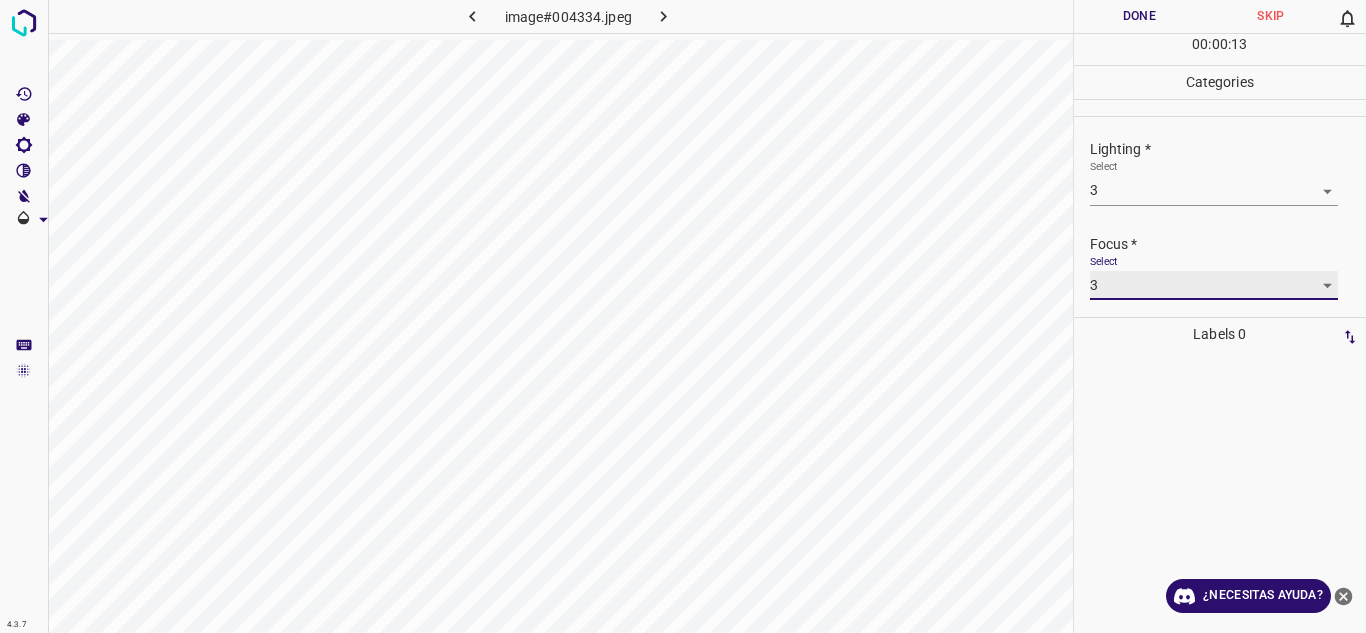 scroll, scrollTop: 98, scrollLeft: 0, axis: vertical 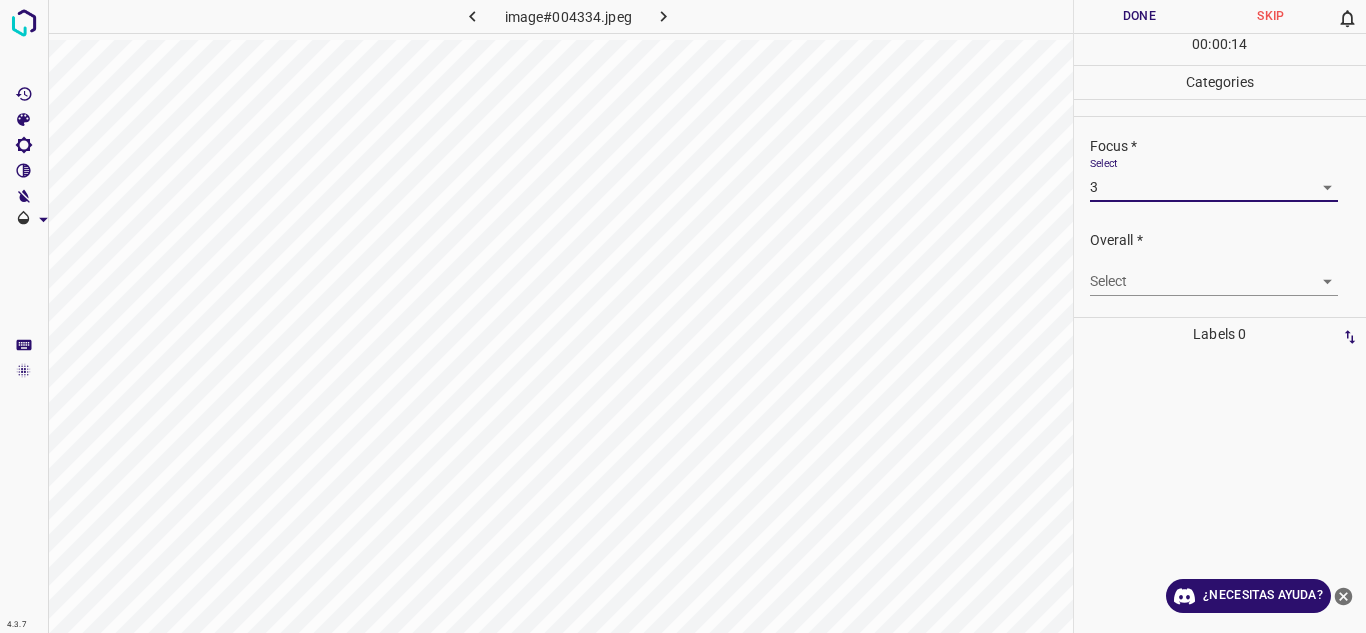 click on "4.3.7 image#004334.jpeg Done Skip 0 00   : 00   : 14   Categories Lighting *  Select 3 3 Focus *  Select 3 3 Overall *  Select ​ Labels   0 Categories 1 Lighting 2 Focus 3 Overall Tools Space Change between modes (Draw & Edit) I Auto labeling R Restore zoom M Zoom in N Zoom out Delete Delete selecte label Filters Z Restore filters X Saturation filter C Brightness filter V Contrast filter B Gray scale filter General O Download ¿Necesitas ayuda? Texto original Valora esta traducción Tu opinión servirá para ayudar a mejorar el Traductor de Google - Texto - Esconder - Borrar" at bounding box center (683, 316) 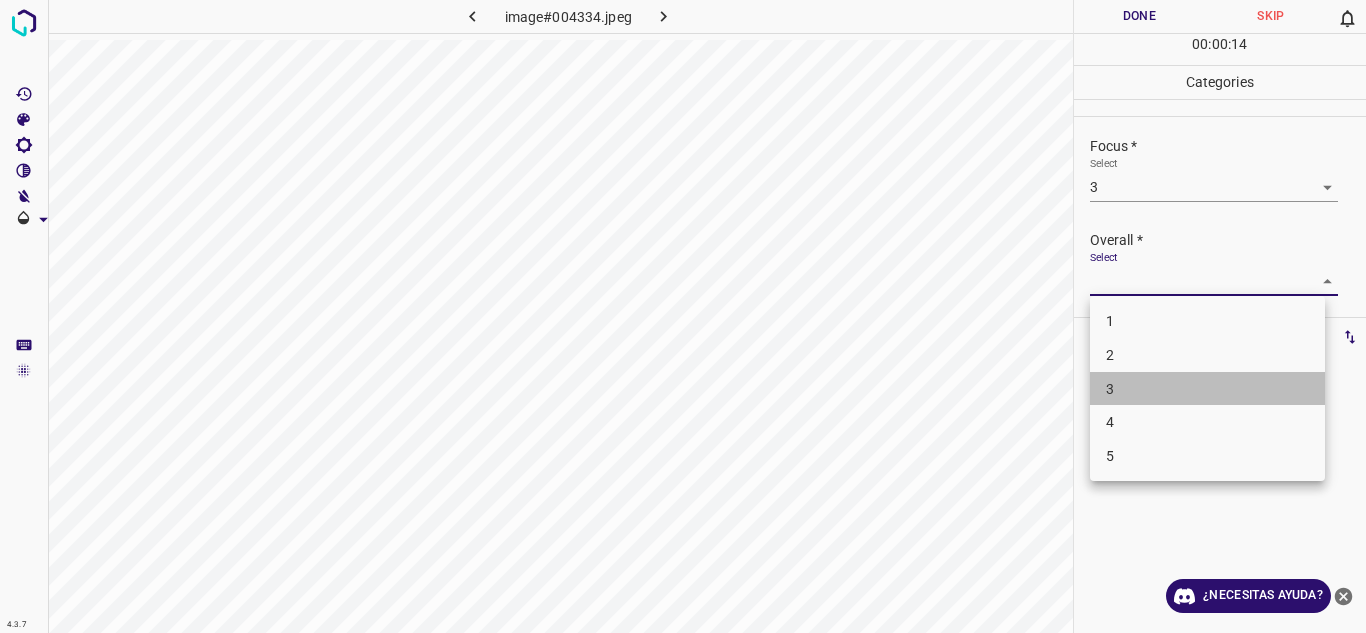 click on "3" at bounding box center [1207, 389] 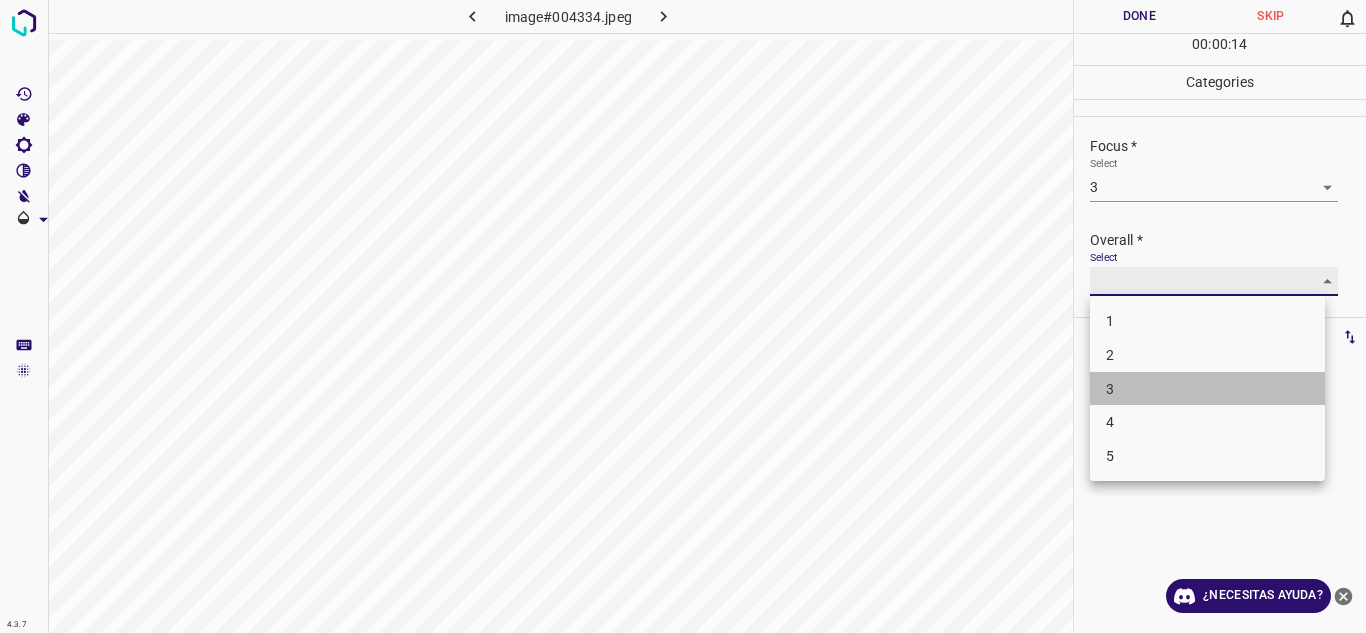 type on "3" 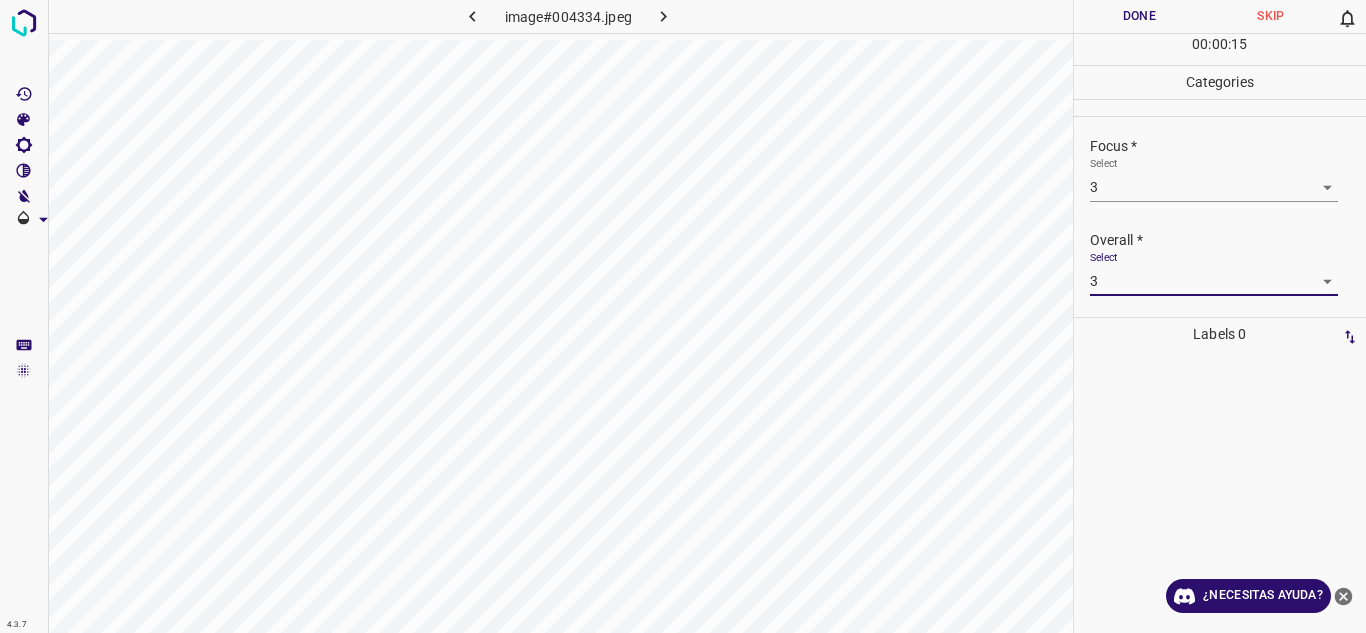 click on "Done" at bounding box center (1140, 16) 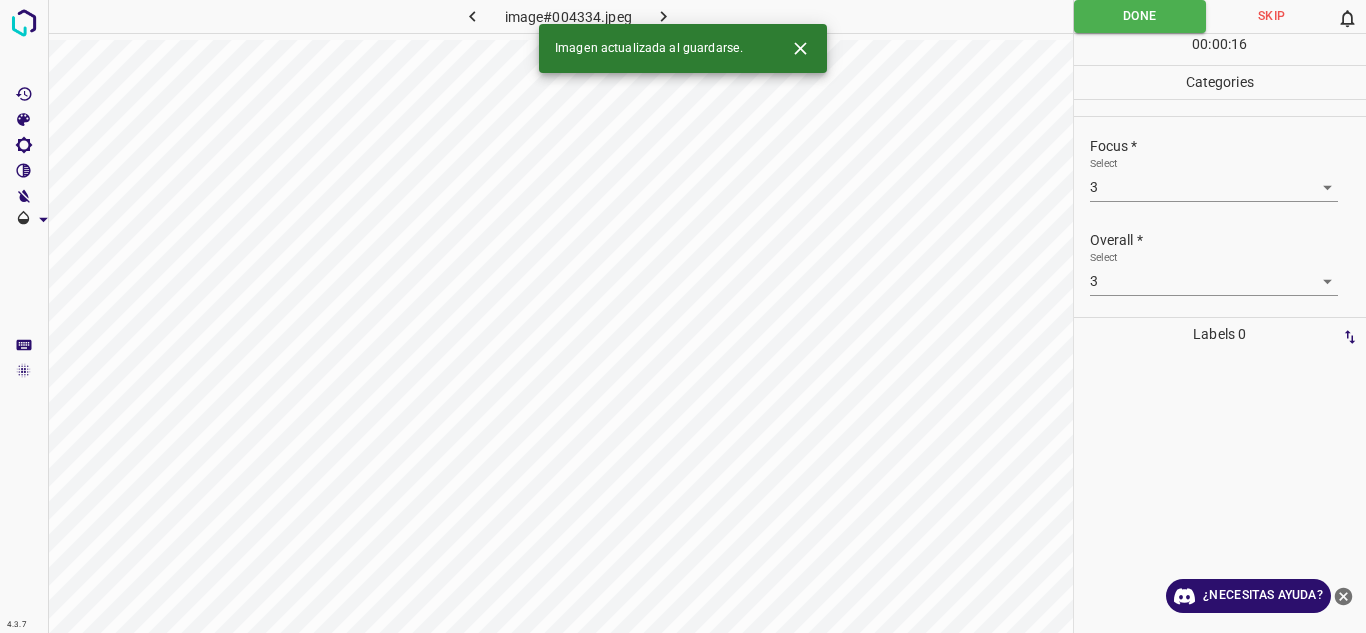 click 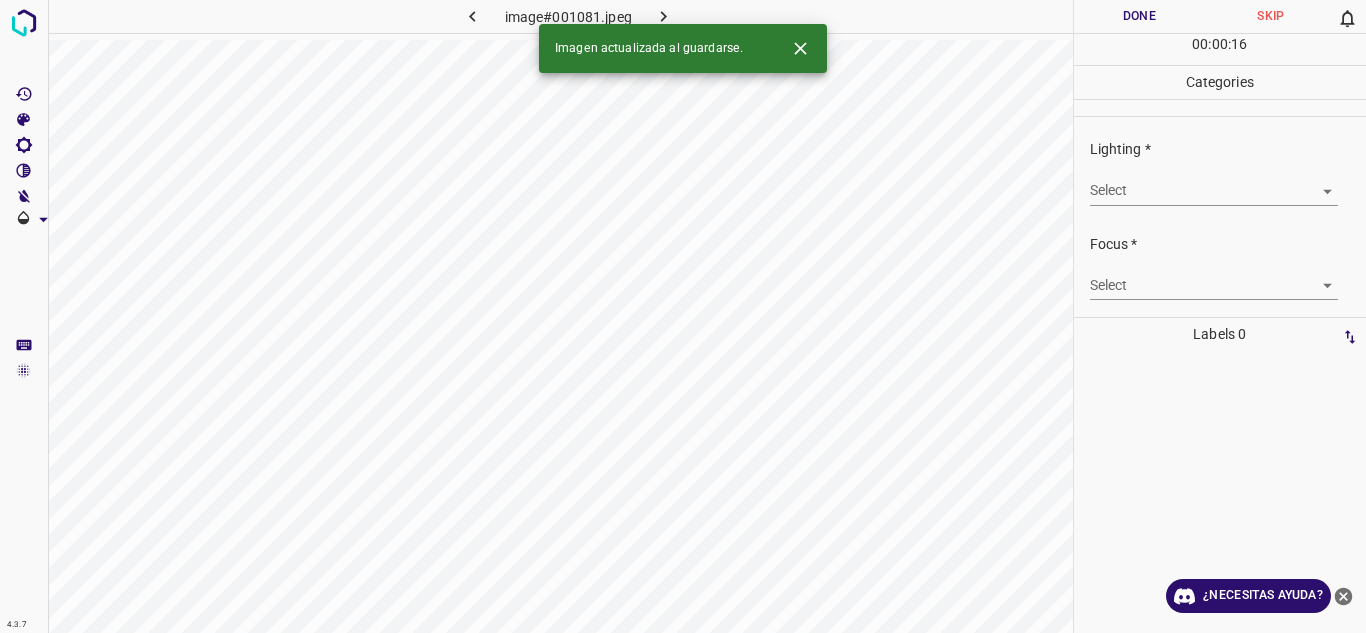 click on "4.3.7 image#001081.jpeg Done Skip 0 00   : 00   : 16   Categories Lighting *  Select ​ Focus *  Select ​ Overall *  Select ​ Labels   0 Categories 1 Lighting 2 Focus 3 Overall Tools Space Change between modes (Draw & Edit) I Auto labeling R Restore zoom M Zoom in N Zoom out Delete Delete selecte label Filters Z Restore filters X Saturation filter C Brightness filter V Contrast filter B Gray scale filter General O Download Imagen actualizada al guardarse. ¿Necesitas ayuda? Texto original Valora esta traducción Tu opinión servirá para ayudar a mejorar el Traductor de Google - Texto - Esconder - Borrar" at bounding box center [683, 316] 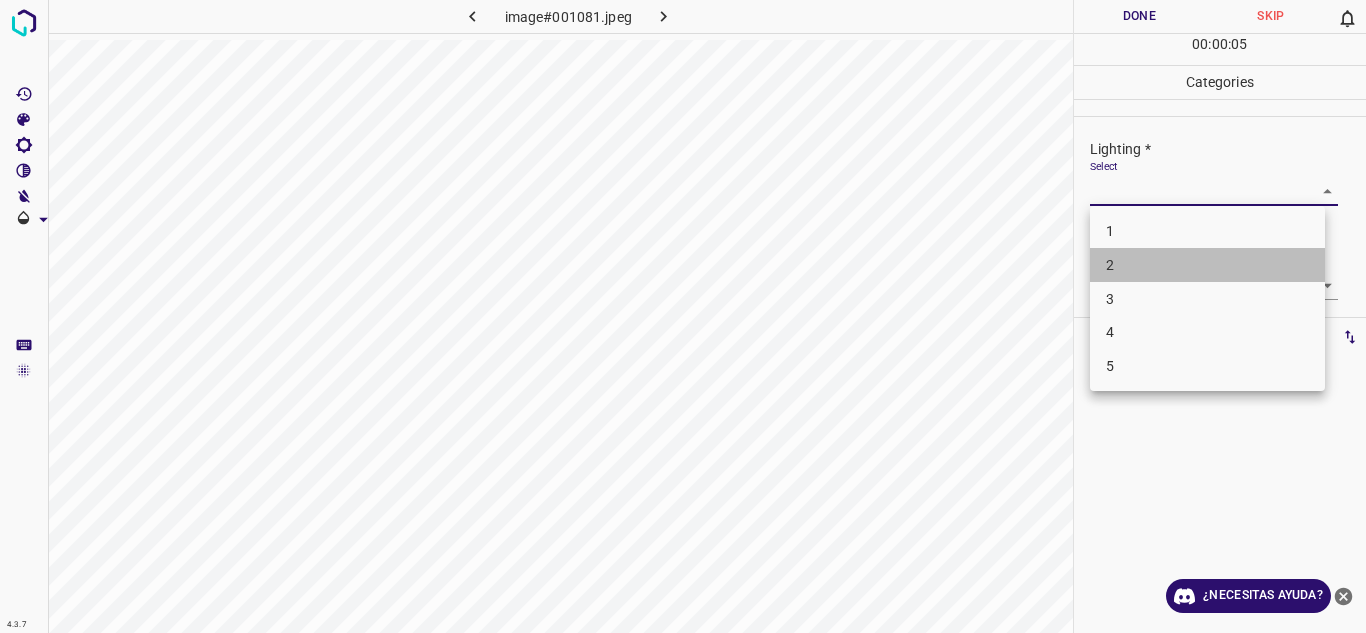 click on "2" at bounding box center [1207, 265] 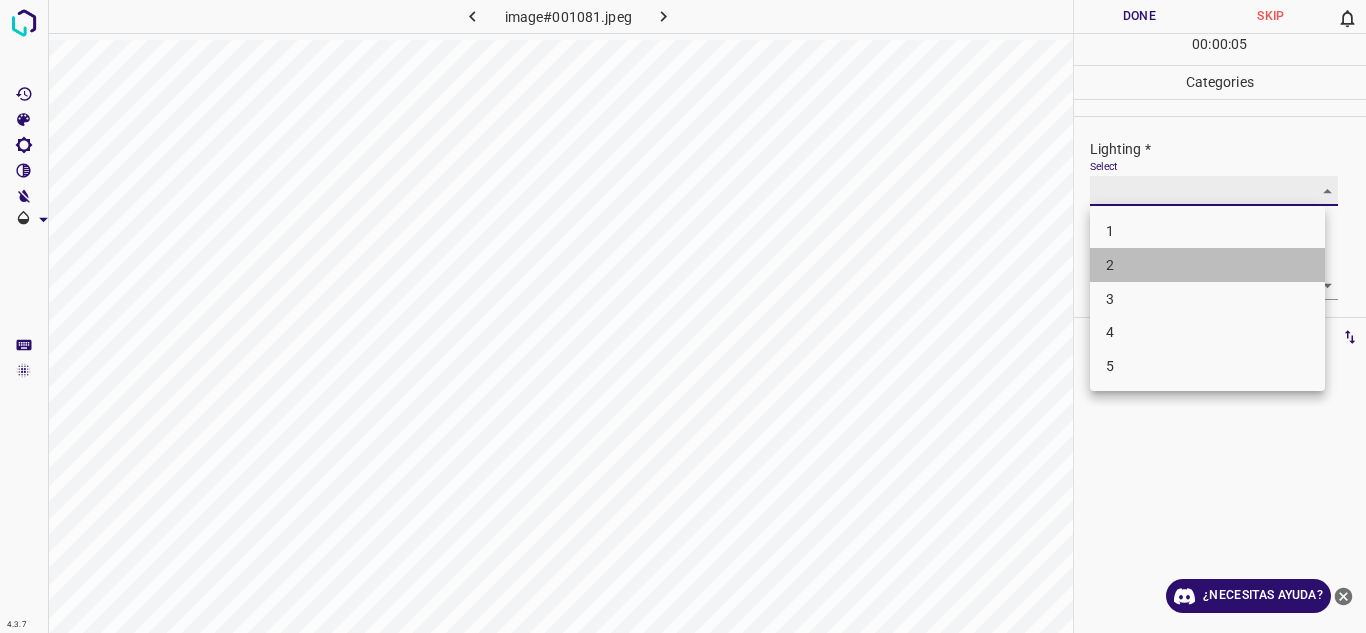type on "2" 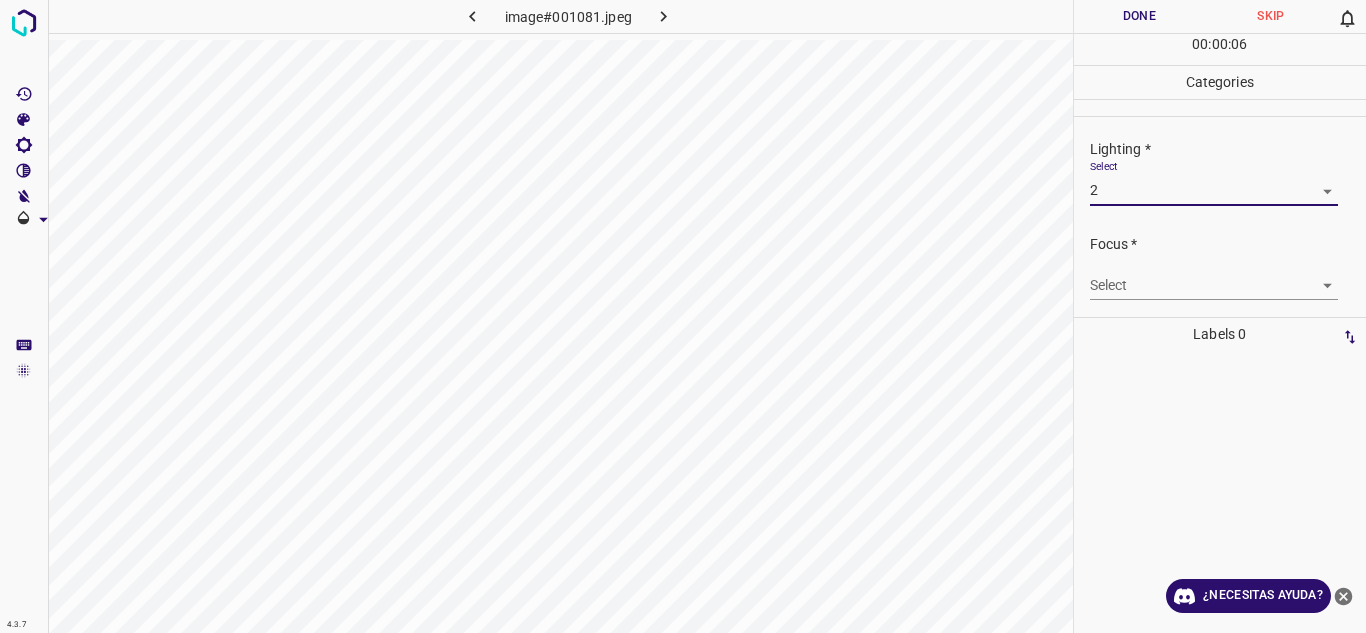 click on "4.3.7 image#001081.jpeg Done Skip 0 00   : 00   : 06   Categories Lighting *  Select 2 2 Focus *  Select ​ Overall *  Select ​ Labels   0 Categories 1 Lighting 2 Focus 3 Overall Tools Space Change between modes (Draw & Edit) I Auto labeling R Restore zoom M Zoom in N Zoom out Delete Delete selecte label Filters Z Restore filters X Saturation filter C Brightness filter V Contrast filter B Gray scale filter General O Download ¿Necesitas ayuda? Texto original Valora esta traducción Tu opinión servirá para ayudar a mejorar el Traductor de Google - Texto - Esconder - Borrar" at bounding box center (683, 316) 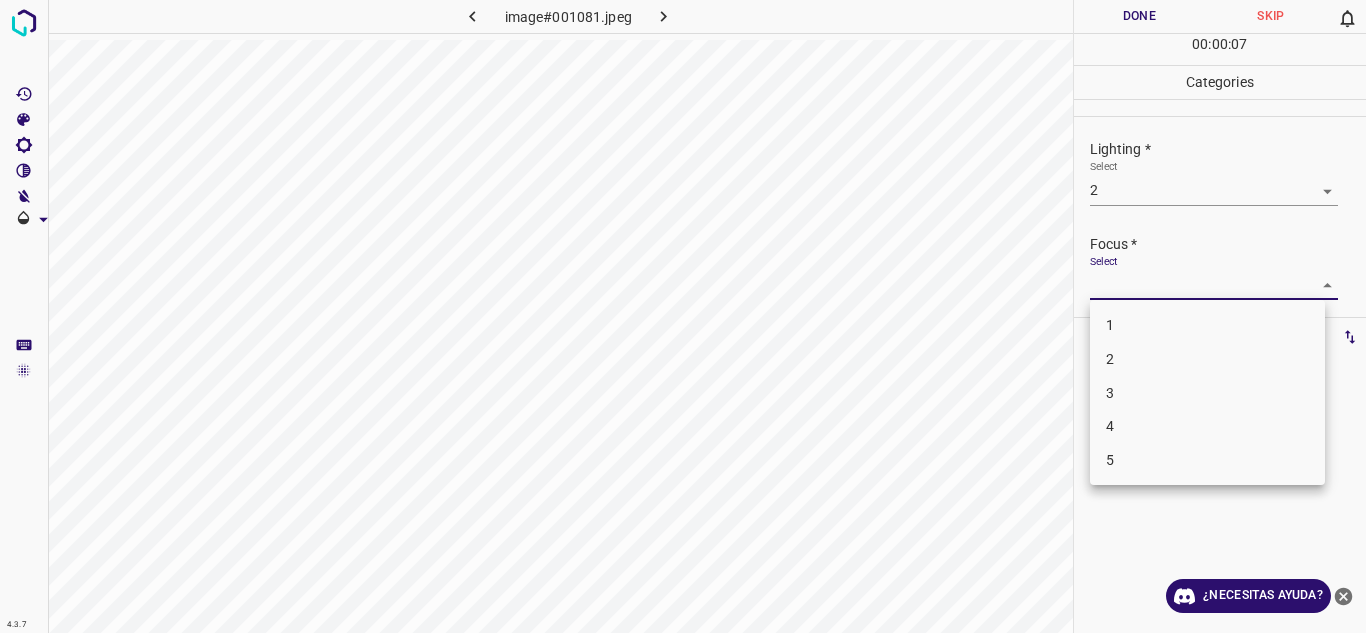 drag, startPoint x: 1162, startPoint y: 363, endPoint x: 1346, endPoint y: 331, distance: 186.76189 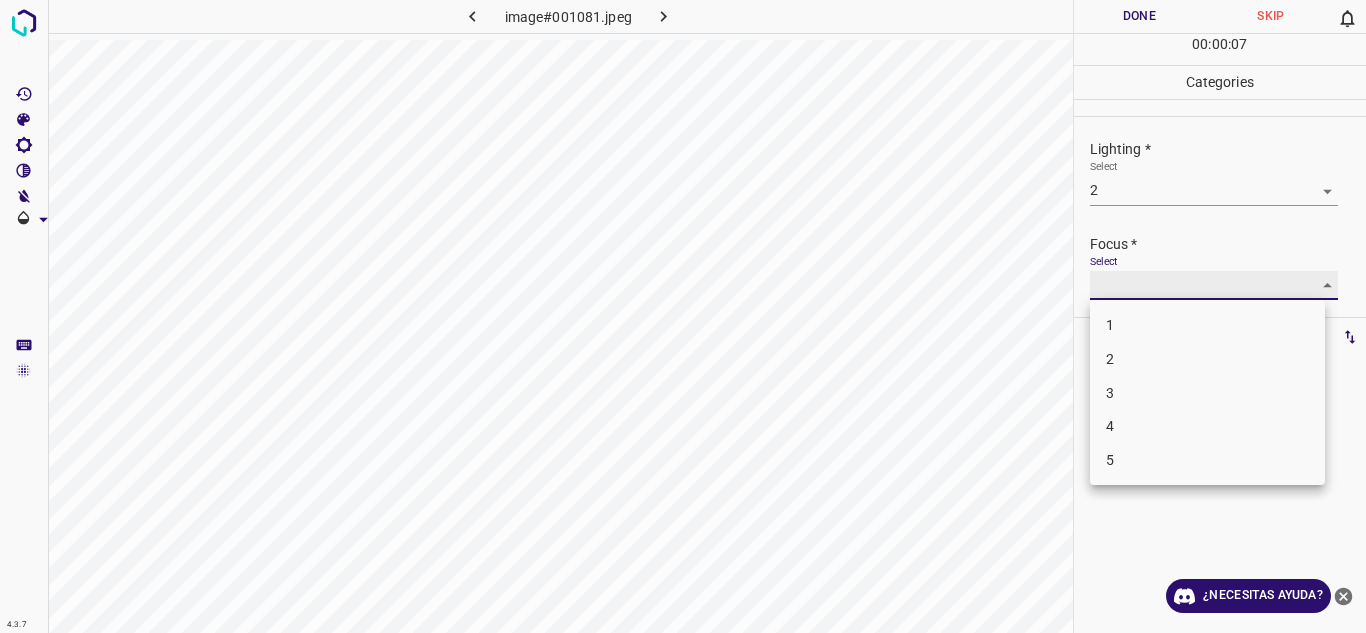 type on "2" 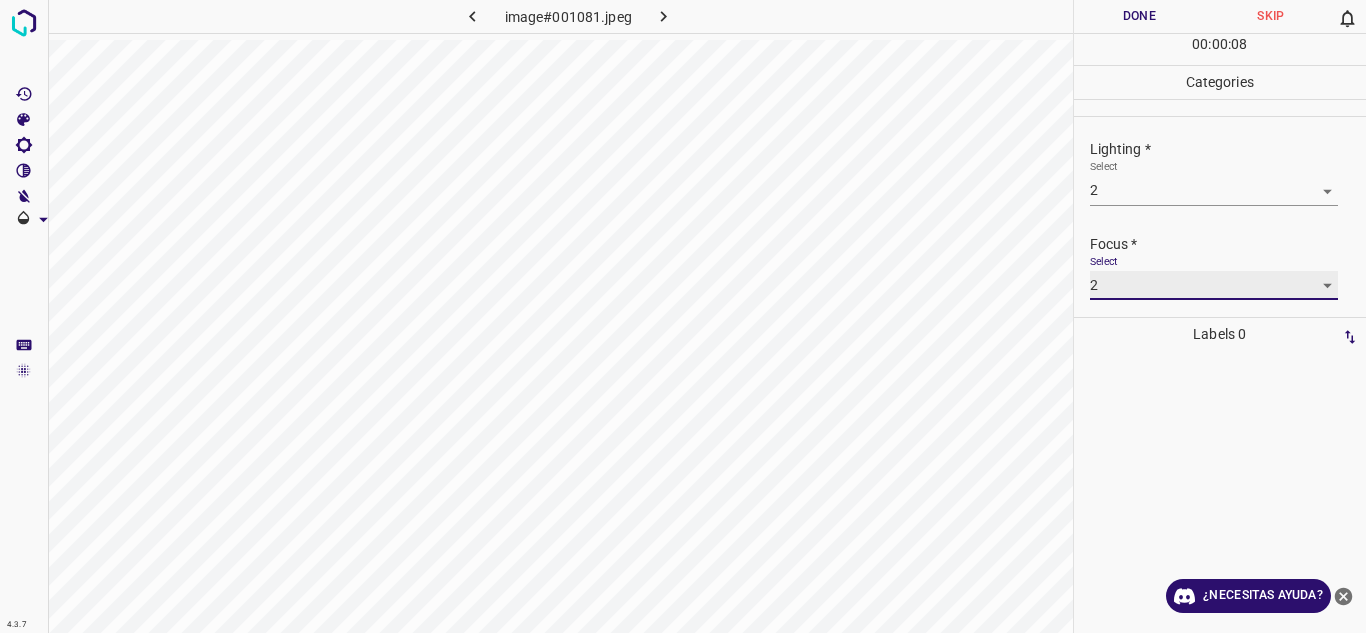 scroll, scrollTop: 98, scrollLeft: 0, axis: vertical 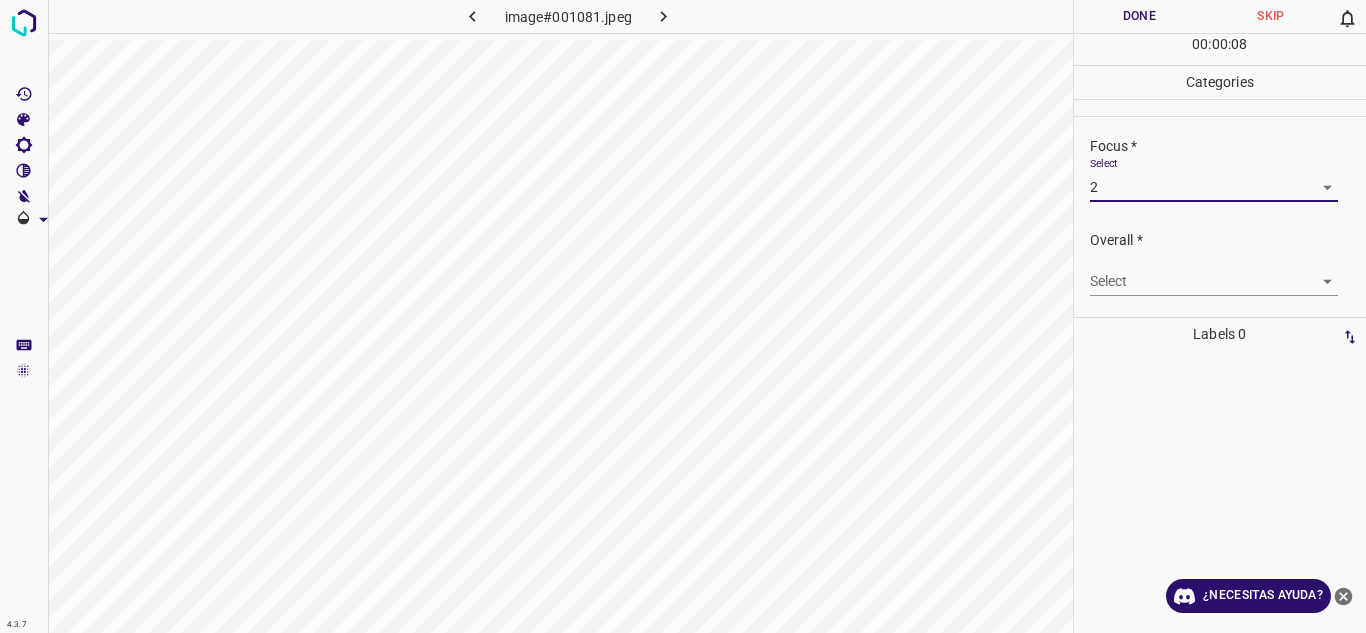 click on "4.3.7 image#001081.jpeg Done Skip 0 00   : 00   : 08   Categories Lighting *  Select 2 2 Focus *  Select 2 2 Overall *  Select ​ Labels   0 Categories 1 Lighting 2 Focus 3 Overall Tools Space Change between modes (Draw & Edit) I Auto labeling R Restore zoom M Zoom in N Zoom out Delete Delete selecte label Filters Z Restore filters X Saturation filter C Brightness filter V Contrast filter B Gray scale filter General O Download ¿Necesitas ayuda? Texto original Valora esta traducción Tu opinión servirá para ayudar a mejorar el Traductor de Google - Texto - Esconder - Borrar" at bounding box center (683, 316) 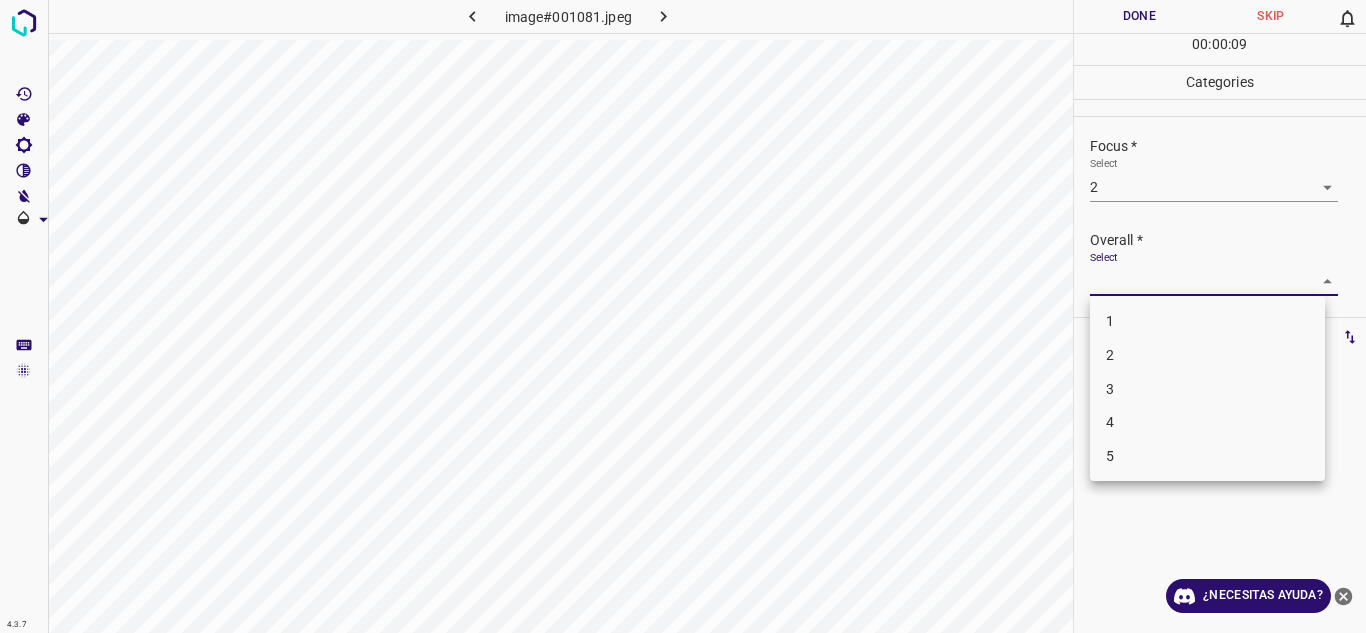 click on "2" at bounding box center (1207, 355) 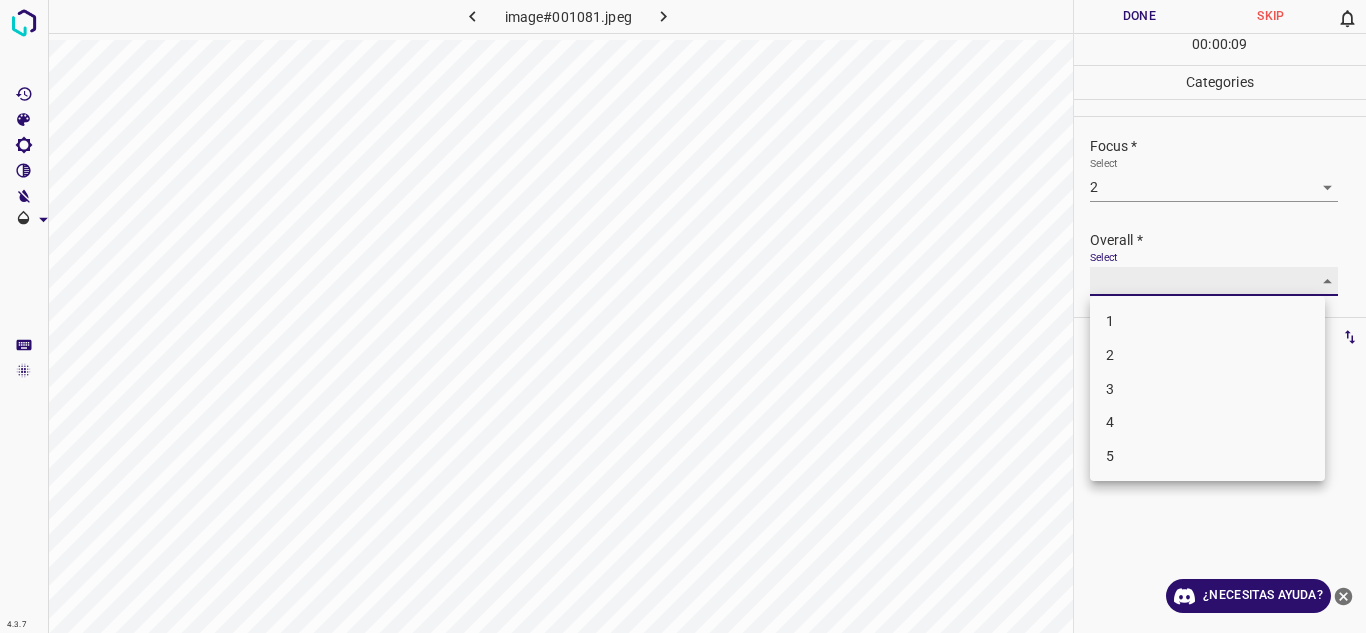 type on "2" 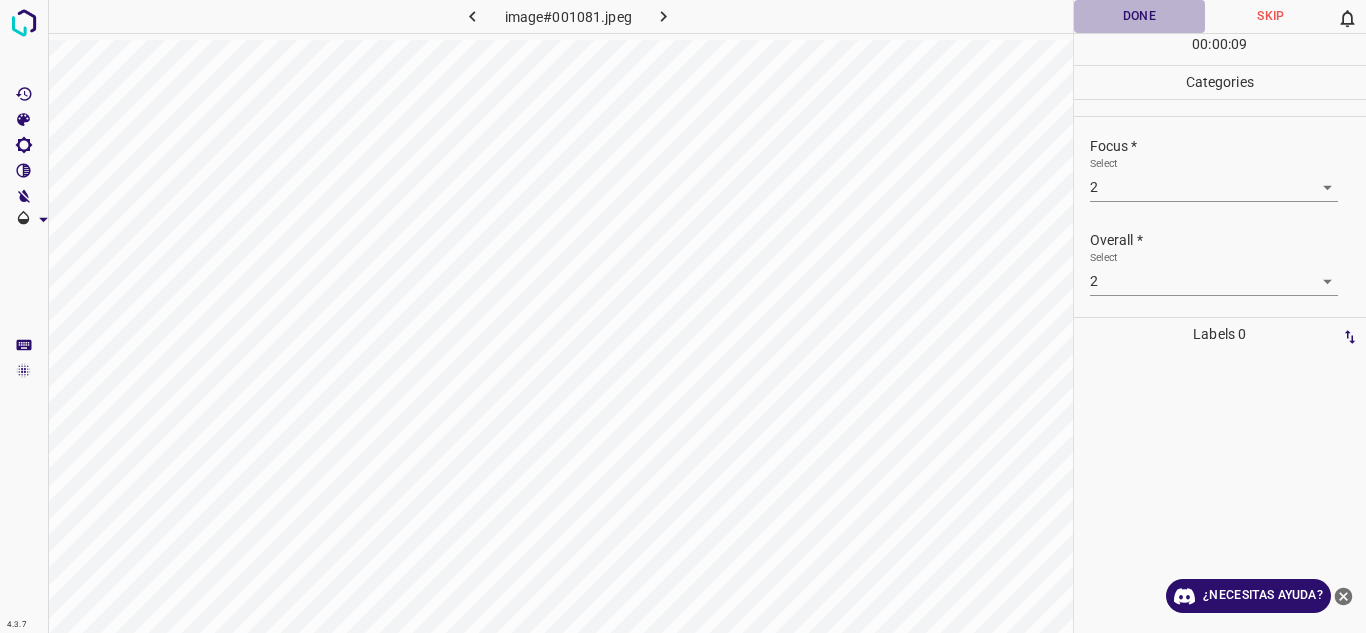 click on "Done" at bounding box center [1140, 16] 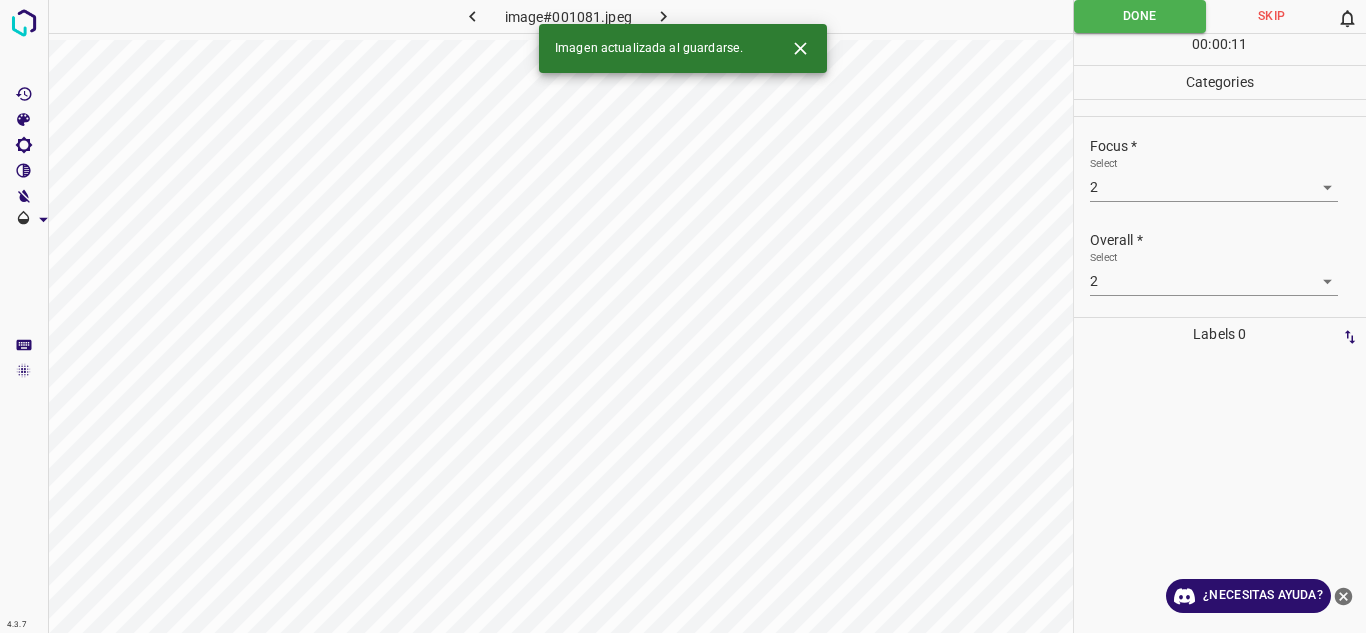 click at bounding box center [664, 16] 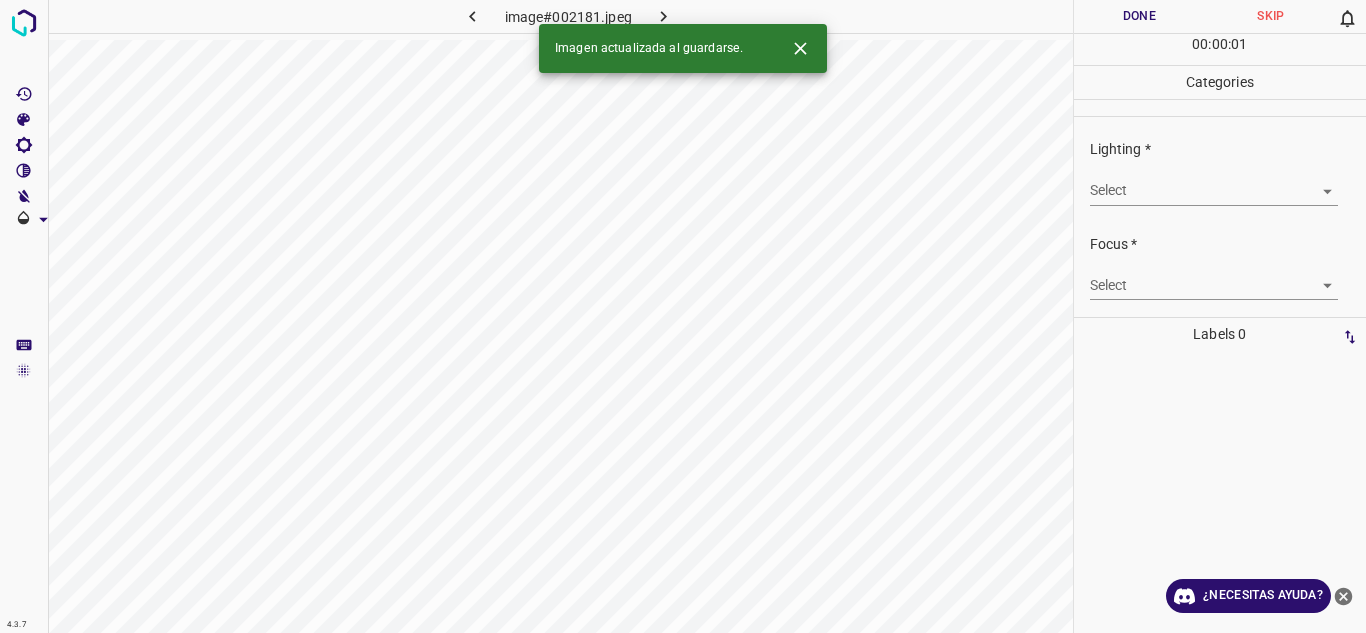click on "4.3.7 image#002181.jpeg Done Skip 0 00   : 00   : 01   Categories Lighting *  Select ​ Focus *  Select ​ Overall *  Select ​ Labels   0 Categories 1 Lighting 2 Focus 3 Overall Tools Space Change between modes (Draw & Edit) I Auto labeling R Restore zoom M Zoom in N Zoom out Delete Delete selecte label Filters Z Restore filters X Saturation filter C Brightness filter V Contrast filter B Gray scale filter General O Download Imagen actualizada al guardarse. ¿Necesitas ayuda? Texto original Valora esta traducción Tu opinión servirá para ayudar a mejorar el Traductor de Google - Texto - Esconder - Borrar" at bounding box center [683, 316] 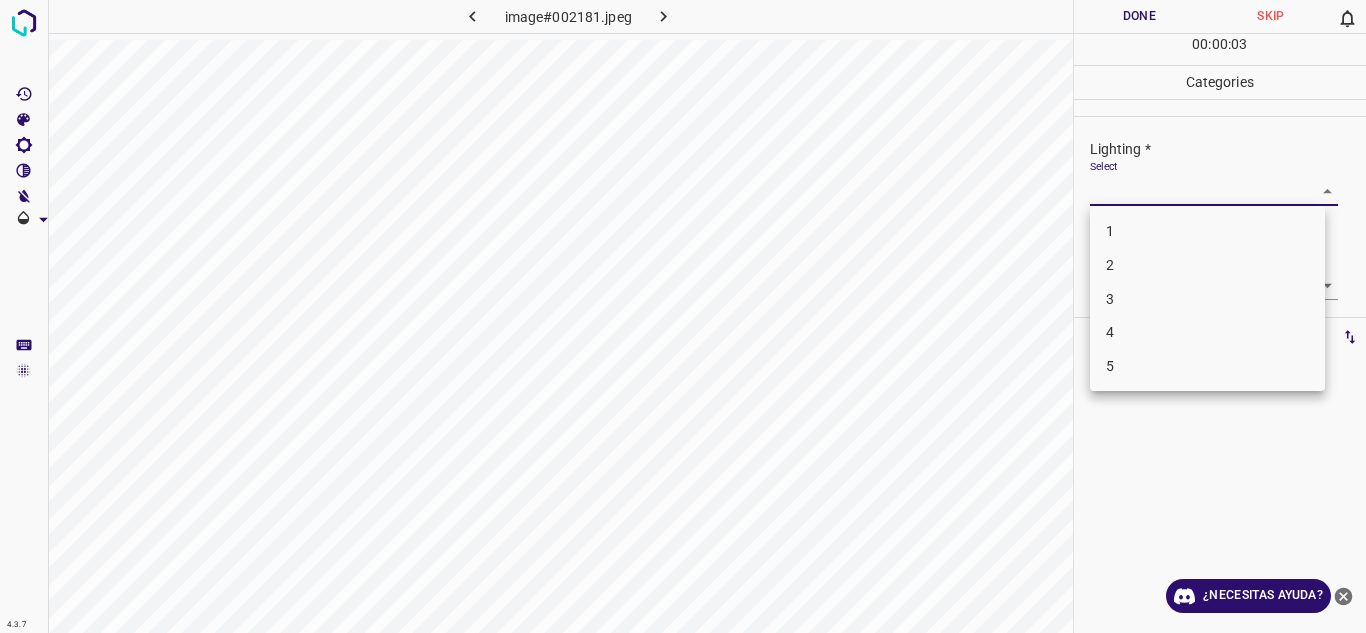 click on "4" at bounding box center [1207, 332] 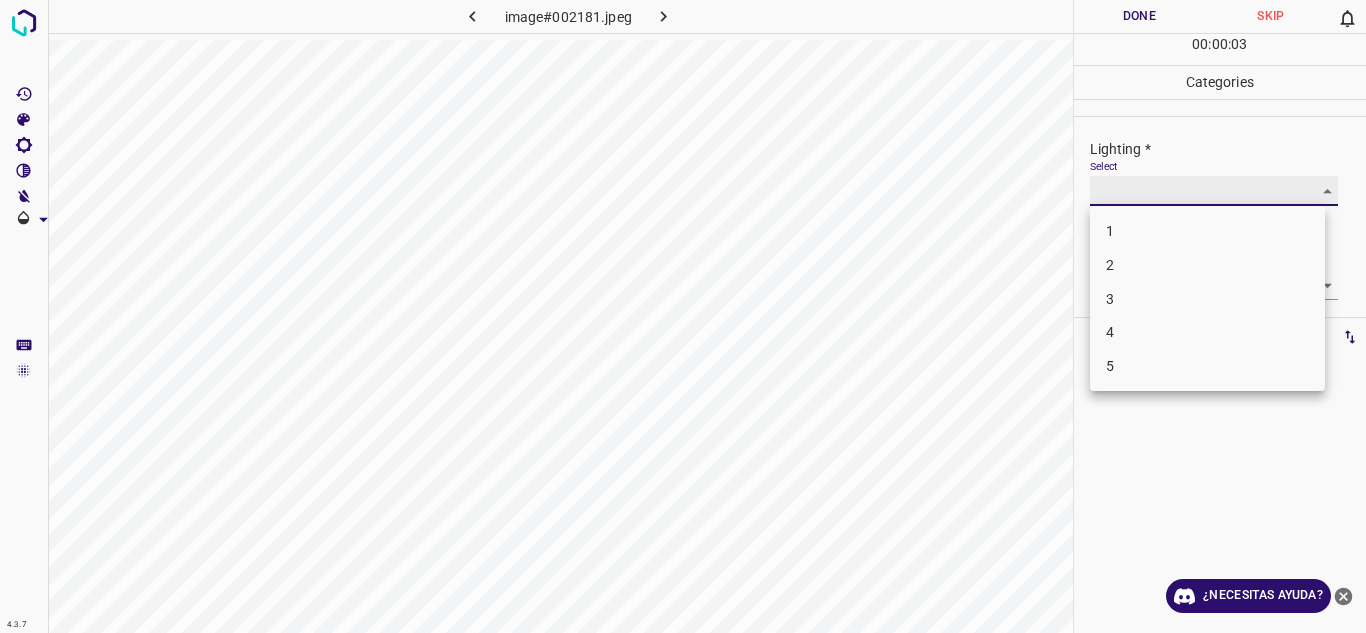 type on "4" 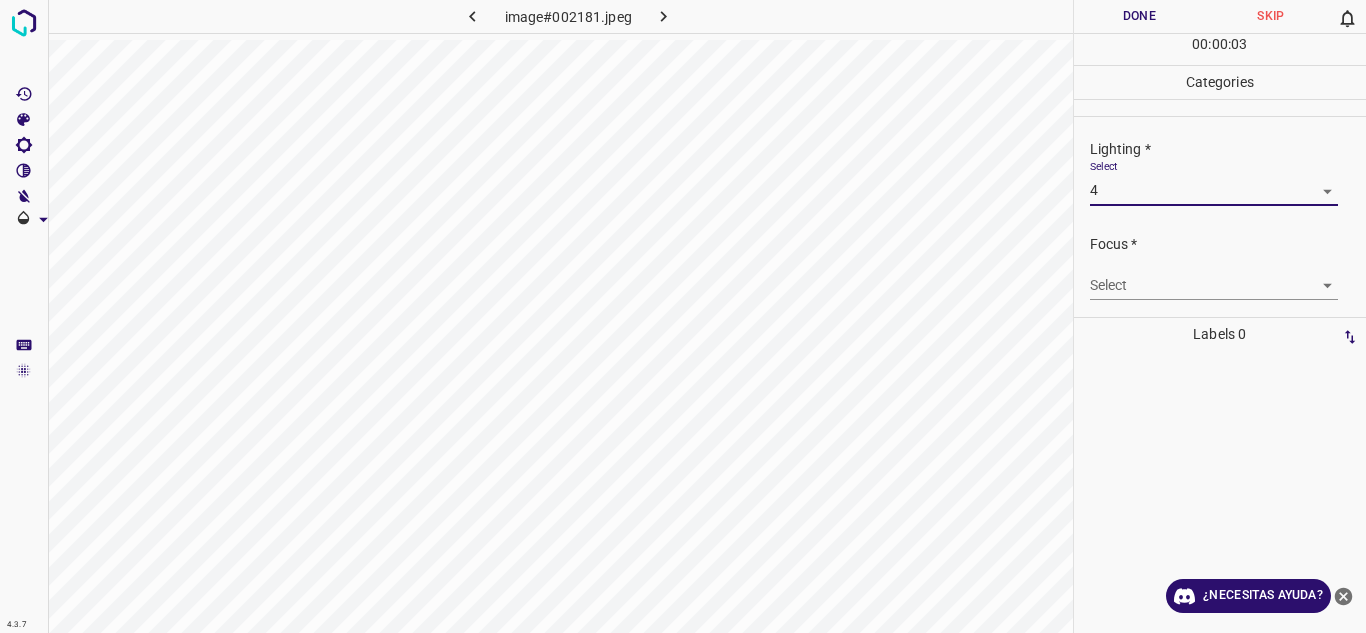 click on "4.3.7 image#002181.jpeg Done Skip 0 00   : 00   : 03   Categories Lighting *  Select 4 4 Focus *  Select ​ Overall *  Select ​ Labels   0 Categories 1 Lighting 2 Focus 3 Overall Tools Space Change between modes (Draw & Edit) I Auto labeling R Restore zoom M Zoom in N Zoom out Delete Delete selecte label Filters Z Restore filters X Saturation filter C Brightness filter V Contrast filter B Gray scale filter General O Download ¿Necesitas ayuda? Texto original Valora esta traducción Tu opinión servirá para ayudar a mejorar el Traductor de Google - Texto - Esconder - Borrar" at bounding box center (683, 316) 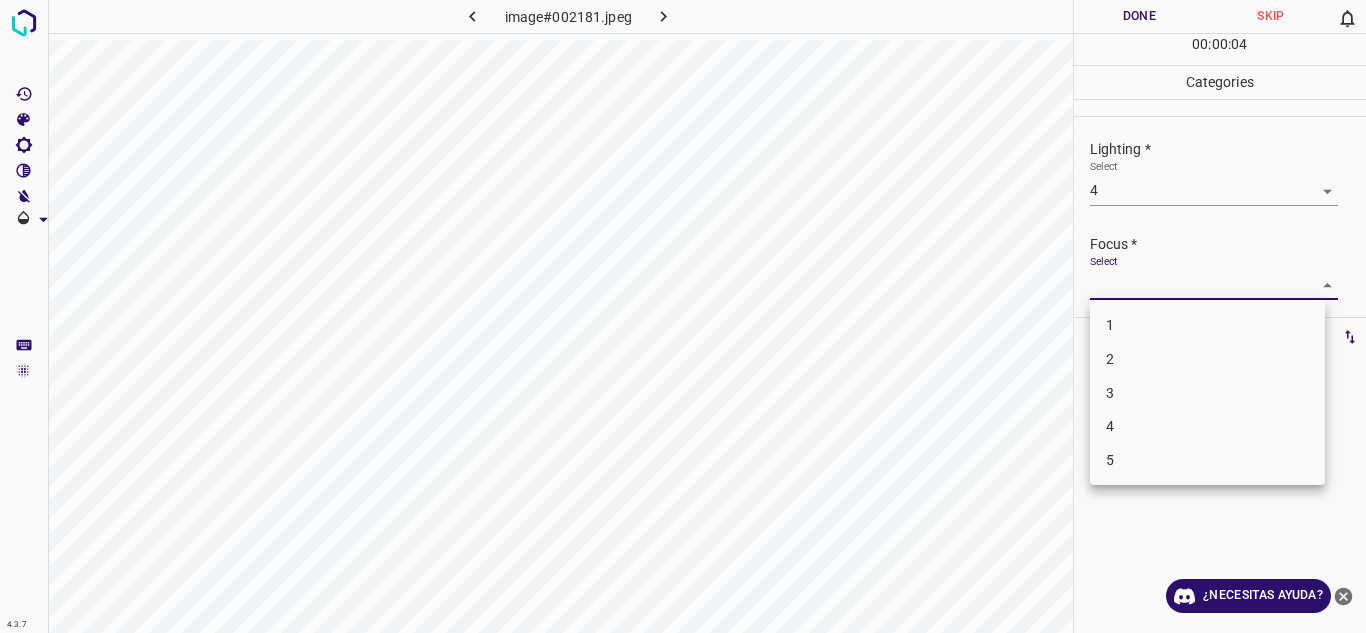 click on "3" at bounding box center [1207, 393] 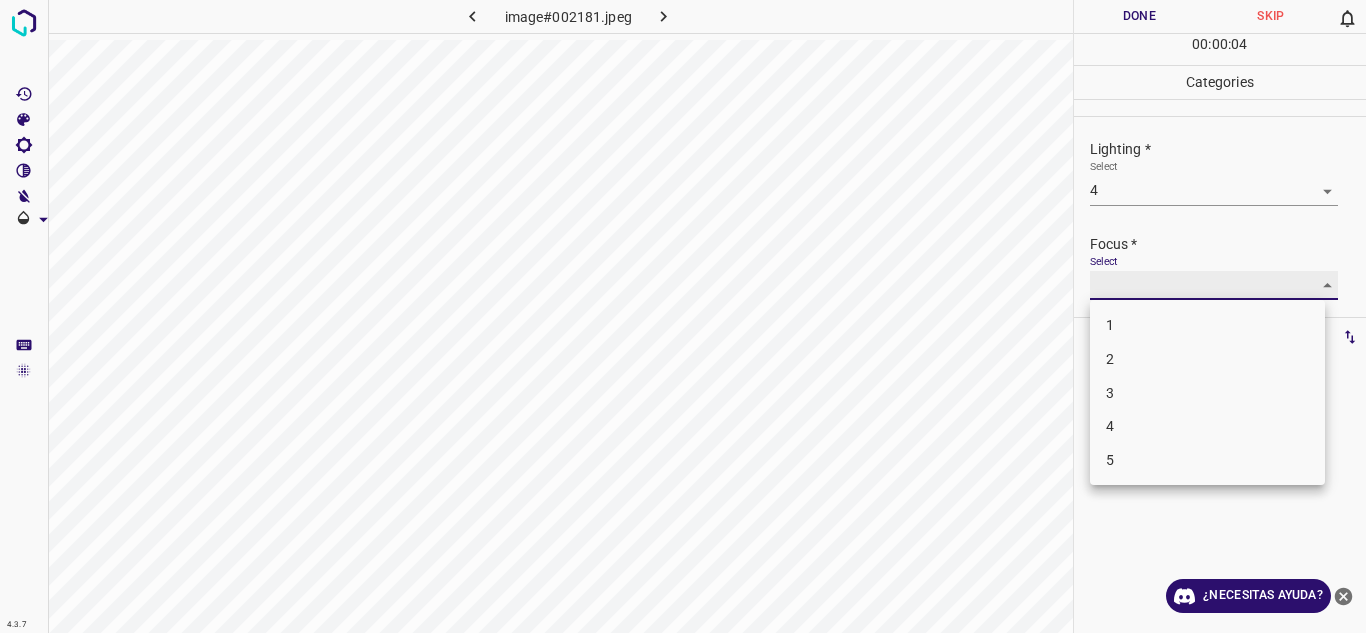 type on "3" 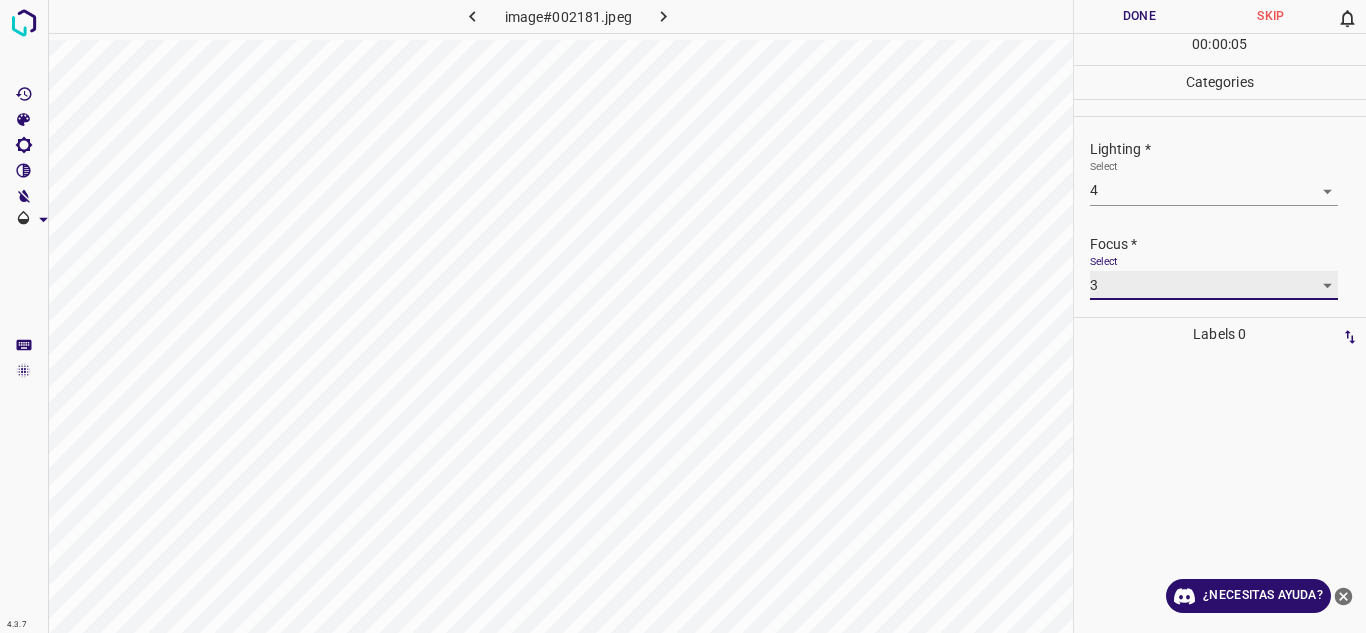 scroll, scrollTop: 98, scrollLeft: 0, axis: vertical 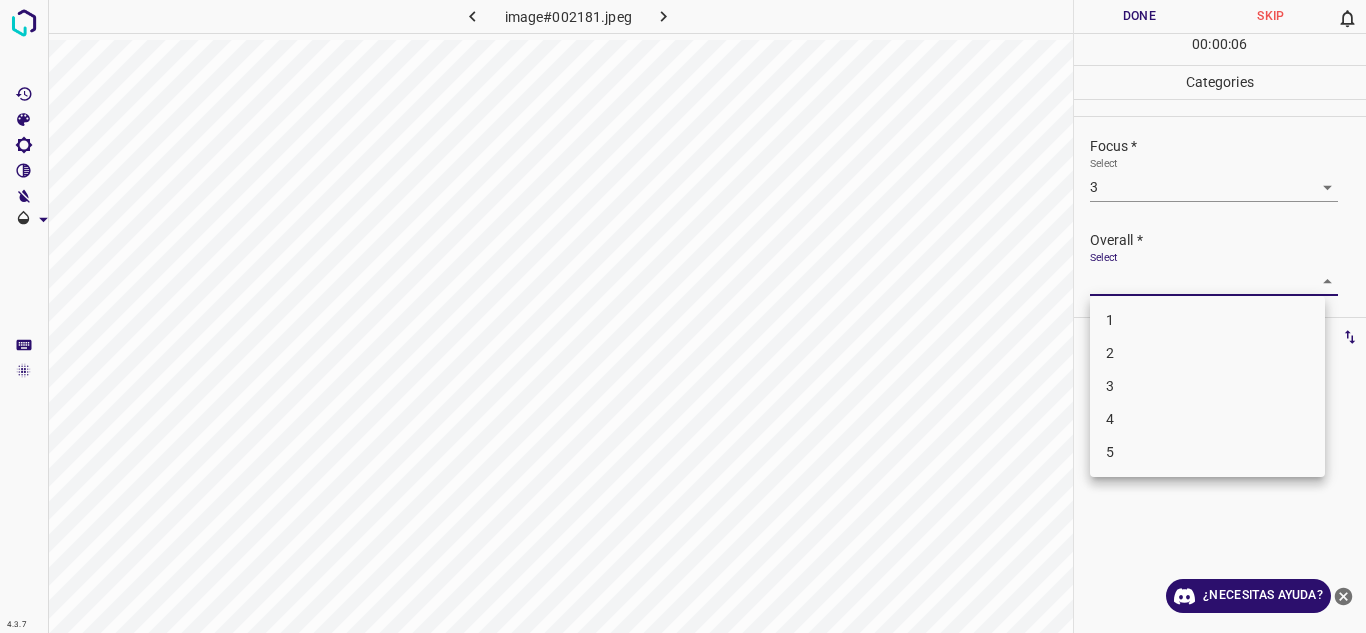 click on "4.3.7 image#002181.jpeg Done Skip 0 00   : 00   : 06   Categories Lighting *  Select 4 4 Focus *  Select 3 3 Overall *  Select ​ Labels   0 Categories 1 Lighting 2 Focus 3 Overall Tools Space Change between modes (Draw & Edit) I Auto labeling R Restore zoom M Zoom in N Zoom out Delete Delete selecte label Filters Z Restore filters X Saturation filter C Brightness filter V Contrast filter B Gray scale filter General O Download ¿Necesitas ayuda? Texto original Valora esta traducción Tu opinión servirá para ayudar a mejorar el Traductor de Google - Texto - Esconder - Borrar 1 2 3 4 5" at bounding box center [683, 316] 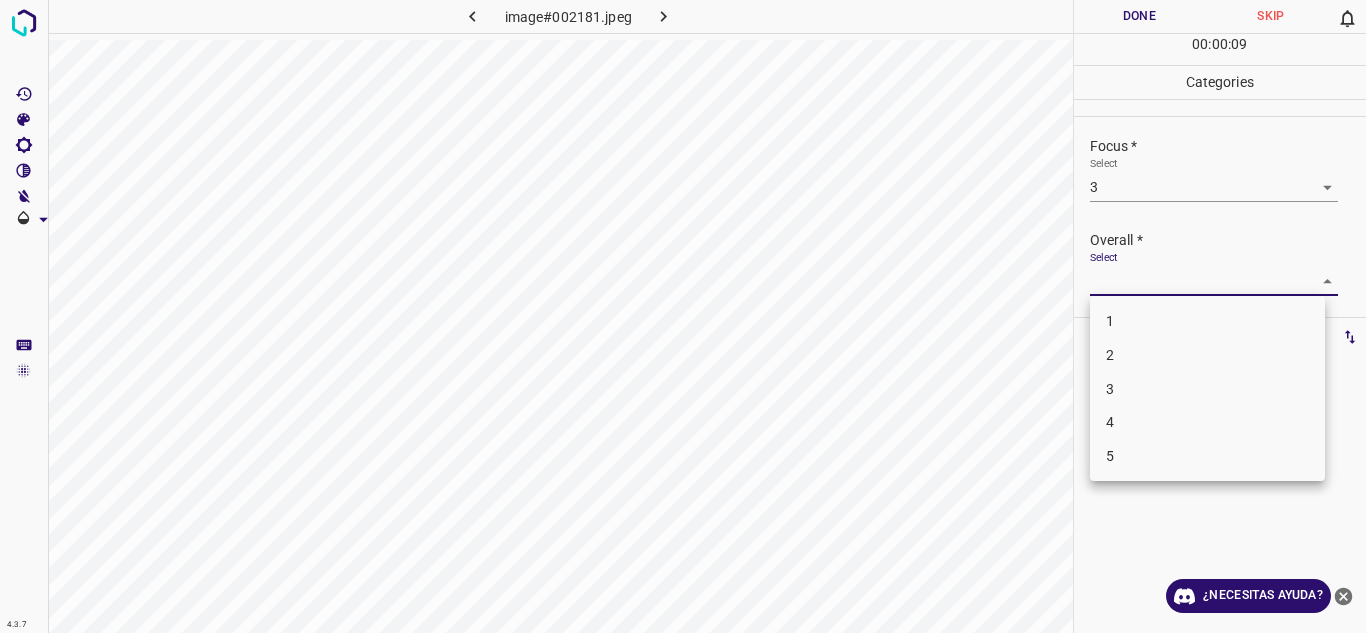 click on "4" at bounding box center [1207, 422] 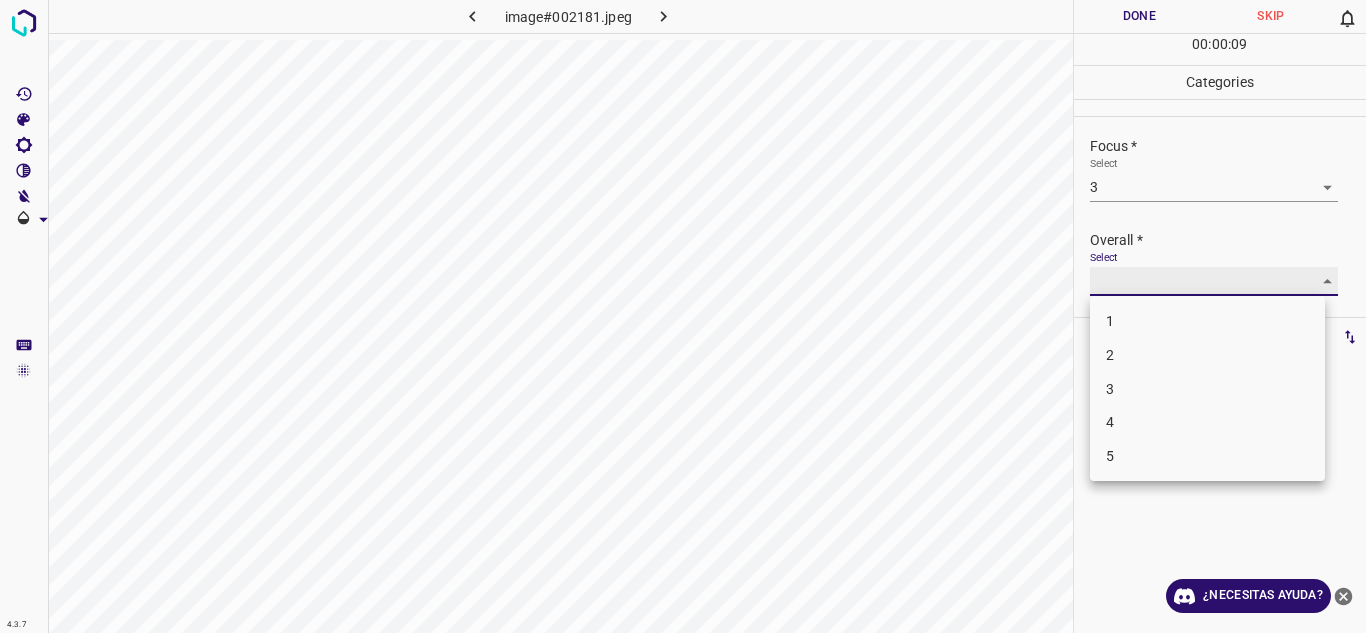 type on "4" 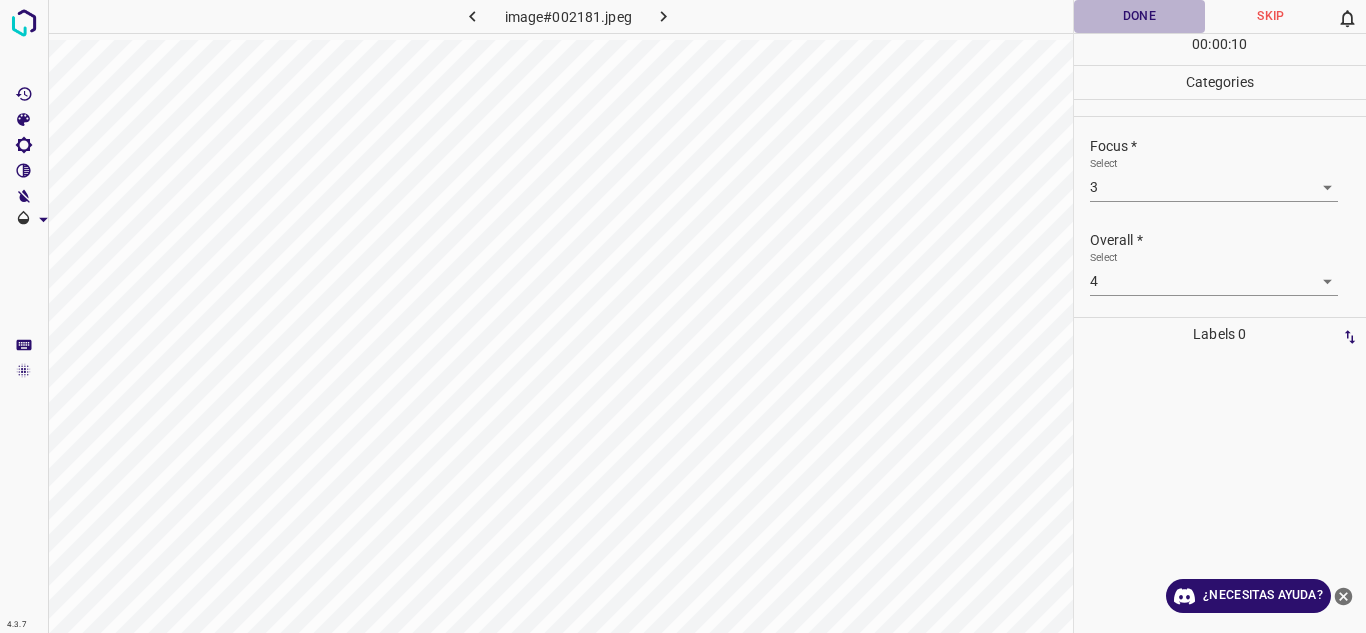 click on "Done" at bounding box center (1140, 16) 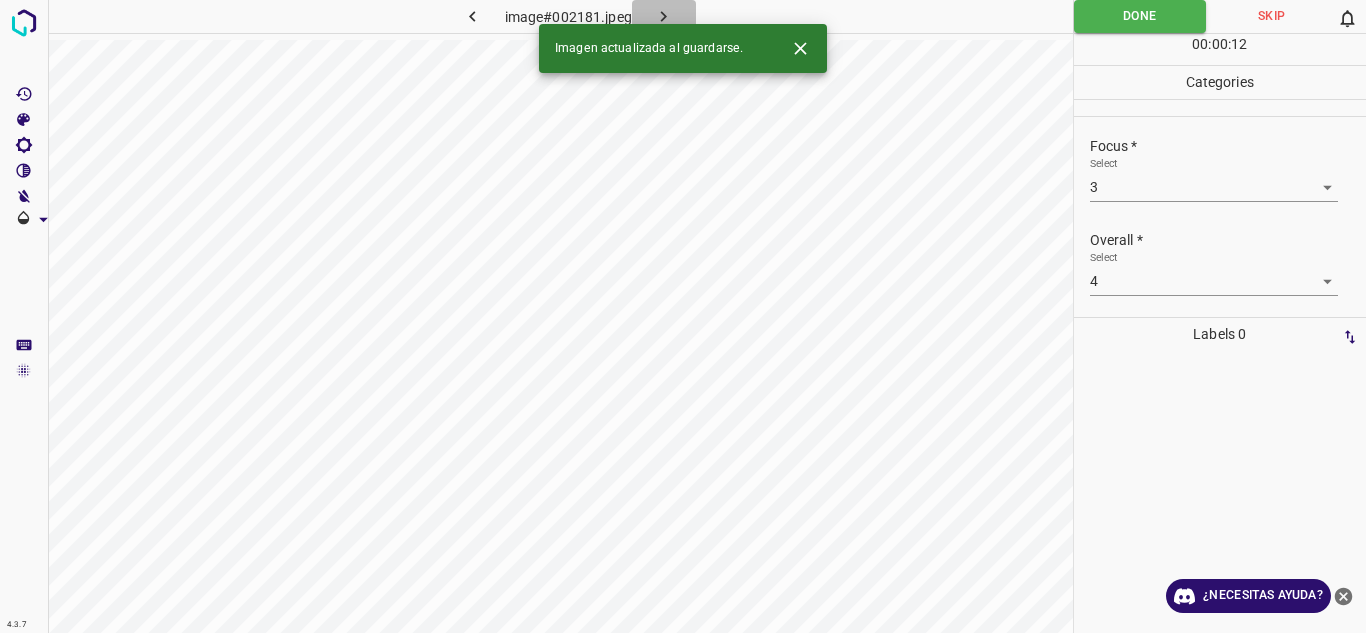 click 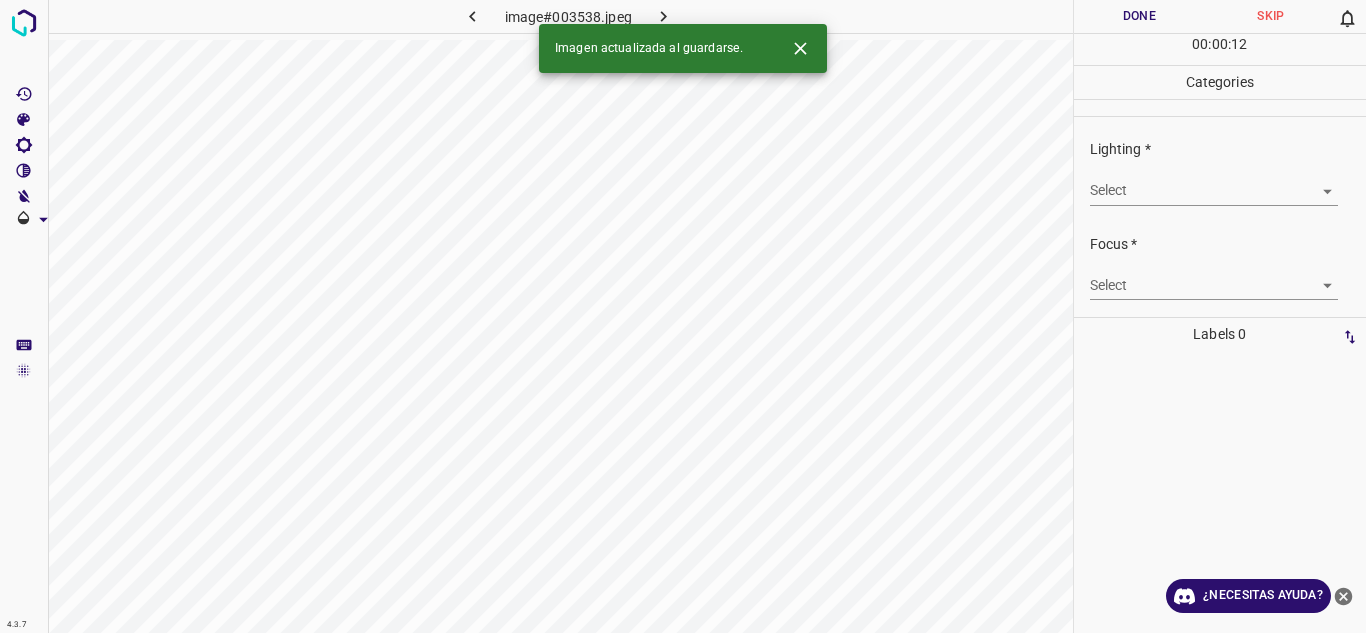 click on "4.3.7 image#003538.jpeg Done Skip 0 00   : 00   : 12   Categories Lighting *  Select ​ Focus *  Select ​ Overall *  Select ​ Labels   0 Categories 1 Lighting 2 Focus 3 Overall Tools Space Change between modes (Draw & Edit) I Auto labeling R Restore zoom M Zoom in N Zoom out Delete Delete selecte label Filters Z Restore filters X Saturation filter C Brightness filter V Contrast filter B Gray scale filter General O Download Imagen actualizada al guardarse. ¿Necesitas ayuda? Texto original Valora esta traducción Tu opinión servirá para ayudar a mejorar el Traductor de Google - Texto - Esconder - Borrar" at bounding box center [683, 316] 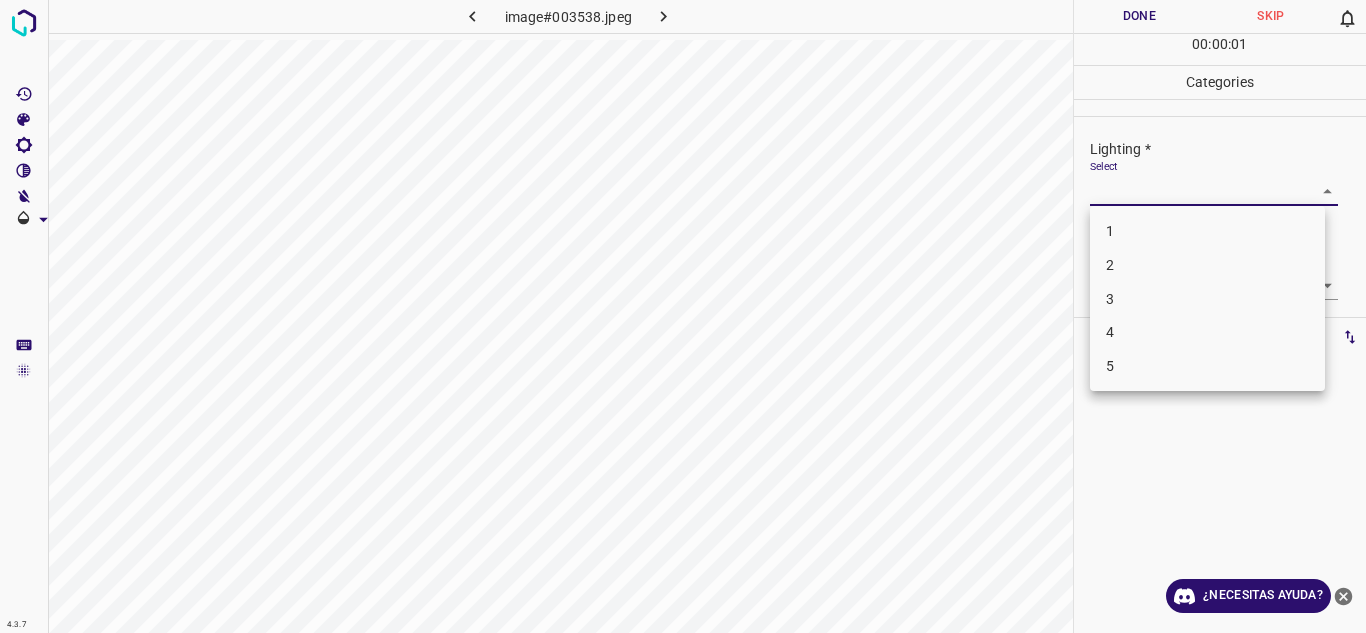 click on "4" at bounding box center (1207, 332) 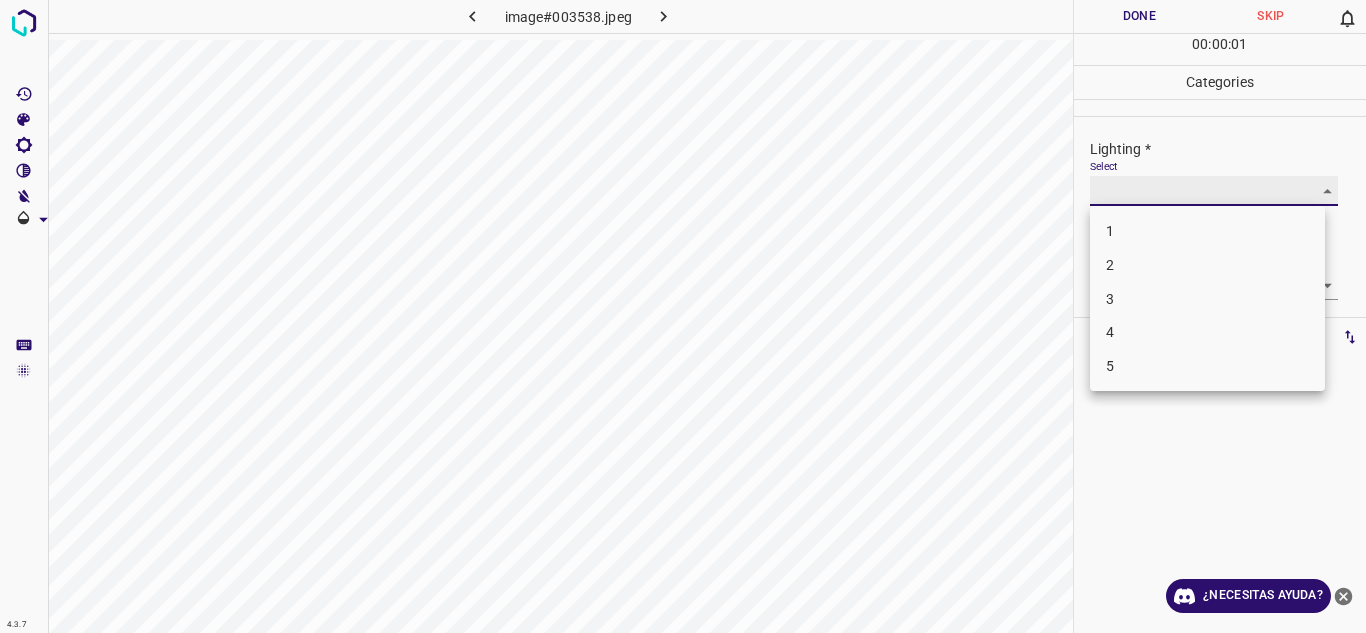 type on "4" 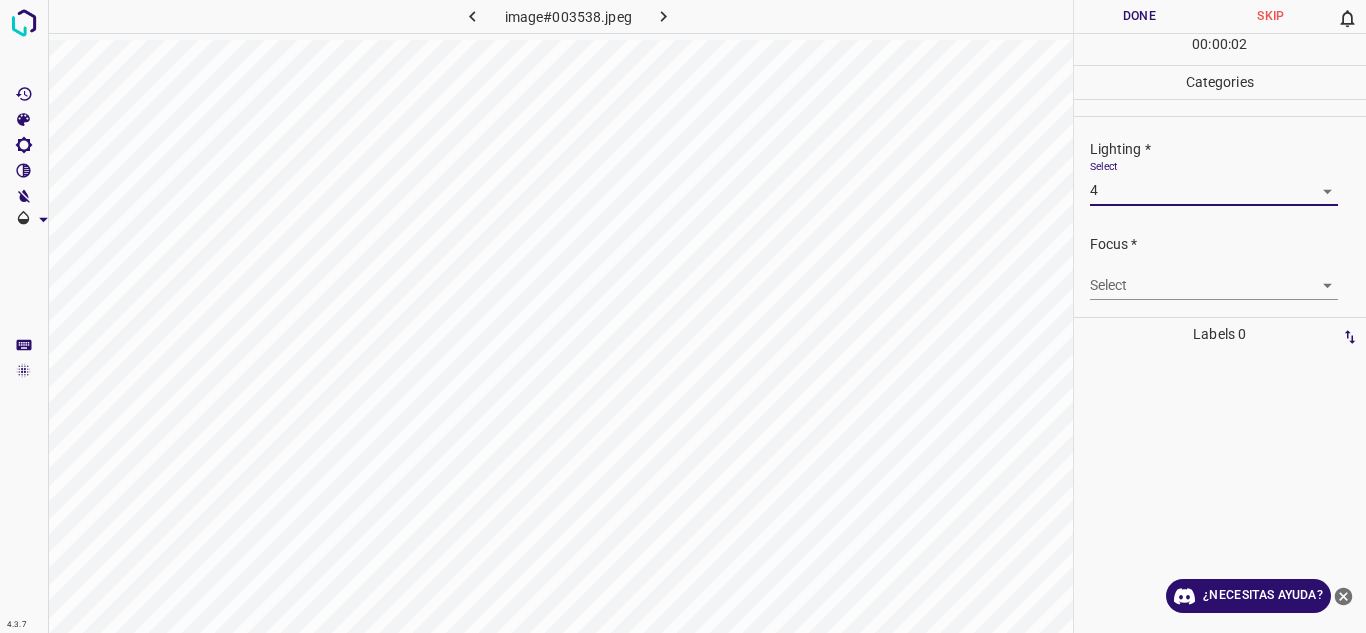click on "4.3.7 image#003538.jpeg Done Skip 0 00   : 00   : 02   Categories Lighting *  Select 4 4 Focus *  Select ​ Overall *  Select ​ Labels   0 Categories 1 Lighting 2 Focus 3 Overall Tools Space Change between modes (Draw & Edit) I Auto labeling R Restore zoom M Zoom in N Zoom out Delete Delete selecte label Filters Z Restore filters X Saturation filter C Brightness filter V Contrast filter B Gray scale filter General O Download ¿Necesitas ayuda? Texto original Valora esta traducción Tu opinión servirá para ayudar a mejorar el Traductor de Google - Texto - Esconder - Borrar" at bounding box center (683, 316) 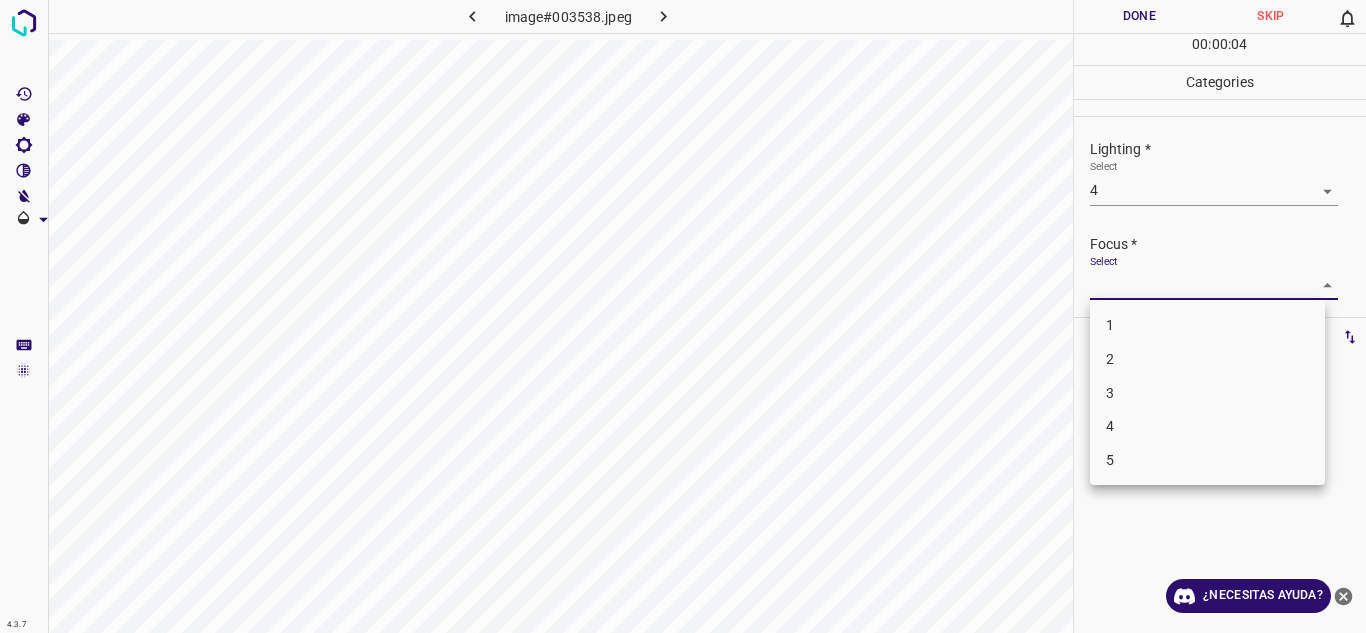 click on "4" at bounding box center [1207, 426] 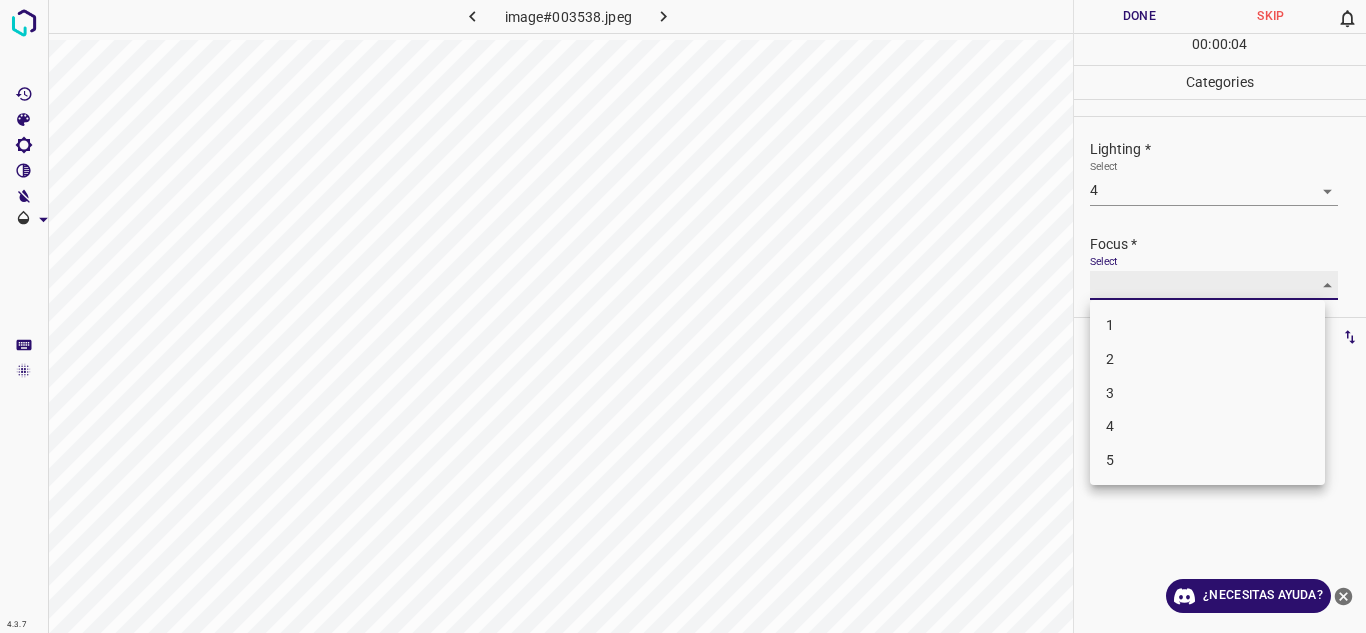type on "4" 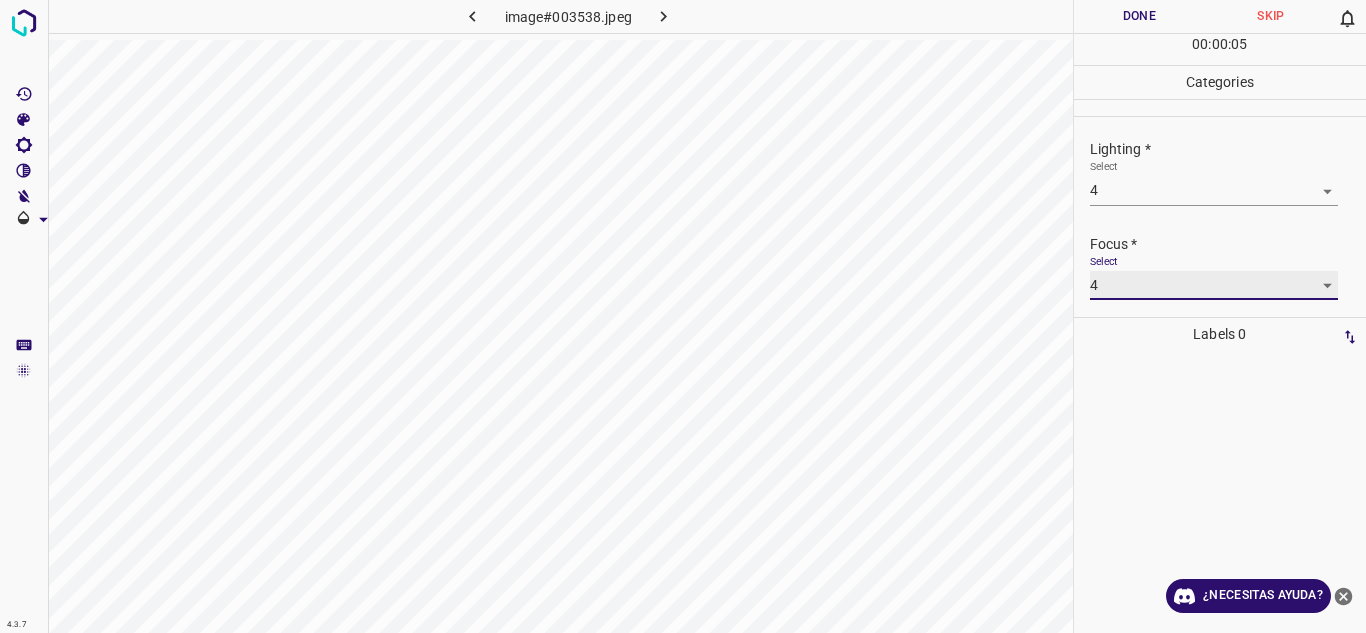 scroll, scrollTop: 98, scrollLeft: 0, axis: vertical 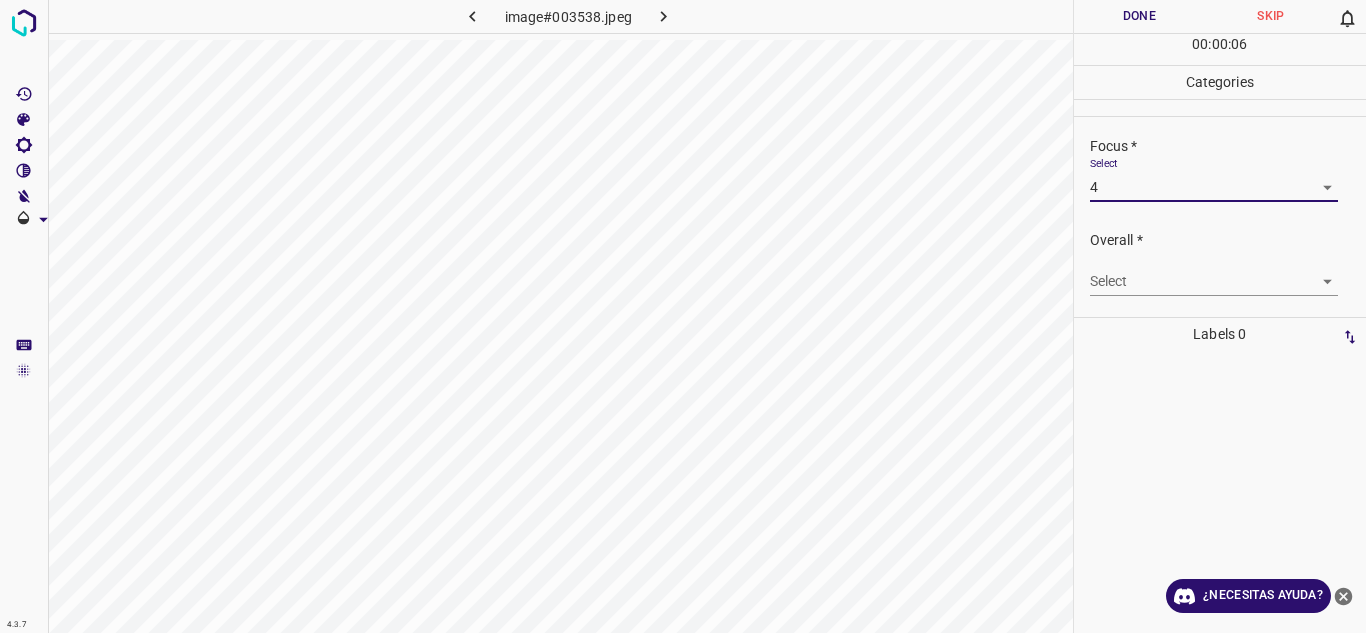 click on "4.3.7 image#003538.jpeg Done Skip 0 00   : 00   : 06   Categories Lighting *  Select 4 4 Focus *  Select 4 4 Overall *  Select ​ Labels   0 Categories 1 Lighting 2 Focus 3 Overall Tools Space Change between modes (Draw & Edit) I Auto labeling R Restore zoom M Zoom in N Zoom out Delete Delete selecte label Filters Z Restore filters X Saturation filter C Brightness filter V Contrast filter B Gray scale filter General O Download ¿Necesitas ayuda? Texto original Valora esta traducción Tu opinión servirá para ayudar a mejorar el Traductor de Google - Texto - Esconder - Borrar" at bounding box center (683, 316) 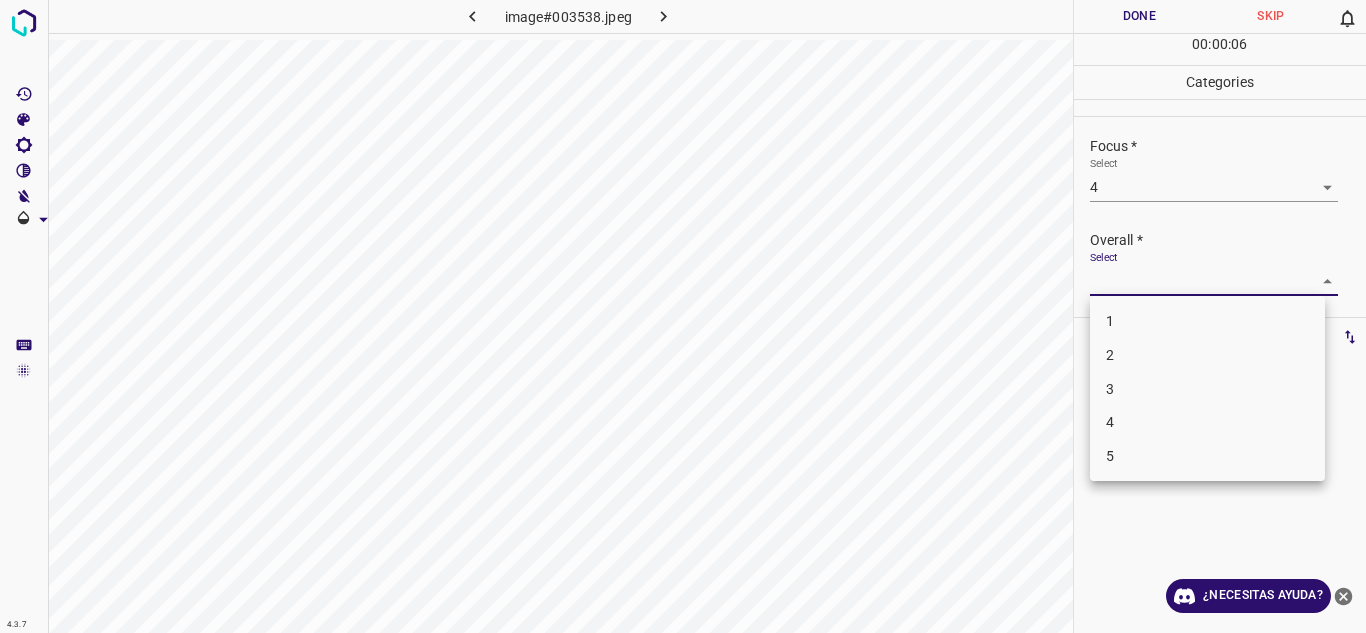 click on "4" at bounding box center [1207, 422] 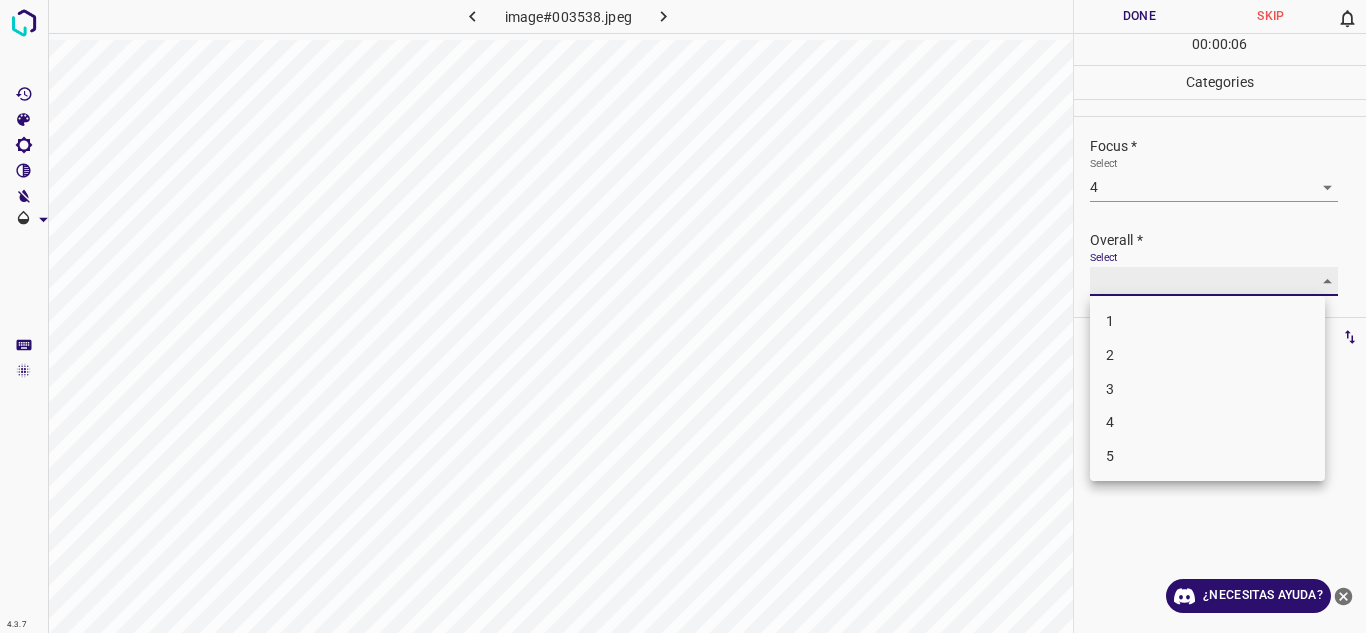 type on "4" 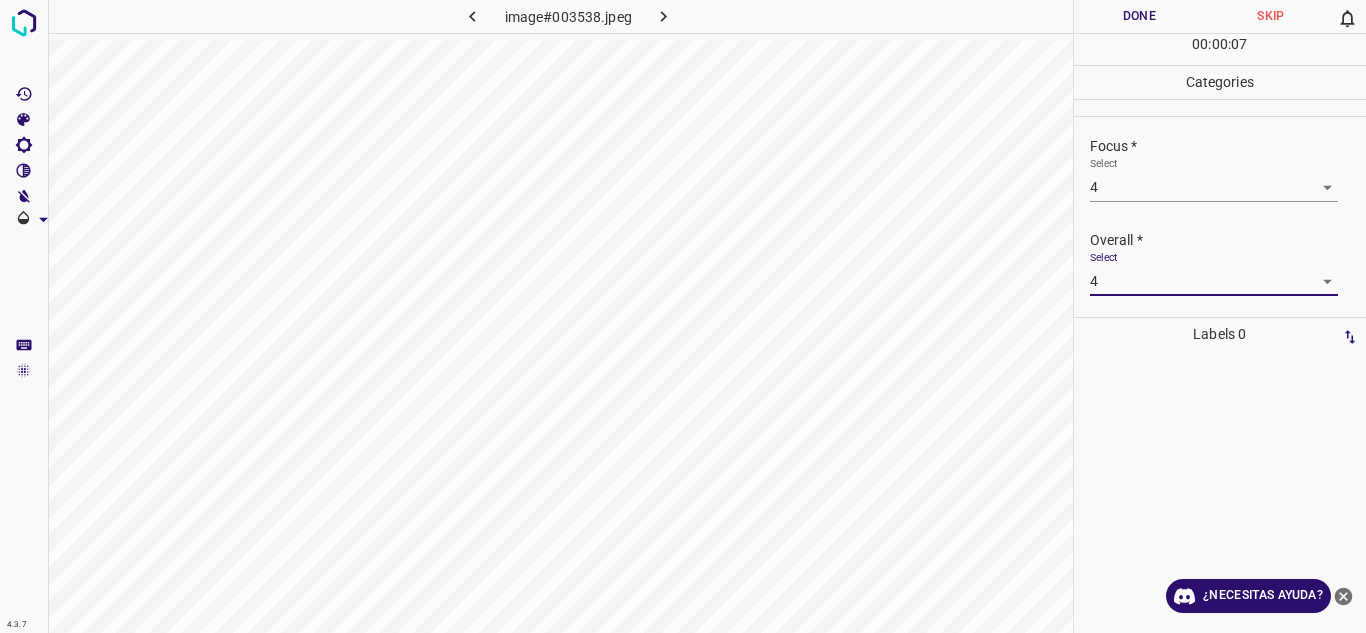 click on "Done" at bounding box center [1140, 16] 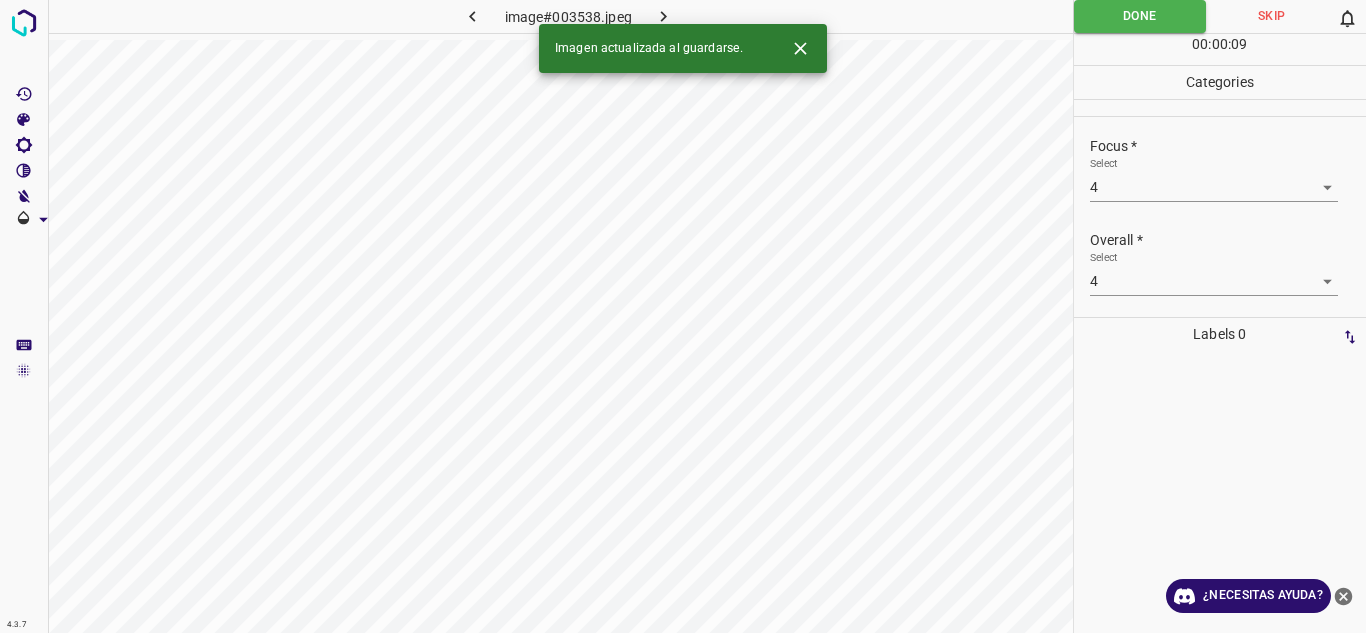 click 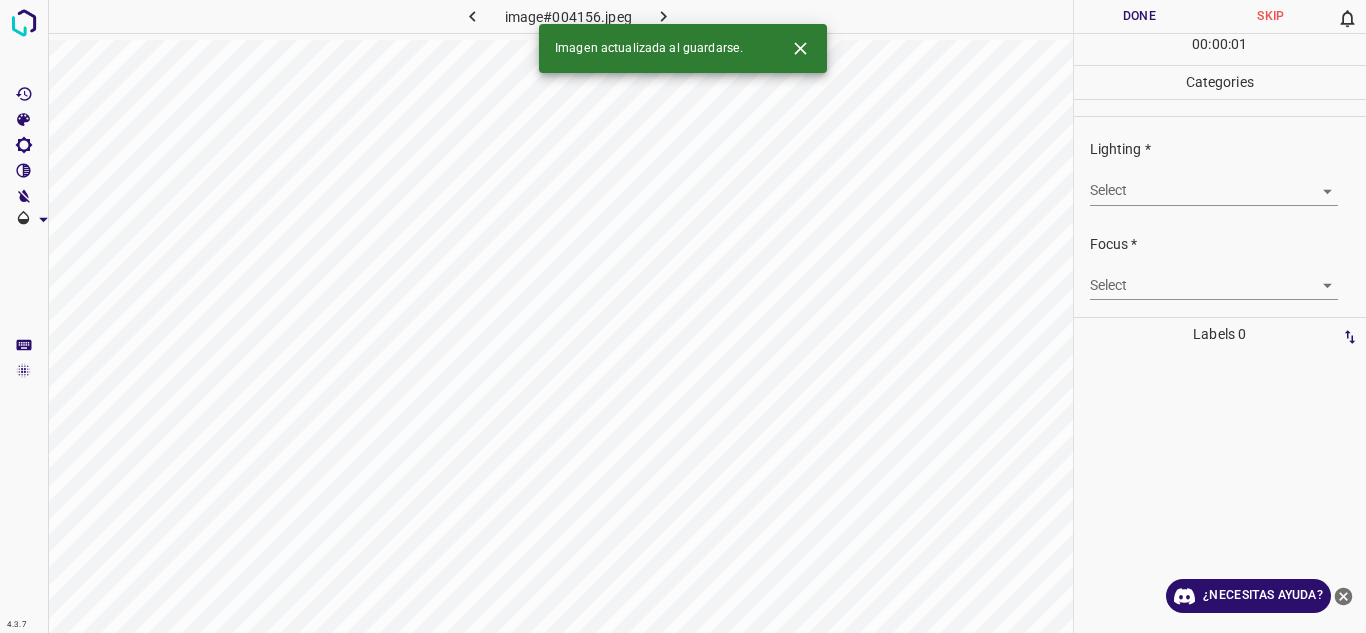 click on "4.3.7 image#004156.jpeg Done Skip 0 00   : 00   : 01   Categories Lighting *  Select ​ Focus *  Select ​ Overall *  Select ​ Labels   0 Categories 1 Lighting 2 Focus 3 Overall Tools Space Change between modes (Draw & Edit) I Auto labeling R Restore zoom M Zoom in N Zoom out Delete Delete selecte label Filters Z Restore filters X Saturation filter C Brightness filter V Contrast filter B Gray scale filter General O Download Imagen actualizada al guardarse. ¿Necesitas ayuda? Texto original Valora esta traducción Tu opinión servirá para ayudar a mejorar el Traductor de Google - Texto - Esconder - Borrar" at bounding box center (683, 316) 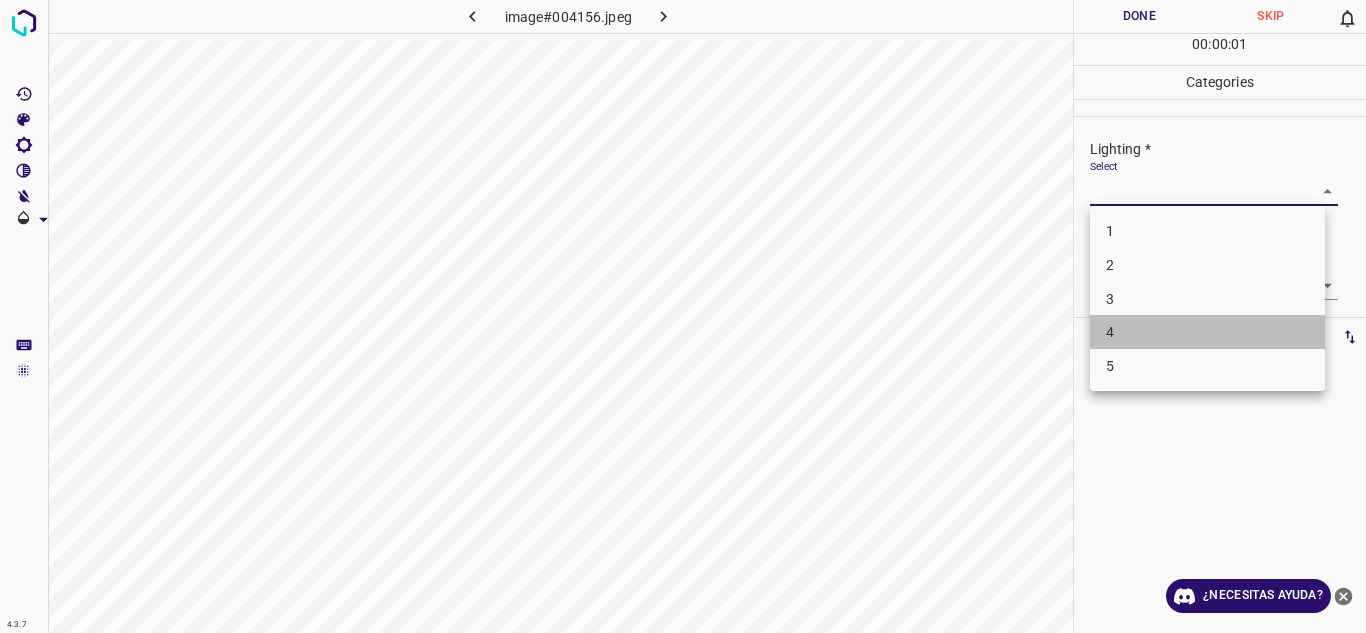 click on "4" at bounding box center (1110, 332) 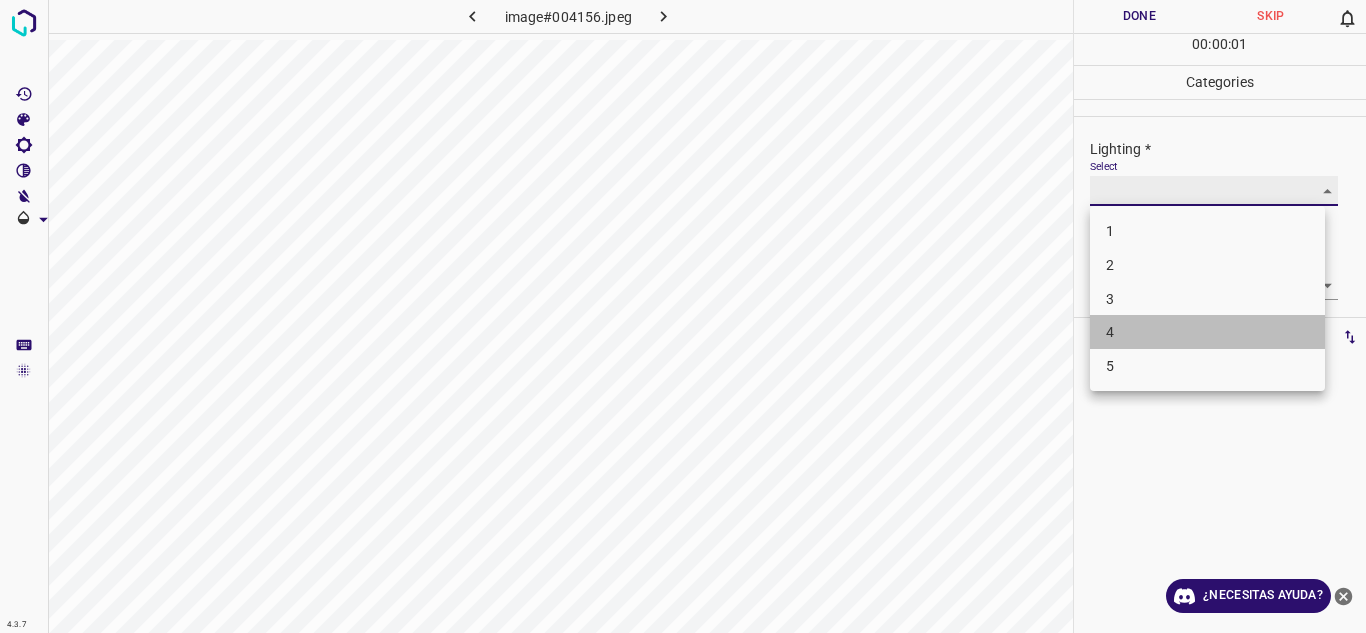 type on "4" 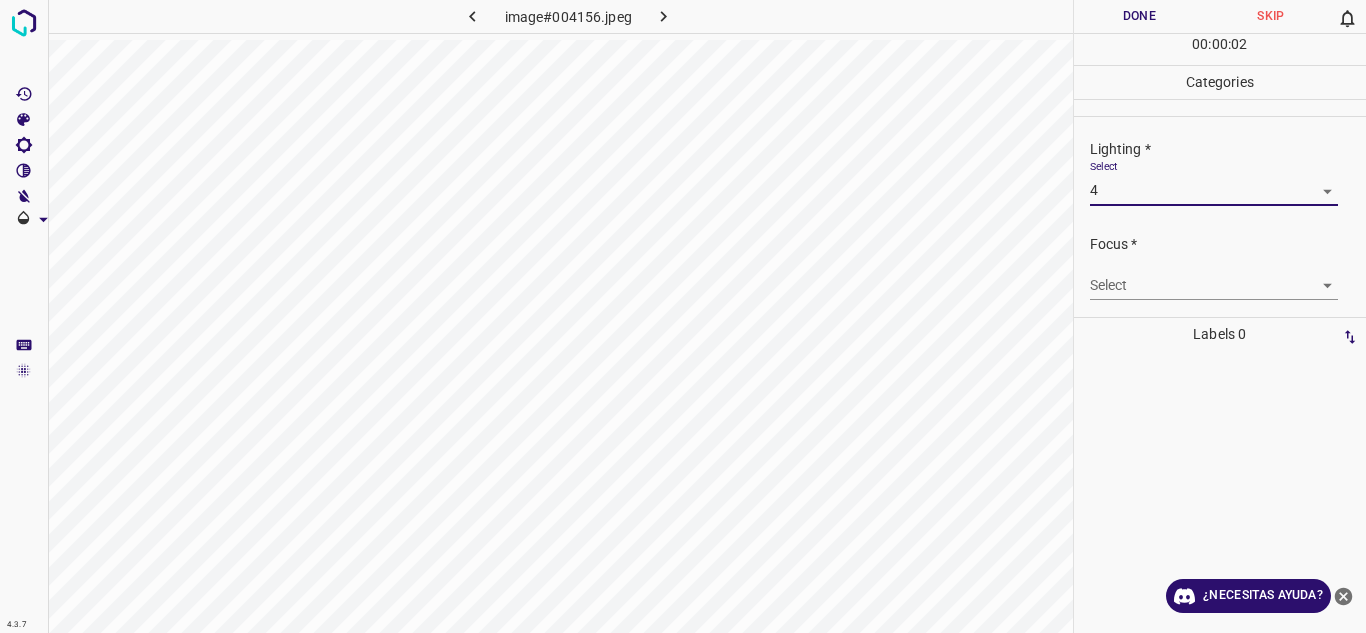 click on "4.3.7 image#004156.jpeg Done Skip 0 00   : 00   : 02   Categories Lighting *  Select 4 4 Focus *  Select ​ Overall *  Select ​ Labels   0 Categories 1 Lighting 2 Focus 3 Overall Tools Space Change between modes (Draw & Edit) I Auto labeling R Restore zoom M Zoom in N Zoom out Delete Delete selecte label Filters Z Restore filters X Saturation filter C Brightness filter V Contrast filter B Gray scale filter General O Download ¿Necesitas ayuda? Texto original Valora esta traducción Tu opinión servirá para ayudar a mejorar el Traductor de Google - Texto - Esconder - Borrar" at bounding box center (683, 316) 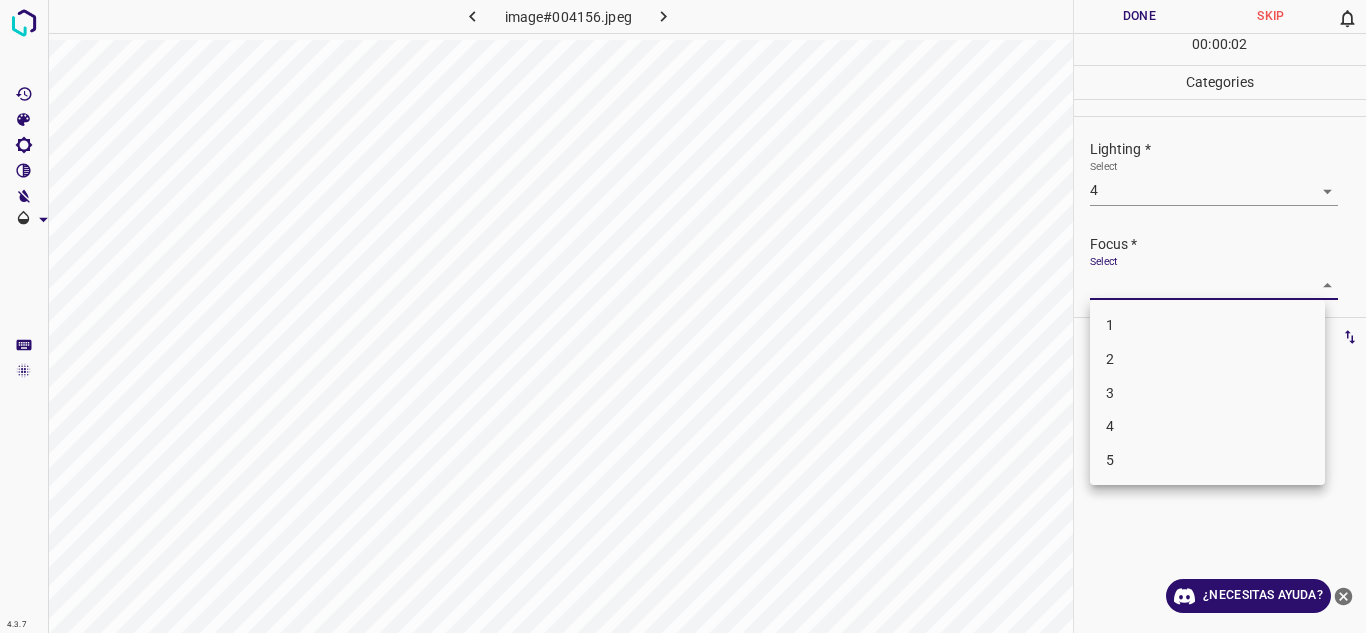 click on "3" at bounding box center [1207, 393] 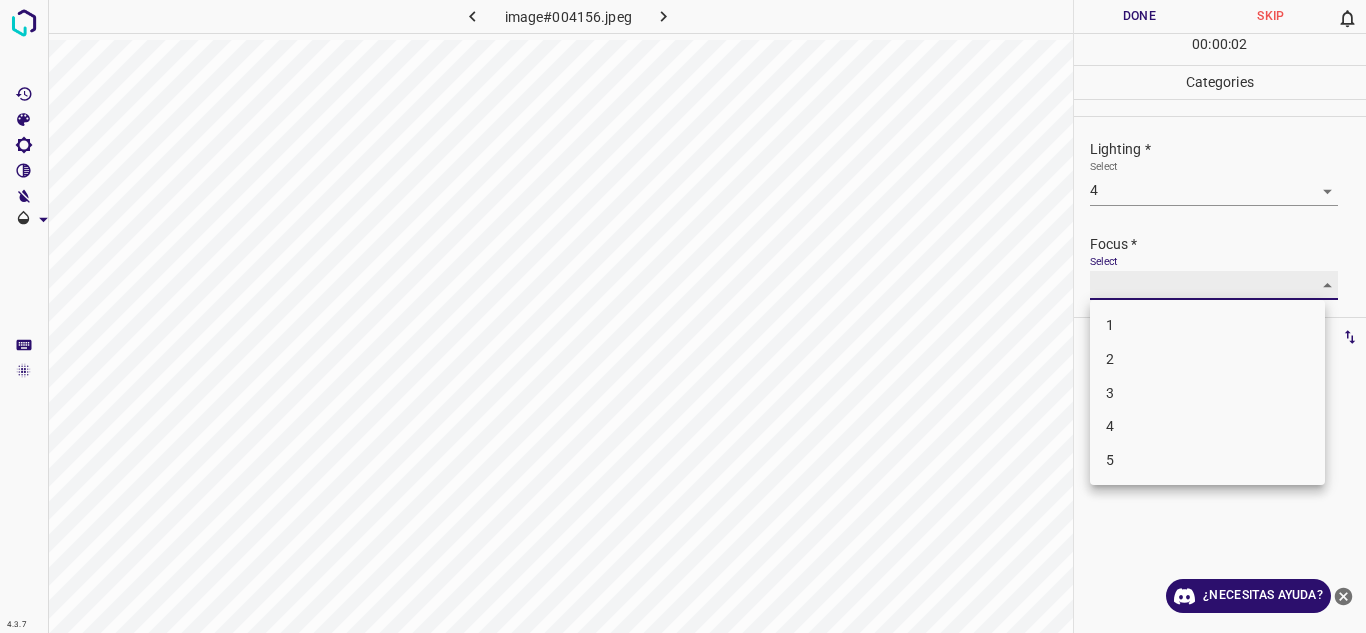 type on "3" 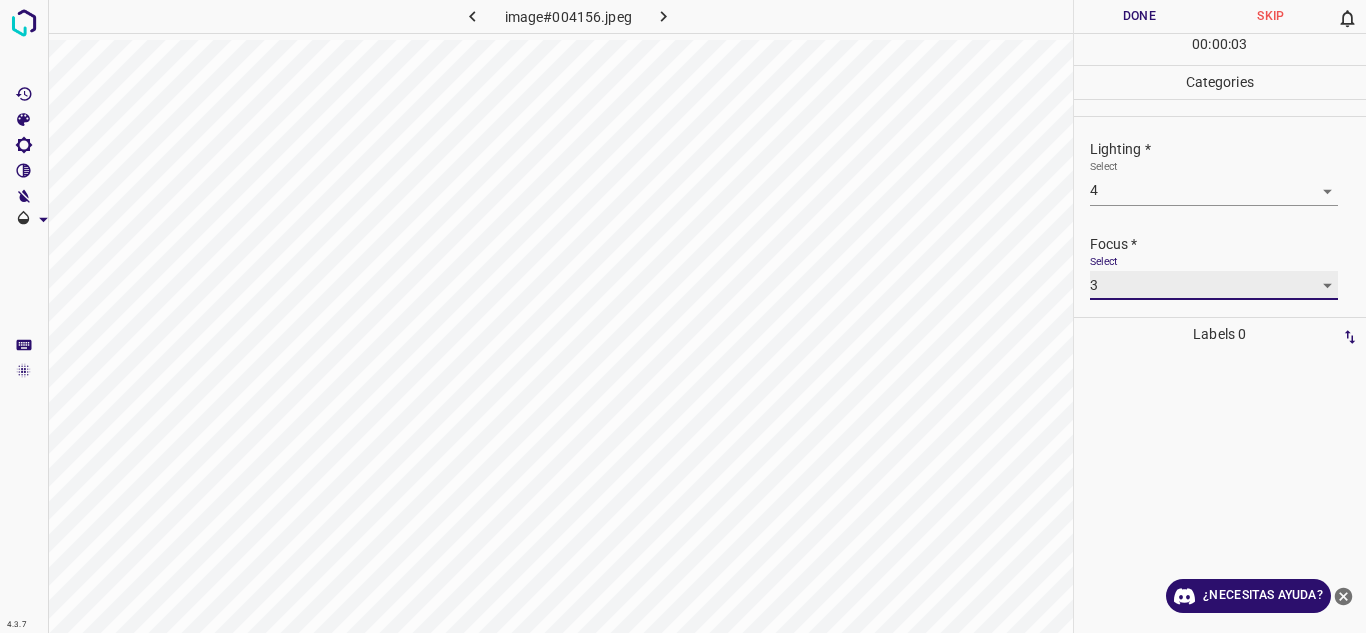 scroll, scrollTop: 98, scrollLeft: 0, axis: vertical 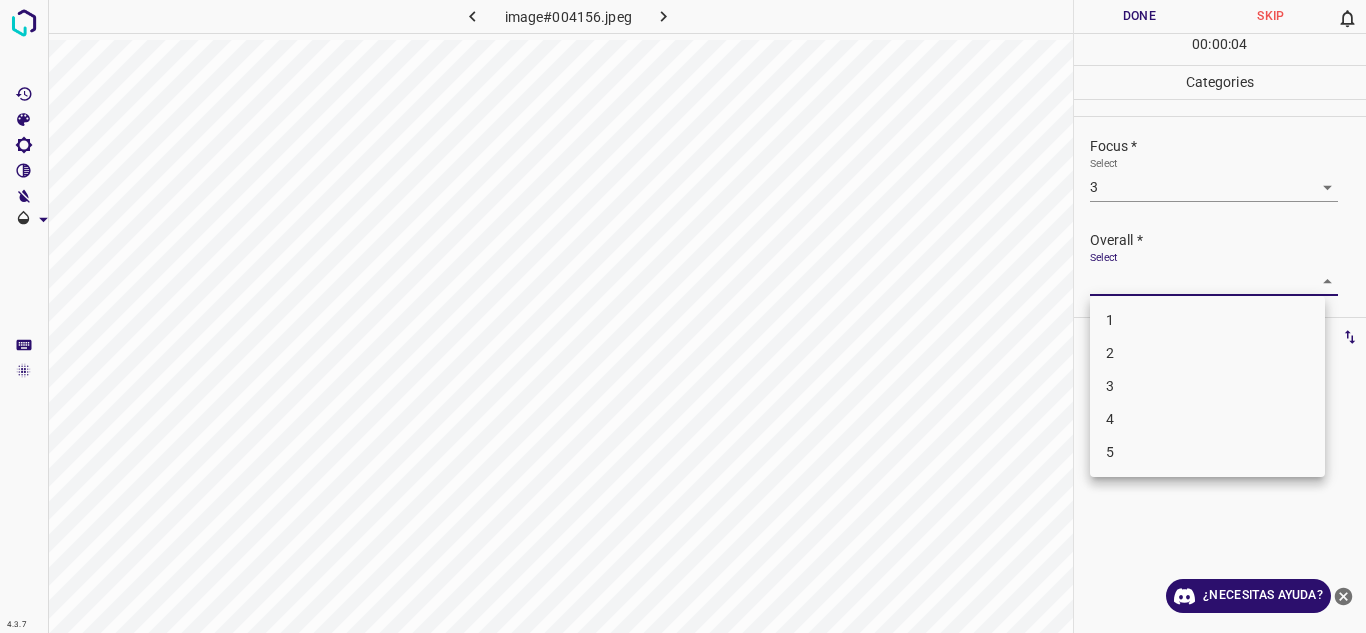 click on "4.3.7 image#004156.jpeg Done Skip 0 00   : 00   : 04   Categories Lighting *  Select 4 4 Focus *  Select 3 3 Overall *  Select ​ Labels   0 Categories 1 Lighting 2 Focus 3 Overall Tools Space Change between modes (Draw & Edit) I Auto labeling R Restore zoom M Zoom in N Zoom out Delete Delete selecte label Filters Z Restore filters X Saturation filter C Brightness filter V Contrast filter B Gray scale filter General O Download ¿Necesitas ayuda? Texto original Valora esta traducción Tu opinión servirá para ayudar a mejorar el Traductor de Google - Texto - Esconder - Borrar 1 2 3 4 5" at bounding box center (683, 316) 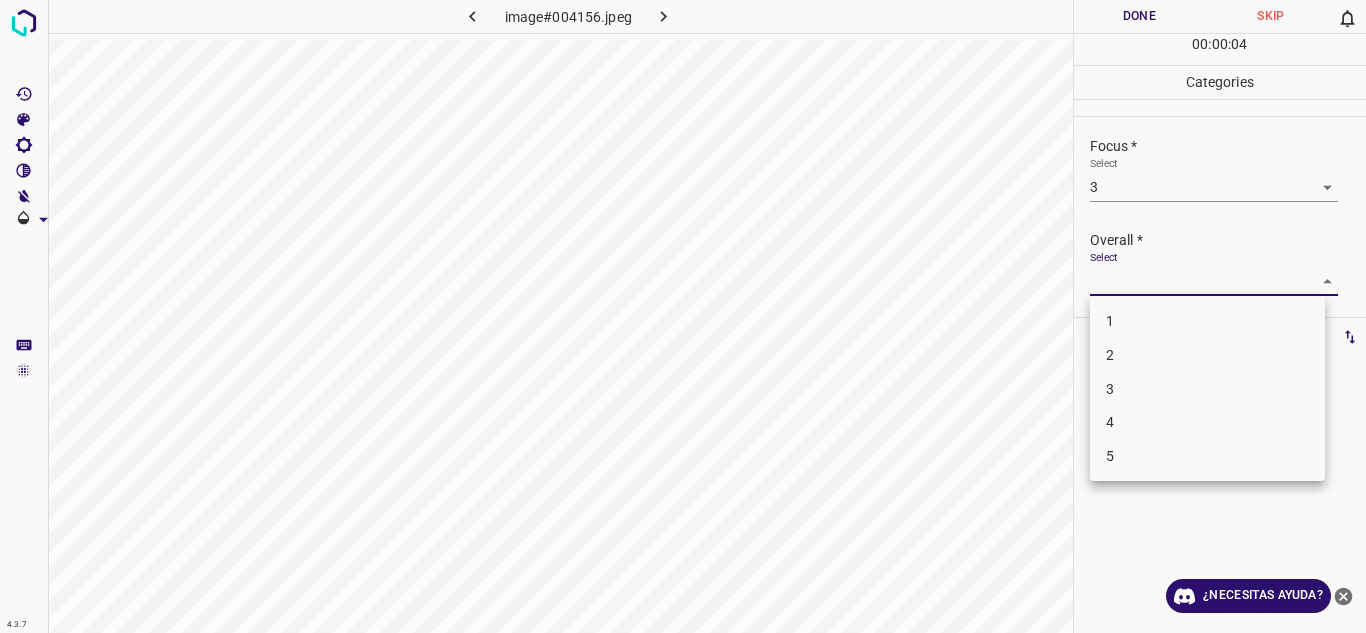 click on "4" at bounding box center [1207, 422] 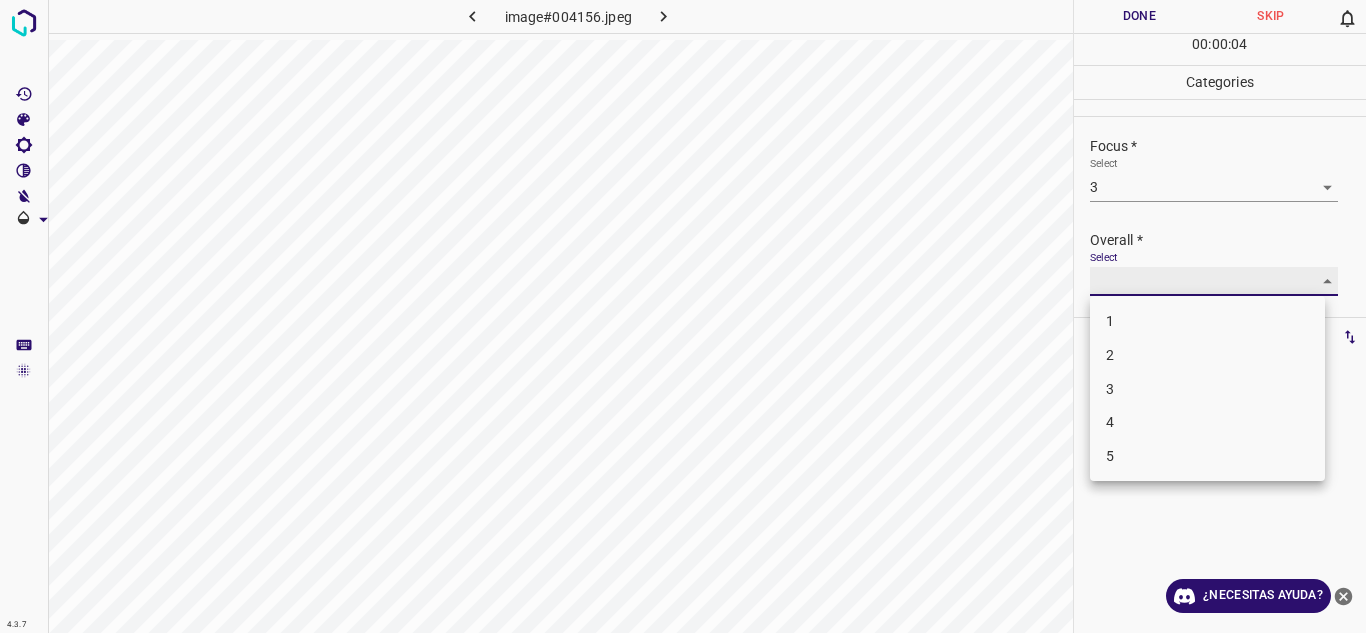type on "4" 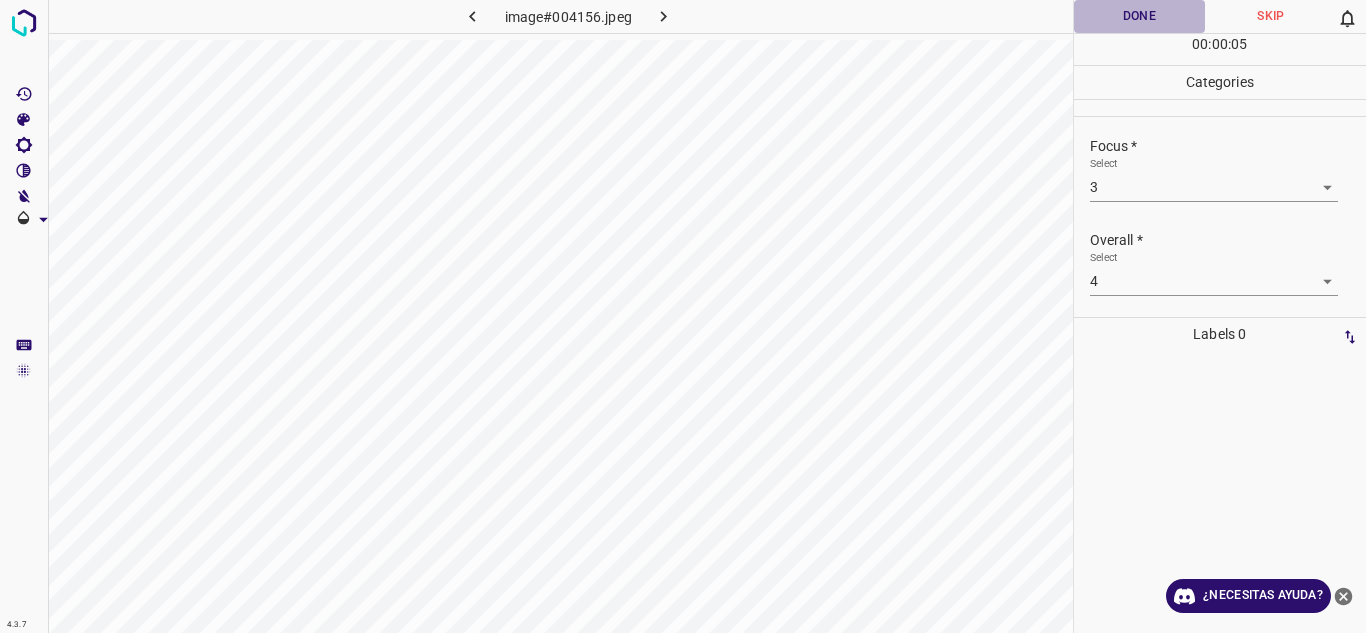 click on "Done" at bounding box center (1140, 16) 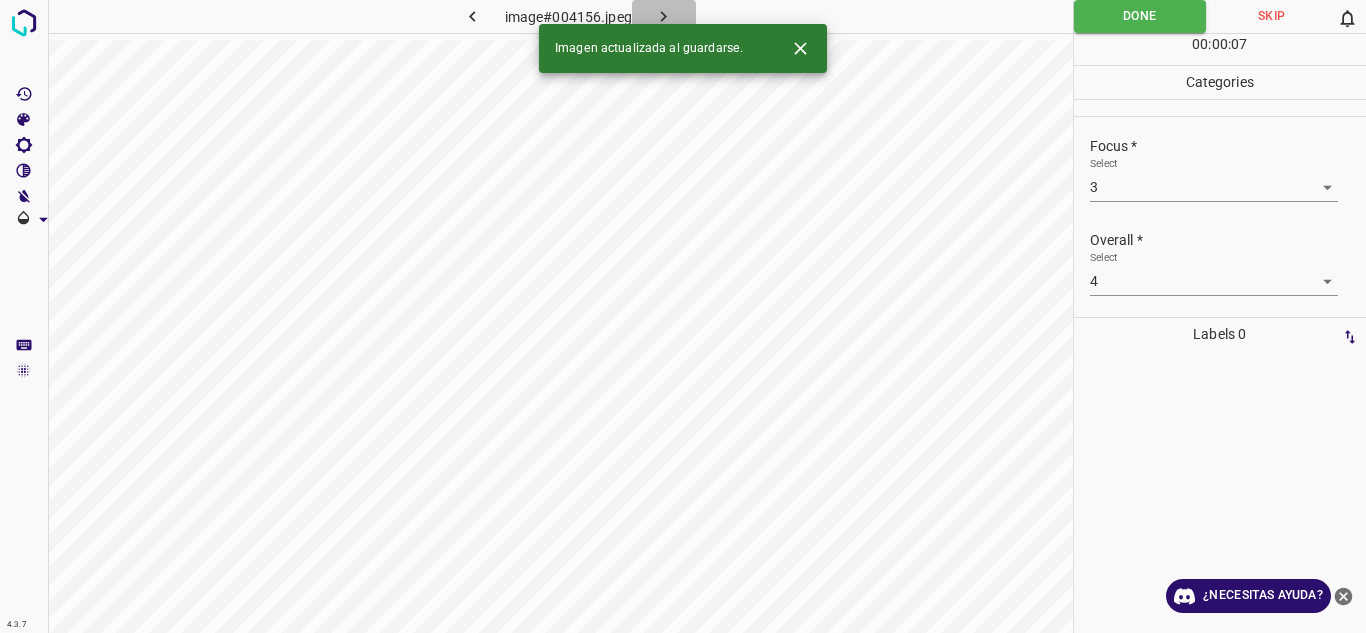 click 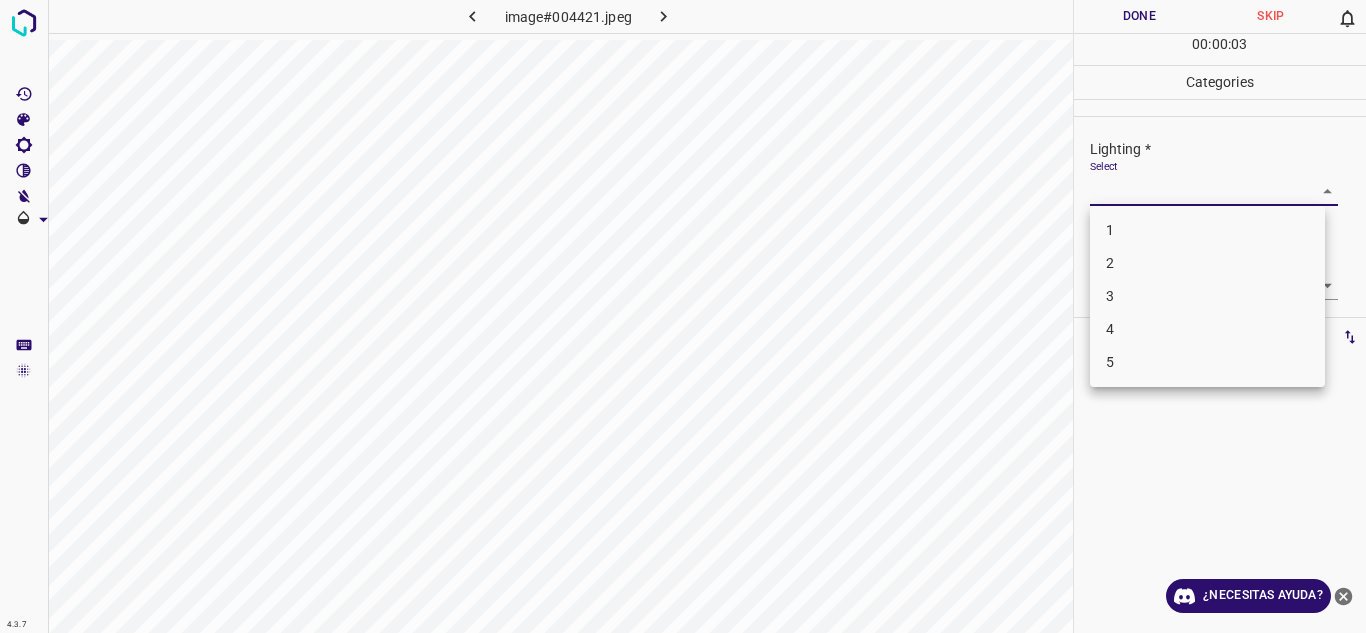 drag, startPoint x: 1306, startPoint y: 193, endPoint x: 1272, endPoint y: 237, distance: 55.605755 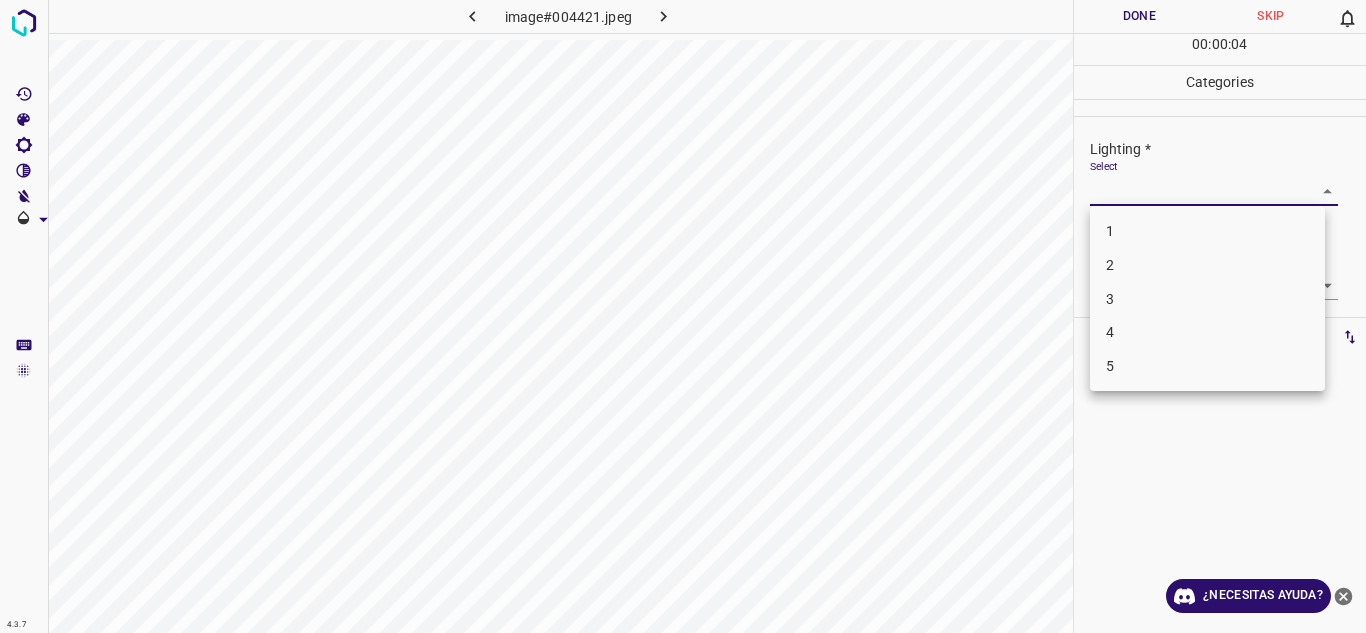 click on "2" at bounding box center (1207, 265) 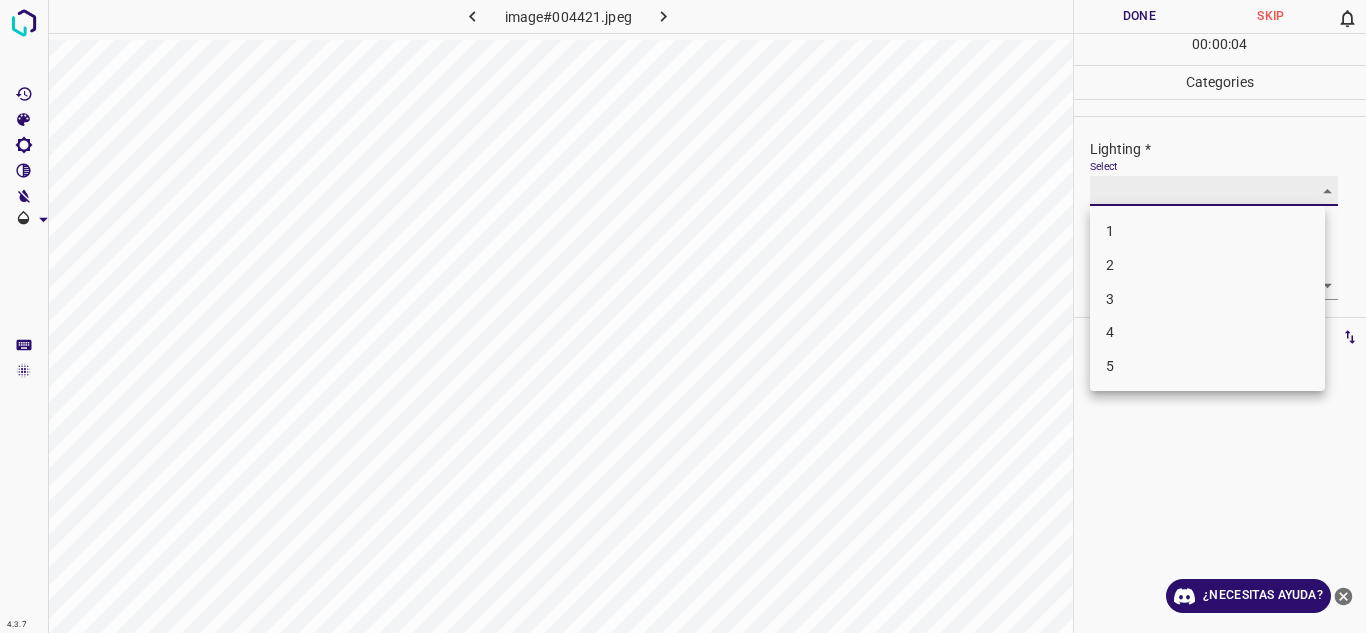 type on "2" 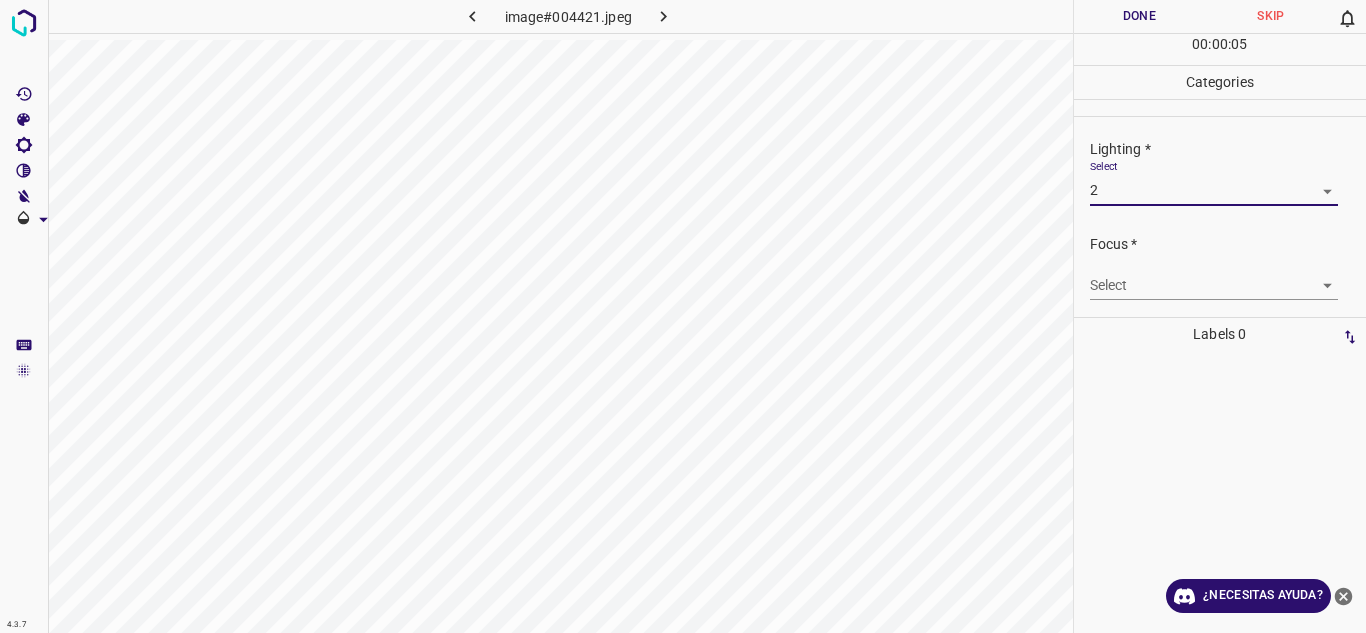 click on "4.3.7 image#004421.jpeg Done Skip 0 00   : 00   : 05   Categories Lighting *  Select 2 2 Focus *  Select ​ Overall *  Select ​ Labels   0 Categories 1 Lighting 2 Focus 3 Overall Tools Space Change between modes (Draw & Edit) I Auto labeling R Restore zoom M Zoom in N Zoom out Delete Delete selecte label Filters Z Restore filters X Saturation filter C Brightness filter V Contrast filter B Gray scale filter General O Download ¿Necesitas ayuda? Texto original Valora esta traducción Tu opinión servirá para ayudar a mejorar el Traductor de Google - Texto - Esconder - Borrar" at bounding box center [683, 316] 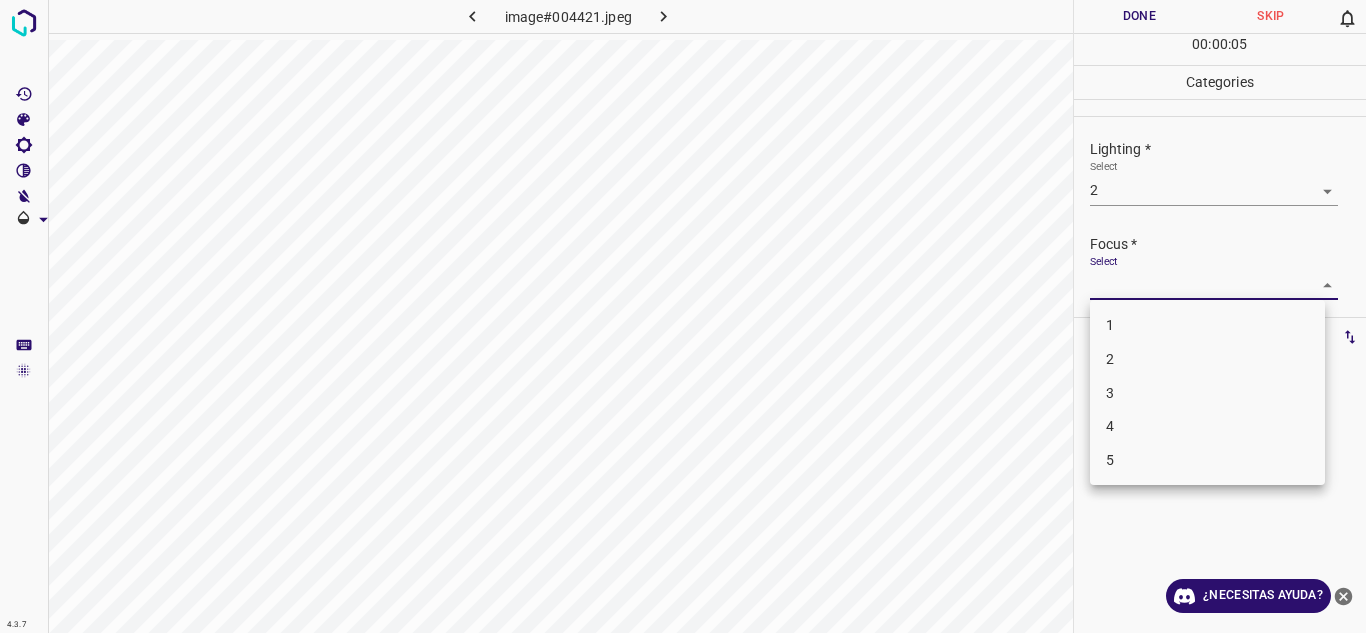 click on "2" at bounding box center (1207, 359) 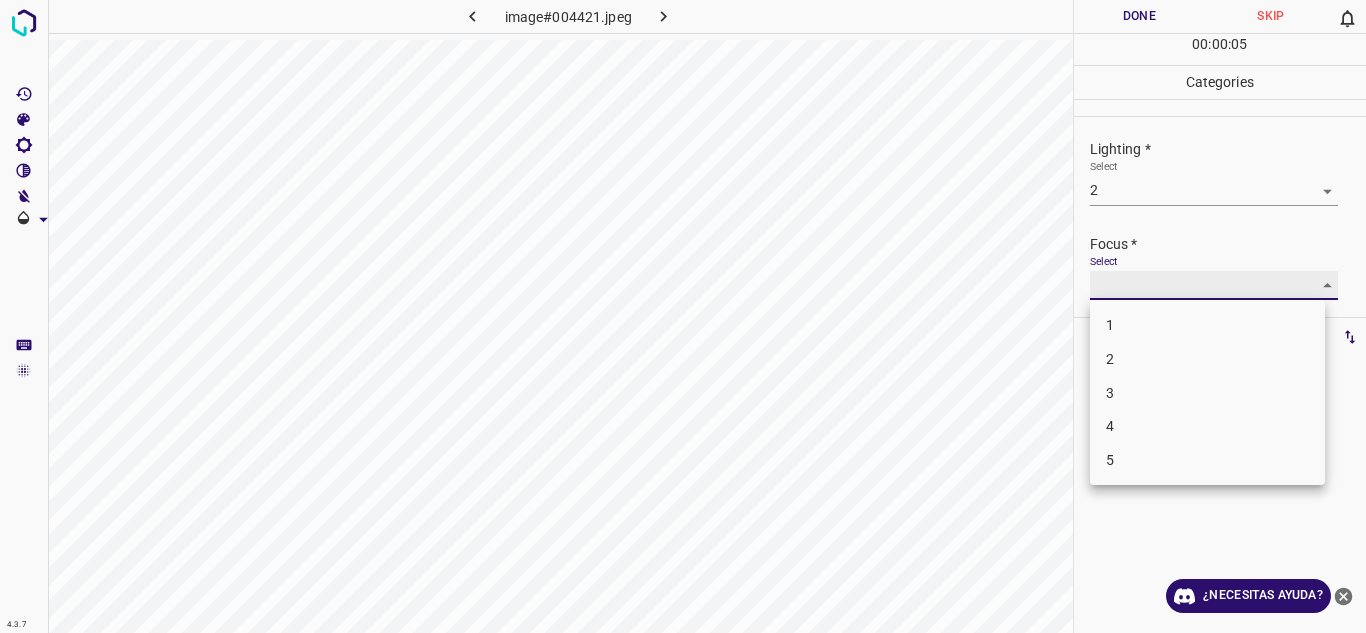 type on "2" 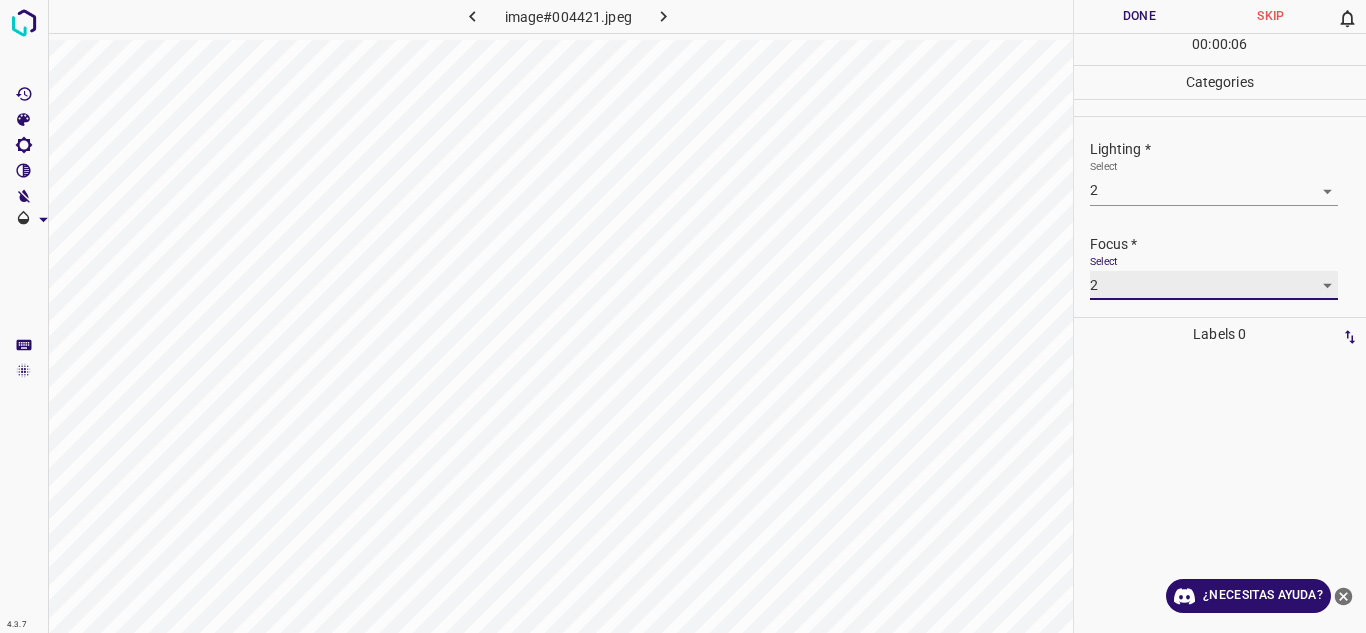 scroll, scrollTop: 98, scrollLeft: 0, axis: vertical 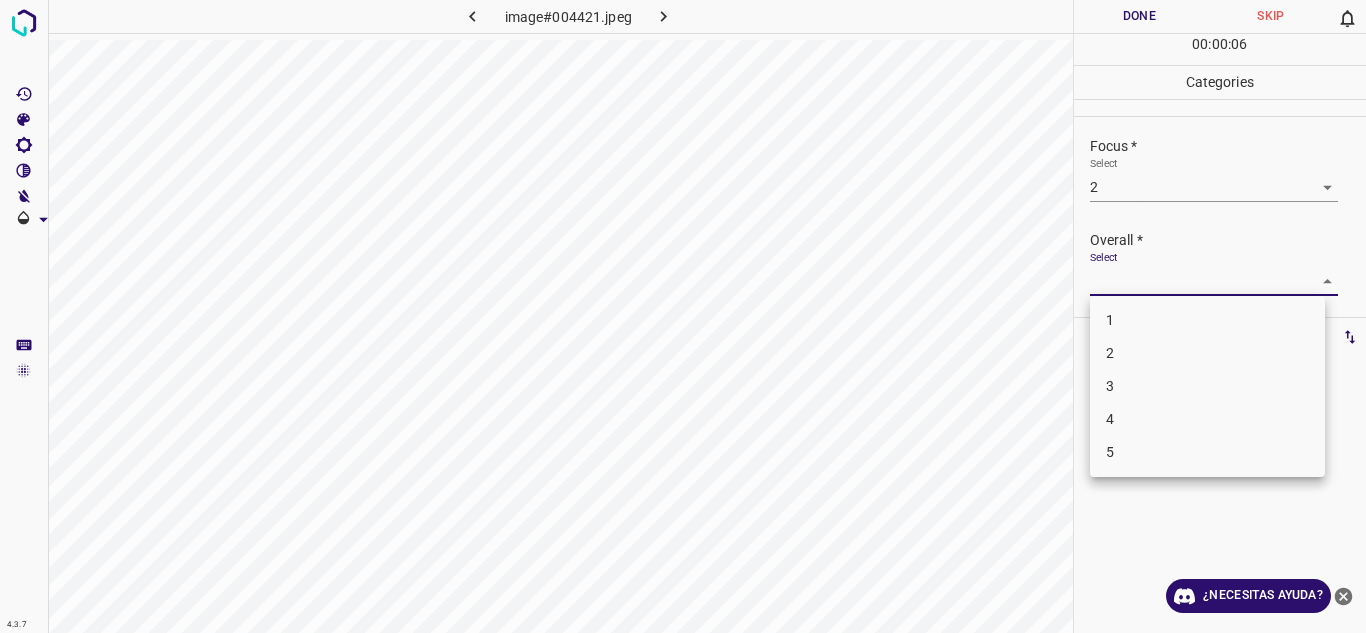 drag, startPoint x: 1312, startPoint y: 283, endPoint x: 1292, endPoint y: 302, distance: 27.58623 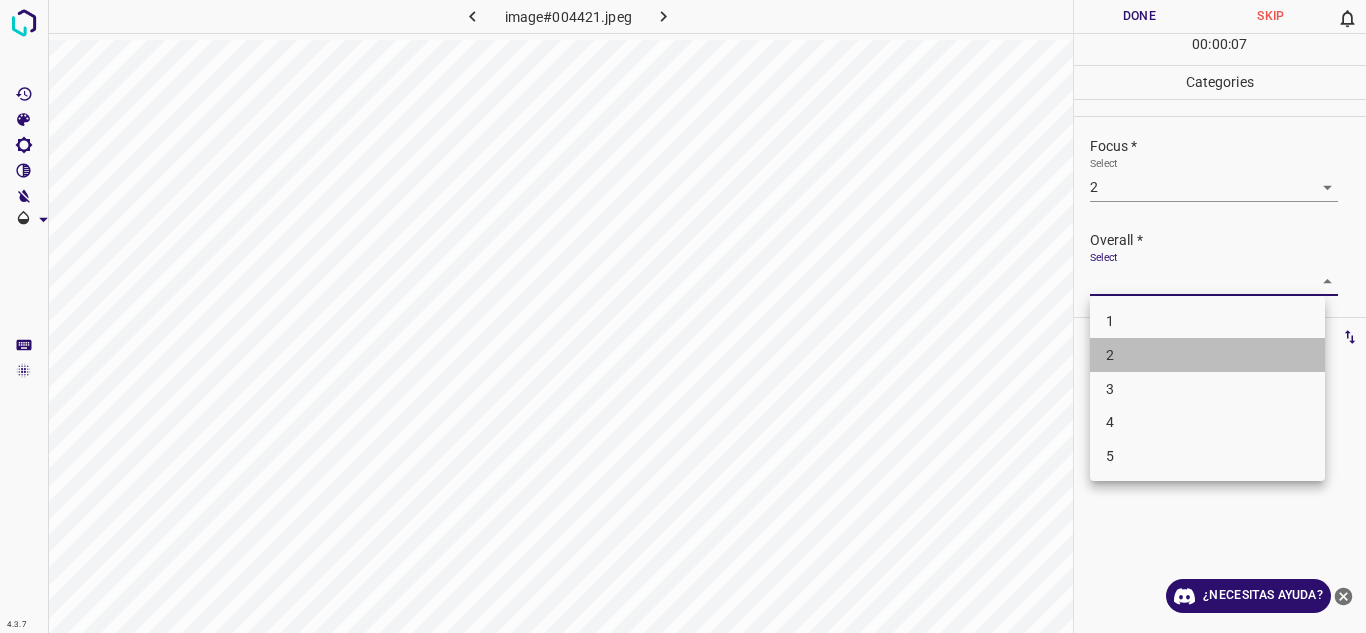 click on "2" at bounding box center (1207, 355) 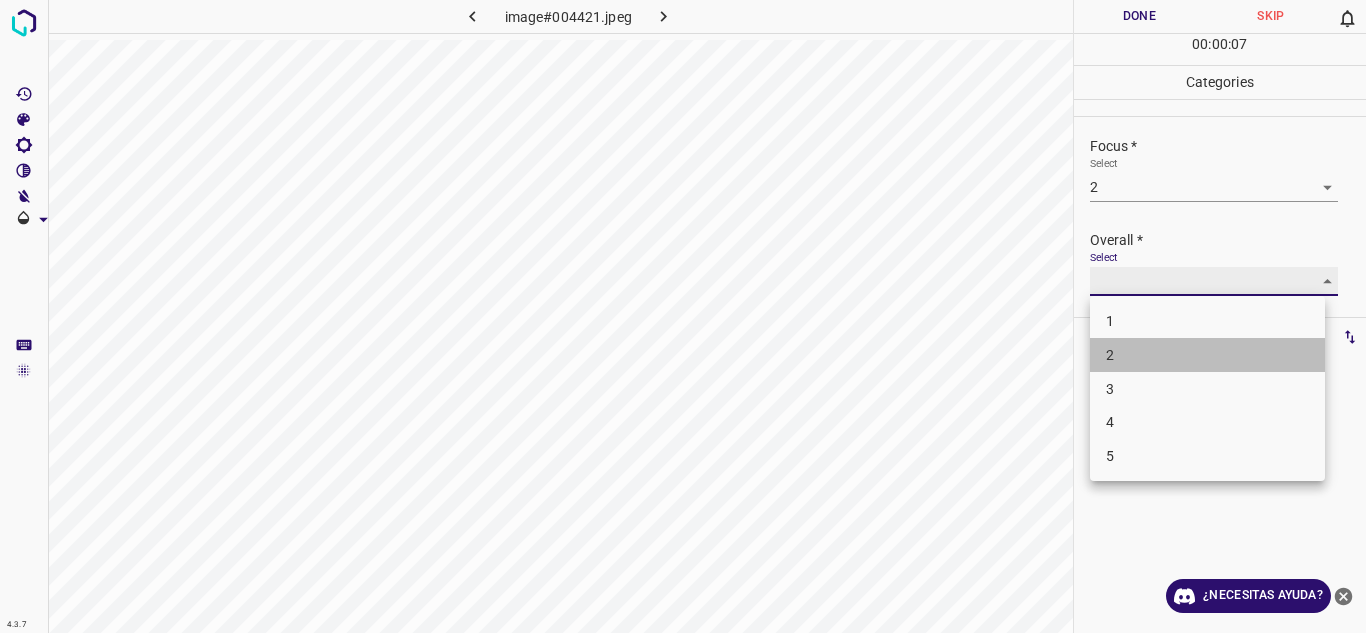 type on "2" 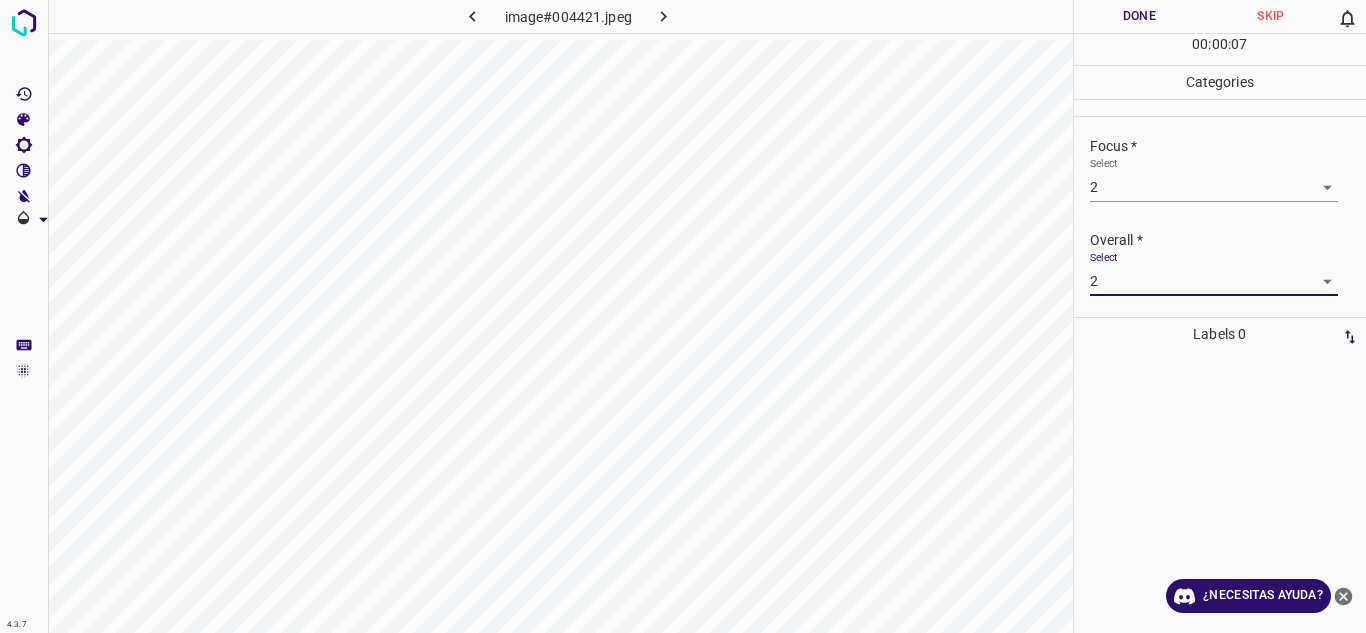 click on "Done" at bounding box center (1140, 16) 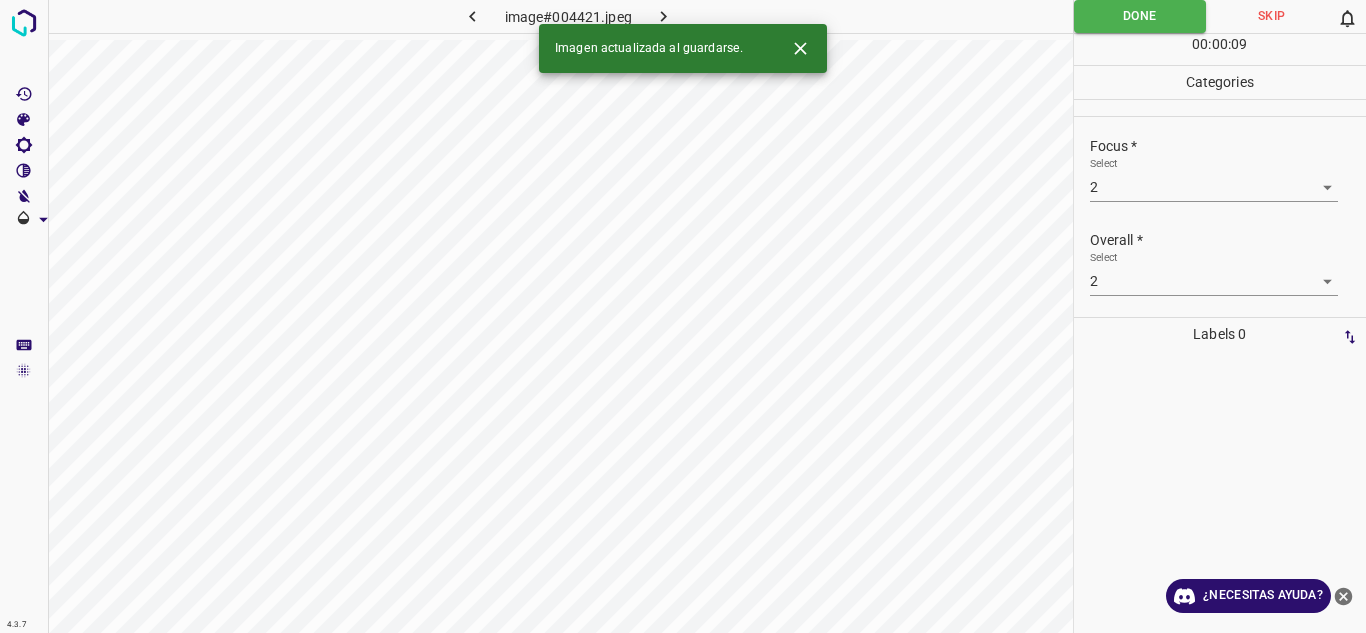 click 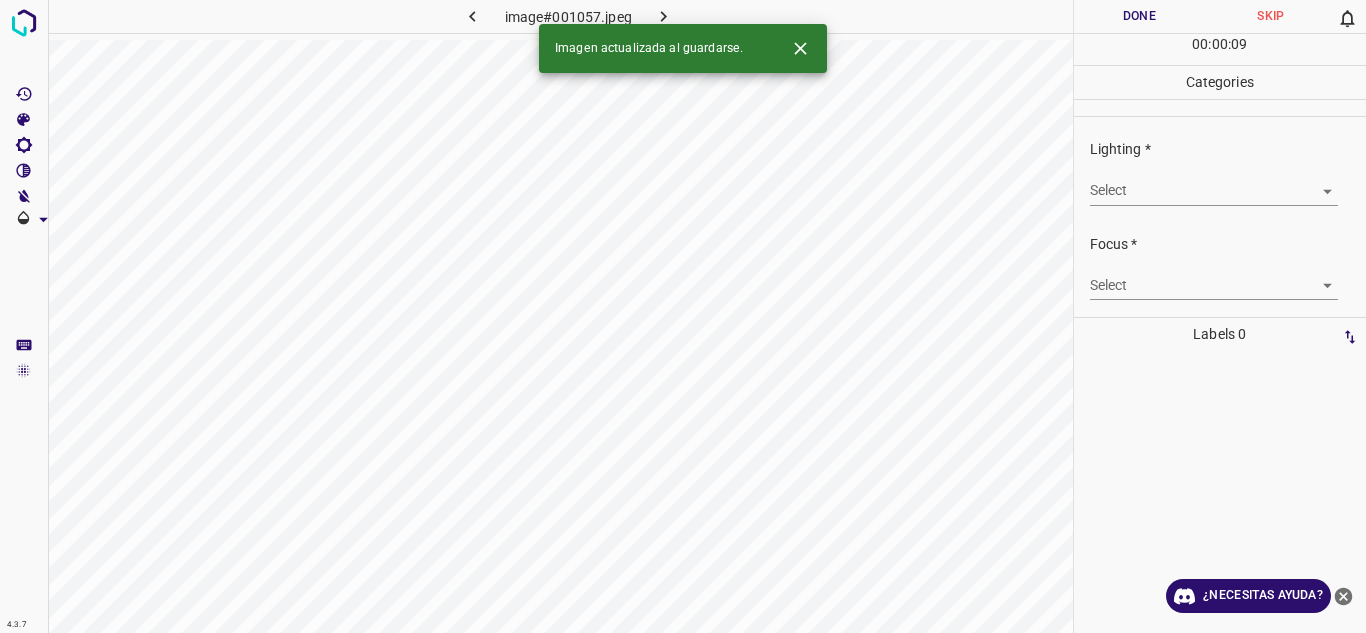 click on "4.3.7 image#001057.jpeg Done Skip 0 00   : 00   : 09   Categories Lighting *  Select ​ Focus *  Select ​ Overall *  Select ​ Labels   0 Categories 1 Lighting 2 Focus 3 Overall Tools Space Change between modes (Draw & Edit) I Auto labeling R Restore zoom M Zoom in N Zoom out Delete Delete selecte label Filters Z Restore filters X Saturation filter C Brightness filter V Contrast filter B Gray scale filter General O Download Imagen actualizada al guardarse. ¿Necesitas ayuda? Texto original Valora esta traducción Tu opinión servirá para ayudar a mejorar el Traductor de Google - Texto - Esconder - Borrar" at bounding box center [683, 316] 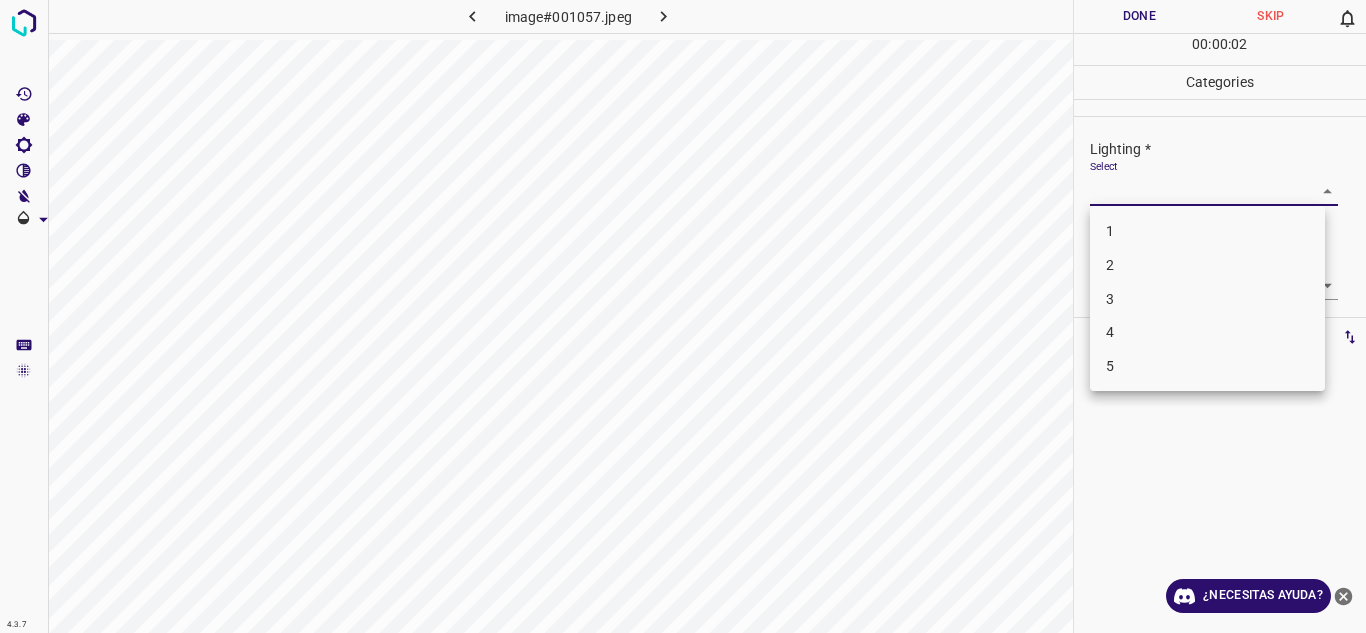 click on "2" at bounding box center [1207, 265] 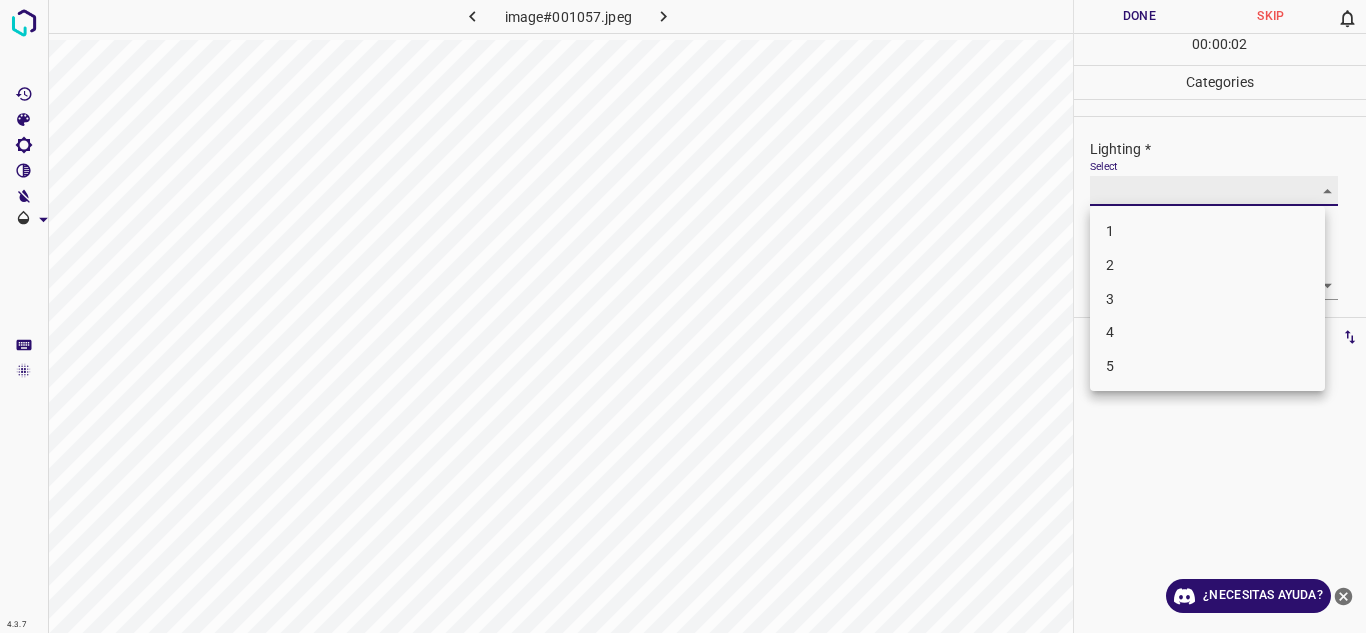 type on "2" 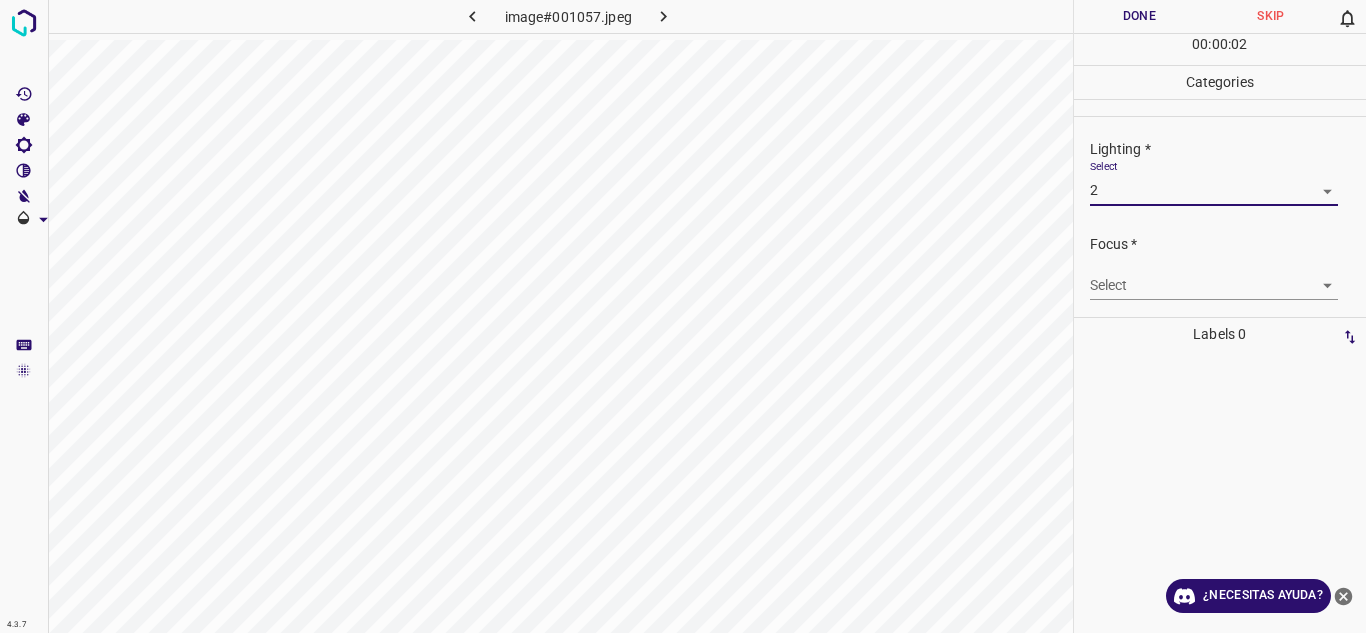 click on "4.3.7 image#001057.jpeg Done Skip 0 00   : 00   : 02   Categories Lighting *  Select 2 2 Focus *  Select ​ Overall *  Select ​ Labels   0 Categories 1 Lighting 2 Focus 3 Overall Tools Space Change between modes (Draw & Edit) I Auto labeling R Restore zoom M Zoom in N Zoom out Delete Delete selecte label Filters Z Restore filters X Saturation filter C Brightness filter V Contrast filter B Gray scale filter General O Download ¿Necesitas ayuda? Texto original Valora esta traducción Tu opinión servirá para ayudar a mejorar el Traductor de Google - Texto - Esconder - Borrar 1 2 3 4 5" at bounding box center [683, 316] 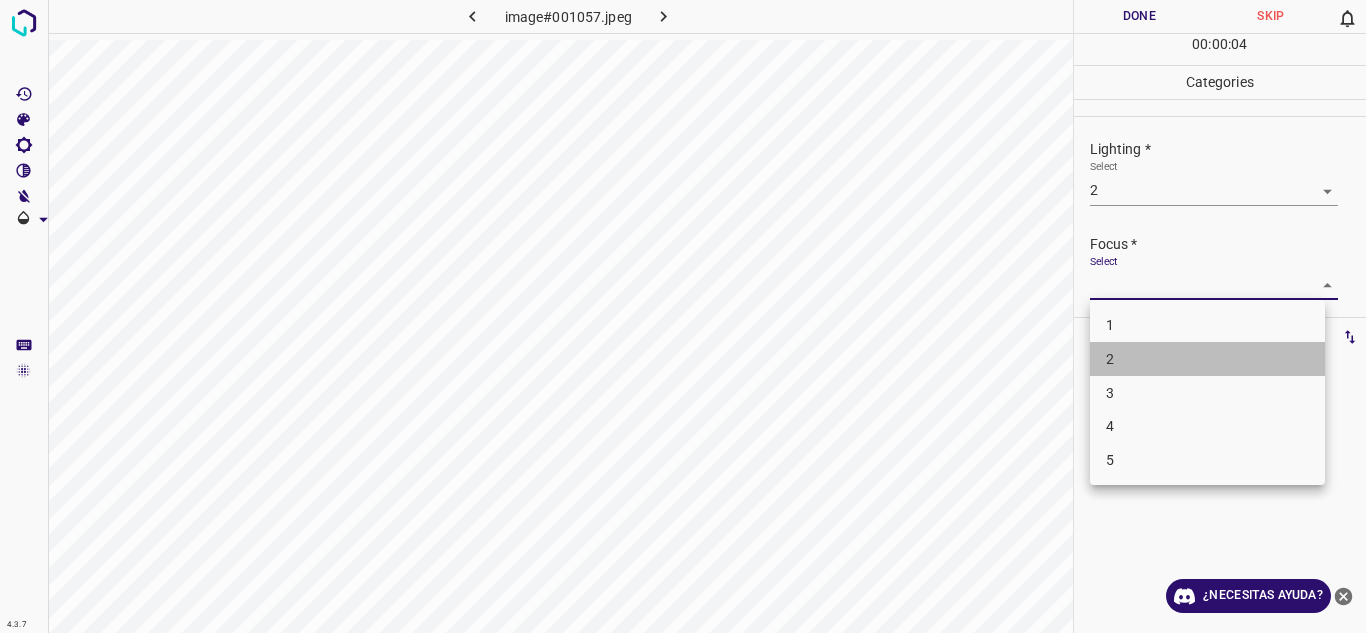 click on "2" at bounding box center (1207, 359) 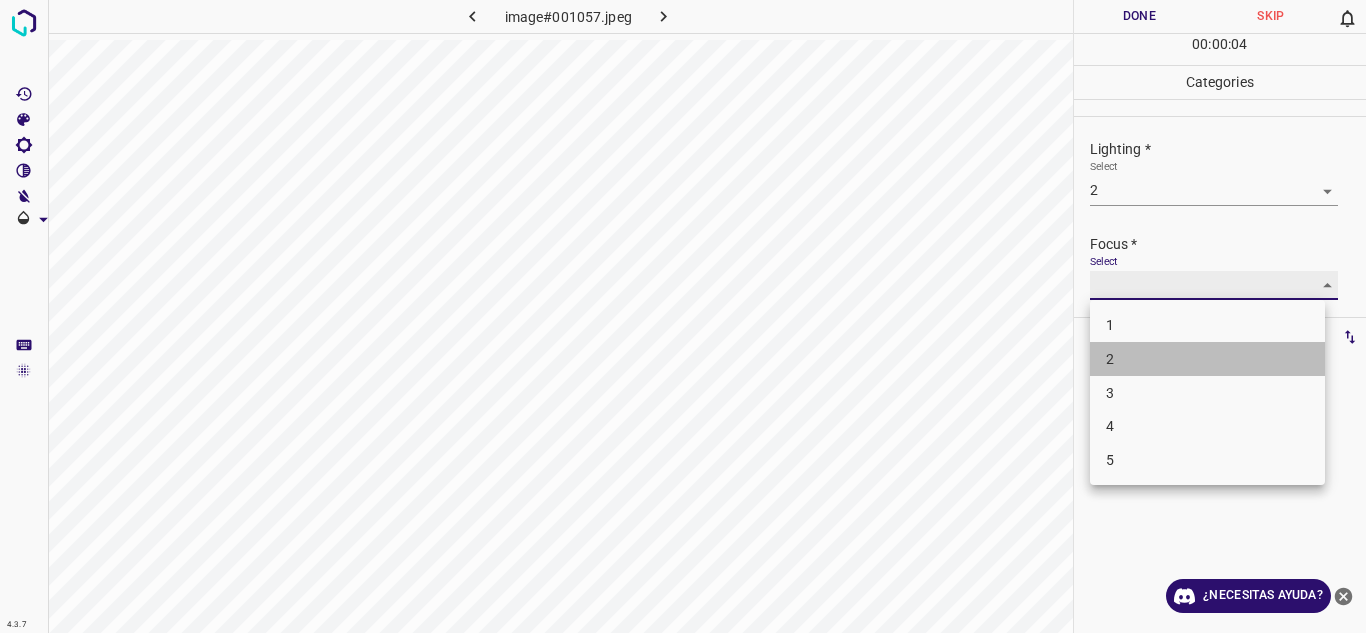 type on "2" 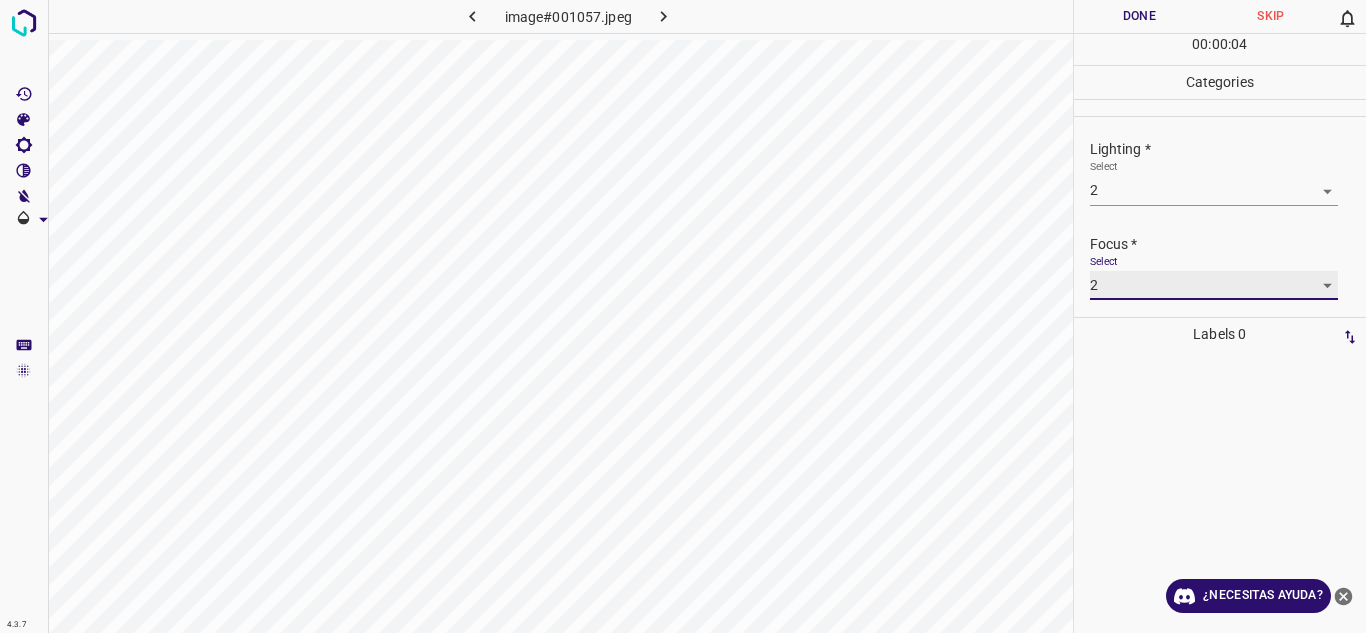 scroll, scrollTop: 98, scrollLeft: 0, axis: vertical 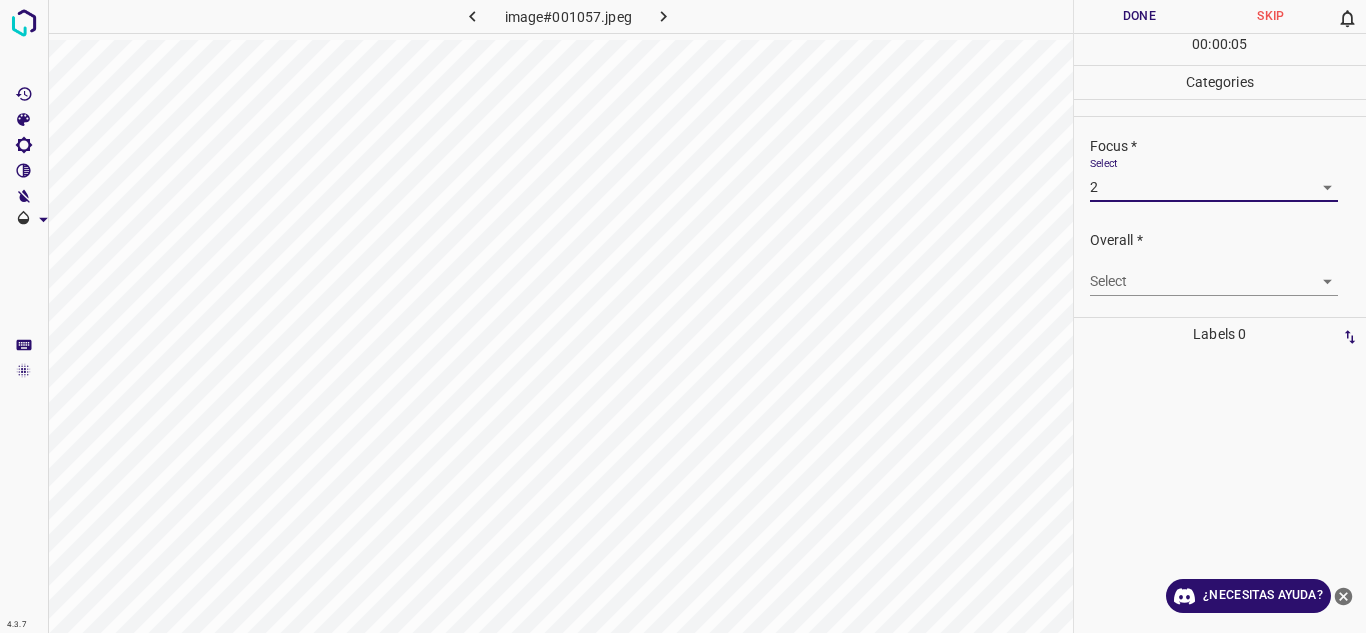 click on "4.3.7 image#001057.jpeg Done Skip 0 00   : 00   : 05   Categories Lighting *  Select 2 2 Focus *  Select 2 2 Overall *  Select ​ Labels   0 Categories 1 Lighting 2 Focus 3 Overall Tools Space Change between modes (Draw & Edit) I Auto labeling R Restore zoom M Zoom in N Zoom out Delete Delete selecte label Filters Z Restore filters X Saturation filter C Brightness filter V Contrast filter B Gray scale filter General O Download ¿Necesitas ayuda? Texto original Valora esta traducción Tu opinión servirá para ayudar a mejorar el Traductor de Google - Texto - Esconder - Borrar" at bounding box center [683, 316] 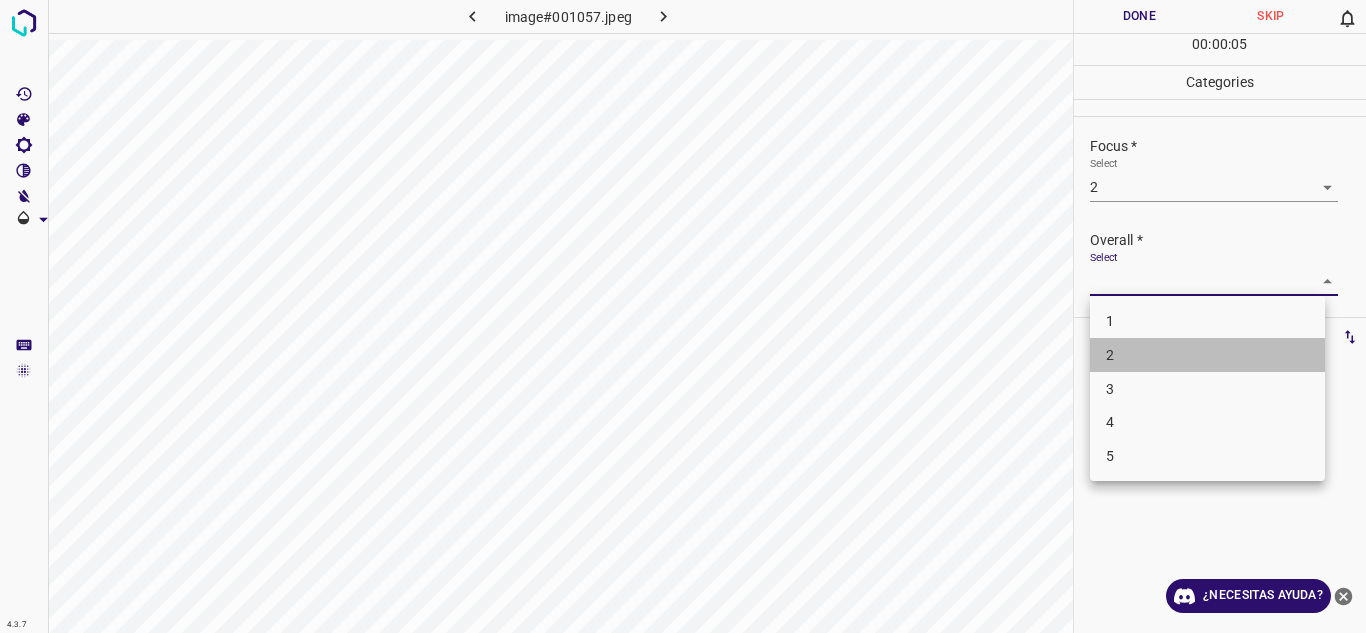 click on "2" at bounding box center (1207, 355) 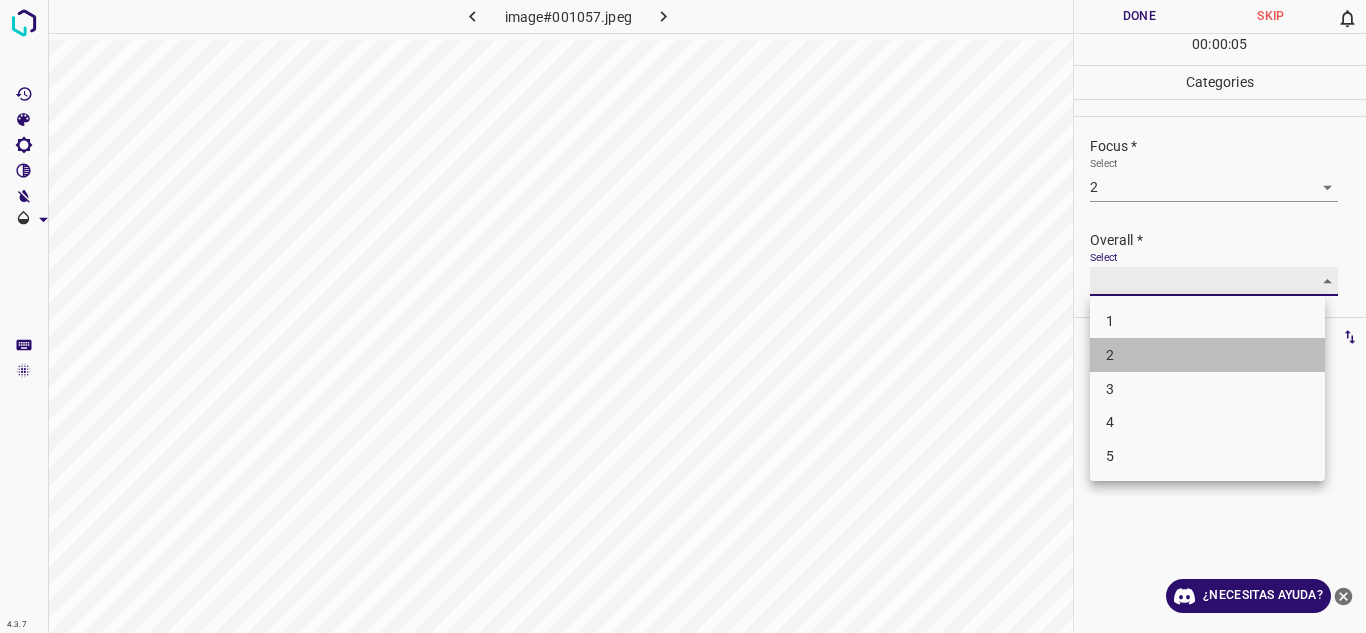 type on "2" 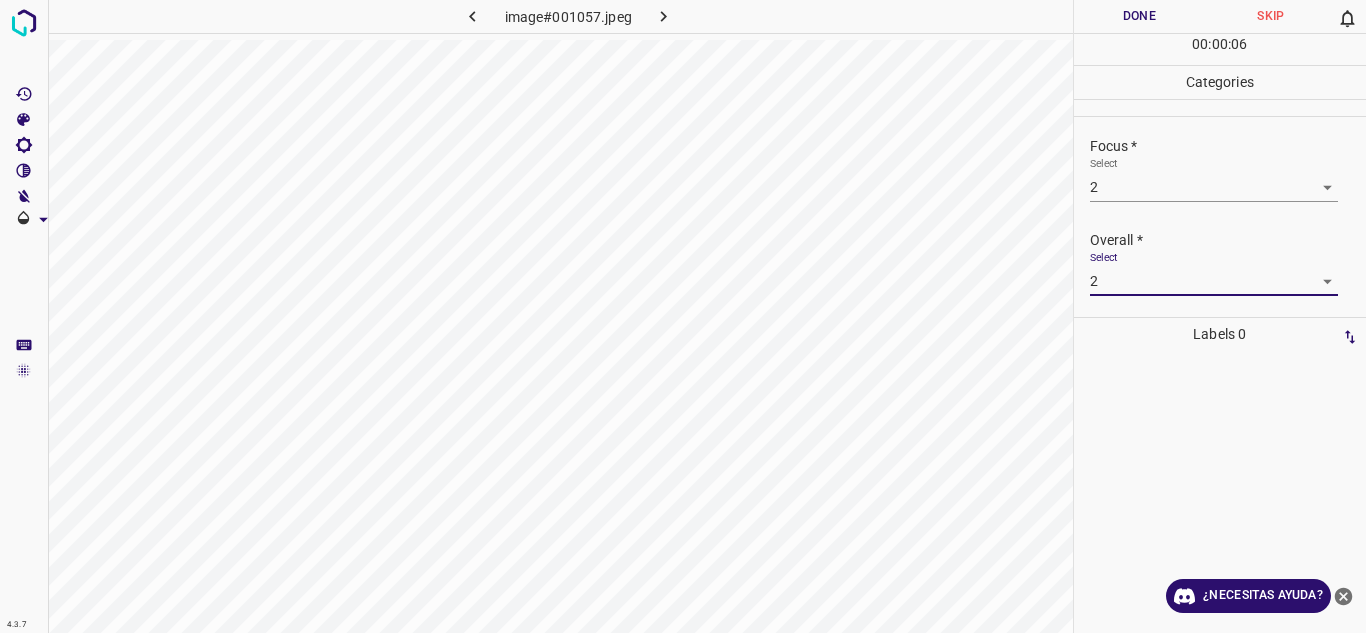 click on "Done" at bounding box center (1140, 16) 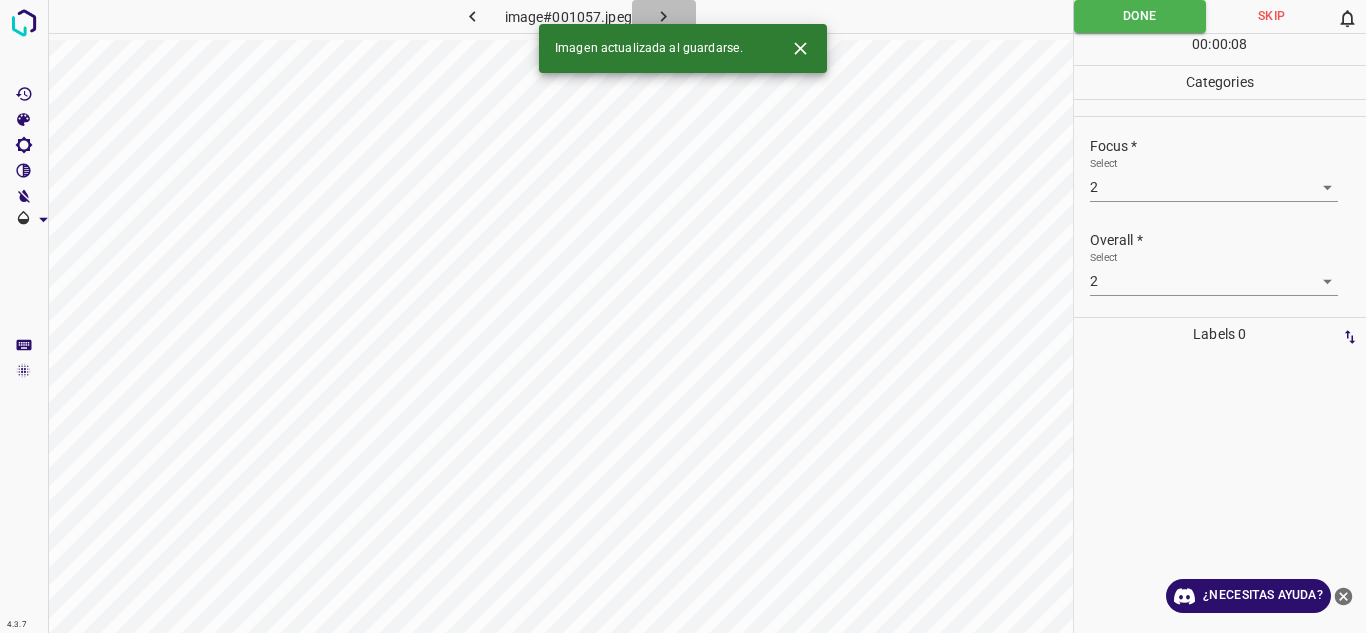 click 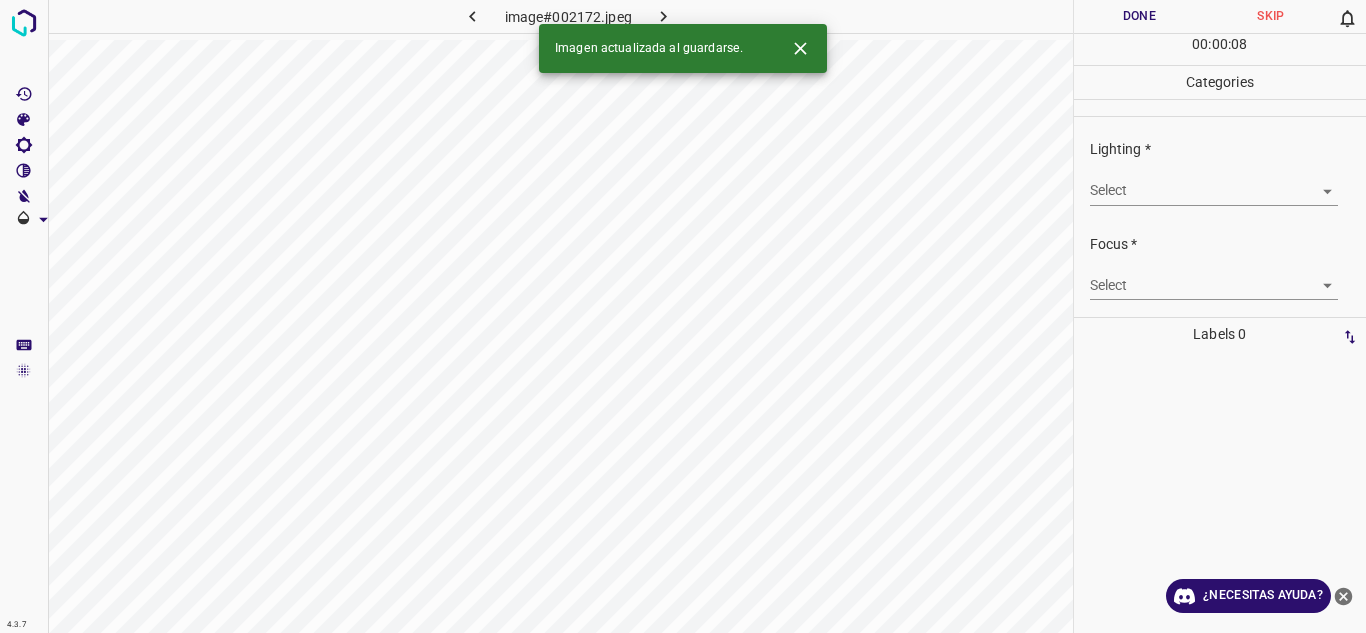 click on "4.3.7 image#002172.jpeg Done Skip 0 00   : 00   : 08   Categories Lighting *  Select ​ Focus *  Select ​ Overall *  Select ​ Labels   0 Categories 1 Lighting 2 Focus 3 Overall Tools Space Change between modes (Draw & Edit) I Auto labeling R Restore zoom M Zoom in N Zoom out Delete Delete selecte label Filters Z Restore filters X Saturation filter C Brightness filter V Contrast filter B Gray scale filter General O Download Imagen actualizada al guardarse. ¿Necesitas ayuda? Texto original Valora esta traducción Tu opinión servirá para ayudar a mejorar el Traductor de Google - Texto - Esconder - Borrar" at bounding box center [683, 316] 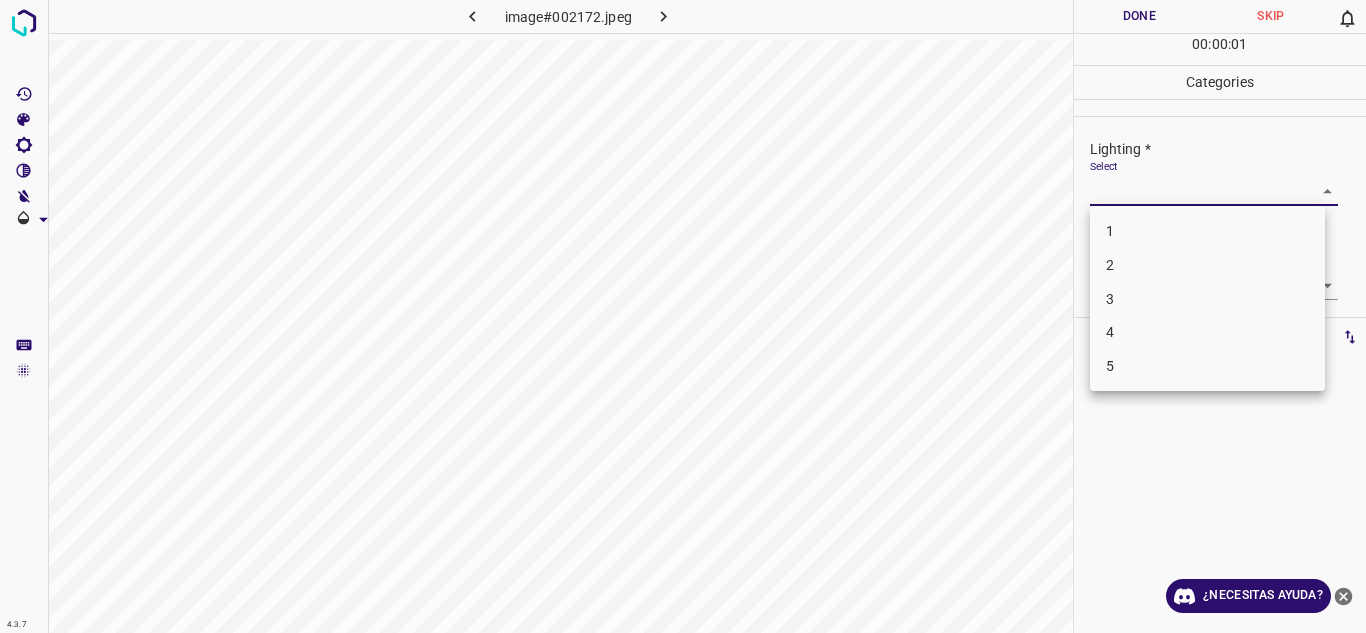 drag, startPoint x: 1129, startPoint y: 291, endPoint x: 1208, endPoint y: 290, distance: 79.00633 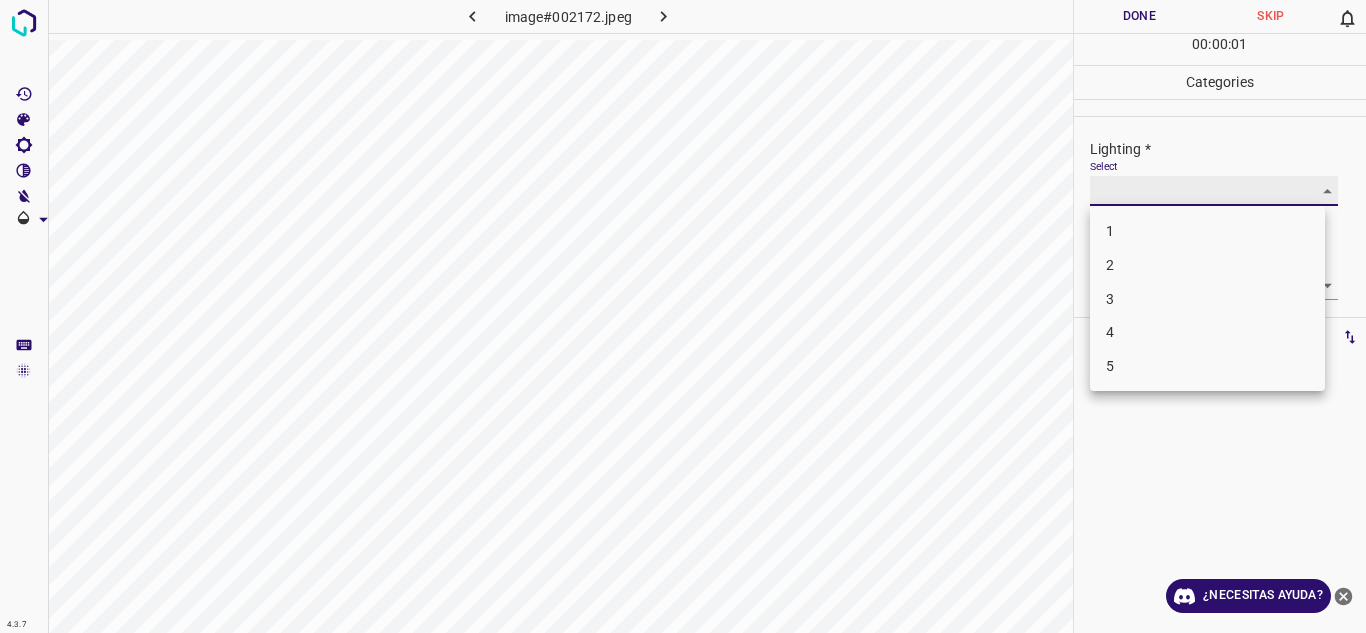 type on "3" 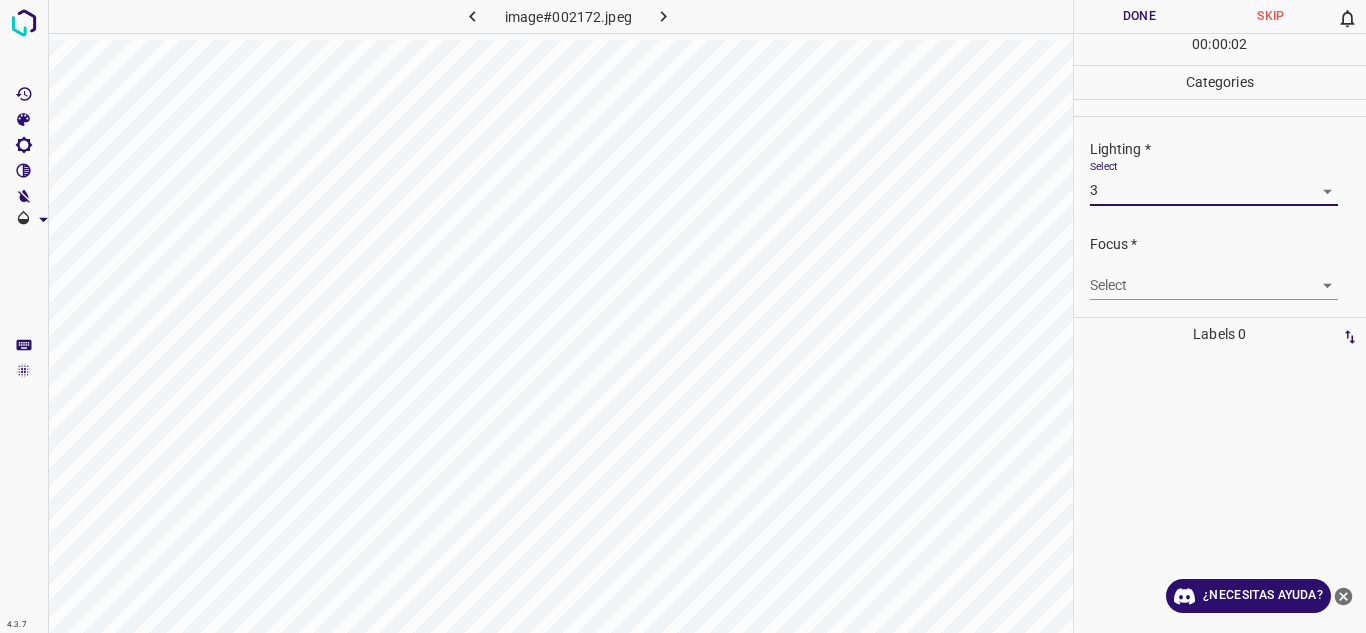 click on "4.3.7 image#002172.jpeg Done Skip 0 00   : 00   : 02   Categories Lighting *  Select 3 3 Focus *  Select ​ Overall *  Select ​ Labels   0 Categories 1 Lighting 2 Focus 3 Overall Tools Space Change between modes (Draw & Edit) I Auto labeling R Restore zoom M Zoom in N Zoom out Delete Delete selecte label Filters Z Restore filters X Saturation filter C Brightness filter V Contrast filter B Gray scale filter General O Download ¿Necesitas ayuda? Texto original Valora esta traducción Tu opinión servirá para ayudar a mejorar el Traductor de Google - Texto - Esconder - Borrar" at bounding box center (683, 316) 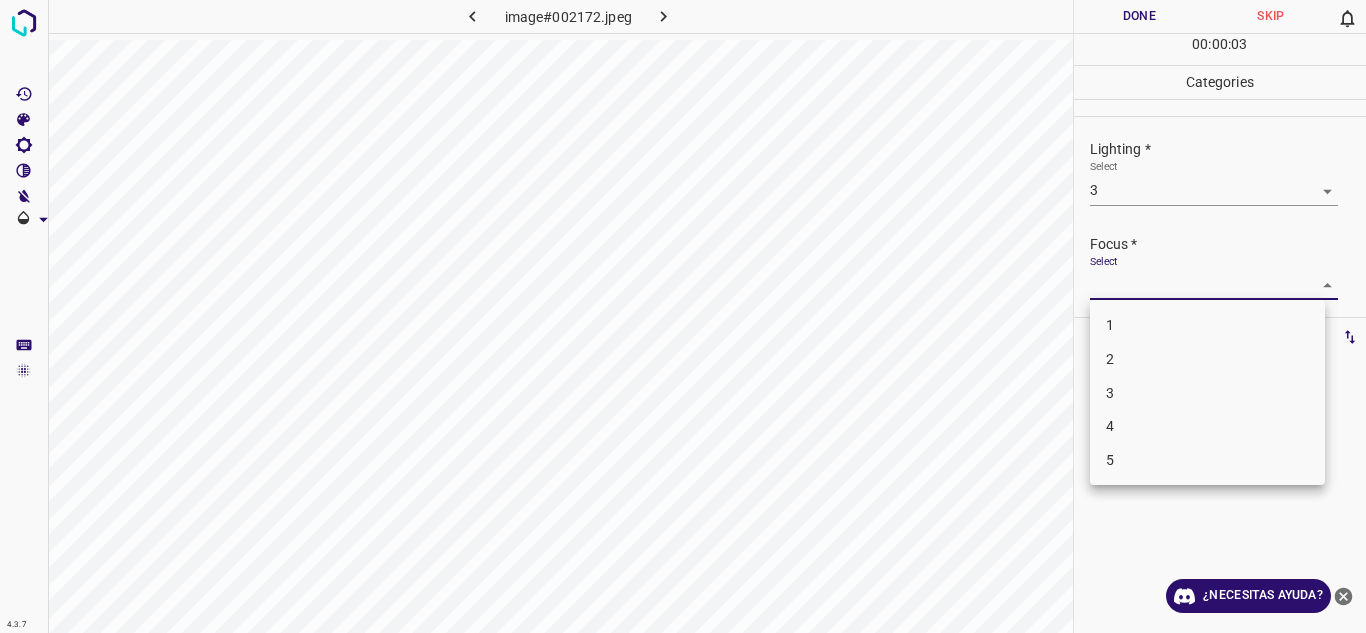 click on "2" at bounding box center (1207, 359) 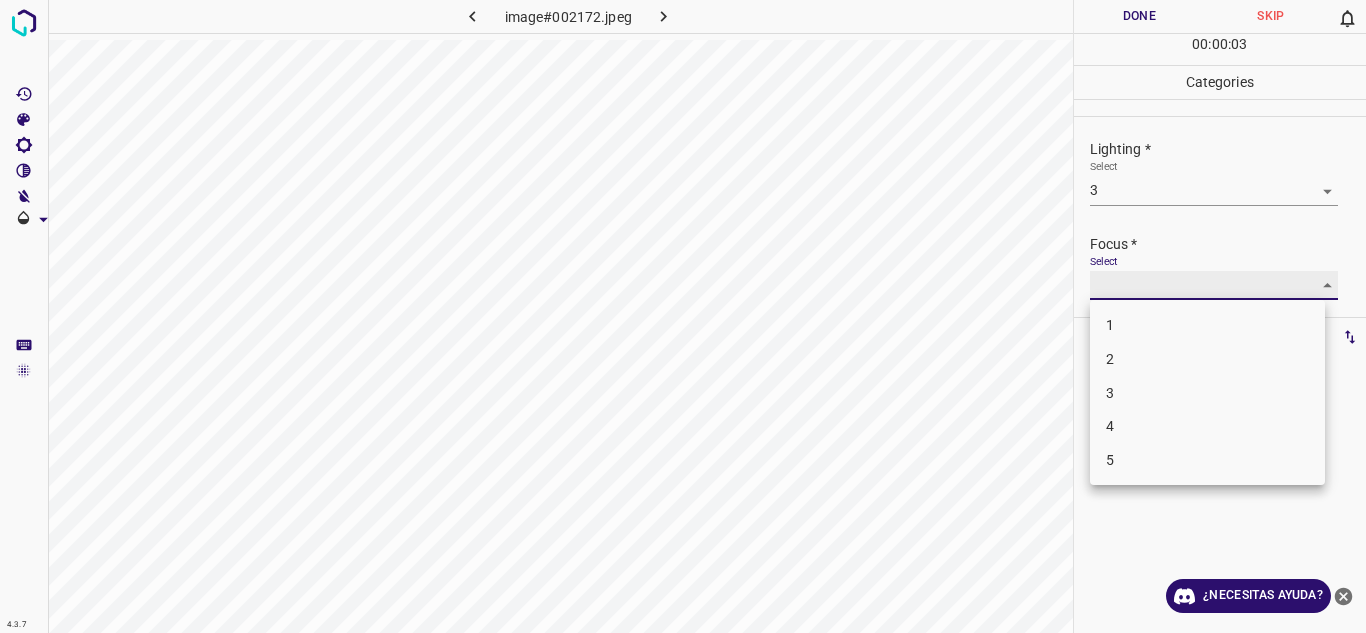 type on "2" 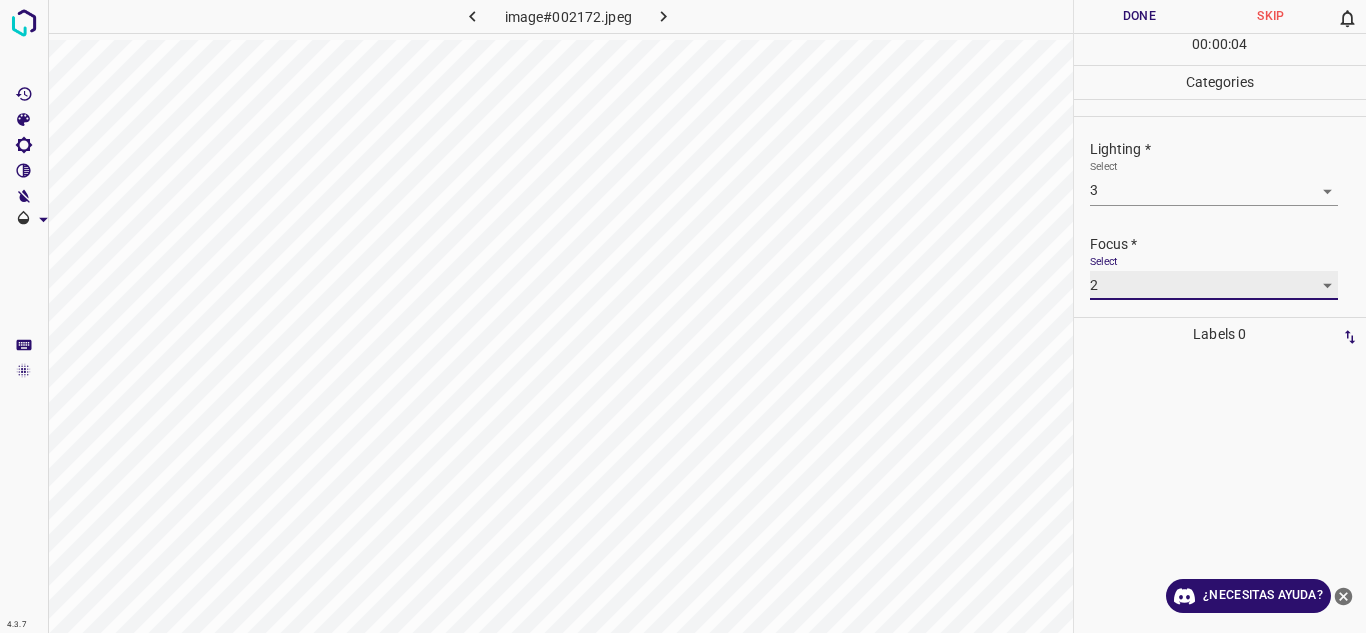 scroll, scrollTop: 98, scrollLeft: 0, axis: vertical 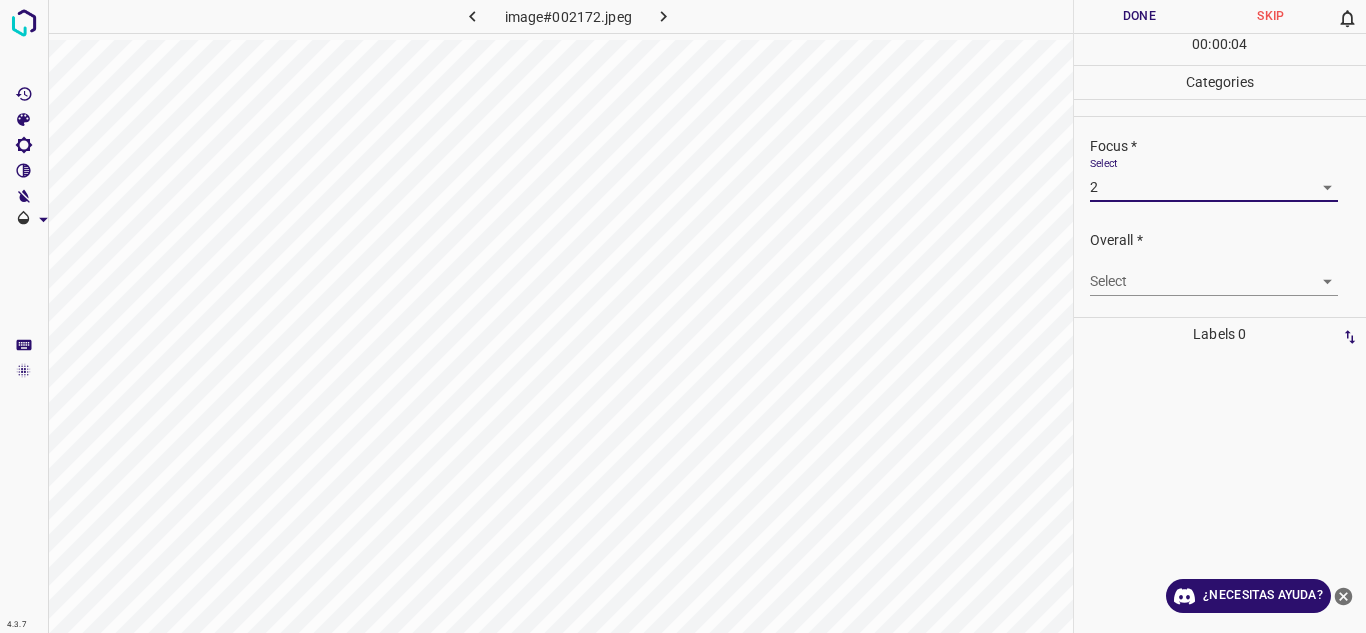click on "4.3.7 image#002172.jpeg Done Skip 0 00   : 00   : 04   Categories Lighting *  Select 3 3 Focus *  Select 2 2 Overall *  Select ​ Labels   0 Categories 1 Lighting 2 Focus 3 Overall Tools Space Change between modes (Draw & Edit) I Auto labeling R Restore zoom M Zoom in N Zoom out Delete Delete selecte label Filters Z Restore filters X Saturation filter C Brightness filter V Contrast filter B Gray scale filter General O Download ¿Necesitas ayuda? Texto original Valora esta traducción Tu opinión servirá para ayudar a mejorar el Traductor de Google - Texto - Esconder - Borrar" at bounding box center [683, 316] 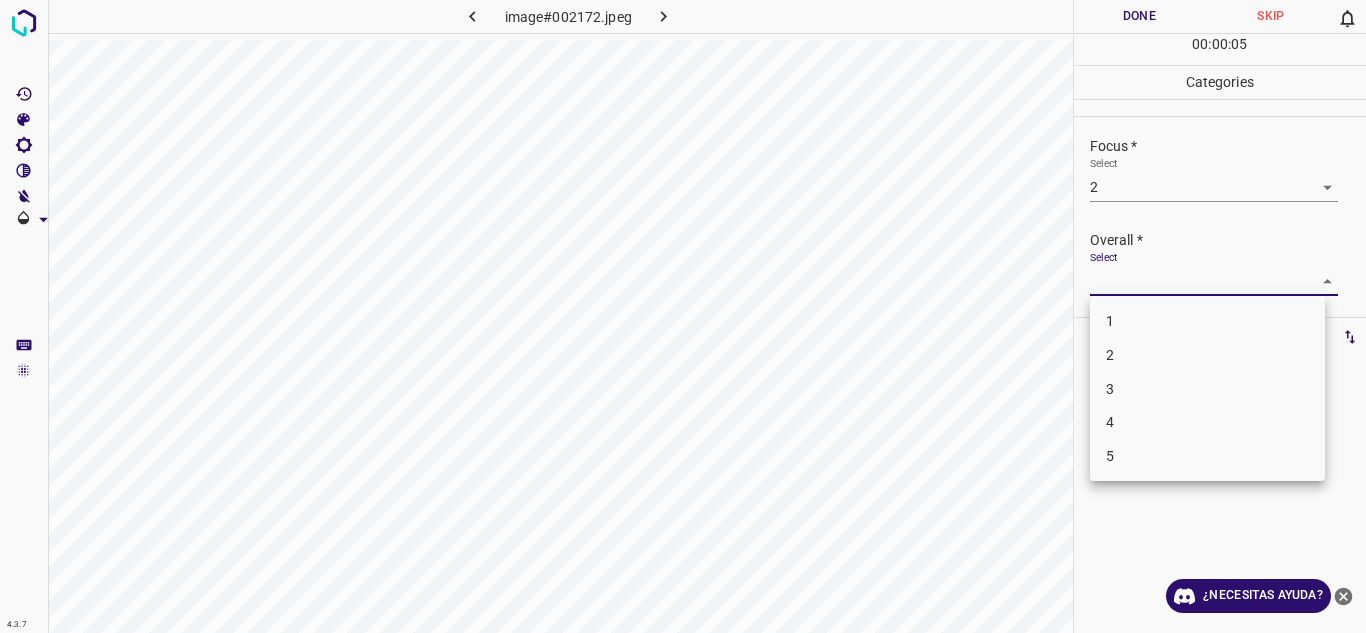 click on "3" at bounding box center [1207, 389] 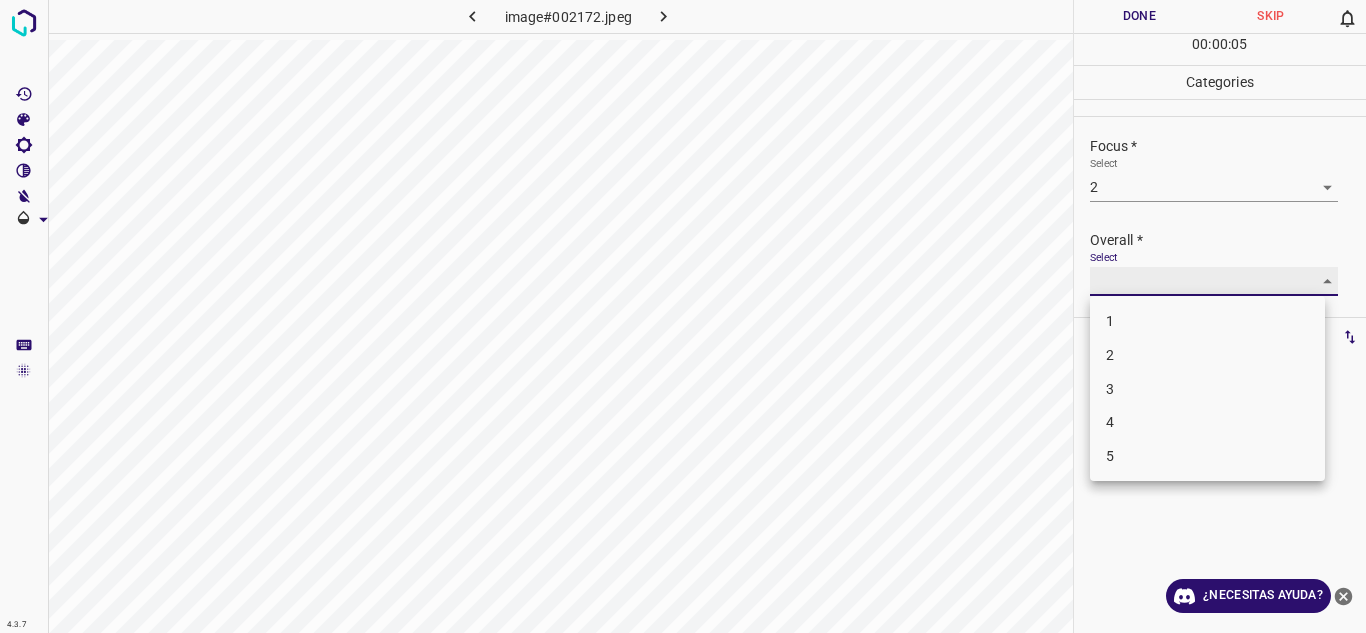 type on "3" 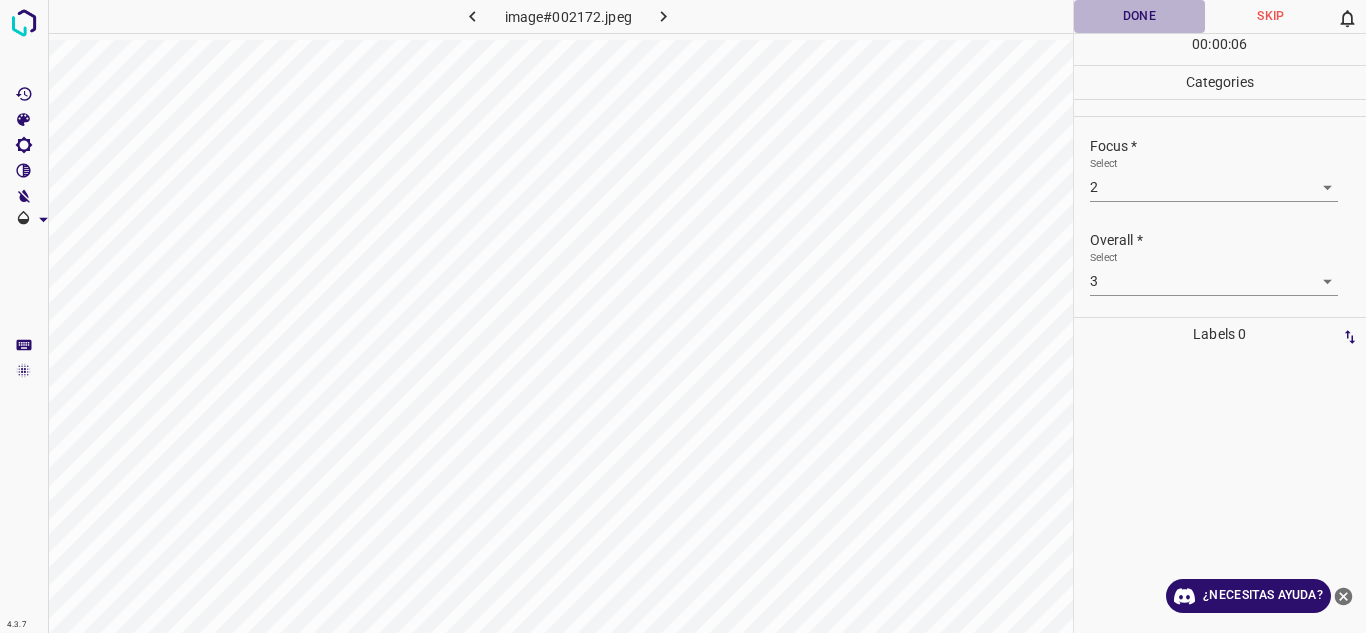 click on "Done" at bounding box center (1140, 16) 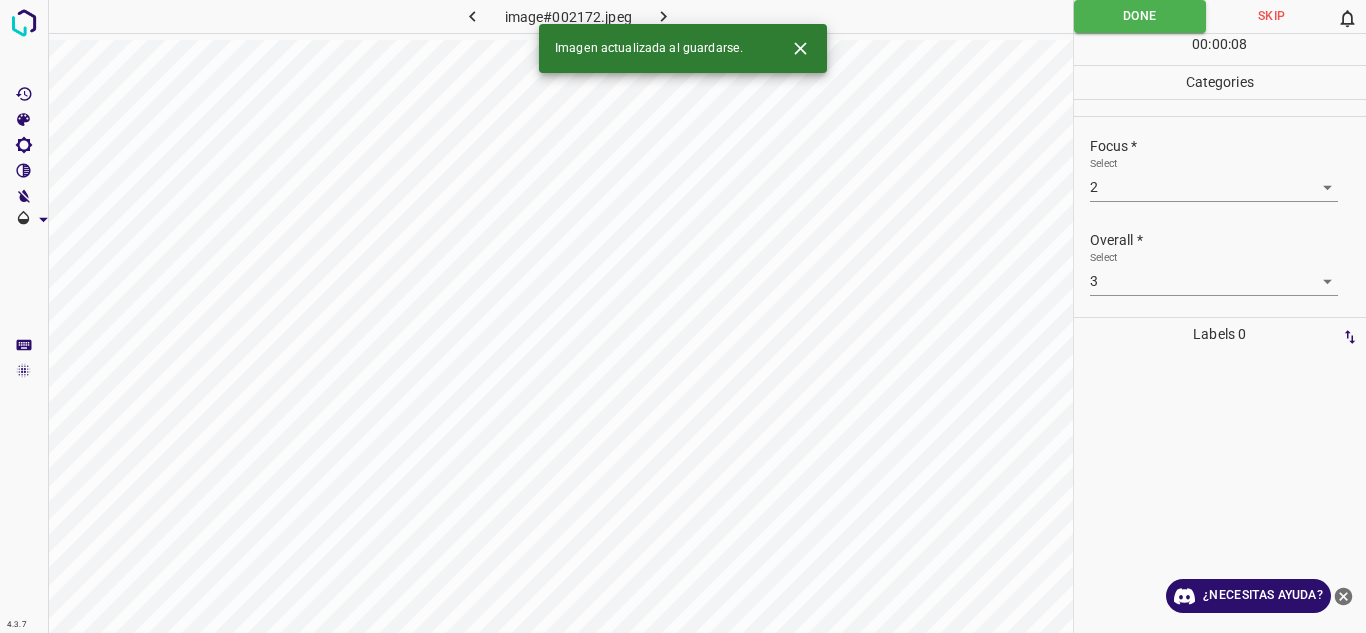 click 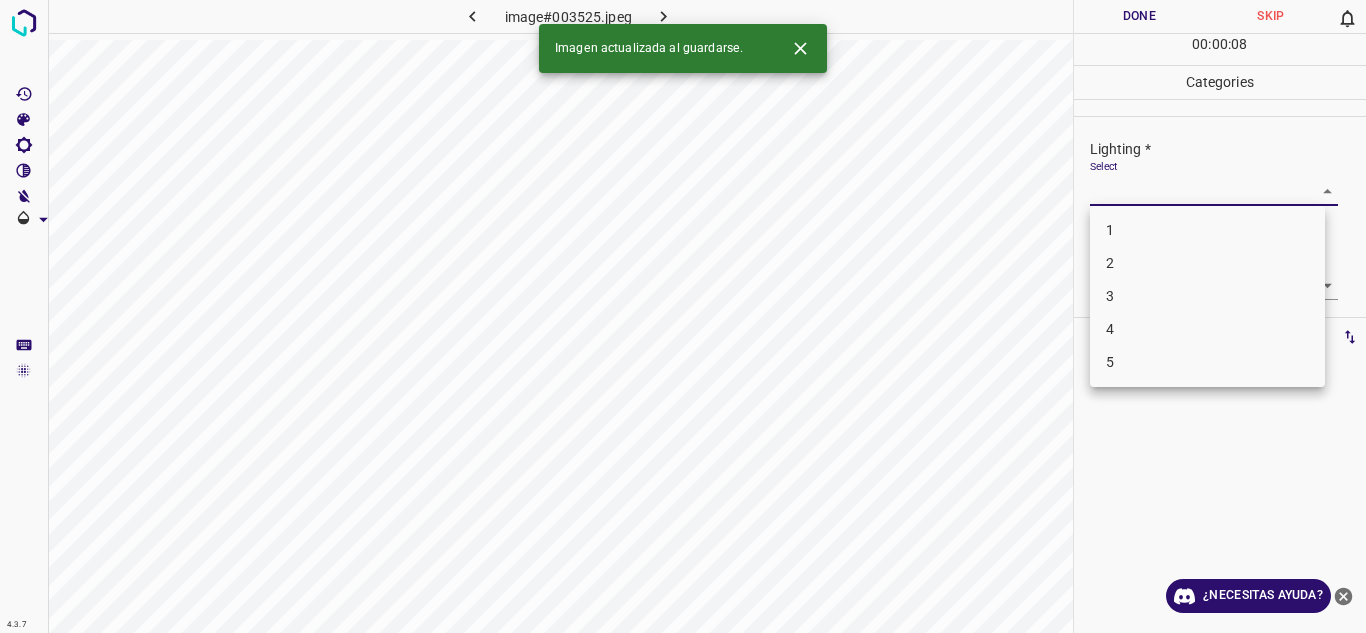 drag, startPoint x: 1312, startPoint y: 187, endPoint x: 1213, endPoint y: 230, distance: 107.935165 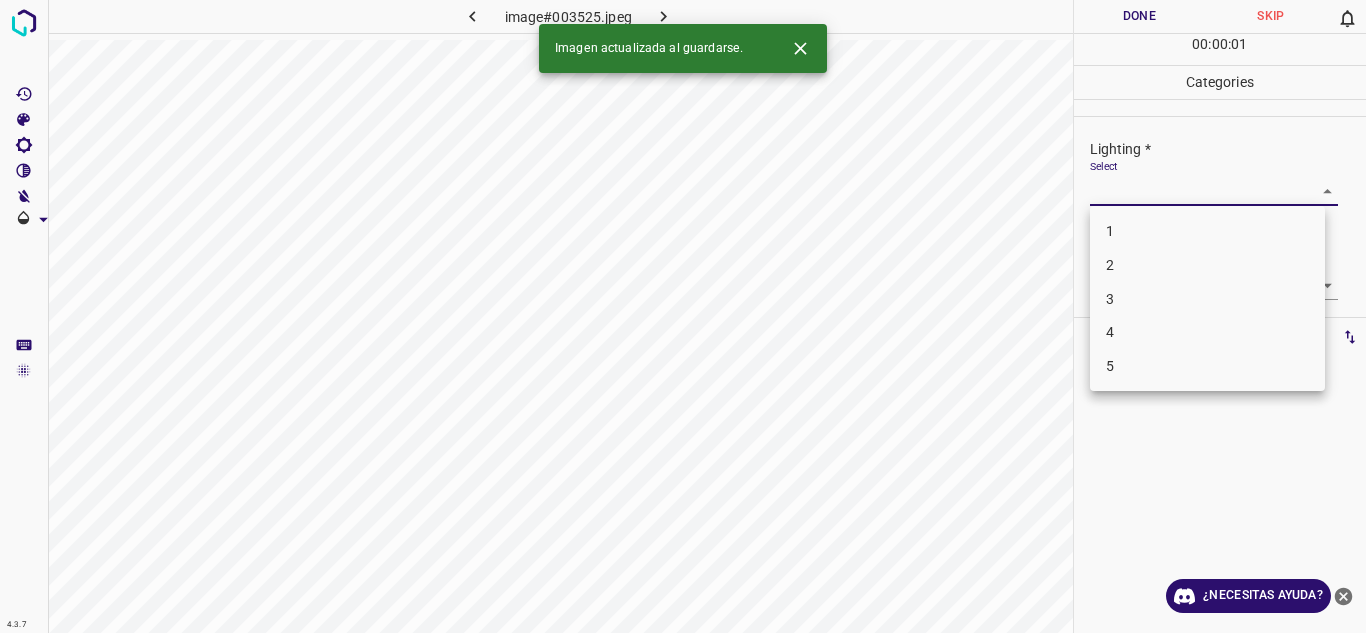 click on "3" at bounding box center [1207, 299] 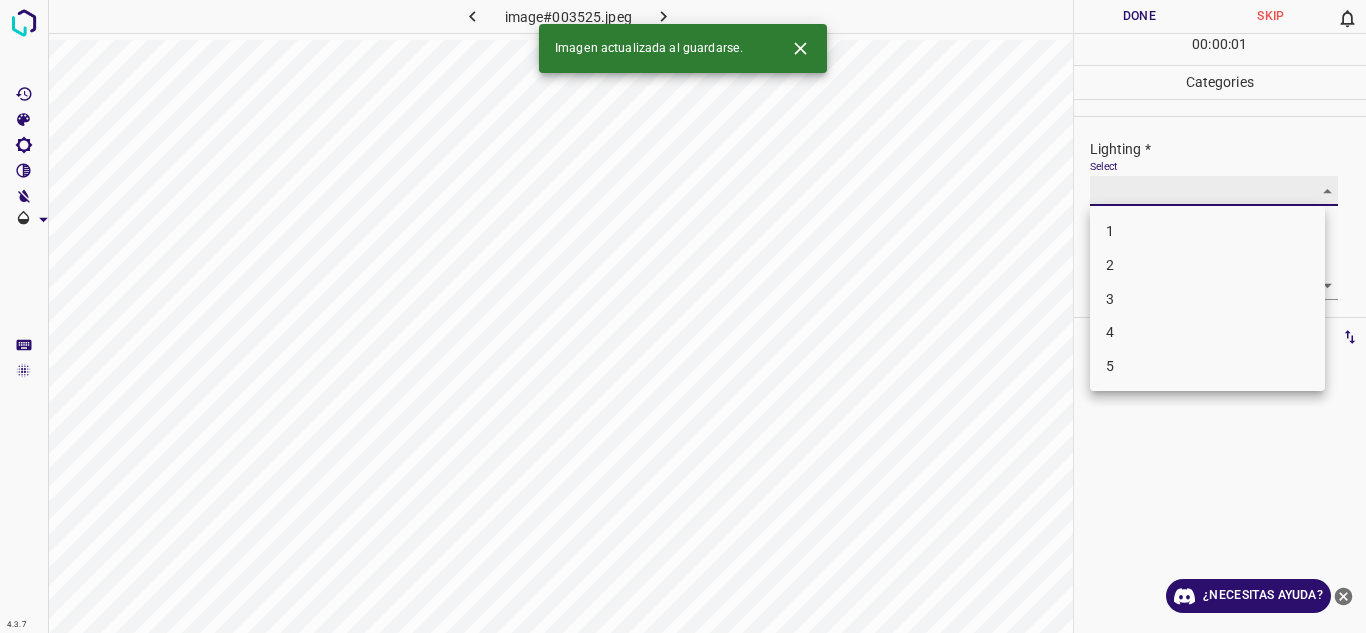type on "3" 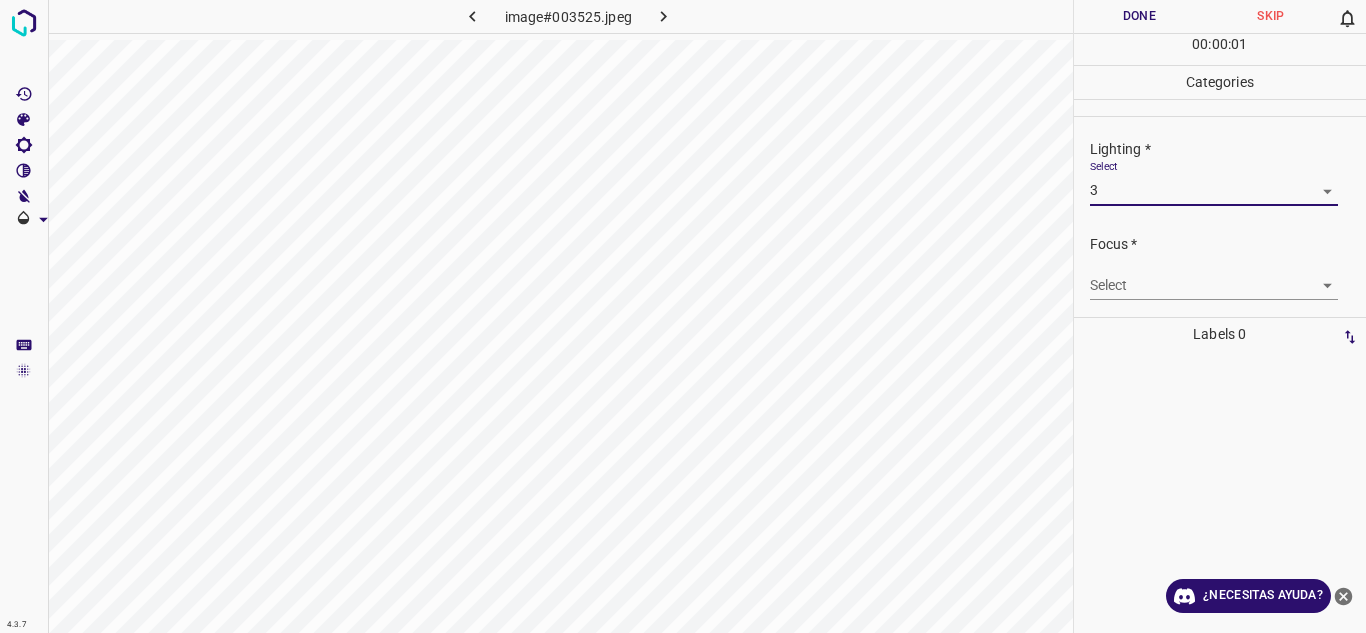 click on "4.3.7 image#003525.jpeg Done Skip 0 00   : 00   : 01   Categories Lighting *  Select 3 3 Focus *  Select ​ Overall *  Select ​ Labels   0 Categories 1 Lighting 2 Focus 3 Overall Tools Space Change between modes (Draw & Edit) I Auto labeling R Restore zoom M Zoom in N Zoom out Delete Delete selecte label Filters Z Restore filters X Saturation filter C Brightness filter V Contrast filter B Gray scale filter General O Download ¿Necesitas ayuda? Texto original Valora esta traducción Tu opinión servirá para ayudar a mejorar el Traductor de Google - Texto - Esconder - Borrar 1 2 3 4 5" at bounding box center (683, 316) 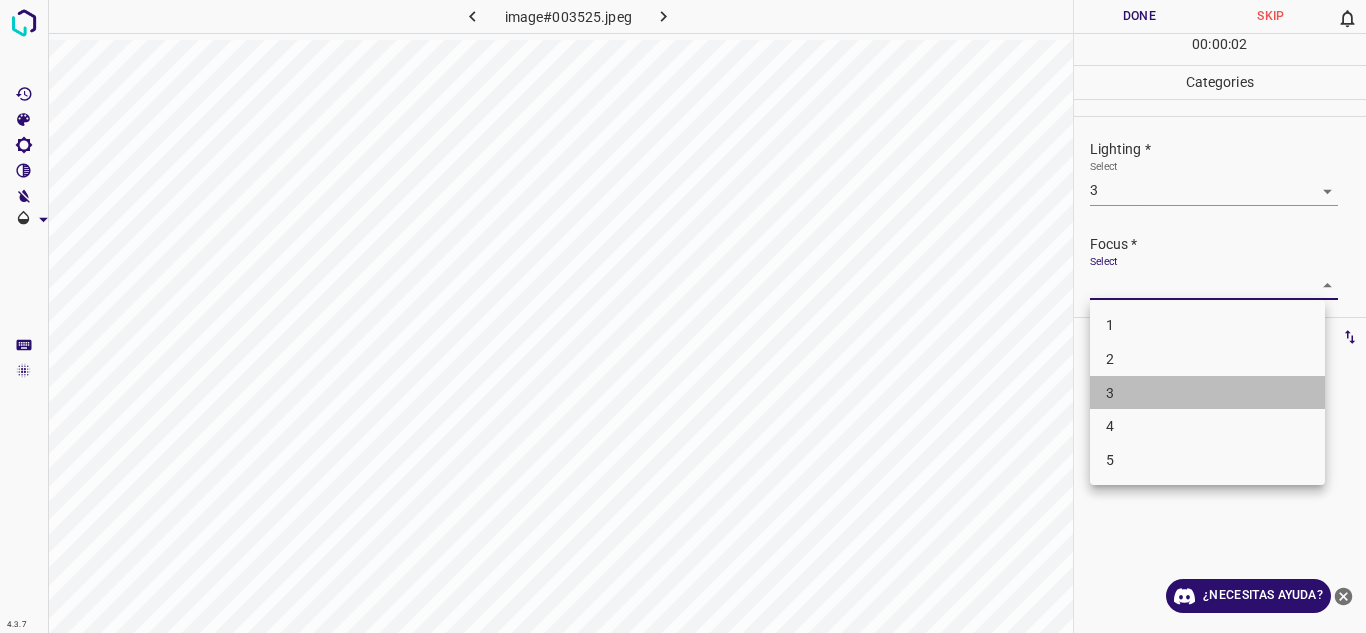 click on "3" at bounding box center [1207, 393] 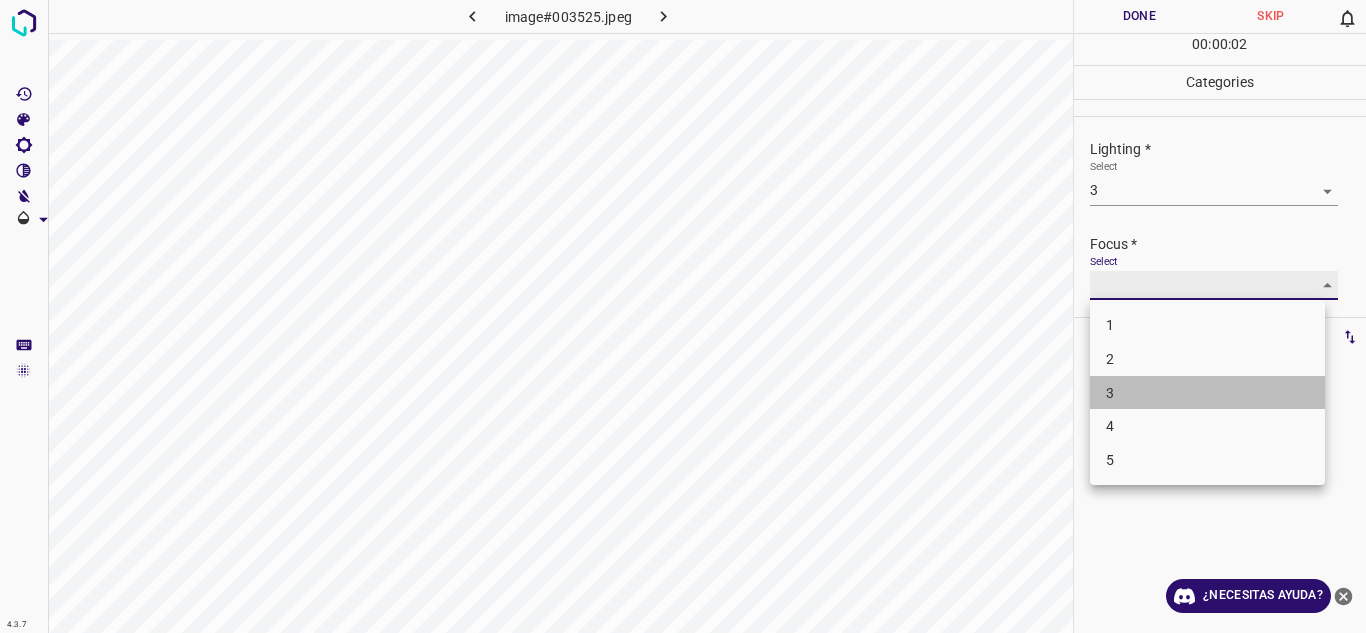 type on "3" 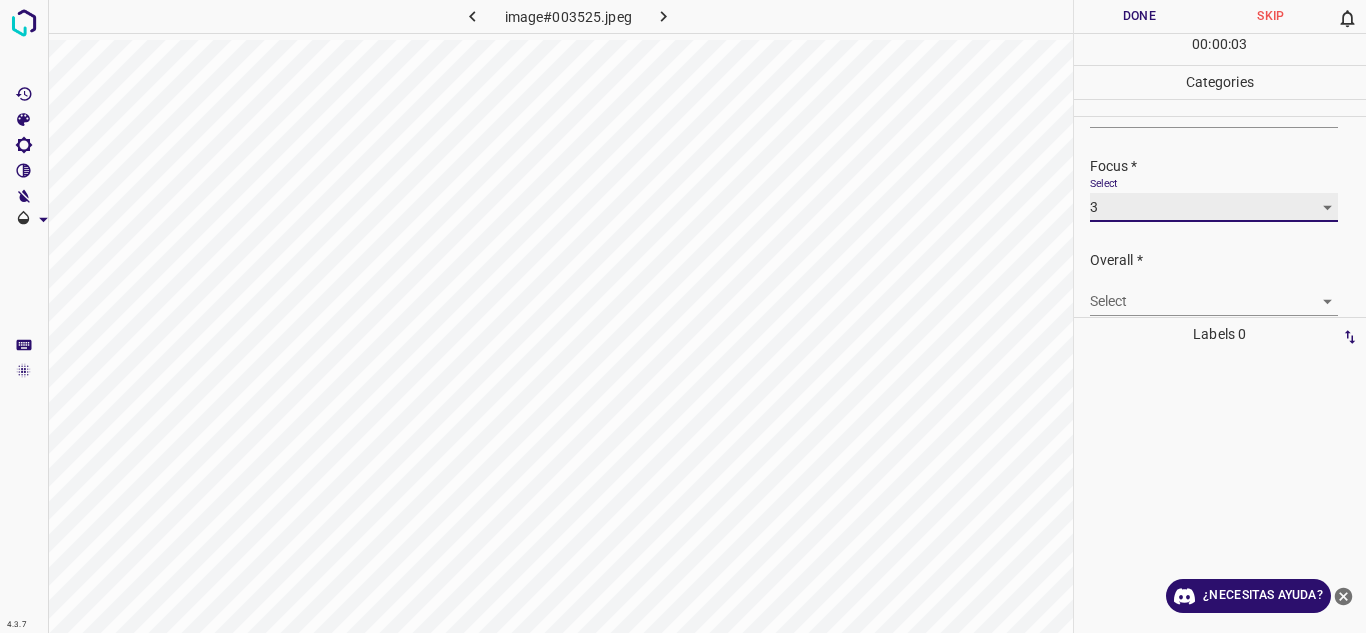 scroll, scrollTop: 98, scrollLeft: 0, axis: vertical 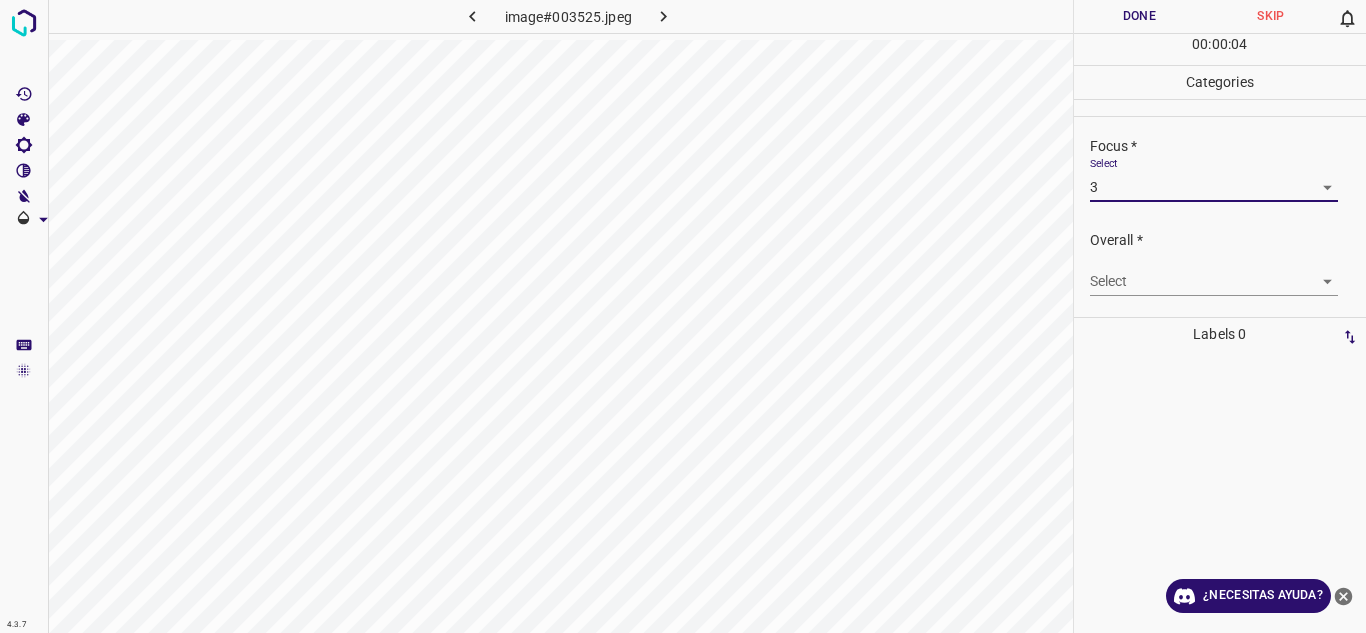 click on "4.3.7 image#003525.jpeg Done Skip 0 00   : 00   : 04   Categories Lighting *  Select 3 3 Focus *  Select 3 3 Overall *  Select ​ Labels   0 Categories 1 Lighting 2 Focus 3 Overall Tools Space Change between modes (Draw & Edit) I Auto labeling R Restore zoom M Zoom in N Zoom out Delete Delete selecte label Filters Z Restore filters X Saturation filter C Brightness filter V Contrast filter B Gray scale filter General O Download ¿Necesitas ayuda? Texto original Valora esta traducción Tu opinión servirá para ayudar a mejorar el Traductor de Google - Texto - Esconder - Borrar" at bounding box center (683, 316) 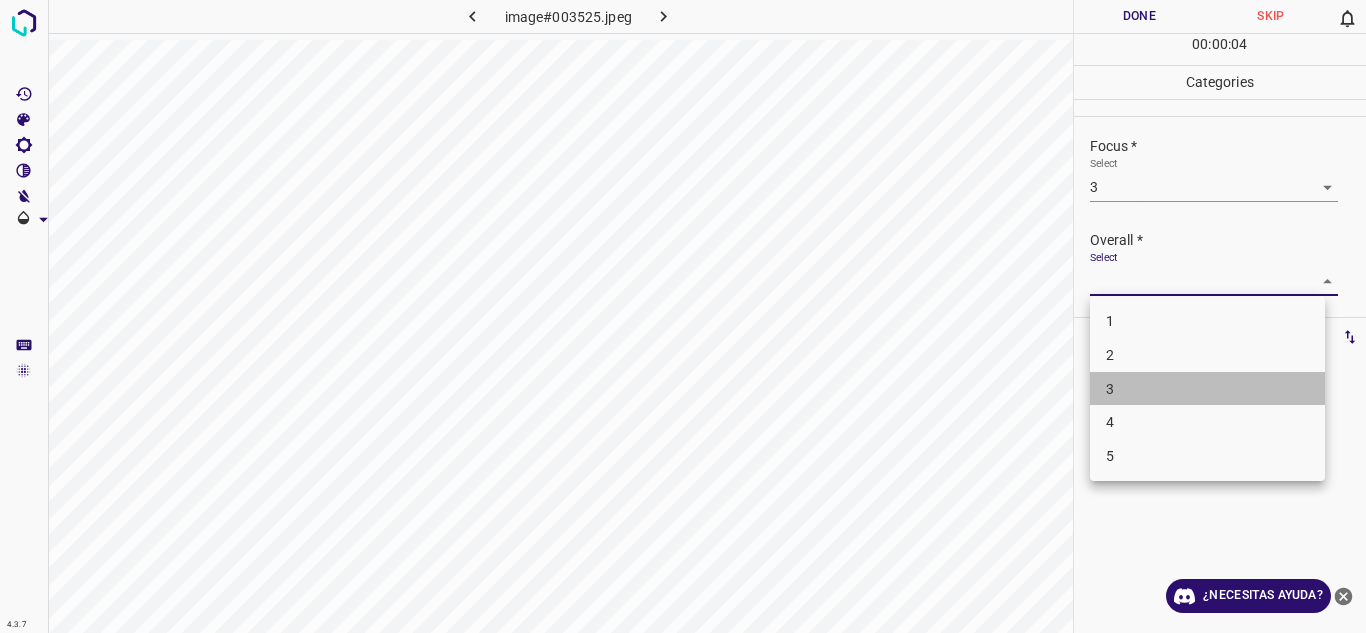 drag, startPoint x: 1198, startPoint y: 387, endPoint x: 1179, endPoint y: 251, distance: 137.32079 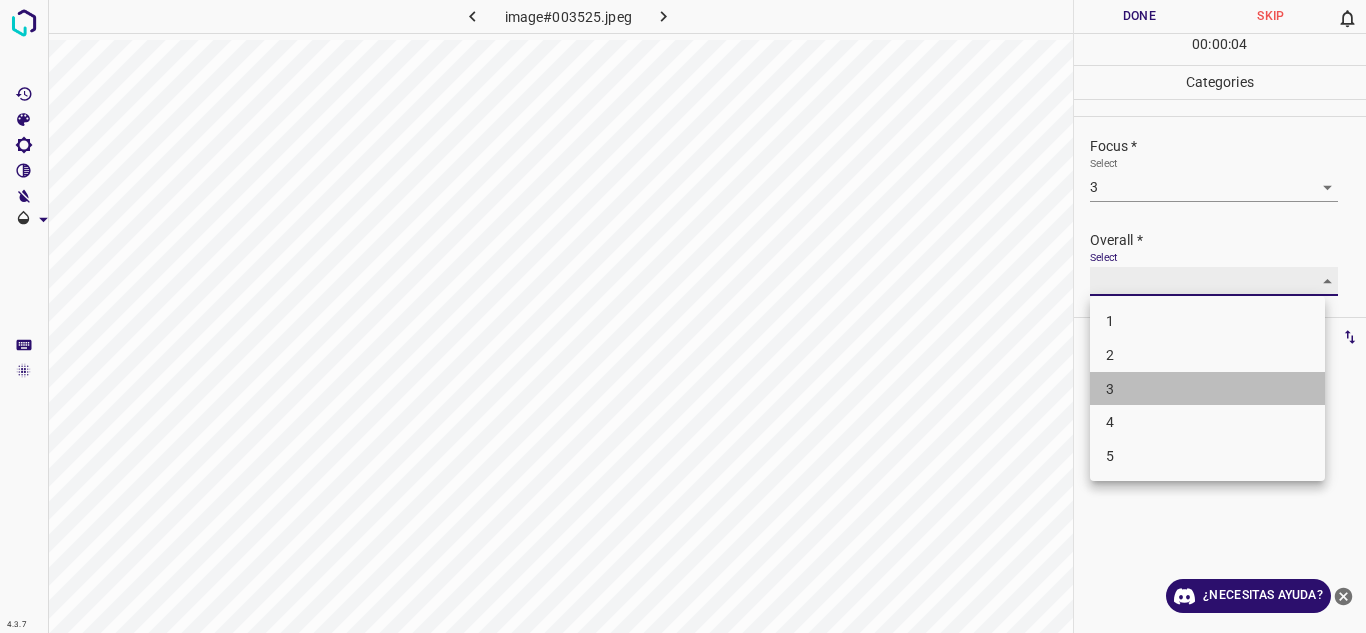 type on "3" 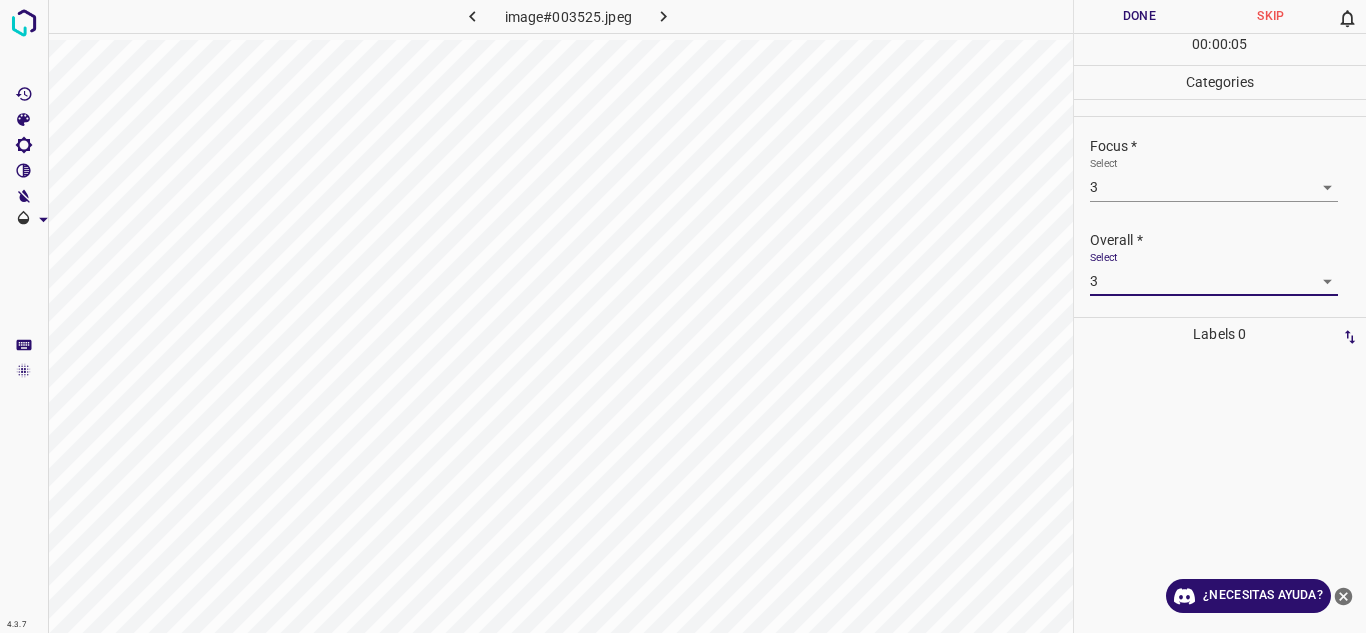 click on "Done" at bounding box center (1140, 16) 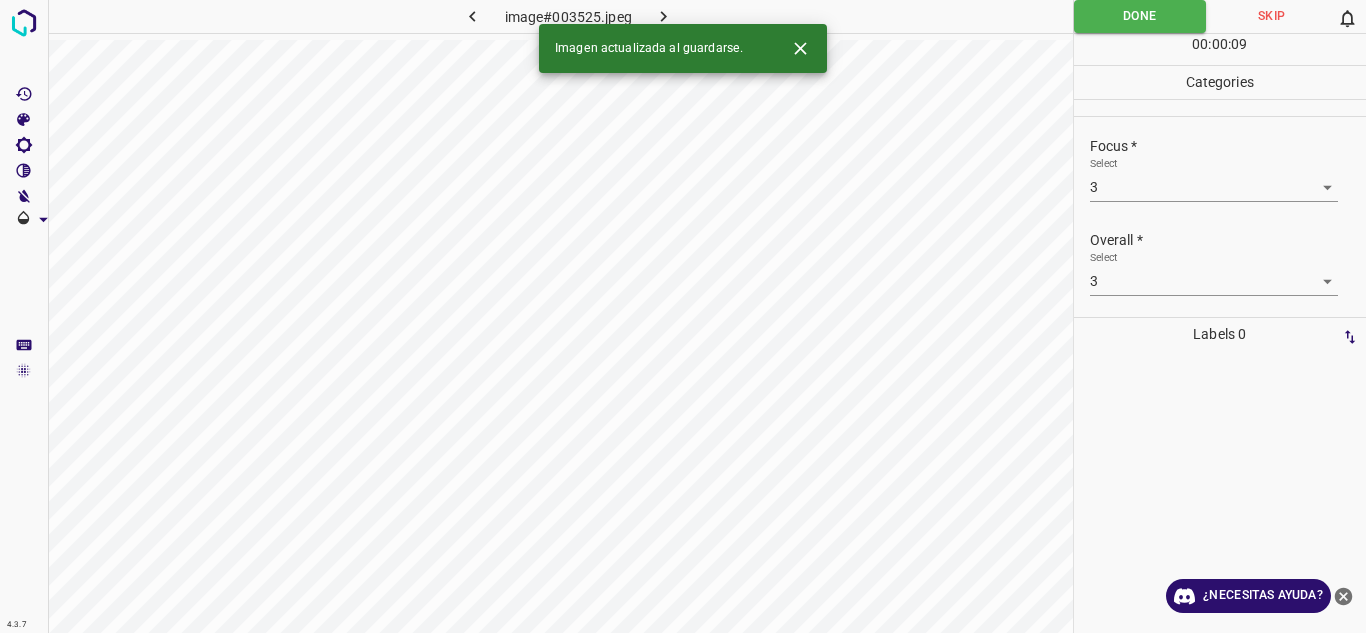click 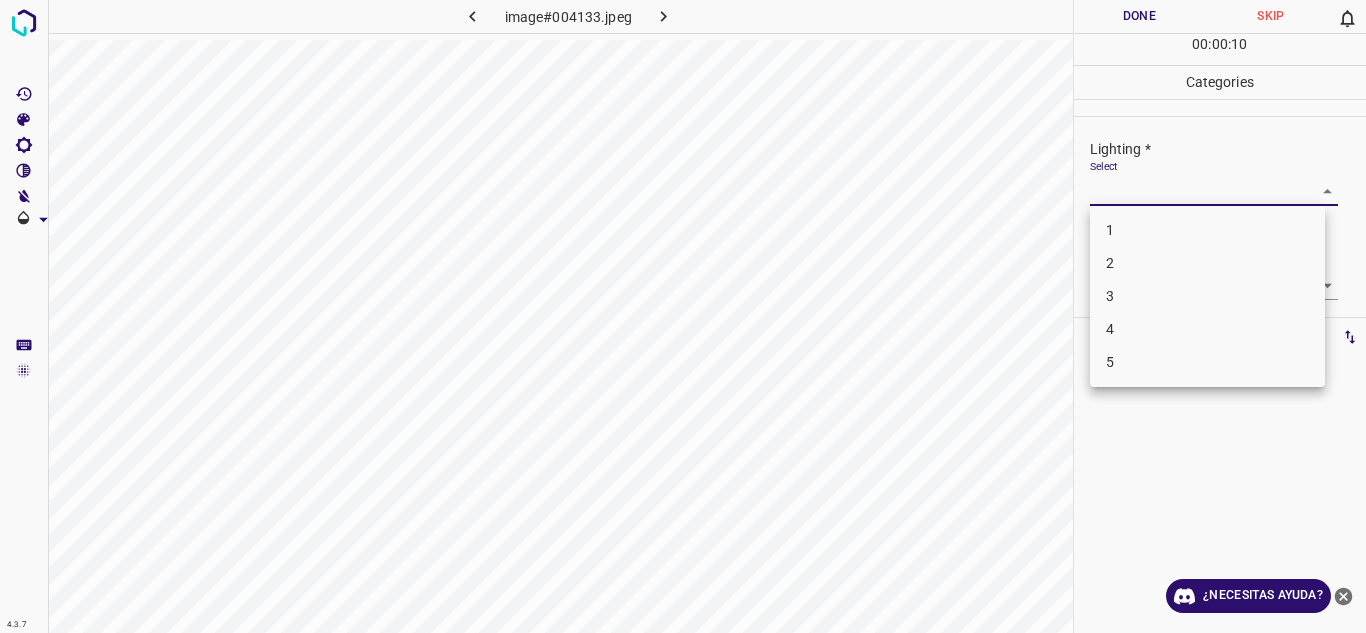click on "4.3.7 image#004133.jpeg Done Skip 0 00   : 00   : 10   Categories Lighting *  Select ​ Focus *  Select ​ Overall *  Select ​ Labels   0 Categories 1 Lighting 2 Focus 3 Overall Tools Space Change between modes (Draw & Edit) I Auto labeling R Restore zoom M Zoom in N Zoom out Delete Delete selecte label Filters Z Restore filters X Saturation filter C Brightness filter V Contrast filter B Gray scale filter General O Download ¿Necesitas ayuda? Texto original Valora esta traducción Tu opinión servirá para ayudar a mejorar el Traductor de Google - Texto - Esconder - Borrar 1 2 3 4 5" at bounding box center [683, 316] 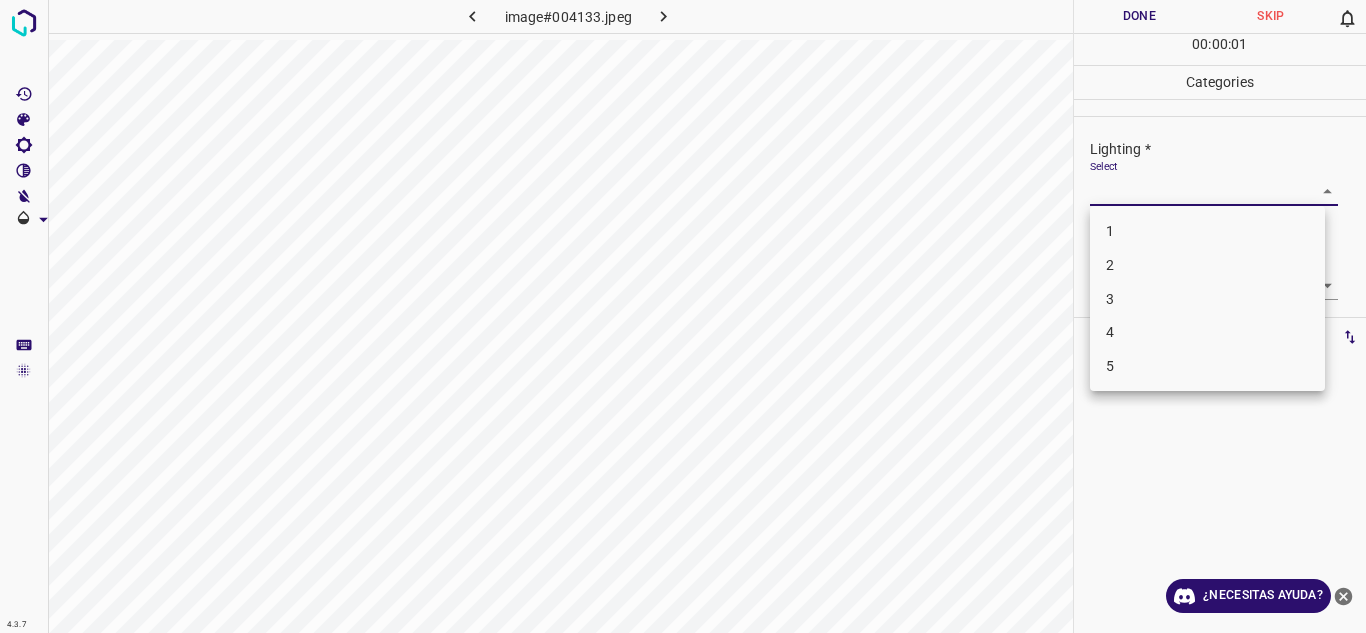 click on "3" at bounding box center [1207, 299] 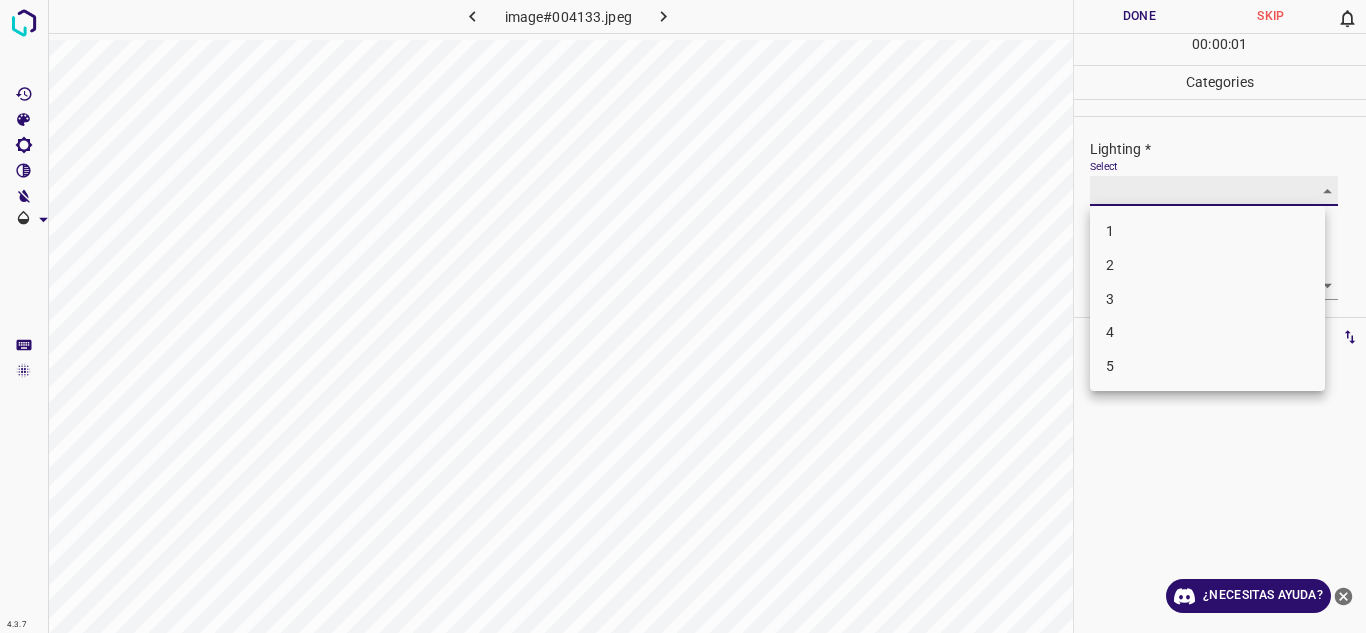 type on "3" 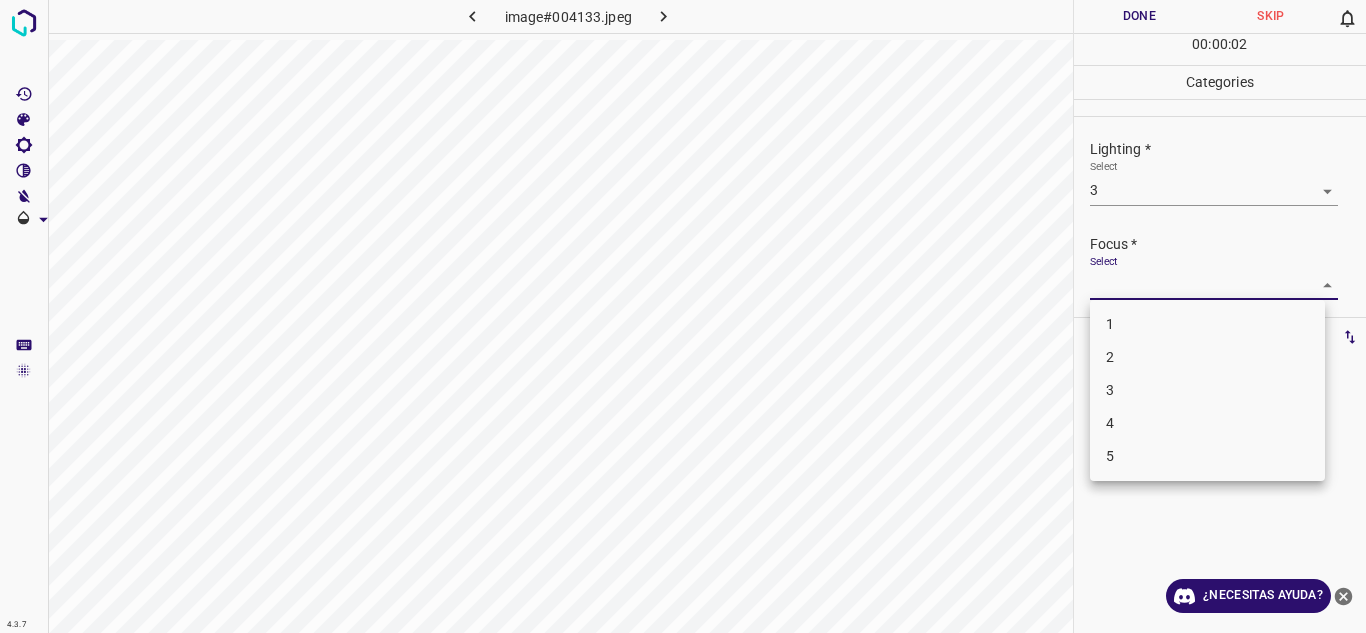 drag, startPoint x: 1305, startPoint y: 289, endPoint x: 1142, endPoint y: 345, distance: 172.35138 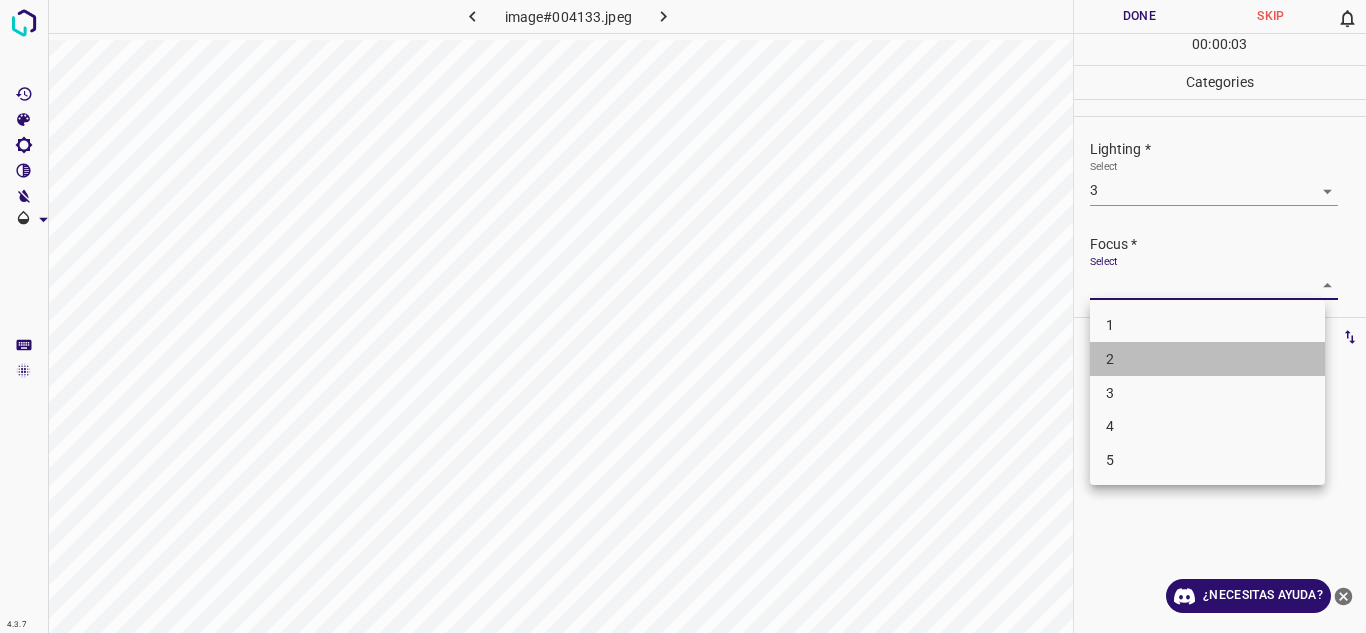 drag, startPoint x: 1138, startPoint y: 361, endPoint x: 1299, endPoint y: 312, distance: 168.29141 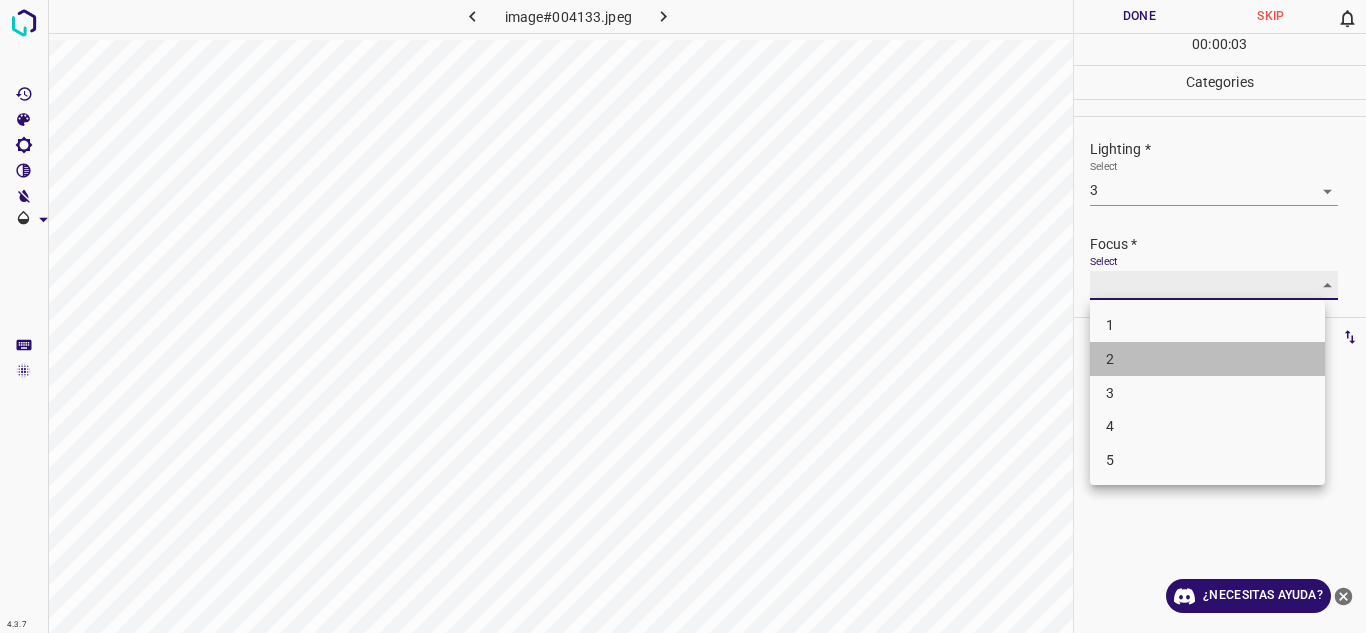 type on "2" 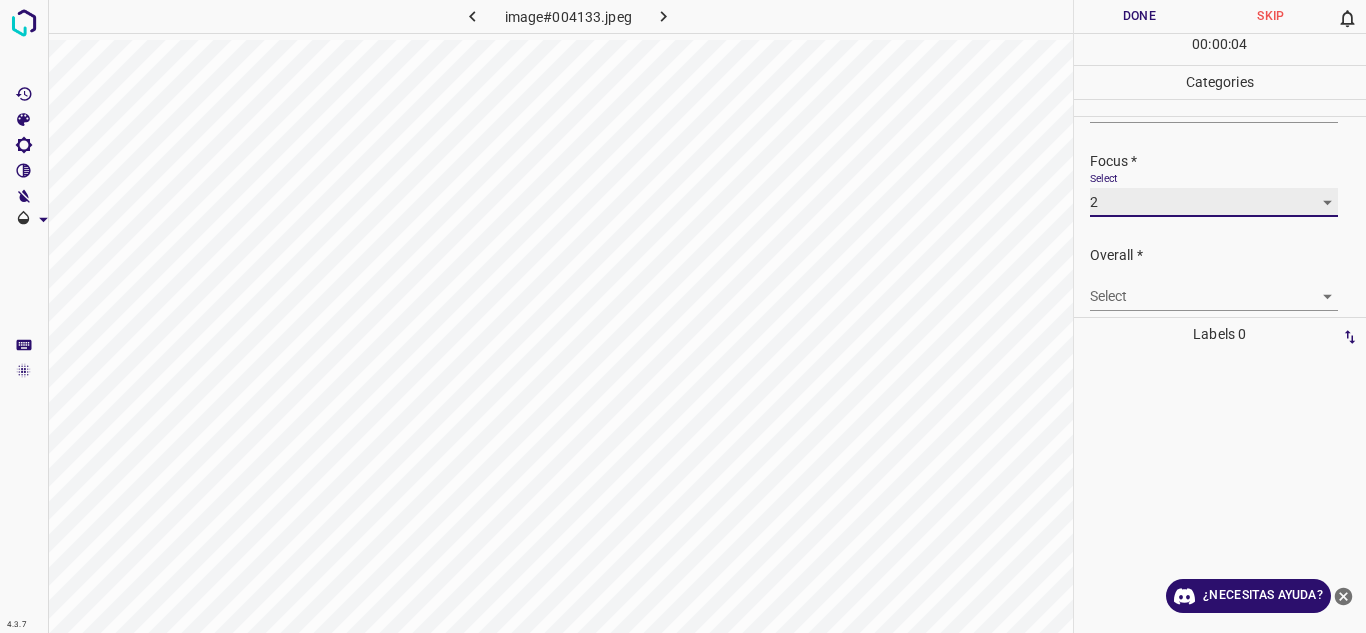 scroll, scrollTop: 98, scrollLeft: 0, axis: vertical 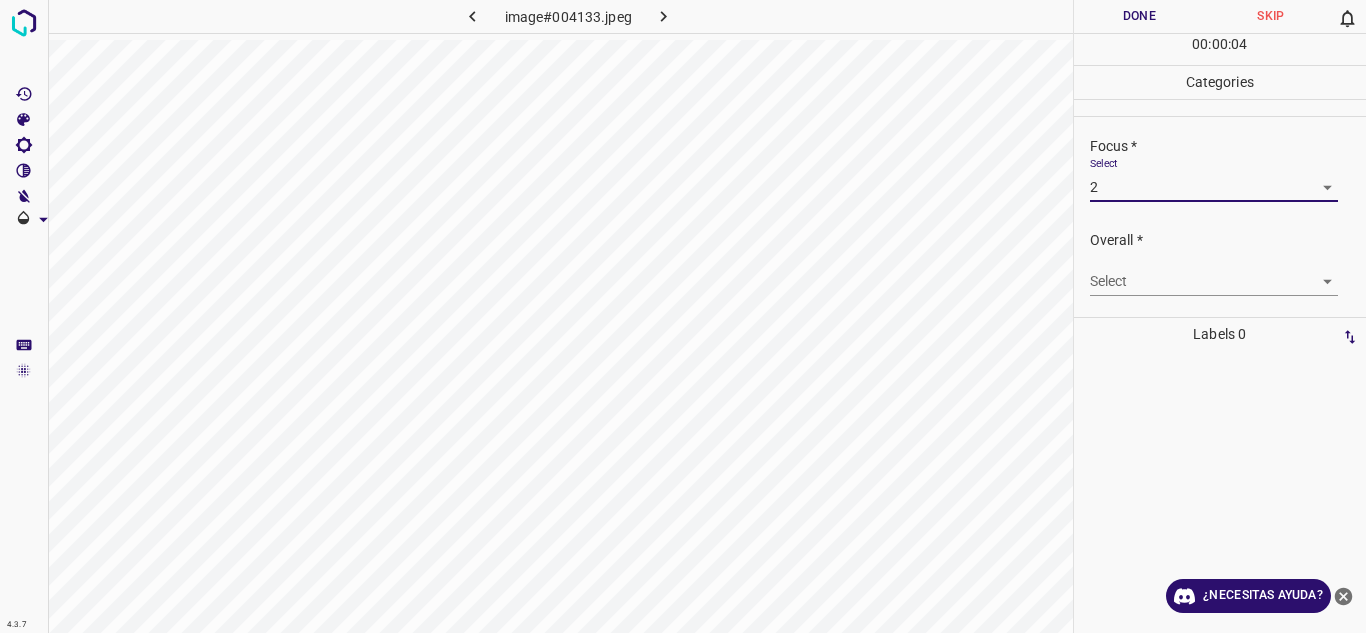 click on "4.3.7 image#004133.jpeg Done Skip 0 00   : 00   : 04   Categories Lighting *  Select 3 3 Focus *  Select 2 2 Overall *  Select ​ Labels   0 Categories 1 Lighting 2 Focus 3 Overall Tools Space Change between modes (Draw & Edit) I Auto labeling R Restore zoom M Zoom in N Zoom out Delete Delete selecte label Filters Z Restore filters X Saturation filter C Brightness filter V Contrast filter B Gray scale filter General O Download ¿Necesitas ayuda? Texto original Valora esta traducción Tu opinión servirá para ayudar a mejorar el Traductor de Google - Texto - Esconder - Borrar" at bounding box center (683, 316) 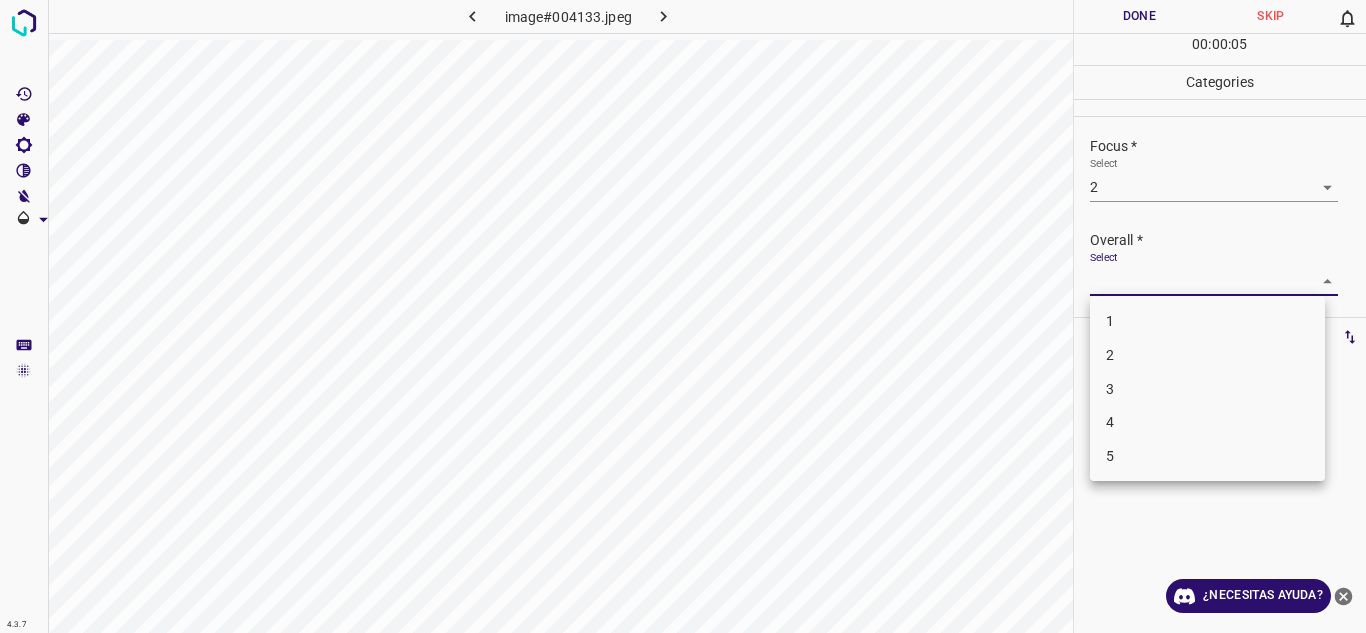 click on "3" at bounding box center [1110, 388] 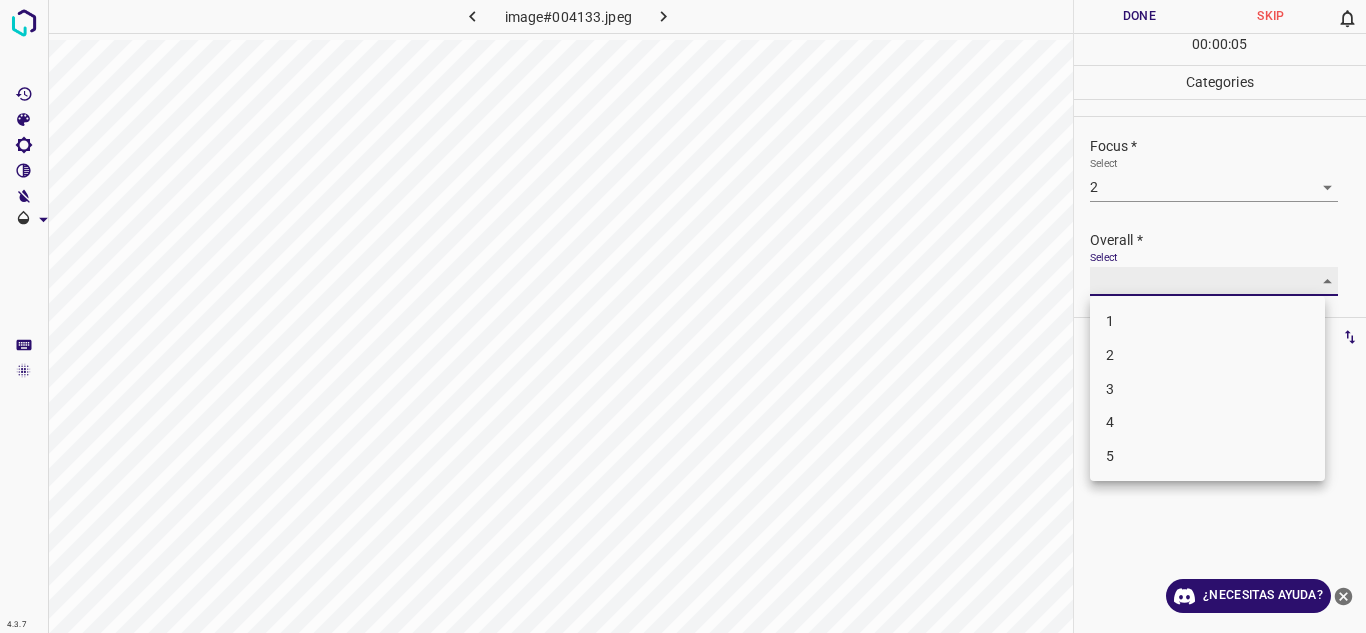 type on "3" 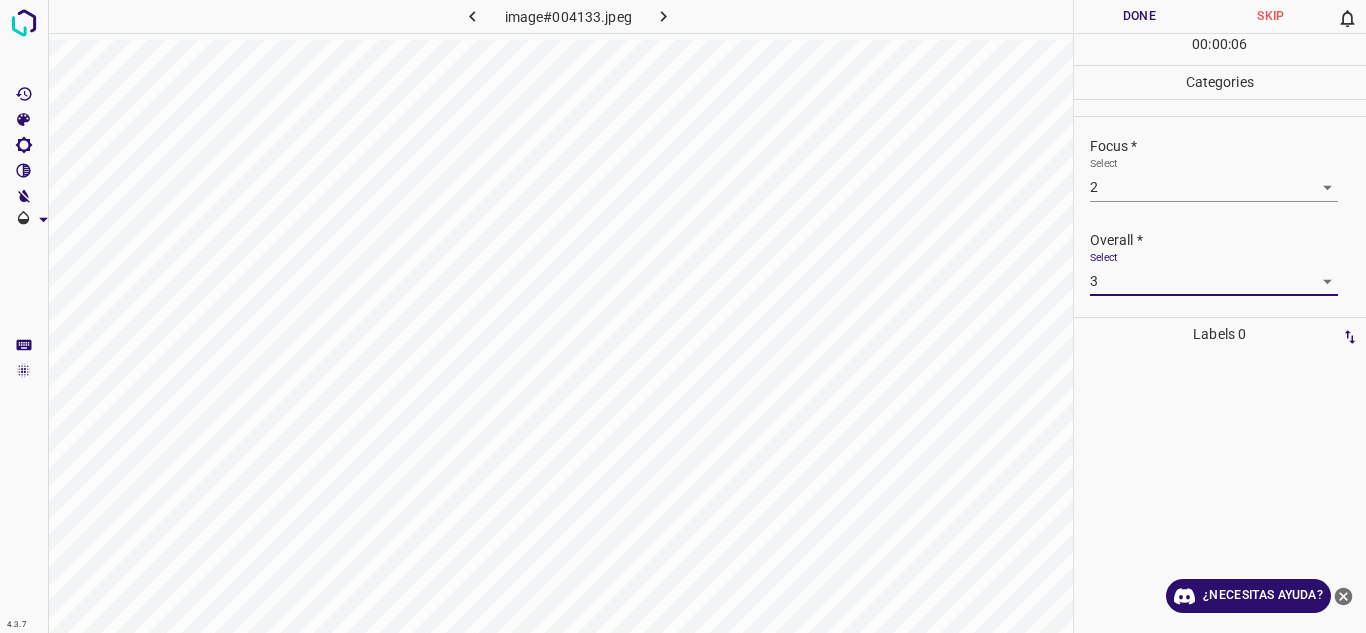 click on "Done" at bounding box center [1140, 16] 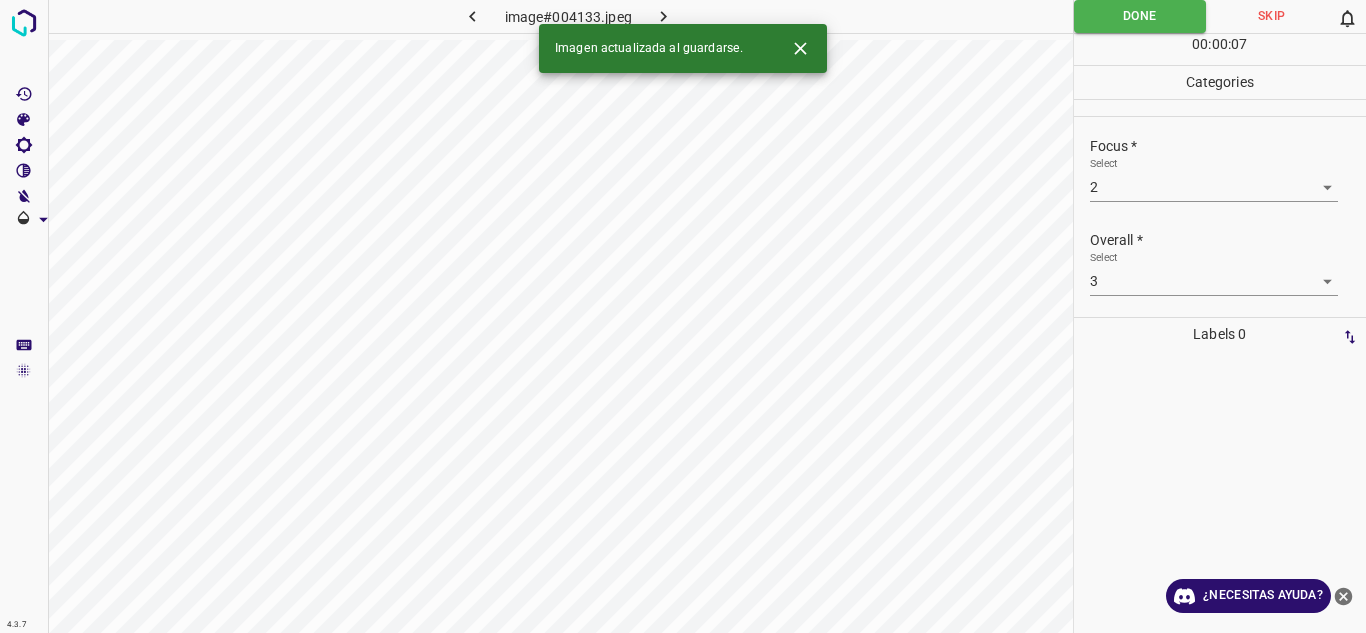 click 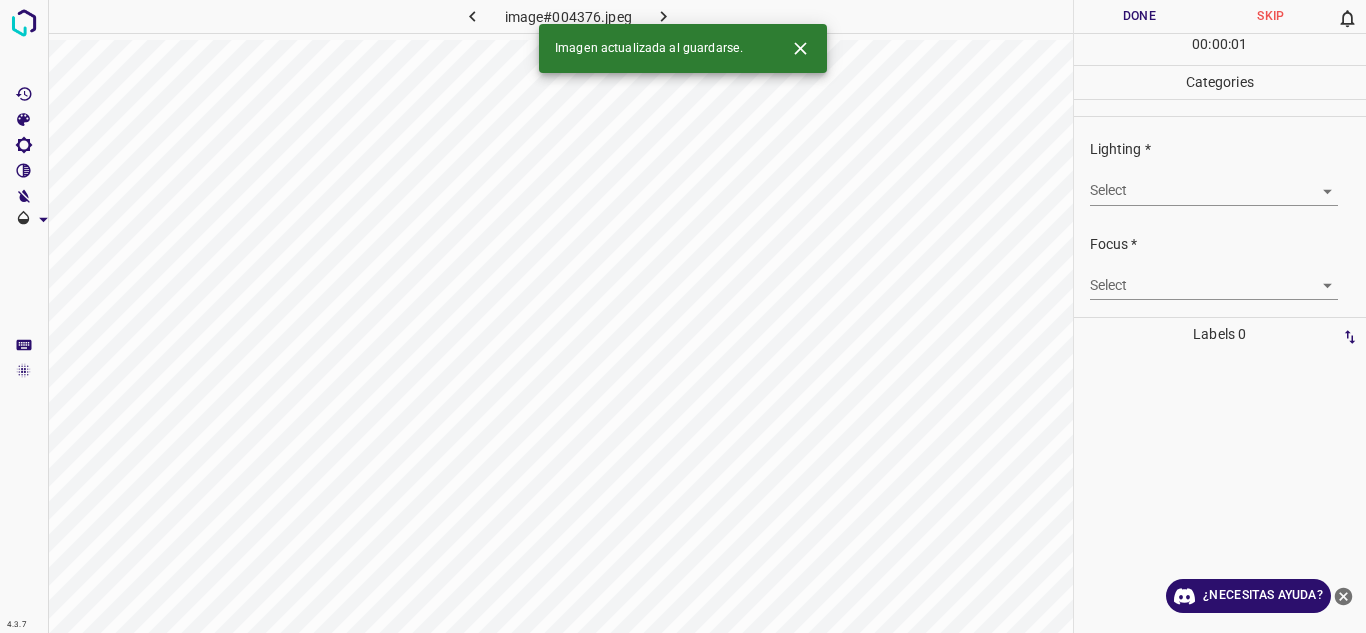click on "4.3.7 image#004376.jpeg Done Skip 0 00   : 00   : 01   Categories Lighting *  Select ​ Focus *  Select ​ Overall *  Select ​ Labels   0 Categories 1 Lighting 2 Focus 3 Overall Tools Space Change between modes (Draw & Edit) I Auto labeling R Restore zoom M Zoom in N Zoom out Delete Delete selecte label Filters Z Restore filters X Saturation filter C Brightness filter V Contrast filter B Gray scale filter General O Download Imagen actualizada al guardarse. ¿Necesitas ayuda? Texto original Valora esta traducción Tu opinión servirá para ayudar a mejorar el Traductor de Google - Texto - Esconder - Borrar" at bounding box center (683, 316) 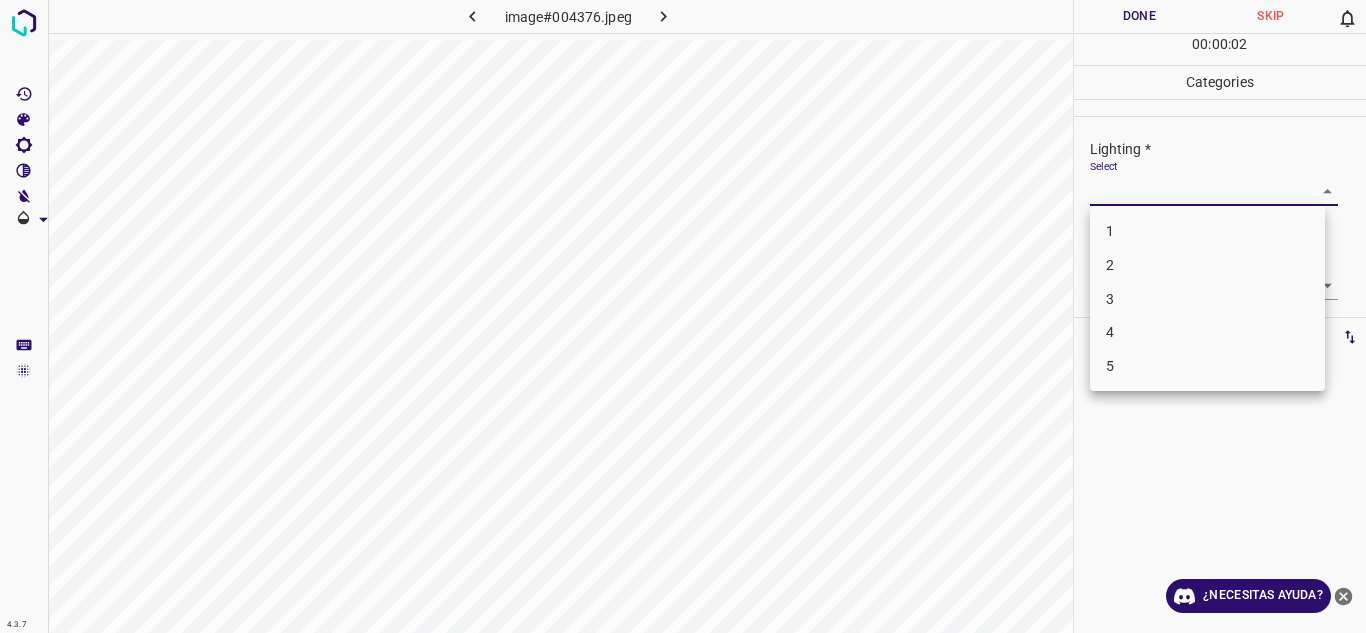 click on "3" at bounding box center [1207, 299] 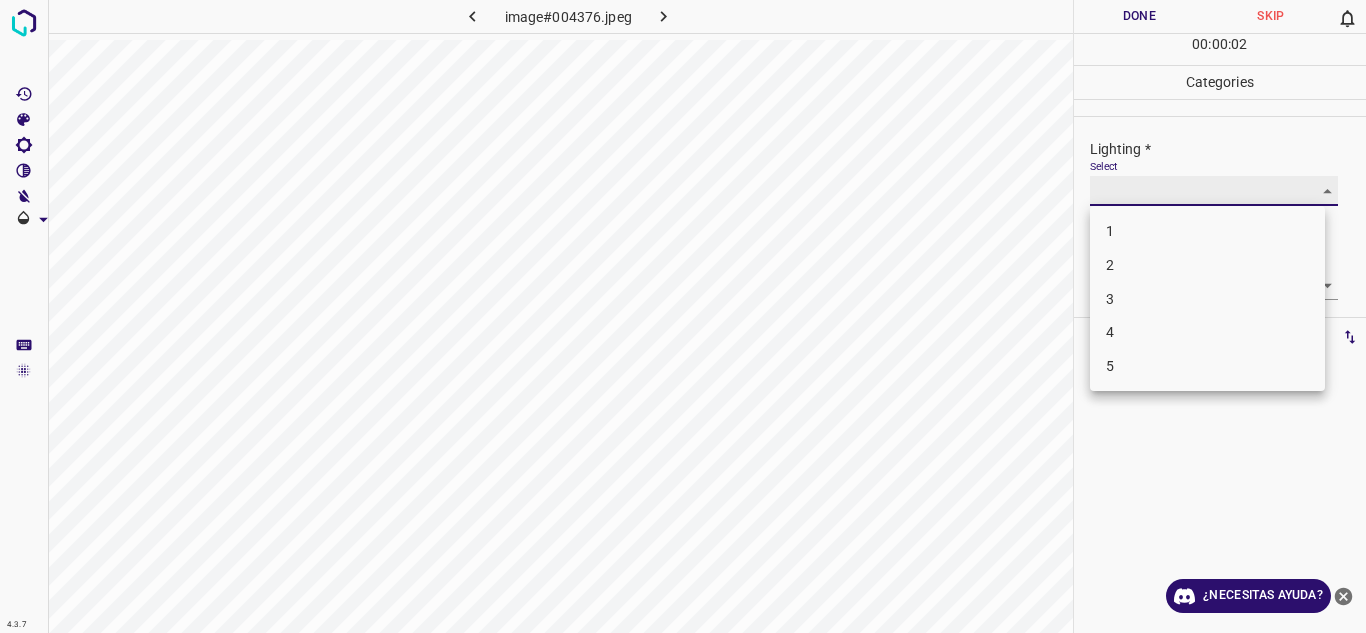 type on "3" 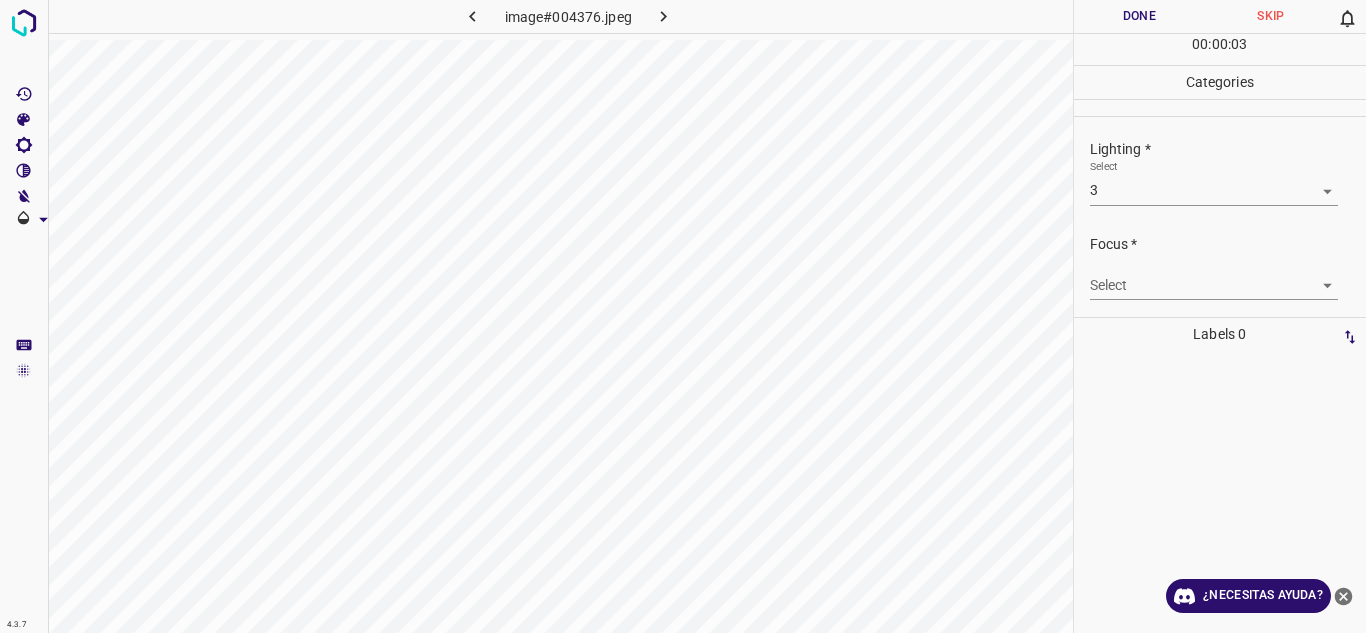click on "Select ​" at bounding box center (1228, 277) 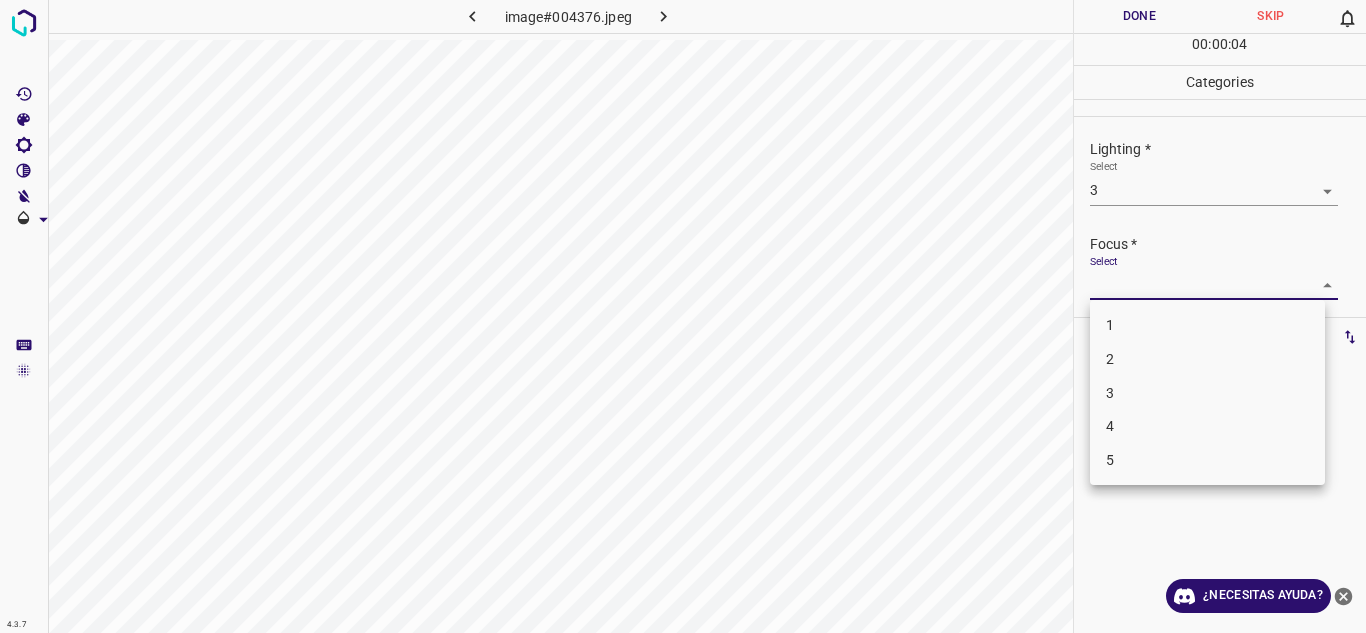 drag, startPoint x: 1103, startPoint y: 400, endPoint x: 1347, endPoint y: 288, distance: 268.47717 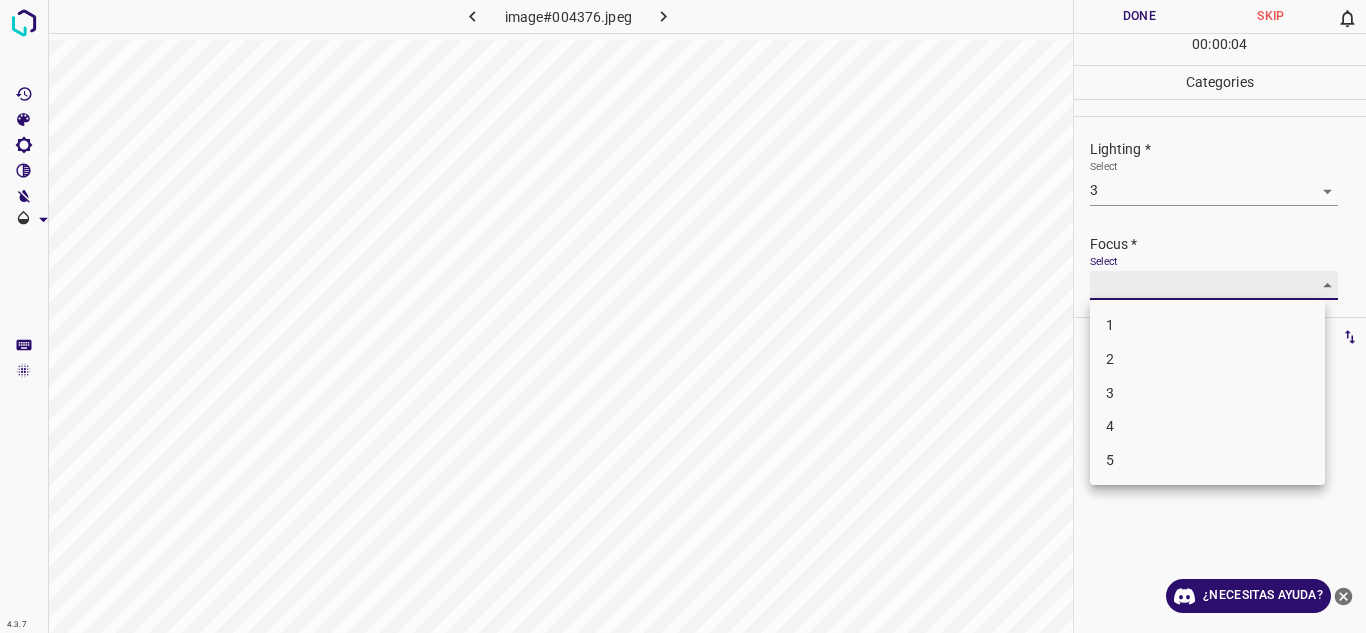 type on "3" 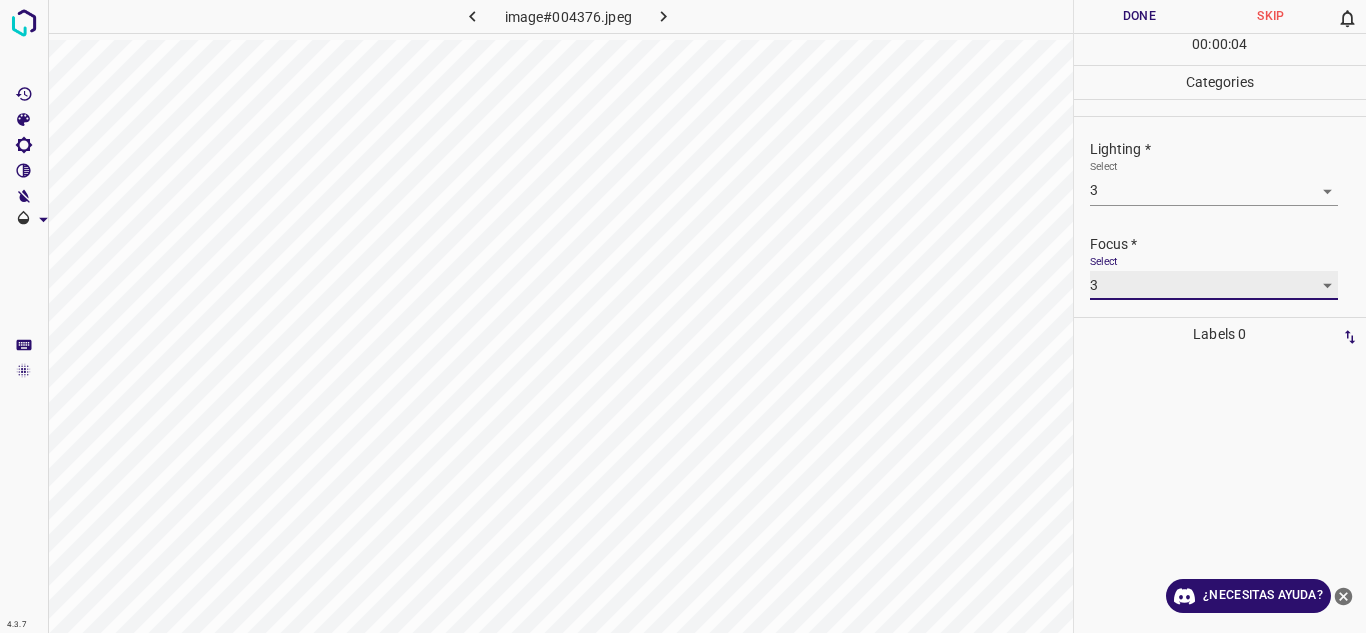 scroll, scrollTop: 98, scrollLeft: 0, axis: vertical 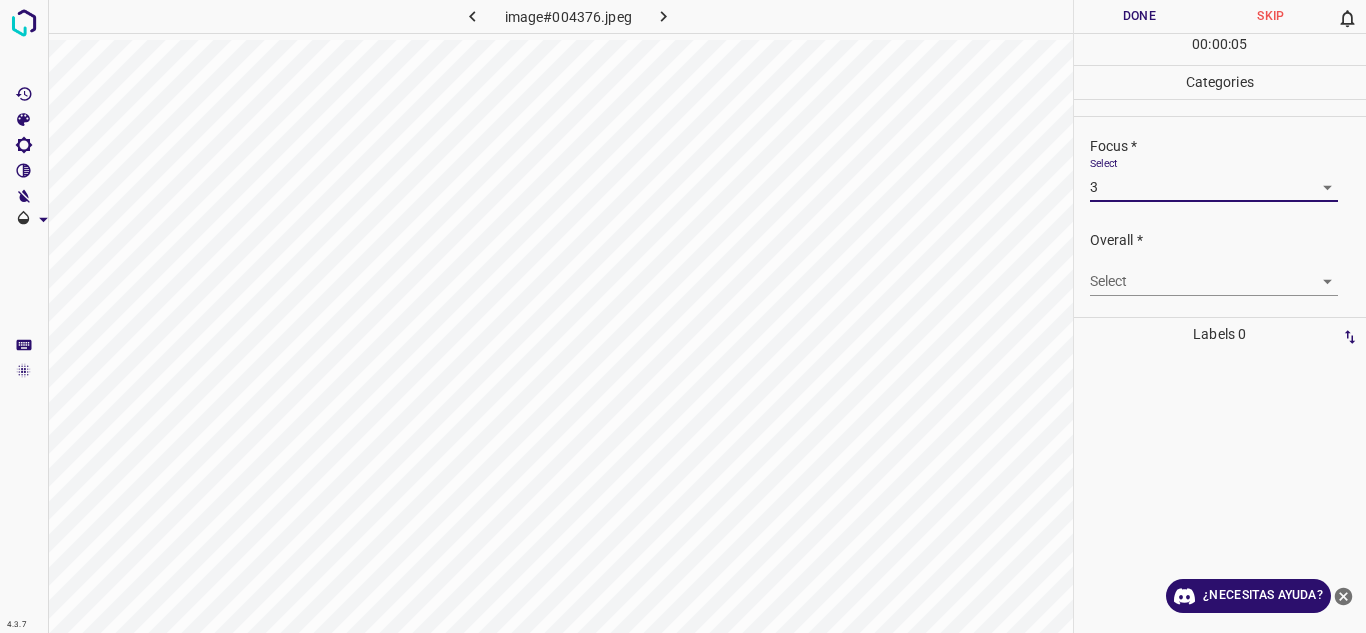 click on "4.3.7 image#004376.jpeg Done Skip 0 00   : 00   : 05   Categories Lighting *  Select 3 3 Focus *  Select 3 3 Overall *  Select ​ Labels   0 Categories 1 Lighting 2 Focus 3 Overall Tools Space Change between modes (Draw & Edit) I Auto labeling R Restore zoom M Zoom in N Zoom out Delete Delete selecte label Filters Z Restore filters X Saturation filter C Brightness filter V Contrast filter B Gray scale filter General O Download ¿Necesitas ayuda? Texto original Valora esta traducción Tu opinión servirá para ayudar a mejorar el Traductor de Google - Texto - Esconder - Borrar" at bounding box center [683, 316] 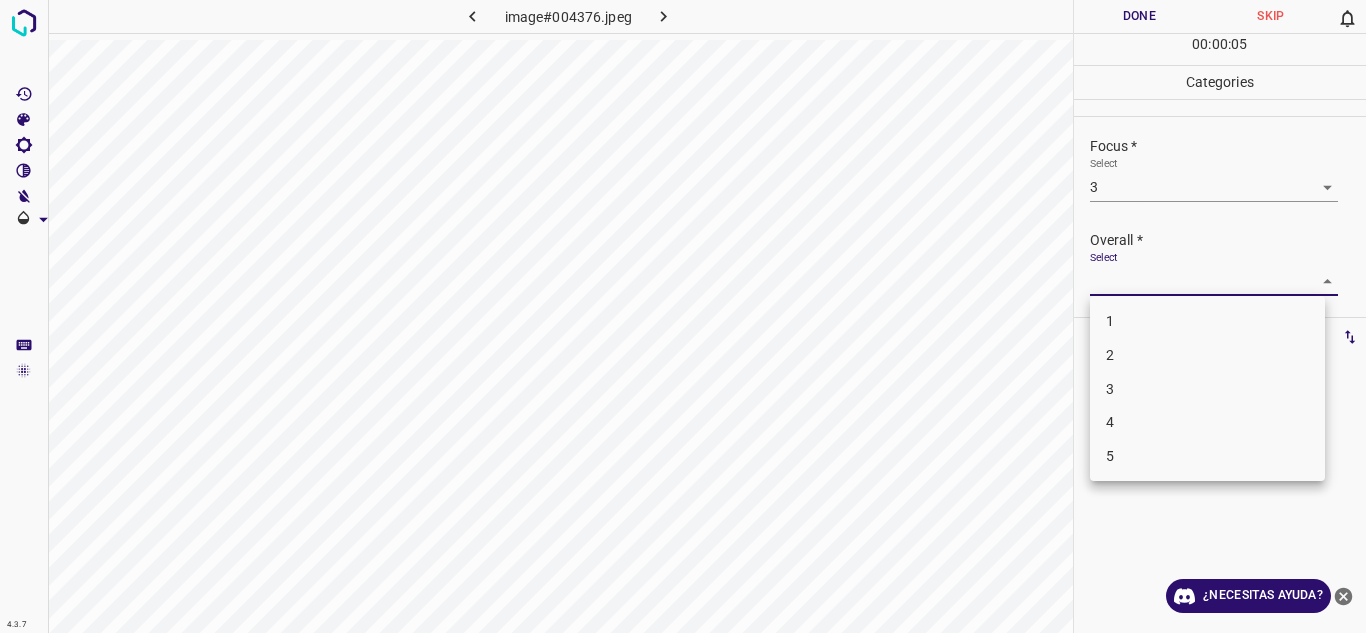 click on "3" at bounding box center [1207, 389] 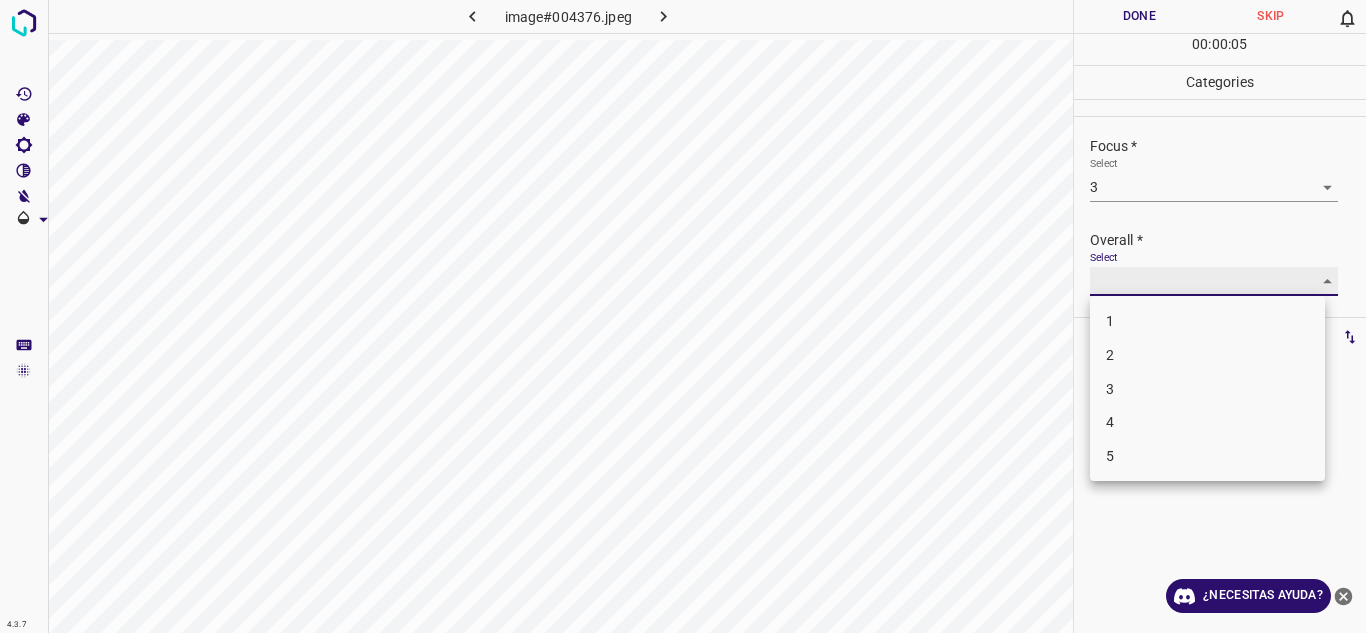 type on "3" 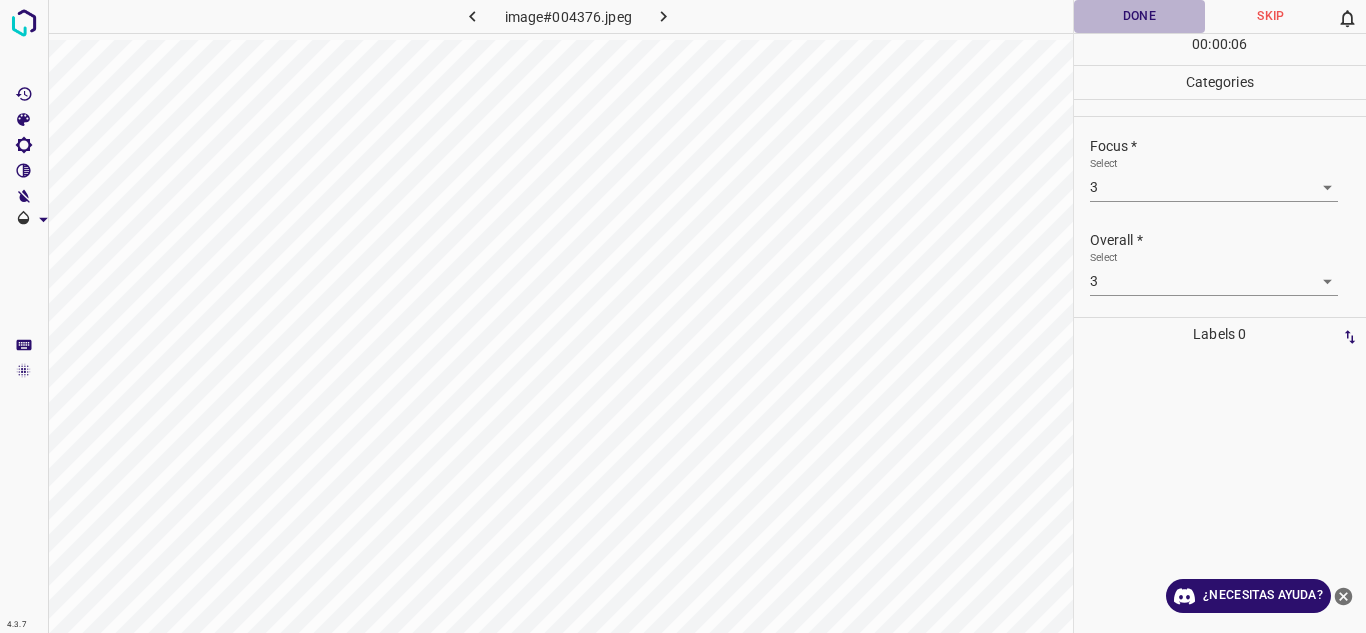 click on "Done" at bounding box center [1140, 16] 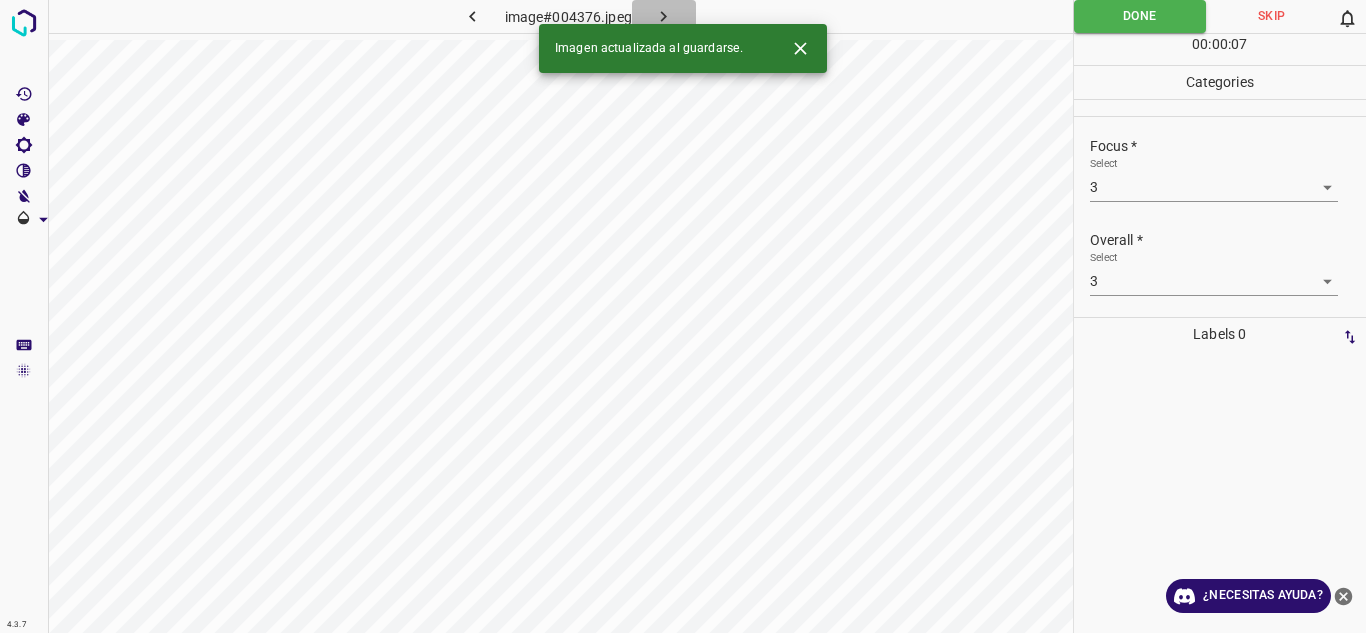 click at bounding box center (664, 16) 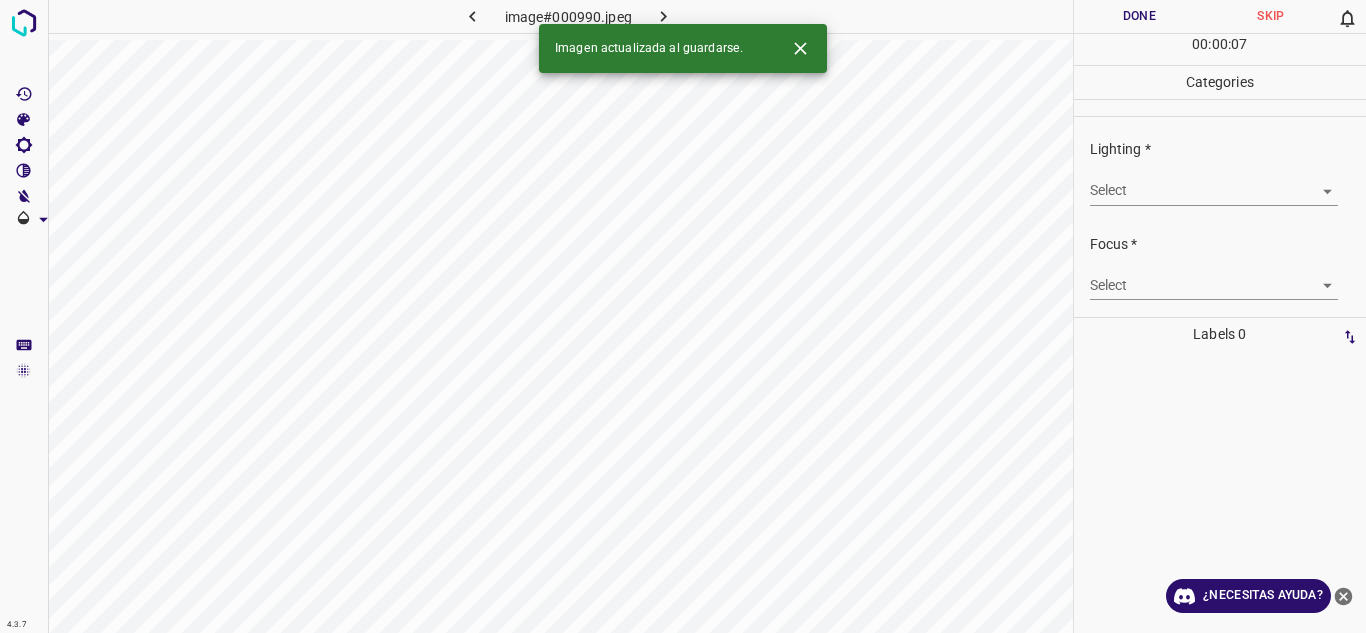 click on "4.3.7 image#000990.jpeg Done Skip 0 00   : 00   : 07   Categories Lighting *  Select ​ Focus *  Select ​ Overall *  Select ​ Labels   0 Categories 1 Lighting 2 Focus 3 Overall Tools Space Change between modes (Draw & Edit) I Auto labeling R Restore zoom M Zoom in N Zoom out Delete Delete selecte label Filters Z Restore filters X Saturation filter C Brightness filter V Contrast filter B Gray scale filter General O Download Imagen actualizada al guardarse. ¿Necesitas ayuda? Texto original Valora esta traducción Tu opinión servirá para ayudar a mejorar el Traductor de Google - Texto - Esconder - Borrar" at bounding box center (683, 316) 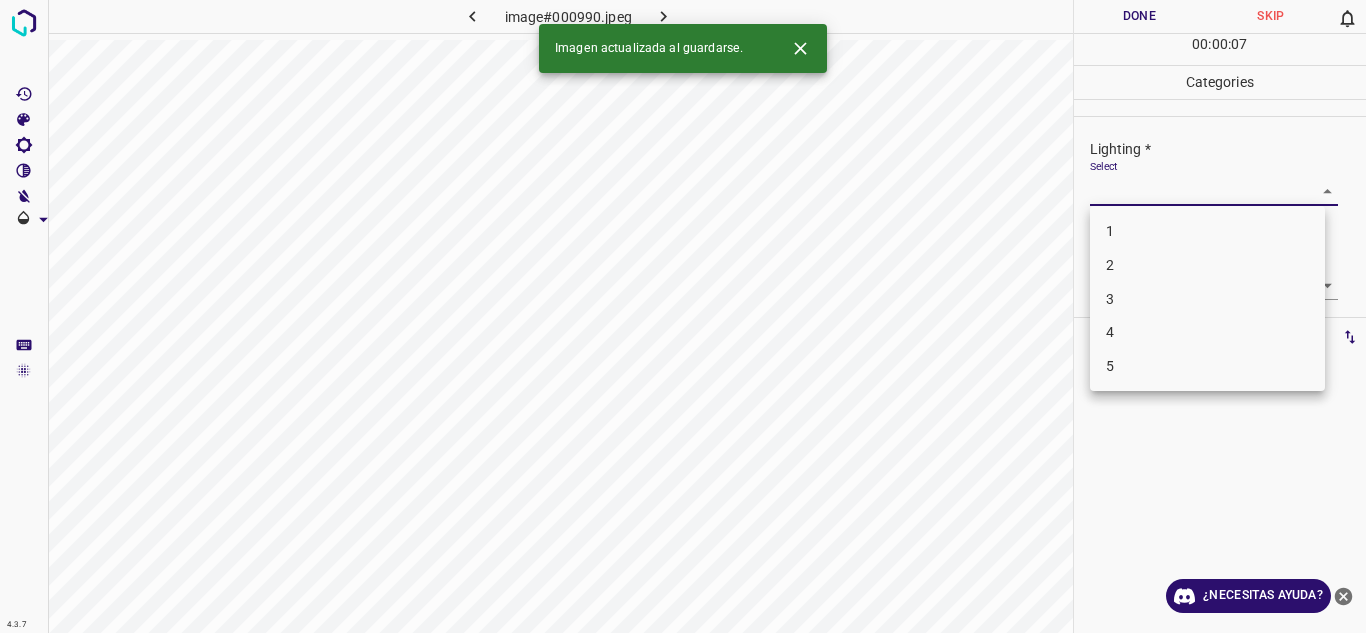 click on "3" at bounding box center [1207, 299] 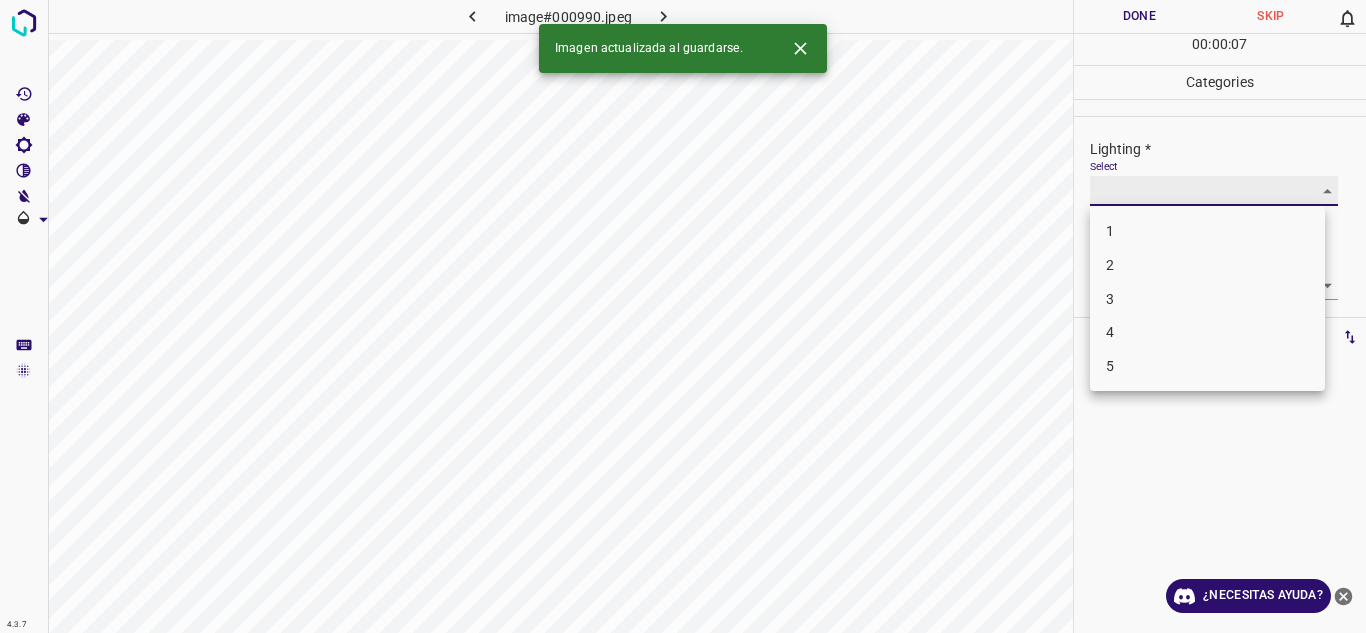 type on "3" 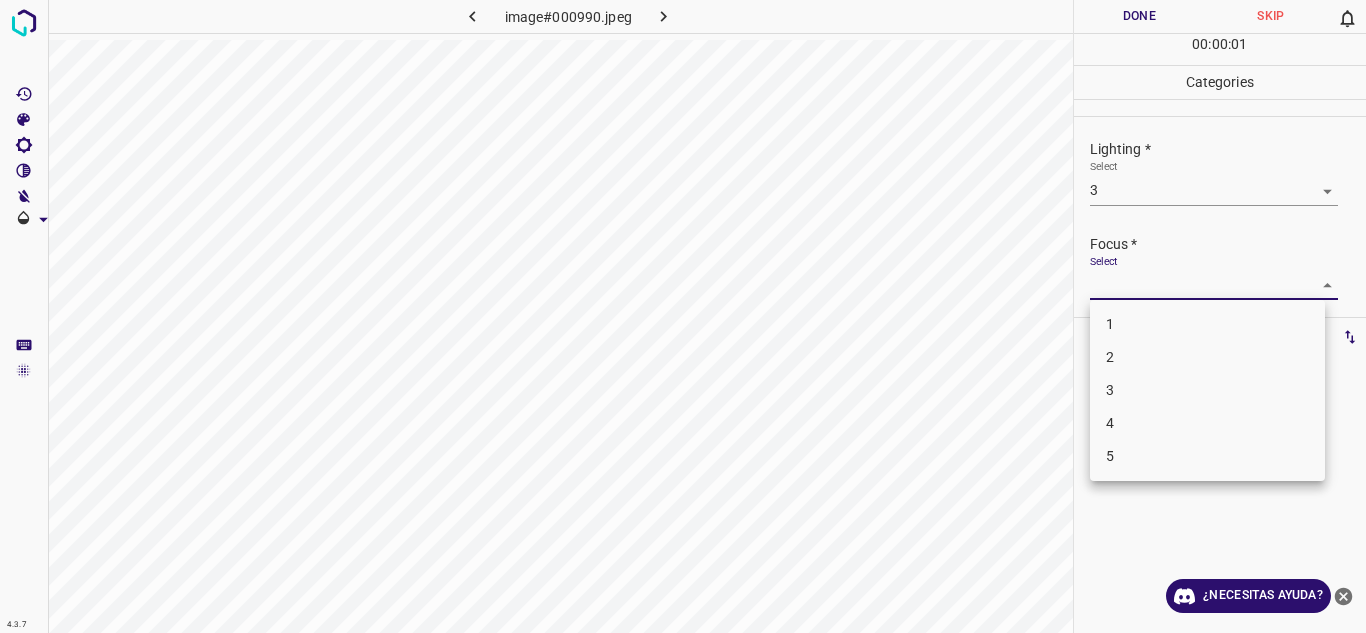 click on "4.3.7 image#000990.jpeg Done Skip 0 00   : 00   : 01   Categories Lighting *  Select 3 3 Focus *  Select ​ Overall *  Select ​ Labels   0 Categories 1 Lighting 2 Focus 3 Overall Tools Space Change between modes (Draw & Edit) I Auto labeling R Restore zoom M Zoom in N Zoom out Delete Delete selecte label Filters Z Restore filters X Saturation filter C Brightness filter V Contrast filter B Gray scale filter General O Download ¿Necesitas ayuda? Texto original Valora esta traducción Tu opinión servirá para ayudar a mejorar el Traductor de Google - Texto - Esconder - Borrar 1 2 3 4 5" at bounding box center [683, 316] 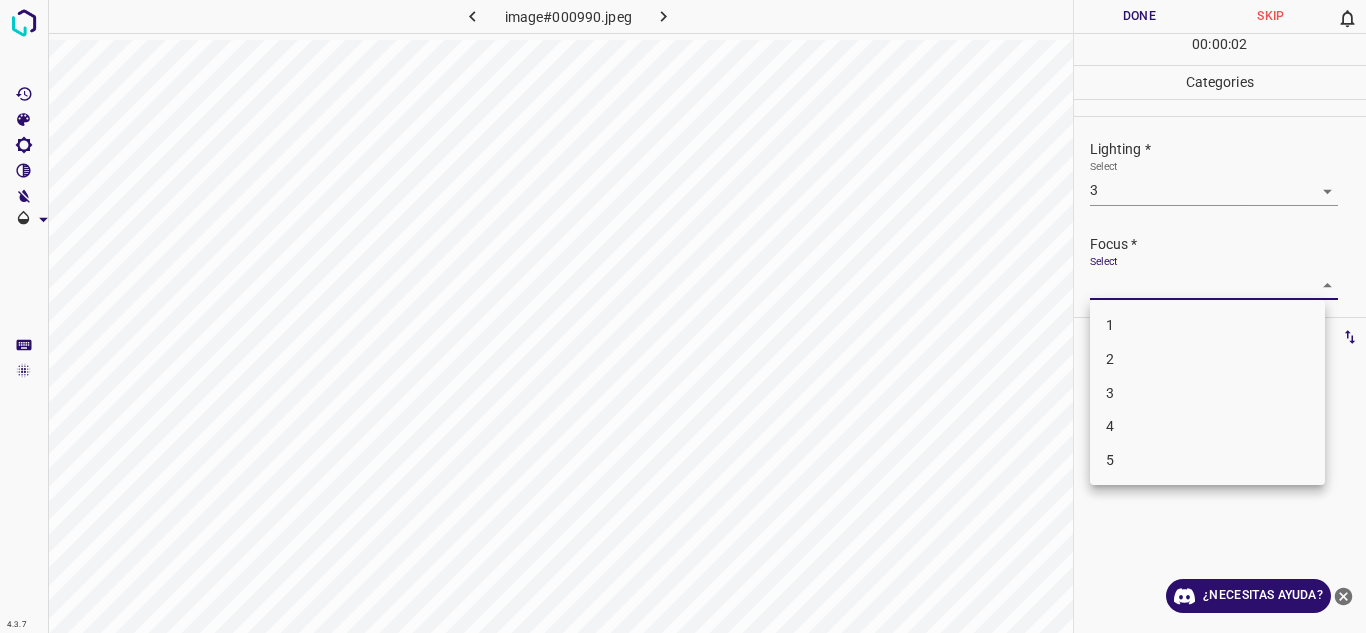 click on "2" at bounding box center [1207, 359] 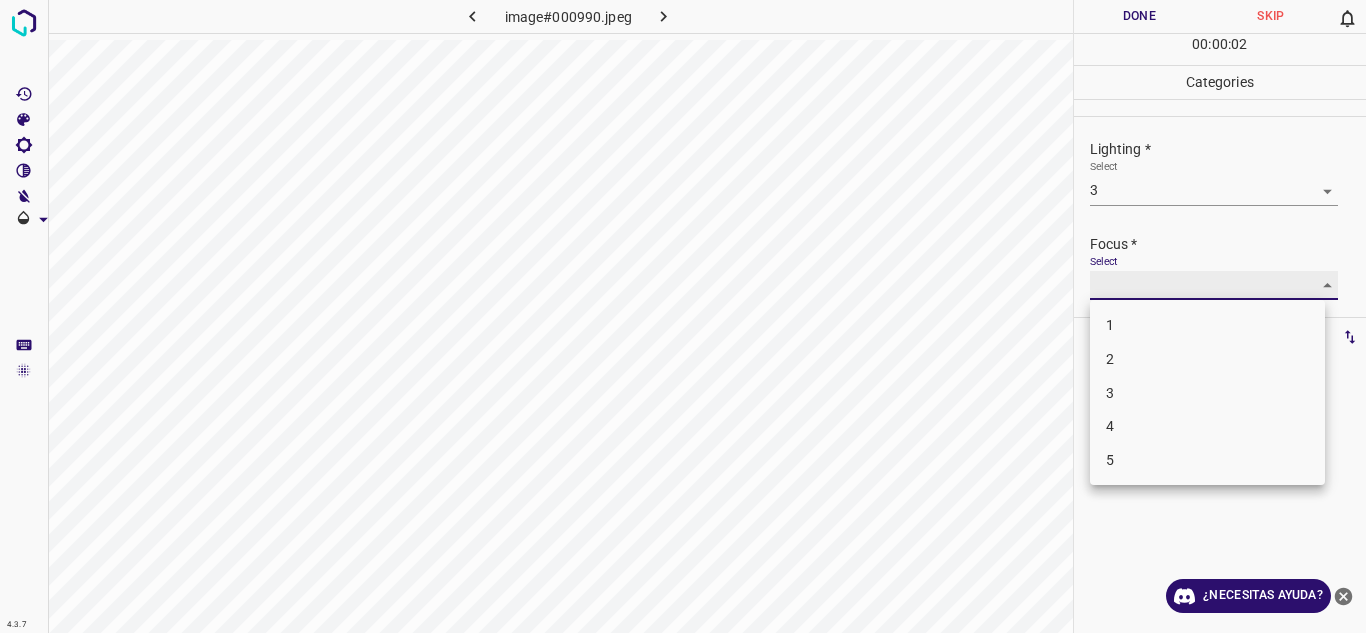 type on "2" 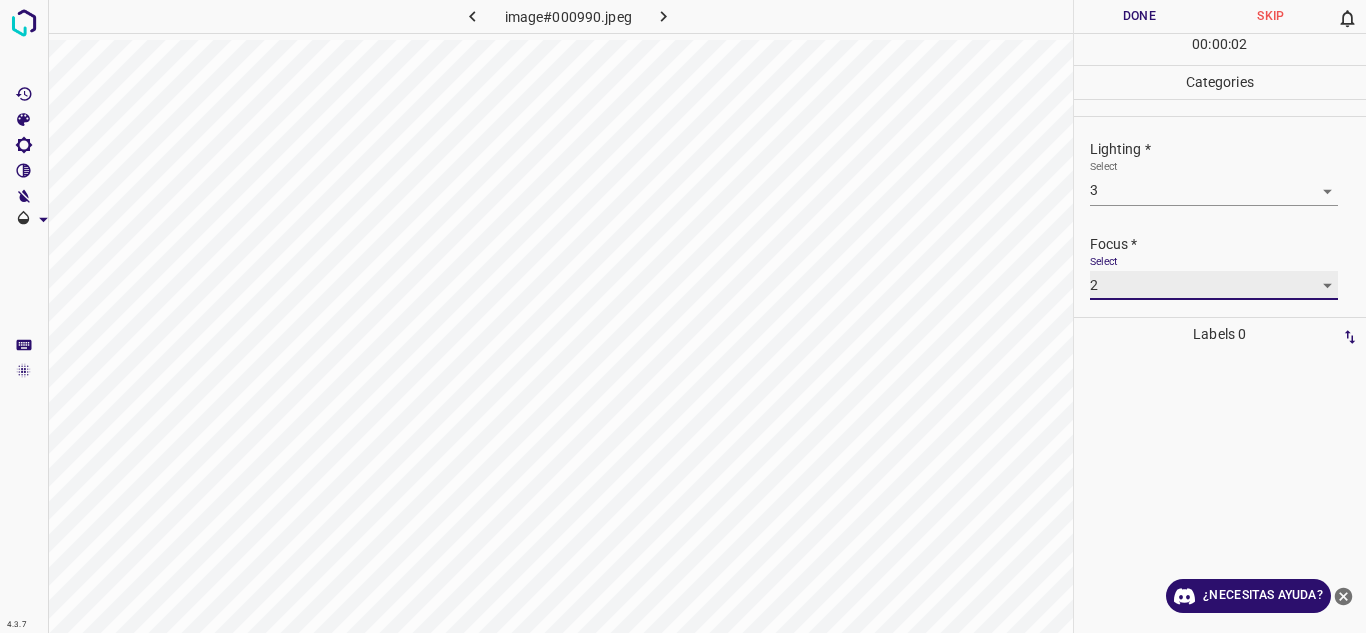 scroll, scrollTop: 98, scrollLeft: 0, axis: vertical 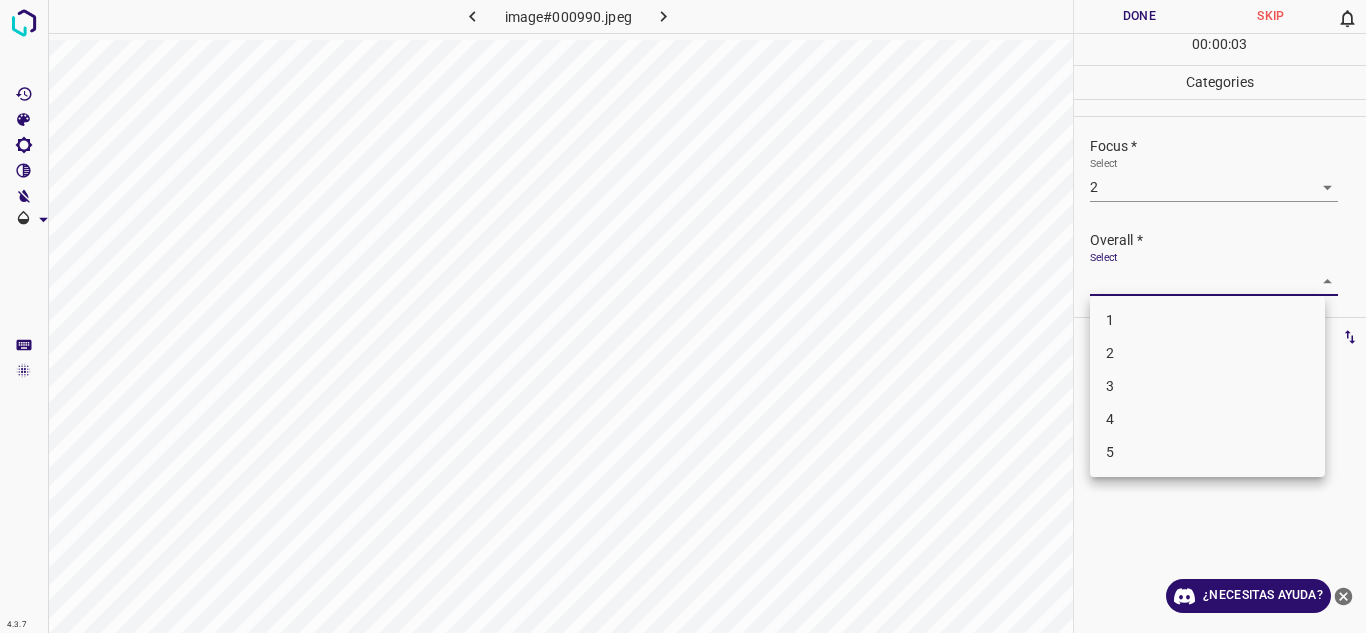 click on "4.3.7 image#000990.jpeg Done Skip 0 00   : 00   : 03   Categories Lighting *  Select 3 3 Focus *  Select 2 2 Overall *  Select ​ Labels   0 Categories 1 Lighting 2 Focus 3 Overall Tools Space Change between modes (Draw & Edit) I Auto labeling R Restore zoom M Zoom in N Zoom out Delete Delete selecte label Filters Z Restore filters X Saturation filter C Brightness filter V Contrast filter B Gray scale filter General O Download ¿Necesitas ayuda? Texto original Valora esta traducción Tu opinión servirá para ayudar a mejorar el Traductor de Google - Texto - Esconder - Borrar 1 2 3 4 5" at bounding box center (683, 316) 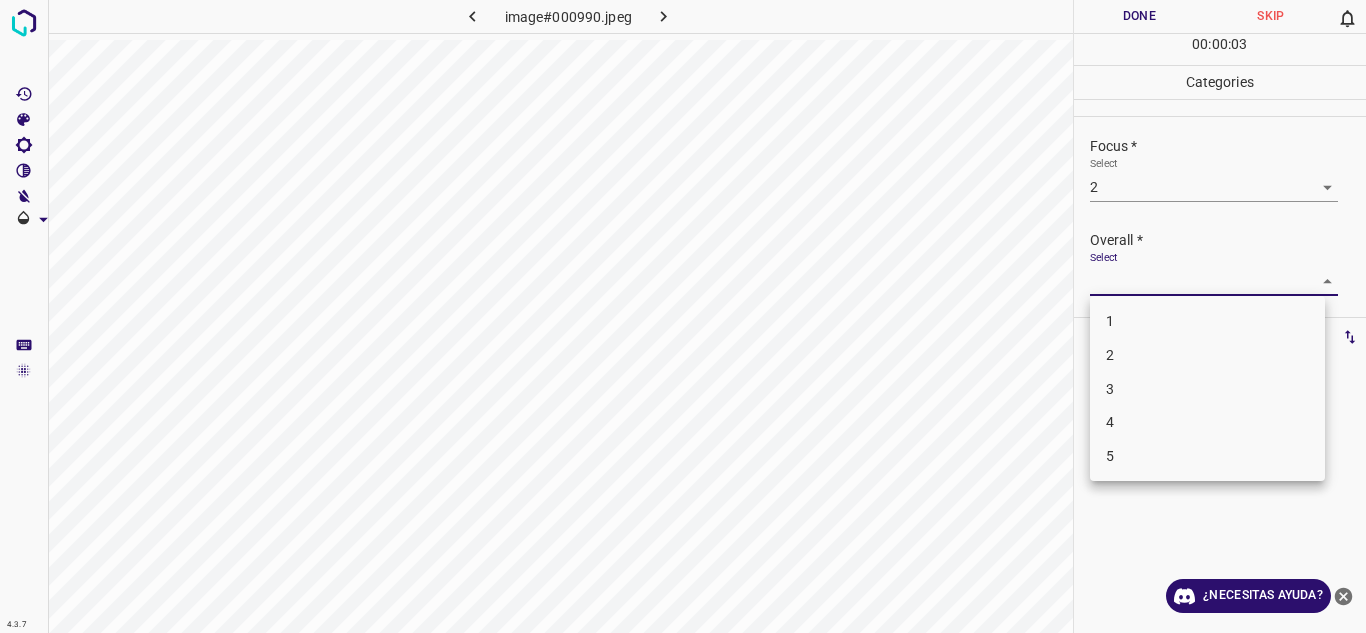 click on "3" at bounding box center (1207, 389) 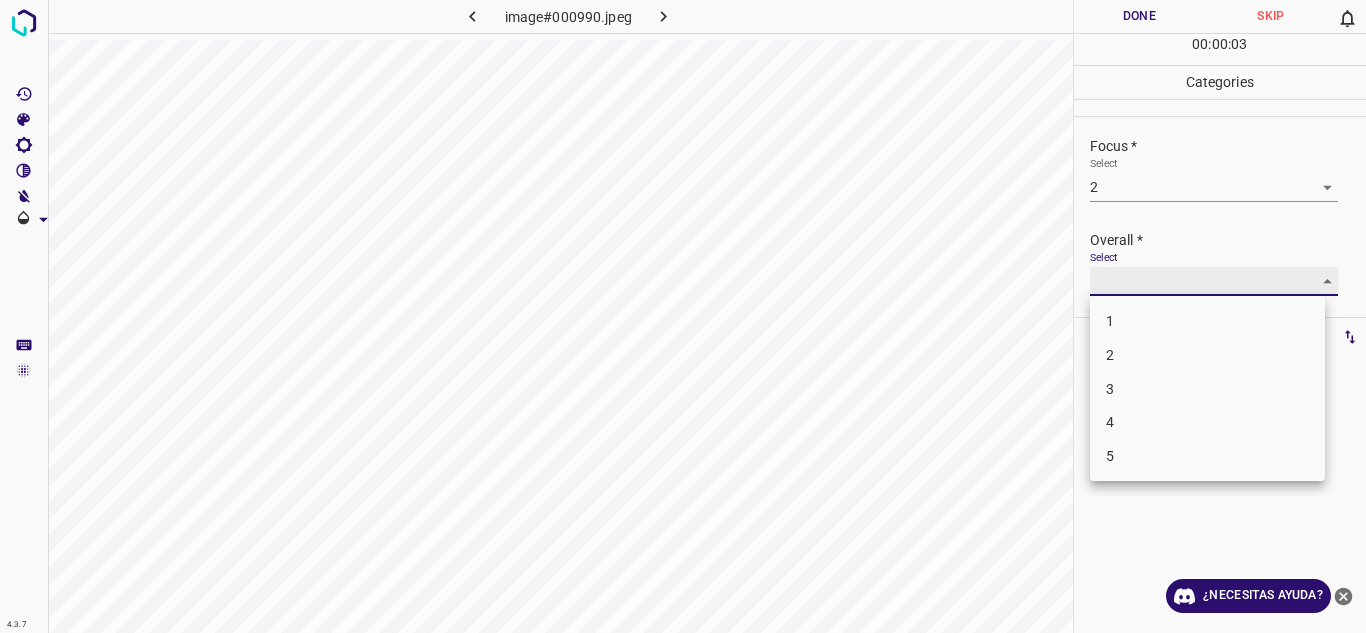 type on "3" 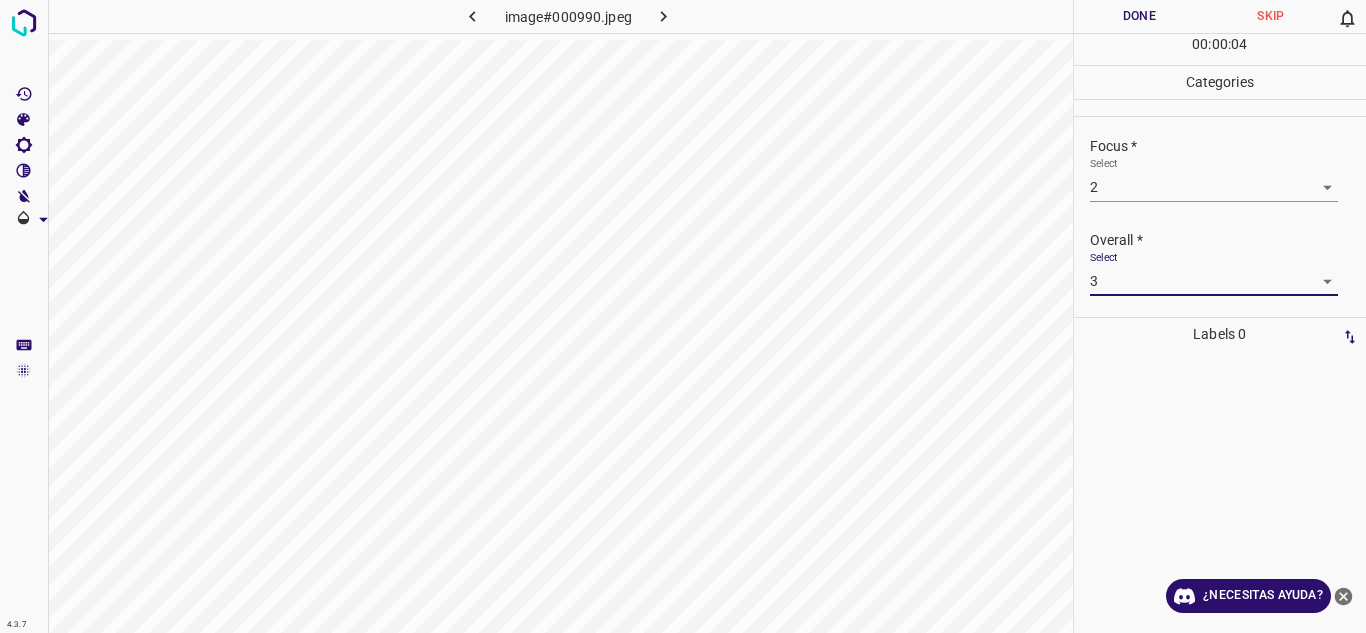 click on "Done" at bounding box center [1140, 16] 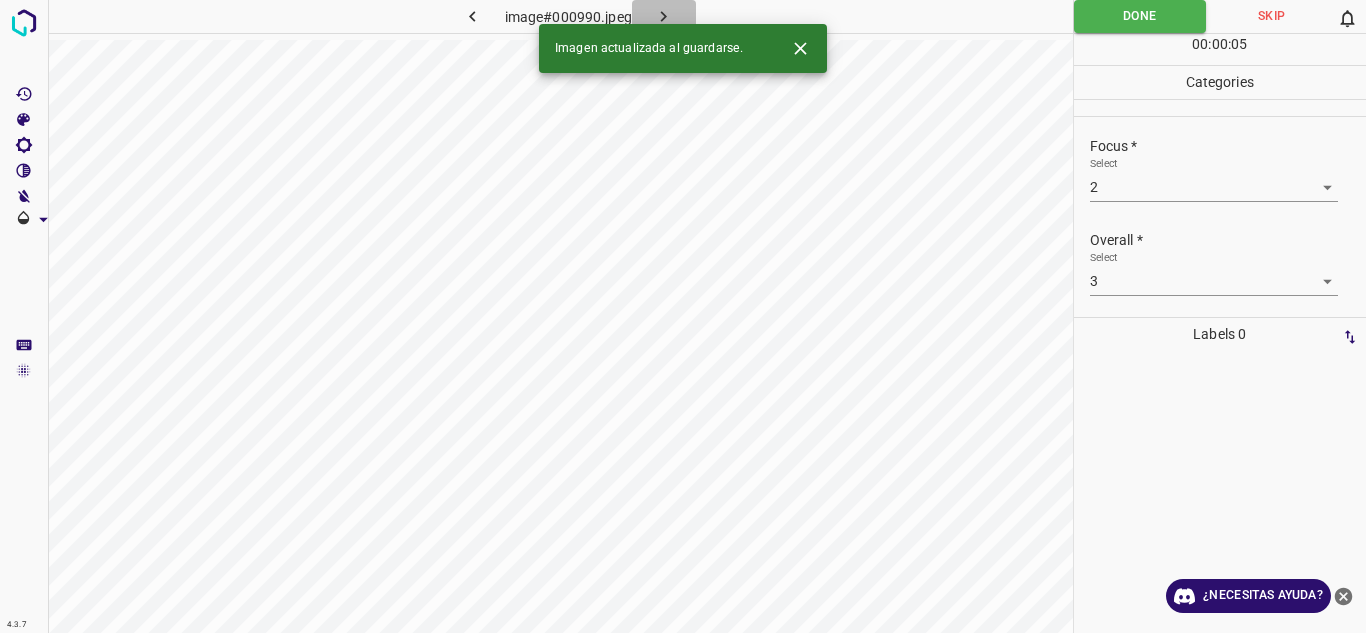click 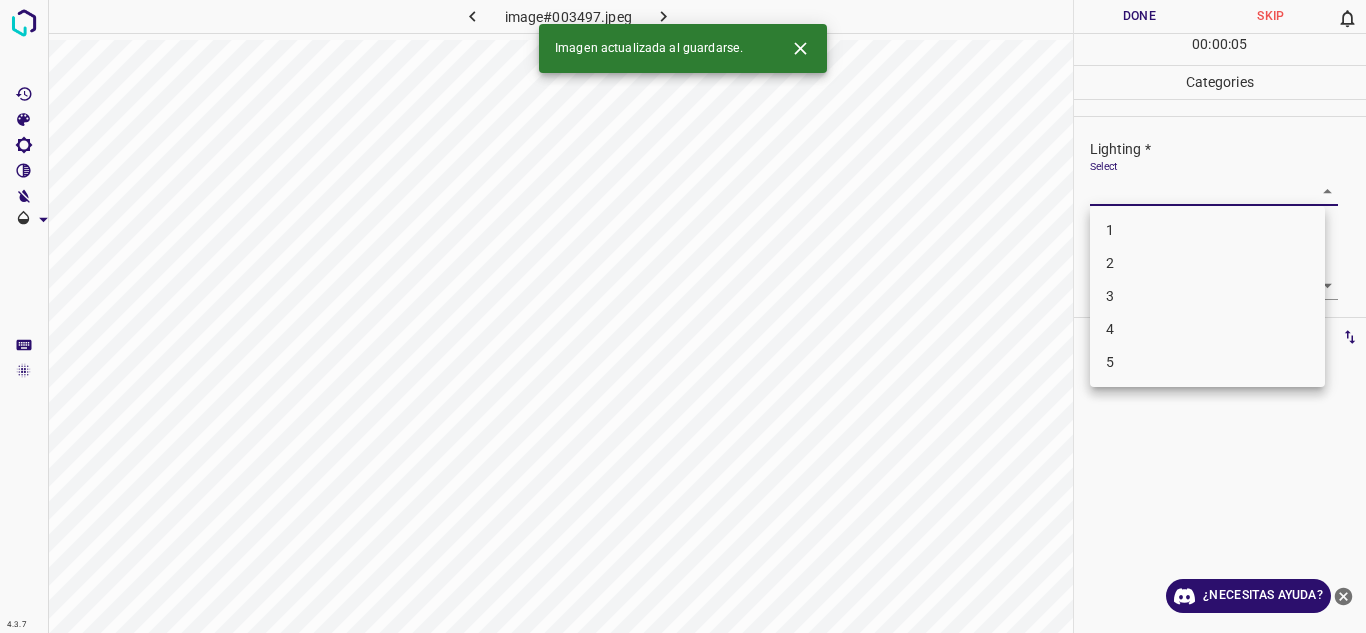 click on "4.3.7 image#003497.jpeg Done Skip 0 00   : 00   : 05   Categories Lighting *  Select ​ Focus *  Select ​ Overall *  Select ​ Labels   0 Categories 1 Lighting 2 Focus 3 Overall Tools Space Change between modes (Draw & Edit) I Auto labeling R Restore zoom M Zoom in N Zoom out Delete Delete selecte label Filters Z Restore filters X Saturation filter C Brightness filter V Contrast filter B Gray scale filter General O Download Imagen actualizada al guardarse. ¿Necesitas ayuda? Texto original Valora esta traducción Tu opinión servirá para ayudar a mejorar el Traductor de Google - Texto - Esconder - Borrar 1 2 3 4 5" at bounding box center [683, 316] 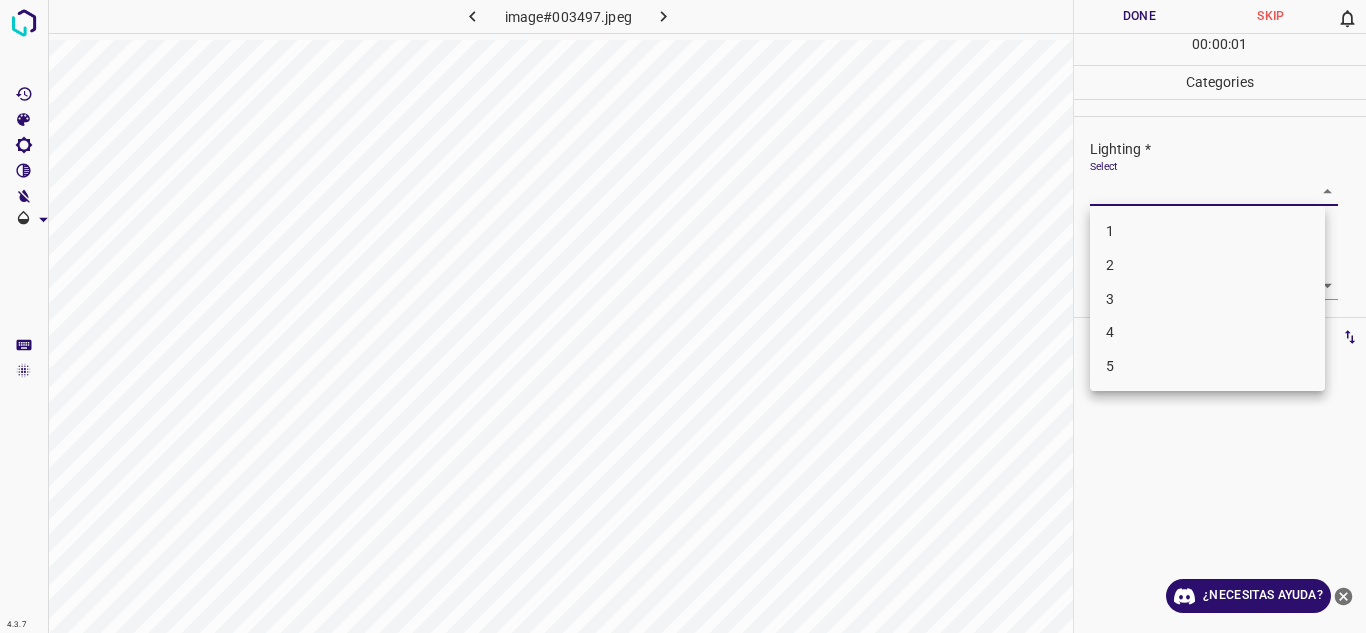 click on "3" at bounding box center (1207, 299) 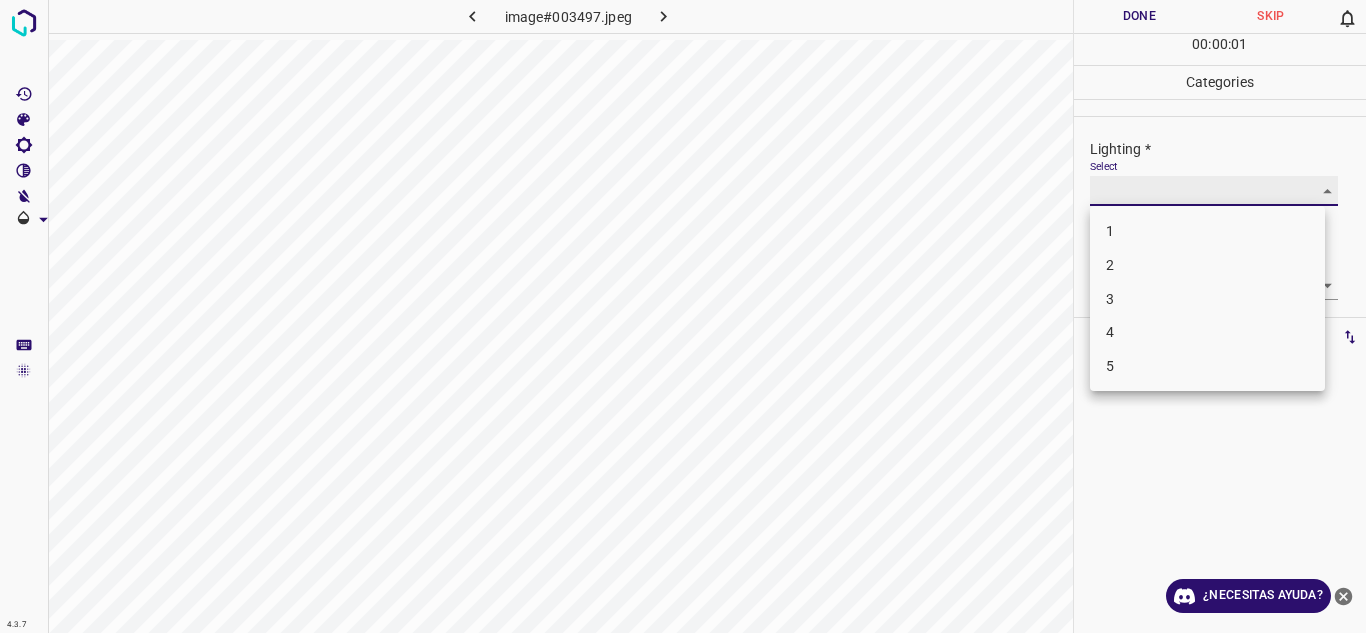 type on "3" 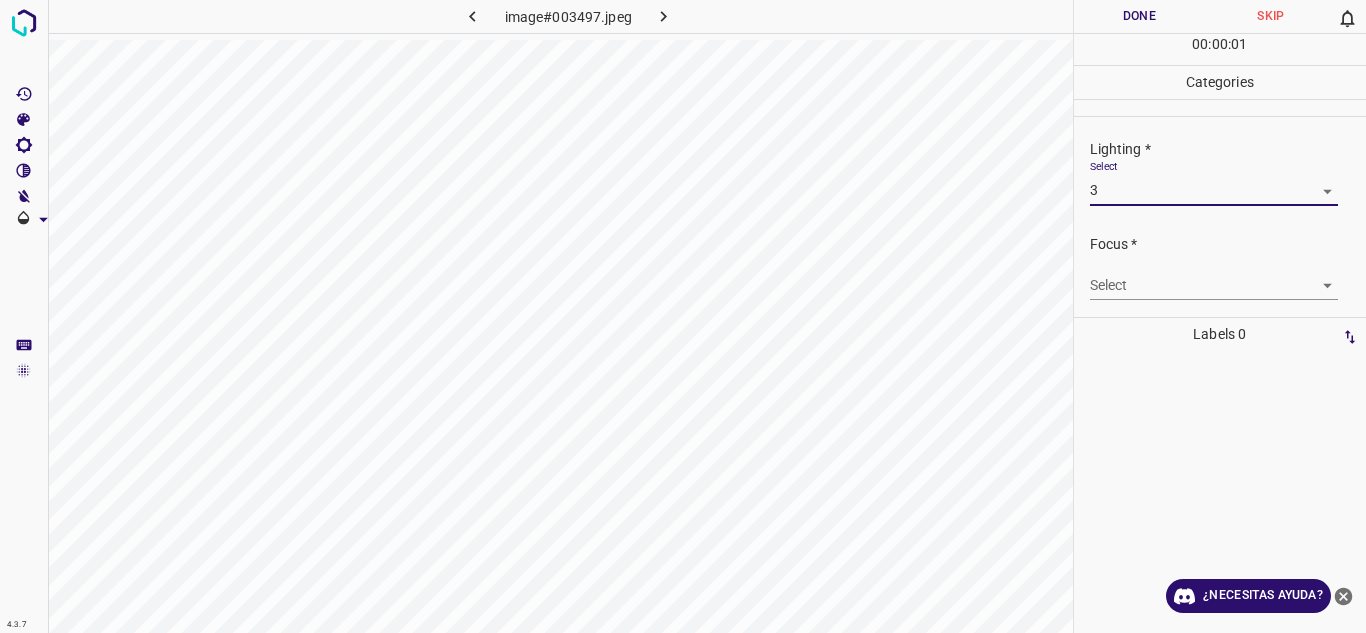 click on "4.3.7 image#003497.jpeg Done Skip 0 00   : 00   : 01   Categories Lighting *  Select 3 3 Focus *  Select ​ Overall *  Select ​ Labels   0 Categories 1 Lighting 2 Focus 3 Overall Tools Space Change between modes (Draw & Edit) I Auto labeling R Restore zoom M Zoom in N Zoom out Delete Delete selecte label Filters Z Restore filters X Saturation filter C Brightness filter V Contrast filter B Gray scale filter General O Download ¿Necesitas ayuda? Texto original Valora esta traducción Tu opinión servirá para ayudar a mejorar el Traductor de Google - Texto - Esconder - Borrar" at bounding box center [683, 316] 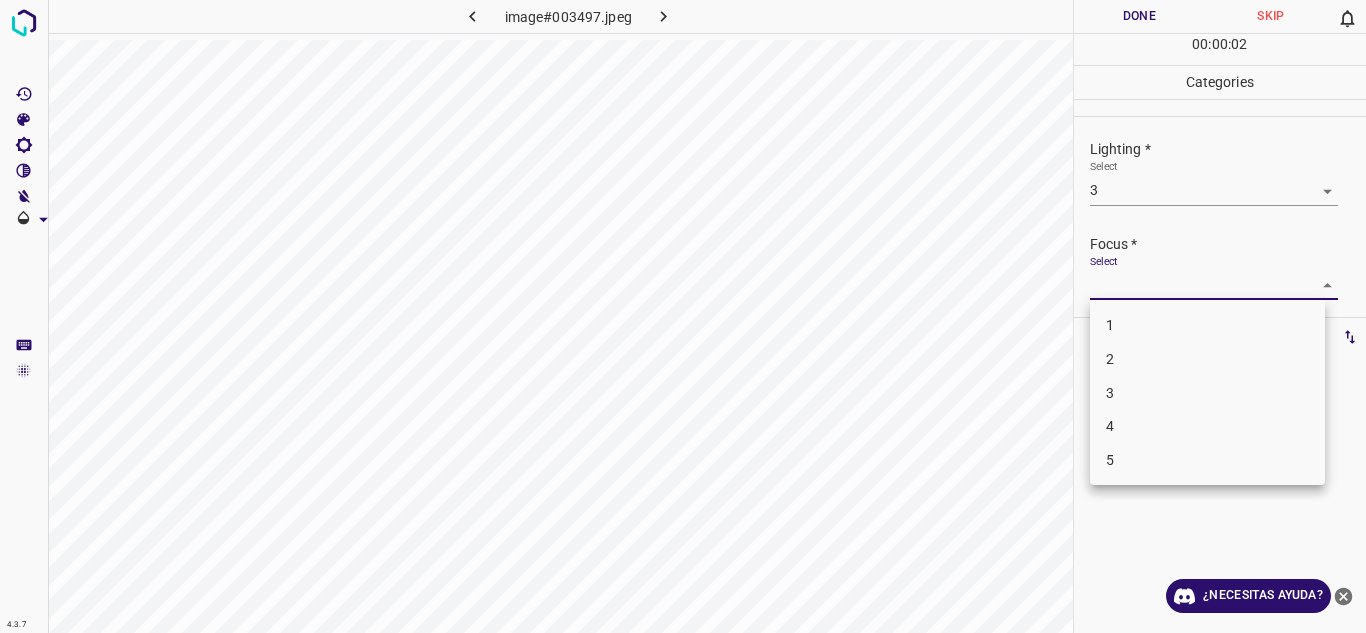 drag, startPoint x: 1167, startPoint y: 360, endPoint x: 1183, endPoint y: 355, distance: 16.763054 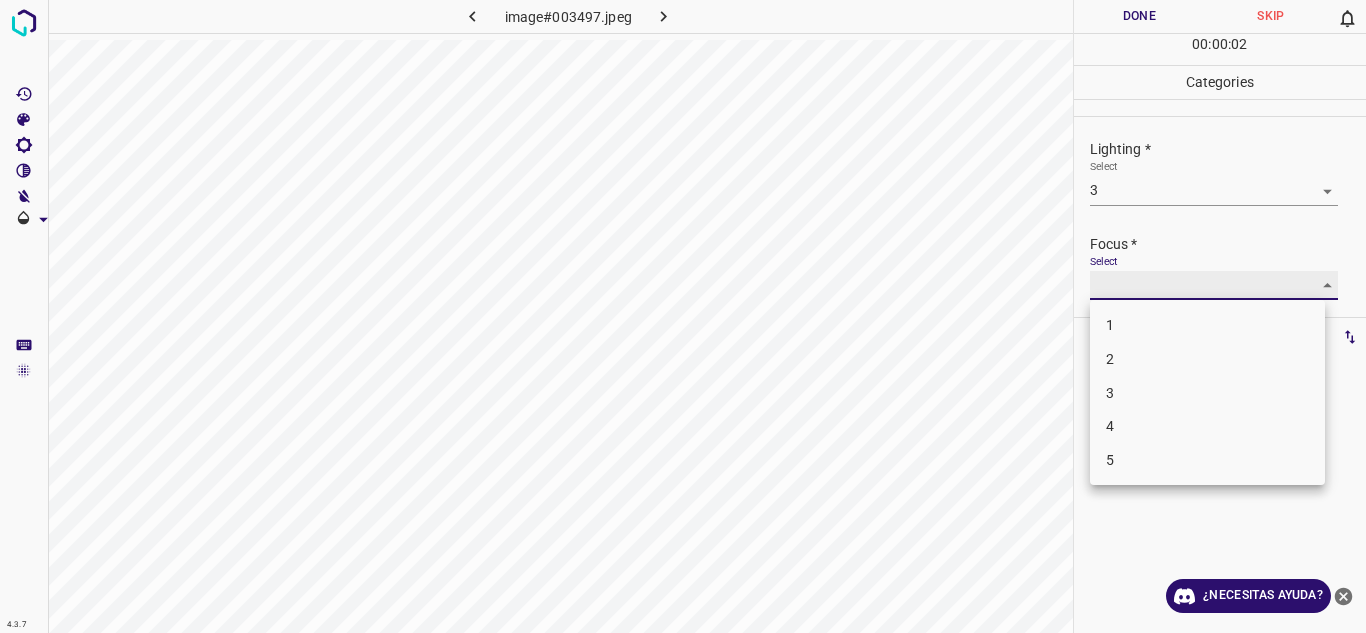 type on "2" 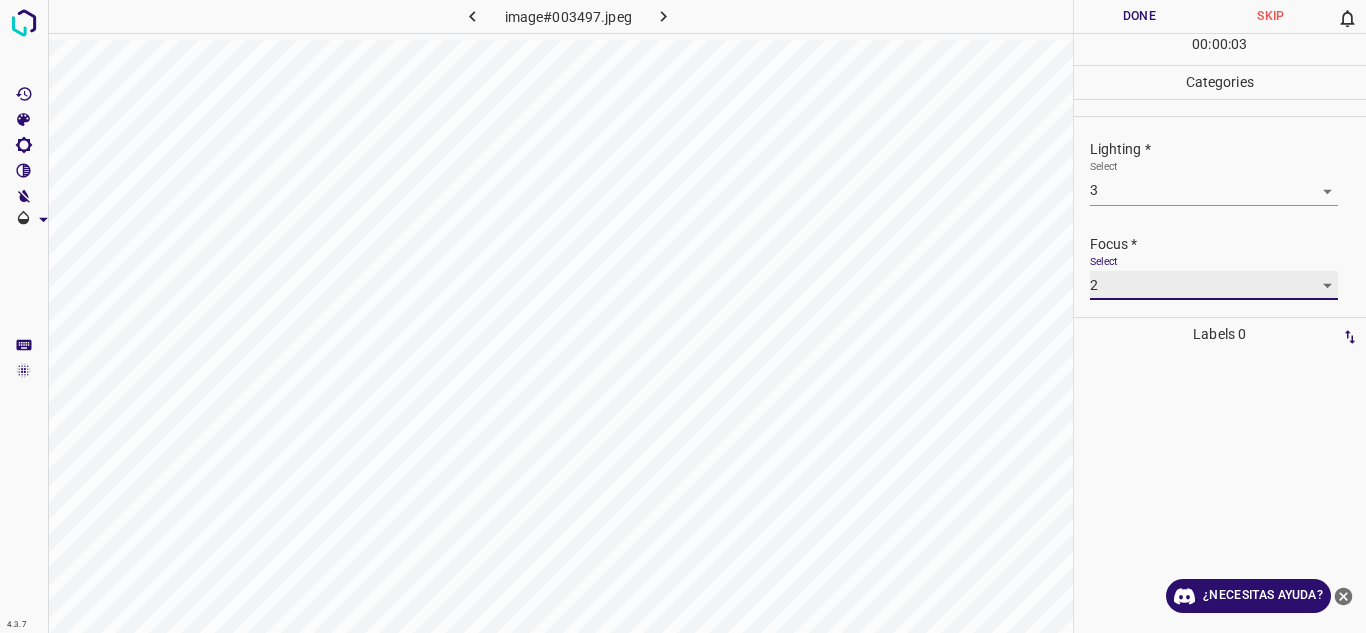 scroll, scrollTop: 98, scrollLeft: 0, axis: vertical 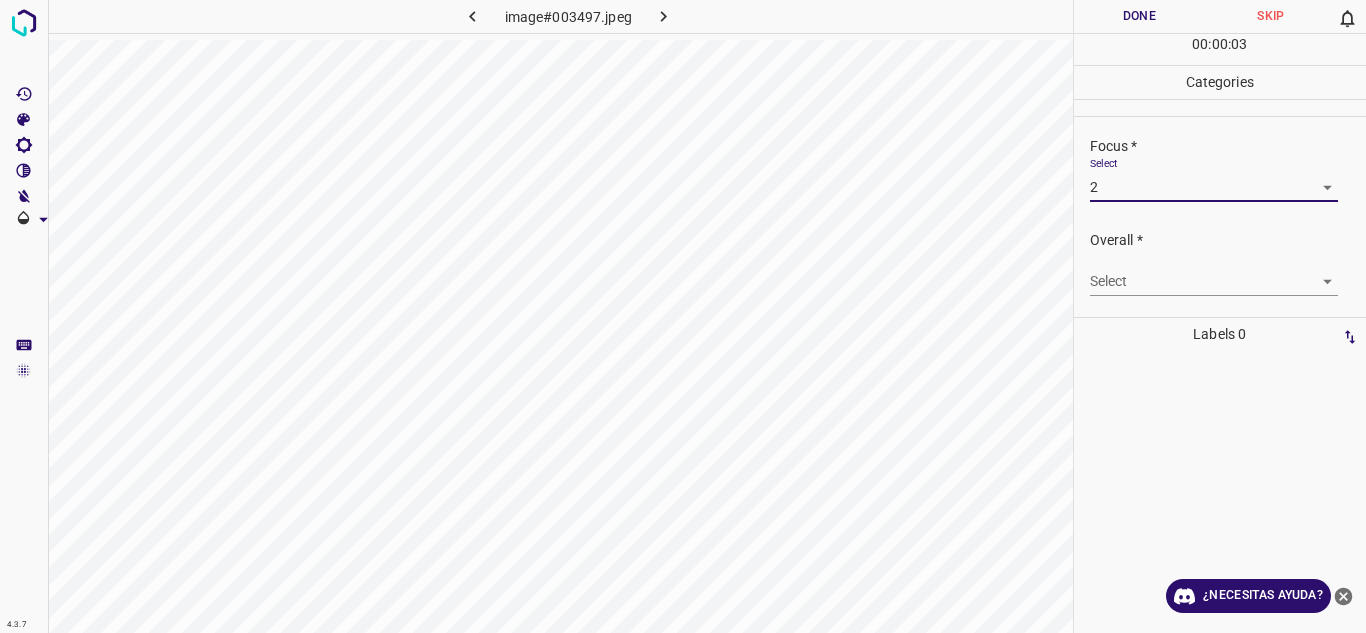 drag, startPoint x: 1317, startPoint y: 255, endPoint x: 1319, endPoint y: 273, distance: 18.110771 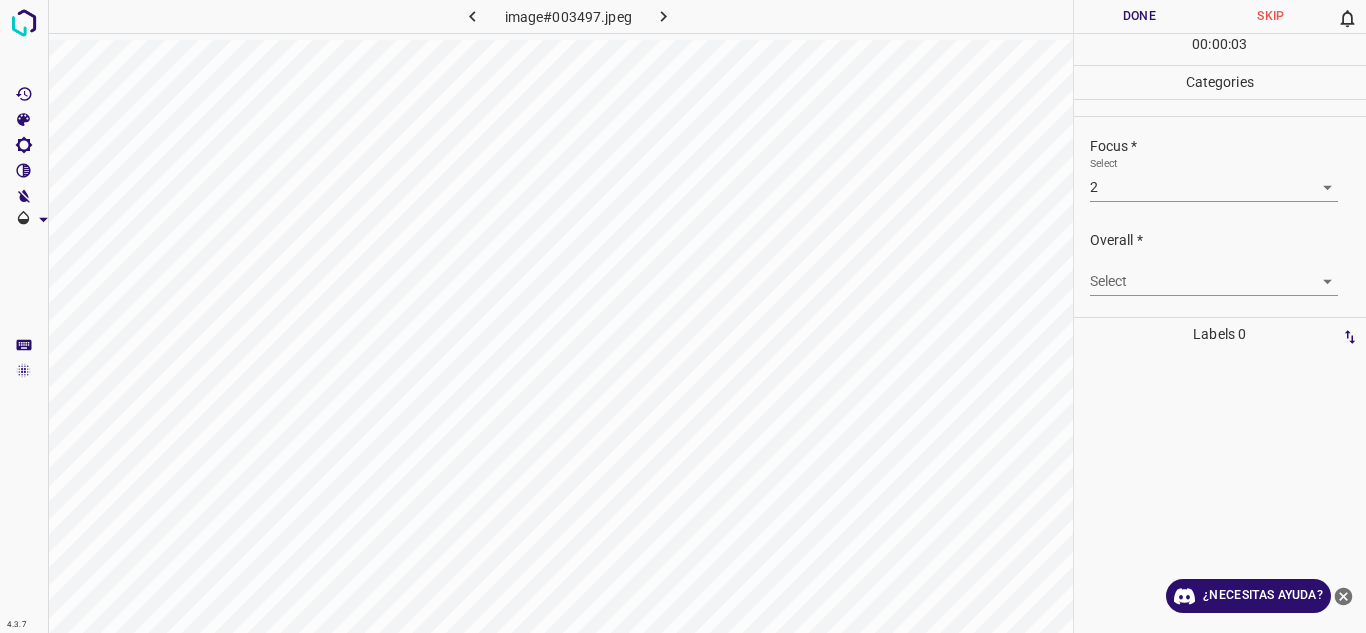 click on "4.3.7 image#003497.jpeg Done Skip 0 00   : 00   : 03   Categories Lighting *  Select 3 3 Focus *  Select 2 2 Overall *  Select ​ Labels   0 Categories 1 Lighting 2 Focus 3 Overall Tools Space Change between modes (Draw & Edit) I Auto labeling R Restore zoom M Zoom in N Zoom out Delete Delete selecte label Filters Z Restore filters X Saturation filter C Brightness filter V Contrast filter B Gray scale filter General O Download ¿Necesitas ayuda? Texto original Valora esta traducción Tu opinión servirá para ayudar a mejorar el Traductor de Google - Texto - Esconder - Borrar" at bounding box center (683, 316) 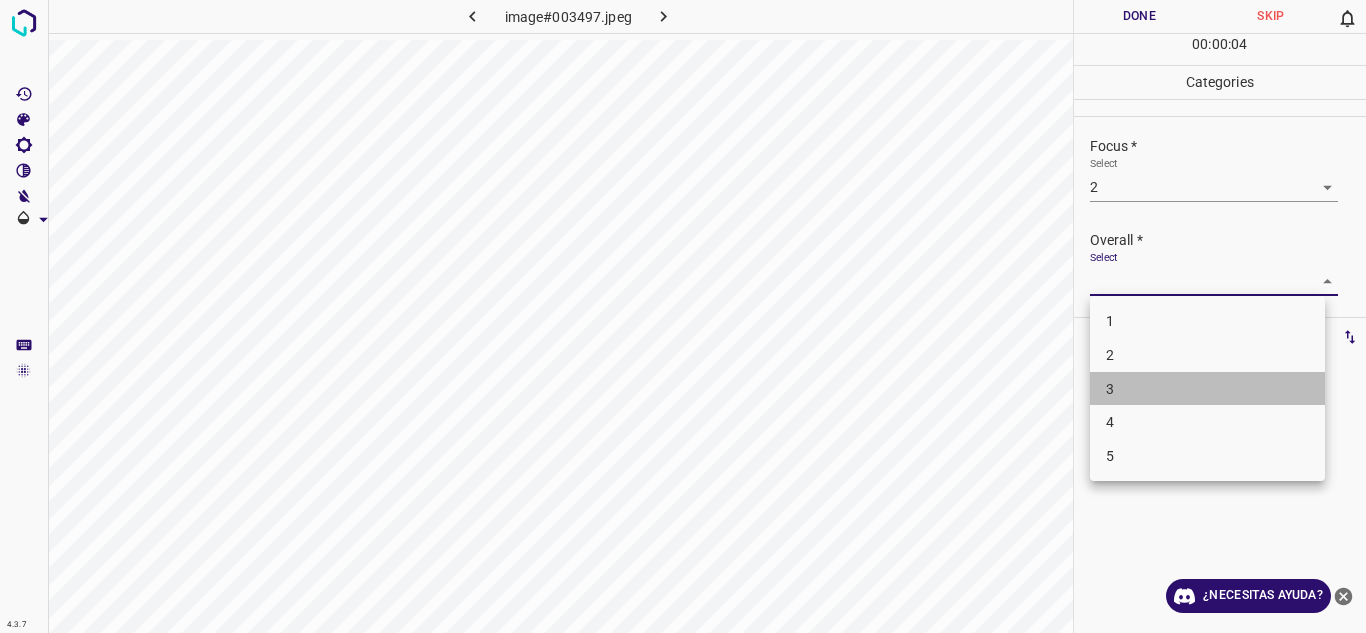 click on "3" at bounding box center (1207, 389) 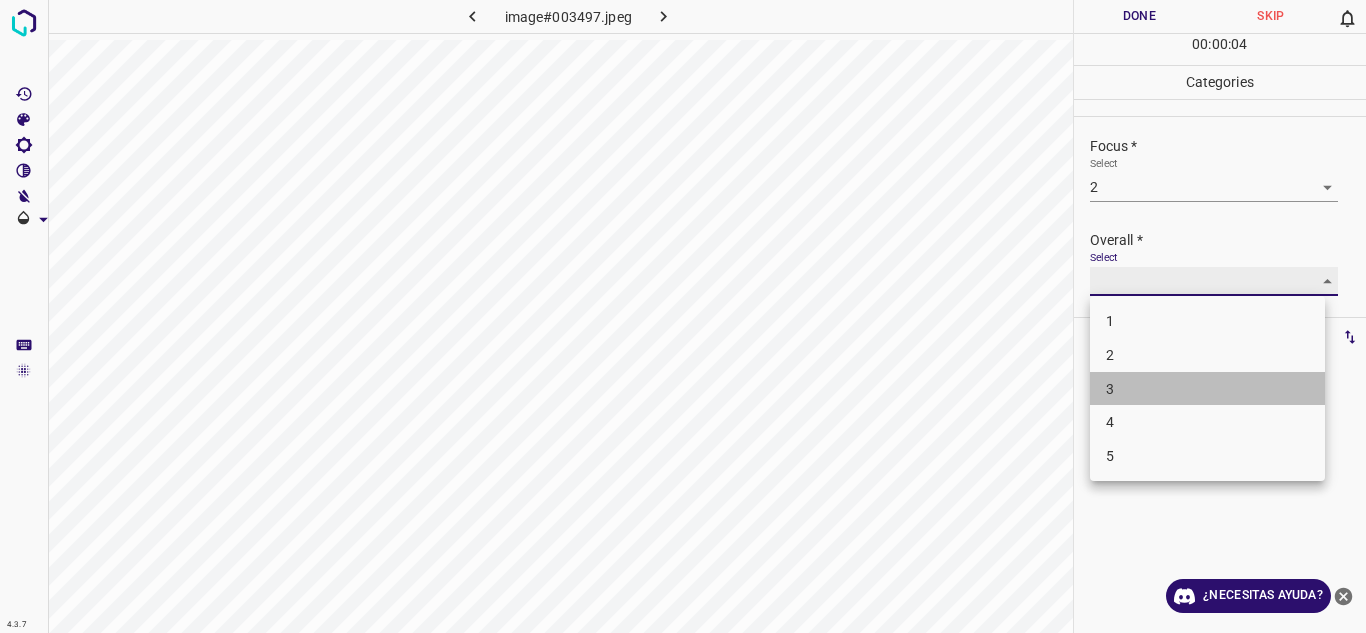 type on "3" 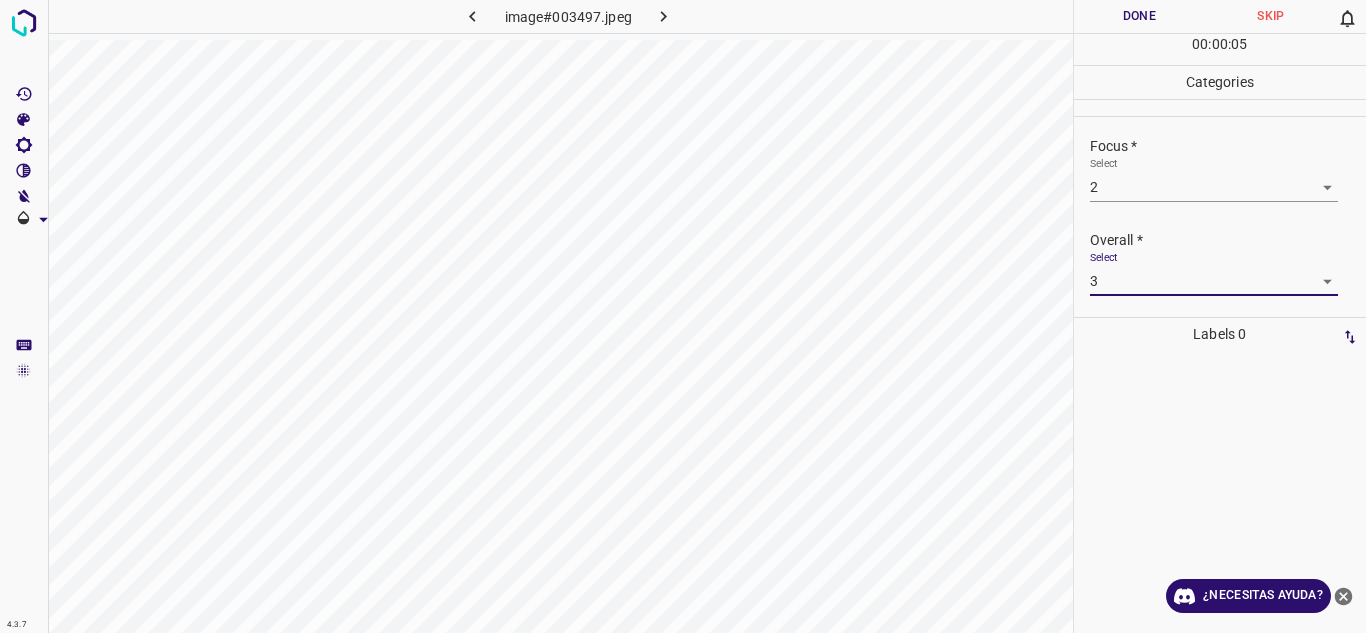 click on "Done" at bounding box center [1140, 16] 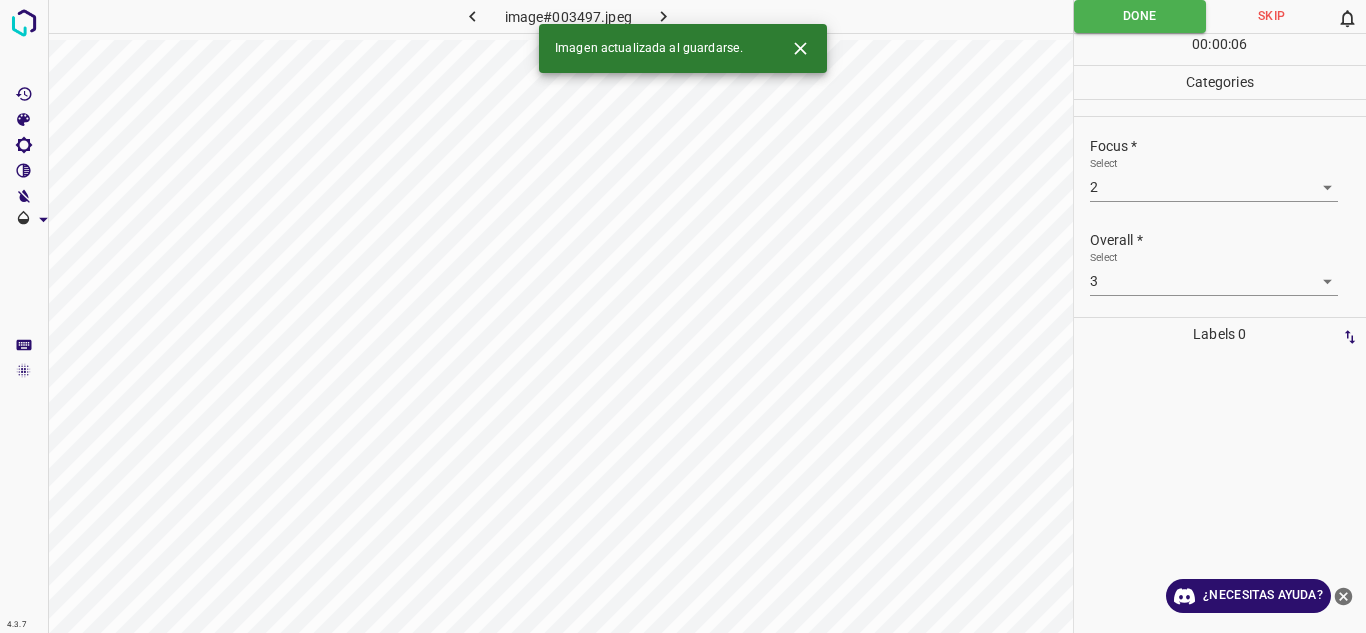 click at bounding box center (664, 16) 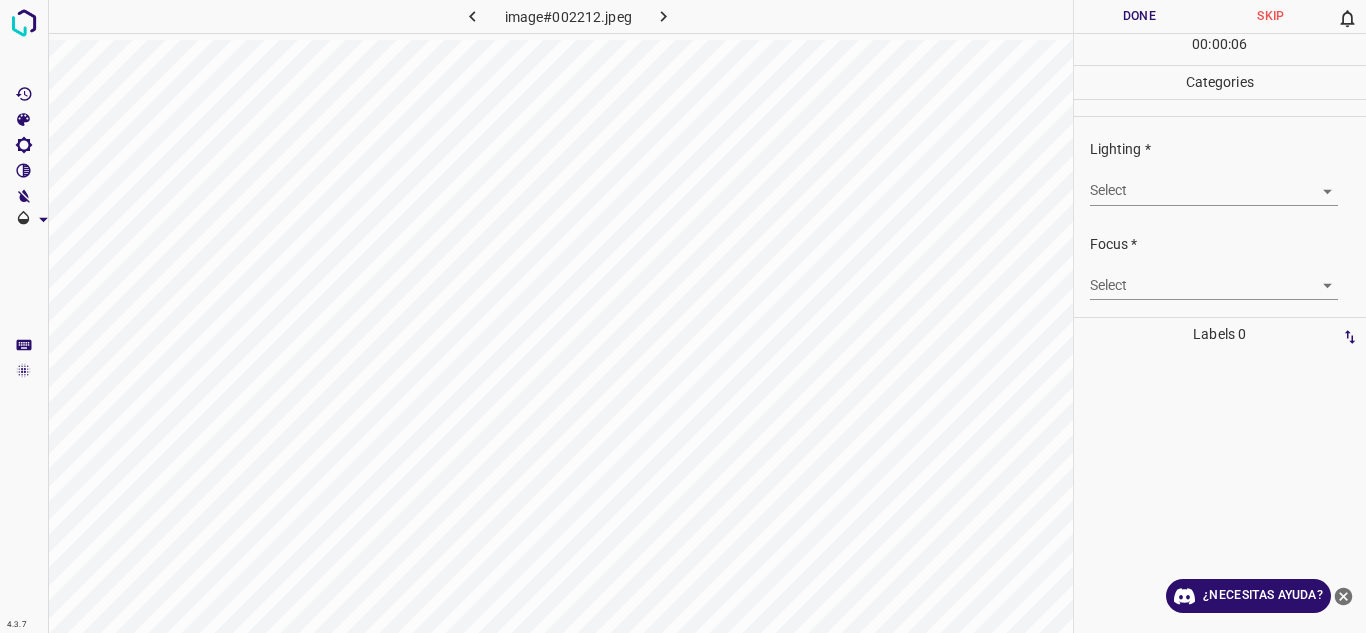 click on "4.3.7 image#002212.jpeg Done Skip 0 00   : 00   : 06   Categories Lighting *  Select ​ Focus *  Select ​ Overall *  Select ​ Labels   0 Categories 1 Lighting 2 Focus 3 Overall Tools Space Change between modes (Draw & Edit) I Auto labeling R Restore zoom M Zoom in N Zoom out Delete Delete selecte label Filters Z Restore filters X Saturation filter C Brightness filter V Contrast filter B Gray scale filter General O Download ¿Necesitas ayuda? Texto original Valora esta traducción Tu opinión servirá para ayudar a mejorar el Traductor de Google - Texto - Esconder - Borrar" at bounding box center [683, 316] 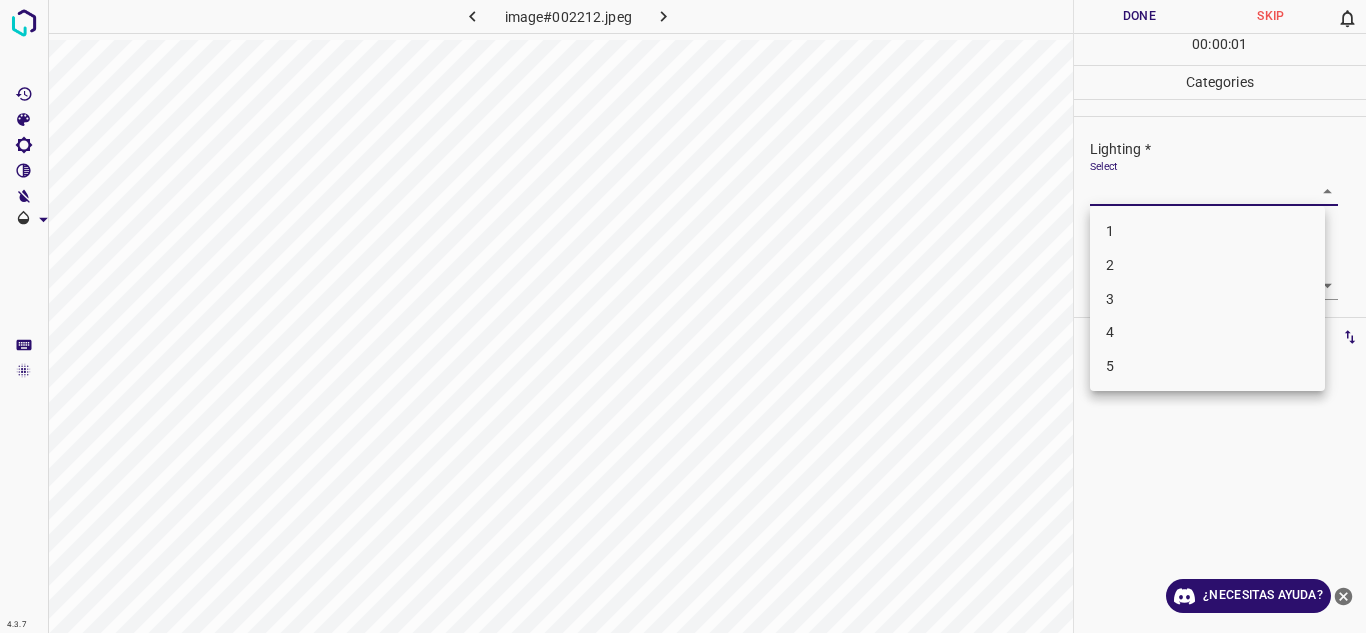 click on "3" at bounding box center [1207, 299] 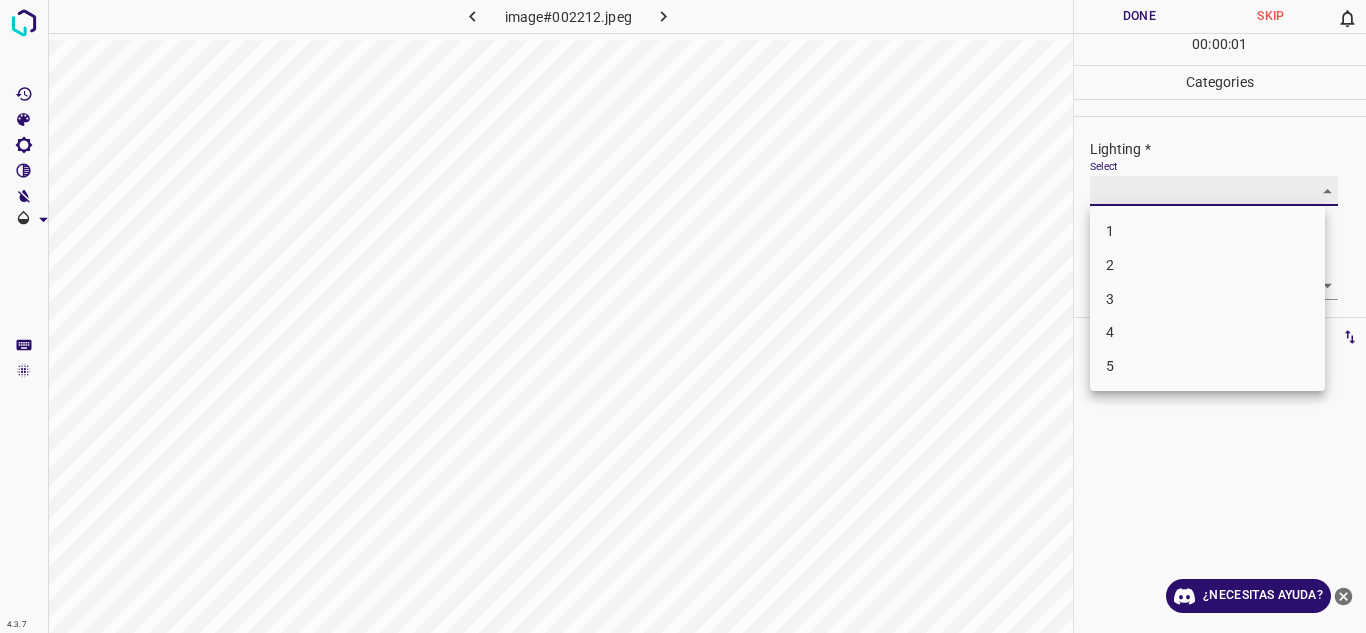 type on "3" 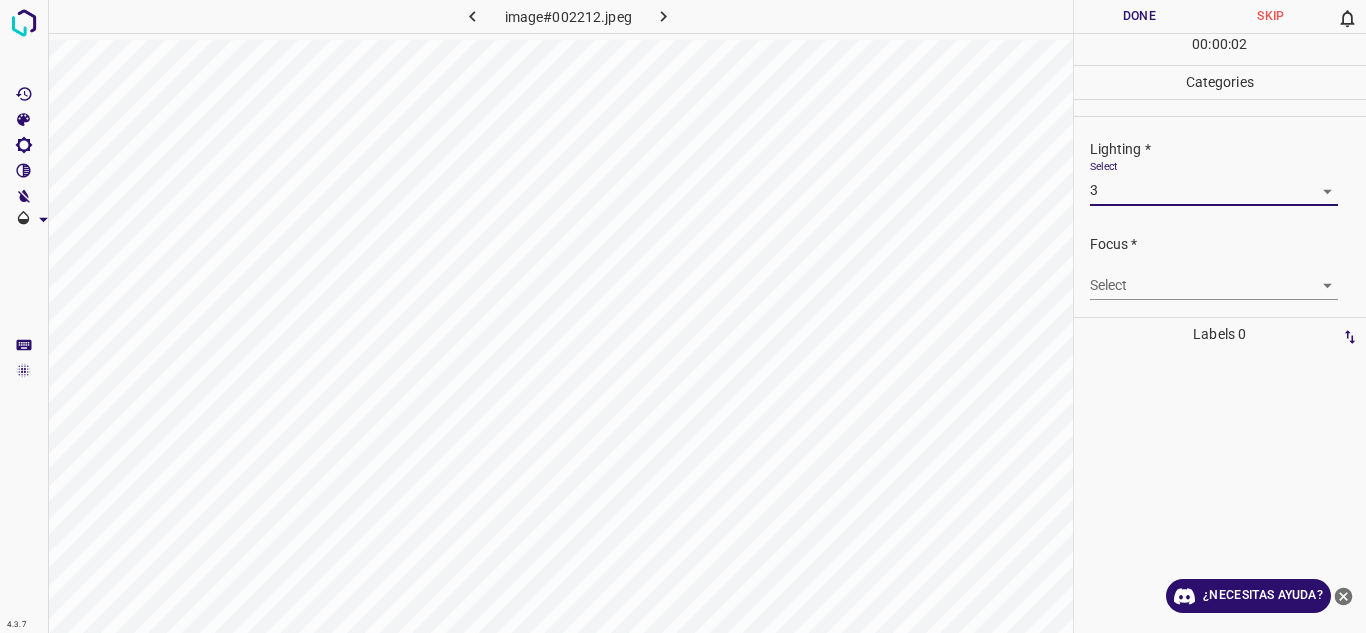 click on "4.3.7 image#002212.jpeg Done Skip 0 00   : 00   : 02   Categories Lighting *  Select 3 3 Focus *  Select ​ Overall *  Select ​ Labels   0 Categories 1 Lighting 2 Focus 3 Overall Tools Space Change between modes (Draw & Edit) I Auto labeling R Restore zoom M Zoom in N Zoom out Delete Delete selecte label Filters Z Restore filters X Saturation filter C Brightness filter V Contrast filter B Gray scale filter General O Download ¿Necesitas ayuda? Texto original Valora esta traducción Tu opinión servirá para ayudar a mejorar el Traductor de Google - Texto - Esconder - Borrar" at bounding box center (683, 316) 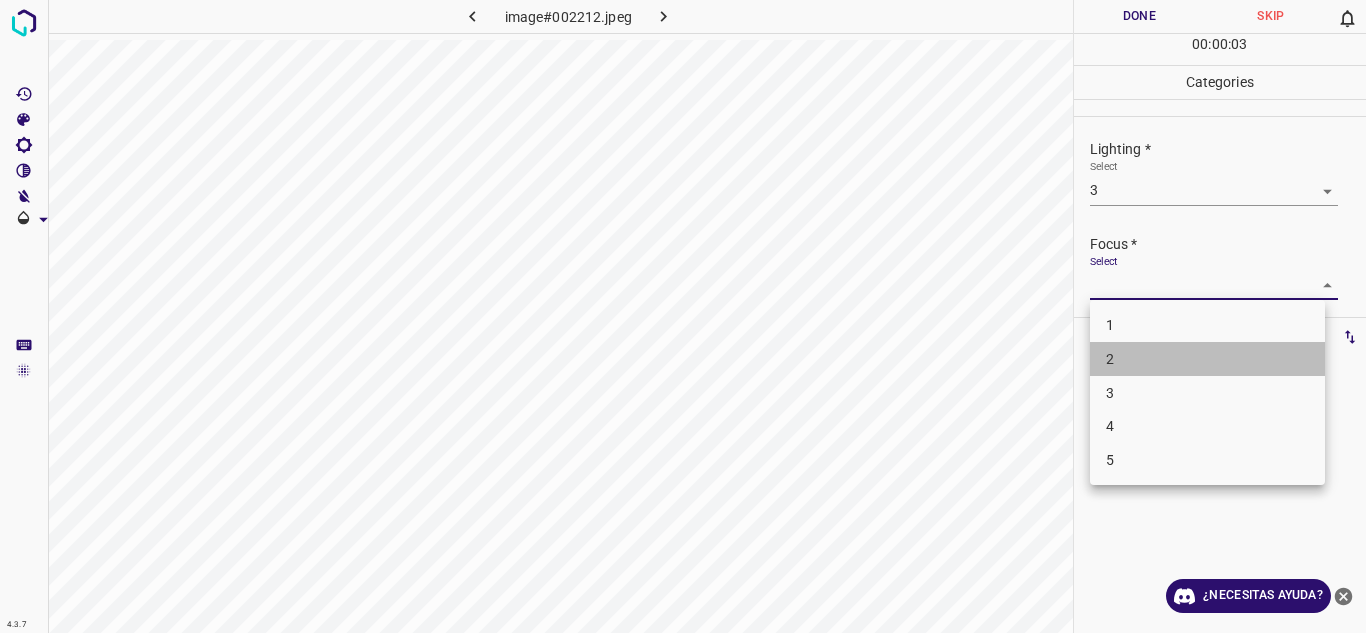 click on "2" at bounding box center [1207, 359] 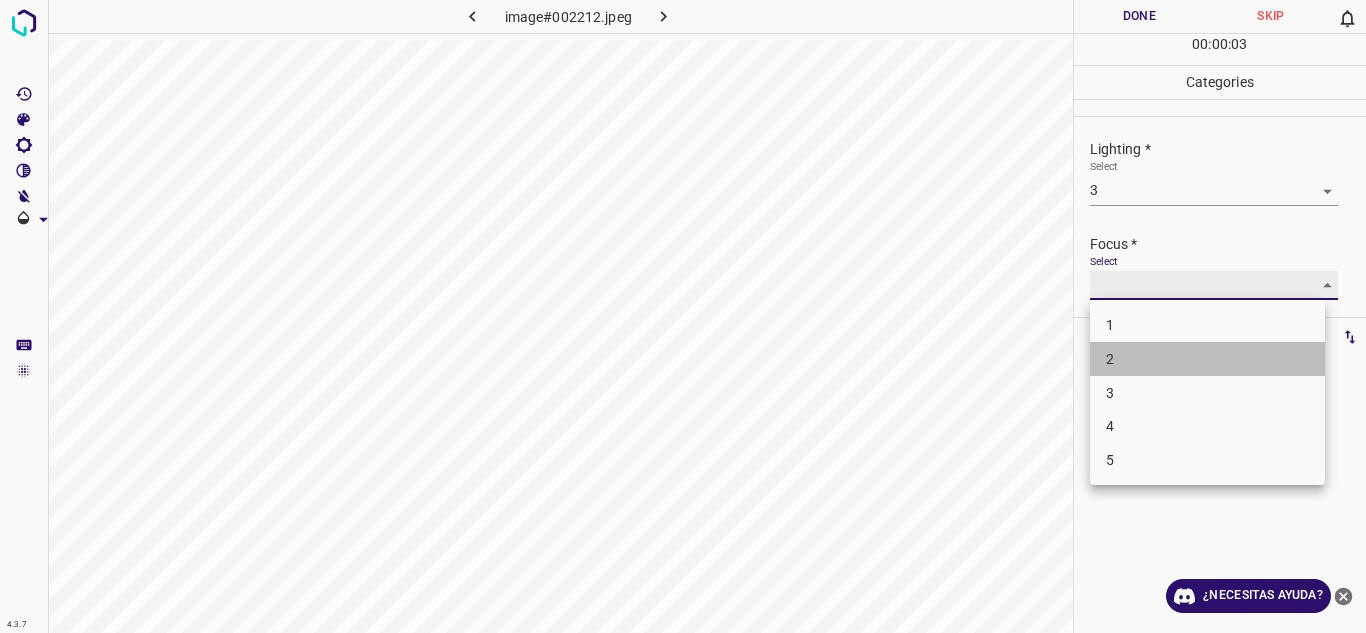 type on "2" 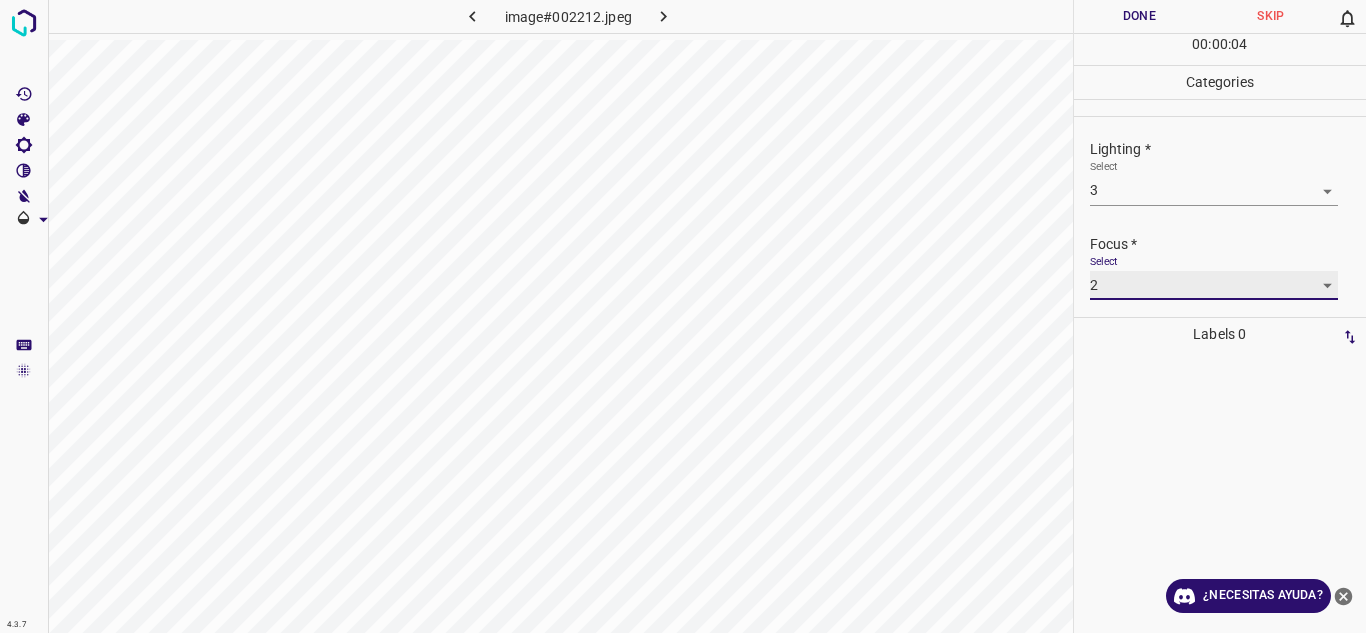 scroll, scrollTop: 98, scrollLeft: 0, axis: vertical 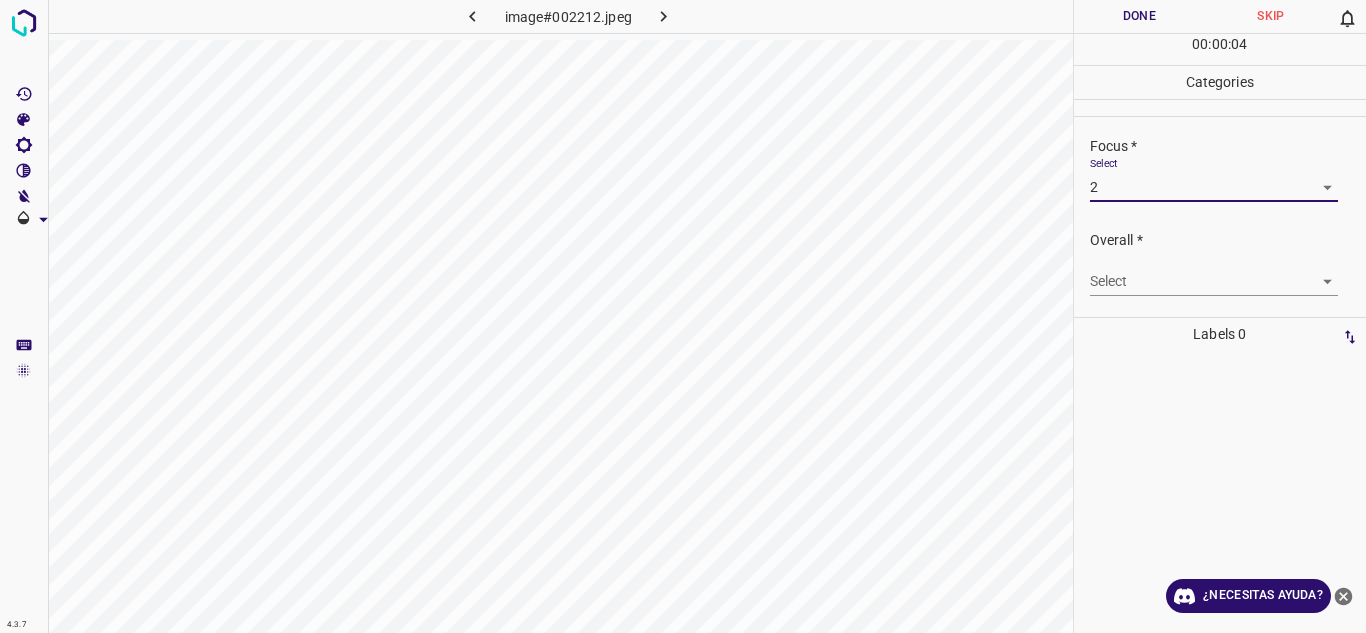 click on "4.3.7 image#002212.jpeg Done Skip 0 00   : 00   : 04   Categories Lighting *  Select 3 3 Focus *  Select 2 2 Overall *  Select ​ Labels   0 Categories 1 Lighting 2 Focus 3 Overall Tools Space Change between modes (Draw & Edit) I Auto labeling R Restore zoom M Zoom in N Zoom out Delete Delete selecte label Filters Z Restore filters X Saturation filter C Brightness filter V Contrast filter B Gray scale filter General O Download ¿Necesitas ayuda? Texto original Valora esta traducción Tu opinión servirá para ayudar a mejorar el Traductor de Google - Texto - Esconder - Borrar" at bounding box center [683, 316] 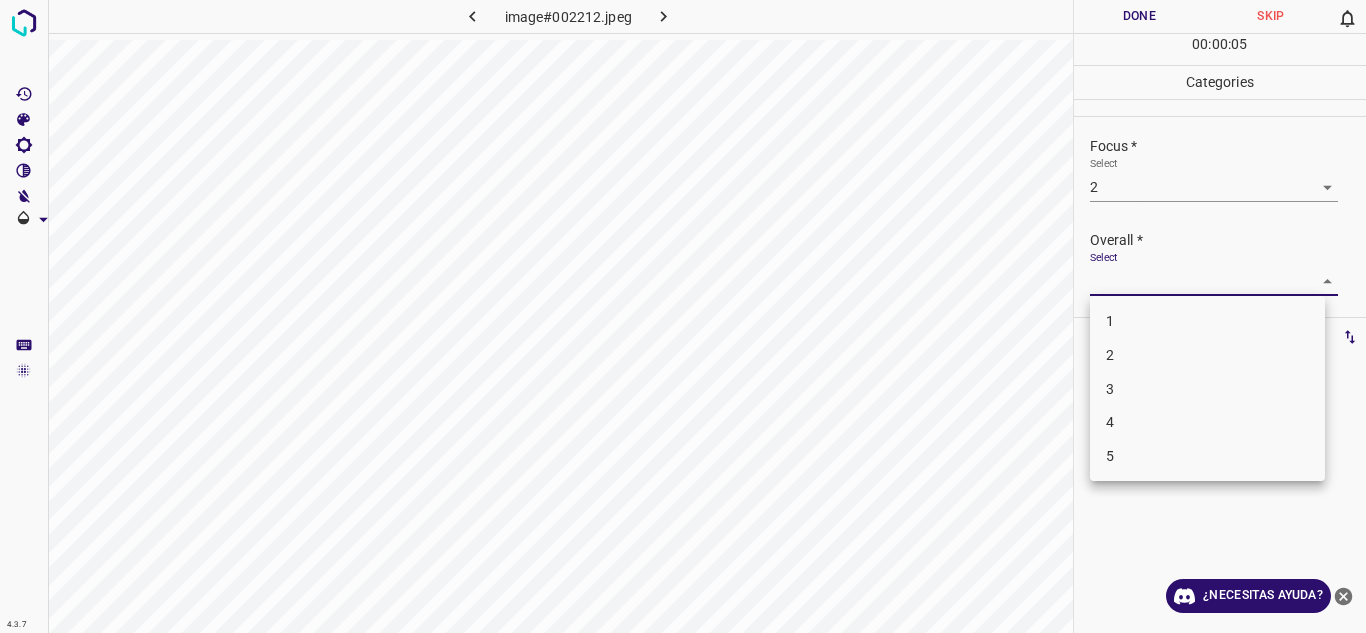 click on "3" at bounding box center (1207, 389) 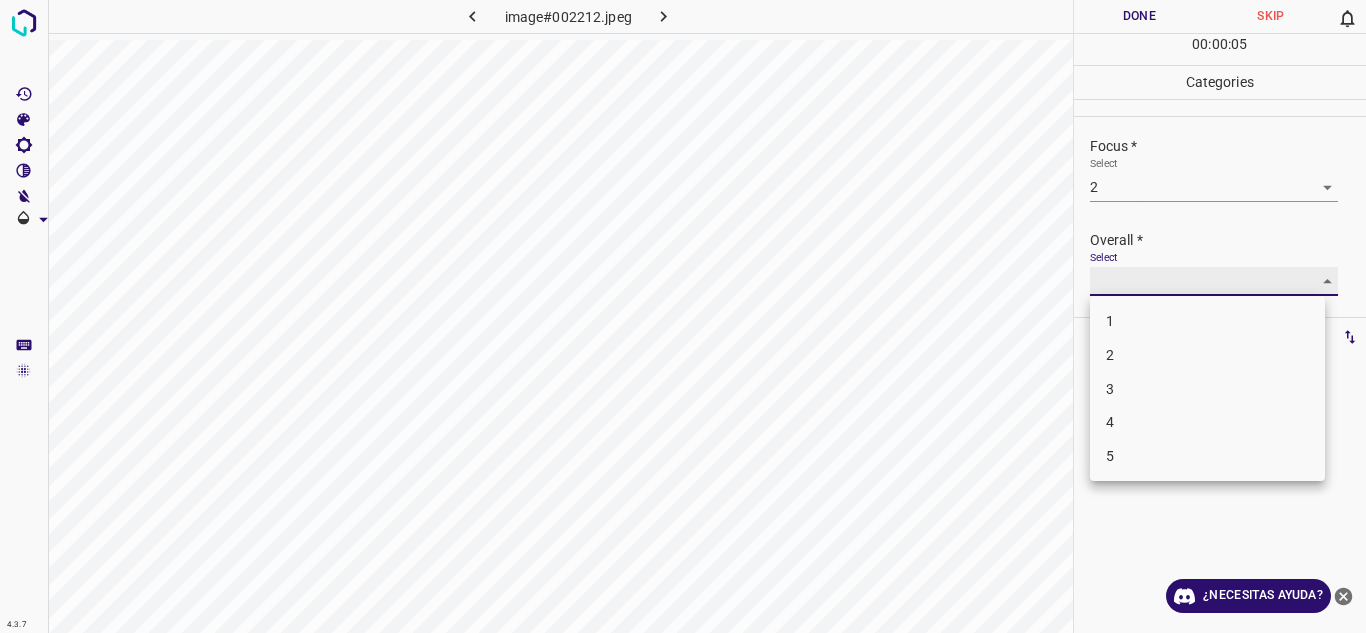 type on "3" 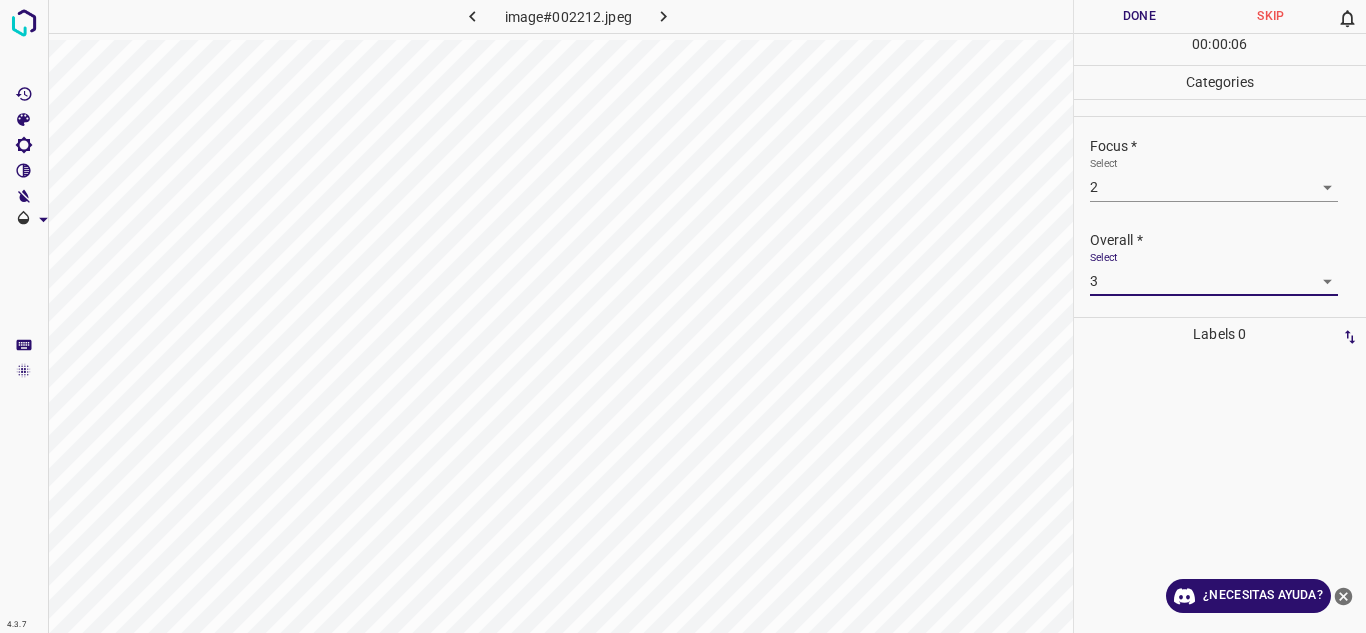 click on "00   : 00   : 06" at bounding box center (1220, 49) 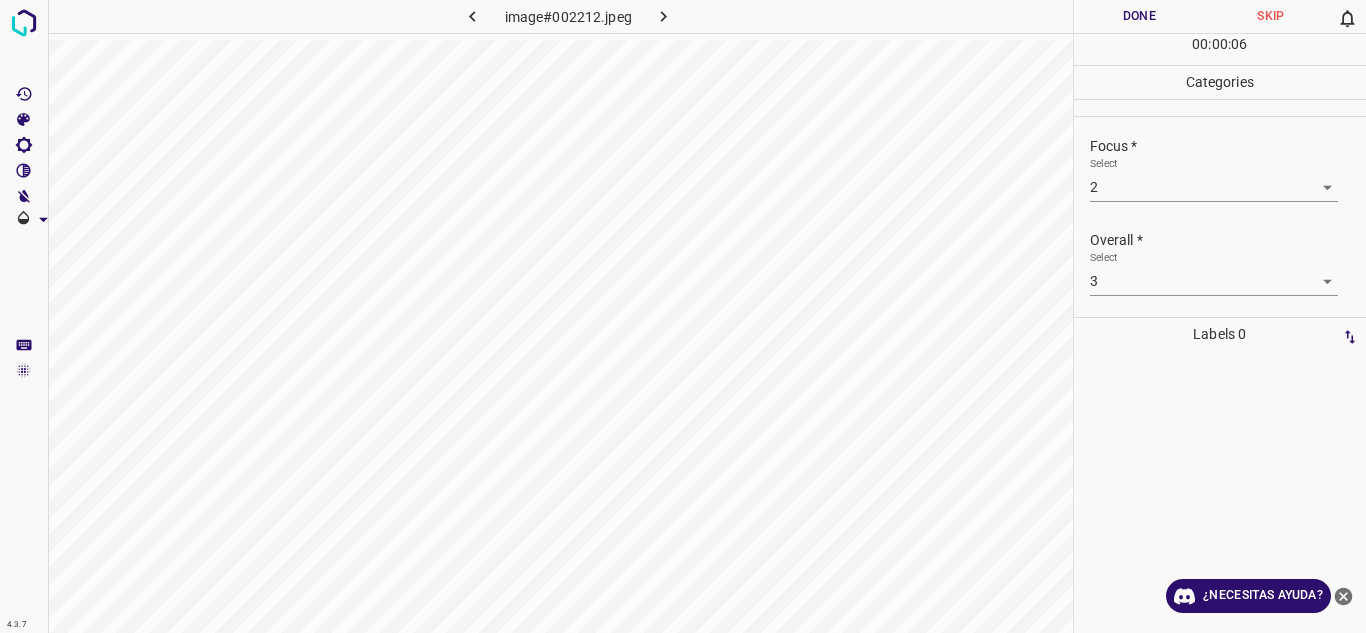 click on "Done" at bounding box center [1140, 16] 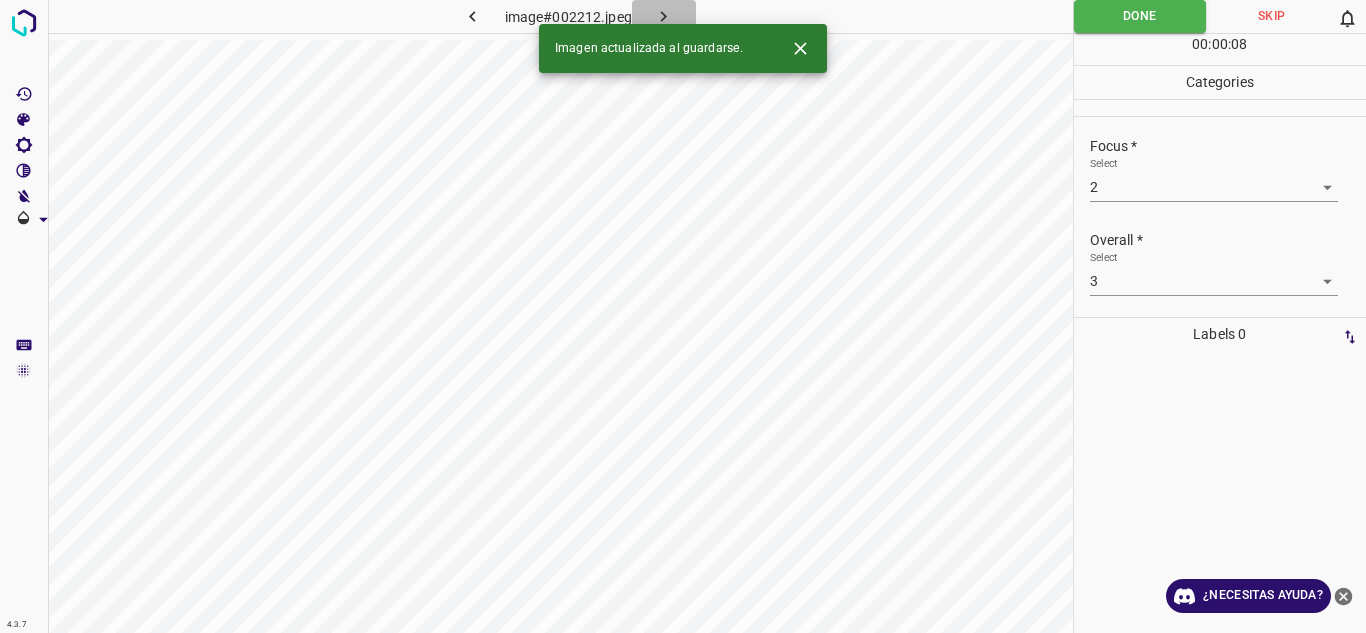 click 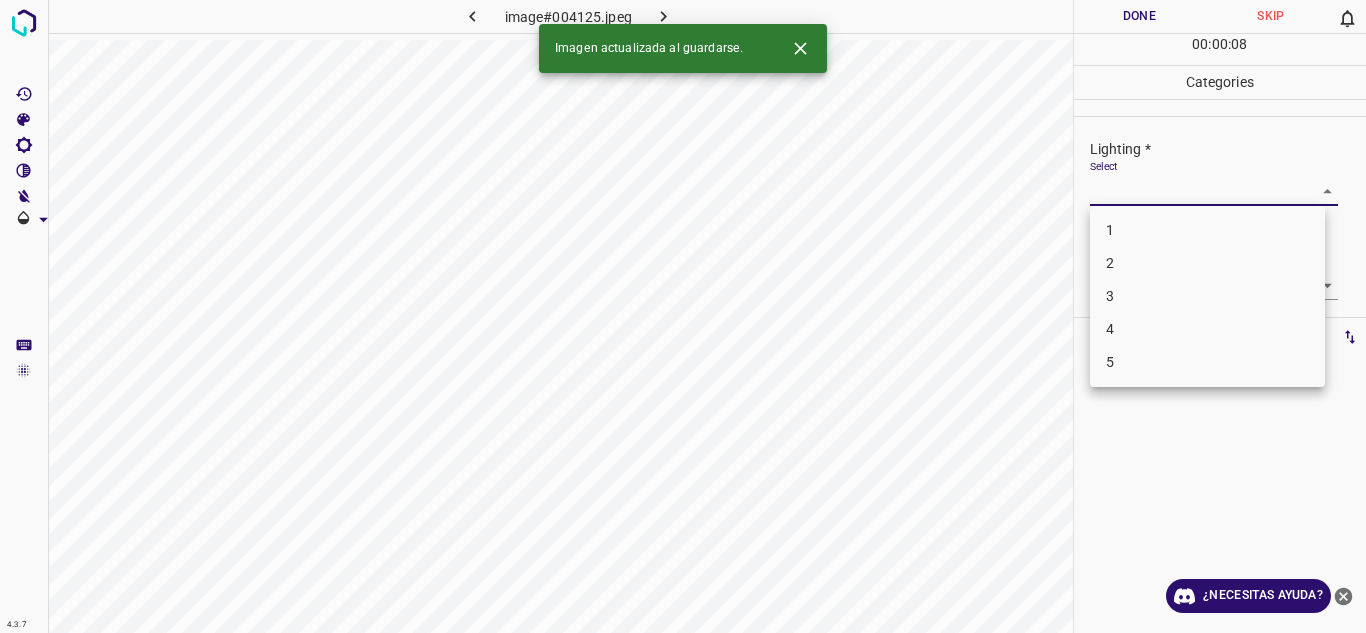 click on "4.3.7 image#004125.jpeg Done Skip 0 00   : 00   : 08   Categories Lighting *  Select ​ Focus *  Select ​ Overall *  Select ​ Labels   0 Categories 1 Lighting 2 Focus 3 Overall Tools Space Change between modes (Draw & Edit) I Auto labeling R Restore zoom M Zoom in N Zoom out Delete Delete selecte label Filters Z Restore filters X Saturation filter C Brightness filter V Contrast filter B Gray scale filter General O Download Imagen actualizada al guardarse. ¿Necesitas ayuda? Texto original Valora esta traducción Tu opinión servirá para ayudar a mejorar el Traductor de Google - Texto - Esconder - Borrar 1 2 3 4 5" at bounding box center [683, 316] 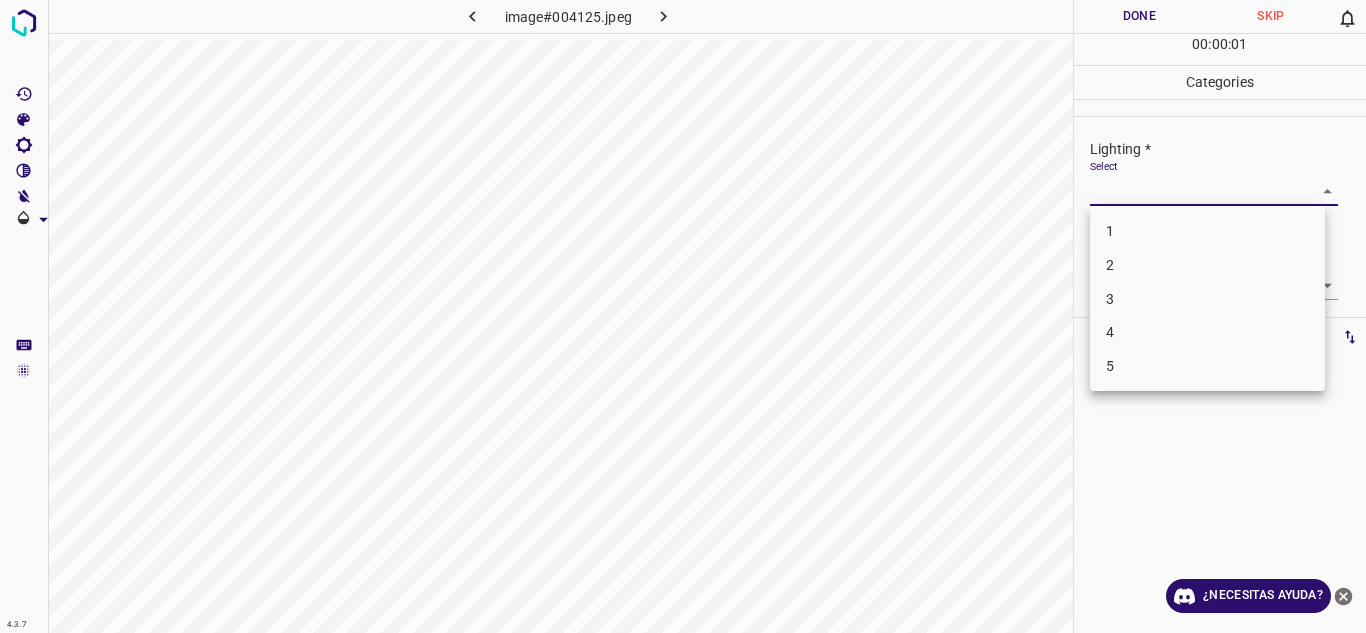 click on "4" at bounding box center (1207, 332) 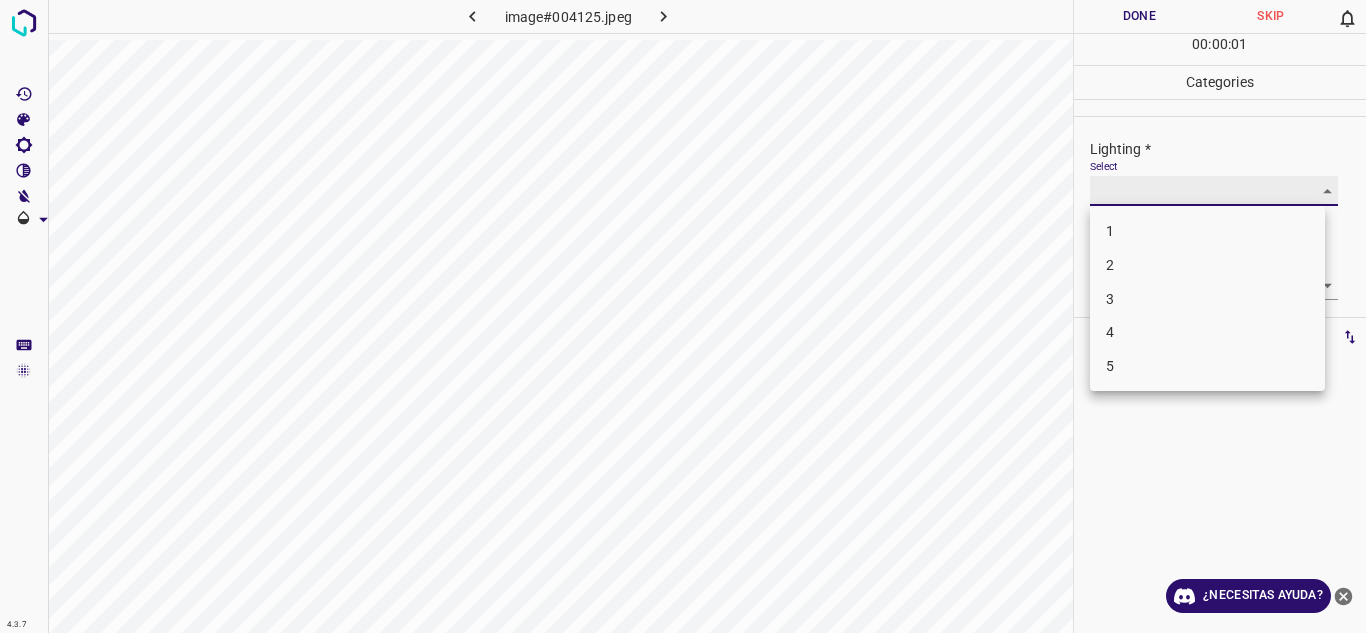 type on "4" 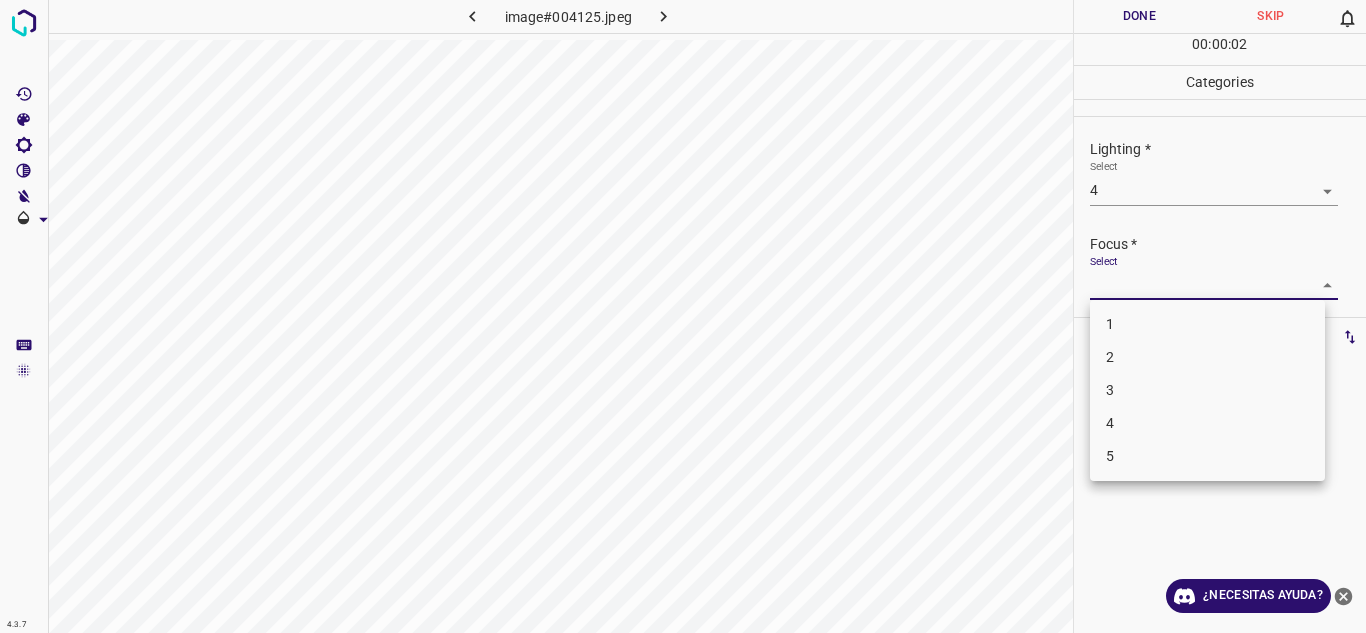 click on "4.3.7 image#004125.jpeg Done Skip 0 00   : 00   : 02   Categories Lighting *  Select 4 4 Focus *  Select ​ Overall *  Select ​ Labels   0 Categories 1 Lighting 2 Focus 3 Overall Tools Space Change between modes (Draw & Edit) I Auto labeling R Restore zoom M Zoom in N Zoom out Delete Delete selecte label Filters Z Restore filters X Saturation filter C Brightness filter V Contrast filter B Gray scale filter General O Download ¿Necesitas ayuda? Texto original Valora esta traducción Tu opinión servirá para ayudar a mejorar el Traductor de Google - Texto - Esconder - Borrar 1 2 3 4 5" at bounding box center (683, 316) 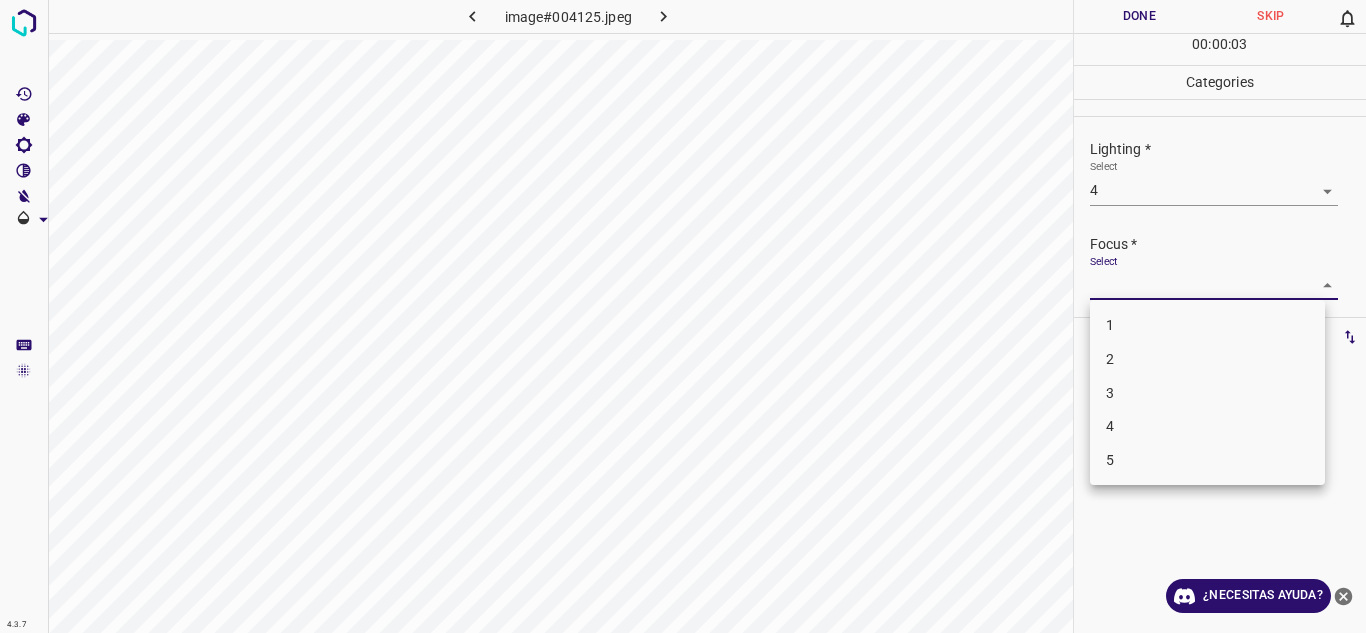 click on "3" at bounding box center (1207, 393) 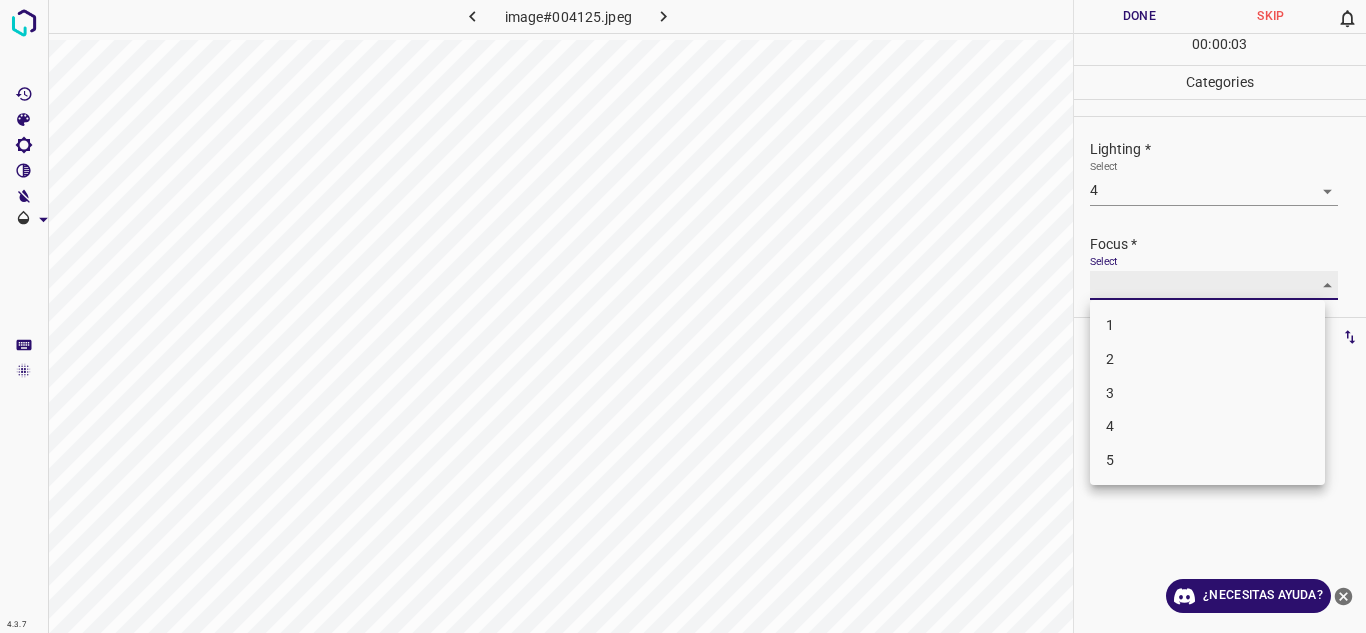 type on "3" 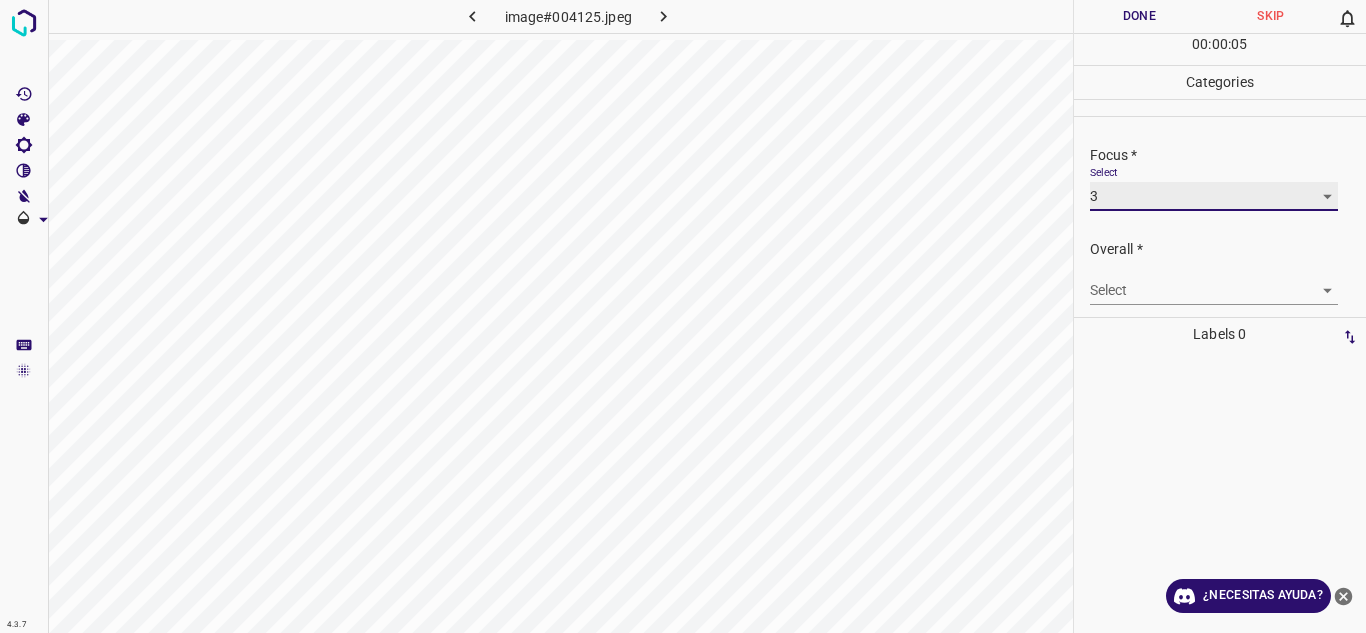 scroll, scrollTop: 98, scrollLeft: 0, axis: vertical 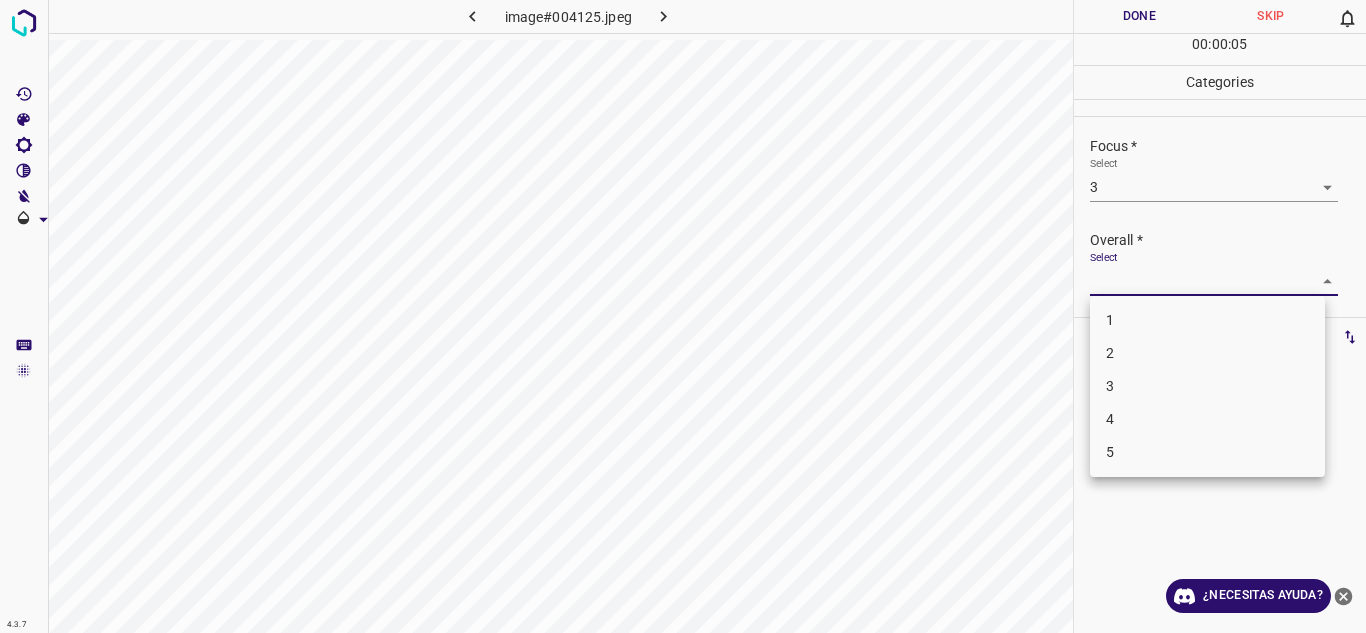 drag, startPoint x: 1318, startPoint y: 275, endPoint x: 1181, endPoint y: 378, distance: 171.40012 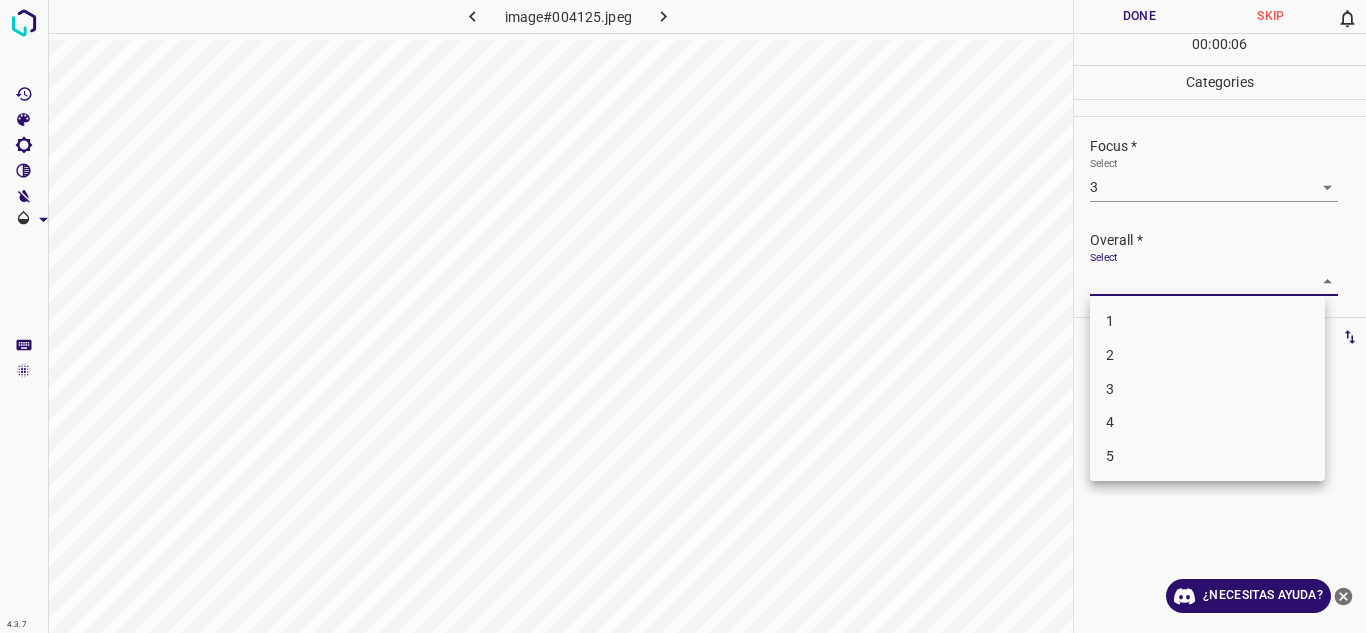 click on "4" at bounding box center (1207, 422) 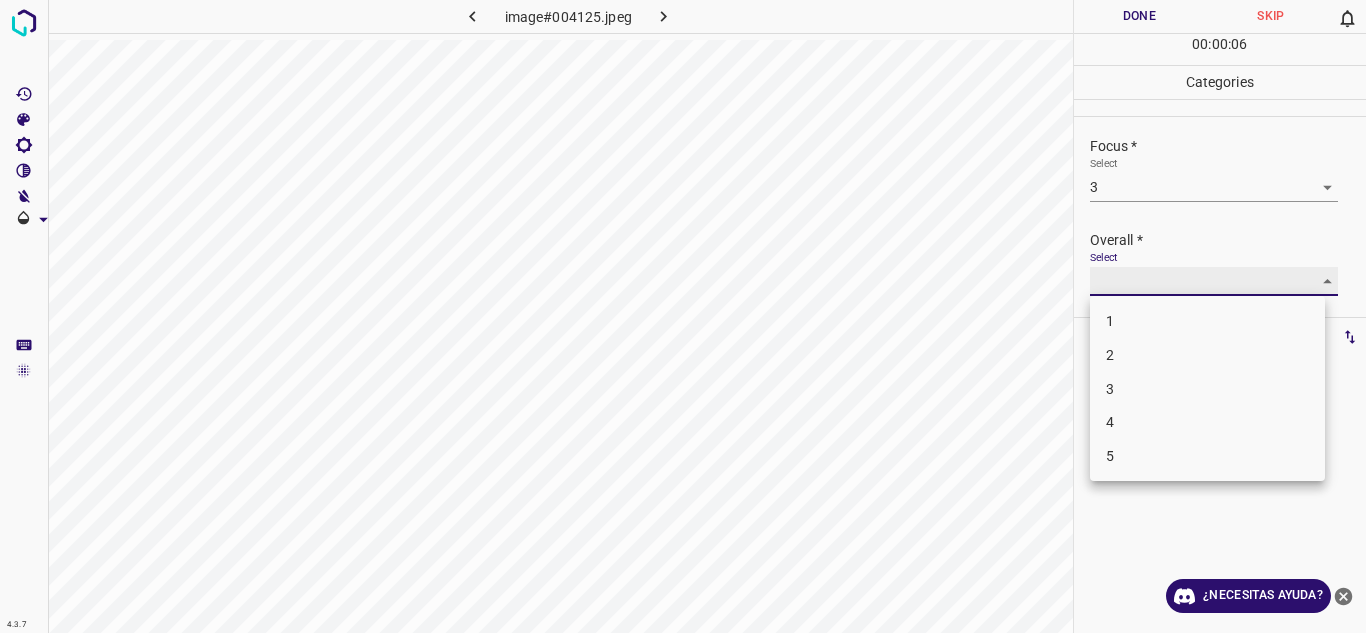 type on "4" 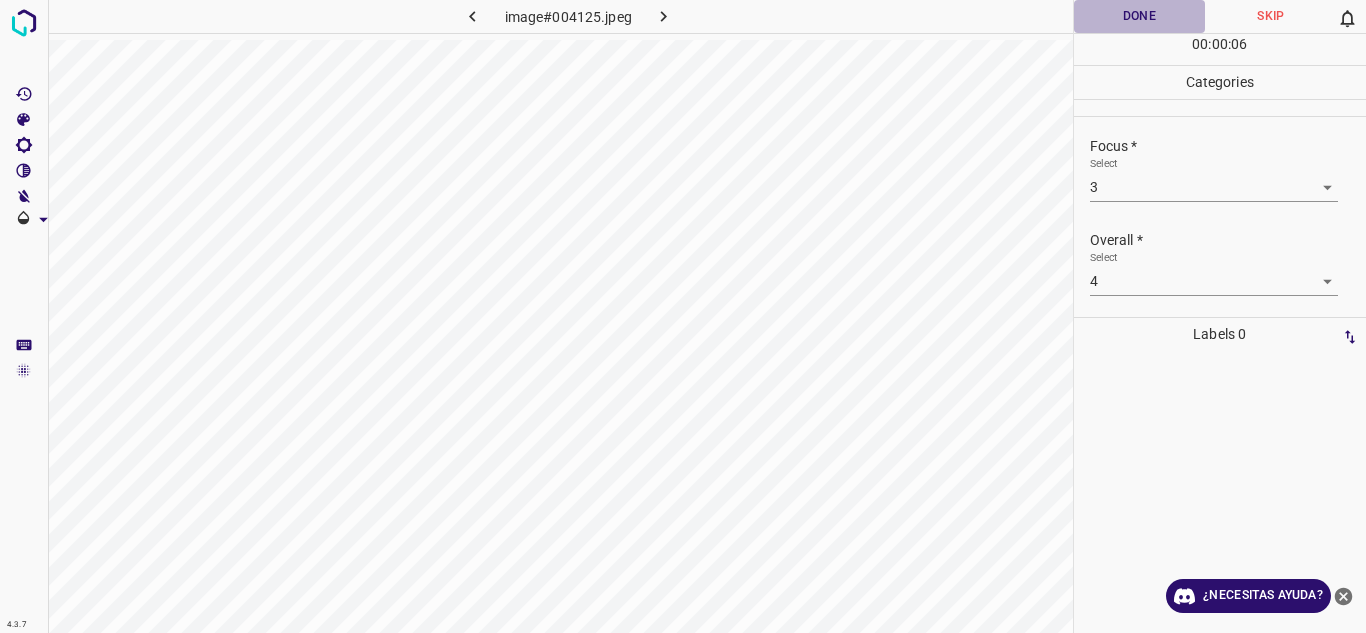 click on "Done" at bounding box center (1140, 16) 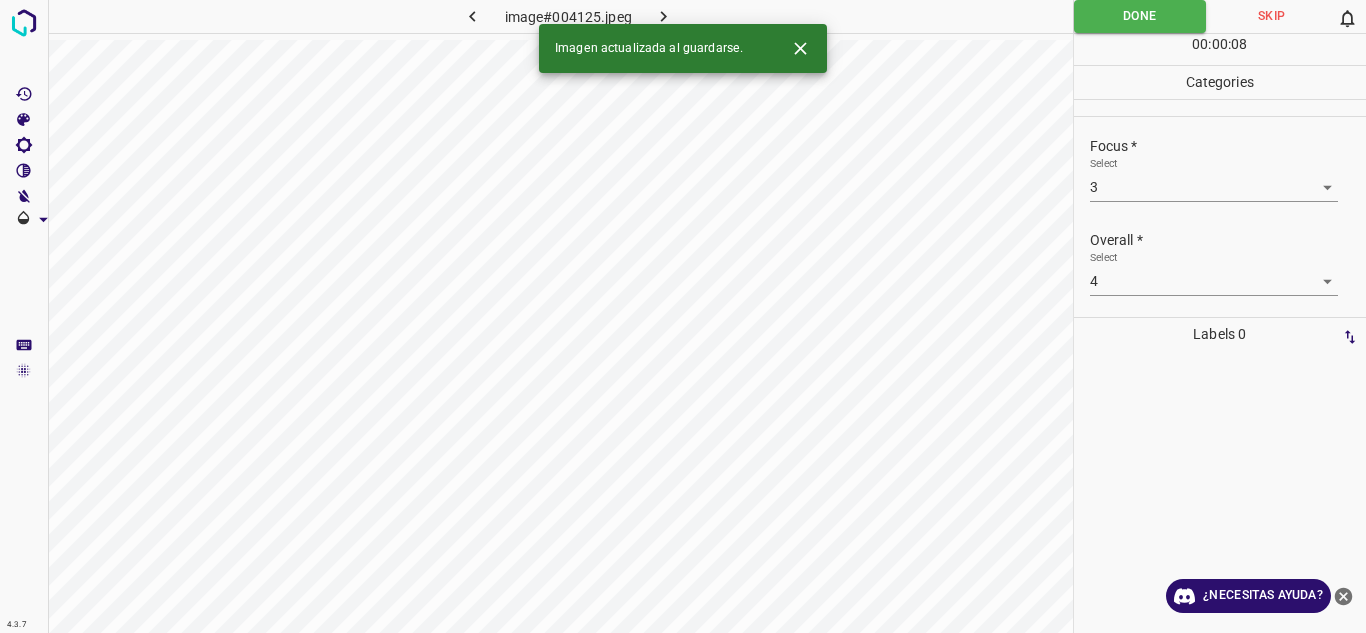 click 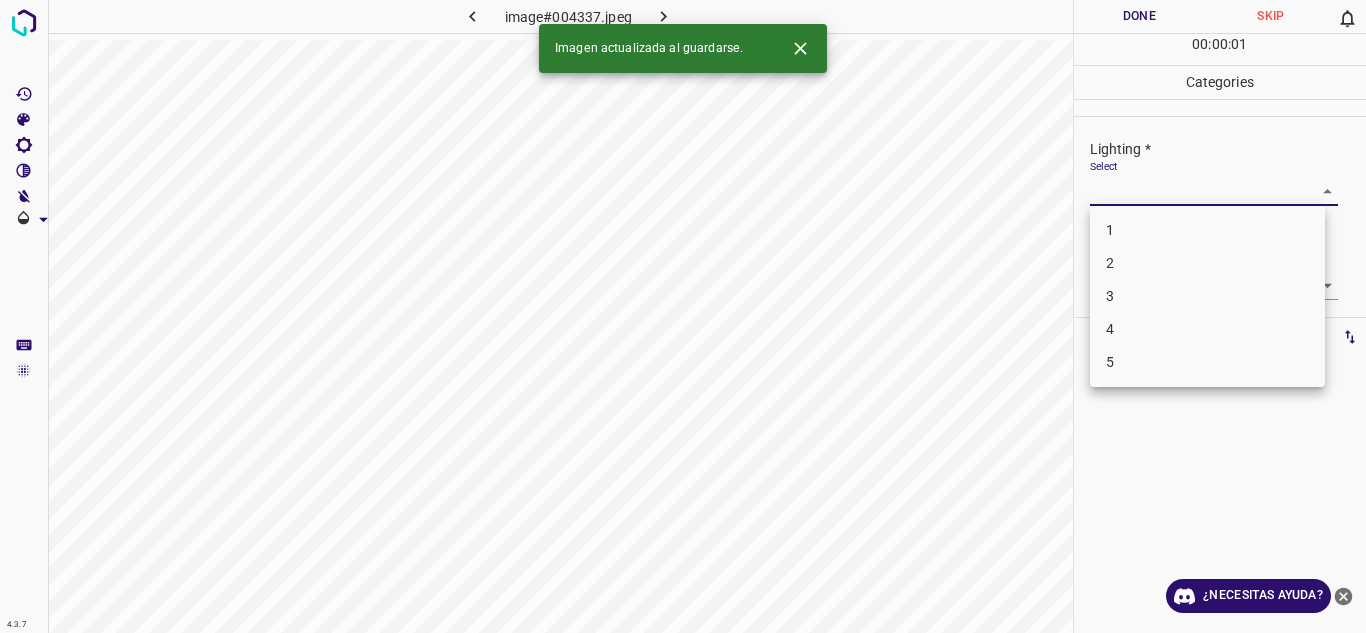 click on "4.3.7 image#004337.jpeg Done Skip 0 00   : 00   : 01   Categories Lighting *  Select ​ Focus *  Select ​ Overall *  Select ​ Labels   0 Categories 1 Lighting 2 Focus 3 Overall Tools Space Change between modes (Draw & Edit) I Auto labeling R Restore zoom M Zoom in N Zoom out Delete Delete selecte label Filters Z Restore filters X Saturation filter C Brightness filter V Contrast filter B Gray scale filter General O Download Imagen actualizada al guardarse. ¿Necesitas ayuda? Texto original Valora esta traducción Tu opinión servirá para ayudar a mejorar el Traductor de Google - Texto - Esconder - Borrar 1 2 3 4 5" at bounding box center (683, 316) 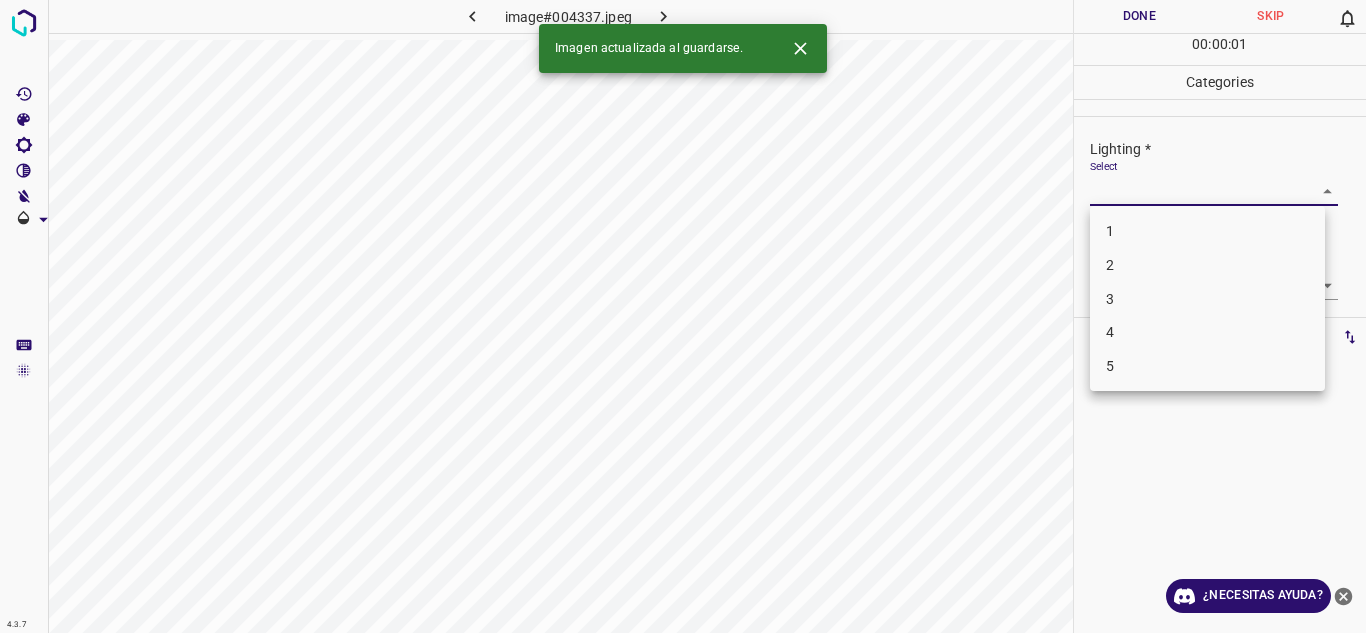 click on "2" at bounding box center (1207, 265) 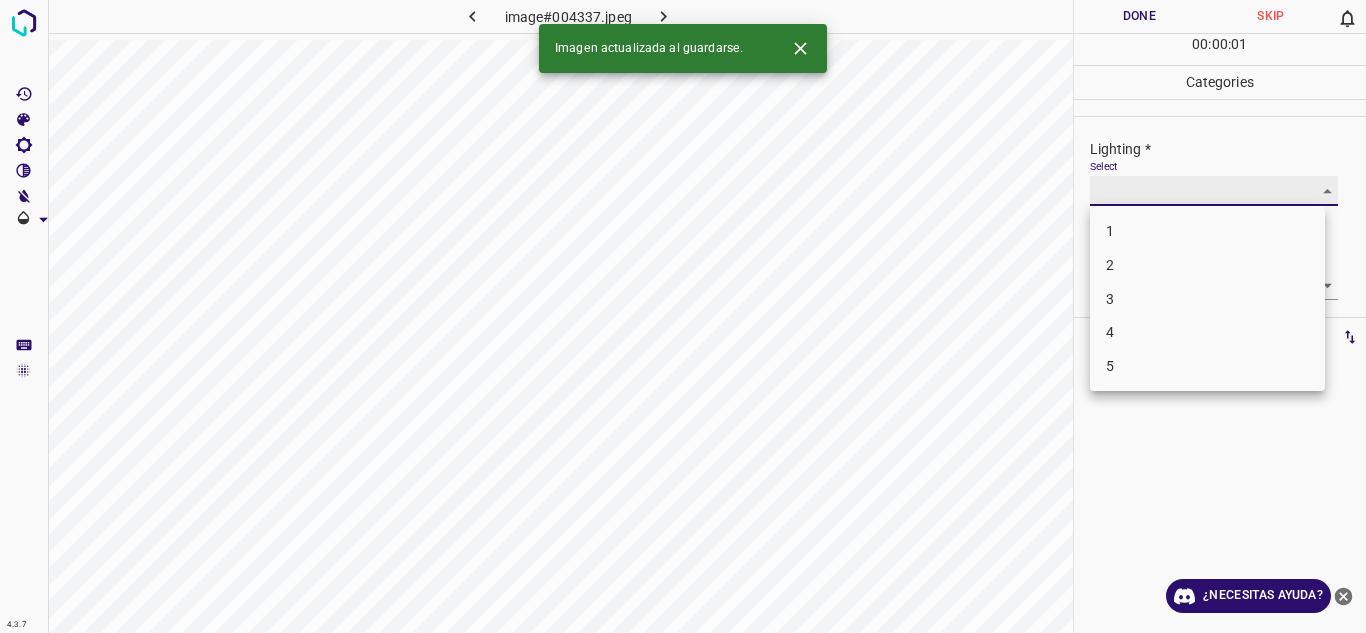 type on "2" 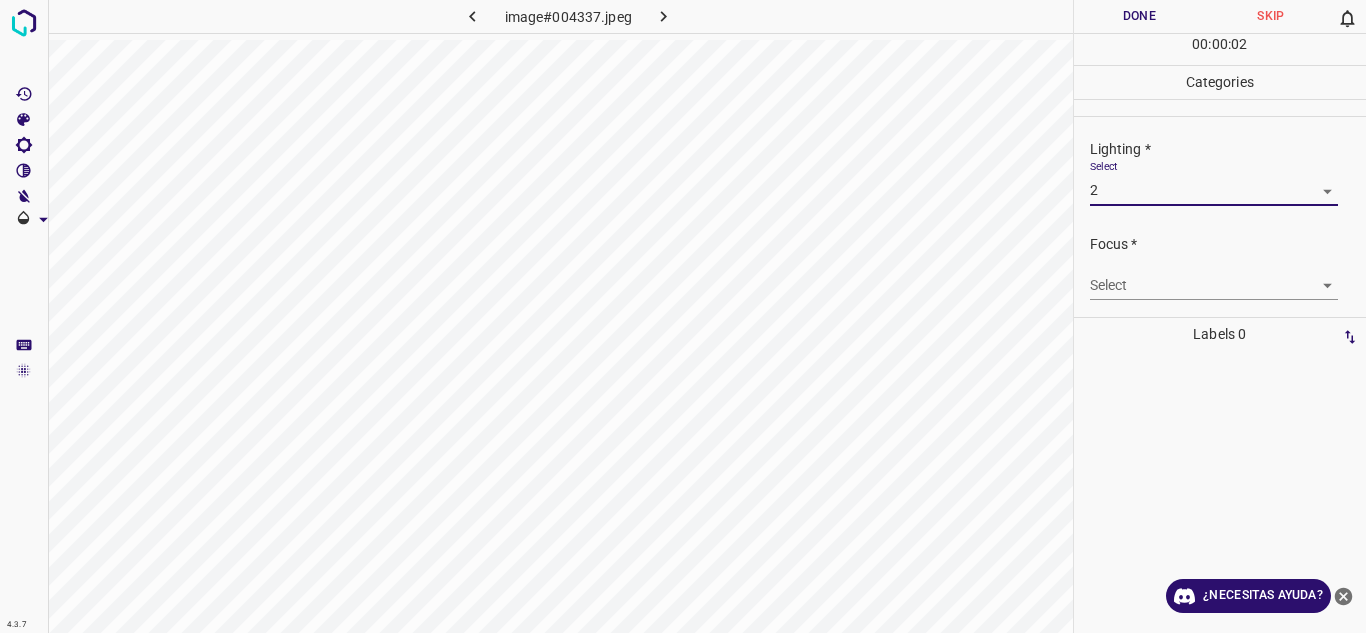 click on "4.3.7 image#004337.jpeg Done Skip 0 00   : 00   : 02   Categories Lighting *  Select 2 2 Focus *  Select ​ Overall *  Select ​ Labels   0 Categories 1 Lighting 2 Focus 3 Overall Tools Space Change between modes (Draw & Edit) I Auto labeling R Restore zoom M Zoom in N Zoom out Delete Delete selecte label Filters Z Restore filters X Saturation filter C Brightness filter V Contrast filter B Gray scale filter General O Download ¿Necesitas ayuda? Texto original Valora esta traducción Tu opinión servirá para ayudar a mejorar el Traductor de Google - Texto - Esconder - Borrar 1 2 3 4 5" at bounding box center [683, 316] 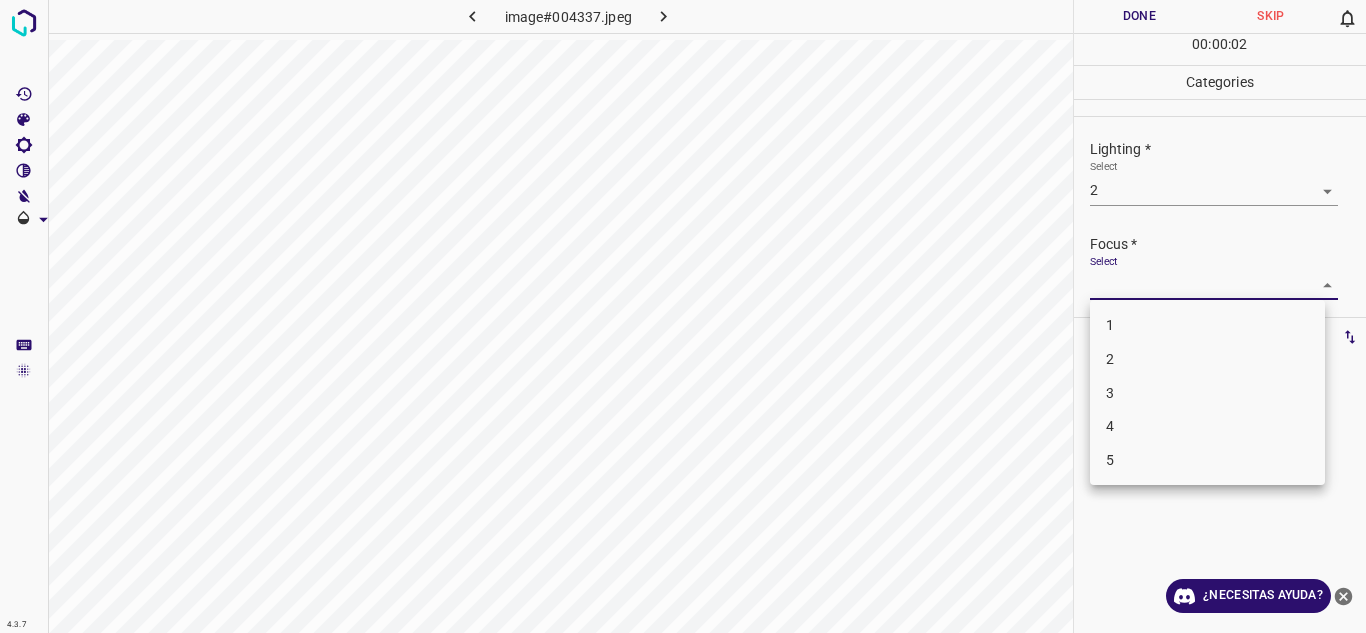 click on "2" at bounding box center (1207, 359) 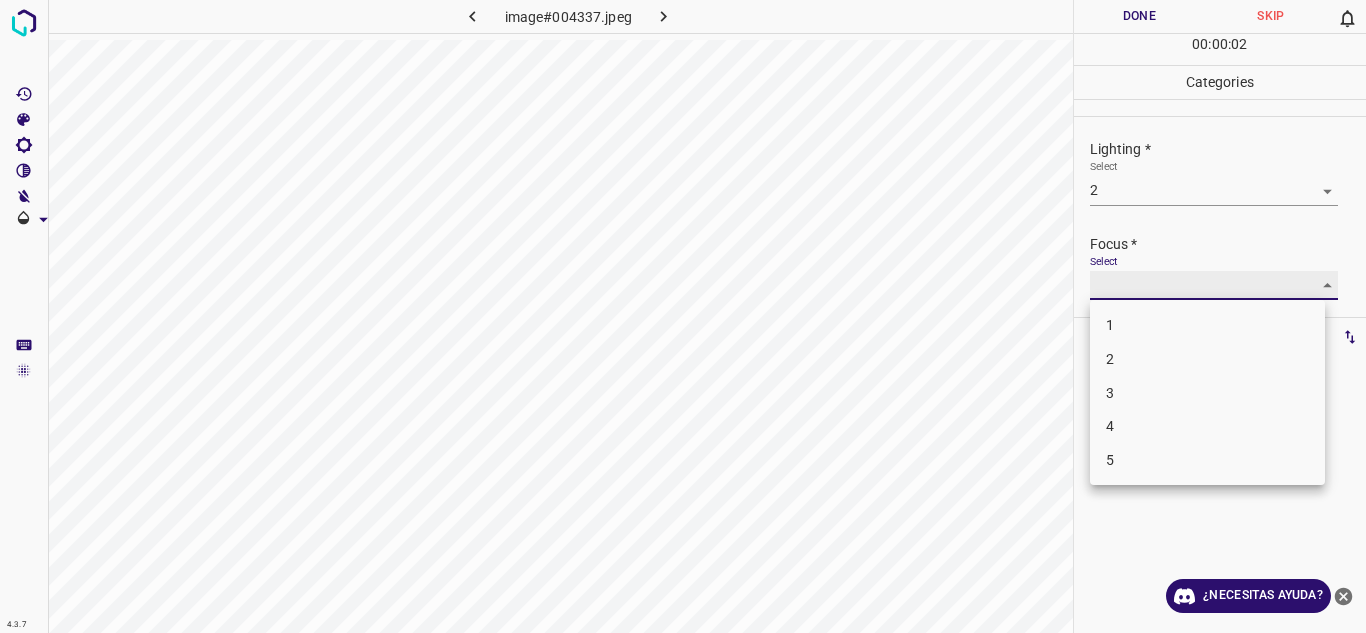 type on "2" 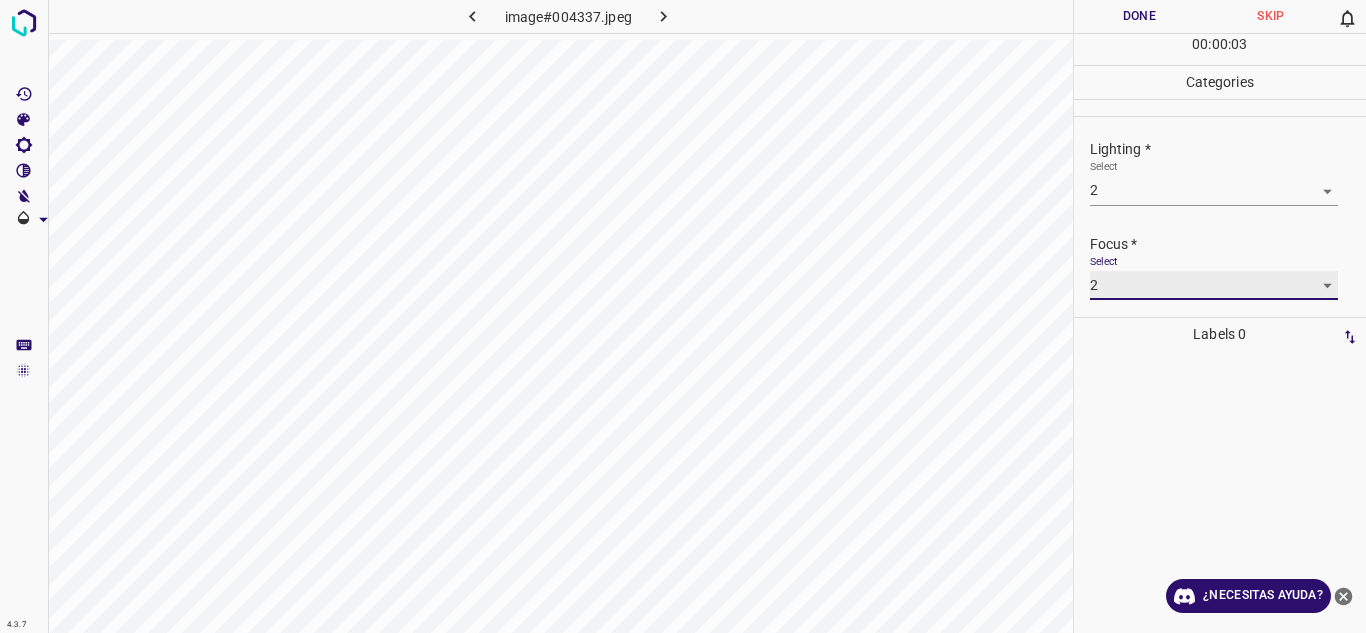 scroll, scrollTop: 98, scrollLeft: 0, axis: vertical 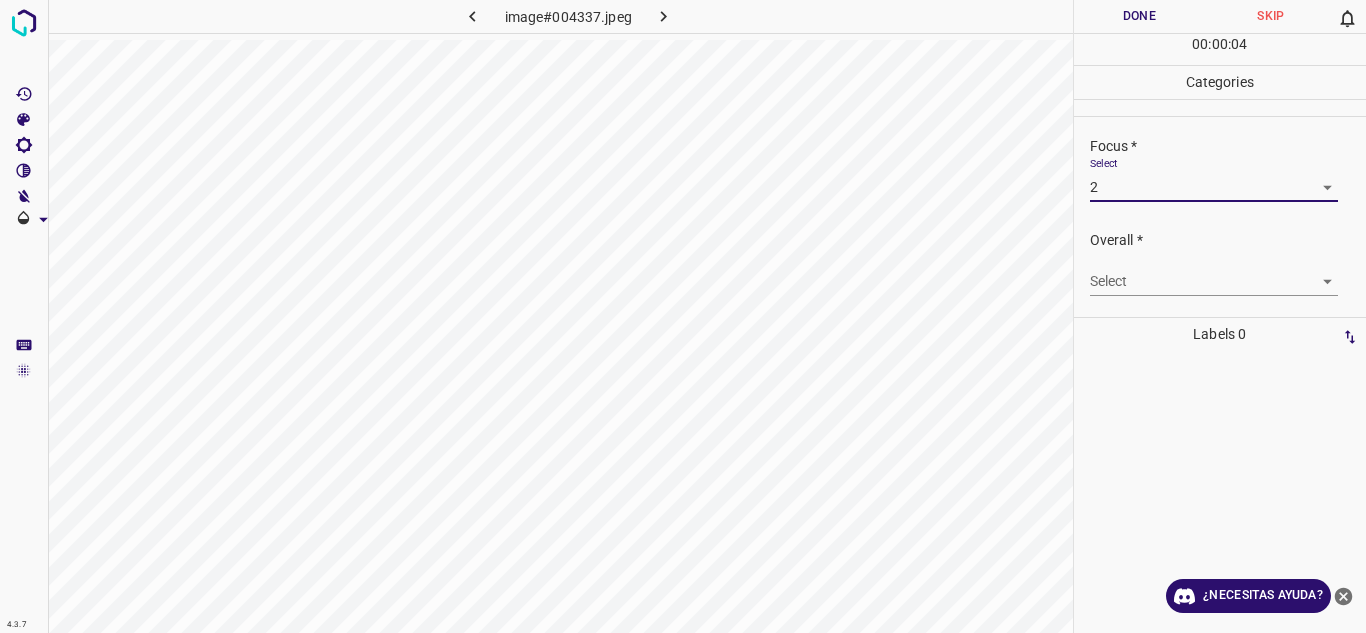 click on "4.3.7 image#004337.jpeg Done Skip 0 00   : 00   : 04   Categories Lighting *  Select 2 2 Focus *  Select 2 2 Overall *  Select ​ Labels   0 Categories 1 Lighting 2 Focus 3 Overall Tools Space Change between modes (Draw & Edit) I Auto labeling R Restore zoom M Zoom in N Zoom out Delete Delete selecte label Filters Z Restore filters X Saturation filter C Brightness filter V Contrast filter B Gray scale filter General O Download ¿Necesitas ayuda? Texto original Valora esta traducción Tu opinión servirá para ayudar a mejorar el Traductor de Google - Texto - Esconder - Borrar" at bounding box center (683, 316) 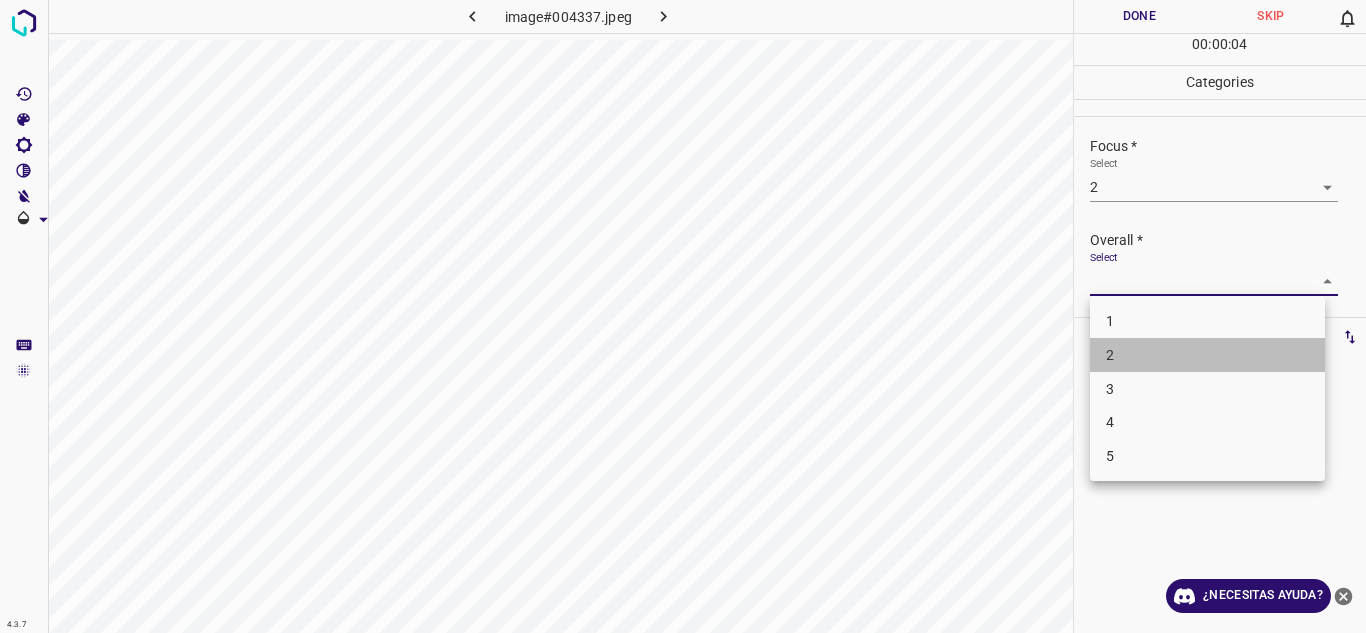 click on "2" at bounding box center (1207, 355) 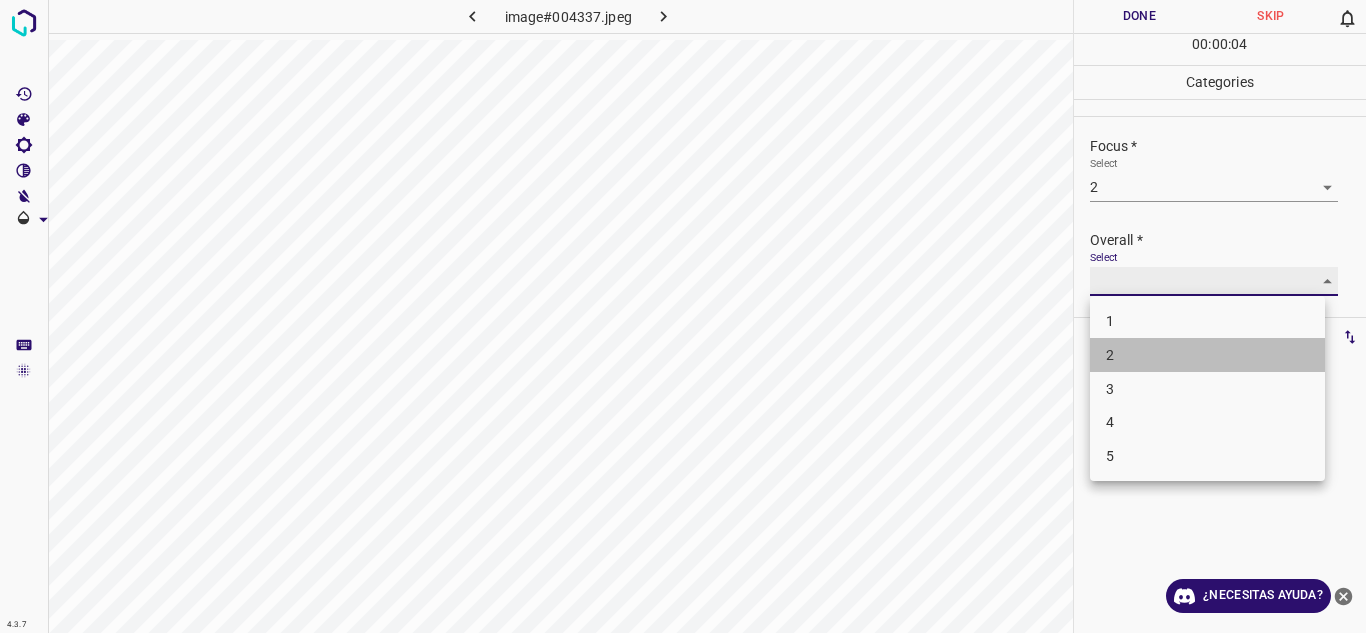type on "2" 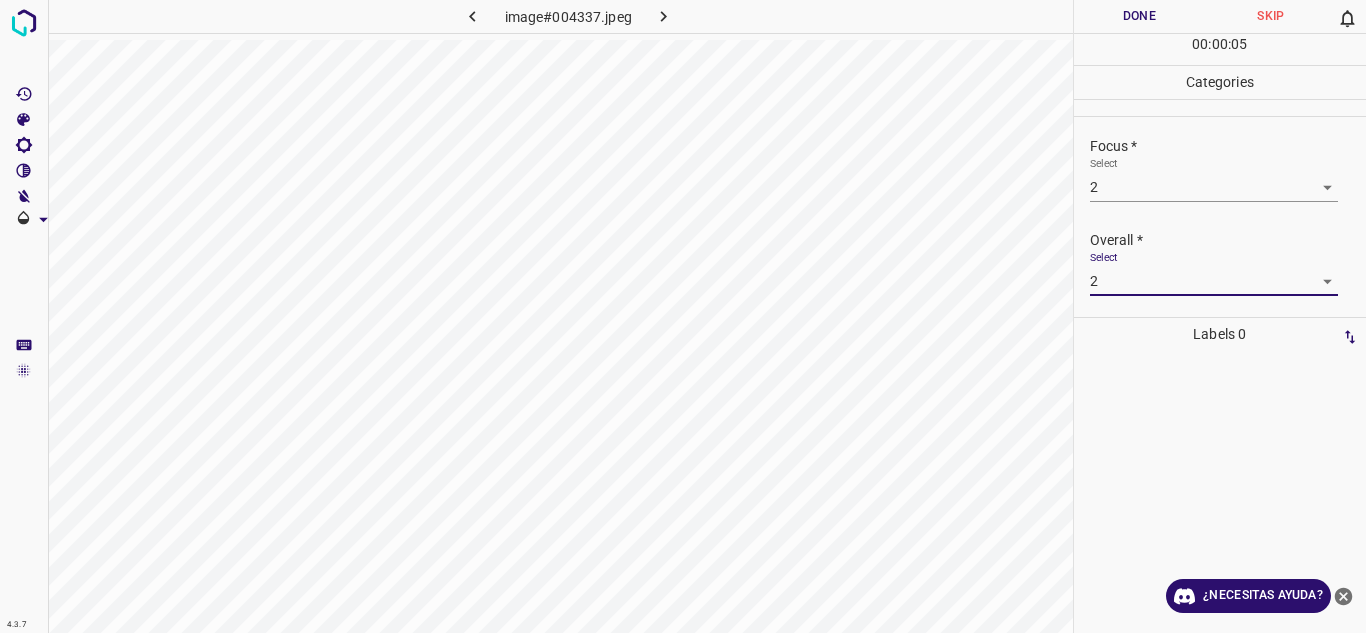 click on "Done" at bounding box center (1140, 16) 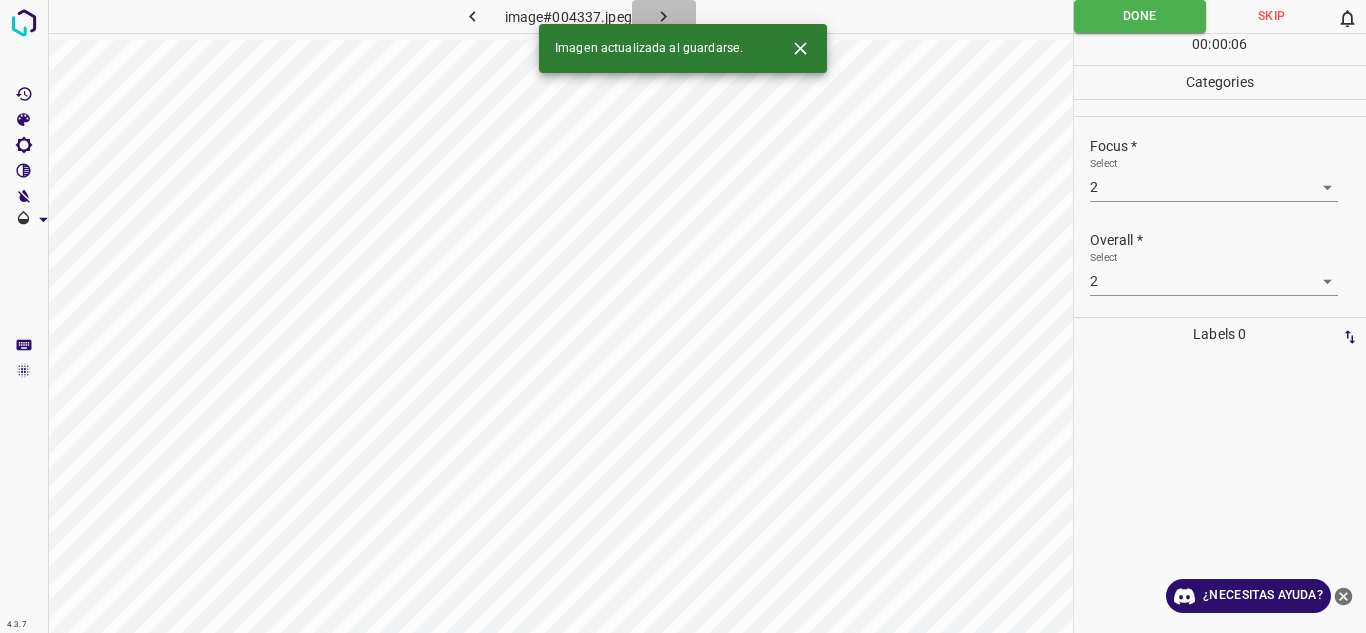 click 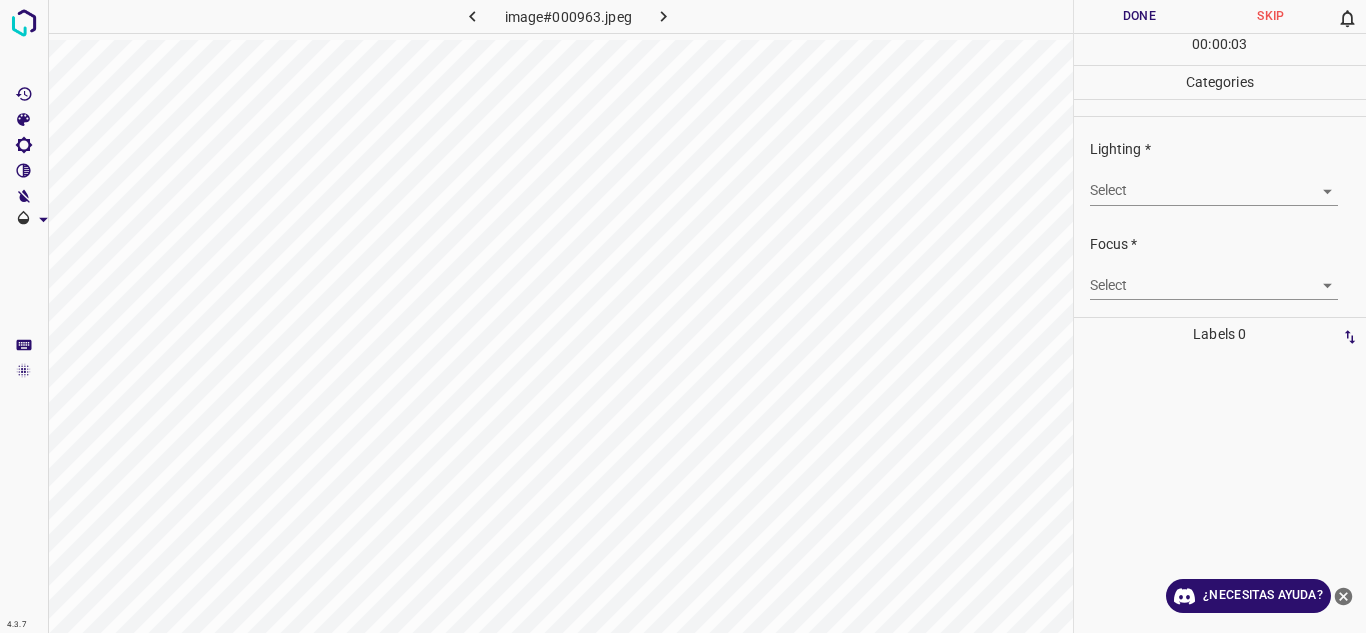 click on "4.3.7 image#000963.jpeg Done Skip 0 00   : 00   : 03   Categories Lighting *  Select ​ Focus *  Select ​ Overall *  Select ​ Labels   0 Categories 1 Lighting 2 Focus 3 Overall Tools Space Change between modes (Draw & Edit) I Auto labeling R Restore zoom M Zoom in N Zoom out Delete Delete selecte label Filters Z Restore filters X Saturation filter C Brightness filter V Contrast filter B Gray scale filter General O Download ¿Necesitas ayuda? Texto original Valora esta traducción Tu opinión servirá para ayudar a mejorar el Traductor de Google - Texto - Esconder - Borrar" at bounding box center (683, 316) 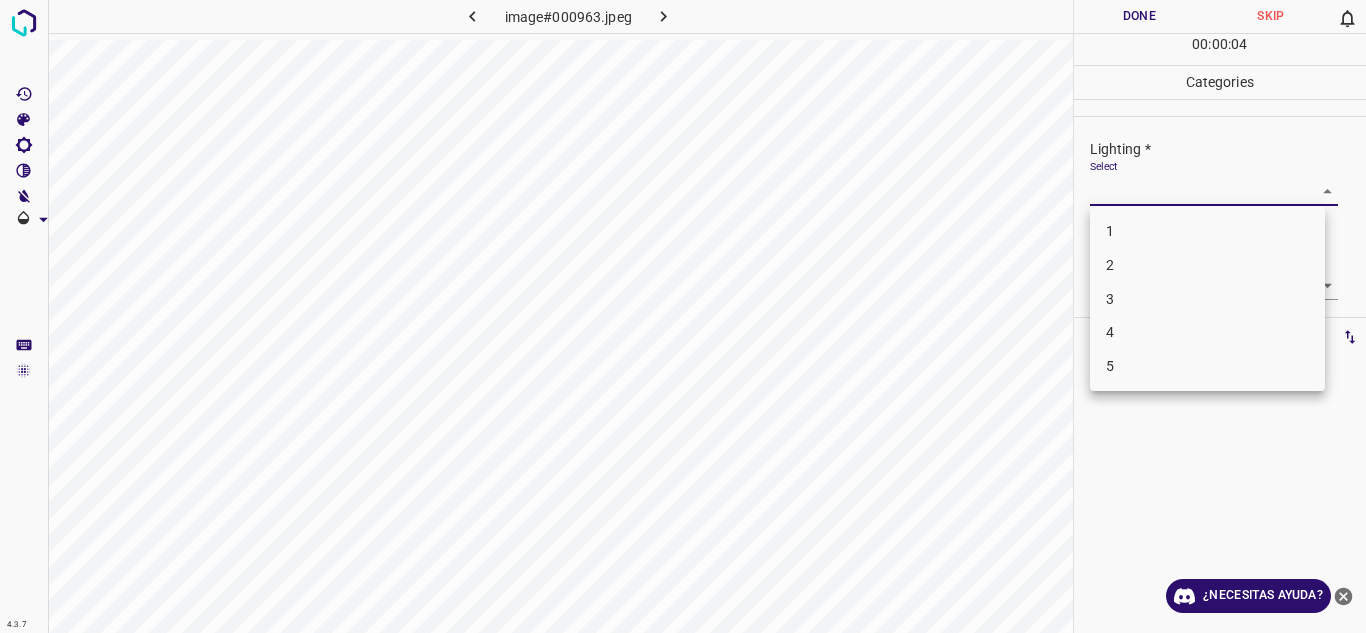 click on "3" at bounding box center [1207, 299] 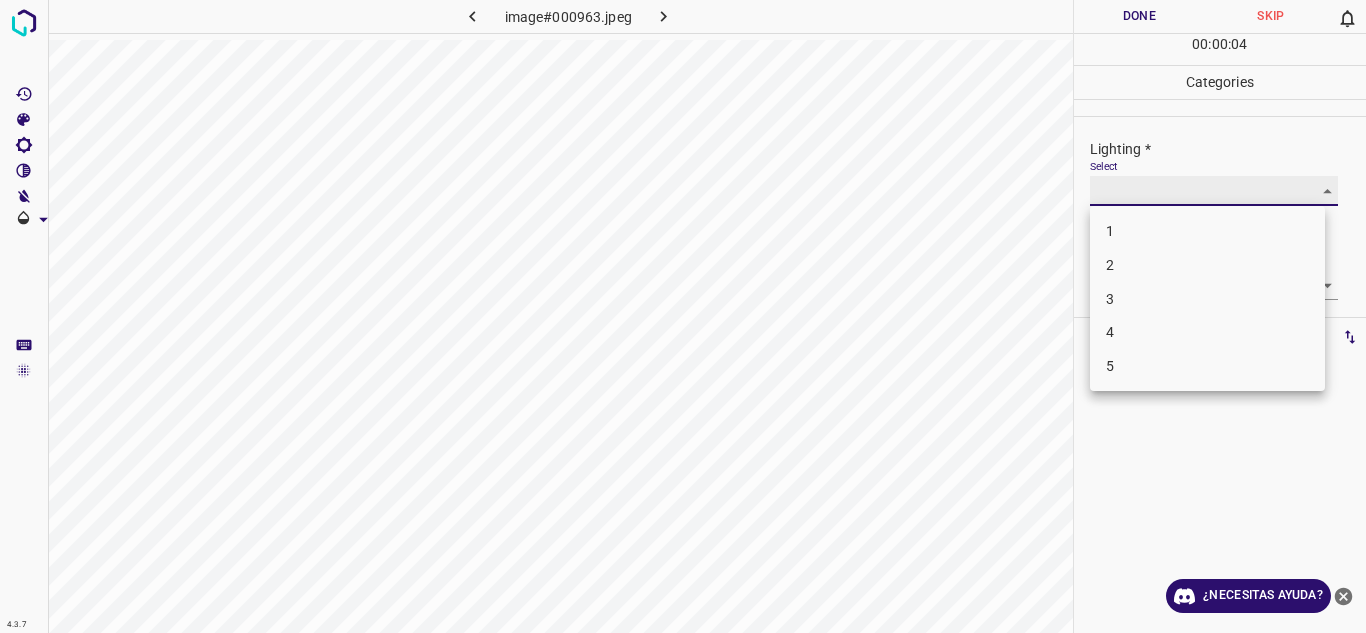 type on "3" 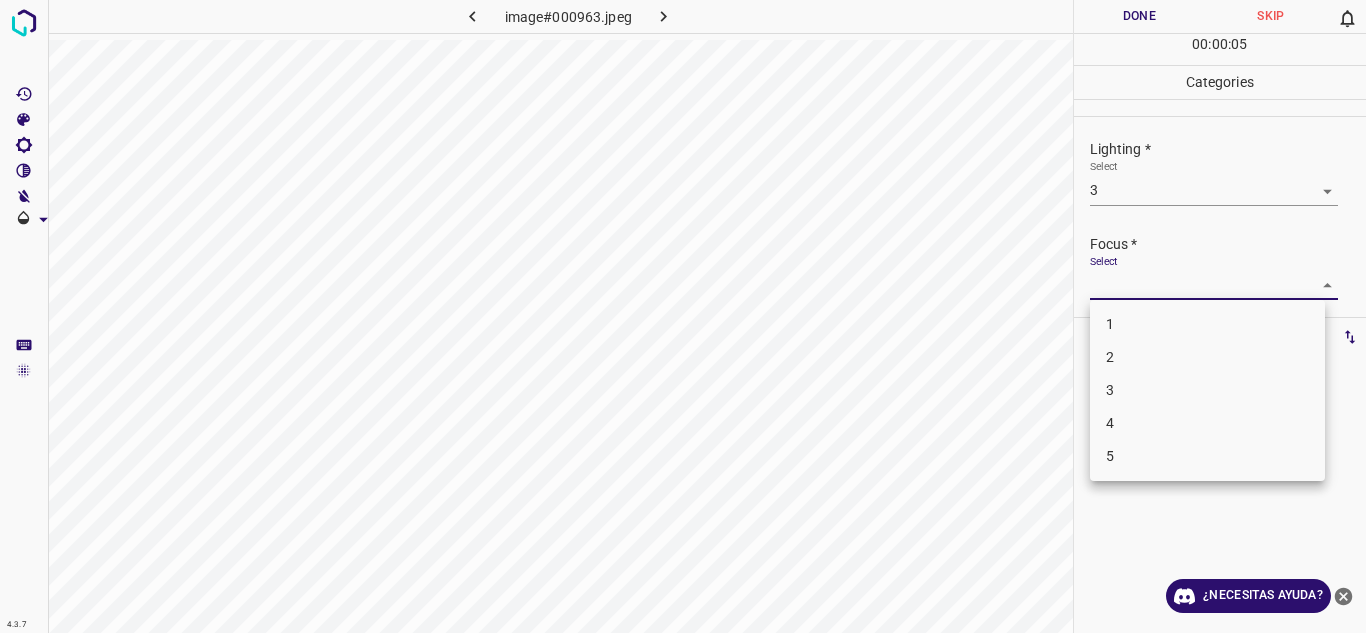 drag, startPoint x: 1305, startPoint y: 286, endPoint x: 1123, endPoint y: 409, distance: 219.66565 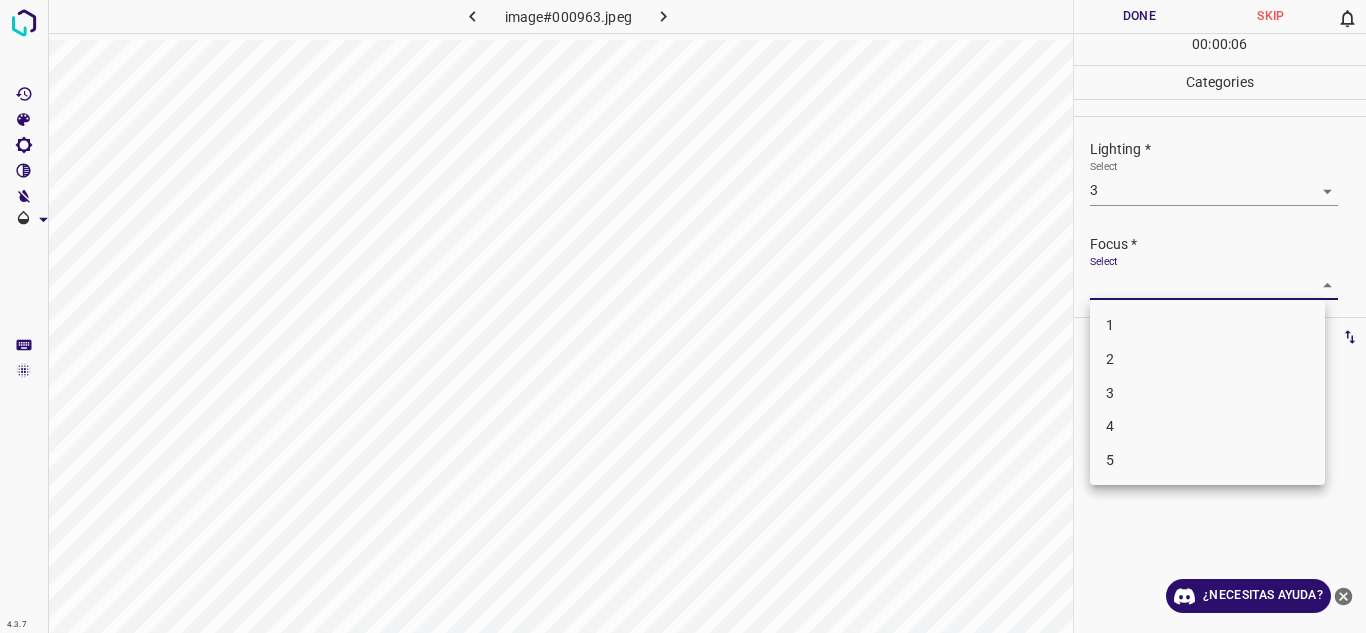 click on "2" at bounding box center (1207, 359) 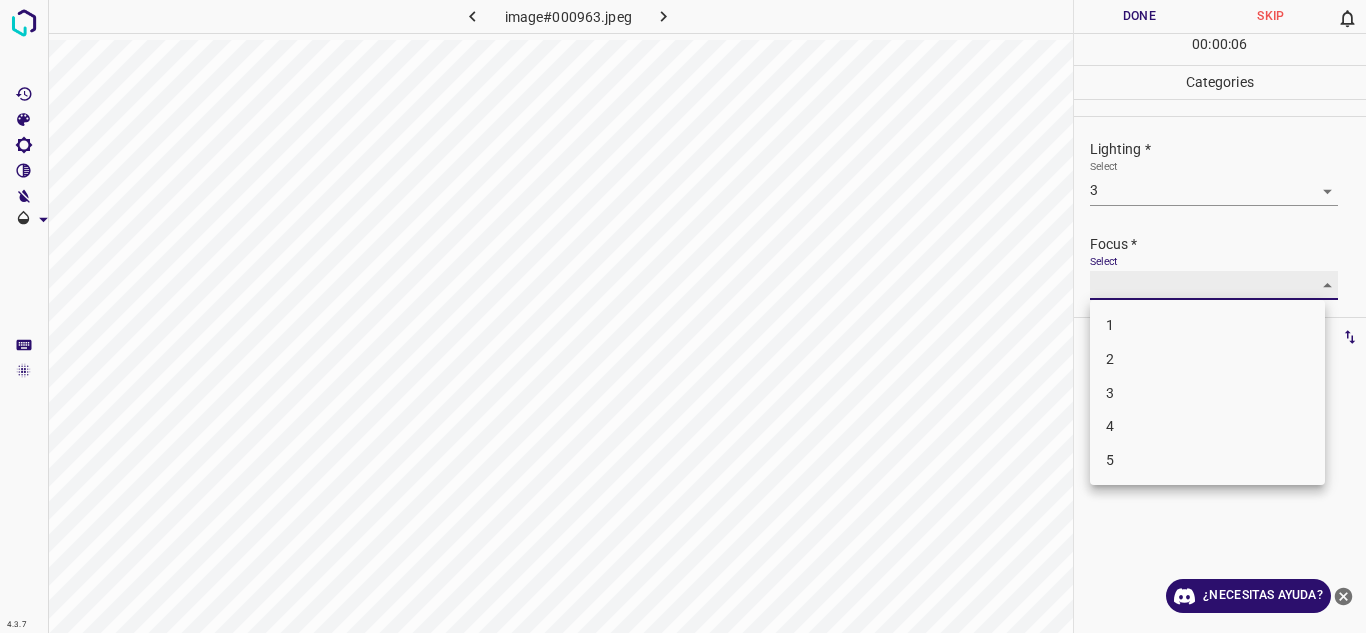 type on "2" 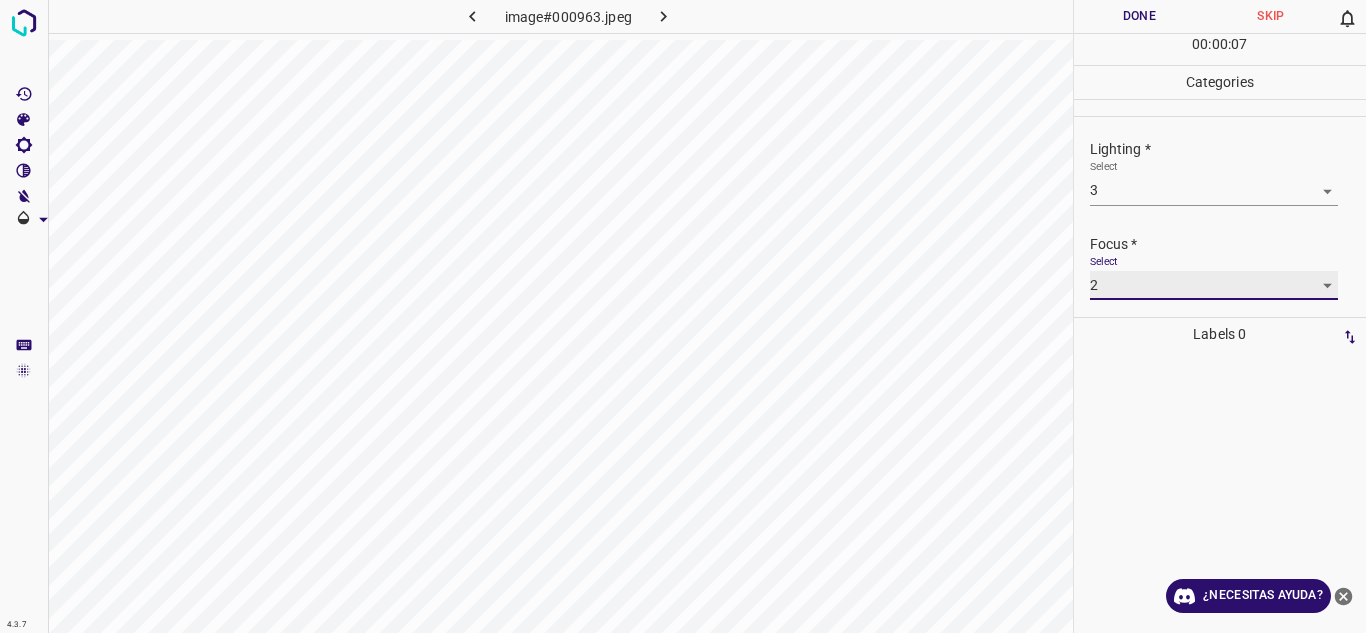 scroll, scrollTop: 98, scrollLeft: 0, axis: vertical 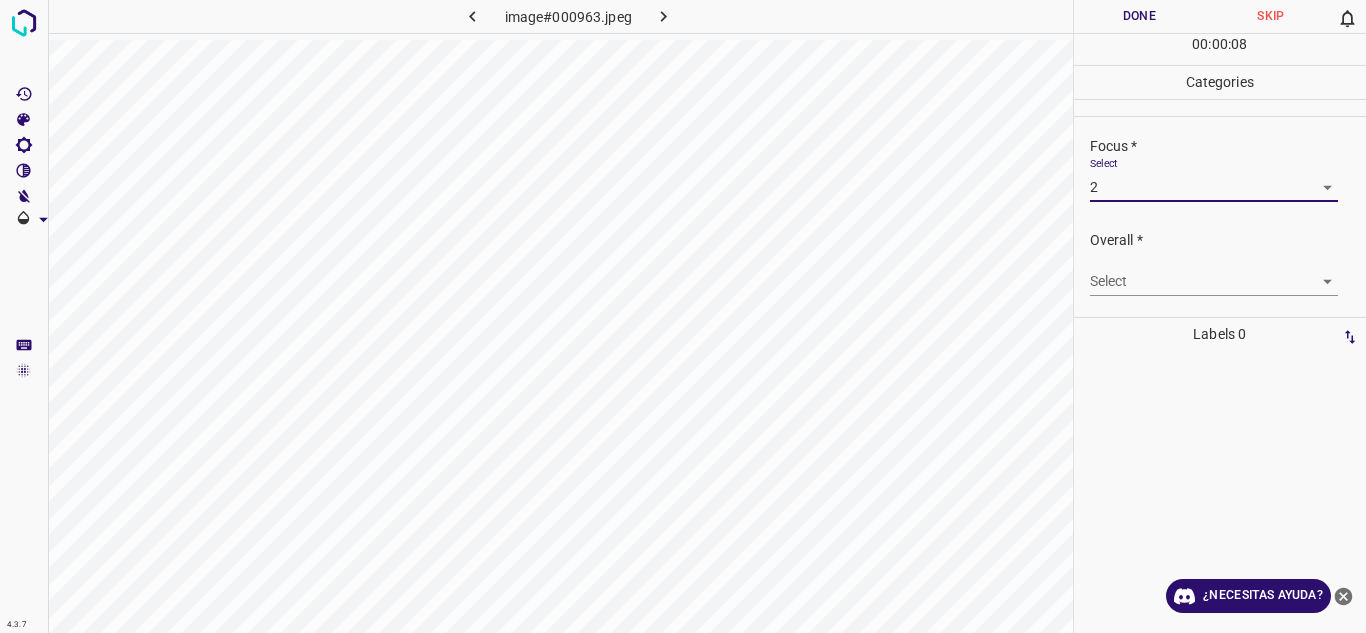 click on "4.3.7 image#000963.jpeg Done Skip 0 00   : 00   : 08   Categories Lighting *  Select 3 3 Focus *  Select 2 2 Overall *  Select ​ Labels   0 Categories 1 Lighting 2 Focus 3 Overall Tools Space Change between modes (Draw & Edit) I Auto labeling R Restore zoom M Zoom in N Zoom out Delete Delete selecte label Filters Z Restore filters X Saturation filter C Brightness filter V Contrast filter B Gray scale filter General O Download ¿Necesitas ayuda? Texto original Valora esta traducción Tu opinión servirá para ayudar a mejorar el Traductor de Google - Texto - Esconder - Borrar" at bounding box center [683, 316] 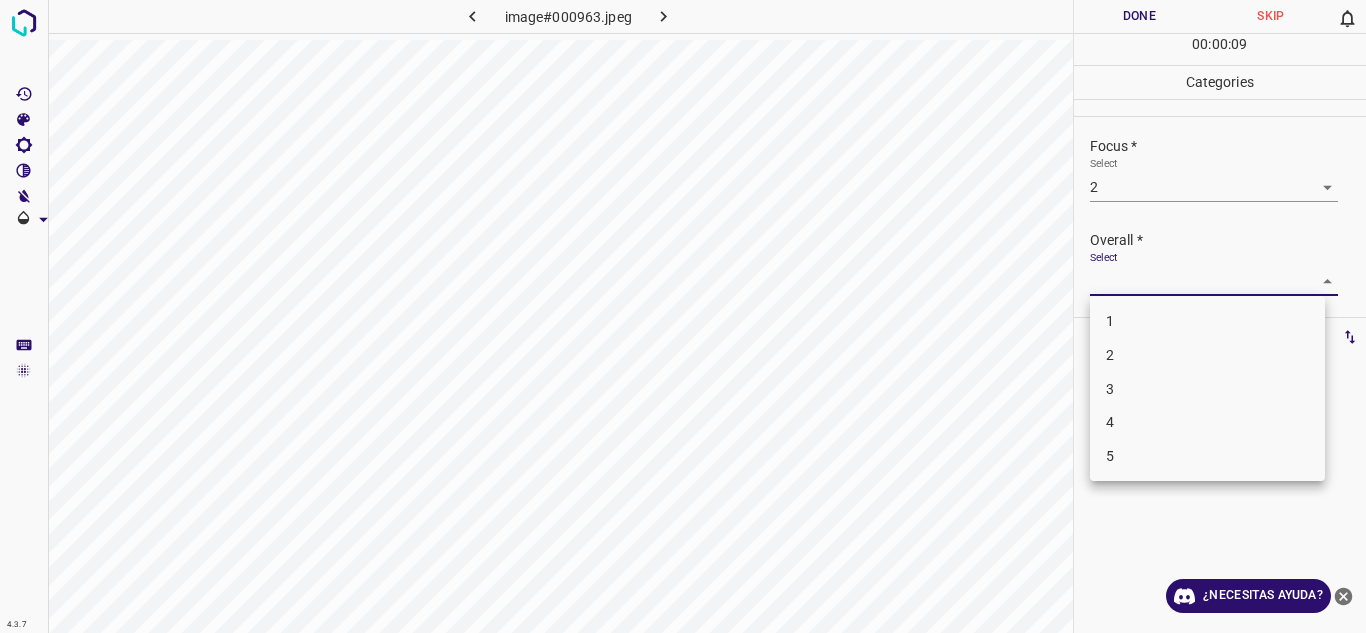 click on "3" at bounding box center [1207, 389] 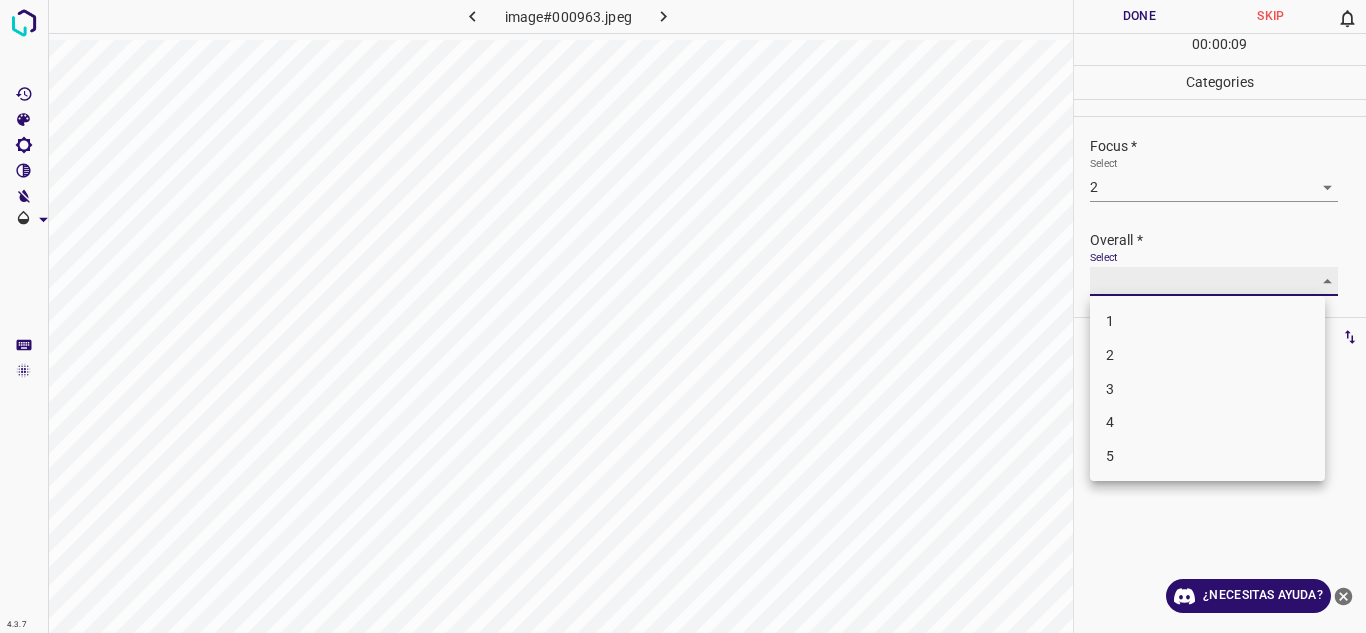 type on "3" 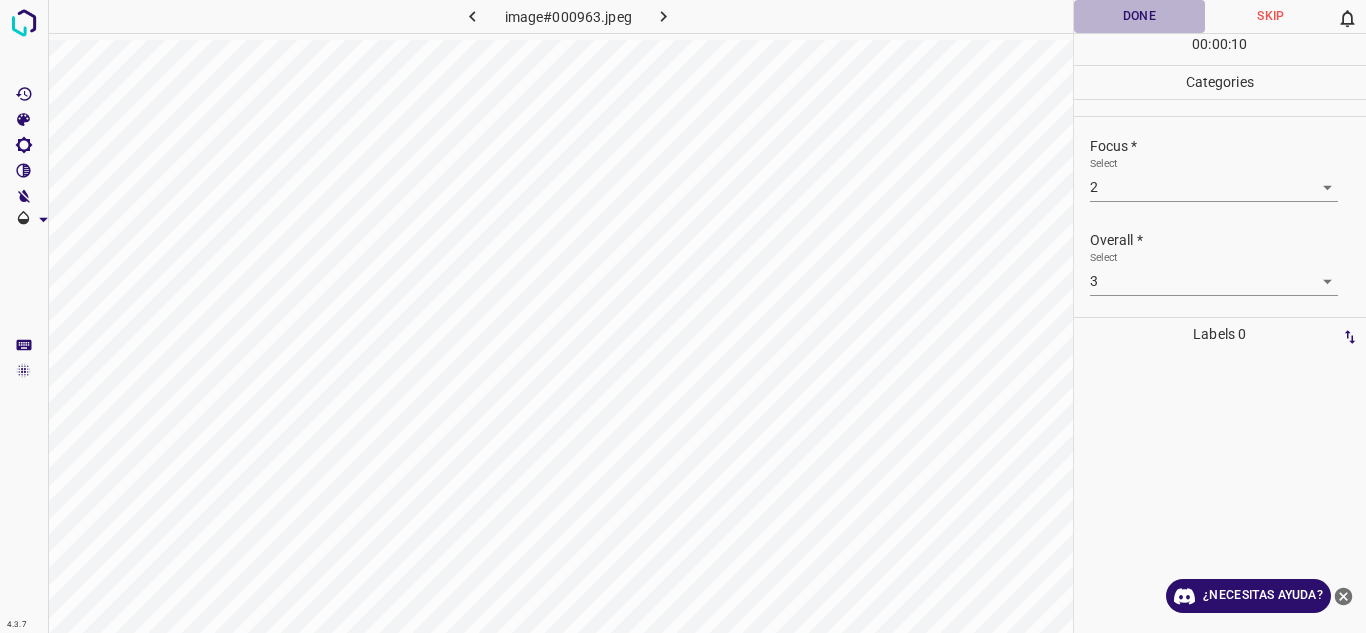 click on "Done" at bounding box center (1140, 16) 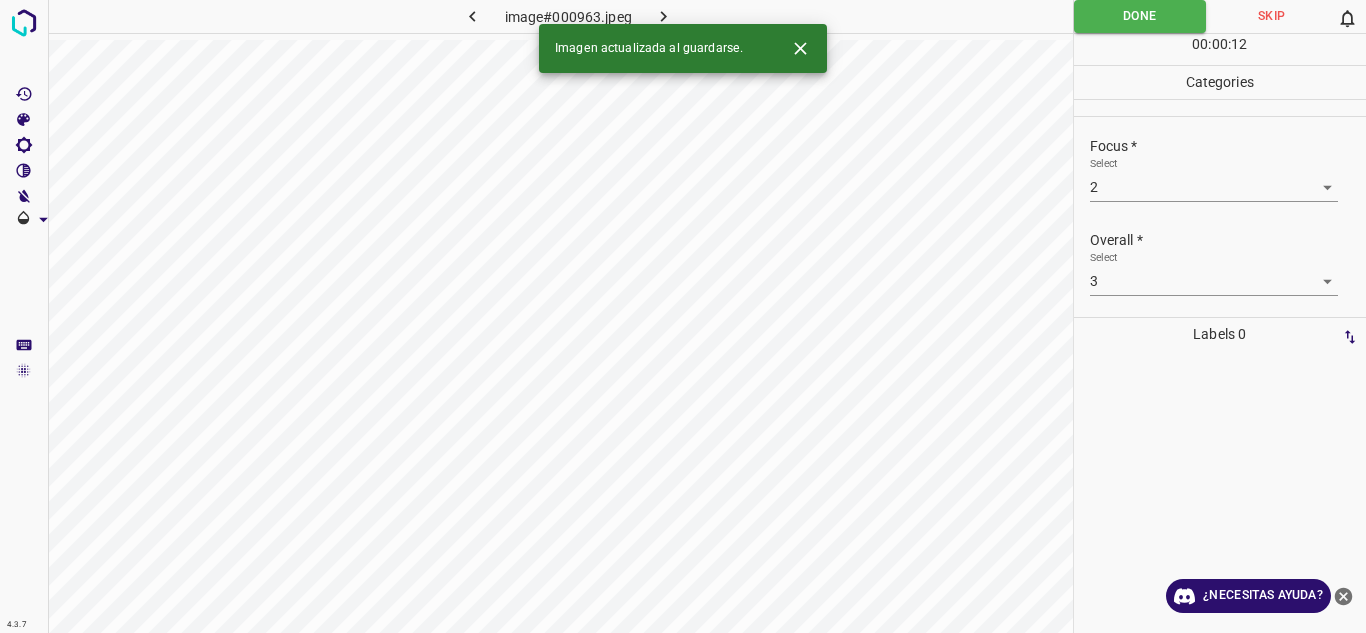 click 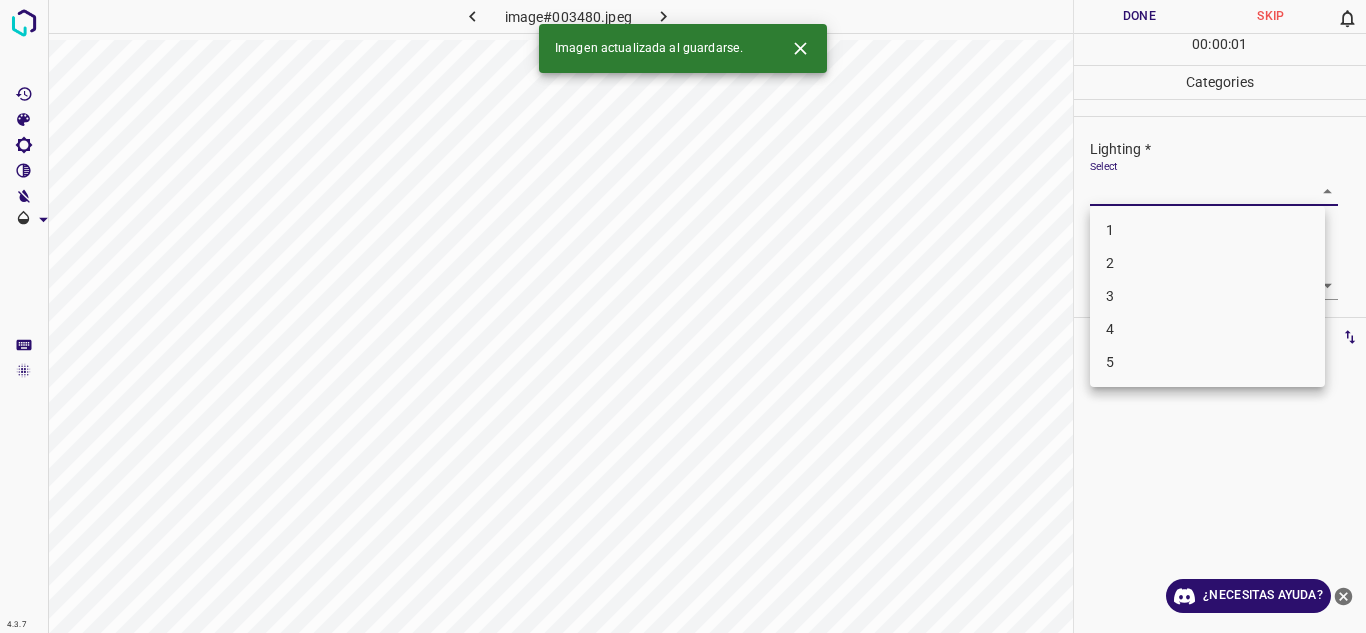 click on "4.3.7 image#003480.jpeg Done Skip 0 00   : 00   : 01   Categories Lighting *  Select ​ Focus *  Select ​ Overall *  Select ​ Labels   0 Categories 1 Lighting 2 Focus 3 Overall Tools Space Change between modes (Draw & Edit) I Auto labeling R Restore zoom M Zoom in N Zoom out Delete Delete selecte label Filters Z Restore filters X Saturation filter C Brightness filter V Contrast filter B Gray scale filter General O Download Imagen actualizada al guardarse. ¿Necesitas ayuda? Texto original Valora esta traducción Tu opinión servirá para ayudar a mejorar el Traductor de Google - Texto - Esconder - Borrar 1 2 3 4 5" at bounding box center (683, 316) 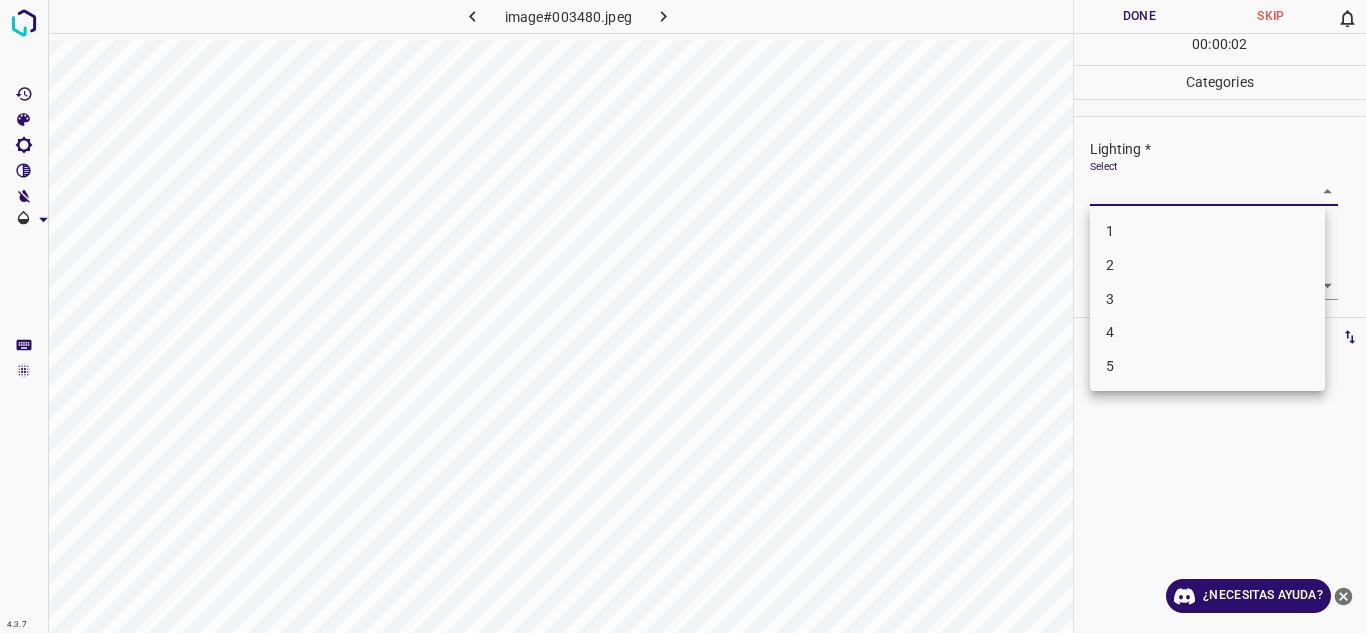 drag, startPoint x: 1185, startPoint y: 304, endPoint x: 1252, endPoint y: 304, distance: 67 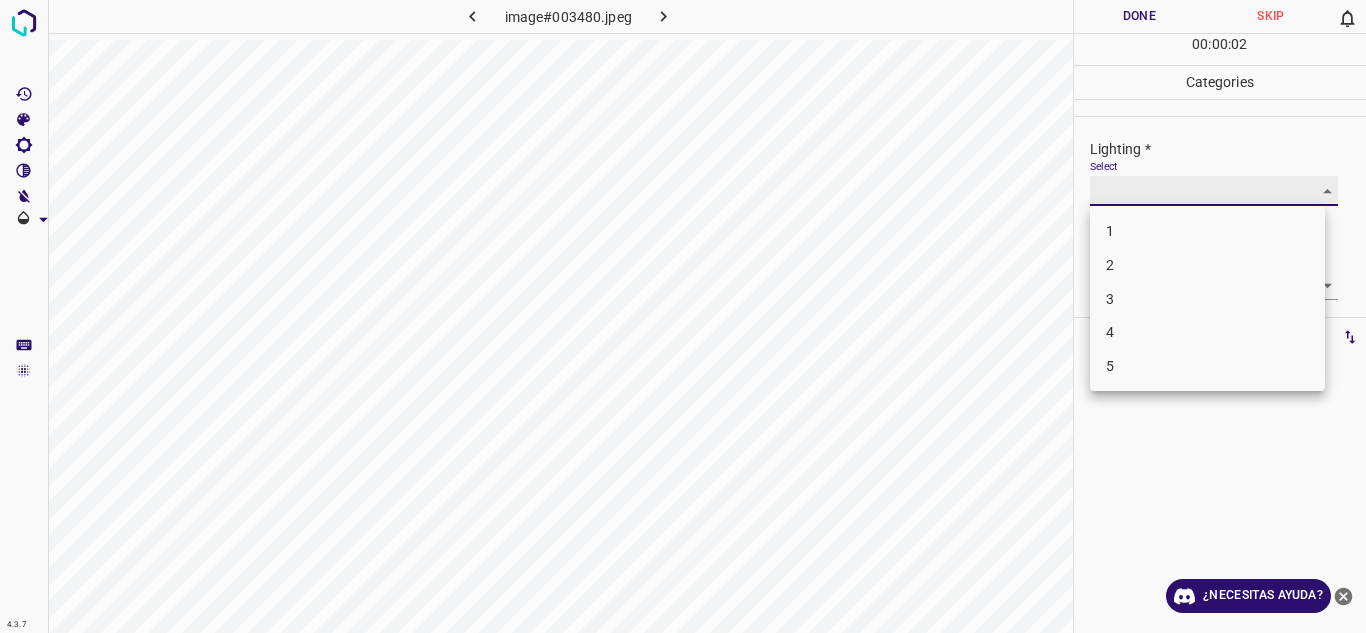 type on "3" 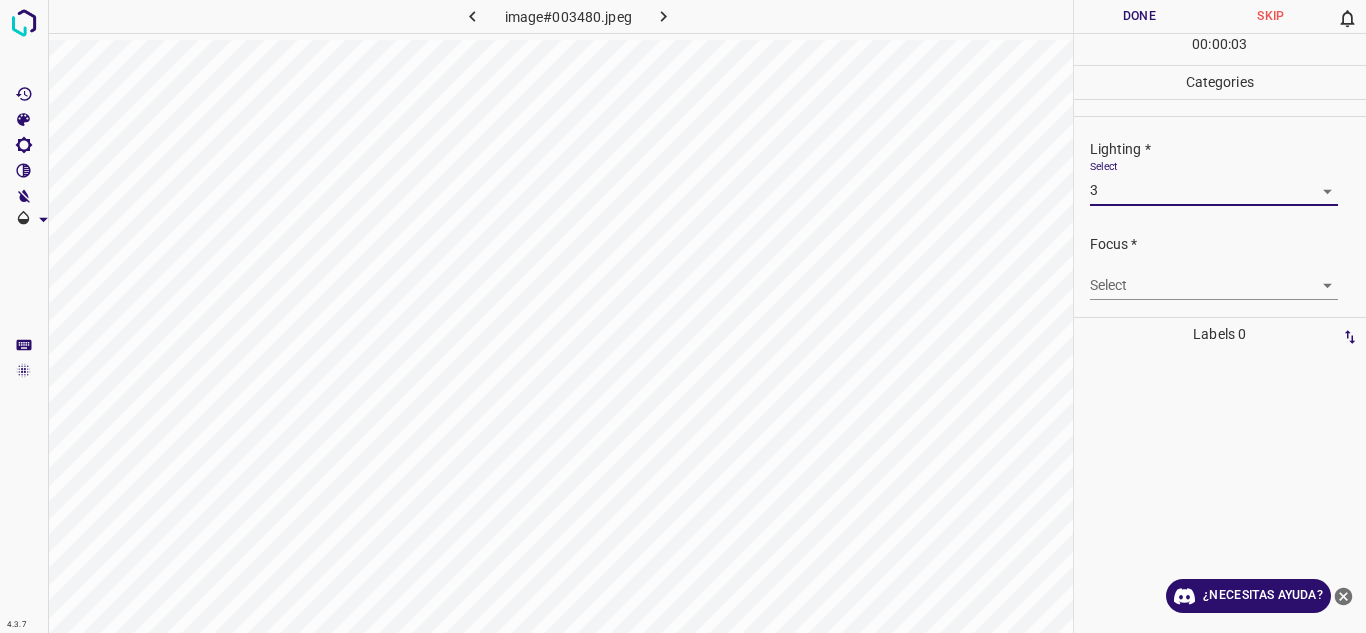 click on "4.3.7 image#003480.jpeg Done Skip 0 00   : 00   : 03   Categories Lighting *  Select 3 3 Focus *  Select ​ Overall *  Select ​ Labels   0 Categories 1 Lighting 2 Focus 3 Overall Tools Space Change between modes (Draw & Edit) I Auto labeling R Restore zoom M Zoom in N Zoom out Delete Delete selecte label Filters Z Restore filters X Saturation filter C Brightness filter V Contrast filter B Gray scale filter General O Download ¿Necesitas ayuda? Texto original Valora esta traducción Tu opinión servirá para ayudar a mejorar el Traductor de Google - Texto - Esconder - Borrar" at bounding box center [683, 316] 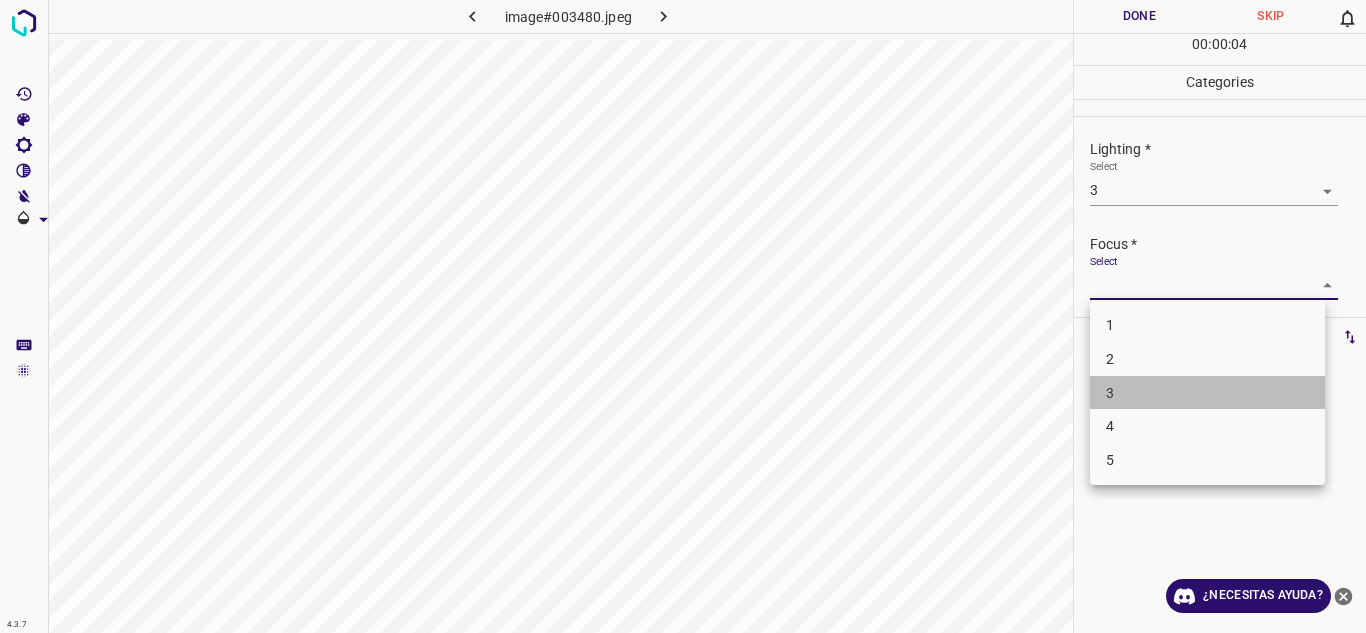 click on "3" at bounding box center [1207, 393] 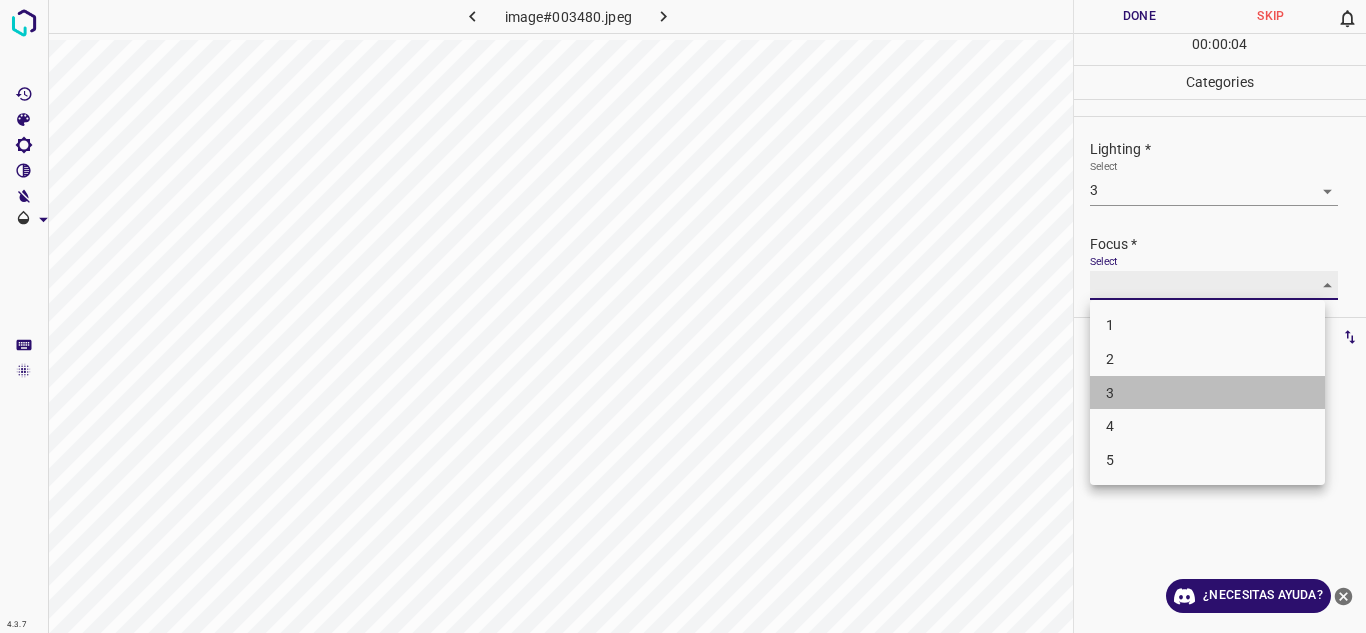 type on "3" 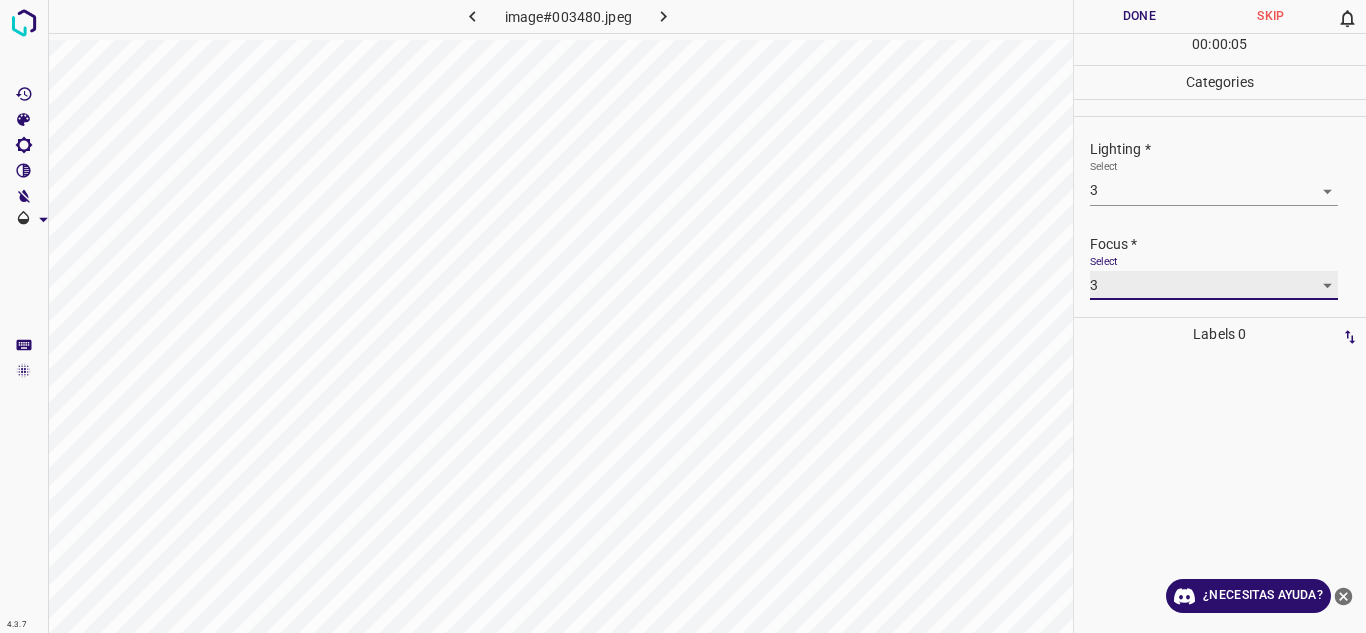 scroll, scrollTop: 98, scrollLeft: 0, axis: vertical 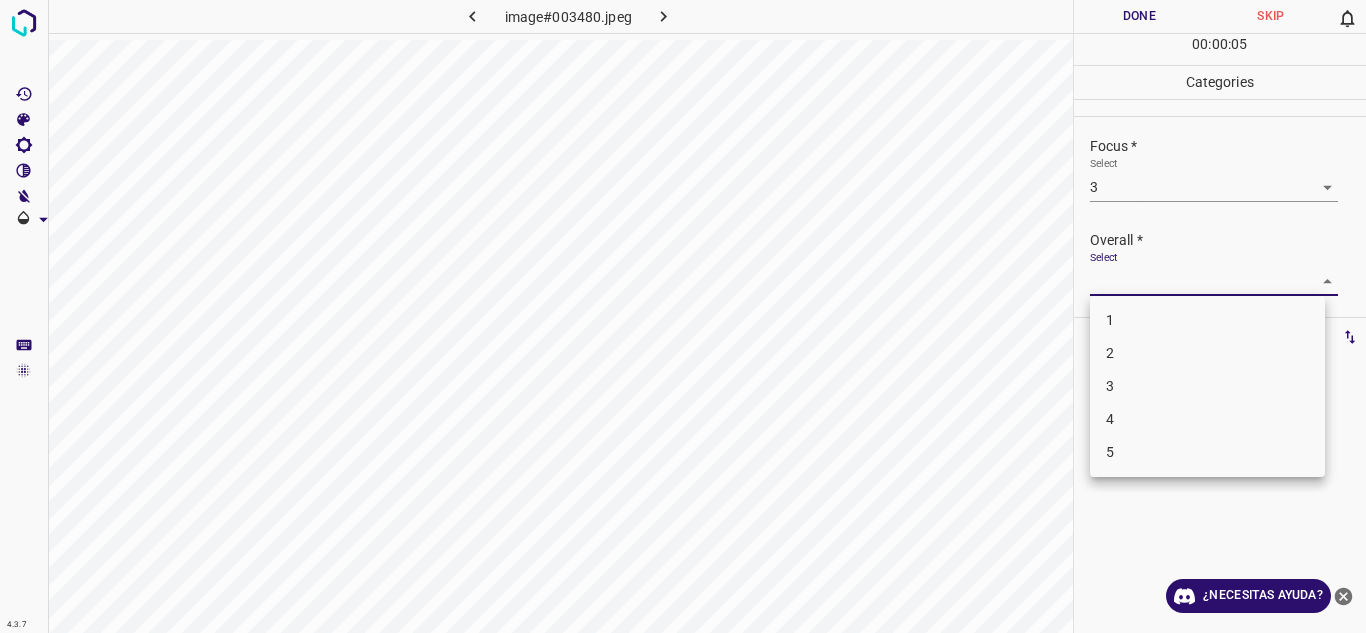 drag, startPoint x: 1307, startPoint y: 286, endPoint x: 1185, endPoint y: 382, distance: 155.24174 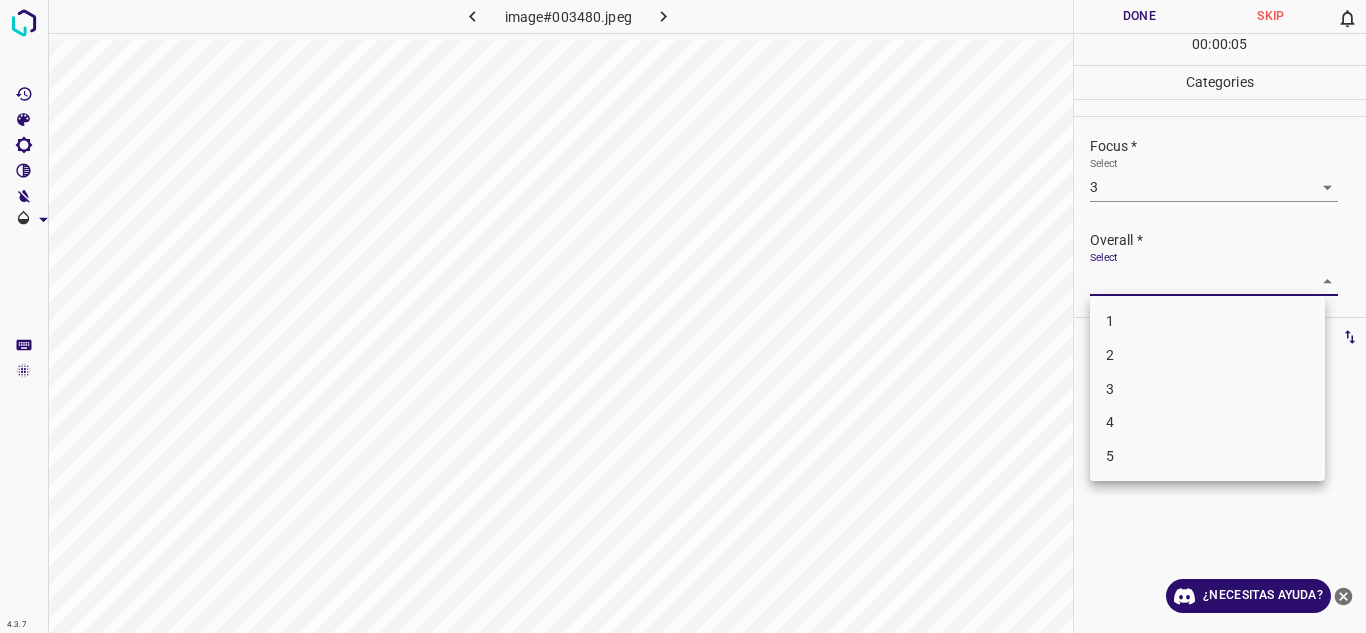click on "3" at bounding box center (1207, 389) 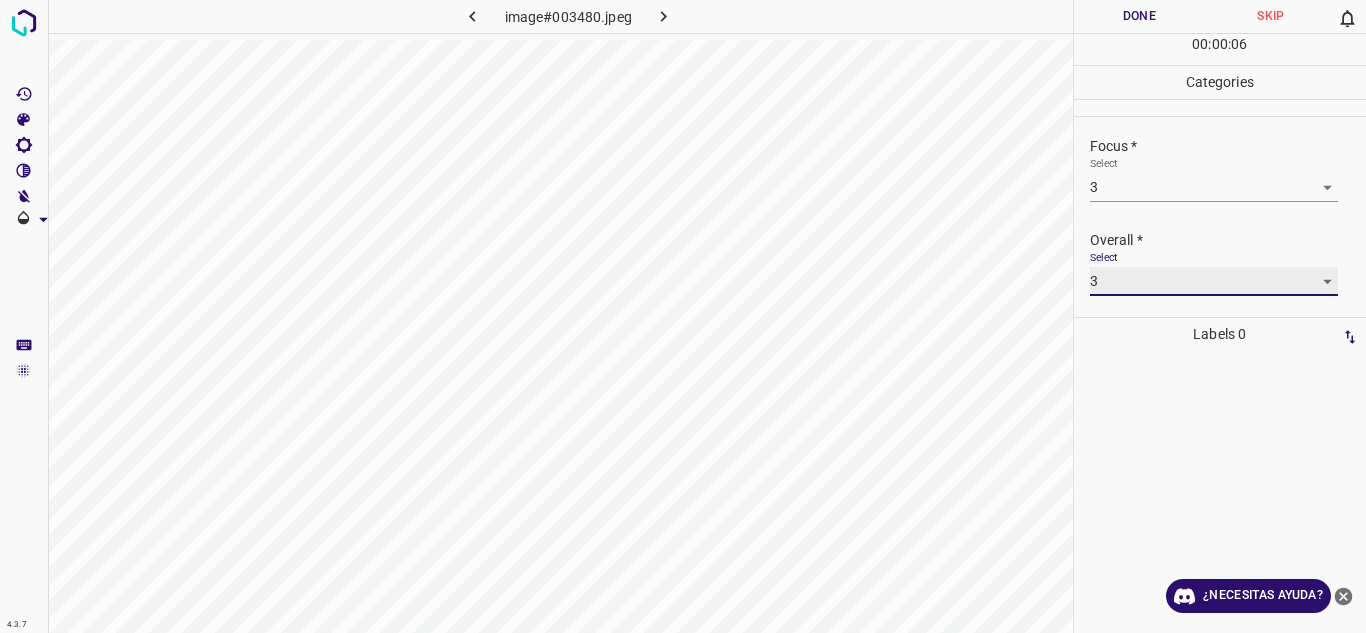 type on "3" 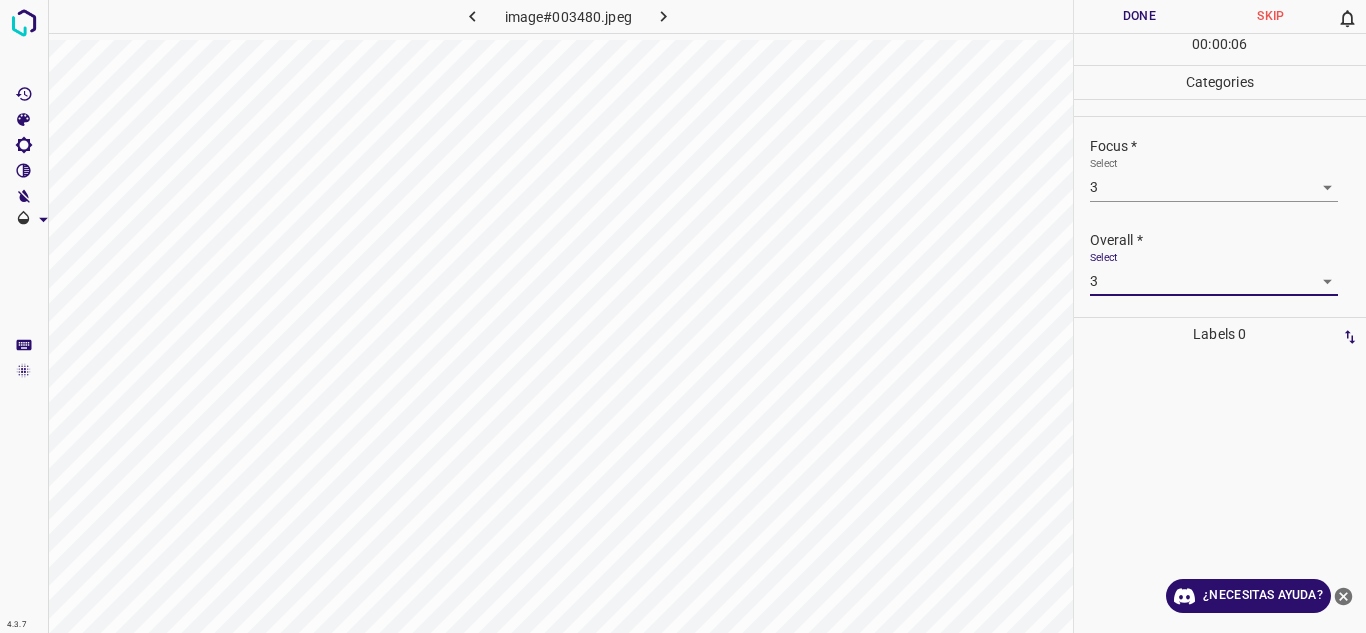 click on "Done" at bounding box center (1140, 16) 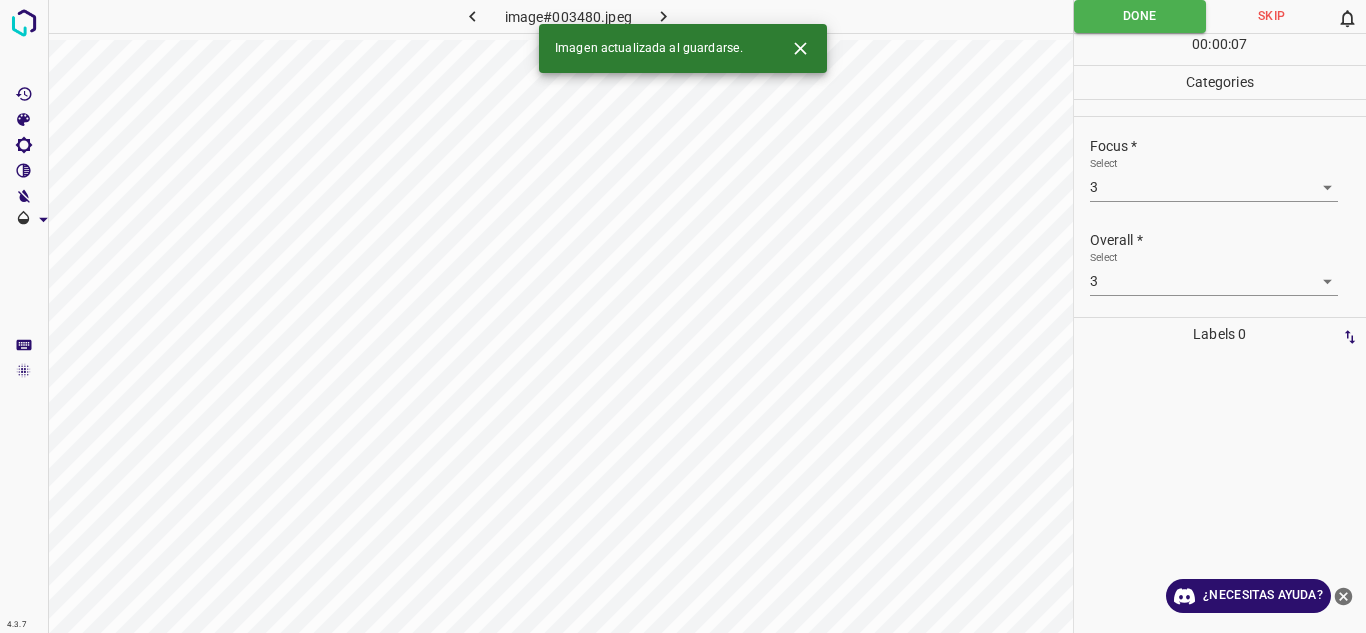 click 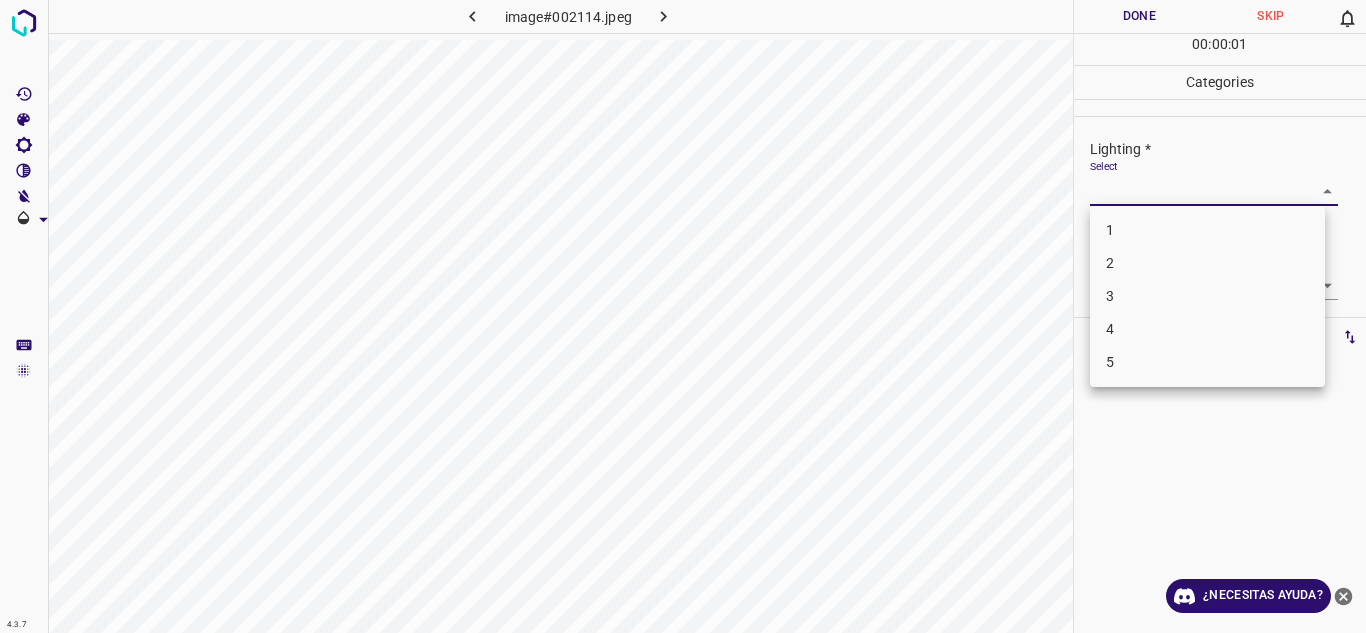 click on "4.3.7 image#002114.jpeg Done Skip 0 00   : 00   : 01   Categories Lighting *  Select ​ Focus *  Select ​ Overall *  Select ​ Labels   0 Categories 1 Lighting 2 Focus 3 Overall Tools Space Change between modes (Draw & Edit) I Auto labeling R Restore zoom M Zoom in N Zoom out Delete Delete selecte label Filters Z Restore filters X Saturation filter C Brightness filter V Contrast filter B Gray scale filter General O Download ¿Necesitas ayuda? Texto original Valora esta traducción Tu opinión servirá para ayudar a mejorar el Traductor de Google - Texto - Esconder - Borrar 1 2 3 4 5" at bounding box center (683, 316) 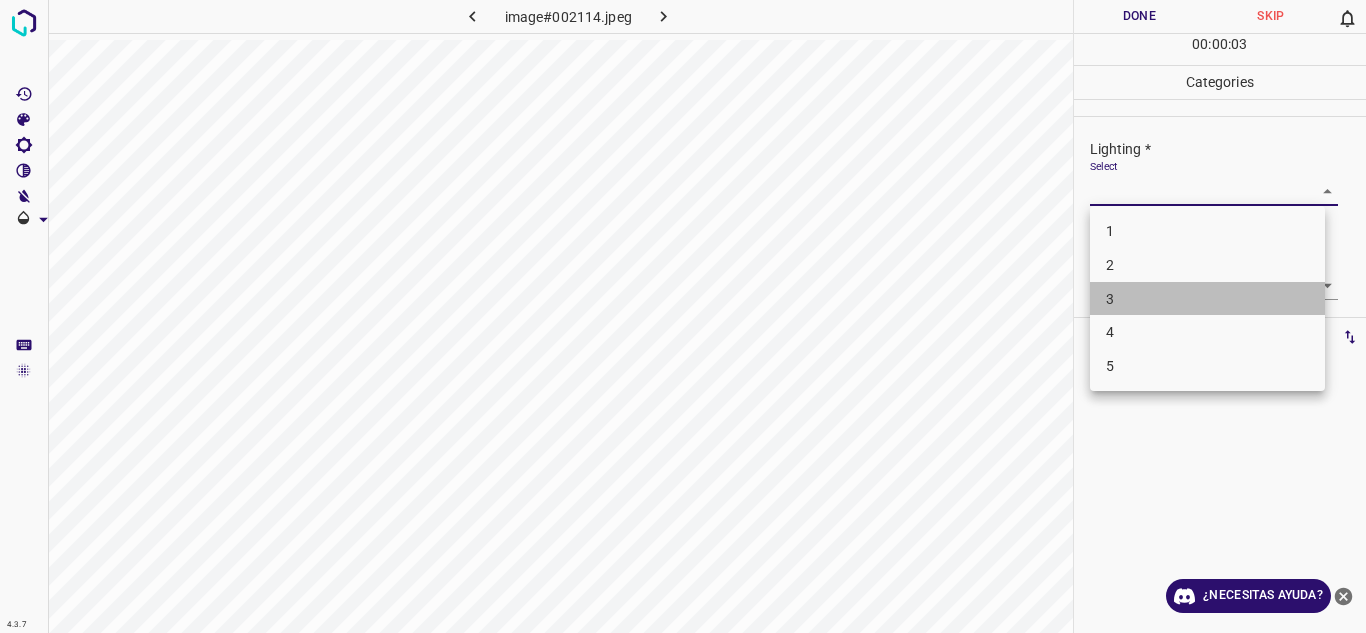 click on "3" at bounding box center [1207, 299] 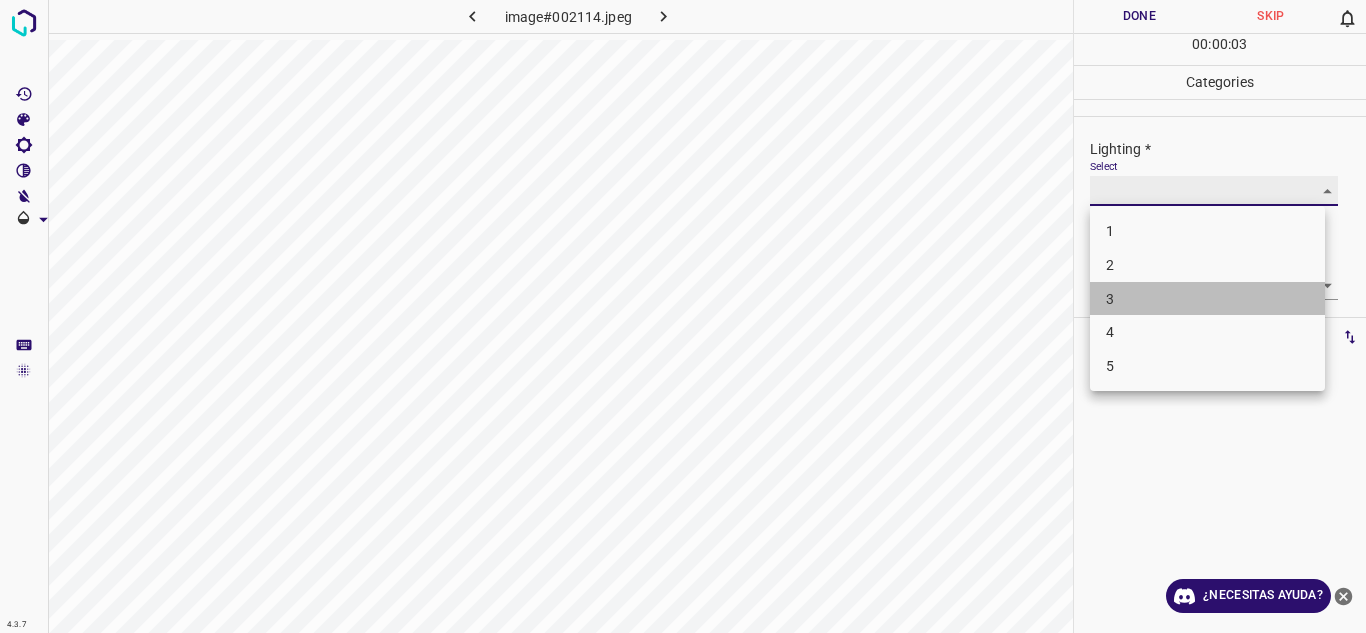 type on "3" 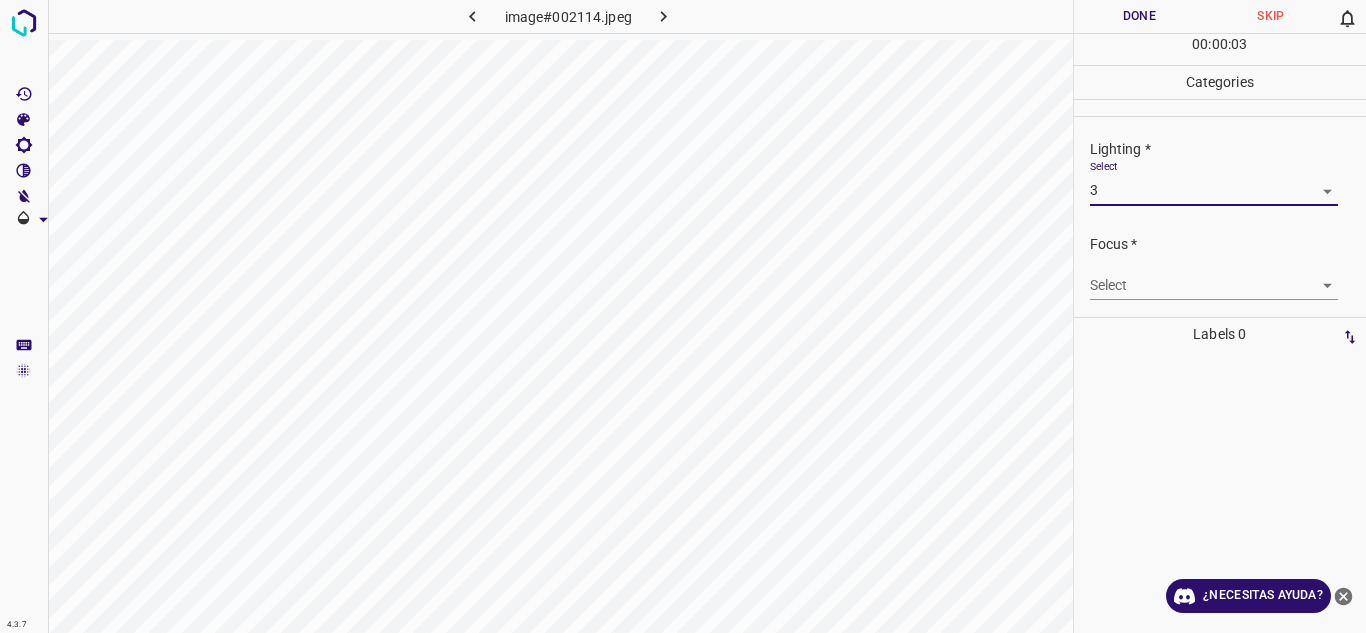 click on "4.3.7 image#002114.jpeg Done Skip 0 00   : 00   : 03   Categories Lighting *  Select 3 3 Focus *  Select ​ Overall *  Select ​ Labels   0 Categories 1 Lighting 2 Focus 3 Overall Tools Space Change between modes (Draw & Edit) I Auto labeling R Restore zoom M Zoom in N Zoom out Delete Delete selecte label Filters Z Restore filters X Saturation filter C Brightness filter V Contrast filter B Gray scale filter General O Download ¿Necesitas ayuda? Texto original Valora esta traducción Tu opinión servirá para ayudar a mejorar el Traductor de Google - Texto - Esconder - Borrar" at bounding box center [683, 316] 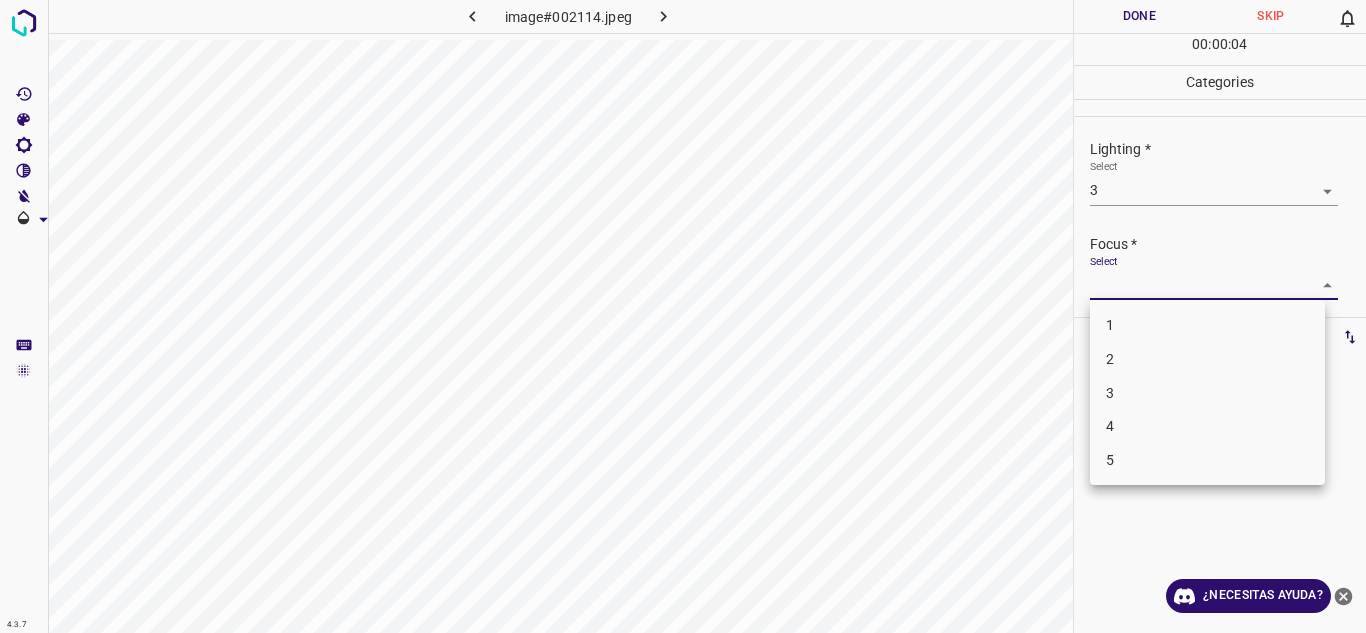 drag, startPoint x: 1135, startPoint y: 348, endPoint x: 1205, endPoint y: 350, distance: 70.028564 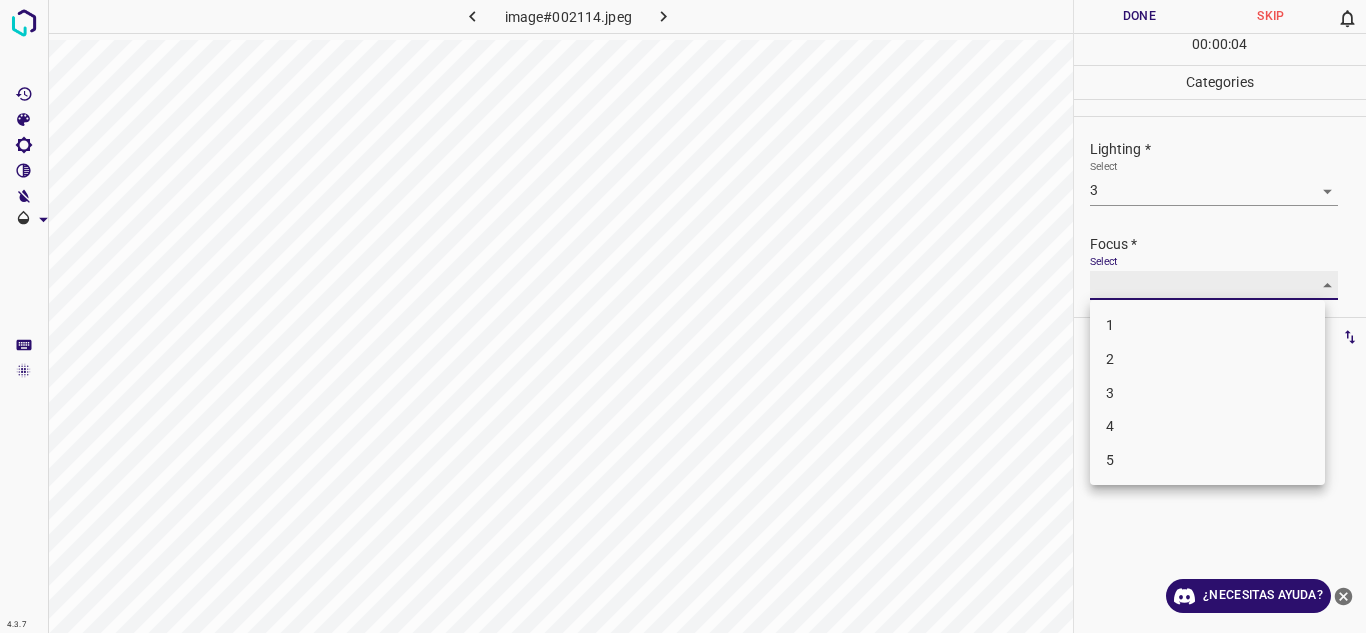 type on "2" 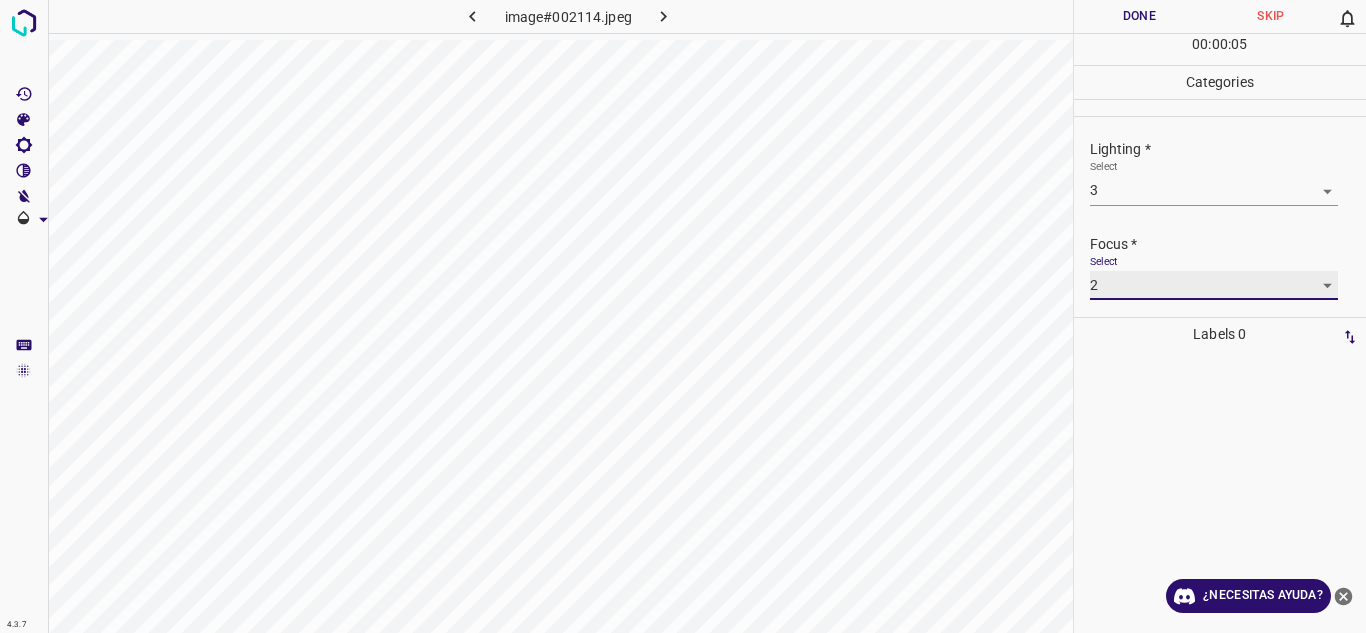 scroll, scrollTop: 98, scrollLeft: 0, axis: vertical 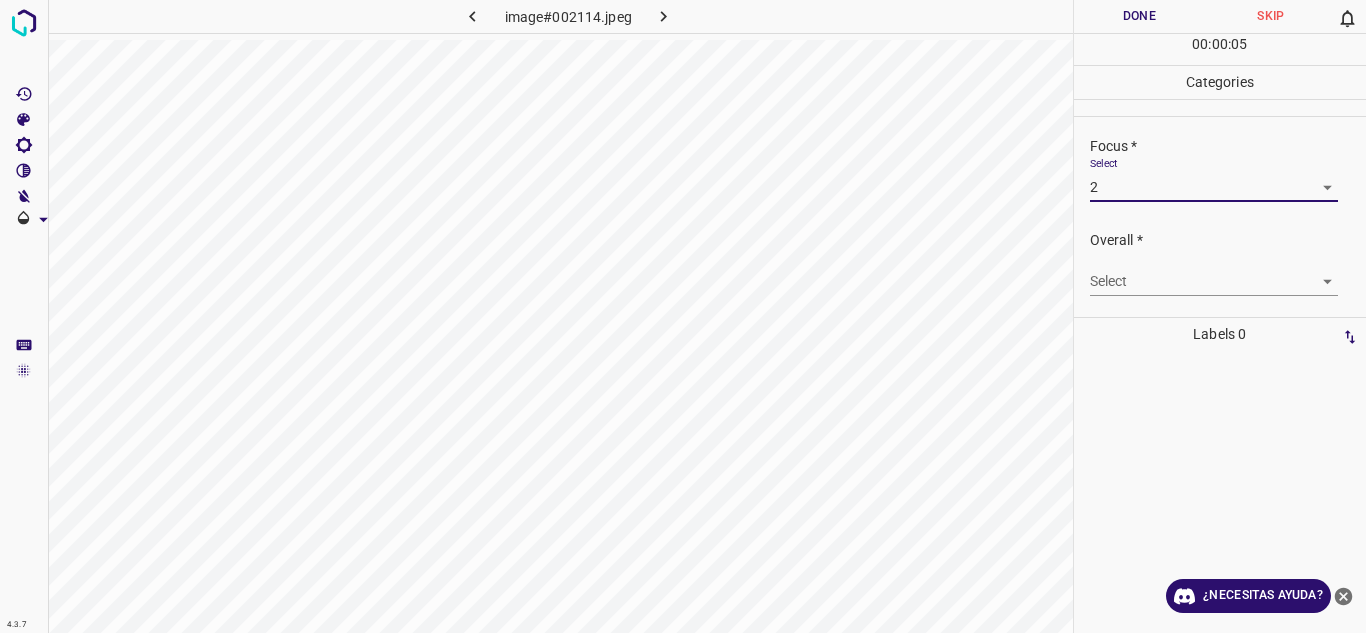 click on "4.3.7 image#002114.jpeg Done Skip 0 00   : 00   : 05   Categories Lighting *  Select 3 3 Focus *  Select 2 2 Overall *  Select ​ Labels   0 Categories 1 Lighting 2 Focus 3 Overall Tools Space Change between modes (Draw & Edit) I Auto labeling R Restore zoom M Zoom in N Zoom out Delete Delete selecte label Filters Z Restore filters X Saturation filter C Brightness filter V Contrast filter B Gray scale filter General O Download ¿Necesitas ayuda? Texto original Valora esta traducción Tu opinión servirá para ayudar a mejorar el Traductor de Google - Texto - Esconder - Borrar" at bounding box center (683, 316) 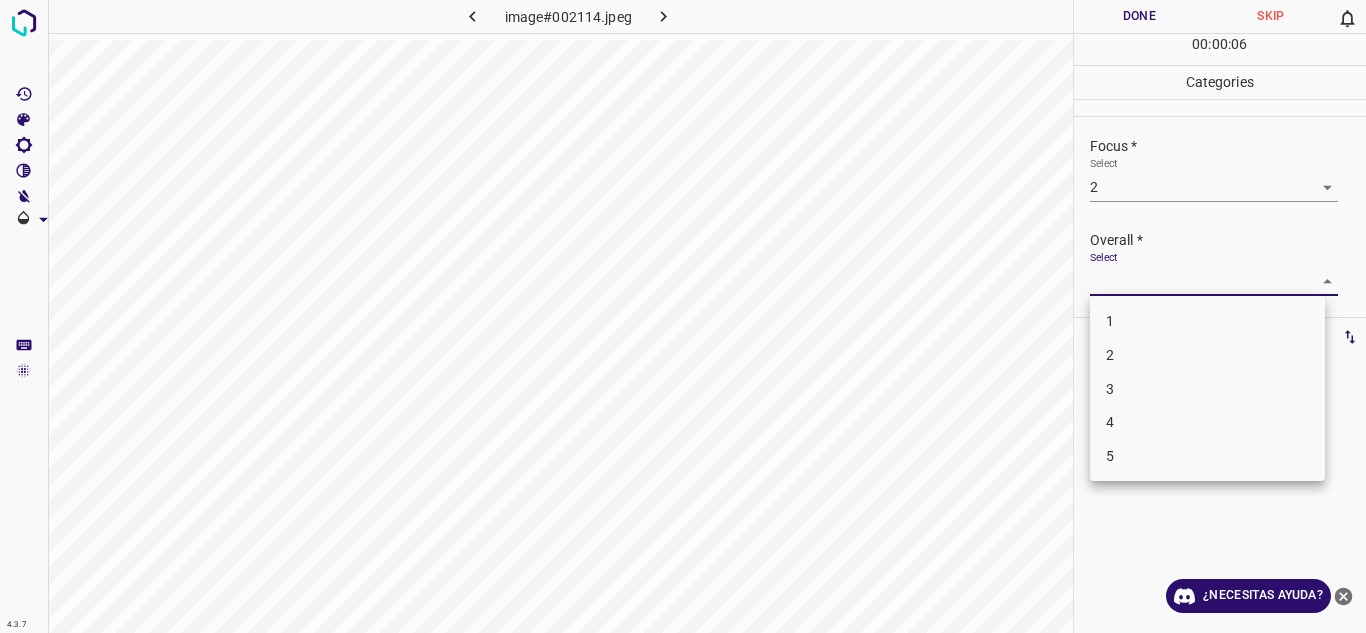 click on "3" at bounding box center (1207, 389) 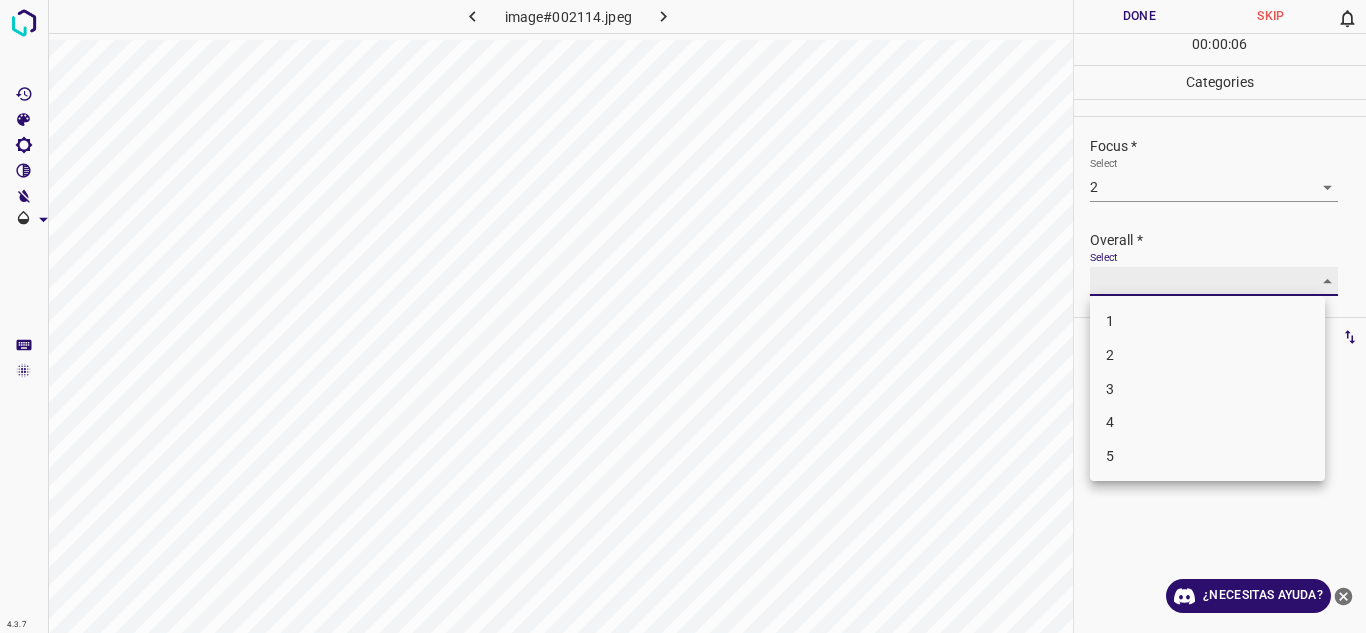 type on "3" 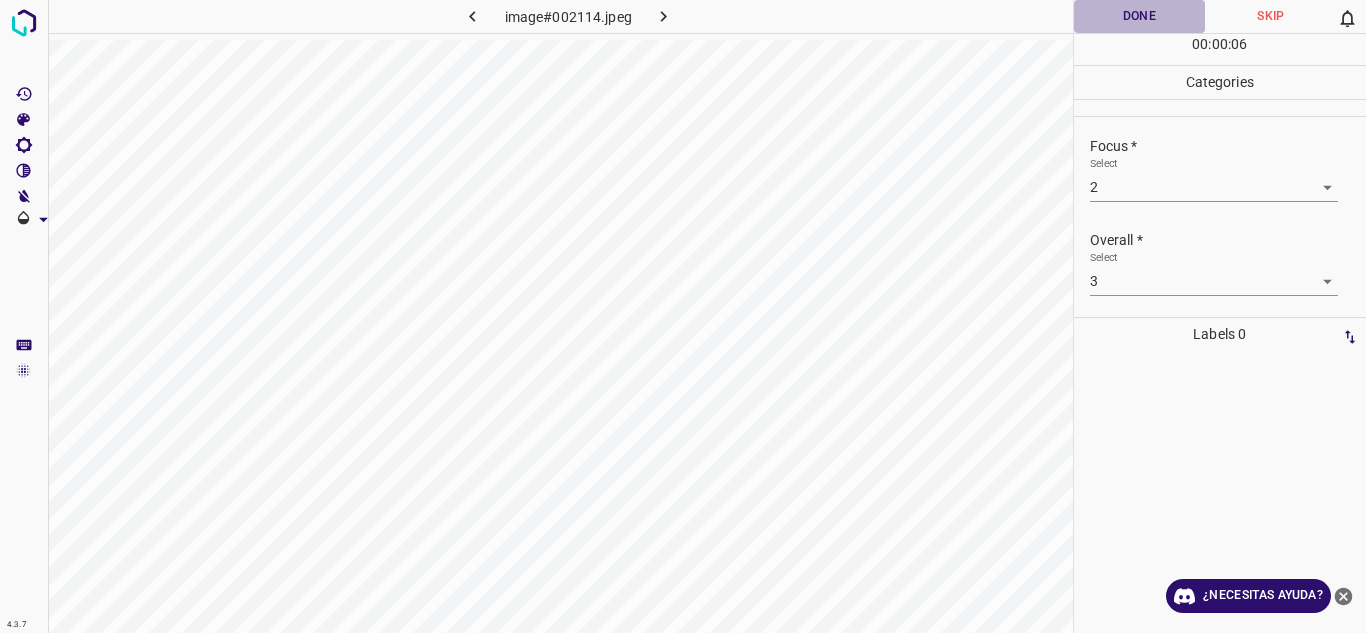 drag, startPoint x: 1131, startPoint y: 18, endPoint x: 1140, endPoint y: 28, distance: 13.453624 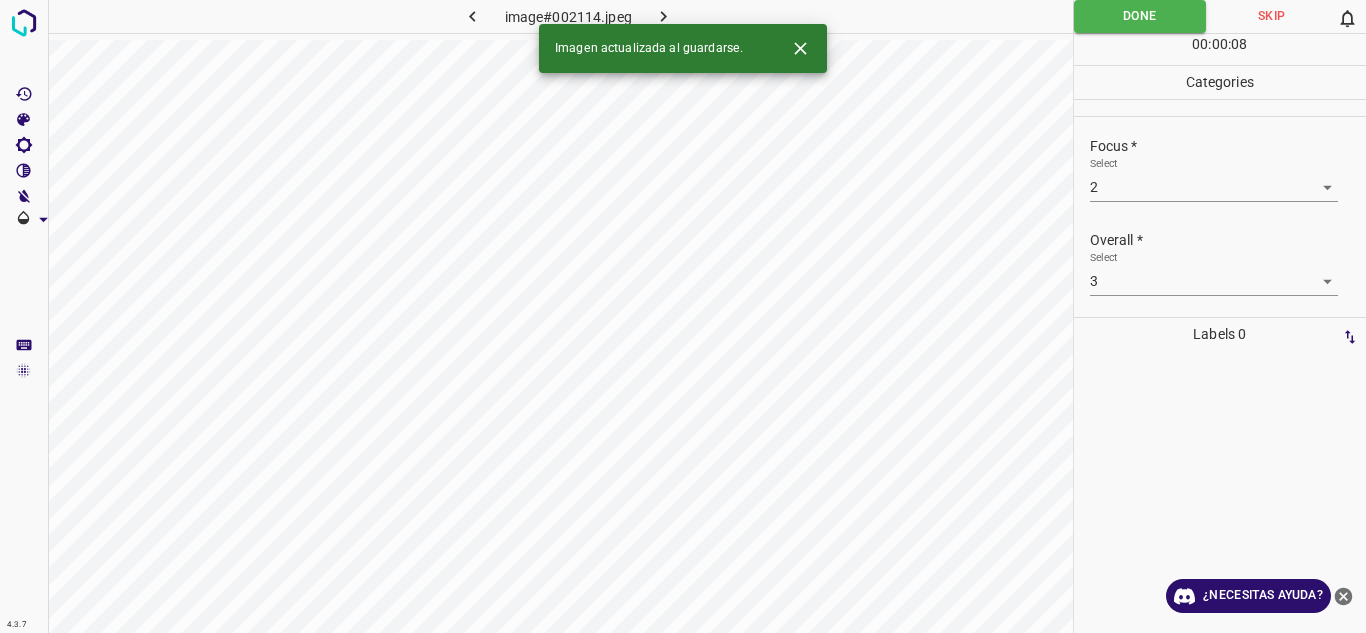 click at bounding box center (664, 16) 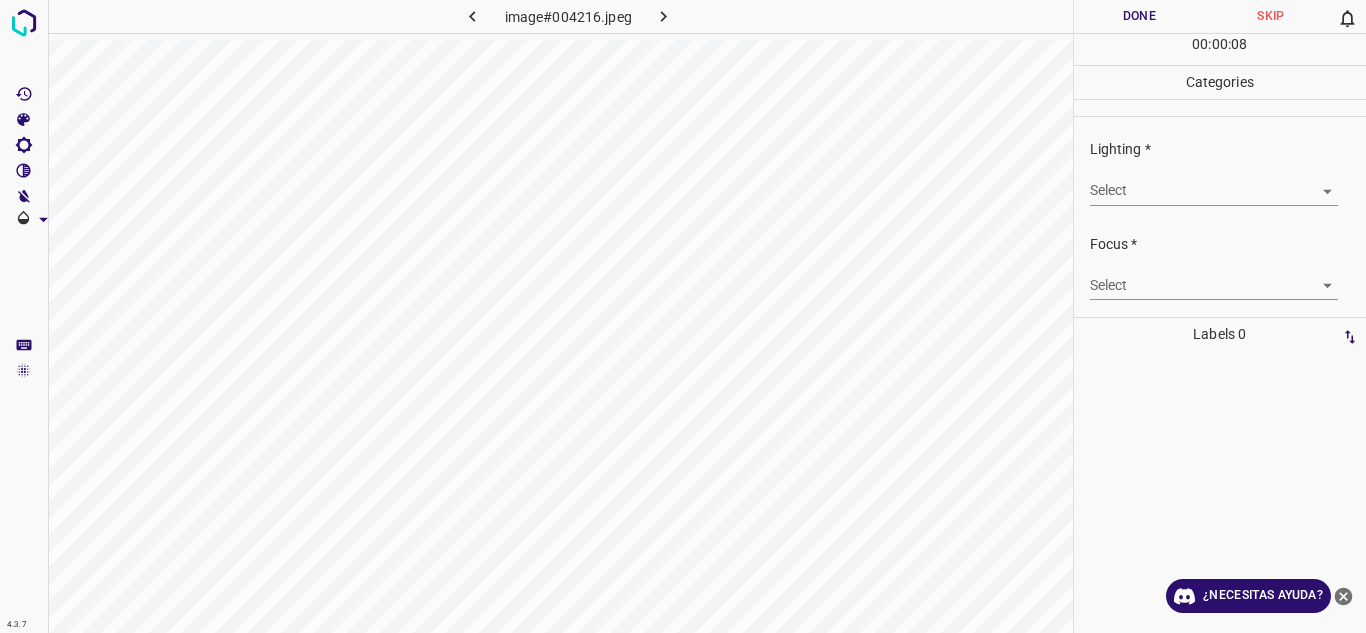 click on "4.3.7 image#004216.jpeg Done Skip 0 00   : 00   : 08   Categories Lighting *  Select ​ Focus *  Select ​ Overall *  Select ​ Labels   0 Categories 1 Lighting 2 Focus 3 Overall Tools Space Change between modes (Draw & Edit) I Auto labeling R Restore zoom M Zoom in N Zoom out Delete Delete selecte label Filters Z Restore filters X Saturation filter C Brightness filter V Contrast filter B Gray scale filter General O Download ¿Necesitas ayuda? Texto original Valora esta traducción Tu opinión servirá para ayudar a mejorar el Traductor de Google - Texto - Esconder - Borrar" at bounding box center (683, 316) 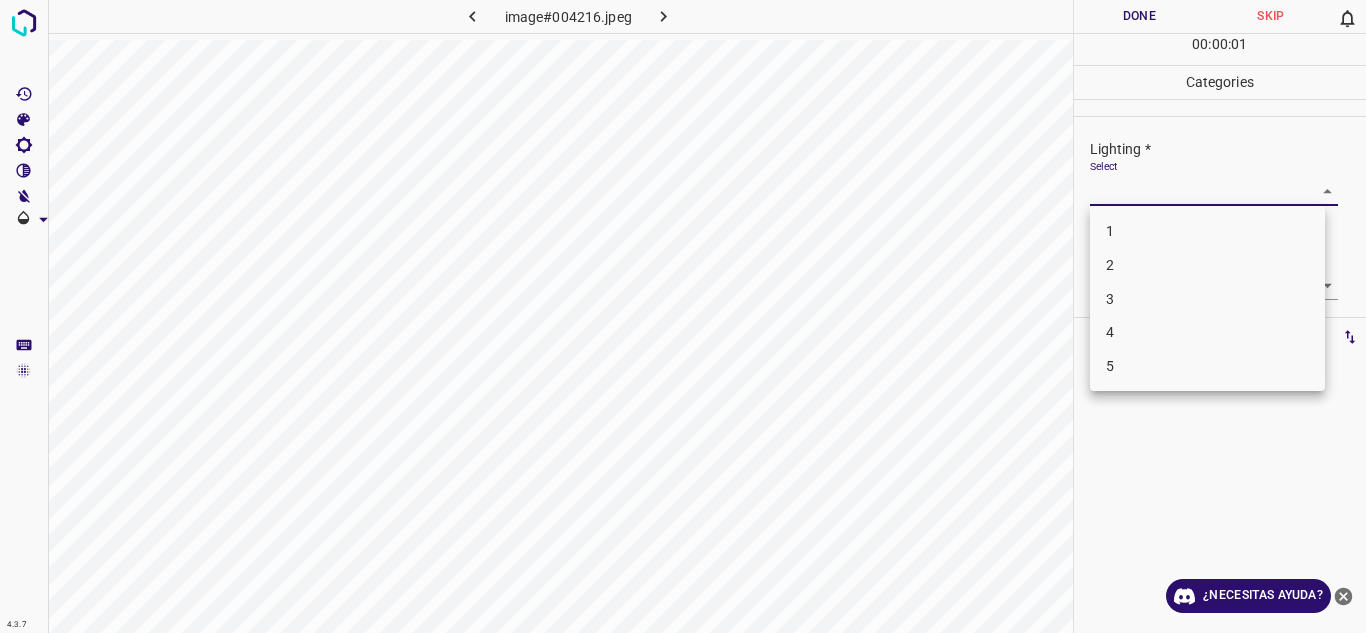 click on "4" at bounding box center [1207, 332] 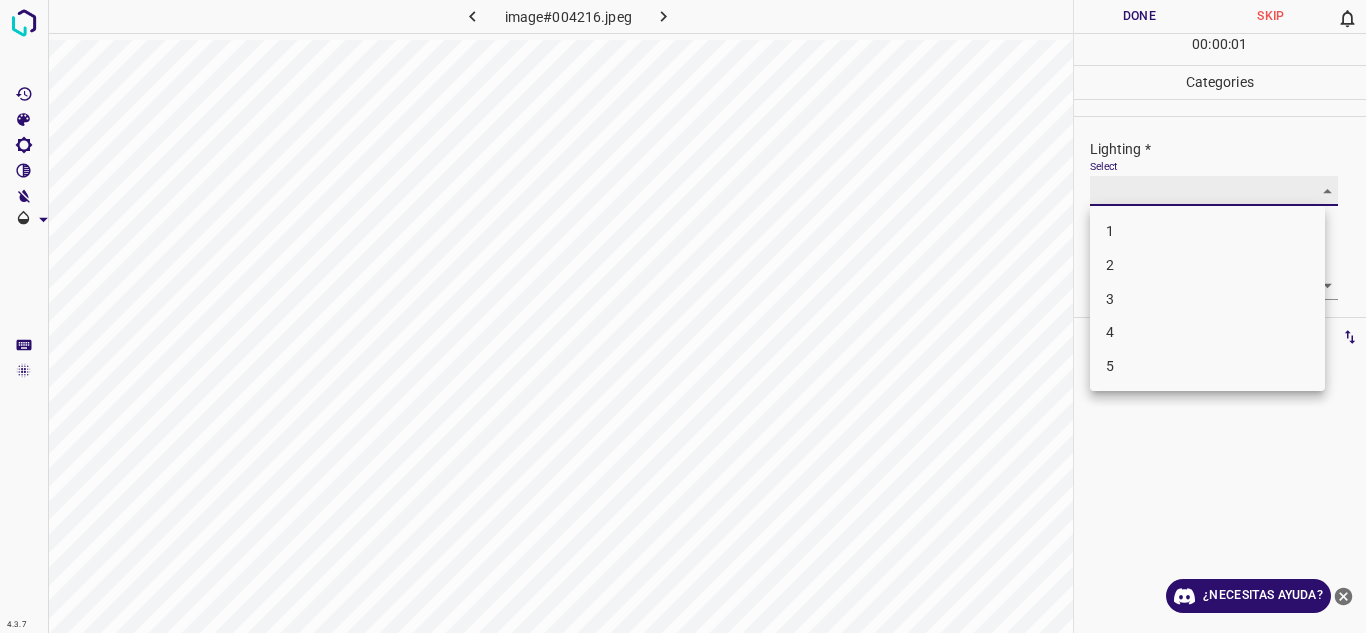 type on "4" 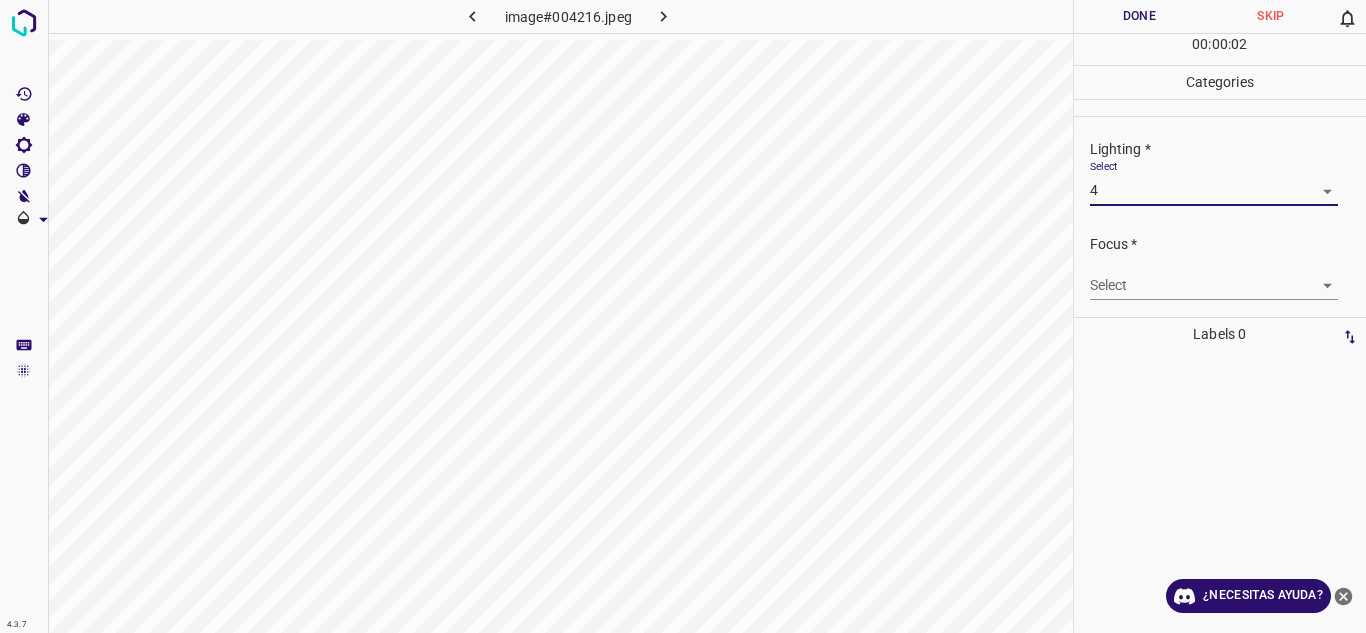 click on "4.3.7 image#004216.jpeg Done Skip 0 00   : 00   : 02   Categories Lighting *  Select 4 4 Focus *  Select ​ Overall *  Select ​ Labels   0 Categories 1 Lighting 2 Focus 3 Overall Tools Space Change between modes (Draw & Edit) I Auto labeling R Restore zoom M Zoom in N Zoom out Delete Delete selecte label Filters Z Restore filters X Saturation filter C Brightness filter V Contrast filter B Gray scale filter General O Download ¿Necesitas ayuda? Texto original Valora esta traducción Tu opinión servirá para ayudar a mejorar el Traductor de Google - Texto - Esconder - Borrar" at bounding box center (683, 316) 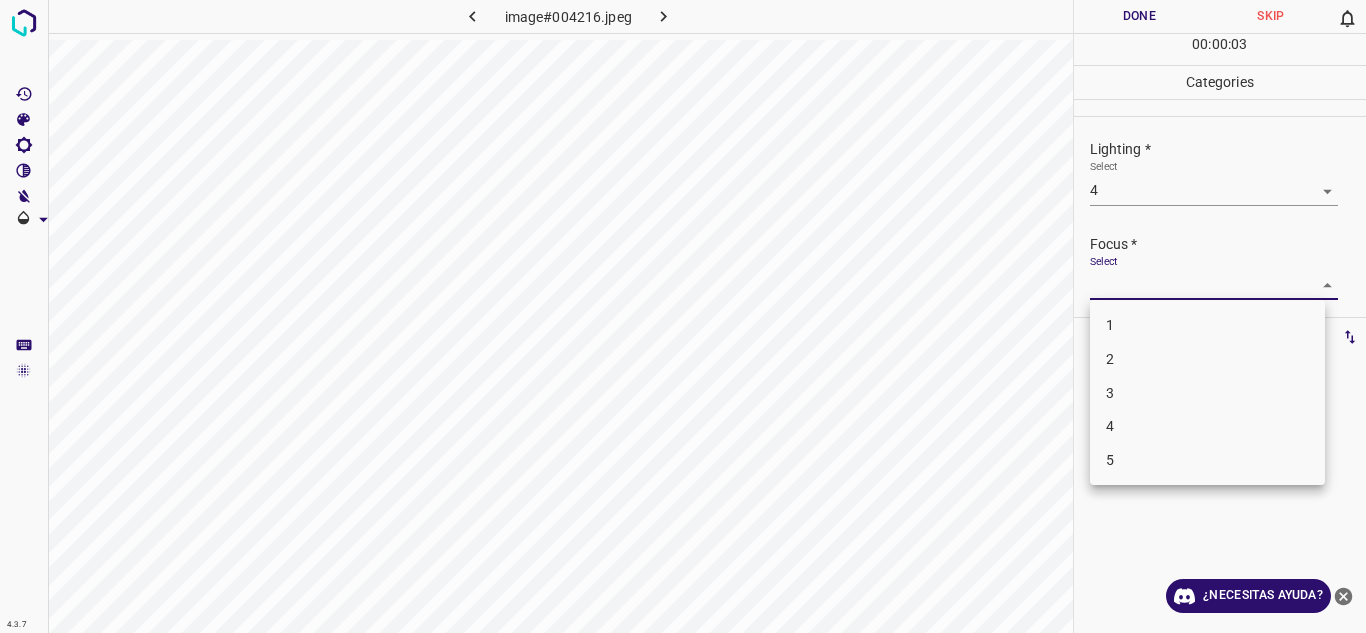 click on "3" at bounding box center [1207, 393] 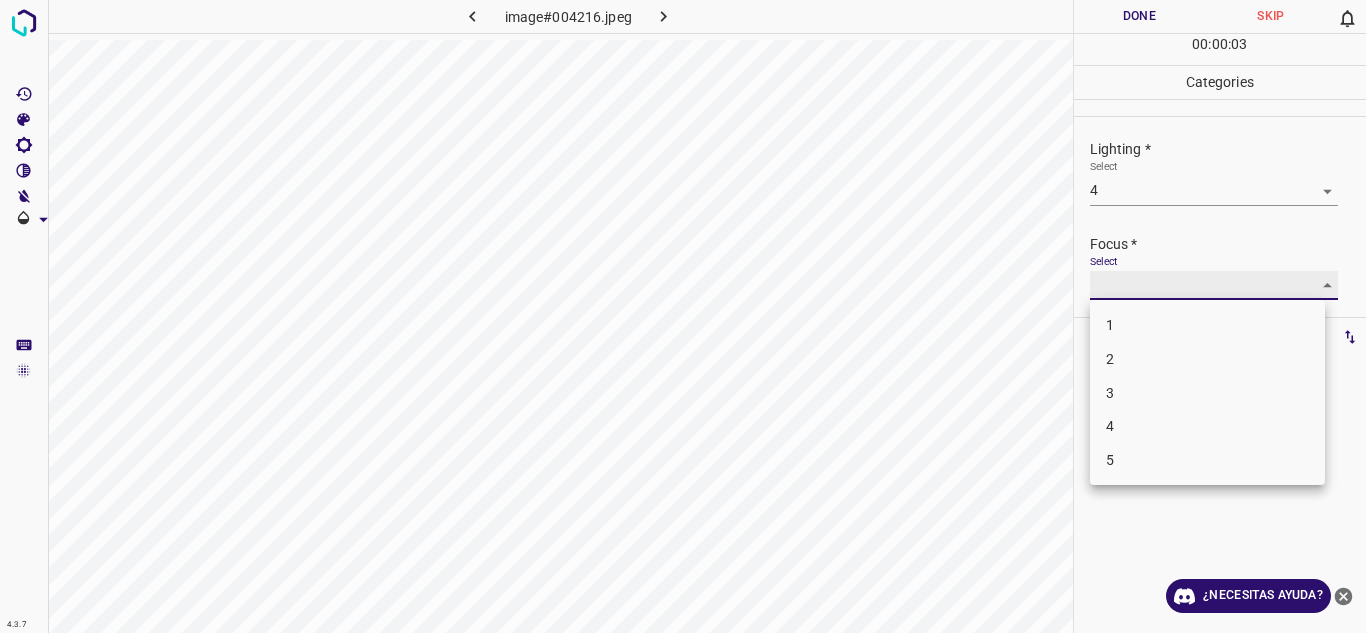 type on "3" 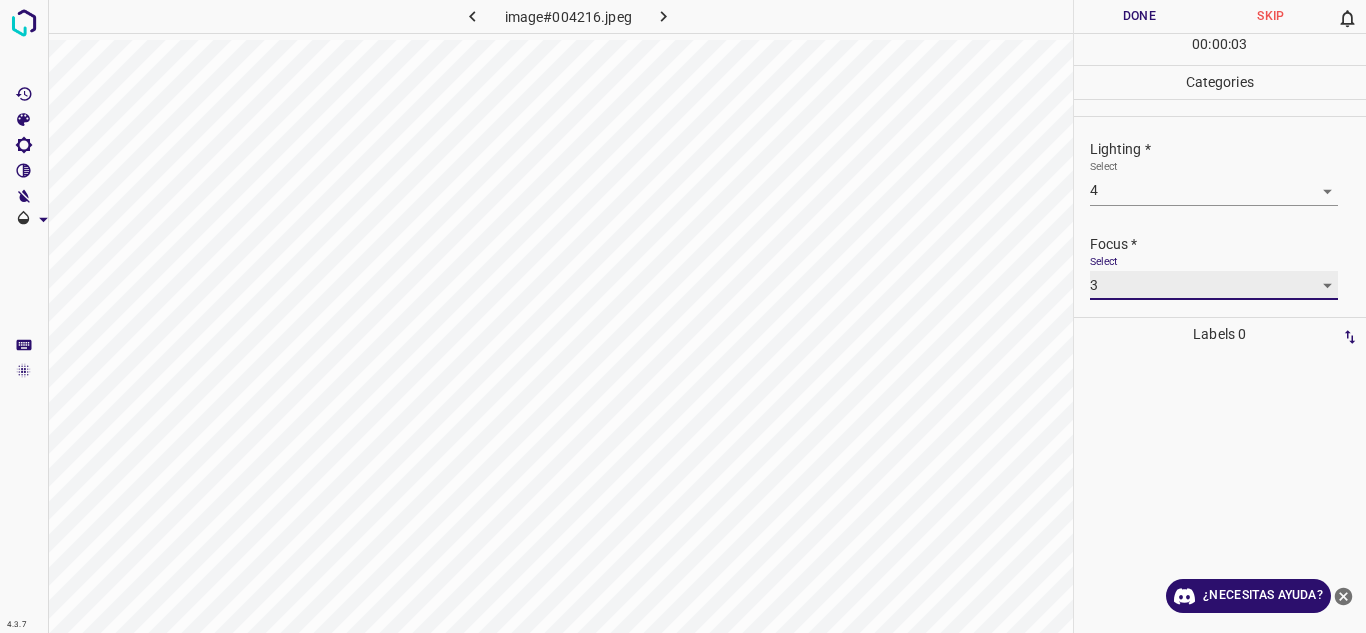 scroll, scrollTop: 98, scrollLeft: 0, axis: vertical 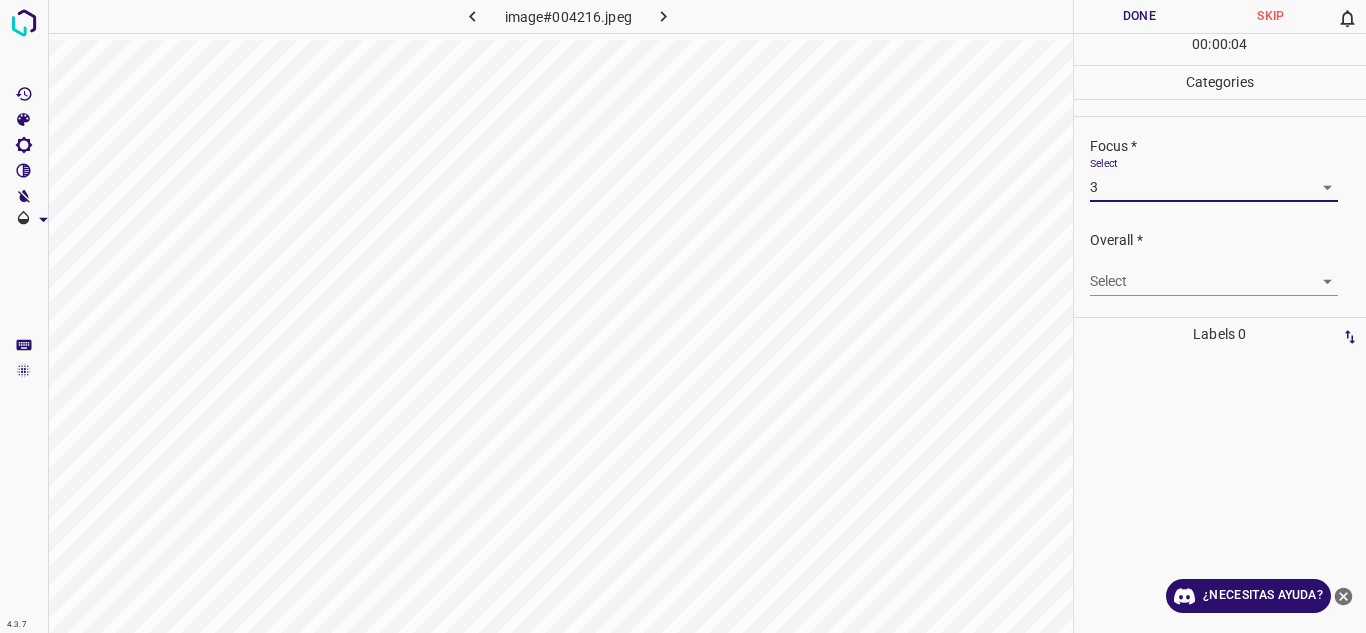 click on "4.3.7 image#004216.jpeg Done Skip 0 00   : 00   : 04   Categories Lighting *  Select 4 4 Focus *  Select 3 3 Overall *  Select ​ Labels   0 Categories 1 Lighting 2 Focus 3 Overall Tools Space Change between modes (Draw & Edit) I Auto labeling R Restore zoom M Zoom in N Zoom out Delete Delete selecte label Filters Z Restore filters X Saturation filter C Brightness filter V Contrast filter B Gray scale filter General O Download ¿Necesitas ayuda? Texto original Valora esta traducción Tu opinión servirá para ayudar a mejorar el Traductor de Google - Texto - Esconder - Borrar" at bounding box center (683, 316) 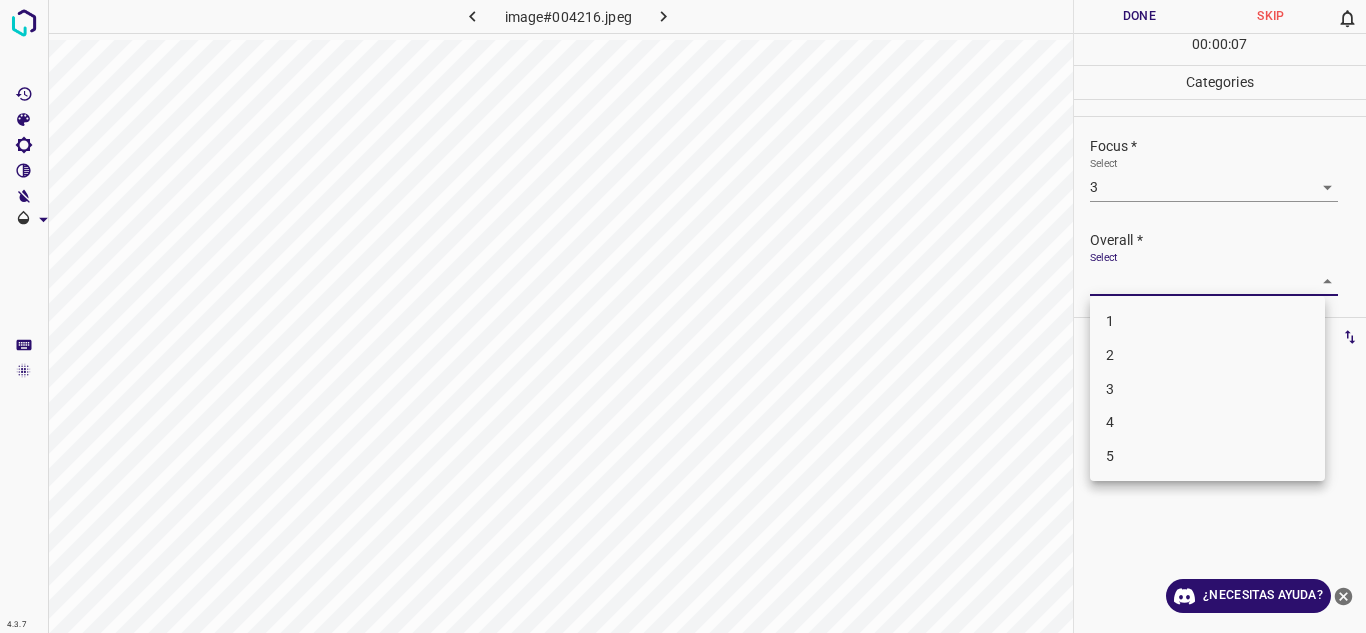 click on "3" at bounding box center (1207, 389) 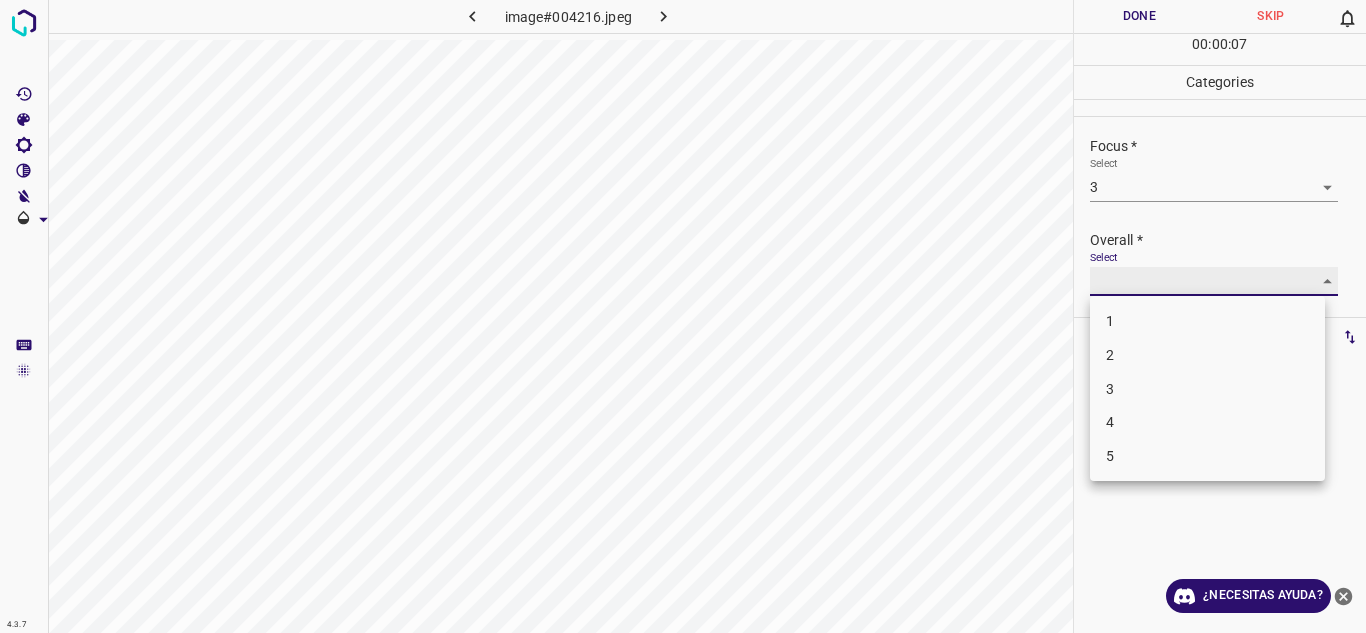 type on "3" 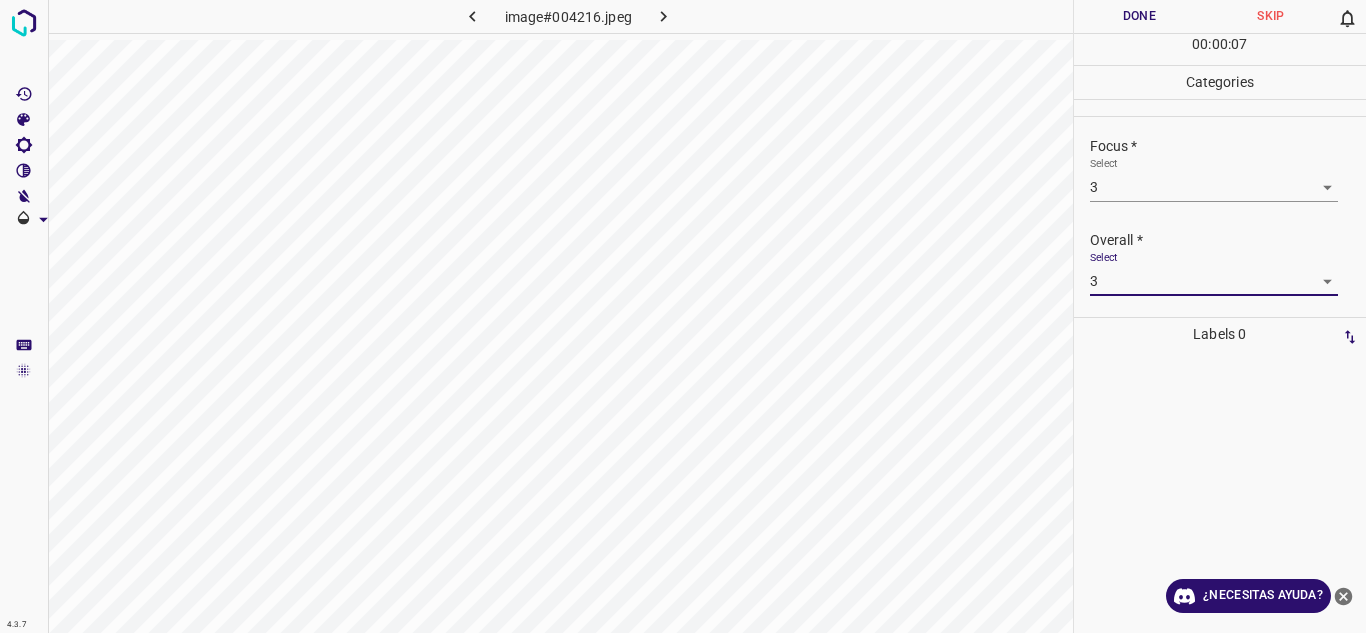 click on "Done" at bounding box center (1140, 16) 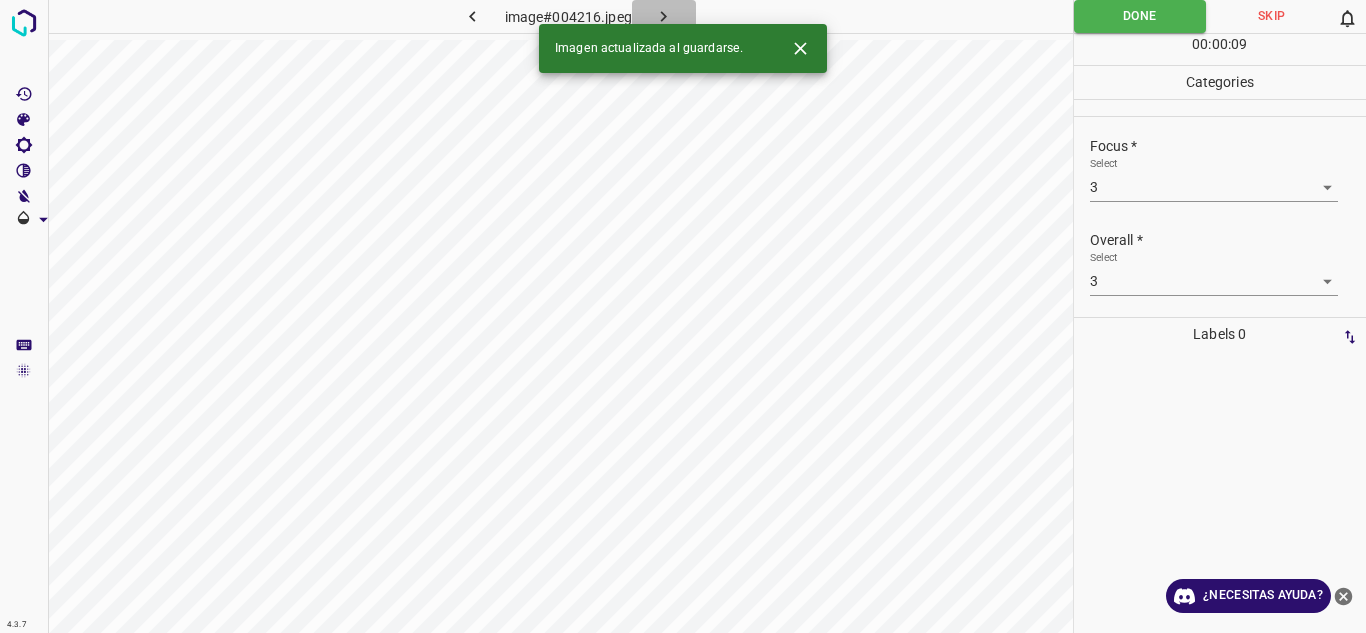 click at bounding box center (664, 16) 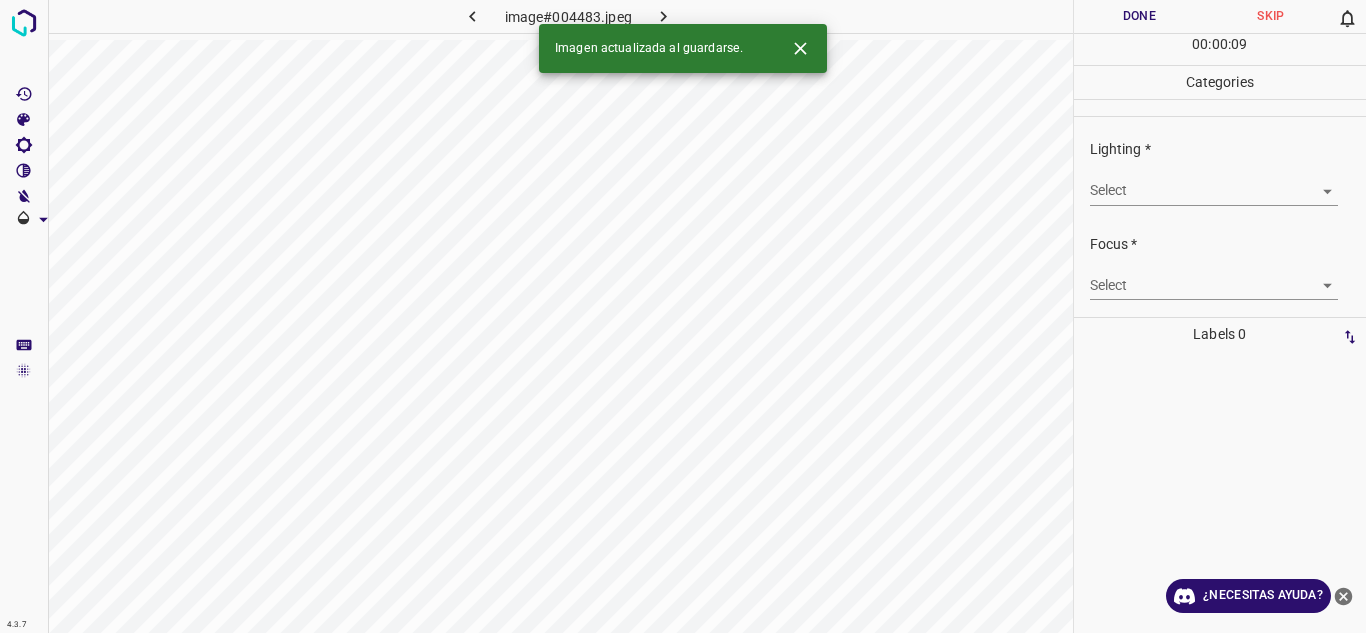 click on "Select ​" at bounding box center (1228, 182) 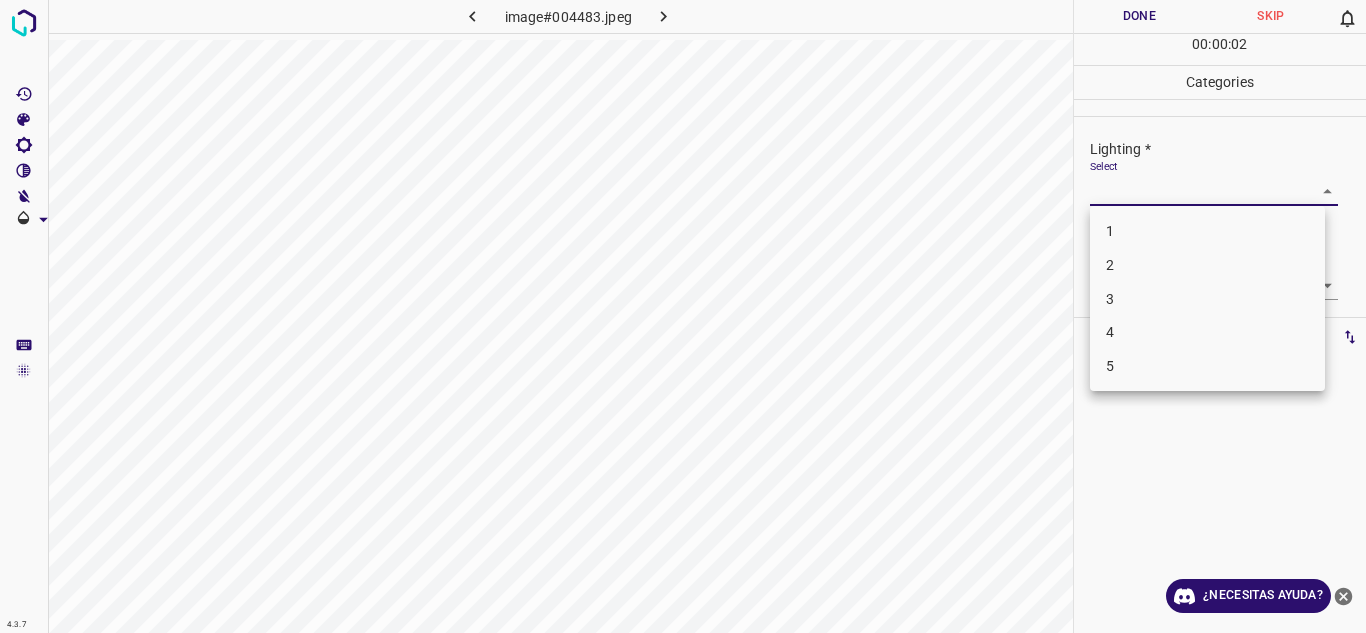 click on "4" at bounding box center [1207, 332] 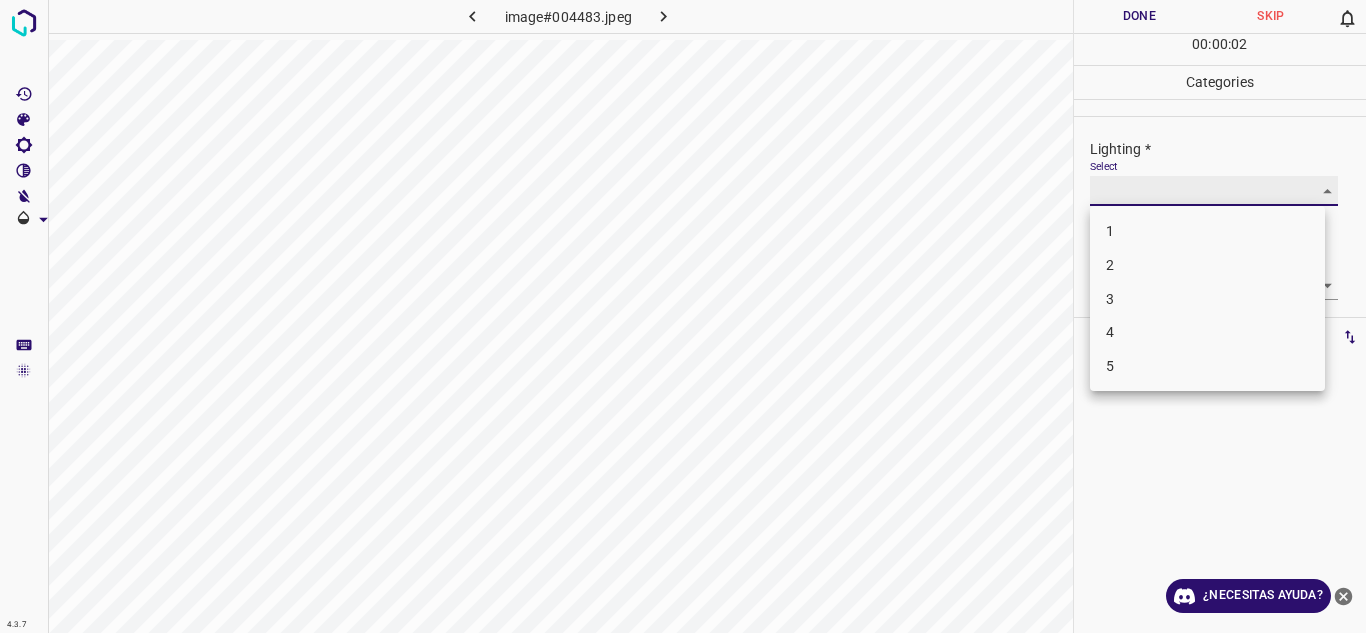 type on "4" 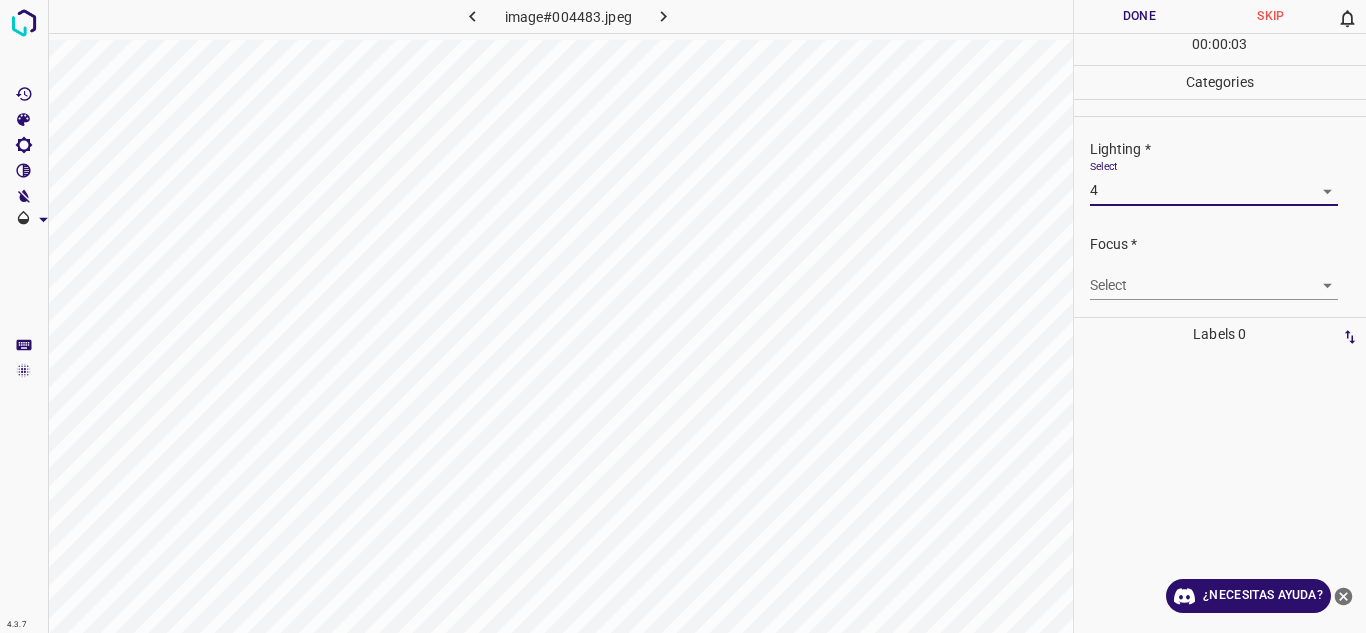 click on "4.3.7 image#004483.jpeg Done Skip 0 00   : 00   : 03   Categories Lighting *  Select 4 4 Focus *  Select ​ Overall *  Select ​ Labels   0 Categories 1 Lighting 2 Focus 3 Overall Tools Space Change between modes (Draw & Edit) I Auto labeling R Restore zoom M Zoom in N Zoom out Delete Delete selecte label Filters Z Restore filters X Saturation filter C Brightness filter V Contrast filter B Gray scale filter General O Download ¿Necesitas ayuda? Texto original Valora esta traducción Tu opinión servirá para ayudar a mejorar el Traductor de Google - Texto - Esconder - Borrar" at bounding box center (683, 316) 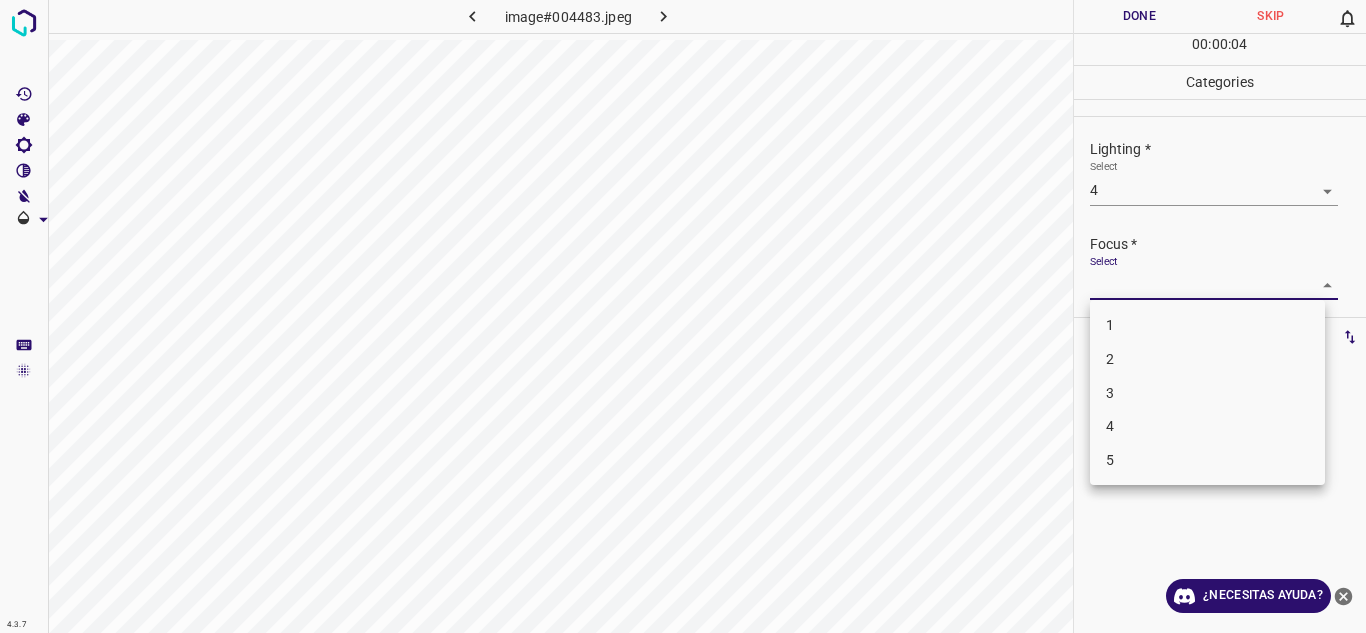 click on "4" at bounding box center (1207, 426) 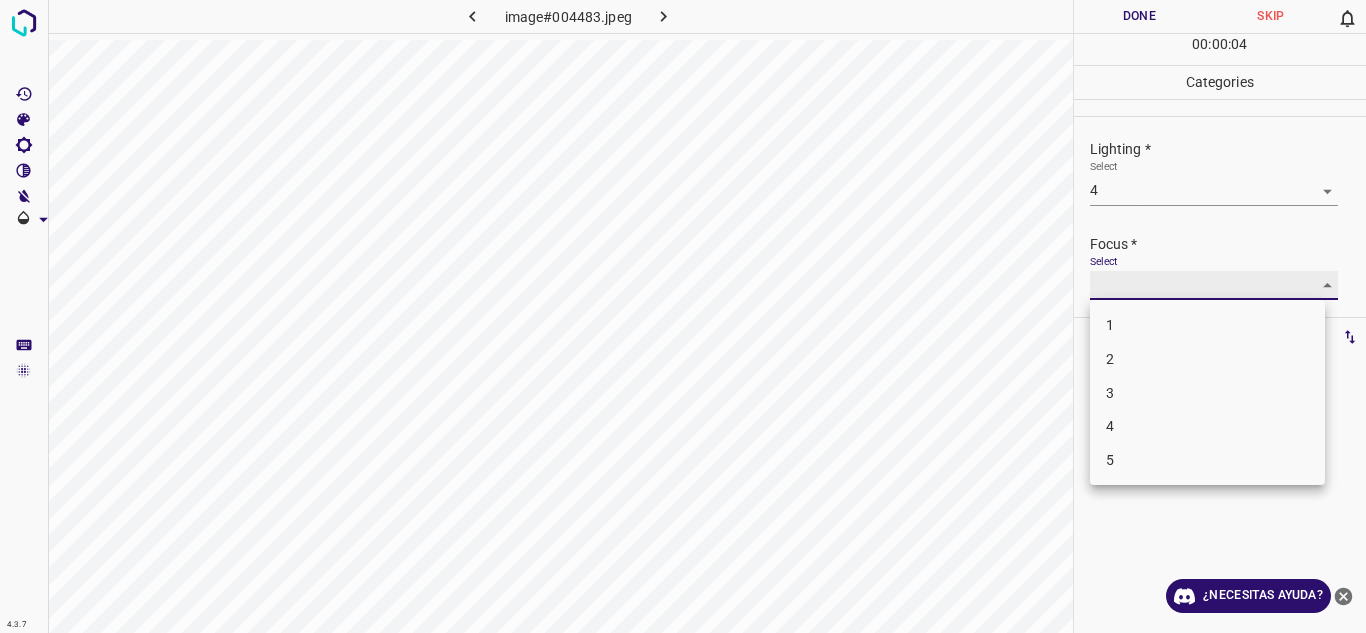 type on "4" 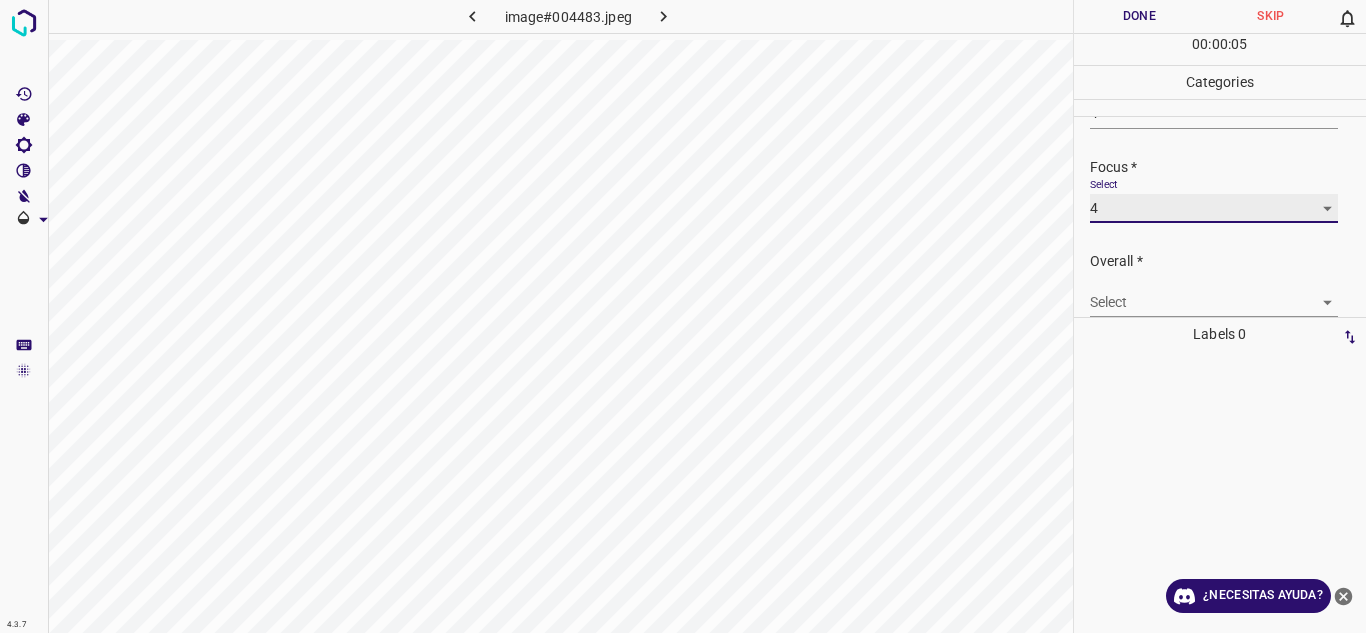 scroll, scrollTop: 98, scrollLeft: 0, axis: vertical 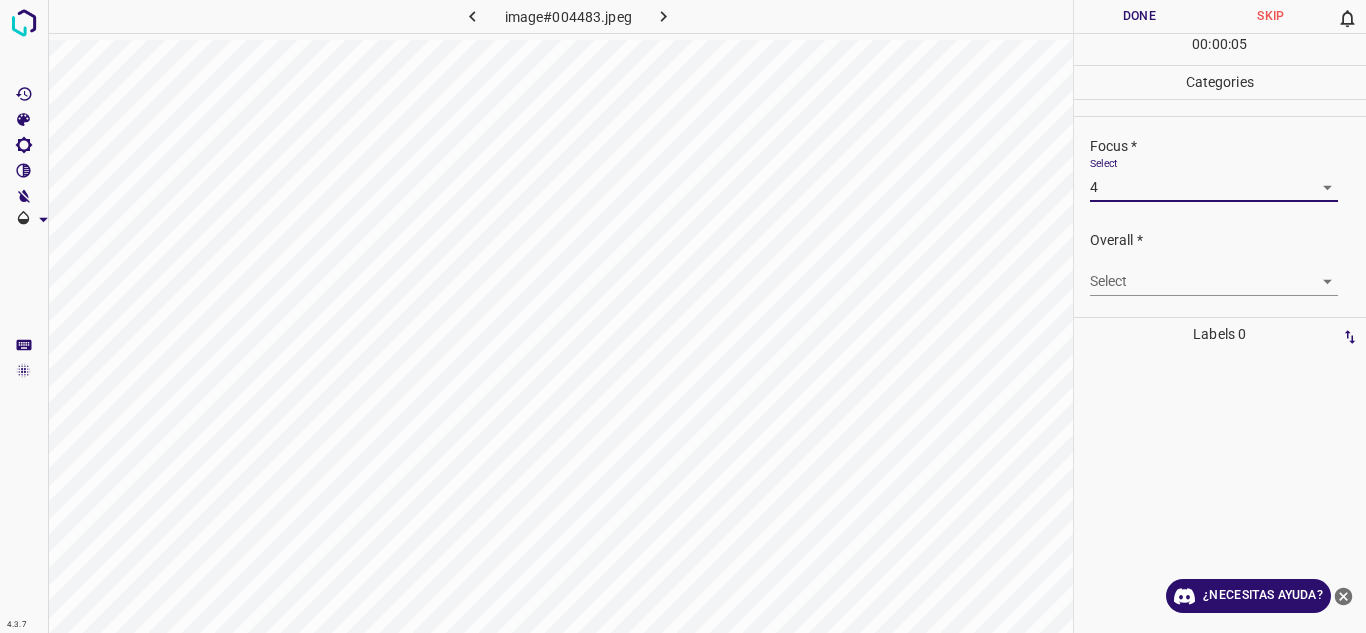click on "4.3.7 image#004483.jpeg Done Skip 0 00   : 00   : 05   Categories Lighting *  Select 4 4 Focus *  Select 4 4 Overall *  Select ​ Labels   0 Categories 1 Lighting 2 Focus 3 Overall Tools Space Change between modes (Draw & Edit) I Auto labeling R Restore zoom M Zoom in N Zoom out Delete Delete selecte label Filters Z Restore filters X Saturation filter C Brightness filter V Contrast filter B Gray scale filter General O Download ¿Necesitas ayuda? Texto original Valora esta traducción Tu opinión servirá para ayudar a mejorar el Traductor de Google - Texto - Esconder - Borrar" at bounding box center (683, 316) 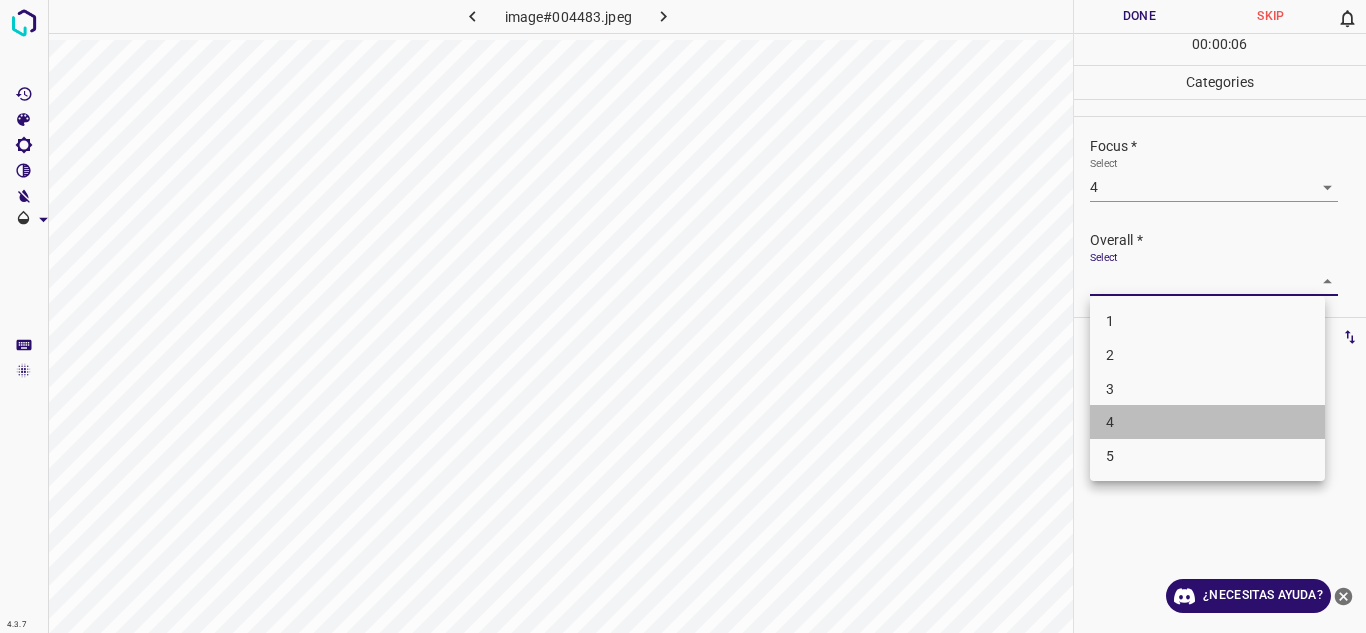click on "4" at bounding box center (1207, 422) 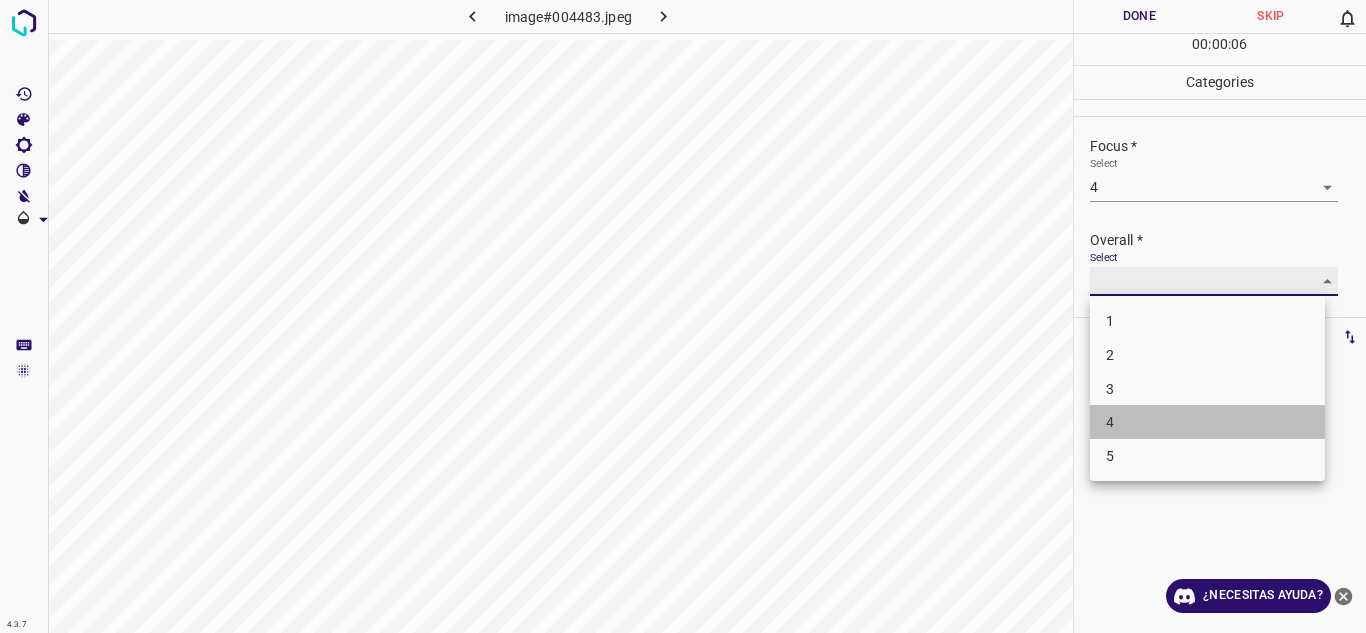 type on "4" 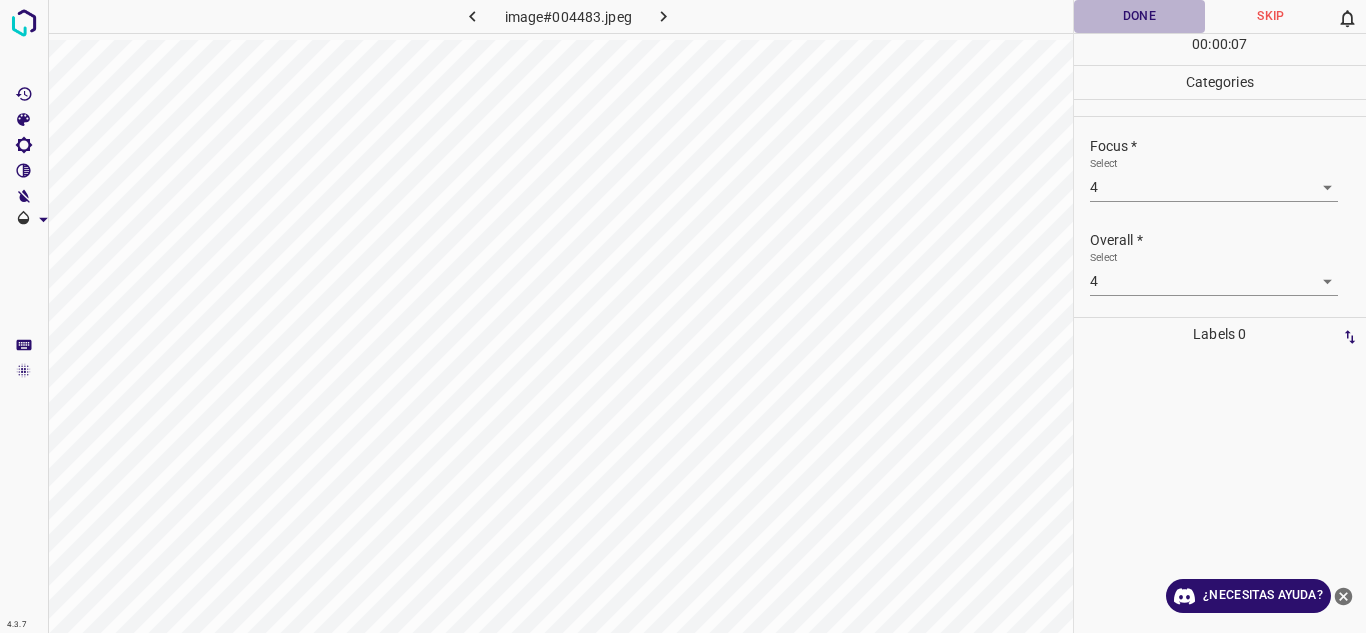 click on "Done" at bounding box center [1140, 16] 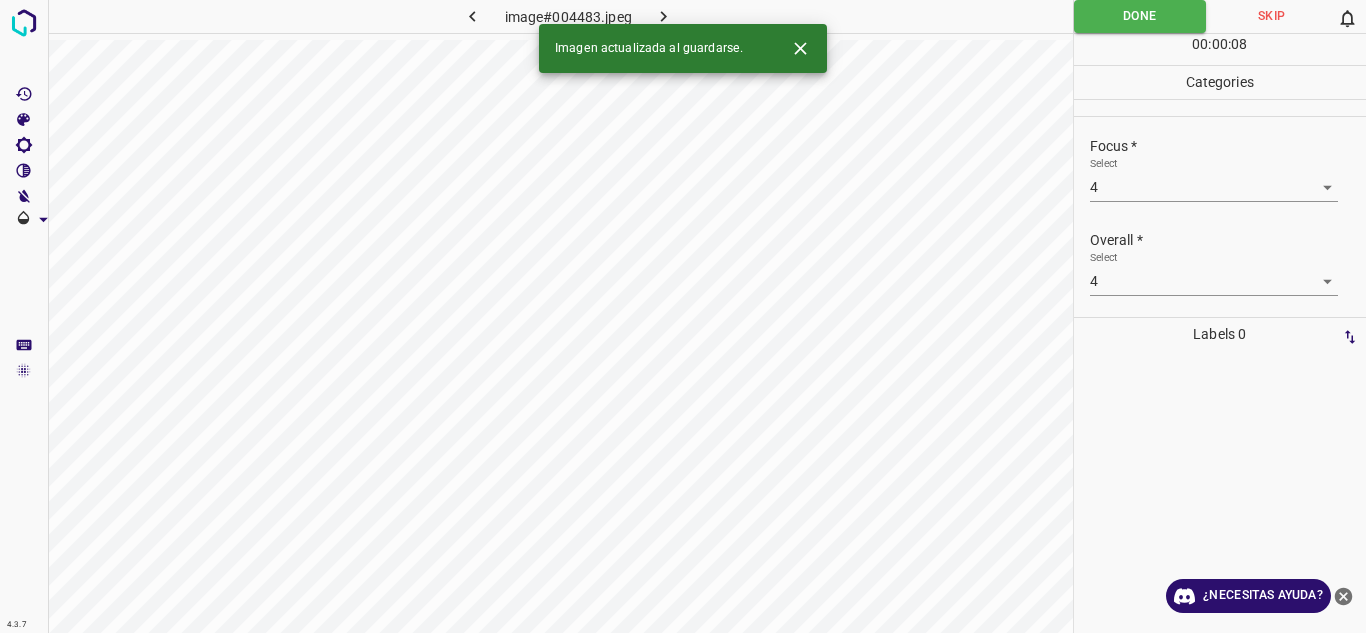 click 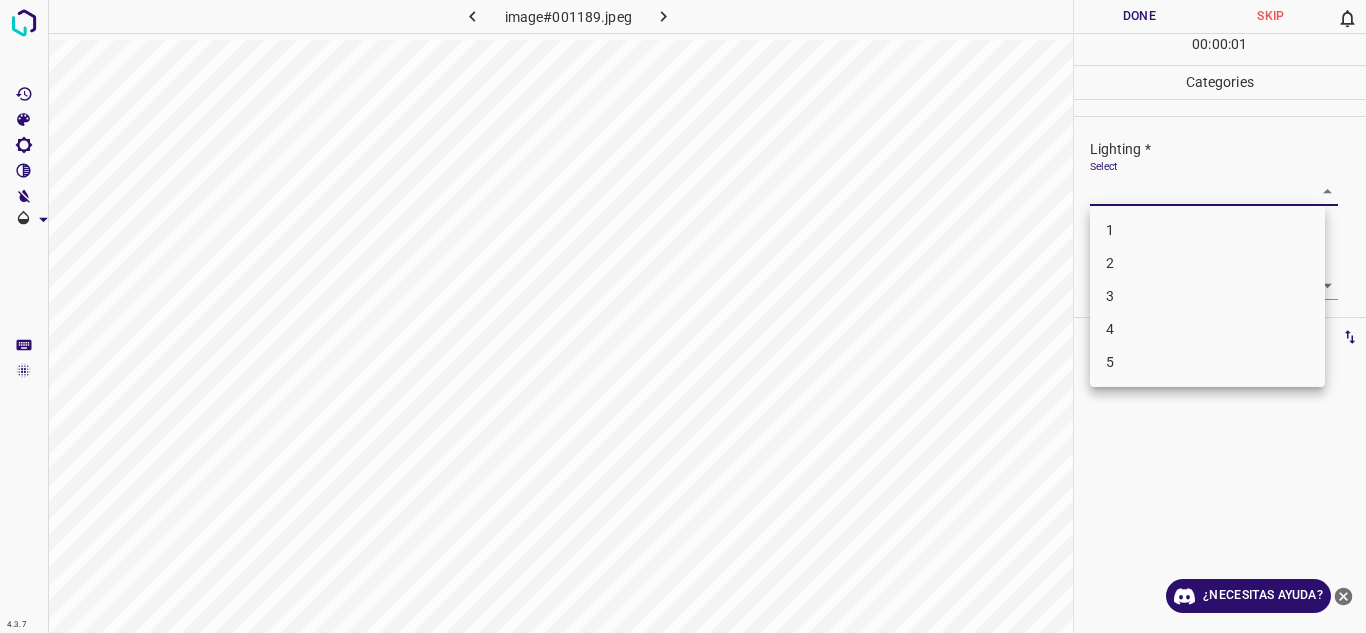 click on "4.3.7 image#001189.jpeg Done Skip 0 00   : 00   : 01   Categories Lighting *  Select ​ Focus *  Select ​ Overall *  Select ​ Labels   0 Categories 1 Lighting 2 Focus 3 Overall Tools Space Change between modes (Draw & Edit) I Auto labeling R Restore zoom M Zoom in N Zoom out Delete Delete selecte label Filters Z Restore filters X Saturation filter C Brightness filter V Contrast filter B Gray scale filter General O Download ¿Necesitas ayuda? Texto original Valora esta traducción Tu opinión servirá para ayudar a mejorar el Traductor de Google - Texto - Esconder - Borrar 1 2 3 4 5" at bounding box center [683, 316] 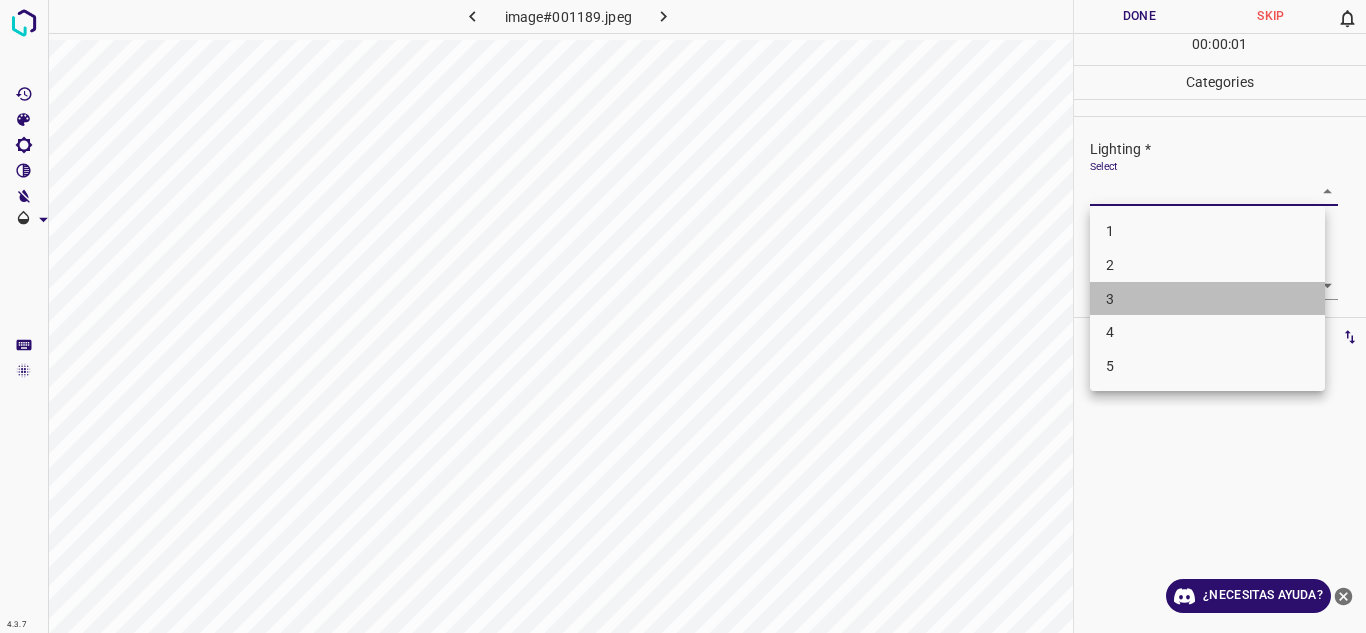 click on "3" at bounding box center [1207, 299] 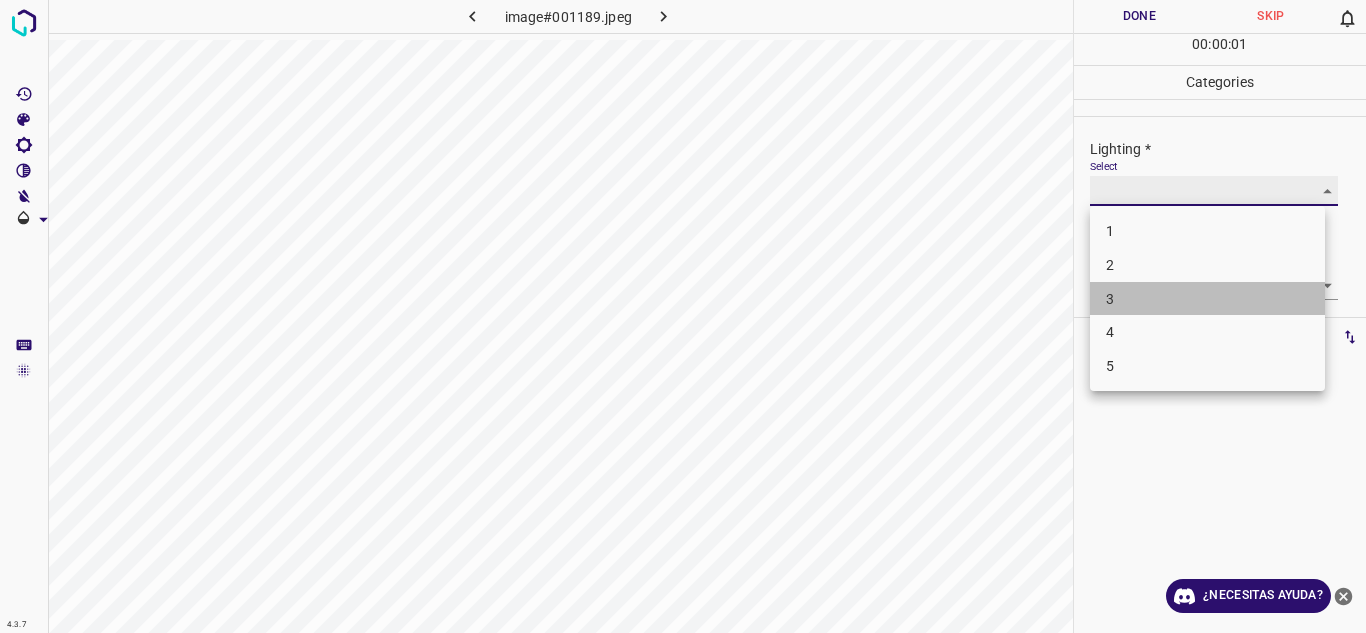 type on "3" 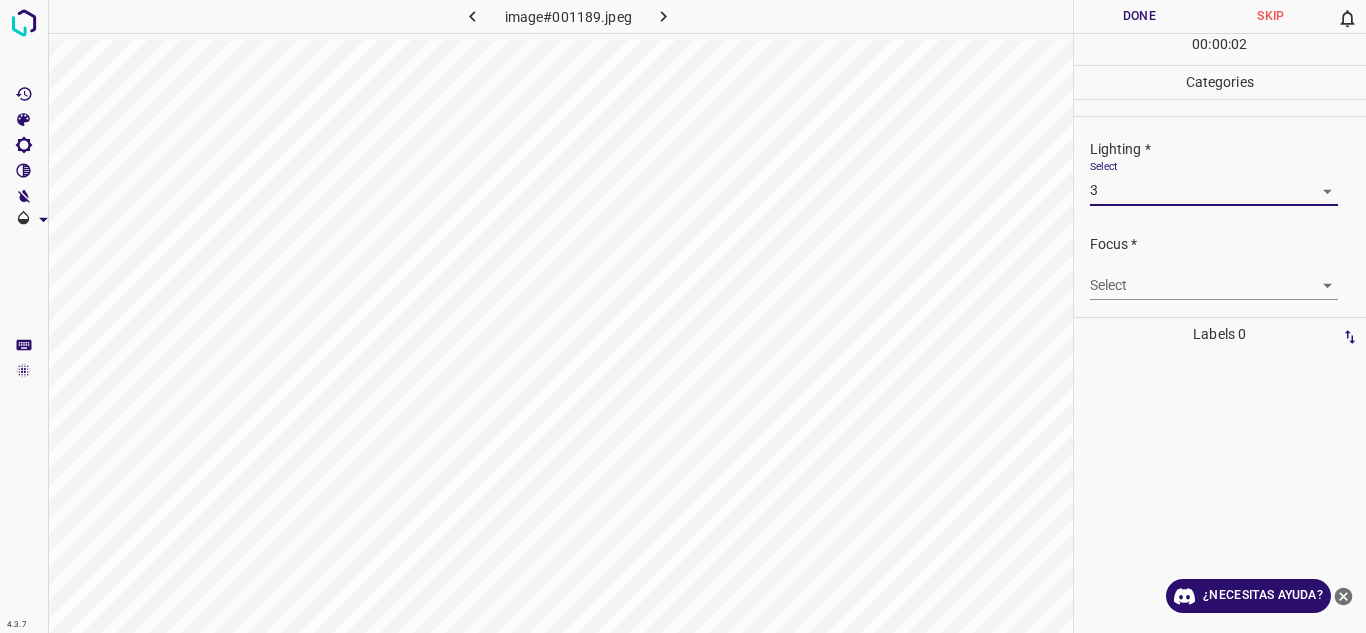 click on "4.3.7 image#001189.jpeg Done Skip 0 00   : 00   : 02   Categories Lighting *  Select 3 3 Focus *  Select ​ Overall *  Select ​ Labels   0 Categories 1 Lighting 2 Focus 3 Overall Tools Space Change between modes (Draw & Edit) I Auto labeling R Restore zoom M Zoom in N Zoom out Delete Delete selecte label Filters Z Restore filters X Saturation filter C Brightness filter V Contrast filter B Gray scale filter General O Download ¿Necesitas ayuda? Texto original Valora esta traducción Tu opinión servirá para ayudar a mejorar el Traductor de Google - Texto - Esconder - Borrar" at bounding box center (683, 316) 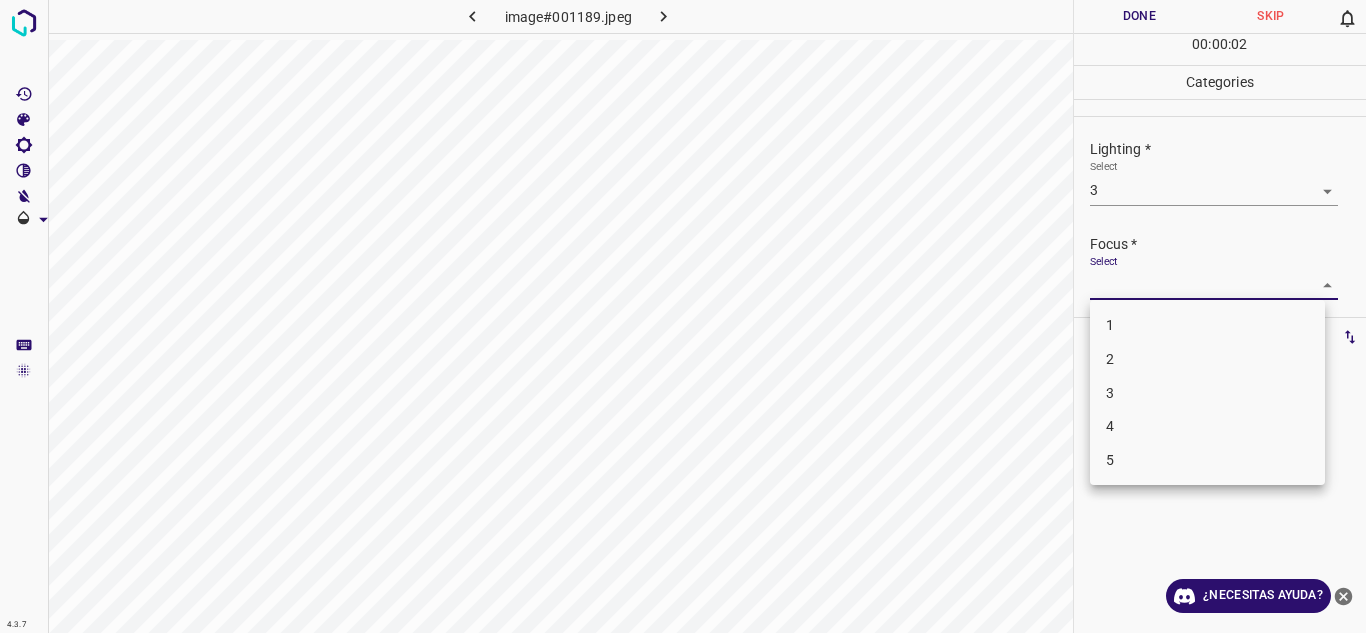 click on "4" at bounding box center (1207, 426) 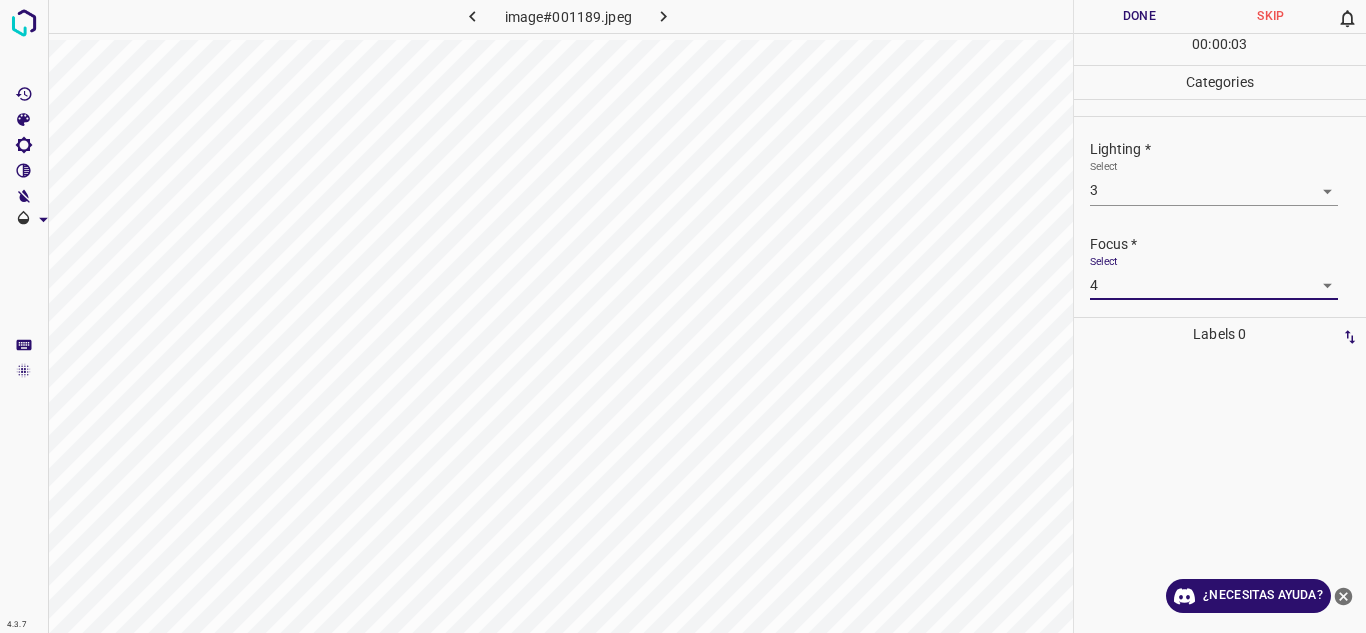 click on "4.3.7 image#001189.jpeg Done Skip 0 00   : 00   : 03   Categories Lighting *  Select 3 3 Focus *  Select 4 4 Overall *  Select ​ Labels   0 Categories 1 Lighting 2 Focus 3 Overall Tools Space Change between modes (Draw & Edit) I Auto labeling R Restore zoom M Zoom in N Zoom out Delete Delete selecte label Filters Z Restore filters X Saturation filter C Brightness filter V Contrast filter B Gray scale filter General O Download ¿Necesitas ayuda? Texto original Valora esta traducción Tu opinión servirá para ayudar a mejorar el Traductor de Google - Texto - Esconder - Borrar" at bounding box center (683, 316) 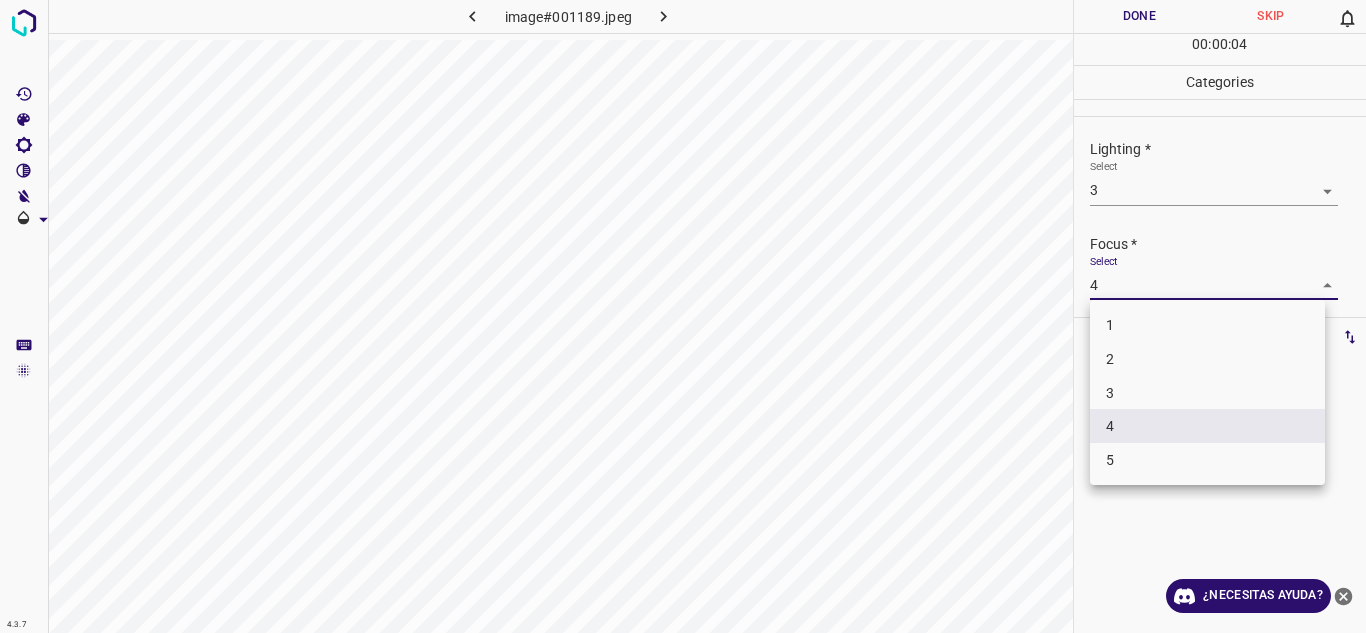 drag, startPoint x: 1161, startPoint y: 391, endPoint x: 1218, endPoint y: 379, distance: 58.249462 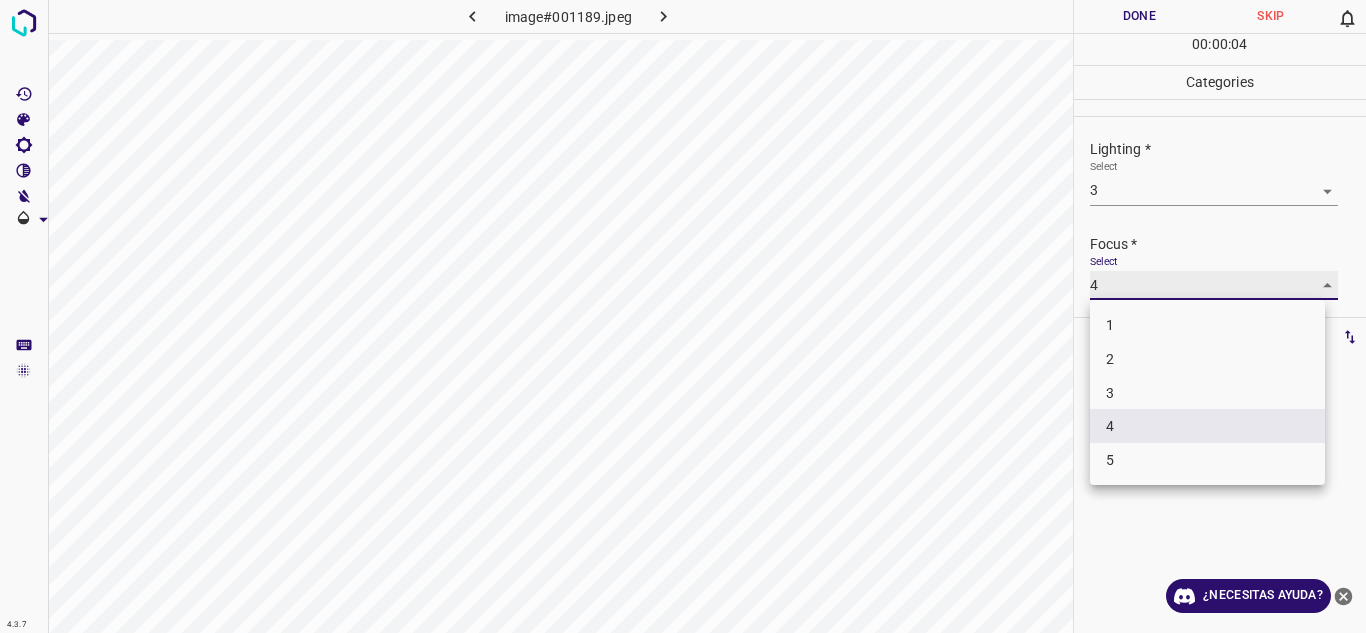 type on "3" 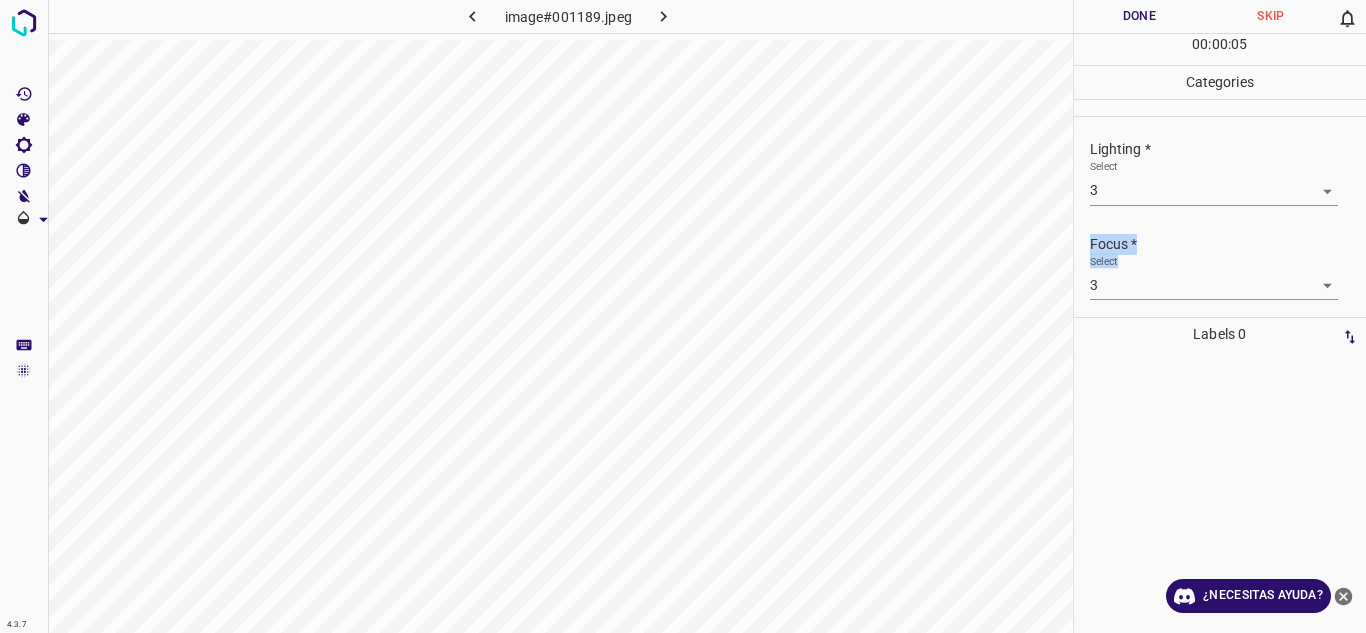 drag, startPoint x: 1348, startPoint y: 211, endPoint x: 1339, endPoint y: 243, distance: 33.24154 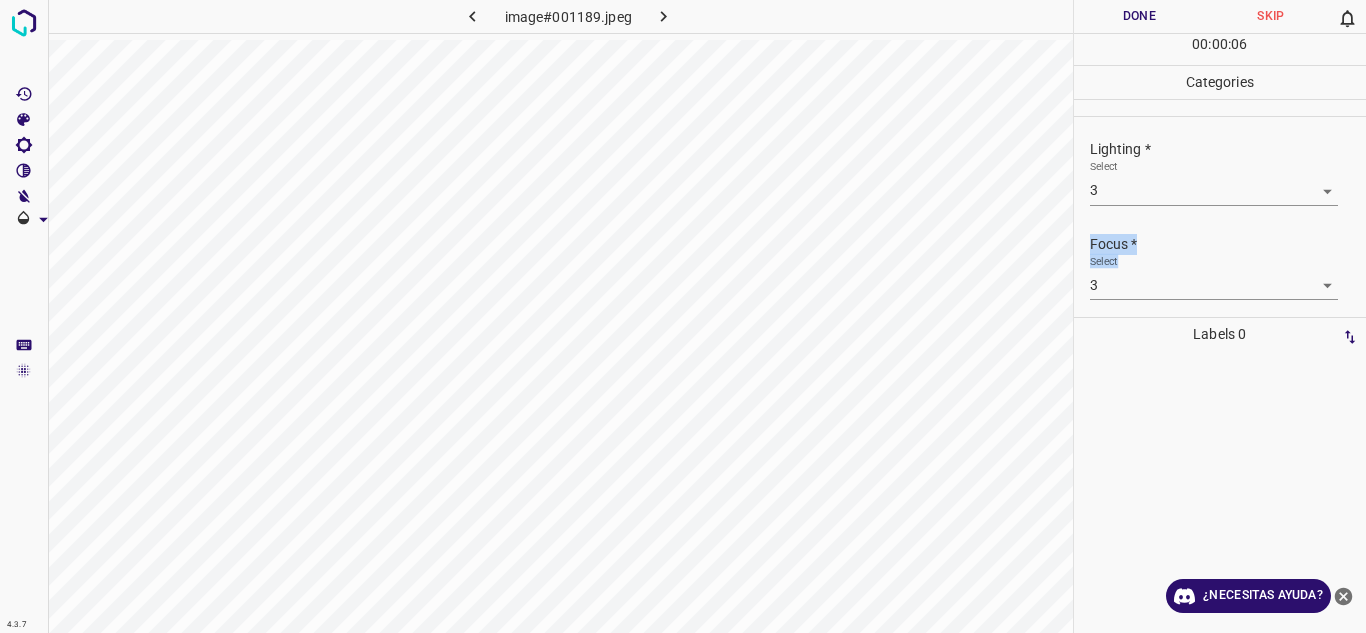 scroll, scrollTop: 98, scrollLeft: 0, axis: vertical 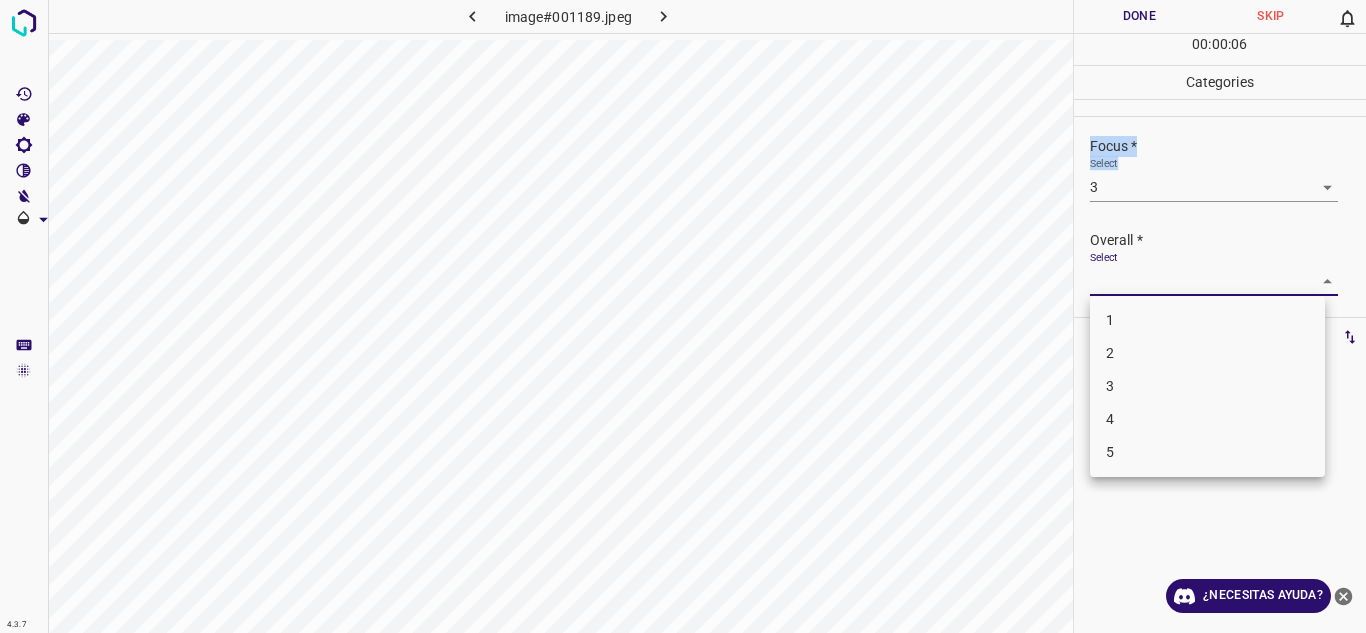 click on "4.3.7 image#001189.jpeg Done Skip 0 00   : 00   : 06   Categories Lighting *  Select 3 3 Focus *  Select 3 3 Overall *  Select ​ Labels   0 Categories 1 Lighting 2 Focus 3 Overall Tools Space Change between modes (Draw & Edit) I Auto labeling R Restore zoom M Zoom in N Zoom out Delete Delete selecte label Filters Z Restore filters X Saturation filter C Brightness filter V Contrast filter B Gray scale filter General O Download ¿Necesitas ayuda? Texto original Valora esta traducción Tu opinión servirá para ayudar a mejorar el Traductor de Google - Texto - Esconder - Borrar 1 2 3 4 5" at bounding box center [683, 316] 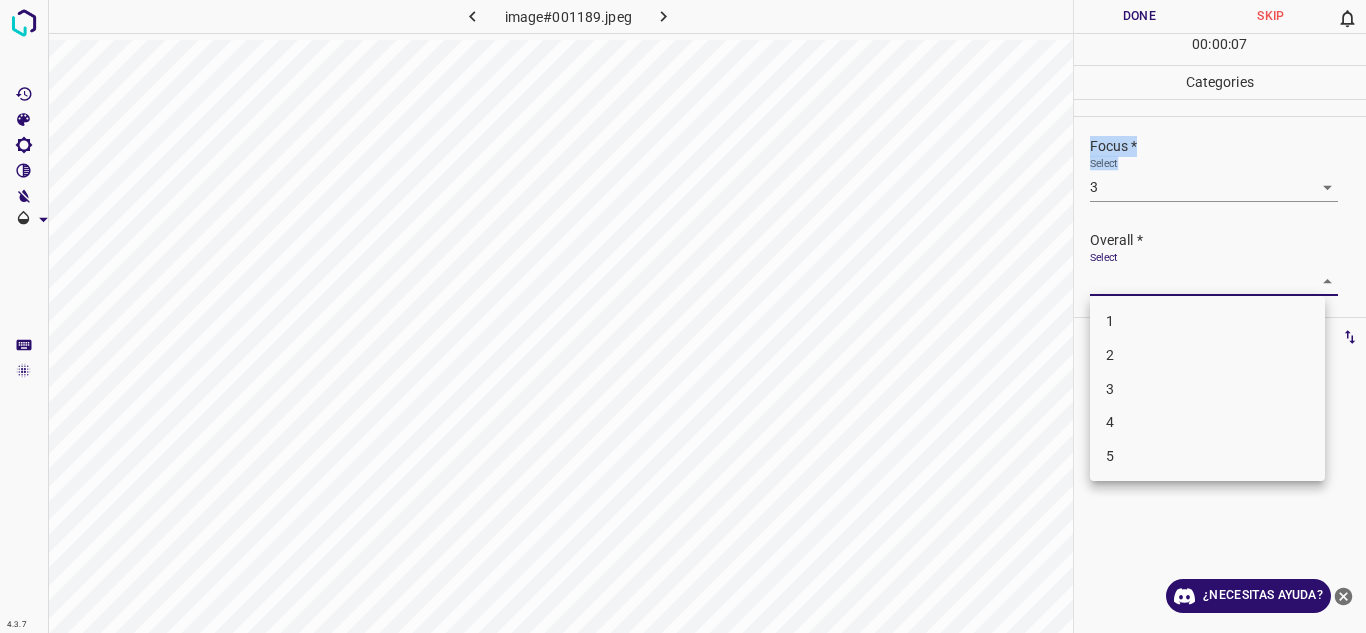 click on "3" at bounding box center (1207, 389) 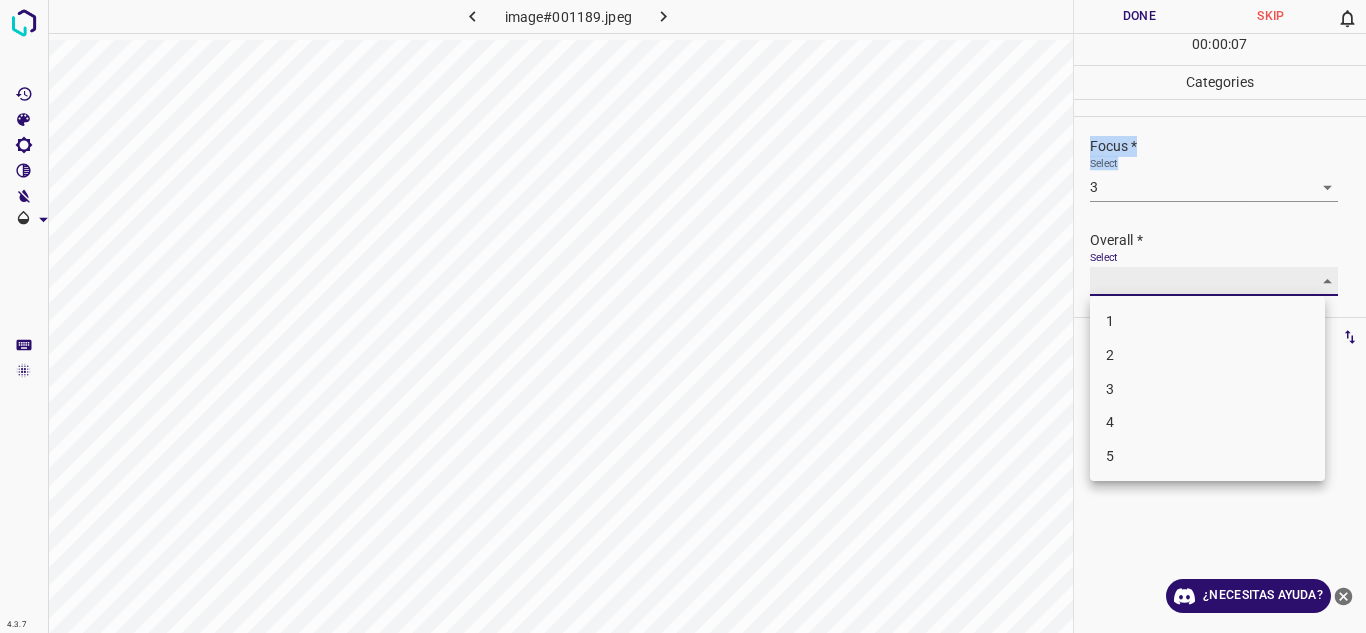 type on "3" 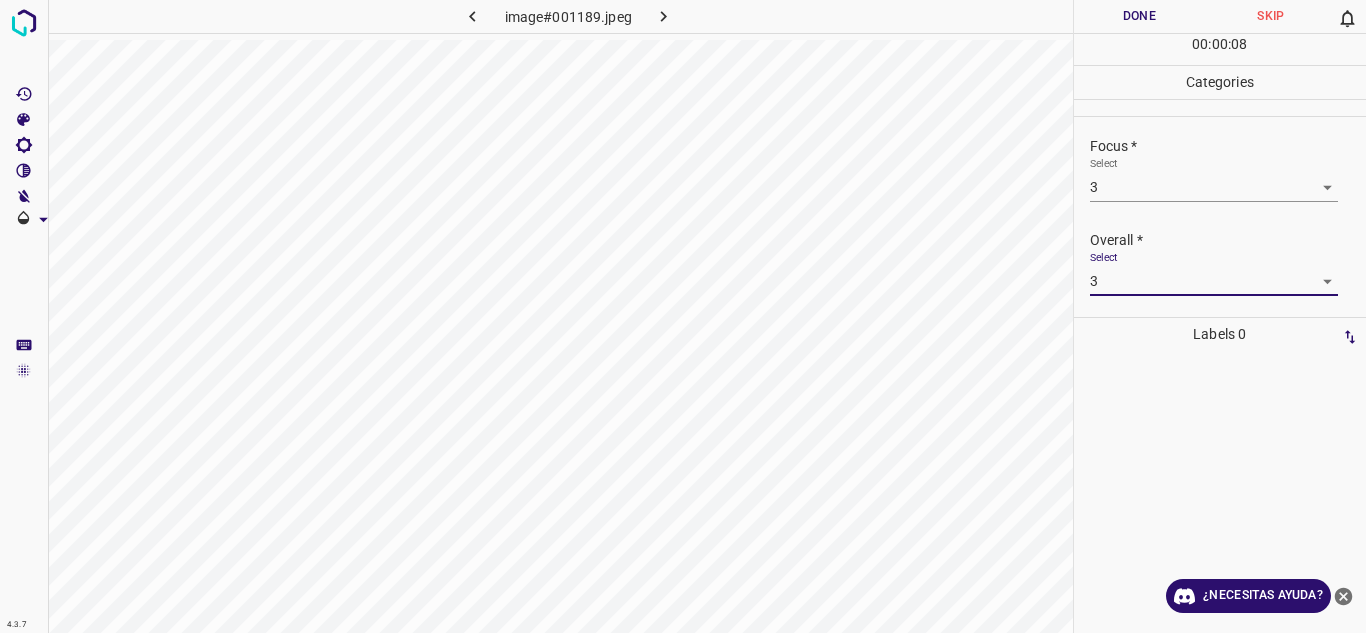 click at bounding box center [1220, 492] 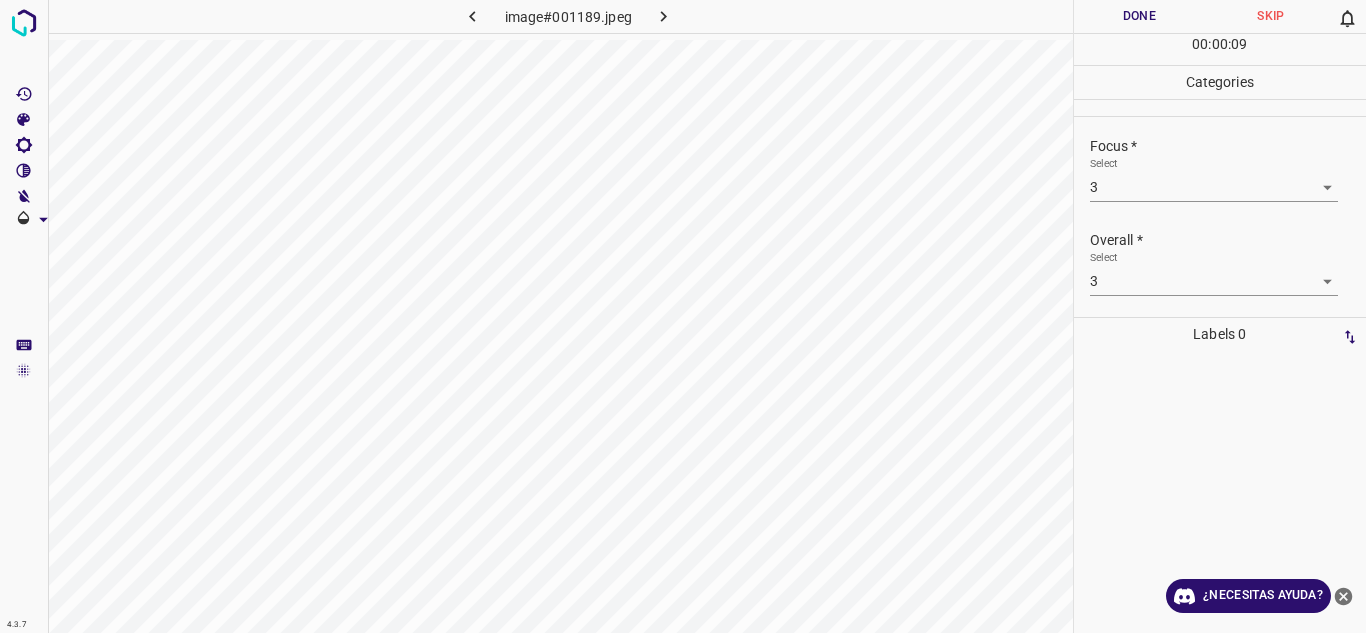 click on "Done" at bounding box center [1140, 16] 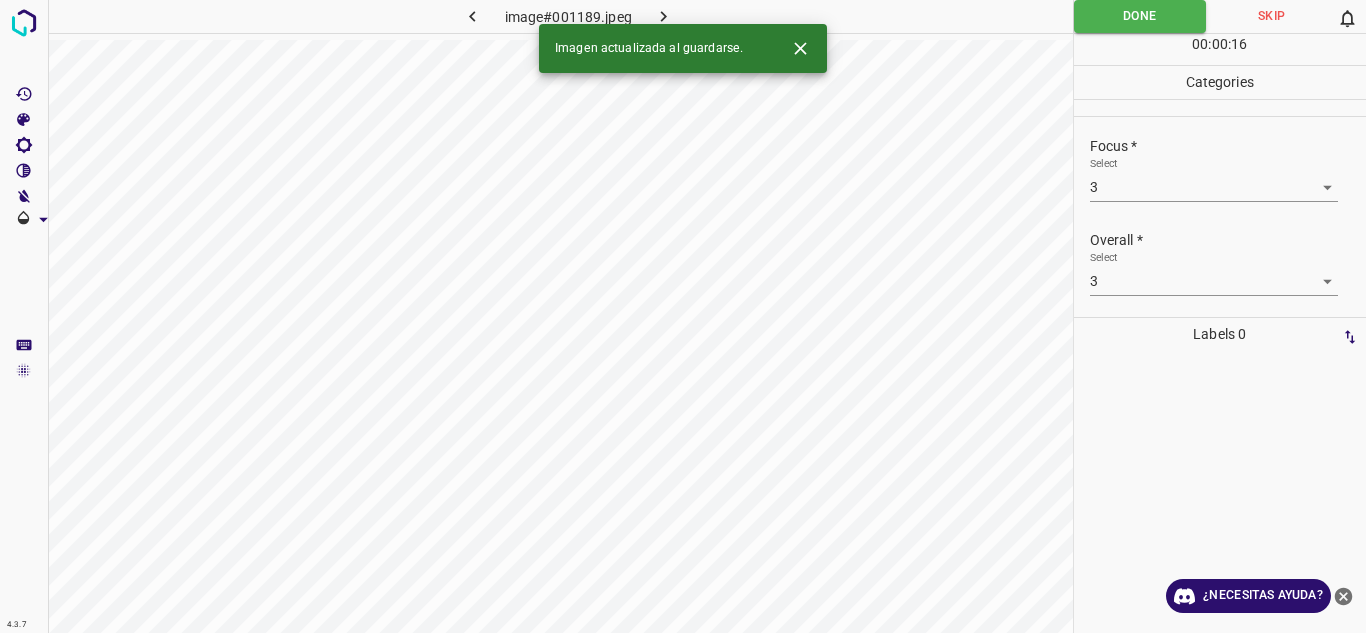 click 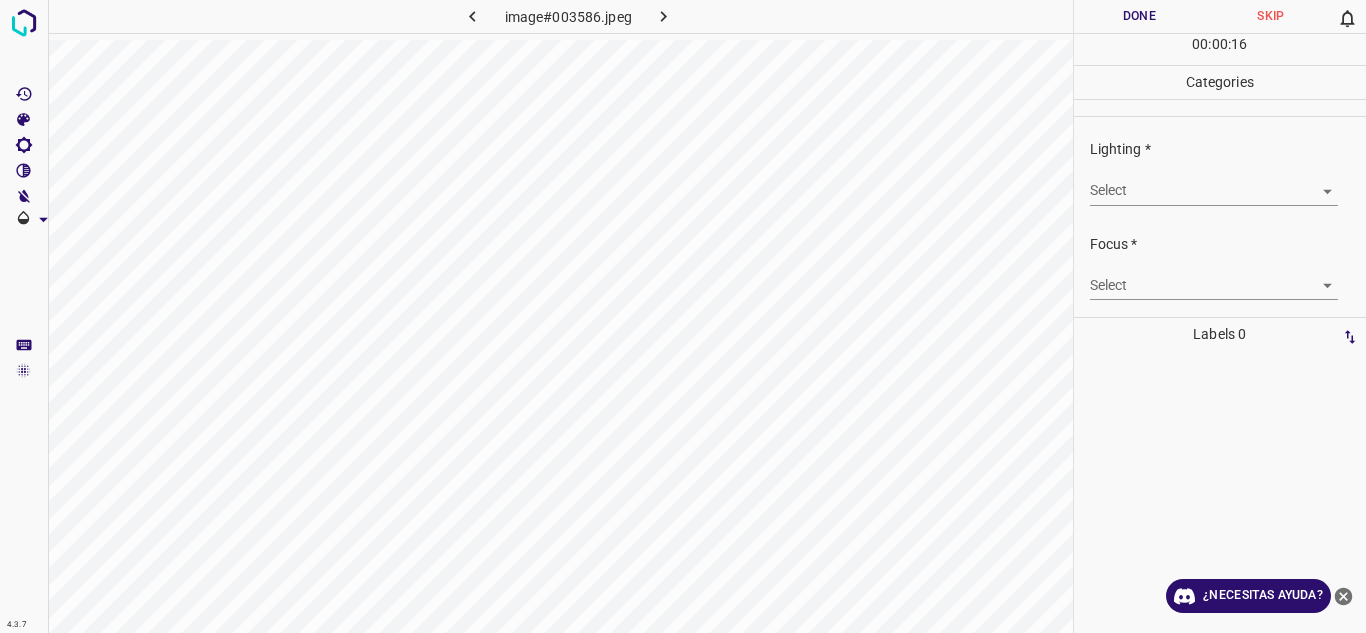 click on "4.3.7 image#003586.jpeg Done Skip 0 00   : 00   : 16   Categories Lighting *  Select ​ Focus *  Select ​ Overall *  Select ​ Labels   0 Categories 1 Lighting 2 Focus 3 Overall Tools Space Change between modes (Draw & Edit) I Auto labeling R Restore zoom M Zoom in N Zoom out Delete Delete selecte label Filters Z Restore filters X Saturation filter C Brightness filter V Contrast filter B Gray scale filter General O Download ¿Necesitas ayuda? Texto original Valora esta traducción Tu opinión servirá para ayudar a mejorar el Traductor de Google - Texto - Esconder - Borrar" at bounding box center (683, 316) 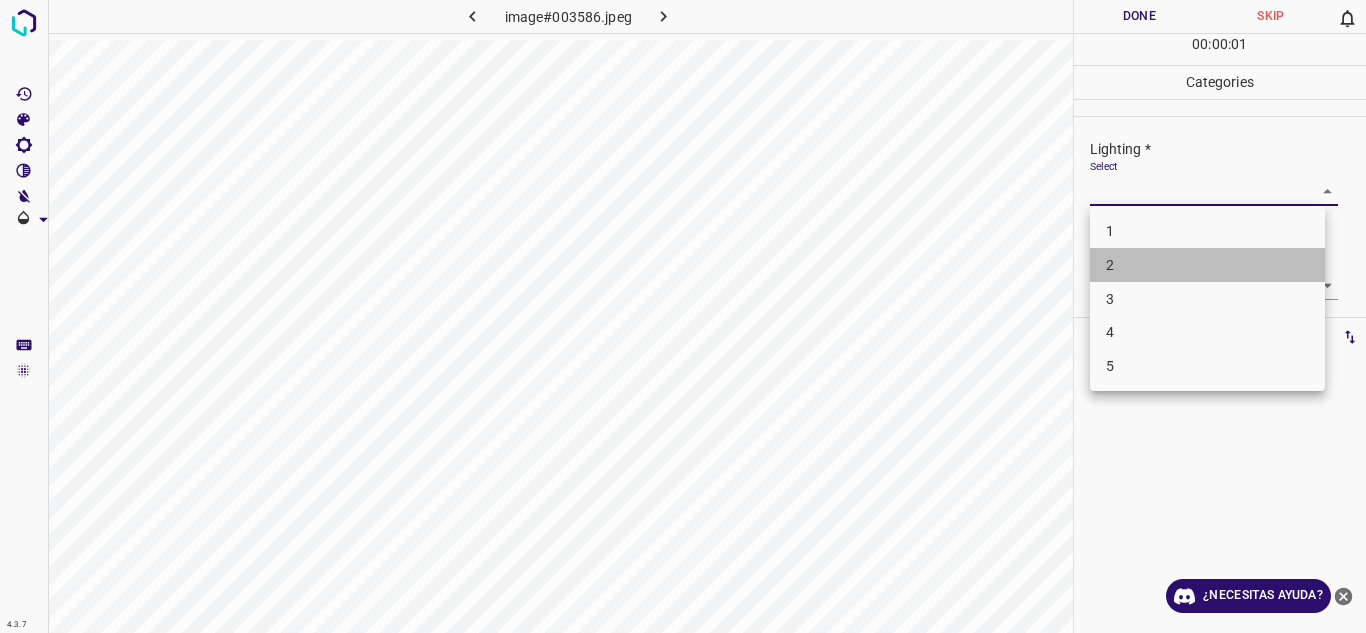 click on "2" at bounding box center (1207, 265) 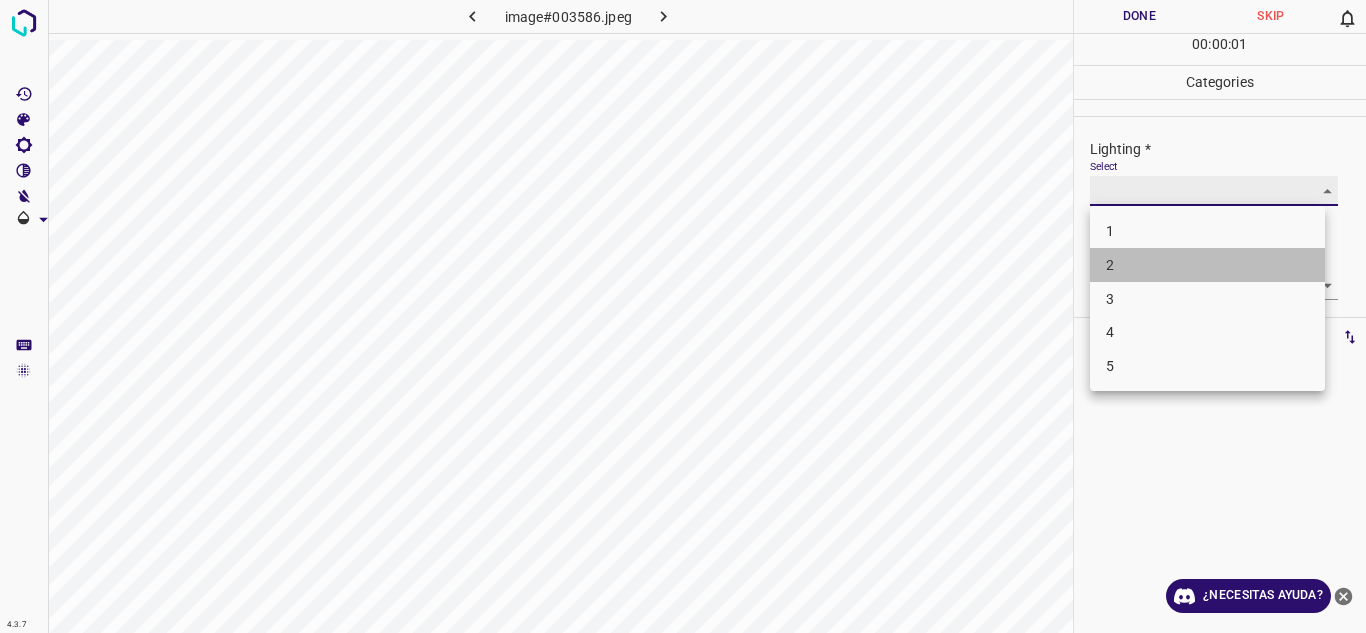 type on "2" 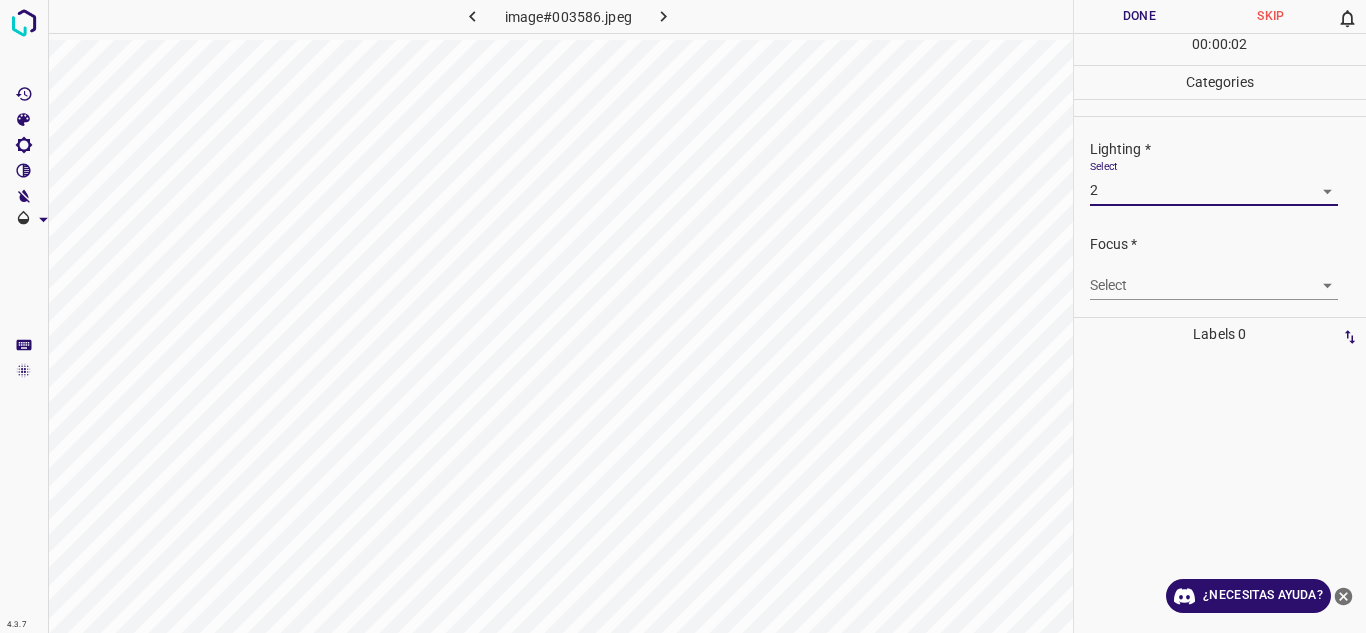 click on "4.3.7 image#003586.jpeg Done Skip 0 00   : 00   : 02   Categories Lighting *  Select 2 2 Focus *  Select ​ Overall *  Select ​ Labels   0 Categories 1 Lighting 2 Focus 3 Overall Tools Space Change between modes (Draw & Edit) I Auto labeling R Restore zoom M Zoom in N Zoom out Delete Delete selecte label Filters Z Restore filters X Saturation filter C Brightness filter V Contrast filter B Gray scale filter General O Download ¿Necesitas ayuda? Texto original Valora esta traducción Tu opinión servirá para ayudar a mejorar el Traductor de Google - Texto - Esconder - Borrar" at bounding box center [683, 316] 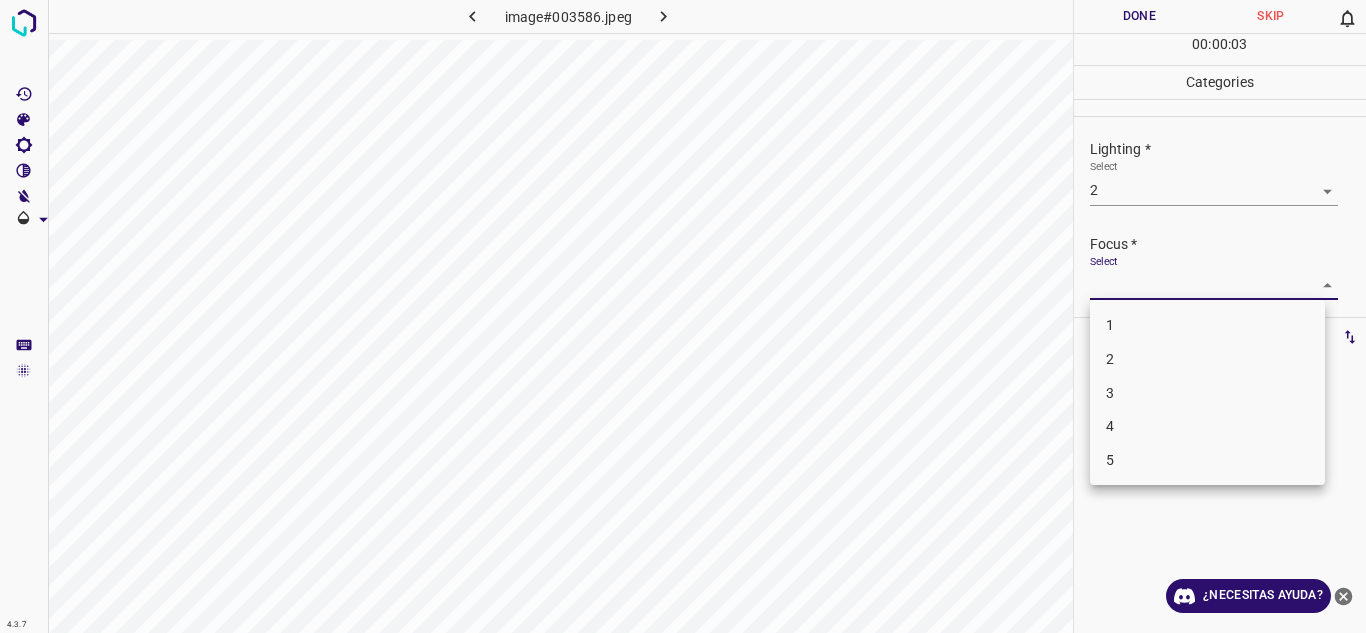 click on "2" at bounding box center [1207, 359] 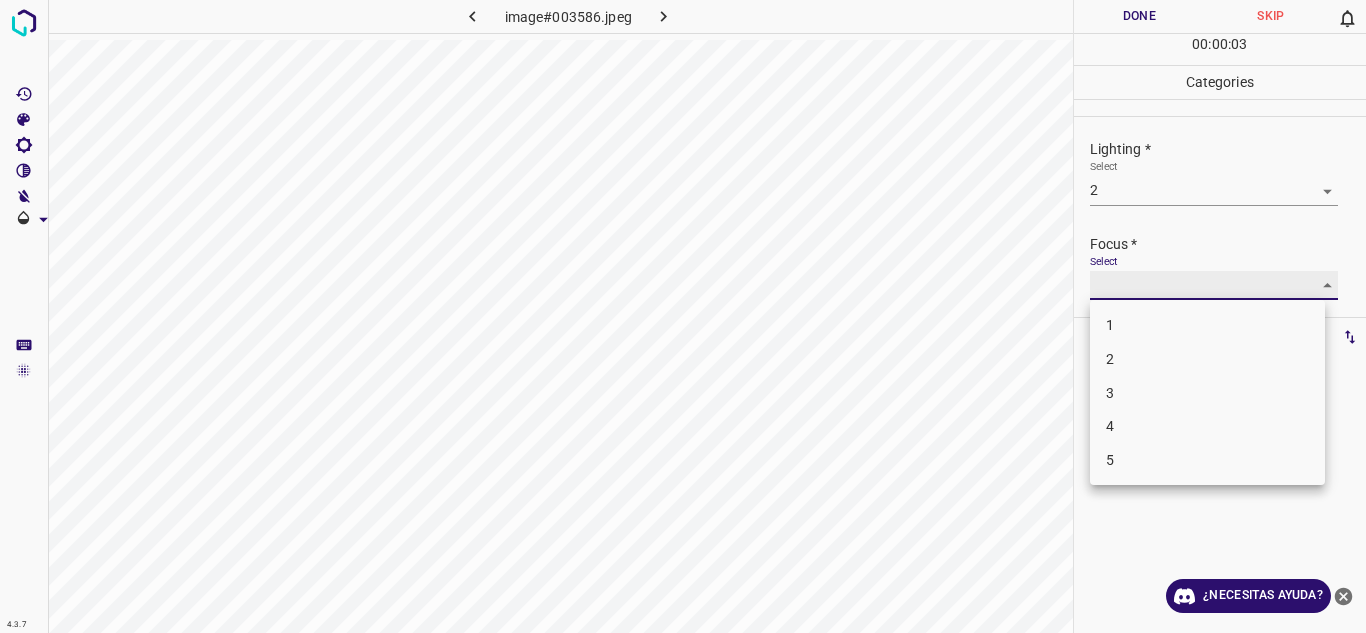 type on "2" 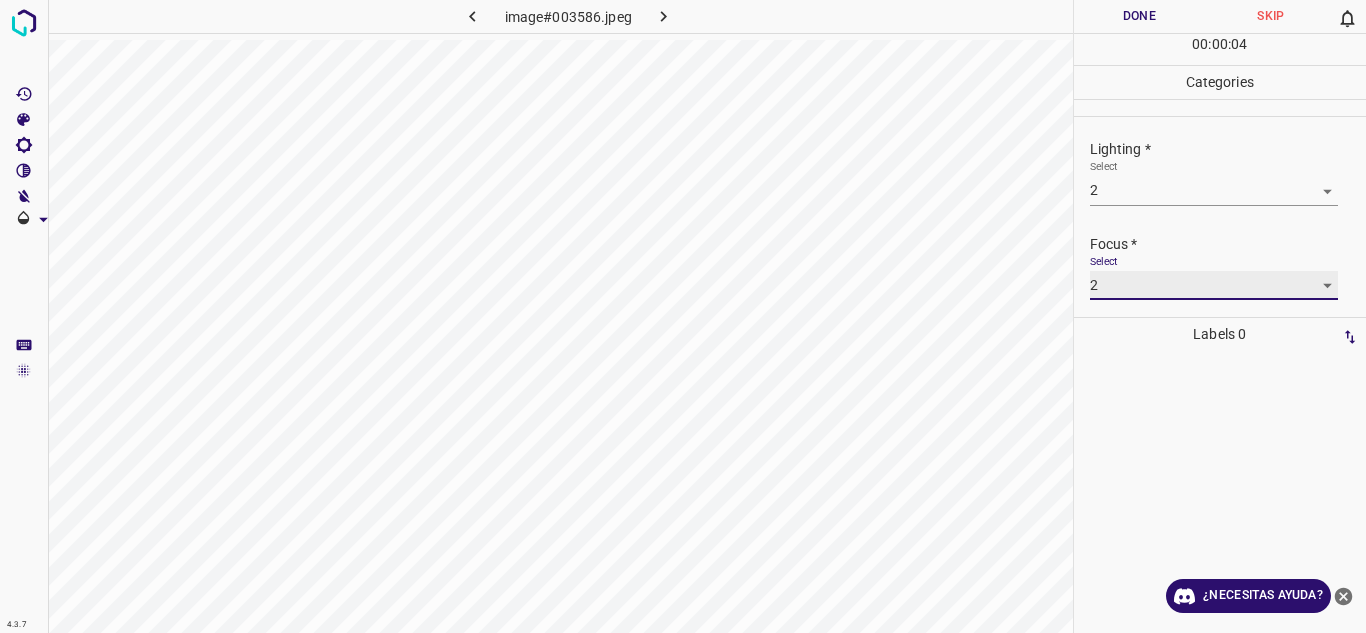 scroll, scrollTop: 98, scrollLeft: 0, axis: vertical 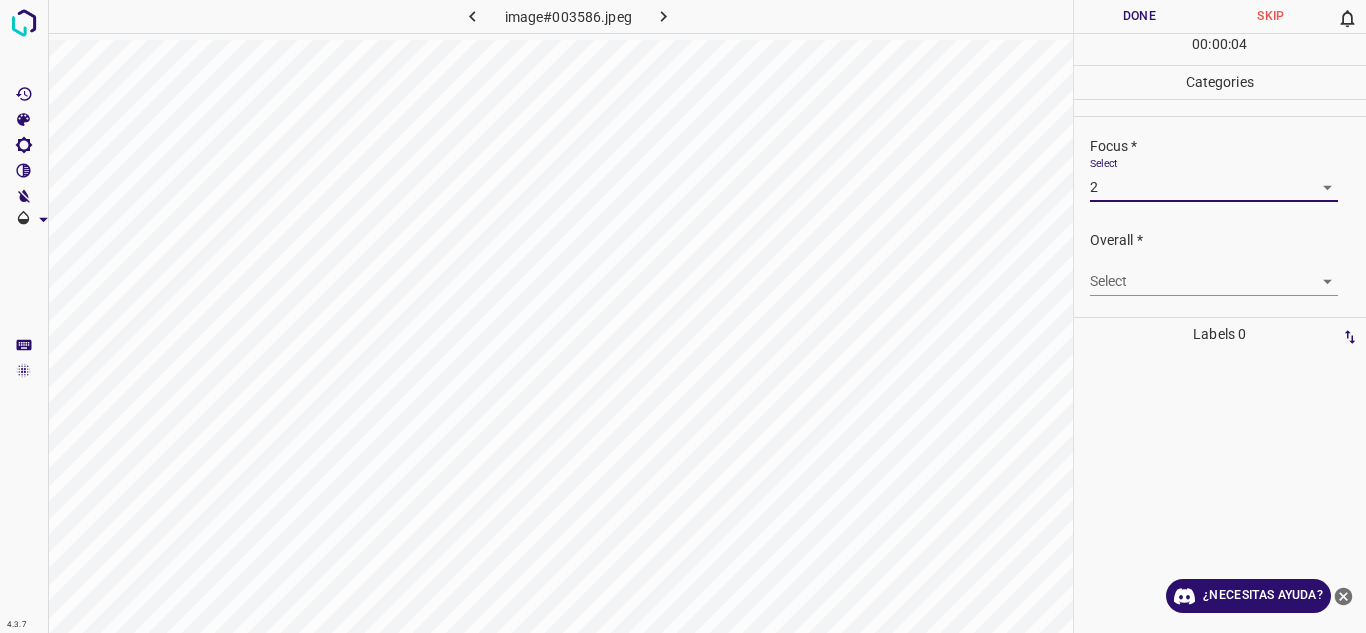 click on "4.3.7 image#003586.jpeg Done Skip 0 00   : 00   : 04   Categories Lighting *  Select 2 2 Focus *  Select 2 2 Overall *  Select ​ Labels   0 Categories 1 Lighting 2 Focus 3 Overall Tools Space Change between modes (Draw & Edit) I Auto labeling R Restore zoom M Zoom in N Zoom out Delete Delete selecte label Filters Z Restore filters X Saturation filter C Brightness filter V Contrast filter B Gray scale filter General O Download ¿Necesitas ayuda? Texto original Valora esta traducción Tu opinión servirá para ayudar a mejorar el Traductor de Google - Texto - Esconder - Borrar" at bounding box center (683, 316) 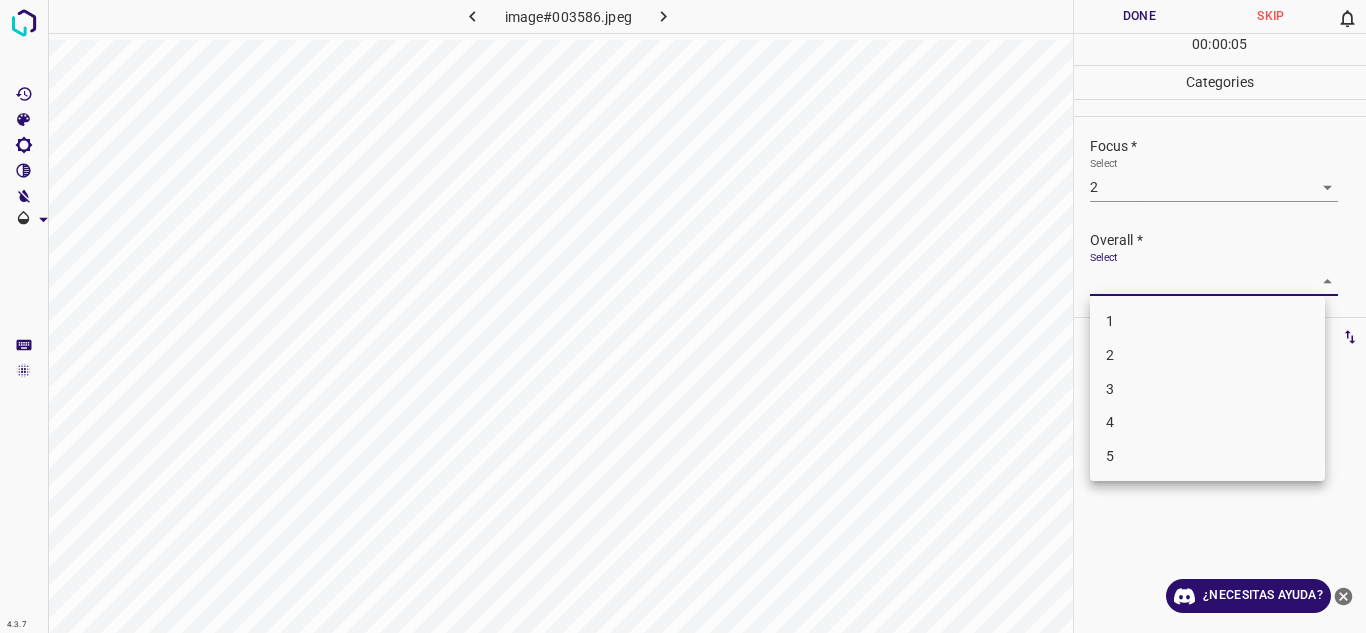 click on "2" at bounding box center [1207, 355] 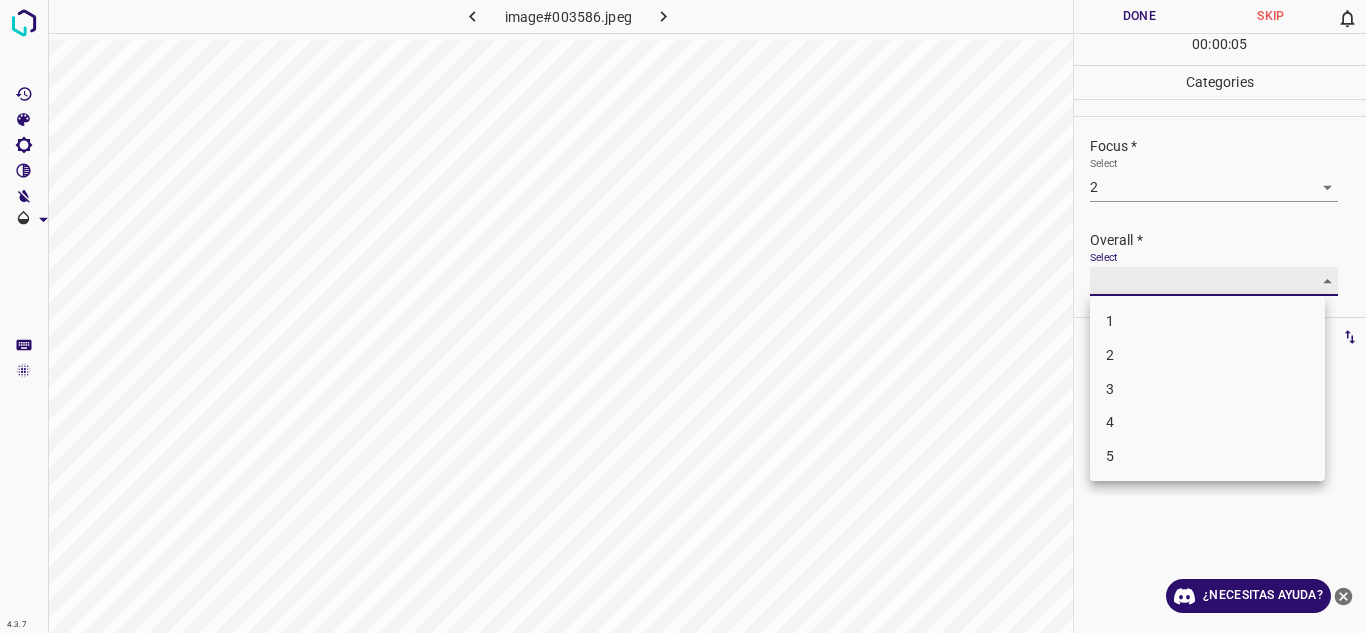 type on "2" 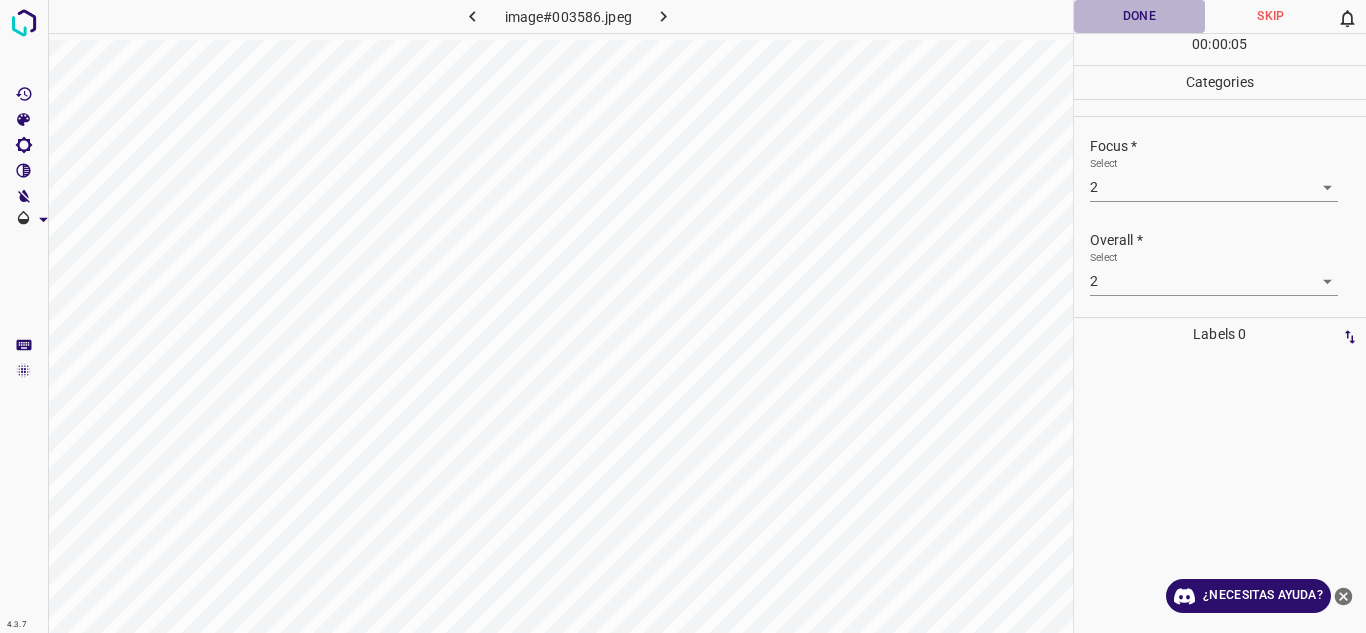 click on "Done" at bounding box center (1140, 16) 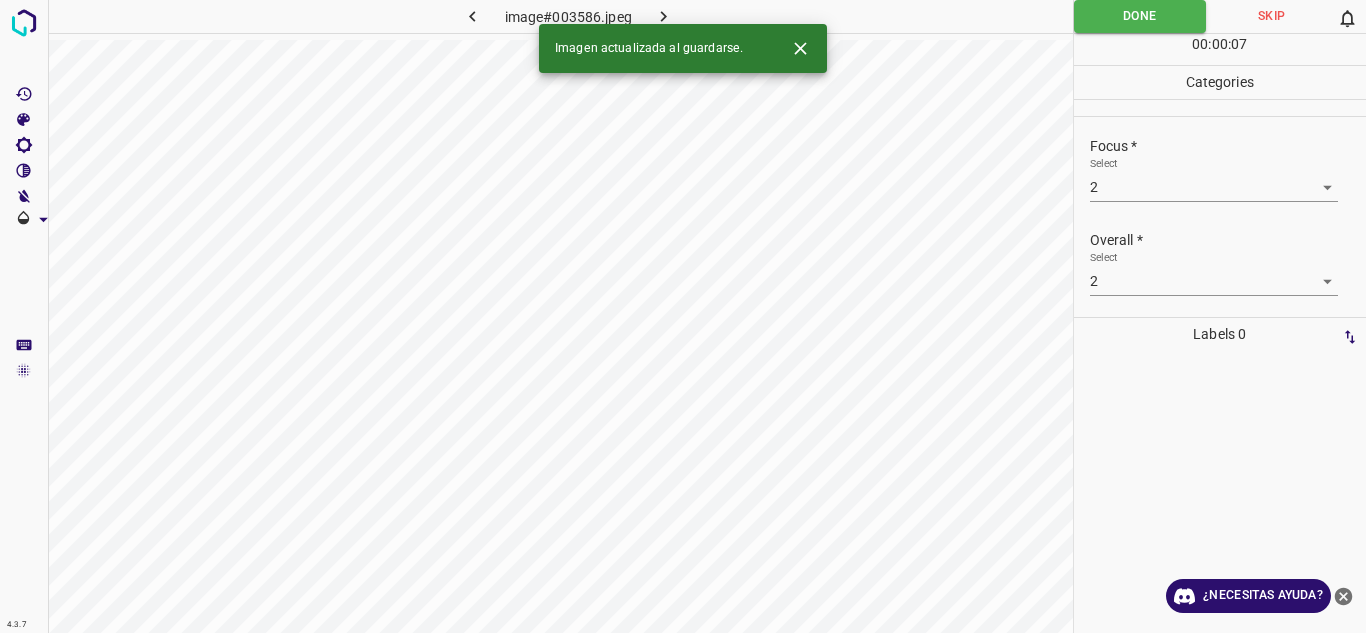 click 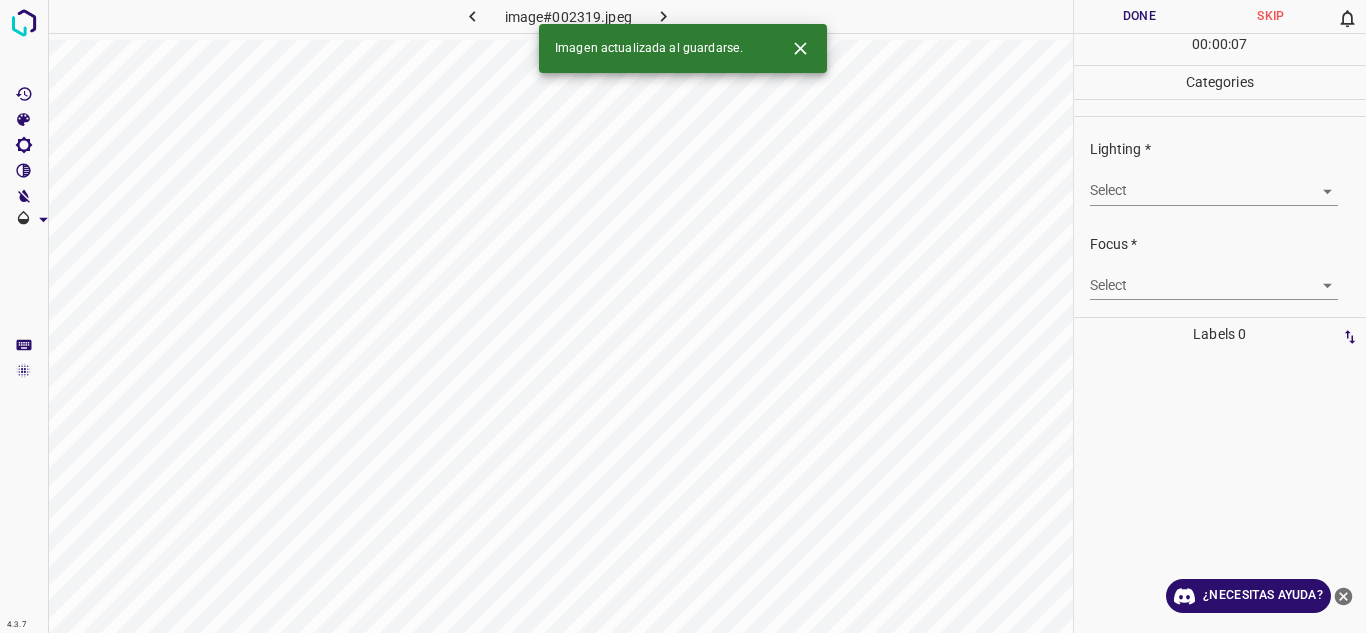 click on "4.3.7 image#002319.jpeg Done Skip 0 00   : 00   : 07   Categories Lighting *  Select ​ Focus *  Select ​ Overall *  Select ​ Labels   0 Categories 1 Lighting 2 Focus 3 Overall Tools Space Change between modes (Draw & Edit) I Auto labeling R Restore zoom M Zoom in N Zoom out Delete Delete selecte label Filters Z Restore filters X Saturation filter C Brightness filter V Contrast filter B Gray scale filter General O Download Imagen actualizada al guardarse. ¿Necesitas ayuda? Texto original Valora esta traducción Tu opinión servirá para ayudar a mejorar el Traductor de Google - Texto - Esconder - Borrar" at bounding box center [683, 316] 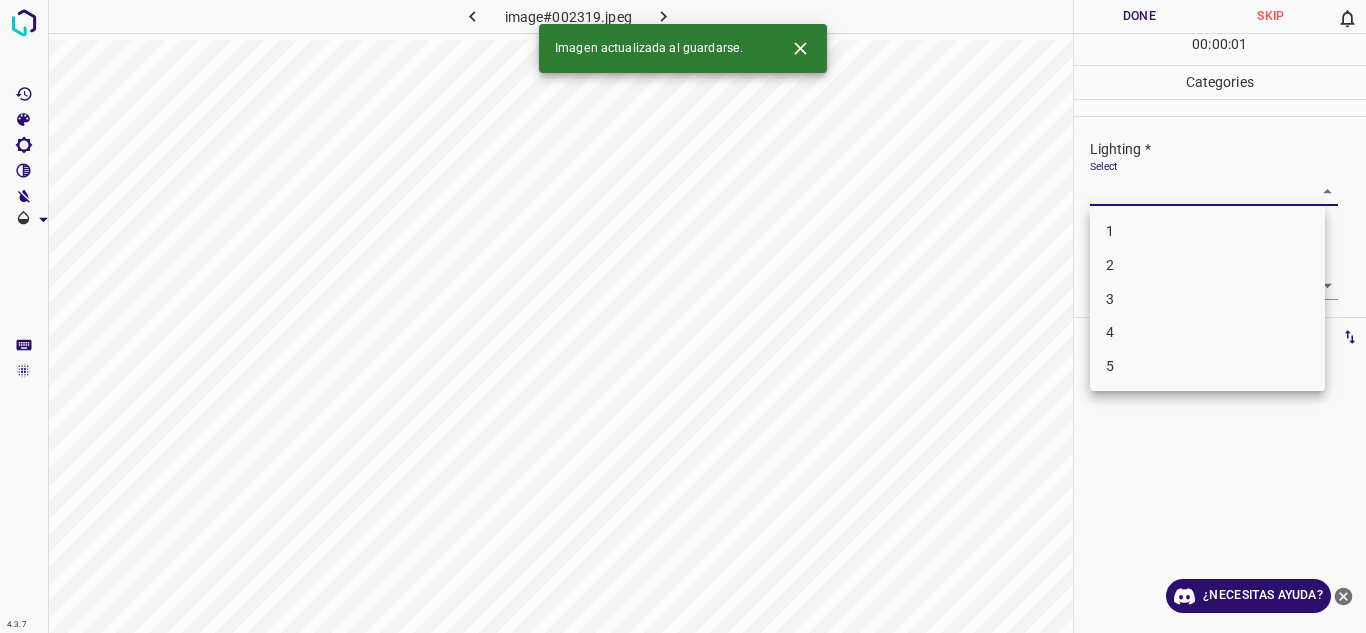 click on "2" at bounding box center [1207, 265] 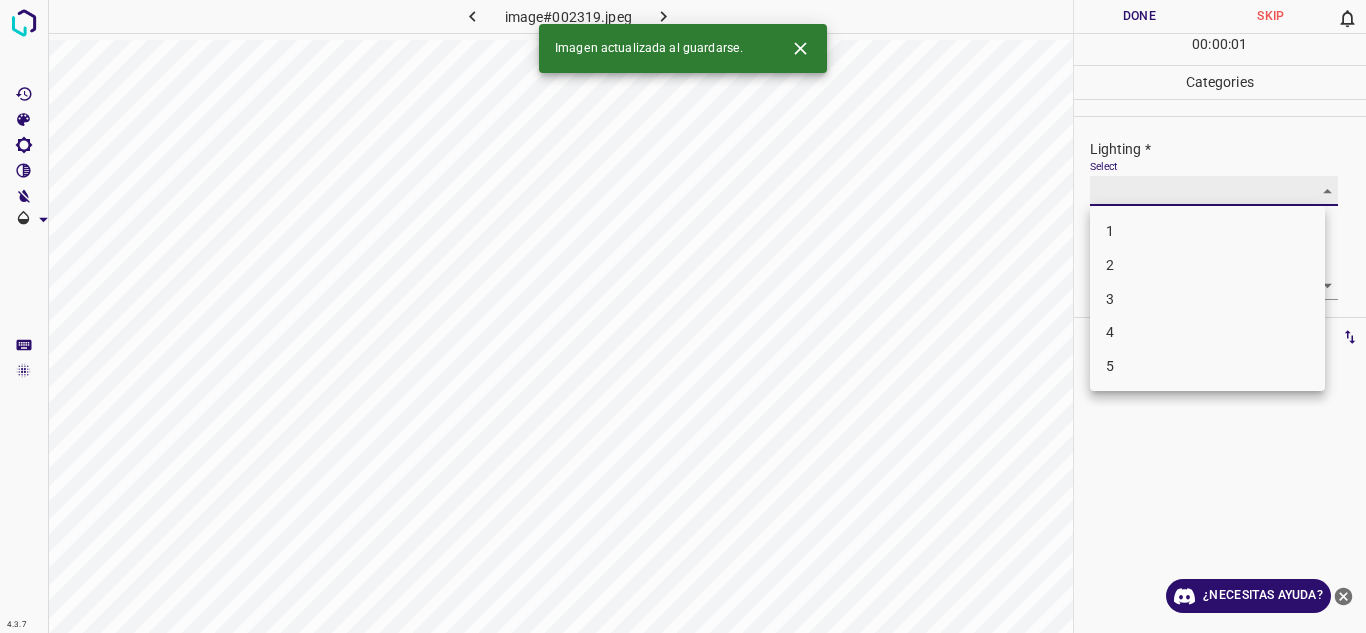 type on "2" 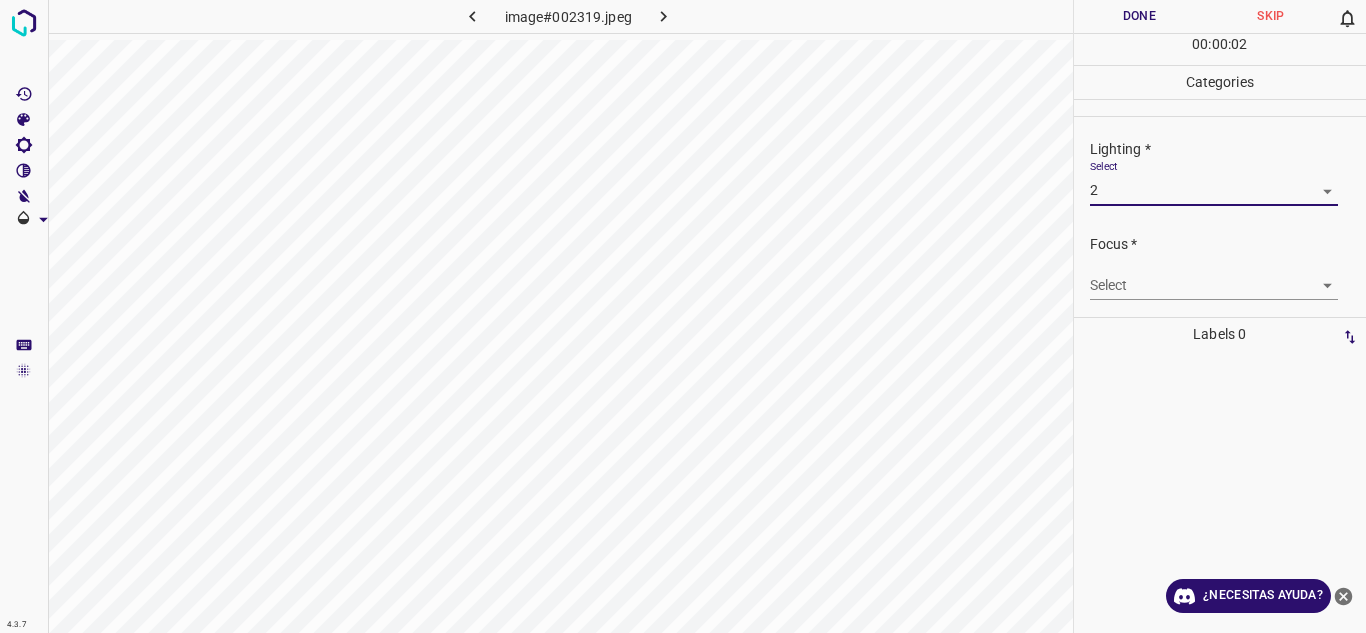 click on "4.3.7 image#002319.jpeg Done Skip 0 00   : 00   : 02   Categories Lighting *  Select 2 2 Focus *  Select ​ Overall *  Select ​ Labels   0 Categories 1 Lighting 2 Focus 3 Overall Tools Space Change between modes (Draw & Edit) I Auto labeling R Restore zoom M Zoom in N Zoom out Delete Delete selecte label Filters Z Restore filters X Saturation filter C Brightness filter V Contrast filter B Gray scale filter General O Download ¿Necesitas ayuda? Texto original Valora esta traducción Tu opinión servirá para ayudar a mejorar el Traductor de Google - Texto - Esconder - Borrar" at bounding box center [683, 316] 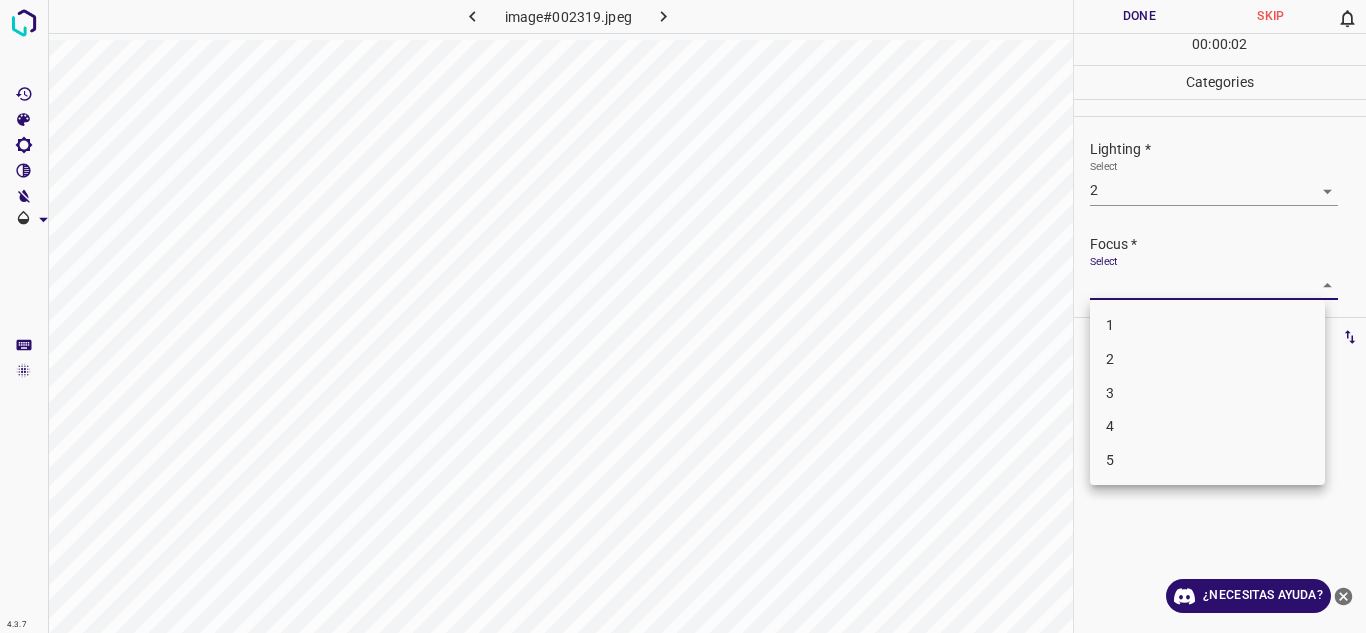 click on "2" at bounding box center [1207, 359] 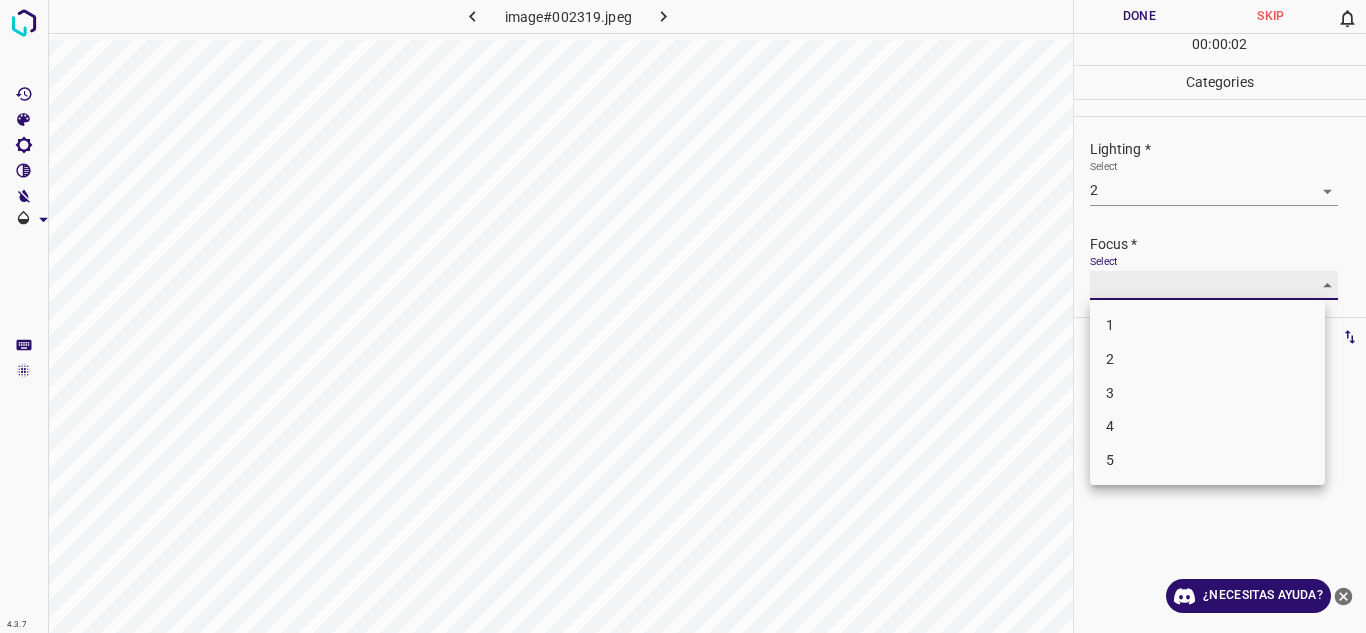 type on "2" 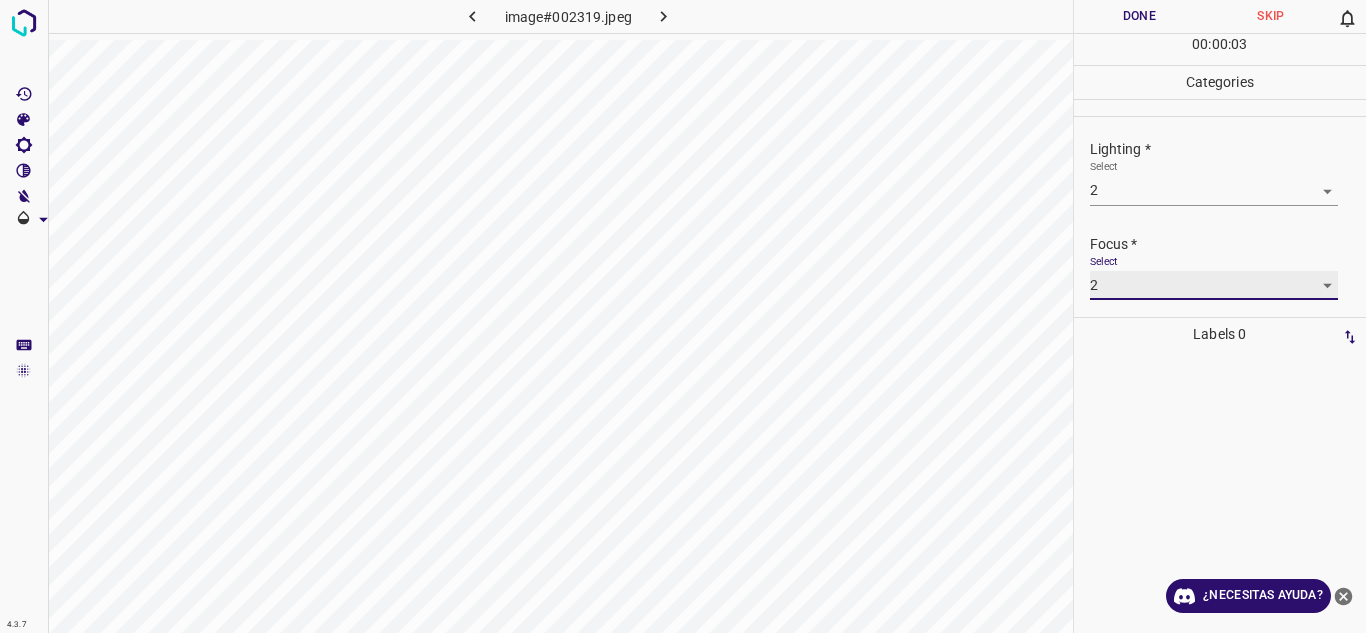 scroll, scrollTop: 98, scrollLeft: 0, axis: vertical 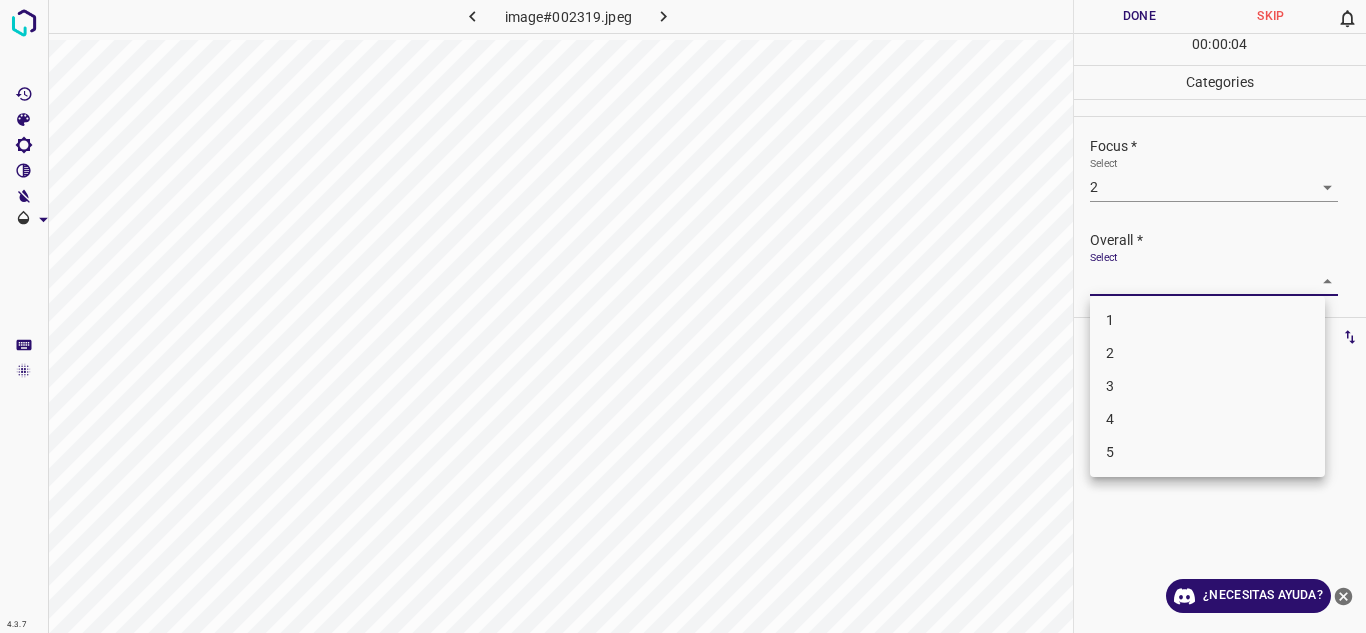 click on "4.3.7 image#002319.jpeg Done Skip 0 00   : 00   : 04   Categories Lighting *  Select 2 2 Focus *  Select 2 2 Overall *  Select ​ Labels   0 Categories 1 Lighting 2 Focus 3 Overall Tools Space Change between modes (Draw & Edit) I Auto labeling R Restore zoom M Zoom in N Zoom out Delete Delete selecte label Filters Z Restore filters X Saturation filter C Brightness filter V Contrast filter B Gray scale filter General O Download ¿Necesitas ayuda? Texto original Valora esta traducción Tu opinión servirá para ayudar a mejorar el Traductor de Google - Texto - Esconder - Borrar 1 2 3 4 5" at bounding box center (683, 316) 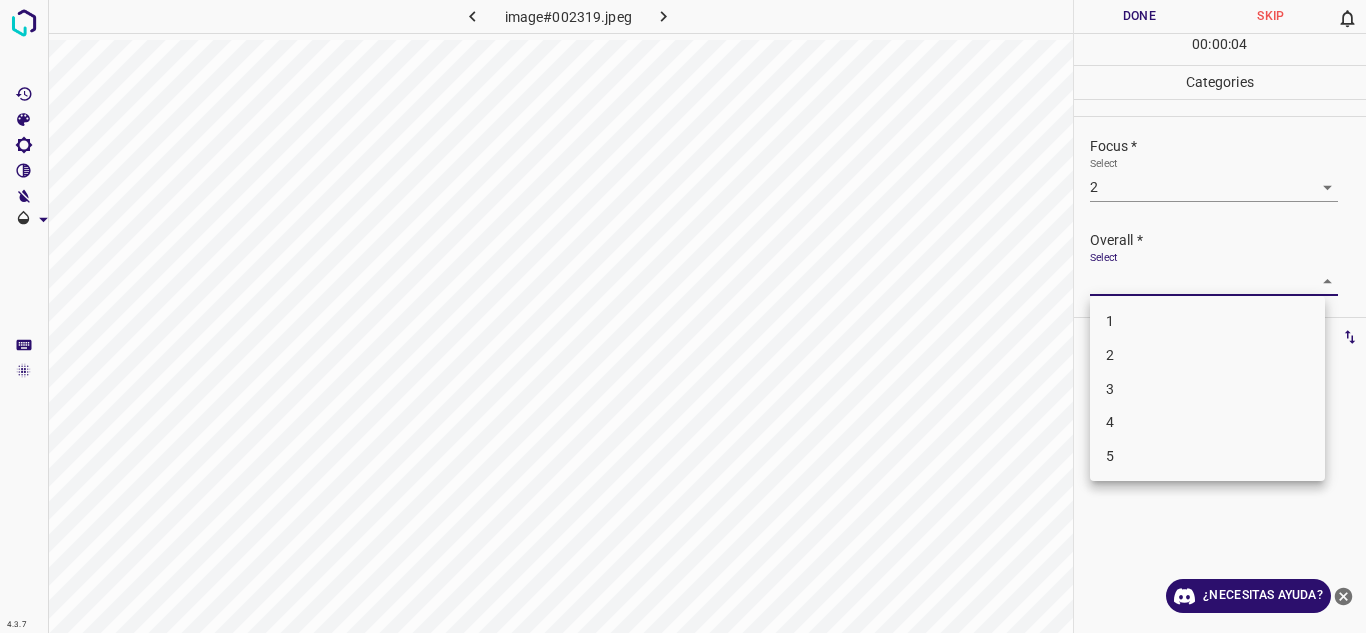 click on "2" at bounding box center (1207, 355) 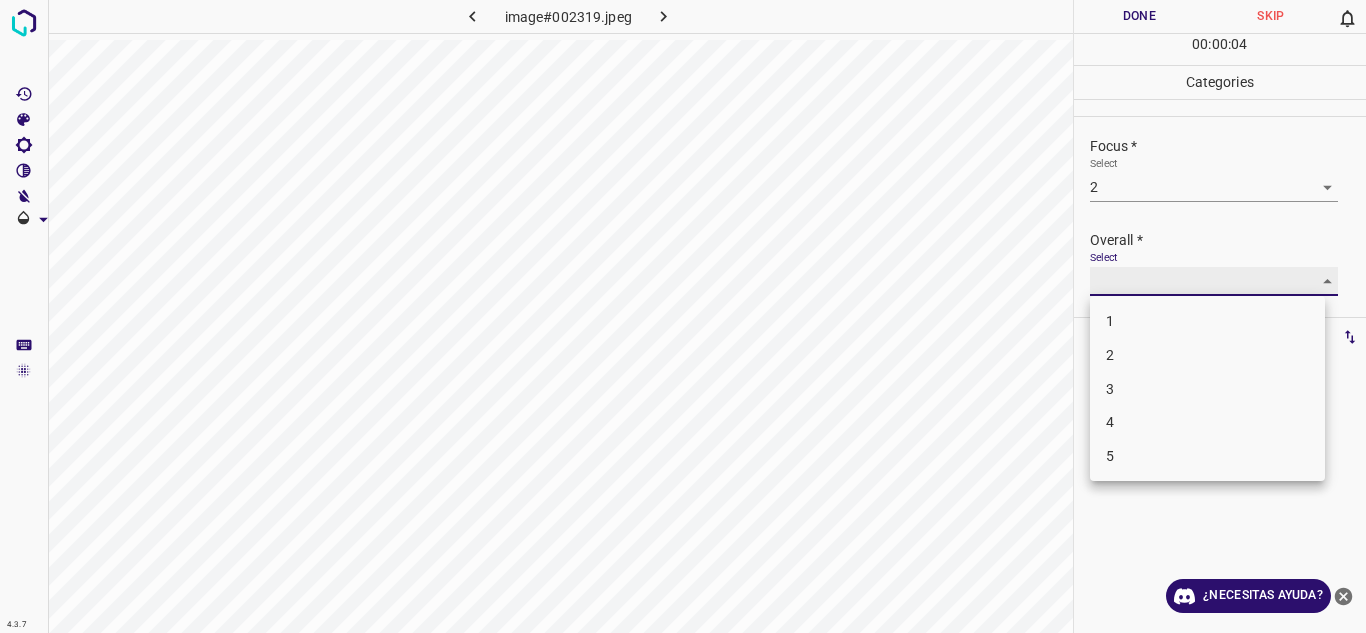 type on "2" 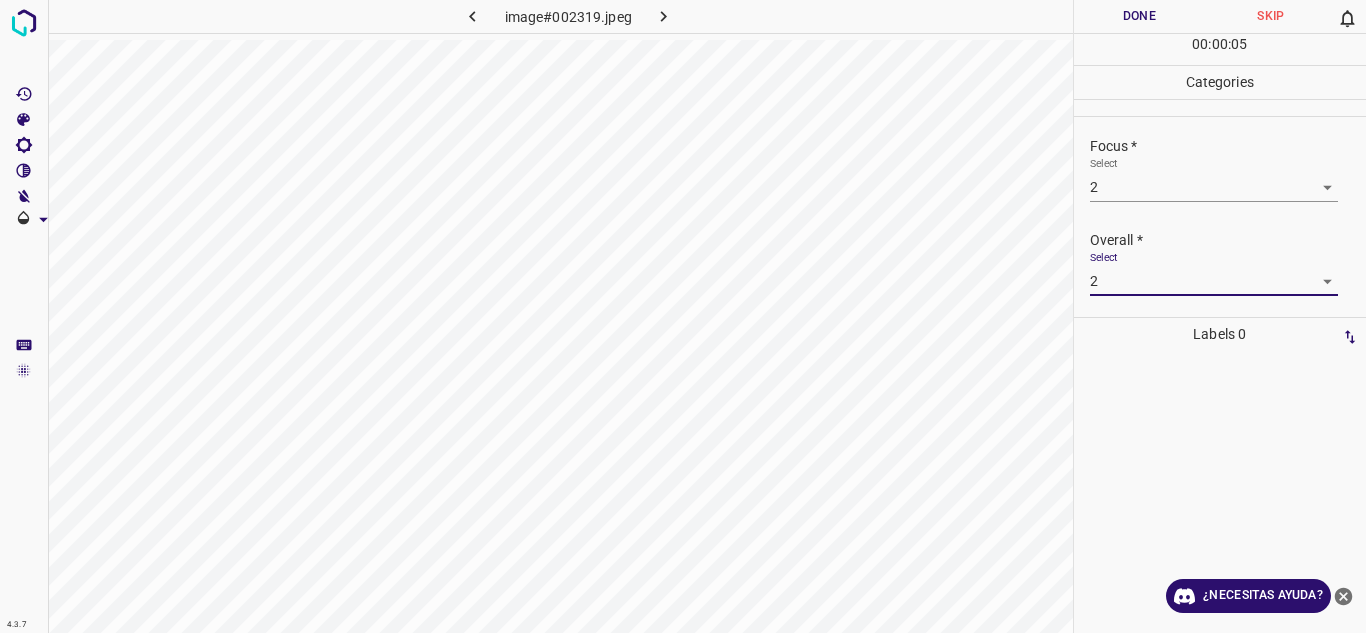 click on "Done" at bounding box center (1140, 16) 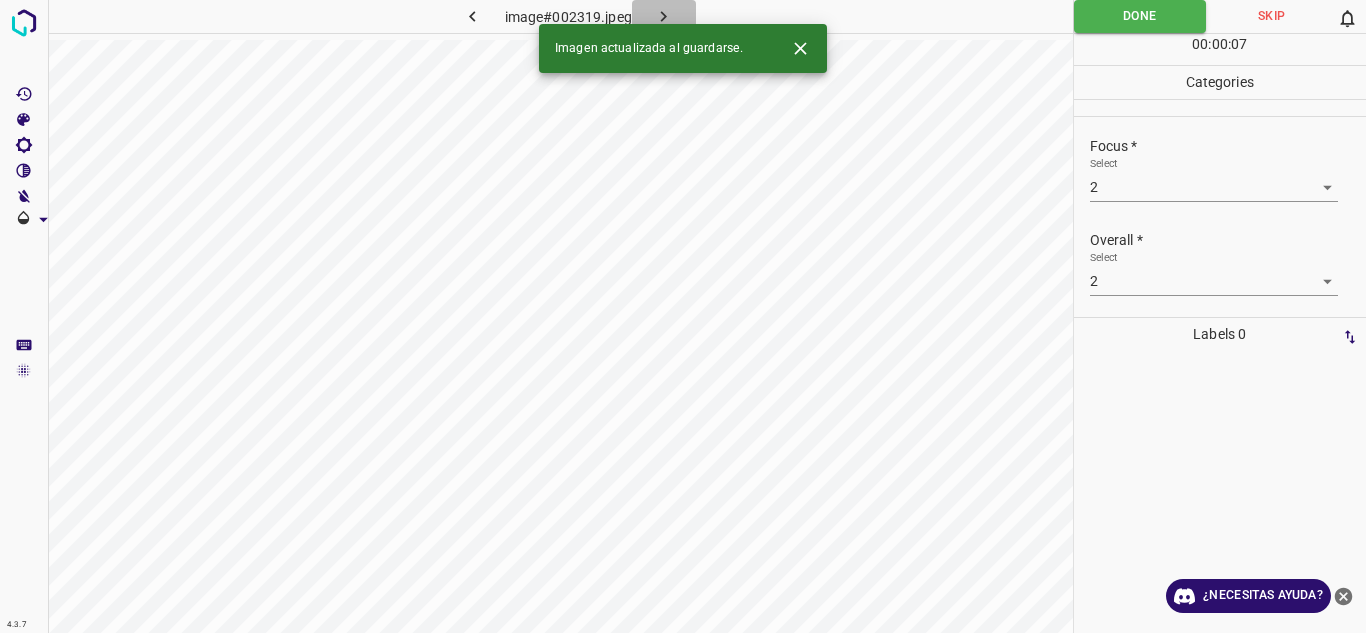 click at bounding box center [664, 16] 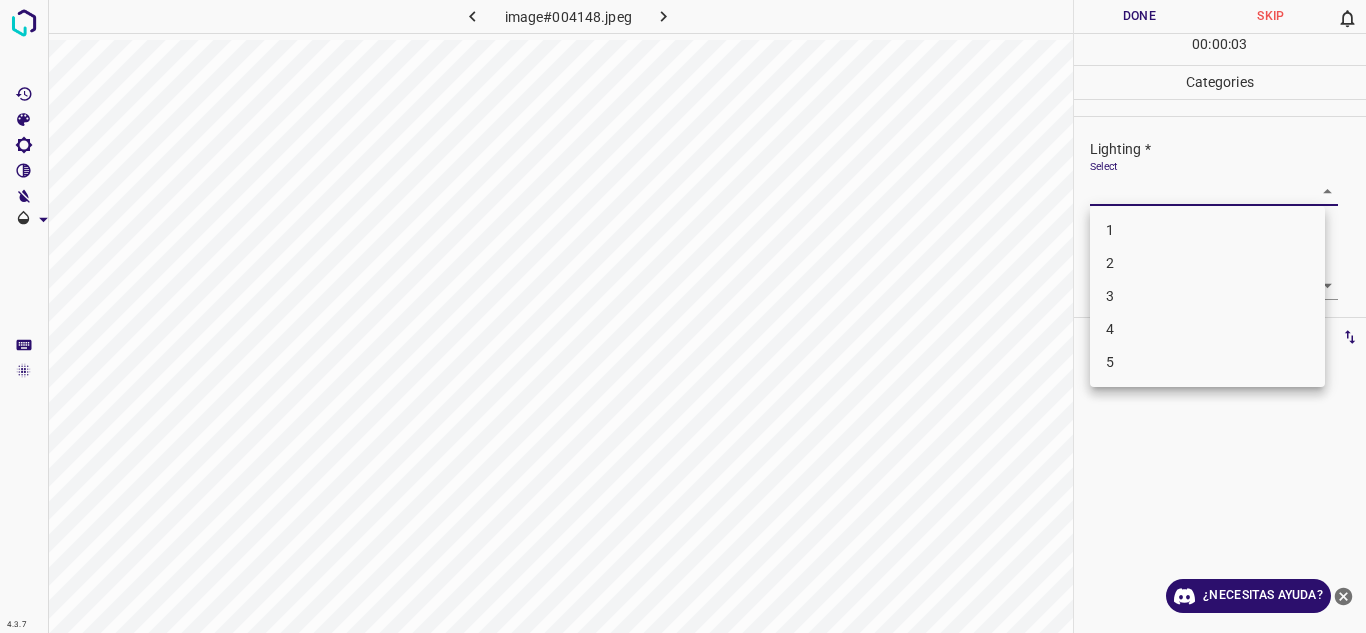 click on "4.3.7 image#004148.jpeg Done Skip 0 00   : 00   : 03   Categories Lighting *  Select ​ Focus *  Select ​ Overall *  Select ​ Labels   0 Categories 1 Lighting 2 Focus 3 Overall Tools Space Change between modes (Draw & Edit) I Auto labeling R Restore zoom M Zoom in N Zoom out Delete Delete selecte label Filters Z Restore filters X Saturation filter C Brightness filter V Contrast filter B Gray scale filter General O Download ¿Necesitas ayuda? Texto original Valora esta traducción Tu opinión servirá para ayudar a mejorar el Traductor de Google - Texto - Esconder - Borrar 1 2 3 4 5" at bounding box center [683, 316] 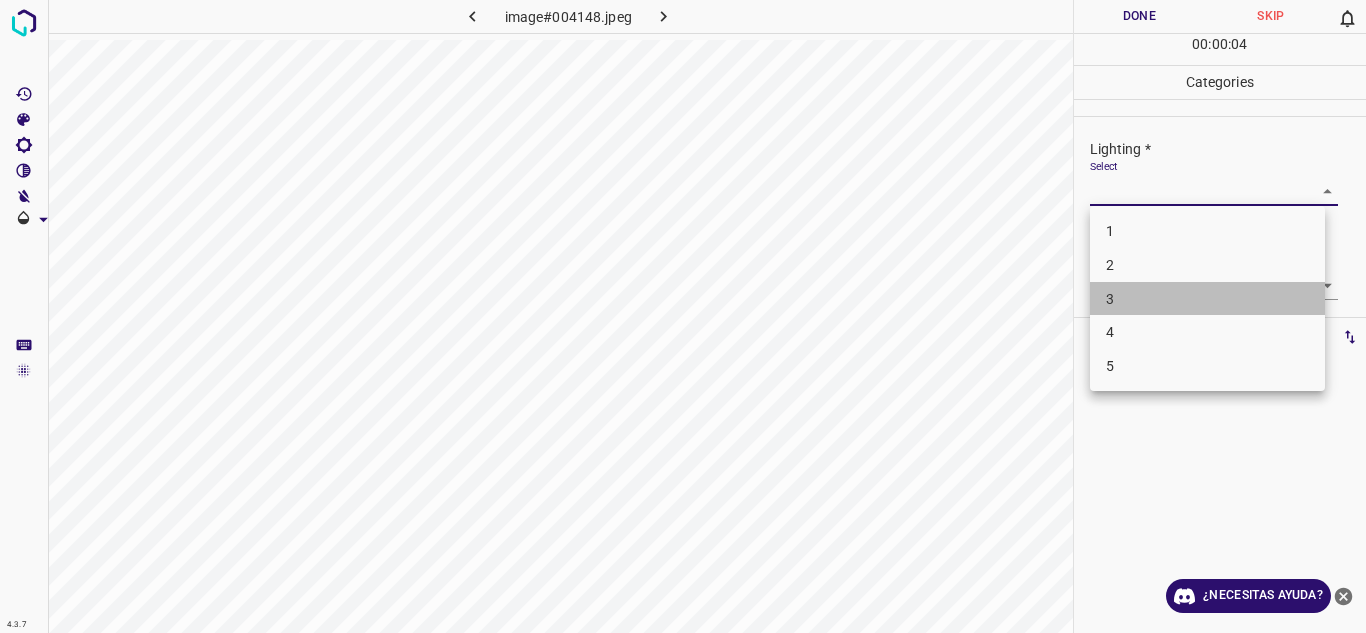 click on "3" at bounding box center (1207, 299) 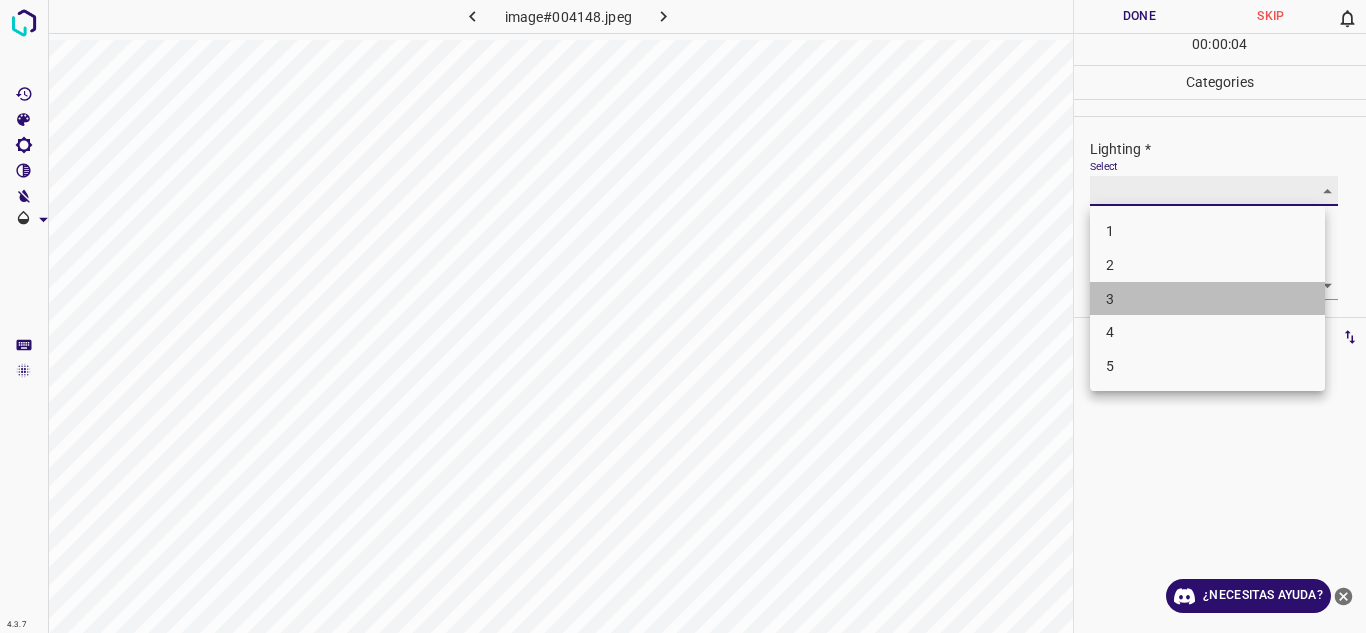 type on "3" 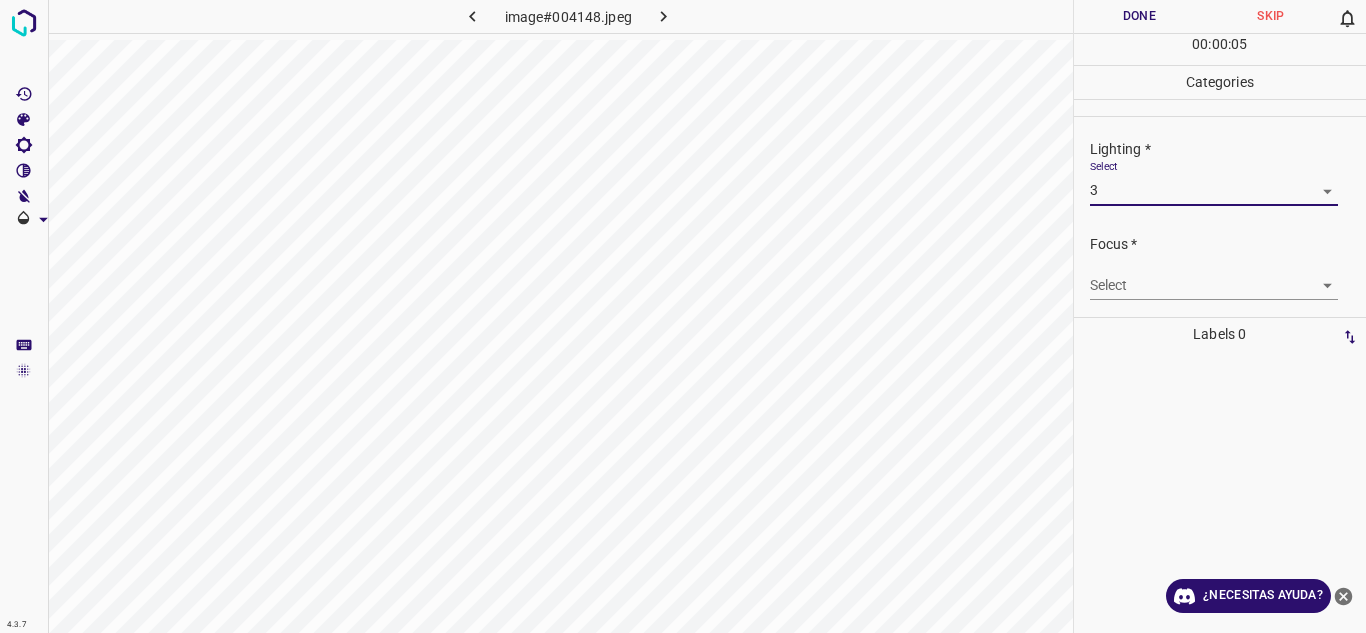 click on "4.3.7 image#004148.jpeg Done Skip 0 00   : 00   : 05   Categories Lighting *  Select 3 3 Focus *  Select ​ Overall *  Select ​ Labels   0 Categories 1 Lighting 2 Focus 3 Overall Tools Space Change between modes (Draw & Edit) I Auto labeling R Restore zoom M Zoom in N Zoom out Delete Delete selecte label Filters Z Restore filters X Saturation filter C Brightness filter V Contrast filter B Gray scale filter General O Download ¿Necesitas ayuda? Texto original Valora esta traducción Tu opinión servirá para ayudar a mejorar el Traductor de Google - Texto - Esconder - Borrar" at bounding box center (683, 316) 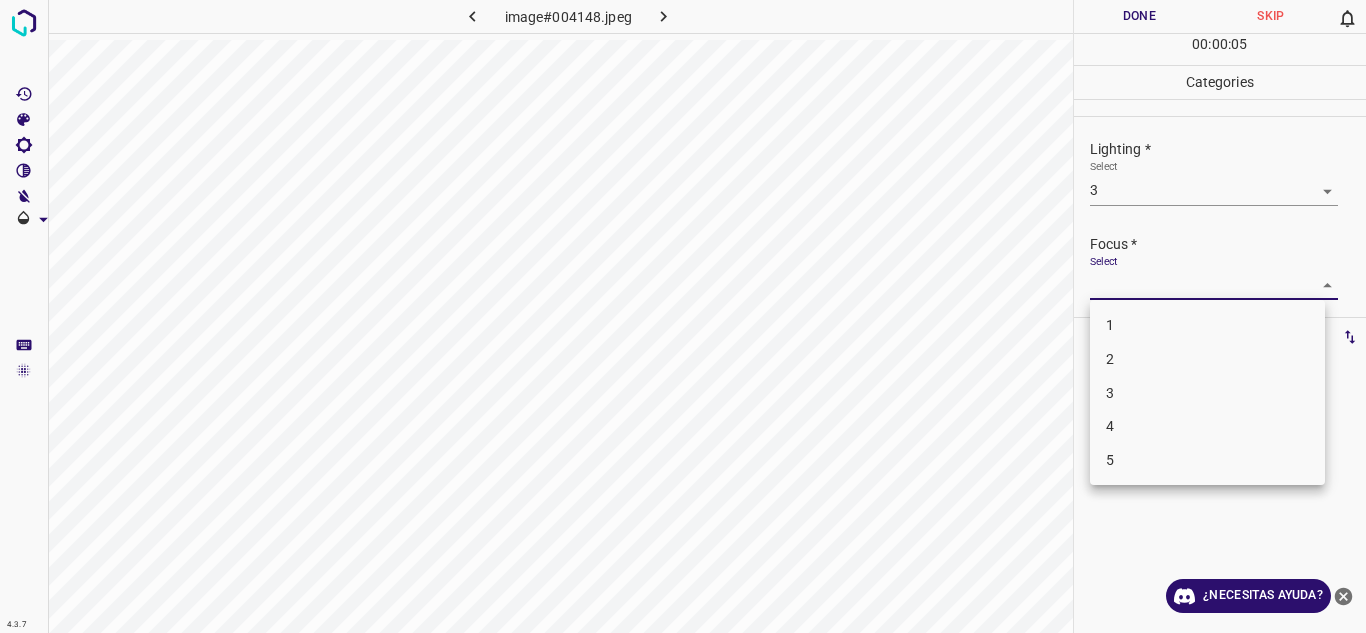 click on "2" at bounding box center (1207, 359) 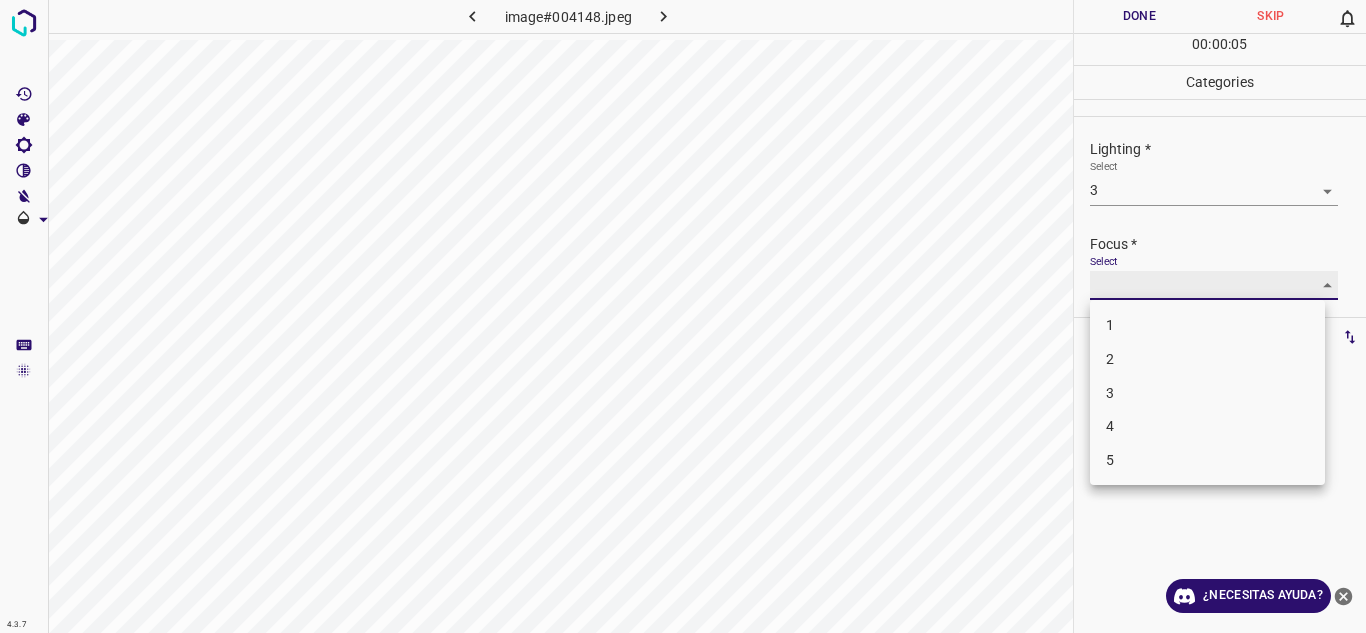 type on "2" 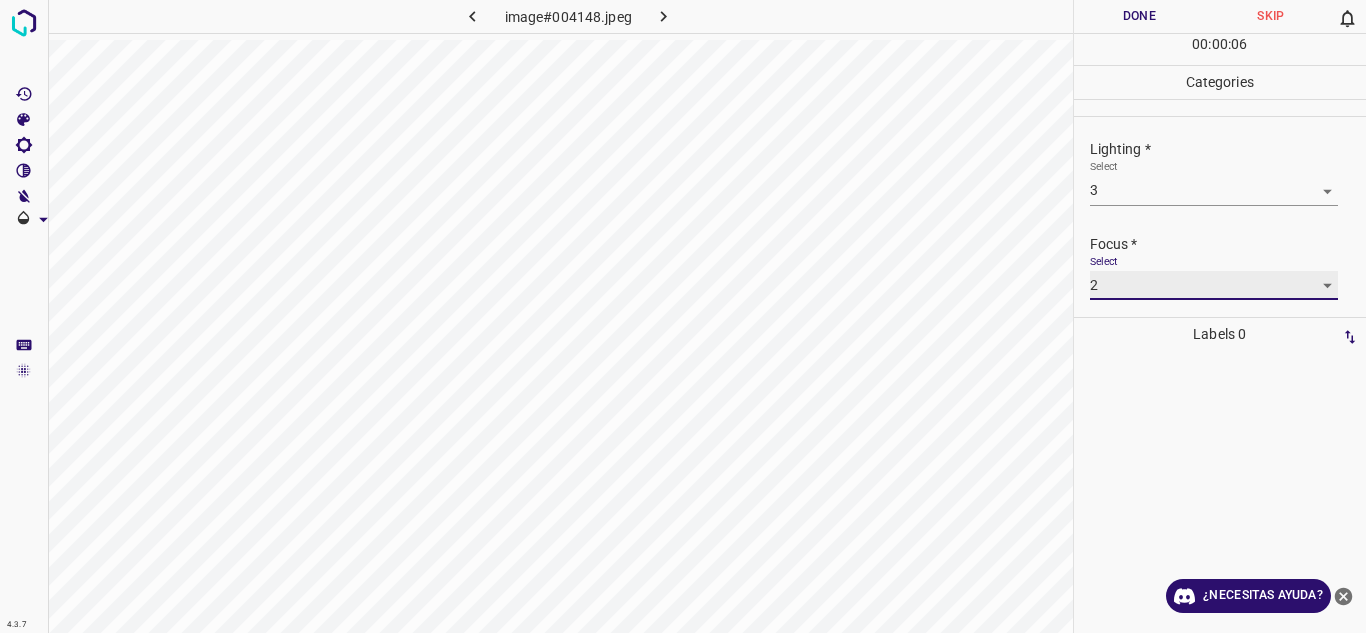scroll, scrollTop: 98, scrollLeft: 0, axis: vertical 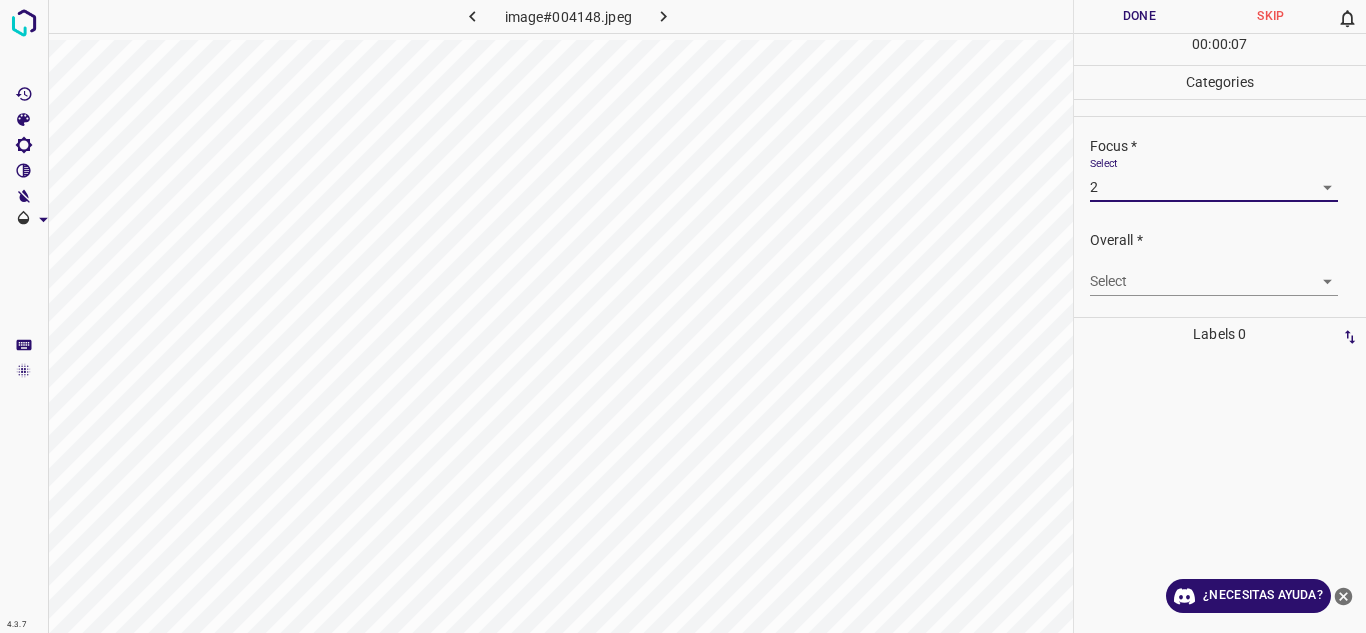 click on "4.3.7 image#004148.jpeg Done Skip 0 00   : 00   : 07   Categories Lighting *  Select 3 3 Focus *  Select 2 2 Overall *  Select ​ Labels   0 Categories 1 Lighting 2 Focus 3 Overall Tools Space Change between modes (Draw & Edit) I Auto labeling R Restore zoom M Zoom in N Zoom out Delete Delete selecte label Filters Z Restore filters X Saturation filter C Brightness filter V Contrast filter B Gray scale filter General O Download ¿Necesitas ayuda? Texto original Valora esta traducción Tu opinión servirá para ayudar a mejorar el Traductor de Google - Texto - Esconder - Borrar" at bounding box center (683, 316) 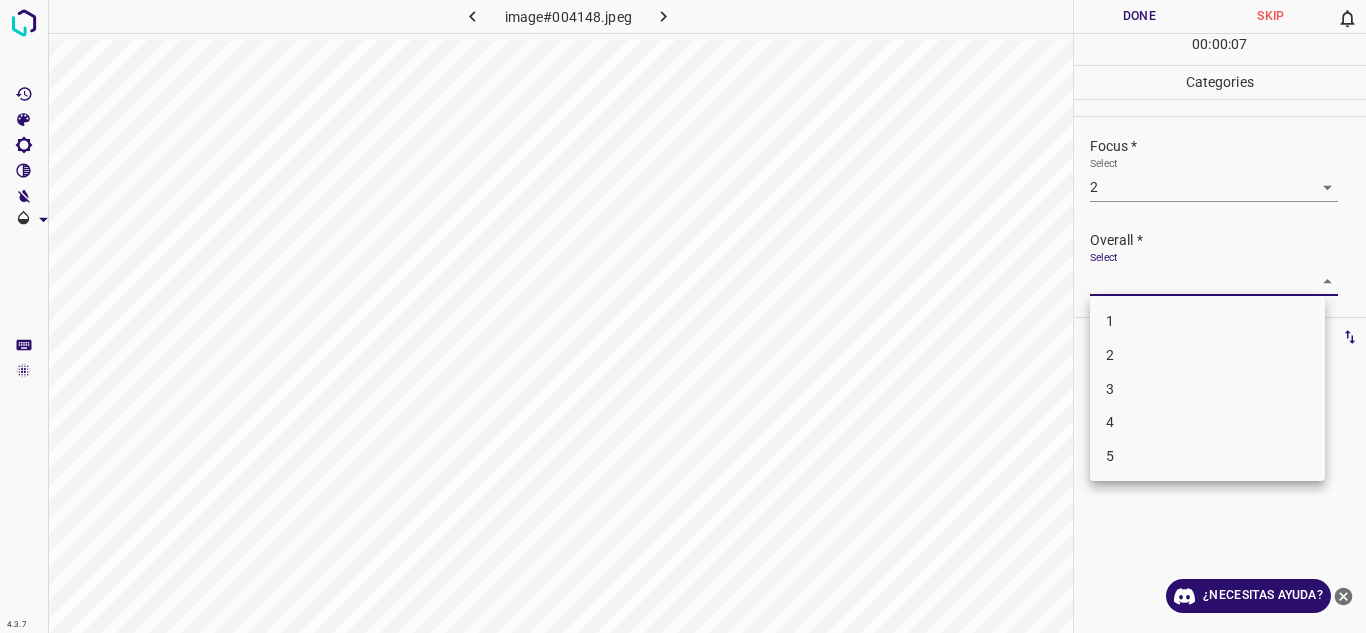 click on "2" at bounding box center [1207, 355] 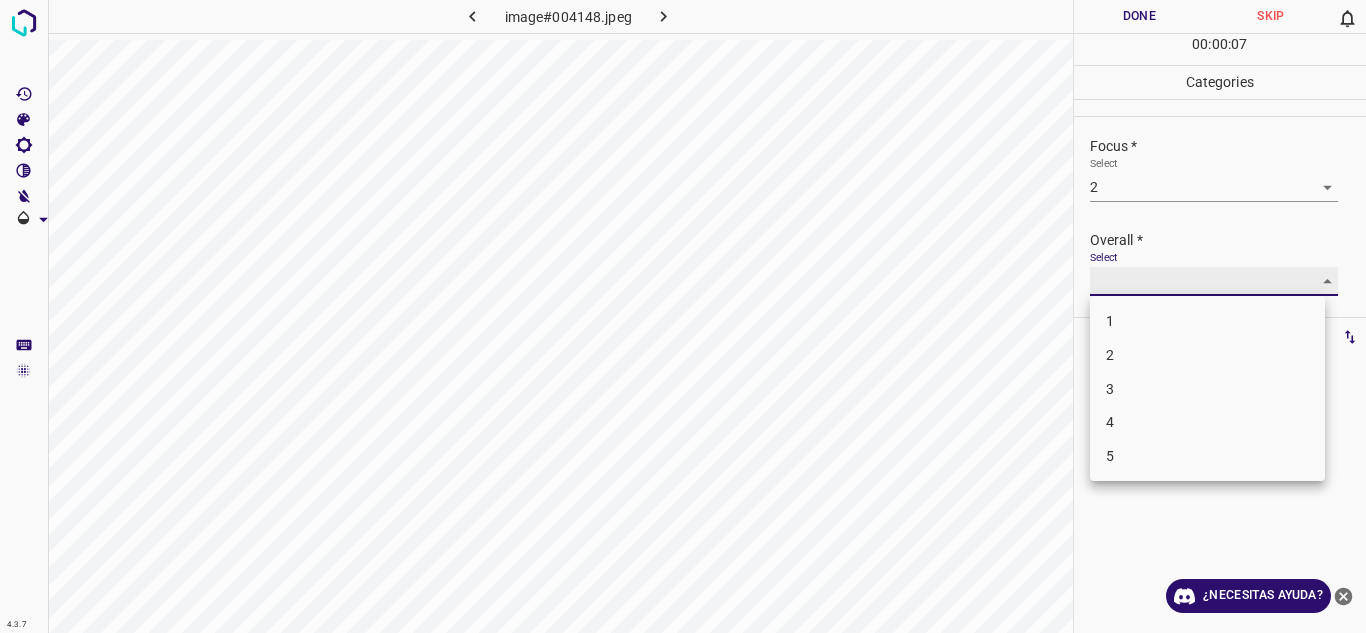 type on "2" 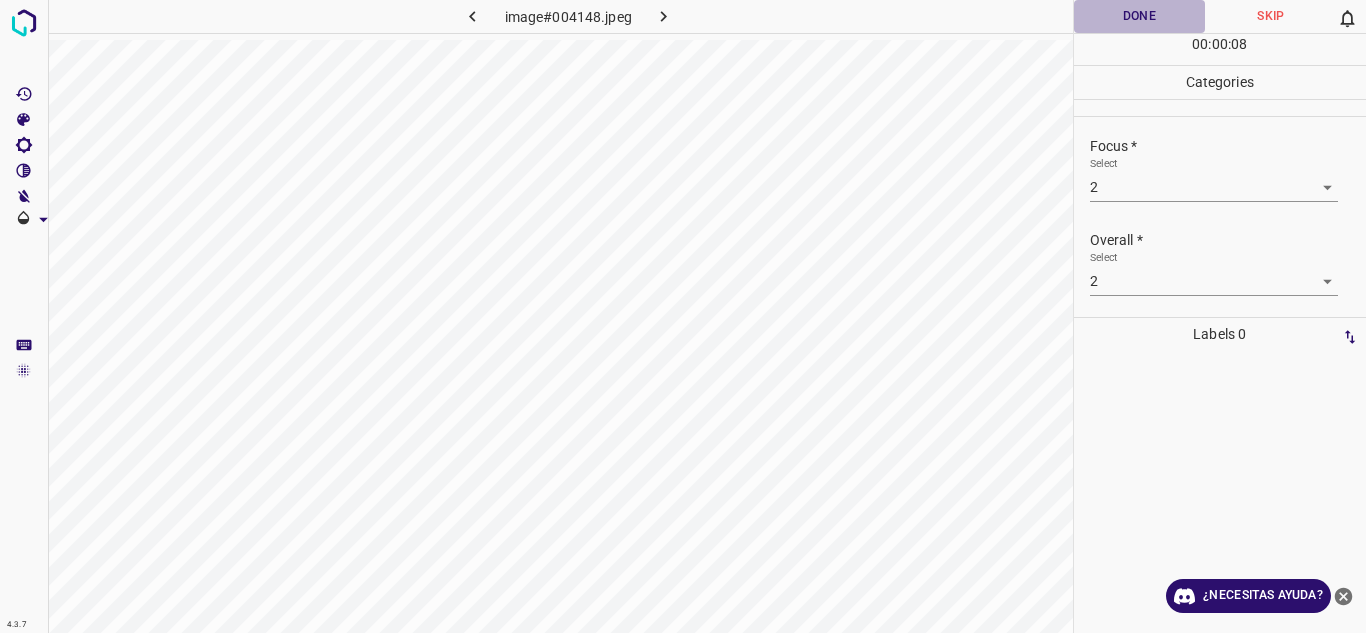 click on "Done" at bounding box center (1140, 16) 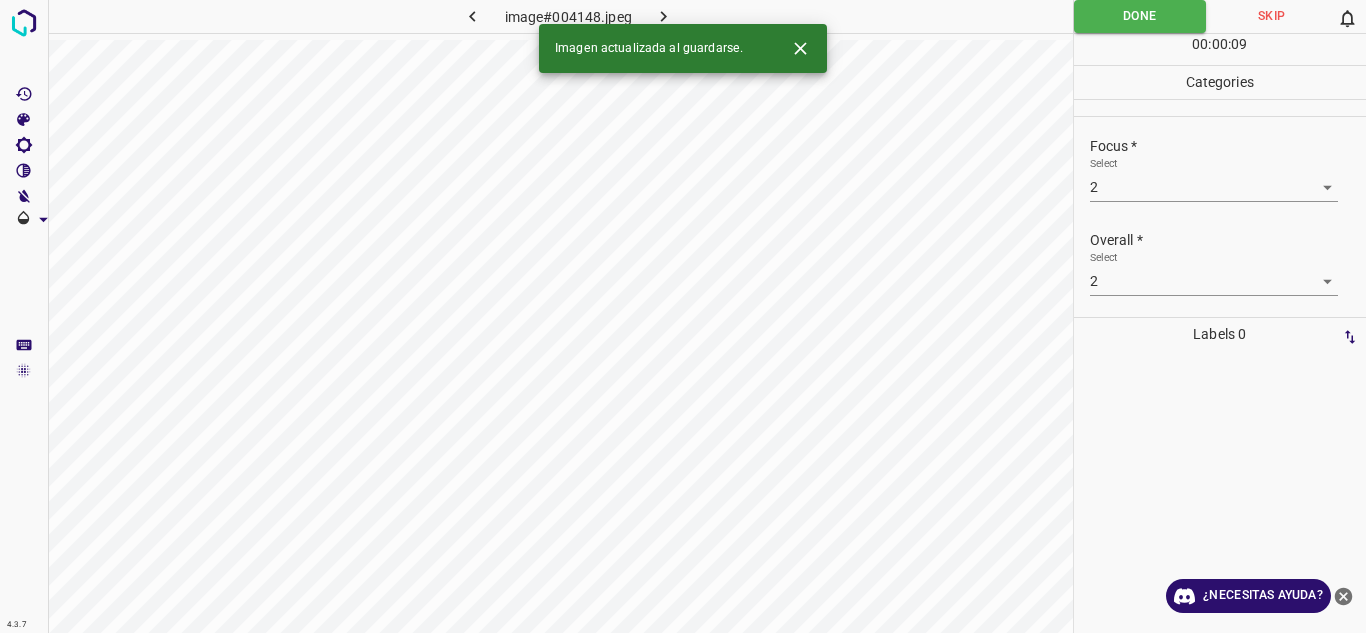 click 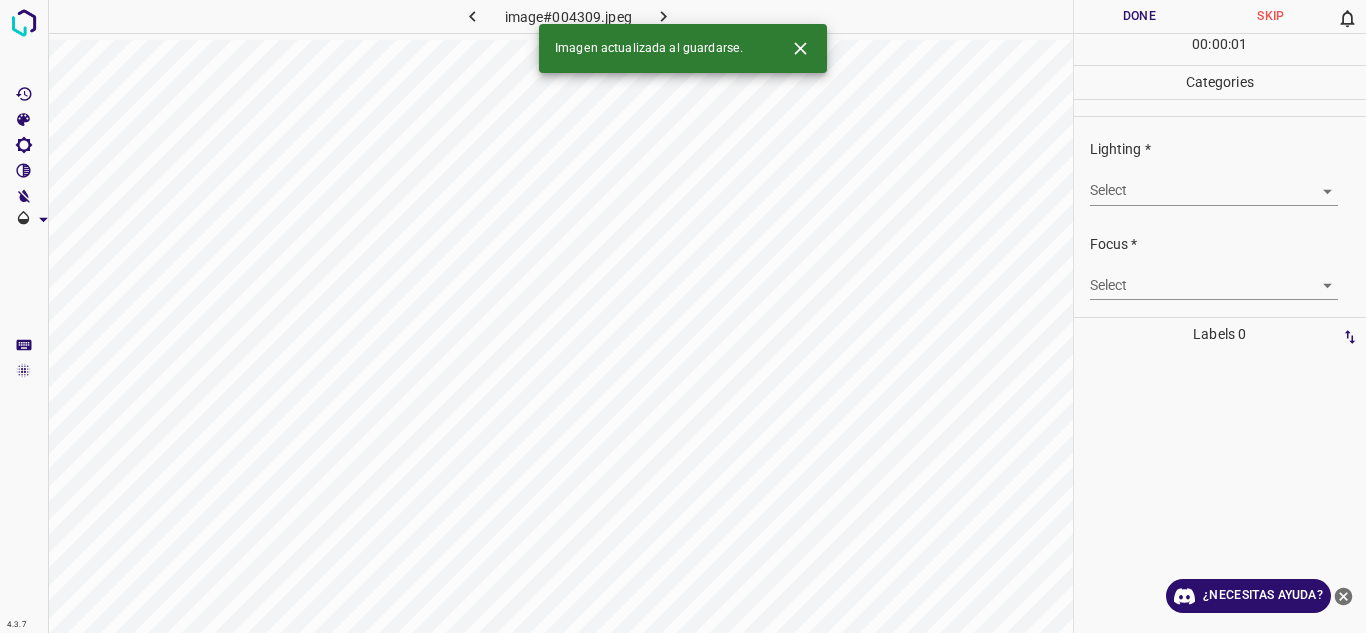 click on "4.3.7 image#004309.jpeg Done Skip 0 00   : 00   : 01   Categories Lighting *  Select ​ Focus *  Select ​ Overall *  Select ​ Labels   0 Categories 1 Lighting 2 Focus 3 Overall Tools Space Change between modes (Draw & Edit) I Auto labeling R Restore zoom M Zoom in N Zoom out Delete Delete selecte label Filters Z Restore filters X Saturation filter C Brightness filter V Contrast filter B Gray scale filter General O Download Imagen actualizada al guardarse. ¿Necesitas ayuda? Texto original Valora esta traducción Tu opinión servirá para ayudar a mejorar el Traductor de Google - Texto - Esconder - Borrar" at bounding box center (683, 316) 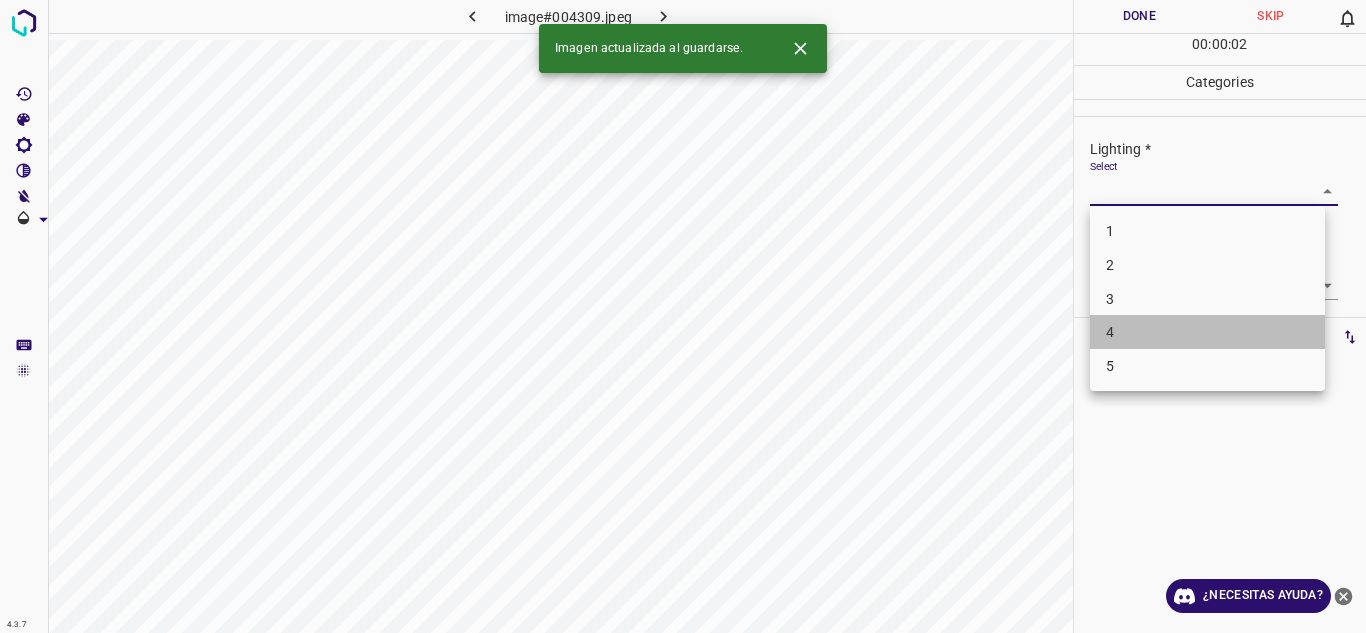 click on "4" at bounding box center (1207, 332) 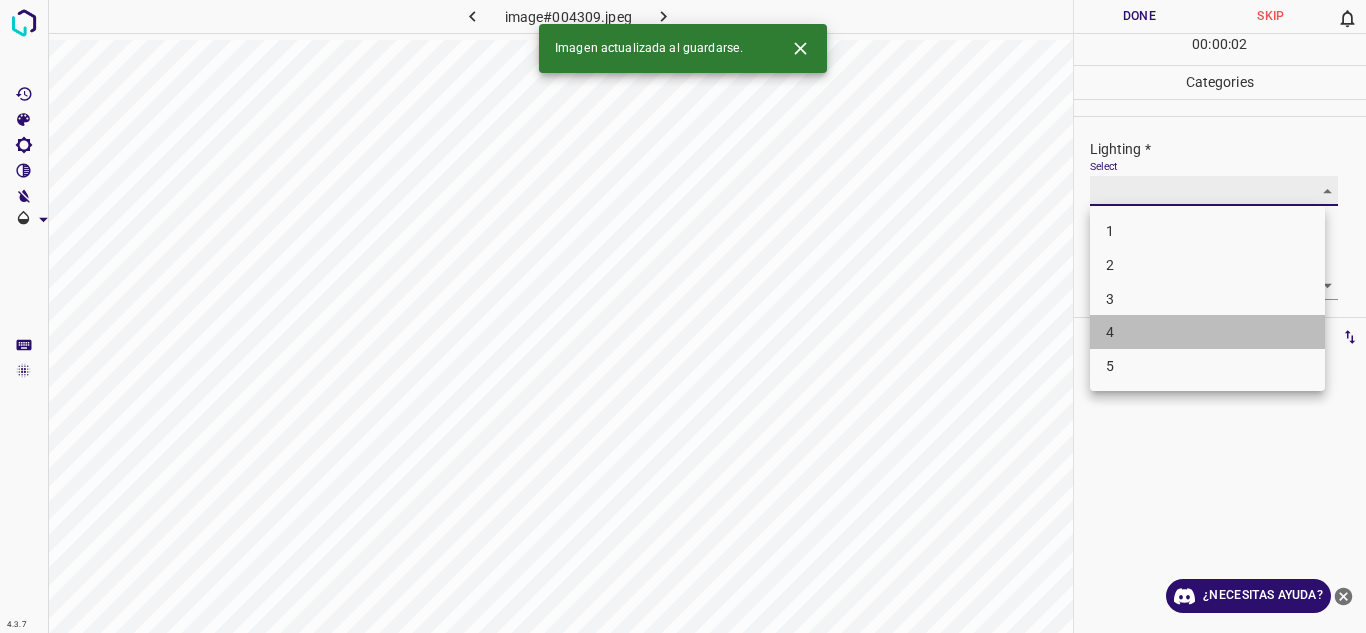 type on "4" 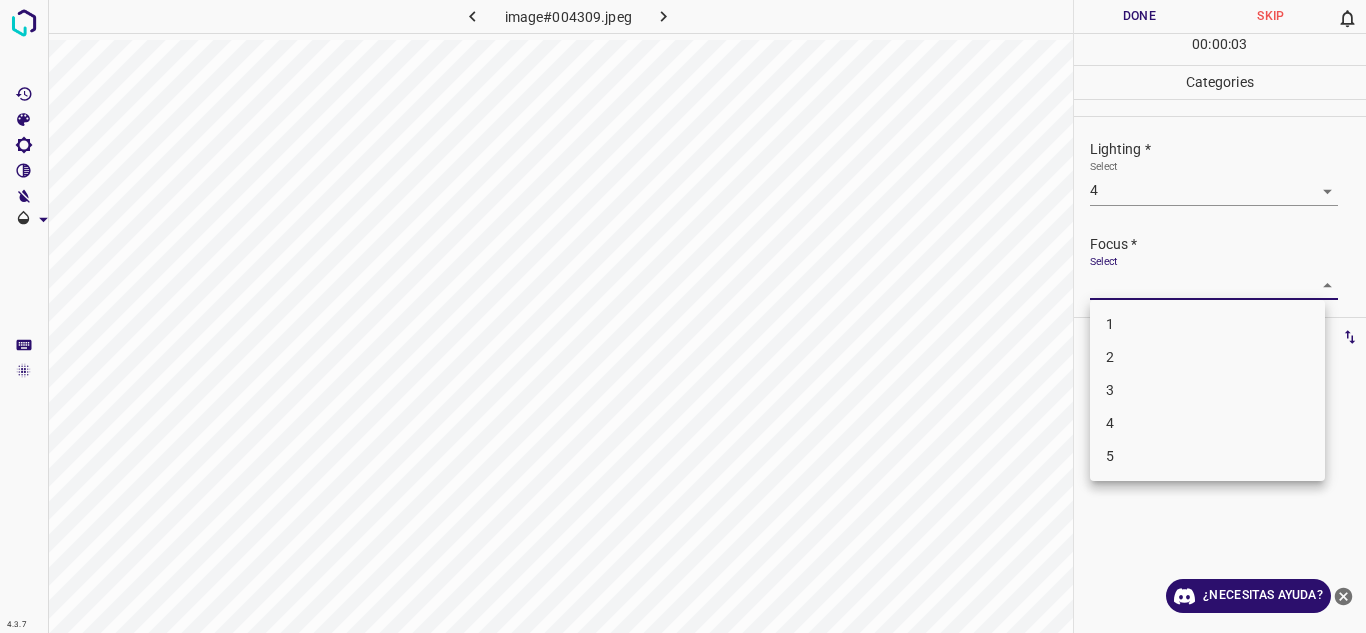 click on "4.3.7 image#004309.jpeg Done Skip 0 00   : 00   : 03   Categories Lighting *  Select 4 4 Focus *  Select ​ Overall *  Select ​ Labels   0 Categories 1 Lighting 2 Focus 3 Overall Tools Space Change between modes (Draw & Edit) I Auto labeling R Restore zoom M Zoom in N Zoom out Delete Delete selecte label Filters Z Restore filters X Saturation filter C Brightness filter V Contrast filter B Gray scale filter General O Download ¿Necesitas ayuda? Texto original Valora esta traducción Tu opinión servirá para ayudar a mejorar el Traductor de Google - Texto - Esconder - Borrar 1 2 3 4 5" at bounding box center [683, 316] 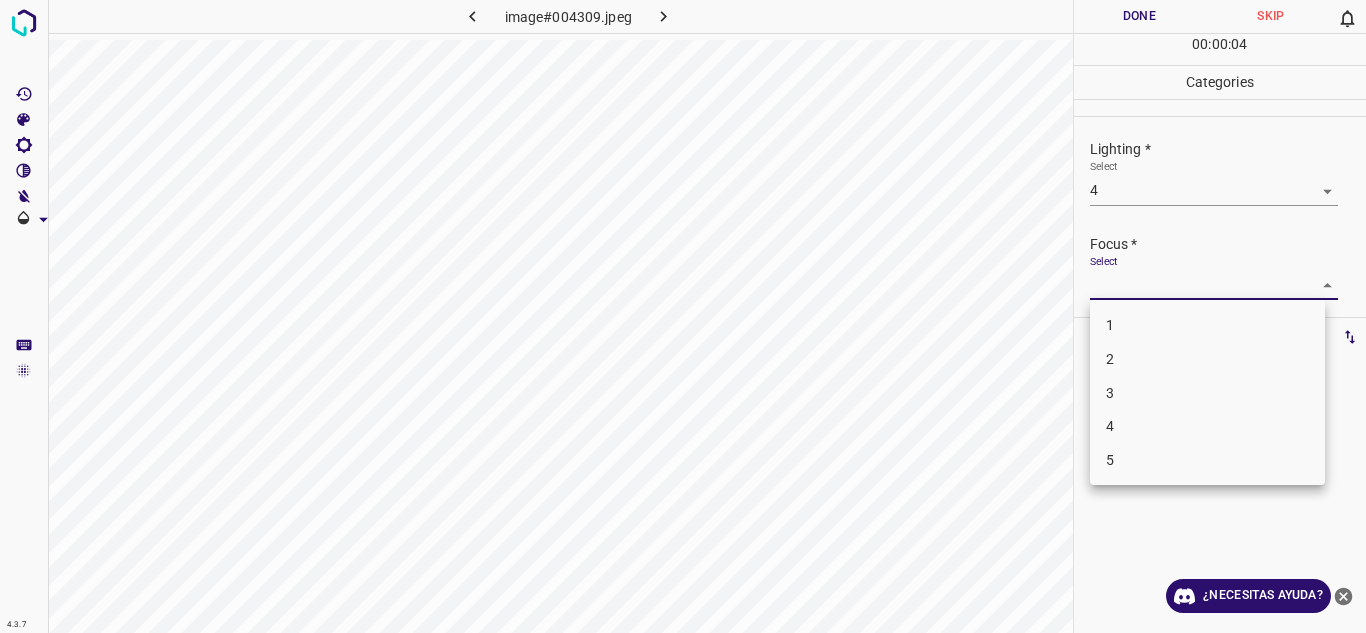 drag, startPoint x: 1168, startPoint y: 391, endPoint x: 1274, endPoint y: 314, distance: 131.01526 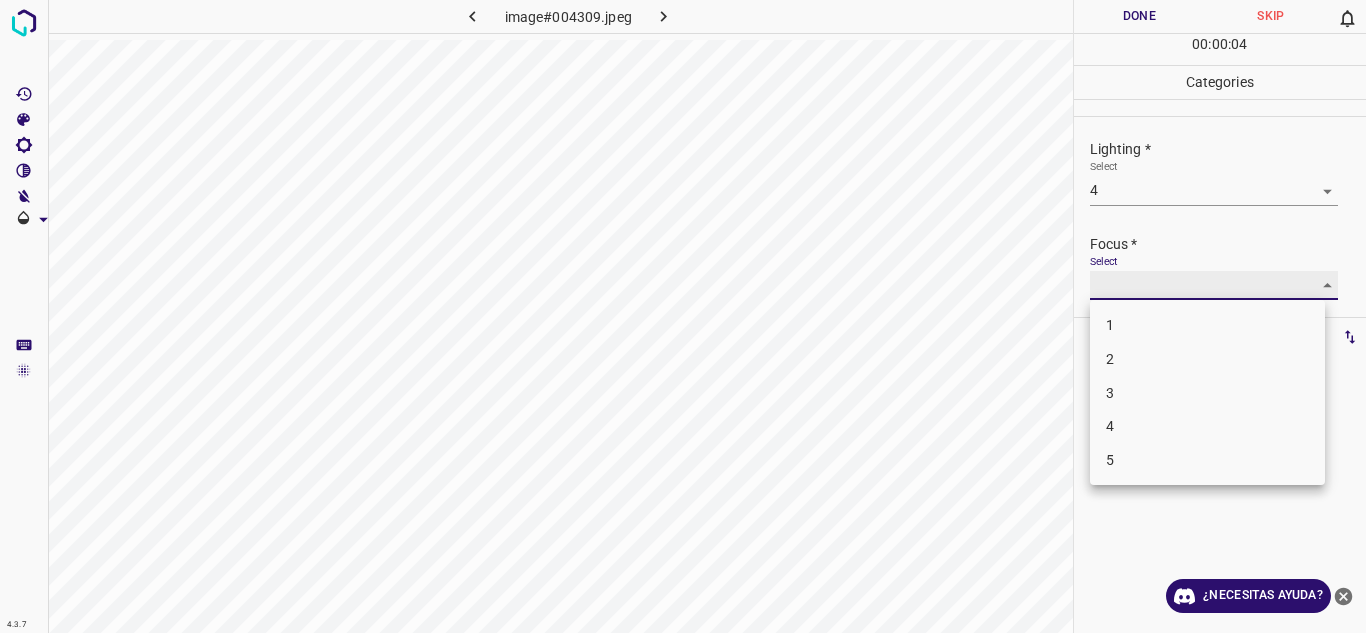 type on "3" 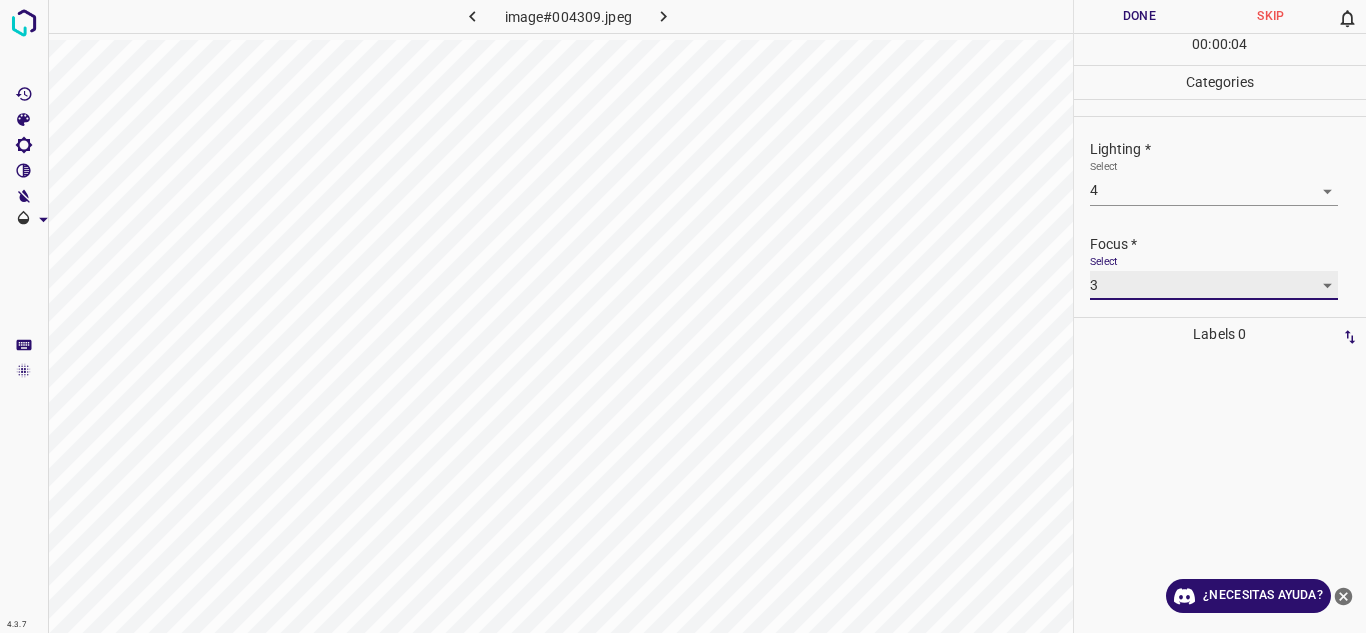 scroll, scrollTop: 98, scrollLeft: 0, axis: vertical 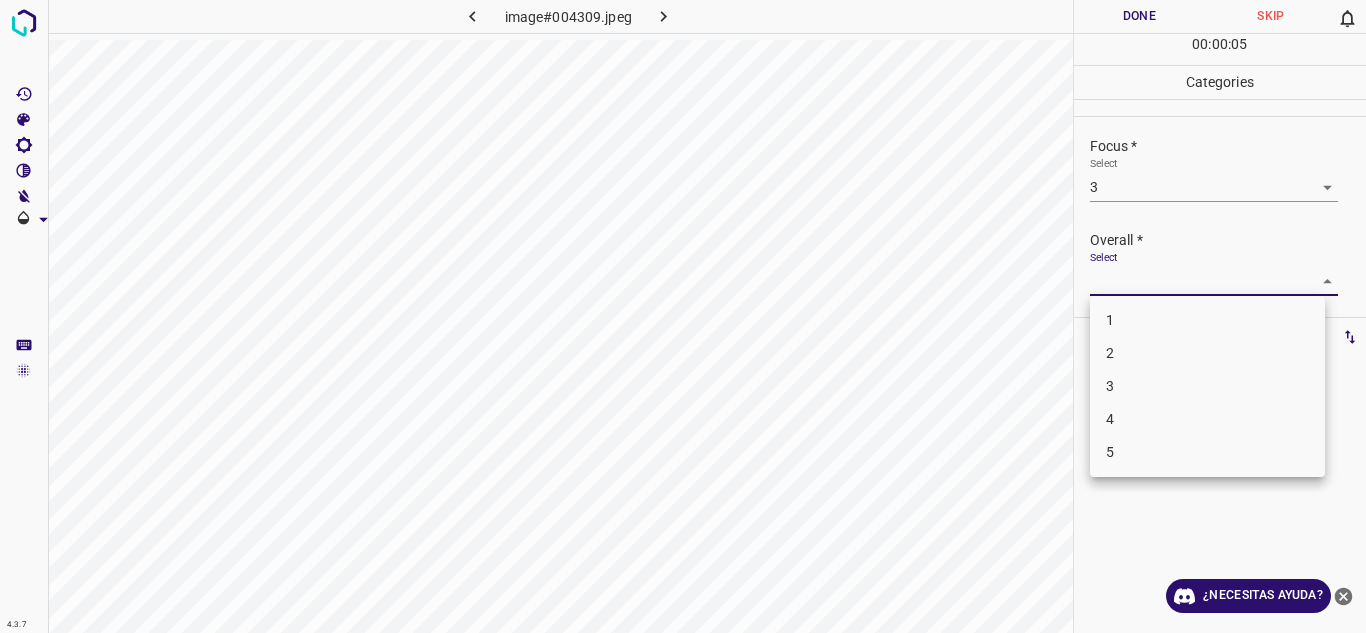 click on "4.3.7 image#004309.jpeg Done Skip 0 00   : 00   : 05   Categories Lighting *  Select 4 4 Focus *  Select 3 3 Overall *  Select ​ Labels   0 Categories 1 Lighting 2 Focus 3 Overall Tools Space Change between modes (Draw & Edit) I Auto labeling R Restore zoom M Zoom in N Zoom out Delete Delete selecte label Filters Z Restore filters X Saturation filter C Brightness filter V Contrast filter B Gray scale filter General O Download ¿Necesitas ayuda? Texto original Valora esta traducción Tu opinión servirá para ayudar a mejorar el Traductor de Google - Texto - Esconder - Borrar 1 2 3 4 5" at bounding box center (683, 316) 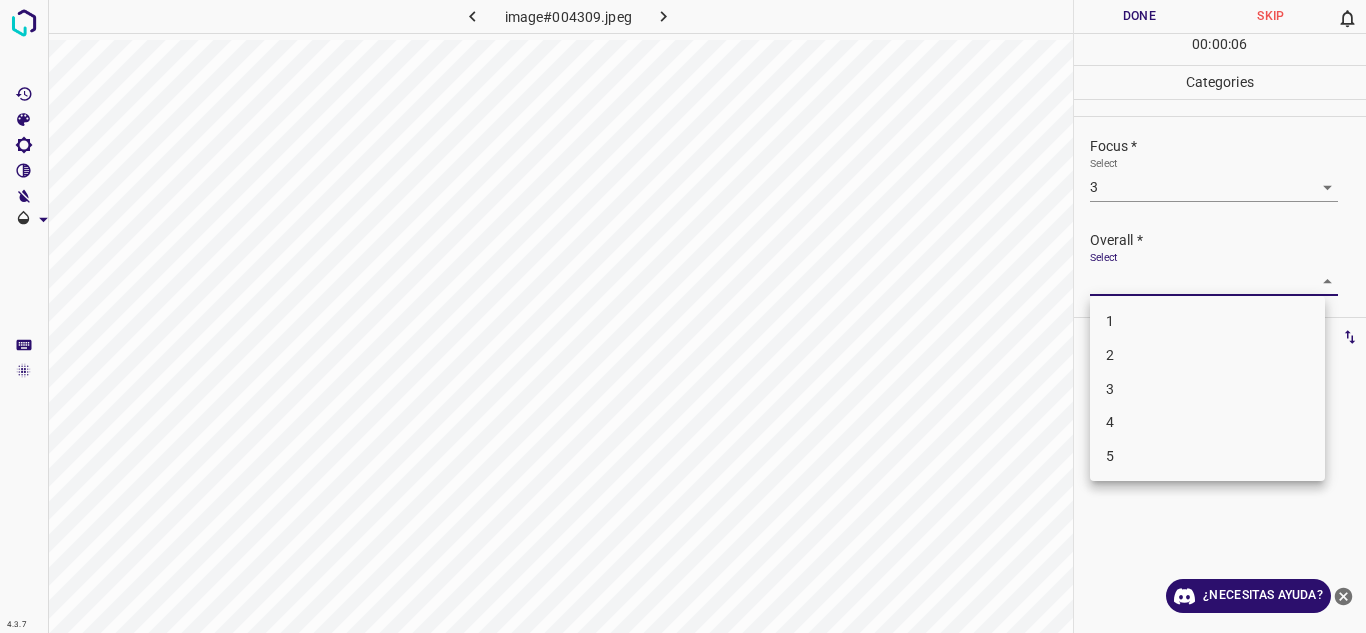click on "4" at bounding box center [1207, 422] 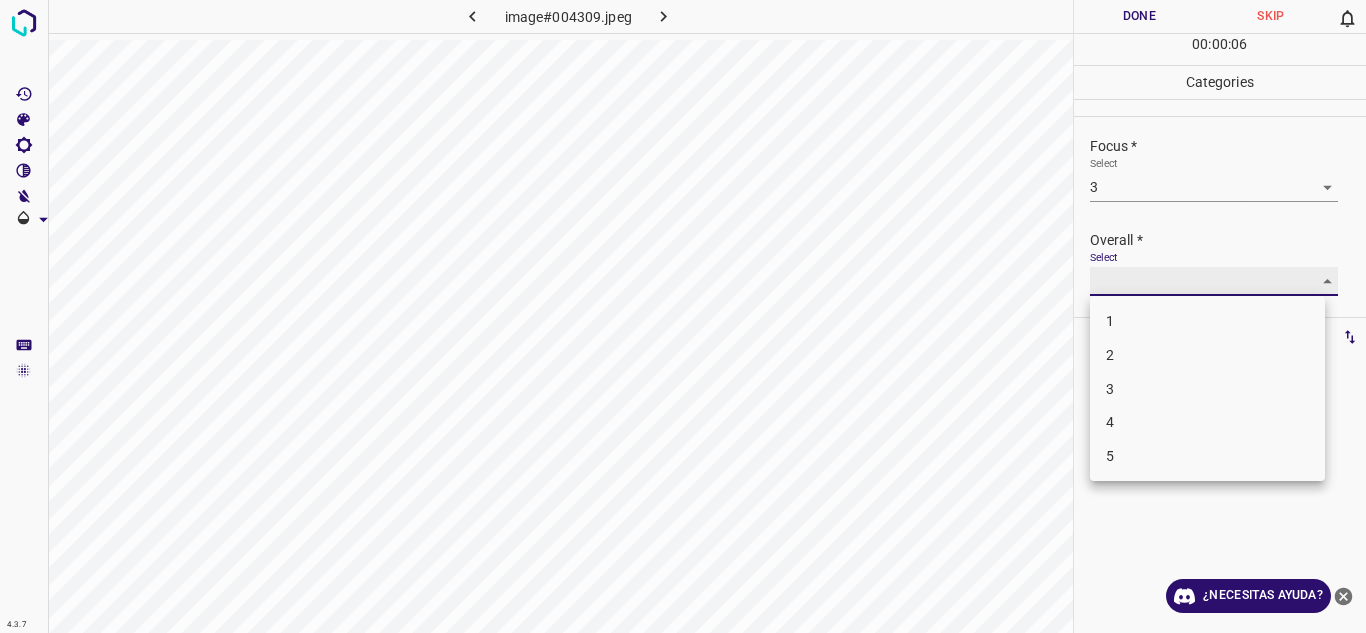type on "4" 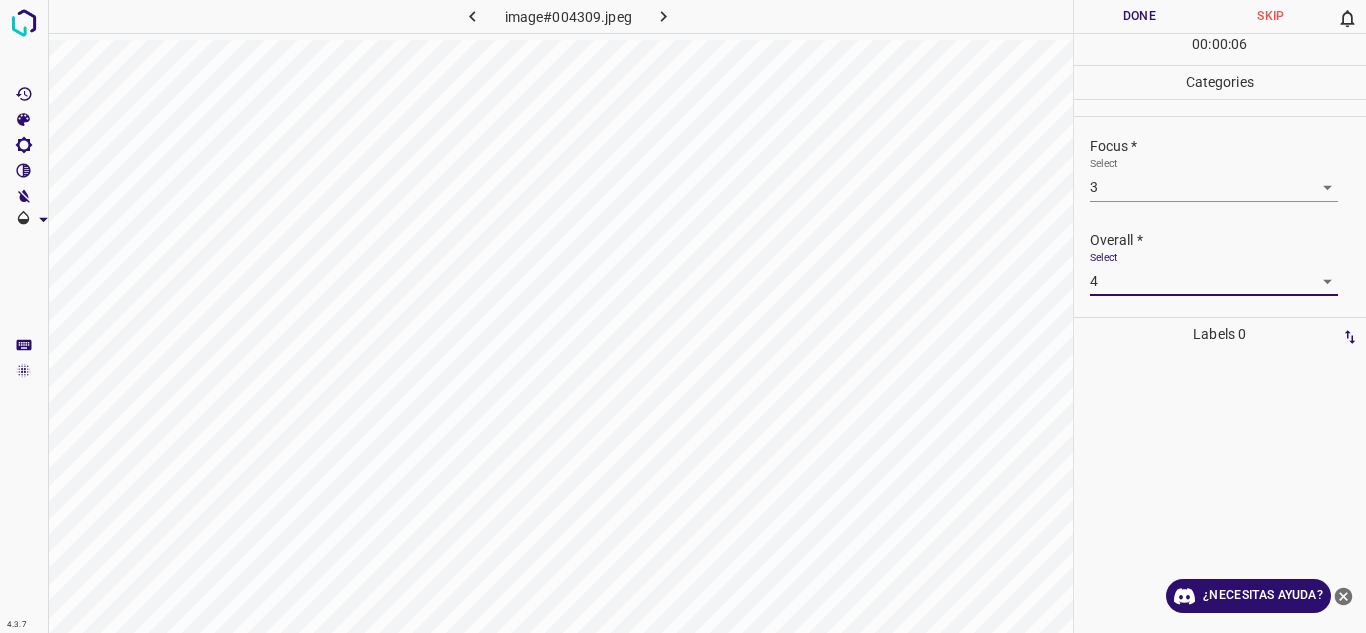 click on "Done" at bounding box center [1140, 16] 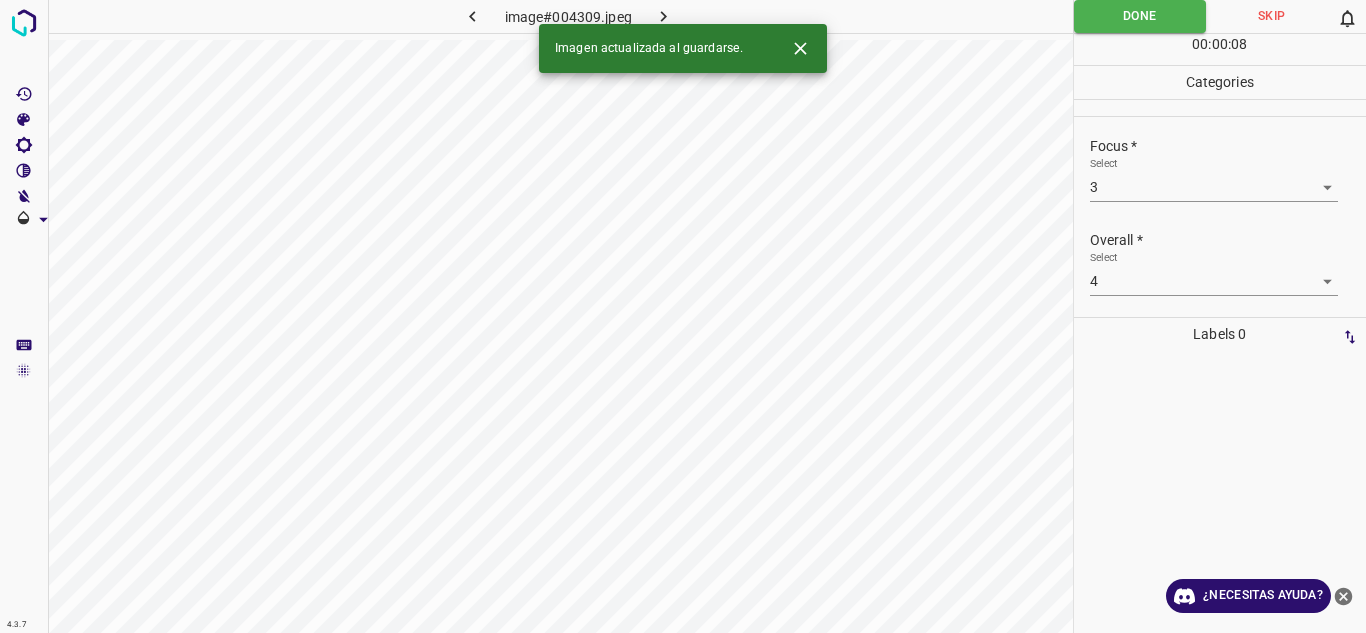 click 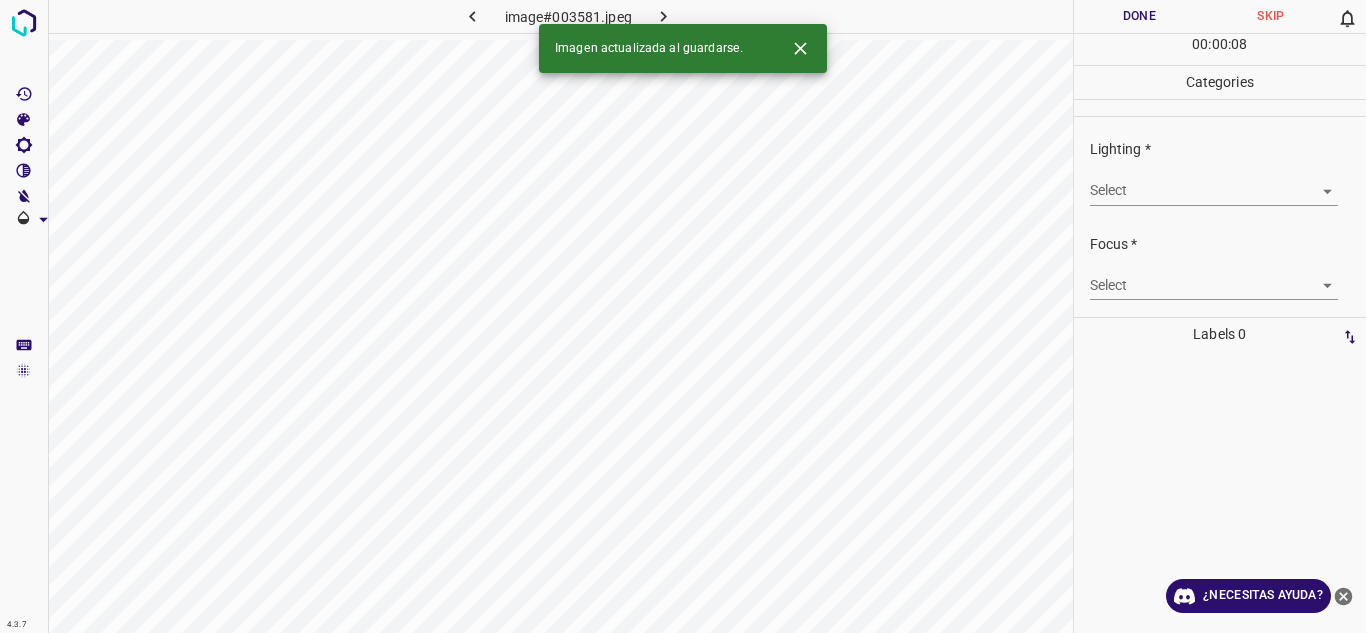 click on "4.3.7 image#003581.jpeg Done Skip 0 00   : 00   : 08   Categories Lighting *  Select ​ Focus *  Select ​ Overall *  Select ​ Labels   0 Categories 1 Lighting 2 Focus 3 Overall Tools Space Change between modes (Draw & Edit) I Auto labeling R Restore zoom M Zoom in N Zoom out Delete Delete selecte label Filters Z Restore filters X Saturation filter C Brightness filter V Contrast filter B Gray scale filter General O Download Imagen actualizada al guardarse. ¿Necesitas ayuda? Texto original Valora esta traducción Tu opinión servirá para ayudar a mejorar el Traductor de Google - Texto - Esconder - Borrar" at bounding box center [683, 316] 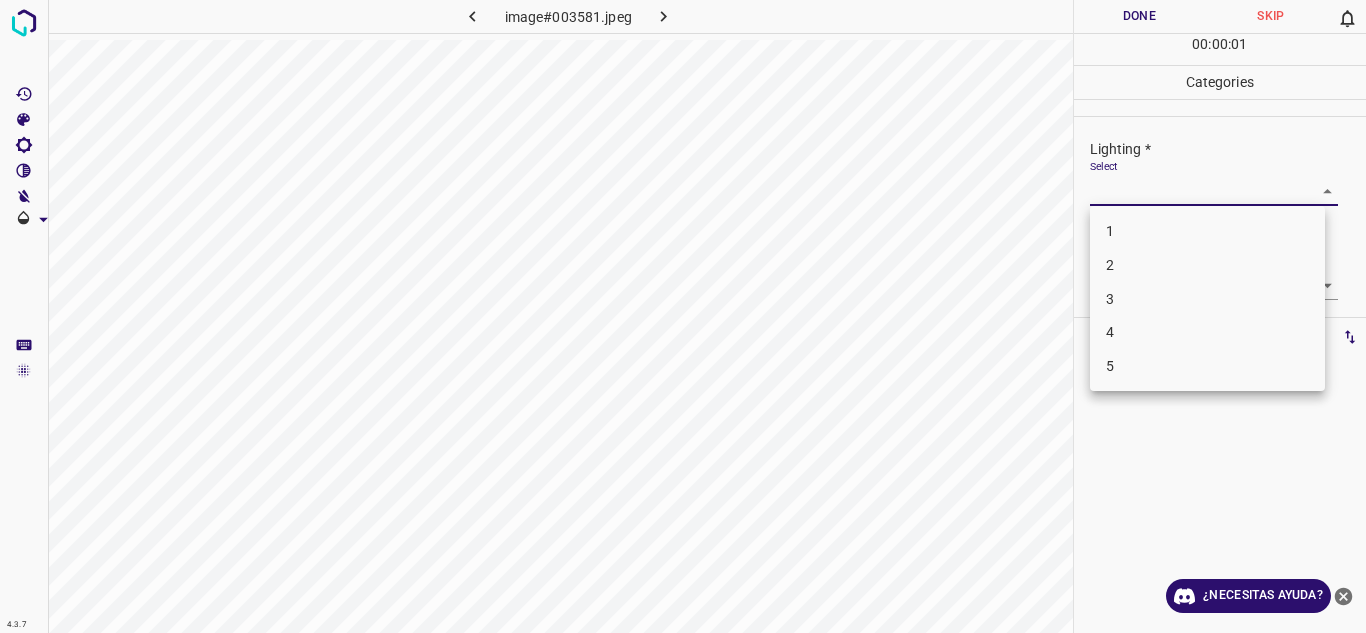 click on "3" at bounding box center [1207, 299] 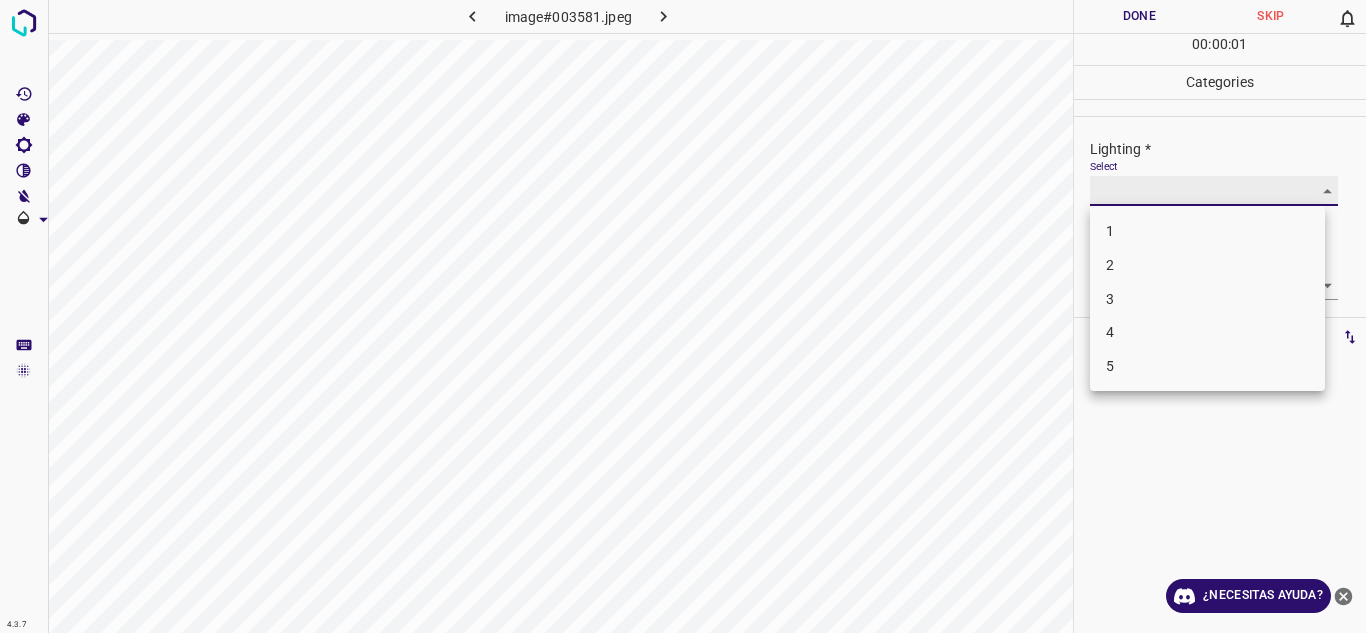 type on "3" 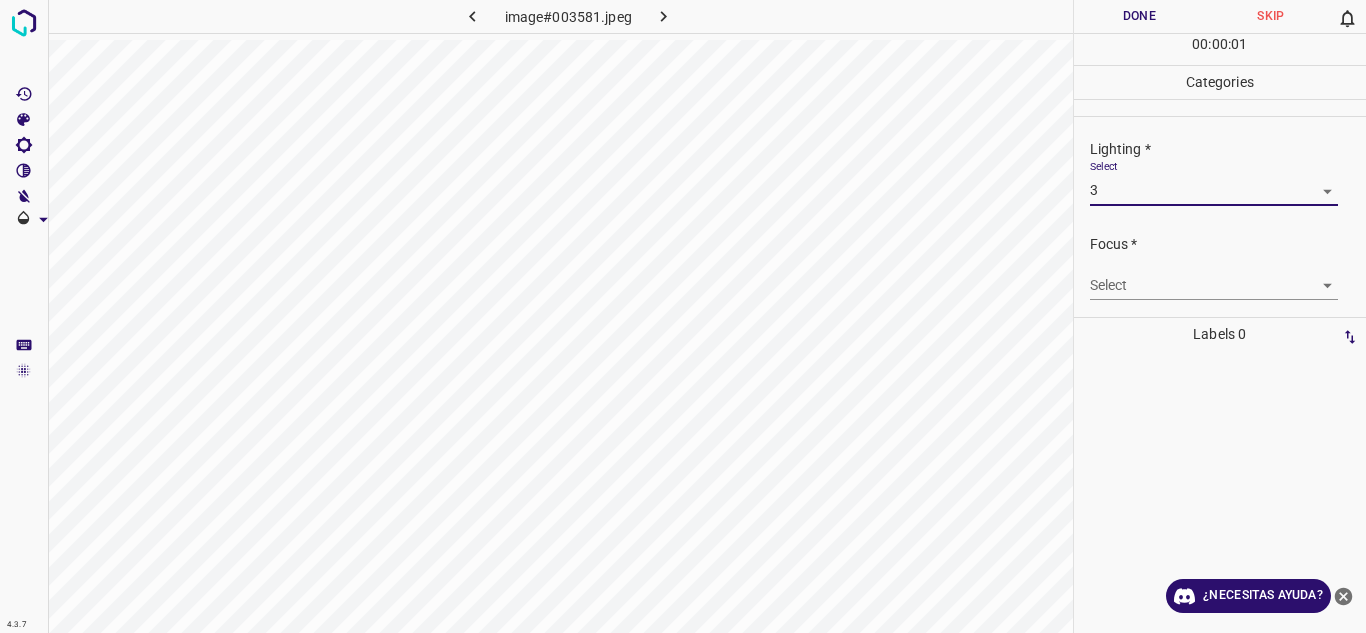 click on "4.3.7 image#003581.jpeg Done Skip 0 00   : 00   : 01   Categories Lighting *  Select 3 3 Focus *  Select ​ Overall *  Select ​ Labels   0 Categories 1 Lighting 2 Focus 3 Overall Tools Space Change between modes (Draw & Edit) I Auto labeling R Restore zoom M Zoom in N Zoom out Delete Delete selecte label Filters Z Restore filters X Saturation filter C Brightness filter V Contrast filter B Gray scale filter General O Download ¿Necesitas ayuda? Texto original Valora esta traducción Tu opinión servirá para ayudar a mejorar el Traductor de Google - Texto - Esconder - Borrar" at bounding box center [683, 316] 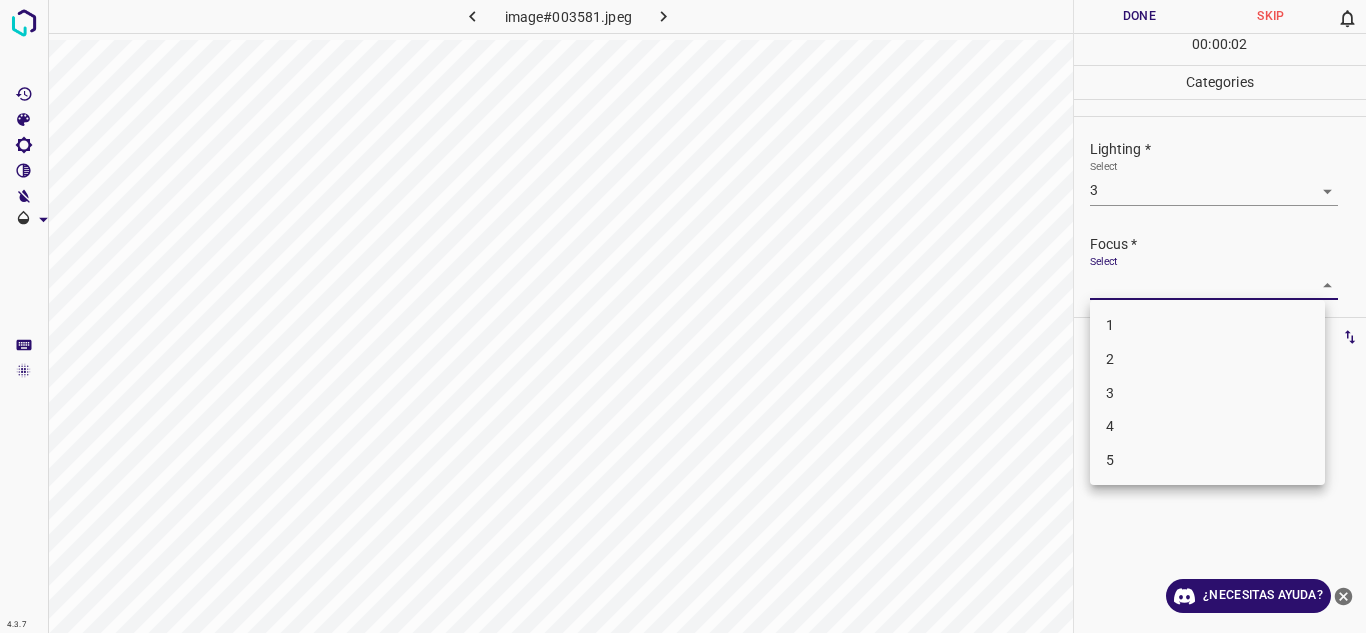 click on "2" at bounding box center (1207, 359) 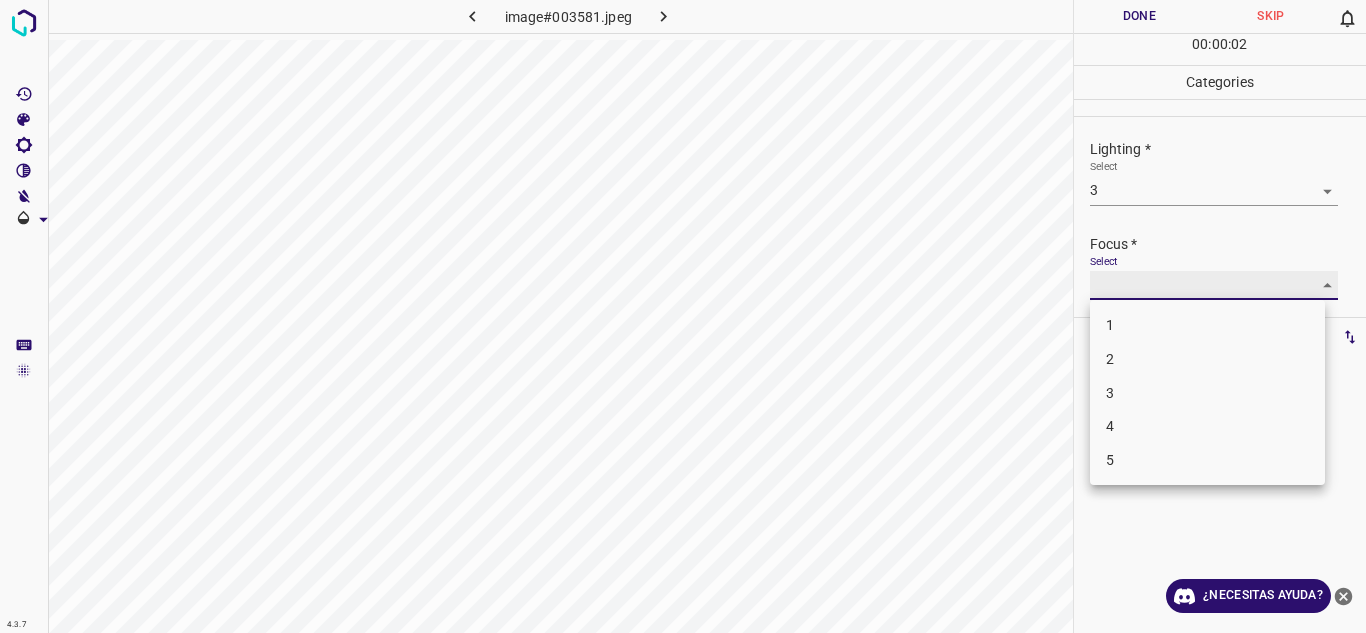 type on "2" 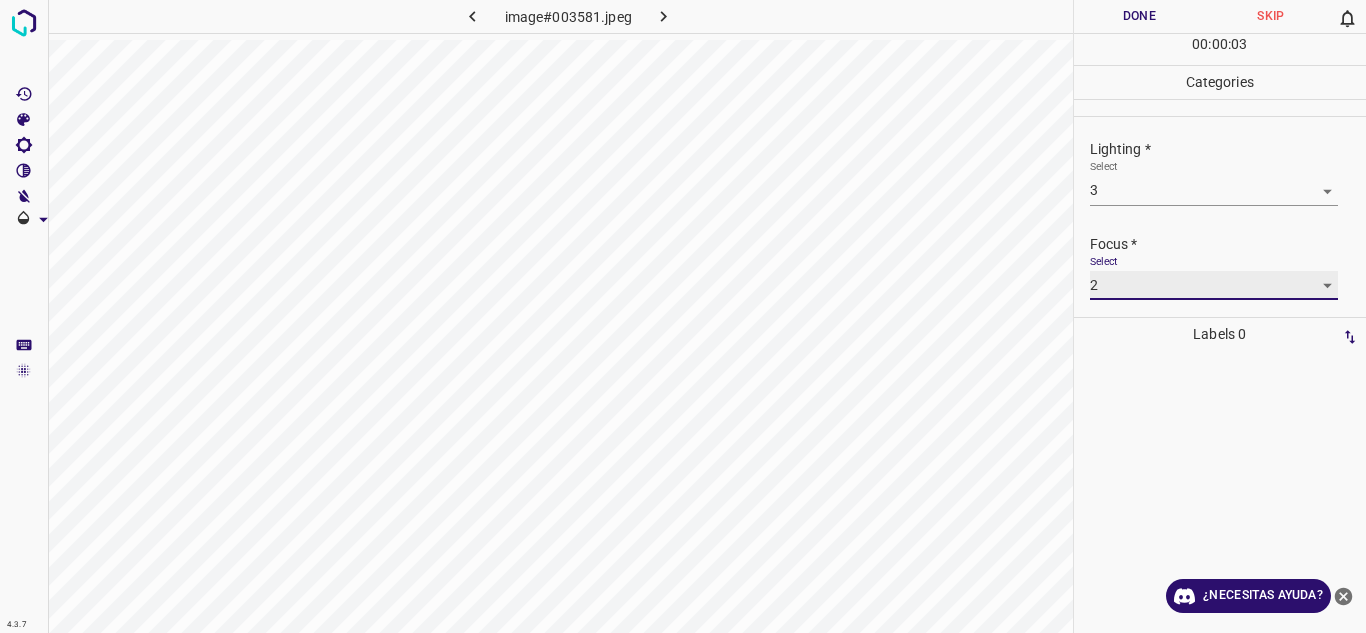 scroll, scrollTop: 98, scrollLeft: 0, axis: vertical 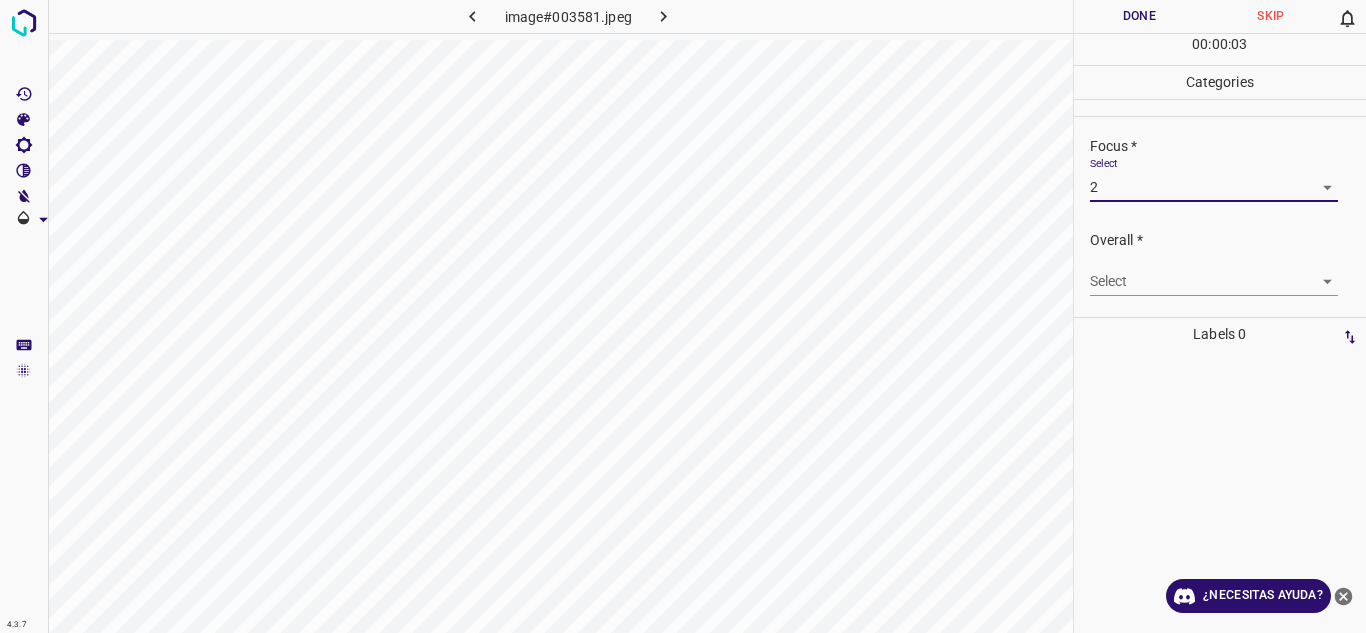 click on "4.3.7 image#003581.jpeg Done Skip 0 00   : 00   : 03   Categories Lighting *  Select 3 3 Focus *  Select 2 2 Overall *  Select ​ Labels   0 Categories 1 Lighting 2 Focus 3 Overall Tools Space Change between modes (Draw & Edit) I Auto labeling R Restore zoom M Zoom in N Zoom out Delete Delete selecte label Filters Z Restore filters X Saturation filter C Brightness filter V Contrast filter B Gray scale filter General O Download ¿Necesitas ayuda? Texto original Valora esta traducción Tu opinión servirá para ayudar a mejorar el Traductor de Google - Texto - Esconder - Borrar" at bounding box center [683, 316] 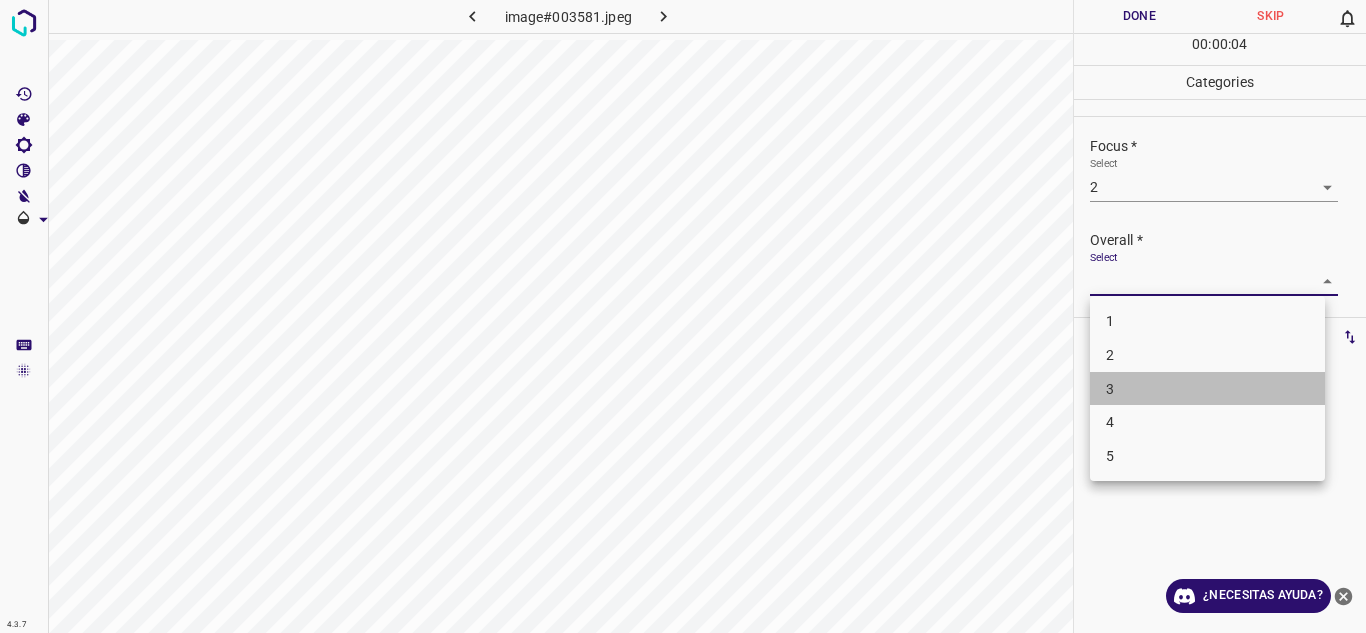 click on "3" at bounding box center [1207, 389] 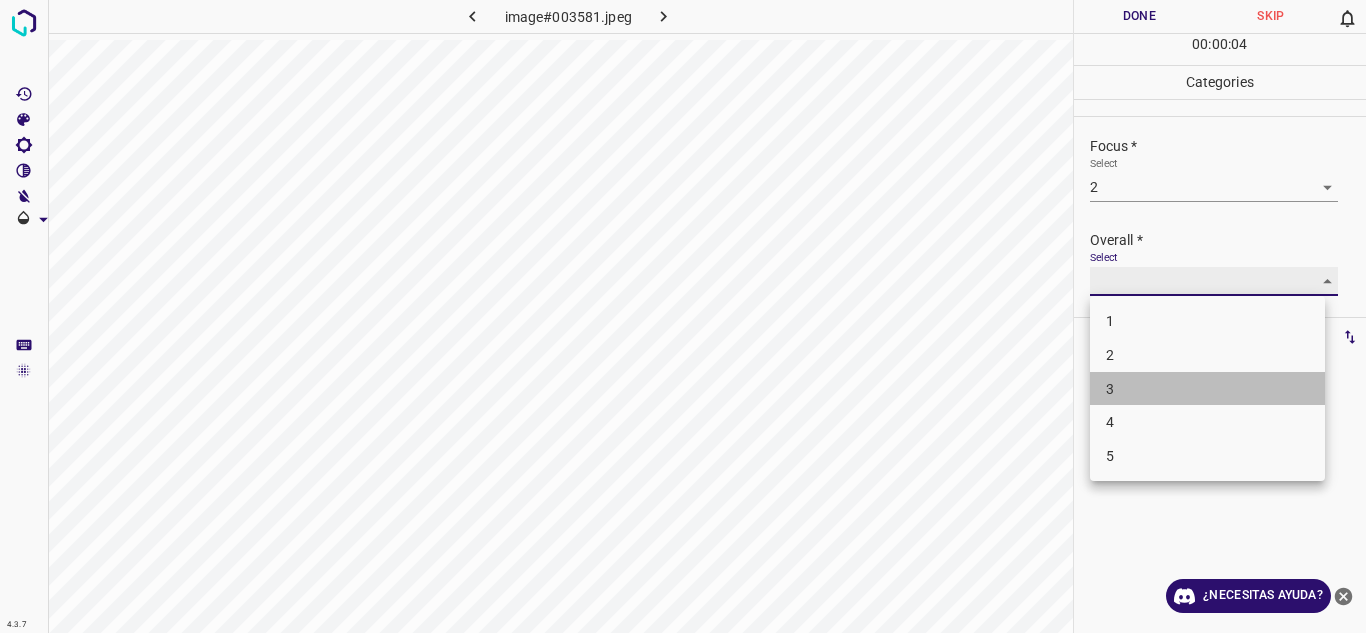 type on "3" 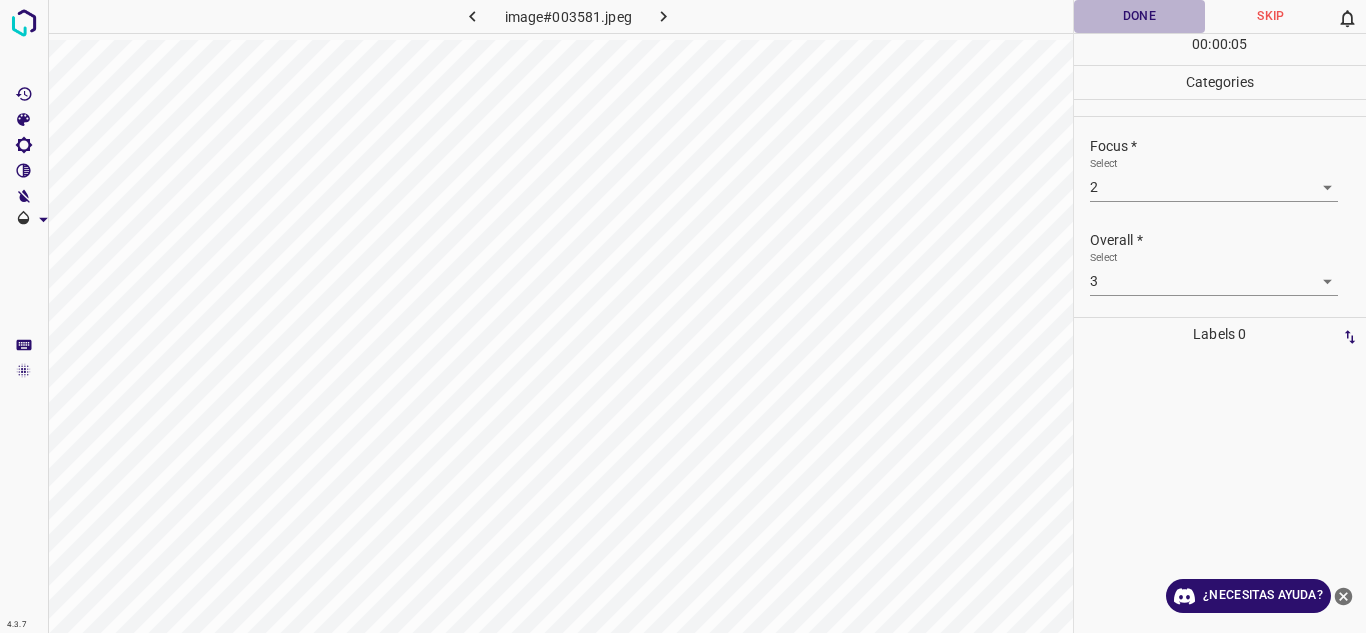 click on "Done" at bounding box center (1140, 16) 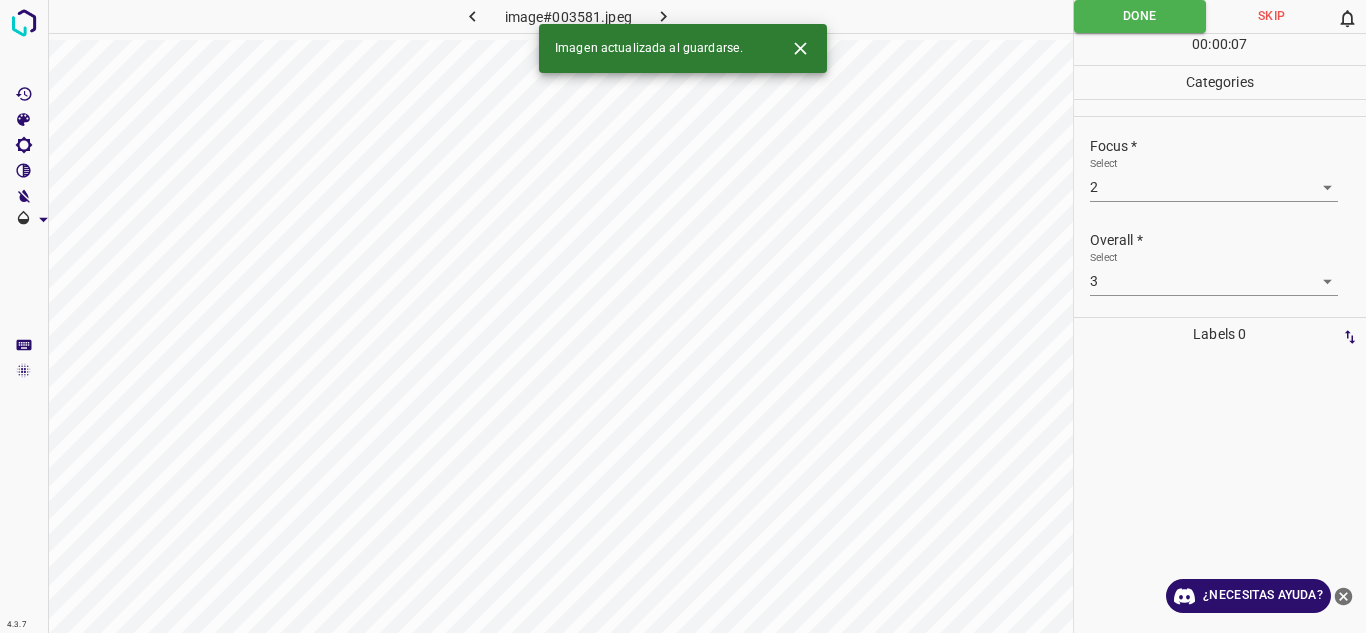 click at bounding box center [664, 16] 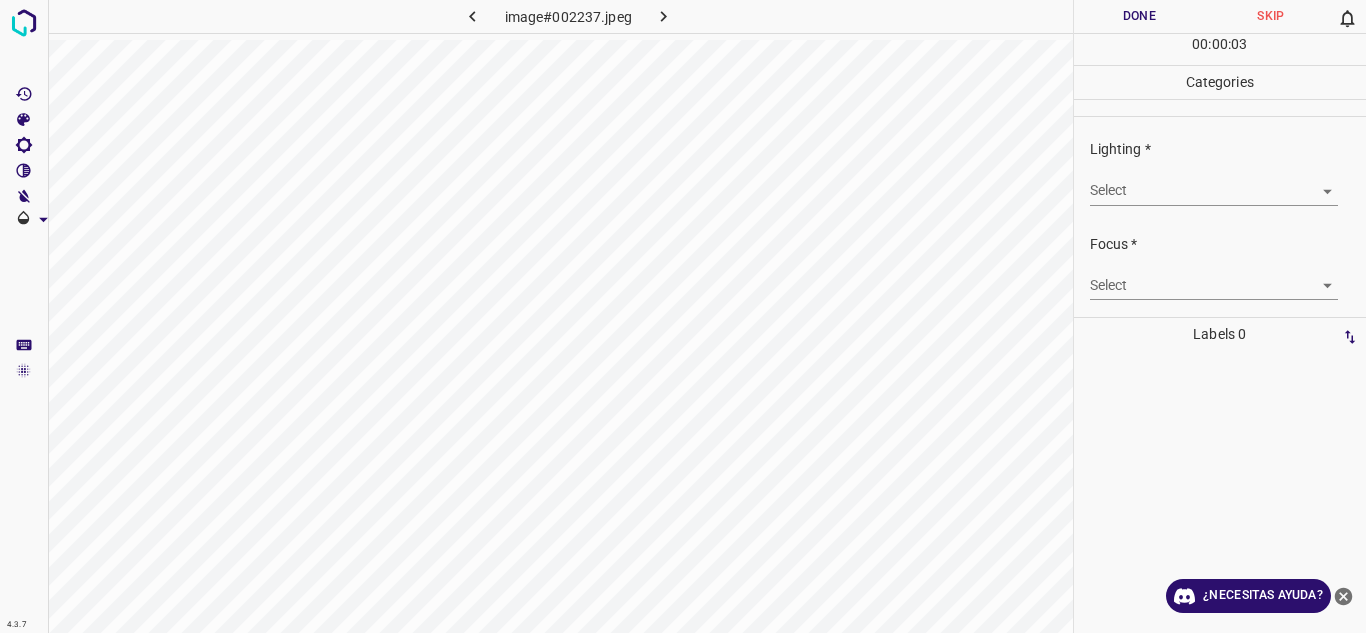 click on "4.3.7 image#002237.jpeg Done Skip 0 00   : 00   : 03   Categories Lighting *  Select ​ Focus *  Select ​ Overall *  Select ​ Labels   0 Categories 1 Lighting 2 Focus 3 Overall Tools Space Change between modes (Draw & Edit) I Auto labeling R Restore zoom M Zoom in N Zoom out Delete Delete selecte label Filters Z Restore filters X Saturation filter C Brightness filter V Contrast filter B Gray scale filter General O Download ¿Necesitas ayuda? Texto original Valora esta traducción Tu opinión servirá para ayudar a mejorar el Traductor de Google - Texto - Esconder - Borrar" at bounding box center [683, 316] 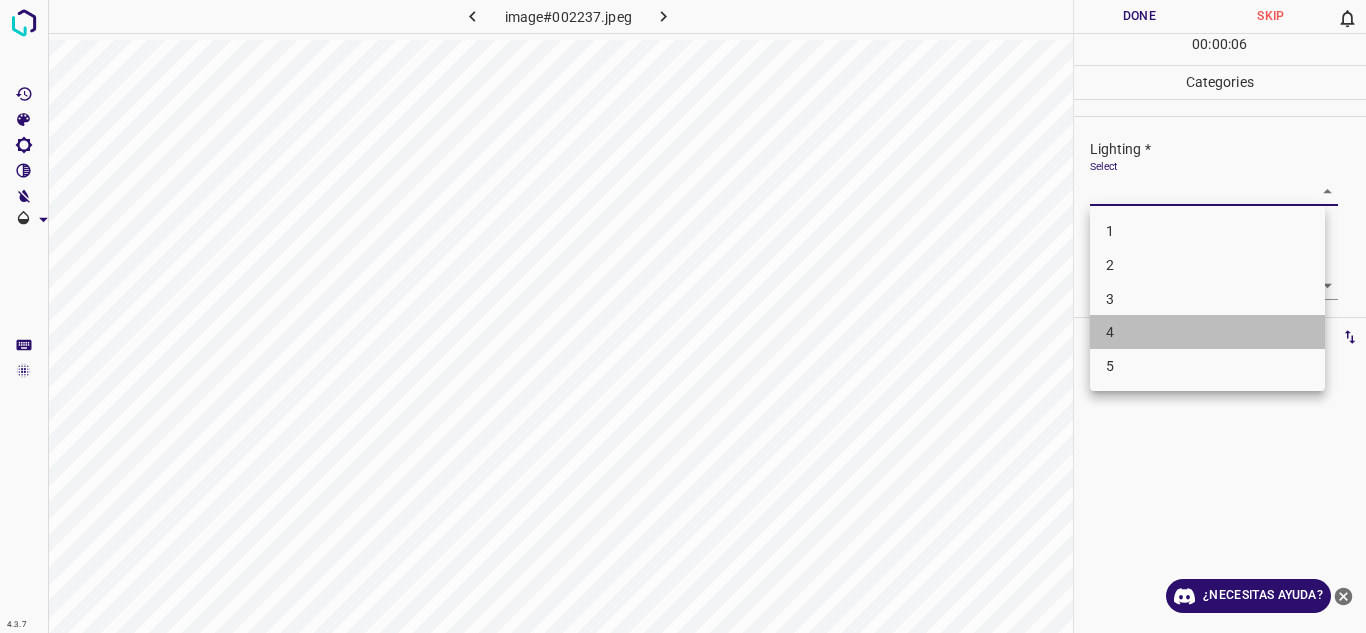 click on "4" at bounding box center [1207, 332] 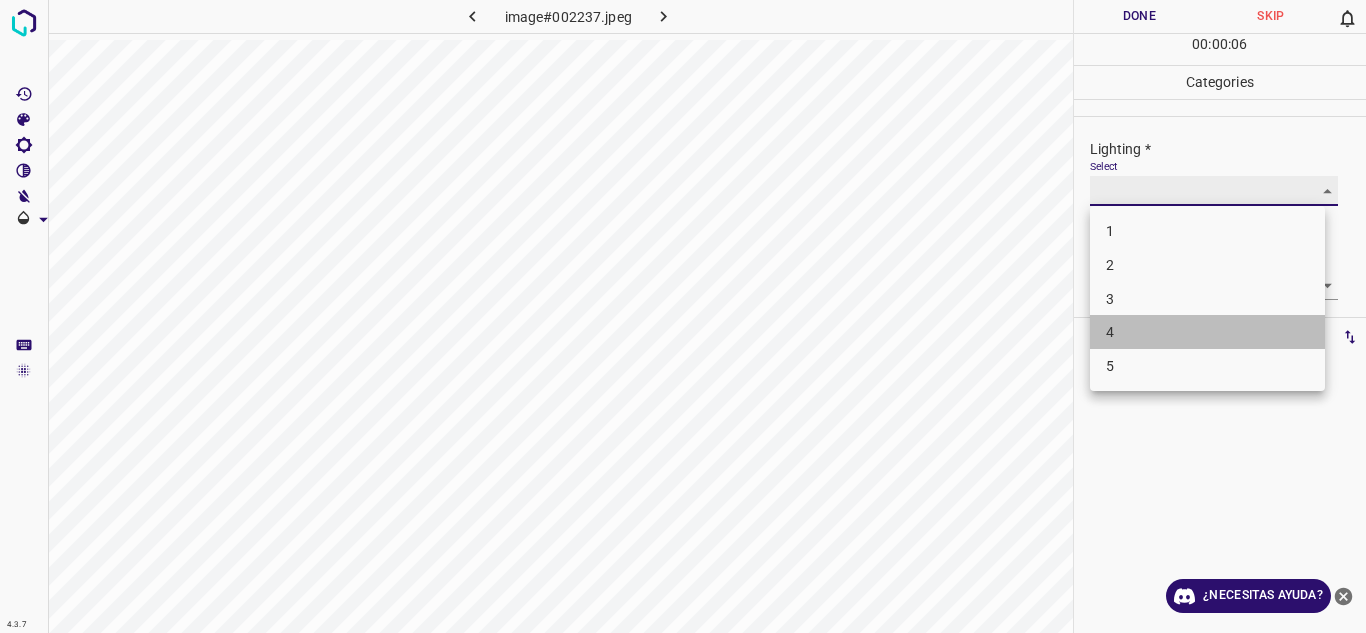 type on "4" 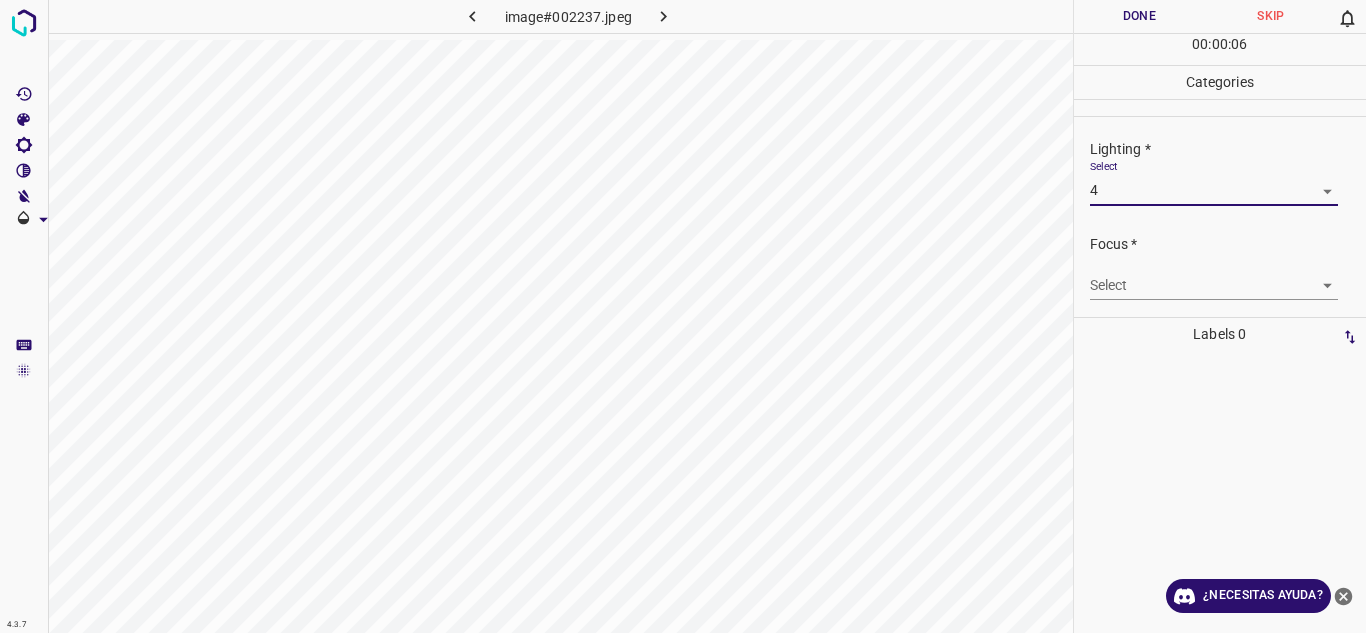 click on "4.3.7 image#002237.jpeg Done Skip 0 00   : 00   : 06   Categories Lighting *  Select 4 4 Focus *  Select ​ Overall *  Select ​ Labels   0 Categories 1 Lighting 2 Focus 3 Overall Tools Space Change between modes (Draw & Edit) I Auto labeling R Restore zoom M Zoom in N Zoom out Delete Delete selecte label Filters Z Restore filters X Saturation filter C Brightness filter V Contrast filter B Gray scale filter General O Download ¿Necesitas ayuda? Texto original Valora esta traducción Tu opinión servirá para ayudar a mejorar el Traductor de Google - Texto - Esconder - Borrar" at bounding box center [683, 316] 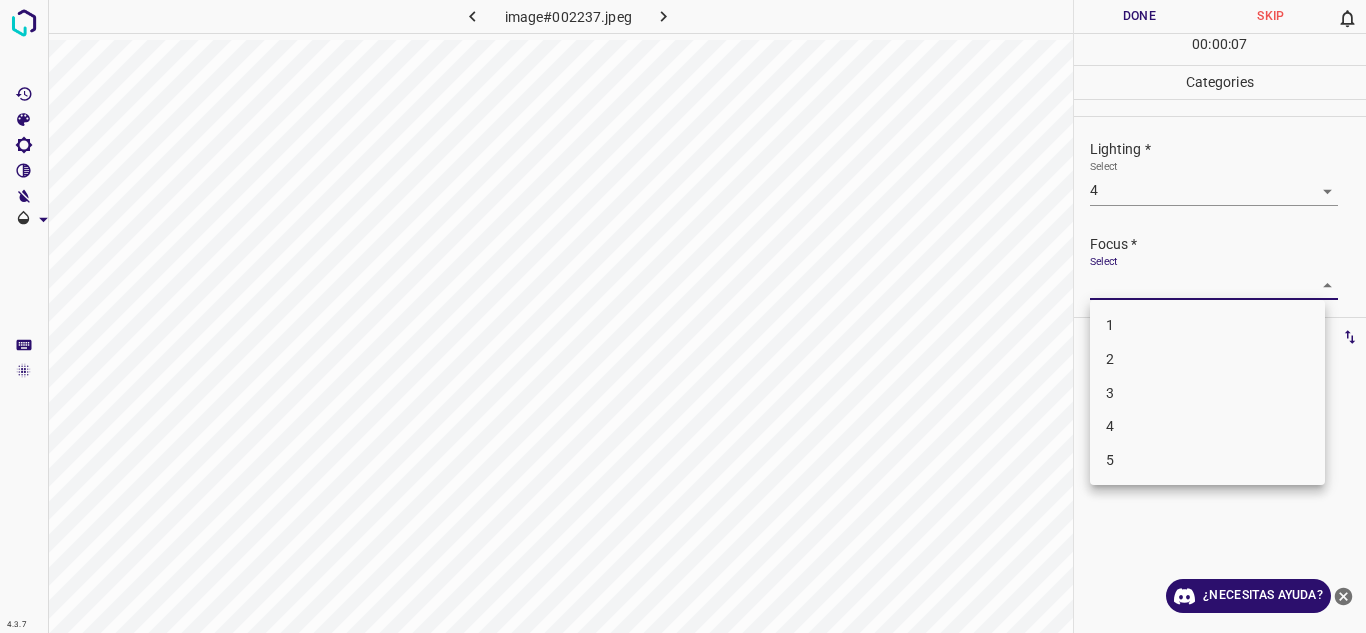 drag, startPoint x: 1196, startPoint y: 385, endPoint x: 1202, endPoint y: 375, distance: 11.661903 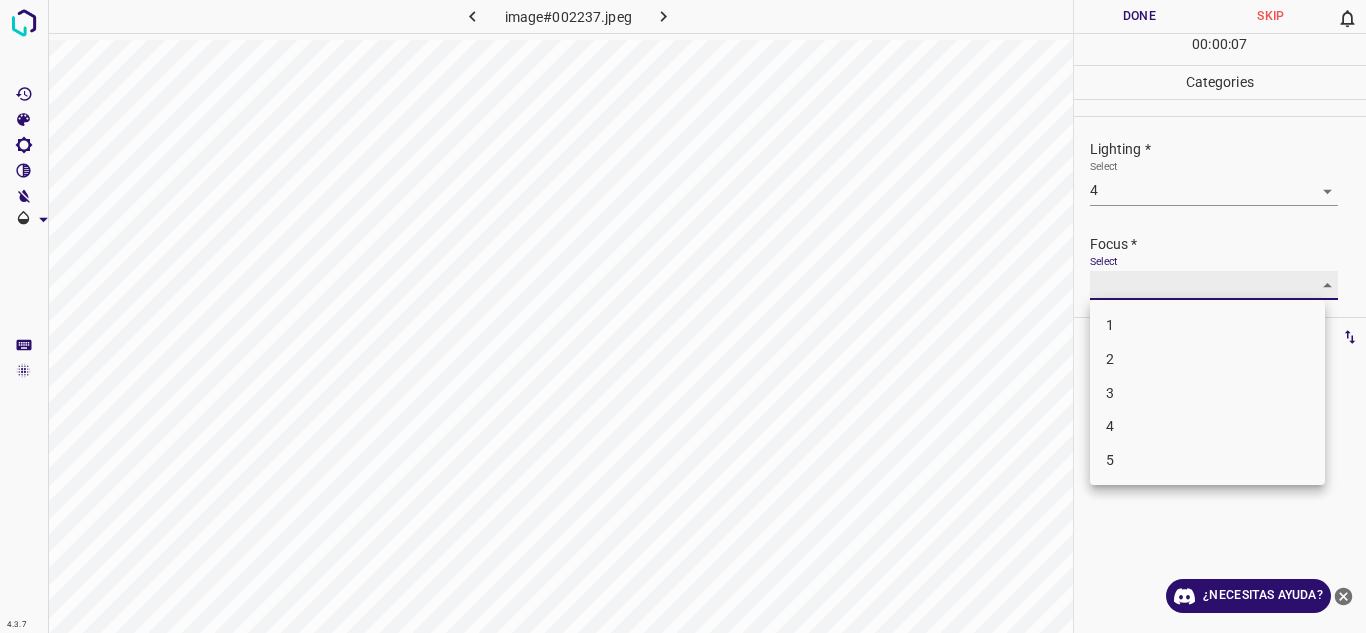type on "3" 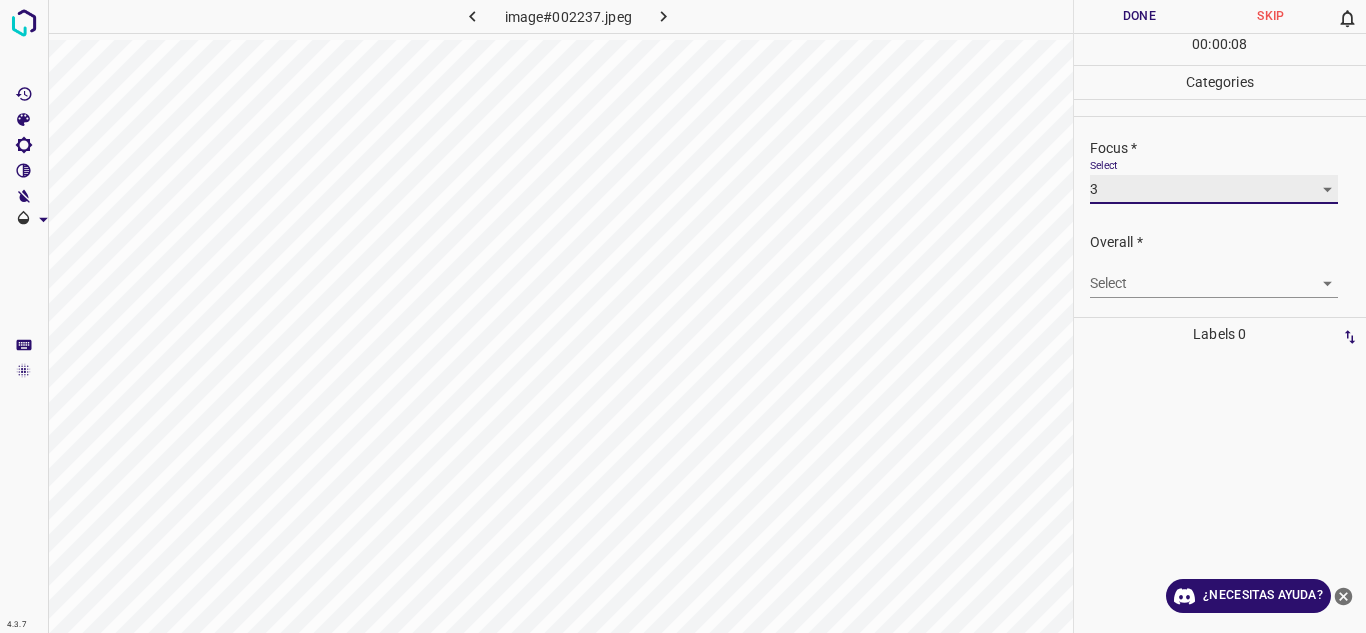 scroll, scrollTop: 98, scrollLeft: 0, axis: vertical 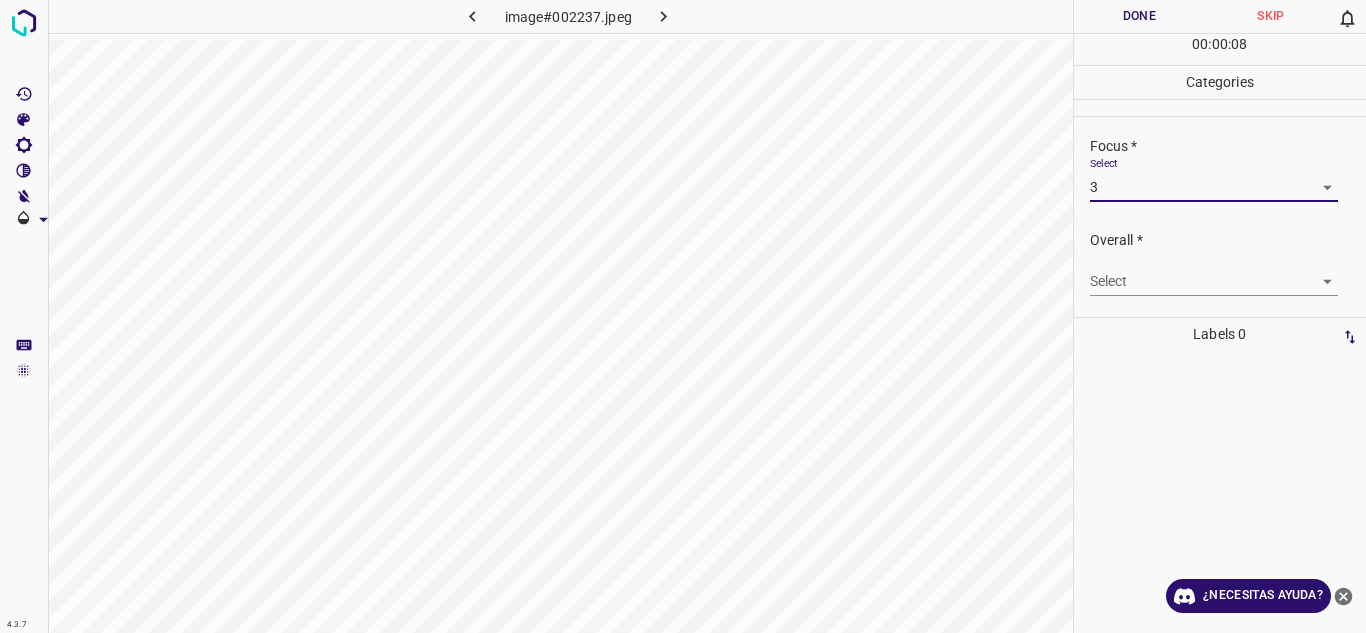 click on "4.3.7 image#002237.jpeg Done Skip 0 00   : 00   : 08   Categories Lighting *  Select 4 4 Focus *  Select 3 3 Overall *  Select ​ Labels   0 Categories 1 Lighting 2 Focus 3 Overall Tools Space Change between modes (Draw & Edit) I Auto labeling R Restore zoom M Zoom in N Zoom out Delete Delete selecte label Filters Z Restore filters X Saturation filter C Brightness filter V Contrast filter B Gray scale filter General O Download ¿Necesitas ayuda? Texto original Valora esta traducción Tu opinión servirá para ayudar a mejorar el Traductor de Google - Texto - Esconder - Borrar" at bounding box center [683, 316] 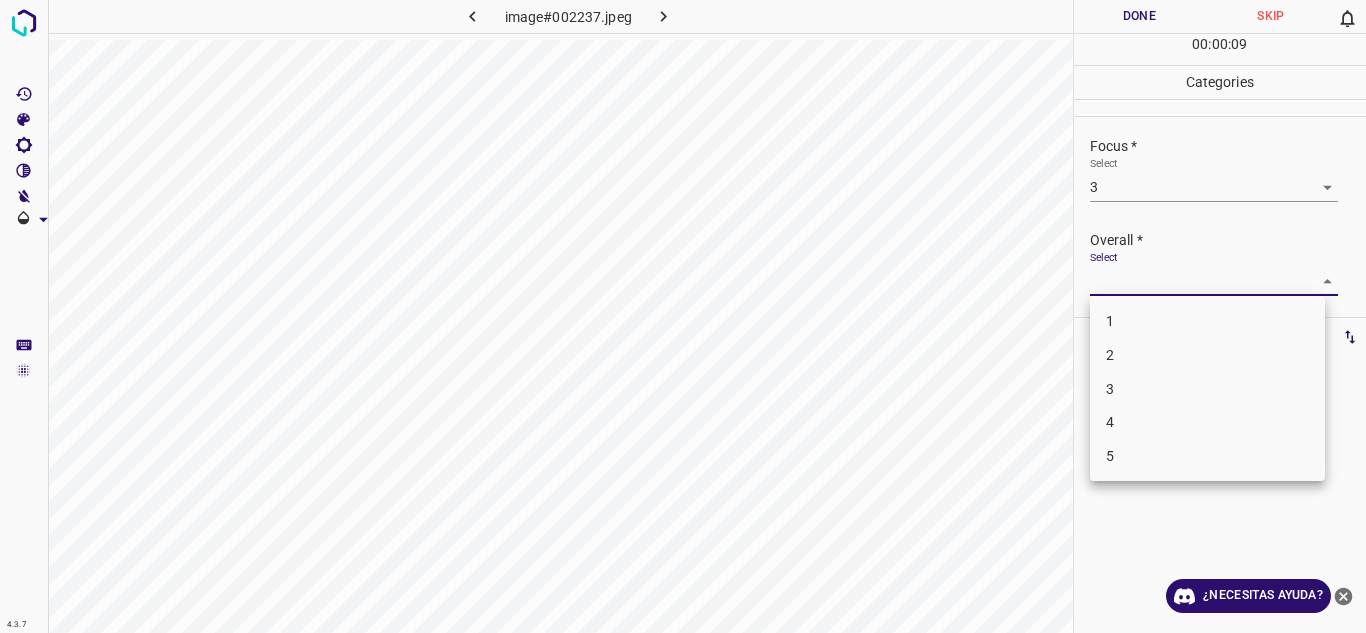 click on "4" at bounding box center (1207, 422) 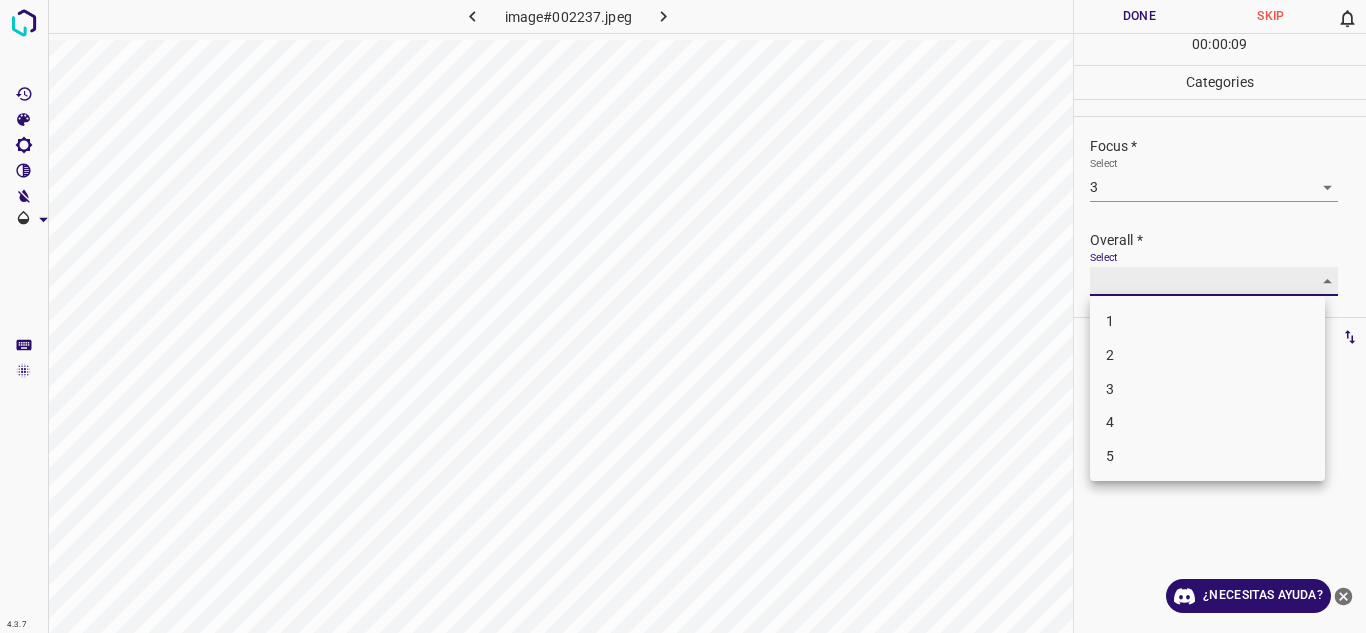 type on "4" 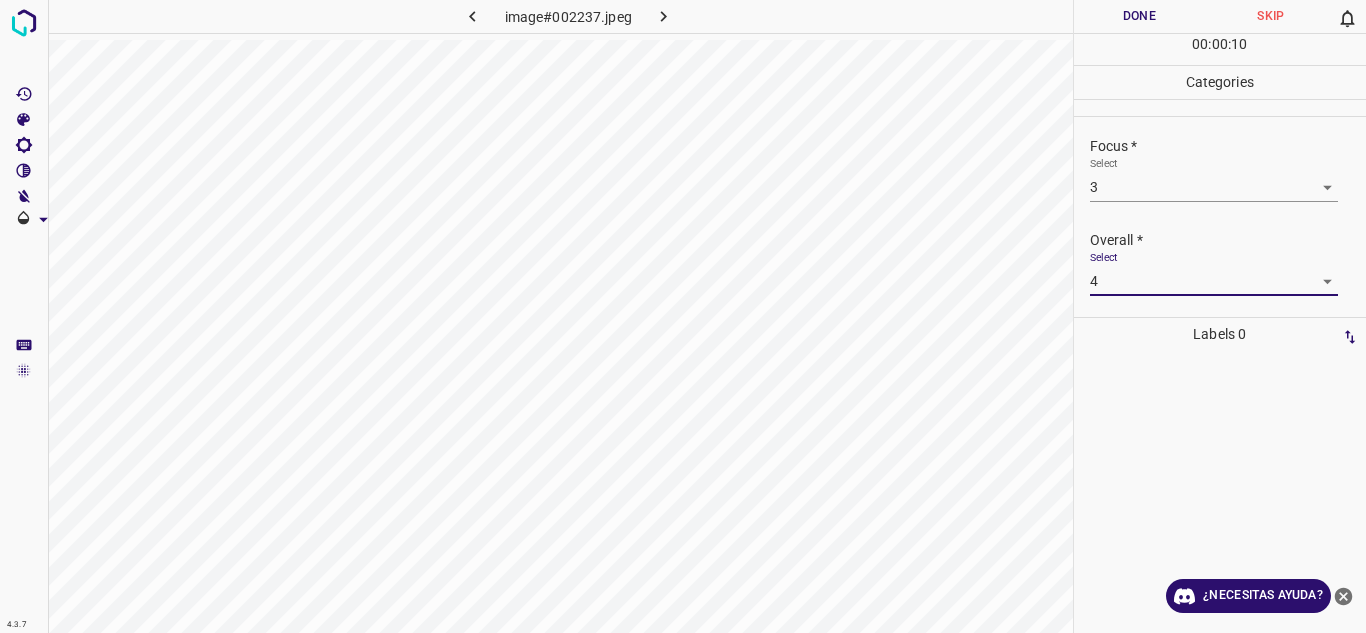 click on "Done" at bounding box center [1140, 16] 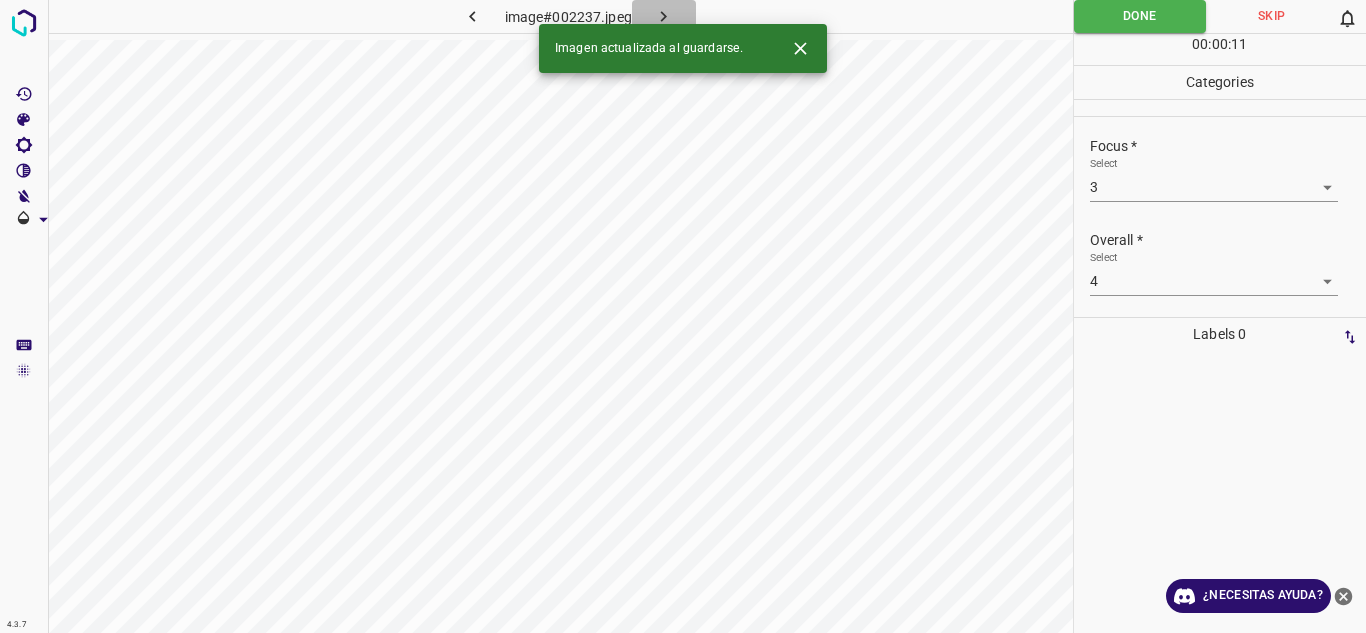 click at bounding box center [664, 16] 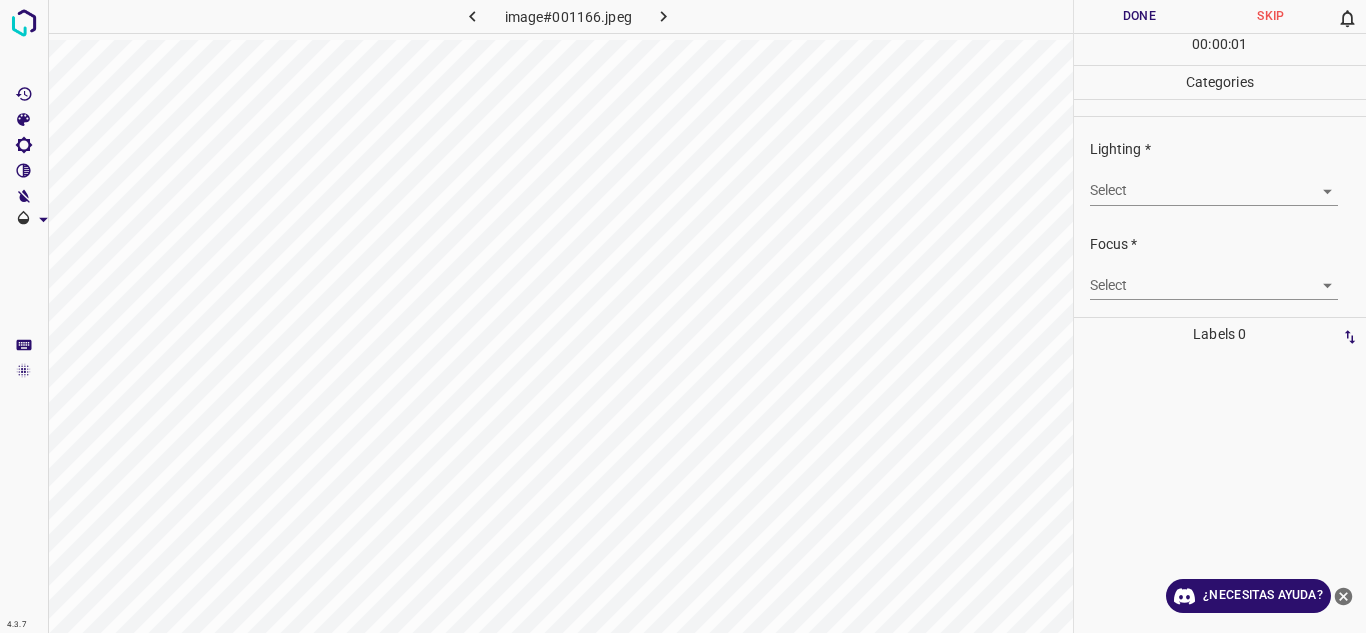 click on "4.3.7 image#001166.jpeg Done Skip 0 00   : 00   : 01   Categories Lighting *  Select ​ Focus *  Select ​ Overall *  Select ​ Labels   0 Categories 1 Lighting 2 Focus 3 Overall Tools Space Change between modes (Draw & Edit) I Auto labeling R Restore zoom M Zoom in N Zoom out Delete Delete selecte label Filters Z Restore filters X Saturation filter C Brightness filter V Contrast filter B Gray scale filter General O Download ¿Necesitas ayuda? Texto original Valora esta traducción Tu opinión servirá para ayudar a mejorar el Traductor de Google - Texto - Esconder - Borrar" at bounding box center [683, 316] 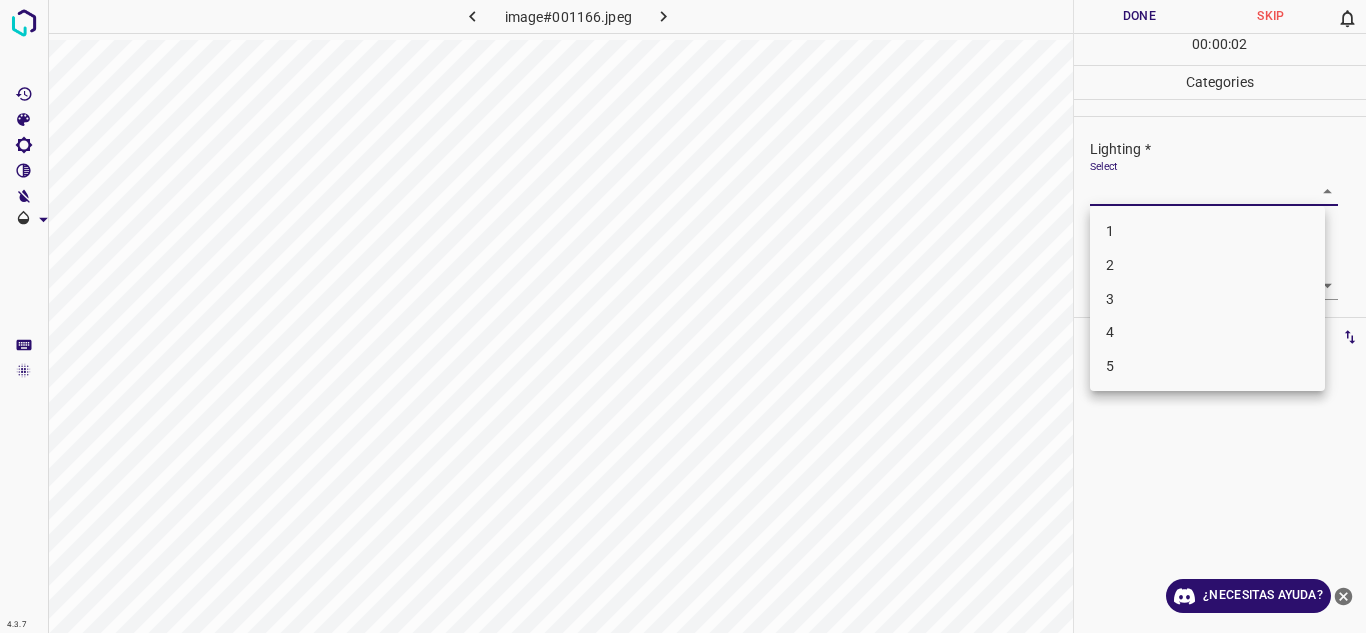 click on "3" at bounding box center [1207, 299] 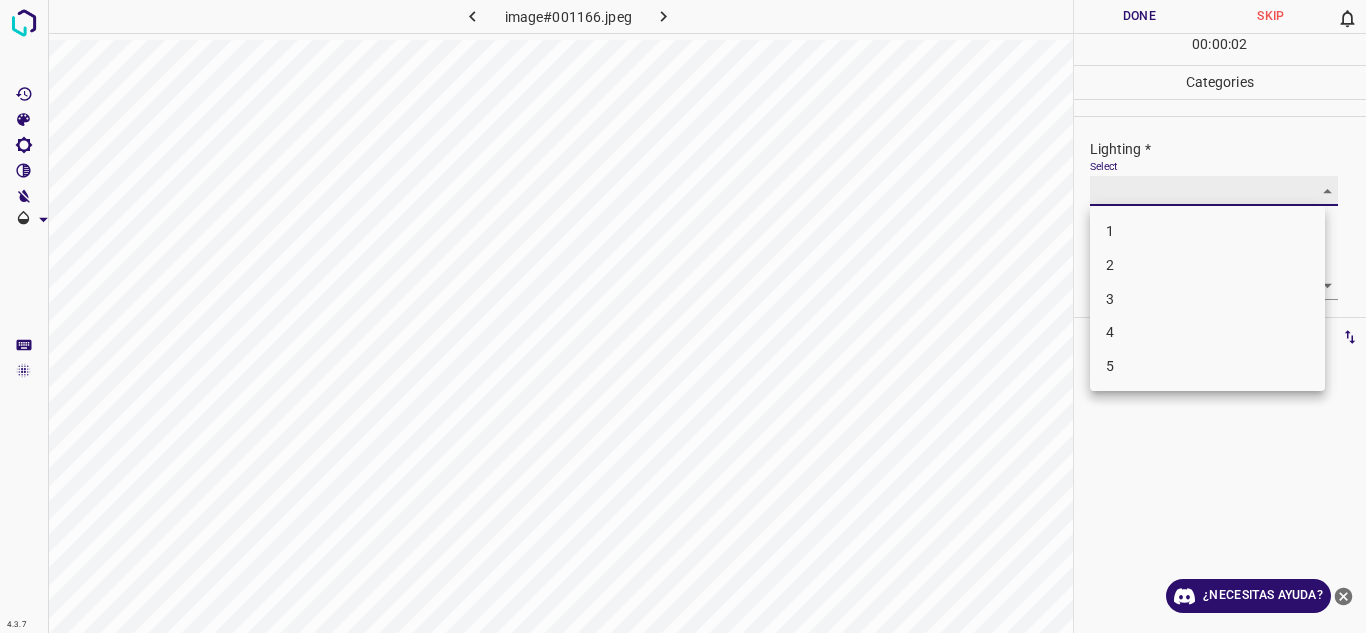 type on "3" 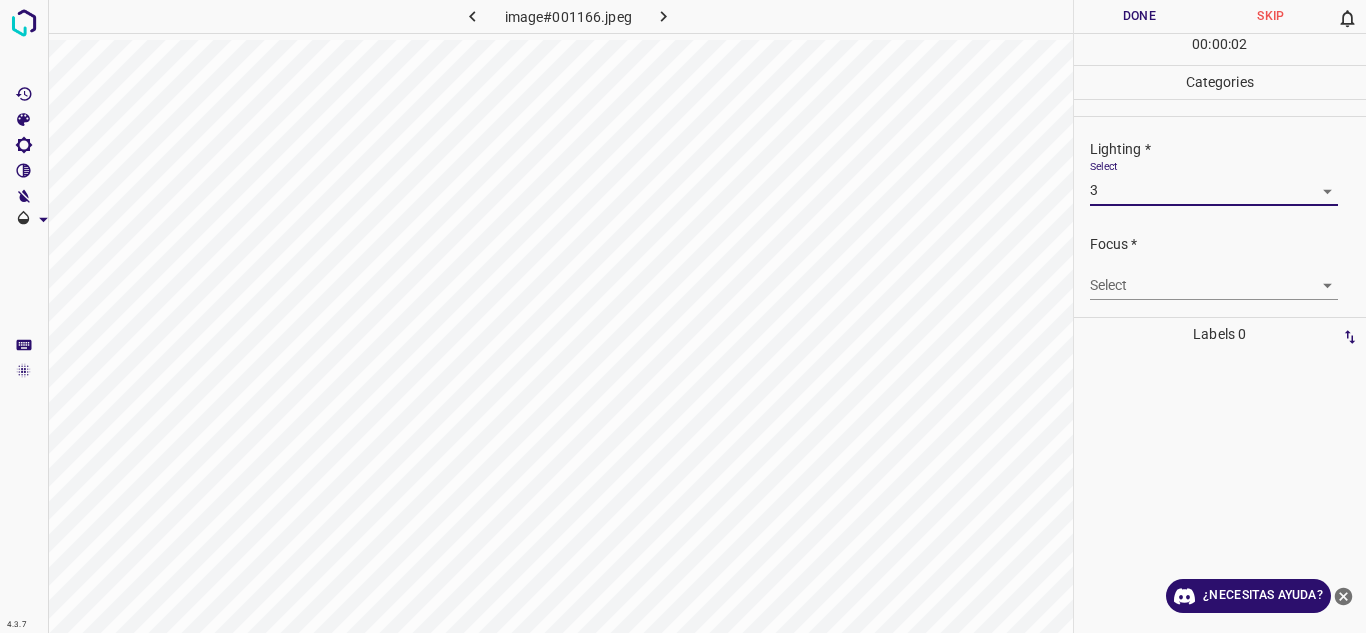 click on "Select ​" at bounding box center (1214, 277) 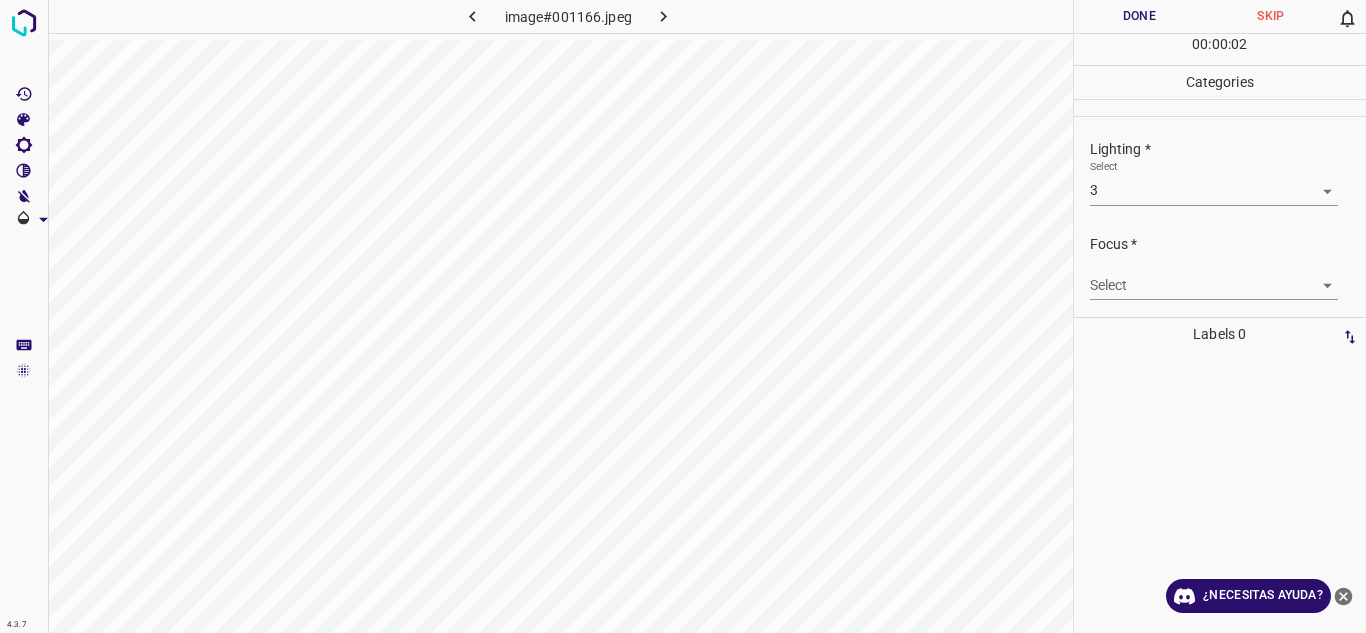 click on "4.3.7 image#001166.jpeg Done Skip 0 00   : 00   : 02   Categories Lighting *  Select 3 3 Focus *  Select ​ Overall *  Select ​ Labels   0 Categories 1 Lighting 2 Focus 3 Overall Tools Space Change between modes (Draw & Edit) I Auto labeling R Restore zoom M Zoom in N Zoom out Delete Delete selecte label Filters Z Restore filters X Saturation filter C Brightness filter V Contrast filter B Gray scale filter General O Download ¿Necesitas ayuda? Texto original Valora esta traducción Tu opinión servirá para ayudar a mejorar el Traductor de Google - Texto - Esconder - Borrar" at bounding box center (683, 316) 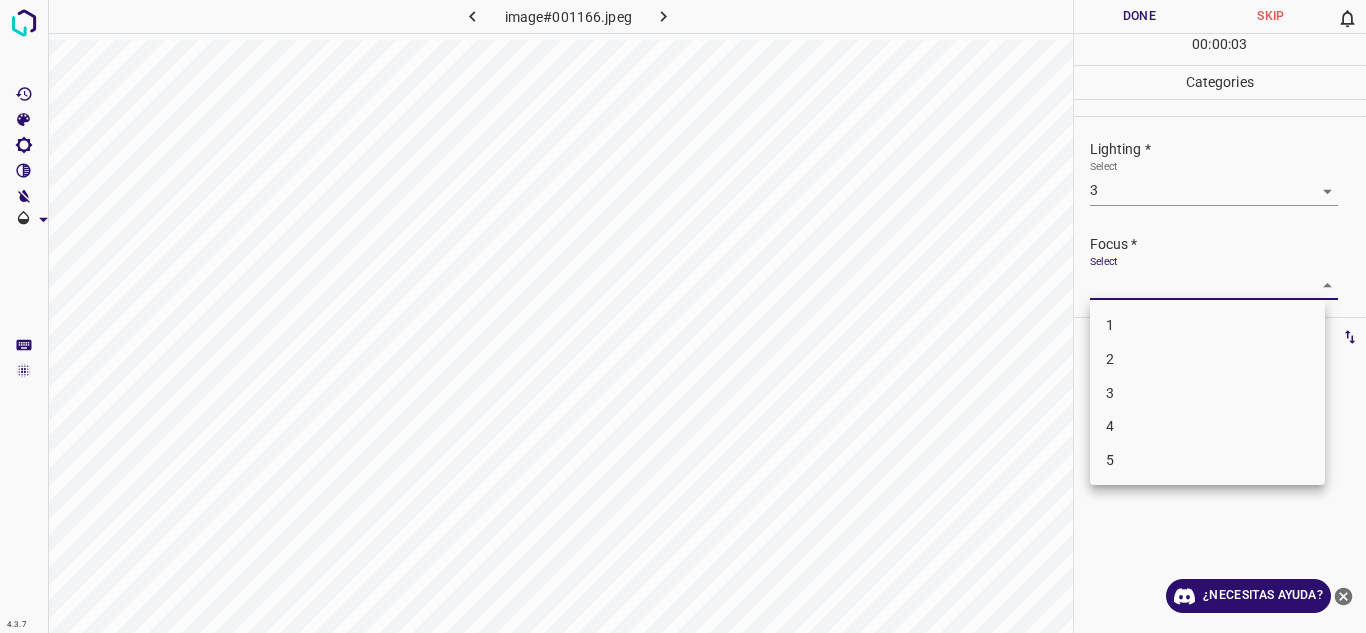 click on "3" at bounding box center [1207, 393] 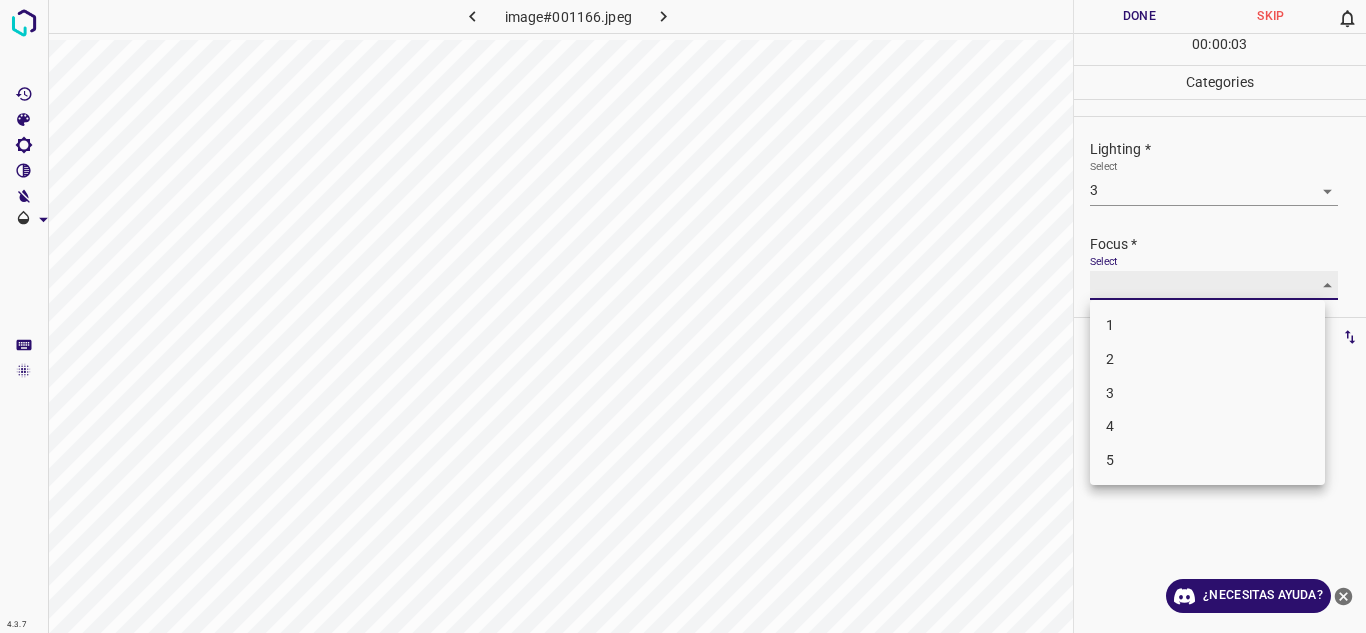 type on "3" 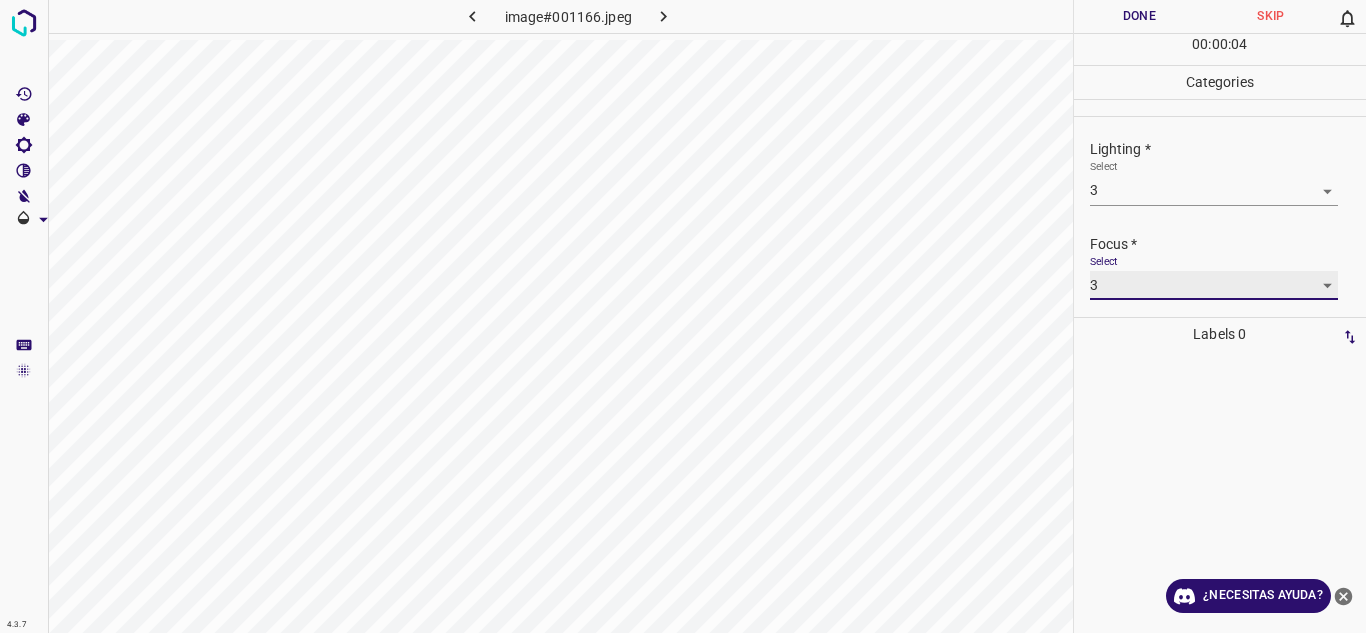 scroll, scrollTop: 98, scrollLeft: 0, axis: vertical 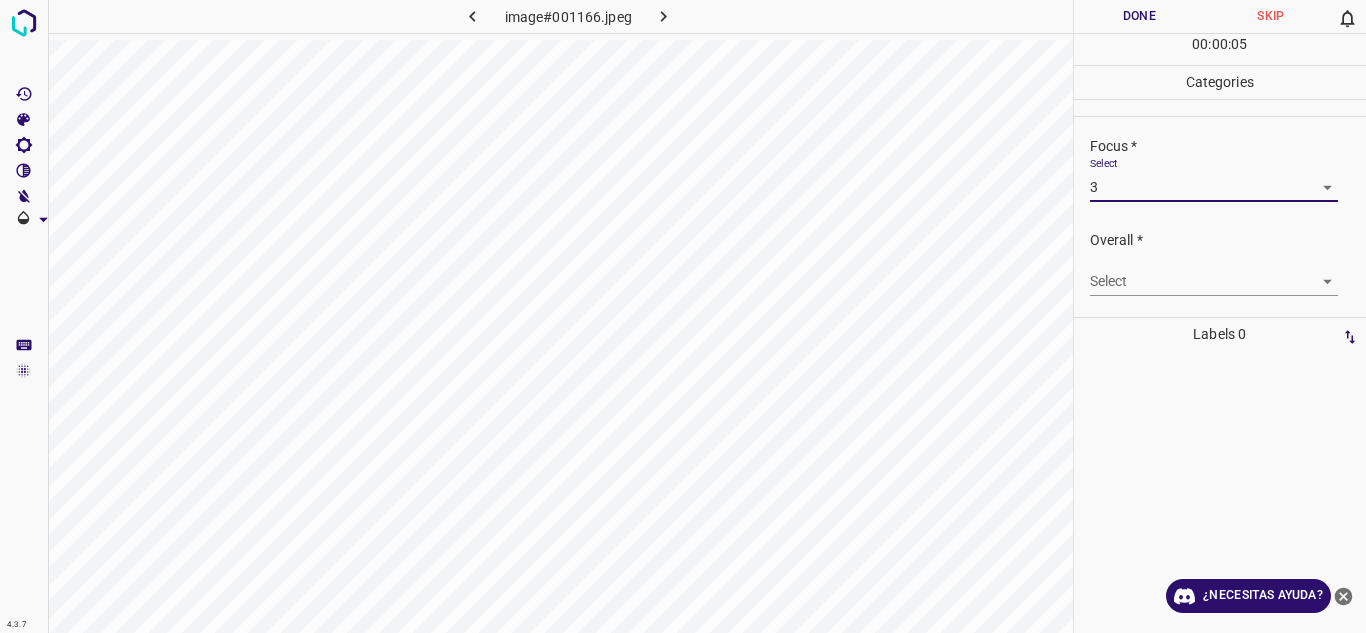 click on "4.3.7 image#001166.jpeg Done Skip 0 00   : 00   : 05   Categories Lighting *  Select 3 3 Focus *  Select 3 3 Overall *  Select ​ Labels   0 Categories 1 Lighting 2 Focus 3 Overall Tools Space Change between modes (Draw & Edit) I Auto labeling R Restore zoom M Zoom in N Zoom out Delete Delete selecte label Filters Z Restore filters X Saturation filter C Brightness filter V Contrast filter B Gray scale filter General O Download ¿Necesitas ayuda? Texto original Valora esta traducción Tu opinión servirá para ayudar a mejorar el Traductor de Google - Texto - Esconder - Borrar" at bounding box center (683, 316) 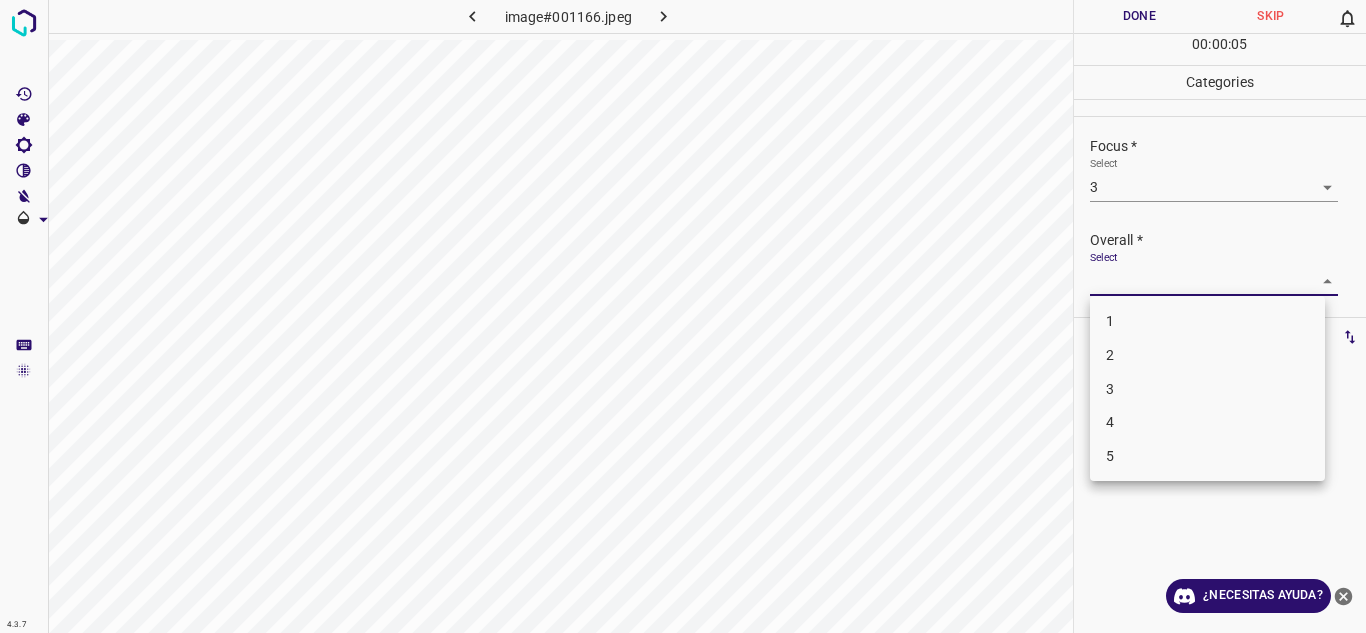 click on "3" at bounding box center [1207, 389] 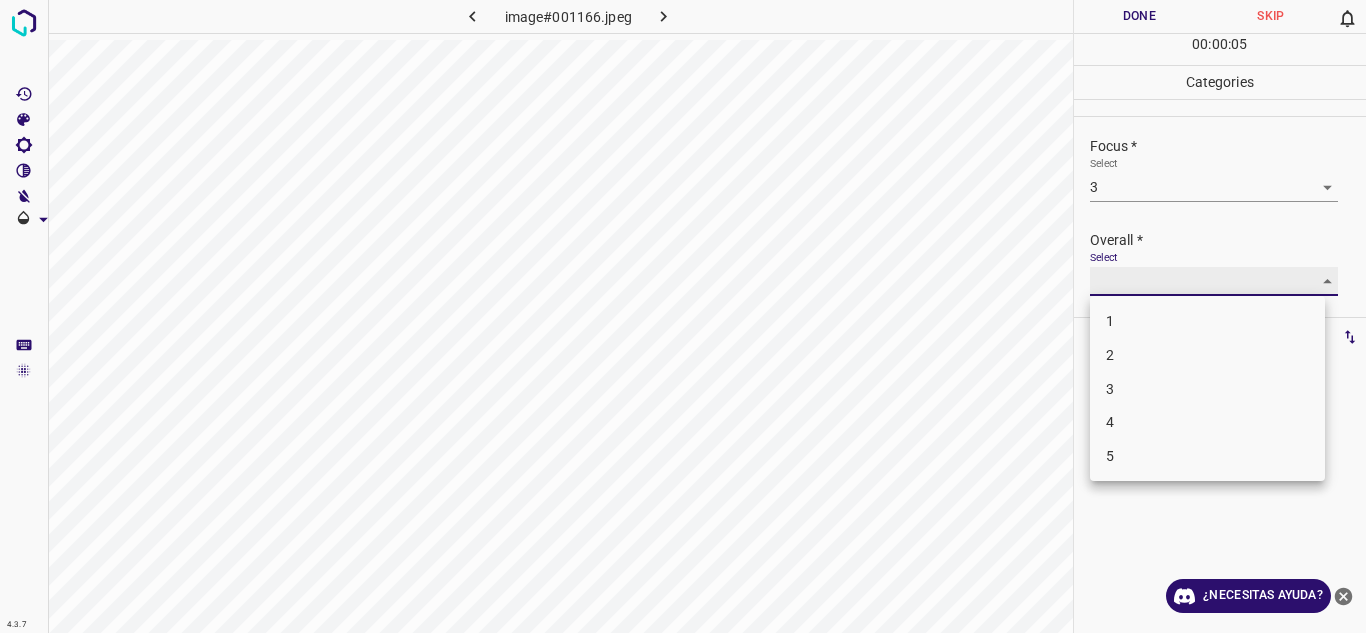 type on "3" 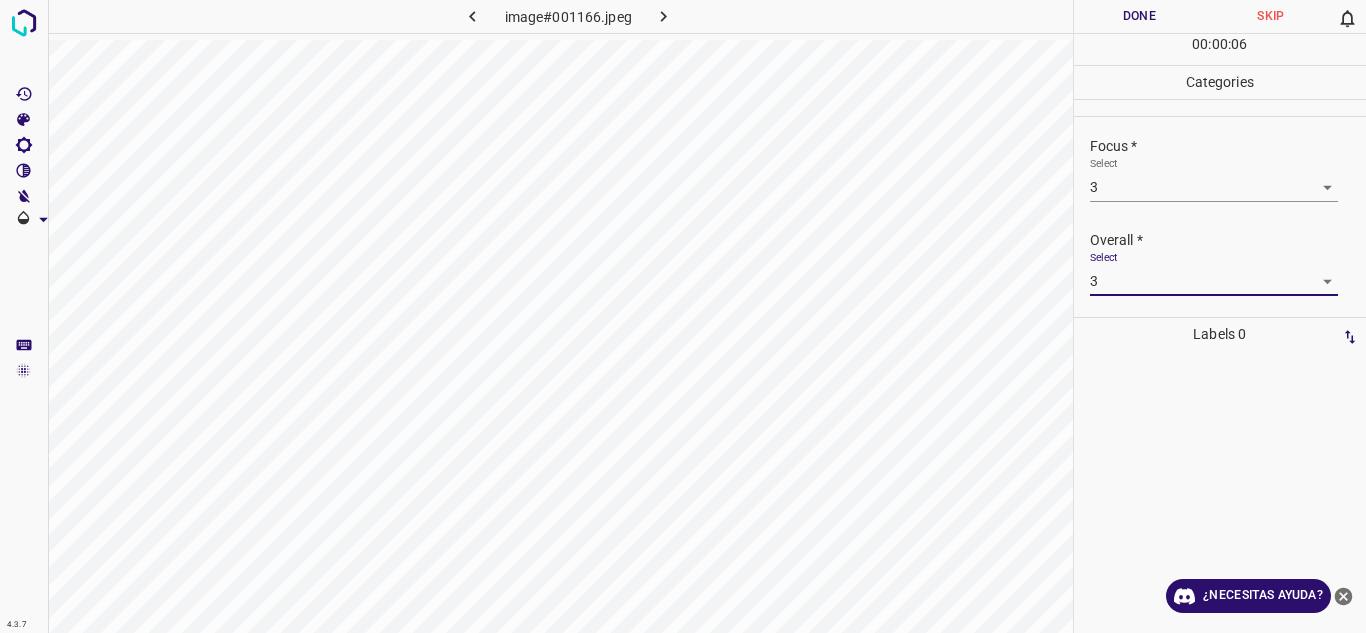 click on "Done" at bounding box center [1140, 16] 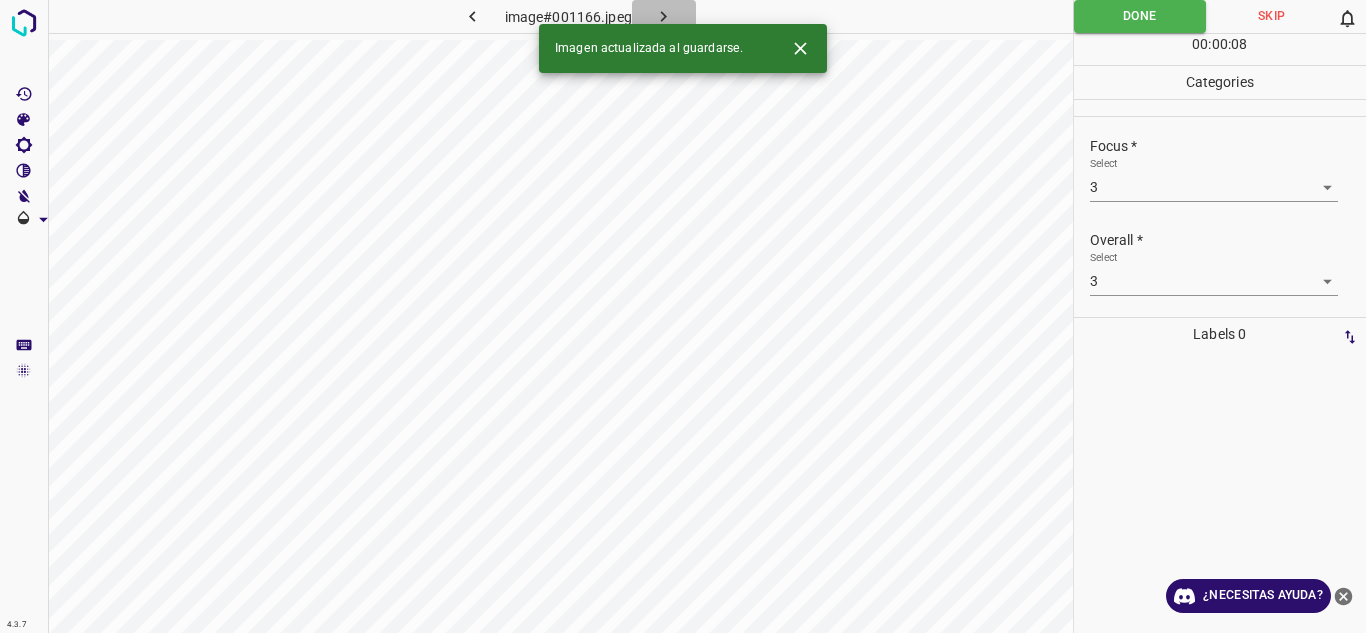 click 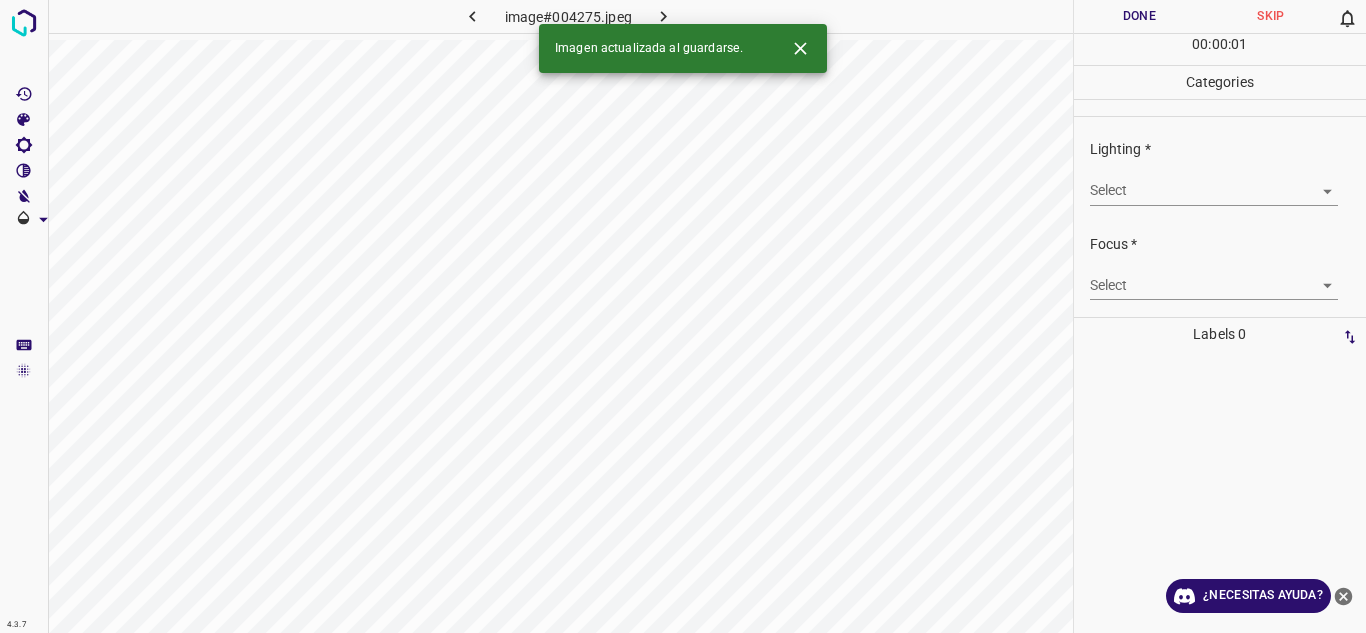 click on "4.3.7 image#004275.jpeg Done Skip 0 00   : 00   : 01   Categories Lighting *  Select ​ Focus *  Select ​ Overall *  Select ​ Labels   0 Categories 1 Lighting 2 Focus 3 Overall Tools Space Change between modes (Draw & Edit) I Auto labeling R Restore zoom M Zoom in N Zoom out Delete Delete selecte label Filters Z Restore filters X Saturation filter C Brightness filter V Contrast filter B Gray scale filter General O Download Imagen actualizada al guardarse. ¿Necesitas ayuda? Texto original Valora esta traducción Tu opinión servirá para ayudar a mejorar el Traductor de Google - Texto - Esconder - Borrar" at bounding box center [683, 316] 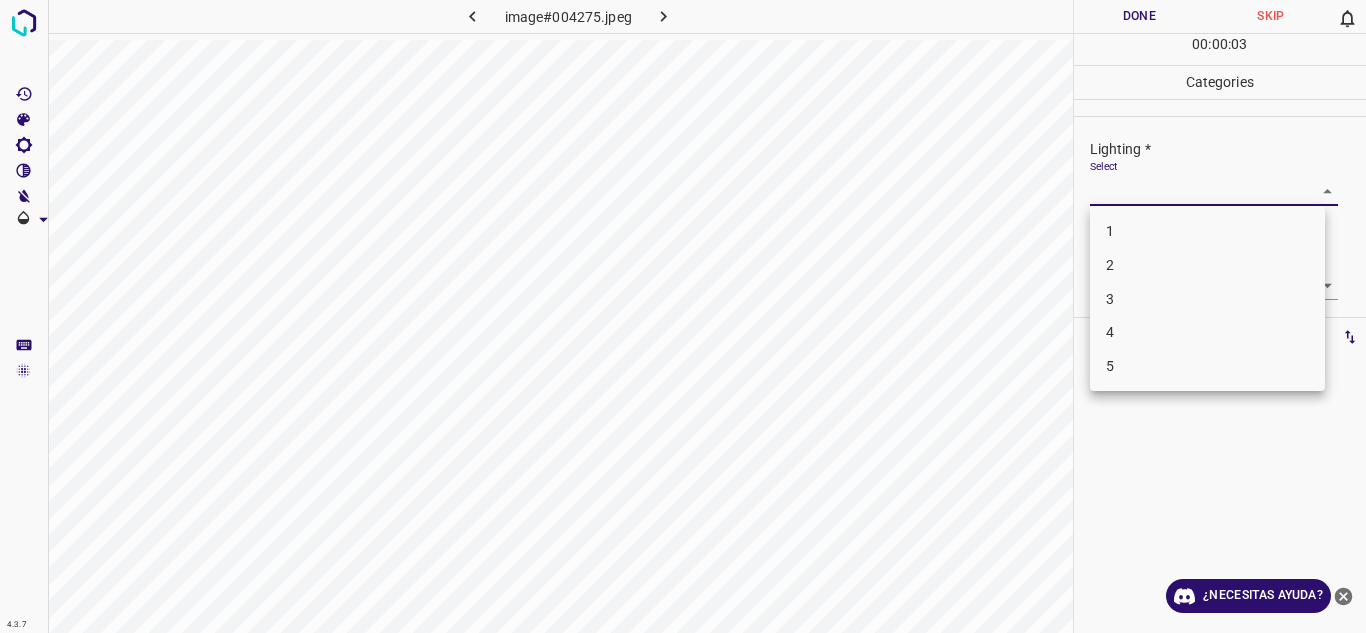 click on "3" at bounding box center (1207, 299) 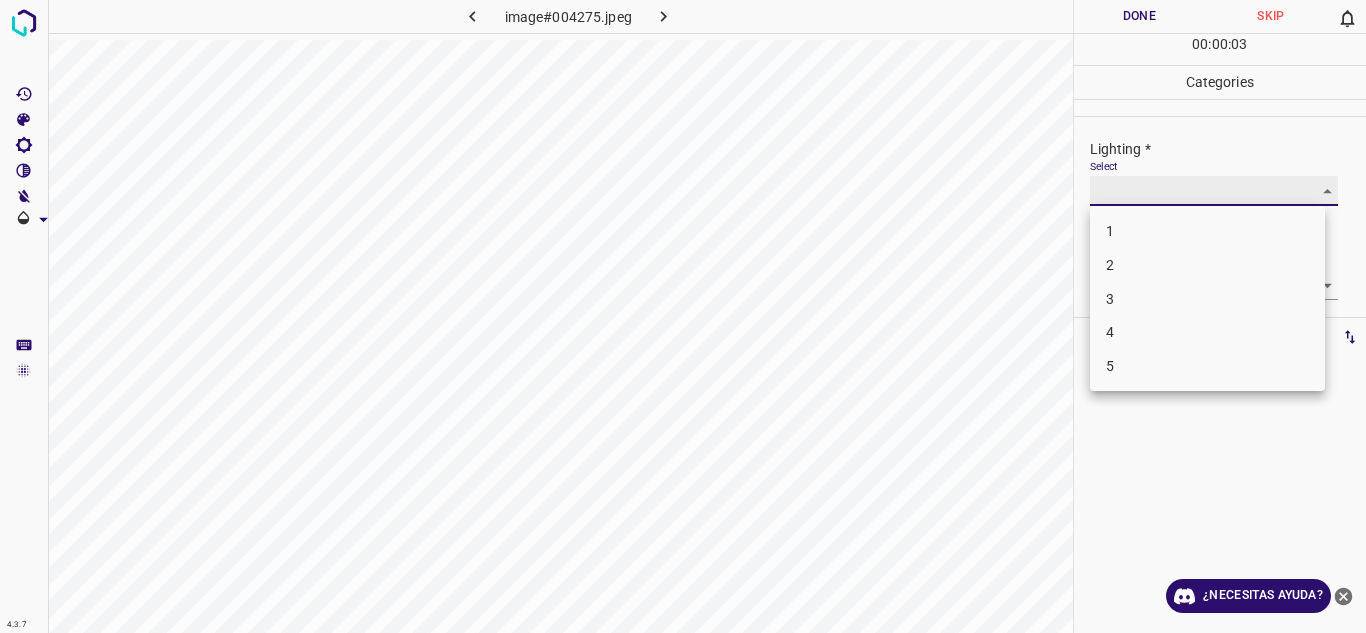 type on "3" 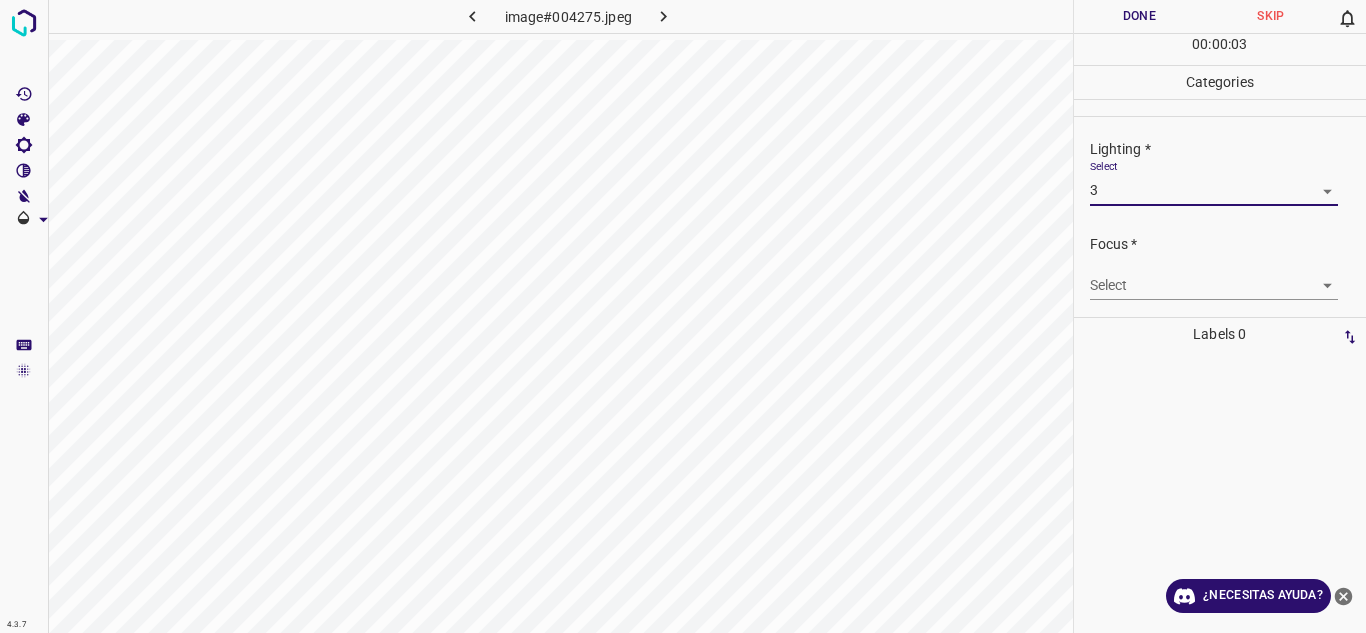 click on "4.3.7 image#004275.jpeg Done Skip 0 00   : 00   : 03   Categories Lighting *  Select 3 3 Focus *  Select ​ Overall *  Select ​ Labels   0 Categories 1 Lighting 2 Focus 3 Overall Tools Space Change between modes (Draw & Edit) I Auto labeling R Restore zoom M Zoom in N Zoom out Delete Delete selecte label Filters Z Restore filters X Saturation filter C Brightness filter V Contrast filter B Gray scale filter General O Download ¿Necesitas ayuda? Texto original Valora esta traducción Tu opinión servirá para ayudar a mejorar el Traductor de Google - Texto - Esconder - Borrar" at bounding box center [683, 316] 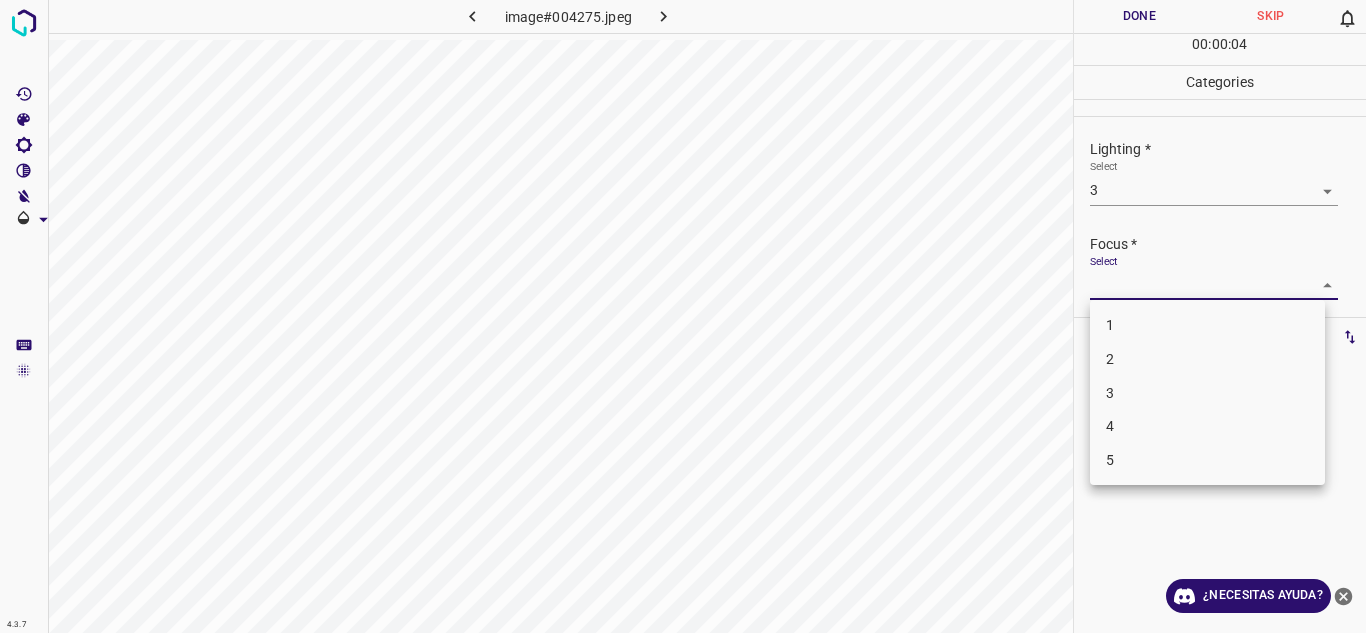 click on "3" at bounding box center [1207, 393] 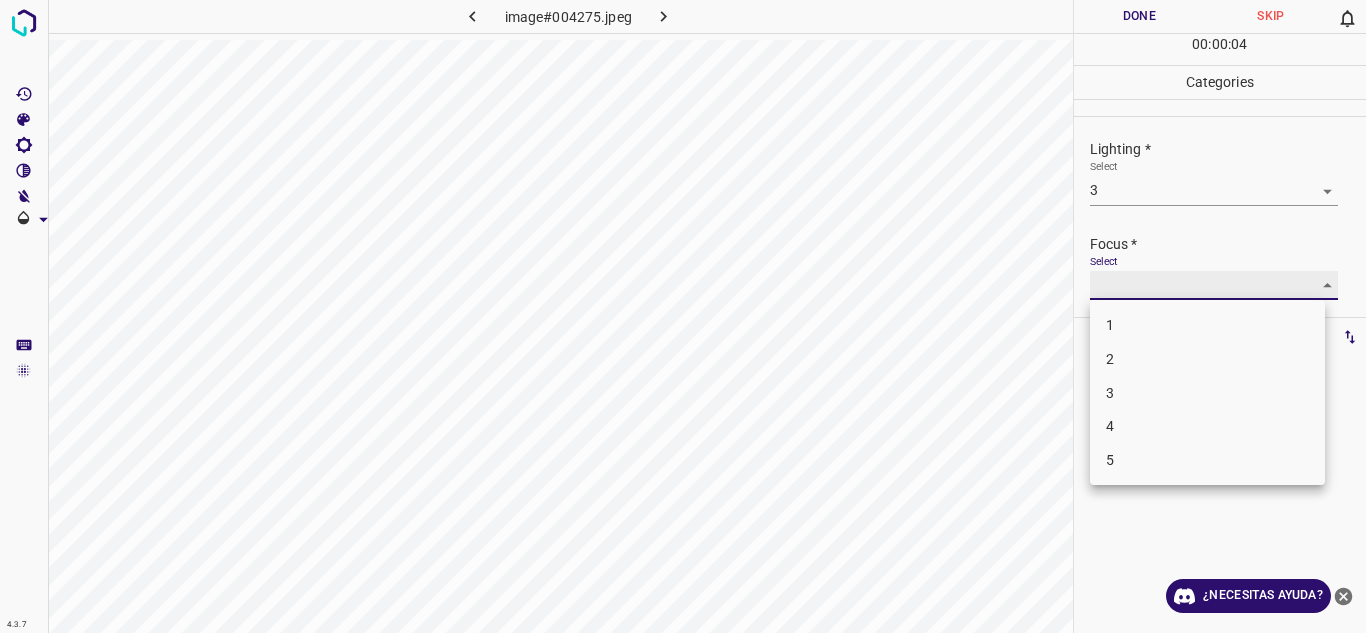 type on "3" 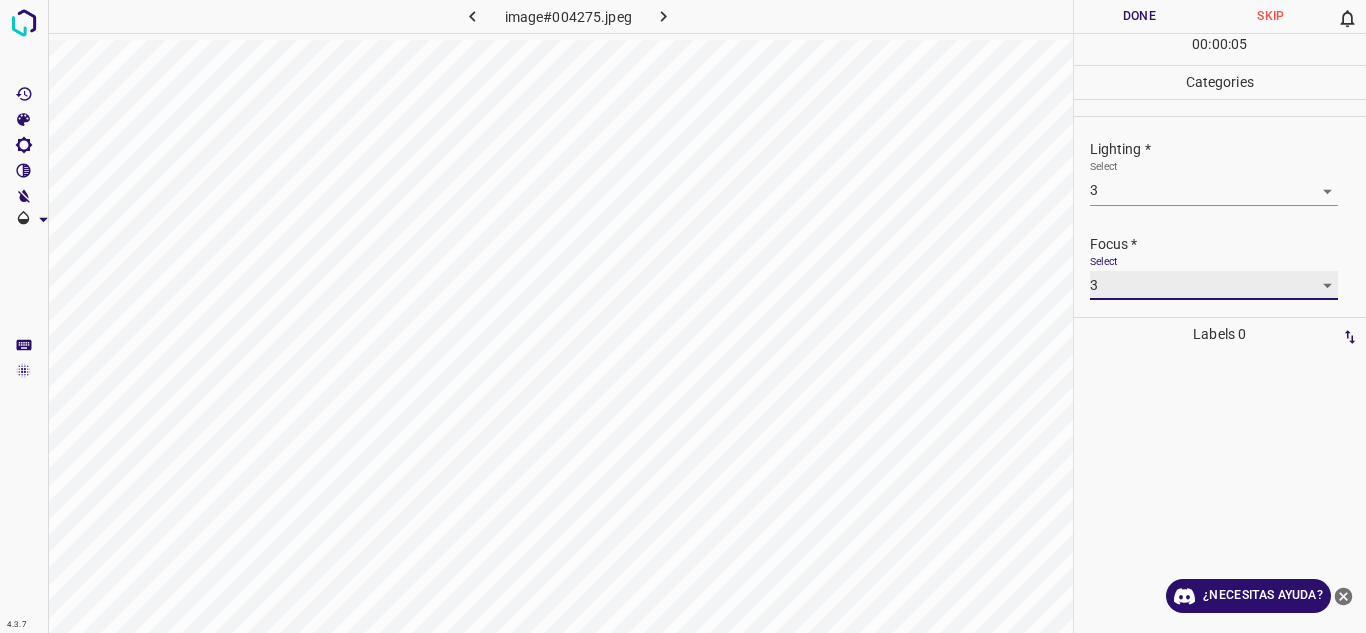 scroll, scrollTop: 98, scrollLeft: 0, axis: vertical 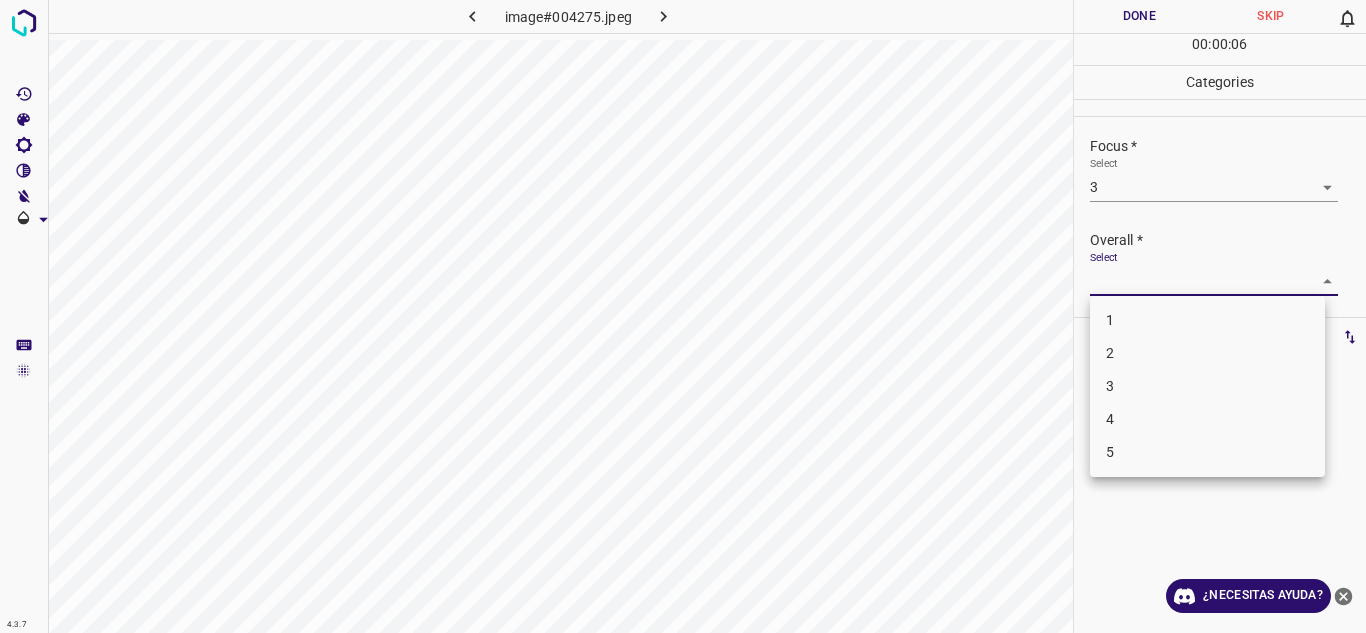 drag, startPoint x: 1307, startPoint y: 280, endPoint x: 1172, endPoint y: 411, distance: 188.11166 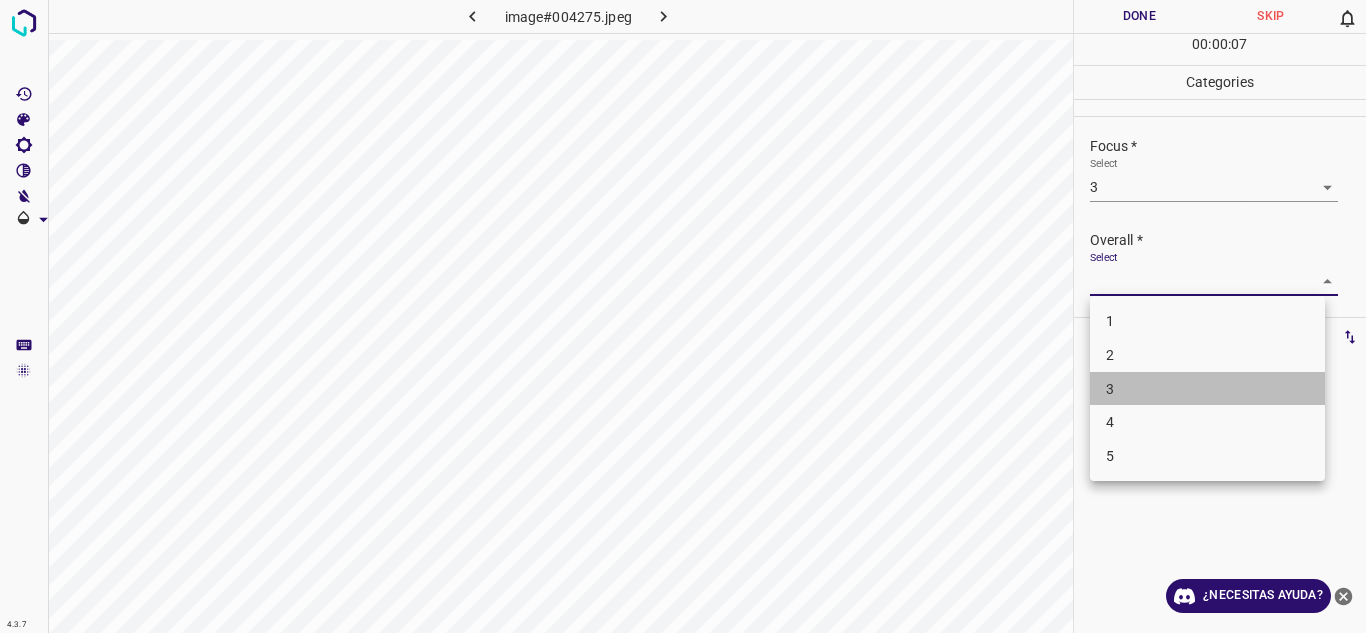 click on "3" at bounding box center (1207, 389) 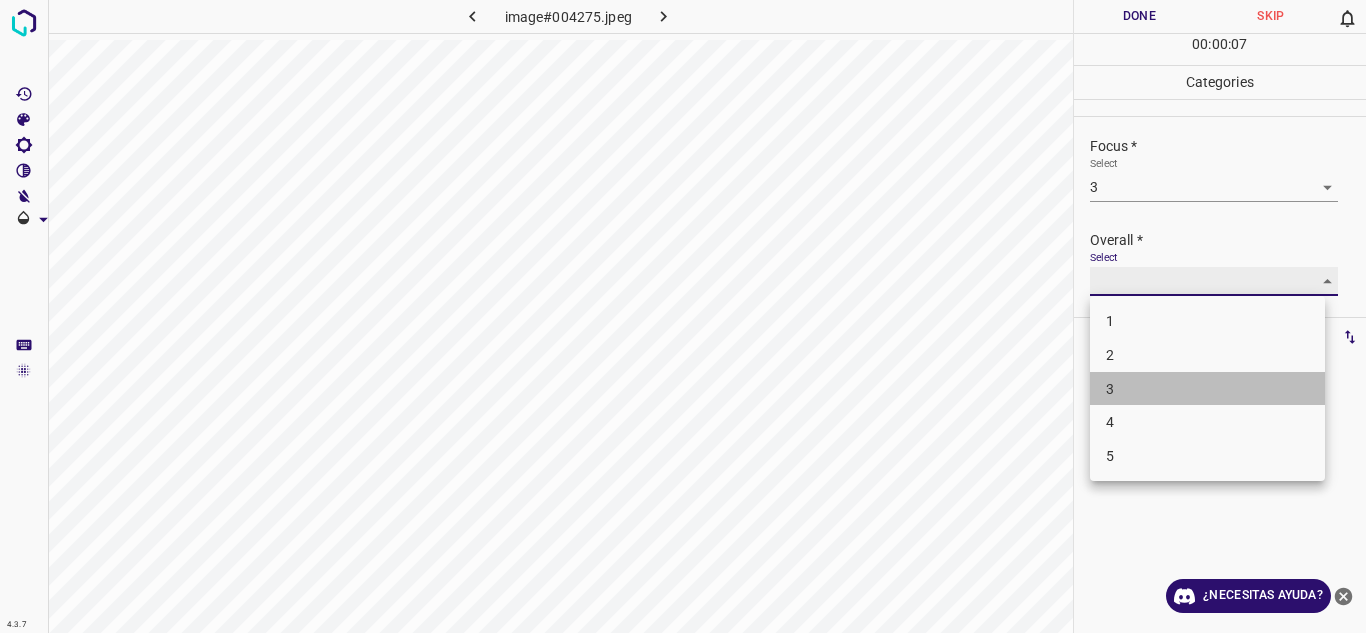 type on "3" 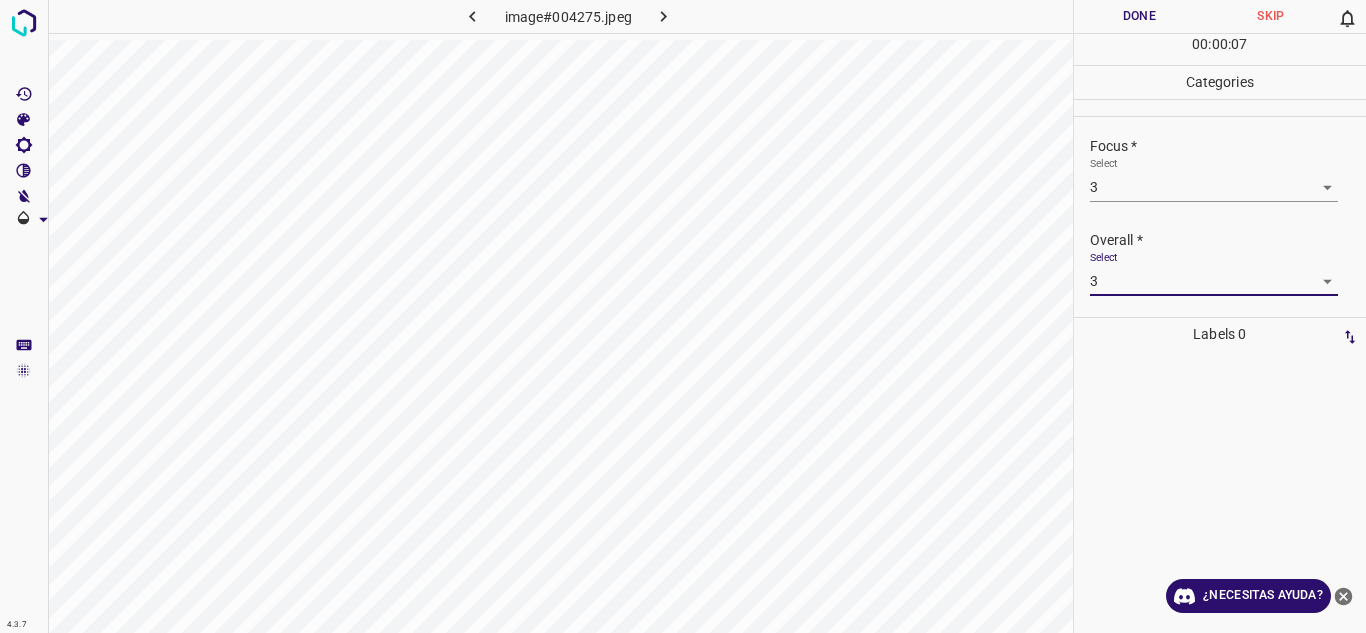 click on "Done" at bounding box center (1140, 16) 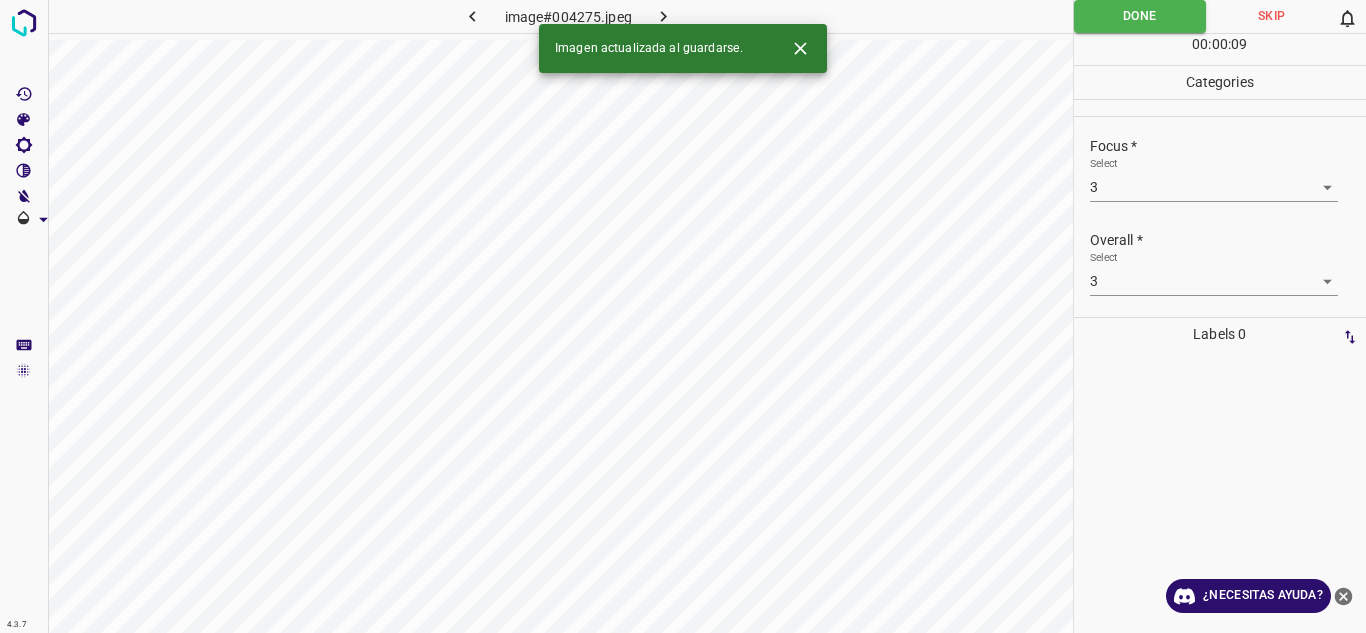 click 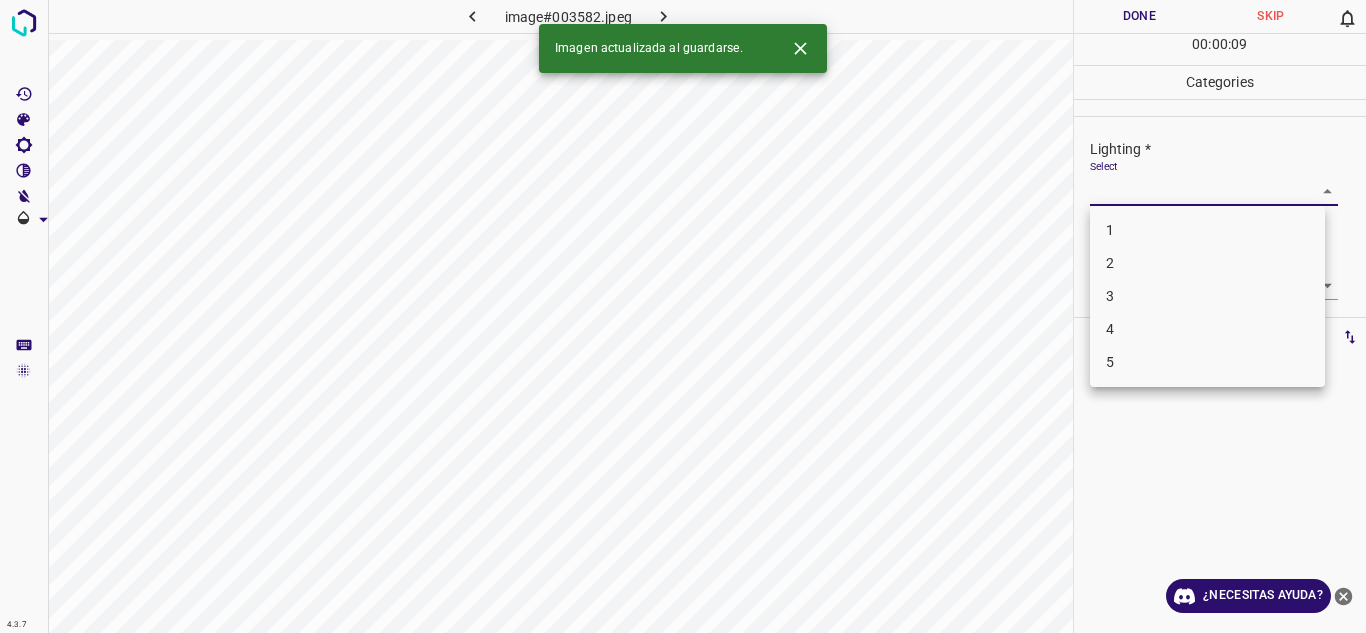 drag, startPoint x: 1311, startPoint y: 189, endPoint x: 1180, endPoint y: 286, distance: 163.00307 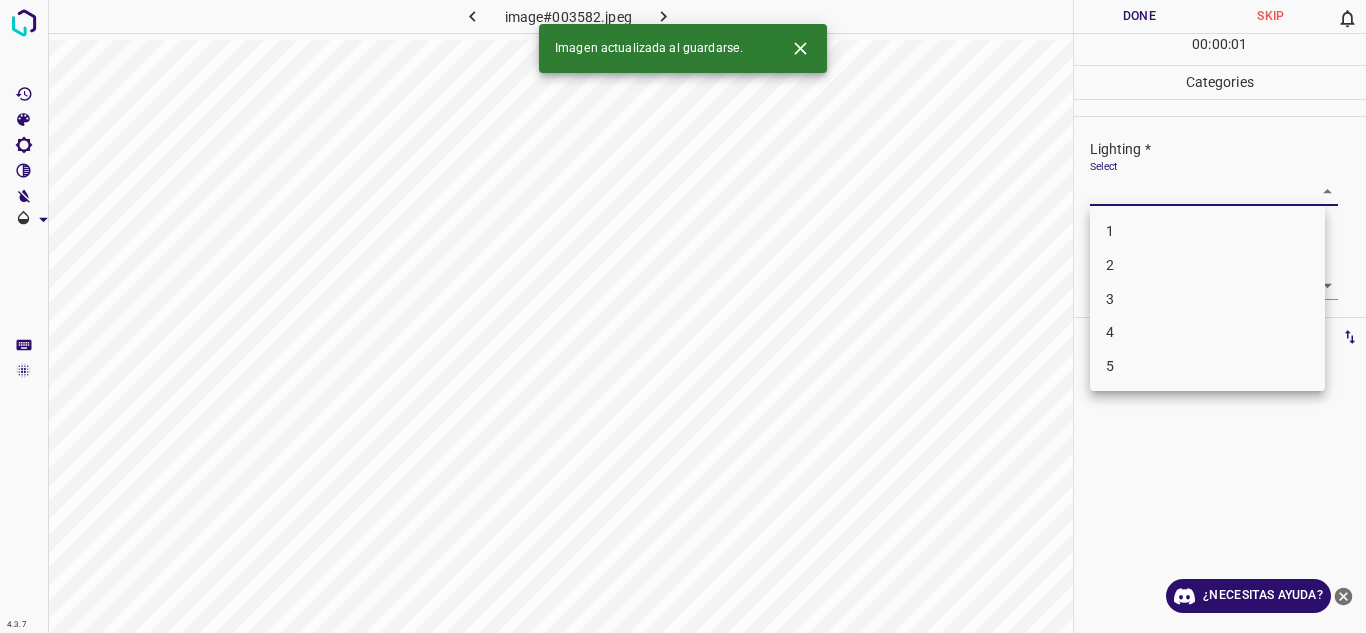 click on "4" at bounding box center [1207, 332] 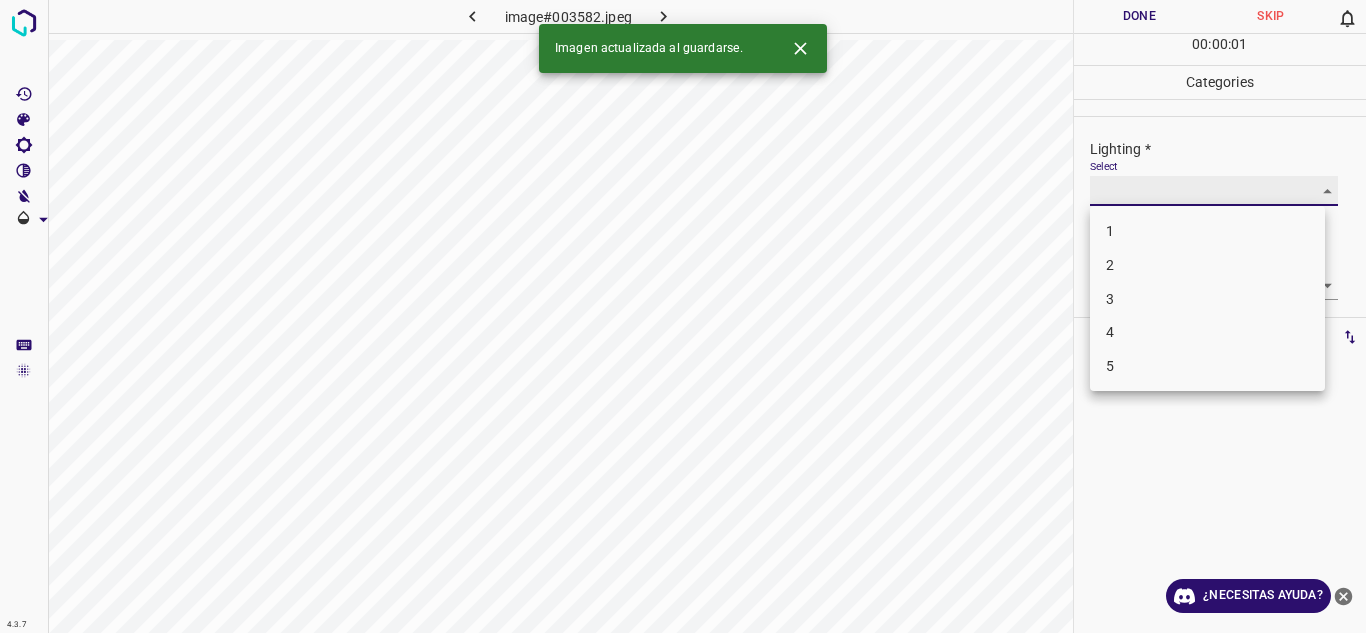 type on "4" 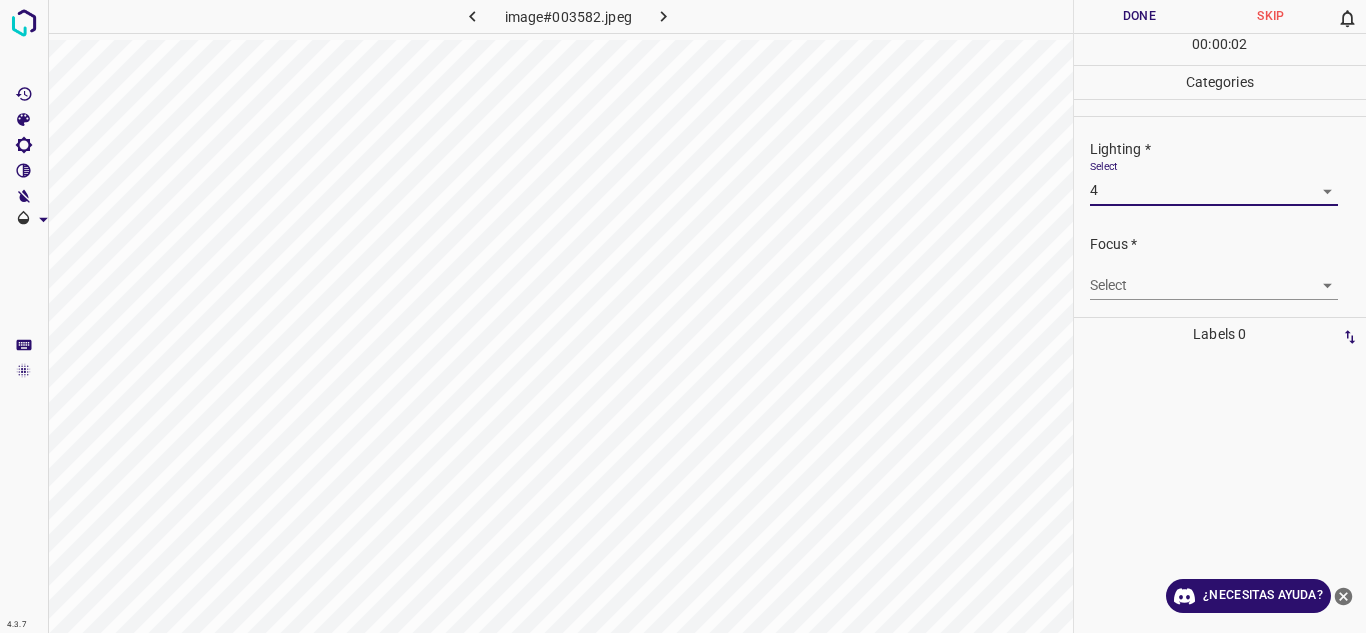 click on "4.3.7 image#003582.jpeg Done Skip 0 00   : 00   : 02   Categories Lighting *  Select 4 4 Focus *  Select ​ Overall *  Select ​ Labels   0 Categories 1 Lighting 2 Focus 3 Overall Tools Space Change between modes (Draw & Edit) I Auto labeling R Restore zoom M Zoom in N Zoom out Delete Delete selecte label Filters Z Restore filters X Saturation filter C Brightness filter V Contrast filter B Gray scale filter General O Download ¿Necesitas ayuda? Texto original Valora esta traducción Tu opinión servirá para ayudar a mejorar el Traductor de Google - Texto - Esconder - Borrar" at bounding box center [683, 316] 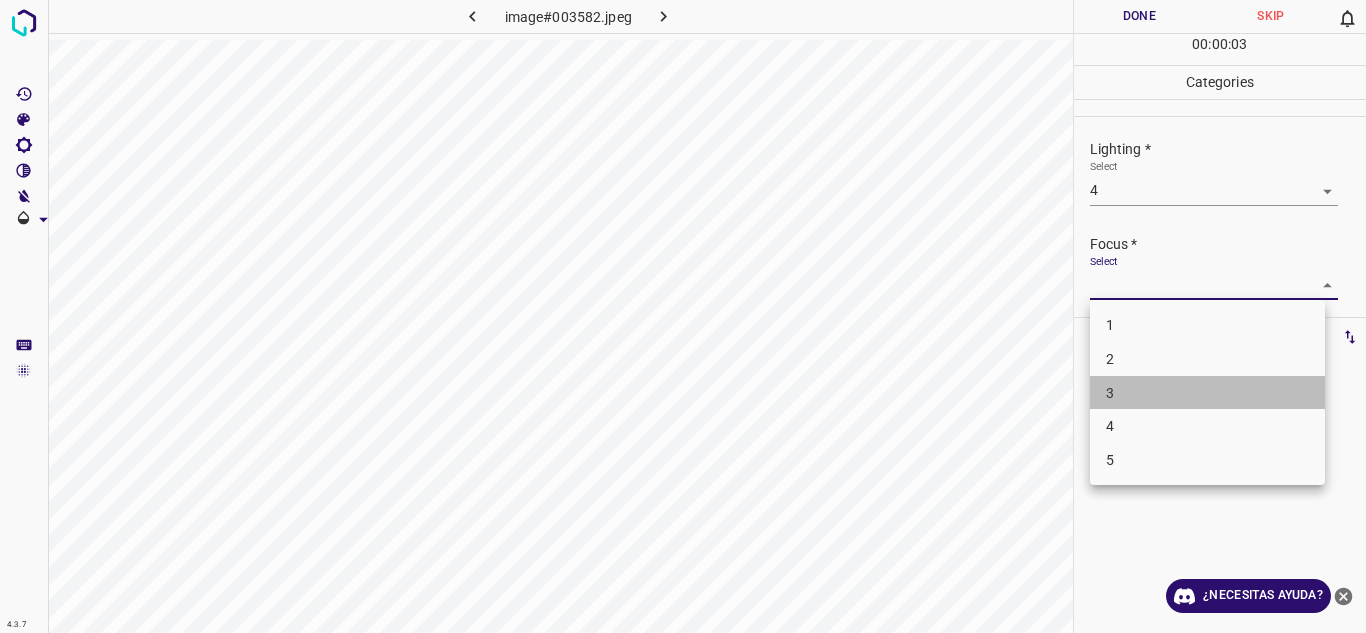 click on "3" at bounding box center [1207, 393] 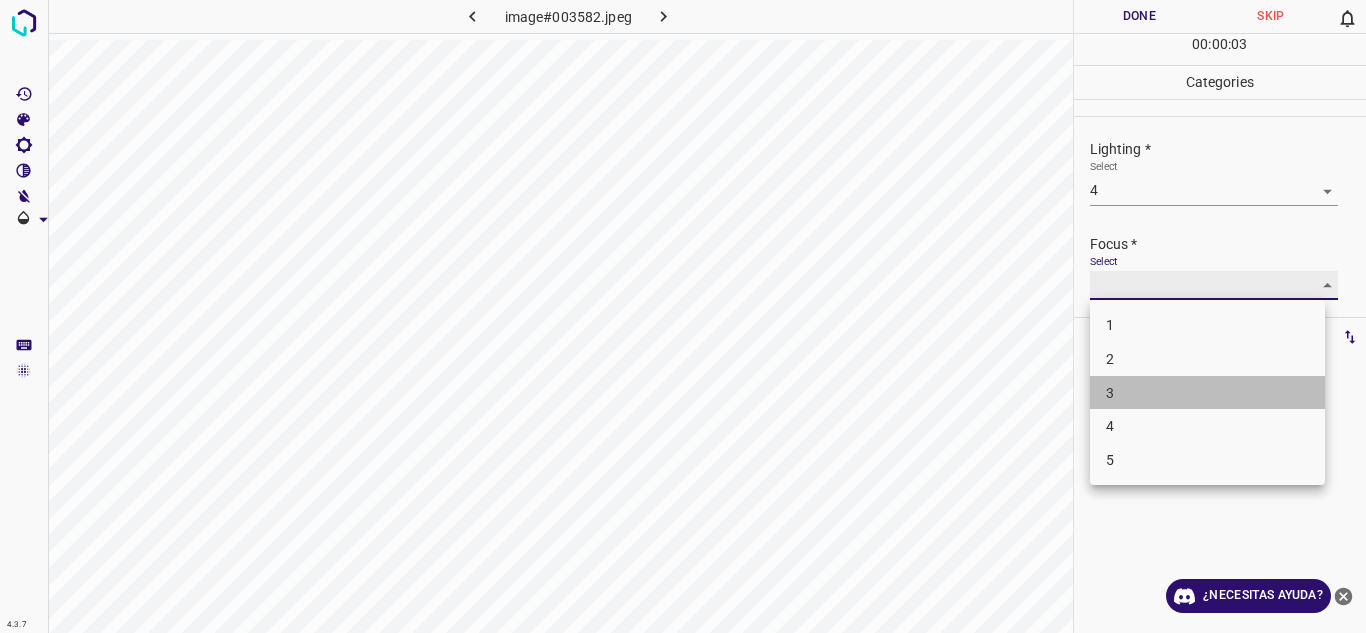 type on "3" 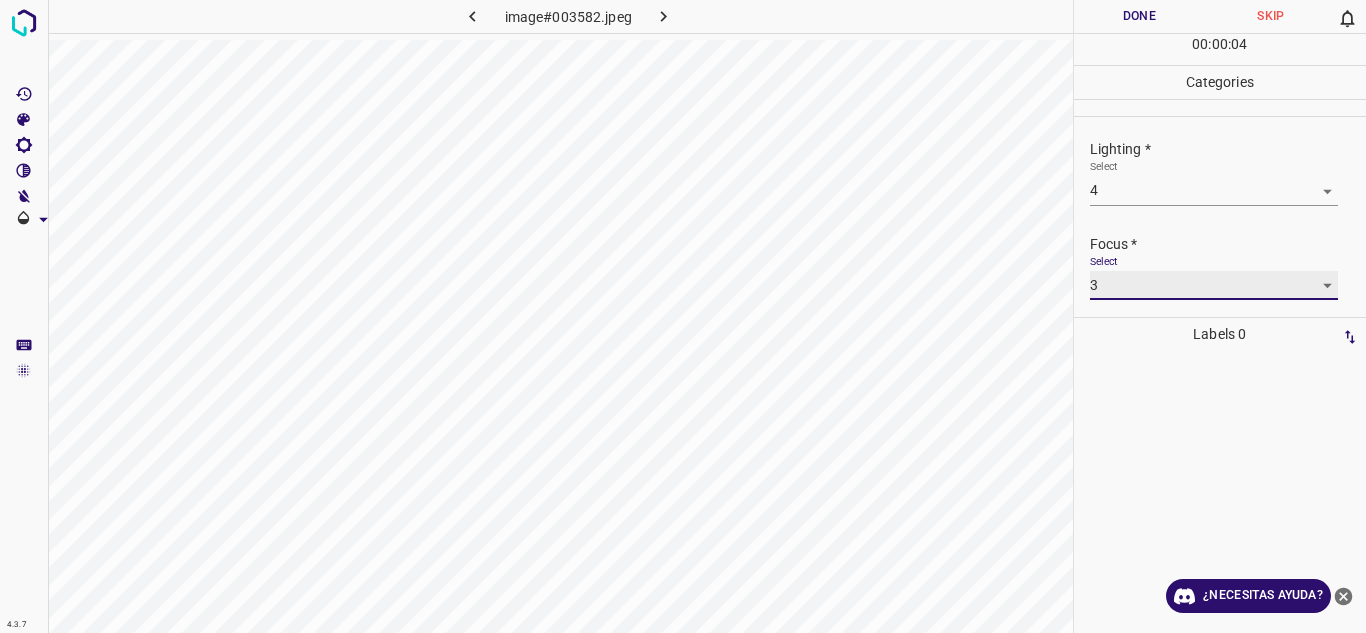 scroll, scrollTop: 98, scrollLeft: 0, axis: vertical 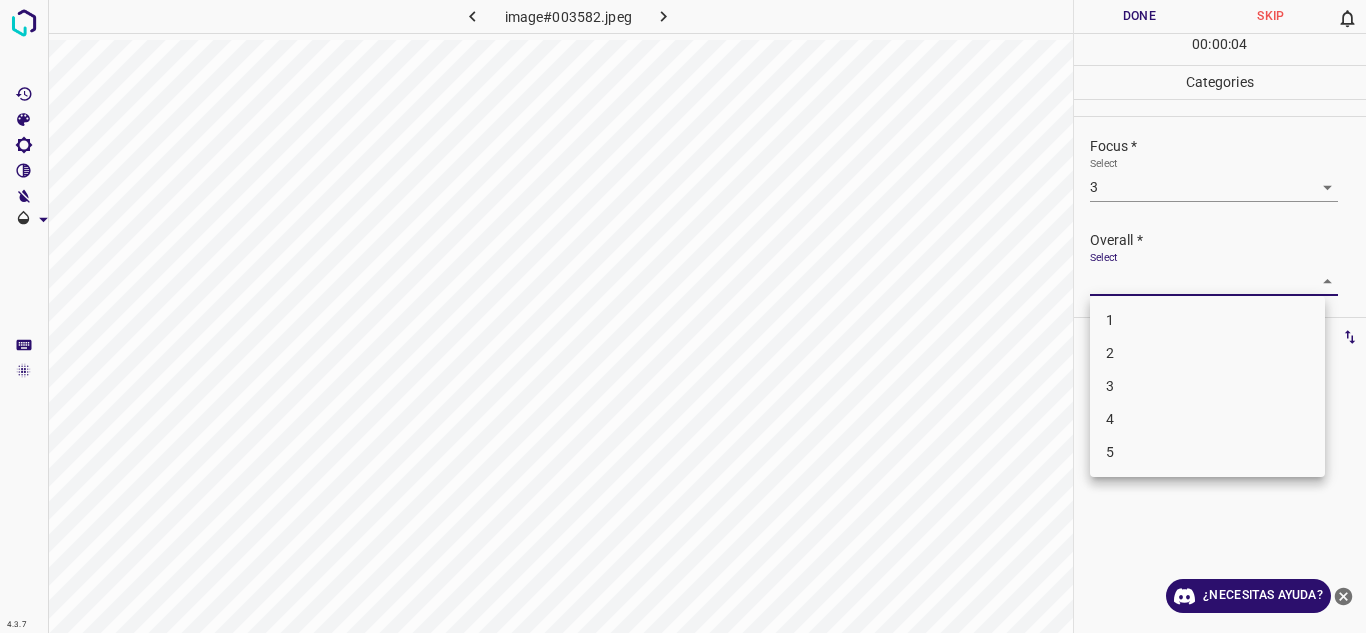 click on "4.3.7 image#003582.jpeg Done Skip 0 00   : 00   : 04   Categories Lighting *  Select 4 4 Focus *  Select 3 3 Overall *  Select ​ Labels   0 Categories 1 Lighting 2 Focus 3 Overall Tools Space Change between modes (Draw & Edit) I Auto labeling R Restore zoom M Zoom in N Zoom out Delete Delete selecte label Filters Z Restore filters X Saturation filter C Brightness filter V Contrast filter B Gray scale filter General O Download ¿Necesitas ayuda? Texto original Valora esta traducción Tu opinión servirá para ayudar a mejorar el Traductor de Google - Texto - Esconder - Borrar 1 2 3 4 5" at bounding box center [683, 316] 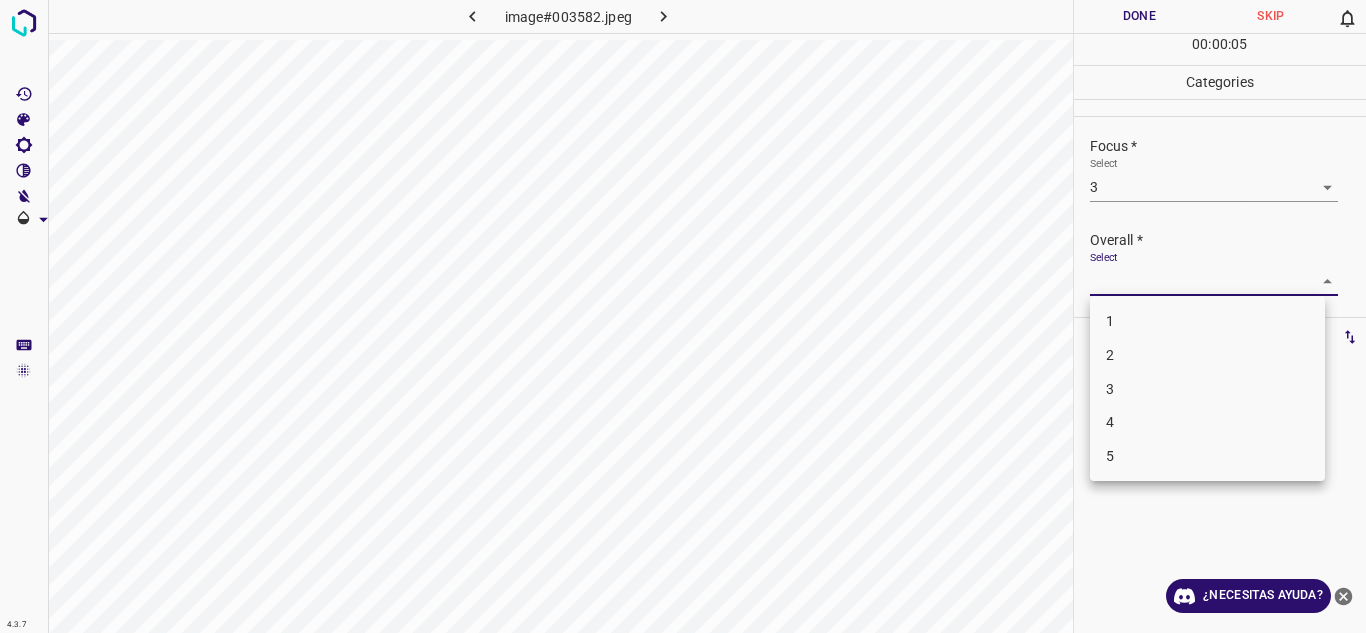 click on "3" at bounding box center (1207, 389) 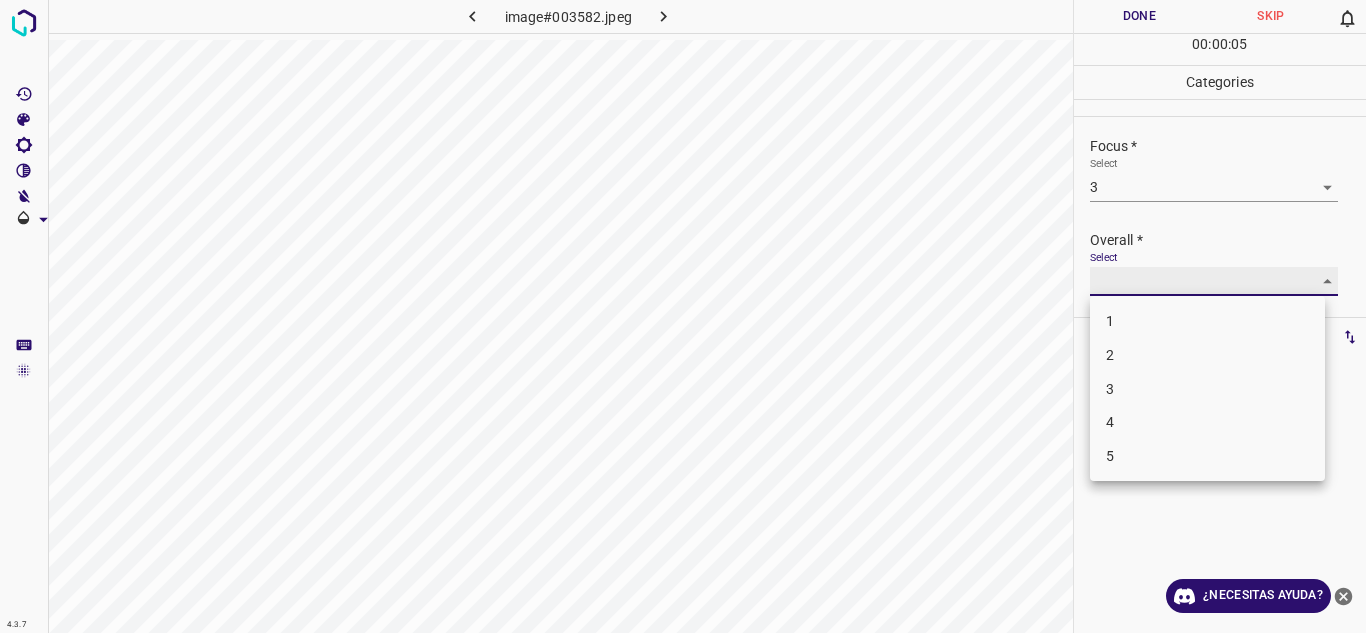 type on "3" 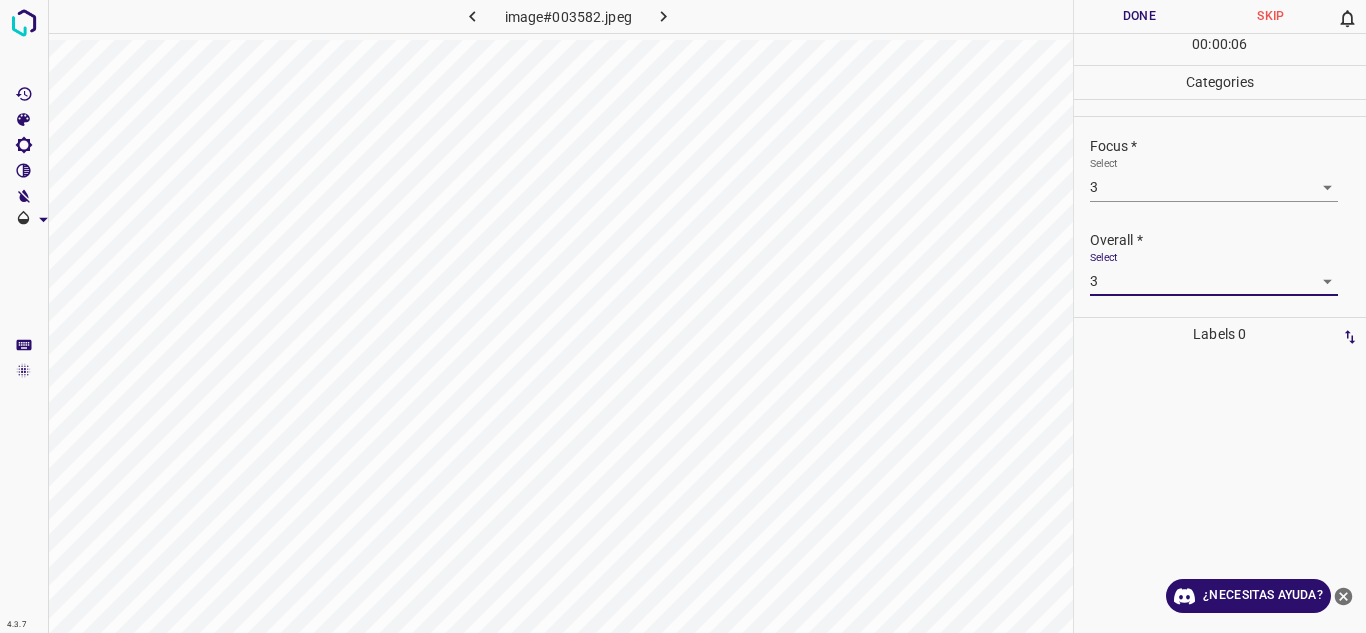 click on "Done" at bounding box center [1140, 16] 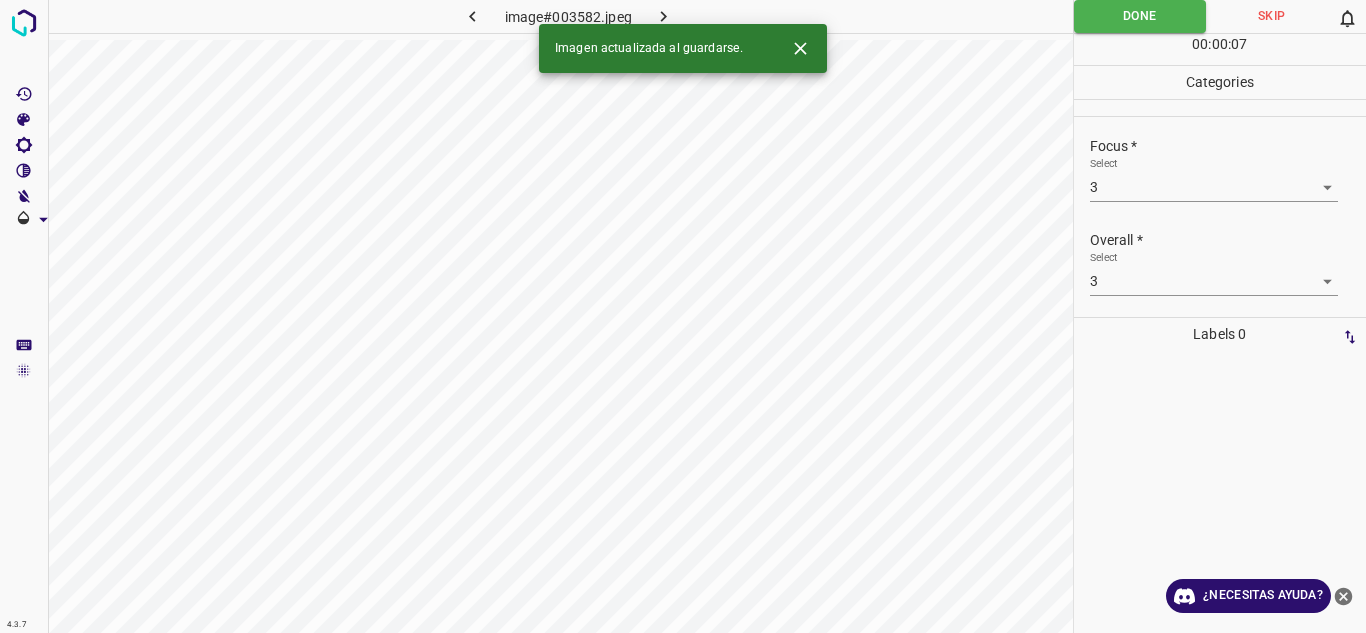 click 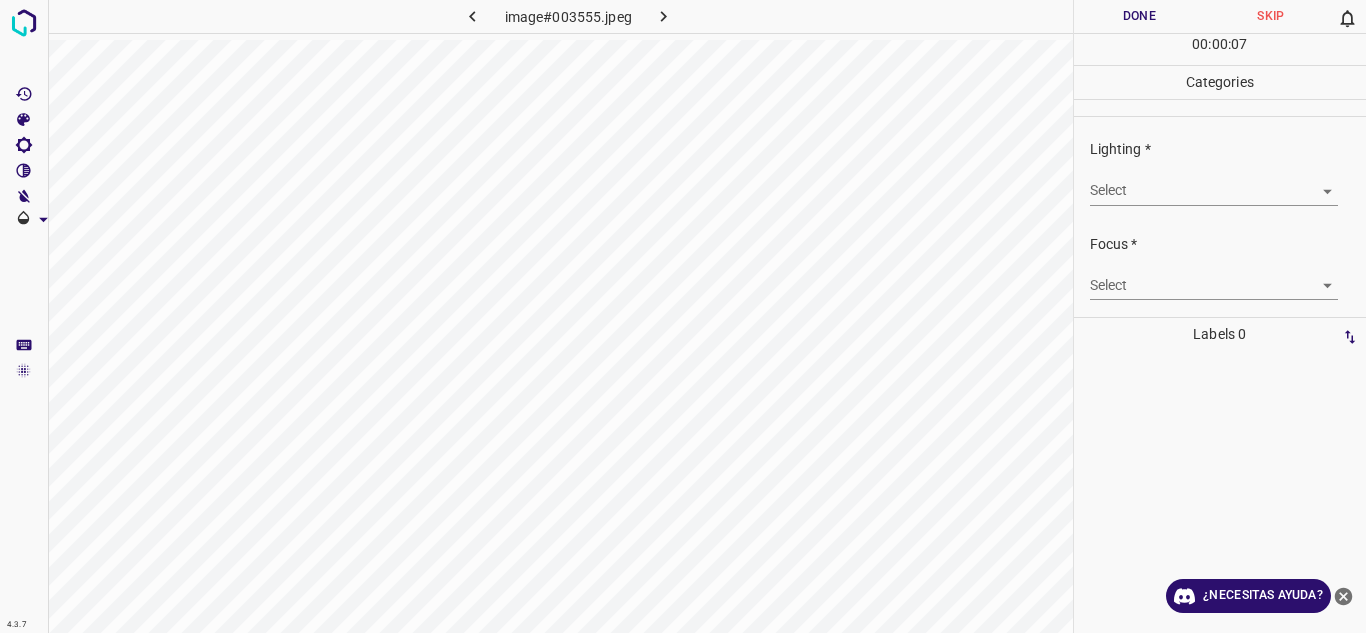 drag, startPoint x: 1324, startPoint y: 206, endPoint x: 1310, endPoint y: 194, distance: 18.439089 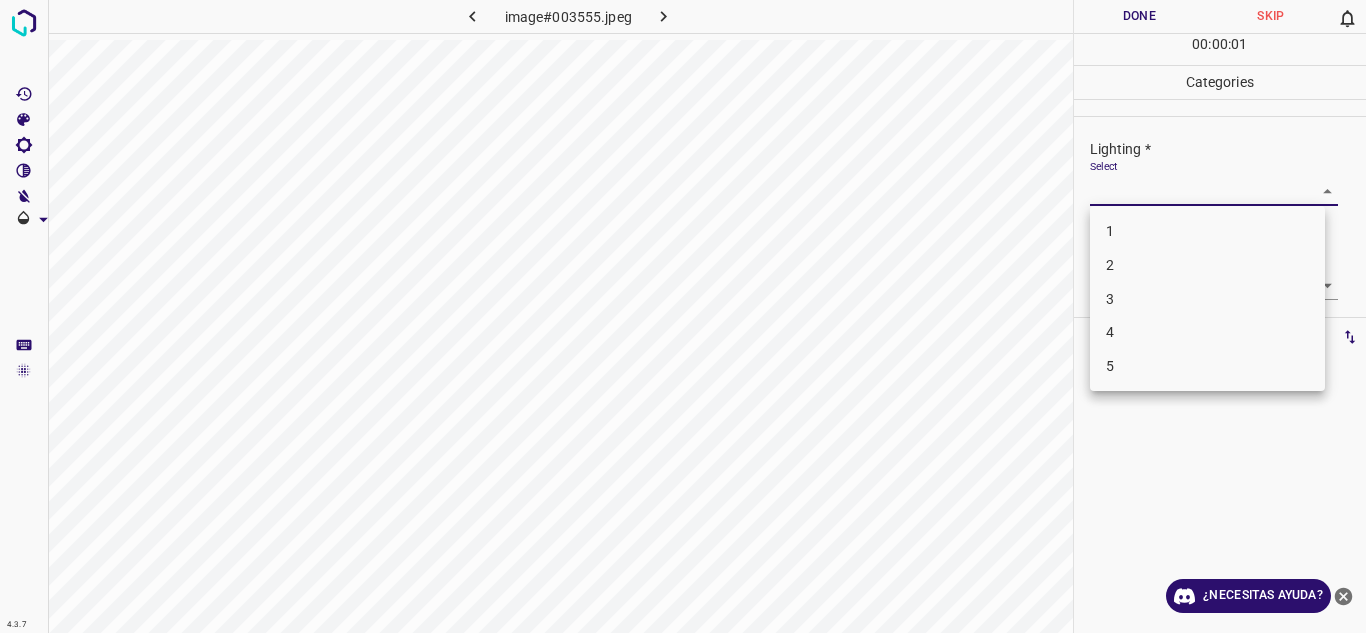 click on "4" at bounding box center [1207, 332] 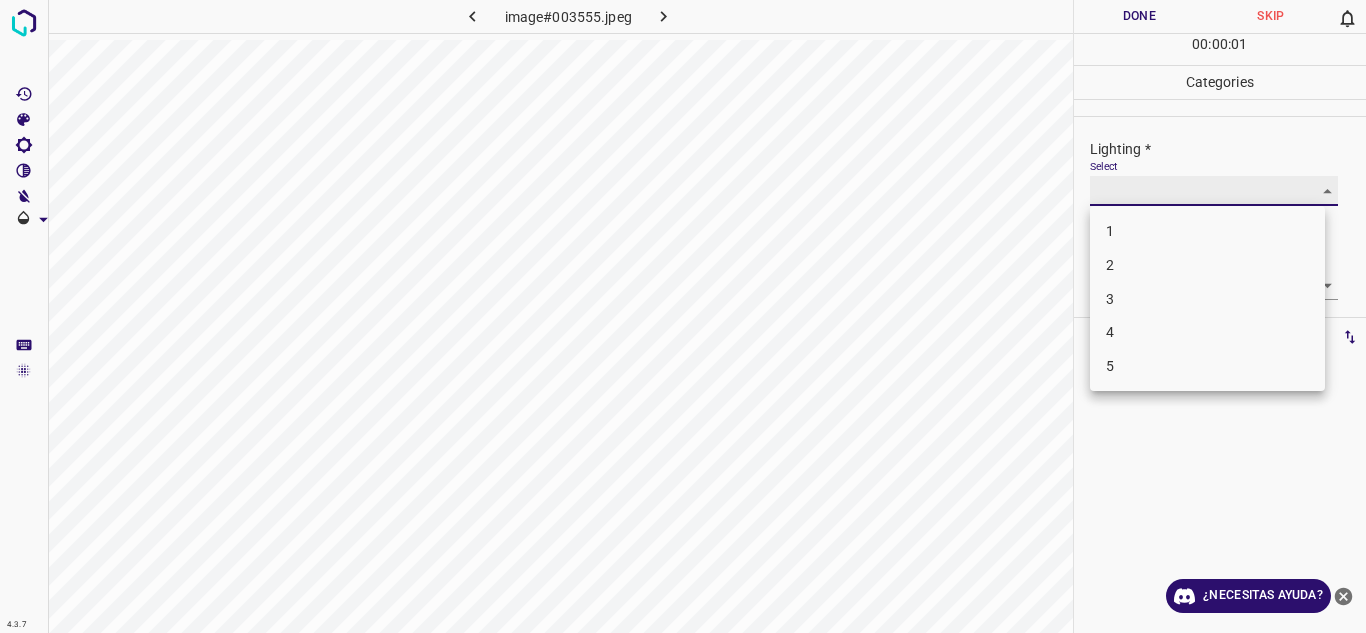 type on "4" 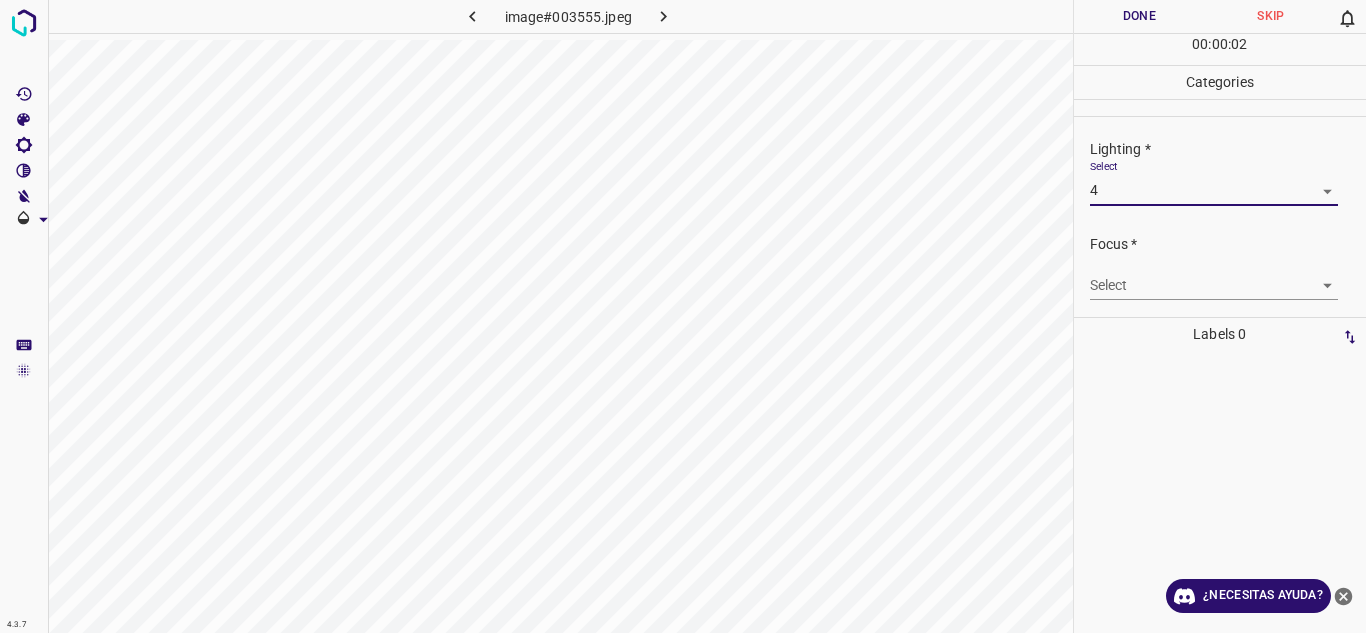 click on "4.3.7 image#003555.jpeg Done Skip 0 00   : 00   : 02   Categories Lighting *  Select 4 4 Focus *  Select ​ Overall *  Select ​ Labels   0 Categories 1 Lighting 2 Focus 3 Overall Tools Space Change between modes (Draw & Edit) I Auto labeling R Restore zoom M Zoom in N Zoom out Delete Delete selecte label Filters Z Restore filters X Saturation filter C Brightness filter V Contrast filter B Gray scale filter General O Download ¿Necesitas ayuda? Texto original Valora esta traducción Tu opinión servirá para ayudar a mejorar el Traductor de Google - Texto - Esconder - Borrar" at bounding box center (683, 316) 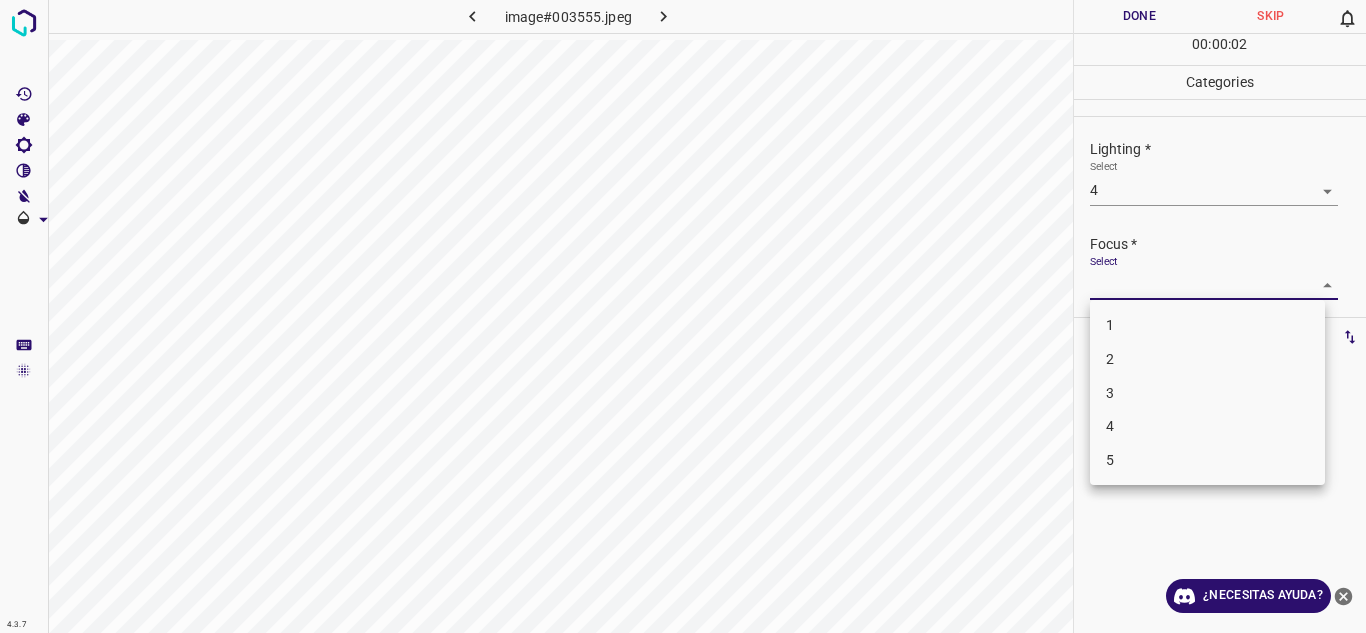 click on "4" at bounding box center [1207, 426] 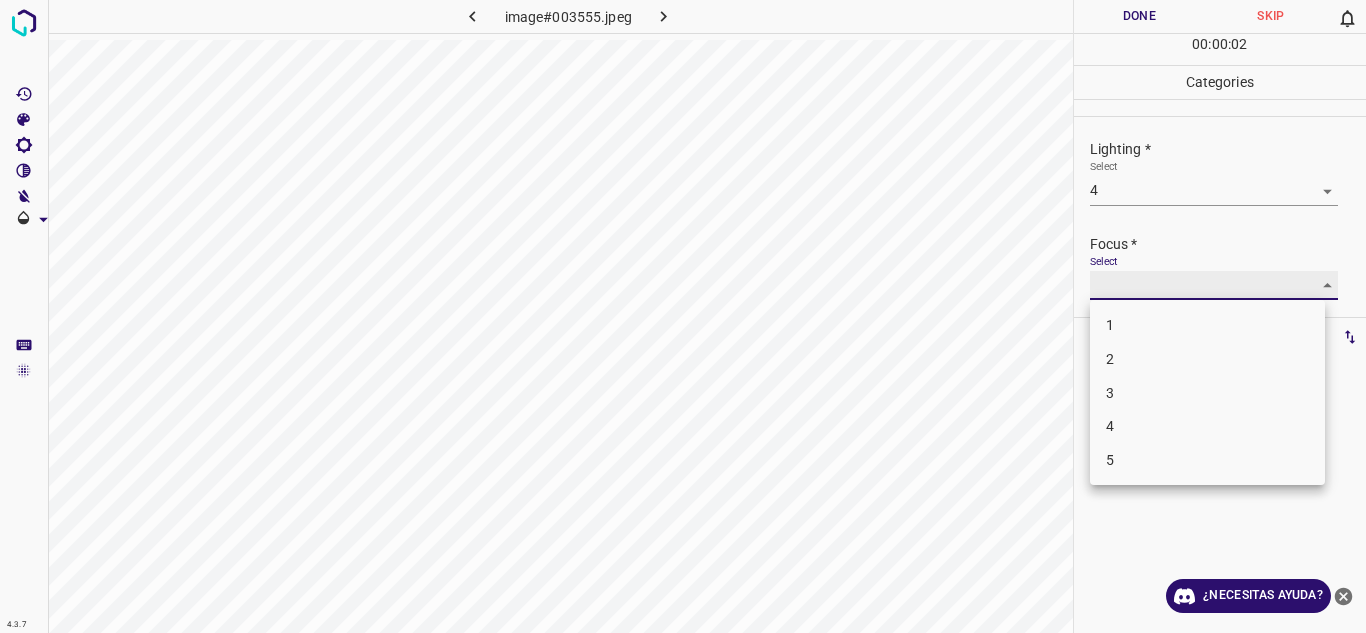type on "4" 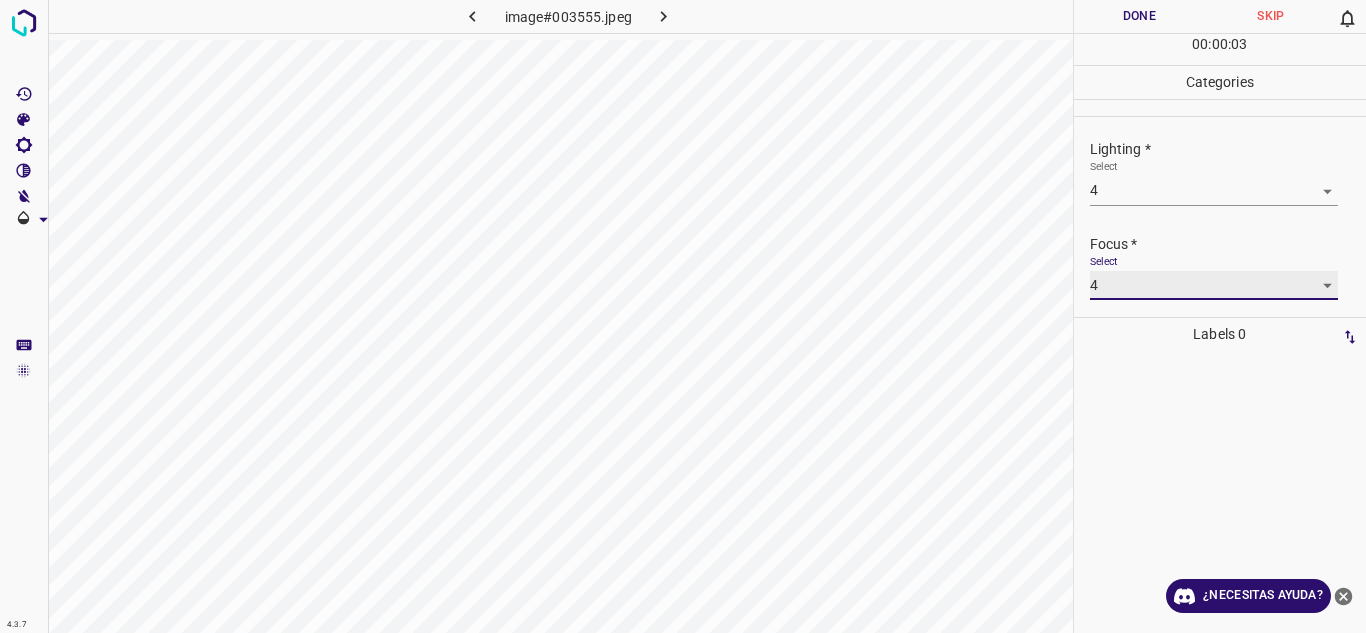 scroll, scrollTop: 98, scrollLeft: 0, axis: vertical 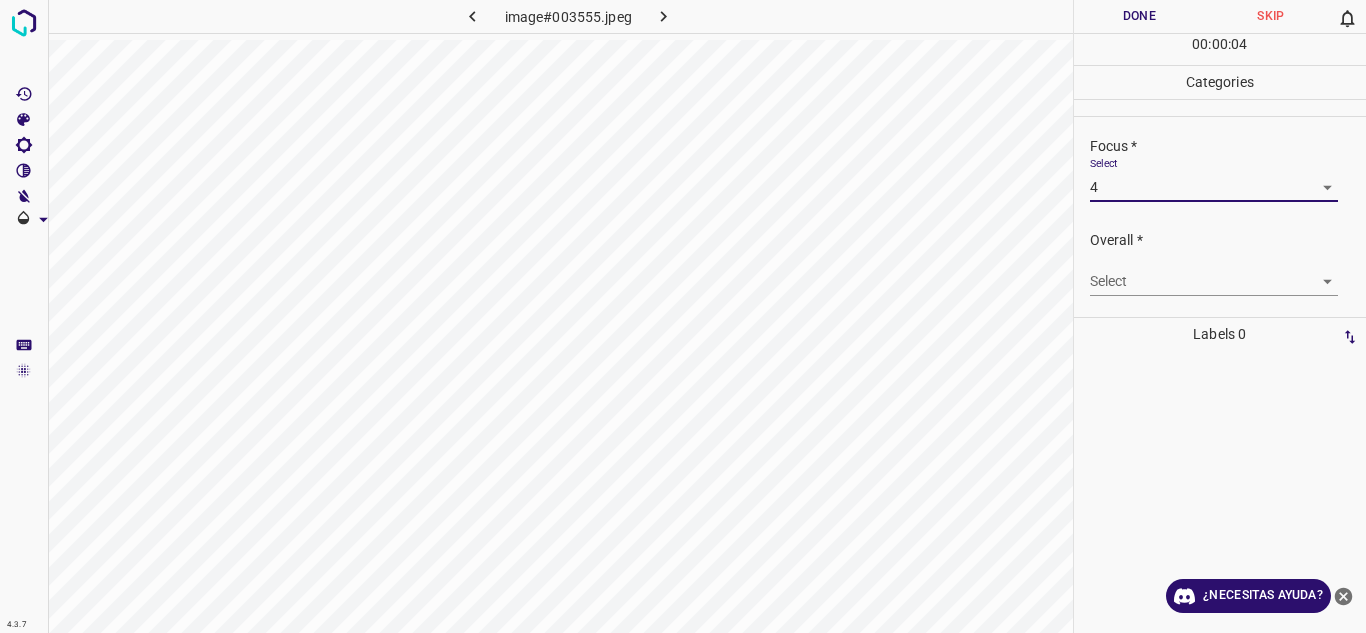 click on "4.3.7 image#003555.jpeg Done Skip 0 00   : 00   : 04   Categories Lighting *  Select 4 4 Focus *  Select 4 4 Overall *  Select ​ Labels   0 Categories 1 Lighting 2 Focus 3 Overall Tools Space Change between modes (Draw & Edit) I Auto labeling R Restore zoom M Zoom in N Zoom out Delete Delete selecte label Filters Z Restore filters X Saturation filter C Brightness filter V Contrast filter B Gray scale filter General O Download ¿Necesitas ayuda? Texto original Valora esta traducción Tu opinión servirá para ayudar a mejorar el Traductor de Google - Texto - Esconder - Borrar" at bounding box center [683, 316] 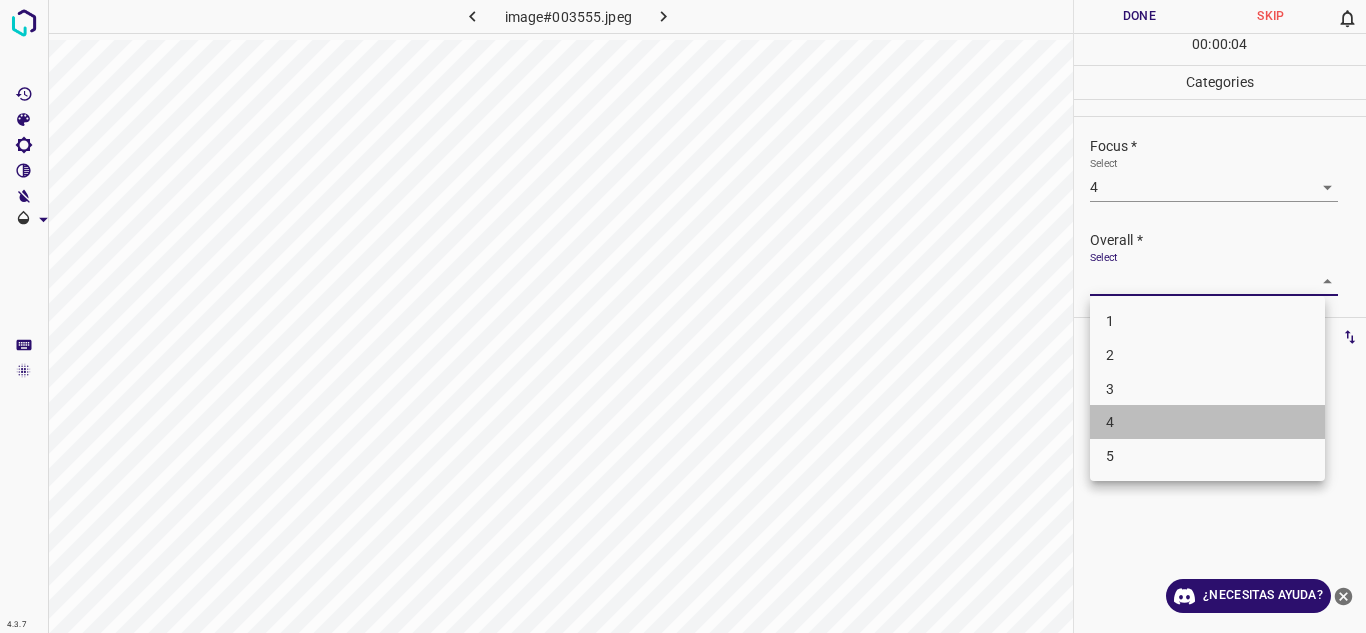 click on "4" at bounding box center (1207, 422) 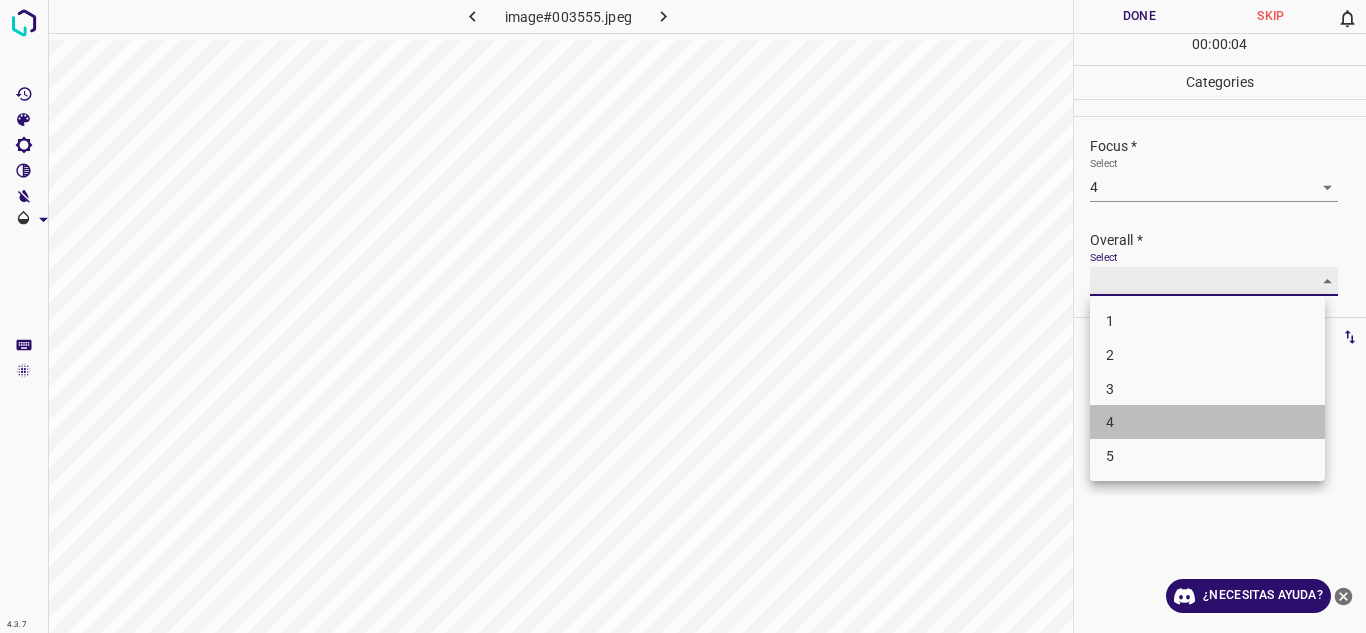 type on "4" 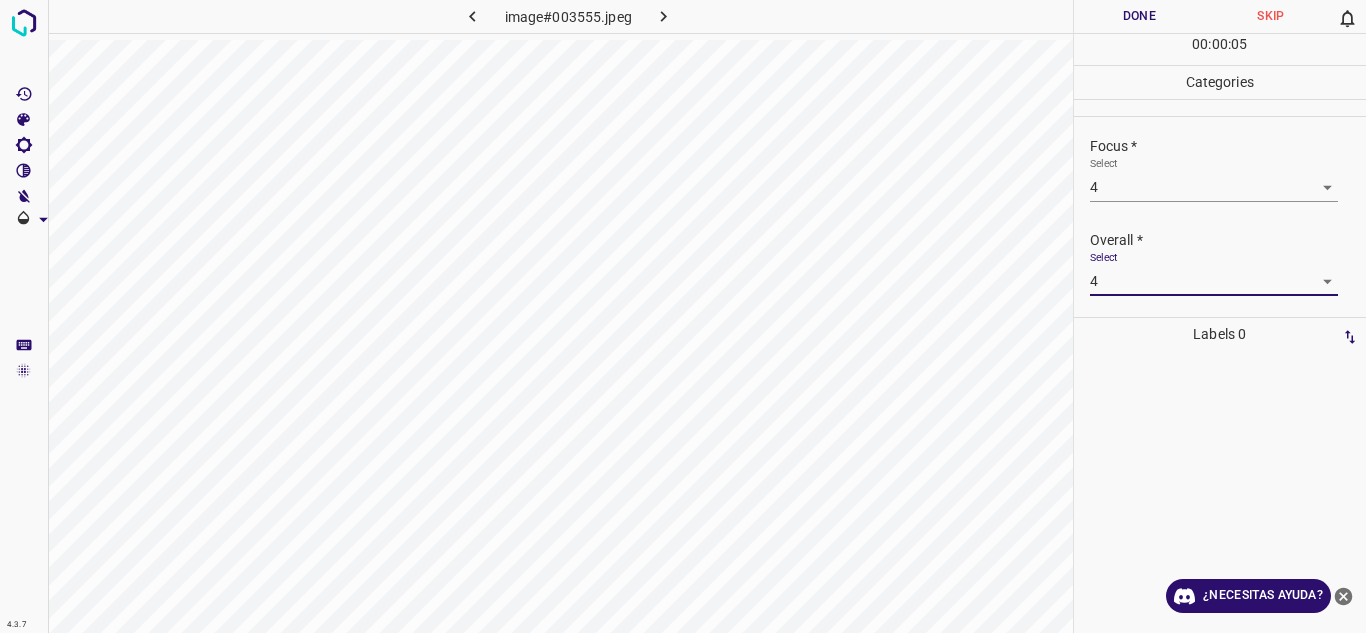 click on "Done" at bounding box center (1140, 16) 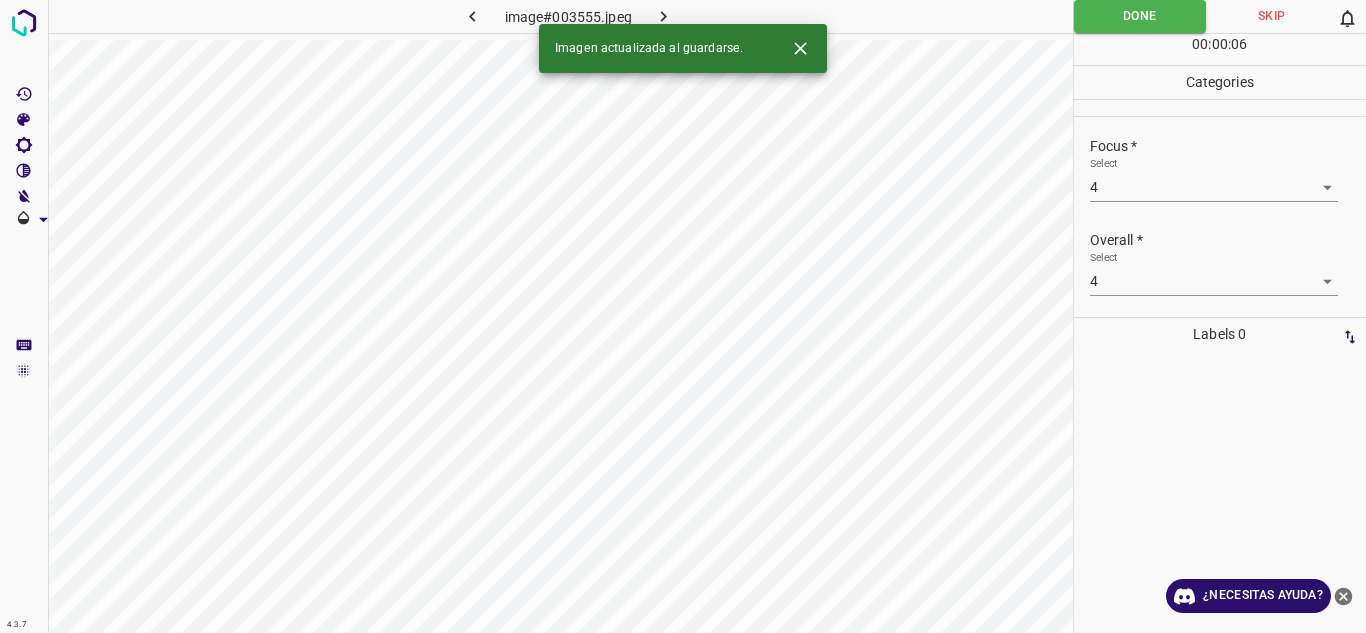 click at bounding box center [664, 16] 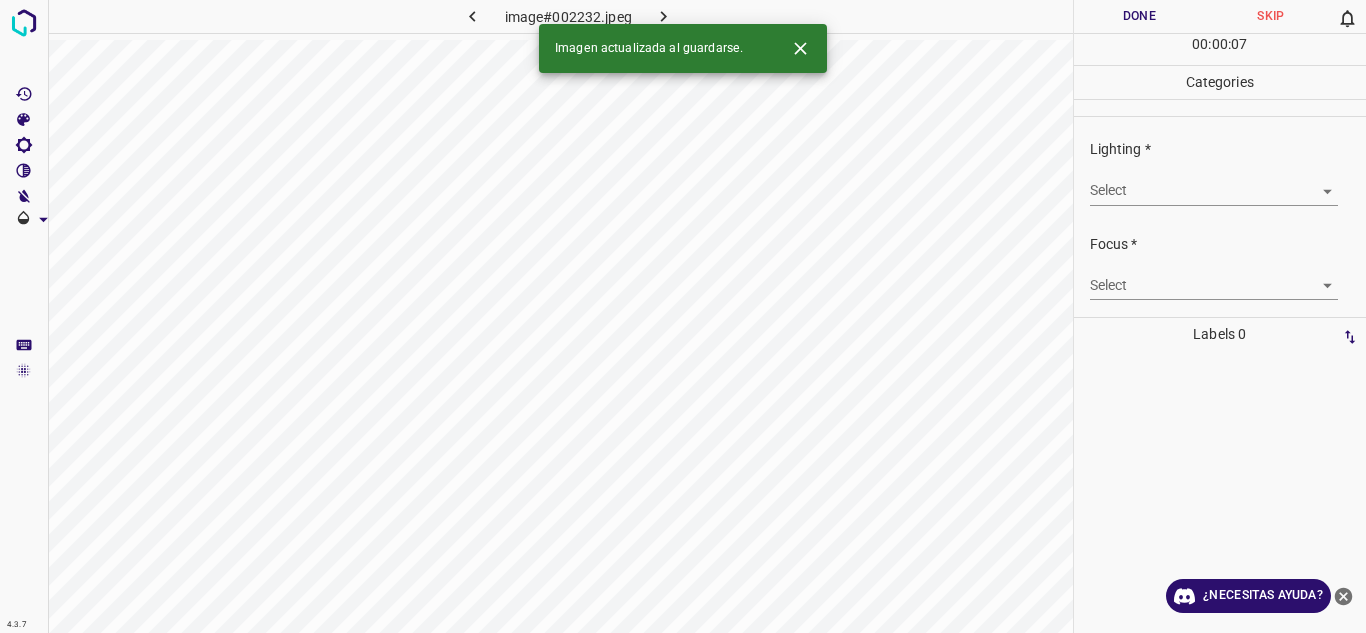 click on "4.3.7 image#002232.jpeg Done Skip 0 00   : 00   : 07   Categories Lighting *  Select ​ Focus *  Select ​ Overall *  Select ​ Labels   0 Categories 1 Lighting 2 Focus 3 Overall Tools Space Change between modes (Draw & Edit) I Auto labeling R Restore zoom M Zoom in N Zoom out Delete Delete selecte label Filters Z Restore filters X Saturation filter C Brightness filter V Contrast filter B Gray scale filter General O Download Imagen actualizada al guardarse. ¿Necesitas ayuda? Texto original Valora esta traducción Tu opinión servirá para ayudar a mejorar el Traductor de Google - Texto - Esconder - Borrar" at bounding box center (683, 316) 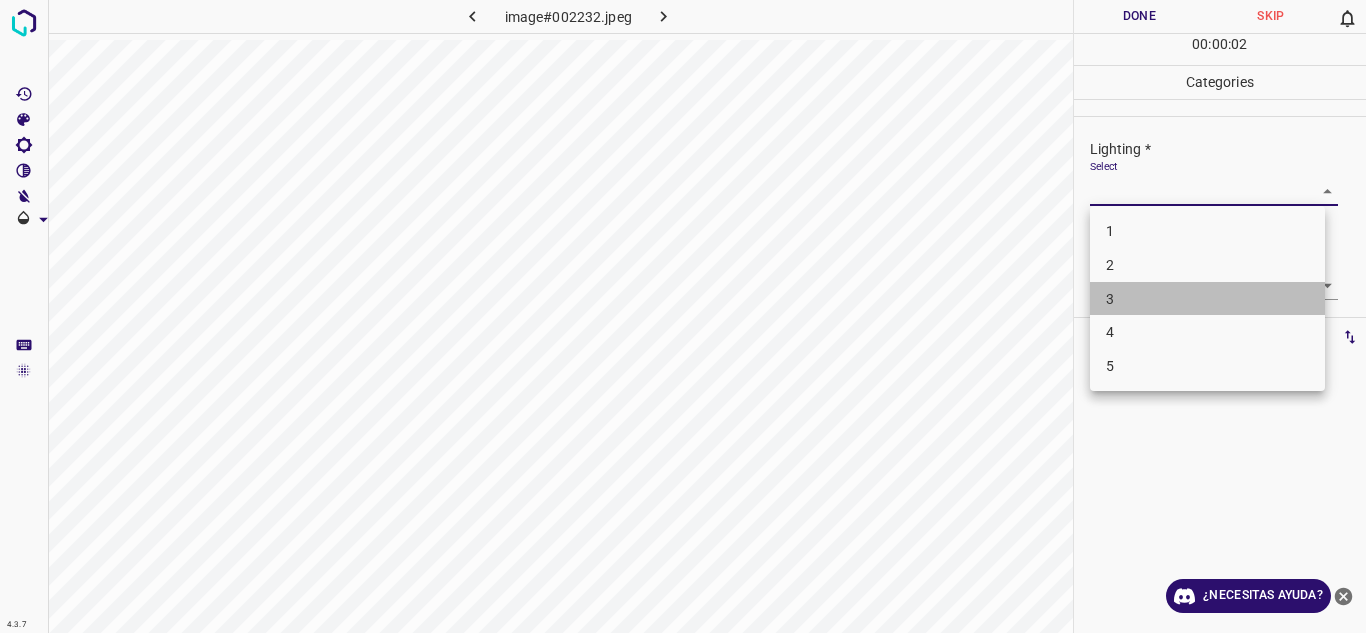 click on "3" at bounding box center [1207, 299] 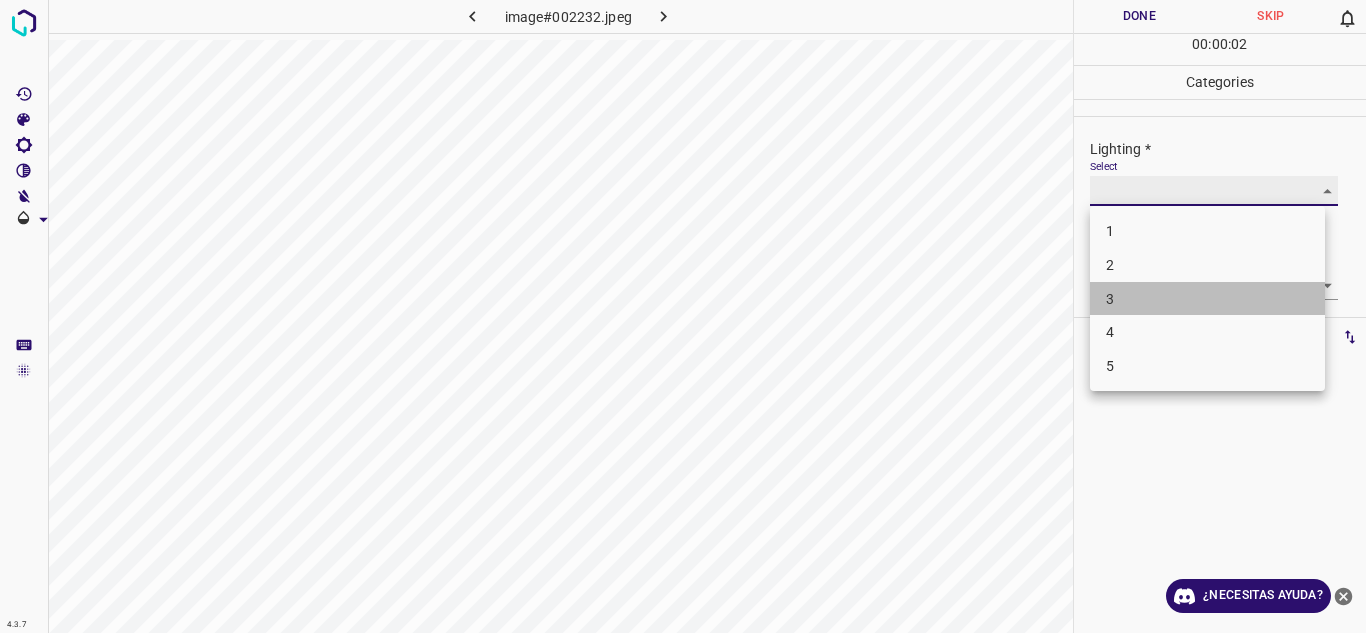 type on "3" 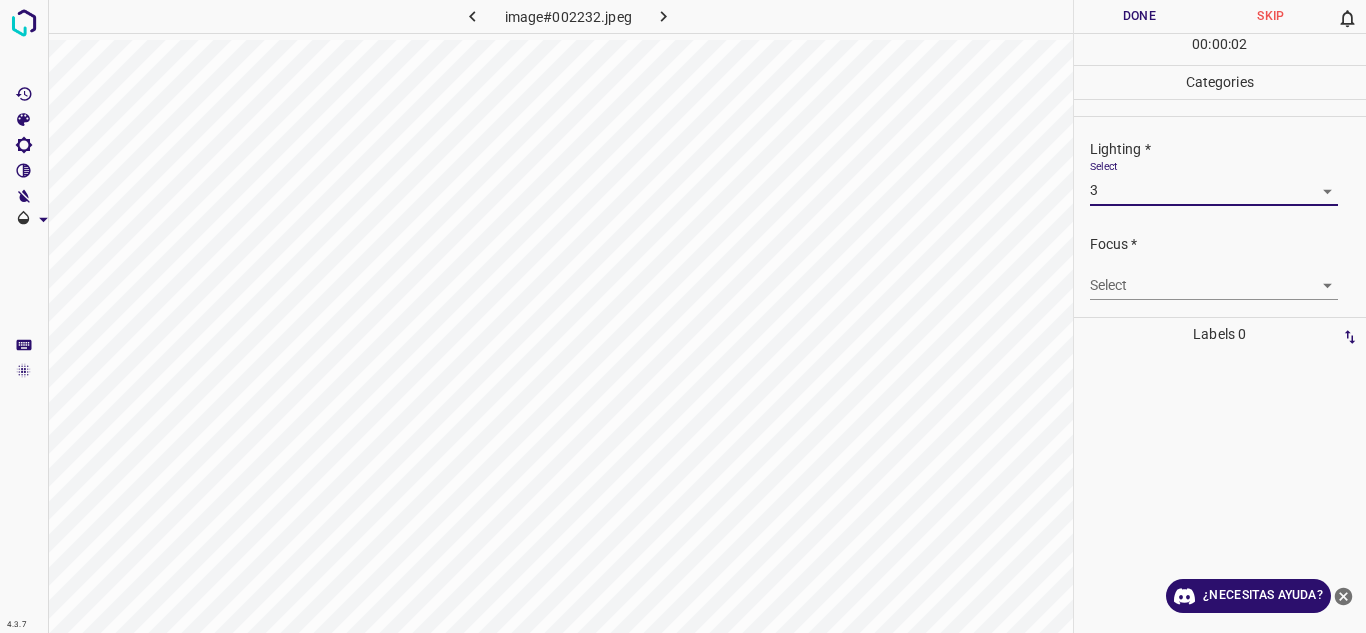 click on "4.3.7 image#002232.jpeg Done Skip 0 00   : 00   : 02   Categories Lighting *  Select 3 3 Focus *  Select ​ Overall *  Select ​ Labels   0 Categories 1 Lighting 2 Focus 3 Overall Tools Space Change between modes (Draw & Edit) I Auto labeling R Restore zoom M Zoom in N Zoom out Delete Delete selecte label Filters Z Restore filters X Saturation filter C Brightness filter V Contrast filter B Gray scale filter General O Download ¿Necesitas ayuda? Texto original Valora esta traducción Tu opinión servirá para ayudar a mejorar el Traductor de Google - Texto - Esconder - Borrar" at bounding box center [683, 316] 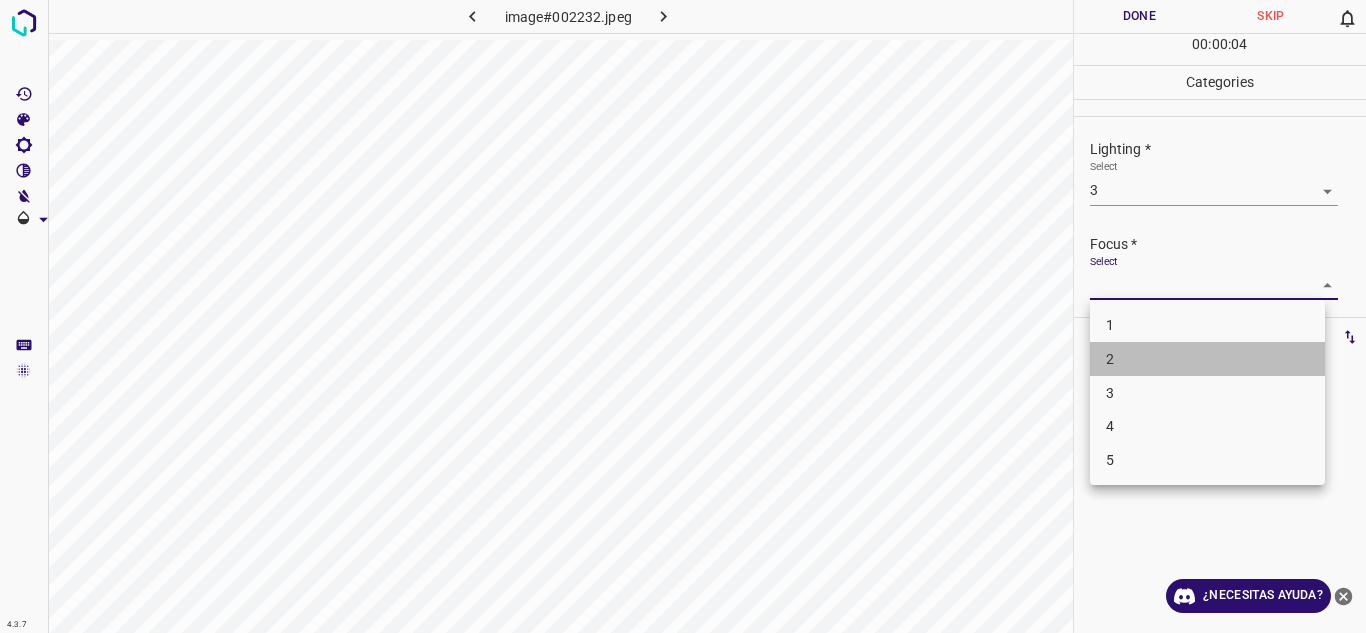 click on "2" at bounding box center (1207, 359) 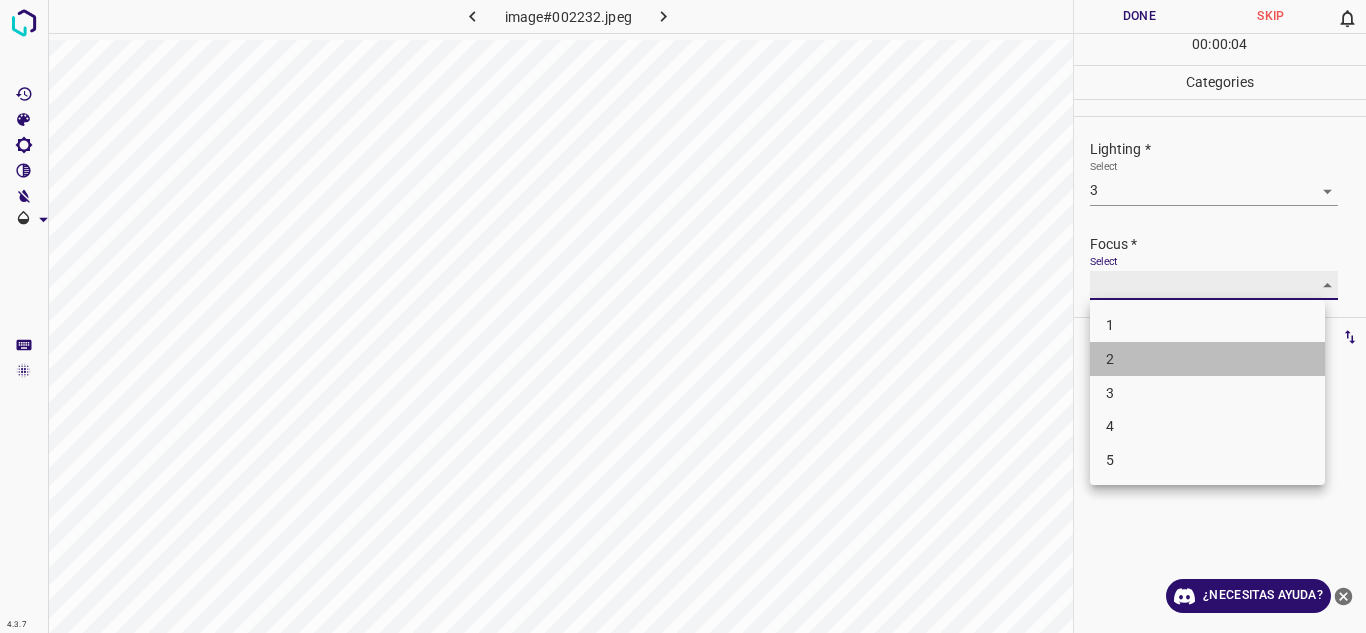type on "2" 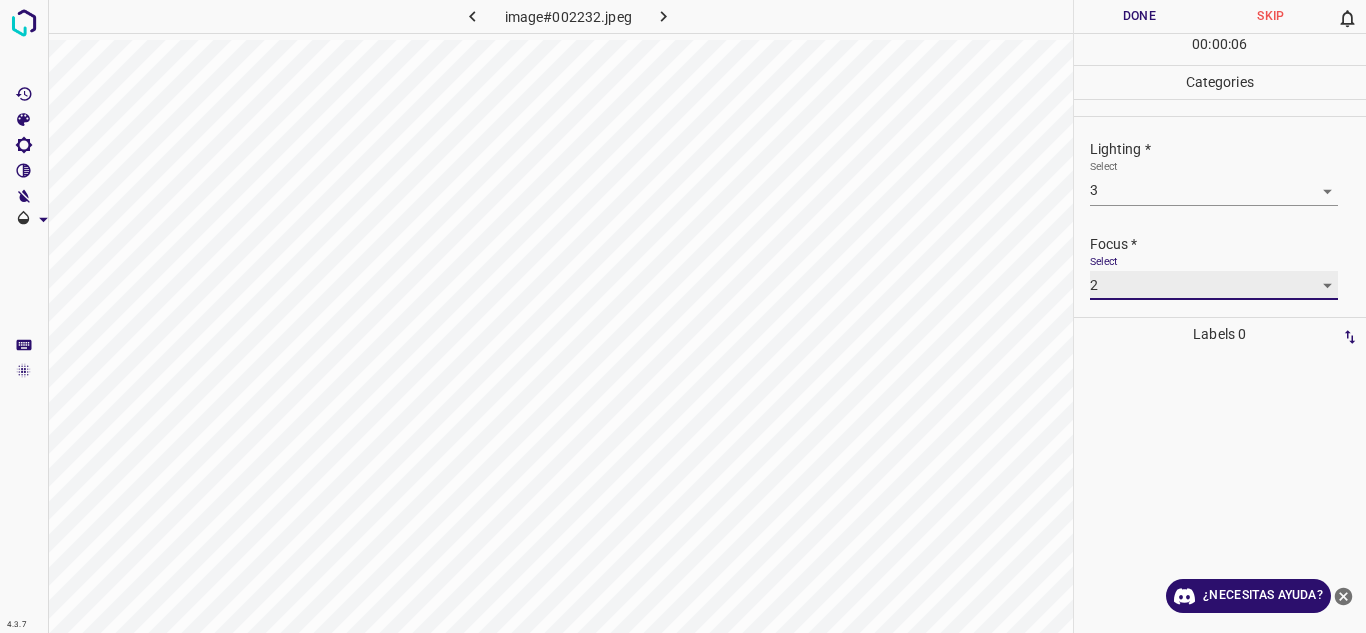 scroll, scrollTop: 98, scrollLeft: 0, axis: vertical 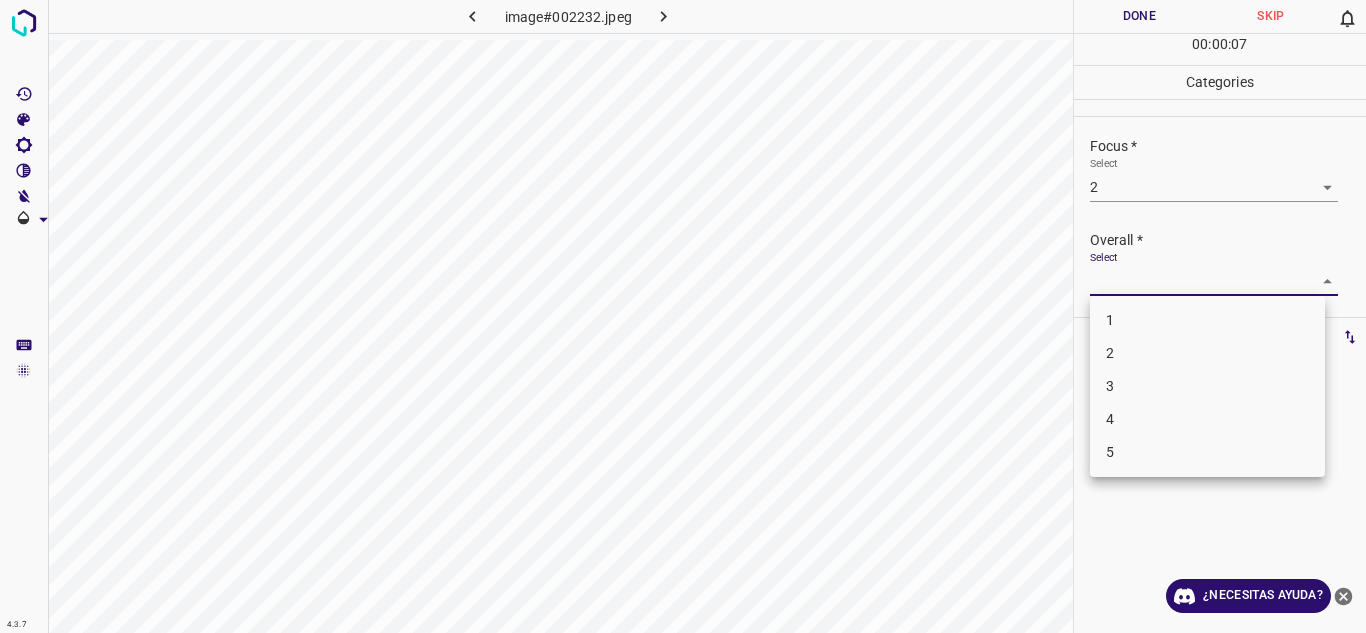 click on "4.3.7 image#002232.jpeg Done Skip 0 00   : 00   : 07   Categories Lighting *  Select 3 3 Focus *  Select 2 2 Overall *  Select ​ Labels   0 Categories 1 Lighting 2 Focus 3 Overall Tools Space Change between modes (Draw & Edit) I Auto labeling R Restore zoom M Zoom in N Zoom out Delete Delete selecte label Filters Z Restore filters X Saturation filter C Brightness filter V Contrast filter B Gray scale filter General O Download ¿Necesitas ayuda? Texto original Valora esta traducción Tu opinión servirá para ayudar a mejorar el Traductor de Google - Texto - Esconder - Borrar 1 2 3 4 5" at bounding box center (683, 316) 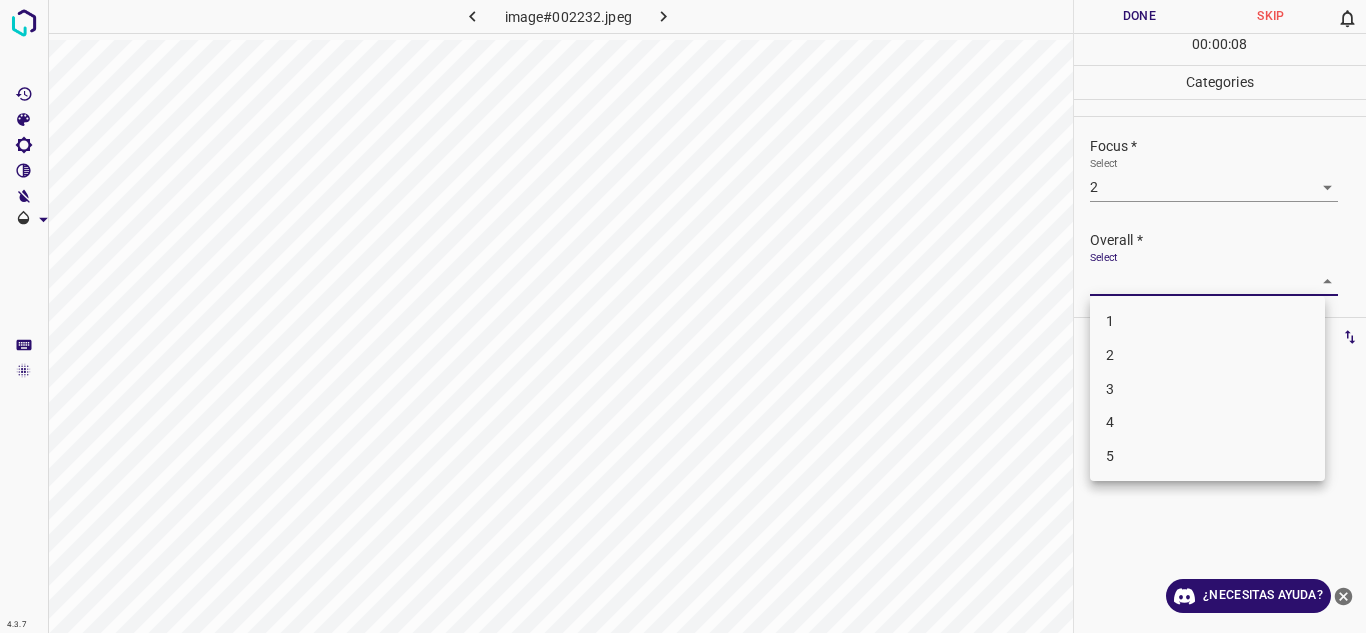 click on "2" at bounding box center [1207, 355] 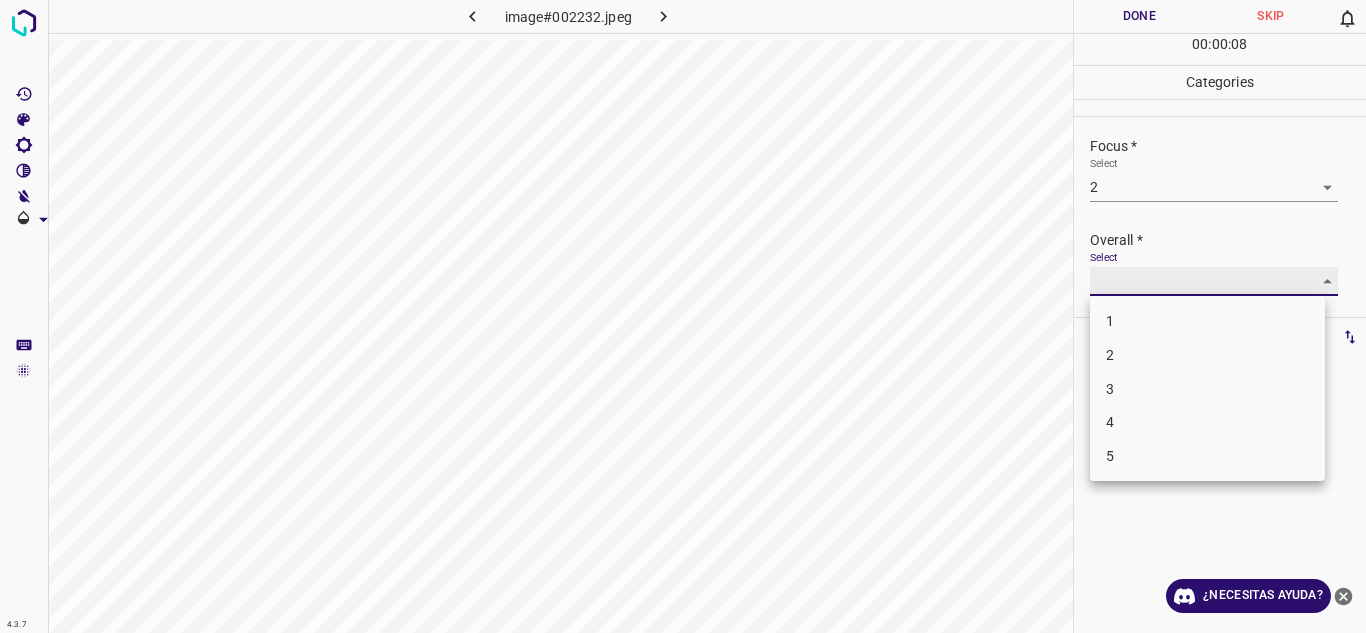 type on "2" 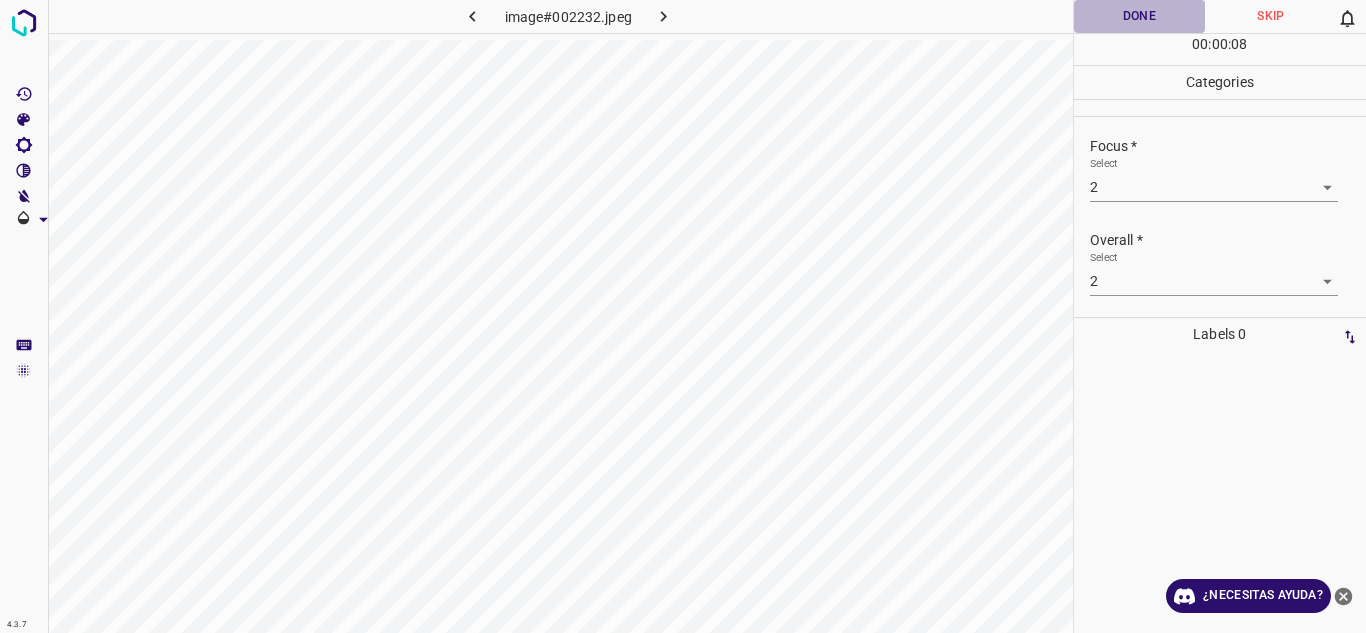 click on "Done" at bounding box center [1140, 16] 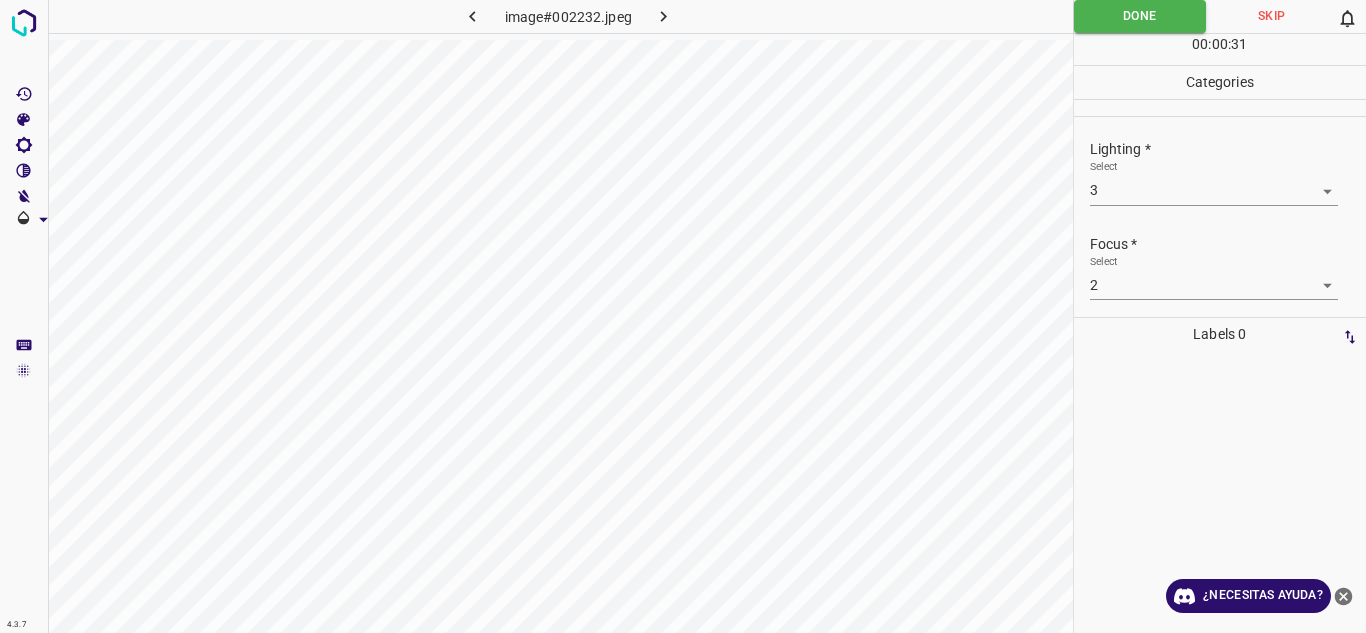 scroll, scrollTop: 98, scrollLeft: 0, axis: vertical 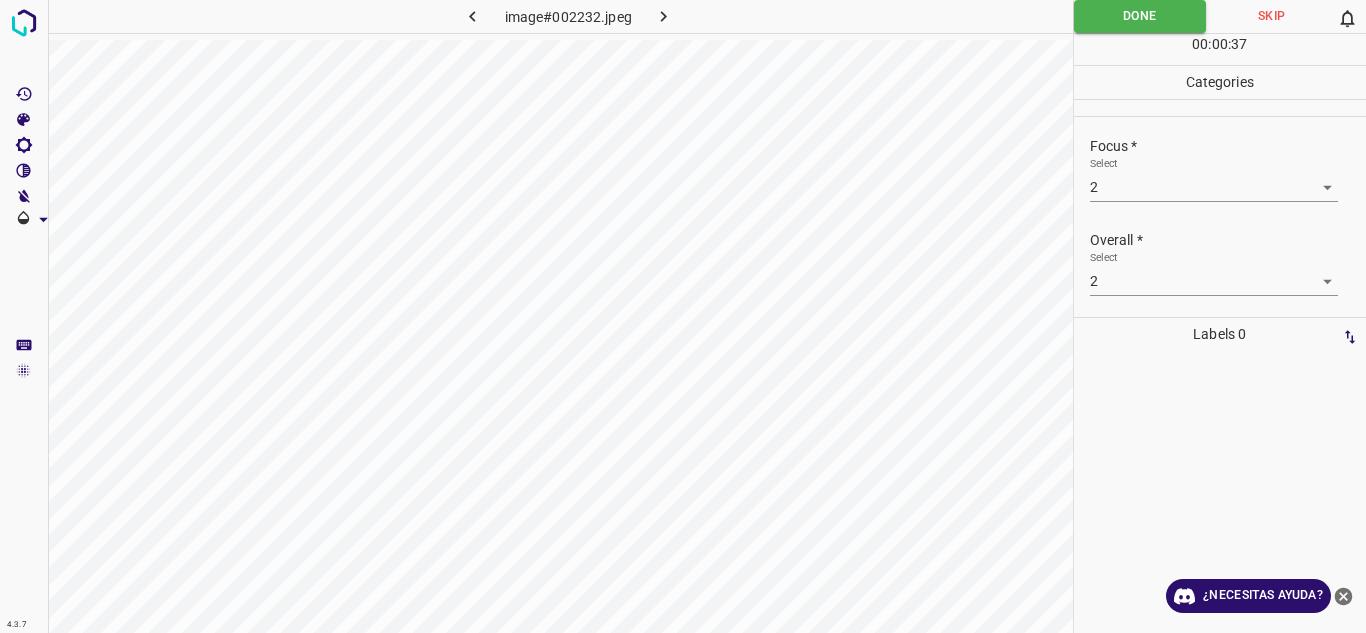 click at bounding box center [664, 16] 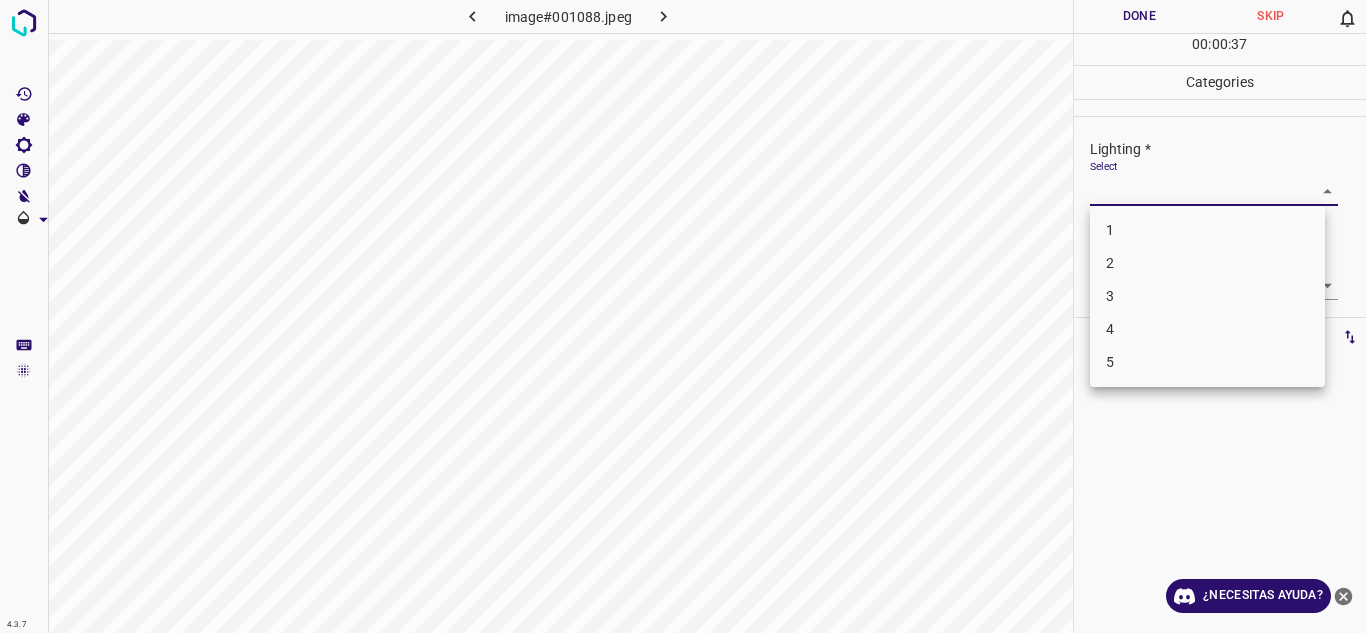 click on "4.3.7 image#001088.jpeg Done Skip 0 00   : 00   : 37   Categories Lighting *  Select ​ Focus *  Select ​ Overall *  Select ​ Labels   0 Categories 1 Lighting 2 Focus 3 Overall Tools Space Change between modes (Draw & Edit) I Auto labeling R Restore zoom M Zoom in N Zoom out Delete Delete selecte label Filters Z Restore filters X Saturation filter C Brightness filter V Contrast filter B Gray scale filter General O Download ¿Necesitas ayuda? Texto original Valora esta traducción Tu opinión servirá para ayudar a mejorar el Traductor de Google - Texto - Esconder - Borrar 1 2 3 4 5" at bounding box center (683, 316) 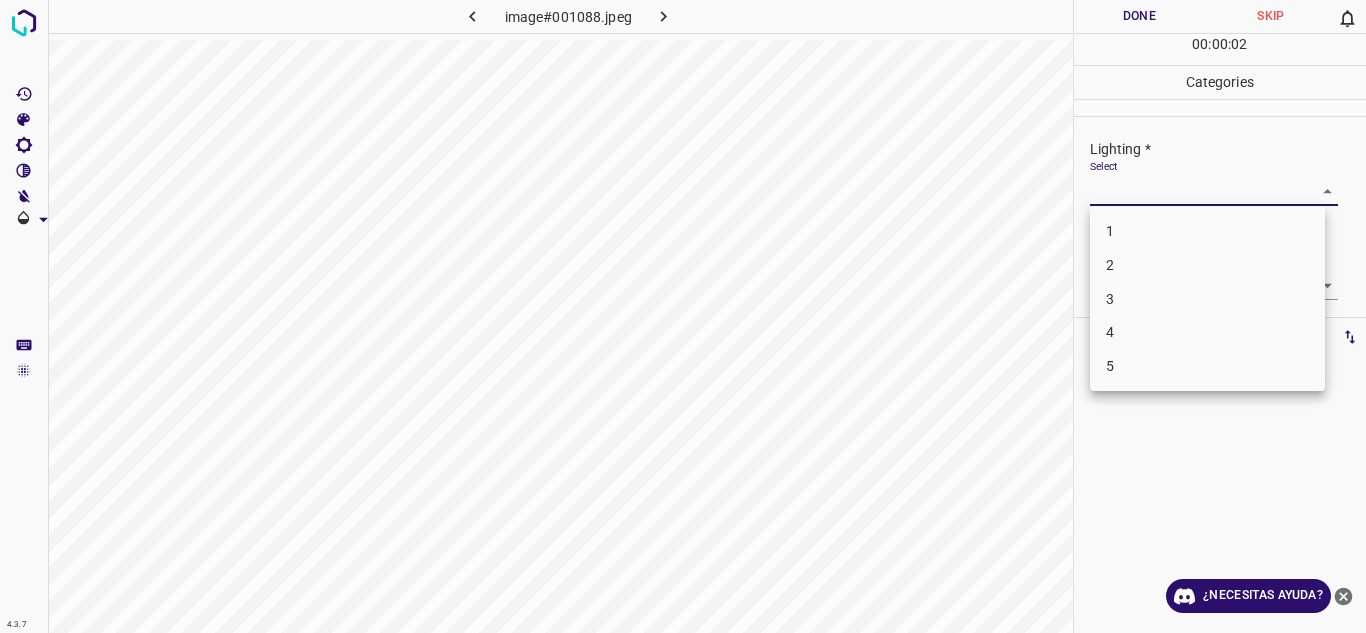 click on "4" at bounding box center (1207, 332) 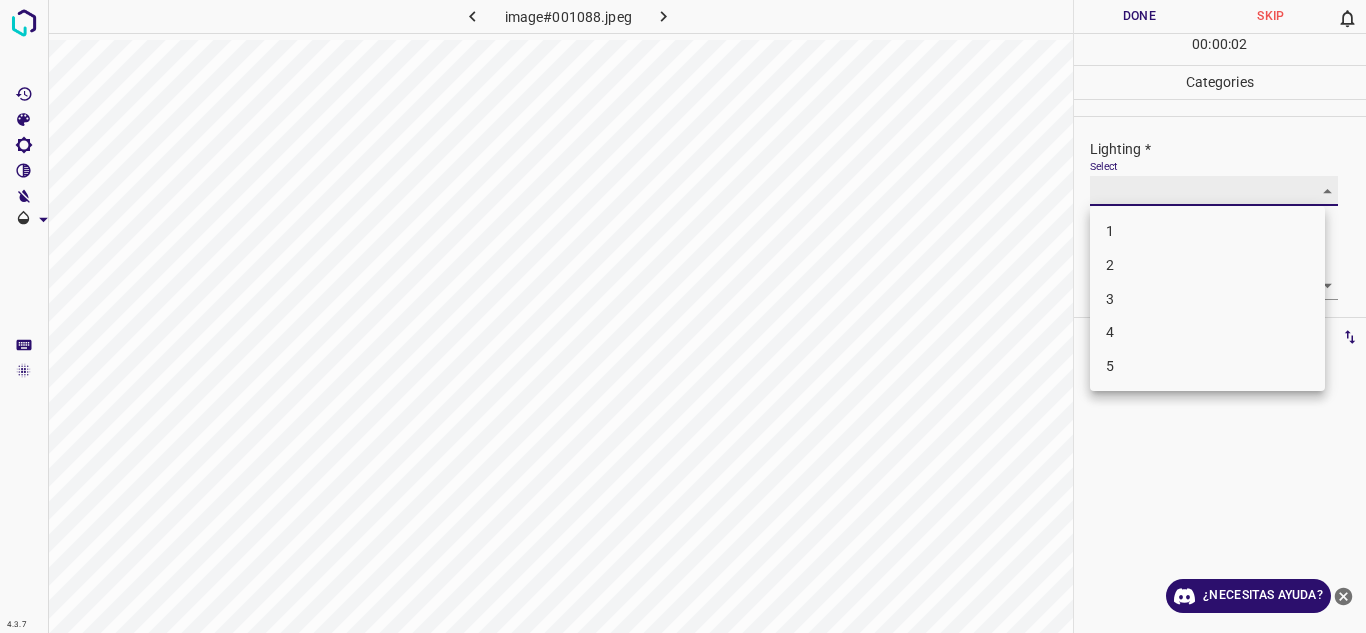type on "4" 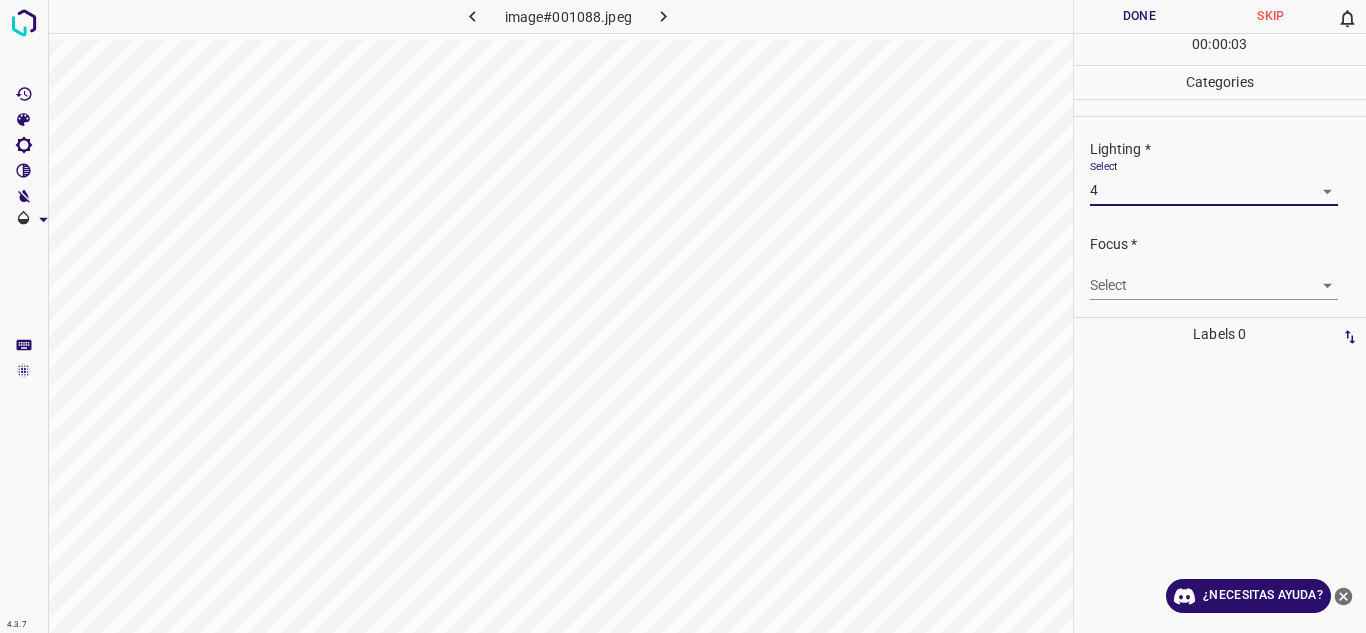 click on "4.3.7 image#001088.jpeg Done Skip 0 00   : 00   : 03   Categories Lighting *  Select 4 4 Focus *  Select ​ Overall *  Select ​ Labels   0 Categories 1 Lighting 2 Focus 3 Overall Tools Space Change between modes (Draw & Edit) I Auto labeling R Restore zoom M Zoom in N Zoom out Delete Delete selecte label Filters Z Restore filters X Saturation filter C Brightness filter V Contrast filter B Gray scale filter General O Download ¿Necesitas ayuda? Texto original Valora esta traducción Tu opinión servirá para ayudar a mejorar el Traductor de Google - Texto - Esconder - Borrar" at bounding box center (683, 316) 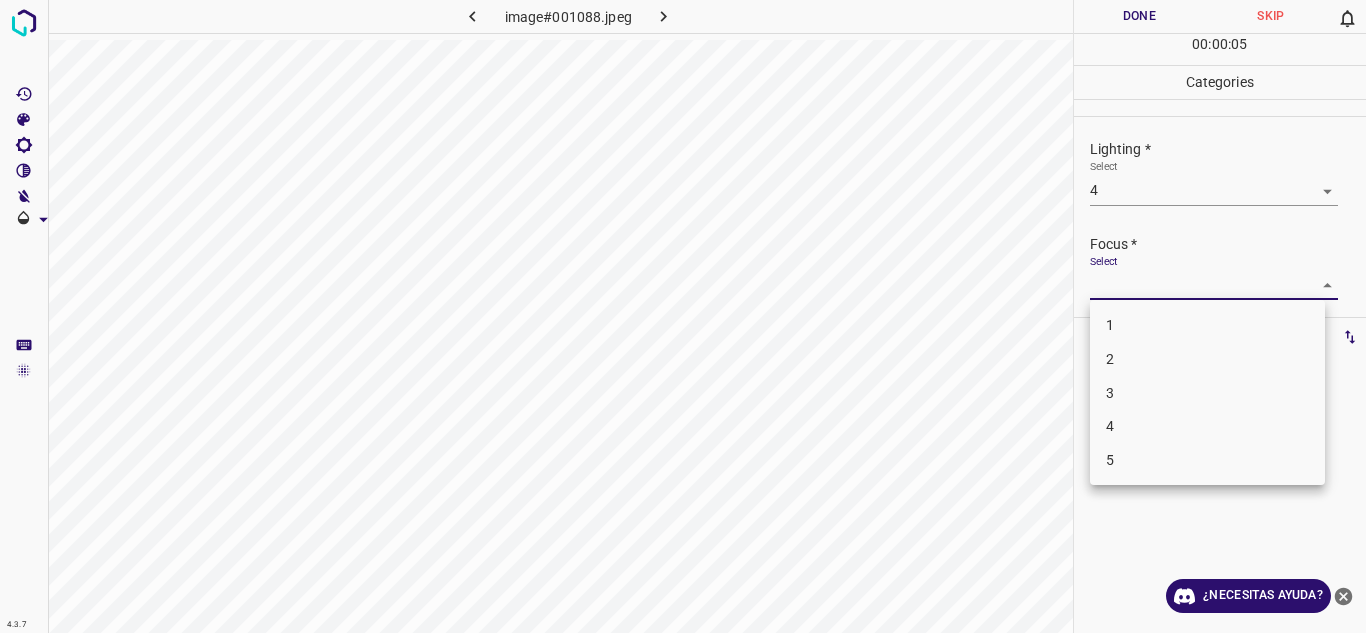 click on "4" at bounding box center [1207, 426] 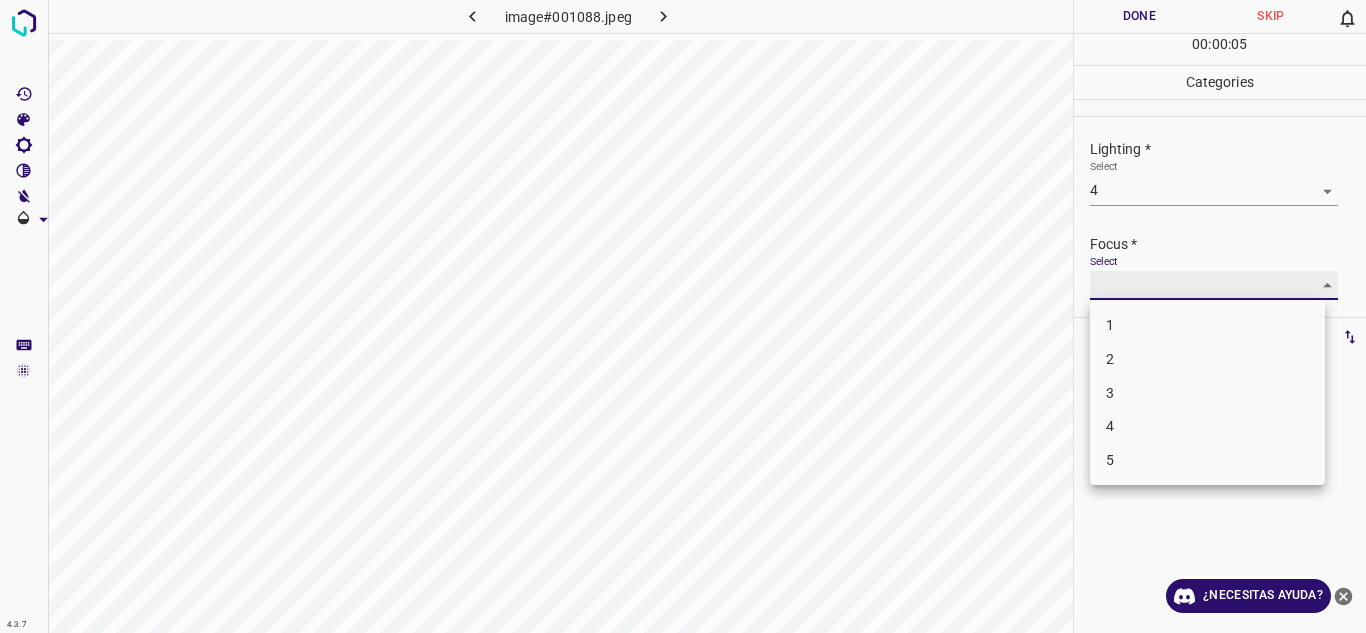 type on "4" 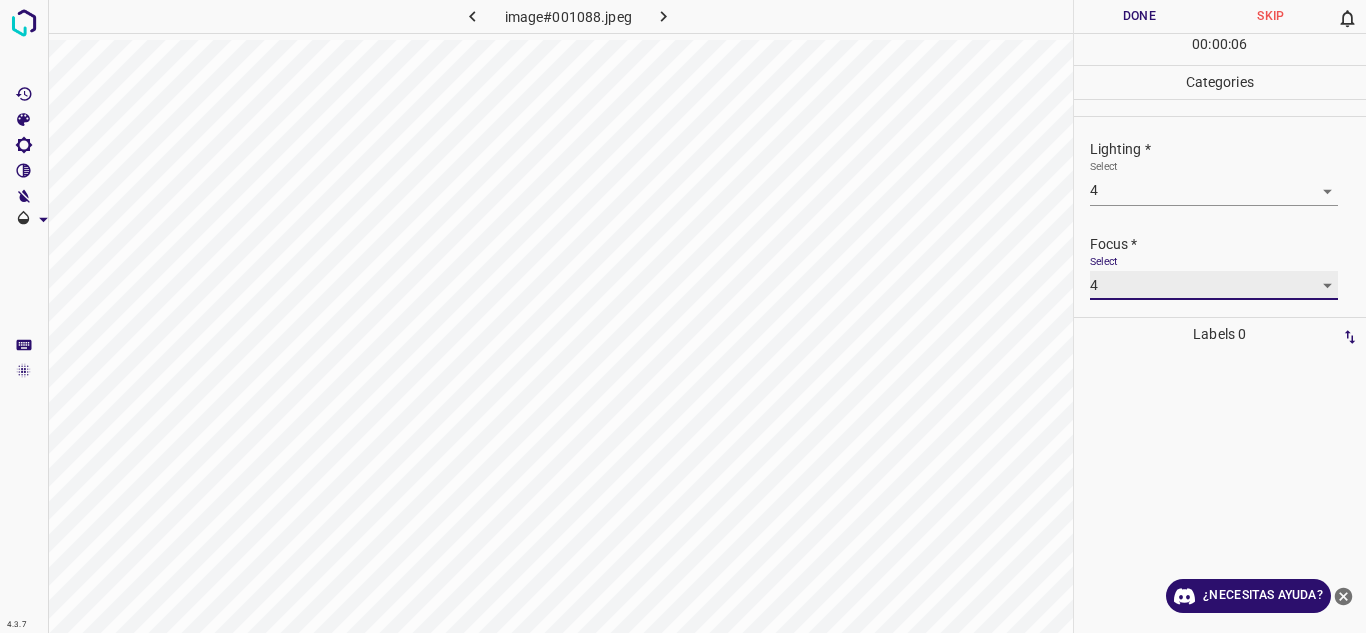 scroll, scrollTop: 98, scrollLeft: 0, axis: vertical 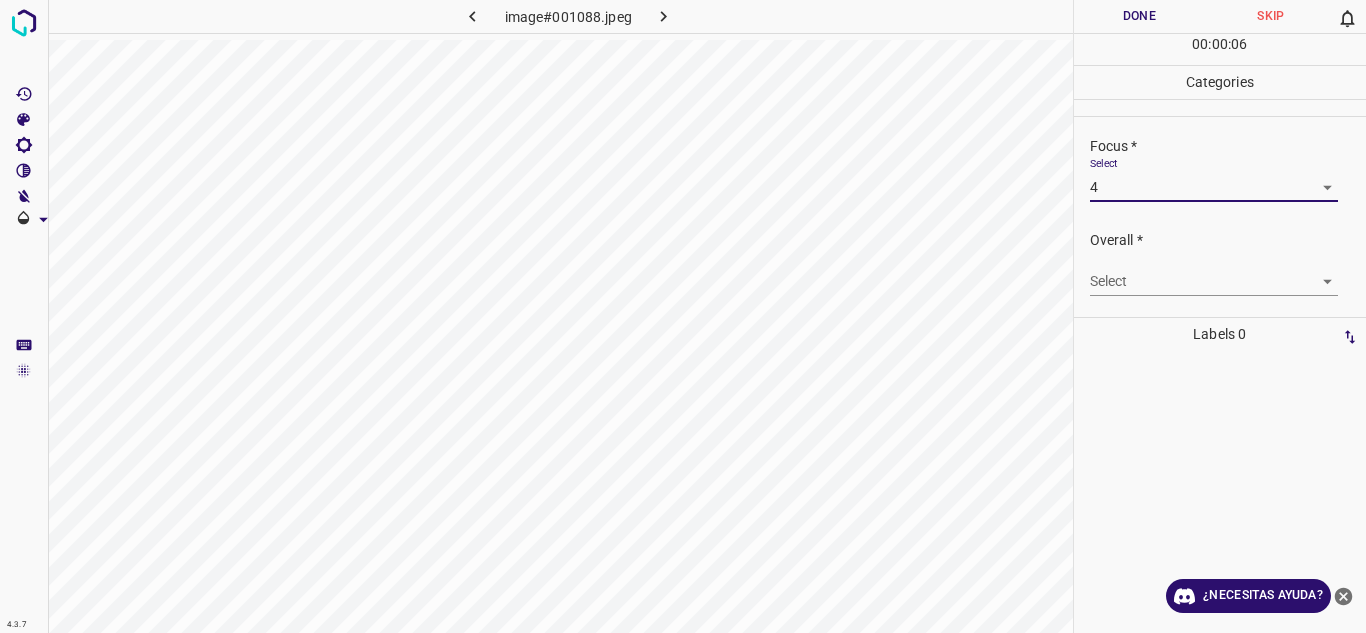 click on "Select ​" at bounding box center (1228, 273) 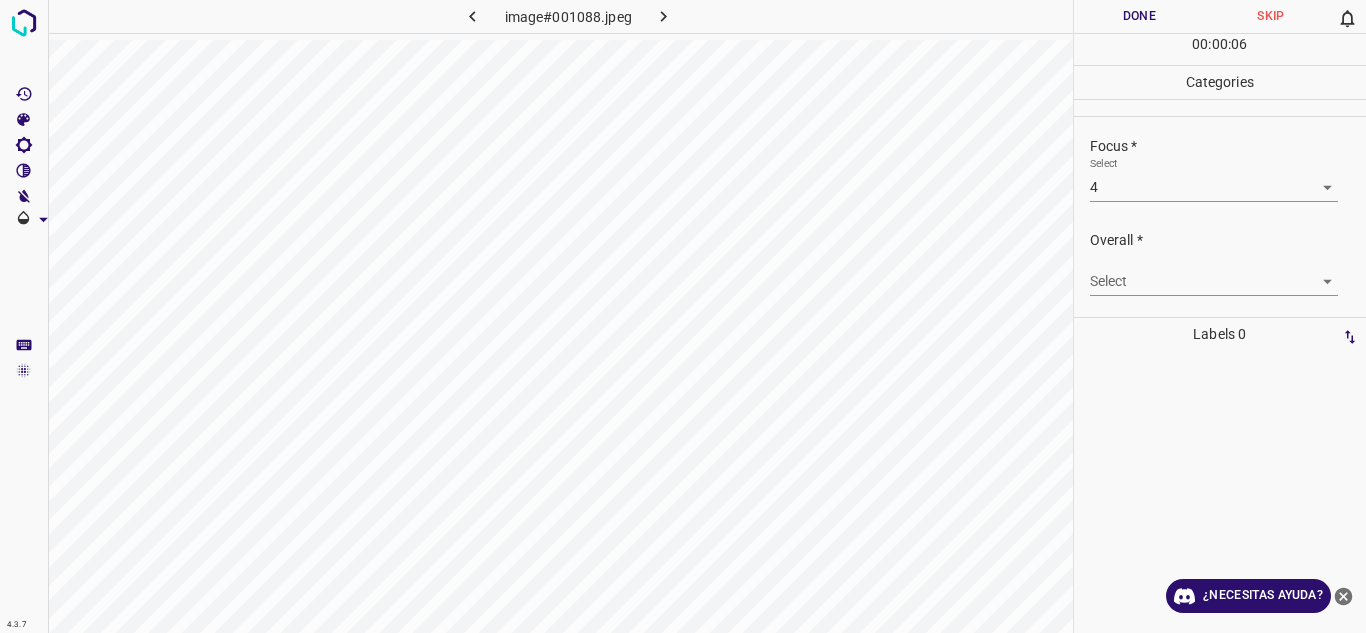 click on "4.3.7 image#001088.jpeg Done Skip 0 00   : 00   : 06   Categories Lighting *  Select 4 4 Focus *  Select 4 4 Overall *  Select ​ Labels   0 Categories 1 Lighting 2 Focus 3 Overall Tools Space Change between modes (Draw & Edit) I Auto labeling R Restore zoom M Zoom in N Zoom out Delete Delete selecte label Filters Z Restore filters X Saturation filter C Brightness filter V Contrast filter B Gray scale filter General O Download ¿Necesitas ayuda? Texto original Valora esta traducción Tu opinión servirá para ayudar a mejorar el Traductor de Google - Texto - Esconder - Borrar" at bounding box center (683, 316) 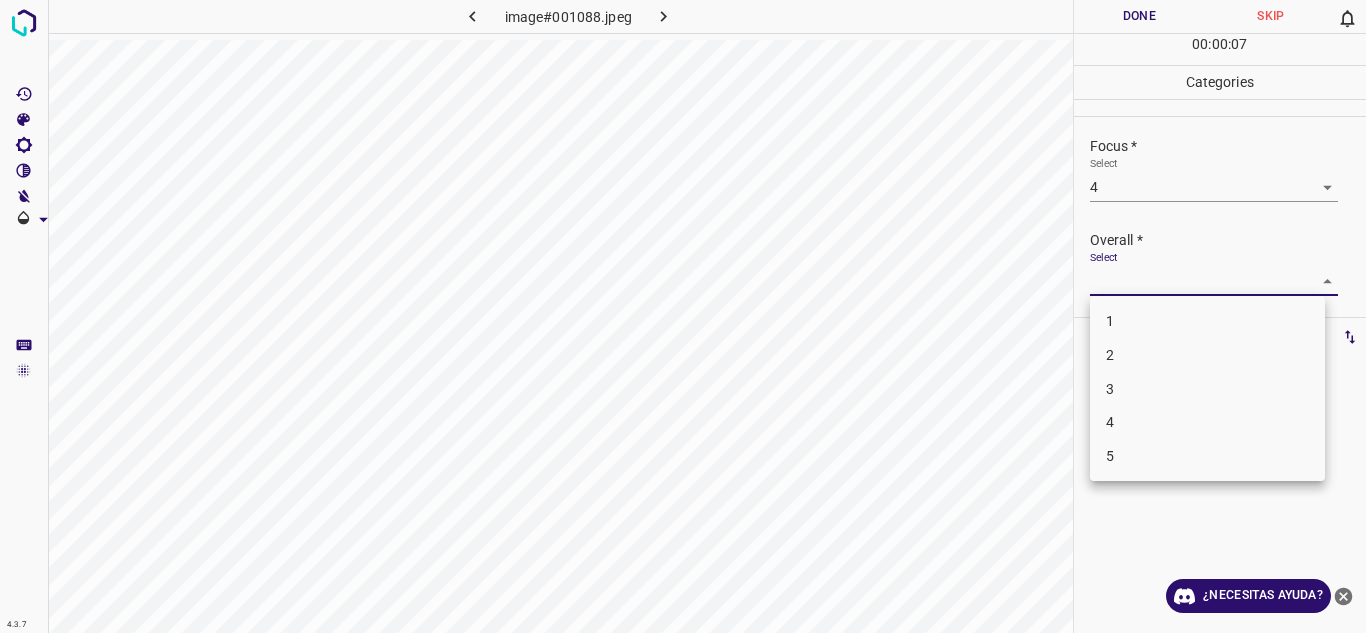 click on "4" at bounding box center [1207, 422] 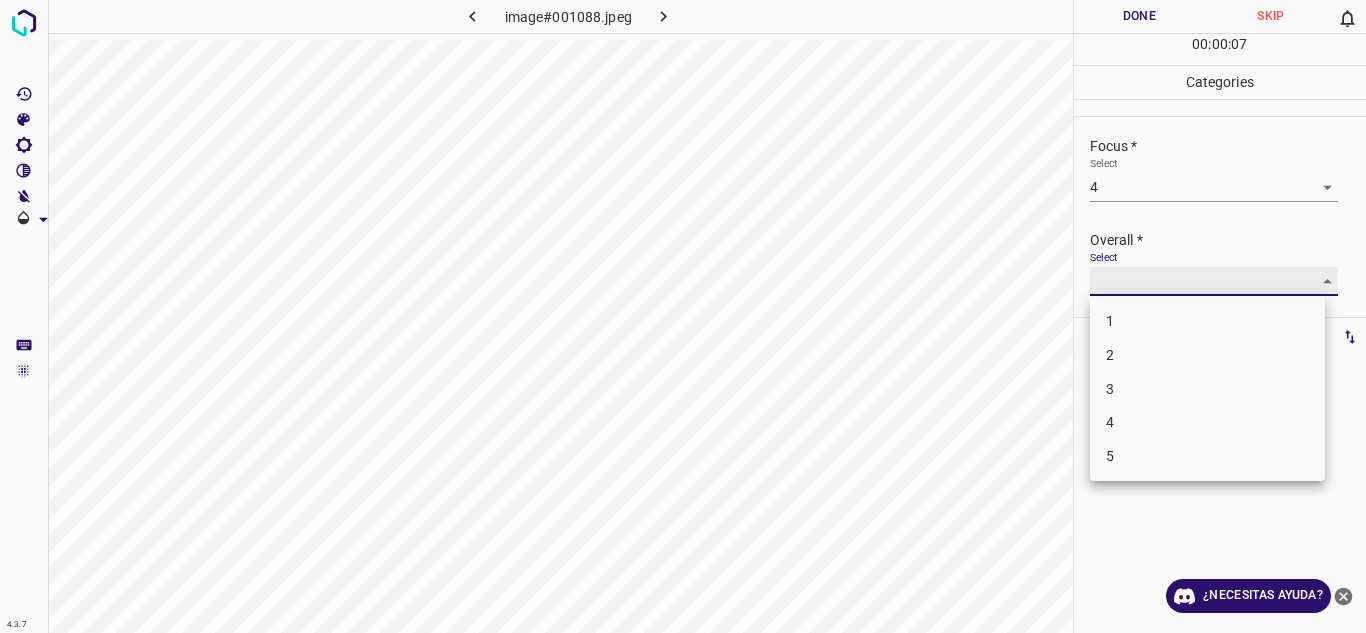 type on "4" 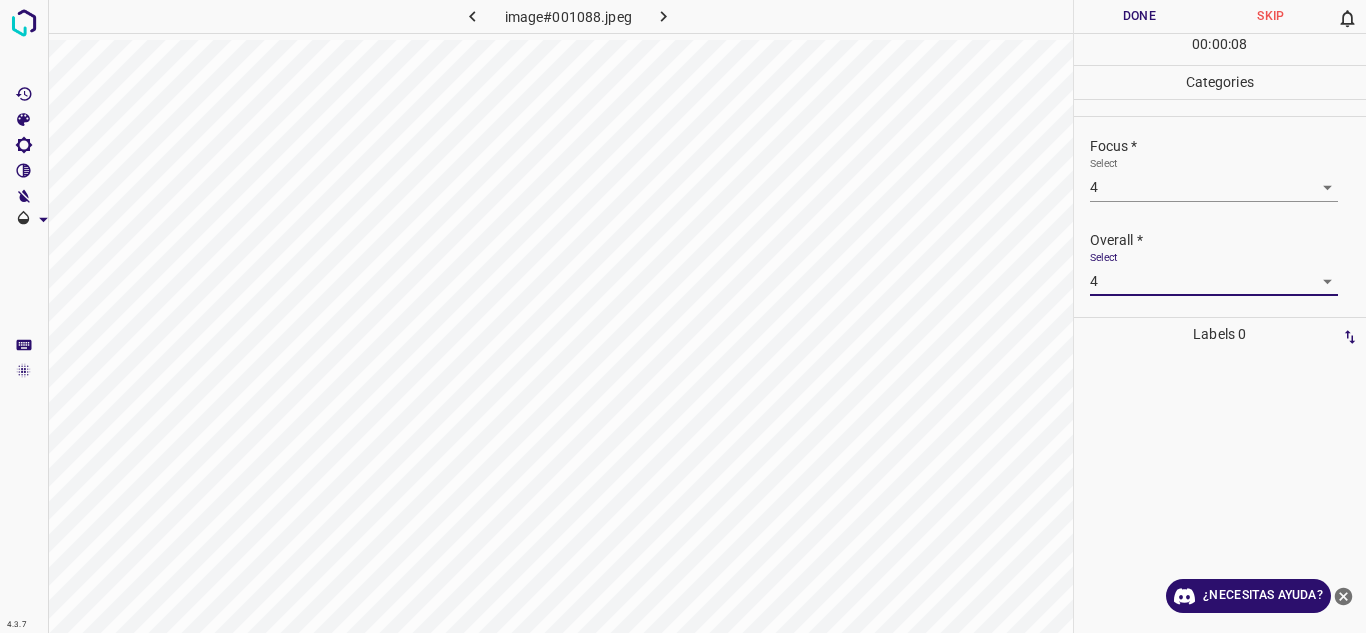 click on "Done" at bounding box center [1140, 16] 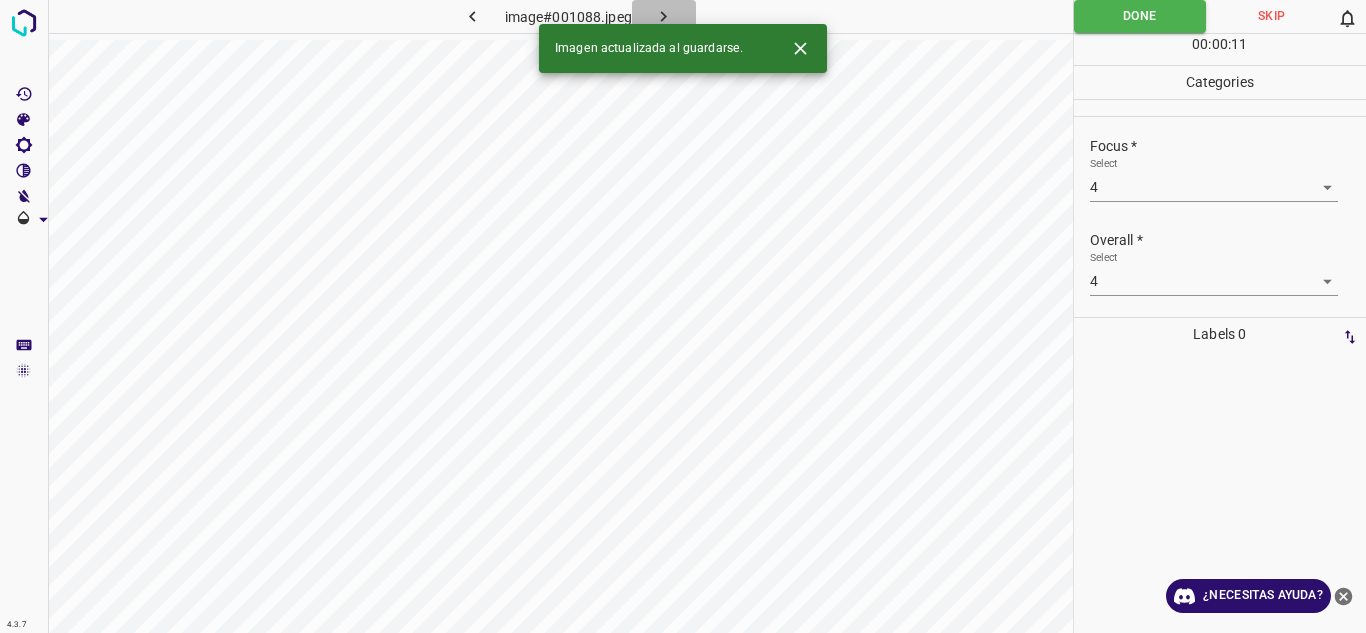 click 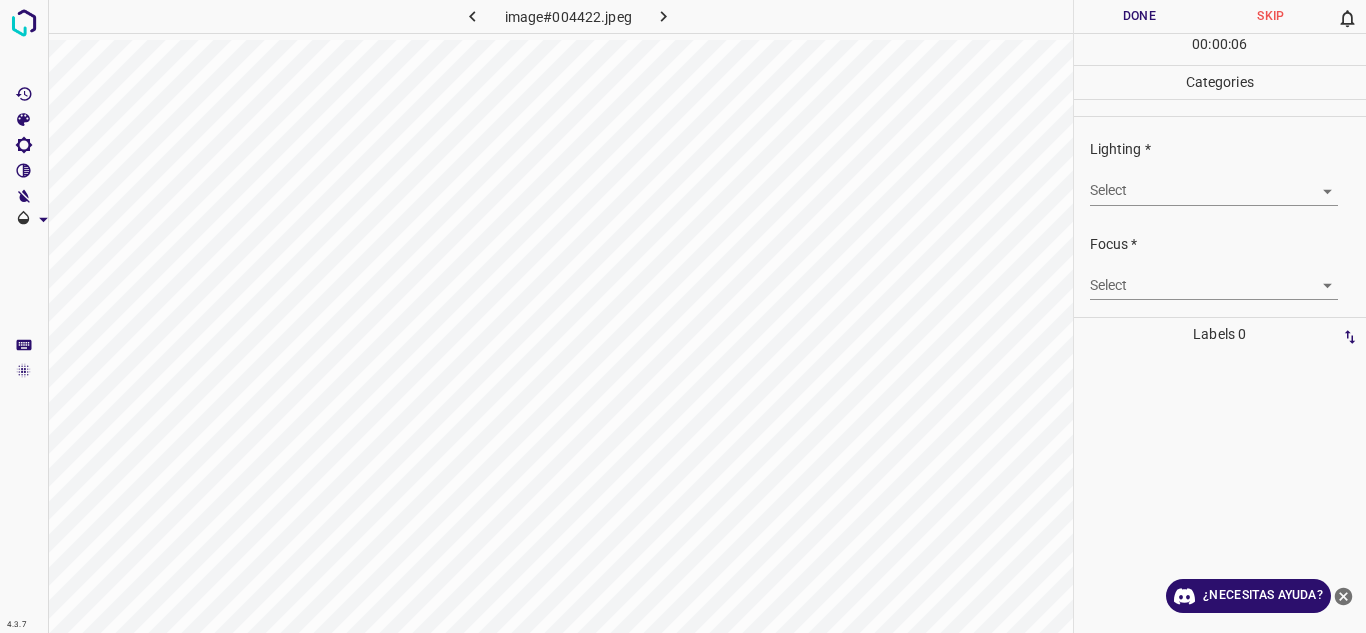 click on "4.3.7 image#004422.jpeg Done Skip 0 00   : 00   : 06   Categories Lighting *  Select ​ Focus *  Select ​ Overall *  Select ​ Labels   0 Categories 1 Lighting 2 Focus 3 Overall Tools Space Change between modes (Draw & Edit) I Auto labeling R Restore zoom M Zoom in N Zoom out Delete Delete selecte label Filters Z Restore filters X Saturation filter C Brightness filter V Contrast filter B Gray scale filter General O Download ¿Necesitas ayuda? Texto original Valora esta traducción Tu opinión servirá para ayudar a mejorar el Traductor de Google - Texto - Esconder - Borrar" at bounding box center (683, 316) 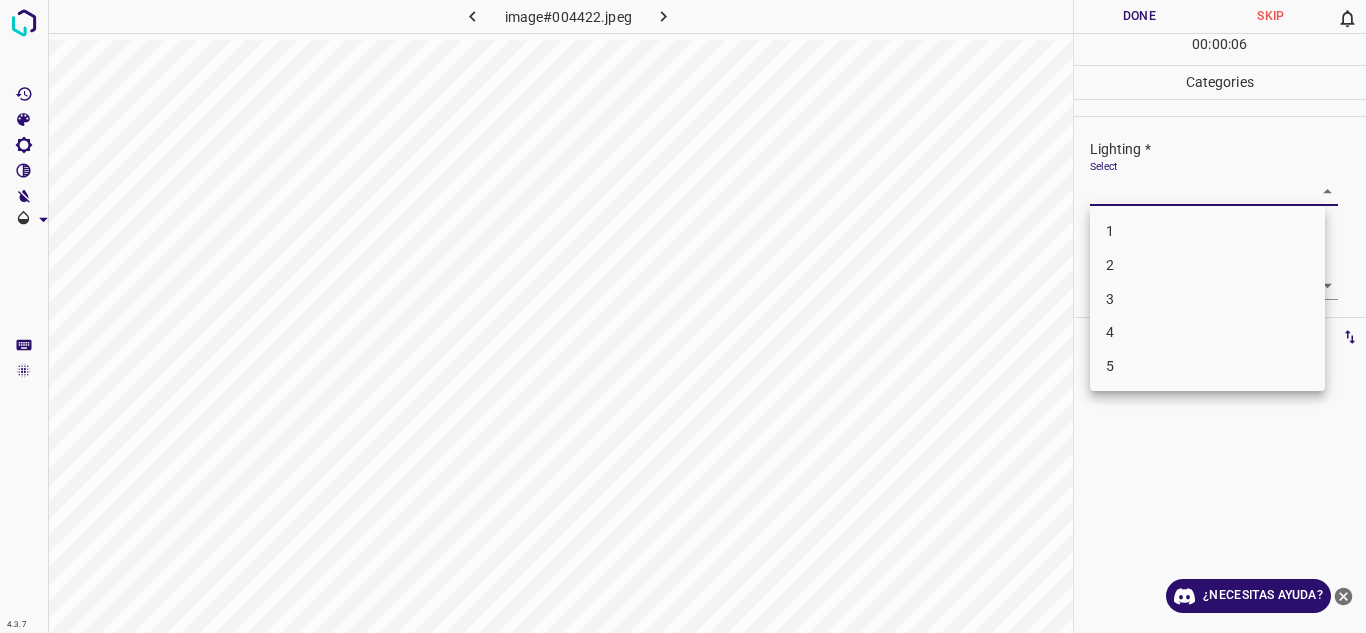 click on "3" at bounding box center (1207, 299) 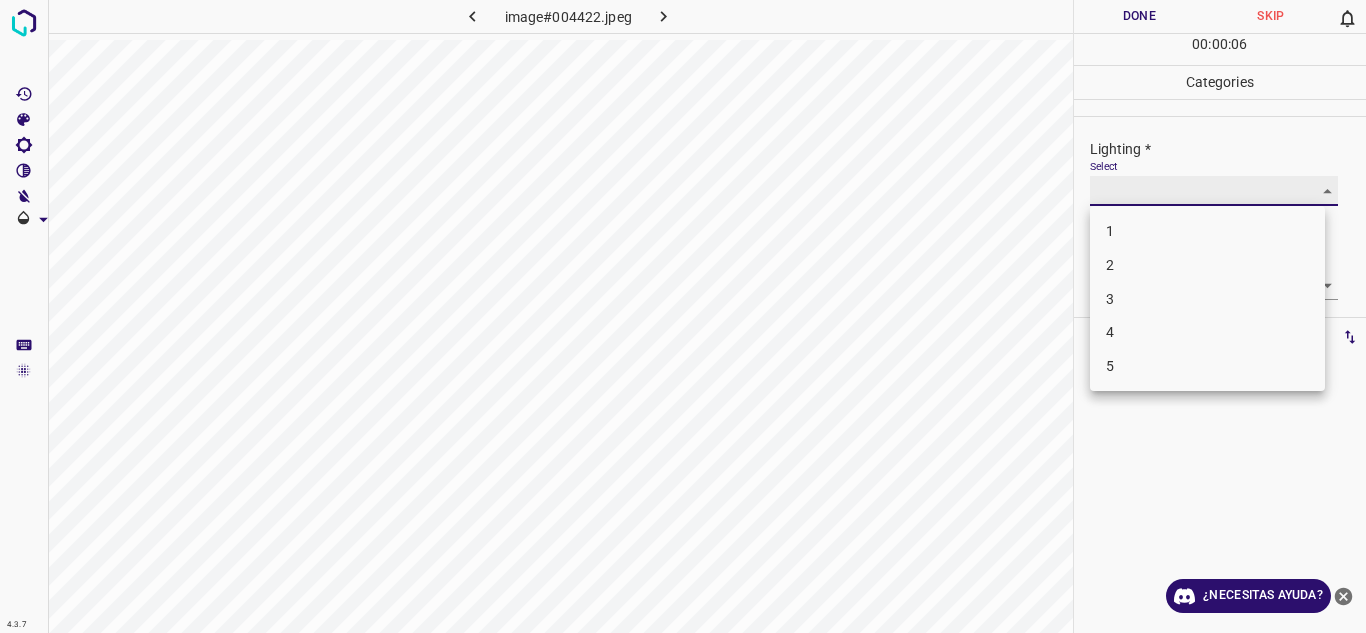 type on "3" 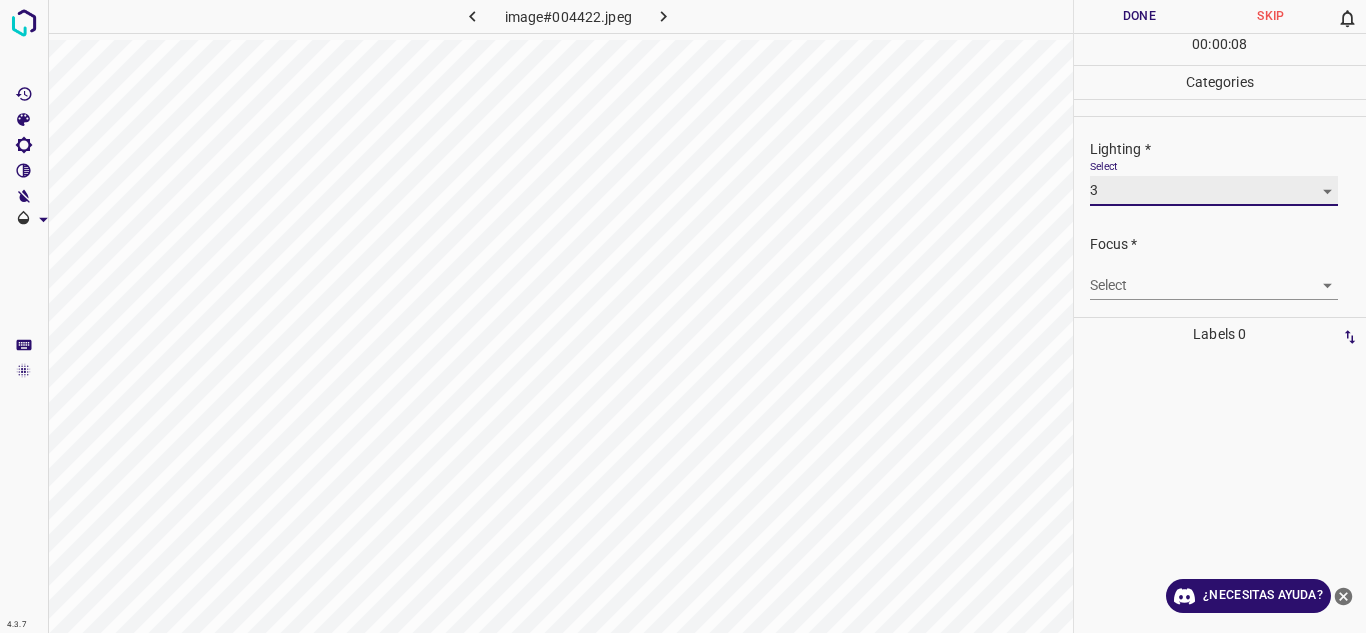 scroll, scrollTop: 59, scrollLeft: 0, axis: vertical 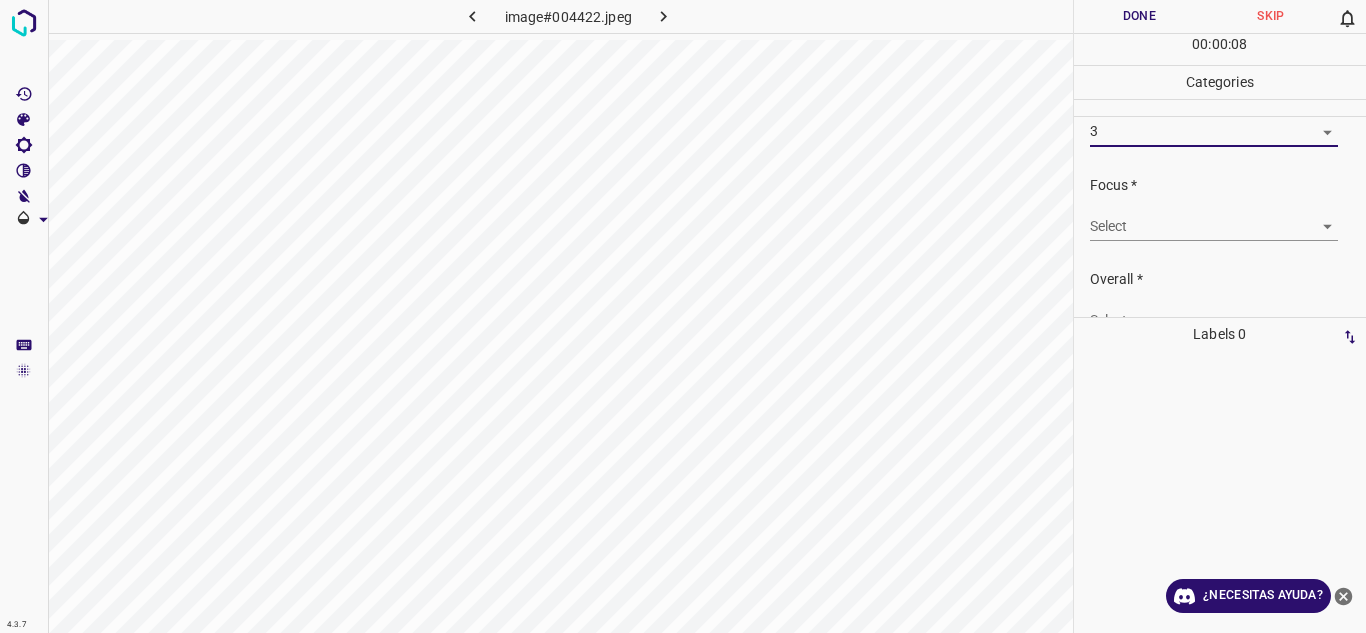 click on "4.3.7 image#004422.jpeg Done Skip 0 00   : 00   : 08   Categories Lighting *  Select 3 3 Focus *  Select ​ Overall *  Select ​ Labels   0 Categories 1 Lighting 2 Focus 3 Overall Tools Space Change between modes (Draw & Edit) I Auto labeling R Restore zoom M Zoom in N Zoom out Delete Delete selecte label Filters Z Restore filters X Saturation filter C Brightness filter V Contrast filter B Gray scale filter General O Download ¿Necesitas ayuda? Texto original Valora esta traducción Tu opinión servirá para ayudar a mejorar el Traductor de Google - Texto - Esconder - Borrar" at bounding box center [683, 316] 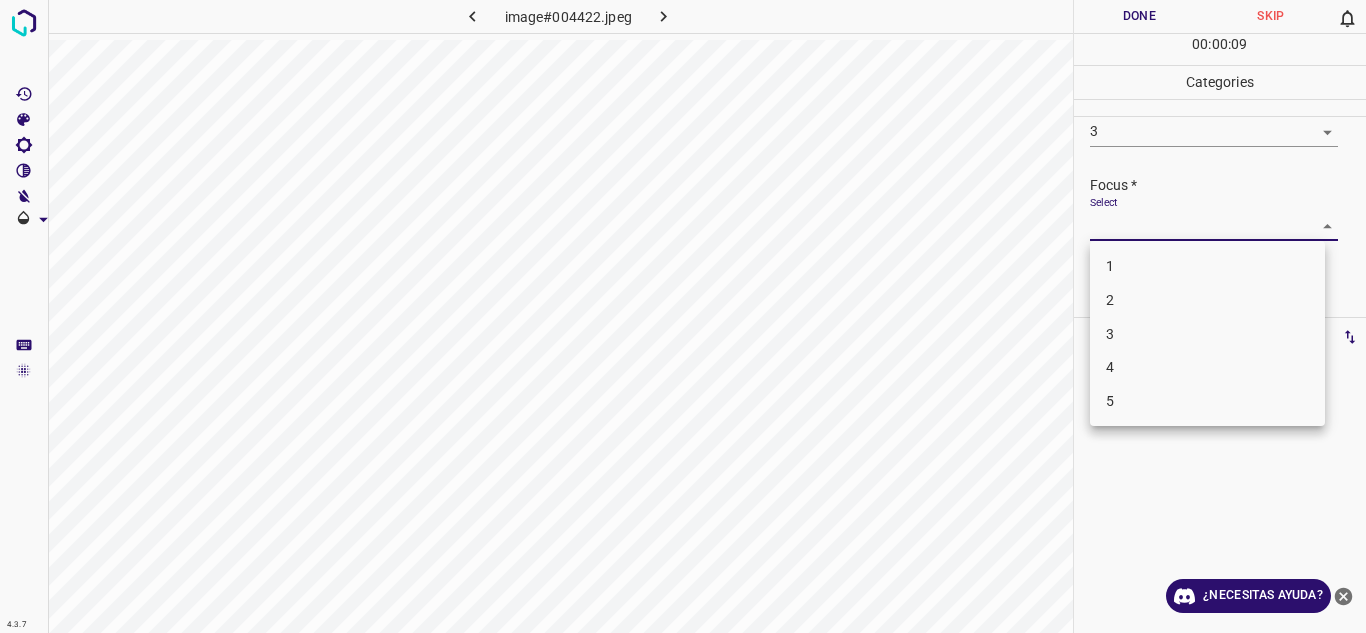 click on "2" at bounding box center (1207, 300) 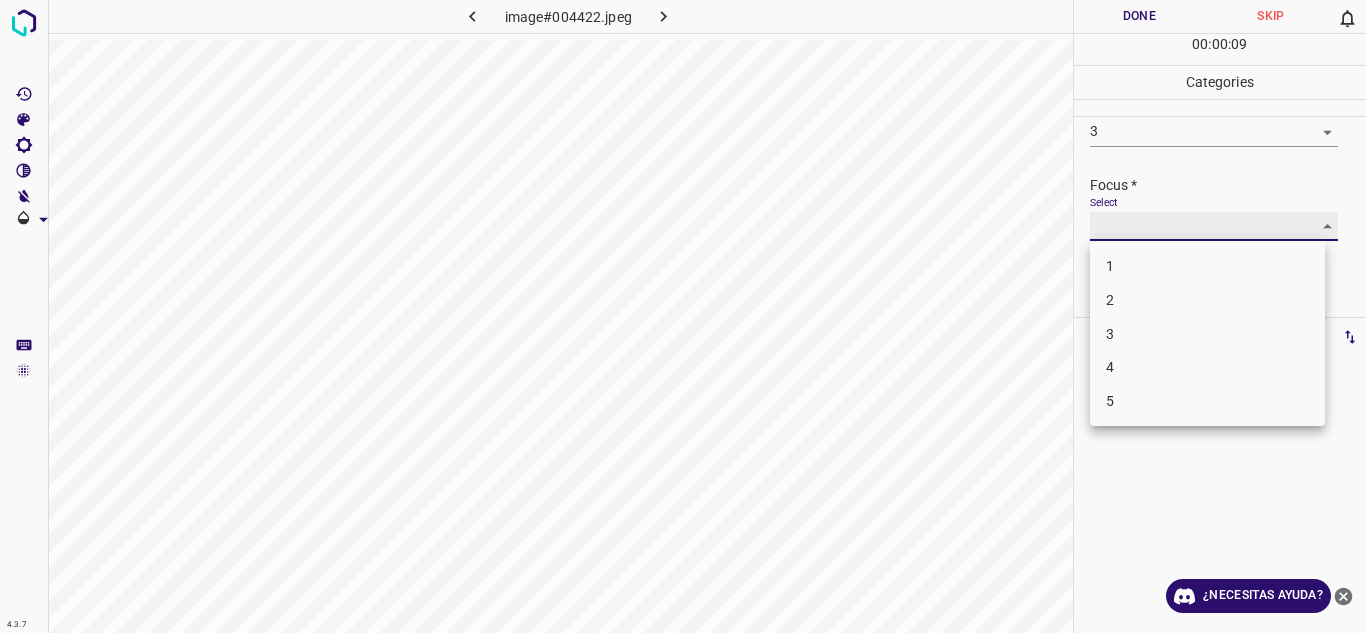 type on "2" 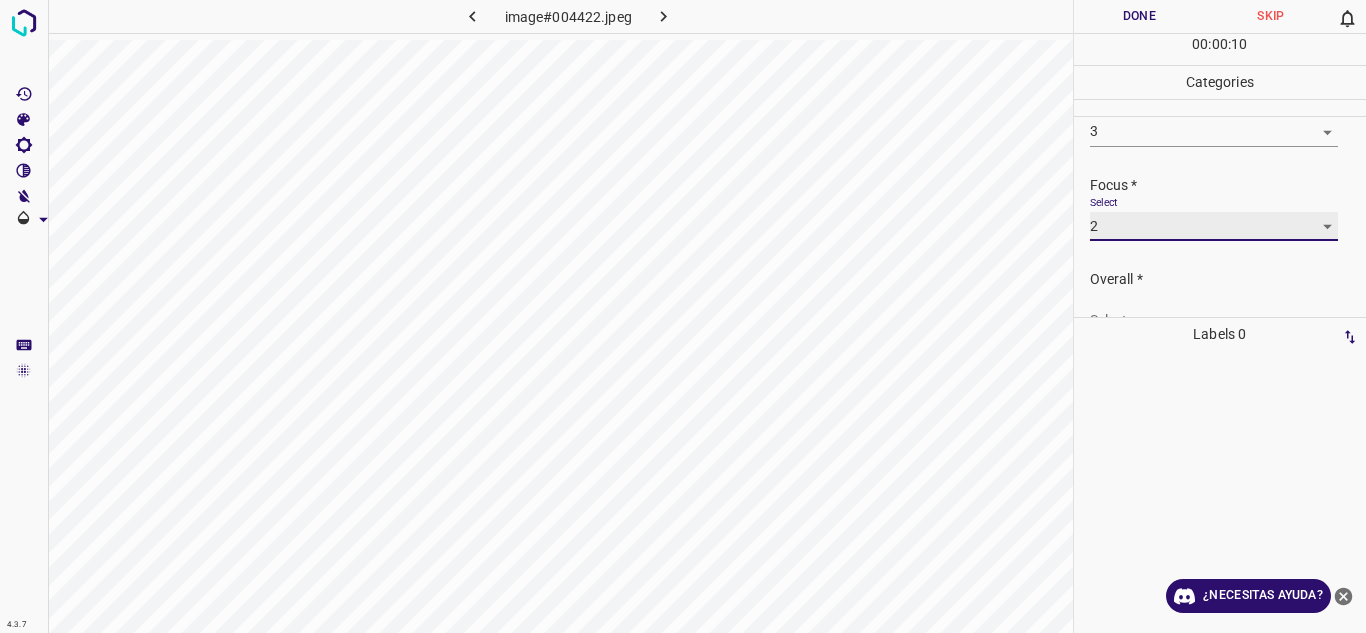 scroll, scrollTop: 98, scrollLeft: 0, axis: vertical 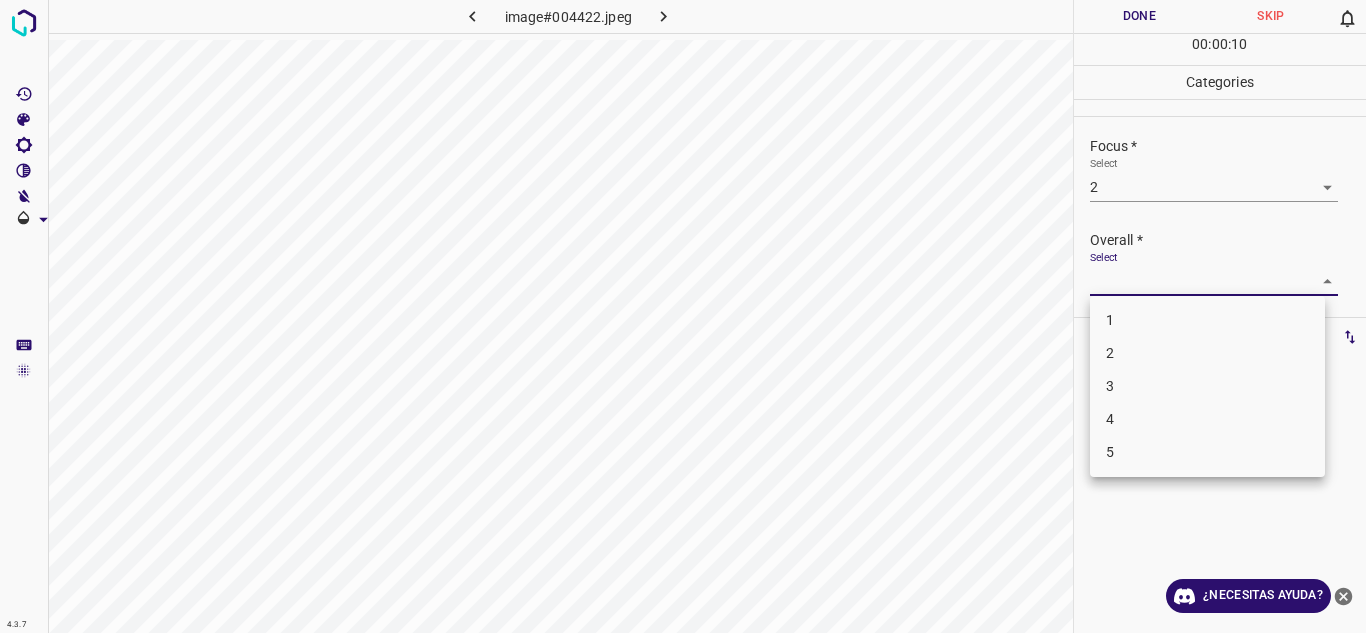 click on "4.3.7 image#004422.jpeg Done Skip 0 00   : 00   : 10   Categories Lighting *  Select 3 3 Focus *  Select 2 2 Overall *  Select ​ Labels   0 Categories 1 Lighting 2 Focus 3 Overall Tools Space Change between modes (Draw & Edit) I Auto labeling R Restore zoom M Zoom in N Zoom out Delete Delete selecte label Filters Z Restore filters X Saturation filter C Brightness filter V Contrast filter B Gray scale filter General O Download ¿Necesitas ayuda? Texto original Valora esta traducción Tu opinión servirá para ayudar a mejorar el Traductor de Google - Texto - Esconder - Borrar 1 2 3 4 5" at bounding box center [683, 316] 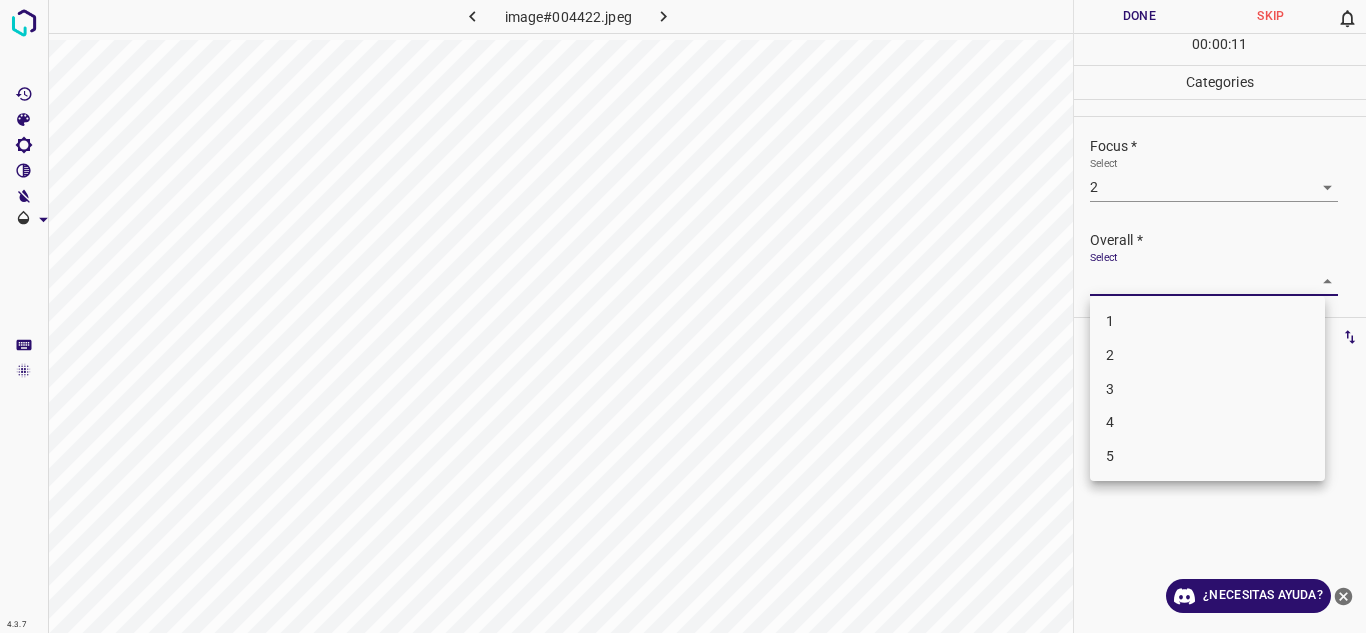 click on "3" at bounding box center (1207, 389) 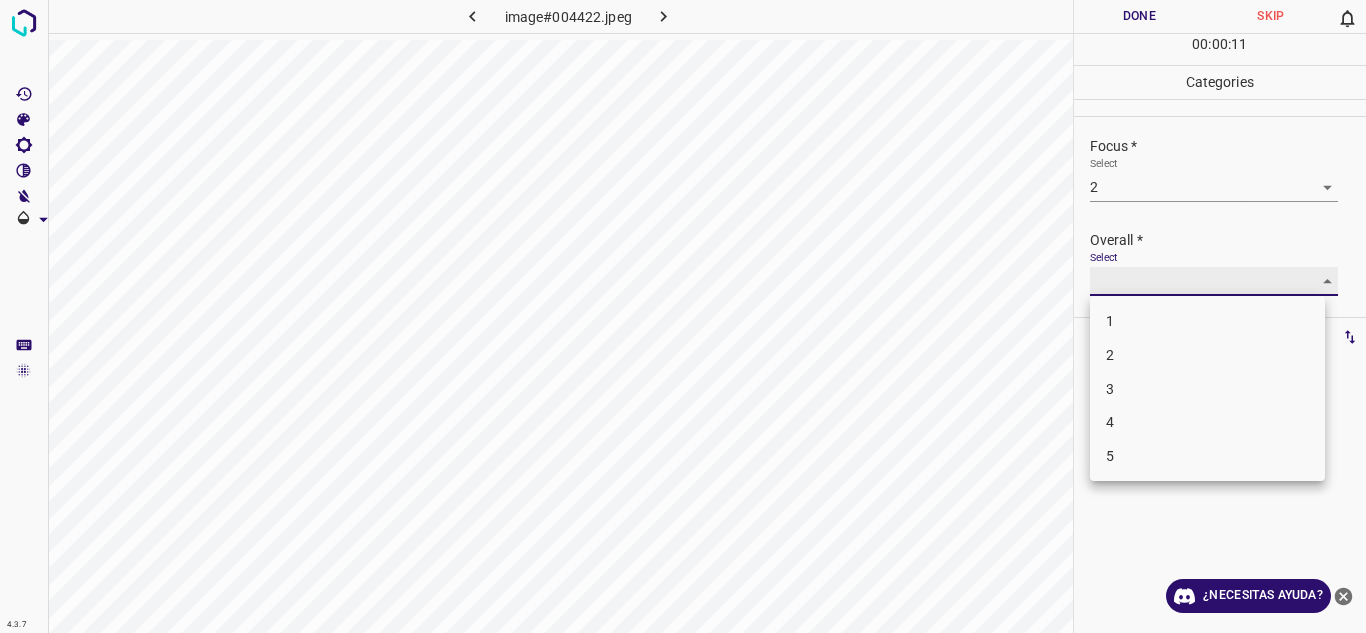 type on "3" 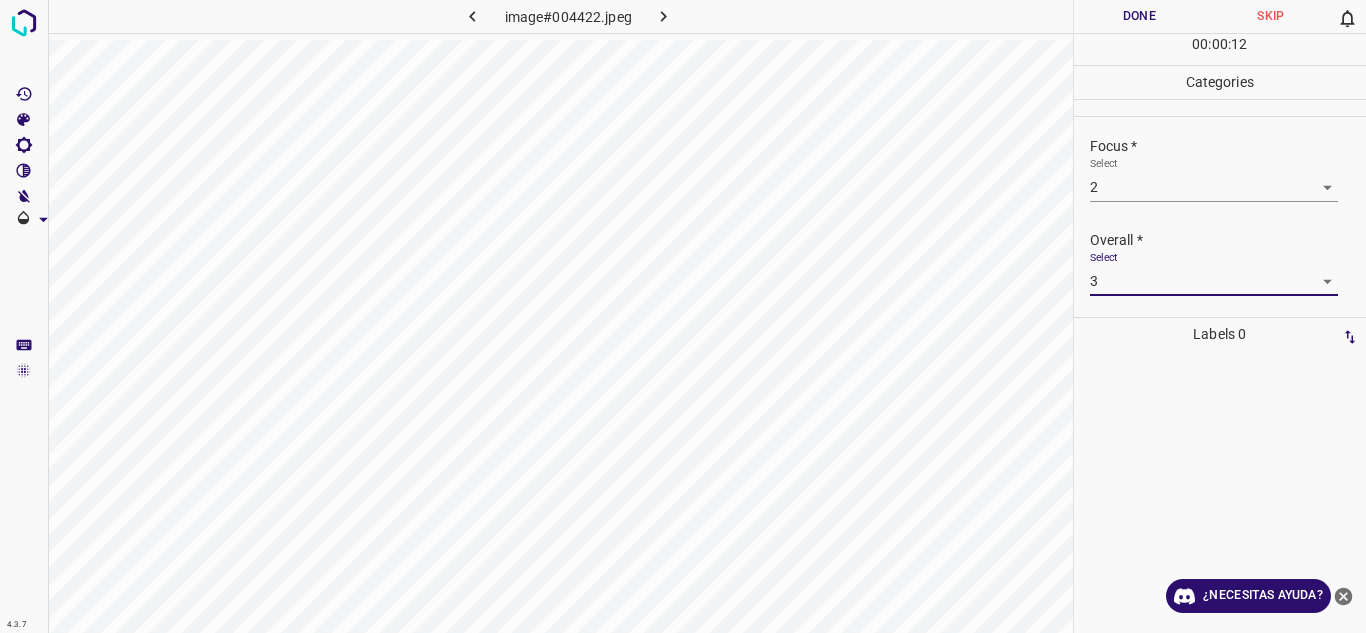 click on "Done" at bounding box center [1140, 16] 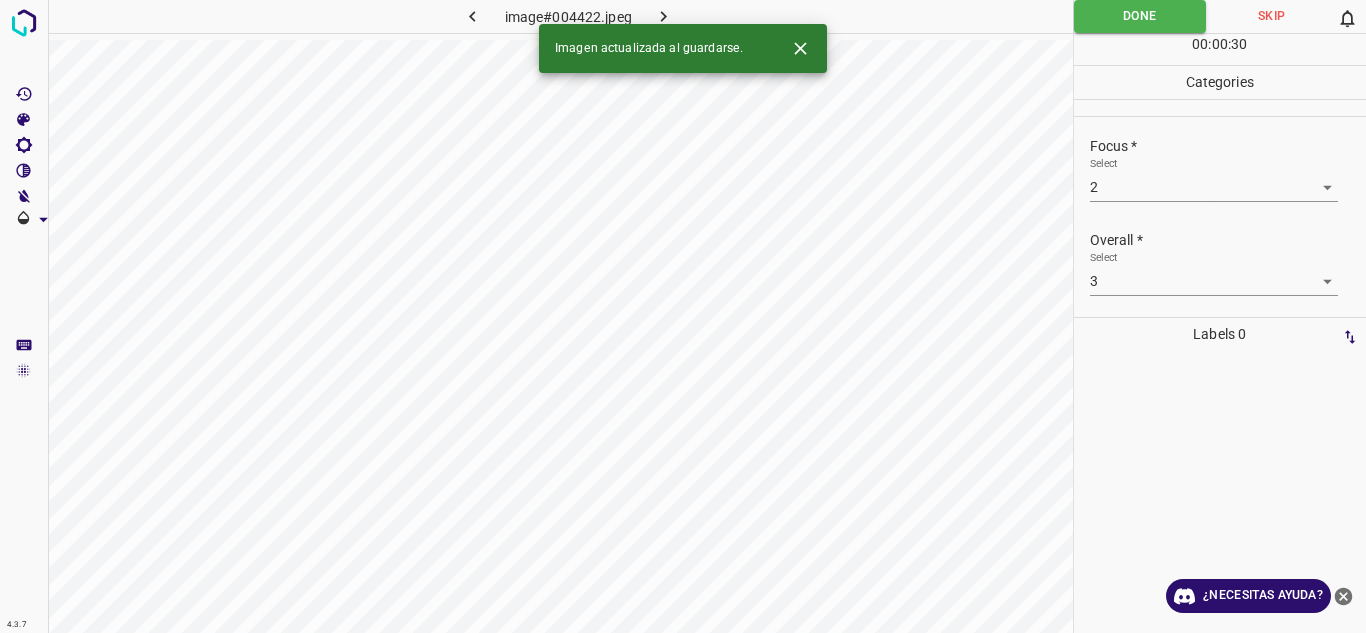 click at bounding box center (664, 16) 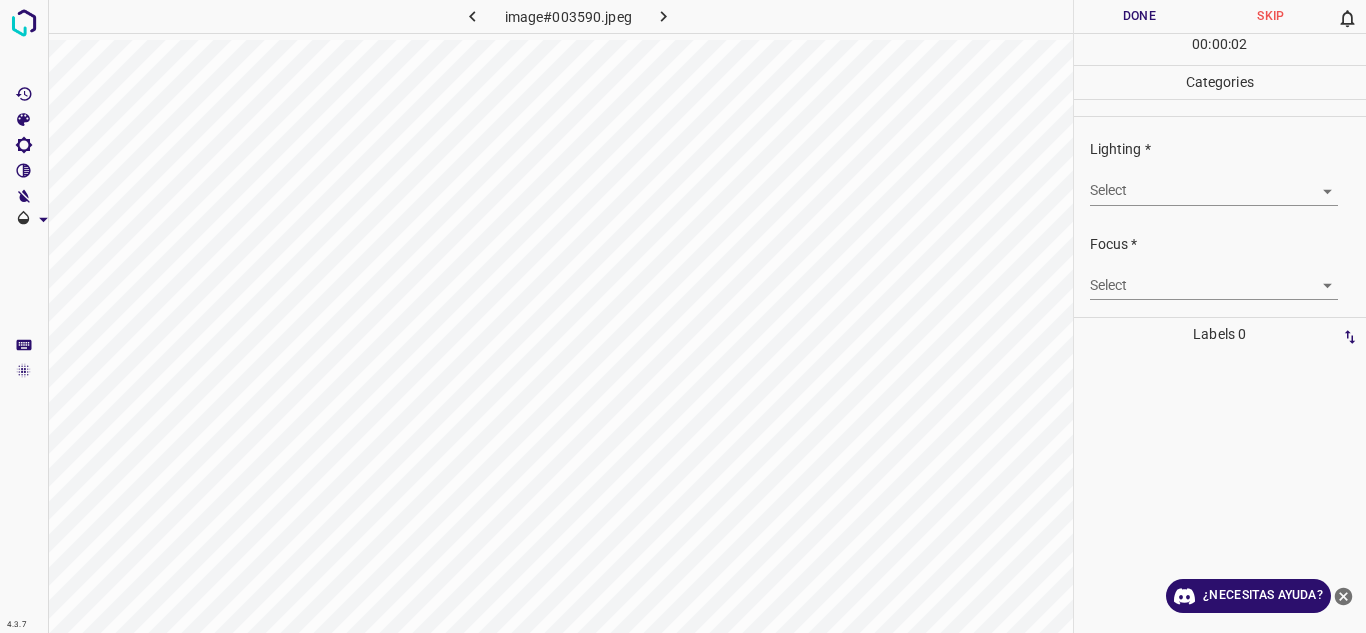 click on "4.3.7 image#003590.jpeg Done Skip 0 00   : 00   : 02   Categories Lighting *  Select ​ Focus *  Select ​ Overall *  Select ​ Labels   0 Categories 1 Lighting 2 Focus 3 Overall Tools Space Change between modes (Draw & Edit) I Auto labeling R Restore zoom M Zoom in N Zoom out Delete Delete selecte label Filters Z Restore filters X Saturation filter C Brightness filter V Contrast filter B Gray scale filter General O Download ¿Necesitas ayuda? Texto original Valora esta traducción Tu opinión servirá para ayudar a mejorar el Traductor de Google - Texto - Esconder - Borrar" at bounding box center [683, 316] 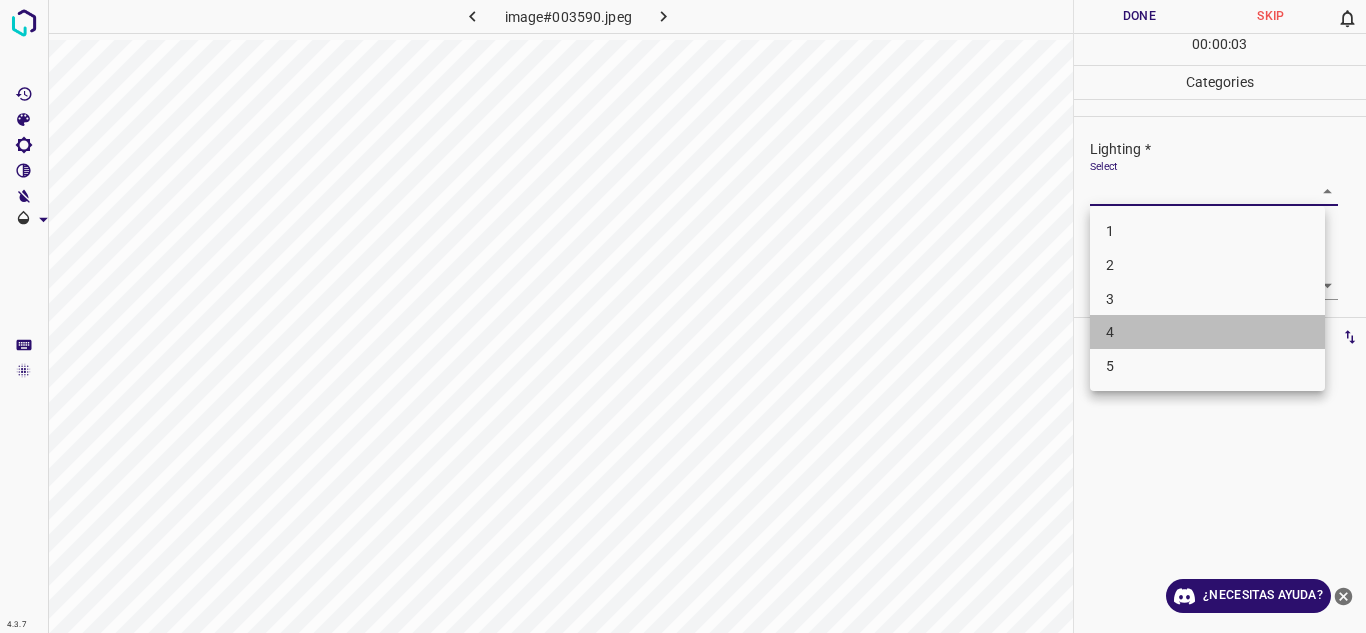 click on "4" at bounding box center (1207, 332) 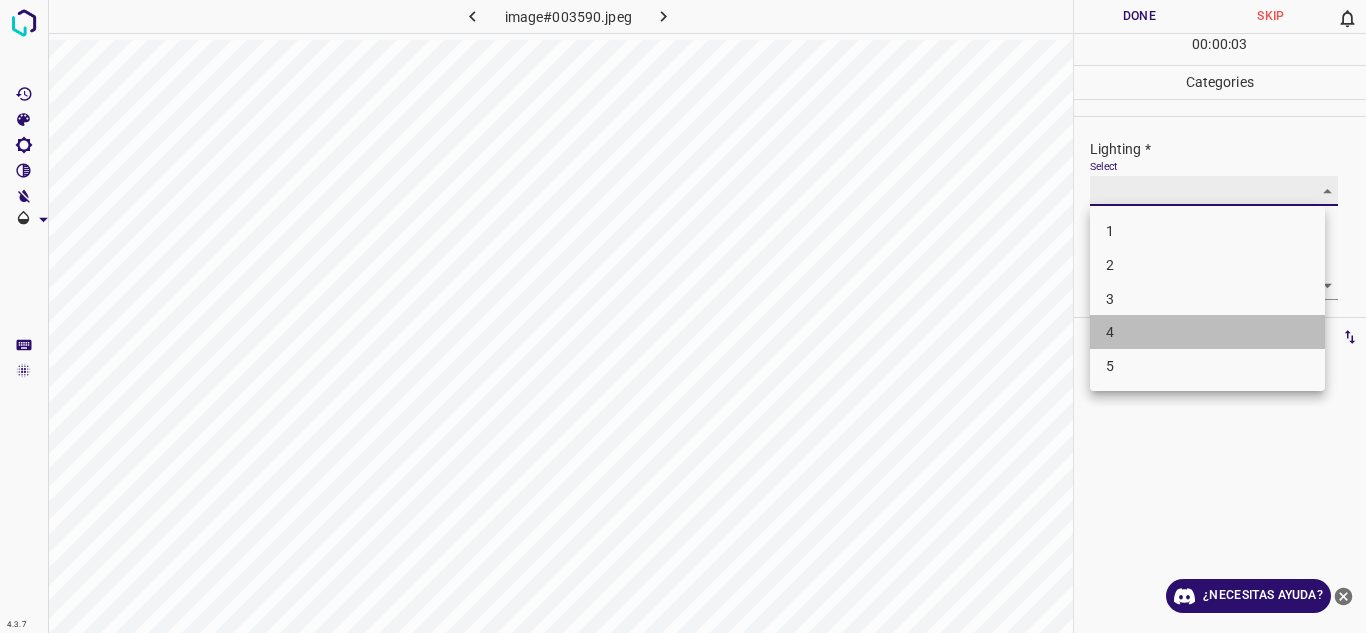 type on "4" 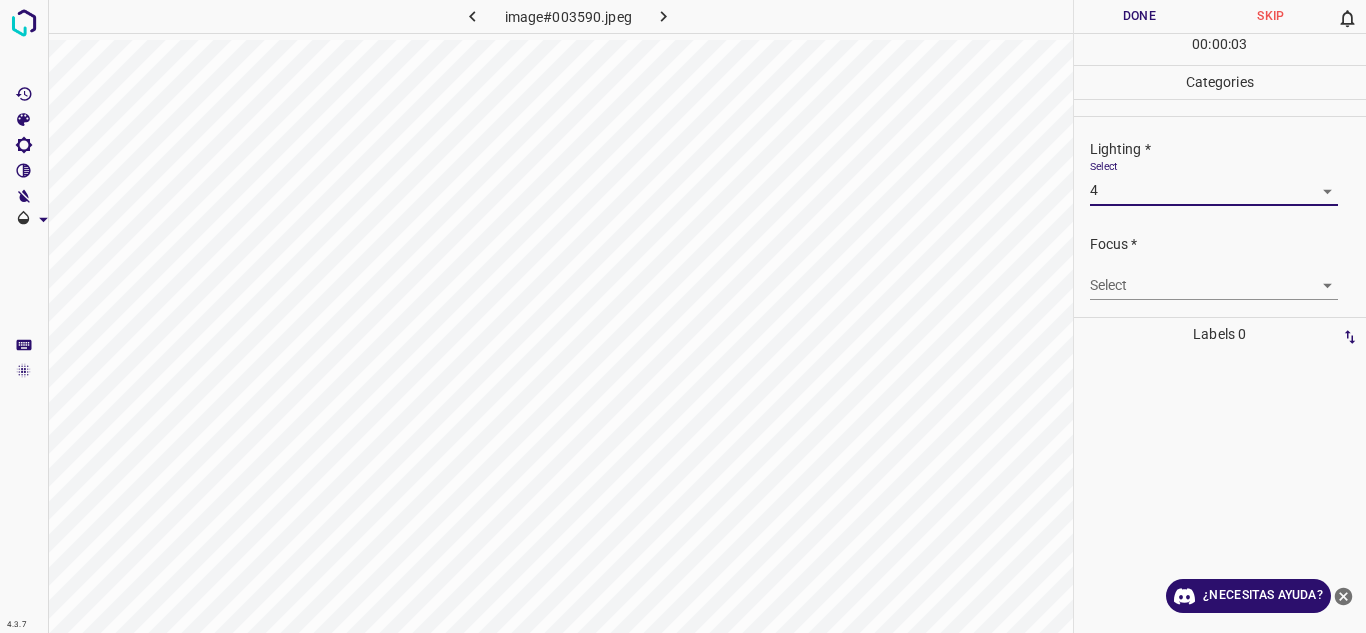 click on "4.3.7 image#003590.jpeg Done Skip 0 00   : 00   : 03   Categories Lighting *  Select 4 4 Focus *  Select ​ Overall *  Select ​ Labels   0 Categories 1 Lighting 2 Focus 3 Overall Tools Space Change between modes (Draw & Edit) I Auto labeling R Restore zoom M Zoom in N Zoom out Delete Delete selecte label Filters Z Restore filters X Saturation filter C Brightness filter V Contrast filter B Gray scale filter General O Download ¿Necesitas ayuda? Texto original Valora esta traducción Tu opinión servirá para ayudar a mejorar el Traductor de Google - Texto - Esconder - Borrar" at bounding box center [683, 316] 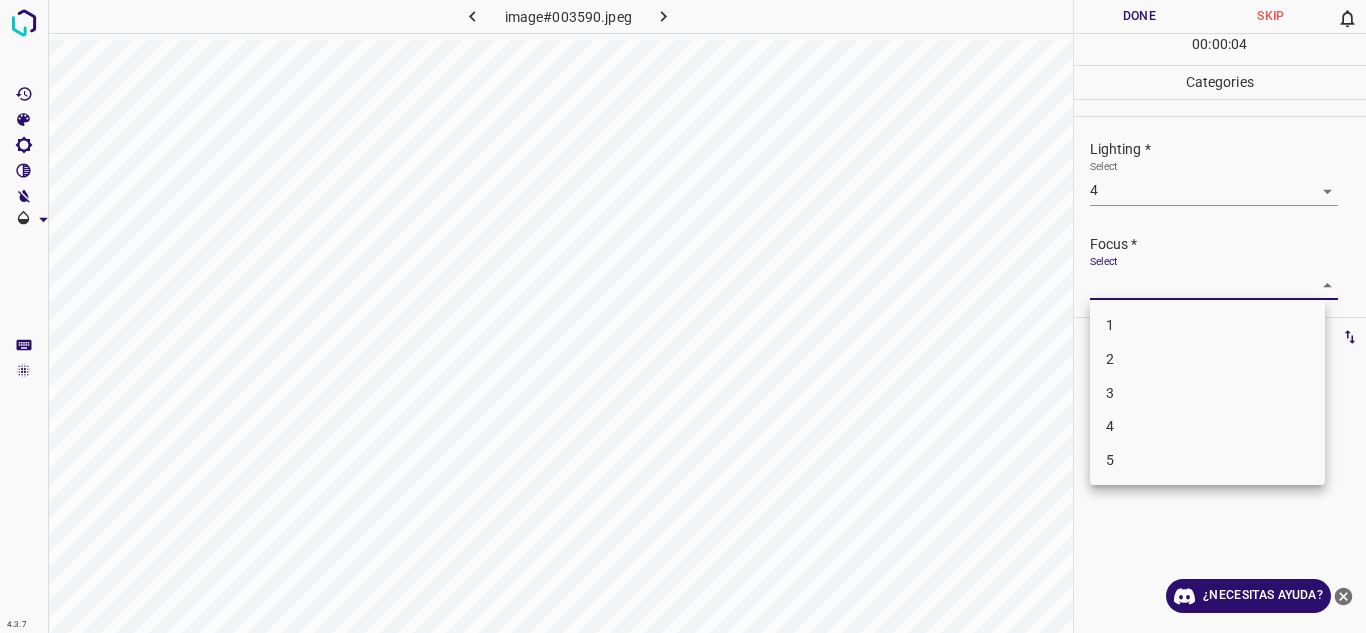 click on "4" at bounding box center (1207, 426) 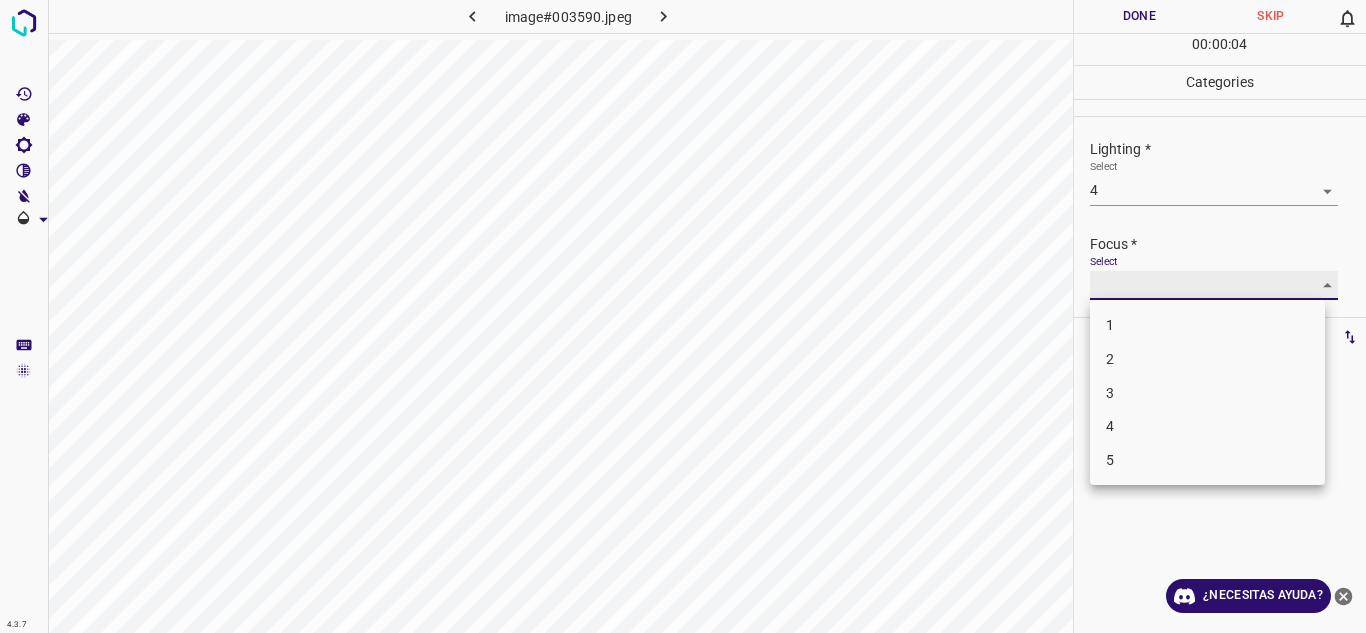 type on "4" 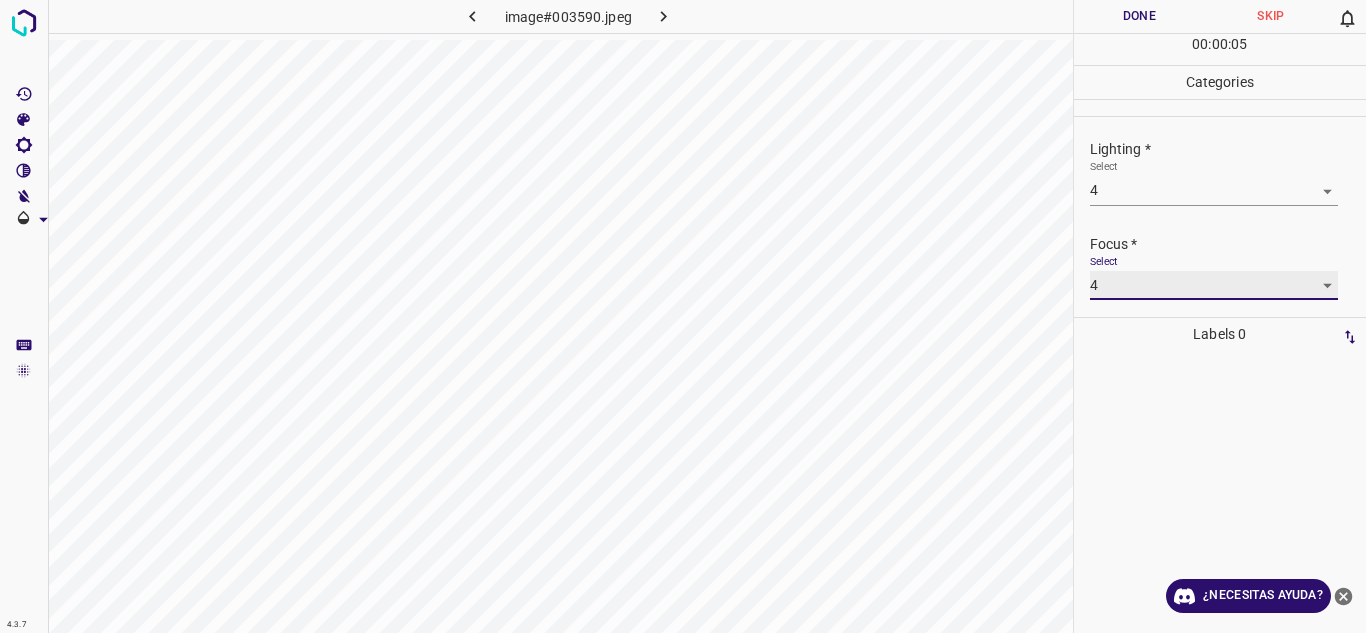 scroll, scrollTop: 98, scrollLeft: 0, axis: vertical 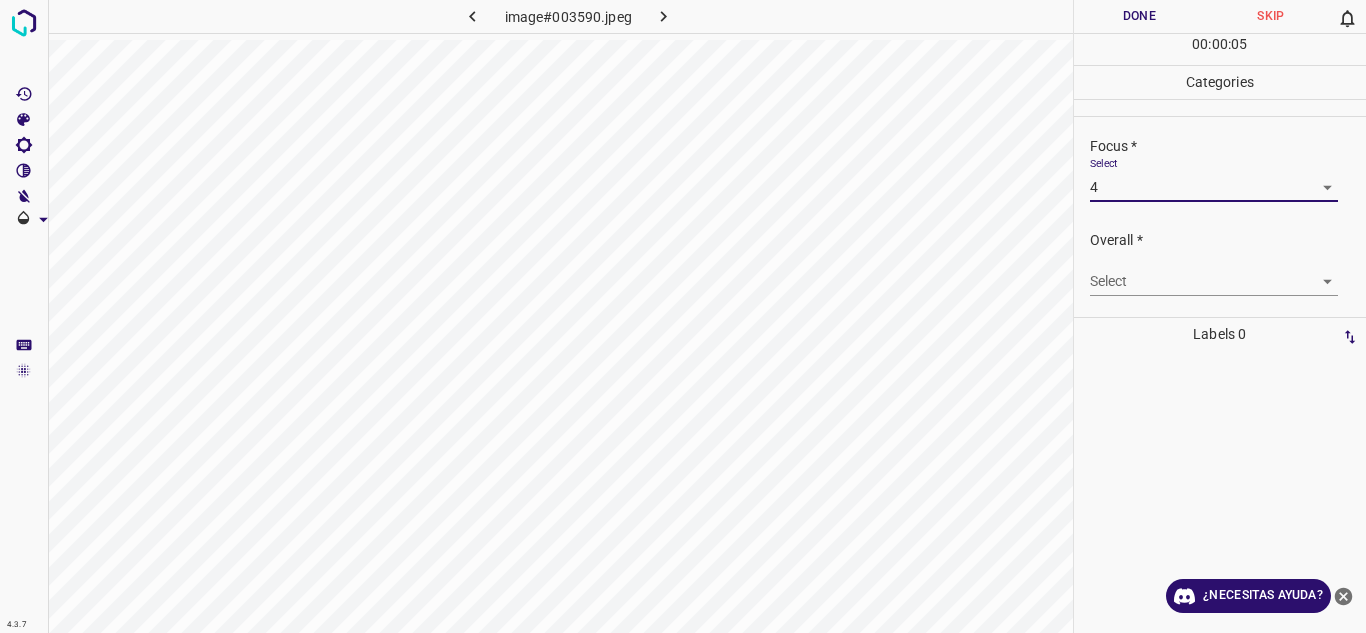 drag, startPoint x: 1325, startPoint y: 274, endPoint x: 1314, endPoint y: 279, distance: 12.083046 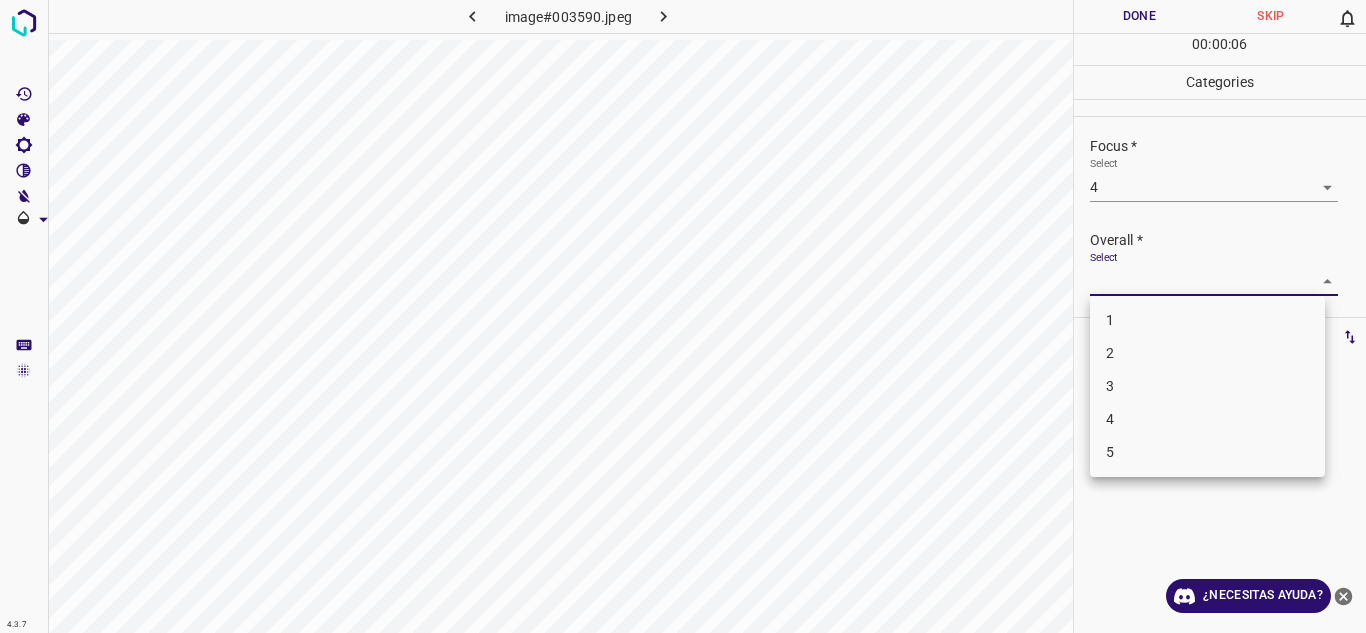 drag, startPoint x: 1314, startPoint y: 279, endPoint x: 1186, endPoint y: 410, distance: 183.15294 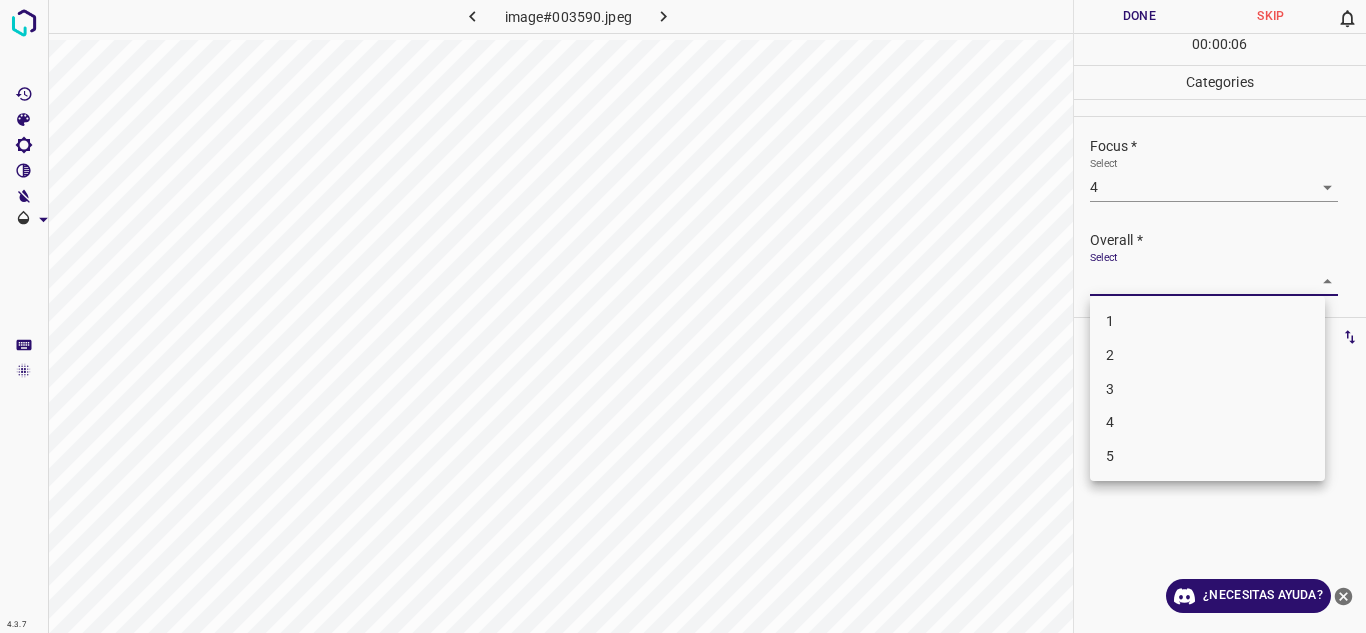 drag, startPoint x: 1135, startPoint y: 424, endPoint x: 1204, endPoint y: 189, distance: 244.9204 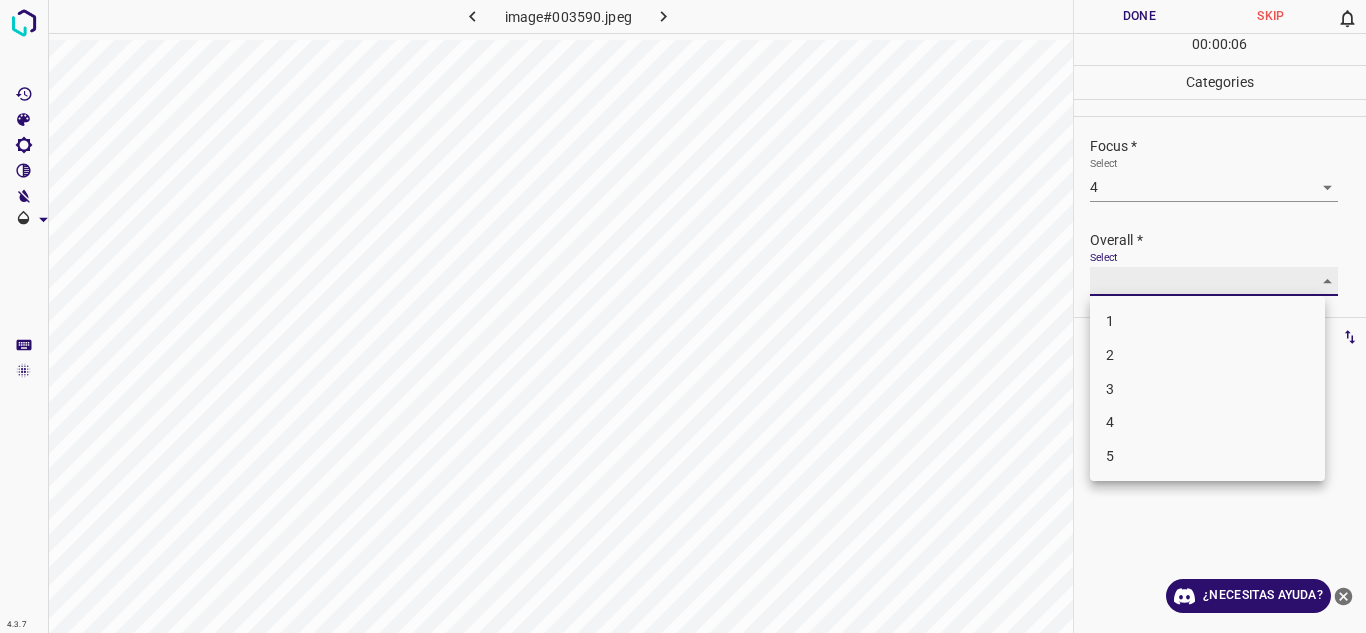 type on "4" 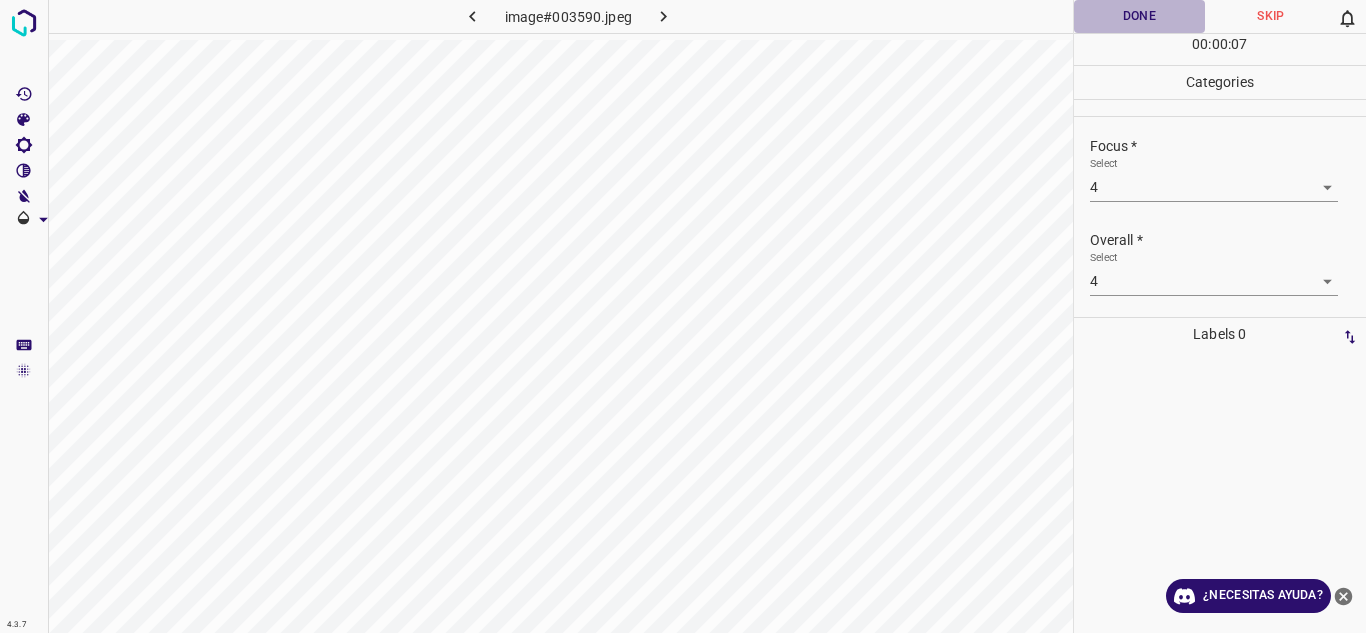 drag, startPoint x: 1168, startPoint y: 23, endPoint x: 1191, endPoint y: 15, distance: 24.351591 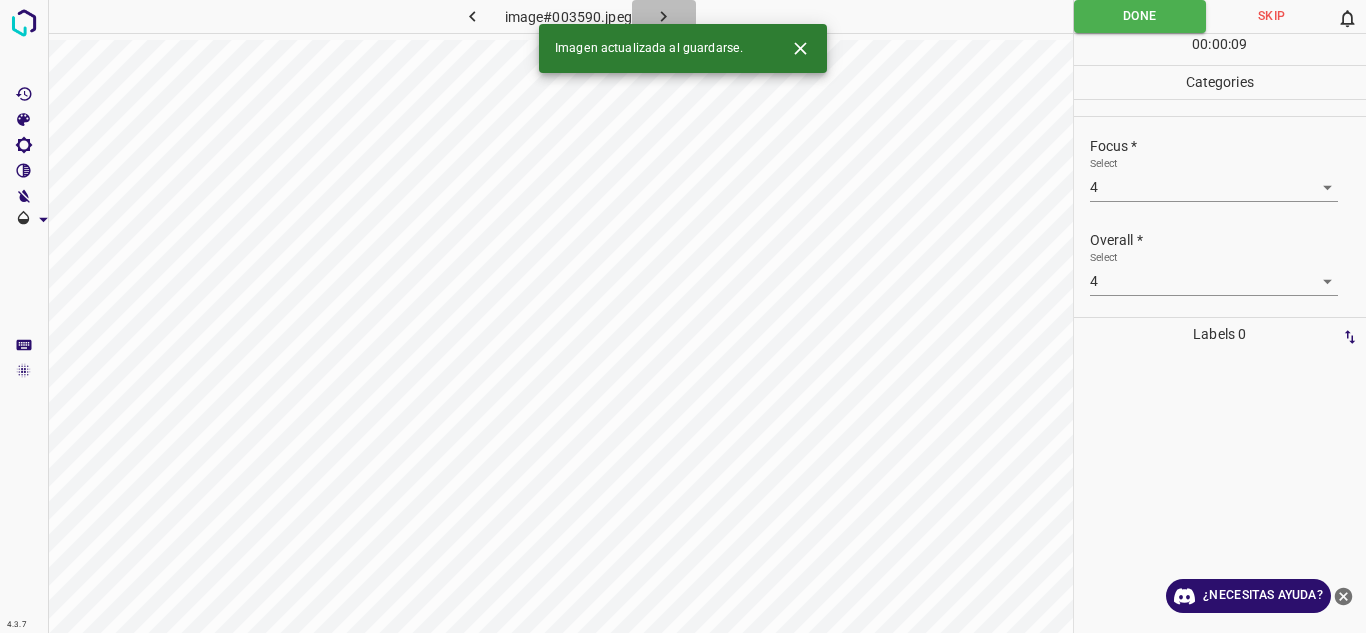 click at bounding box center [664, 16] 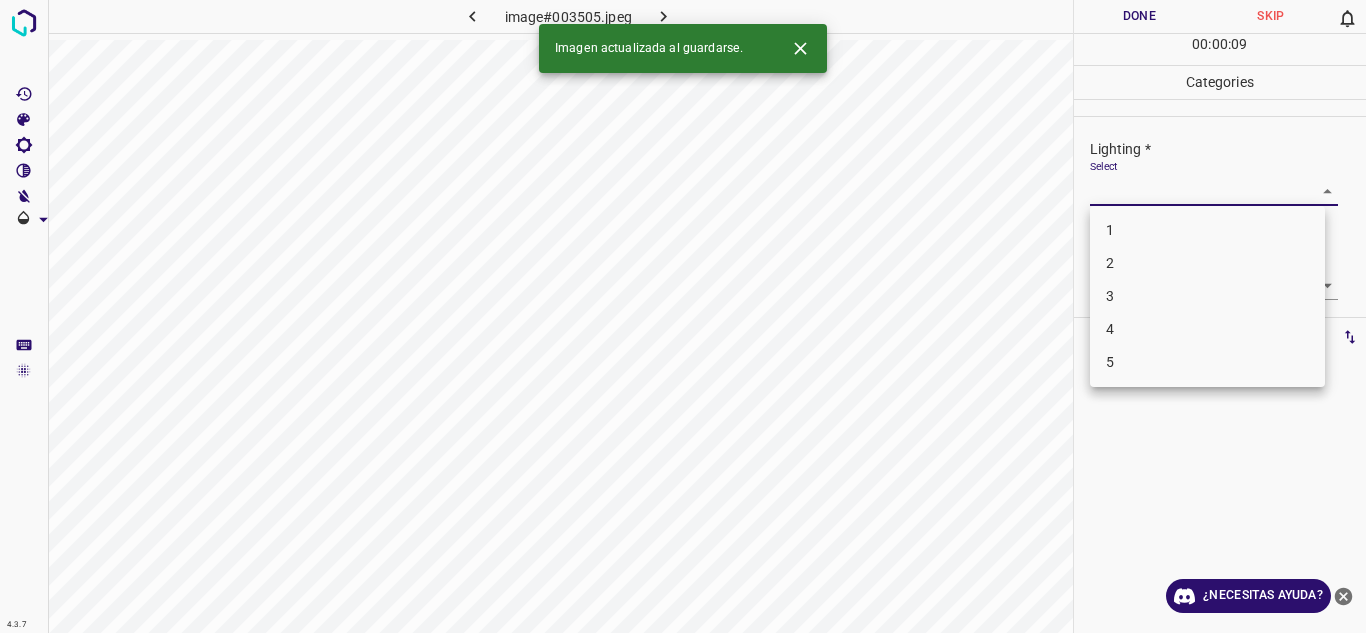 click on "4.3.7 image#003505.jpeg Done Skip 0 00   : 00   : 09   Categories Lighting *  Select ​ Focus *  Select ​ Overall *  Select ​ Labels   0 Categories 1 Lighting 2 Focus 3 Overall Tools Space Change between modes (Draw & Edit) I Auto labeling R Restore zoom M Zoom in N Zoom out Delete Delete selecte label Filters Z Restore filters X Saturation filter C Brightness filter V Contrast filter B Gray scale filter General O Download Imagen actualizada al guardarse. ¿Necesitas ayuda? Texto original Valora esta traducción Tu opinión servirá para ayudar a mejorar el Traductor de Google - Texto - Esconder - Borrar 1 2 3 4 5" at bounding box center [683, 316] 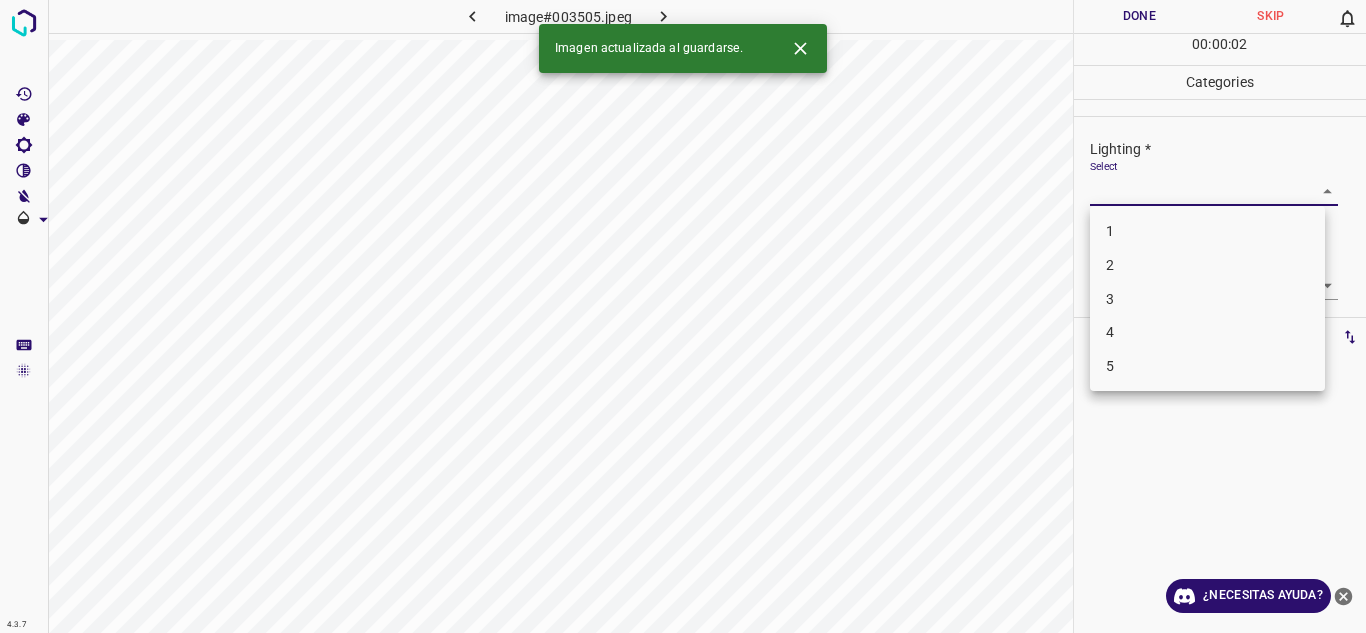 click on "3" at bounding box center (1207, 299) 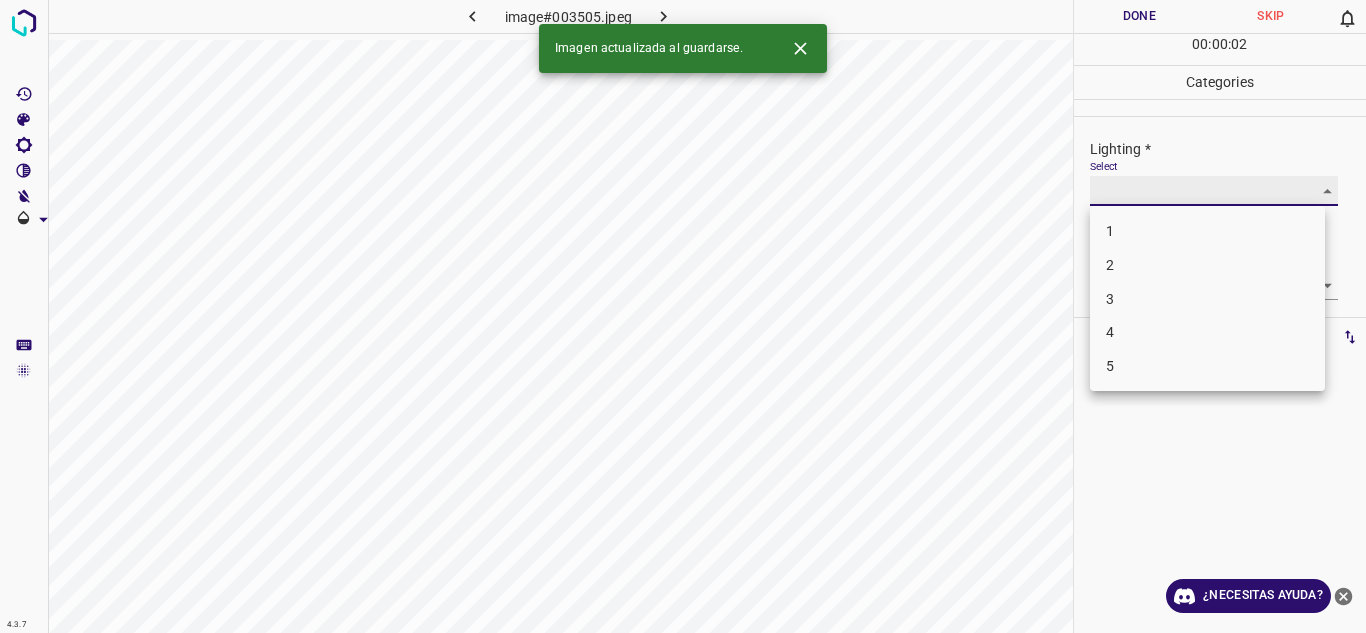 type on "3" 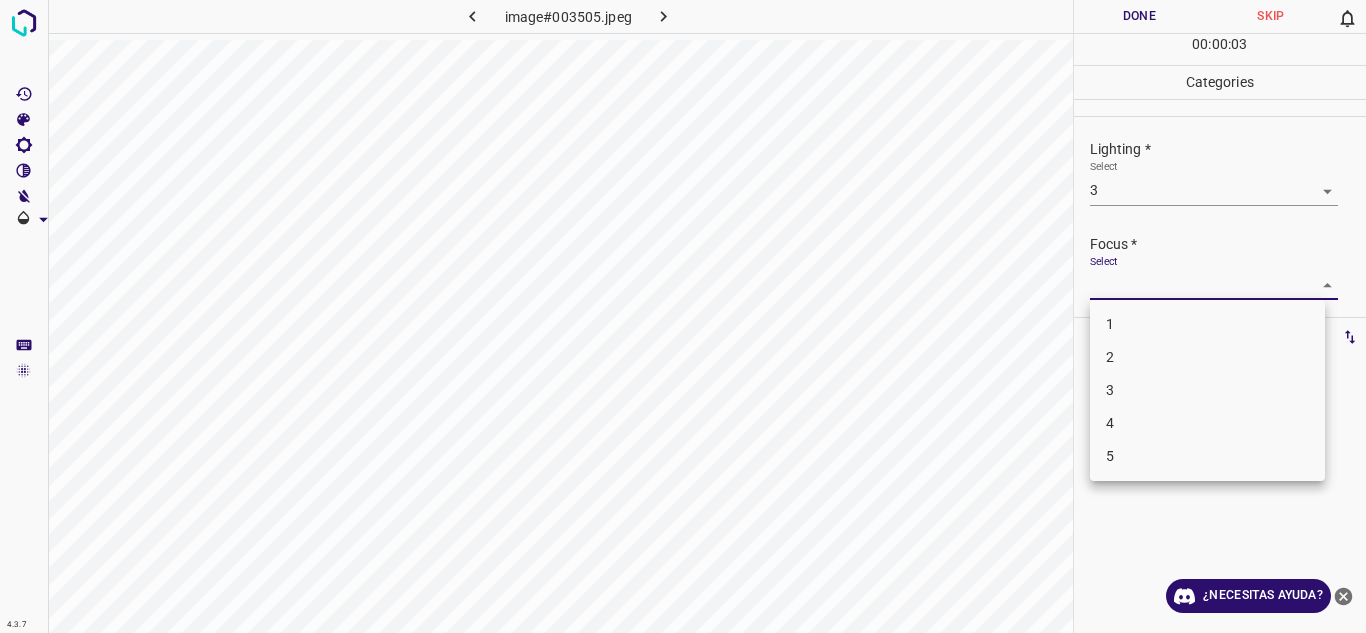 drag, startPoint x: 1315, startPoint y: 285, endPoint x: 1190, endPoint y: 351, distance: 141.35417 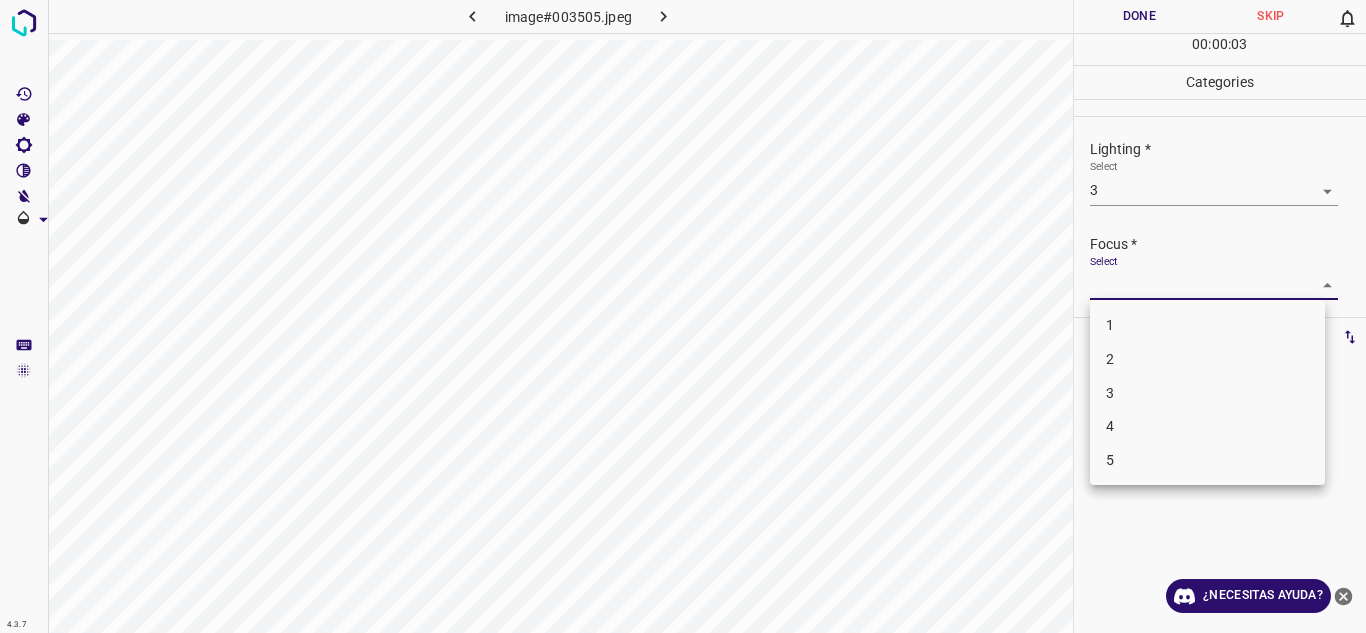 click on "3" at bounding box center [1207, 393] 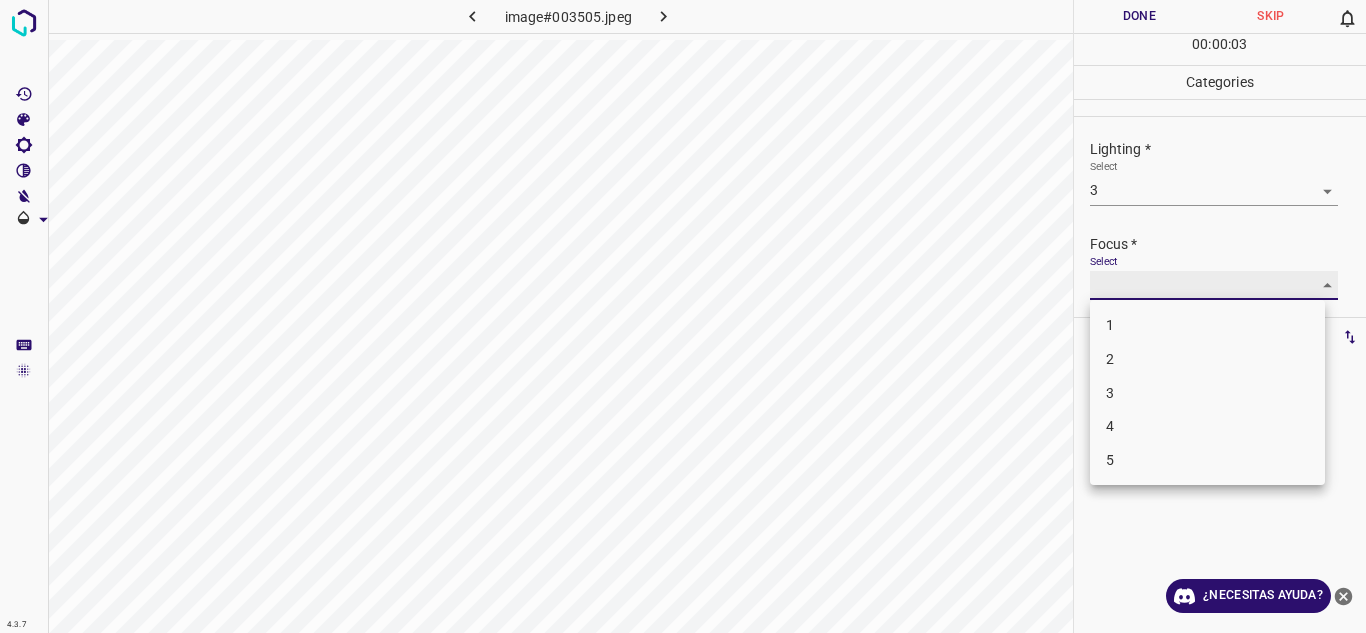 type on "3" 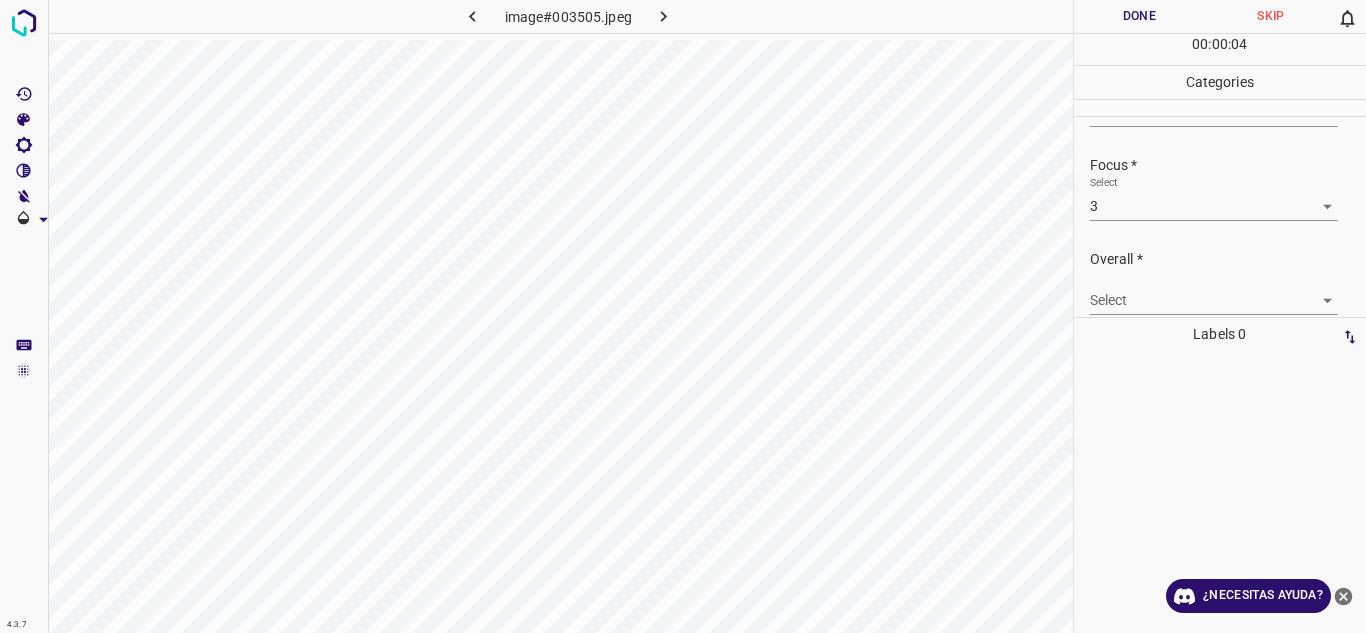 drag, startPoint x: 1365, startPoint y: 222, endPoint x: 1336, endPoint y: 317, distance: 99.32774 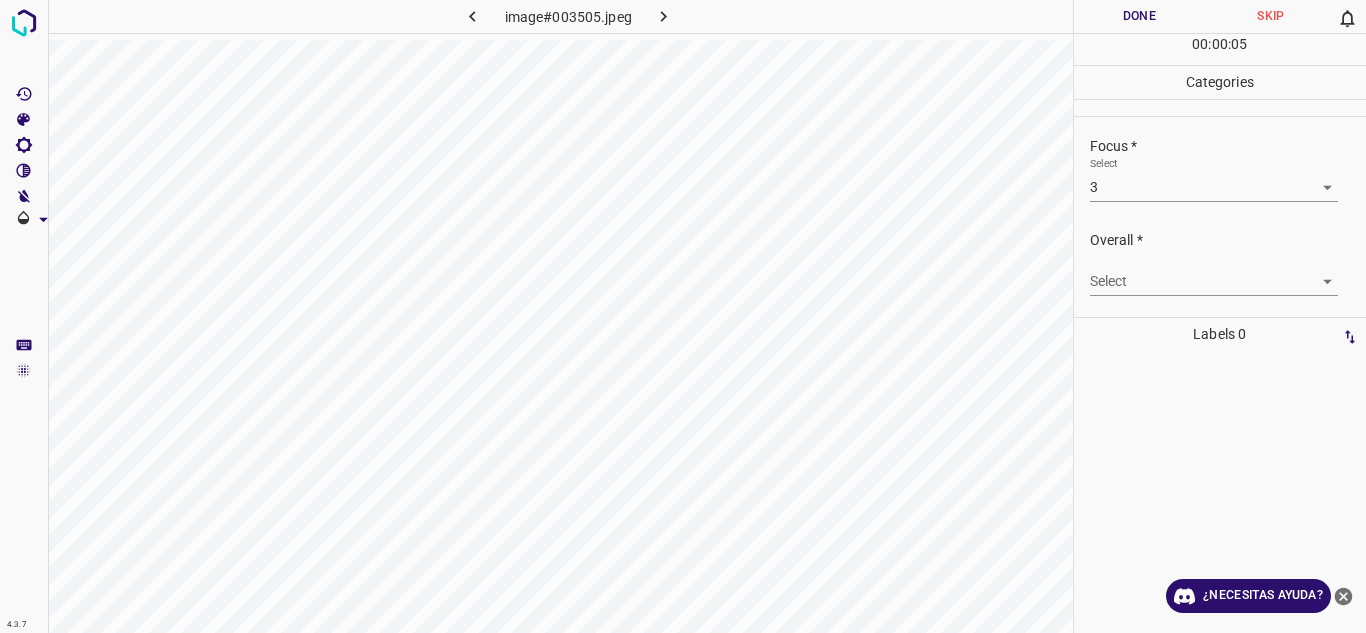 click on "4.3.7 image#003505.jpeg Done Skip 0 00   : 00   : 05   Categories Lighting *  Select 3 3 Focus *  Select 3 3 Overall *  Select ​ Labels   0 Categories 1 Lighting 2 Focus 3 Overall Tools Space Change between modes (Draw & Edit) I Auto labeling R Restore zoom M Zoom in N Zoom out Delete Delete selecte label Filters Z Restore filters X Saturation filter C Brightness filter V Contrast filter B Gray scale filter General O Download ¿Necesitas ayuda? Texto original Valora esta traducción Tu opinión servirá para ayudar a mejorar el Traductor de Google - Texto - Esconder - Borrar" at bounding box center [683, 316] 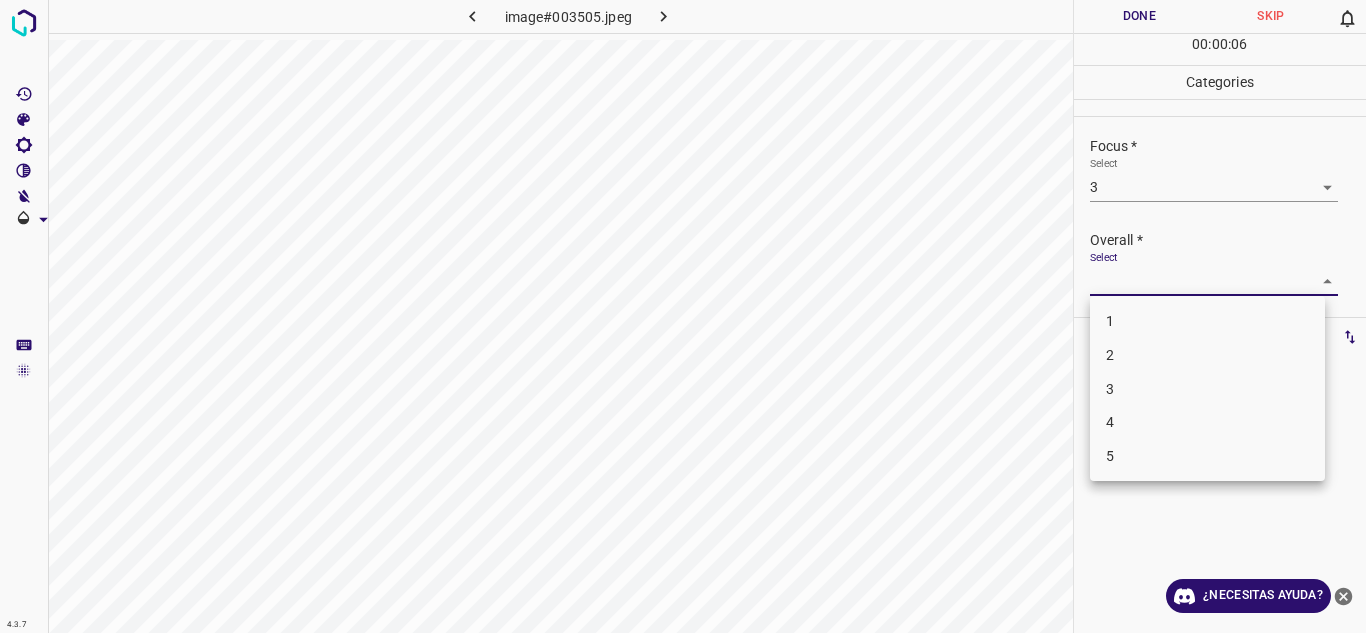 click on "3" at bounding box center [1207, 389] 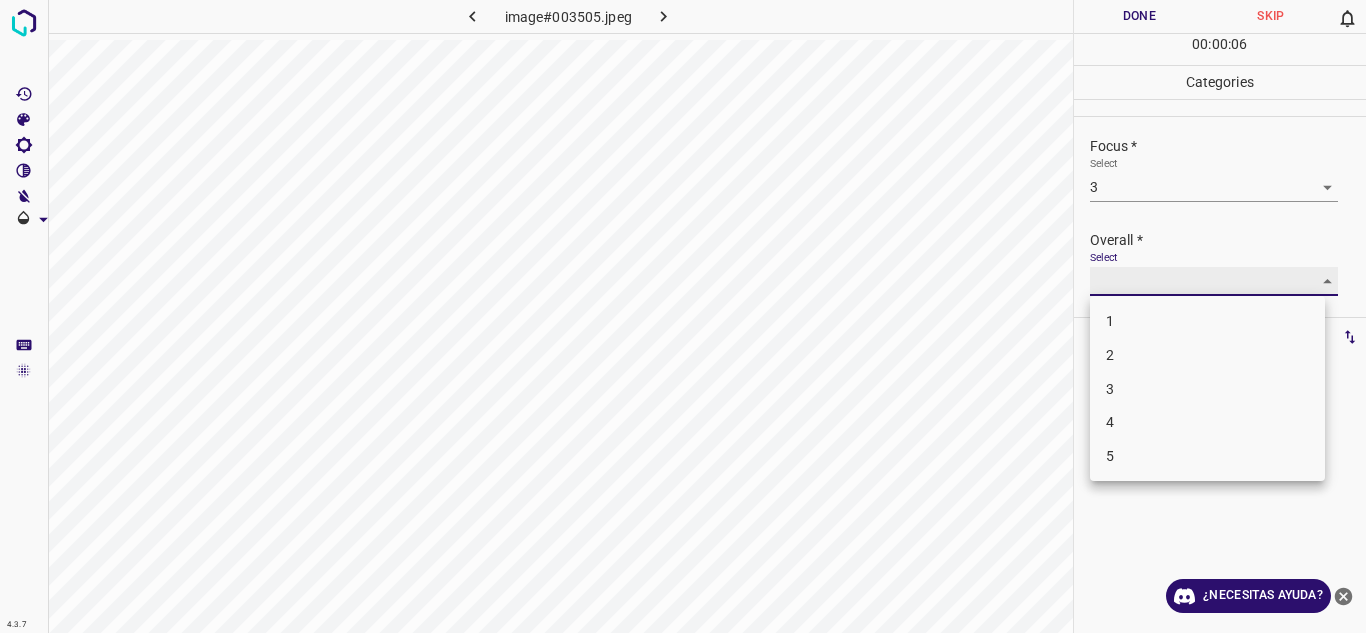 type on "3" 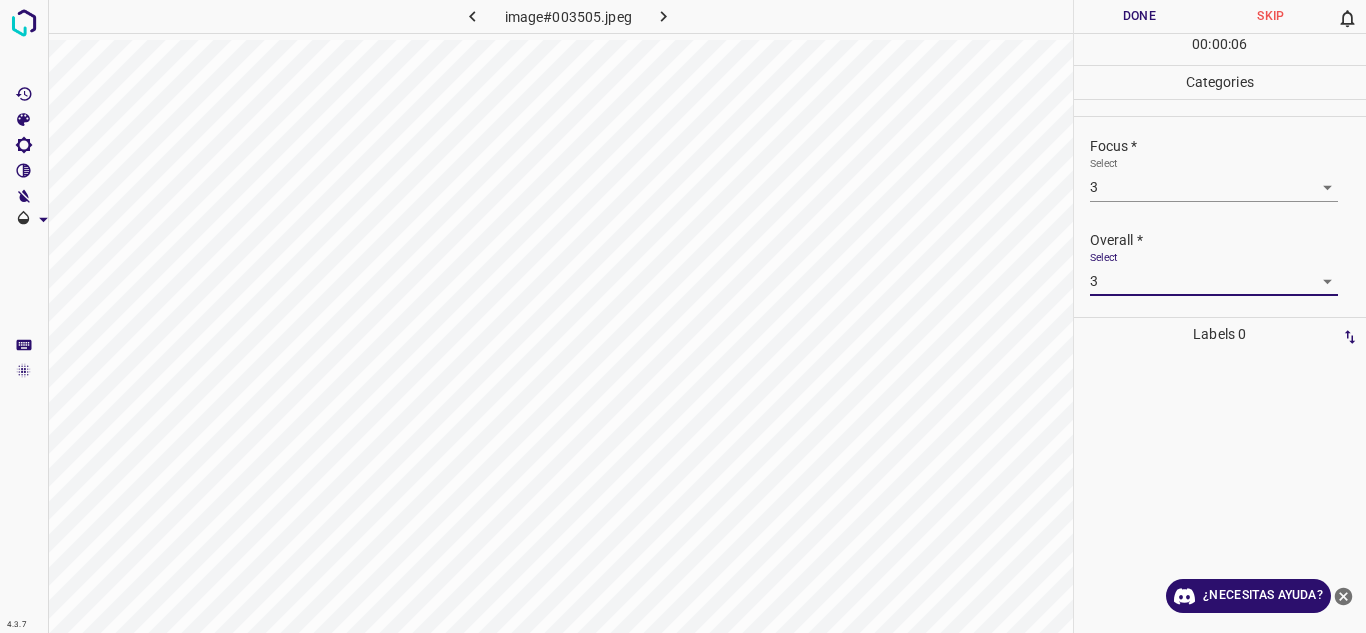 click at bounding box center [1220, 492] 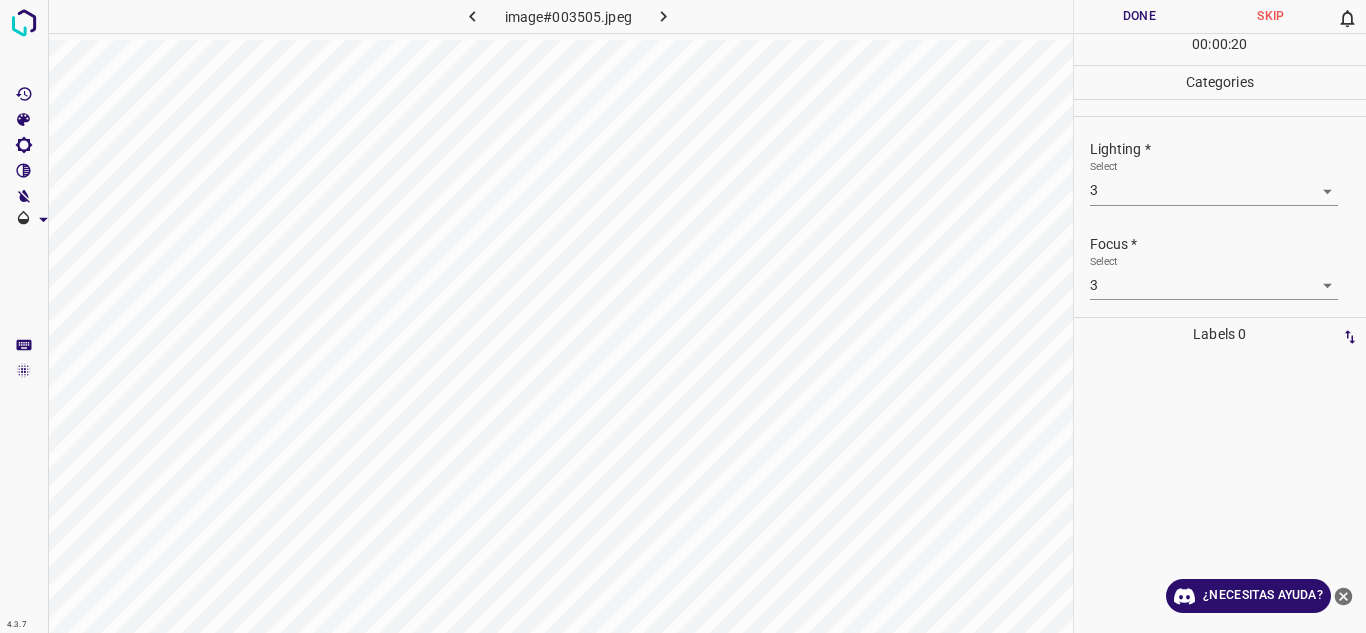 scroll, scrollTop: 98, scrollLeft: 0, axis: vertical 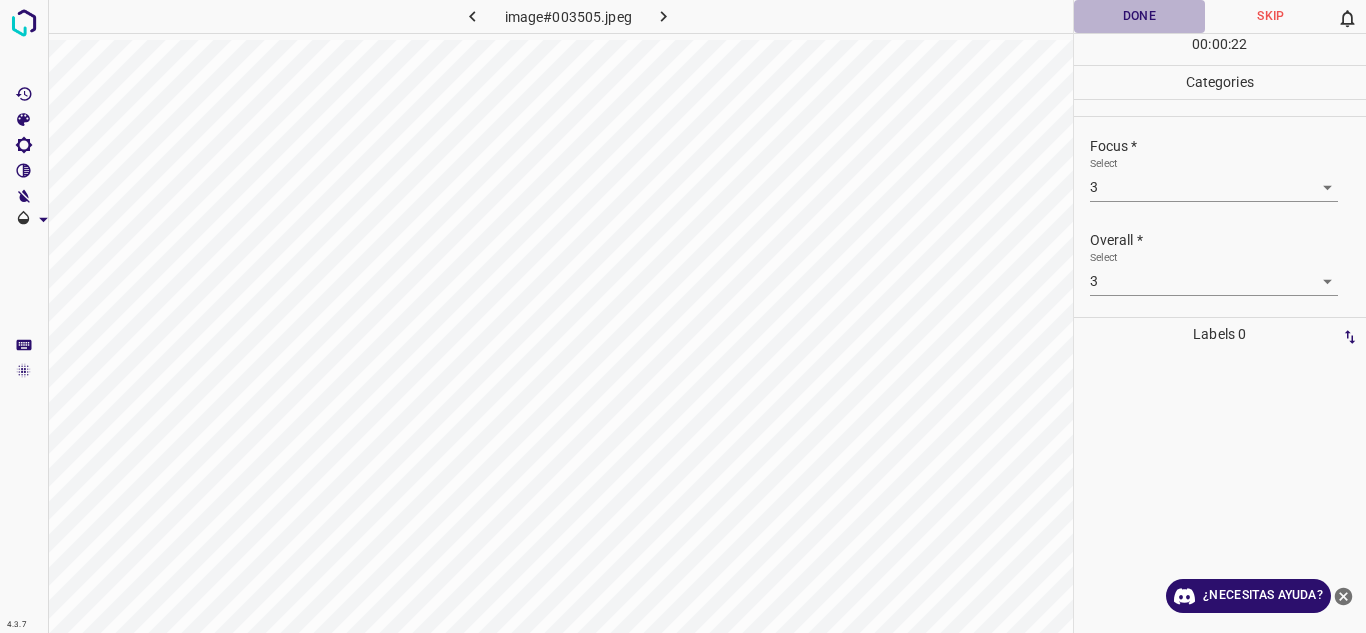 click on "Done" at bounding box center [1140, 16] 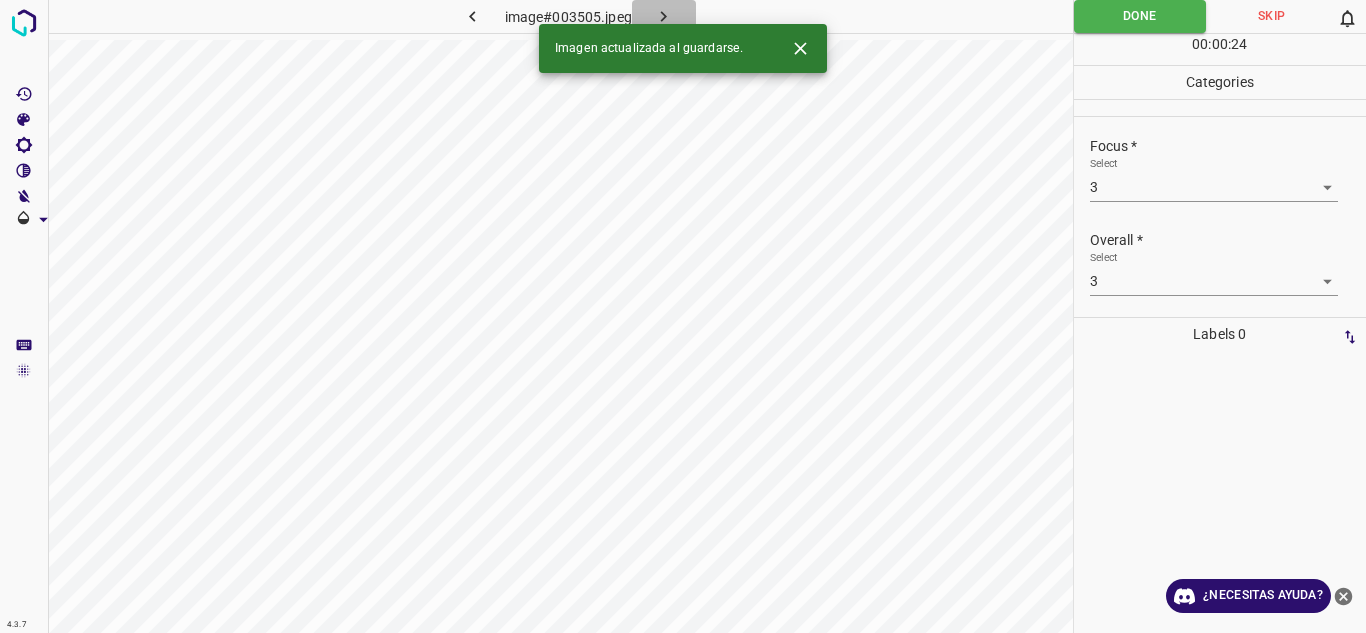 click 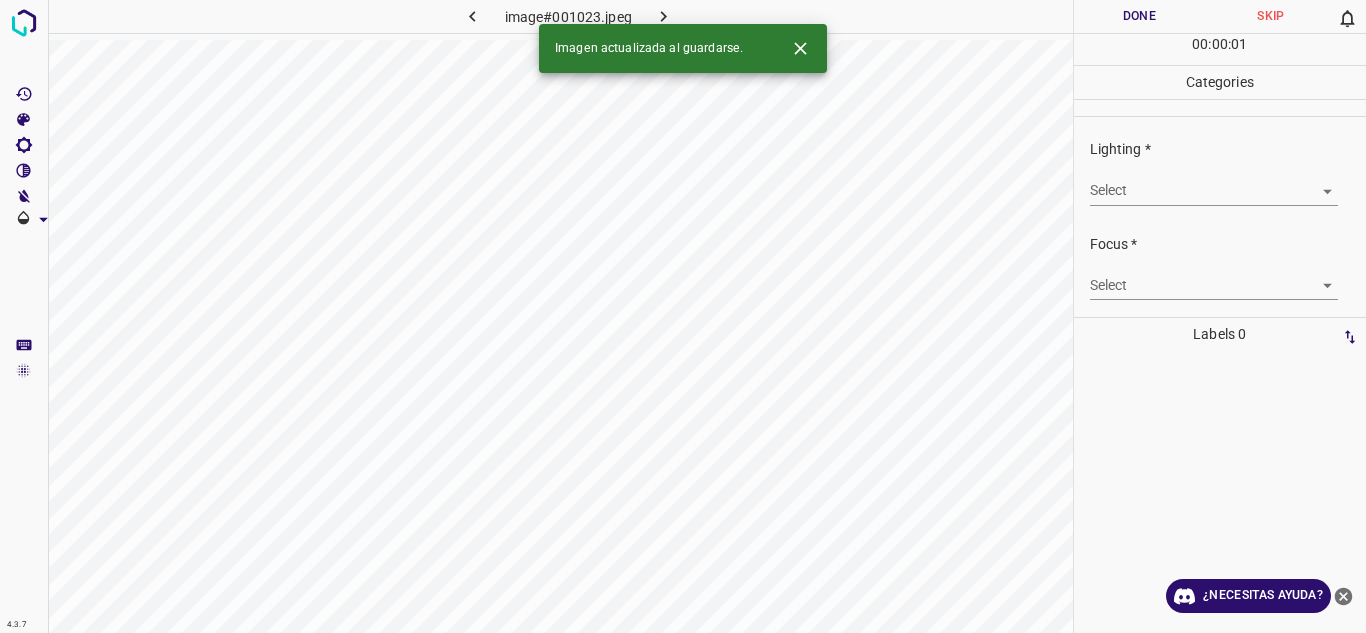 click on "4.3.7 image#001023.jpeg Done Skip 0 00   : 00   : 01   Categories Lighting *  Select ​ Focus *  Select ​ Overall *  Select ​ Labels   0 Categories 1 Lighting 2 Focus 3 Overall Tools Space Change between modes (Draw & Edit) I Auto labeling R Restore zoom M Zoom in N Zoom out Delete Delete selecte label Filters Z Restore filters X Saturation filter C Brightness filter V Contrast filter B Gray scale filter General O Download Imagen actualizada al guardarse. ¿Necesitas ayuda? Texto original Valora esta traducción Tu opinión servirá para ayudar a mejorar el Traductor de Google - Texto - Esconder - Borrar" at bounding box center [683, 316] 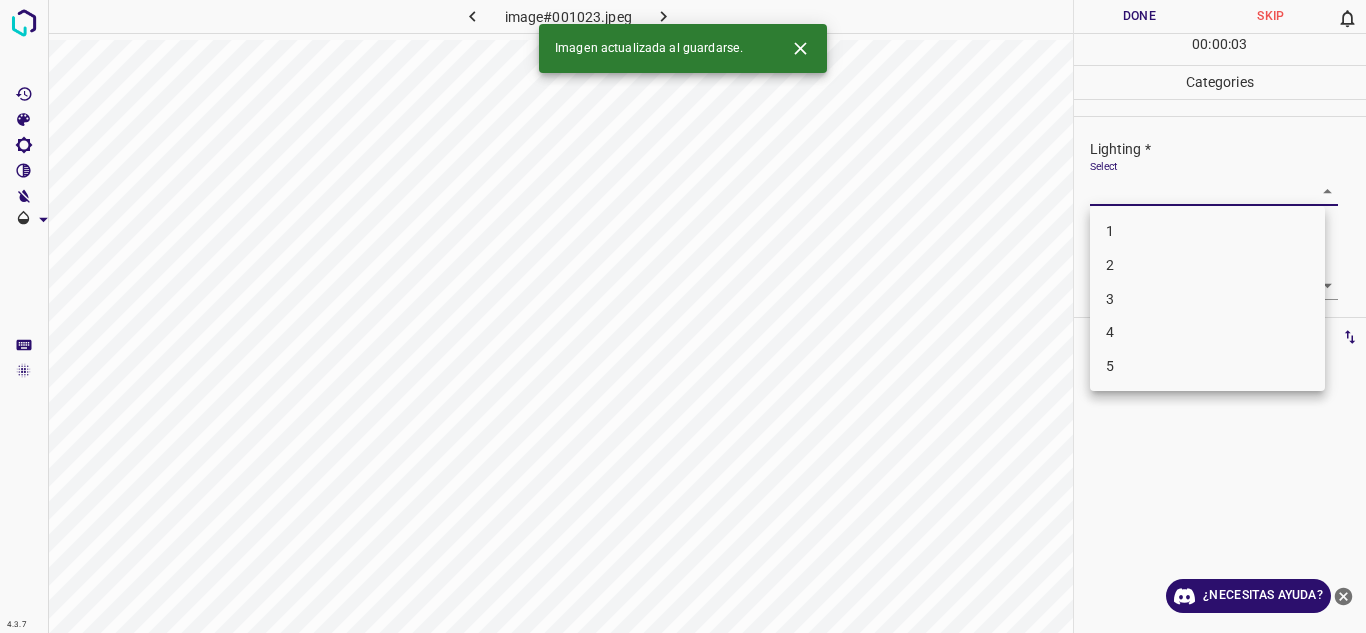 click on "4" at bounding box center [1207, 332] 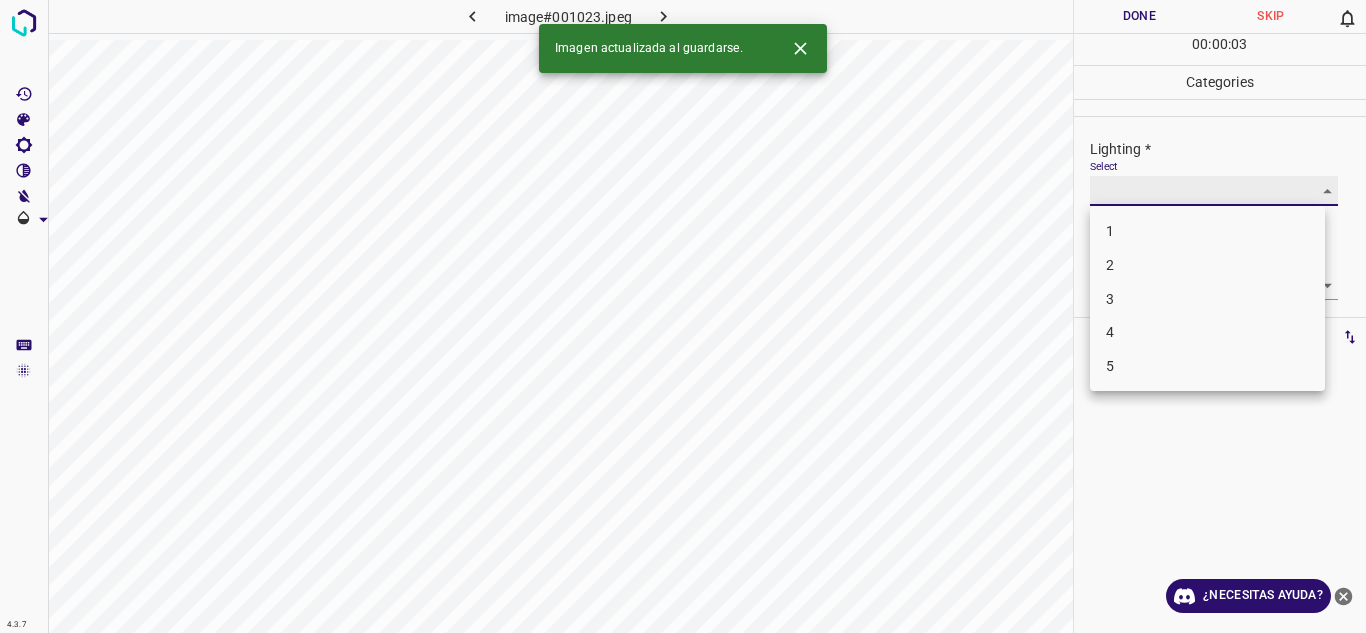 type on "4" 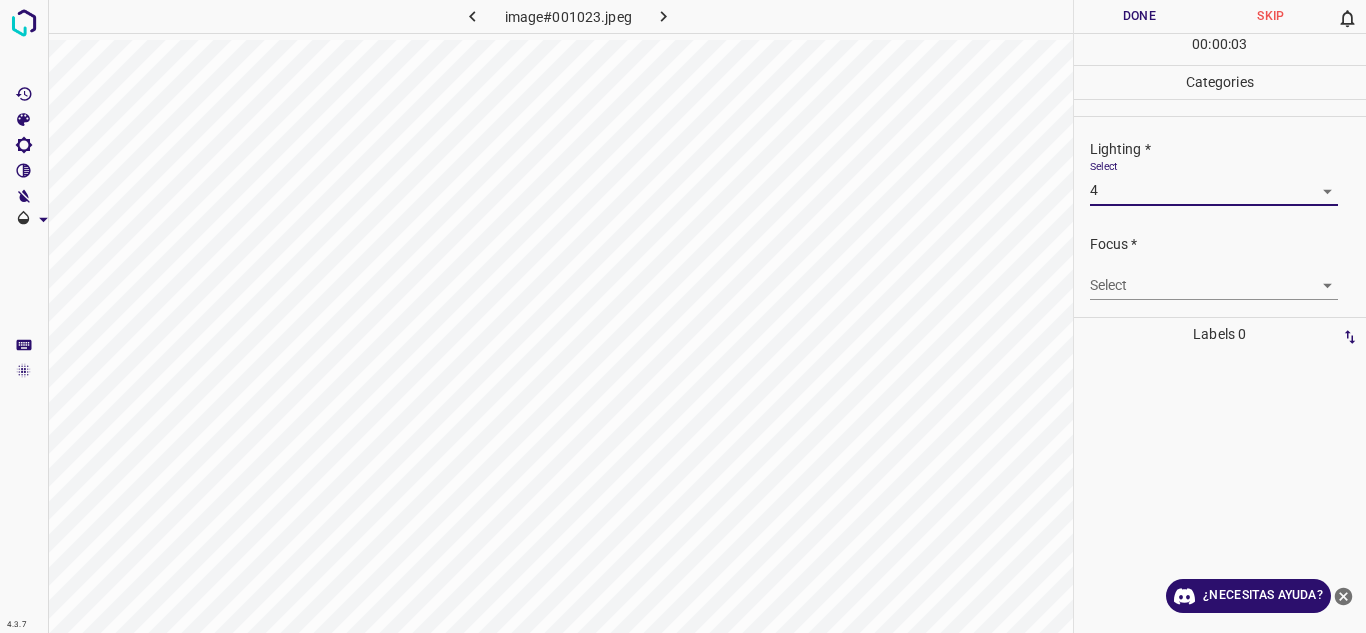 click on "4.3.7 image#001023.jpeg Done Skip 0 00   : 00   : 03   Categories Lighting *  Select 4 4 Focus *  Select ​ Overall *  Select ​ Labels   0 Categories 1 Lighting 2 Focus 3 Overall Tools Space Change between modes (Draw & Edit) I Auto labeling R Restore zoom M Zoom in N Zoom out Delete Delete selecte label Filters Z Restore filters X Saturation filter C Brightness filter V Contrast filter B Gray scale filter General O Download ¿Necesitas ayuda? Texto original Valora esta traducción Tu opinión servirá para ayudar a mejorar el Traductor de Google - Texto - Esconder - Borrar" at bounding box center (683, 316) 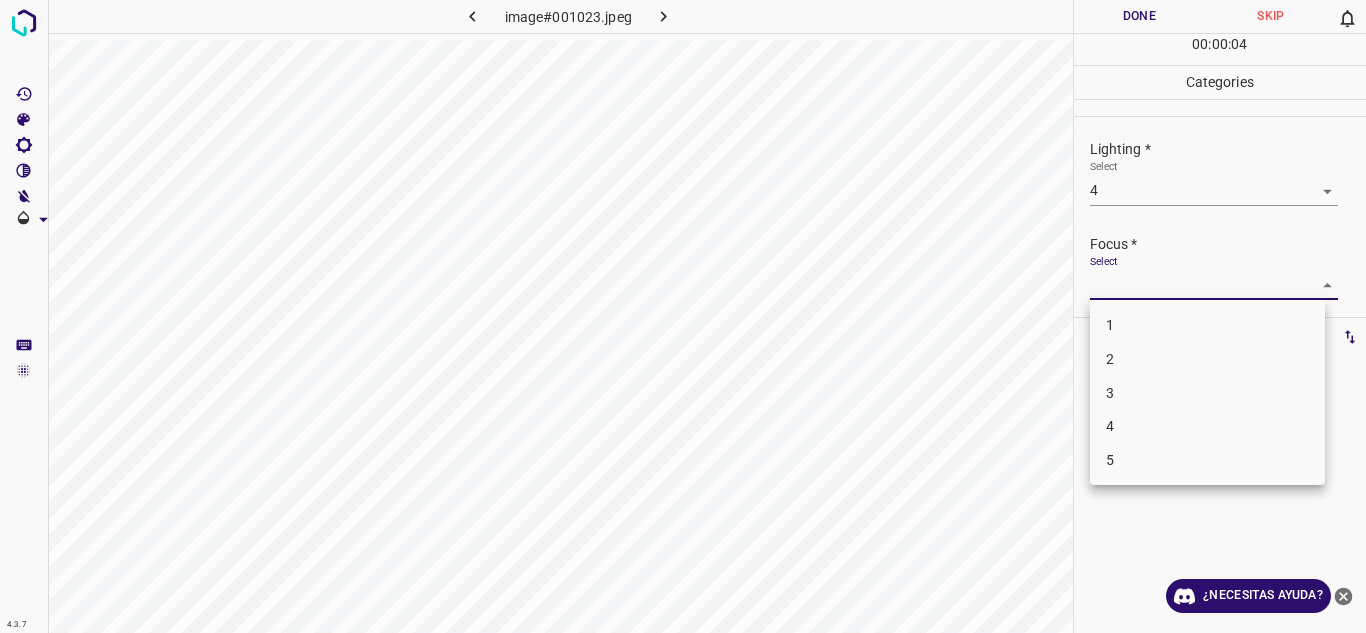 click on "3" at bounding box center [1207, 393] 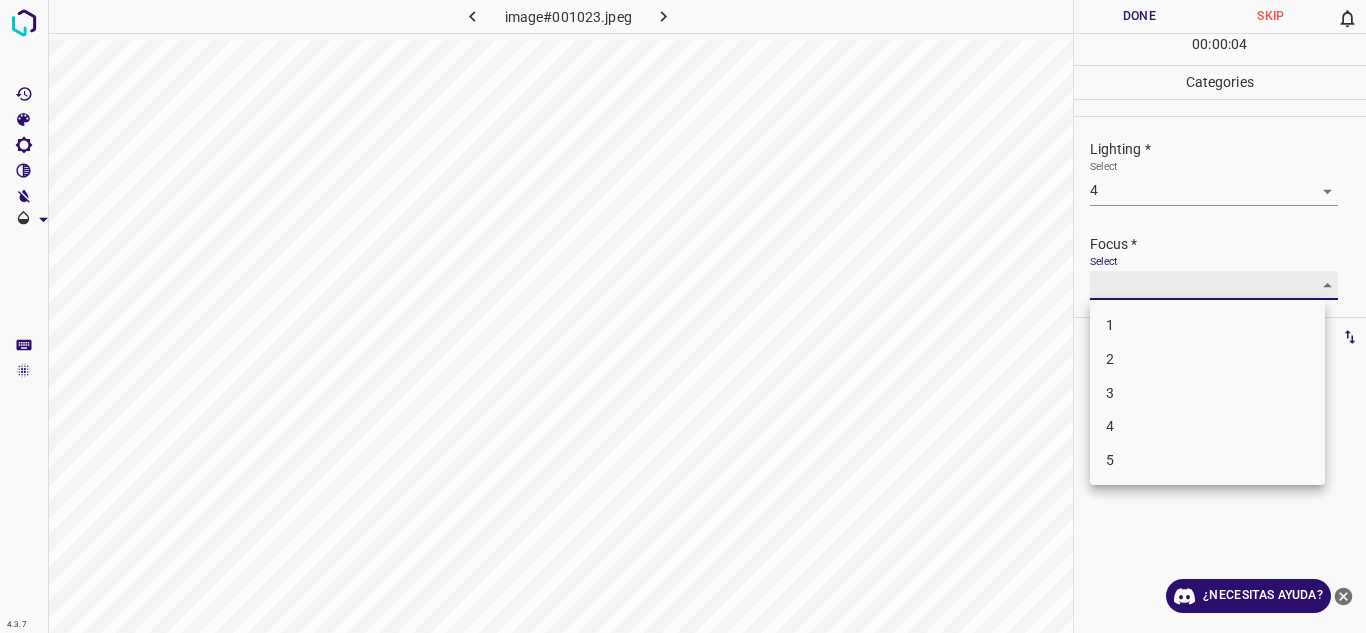 type on "3" 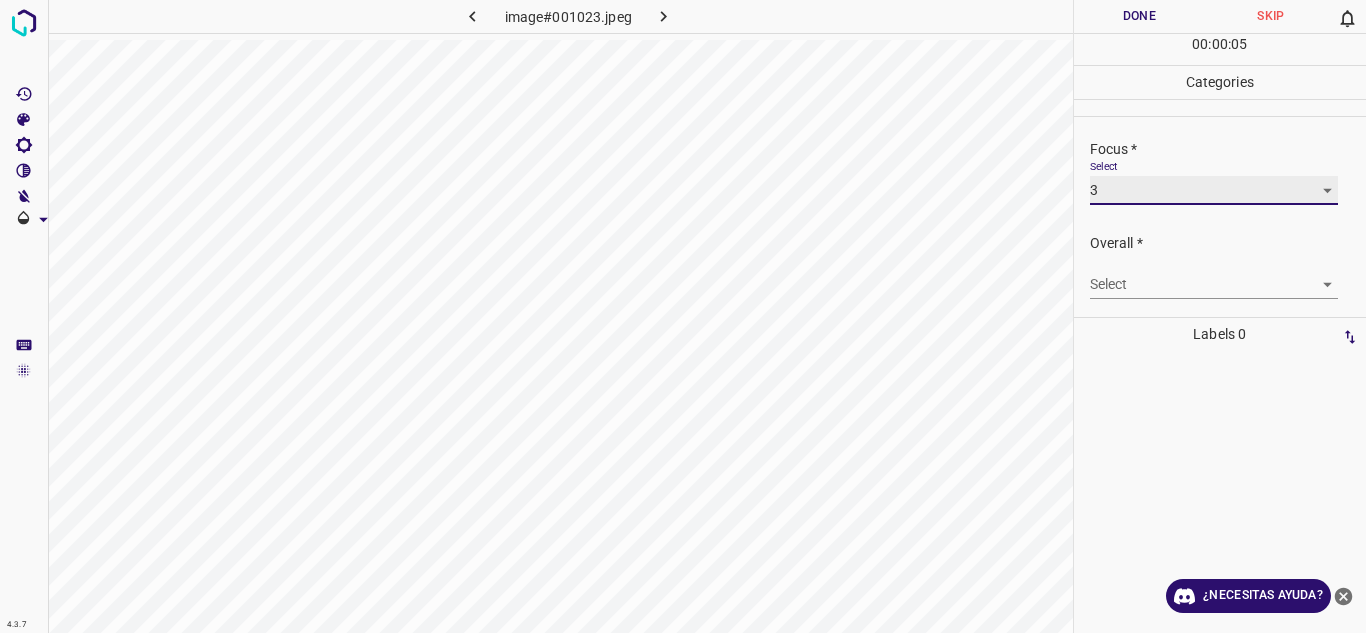 scroll, scrollTop: 98, scrollLeft: 0, axis: vertical 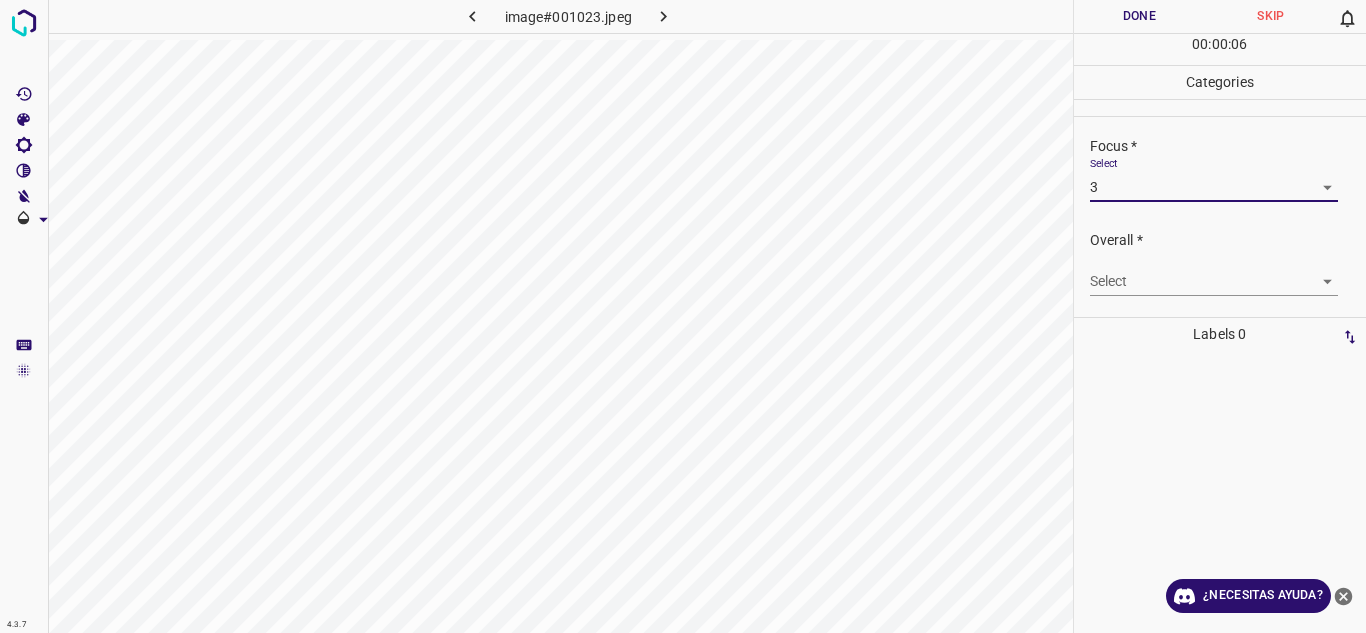 click on "4.3.7 image#001023.jpeg Done Skip 0 00   : 00   : 06   Categories Lighting *  Select 4 4 Focus *  Select 3 3 Overall *  Select ​ Labels   0 Categories 1 Lighting 2 Focus 3 Overall Tools Space Change between modes (Draw & Edit) I Auto labeling R Restore zoom M Zoom in N Zoom out Delete Delete selecte label Filters Z Restore filters X Saturation filter C Brightness filter V Contrast filter B Gray scale filter General O Download ¿Necesitas ayuda? Texto original Valora esta traducción Tu opinión servirá para ayudar a mejorar el Traductor de Google - Texto - Esconder - Borrar" at bounding box center [683, 316] 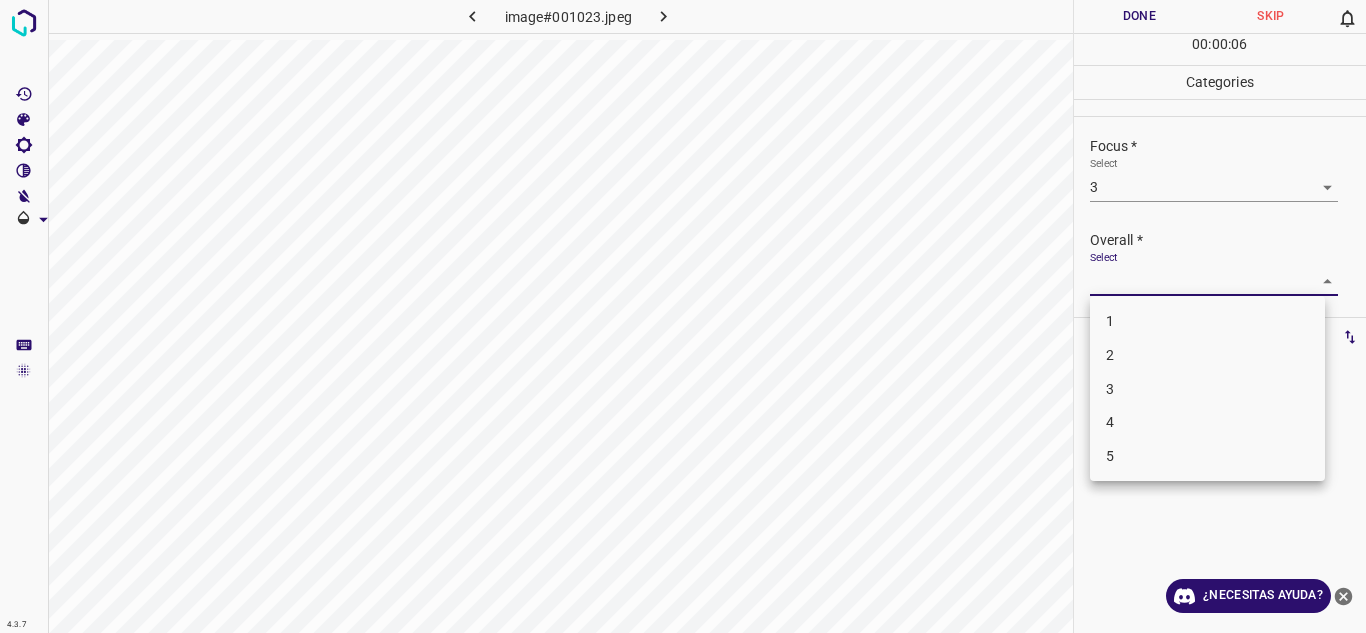 click on "4" at bounding box center (1207, 422) 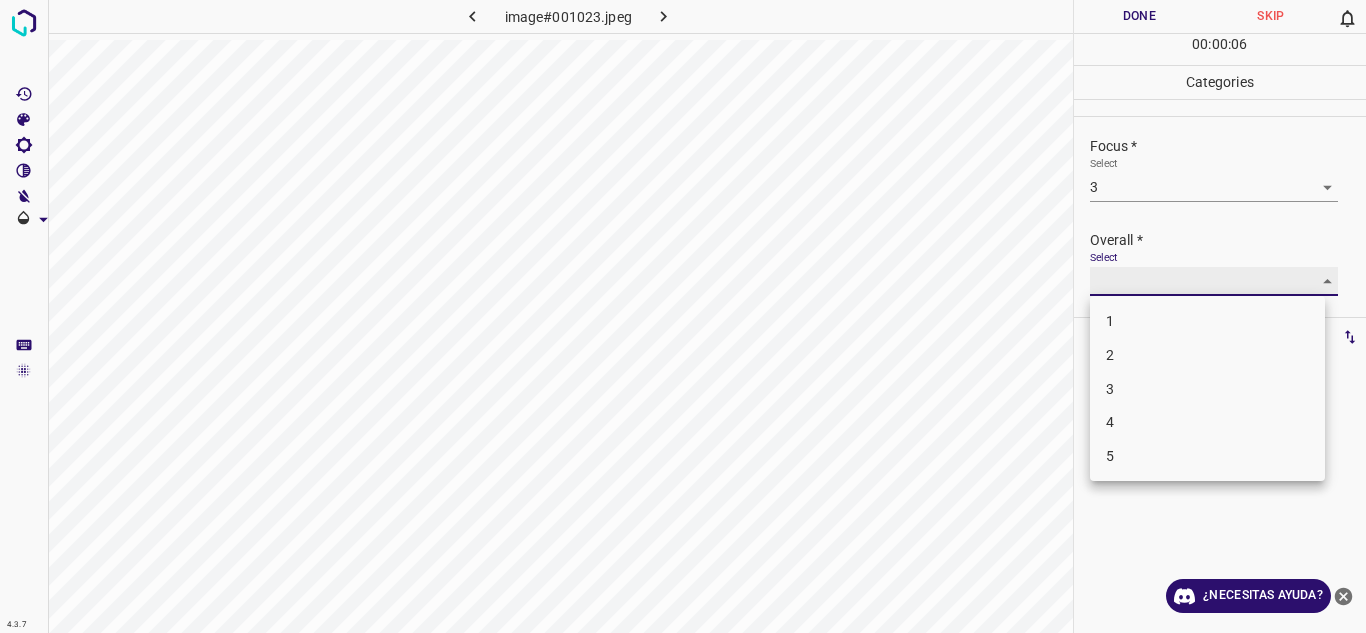 type on "4" 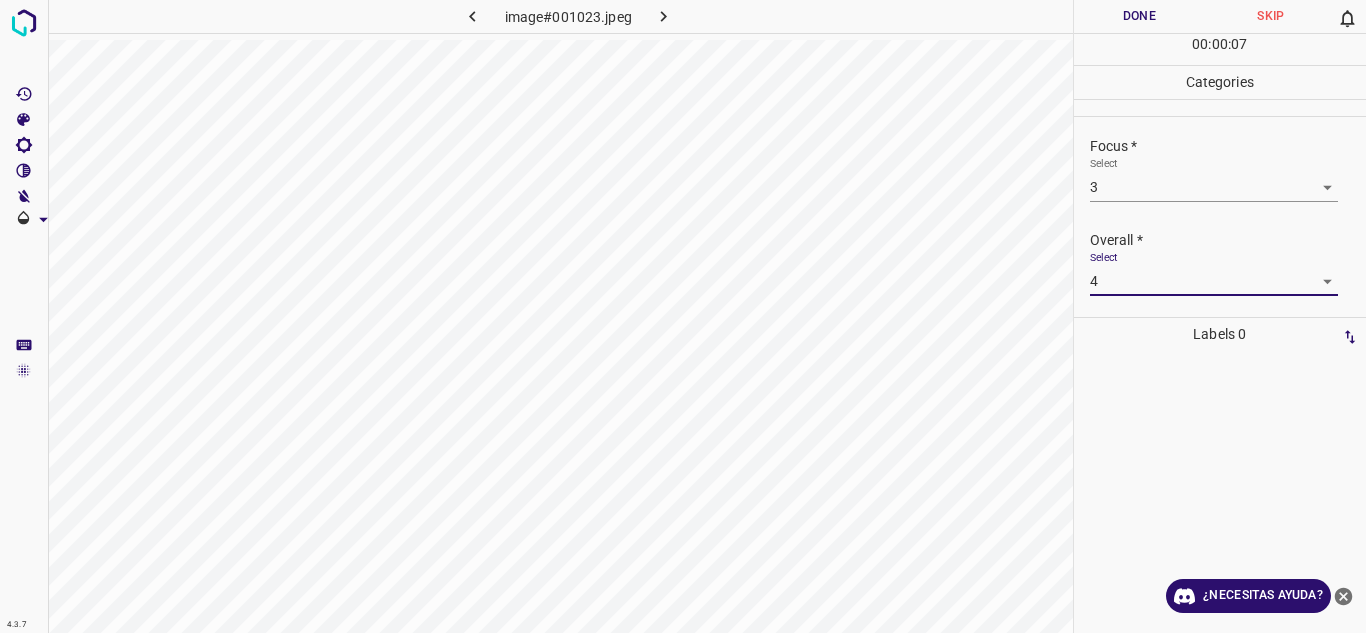 click on "Done" at bounding box center [1140, 16] 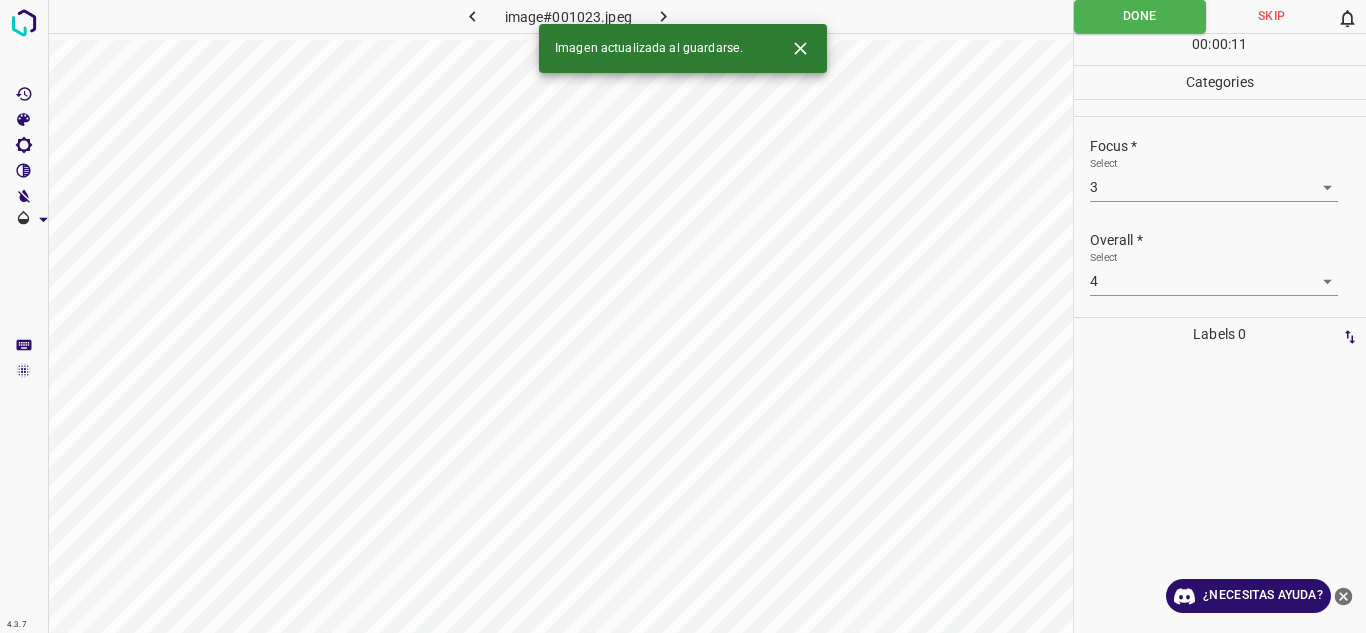 click 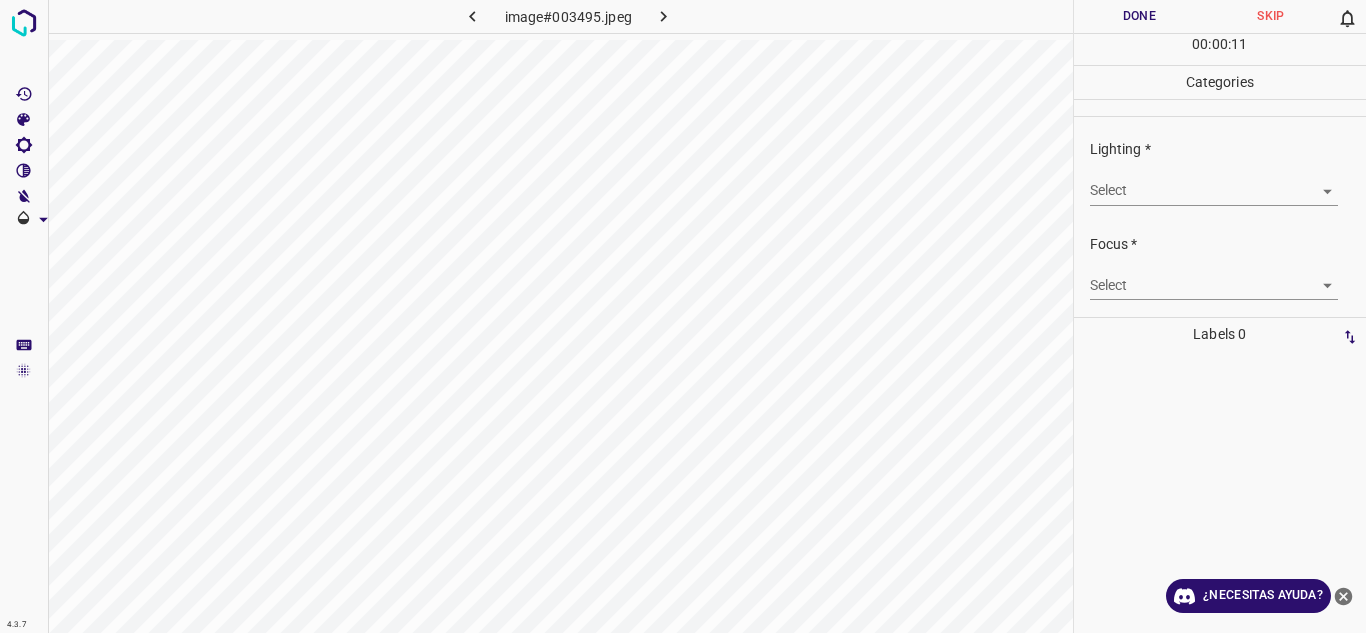 click on "4.3.7 image#003495.jpeg Done Skip 0 00   : 00   : 11   Categories Lighting *  Select ​ Focus *  Select ​ Overall *  Select ​ Labels   0 Categories 1 Lighting 2 Focus 3 Overall Tools Space Change between modes (Draw & Edit) I Auto labeling R Restore zoom M Zoom in N Zoom out Delete Delete selecte label Filters Z Restore filters X Saturation filter C Brightness filter V Contrast filter B Gray scale filter General O Download ¿Necesitas ayuda? Texto original Valora esta traducción Tu opinión servirá para ayudar a mejorar el Traductor de Google - Texto - Esconder - Borrar" at bounding box center (683, 316) 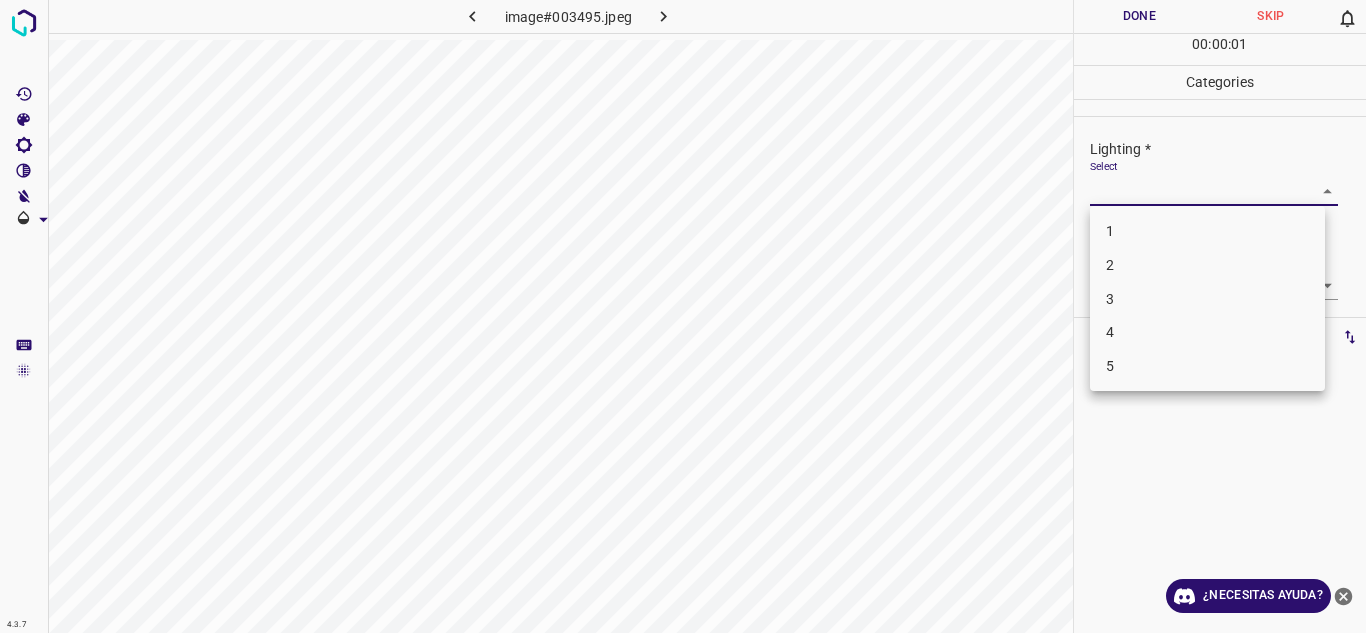 click on "3" at bounding box center (1207, 299) 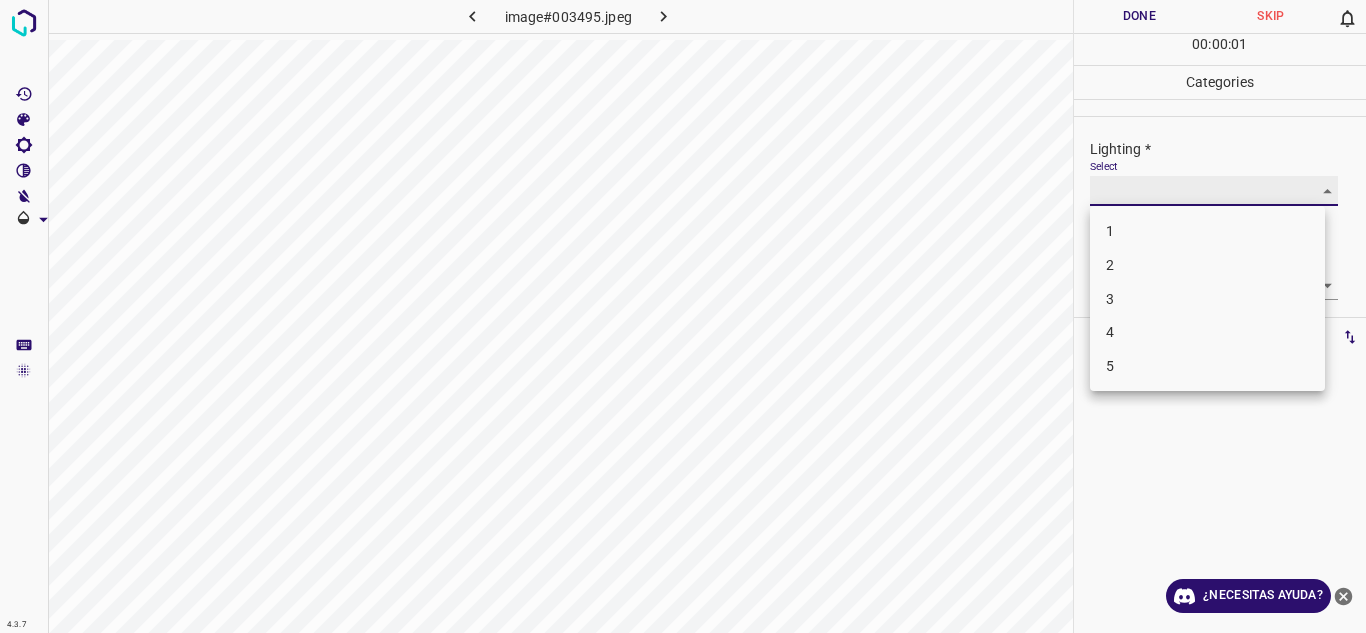 type on "3" 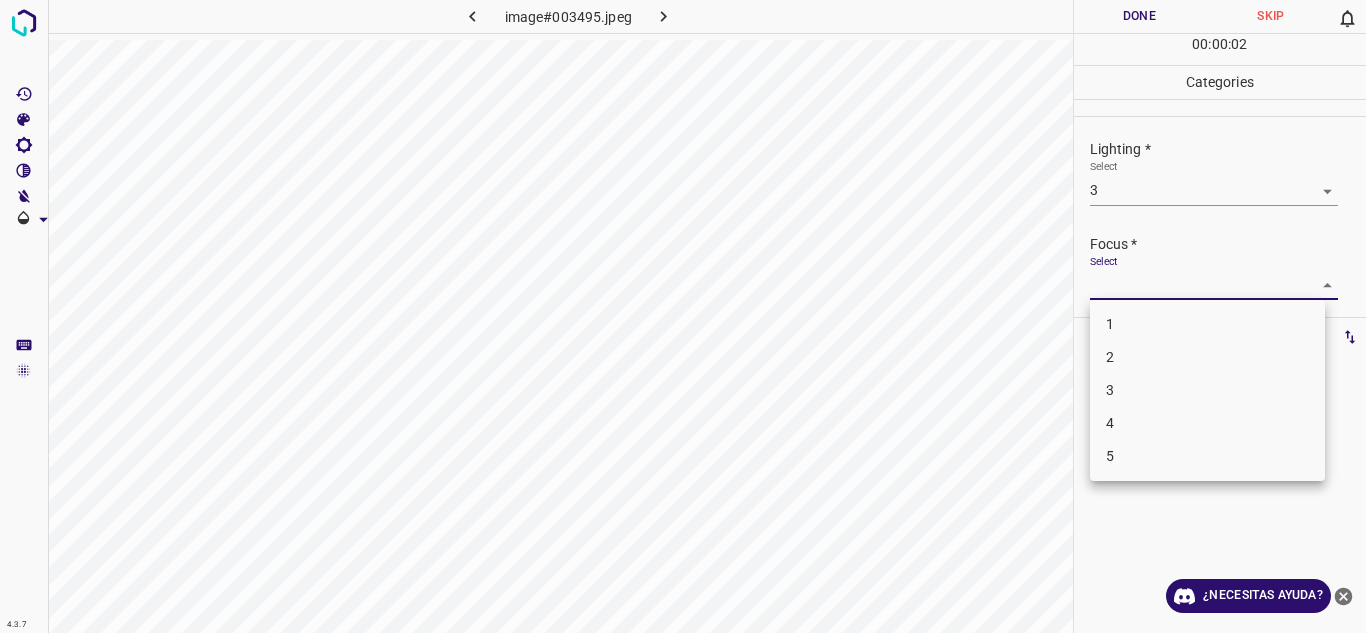 drag, startPoint x: 1314, startPoint y: 288, endPoint x: 1196, endPoint y: 340, distance: 128.9496 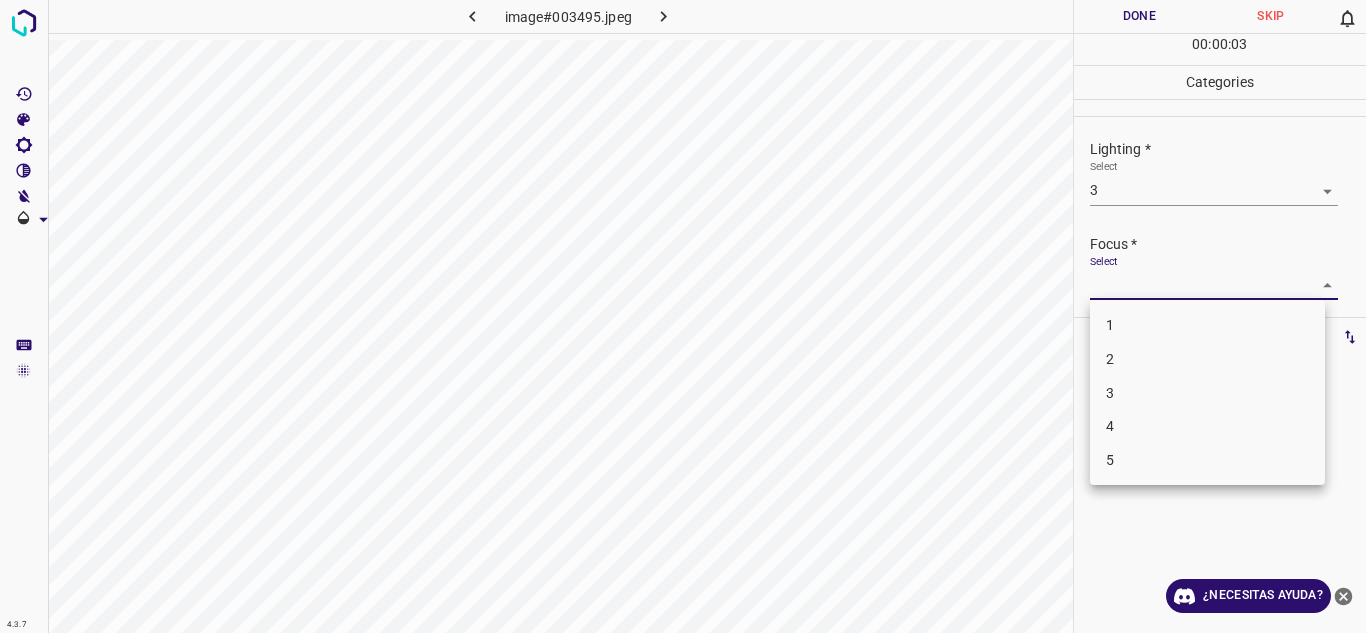 drag, startPoint x: 1149, startPoint y: 369, endPoint x: 1347, endPoint y: 327, distance: 202.40553 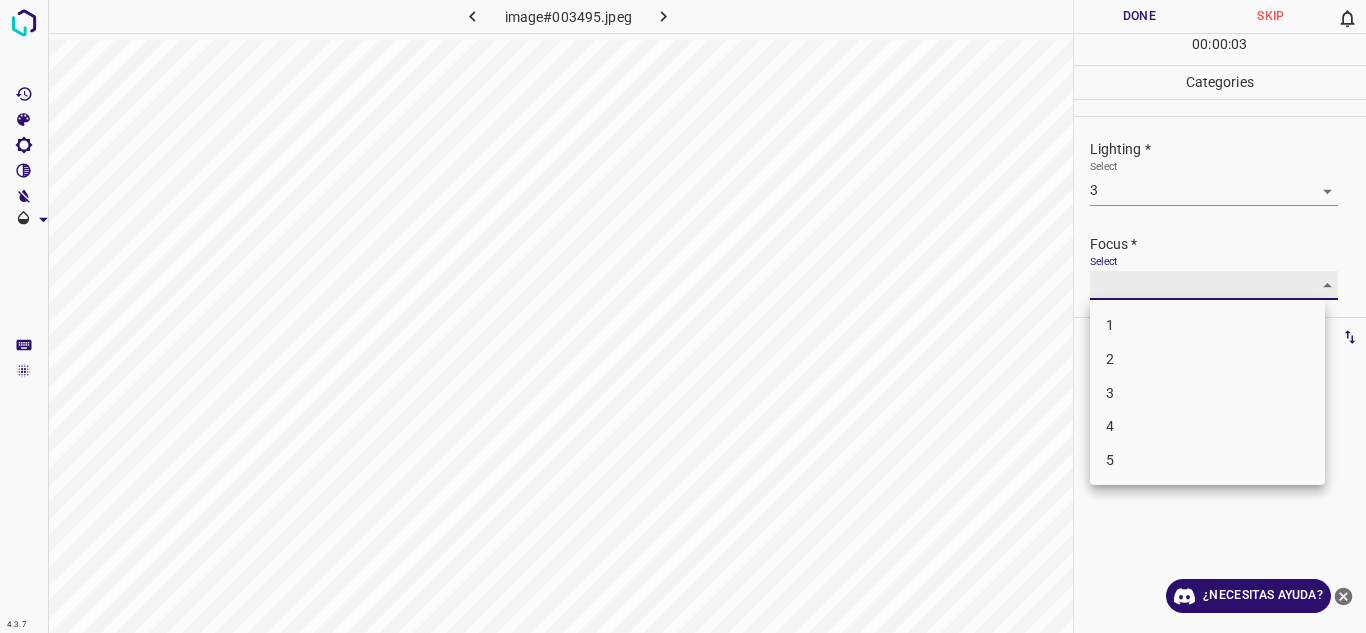 type on "2" 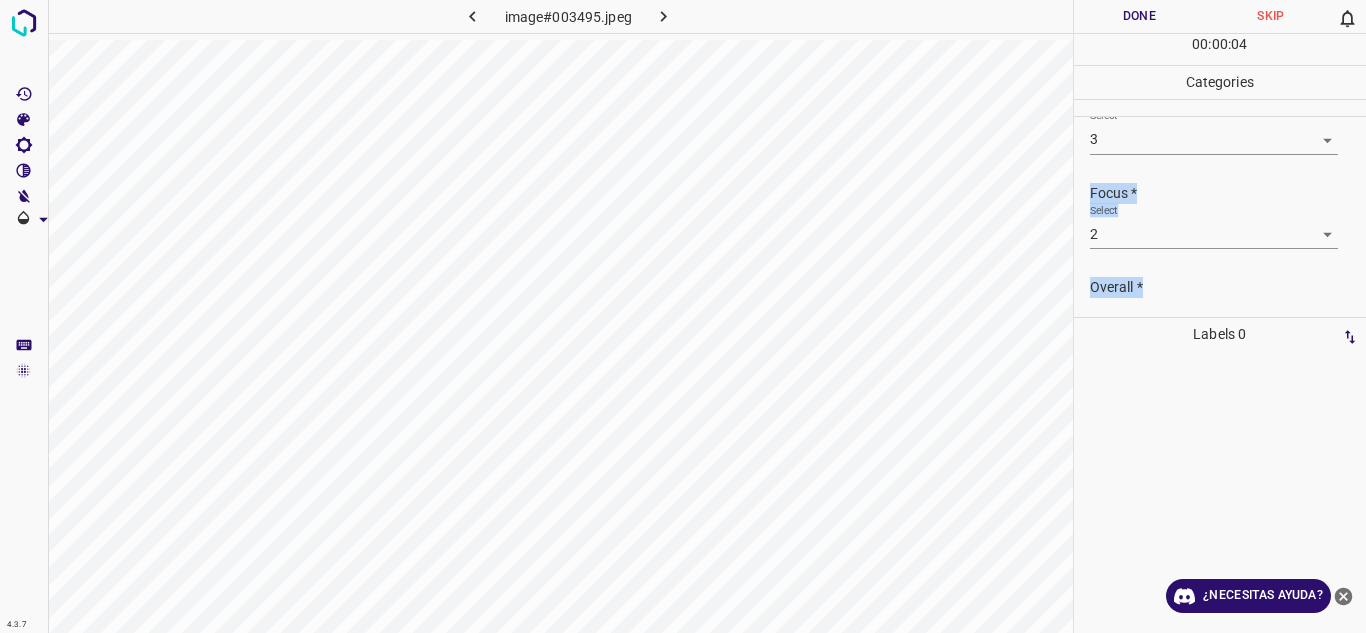 drag, startPoint x: 1350, startPoint y: 222, endPoint x: 1329, endPoint y: 295, distance: 75.96052 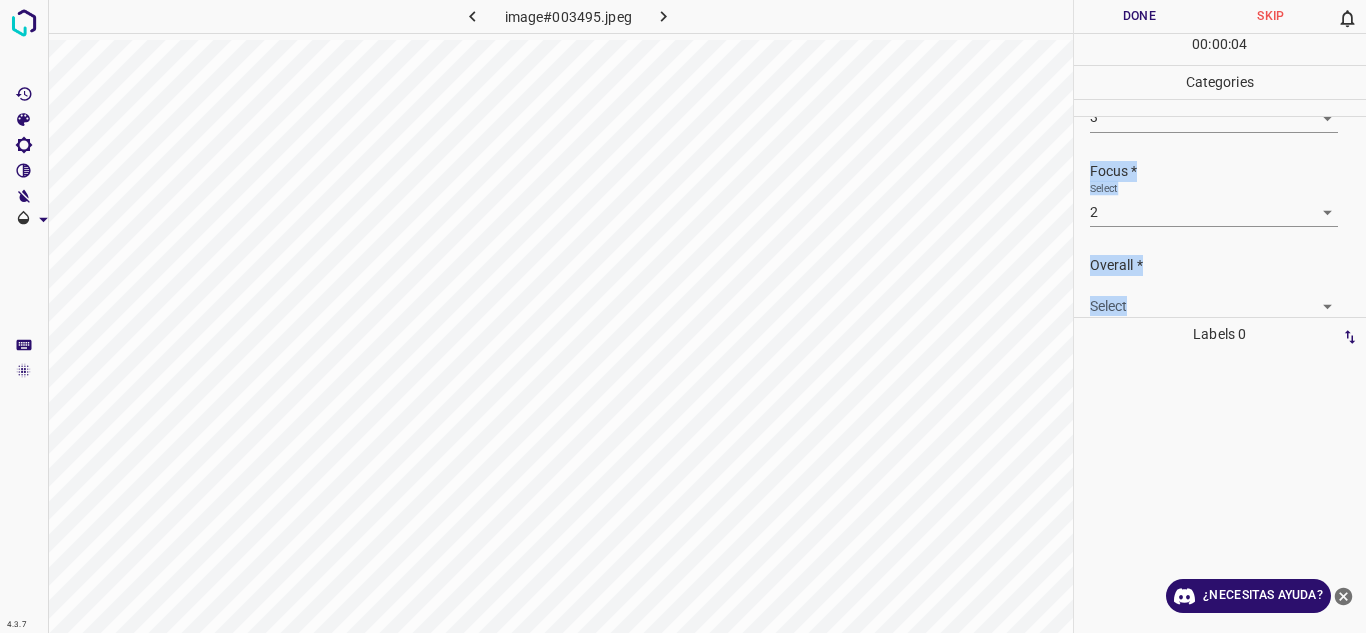 click on "4.3.7 image#003495.jpeg Done Skip 0 00   : 00   : 04   Categories Lighting *  Select 3 3 Focus *  Select 2 2 Overall *  Select ​ Labels   0 Categories 1 Lighting 2 Focus 3 Overall Tools Space Change between modes (Draw & Edit) I Auto labeling R Restore zoom M Zoom in N Zoom out Delete Delete selecte label Filters Z Restore filters X Saturation filter C Brightness filter V Contrast filter B Gray scale filter General O Download ¿Necesitas ayuda? Texto original Valora esta traducción Tu opinión servirá para ayudar a mejorar el Traductor de Google - Texto - Esconder - Borrar" at bounding box center [683, 316] 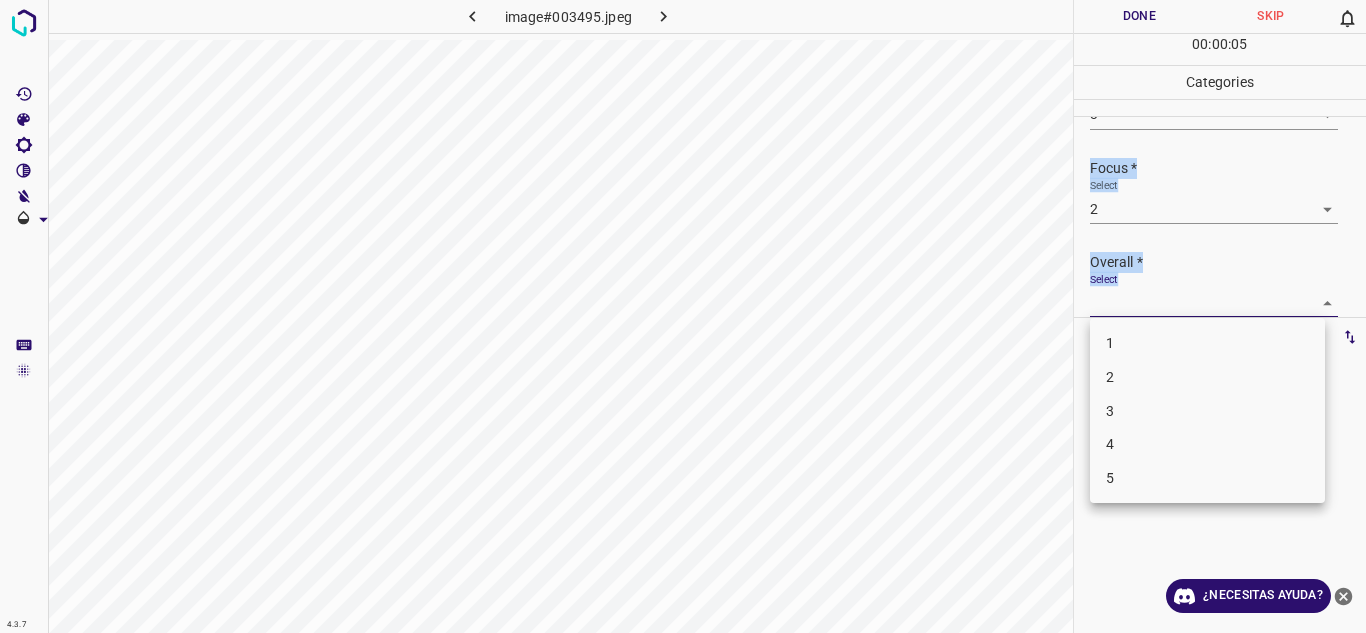 click on "3" at bounding box center [1207, 411] 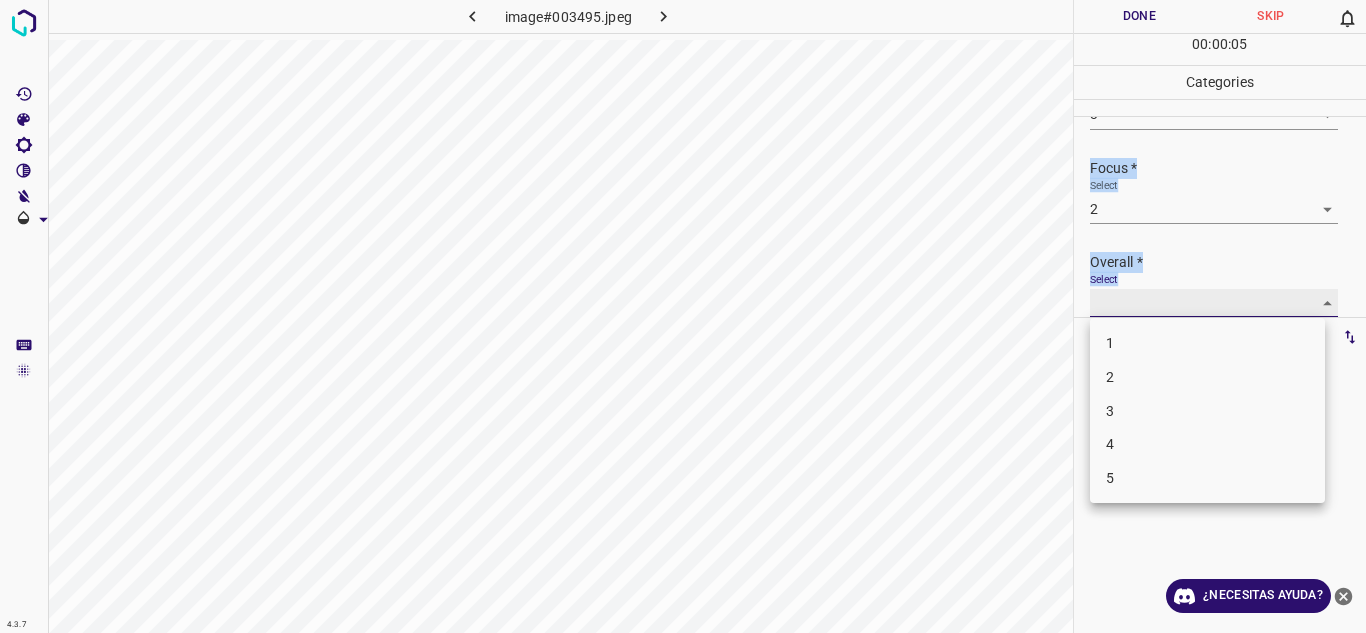 type on "3" 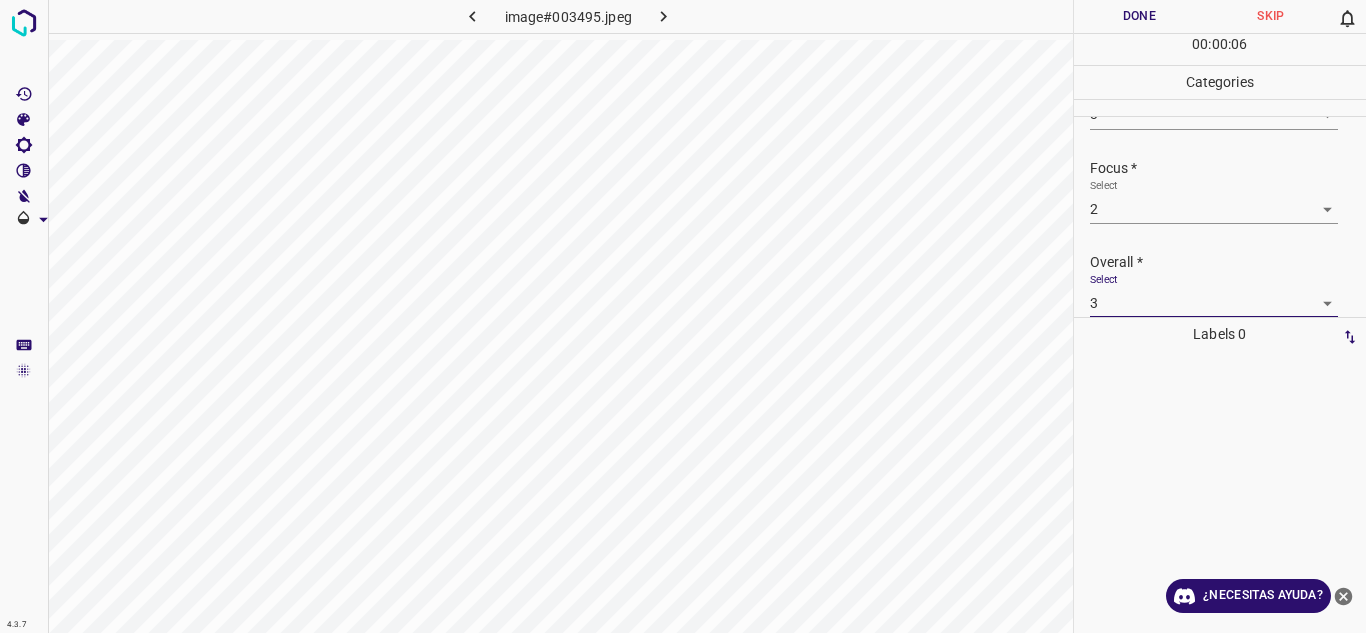 click at bounding box center [1220, 492] 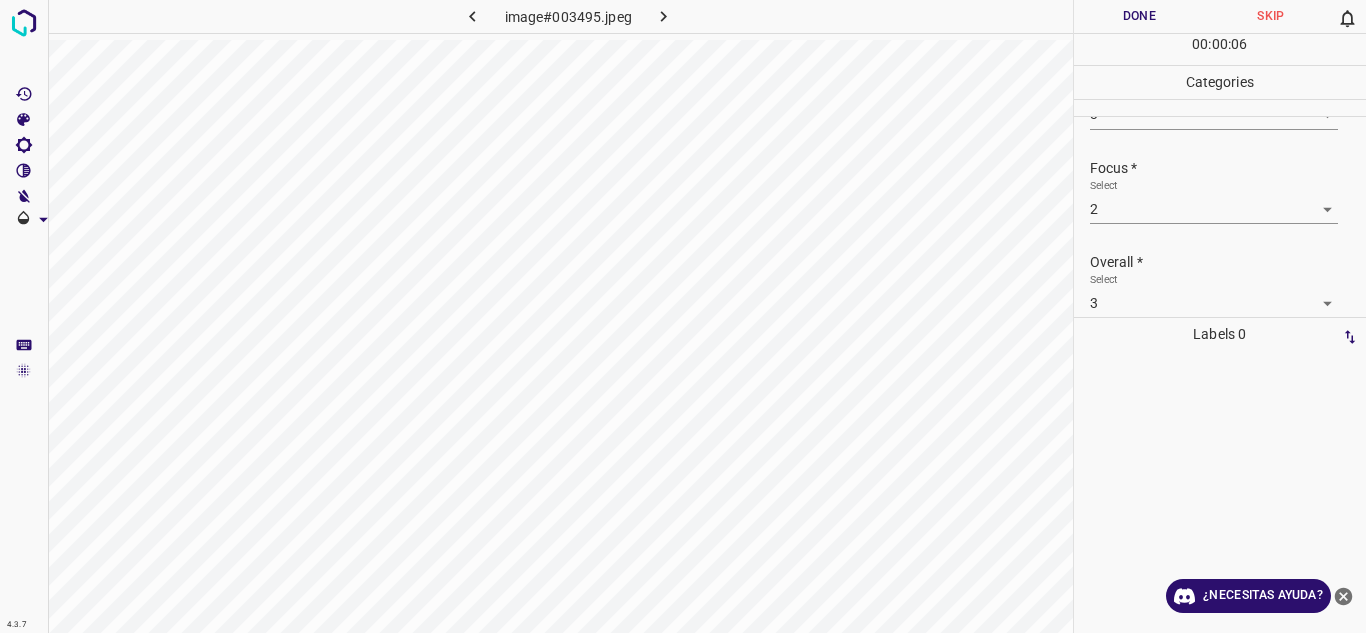 scroll, scrollTop: 76, scrollLeft: 0, axis: vertical 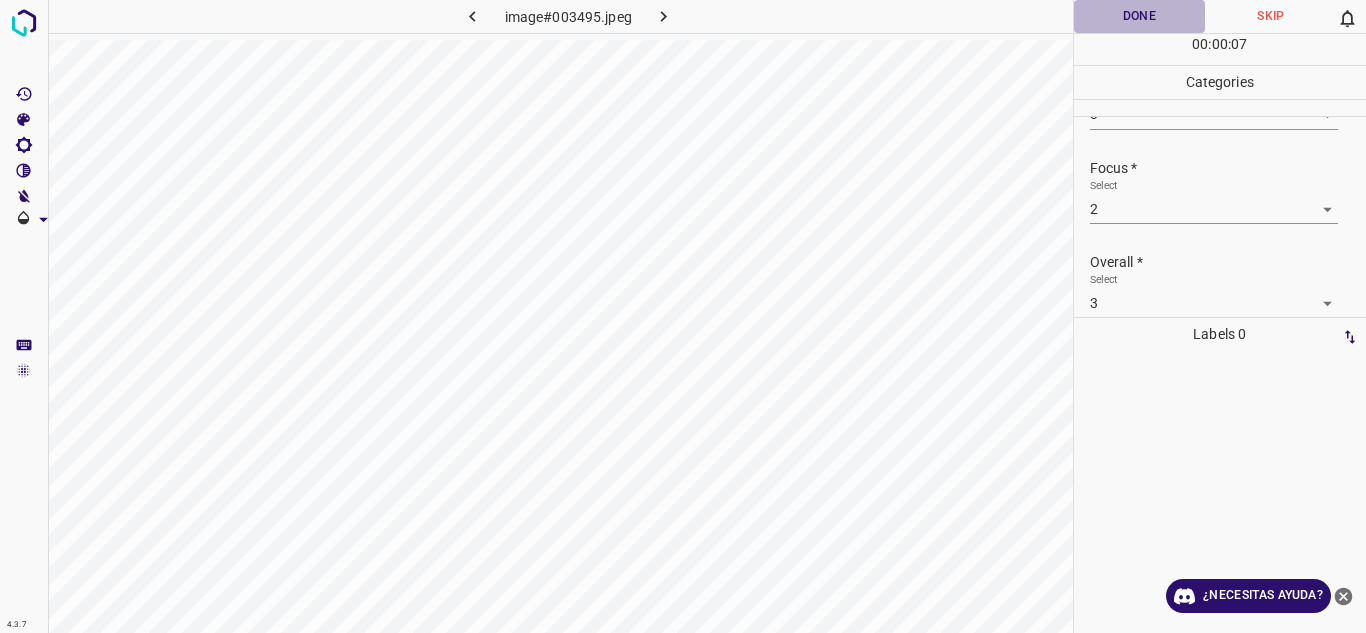 click on "Done" at bounding box center (1140, 16) 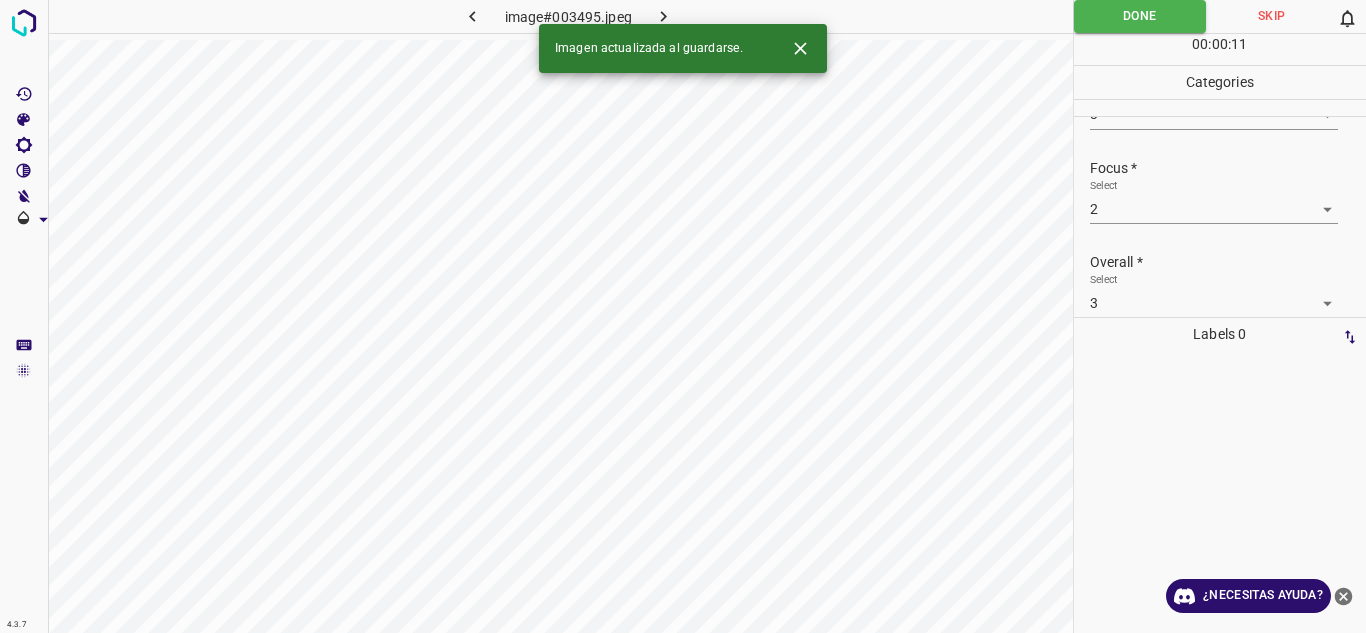 click 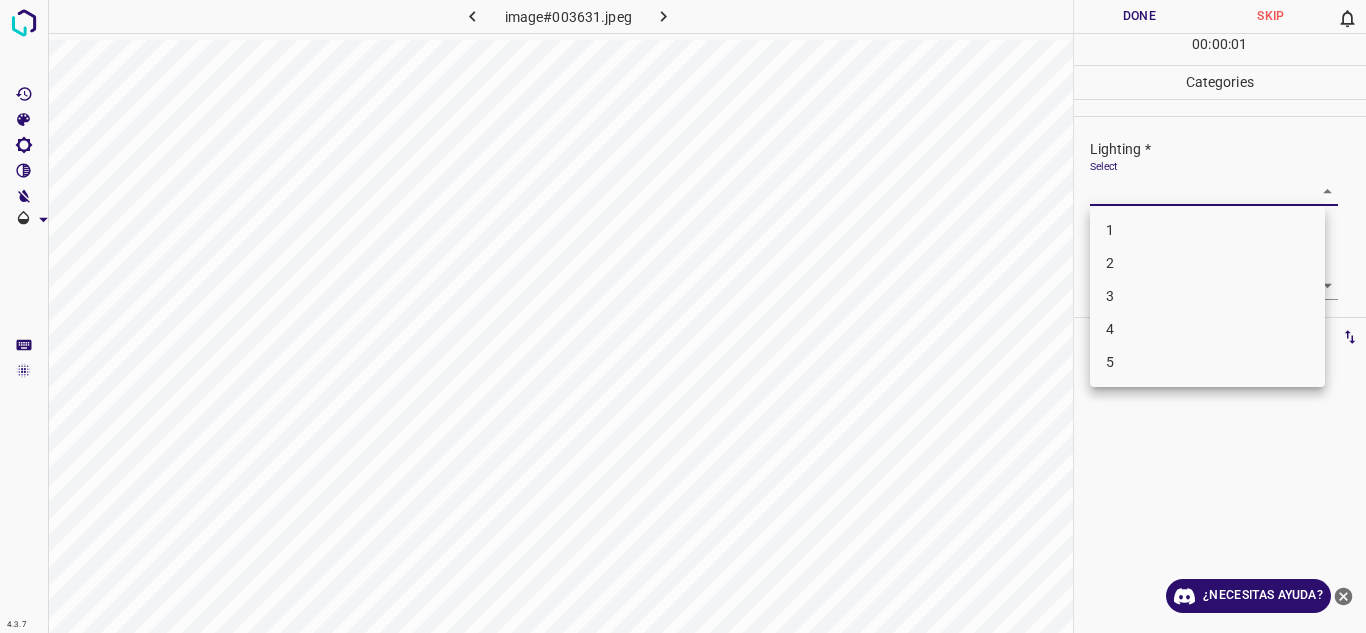 click on "4.3.7 image#003631.jpeg Done Skip 0 00   : 00   : 01   Categories Lighting *  Select ​ Focus *  Select ​ Overall *  Select ​ Labels   0 Categories 1 Lighting 2 Focus 3 Overall Tools Space Change between modes (Draw & Edit) I Auto labeling R Restore zoom M Zoom in N Zoom out Delete Delete selecte label Filters Z Restore filters X Saturation filter C Brightness filter V Contrast filter B Gray scale filter General O Download ¿Necesitas ayuda? Texto original Valora esta traducción Tu opinión servirá para ayudar a mejorar el Traductor de Google - Texto - Esconder - Borrar 1 2 3 4 5" at bounding box center (683, 316) 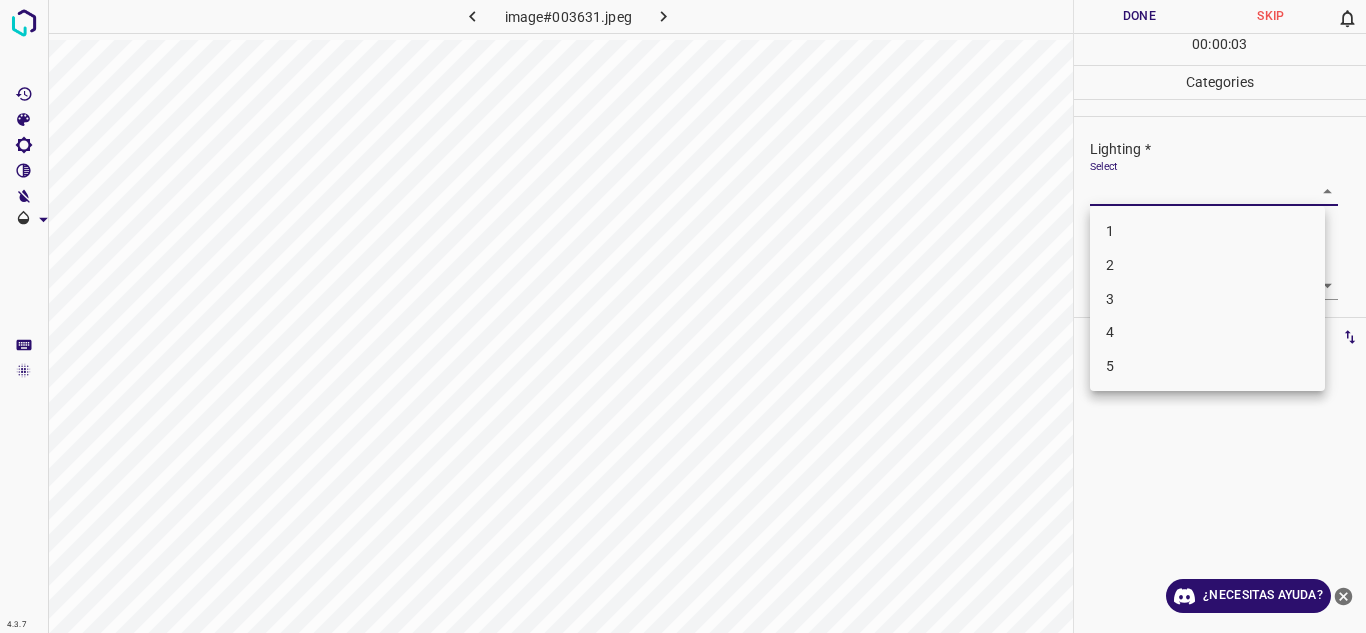 click on "3" at bounding box center [1207, 299] 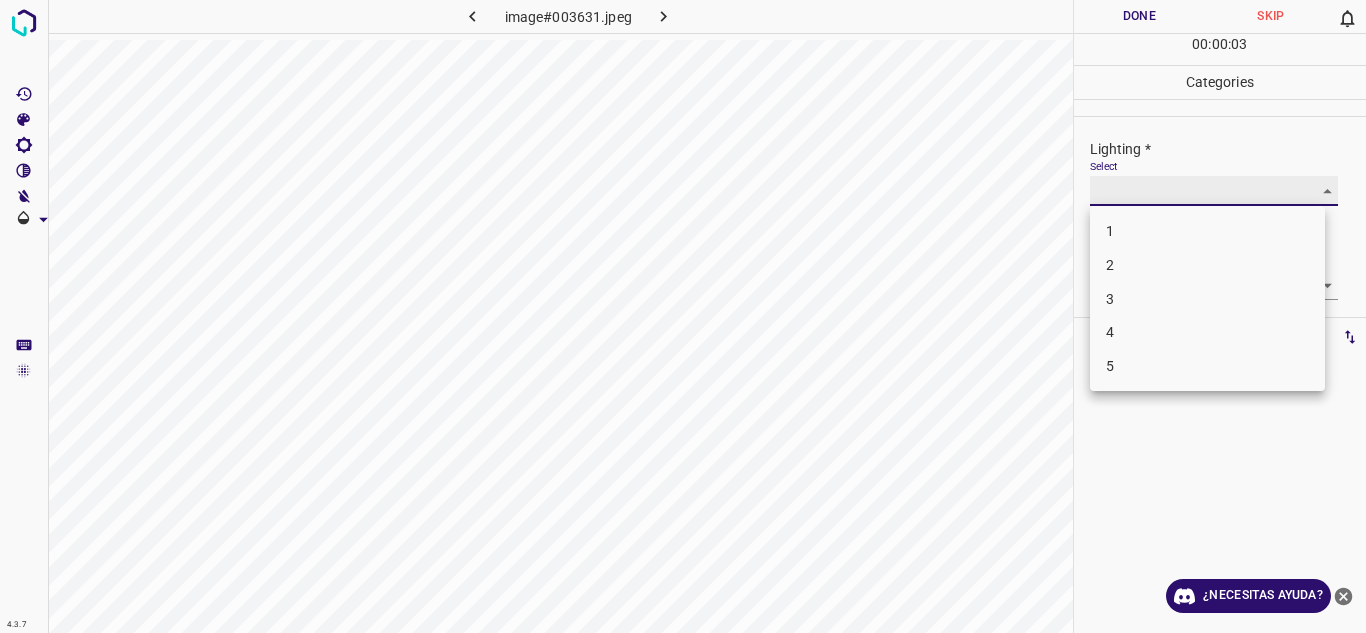 type on "3" 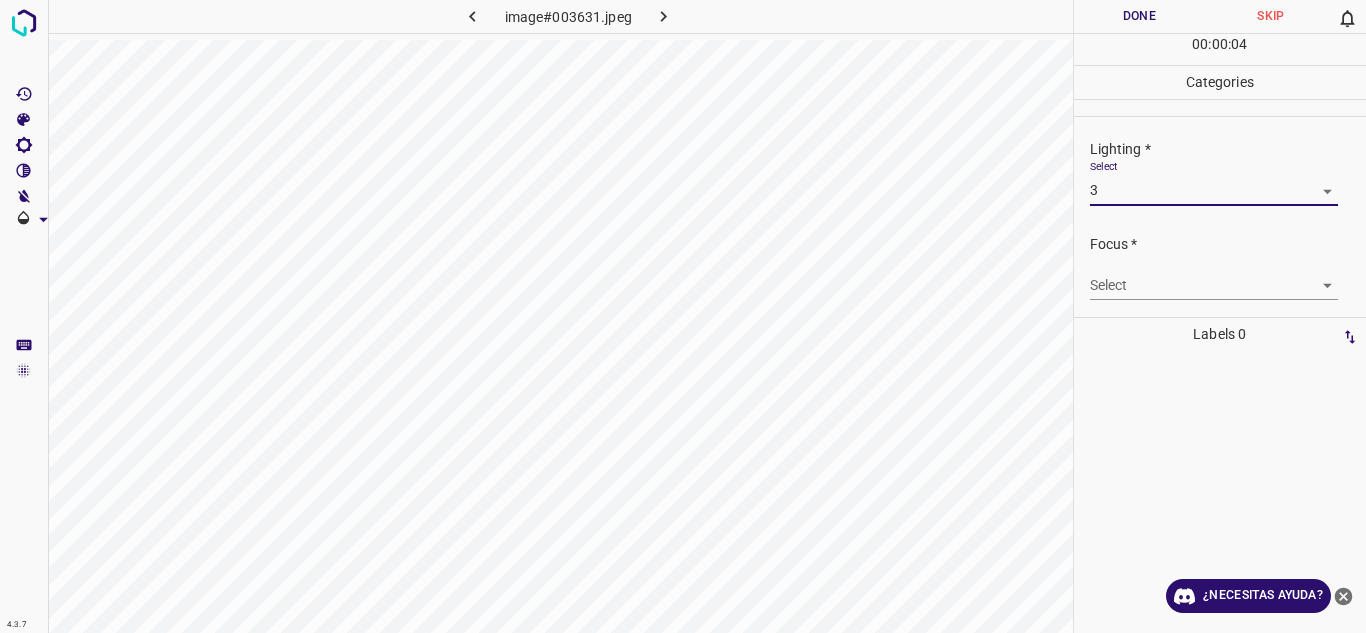 click on "4.3.7 image#003631.jpeg Done Skip 0 00   : 00   : 04   Categories Lighting *  Select 3 3 Focus *  Select ​ Overall *  Select ​ Labels   0 Categories 1 Lighting 2 Focus 3 Overall Tools Space Change between modes (Draw & Edit) I Auto labeling R Restore zoom M Zoom in N Zoom out Delete Delete selecte label Filters Z Restore filters X Saturation filter C Brightness filter V Contrast filter B Gray scale filter General O Download ¿Necesitas ayuda? Texto original Valora esta traducción Tu opinión servirá para ayudar a mejorar el Traductor de Google - Texto - Esconder - Borrar" at bounding box center [683, 316] 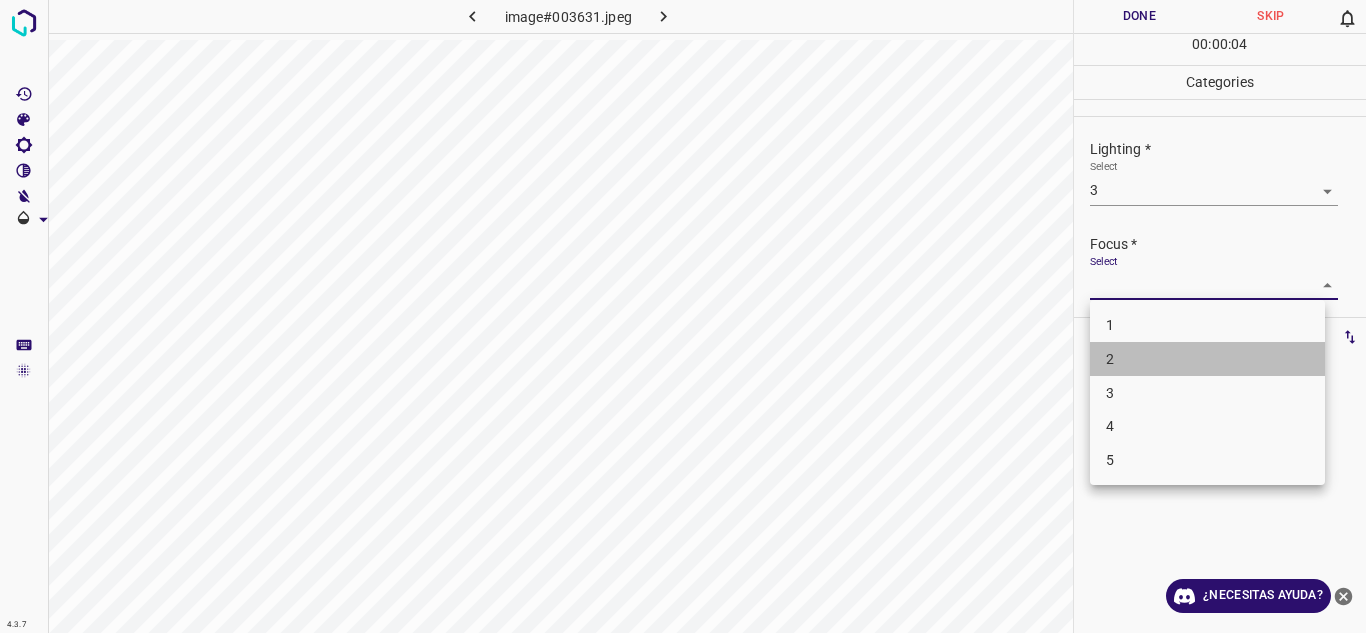 click on "2" at bounding box center [1207, 359] 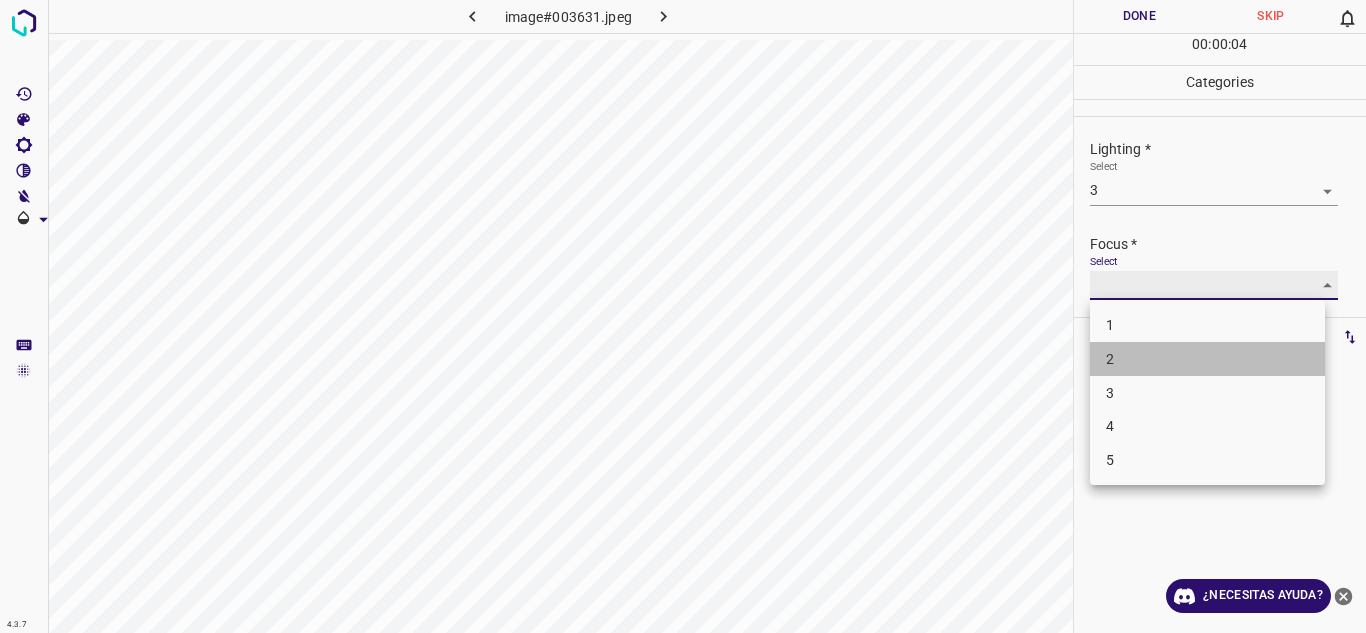 type on "2" 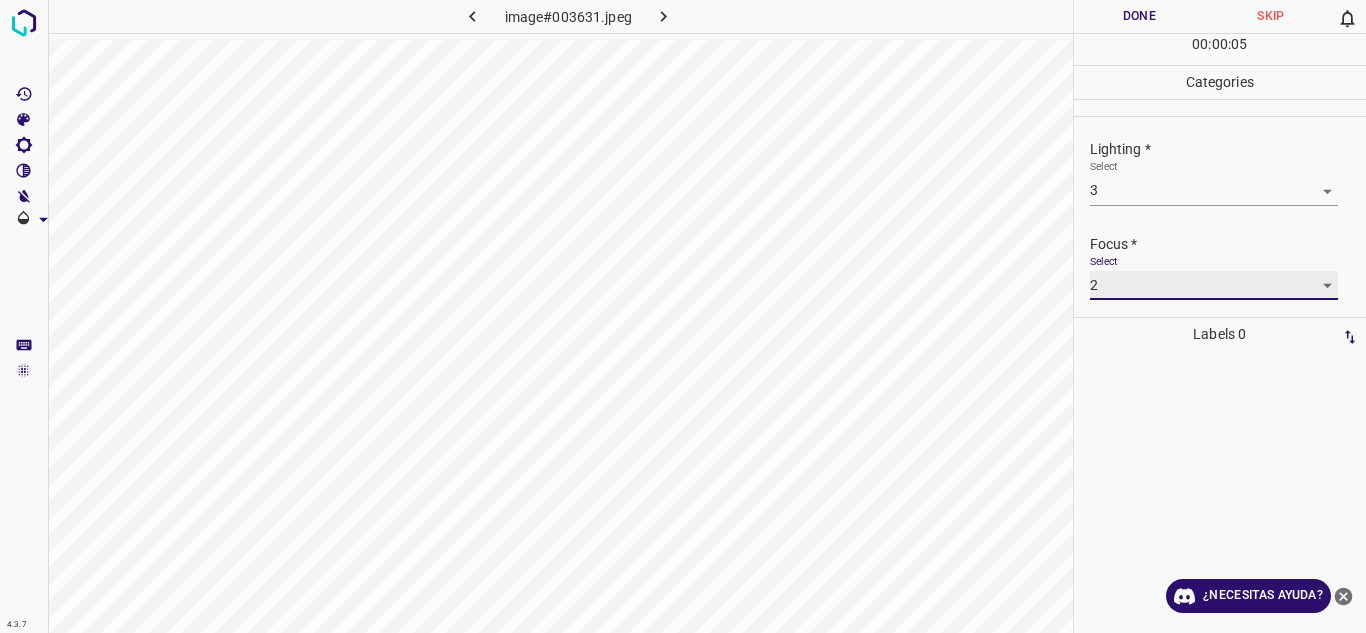 scroll, scrollTop: 98, scrollLeft: 0, axis: vertical 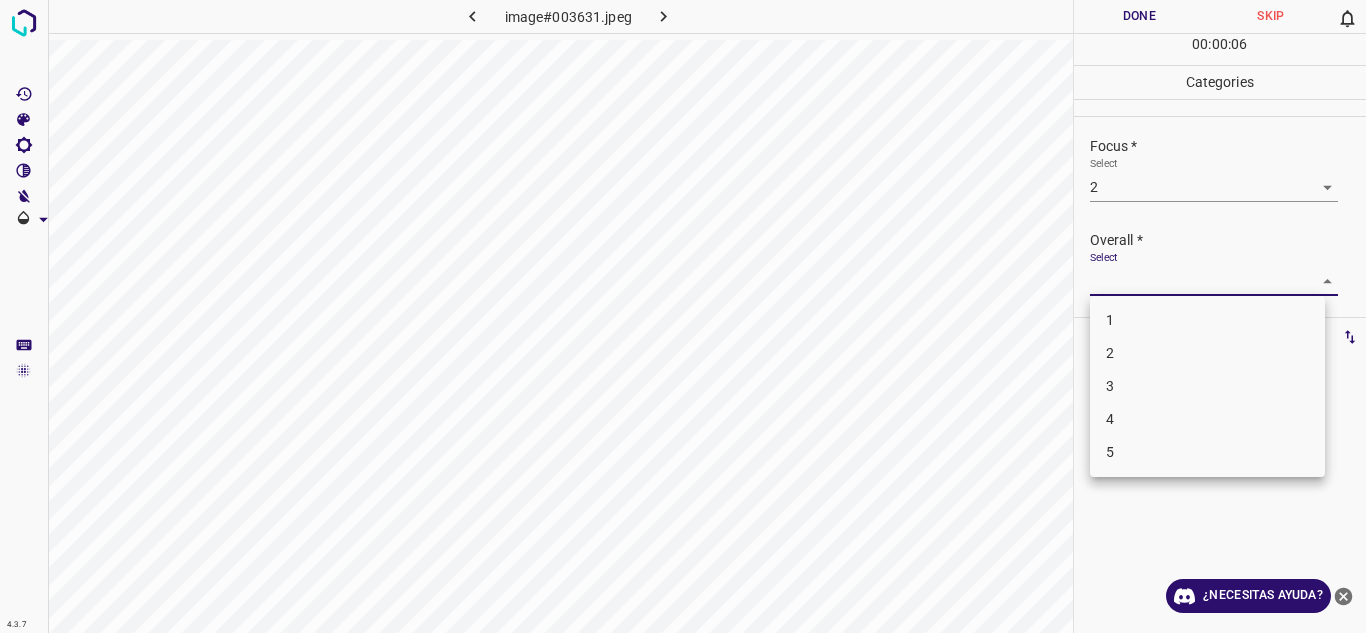click on "4.3.7 image#003631.jpeg Done Skip 0 00   : 00   : 06   Categories Lighting *  Select 3 3 Focus *  Select 2 2 Overall *  Select ​ Labels   0 Categories 1 Lighting 2 Focus 3 Overall Tools Space Change between modes (Draw & Edit) I Auto labeling R Restore zoom M Zoom in N Zoom out Delete Delete selecte label Filters Z Restore filters X Saturation filter C Brightness filter V Contrast filter B Gray scale filter General O Download ¿Necesitas ayuda? Texto original Valora esta traducción Tu opinión servirá para ayudar a mejorar el Traductor de Google - Texto - Esconder - Borrar 1 2 3 4 5" at bounding box center (683, 316) 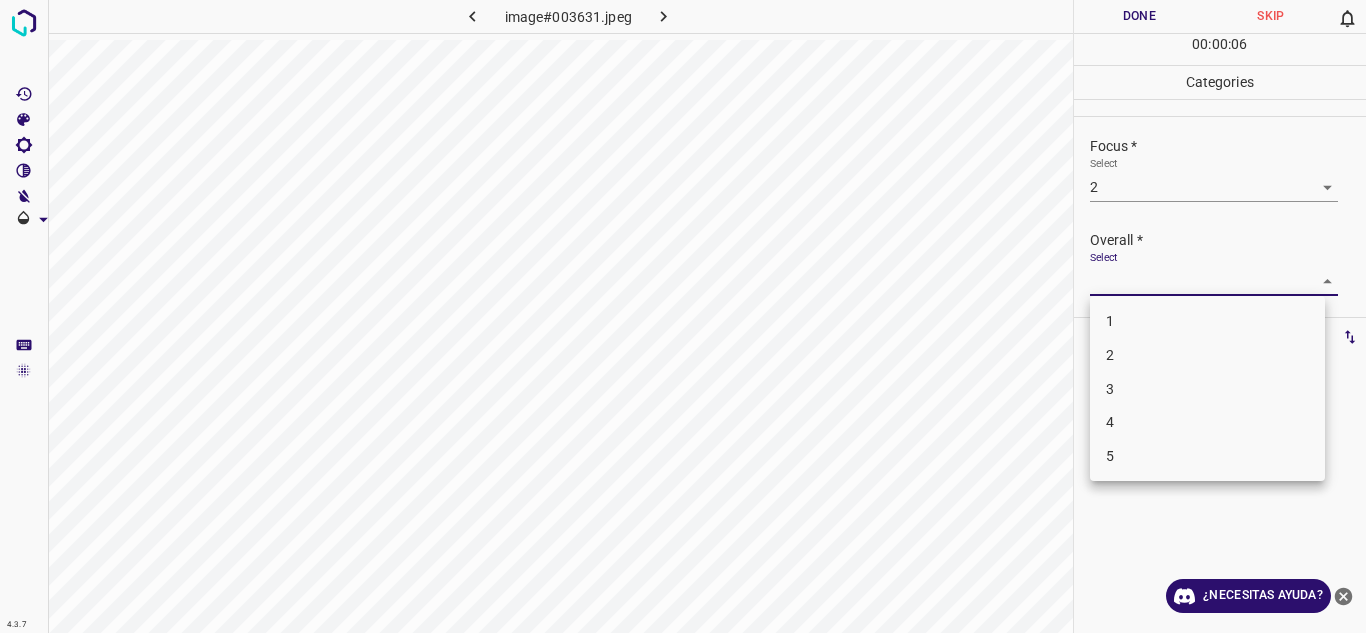 click on "3" at bounding box center (1207, 389) 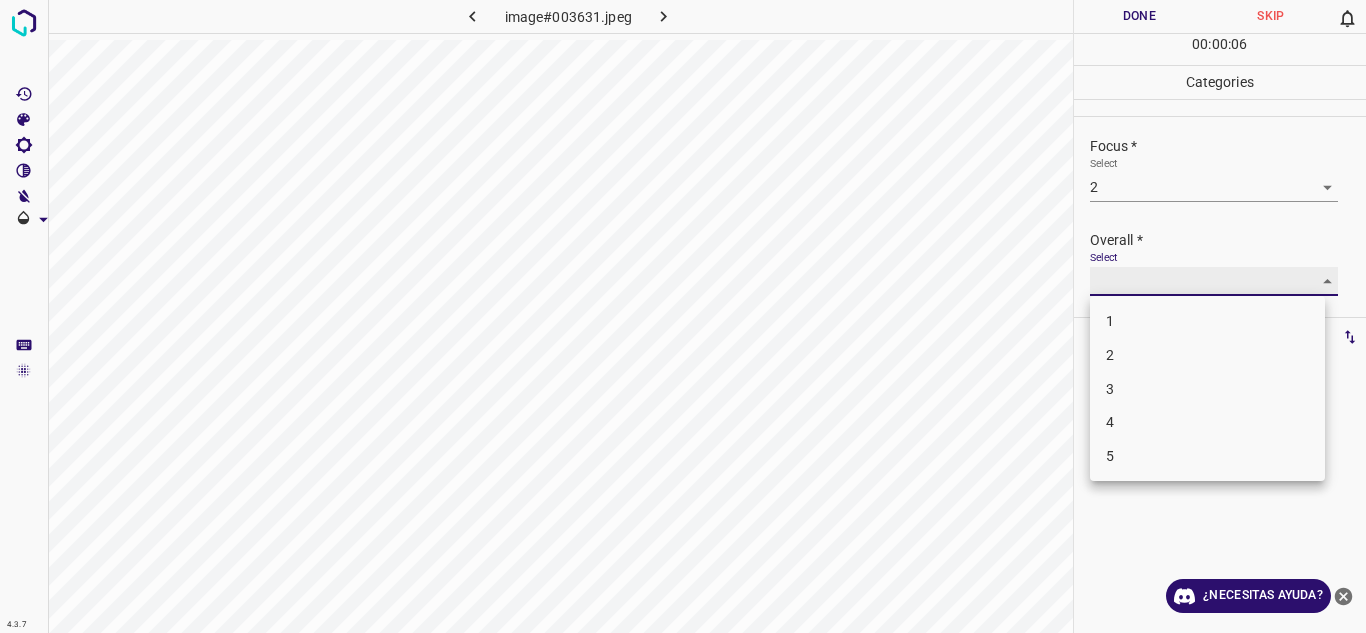 type on "3" 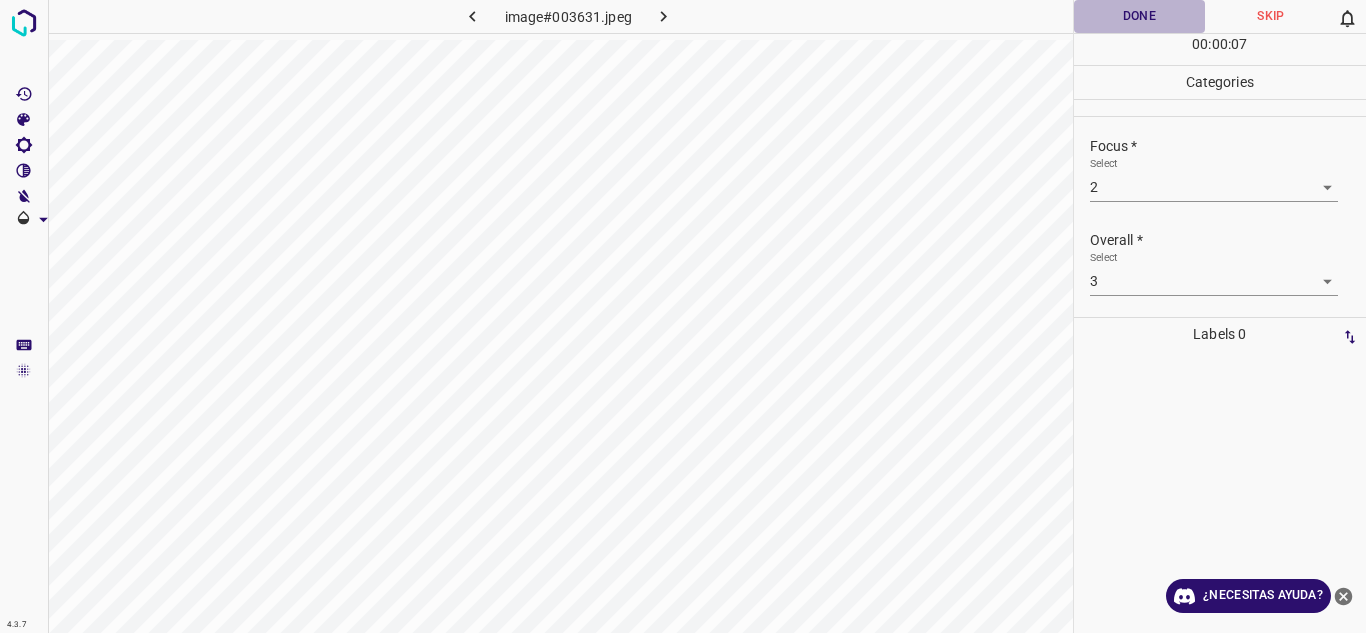 click on "Done" at bounding box center (1140, 16) 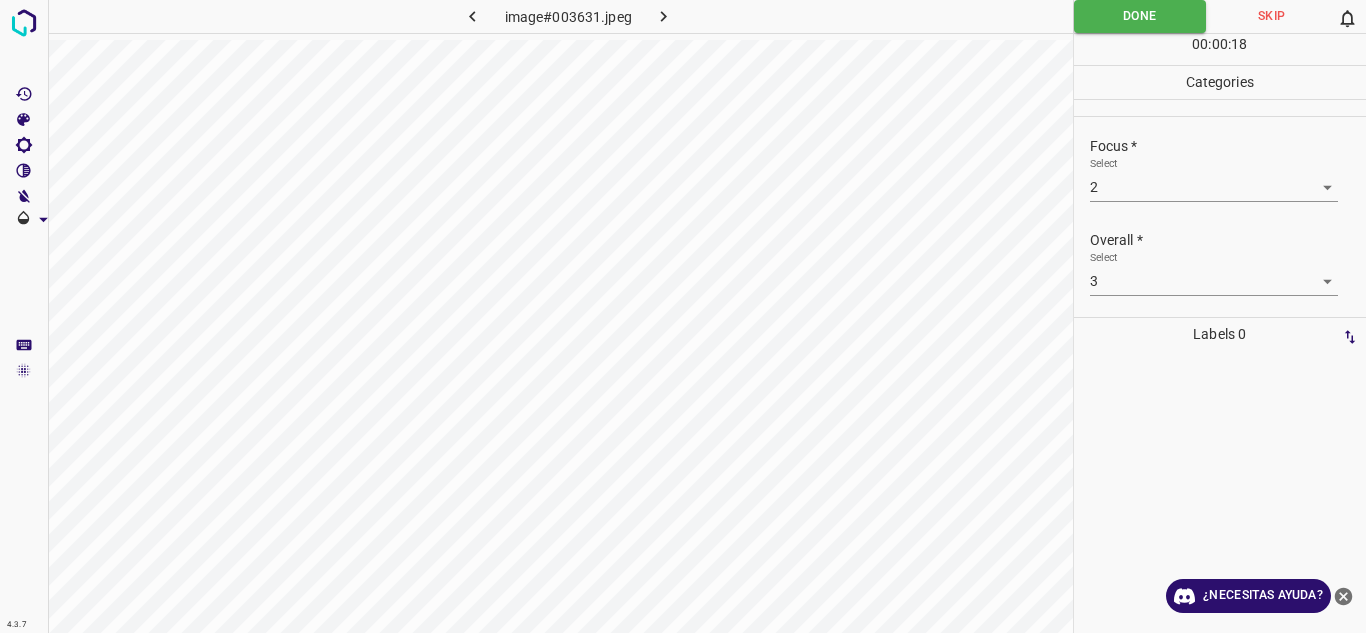 click at bounding box center [664, 16] 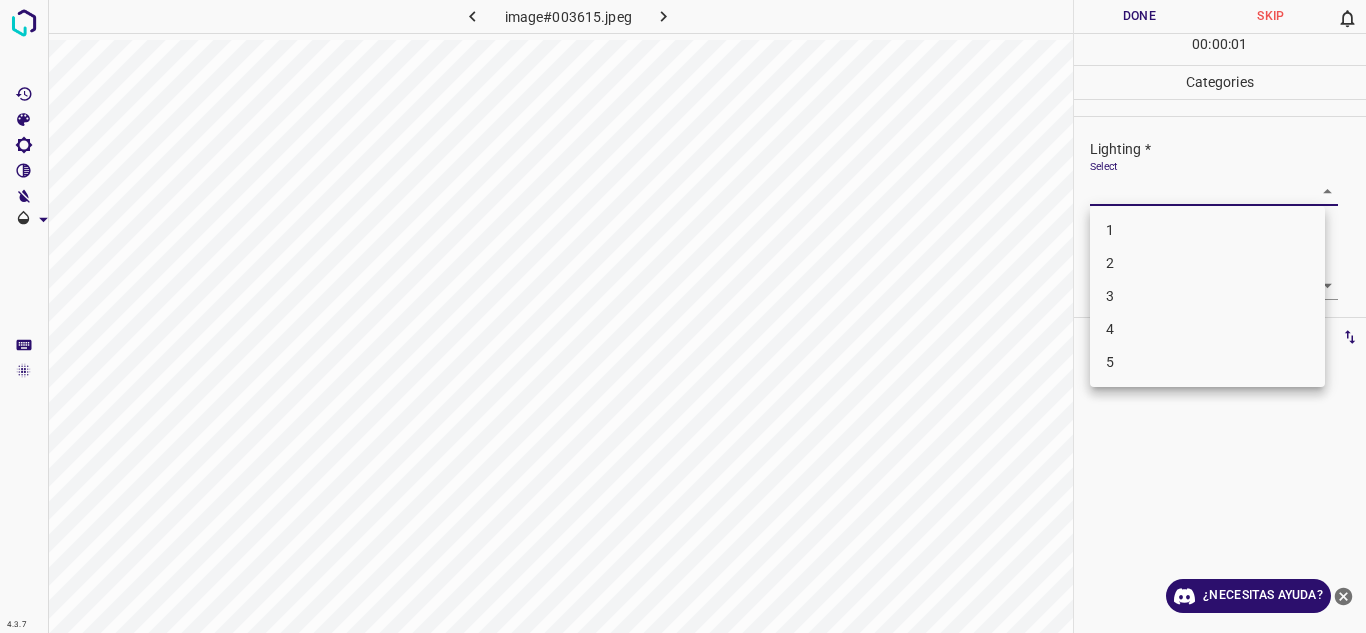 click on "4.3.7 image#003615.jpeg Done Skip 0 00   : 00   : 01   Categories Lighting *  Select ​ Focus *  Select ​ Overall *  Select ​ Labels   0 Categories 1 Lighting 2 Focus 3 Overall Tools Space Change between modes (Draw & Edit) I Auto labeling R Restore zoom M Zoom in N Zoom out Delete Delete selecte label Filters Z Restore filters X Saturation filter C Brightness filter V Contrast filter B Gray scale filter General O Download ¿Necesitas ayuda? Texto original Valora esta traducción Tu opinión servirá para ayudar a mejorar el Traductor de Google - Texto - Esconder - Borrar 1 2 3 4 5" at bounding box center [683, 316] 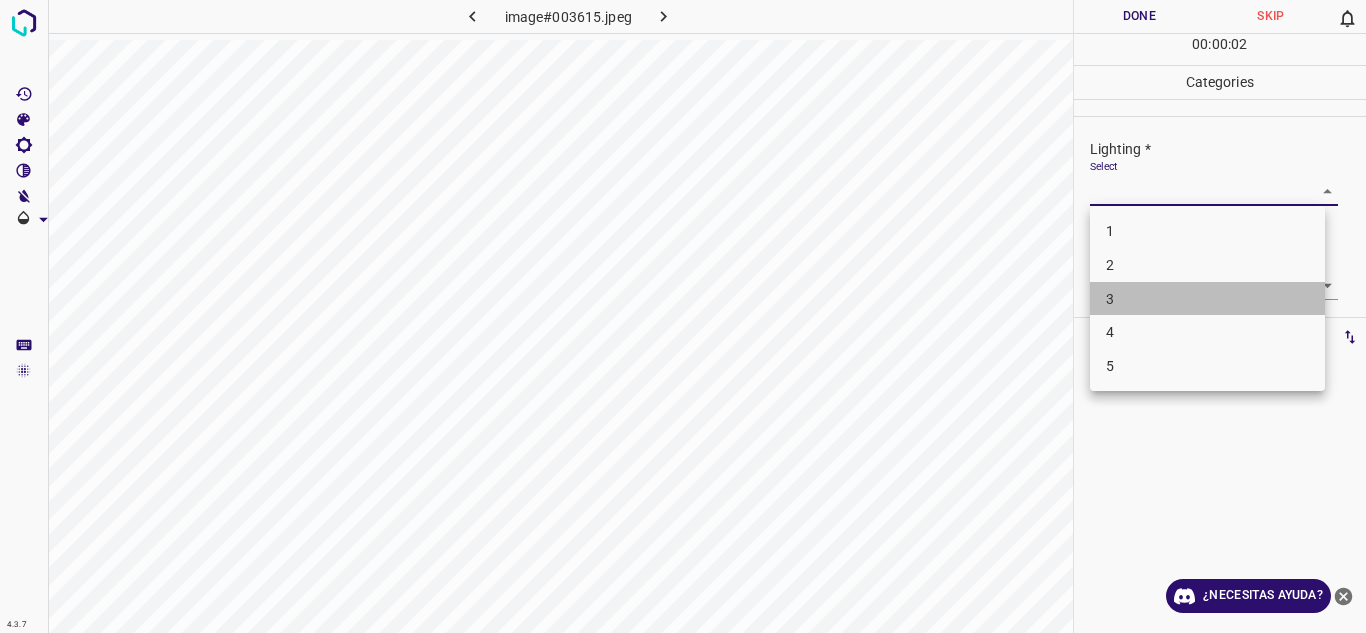 click on "3" at bounding box center [1207, 299] 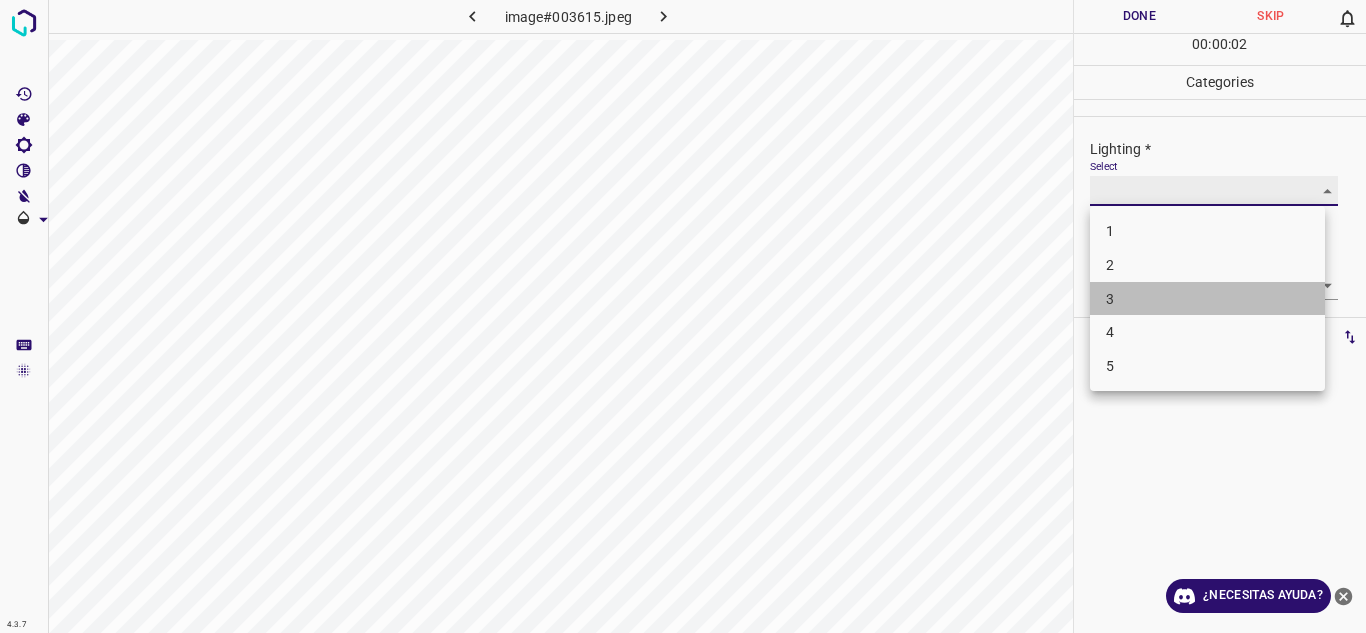 type on "3" 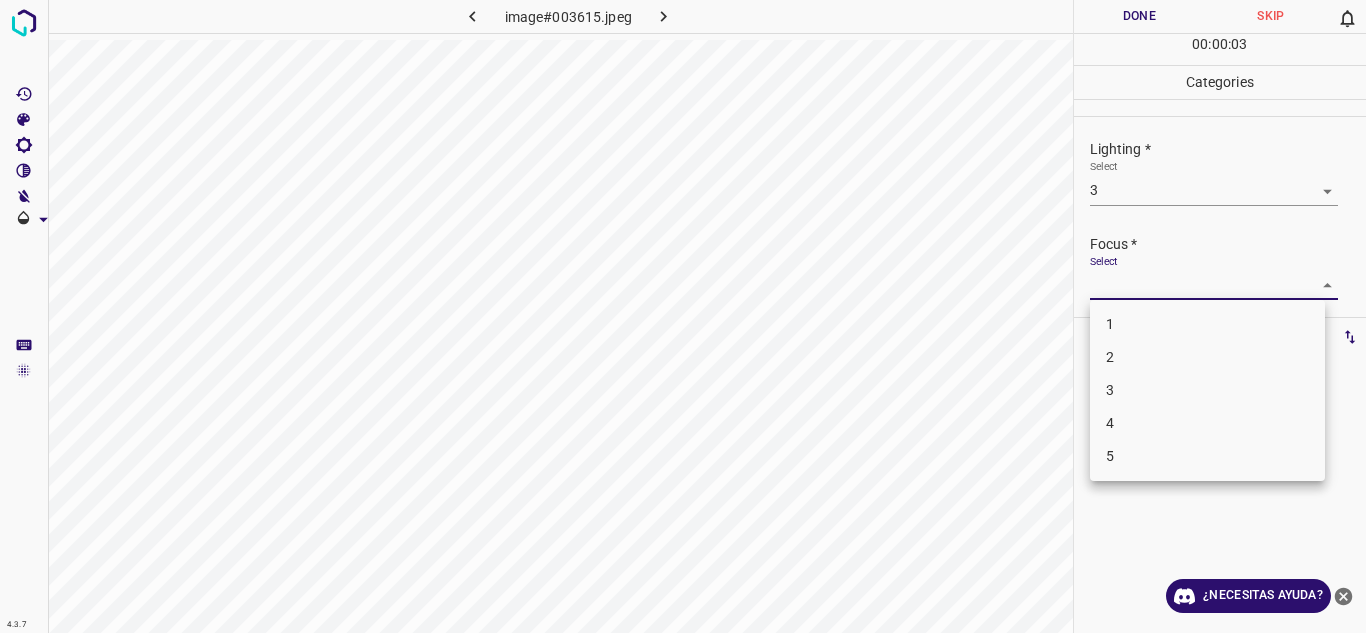 click on "4.3.7 image#003615.jpeg Done Skip 0 00   : 00   : 03   Categories Lighting *  Select 3 3 Focus *  Select ​ Overall *  Select ​ Labels   0 Categories 1 Lighting 2 Focus 3 Overall Tools Space Change between modes (Draw & Edit) I Auto labeling R Restore zoom M Zoom in N Zoom out Delete Delete selecte label Filters Z Restore filters X Saturation filter C Brightness filter V Contrast filter B Gray scale filter General O Download ¿Necesitas ayuda? Texto original Valora esta traducción Tu opinión servirá para ayudar a mejorar el Traductor de Google - Texto - Esconder - Borrar 1 2 3 4 5" at bounding box center [683, 316] 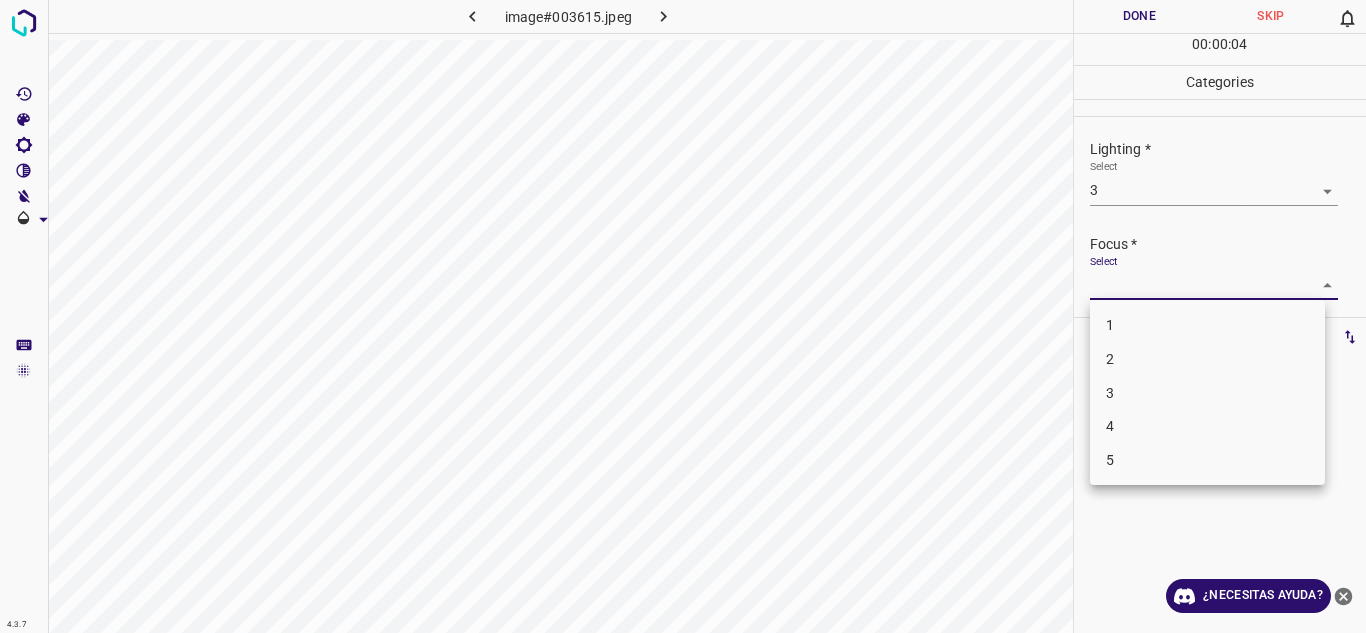 click on "3" at bounding box center [1207, 393] 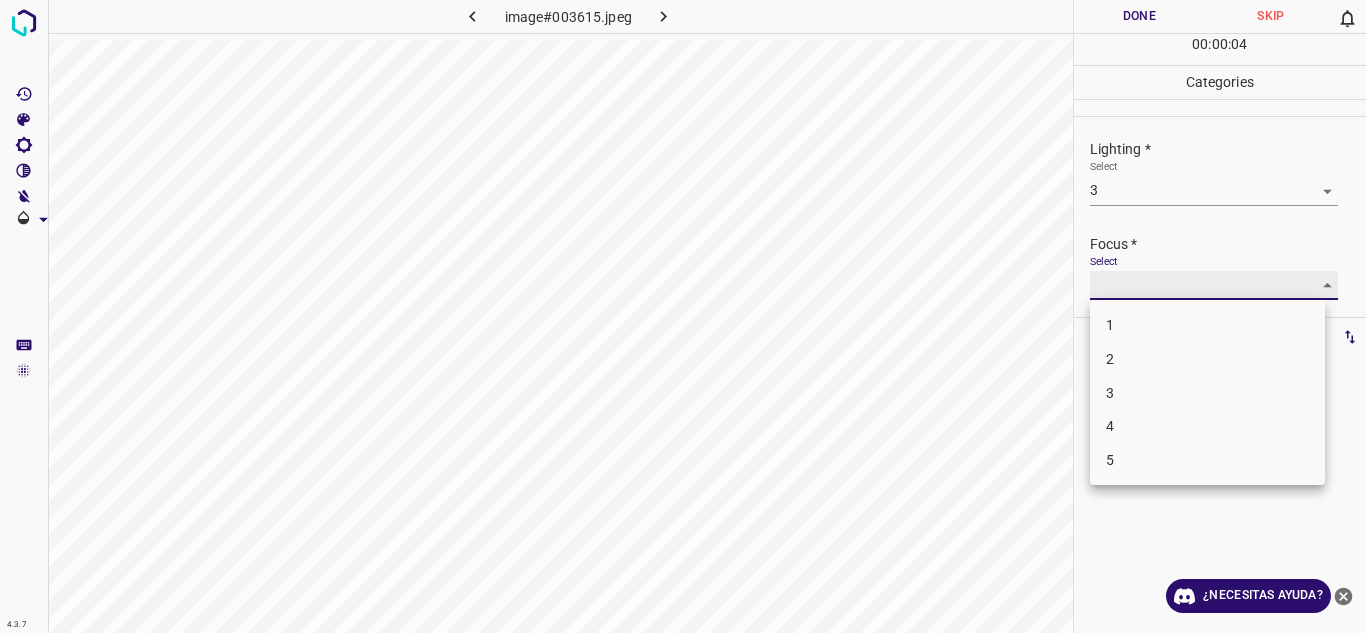 type on "3" 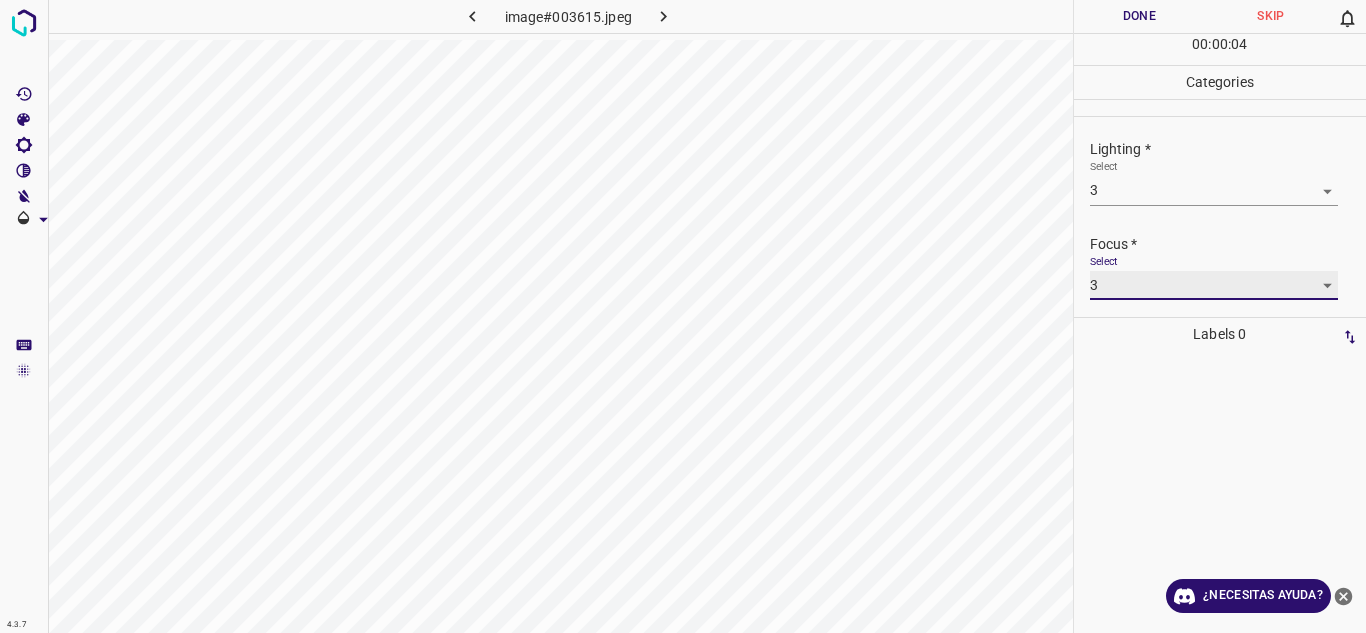 scroll, scrollTop: 98, scrollLeft: 0, axis: vertical 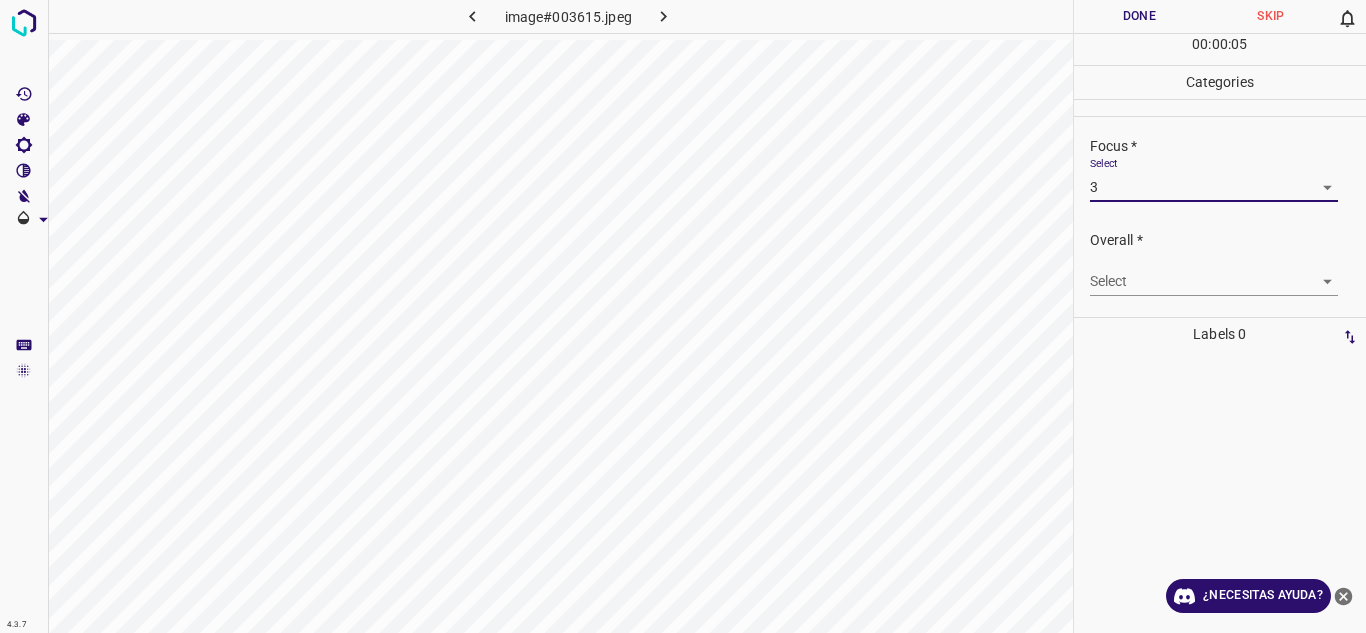 click on "4.3.7 image#003615.jpeg Done Skip 0 00   : 00   : 05   Categories Lighting *  Select 3 3 Focus *  Select 3 3 Overall *  Select ​ Labels   0 Categories 1 Lighting 2 Focus 3 Overall Tools Space Change between modes (Draw & Edit) I Auto labeling R Restore zoom M Zoom in N Zoom out Delete Delete selecte label Filters Z Restore filters X Saturation filter C Brightness filter V Contrast filter B Gray scale filter General O Download ¿Necesitas ayuda? Texto original Valora esta traducción Tu opinión servirá para ayudar a mejorar el Traductor de Google - Texto - Esconder - Borrar" at bounding box center (683, 316) 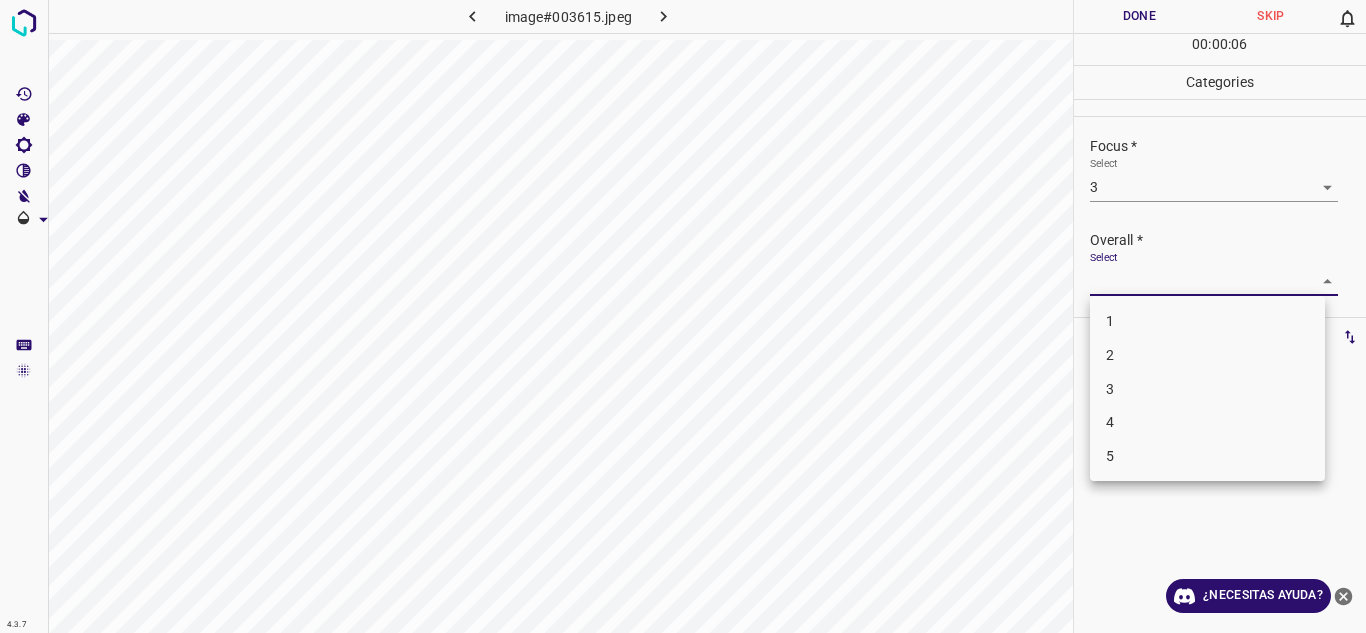 click on "3" at bounding box center [1207, 389] 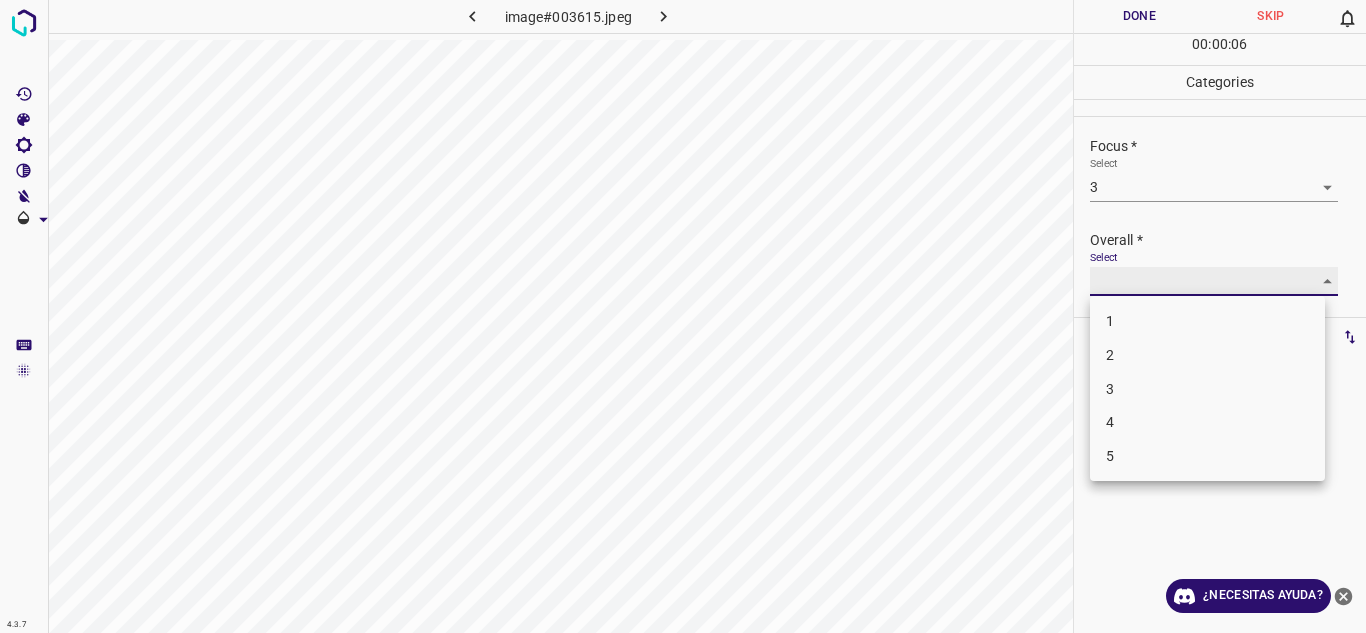 type on "3" 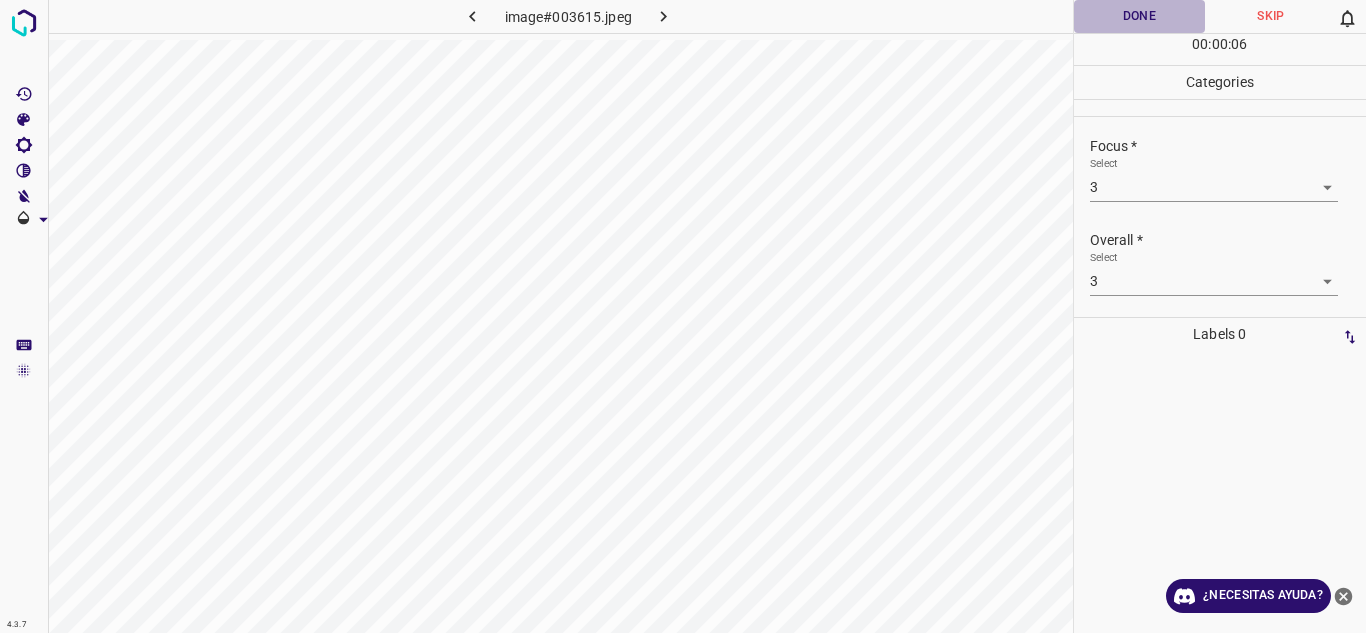 click on "Done" at bounding box center (1140, 16) 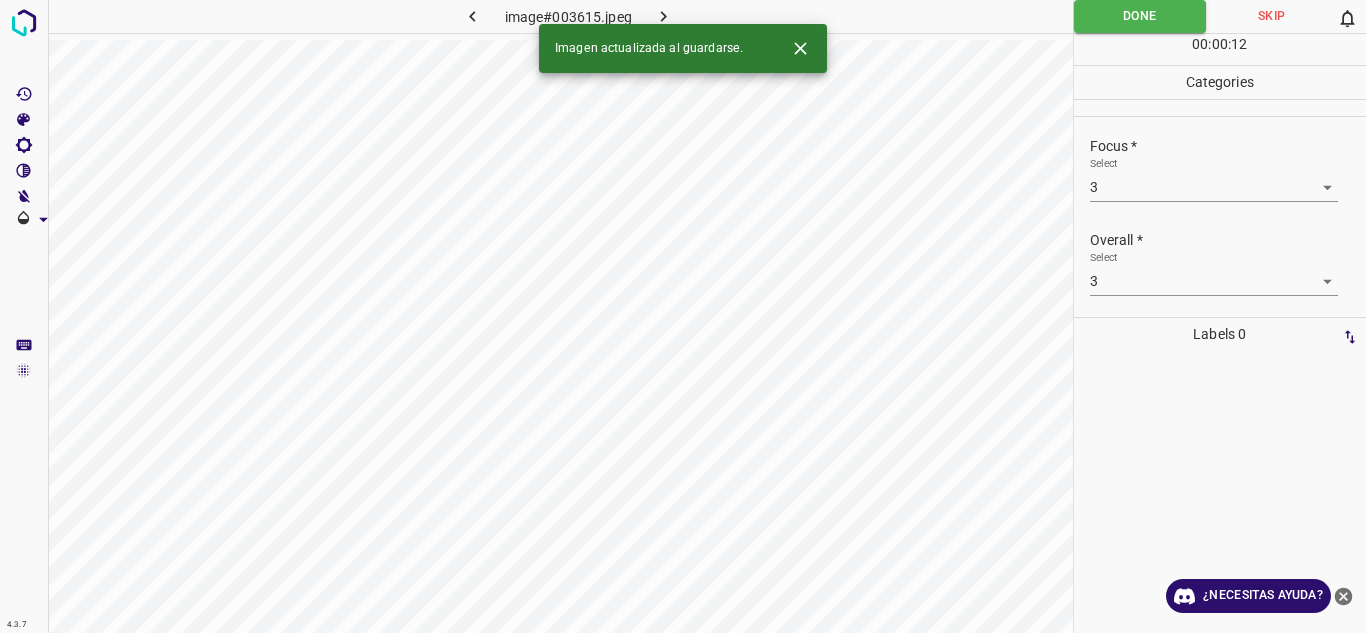 click 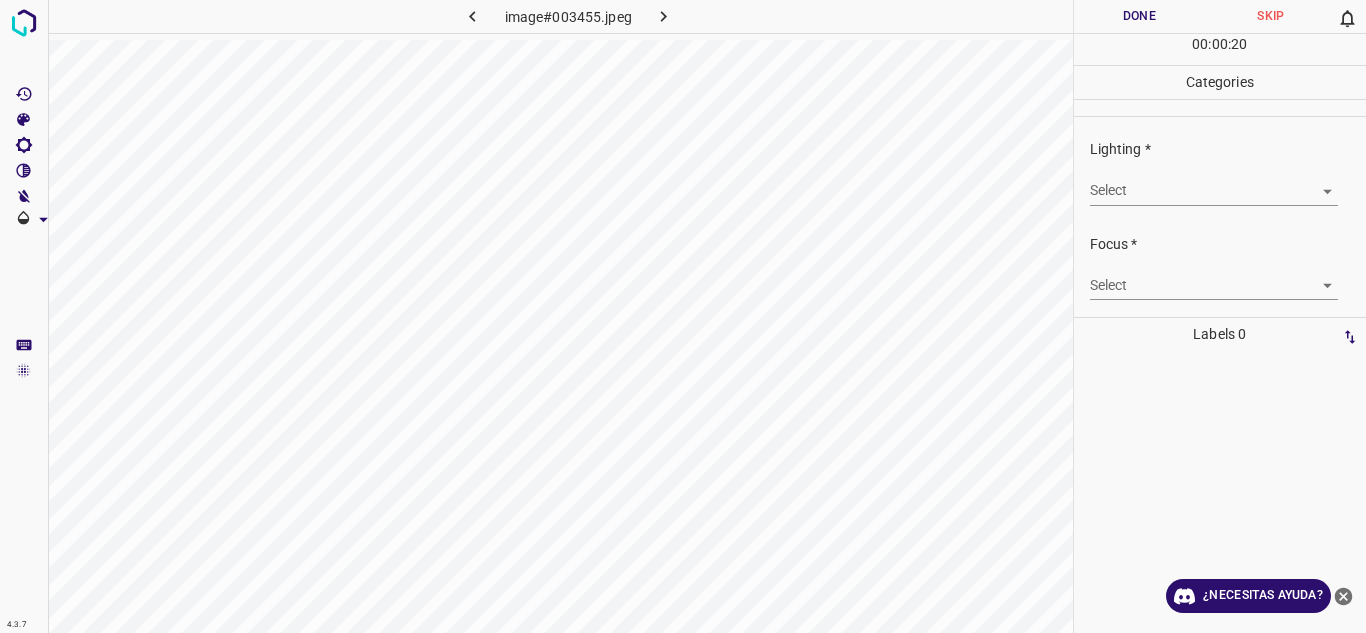 click on "4.3.7 image#003455.jpeg Done Skip 0 00   : 00   : 20   Categories Lighting *  Select ​ Focus *  Select ​ Overall *  Select ​ Labels   0 Categories 1 Lighting 2 Focus 3 Overall Tools Space Change between modes (Draw & Edit) I Auto labeling R Restore zoom M Zoom in N Zoom out Delete Delete selecte label Filters Z Restore filters X Saturation filter C Brightness filter V Contrast filter B Gray scale filter General O Download ¿Necesitas ayuda? Texto original Valora esta traducción Tu opinión servirá para ayudar a mejorar el Traductor de Google - Texto - Esconder - Borrar" at bounding box center [683, 316] 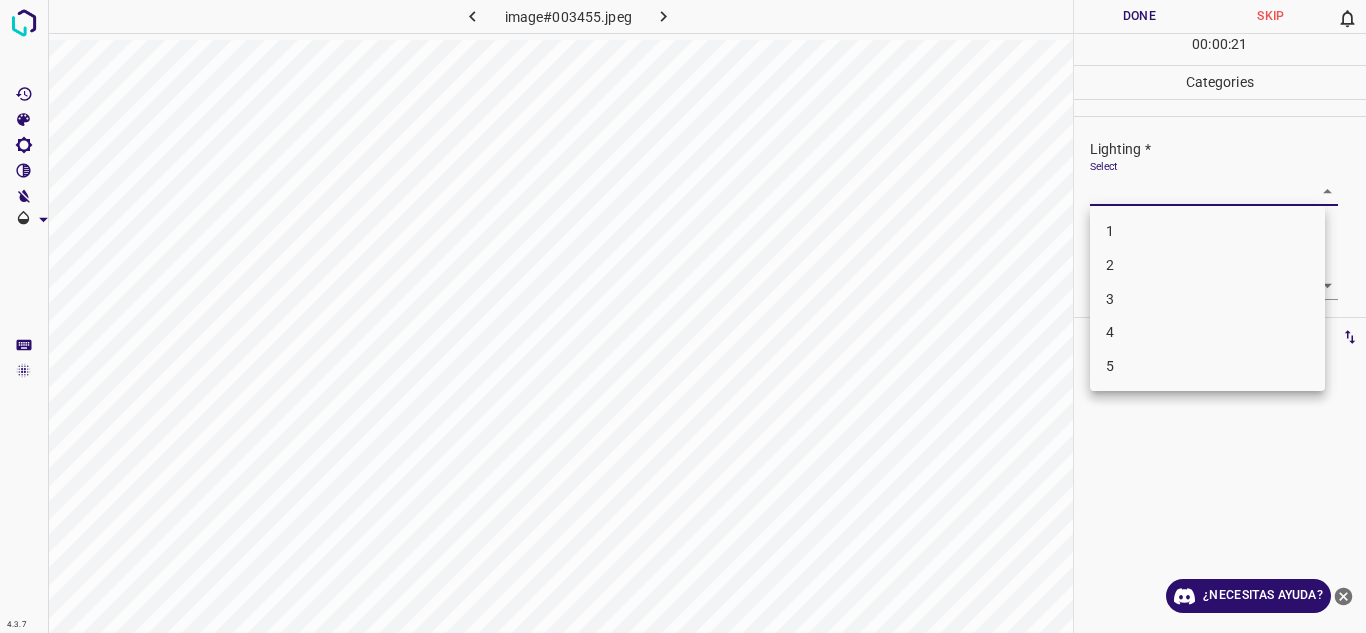 click on "3" at bounding box center [1207, 299] 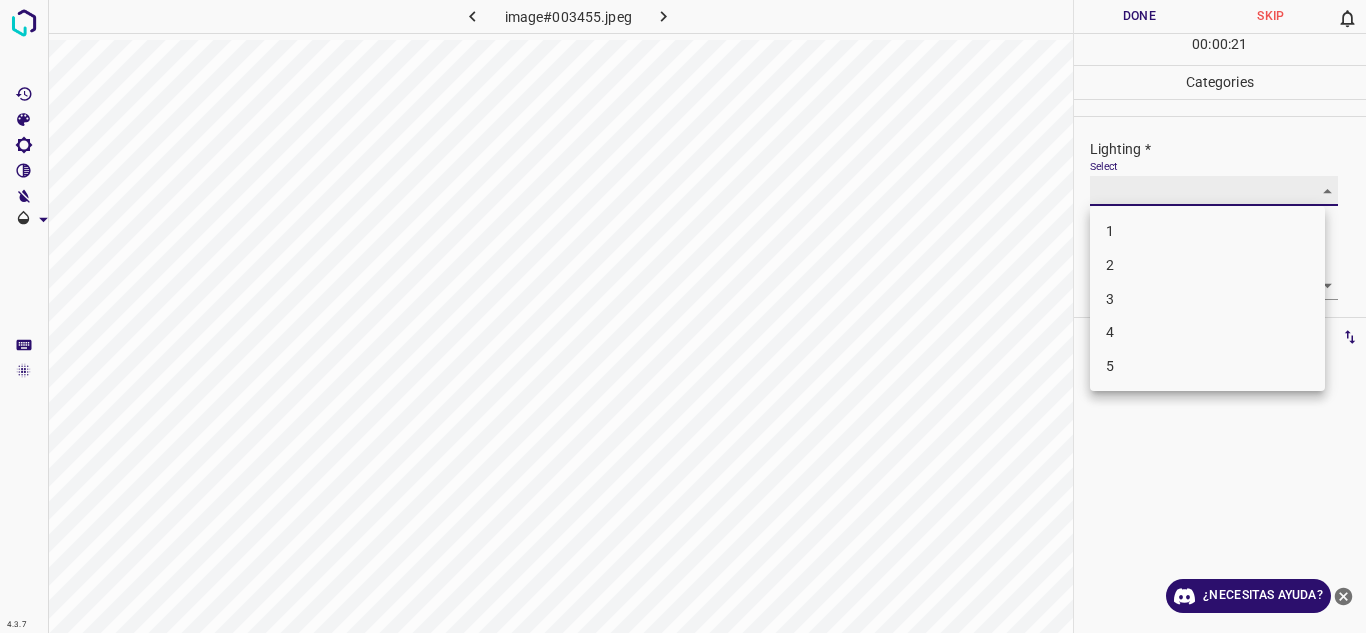 type on "3" 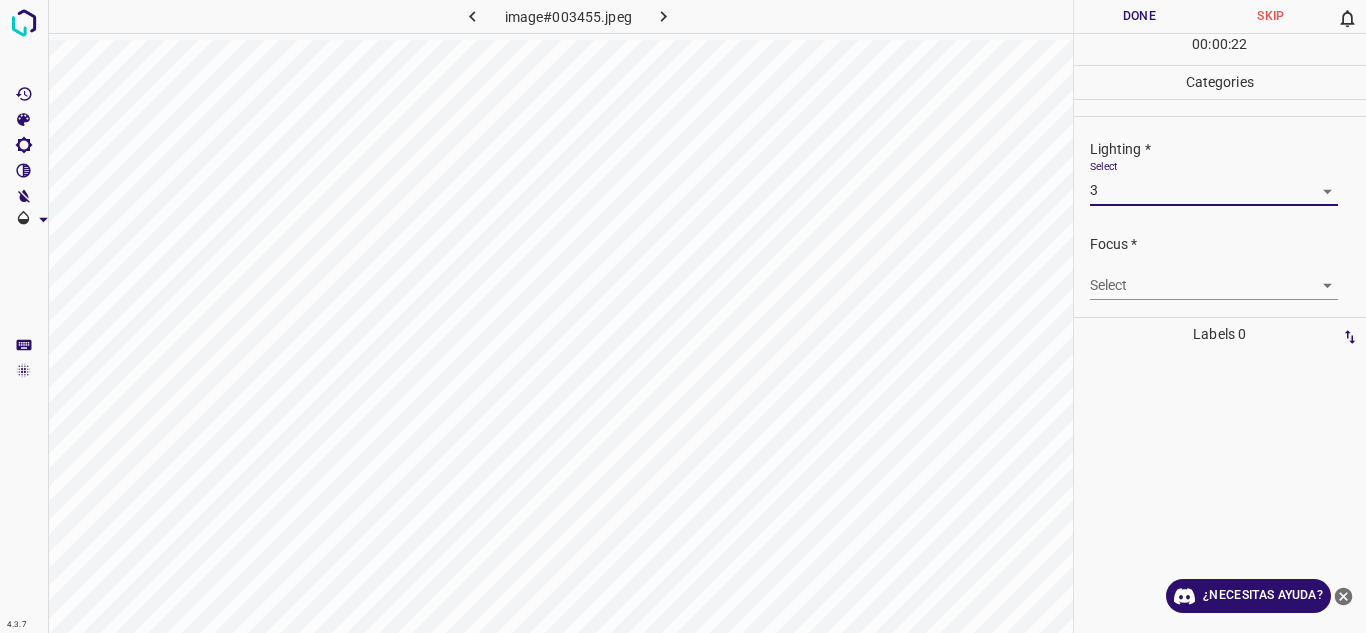 click on "4.3.7 image#003455.jpeg Done Skip 0 00   : 00   : 22   Categories Lighting *  Select 3 3 Focus *  Select ​ Overall *  Select ​ Labels   0 Categories 1 Lighting 2 Focus 3 Overall Tools Space Change between modes (Draw & Edit) I Auto labeling R Restore zoom M Zoom in N Zoom out Delete Delete selecte label Filters Z Restore filters X Saturation filter C Brightness filter V Contrast filter B Gray scale filter General O Download ¿Necesitas ayuda? Texto original Valora esta traducción Tu opinión servirá para ayudar a mejorar el Traductor de Google - Texto - Esconder - Borrar" at bounding box center (683, 316) 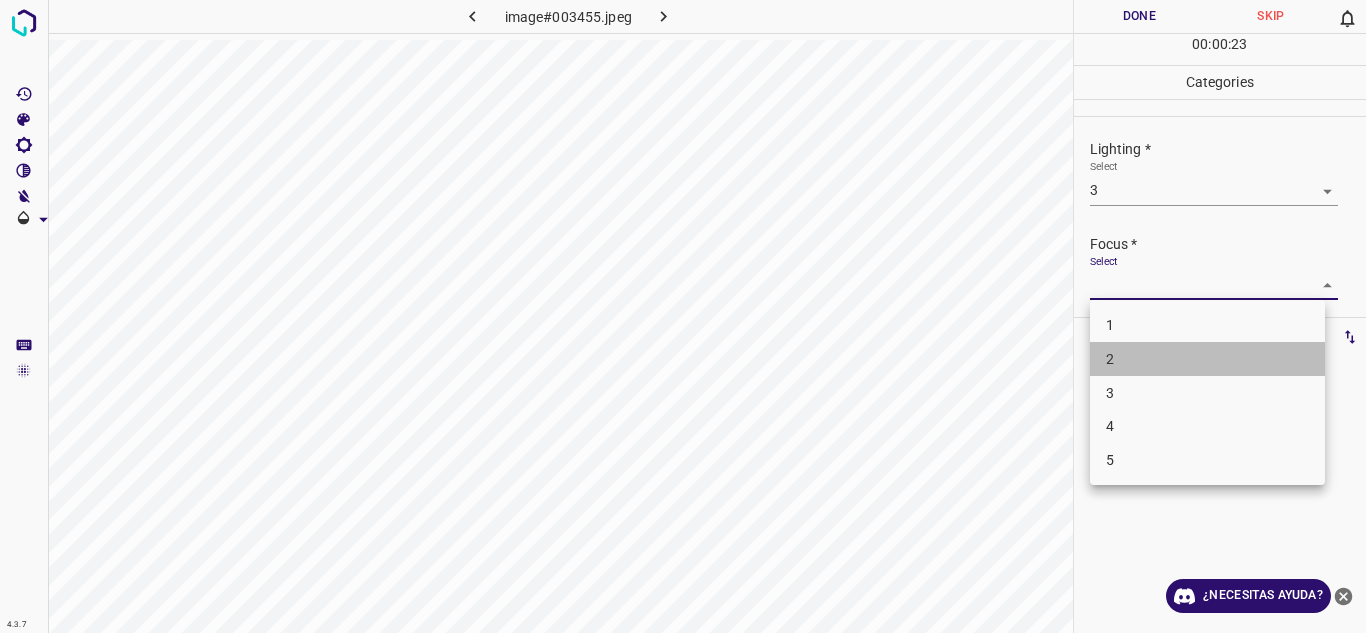 click on "2" at bounding box center (1207, 359) 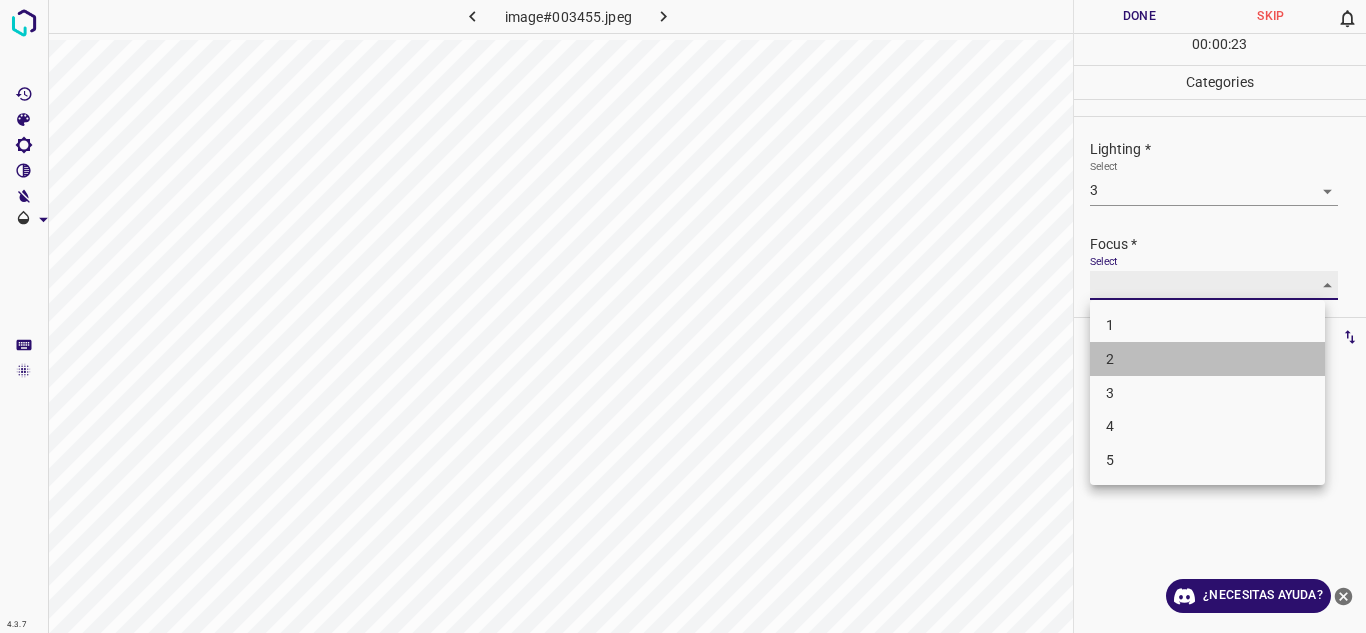 type on "2" 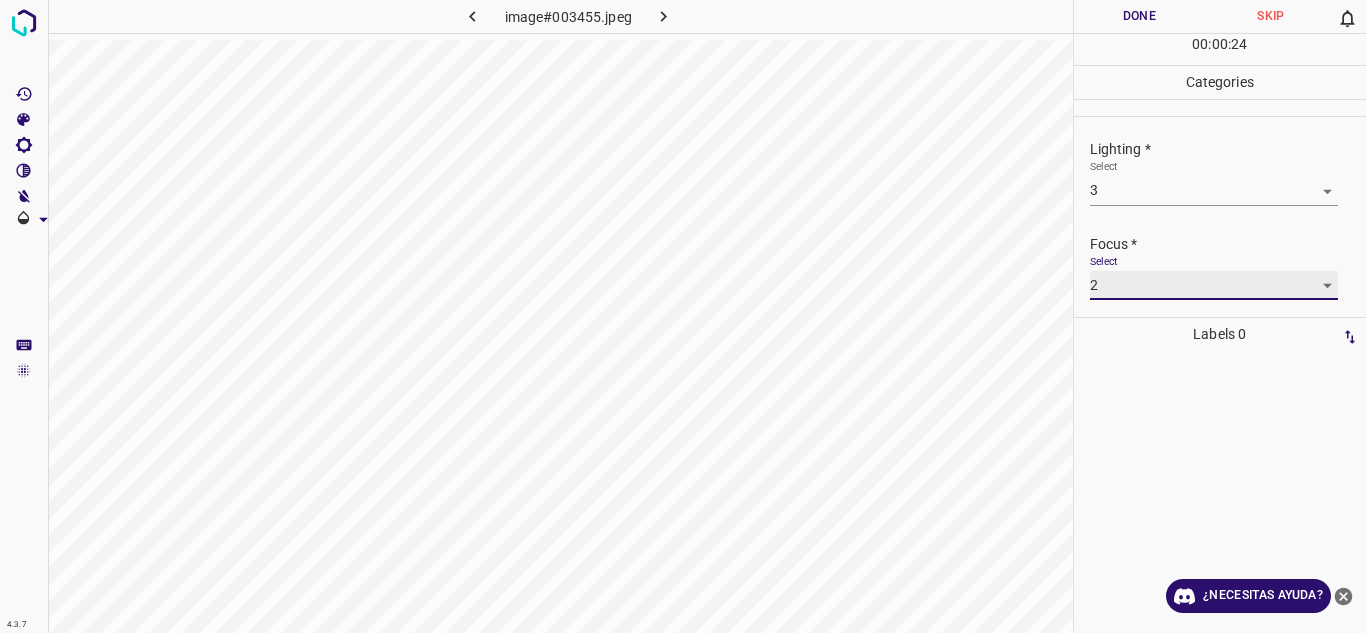scroll, scrollTop: 98, scrollLeft: 0, axis: vertical 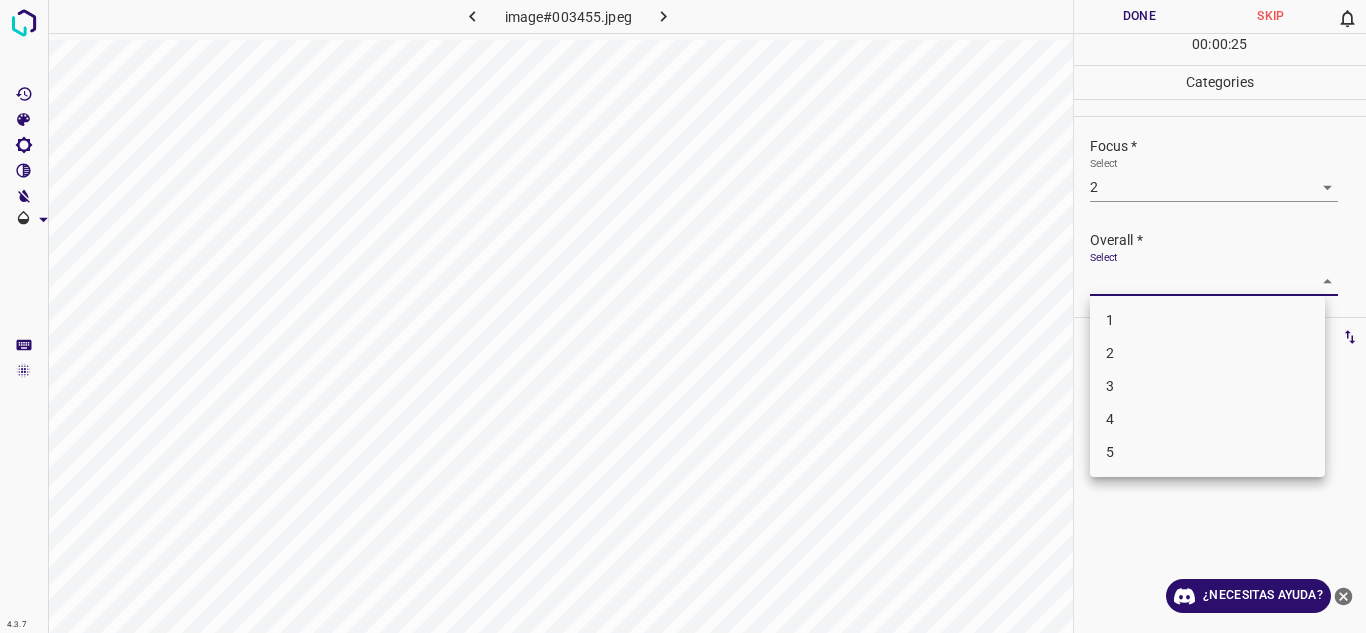 click on "4.3.7 image#003455.jpeg Done Skip 0 00   : 00   : 25   Categories Lighting *  Select 3 3 Focus *  Select 2 2 Overall *  Select ​ Labels   0 Categories 1 Lighting 2 Focus 3 Overall Tools Space Change between modes (Draw & Edit) I Auto labeling R Restore zoom M Zoom in N Zoom out Delete Delete selecte label Filters Z Restore filters X Saturation filter C Brightness filter V Contrast filter B Gray scale filter General O Download ¿Necesitas ayuda? Texto original Valora esta traducción Tu opinión servirá para ayudar a mejorar el Traductor de Google - Texto - Esconder - Borrar 1 2 3 4 5" at bounding box center [683, 316] 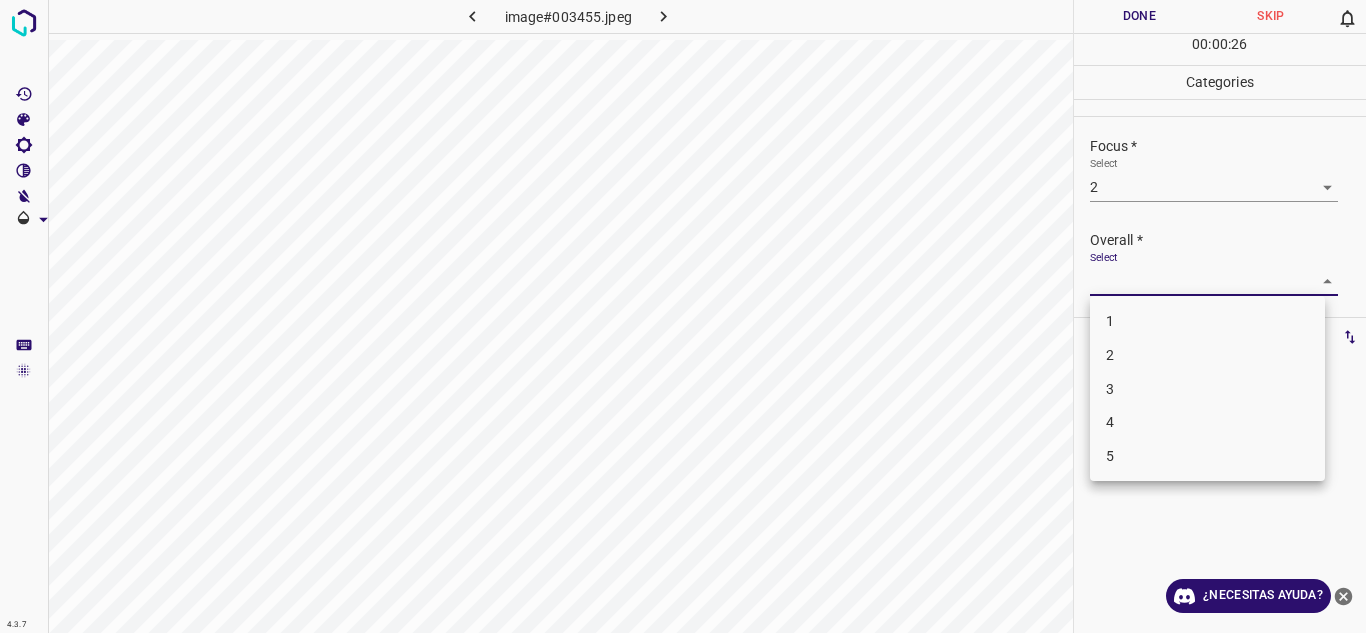 click on "3" at bounding box center (1207, 389) 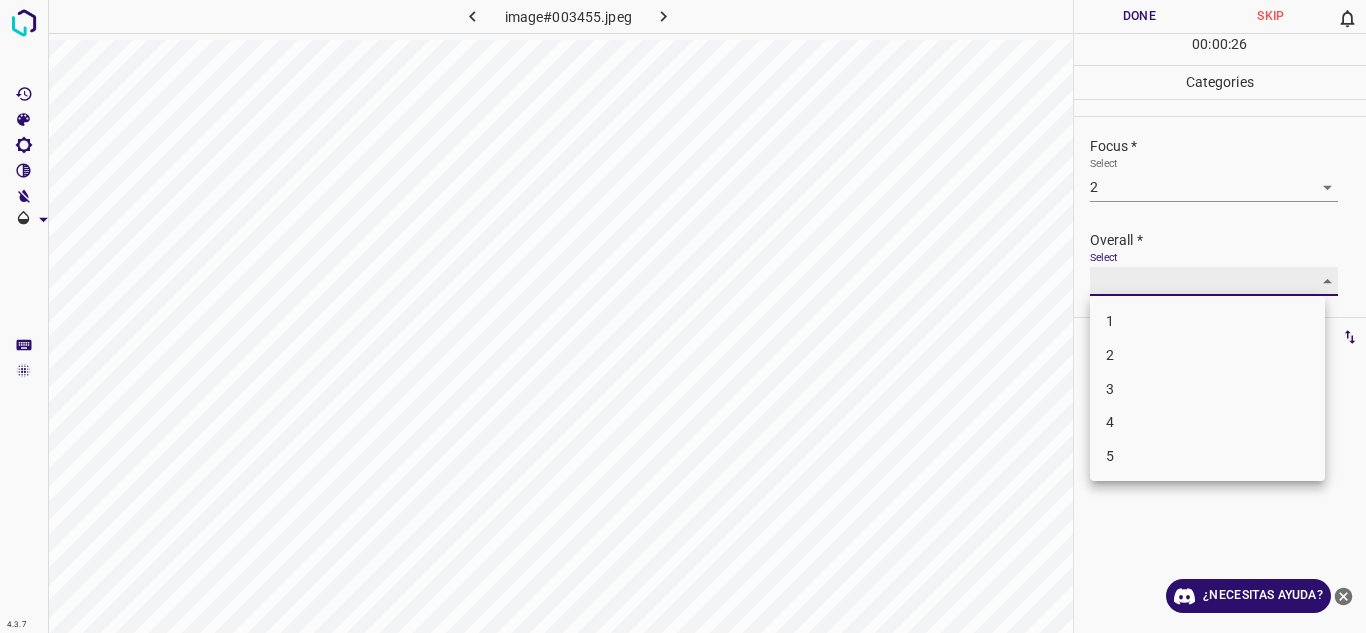 type on "3" 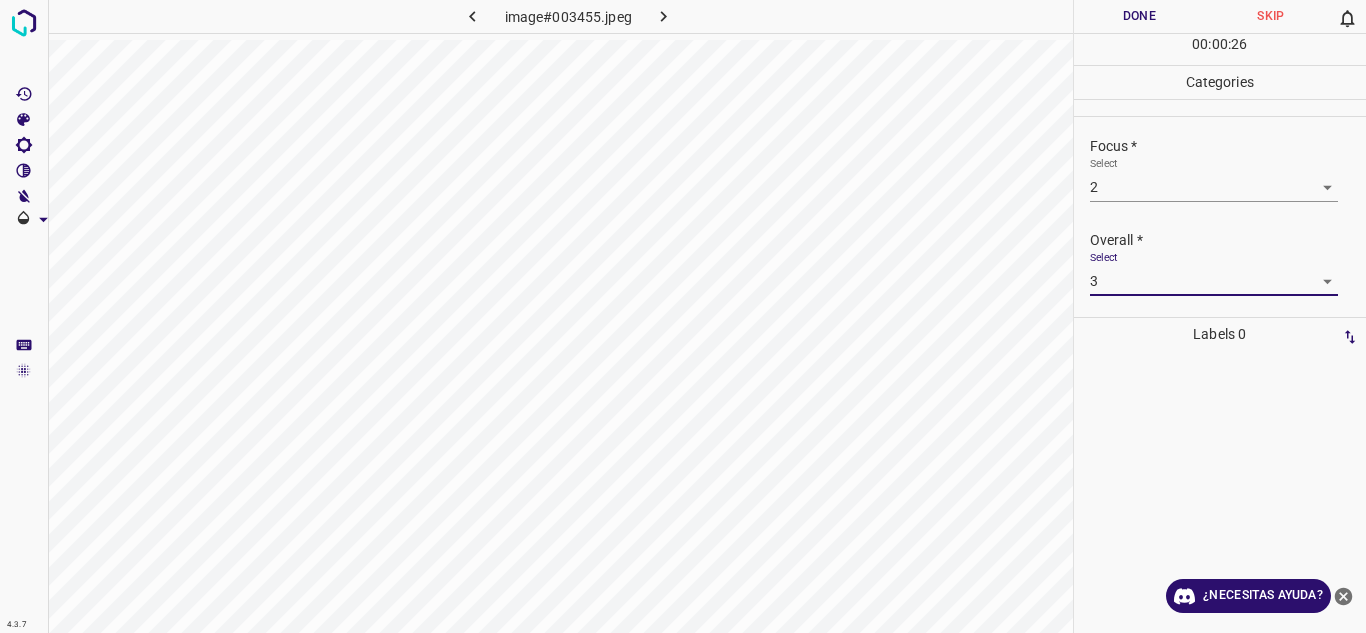 click on "Done" at bounding box center (1140, 16) 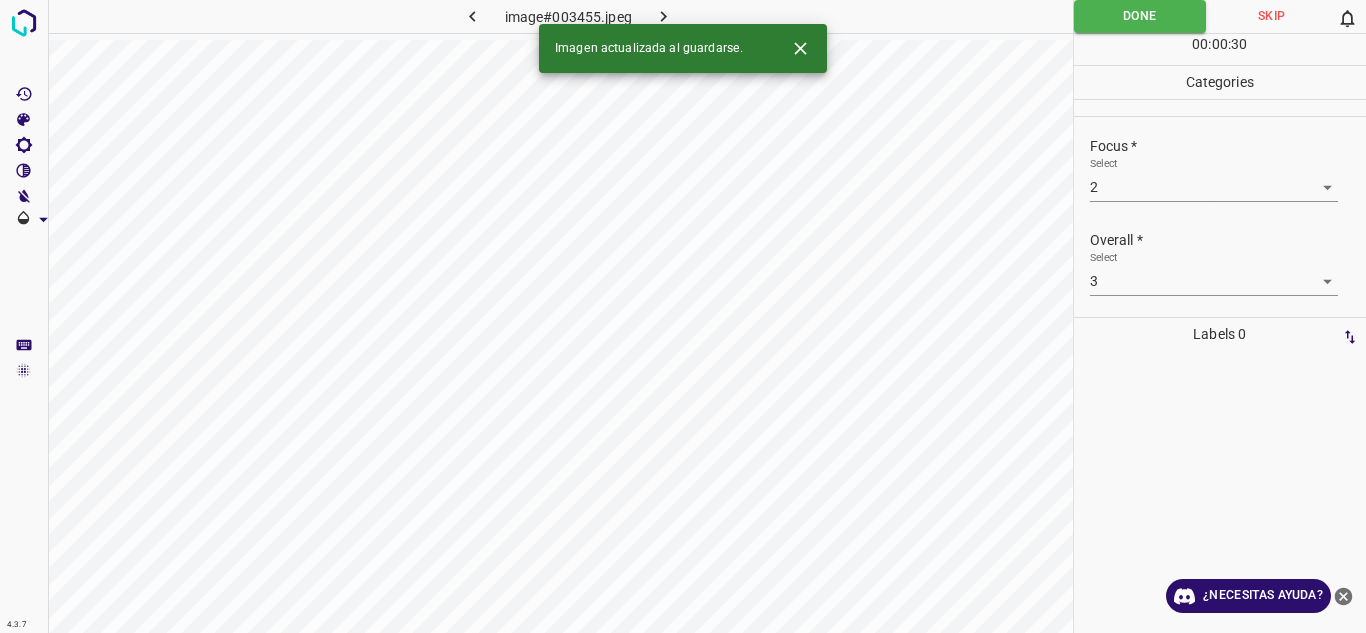 click 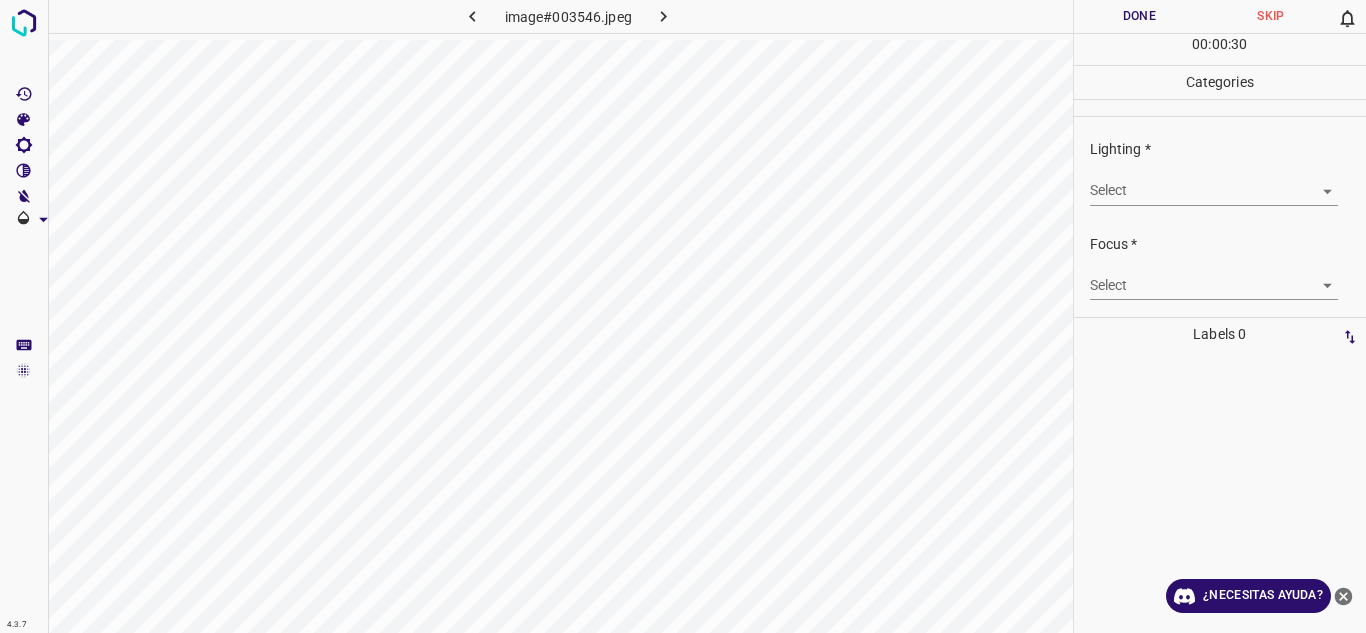 click on "4.3.7 image#003546.jpeg Done Skip 0 00   : 00   : 30   Categories Lighting *  Select ​ Focus *  Select ​ Overall *  Select ​ Labels   0 Categories 1 Lighting 2 Focus 3 Overall Tools Space Change between modes (Draw & Edit) I Auto labeling R Restore zoom M Zoom in N Zoom out Delete Delete selecte label Filters Z Restore filters X Saturation filter C Brightness filter V Contrast filter B Gray scale filter General O Download ¿Necesitas ayuda? Texto original Valora esta traducción Tu opinión servirá para ayudar a mejorar el Traductor de Google - Texto - Esconder - Borrar" at bounding box center (683, 316) 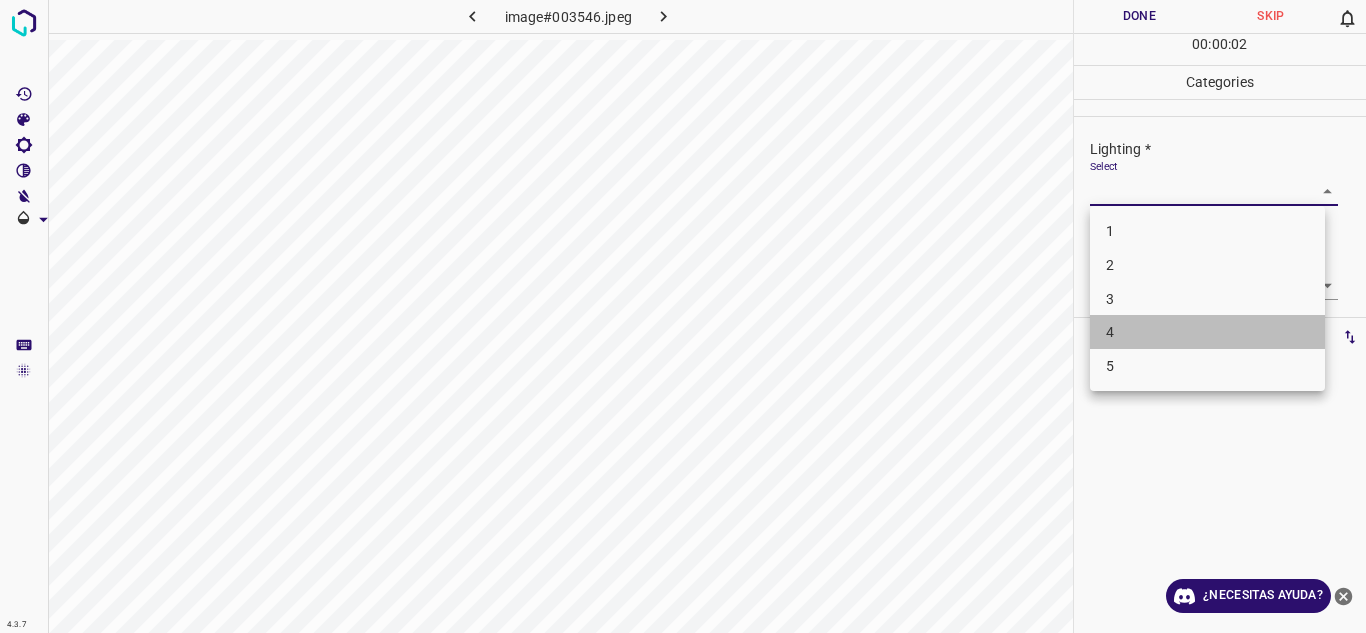 click on "4" at bounding box center (1207, 332) 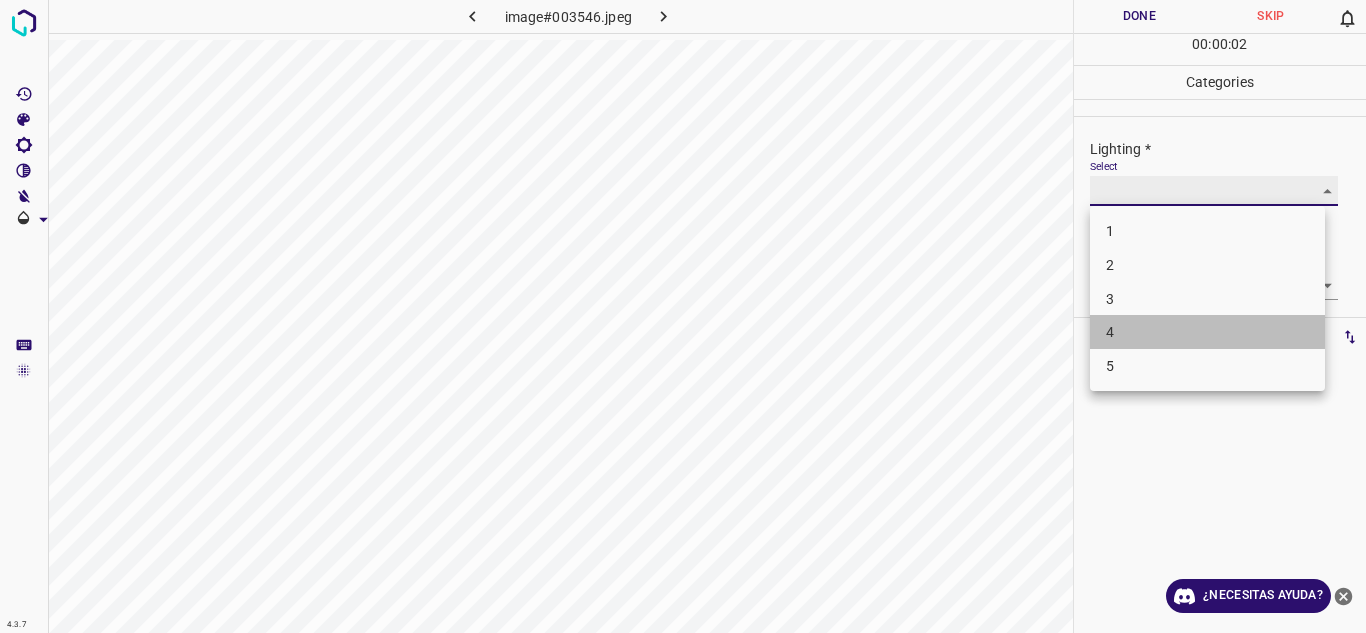 type on "4" 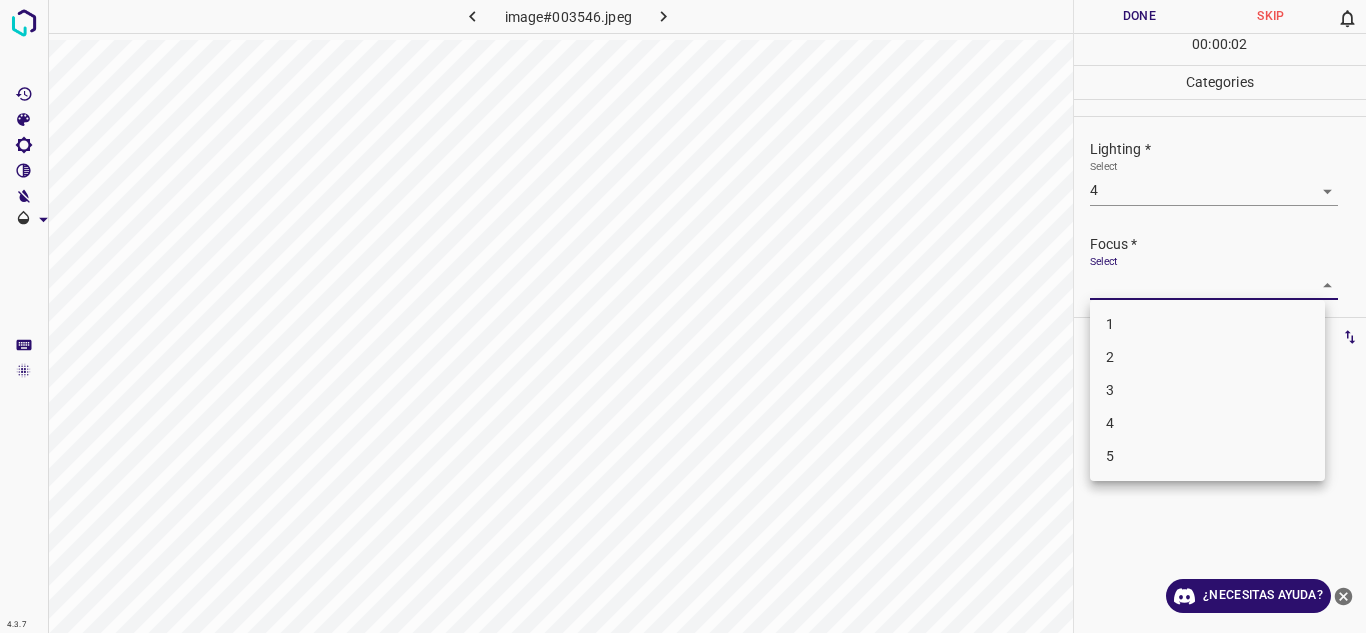 click on "4.3.7 image#003546.jpeg Done Skip 0 00   : 00   : 02   Categories Lighting *  Select 4 4 Focus *  Select ​ Overall *  Select ​ Labels   0 Categories 1 Lighting 2 Focus 3 Overall Tools Space Change between modes (Draw & Edit) I Auto labeling R Restore zoom M Zoom in N Zoom out Delete Delete selecte label Filters Z Restore filters X Saturation filter C Brightness filter V Contrast filter B Gray scale filter General O Download ¿Necesitas ayuda? Texto original Valora esta traducción Tu opinión servirá para ayudar a mejorar el Traductor de Google - Texto - Esconder - Borrar 1 2 3 4 5" at bounding box center [683, 316] 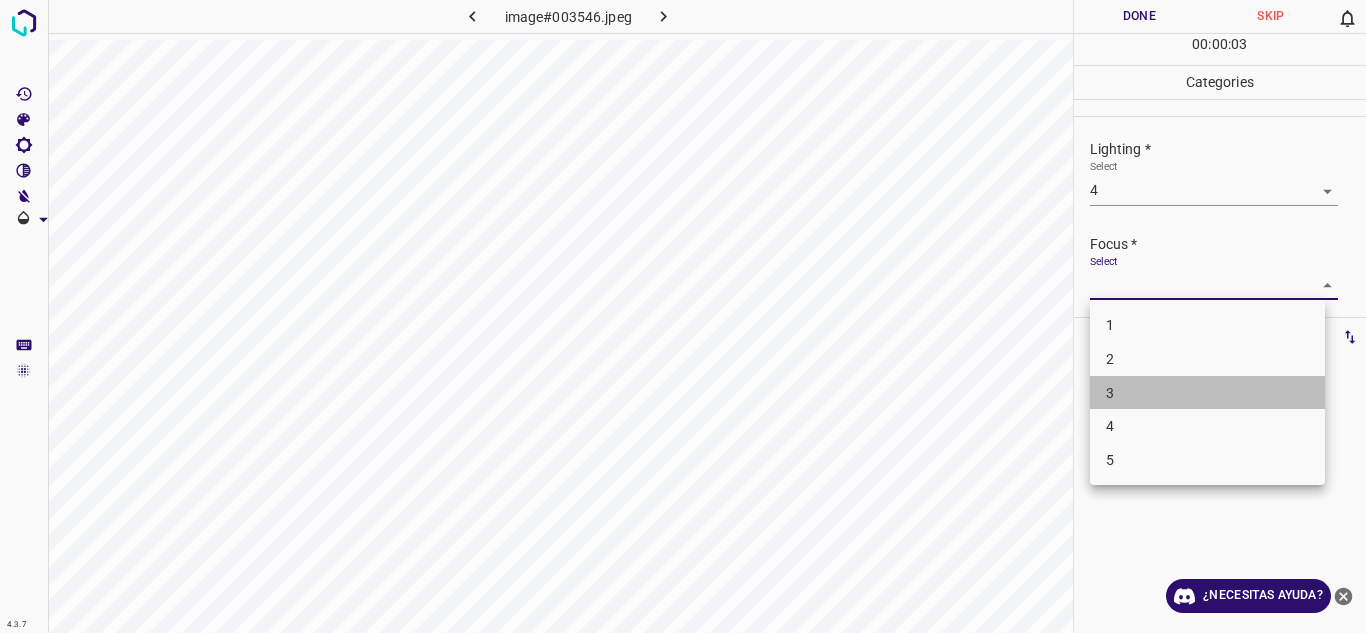 click on "3" at bounding box center [1207, 393] 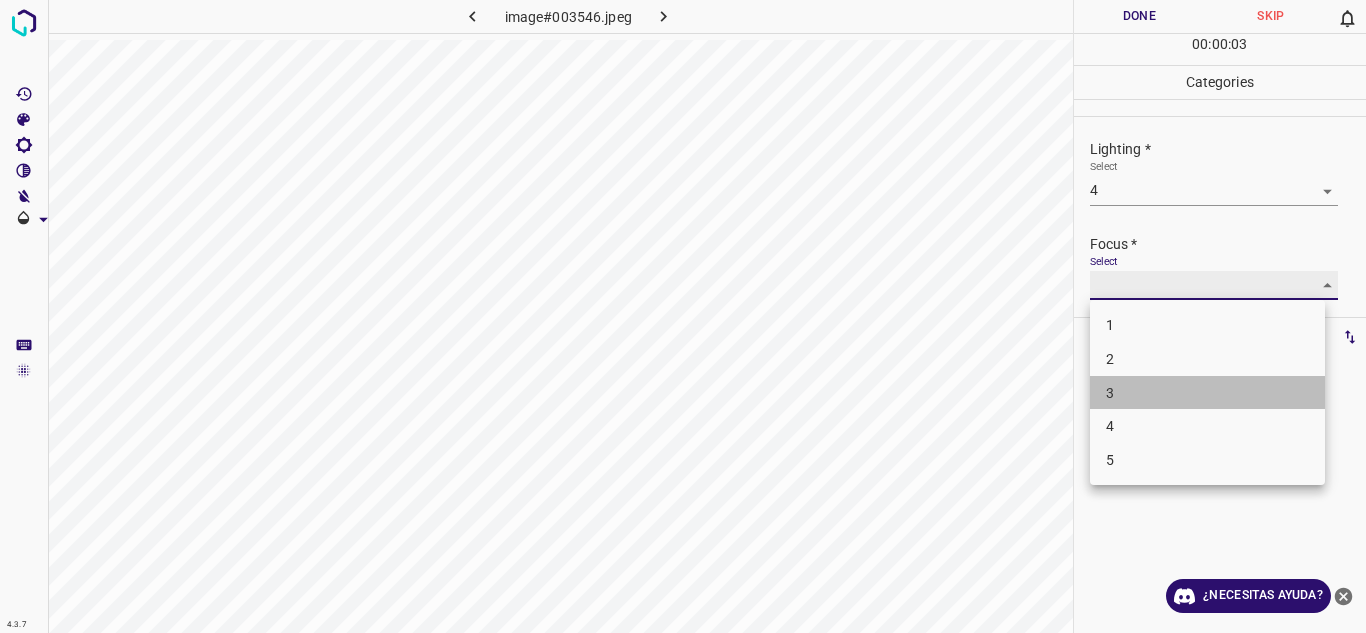 type on "3" 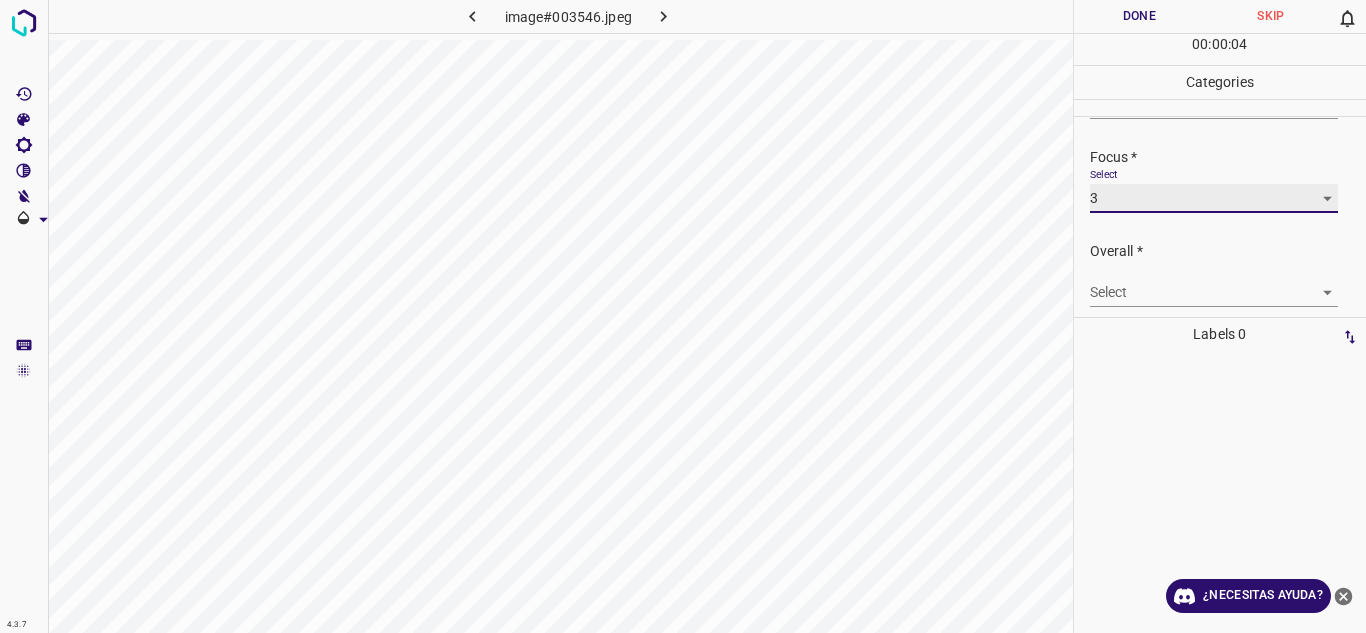 scroll, scrollTop: 98, scrollLeft: 0, axis: vertical 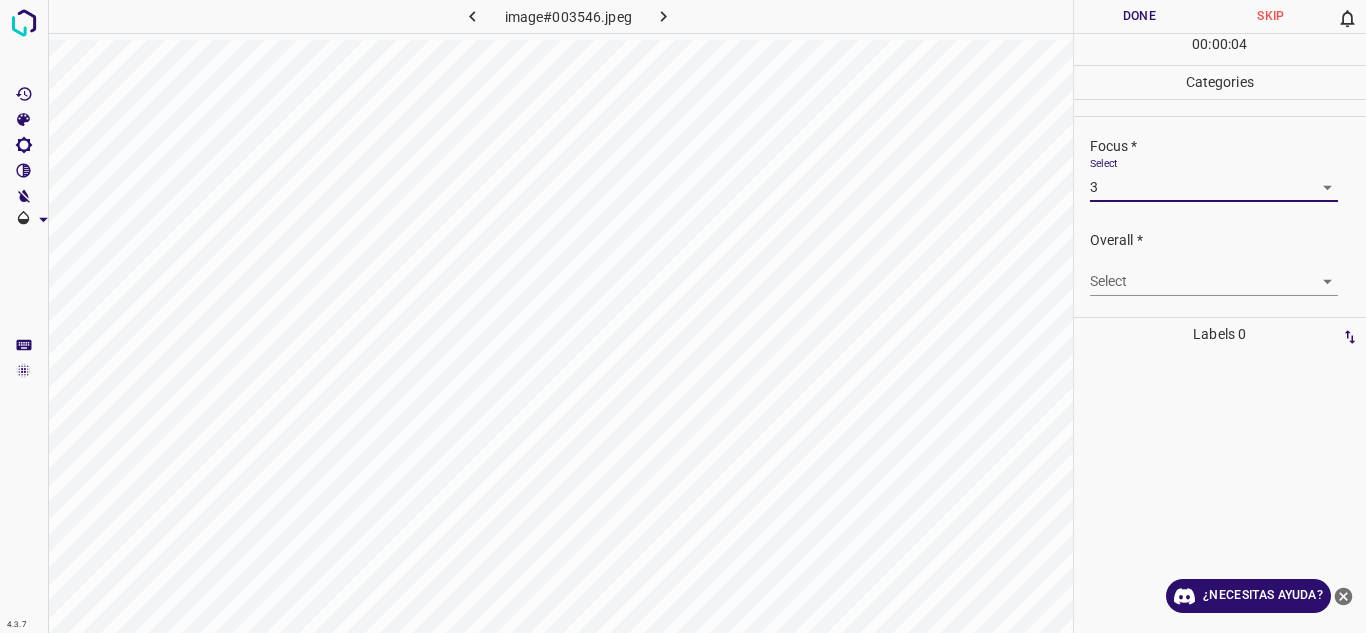 click on "Select ​" at bounding box center [1214, 273] 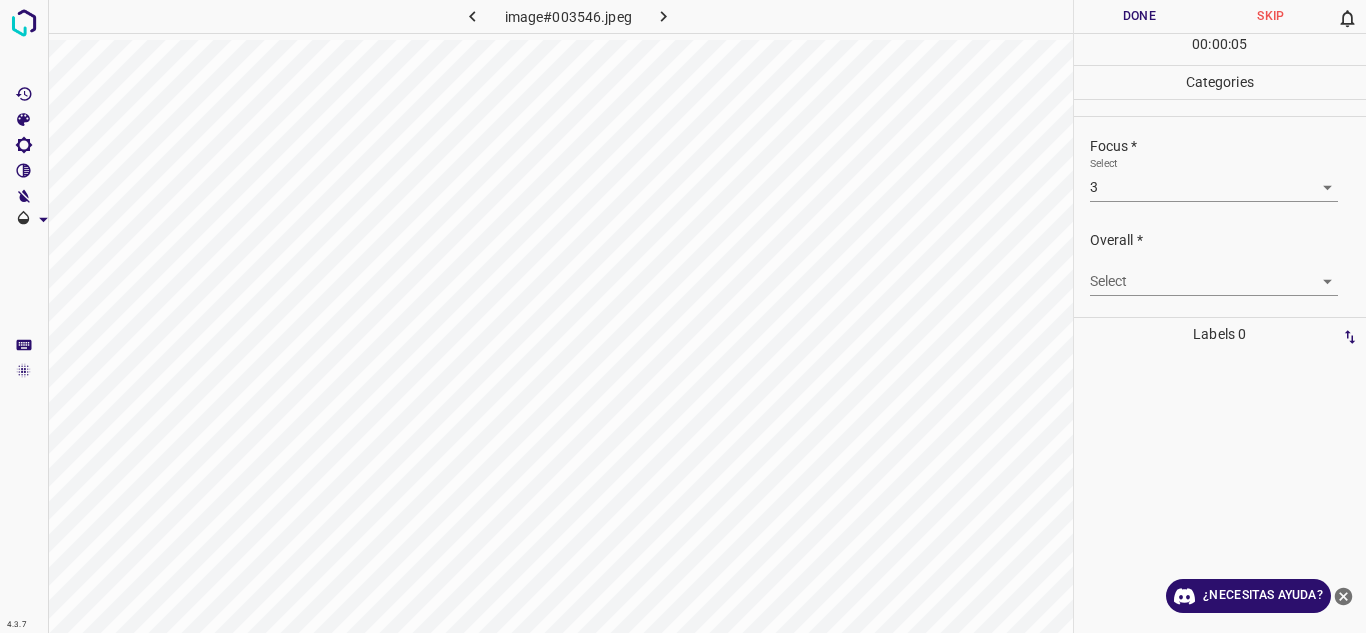click on "4.3.7 image#003546.jpeg Done Skip 0 00   : 00   : 05   Categories Lighting *  Select 4 4 Focus *  Select 3 3 Overall *  Select ​ Labels   0 Categories 1 Lighting 2 Focus 3 Overall Tools Space Change between modes (Draw & Edit) I Auto labeling R Restore zoom M Zoom in N Zoom out Delete Delete selecte label Filters Z Restore filters X Saturation filter C Brightness filter V Contrast filter B Gray scale filter General O Download ¿Necesitas ayuda? Texto original Valora esta traducción Tu opinión servirá para ayudar a mejorar el Traductor de Google - Texto - Esconder - Borrar" at bounding box center (683, 316) 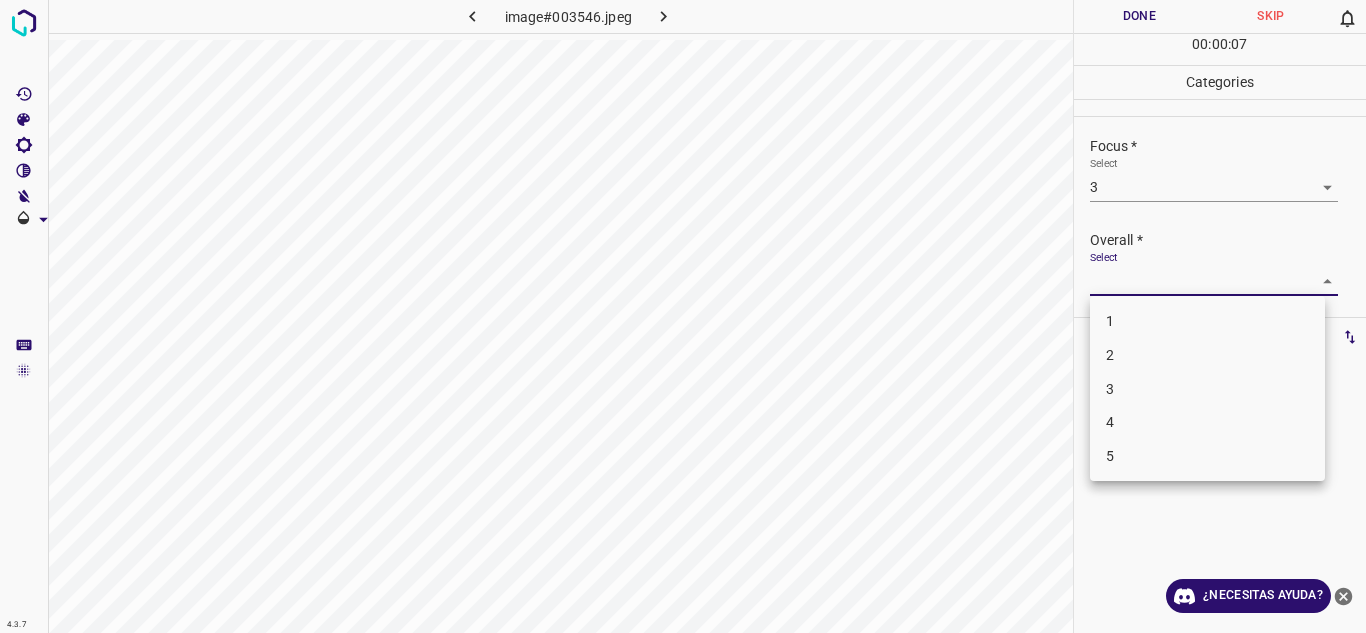click on "4" at bounding box center (1207, 422) 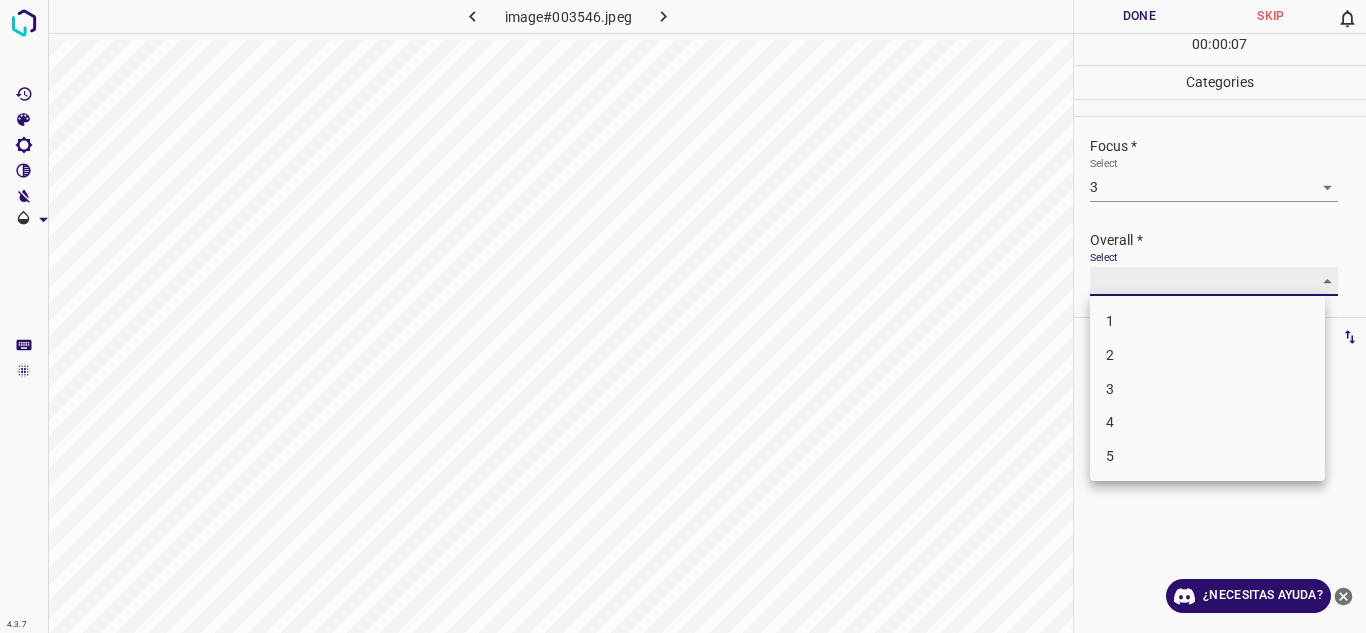 type on "4" 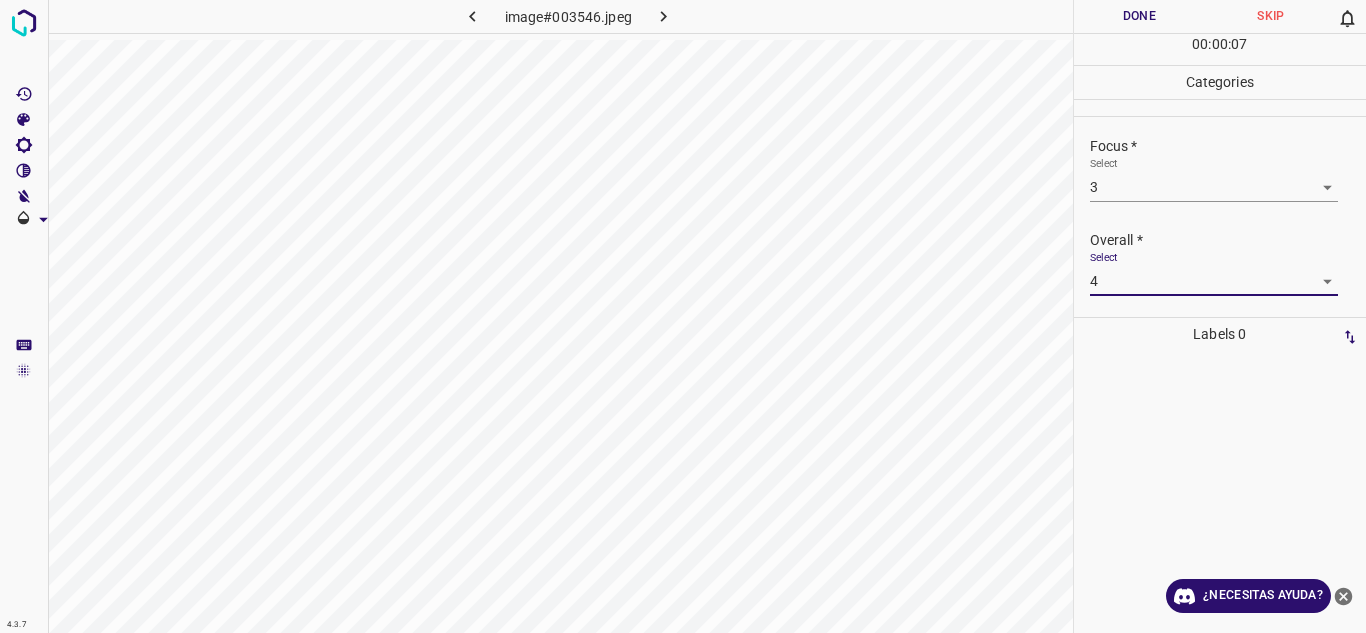 click on "Done" at bounding box center [1140, 16] 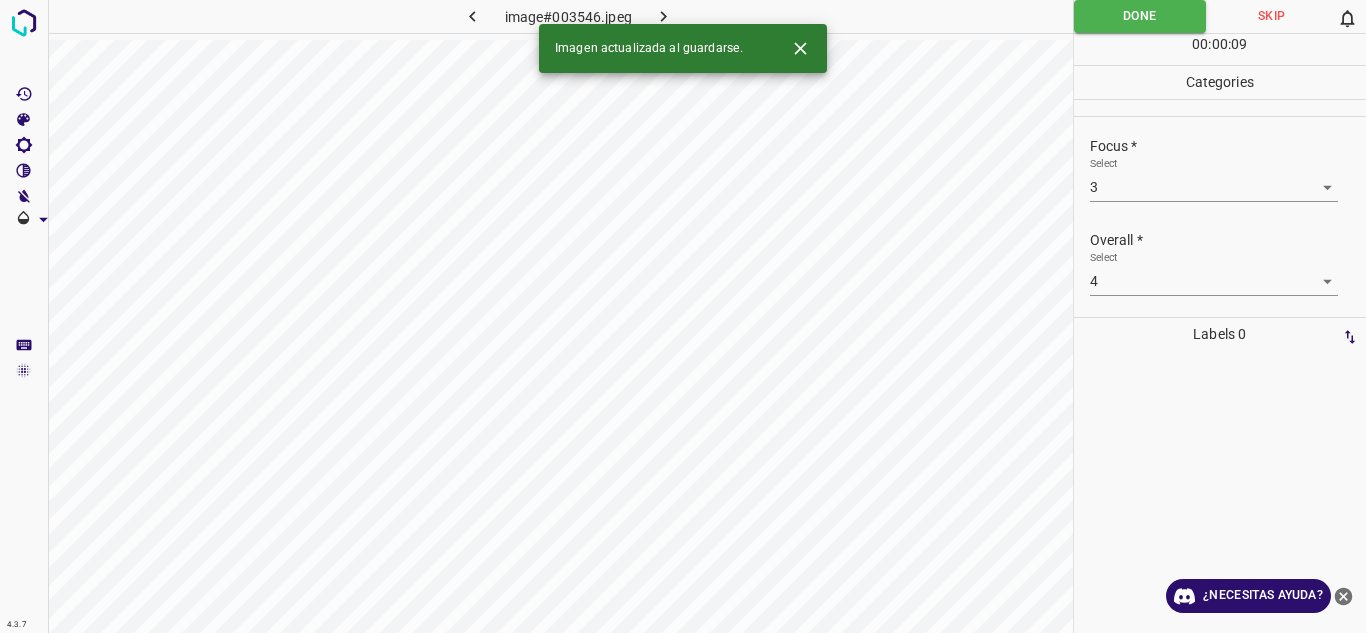 click 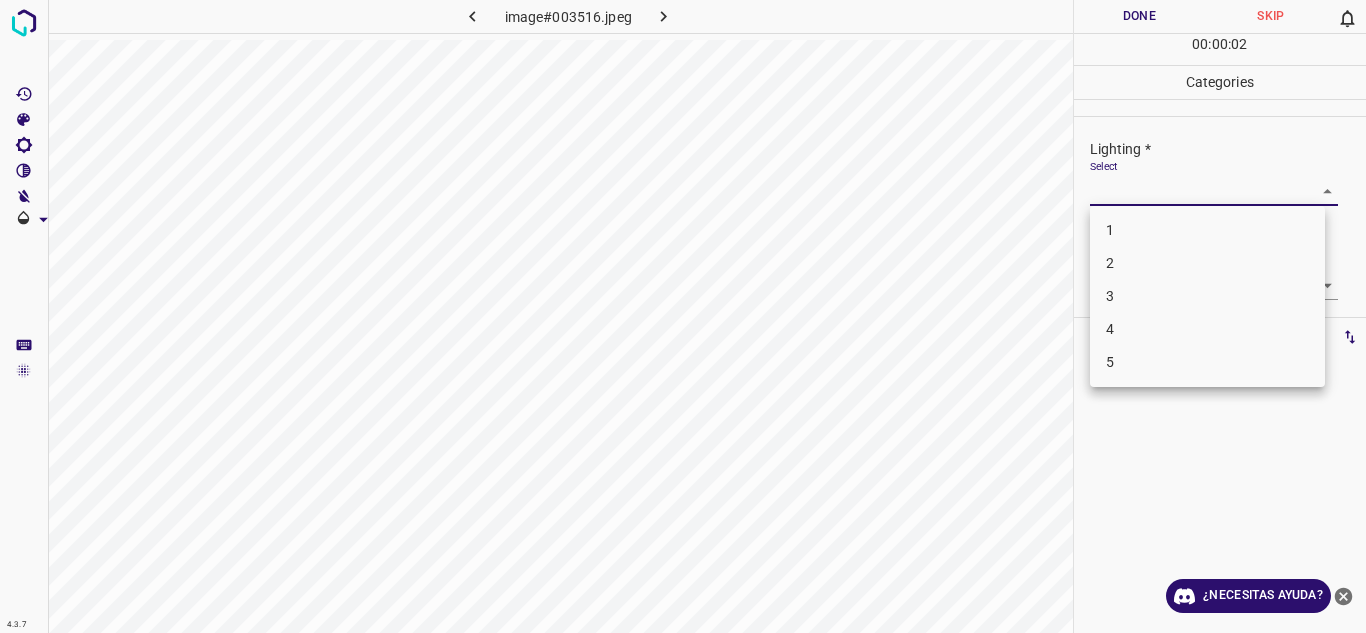 click on "4.3.7 image#003516.jpeg Done Skip 0 00   : 00   : 02   Categories Lighting *  Select ​ Focus *  Select ​ Overall *  Select ​ Labels   0 Categories 1 Lighting 2 Focus 3 Overall Tools Space Change between modes (Draw & Edit) I Auto labeling R Restore zoom M Zoom in N Zoom out Delete Delete selecte label Filters Z Restore filters X Saturation filter C Brightness filter V Contrast filter B Gray scale filter General O Download ¿Necesitas ayuda? Texto original Valora esta traducción Tu opinión servirá para ayudar a mejorar el Traductor de Google - Texto - Esconder - Borrar 1 2 3 4 5" at bounding box center [683, 316] 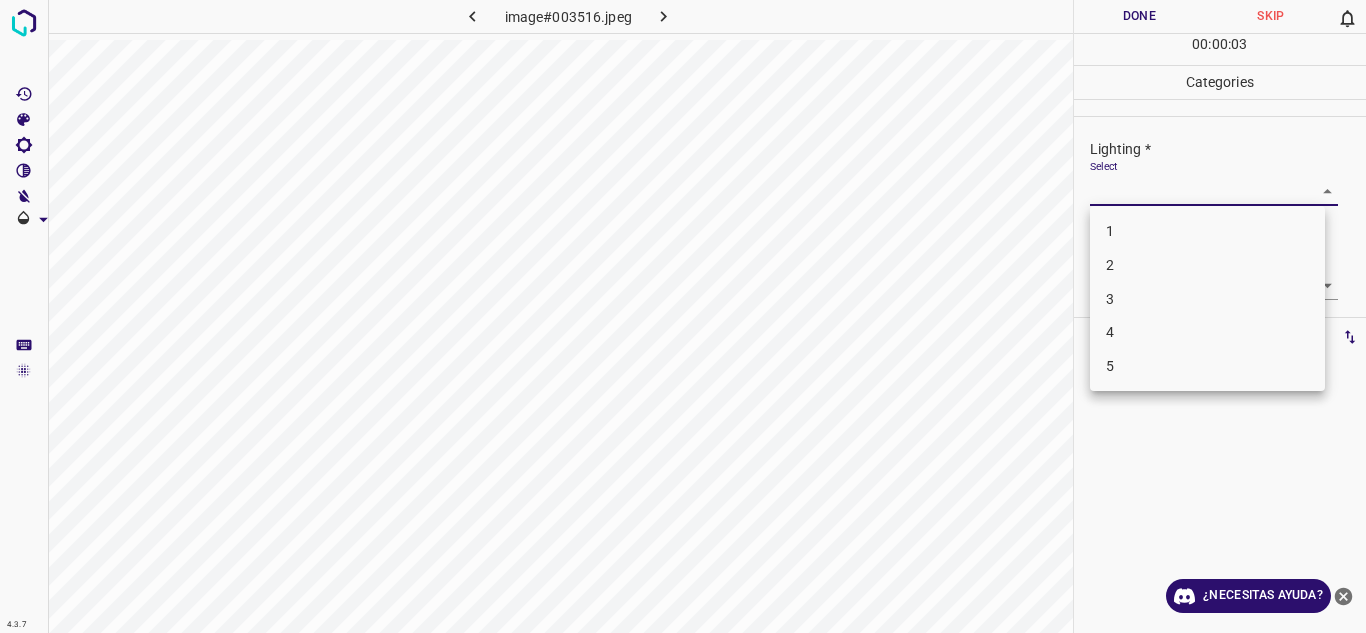 click on "4" at bounding box center [1110, 332] 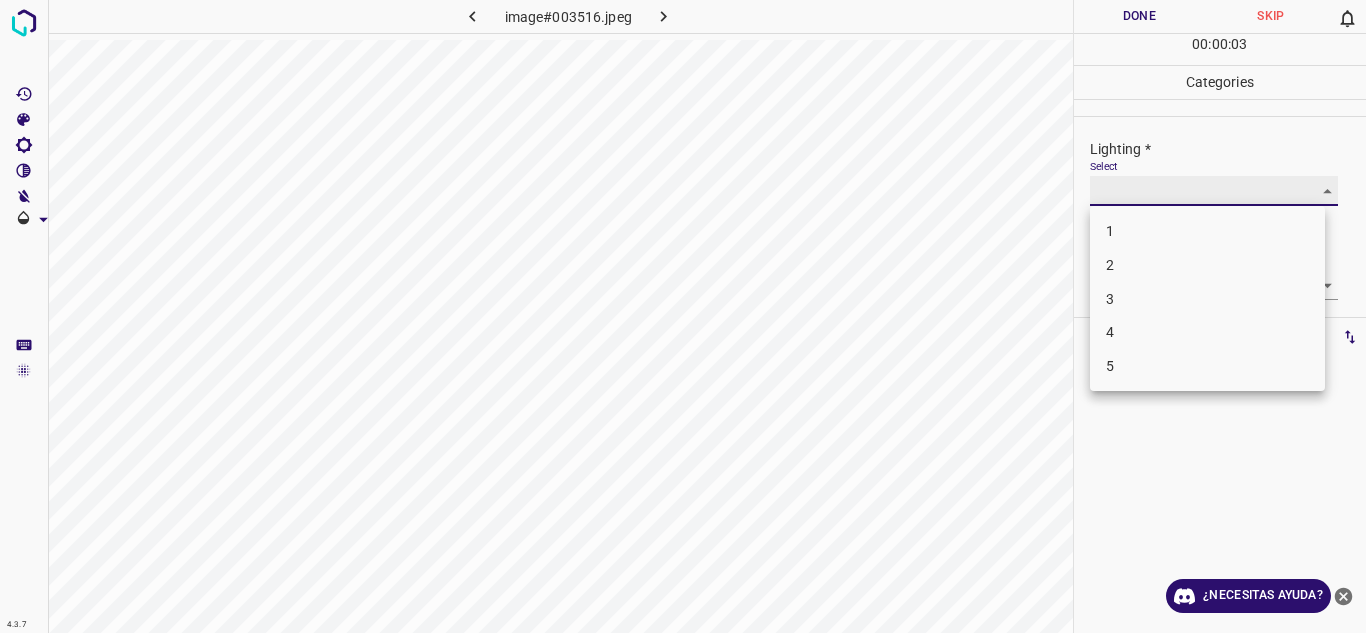 type on "4" 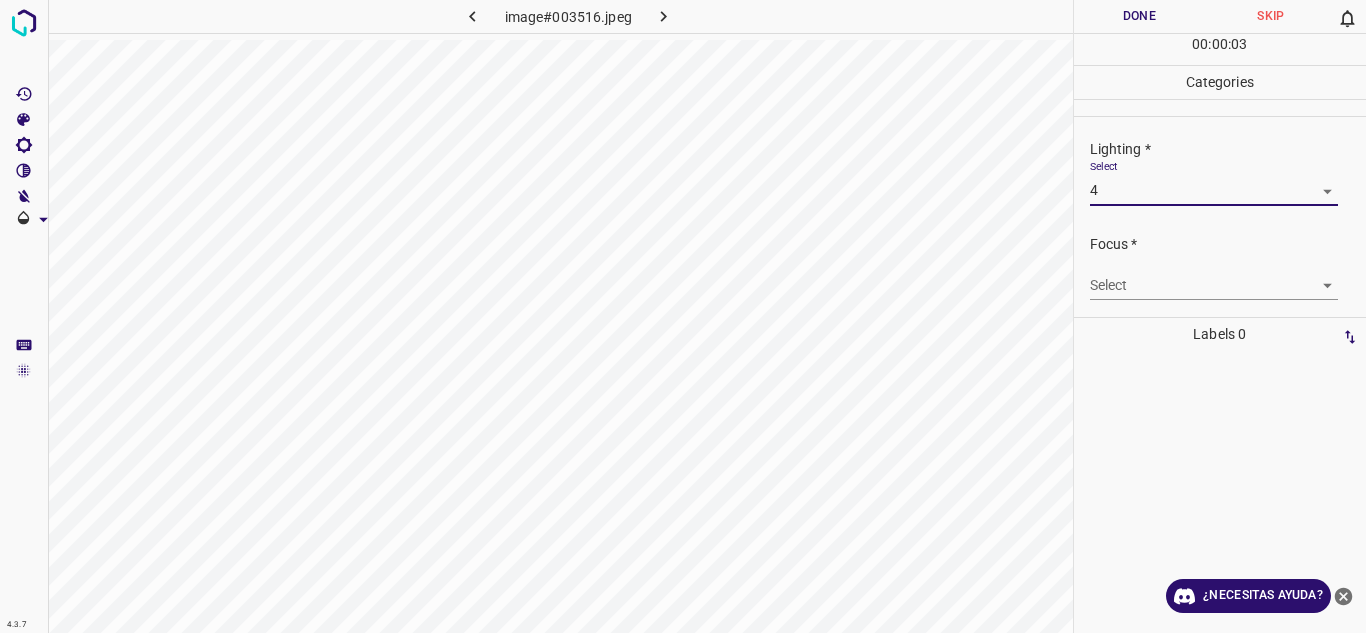 click on "4.3.7 image#003516.jpeg Done Skip 0 00   : 00   : 03   Categories Lighting *  Select 4 4 Focus *  Select ​ Overall *  Select ​ Labels   0 Categories 1 Lighting 2 Focus 3 Overall Tools Space Change between modes (Draw & Edit) I Auto labeling R Restore zoom M Zoom in N Zoom out Delete Delete selecte label Filters Z Restore filters X Saturation filter C Brightness filter V Contrast filter B Gray scale filter General O Download ¿Necesitas ayuda? Texto original Valora esta traducción Tu opinión servirá para ayudar a mejorar el Traductor de Google - Texto - Esconder - Borrar" at bounding box center [683, 316] 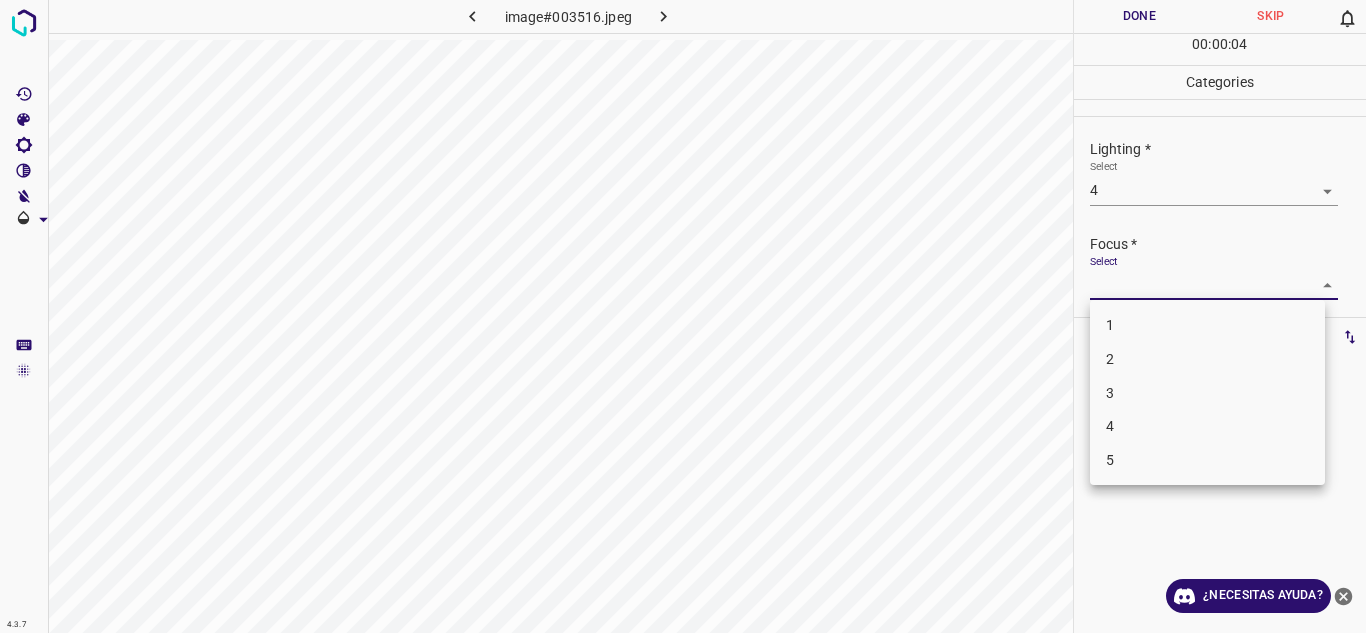 click on "4" at bounding box center [1207, 426] 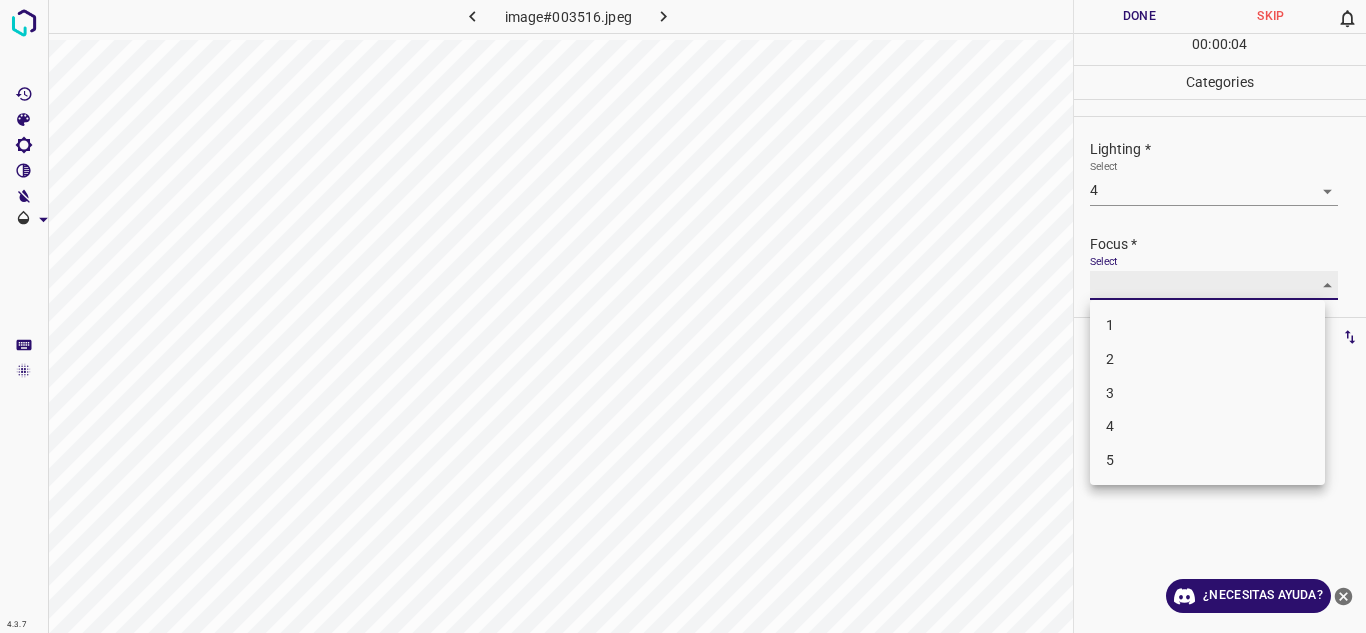 type on "4" 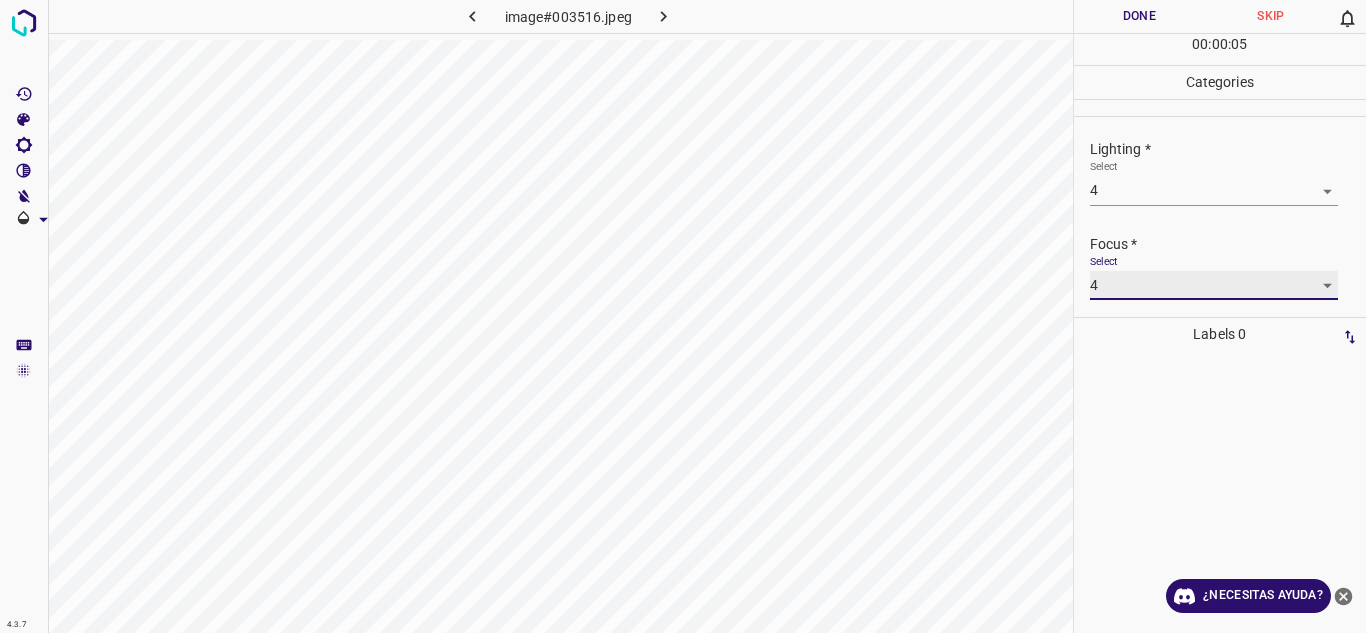 scroll, scrollTop: 98, scrollLeft: 0, axis: vertical 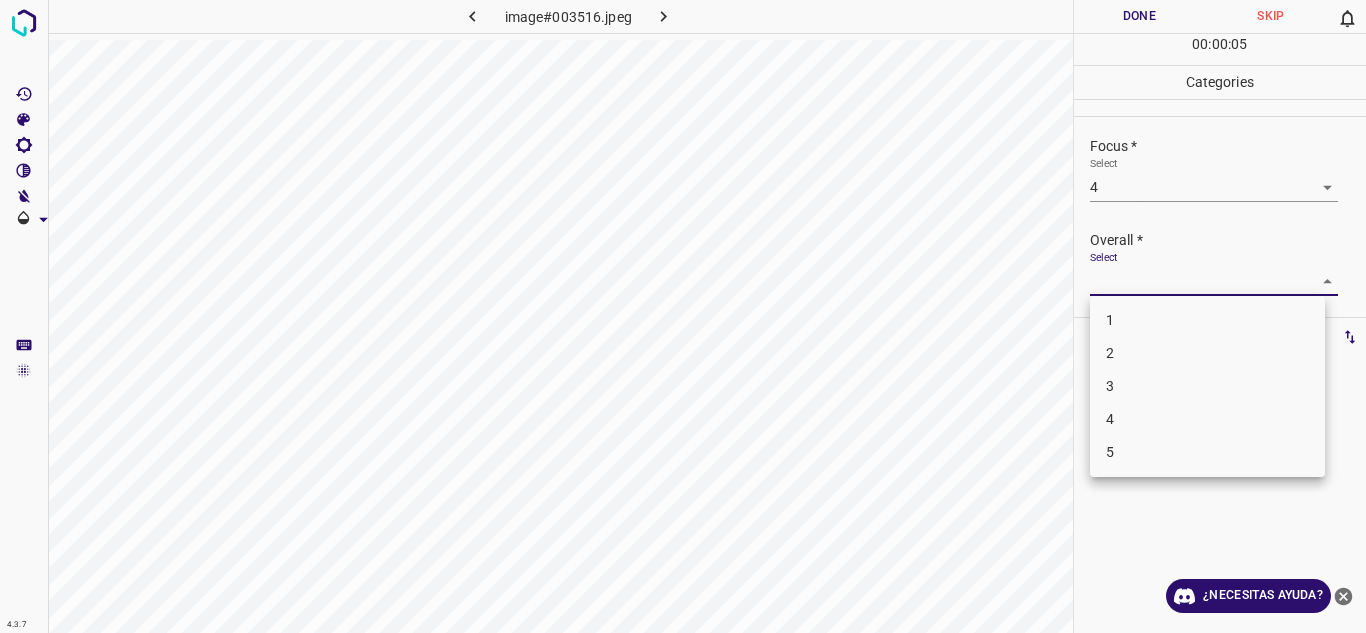 click on "4.3.7 image#003516.jpeg Done Skip 0 00   : 00   : 05   Categories Lighting *  Select 4 4 Focus *  Select 4 4 Overall *  Select ​ Labels   0 Categories 1 Lighting 2 Focus 3 Overall Tools Space Change between modes (Draw & Edit) I Auto labeling R Restore zoom M Zoom in N Zoom out Delete Delete selecte label Filters Z Restore filters X Saturation filter C Brightness filter V Contrast filter B Gray scale filter General O Download ¿Necesitas ayuda? Texto original Valora esta traducción Tu opinión servirá para ayudar a mejorar el Traductor de Google - Texto - Esconder - Borrar 1 2 3 4 5" at bounding box center [683, 316] 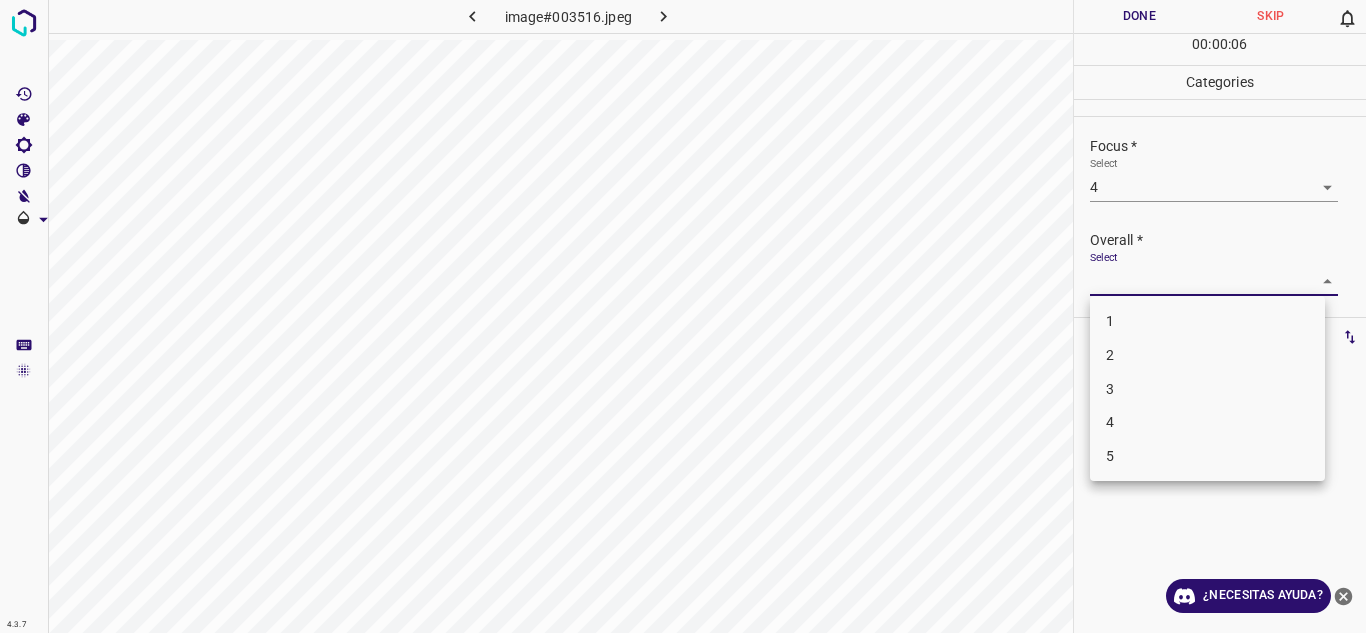 click on "4" at bounding box center (1207, 422) 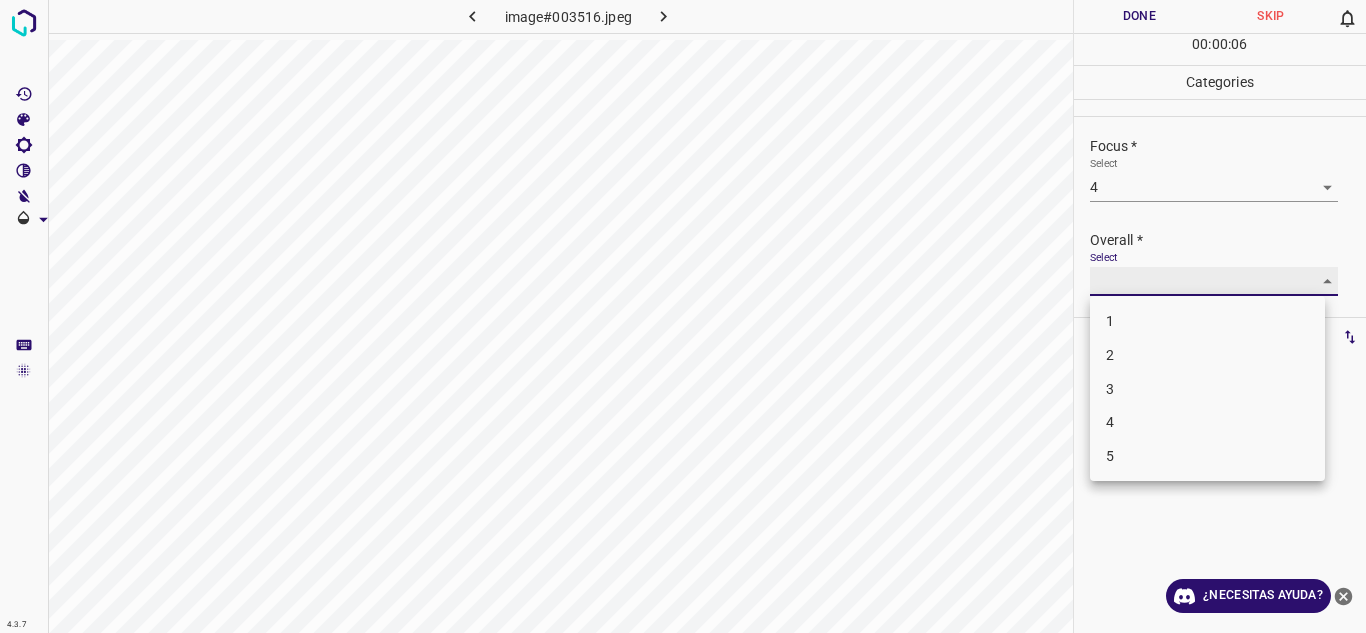 type on "4" 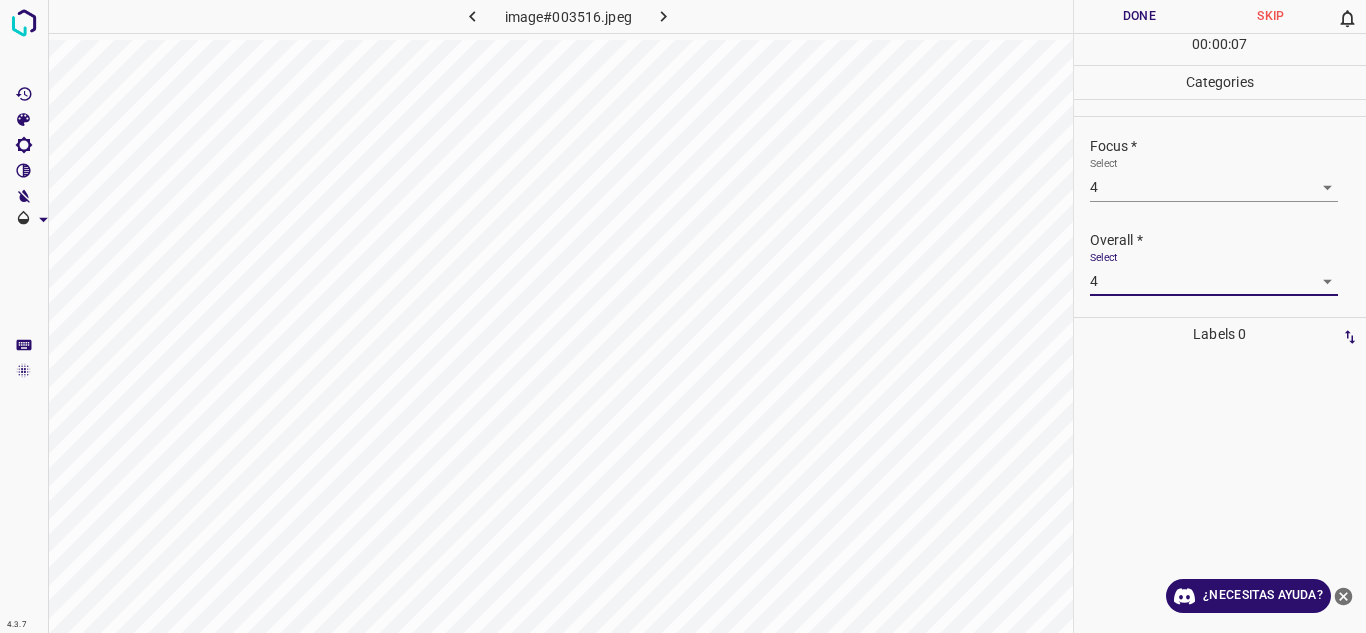 click on "Done" at bounding box center (1140, 16) 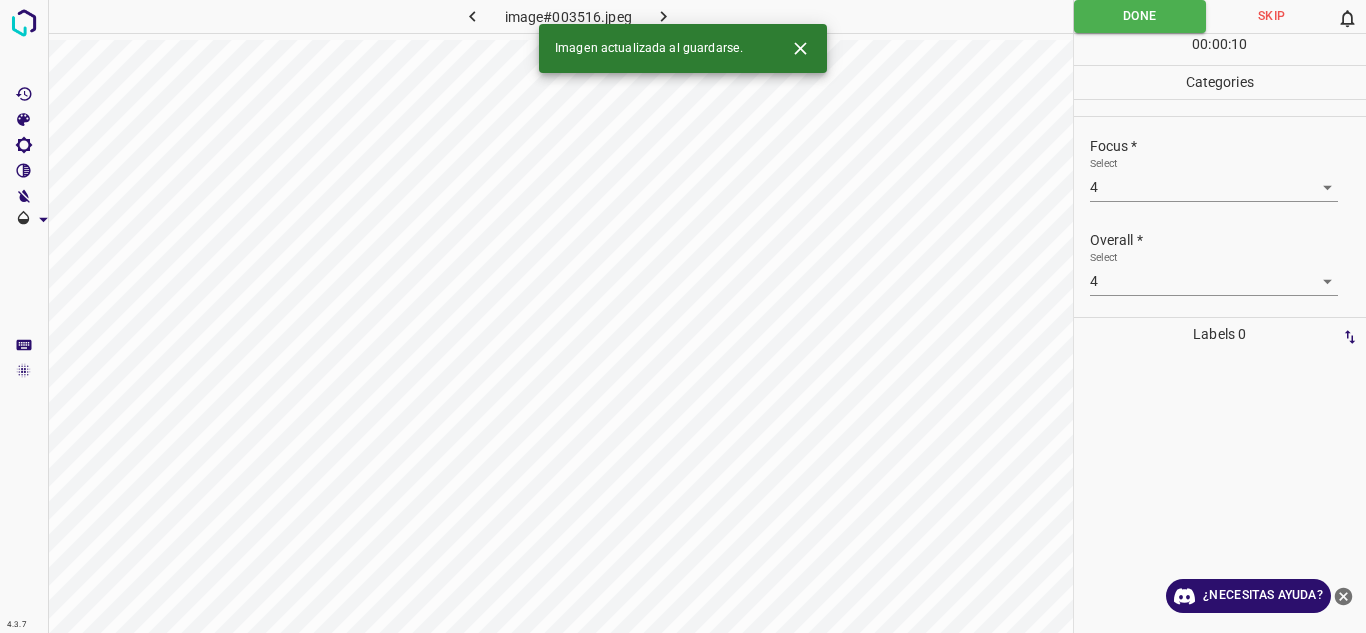 click at bounding box center (664, 16) 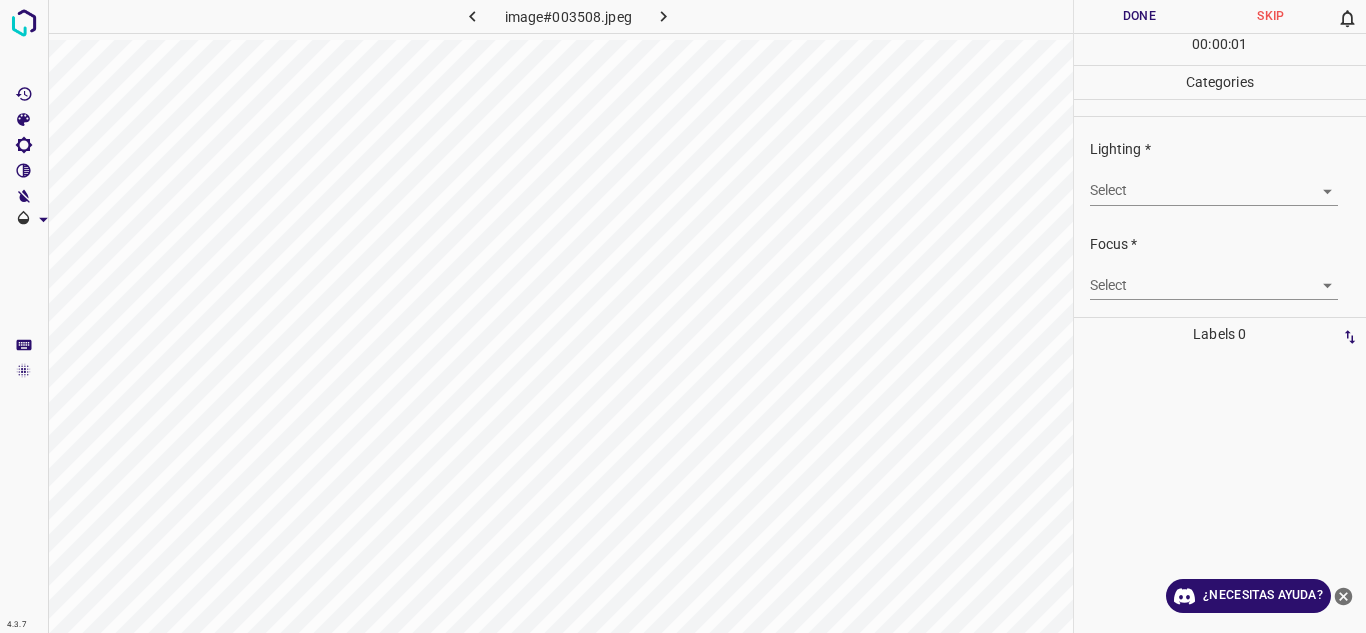 click on "4.3.7 image#003508.jpeg Done Skip 0 00   : 00   : 01   Categories Lighting *  Select ​ Focus *  Select ​ Overall *  Select ​ Labels   0 Categories 1 Lighting 2 Focus 3 Overall Tools Space Change between modes (Draw & Edit) I Auto labeling R Restore zoom M Zoom in N Zoom out Delete Delete selecte label Filters Z Restore filters X Saturation filter C Brightness filter V Contrast filter B Gray scale filter General O Download ¿Necesitas ayuda? Texto original Valora esta traducción Tu opinión servirá para ayudar a mejorar el Traductor de Google - Texto - Esconder - Borrar" at bounding box center [683, 316] 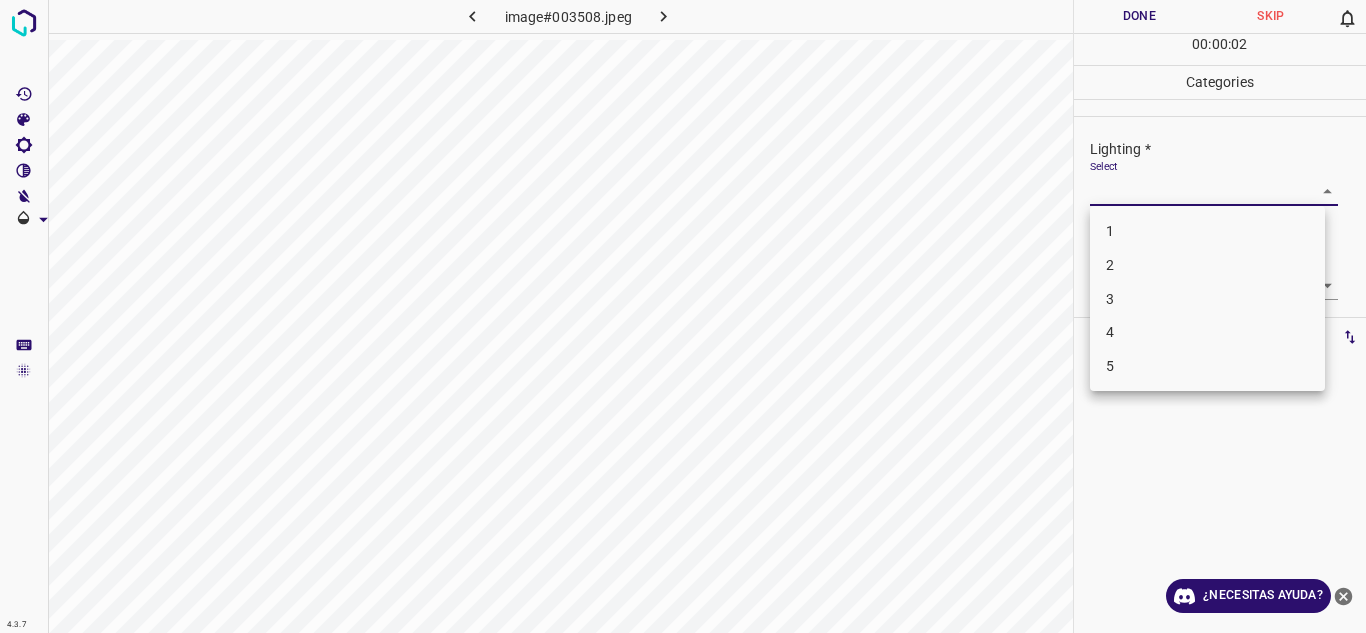 click on "5" at bounding box center (1207, 366) 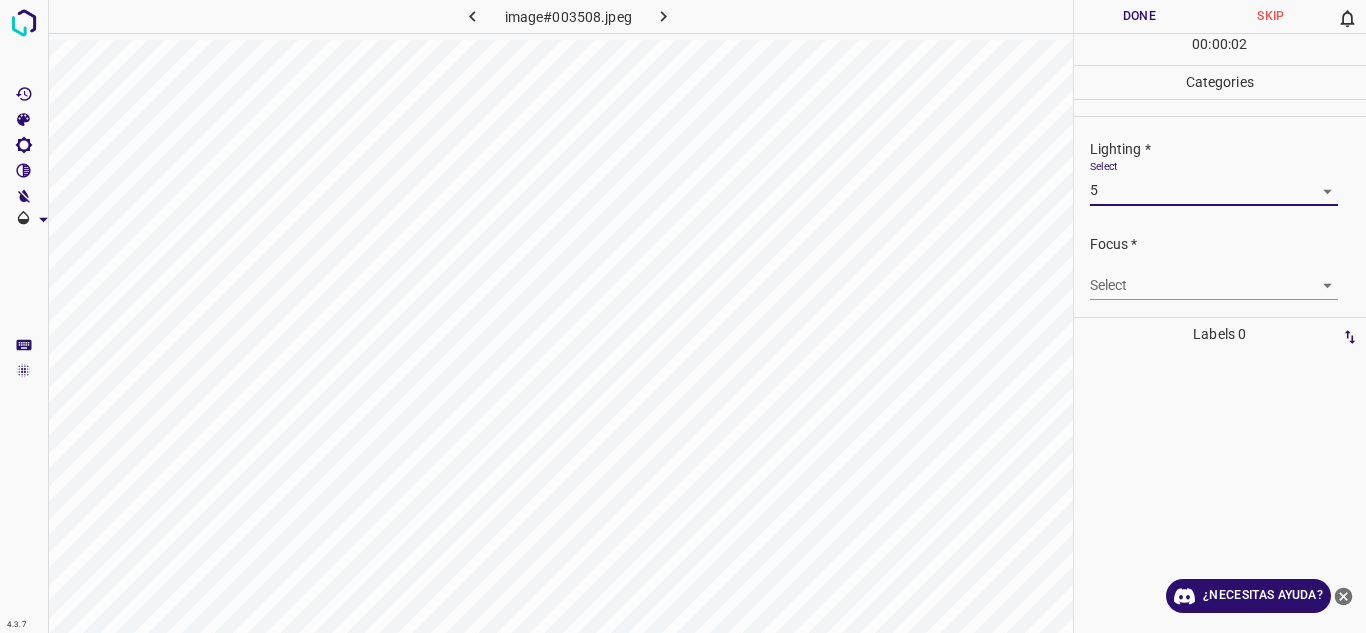 click on "4.3.7 image#003508.jpeg Done Skip 0 00   : 00   : 02   Categories Lighting *  Select 5 5 Focus *  Select ​ Overall *  Select ​ Labels   0 Categories 1 Lighting 2 Focus 3 Overall Tools Space Change between modes (Draw & Edit) I Auto labeling R Restore zoom M Zoom in N Zoom out Delete Delete selecte label Filters Z Restore filters X Saturation filter C Brightness filter V Contrast filter B Gray scale filter General O Download ¿Necesitas ayuda? Texto original Valora esta traducción Tu opinión servirá para ayudar a mejorar el Traductor de Google - Texto - Esconder - Borrar" at bounding box center [683, 316] 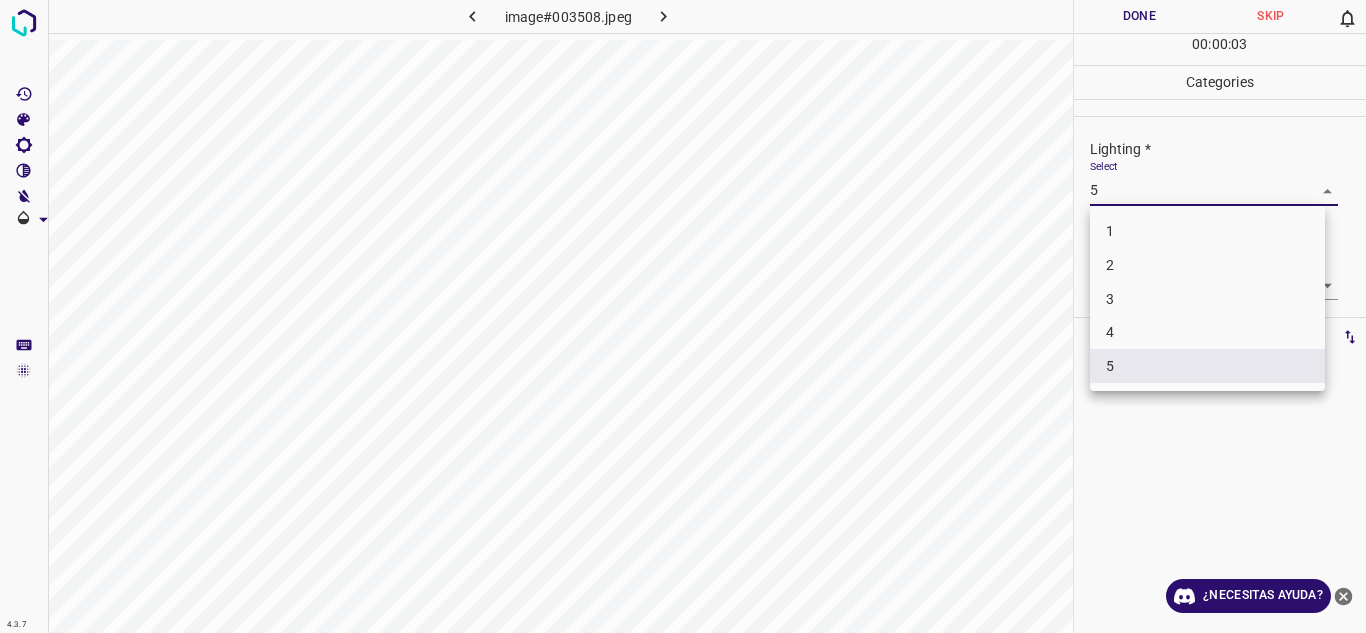 click on "4" at bounding box center (1207, 332) 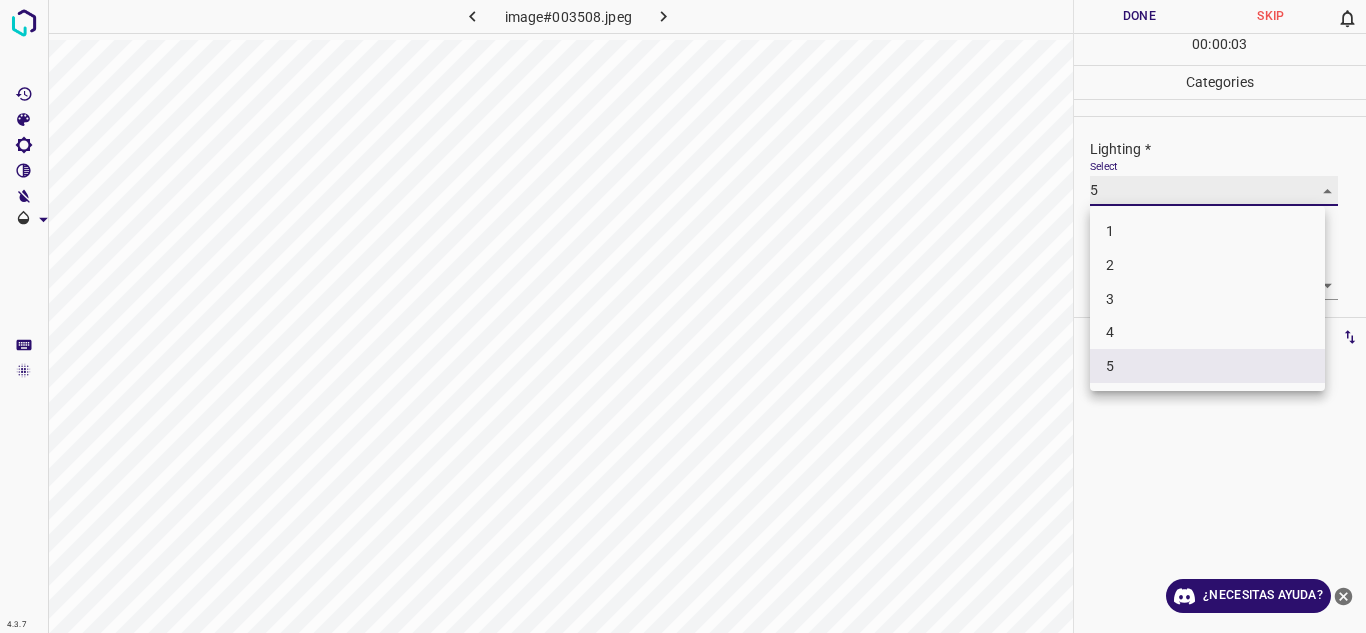type on "4" 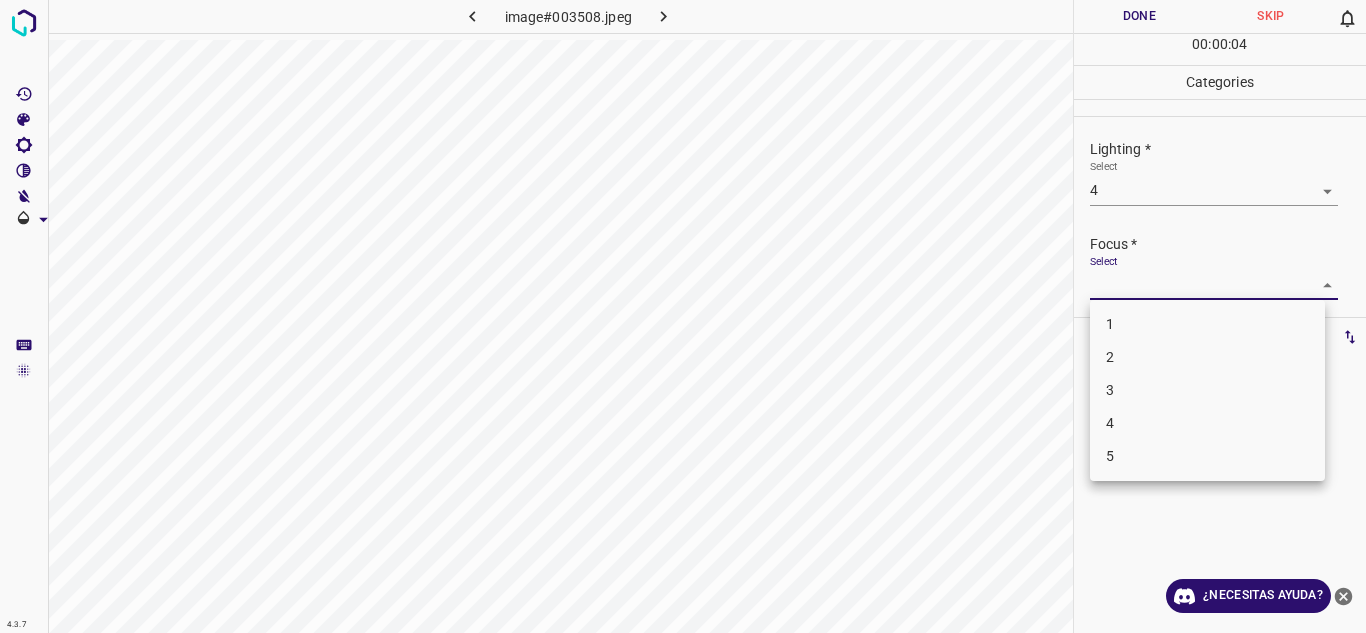 click on "4.3.7 image#003508.jpeg Done Skip 0 00   : 00   : 04   Categories Lighting *  Select 4 4 Focus *  Select ​ Overall *  Select ​ Labels   0 Categories 1 Lighting 2 Focus 3 Overall Tools Space Change between modes (Draw & Edit) I Auto labeling R Restore zoom M Zoom in N Zoom out Delete Delete selecte label Filters Z Restore filters X Saturation filter C Brightness filter V Contrast filter B Gray scale filter General O Download ¿Necesitas ayuda? Texto original Valora esta traducción Tu opinión servirá para ayudar a mejorar el Traductor de Google - Texto - Esconder - Borrar 1 2 3 4 5" at bounding box center (683, 316) 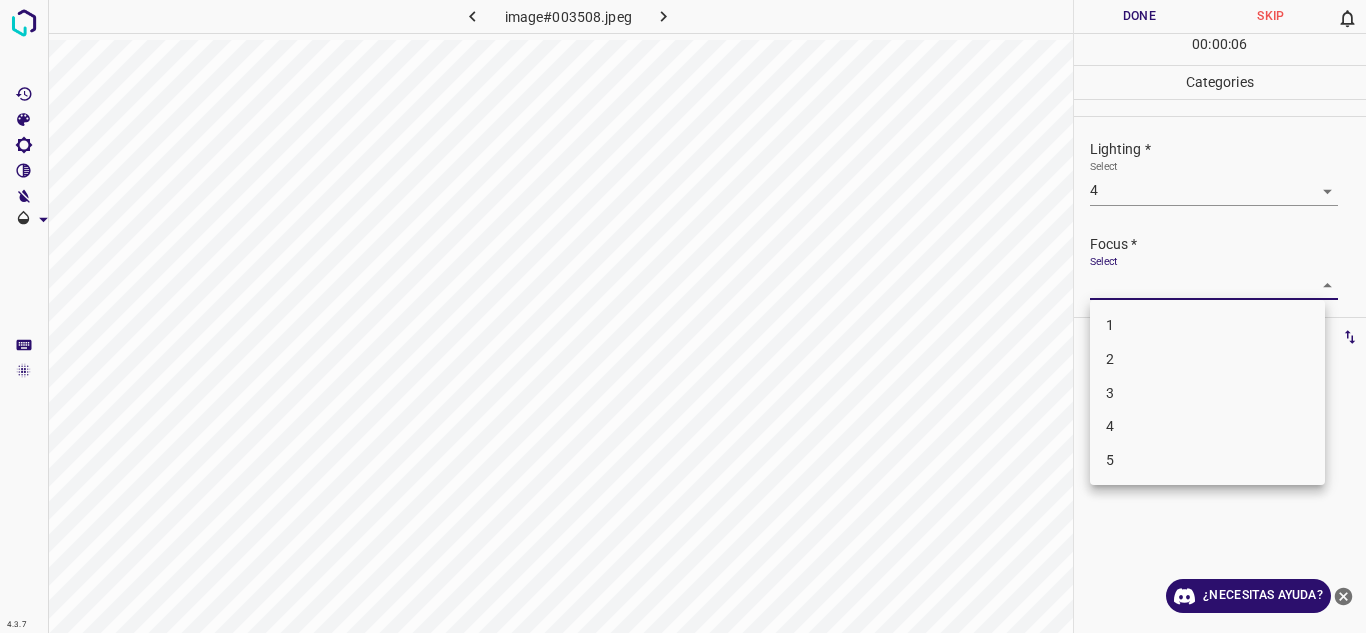click on "3" at bounding box center (1207, 393) 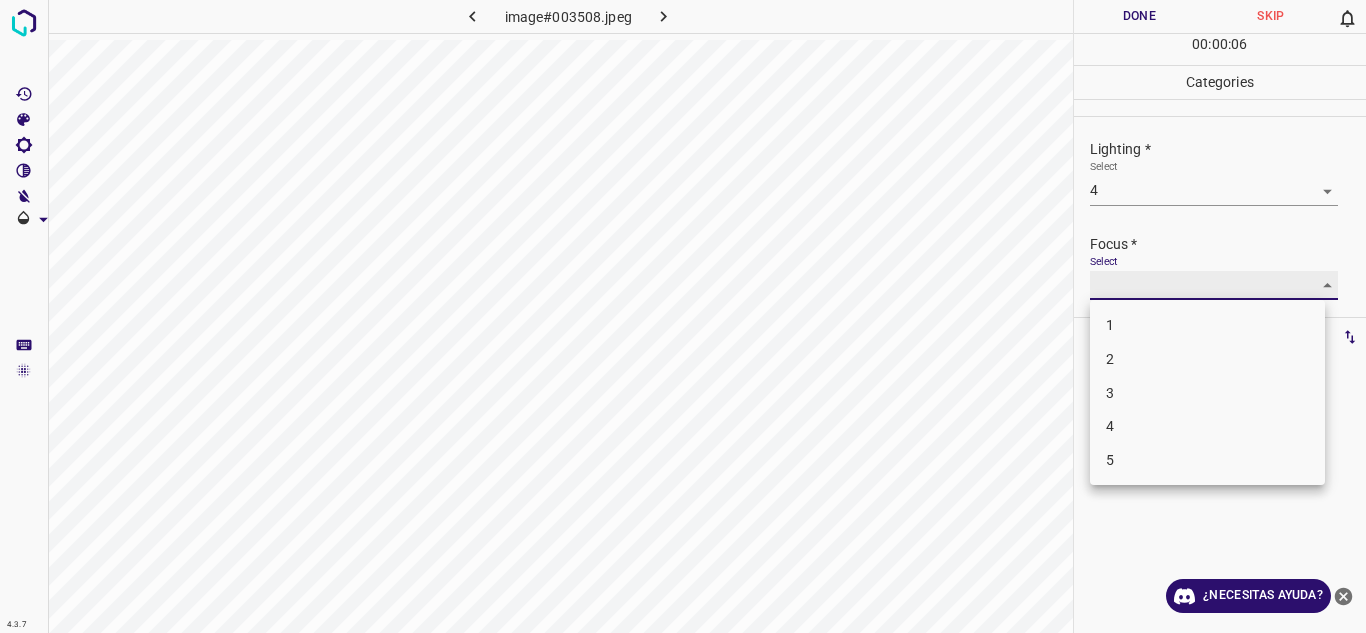 type on "3" 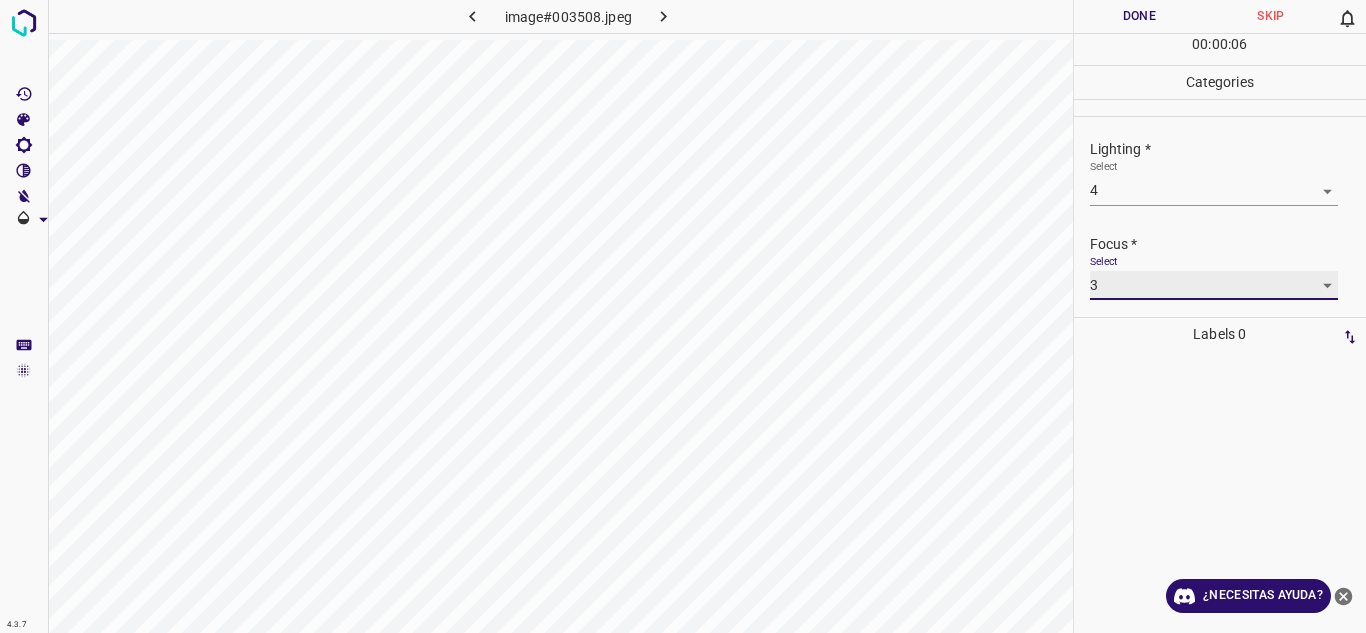 scroll, scrollTop: 98, scrollLeft: 0, axis: vertical 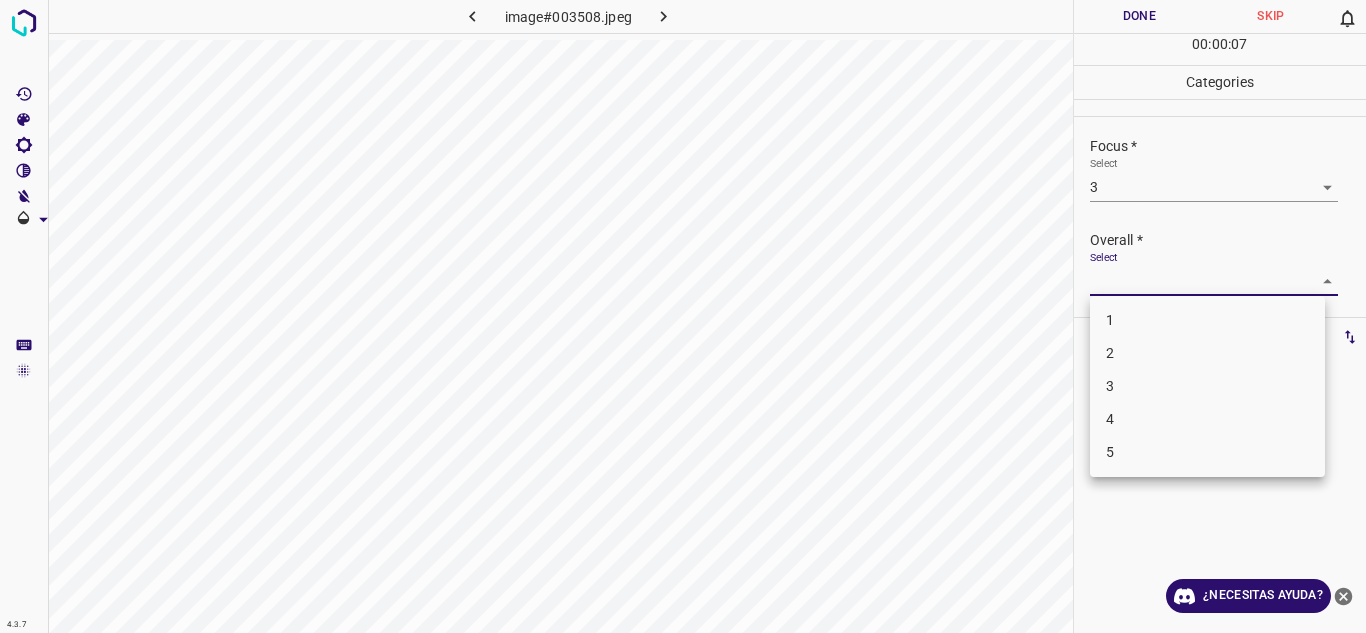 drag, startPoint x: 1308, startPoint y: 274, endPoint x: 1137, endPoint y: 399, distance: 211.81596 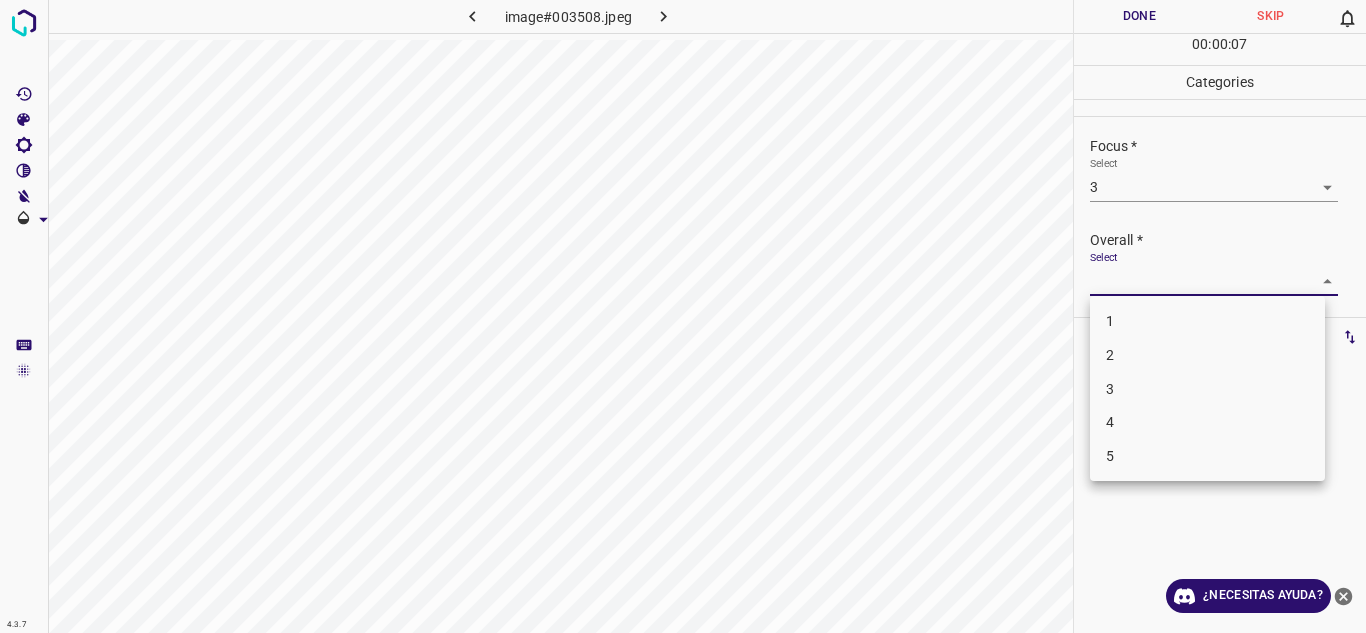 click on "4" at bounding box center [1207, 422] 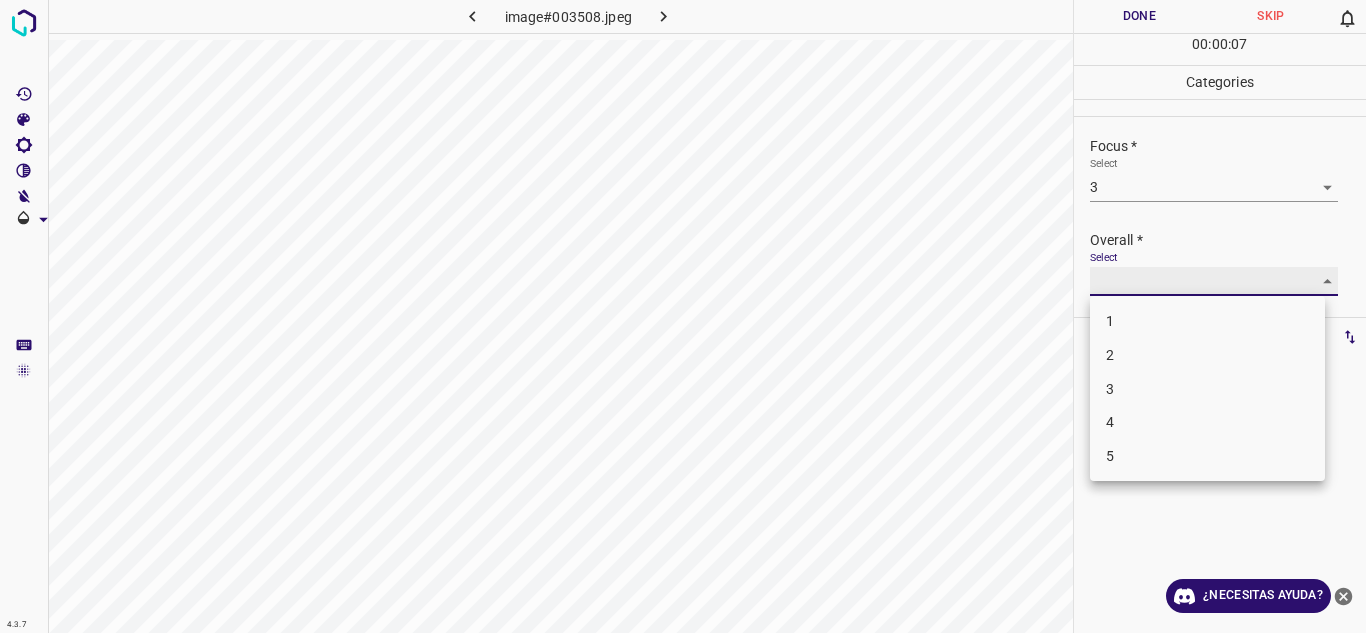 type on "4" 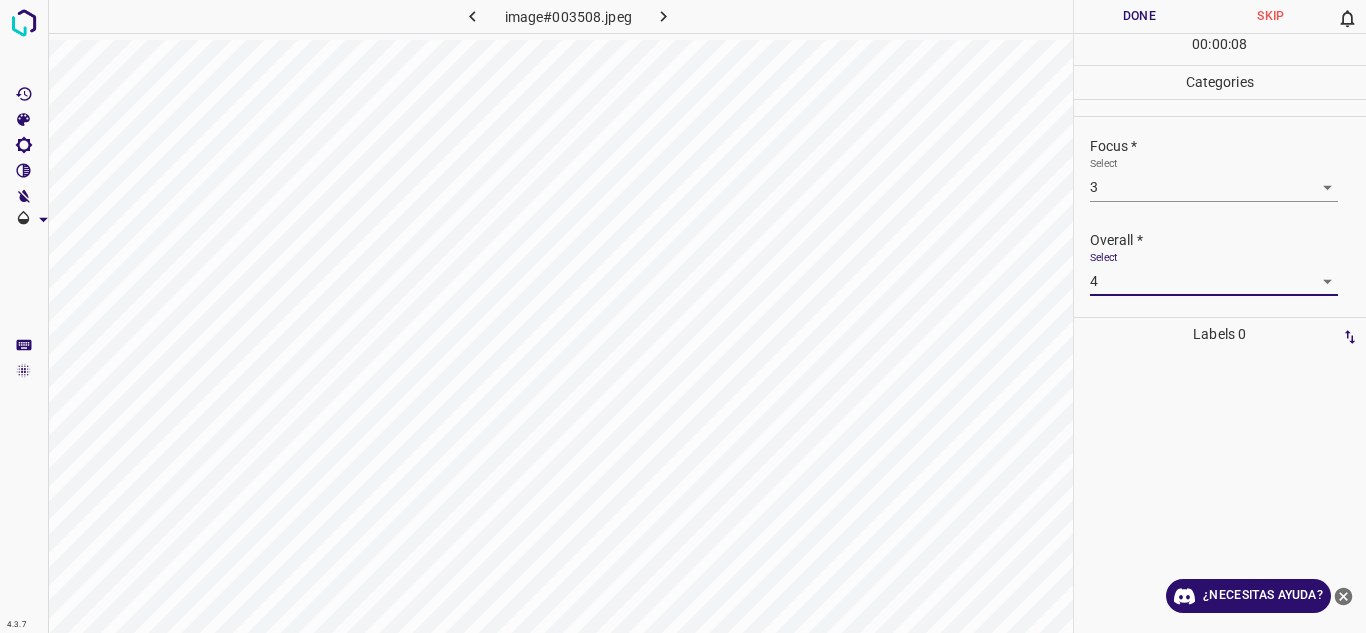 click on "Done" at bounding box center (1140, 16) 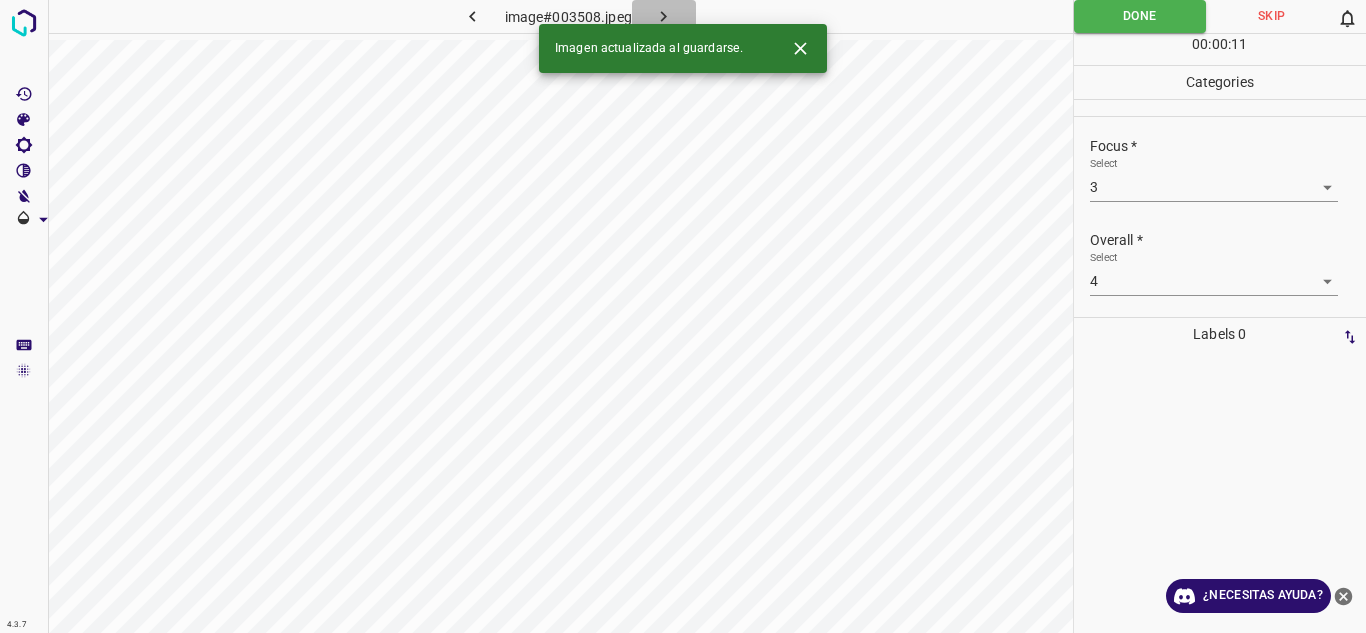 click at bounding box center (664, 16) 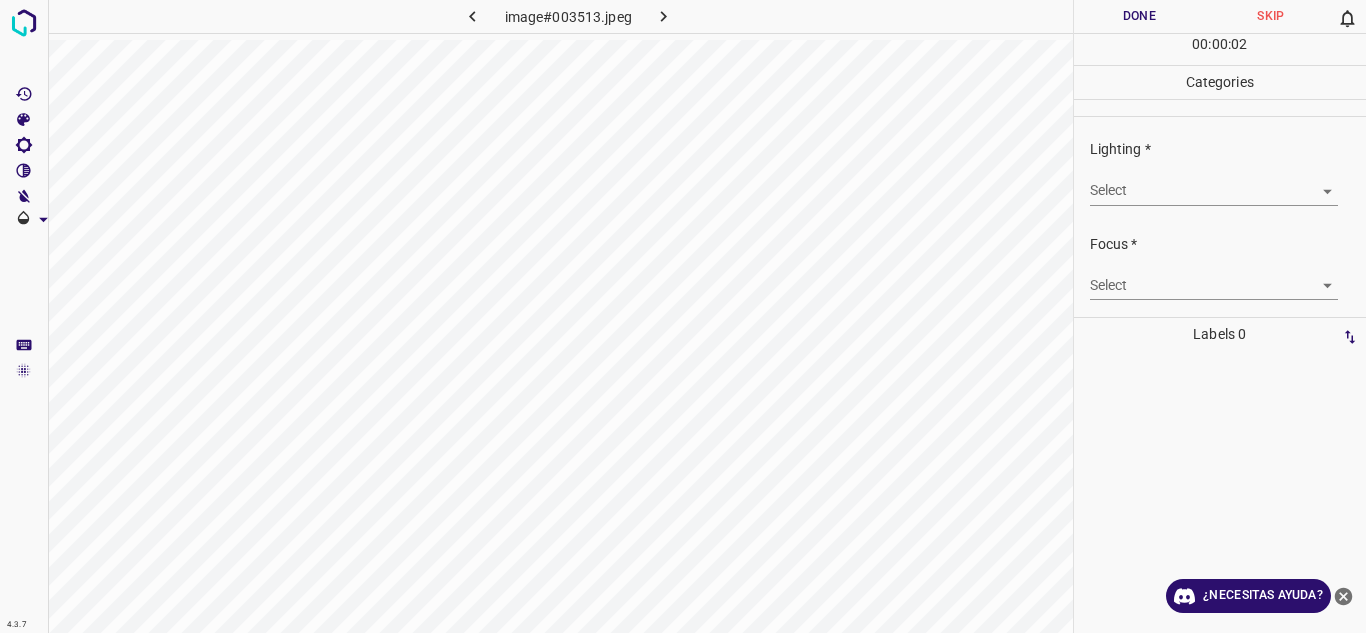 click on "4.3.7 image#003513.jpeg Done Skip 0 00   : 00   : 02   Categories Lighting *  Select ​ Focus *  Select ​ Overall *  Select ​ Labels   0 Categories 1 Lighting 2 Focus 3 Overall Tools Space Change between modes (Draw & Edit) I Auto labeling R Restore zoom M Zoom in N Zoom out Delete Delete selecte label Filters Z Restore filters X Saturation filter C Brightness filter V Contrast filter B Gray scale filter General O Download ¿Necesitas ayuda? Texto original Valora esta traducción Tu opinión servirá para ayudar a mejorar el Traductor de Google - Texto - Esconder - Borrar" at bounding box center [683, 316] 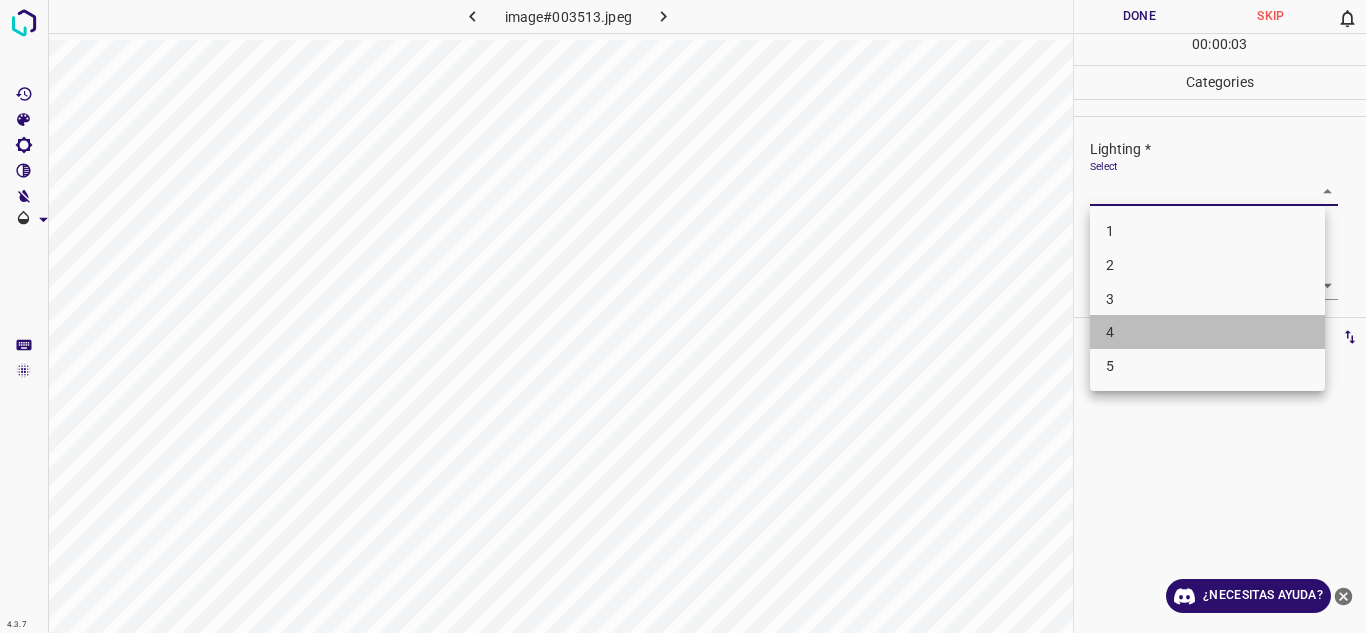 click on "4" at bounding box center (1207, 332) 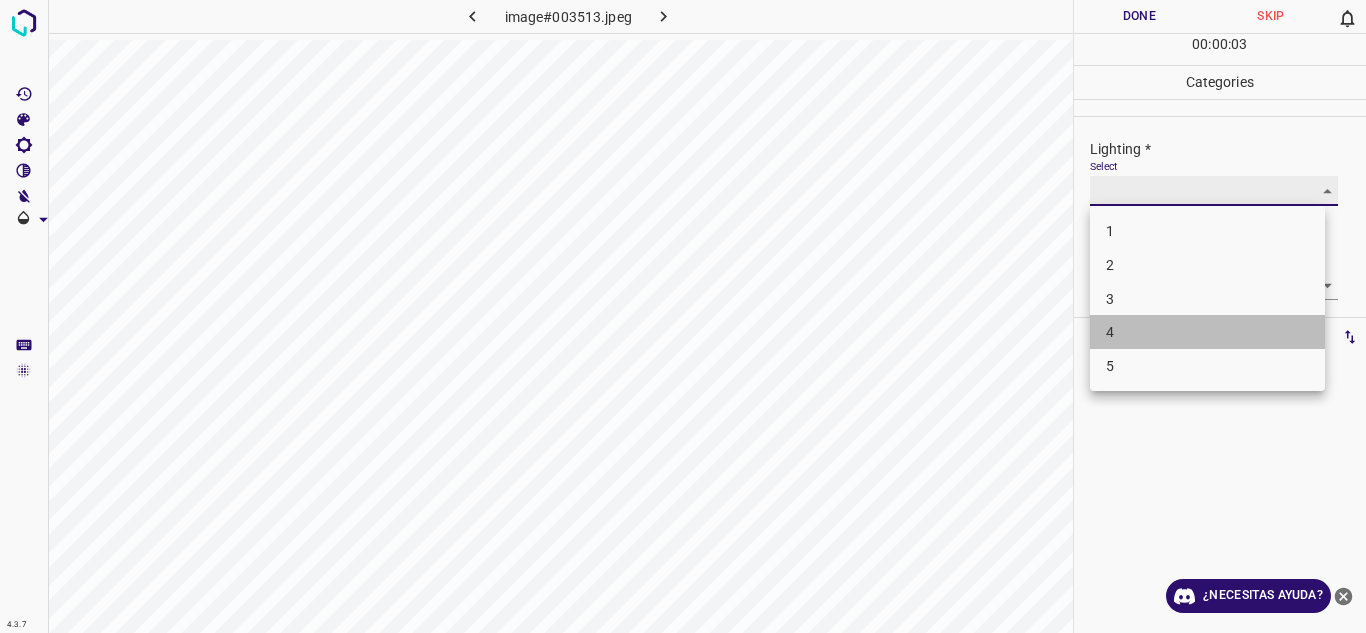 type on "4" 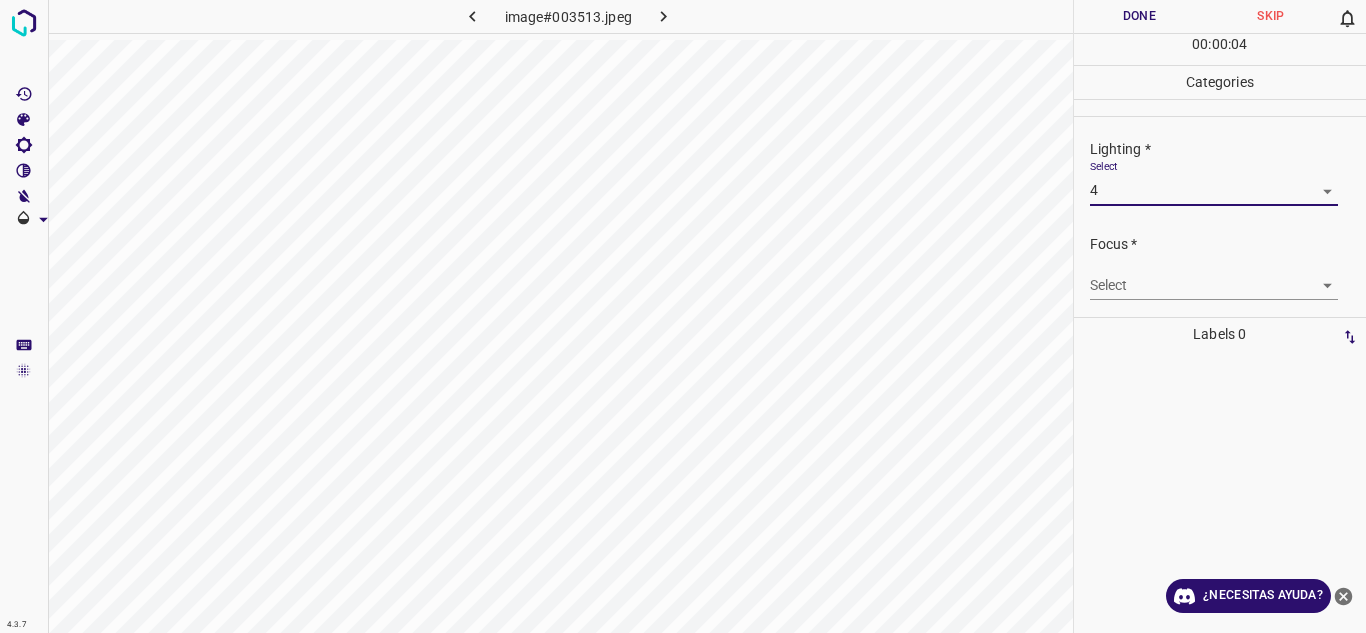 click on "4.3.7 image#003513.jpeg Done Skip 0 00   : 00   : 04   Categories Lighting *  Select 4 4 Focus *  Select ​ Overall *  Select ​ Labels   0 Categories 1 Lighting 2 Focus 3 Overall Tools Space Change between modes (Draw & Edit) I Auto labeling R Restore zoom M Zoom in N Zoom out Delete Delete selecte label Filters Z Restore filters X Saturation filter C Brightness filter V Contrast filter B Gray scale filter General O Download ¿Necesitas ayuda? Texto original Valora esta traducción Tu opinión servirá para ayudar a mejorar el Traductor de Google - Texto - Esconder - Borrar" at bounding box center (683, 316) 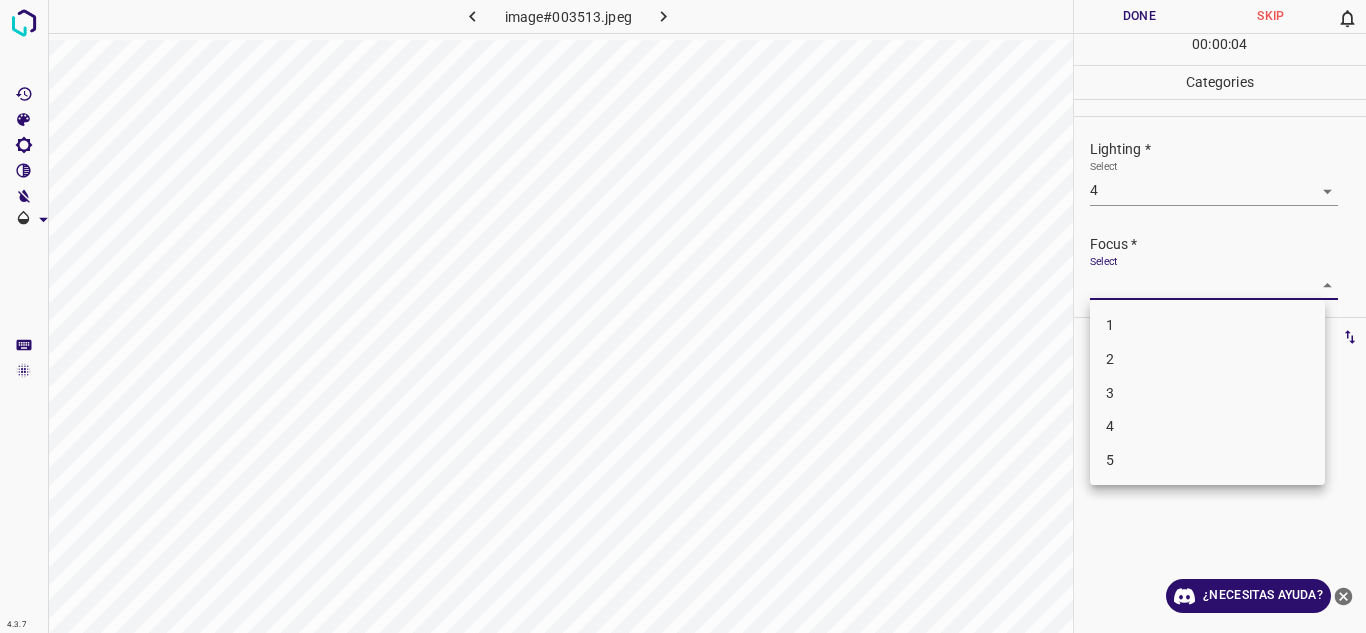 click on "4" at bounding box center (1207, 426) 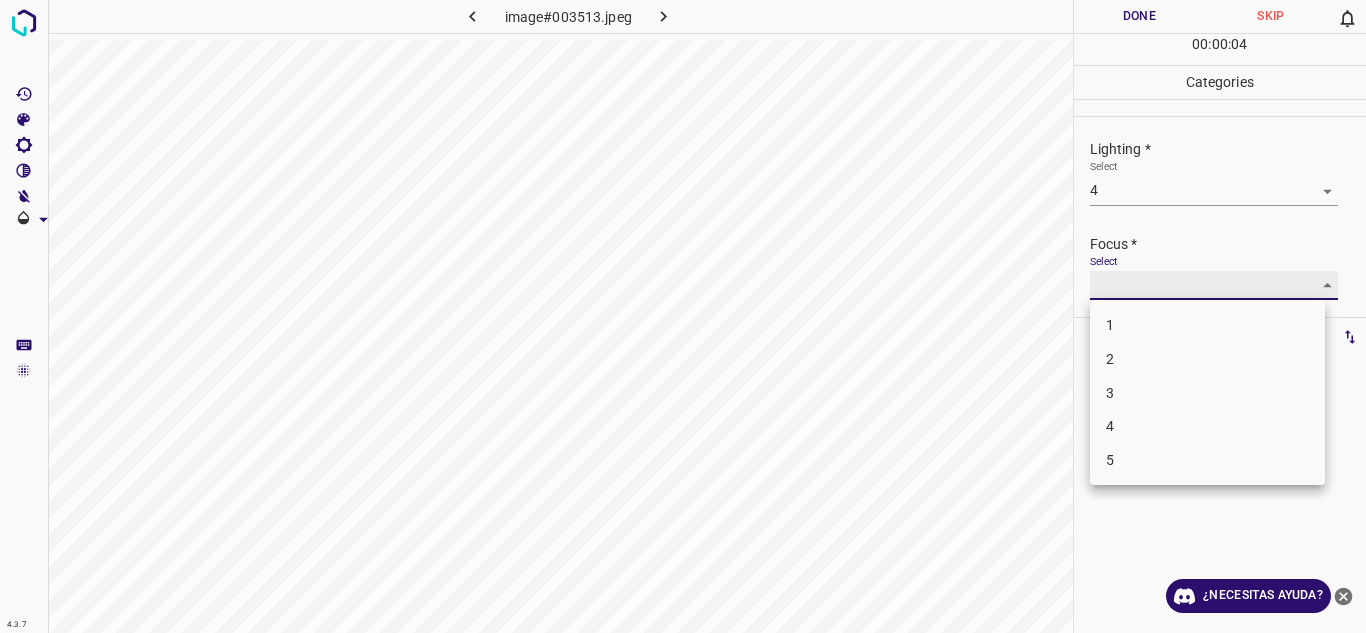 type on "4" 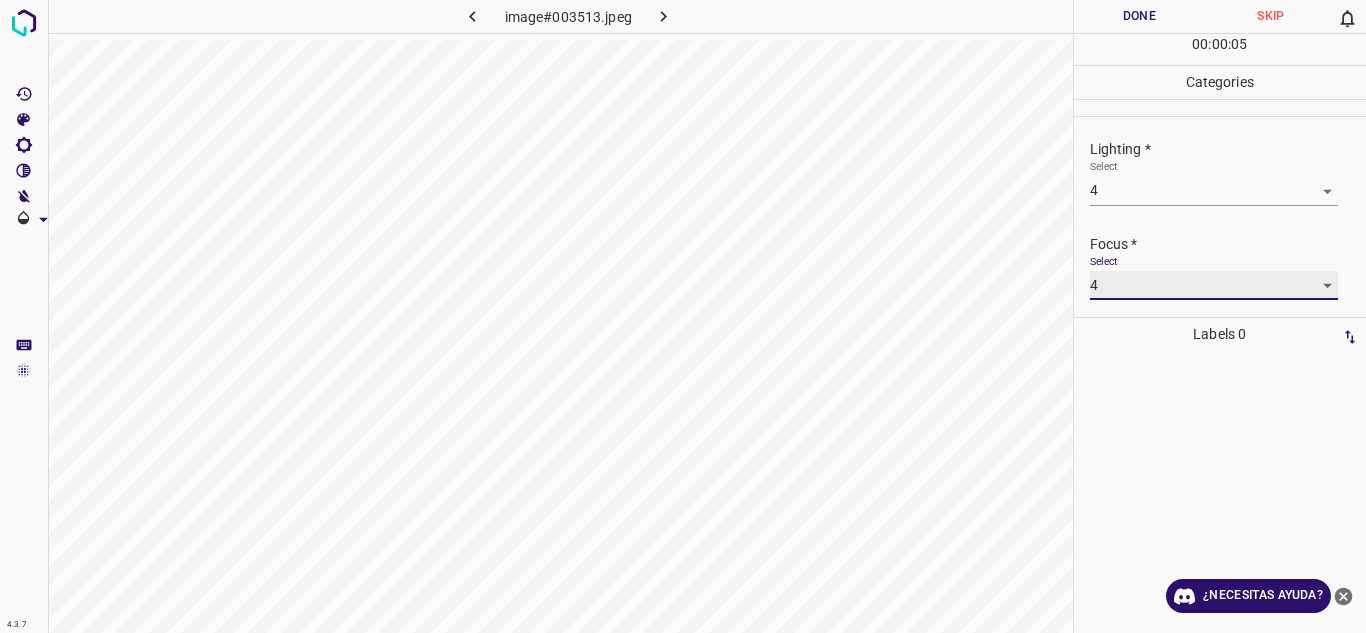 scroll, scrollTop: 98, scrollLeft: 0, axis: vertical 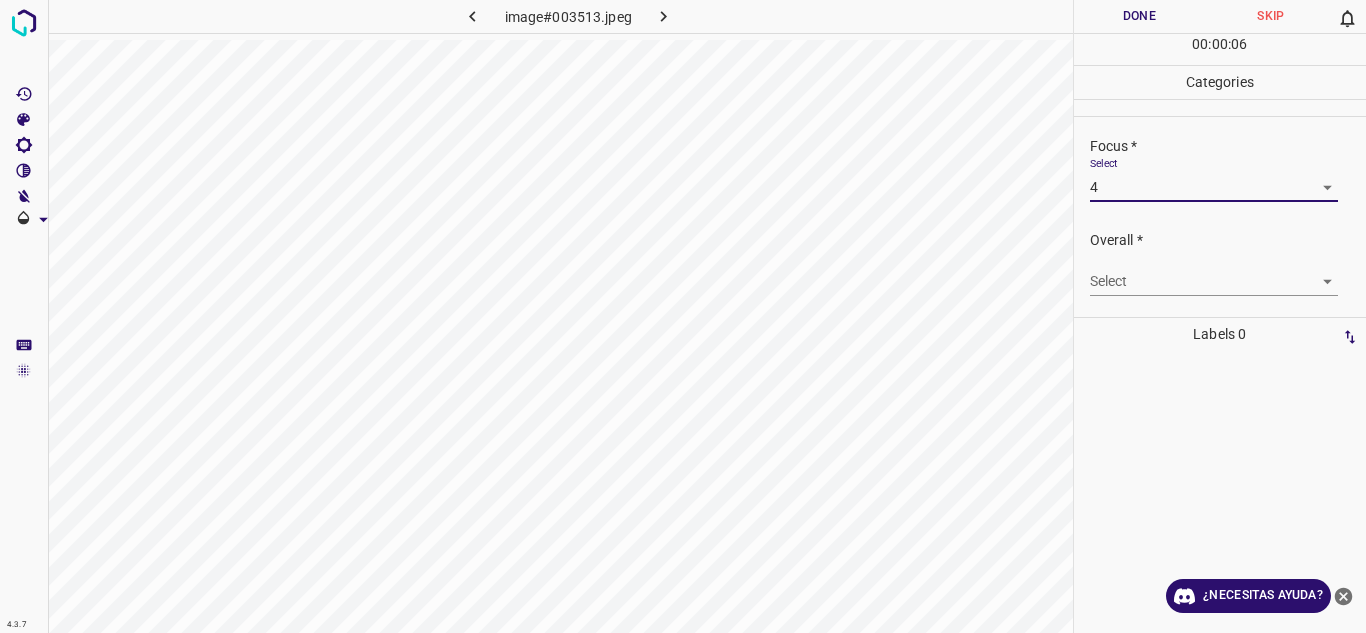 click on "4.3.7 image#003513.jpeg Done Skip 0 00   : 00   : 06   Categories Lighting *  Select 4 4 Focus *  Select 4 4 Overall *  Select ​ Labels   0 Categories 1 Lighting 2 Focus 3 Overall Tools Space Change between modes (Draw & Edit) I Auto labeling R Restore zoom M Zoom in N Zoom out Delete Delete selecte label Filters Z Restore filters X Saturation filter C Brightness filter V Contrast filter B Gray scale filter General O Download ¿Necesitas ayuda? Texto original Valora esta traducción Tu opinión servirá para ayudar a mejorar el Traductor de Google - Texto - Esconder - Borrar" at bounding box center (683, 316) 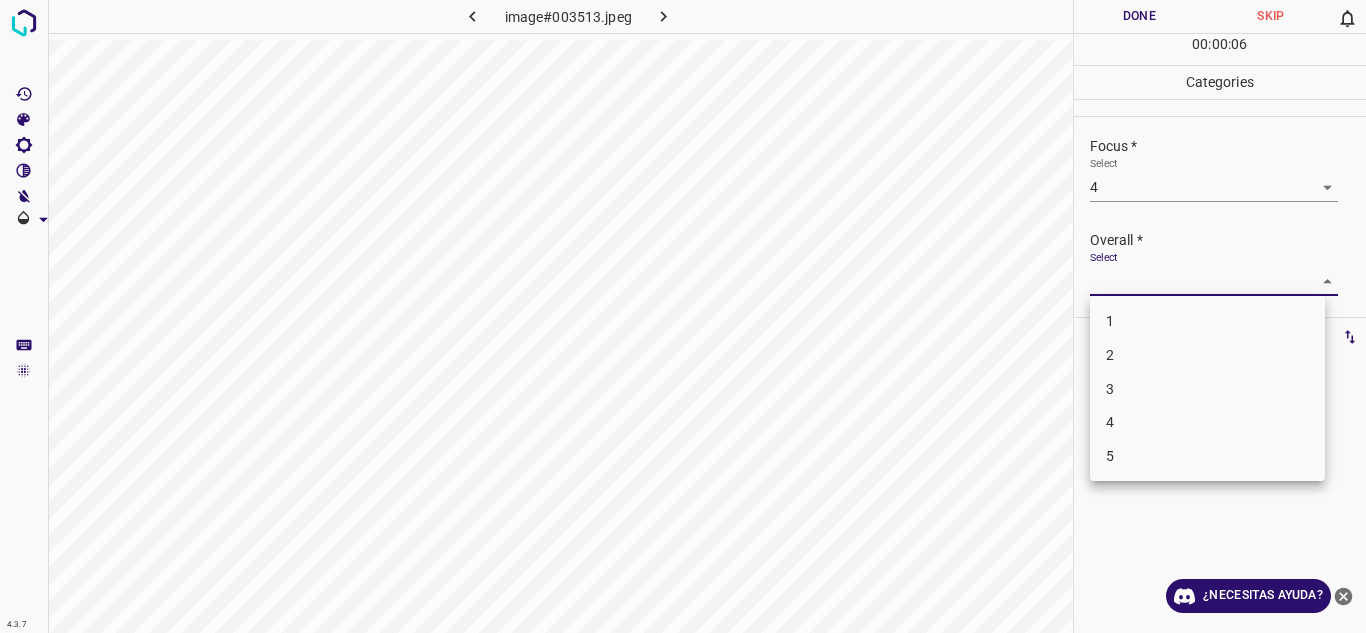 click on "4" at bounding box center (1207, 422) 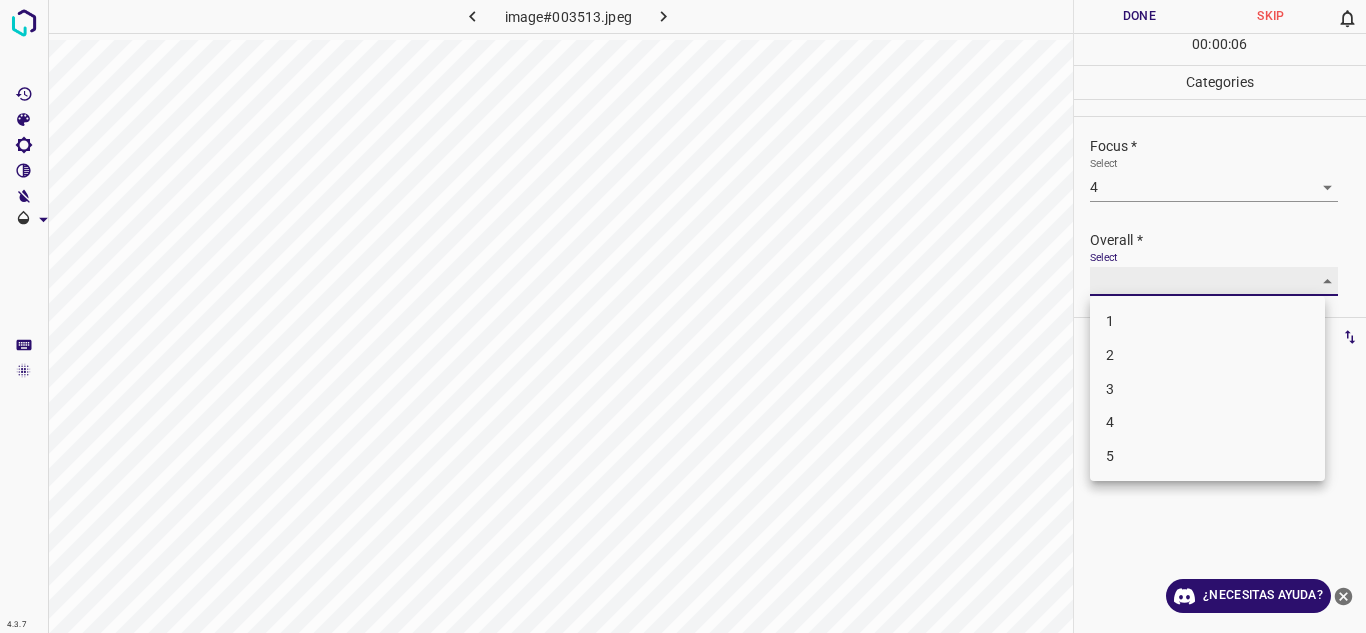 type 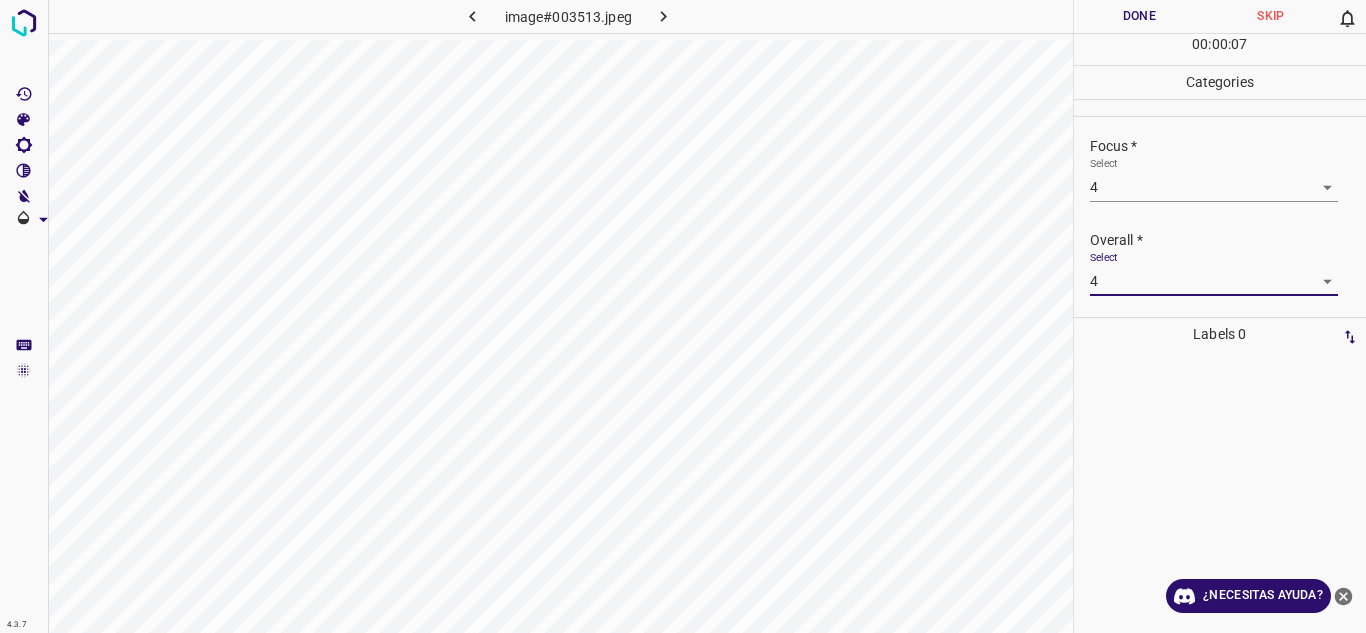 click on "00   : 00   : 07" at bounding box center [1220, 49] 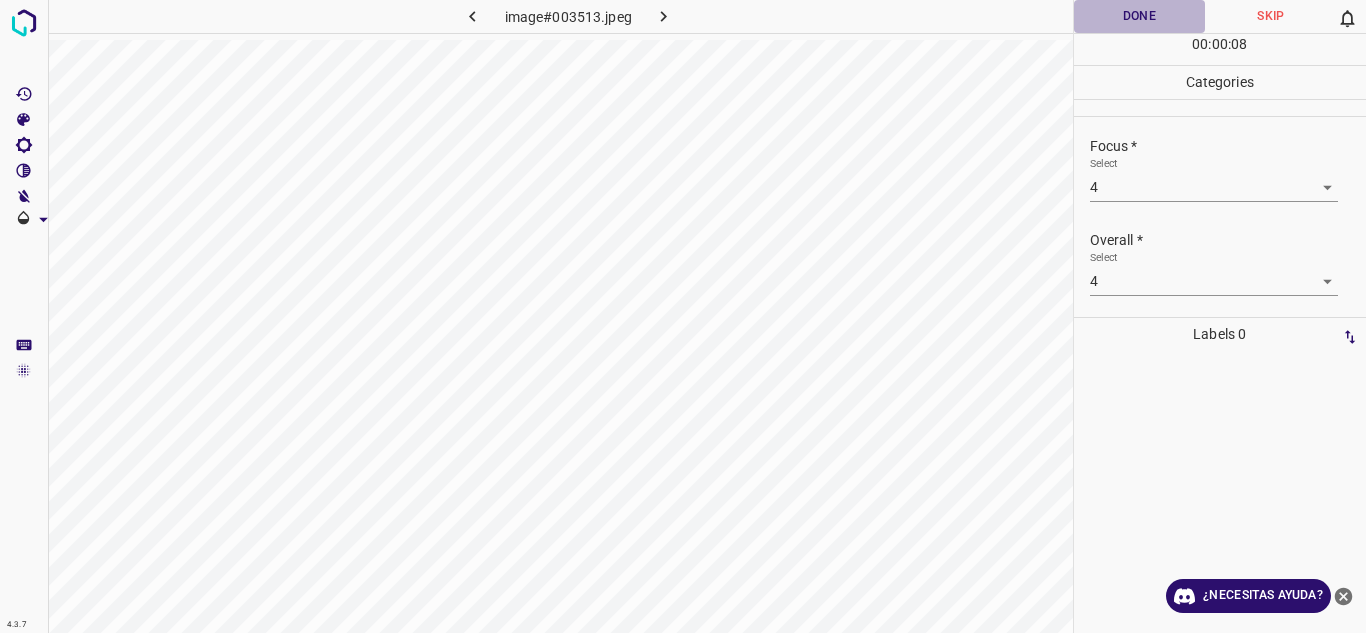 click on "Done" at bounding box center (1140, 16) 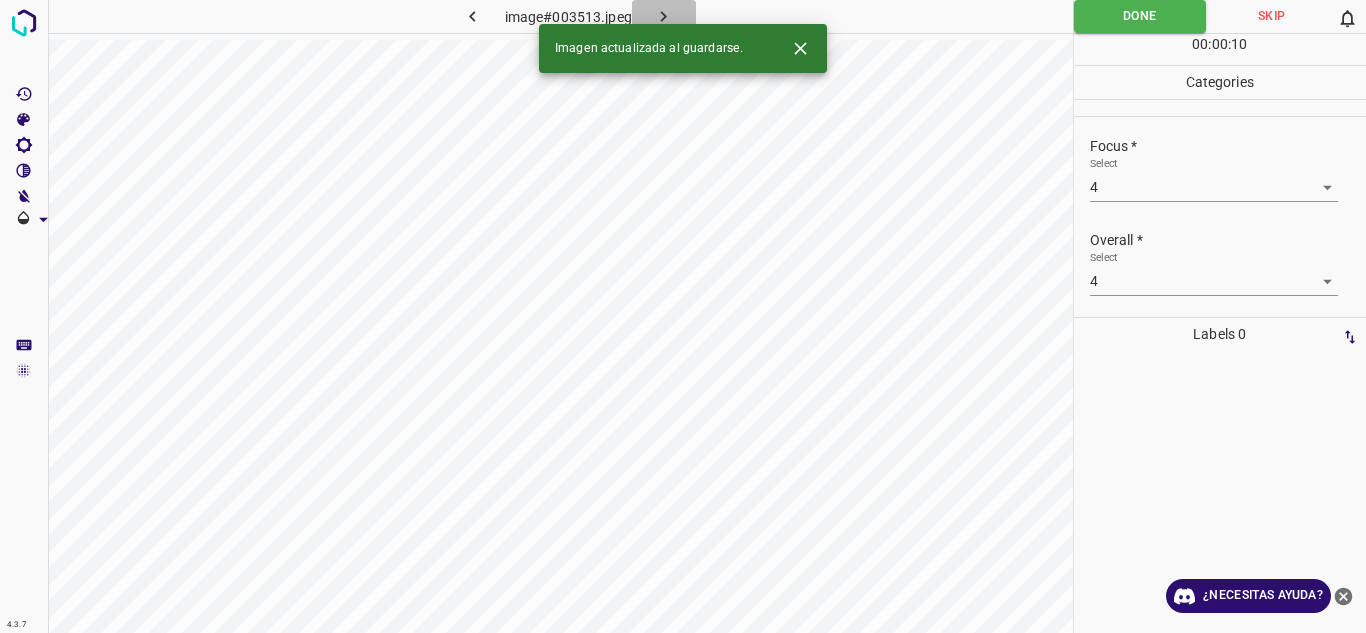 click 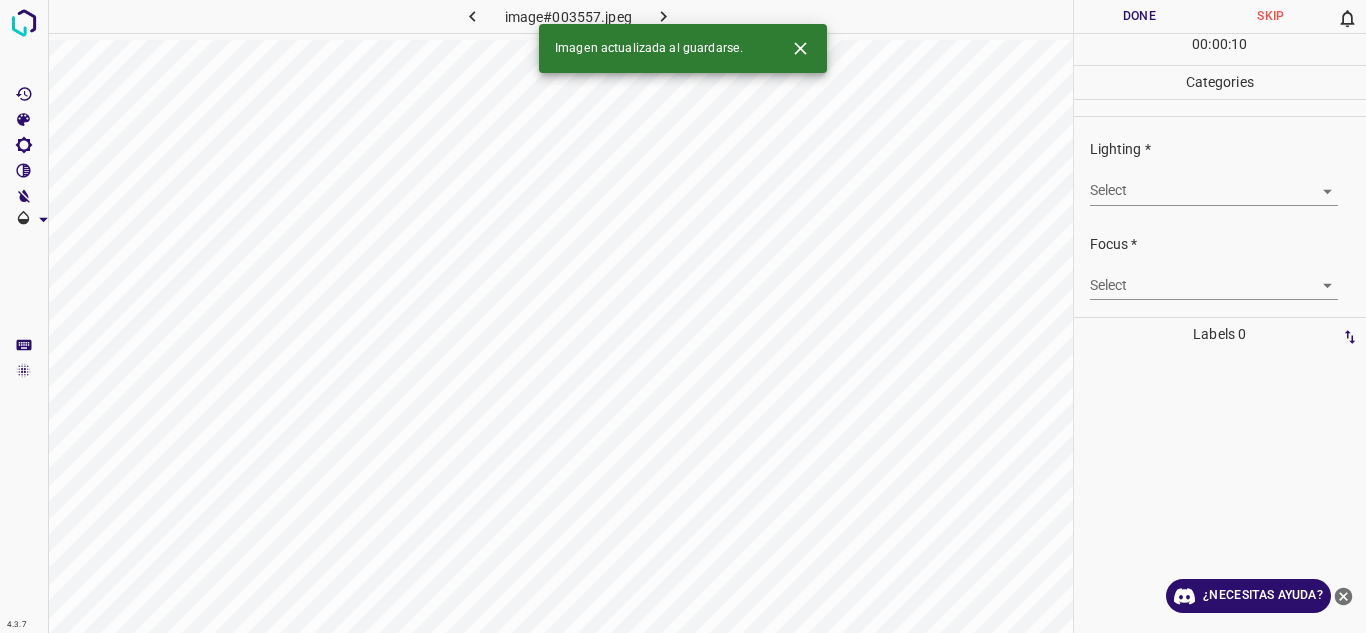 click on "4.3.7 image#003557.jpeg Done Skip 0 00   : 00   : 10   Categories Lighting *  Select ​ Focus *  Select ​ Overall *  Select ​ Labels   0 Categories 1 Lighting 2 Focus 3 Overall Tools Space Change between modes (Draw & Edit) I Auto labeling R Restore zoom M Zoom in N Zoom out Delete Delete selecte label Filters Z Restore filters X Saturation filter C Brightness filter V Contrast filter B Gray scale filter General O Download Imagen actualizada al guardarse. ¿Necesitas ayuda? Texto original Valora esta traducción Tu opinión servirá para ayudar a mejorar el Traductor de Google - Texto - Esconder - Borrar" at bounding box center [683, 316] 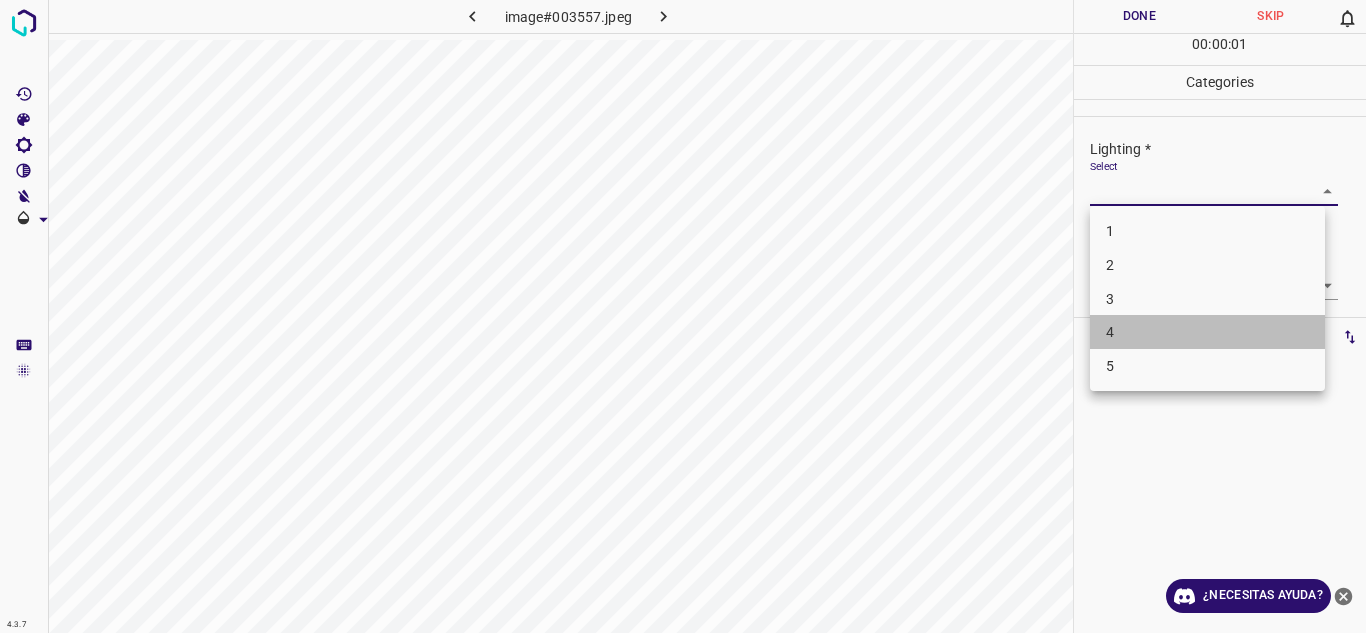 click on "4" at bounding box center (1207, 332) 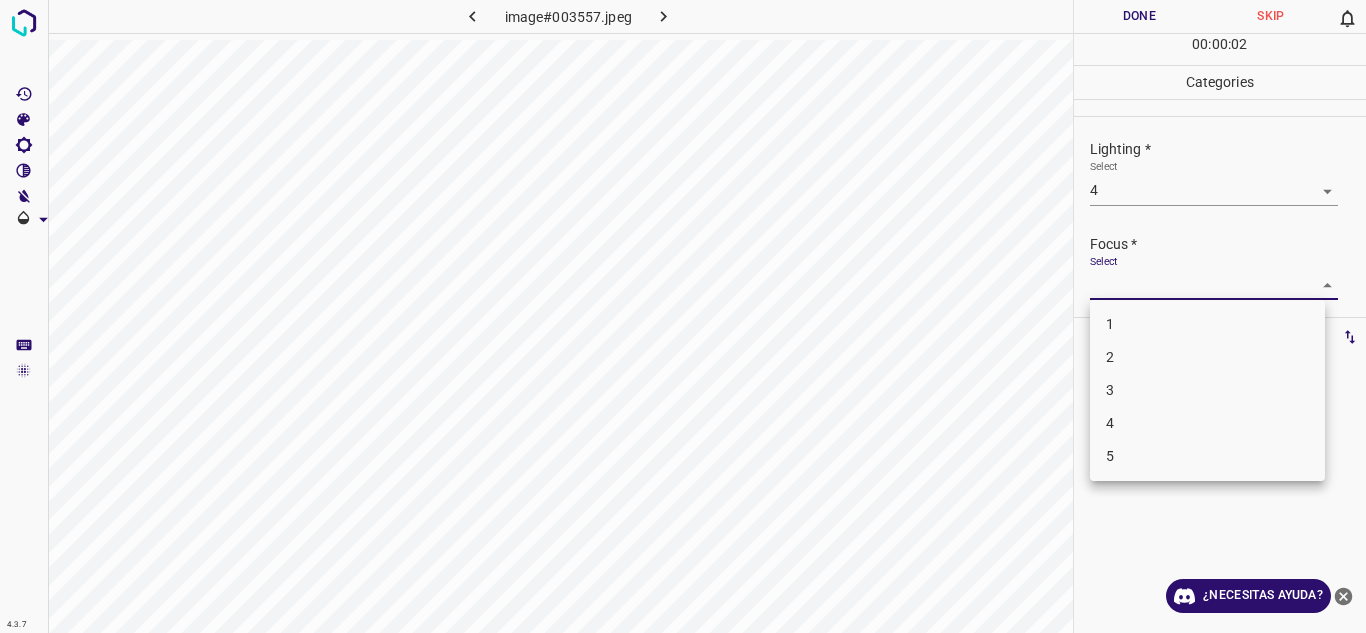 click on "4.3.7 image#003557.jpeg Done Skip 0 00   : 00   : 02   Categories Lighting *  Select 4 4 Focus *  Select ​ Overall *  Select ​ Labels   0 Categories 1 Lighting 2 Focus 3 Overall Tools Space Change between modes (Draw & Edit) I Auto labeling R Restore zoom M Zoom in N Zoom out Delete Delete selecte label Filters Z Restore filters X Saturation filter C Brightness filter V Contrast filter B Gray scale filter General O Download ¿Necesitas ayuda? Texto original Valora esta traducción Tu opinión servirá para ayudar a mejorar el Traductor de Google - Texto - Esconder - Borrar 1 2 3 4 5" at bounding box center (683, 316) 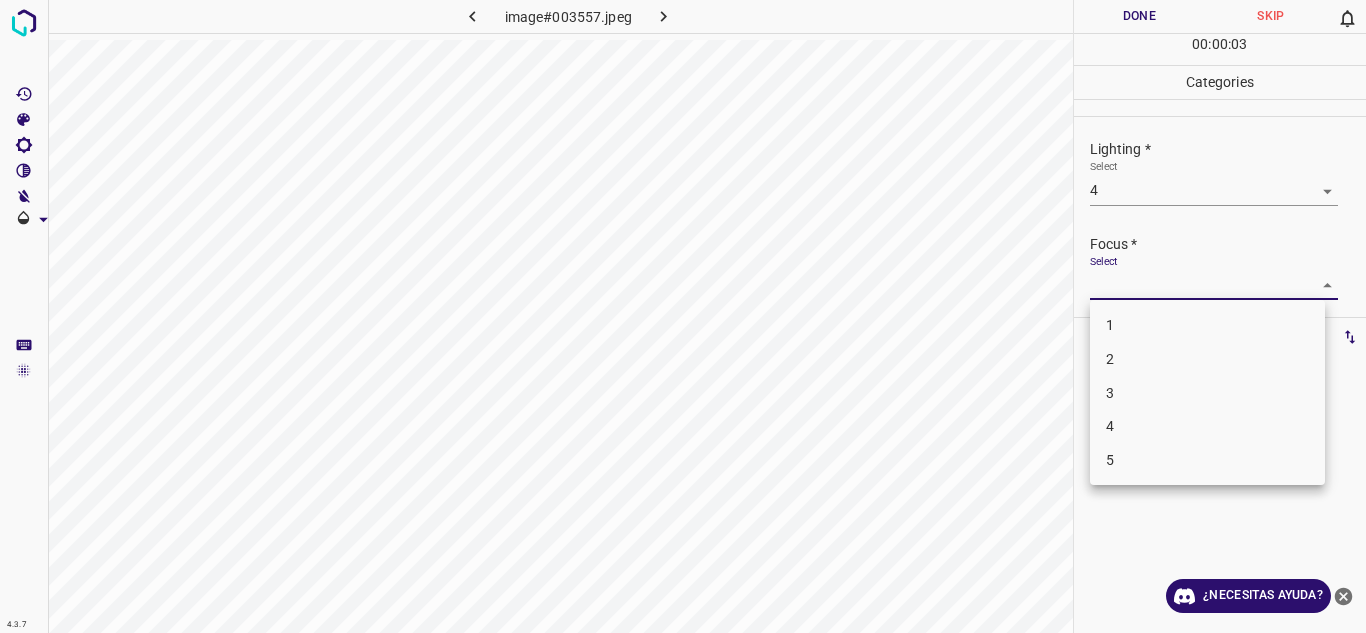 click on "3" at bounding box center (1207, 393) 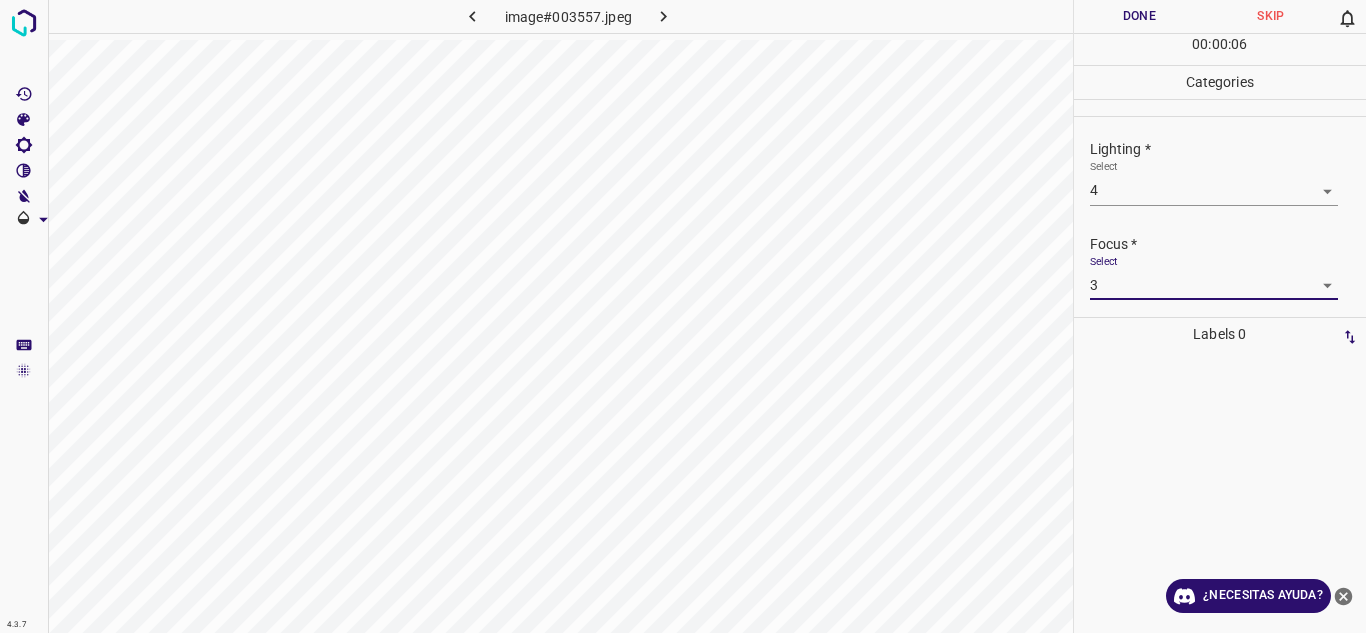 click on "4.3.7 image#003557.jpeg Done Skip 0 00   : 00   : 06   Categories Lighting *  Select 4 4 Focus *  Select 3 3 Overall *  Select ​ Labels   0 Categories 1 Lighting 2 Focus 3 Overall Tools Space Change between modes (Draw & Edit) I Auto labeling R Restore zoom M Zoom in N Zoom out Delete Delete selecte label Filters Z Restore filters X Saturation filter C Brightness filter V Contrast filter B Gray scale filter General O Download ¿Necesitas ayuda? Texto original Valora esta traducción Tu opinión servirá para ayudar a mejorar el Traductor de Google - Texto - Esconder - Borrar" at bounding box center (683, 316) 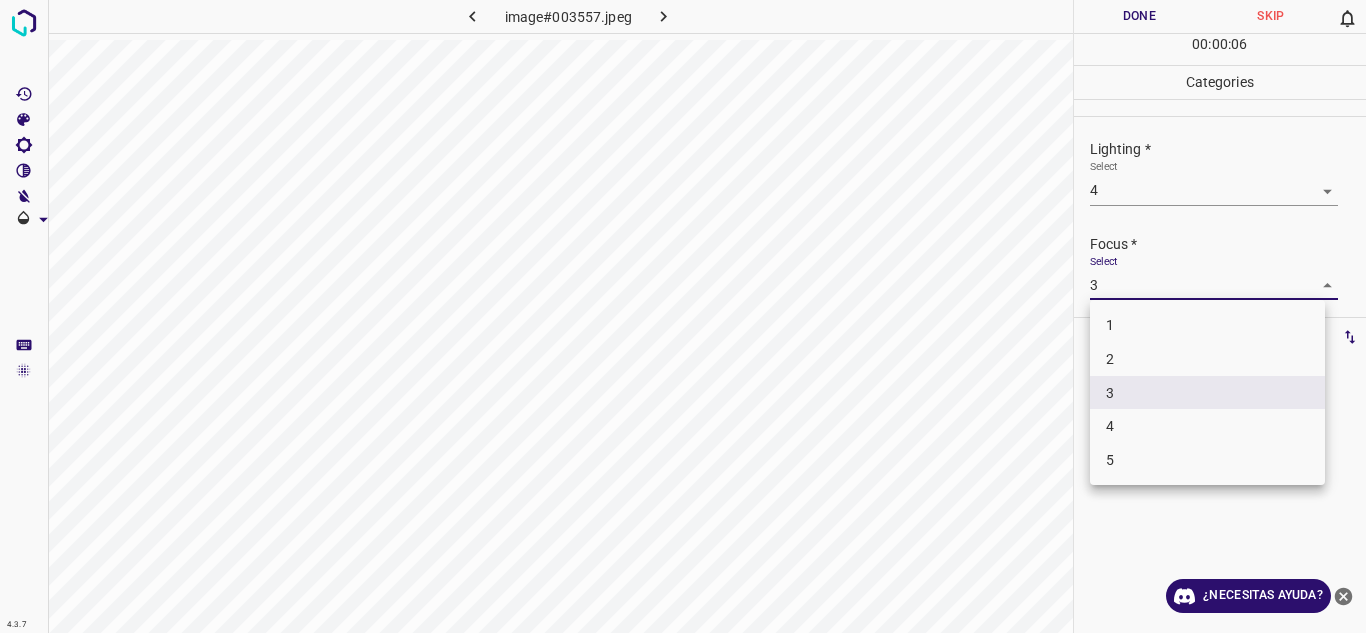 click on "4" at bounding box center [1207, 426] 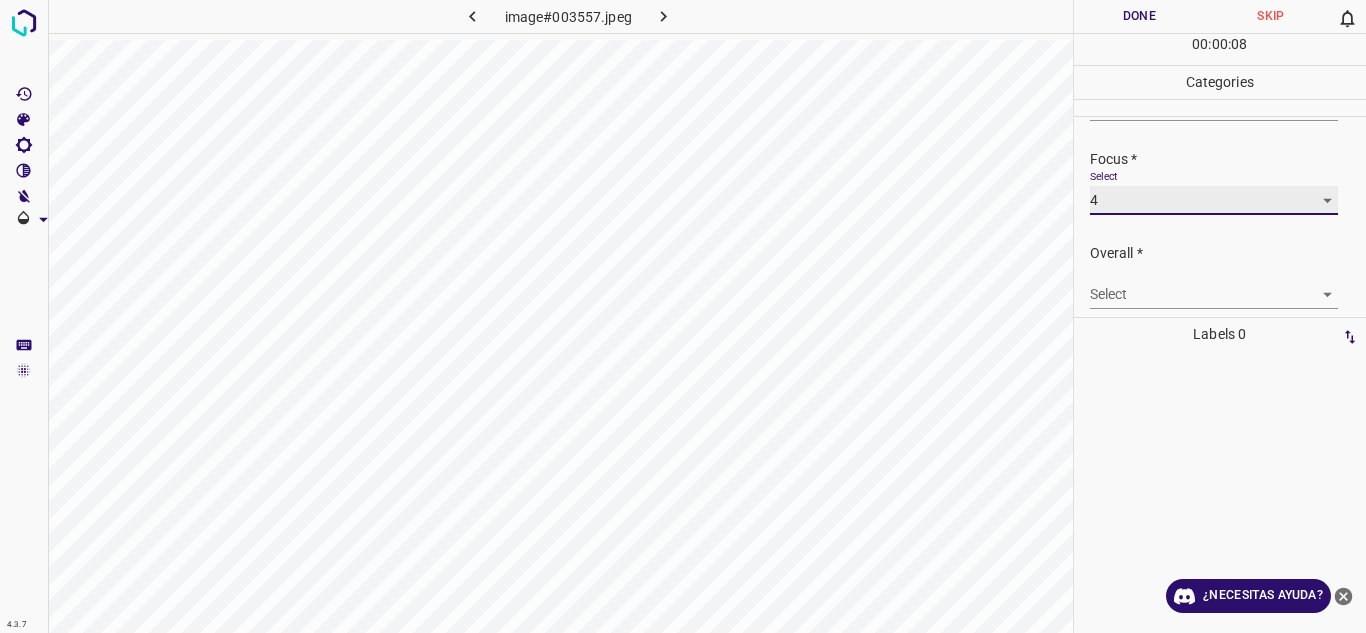 scroll, scrollTop: 98, scrollLeft: 0, axis: vertical 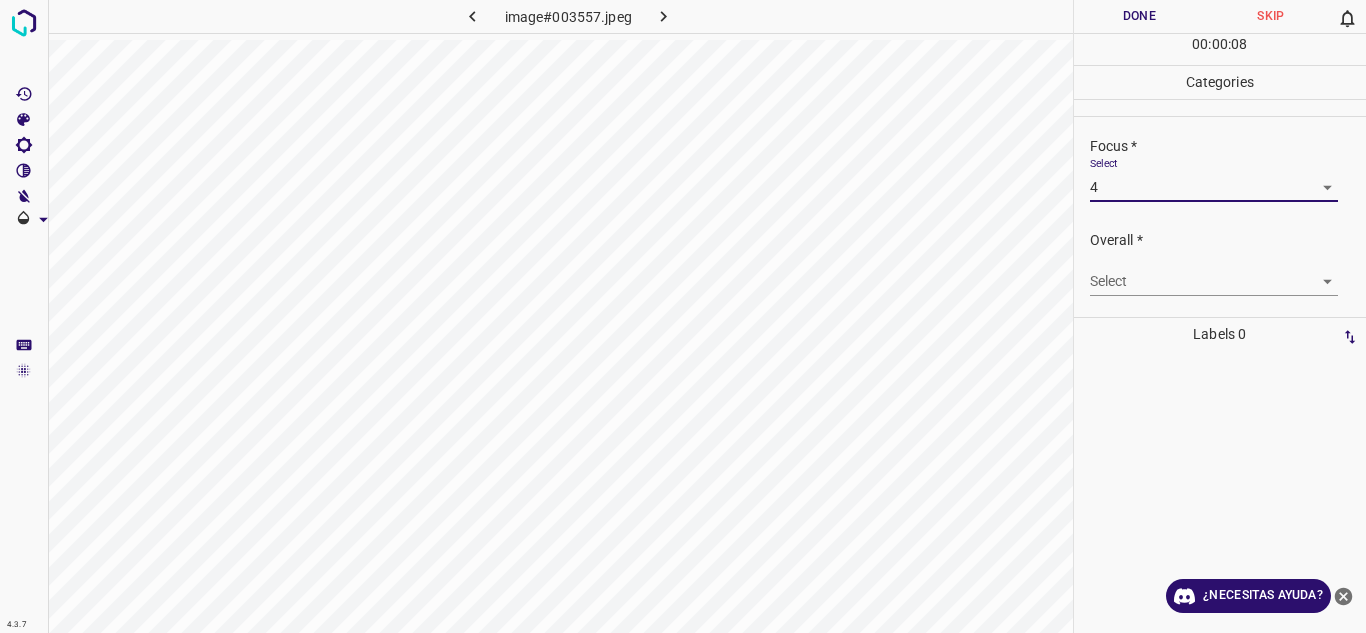 click on "4.3.7 image#003557.jpeg Done Skip 0 00   : 00   : 08   Categories Lighting *  Select 4 4 Focus *  Select 4 4 Overall *  Select ​ Labels   0 Categories 1 Lighting 2 Focus 3 Overall Tools Space Change between modes (Draw & Edit) I Auto labeling R Restore zoom M Zoom in N Zoom out Delete Delete selecte label Filters Z Restore filters X Saturation filter C Brightness filter V Contrast filter B Gray scale filter General O Download ¿Necesitas ayuda? Texto original Valora esta traducción Tu opinión servirá para ayudar a mejorar el Traductor de Google - Texto - Esconder - Borrar" at bounding box center [683, 316] 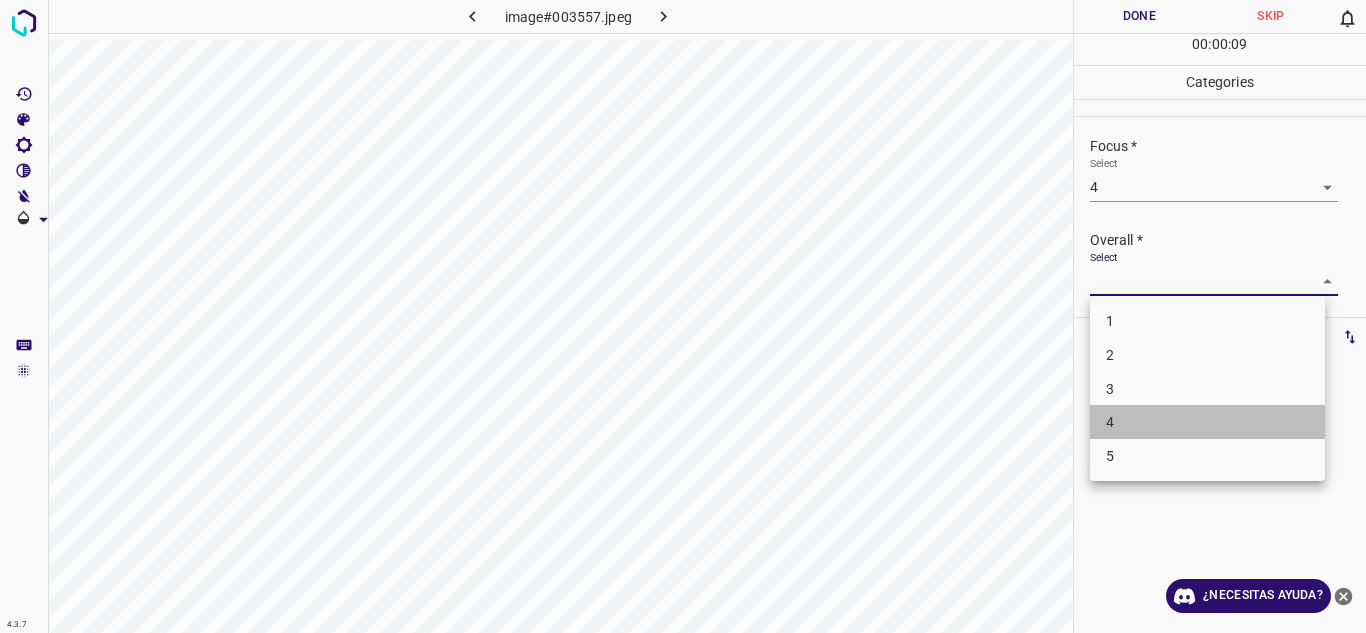 click on "4" at bounding box center (1207, 422) 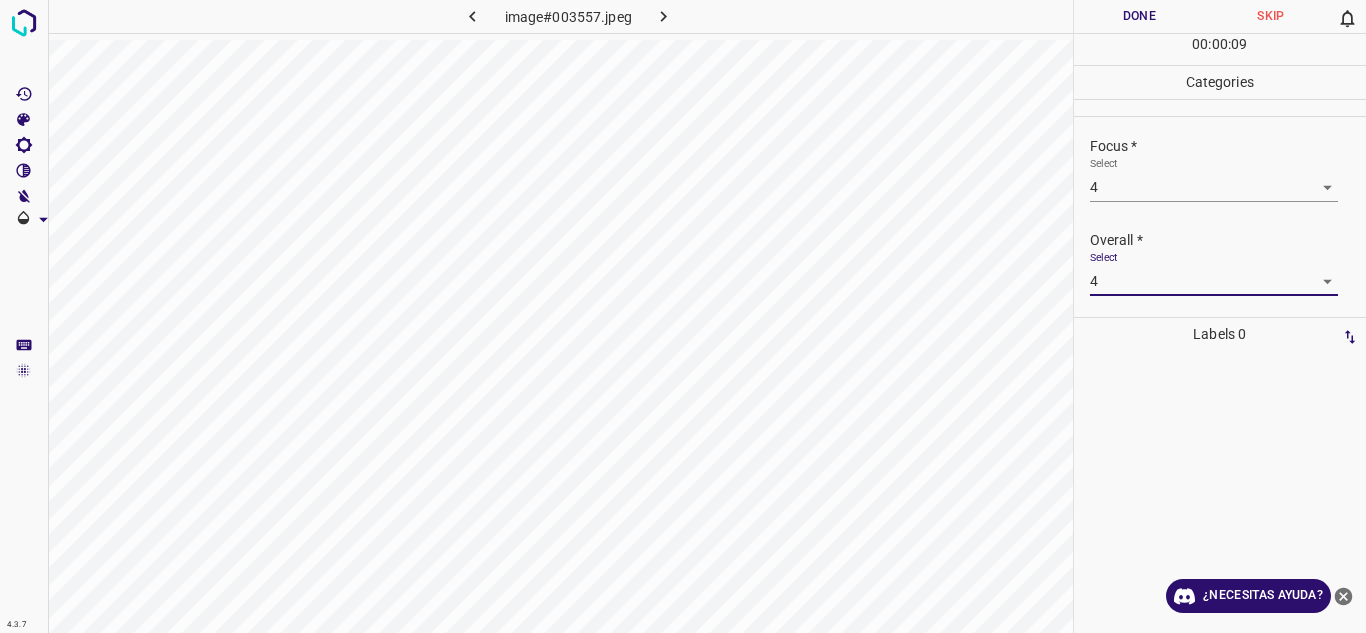 click on "Done" at bounding box center [1140, 16] 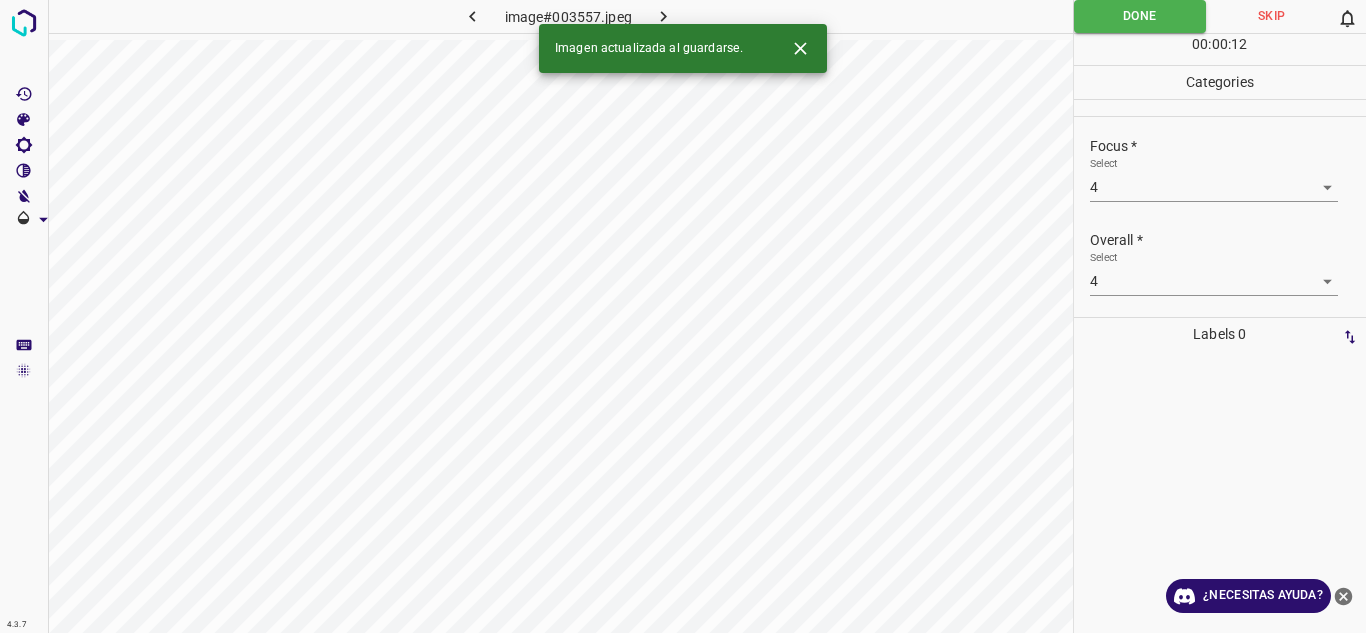 click 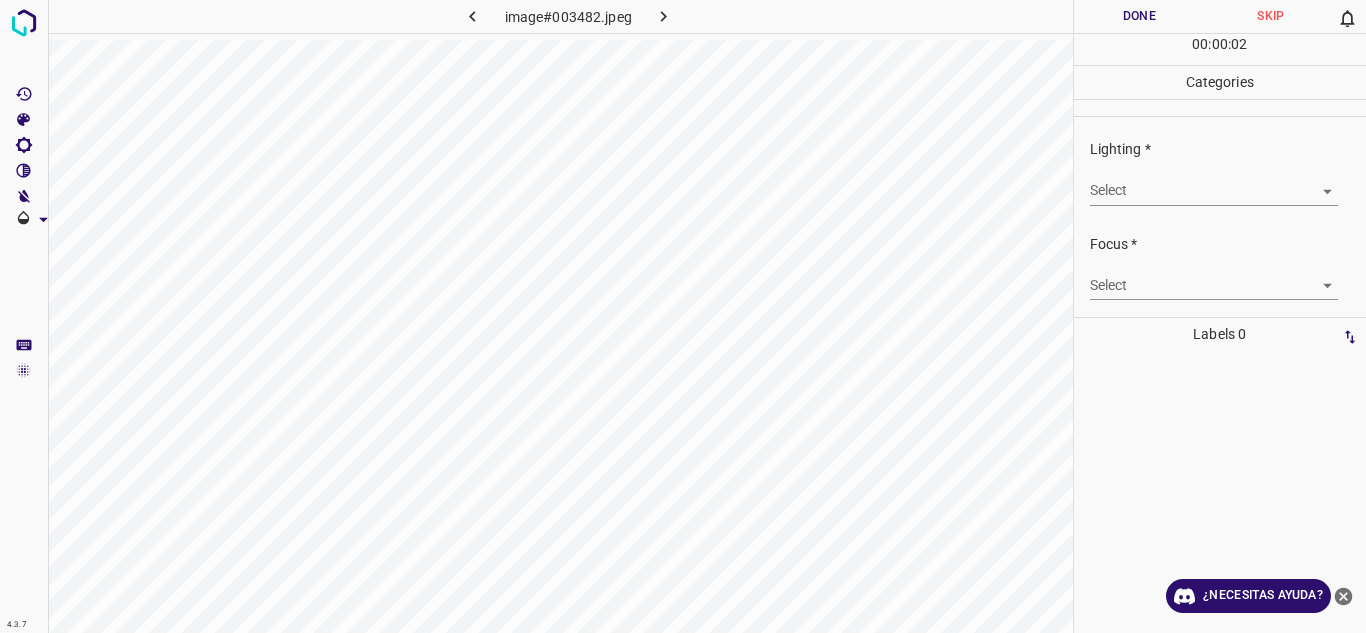 click on "4.3.7 image#003482.jpeg Done Skip 0 00   : 00   : 02   Categories Lighting *  Select ​ Focus *  Select ​ Overall *  Select ​ Labels   0 Categories 1 Lighting 2 Focus 3 Overall Tools Space Change between modes (Draw & Edit) I Auto labeling R Restore zoom M Zoom in N Zoom out Delete Delete selecte label Filters Z Restore filters X Saturation filter C Brightness filter V Contrast filter B Gray scale filter General O Download ¿Necesitas ayuda? Texto original Valora esta traducción Tu opinión servirá para ayudar a mejorar el Traductor de Google - Texto - Esconder - Borrar" at bounding box center [683, 316] 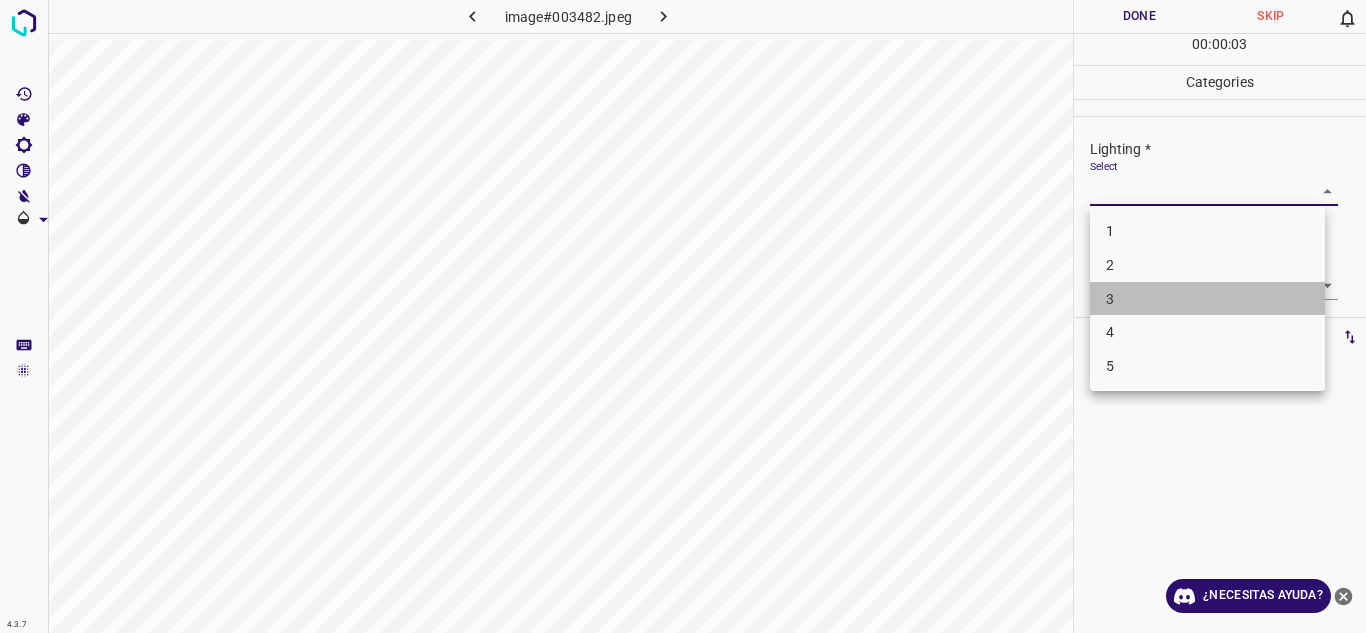 click on "3" at bounding box center (1207, 299) 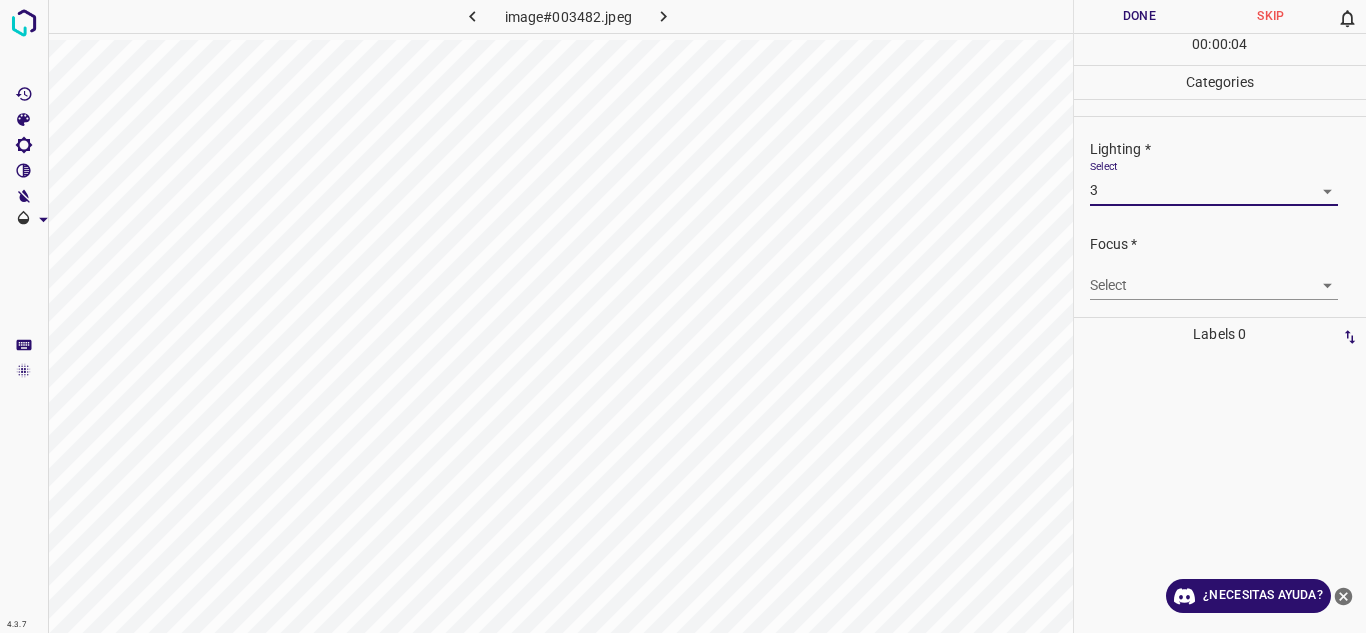 click on "4.3.7 image#003482.jpeg Done Skip 0 00   : 00   : 04   Categories Lighting *  Select 3 3 Focus *  Select ​ Overall *  Select ​ Labels   0 Categories 1 Lighting 2 Focus 3 Overall Tools Space Change between modes (Draw & Edit) I Auto labeling R Restore zoom M Zoom in N Zoom out Delete Delete selecte label Filters Z Restore filters X Saturation filter C Brightness filter V Contrast filter B Gray scale filter General O Download ¿Necesitas ayuda? Texto original Valora esta traducción Tu opinión servirá para ayudar a mejorar el Traductor de Google - Texto - Esconder - Borrar" at bounding box center (683, 316) 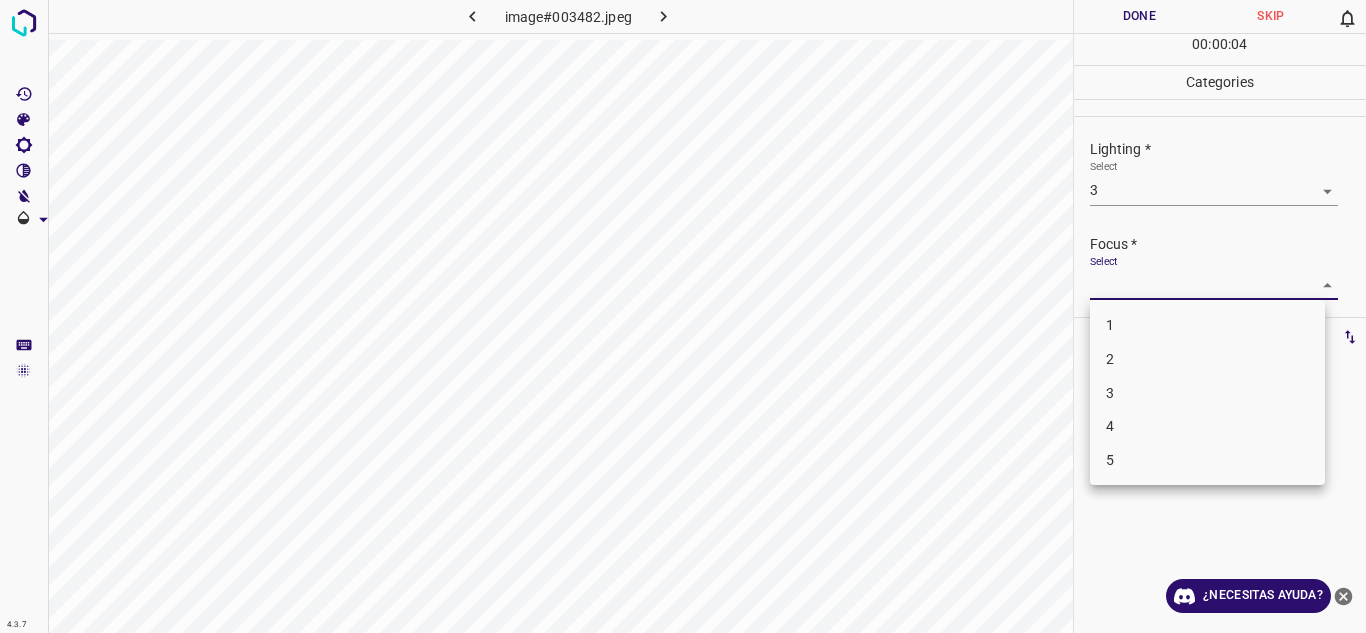 click on "2" at bounding box center (1207, 359) 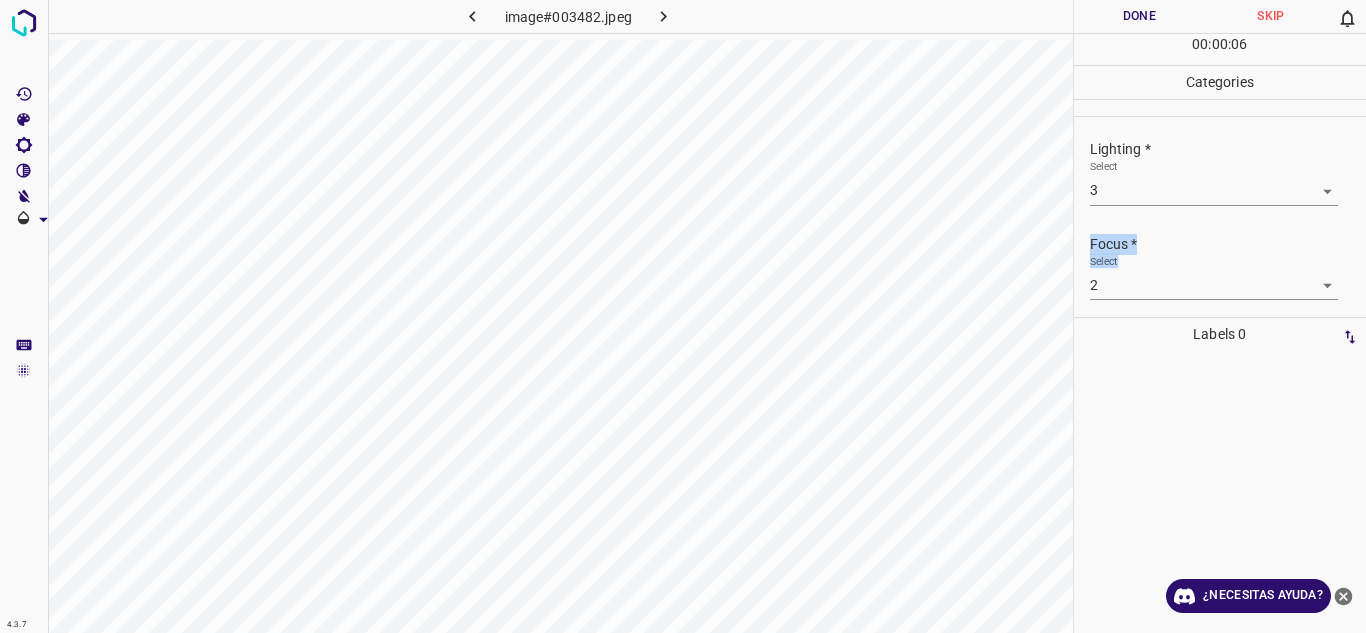 drag, startPoint x: 1364, startPoint y: 194, endPoint x: 1340, endPoint y: 292, distance: 100.89599 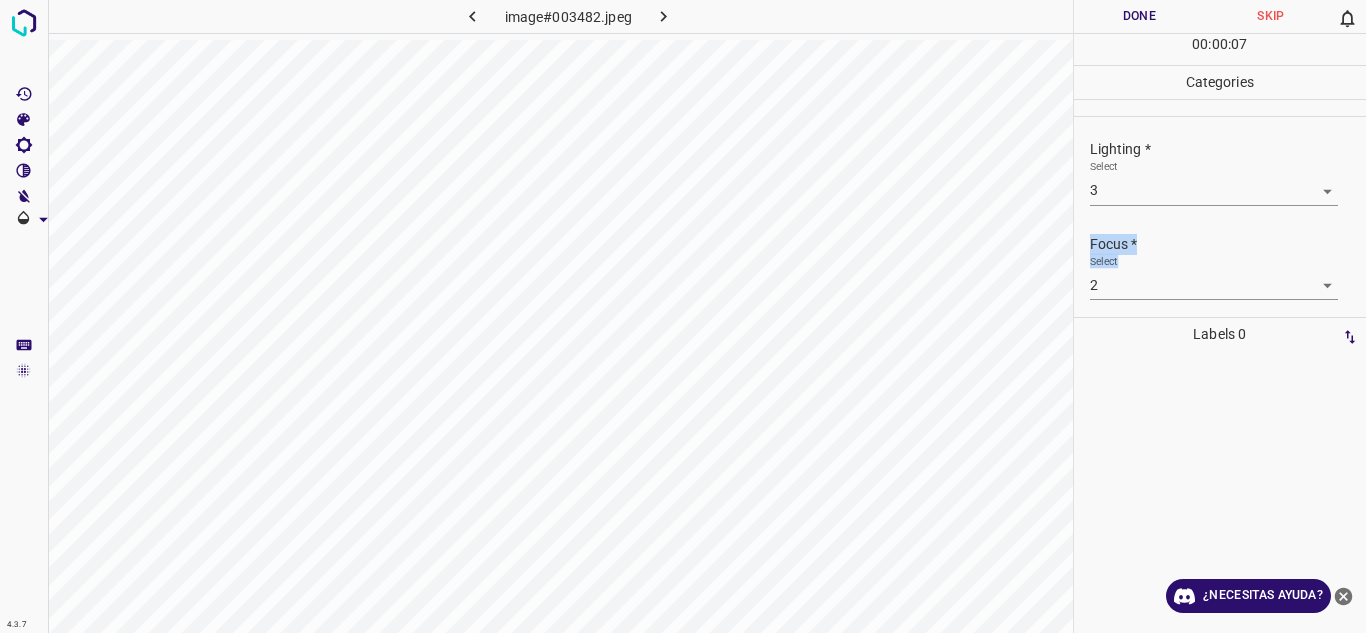 scroll, scrollTop: 98, scrollLeft: 0, axis: vertical 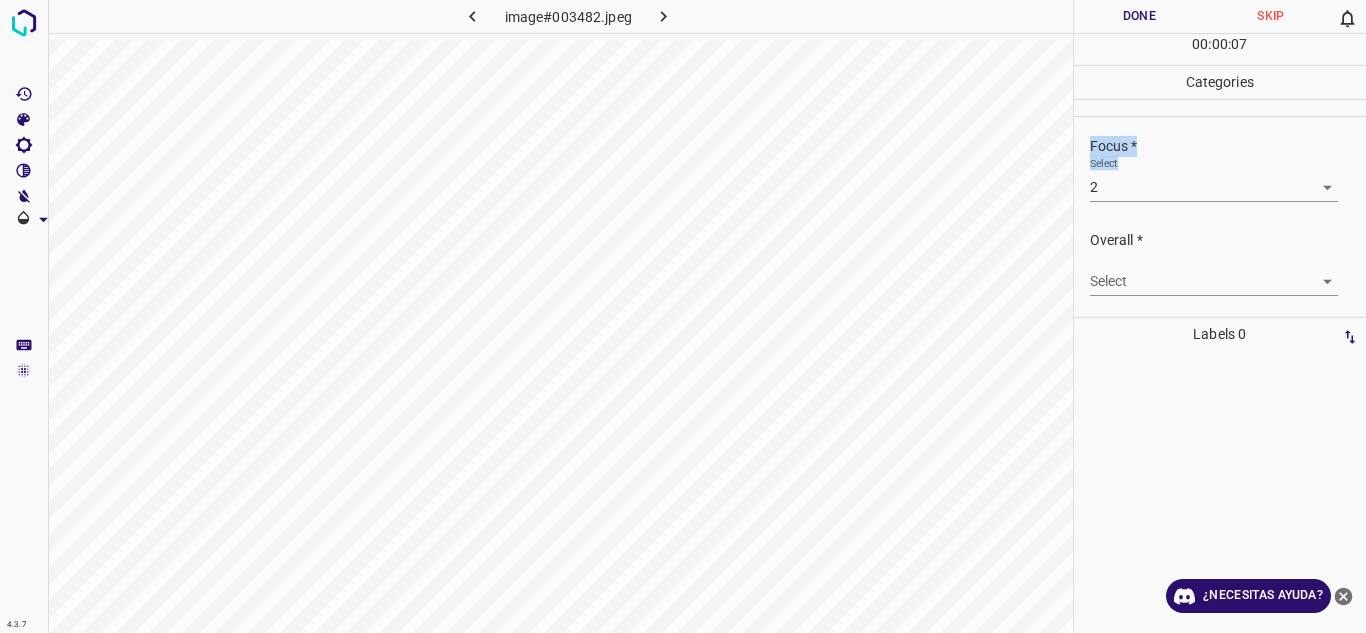 click on "4.3.7 image#003482.jpeg Done Skip 0 00   : 00   : 07   Categories Lighting *  Select 3 3 Focus *  Select 2 2 Overall *  Select ​ Labels   0 Categories 1 Lighting 2 Focus 3 Overall Tools Space Change between modes (Draw & Edit) I Auto labeling R Restore zoom M Zoom in N Zoom out Delete Delete selecte label Filters Z Restore filters X Saturation filter C Brightness filter V Contrast filter B Gray scale filter General O Download ¿Necesitas ayuda? Texto original Valora esta traducción Tu opinión servirá para ayudar a mejorar el Traductor de Google - Texto - Esconder - Borrar" at bounding box center (683, 316) 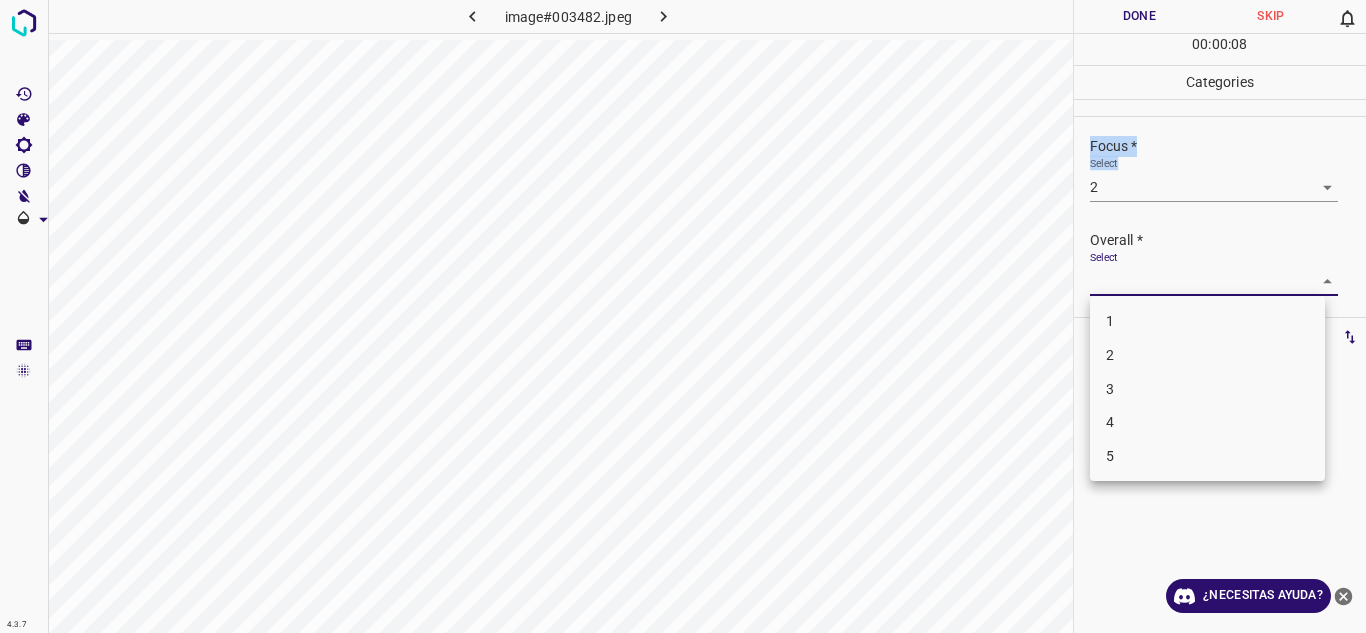 click on "2" at bounding box center [1207, 355] 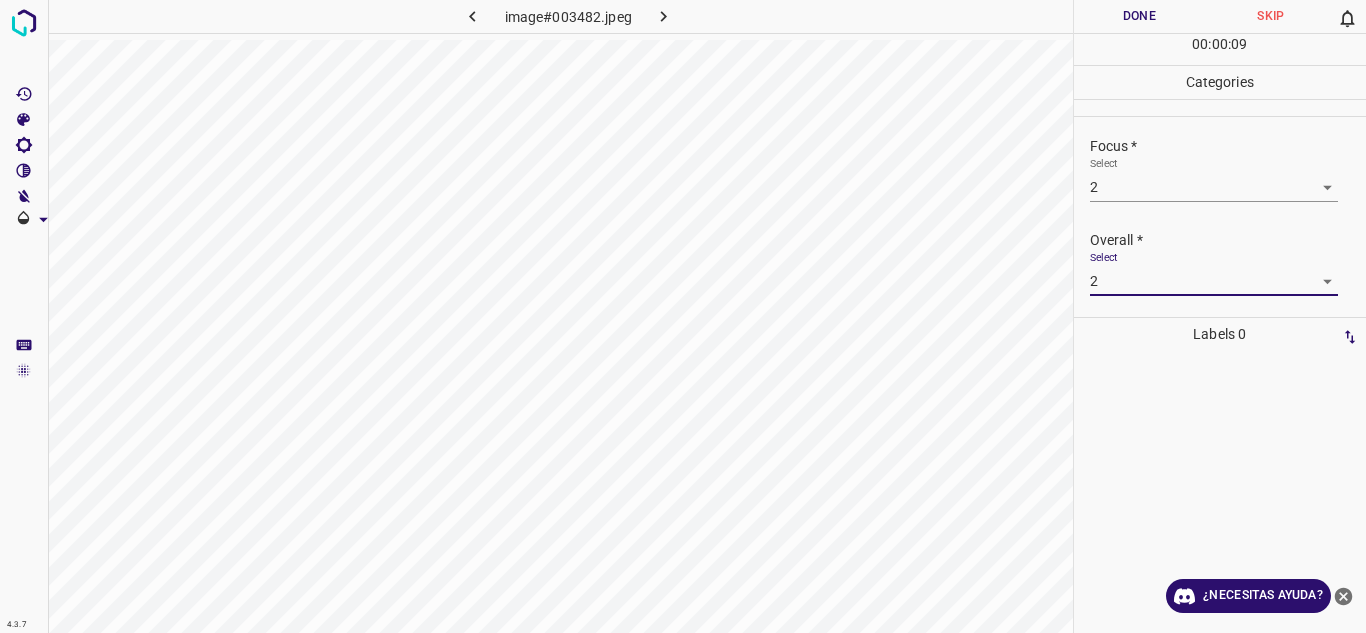 click at bounding box center [1220, 492] 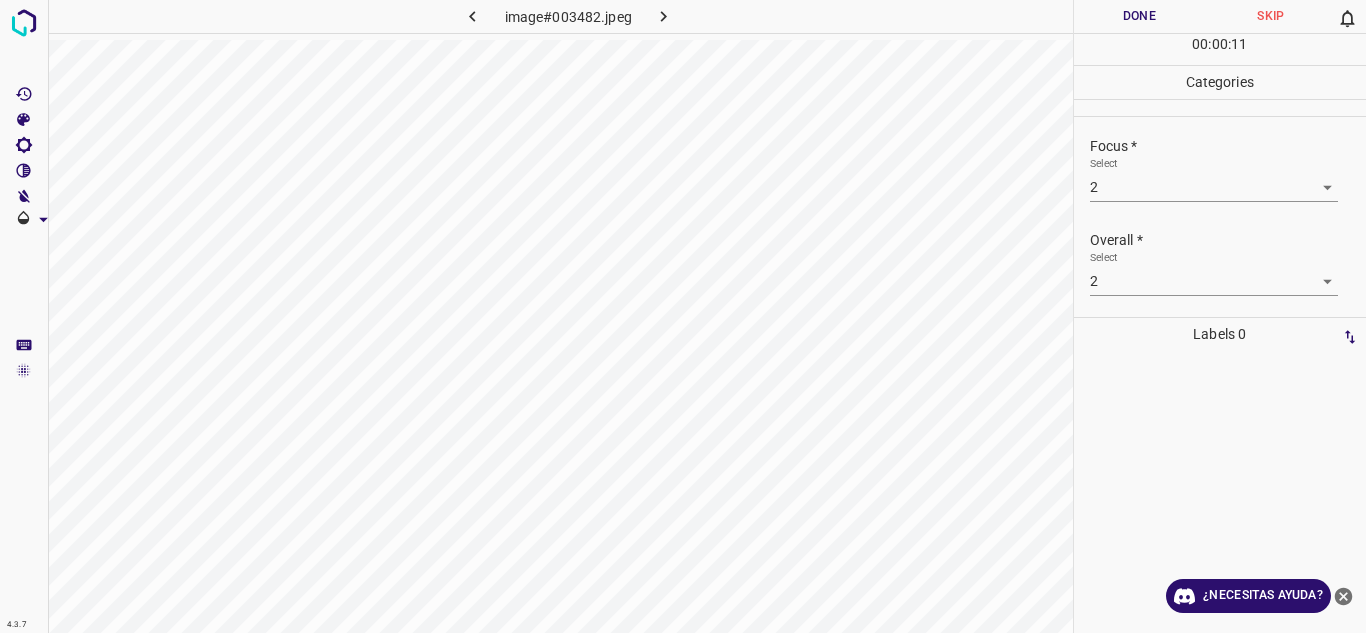 click on "Done" at bounding box center (1140, 16) 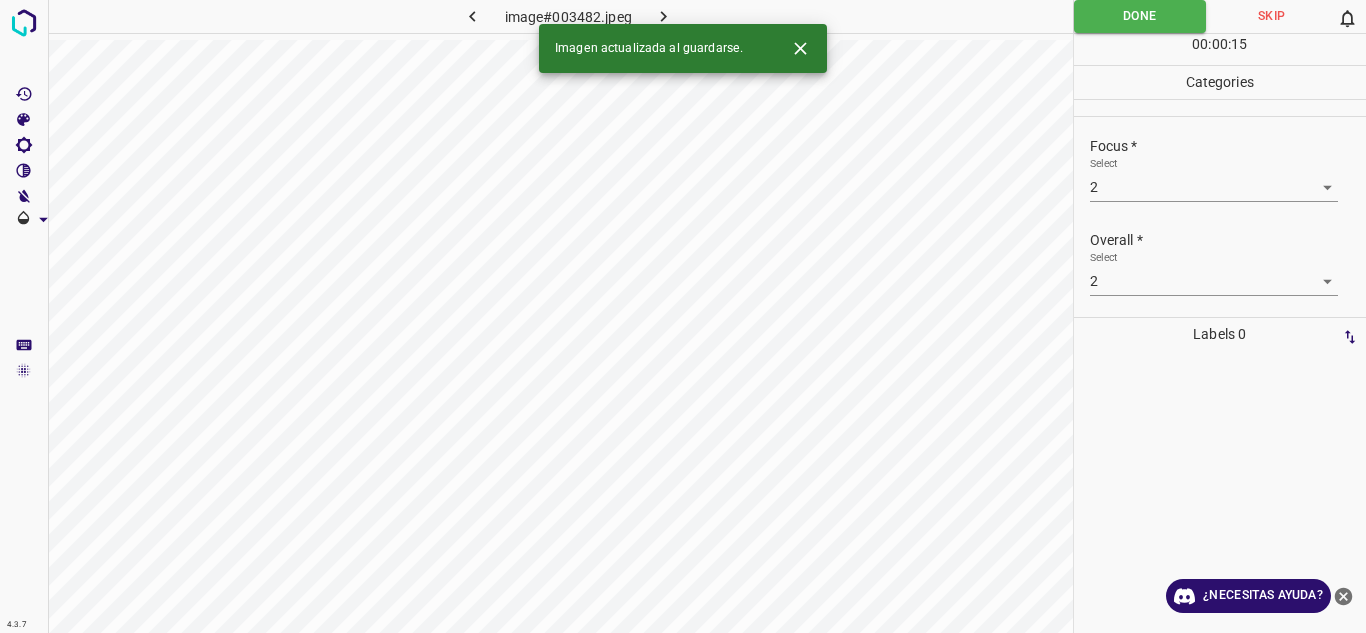 click 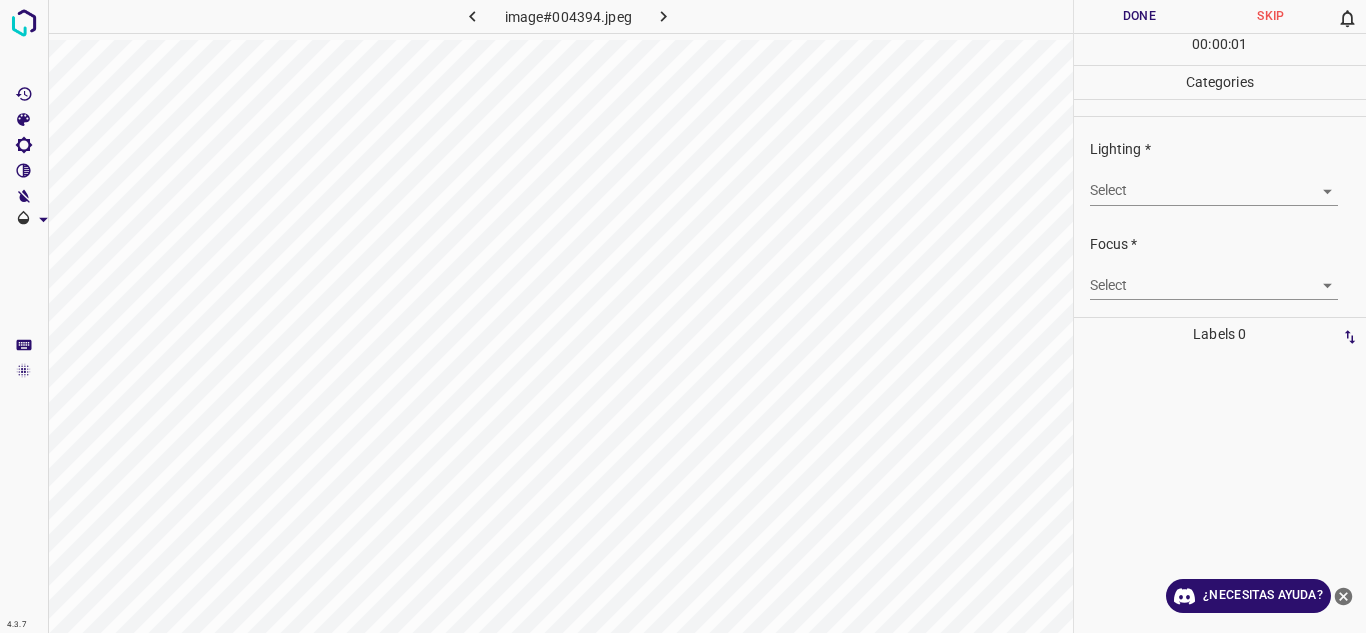 click on "4.3.7 image#004394.jpeg Done Skip 0 00   : 00   : 01   Categories Lighting *  Select ​ Focus *  Select ​ Overall *  Select ​ Labels   0 Categories 1 Lighting 2 Focus 3 Overall Tools Space Change between modes (Draw & Edit) I Auto labeling R Restore zoom M Zoom in N Zoom out Delete Delete selecte label Filters Z Restore filters X Saturation filter C Brightness filter V Contrast filter B Gray scale filter General O Download ¿Necesitas ayuda? Texto original Valora esta traducción Tu opinión servirá para ayudar a mejorar el Traductor de Google - Texto - Esconder - Borrar" at bounding box center [683, 316] 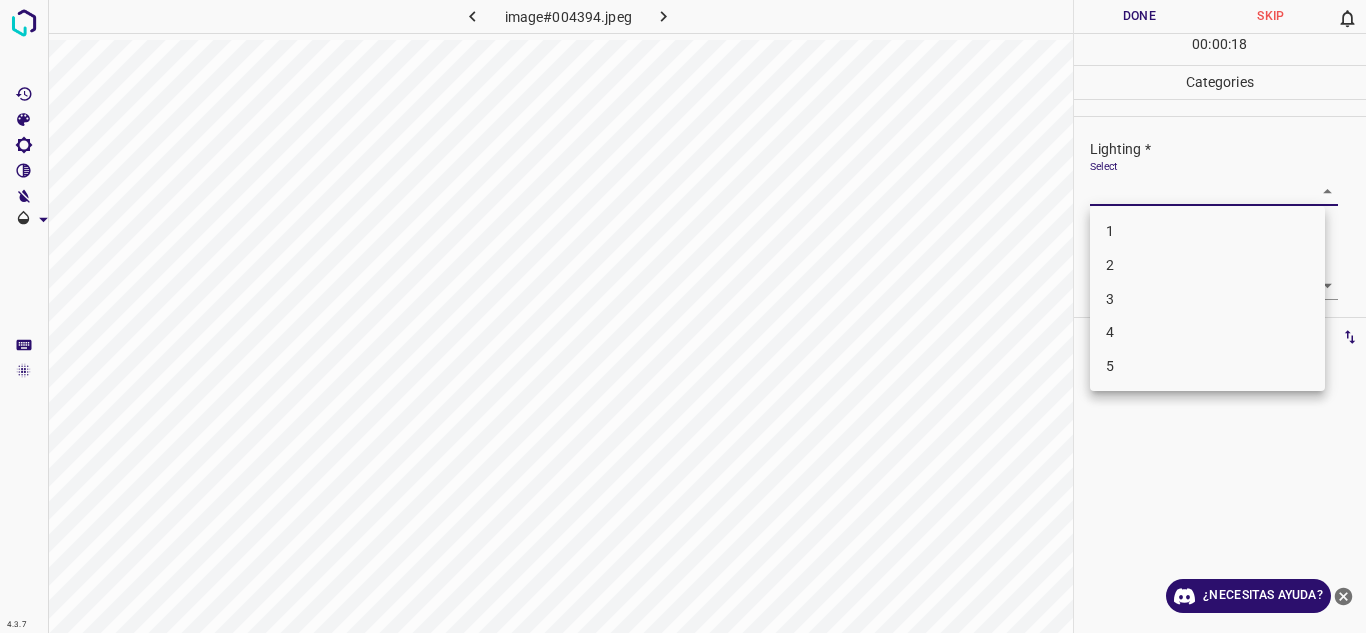 click on "3" at bounding box center [1207, 299] 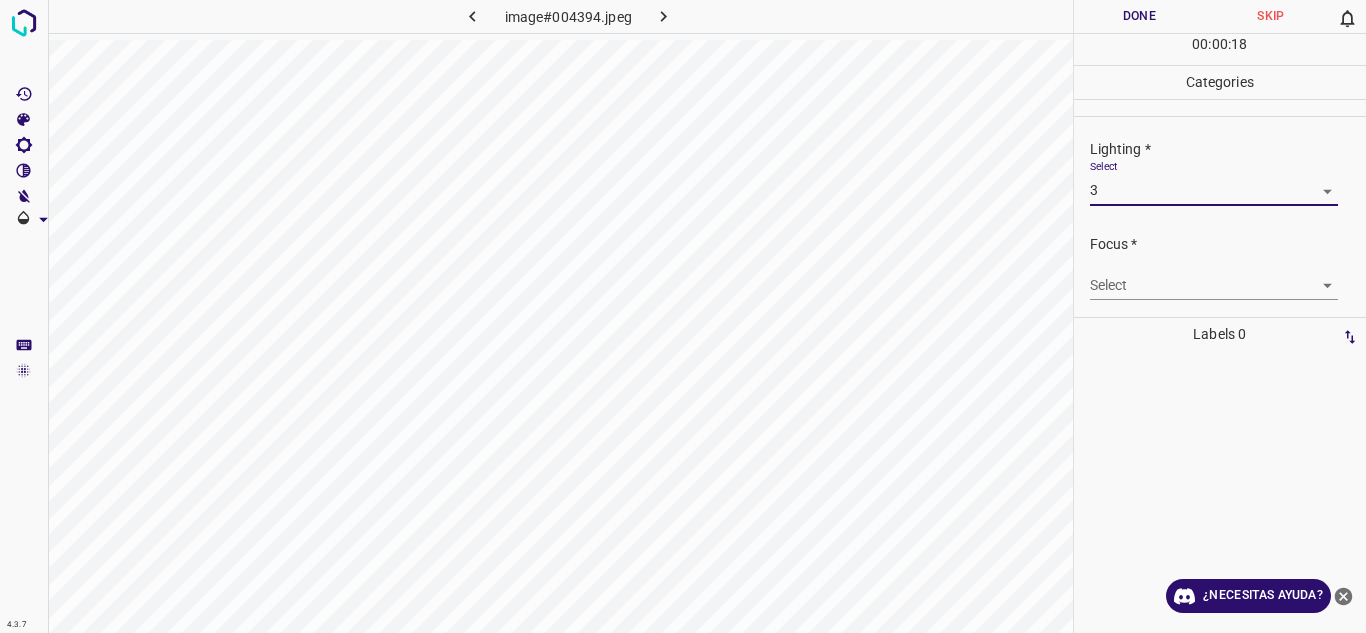 click on "Select ​" at bounding box center [1228, 277] 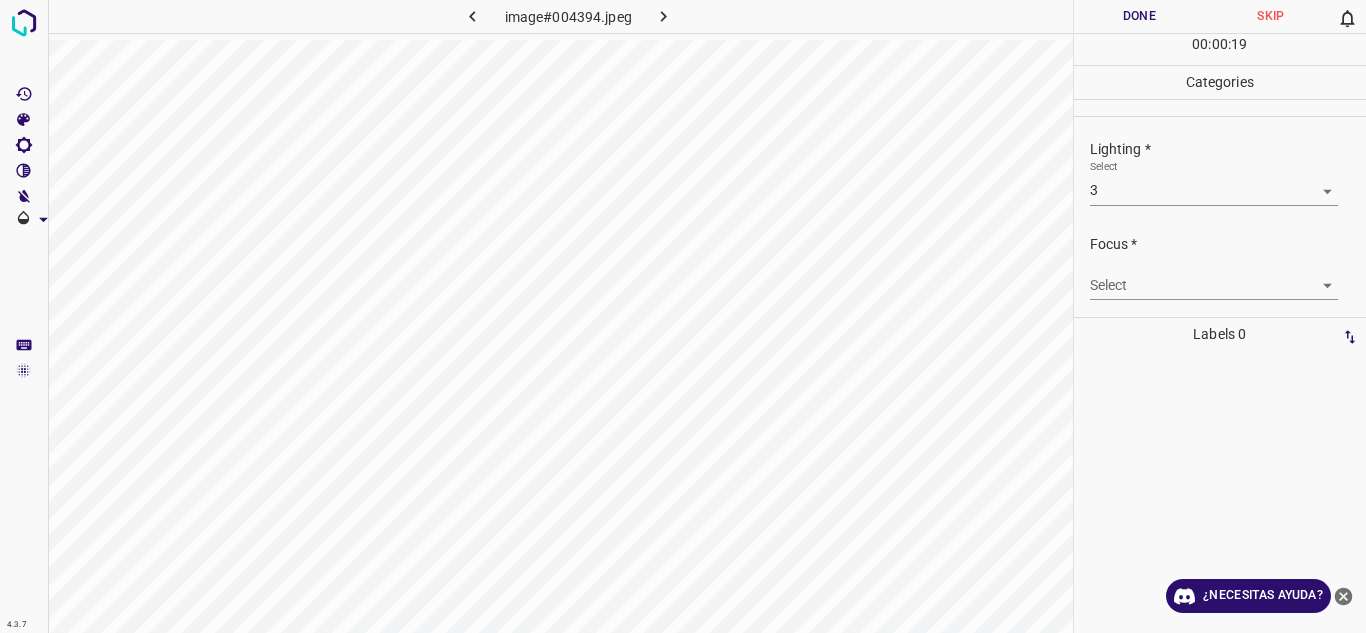 click on "4.3.7 image#004394.jpeg Done Skip 0 00   : 00   : 19   Categories Lighting *  Select 3 3 Focus *  Select ​ Overall *  Select ​ Labels   0 Categories 1 Lighting 2 Focus 3 Overall Tools Space Change between modes (Draw & Edit) I Auto labeling R Restore zoom M Zoom in N Zoom out Delete Delete selecte label Filters Z Restore filters X Saturation filter C Brightness filter V Contrast filter B Gray scale filter General O Download ¿Necesitas ayuda? Texto original Valora esta traducción Tu opinión servirá para ayudar a mejorar el Traductor de Google - Texto - Esconder - Borrar" at bounding box center (683, 316) 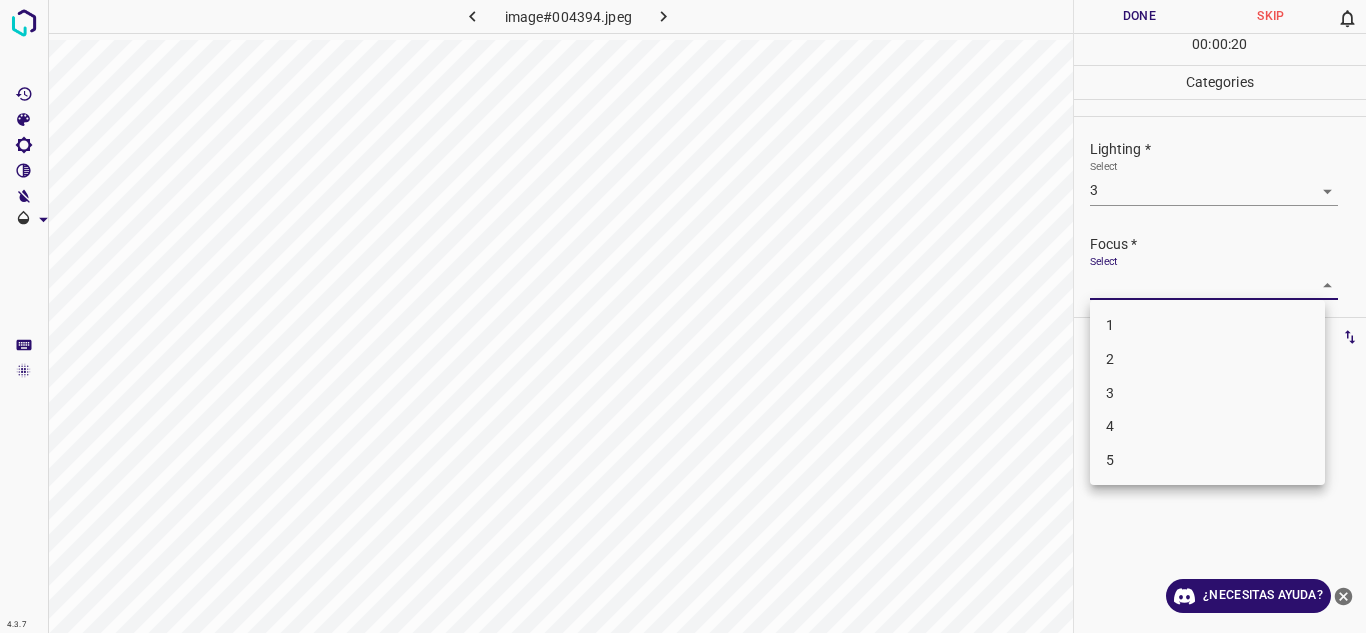 click on "3" at bounding box center (1207, 393) 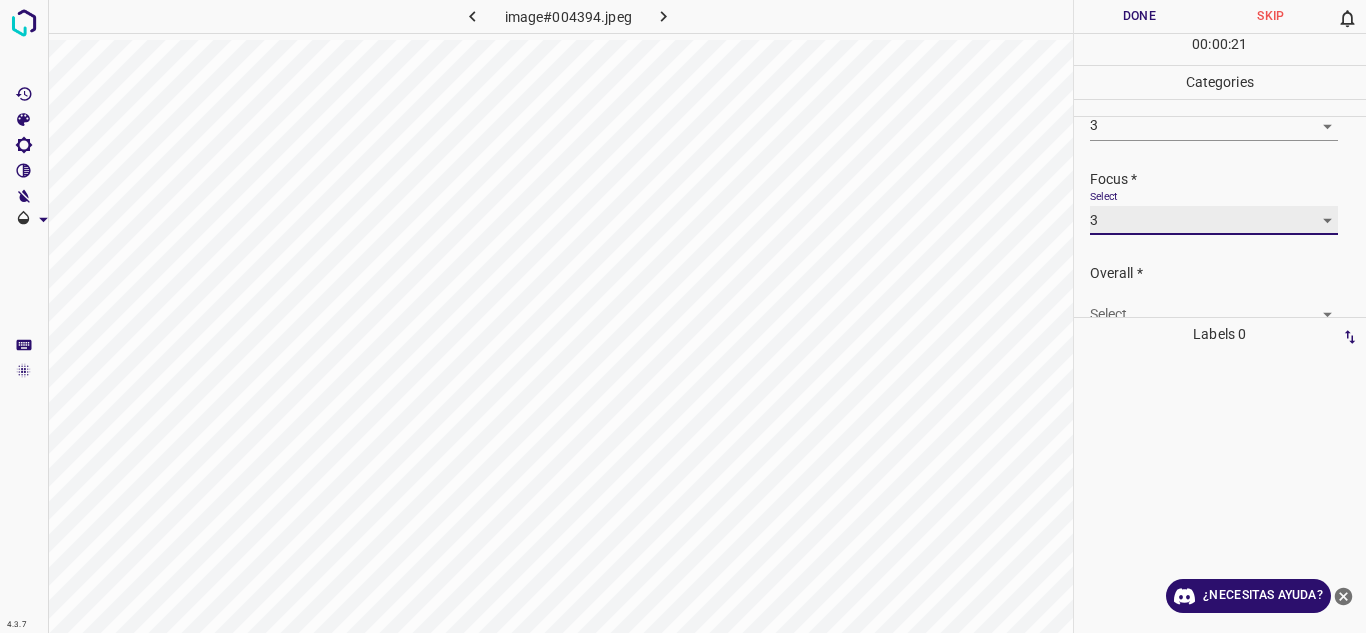 scroll, scrollTop: 98, scrollLeft: 0, axis: vertical 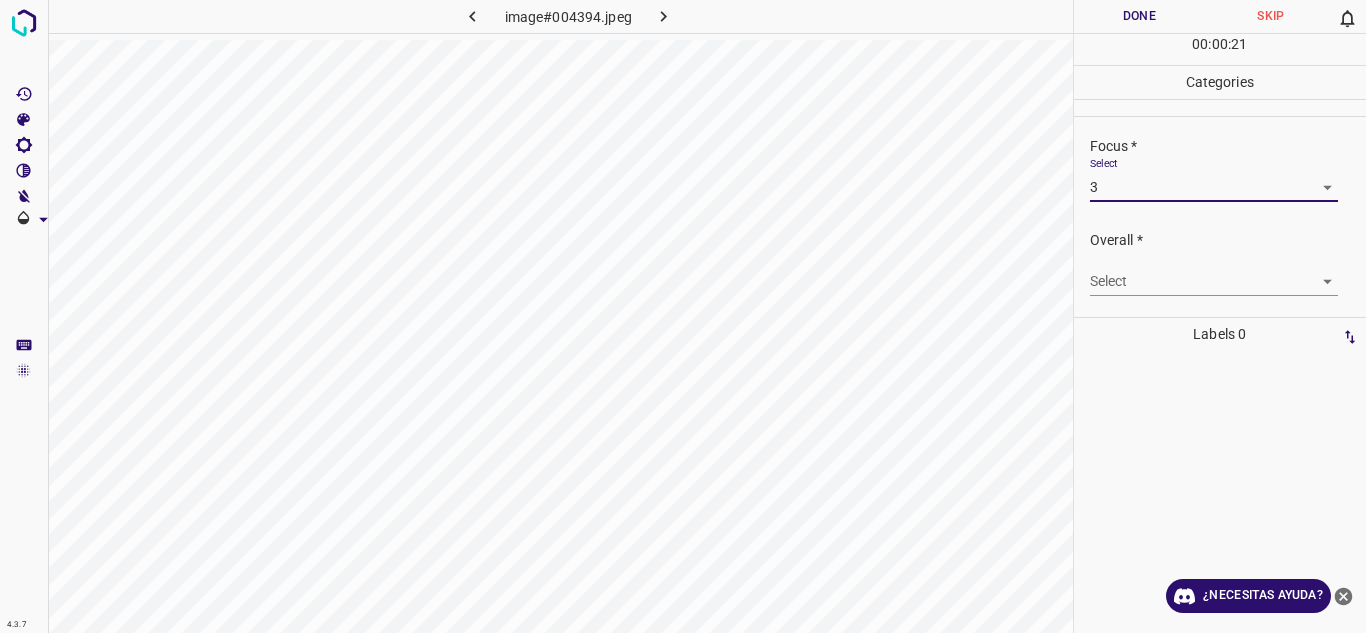click on "4.3.7 image#004394.jpeg Done Skip 0 00   : 00   : 21   Categories Lighting *  Select 3 3 Focus *  Select 3 3 Overall *  Select ​ Labels   0 Categories 1 Lighting 2 Focus 3 Overall Tools Space Change between modes (Draw & Edit) I Auto labeling R Restore zoom M Zoom in N Zoom out Delete Delete selecte label Filters Z Restore filters X Saturation filter C Brightness filter V Contrast filter B Gray scale filter General O Download ¿Necesitas ayuda? Texto original Valora esta traducción Tu opinión servirá para ayudar a mejorar el Traductor de Google - Texto - Esconder - Borrar" at bounding box center (683, 316) 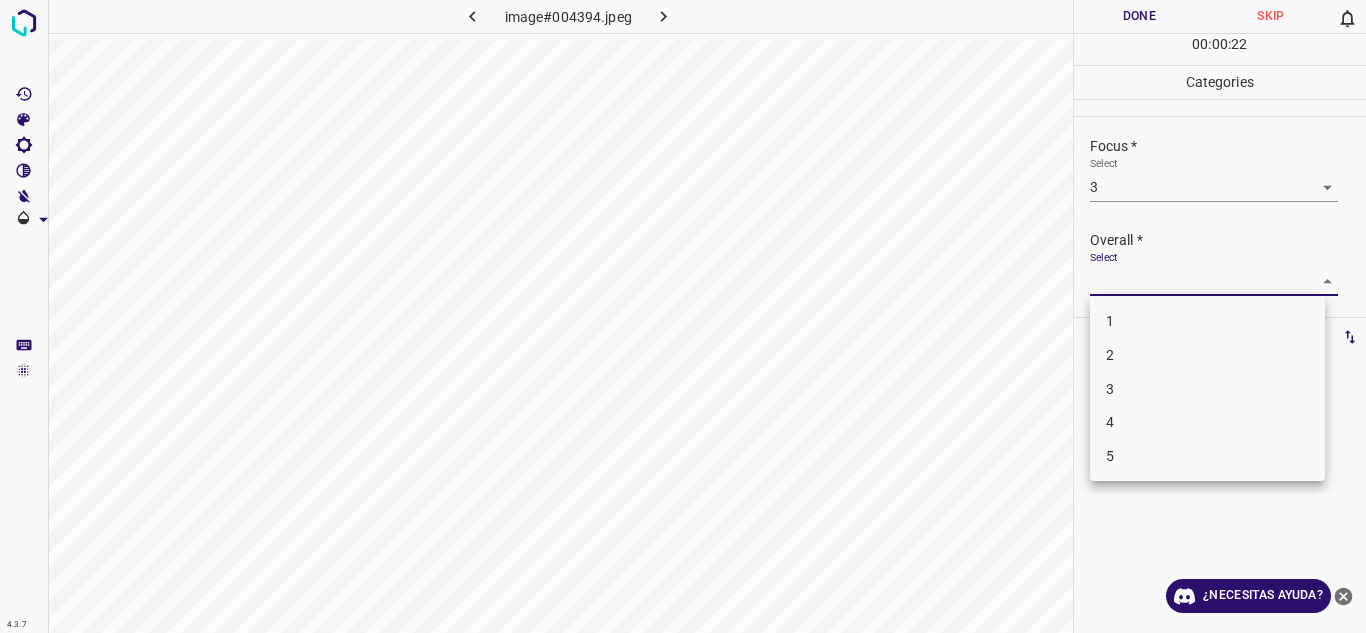 click on "3" at bounding box center (1207, 389) 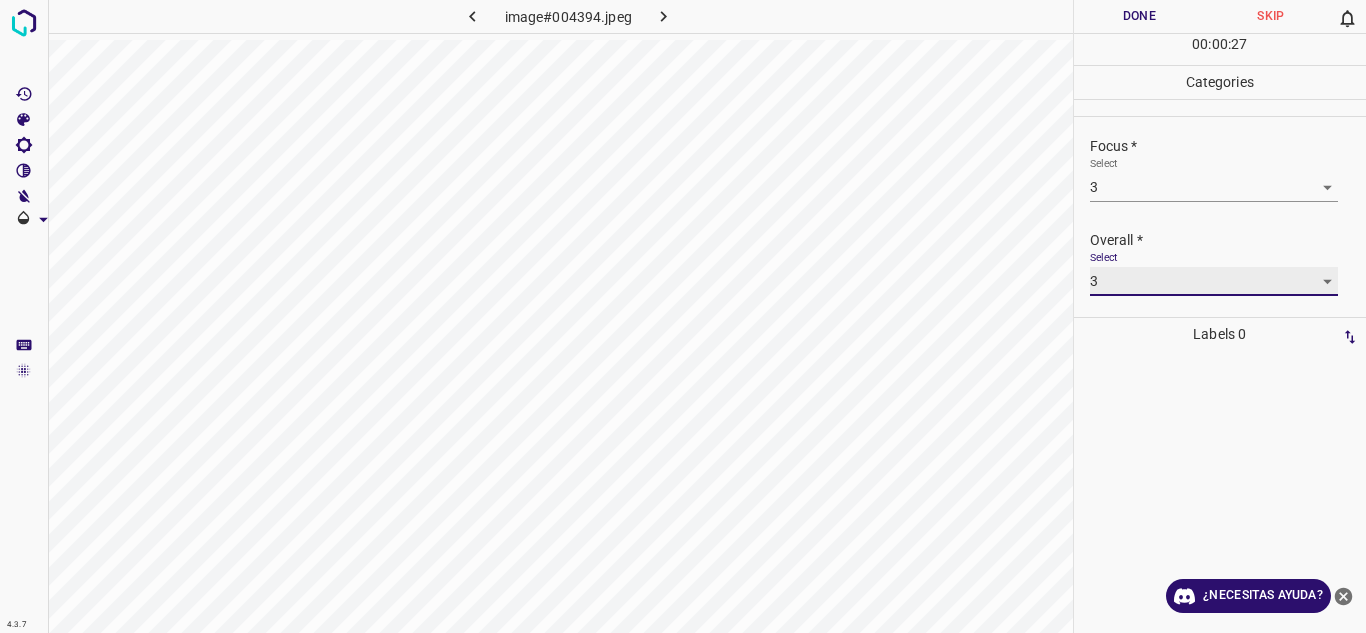 scroll, scrollTop: 0, scrollLeft: 0, axis: both 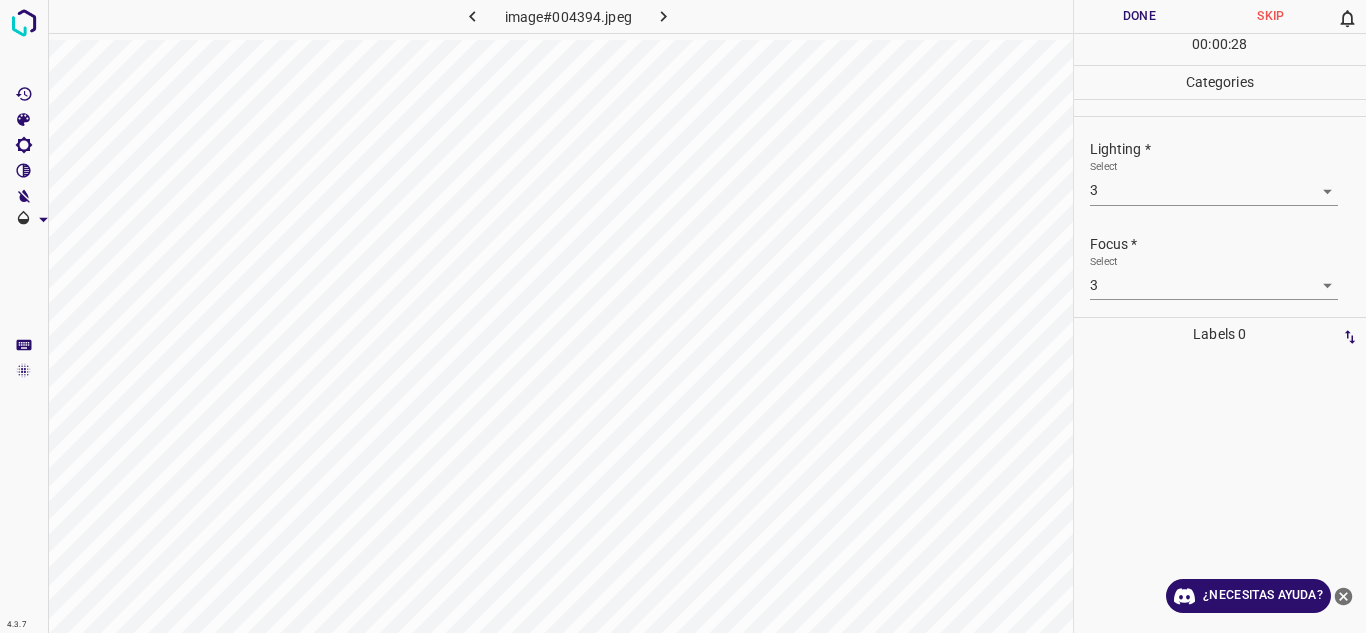 click on "Done" at bounding box center (1140, 16) 